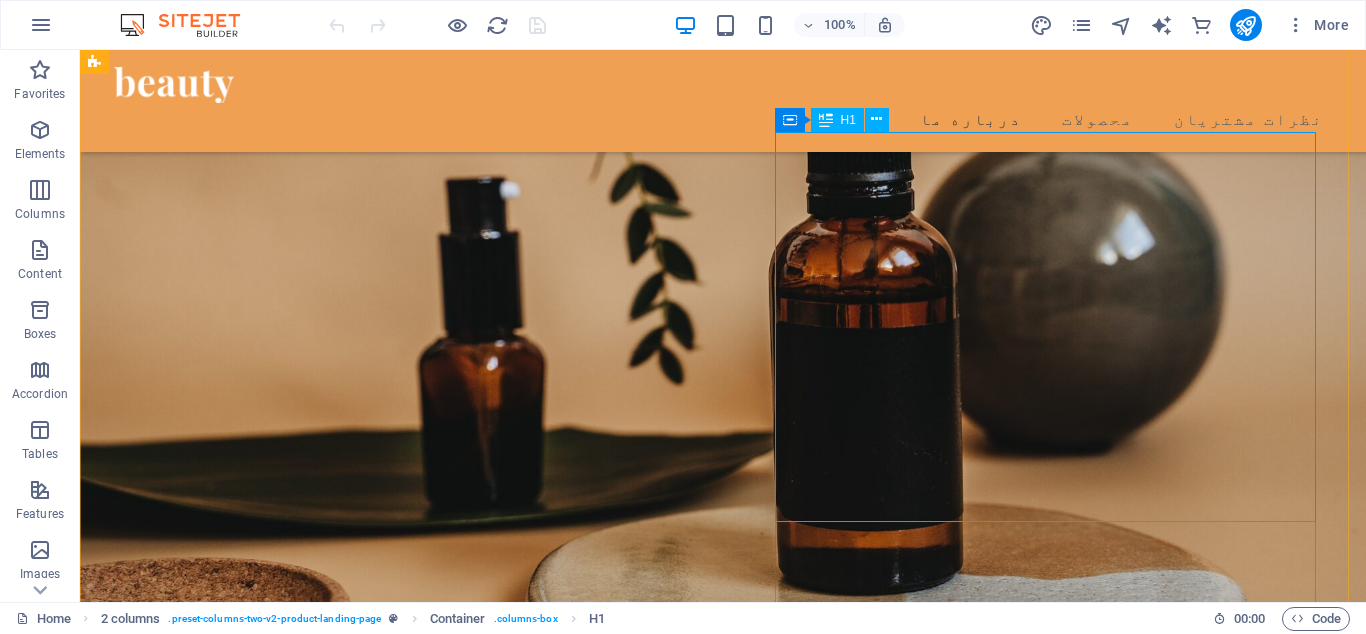 scroll, scrollTop: 535, scrollLeft: 0, axis: vertical 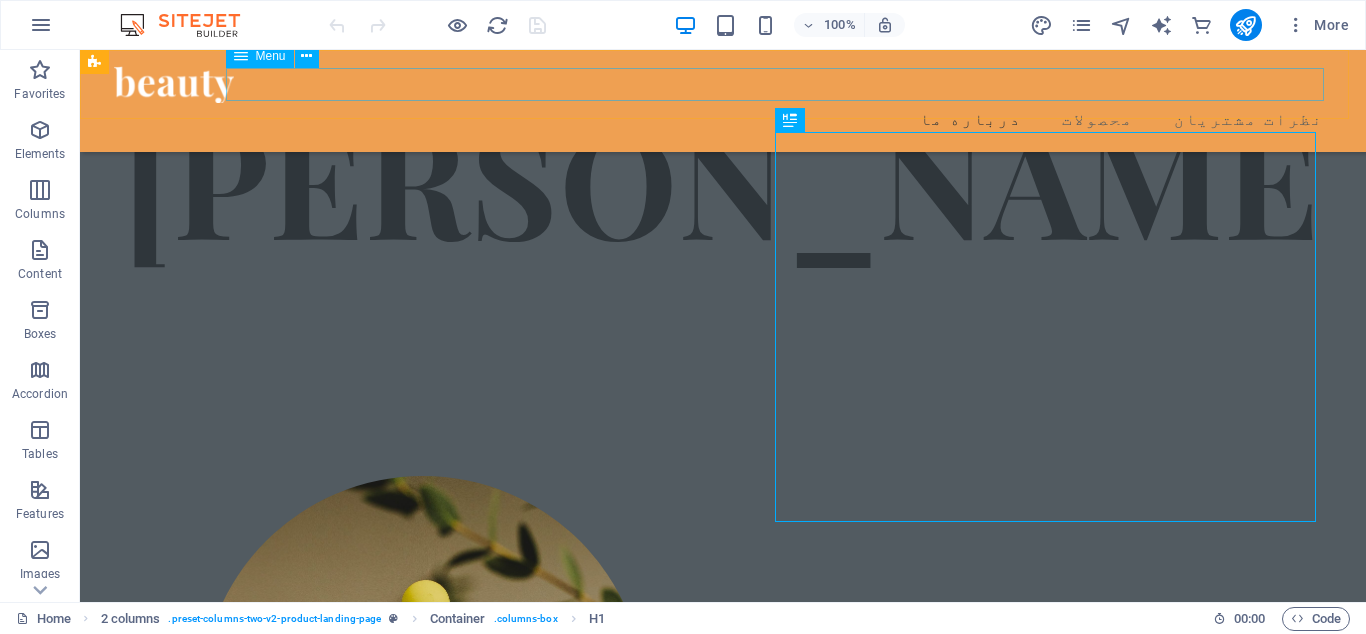 click on "درباره ما محصولات نظرات مشتریان" at bounding box center [723, 119] 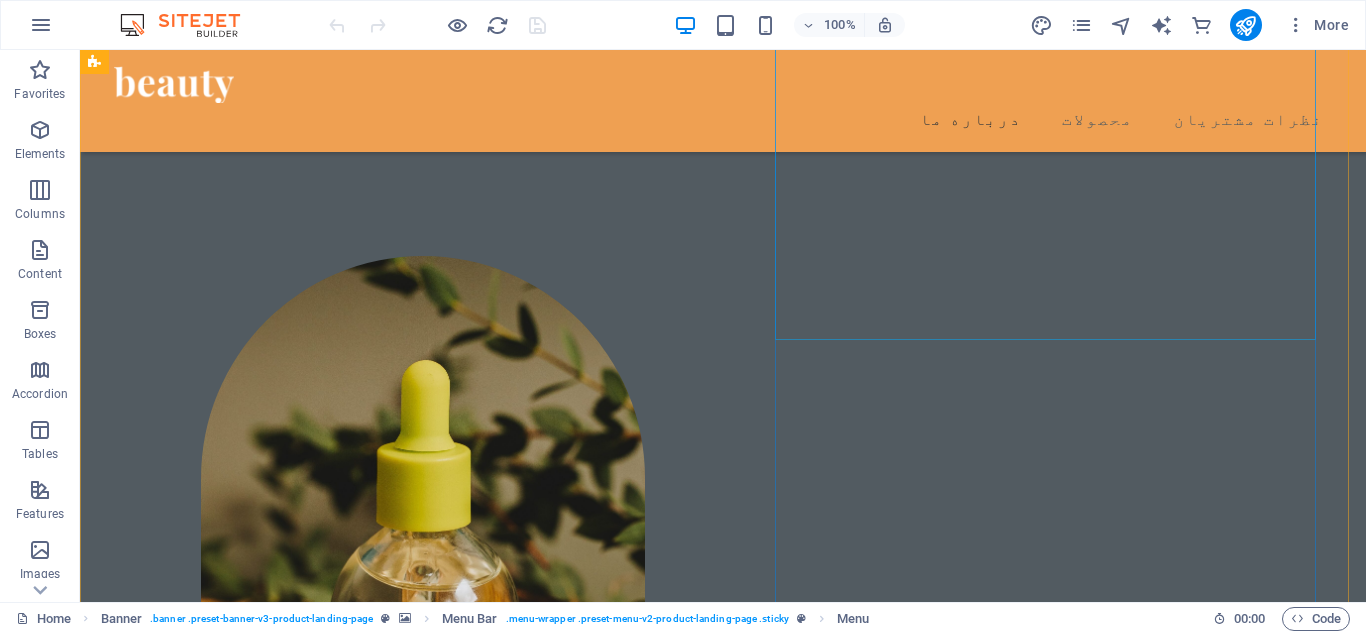 scroll, scrollTop: 787, scrollLeft: 0, axis: vertical 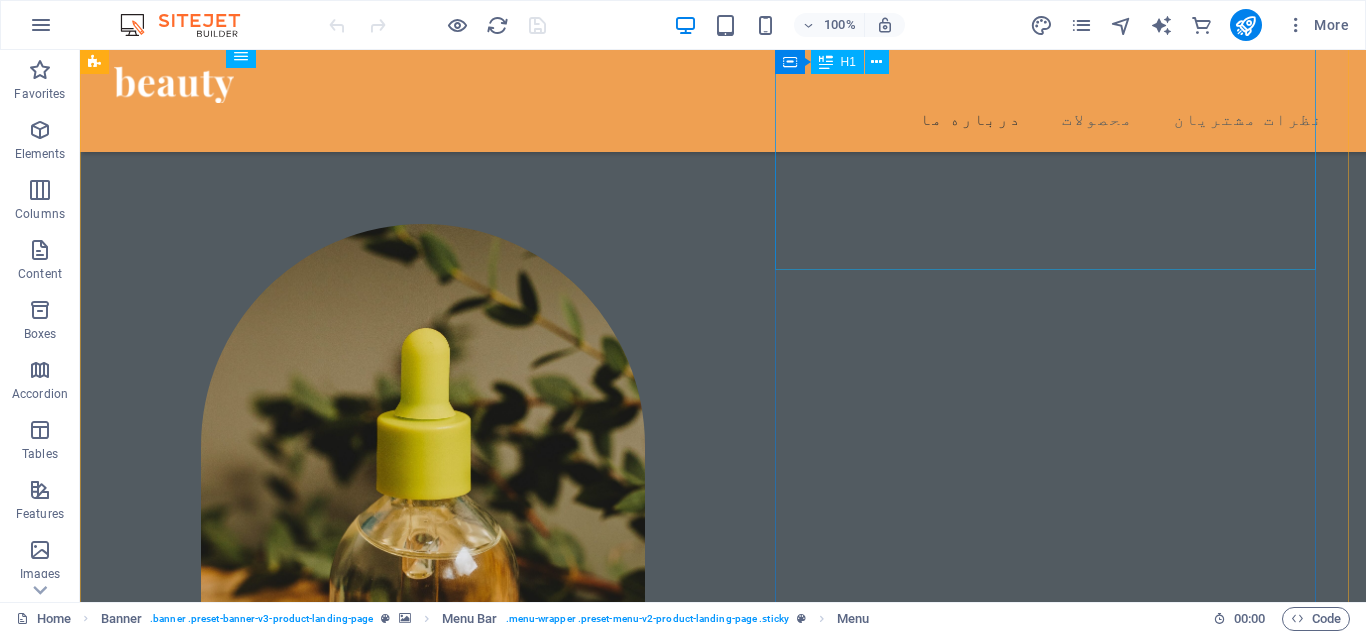 click on "Our Story" at bounding box center [374, 1145] 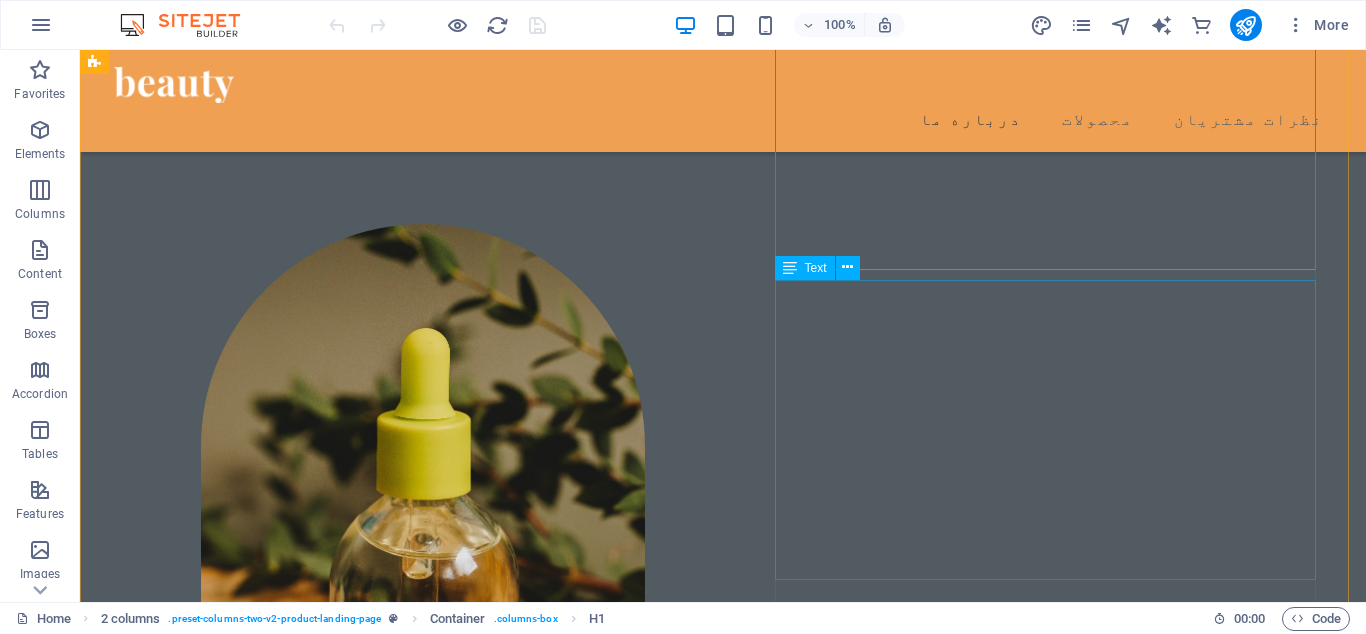 click on "Lorem ipsum dolor sit amet, consectetur adipiscing elit. Velit ullamcorper faucibus bibendum facilisis ante nunc. Odio pharetra mauris orci malesuada non. Ultricies quisque aenean nunc, id eu. Pellentesque sed sem mauris et sit id [PERSON_NAME] pharetra. Neque tellus placerat [PERSON_NAME] mollis scelerisque donec pretium. [PERSON_NAME], fringilla ultricies sed odio sit lacus non in. Arcu commodo imperdiet sed consectetur viverra nisi, egestas interdum." at bounding box center (374, 1500) 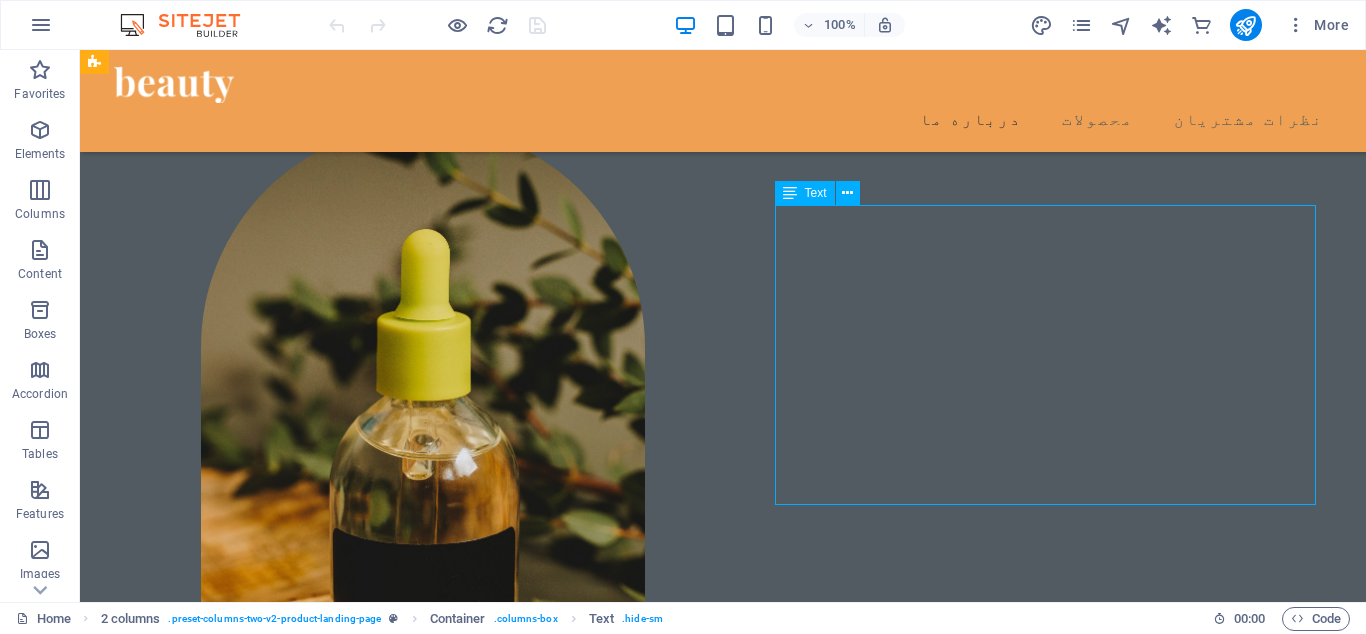 scroll, scrollTop: 1039, scrollLeft: 0, axis: vertical 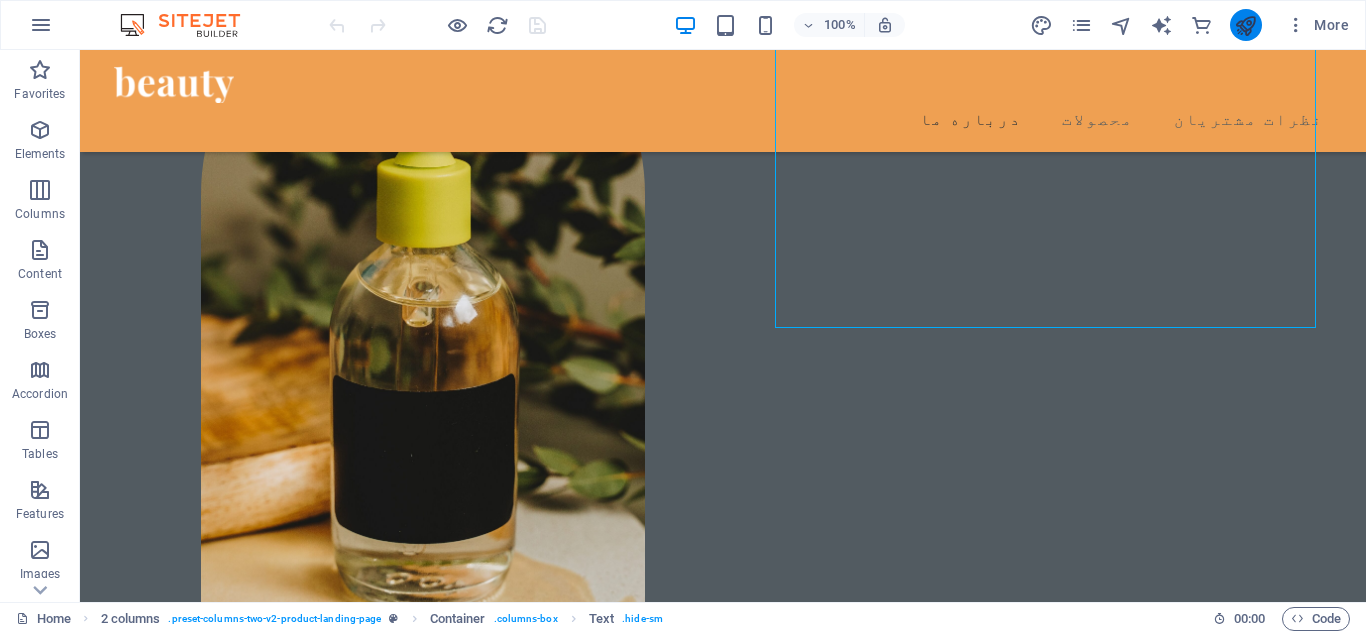 click at bounding box center (1245, 25) 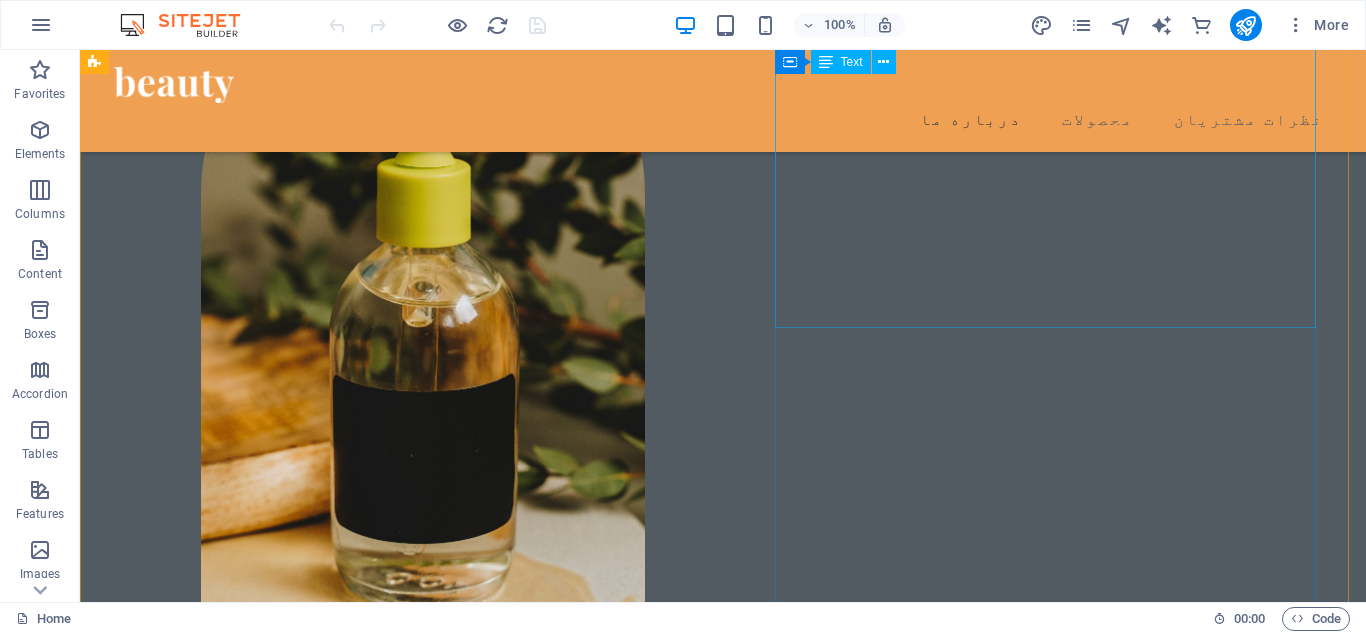 scroll, scrollTop: 1146, scrollLeft: 0, axis: vertical 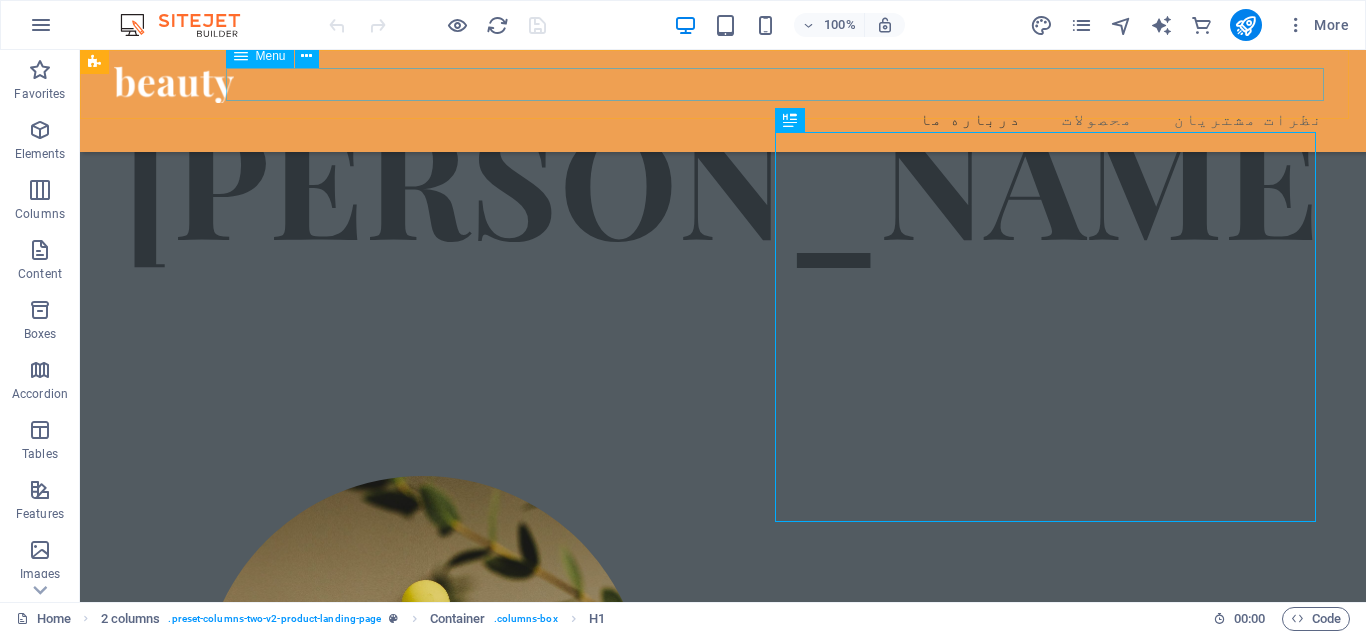 click on "درباره ما محصولات نظرات مشتریان" at bounding box center (723, 119) 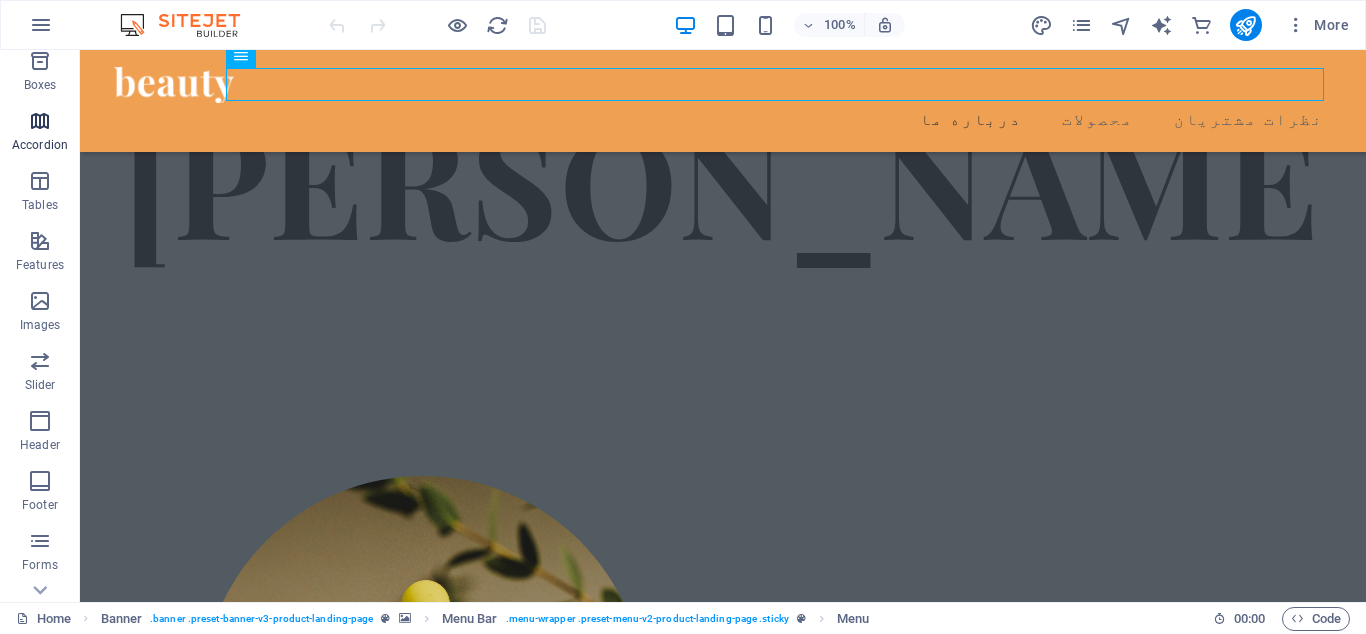 scroll, scrollTop: 270, scrollLeft: 0, axis: vertical 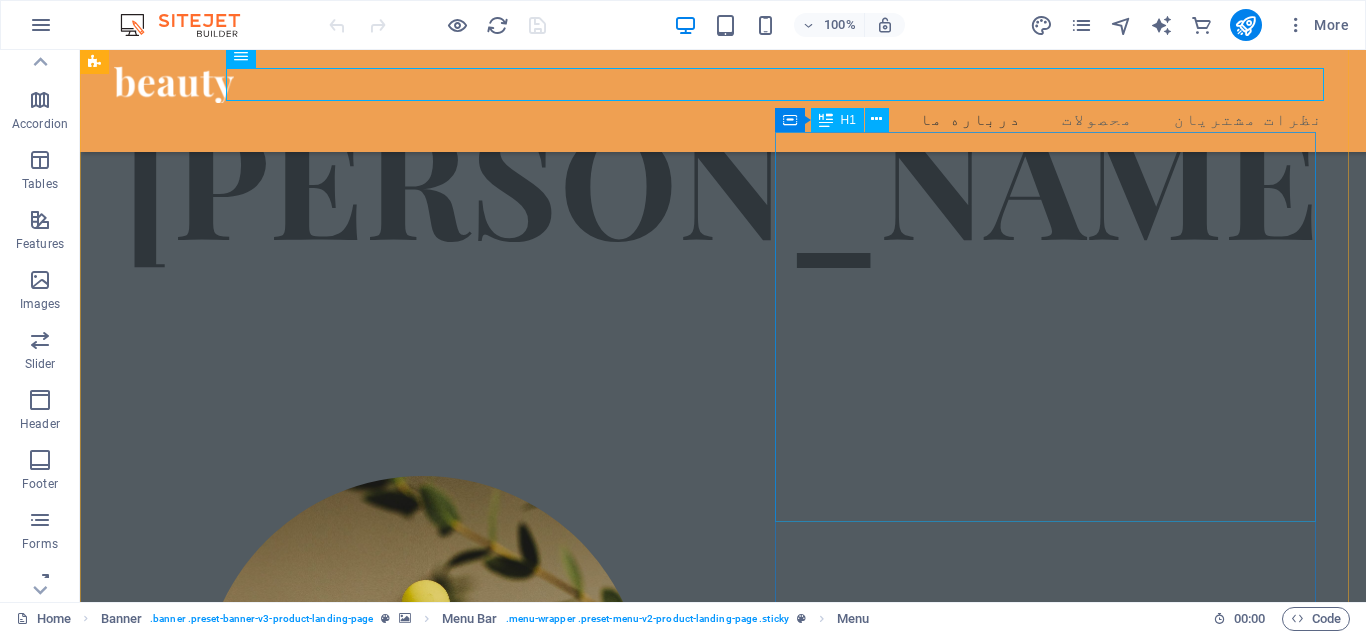 click on "Our Story" at bounding box center [374, 1397] 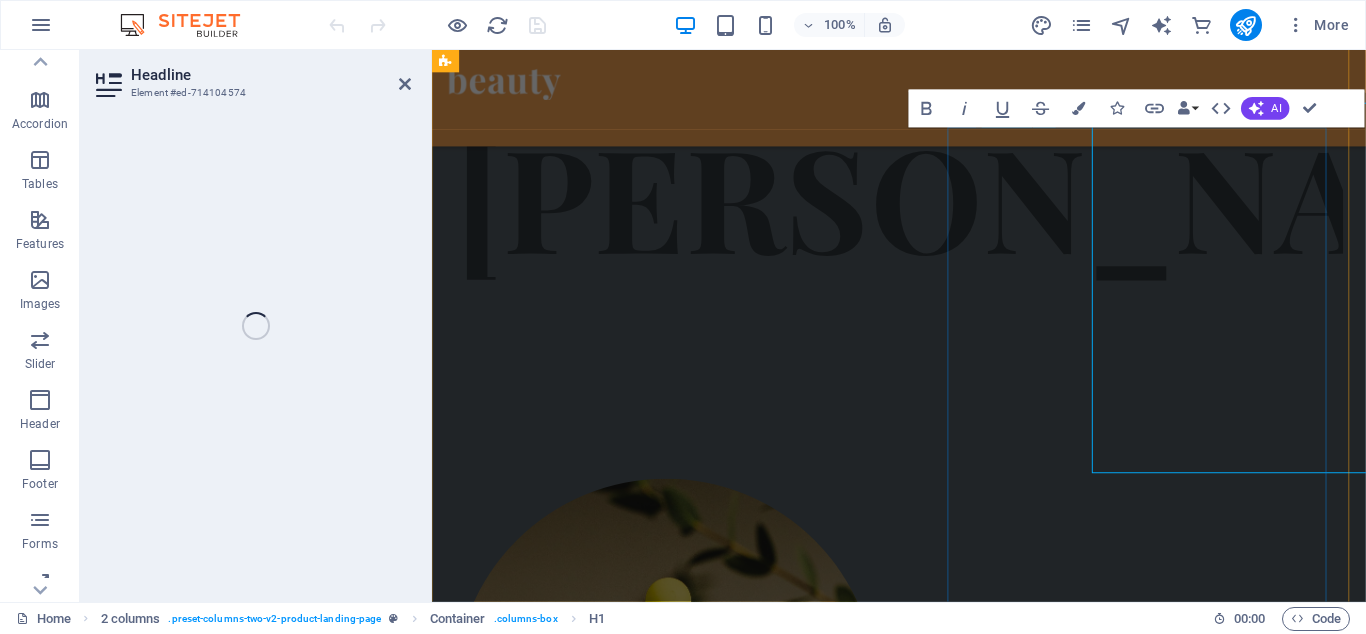 scroll, scrollTop: 561, scrollLeft: 0, axis: vertical 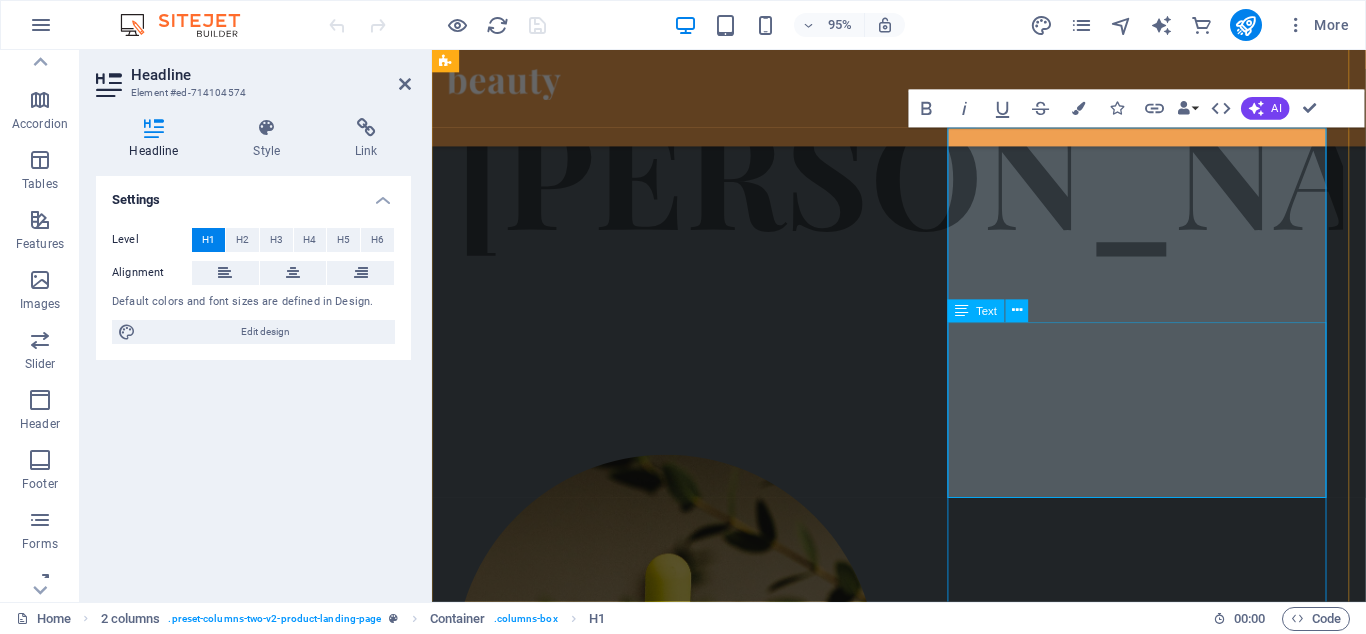 type 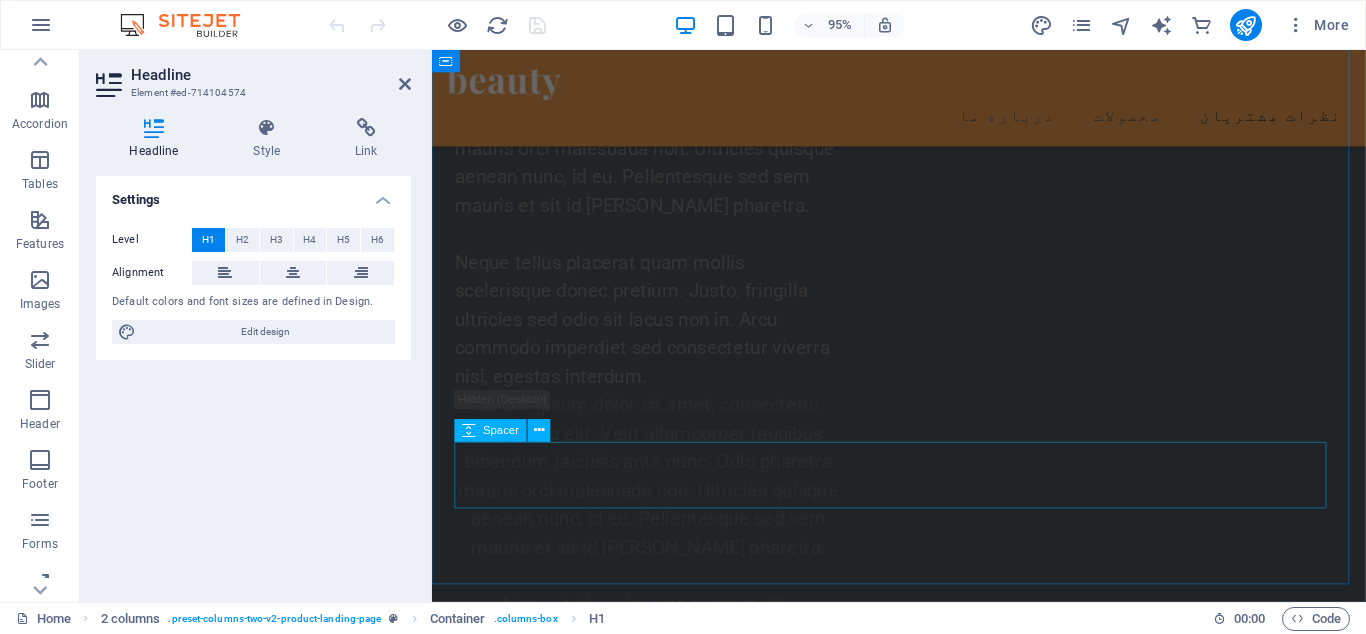 scroll, scrollTop: 2703, scrollLeft: 0, axis: vertical 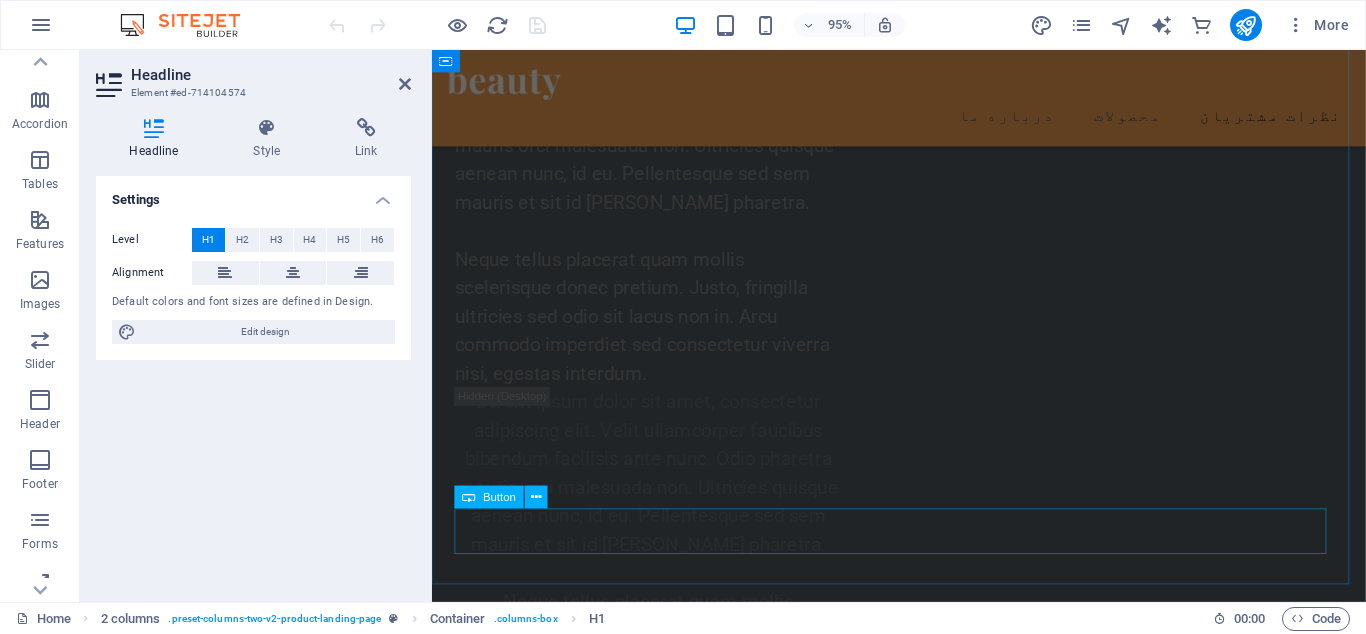 click on "All Products" at bounding box center (923, 2327) 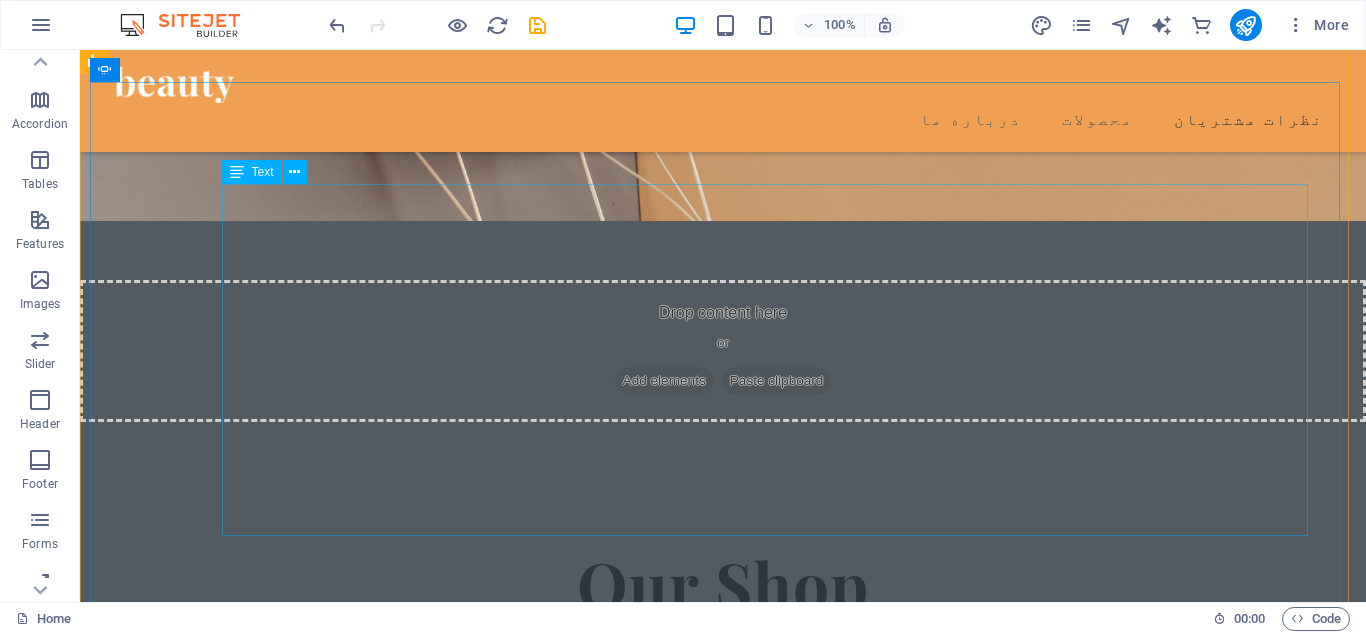 scroll, scrollTop: 3164, scrollLeft: 0, axis: vertical 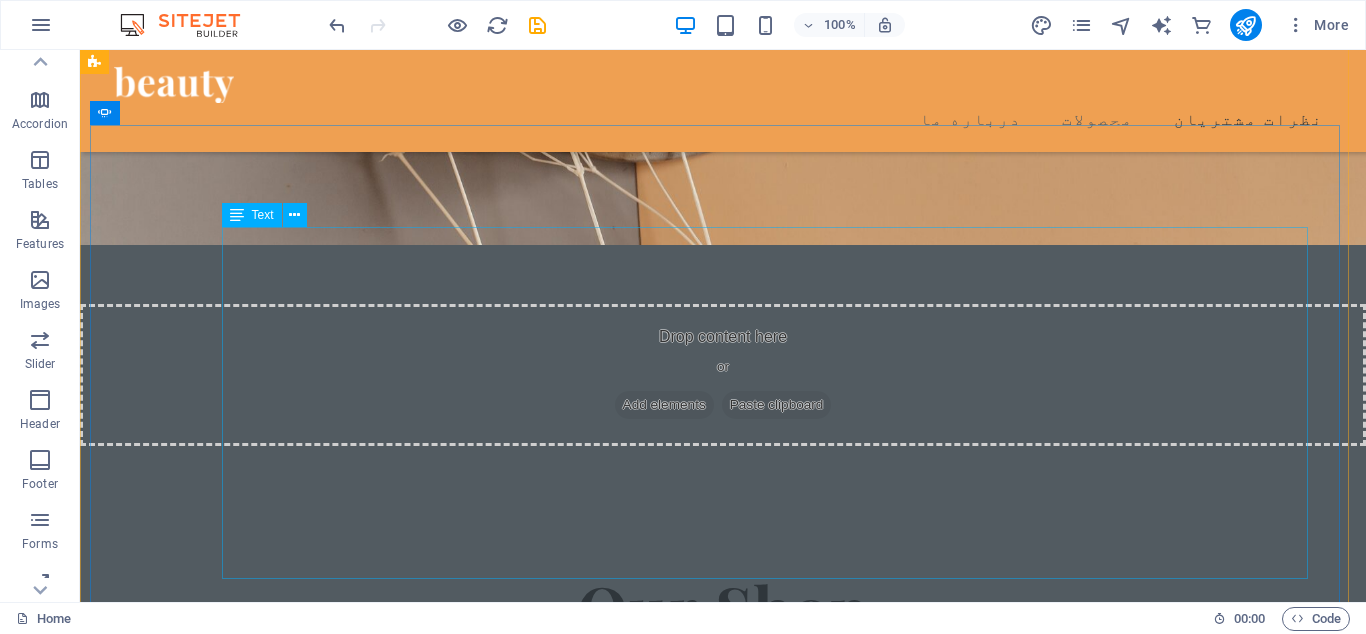 click on "Beauty products are the best ones I have ever tried! They are made of 100% natural ingredients." at bounding box center [-509, 2456] 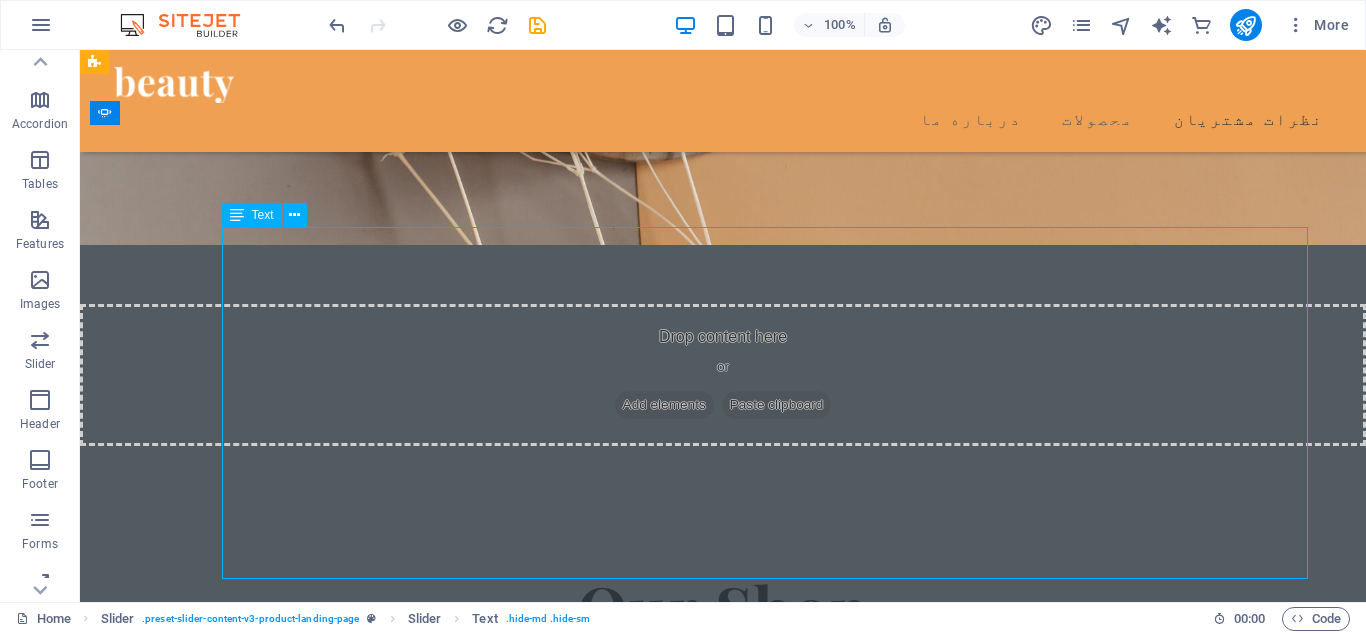 click on "Beauty products are the best ones I have ever tried! They are made of 100% natural ingredients." at bounding box center (-509, 2456) 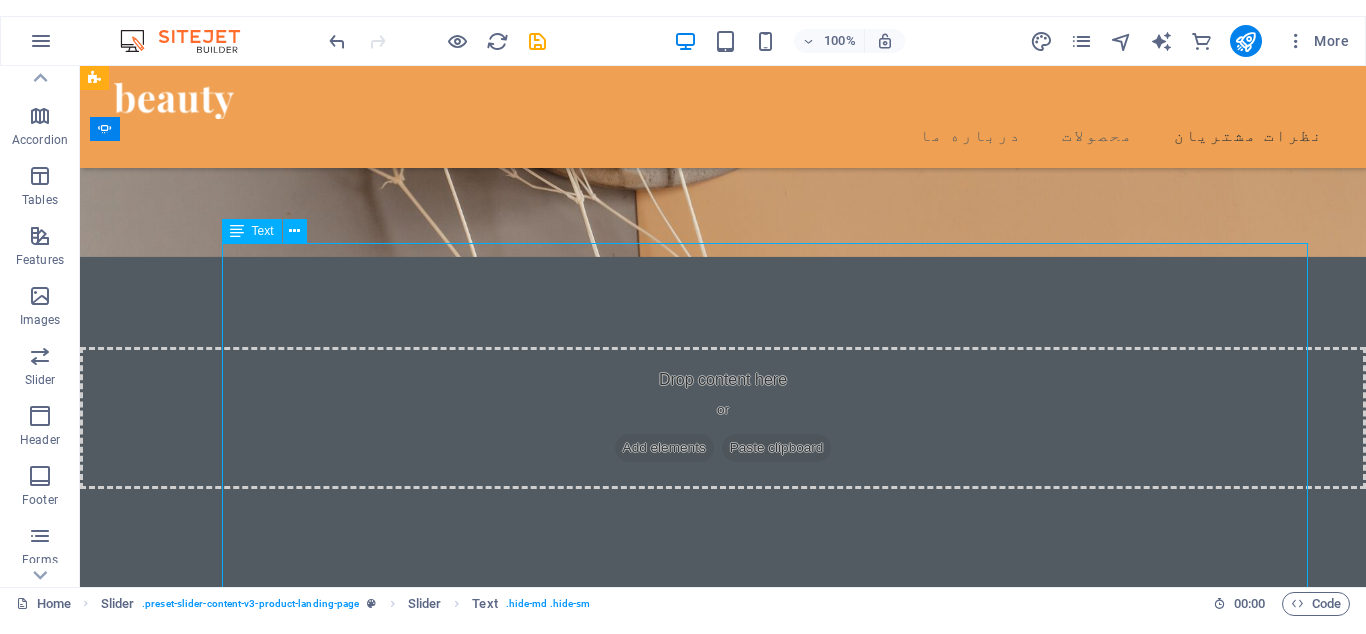 click on "Beauty products are the best ones I have ever tried! They are made of 100% natural ingredients." at bounding box center (-509, 2498) 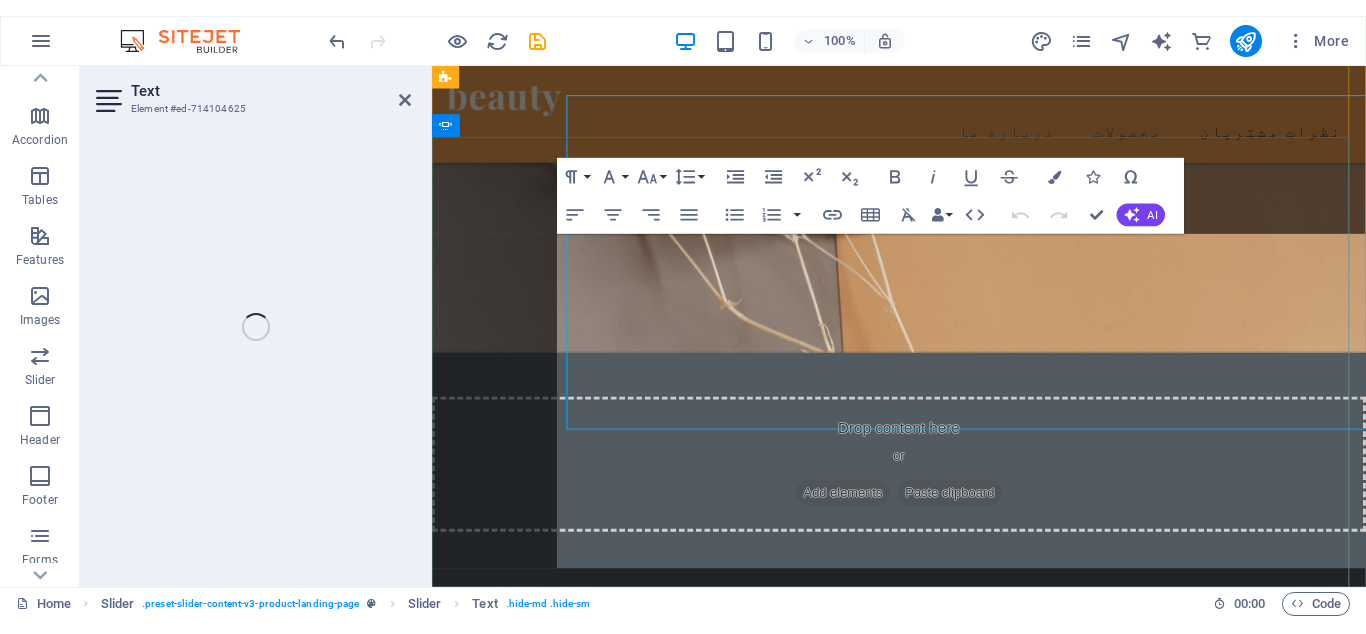 scroll, scrollTop: 3311, scrollLeft: 0, axis: vertical 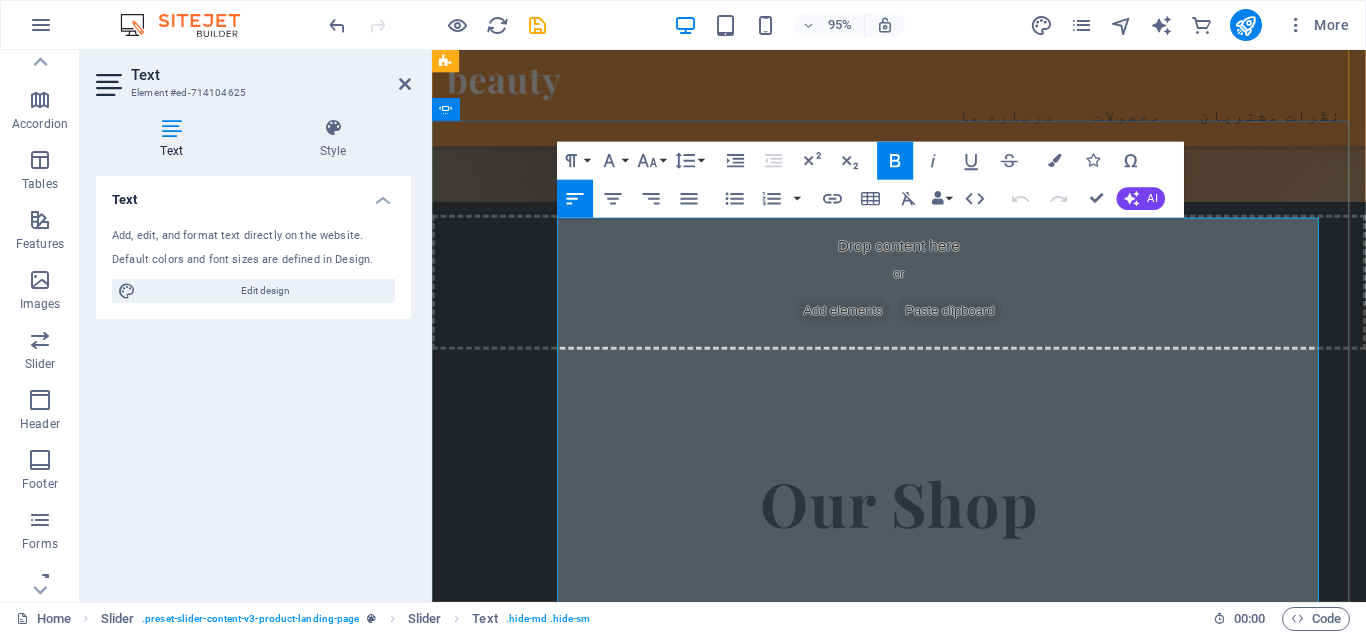 click on "Beauty products are the best ones I have ever tried! They are made of 100% natural ingredients." at bounding box center [-34, 2553] 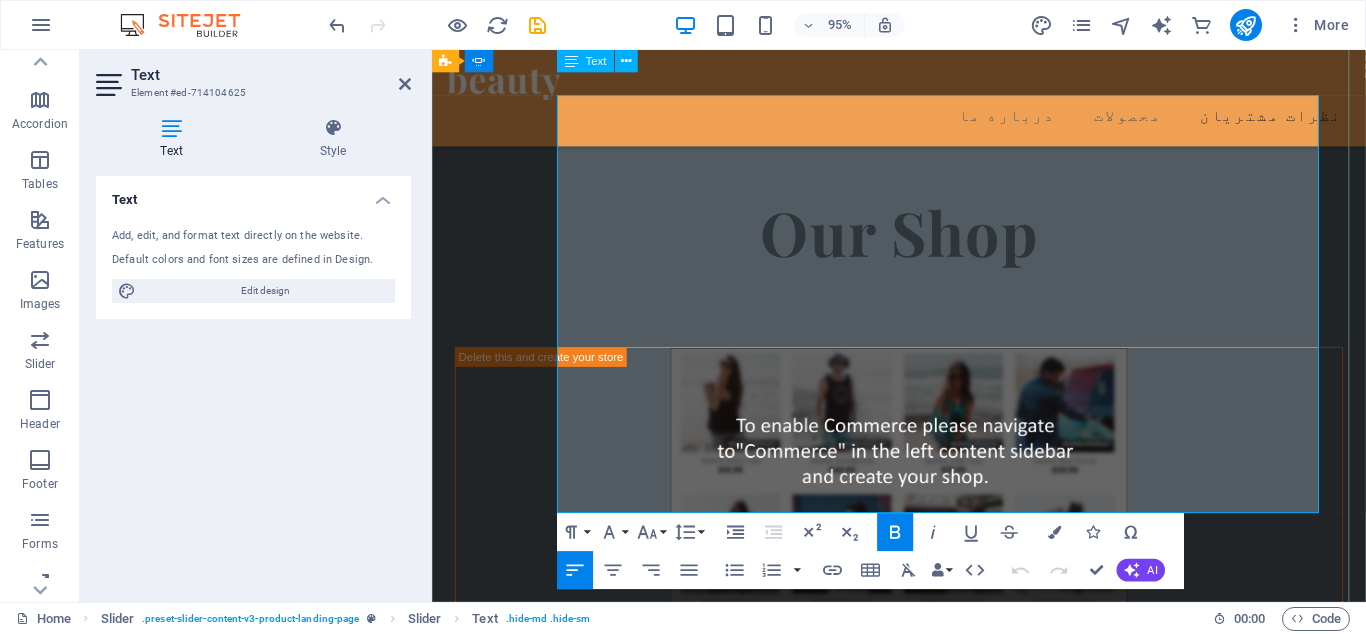 scroll, scrollTop: 3437, scrollLeft: 0, axis: vertical 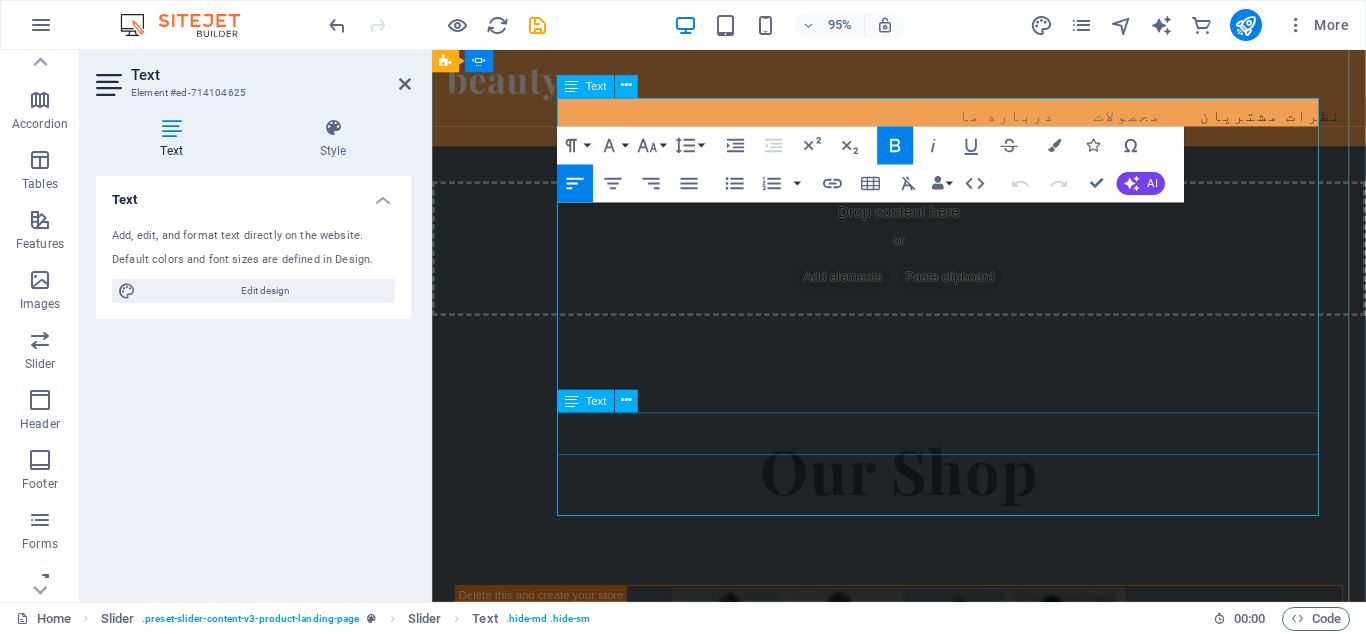 type 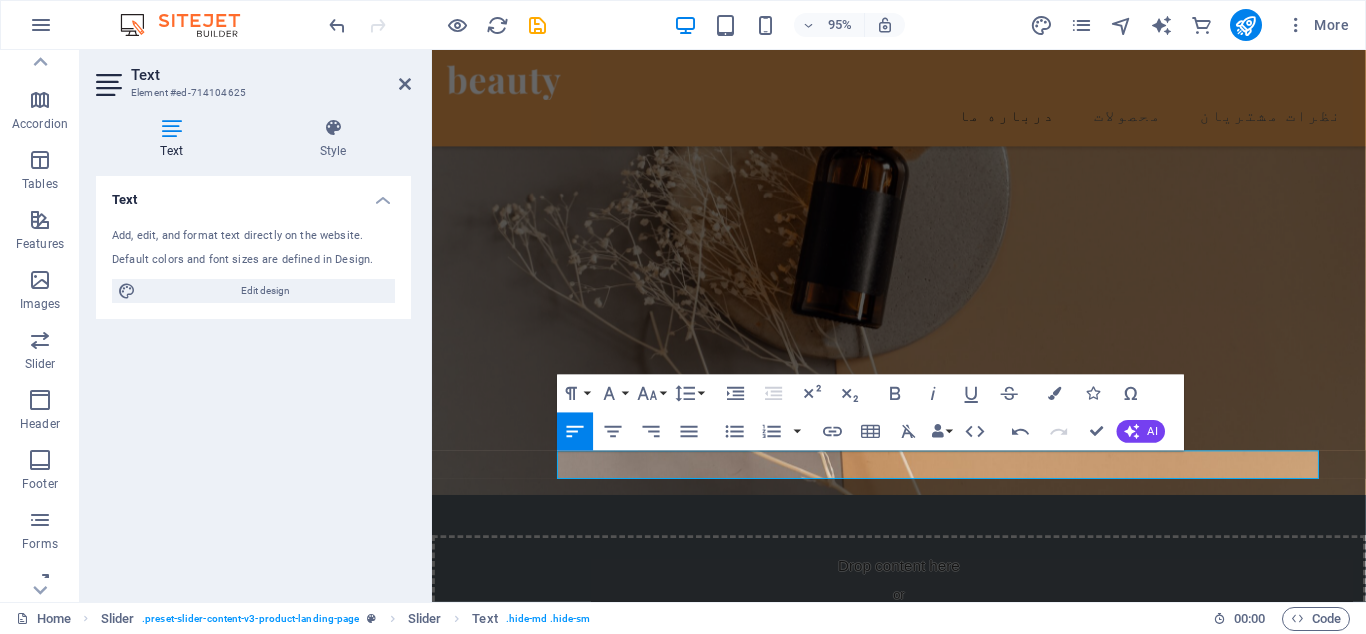 scroll, scrollTop: 3059, scrollLeft: 0, axis: vertical 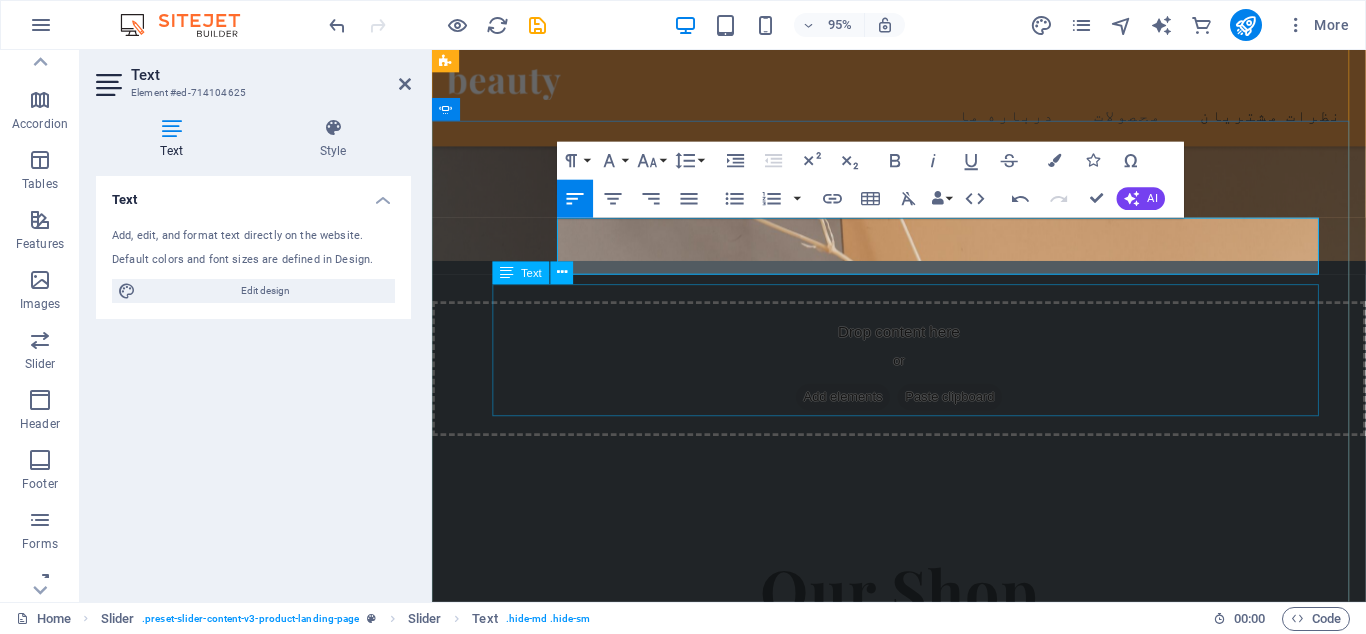 click on "Beauty products are the best ones I have ever tried! They are made of 100% natural ingredients." at bounding box center [-67, 2594] 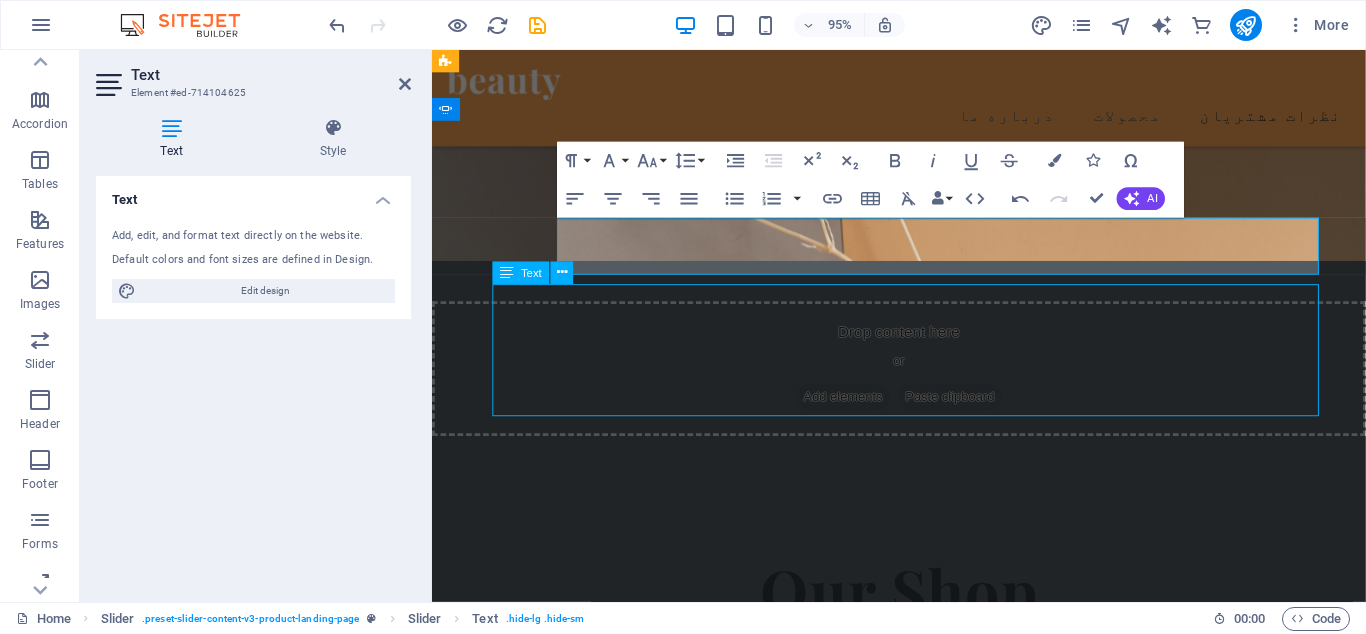 scroll, scrollTop: 3165, scrollLeft: 0, axis: vertical 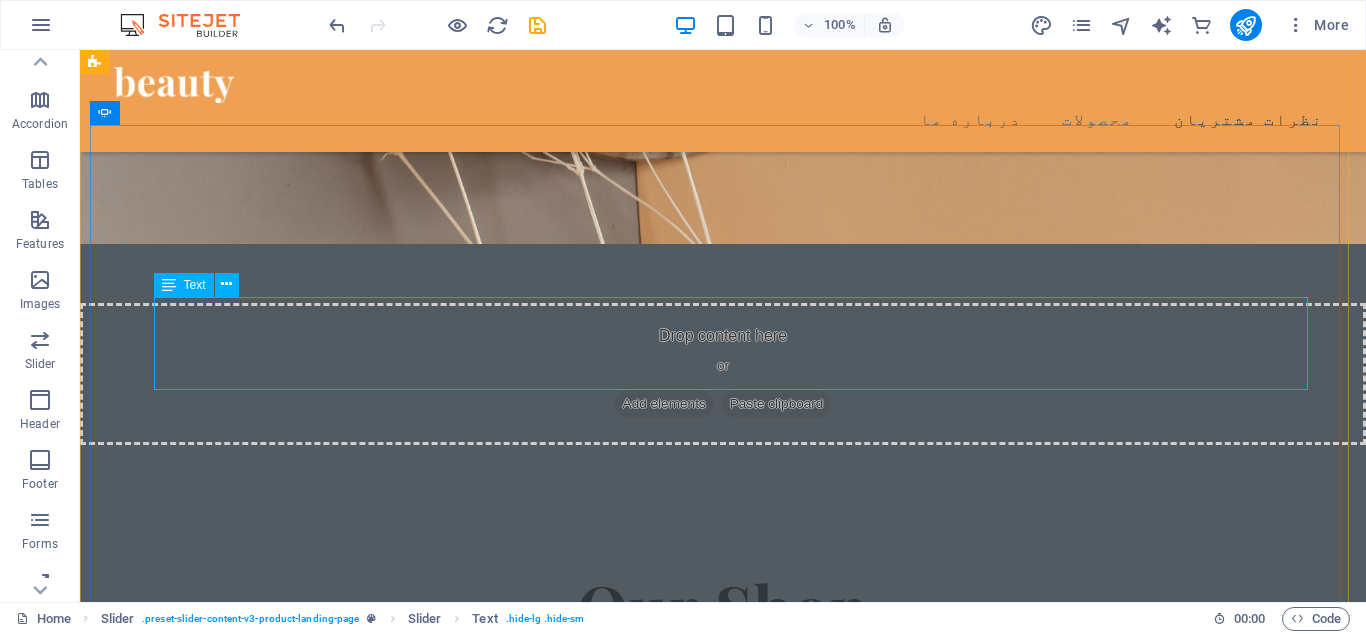 click on "Beauty products are the best ones I have ever tried! They are made of 100% natural ingredients." at bounding box center (-543, 2425) 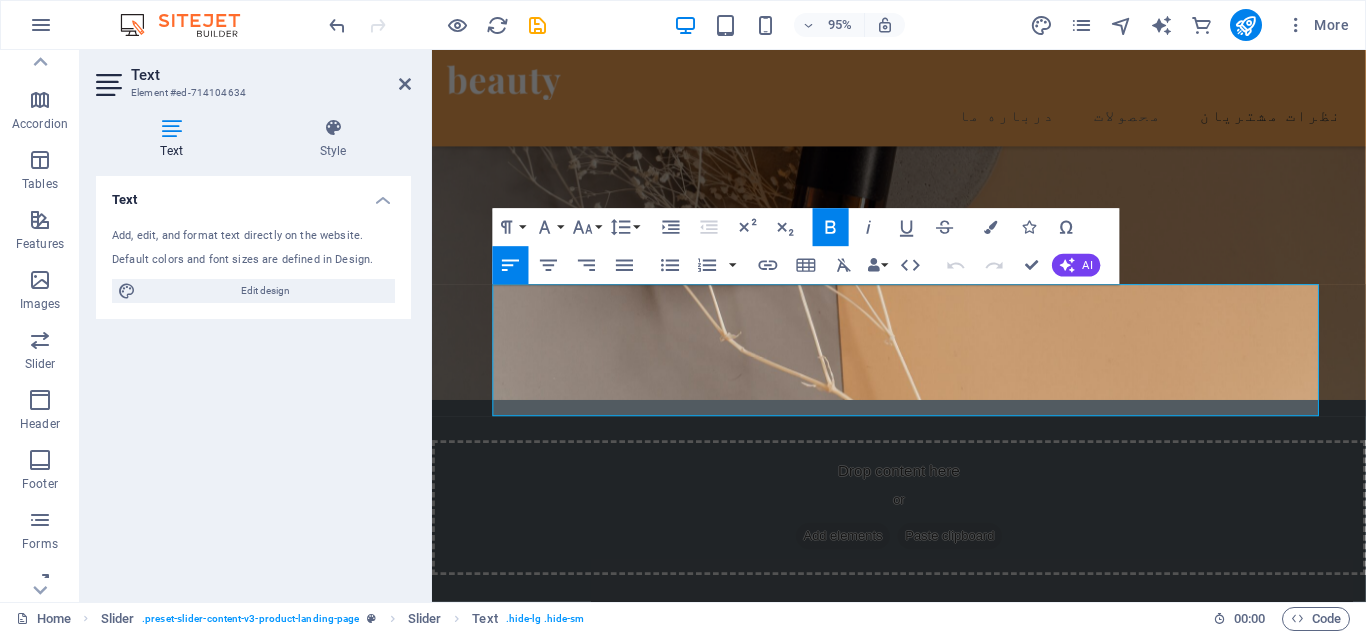 scroll, scrollTop: 3311, scrollLeft: 0, axis: vertical 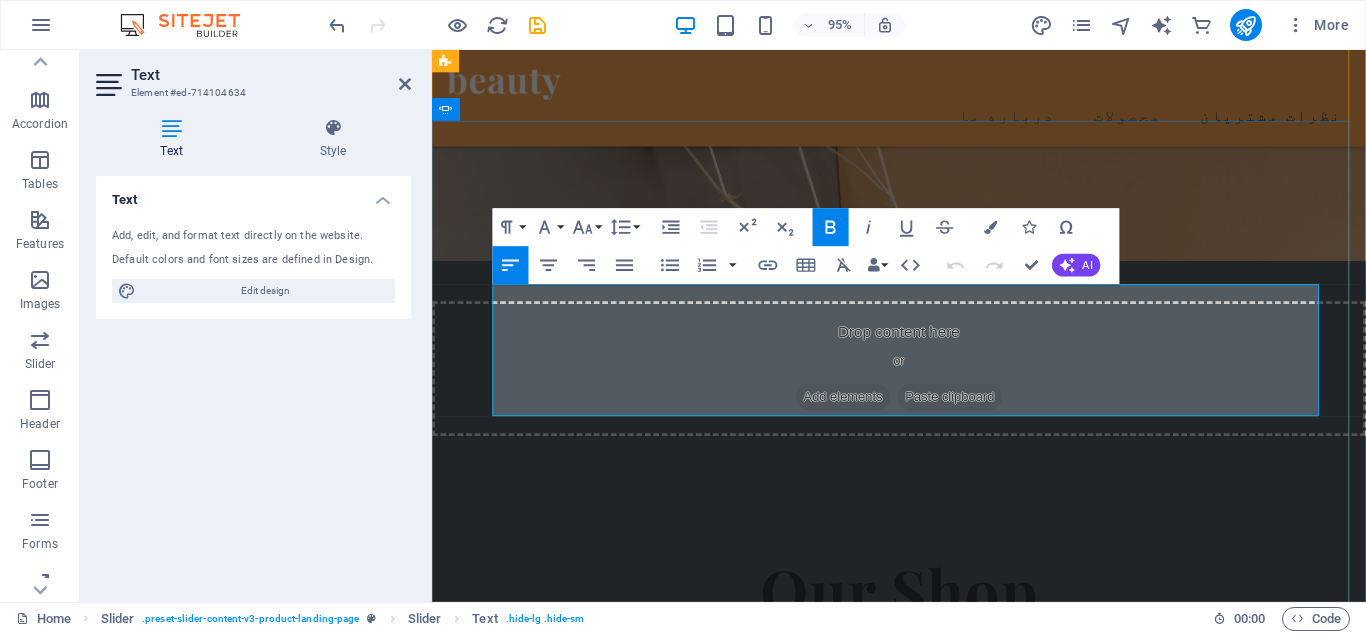 click on "Beauty products are the best ones I have ever tried! They are made of 100% natural ingredients." at bounding box center [-90, 2592] 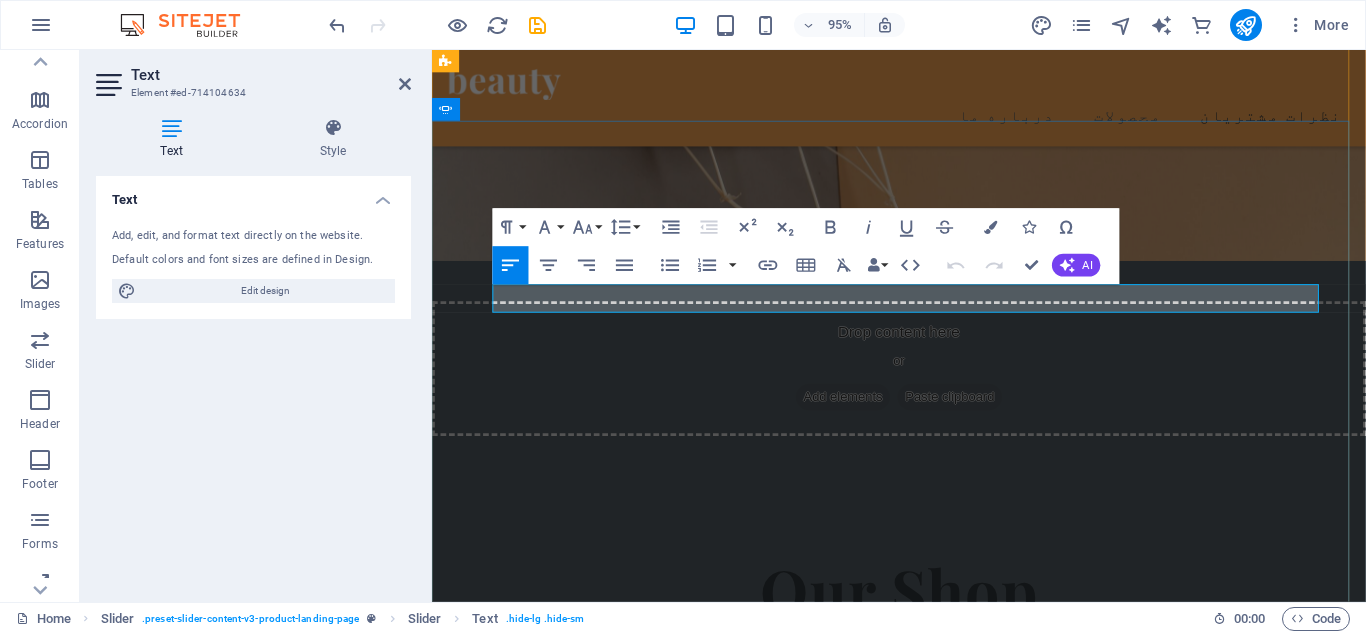 type 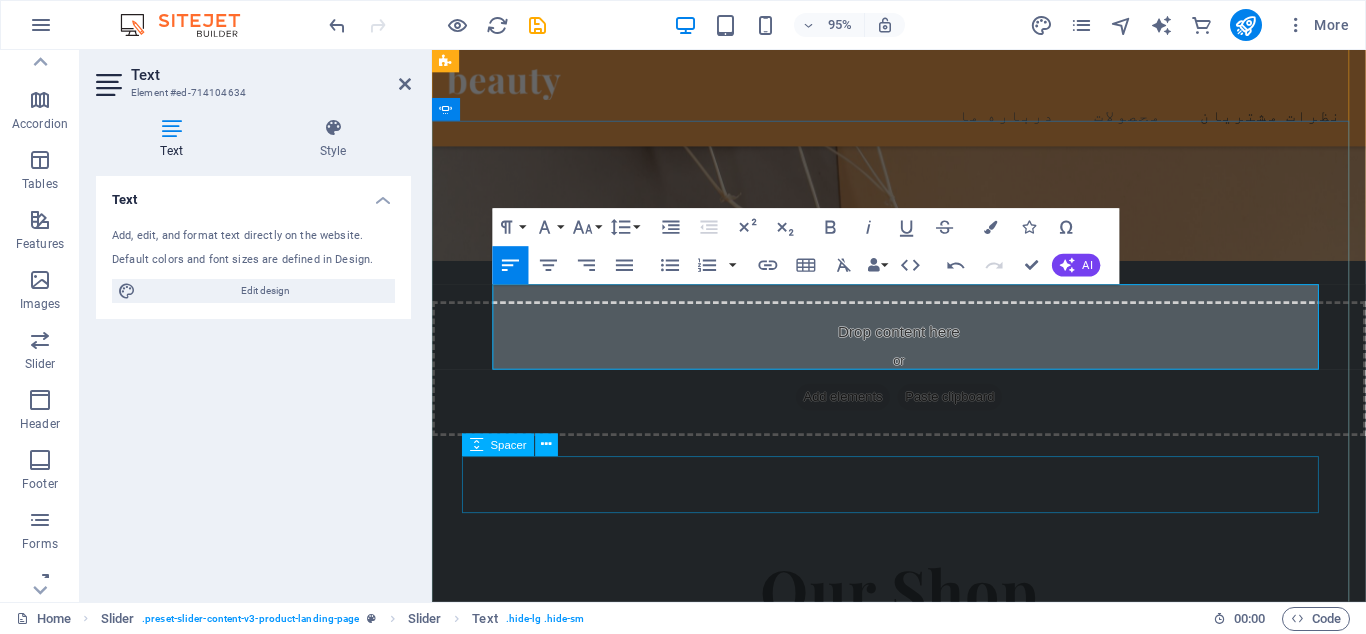 click at bounding box center (-83, 2735) 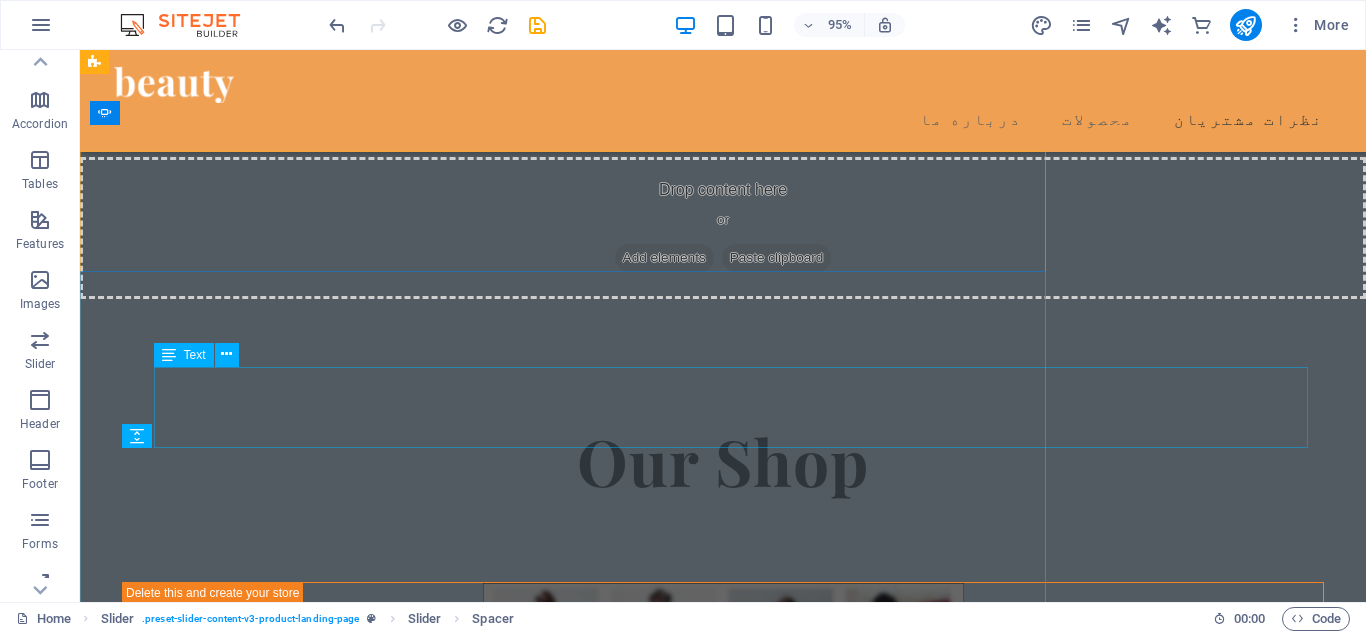 scroll, scrollTop: 3165, scrollLeft: 0, axis: vertical 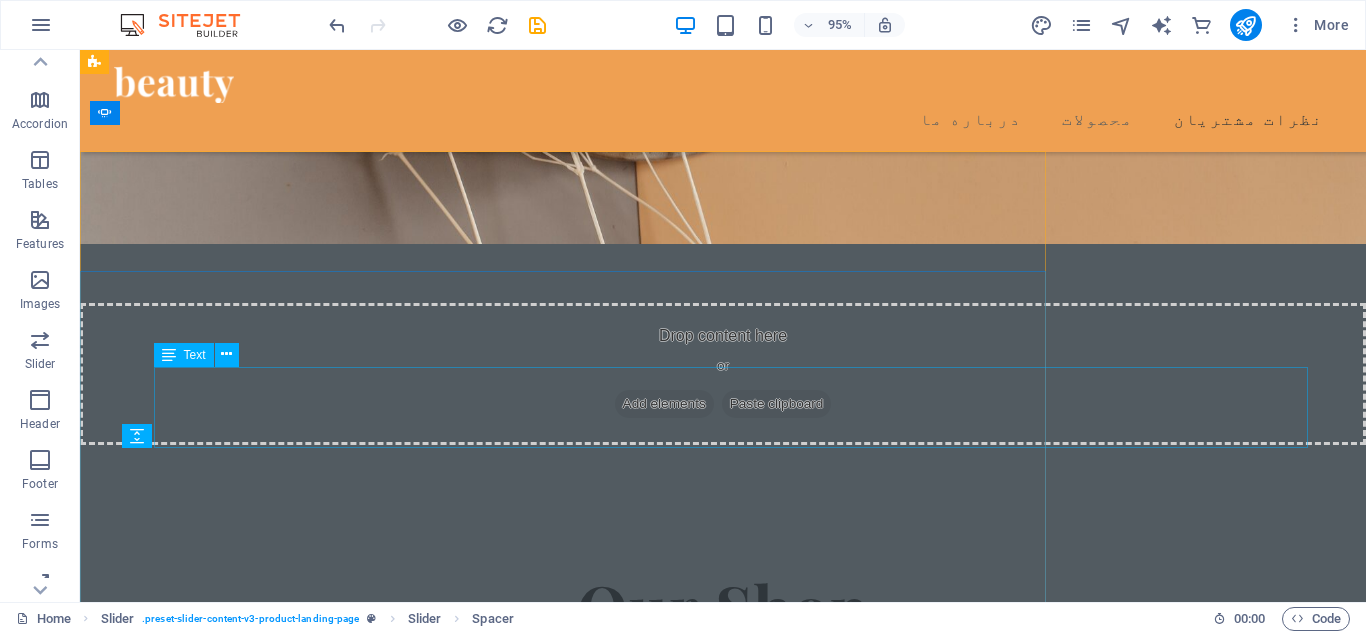 click on "Beauty products are the best ones I have ever tried! They are made of 100% natural ingredients." at bounding box center (-543, 2519) 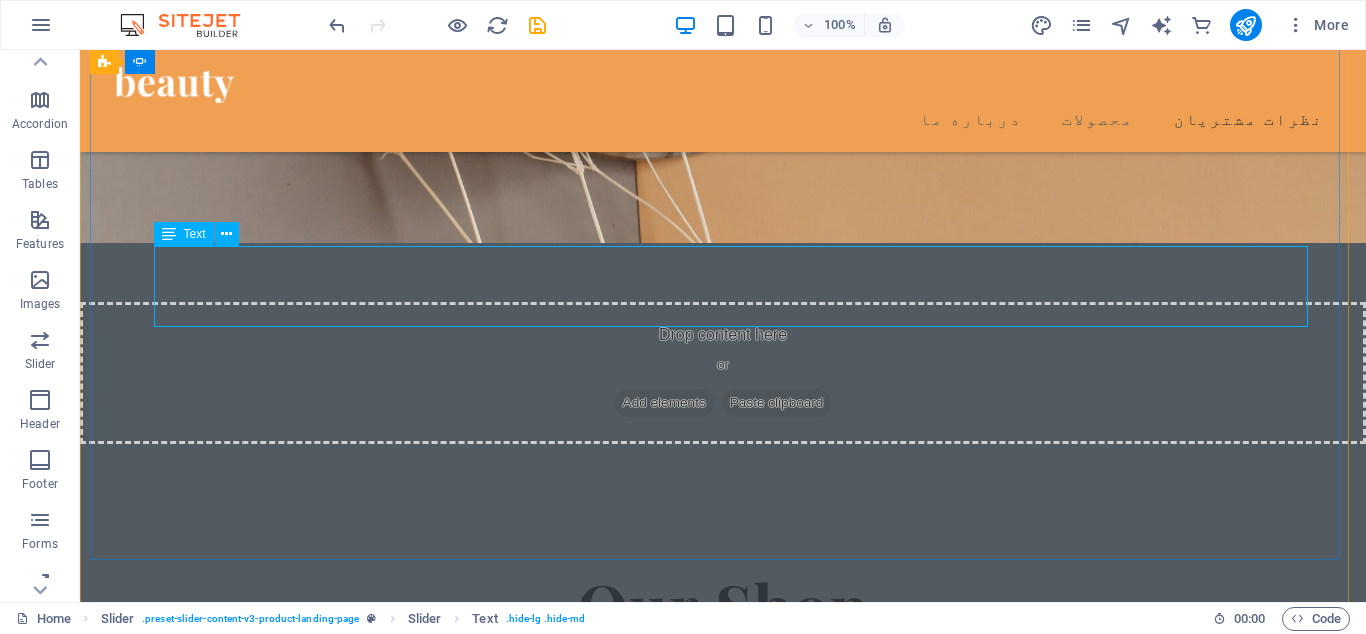 scroll, scrollTop: 3165, scrollLeft: 0, axis: vertical 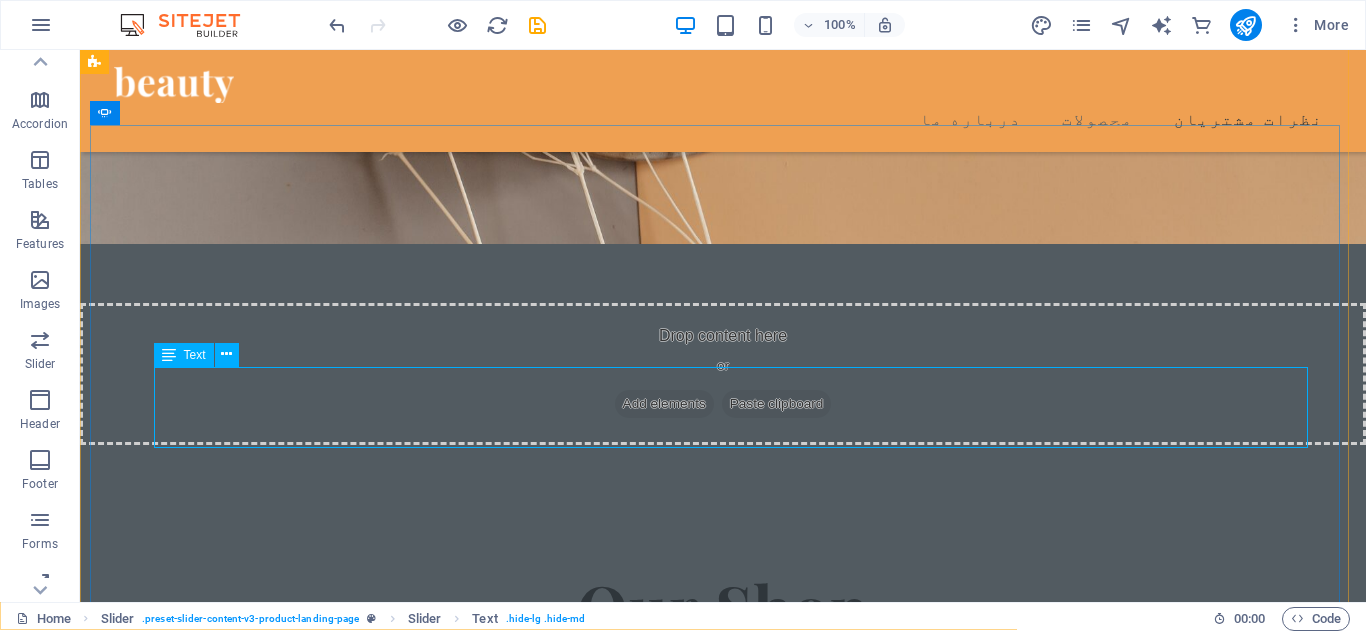 click on "Beauty products are the best ones I have ever tried! They are made of 100% natural ingredients." at bounding box center (-543, 2519) 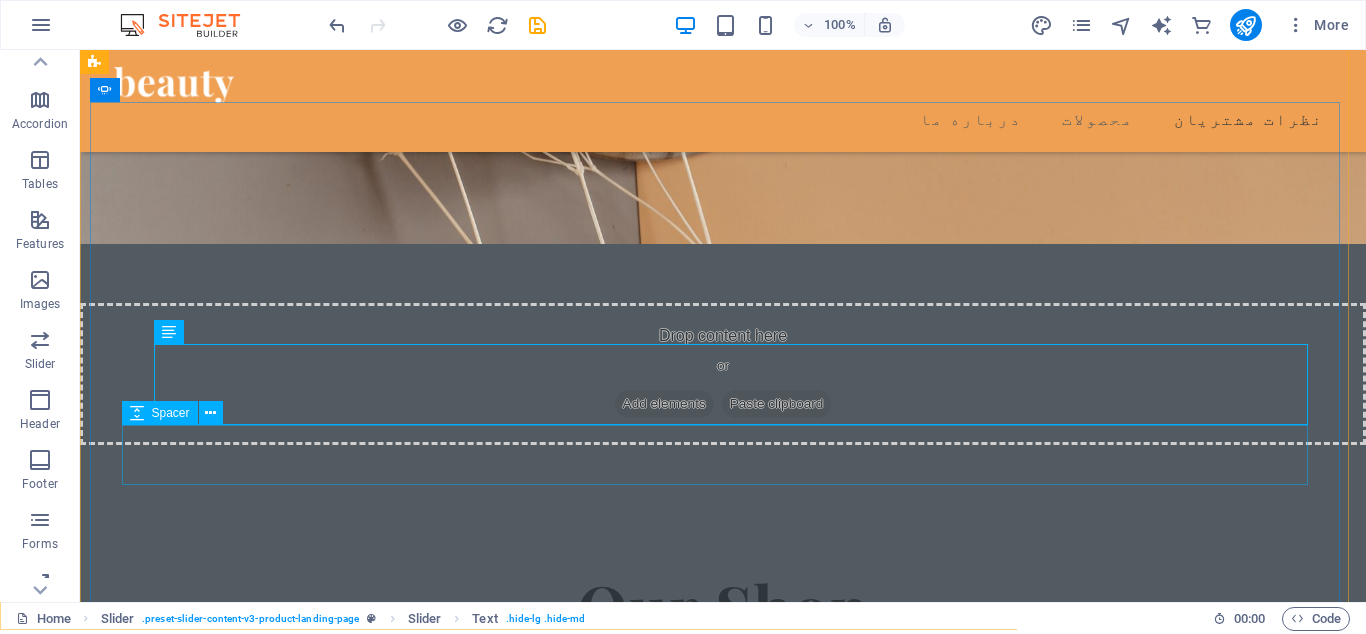 scroll, scrollTop: 3417, scrollLeft: 0, axis: vertical 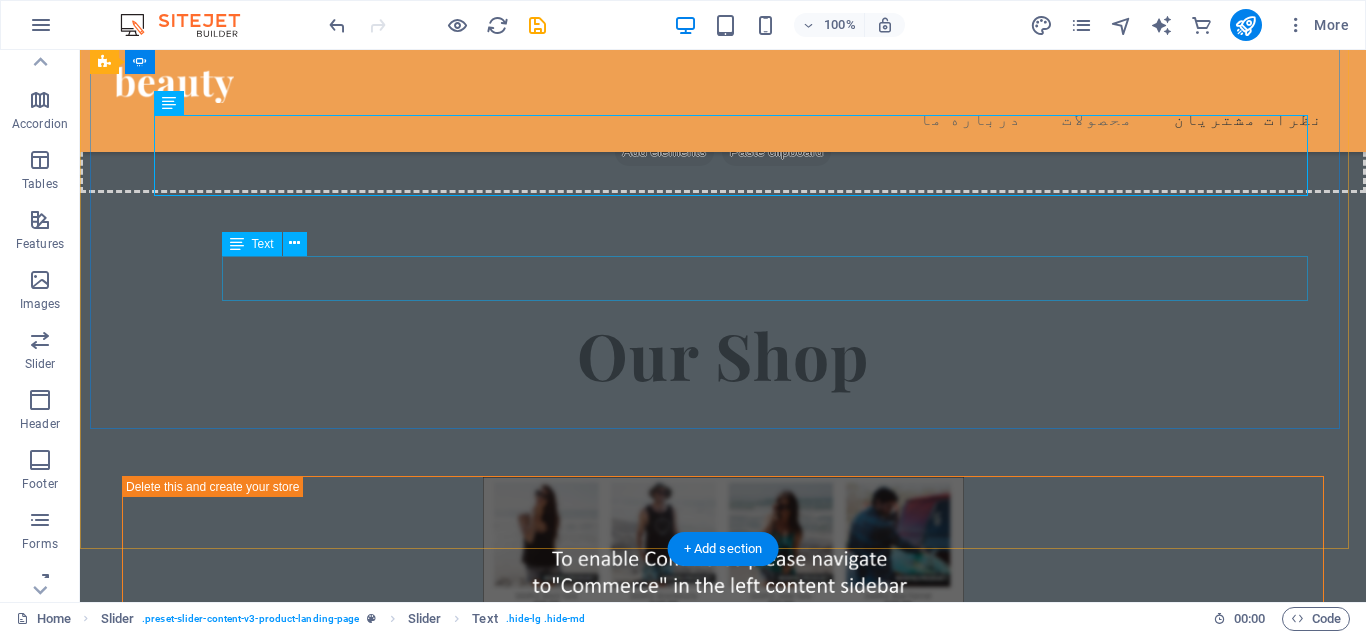 click on "[PERSON_NAME], [GEOGRAPHIC_DATA]" at bounding box center [-509, 2389] 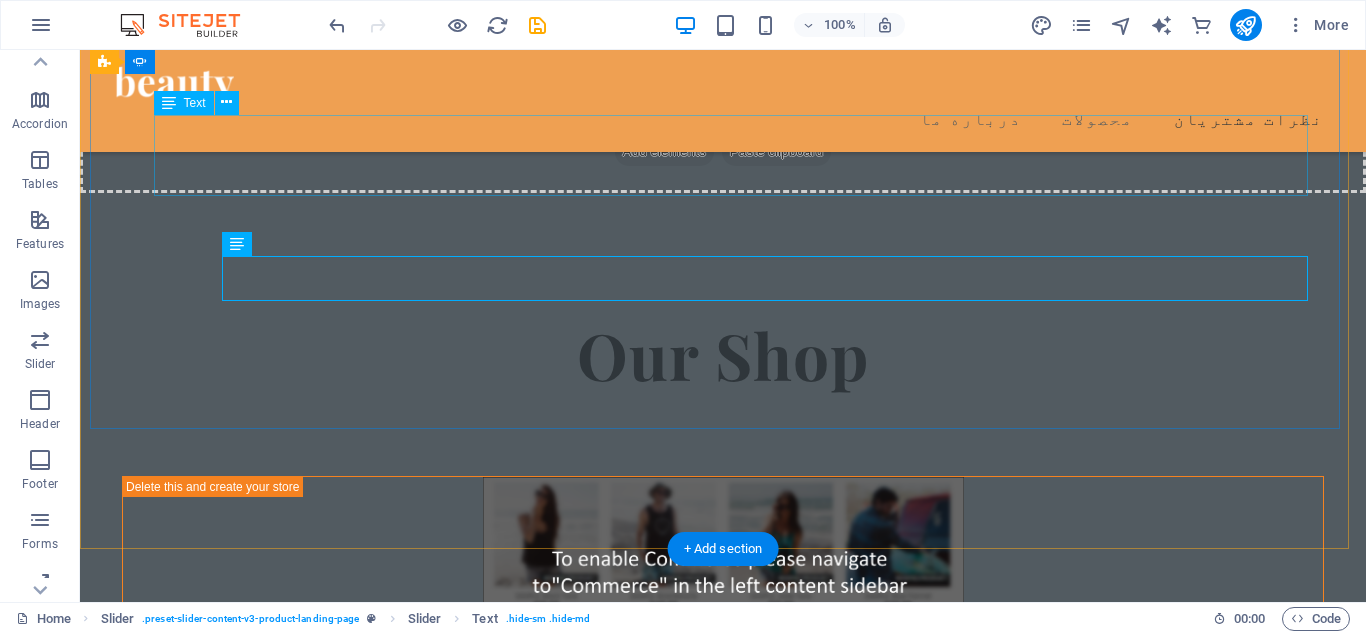 click on "Beauty products are the best ones I have ever tried! They are made of 100% natural ingredients." at bounding box center [-543, 2267] 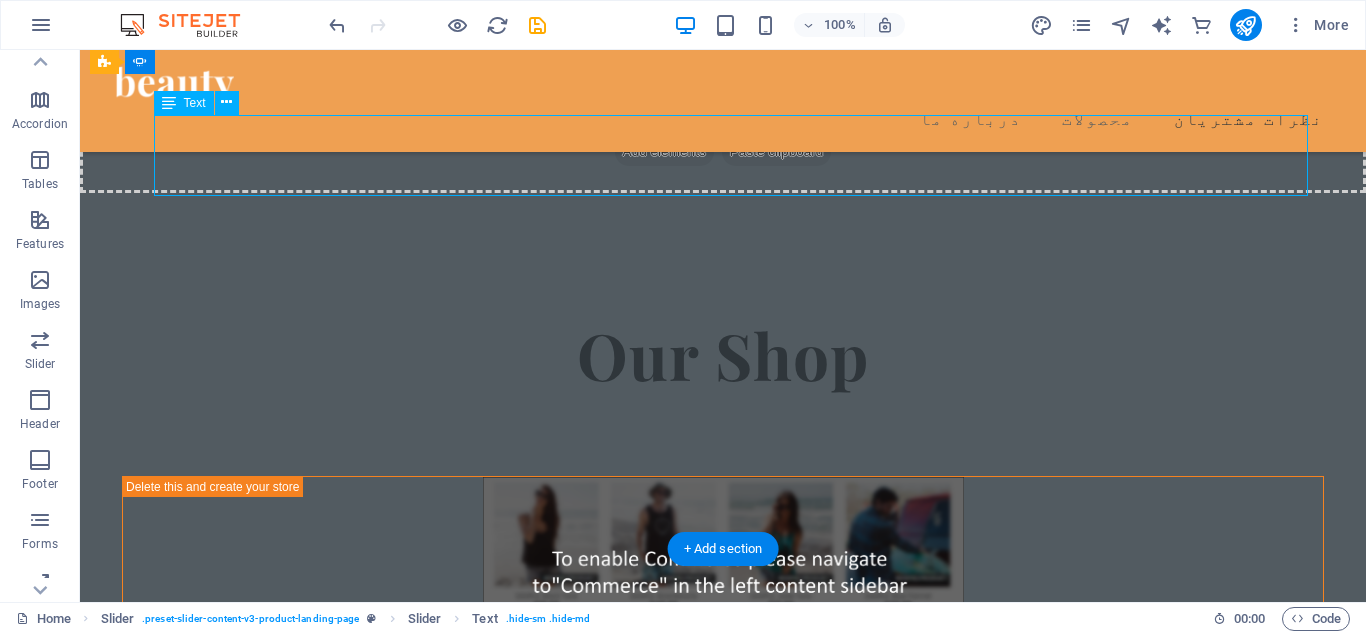 click on "Beauty products are the best ones I have ever tried! They are made of 100% natural ingredients." at bounding box center (-543, 2267) 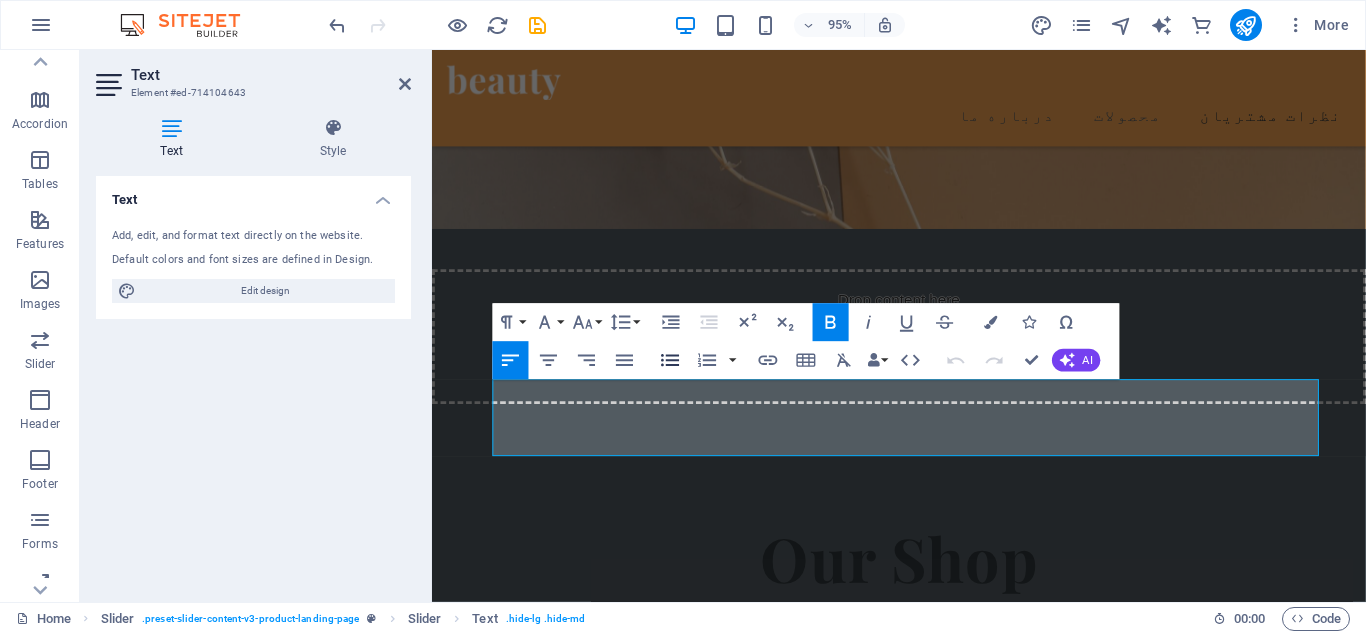 scroll, scrollTop: 3311, scrollLeft: 0, axis: vertical 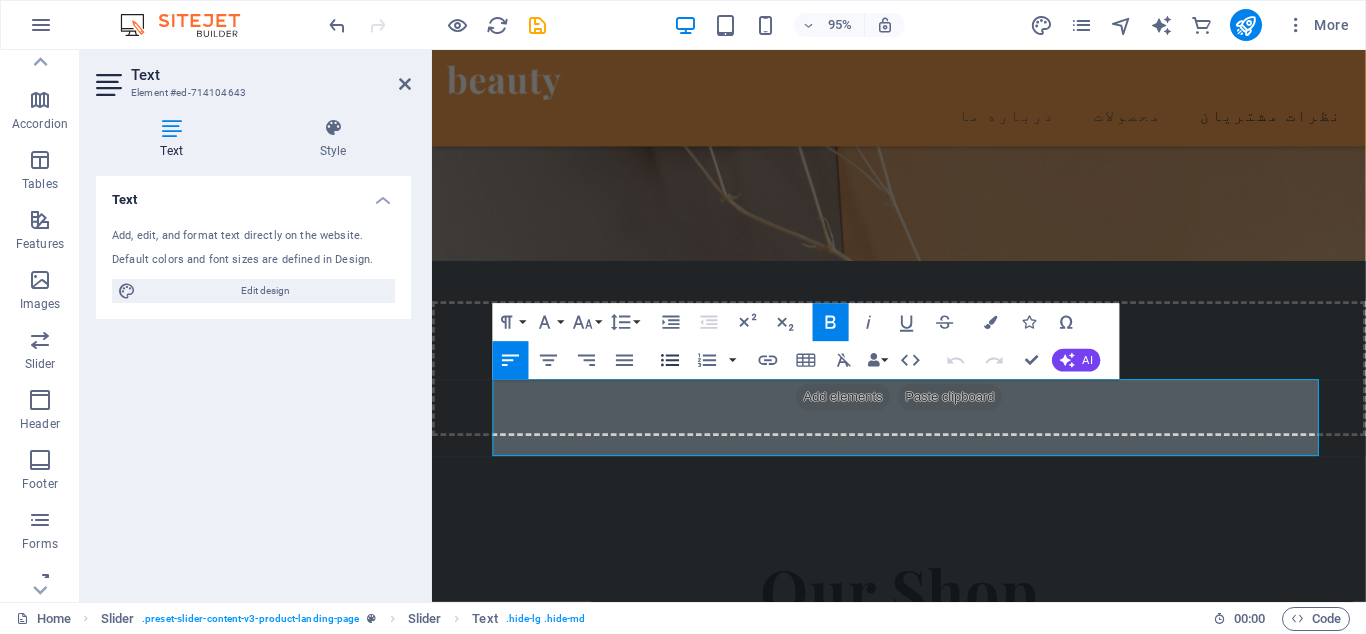 type 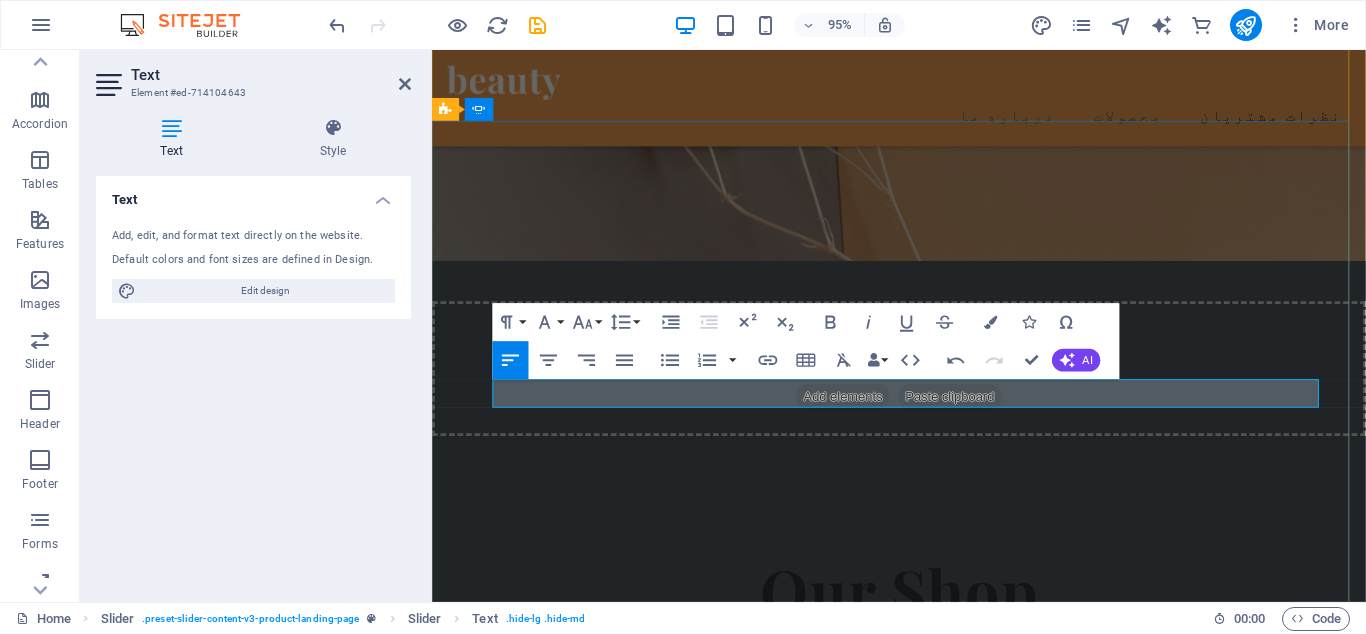 click on "حقیقتا آساوی برای من هم آسایش به ارمغان آورد هم زیبایی، خیلی انتخاب اسمتون" at bounding box center (-67, 2655) 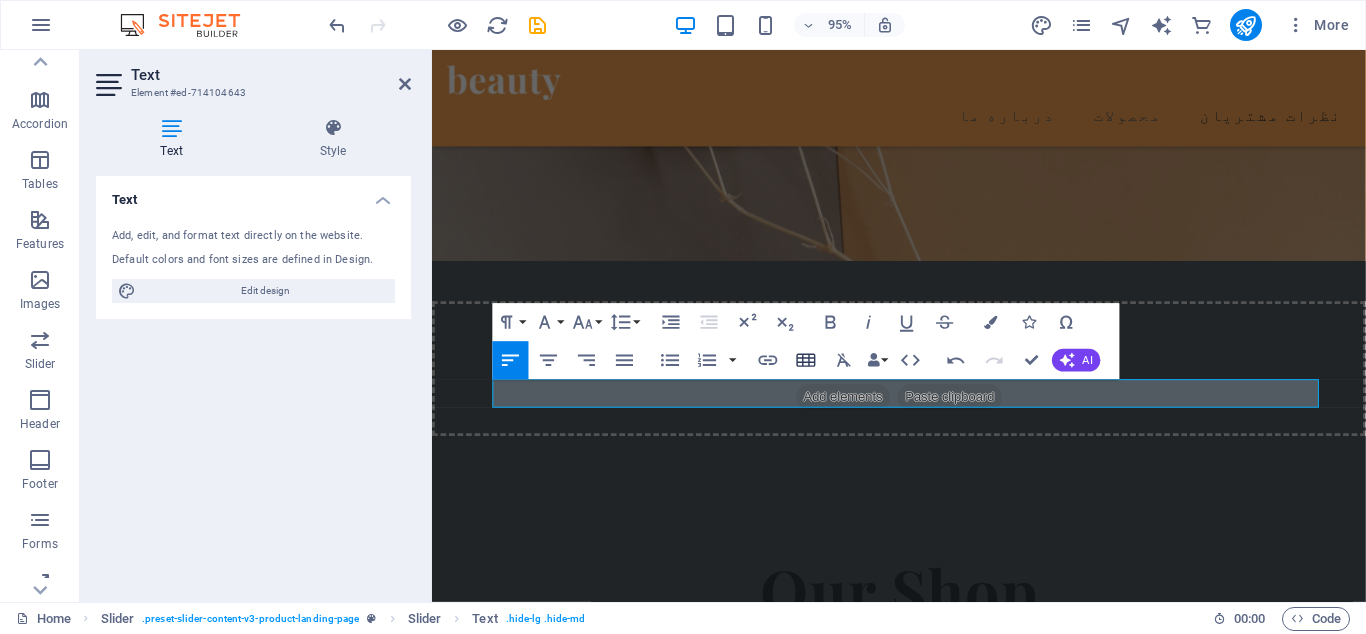 click on "Insert Table" at bounding box center (806, 360) 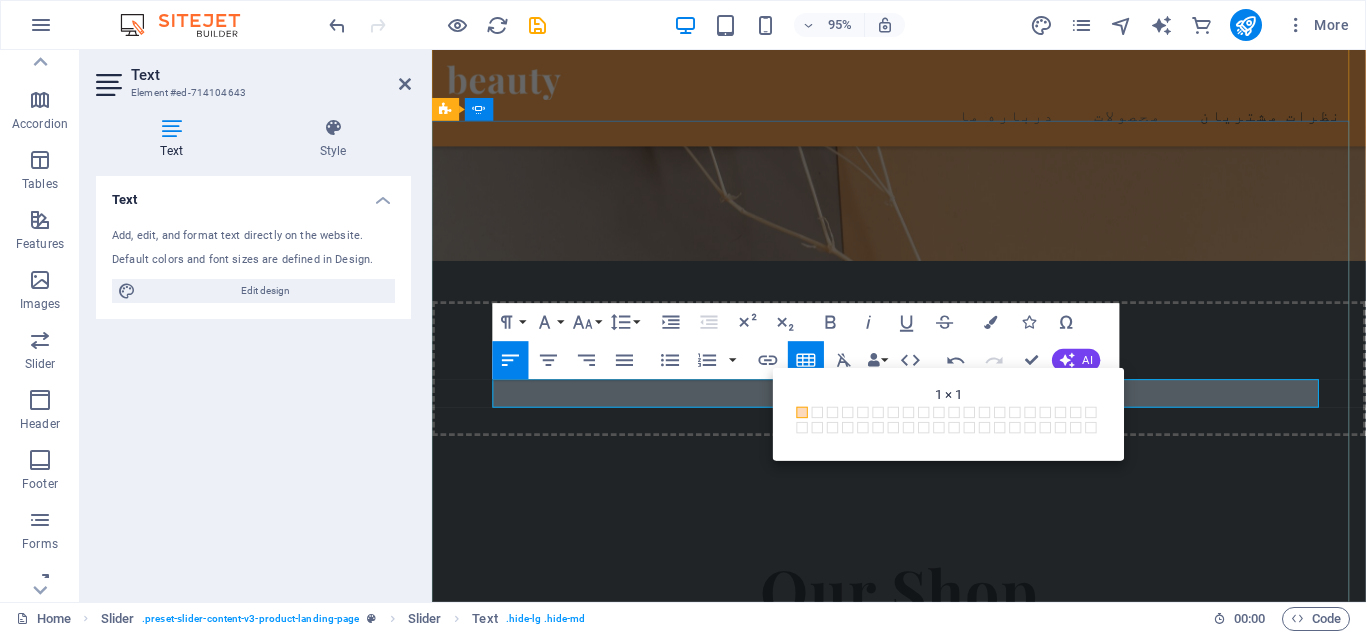 click on "حقیقتا آساوی برای من هم آسایش به ارمغان آورد هم زیبایی، انتخاب اسمتون" at bounding box center [-67, 2655] 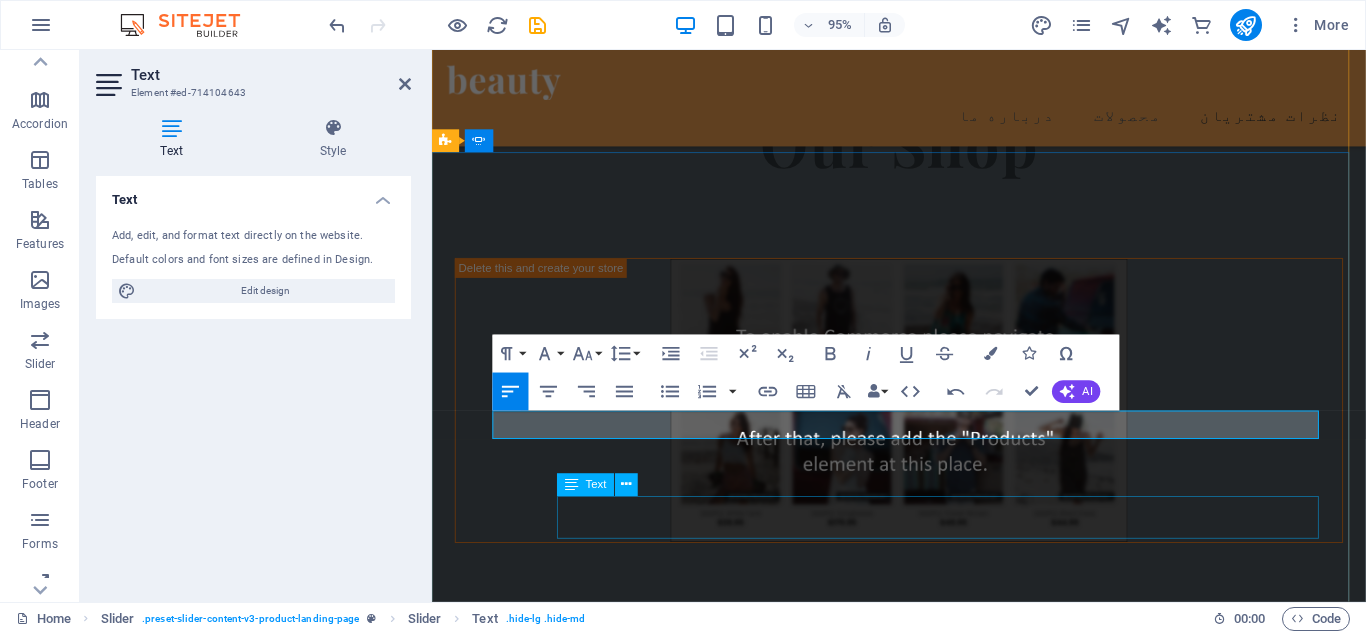 scroll, scrollTop: 3277, scrollLeft: 0, axis: vertical 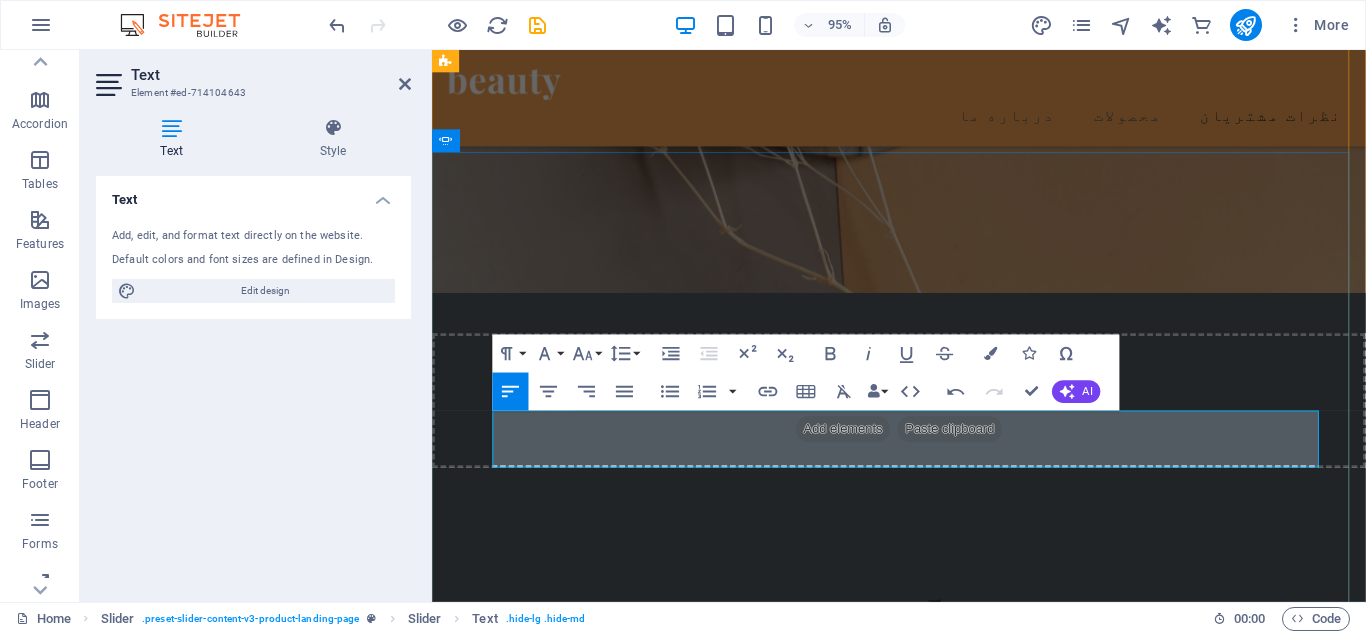 click on ""آنیسا"" at bounding box center (-67, 2734) 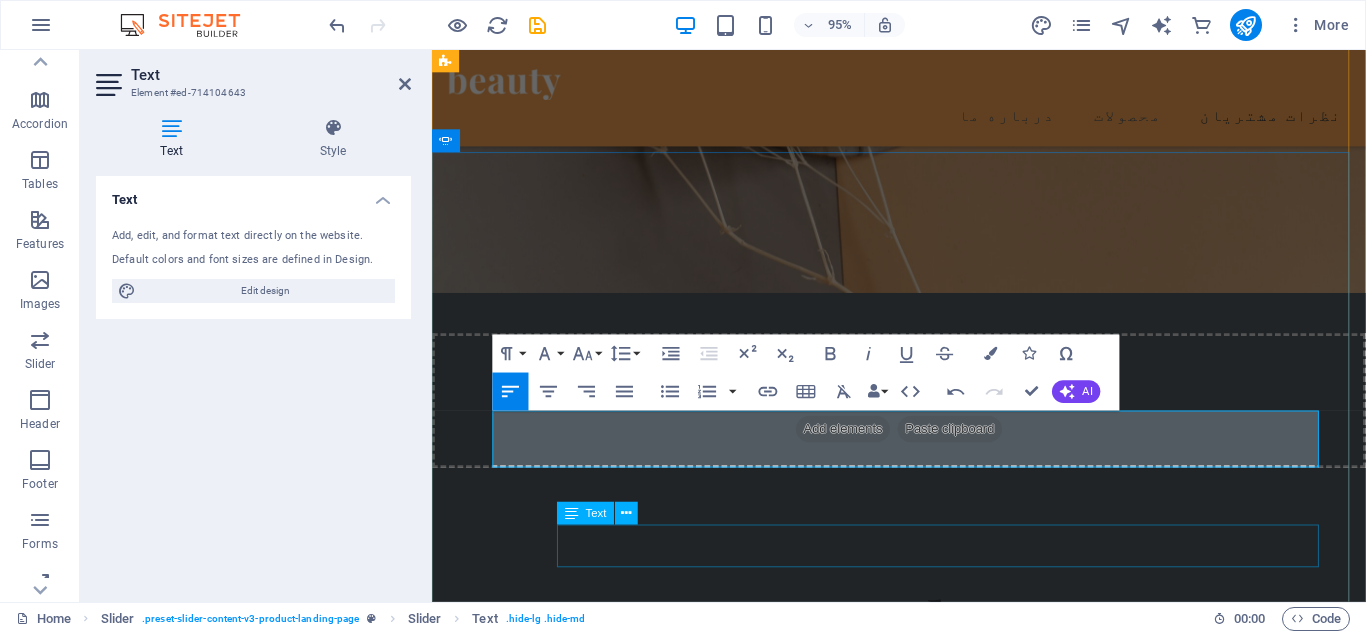 click on "[PERSON_NAME], [GEOGRAPHIC_DATA]" at bounding box center (-33, 2831) 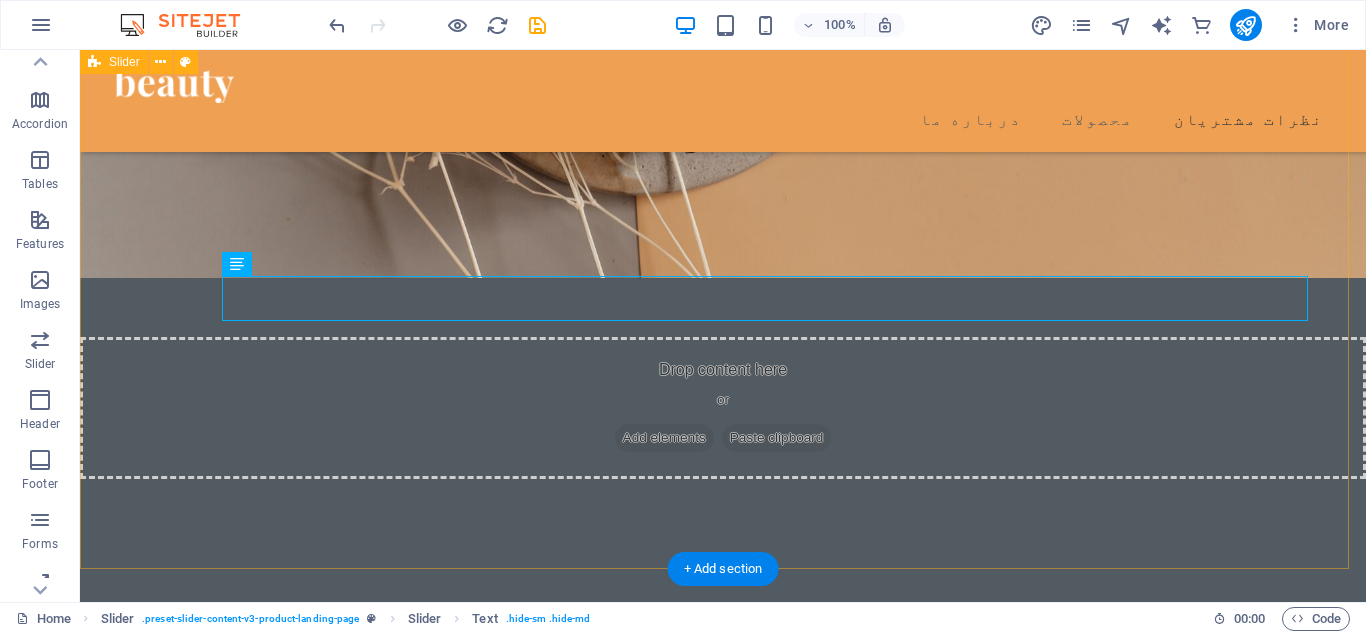 scroll, scrollTop: 3383, scrollLeft: 0, axis: vertical 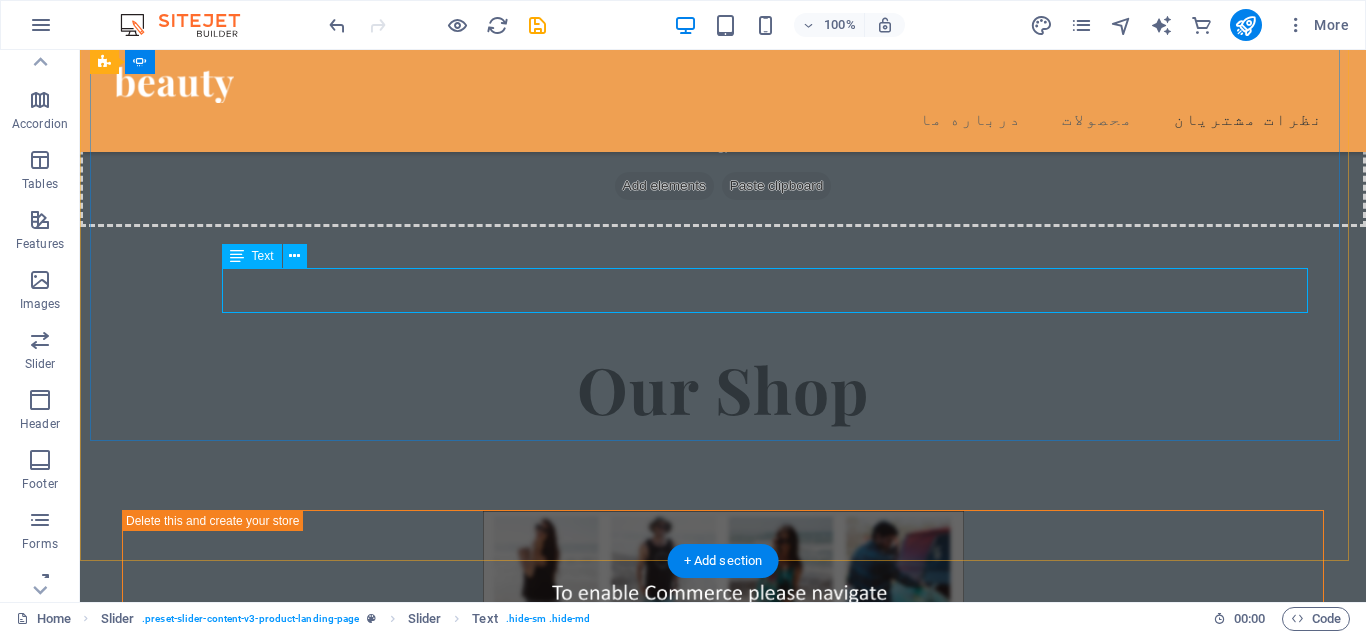 click on "[PERSON_NAME], [GEOGRAPHIC_DATA]" at bounding box center [-509, 2433] 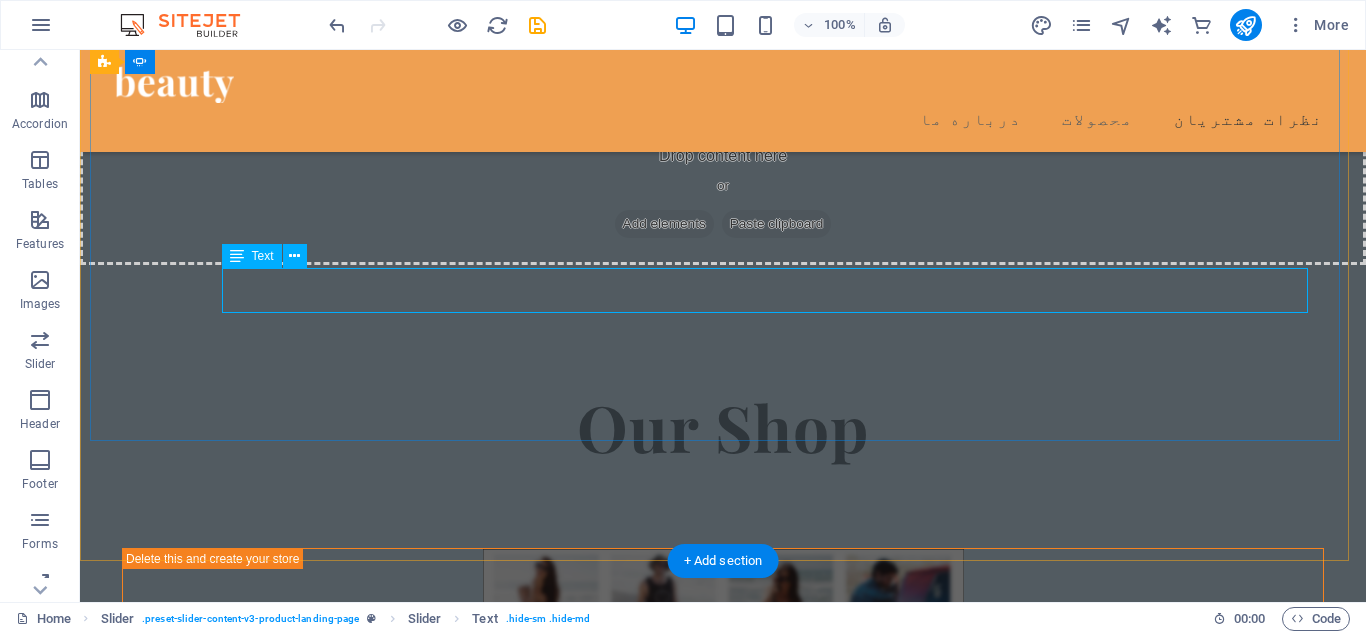 scroll, scrollTop: 3529, scrollLeft: 0, axis: vertical 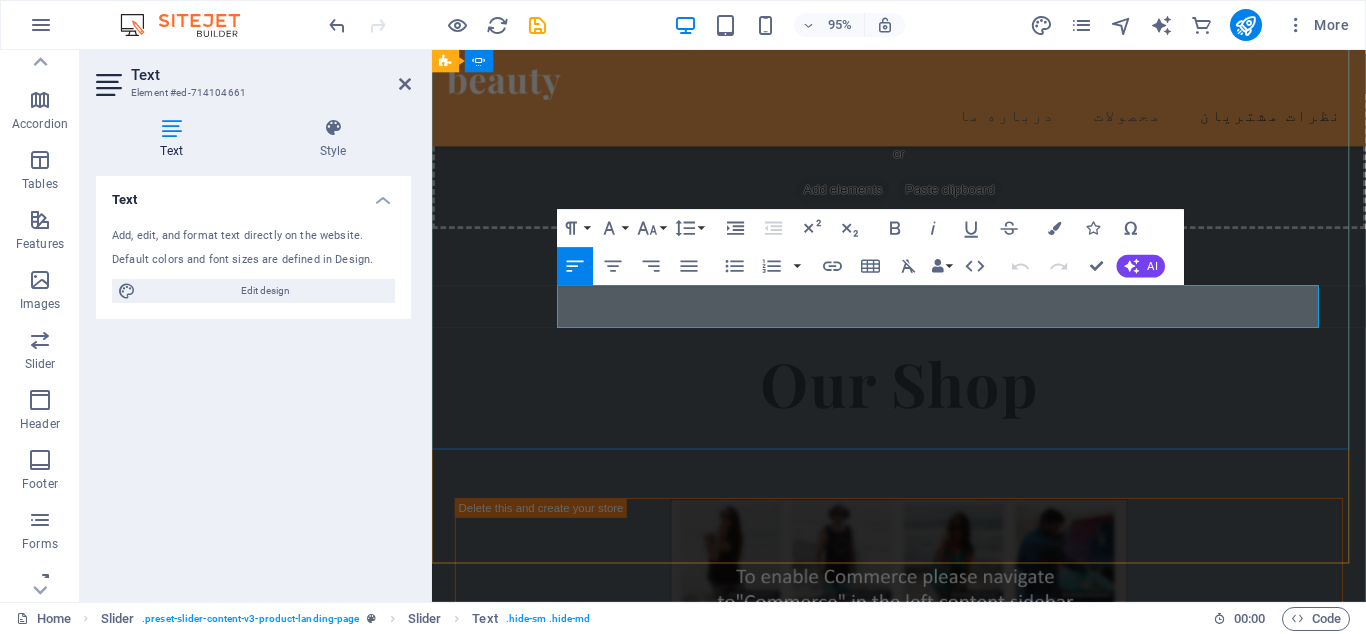 drag, startPoint x: 799, startPoint y: 331, endPoint x: 311, endPoint y: 266, distance: 492.30988 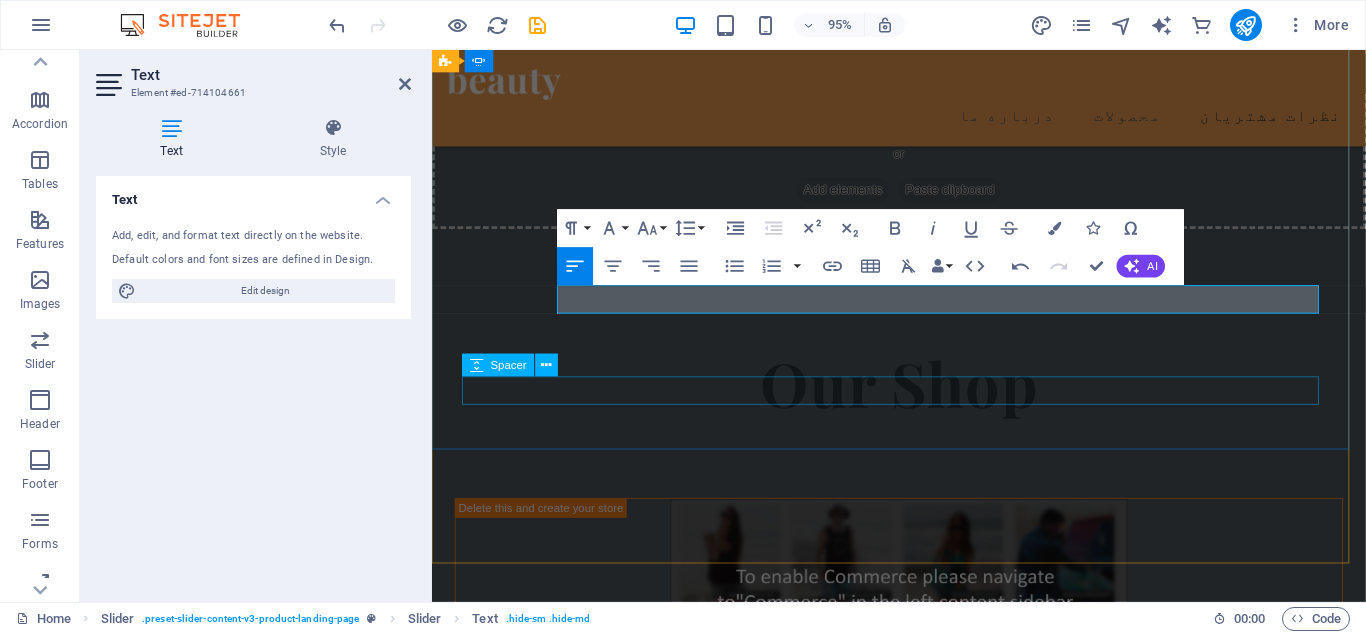 click at bounding box center [-83, 2668] 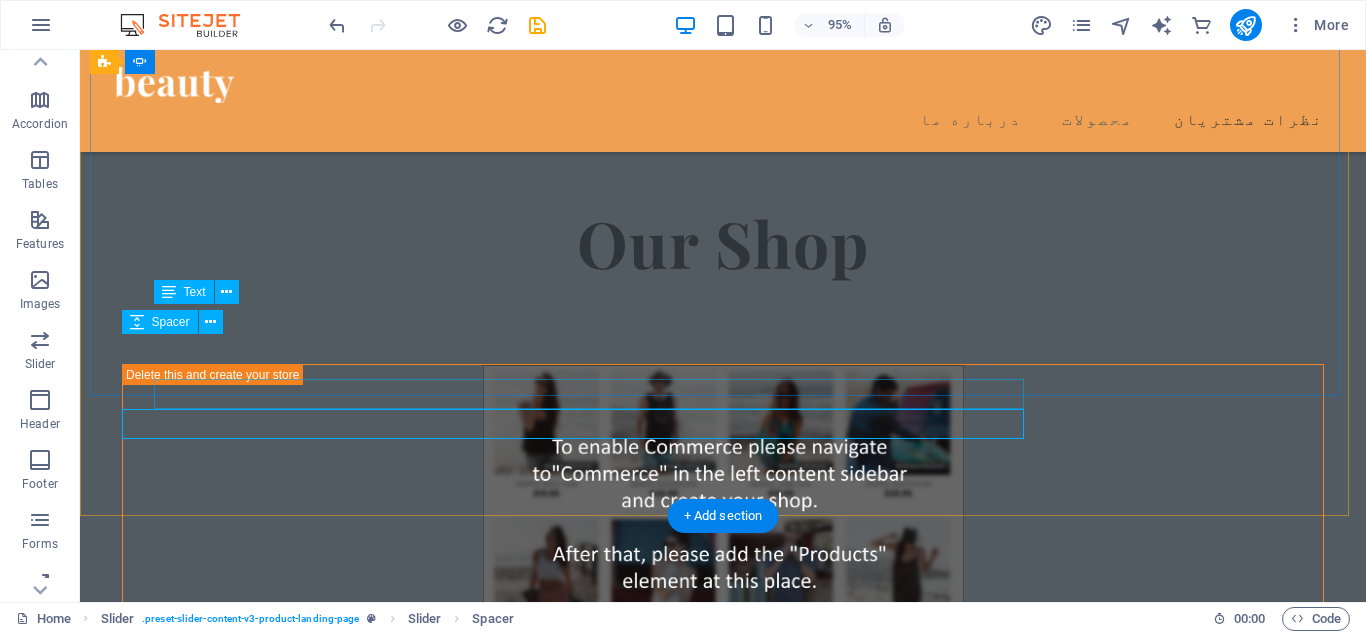 scroll, scrollTop: 3383, scrollLeft: 0, axis: vertical 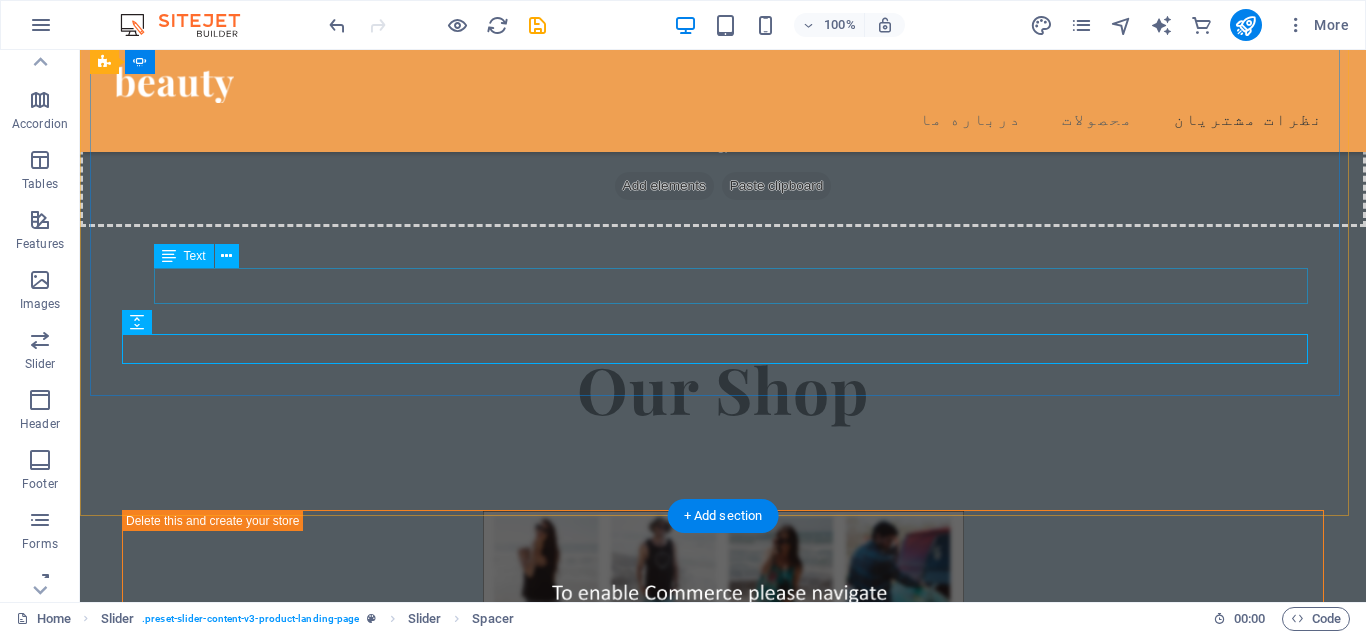 click on "[PERSON_NAME], [GEOGRAPHIC_DATA]" at bounding box center (-543, 2429) 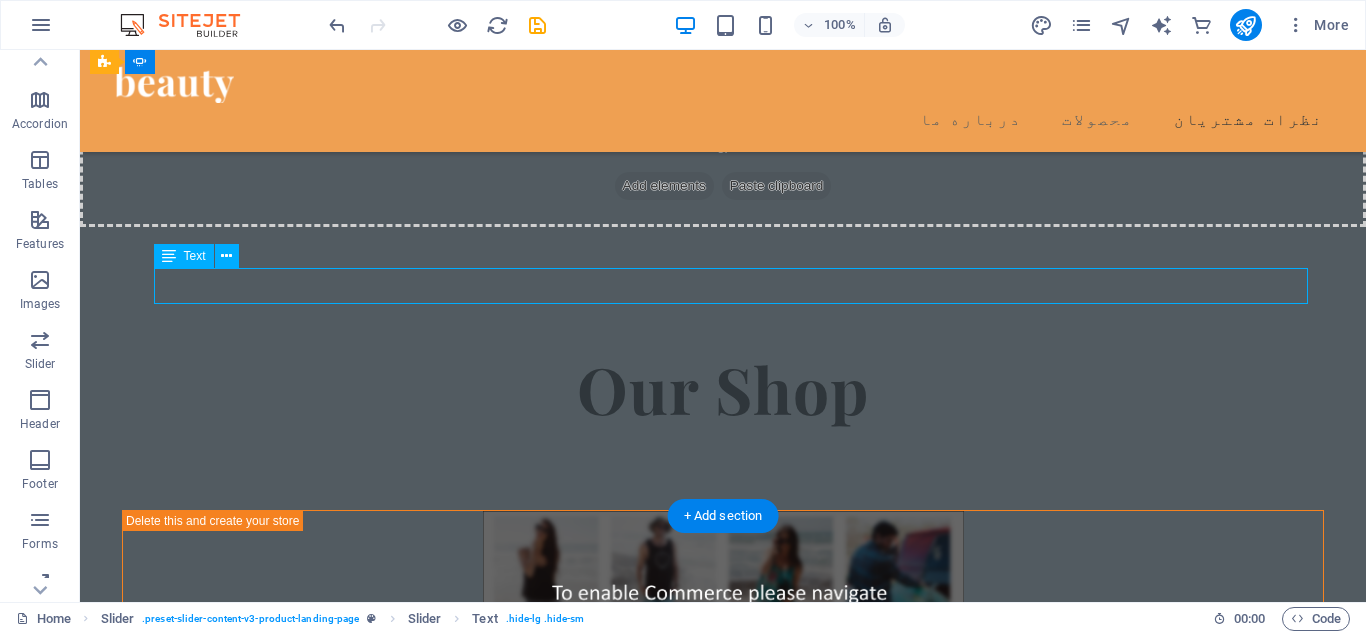 click on "[PERSON_NAME], [GEOGRAPHIC_DATA]" at bounding box center [-543, 2429] 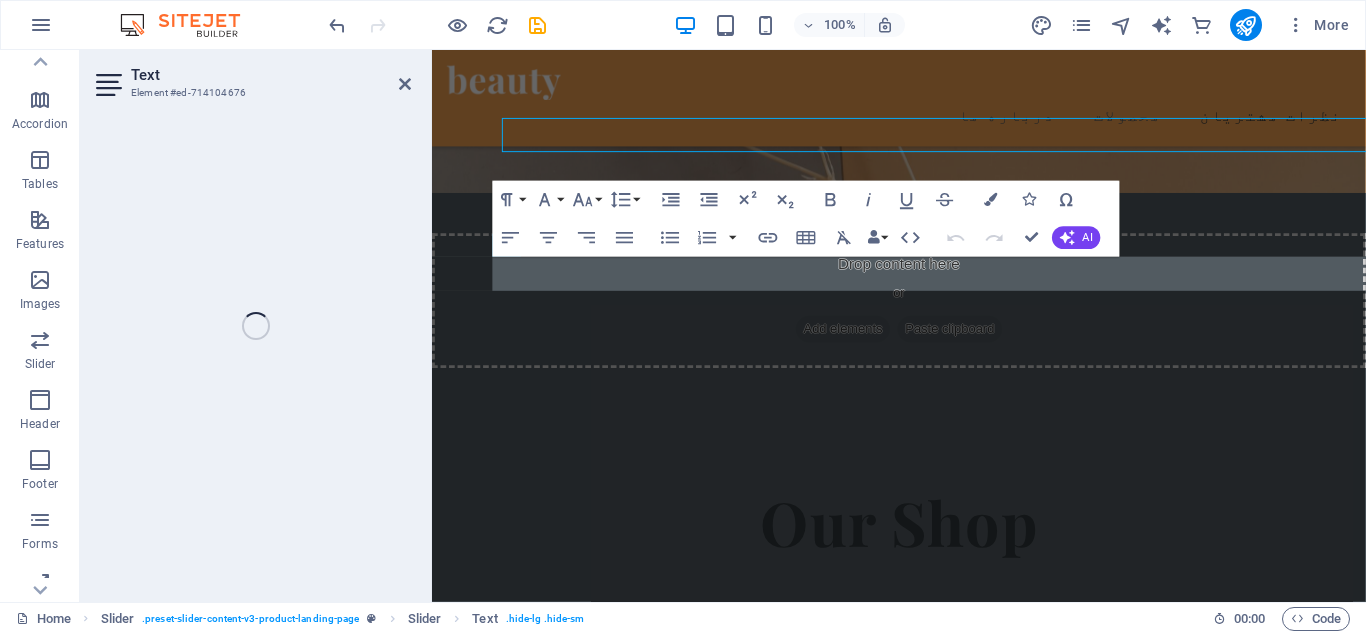 scroll, scrollTop: 3529, scrollLeft: 0, axis: vertical 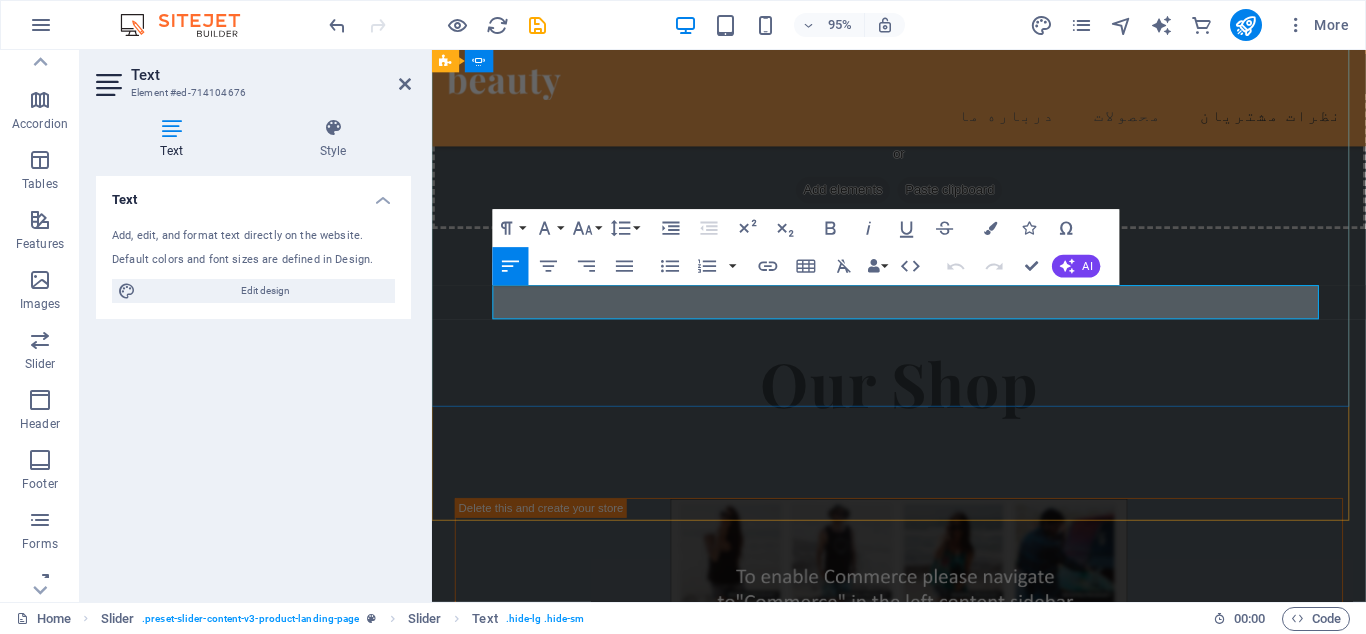 drag, startPoint x: 717, startPoint y: 306, endPoint x: 715, endPoint y: 317, distance: 11.18034 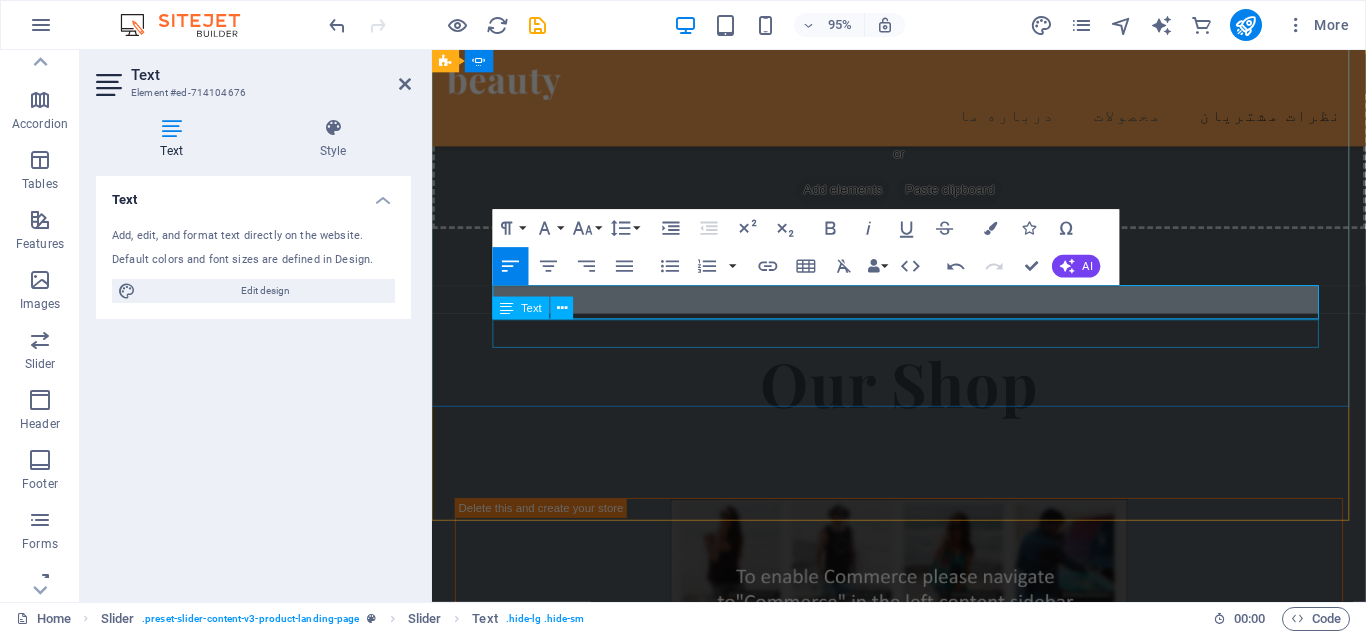click on "[PERSON_NAME], [GEOGRAPHIC_DATA]" at bounding box center [-67, 2602] 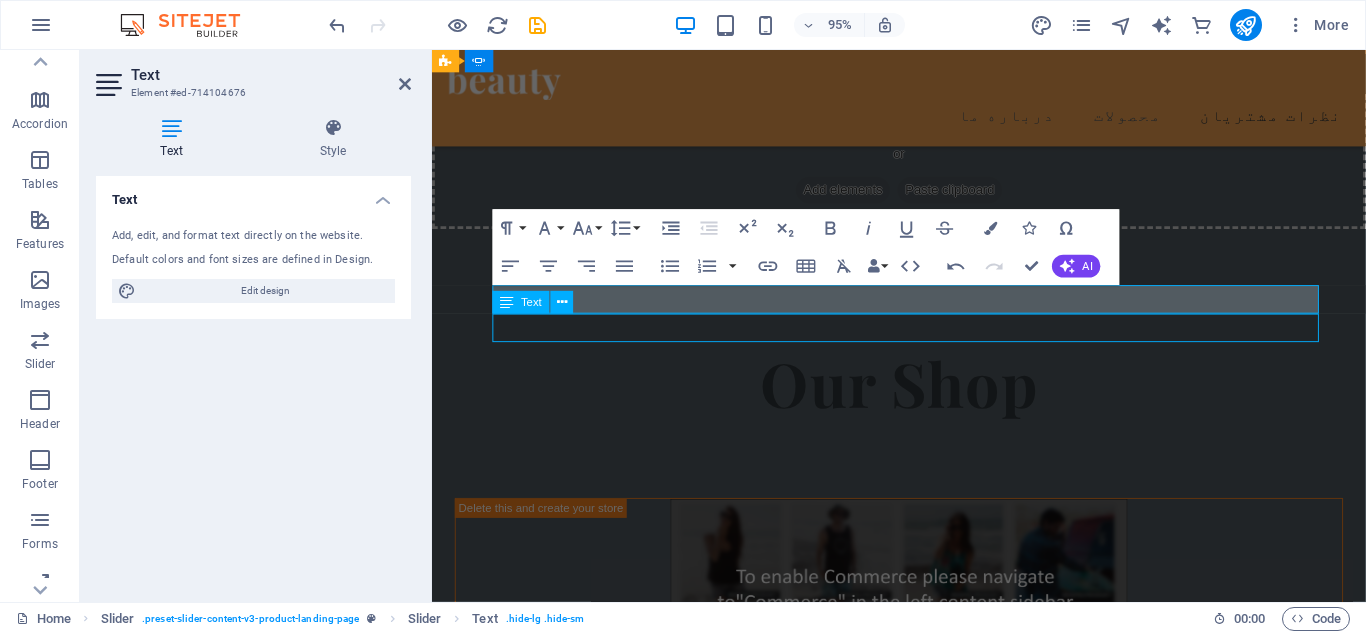 click on "[PERSON_NAME], [GEOGRAPHIC_DATA]" at bounding box center [-67, 2602] 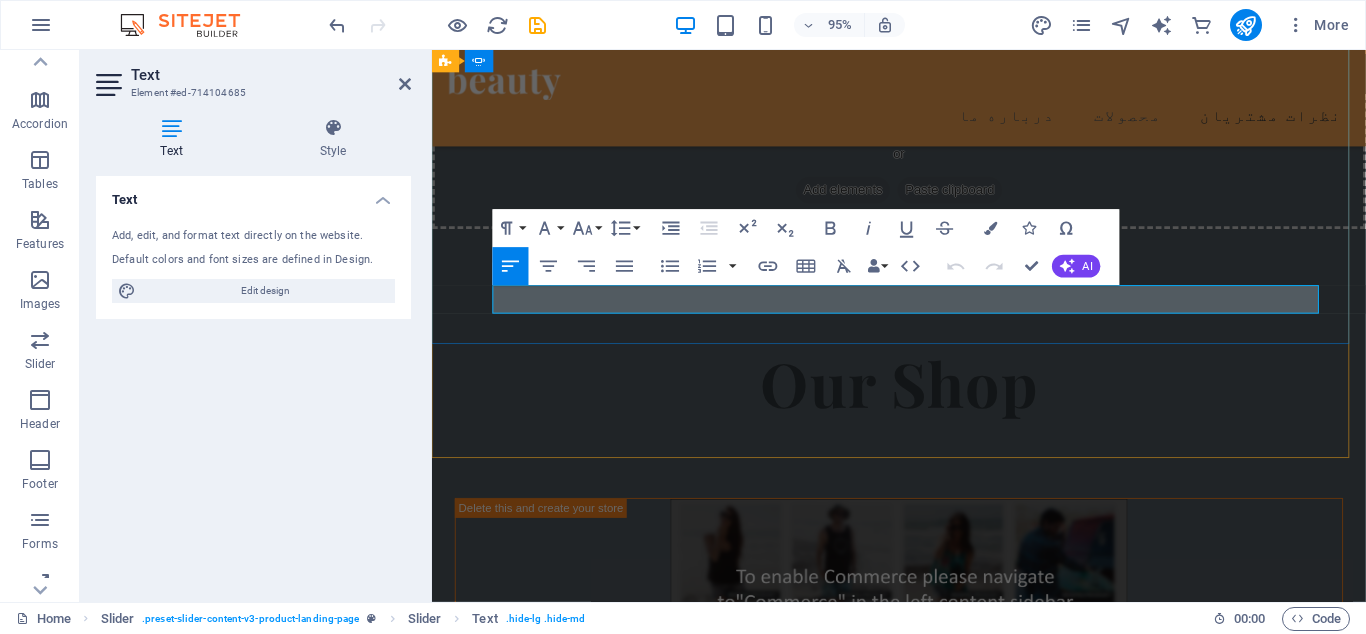 drag, startPoint x: 633, startPoint y: 316, endPoint x: 76, endPoint y: 248, distance: 561.13544 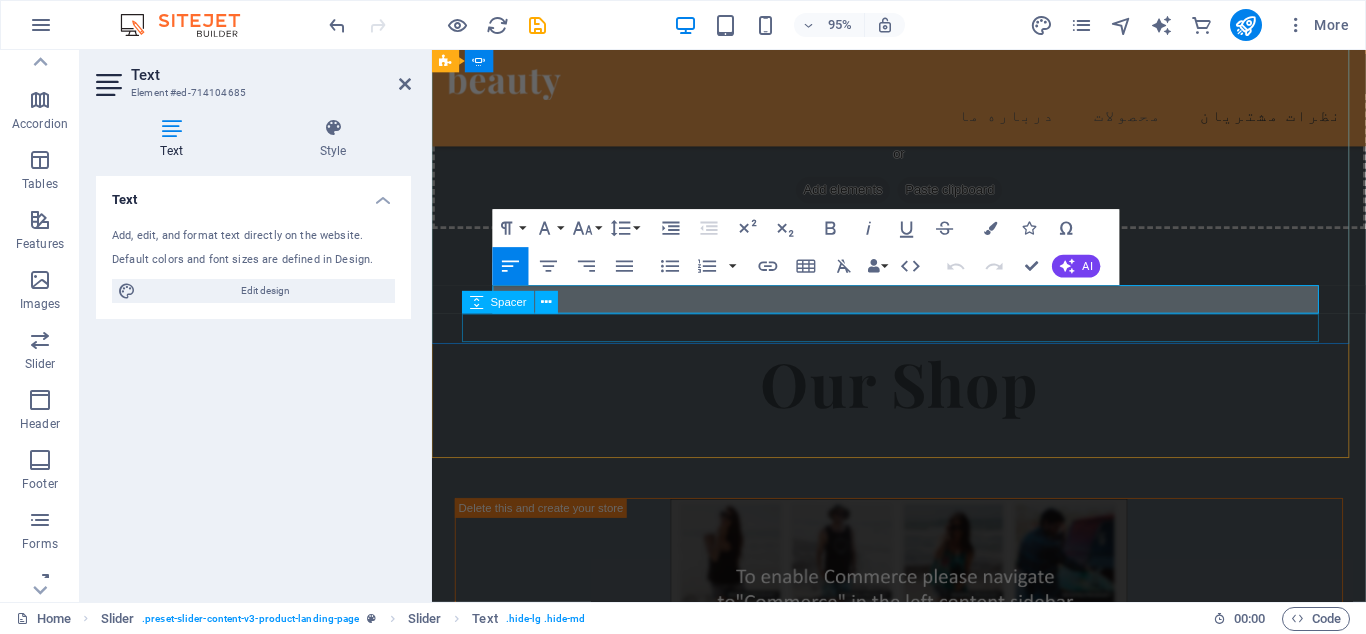 click at bounding box center [-83, 2602] 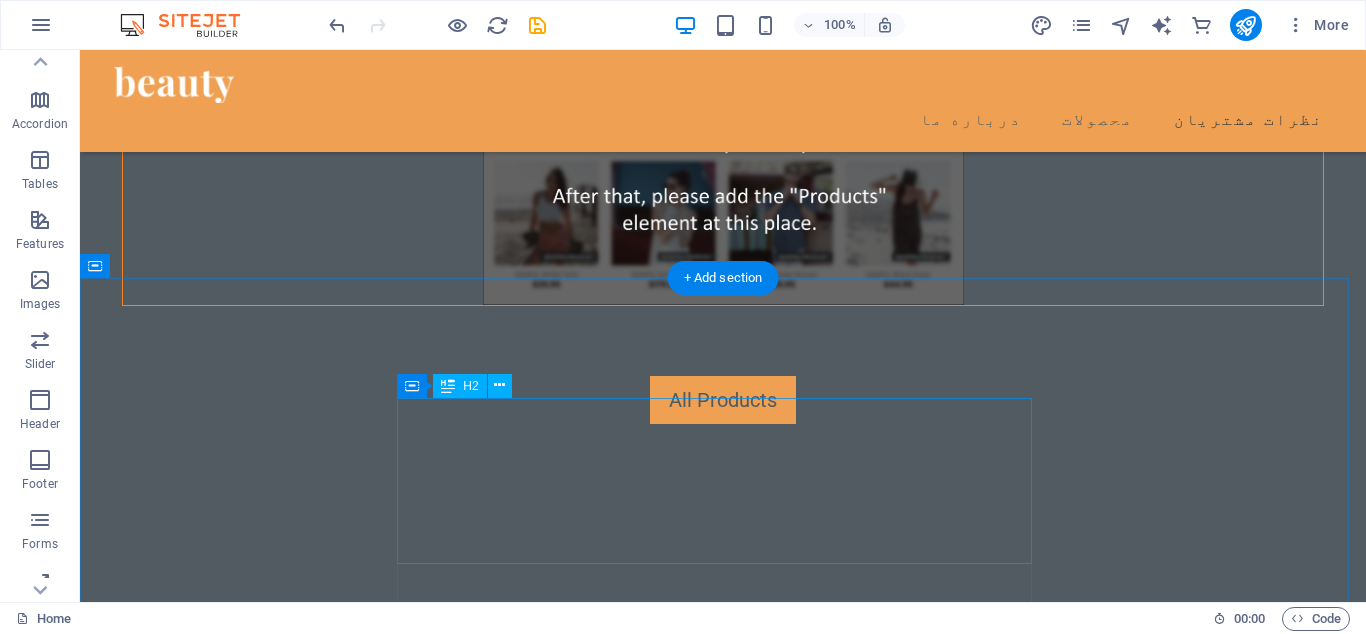 scroll, scrollTop: 4013, scrollLeft: 0, axis: vertical 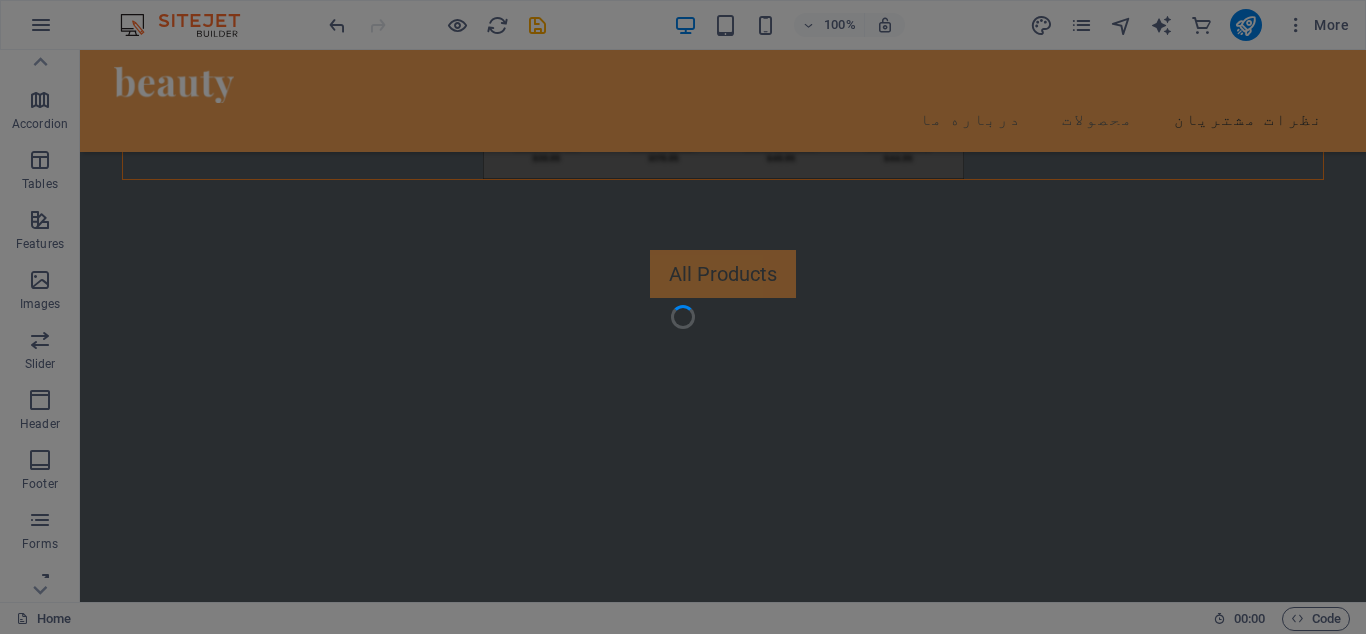 click at bounding box center [683, 317] 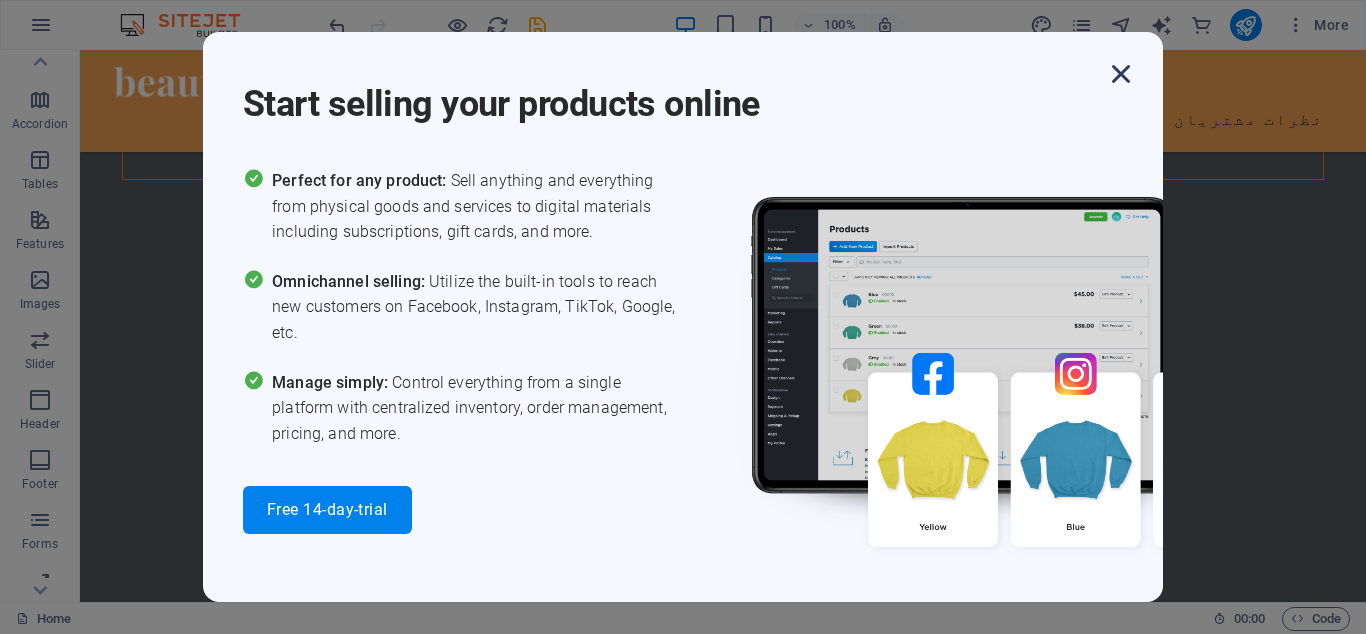 click at bounding box center [1121, 74] 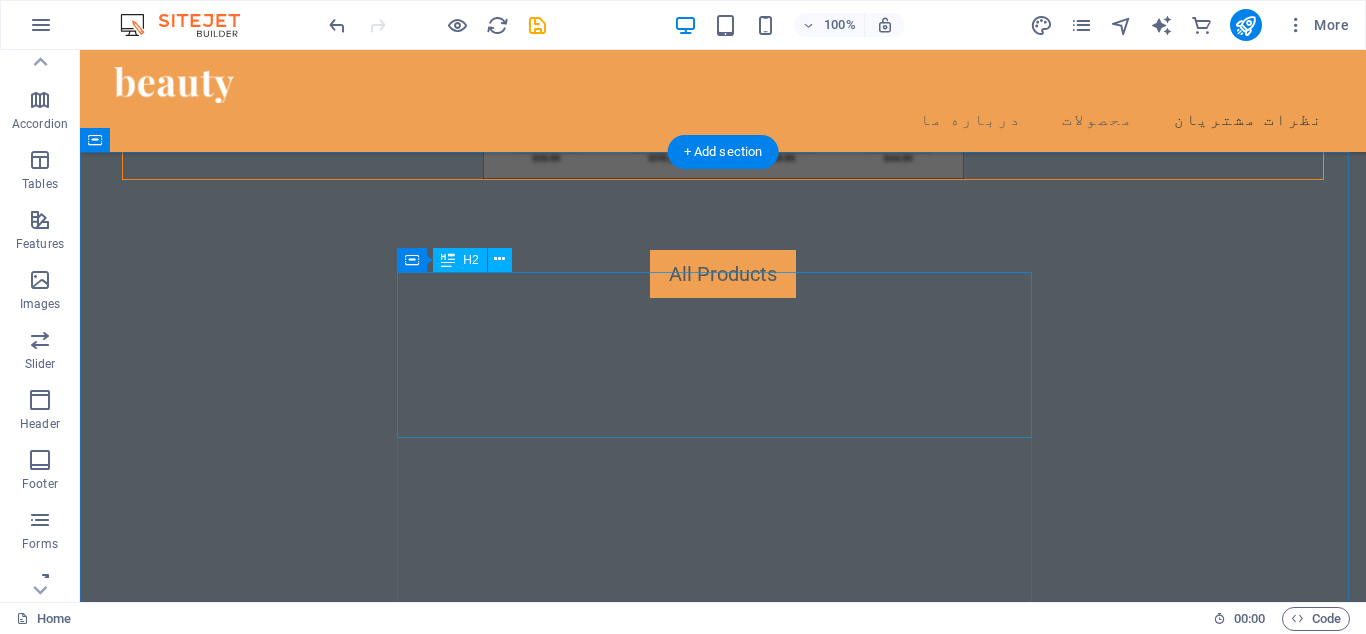 click on "Keep in touch with us" at bounding box center [723, 4664] 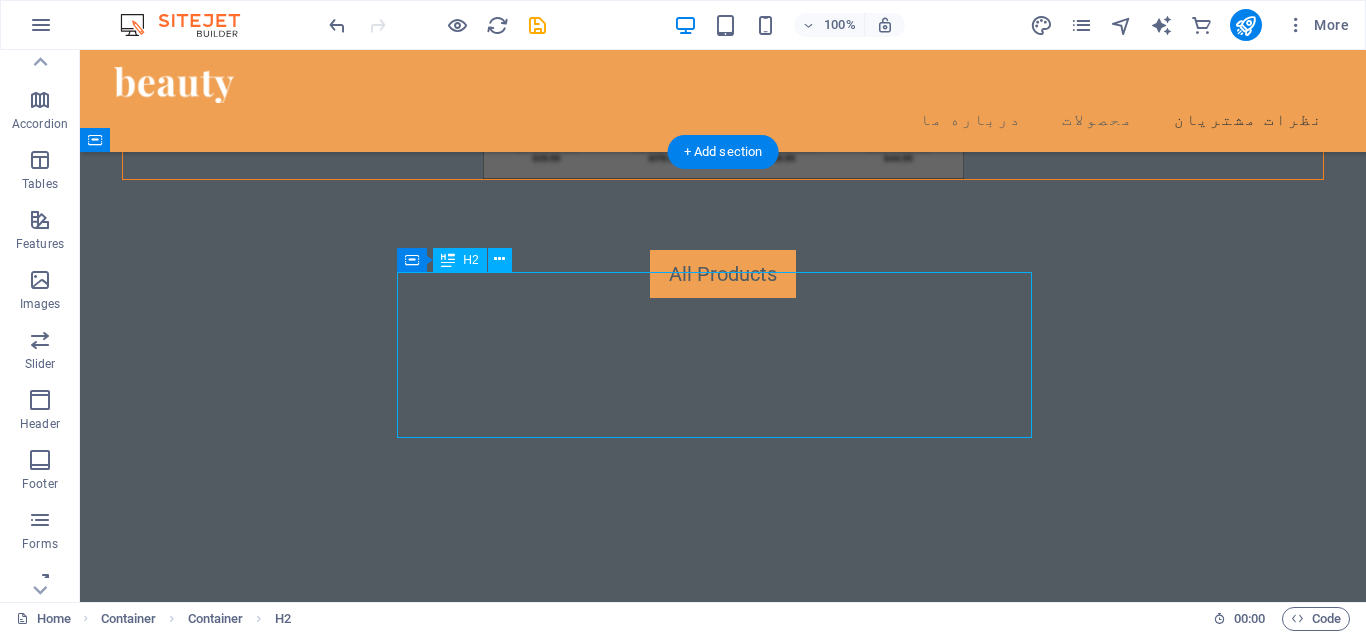 click on "Keep in touch with us" at bounding box center (723, 4664) 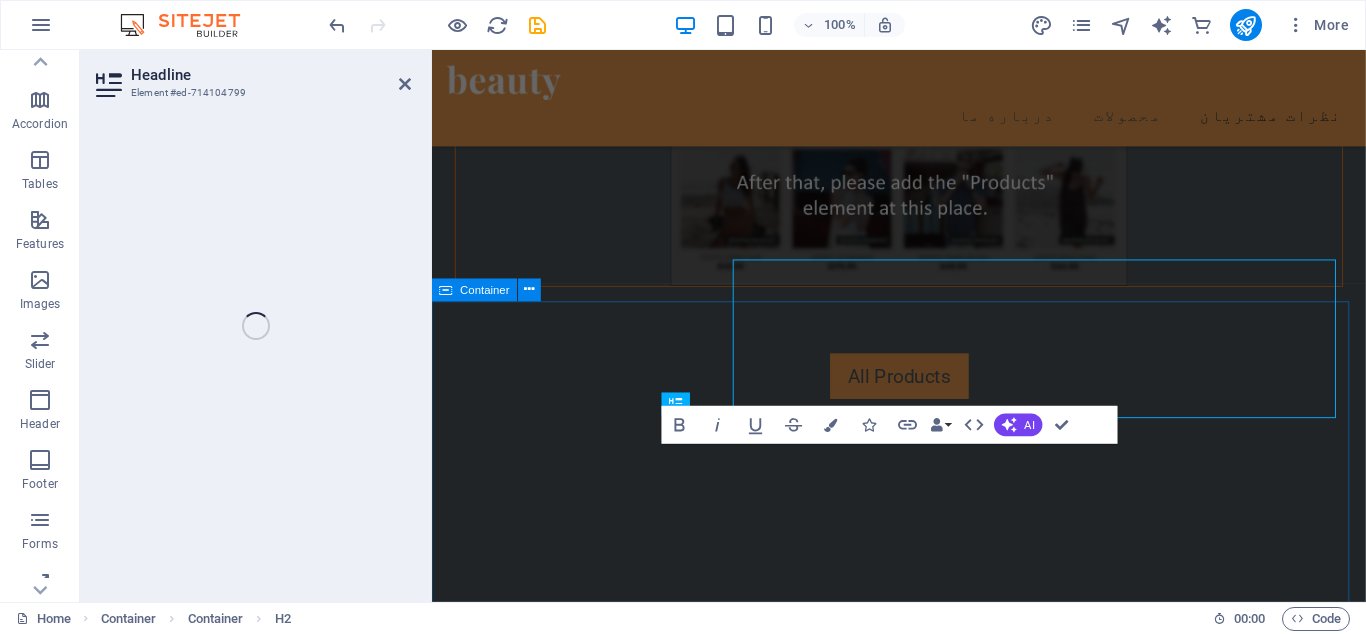 click on "Be the first to know about exclusive discounts, workshops and news Subscribe   I have read and understand the privacy policy. Nicht lesbar? Neu generieren" at bounding box center [923, 4334] 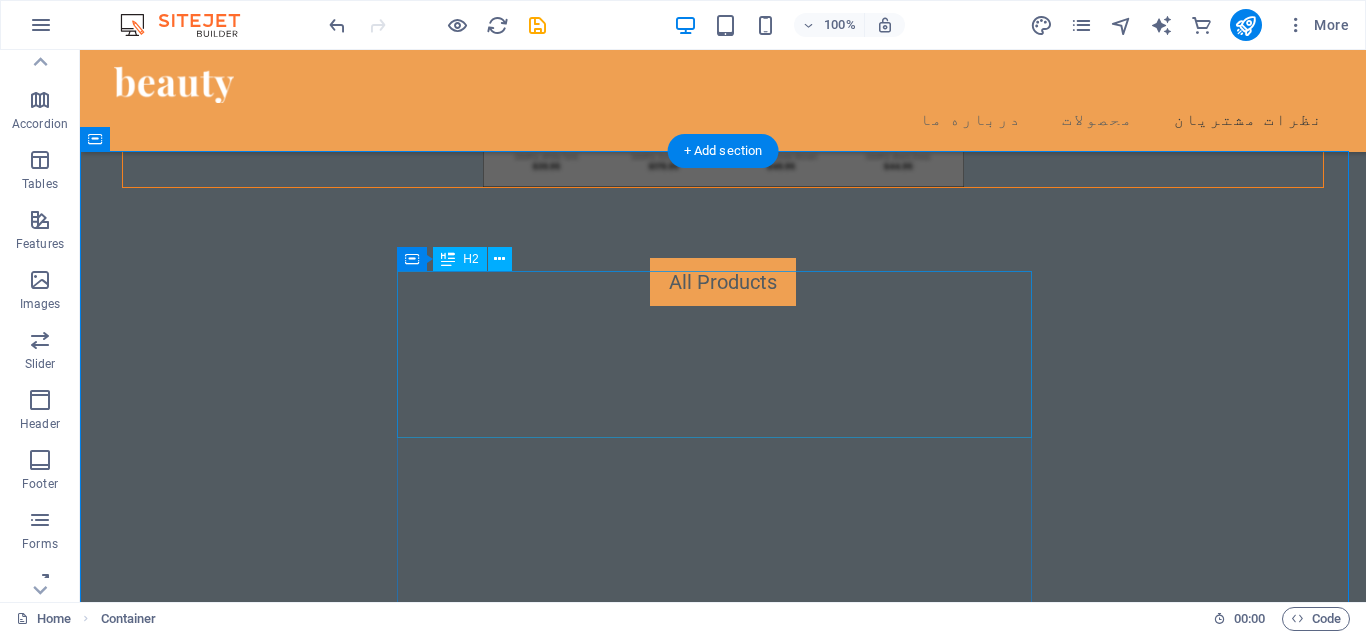 scroll, scrollTop: 4013, scrollLeft: 0, axis: vertical 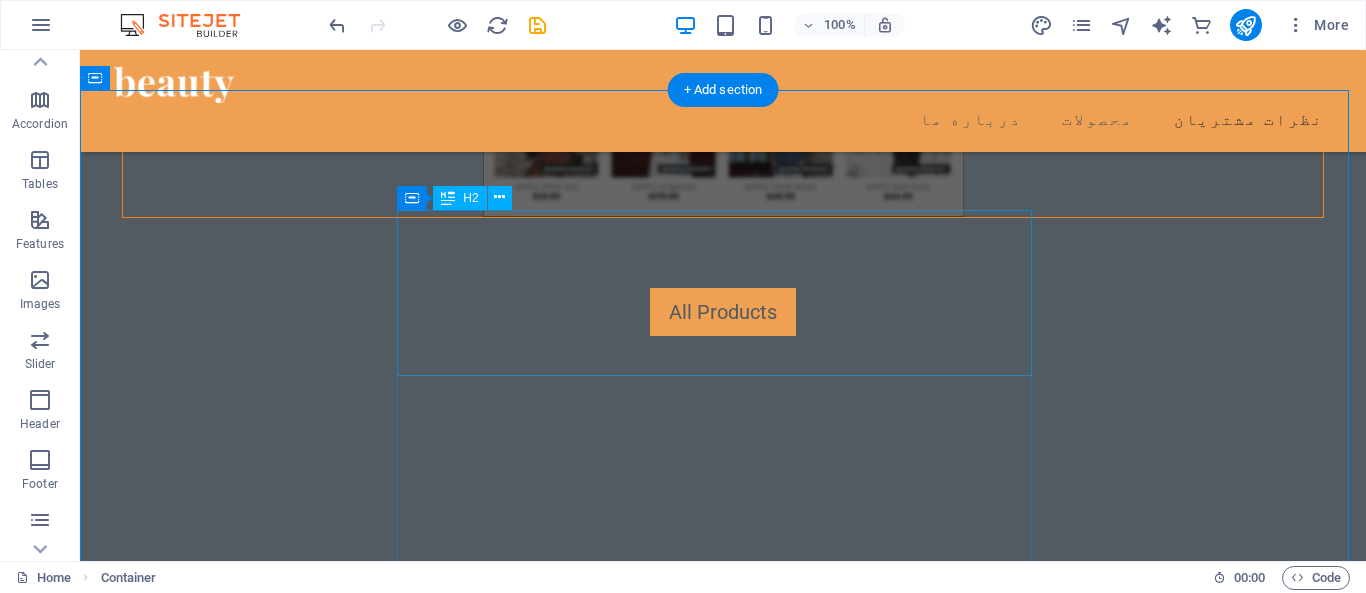 click on "Keep in touch with us" at bounding box center [723, 4677] 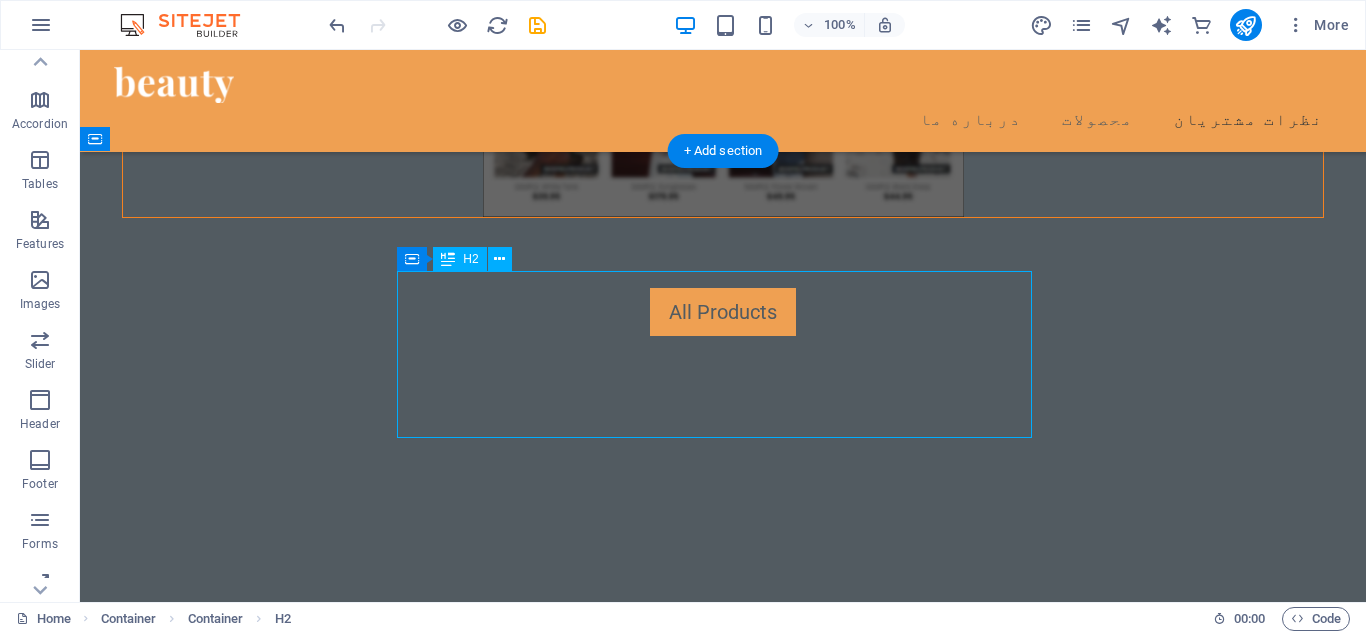 click on "Keep in touch with us" at bounding box center [723, 4702] 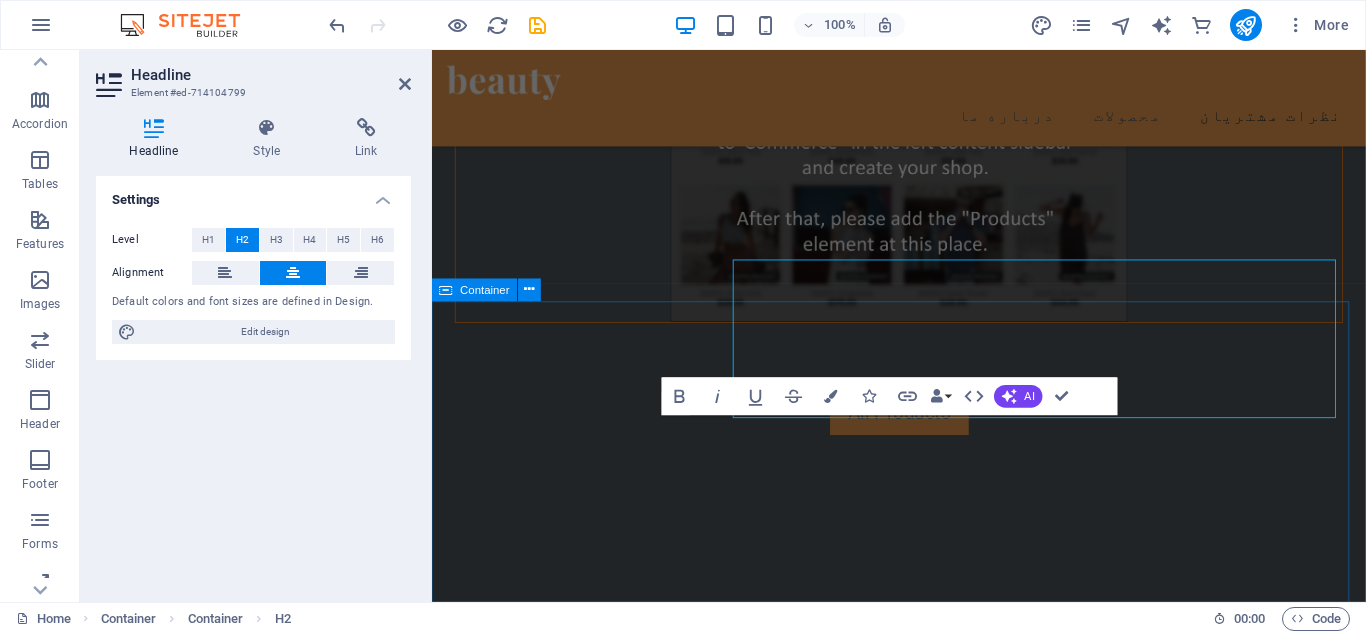 scroll, scrollTop: 4043, scrollLeft: 0, axis: vertical 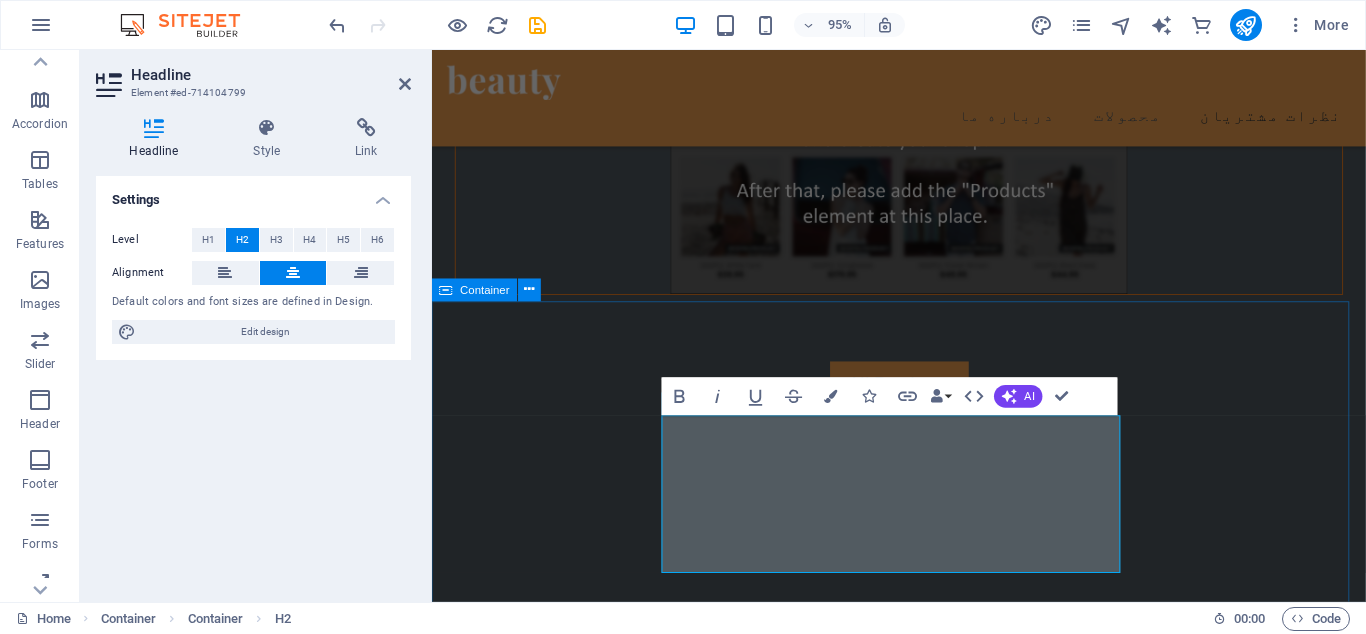 type 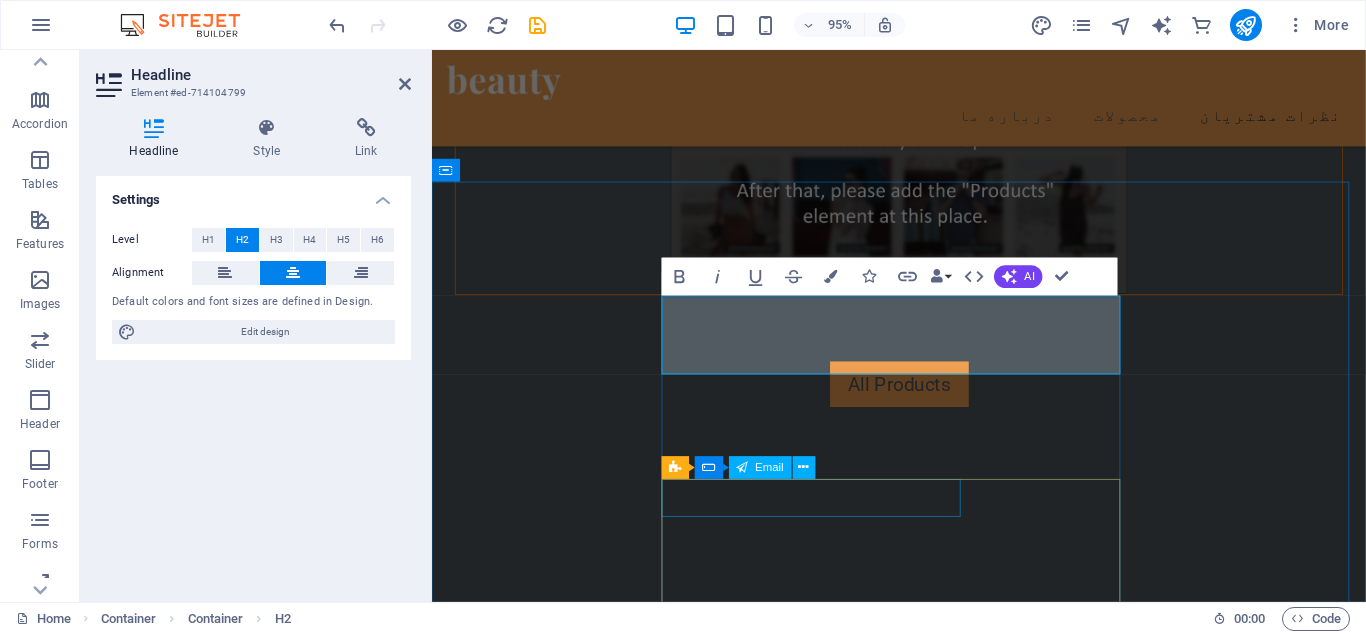 scroll, scrollTop: 4170, scrollLeft: 0, axis: vertical 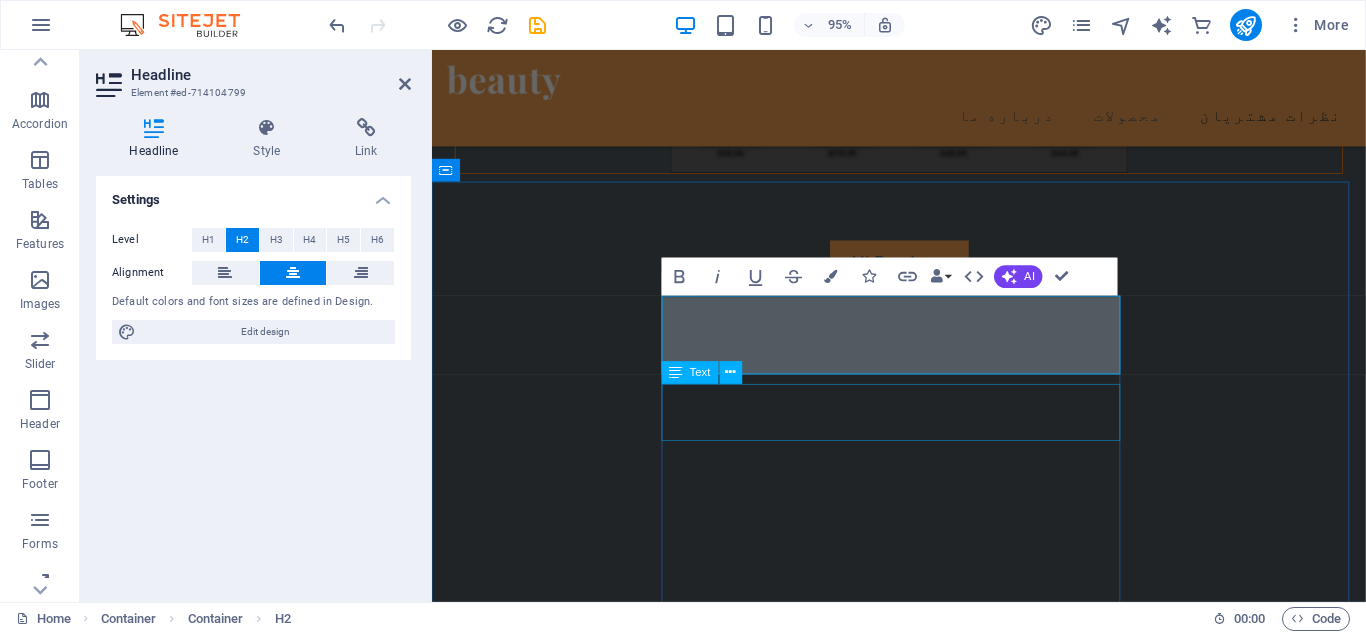 click on "Be the first to know about exclusive discounts, workshops and news" at bounding box center (923, 4040) 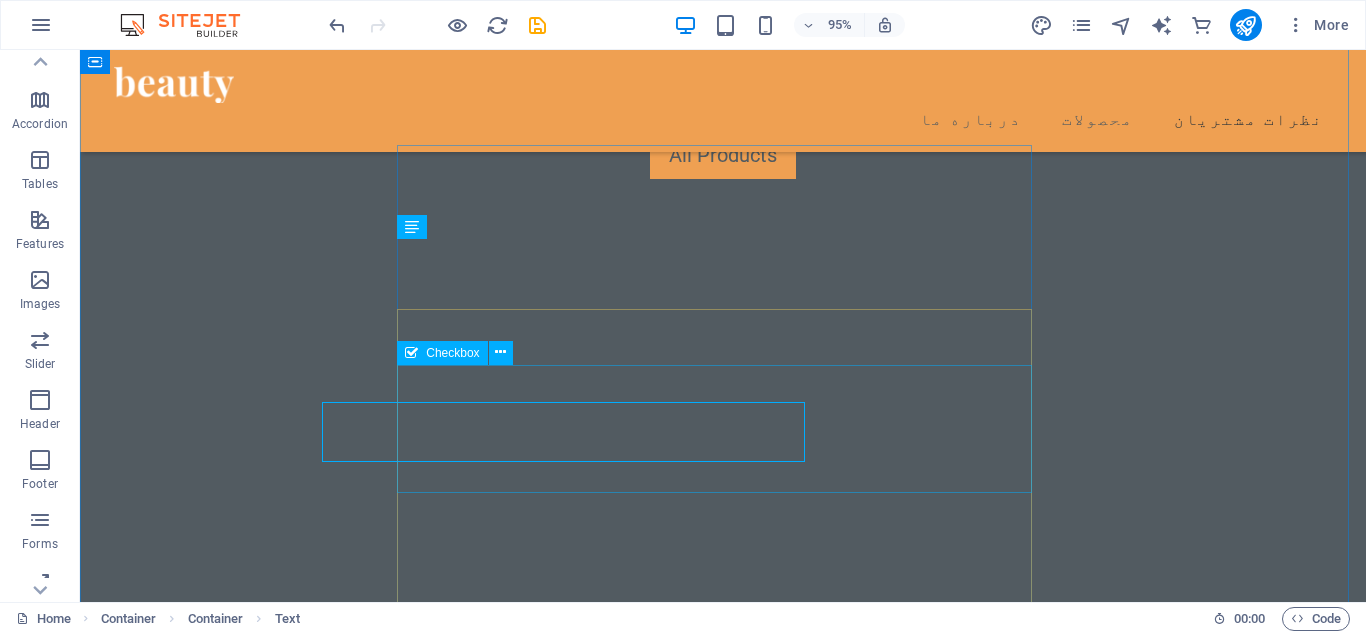 scroll, scrollTop: 4140, scrollLeft: 0, axis: vertical 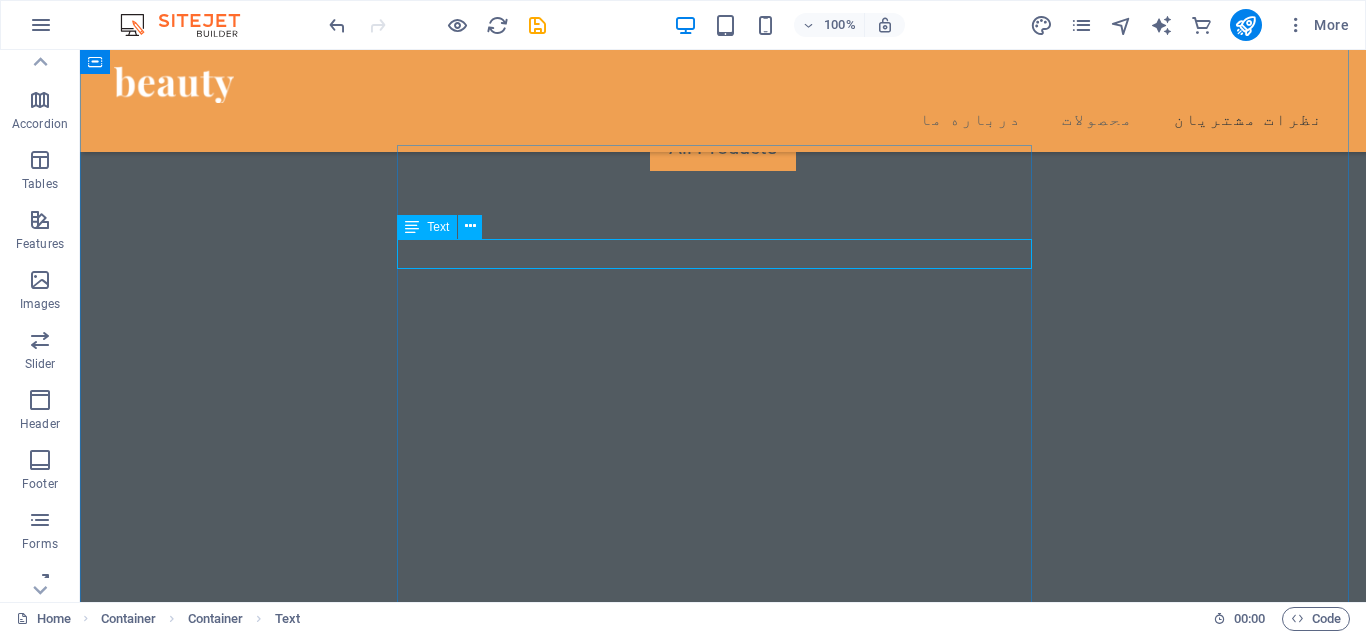 click on "Be the first to know about exclusive discounts, workshops and news" at bounding box center (723, 4604) 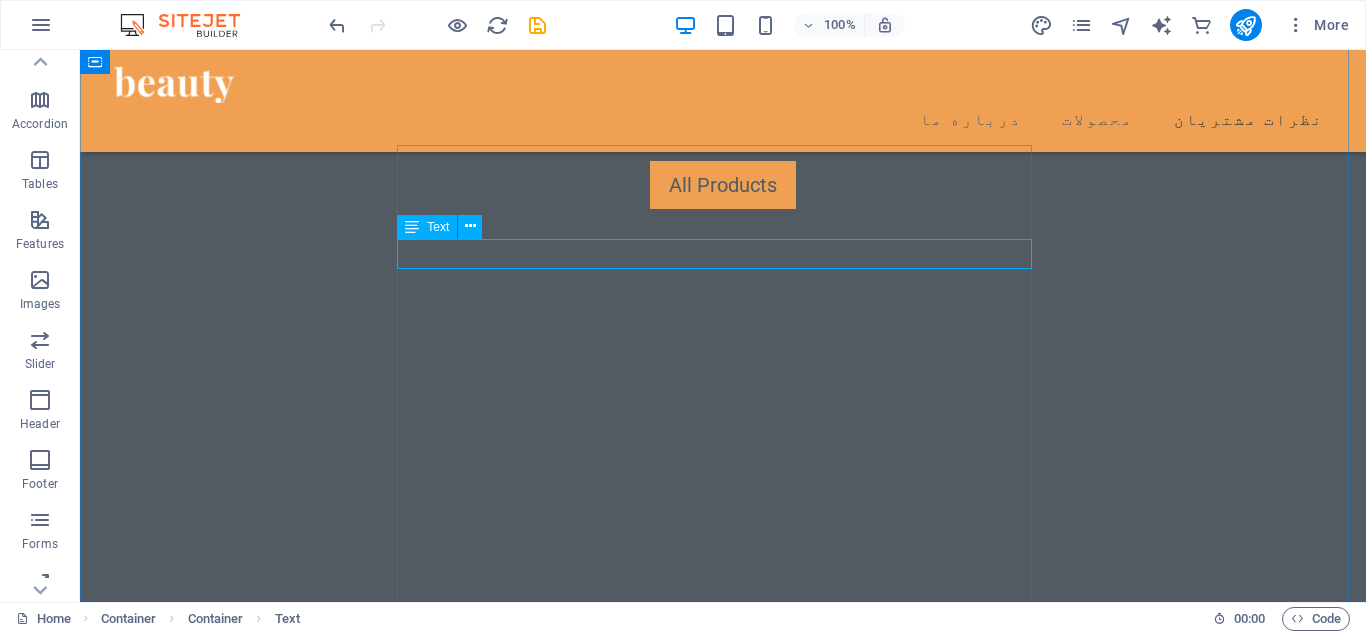 scroll, scrollTop: 4418, scrollLeft: 0, axis: vertical 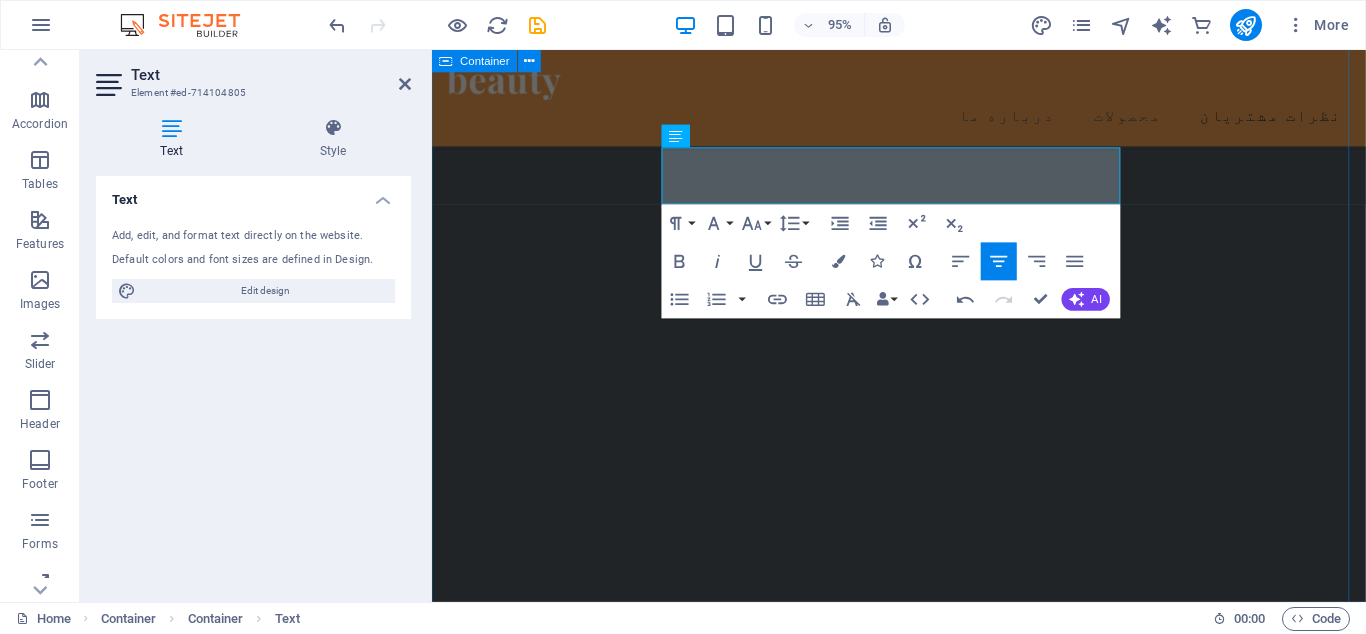 click on "با ما در ارتباط باشید Be the first to know about exclusive discounts, workshops and news Subscribe   I have read and understand the privacy policy. Nicht lesbar? Neu generieren" at bounding box center [923, 4039] 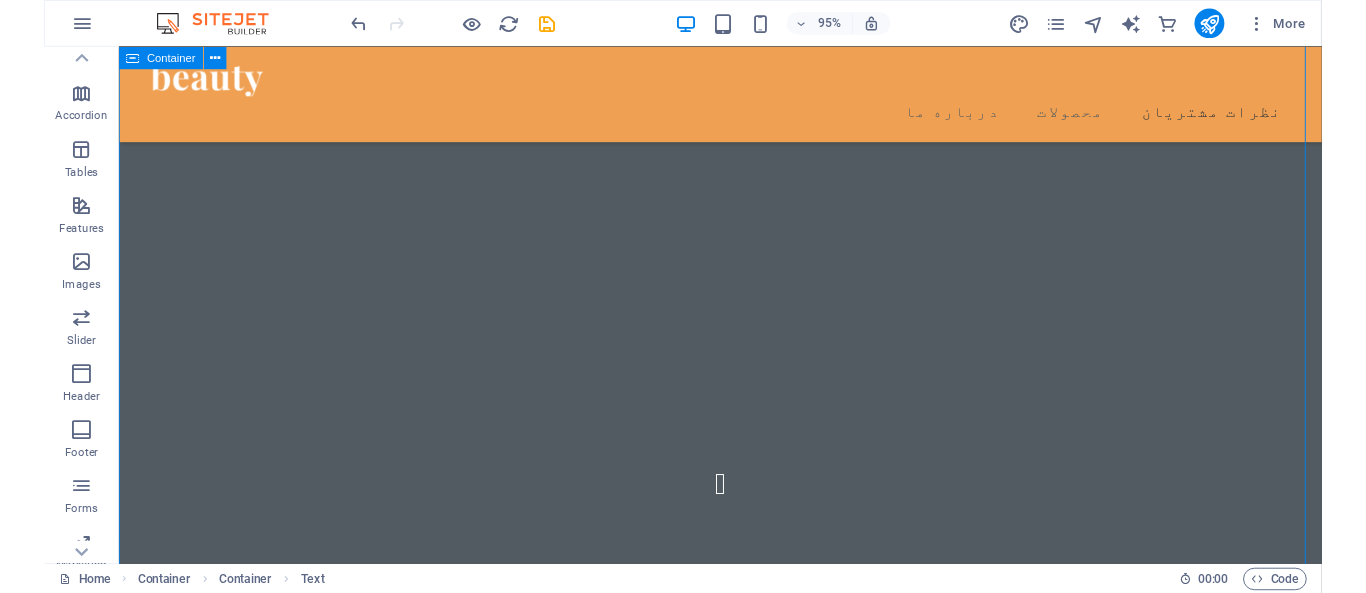 scroll, scrollTop: 4140, scrollLeft: 0, axis: vertical 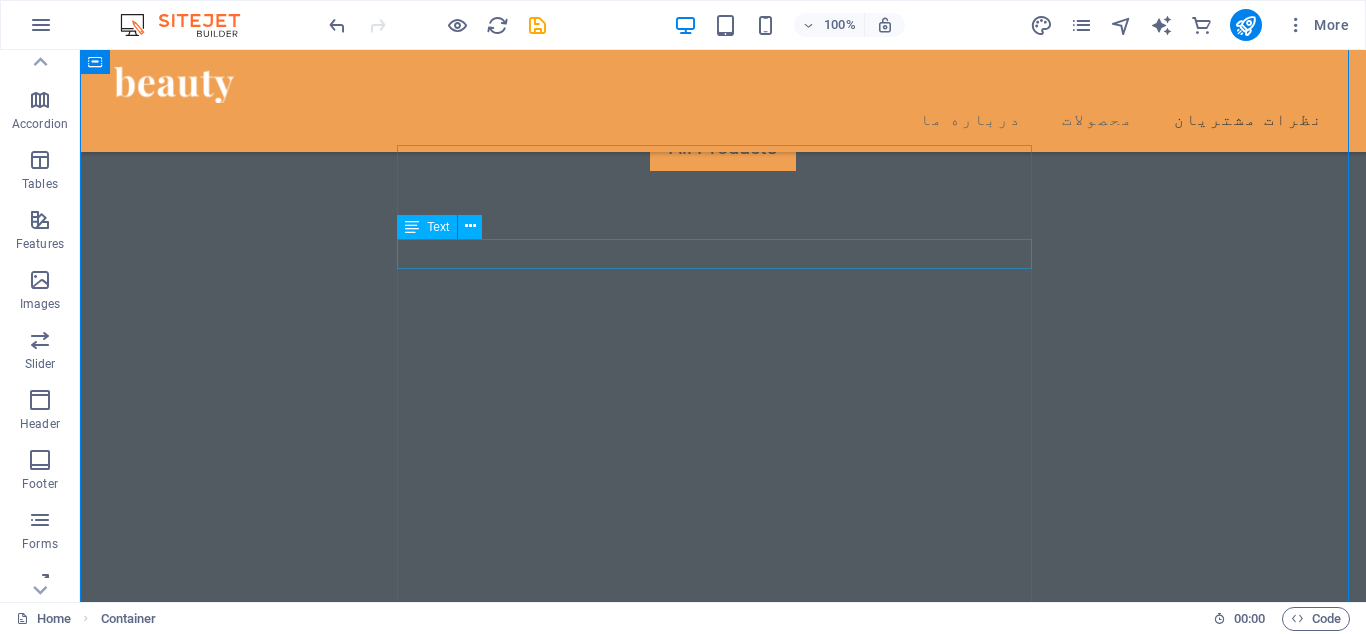 click on "Be the first to know about exclusive discounts, workshops and news" at bounding box center [723, 4604] 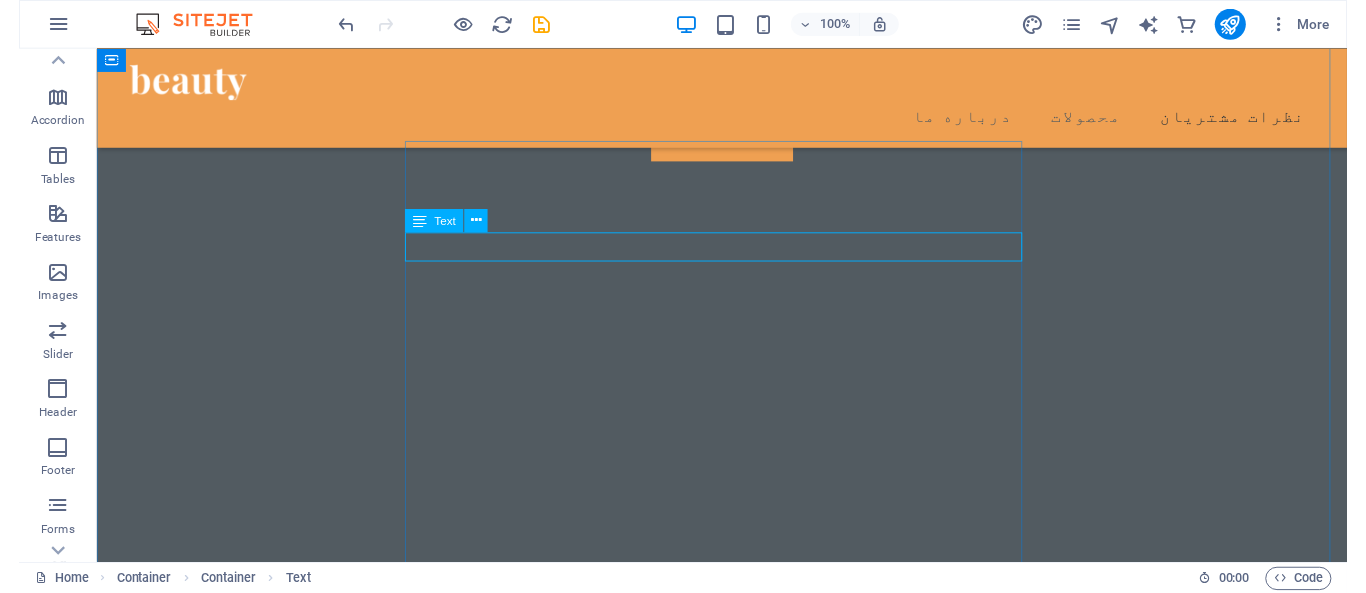 scroll, scrollTop: 4078, scrollLeft: 0, axis: vertical 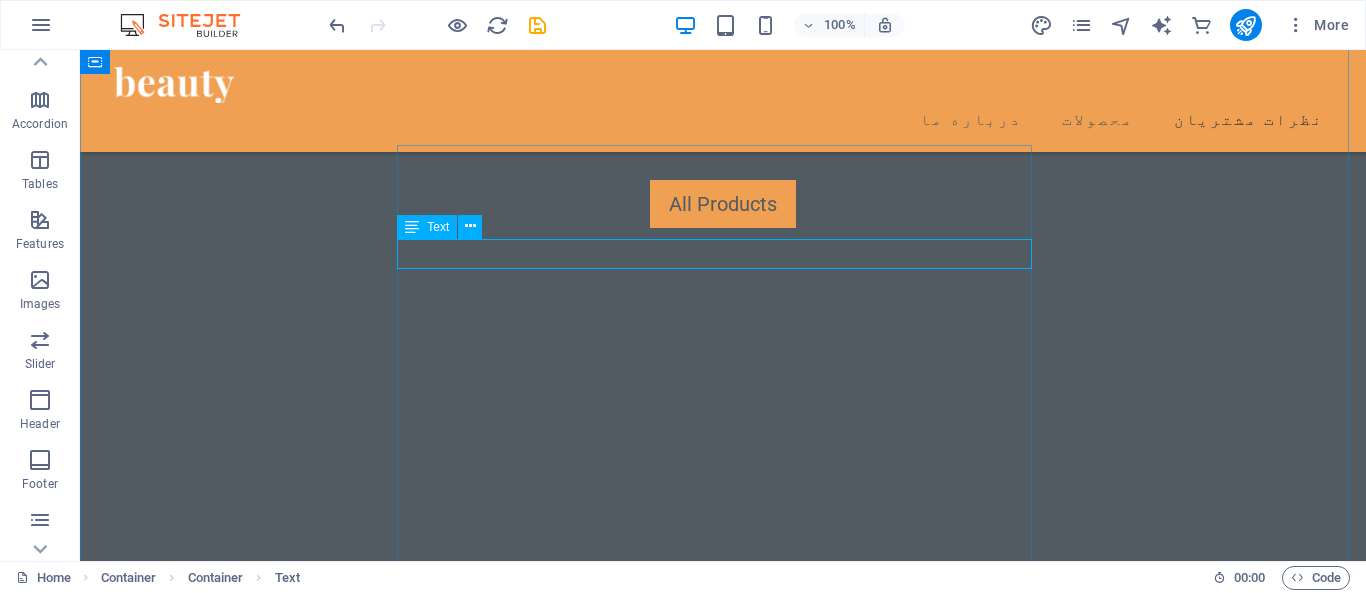 click on "Be the first to know about exclusive discounts, workshops and news" at bounding box center [723, 4637] 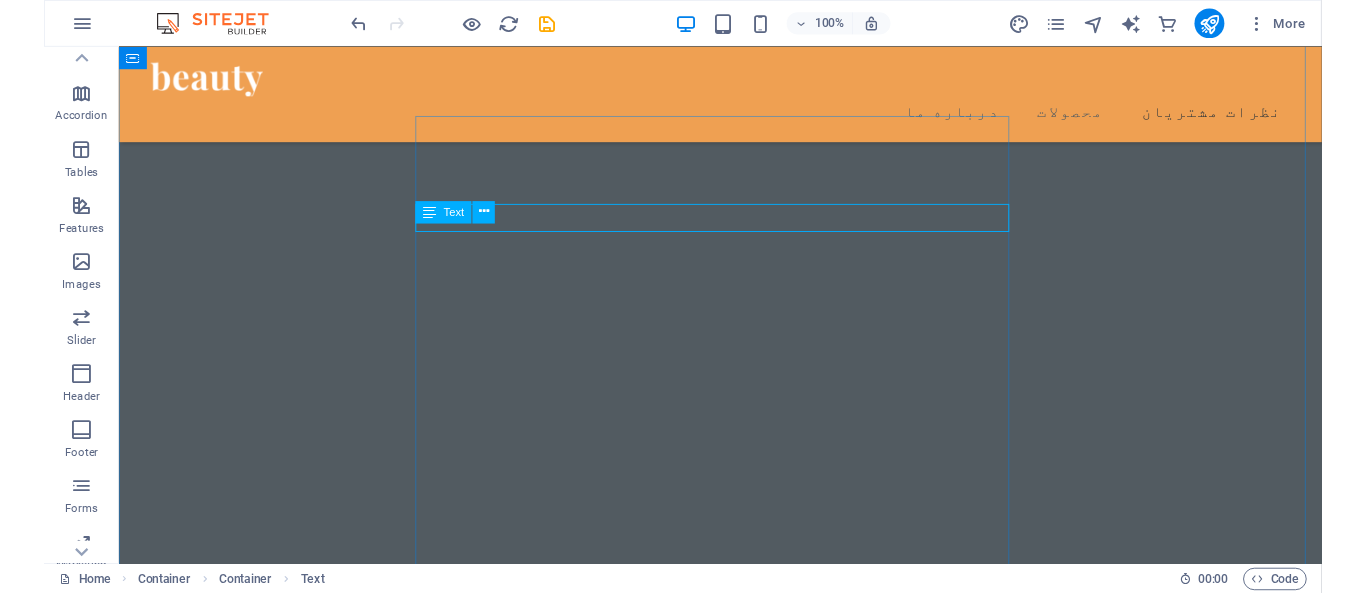 click on "Be the first to know about exclusive discounts, workshops and news" at bounding box center (761, 4560) 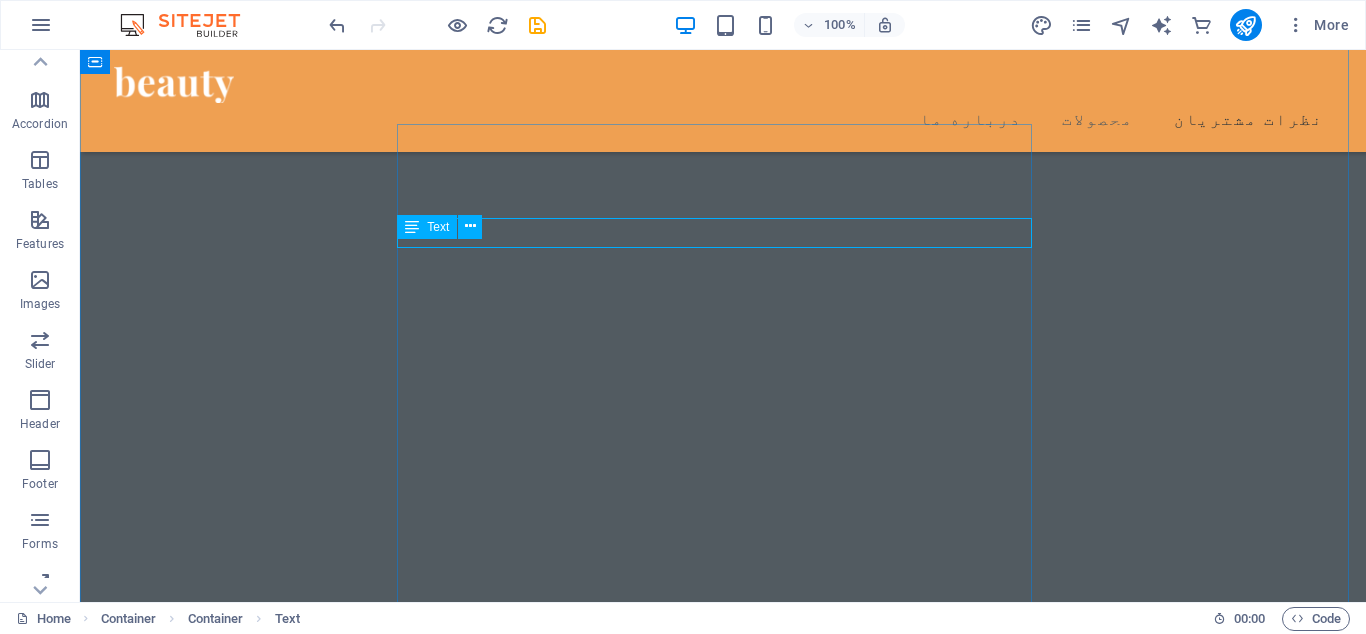 scroll, scrollTop: 4418, scrollLeft: 0, axis: vertical 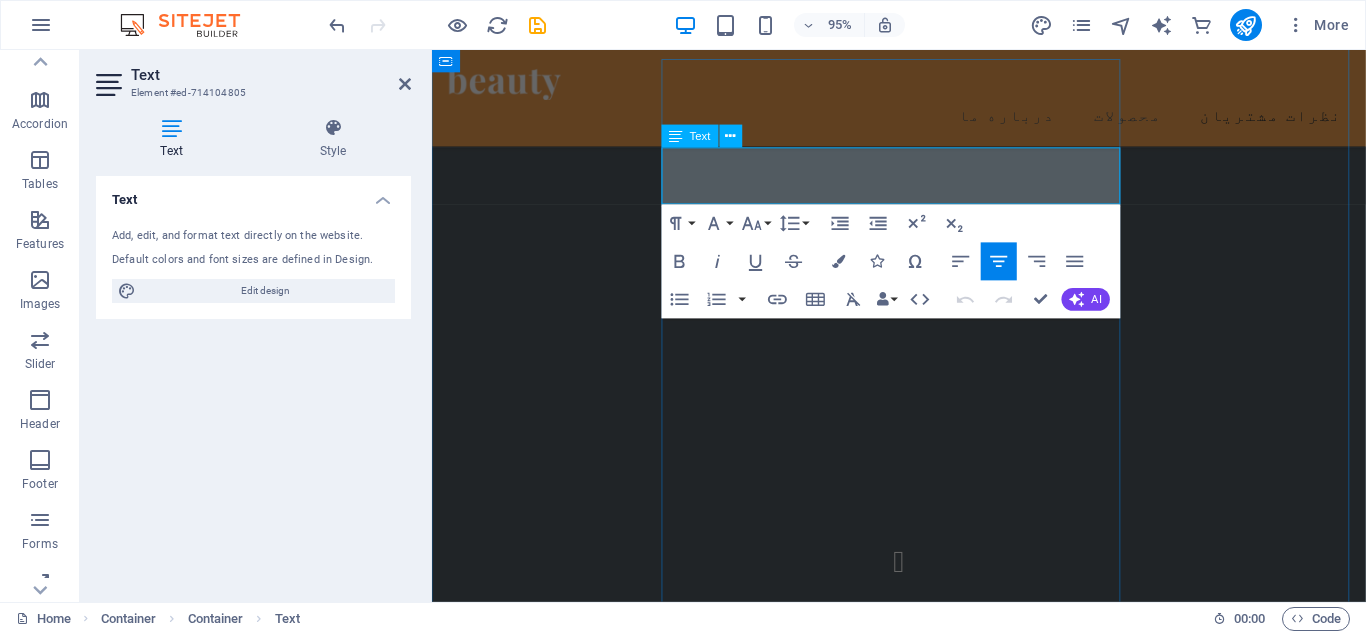 click on "Be the first to know about exclusive discounts, workshops and news" at bounding box center (933, 3705) 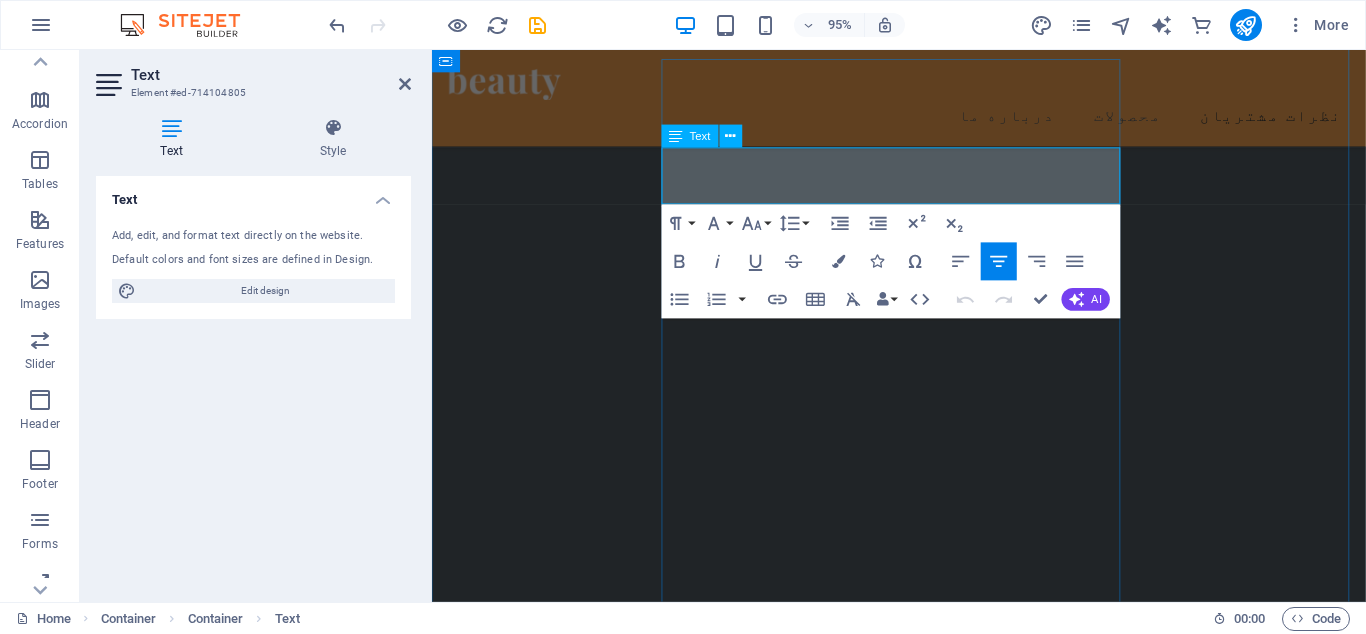type 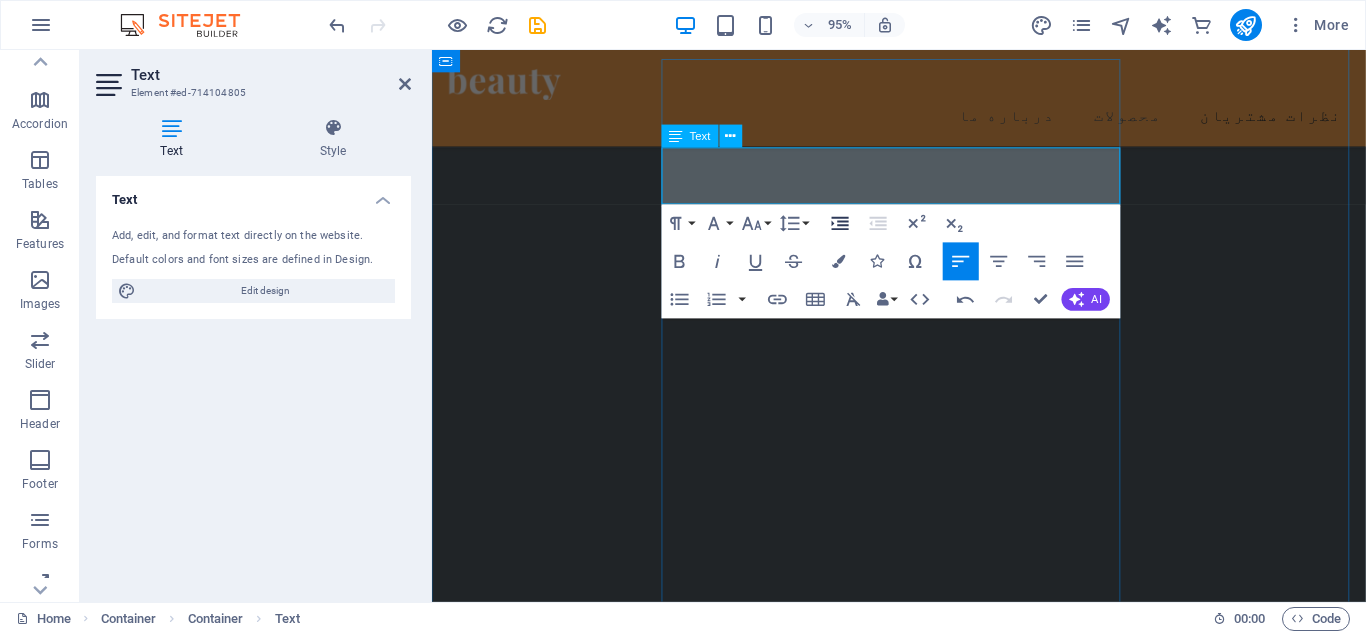scroll, scrollTop: 4418, scrollLeft: 0, axis: vertical 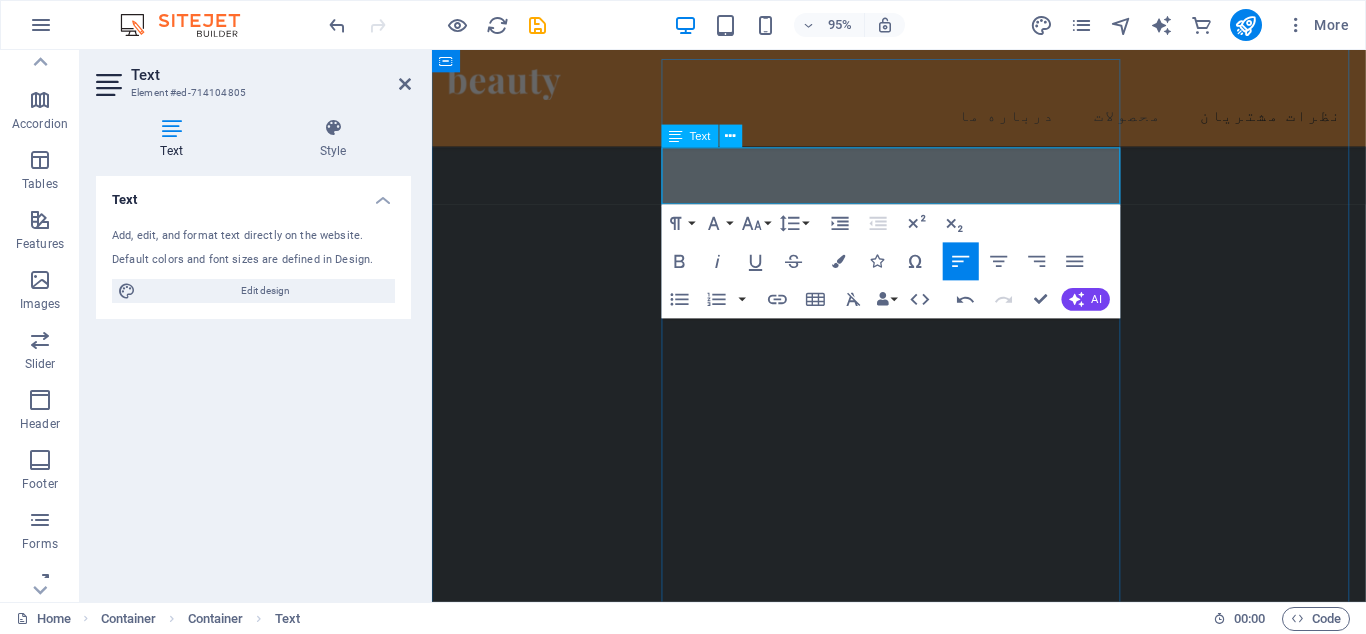 click on "​اولین نفری باشید که از تخفیفات ویژه آساوی با خبر میشه! ایمیلت رو اینجا ثبت کن" at bounding box center [923, 3792] 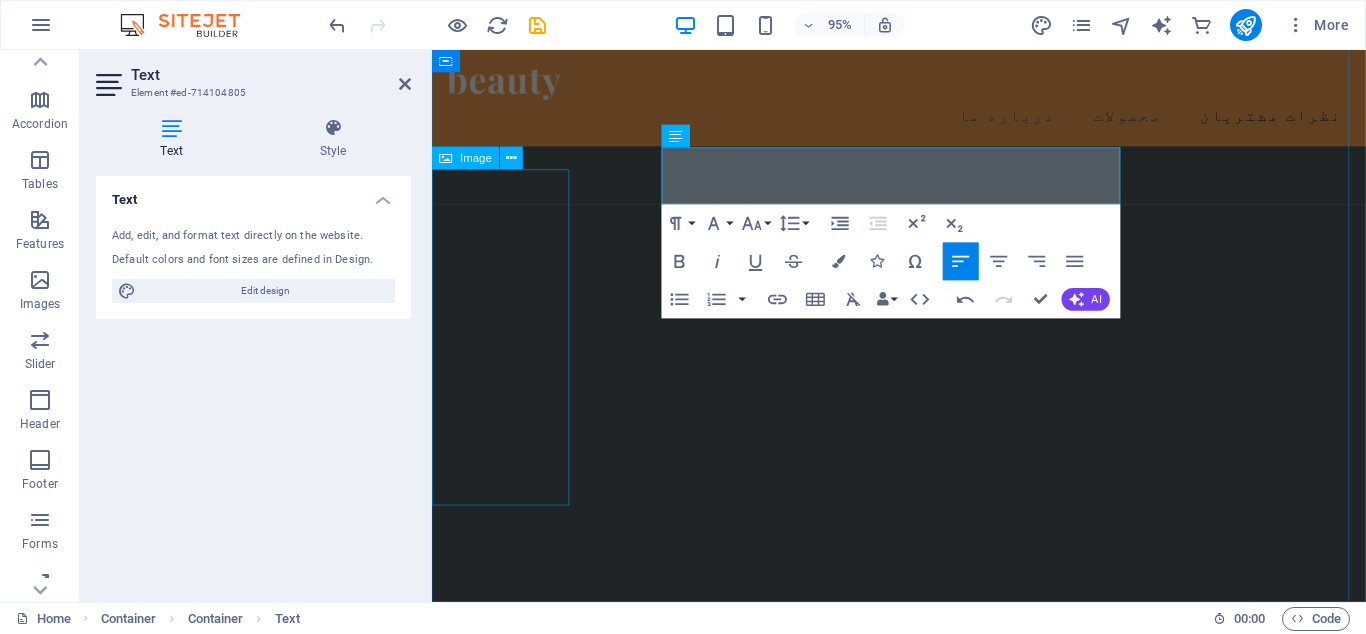 click at bounding box center [923, 2485] 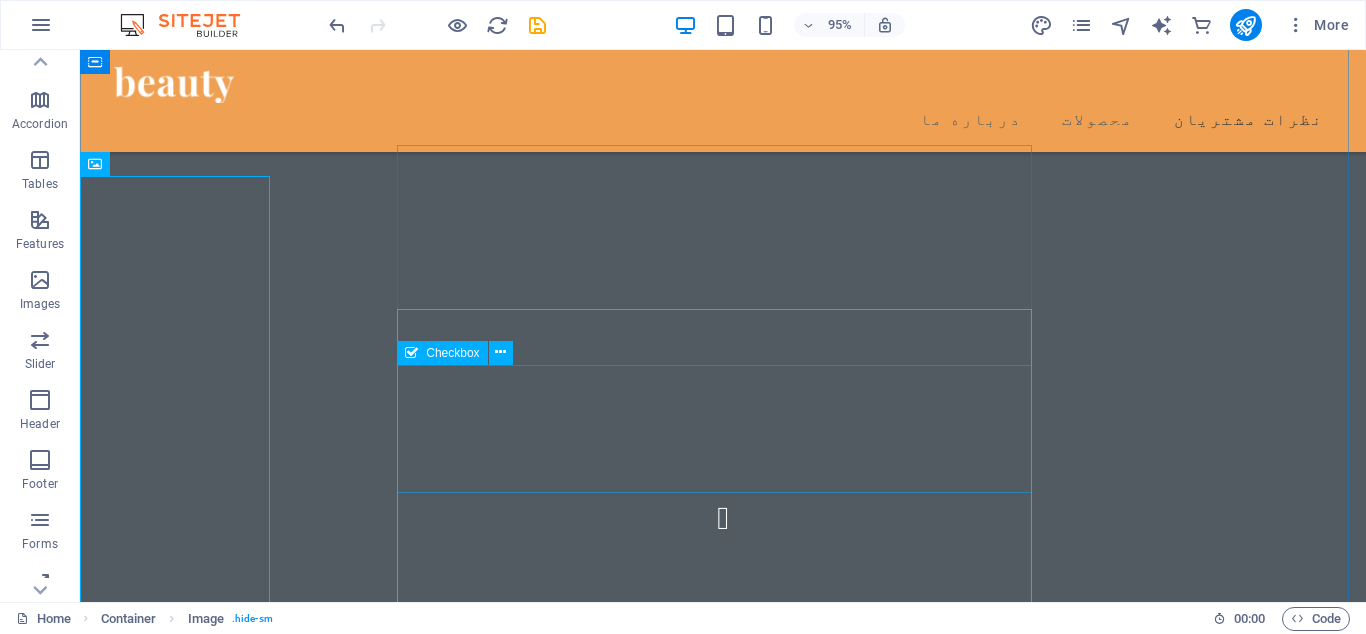 scroll, scrollTop: 4140, scrollLeft: 0, axis: vertical 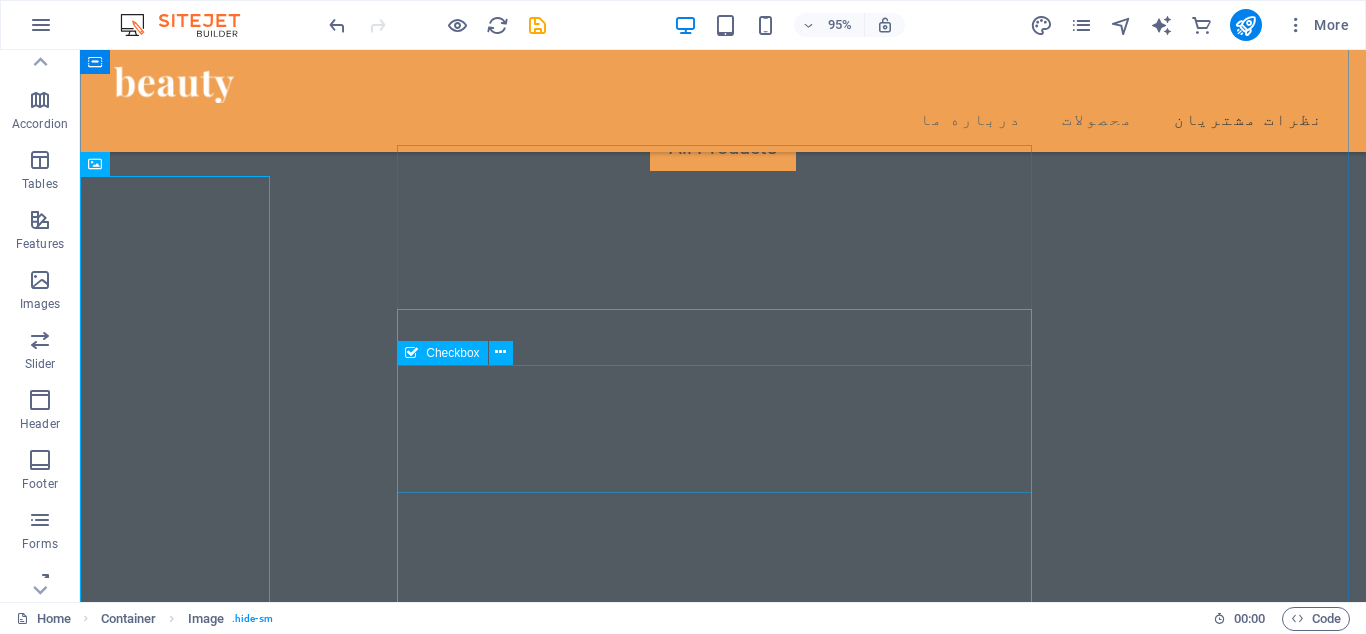 click on "I have read and understand the privacy policy." at bounding box center [723, 4809] 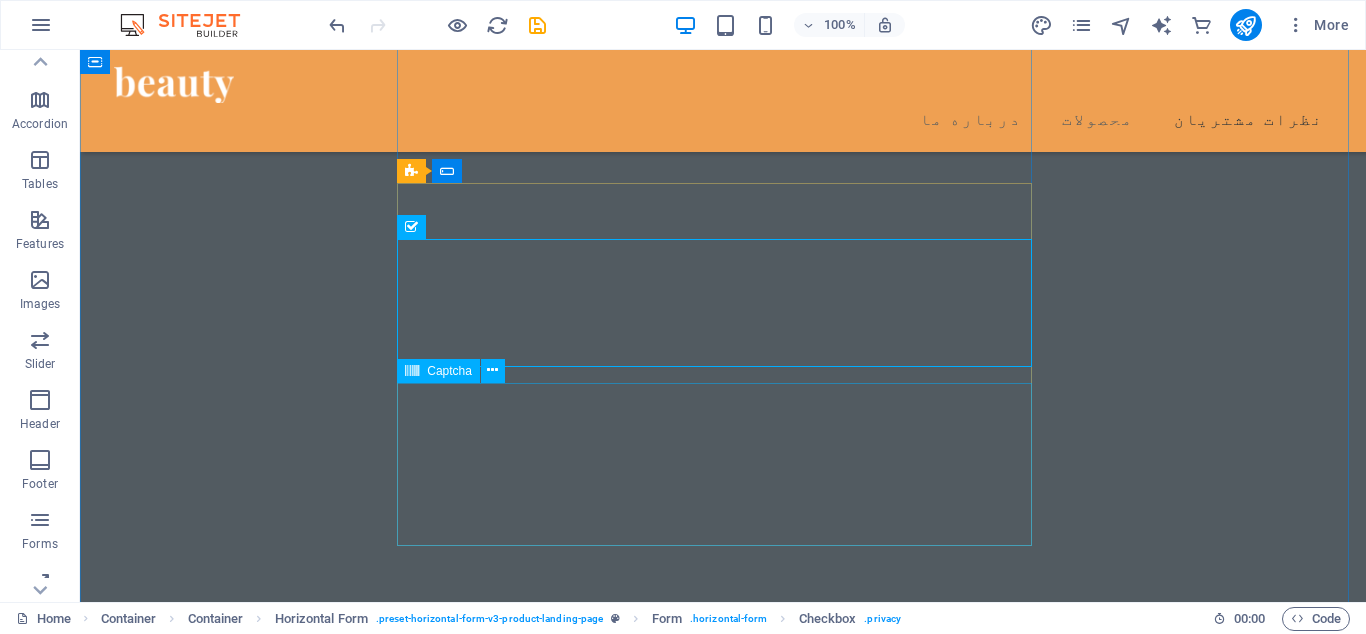 scroll, scrollTop: 4266, scrollLeft: 0, axis: vertical 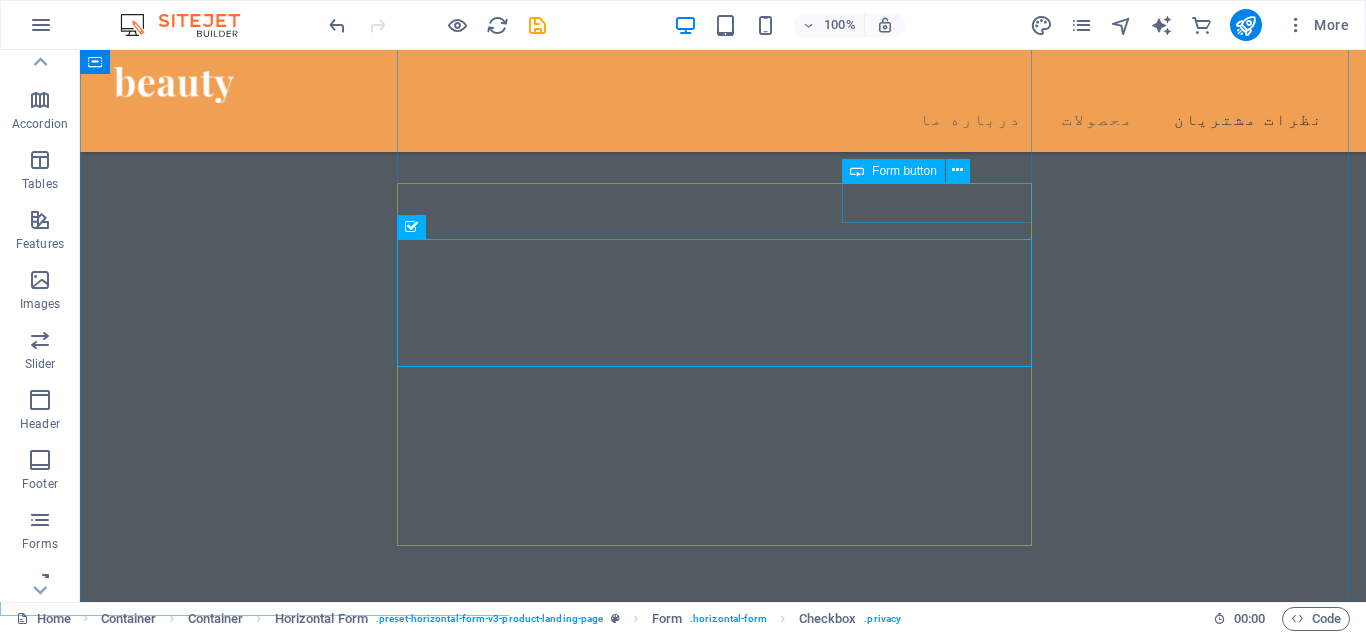 click on "Subscribe" at bounding box center [1177, 4553] 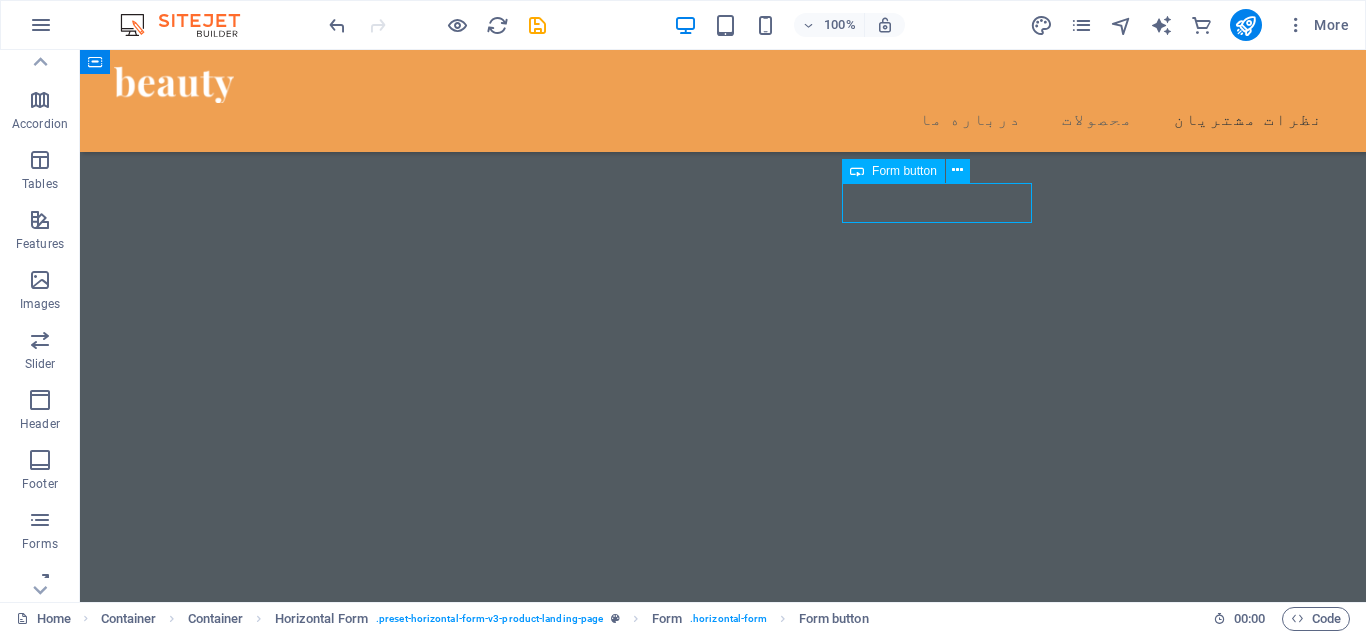 drag, startPoint x: 876, startPoint y: 205, endPoint x: 948, endPoint y: 207, distance: 72.02777 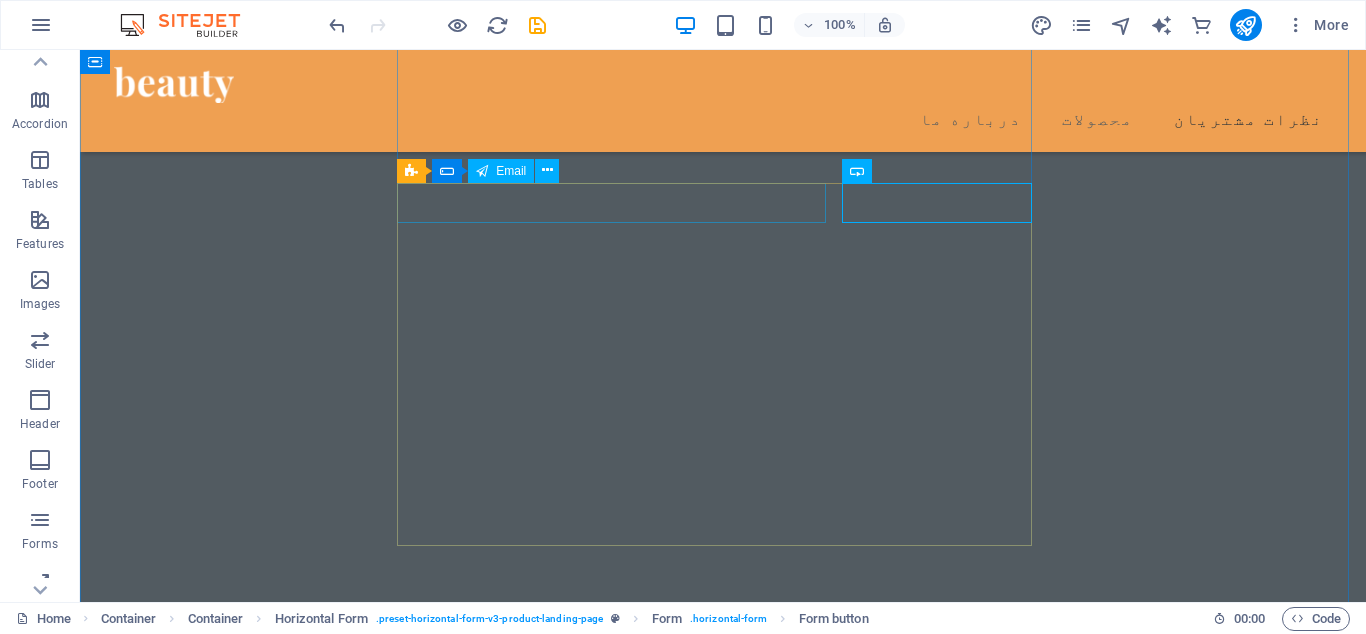 click at bounding box center (543, 4553) 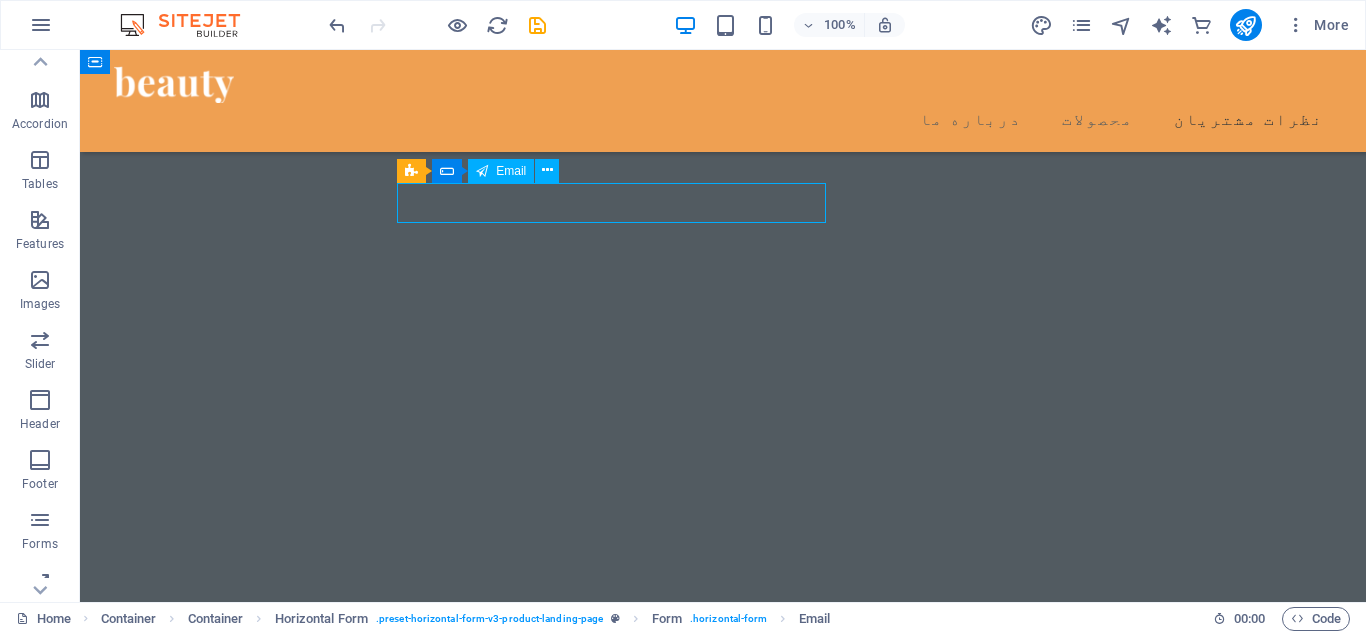 click at bounding box center [543, 4553] 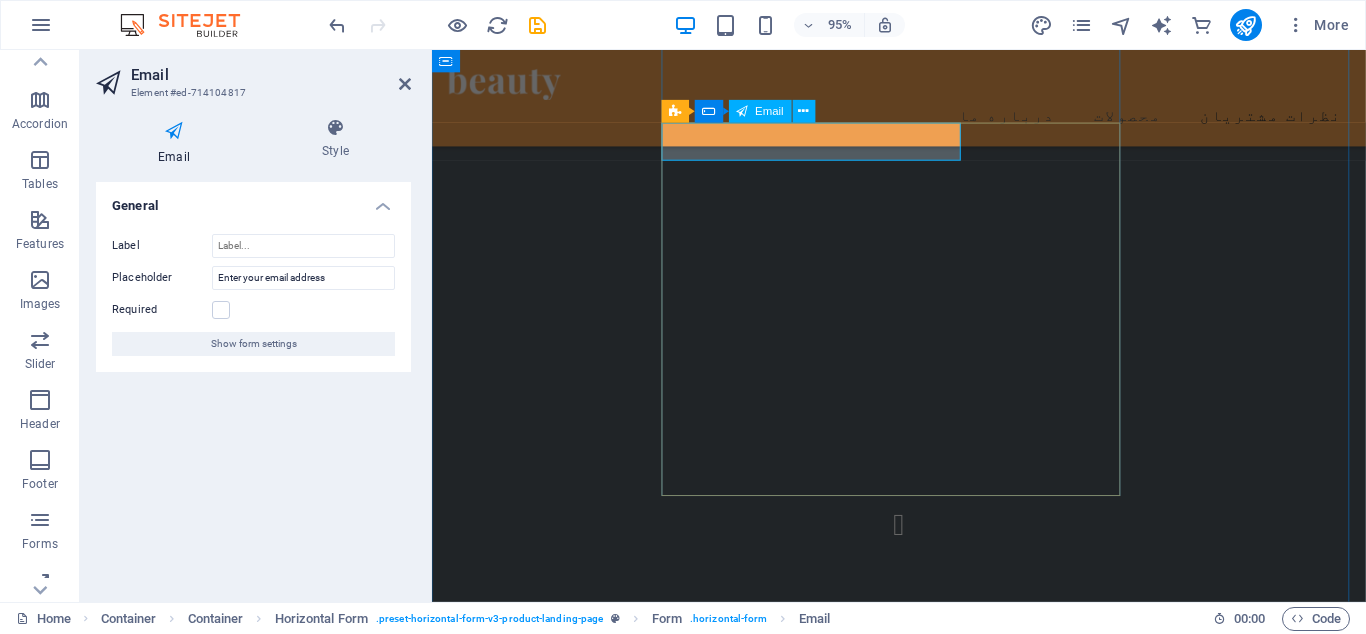 drag, startPoint x: 954, startPoint y: 161, endPoint x: 387, endPoint y: 157, distance: 567.0141 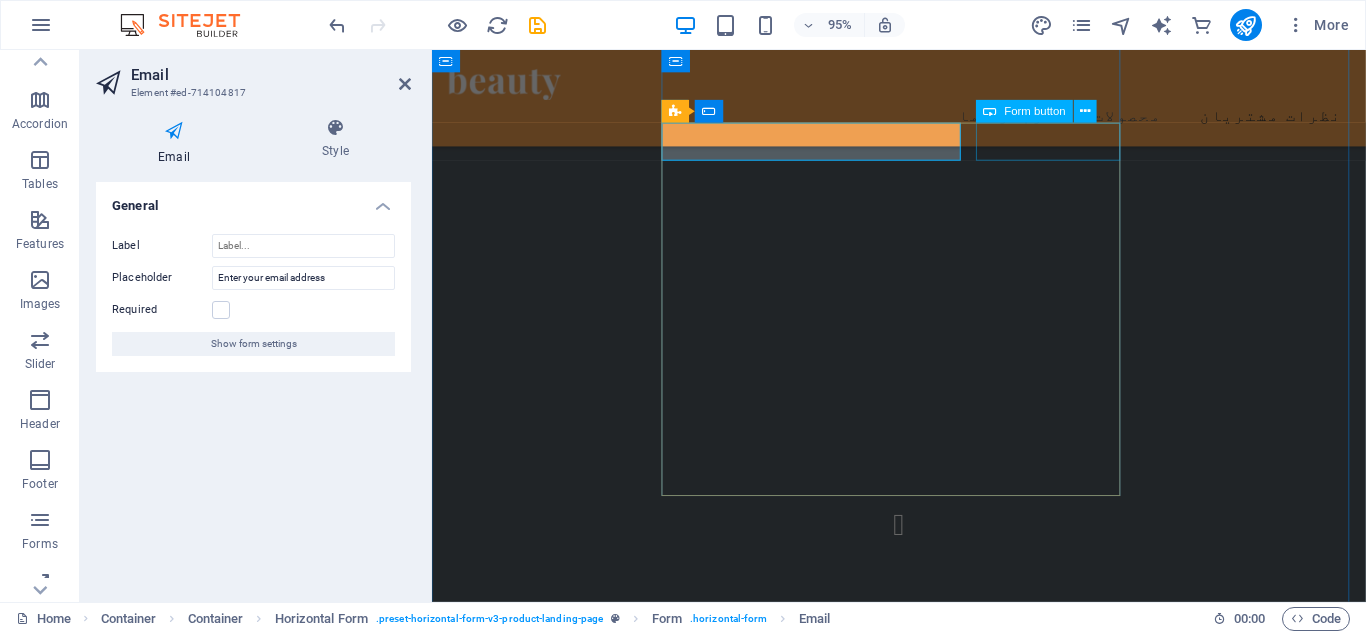 click on "Subscribe" at bounding box center [1276, 3741] 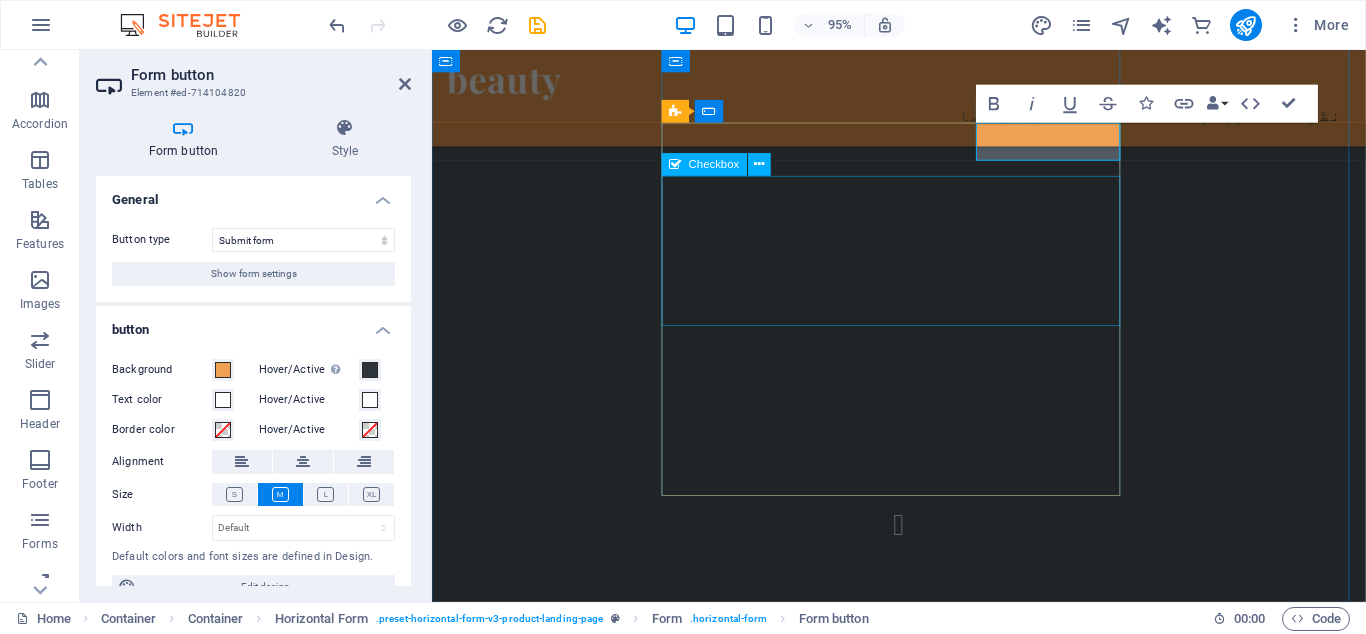 type on "Submit" 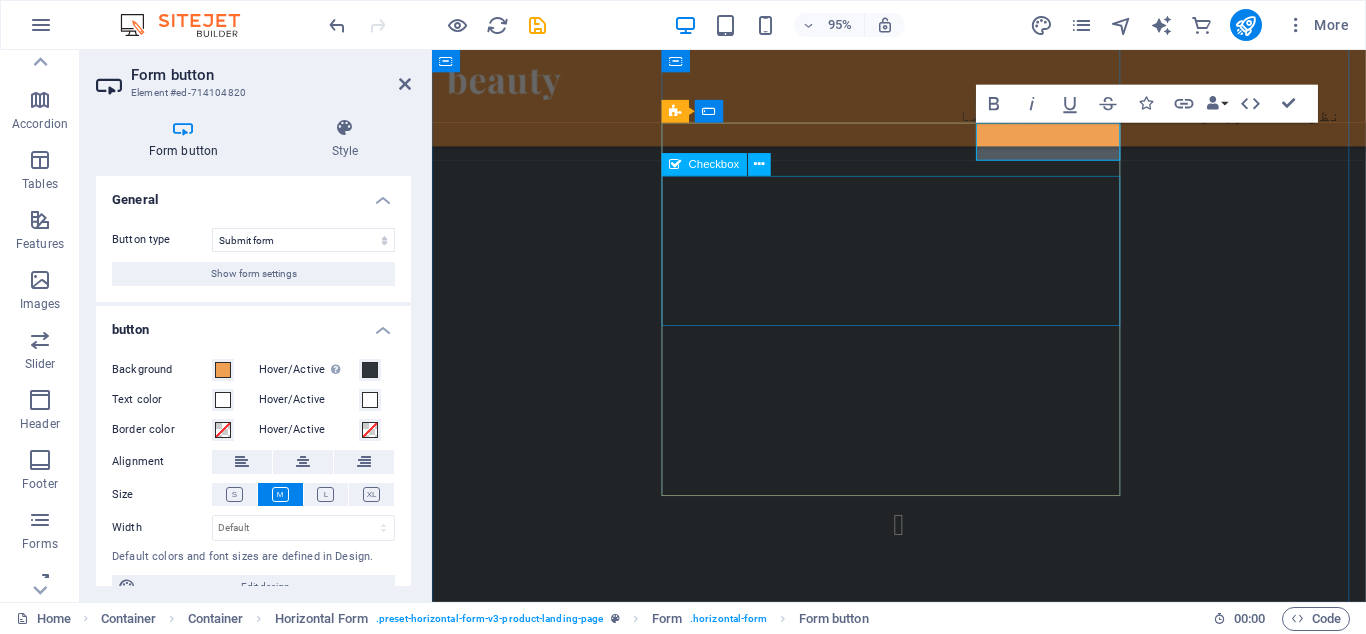 click on "I have read and understand the privacy policy." at bounding box center (923, 3841) 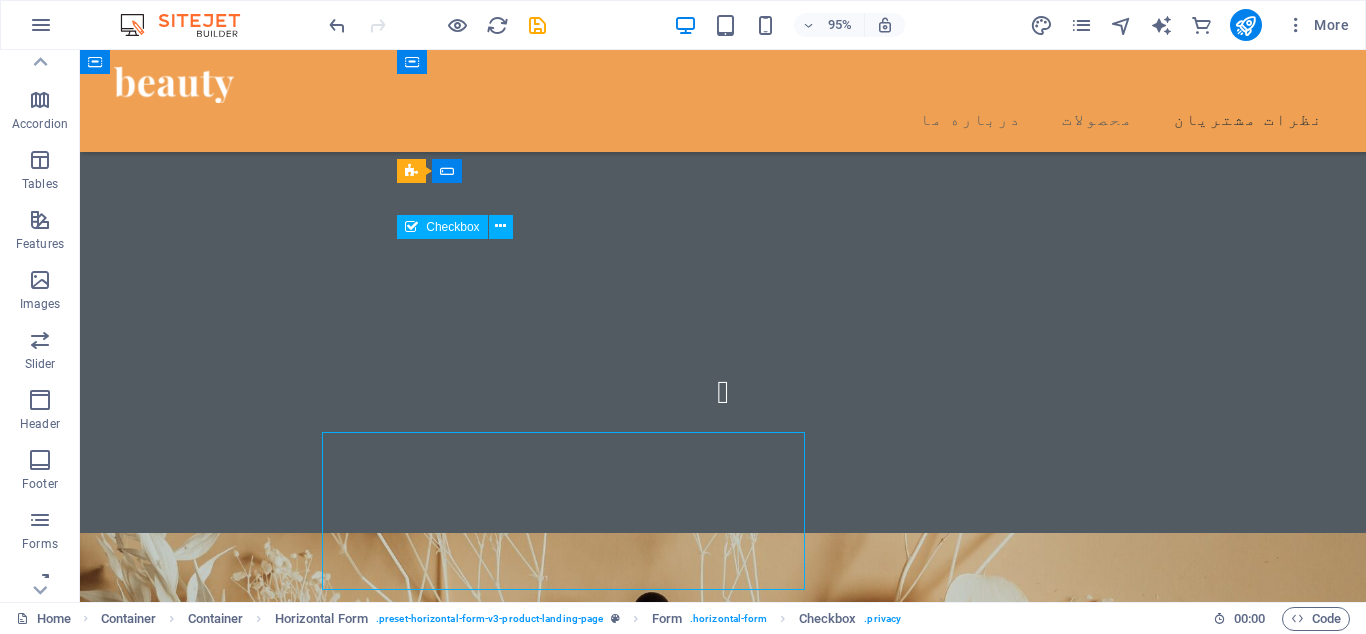 scroll, scrollTop: 4266, scrollLeft: 0, axis: vertical 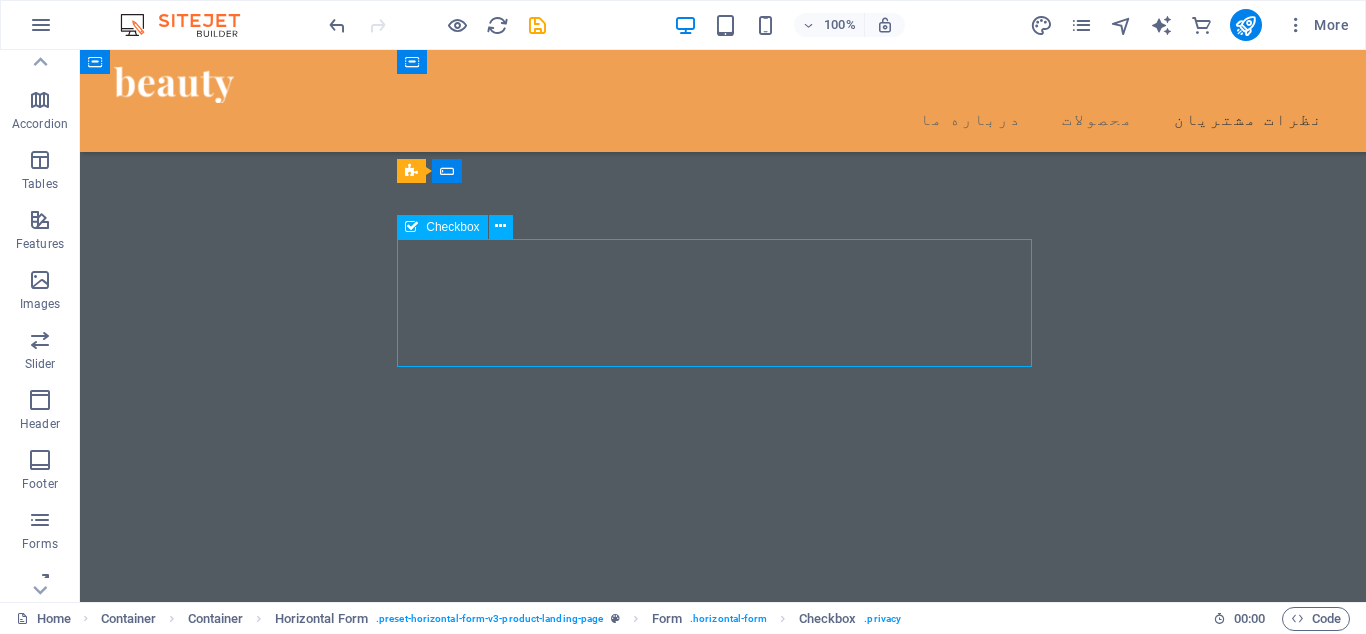 click on "I have read and understand the privacy policy." at bounding box center [723, 4653] 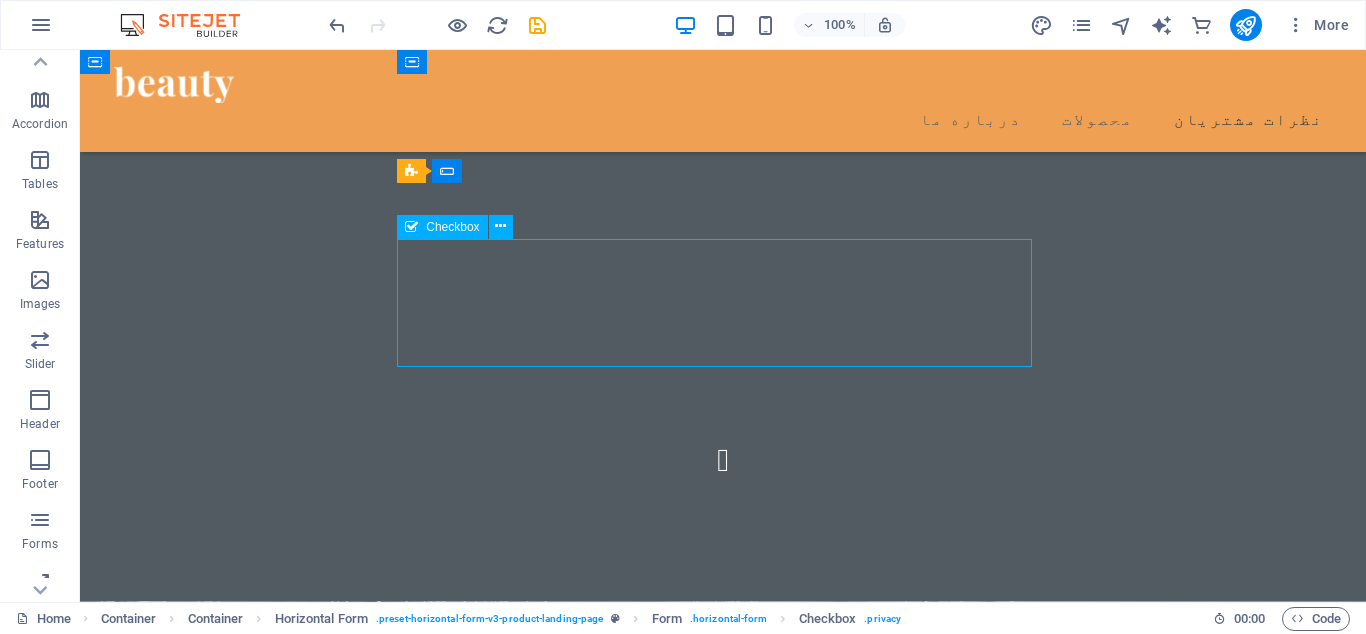 scroll, scrollTop: 4544, scrollLeft: 0, axis: vertical 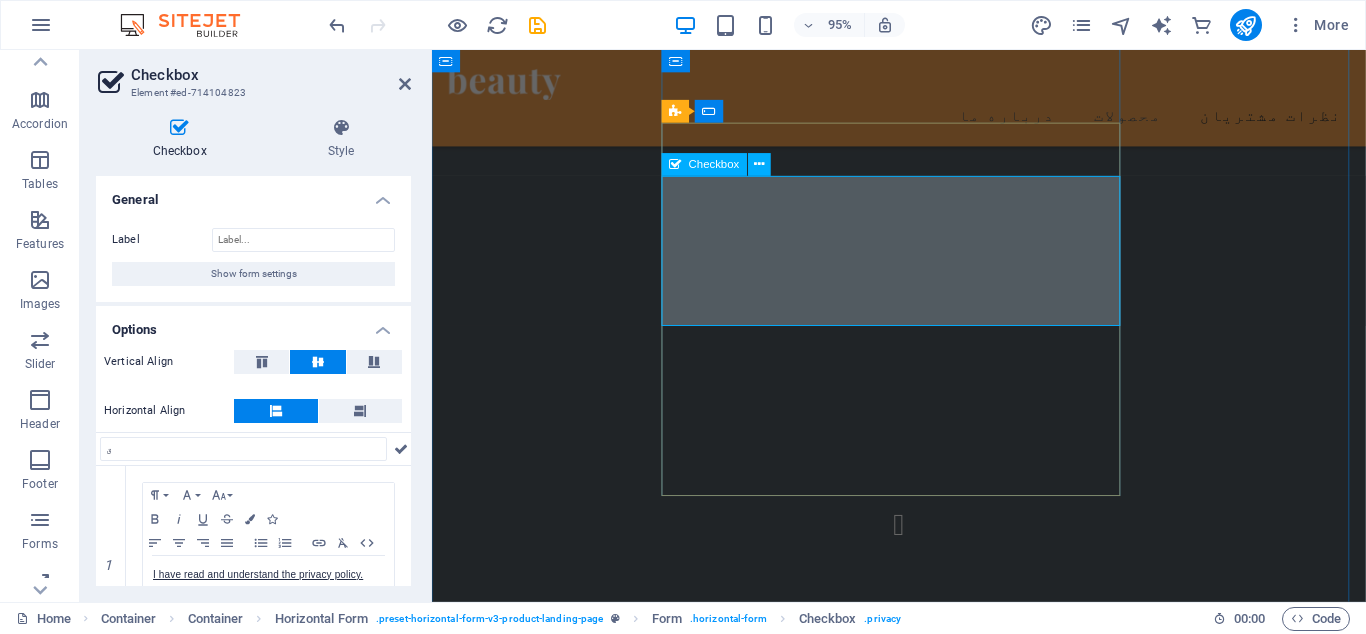 type on "ق" 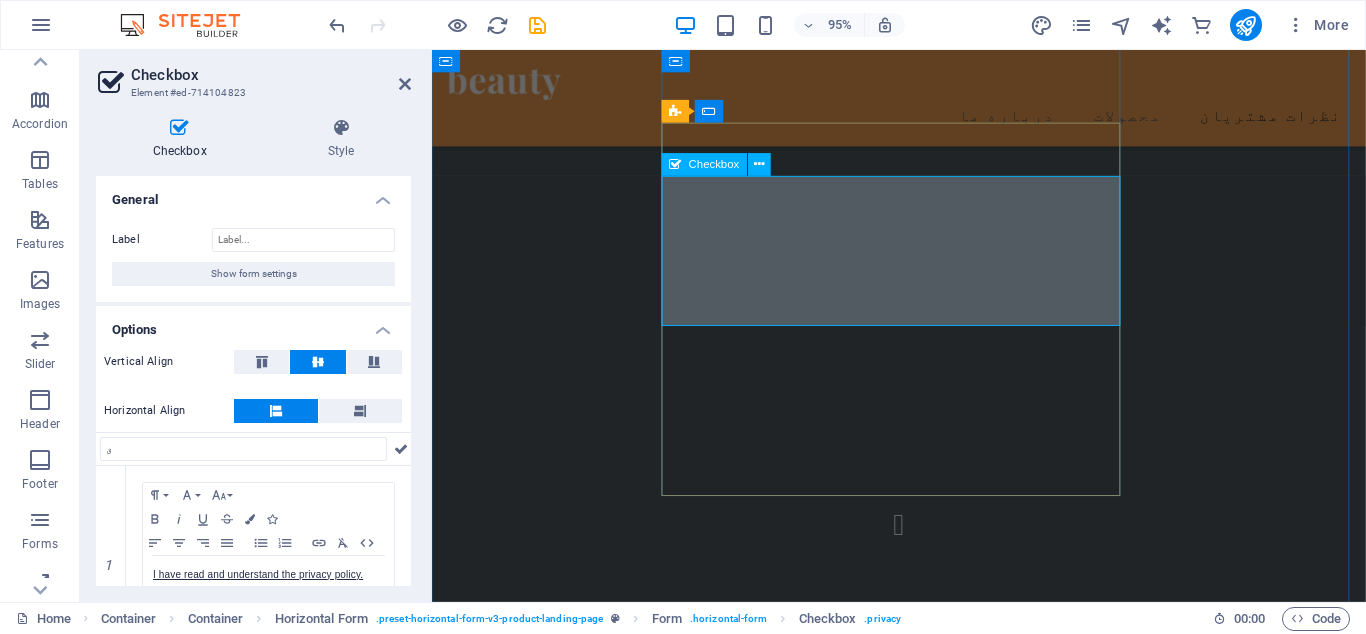 click on "I have read and understand the privacy policy." at bounding box center (923, 3841) 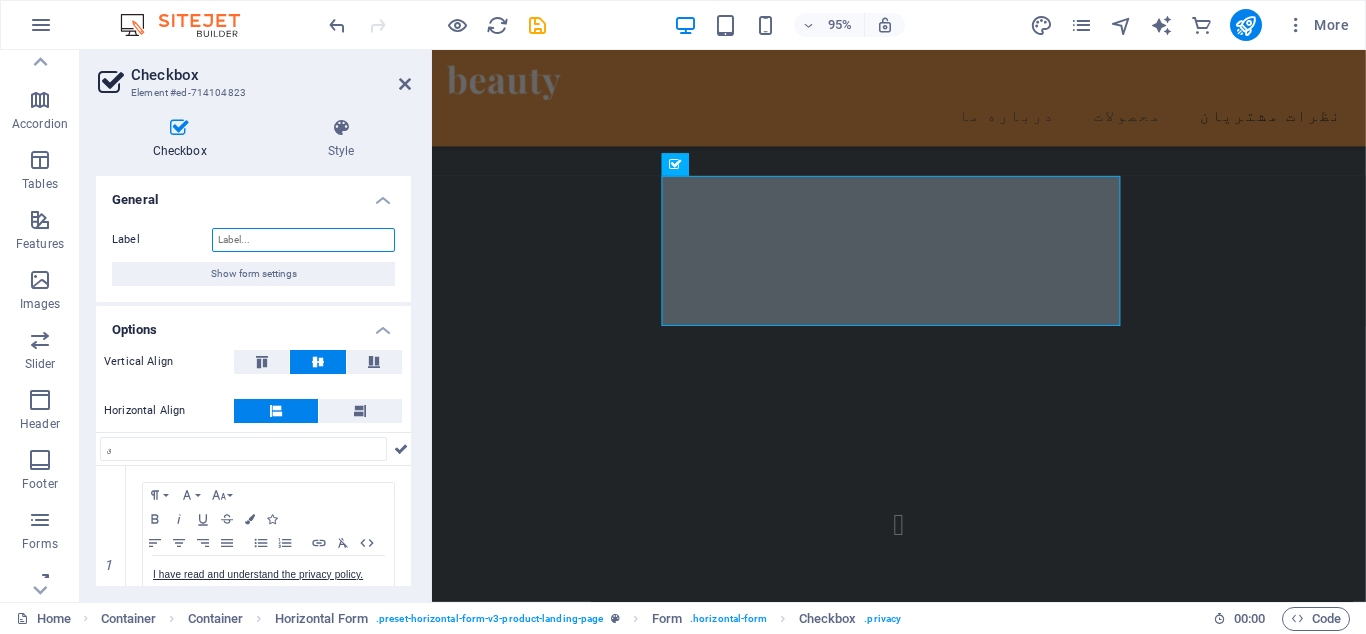 click on "Label" at bounding box center [303, 240] 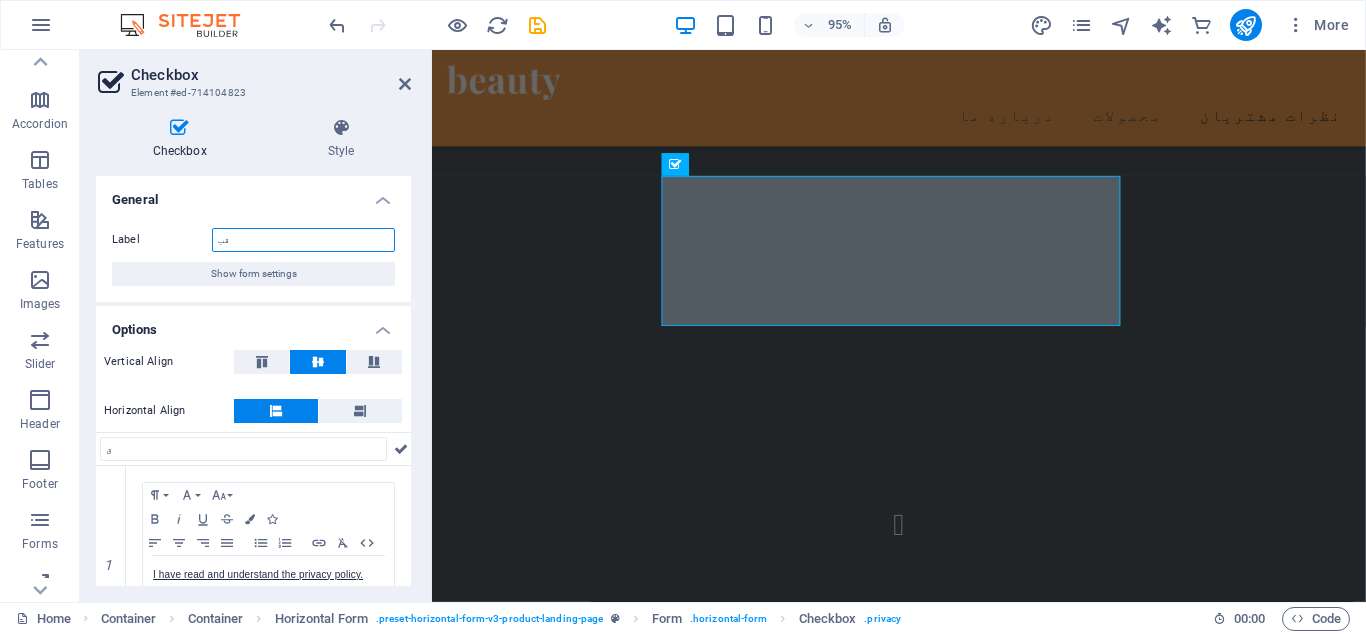 scroll, scrollTop: 4563, scrollLeft: 0, axis: vertical 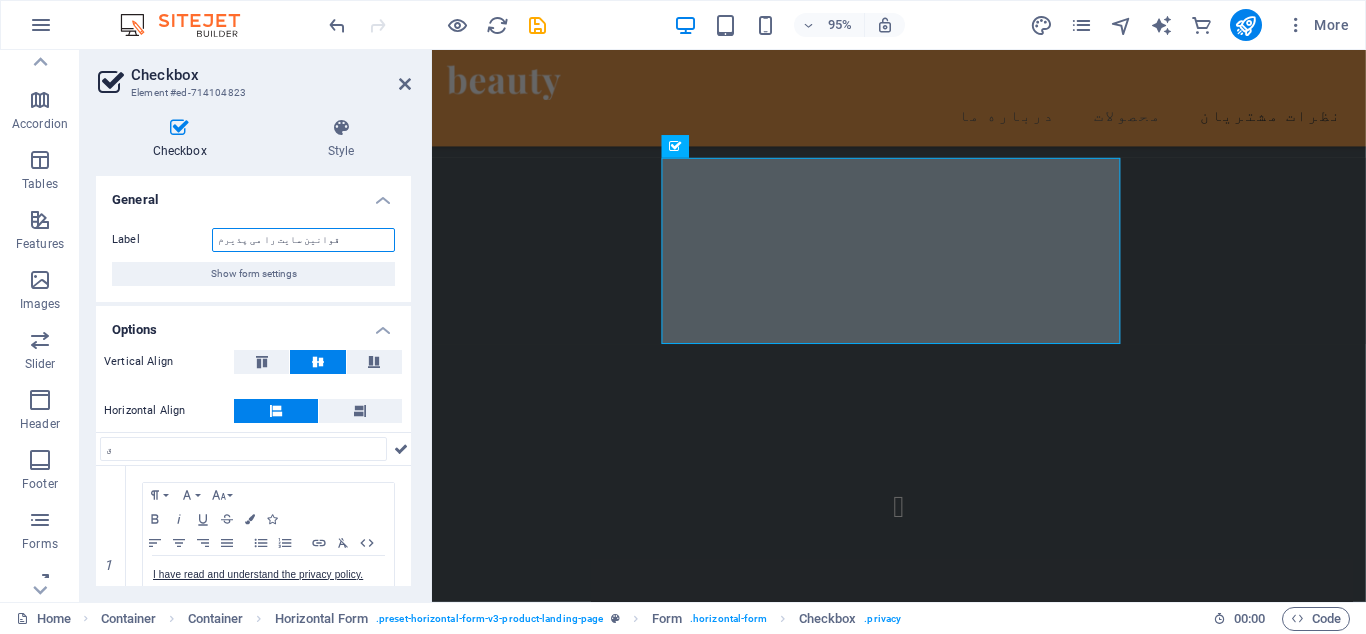 click on "قوانین سایت را می پذیرم" at bounding box center (303, 240) 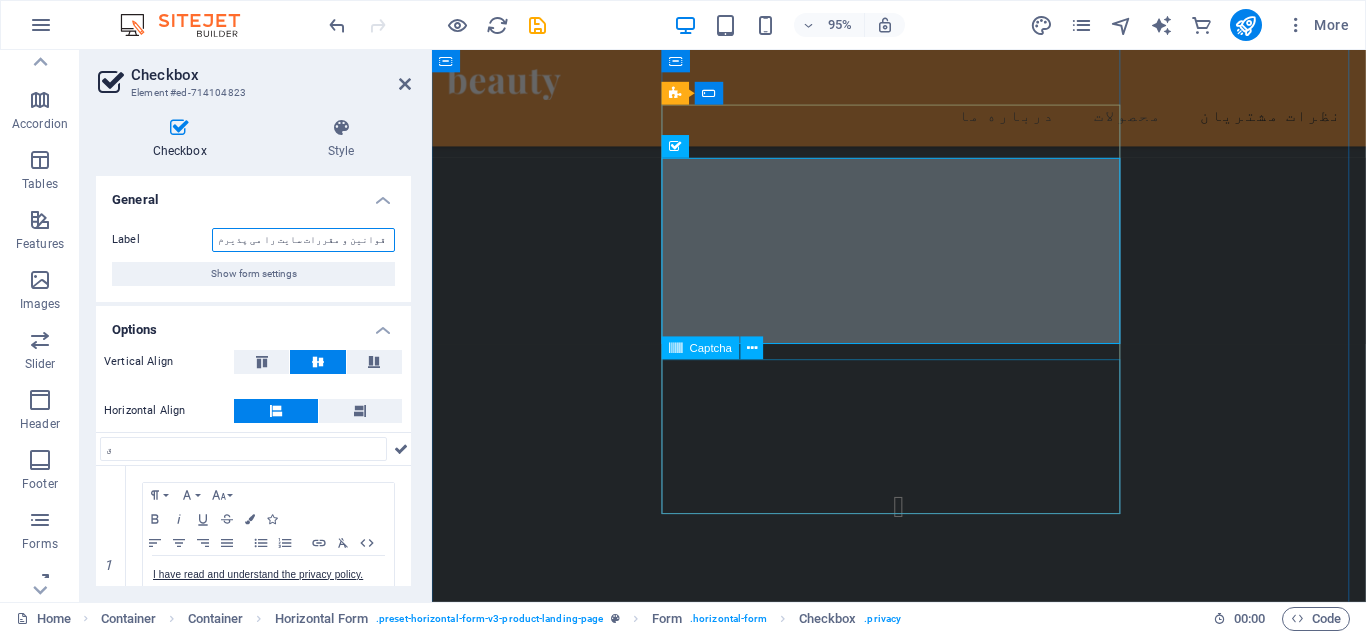 type on "قوانین و مقررات سایت را می پذیرم" 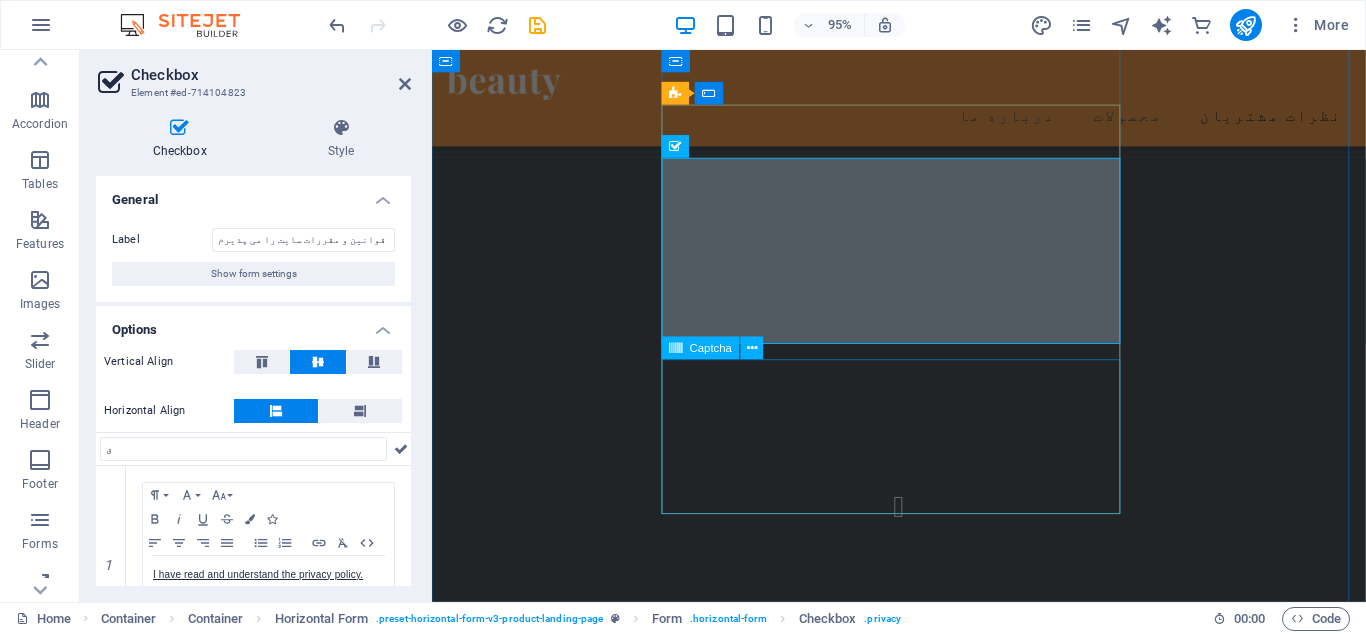click on "Nicht lesbar? Neu generieren" at bounding box center (923, 4043) 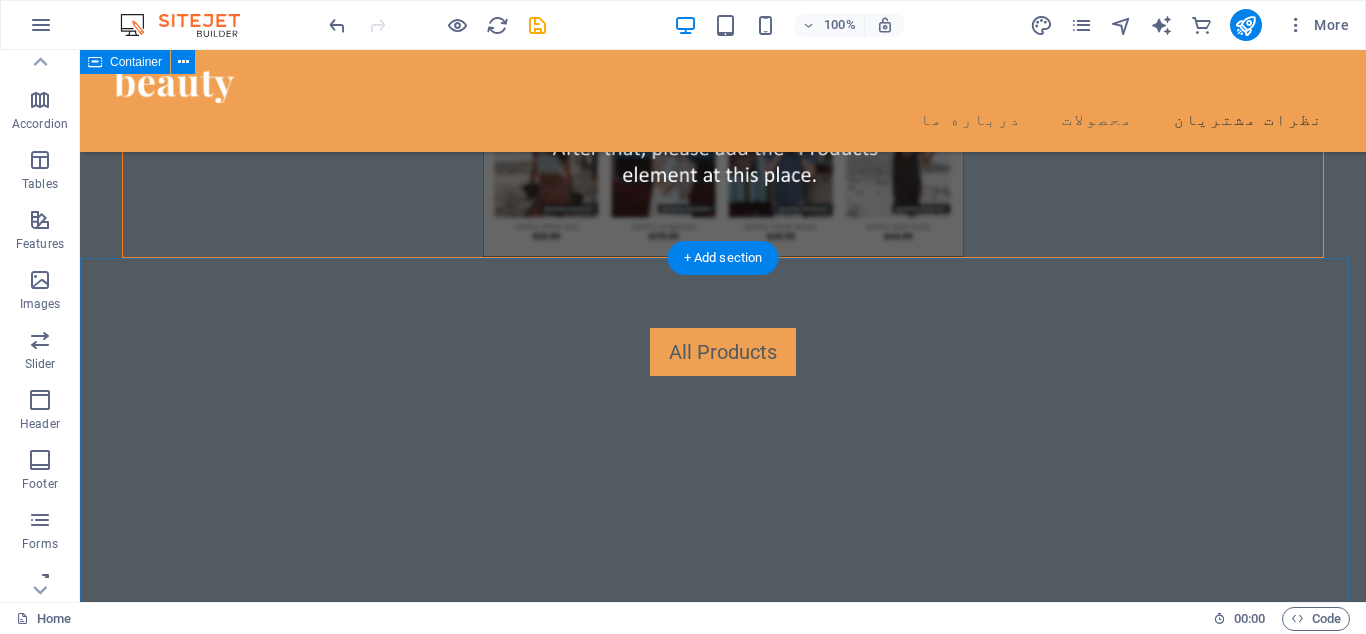 scroll, scrollTop: 3907, scrollLeft: 0, axis: vertical 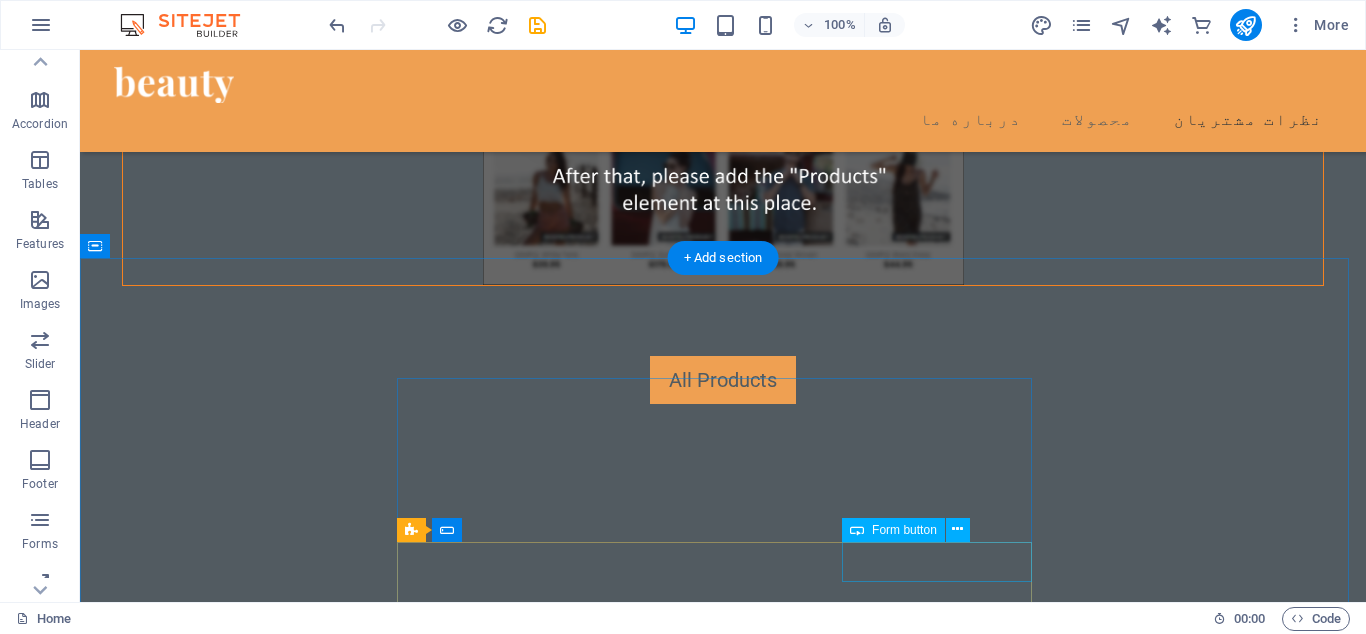 click on "ثبت" at bounding box center (1177, 4912) 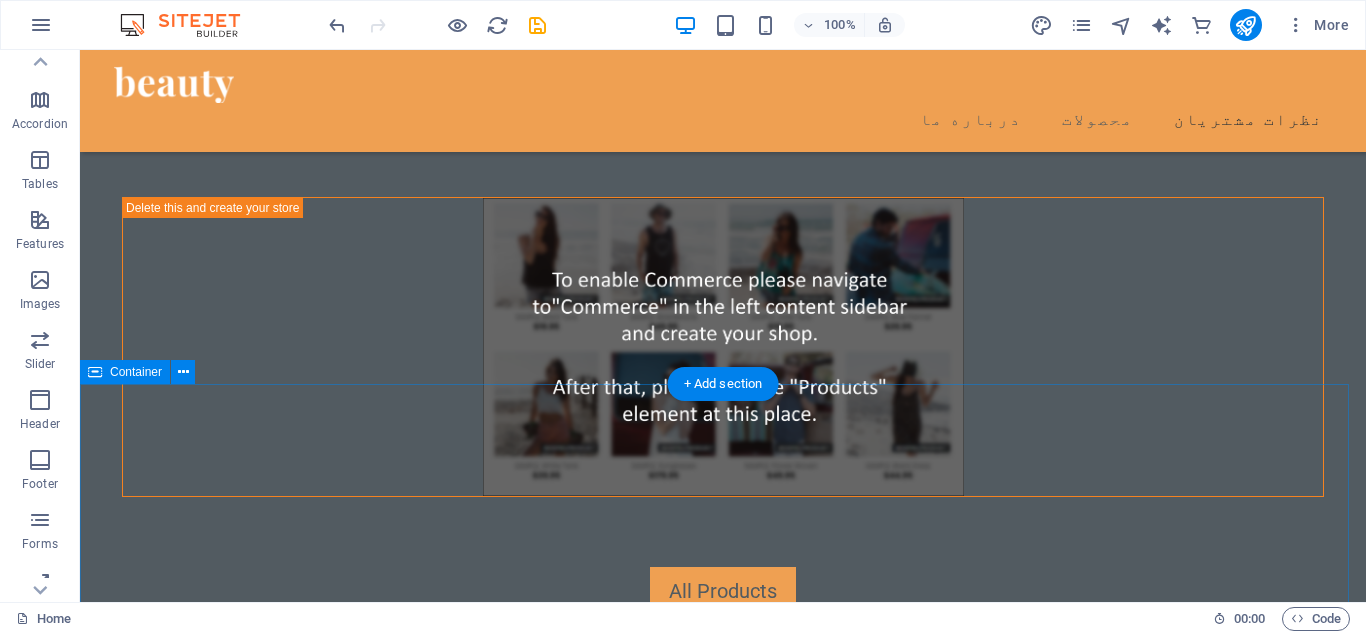scroll, scrollTop: 3781, scrollLeft: 0, axis: vertical 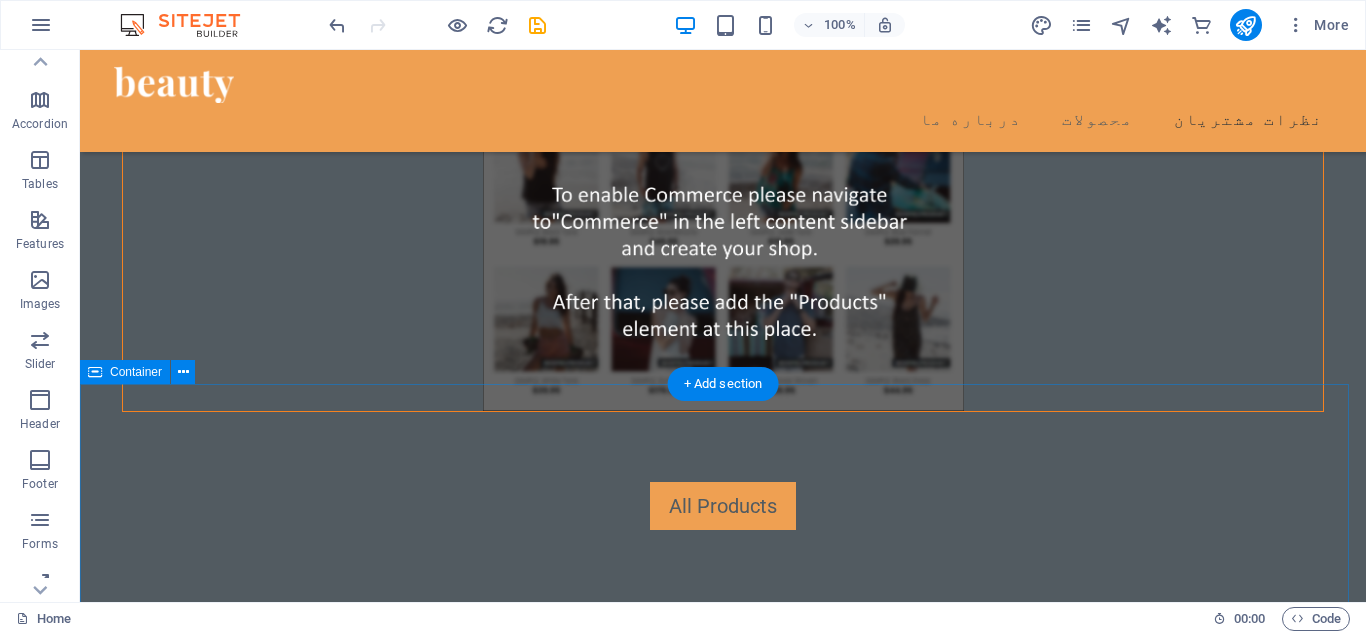click on "با ما در ارتباط باشید اولین نفری باشید که از تخفیفات ویژه آساوی با خبر میشه! ایمیلت رو اینجا ثبت کن ثبت قوانین و مقررات سایت را می پذیرم   I have read and understand the privacy policy. Nicht lesbar? Neu generieren" at bounding box center [723, 5250] 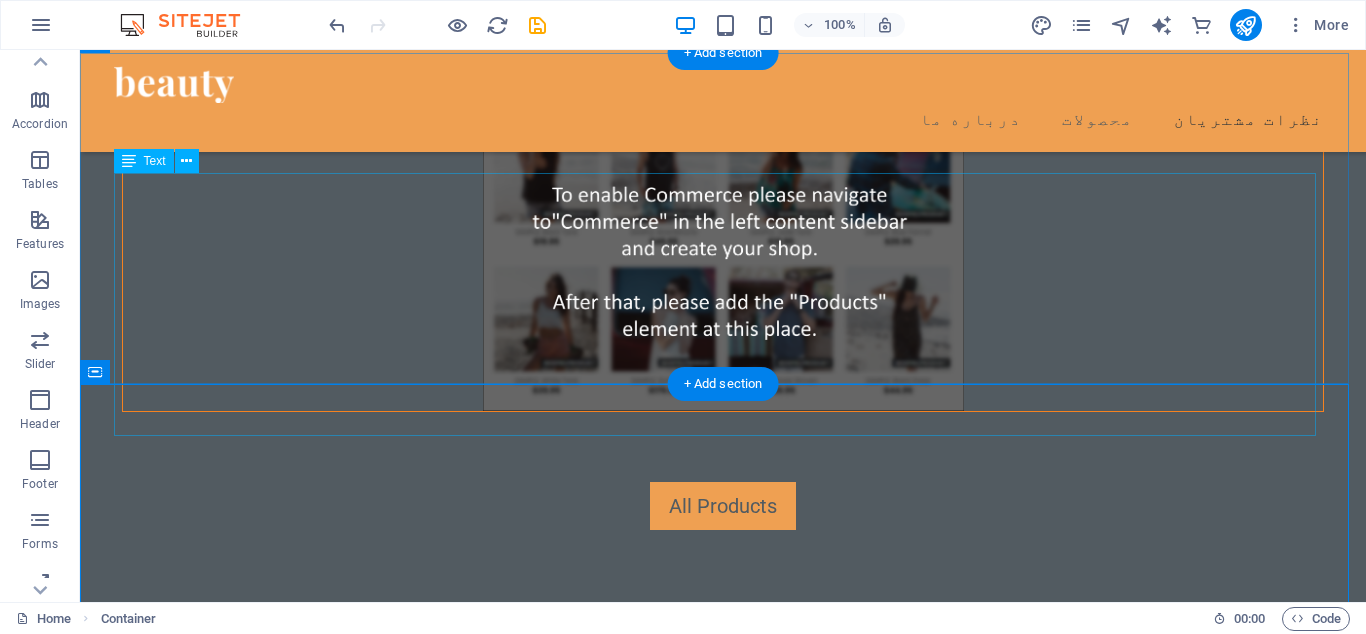 click on "be beautiful" at bounding box center (723, 1848) 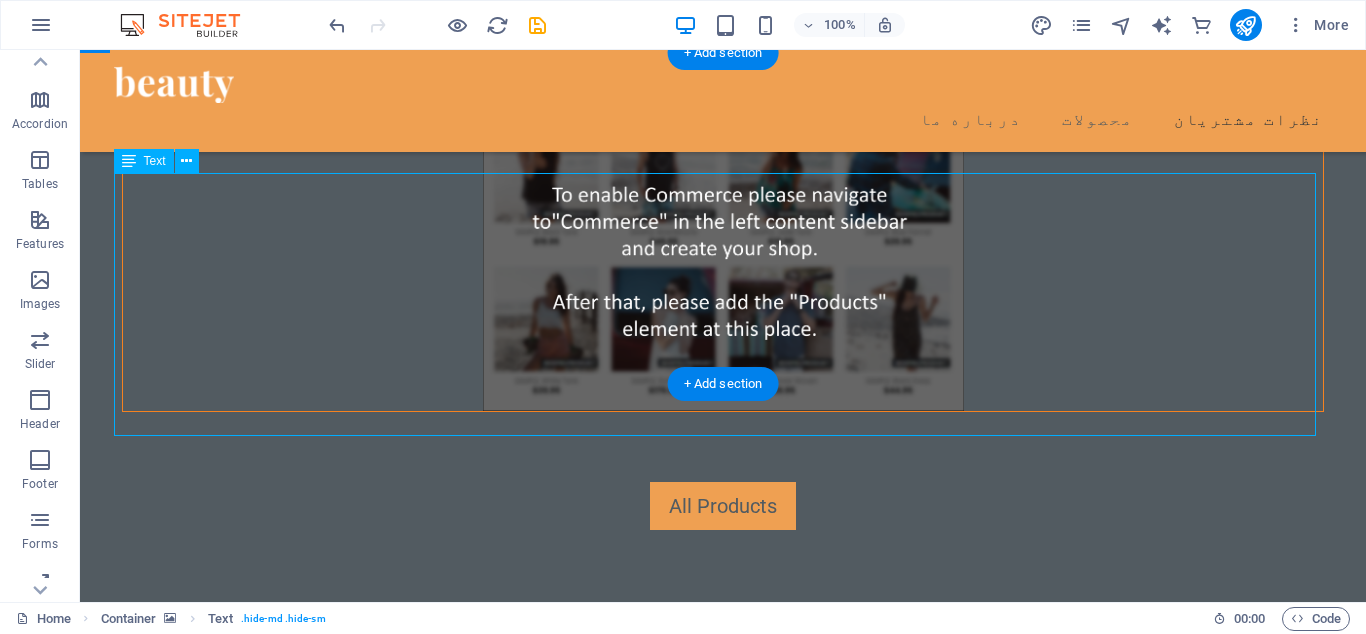 click on "be beautiful" at bounding box center [723, 1848] 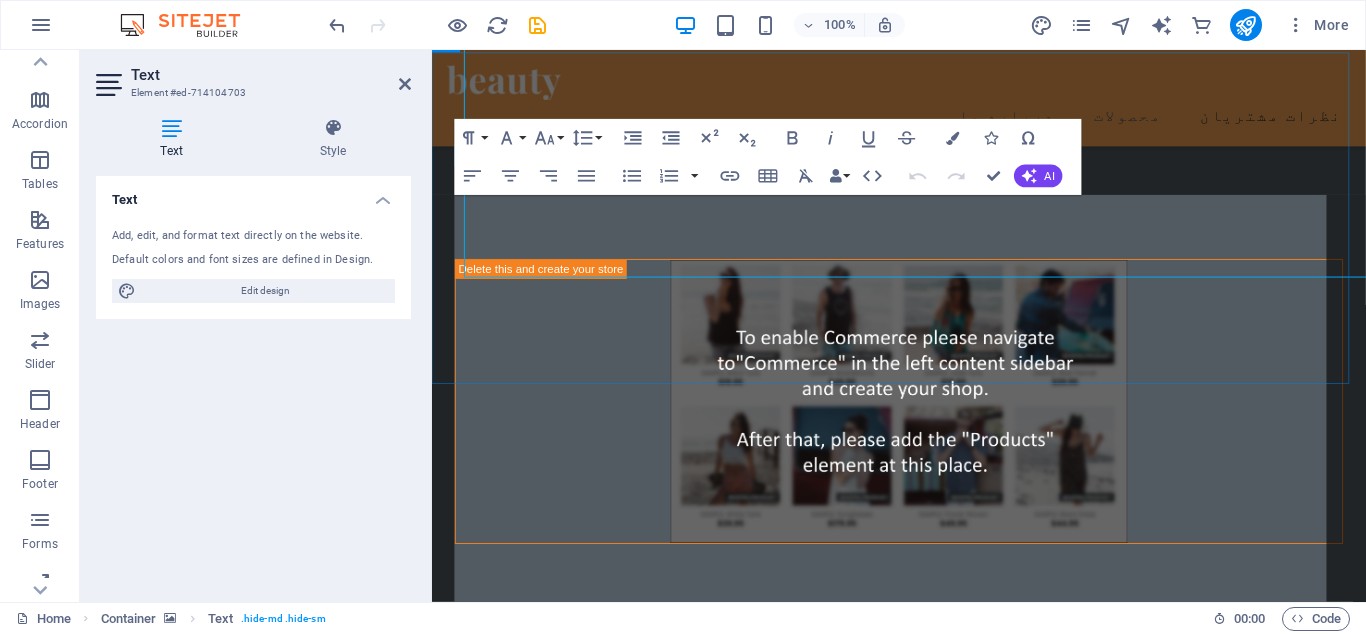 scroll, scrollTop: 3927, scrollLeft: 0, axis: vertical 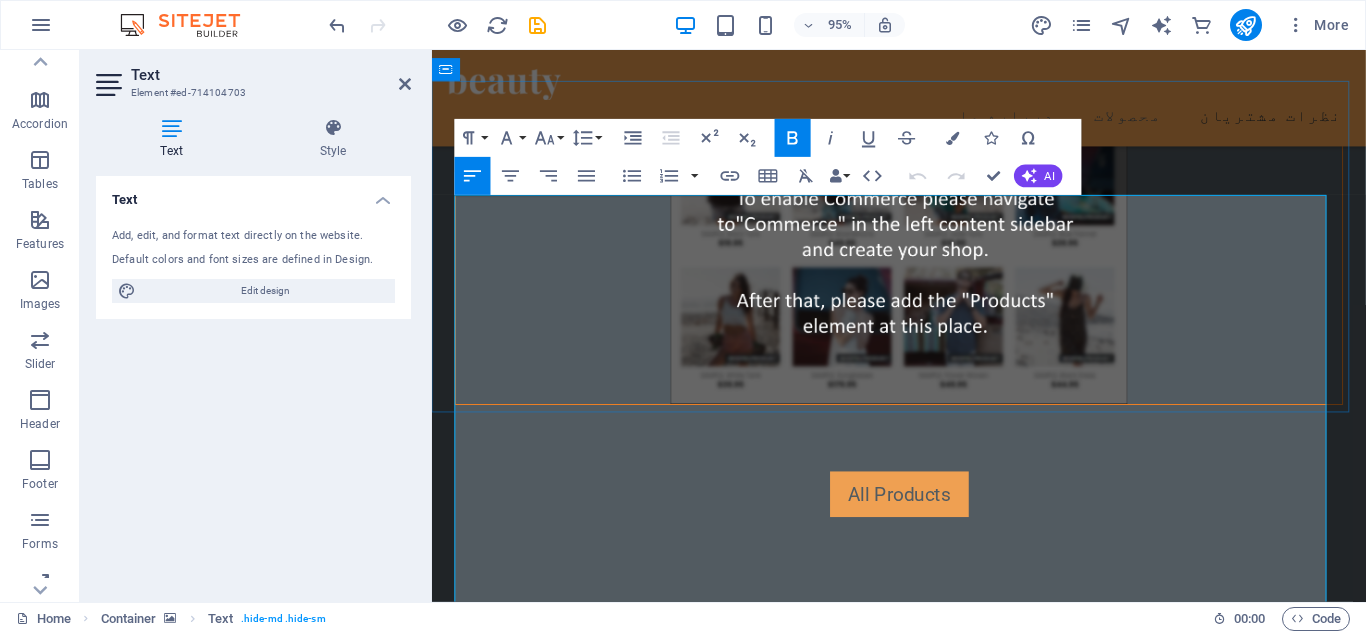 click on "be beautiful" at bounding box center [819, 2039] 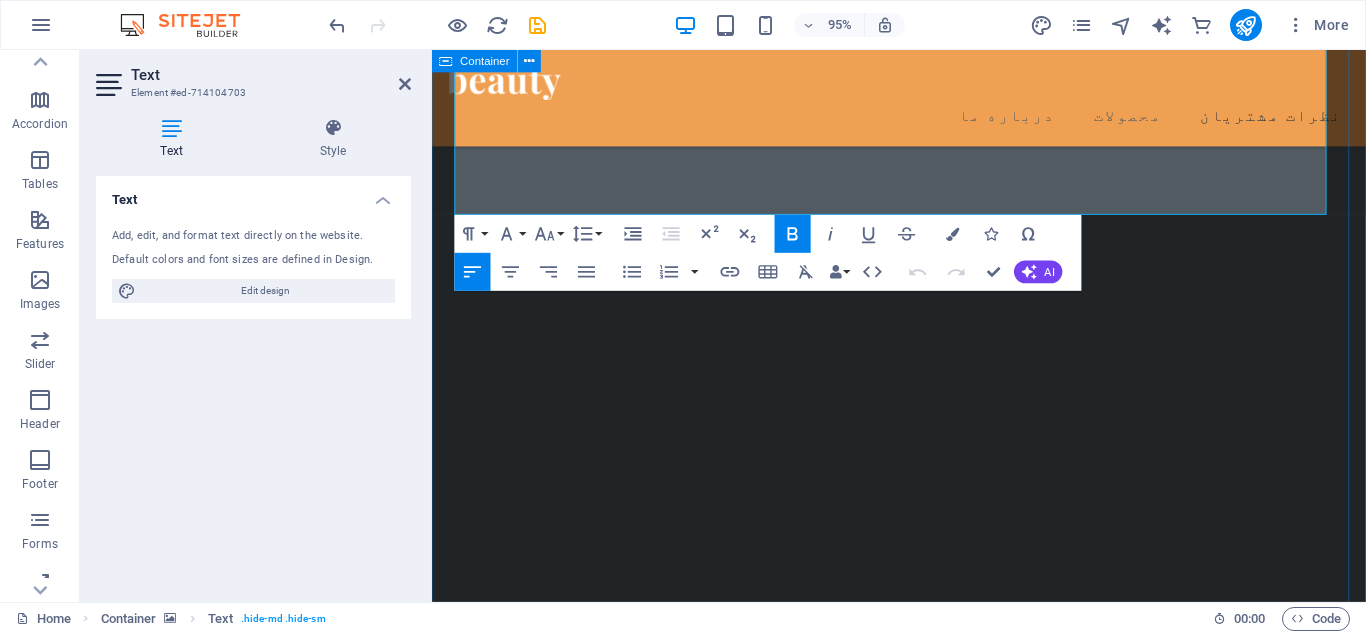 scroll, scrollTop: 3927, scrollLeft: 0, axis: vertical 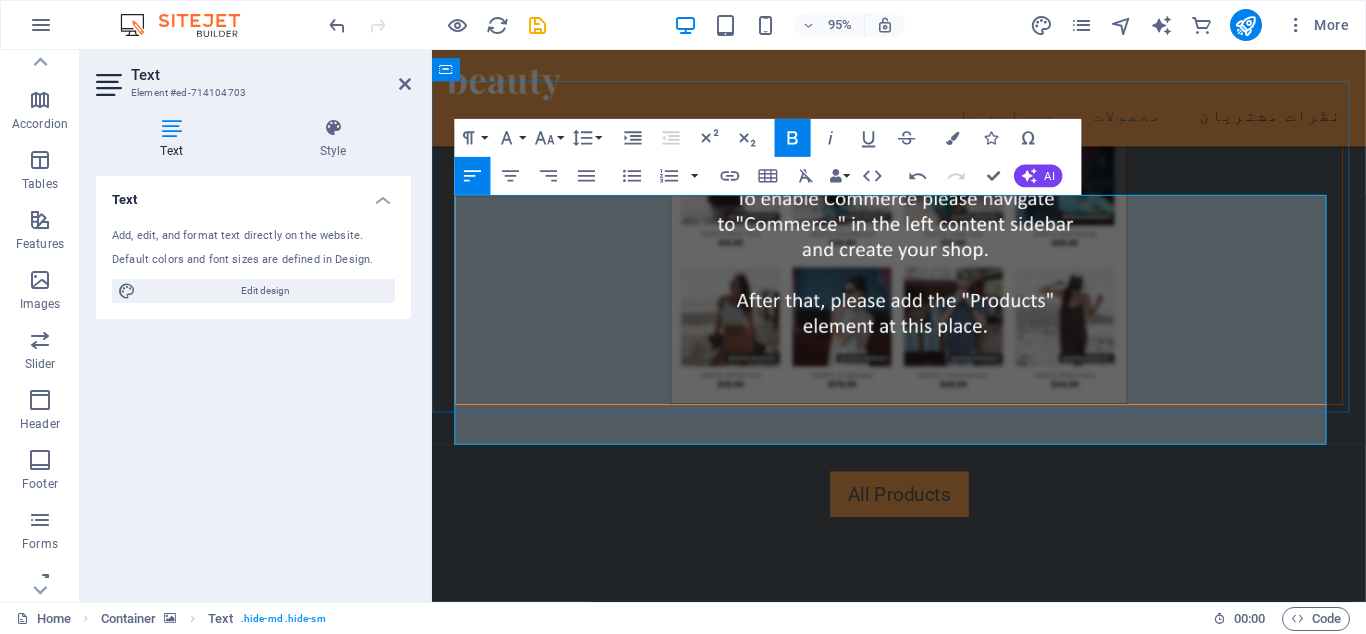 drag, startPoint x: 1145, startPoint y: 337, endPoint x: 464, endPoint y: 343, distance: 681.0264 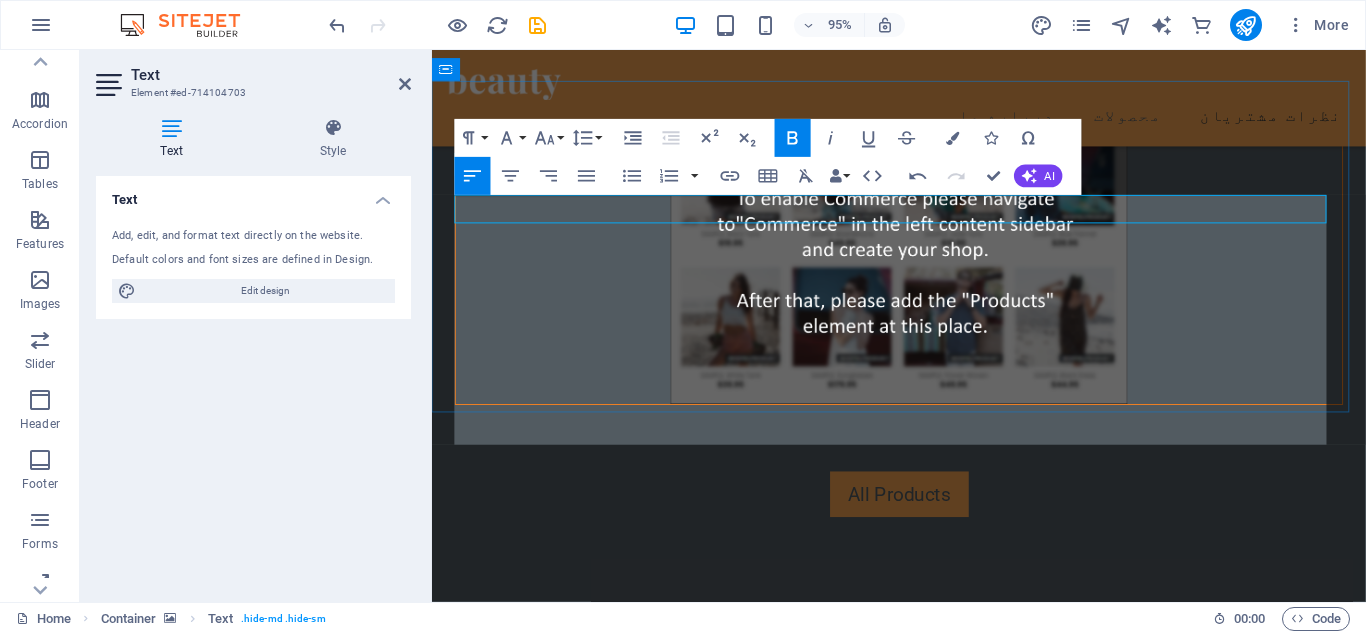 type 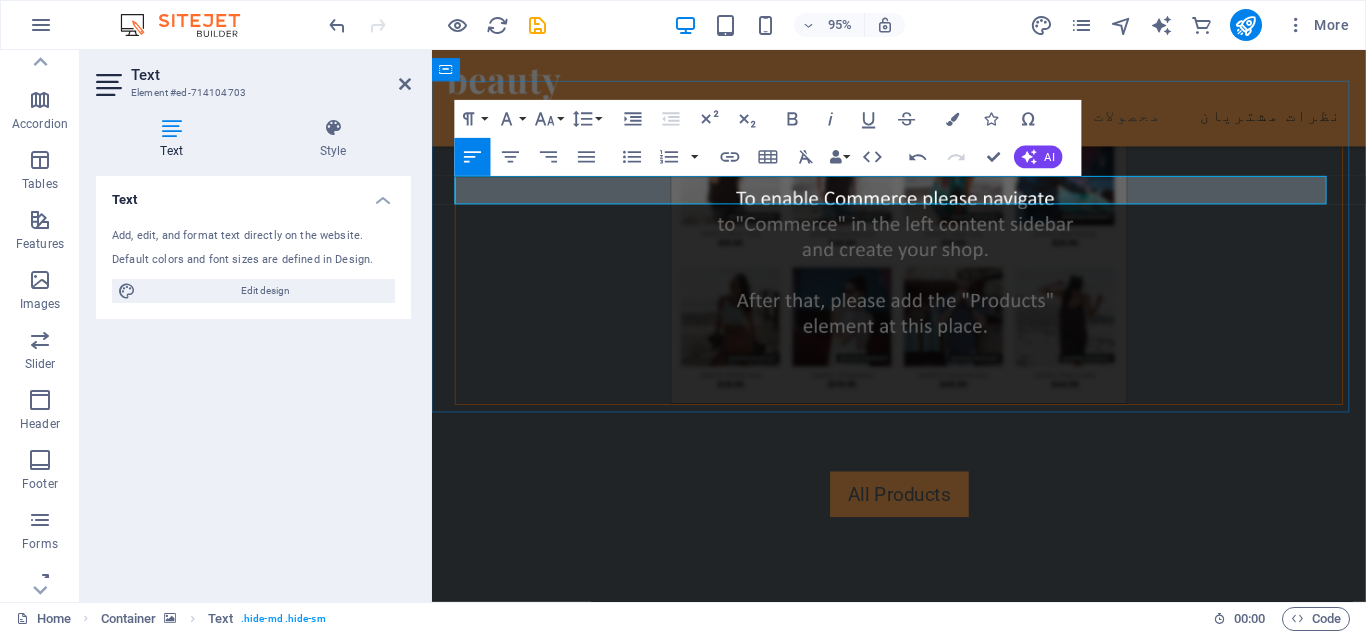 click on "بلل" at bounding box center (923, 1792) 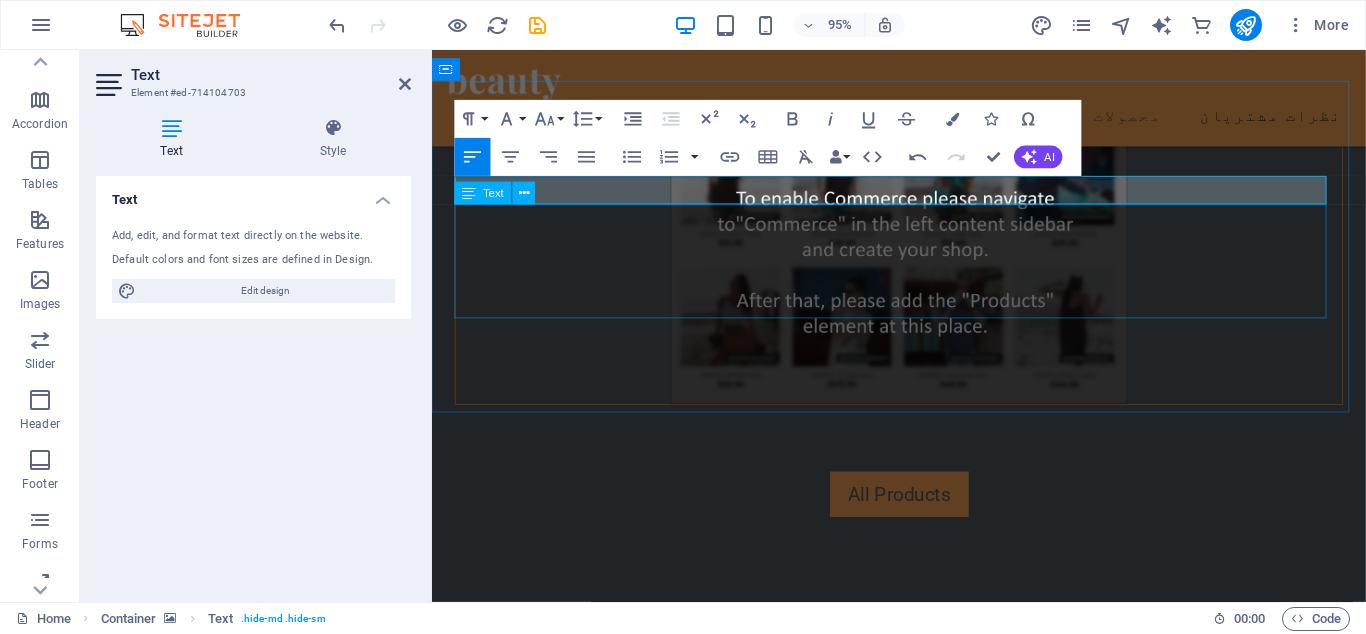 click on "be beautiful" at bounding box center (923, 1867) 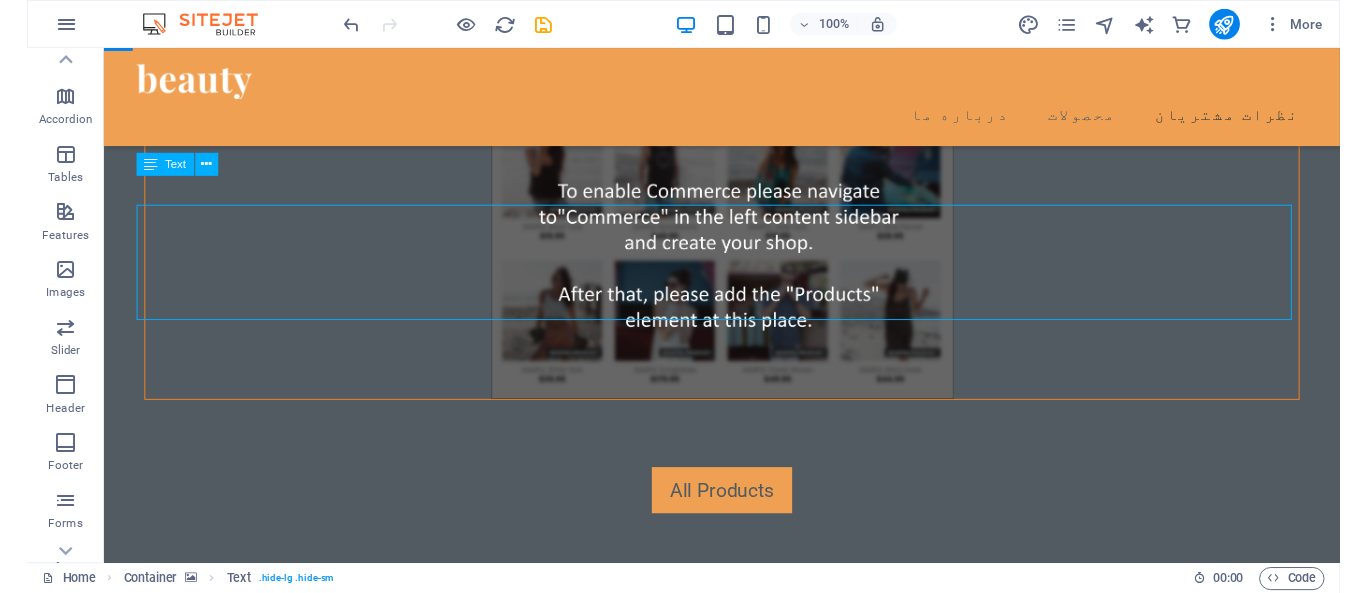 scroll, scrollTop: 3744, scrollLeft: 0, axis: vertical 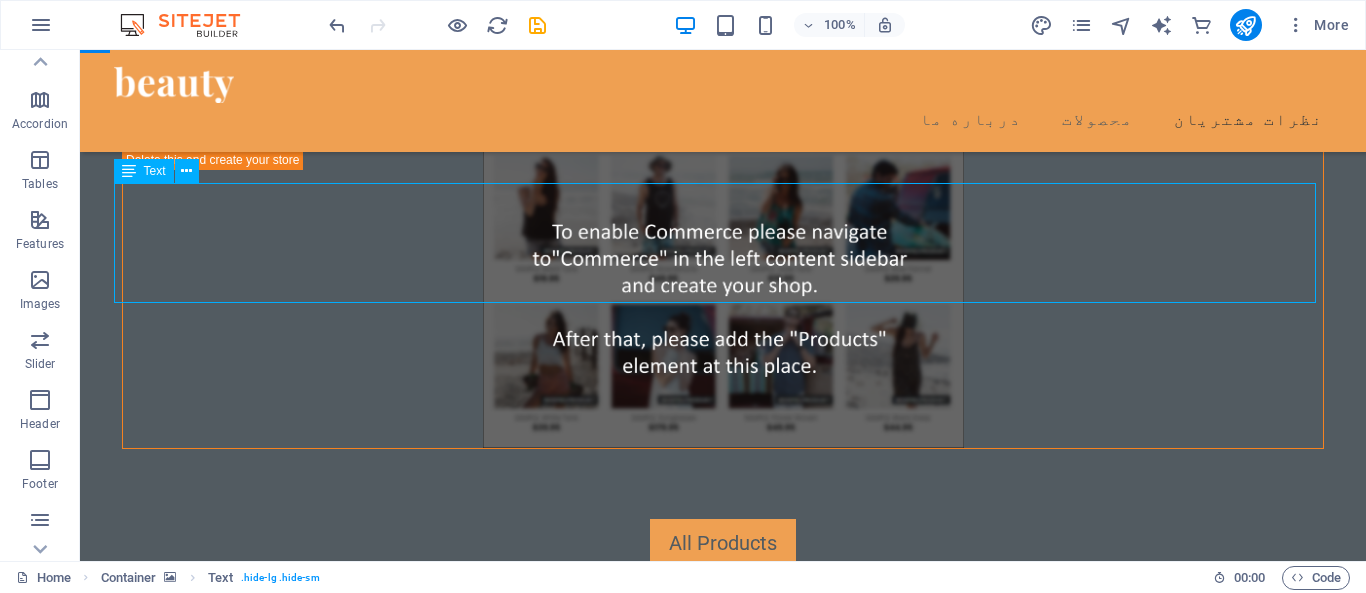 click on "be beautiful" at bounding box center (723, 1844) 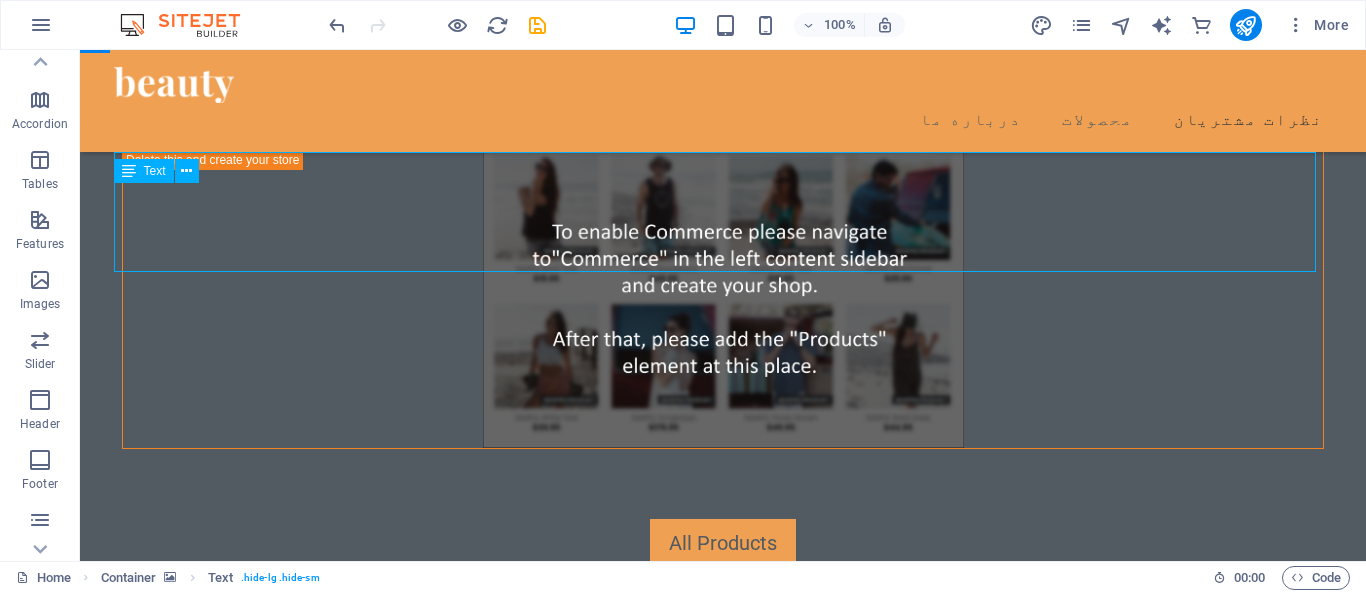 scroll, scrollTop: 3927, scrollLeft: 0, axis: vertical 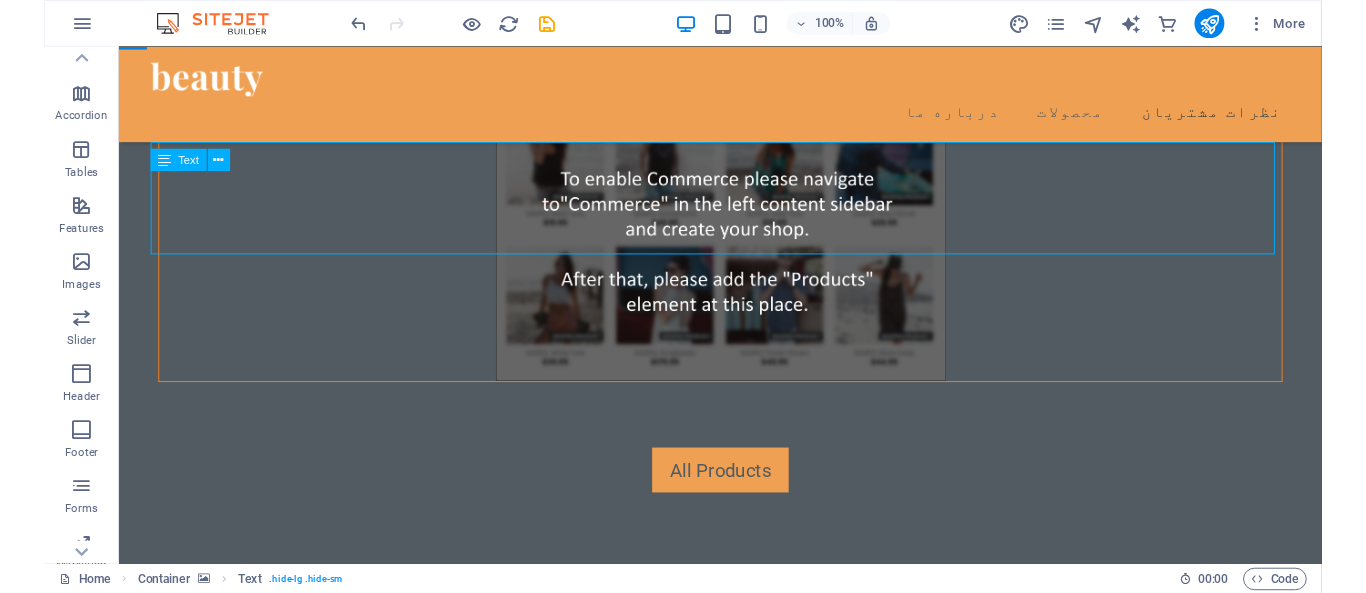 click on "be beautiful" at bounding box center [761, 1799] 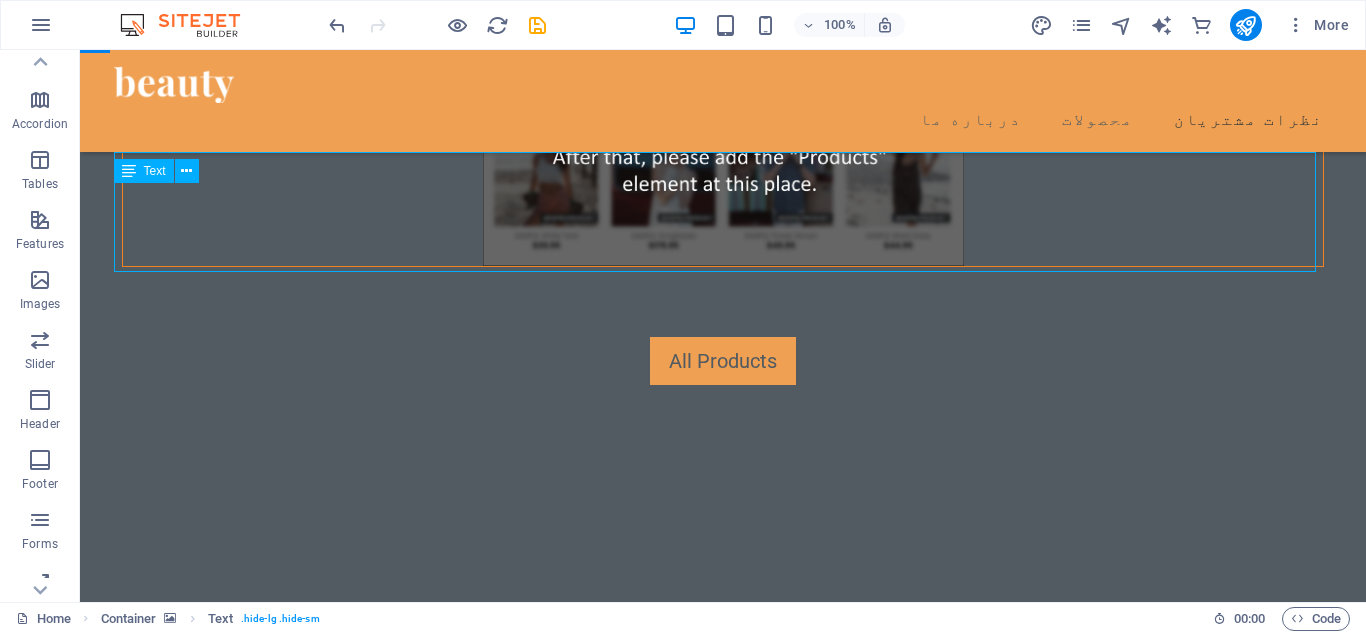scroll, scrollTop: 0, scrollLeft: 0, axis: both 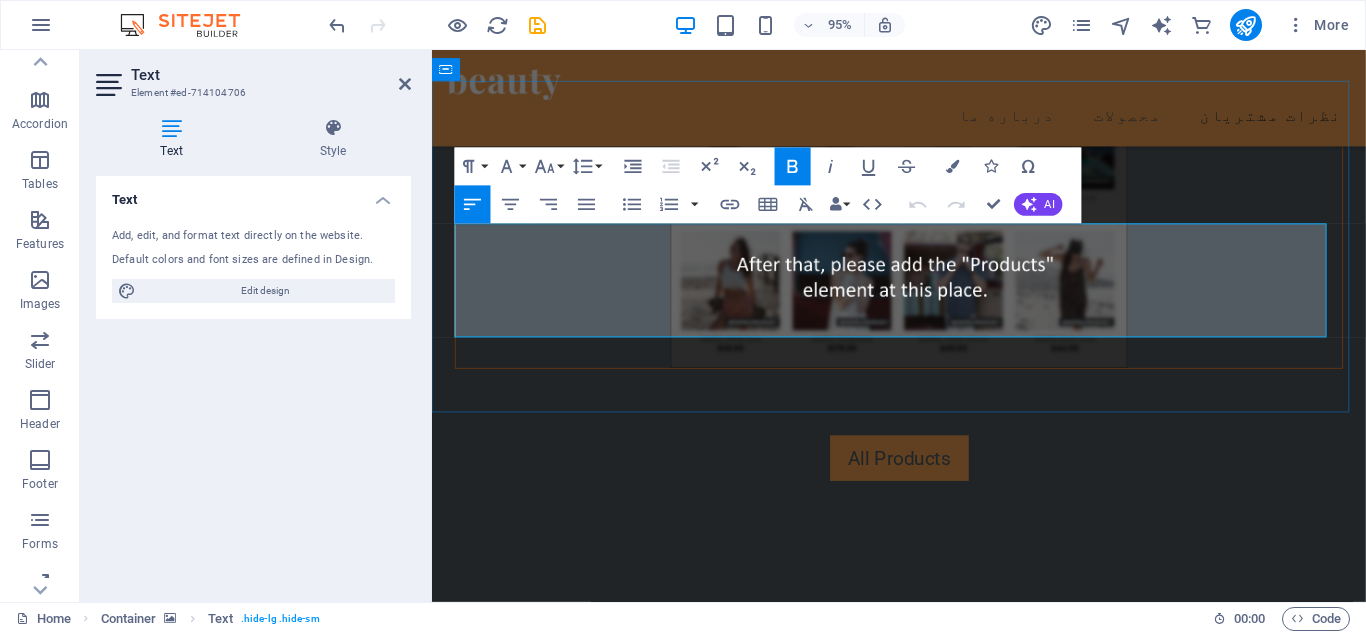 click on "be beautiful" at bounding box center [674, 1810] 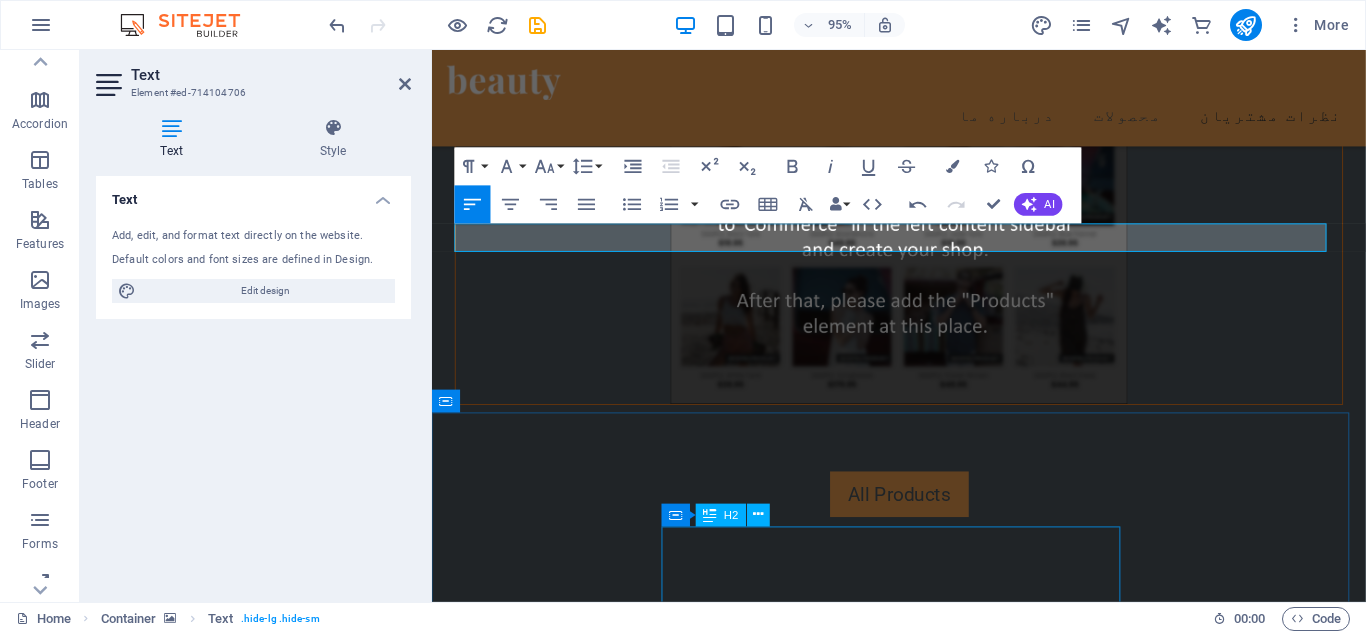 click on "با ما در ارتباط باشید" at bounding box center [923, 4216] 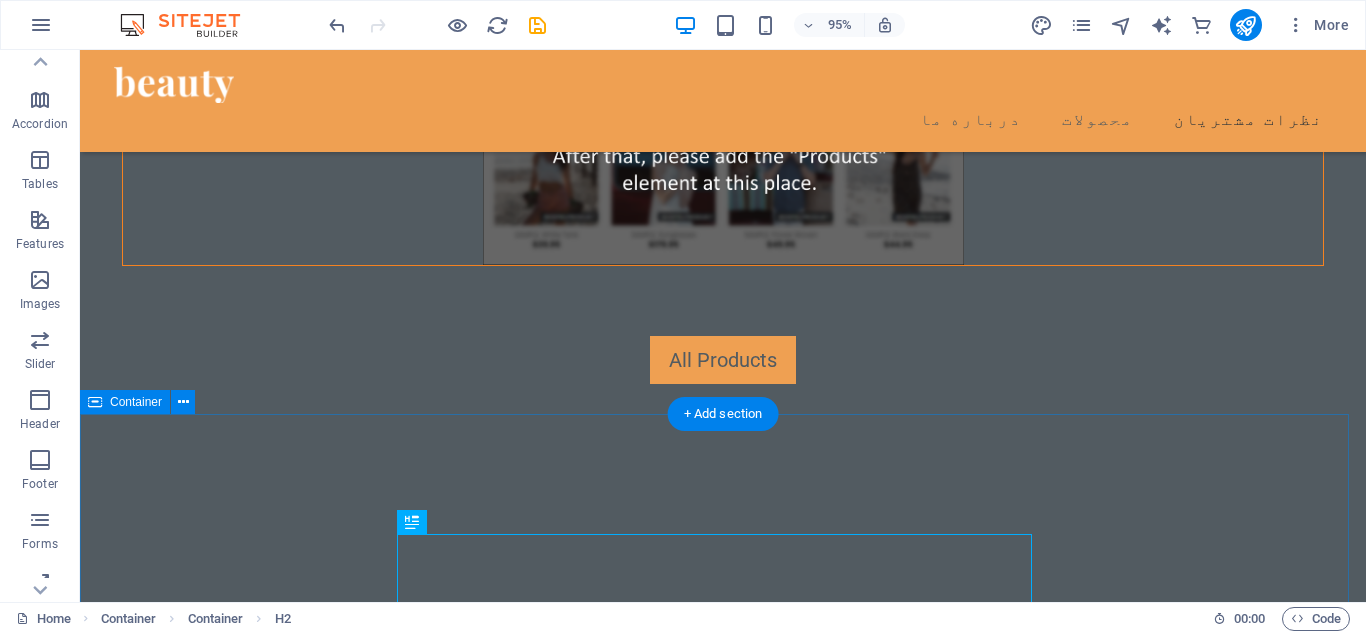 scroll, scrollTop: 3781, scrollLeft: 0, axis: vertical 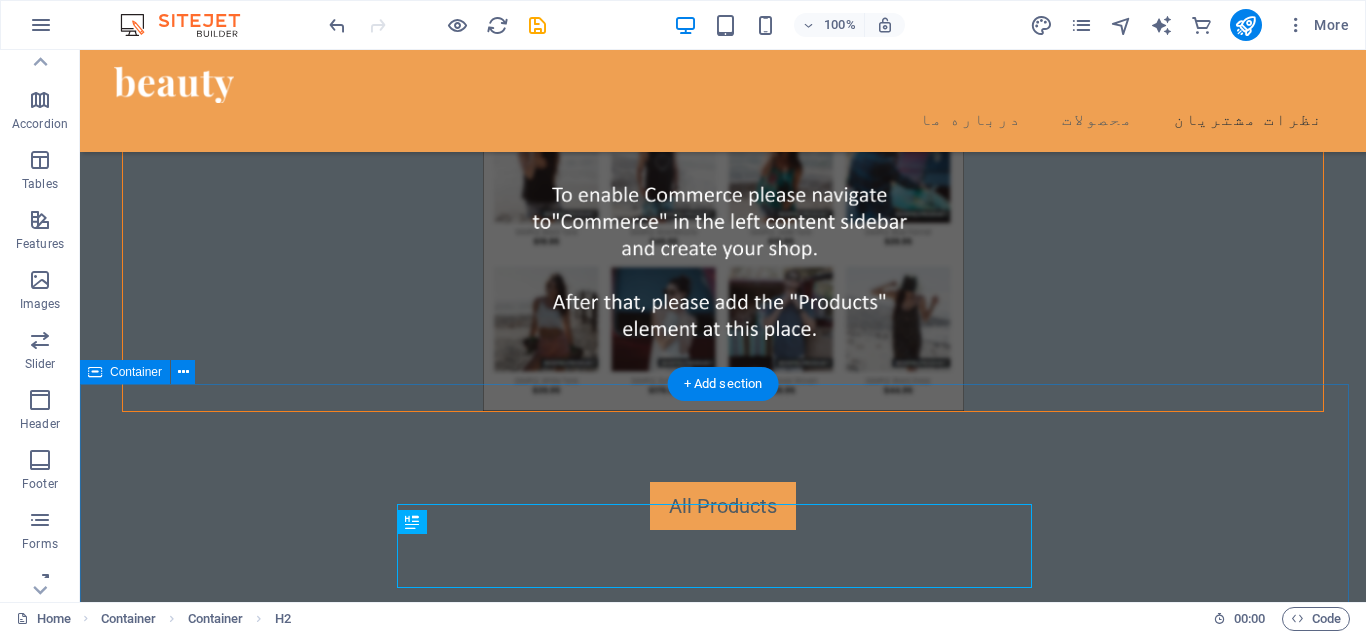 click on "با ما در ارتباط باشید اولین نفری باشید که از تخفیفات ویژه آساوی با خبر میشه! ایمیلت رو اینجا ثبت کن ثبت قوانین و مقررات سایت را می پذیرم   I have read and understand the privacy policy. Nicht lesbar? Neu generieren" at bounding box center [723, 5280] 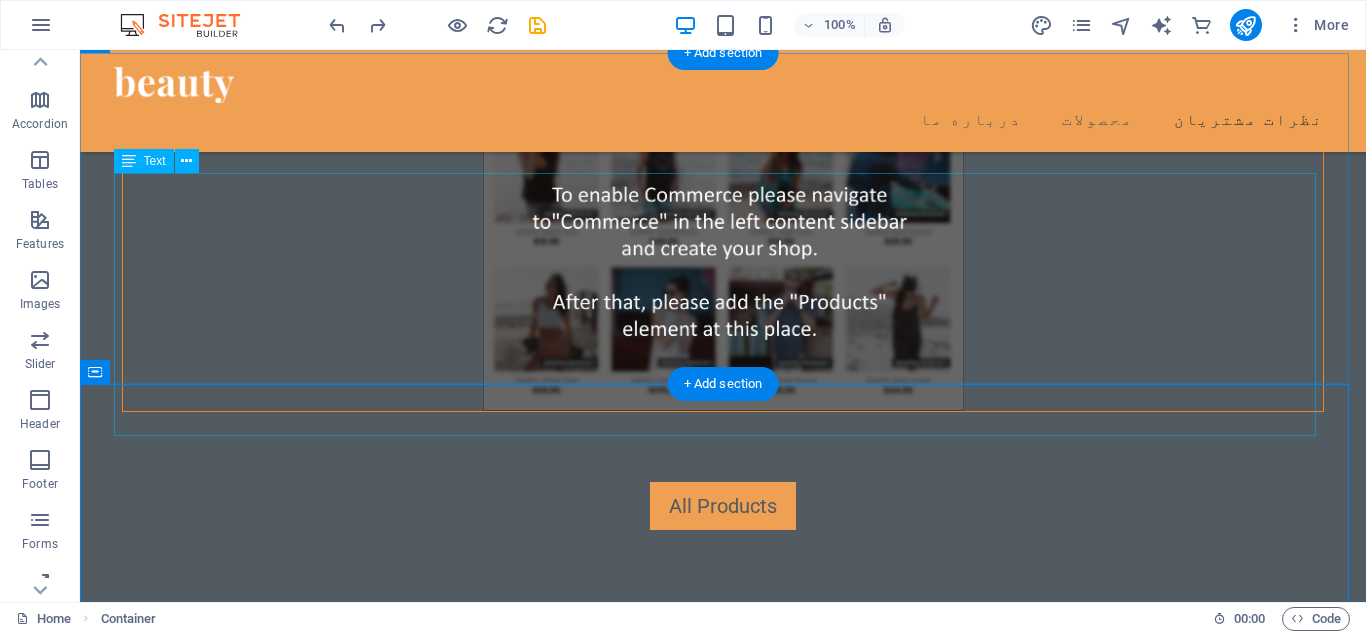 click on "be beautiful" at bounding box center (723, 1848) 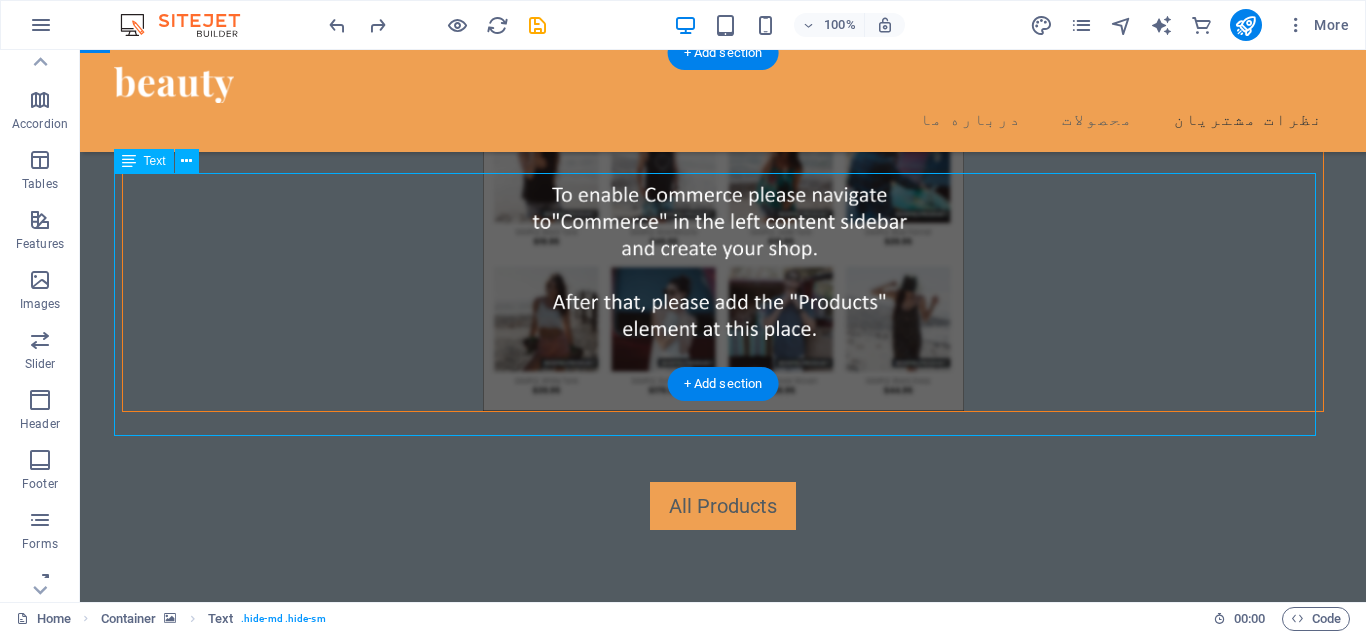 click on "be beautiful" at bounding box center [723, 1848] 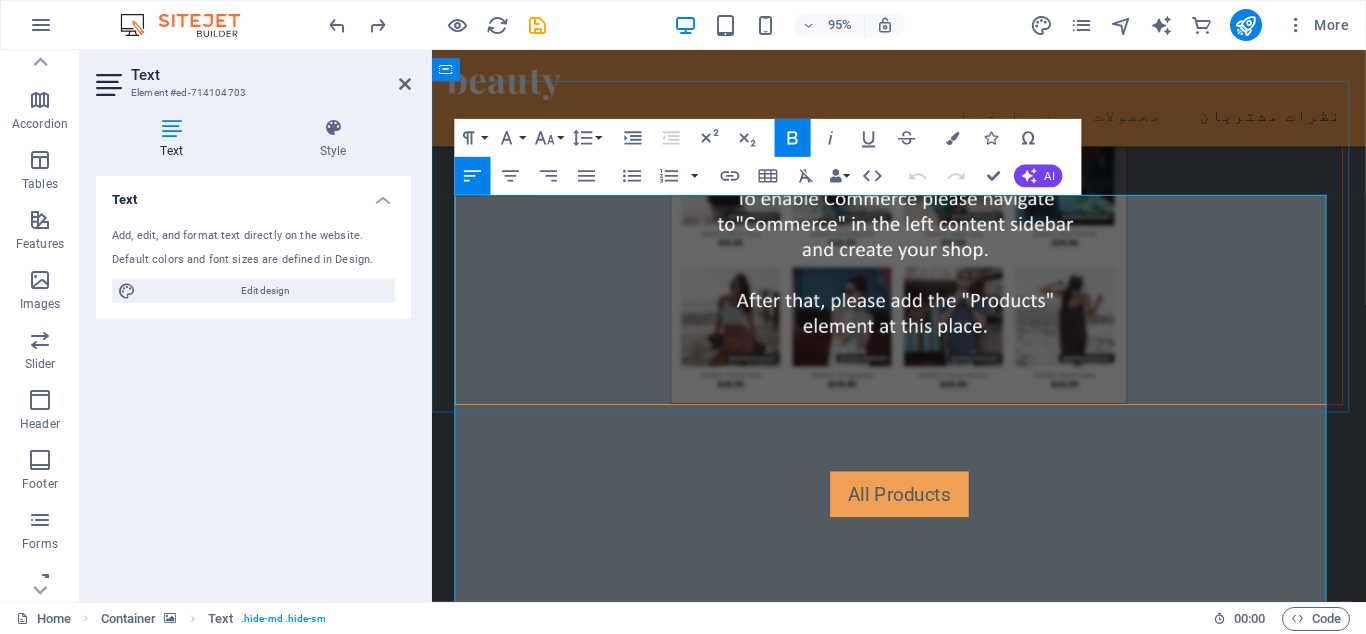 type 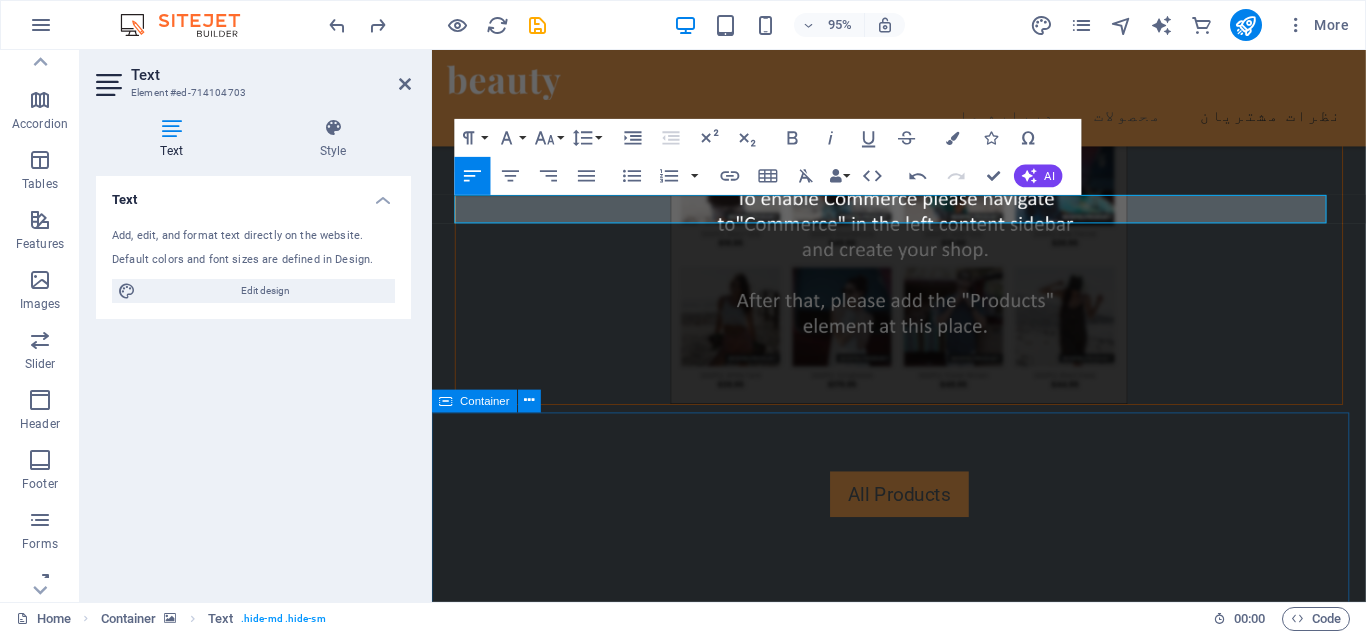click on "با ما در ارتباط باشید" at bounding box center (923, 4216) 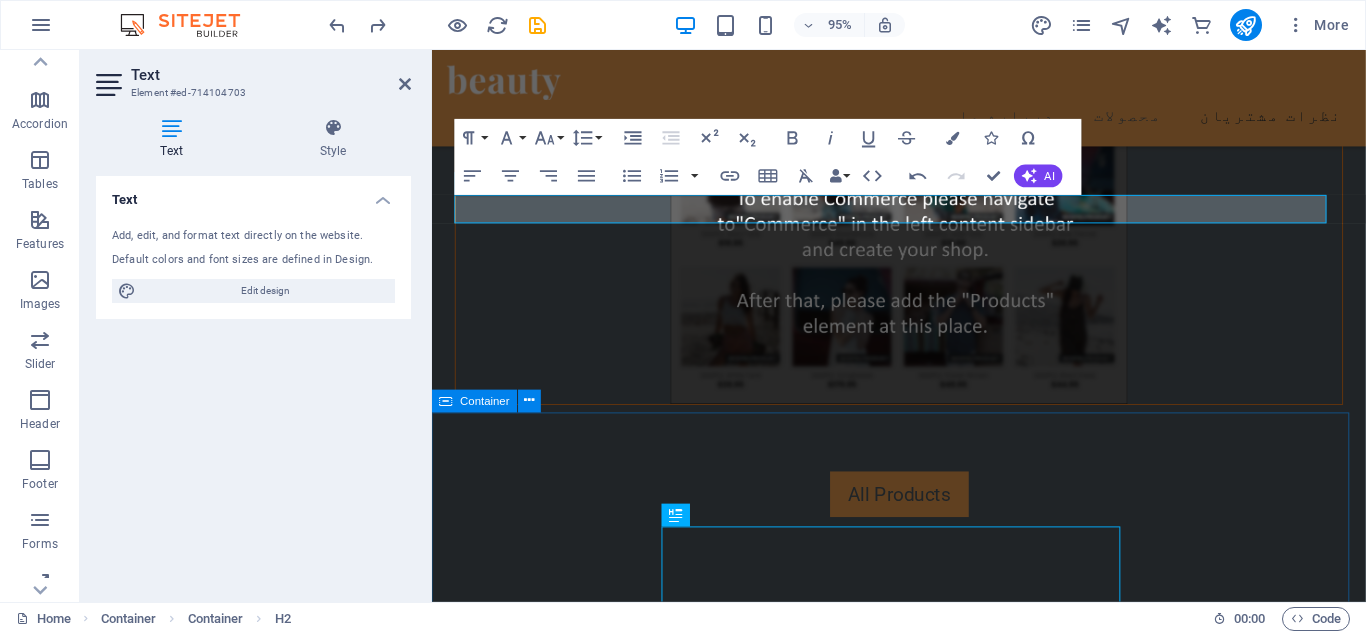 scroll, scrollTop: 3781, scrollLeft: 0, axis: vertical 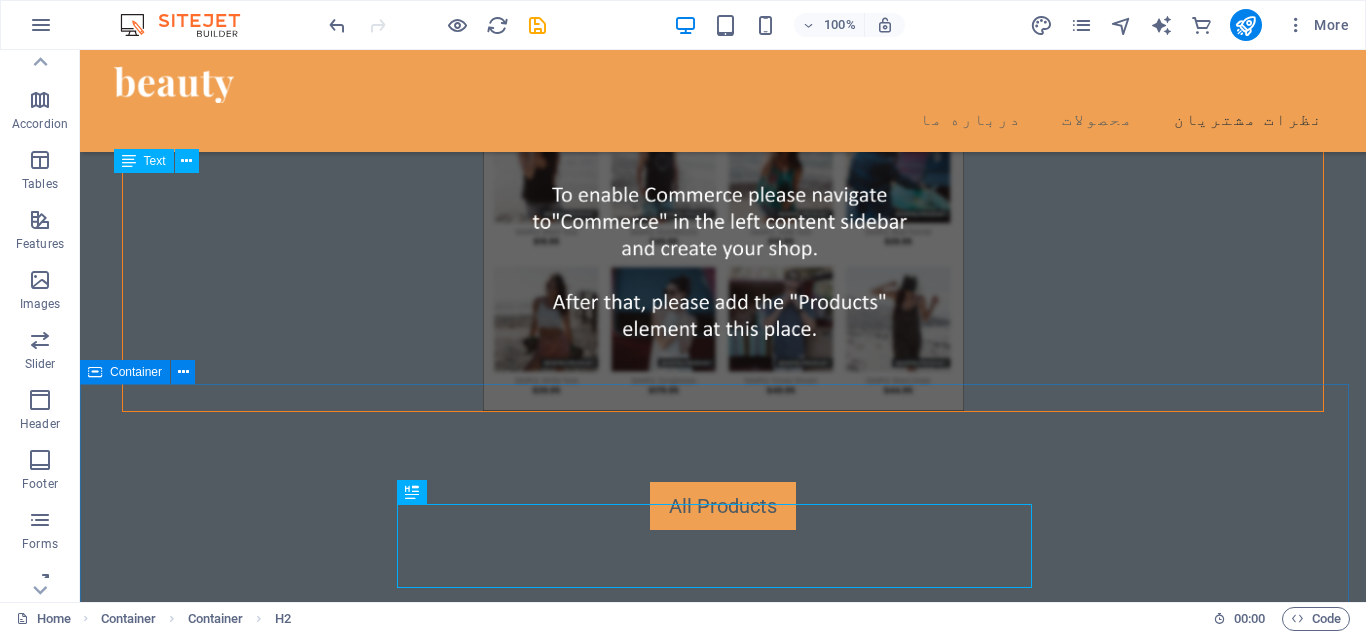 click on "با ما در ارتباط باشید اولین نفری باشید که از تخفیفات ویژه آساوی با خبر میشه! ایمیلت رو اینجا ثبت کن ثبت قوانین و مقررات سایت را می پذیرم   I have read and understand the privacy policy. Nicht lesbar? Neu generieren" at bounding box center [723, 5250] 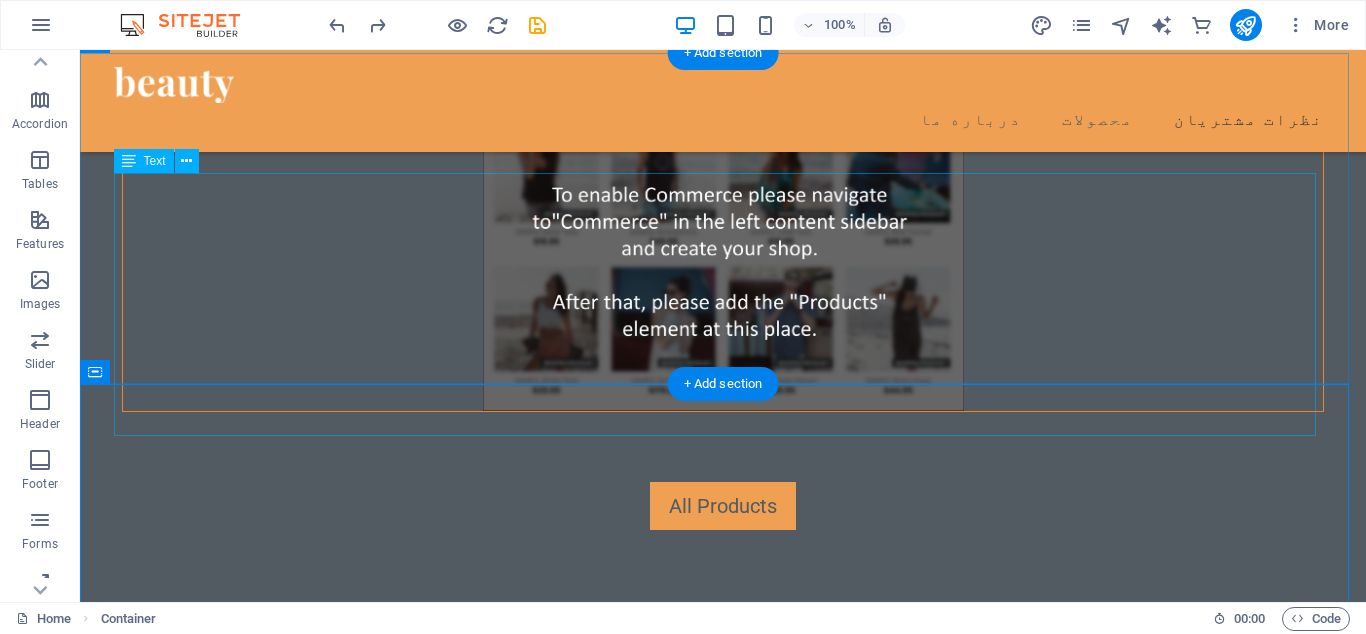 click on "be beautiful" at bounding box center [723, 1848] 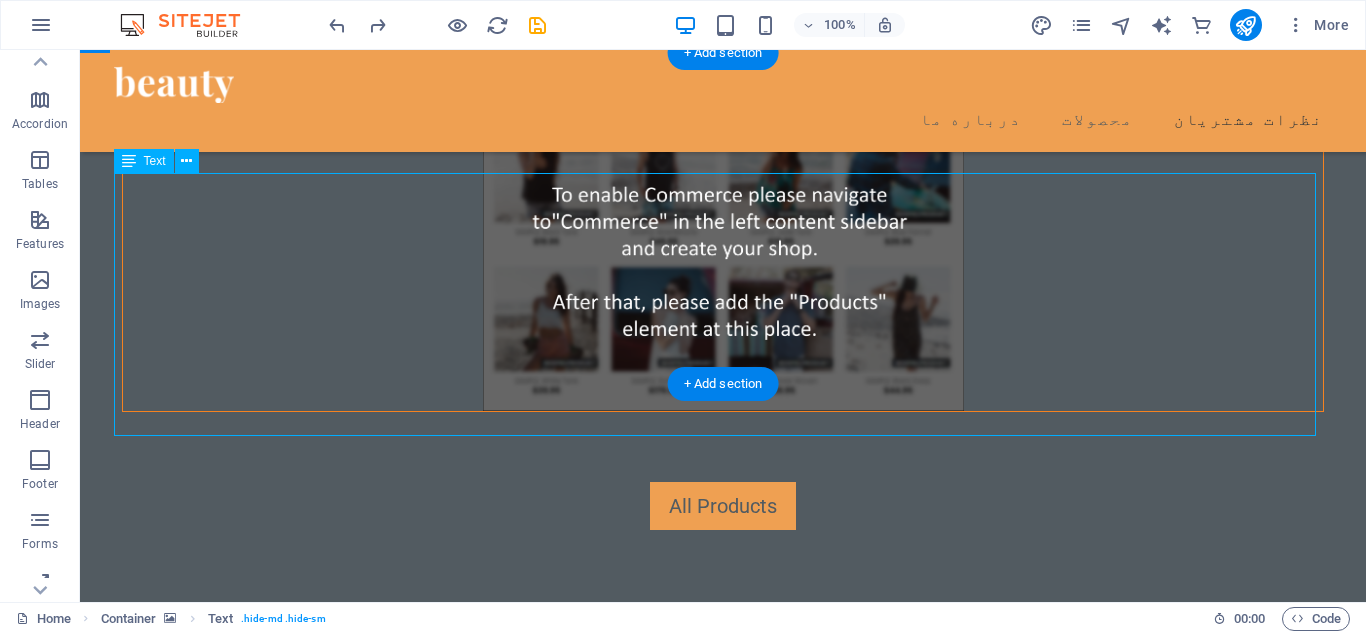 click on "be beautiful" at bounding box center (723, 1848) 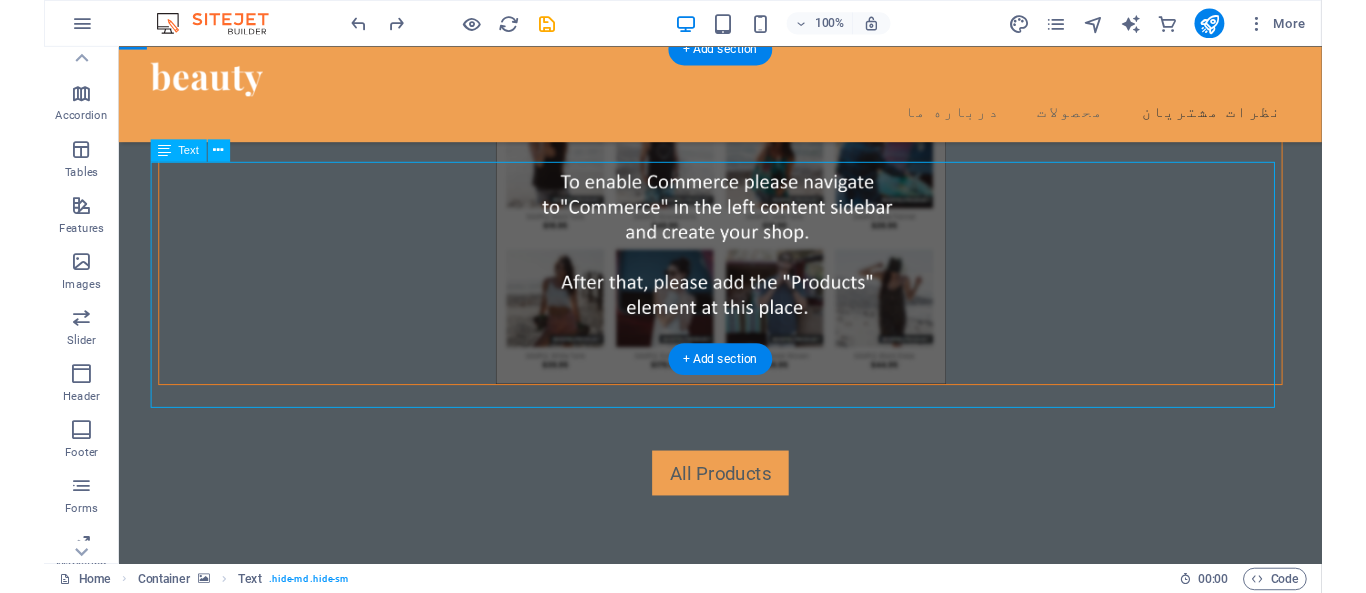 scroll, scrollTop: 3744, scrollLeft: 0, axis: vertical 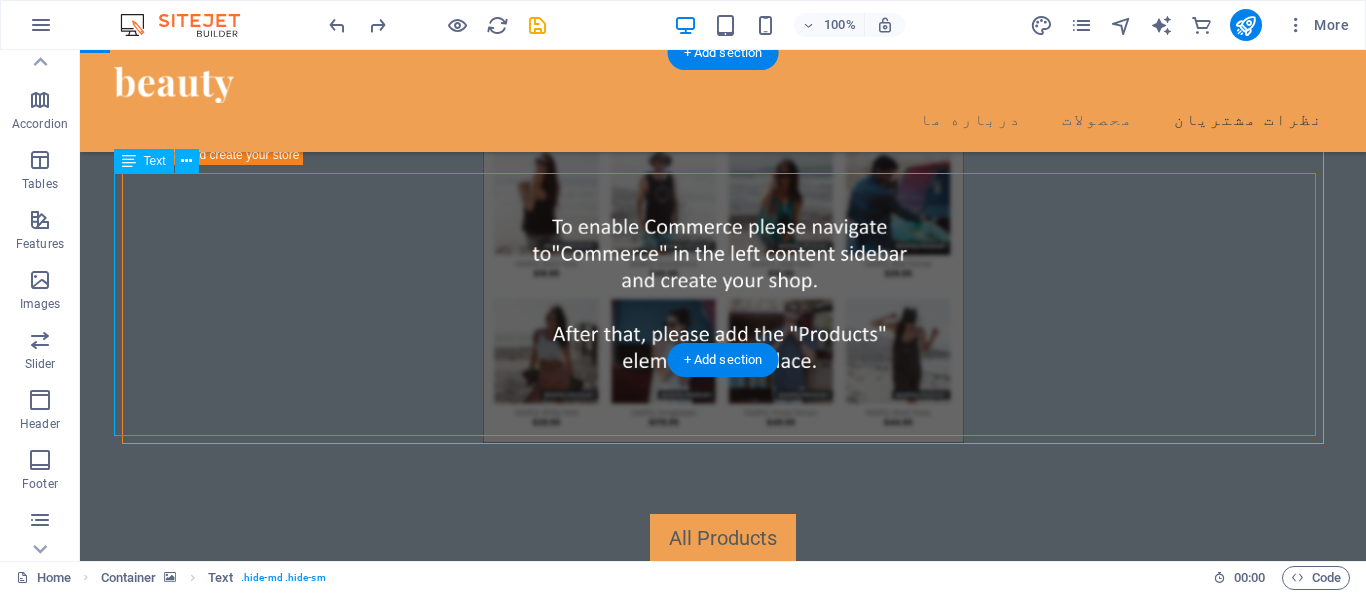 click on "be beautiful" at bounding box center [723, 1878] 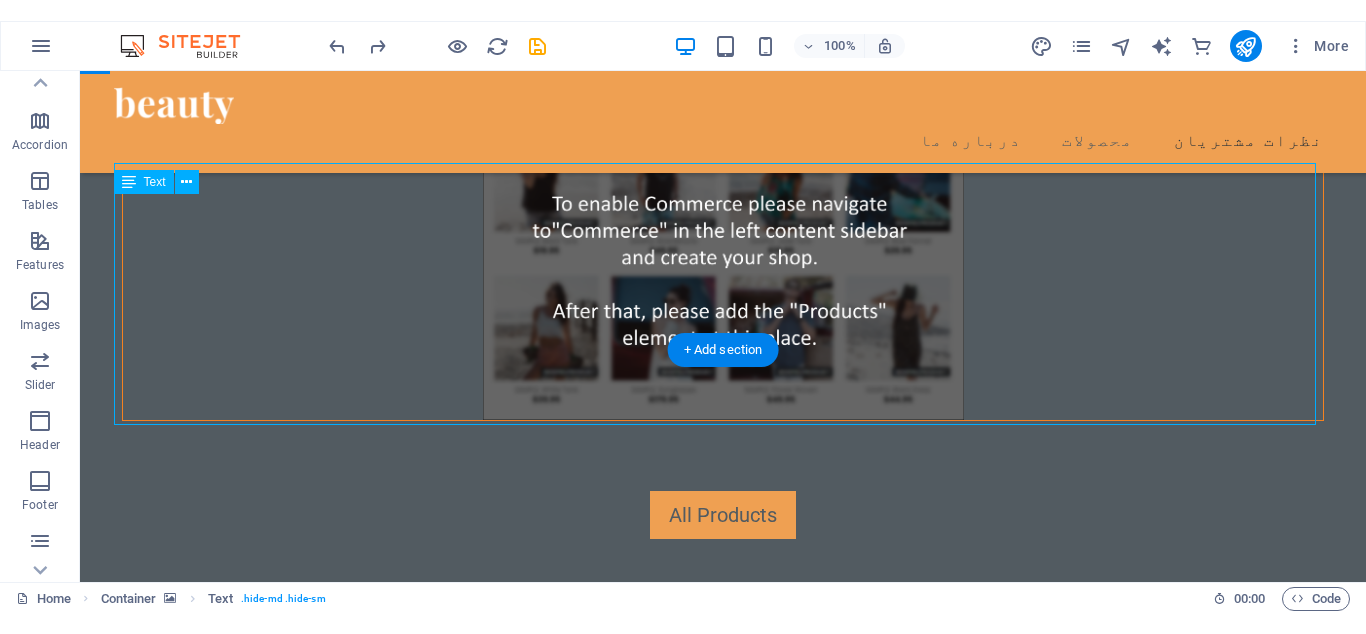 scroll, scrollTop: 3781, scrollLeft: 0, axis: vertical 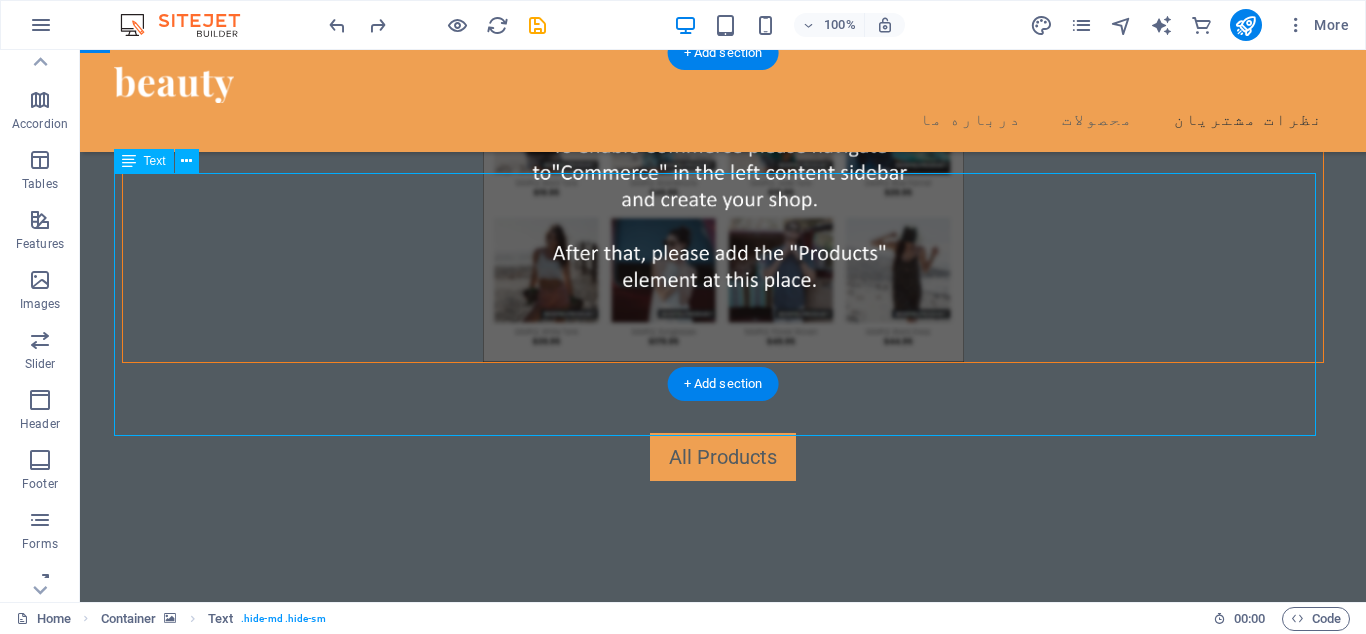 click on "be beautiful" at bounding box center [723, 1776] 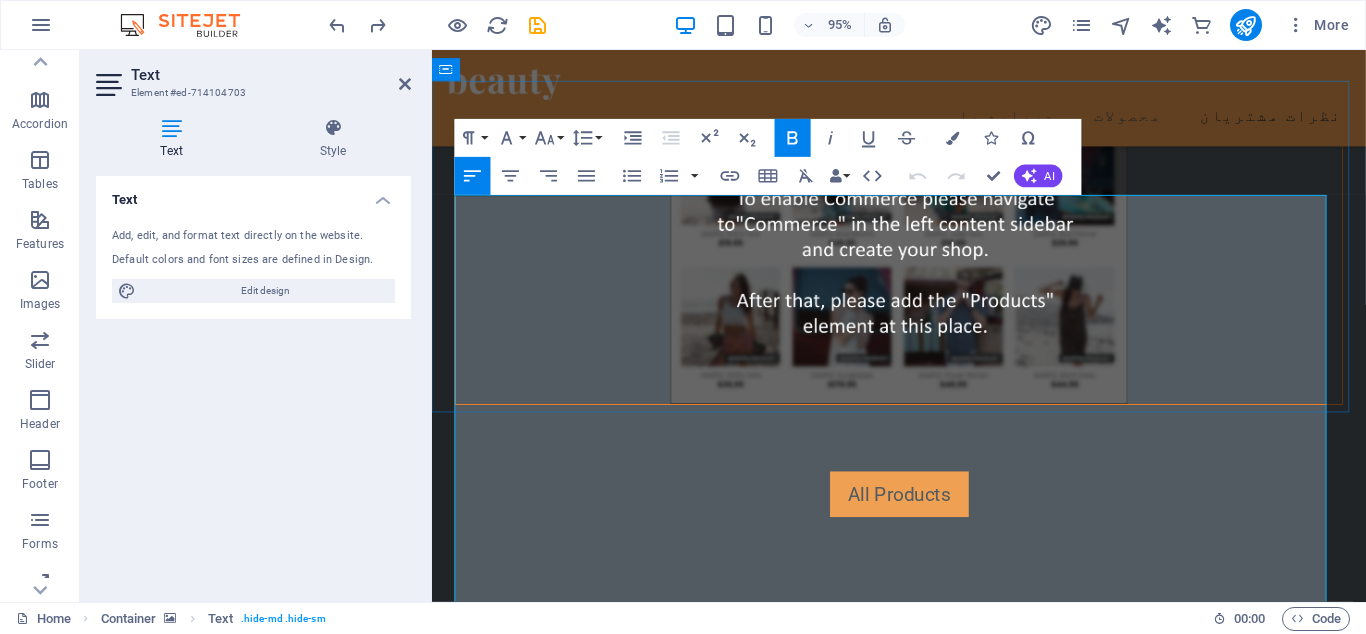 scroll, scrollTop: 3927, scrollLeft: 0, axis: vertical 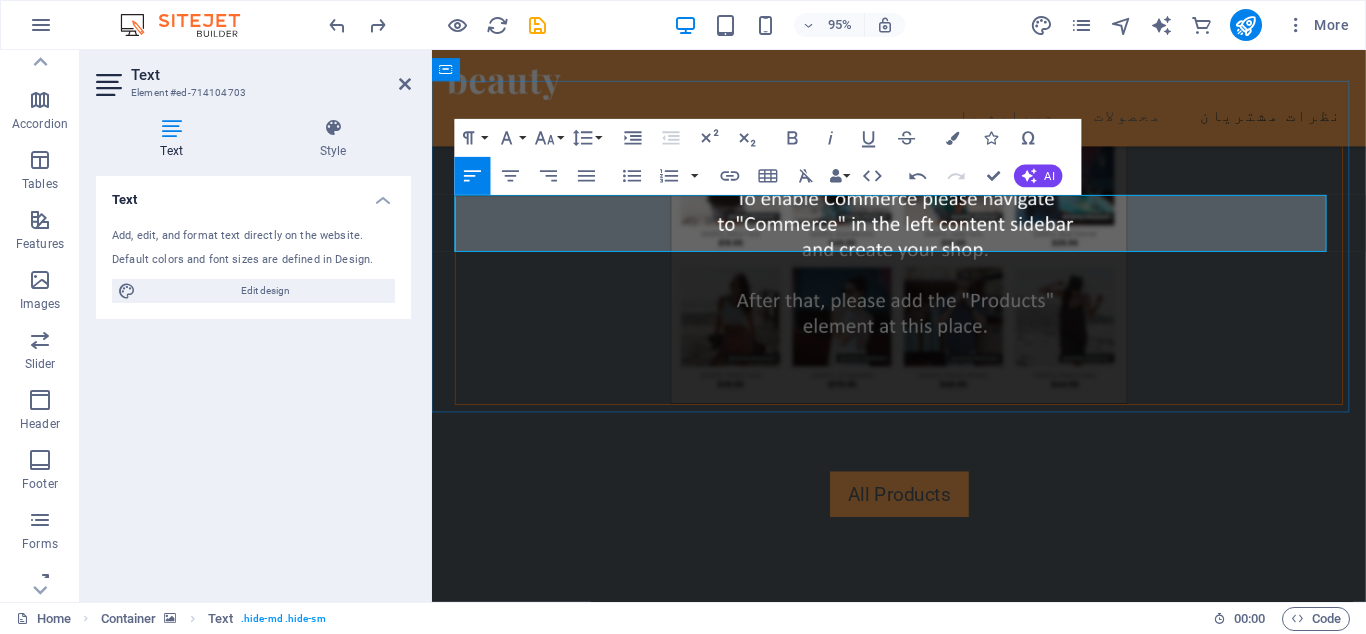 drag, startPoint x: 1358, startPoint y: 245, endPoint x: 1298, endPoint y: 251, distance: 60.299255 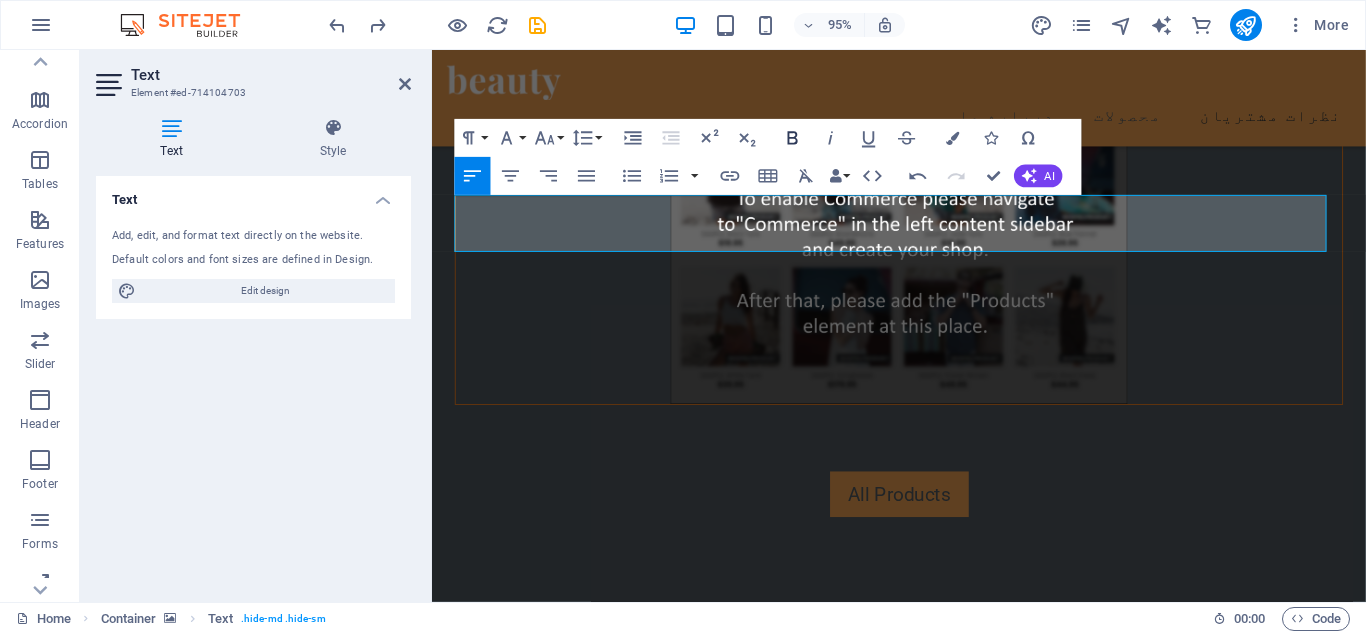 click 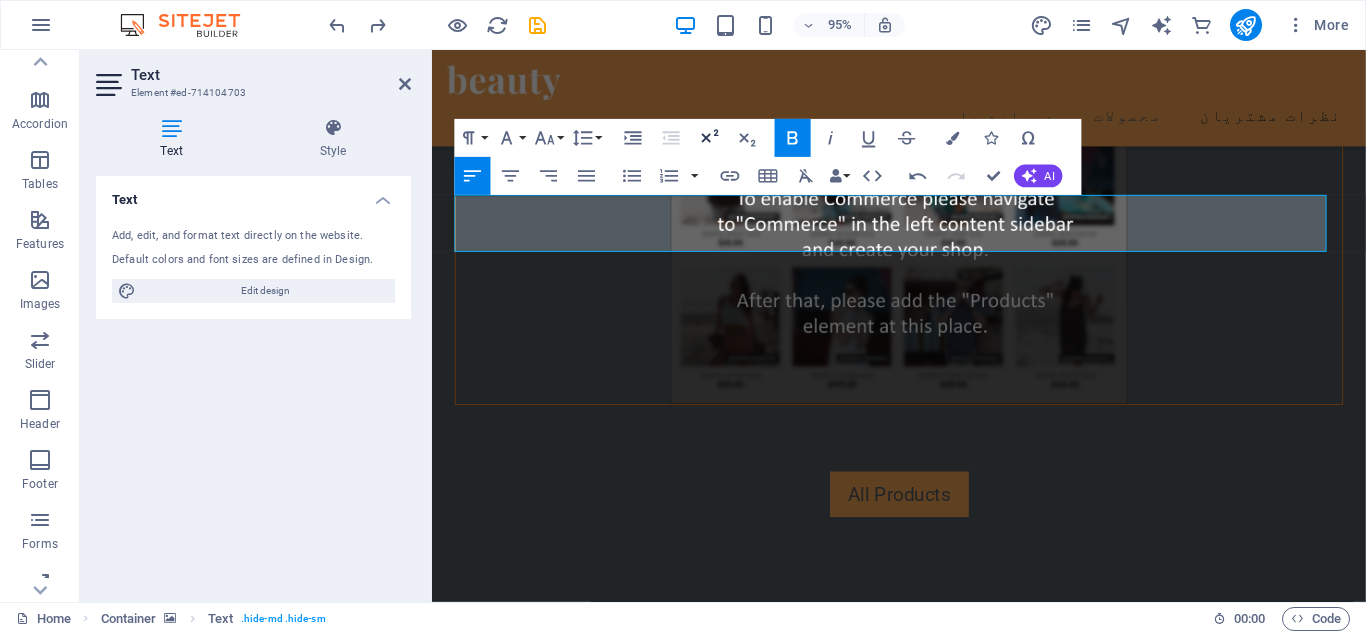 click 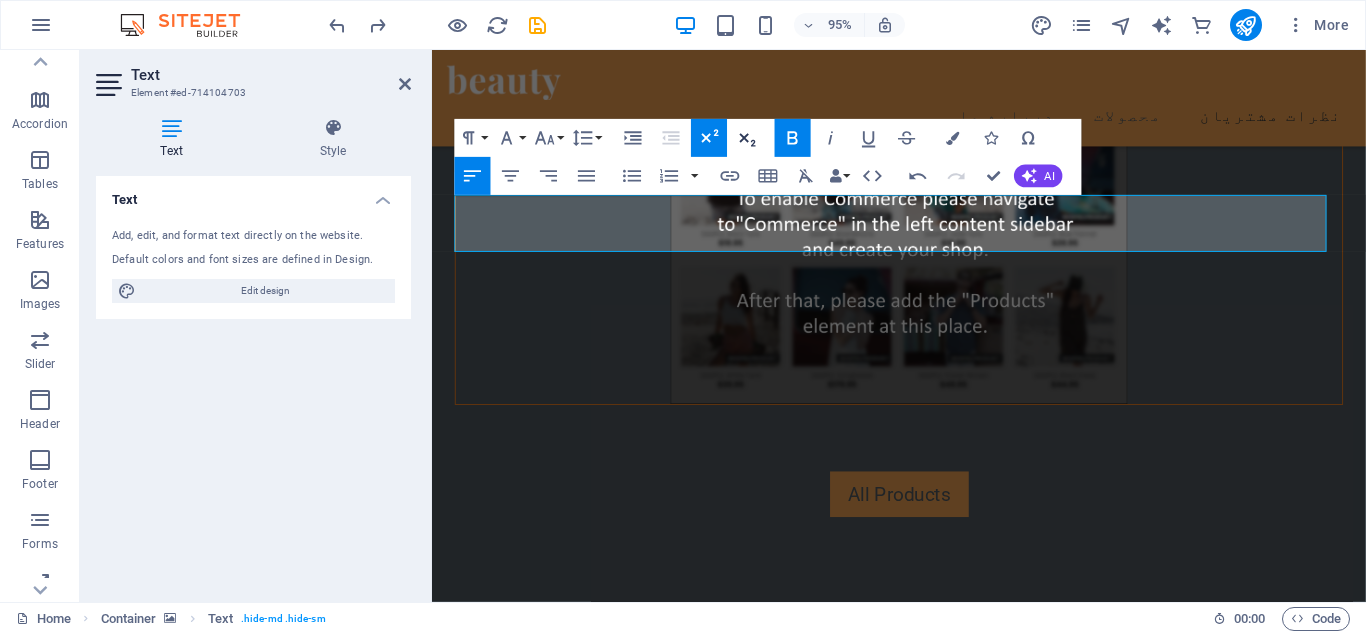 click 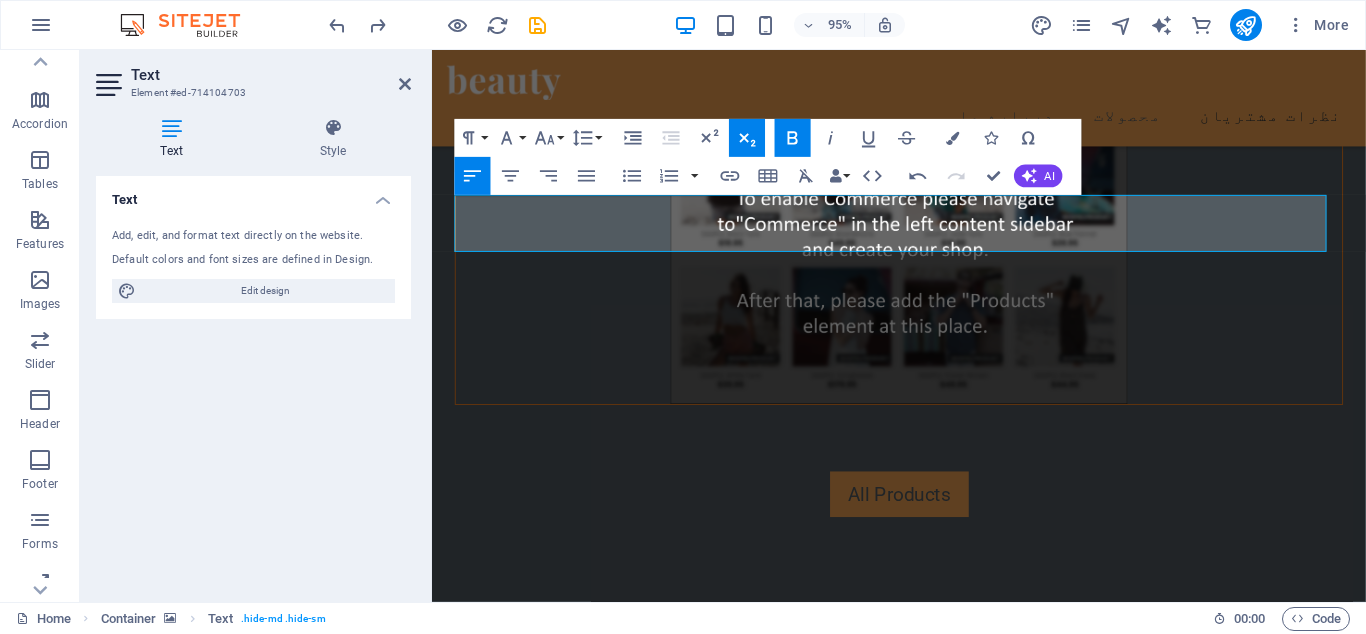 click 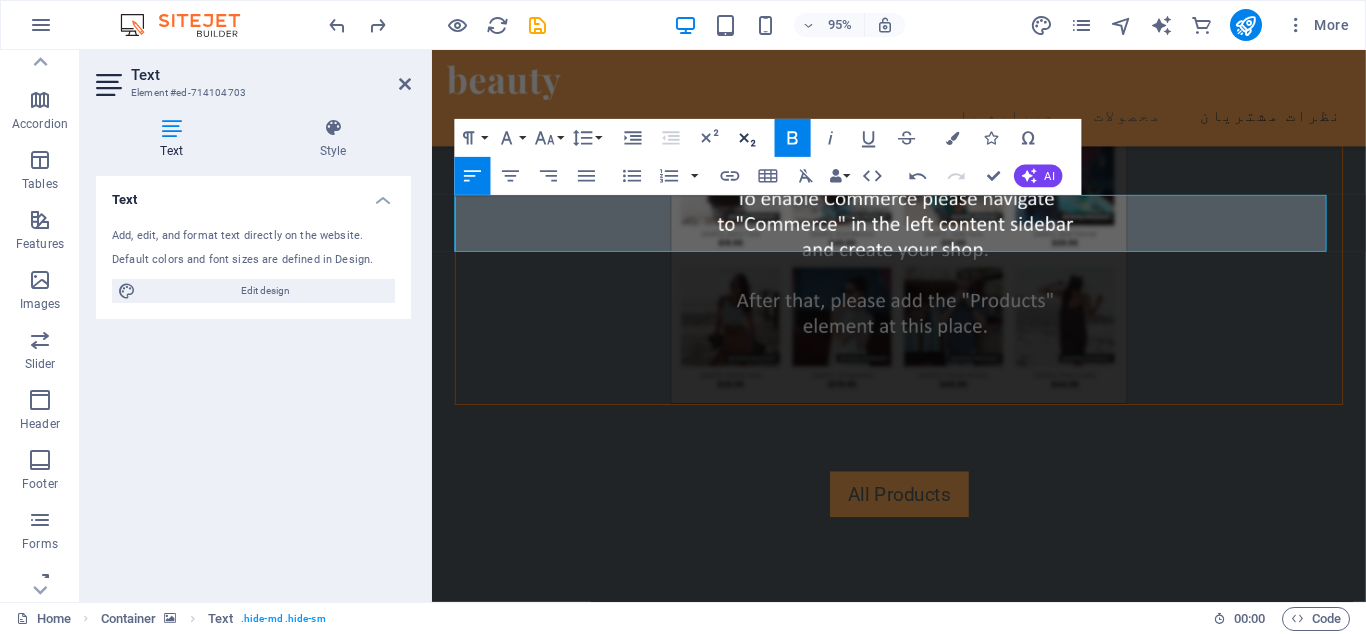click 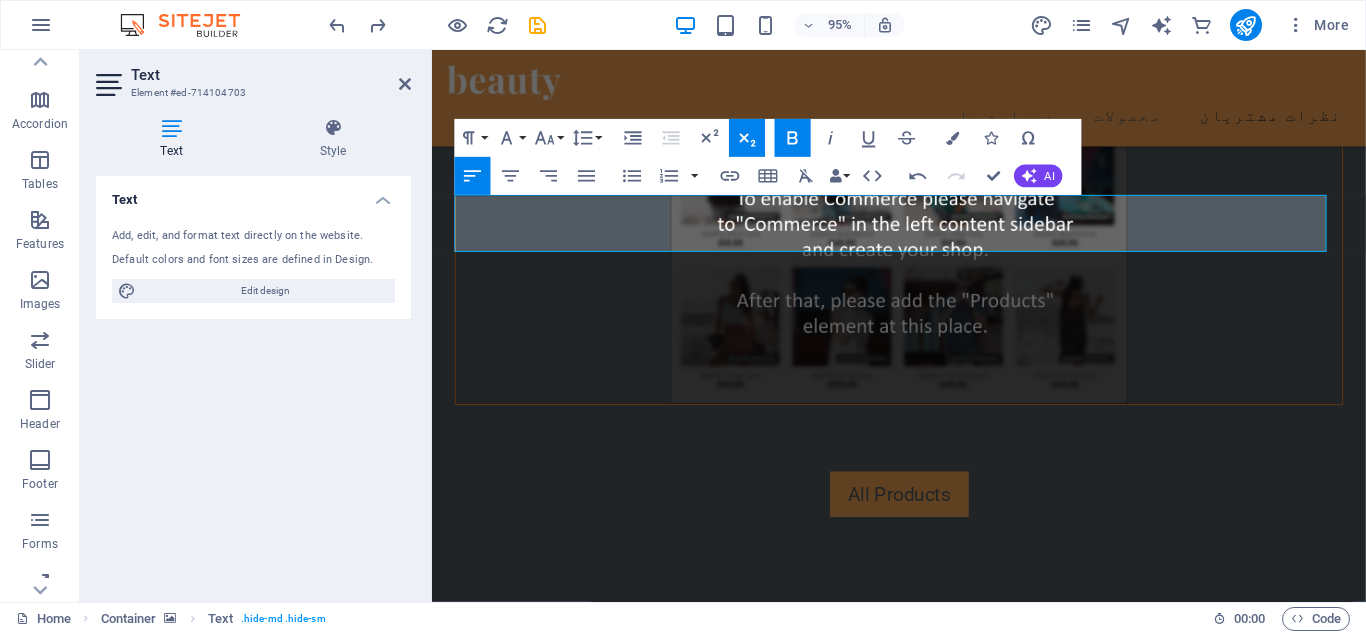 click 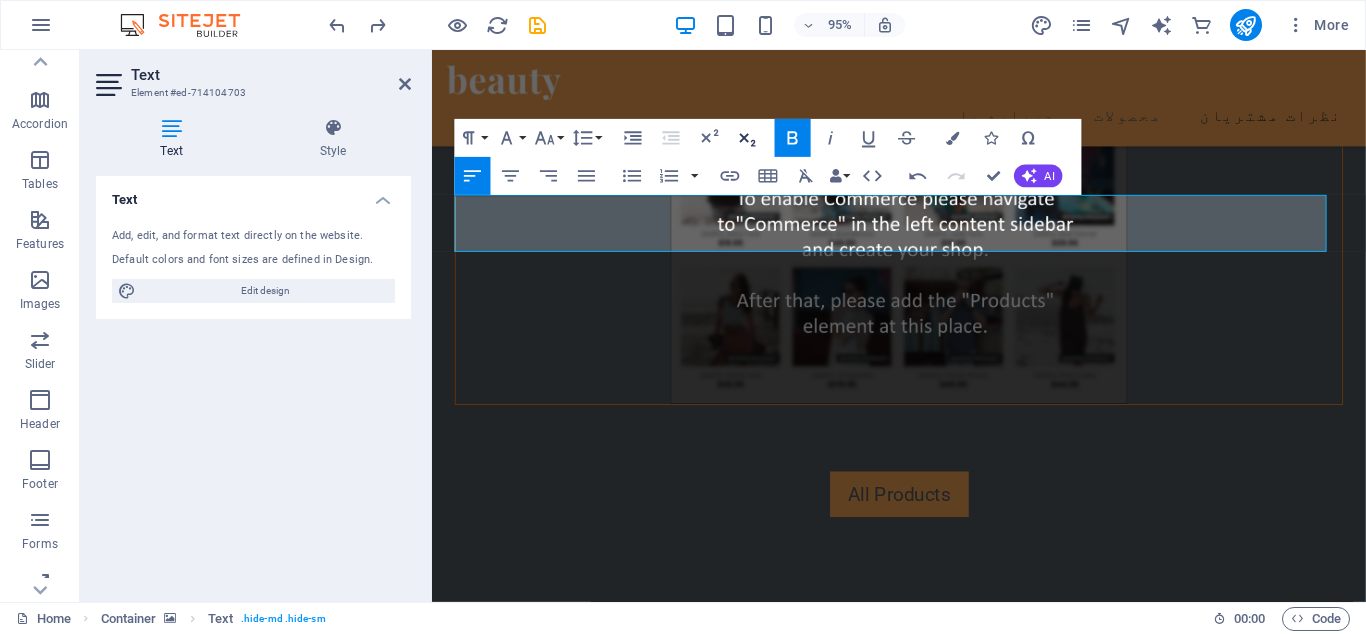 click 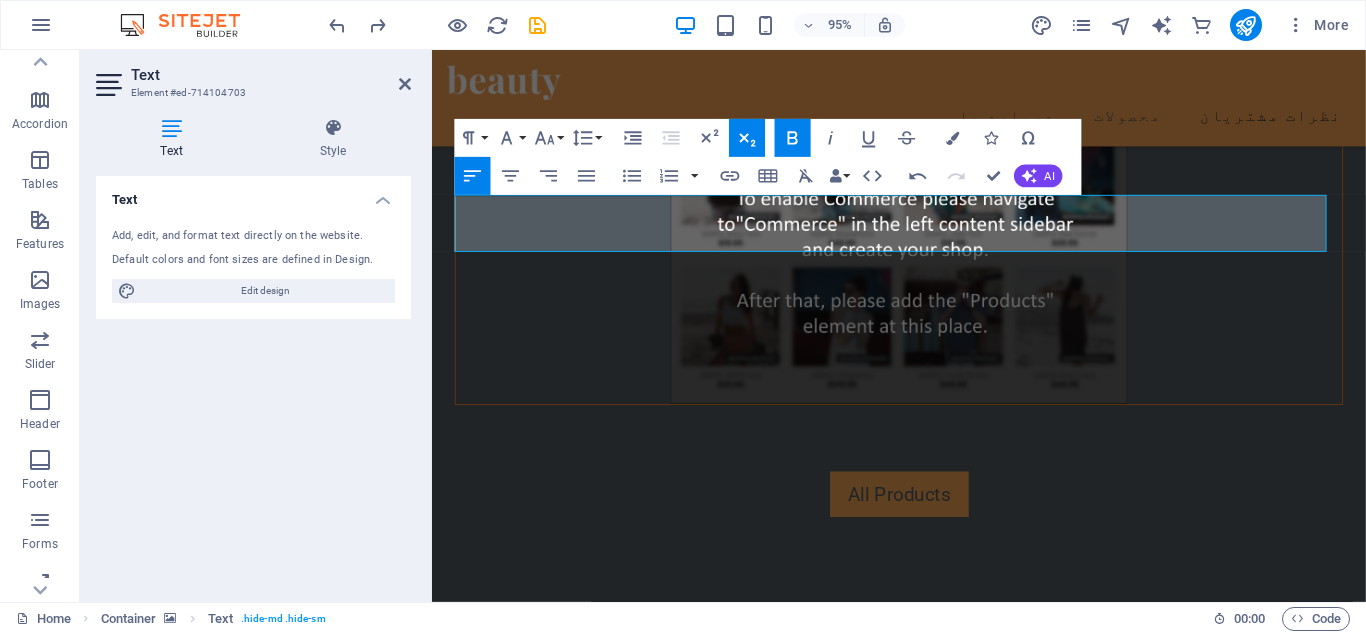 click 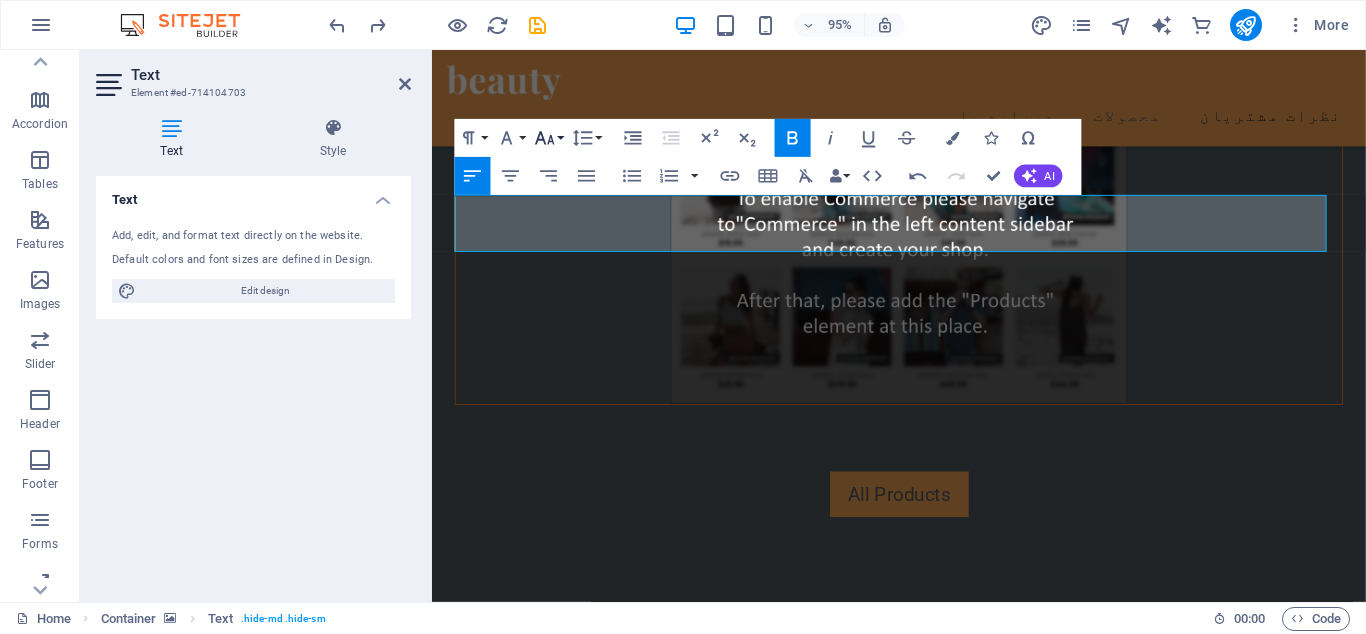 click 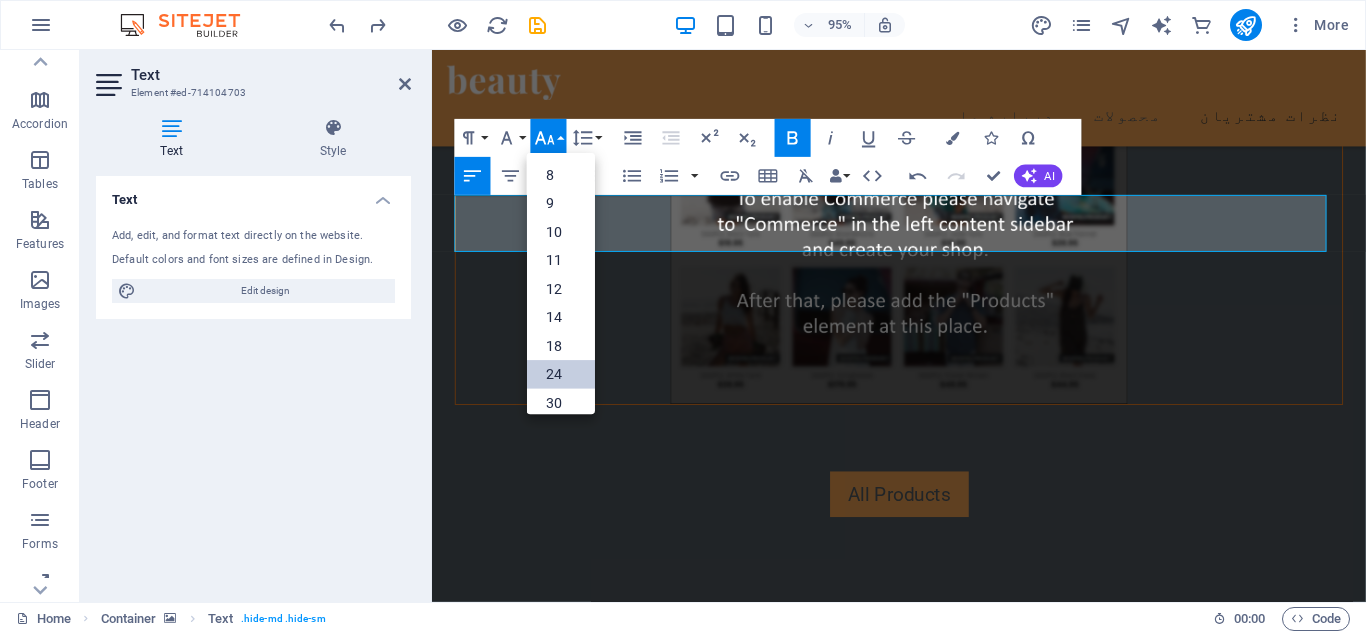 click on "24" at bounding box center (561, 375) 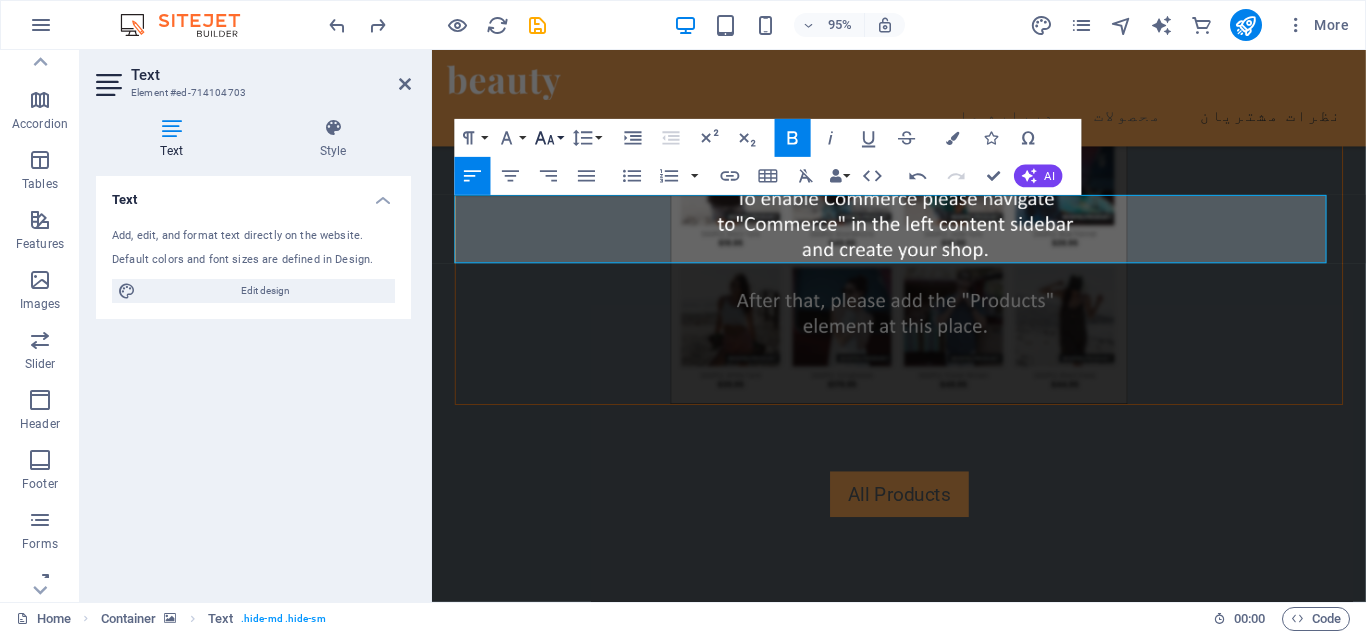 click on "Font Size" at bounding box center (549, 139) 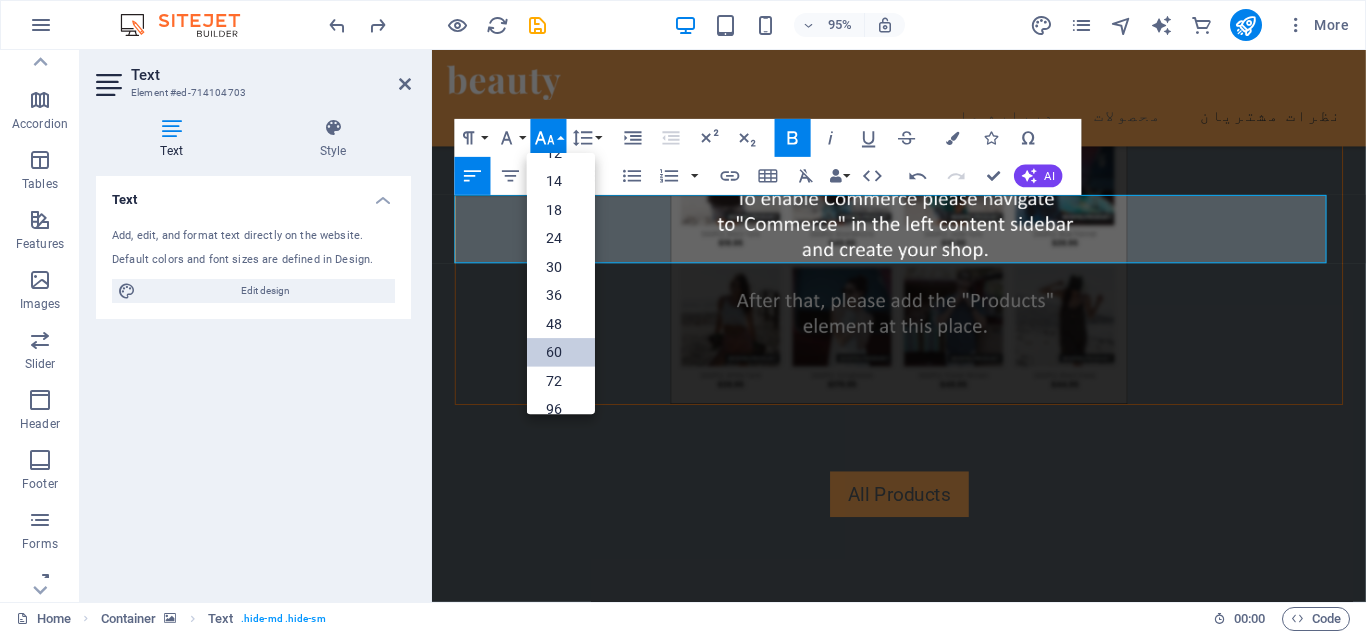 scroll, scrollTop: 161, scrollLeft: 0, axis: vertical 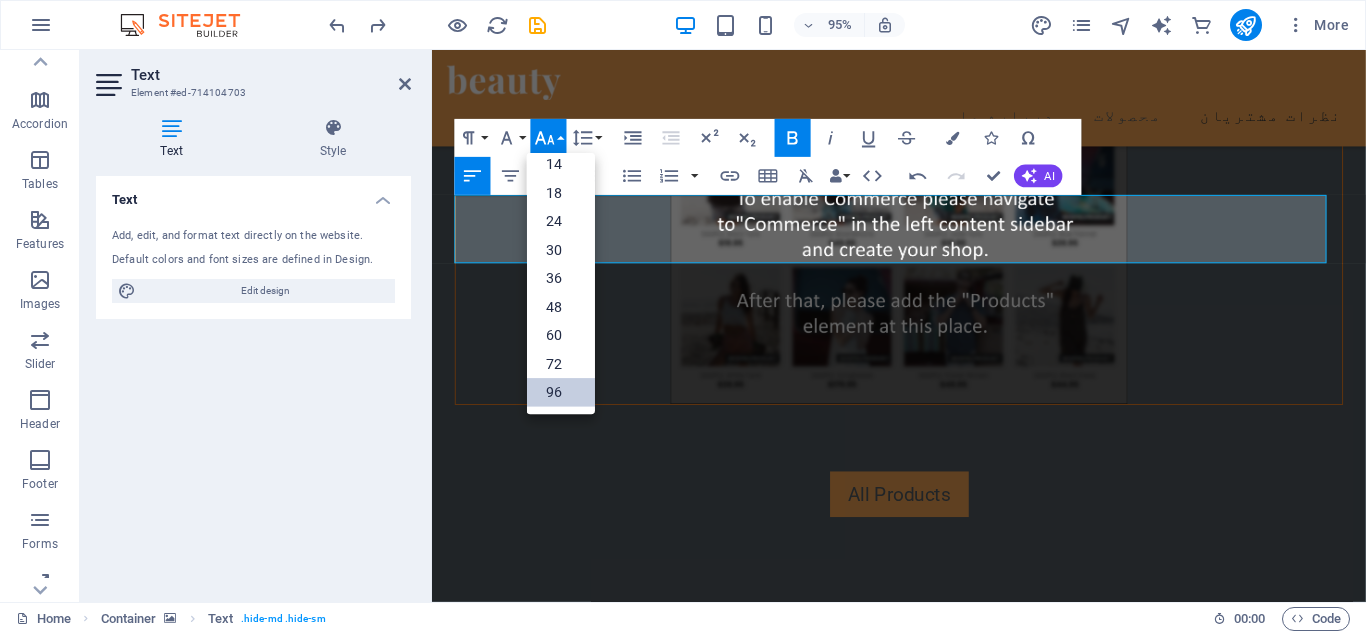 click on "96" at bounding box center (561, 393) 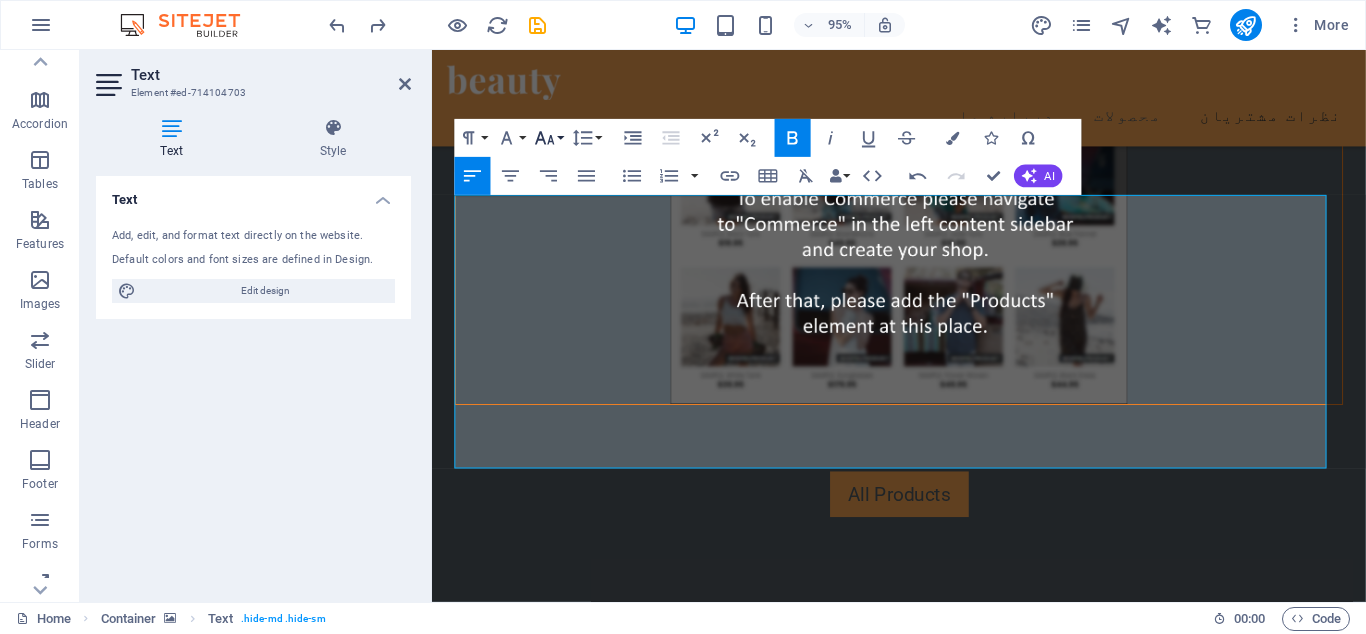 click 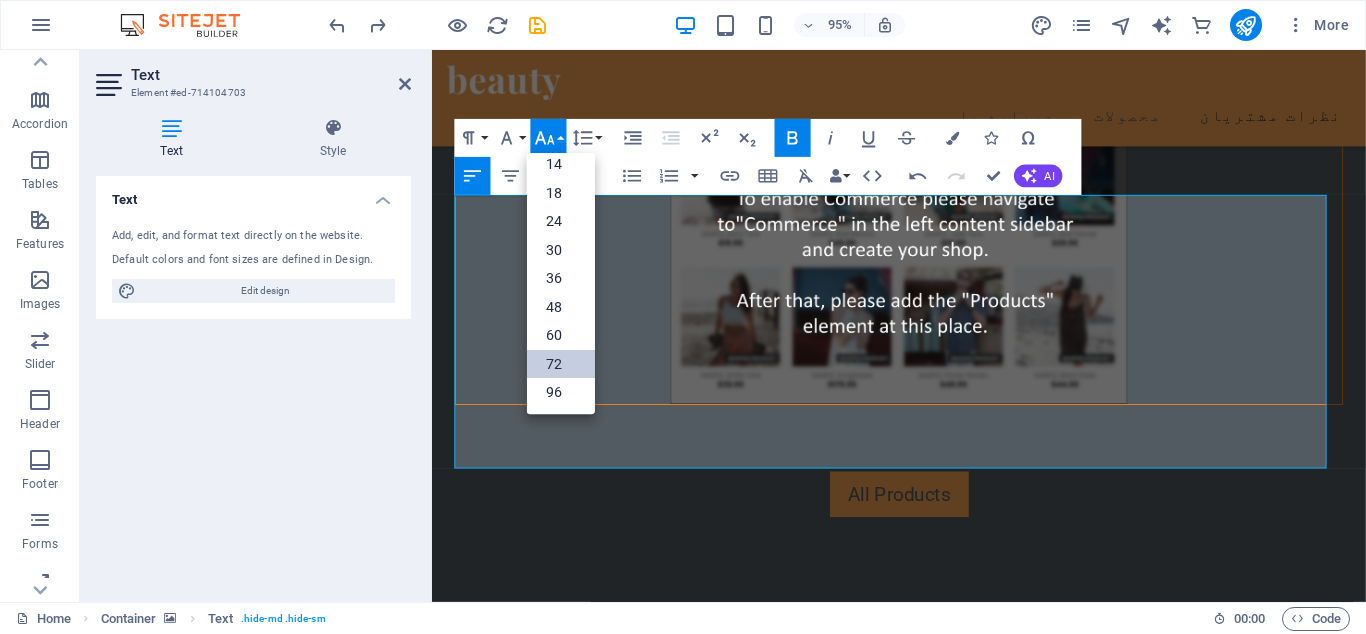 click on "72" at bounding box center (561, 364) 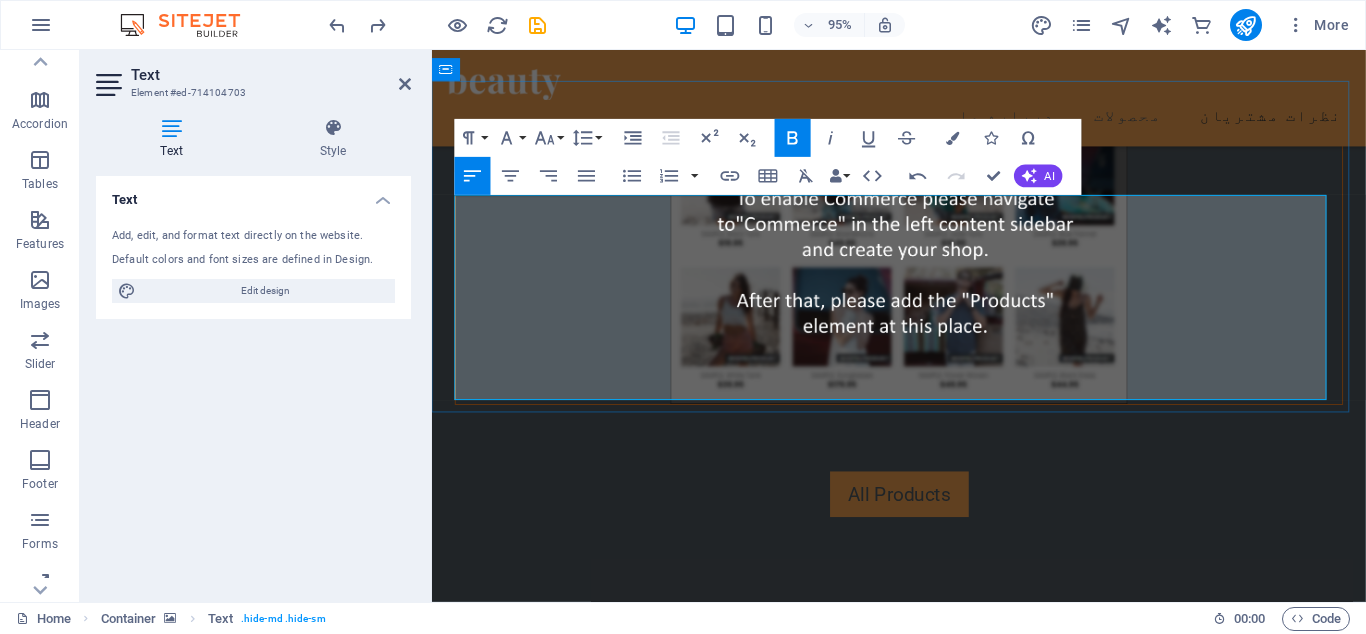 click on "با ما در ارتباط باشید اولین نفری باشید که از تخفیفات ویژه آساوی با خبر میشه! ایمیلت رو اینجا ثبت کن ثبت قوانین و مقررات سایت را می پذیرم   I have read and understand the privacy policy. Nicht lesbar? Neu generieren" at bounding box center (923, 4549) 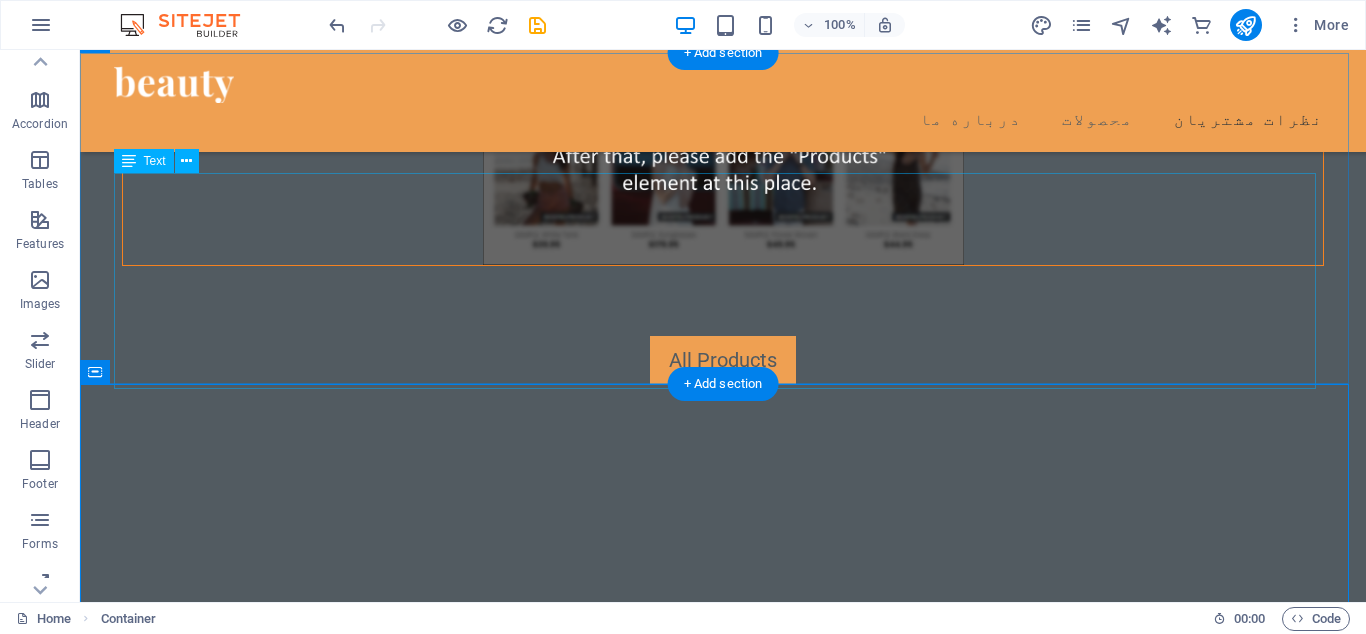click on "آساوی تلاقی آسایش و زیبایی" at bounding box center [723, 1679] 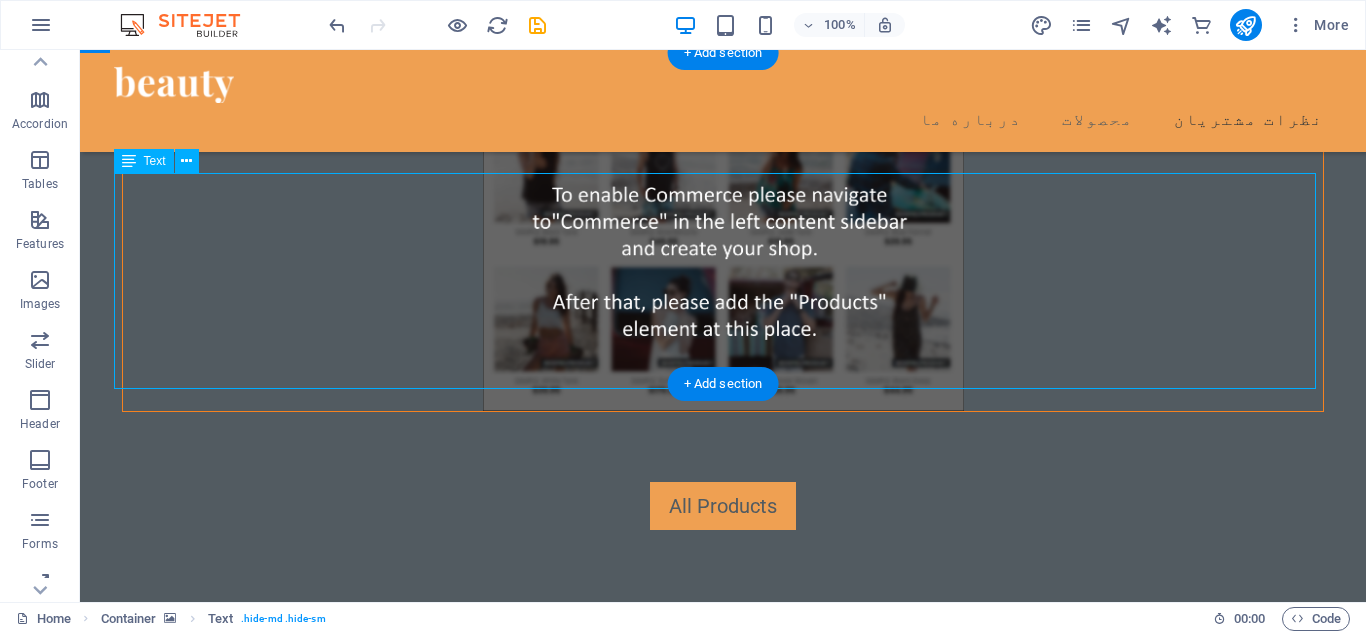 click on "آساوی تلاقی آسایش و زیبایی" at bounding box center [723, 1825] 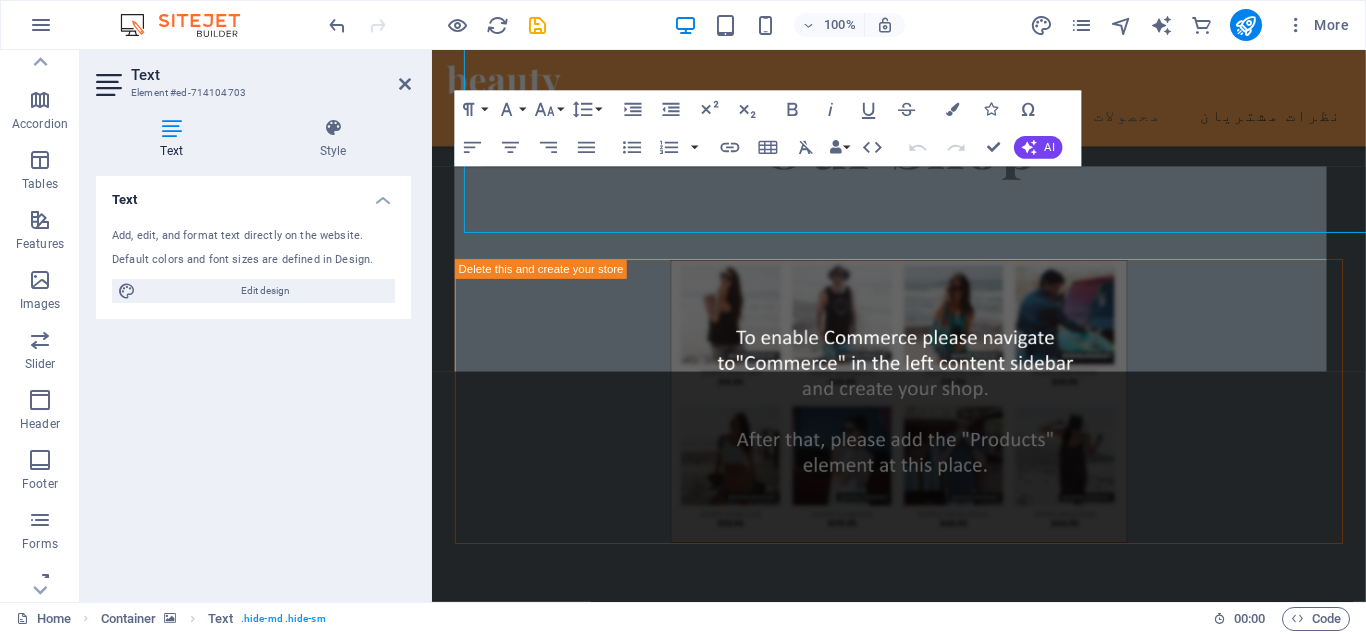scroll, scrollTop: 3927, scrollLeft: 0, axis: vertical 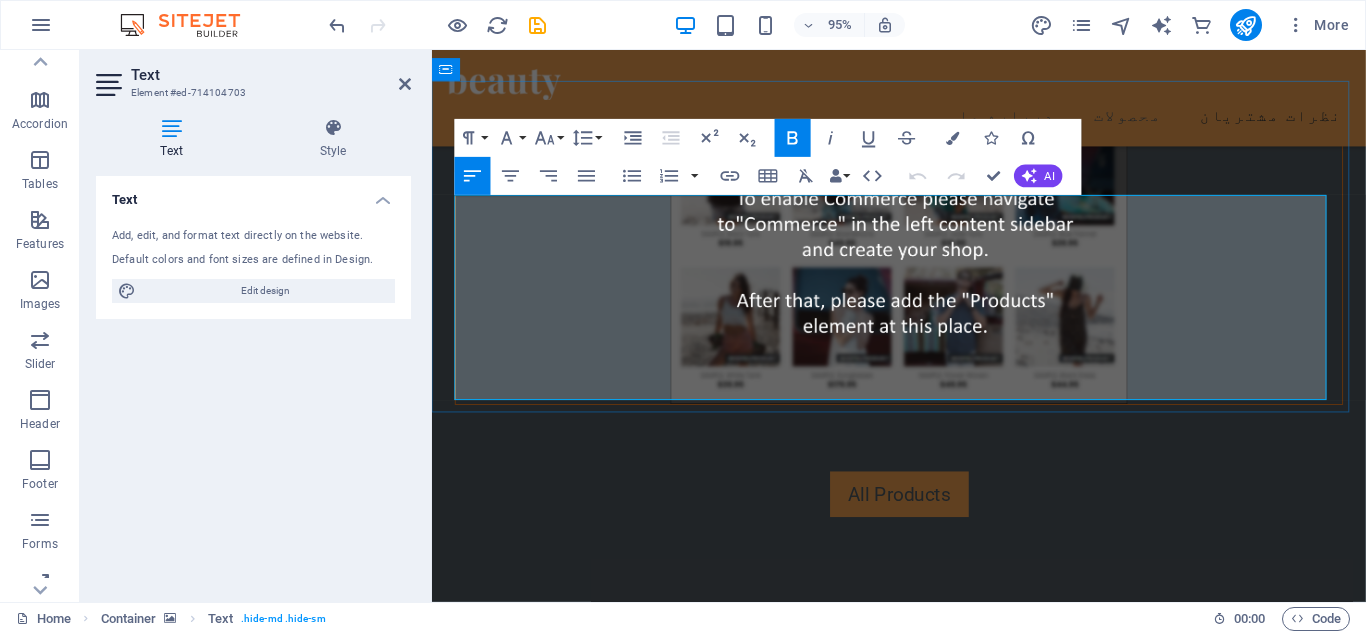 drag, startPoint x: 943, startPoint y: 364, endPoint x: 1369, endPoint y: 248, distance: 441.51105 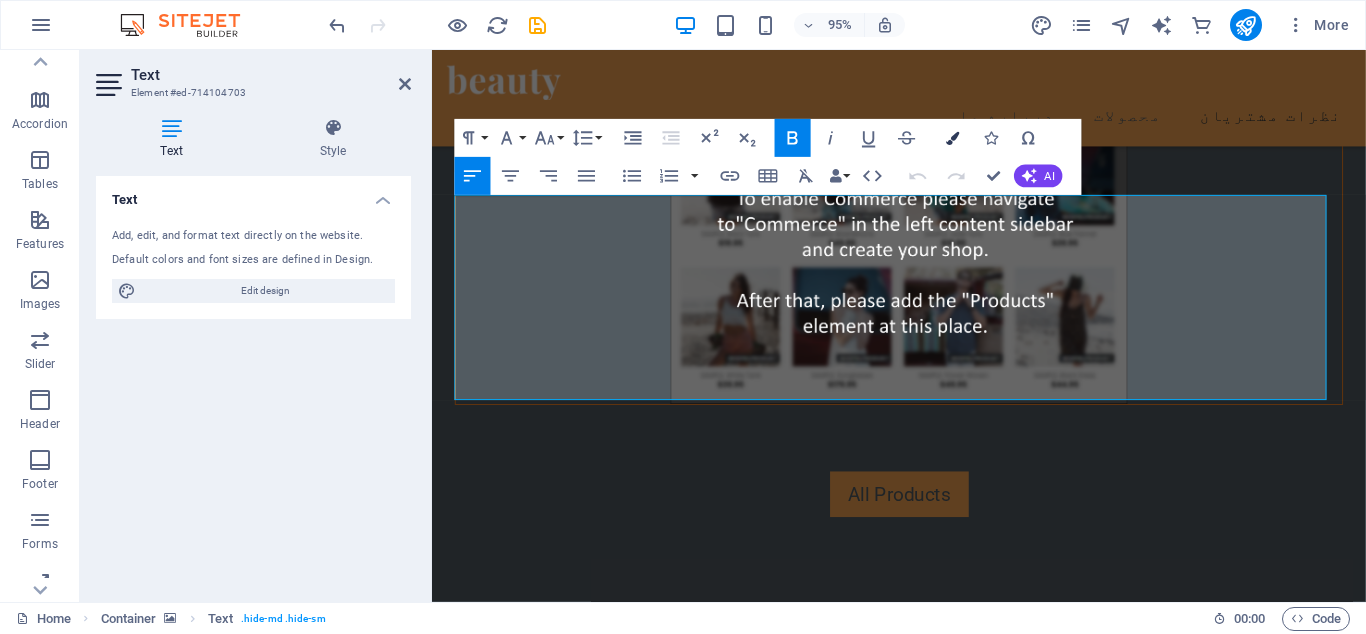 click at bounding box center (952, 138) 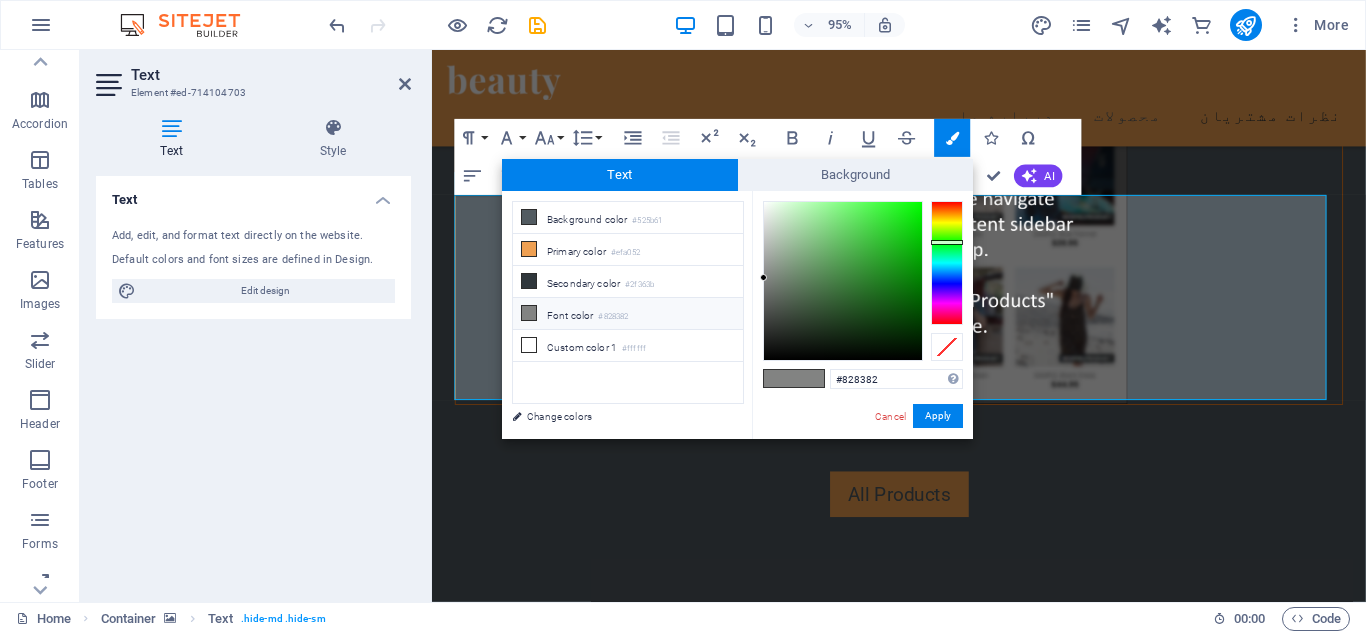 click at bounding box center [809, 378] 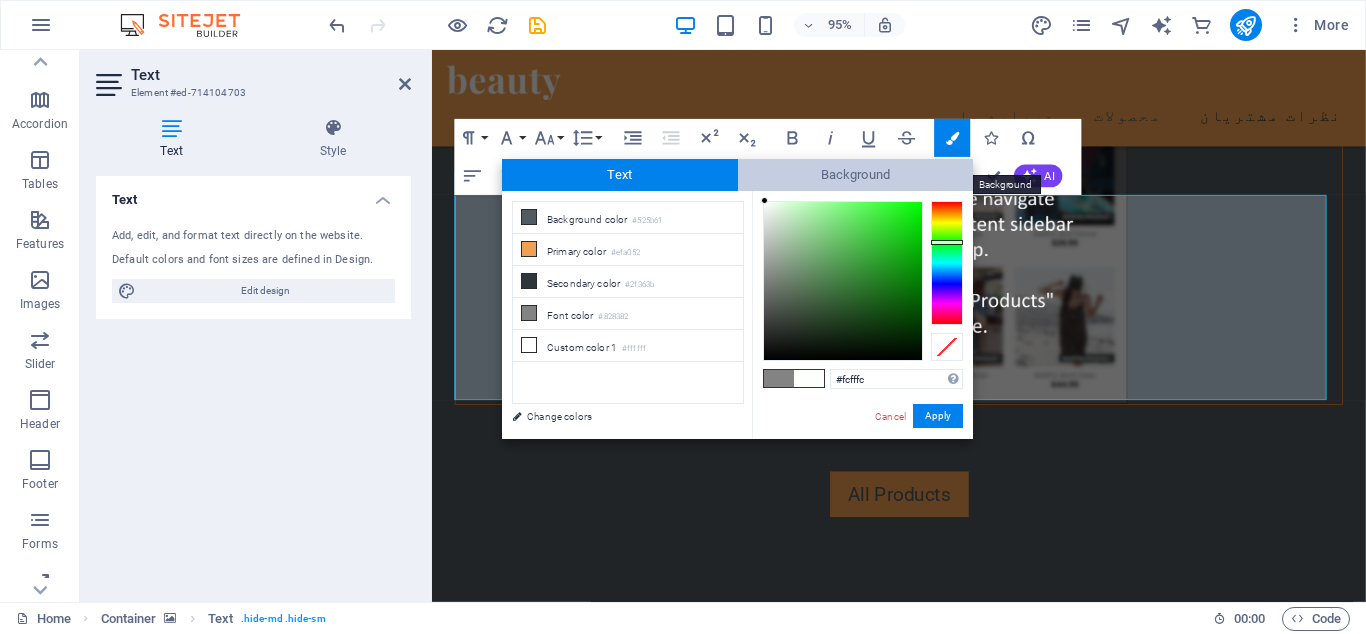drag, startPoint x: 762, startPoint y: 277, endPoint x: 765, endPoint y: 178, distance: 99.04544 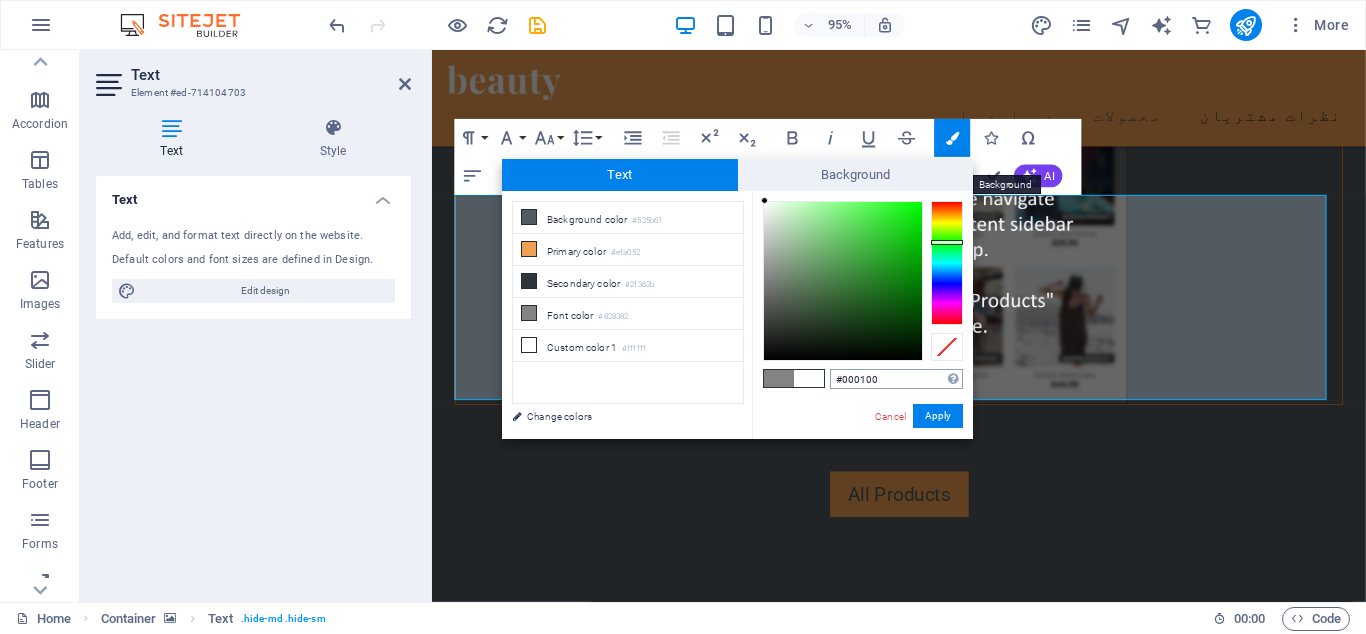 type on "#000000" 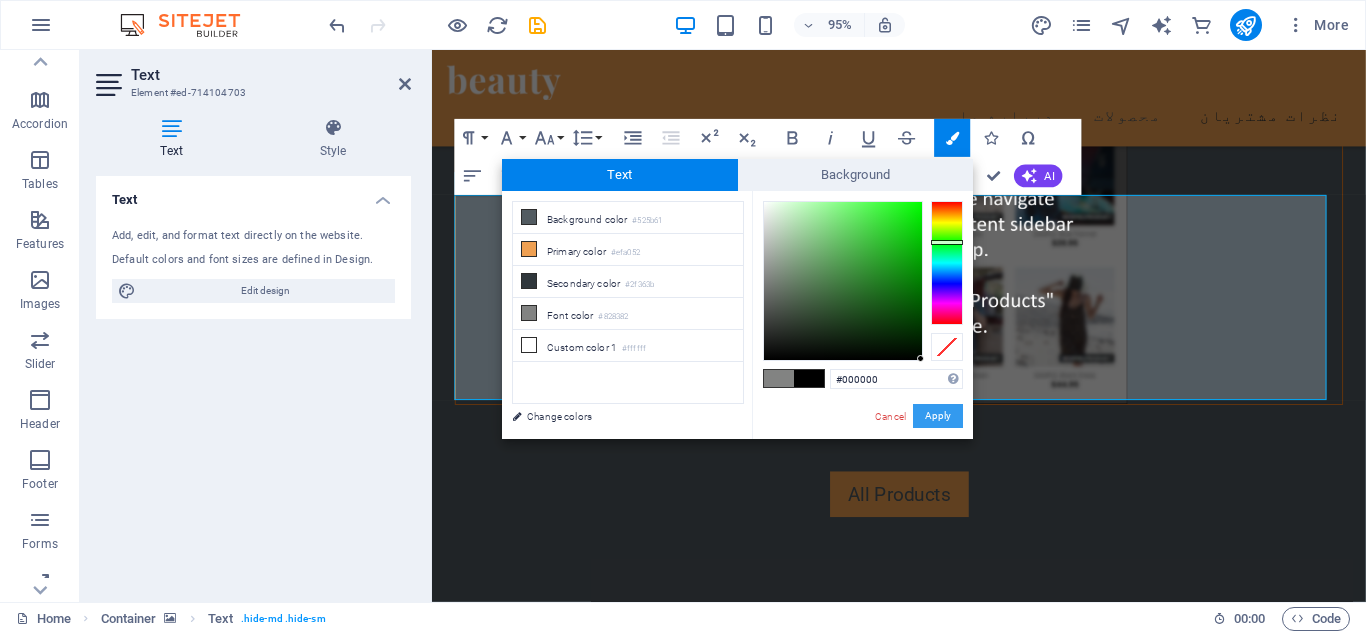 click on "Apply" at bounding box center [938, 416] 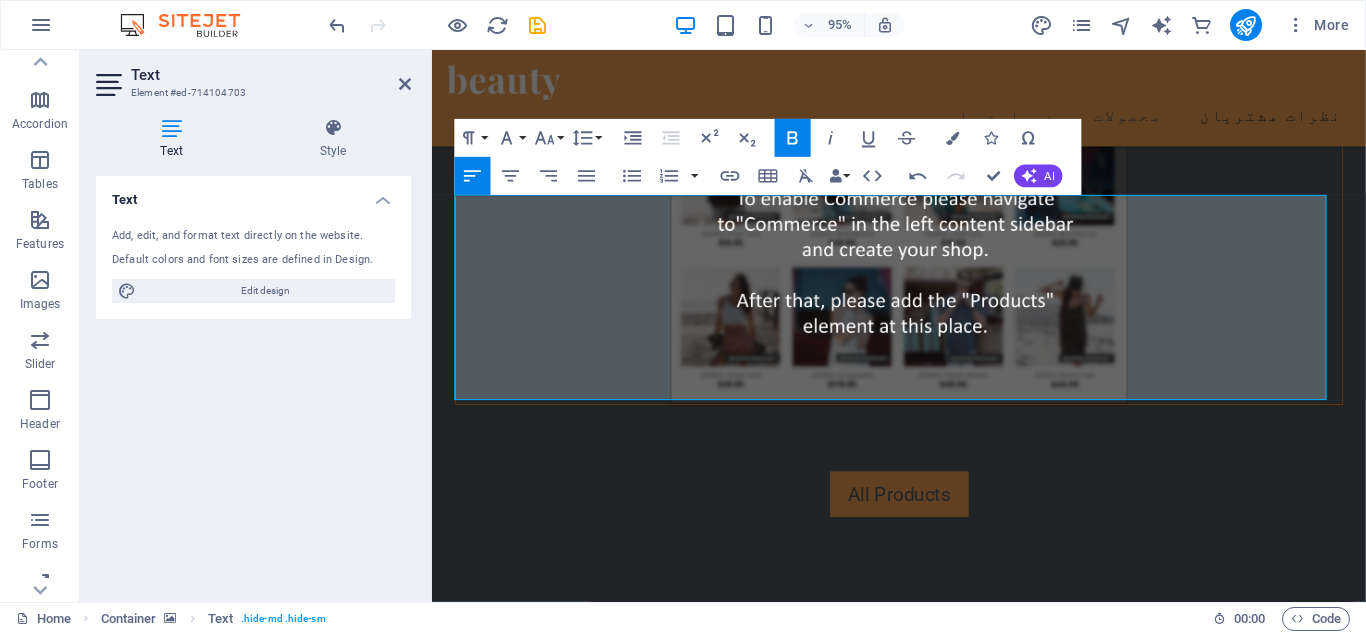 click on "Drag here to replace the existing content. Press “Ctrl” if you want to create a new element.
H1   2 columns   Container   Menu   Banner   Menu Bar   Logo   Container   Image   Container   Container   Text   Text   Placeholder   Container   Container   H2   Spacer   Products   Slider   Button   Spacer   Slider   Text   Text   Text   Text   Spacer   Text   Text   Image   Spacer   Text   Container   Container   H2   Container   Text   Spacer   Spacer   Horizontal Form   Email   Horizontal Form   Horizontal Form   Form   Checkbox   Form button   Image   Captcha   Image   Text   Text Paragraph Format Normal Heading 1 Heading 2 Heading 3 Heading 4 Heading 5 Heading 6 Code Font Family Arial Georgia Impact Tahoma Times New Roman Verdana Playfair Display Roboto Font Size 8 9 10 11 12 14 18 24 30 36 48 60 72 96 Line Height Default Single 1.15 1.5 Double Increase Indent Decrease Indent Superscript Subscript Bold Italic Underline Strikethrough Colors Icons Special Characters Align Left Align Right" at bounding box center (899, 326) 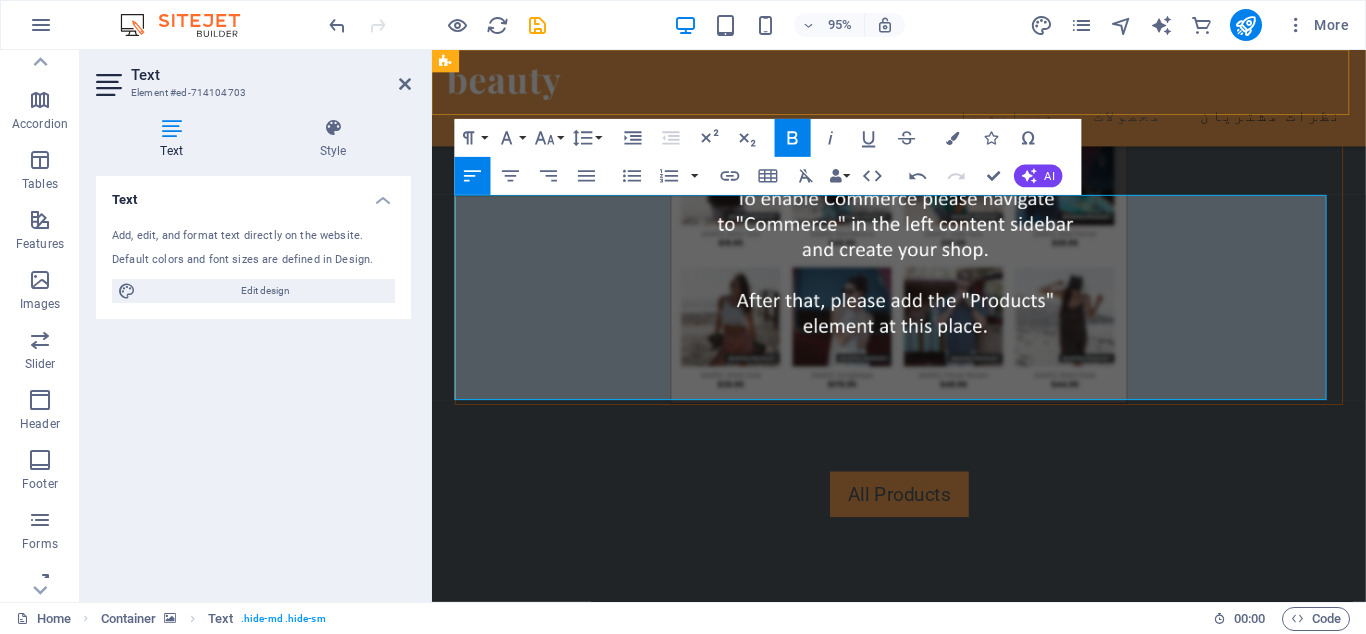 drag, startPoint x: 1276, startPoint y: 115, endPoint x: 1279, endPoint y: 132, distance: 17.262676 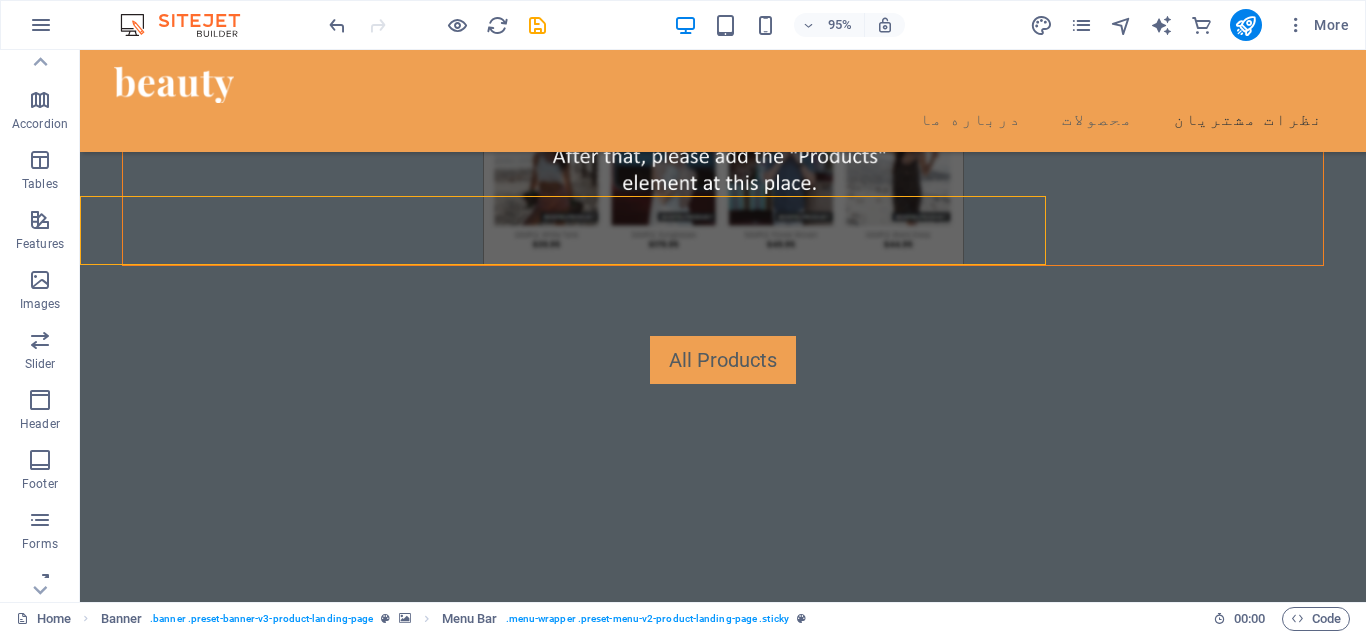 scroll, scrollTop: 3781, scrollLeft: 0, axis: vertical 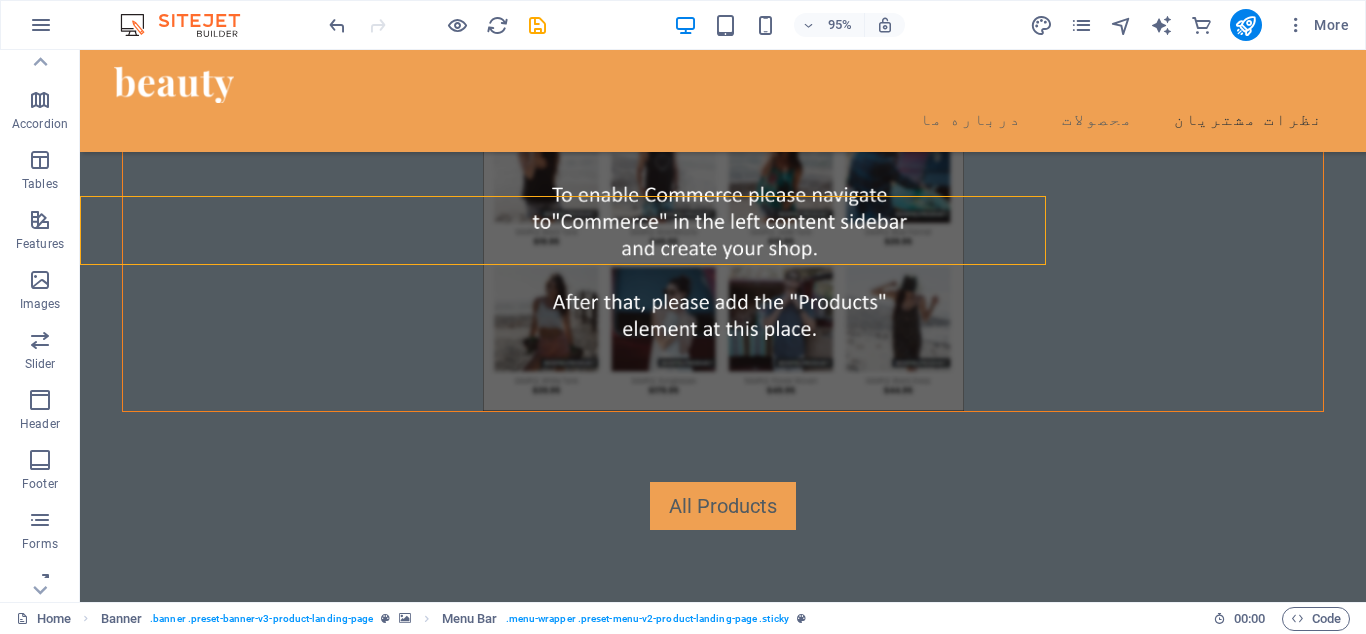 click at bounding box center (723, 1461) 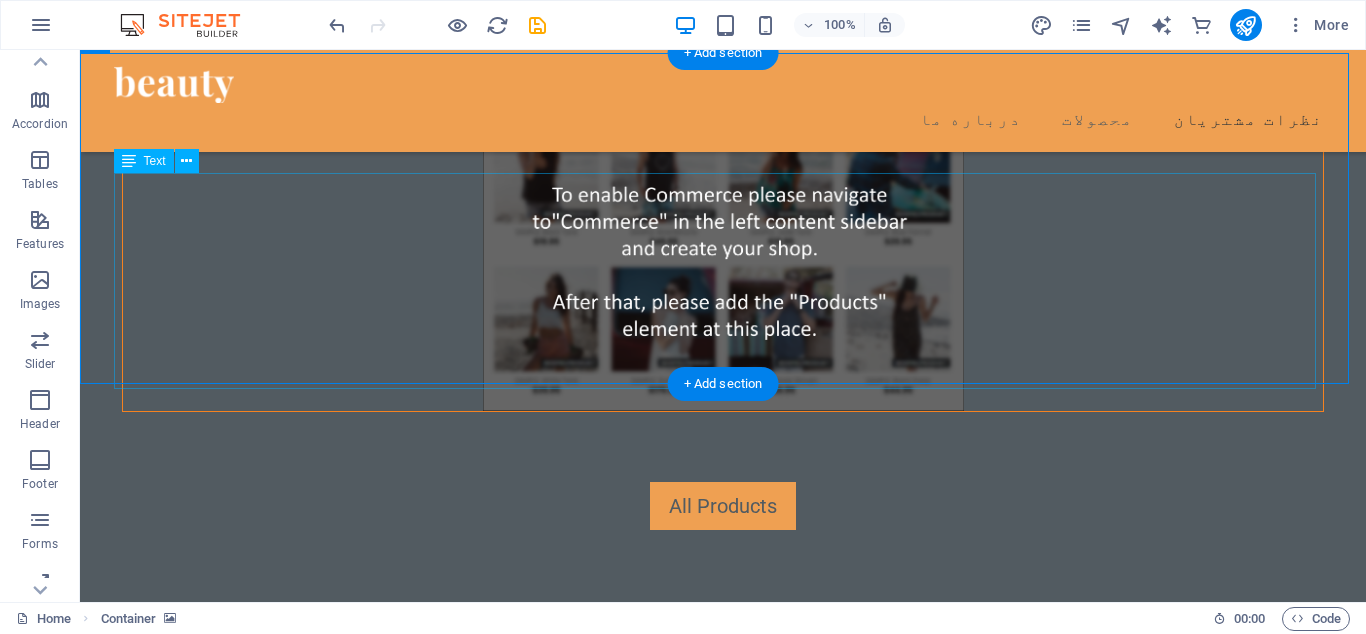 click on "آساوی تلاقی آسایش و زیبایی" at bounding box center (723, 1825) 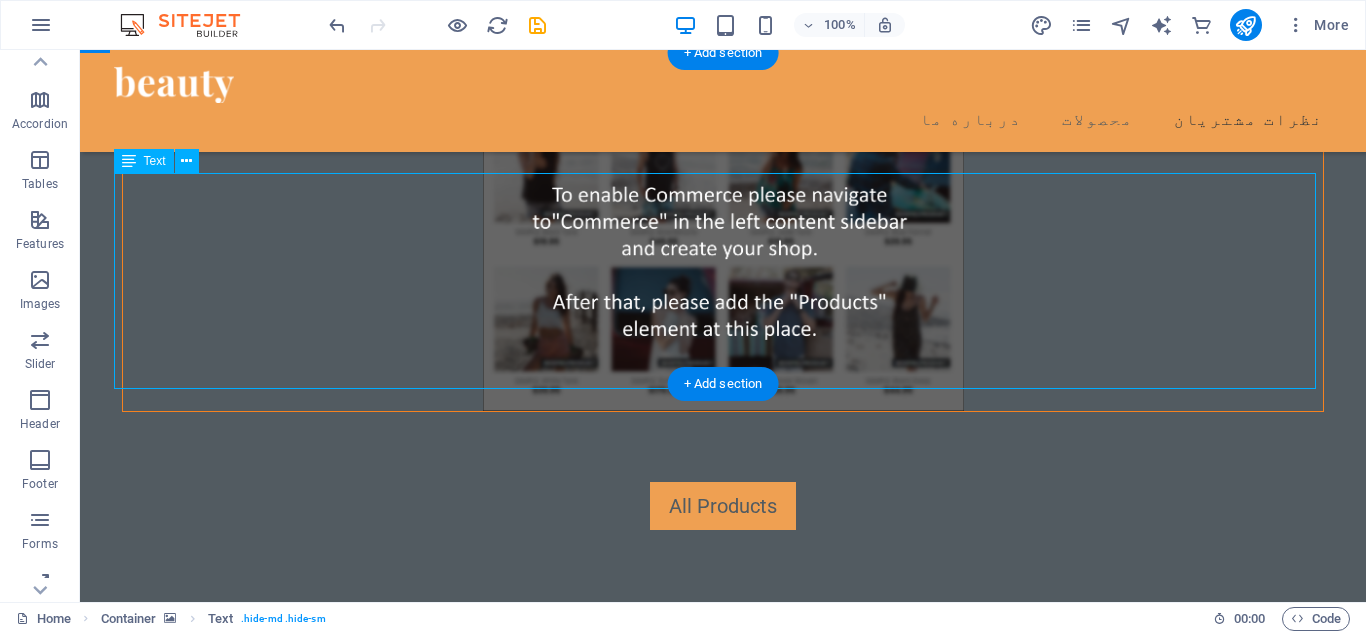 click on "آساوی تلاقی آسایش و زیبایی" at bounding box center (723, 1825) 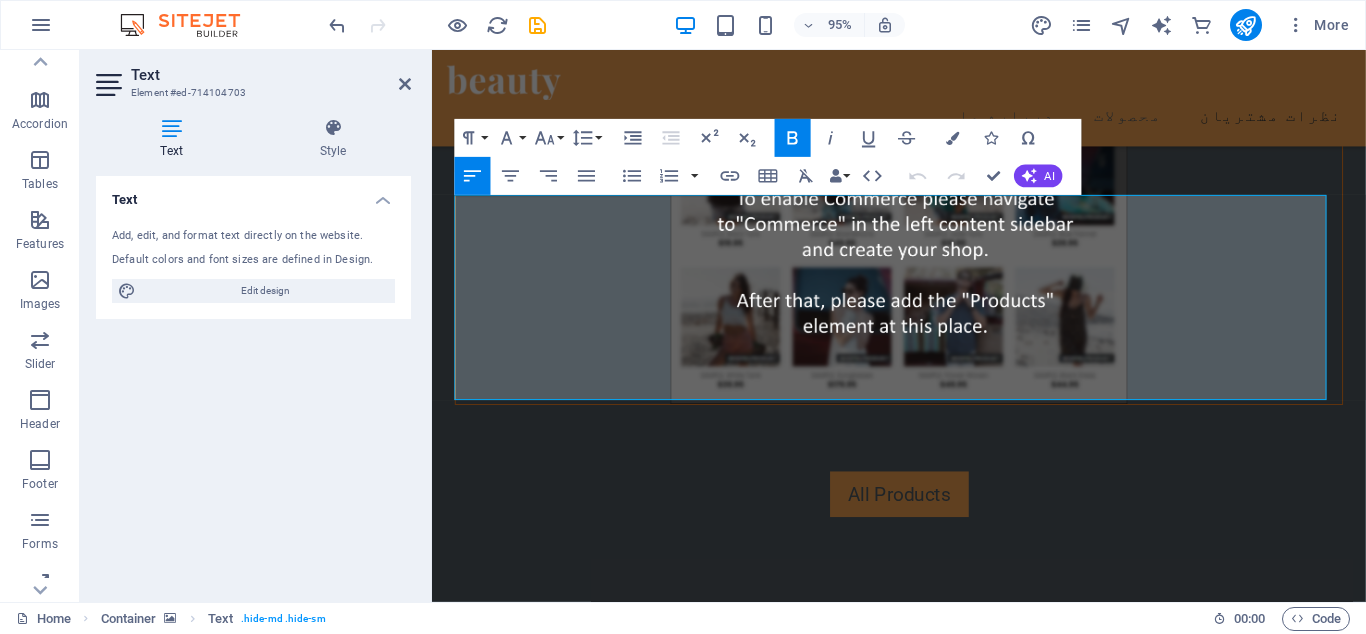 drag, startPoint x: 854, startPoint y: 389, endPoint x: 1378, endPoint y: 230, distance: 547.592 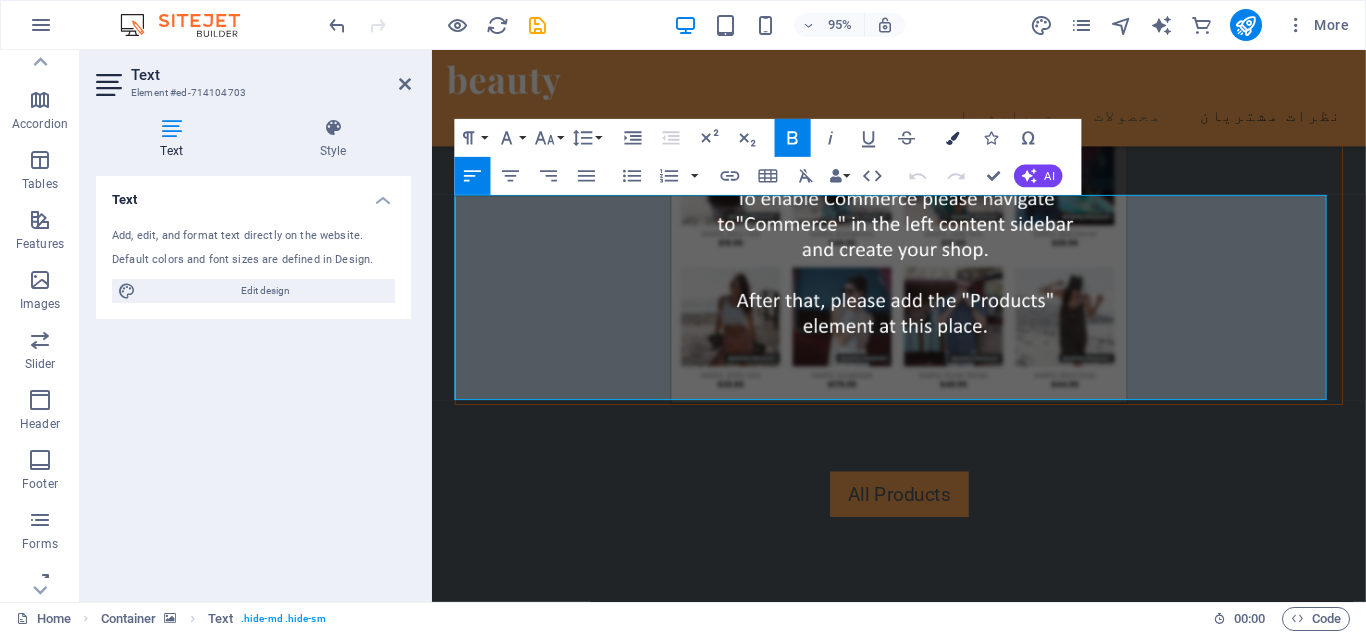 click at bounding box center [952, 138] 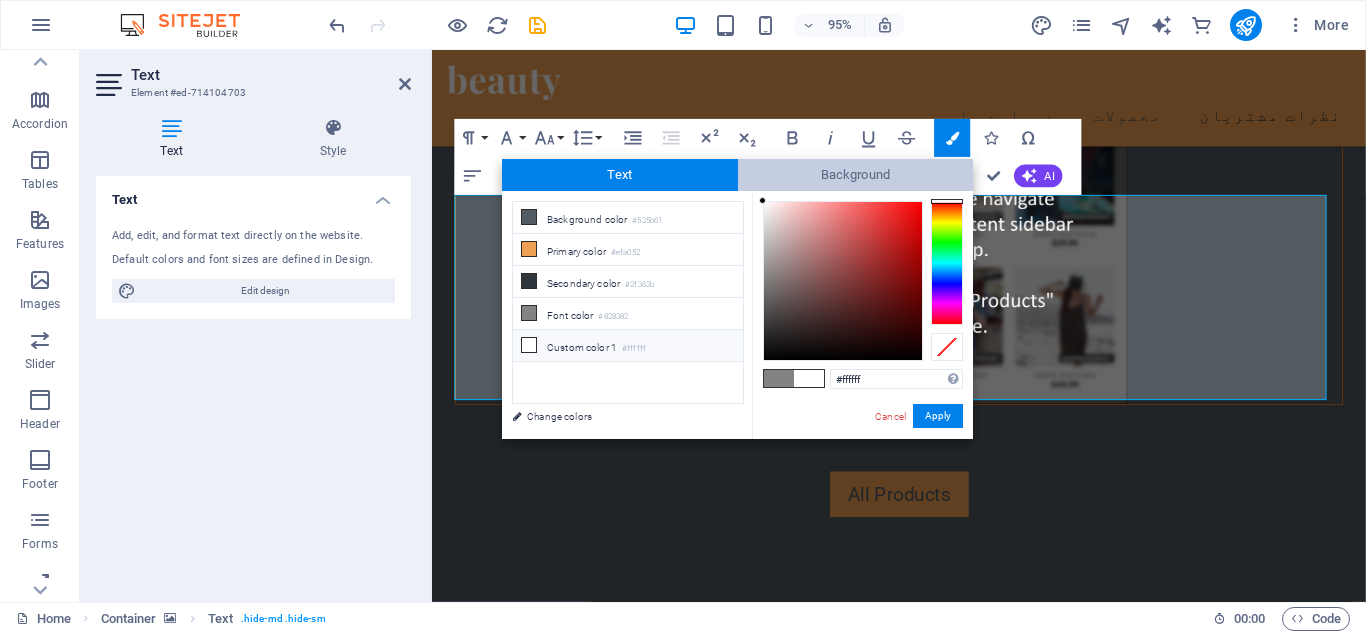 drag, startPoint x: 777, startPoint y: 217, endPoint x: 746, endPoint y: 188, distance: 42.44997 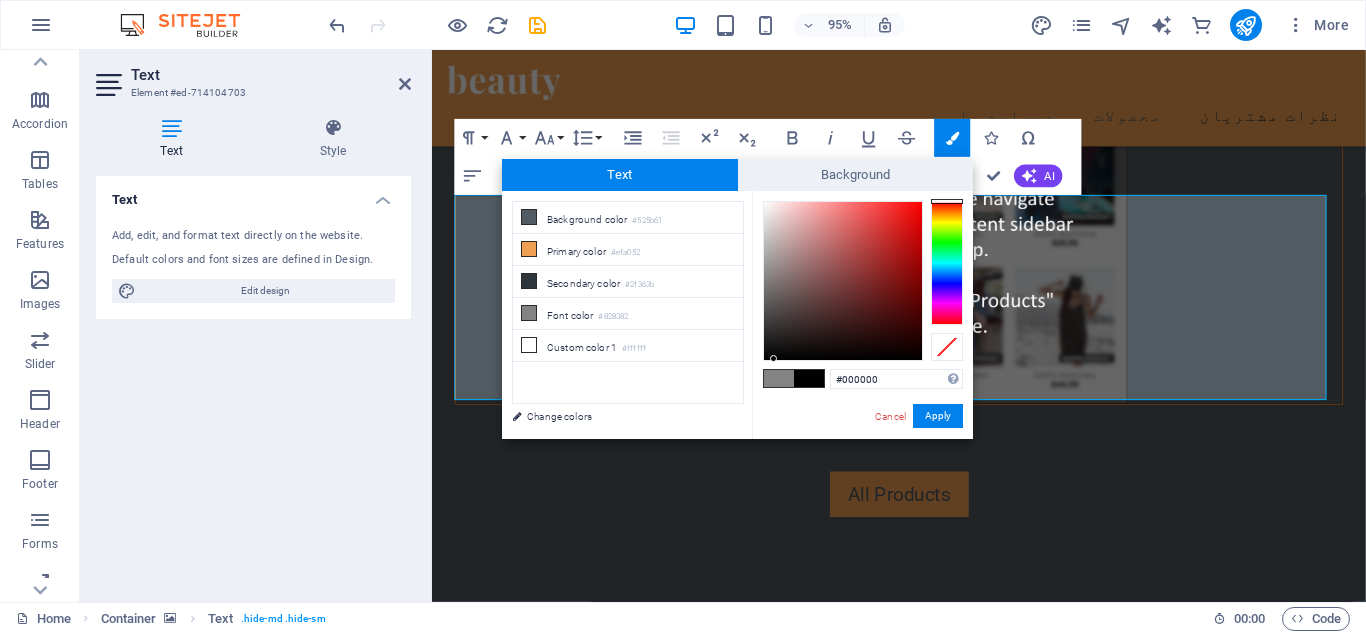 click at bounding box center [779, 378] 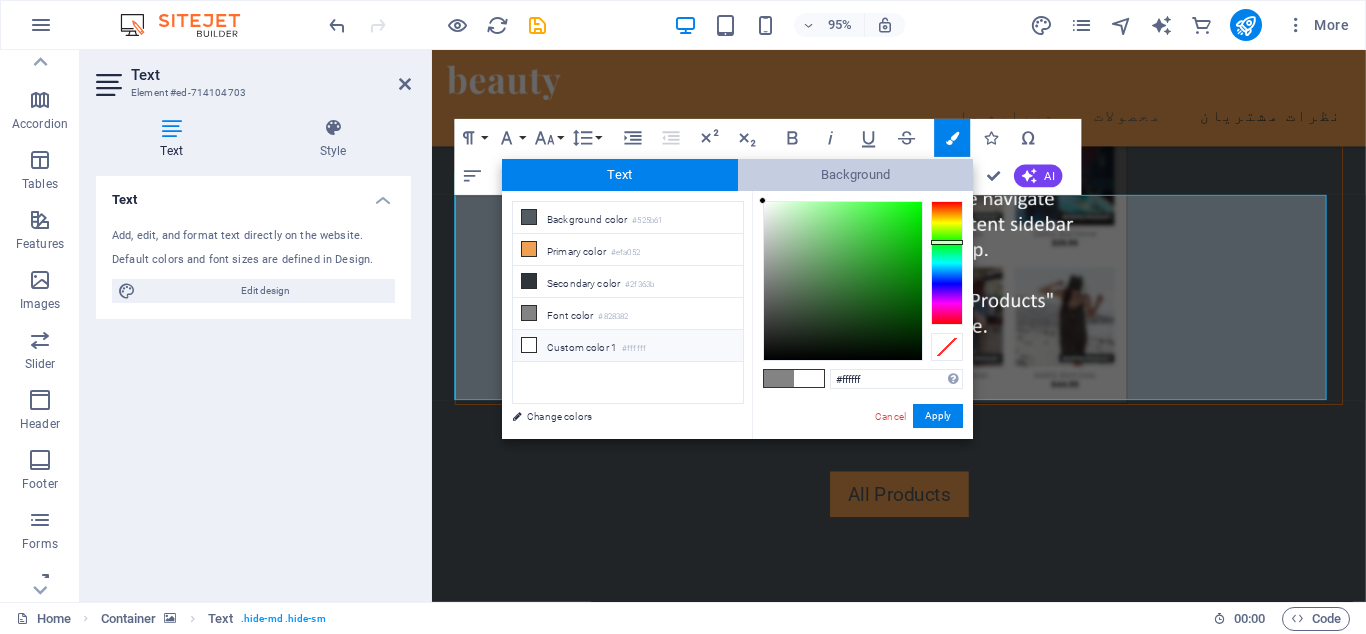 drag, startPoint x: 787, startPoint y: 232, endPoint x: 740, endPoint y: 188, distance: 64.381676 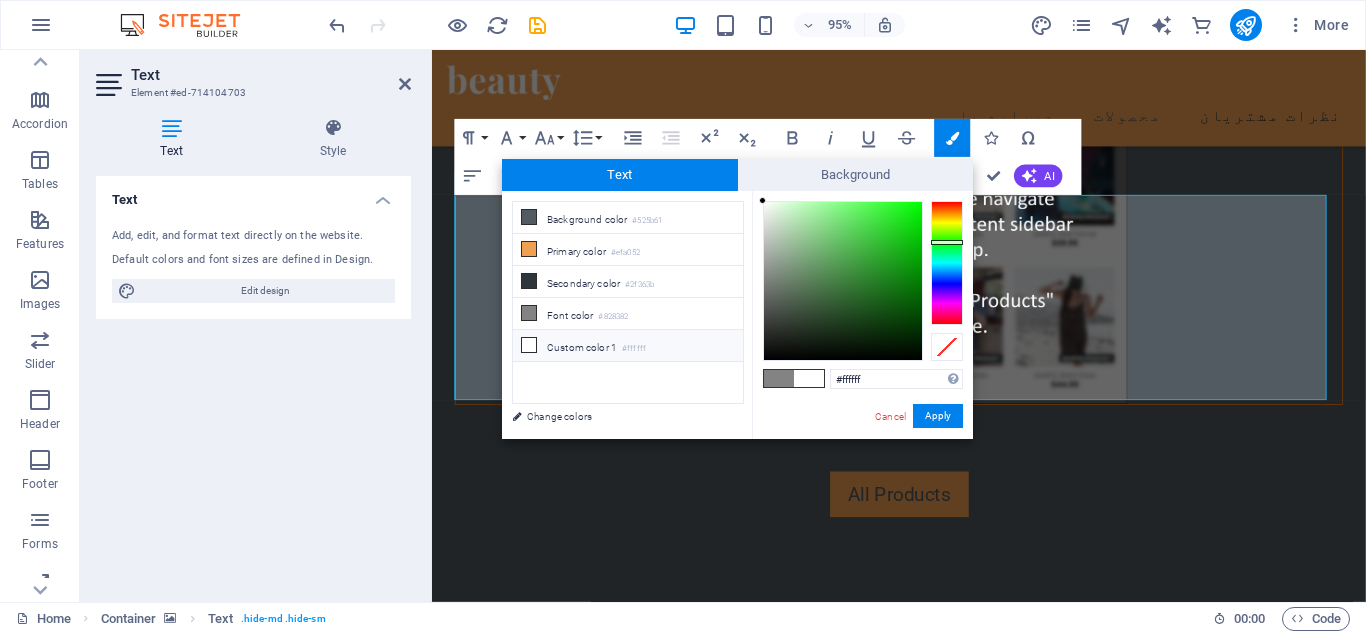 click on "#ffffff Supported formats #0852ed rgb(8, 82, 237) rgba(8, 82, 237, 90%) hsv(221,97,93) hsl(221, 93%, 48%) Cancel Apply" at bounding box center (862, 460) 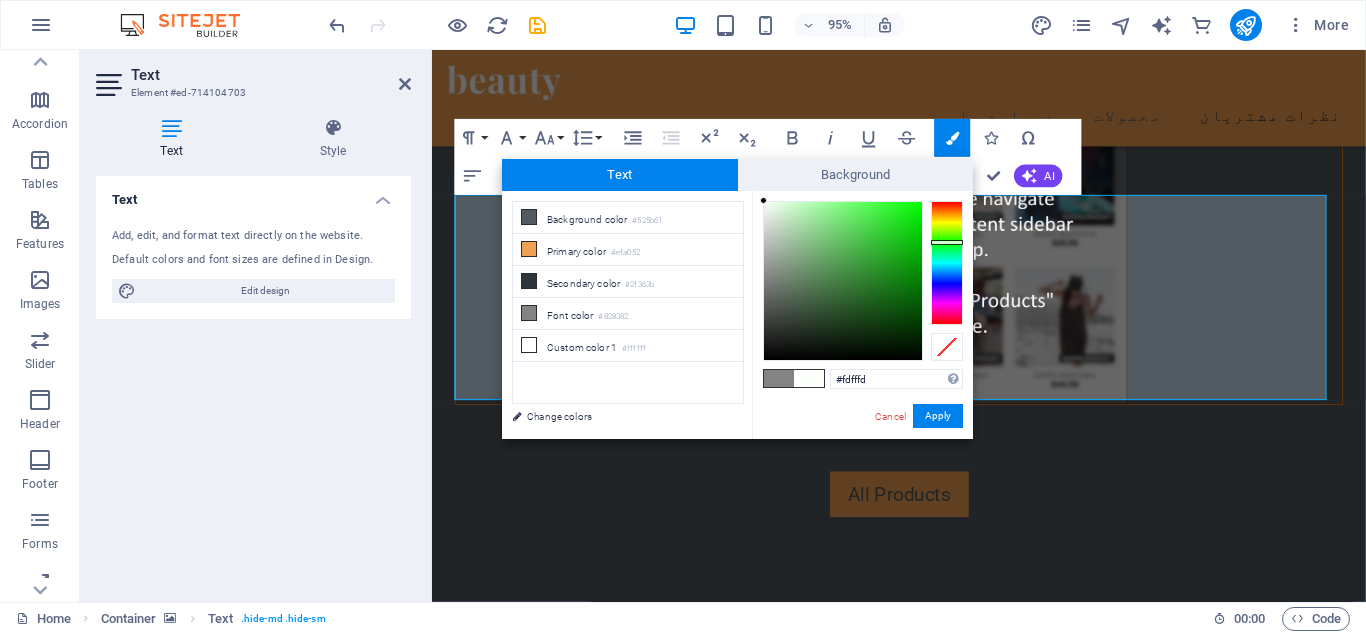 click at bounding box center [763, 200] 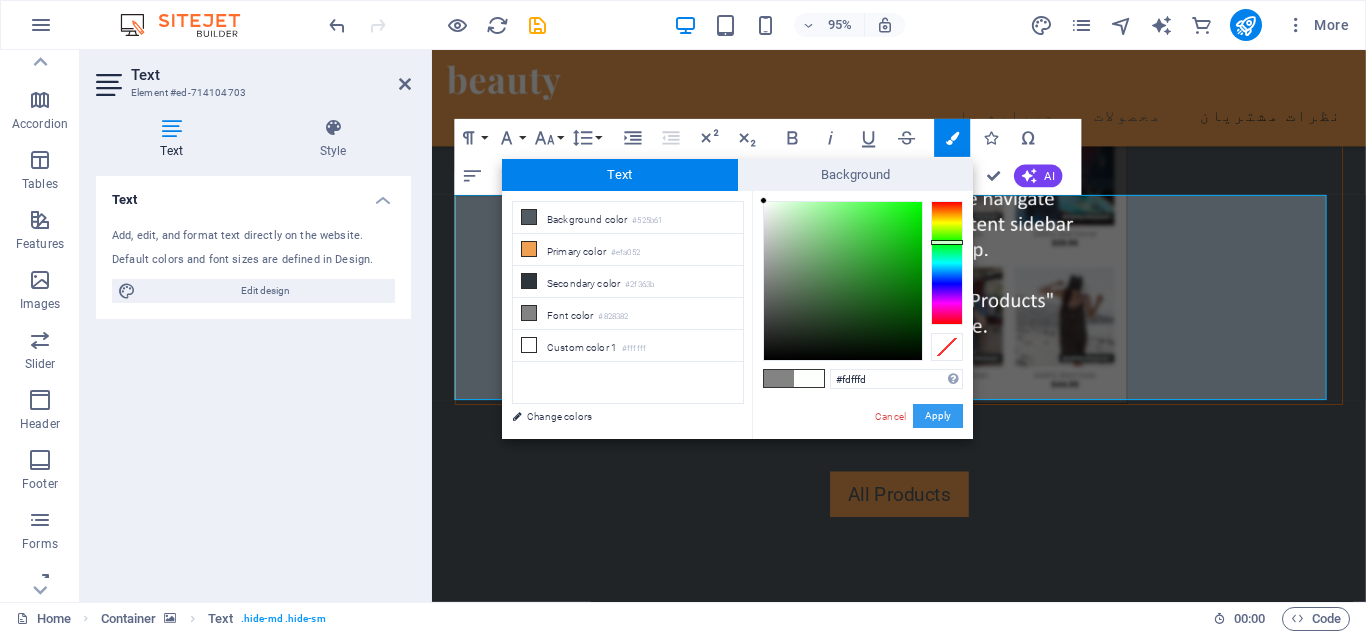 click on "Apply" at bounding box center [938, 416] 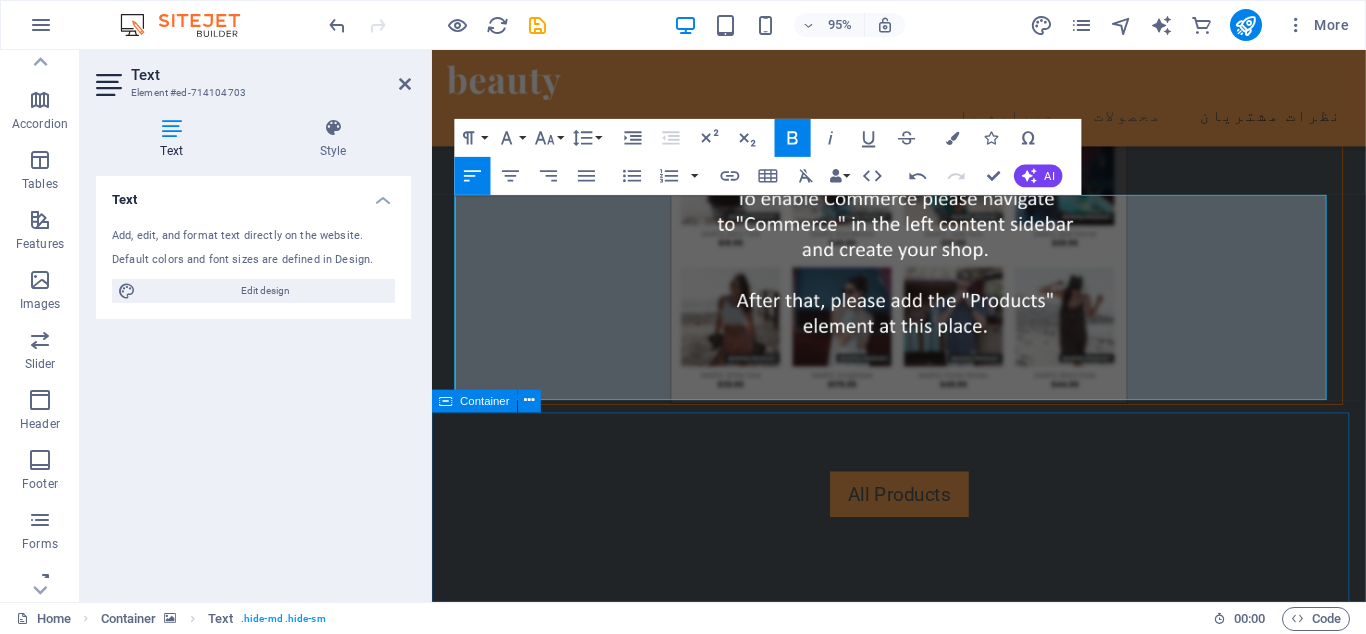 drag, startPoint x: 1061, startPoint y: 452, endPoint x: 1387, endPoint y: 432, distance: 326.6129 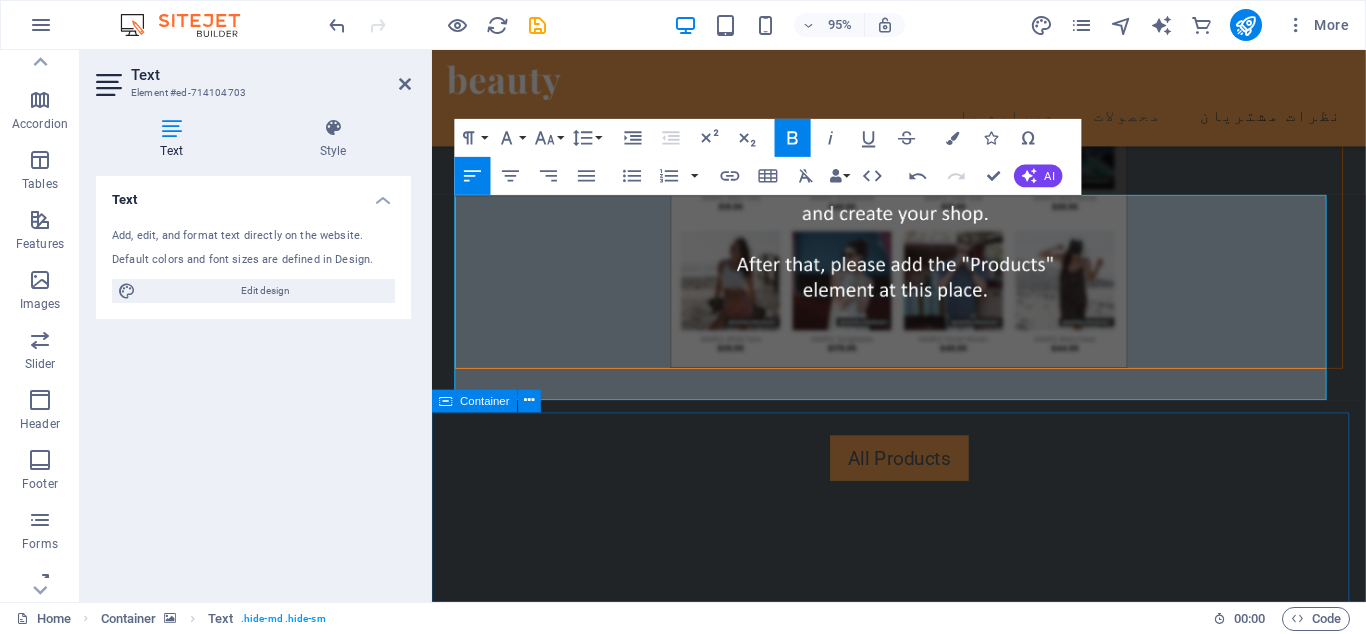 scroll, scrollTop: 3781, scrollLeft: 0, axis: vertical 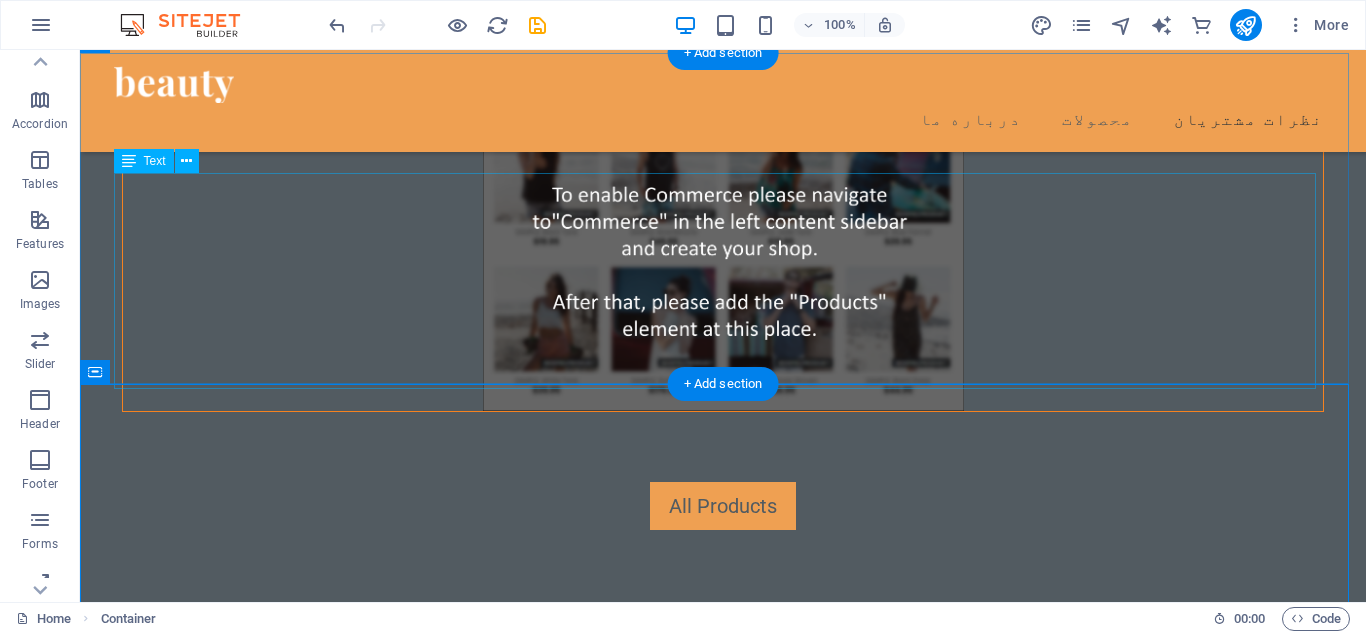 click on "آساوی تلاقی آسایش و زیبایی" at bounding box center (723, 1825) 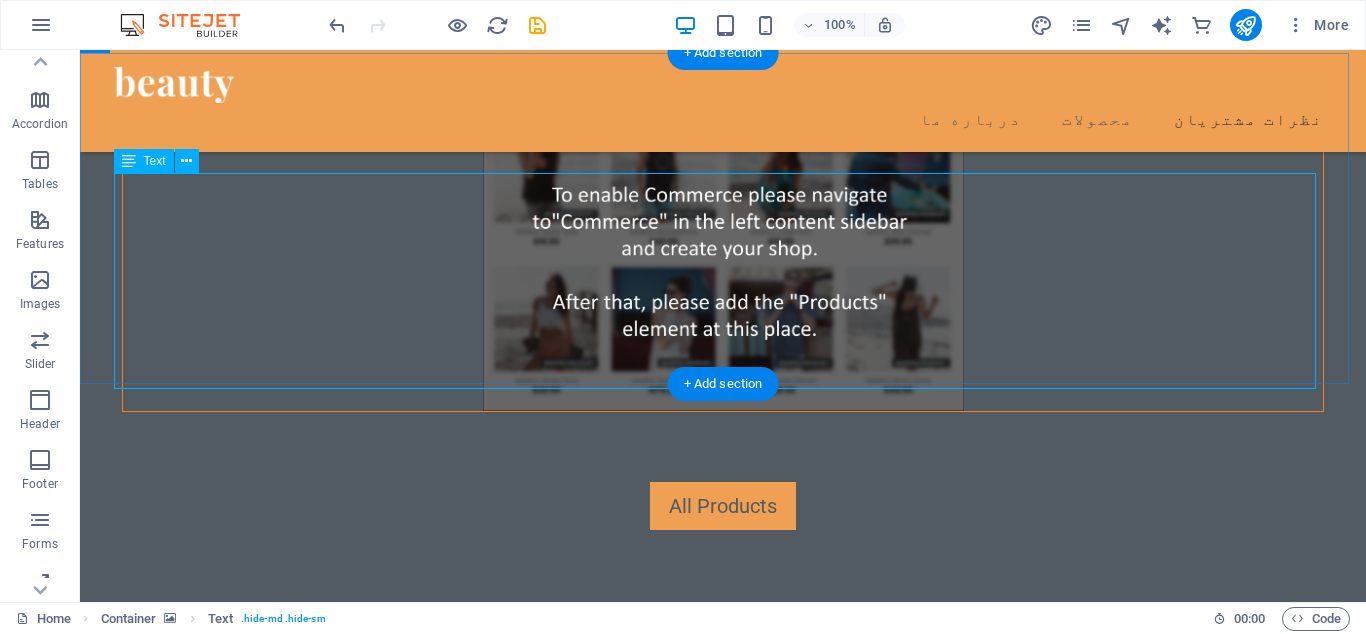 click on "آساوی تلاقی آسایش و زیبایی" at bounding box center [723, 1825] 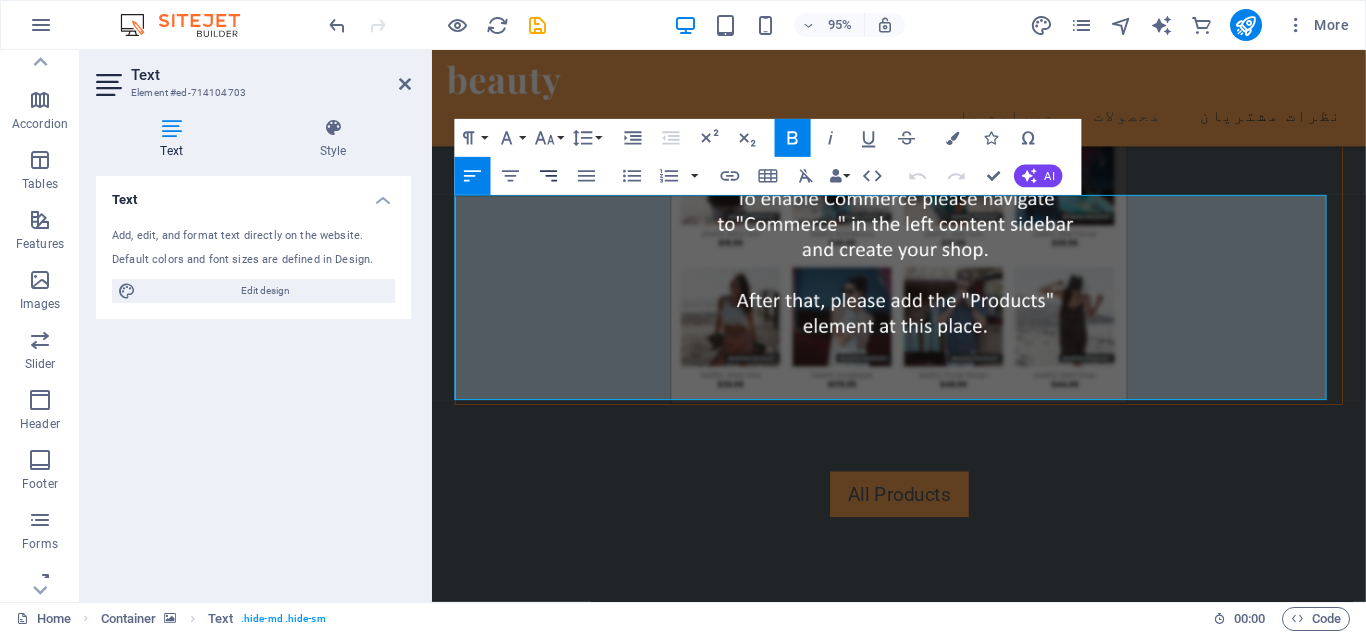 click 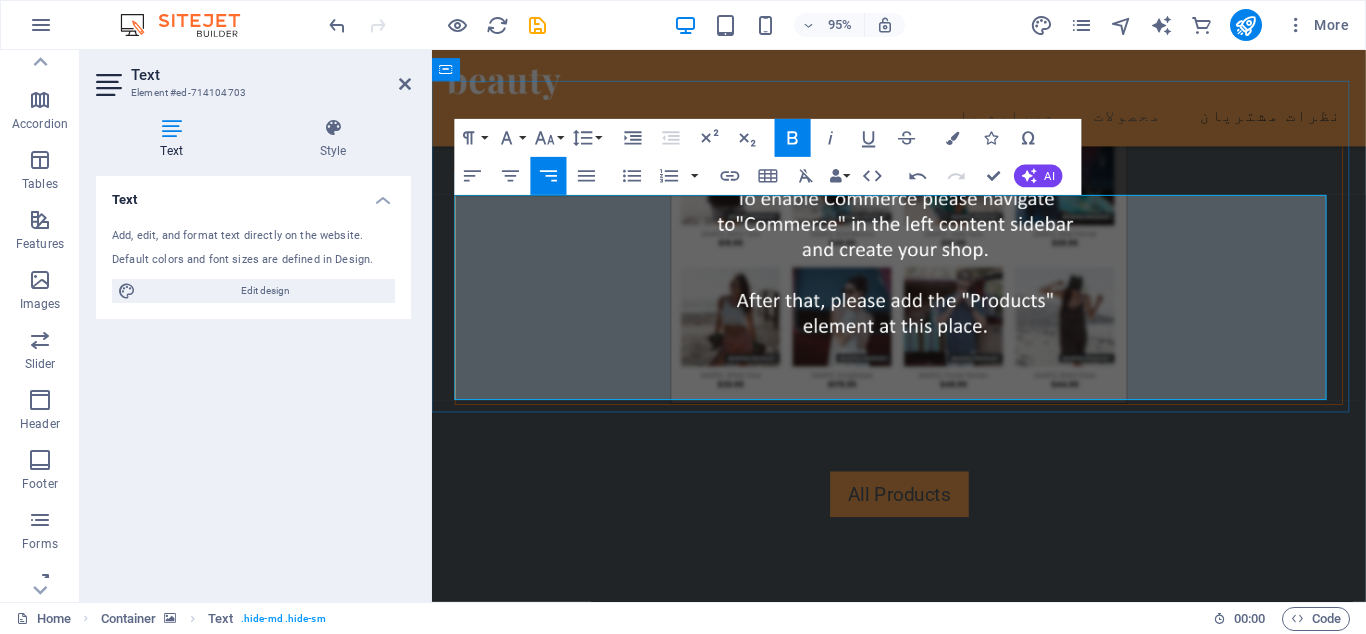 drag, startPoint x: 639, startPoint y: 271, endPoint x: 1163, endPoint y: 547, distance: 592.24316 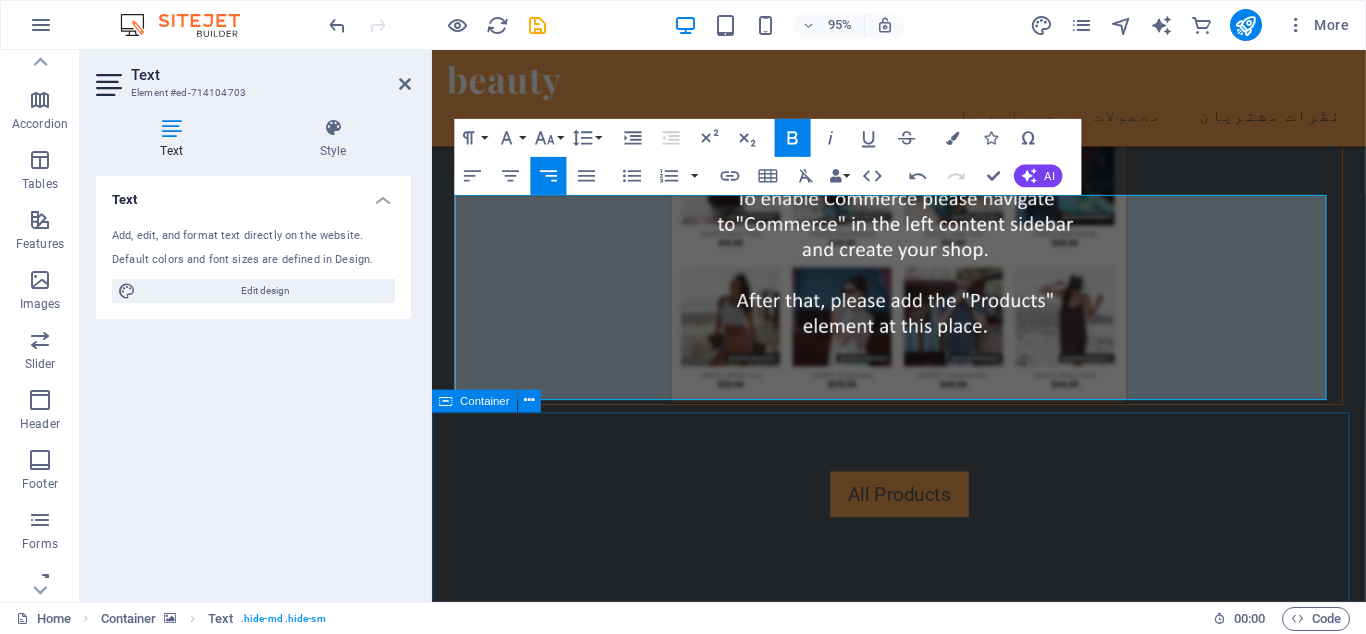click on "با ما در ارتباط باشید اولین نفری باشید که از تخفیفات ویژه آساوی با خبر میشه! ایمیلت رو اینجا ثبت کن ثبت قوانین و مقررات سایت را می پذیرم   I have read and understand the privacy policy. Nicht lesbar? Neu generieren" at bounding box center (923, 4549) 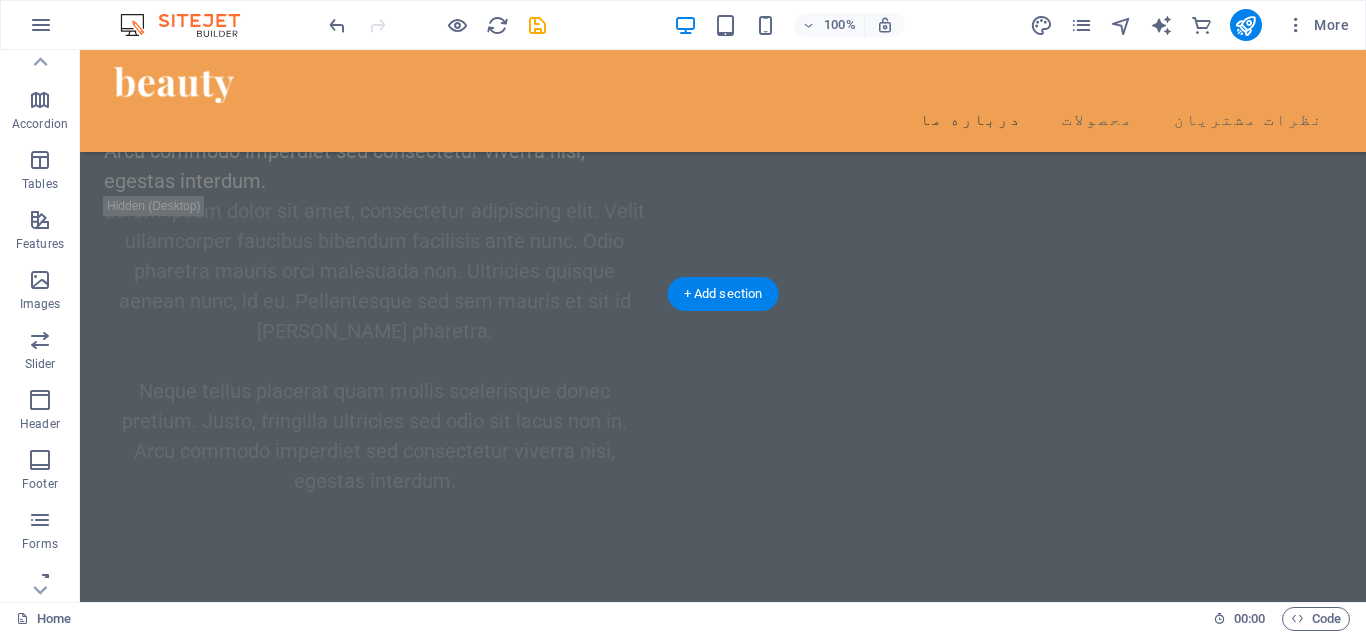 scroll, scrollTop: 2143, scrollLeft: 0, axis: vertical 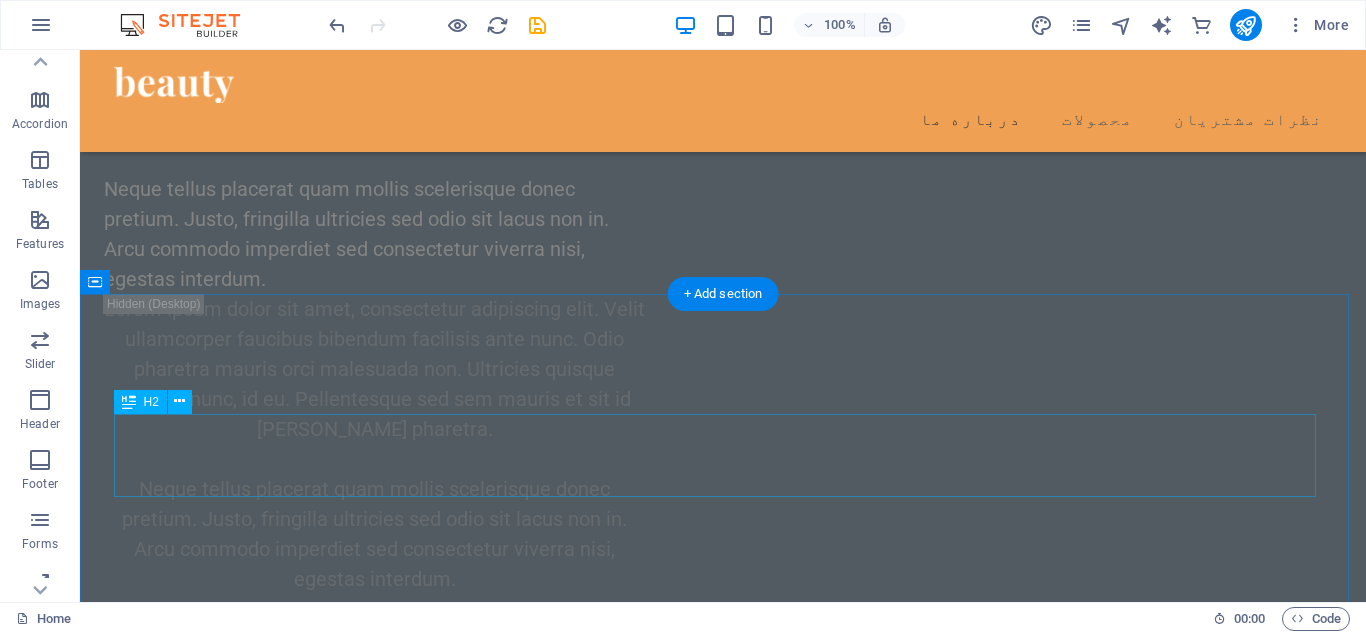click on "Our Shop" at bounding box center (723, 1628) 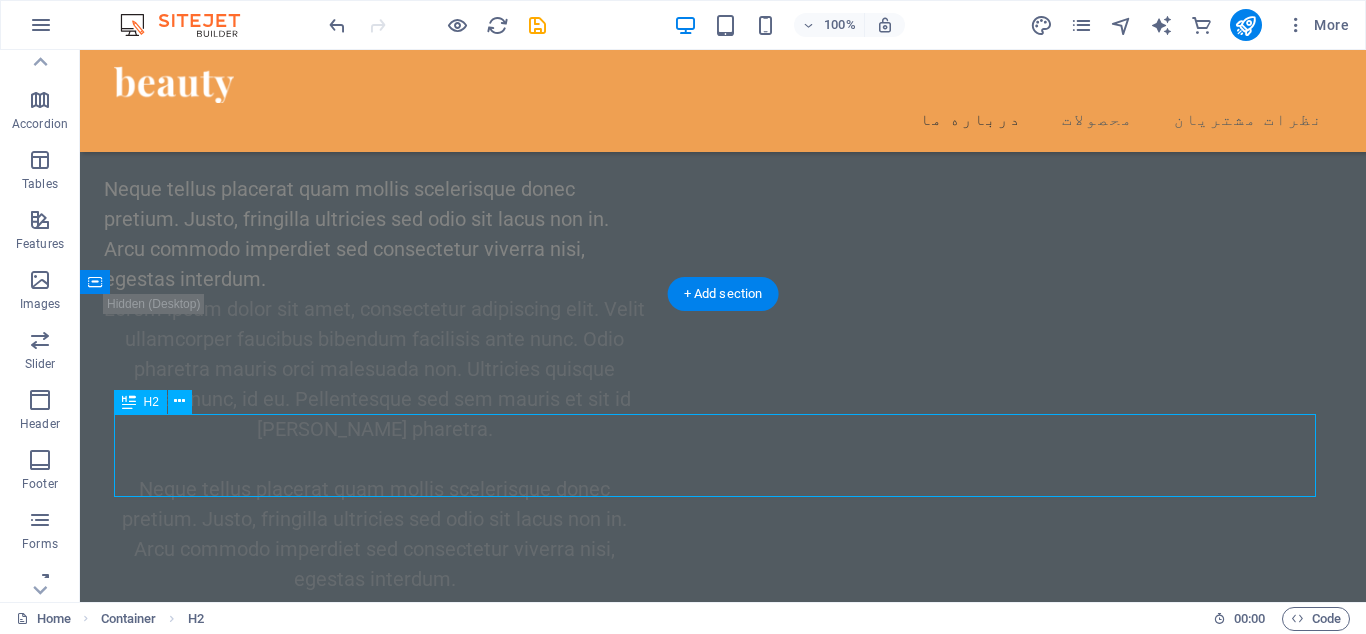 click on "Our Shop" at bounding box center (723, 1628) 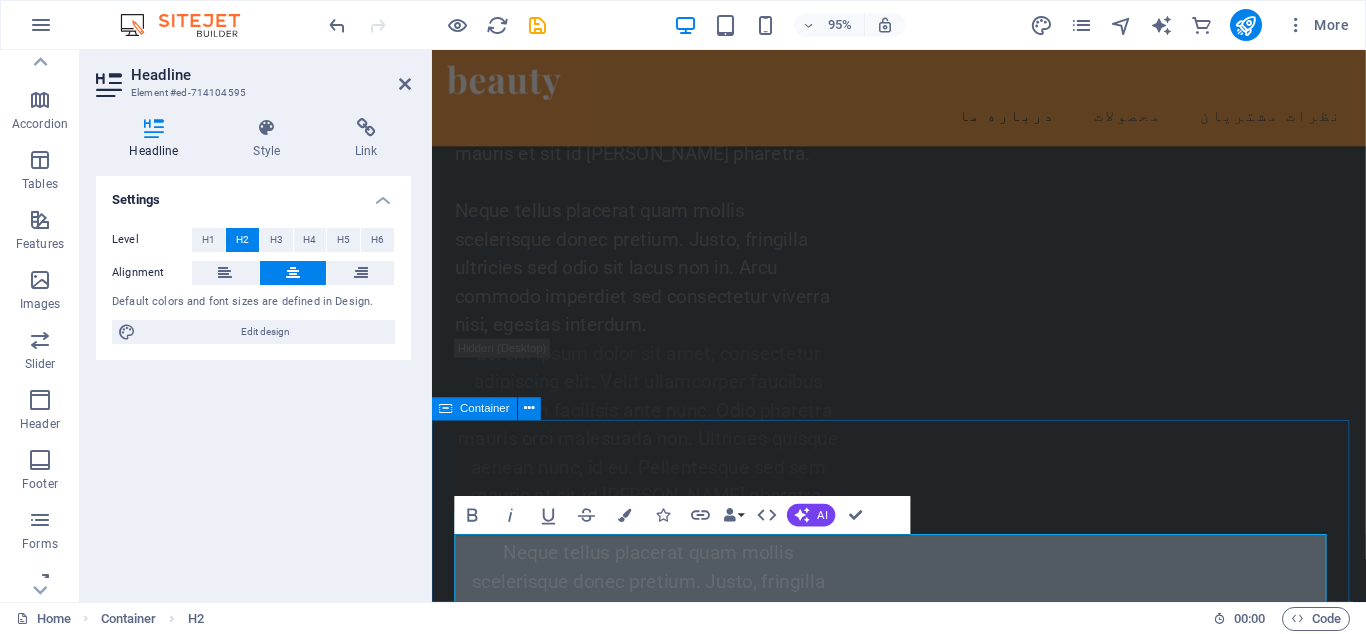 type 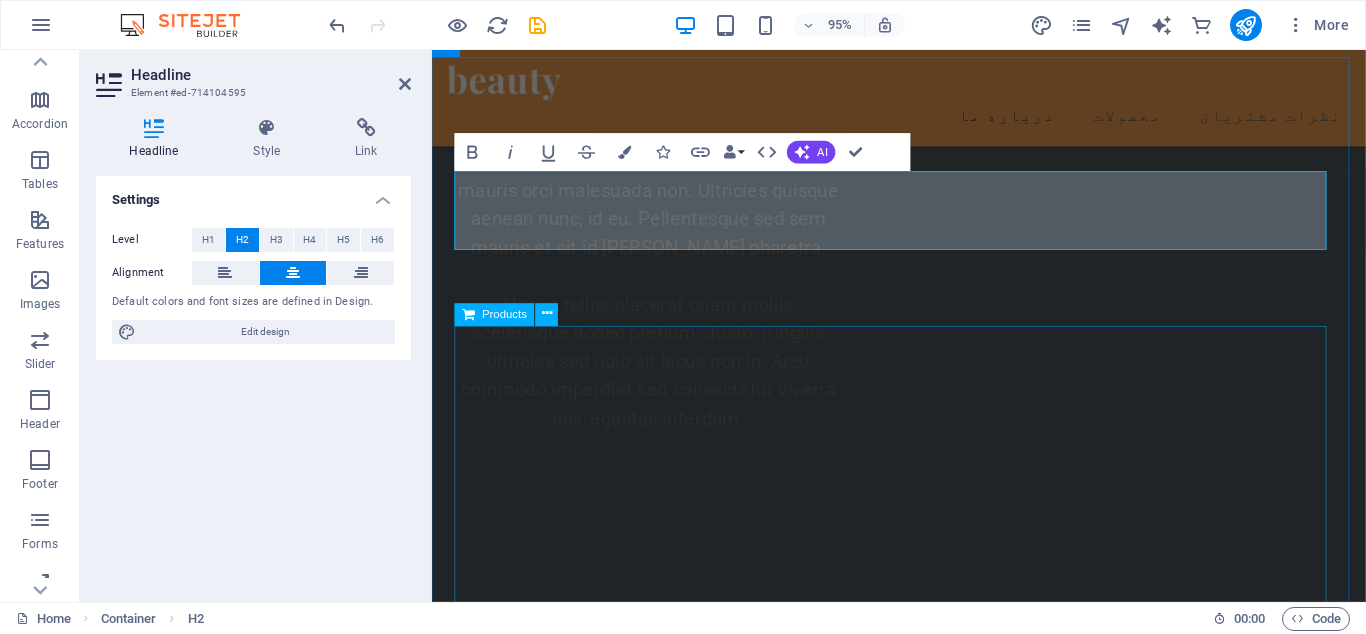 scroll, scrollTop: 2534, scrollLeft: 0, axis: vertical 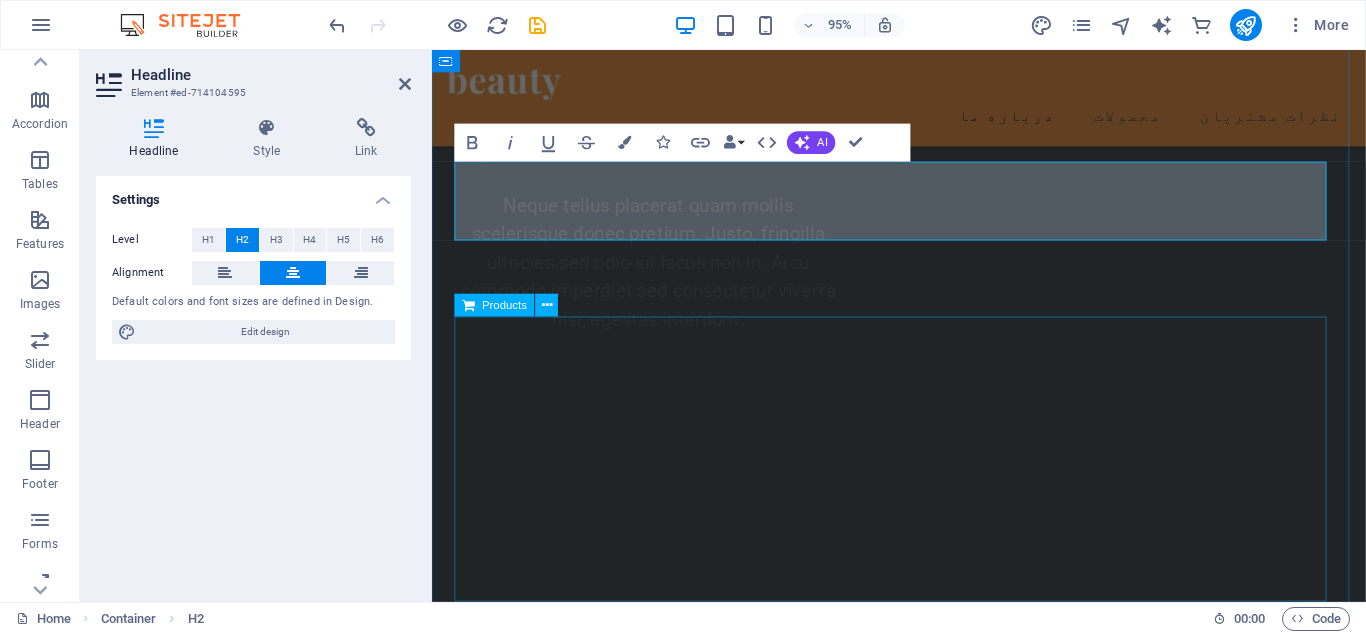 click at bounding box center [923, 1667] 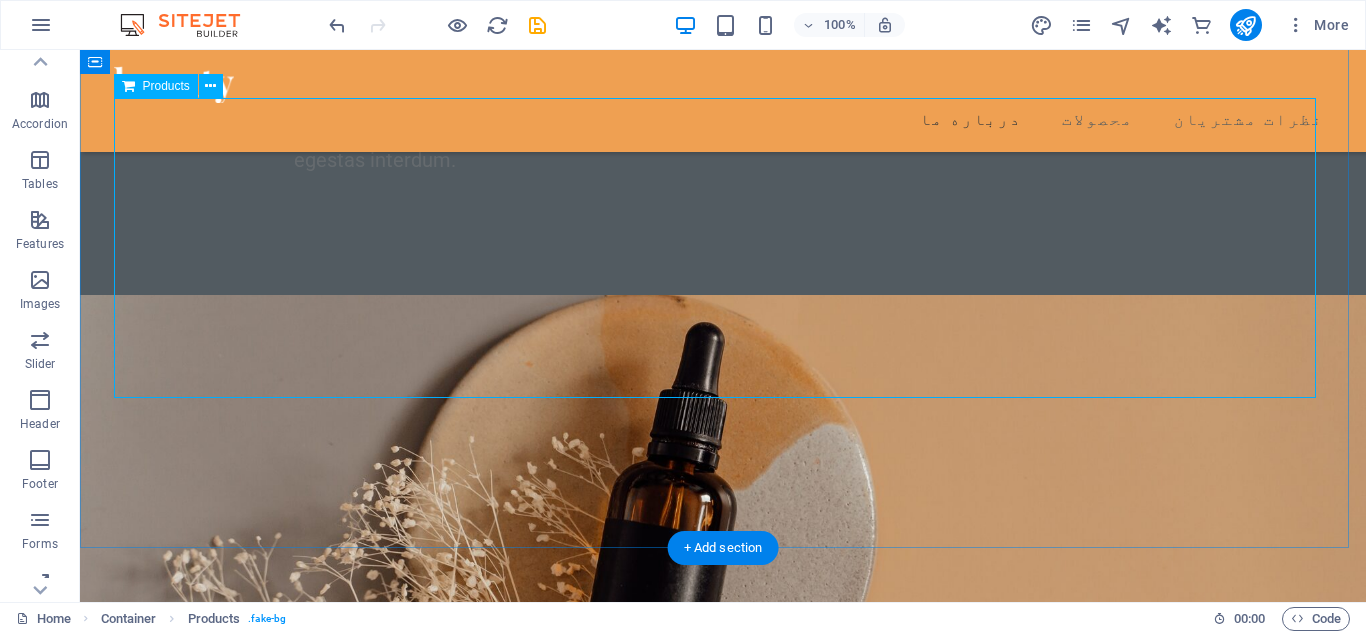 scroll, scrollTop: 2534, scrollLeft: 0, axis: vertical 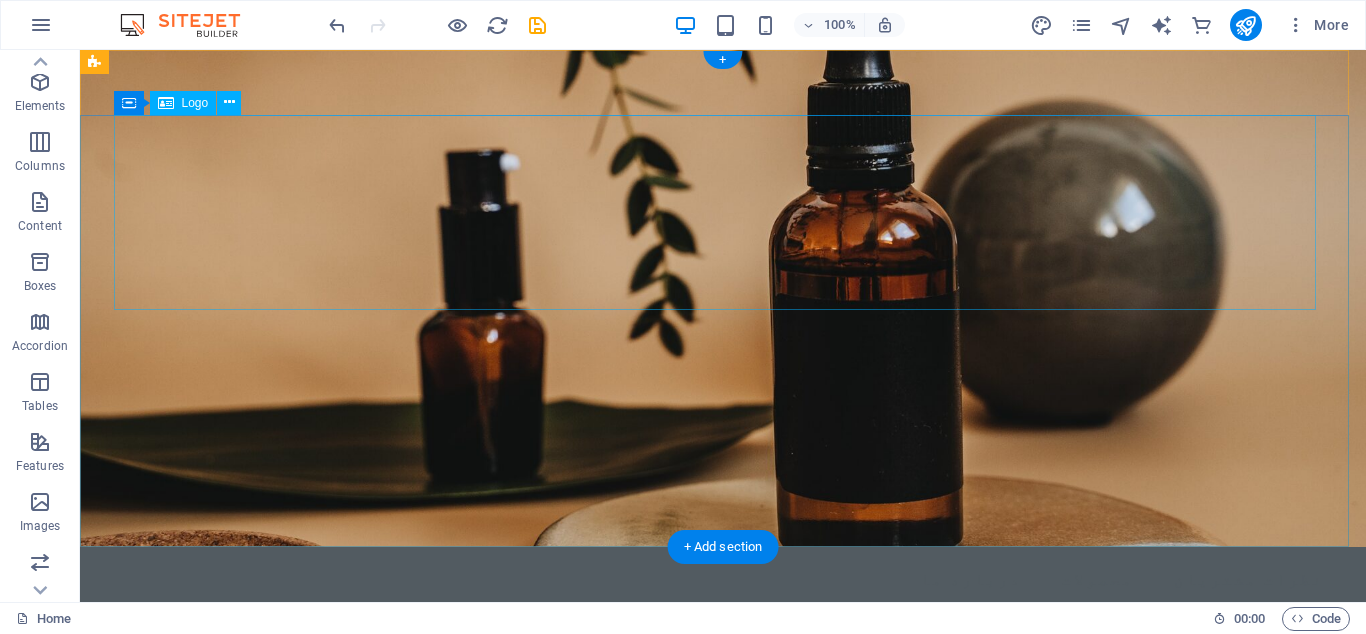 click on "[PERSON_NAME]" at bounding box center [723, 709] 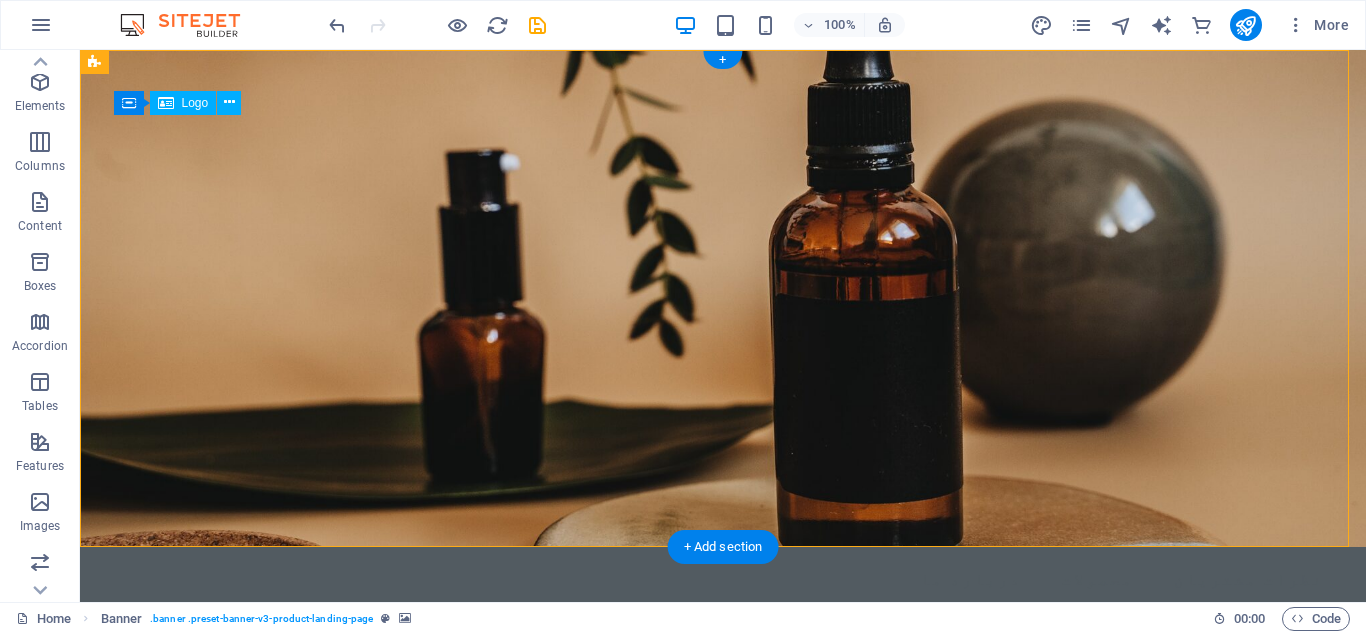 click on "[PERSON_NAME]" at bounding box center (723, 709) 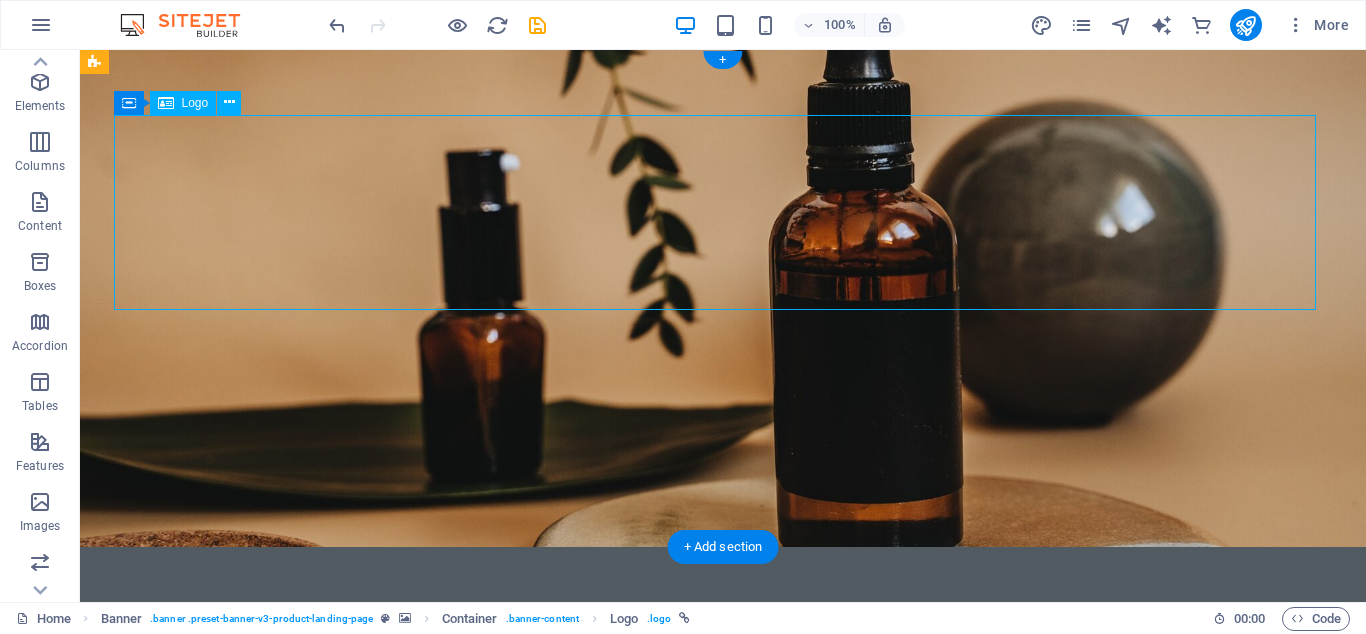 click on "[PERSON_NAME]" at bounding box center [723, 709] 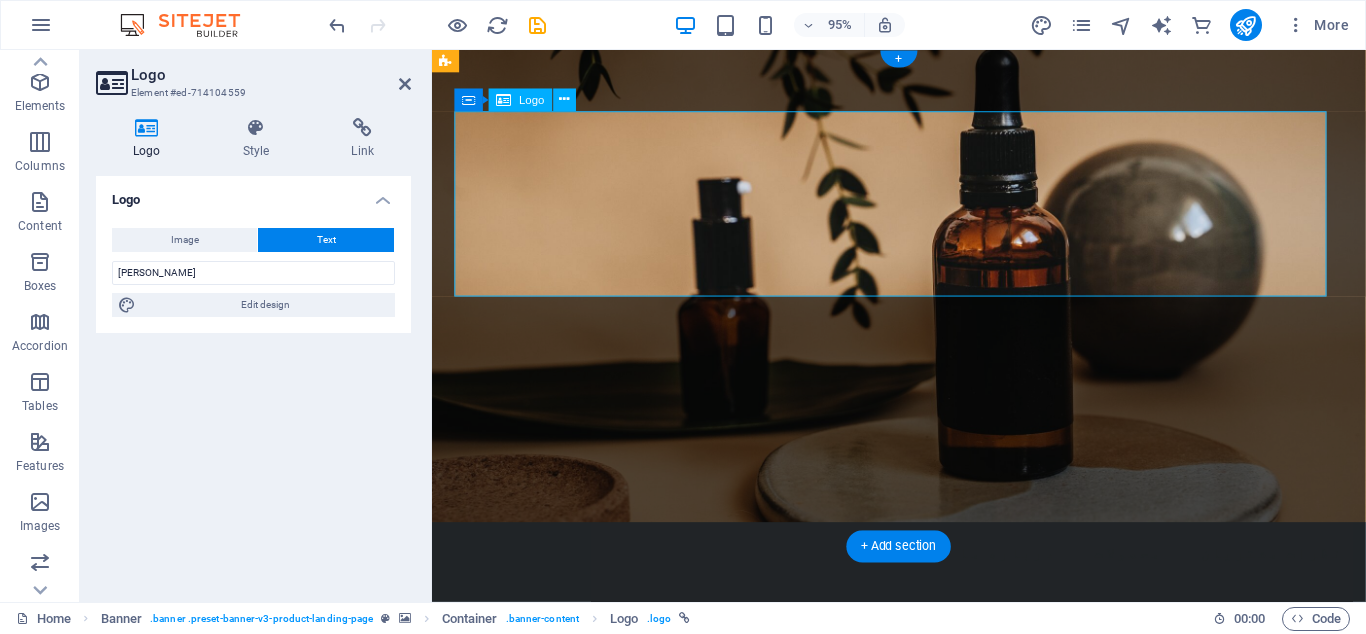 click on "[PERSON_NAME]" at bounding box center [923, 709] 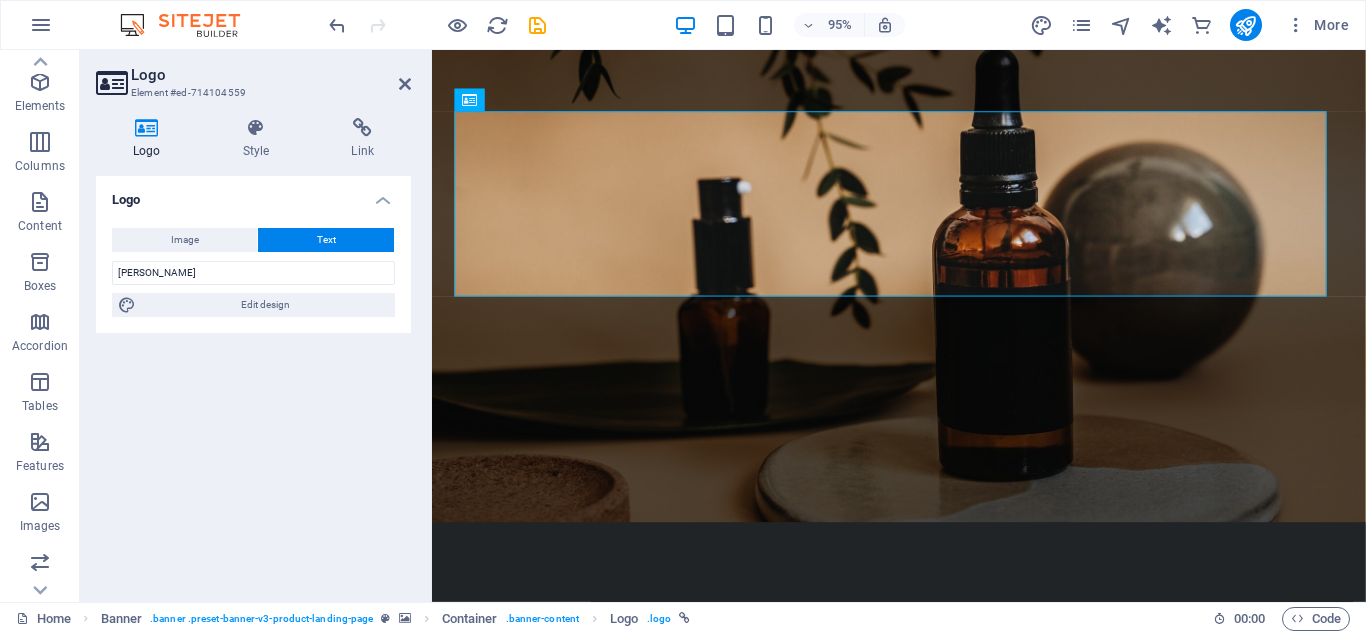 click on "Text" at bounding box center [326, 240] 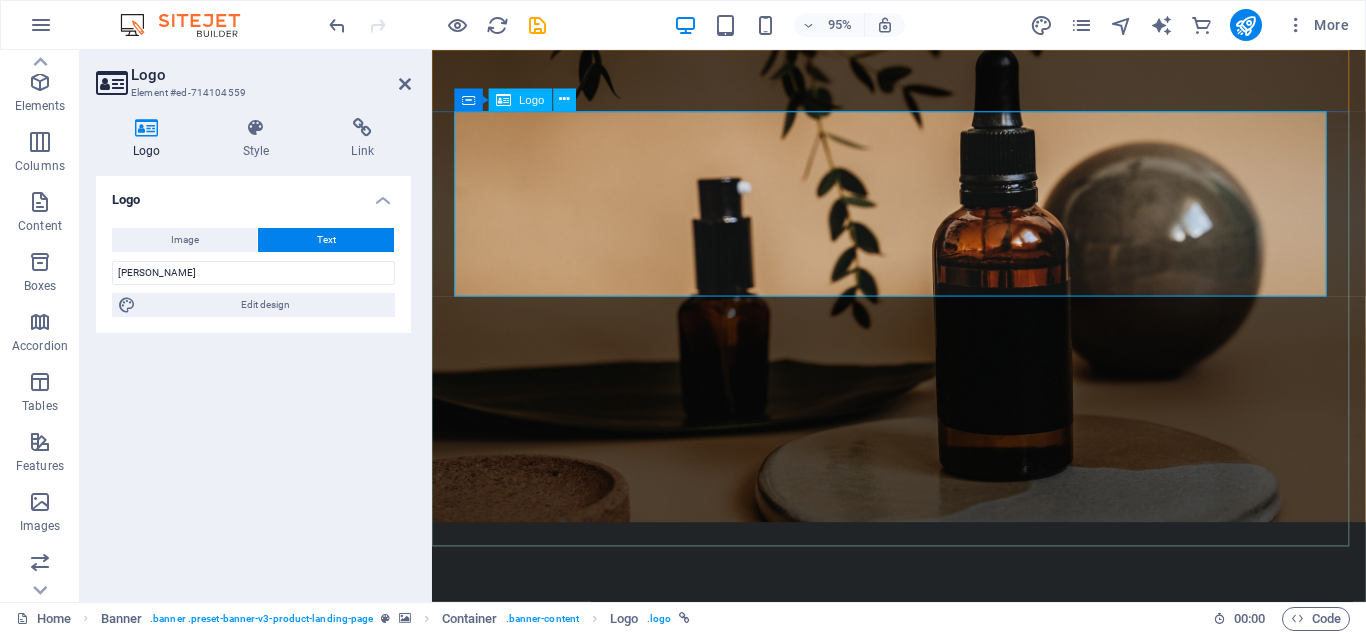 click on "[PERSON_NAME]" at bounding box center (923, 709) 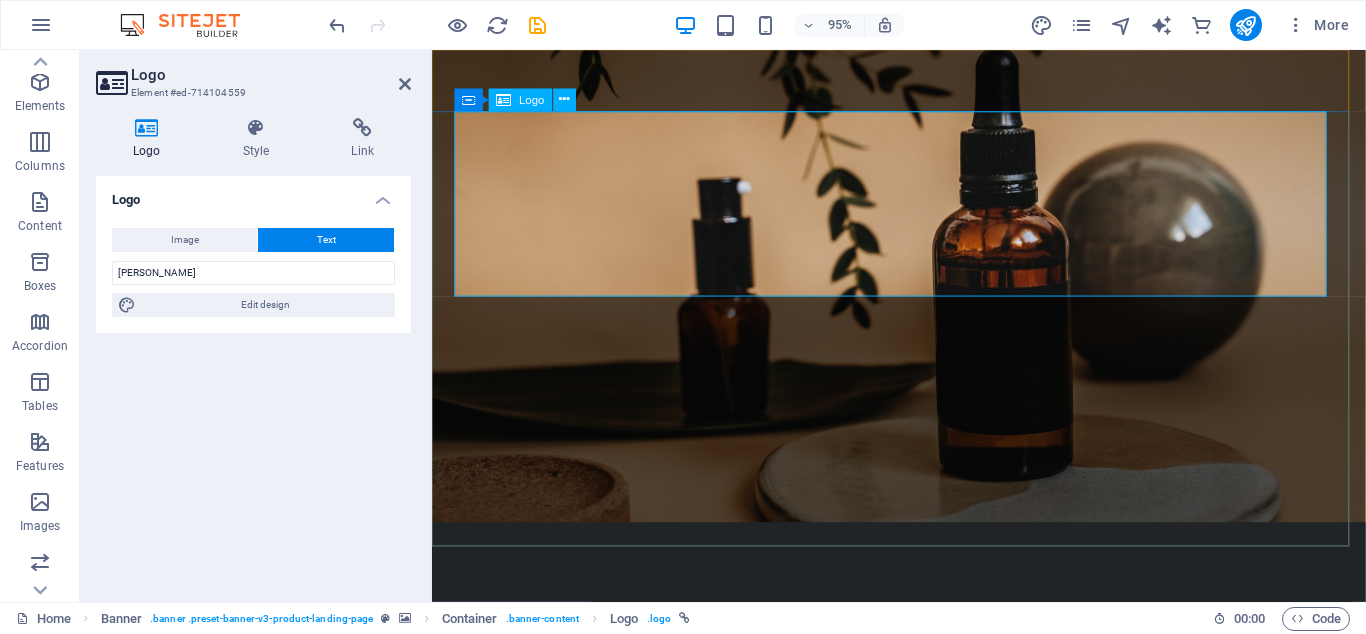 click on "[PERSON_NAME]" at bounding box center (923, 709) 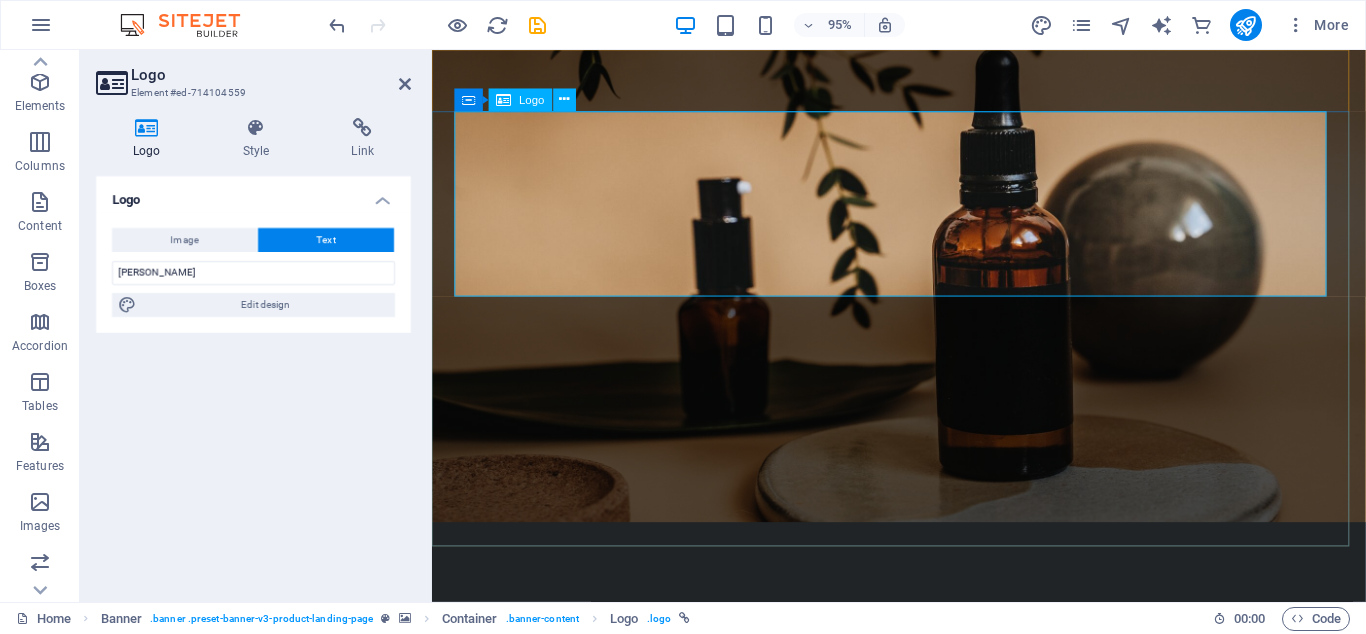 click on "[PERSON_NAME]" at bounding box center (923, 709) 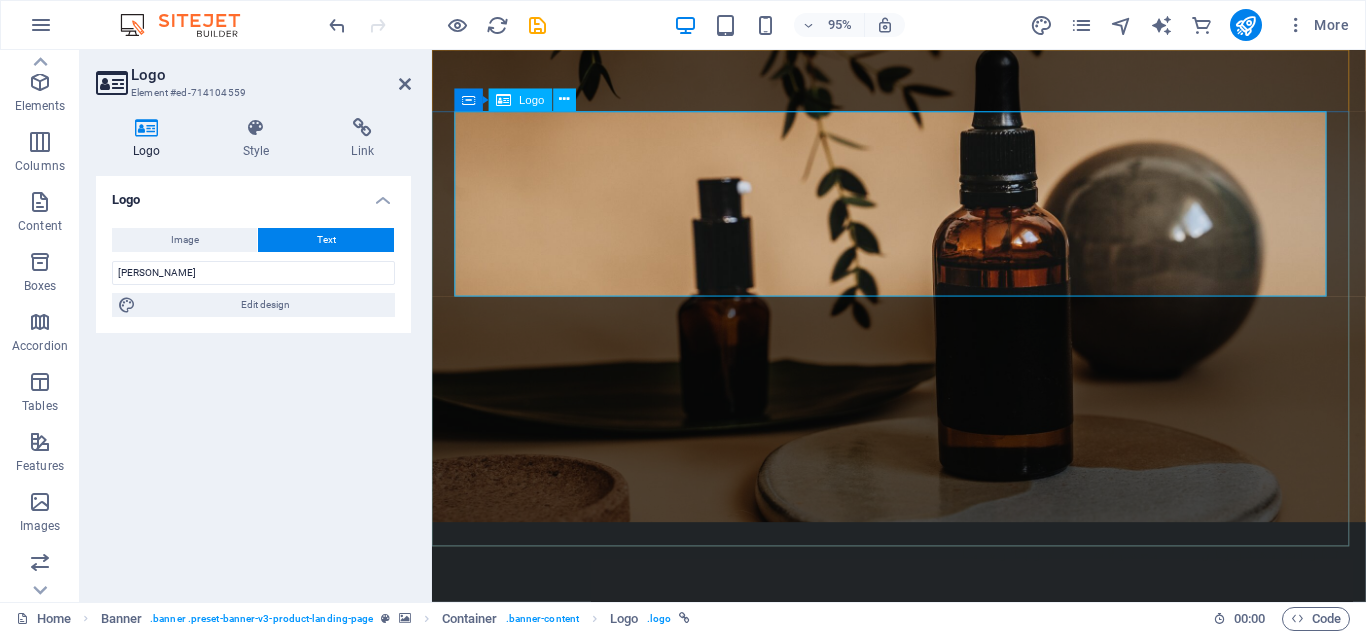 click on "[PERSON_NAME]" at bounding box center [923, 709] 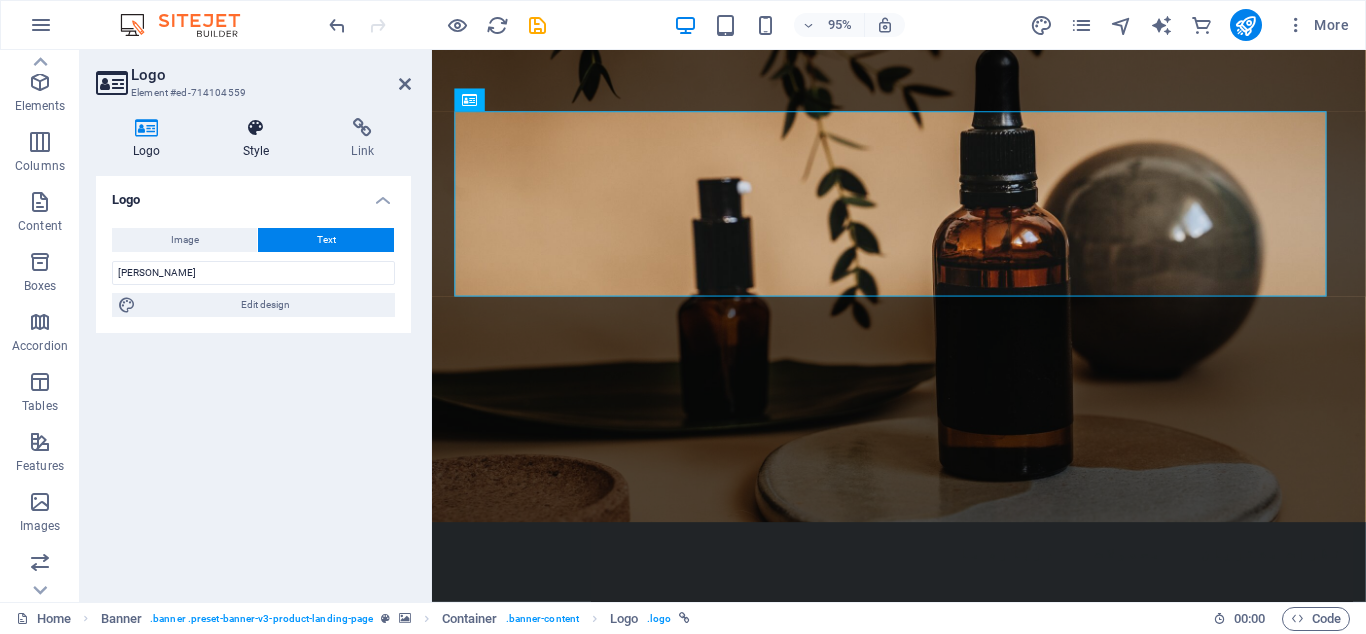 click on "Style" at bounding box center [260, 139] 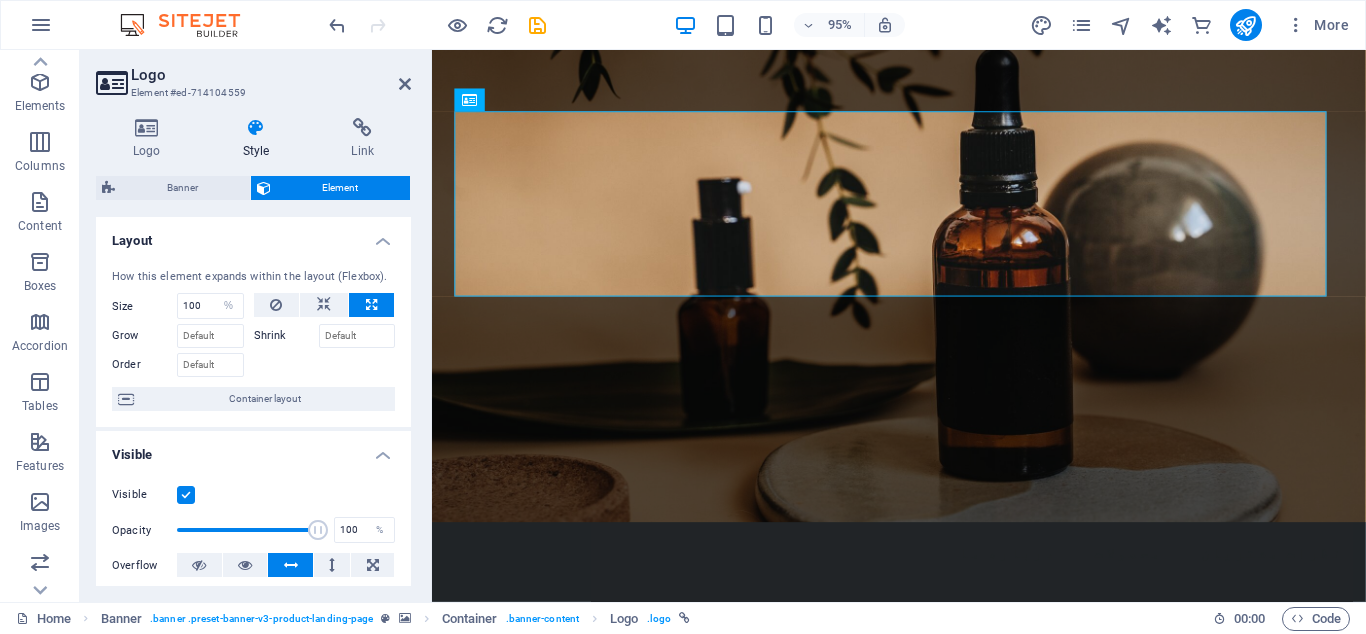 scroll, scrollTop: 25, scrollLeft: 0, axis: vertical 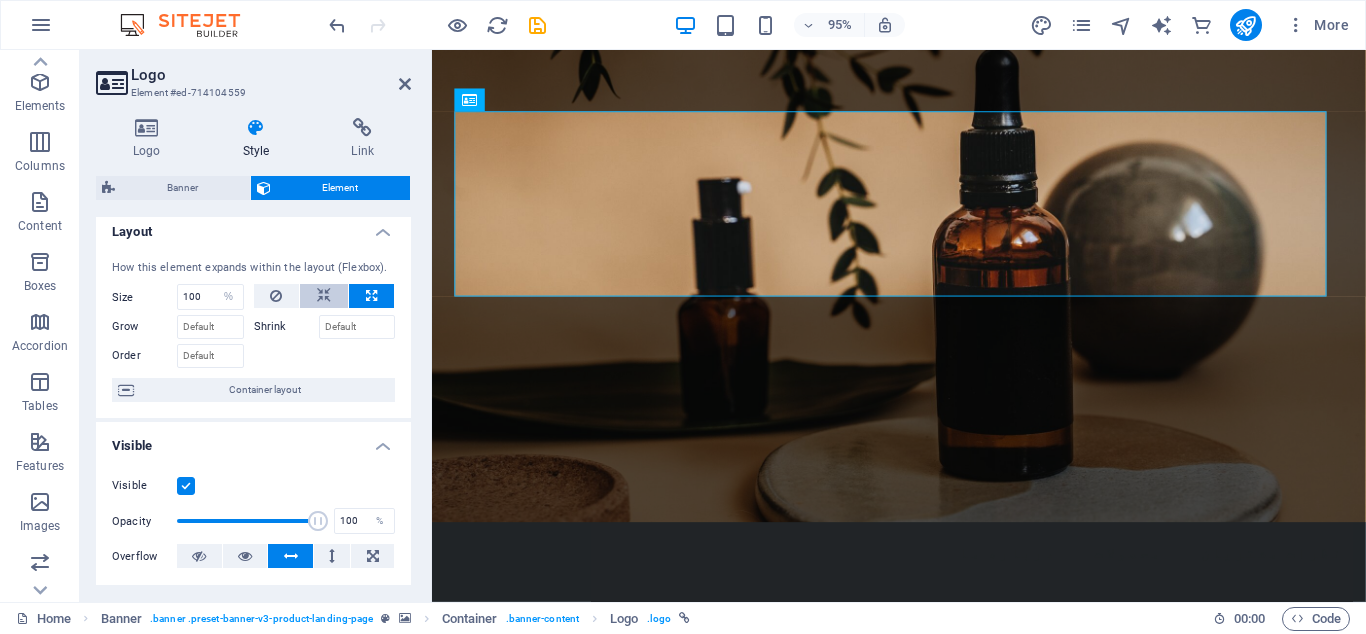 click at bounding box center (324, 296) 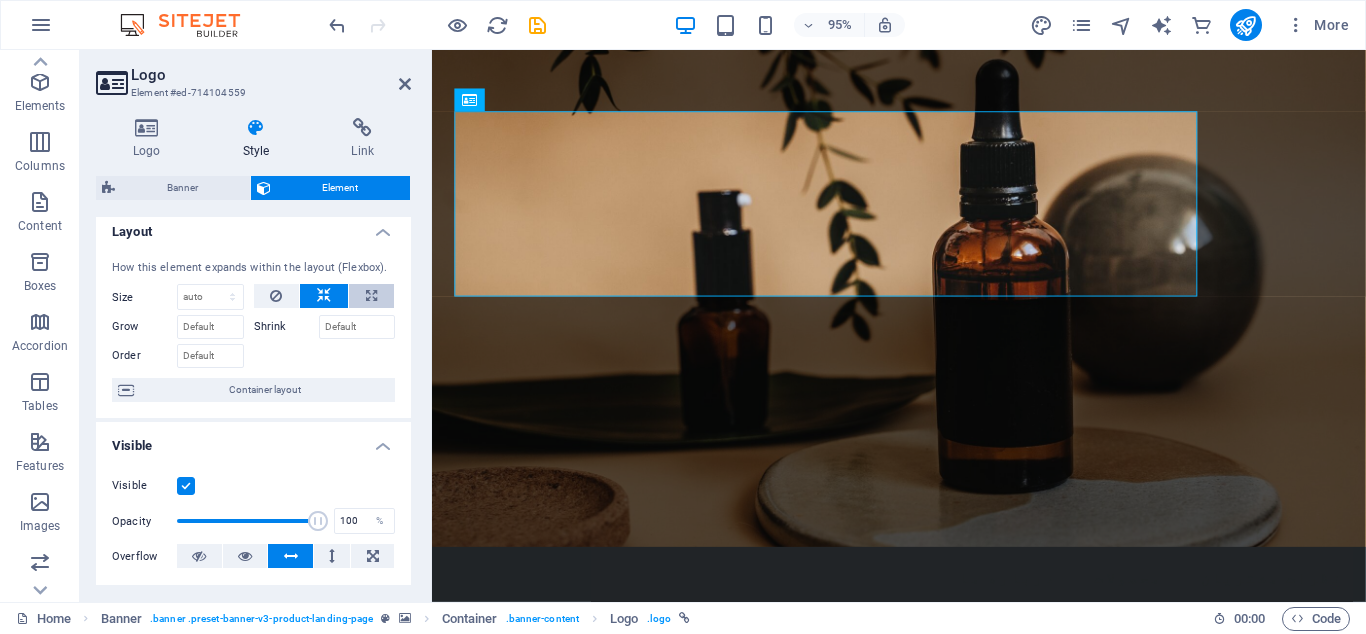 click at bounding box center [371, 296] 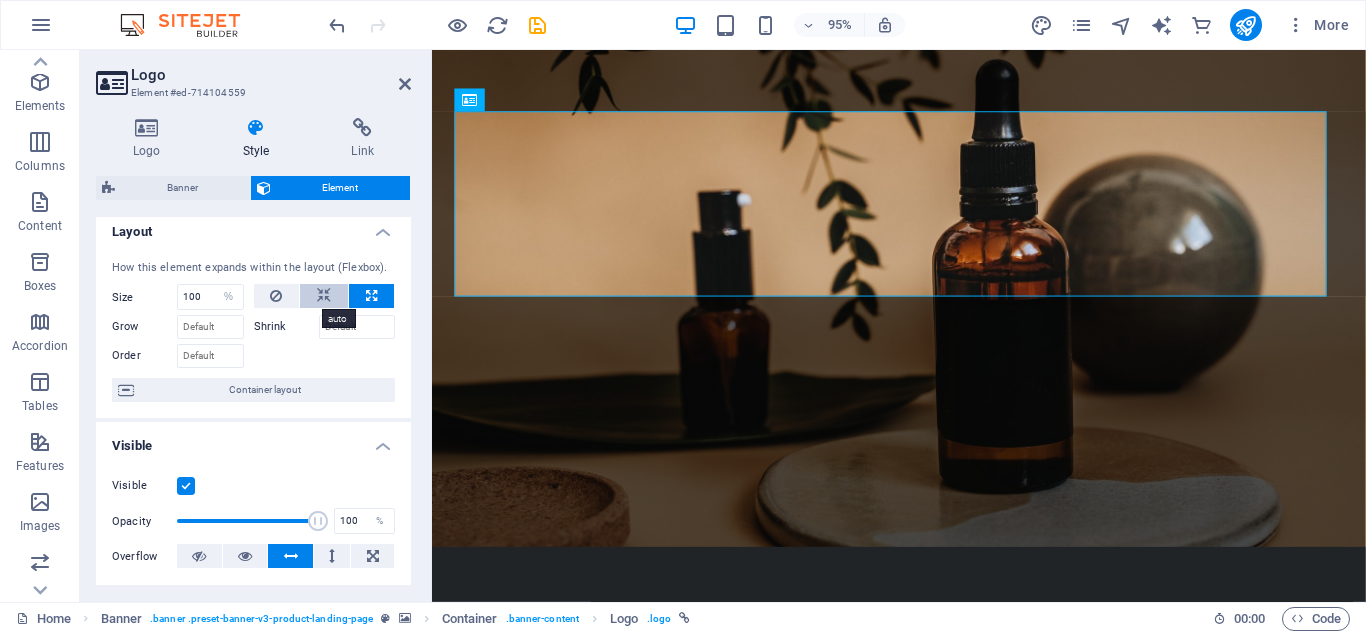 click at bounding box center [324, 296] 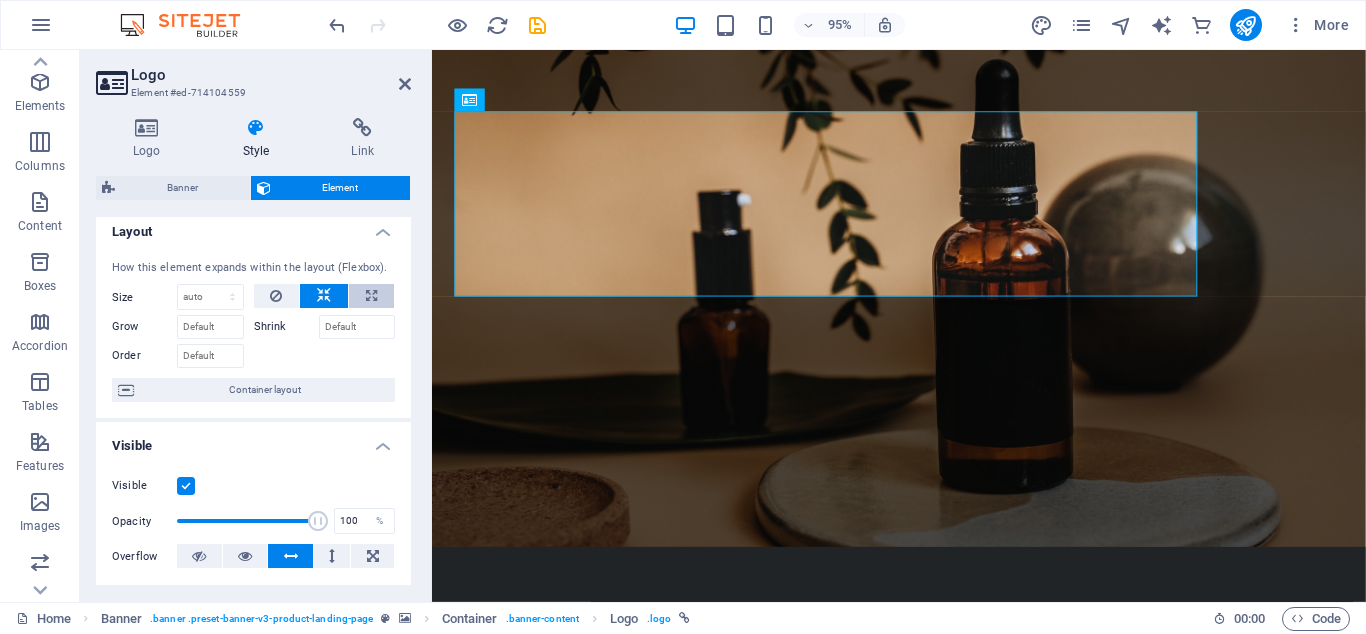 click at bounding box center [371, 296] 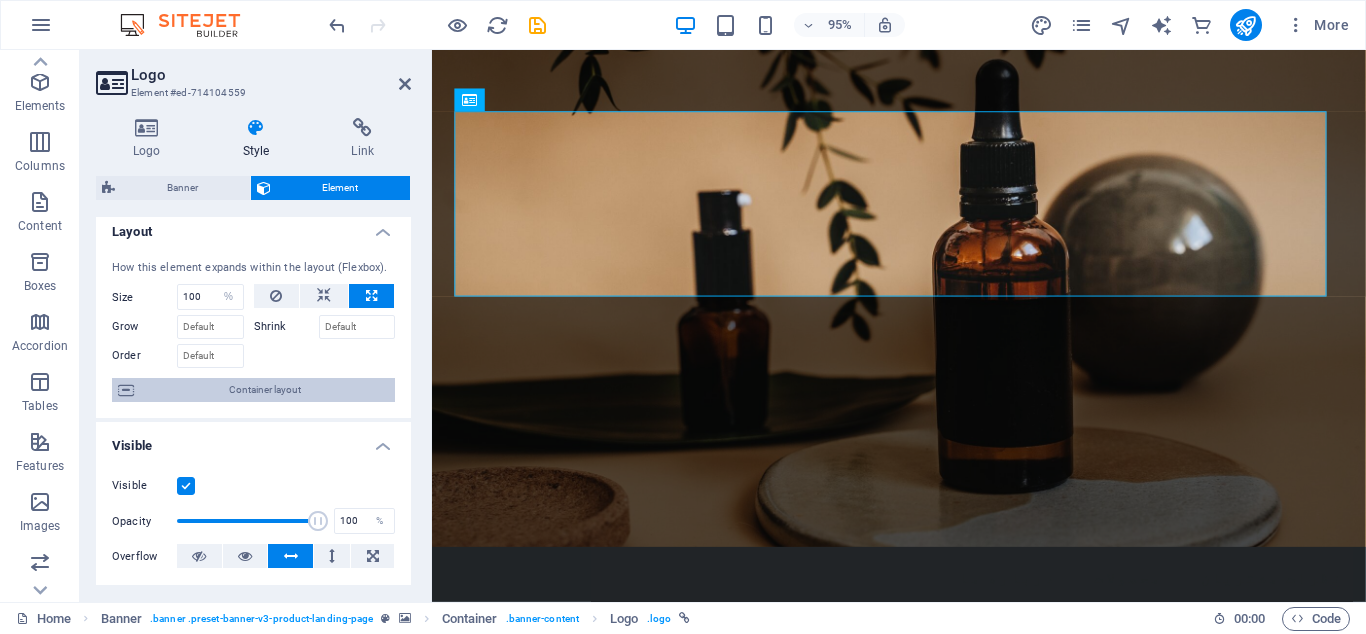 scroll, scrollTop: 0, scrollLeft: 0, axis: both 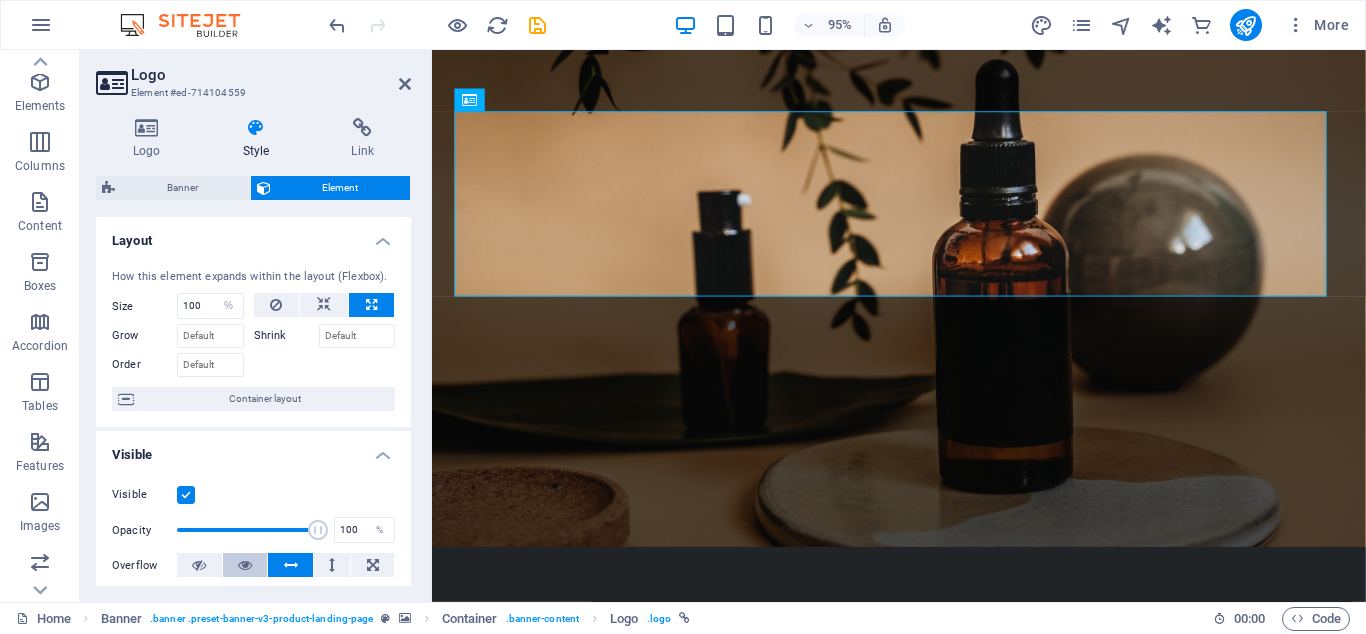 click at bounding box center [245, 565] 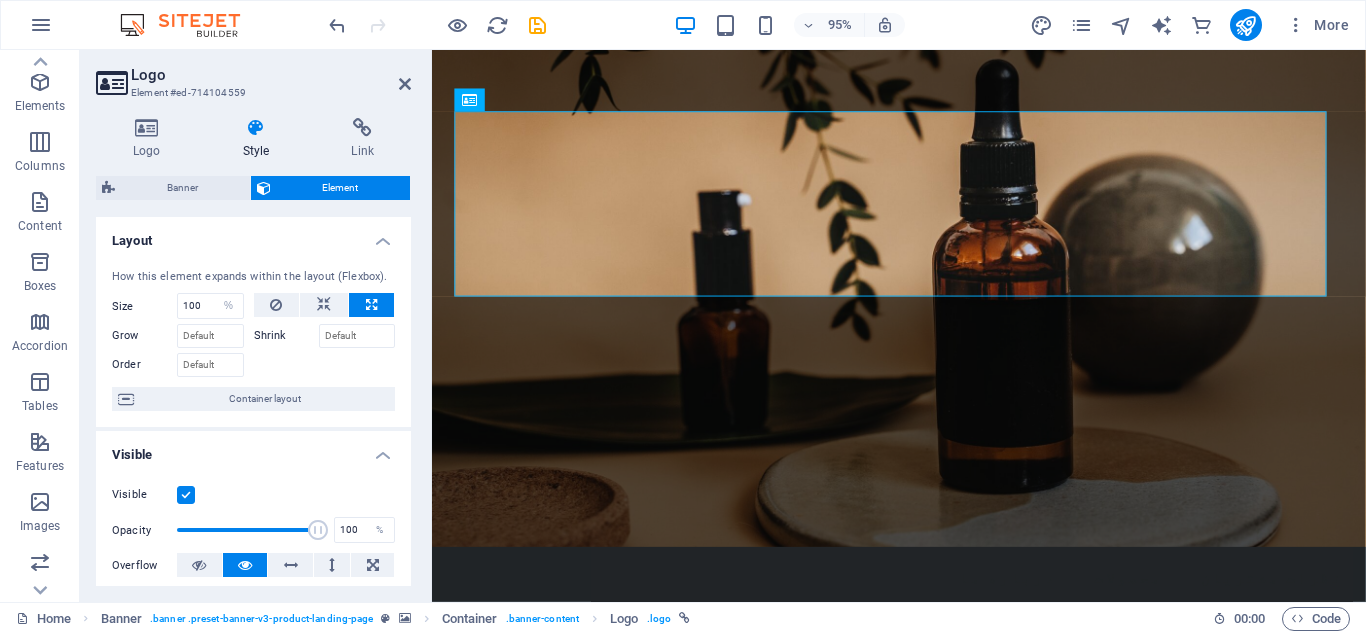 click at bounding box center (245, 565) 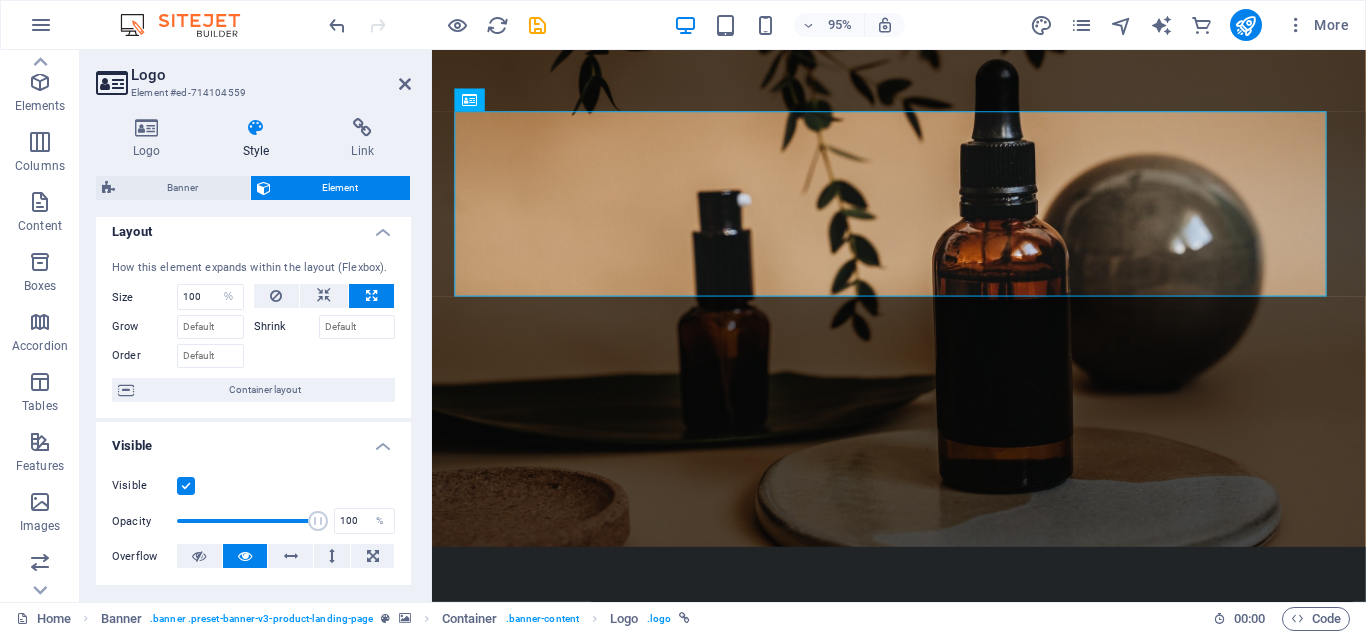 scroll, scrollTop: 0, scrollLeft: 0, axis: both 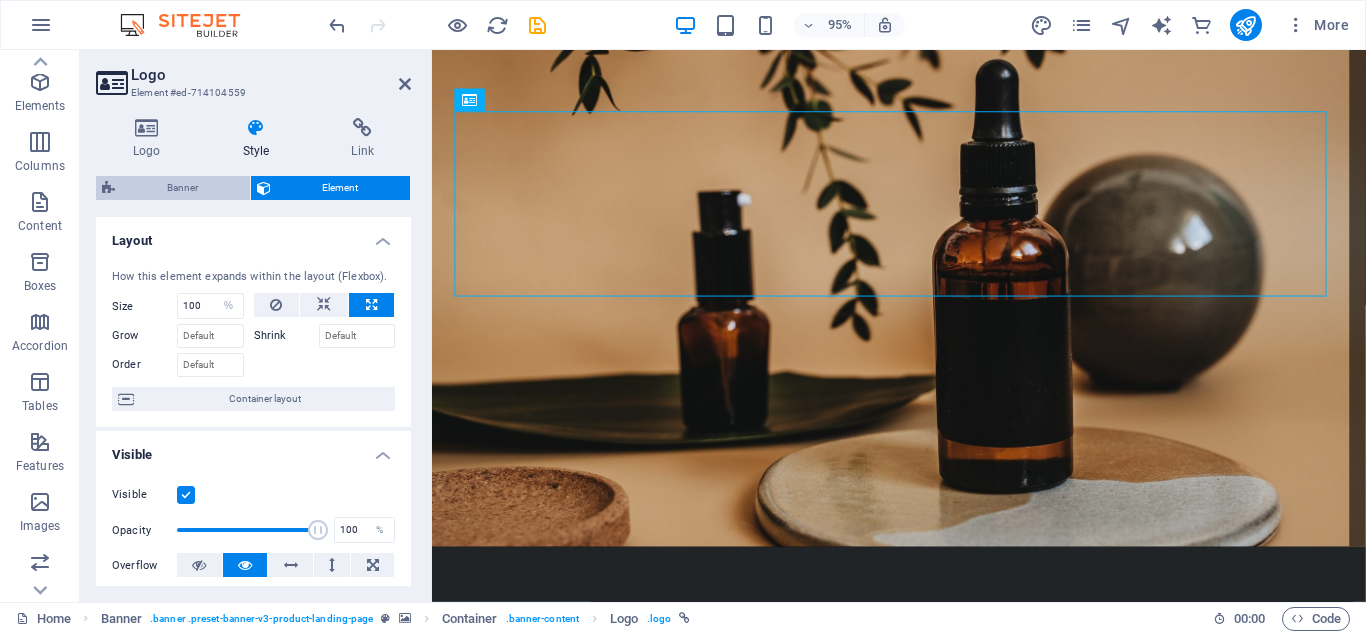 click on "Banner" at bounding box center [182, 188] 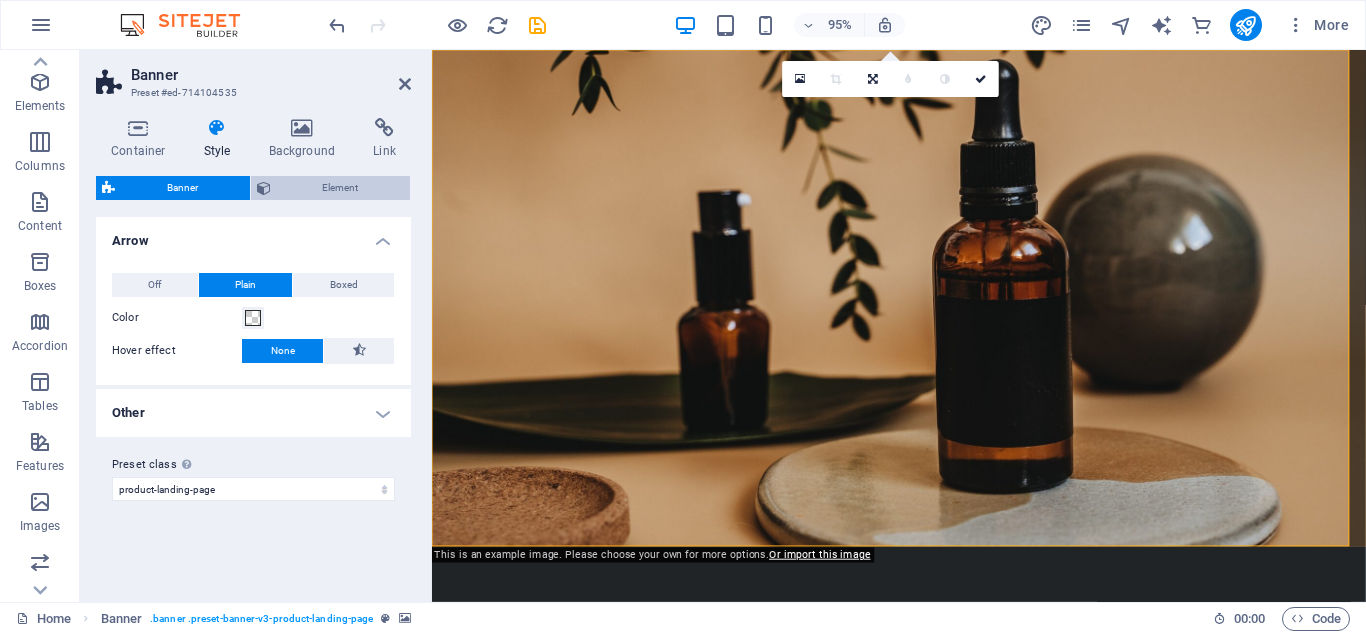 click on "Element" at bounding box center (341, 188) 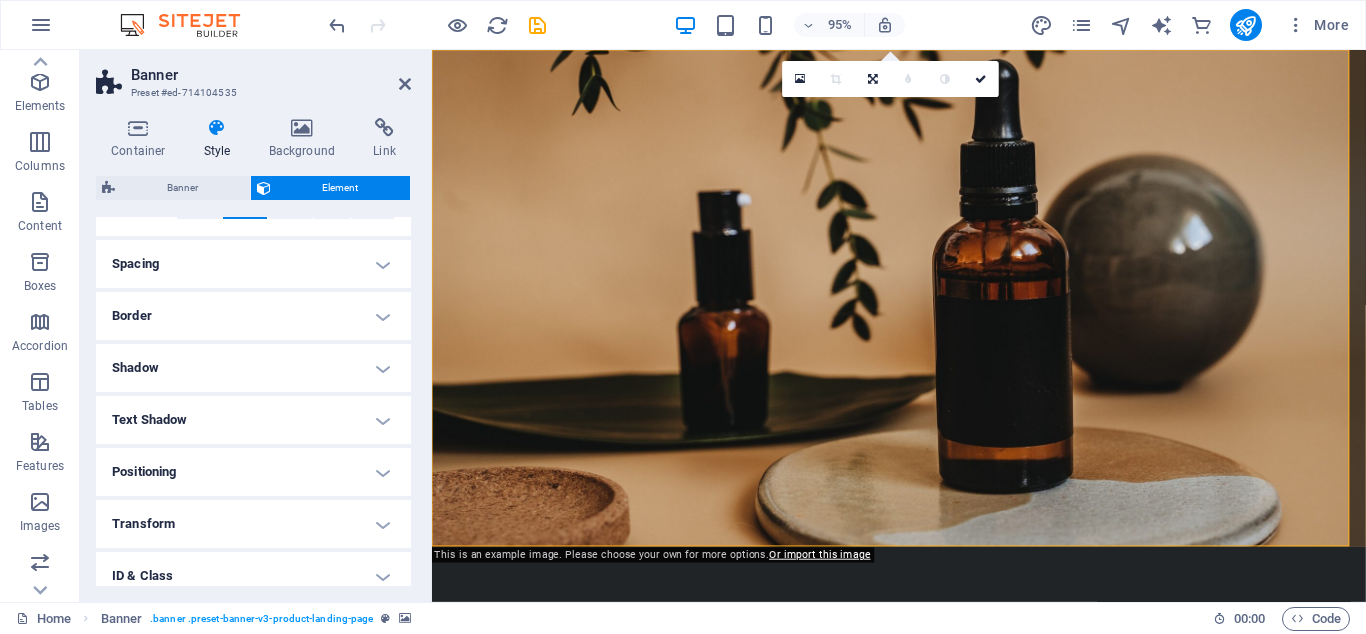 scroll, scrollTop: 180, scrollLeft: 0, axis: vertical 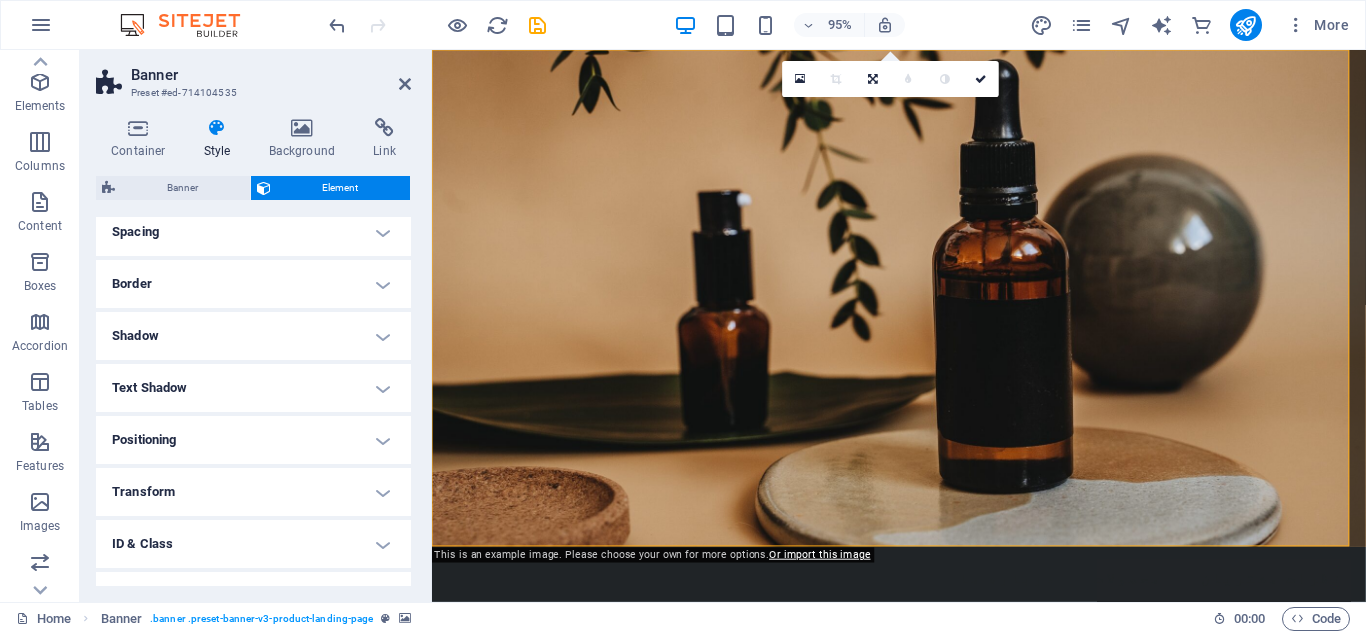 click on "Positioning" at bounding box center (253, 440) 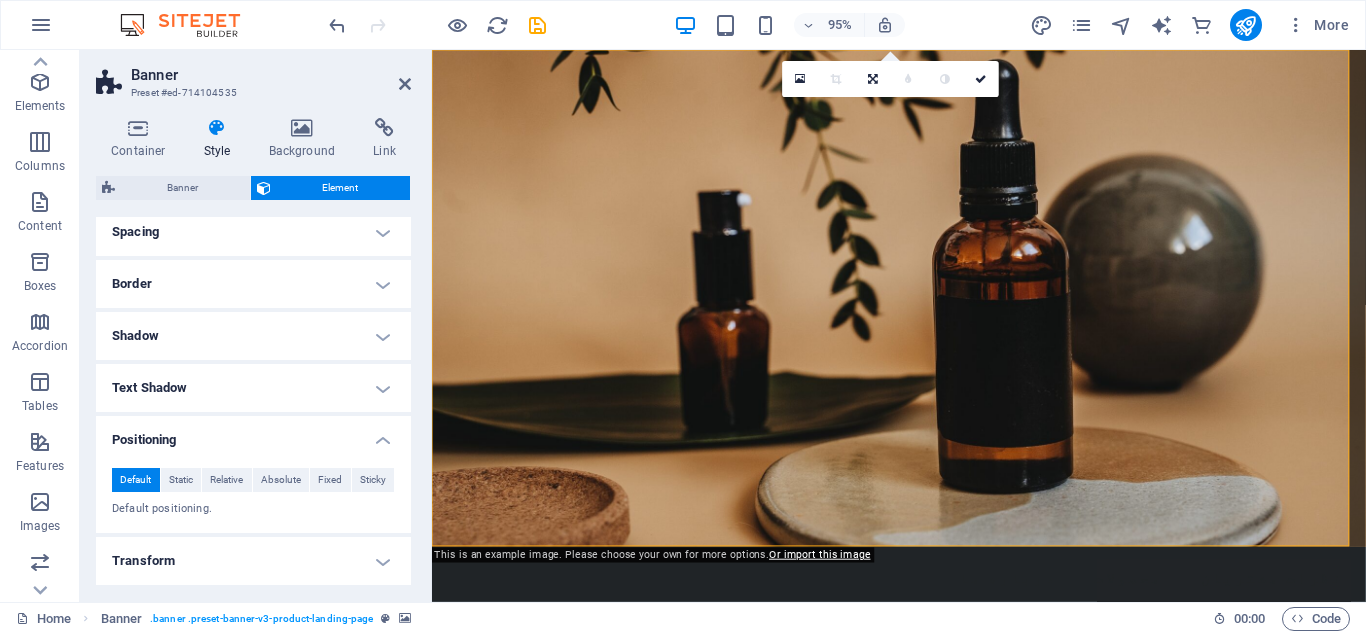 drag, startPoint x: 171, startPoint y: 480, endPoint x: 218, endPoint y: 500, distance: 51.078373 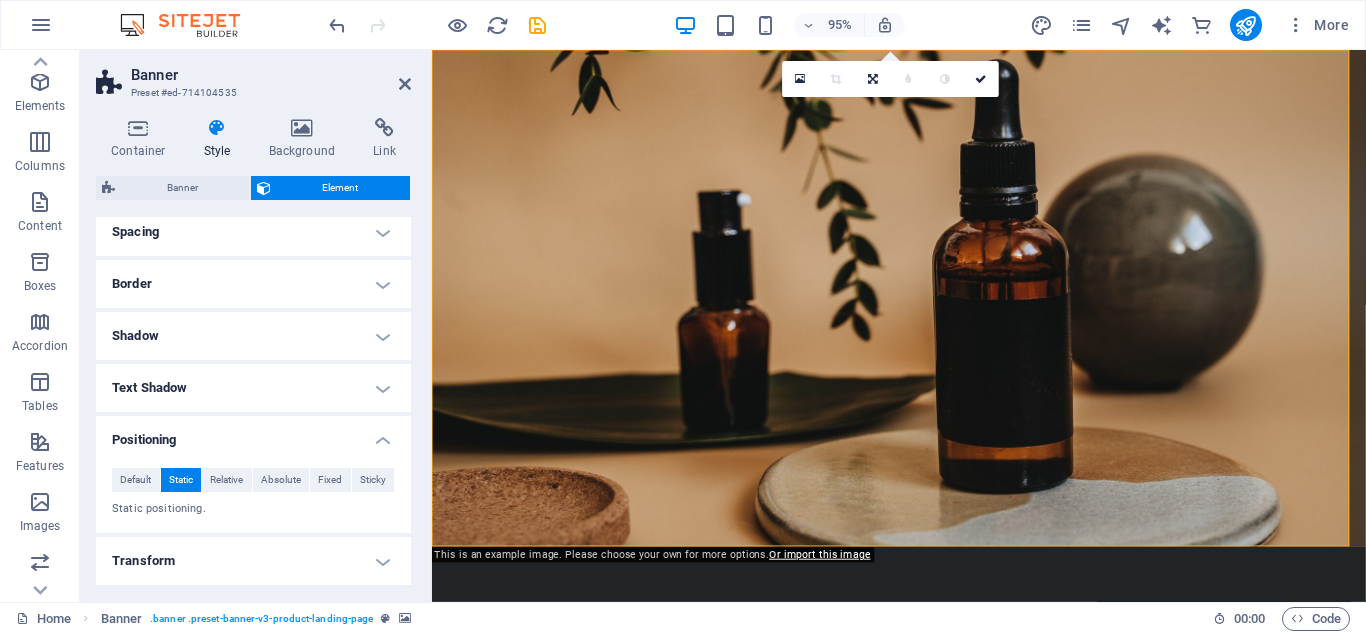 click on "Default Static Relative Absolute Fixed Sticky" at bounding box center [253, 480] 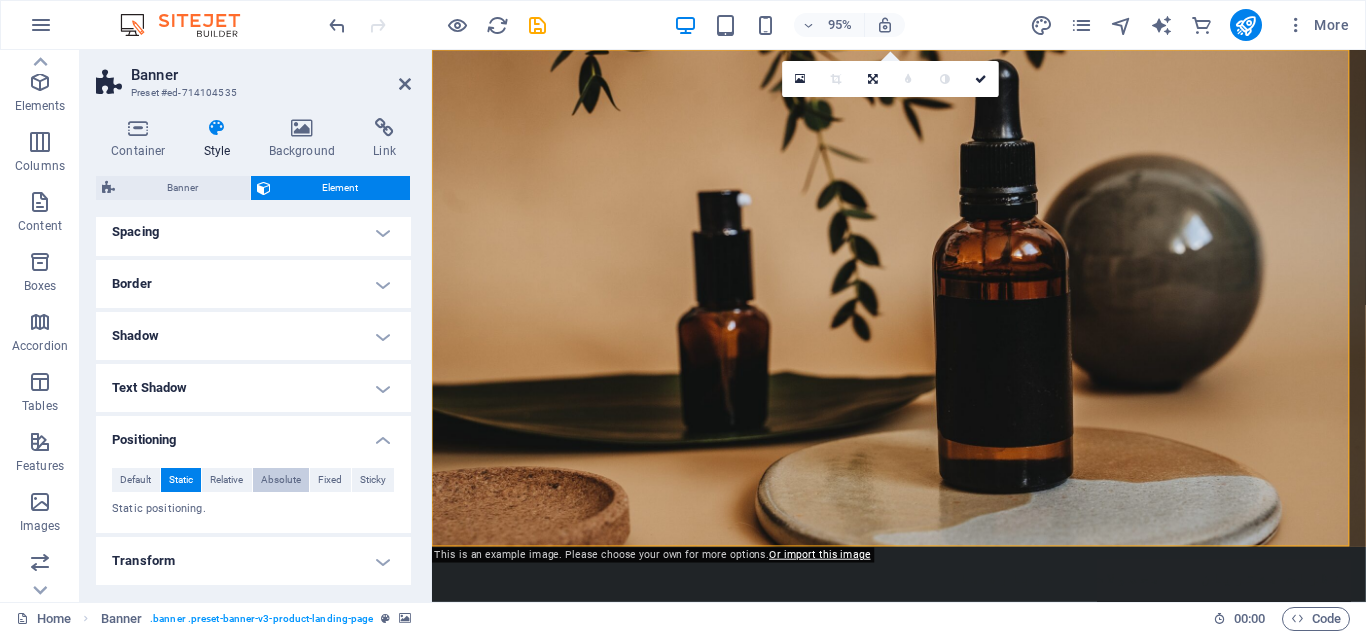 click on "Absolute" at bounding box center (281, 480) 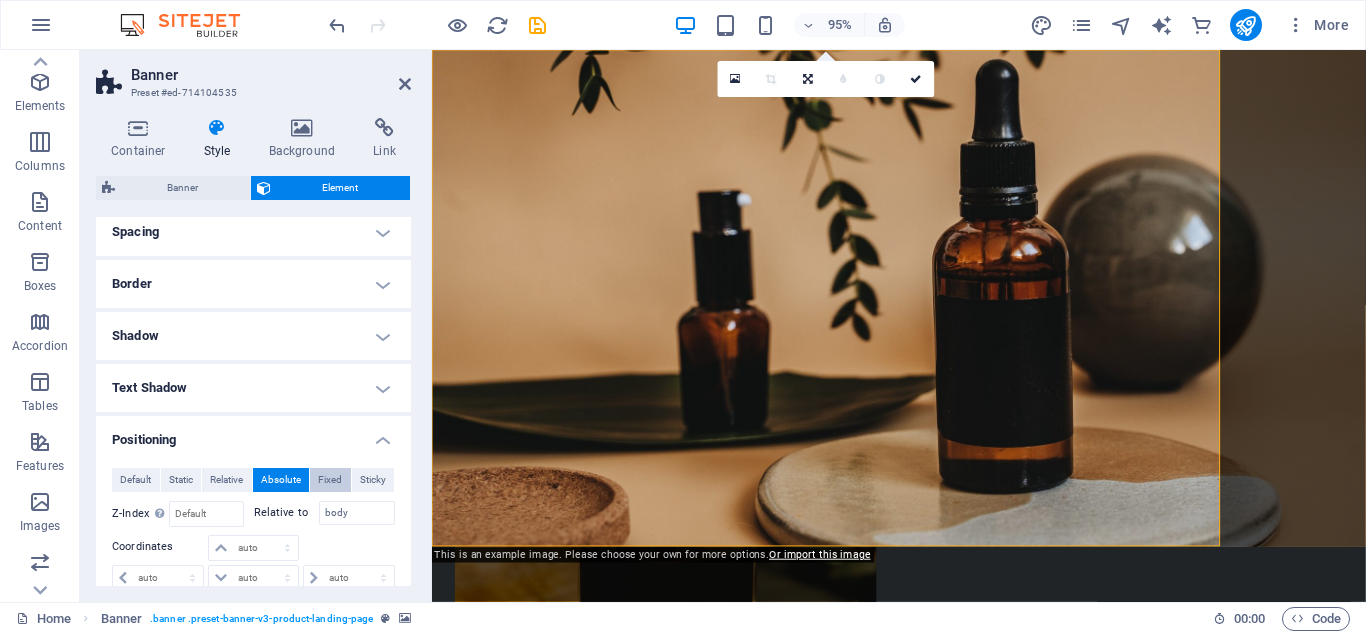 click on "Fixed" at bounding box center (330, 480) 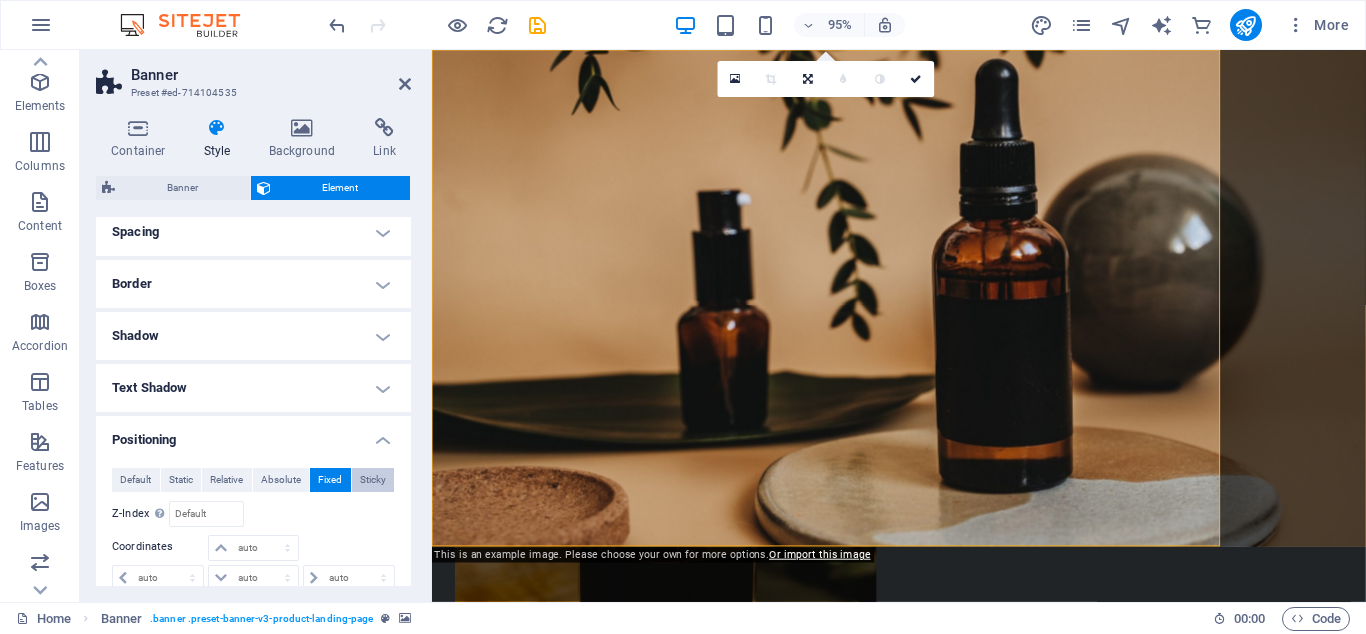 drag, startPoint x: 372, startPoint y: 472, endPoint x: 356, endPoint y: 482, distance: 18.867962 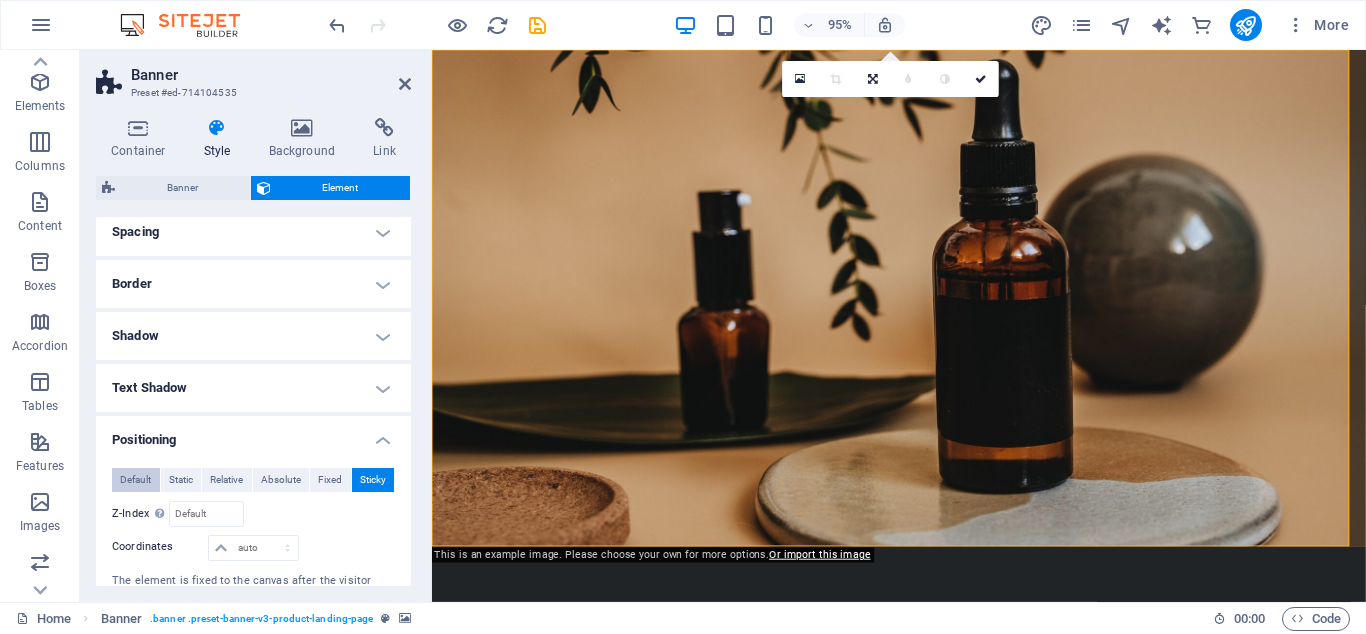 click on "Default" at bounding box center (135, 480) 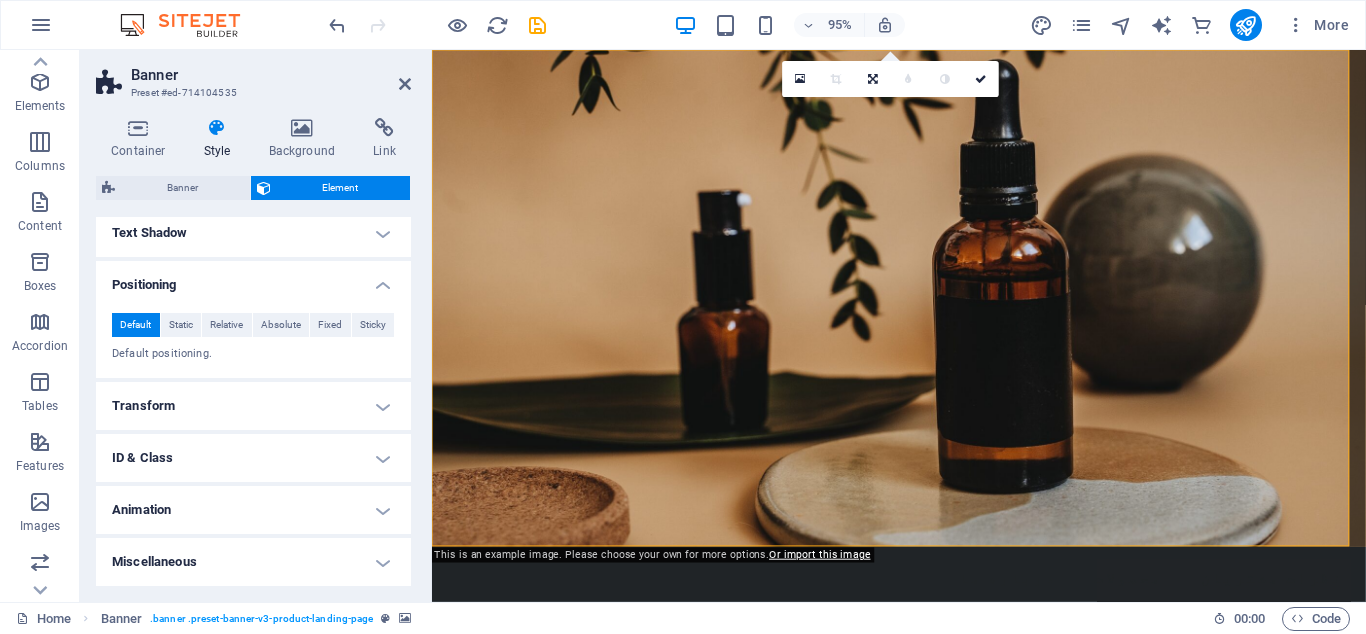 scroll, scrollTop: 155, scrollLeft: 0, axis: vertical 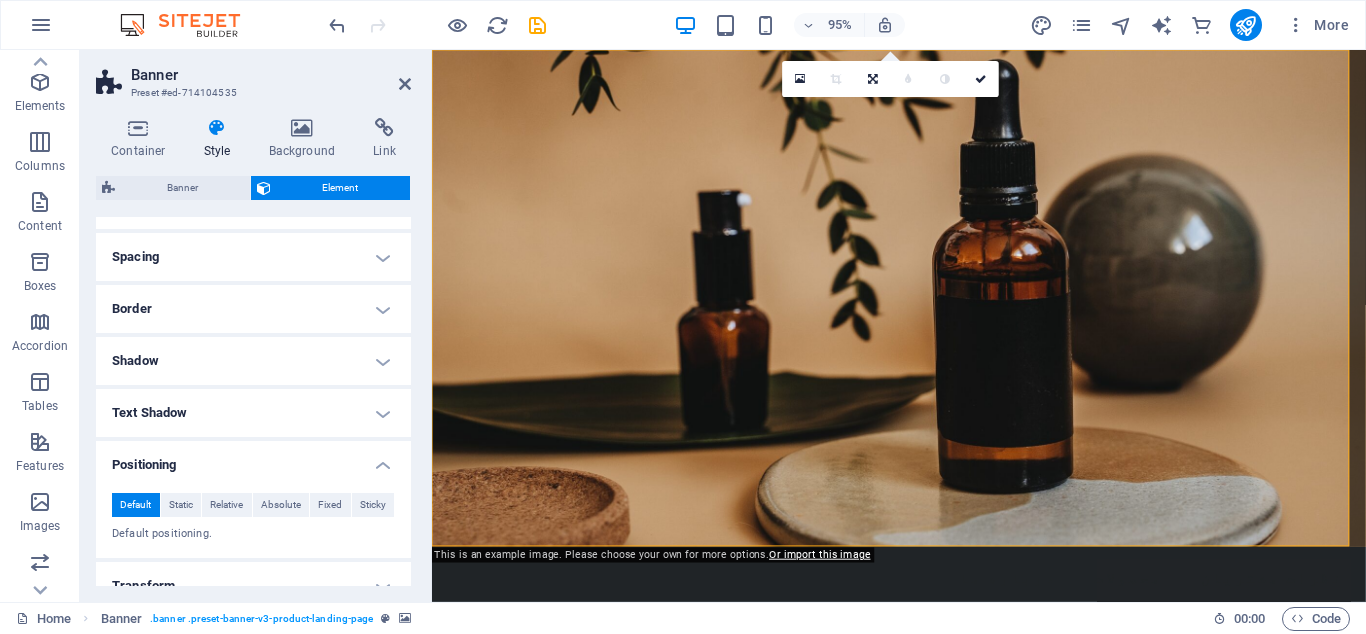 click on "Border" at bounding box center [253, 309] 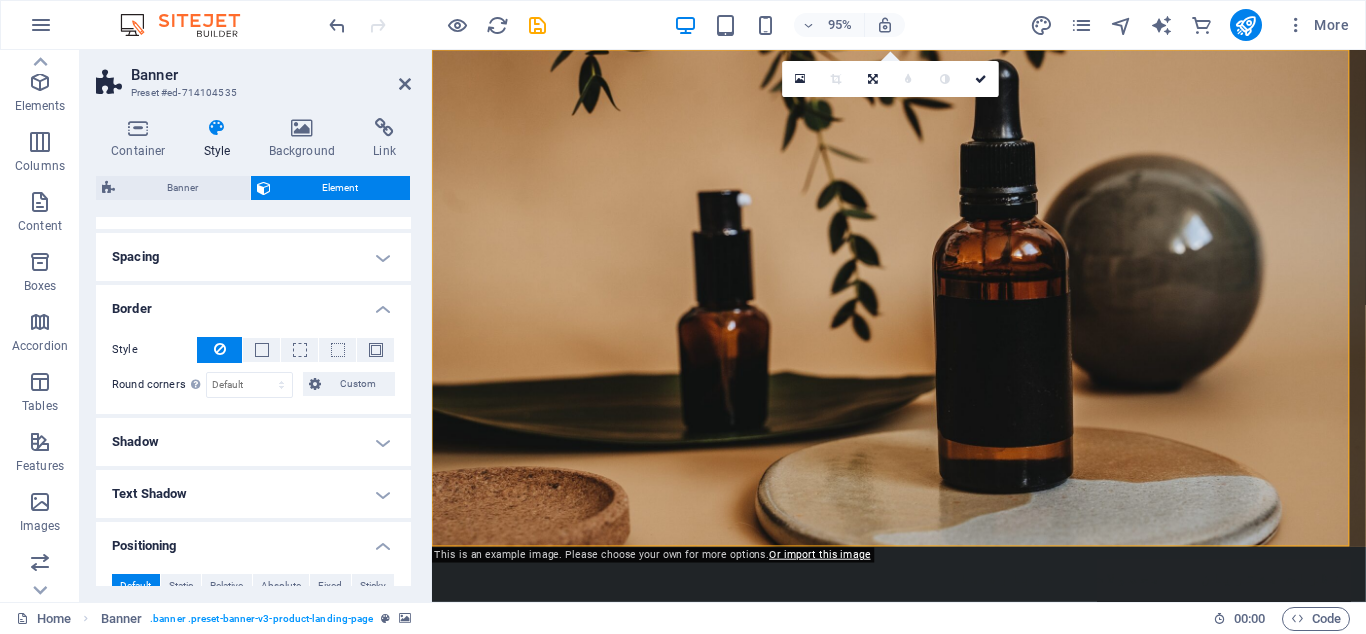 click on "Spacing" at bounding box center (253, 257) 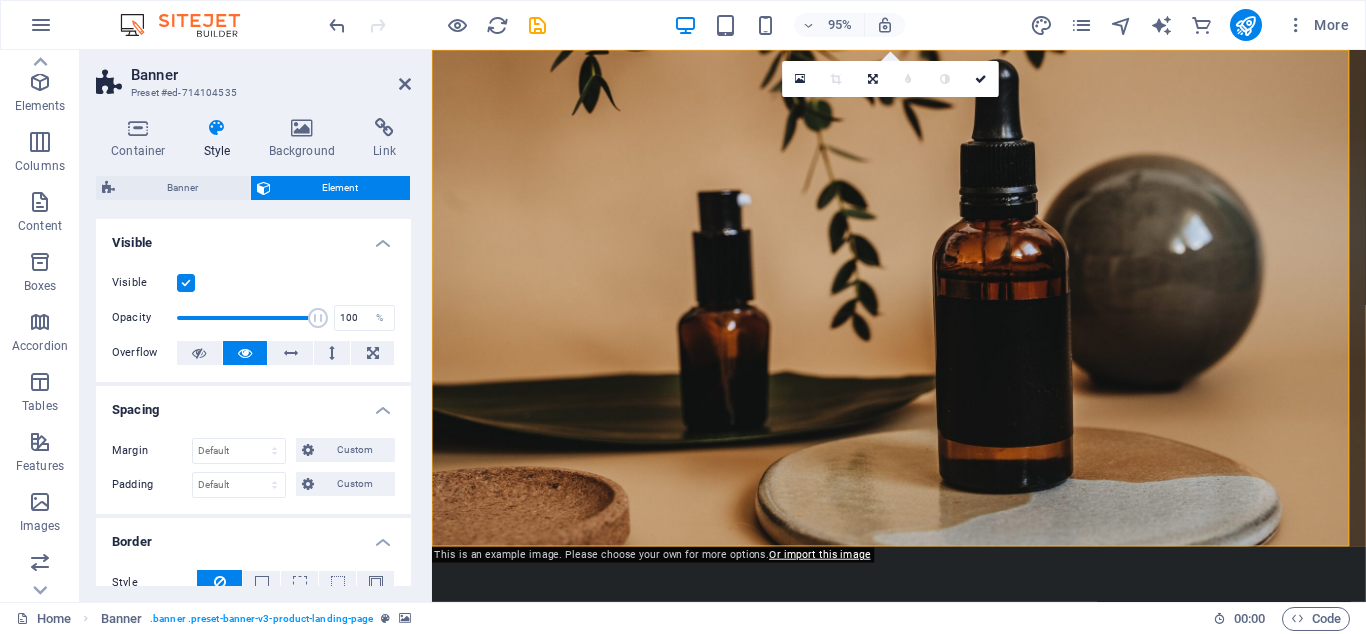 scroll, scrollTop: 0, scrollLeft: 0, axis: both 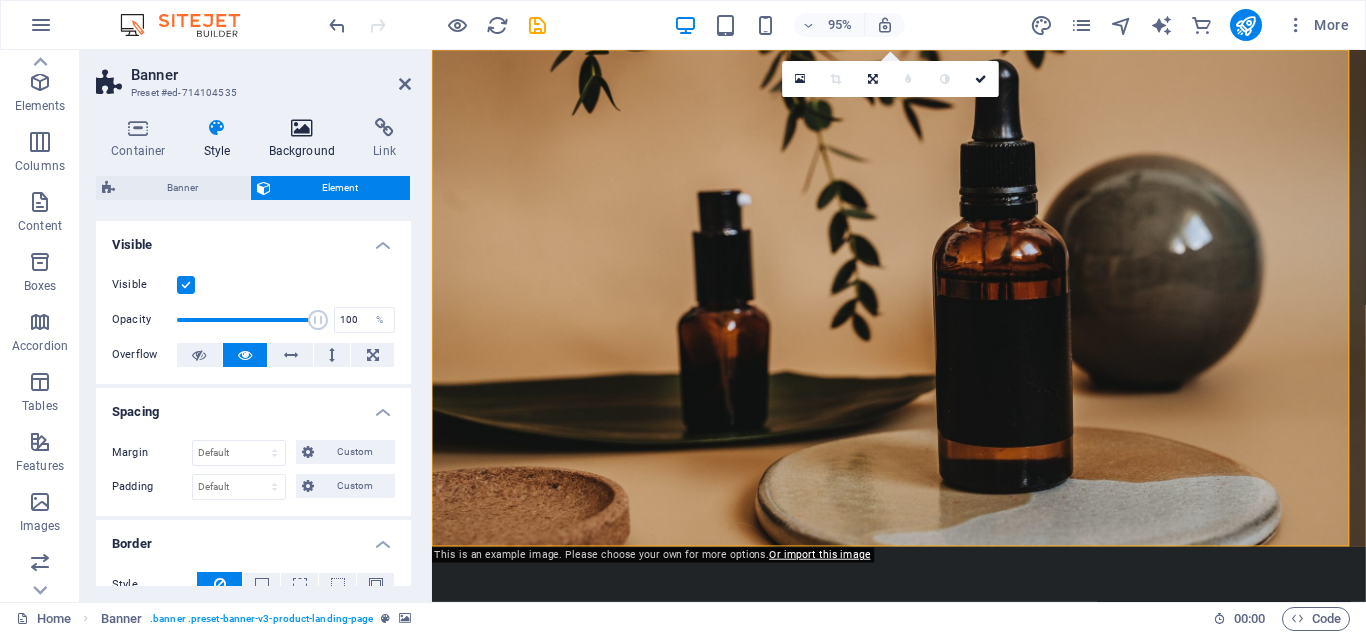 click on "Background" at bounding box center [306, 139] 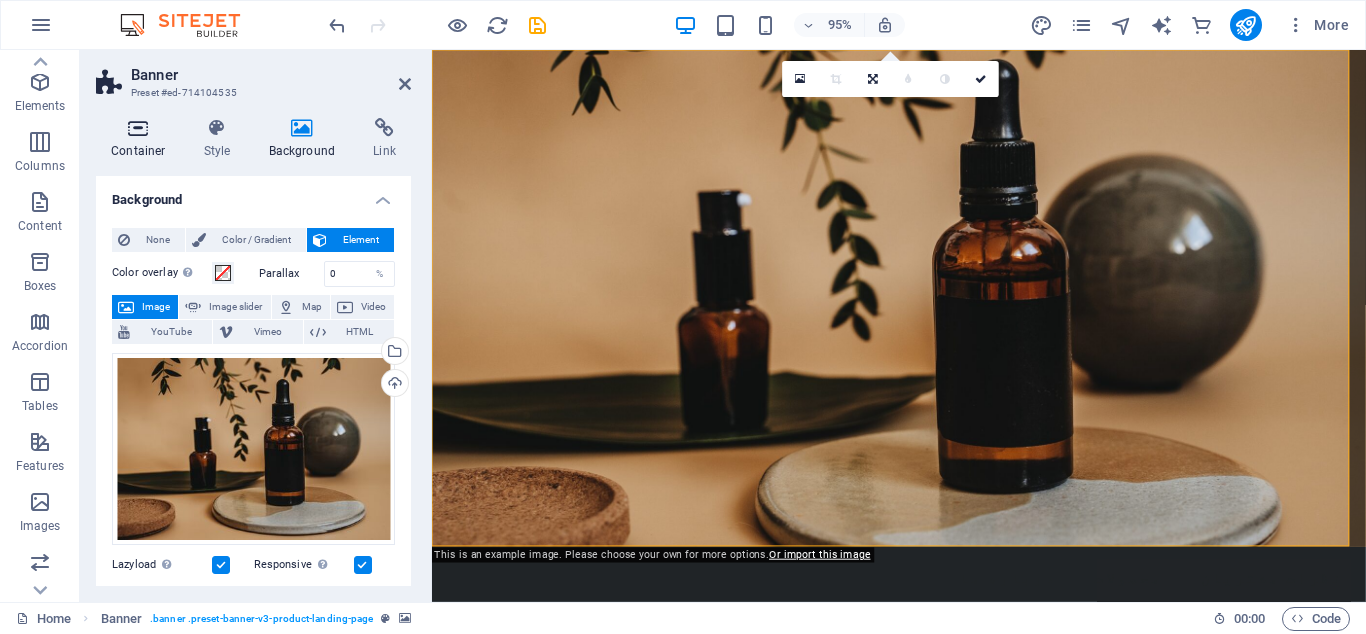 click on "Container" at bounding box center [142, 139] 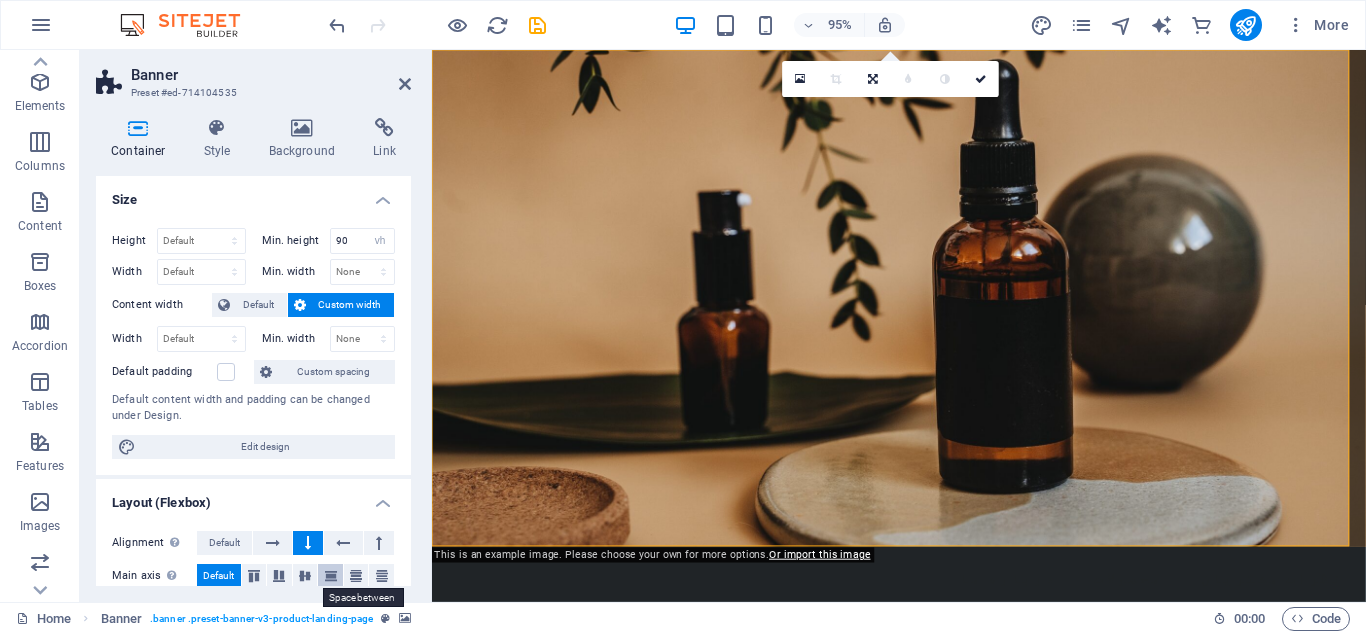 click at bounding box center [331, 576] 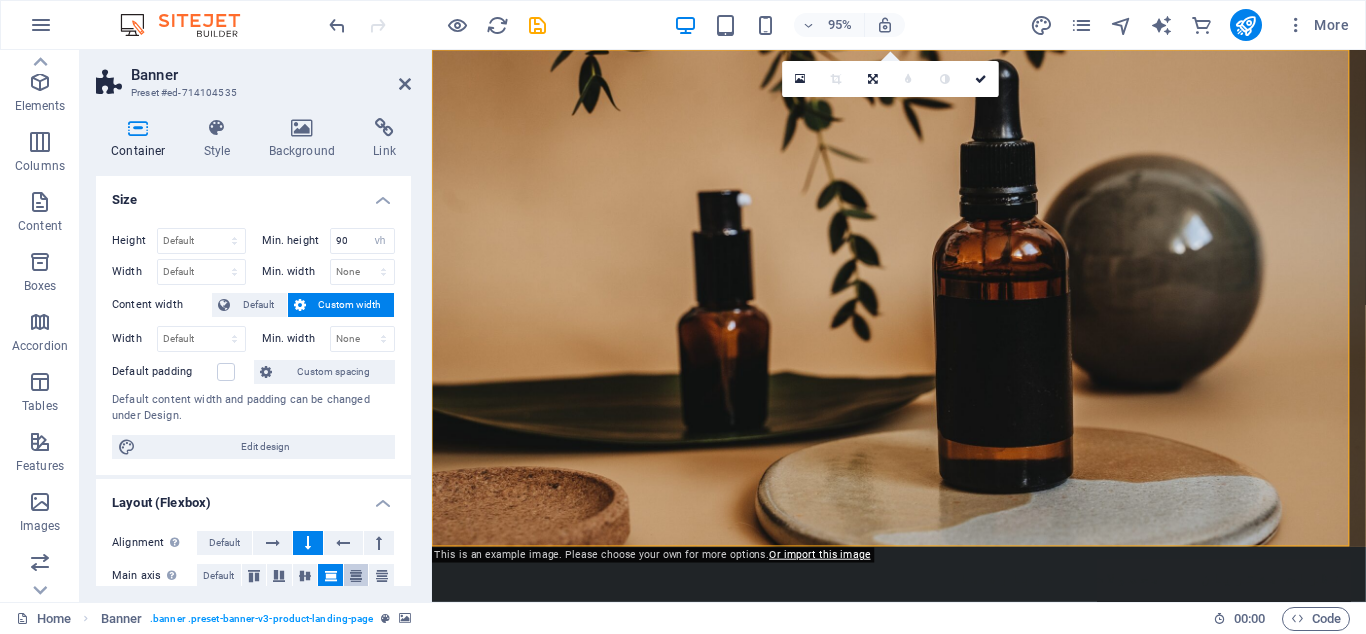 click at bounding box center [356, 576] 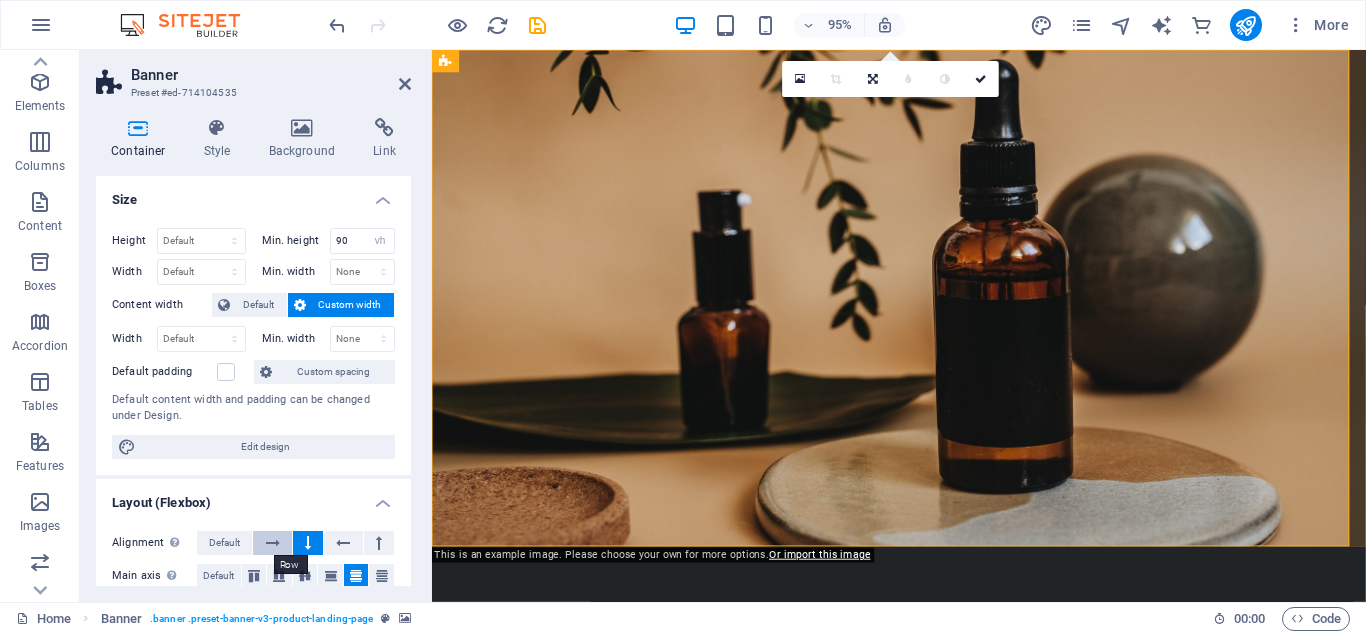 click at bounding box center (273, 543) 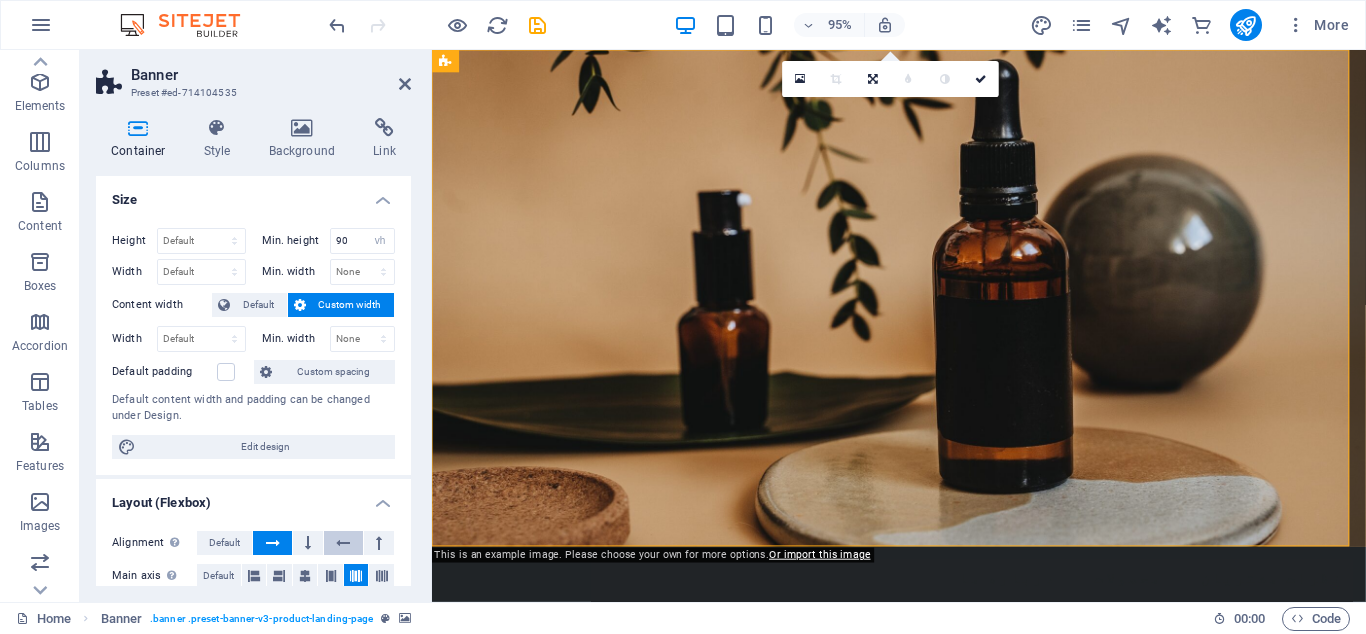 click at bounding box center (343, 543) 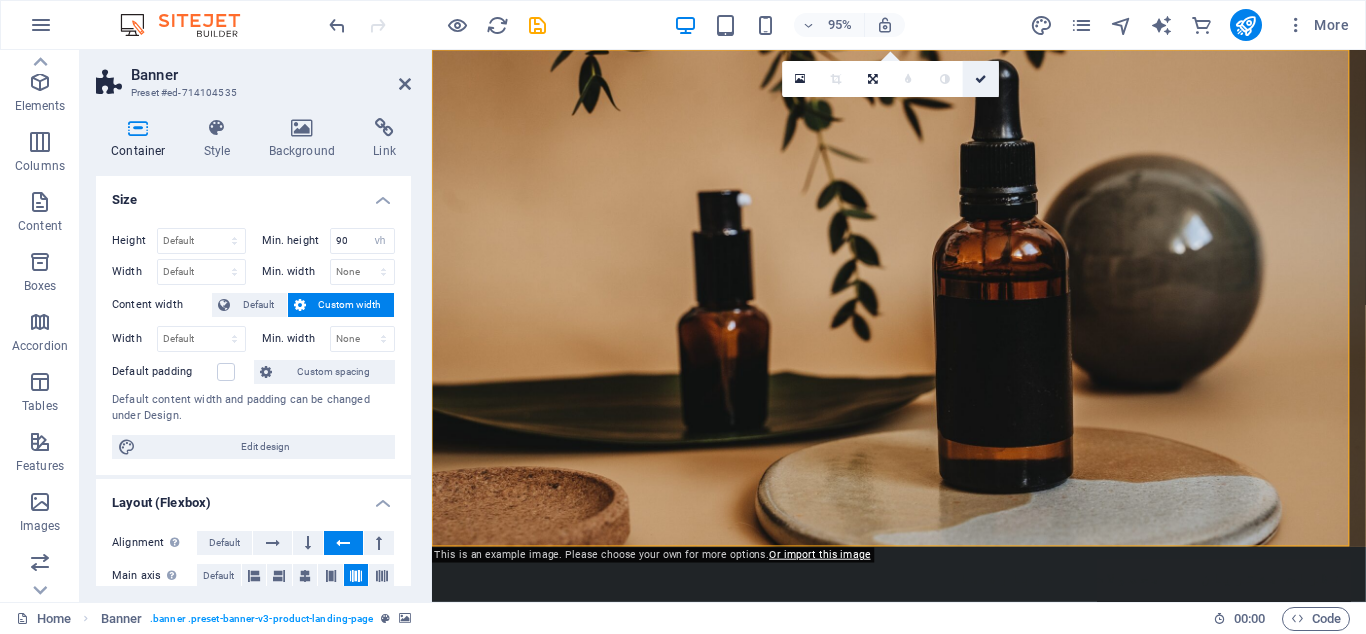 click at bounding box center [981, 79] 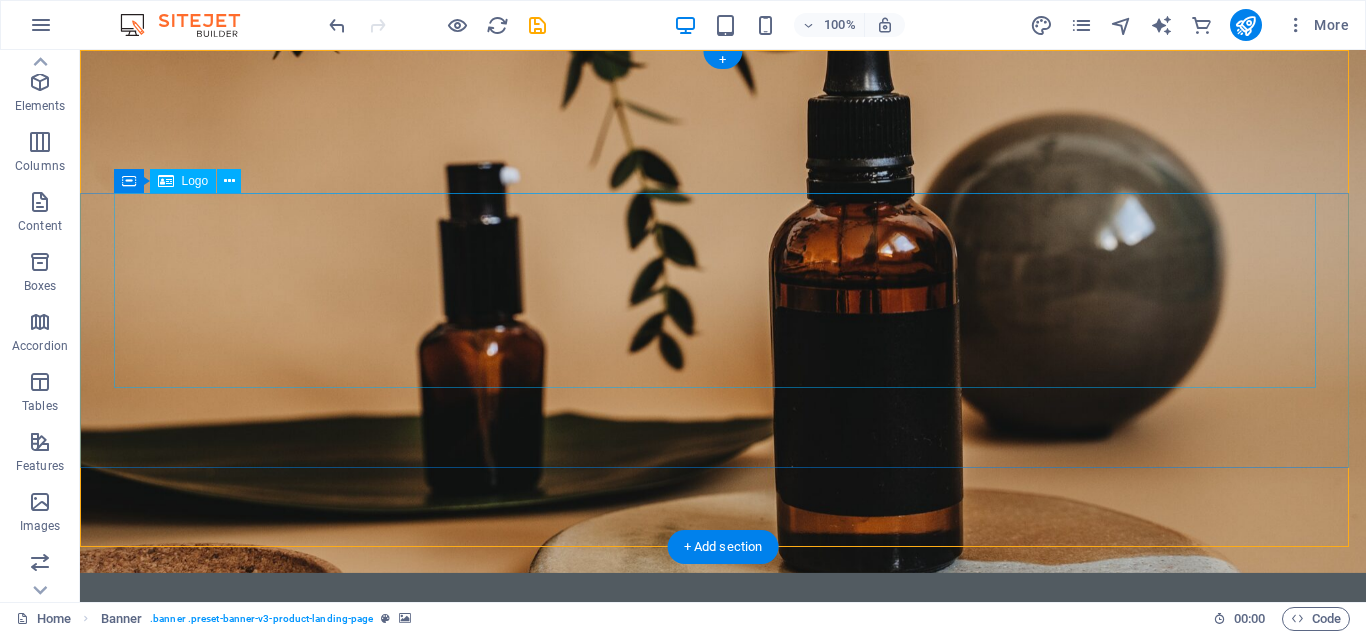click on "[PERSON_NAME]" at bounding box center [723, 735] 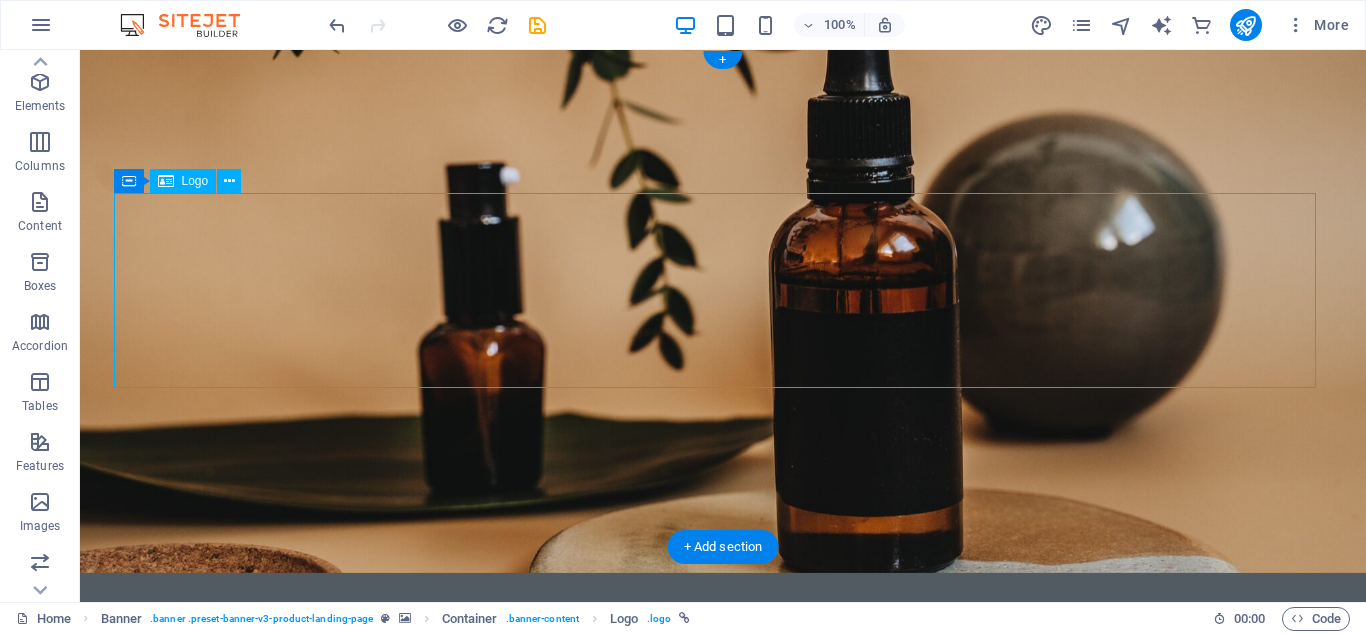 click on "[PERSON_NAME]" at bounding box center (723, 735) 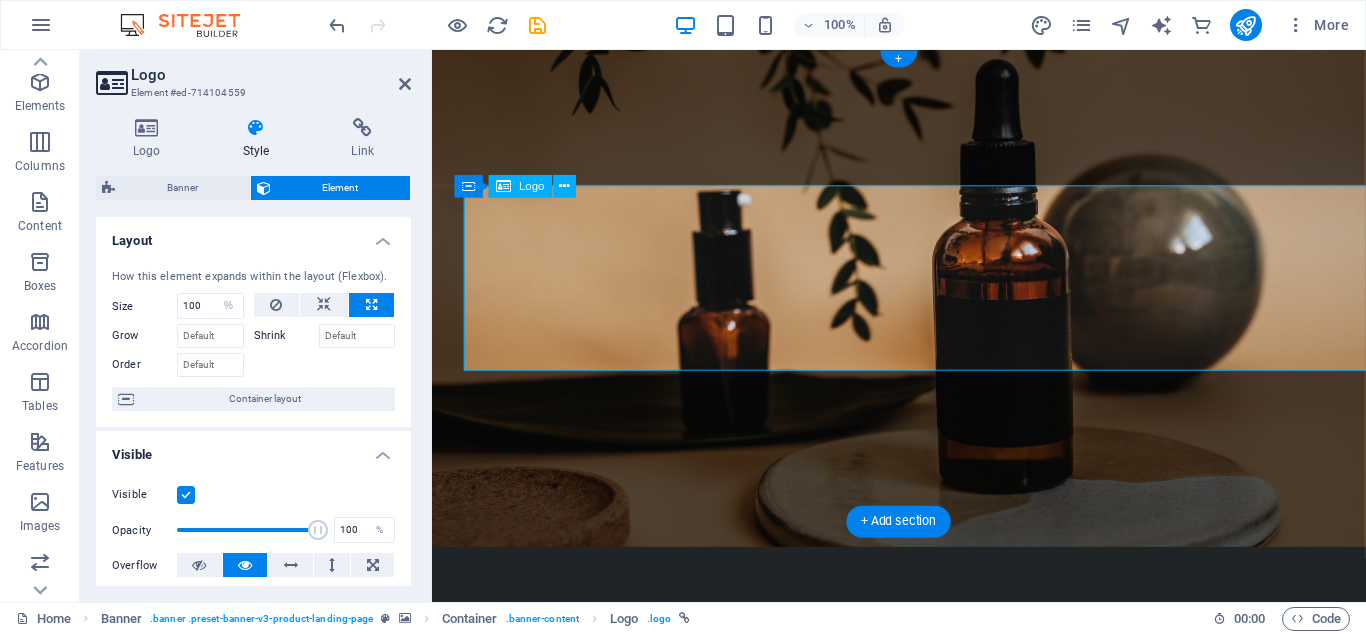 drag, startPoint x: 1199, startPoint y: 326, endPoint x: 870, endPoint y: 339, distance: 329.25674 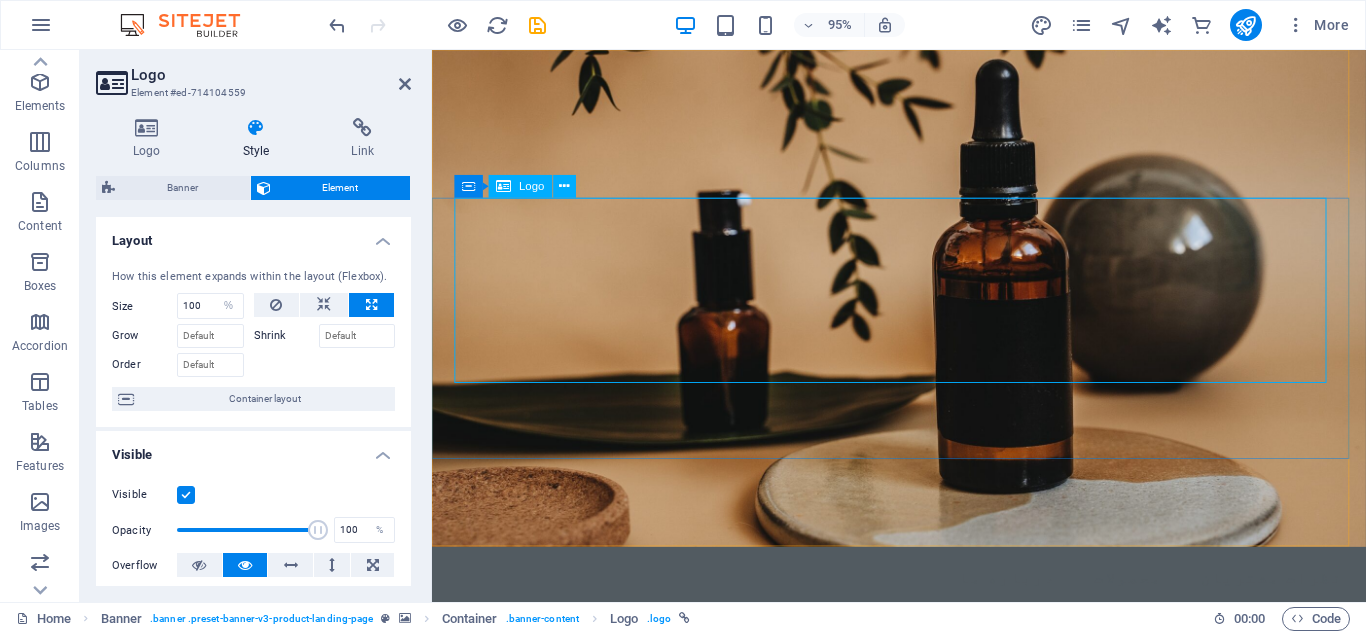 click on "[PERSON_NAME]" at bounding box center [923, 735] 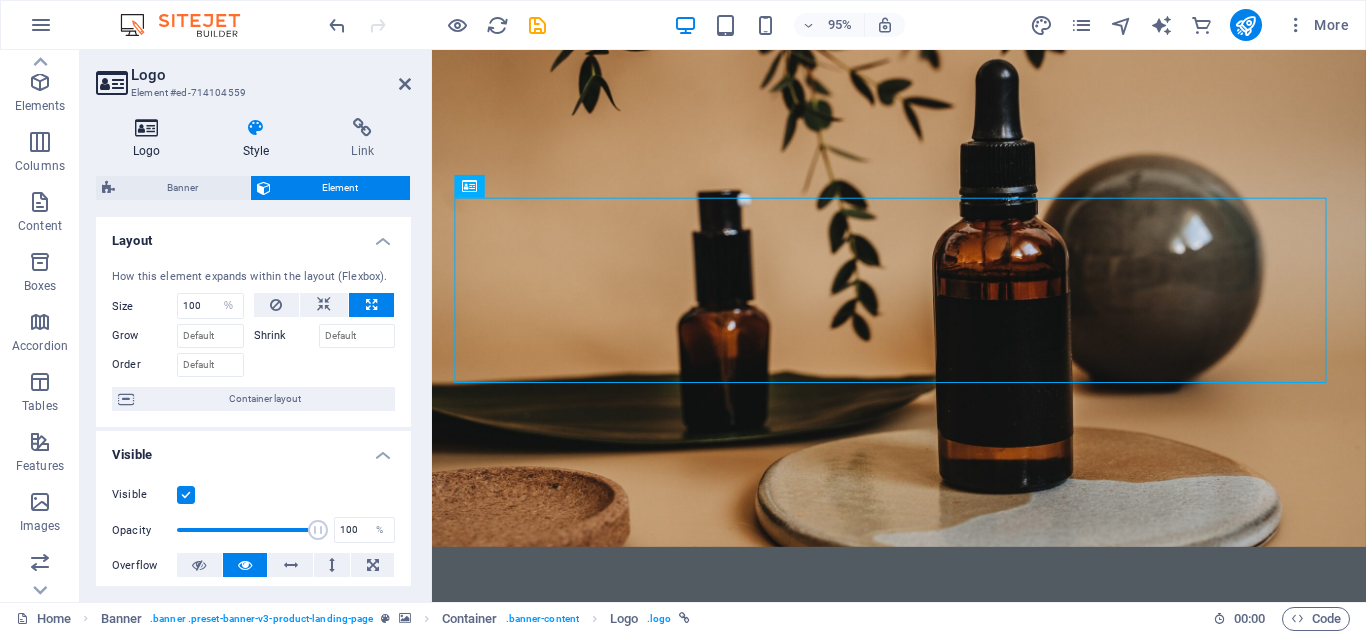 click at bounding box center [147, 128] 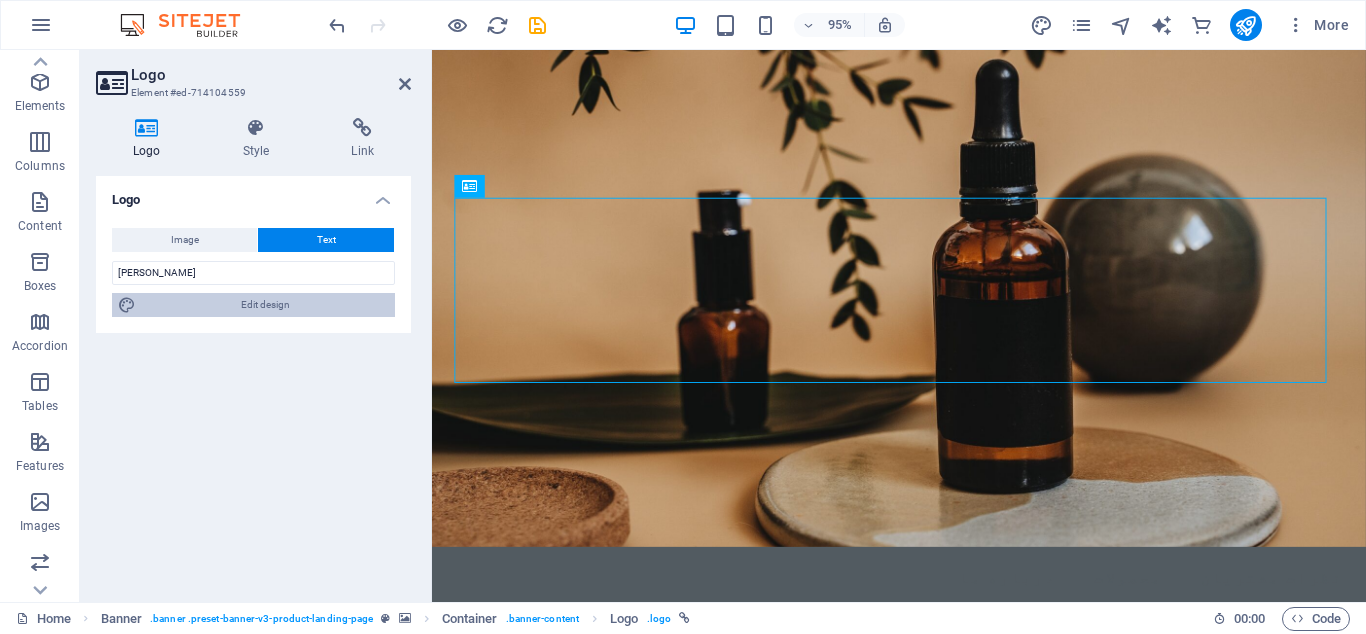 drag, startPoint x: 268, startPoint y: 303, endPoint x: 804, endPoint y: 584, distance: 605.1917 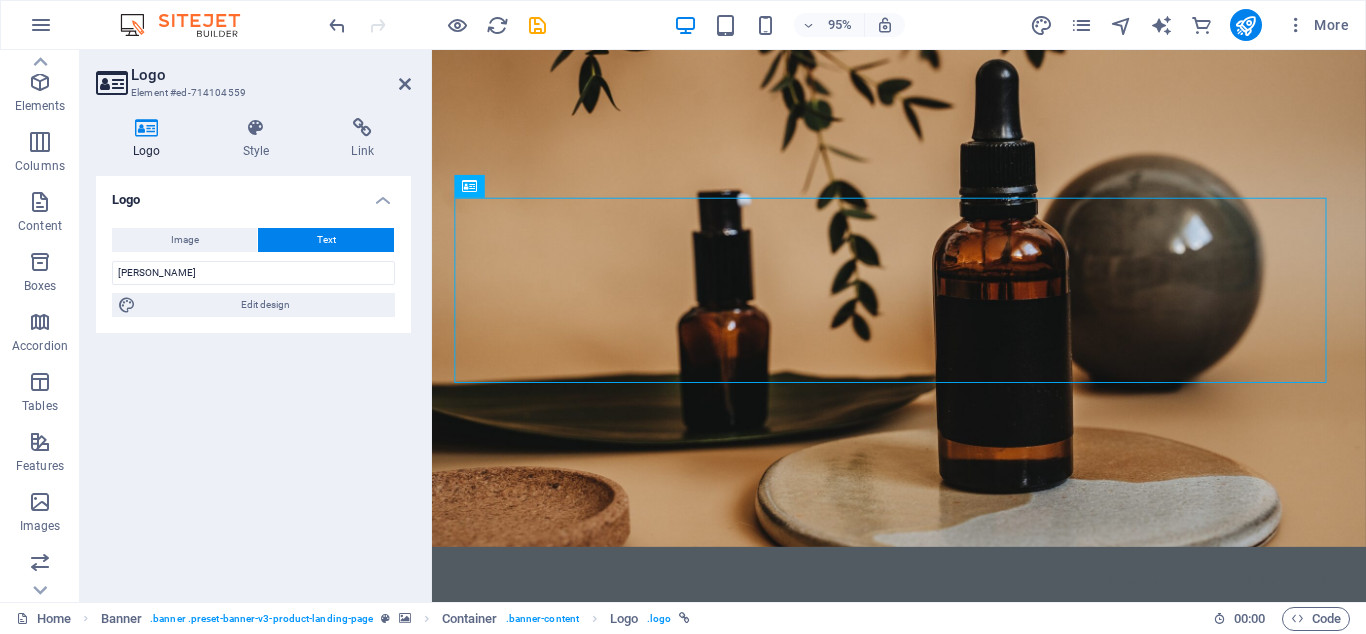 select on "700" 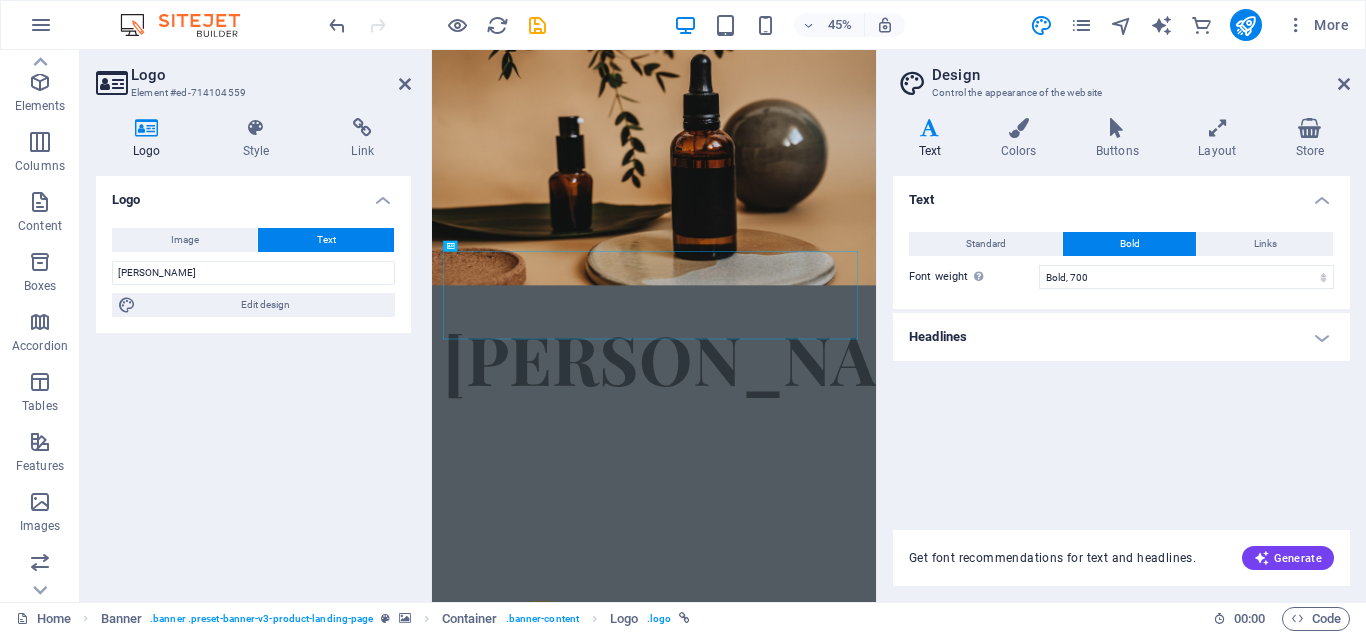 click on "Colors" at bounding box center [1022, 139] 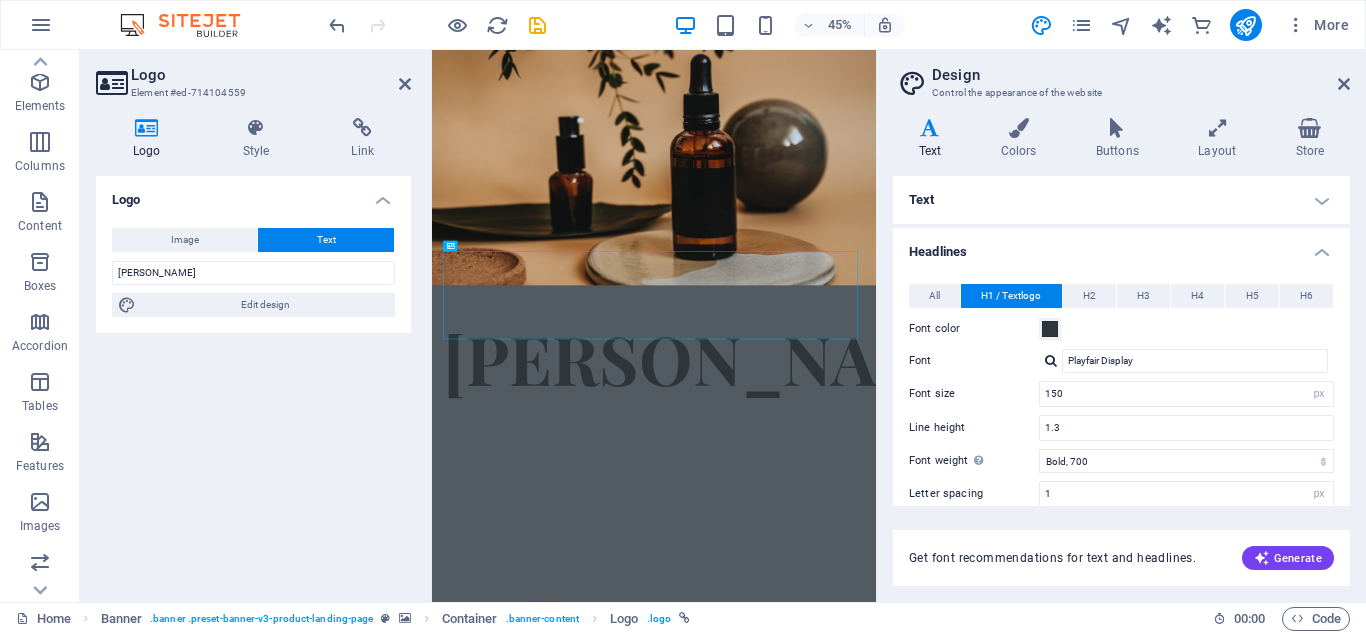 click on "Font color" at bounding box center [1121, 329] 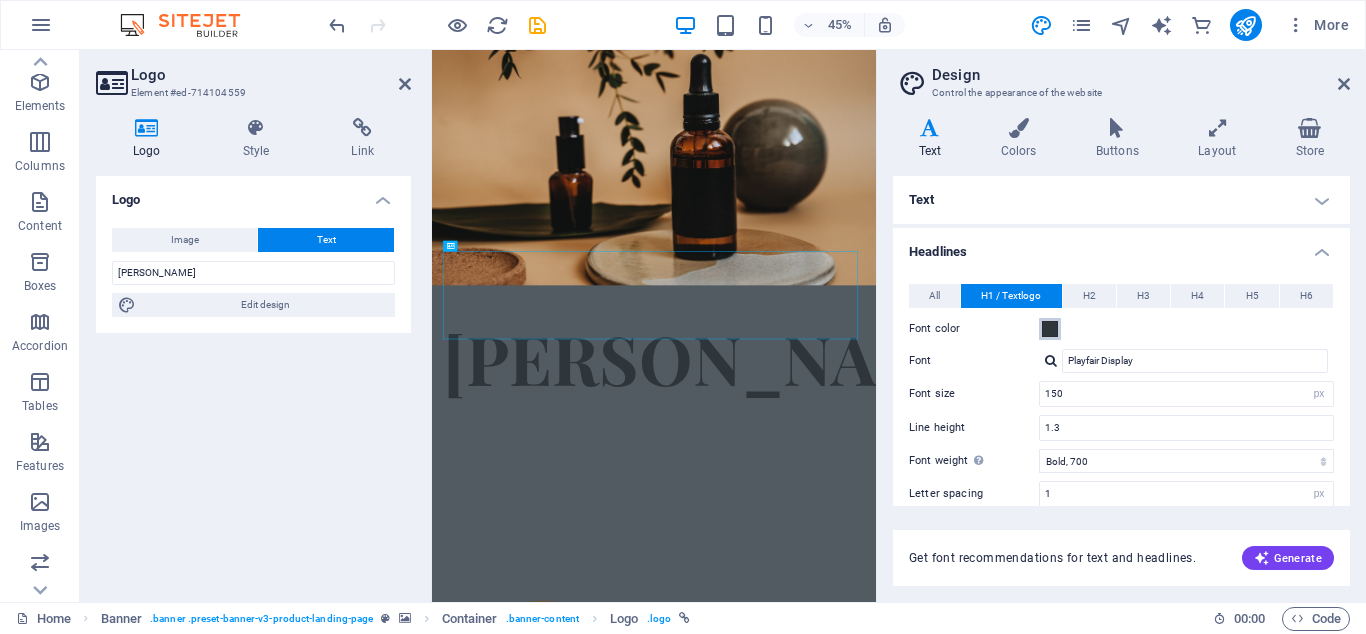 click on "Font color" at bounding box center (1050, 329) 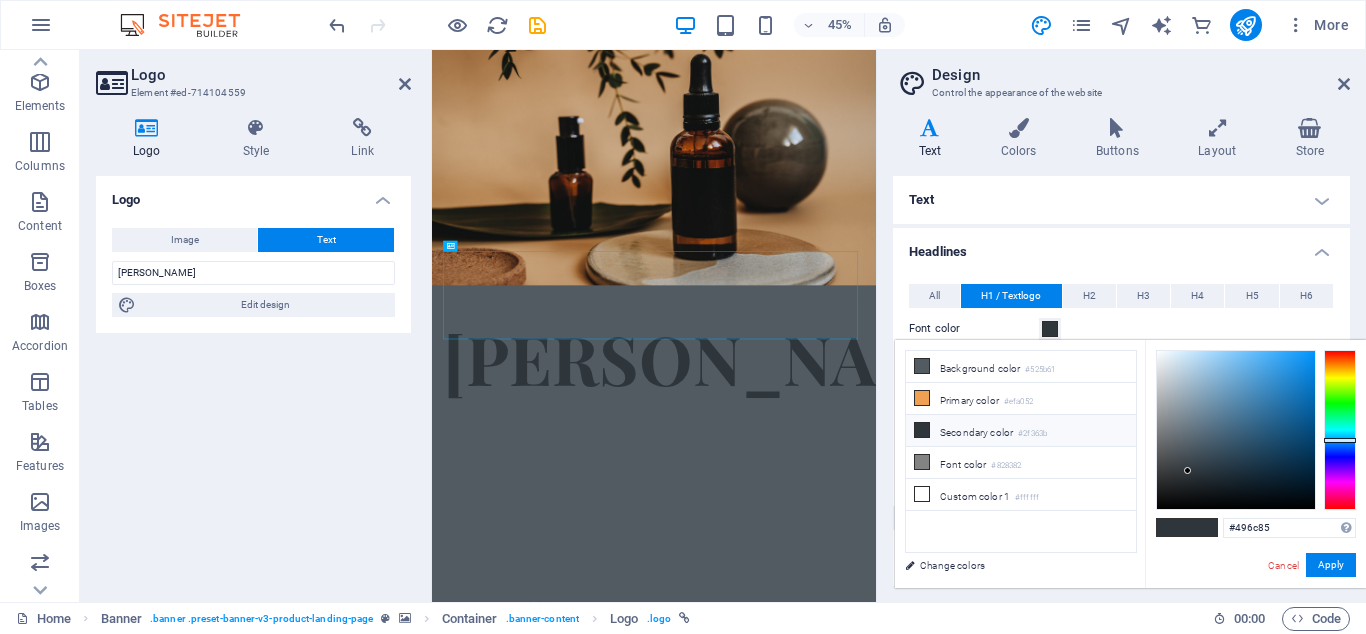 click at bounding box center (1236, 430) 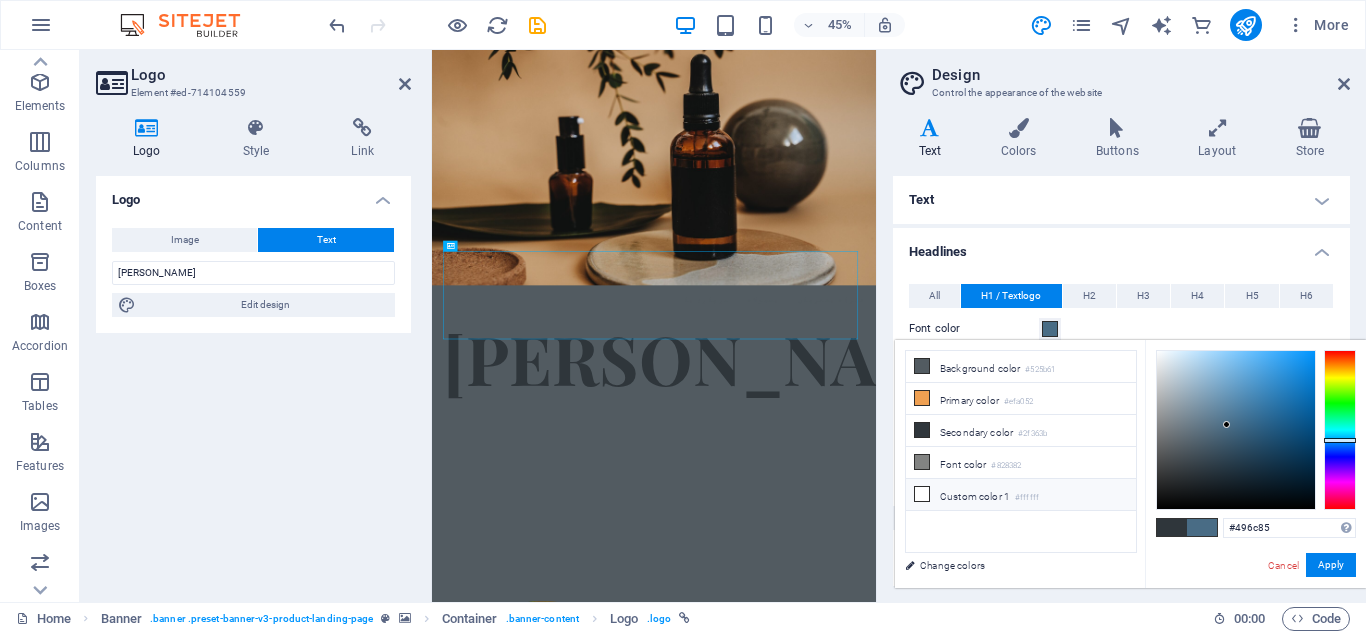 click on "Custom color 1
#ffffff" at bounding box center [1021, 495] 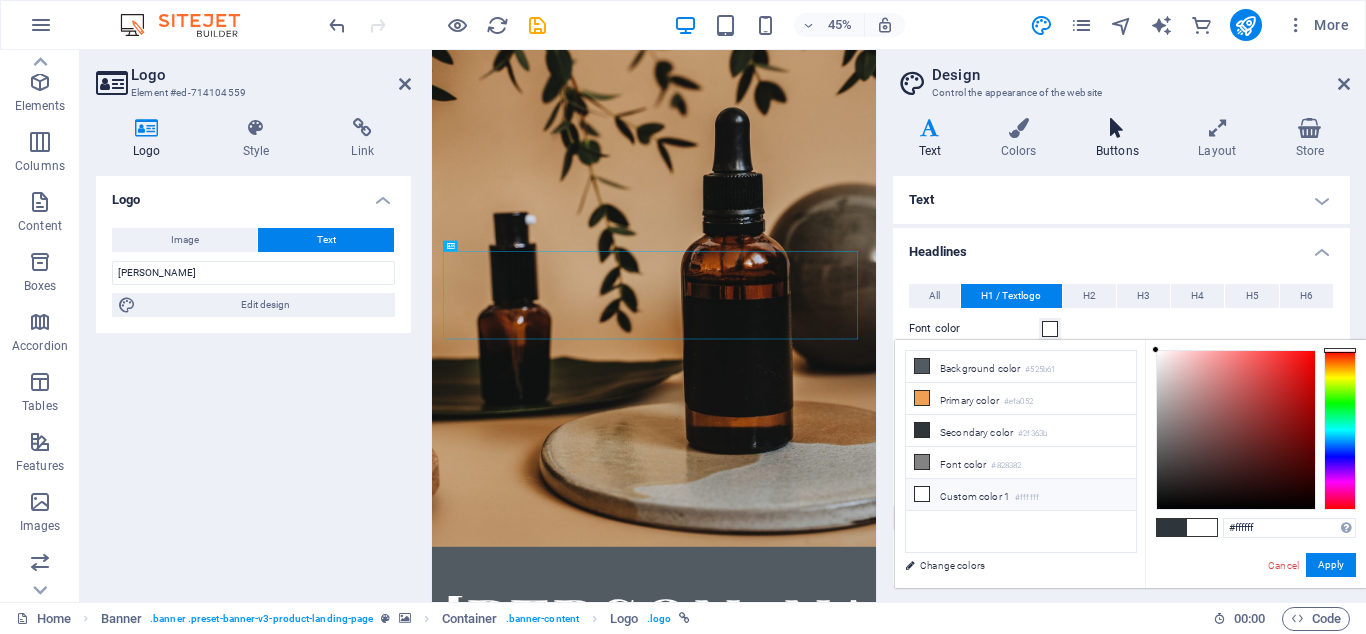 click on "Buttons" at bounding box center (1121, 139) 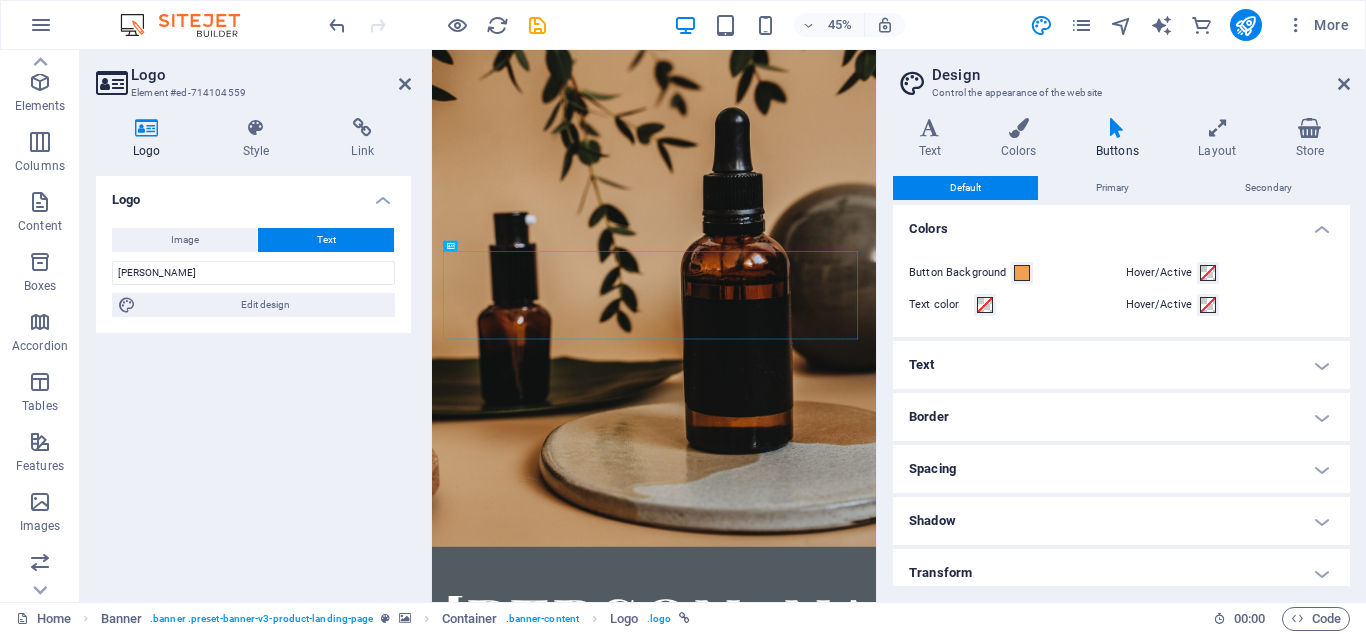 click on "Image" at bounding box center (184, 240) 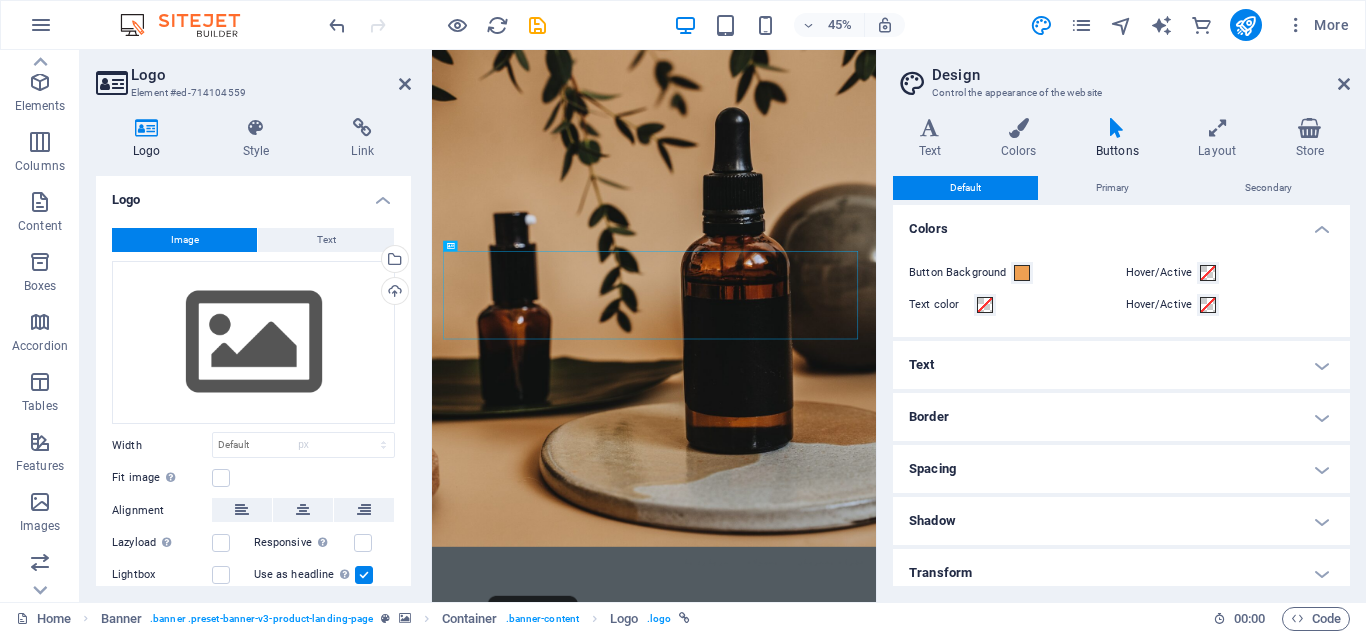 type 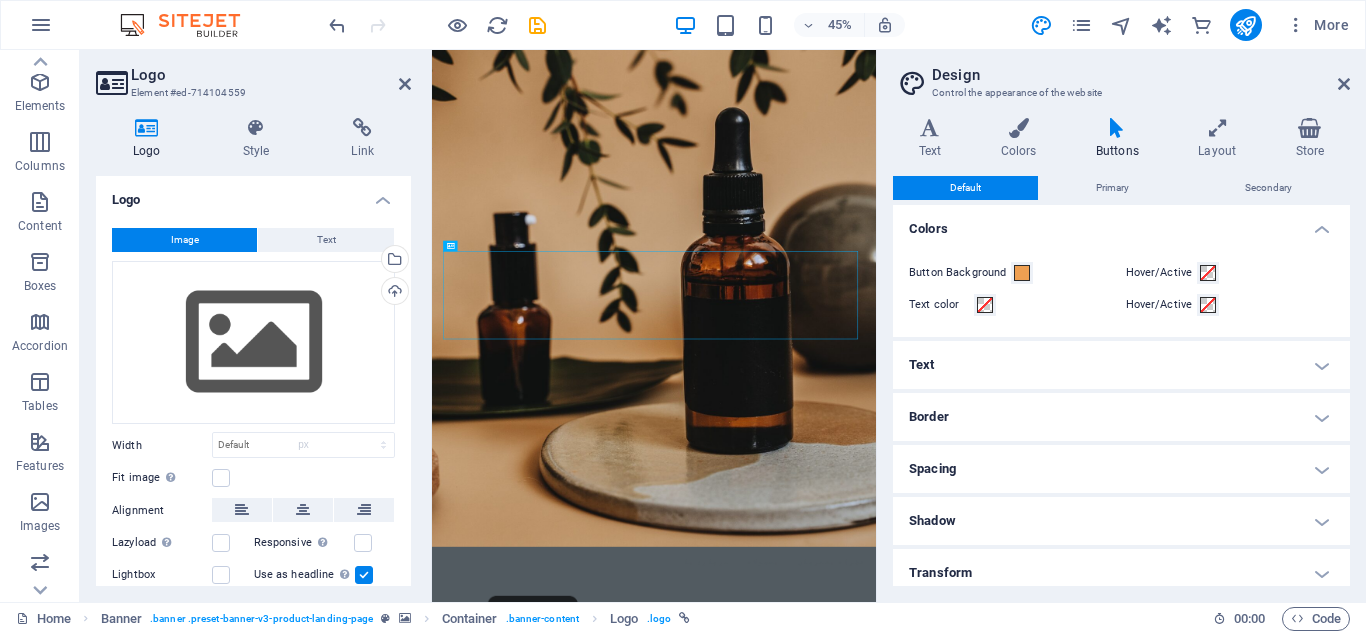 select on "DISABLED_OPTION_VALUE" 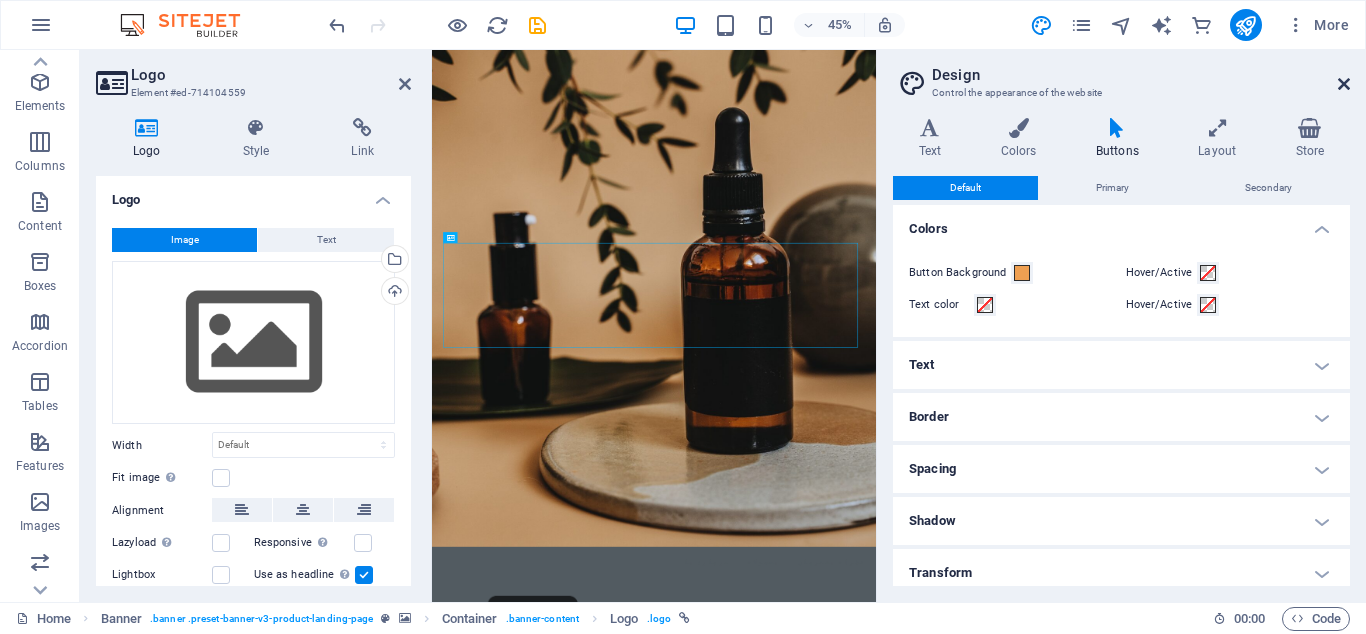 click at bounding box center (1344, 84) 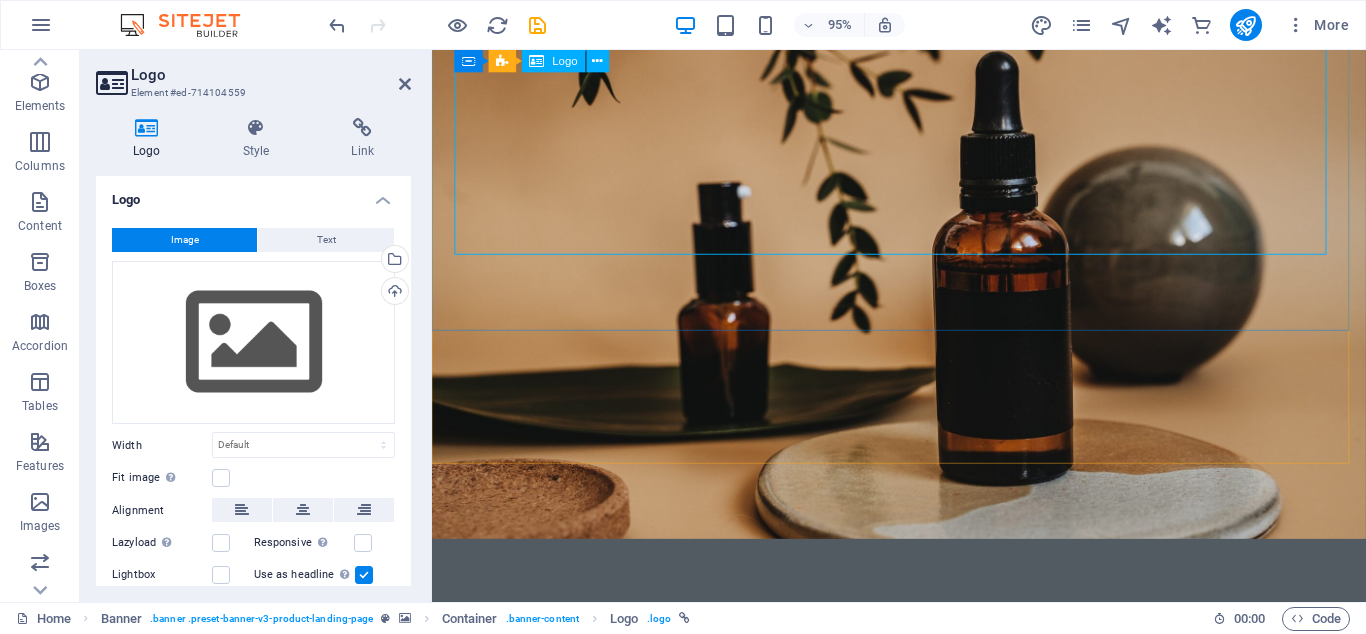 scroll, scrollTop: 0, scrollLeft: 0, axis: both 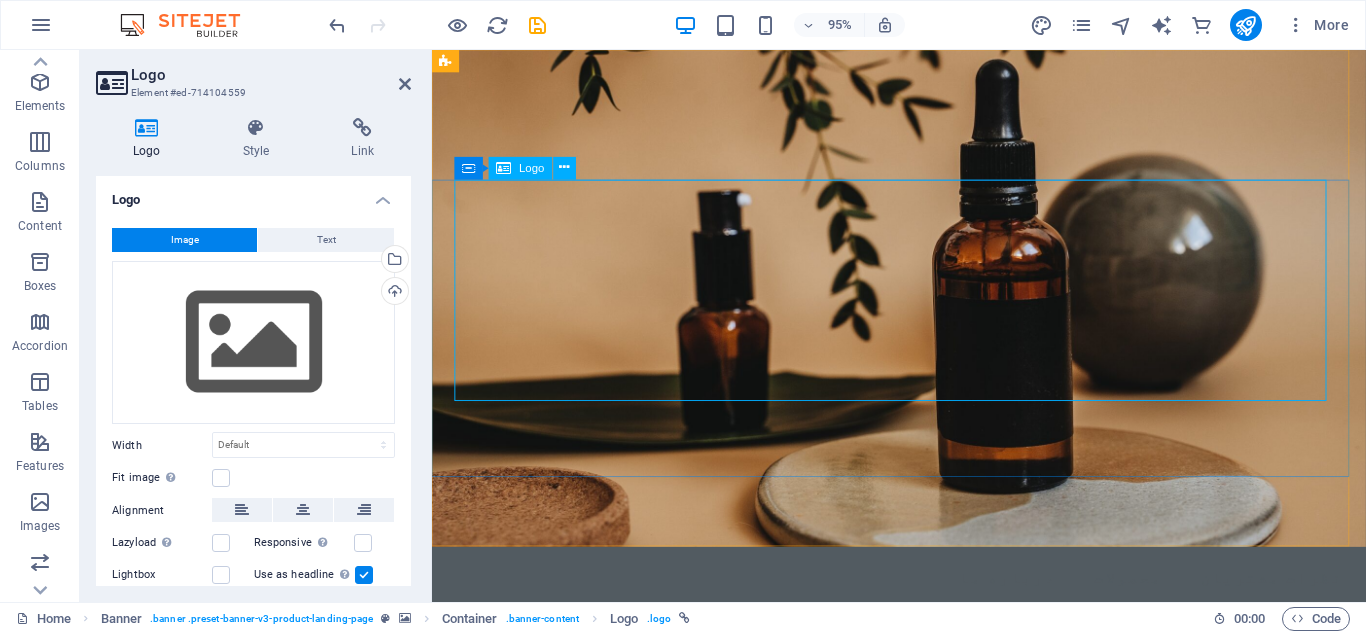click at bounding box center [923, 754] 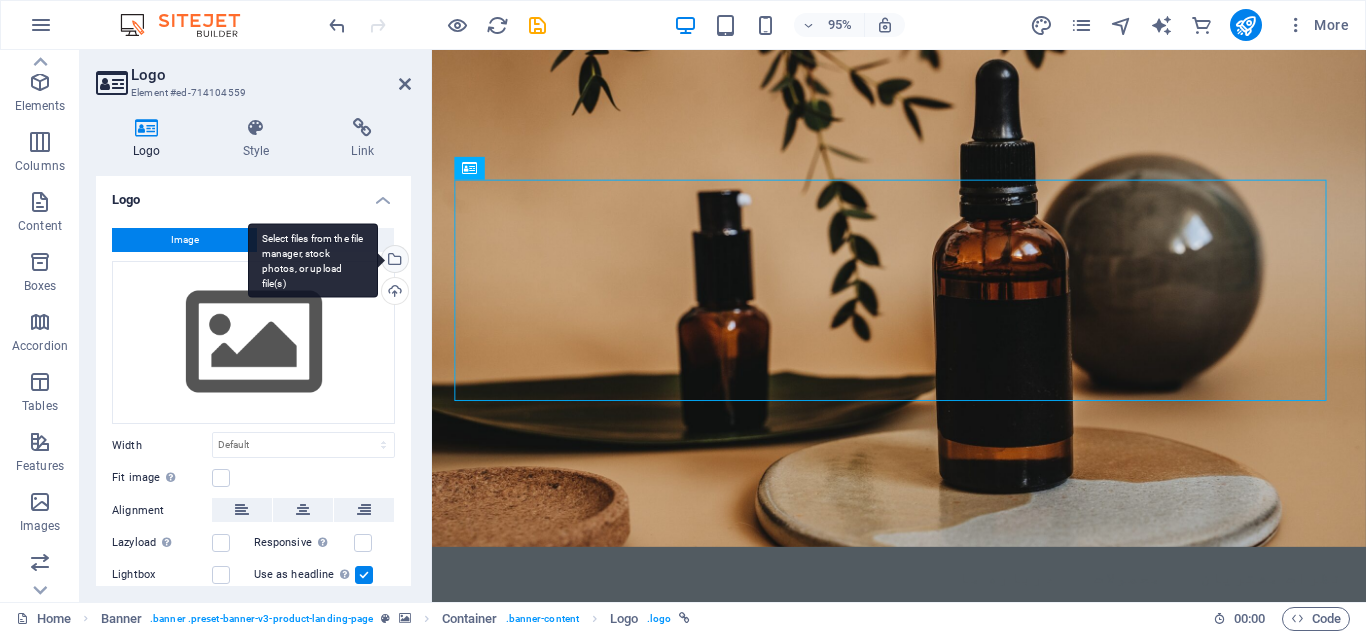 click on "Select files from the file manager, stock photos, or upload file(s)" at bounding box center [313, 260] 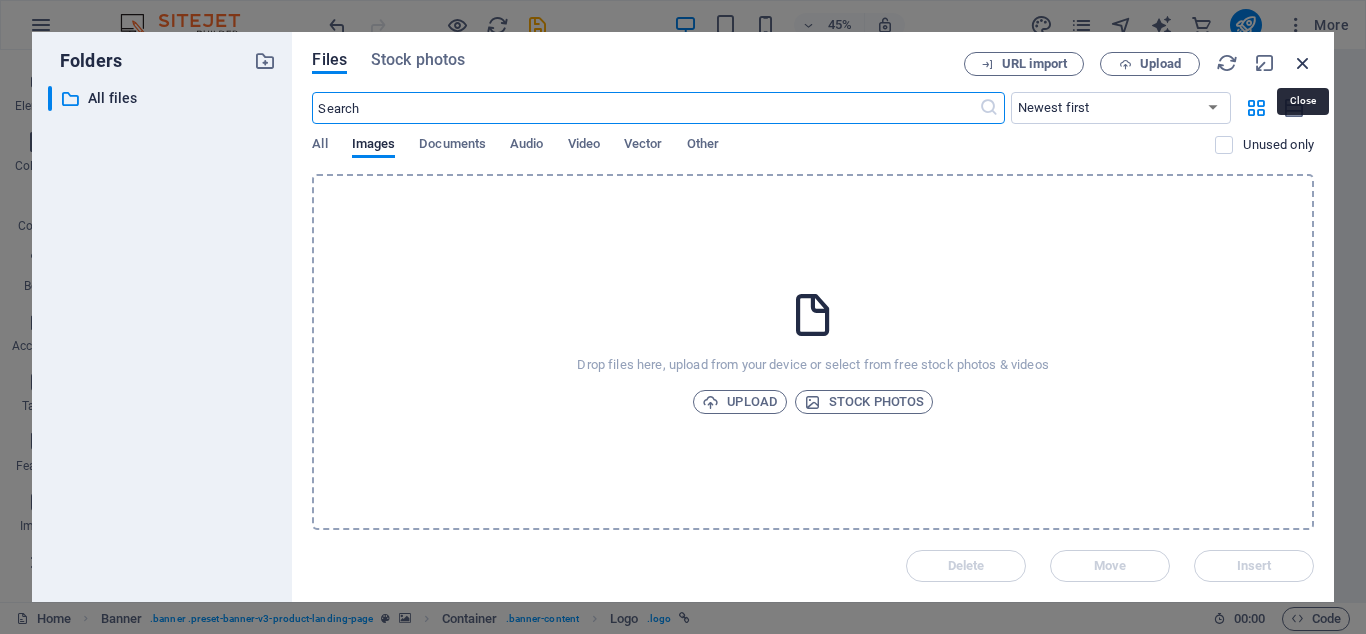 drag, startPoint x: 469, startPoint y: 88, endPoint x: 1299, endPoint y: 61, distance: 830.439 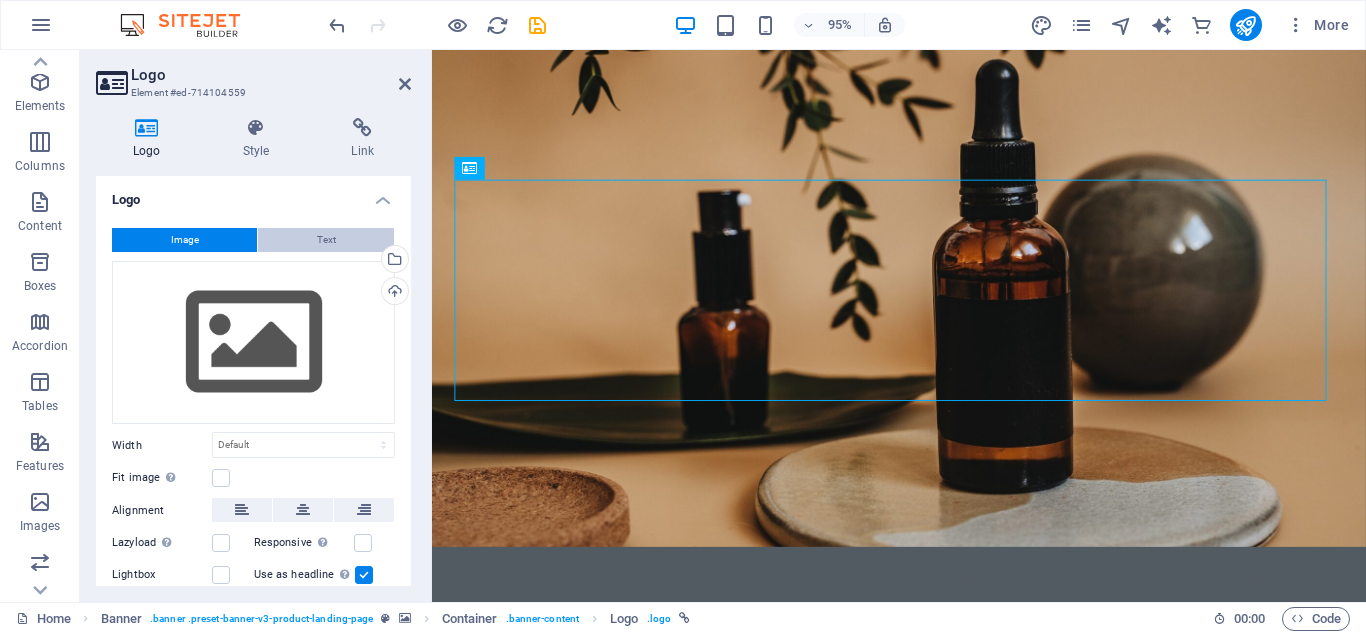 click on "Text" at bounding box center [326, 240] 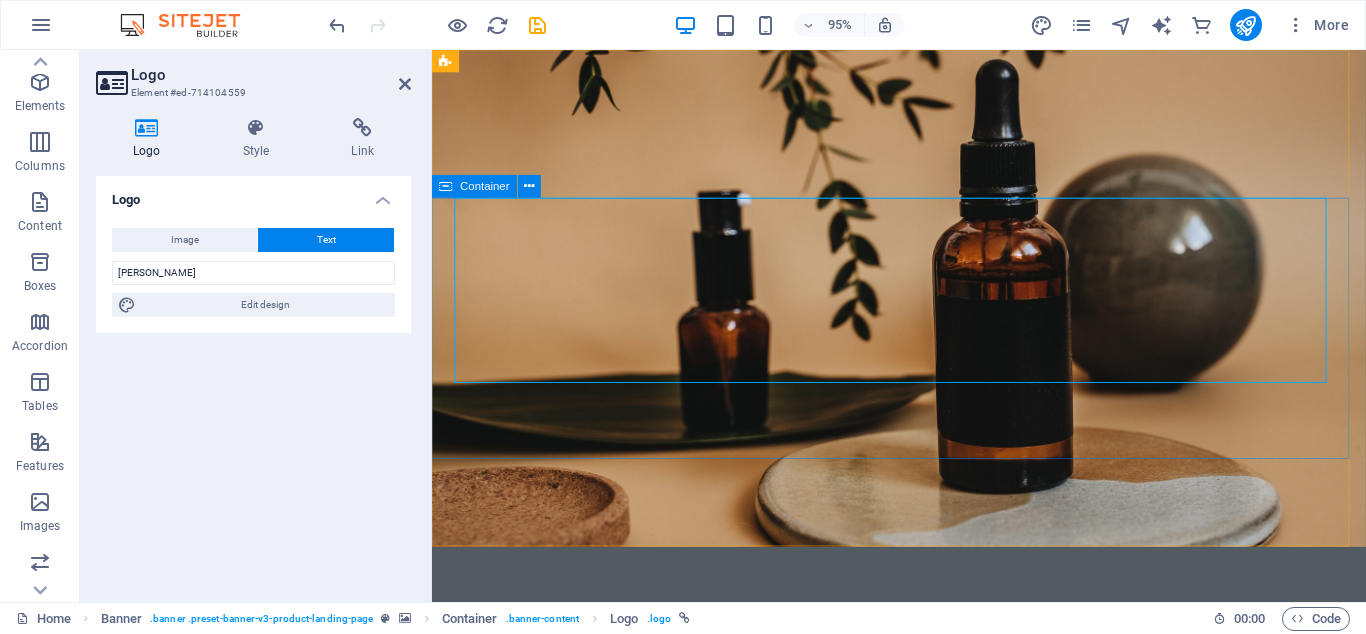 click on "[PERSON_NAME]" at bounding box center (923, 775) 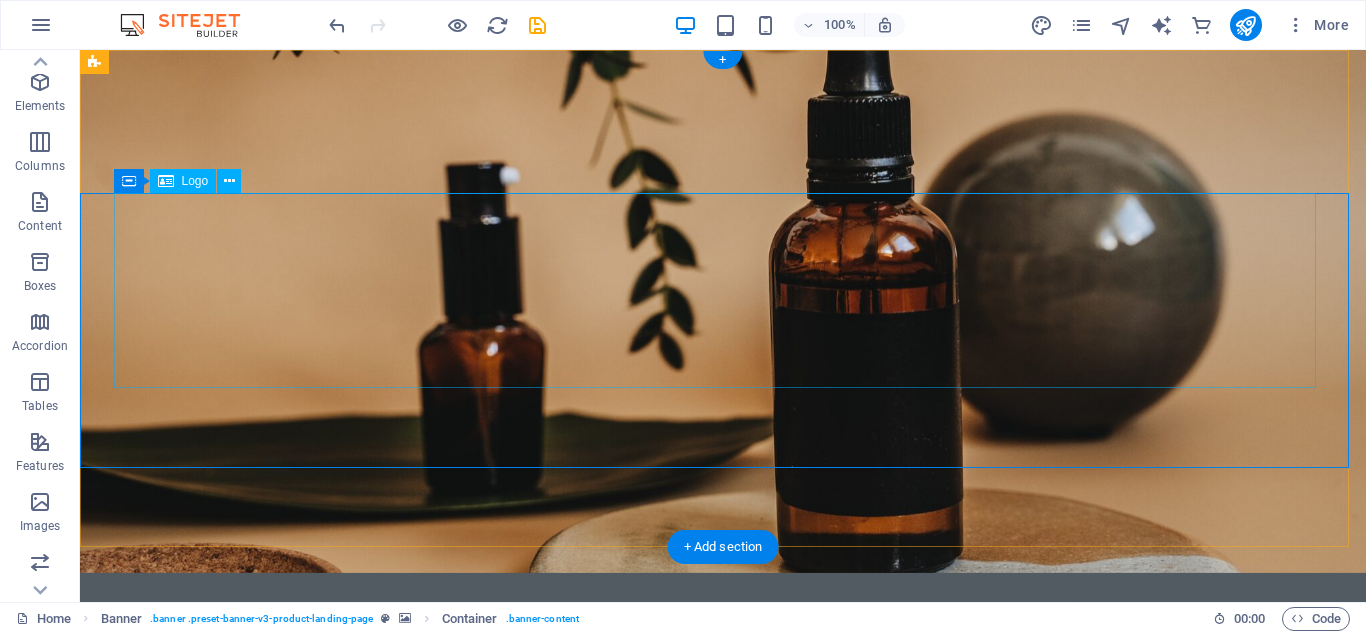 click on "[PERSON_NAME]" at bounding box center [723, 735] 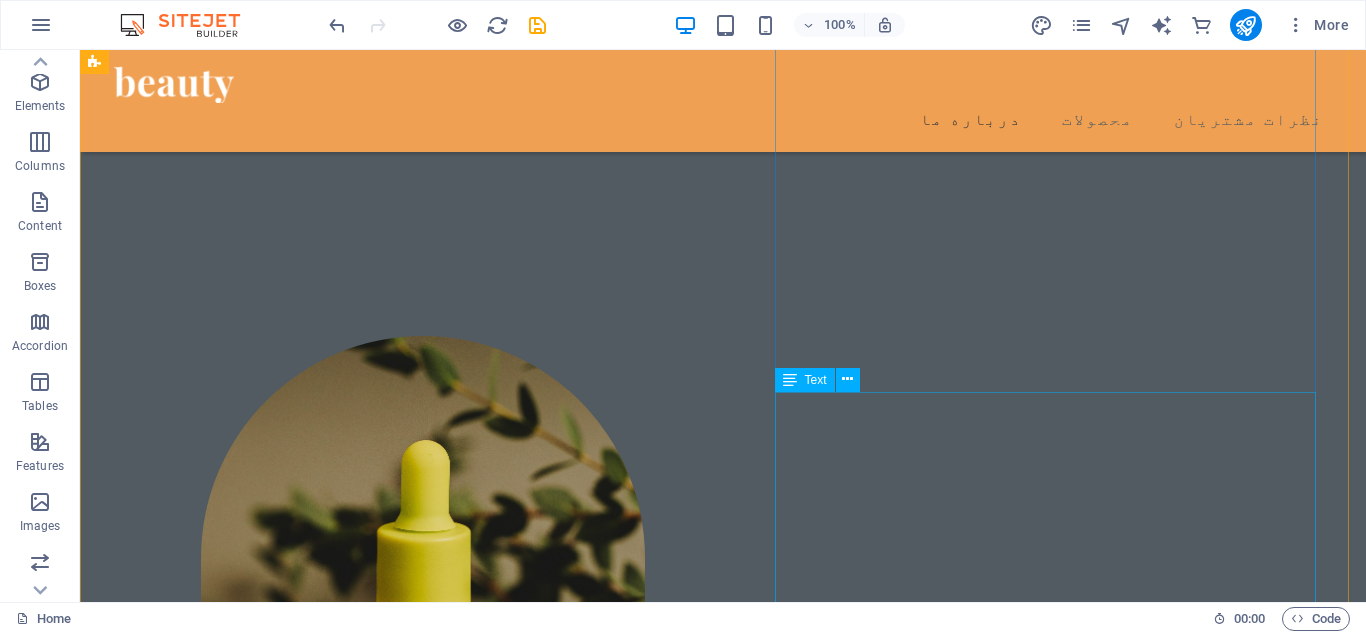 scroll, scrollTop: 630, scrollLeft: 0, axis: vertical 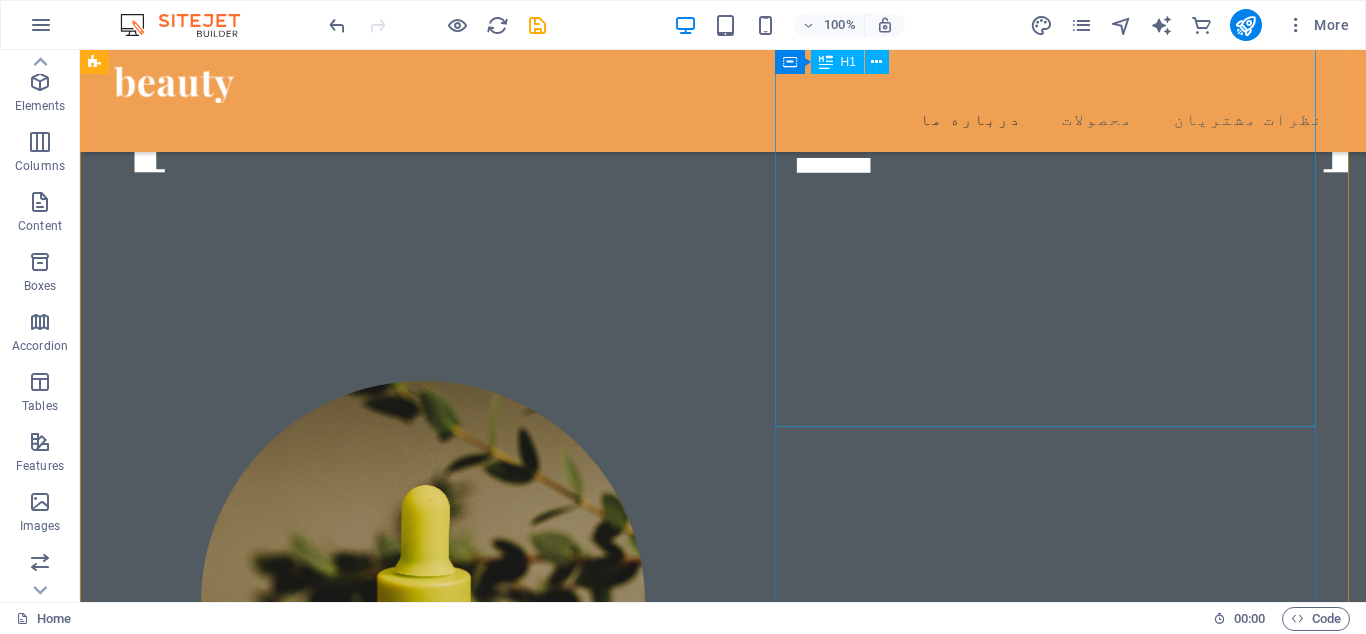 click on "داستان آساوی" at bounding box center (374, 1302) 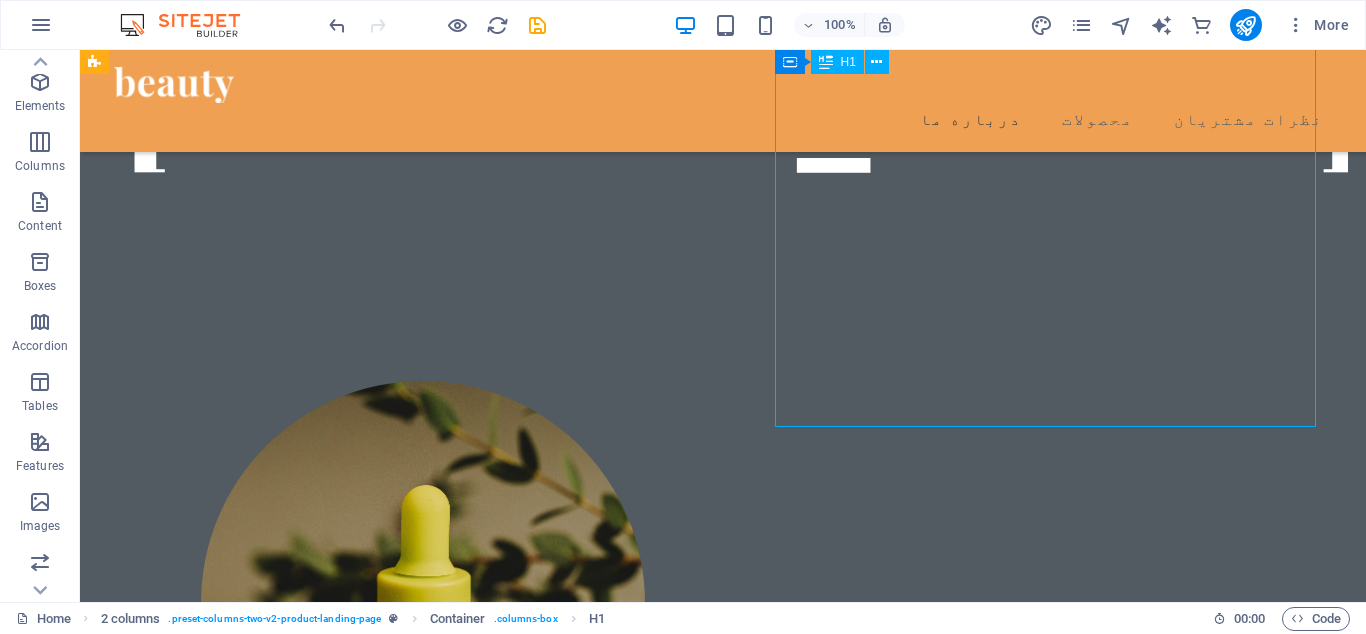 click on "داستان آساوی" at bounding box center (374, 1302) 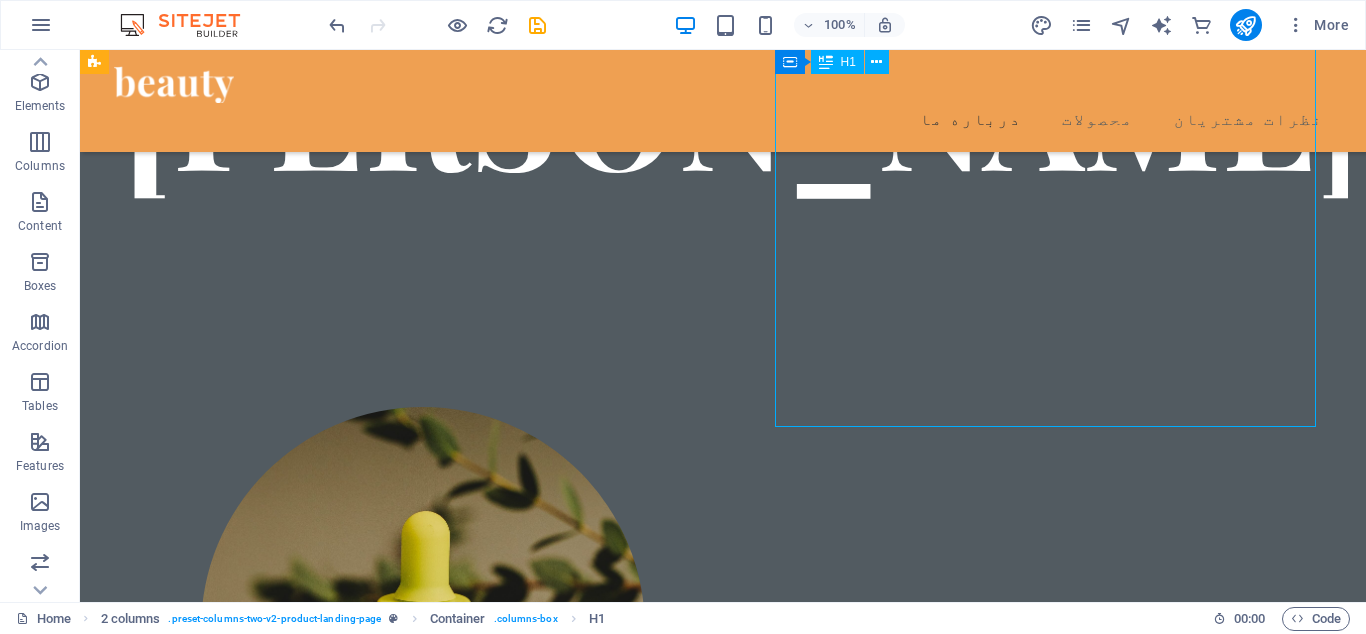 scroll, scrollTop: 656, scrollLeft: 0, axis: vertical 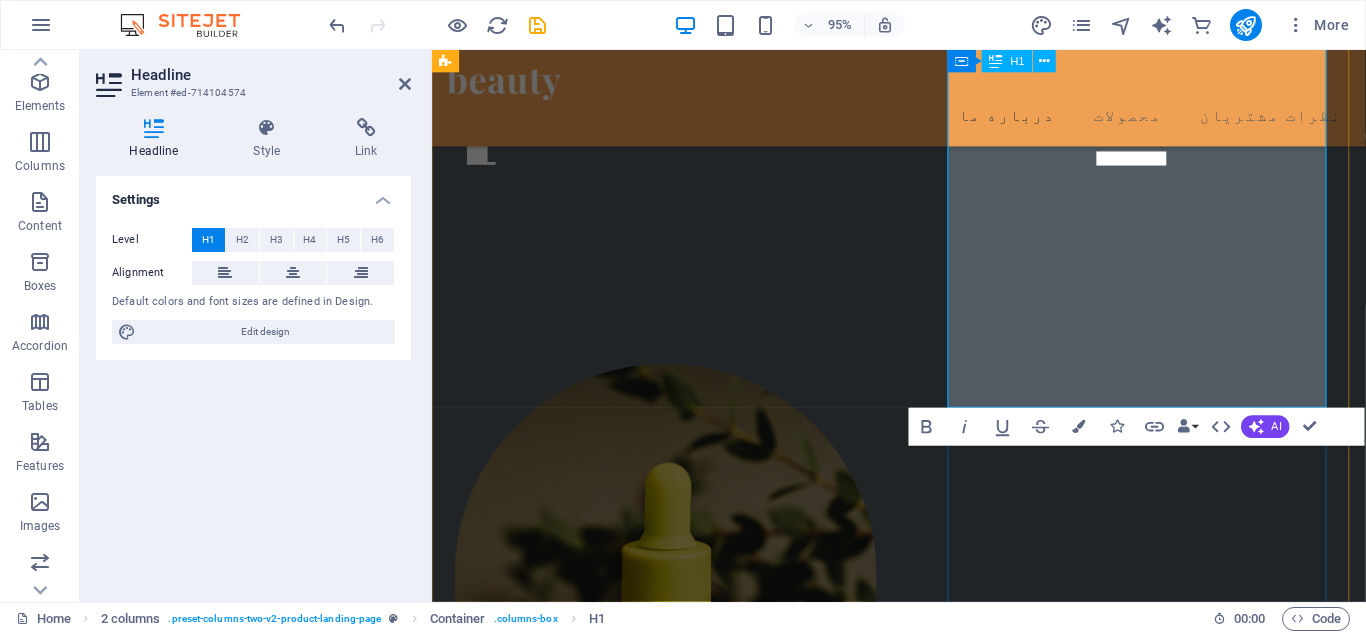 click on "داستان آساوی" at bounding box center [660, 1497] 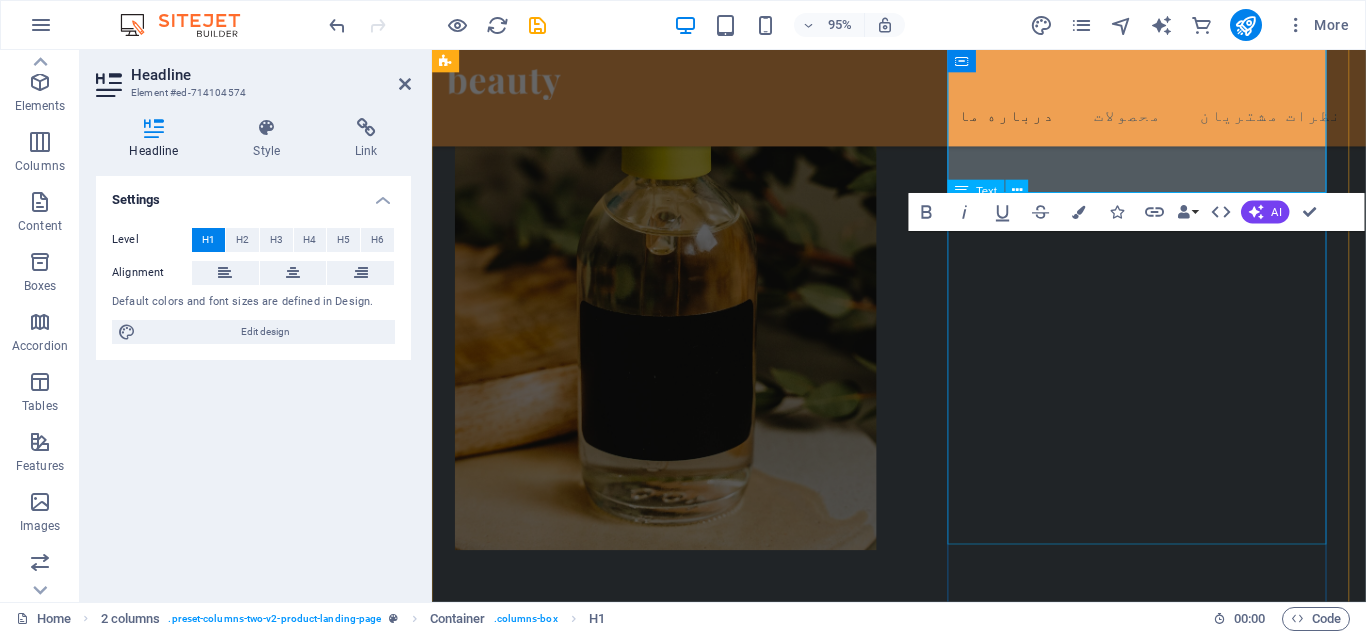 scroll, scrollTop: 875, scrollLeft: 0, axis: vertical 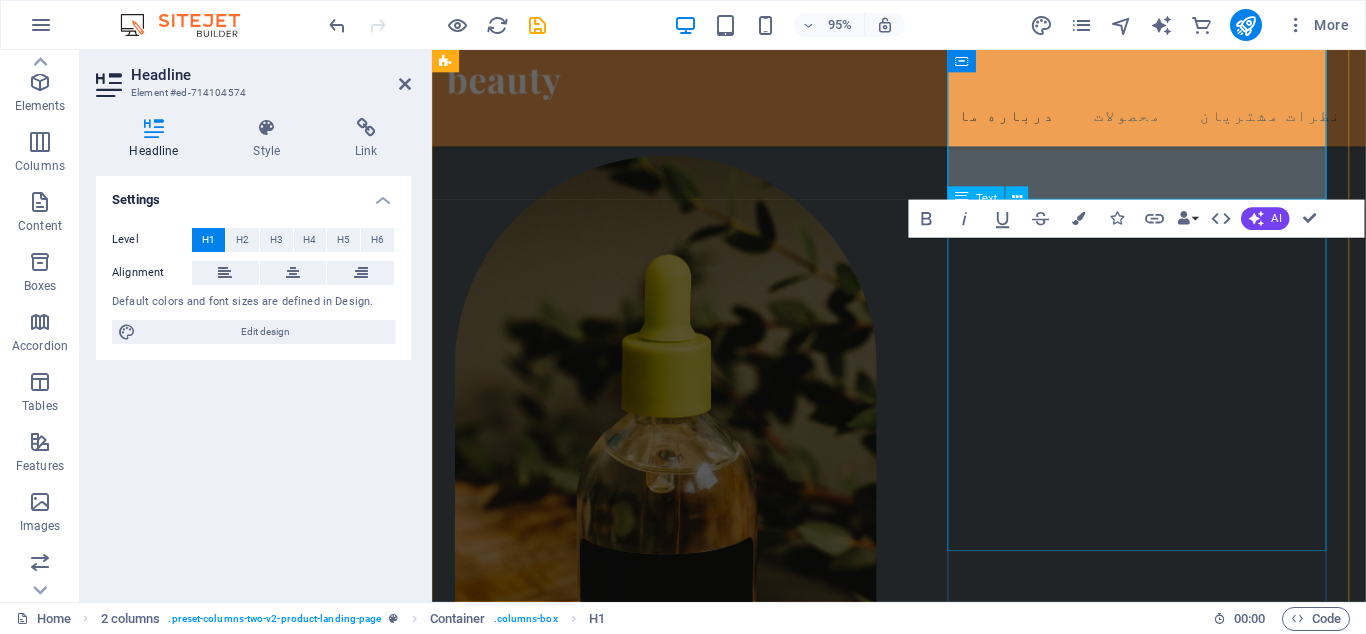 click on "Lorem ipsum dolor sit amet, consectetur adipiscing elit. Velit ullamcorper faucibus bibendum facilisis ante nunc. Odio pharetra mauris orci malesuada non. Ultricies quisque aenean nunc, id eu. Pellentesque sed sem mauris et sit id mattis pharetra. Neque tellus placerat quam mollis scelerisque donec pretium. Justo, fringilla ultricies sed odio sit lacus non in. Arcu commodo imperdiet sed consectetur viverra nisi, egestas interdum." at bounding box center (660, 1468) 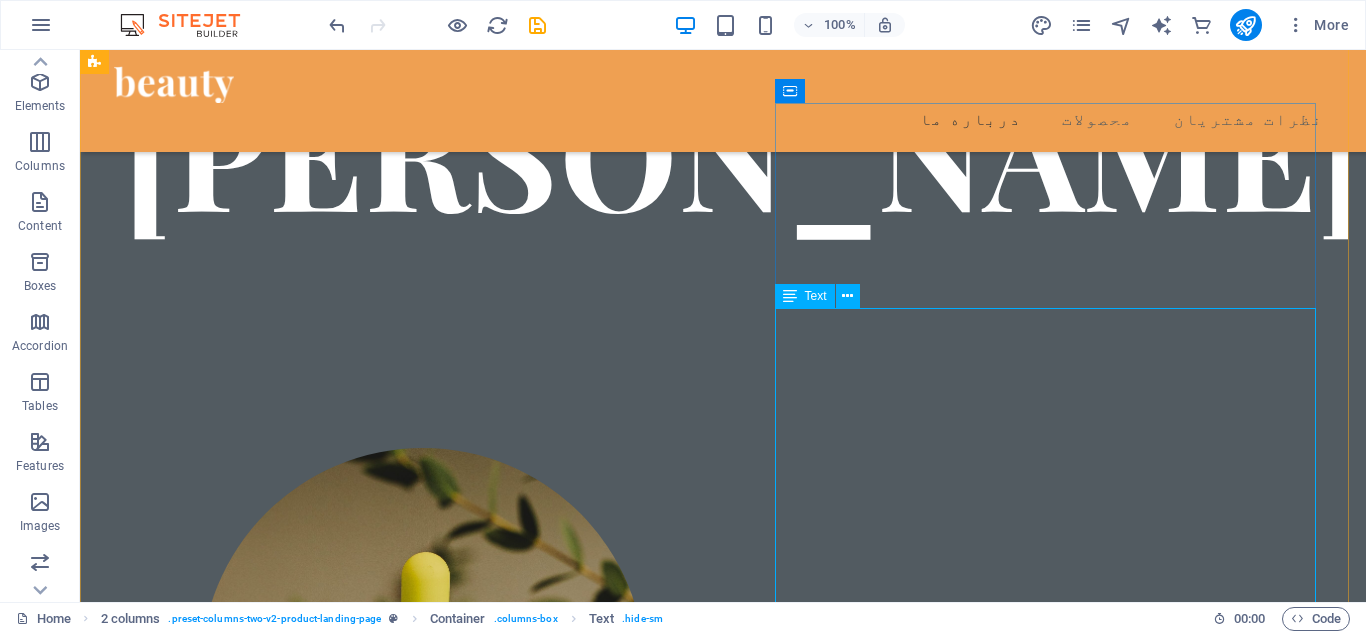 click on "Lorem ipsum dolor sit amet, consectetur adipiscing elit. Velit ullamcorper faucibus bibendum facilisis ante nunc. Odio pharetra mauris orci malesuada non. Ultricies quisque aenean nunc, id eu. Pellentesque sed sem mauris et sit id mattis pharetra. Neque tellus placerat quam mollis scelerisque donec pretium. Justo, fringilla ultricies sed odio sit lacus non in. Arcu commodo imperdiet sed consectetur viverra nisi, egestas interdum." at bounding box center [374, 1724] 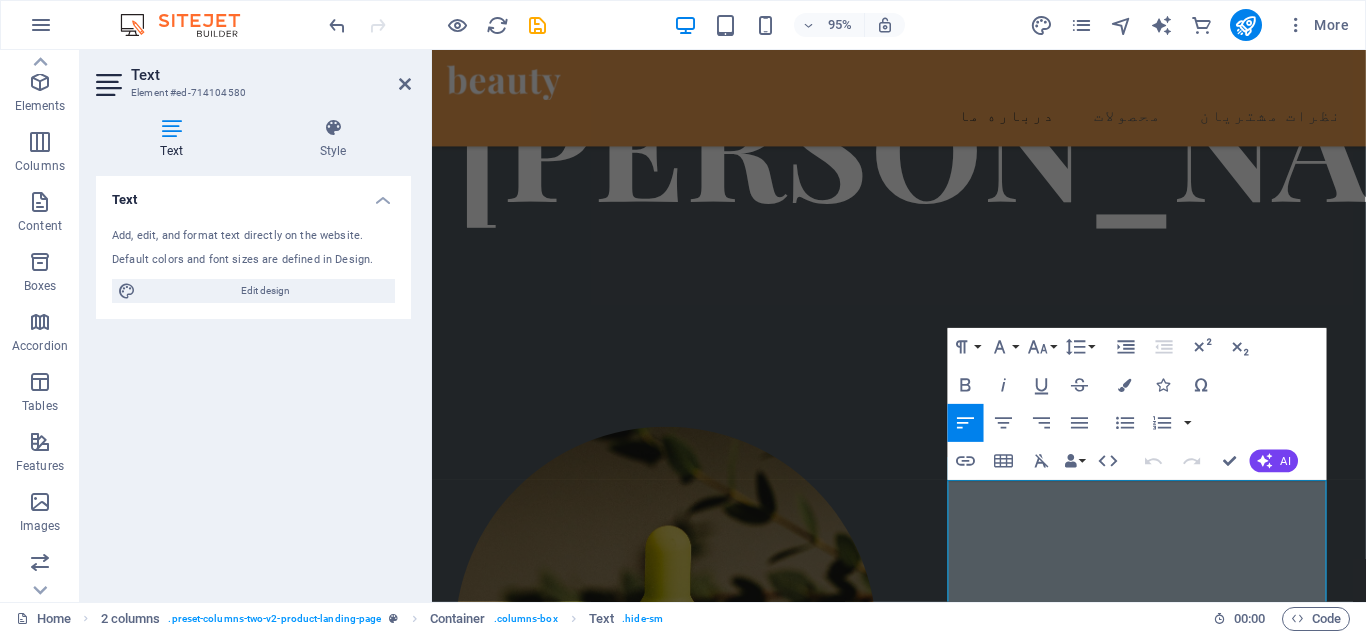 type 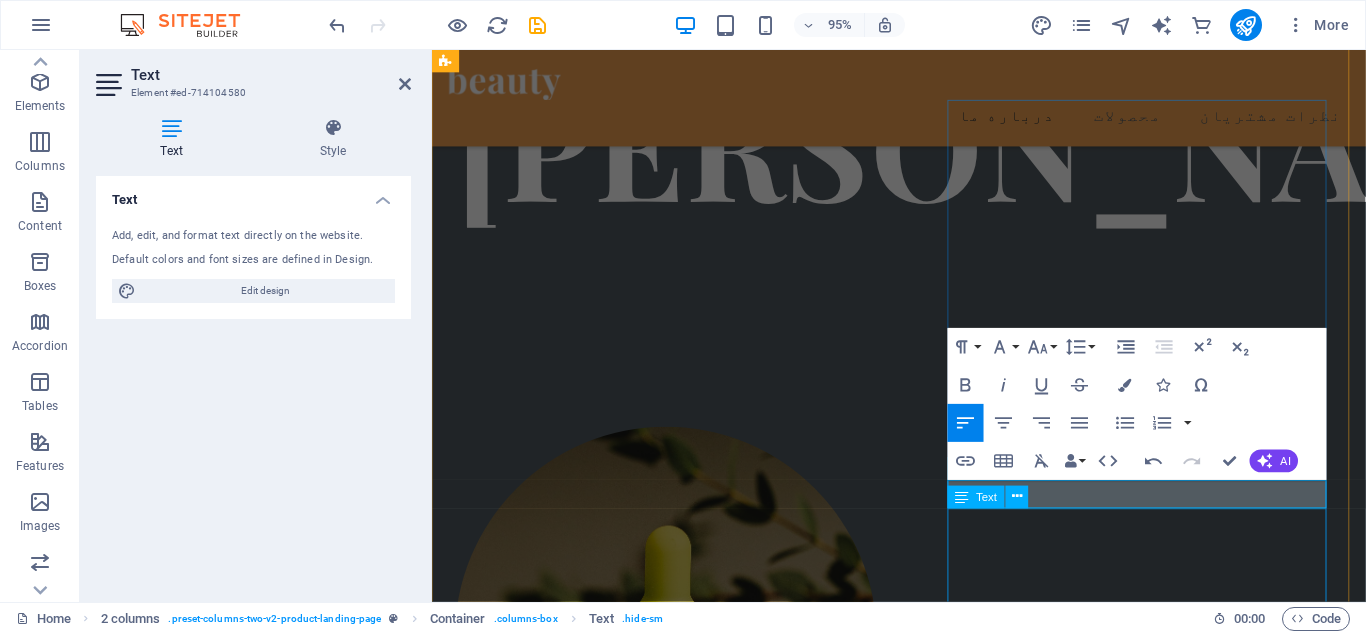 scroll, scrollTop: 590, scrollLeft: 0, axis: vertical 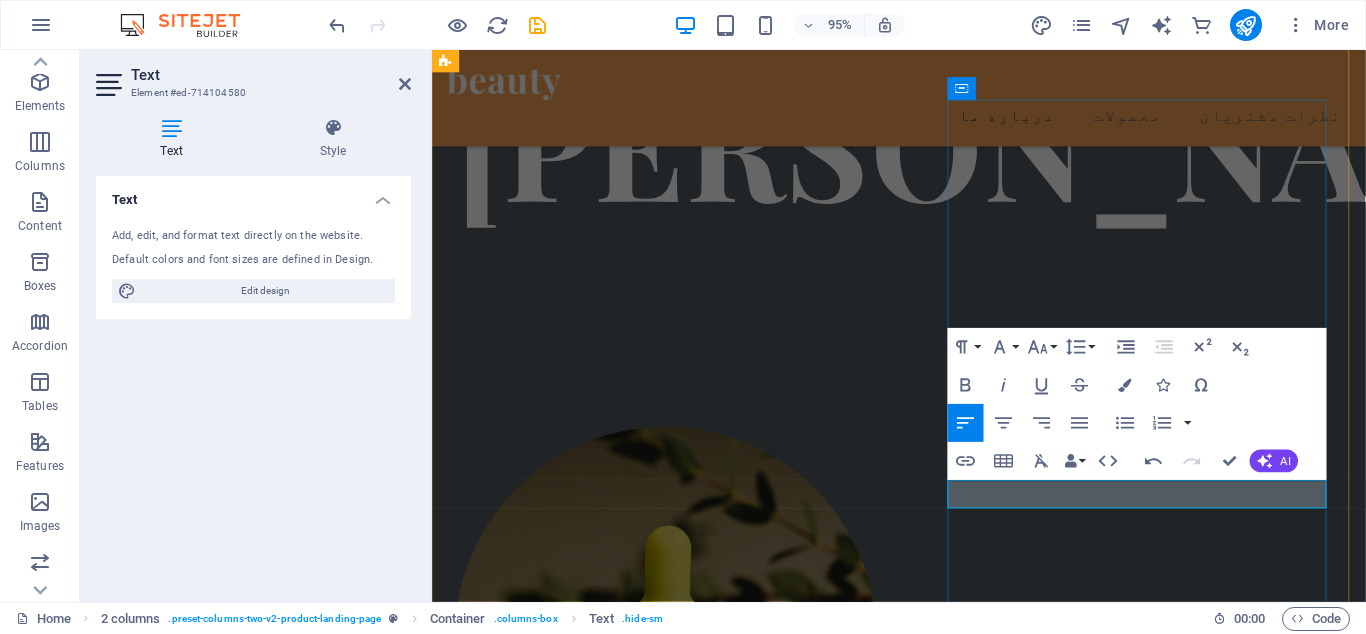 click on "آ" at bounding box center [660, 1588] 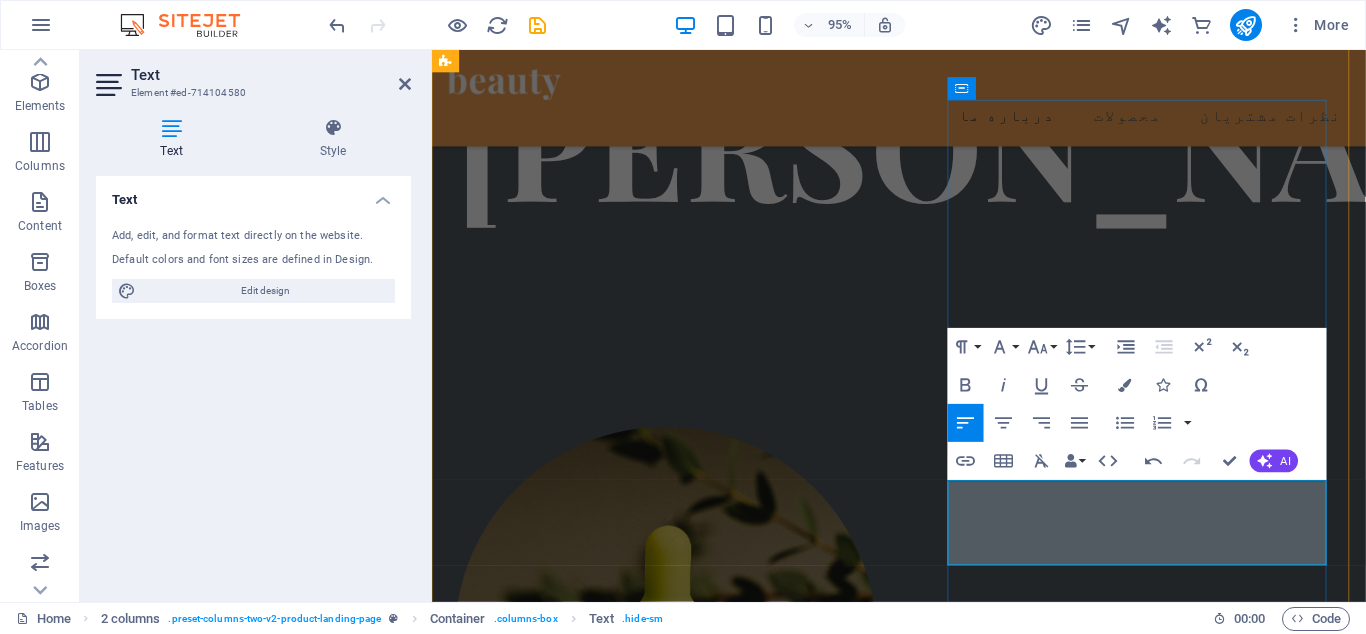 click on "آآساوی اولین فروشگاه آنلاین تخصصی در حوزه زیبایی و سلامته که با ارائه کیت های تخصصی و محصولات تایید شده و معتبر، رضایت و کیفیت ر" at bounding box center [660, 1633] 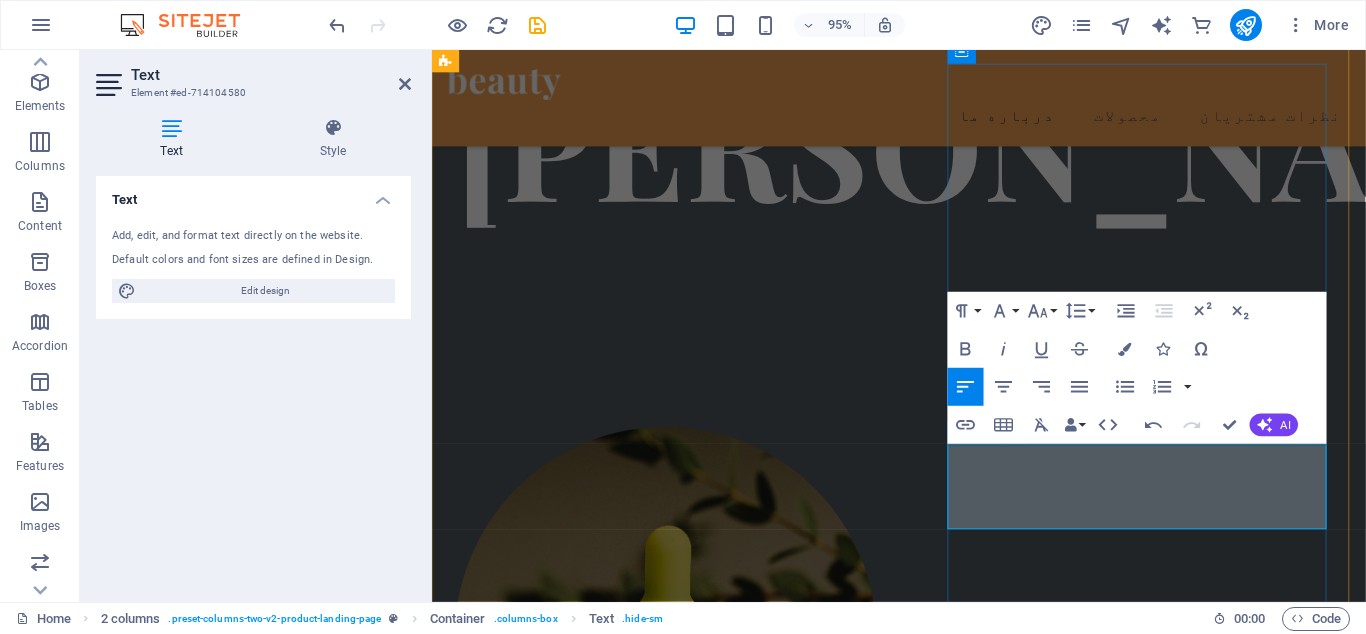 scroll, scrollTop: 716, scrollLeft: 0, axis: vertical 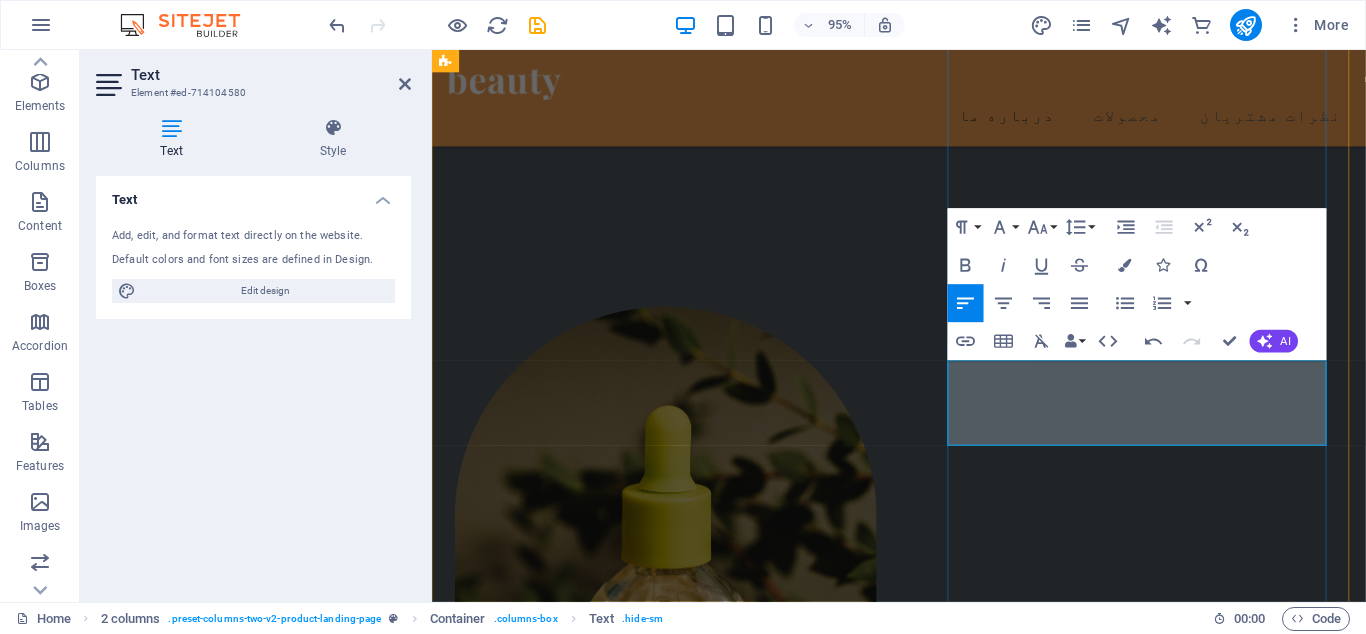 drag, startPoint x: 1294, startPoint y: 422, endPoint x: 1346, endPoint y: 445, distance: 56.859474 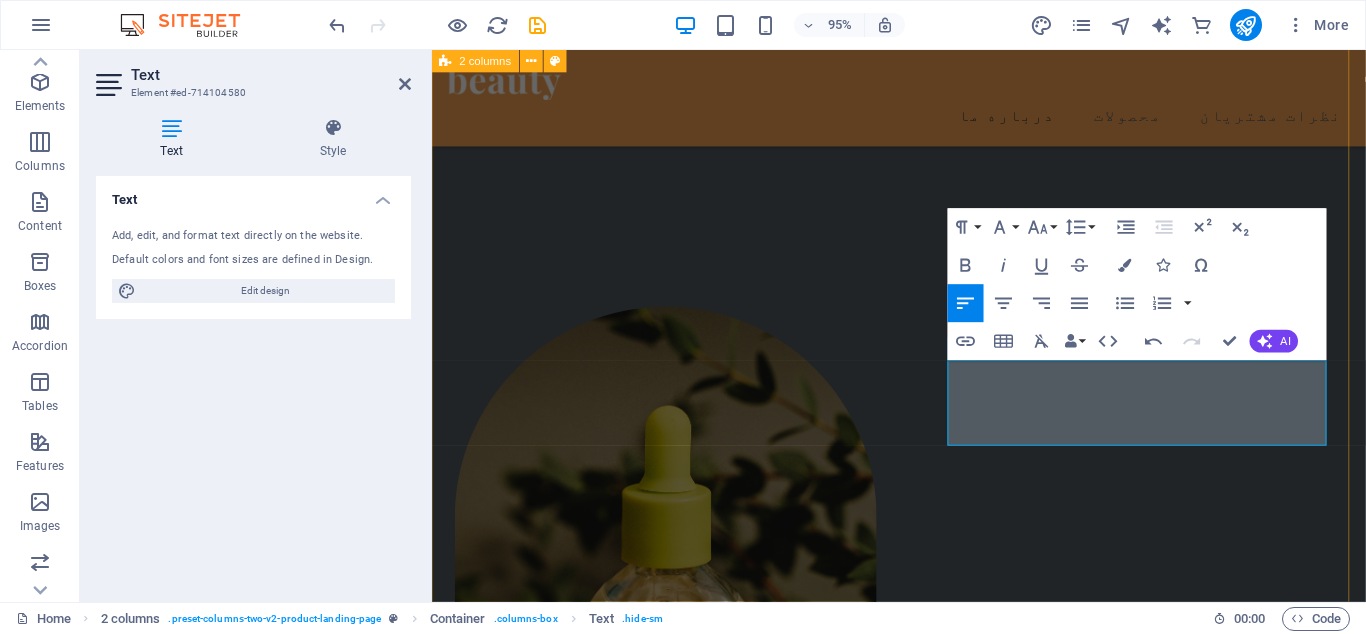 drag, startPoint x: 1314, startPoint y: 425, endPoint x: 1388, endPoint y: 429, distance: 74.10803 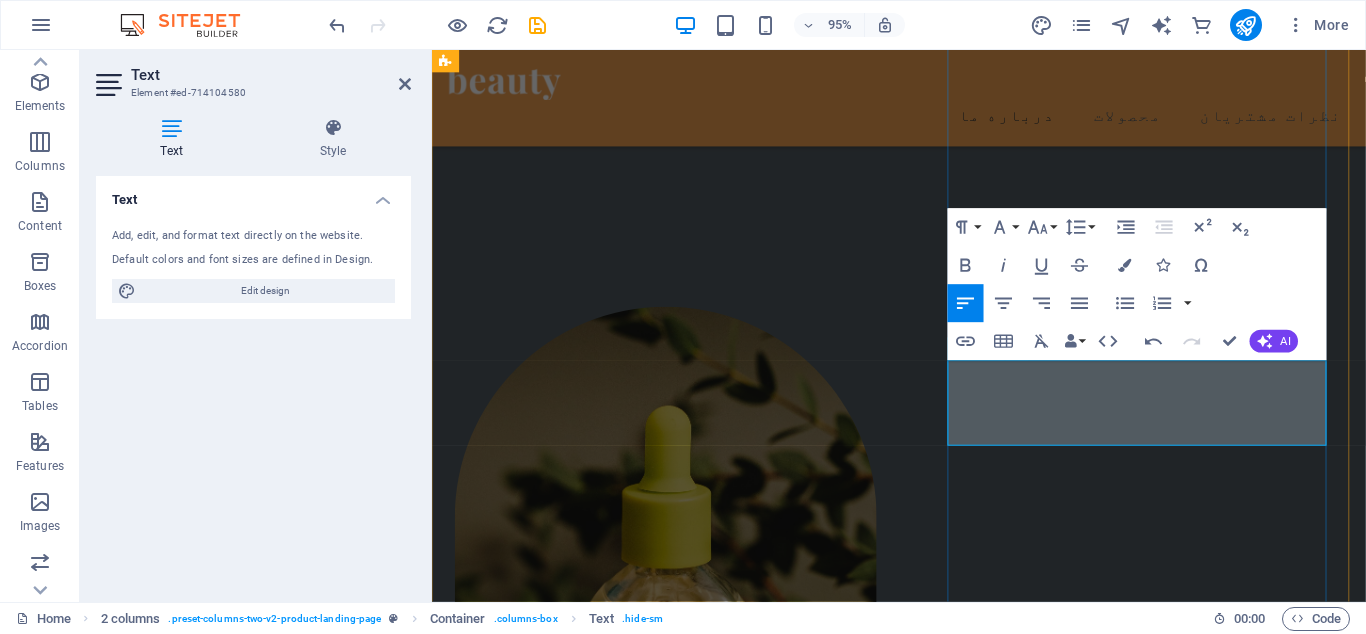 click on "اولین ارائه کیت های تخصصی و محصولات تایید شده معتبر برای خانم ها و آقایان" at bounding box center [660, 1552] 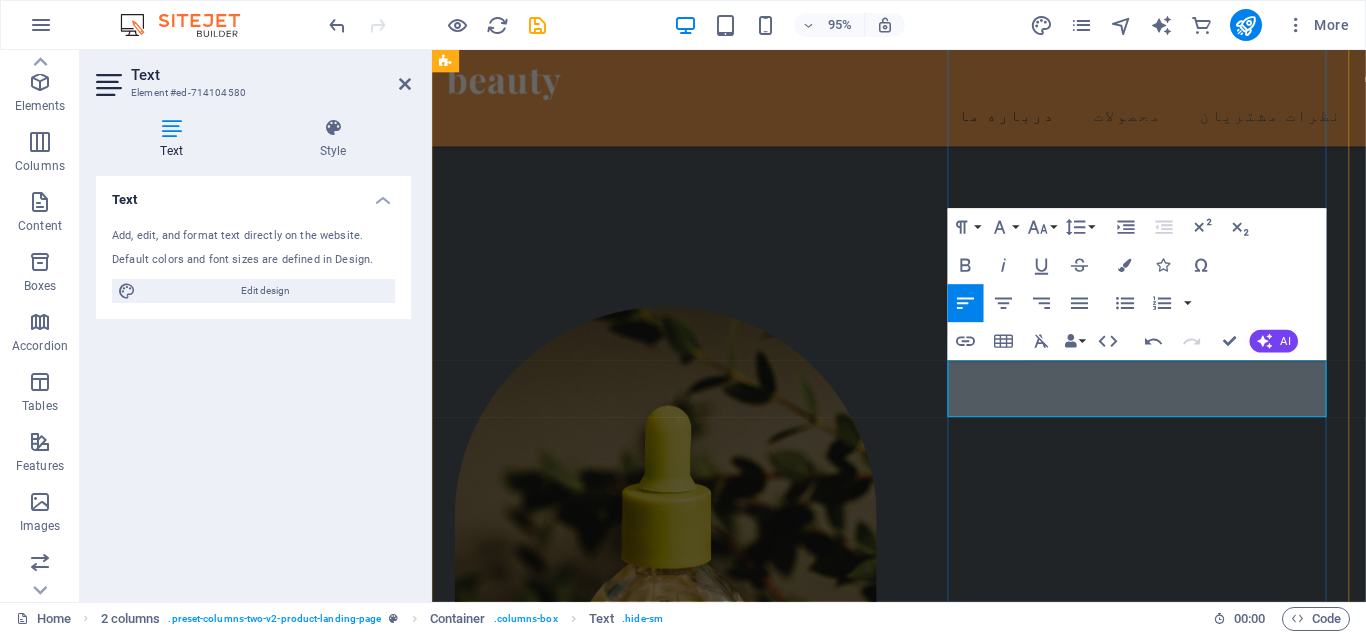 drag, startPoint x: 1074, startPoint y: 395, endPoint x: 992, endPoint y: 393, distance: 82.02438 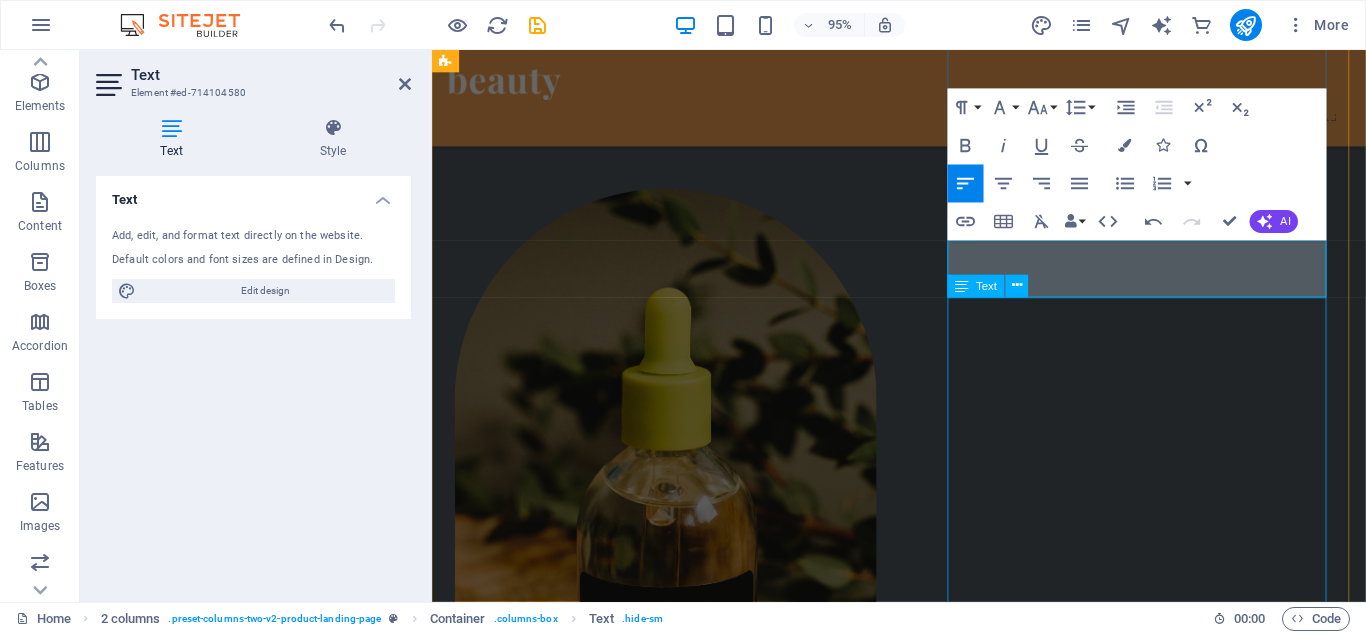 click on "Lorem ipsum dolor sit amet, consectetur adipiscing elit. Velit ullamcorper faucibus bibendum facilisis ante nunc. Odio pharetra mauris orci malesuada non. Ultricies quisque aenean nunc, id eu. Pellentesque sed sem mauris et sit id mattis pharetra. Neque tellus placerat quam mollis scelerisque donec pretium. Justo, fringilla ultricies sed odio sit lacus non in. Arcu commodo imperdiet sed consectetur viverra nisi, egestas interdum." at bounding box center (660, 1592) 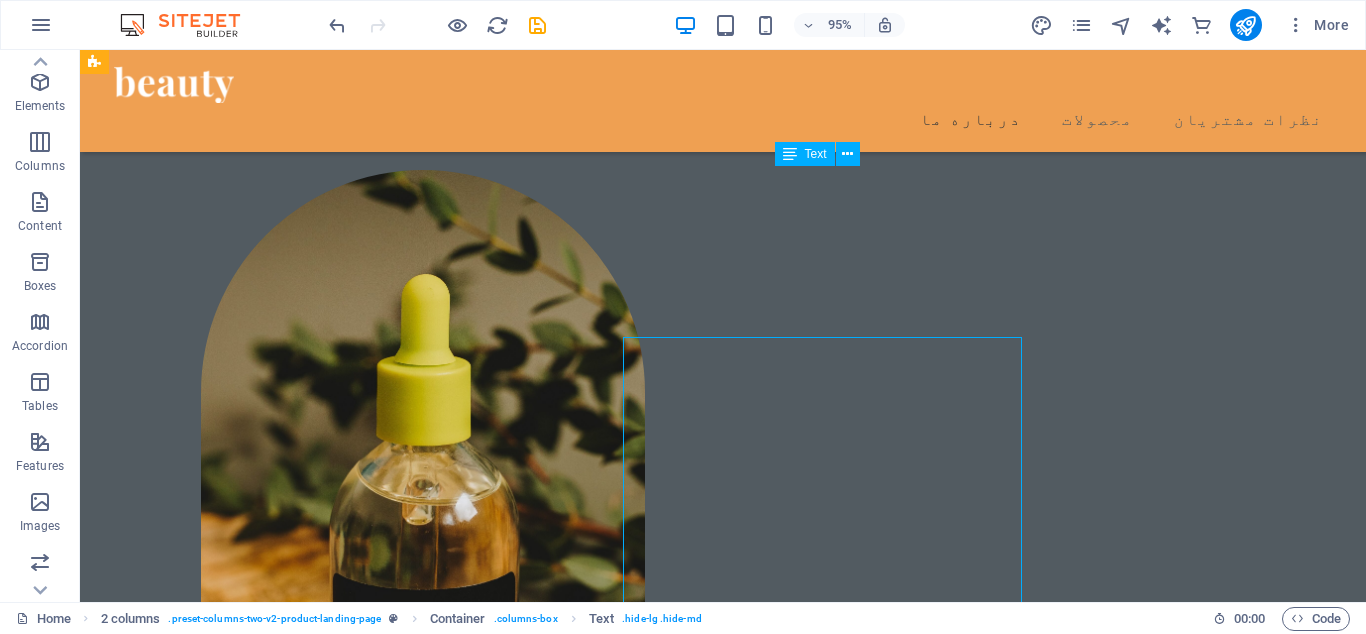 scroll, scrollTop: 815, scrollLeft: 0, axis: vertical 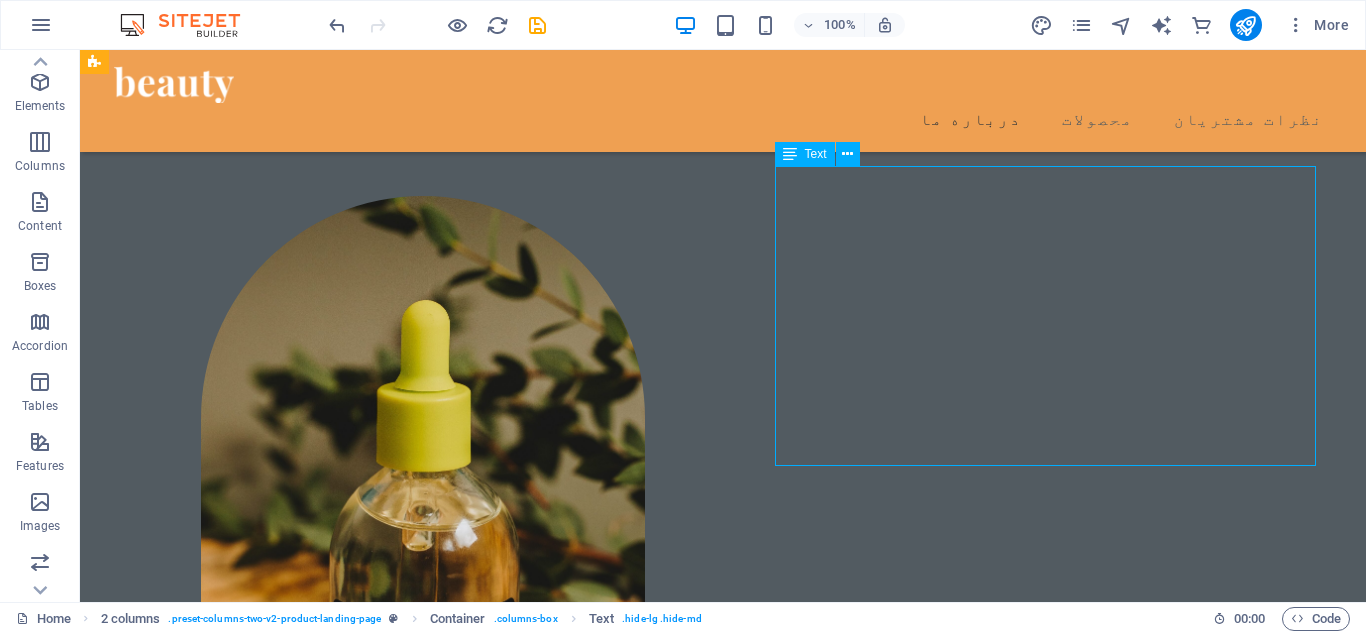 click on "Lorem ipsum dolor sit amet, consectetur adipiscing elit. Velit ullamcorper faucibus bibendum facilisis ante nunc. Odio pharetra mauris orci malesuada non. Ultricies quisque aenean nunc, id eu. Pellentesque sed sem mauris et sit id mattis pharetra. Neque tellus placerat quam mollis scelerisque donec pretium. Justo, fringilla ultricies sed odio sit lacus non in. Arcu commodo imperdiet sed consectetur viverra nisi, egestas interdum." at bounding box center [374, 1562] 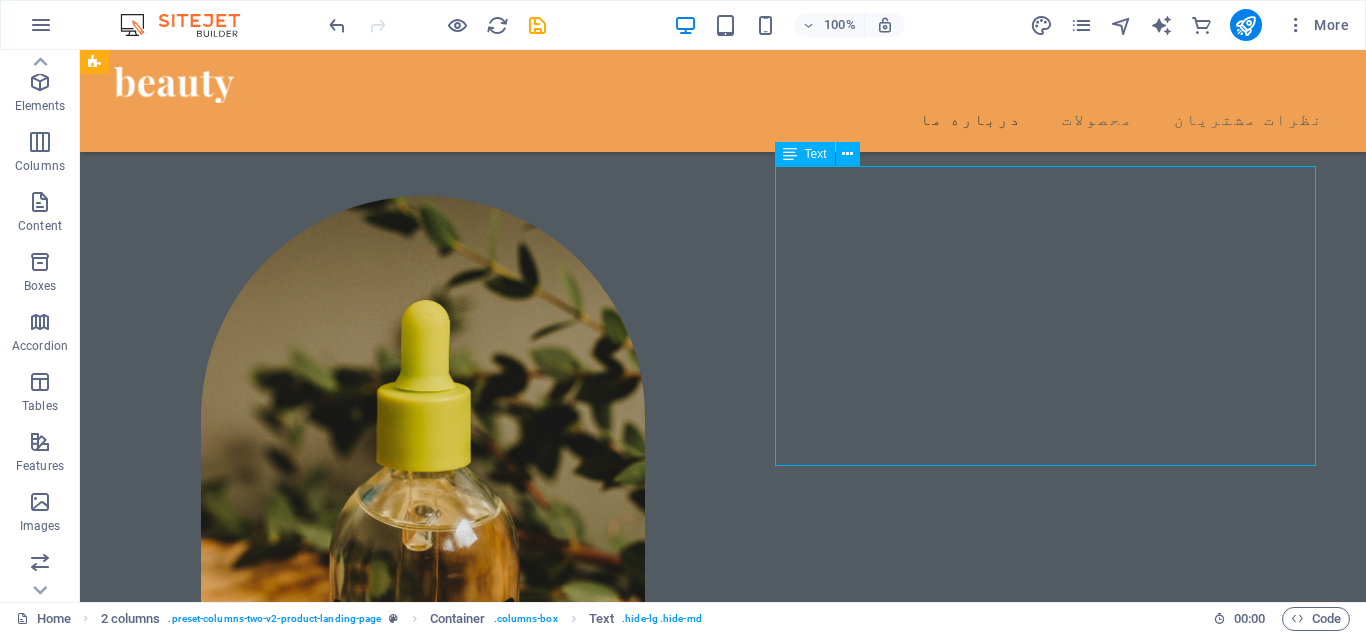 click on "Lorem ipsum dolor sit amet, consectetur adipiscing elit. Velit ullamcorper faucibus bibendum facilisis ante nunc. Odio pharetra mauris orci malesuada non. Ultricies quisque aenean nunc, id eu. Pellentesque sed sem mauris et sit id mattis pharetra. Neque tellus placerat quam mollis scelerisque donec pretium. Justo, fringilla ultricies sed odio sit lacus non in. Arcu commodo imperdiet sed consectetur viverra nisi, egestas interdum." at bounding box center [374, 1562] 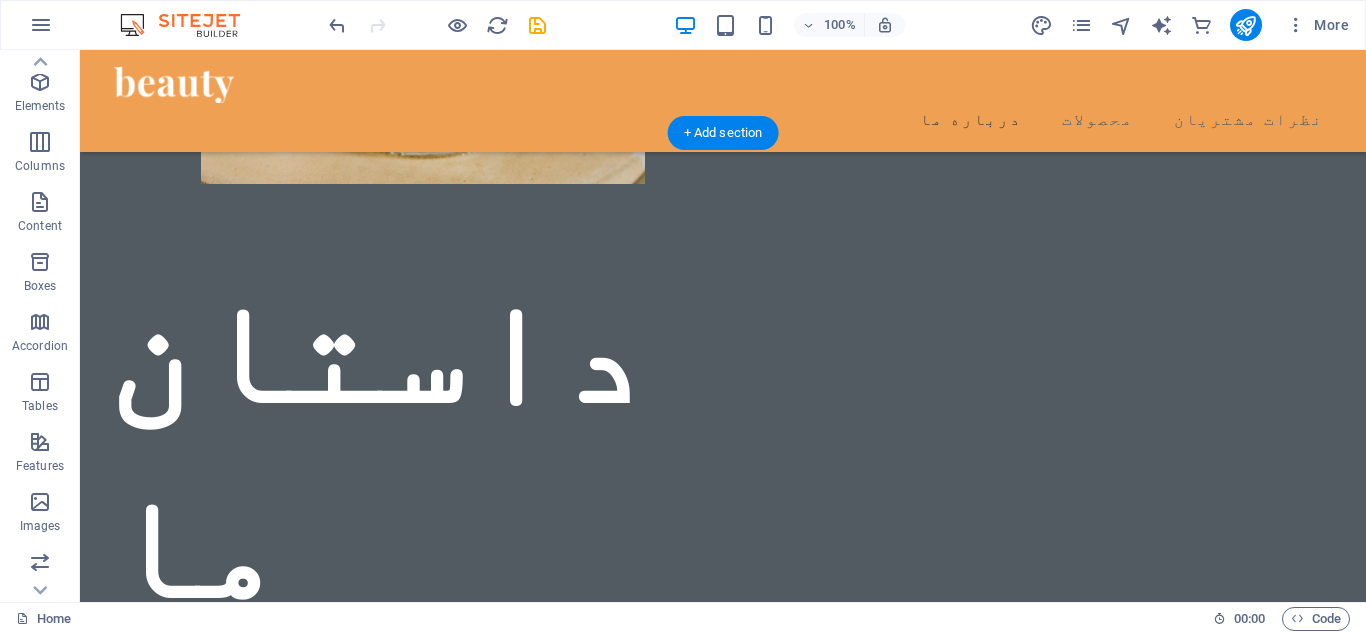scroll, scrollTop: 1697, scrollLeft: 0, axis: vertical 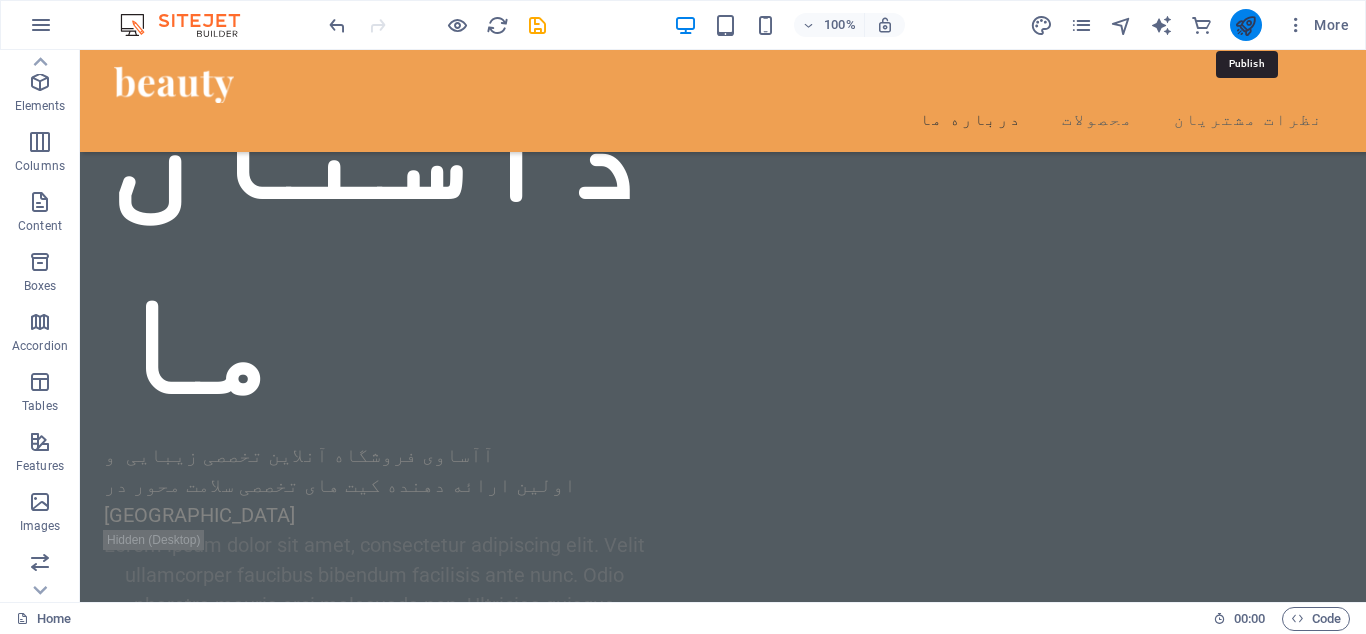 drag, startPoint x: 1256, startPoint y: 28, endPoint x: 1164, endPoint y: 21, distance: 92.26592 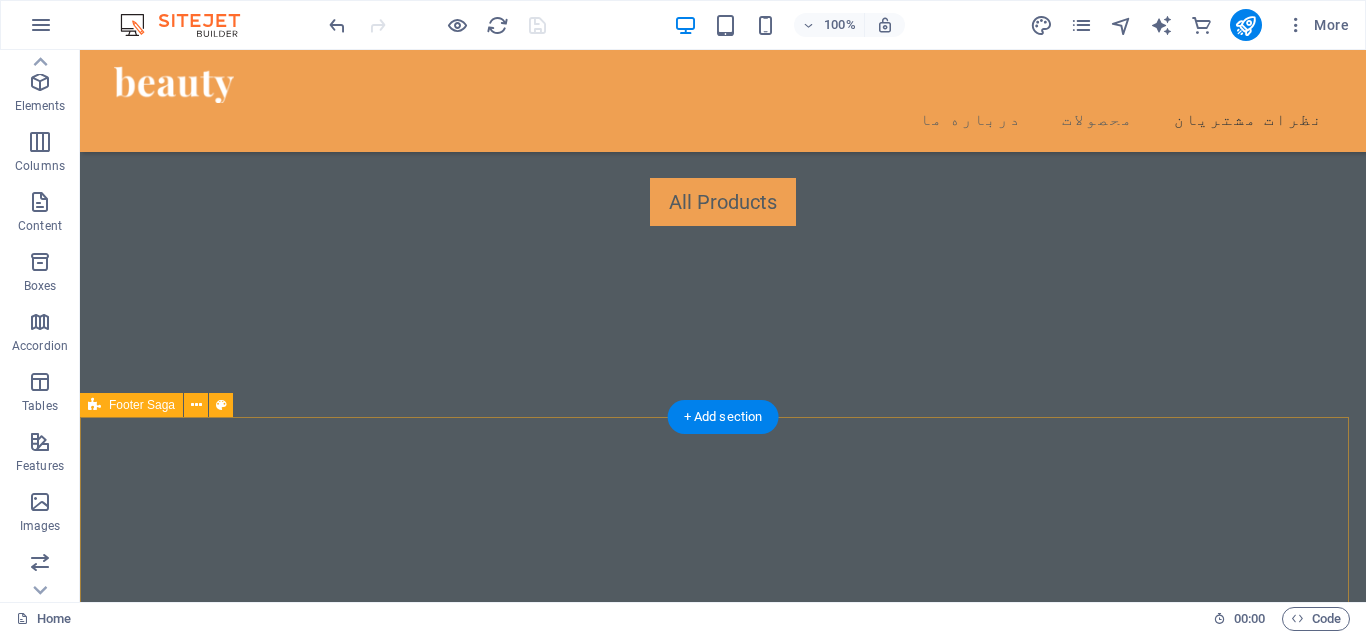 scroll, scrollTop: 4217, scrollLeft: 0, axis: vertical 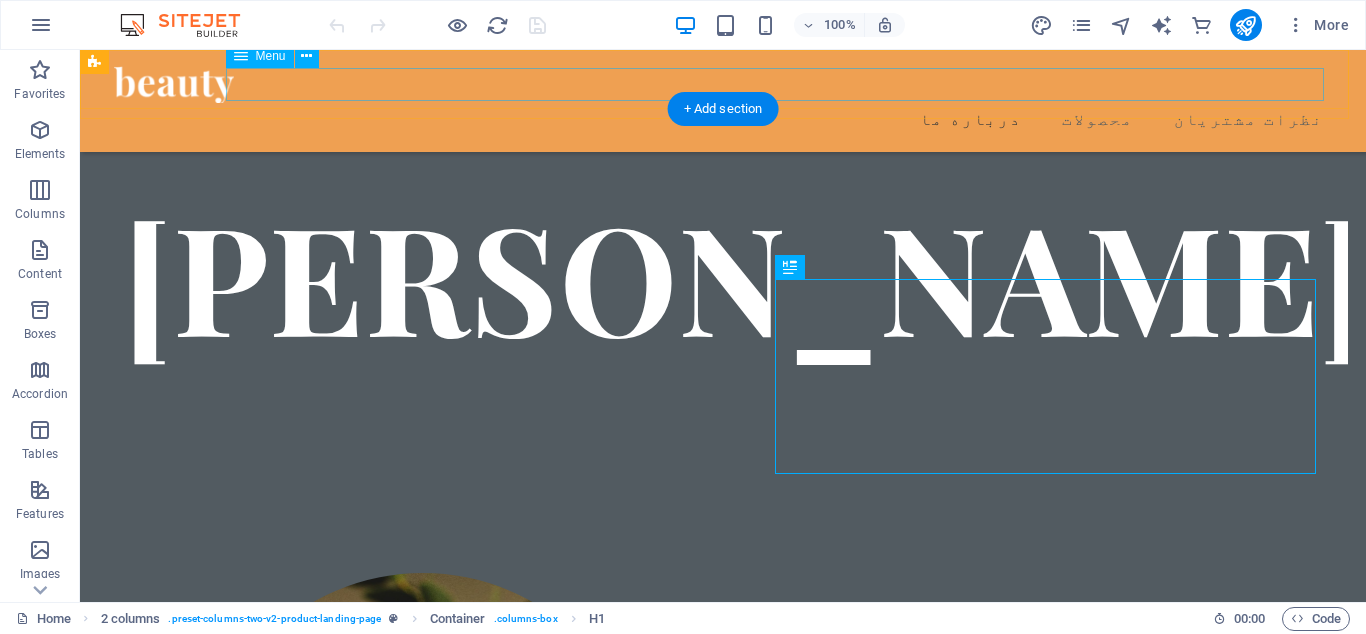 click on "درباره ما محصولات نظرات مشتریان" at bounding box center [723, 119] 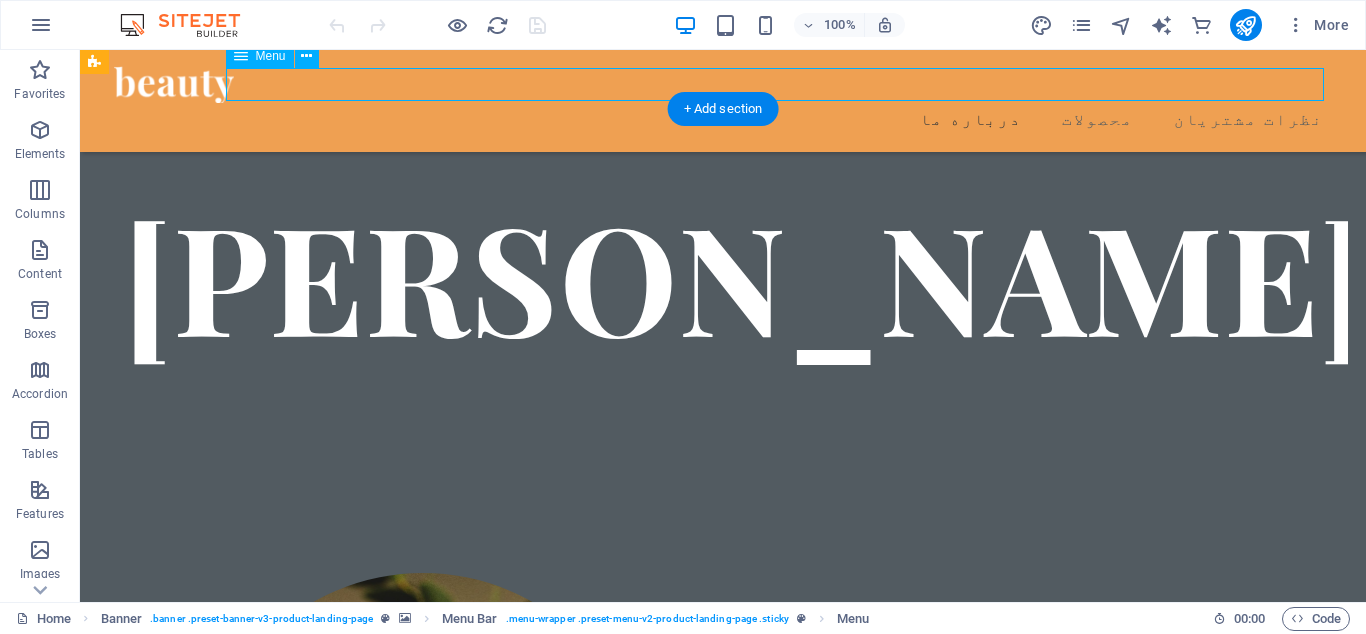 click on "درباره ما محصولات نظرات مشتریان" at bounding box center (723, 119) 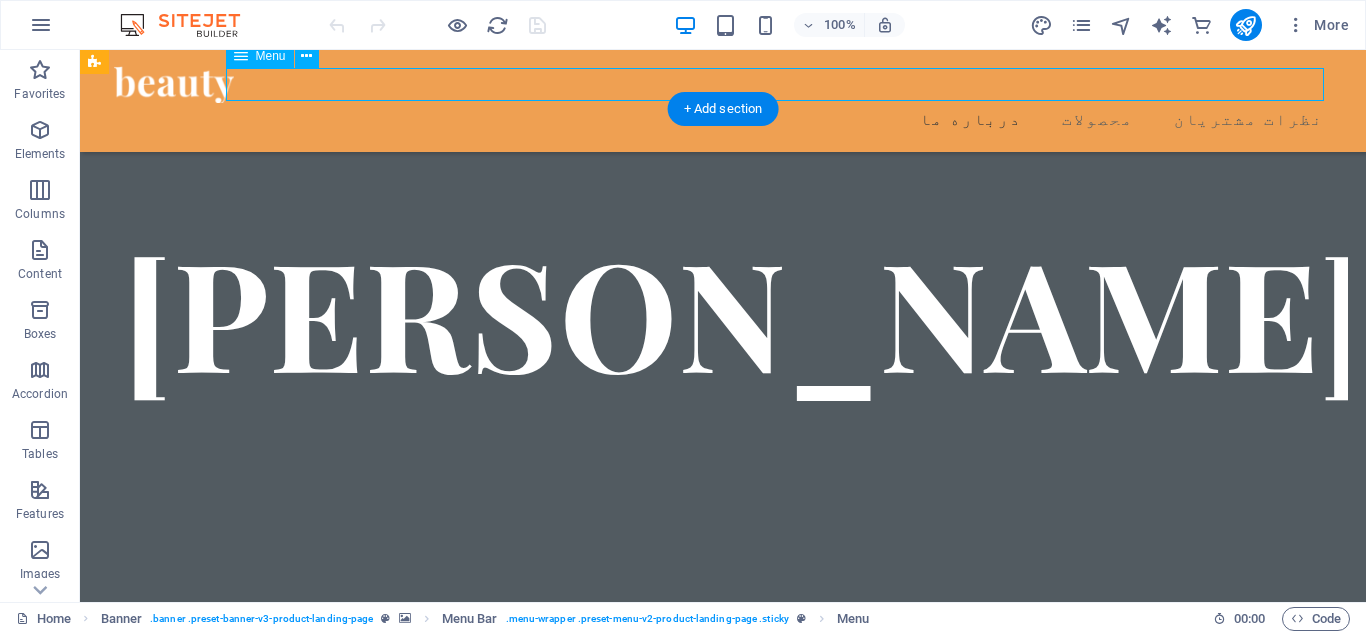 click on "درباره ما محصولات نظرات مشتریان" at bounding box center (723, 119) 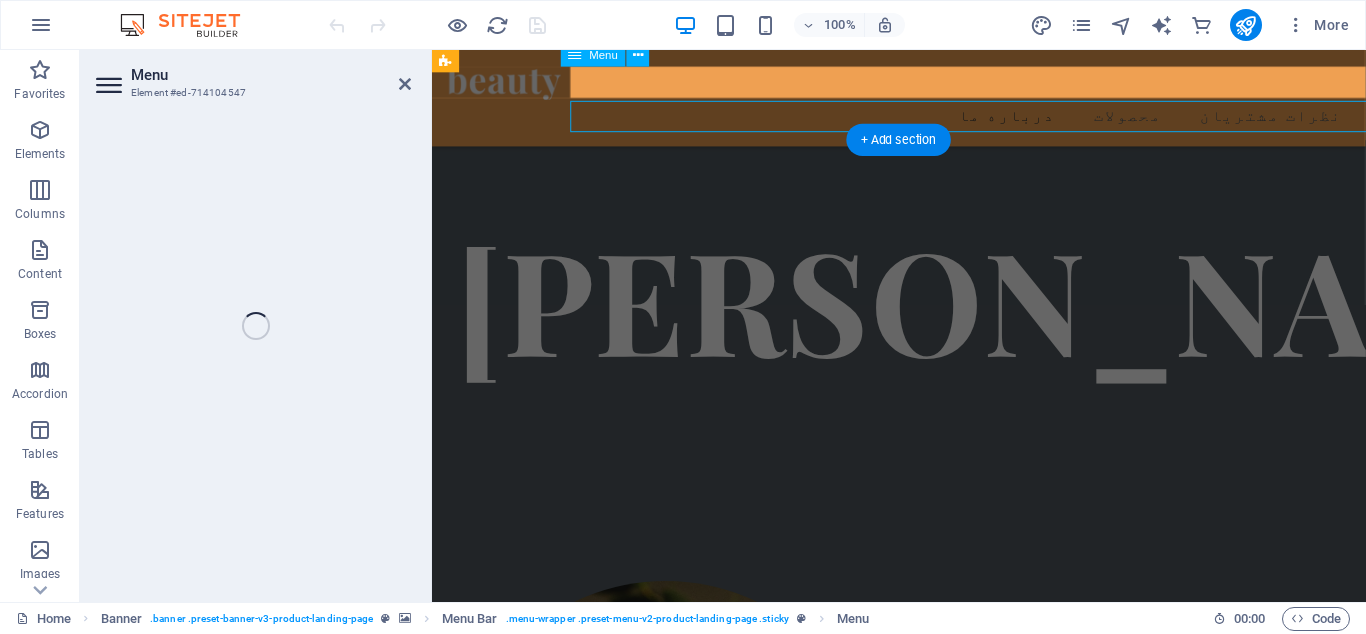 select on "1" 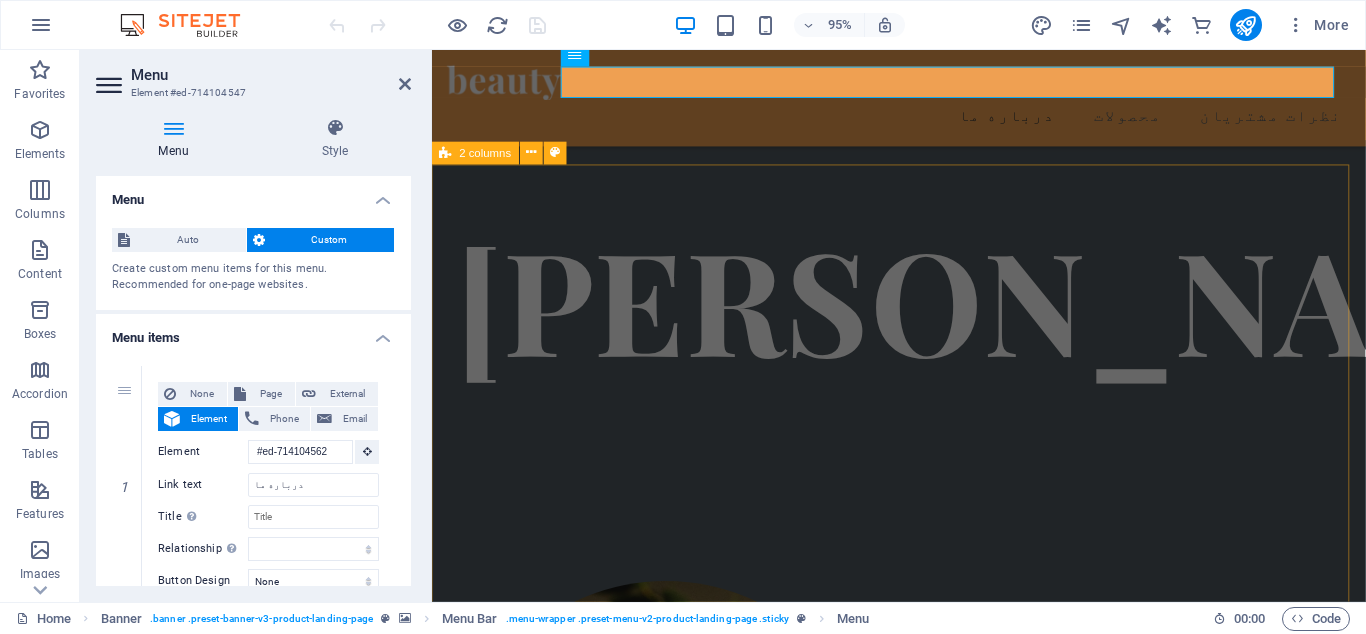 click on "داستان ما آآساوی فروشگاه آنلاین تخصصی زیبایی  و   اولین ارائه دهنده کیت های تخصصی سلامت محور در ایران Lorem ipsum dolor sit amet, consectetur adipiscing elit. Velit ullamcorper faucibus bibendum facilisis ante nunc. Odio pharetra mauris orci malesuada non. Ultricies quisque aenean nunc, id eu. Pellentesque sed sem mauris et sit id mattis pharetra. Neque tellus placerat quam mollis scelerisque donec pretium. Justo, fringilla ultricies sed odio sit lacus non in. Arcu commodo imperdiet sed consectetur viverra nisi, egestas interdum." at bounding box center [923, 1397] 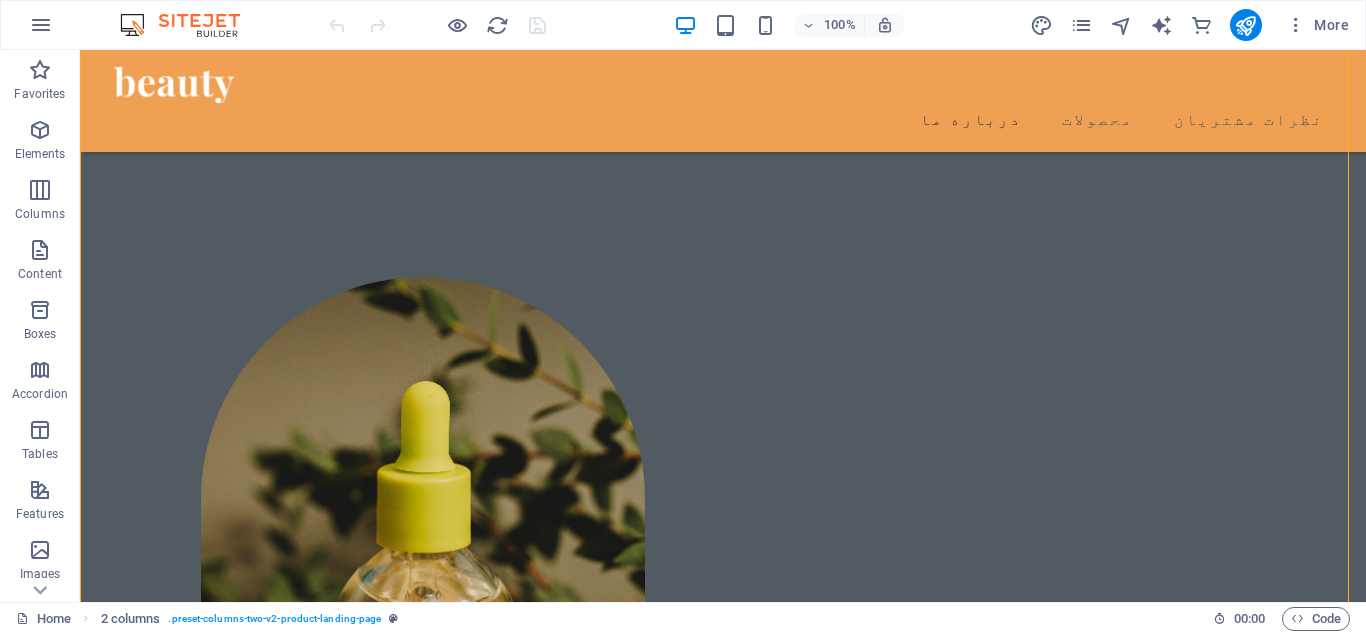 scroll, scrollTop: 763, scrollLeft: 0, axis: vertical 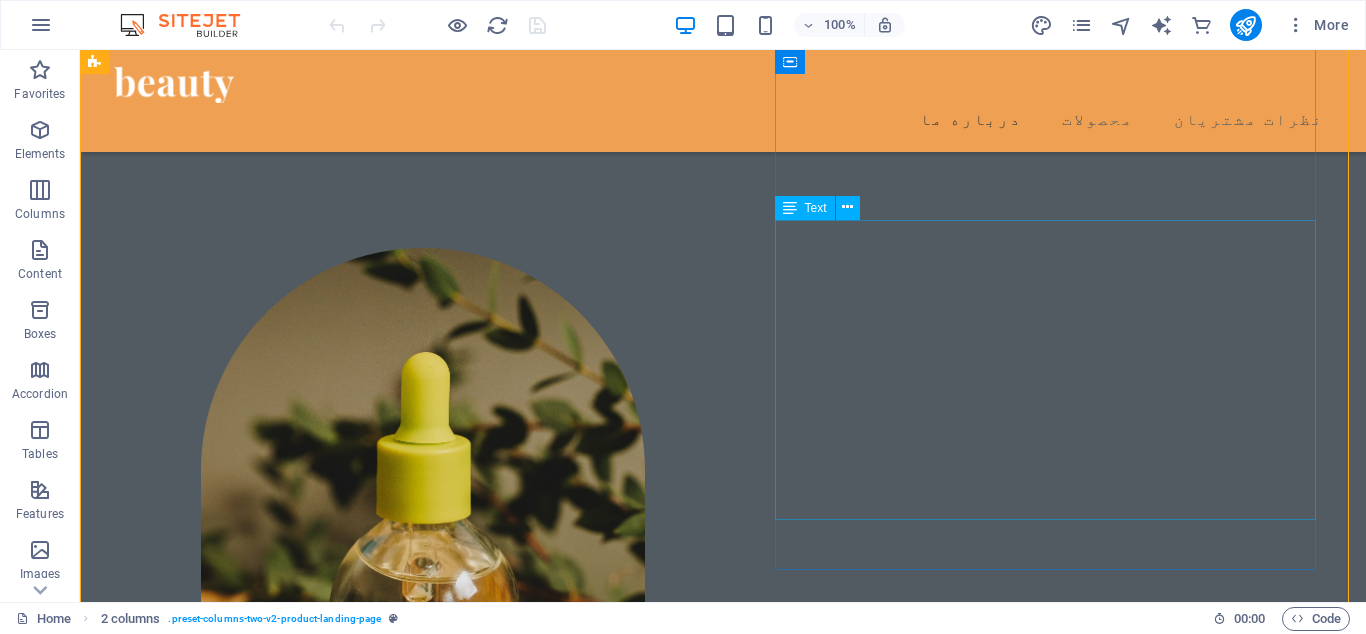 click on "Lorem ipsum dolor sit amet, consectetur adipiscing elit. Velit ullamcorper faucibus bibendum facilisis ante nunc. Odio pharetra mauris orci malesuada non. Ultricies quisque aenean nunc, id eu. Pellentesque sed sem mauris et sit id mattis pharetra. Neque tellus placerat quam mollis scelerisque donec pretium. Justo, fringilla ultricies sed odio sit lacus non in. Arcu commodo imperdiet sed consectetur viverra nisi, egestas interdum." at bounding box center (374, 1614) 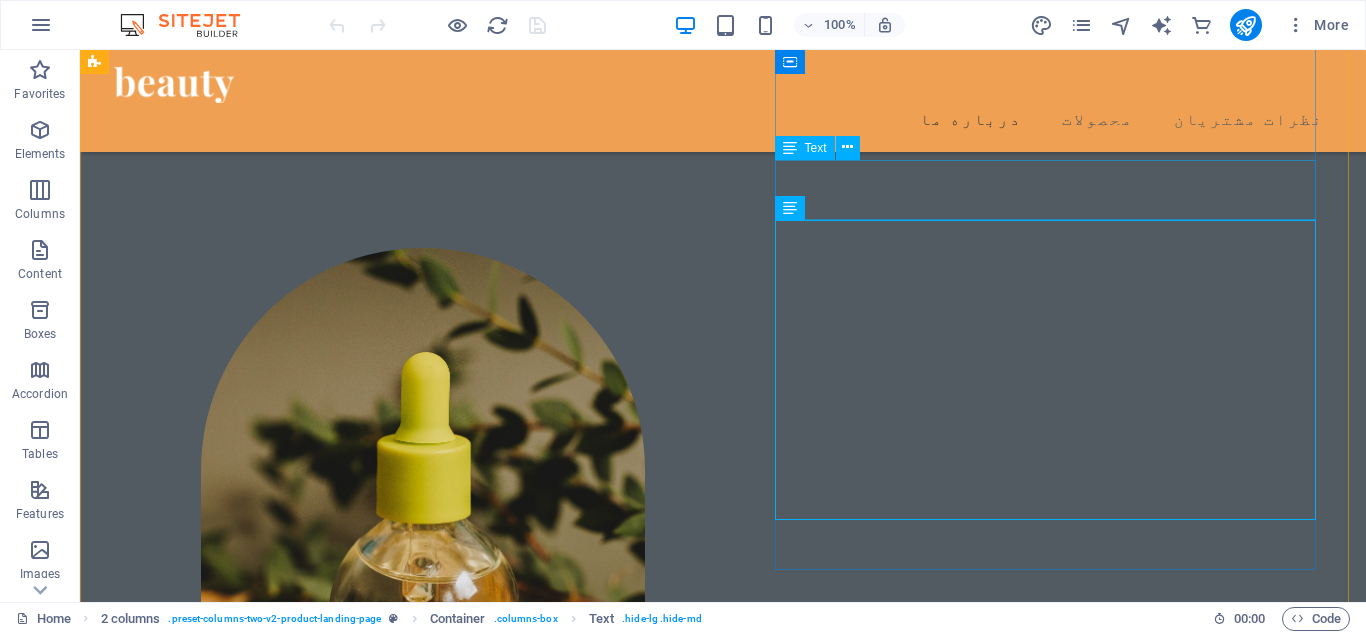 click on "آآساوی فروشگاه آنلاین تخصصی زیبایی  و   اولین ارائه دهنده کیت های تخصصی سلامت محور در ایران" at bounding box center (374, 1419) 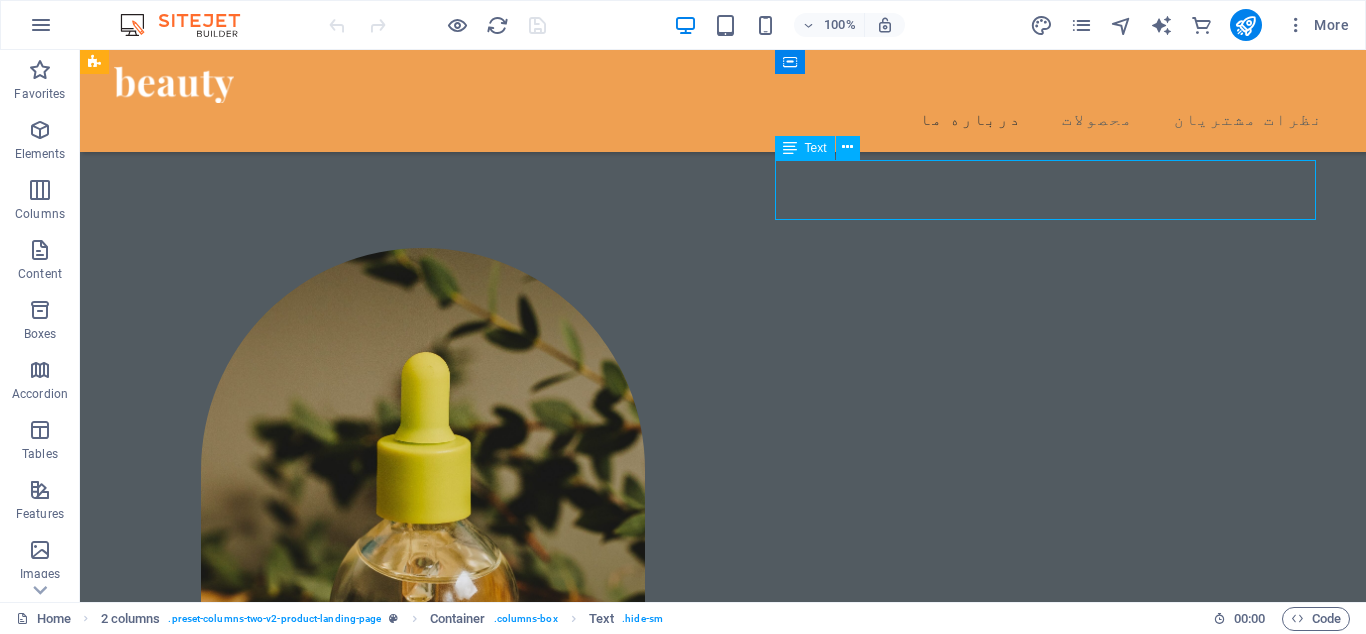 click on "آآساوی فروشگاه آنلاین تخصصی زیبایی  و   اولین ارائه دهنده کیت های تخصصی سلامت محور در ایران" at bounding box center (374, 1419) 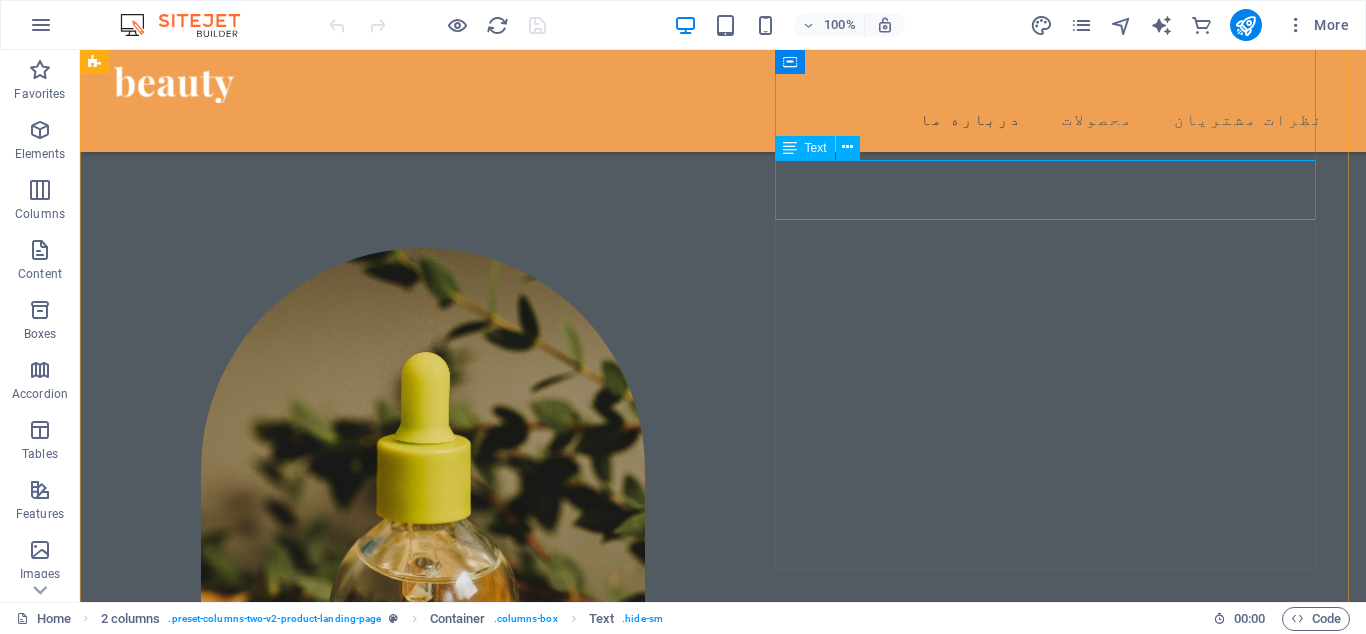 click on "Text" at bounding box center (816, 148) 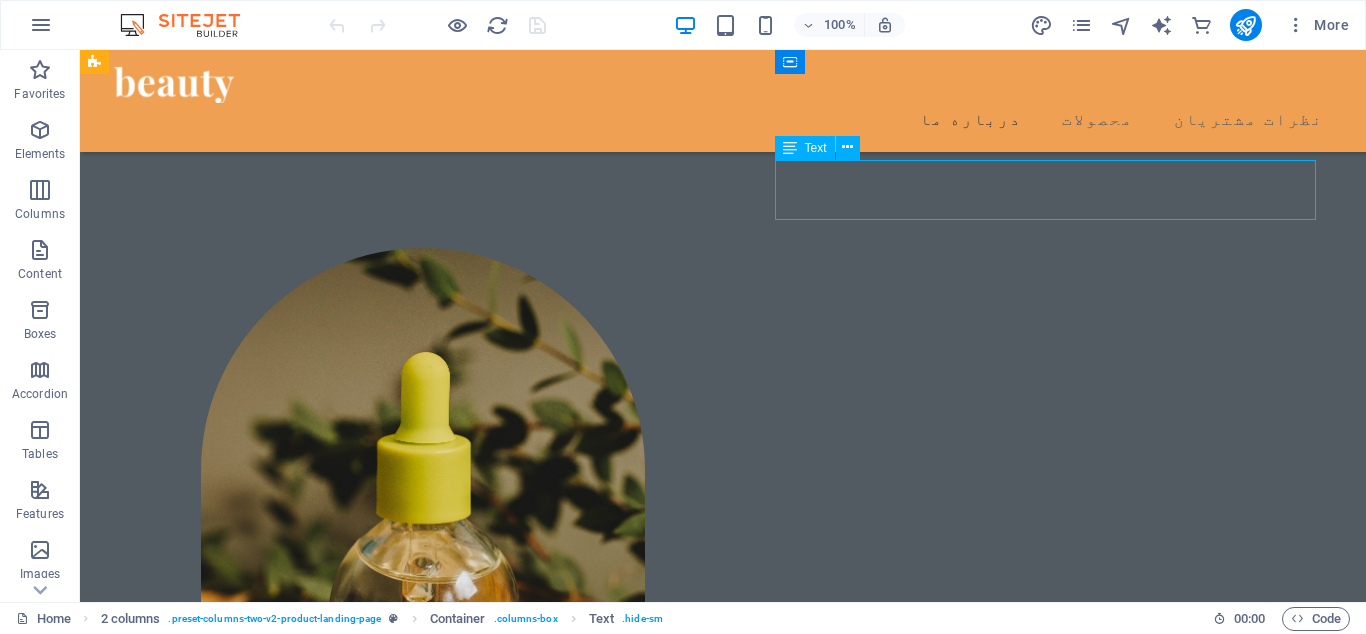 click on "Text" at bounding box center (816, 148) 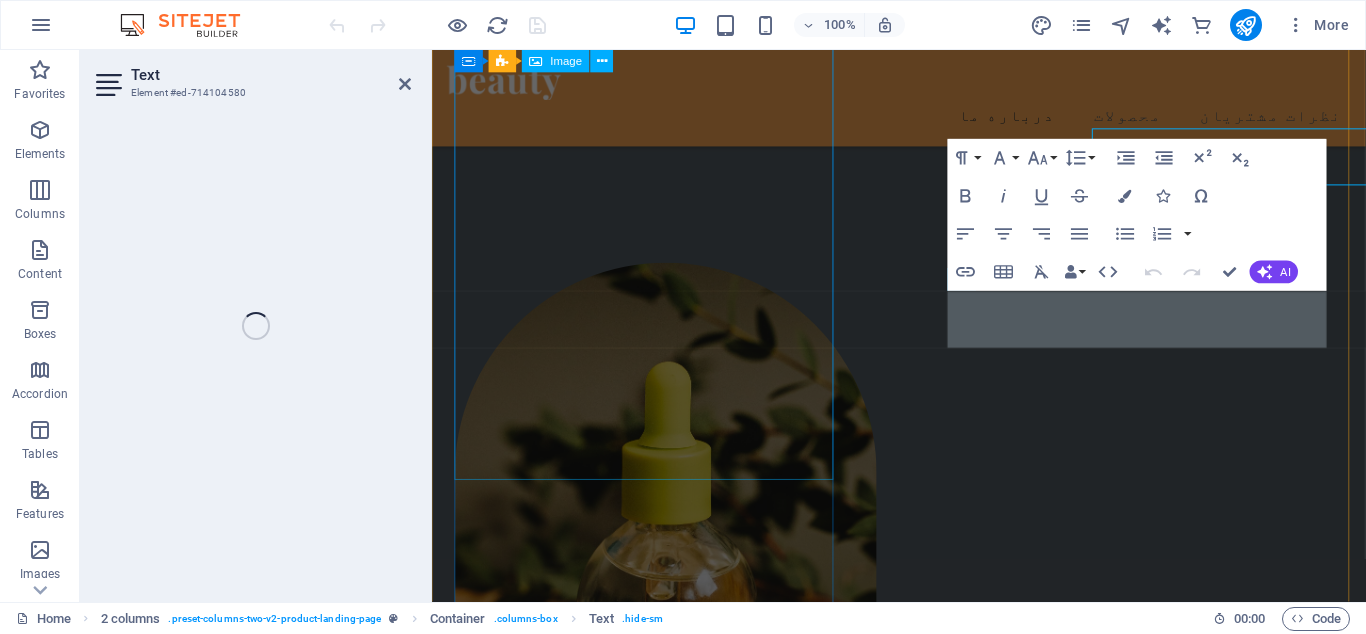 scroll, scrollTop: 789, scrollLeft: 0, axis: vertical 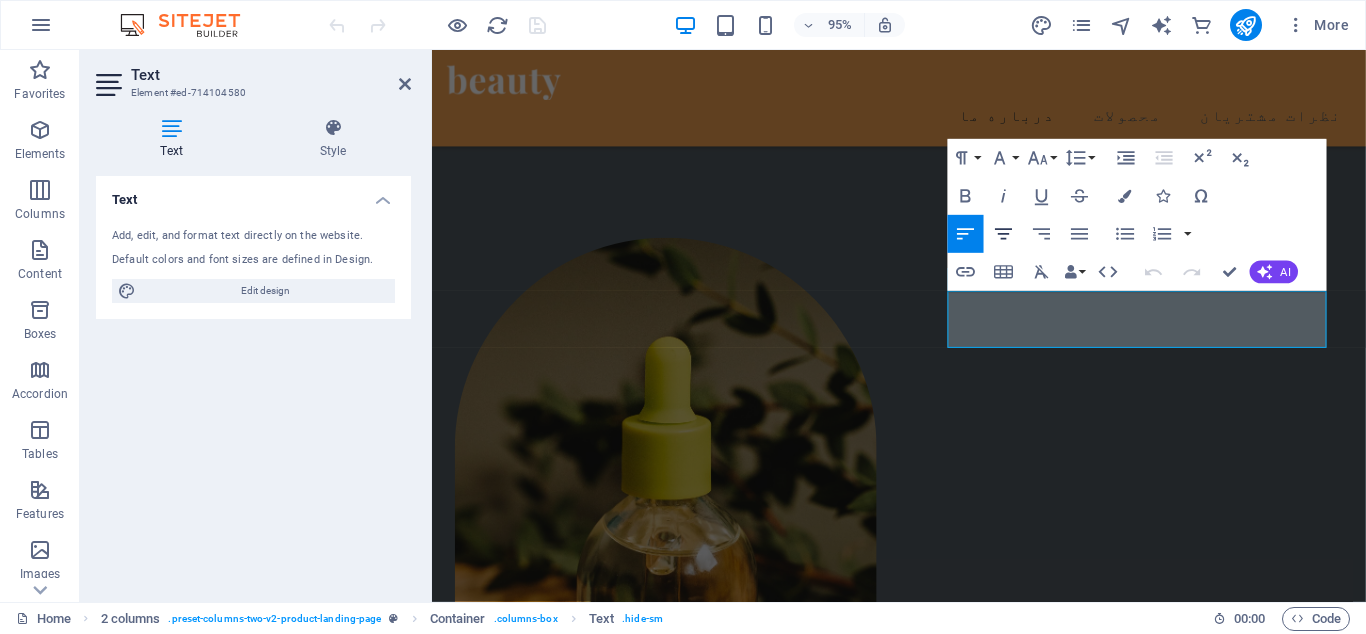 click 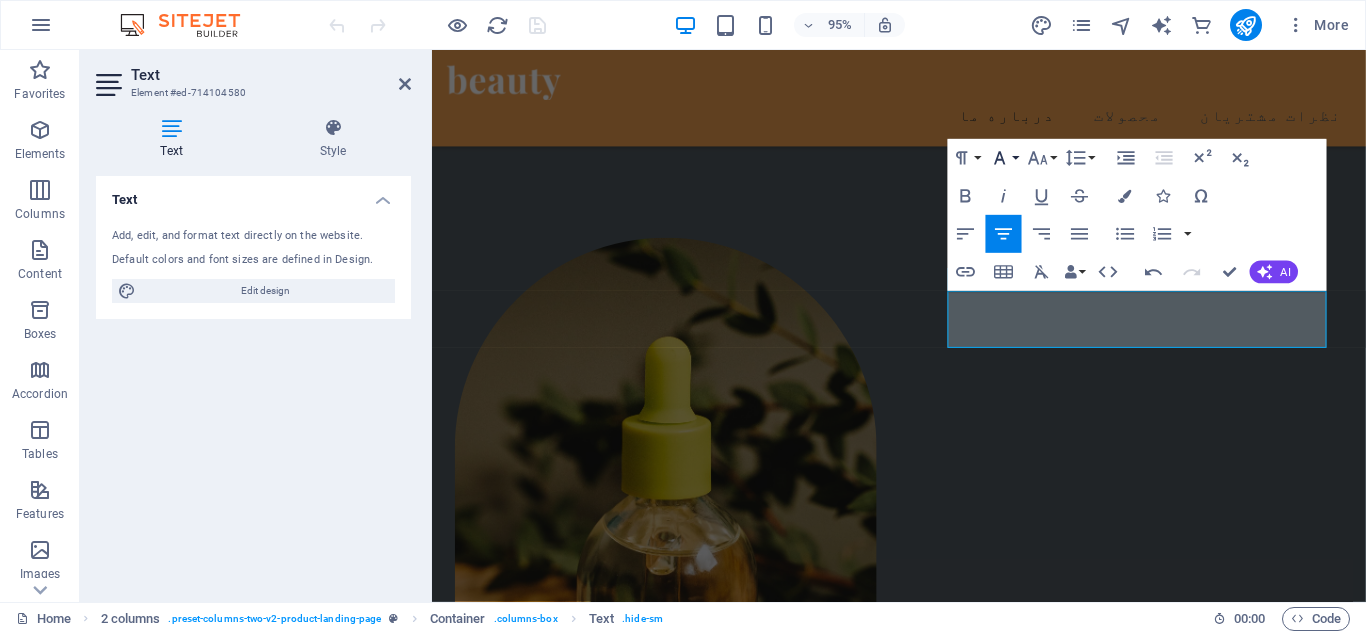 click 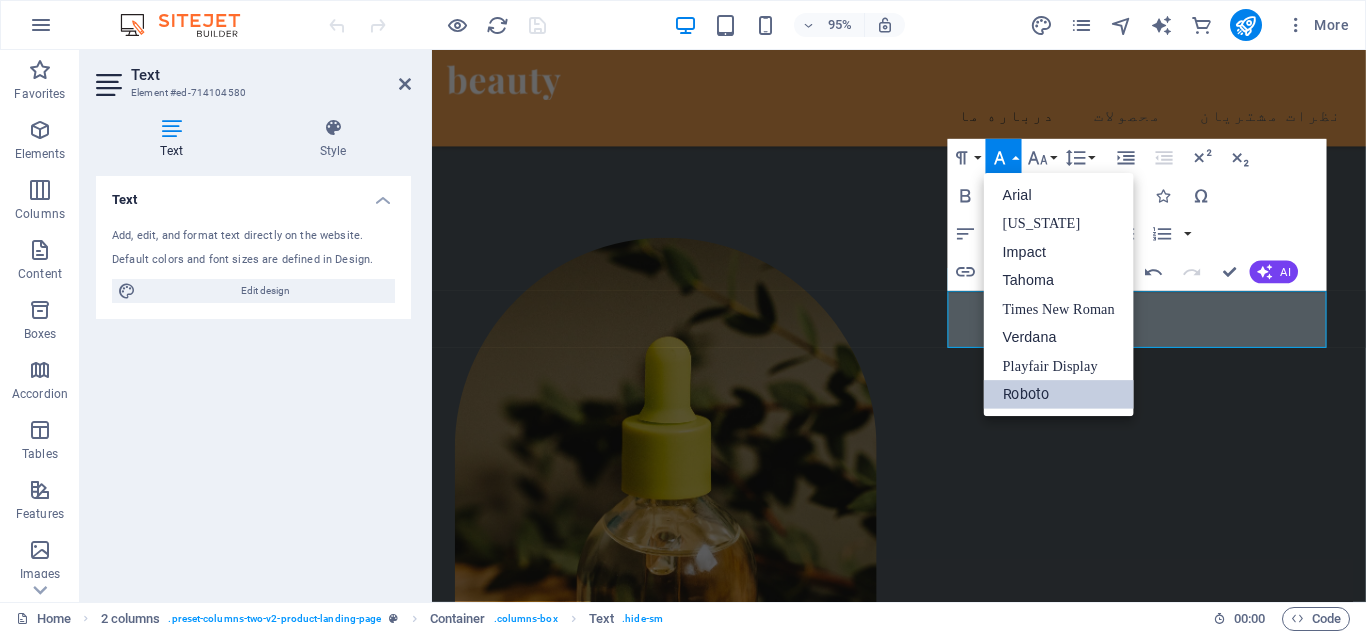 scroll, scrollTop: 0, scrollLeft: 0, axis: both 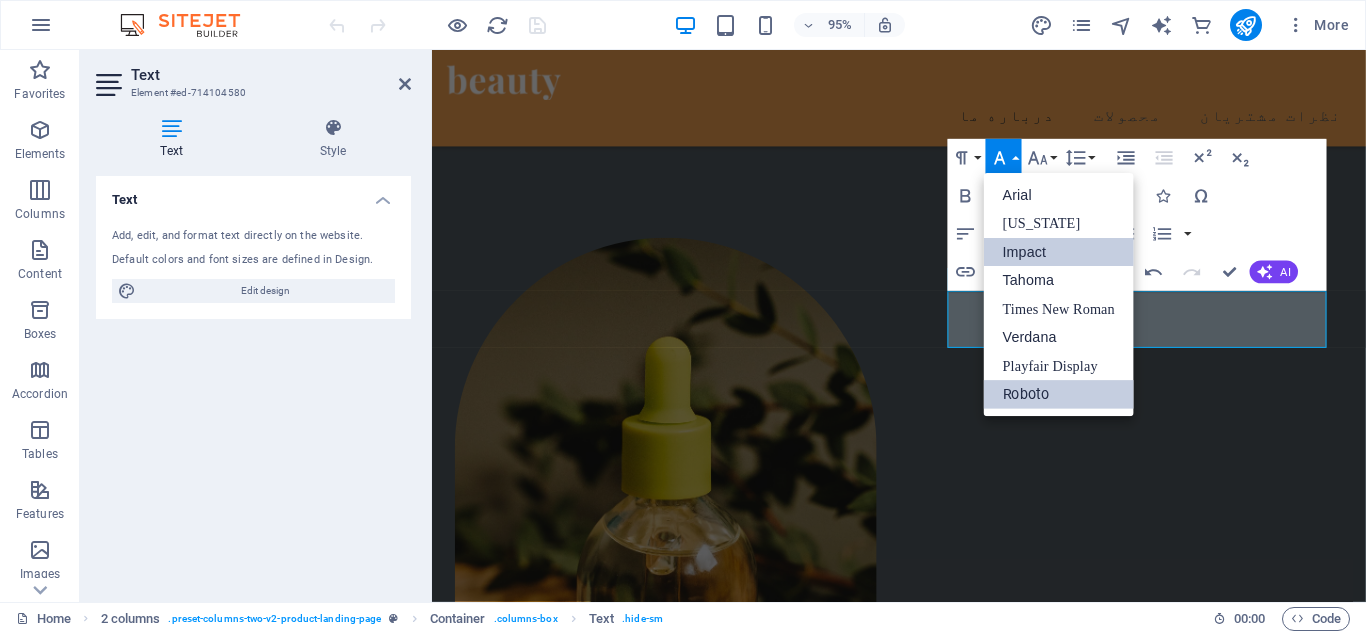 click on "Impact" at bounding box center (1059, 252) 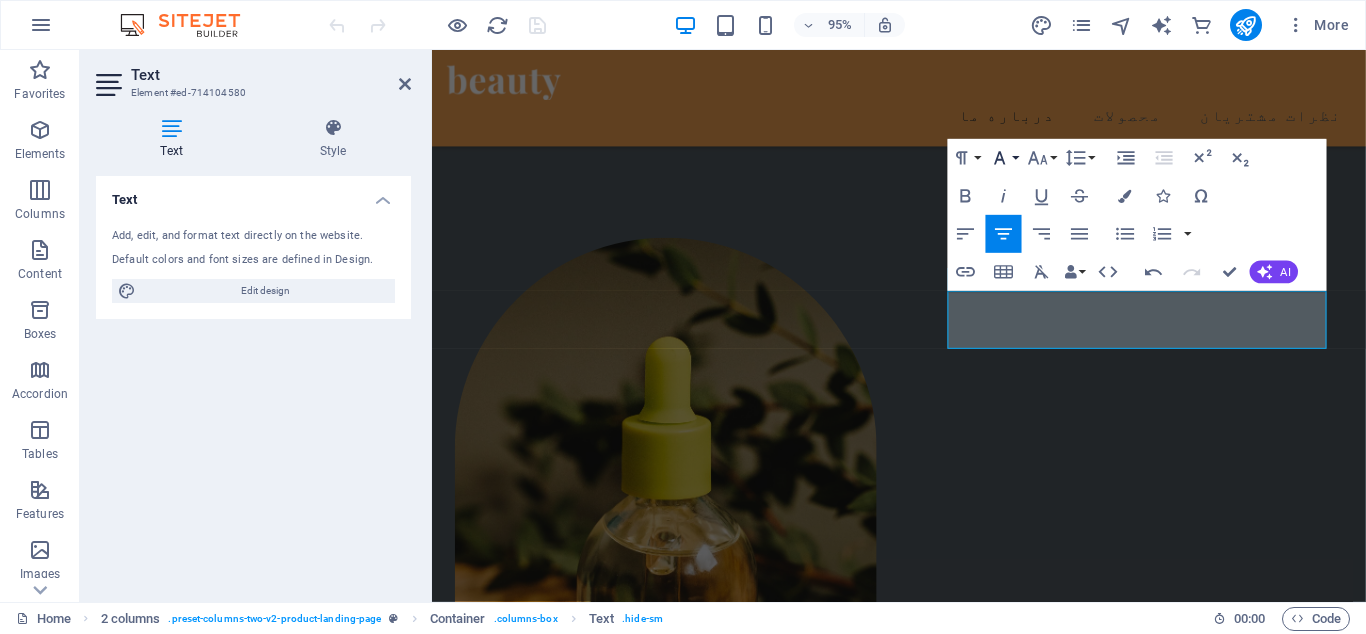 click 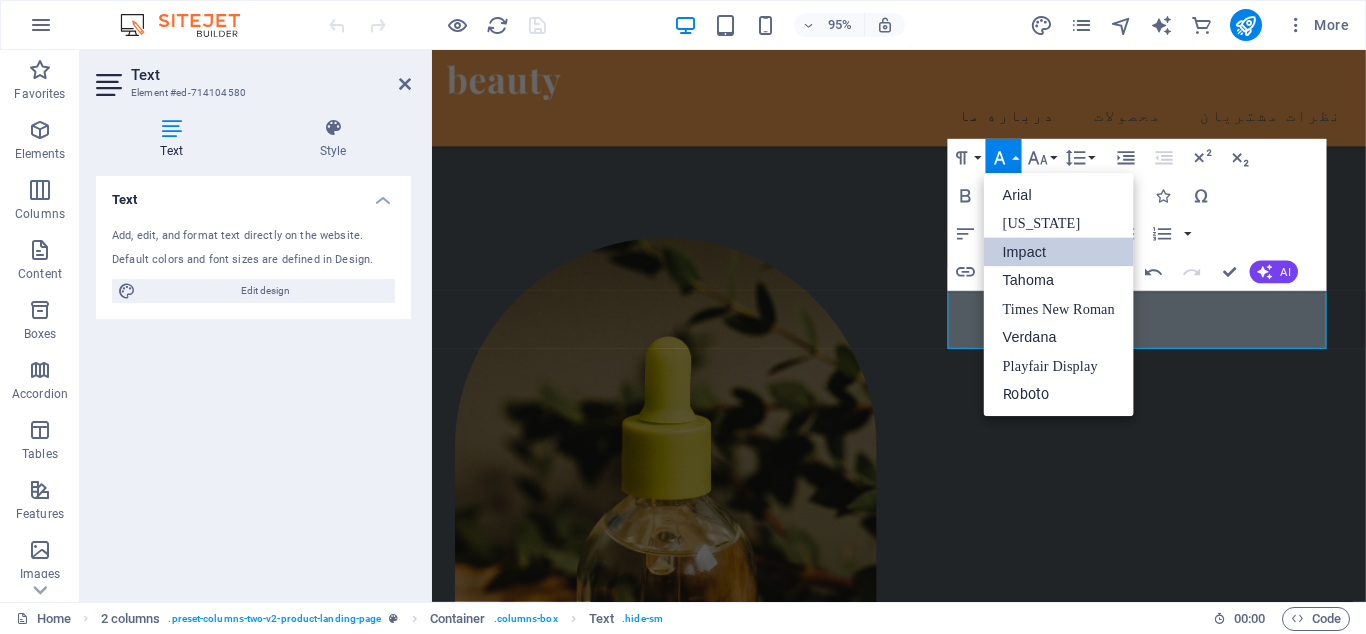 scroll, scrollTop: 0, scrollLeft: 0, axis: both 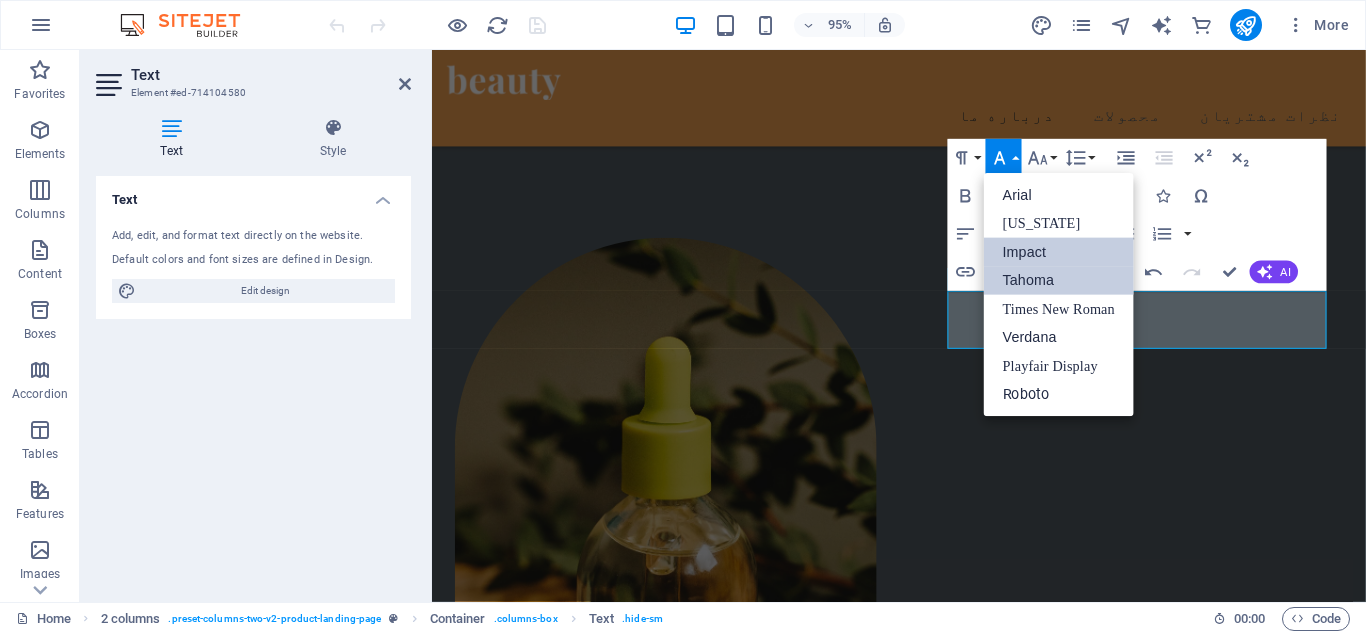 click on "Tahoma" at bounding box center (1059, 281) 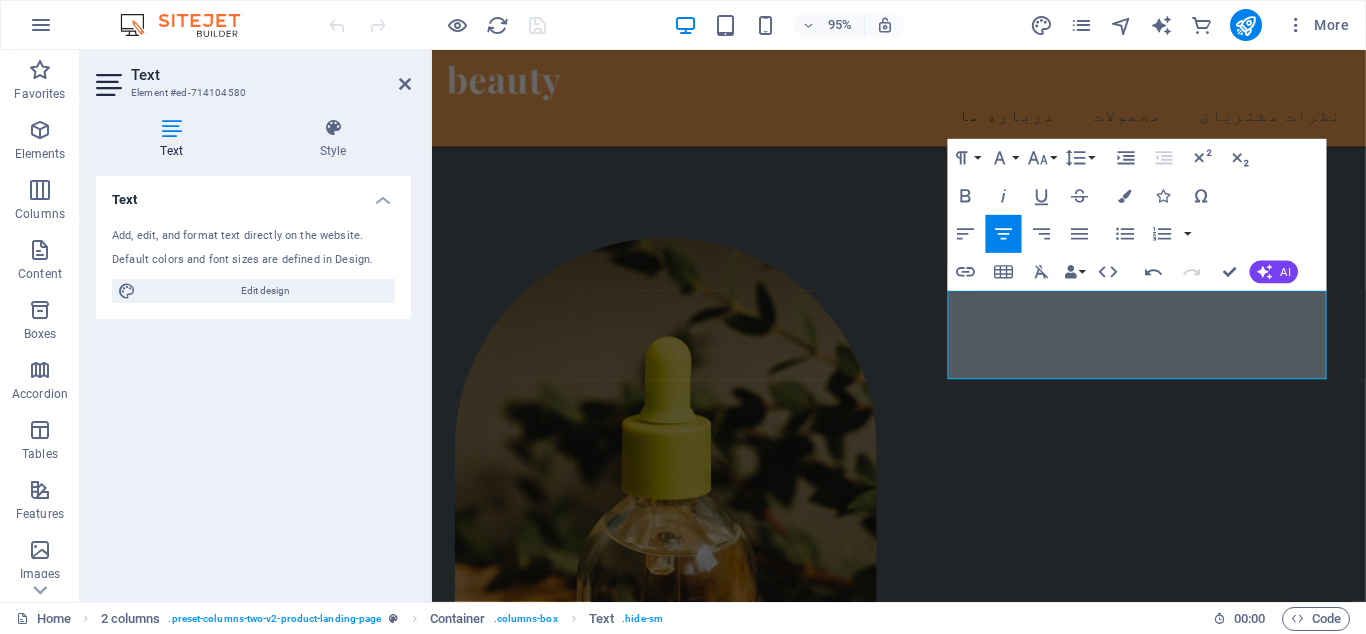 click 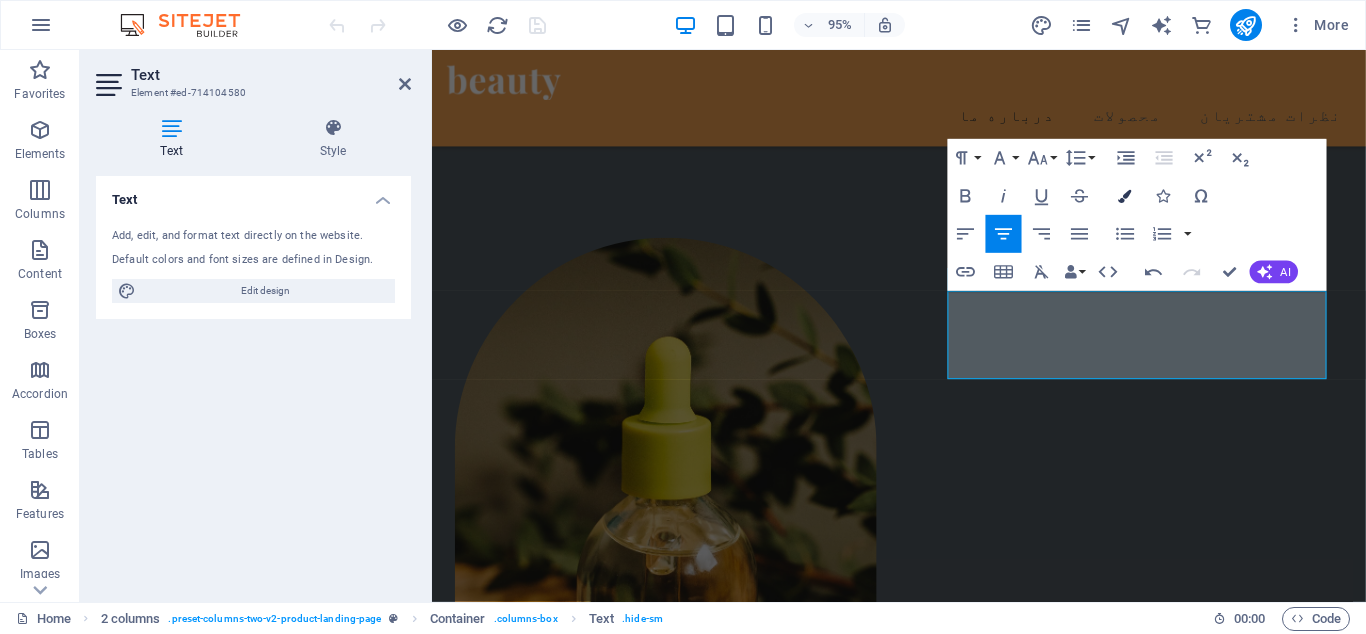 click on "Colors" at bounding box center [1125, 196] 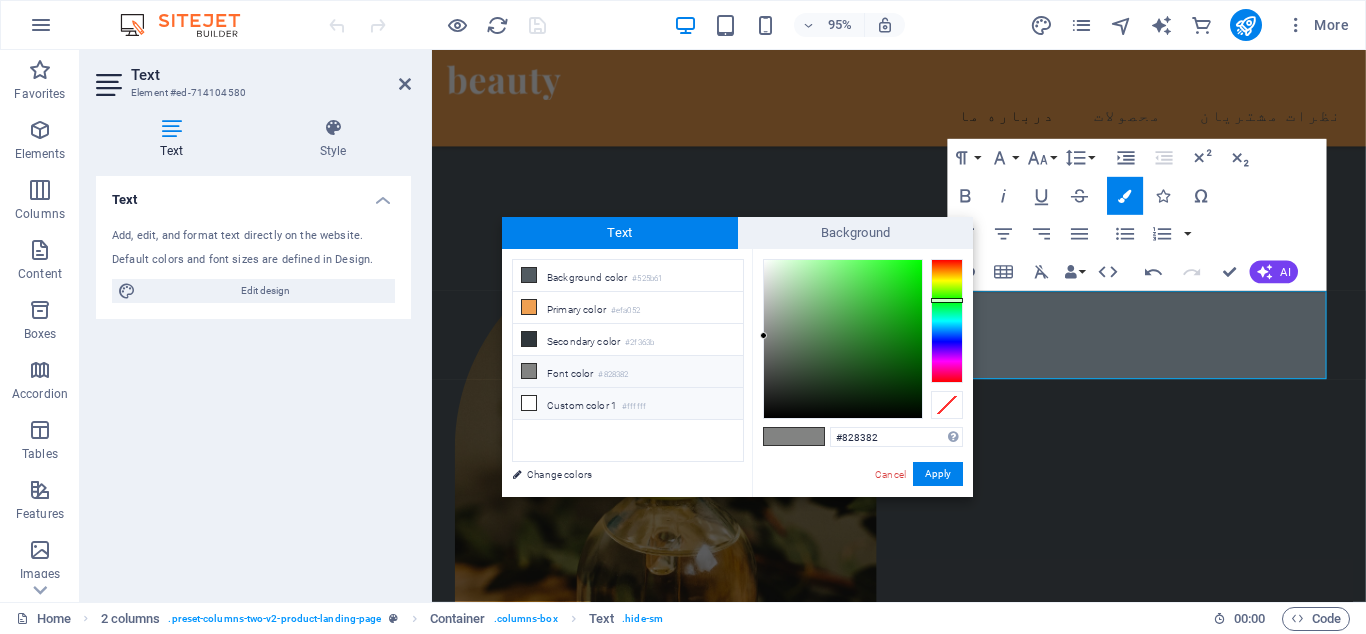click on "Custom color 1
#ffffff" at bounding box center (628, 404) 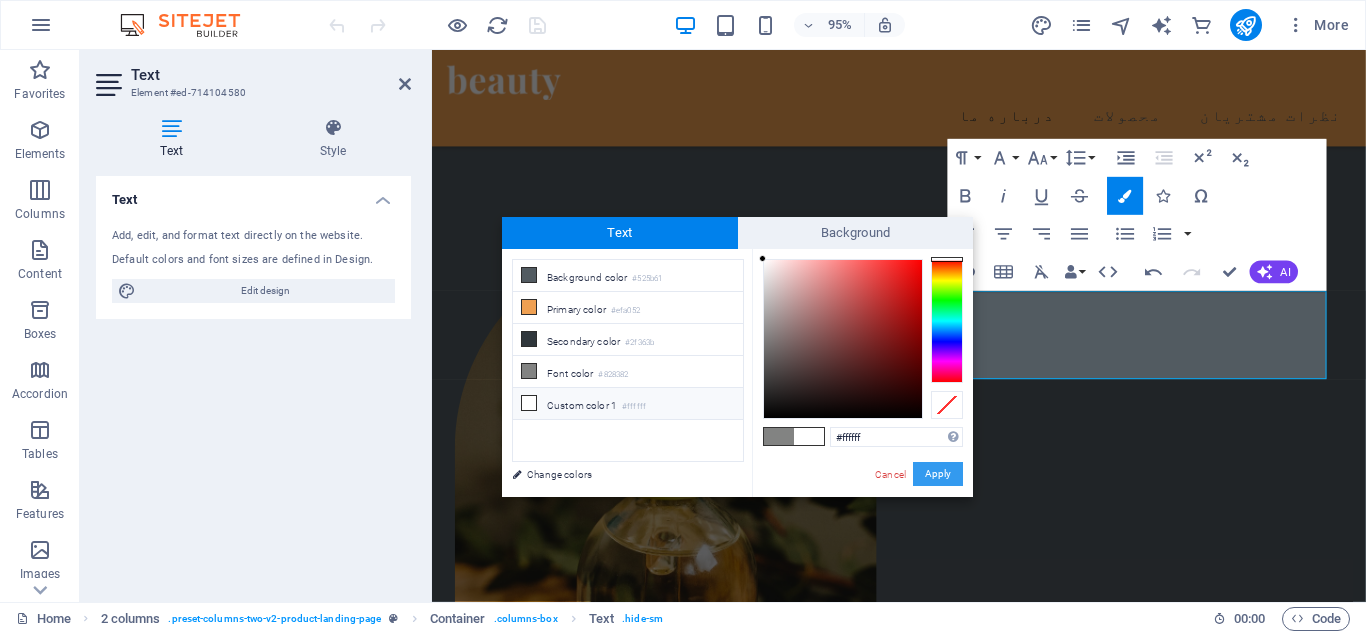 click on "Apply" at bounding box center (938, 474) 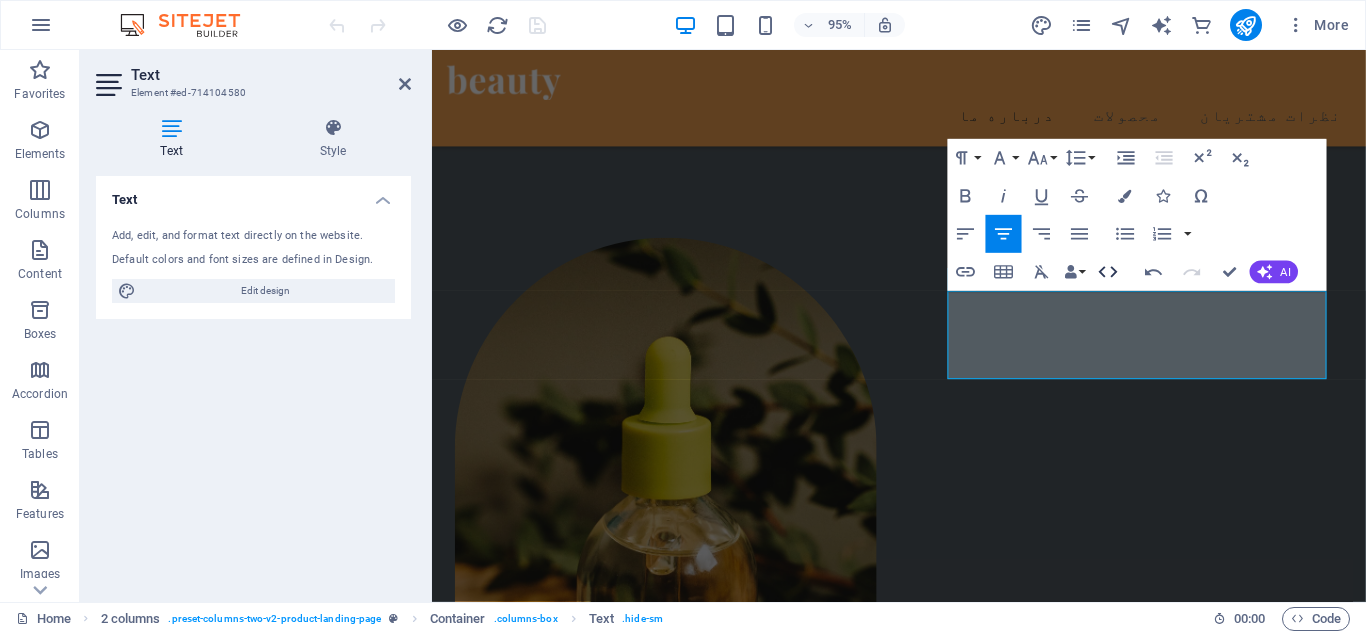click 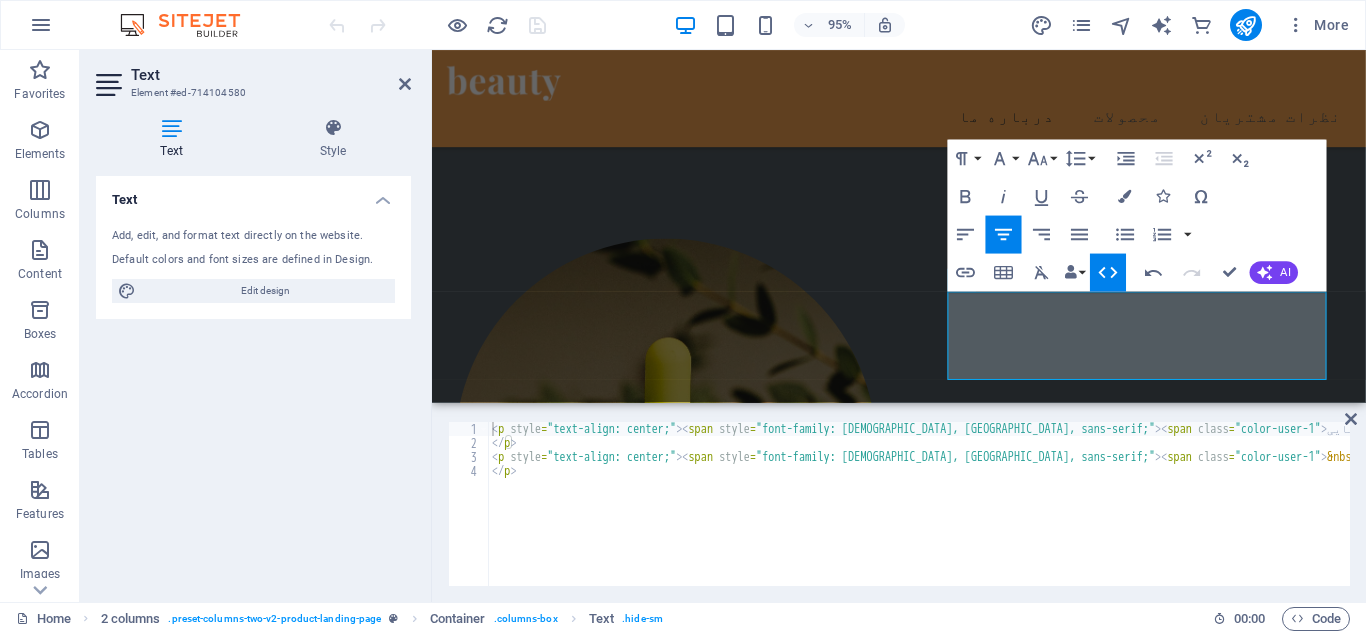 click 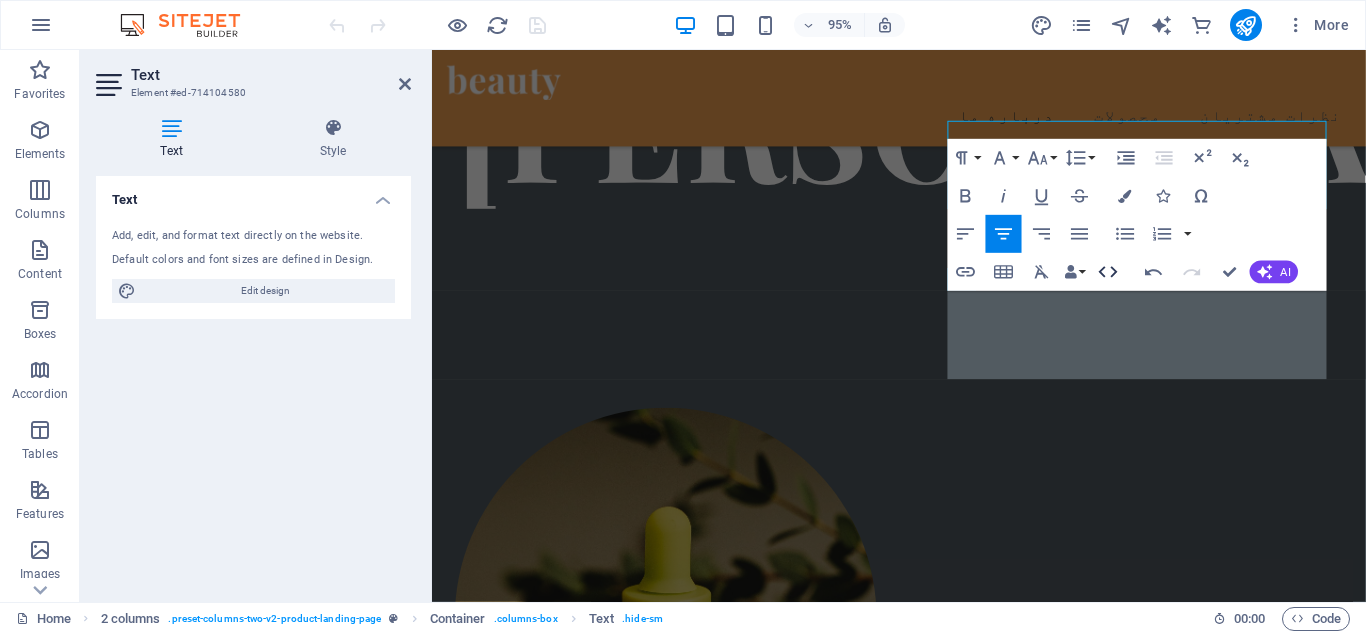 scroll, scrollTop: 789, scrollLeft: 0, axis: vertical 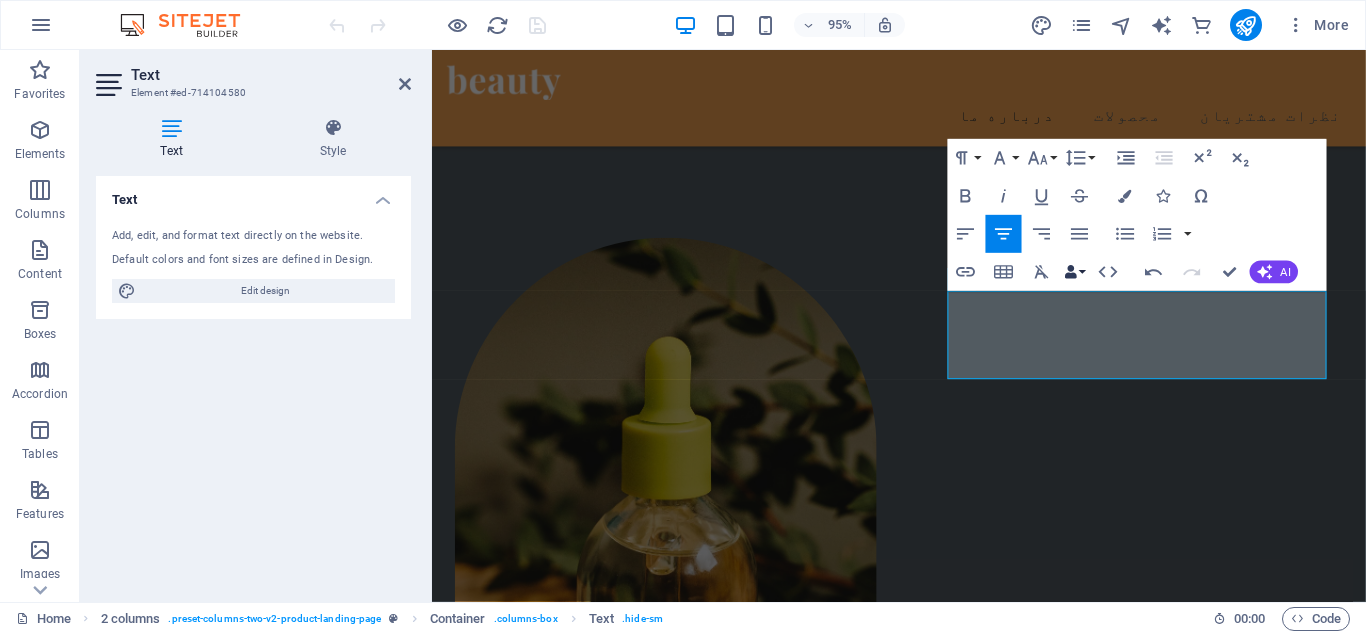 click on "Data Bindings" at bounding box center (1075, 272) 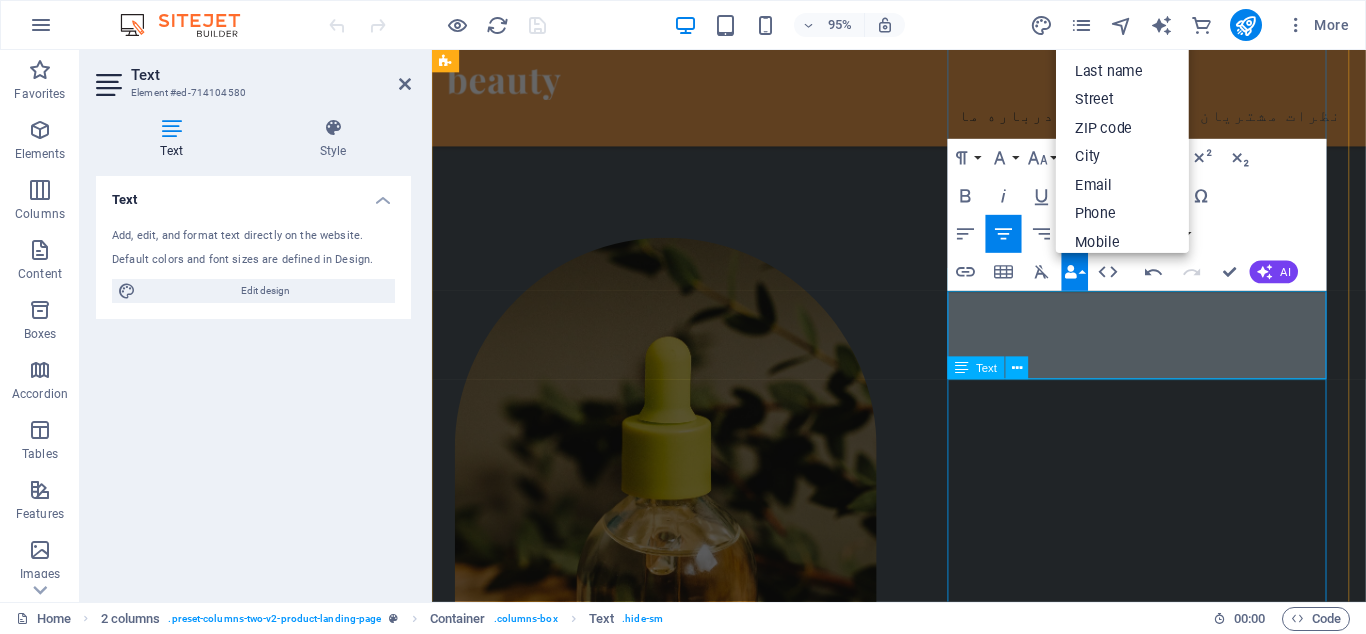 click on "Lorem ipsum dolor sit amet, consectetur adipiscing elit. Velit ullamcorper faucibus bibendum facilisis ante nunc. Odio pharetra mauris orci malesuada non. Ultricies quisque aenean nunc, id eu. Pellentesque sed sem mauris et sit id mattis pharetra. Neque tellus placerat quam mollis scelerisque donec pretium. Justo, fringilla ultricies sed odio sit lacus non in. Arcu commodo imperdiet sed consectetur viverra nisi, egestas interdum." at bounding box center [660, 1644] 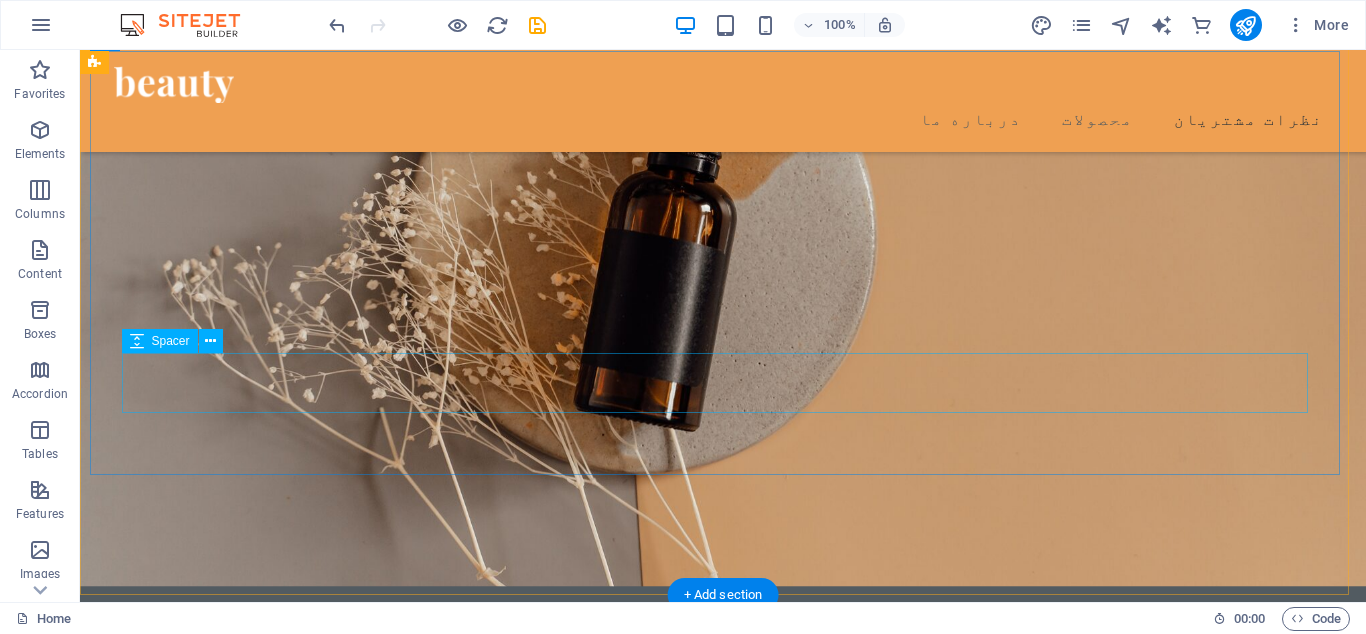 scroll, scrollTop: 2779, scrollLeft: 0, axis: vertical 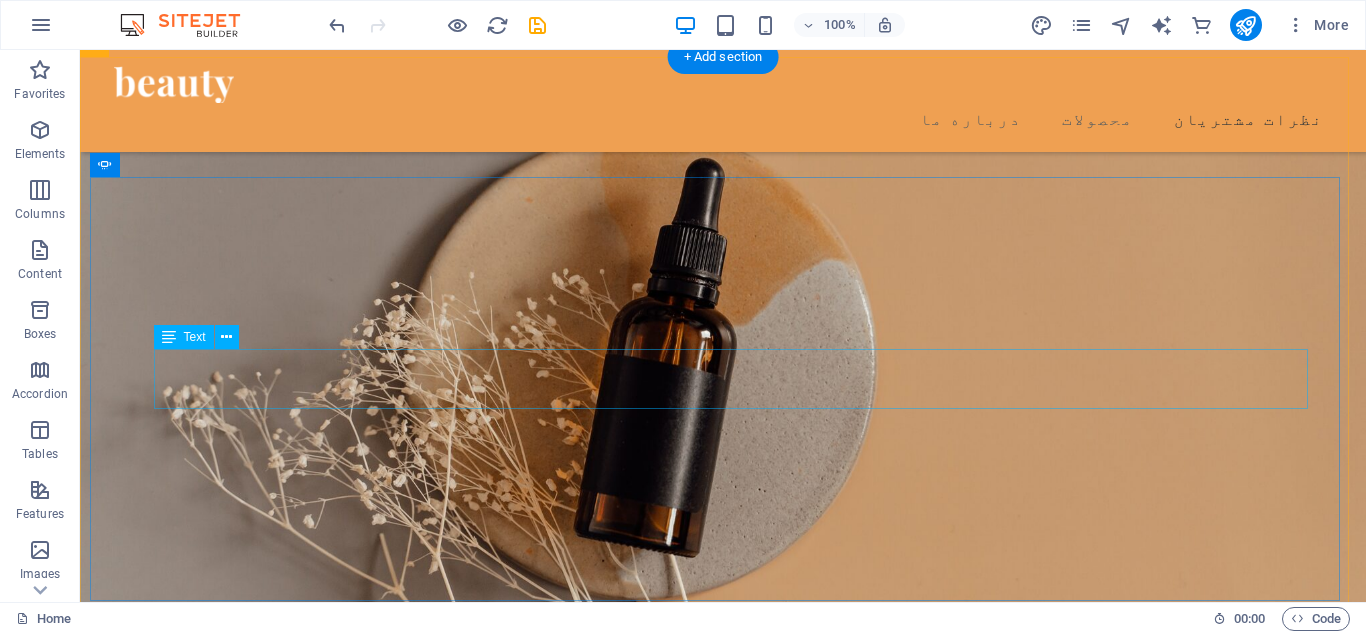 click on "من عاشق وبگردی و خرید از سایت های مختلفم، آساوی کاری کرد که دیگه بازارگردی رو بزارم کنار و با خیال راحت سفارشم رو همین جا ثبت کنم  "رضا"" at bounding box center [-543, 2600] 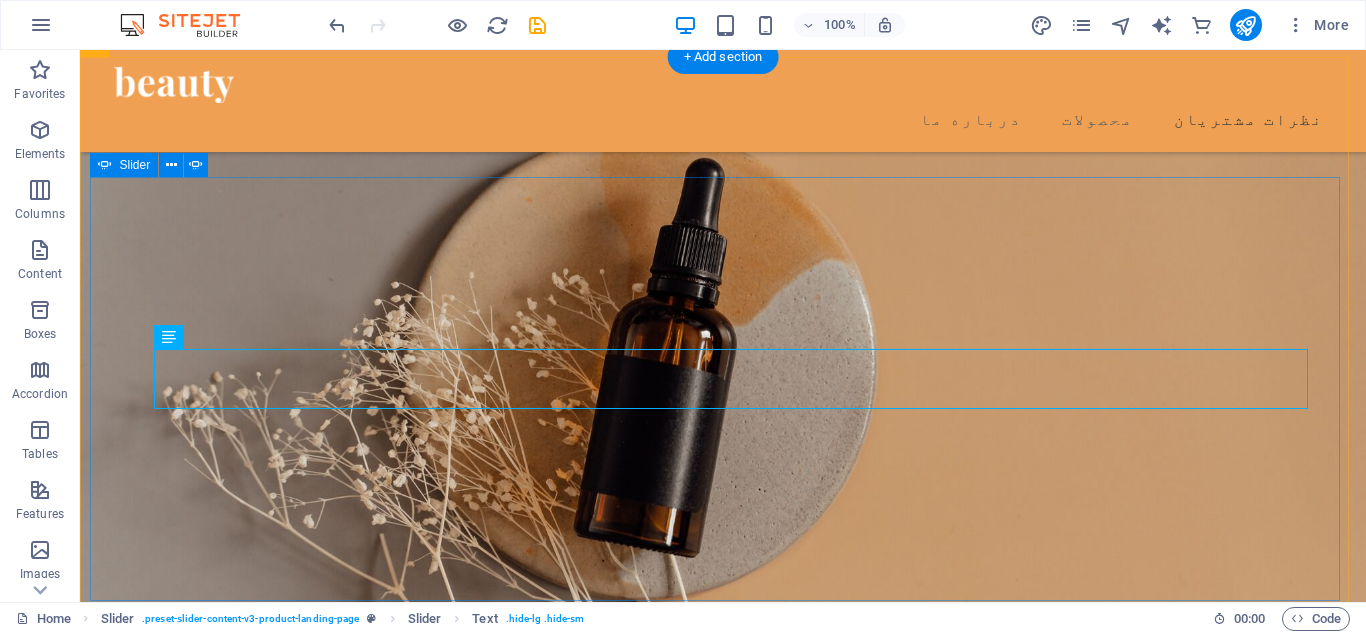 click on "Beauty products are the best ones I have ever tried! They are made of 100% natural ingredients. Beauty products are the best ones I have ever tried! They are made of 100% natural ingredients. Beauty products are the best ones I have ever tried! They are made of 100% natural ingredients. Mila Donald, USA Mila Donald, USA Mila Donald, USA بهترین خریدی بود که امسال داشتم. راحت و بدون دردسر محصولاتی که میخواستم رو پیدا کردم. مرسی آساوی "شیرین" من عاشق وبگردی و خرید از سایت های مختلفم، آساوی کاری کرد که دیگه بازارگردی رو بزارم کنار و با خیال راحت سفارشم رو همین جا ثبت کنم  "رضا" حقیقتا آساوی برای من هم آسایش به ارمغان آورد هم زیبایی، انتخاب اسمتون عالیه. ممنون بابت ارسال سریع 3> "هانیه" Mila Donald, USA Mila Donald, USA Mila Donald, USA "رضا"" at bounding box center (723, 1706) 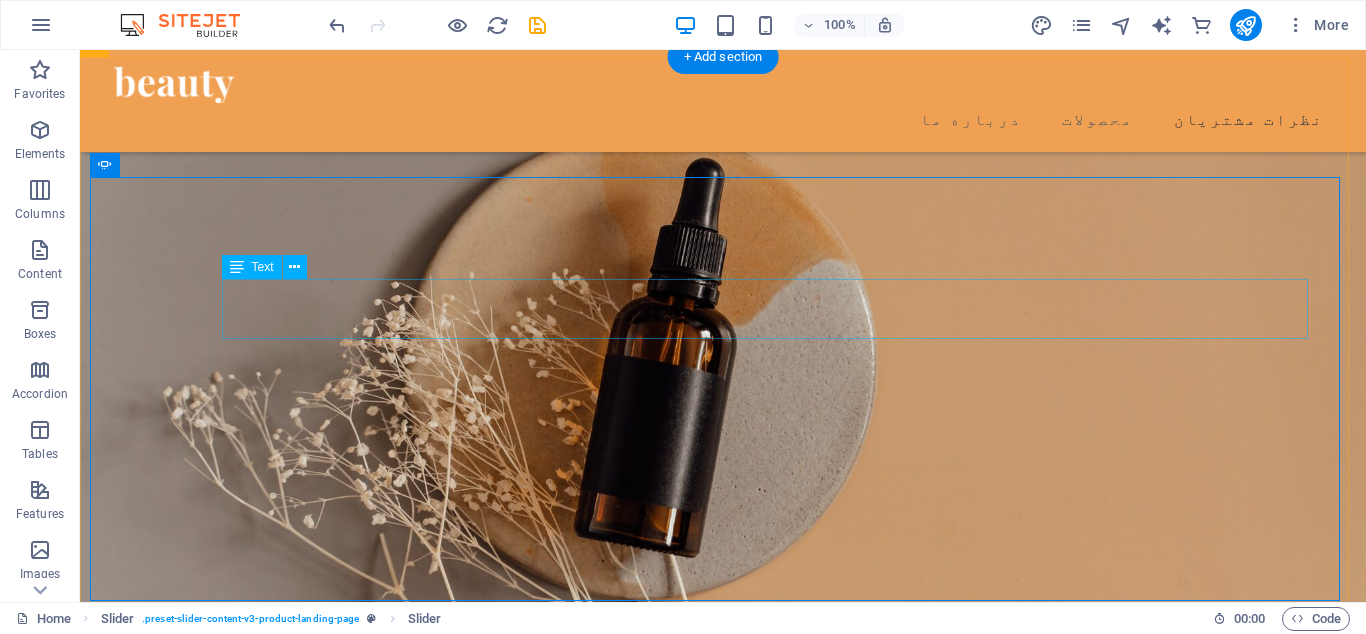 click on "بهترین خریدی بود که امسال داشتم. راحت و بدون دردسر محصولاتی که میخواستم رو پیدا کردم. مرسی آساوی "شیرین"" at bounding box center (-509, 2500) 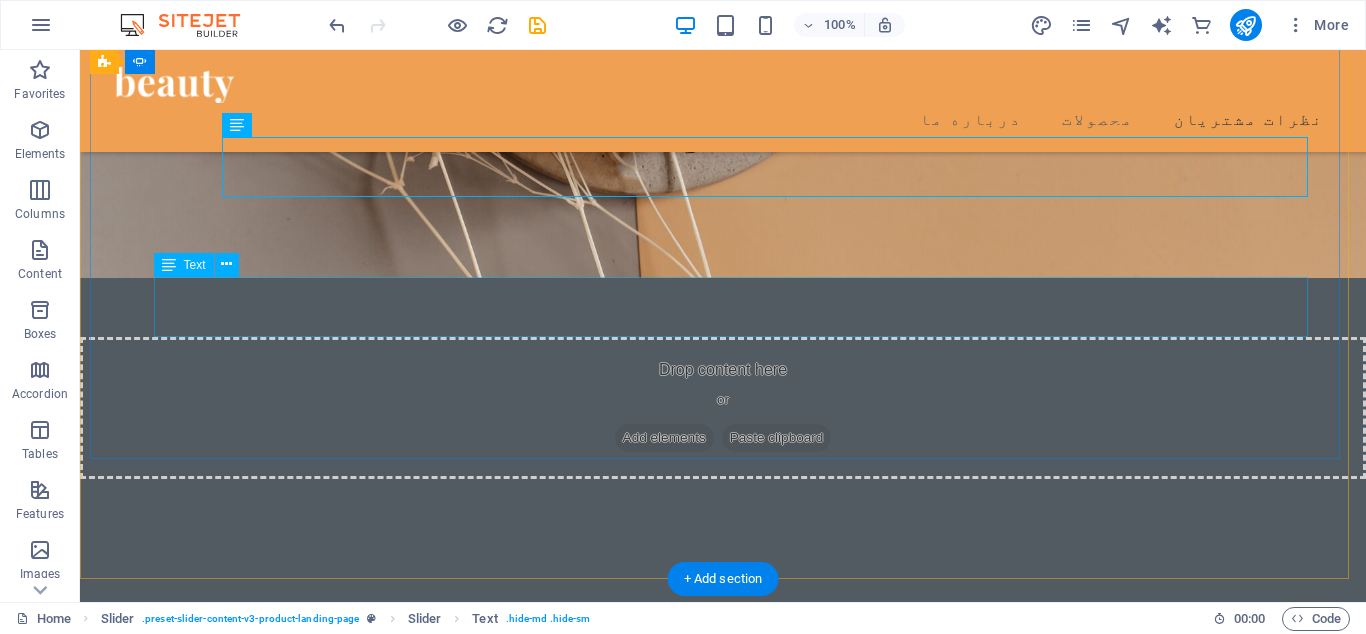 scroll, scrollTop: 2905, scrollLeft: 0, axis: vertical 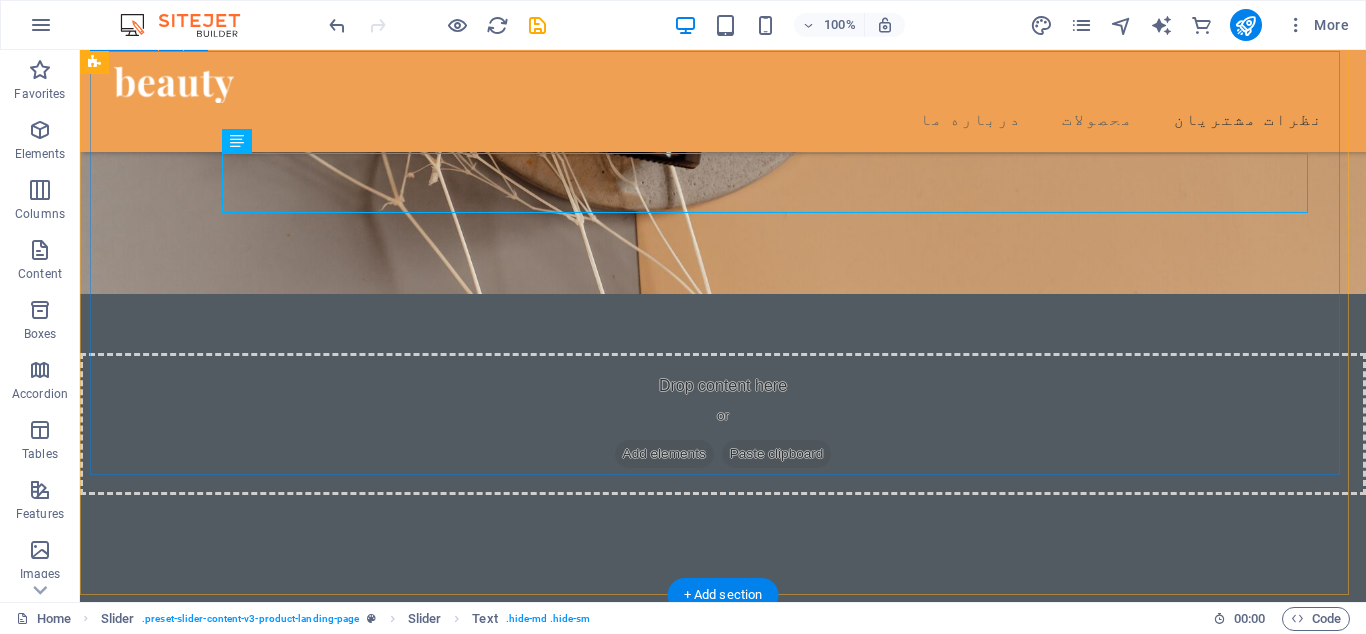 click on "Beauty products are the best ones I have ever tried! They are made of 100% natural ingredients. Beauty products are the best ones I have ever tried! They are made of 100% natural ingredients. Beauty products are the best ones I have ever tried! They are made of 100% natural ingredients. Mila Donald, USA Mila Donald, USA Mila Donald, USA بهترین خریدی بود که امسال داشتم. راحت و بدون دردسر محصولاتی که میخواستم رو پیدا کردم. مرسی آساوی "شیرین" من عاشق وبگردی و خرید از سایت های مختلفم، آساوی کاری کرد که دیگه بازارگردی رو بزارم کنار و با خیال راحت سفارشم رو همین جا ثبت کنم  "رضا" حقیقتا آساوی برای من هم آسایش به ارمغان آورد هم زیبایی، انتخاب اسمتون عالیه. ممنون بابت ارسال سریع 3> "هانیه" Mila Donald, USA Mila Donald, USA Mila Donald, USA "رضا"" at bounding box center [723, 1580] 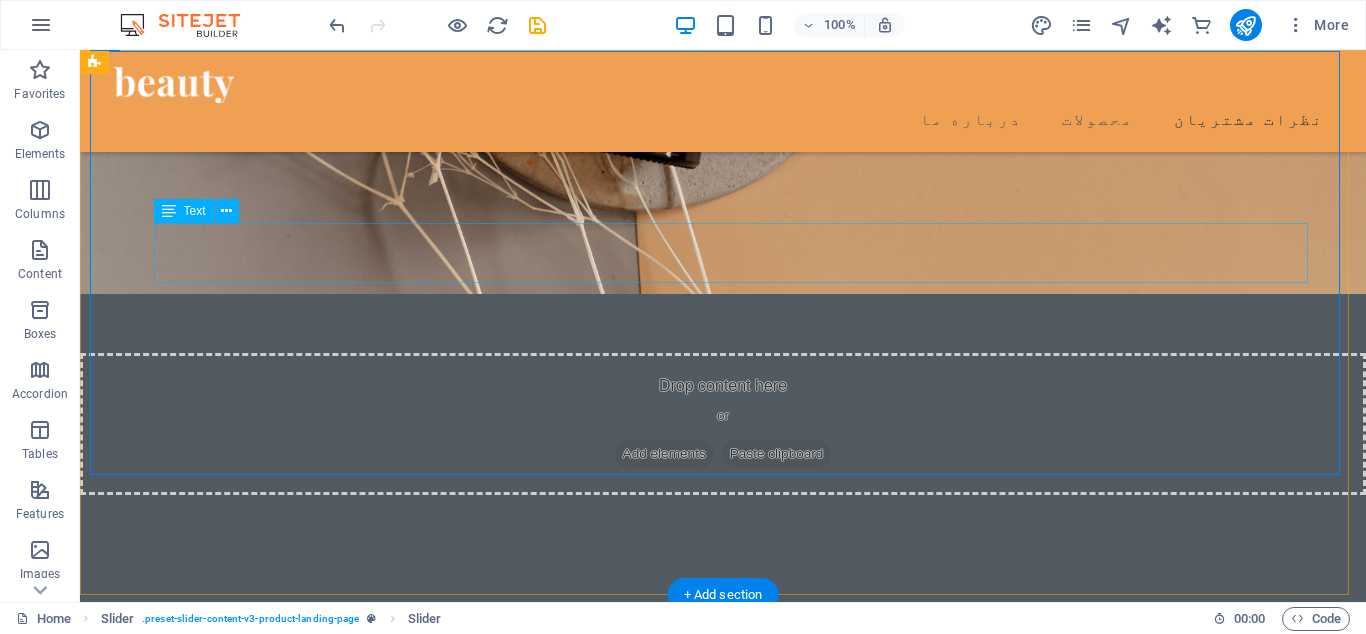 click on "من عاشق وبگردی و خرید از سایت های مختلفم، آساوی کاری کرد که دیگه بازارگردی رو بزارم کنار و با خیال راحت سفارشم رو همین جا ثبت کنم  "رضا"" at bounding box center [-543, 2474] 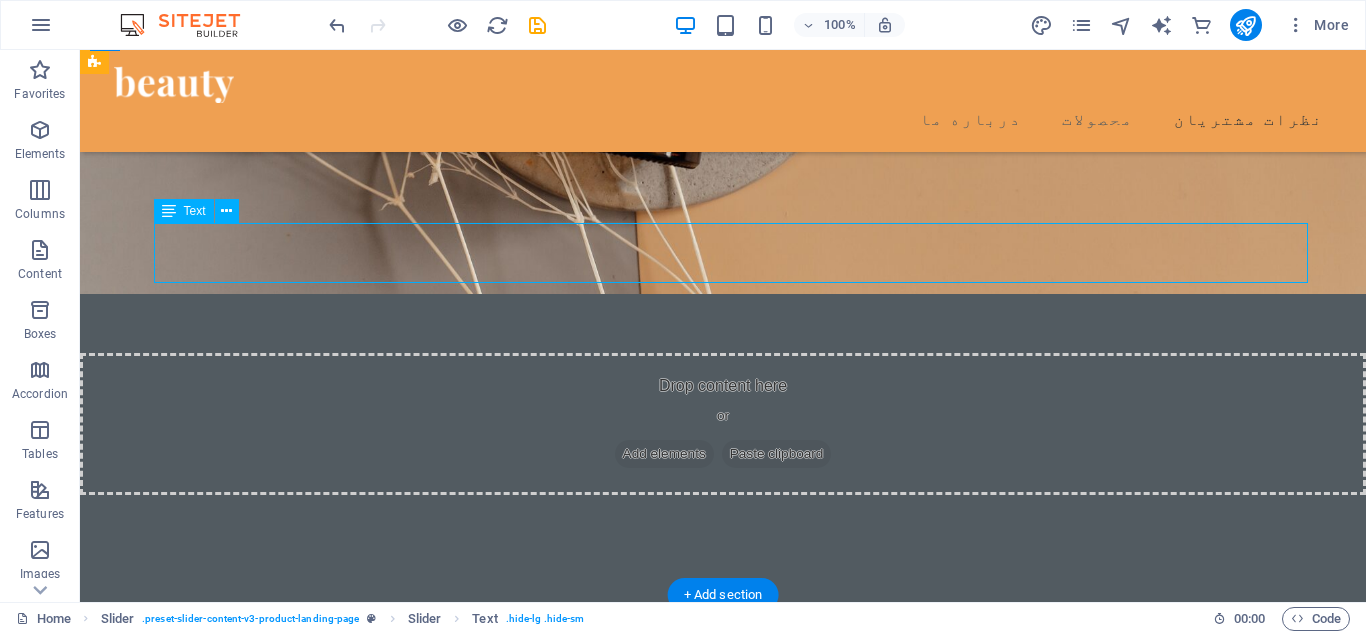 click on "من عاشق وبگردی و خرید از سایت های مختلفم، آساوی کاری کرد که دیگه بازارگردی رو بزارم کنار و با خیال راحت سفارشم رو همین جا ثبت کنم  "رضا"" at bounding box center [-543, 2474] 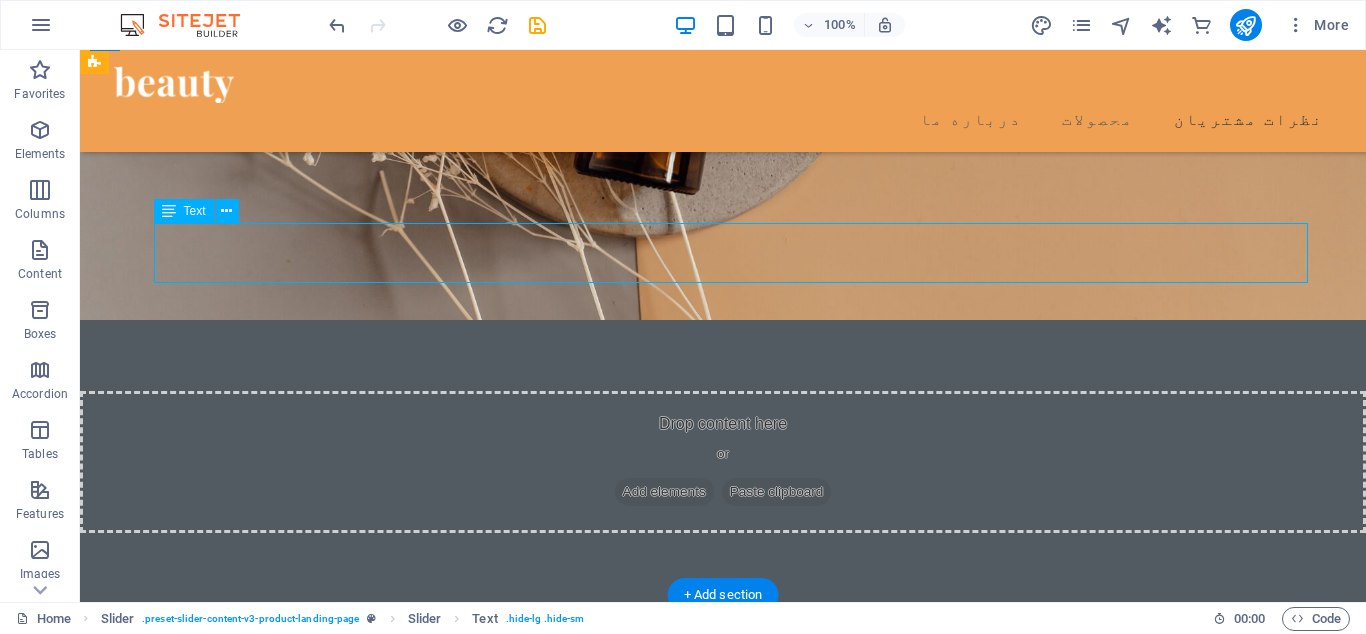 scroll, scrollTop: 3118, scrollLeft: 0, axis: vertical 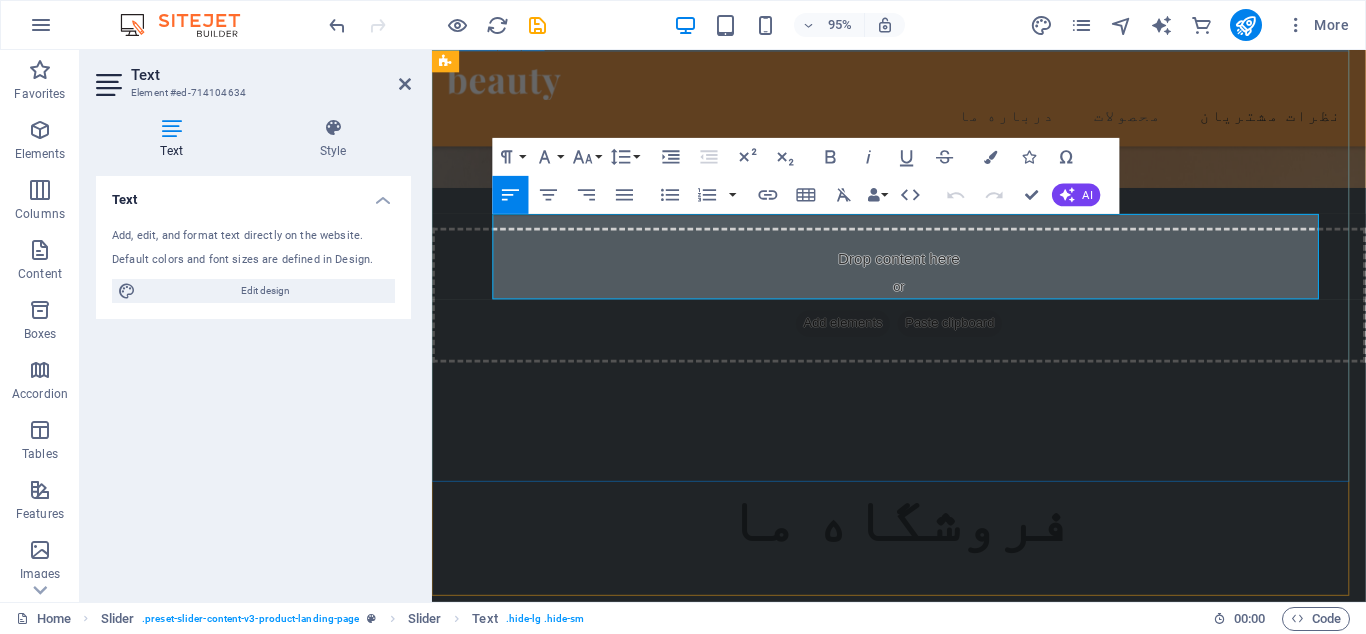 drag, startPoint x: 1319, startPoint y: 299, endPoint x: 1369, endPoint y: 231, distance: 84.40379 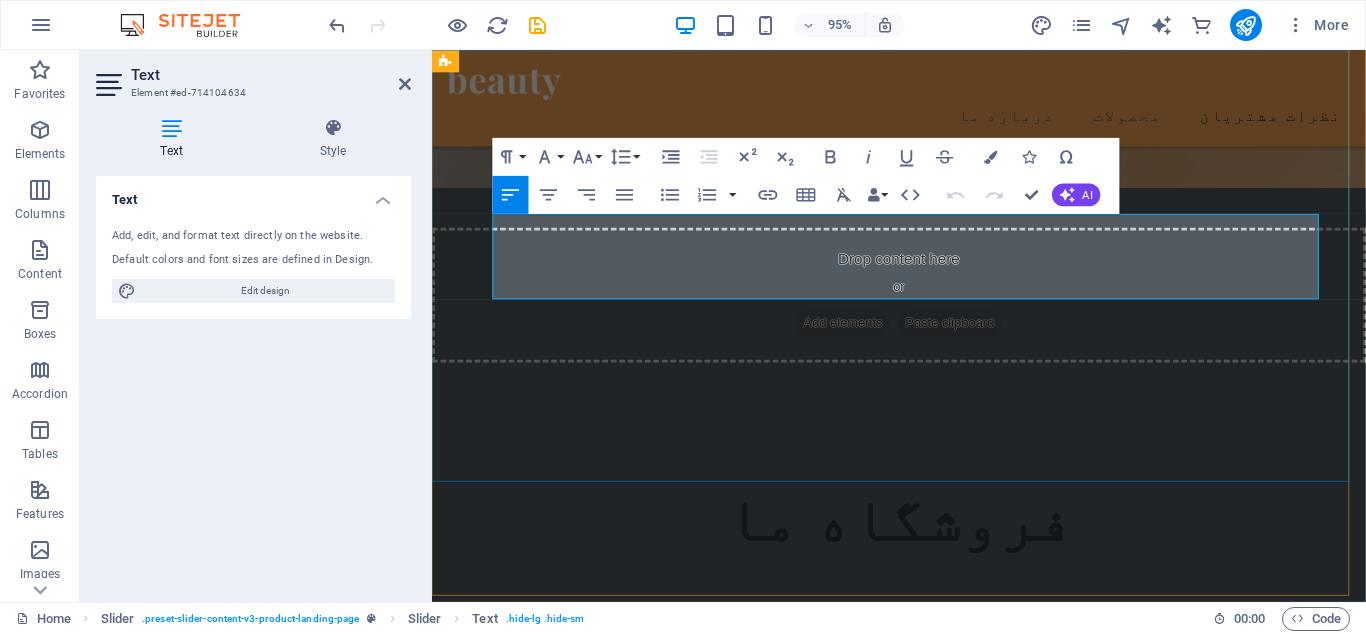 type 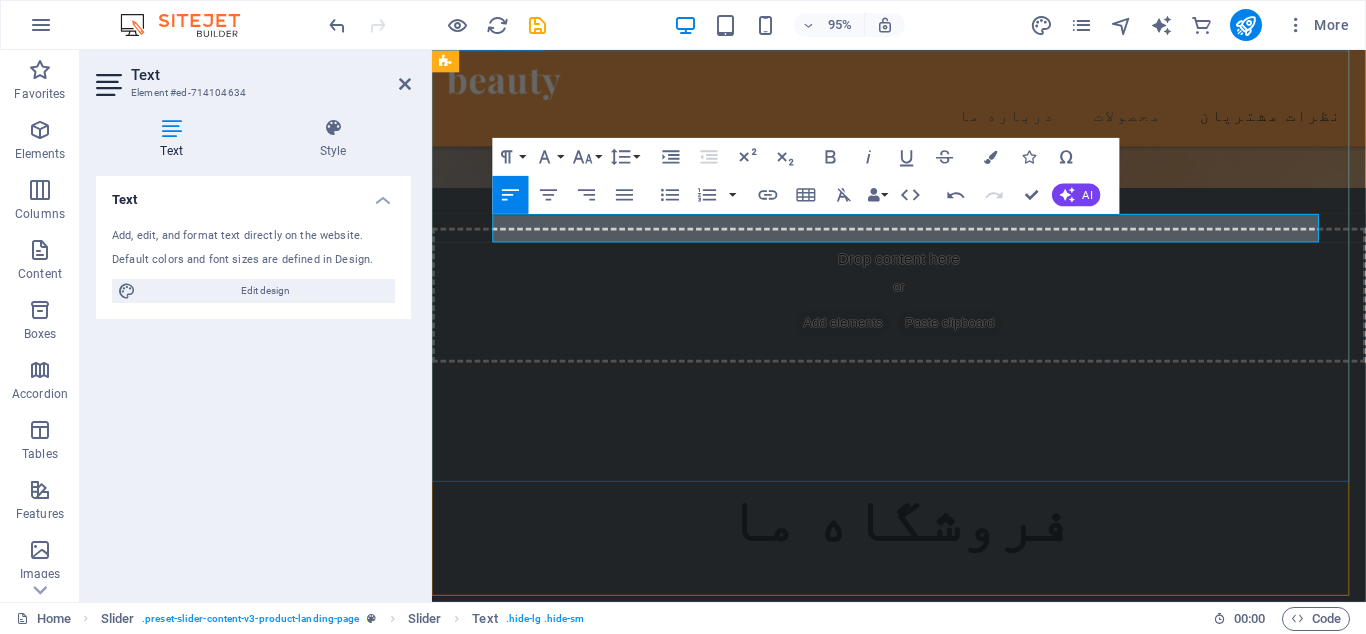 click at bounding box center [924, 1707] 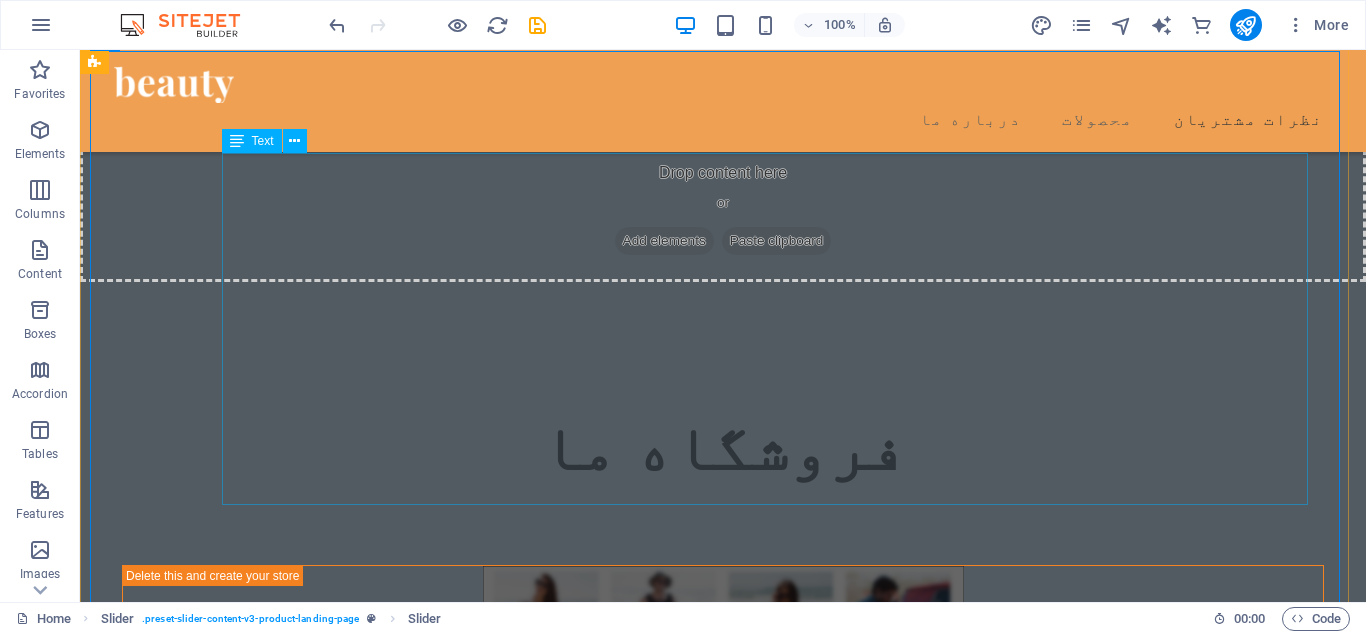 scroll, scrollTop: 2905, scrollLeft: 0, axis: vertical 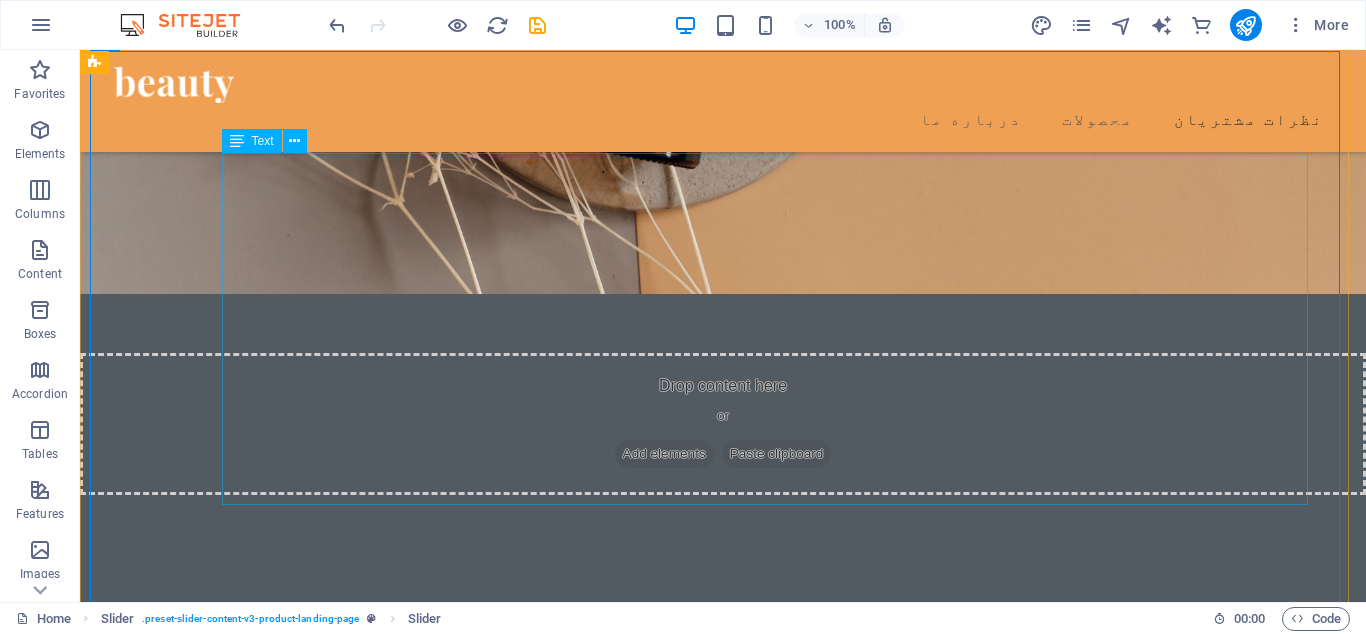 click on "Beauty products are the best ones I have ever tried! They are made of 100% natural ingredients." at bounding box center (-1759, 2919) 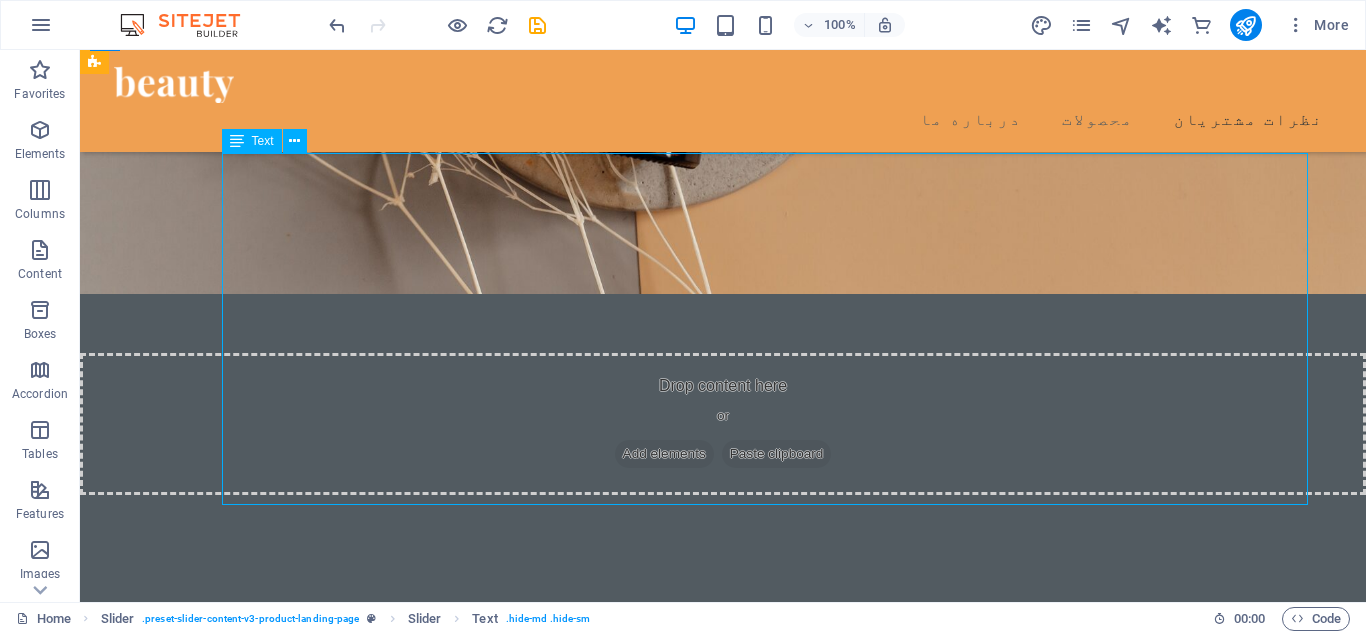 click on "Beauty products are the best ones I have ever tried! They are made of 100% natural ingredients." at bounding box center (-1759, 2919) 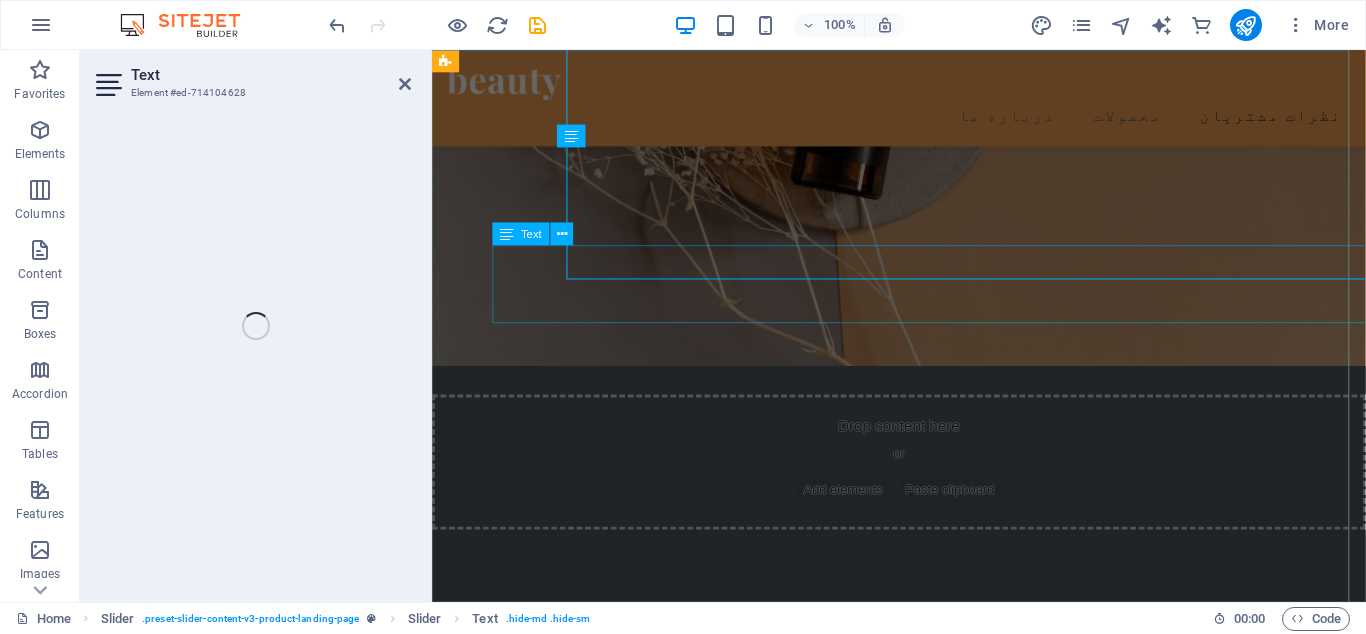 scroll, scrollTop: 3118, scrollLeft: 0, axis: vertical 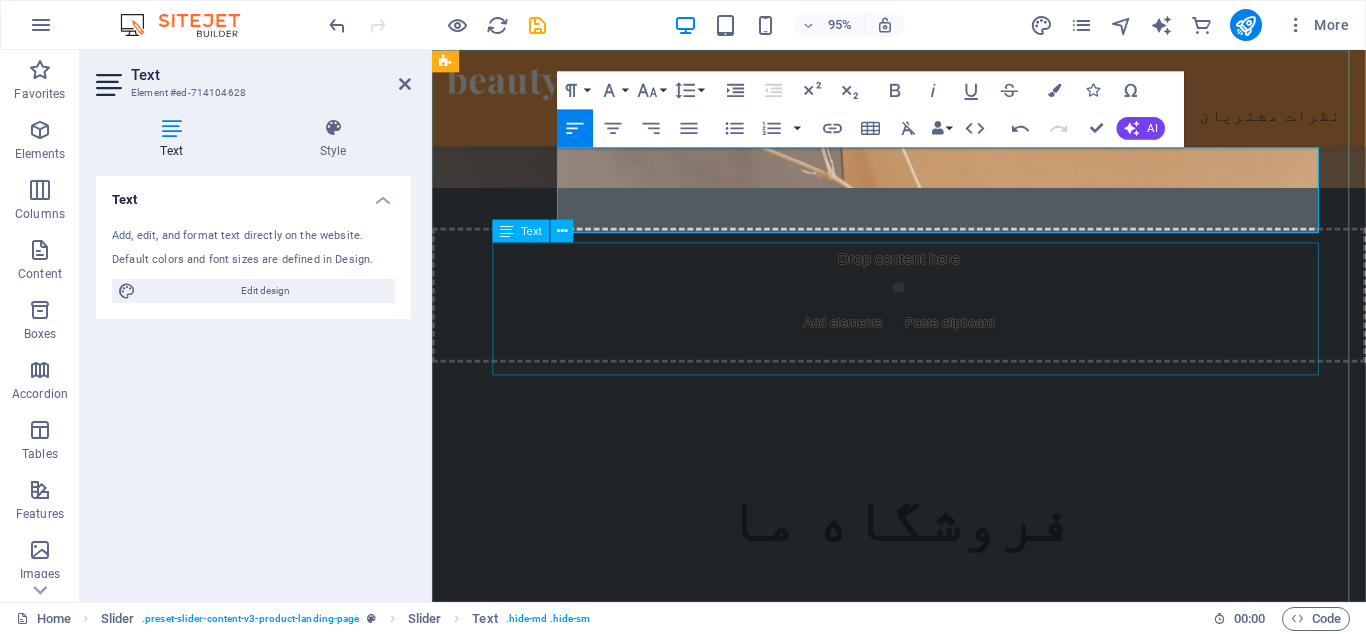 click on "Beauty products are the best ones I have ever tried! They are made of 100% natural ingredients." at bounding box center (-1033, 2931) 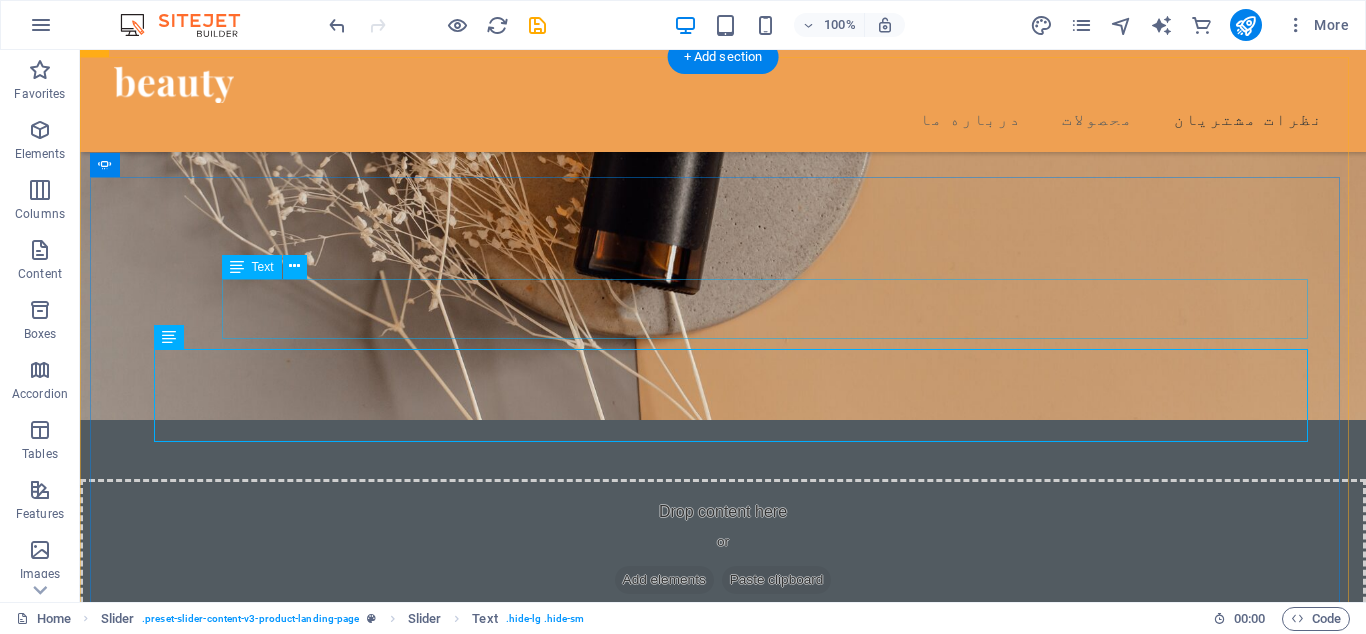 scroll, scrollTop: 3031, scrollLeft: 0, axis: vertical 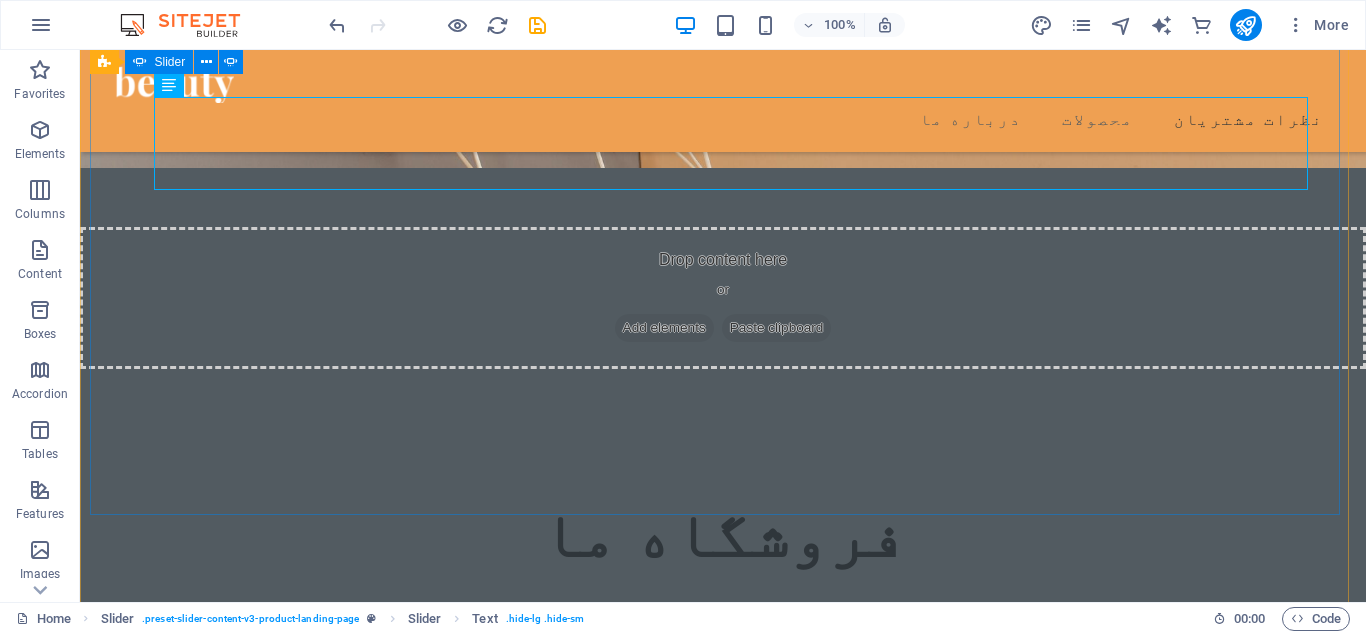 click at bounding box center [723, 1832] 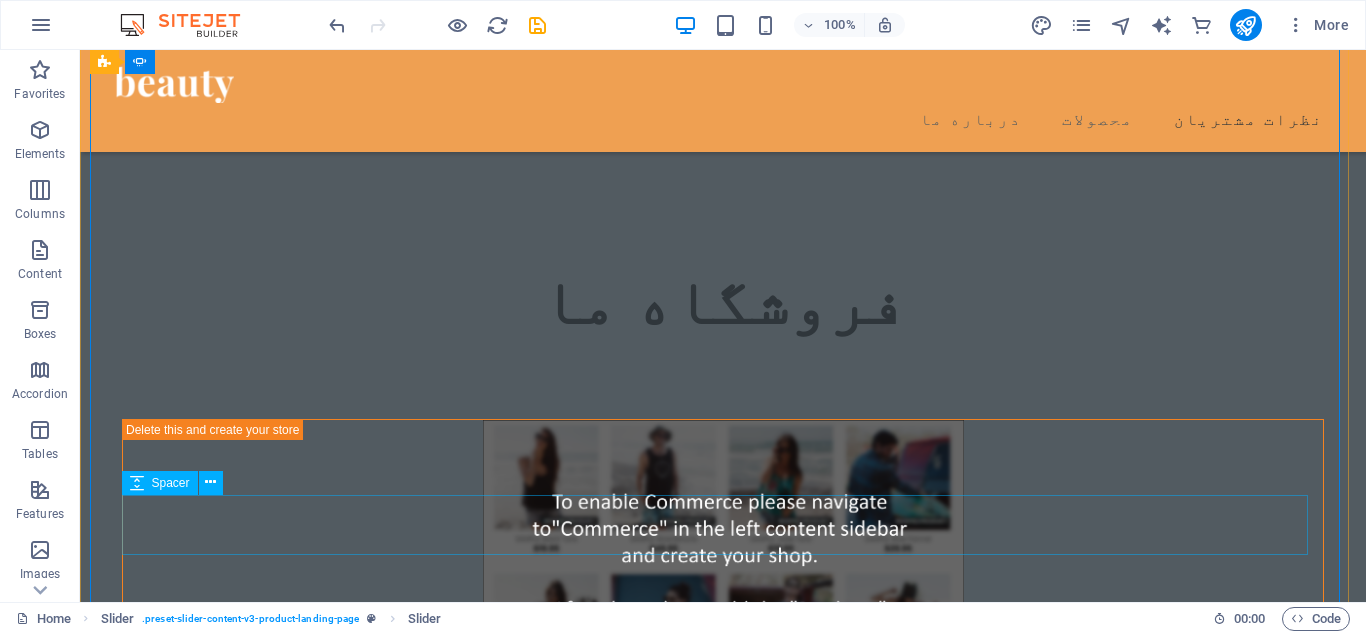 scroll, scrollTop: 3283, scrollLeft: 0, axis: vertical 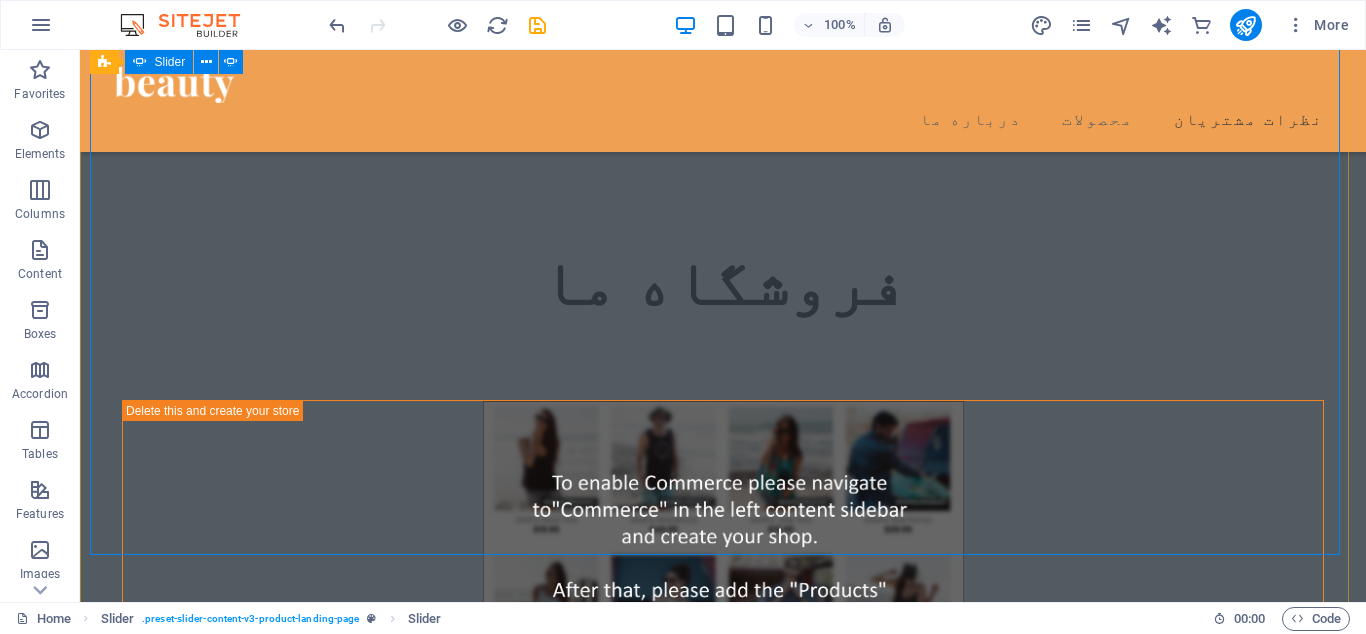 click at bounding box center (723, 1872) 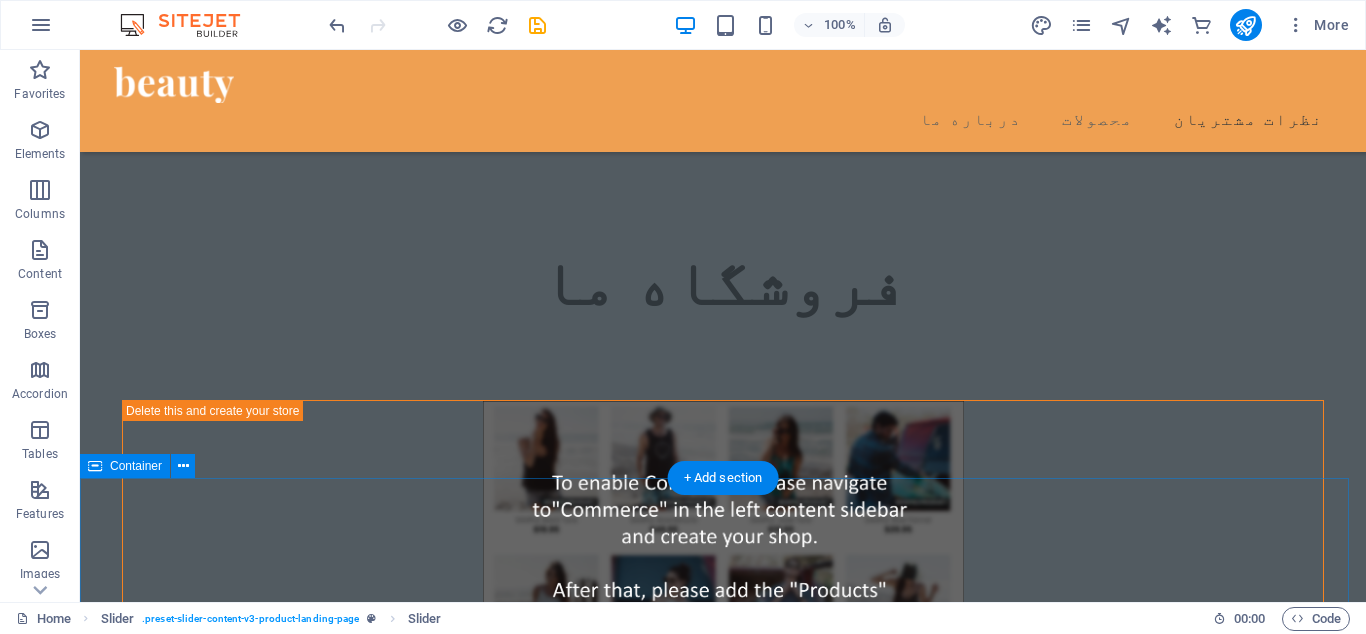 scroll, scrollTop: 2779, scrollLeft: 0, axis: vertical 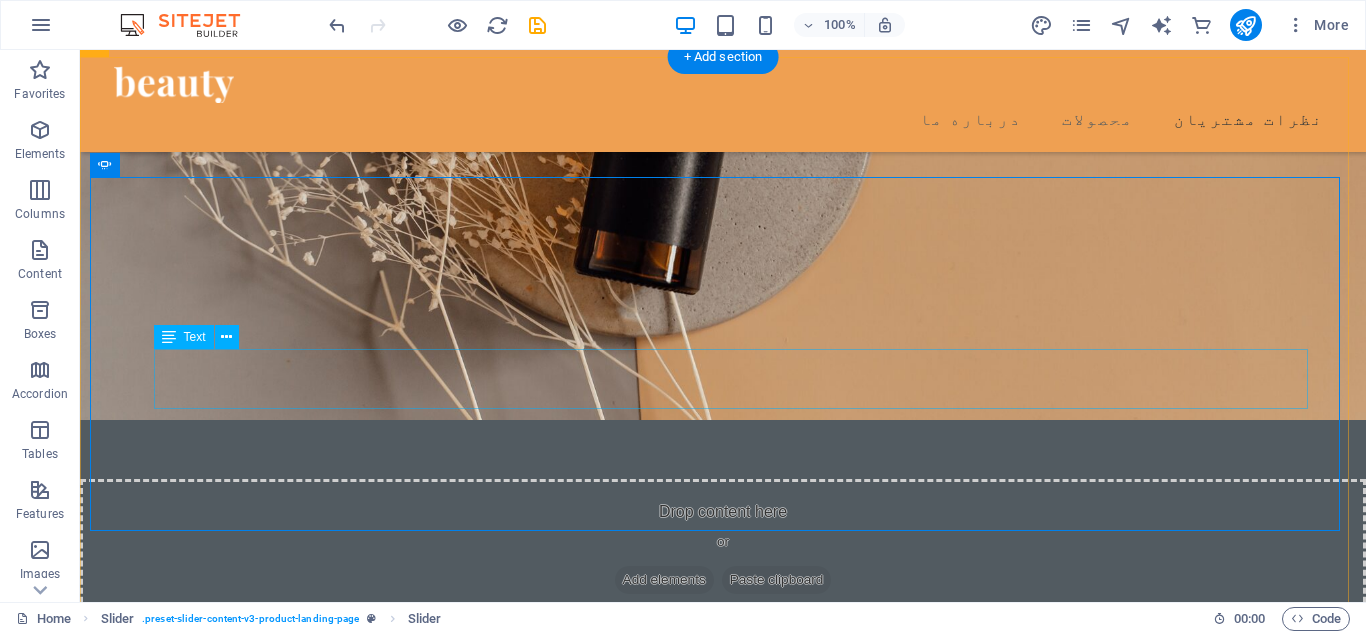 click on "حقیقتا آساوی برای من هم آسایش به ارمغان آورد هم زیبایی، انتخاب اسمتون عالیه. ممنون بابت ارسال سریع 3> "هانیه"" at bounding box center [-543, 2600] 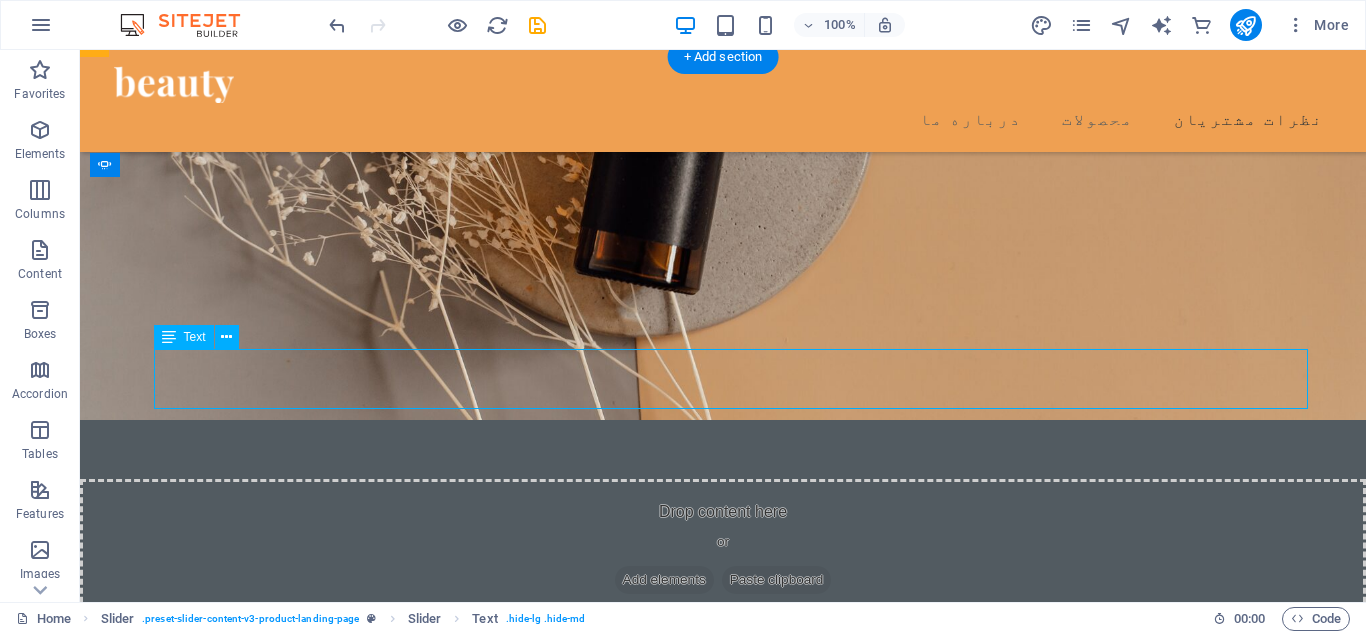 click on "حقیقتا آساوی برای من هم آسایش به ارمغان آورد هم زیبایی، انتخاب اسمتون عالیه. ممنون بابت ارسال سریع 3> "هانیه"" at bounding box center [-543, 2600] 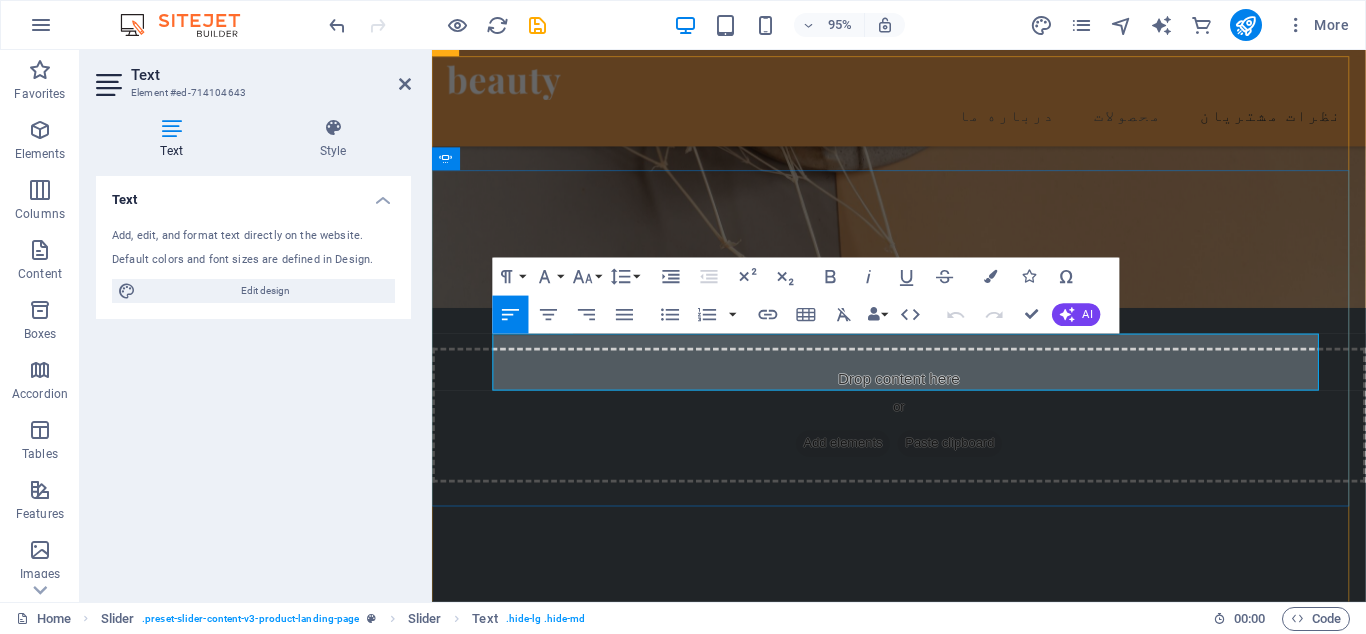 drag, startPoint x: 628, startPoint y: 358, endPoint x: 667, endPoint y: 358, distance: 39 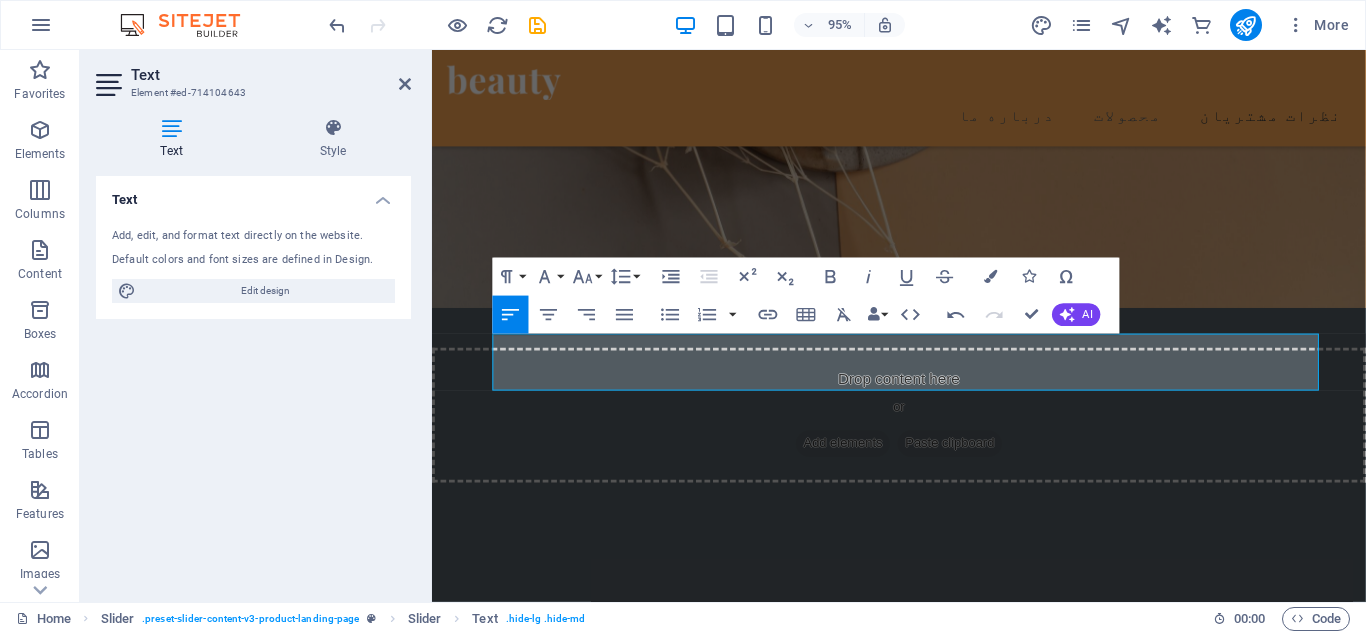 type 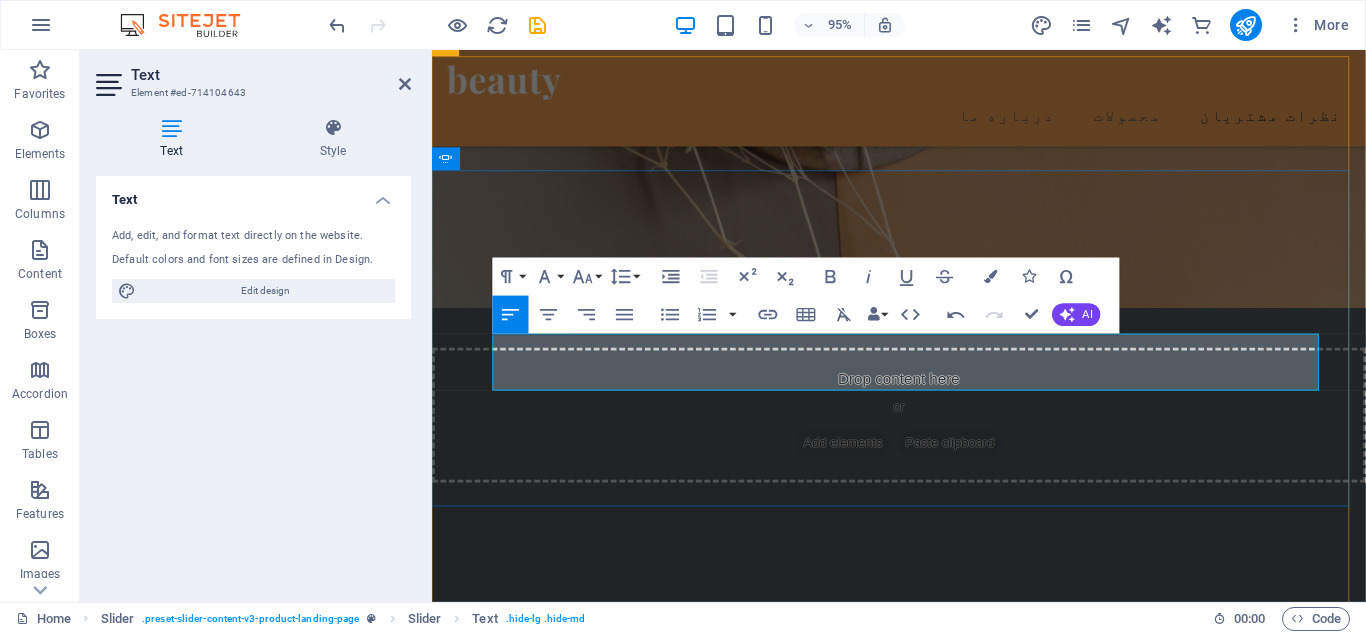 click on "حقیقتا آساوی برای من هم آسایش به ارمغان آورد هم زیبایی، انتخاب اسمتون عالیه. ممنون بابت ارسال سریعو به موقع سفارش ها" at bounding box center (-67, 2604) 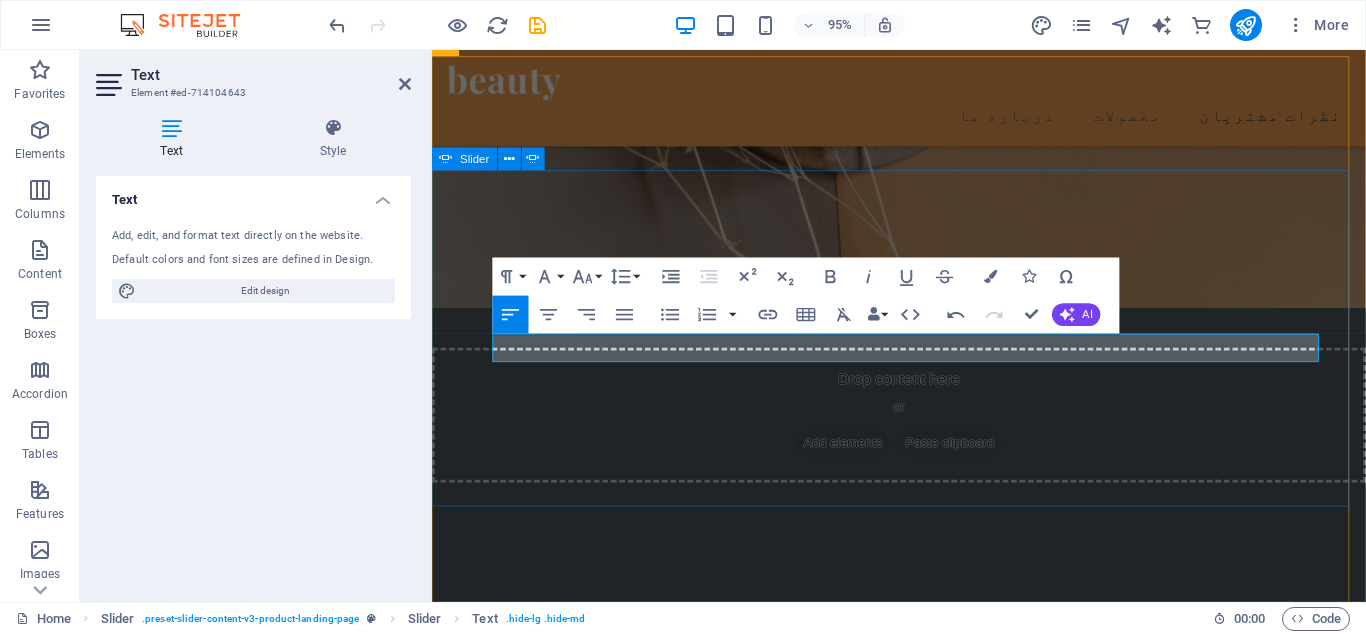click at bounding box center (924, 1733) 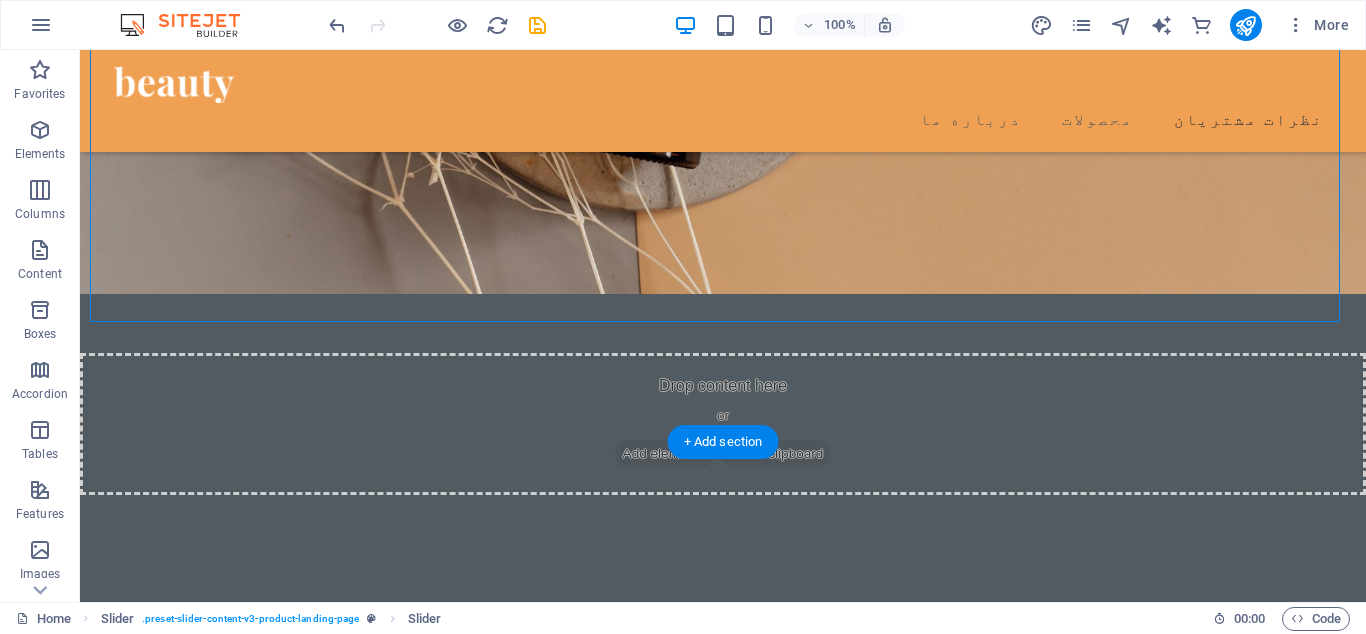 scroll, scrollTop: 3283, scrollLeft: 0, axis: vertical 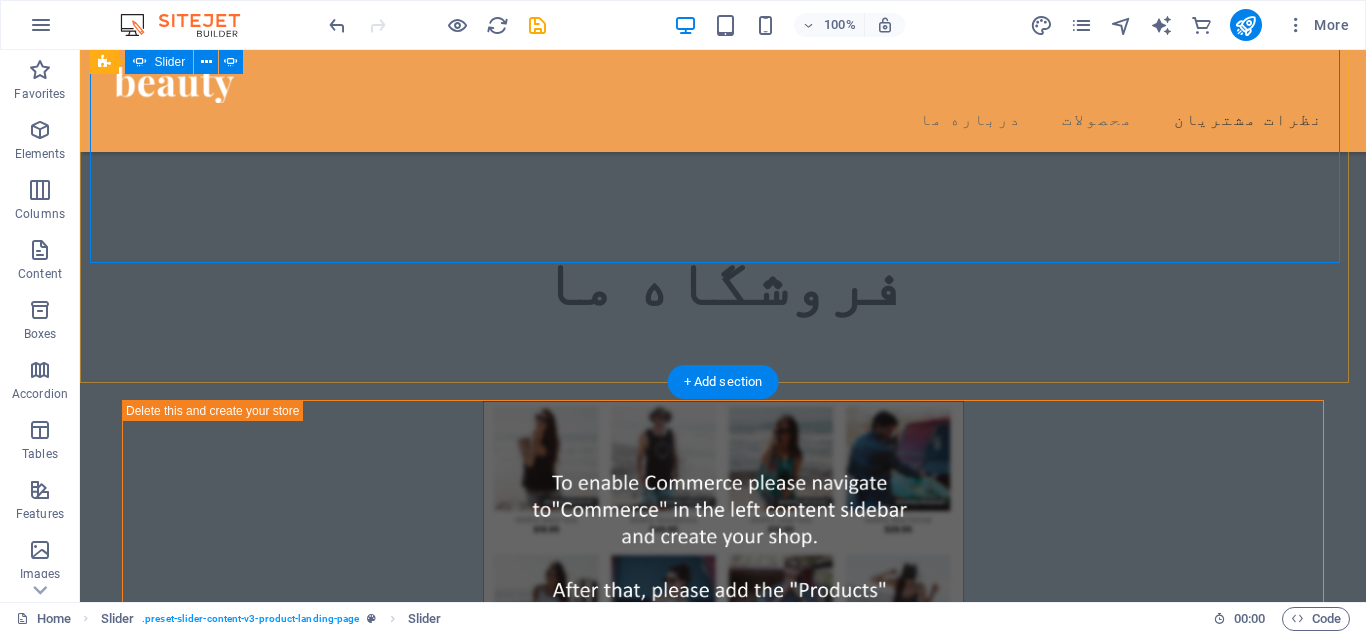 click at bounding box center (723, 1580) 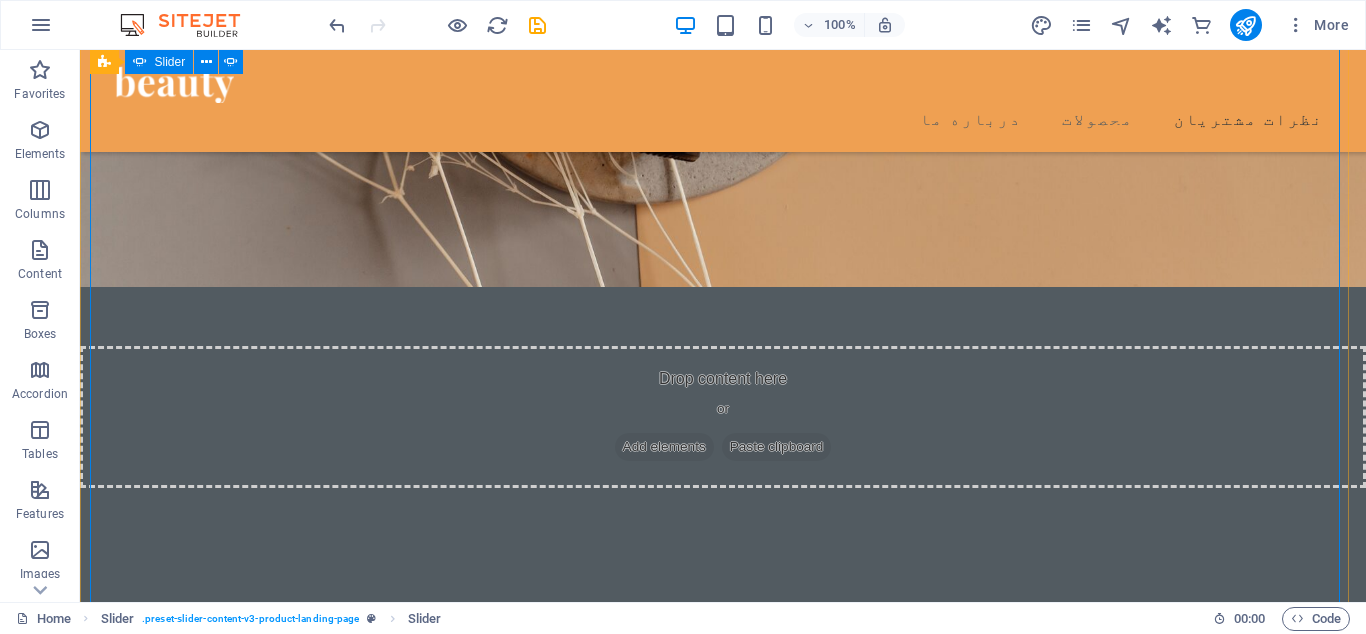 scroll, scrollTop: 2905, scrollLeft: 0, axis: vertical 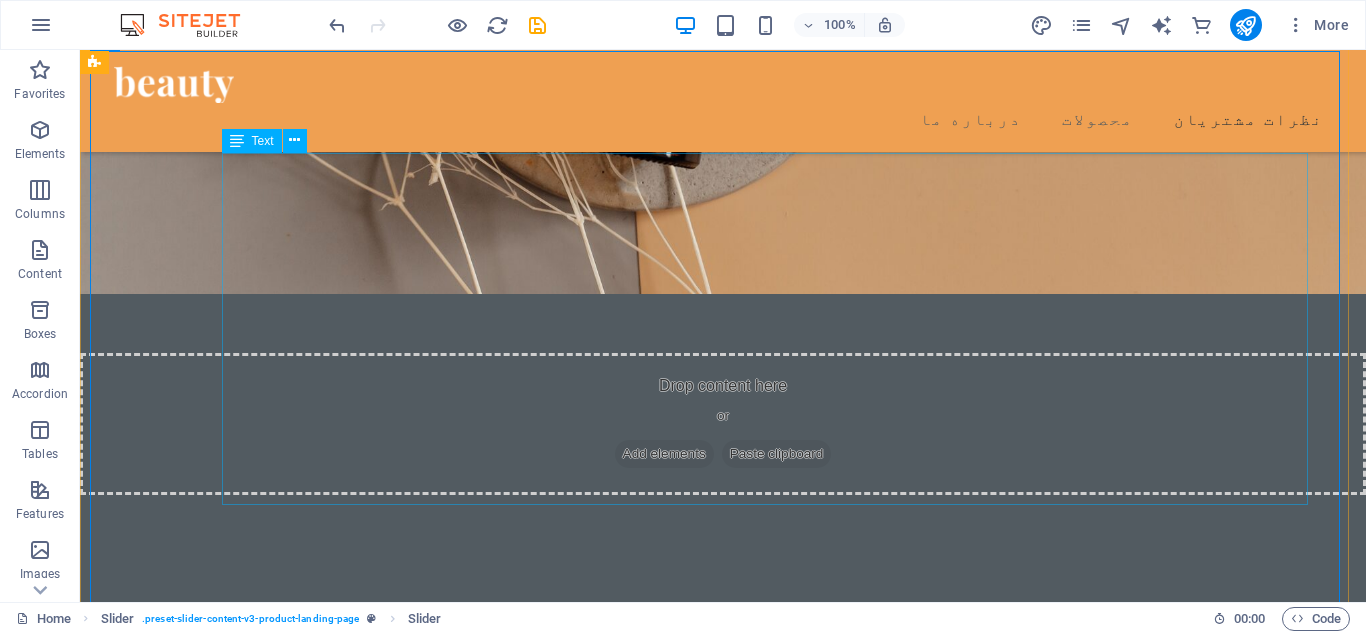 click on "Beauty products are the best ones I have ever tried! They are made of 100% natural ingredients." at bounding box center [-3009, 3436] 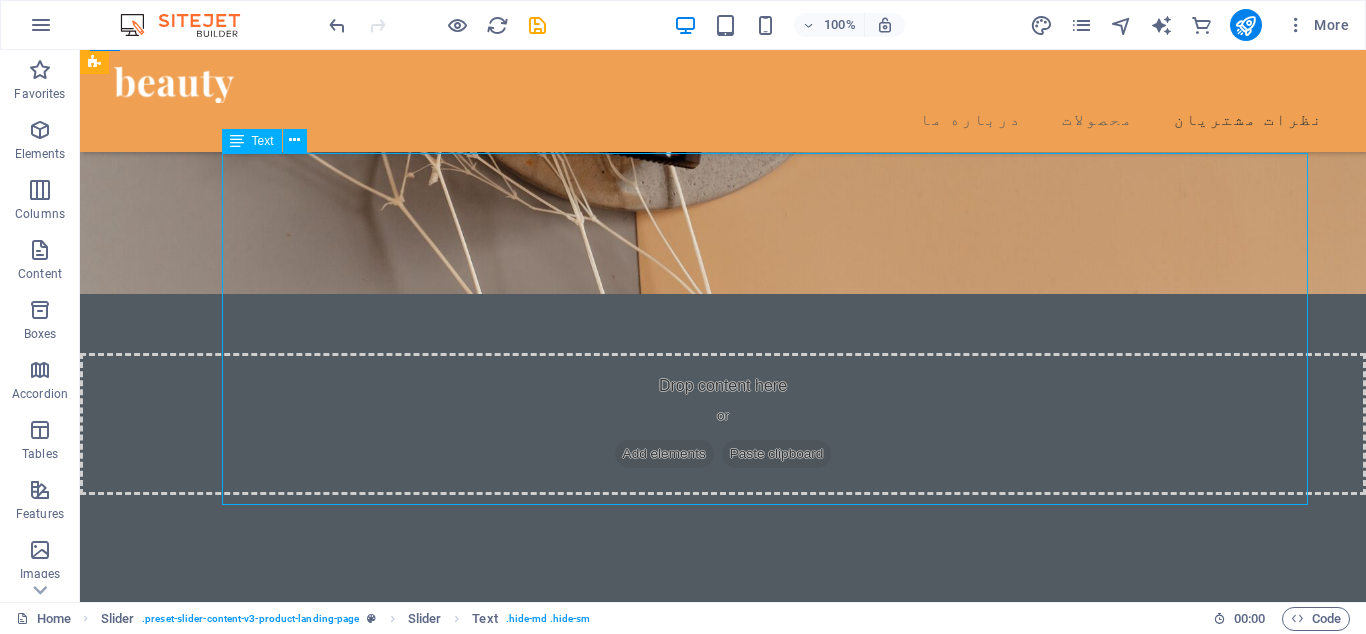 click on "Beauty products are the best ones I have ever tried! They are made of 100% natural ingredients." at bounding box center [-3009, 3436] 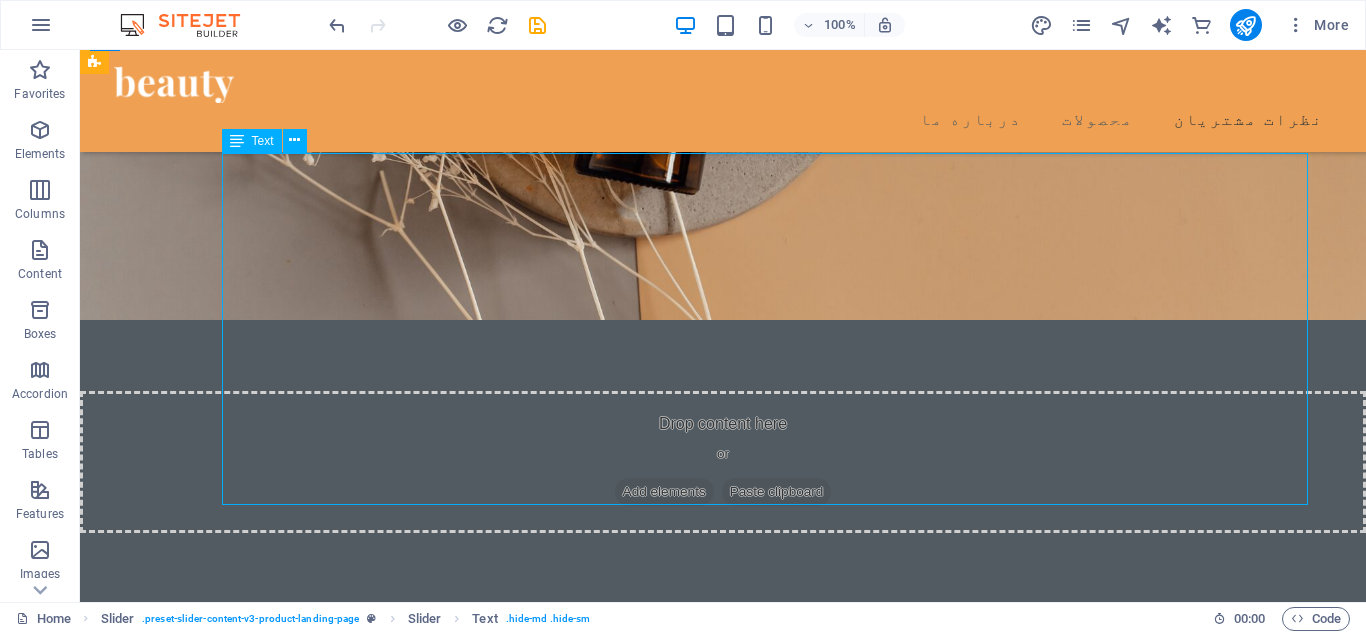 scroll, scrollTop: 3118, scrollLeft: 0, axis: vertical 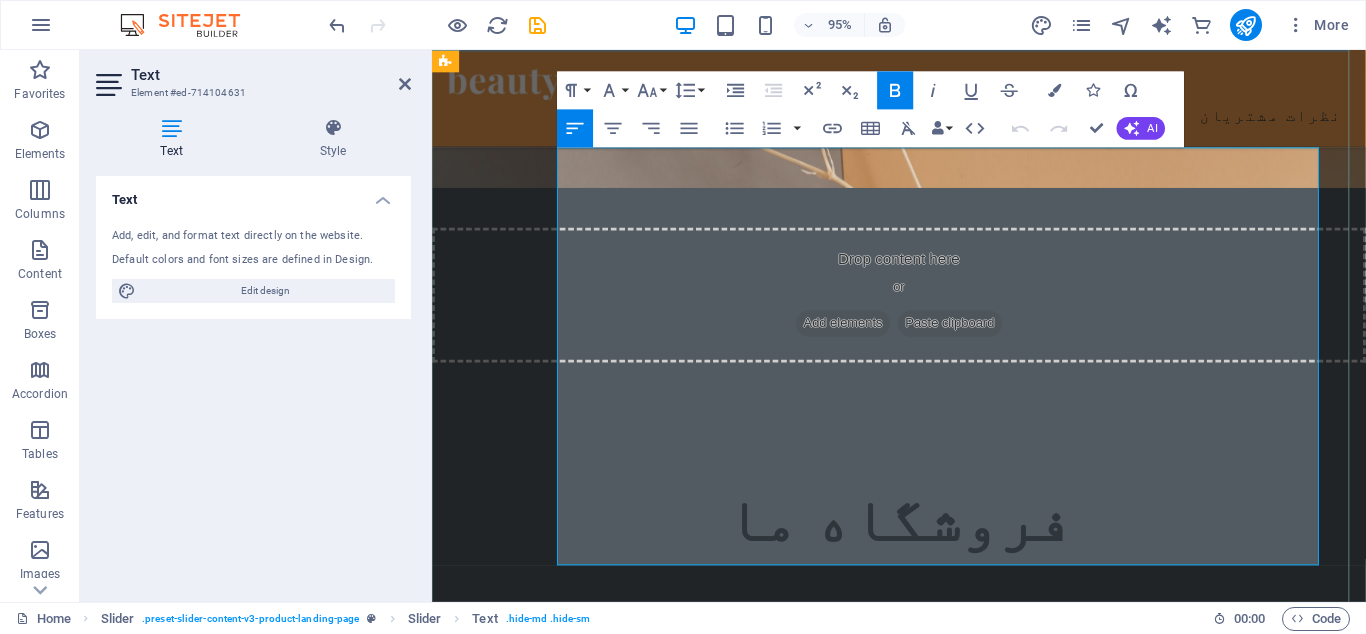 click on "Beauty products are the best ones I have ever tried! They are made of 100% natural ingredients." at bounding box center [-1966, 3544] 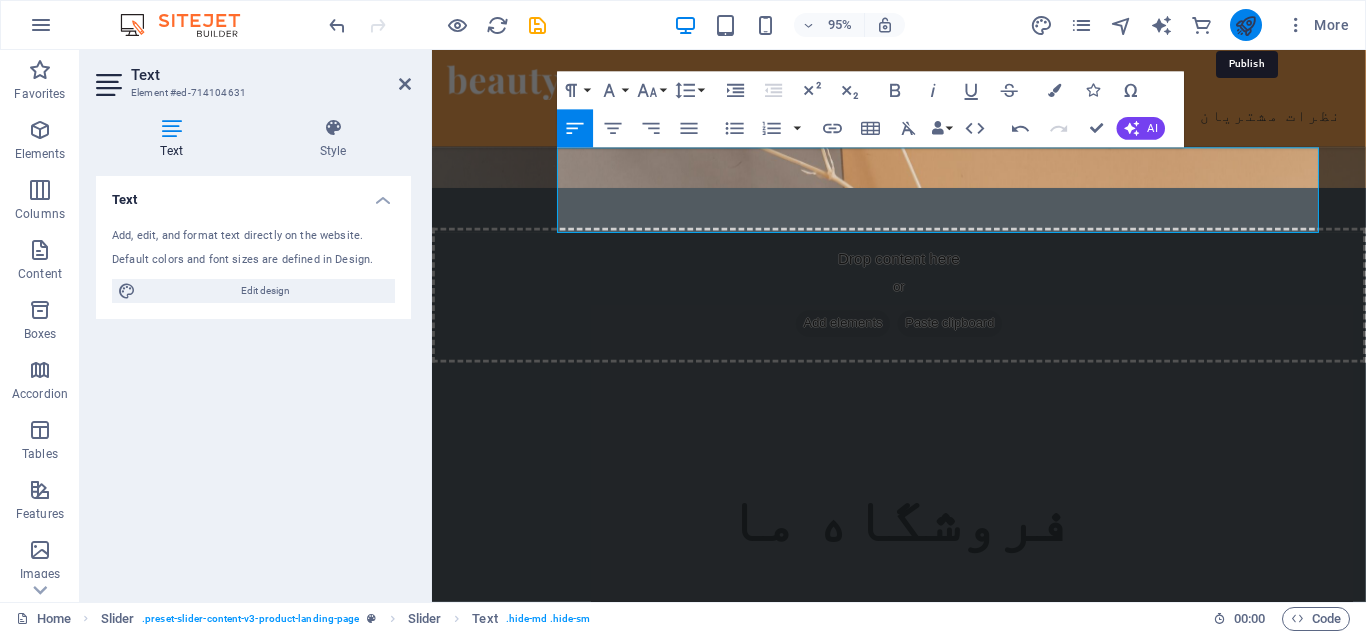 click at bounding box center [1245, 25] 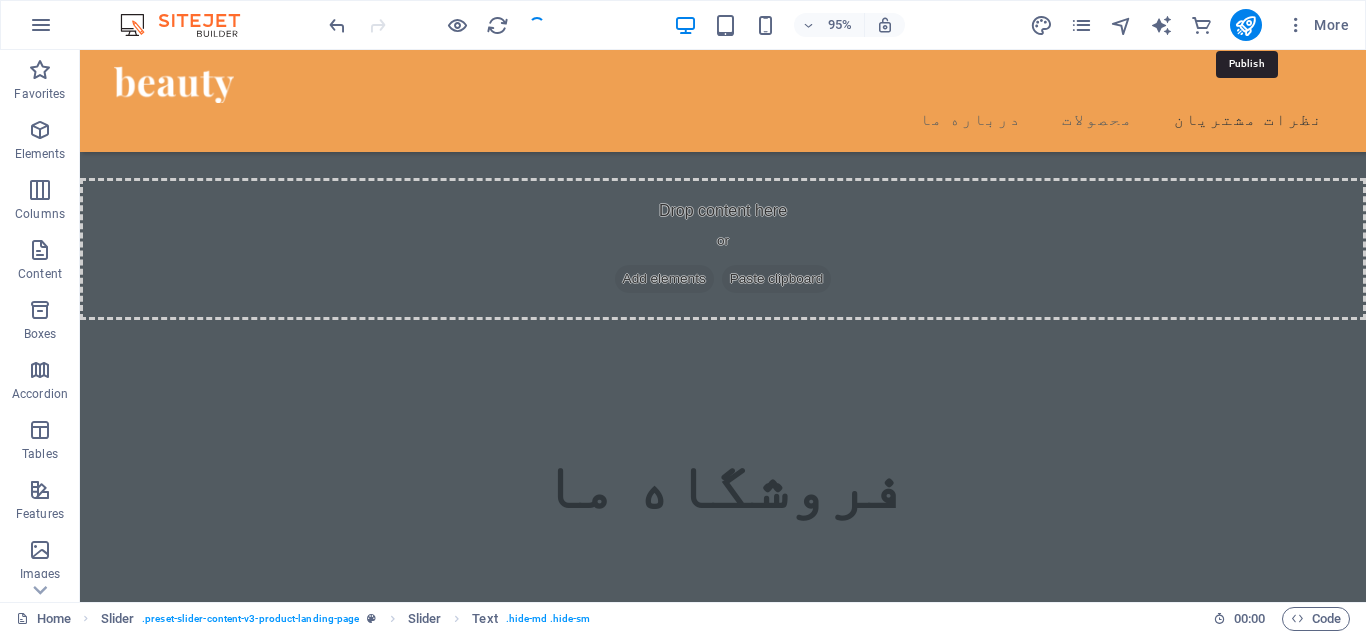 scroll, scrollTop: 2905, scrollLeft: 0, axis: vertical 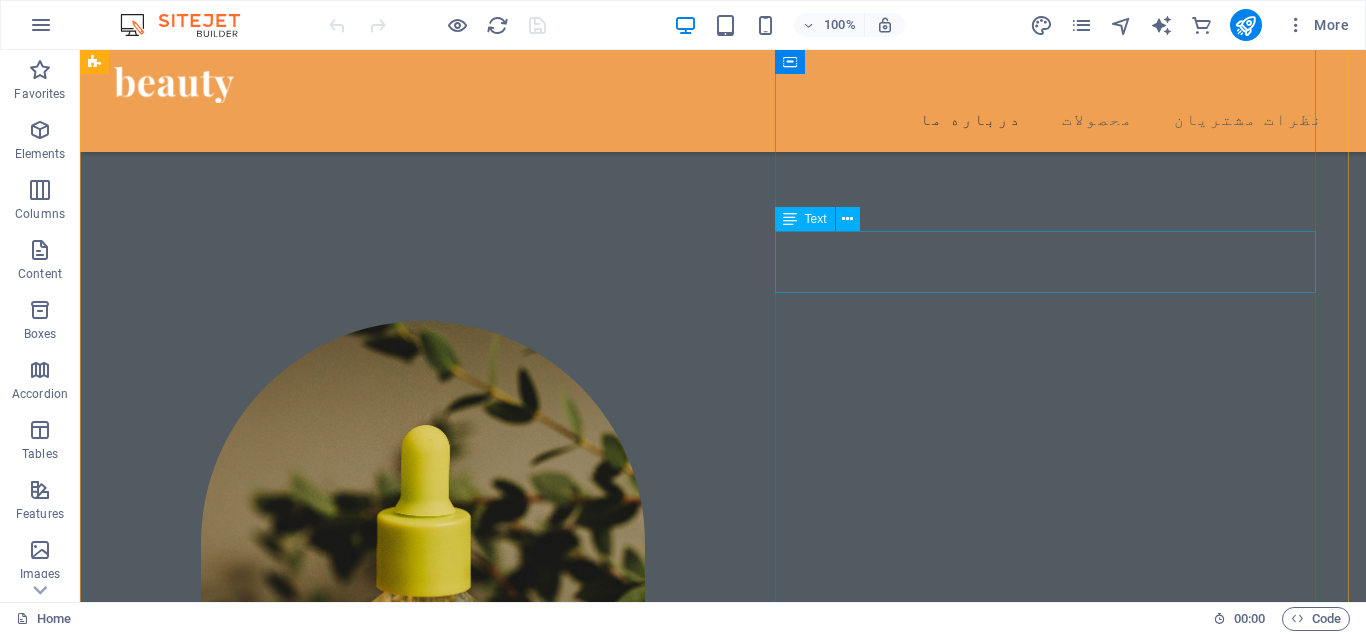 click on "آآساوی فروشگاه آنلاین تخصصی زیبایی  و   اولین ارائه دهنده کیت های تخصصی سلامت محور در ایران" at bounding box center (374, 1492) 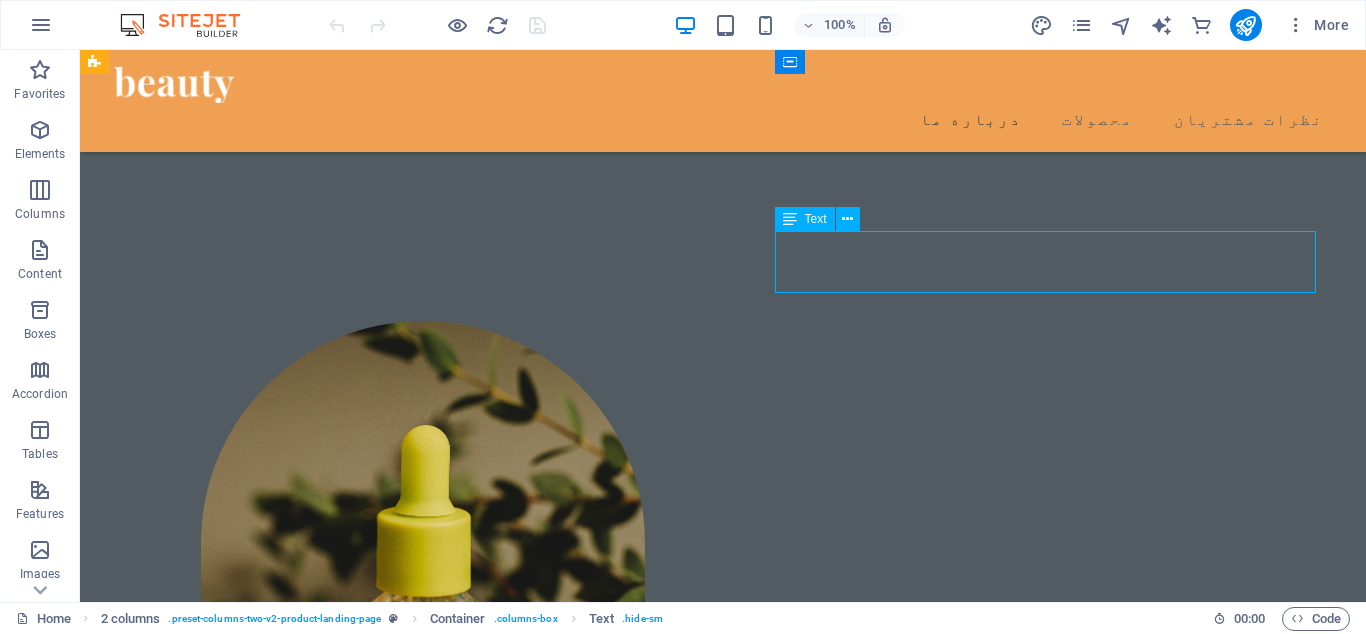 click on "آآساوی فروشگاه آنلاین تخصصی زیبایی  و   اولین ارائه دهنده کیت های تخصصی سلامت محور در ایران" at bounding box center (374, 1492) 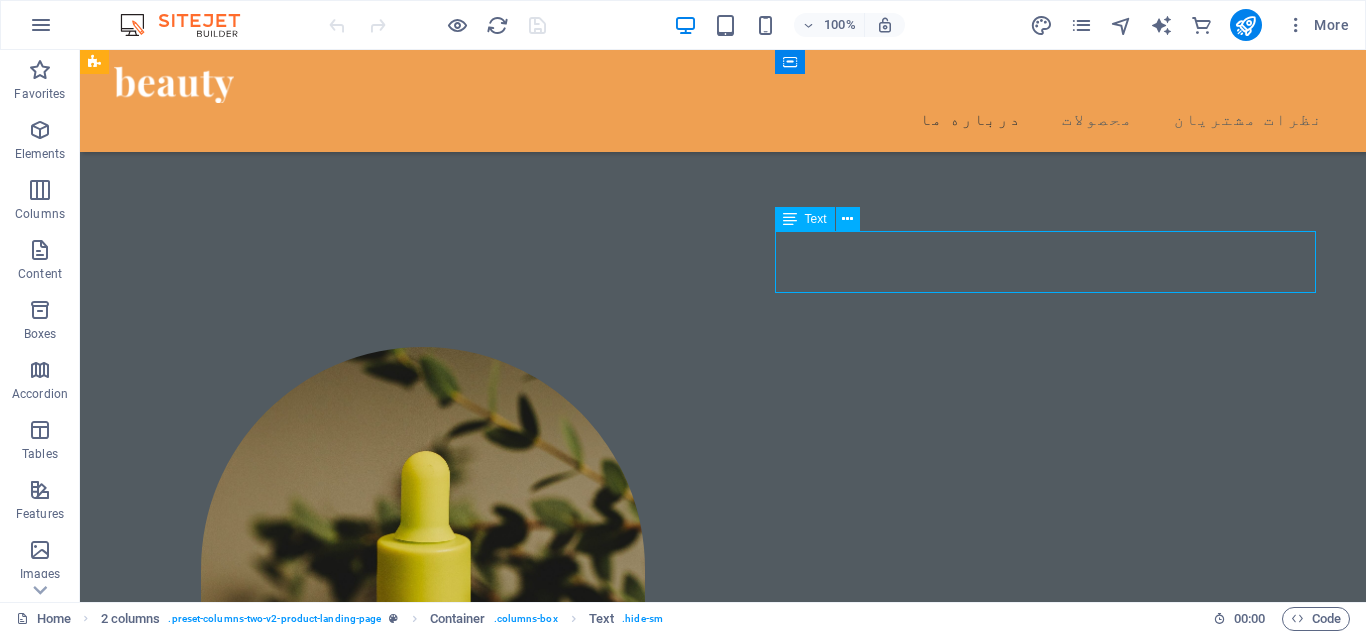 scroll, scrollTop: 716, scrollLeft: 0, axis: vertical 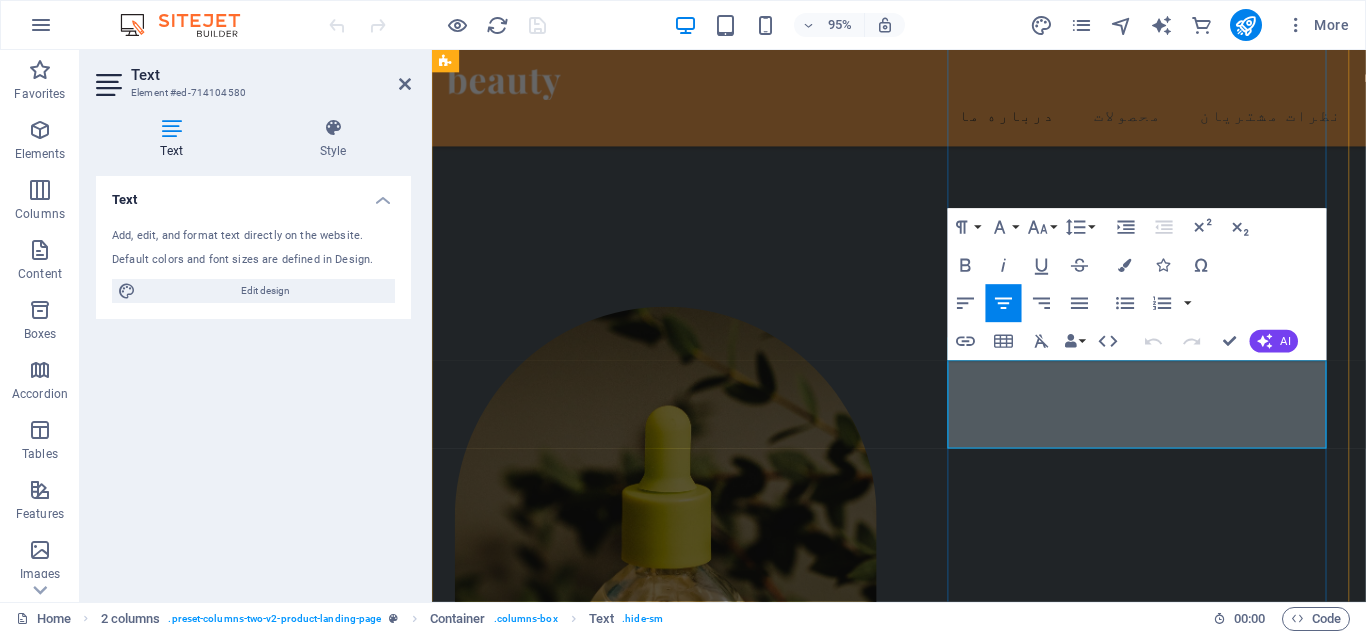 click on "آآساوی فروشگاه آنلاین تخصصی زیبایی  و" at bounding box center (659, 1462) 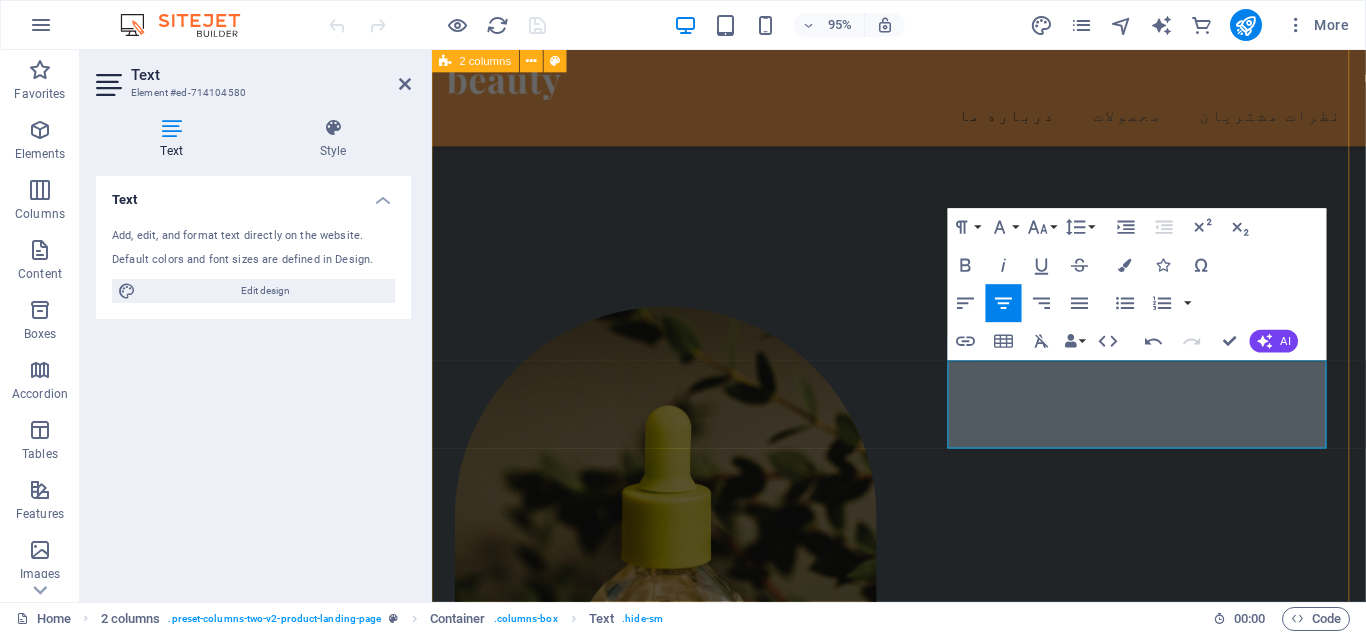 click at bounding box center [660, 654] 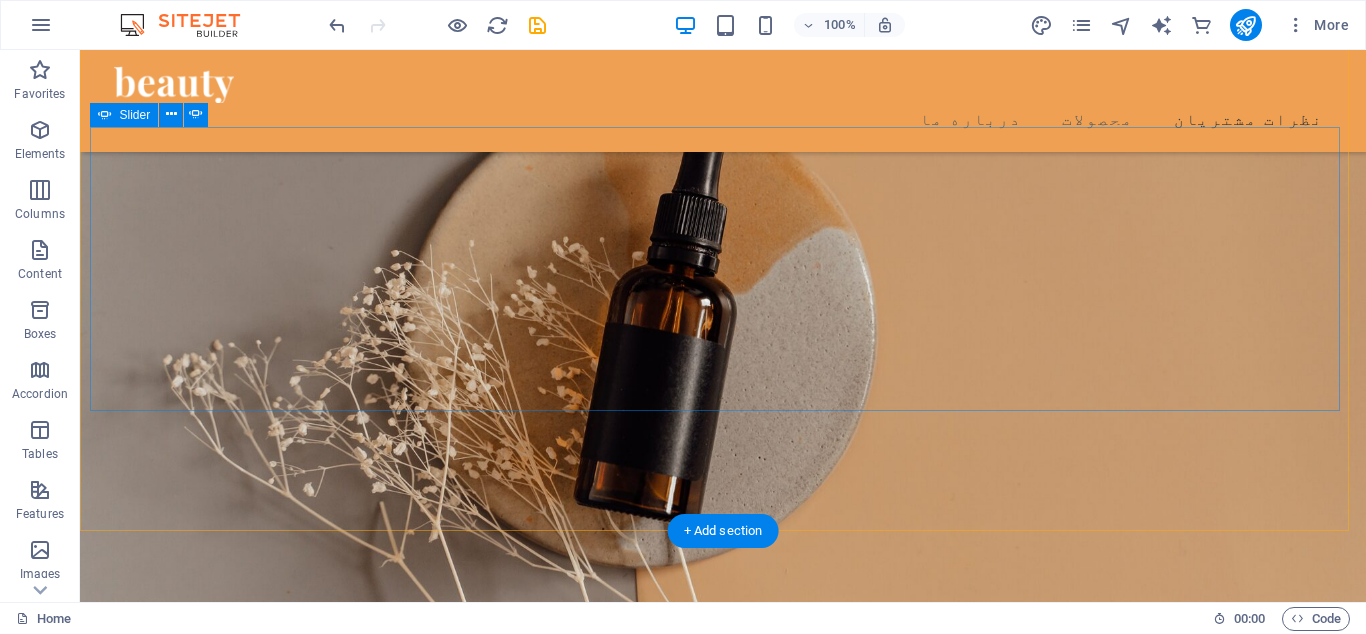 scroll, scrollTop: 2832, scrollLeft: 0, axis: vertical 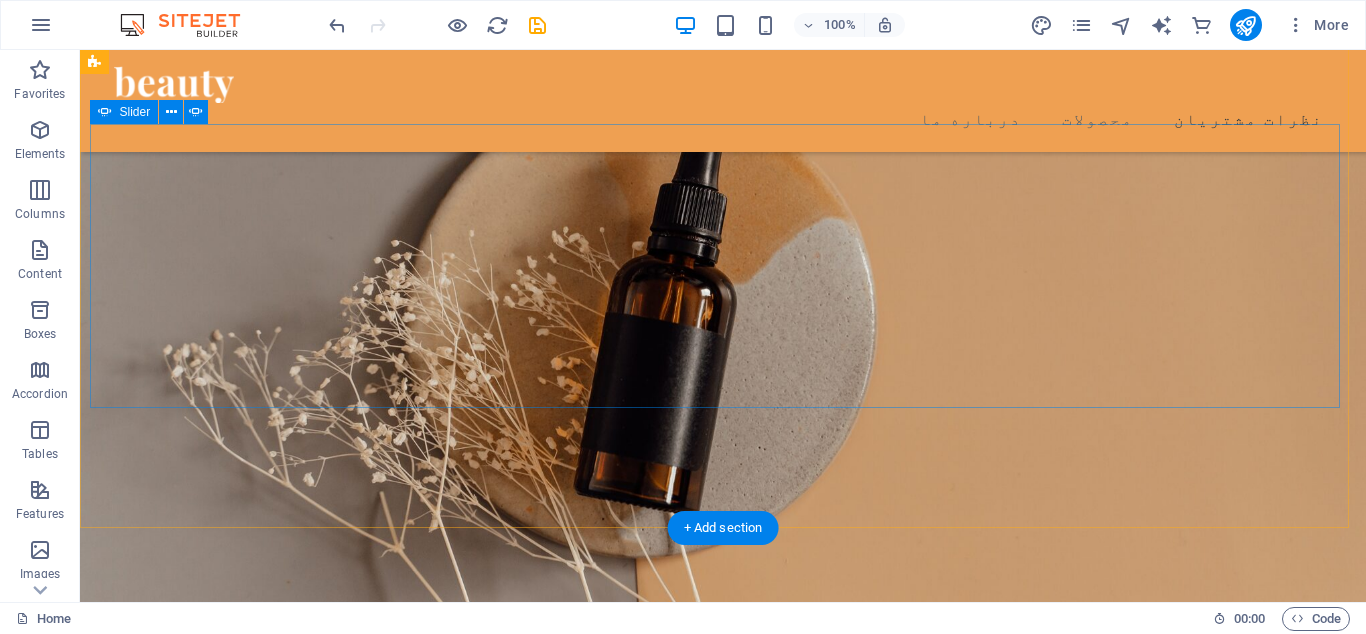 click at bounding box center [723, 1725] 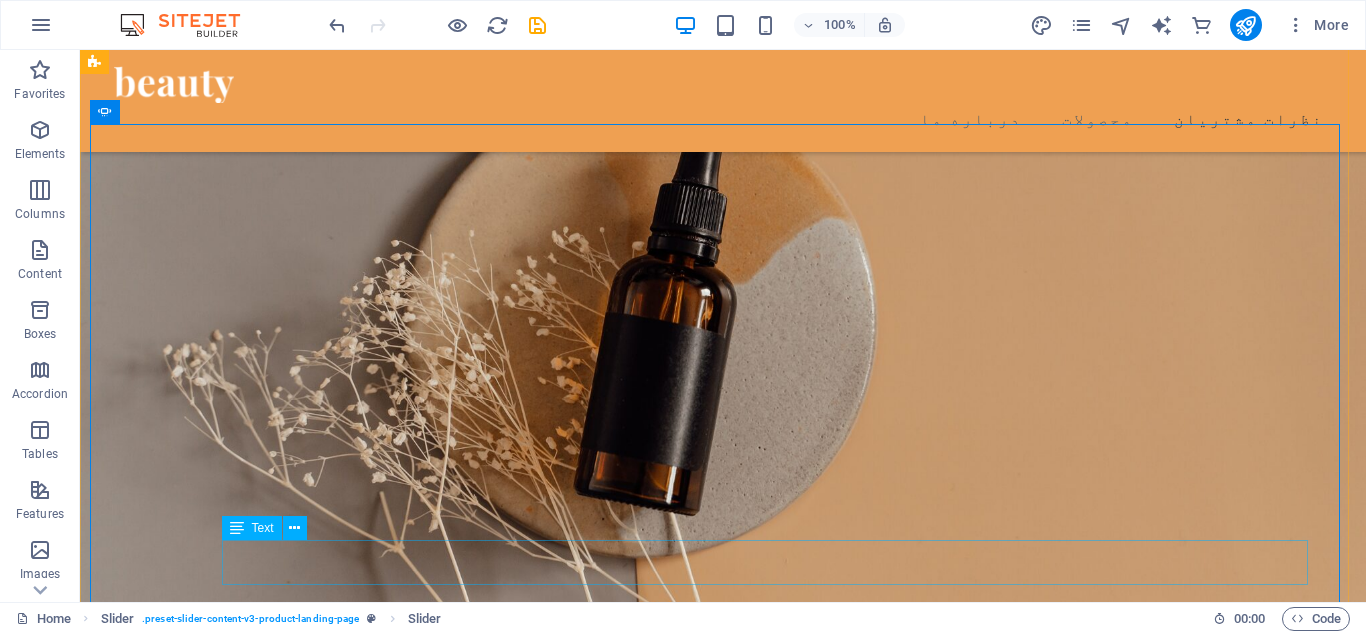click on "[PERSON_NAME], [GEOGRAPHIC_DATA]" at bounding box center (-1759, 2818) 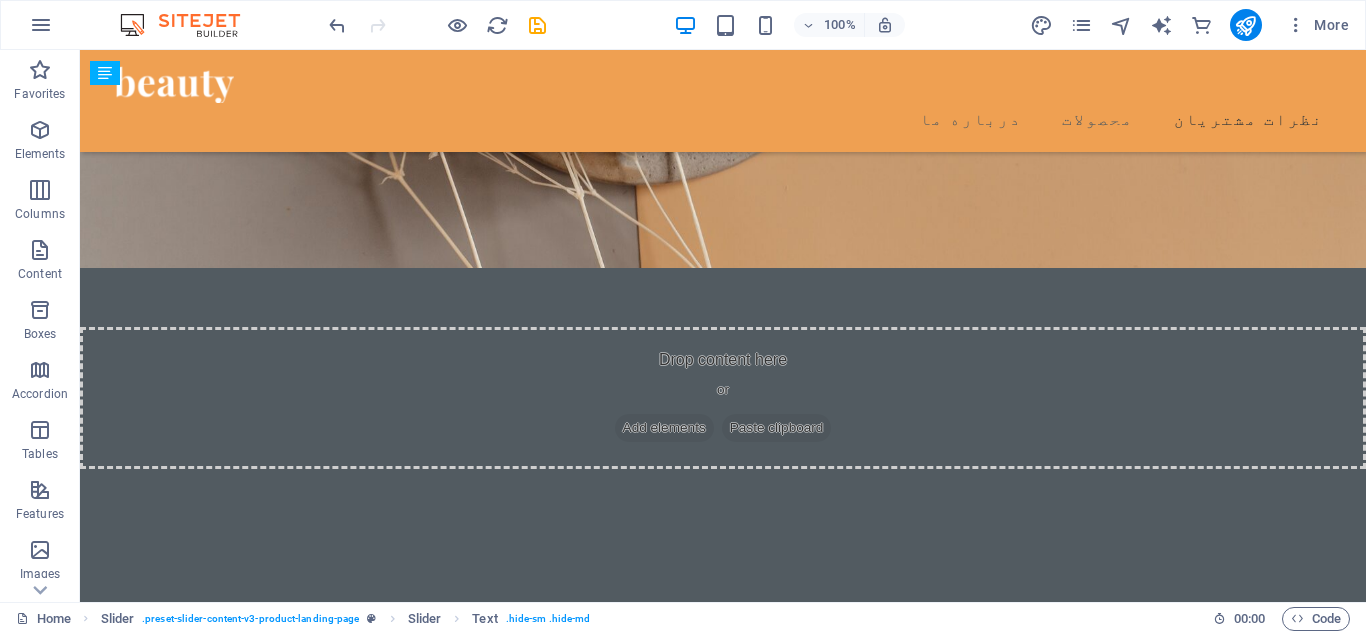 drag, startPoint x: 495, startPoint y: 565, endPoint x: 257, endPoint y: 552, distance: 238.35478 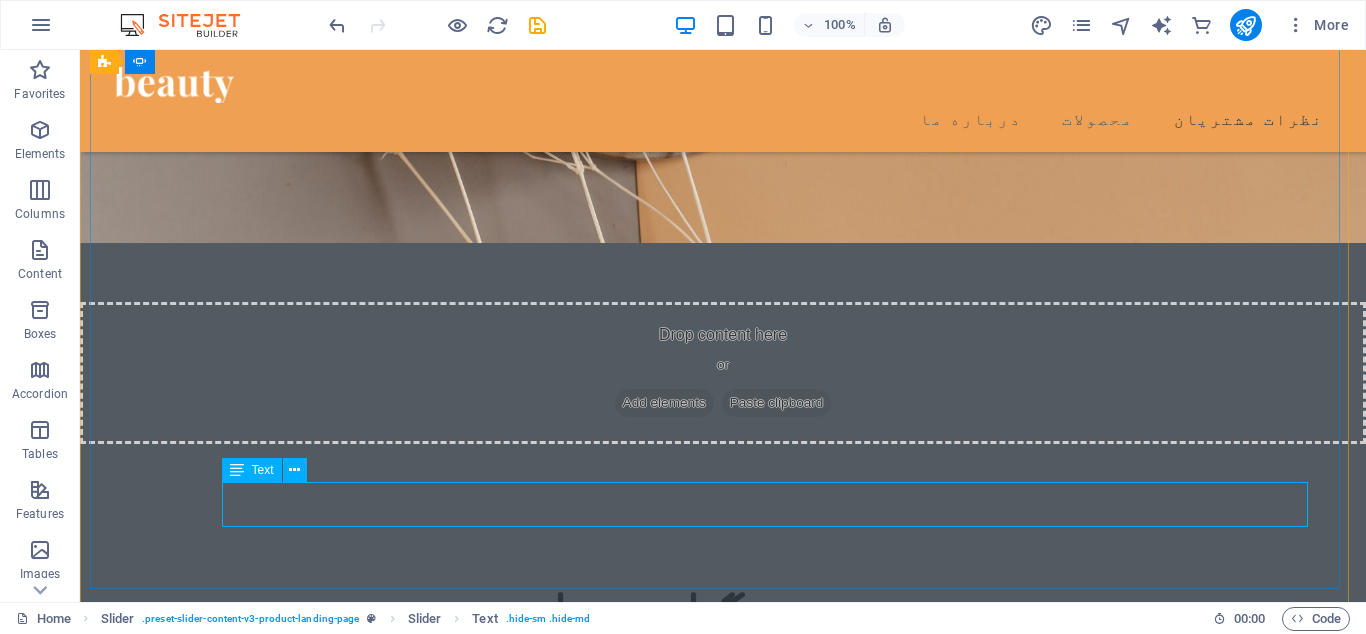 click on "[PERSON_NAME], [GEOGRAPHIC_DATA]" at bounding box center (-1759, 2760) 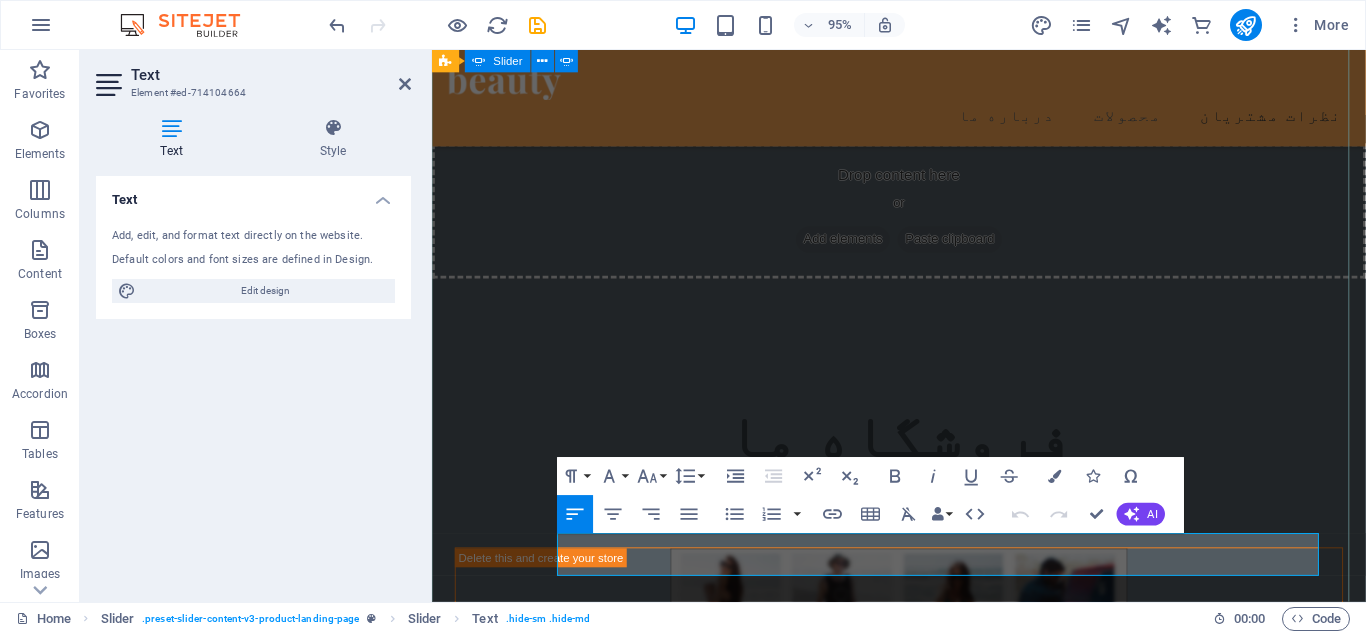 drag, startPoint x: 797, startPoint y: 573, endPoint x: 453, endPoint y: 532, distance: 346.4347 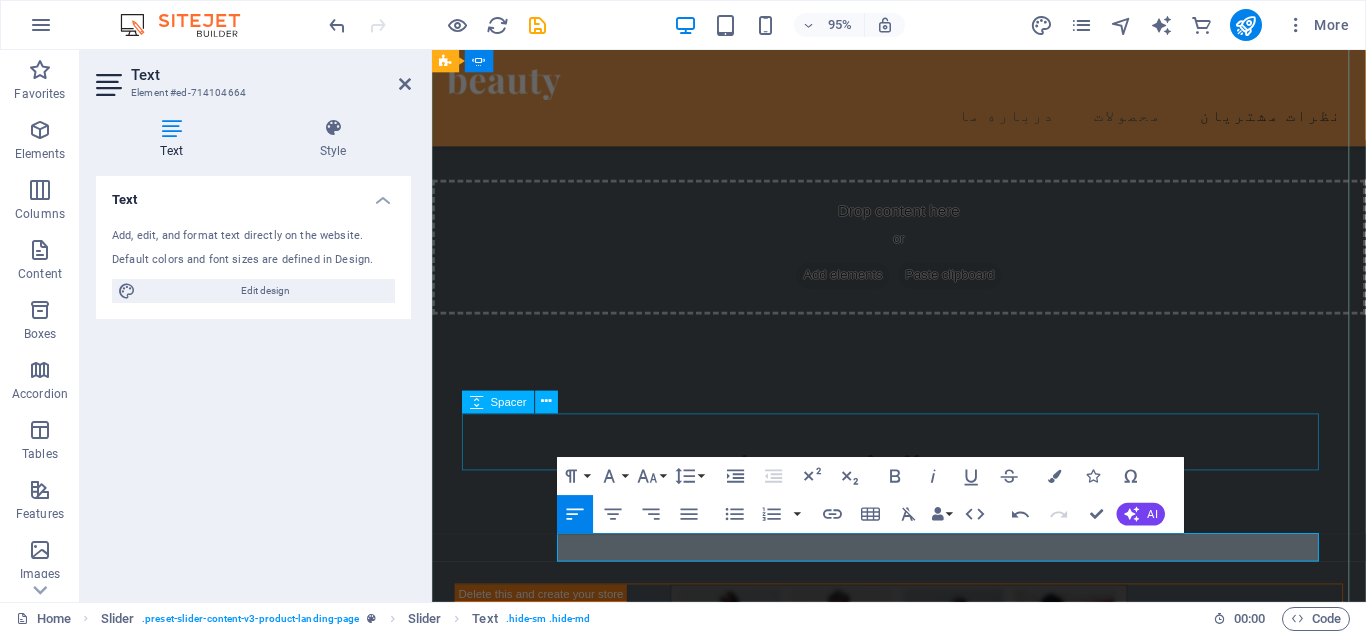 click on "من عاشق وبگردی و خرید از سایت های مختلفم، آساوی کاری کرد که دیگه بازارگردی رو بزارم کنار و با خیال راحت سفارشم رو همین جا ثبت کنم  "رضا" Beauty products are the best ones I have ever tried! They are made of 100% natural ingredients. Beauty products are the best ones I have ever tried! They are made of 100% natural ingredients. Mila Donald, USA Mila Donald, USA" at bounding box center [-1049, 2483] 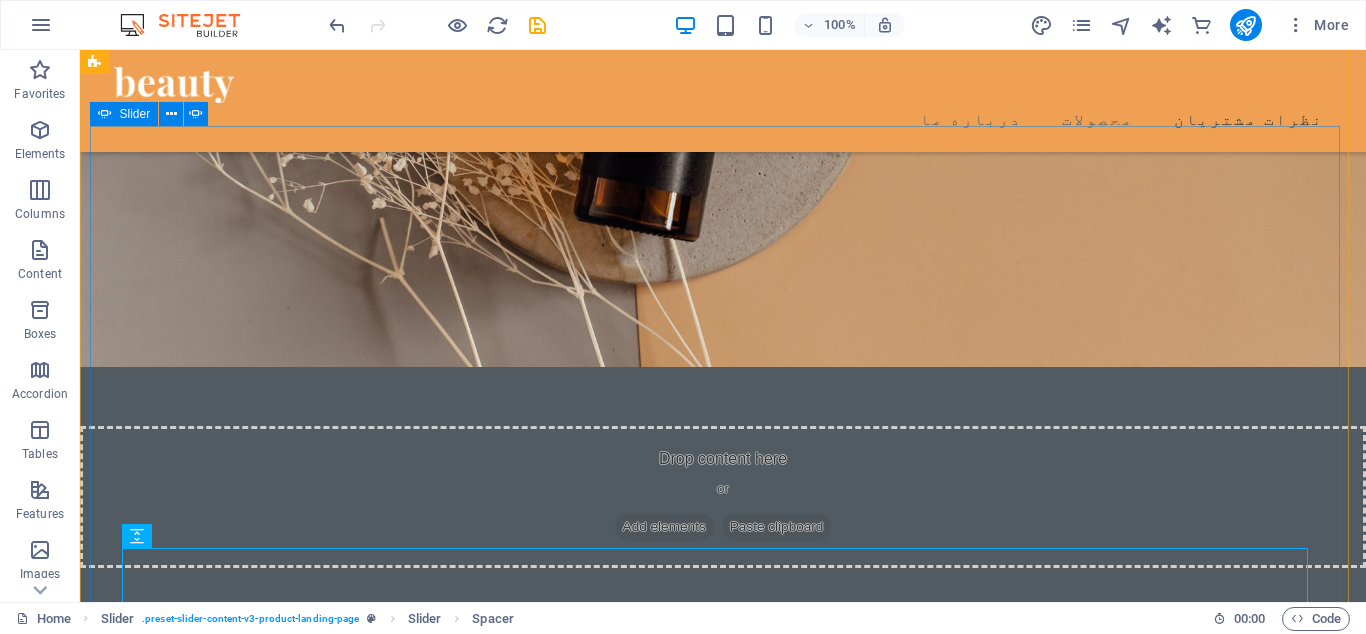 scroll, scrollTop: 2830, scrollLeft: 0, axis: vertical 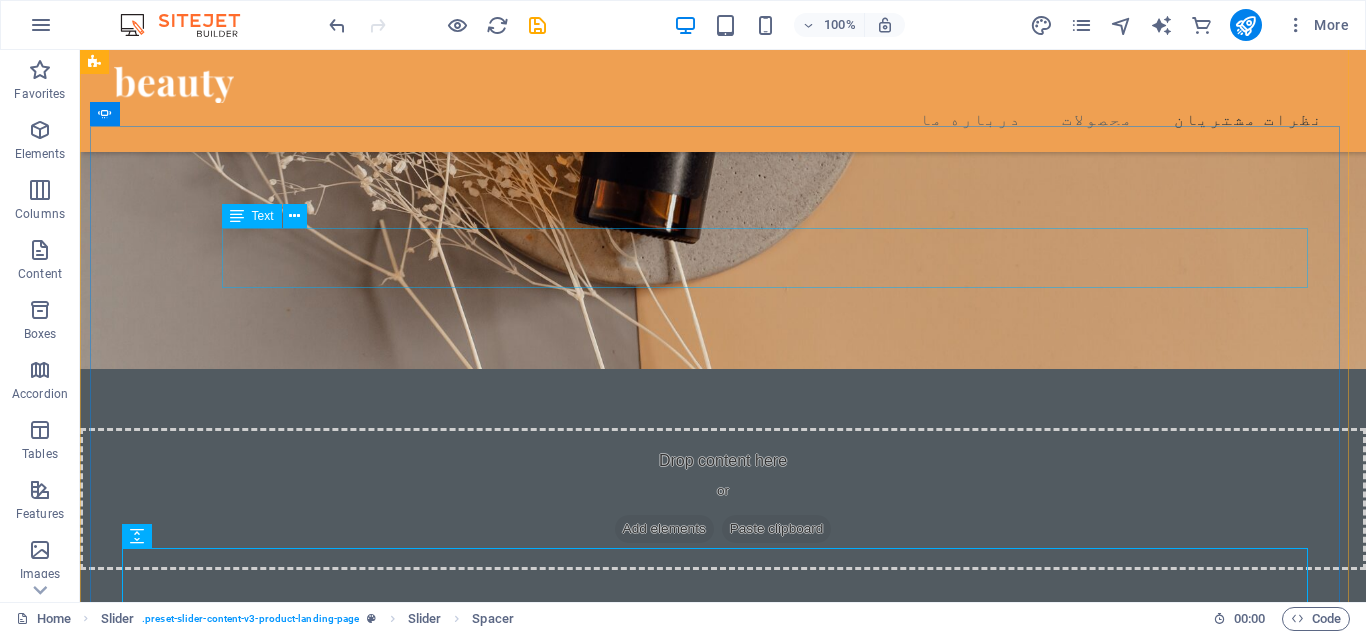 click on "من عاشق وبگردی و خرید از سایت های مختلفم، آساوی کاری کرد که دیگه بازارگردی رو بزارم کنار و با خیال راحت سفارشم رو همین جا ثبت کنم  "رضا"" at bounding box center [-1759, 2501] 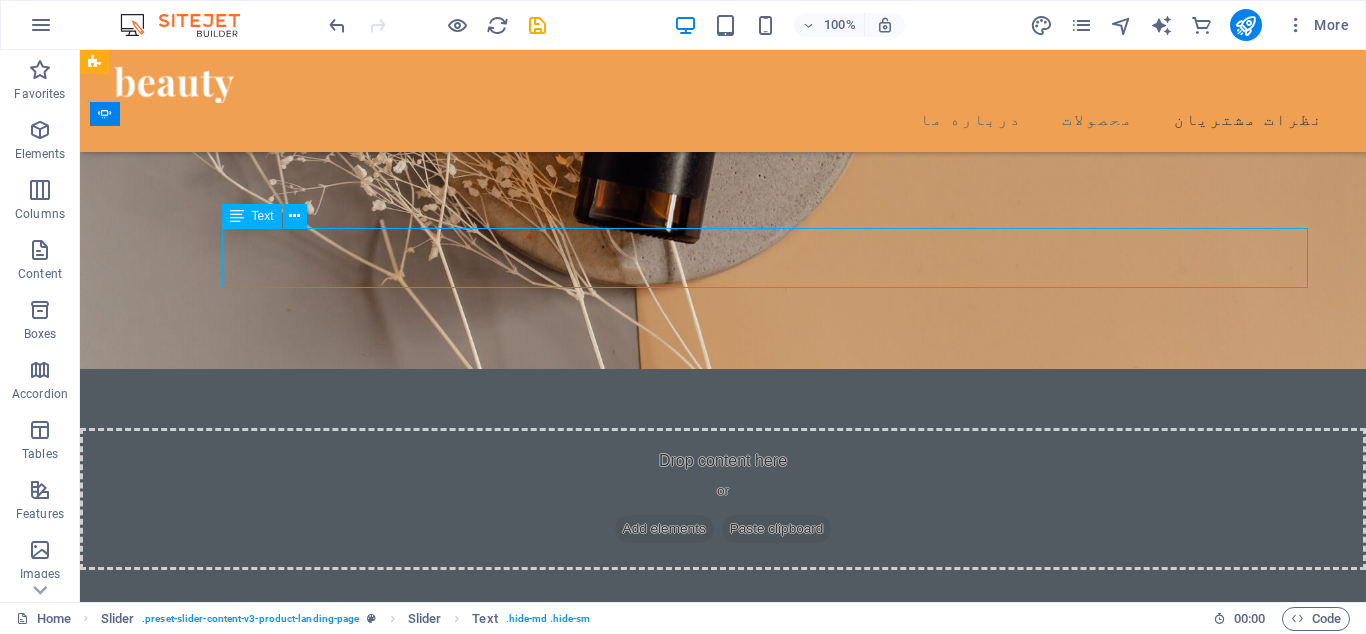 click on "من عاشق وبگردی و خرید از سایت های مختلفم، آساوی کاری کرد که دیگه بازارگردی رو بزارم کنار و با خیال راحت سفارشم رو همین جا ثبت کنم  "رضا"" at bounding box center (-1759, 2501) 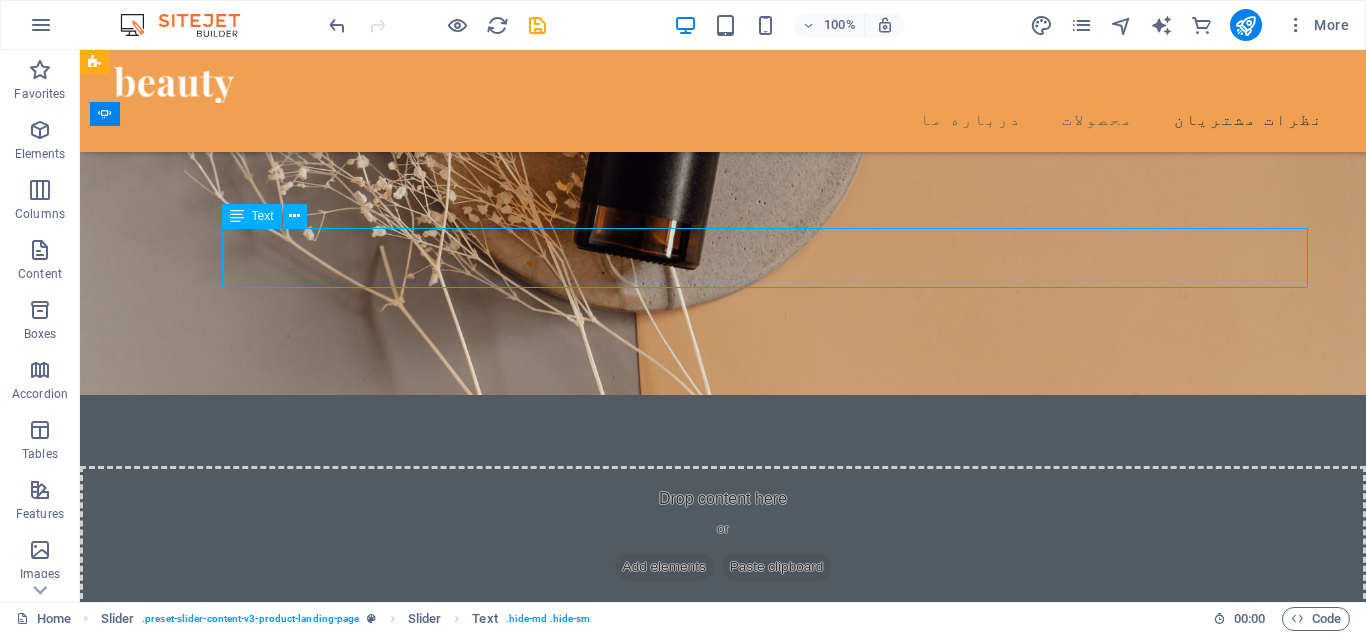 scroll, scrollTop: 3043, scrollLeft: 0, axis: vertical 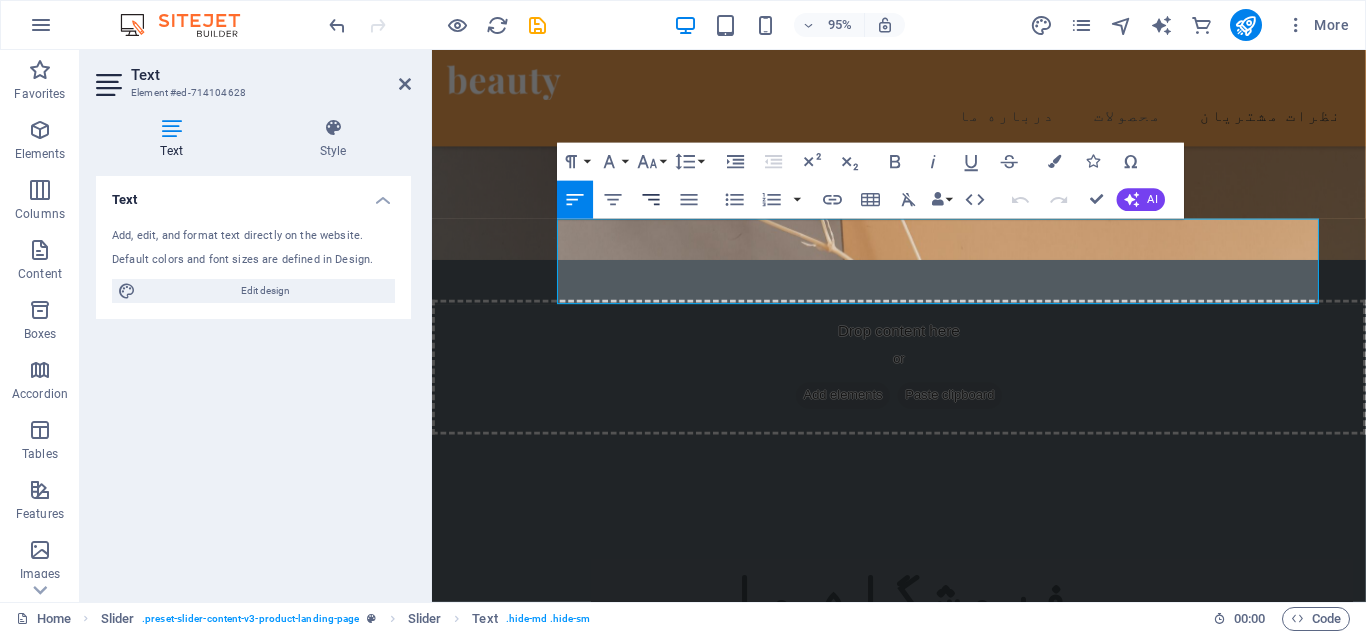 click 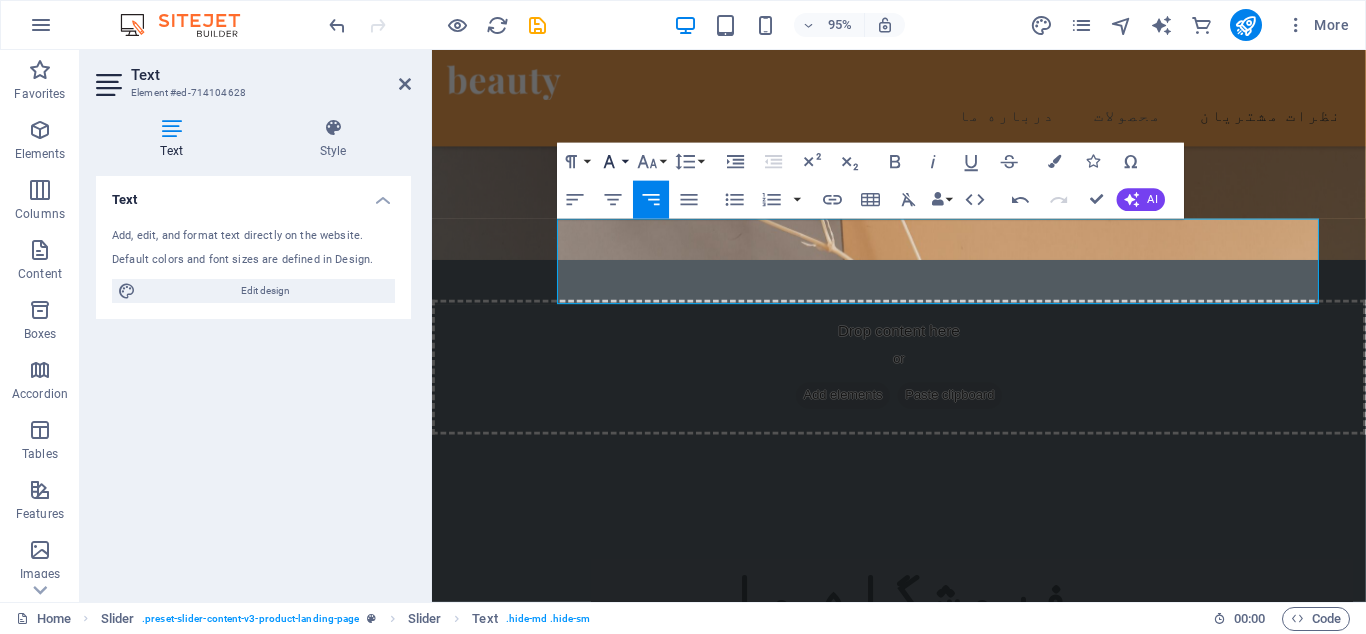 click on "Font Family" at bounding box center [613, 162] 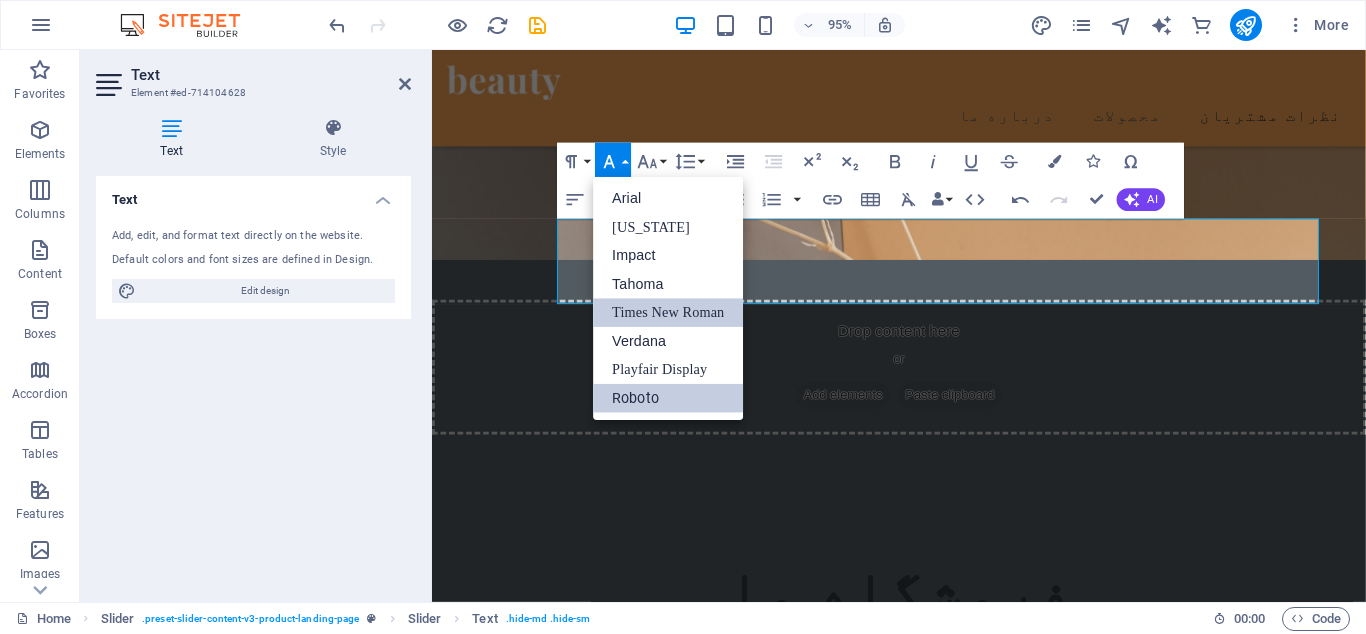 scroll, scrollTop: 0, scrollLeft: 0, axis: both 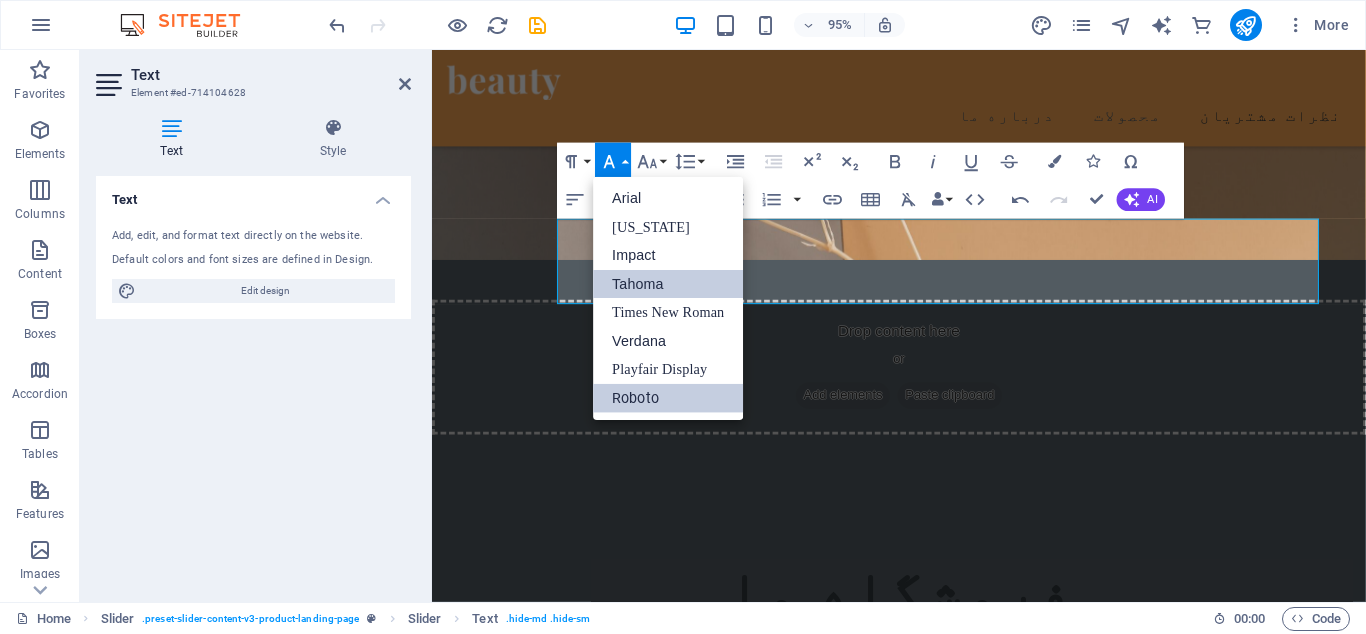 click on "Tahoma" at bounding box center (669, 284) 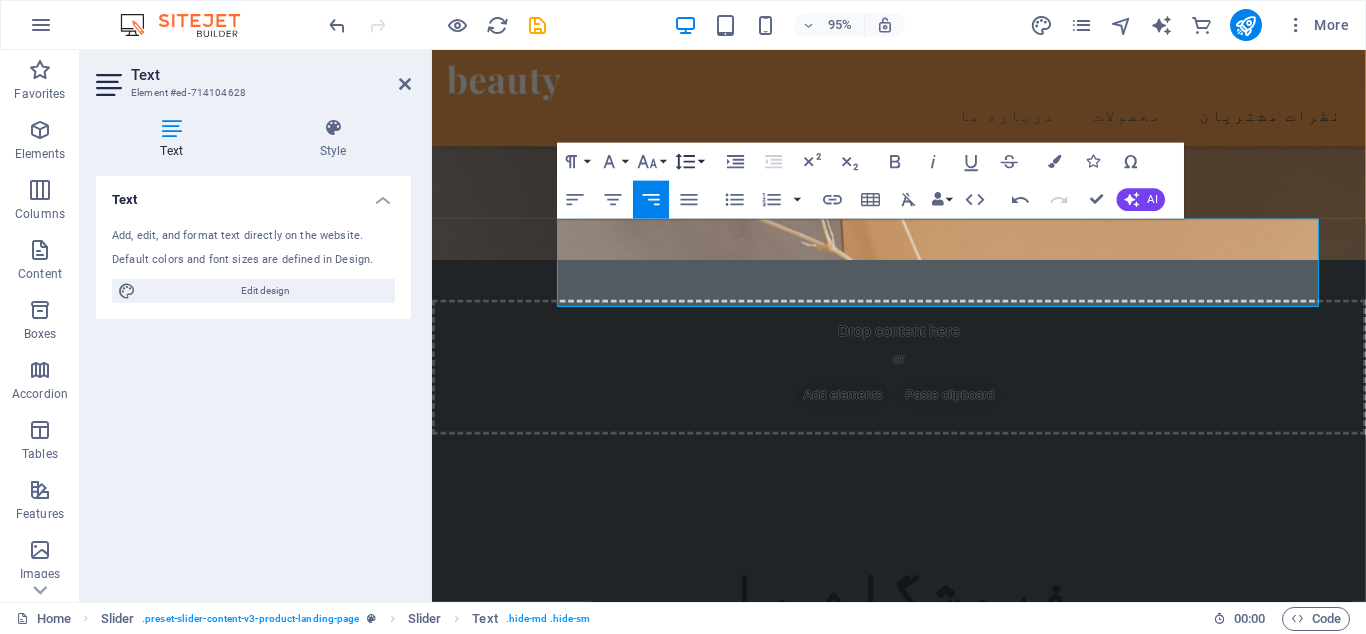 click on "Line Height" at bounding box center (689, 162) 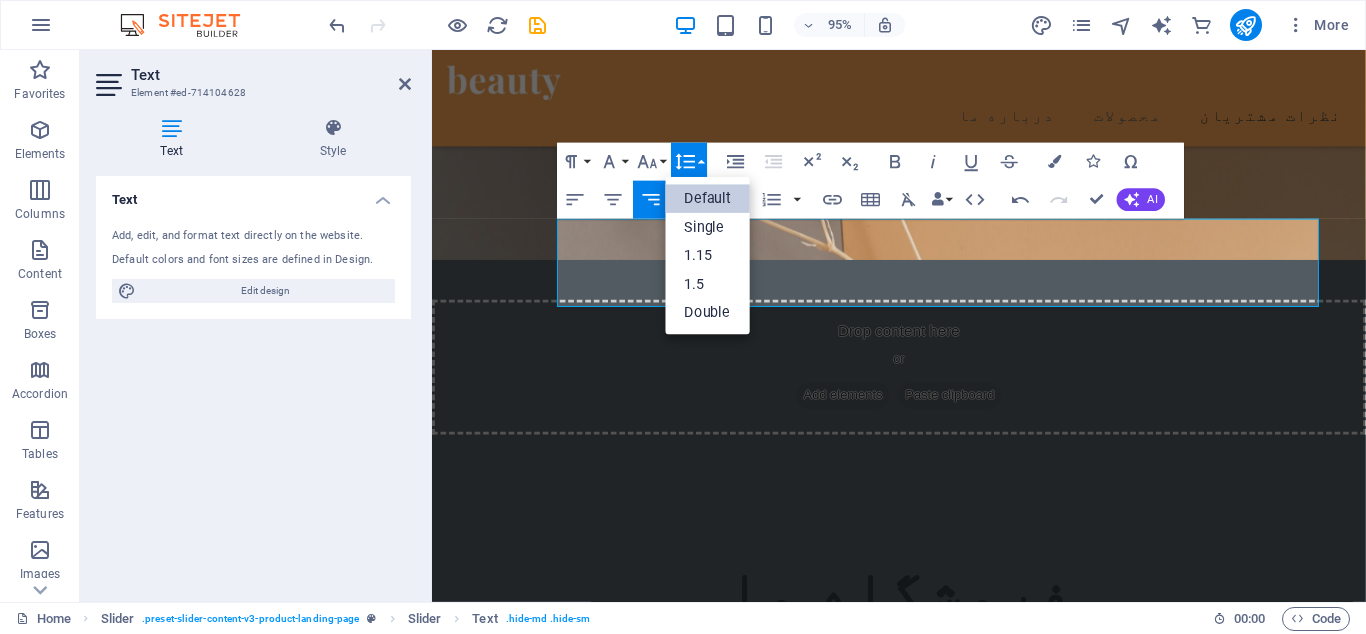 scroll, scrollTop: 0, scrollLeft: 0, axis: both 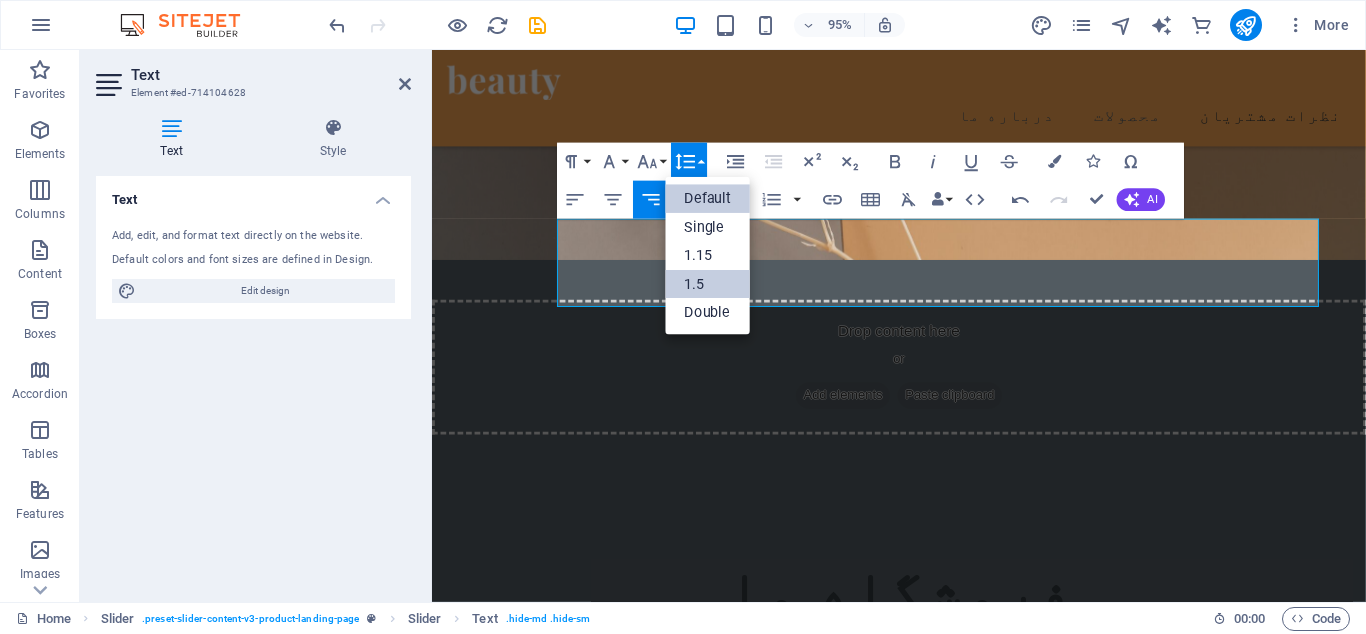 click on "1.5" at bounding box center [708, 284] 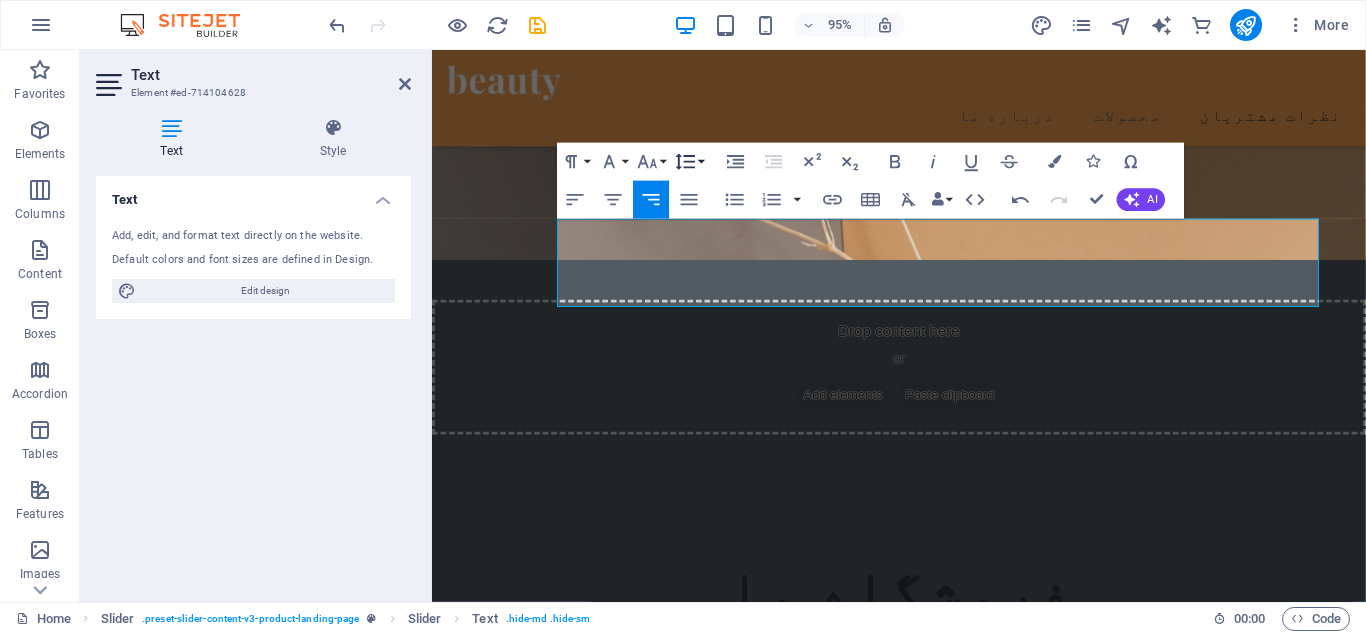 click 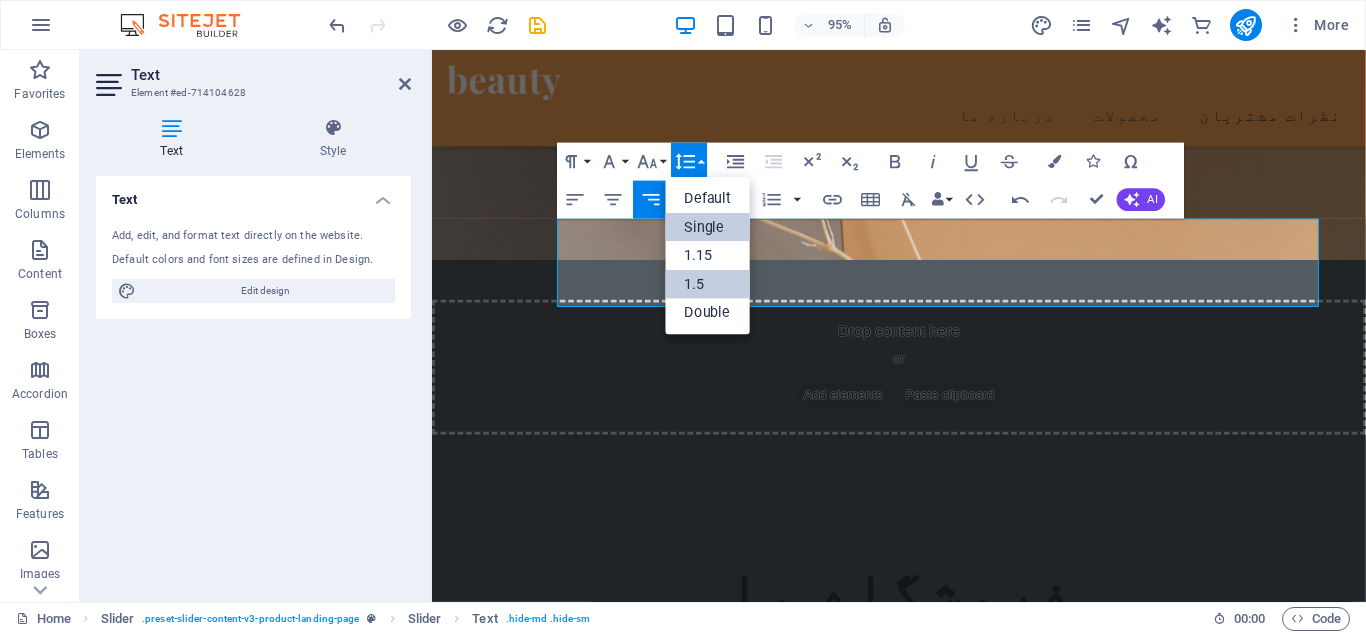 scroll, scrollTop: 0, scrollLeft: 0, axis: both 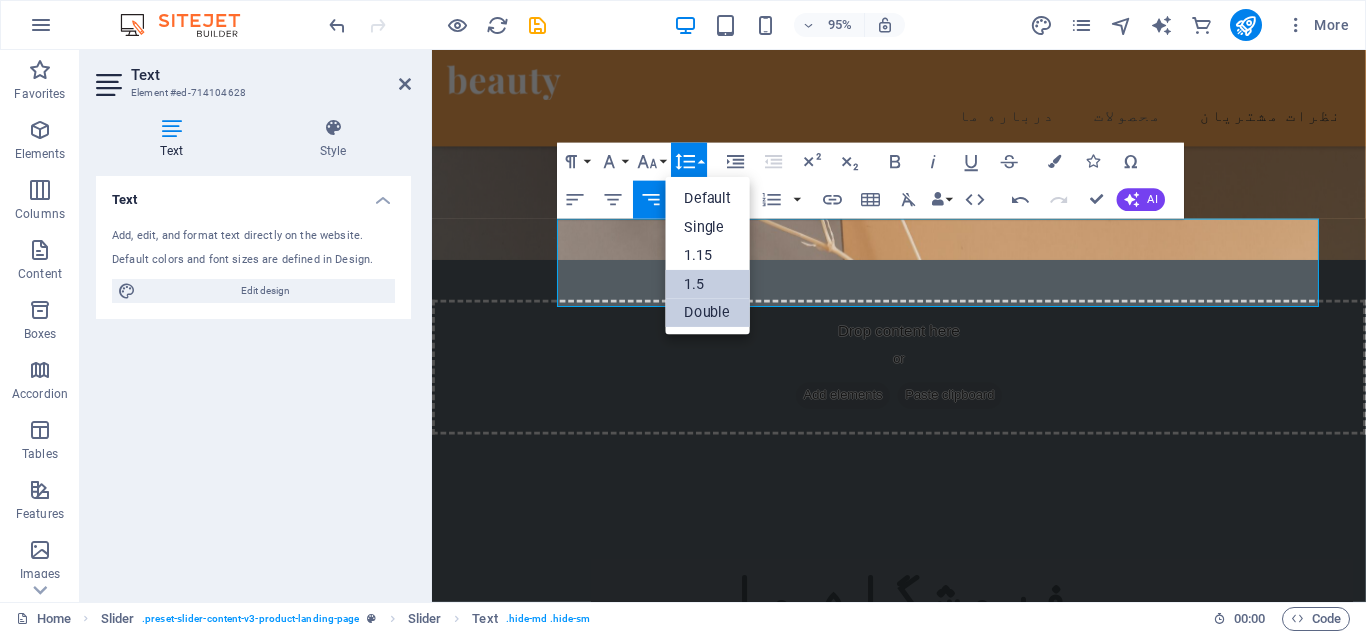 click on "Double" at bounding box center [708, 313] 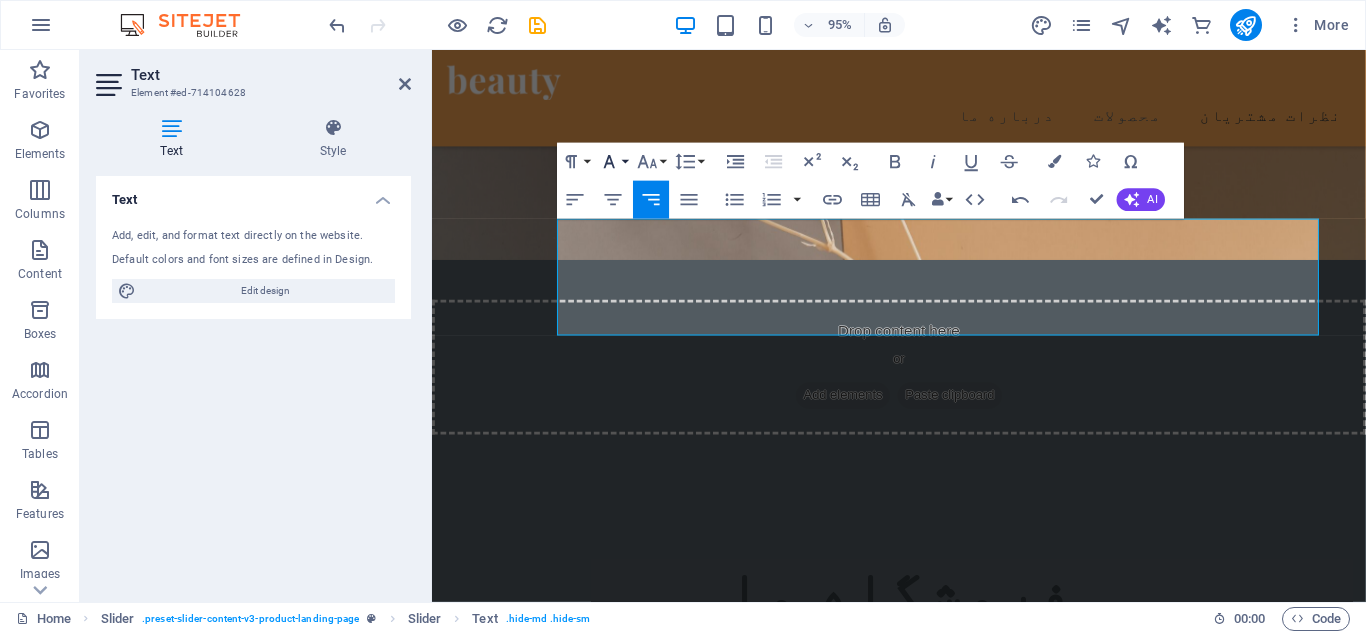 click on "Font Family" at bounding box center (613, 162) 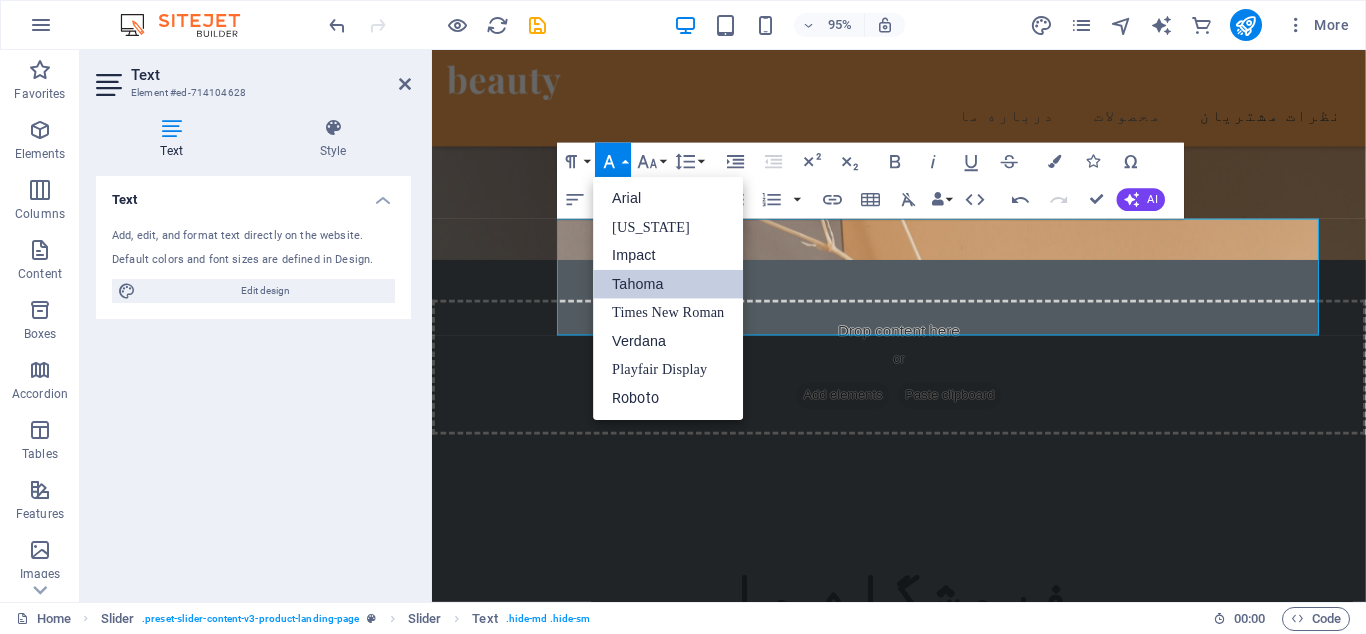 scroll, scrollTop: 0, scrollLeft: 0, axis: both 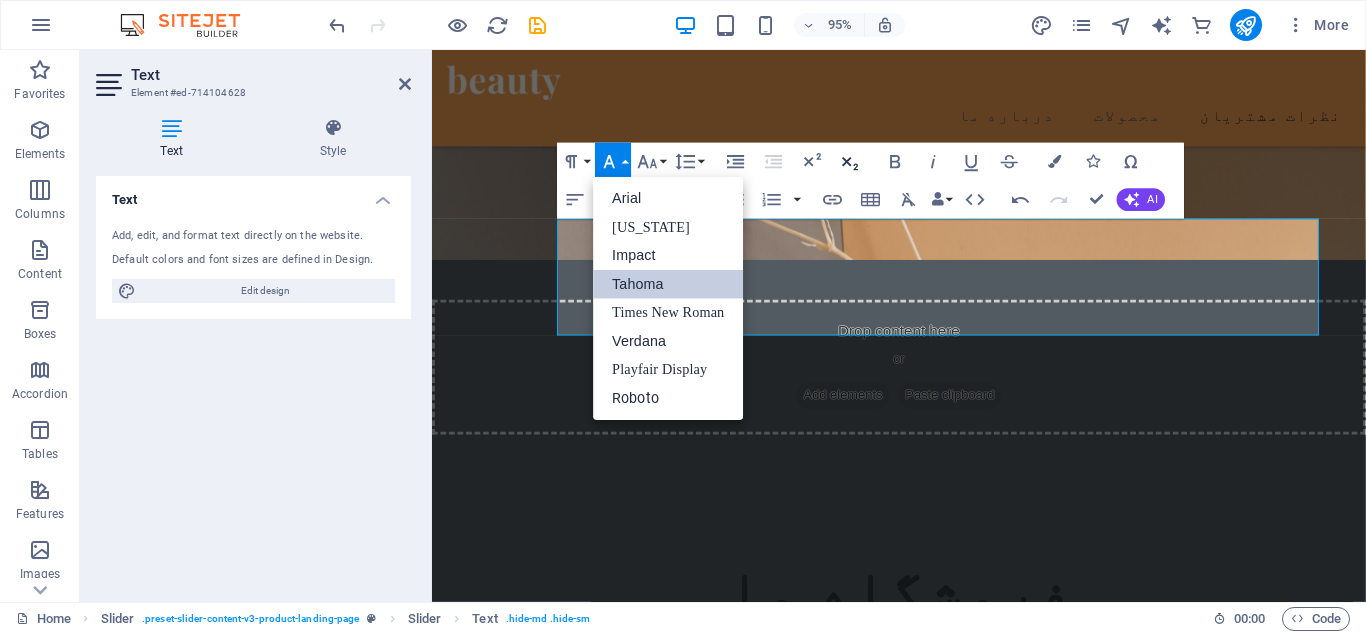 click 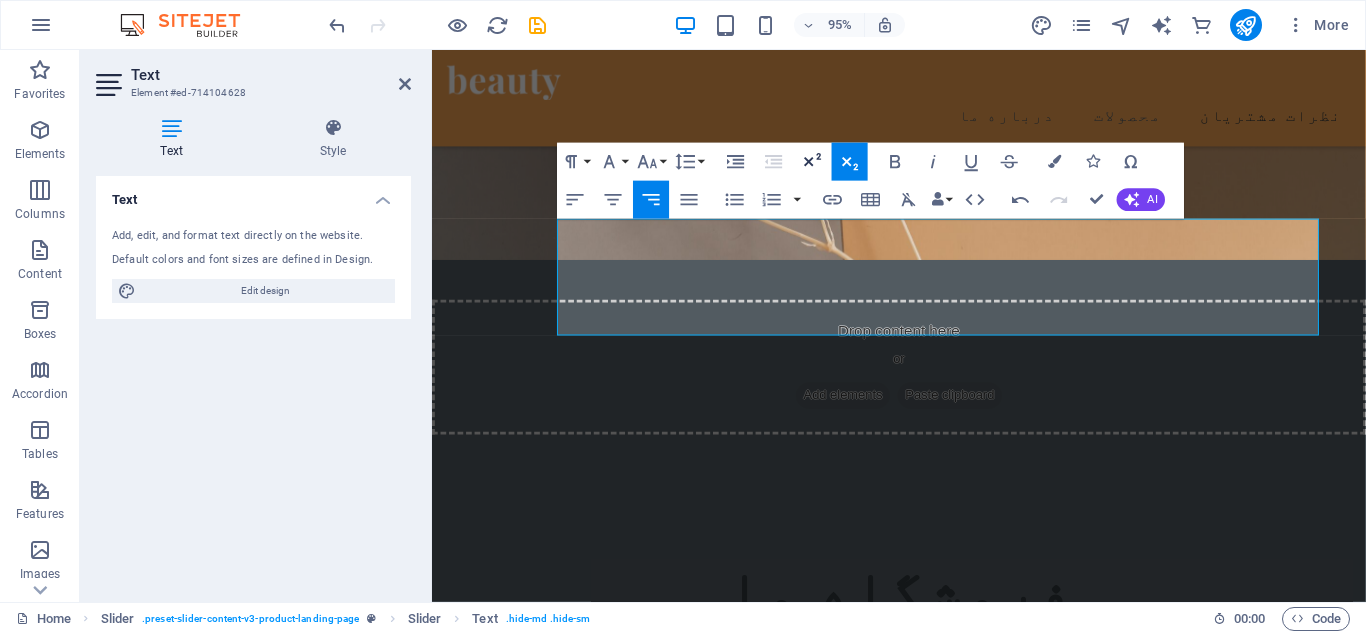 click 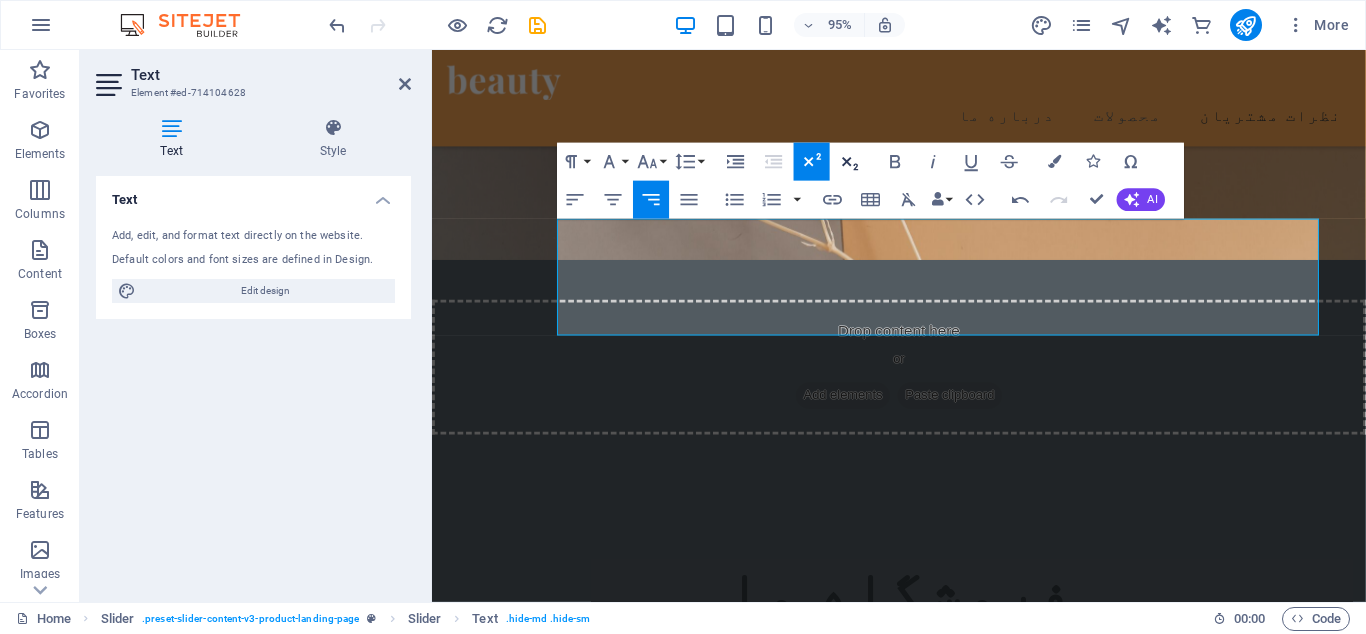 click 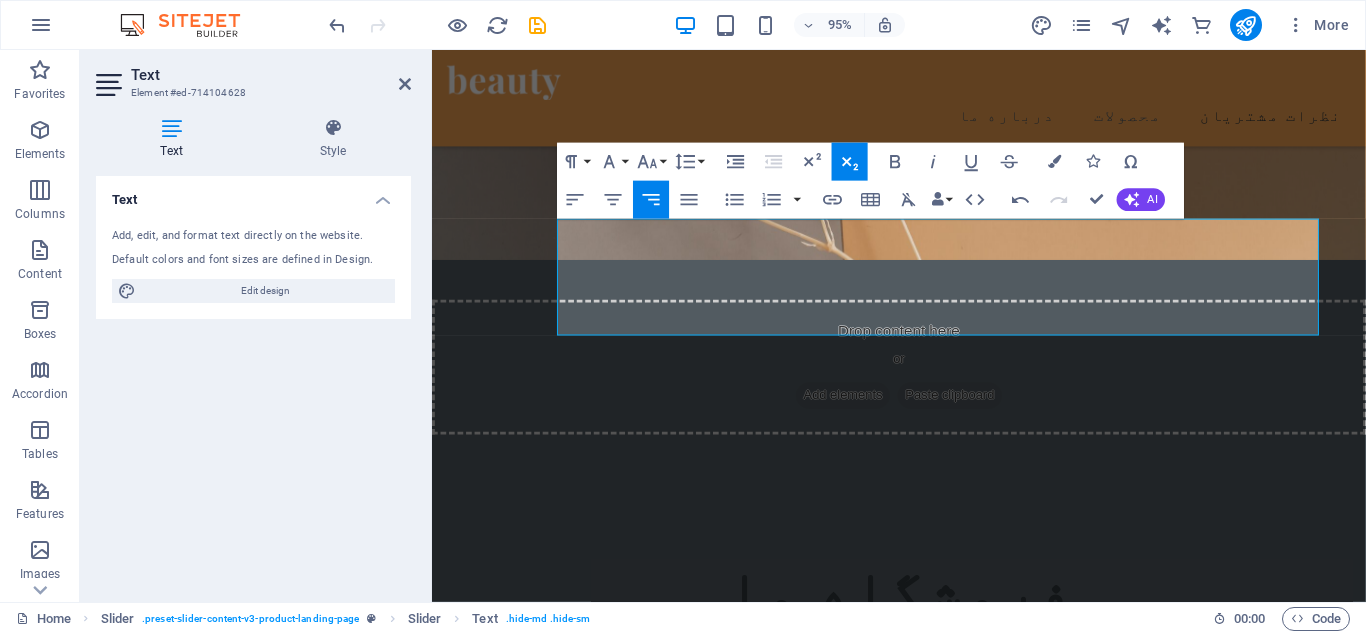 click 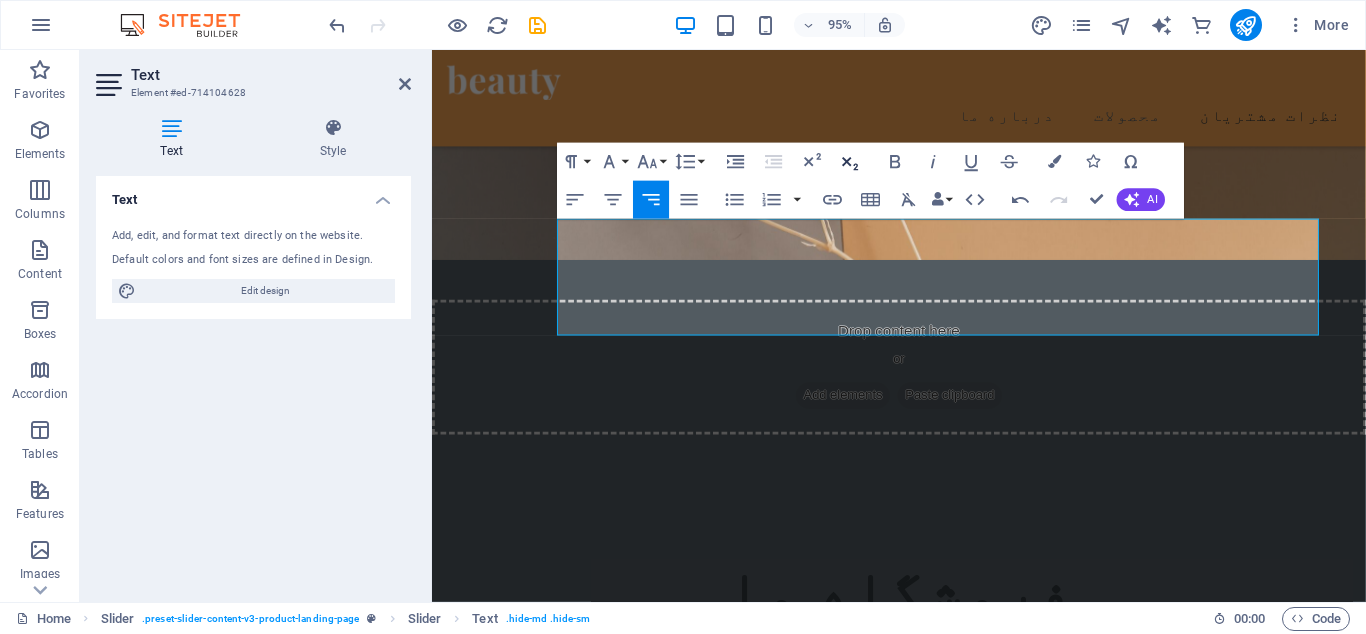 click 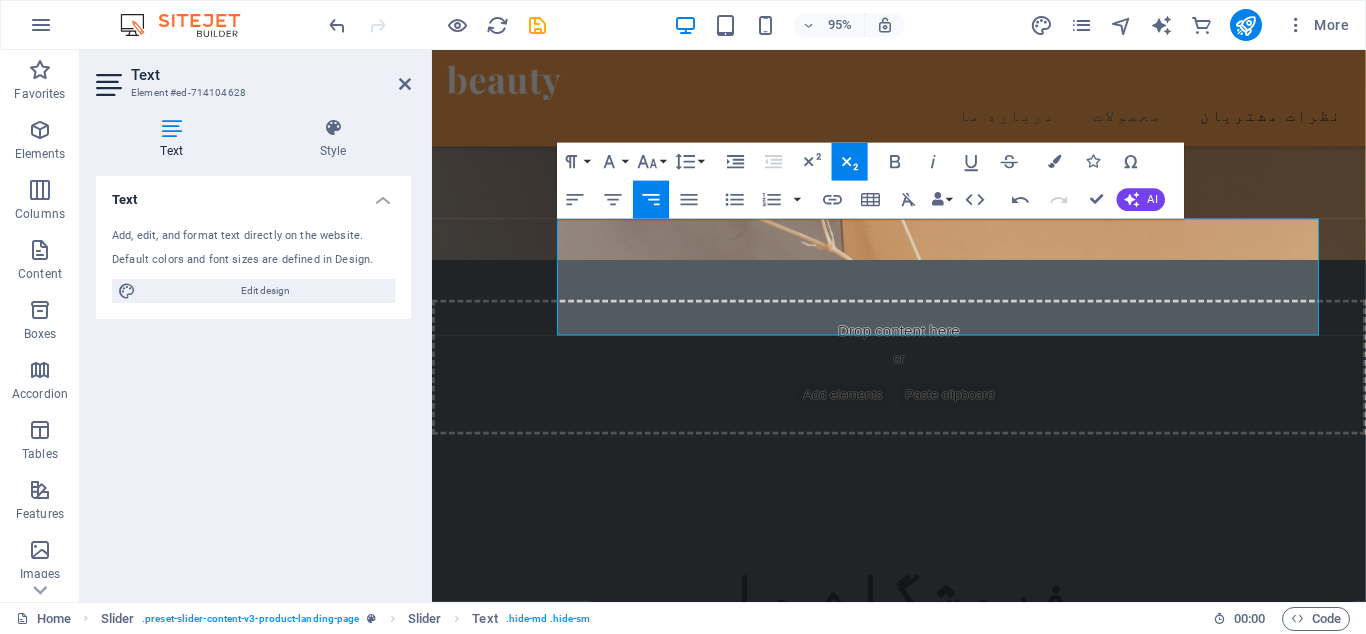 click 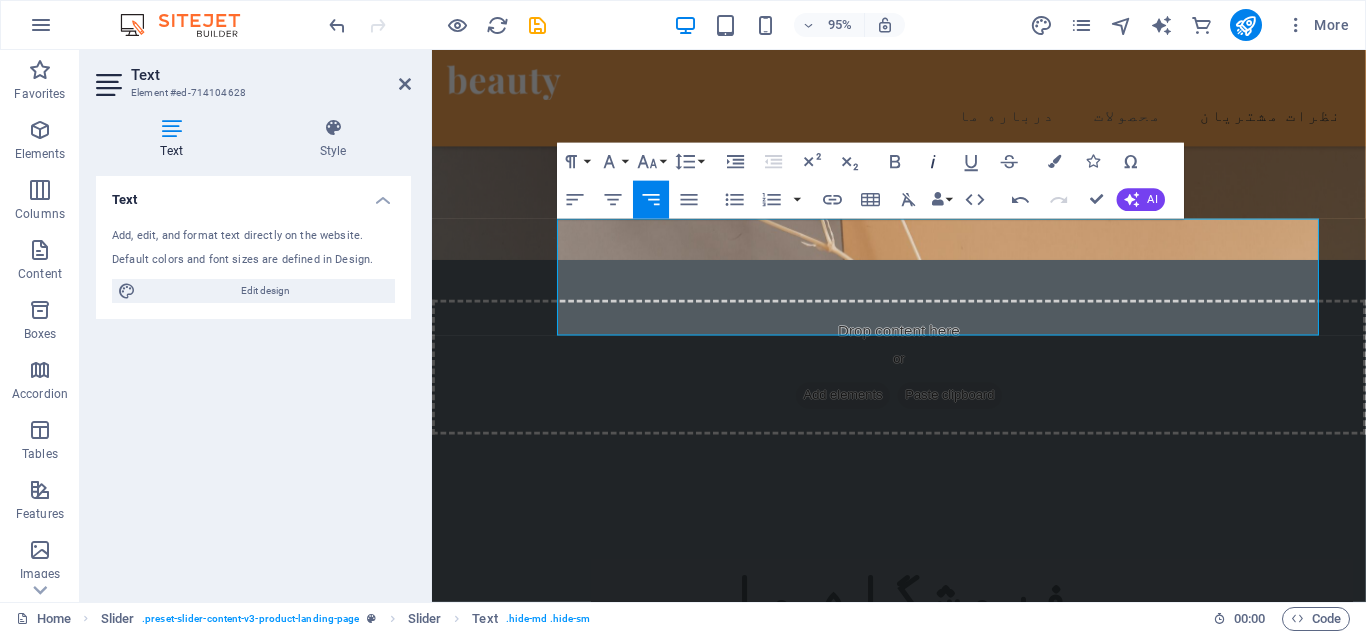 click 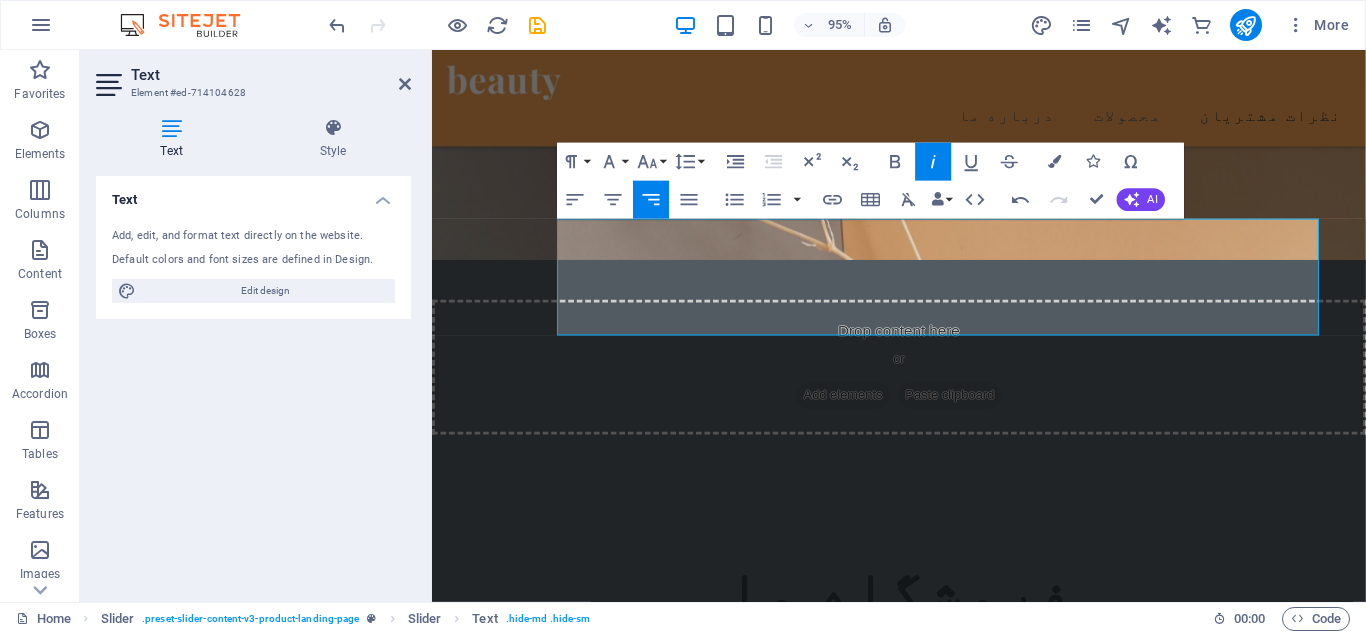 click 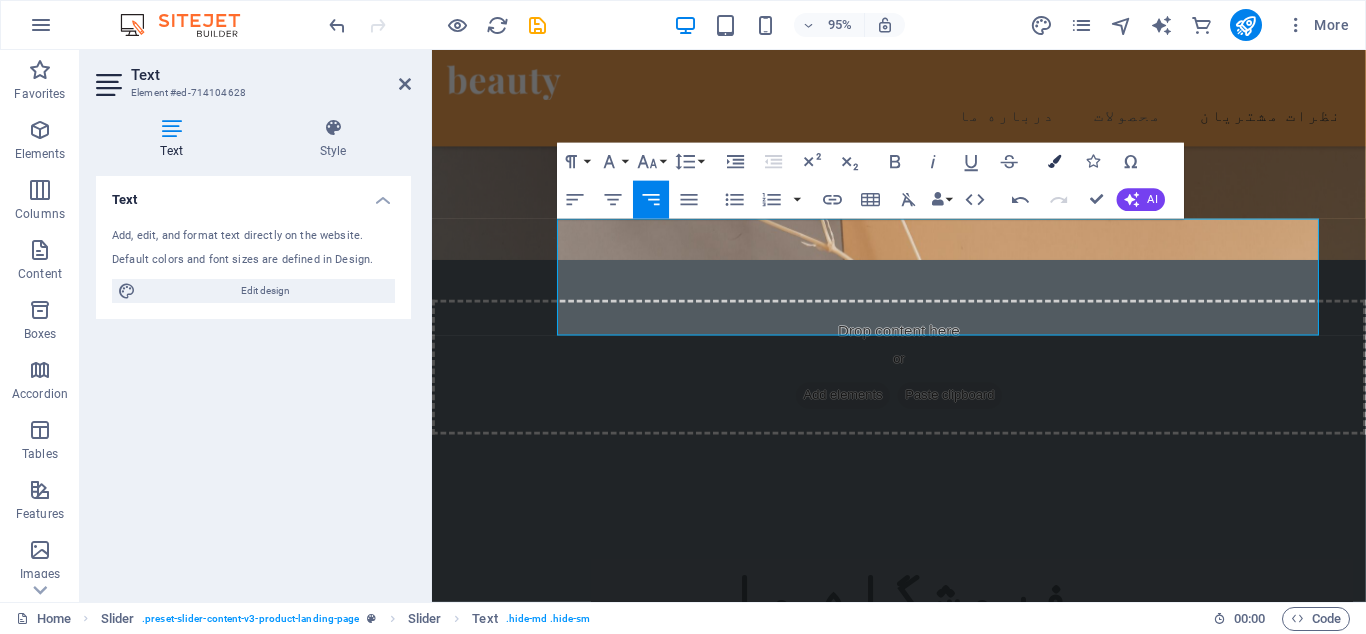 click at bounding box center [1055, 161] 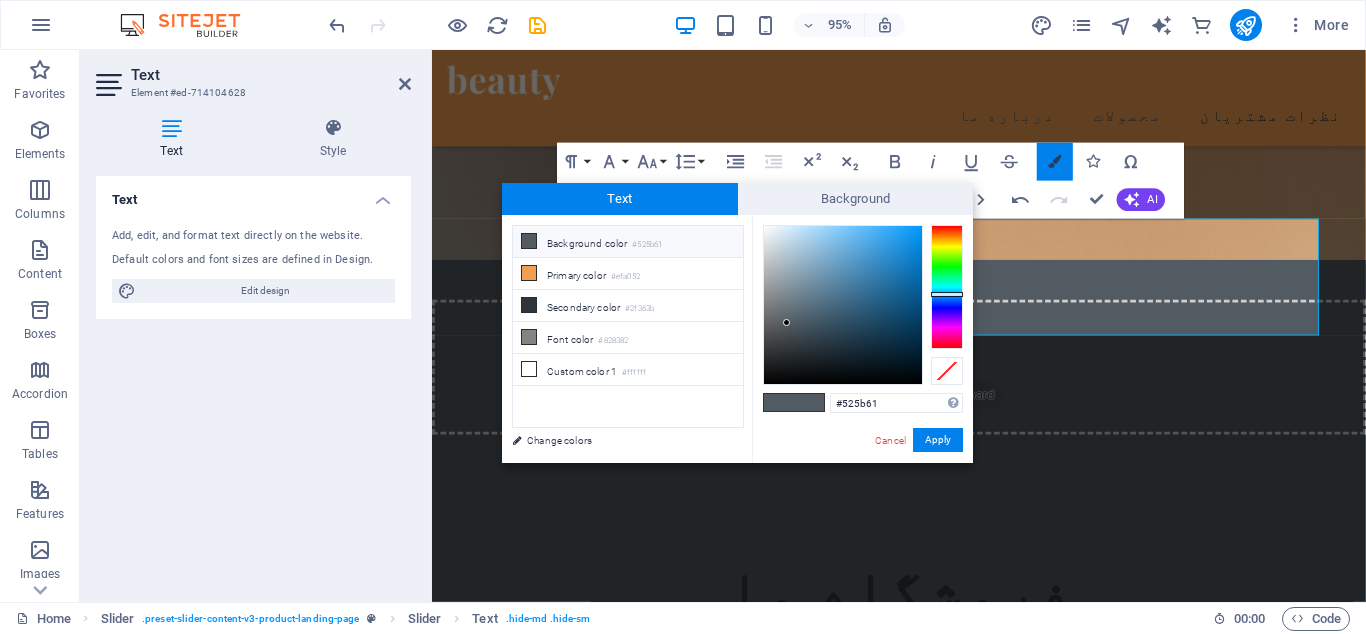 click on "Colors" at bounding box center [1055, 162] 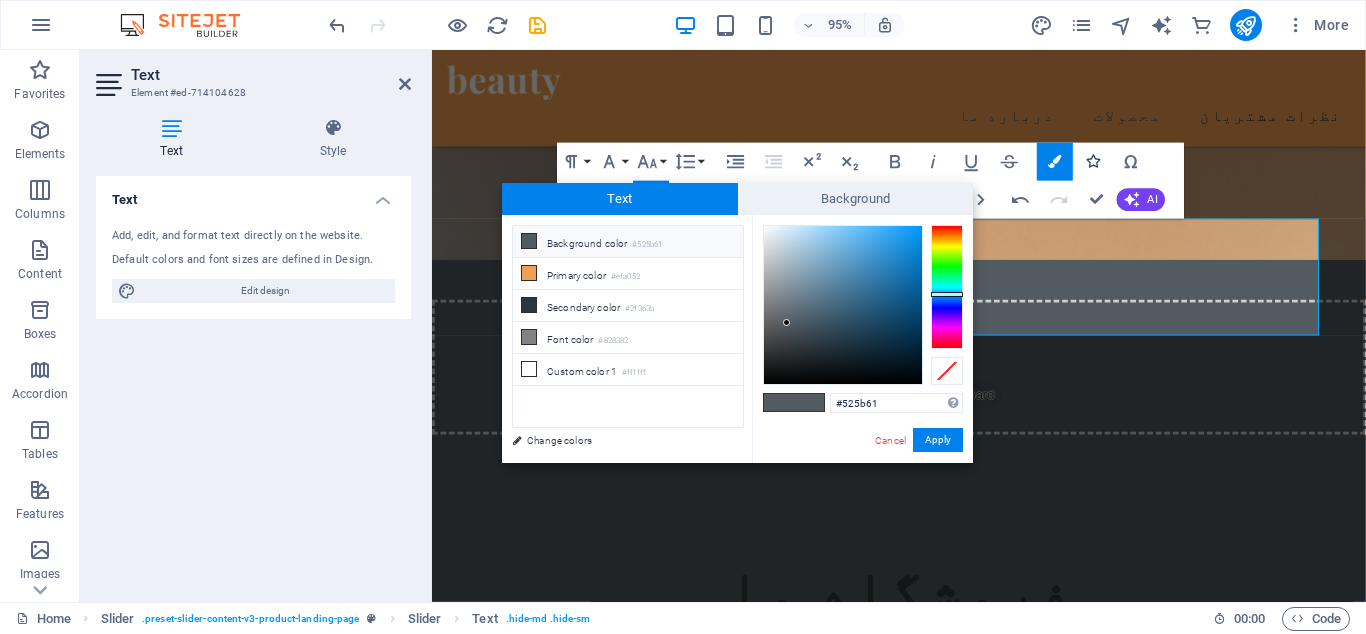 click on "Icons" at bounding box center (1093, 162) 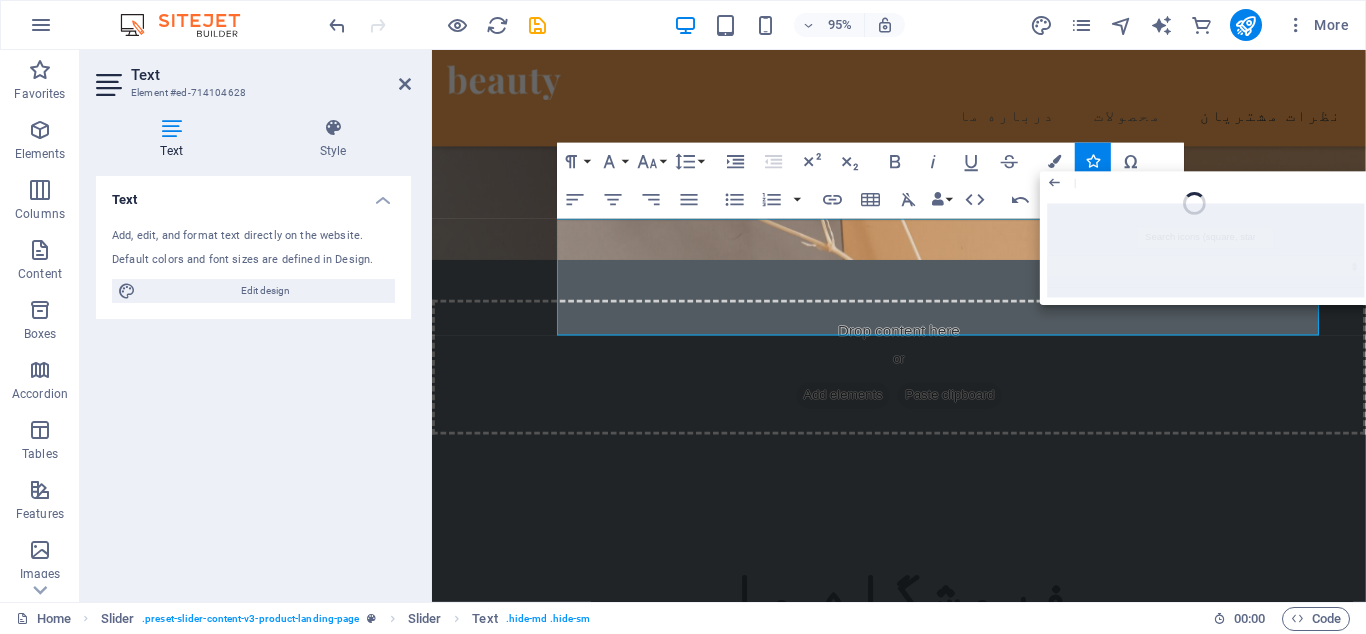 click at bounding box center (1206, 250) 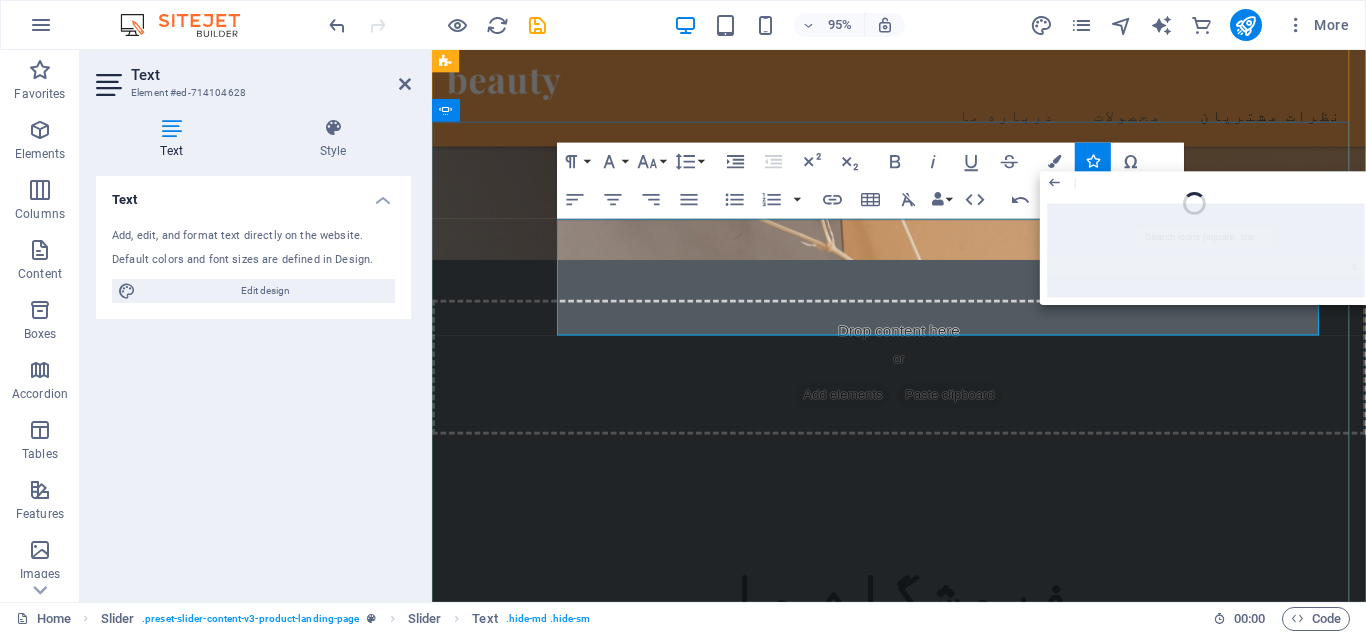 click on "من عاشق وبگردی و خرید از سایت های مختلفم، آساوی کاری کرد که دیگه بازارگردی رو بزارم کنار و با خیال راحت سفارشم رو همین جا ثبت کنم" at bounding box center [-972, 2427] 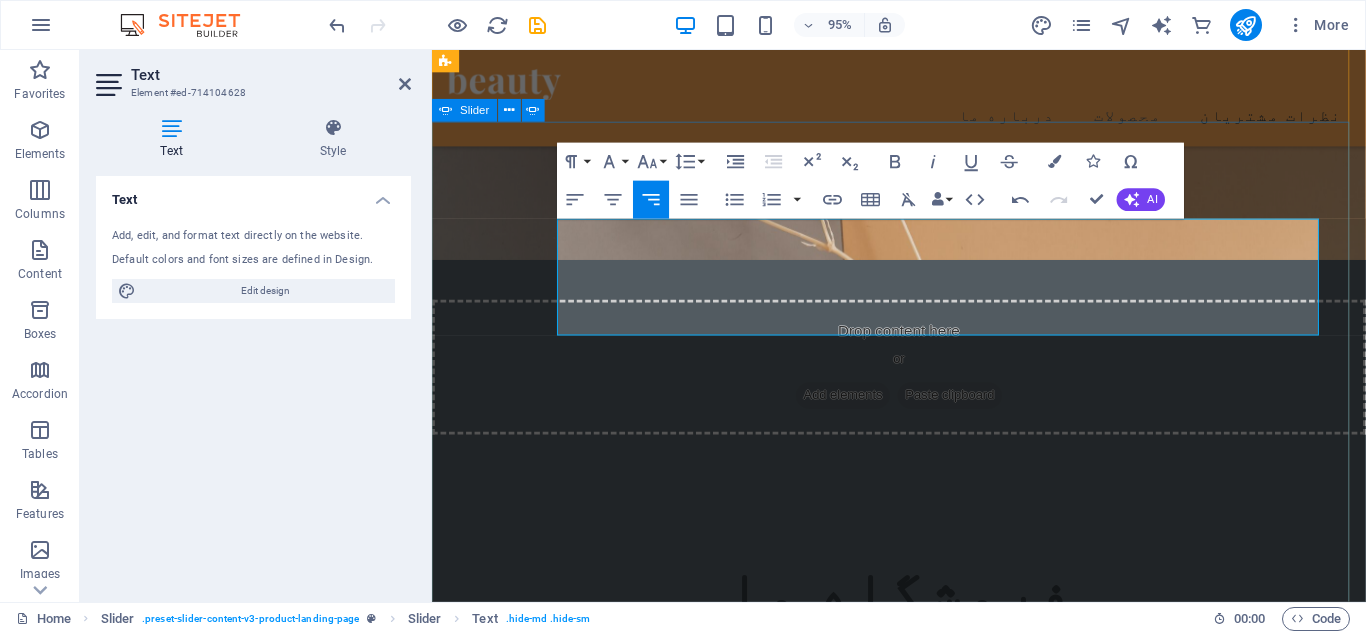 drag, startPoint x: 1269, startPoint y: 333, endPoint x: 1393, endPoint y: 225, distance: 164.43843 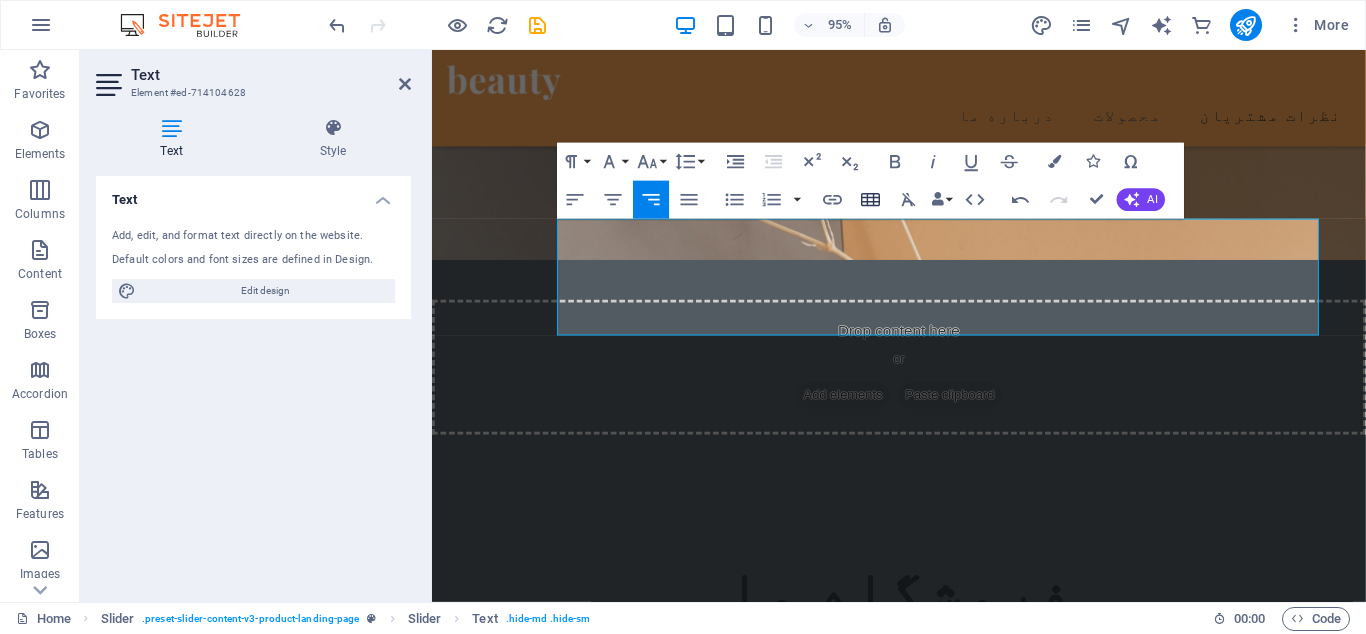 click 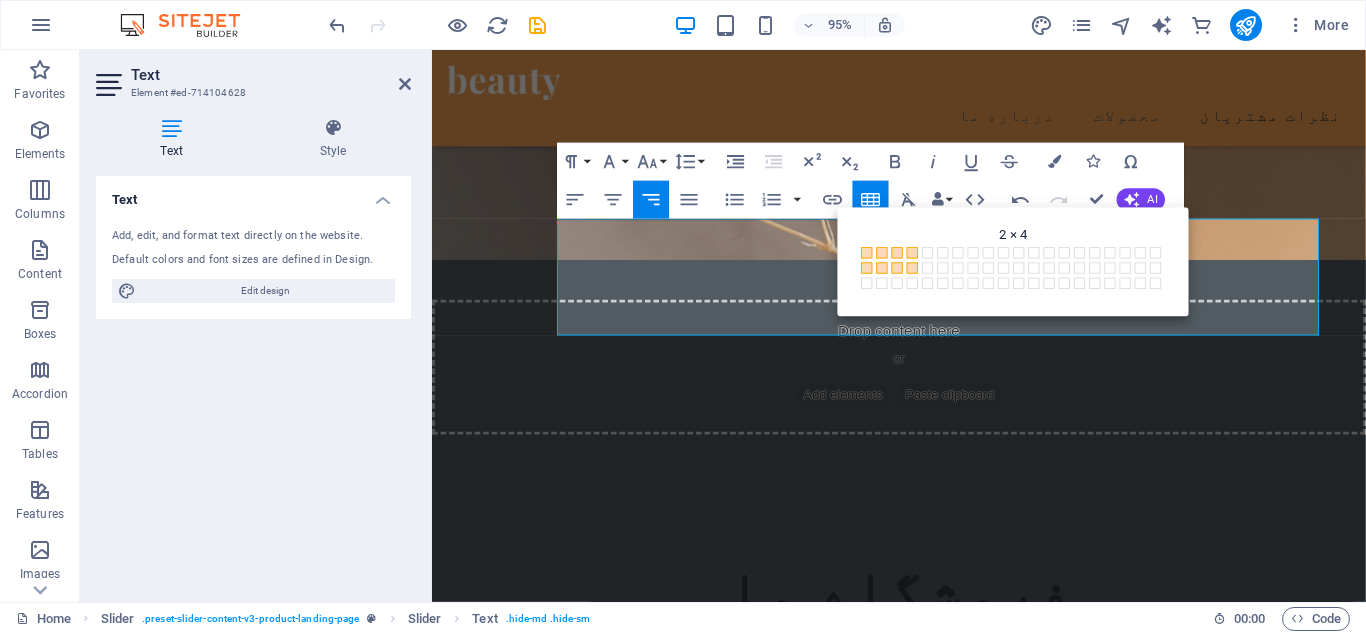 click on "2 × 4" at bounding box center [914, 270] 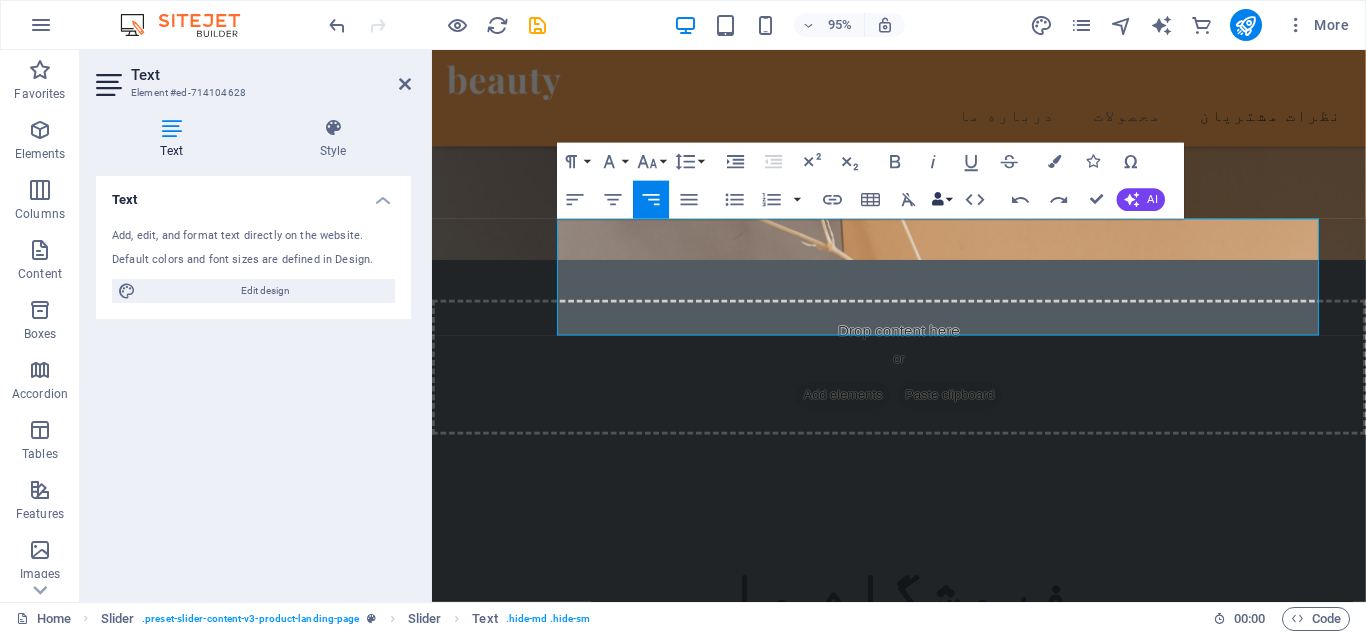 click on "Data Bindings" at bounding box center (942, 200) 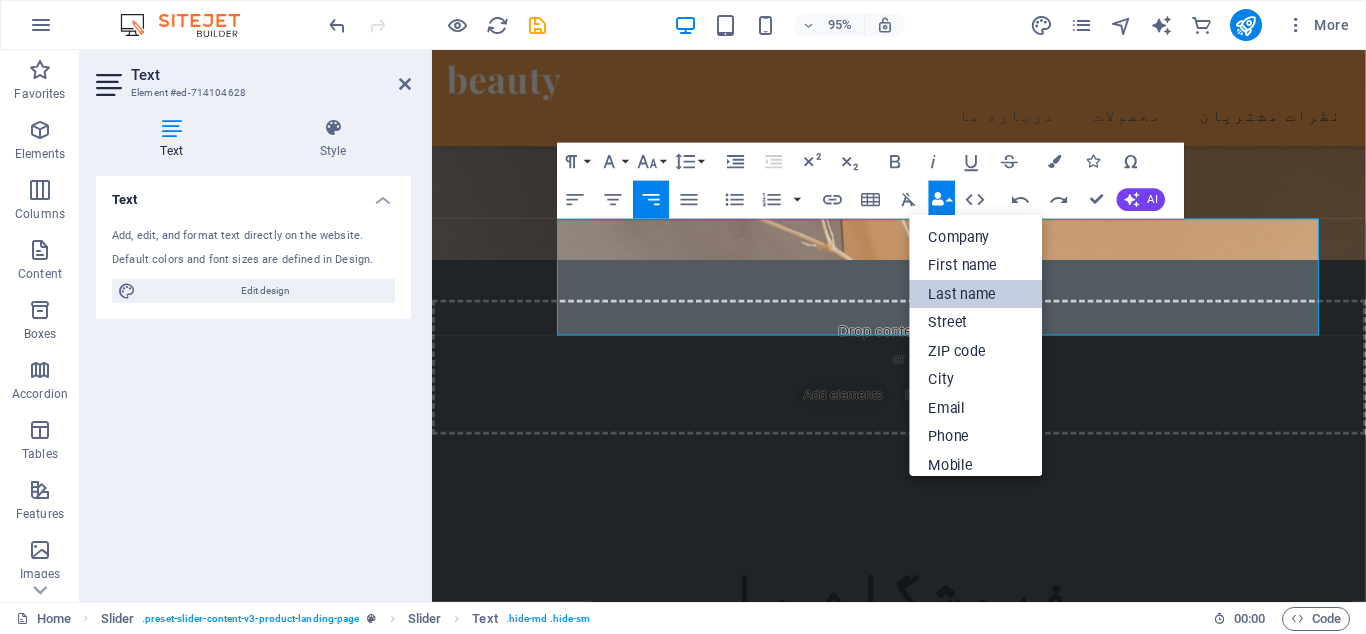 click on "Last name" at bounding box center [976, 294] 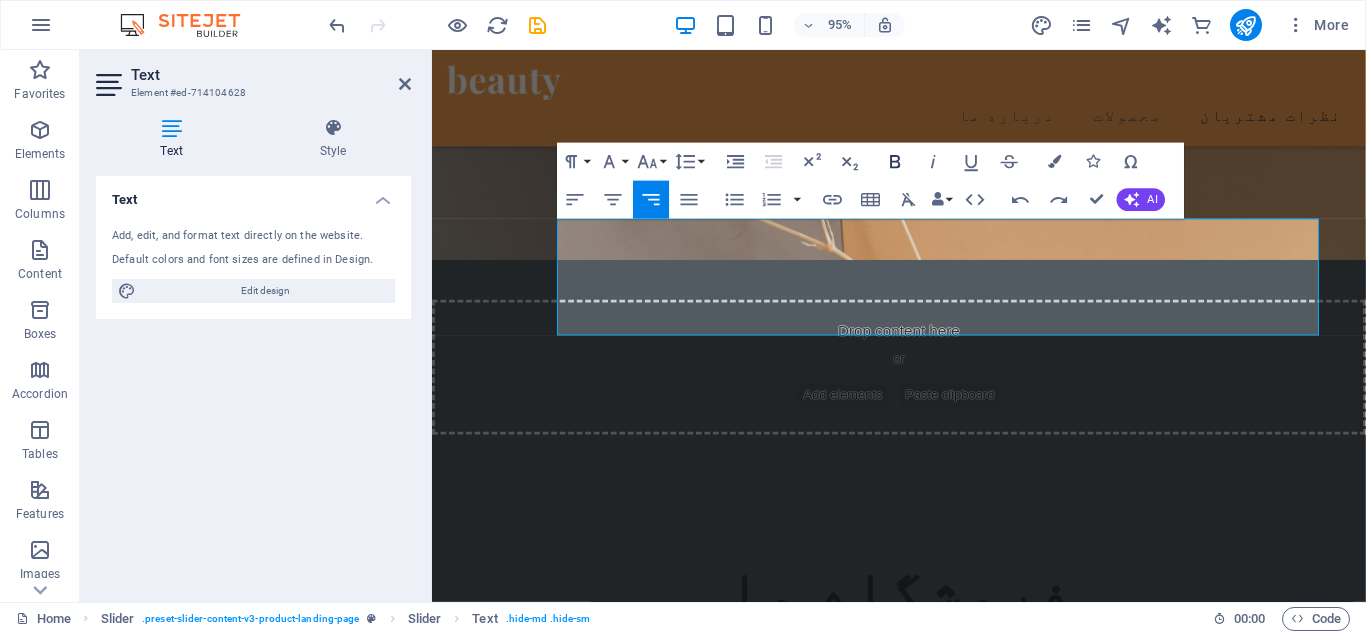 click 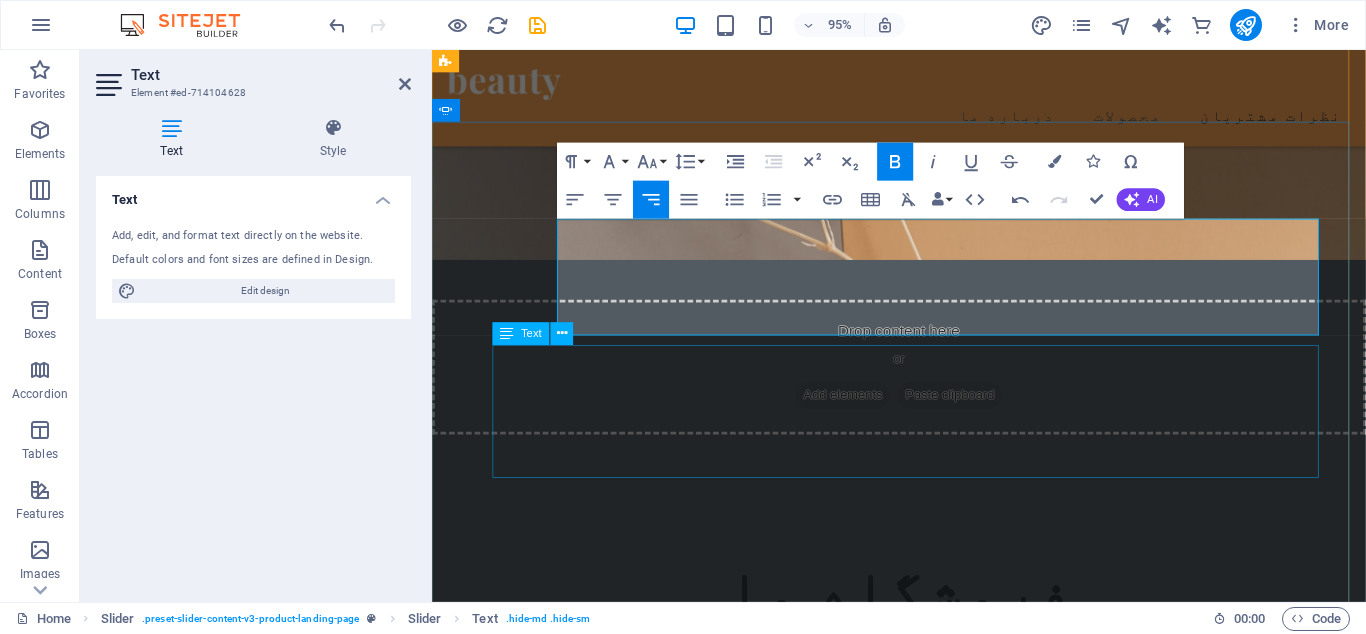 click on "Beauty products are the best ones I have ever tried! They are made of 100% natural ingredients." at bounding box center (-1033, 2586) 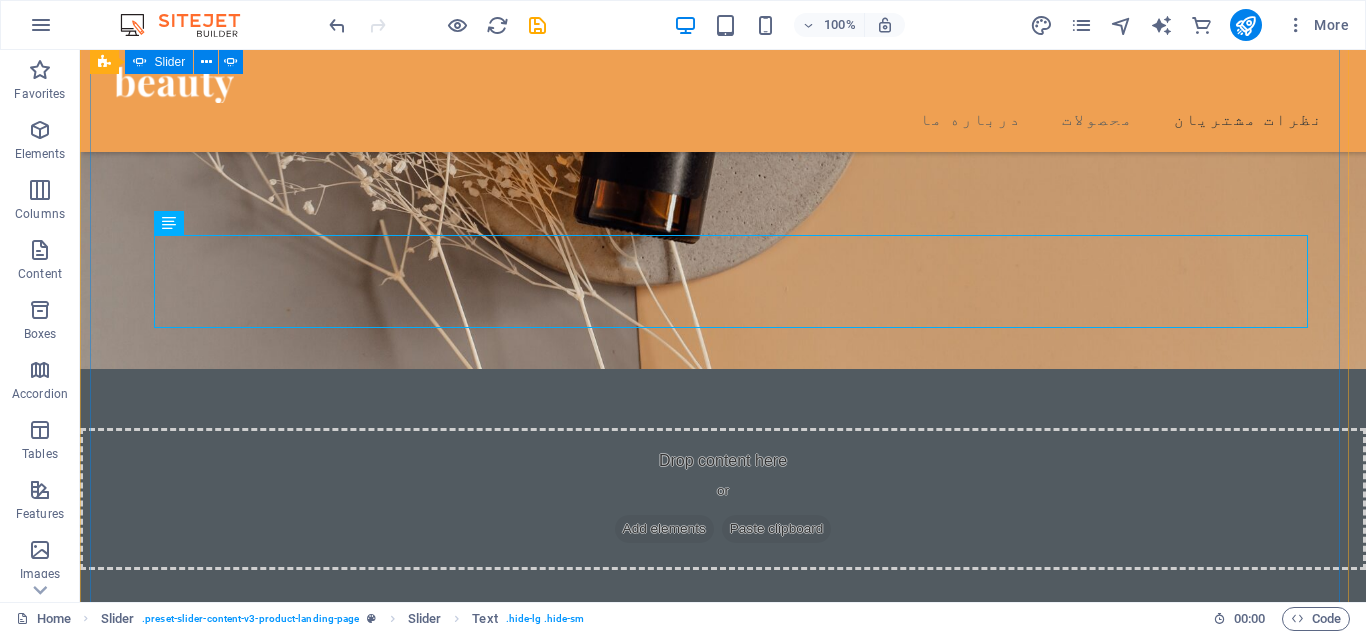 scroll, scrollTop: 2956, scrollLeft: 0, axis: vertical 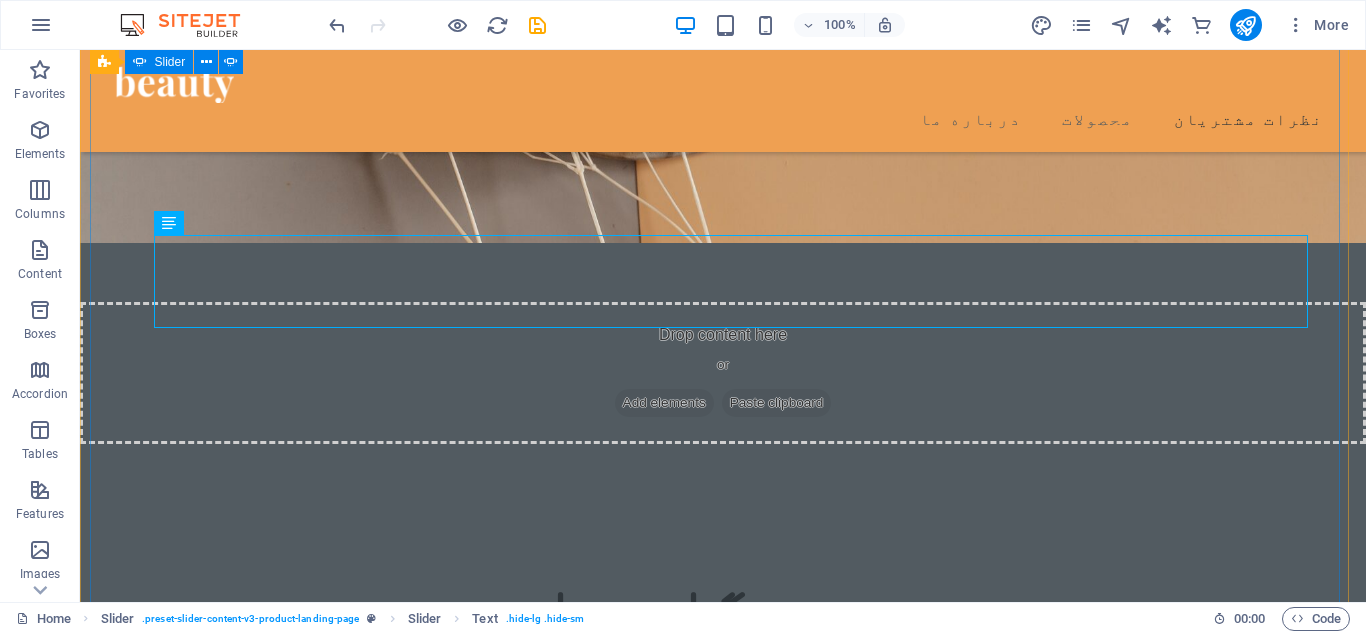 click at bounding box center (723, 1925) 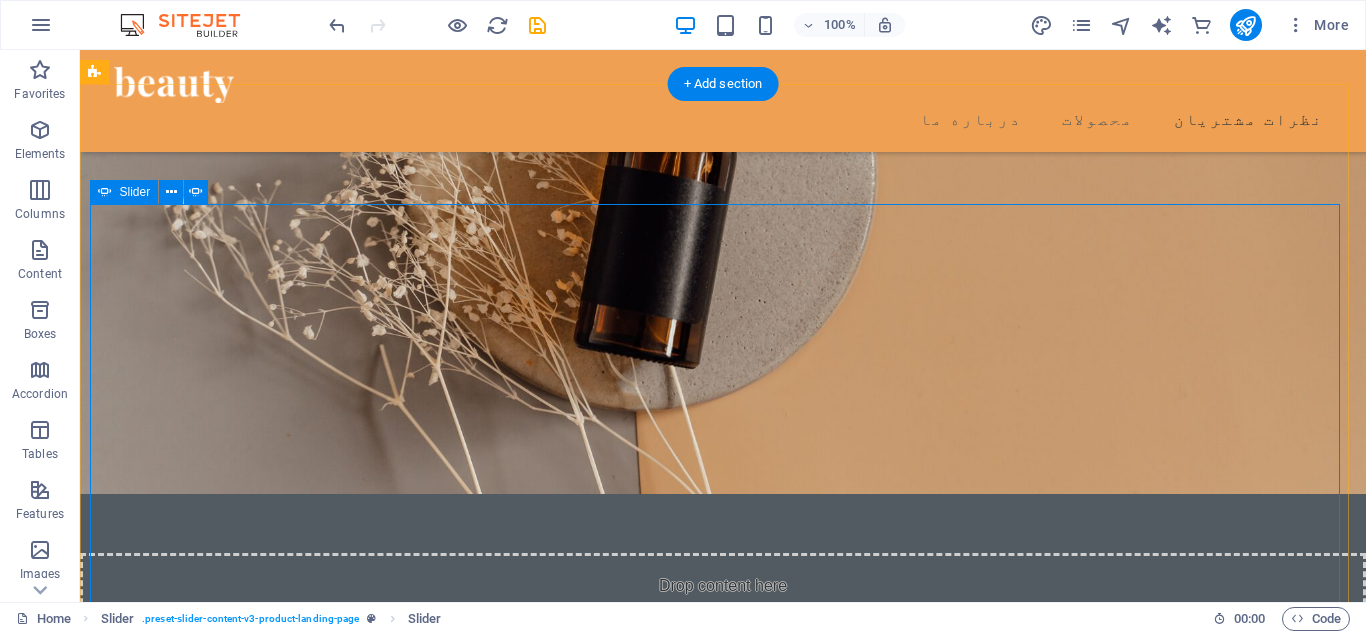 scroll, scrollTop: 2704, scrollLeft: 0, axis: vertical 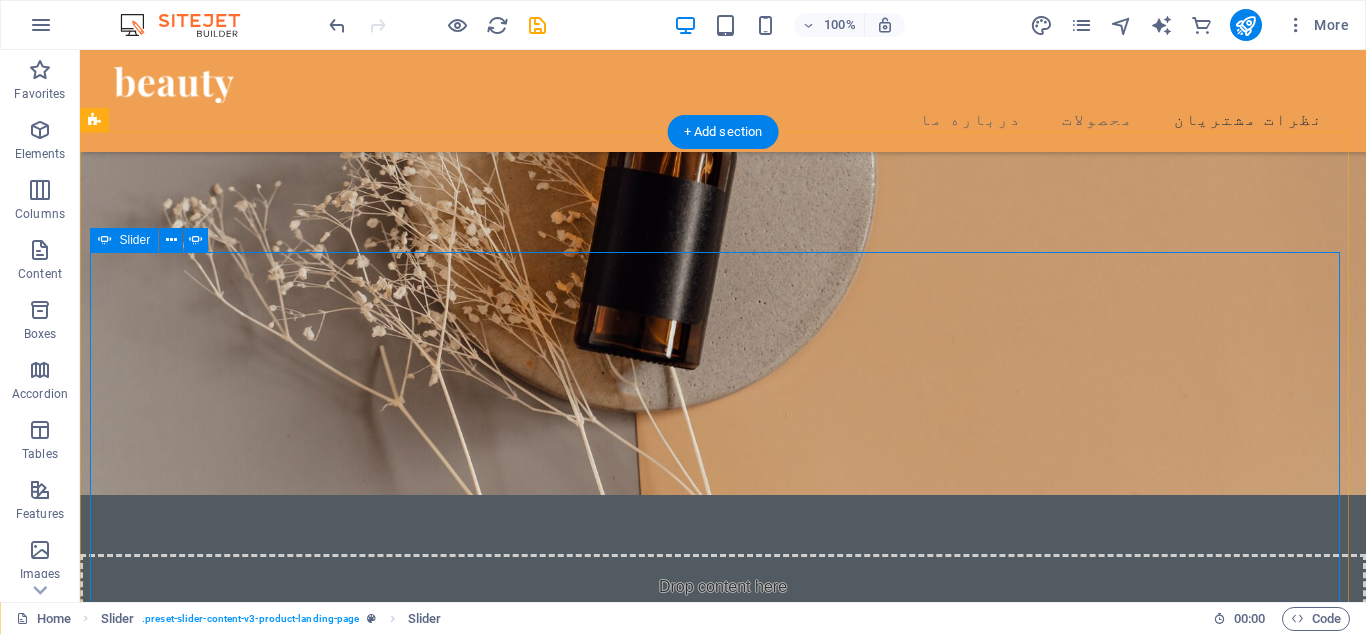 click on "حقیقتا آساوی برای من هم آسایش به ارمغان آورد هم زیبایی، انتخاب اسمتون عالیه. ممنون بابت ارسال سریع و به موقع سفارش ها "هانیه" Beauty products are the best ones I have ever tried! They are made of 100% natural ingredients. Beauty products are the best ones I have ever tried! They are made of 100% natural ingredients. Mila Donald, USA Mila Donald, USA Mila Donald, USA بهترین خریدی بود که امسال داشتم. راحت و بدون دردسر محصولاتی که میخواستم رو پیدا کردم. مرسی آساوی "شیرین" من عاشق وبگردی و خرید از سایت های مختلفم، آساوی کاری کرد که دیگه بازارگردی رو بزارم کنار و با خیال راحت سفارشم رو همین جا ثبت کنم  "رضا" Beauty products are the best ones I have ever tried! They are made of 100% natural ingredients. Mila Donald, USA "هانیه"" at bounding box center [723, 1863] 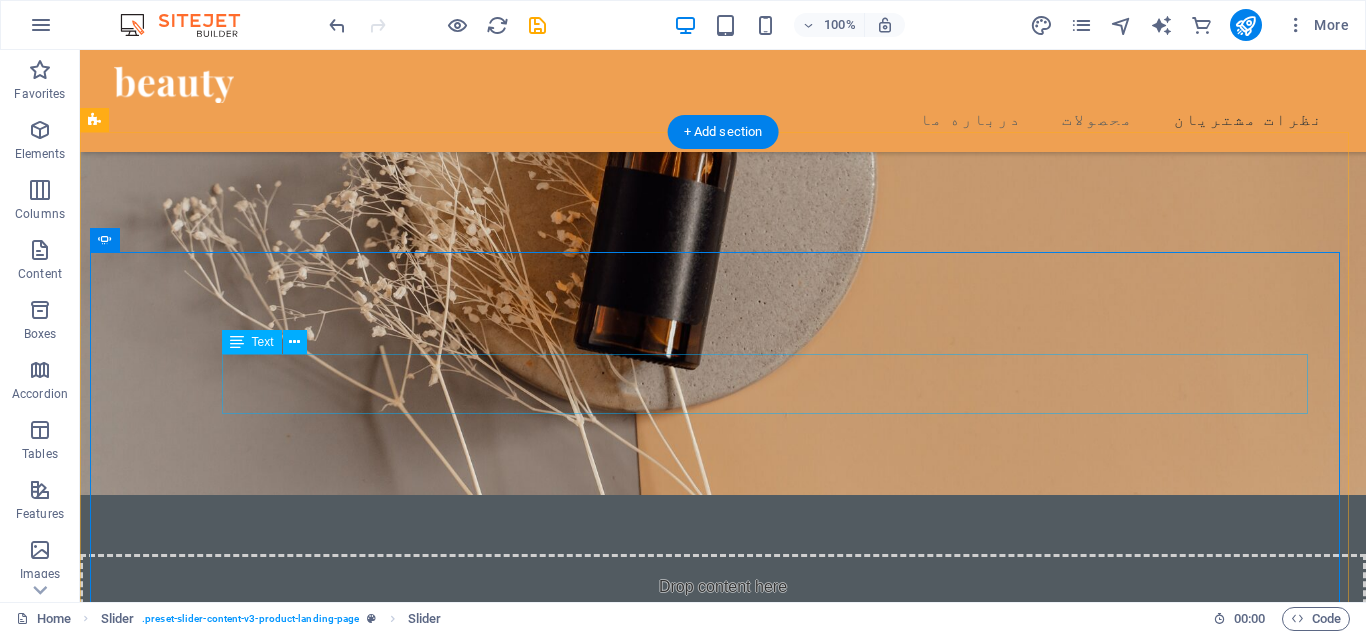 click on "حقیقتا آساوی برای من هم آسایش به ارمغان آورد هم زیبایی، انتخاب اسمتون عالیه. ممنون بابت ارسال سریع و به موقع سفارش ها "هانیه"" at bounding box center [-3009, 3229] 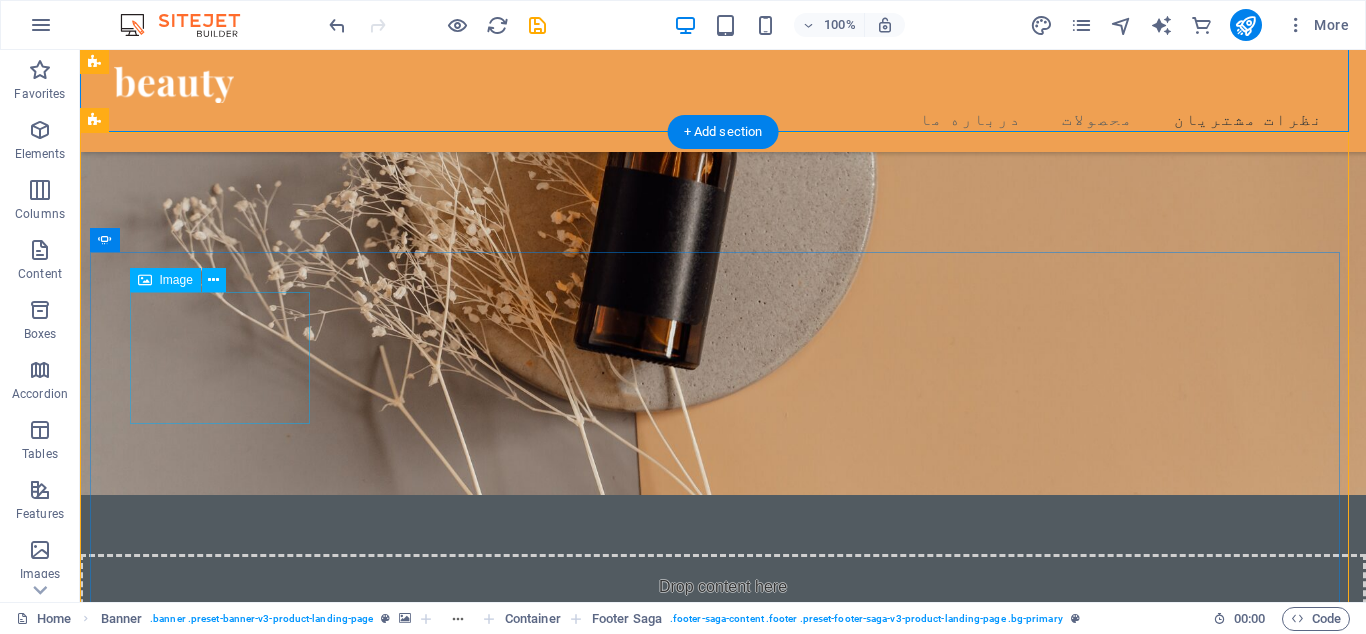 click at bounding box center [-3522, 1655] 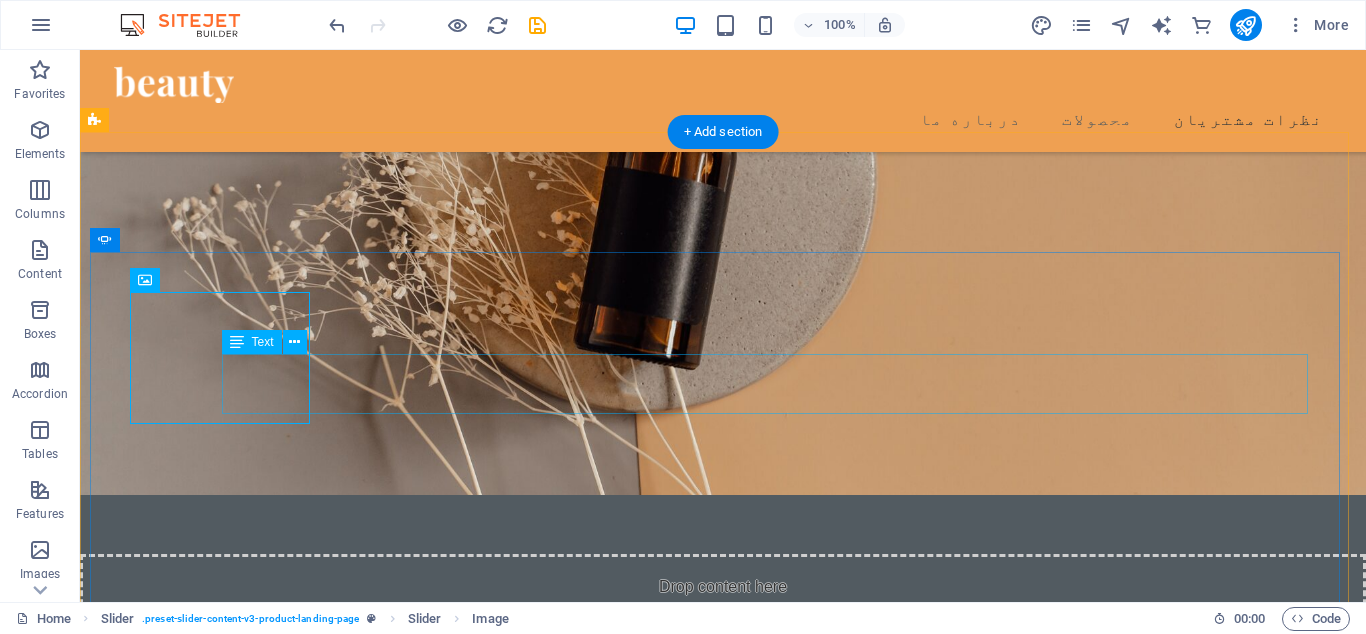 click on "حقیقتا آساوی برای من هم آسایش به ارمغان آورد هم زیبایی، انتخاب اسمتون عالیه. ممنون بابت ارسال سریع و به موقع سفارش ها "هانیه"" at bounding box center (-3009, 3229) 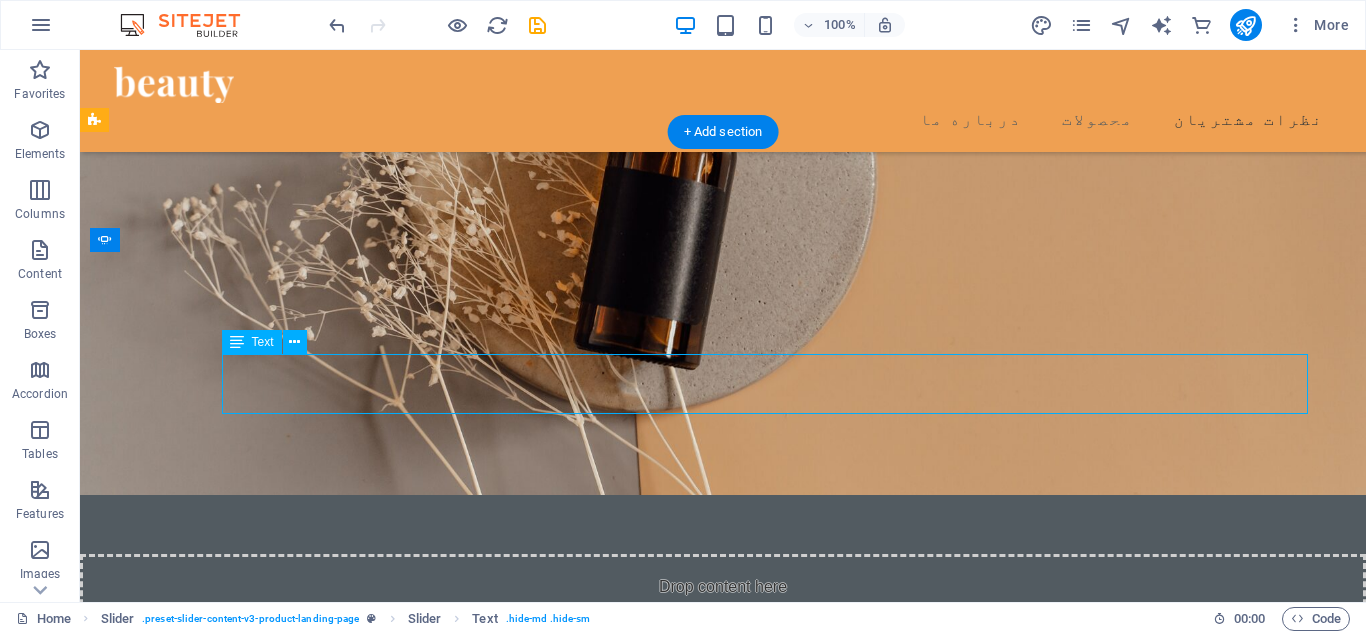 click on "حقیقتا آساوی برای من هم آسایش به ارمغان آورد هم زیبایی، انتخاب اسمتون عالیه. ممنون بابت ارسال سریع و به موقع سفارش ها "هانیه"" at bounding box center [-3009, 3229] 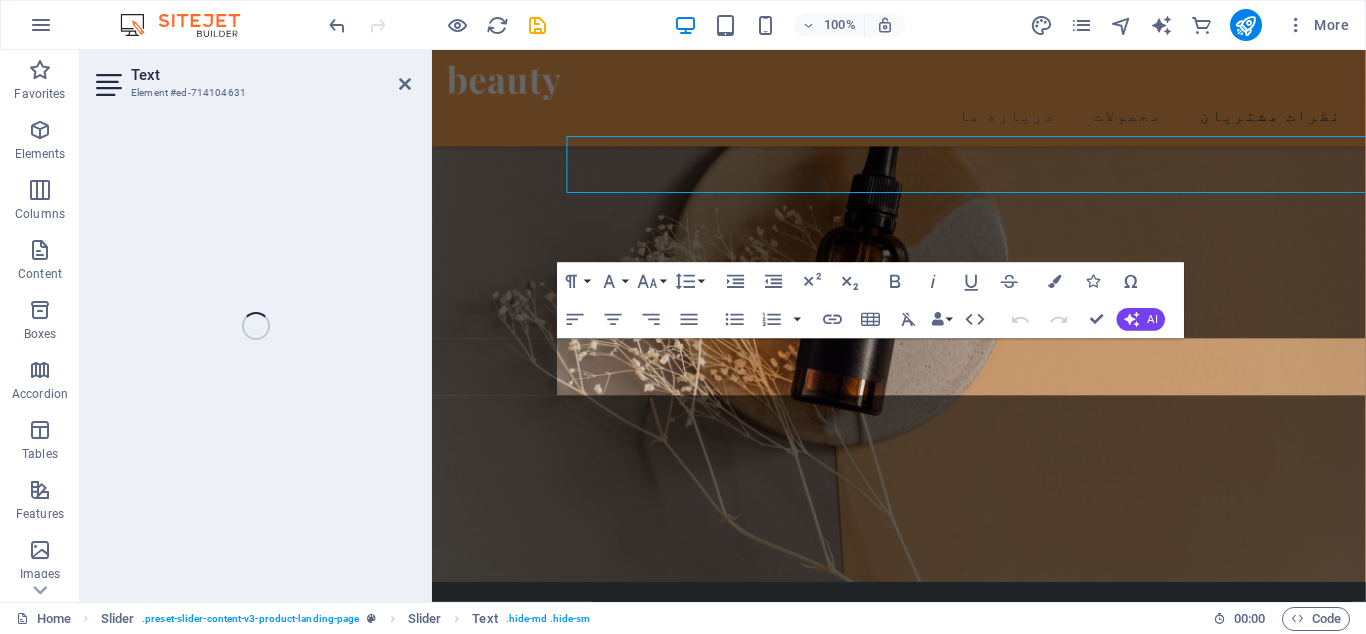 scroll, scrollTop: 2917, scrollLeft: 0, axis: vertical 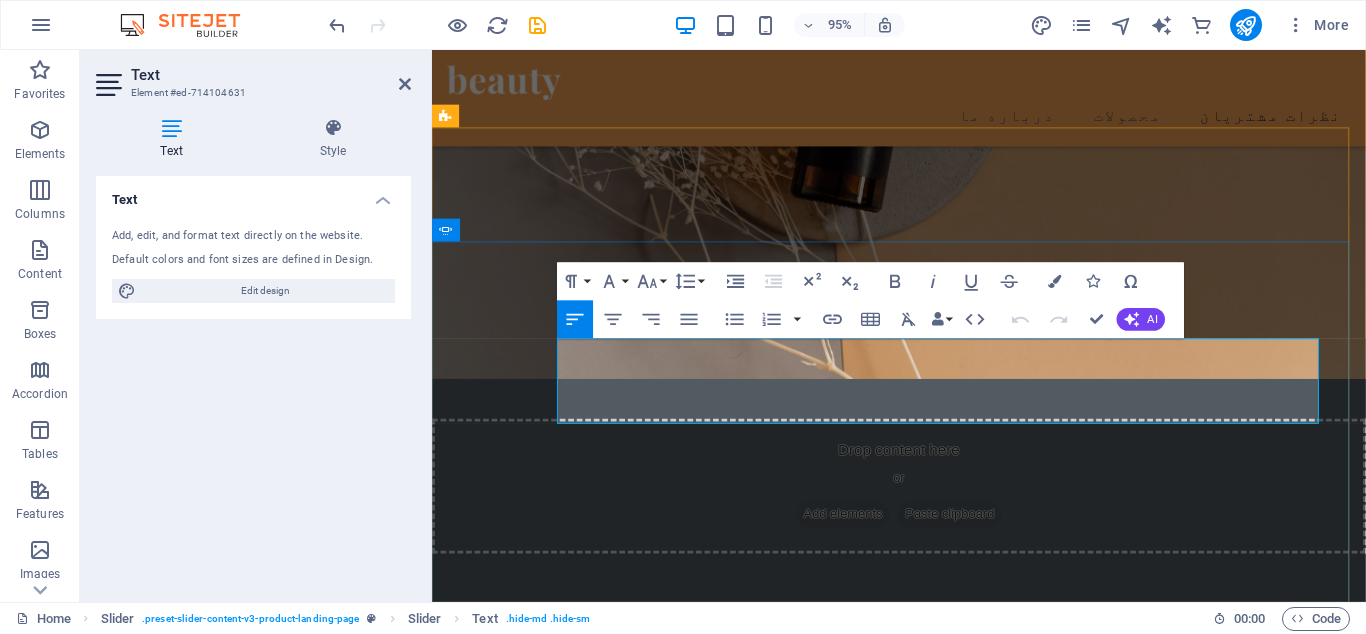 click on "[PERSON_NAME] برای من هم آسایش به ارمغان آورد هم زیبایی، انتخاب [PERSON_NAME]. ممنون بابت ارسال سریع و به موقع سفارش ها" at bounding box center [-1965, 3191] 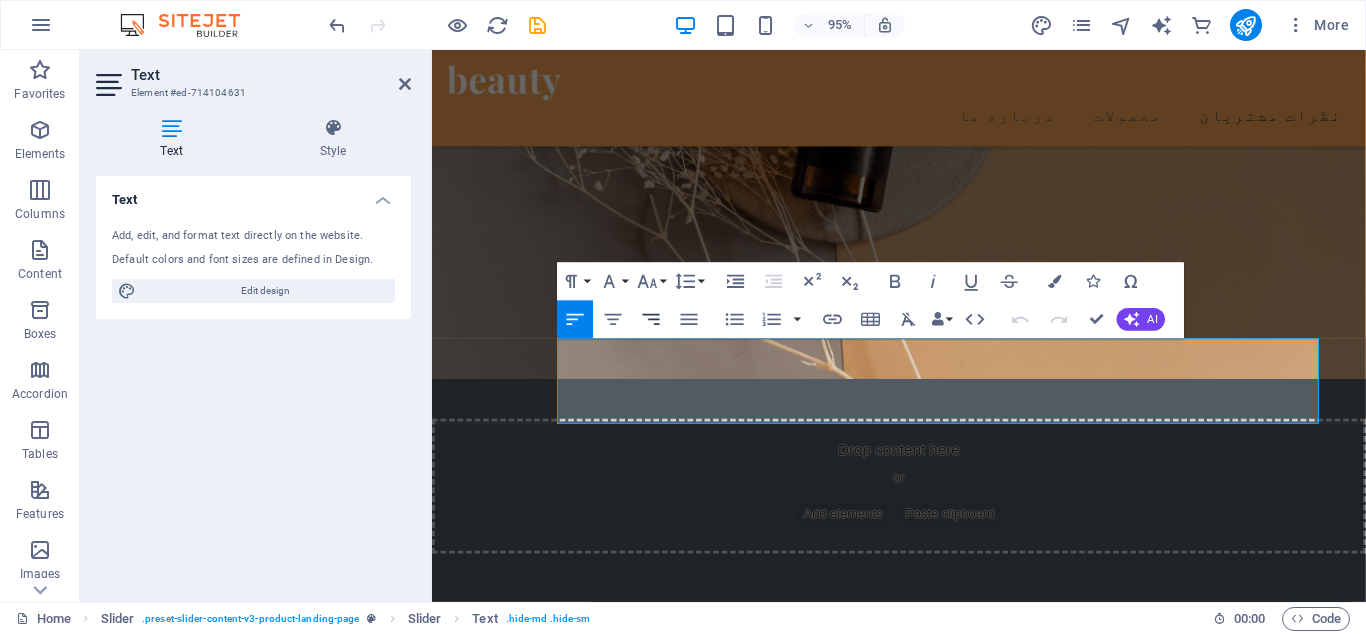 click 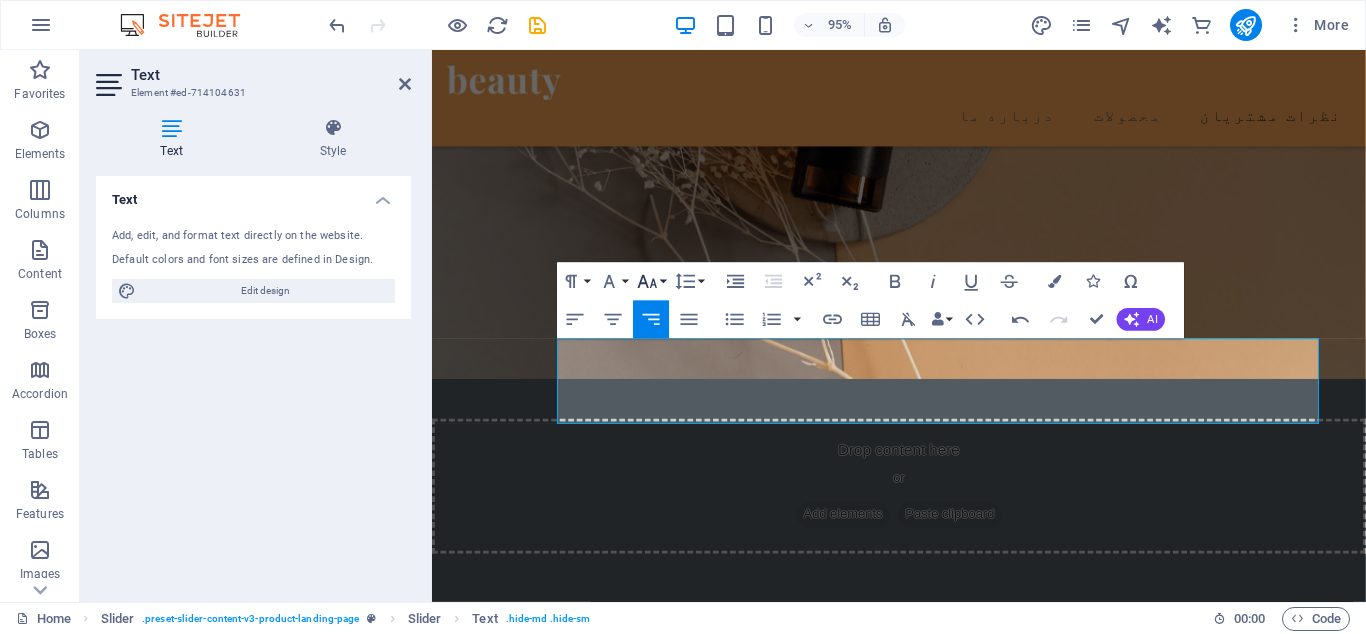 click on "Font Size" at bounding box center (651, 282) 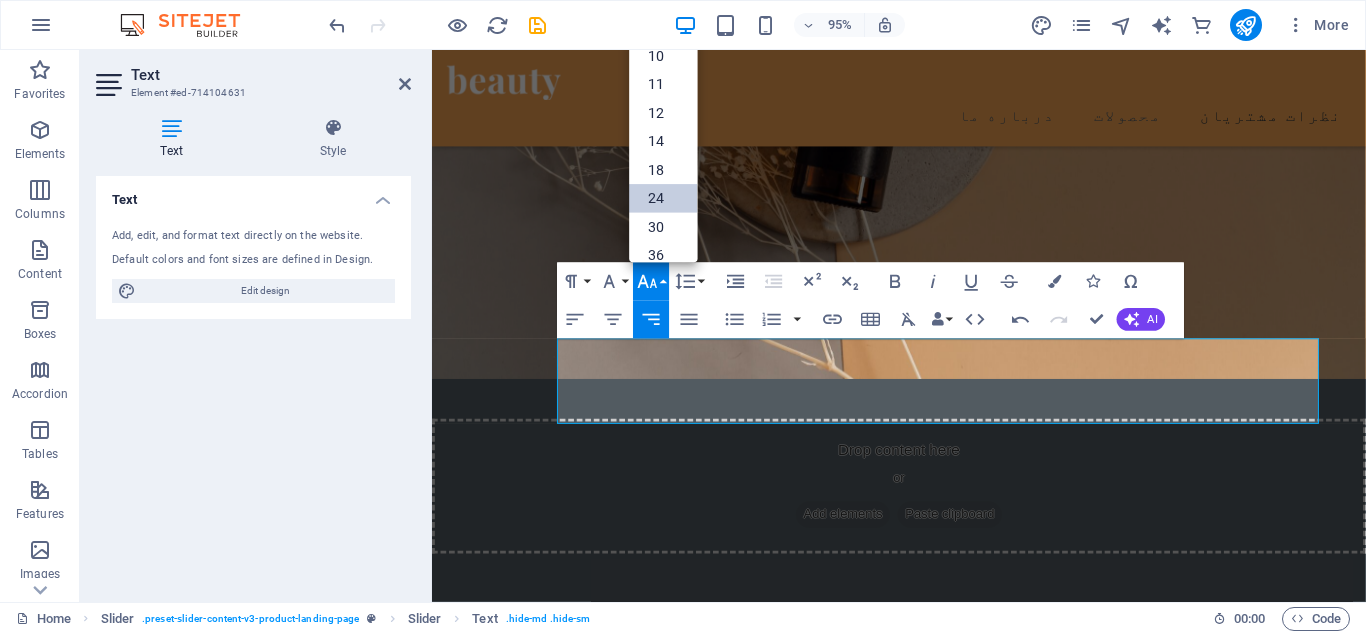 scroll, scrollTop: 0, scrollLeft: 0, axis: both 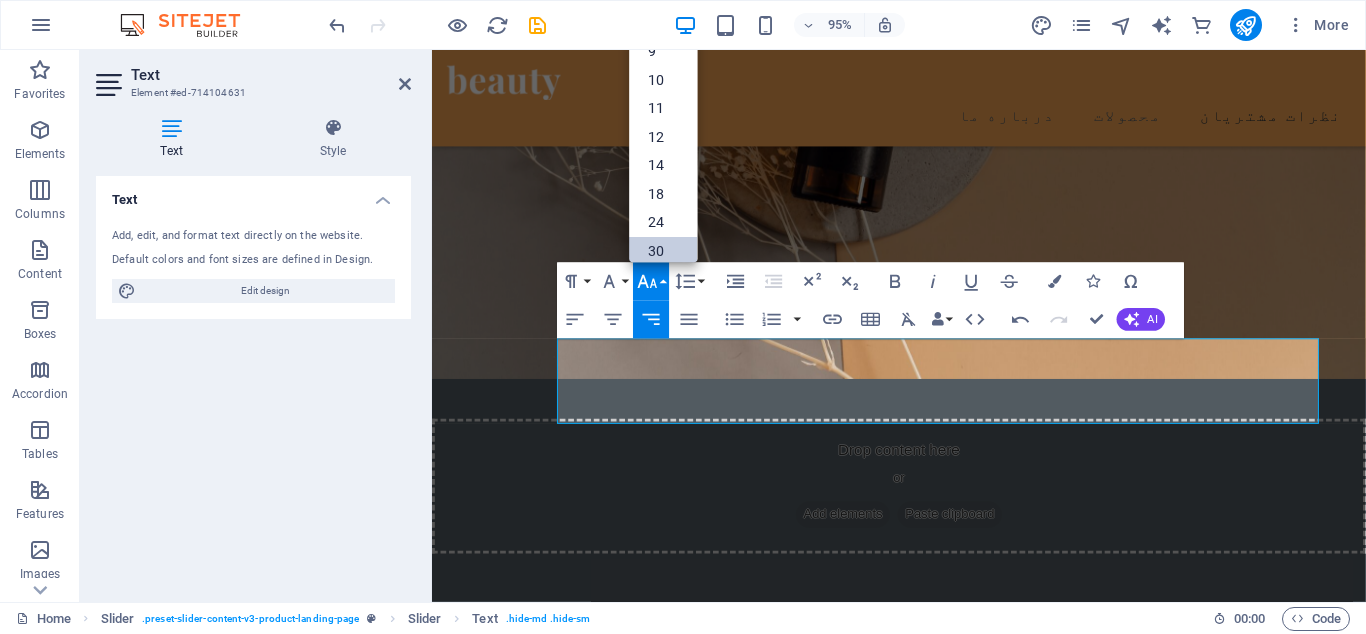 click on "30" at bounding box center [664, 251] 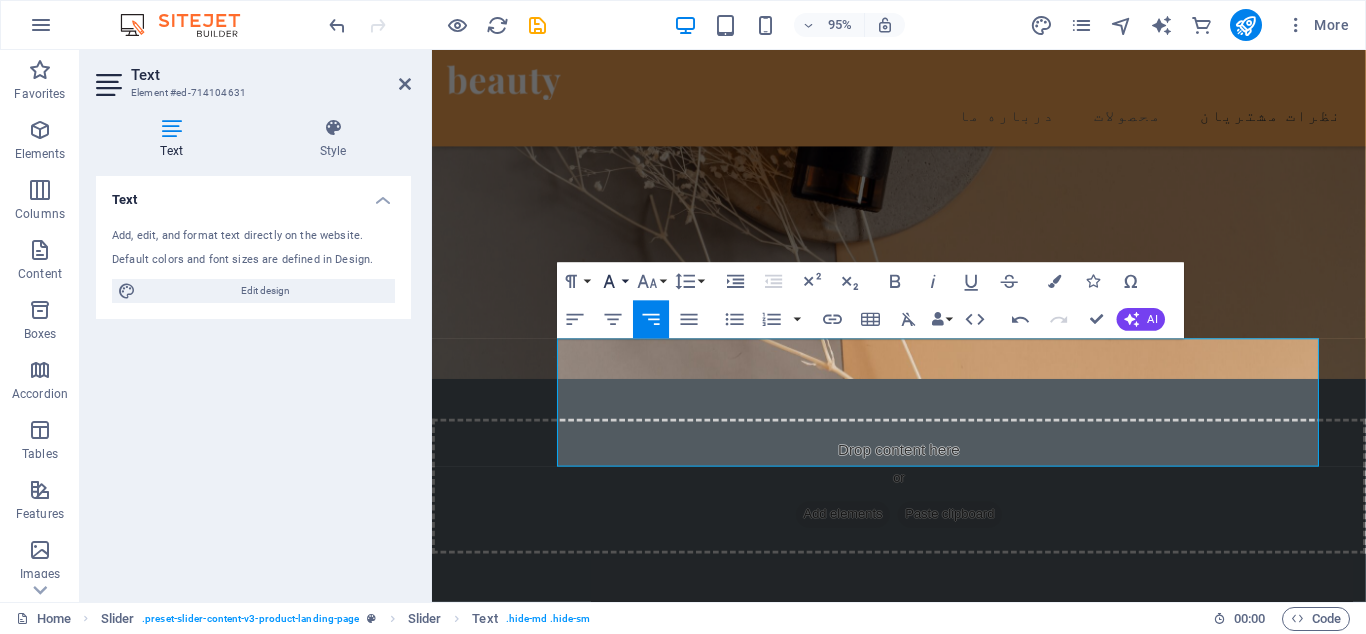 click 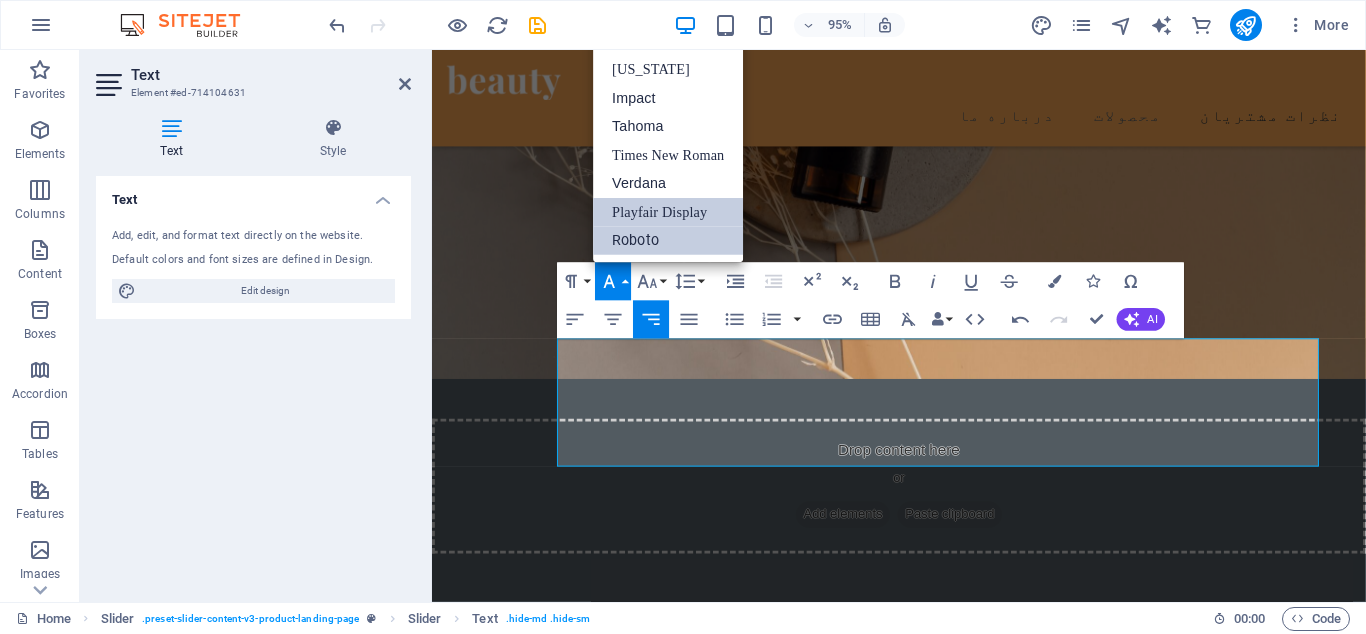 scroll, scrollTop: 0, scrollLeft: 0, axis: both 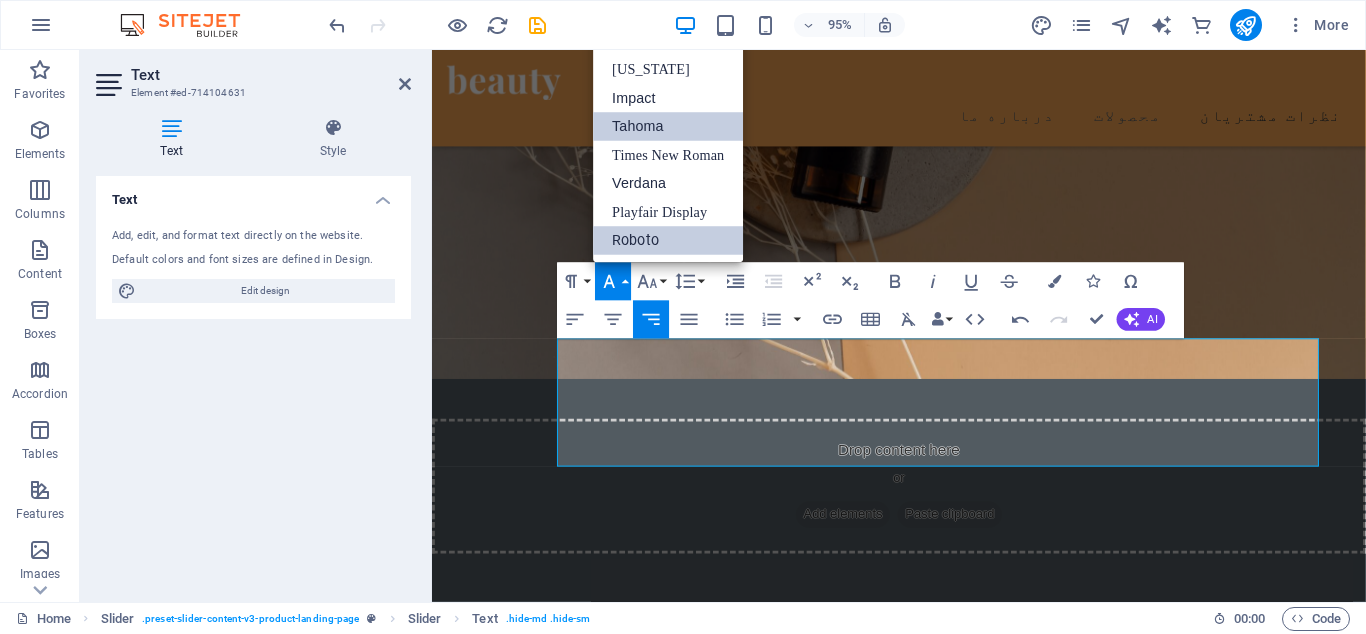 click on "Tahoma" at bounding box center (669, 127) 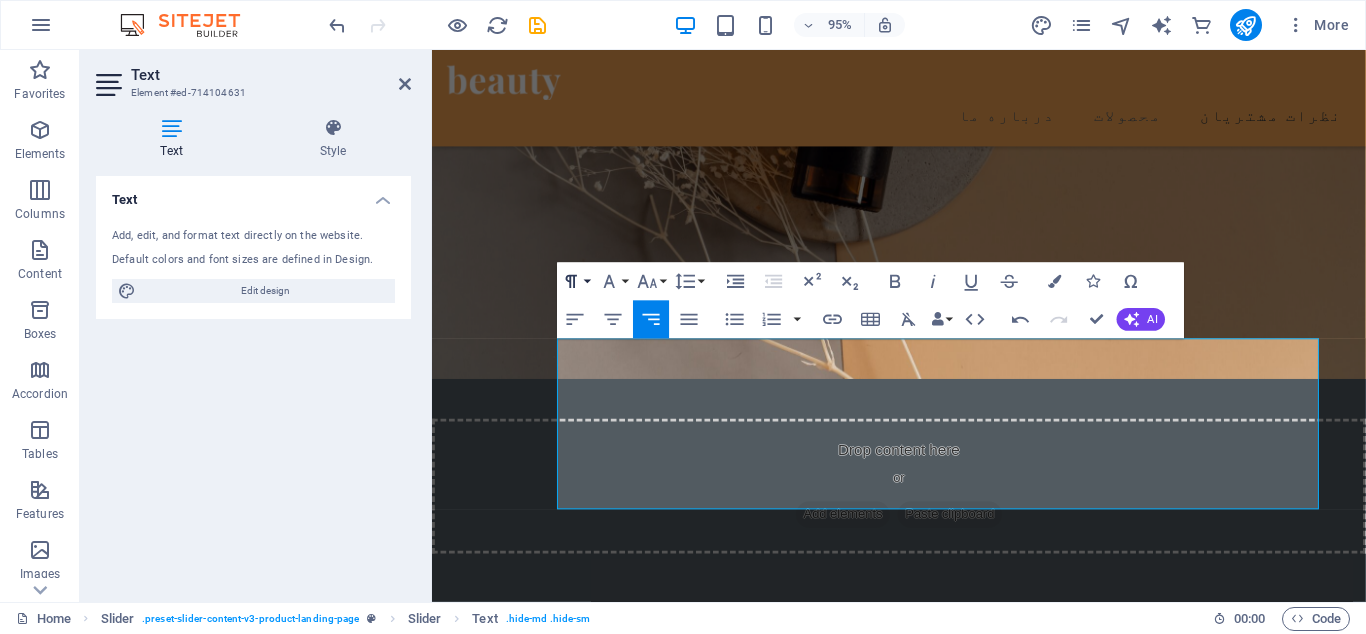 click 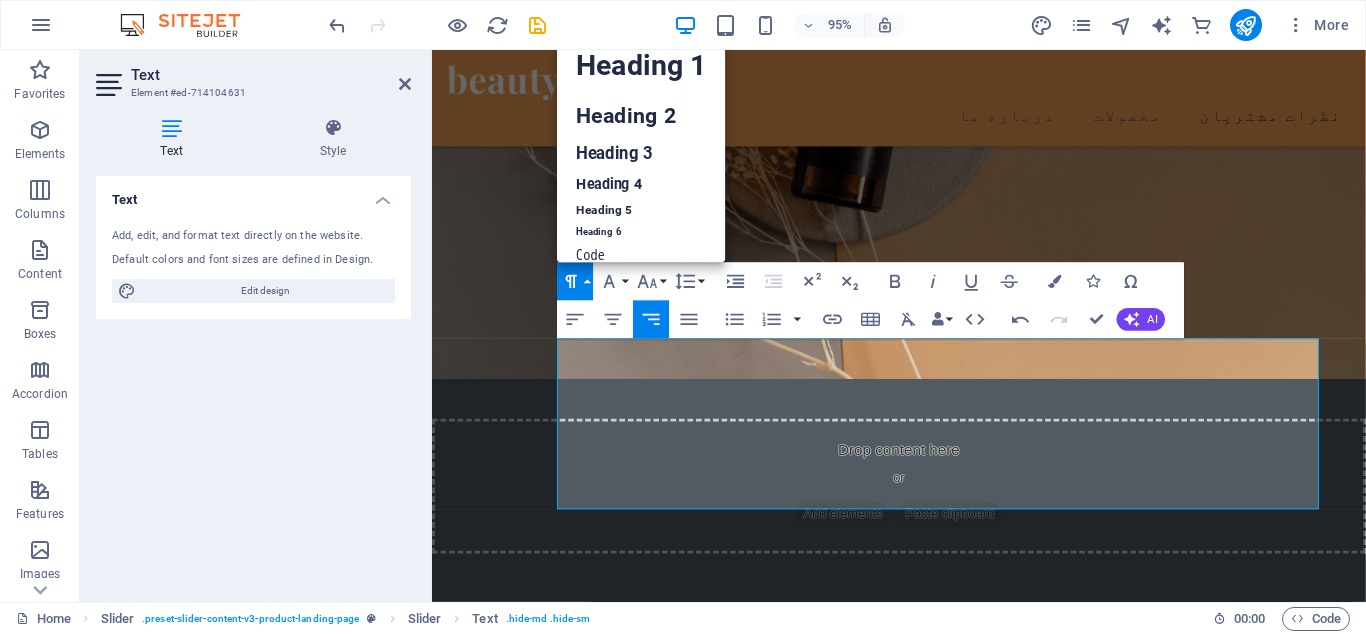 scroll, scrollTop: 8, scrollLeft: 0, axis: vertical 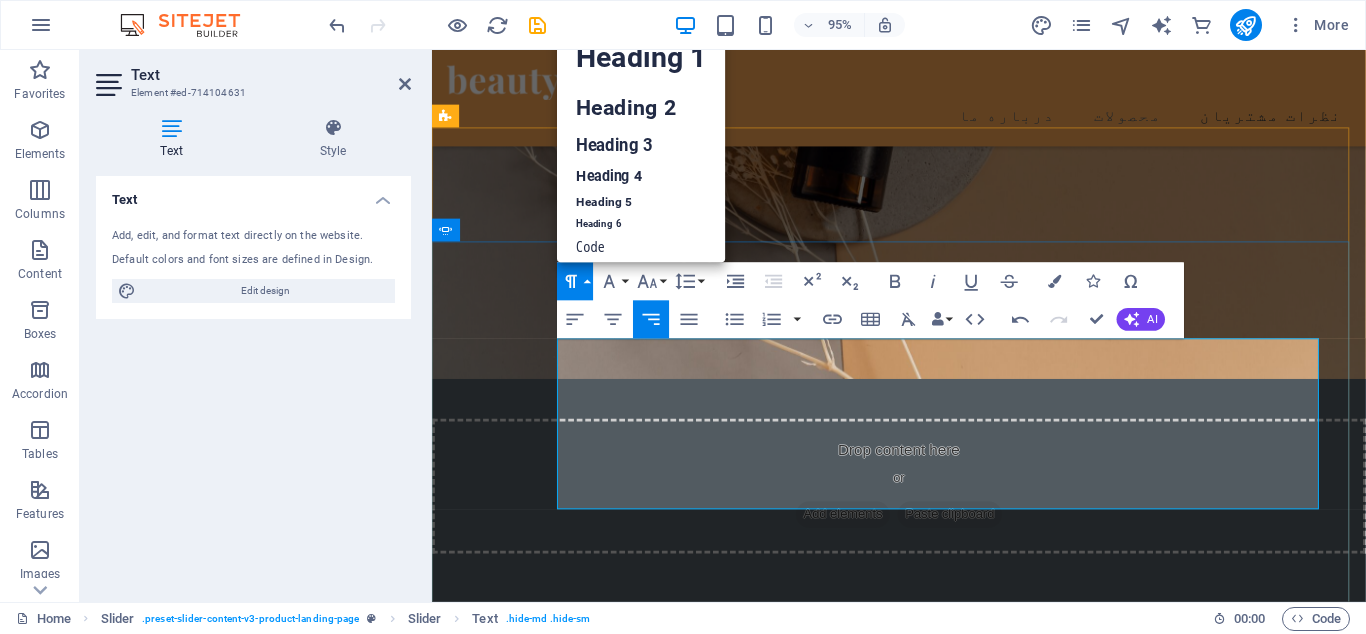 click on "[PERSON_NAME] برای من هم آسایش به ارمغان آورد هم زیبایی، انتخاب [PERSON_NAME]. ممنون بابت ارسال سریع و به موقع سفارش ها" at bounding box center [-1965, 3228] 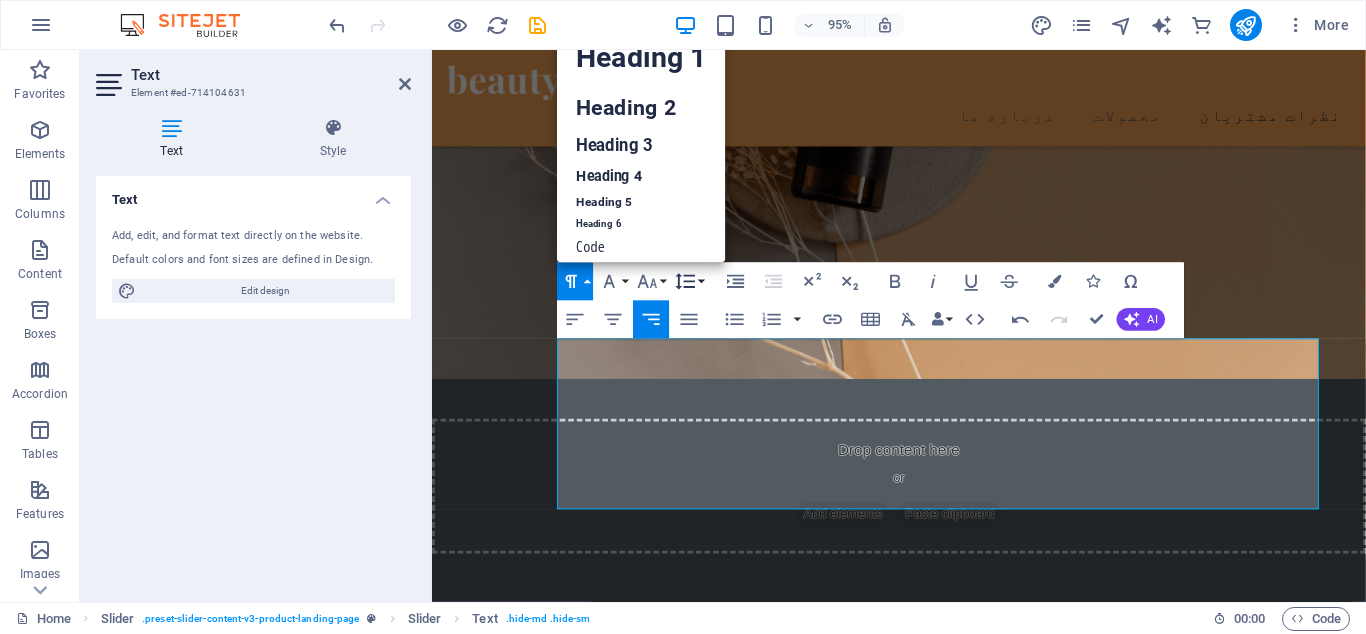 click 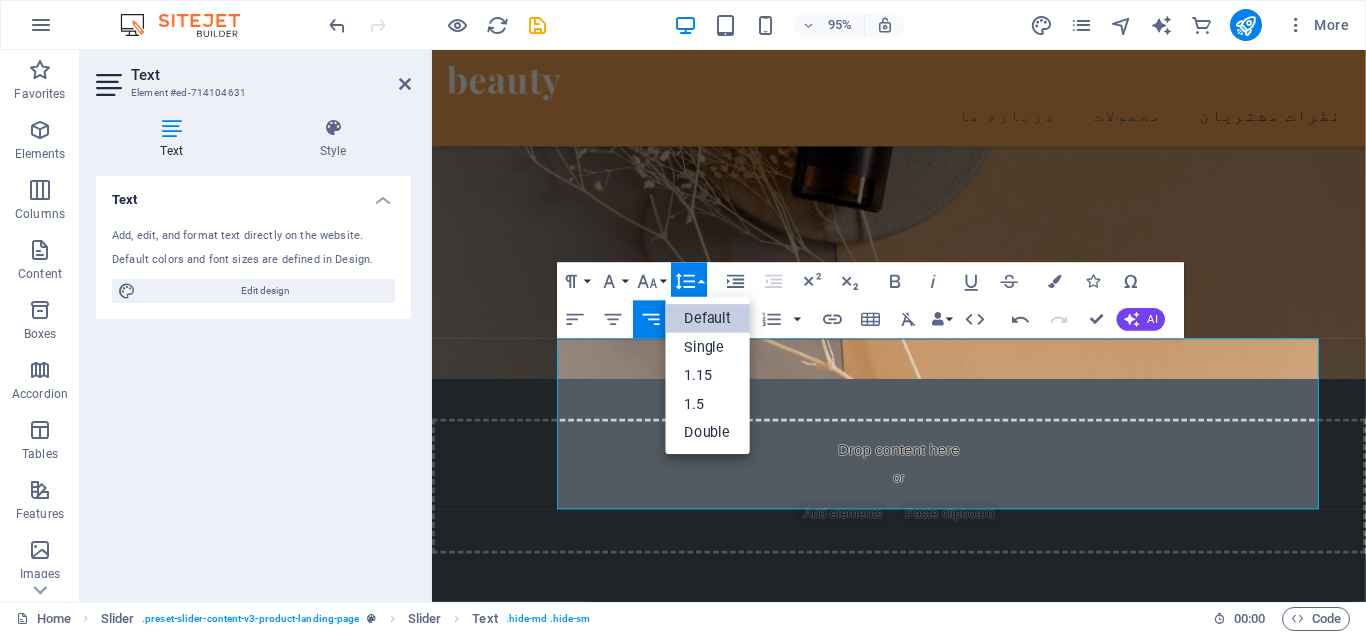 scroll, scrollTop: 0, scrollLeft: 0, axis: both 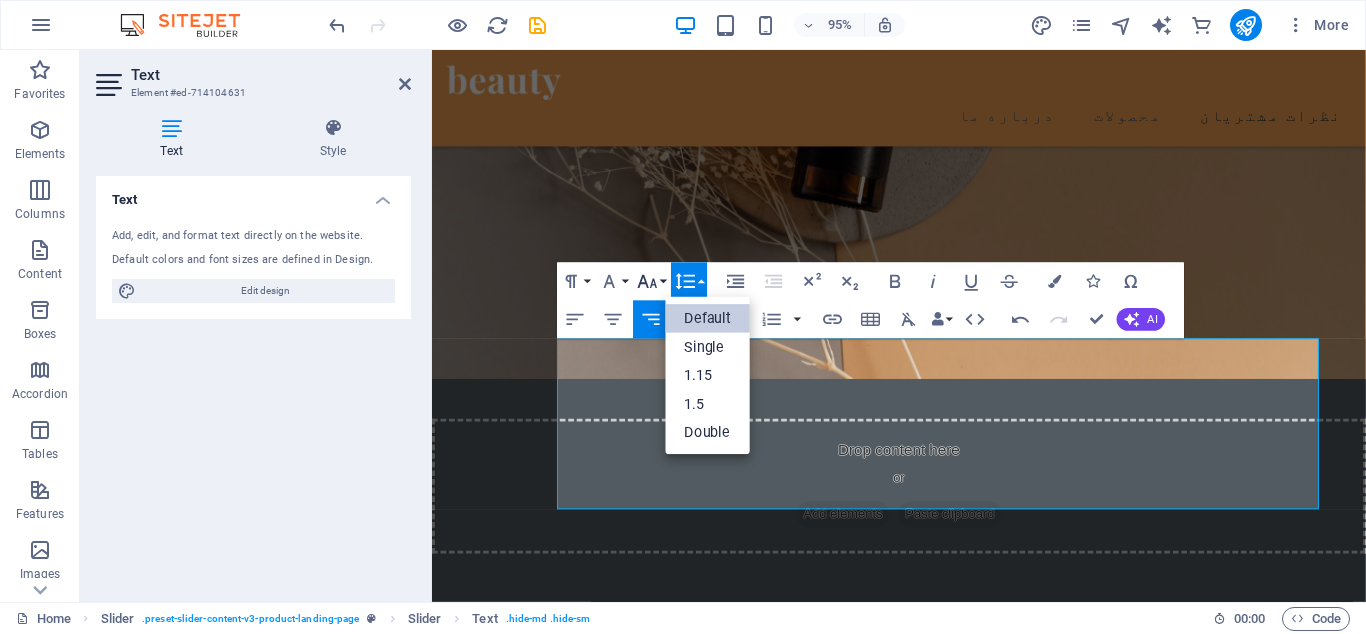 click 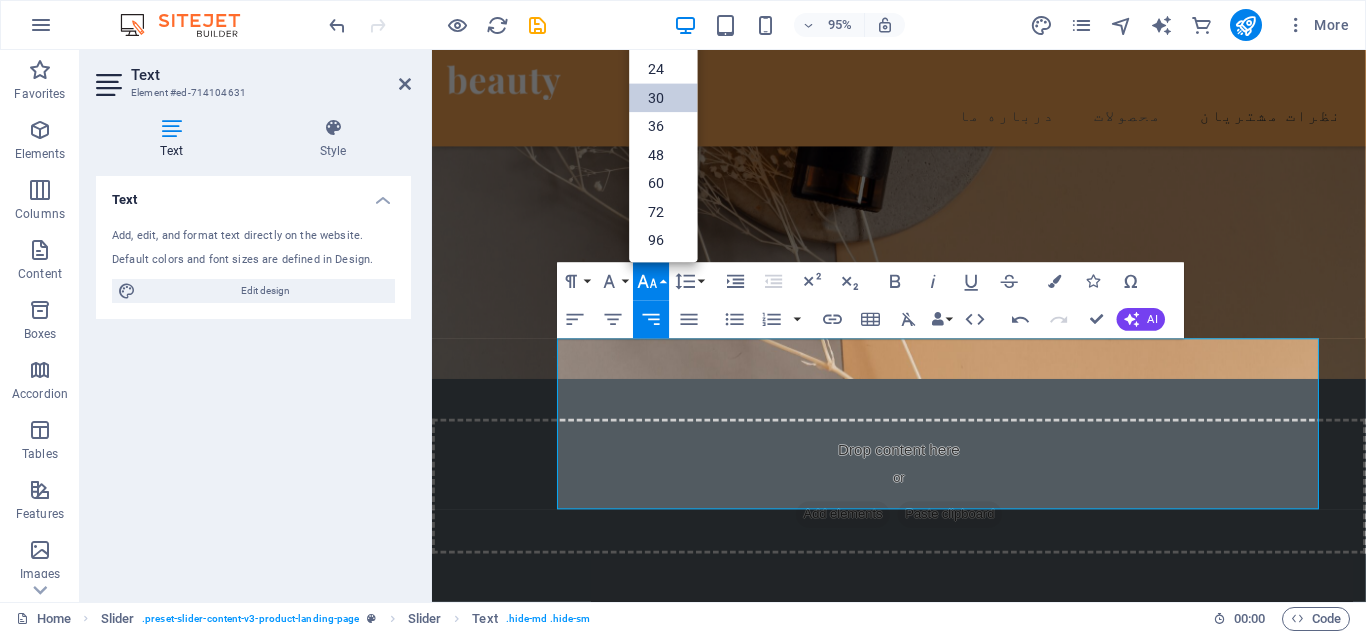 scroll, scrollTop: 161, scrollLeft: 0, axis: vertical 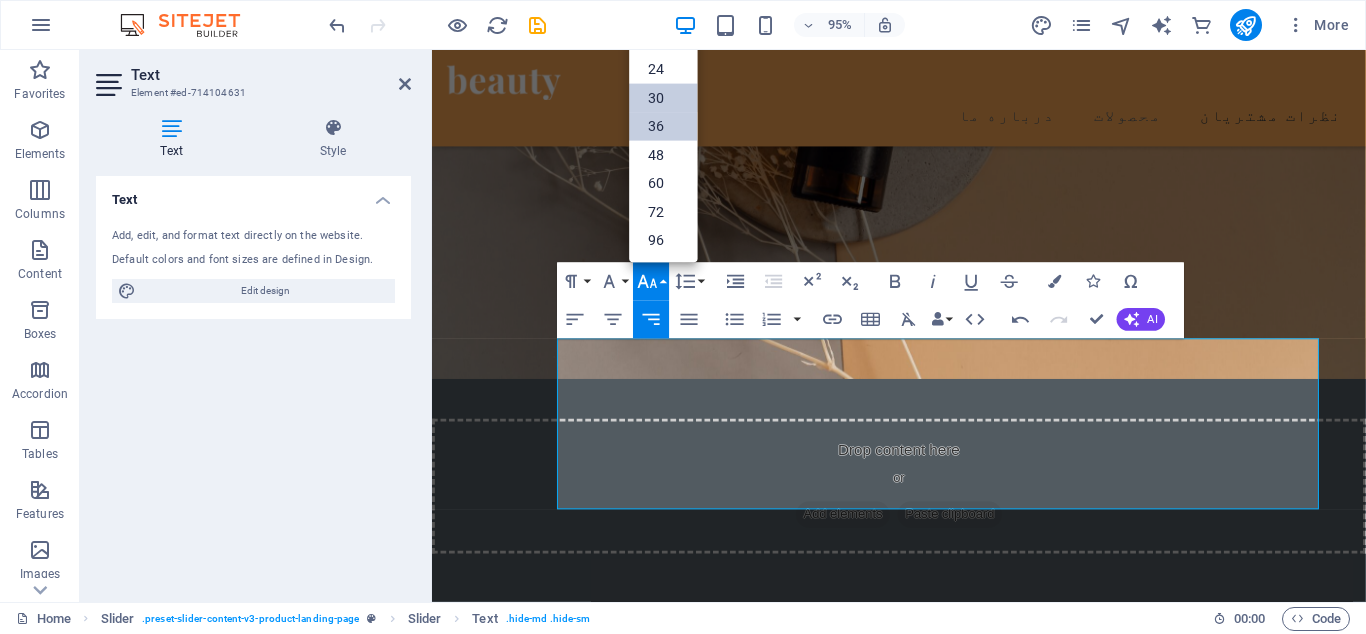click on "36" at bounding box center [664, 127] 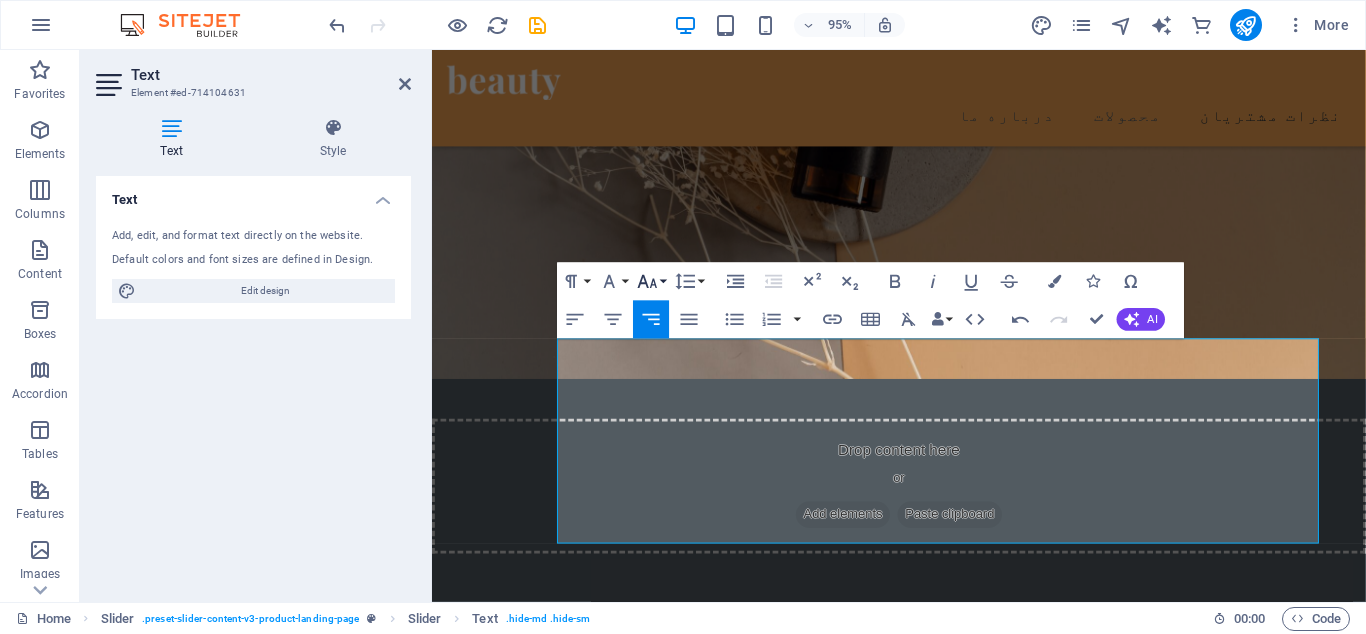 click 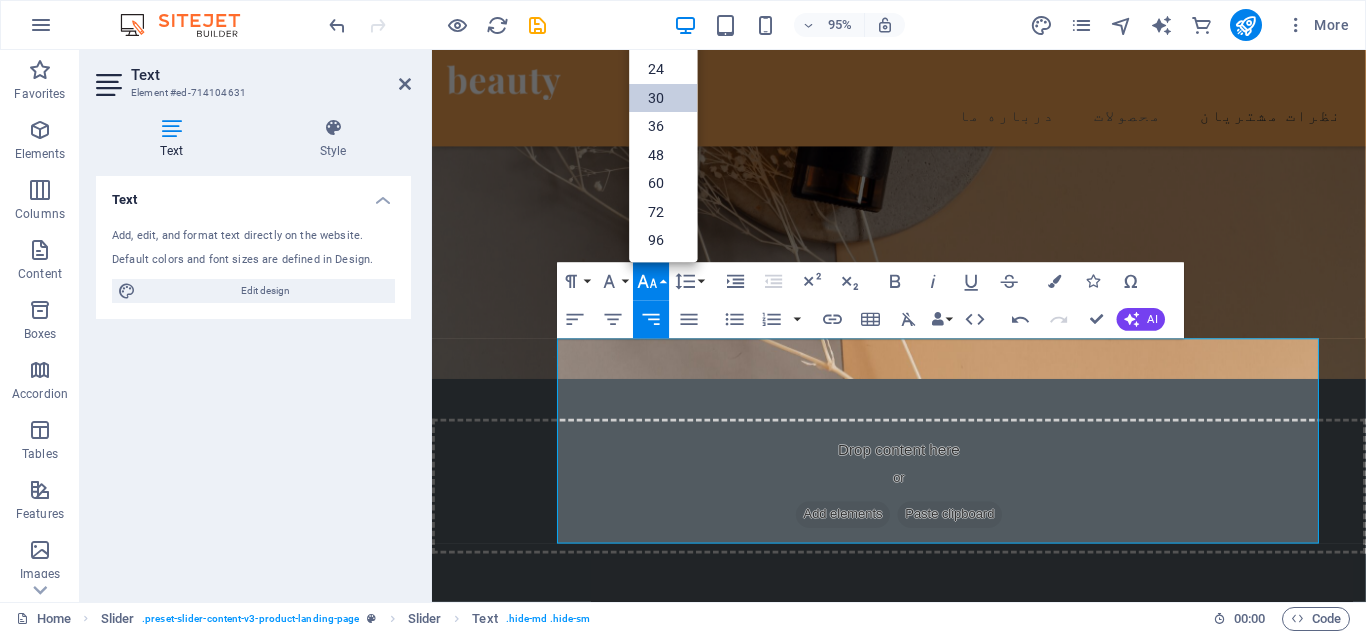 click on "30" at bounding box center [664, 98] 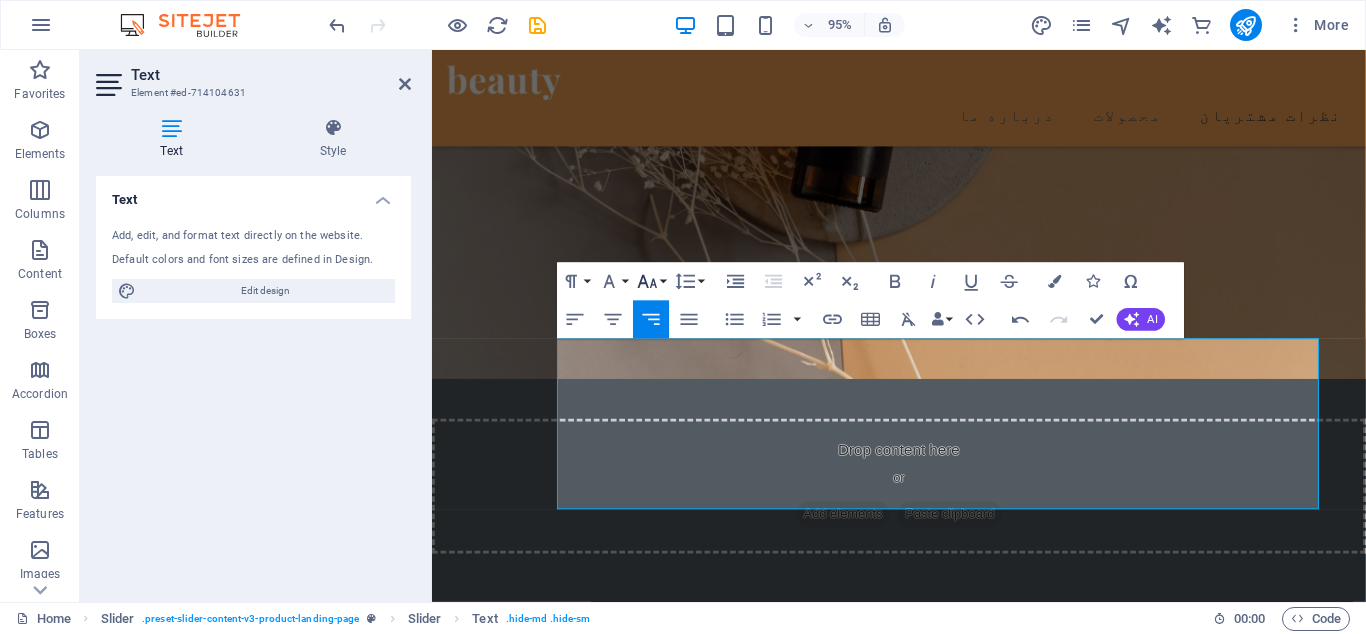 click 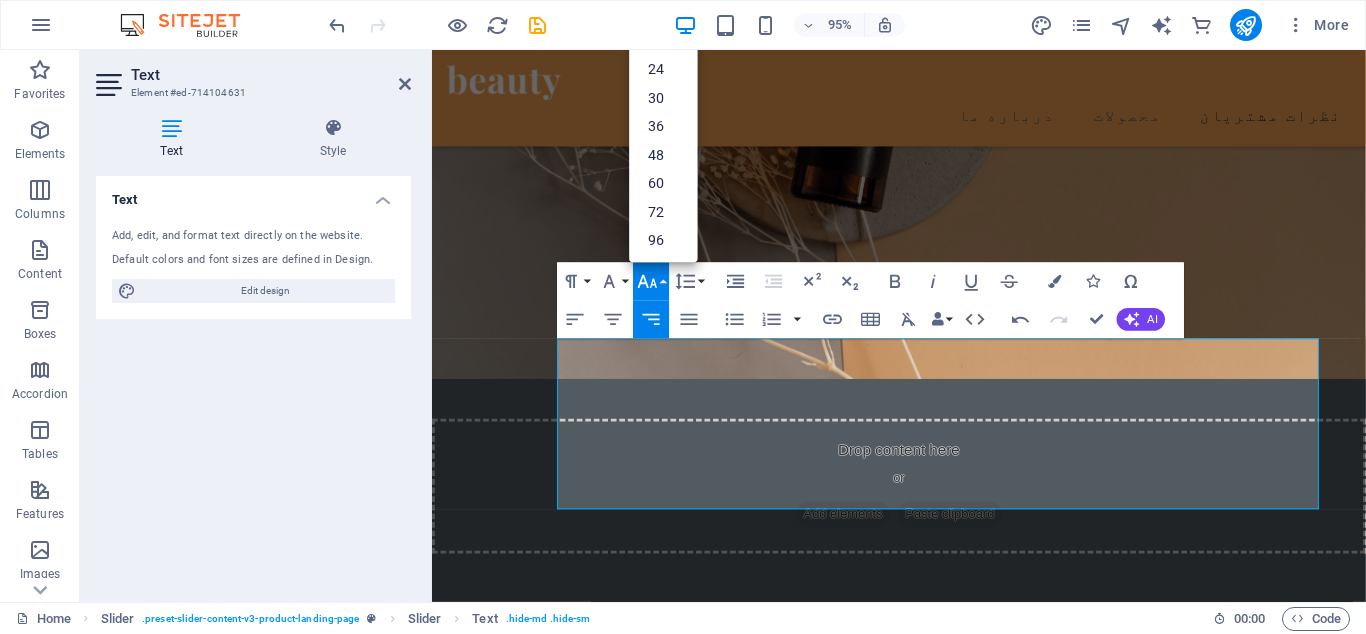 click on "24" at bounding box center (664, 70) 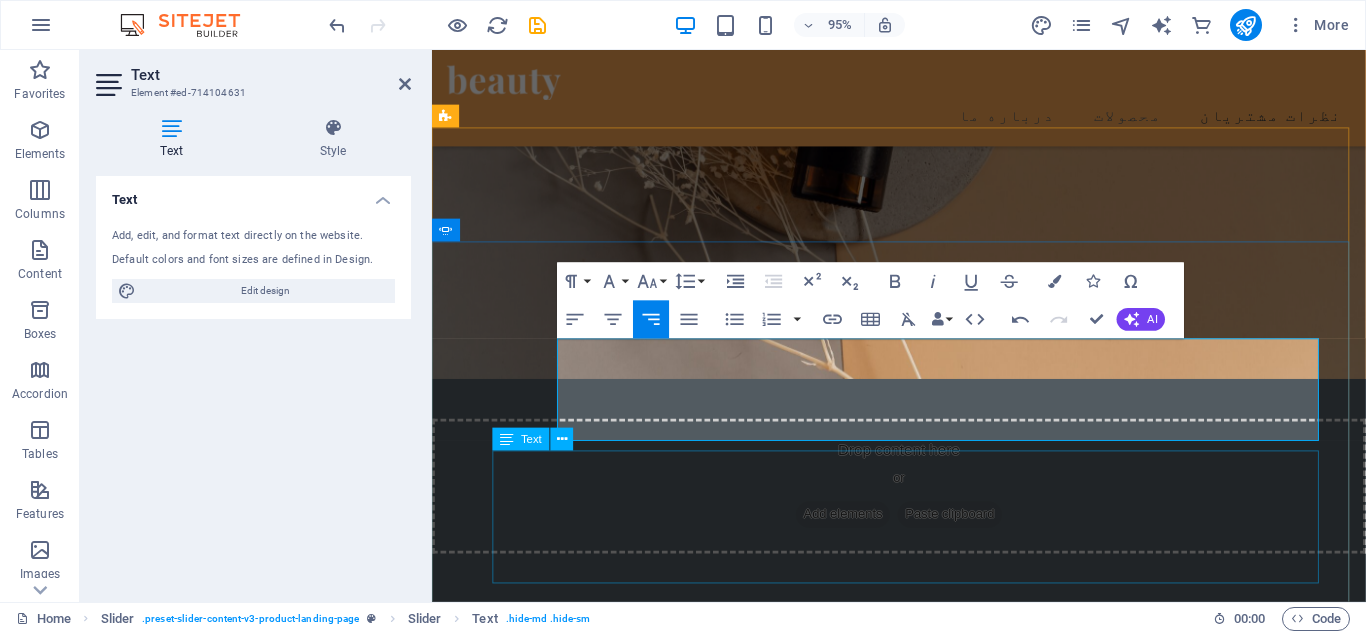 click on "Beauty products are the best ones I have ever tried! They are made of 100% natural ingredients." at bounding box center (-1999, 3384) 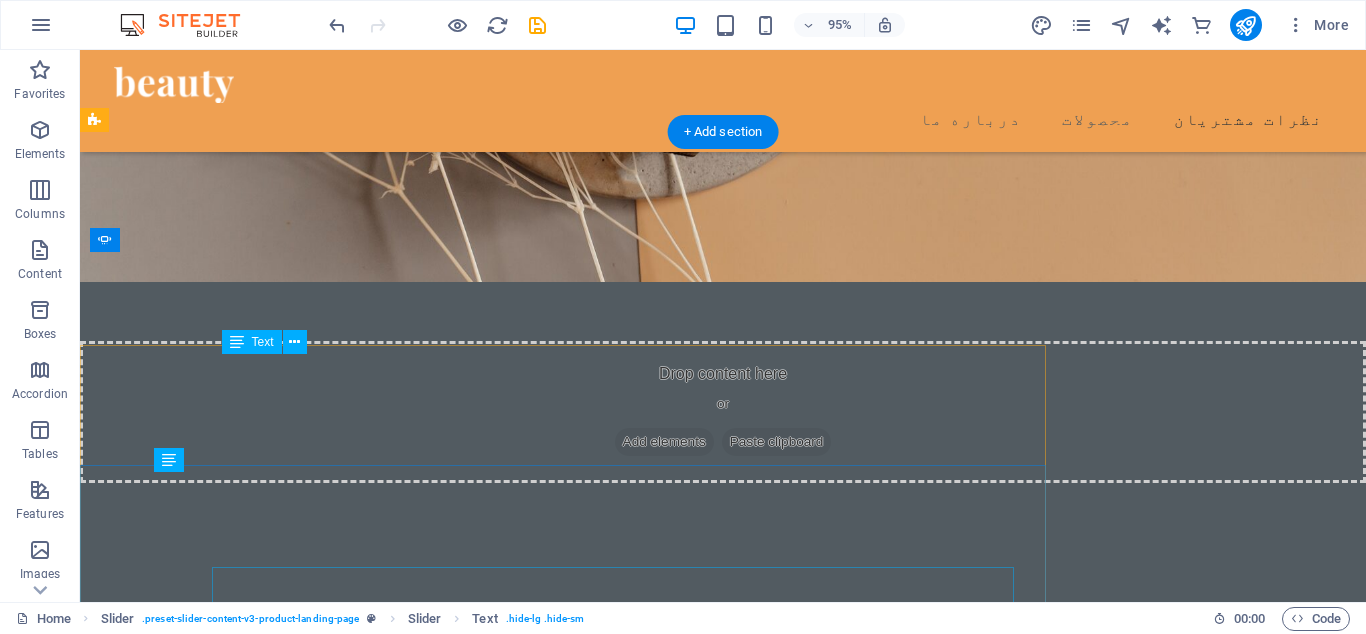 scroll, scrollTop: 2704, scrollLeft: 0, axis: vertical 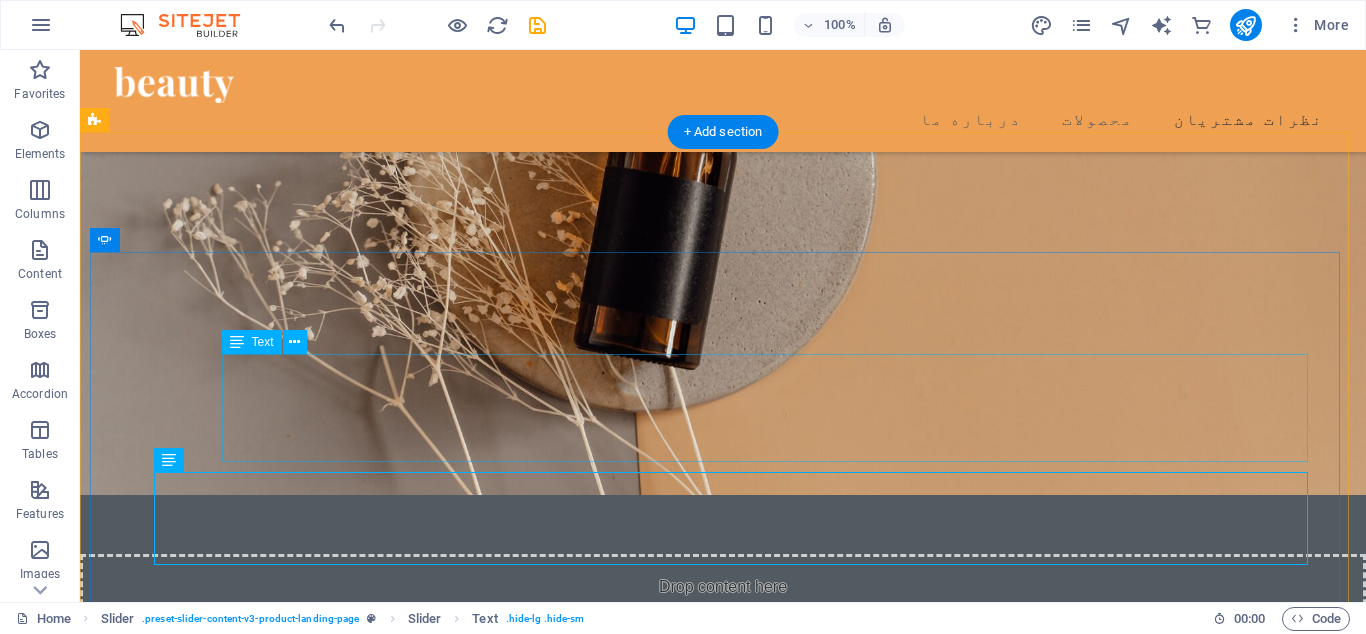 click on "حقیقتا آساوی برای من هم آسایش به ارمغان آورد هم زیبایی، انتخاب اسمتون عالیه. ممنون بابت ارسال سریع و به موقع سفارش ها "هانیه"" at bounding box center [-3009, 3256] 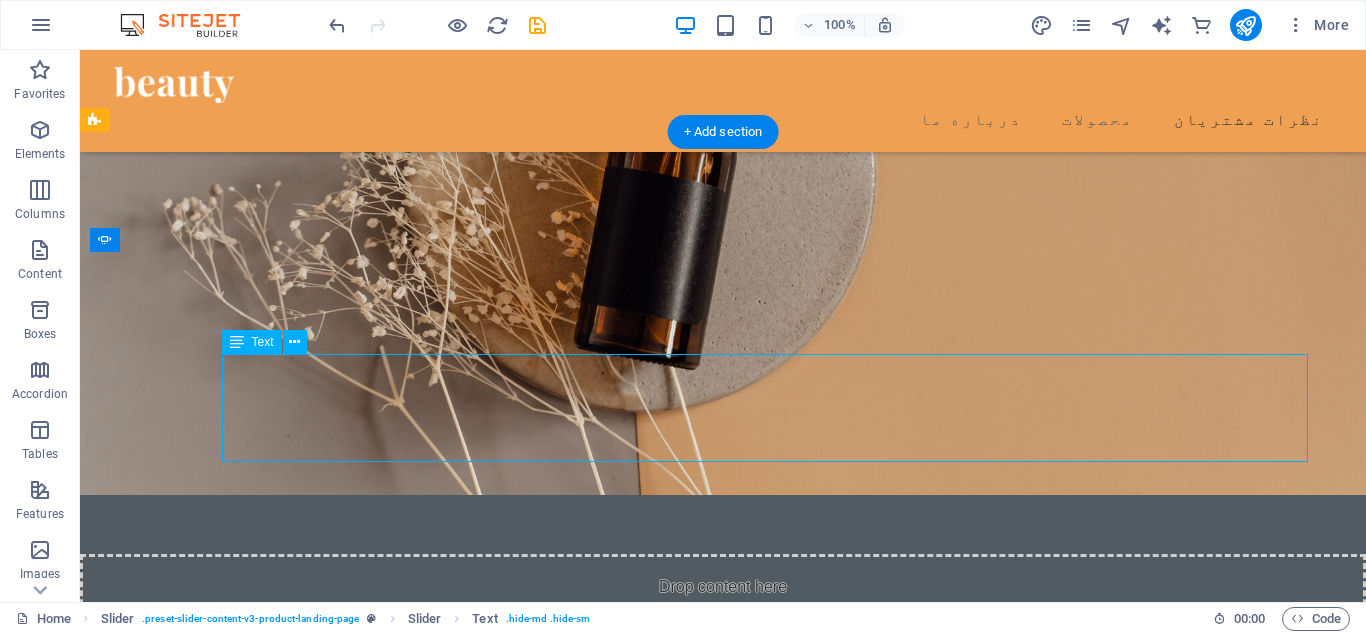 click on "حقیقتا آساوی برای من هم آسایش به ارمغان آورد هم زیبایی، انتخاب اسمتون عالیه. ممنون بابت ارسال سریع و به موقع سفارش ها "هانیه"" at bounding box center (-3009, 3256) 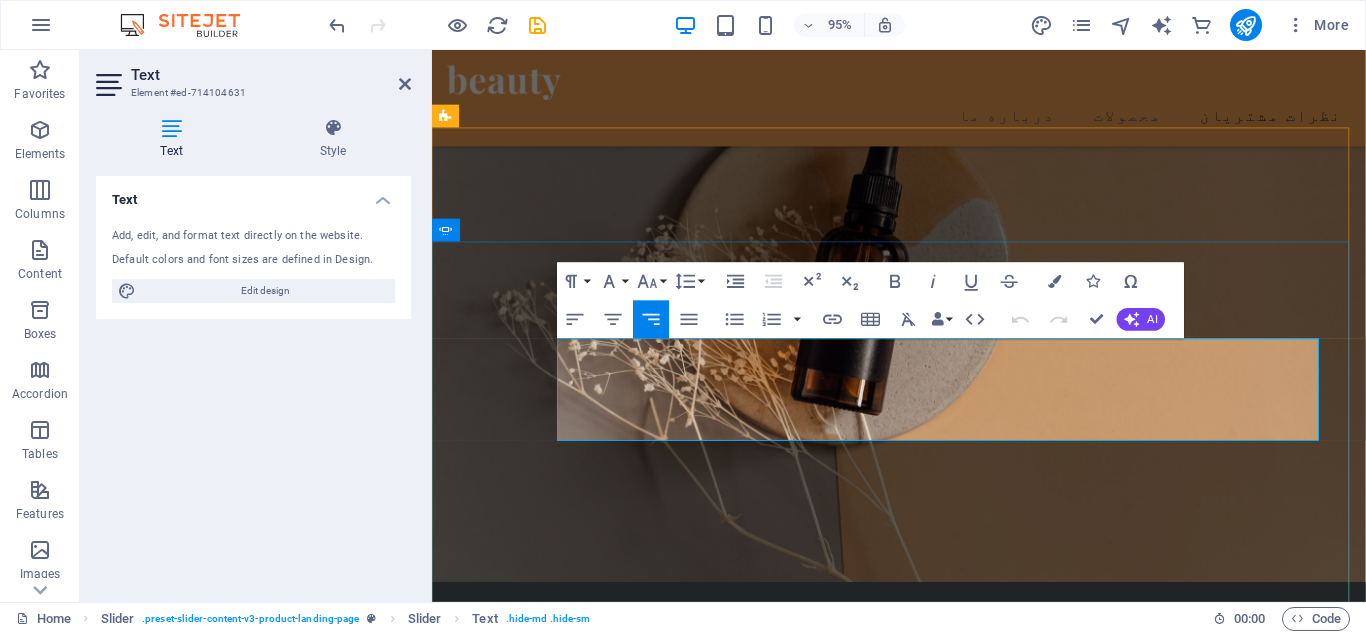 scroll, scrollTop: 2917, scrollLeft: 0, axis: vertical 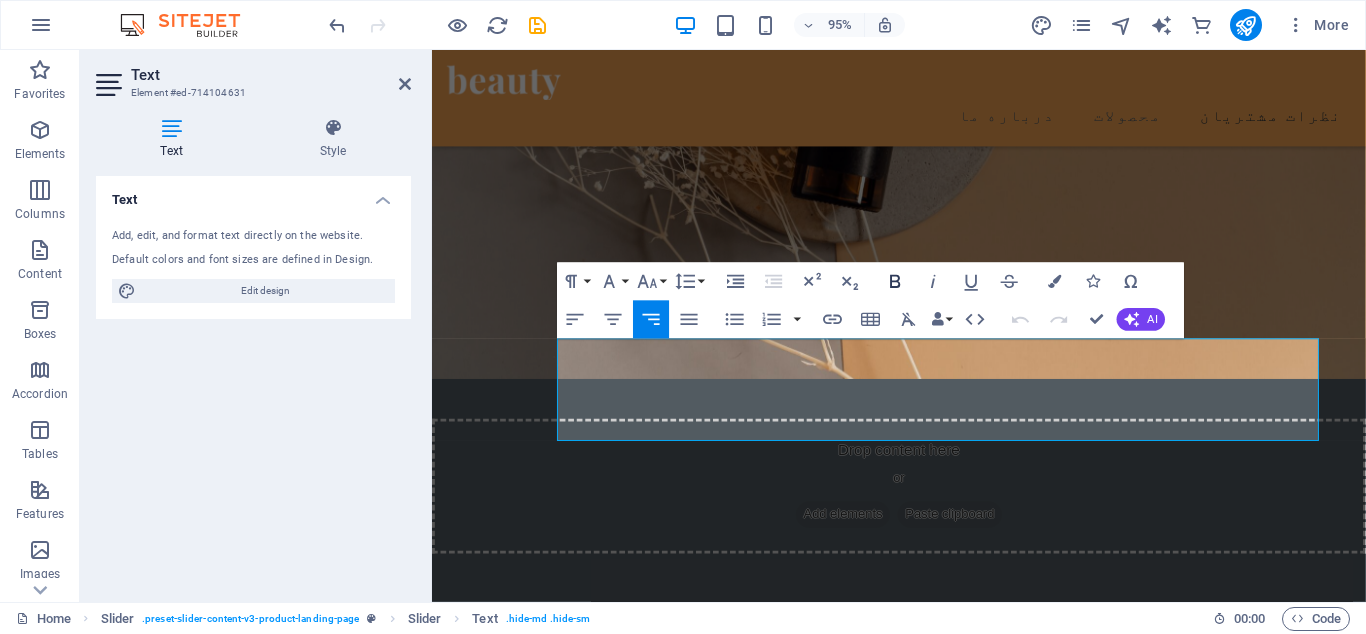click 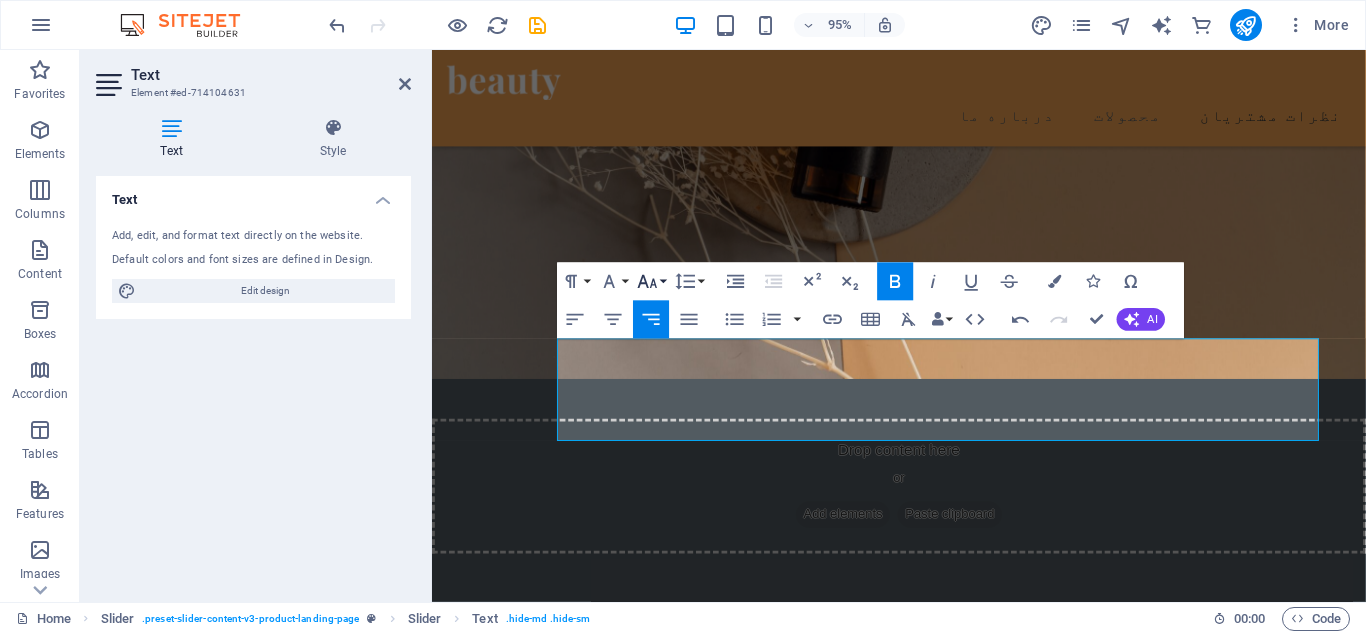 click 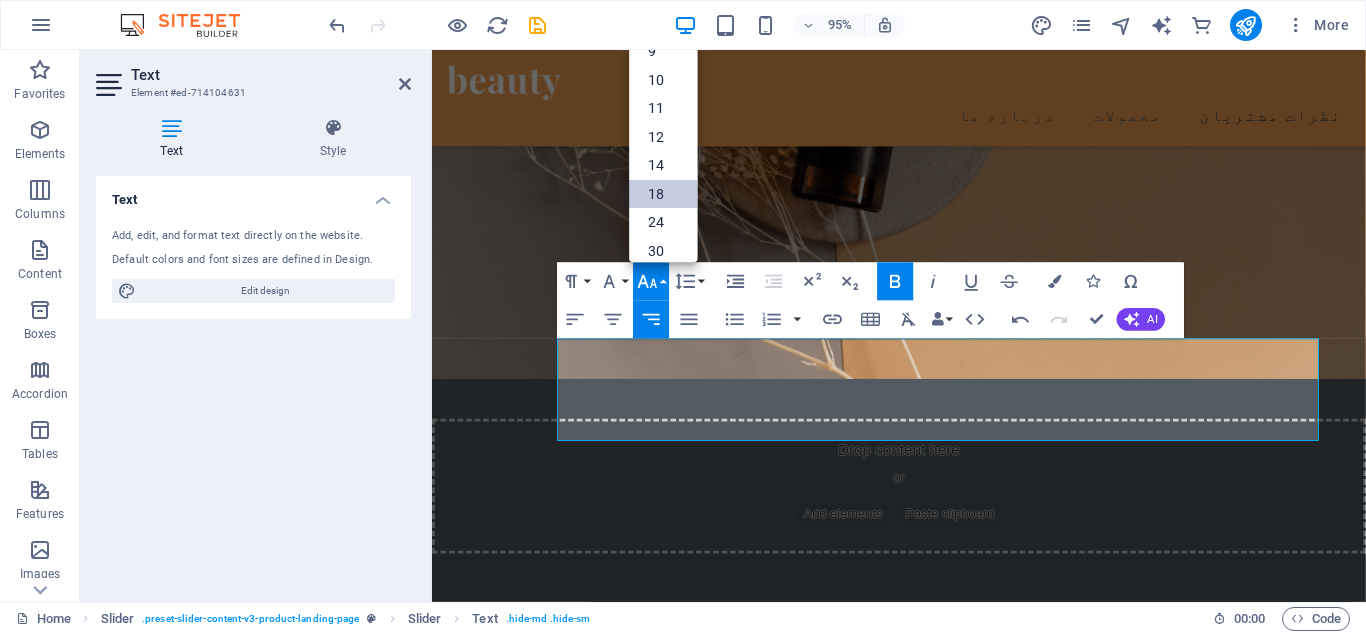 click on "18" at bounding box center [664, 194] 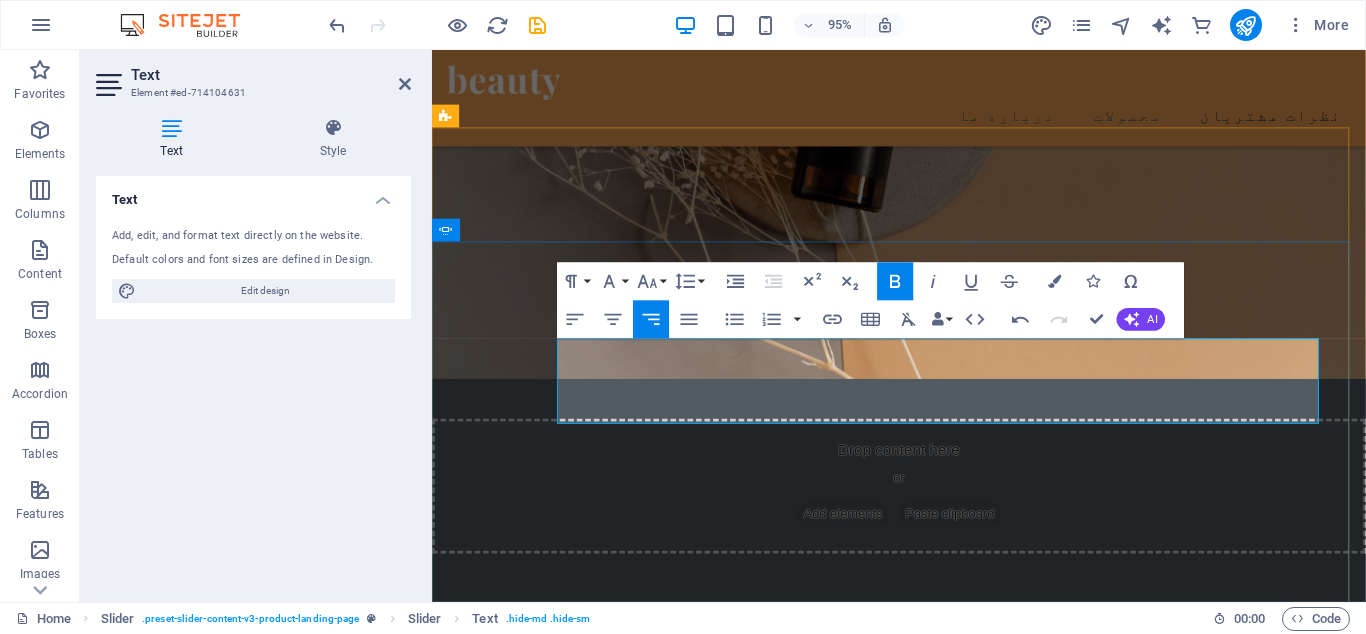 click on ""هانیه"" at bounding box center [-1965, 3290] 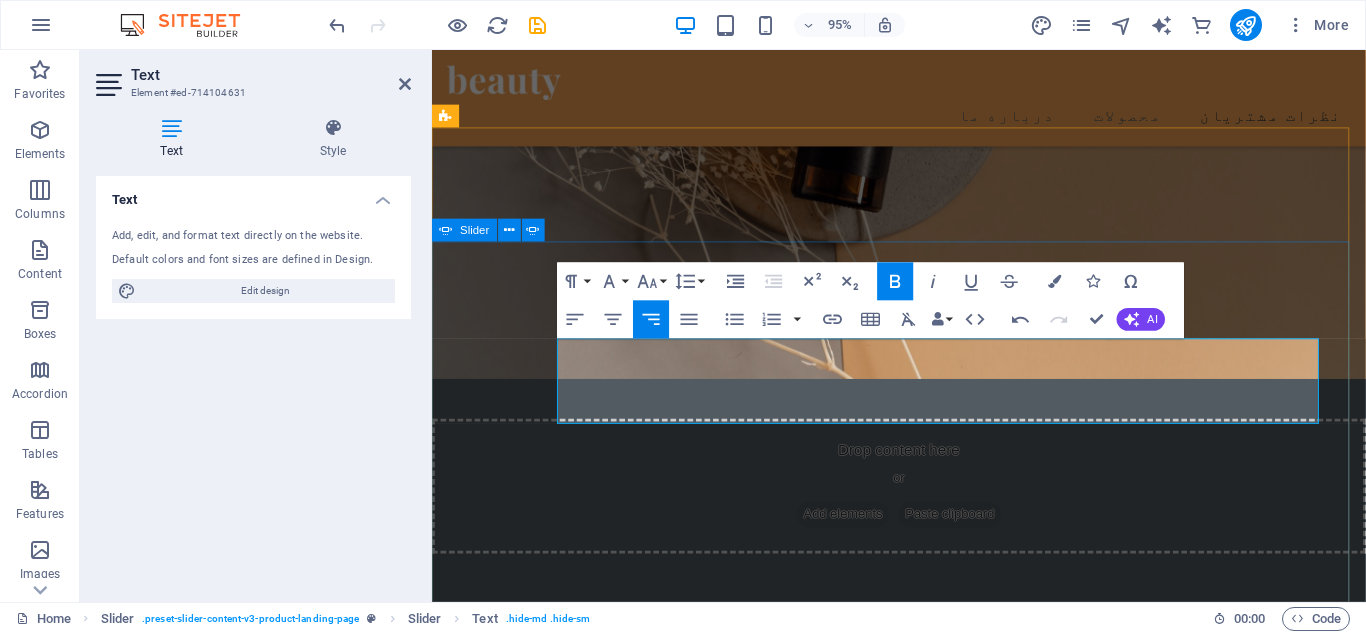 click on "حقیقتا آساوی برای من هم آسایش به ارمغان آورد هم زیبایی، انتخاب اسمتون عالیه. ممنون بابت ارسال سریع و به موقع سفارش ها "هانیه" Beauty products are the best ones I have ever tried! They are made of 100% natural ingredients. Beauty products are the best ones I have ever tried! They are made of 100% natural ingredients. Mila Donald, USA Mila Donald, USA Mila Donald, USA بهترین خریدی بود که امسال داشتم. راحت و بدون دردسر محصولاتی که میخواستم رو پیدا کردم. مرسی آساوی "شیرین" من عاشق وبگردی و خرید از سایت های مختلفم، آساوی کاری کرد که دیگه بازارگردی رو بزارم کنار و با خیال راحت سفارشم رو همین جا ثبت کنم  "رضا" Beauty products are the best ones I have ever tried! They are made of 100% natural ingredients. Mila Donald, USA "شیرین"" at bounding box center [923, 1796] 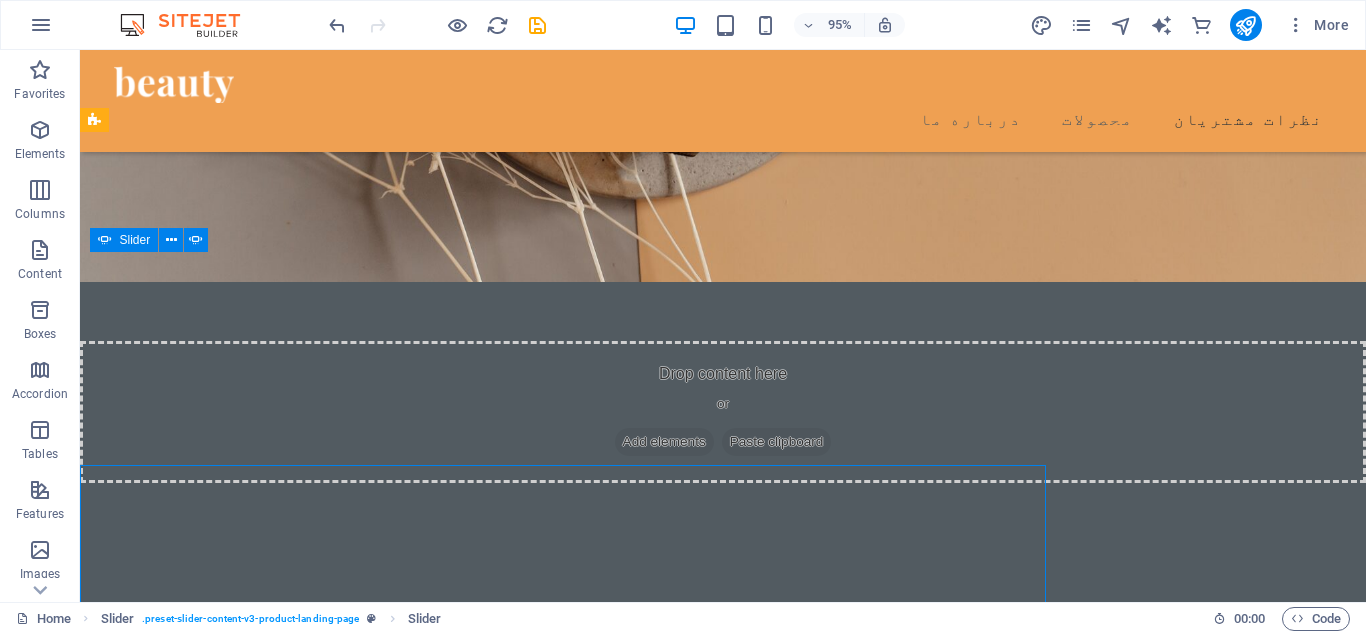 scroll, scrollTop: 2704, scrollLeft: 0, axis: vertical 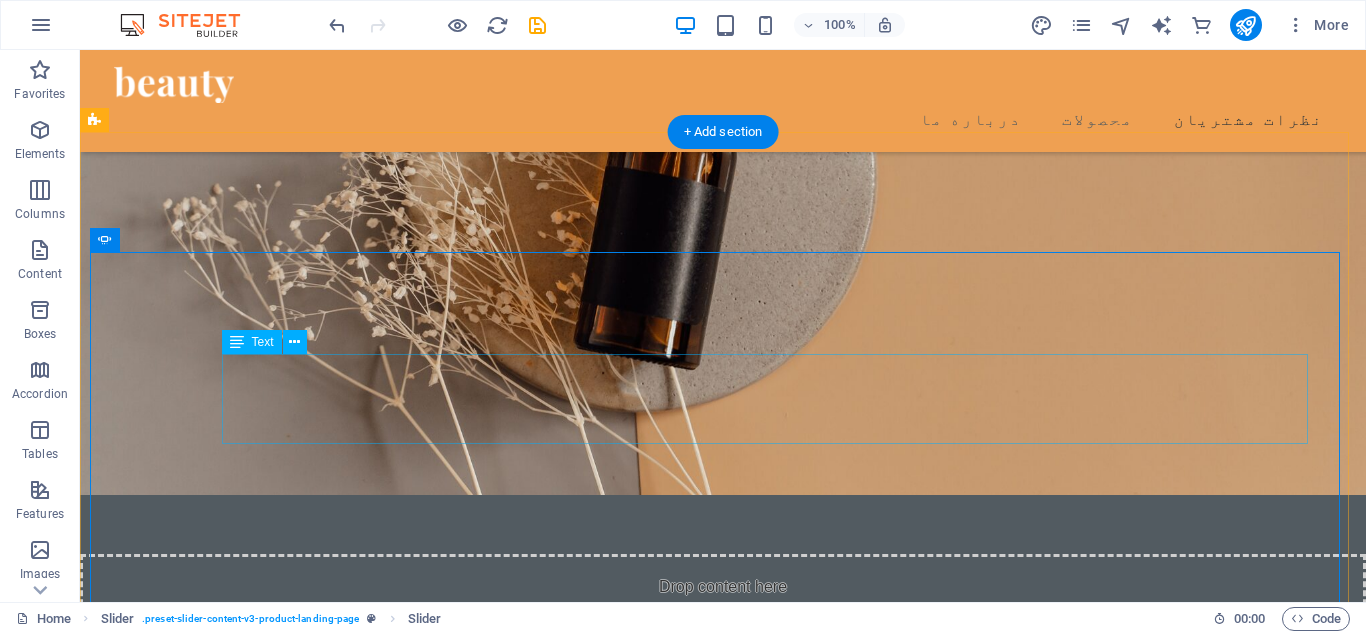 click on "حقیقتا آساوی برای من هم آسایش به ارمغان آورد هم زیبایی، انتخاب اسمتون عالیه. ممنون بابت ارسال سریع و به موقع سفارش ها. "هانیه نظری"" at bounding box center (-3009, 3229) 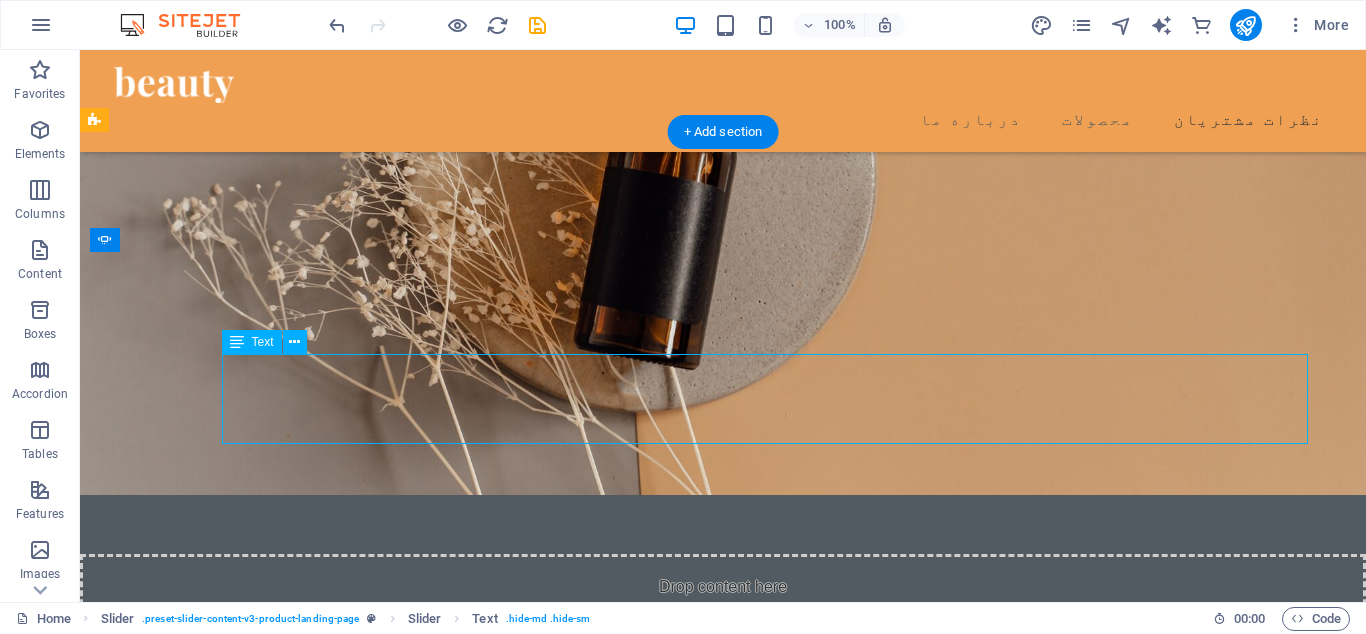 click on "حقیقتا آساوی برای من هم آسایش به ارمغان آورد هم زیبایی، انتخاب اسمتون عالیه. ممنون بابت ارسال سریع و به موقع سفارش ها. "هانیه نظری"" at bounding box center [-3009, 3229] 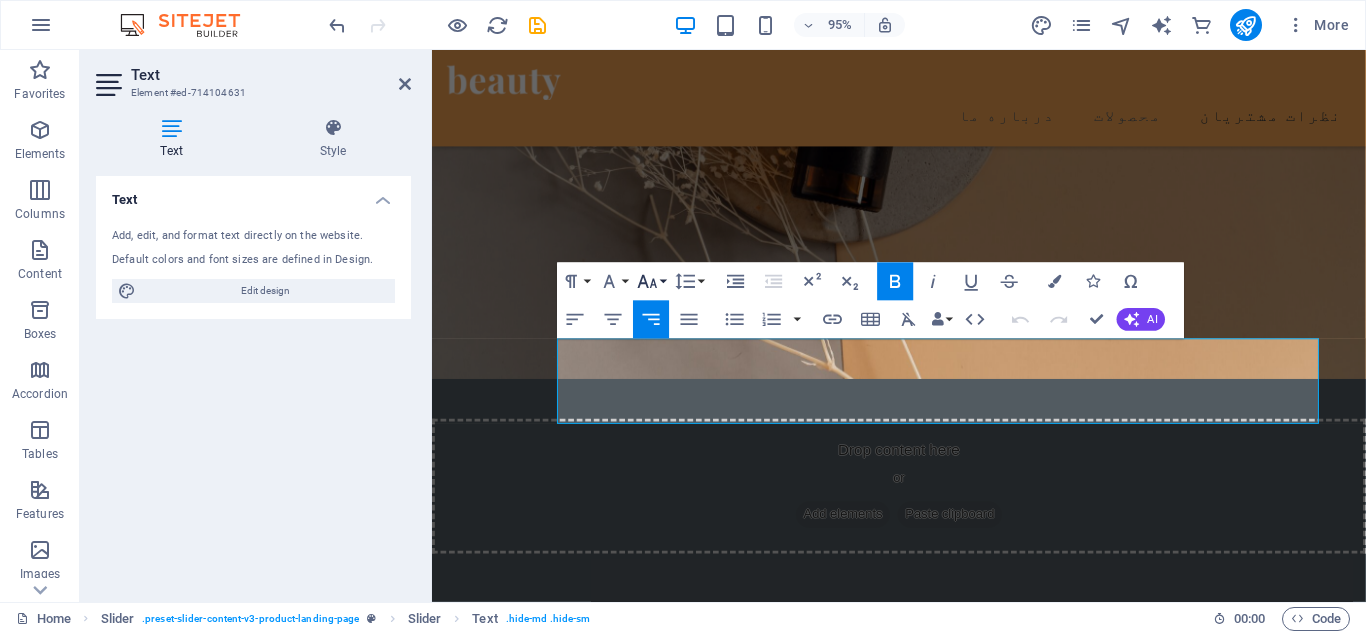 click 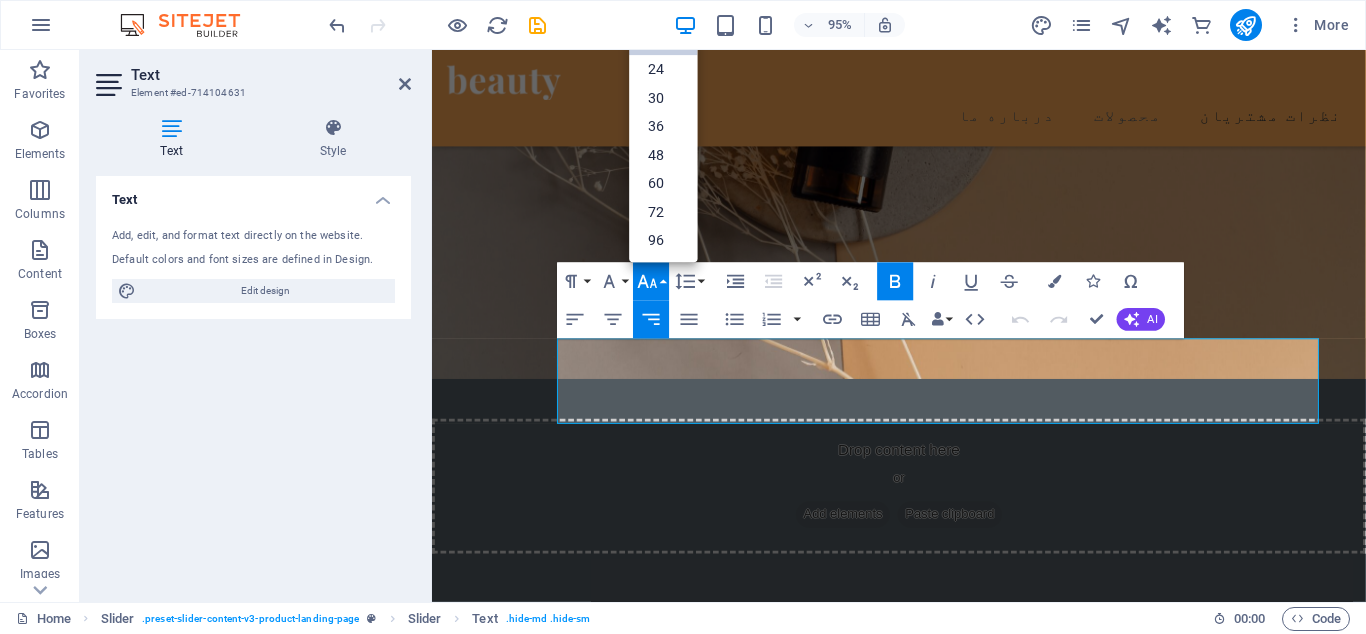 scroll, scrollTop: 161, scrollLeft: 0, axis: vertical 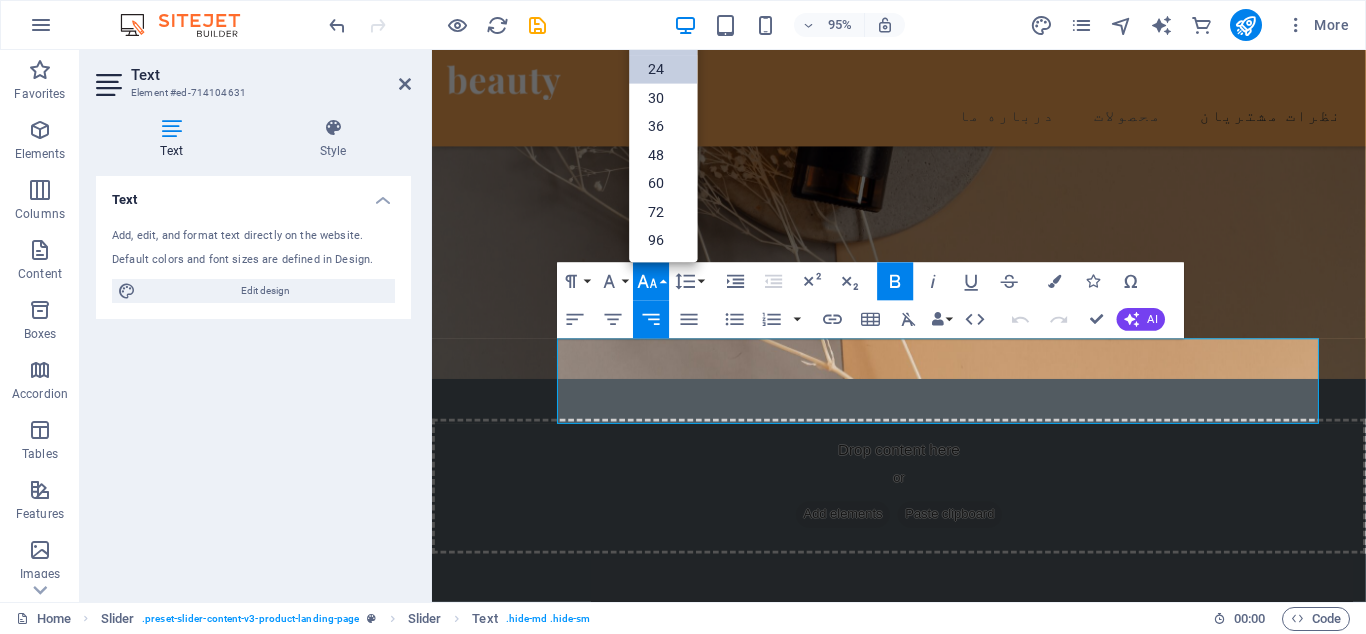 click on "24" at bounding box center (664, 70) 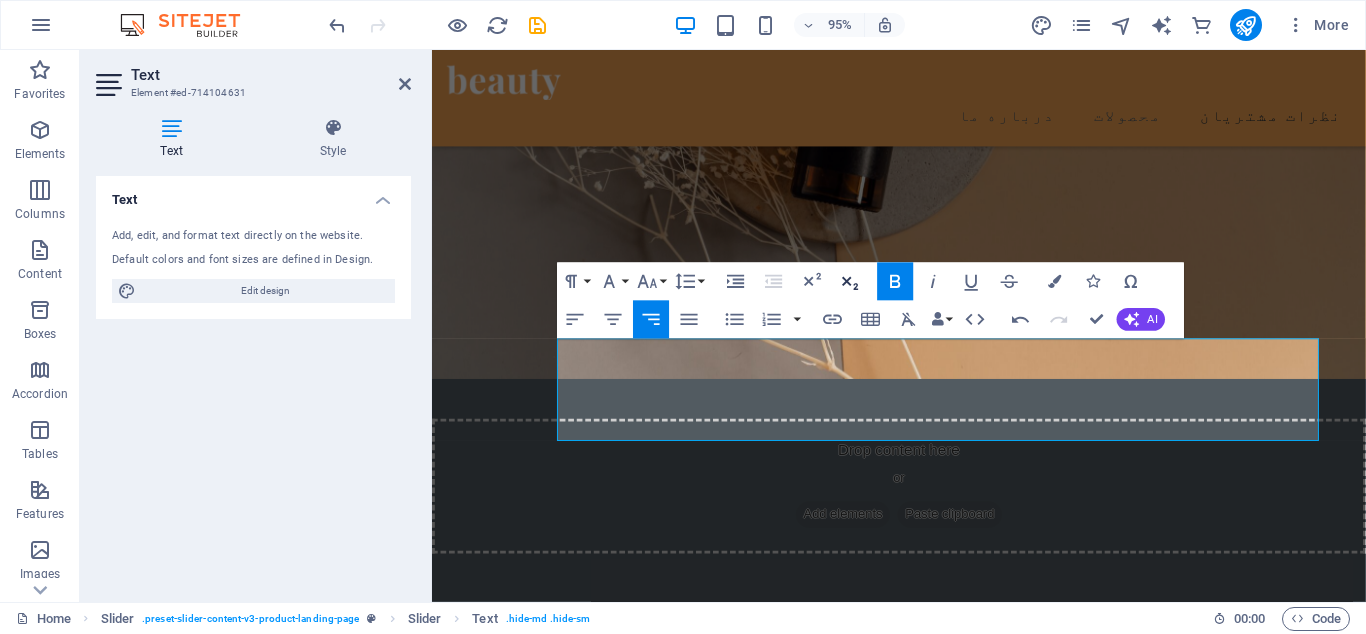 click 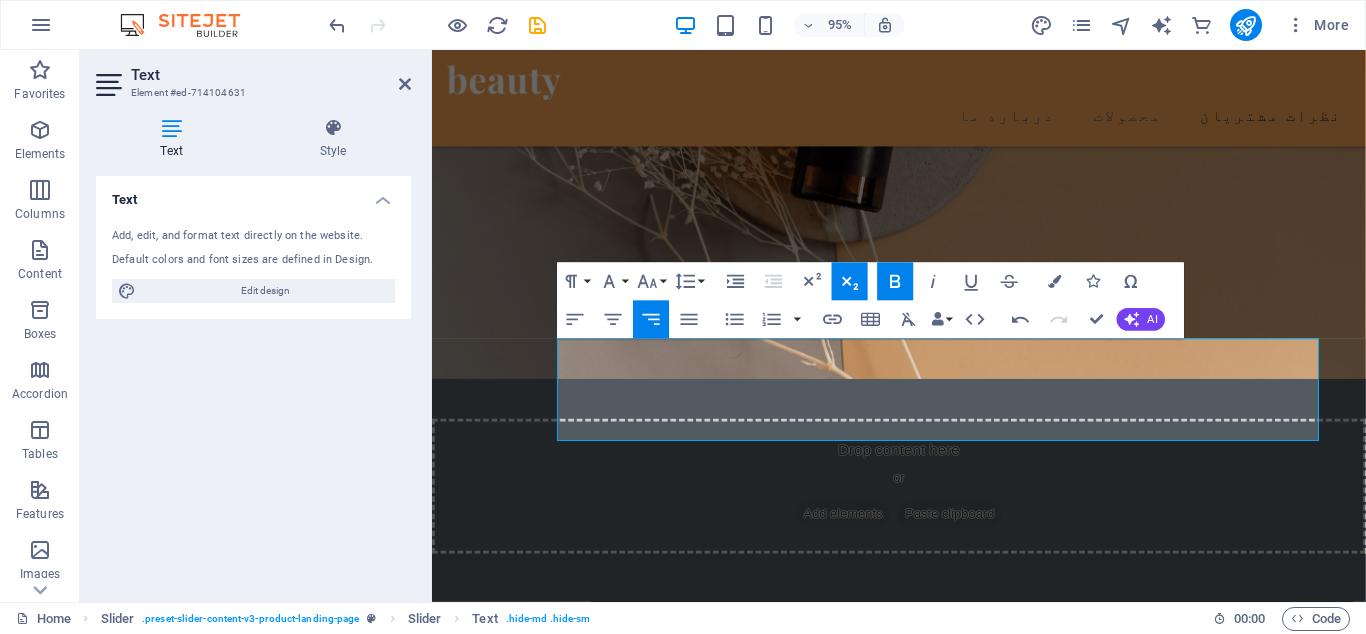 click 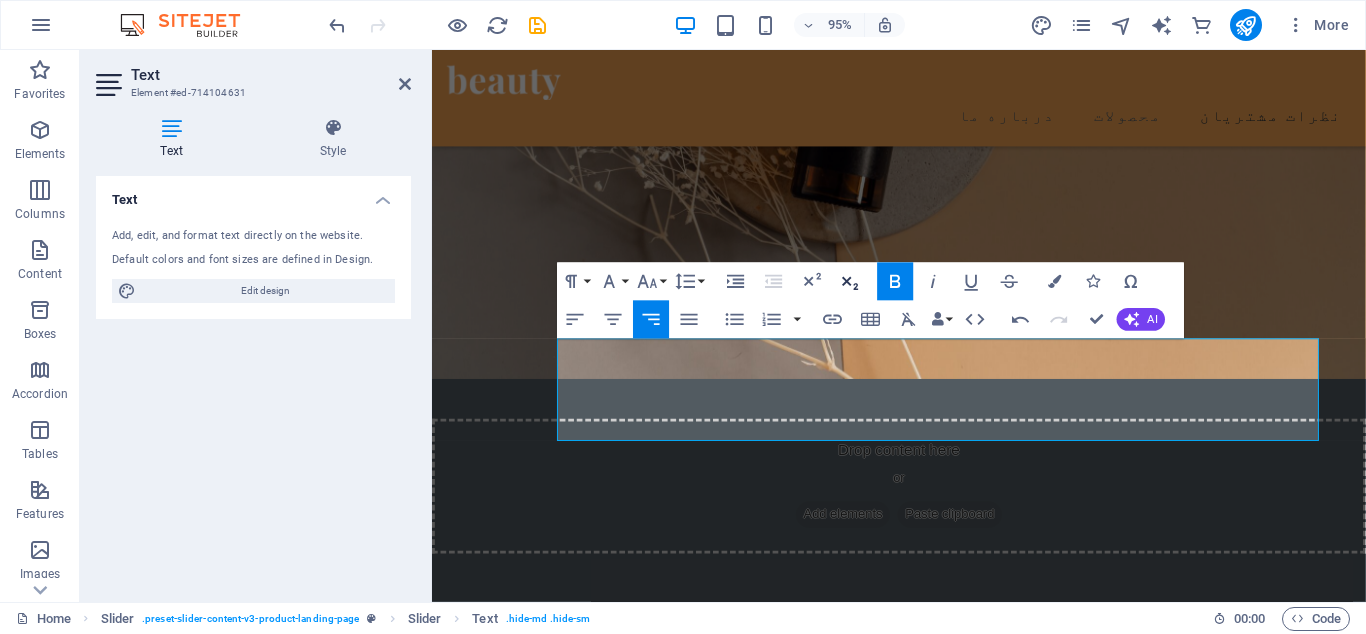 click 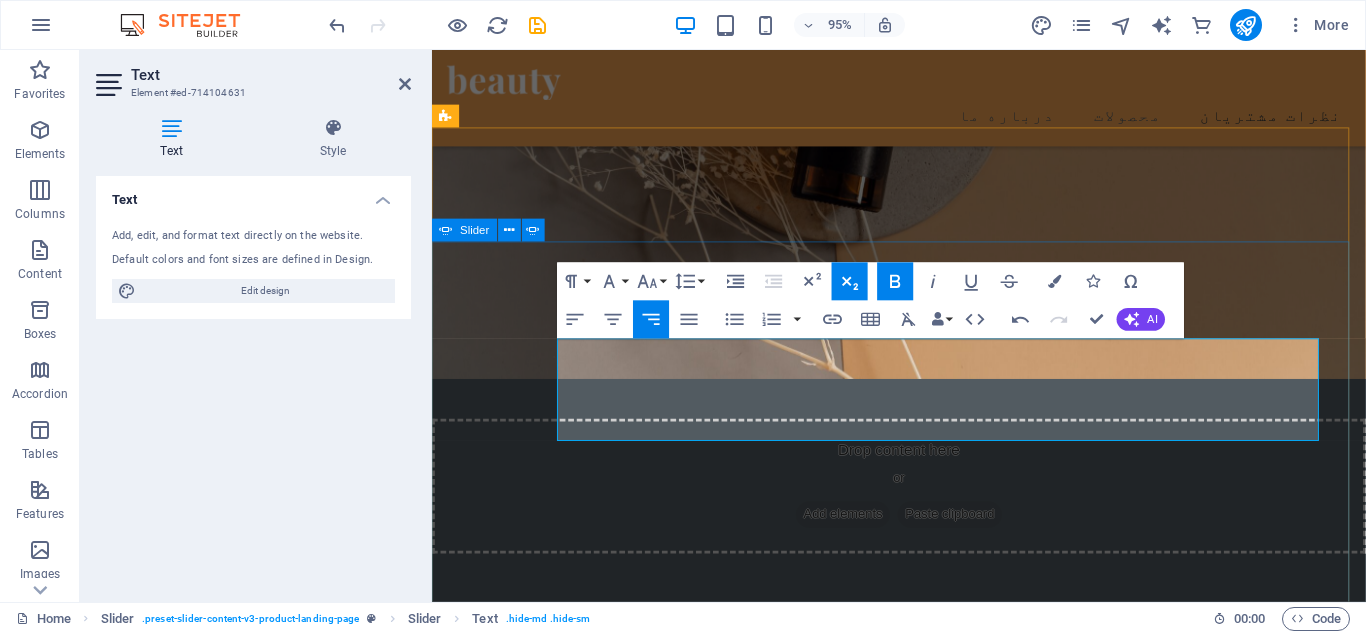 click on "حقیقتا آساوی برای من هم آسایش به ارمغان آورد هم زیبایی، انتخاب اسمتون عالیه. ممنون بابت ارسال سریع و به موقع سفارش ها. "هانیه نظری" Beauty products are the best ones I have ever tried! They are made of 100% natural ingredients. Beauty products are the best ones I have ever tried! They are made of 100% natural ingredients. Mila Donald, USA Mila Donald, USA Mila Donald, USA بهترین خریدی بود که امسال داشتم. راحت و بدون دردسر محصولاتی که میخواستم رو پیدا کردم. مرسی آساوی "شیرین" من عاشق وبگردی و خرید از سایت های مختلفم، آساوی کاری کرد که دیگه بازارگردی رو بزارم کنار و با خیال راحت سفارشم رو همین جا ثبت کنم  "رضا" Beauty products are the best ones I have ever tried! They are made of 100% natural ingredients. Mila Donald, USA" at bounding box center (923, 1787) 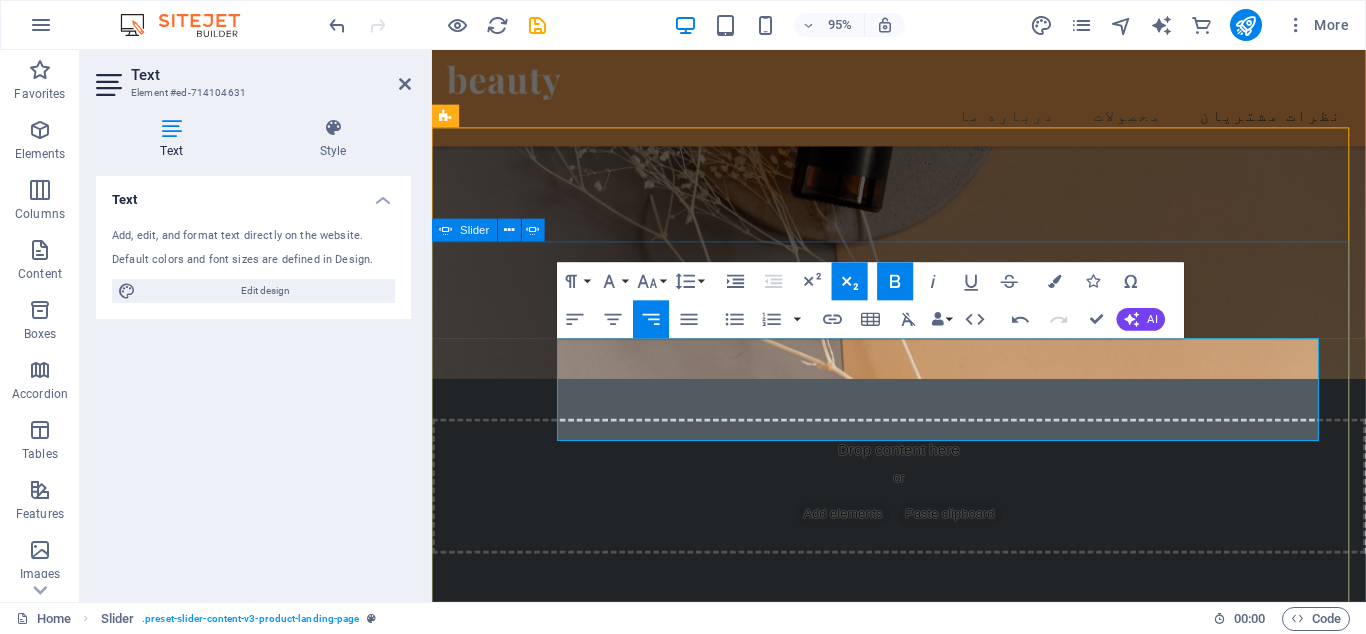 scroll, scrollTop: 2704, scrollLeft: 0, axis: vertical 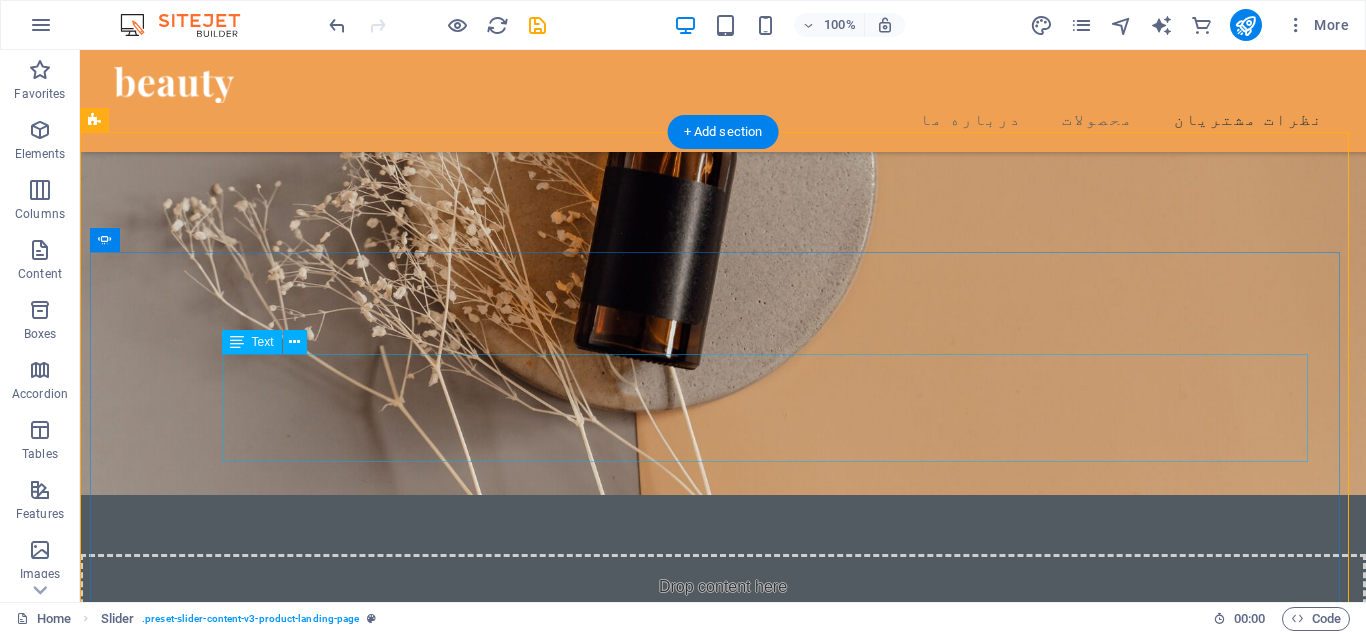 click on "حقیقتا آساوی برای من هم آسایش به ارمغان آورد هم زیبایی، انتخاب اسمتون عالیه. ممنون بابت ارسال سریع و به موقع سفارش ها. "هانیه نظری"" at bounding box center (-3009, 3256) 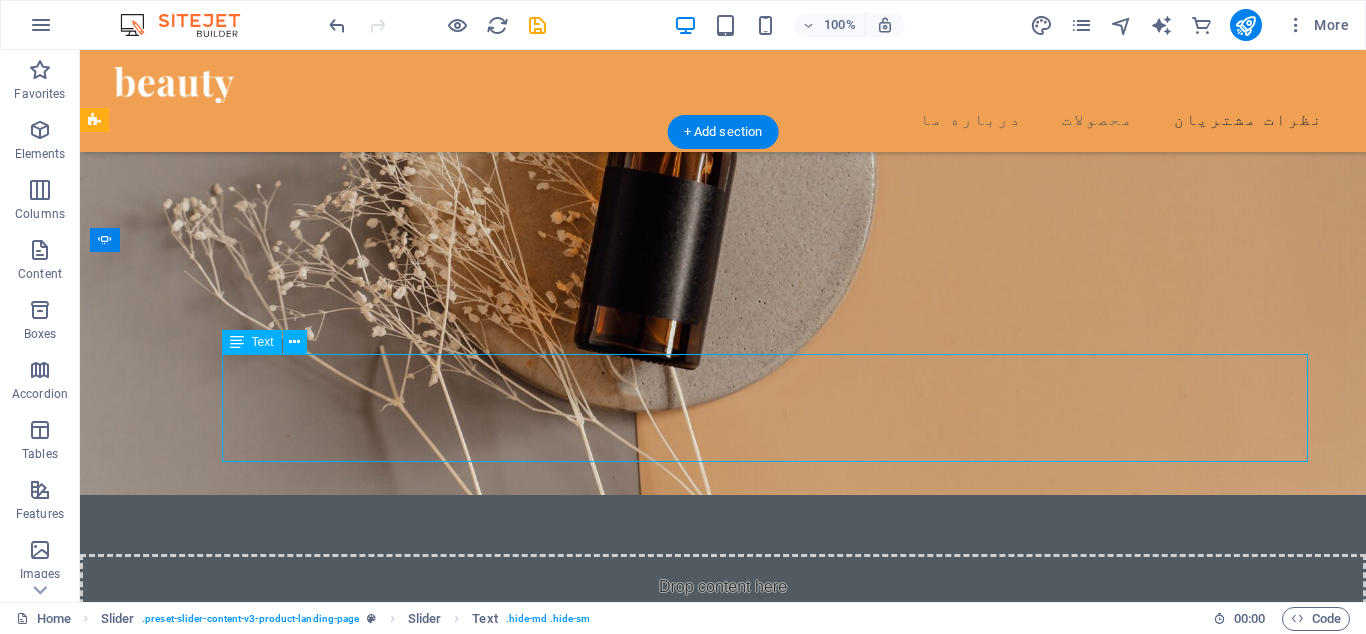 click on "حقیقتا آساوی برای من هم آسایش به ارمغان آورد هم زیبایی، انتخاب اسمتون عالیه. ممنون بابت ارسال سریع و به موقع سفارش ها. "هانیه نظری"" at bounding box center (-3009, 3256) 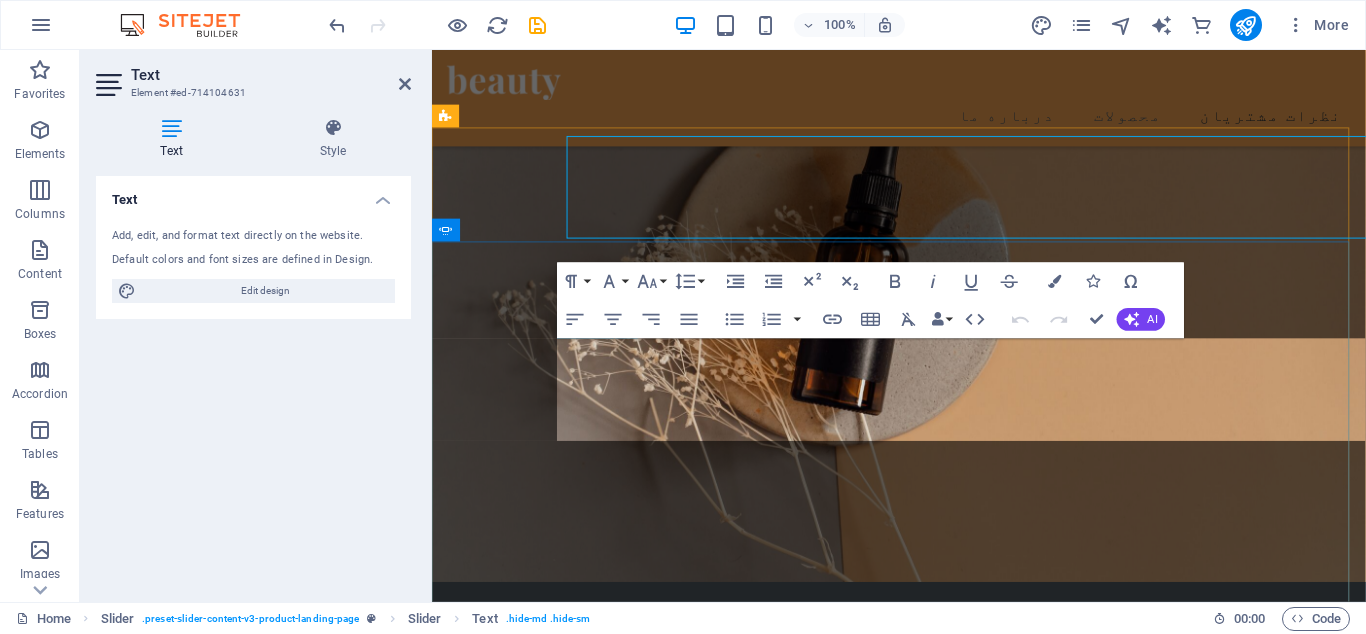 scroll, scrollTop: 2917, scrollLeft: 0, axis: vertical 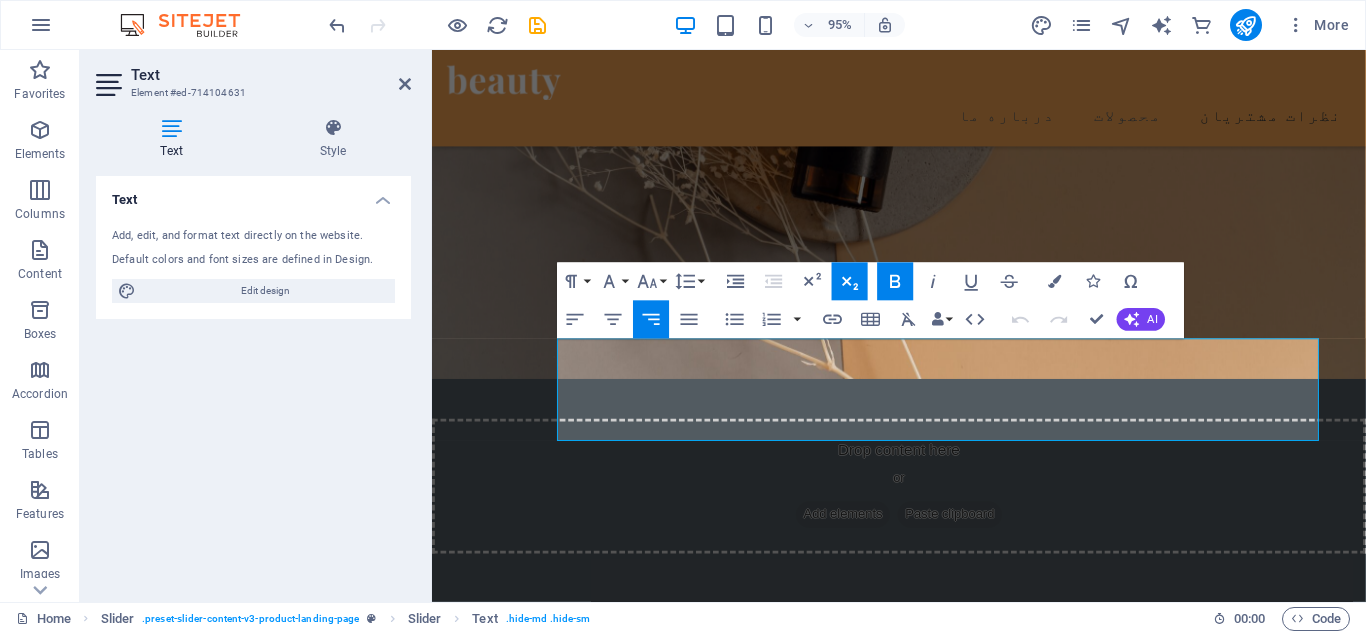 click on "Subscript" at bounding box center (850, 282) 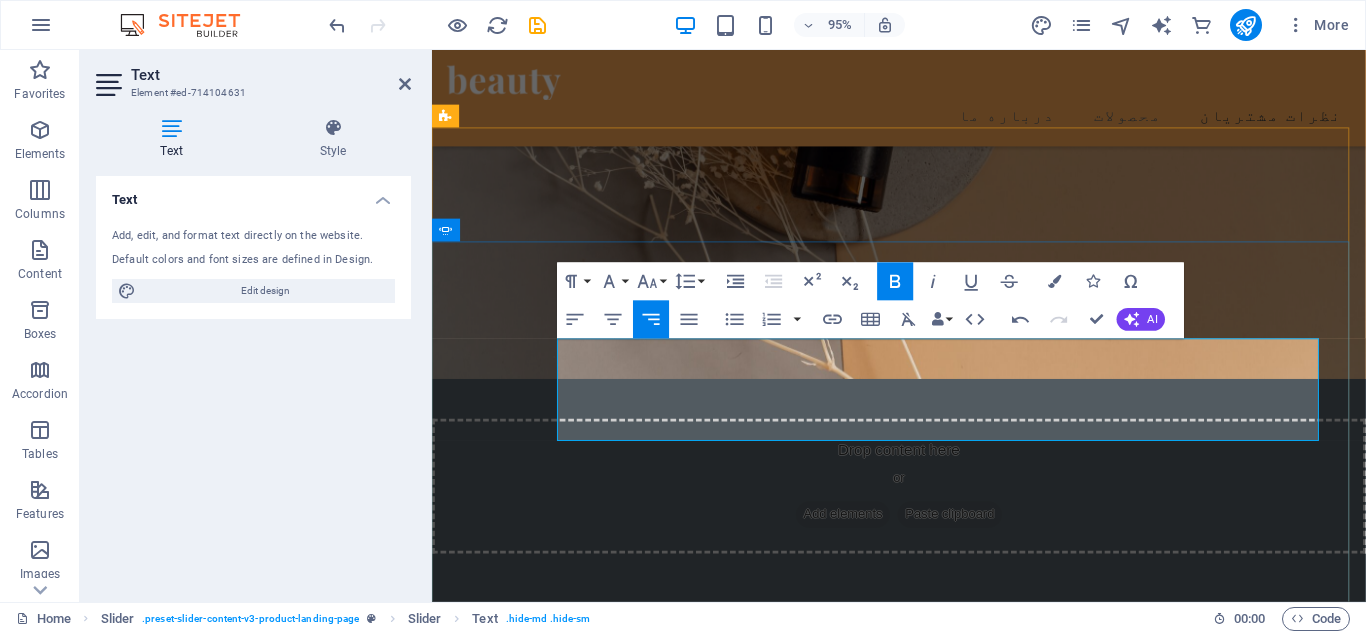 click on "حقیقتا آساوی برای من هم آسایش به ارمغان آورد هم زیبایی، انتخاب اسمتون عالیه. ممنون بابت ارسال سریع و به موقع سفارش ها." at bounding box center (-1917, 3222) 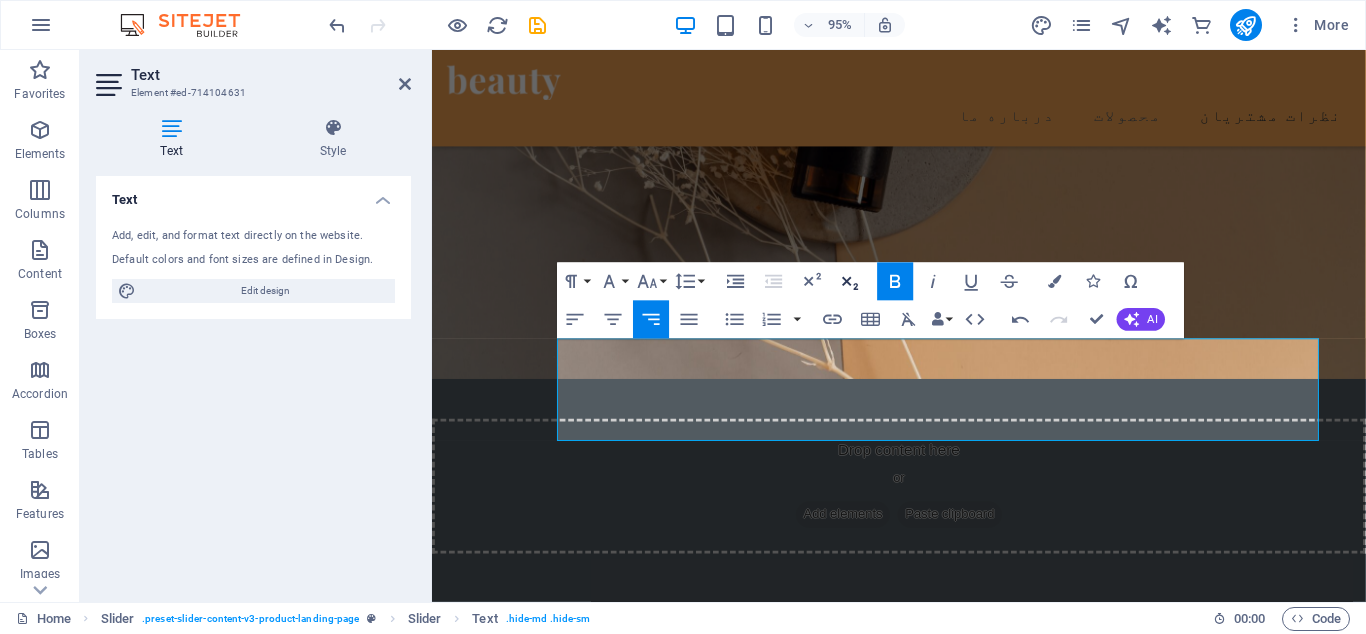 click 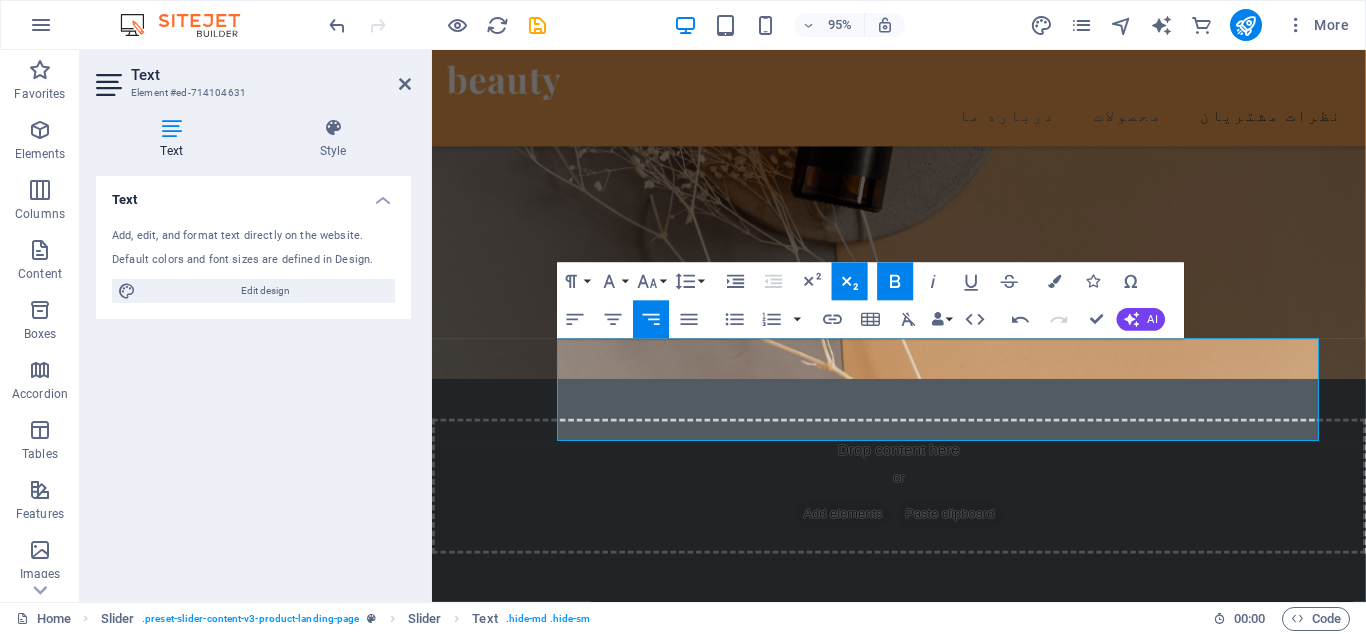 click 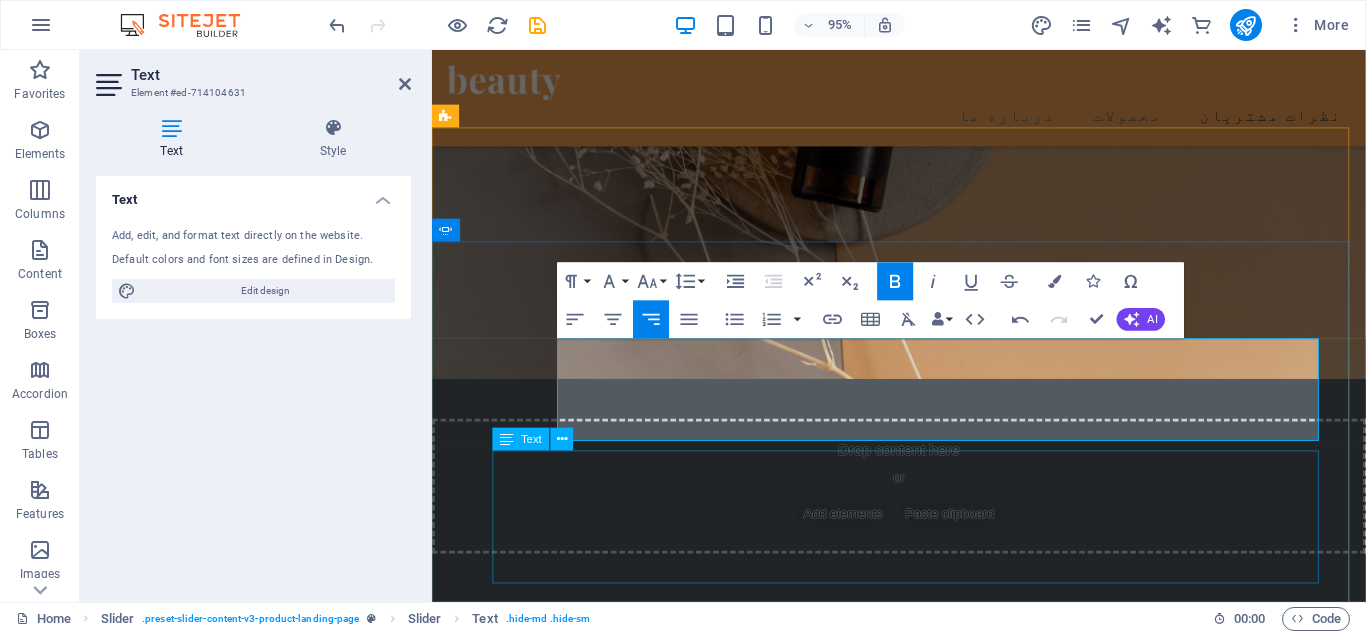 click on "Beauty products are the best ones I have ever tried! They are made of 100% natural ingredients." at bounding box center [-1999, 3402] 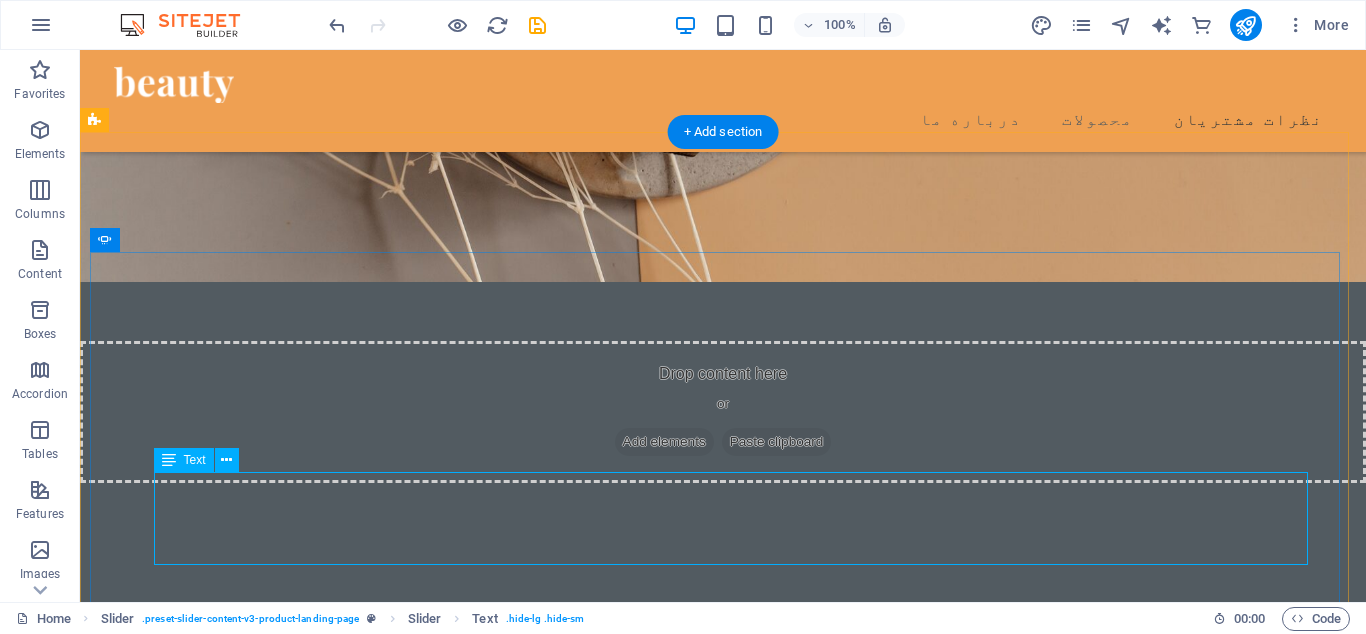 scroll, scrollTop: 2704, scrollLeft: 0, axis: vertical 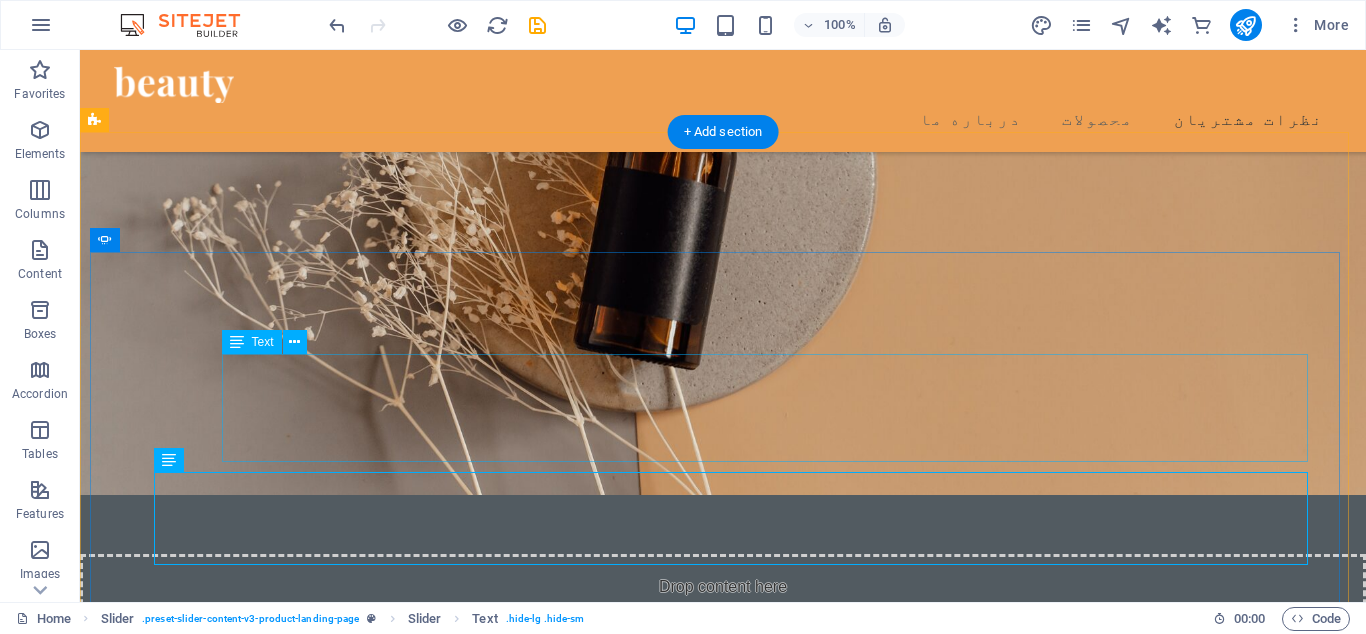 click on "حقیقتا آساوی برای من هم آسایش به ارمغان آورد هم زیبایی، انتخاب اسمتون عالیه. ممنون بابت ارسال سریع و به موقع سفارش ها. "هانیه نظری"" at bounding box center (-3009, 3256) 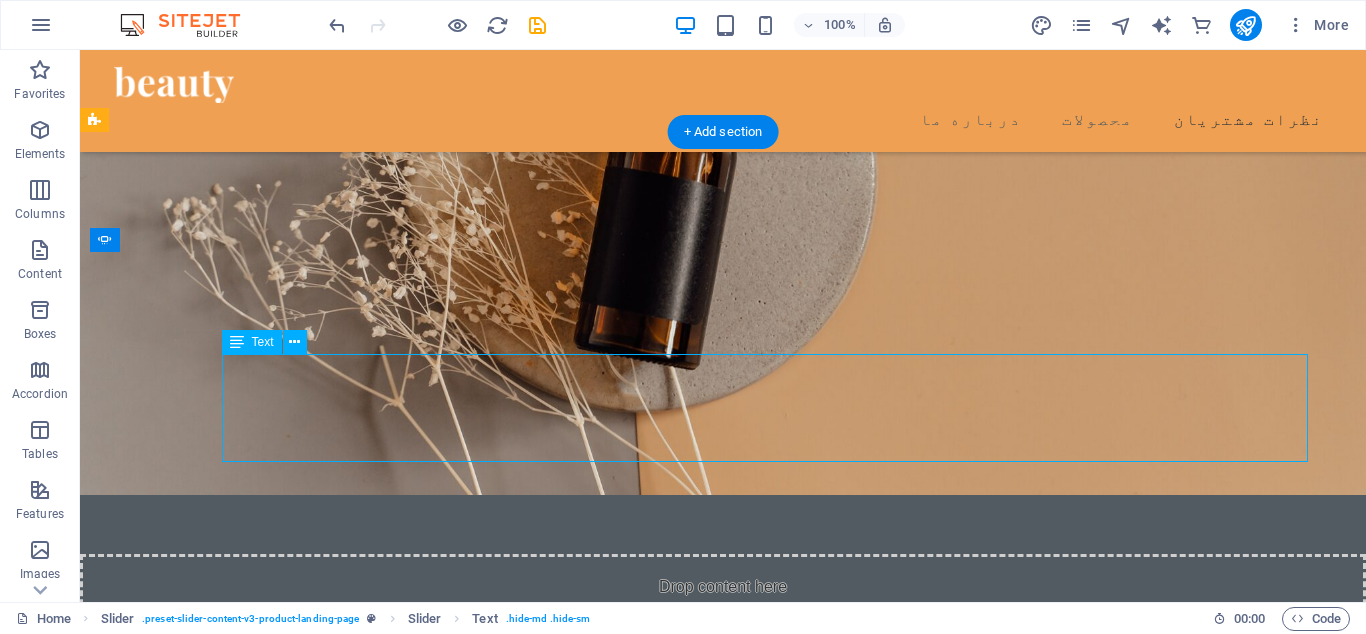 click on "حقیقتا آساوی برای من هم آسایش به ارمغان آورد هم زیبایی، انتخاب اسمتون عالیه. ممنون بابت ارسال سریع و به موقع سفارش ها. "هانیه نظری"" at bounding box center [-3009, 3256] 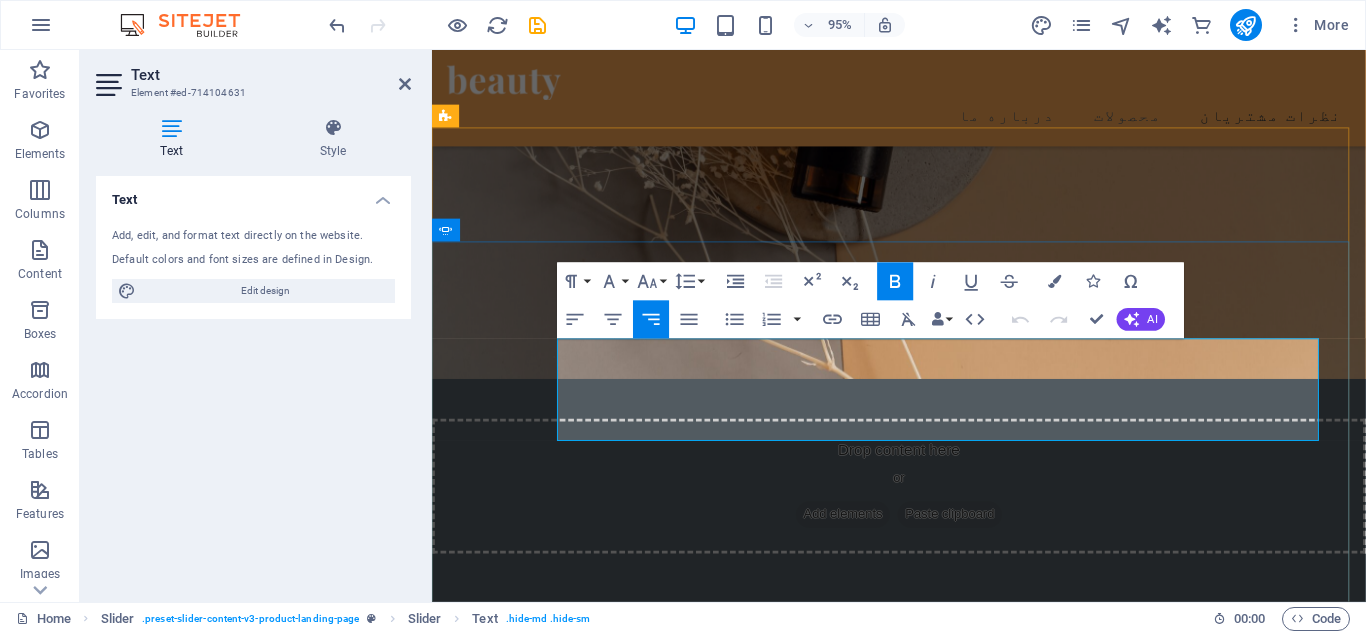 click on "حقیقتا آساوی برای من هم آسایش به ارمغان آورد هم زیبایی، انتخاب اسمتون عالیه. ممنون بابت ارسال سریع و به موقع سفارش ها." at bounding box center (-1965, 3269) 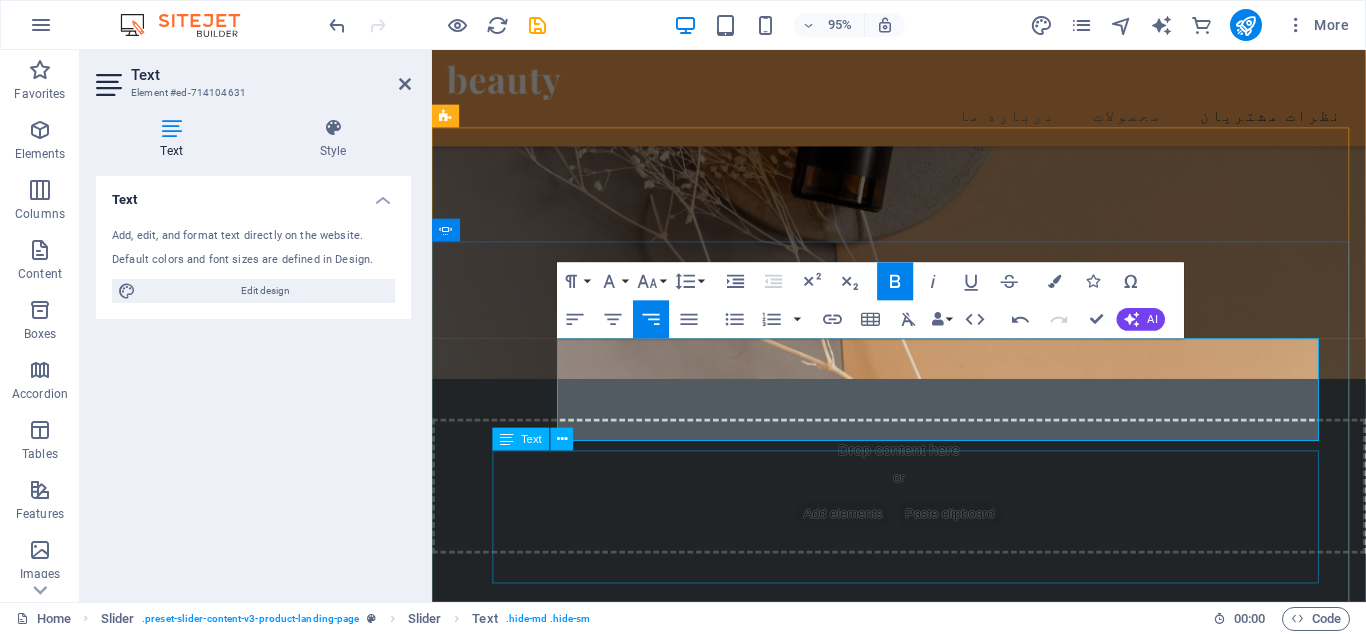 click on "Beauty products are the best ones I have ever tried! They are made of 100% natural ingredients." at bounding box center [-1999, 3438] 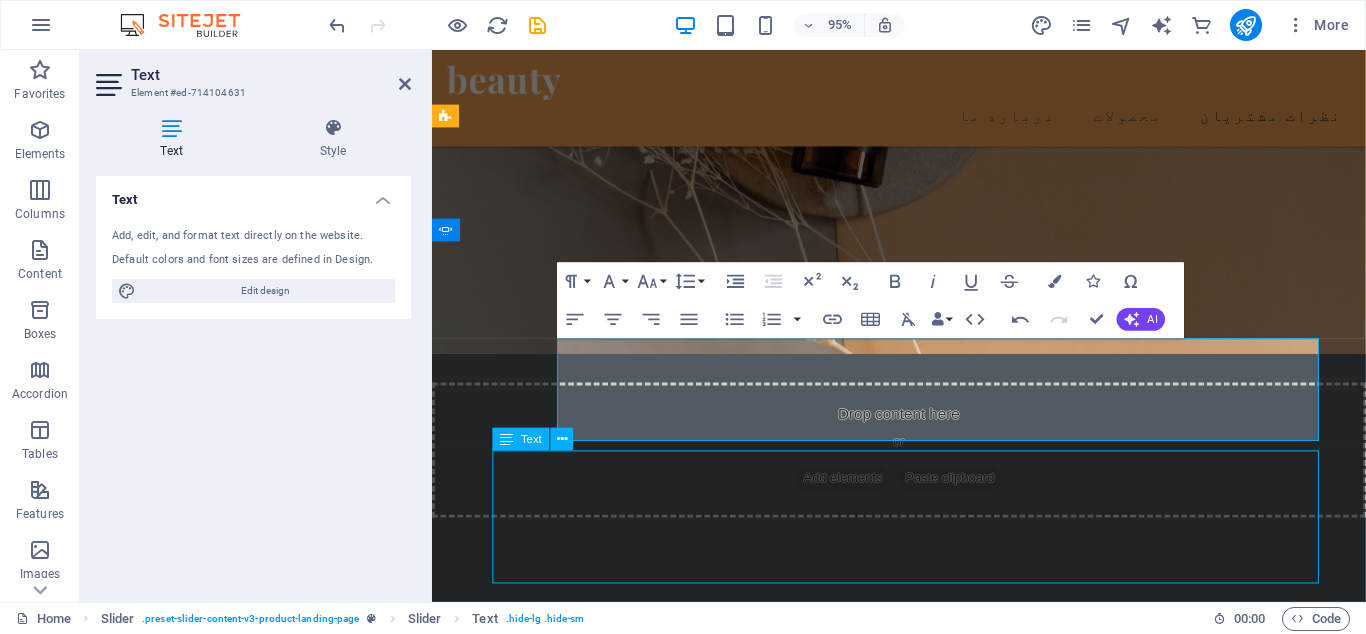 scroll, scrollTop: 2704, scrollLeft: 0, axis: vertical 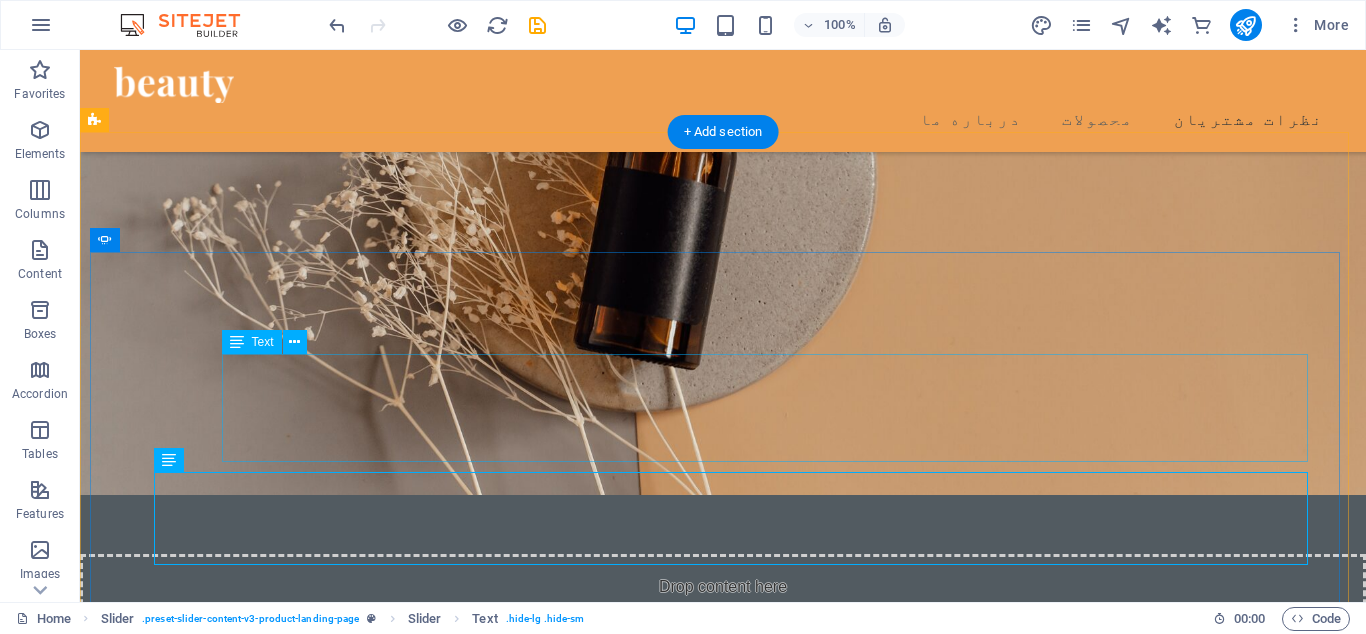 click on "حقیقتا آساوی برای من هم آسایش به ارمغان آورد هم زیبایی، انتخاب اسمتون عالیه. ممنون بابت ارسال سریع و به موقع سفارش ها "هانیه نظری"" at bounding box center (-3009, 3256) 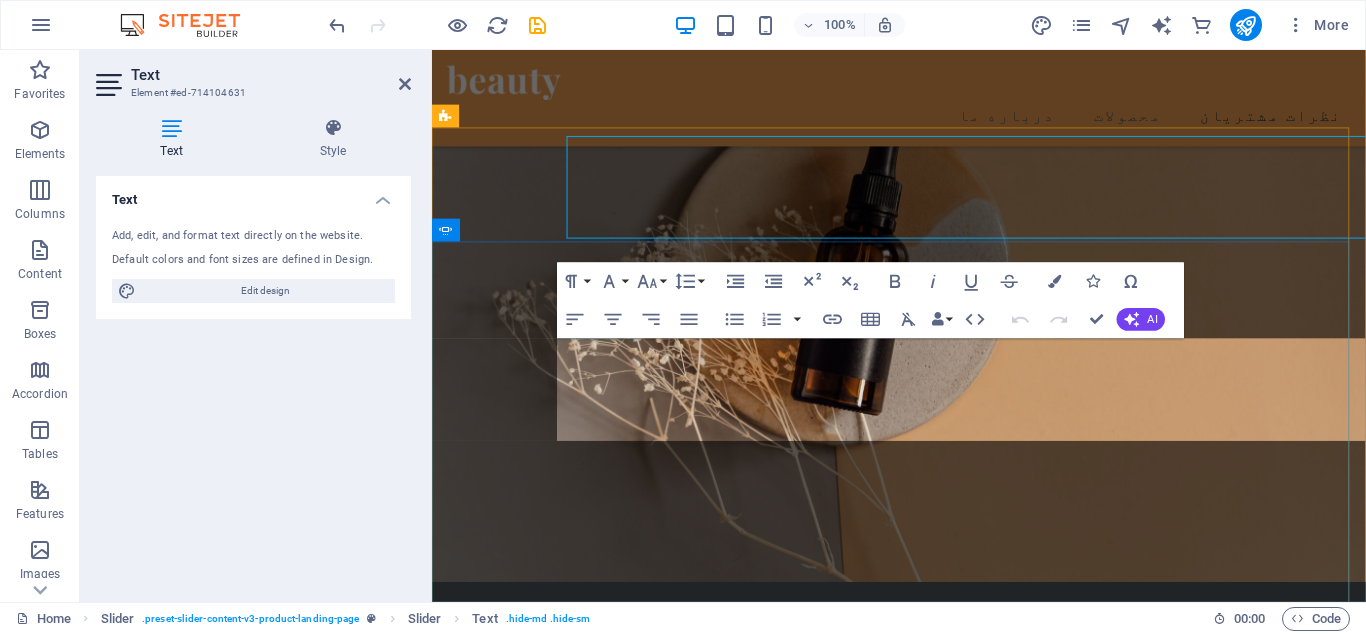 scroll, scrollTop: 2917, scrollLeft: 0, axis: vertical 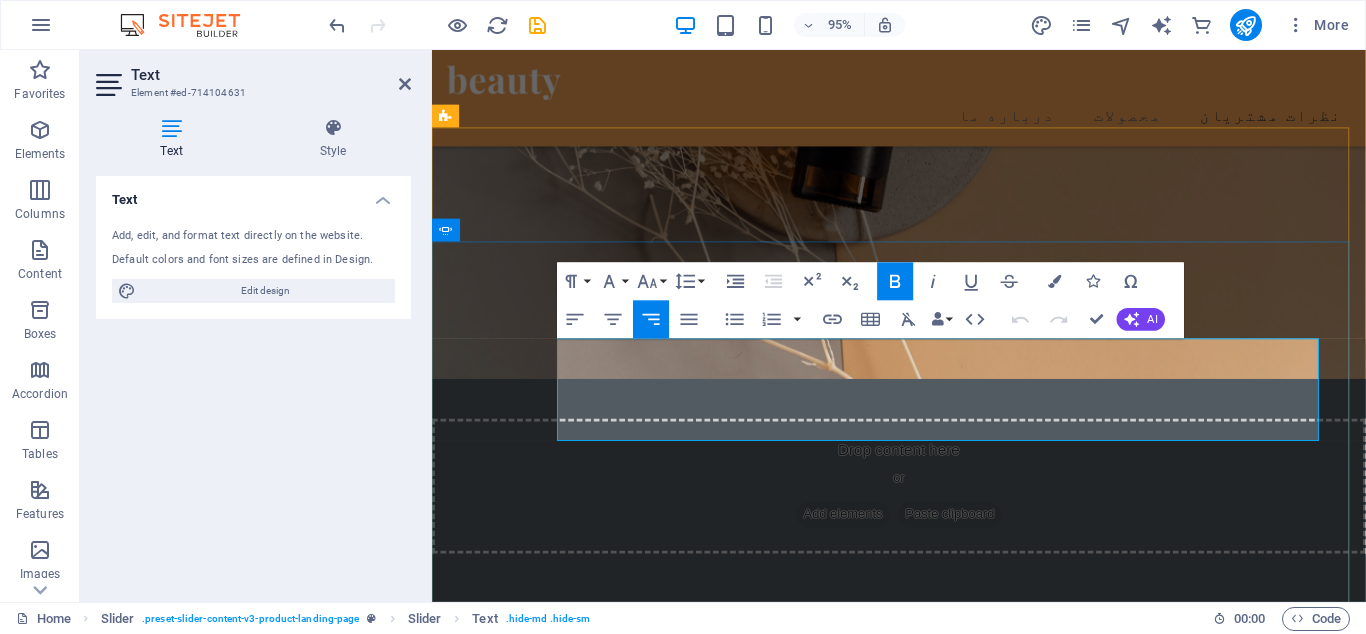 click on "حقیقتا آساوی برای من هم آسایش به ارمغان آورد هم زیبایی، انتخاب اسمتون عالیه. ممنون بابت ارسال سریع و به موقع سفارش ها "هانیه نظری" Beauty products are the best ones I have ever tried! They are made of 100% natural ingredients. Beauty products are the best ones I have ever tried! They are made of 100% natural ingredients. Mila Donald, USA Mila Donald, USA Mila Donald, USA" at bounding box center [-2015, 3471] 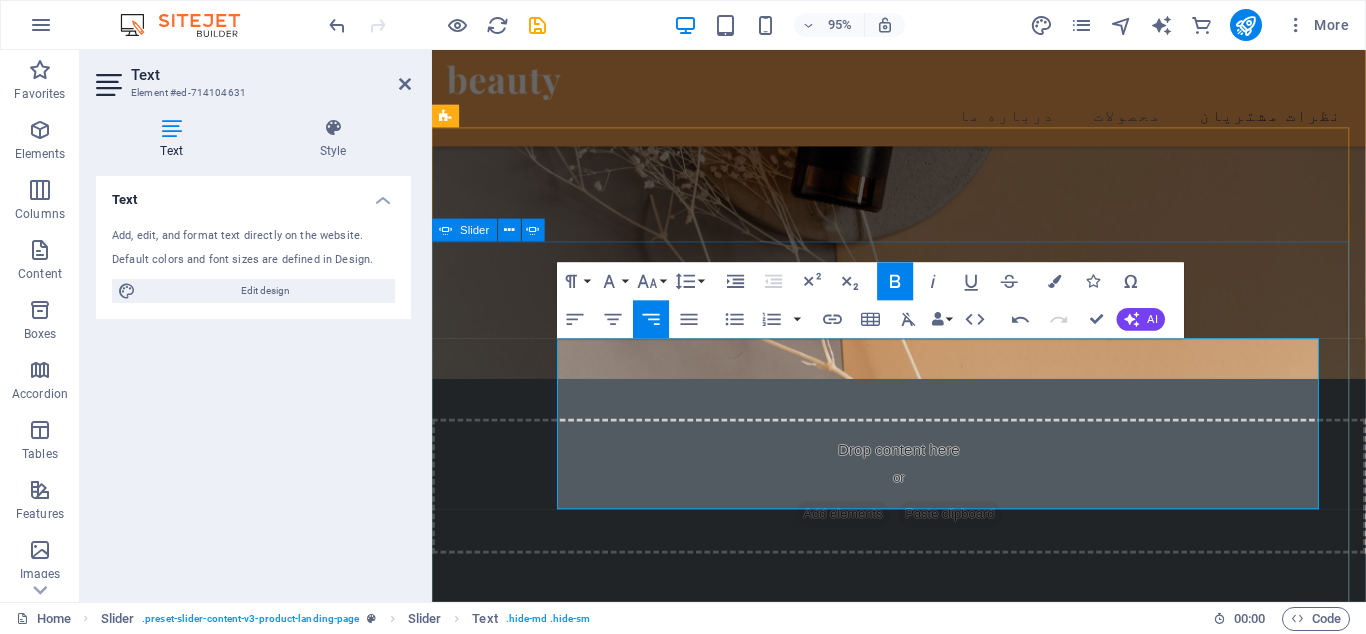 click on "حقیقتا آساوی برای من هم آسایش به ارمغان آورد هم زیبایی، انتخاب اسمتون عالیه. ممنون بابت ارسال سریع و به موقع سفارش ها "هانیه نظری" Beauty products are the best ones I have ever tried! They are made of 100% natural ingredients. Beauty products are the best ones I have ever tried! They are made of 100% natural ingredients. Mila Donald, USA Mila Donald, USA Mila Donald, USA بهترین خریدی بود که امسال داشتم. راحت و بدون دردسر محصولاتی که میخواستم رو پیدا کردم. مرسی آساوی "شیرین" من عاشق وبگردی و خرید از سایت های مختلفم، آساوی کاری کرد که دیگه بازارگردی رو بزارم کنار و با خیال راحت سفارشم رو همین جا ثبت کنم  "رضا" Beauty products are the best ones I have ever tried! They are made of 100% natural ingredients. Mila Donald, USA ​" at bounding box center (923, 1796) 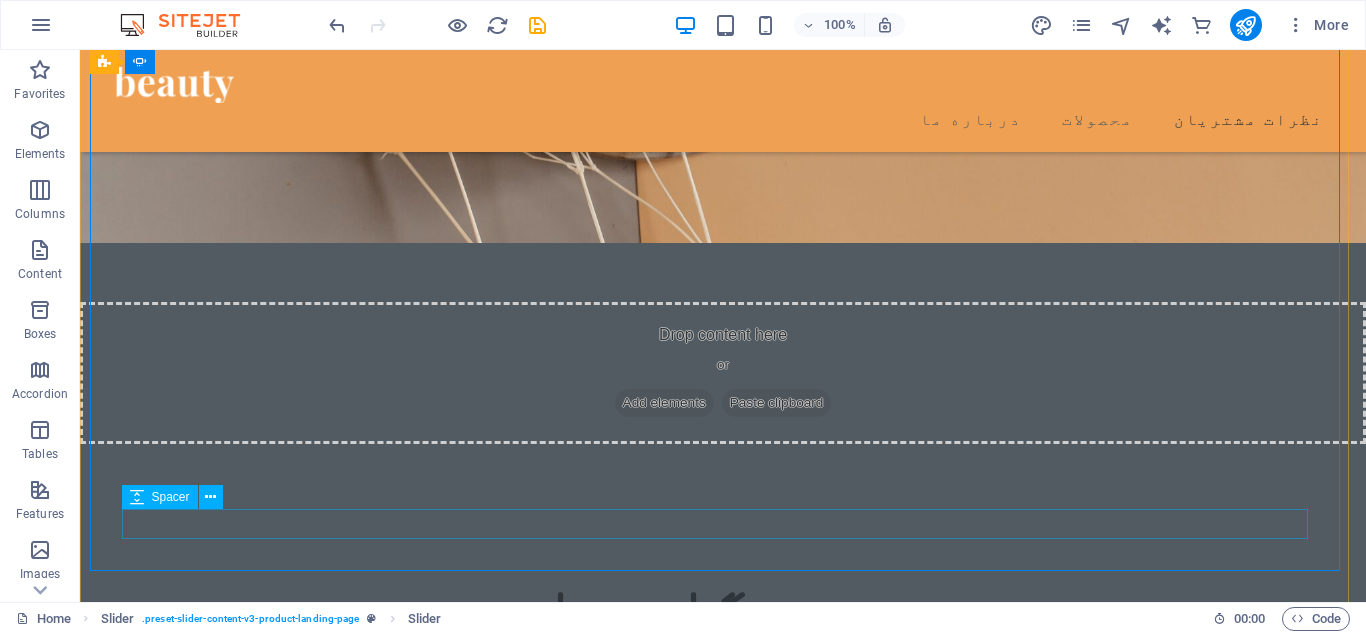 scroll, scrollTop: 3082, scrollLeft: 0, axis: vertical 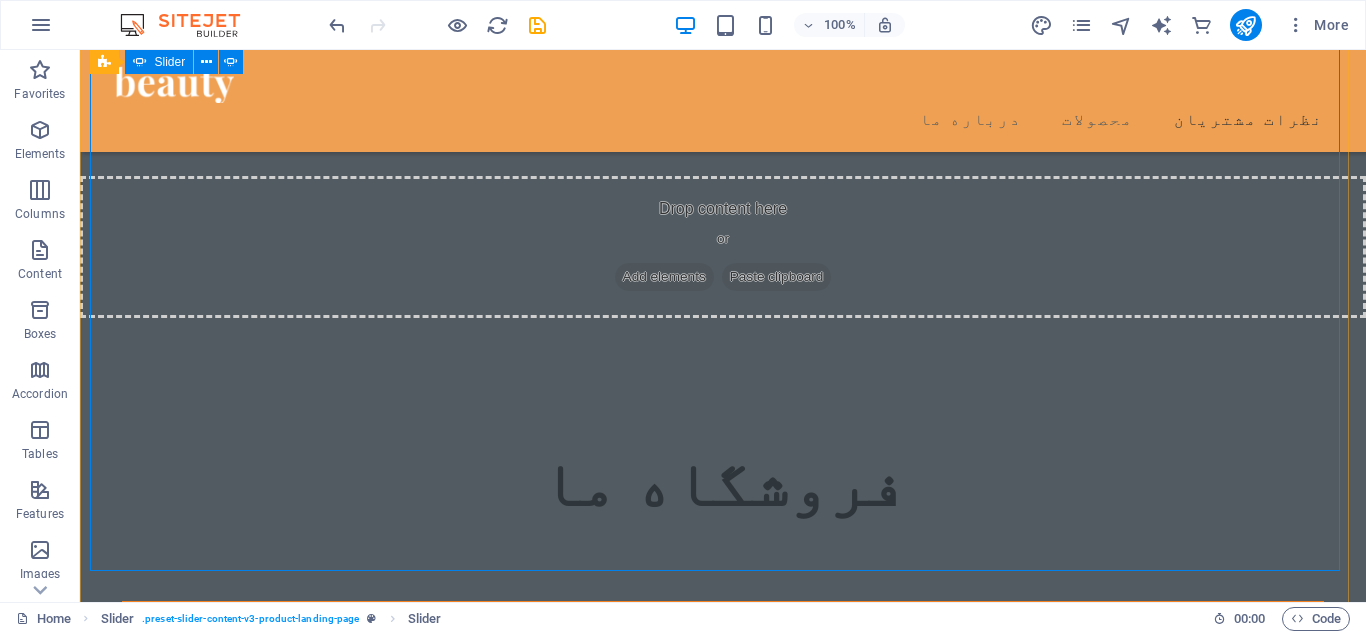 click at bounding box center (723, 1889) 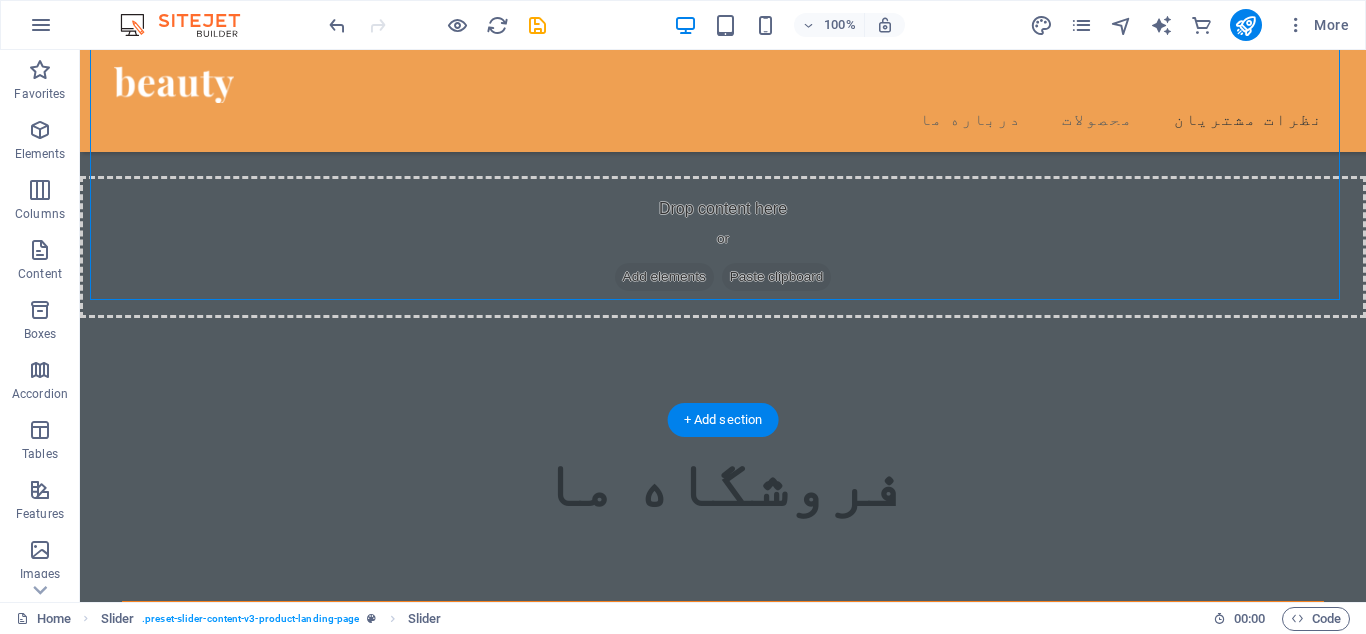 scroll, scrollTop: 2578, scrollLeft: 0, axis: vertical 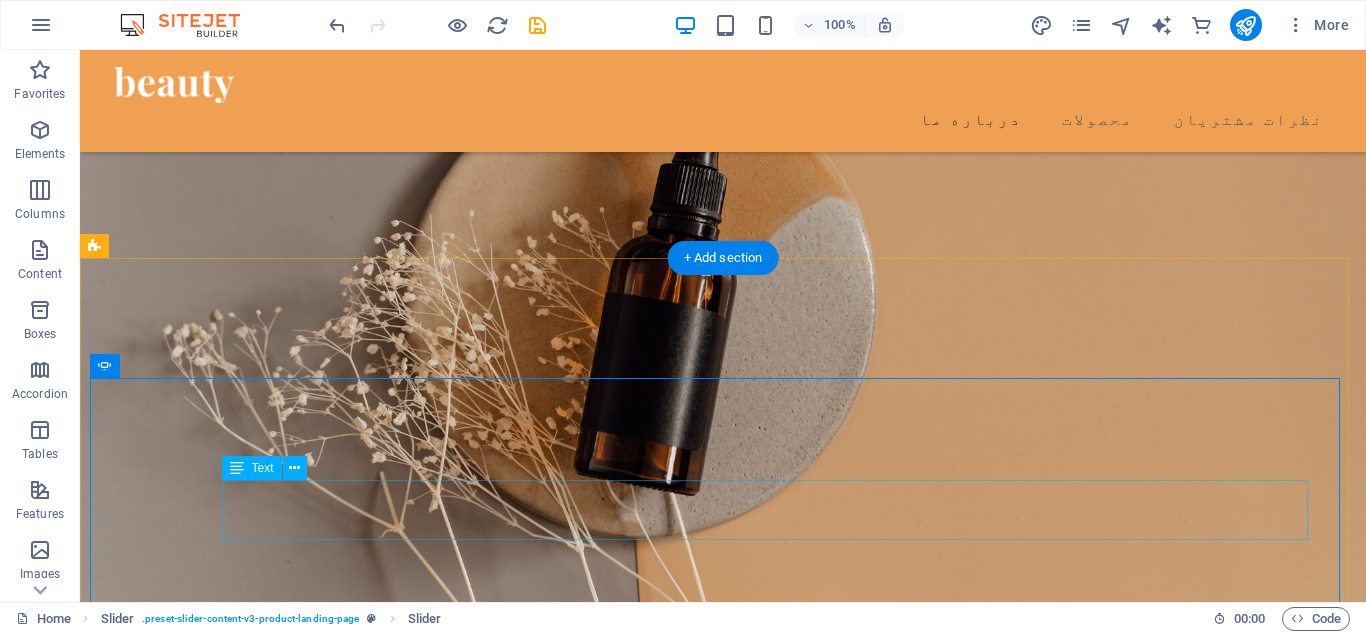 click on "بهترین خریدی بود که امسال داشتم. راحت و بدون دردسر محصولاتی که میخواستم رو پیدا کردم. مرسی آساوی "شیرین"" at bounding box center [-509, 2529] 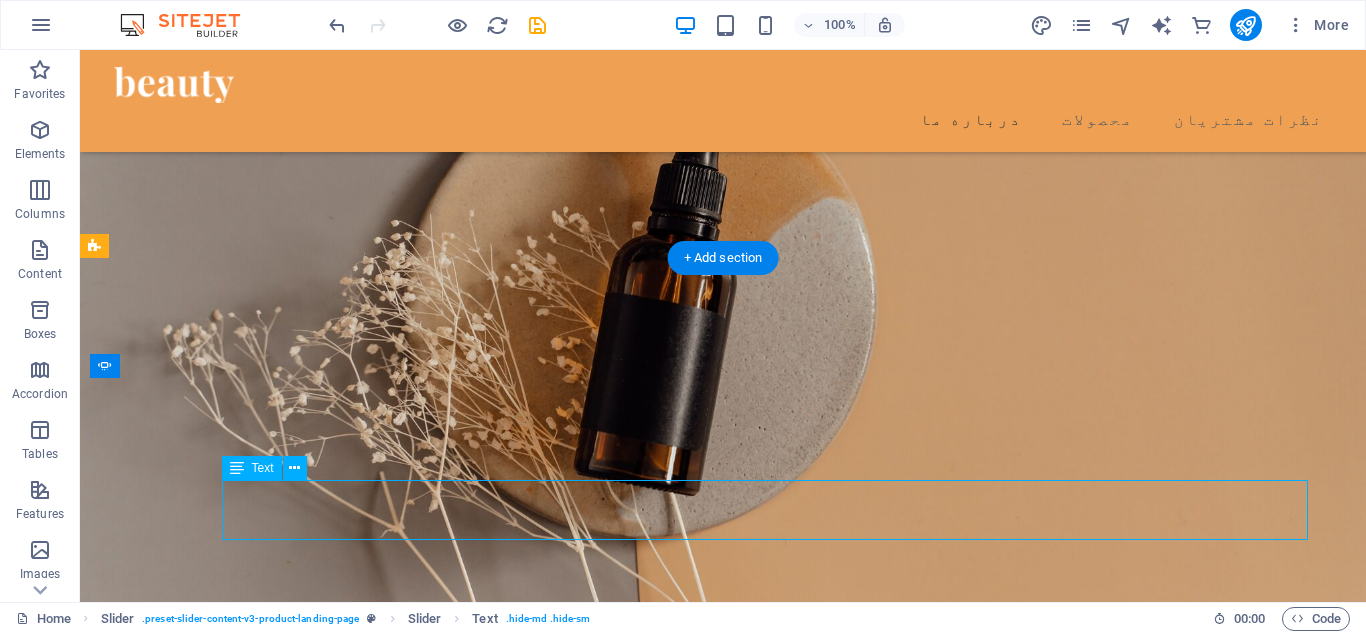 click on "بهترین خریدی بود که امسال داشتم. راحت و بدون دردسر محصولاتی که میخواستم رو پیدا کردم. مرسی آساوی "شیرین"" at bounding box center (-509, 2529) 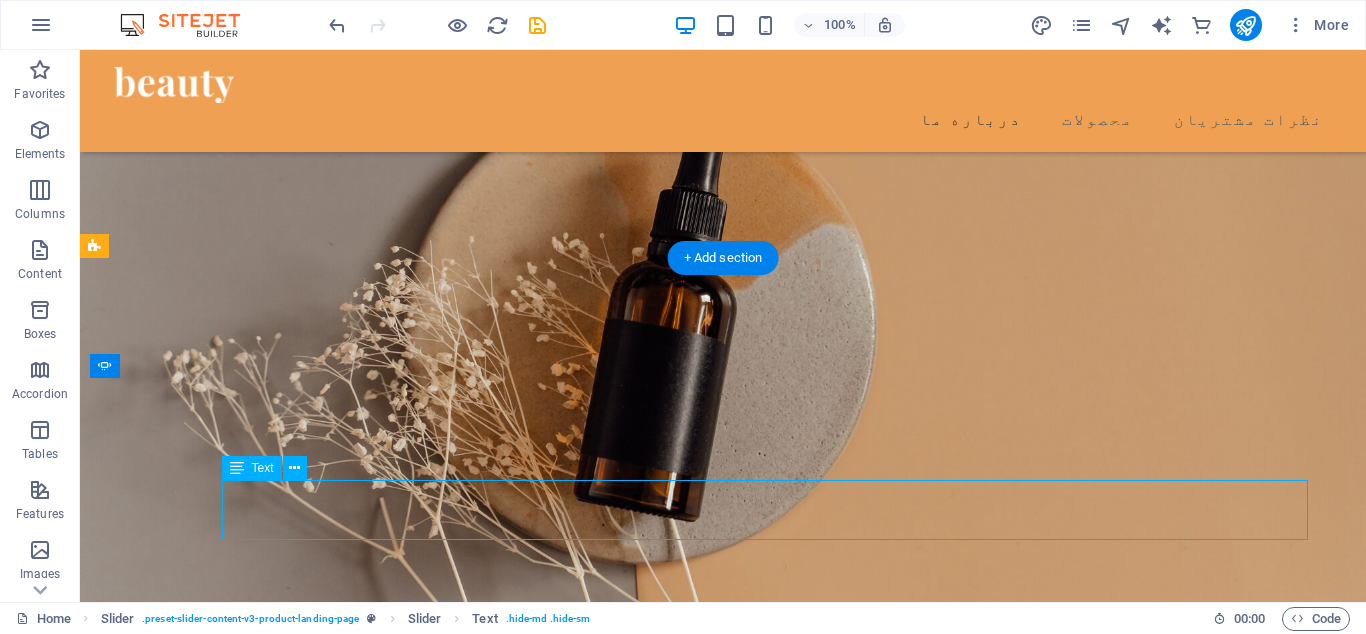 scroll, scrollTop: 2791, scrollLeft: 0, axis: vertical 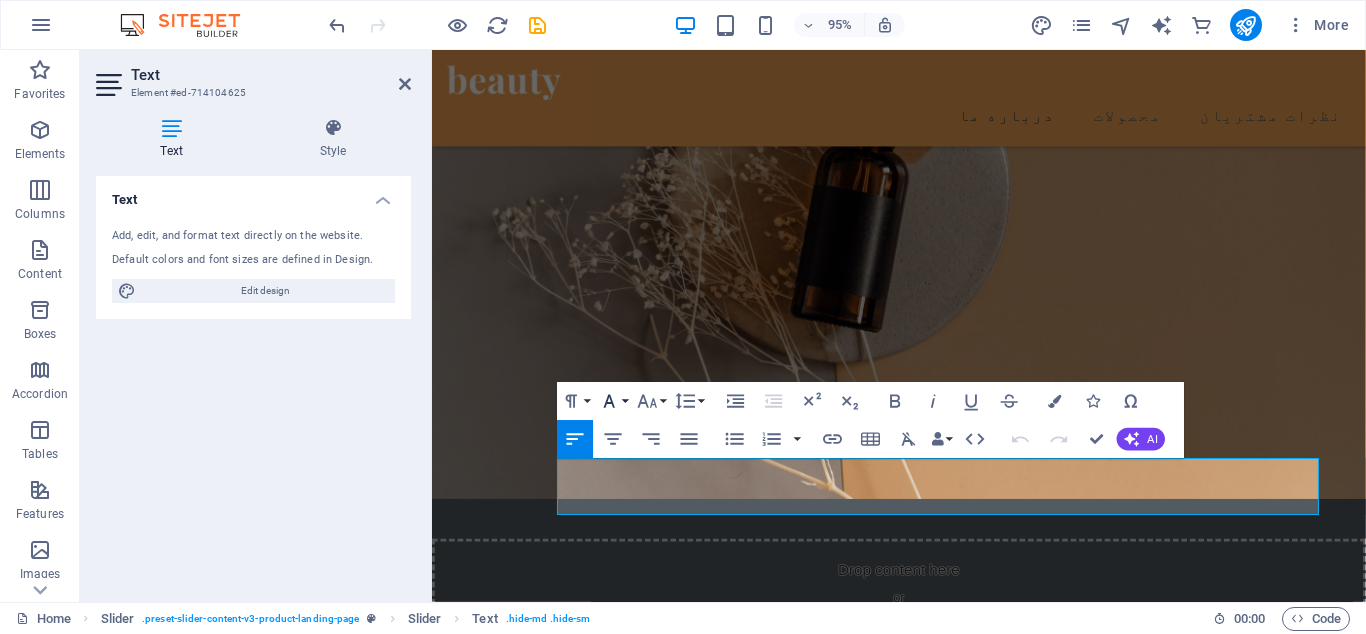 click 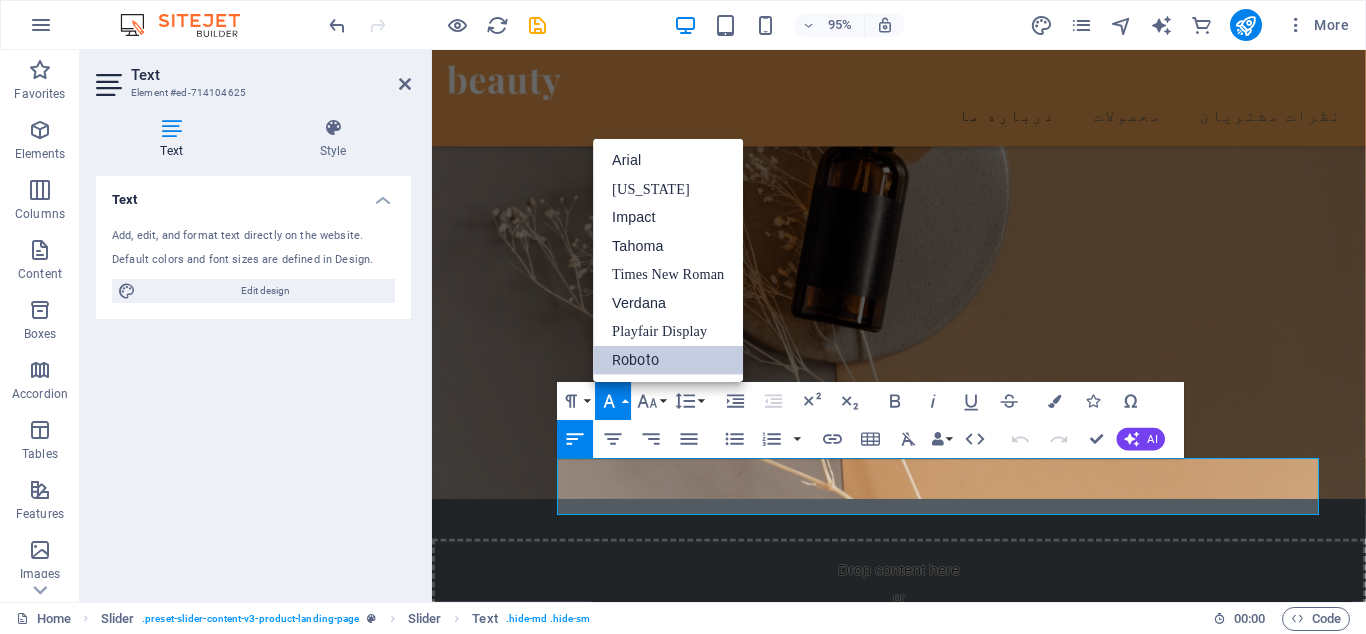 scroll, scrollTop: 0, scrollLeft: 0, axis: both 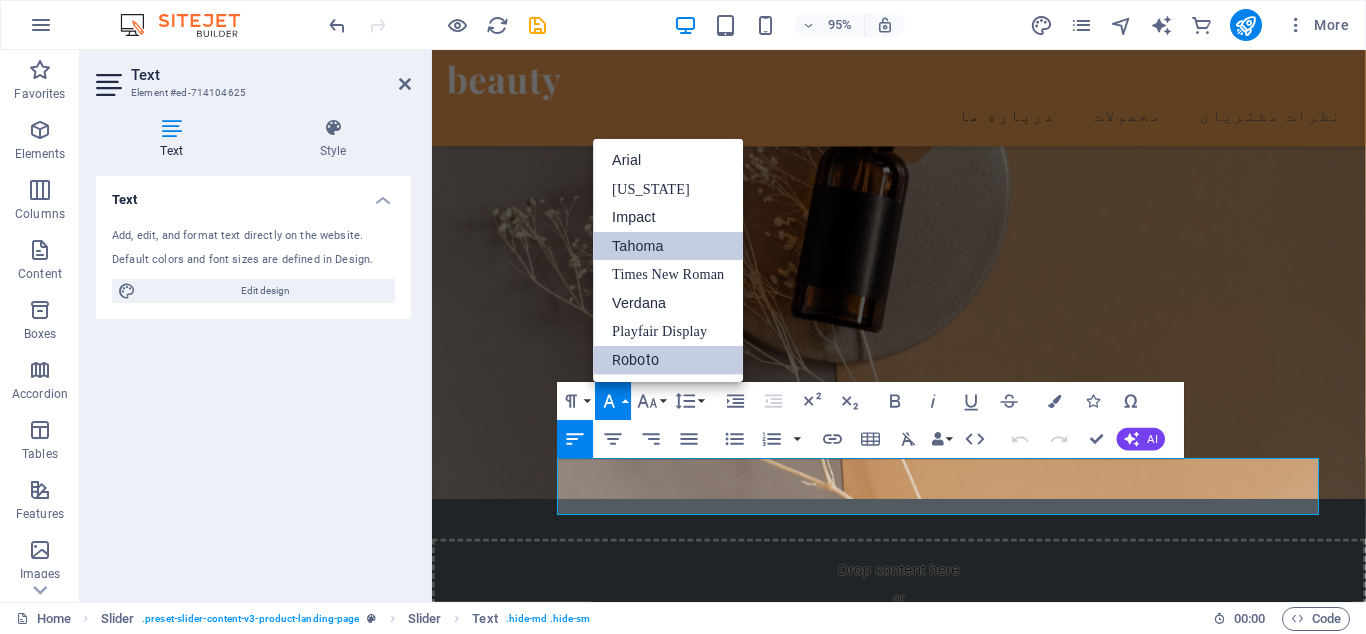 drag, startPoint x: 646, startPoint y: 250, endPoint x: 331, endPoint y: 297, distance: 318.48706 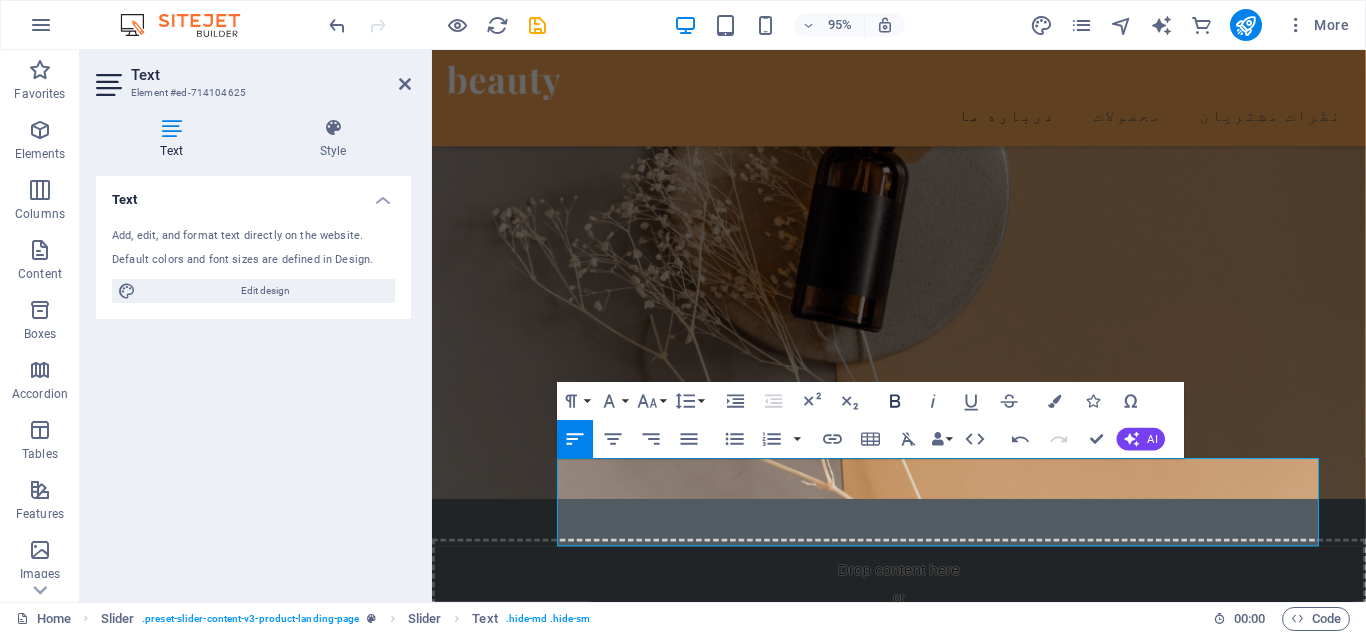 click 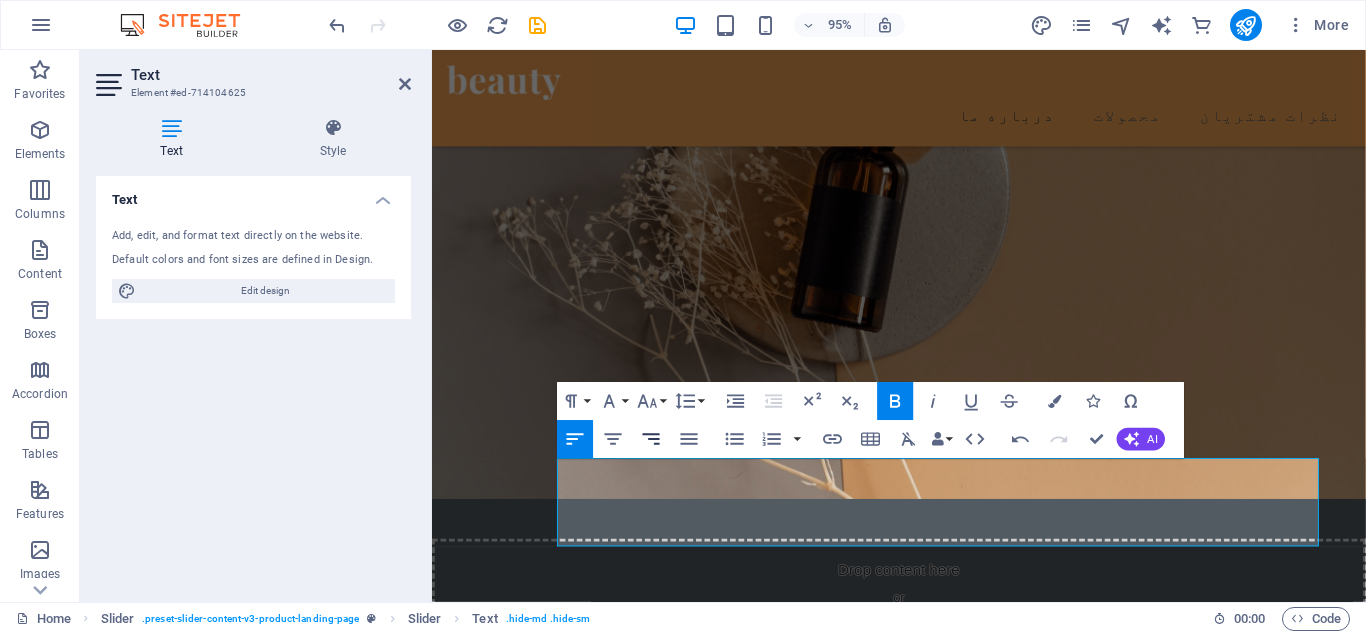 click 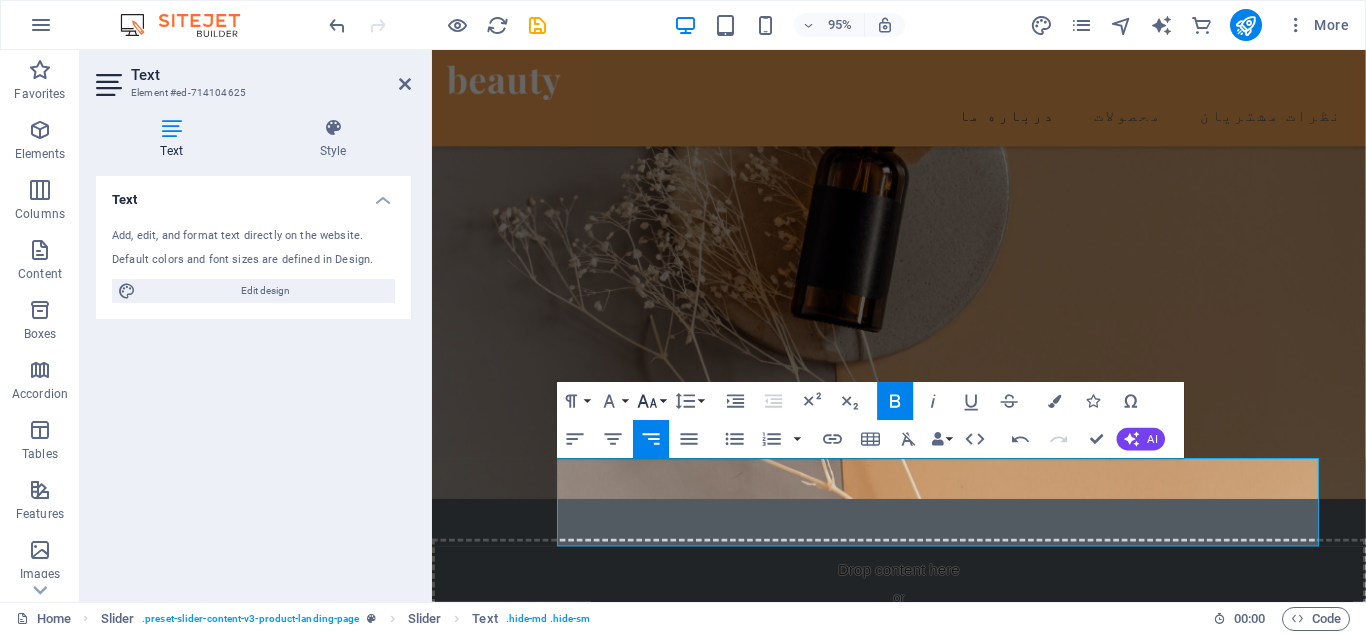 click on "Font Size" at bounding box center [651, 402] 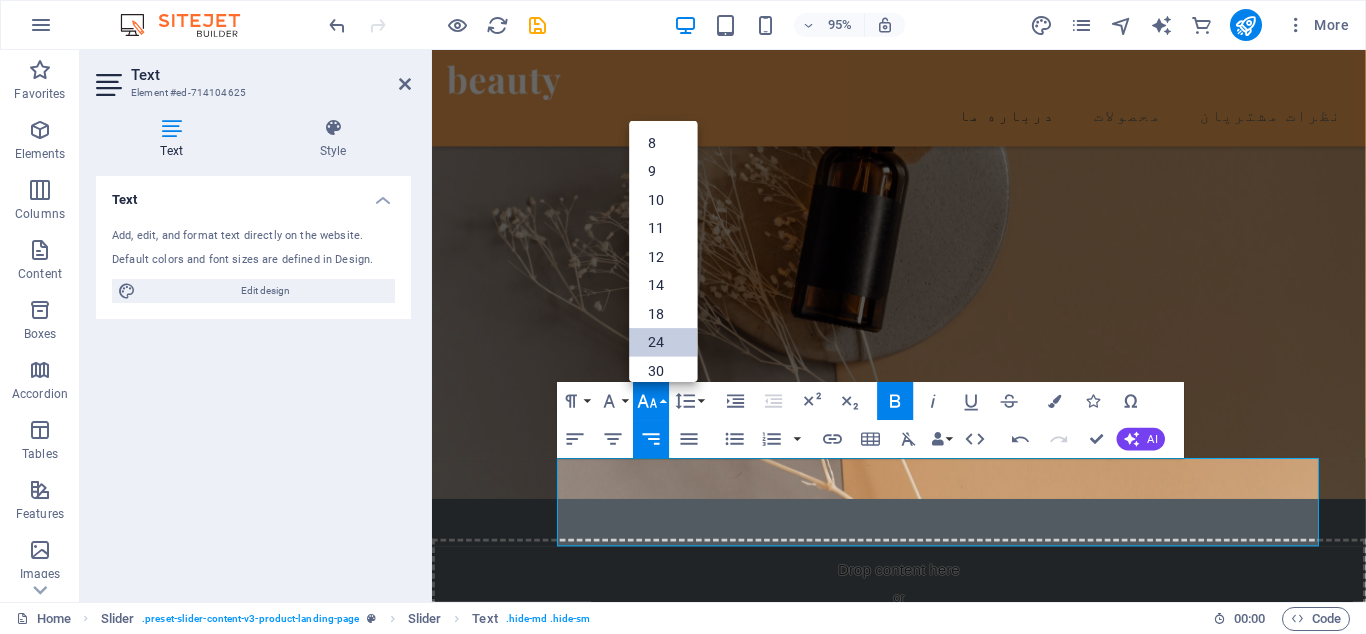 click on "24" at bounding box center [664, 342] 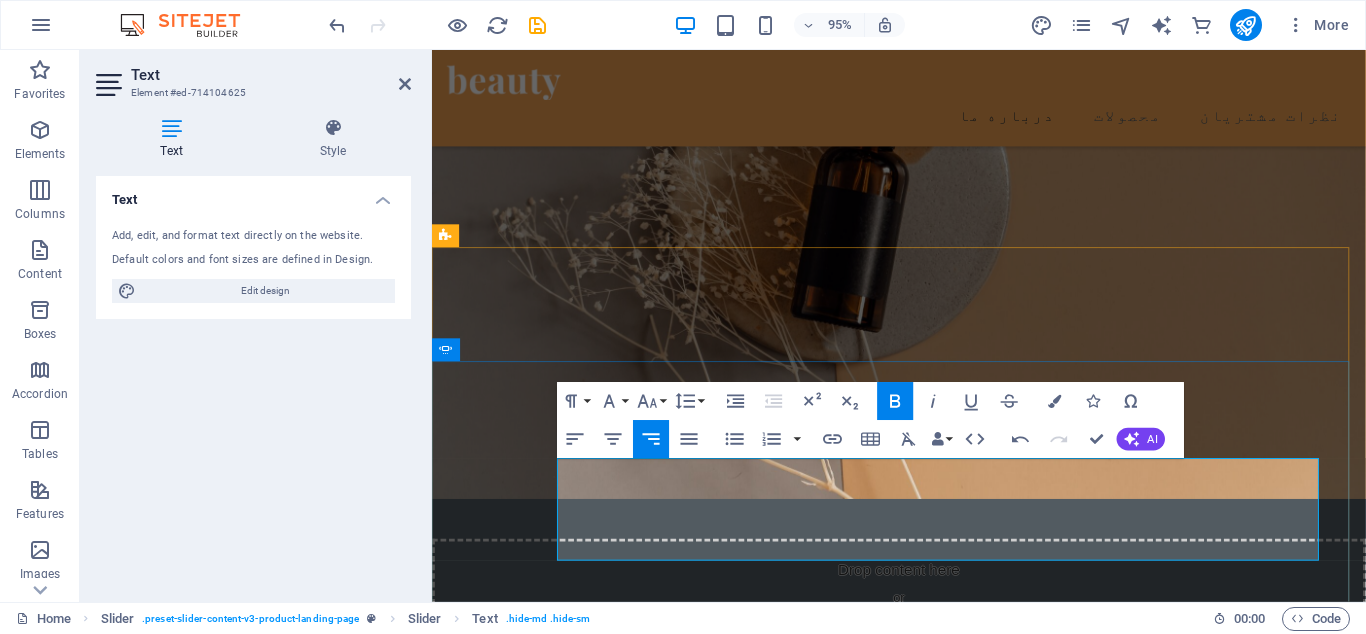 click on "بهترین خریدی بود که امسال داشتم. راحت و بدون دردسر محصولاتی که میخواستم رو پیدا کردم. [PERSON_NAME]" at bounding box center (-30, 2486) 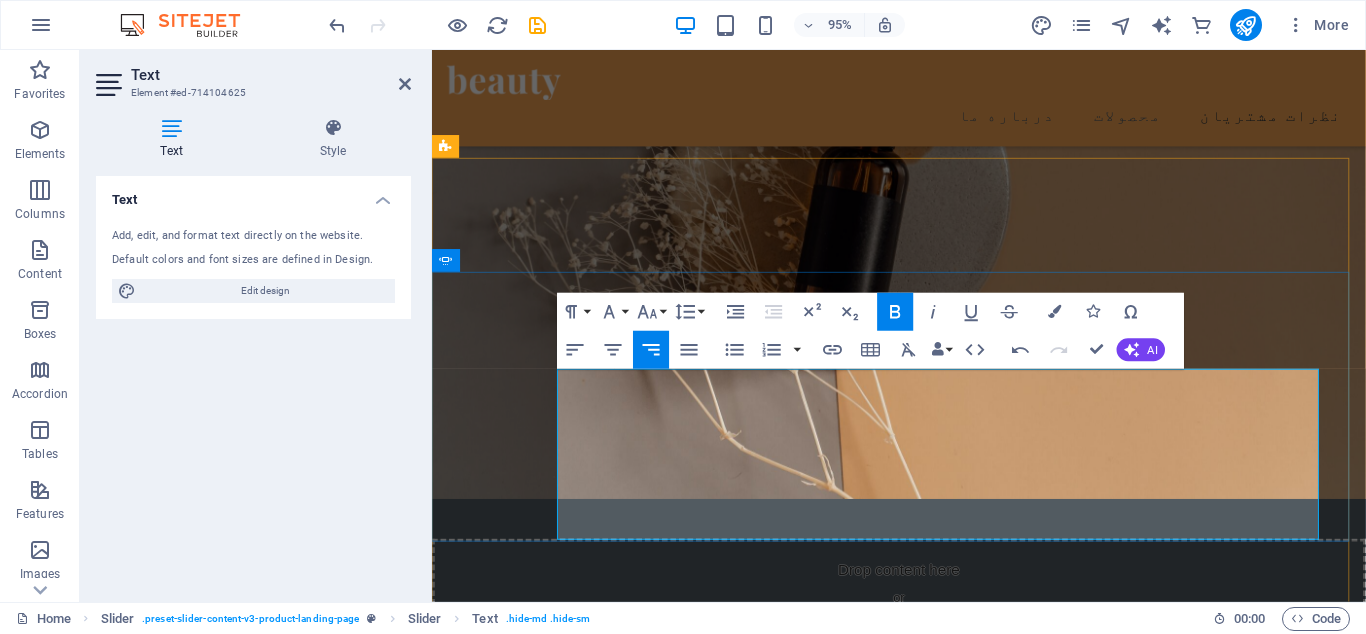 scroll, scrollTop: 3042, scrollLeft: 0, axis: vertical 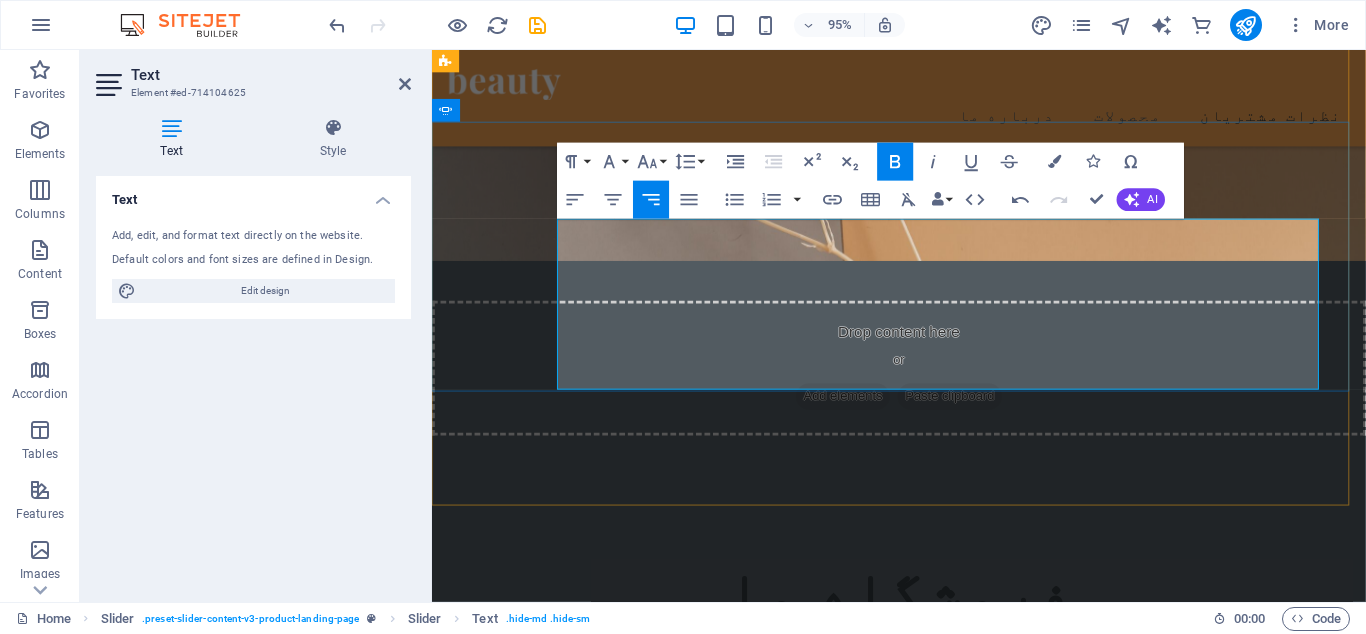 click on ""شیرین"" at bounding box center (289, 2361) 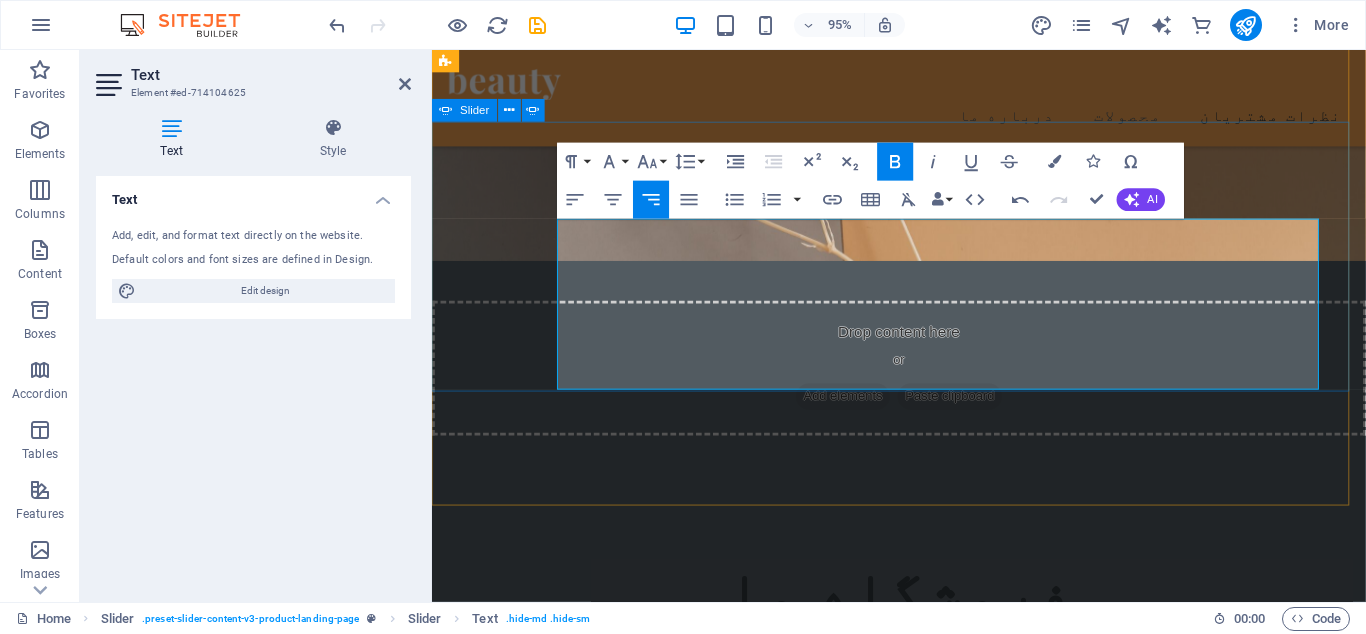click on "حقیقتا آساوی برای من هم آسایش به ارمغان آورد هم زیبایی، انتخاب اسمتون عالیه. ممنون بابت ارسال سریع و به موقع سفارش ها ​ ​ "هانیه نظری" Beauty products are the best ones I have ever tried! They are made of 100% natural ingredients. Beauty products are the best ones I have ever tried! They are made of 100% natural ingredients. Mila Donald, USA Mila Donald, USA Mila Donald, USA بهترین خریدی بود که امسال داشتم. راحت و بدون دردسر محصولاتی که میخواستم رو پیدا کردم. مرسی آساوی ​ ​ "شیرین رستگار" من عاشق وبگردی و خرید از سایت های مختلفم، آساوی کاری کرد که دیگه بازارگردی رو بزارم کنار و با خیال راحت سفارشم رو همین جا ثبت کنم  "رضا" Mila Donald, USA Mila Donald, USA "هانیه نظری" Mila Donald, USA "شیرین"" at bounding box center (923, 1471) 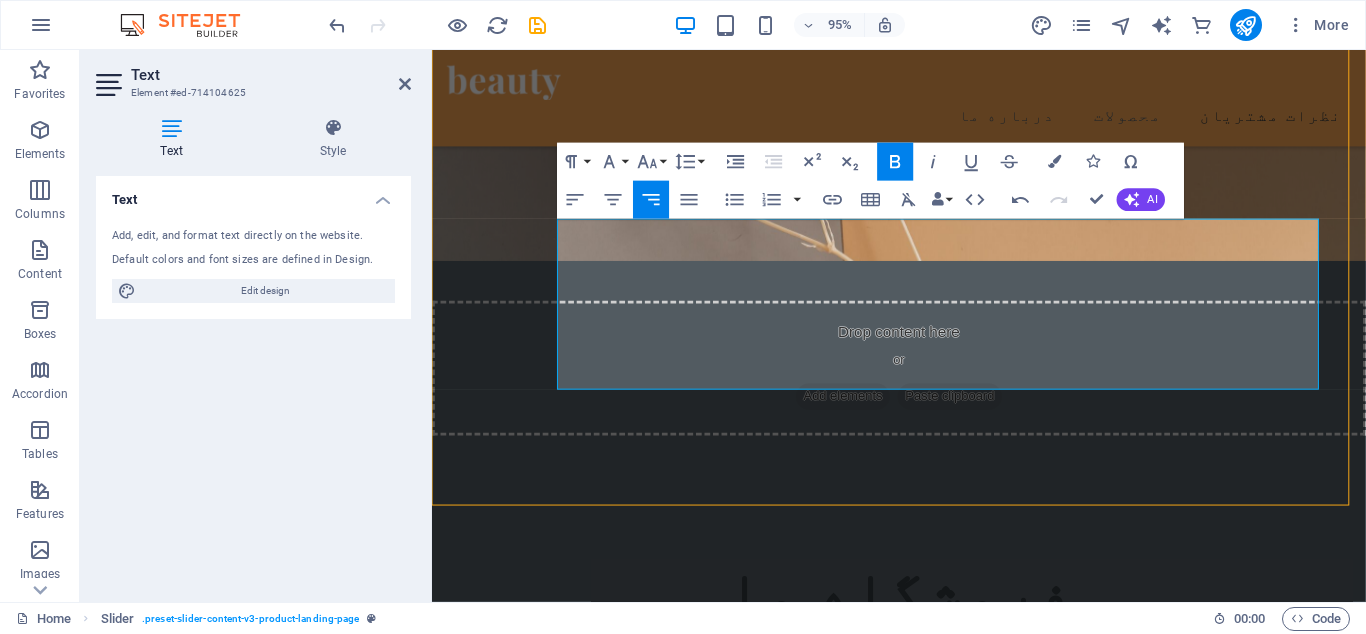 scroll, scrollTop: 2829, scrollLeft: 0, axis: vertical 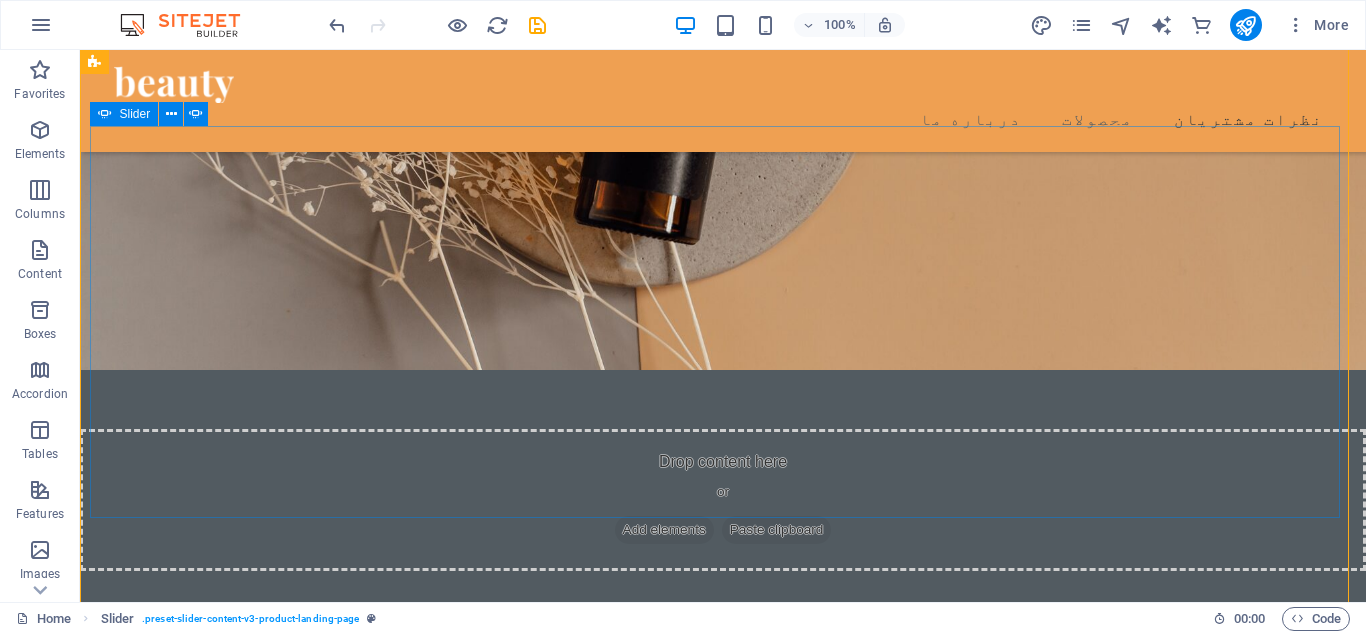 click at bounding box center [723, 1836] 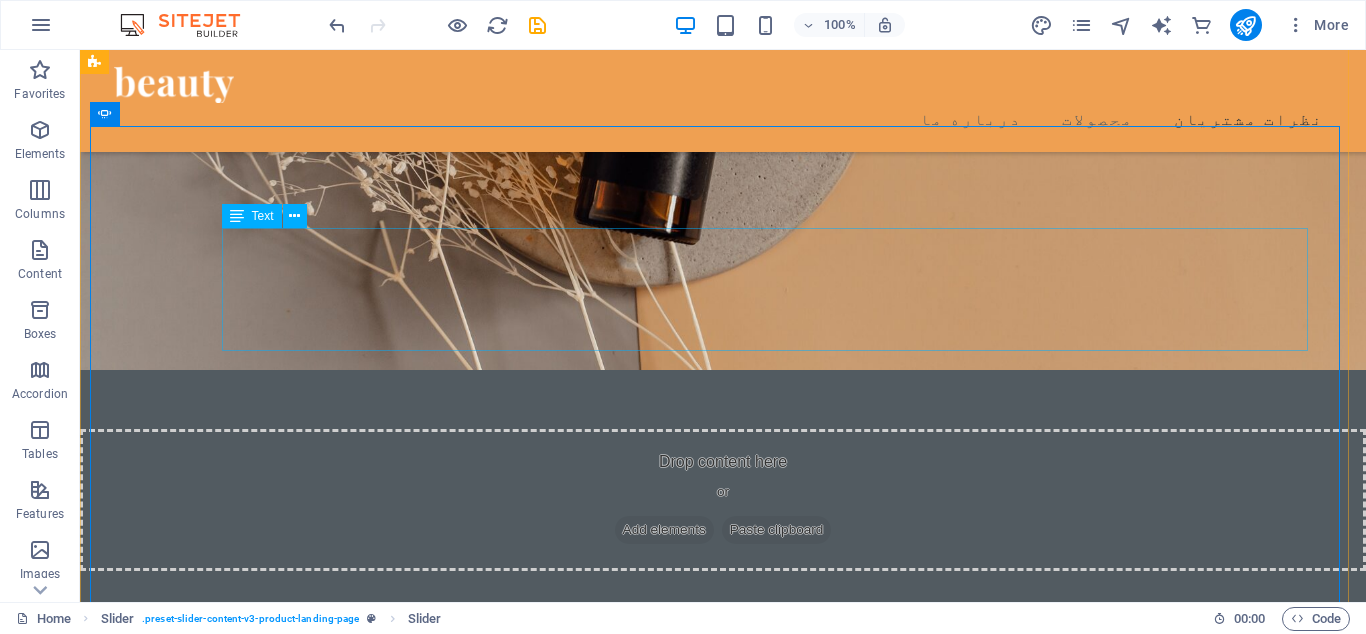 click on "من عاشق وبگردی و خرید از سایت های مختلفم، آساوی کاری کرد که دیگه بازارگردی رو بزارم کنار و با خیال راحت سفارشم رو همین جا ثبت کنم  "رضا"" at bounding box center [-1759, 2673] 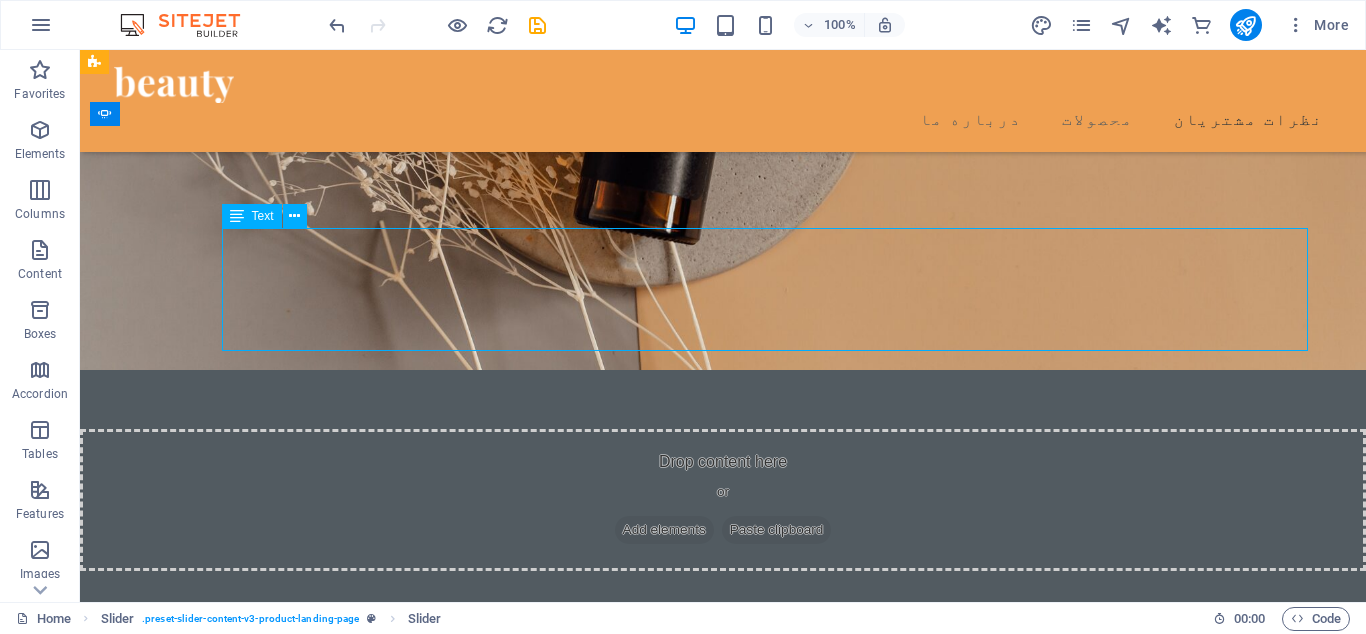 click on "من عاشق وبگردی و خرید از سایت های مختلفم، آساوی کاری کرد که دیگه بازارگردی رو بزارم کنار و با خیال راحت سفارشم رو همین جا ثبت کنم  "رضا"" at bounding box center (-1759, 2673) 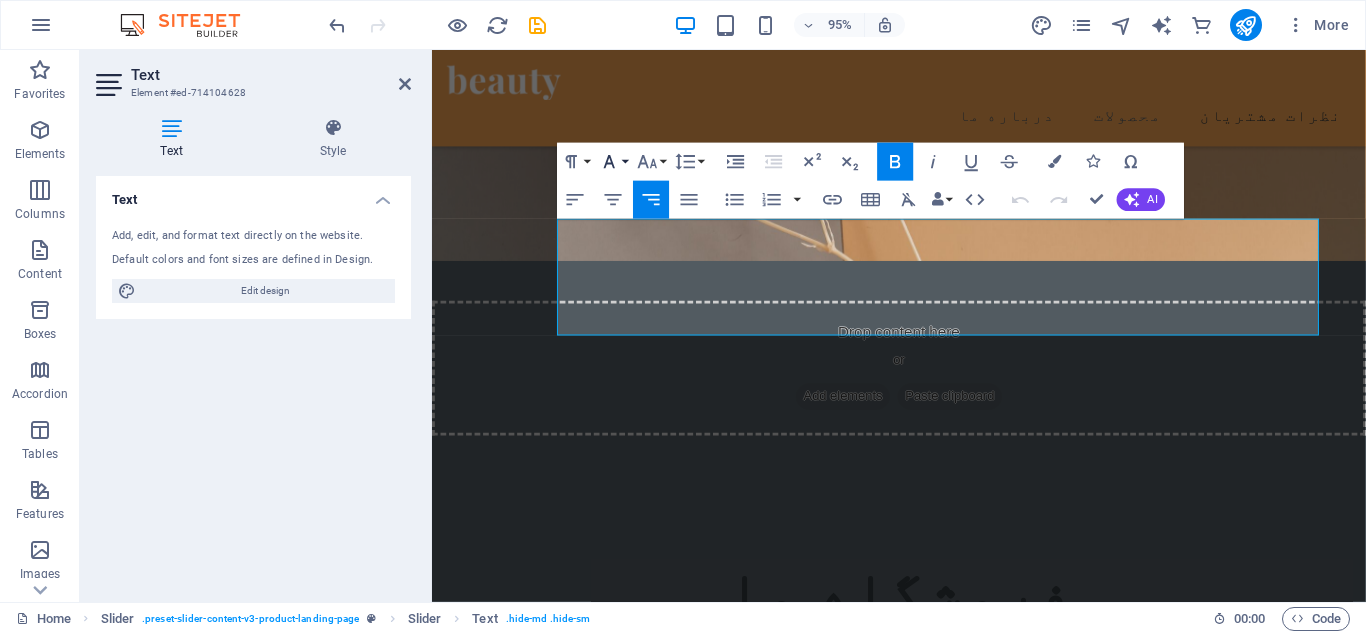 click on "Font Family" at bounding box center (613, 162) 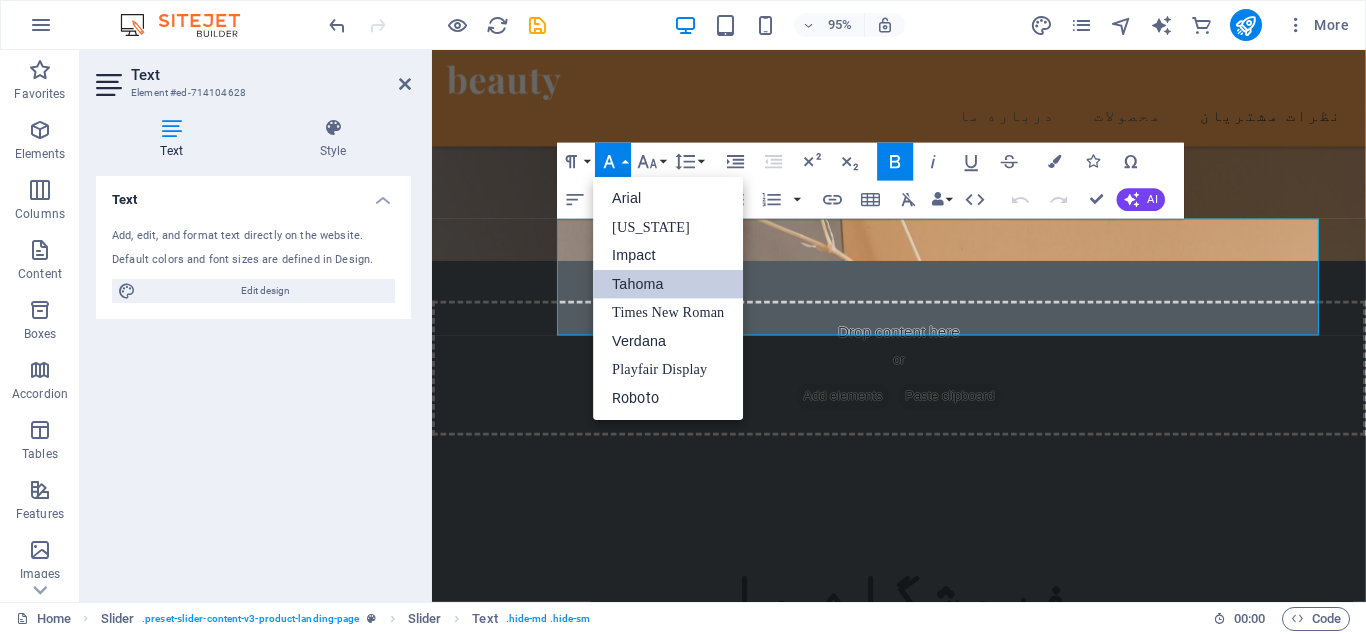 scroll, scrollTop: 0, scrollLeft: 0, axis: both 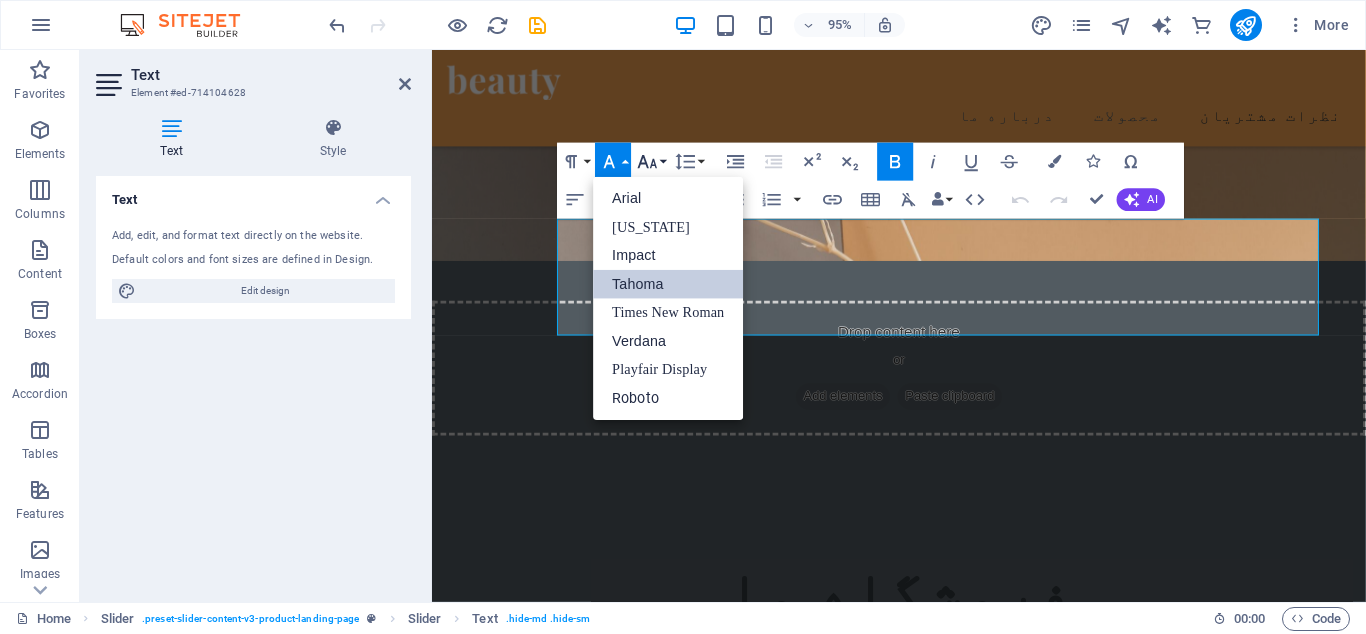 click 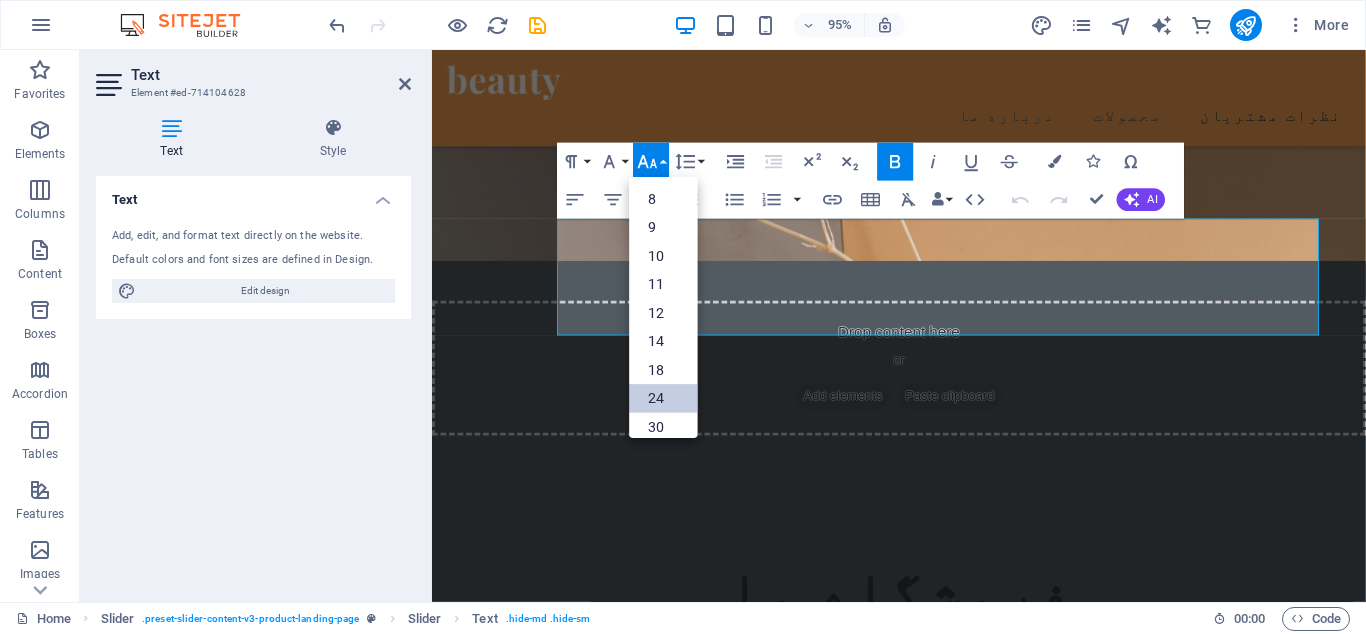 click on "8 9 10 11 12 14 18 24 30 36 48 60 72 96" at bounding box center (664, 384) 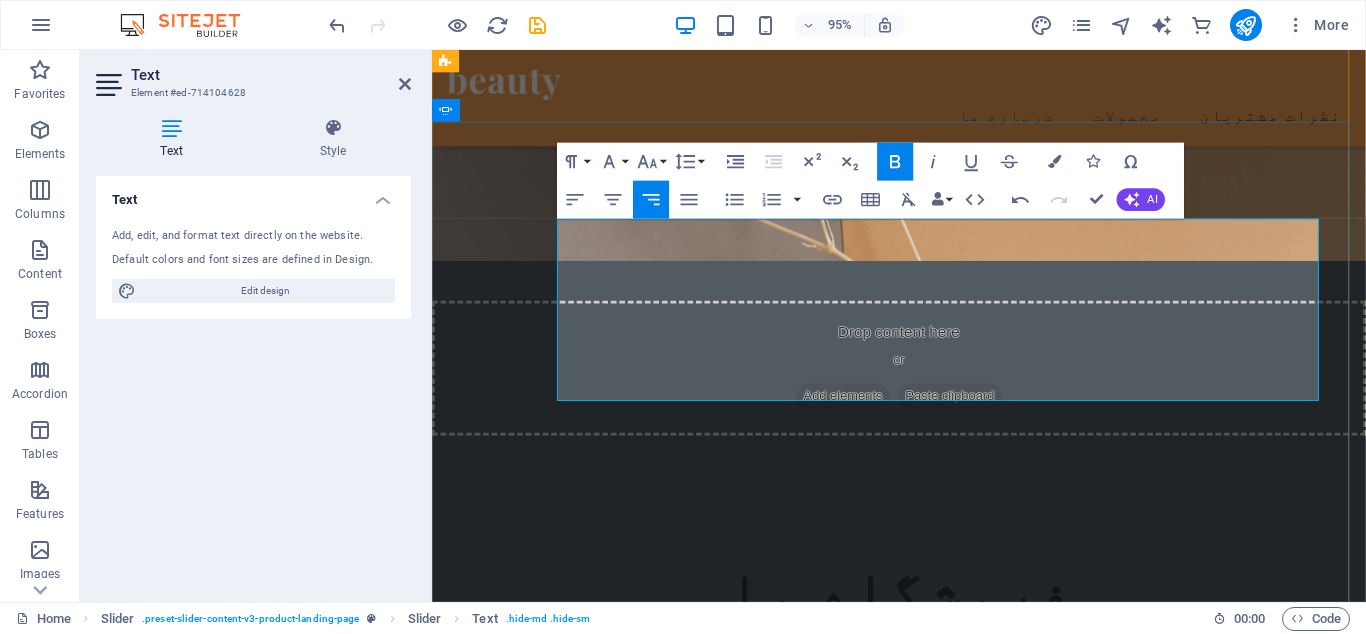click on "من عاشق وبگردی و خرید از سایت های مختلفم، آساوی کاری کرد که دیگه بازارگردی رو بزارم کنار و با خیال راحت سفارشم رو همین جا ثبت کنم" at bounding box center (-999, 2652) 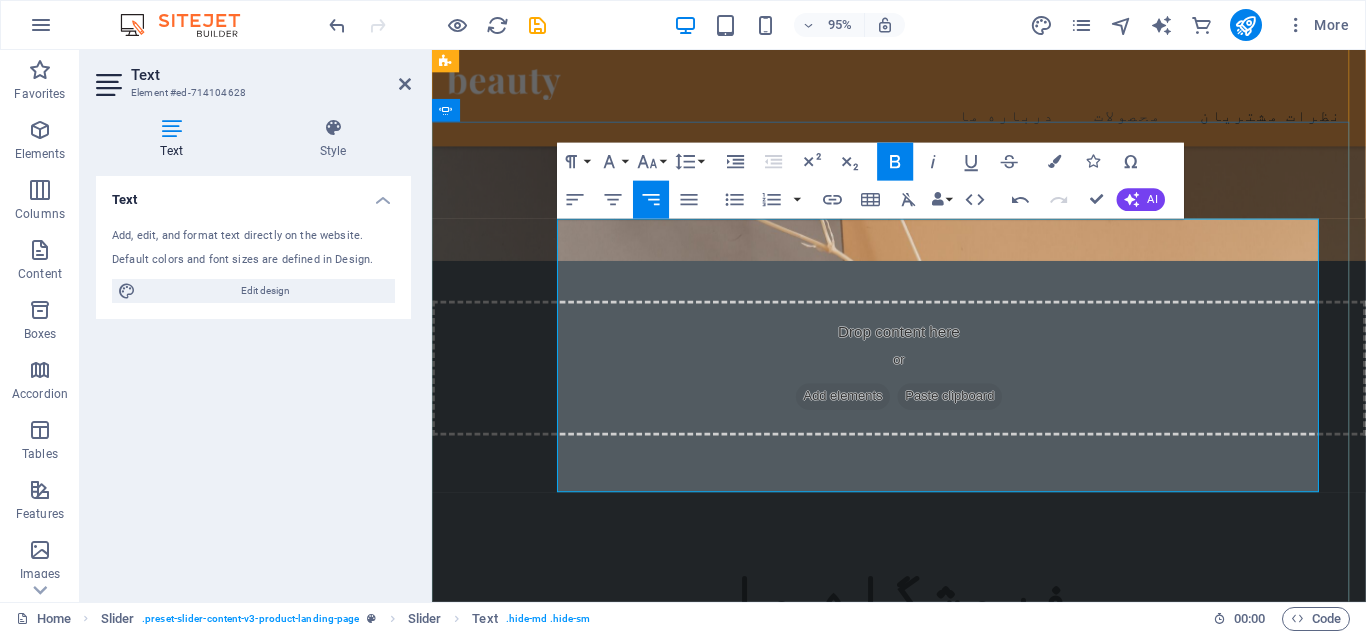 click on ""رضا"" at bounding box center [-663, 2843] 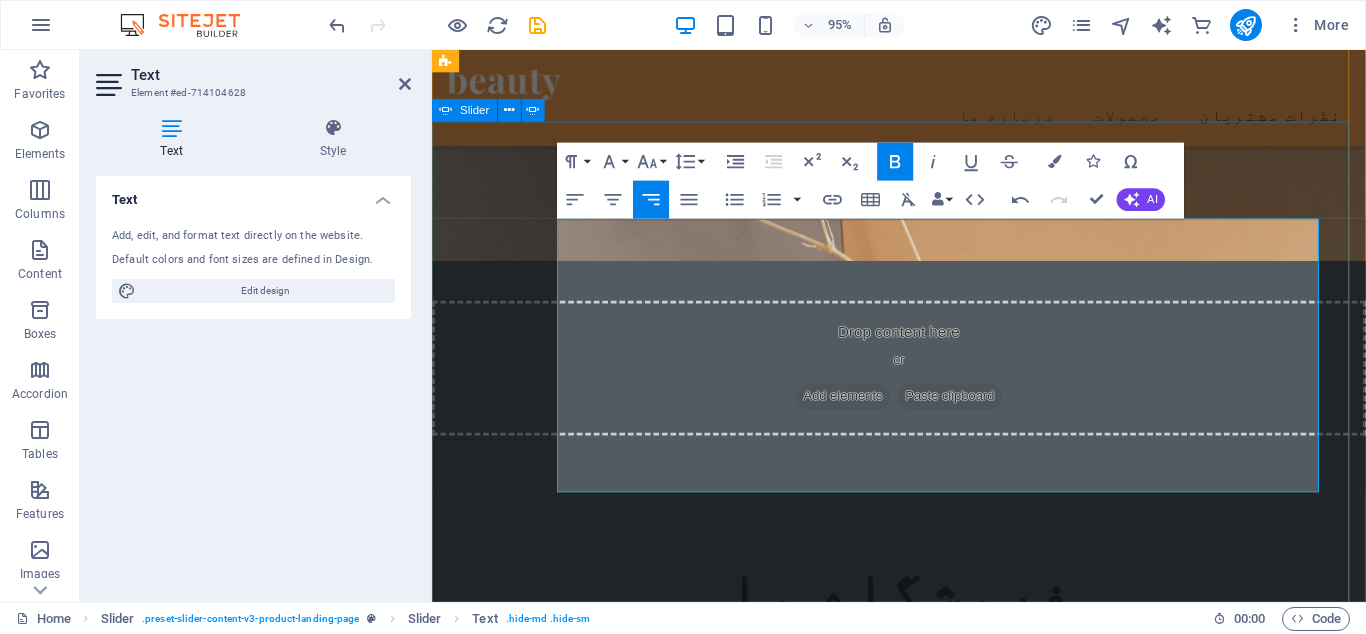 click on "حقیقتا آساوی برای من هم آسایش به ارمغان آورد هم زیبایی، انتخاب اسمتون عالیه. ممنون بابت ارسال سریع و به موقع سفارش ها "هانیه نظری" Beauty products are the best ones I have ever tried! They are made of 100% natural ingredients. Beauty products are the best ones I have ever tried! They are made of 100% natural ingredients. Mila Donald, USA Mila Donald, USA Mila Donald, USA بهترین خریدی بود که امسال داشتم. راحت و بدون دردسر محصولاتی که میخواستم رو پیدا کردم. مرسی آساوی "شیرین رستگار" من عاشق وبگردی و خرید از سایت های مختلفم، آساوی کاری کرد که دیگه بازارگردی رو بزارم کنار و با خیال راحت سفارشم رو همین جا ثبت کنم  ​ ​ "رضا بنفشه خواه" Mila Donald, USA Mila Donald, USA "هانیه نظری" Mila Donald, USA ​" at bounding box center [923, 1656] 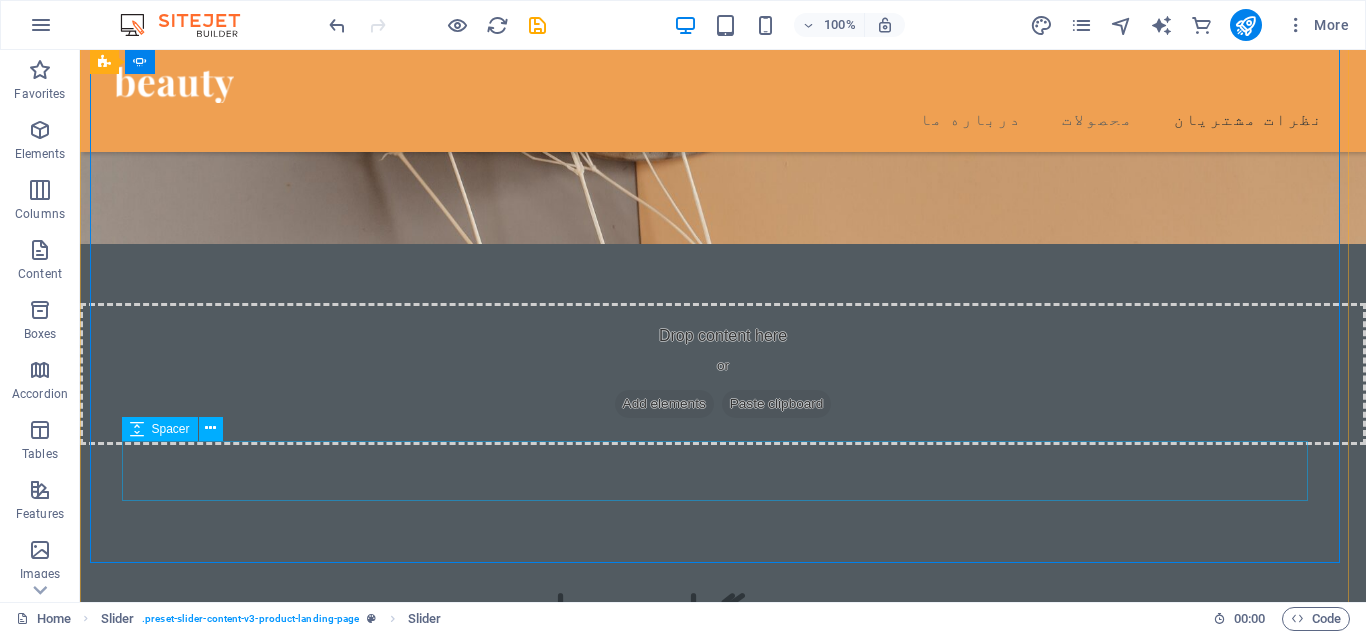 scroll, scrollTop: 3207, scrollLeft: 0, axis: vertical 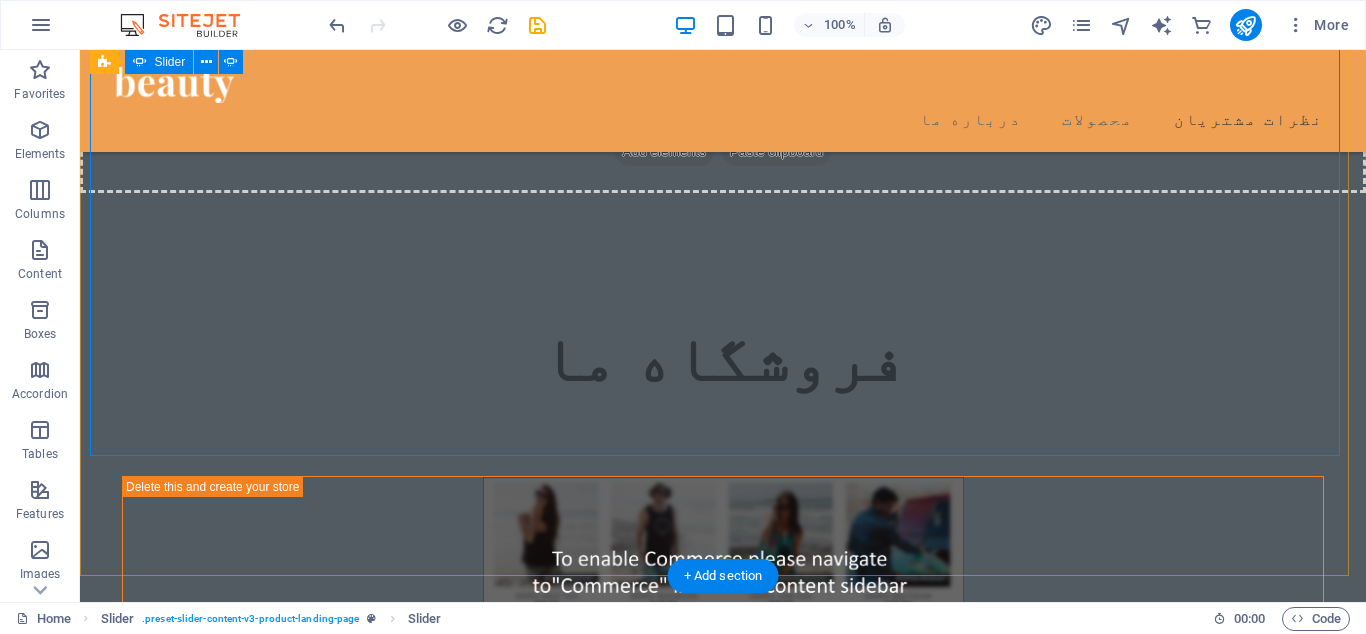 click at bounding box center [723, 1775] 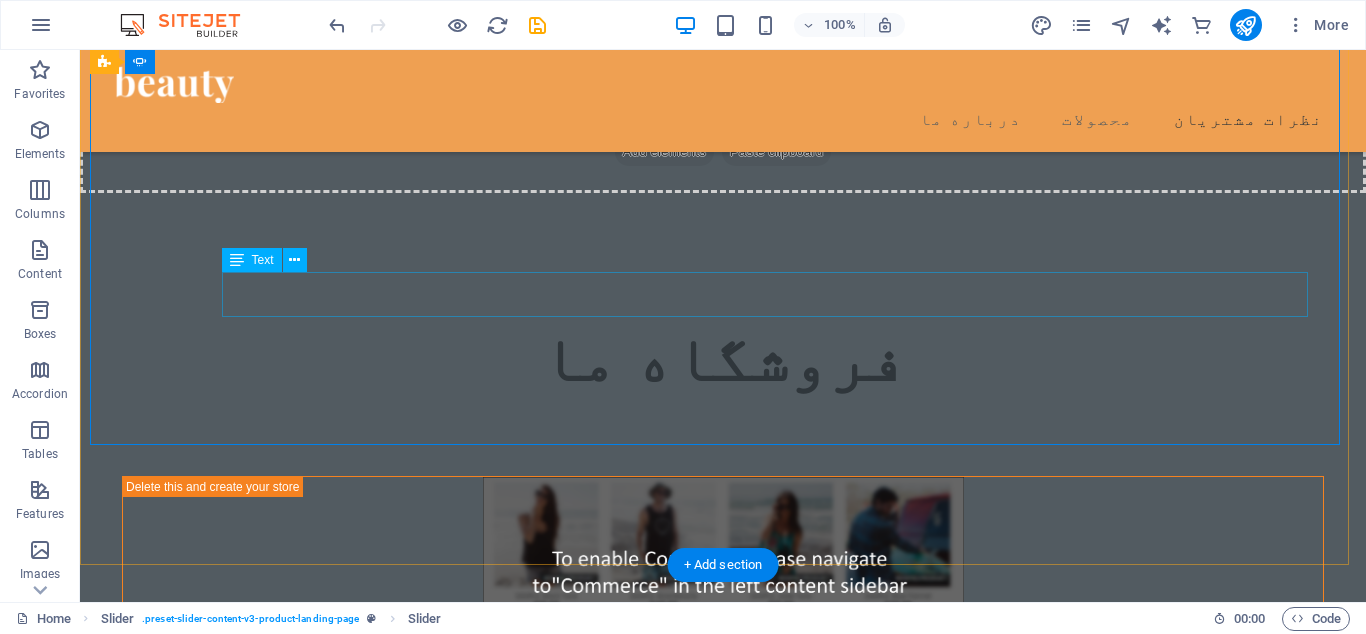 click on "[PERSON_NAME], [GEOGRAPHIC_DATA]" at bounding box center [-3009, 3383] 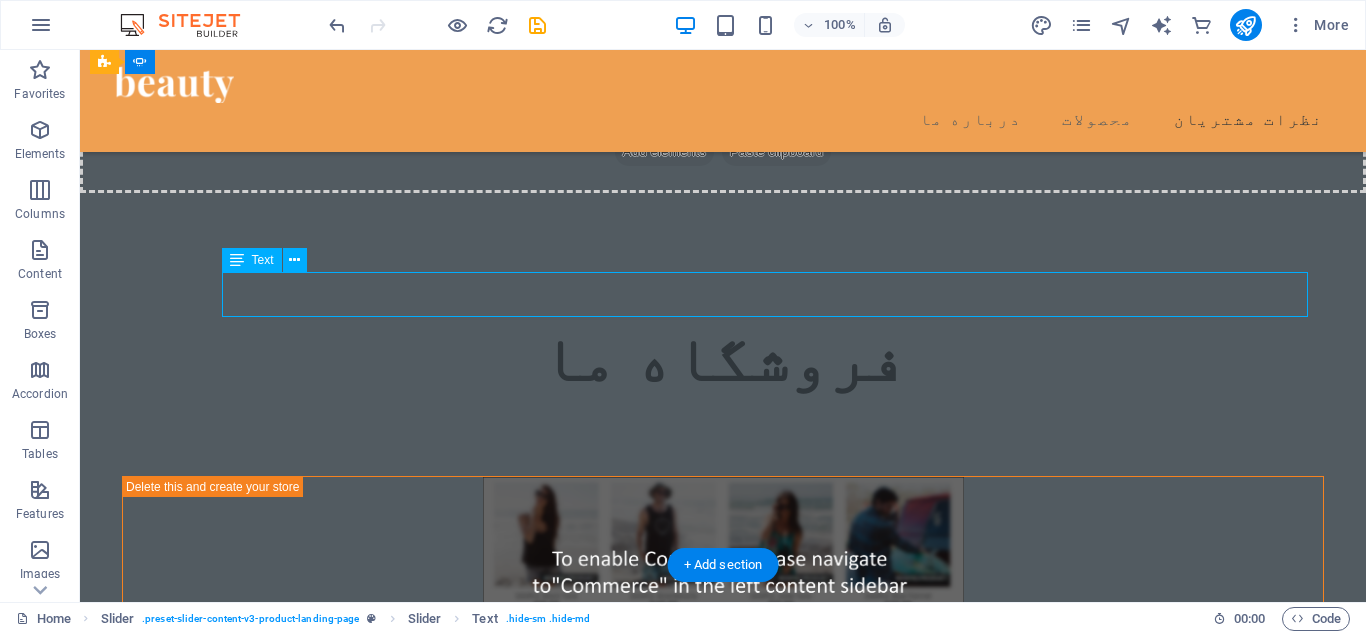 click on "[PERSON_NAME], [GEOGRAPHIC_DATA]" at bounding box center (-3009, 3383) 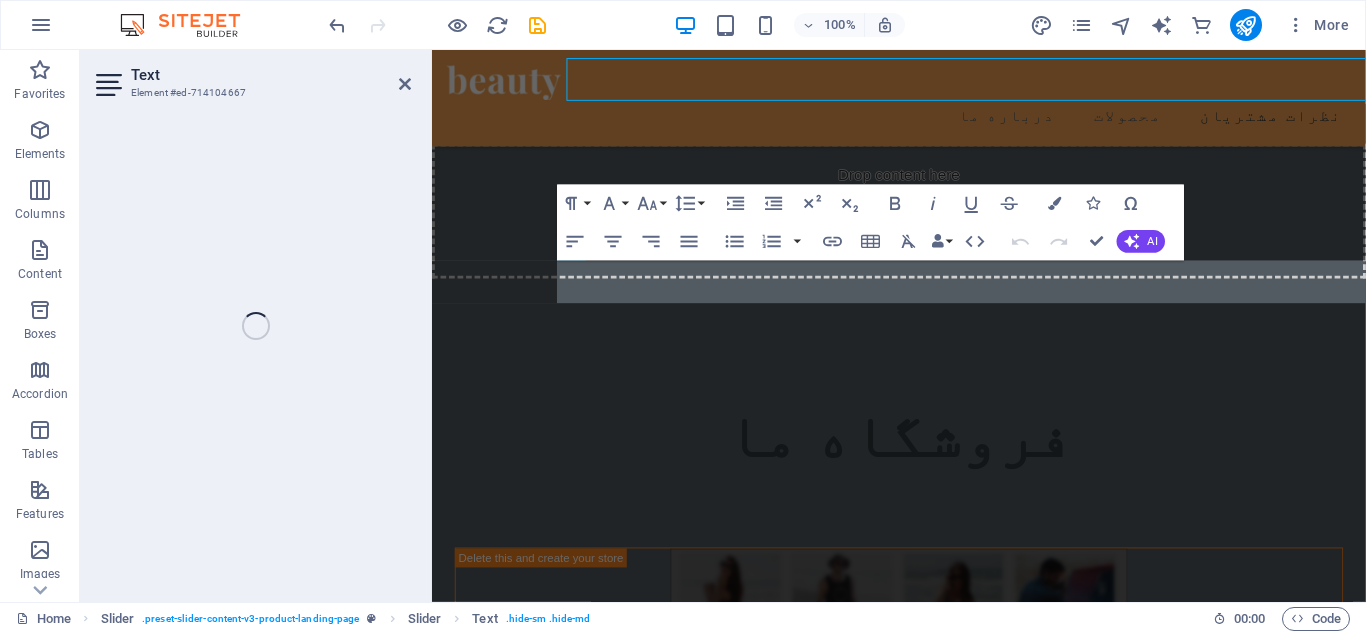 drag, startPoint x: 337, startPoint y: 238, endPoint x: 164, endPoint y: 322, distance: 192.31485 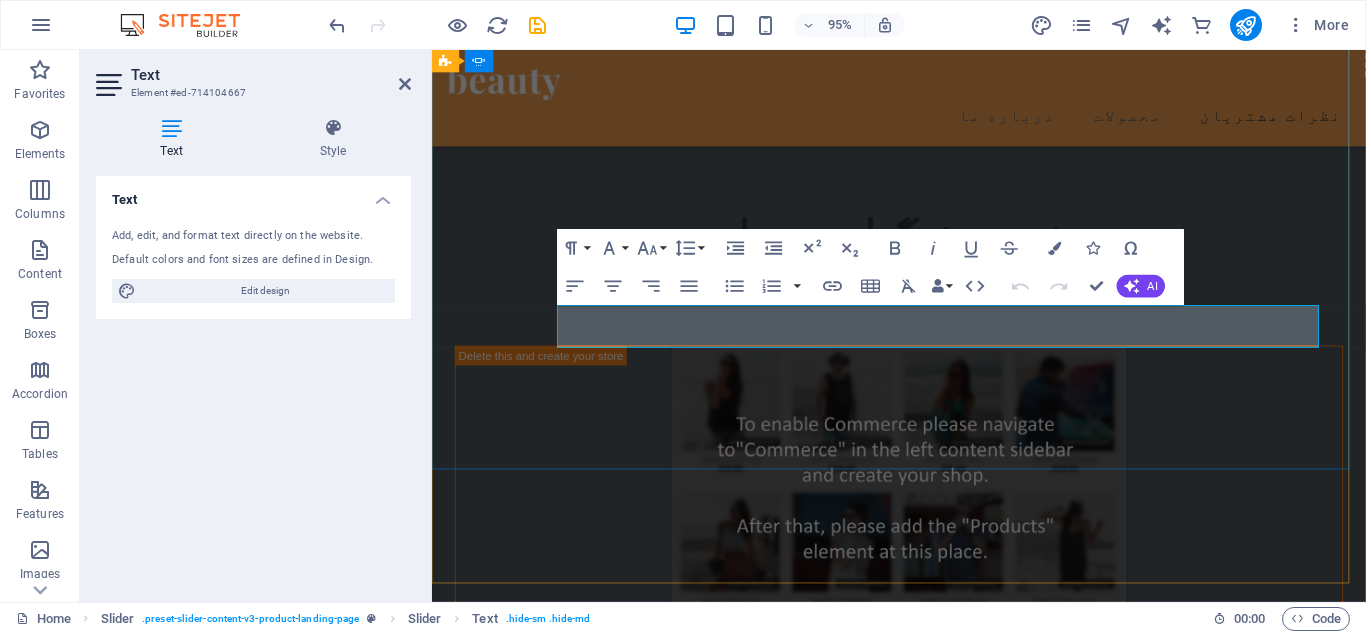 click on "[PERSON_NAME], [GEOGRAPHIC_DATA]" at bounding box center [-2069, 3526] 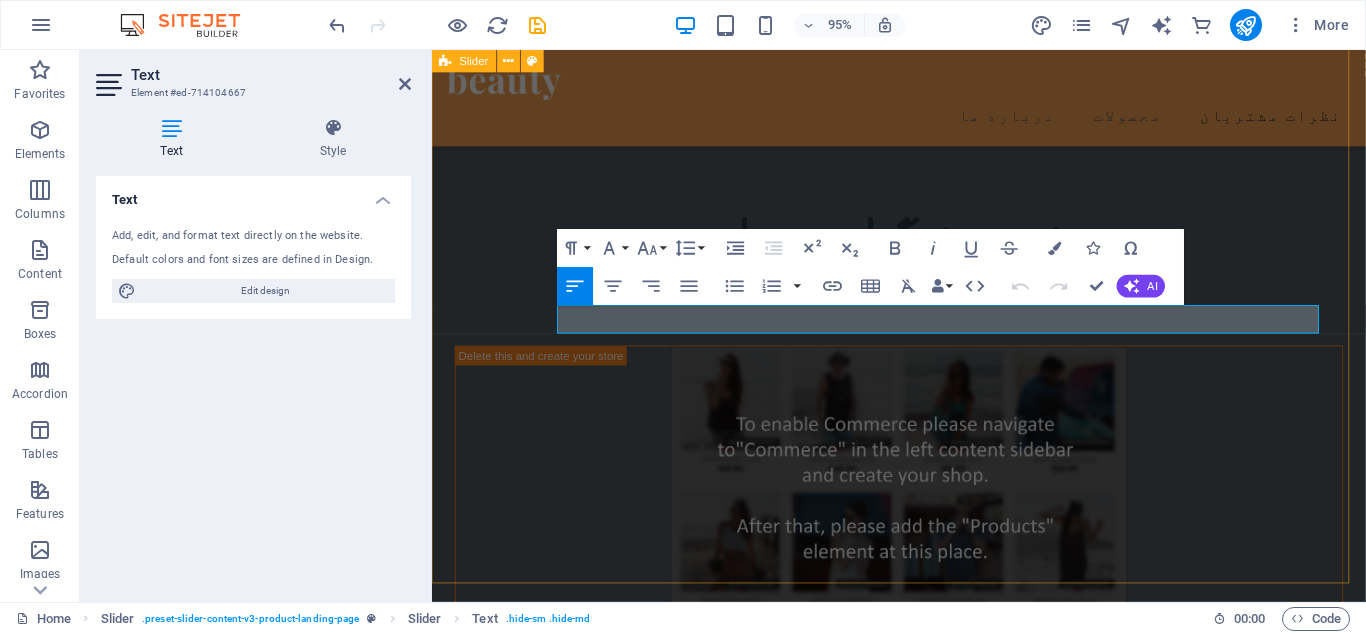 click on "حقیقتا آساوی برای من هم آسایش به ارمغان آورد هم زیبایی، انتخاب اسمتون عالیه. ممنون بابت ارسال سریع و به موقع سفارش ها "هانیه نظری" Beauty products are the best ones I have ever tried! They are made of 100% natural ingredients. Beauty products are the best ones I have ever tried! They are made of 100% natural ingredients. Mila Donald, USA Mila Donald, USA Mila Donald, USA بهترین خریدی بود که امسال داشتم. راحت و بدون دردسر محصولاتی که میخواستم رو پیدا کردم. مرسی آساوی "شیرین رستگار" من عاشق وبگردی و خرید از سایت های مختلفم، آساوی کاری کرد که دیگه بازارگردی رو بزارم کنار و با خیال راحت سفارشم رو همین جا ثبت کنم  "رضا بنفشه خواه" Mila Donald, USA Mila Donald, USA "هانیه نظری" Mila Donald, USA" at bounding box center (923, 1323) 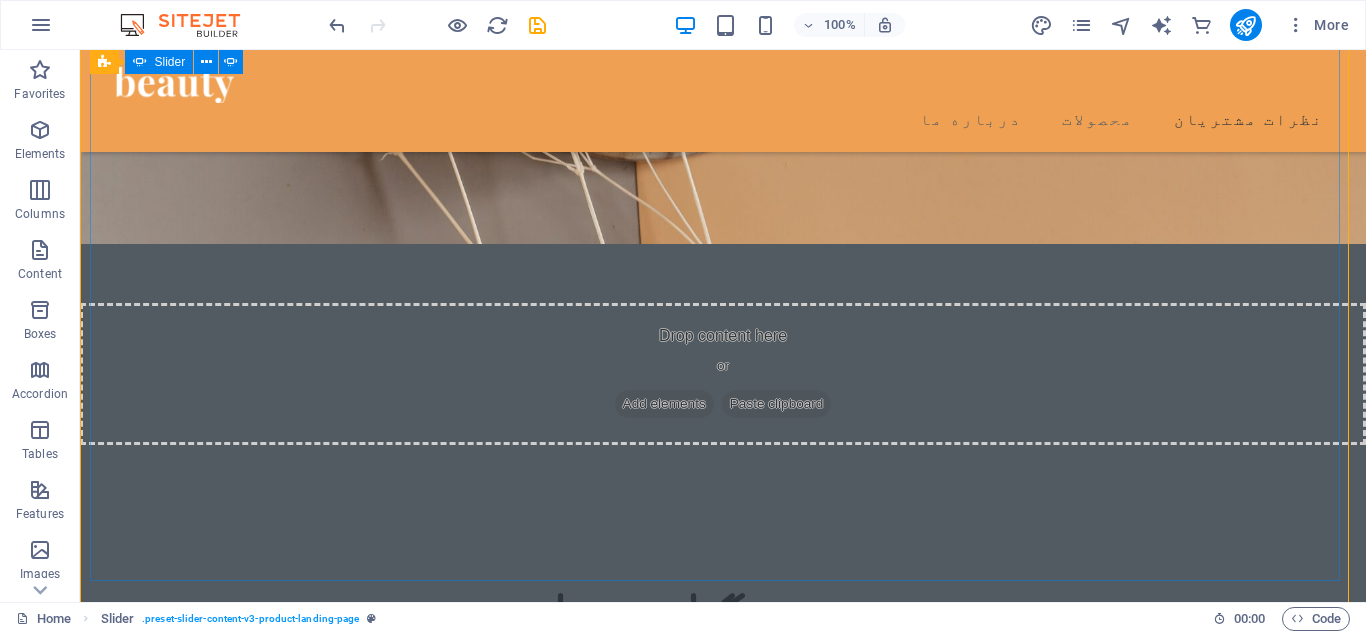 scroll, scrollTop: 3081, scrollLeft: 0, axis: vertical 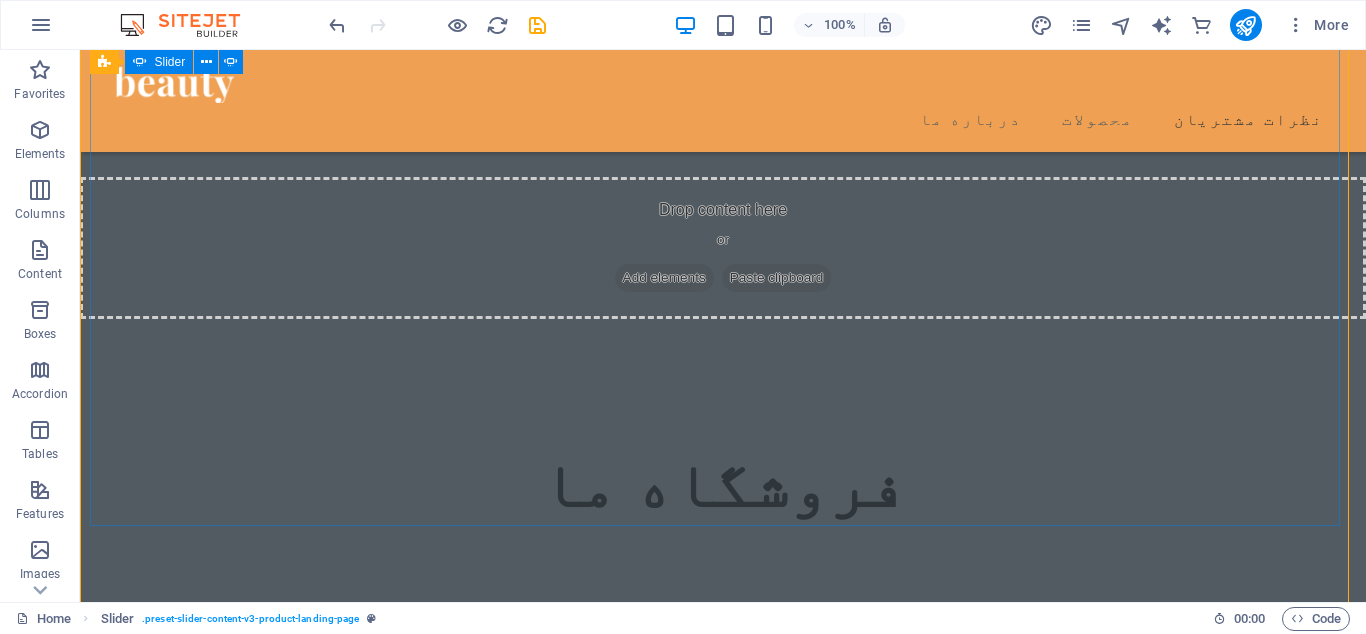 click at bounding box center [723, 1845] 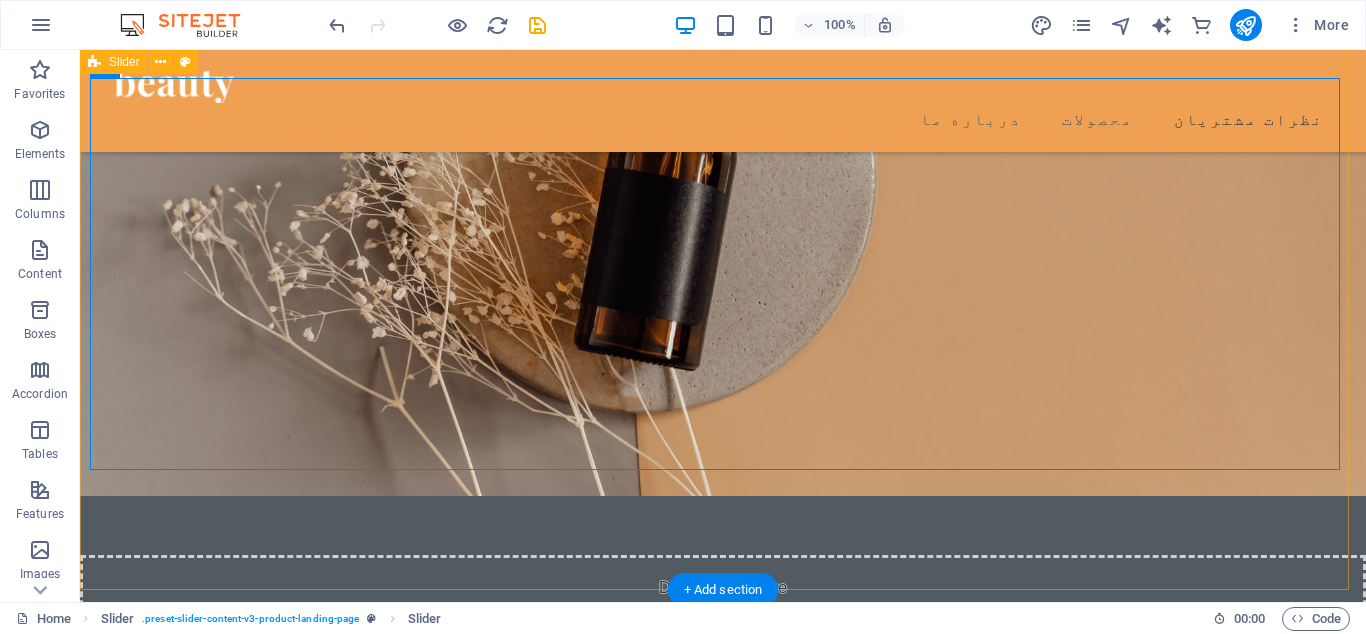 scroll, scrollTop: 2955, scrollLeft: 0, axis: vertical 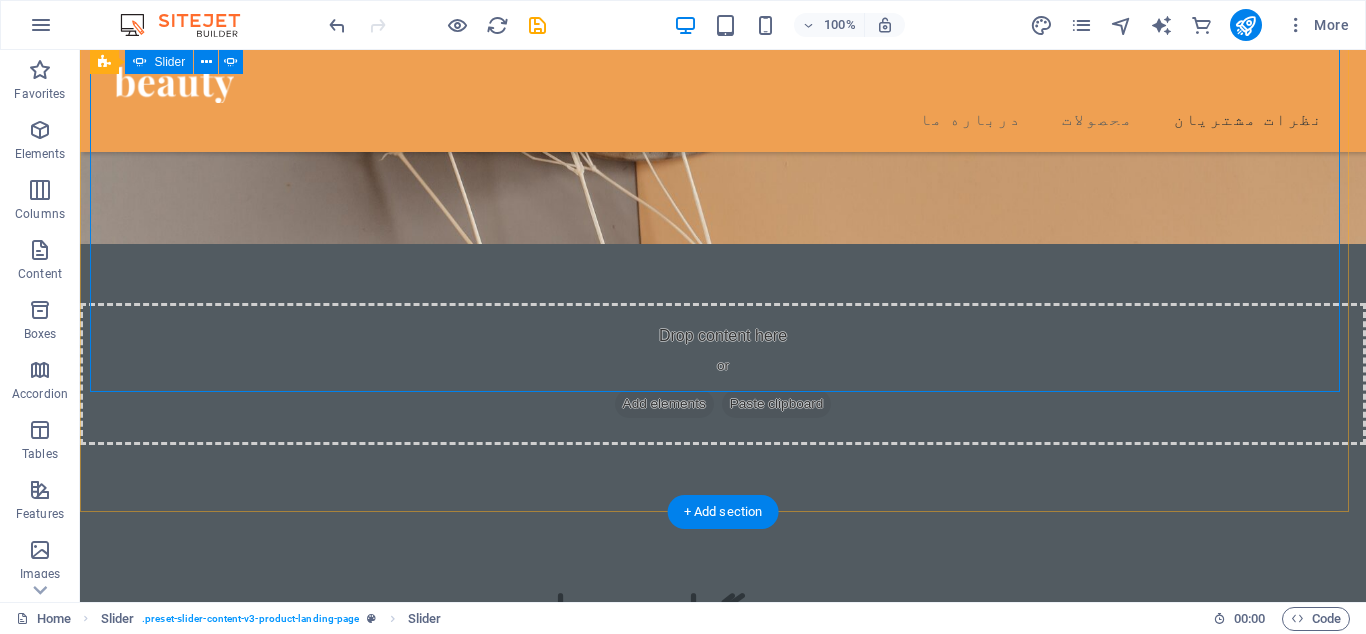 click at bounding box center [723, 1710] 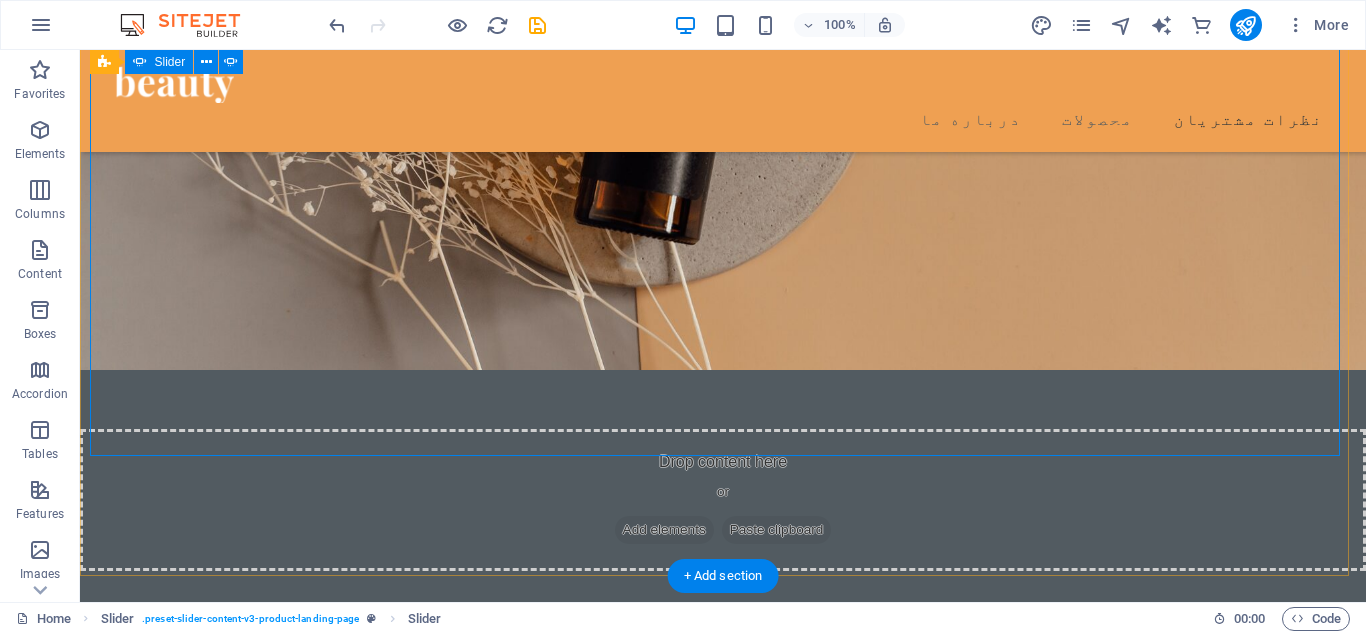 scroll, scrollTop: 3207, scrollLeft: 0, axis: vertical 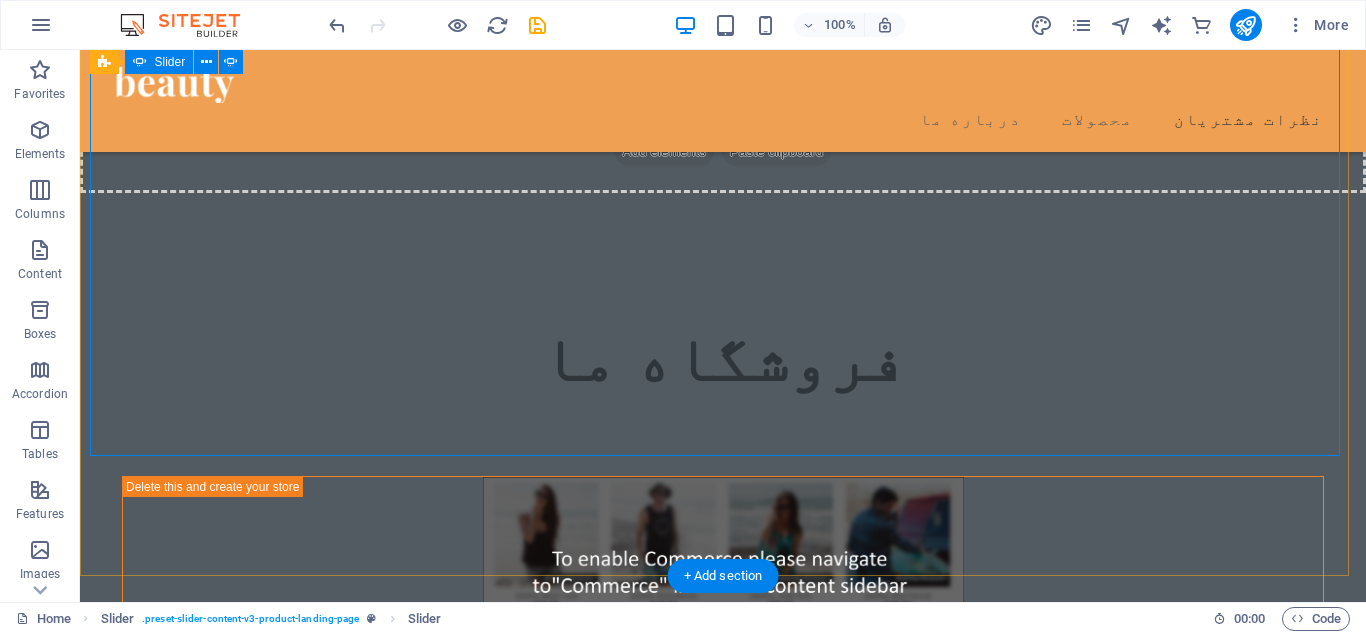 click at bounding box center [723, 1775] 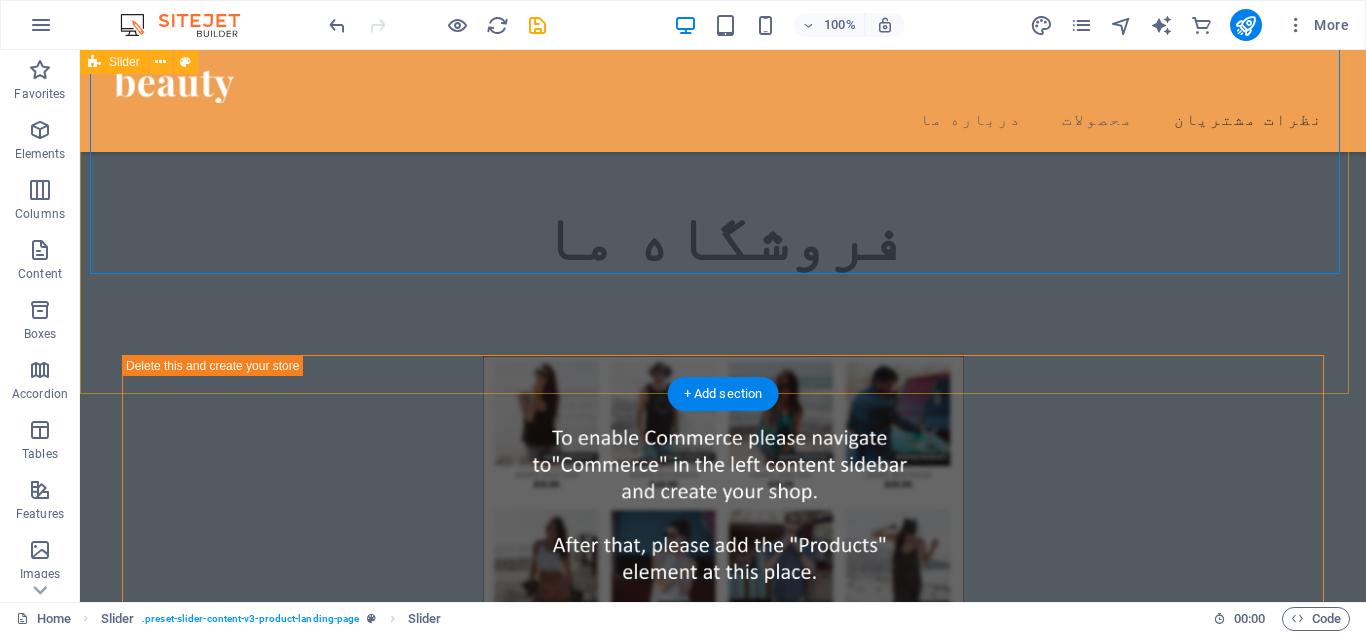 scroll, scrollTop: 3333, scrollLeft: 0, axis: vertical 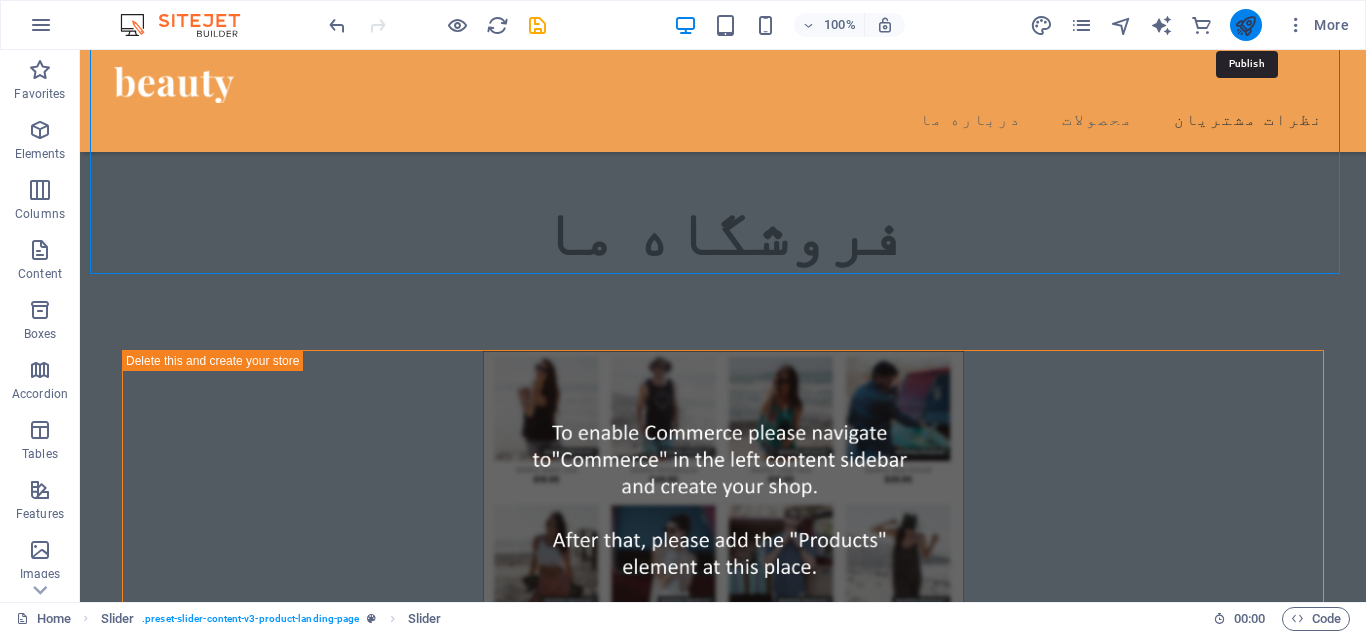 click at bounding box center [1245, 25] 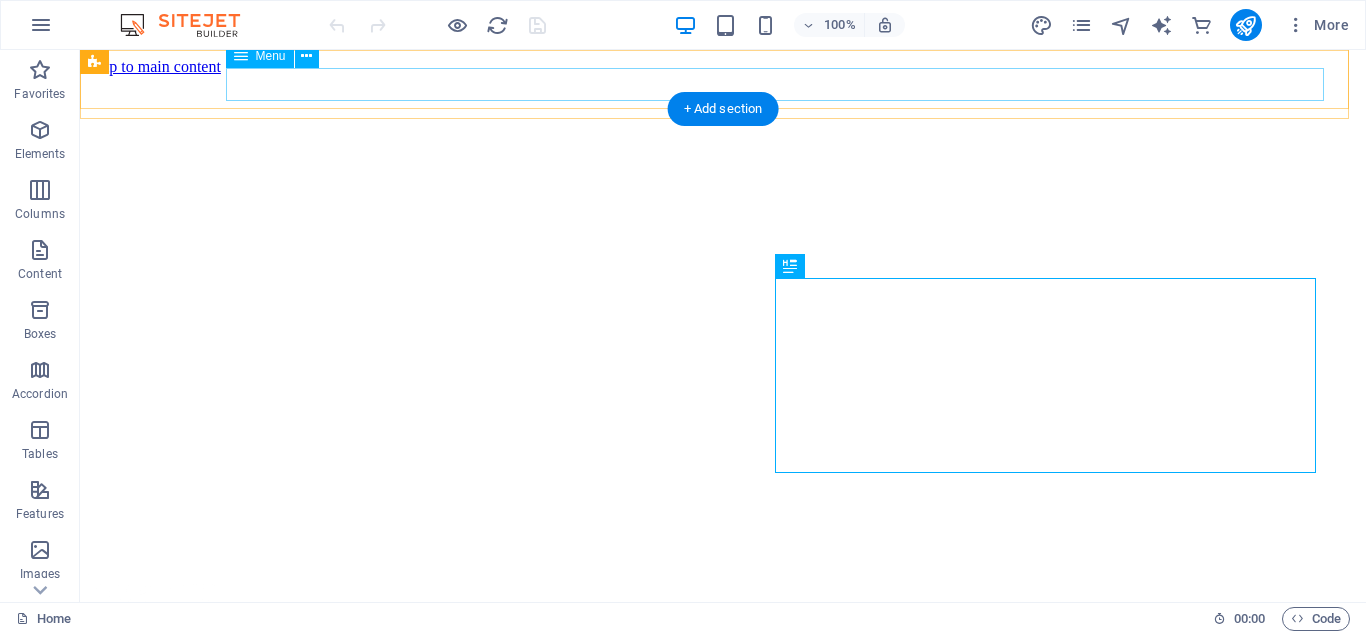 scroll, scrollTop: 438, scrollLeft: 0, axis: vertical 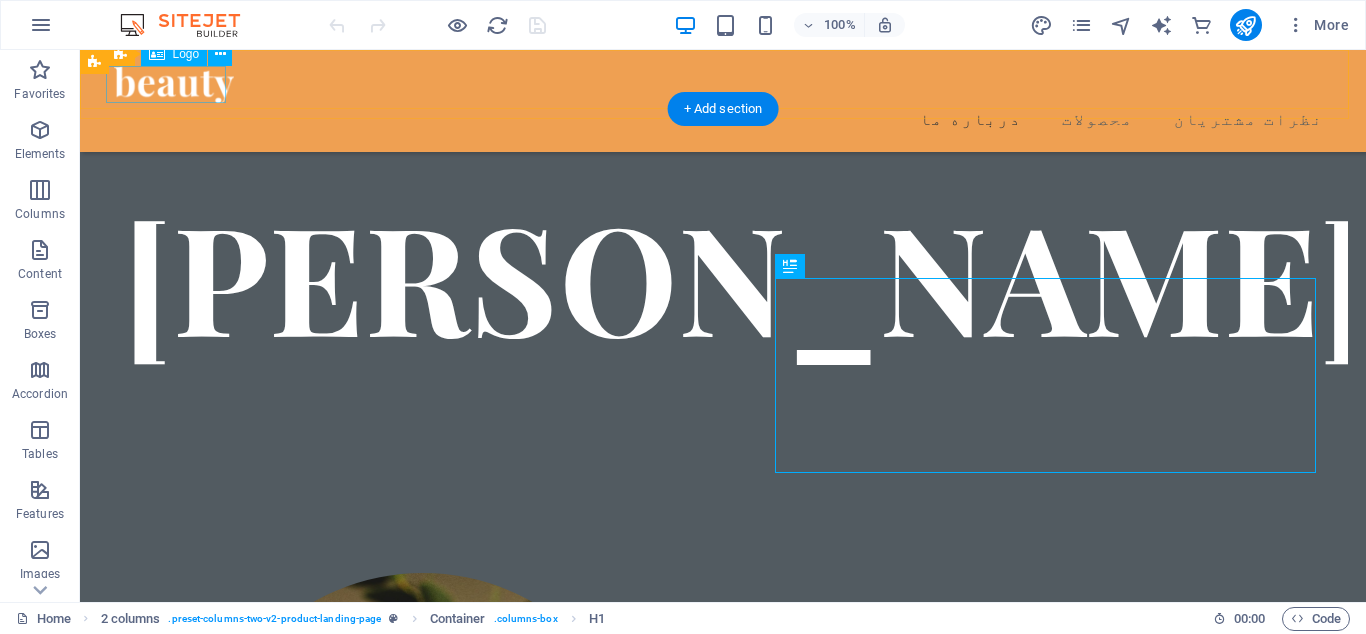 click at bounding box center (174, 83) 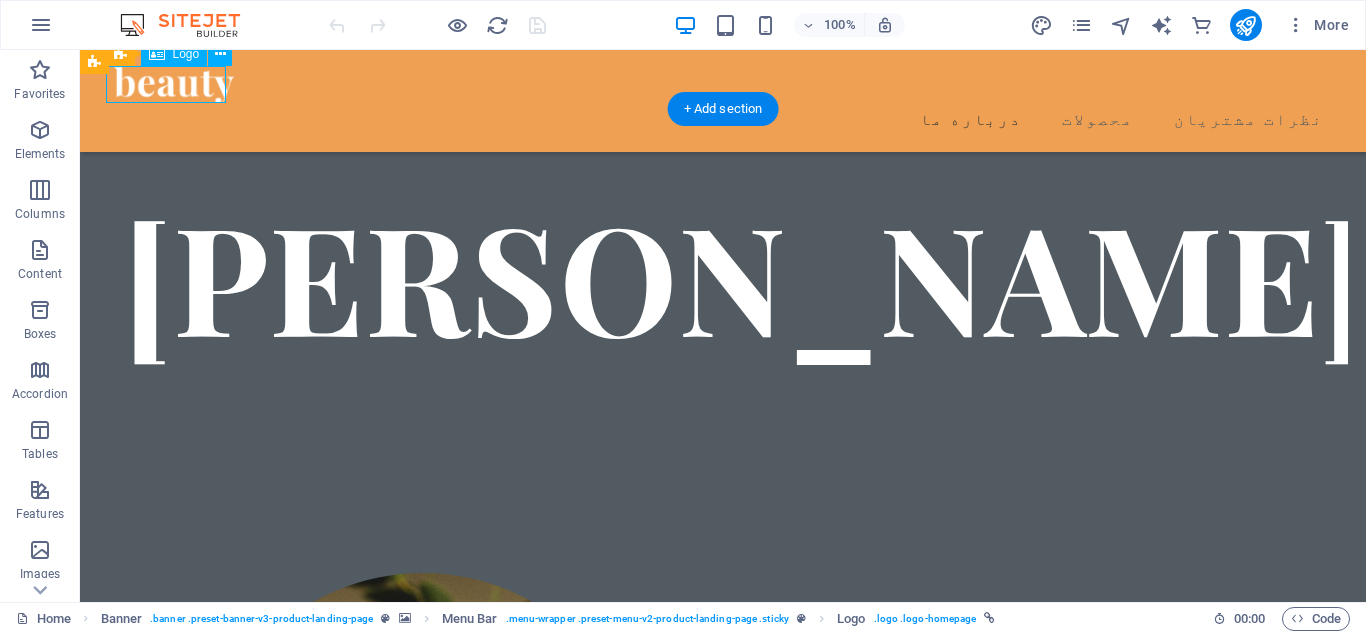 click at bounding box center [174, 83] 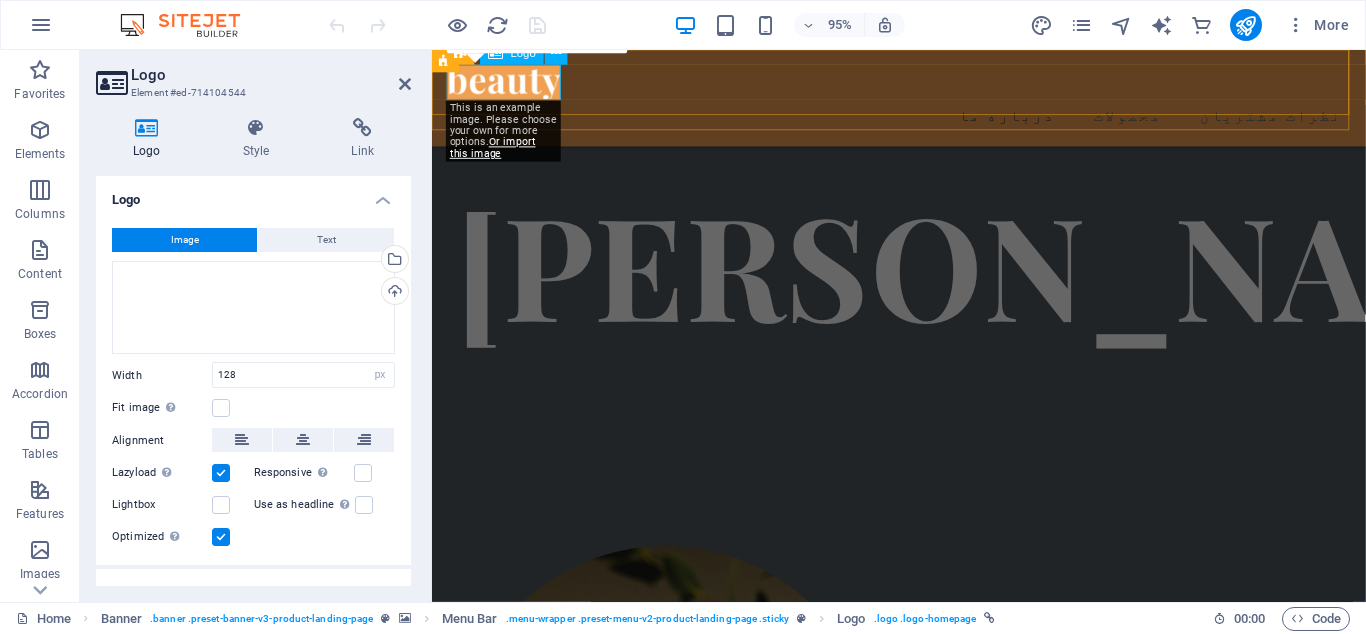 click at bounding box center [508, 83] 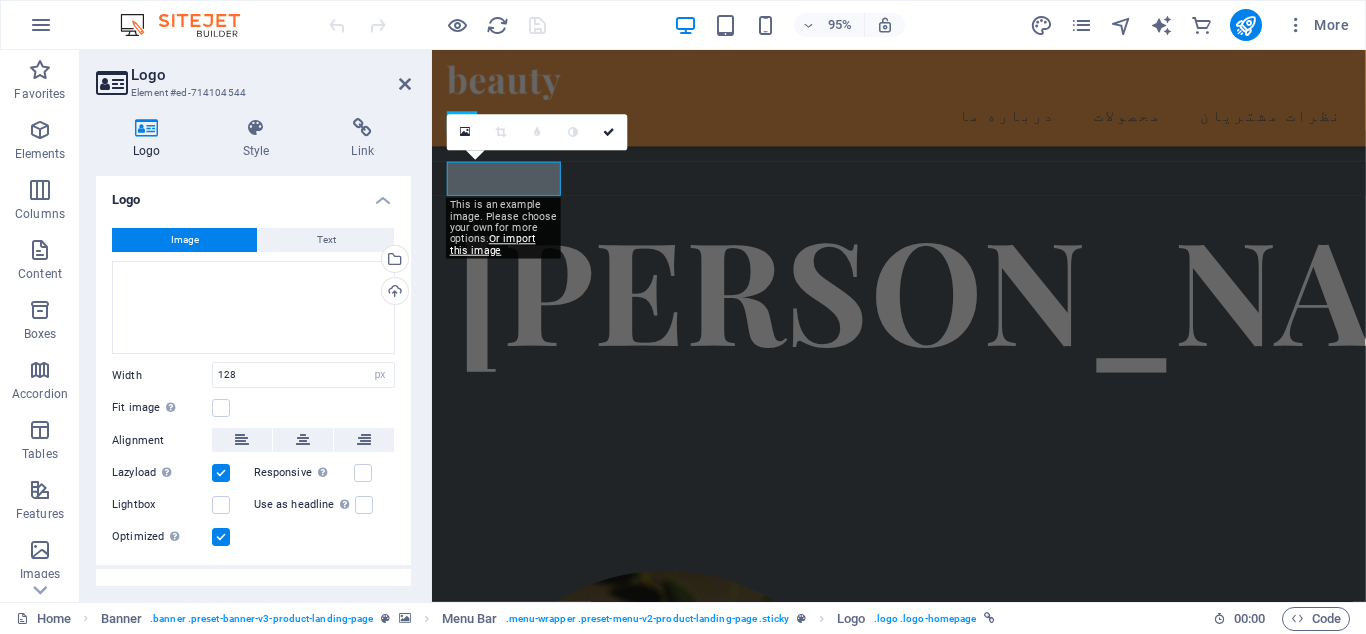 scroll, scrollTop: 311, scrollLeft: 0, axis: vertical 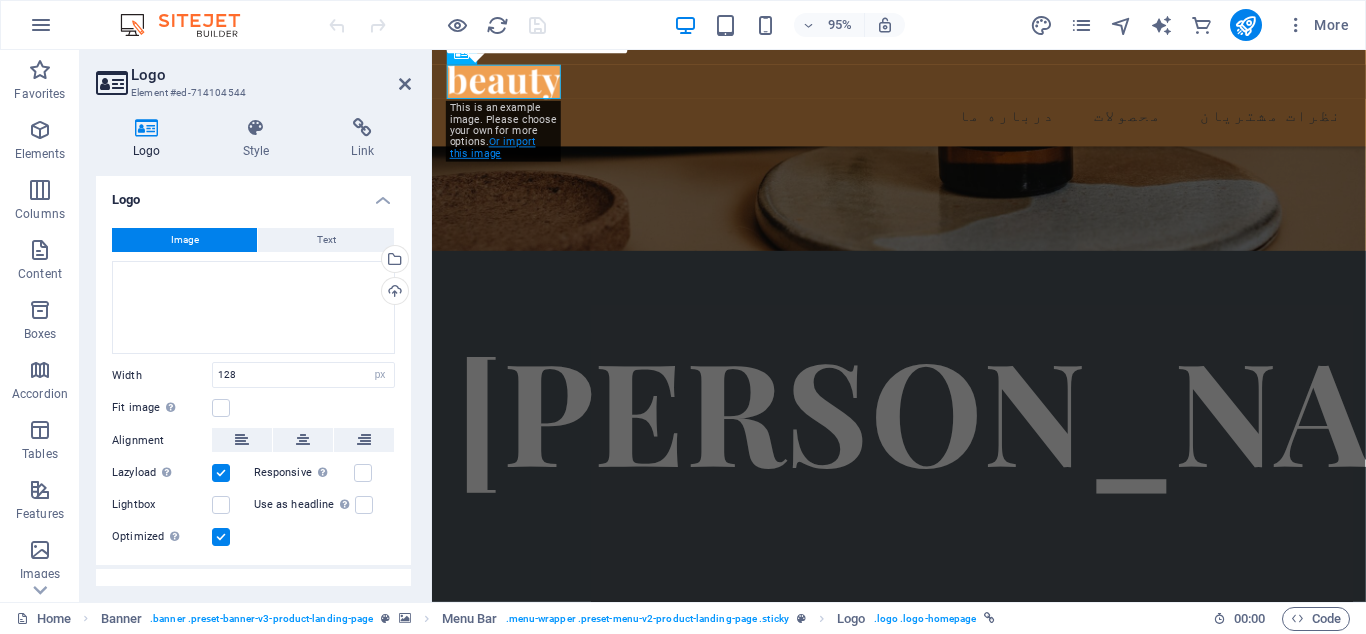 click on "Or import this image" at bounding box center (493, 148) 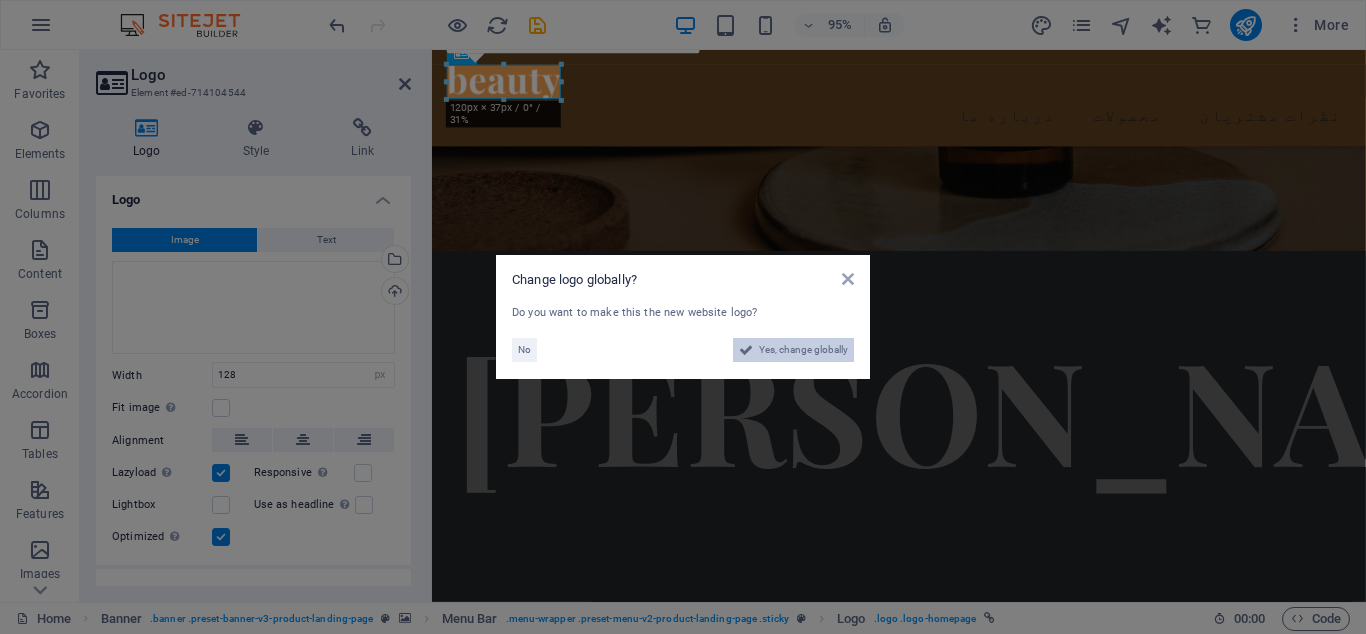 click on "Yes, change globally" at bounding box center (803, 350) 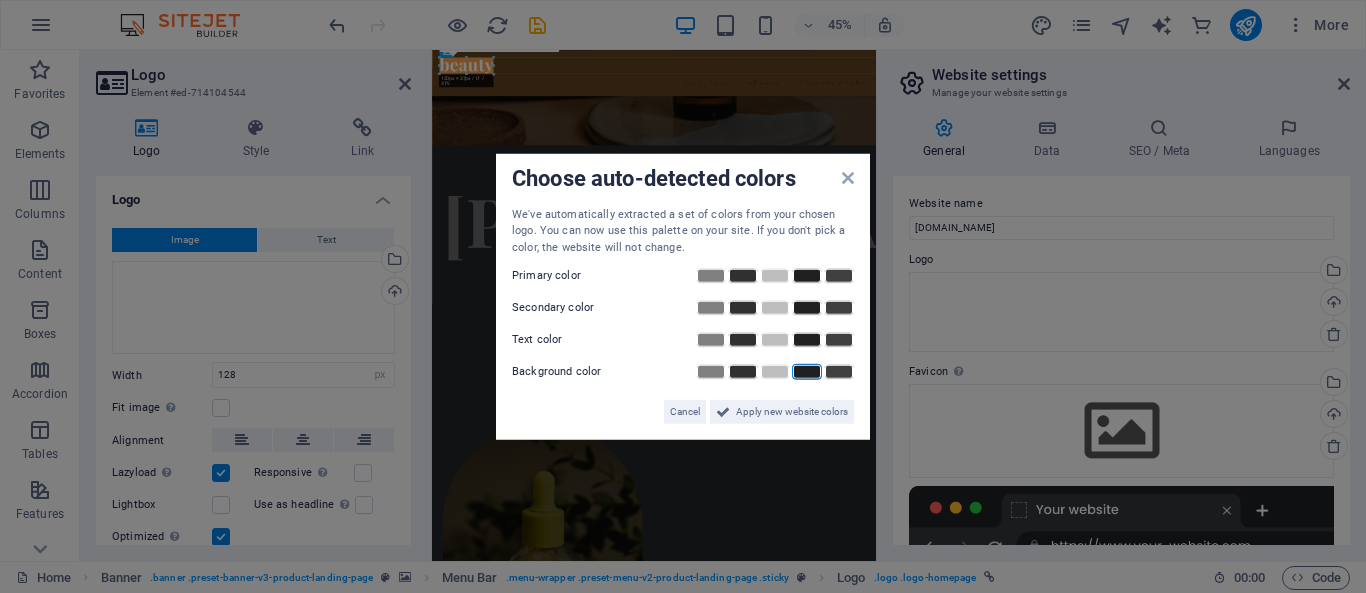 click at bounding box center (807, 372) 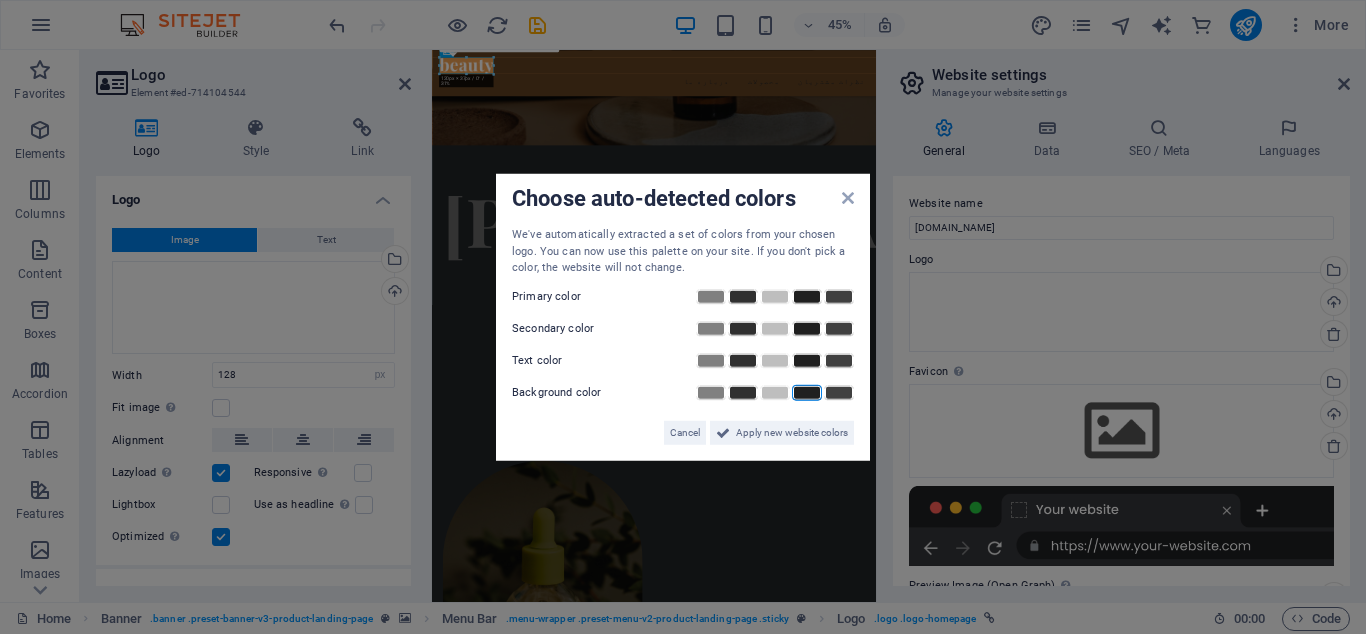 click on "Primary color" at bounding box center [683, 296] 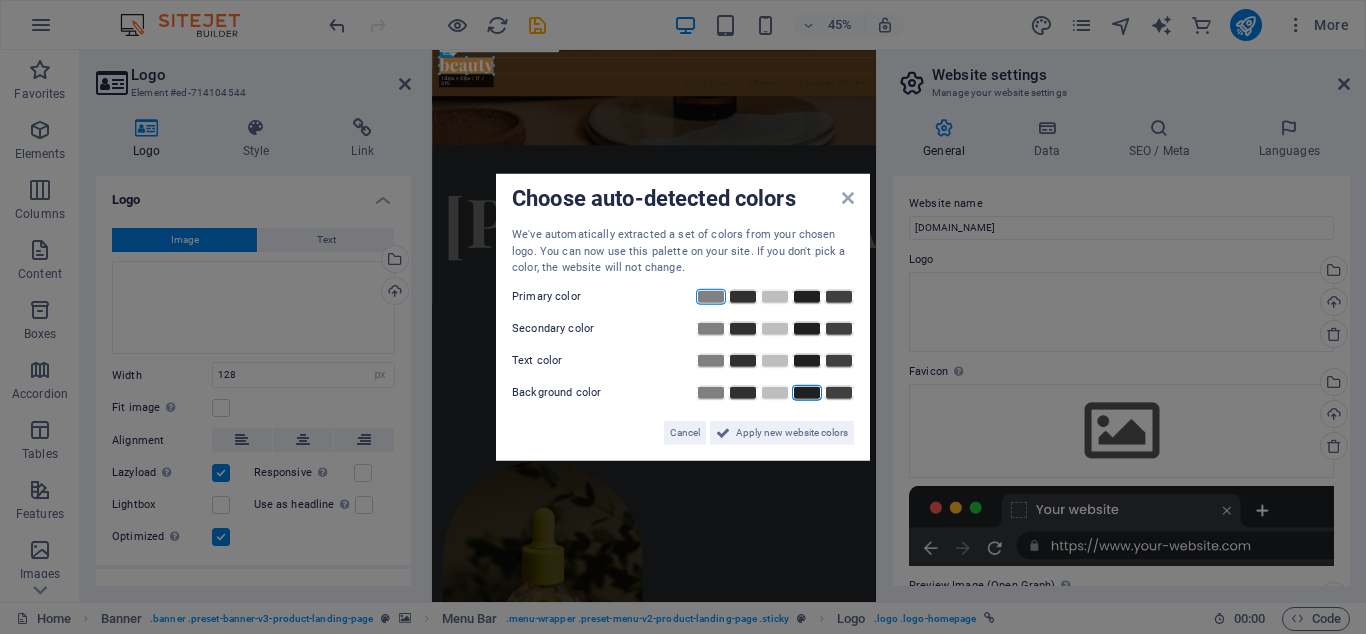 click at bounding box center [711, 296] 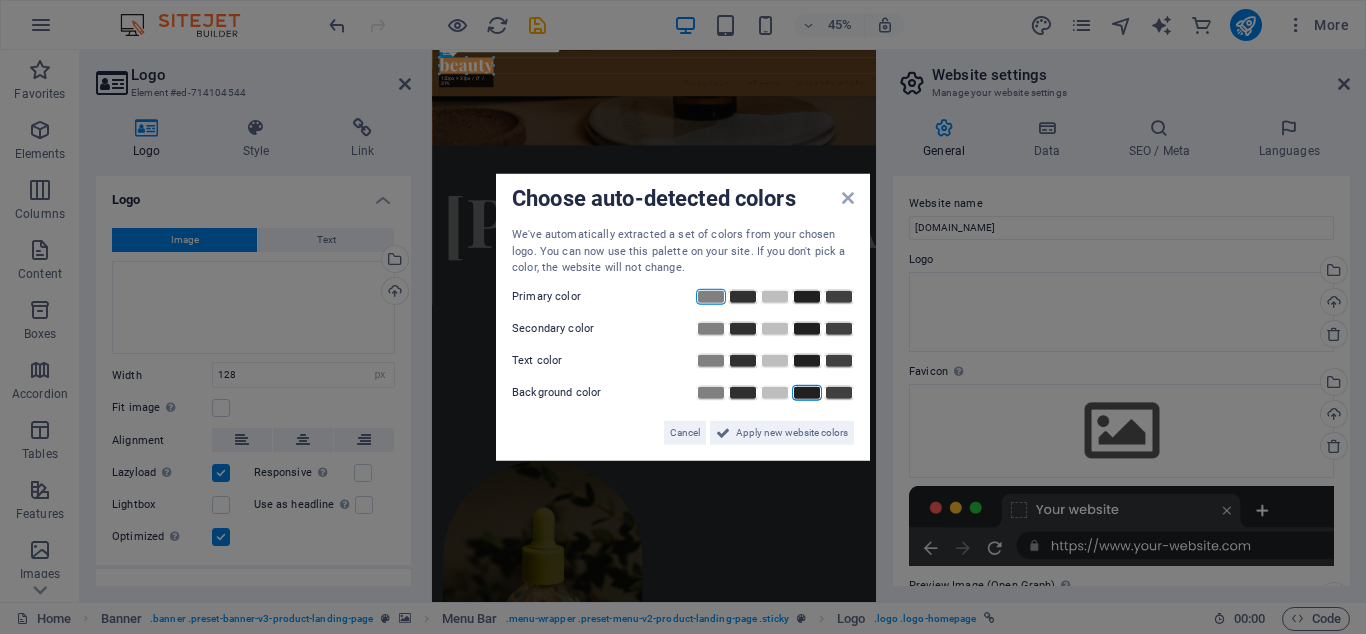 click on "Choose auto-detected colors We've automatically extracted a set of colors from your chosen logo. You can now use this palette on your site. If you don't pick a color, the website will not change.  Primary color Secondary color Text color Background color Cancel Apply new website colors" at bounding box center (683, 317) 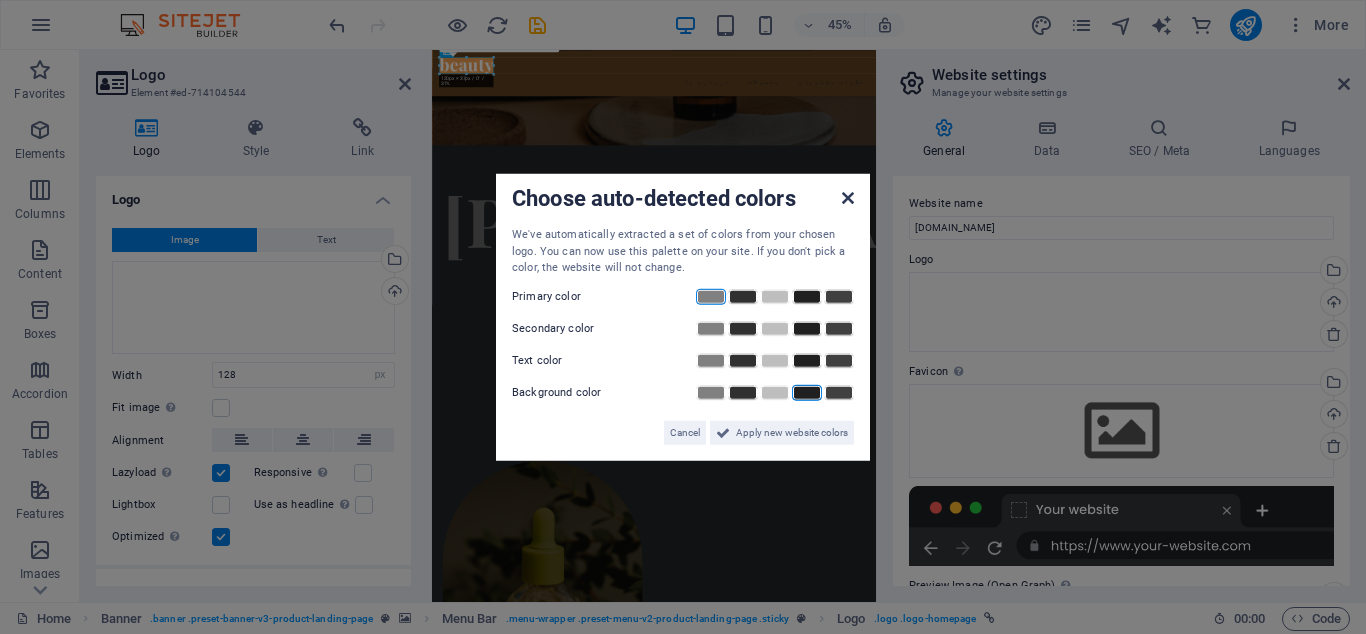 click at bounding box center (848, 198) 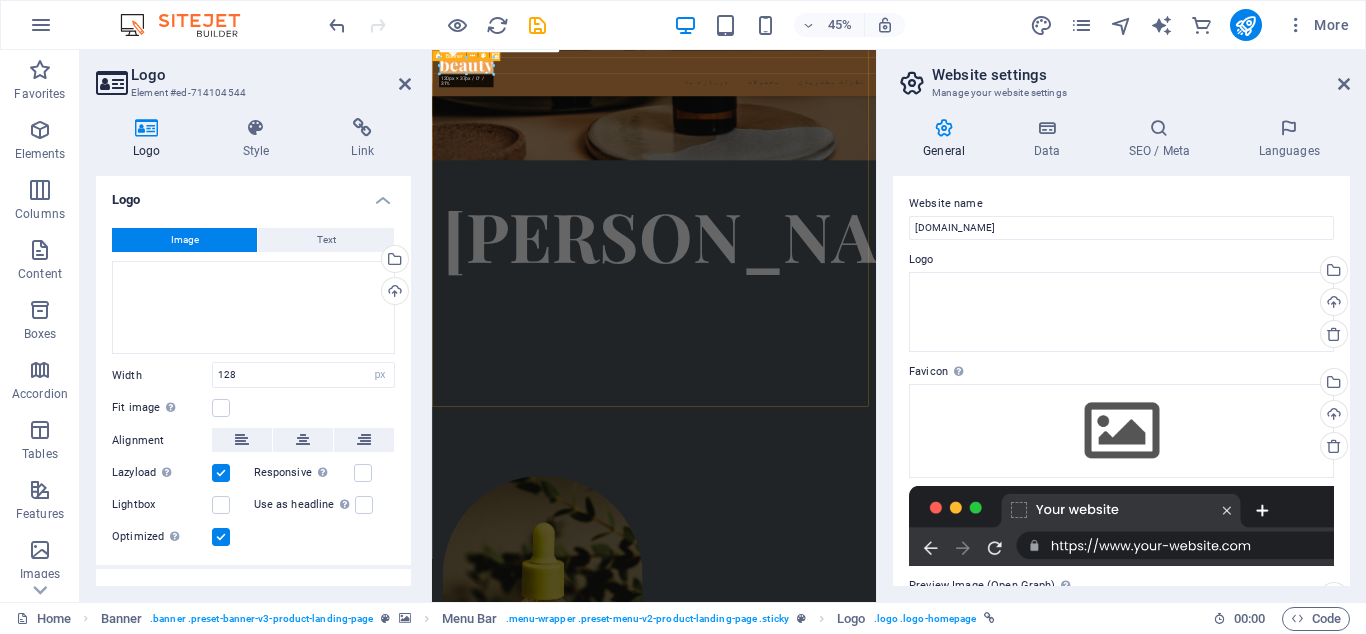 scroll, scrollTop: 185, scrollLeft: 0, axis: vertical 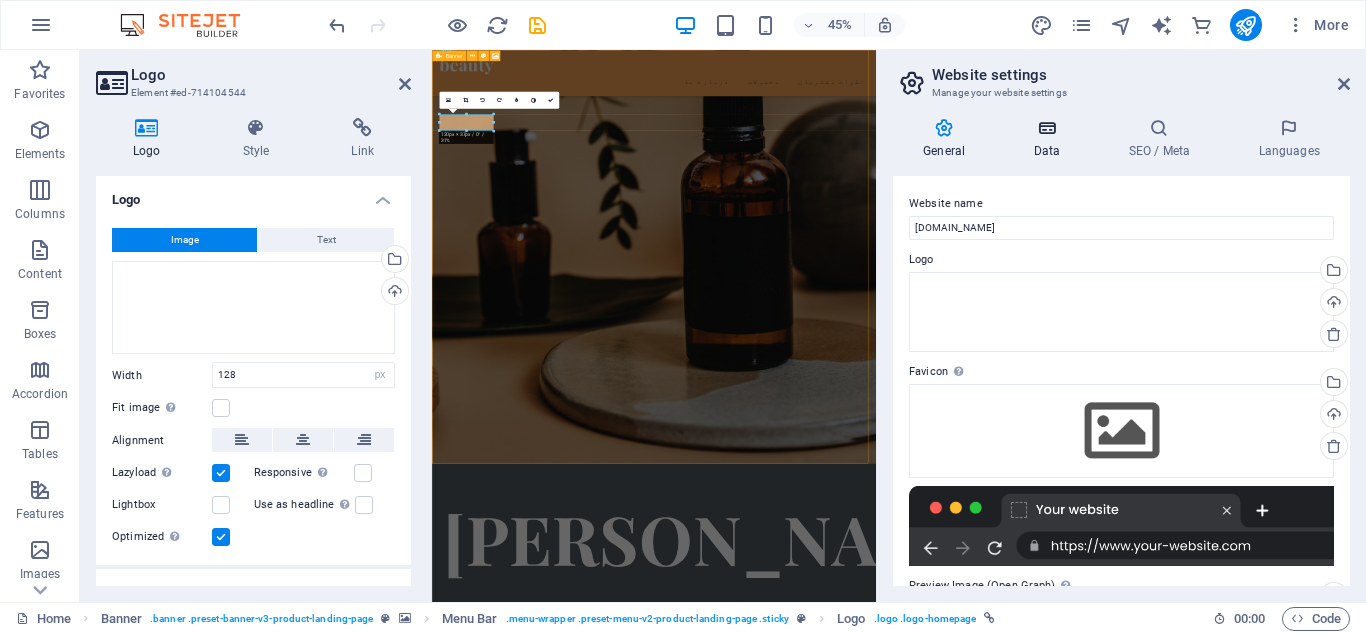 click at bounding box center (1046, 128) 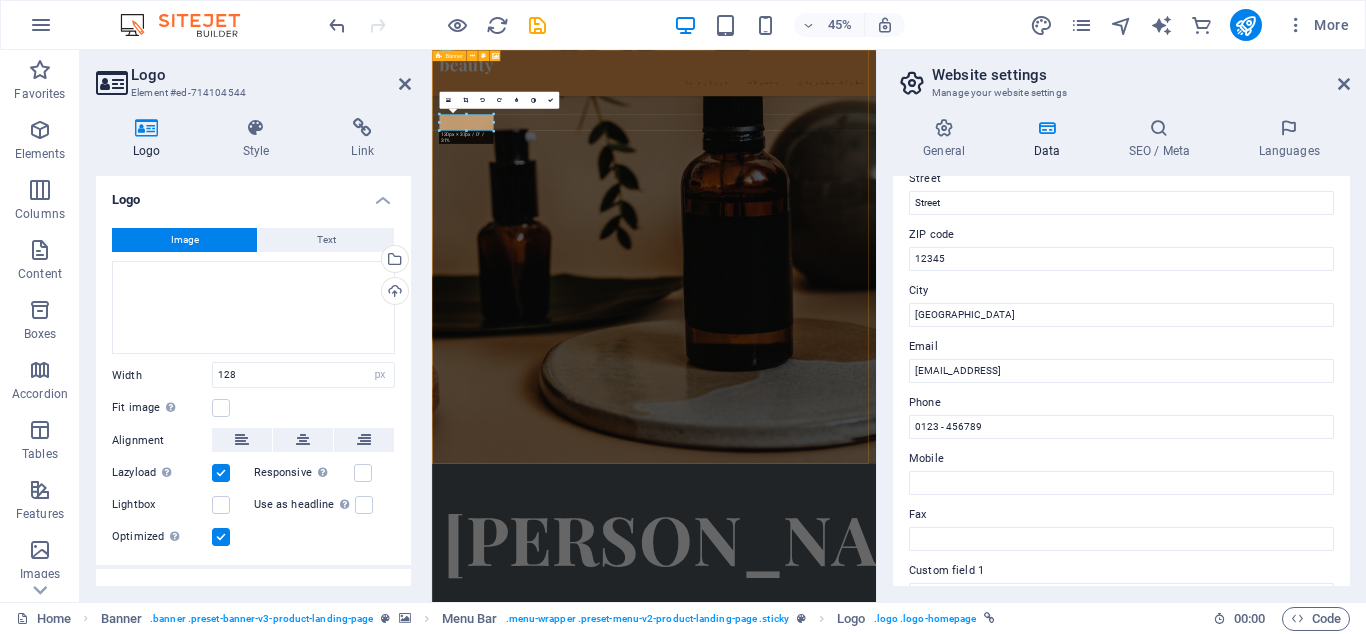 scroll, scrollTop: 101, scrollLeft: 0, axis: vertical 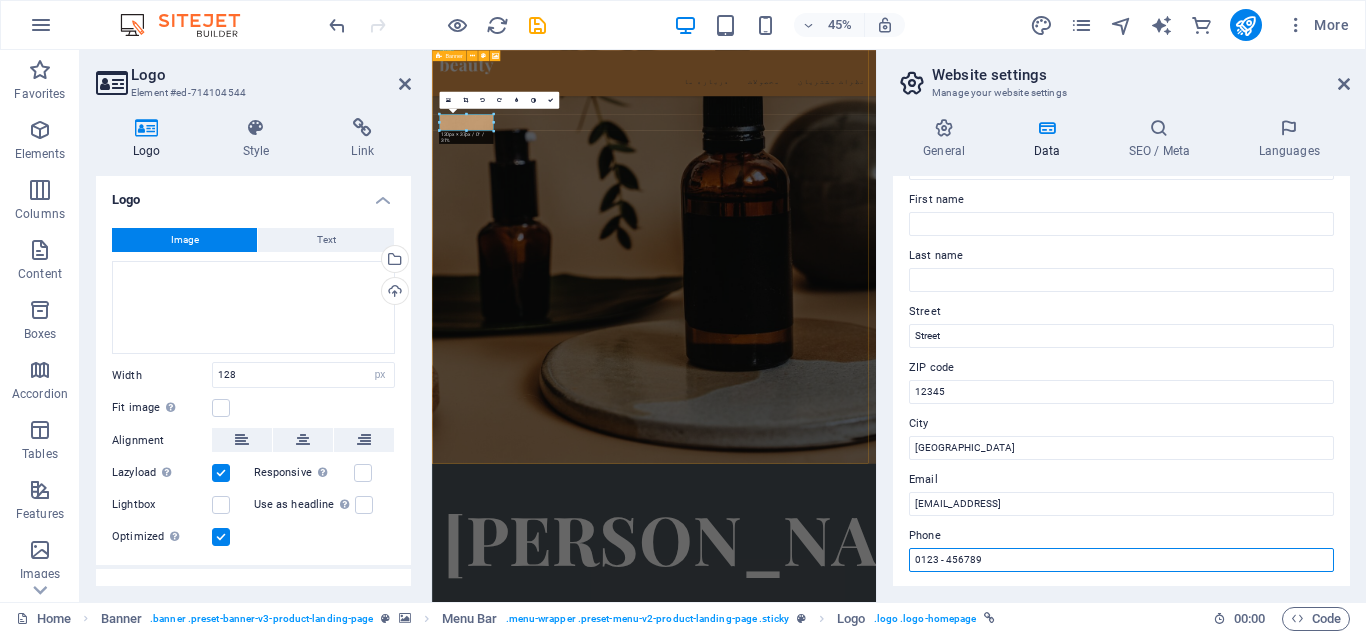 drag, startPoint x: 986, startPoint y: 557, endPoint x: 676, endPoint y: 536, distance: 310.71048 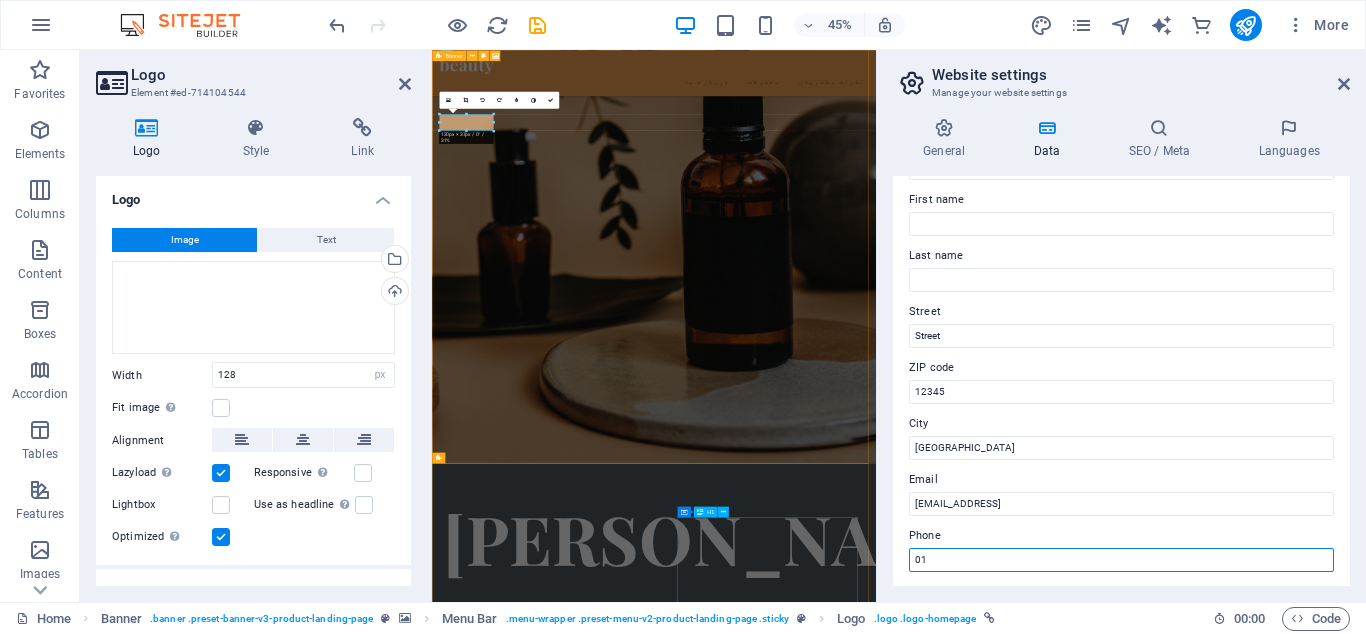 type on "0" 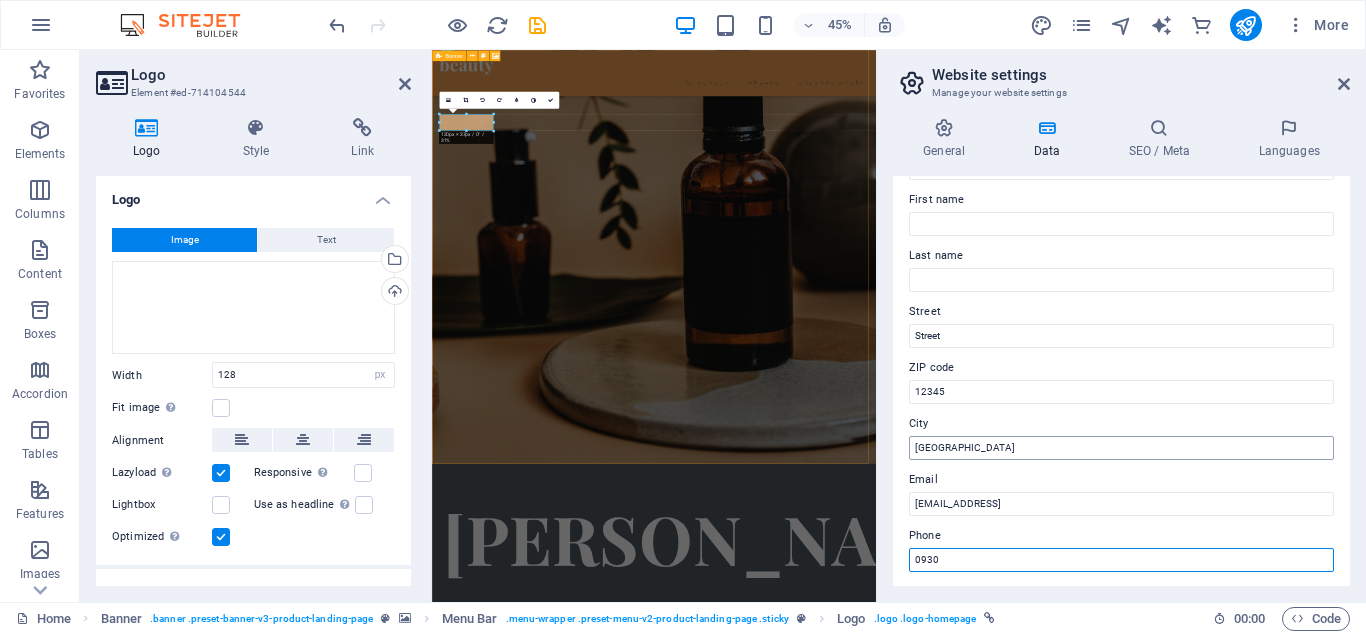 type on "0930" 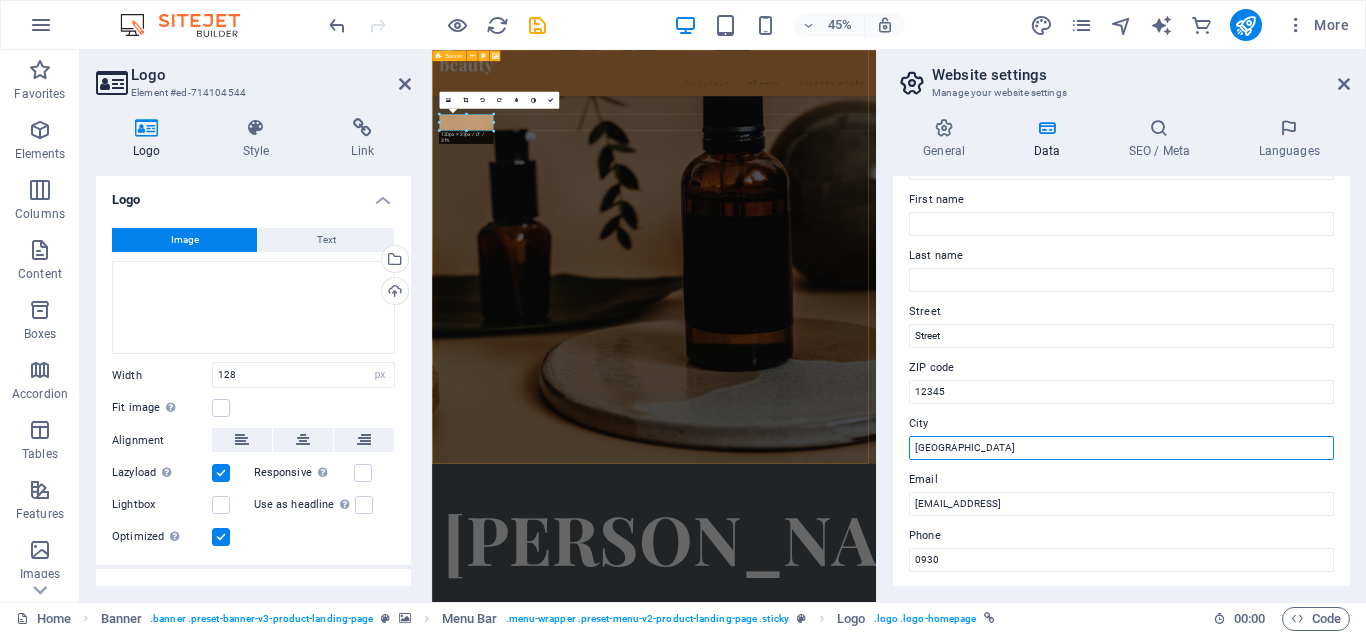 drag, startPoint x: 953, startPoint y: 449, endPoint x: 673, endPoint y: 415, distance: 282.05673 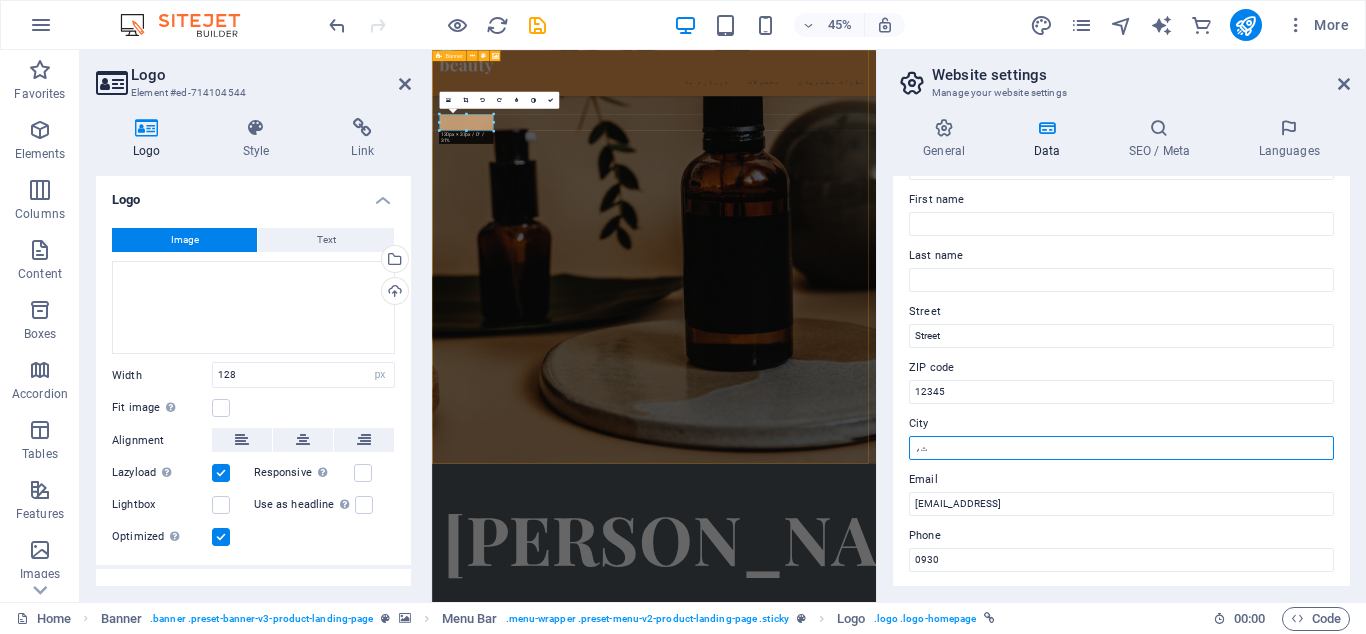 type on "،" 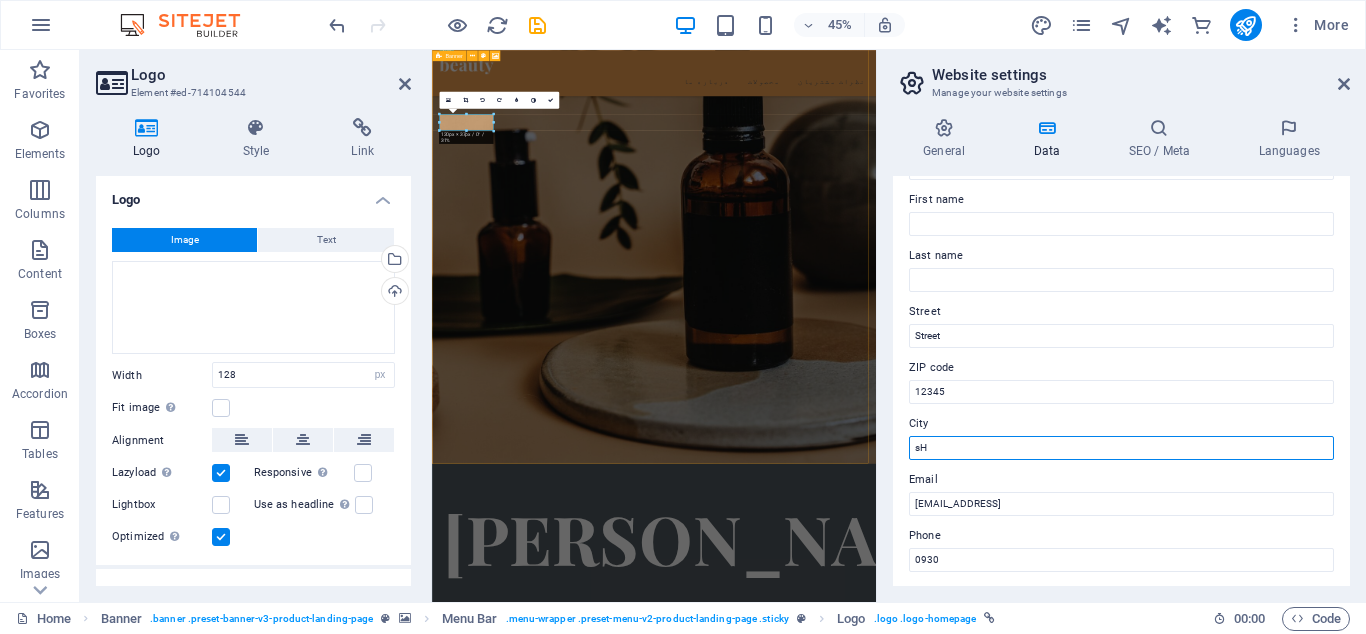 type on "s" 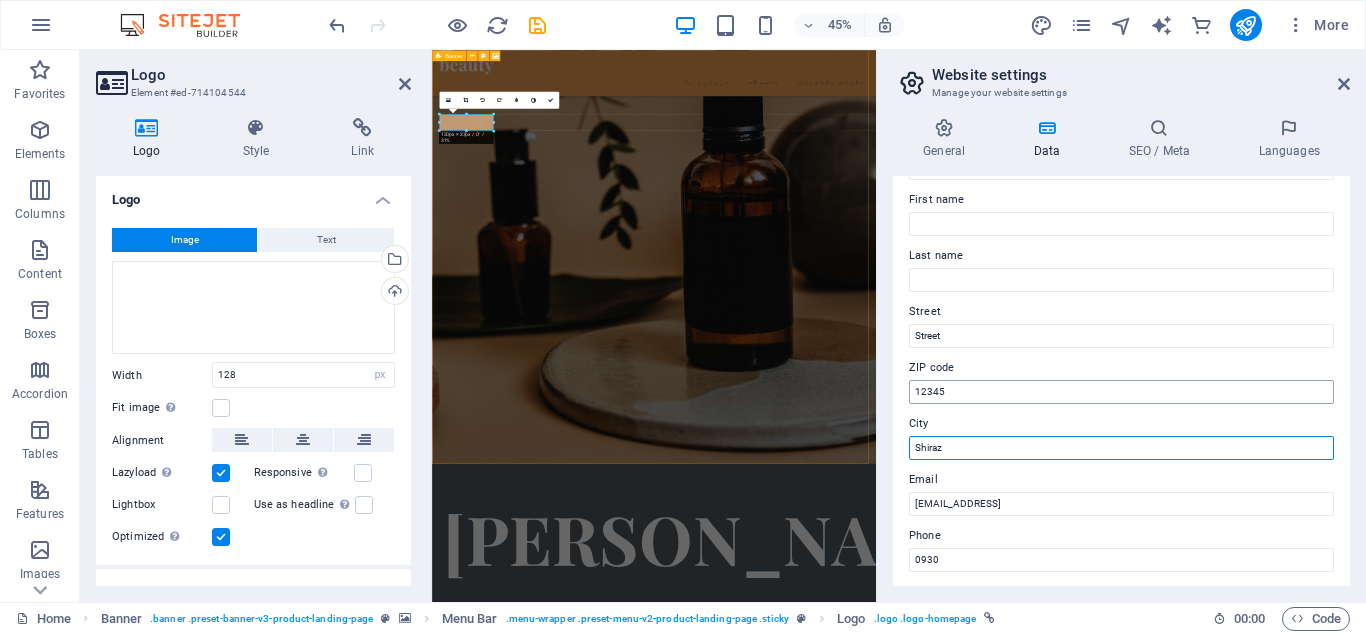type on "Shiraz" 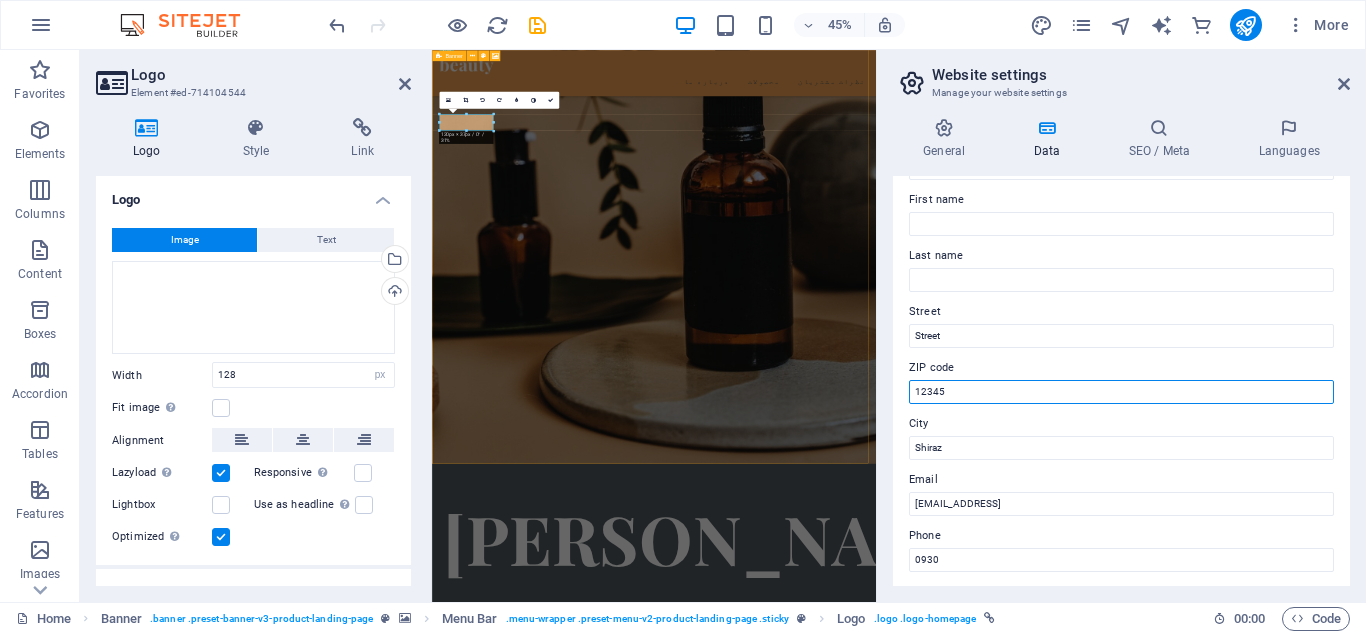 click on "12345" at bounding box center [1121, 392] 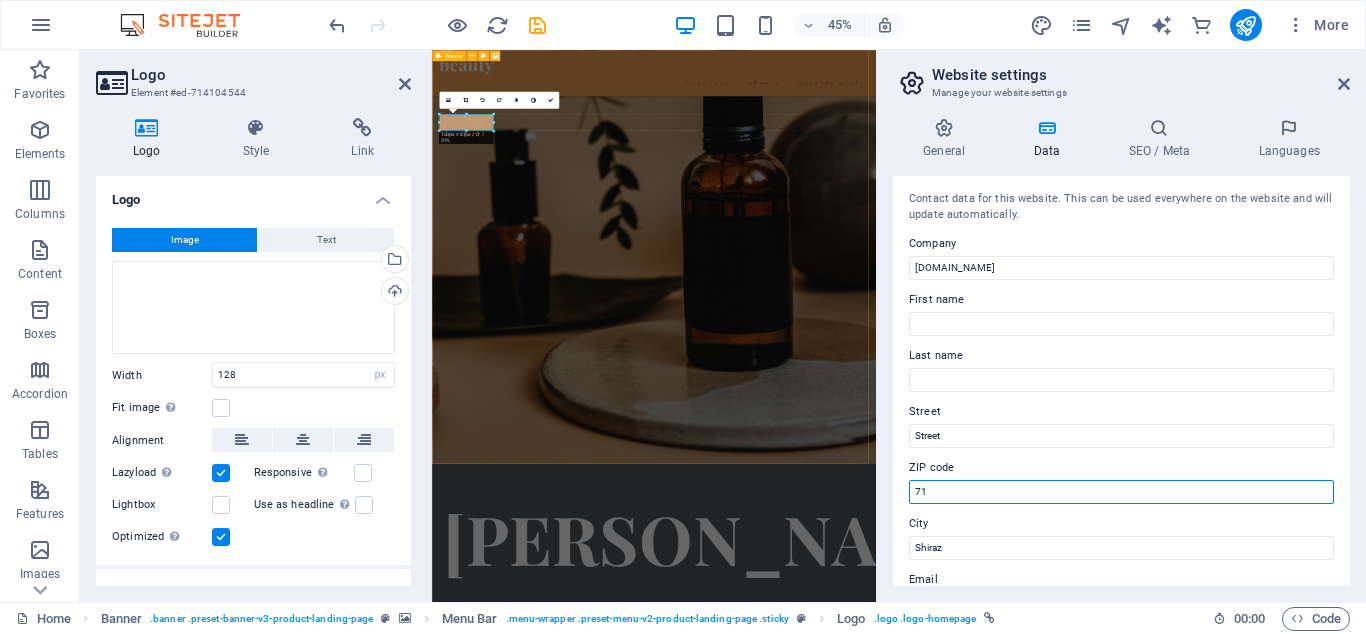 scroll, scrollTop: 0, scrollLeft: 0, axis: both 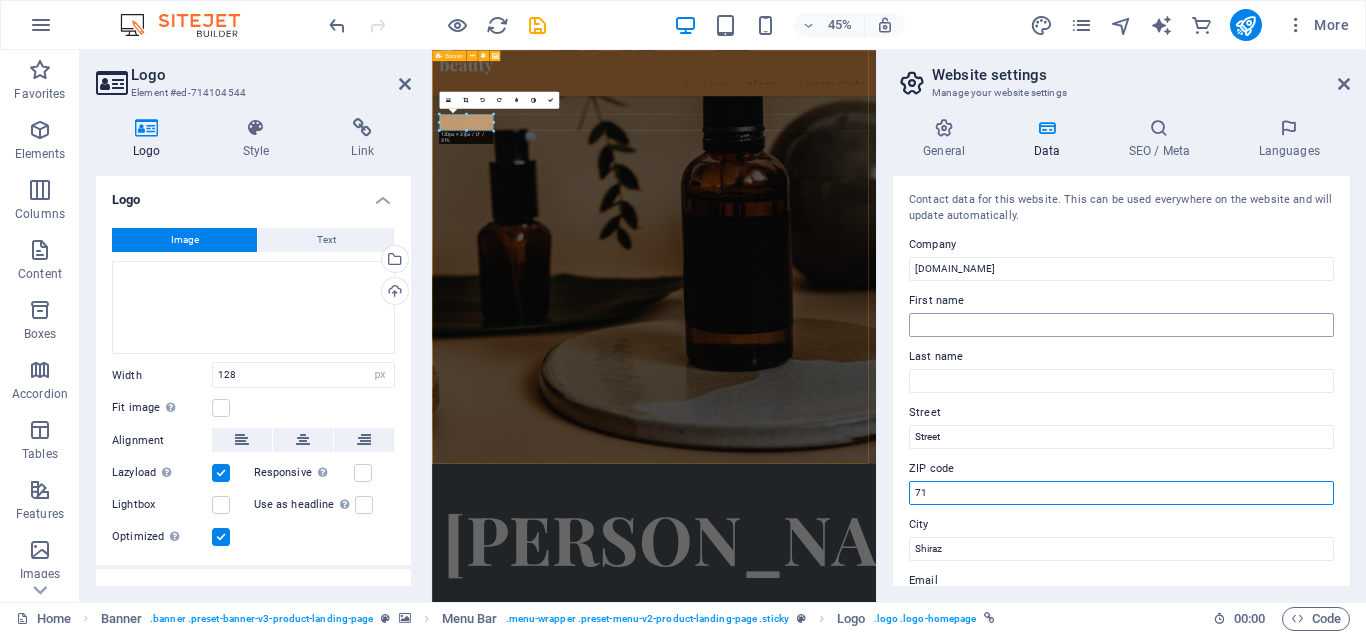 type on "71" 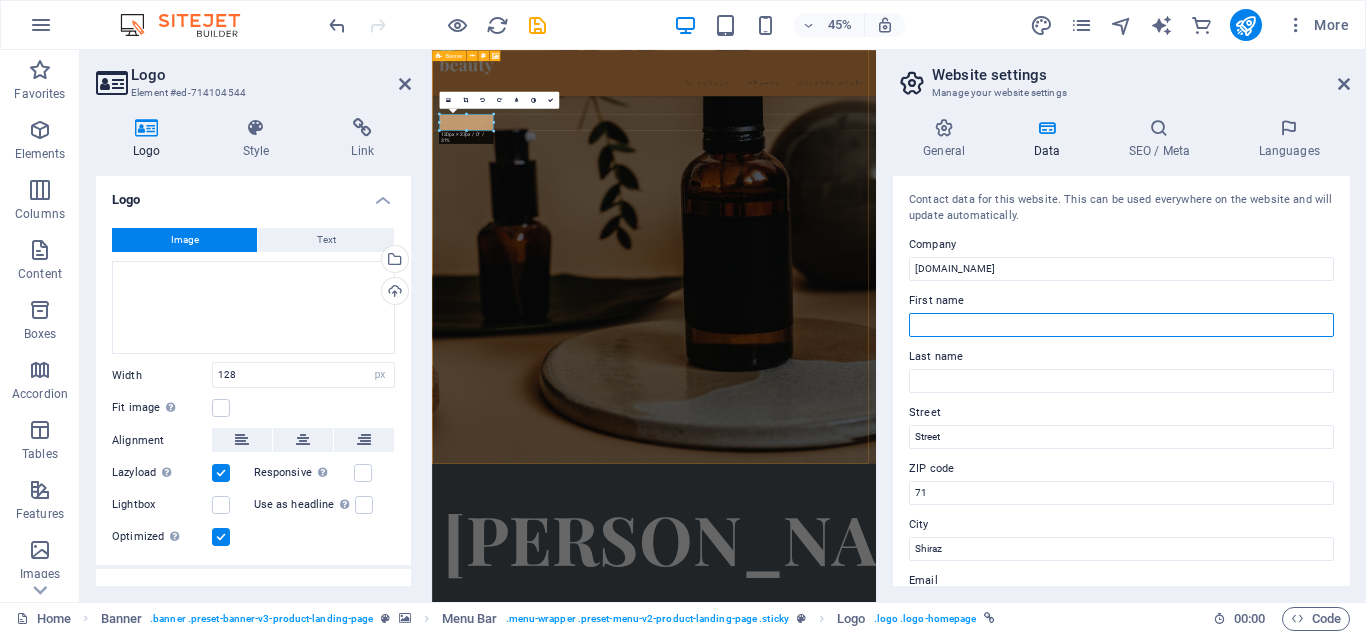 click on "First name" at bounding box center [1121, 325] 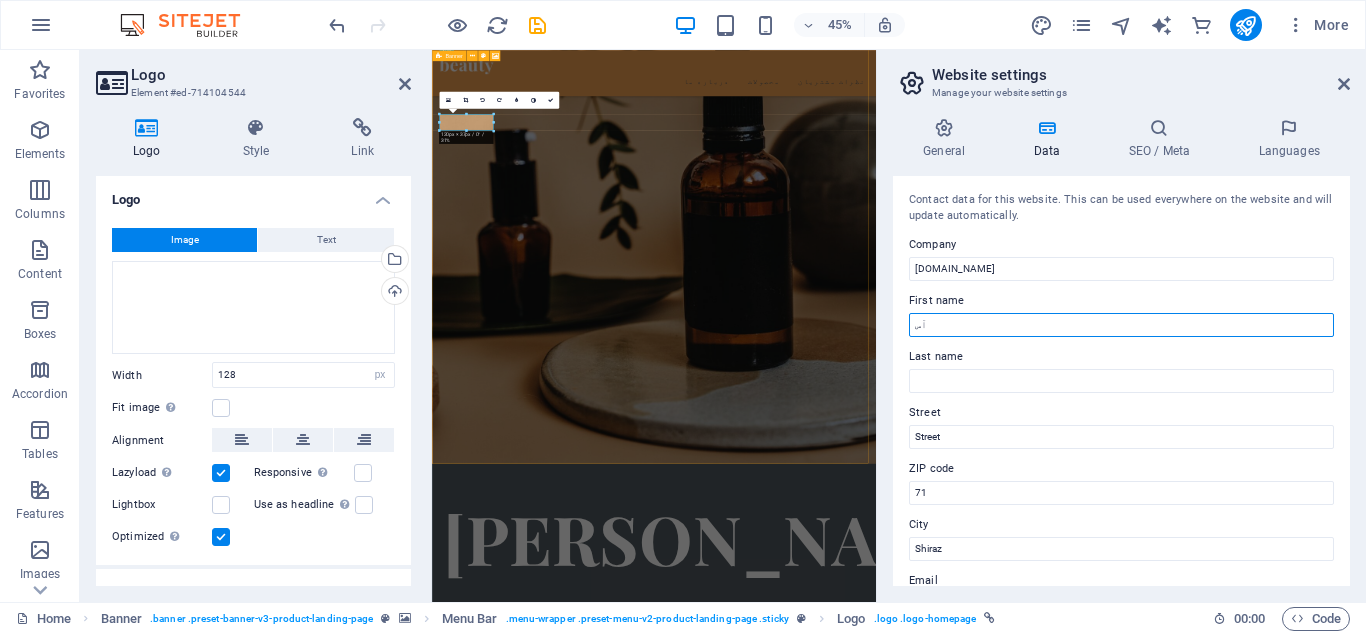 type on "آ" 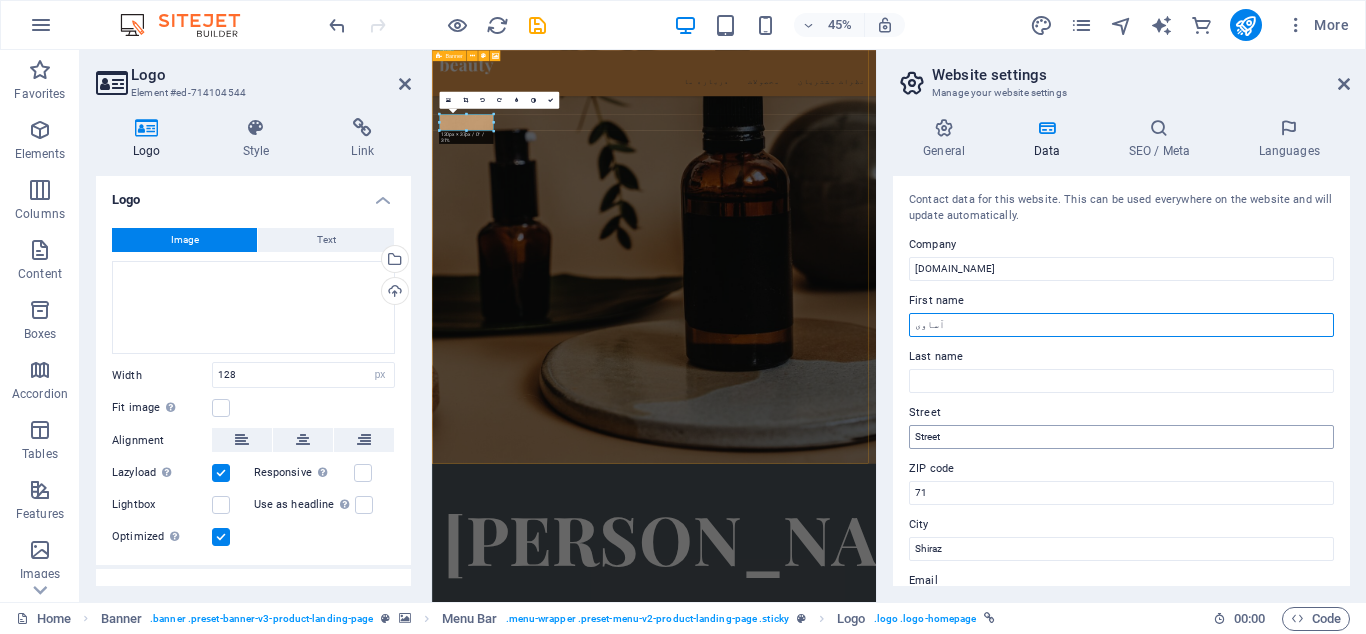 type on "آساوی" 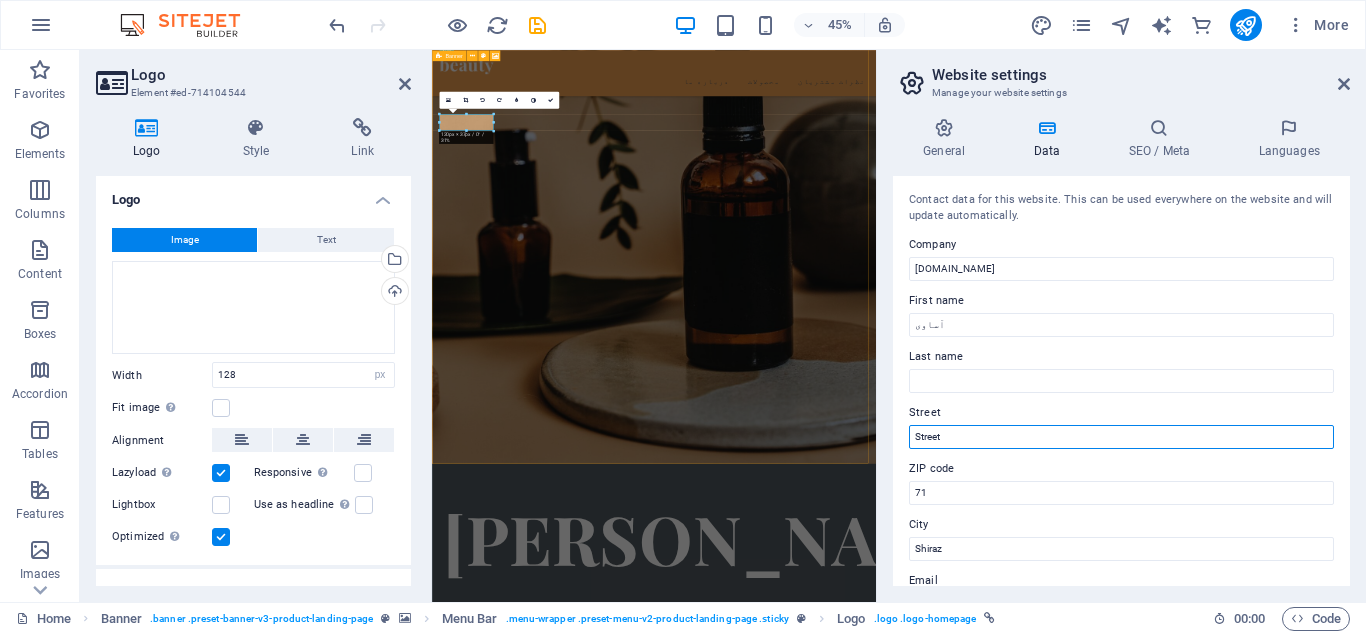 drag, startPoint x: 951, startPoint y: 438, endPoint x: 895, endPoint y: 436, distance: 56.0357 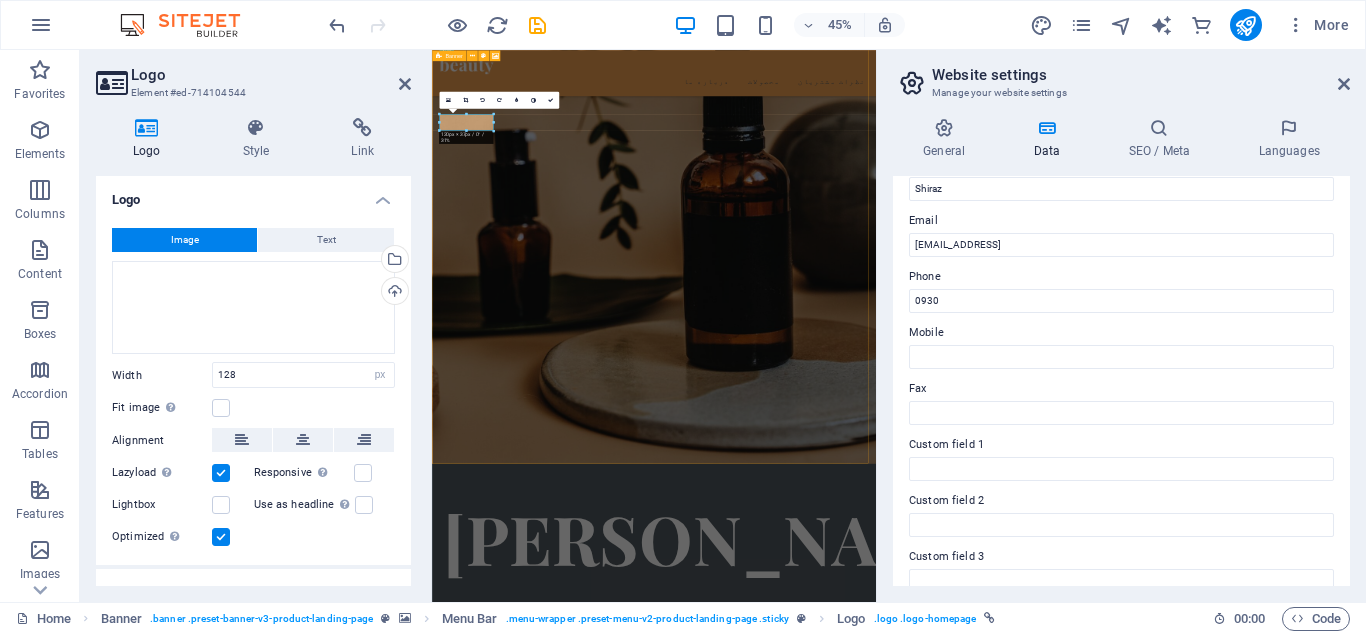 scroll, scrollTop: 270, scrollLeft: 0, axis: vertical 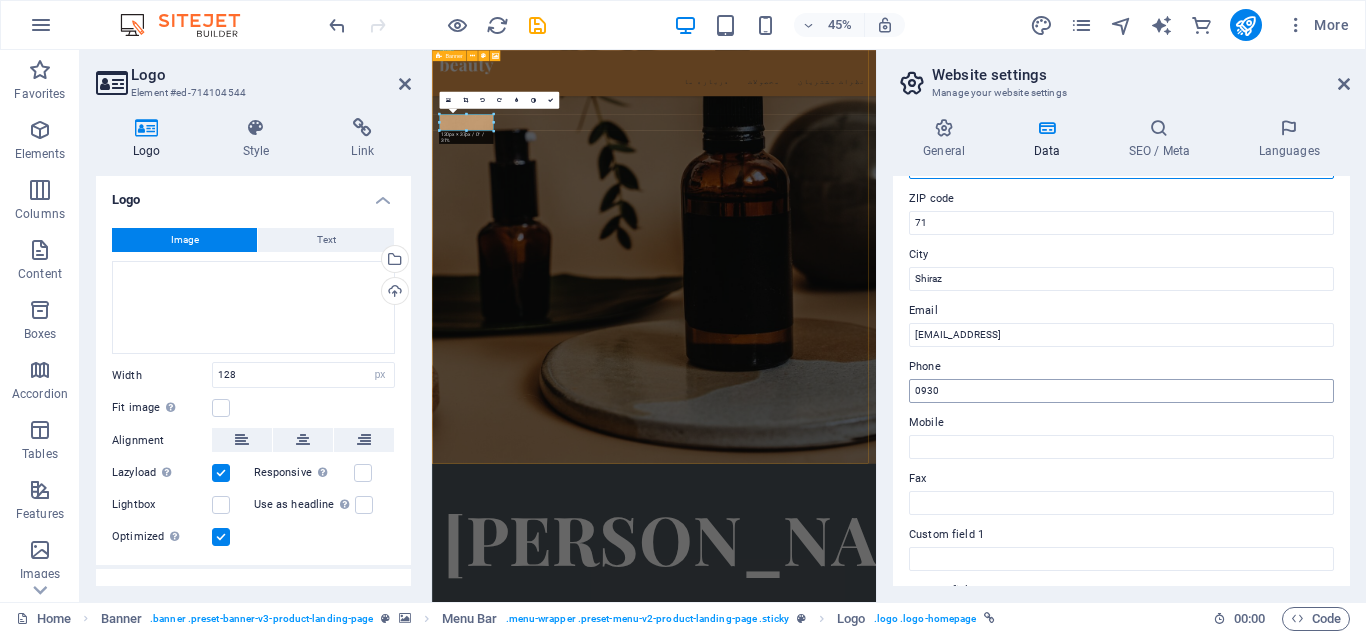 type 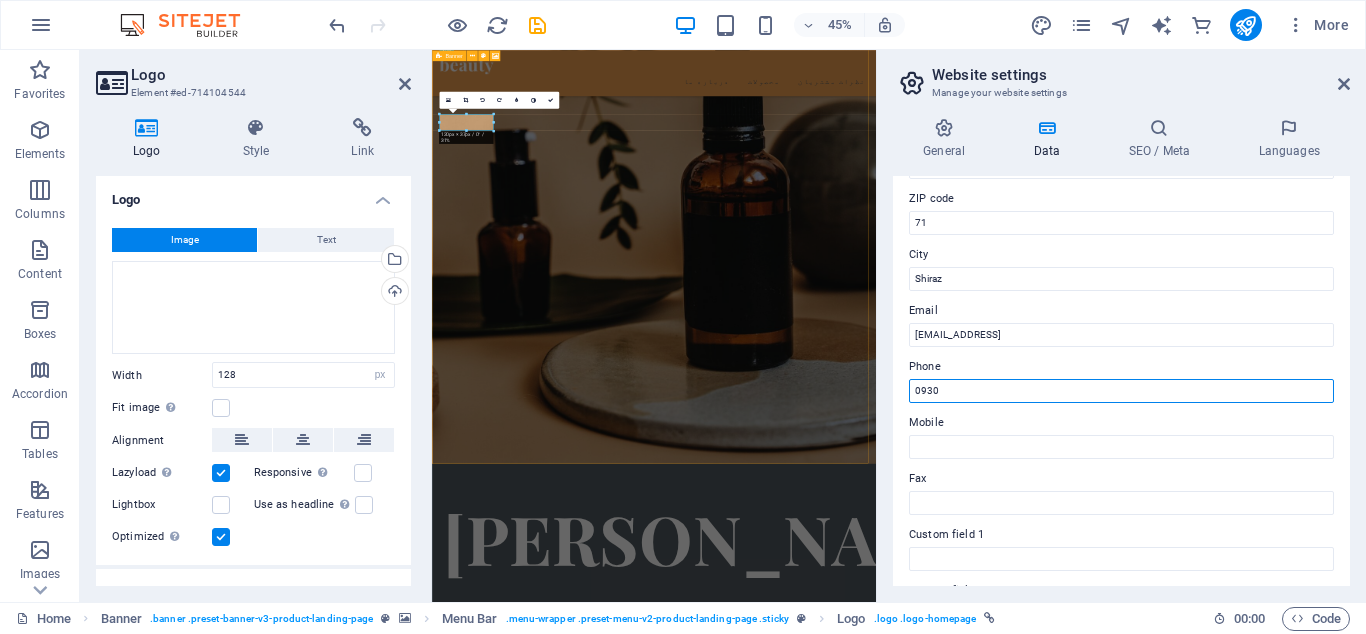 click on "0930" at bounding box center (1121, 391) 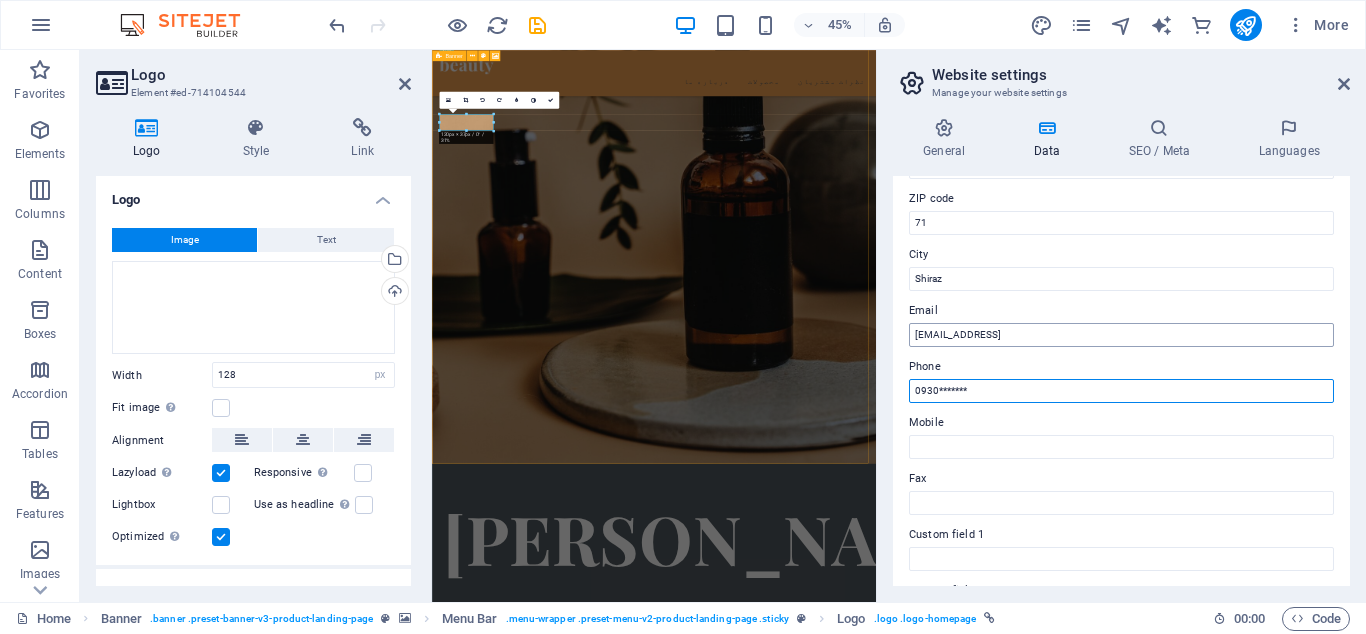 type on "0930*******" 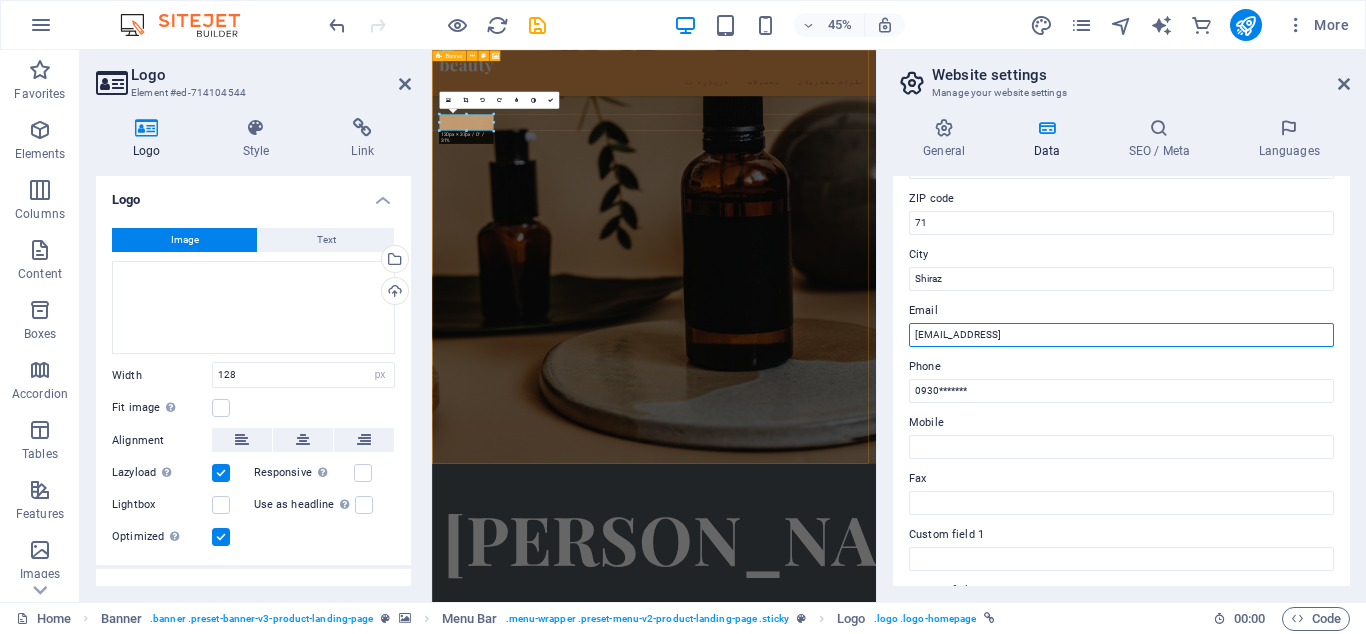 drag, startPoint x: 1130, startPoint y: 333, endPoint x: 710, endPoint y: 339, distance: 420.04285 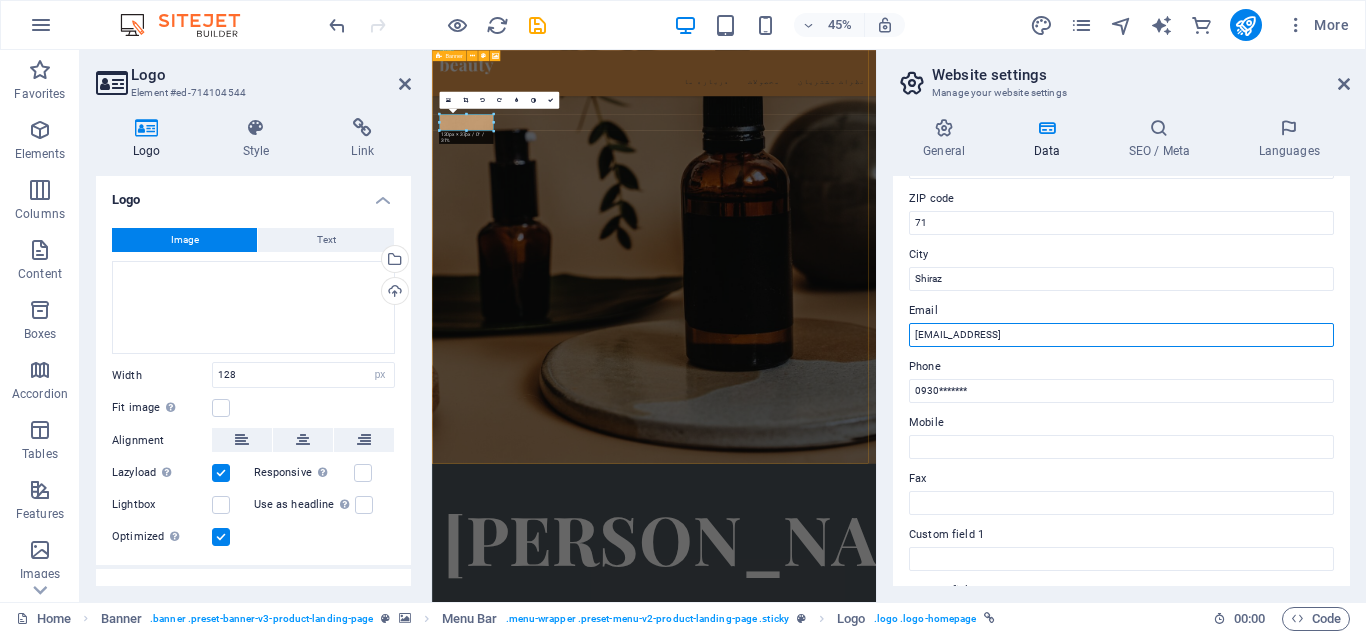 type on "A" 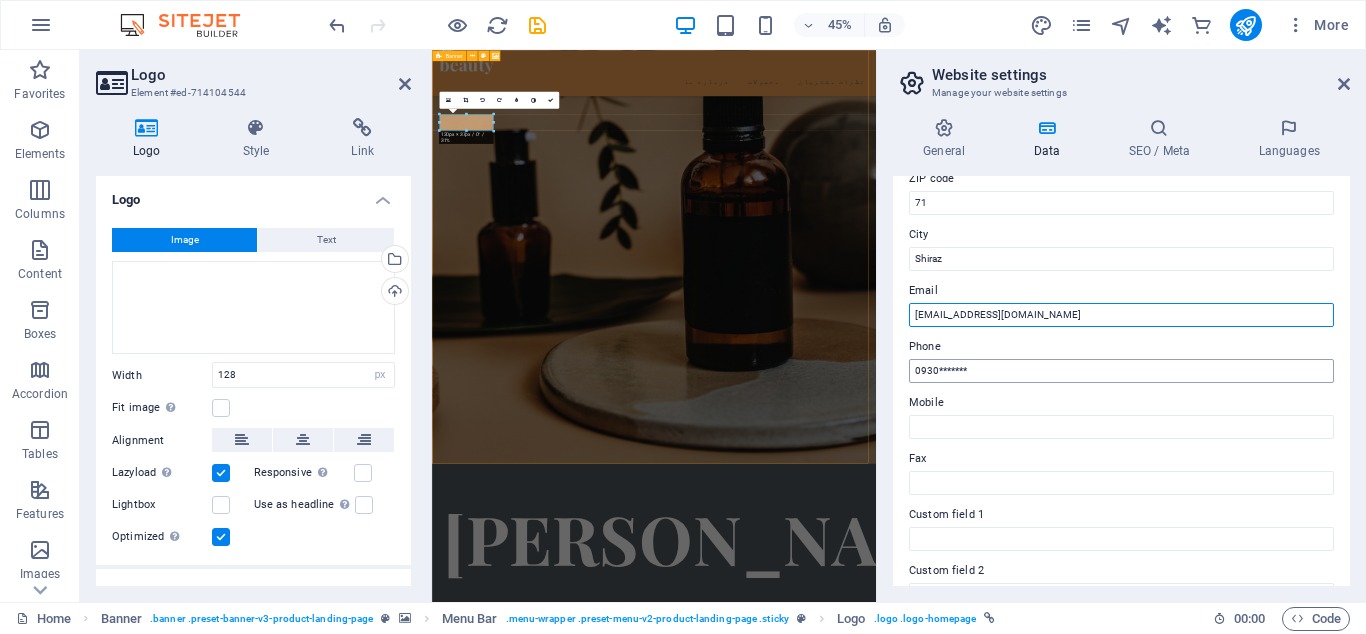 scroll, scrollTop: 180, scrollLeft: 0, axis: vertical 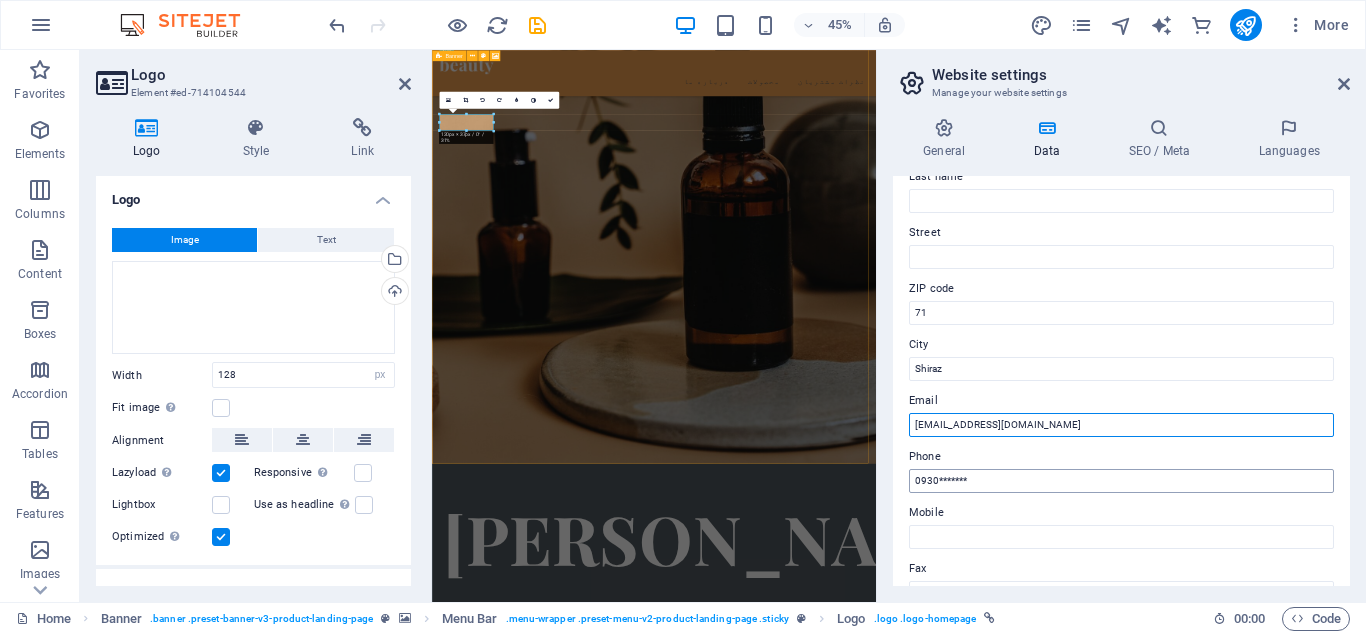 type on "[EMAIL_ADDRESS][DOMAIN_NAME]" 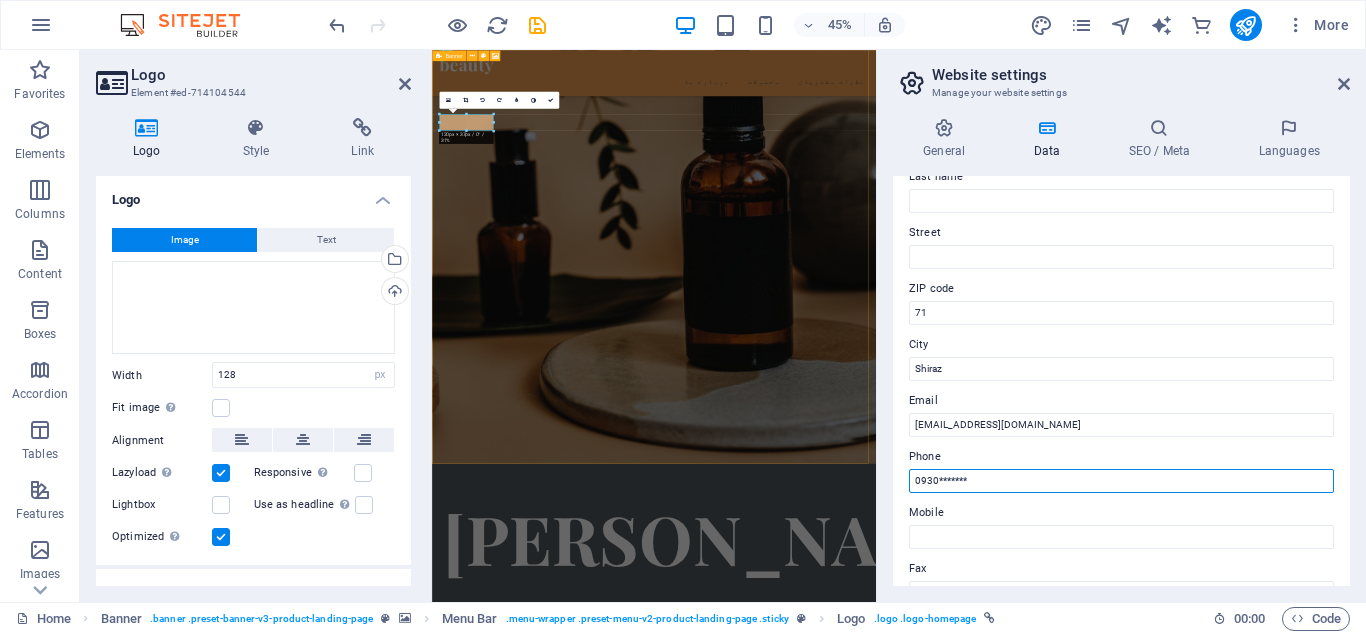 drag, startPoint x: 1020, startPoint y: 473, endPoint x: 931, endPoint y: 927, distance: 462.64133 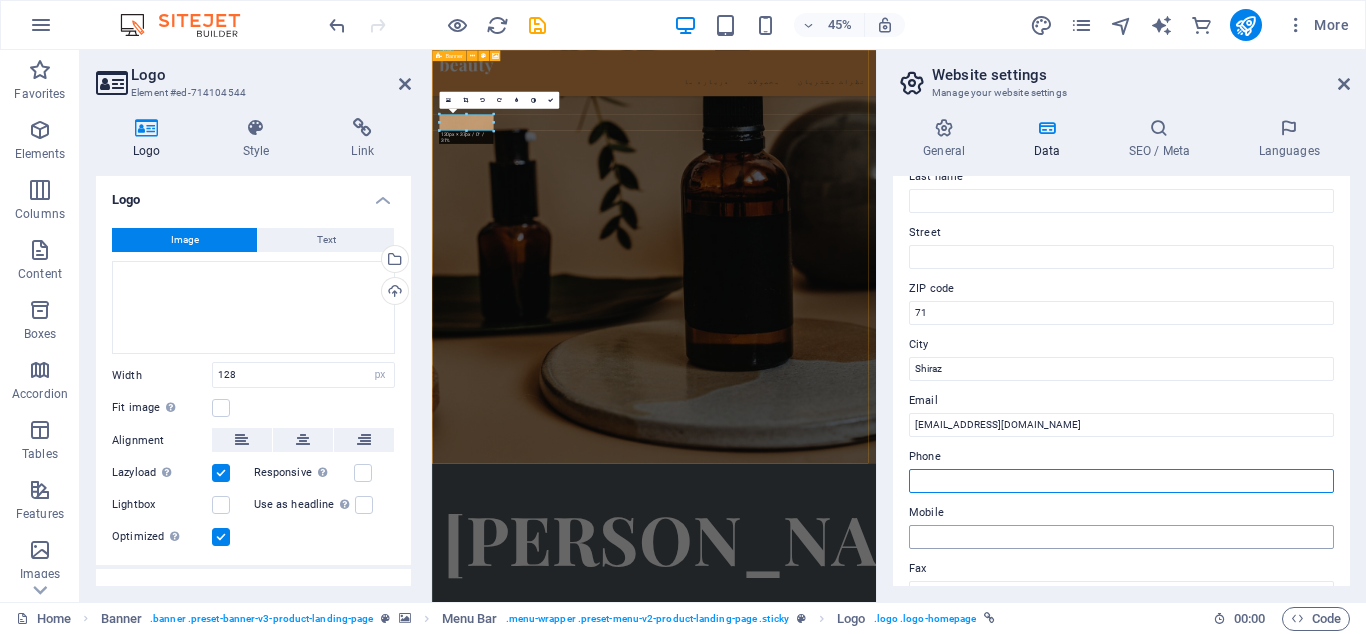 type 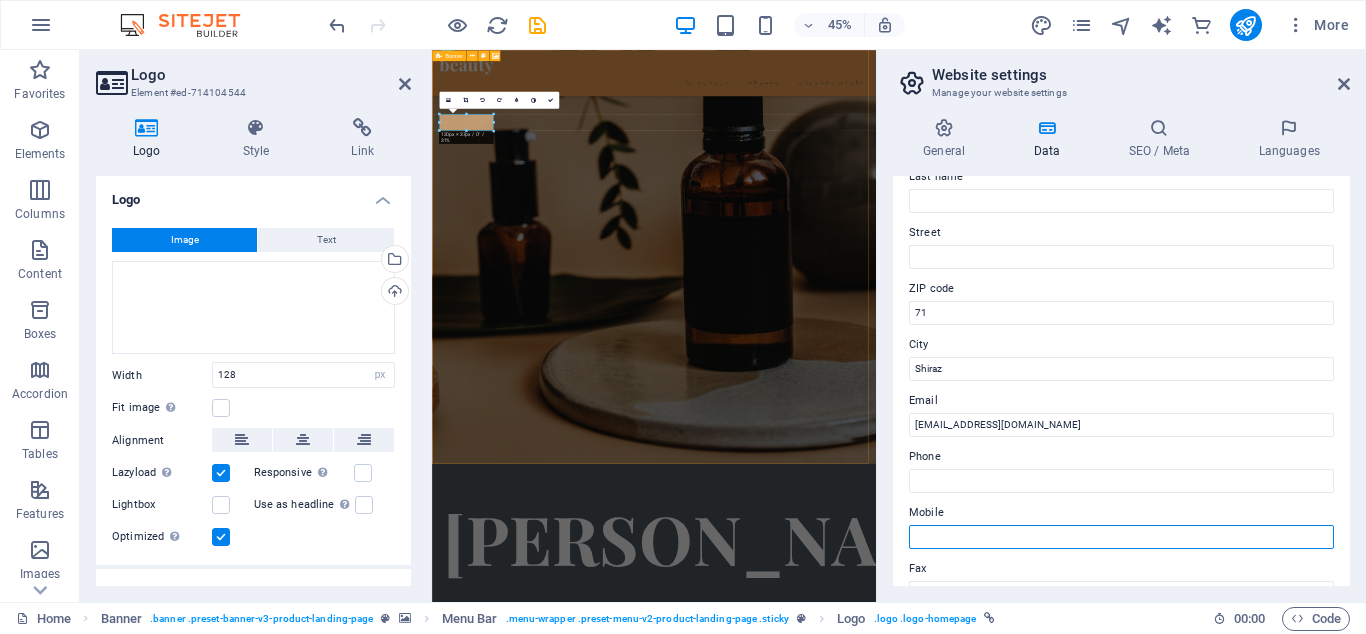 click on "Mobile" at bounding box center [1121, 537] 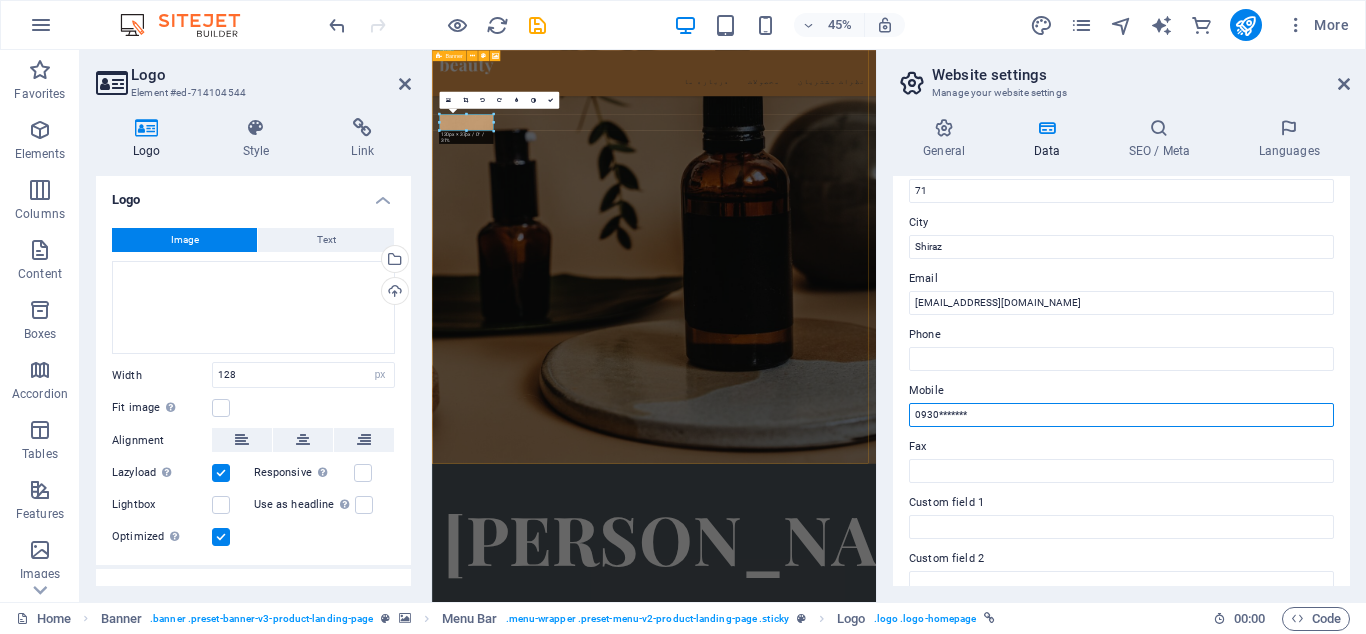 scroll, scrollTop: 360, scrollLeft: 0, axis: vertical 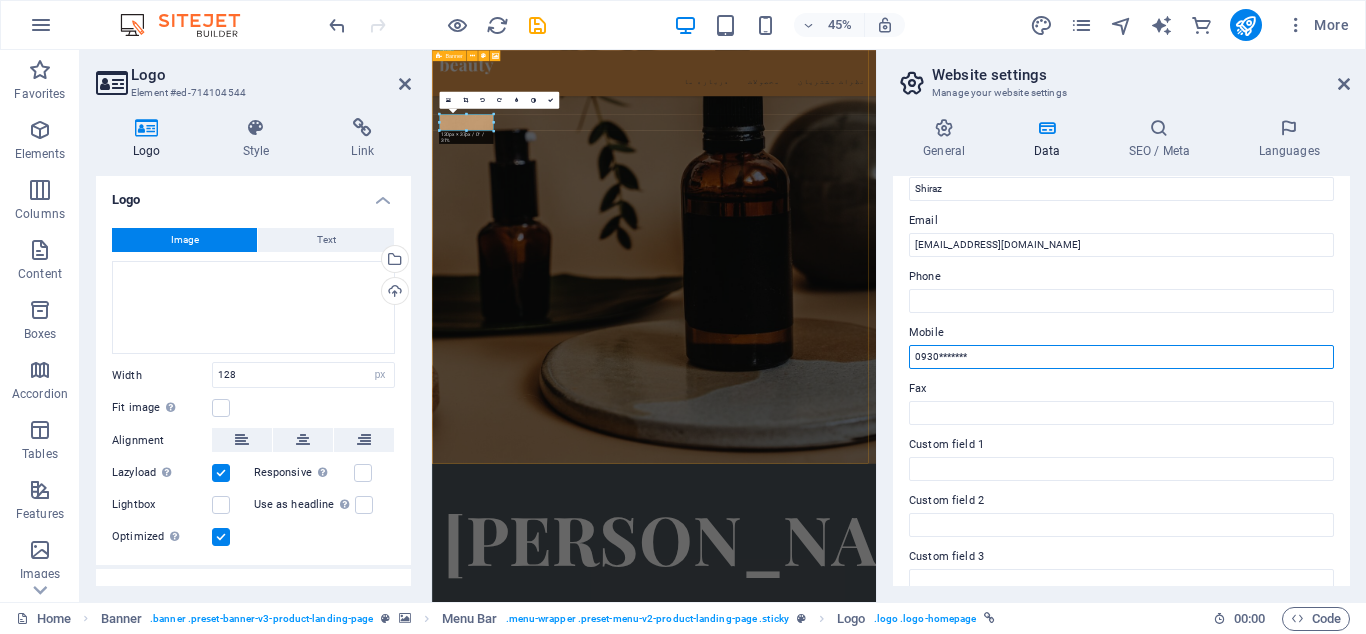 click on "0930*******" at bounding box center [1121, 357] 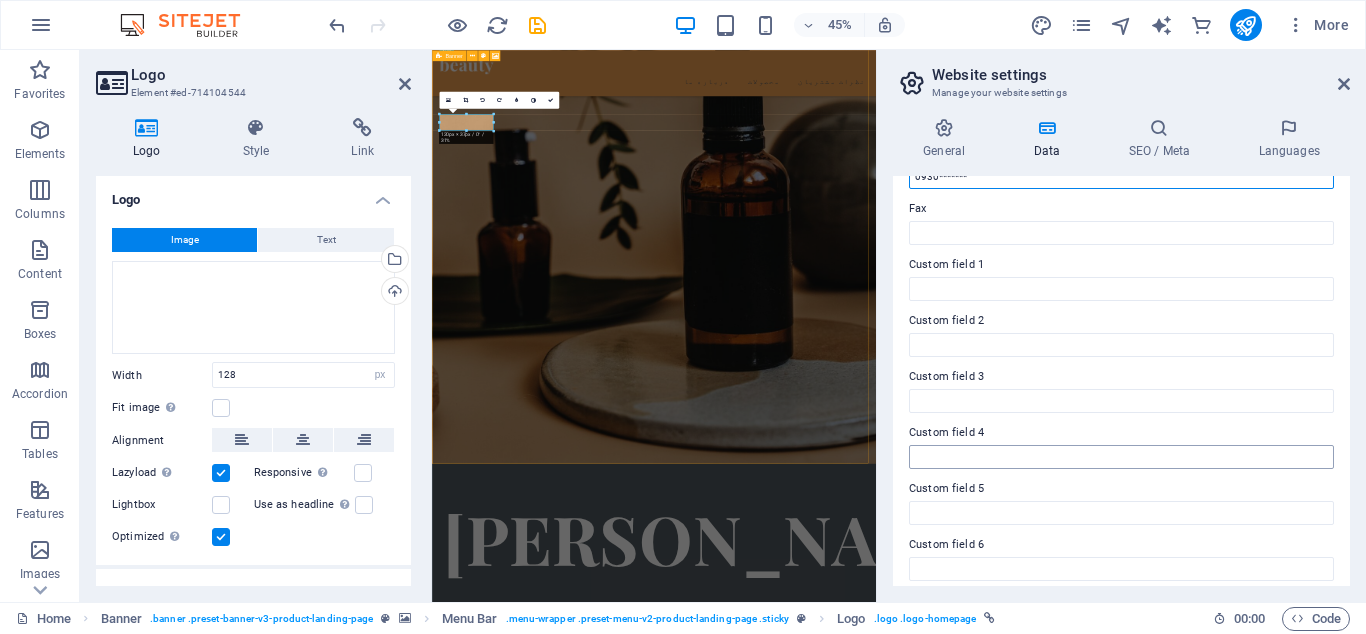 scroll, scrollTop: 551, scrollLeft: 0, axis: vertical 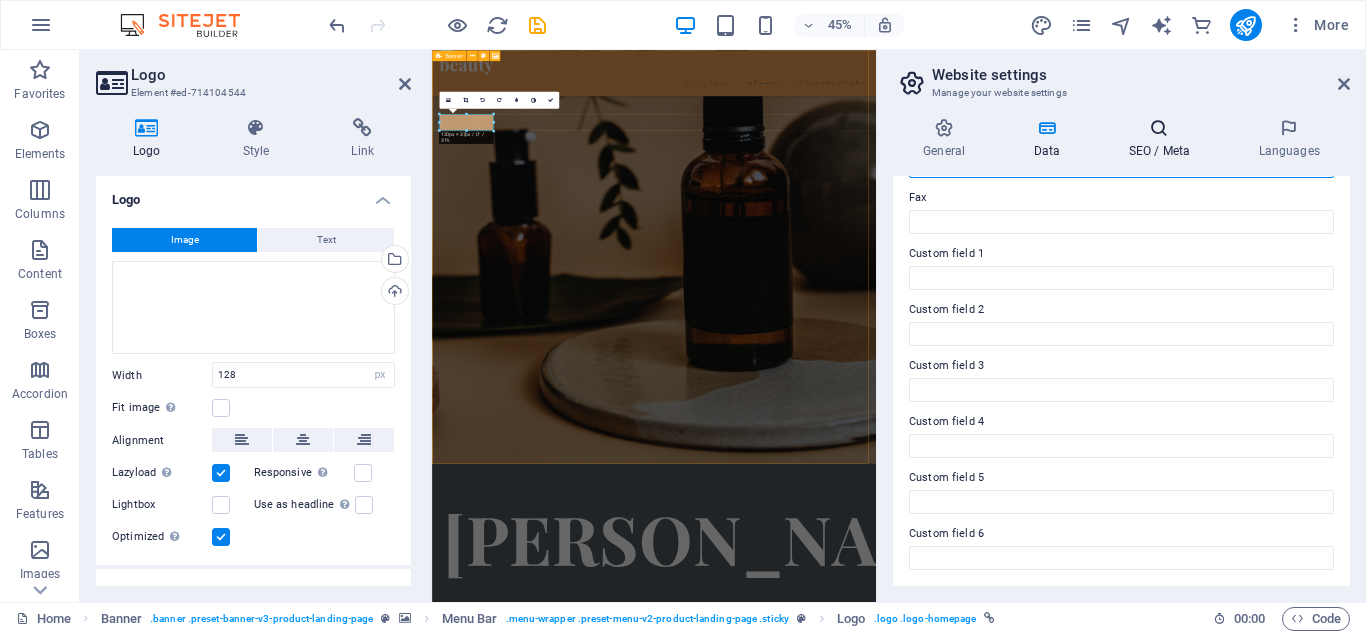 type on "0930*******" 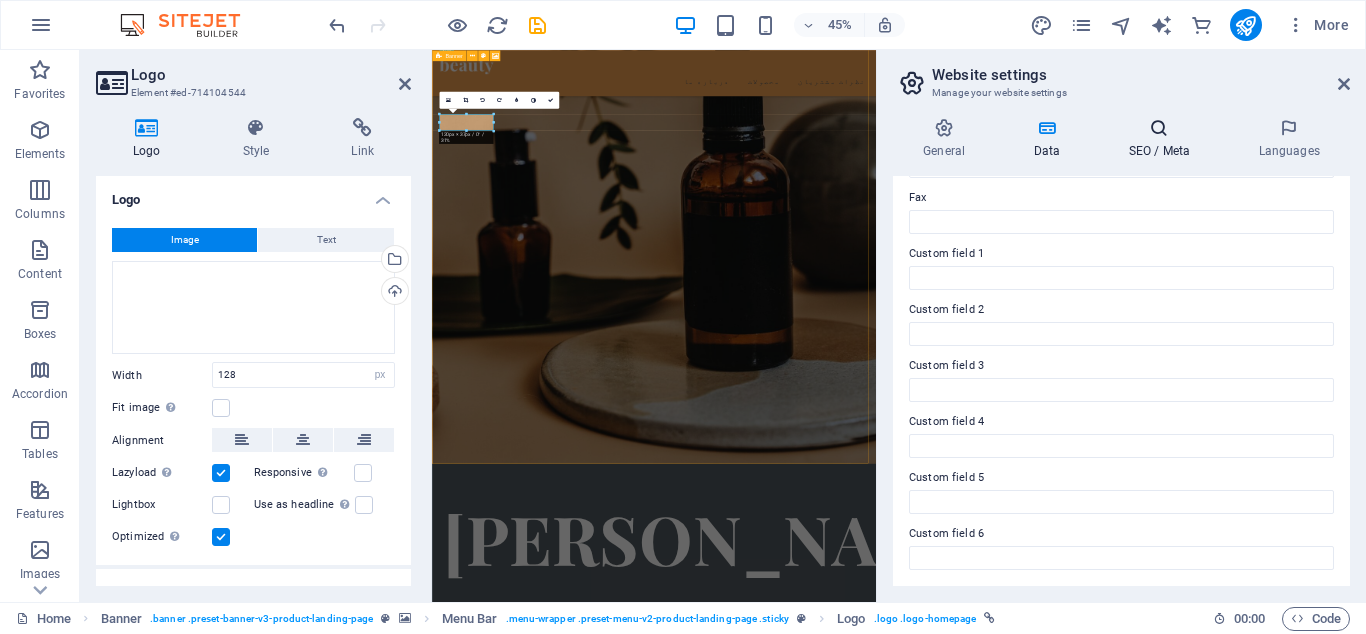 click on "SEO / Meta" at bounding box center [1163, 139] 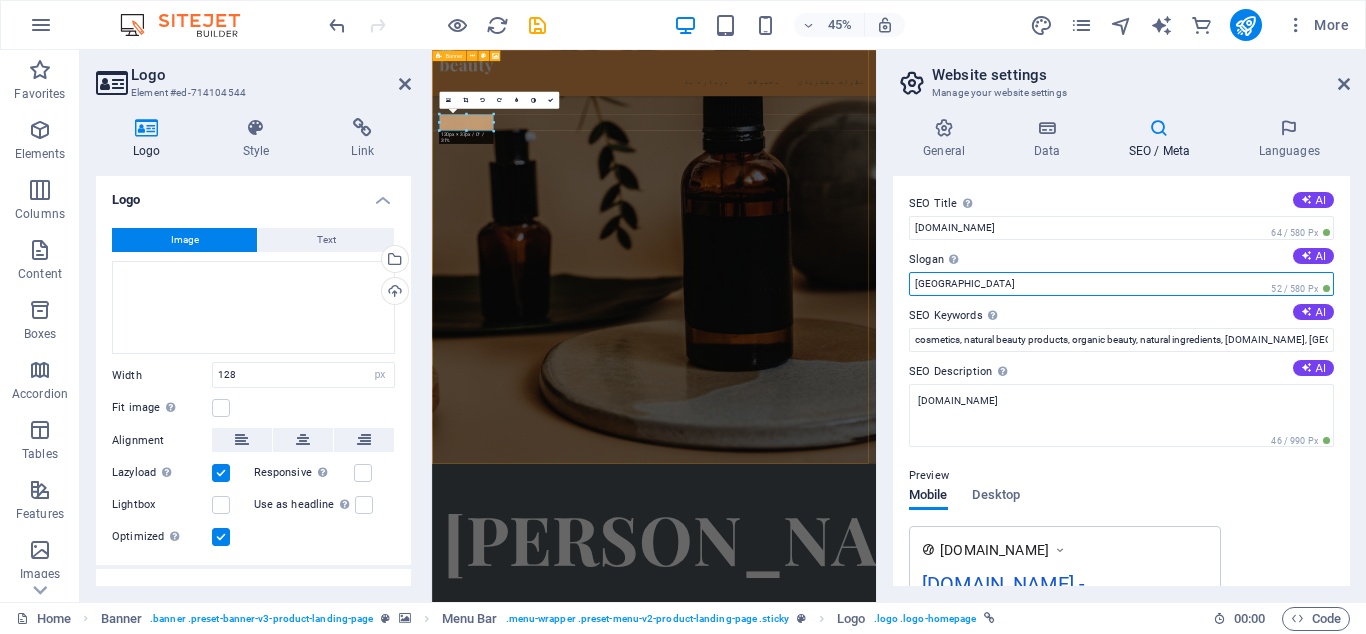drag, startPoint x: 1202, startPoint y: 290, endPoint x: 751, endPoint y: 235, distance: 454.34128 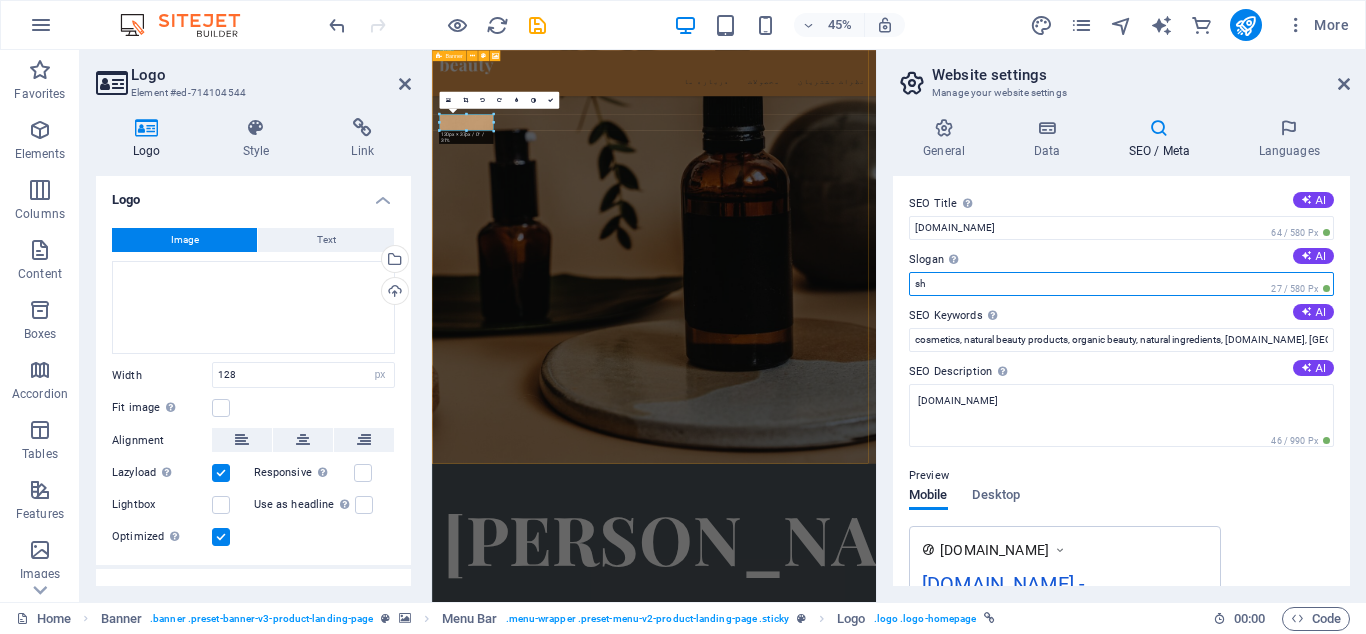 type on "s" 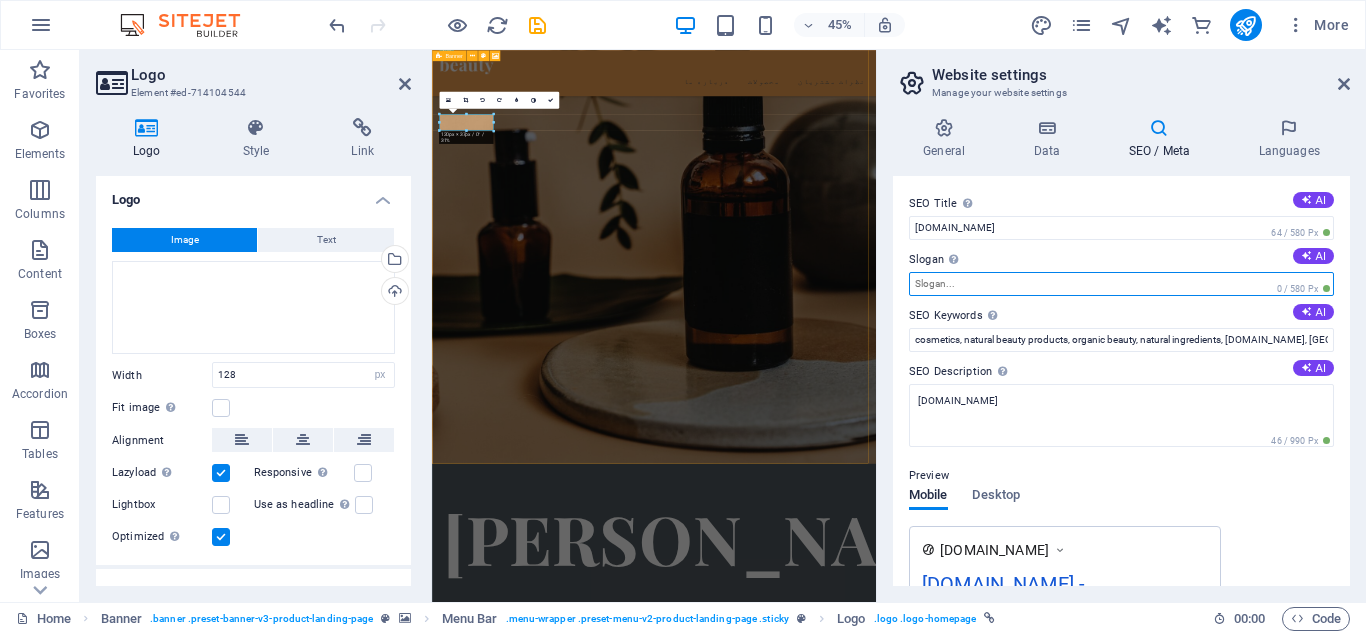 type on "ا" 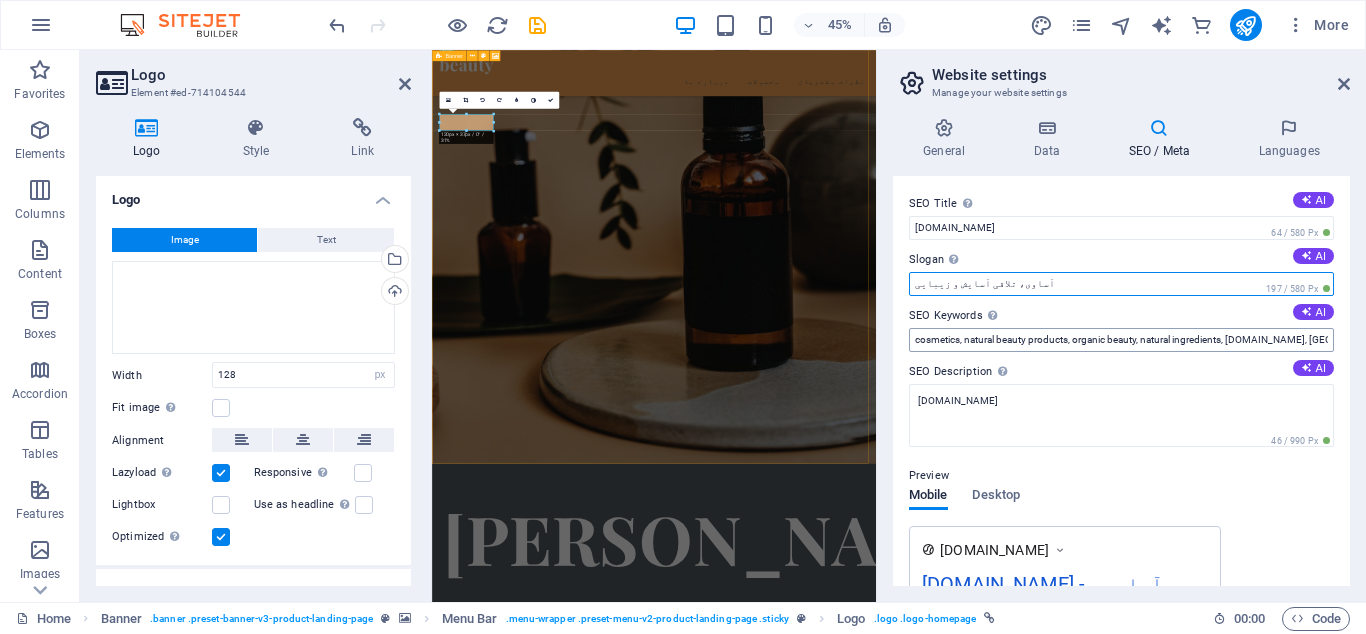 type on "آساوی، تلاقی آسایش و زیبایی" 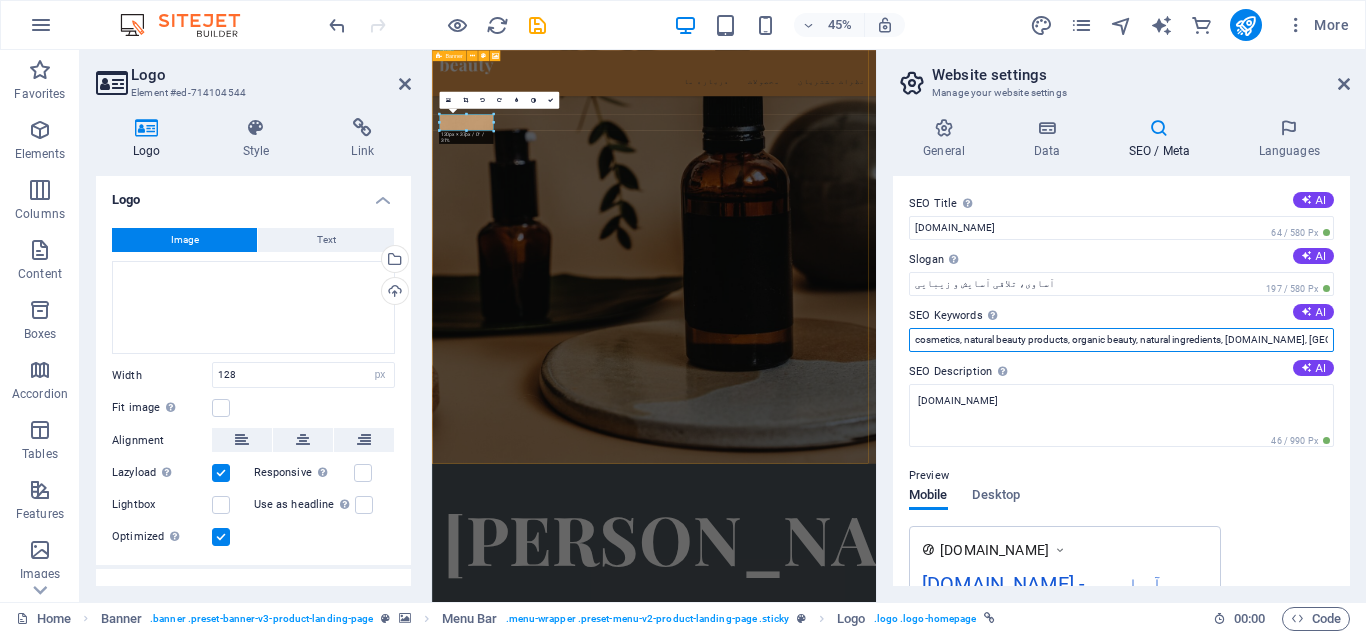 click on "cosmetics, natural beauty products, organic beauty, natural ingredients, asavi.ir, Berlin" at bounding box center (1121, 340) 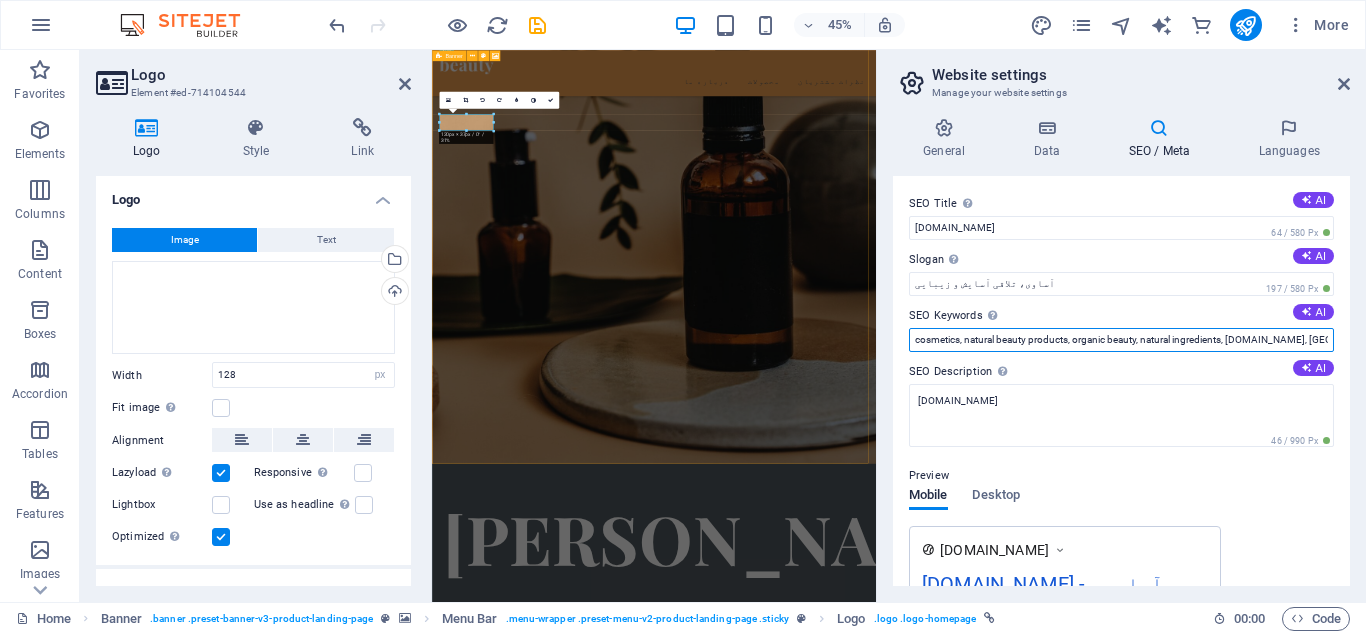 drag, startPoint x: 1305, startPoint y: 342, endPoint x: 1265, endPoint y: 343, distance: 40.012497 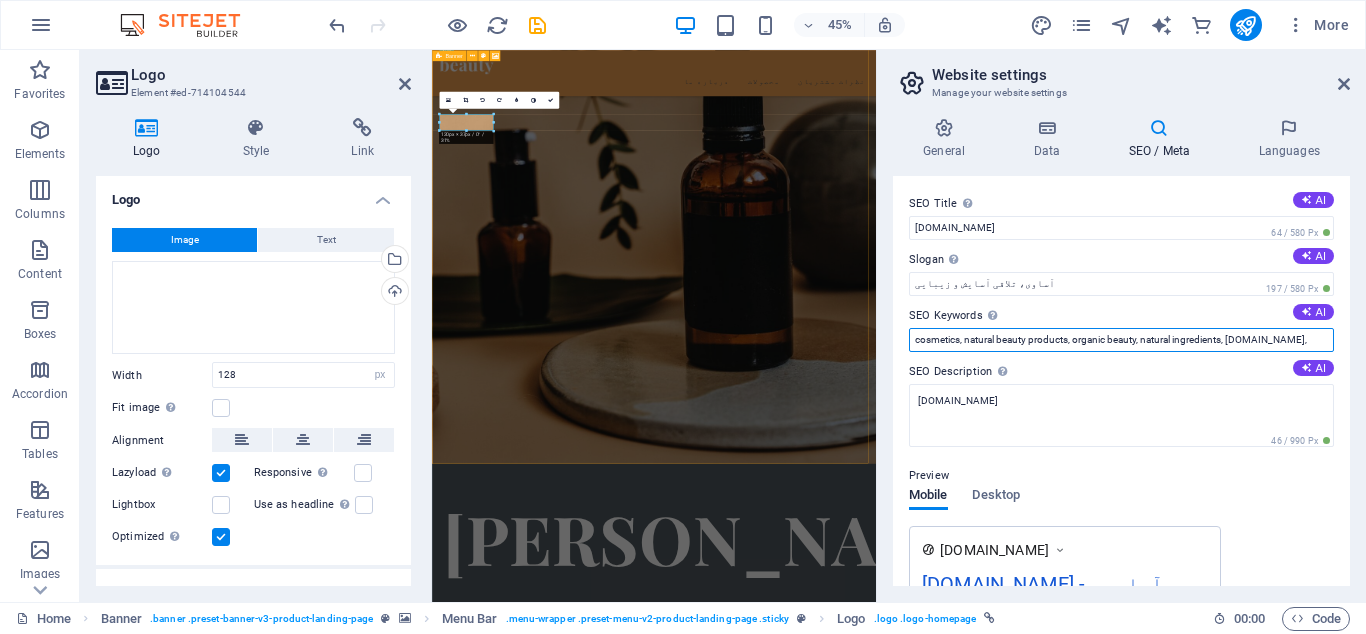 drag, startPoint x: 1232, startPoint y: 343, endPoint x: 1167, endPoint y: 345, distance: 65.03076 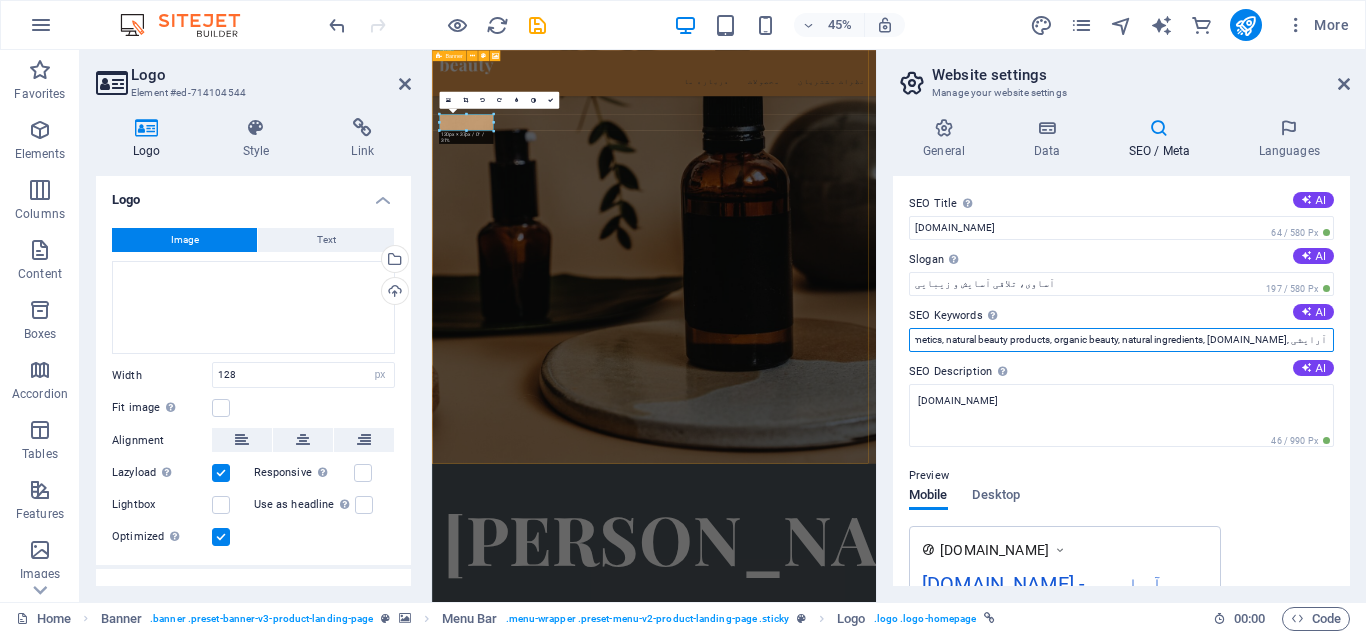 scroll, scrollTop: 0, scrollLeft: 0, axis: both 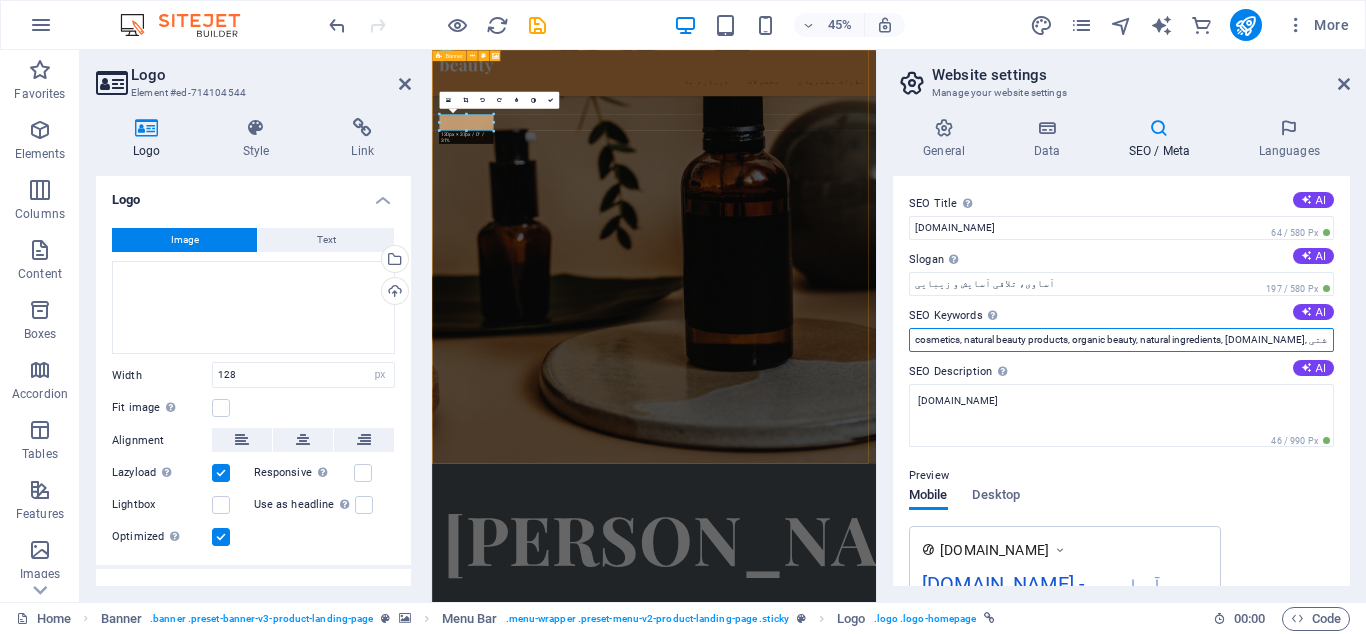 drag, startPoint x: 1111, startPoint y: 342, endPoint x: 1079, endPoint y: 342, distance: 32 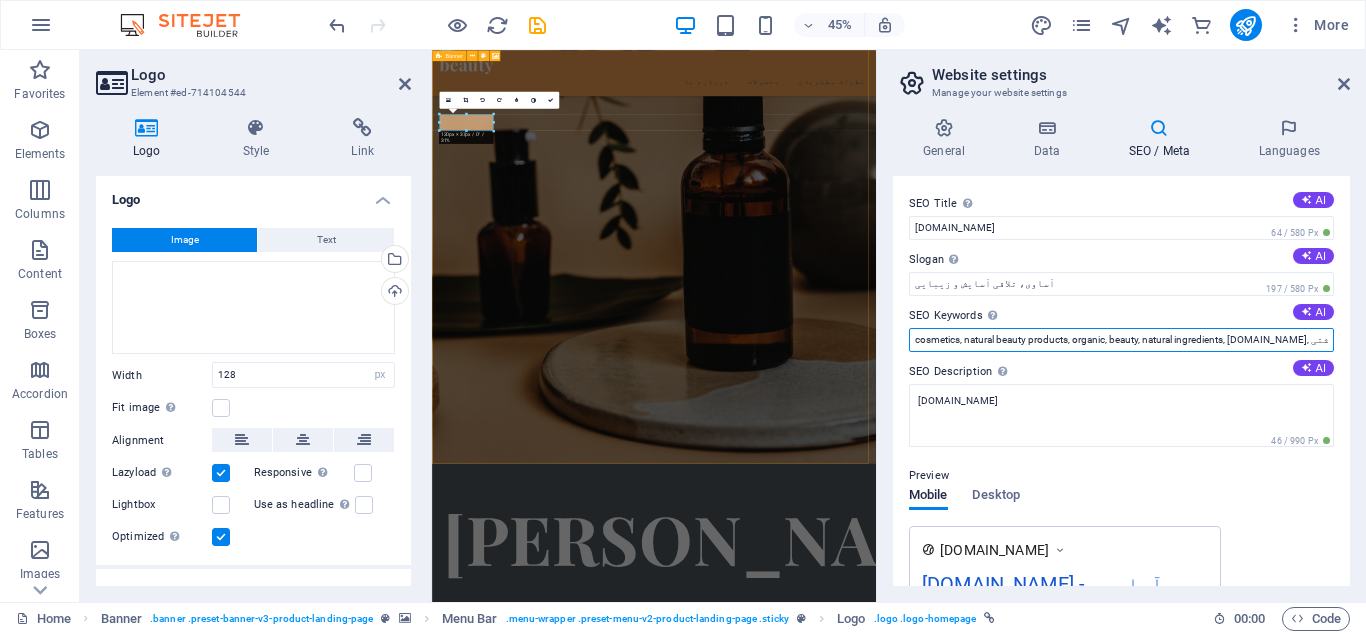 drag, startPoint x: 1068, startPoint y: 342, endPoint x: 969, endPoint y: 342, distance: 99 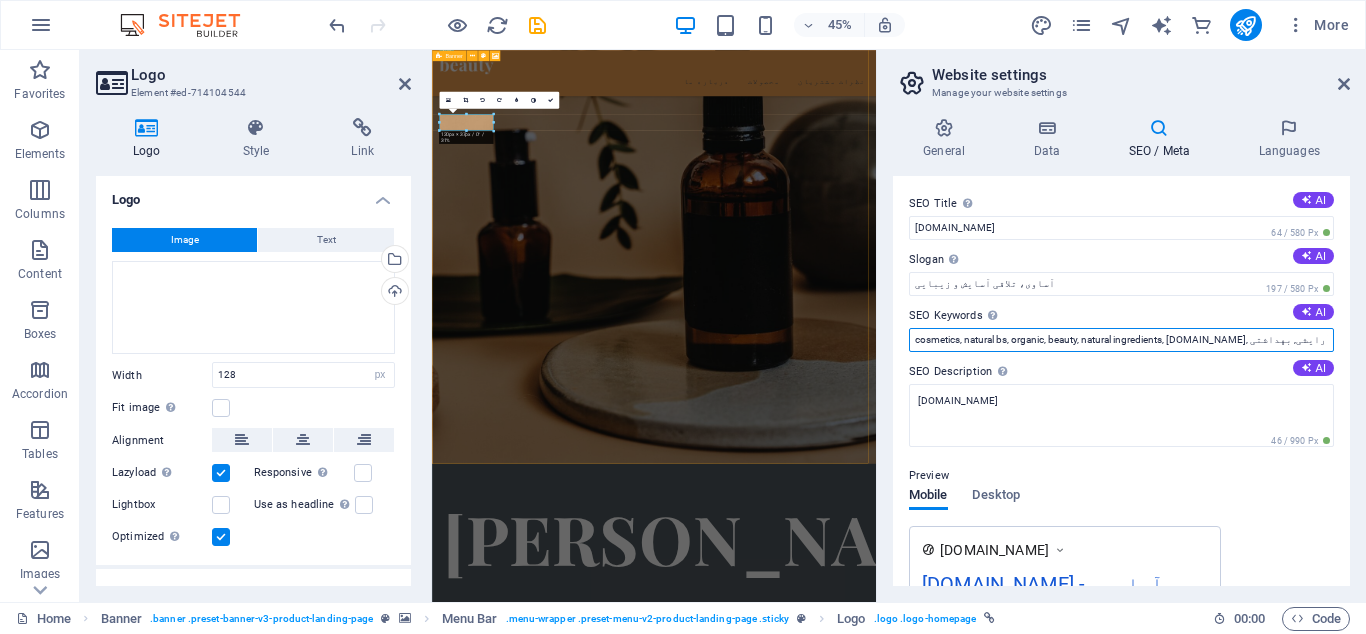 click on "cosmetics, natural bs, organic, beauty, natural ingredients, asavi.ir, آرایشی, بهداشتی" at bounding box center (1121, 340) 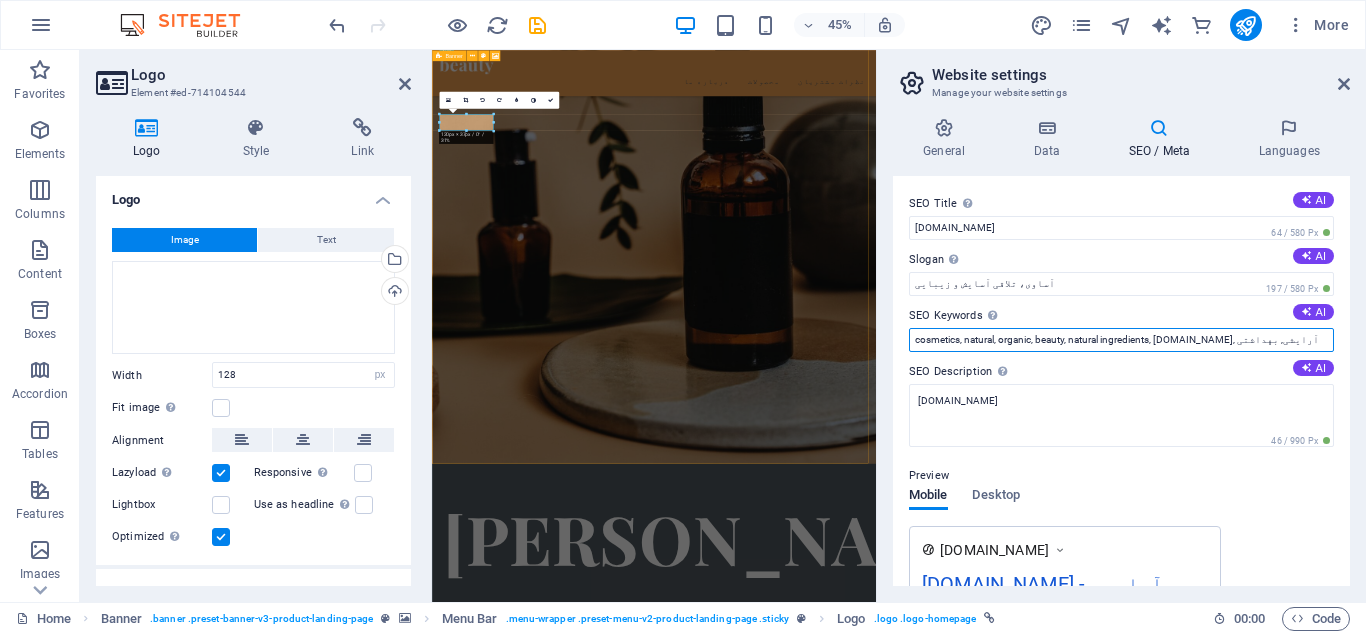 click on "cosmetics, natural, organic, beauty, natural ingredients, asavi.ir, آرایشی, بهداشتی" at bounding box center [1121, 340] 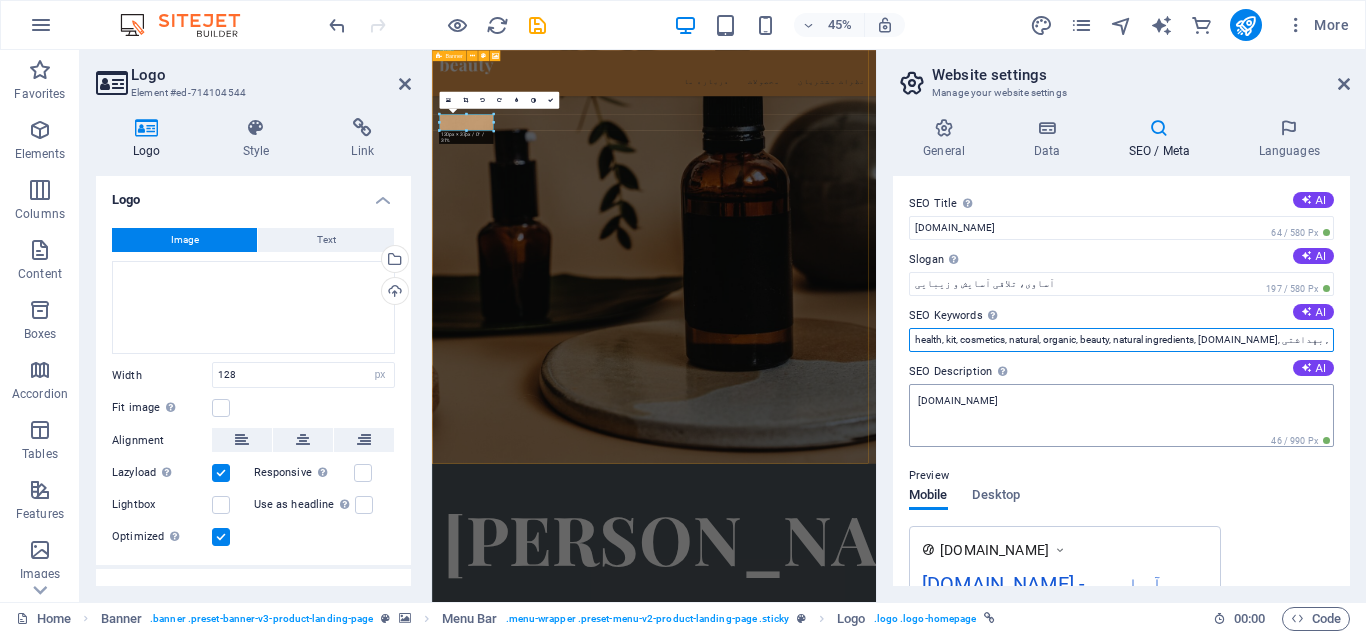 type on "health, kit, cosmetics, natural, organic, beauty, natural ingredients, [DOMAIN_NAME], آرایشی, بهداشتی" 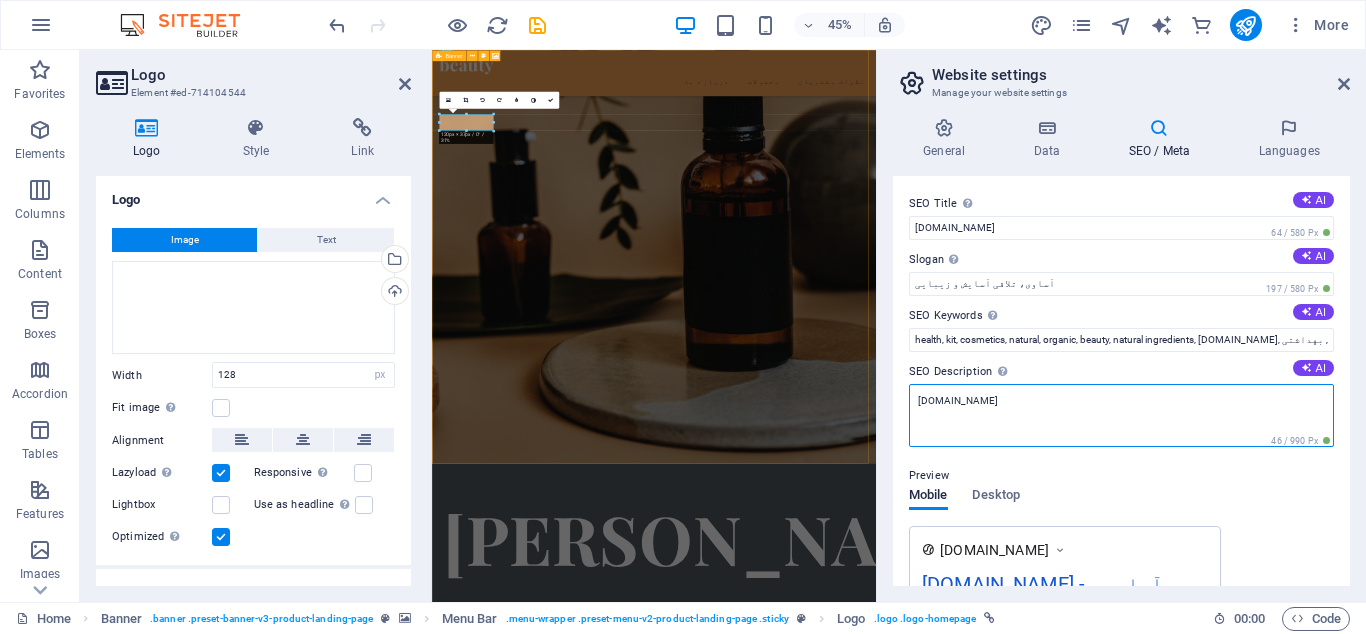 click on "[DOMAIN_NAME]" at bounding box center [1121, 415] 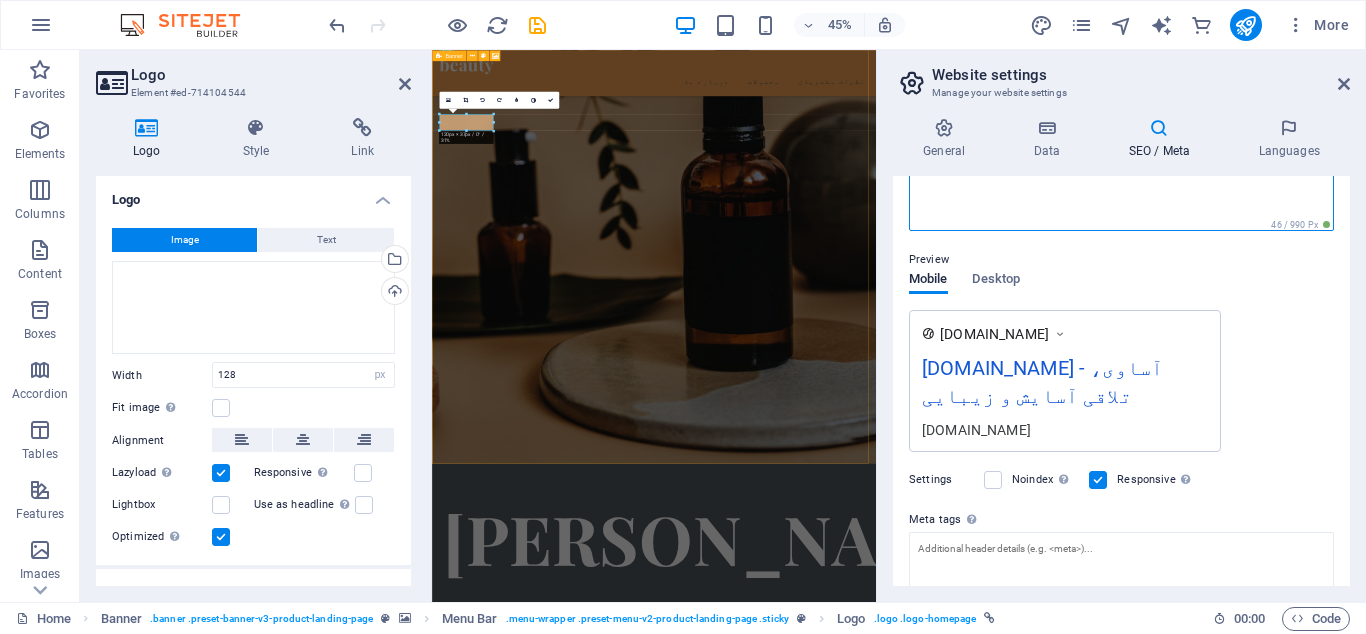 scroll, scrollTop: 270, scrollLeft: 0, axis: vertical 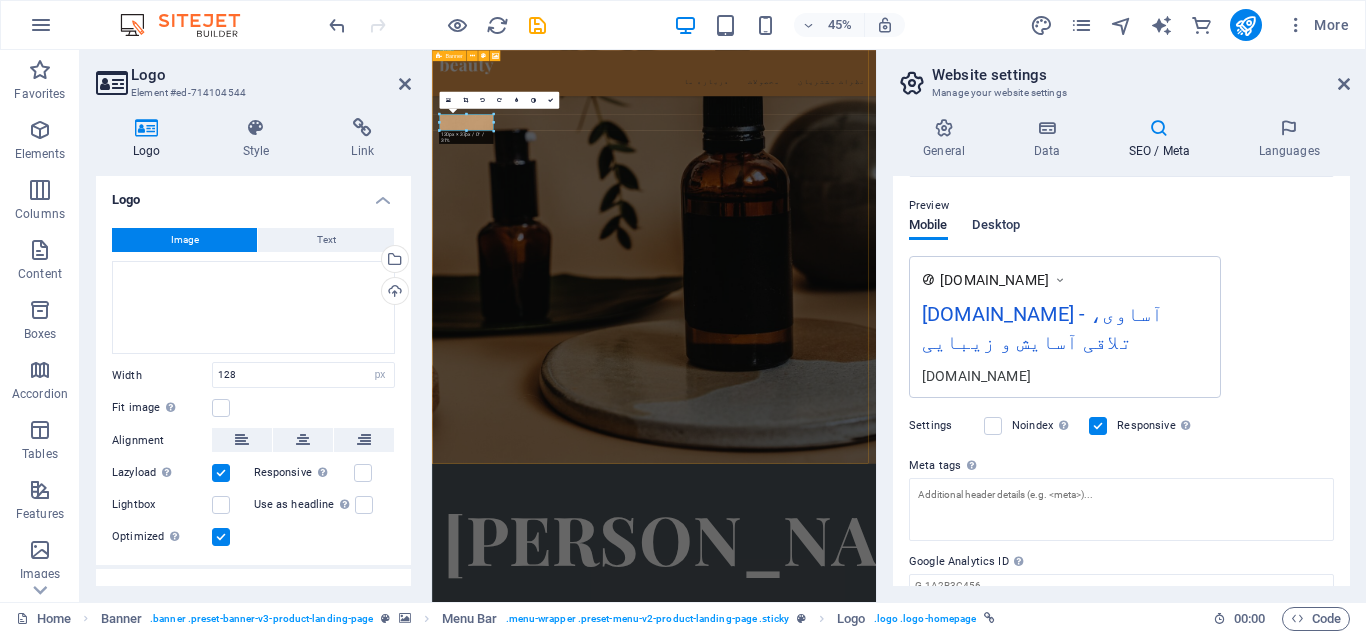 click on "Desktop" at bounding box center (996, 227) 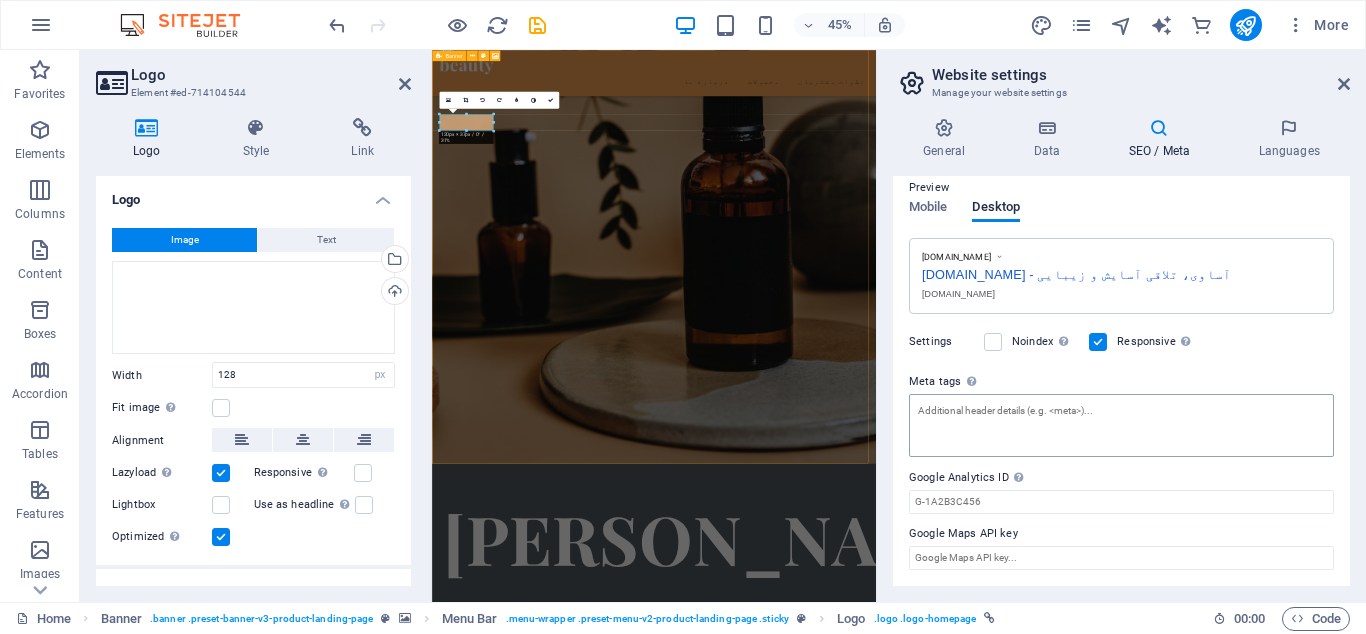 scroll, scrollTop: 322, scrollLeft: 0, axis: vertical 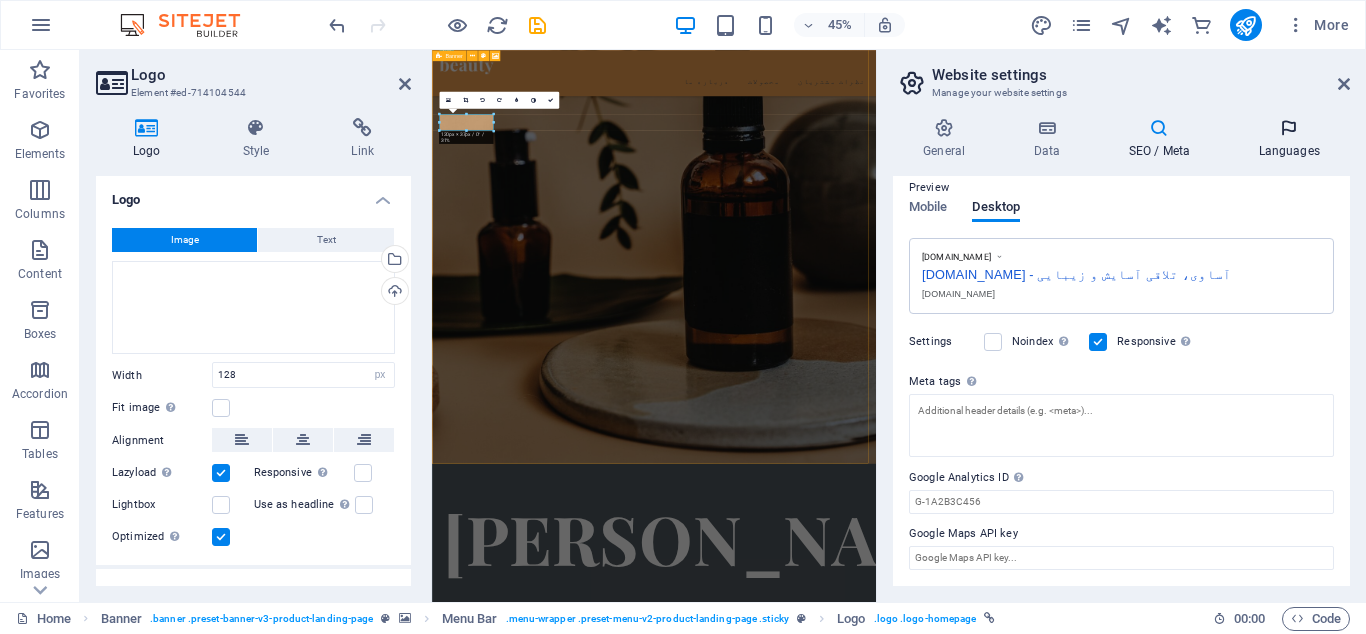 click on "Languages" at bounding box center (1289, 139) 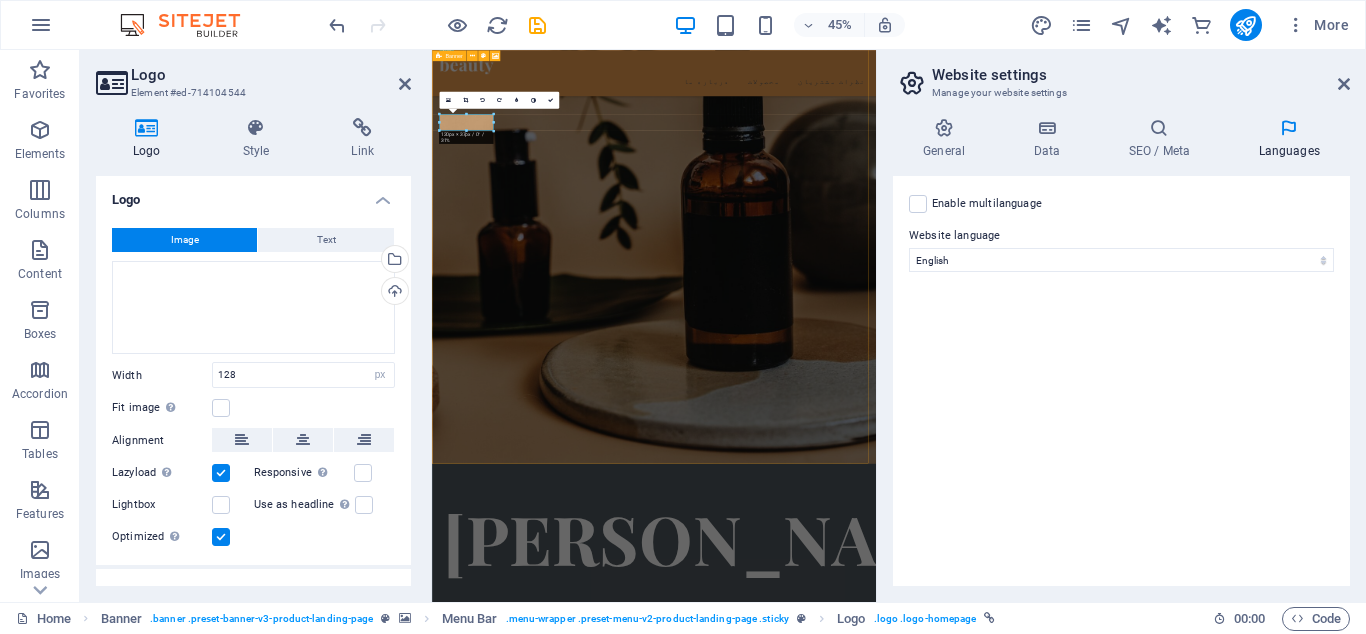click on "Enable multilanguage To disable multilanguage delete all languages until only one language remains." at bounding box center (987, 204) 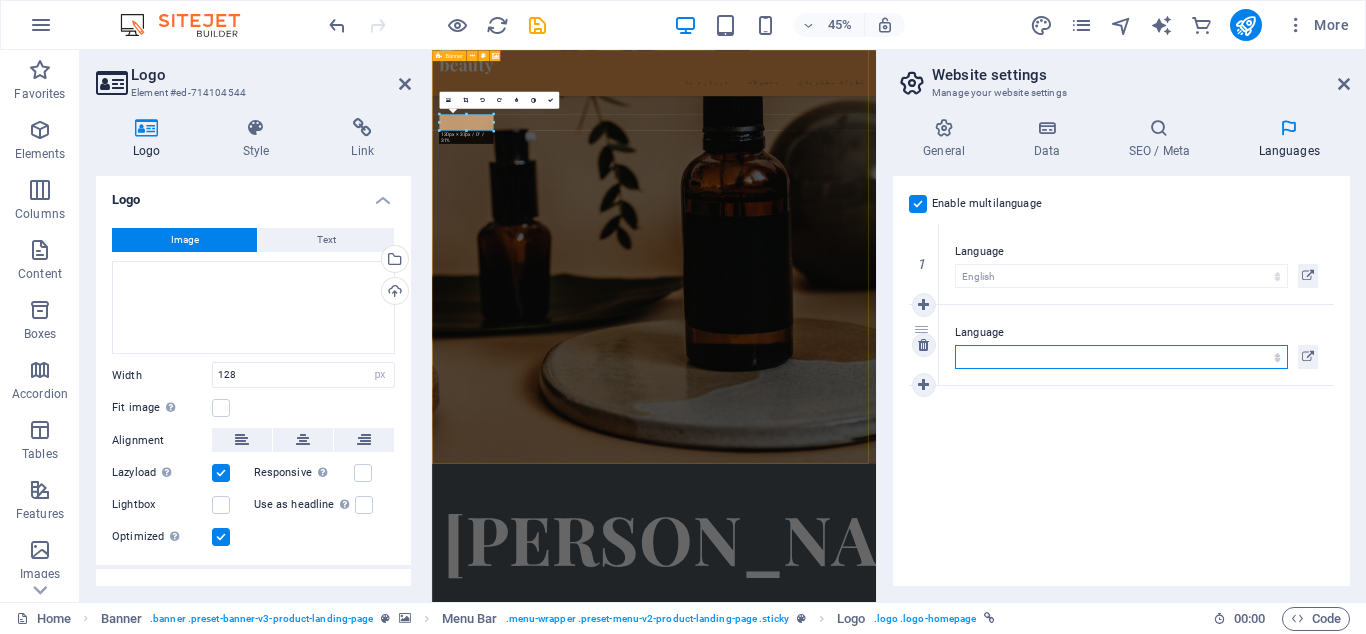 drag, startPoint x: 1122, startPoint y: 366, endPoint x: 1136, endPoint y: 357, distance: 16.643316 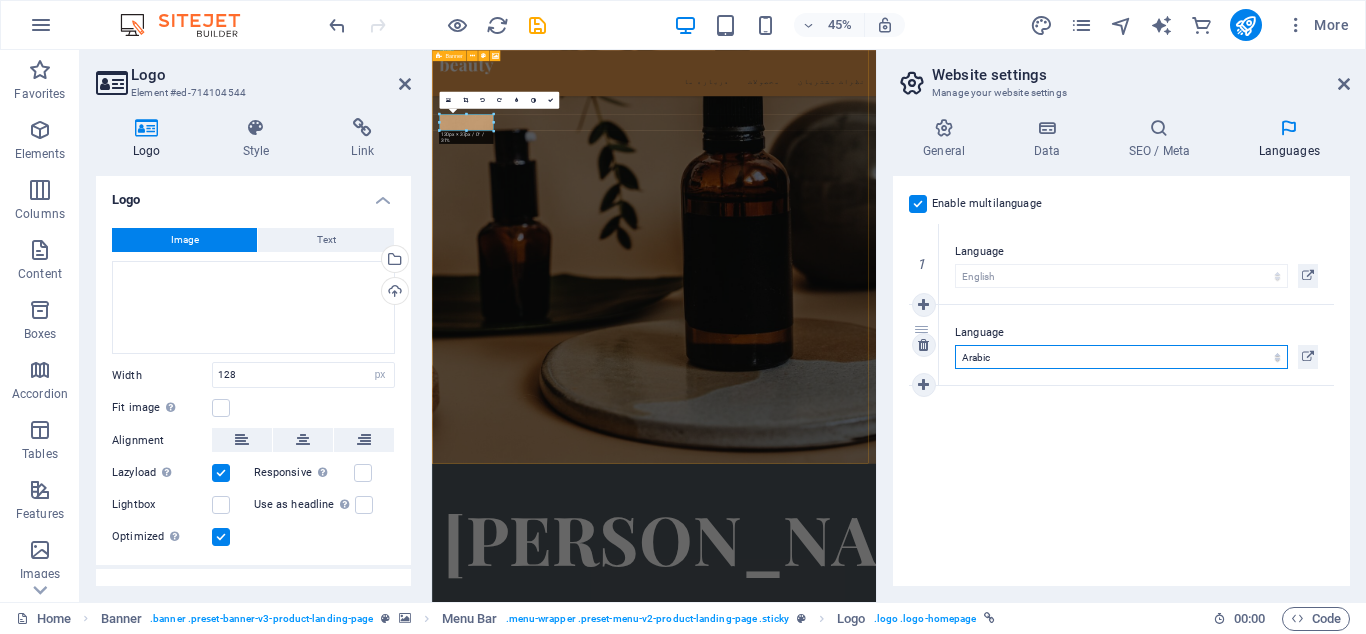 click on "Arabic" at bounding box center (0, 0) 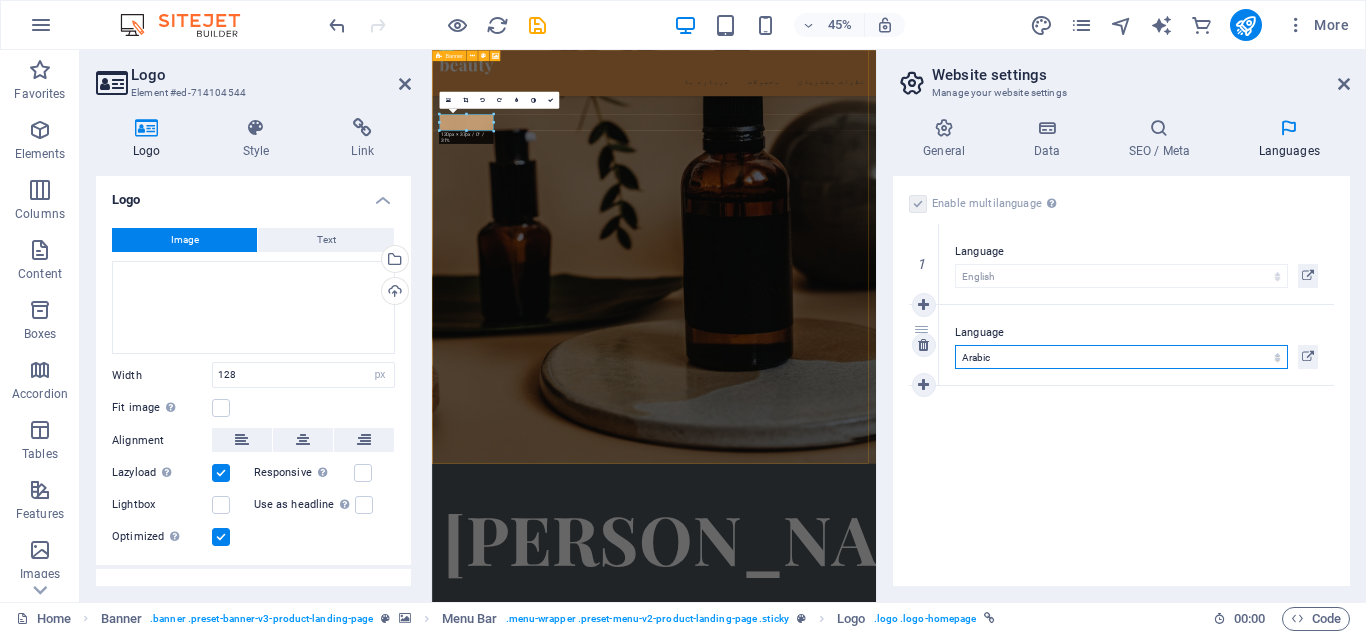 click on "2" at bounding box center (924, 345) 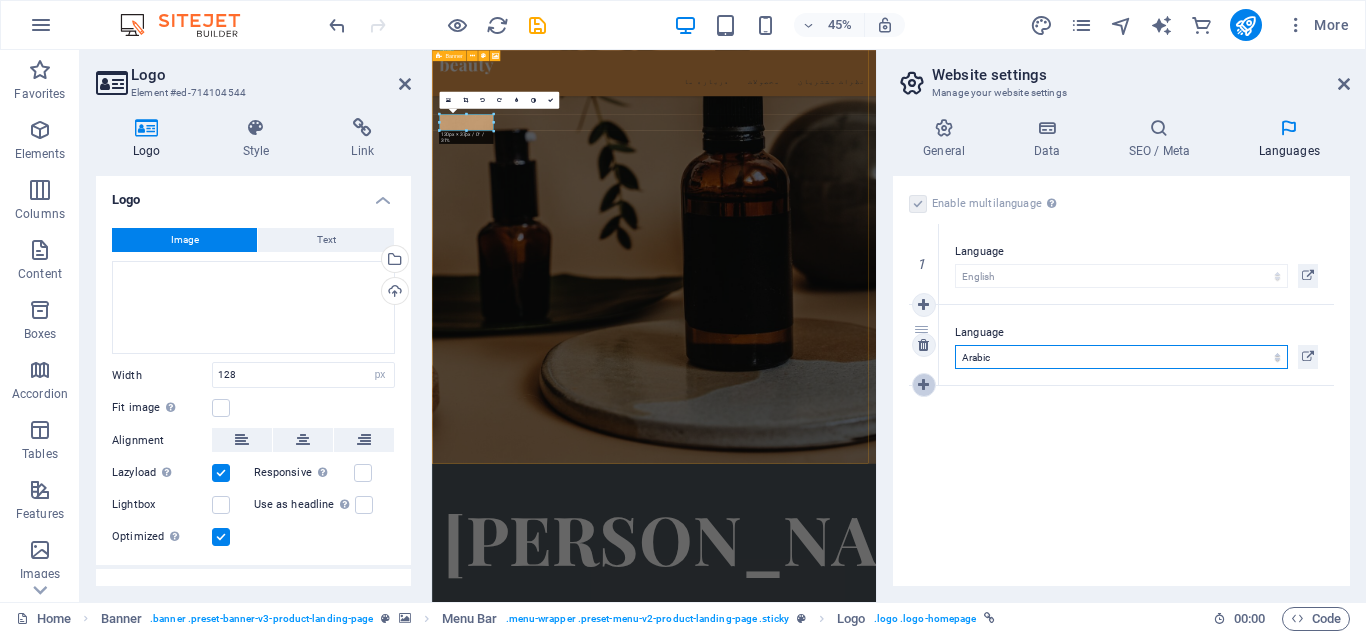 click at bounding box center [924, 385] 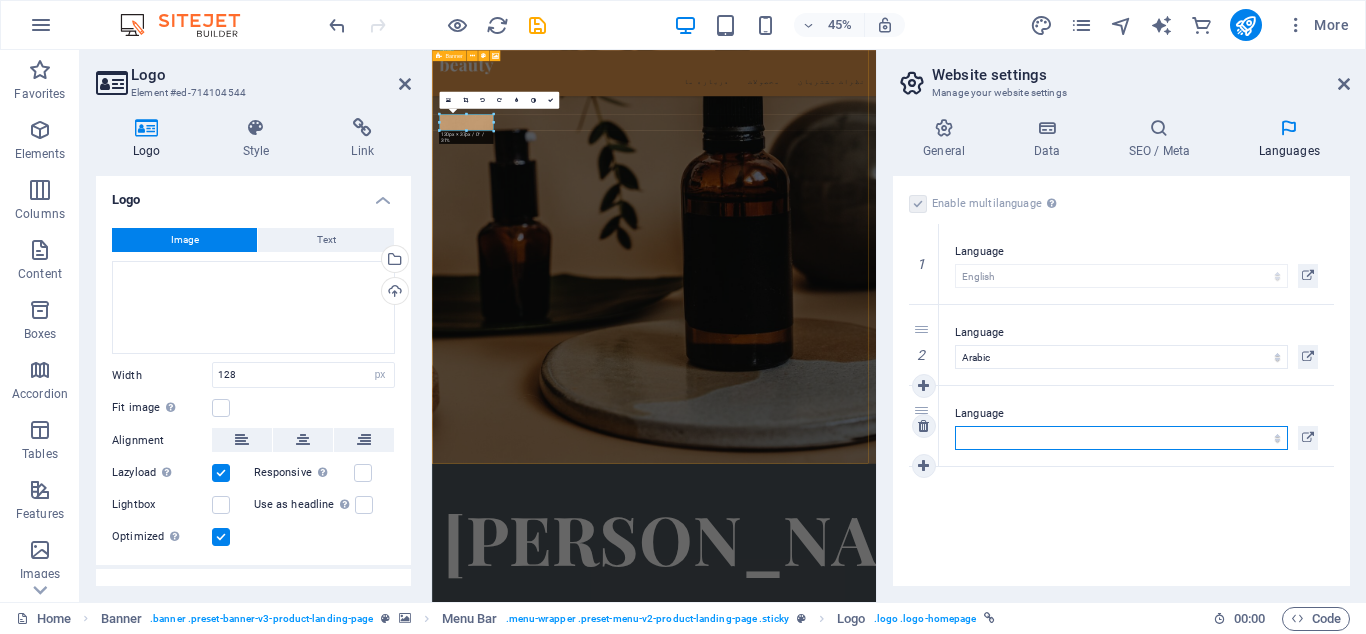 click on "Abkhazian Afar Afrikaans Akan Albanian Amharic Arabic Aragonese Armenian Assamese Avaric Avestan Aymara Azerbaijani Bambara Bashkir Basque Belarusian Bengali Bihari languages Bislama Bokmål Bosnian Breton Bulgarian Burmese Catalan Central Khmer Chamorro Chechen Chinese Church Slavic Chuvash Cornish Corsican Cree Croatian Czech Danish Dutch Dzongkha English Esperanto Estonian Ewe Faroese Farsi (Persian) Fijian Finnish French Fulah Gaelic Galician Ganda Georgian German Greek Greenlandic Guaraní Gujarati Haitian Creole Hausa Hebrew Herero Hindi Hiri Motu Hungarian Icelandic Ido Igbo Indonesian Interlingua Interlingue Inuktitut Inupiaq Irish Italian Japanese Javanese Kannada Kanuri Kashmiri Kazakh Kikuyu Kinyarwanda Komi Kongo Korean Kurdish Kwanyama Kyrgyz Lao Latin Latvian Limburgish Lingala Lithuanian Luba-Katanga Luxembourgish Macedonian Malagasy Malay Malayalam Maldivian Maltese Manx Maori Marathi Marshallese Mongolian Nauru Navajo Ndonga Nepali North Ndebele Northern Sami Norwegian Norwegian Nynorsk Nuosu" at bounding box center [1121, 438] 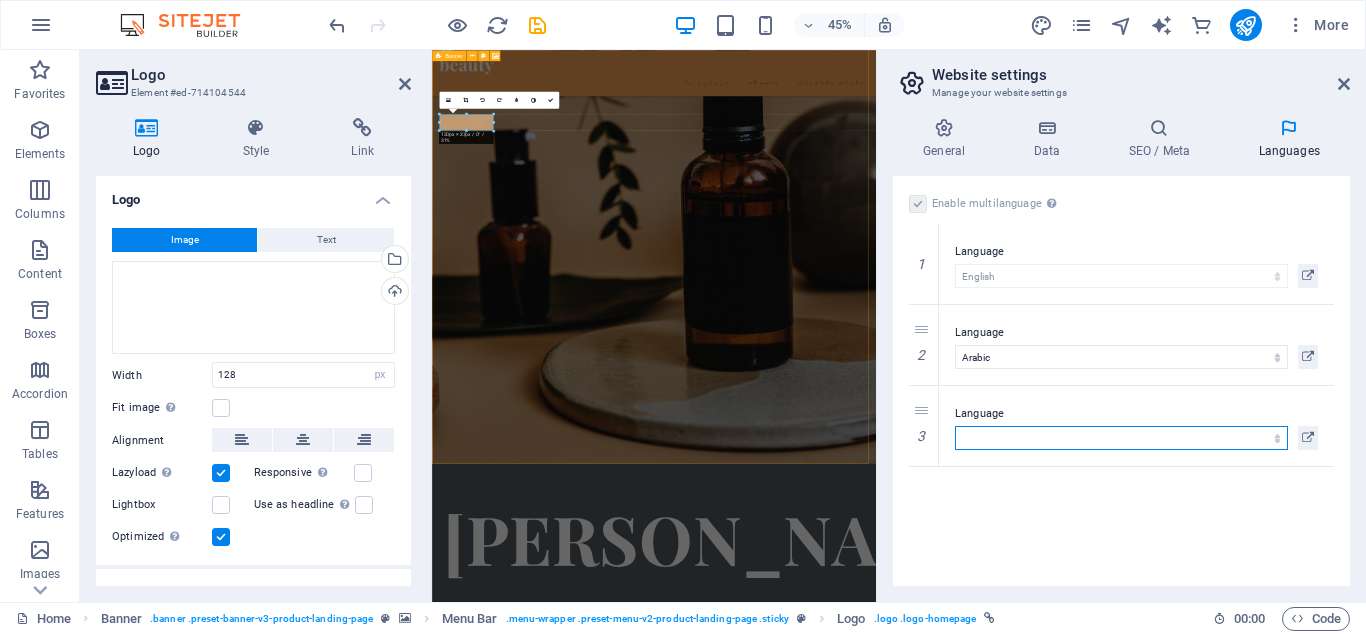 select on "46" 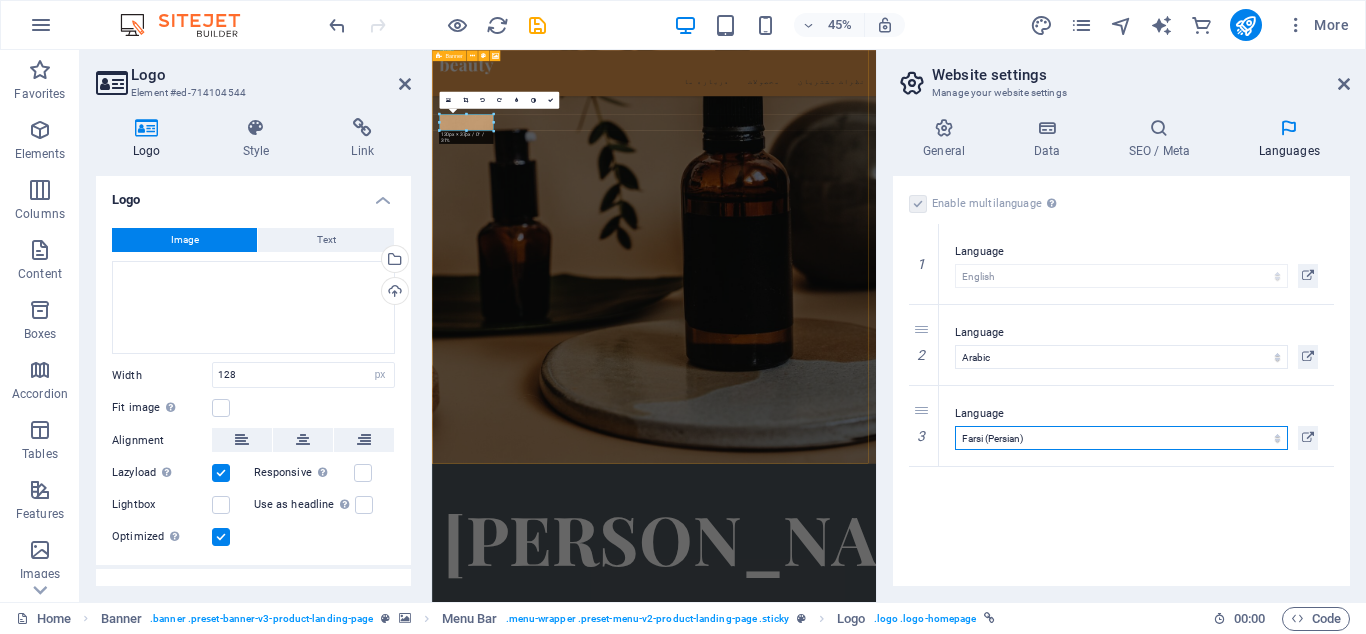 click on "Farsi (Persian)" at bounding box center [0, 0] 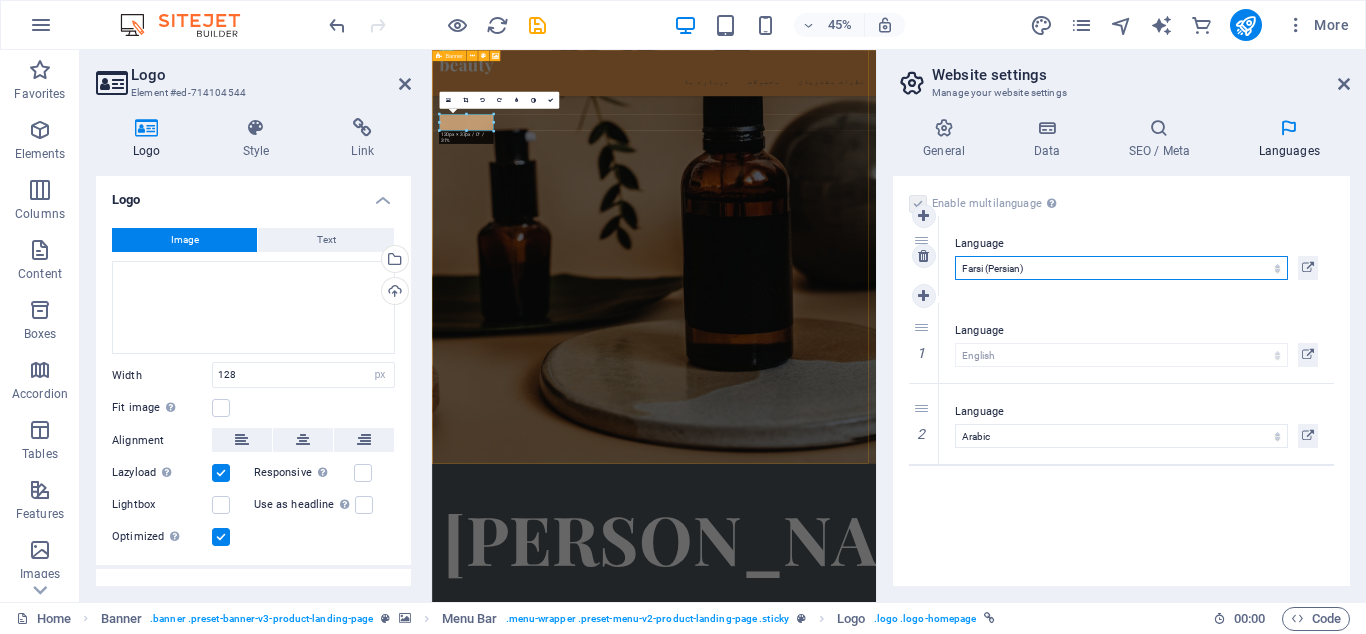 drag, startPoint x: 921, startPoint y: 411, endPoint x: 919, endPoint y: 241, distance: 170.01176 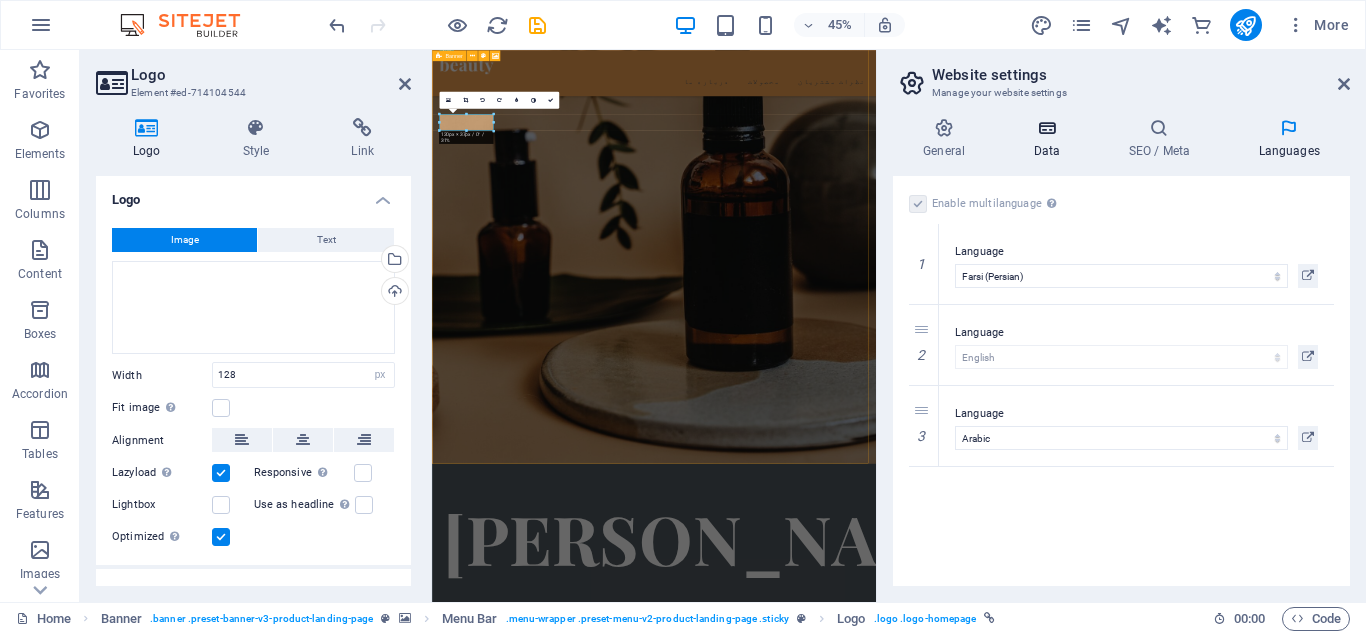 click on "Data" at bounding box center [1050, 139] 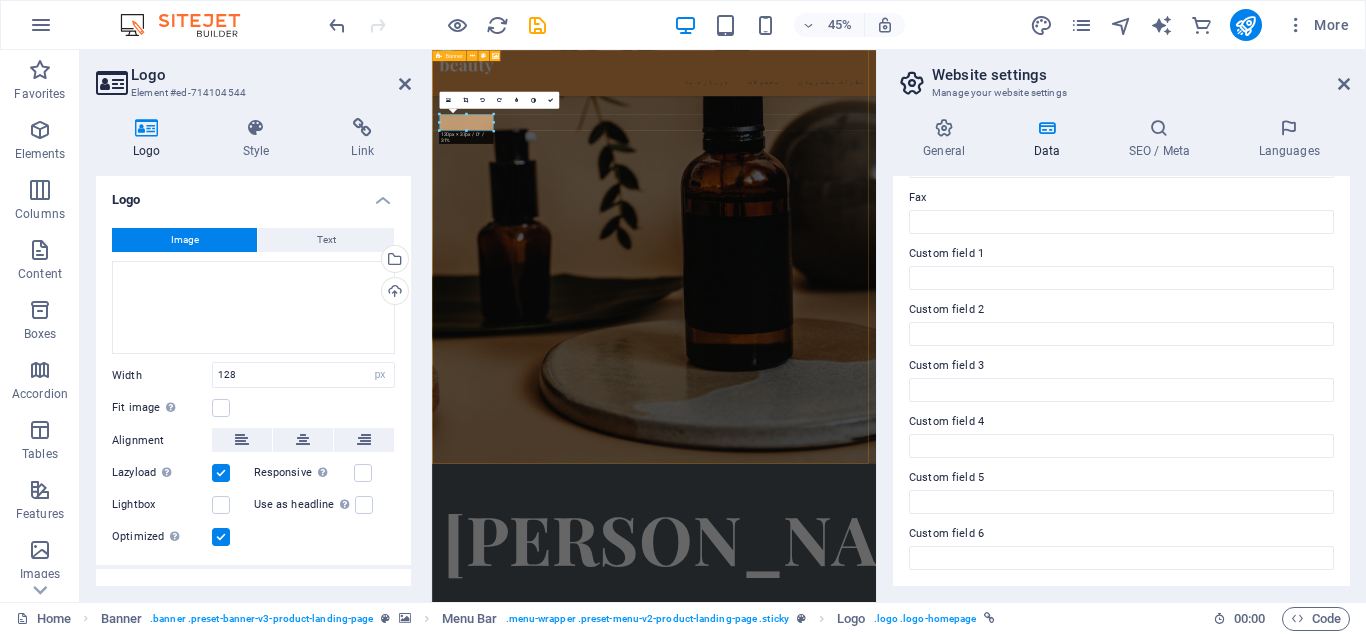 scroll, scrollTop: 551, scrollLeft: 0, axis: vertical 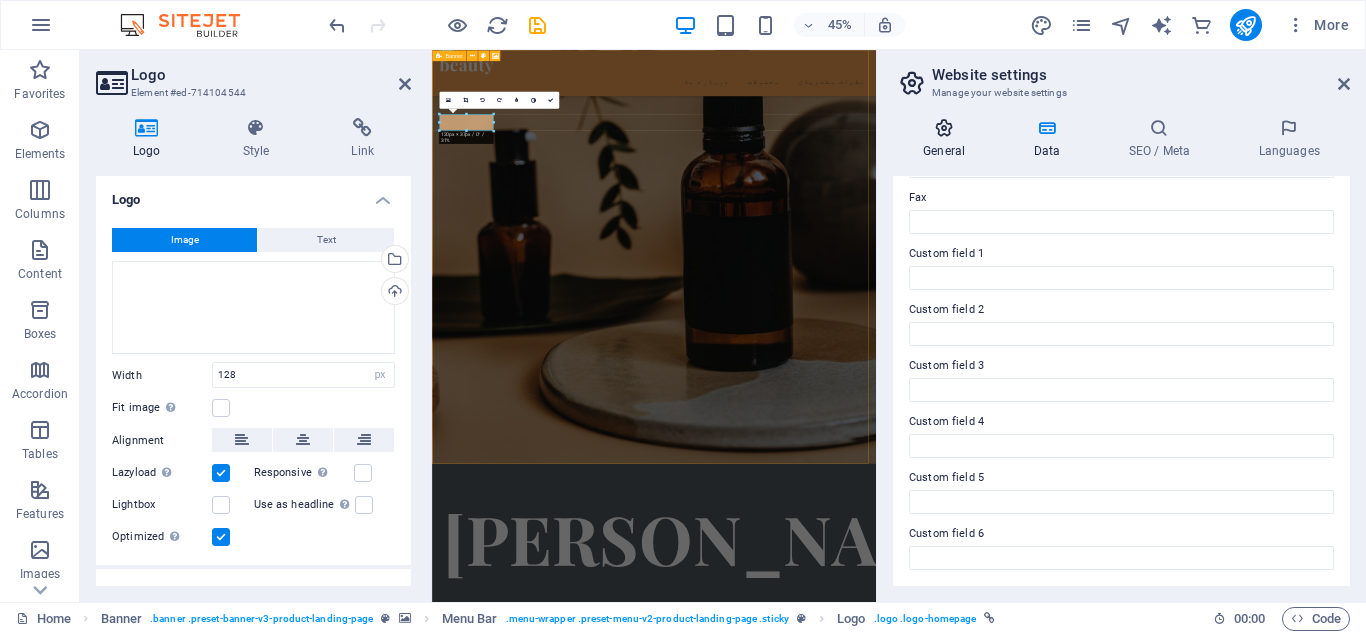 click on "General" at bounding box center (948, 139) 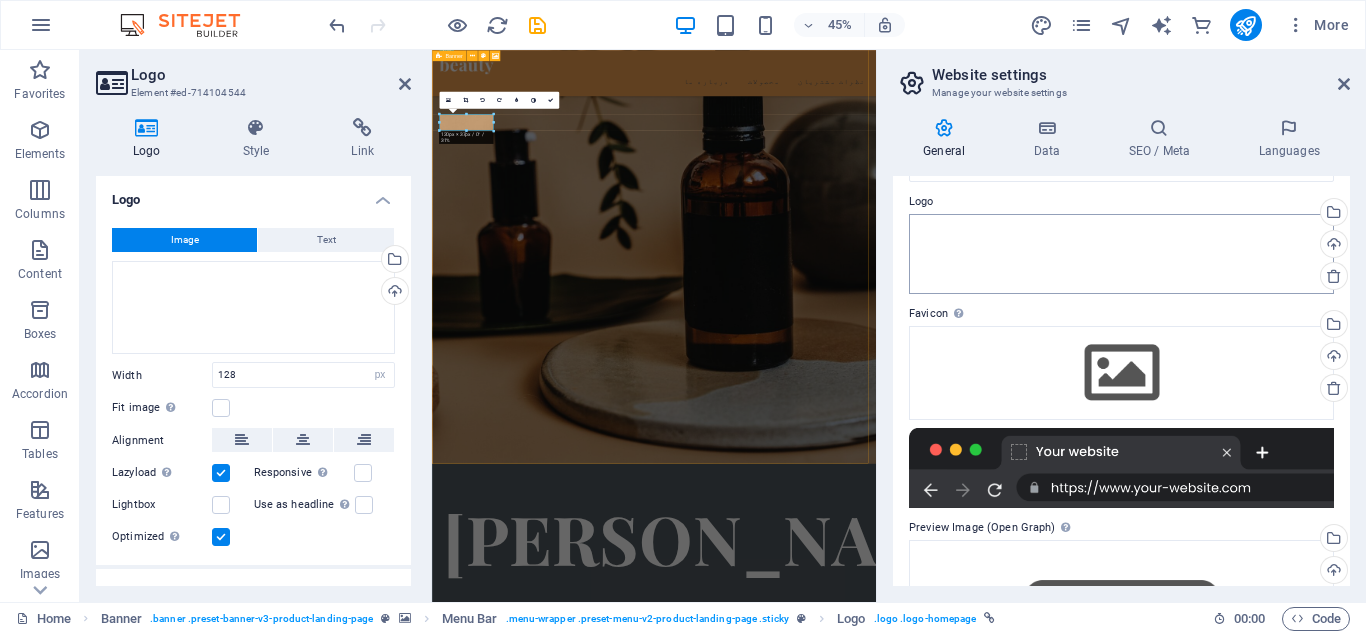 scroll, scrollTop: 90, scrollLeft: 0, axis: vertical 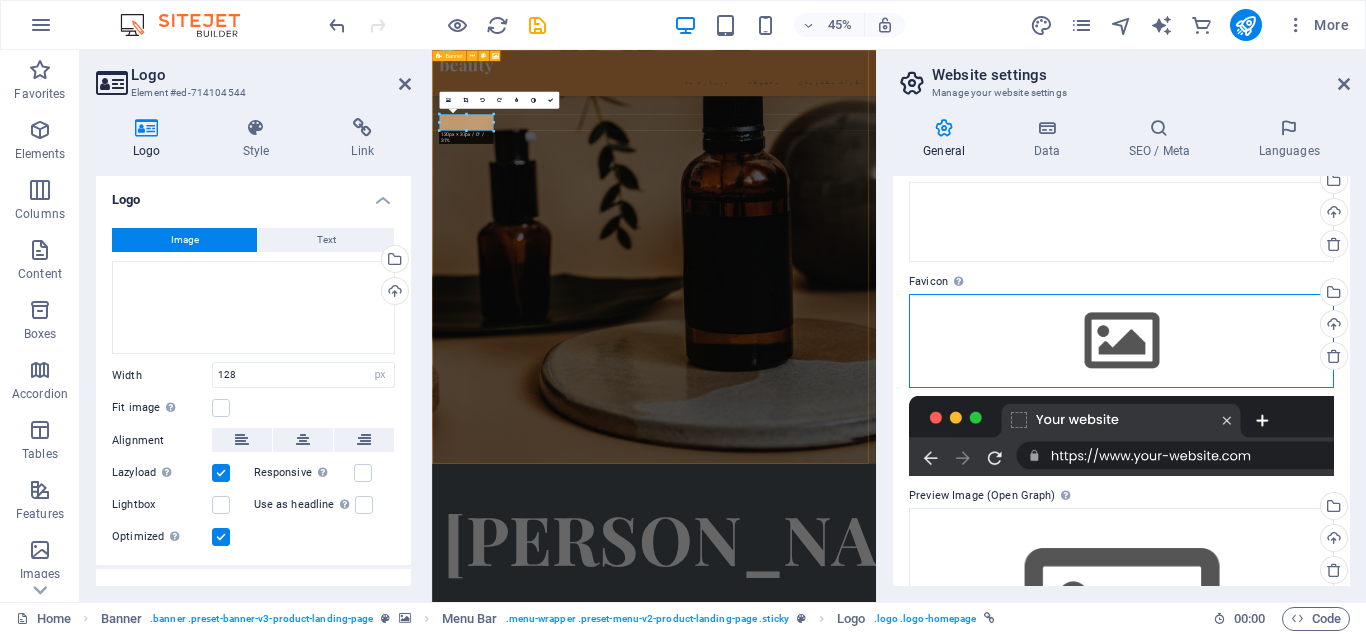 click on "Drag files here, click to choose files or select files from Files or our free stock photos & videos" at bounding box center [1121, 341] 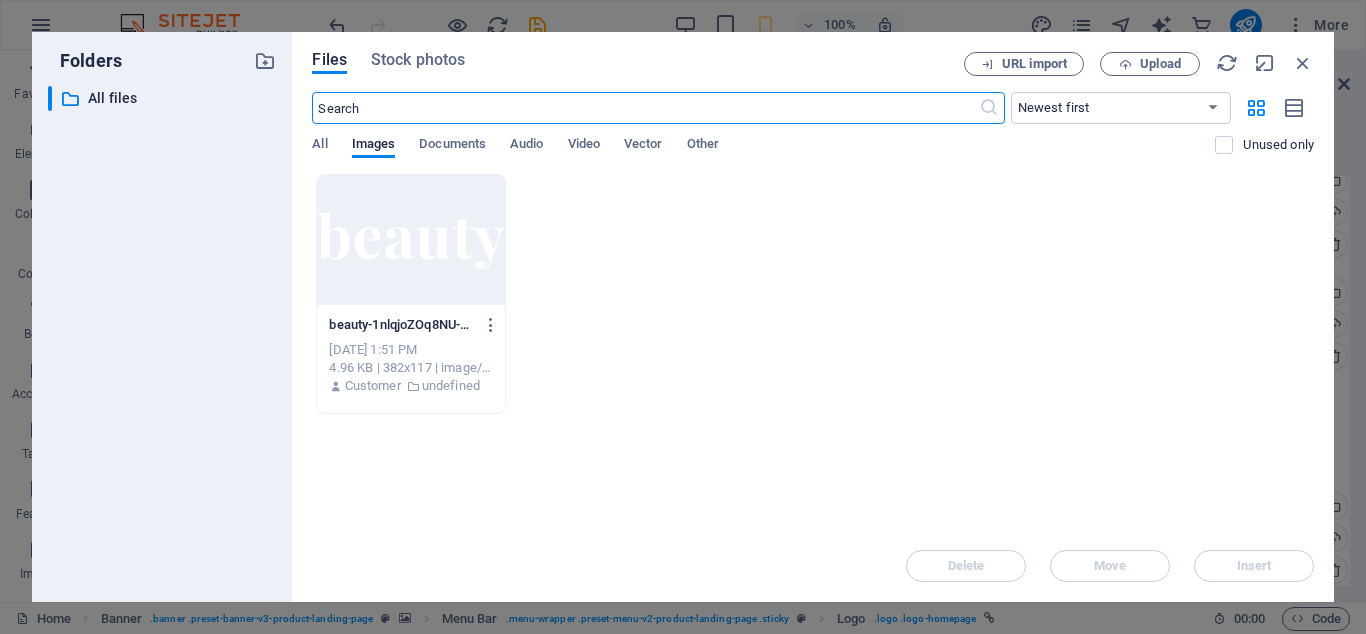 scroll, scrollTop: 0, scrollLeft: 0, axis: both 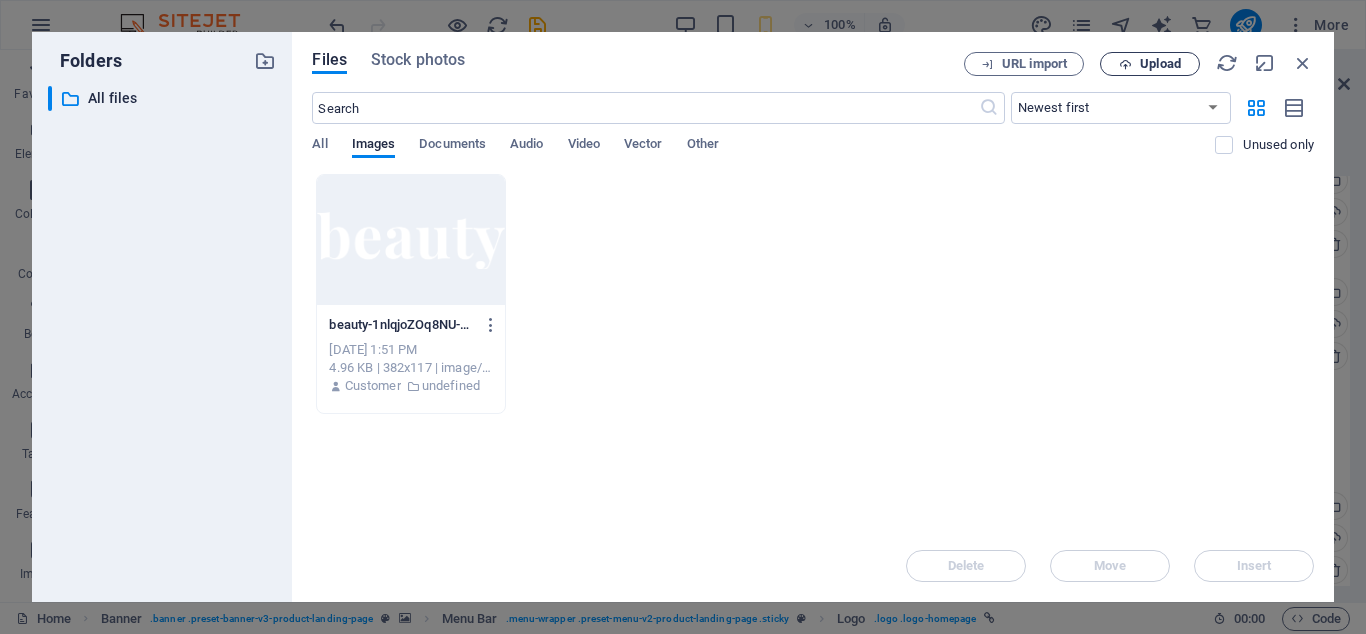 click on "Upload" at bounding box center (1150, 64) 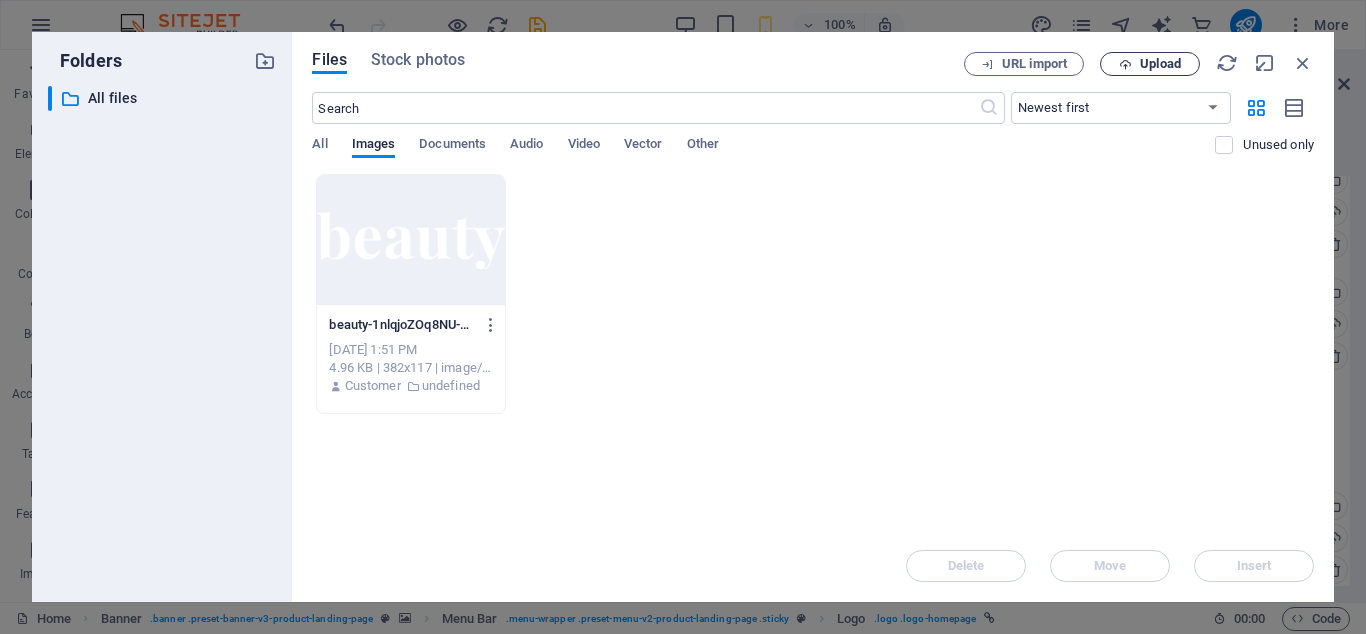 click on "Upload" at bounding box center (1160, 64) 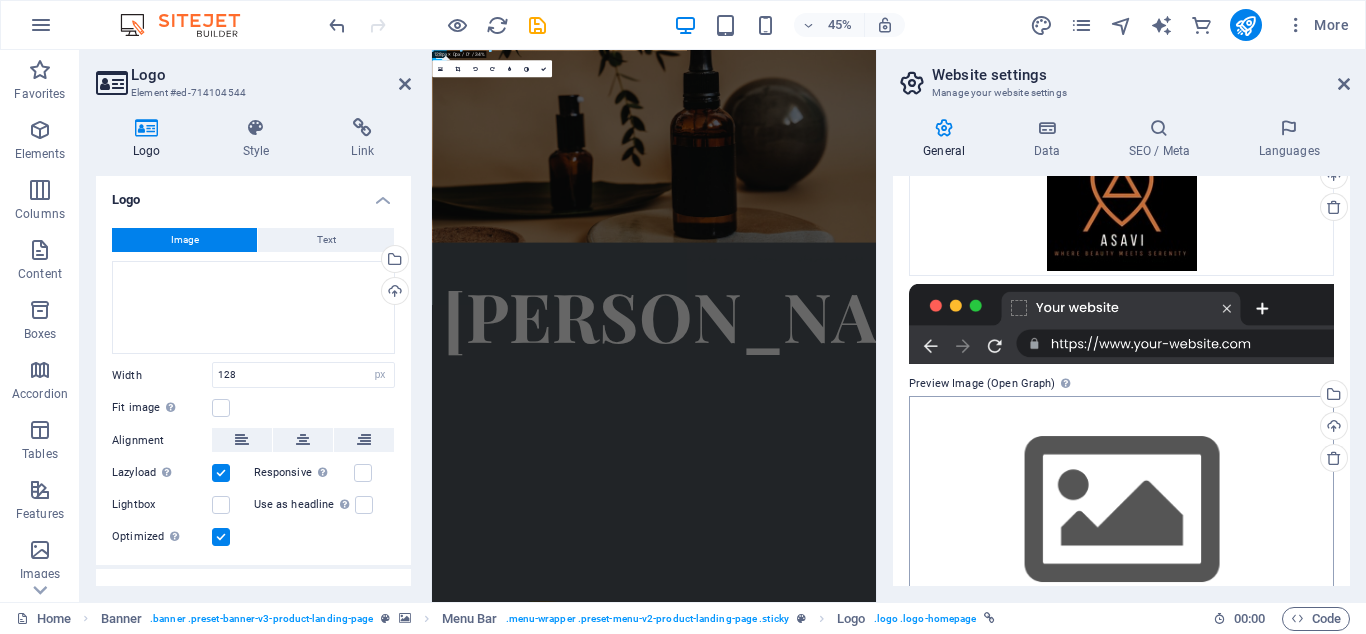 scroll, scrollTop: 257, scrollLeft: 0, axis: vertical 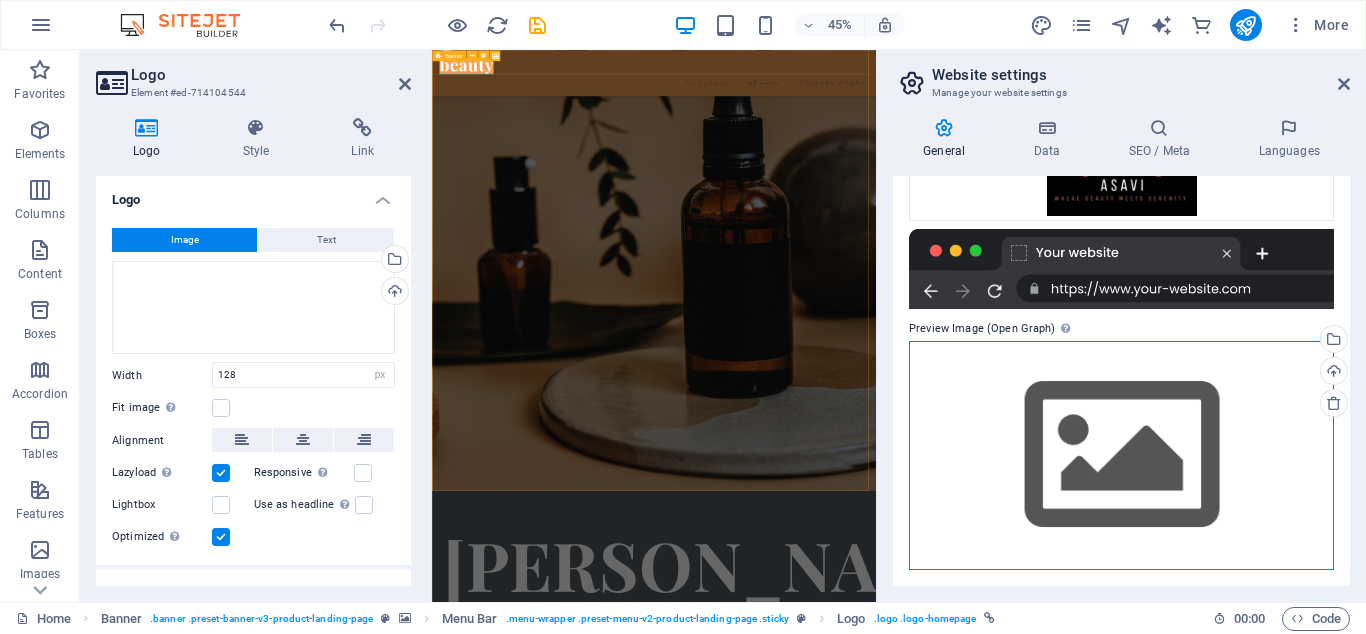 click on "Drag files here, click to choose files or select files from Files or our free stock photos & videos" at bounding box center (1121, 455) 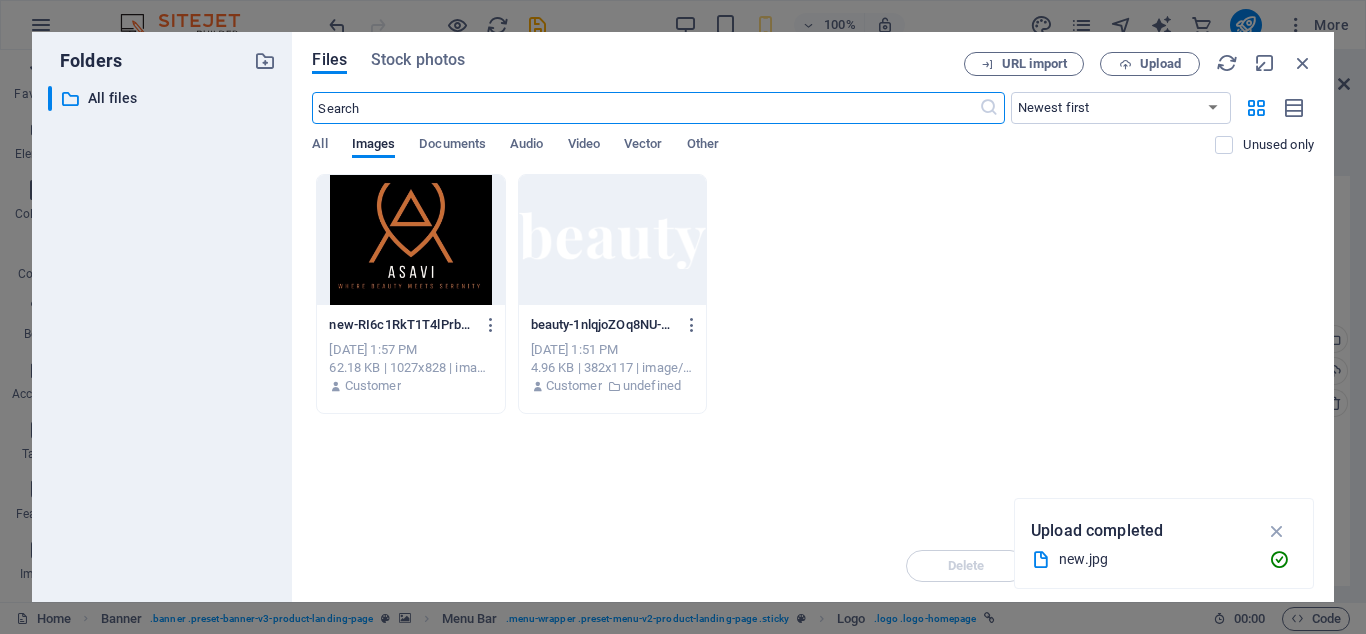 scroll, scrollTop: 0, scrollLeft: 0, axis: both 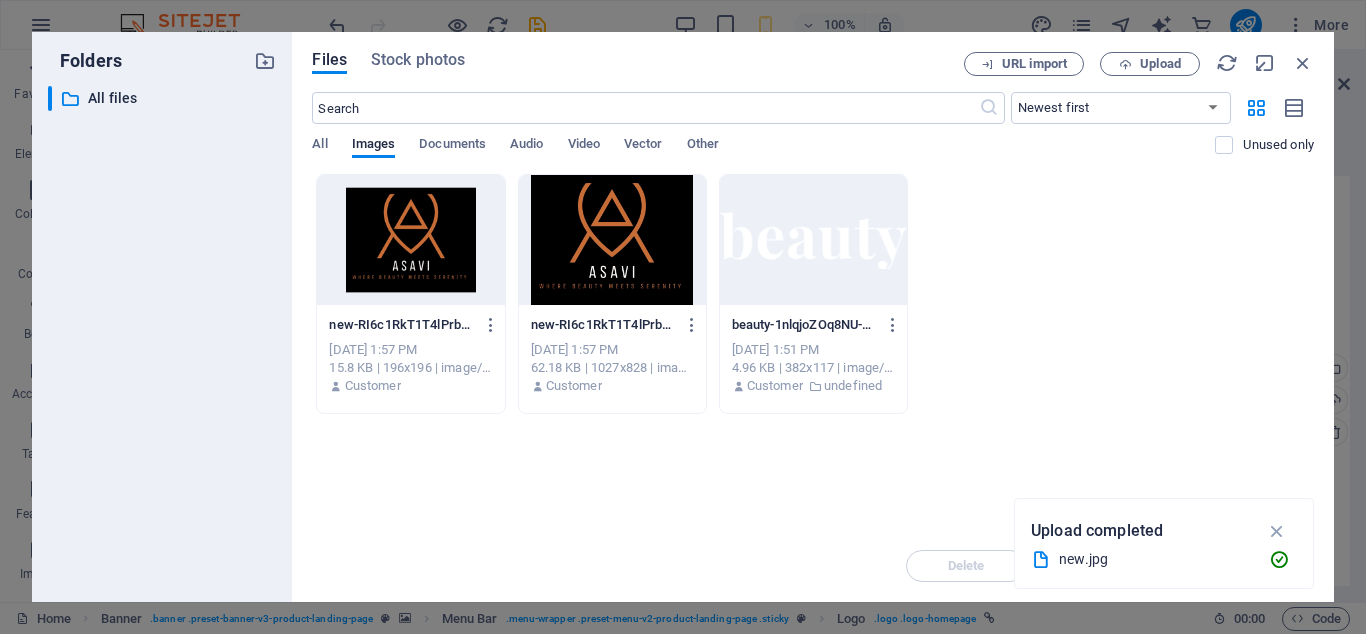 click at bounding box center [410, 240] 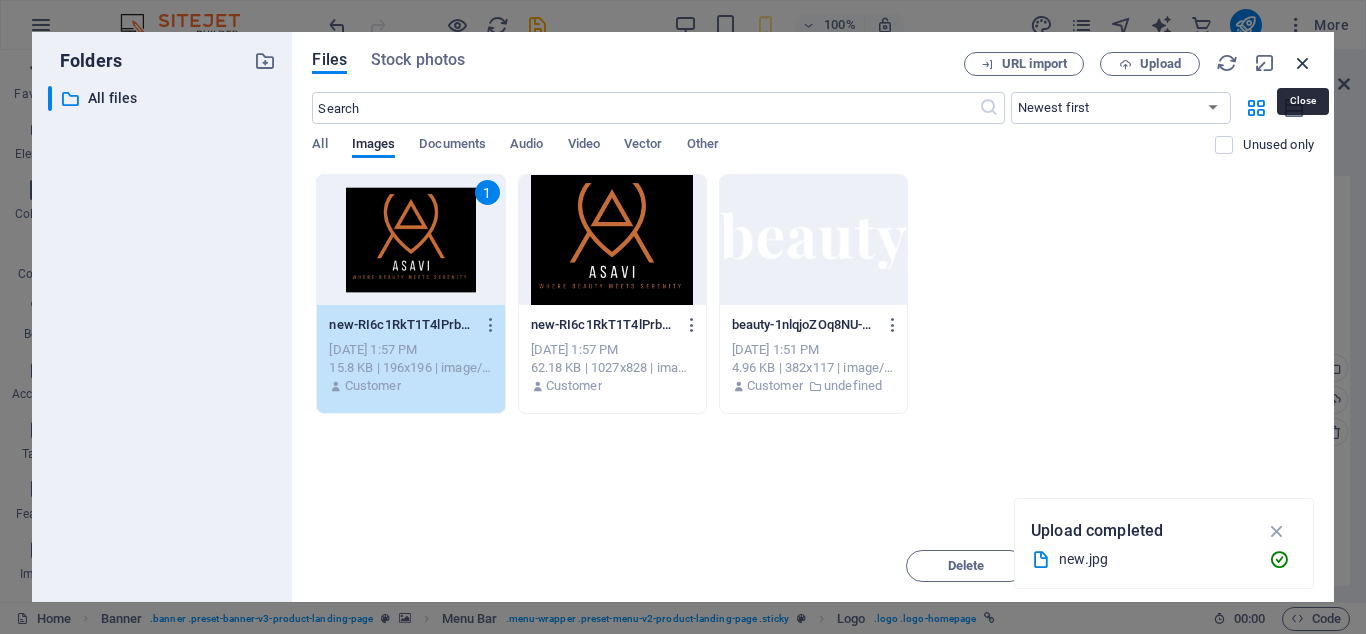 click at bounding box center (1303, 63) 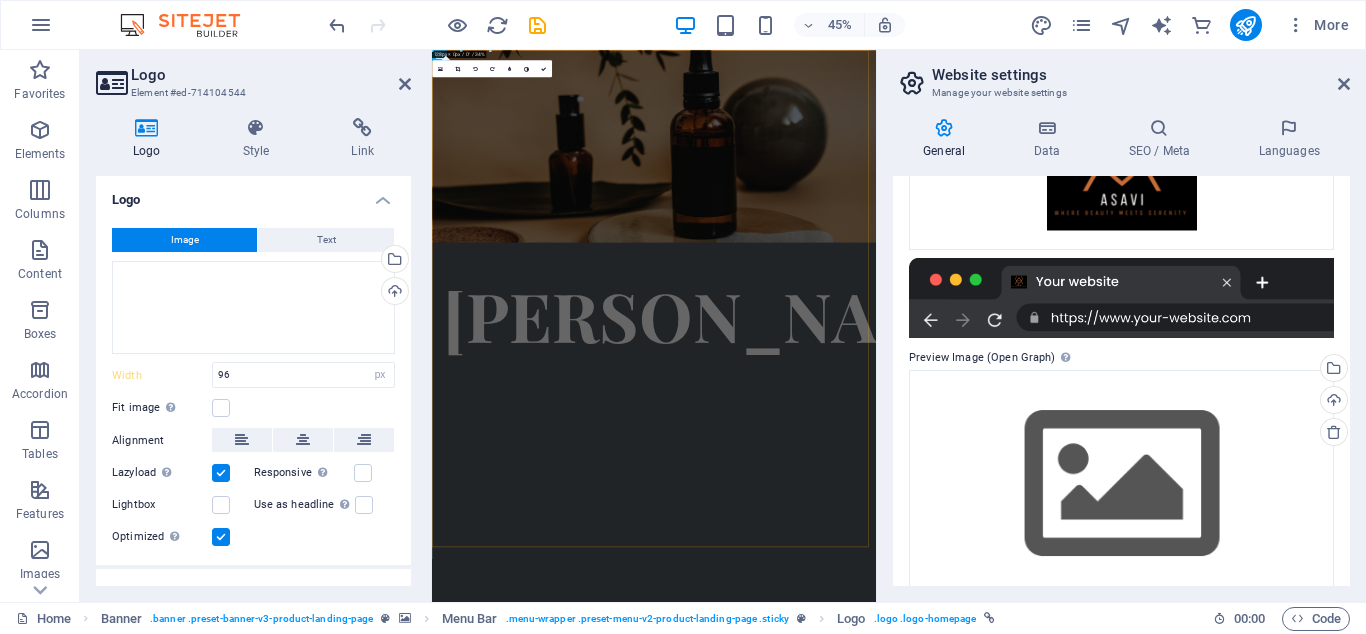 type on "128" 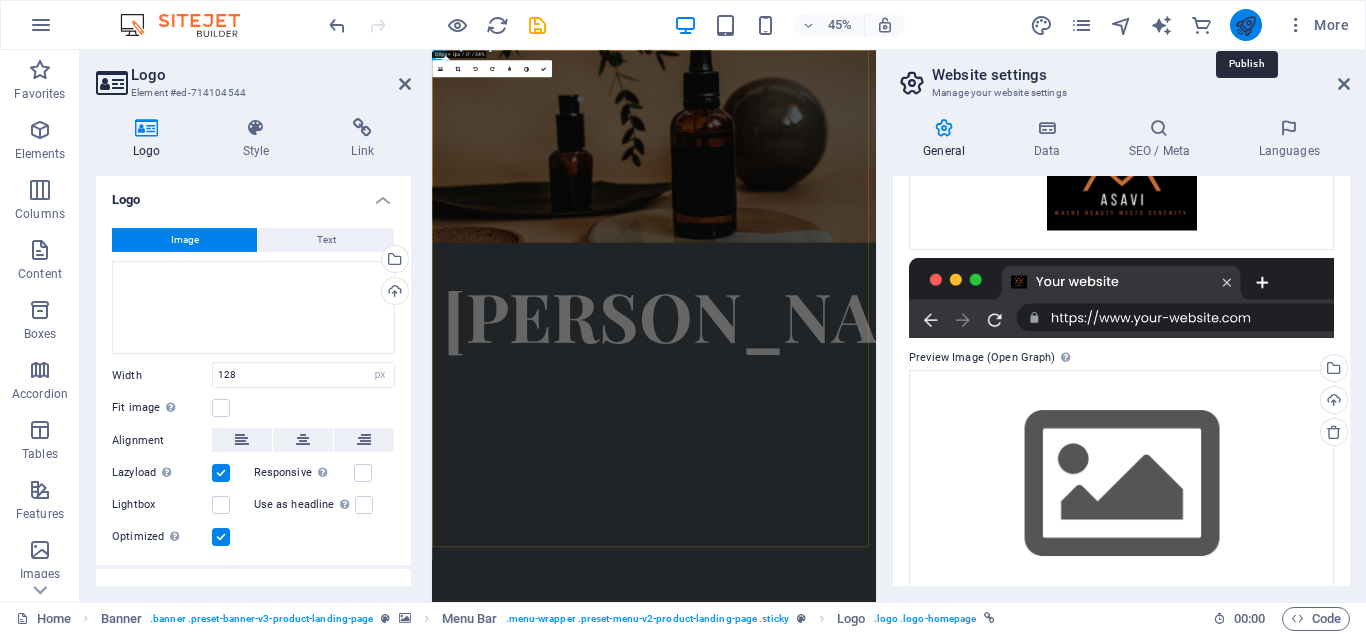 drag, startPoint x: 1246, startPoint y: 27, endPoint x: 1051, endPoint y: 210, distance: 267.42102 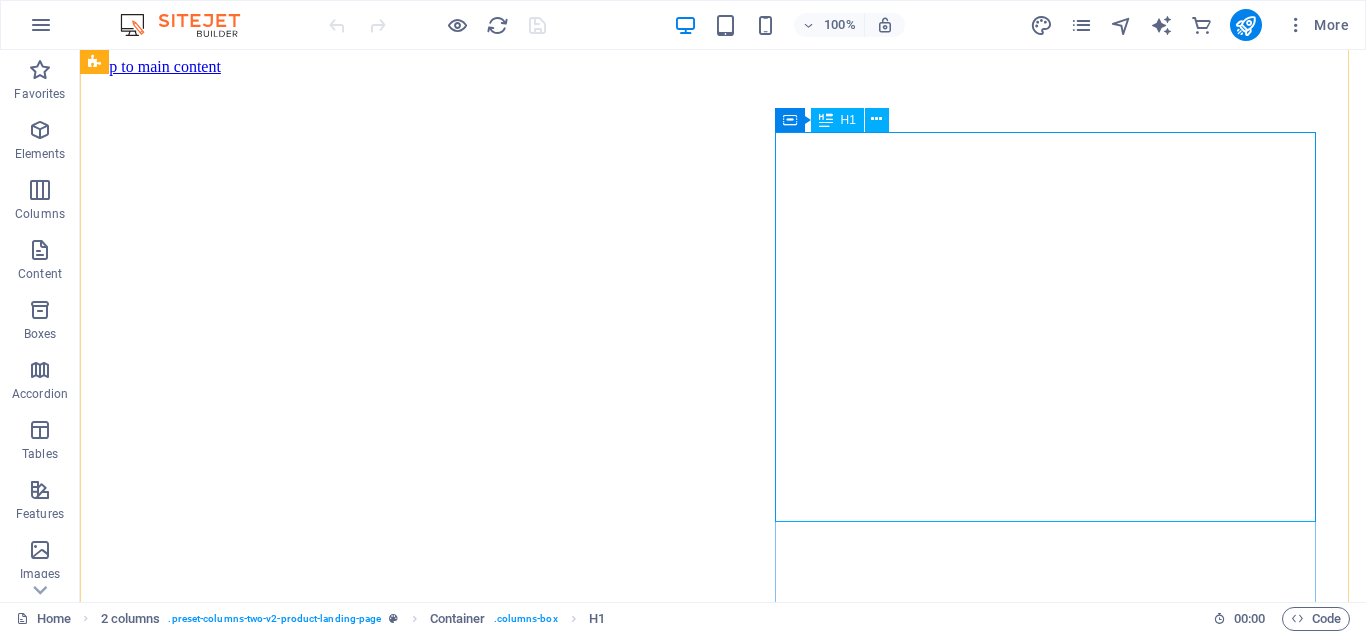 scroll, scrollTop: 535, scrollLeft: 0, axis: vertical 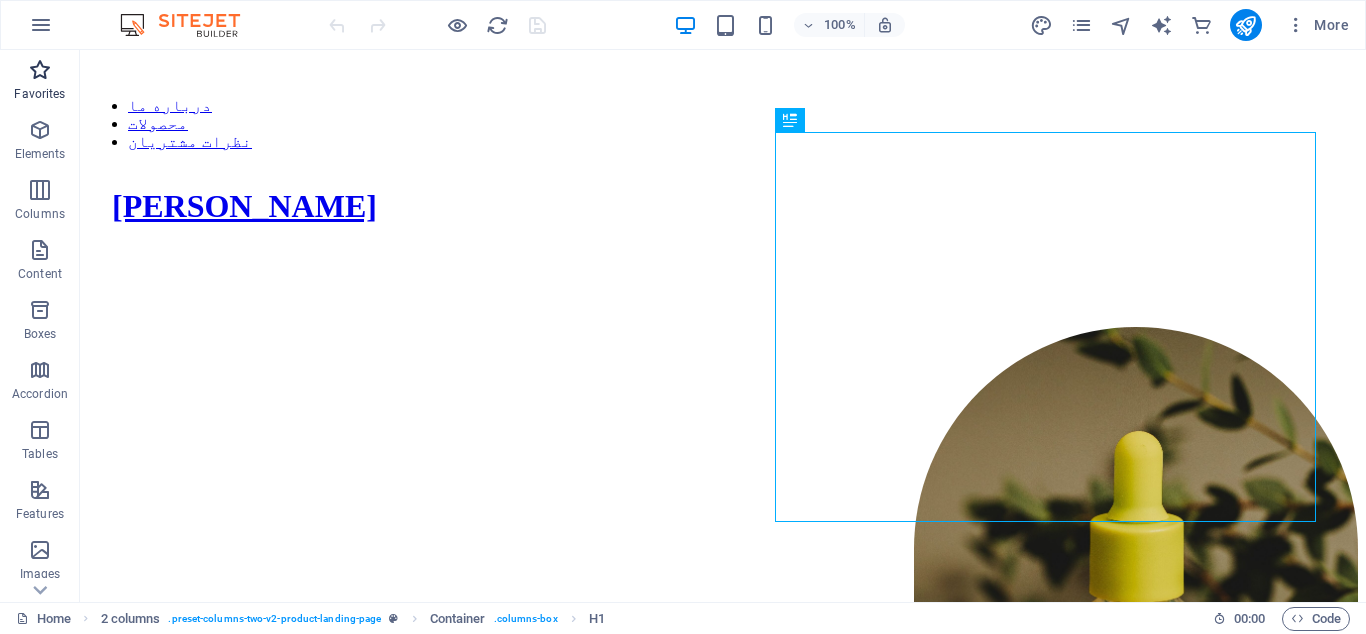 click on "Favorites" at bounding box center [40, 82] 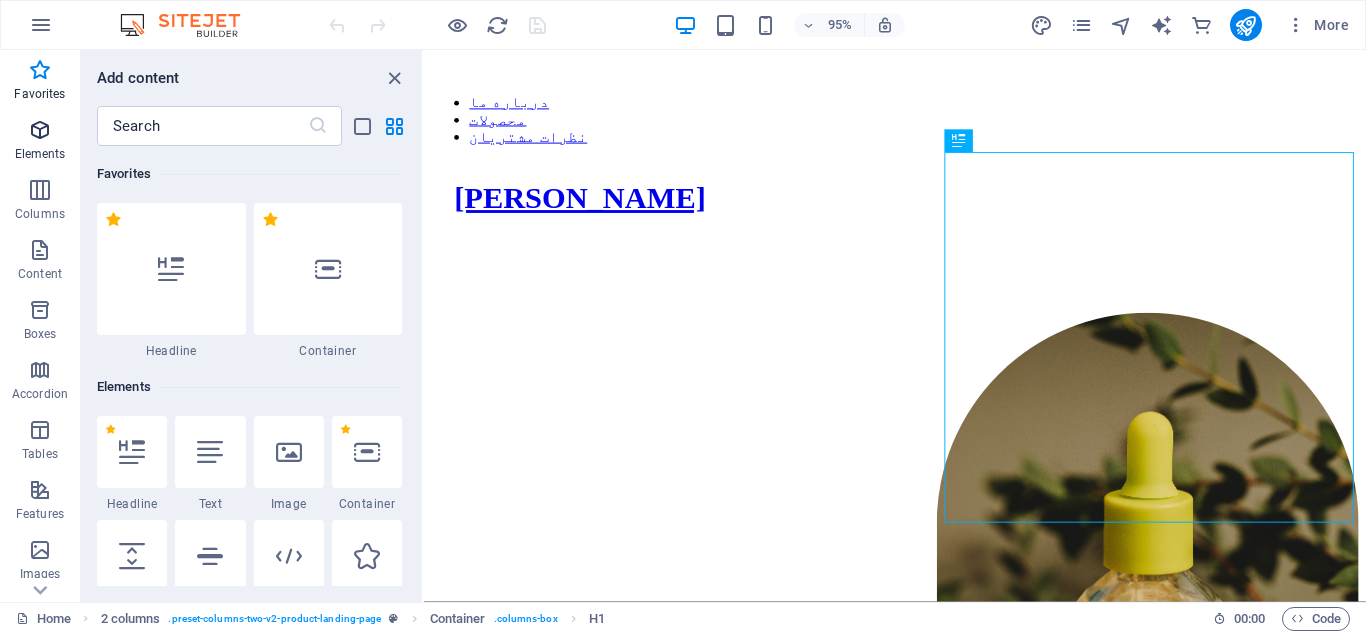 click on "Elements" at bounding box center [40, 154] 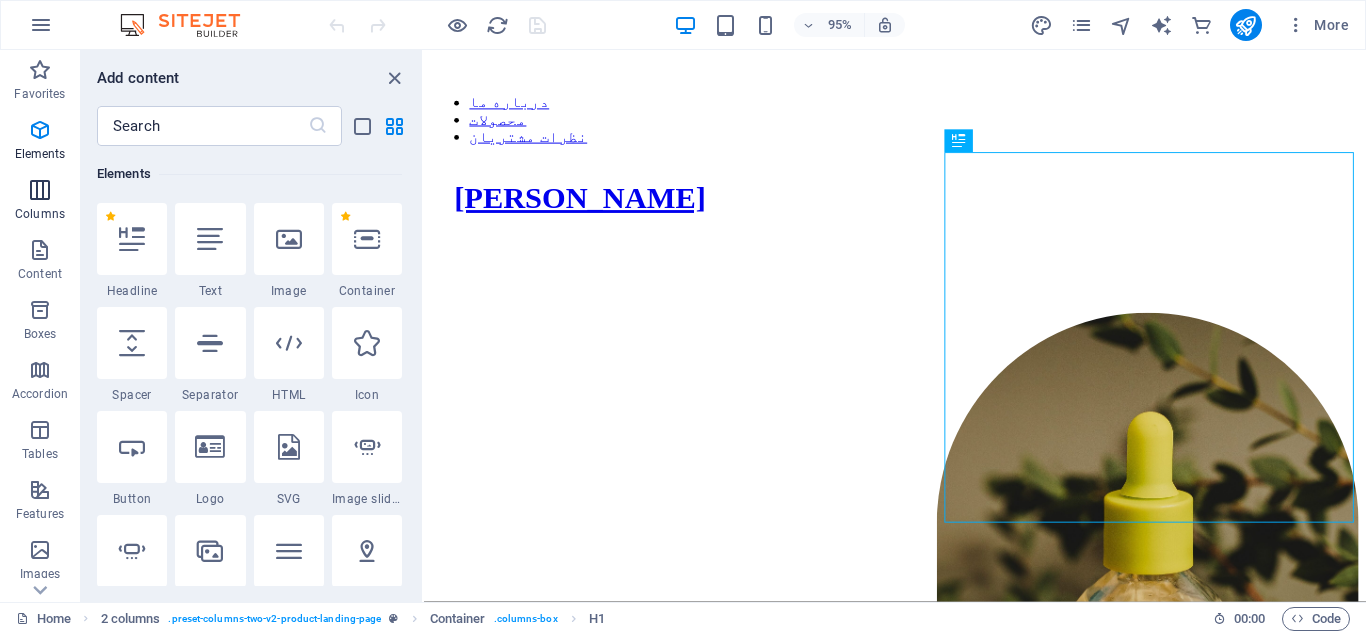 click on "Columns" at bounding box center (40, 202) 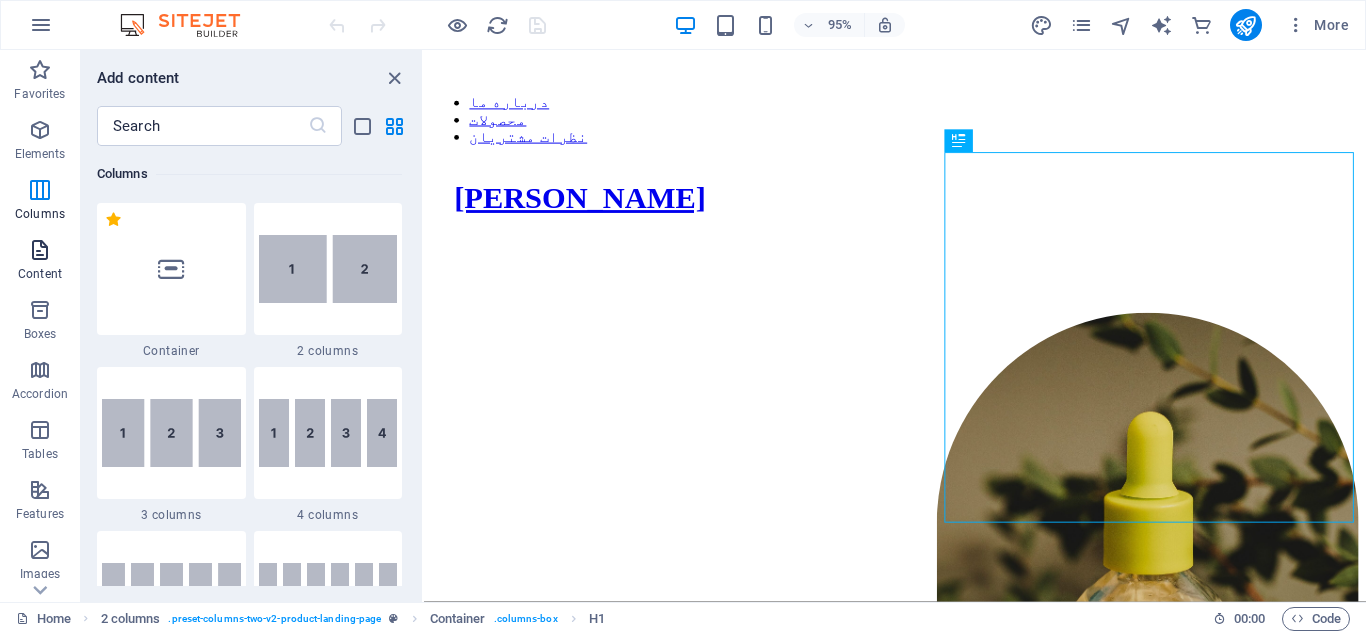 click on "Content" at bounding box center [40, 274] 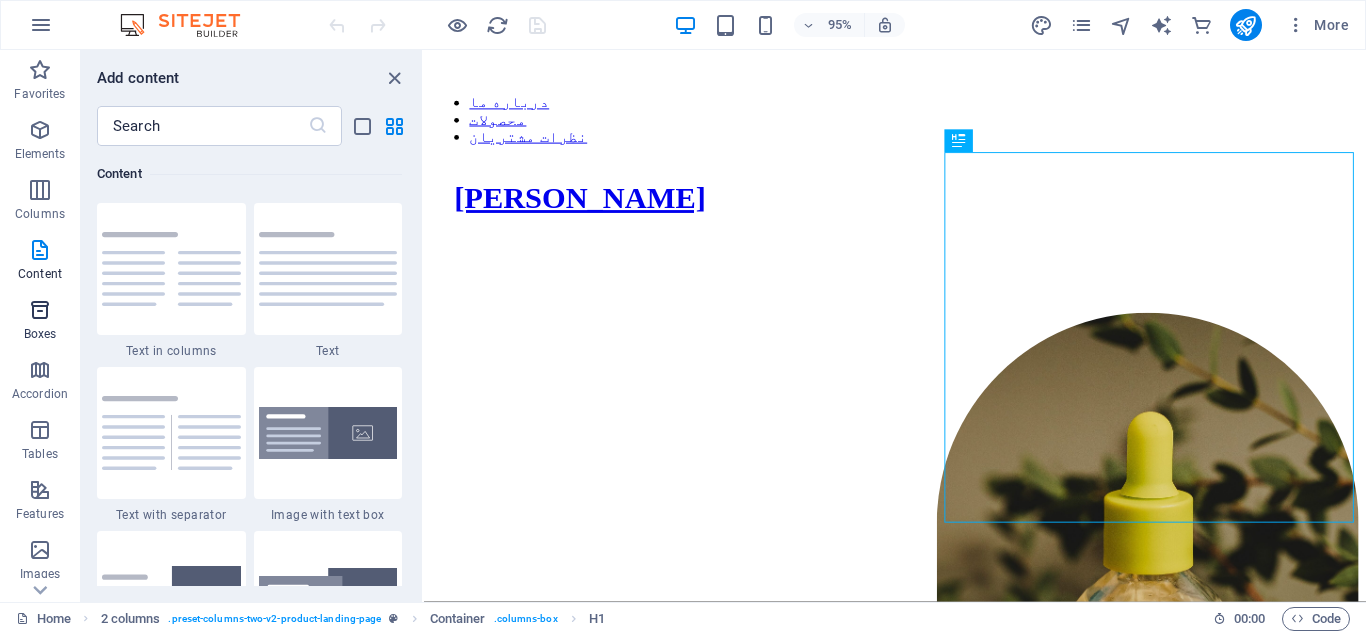 click at bounding box center [40, 310] 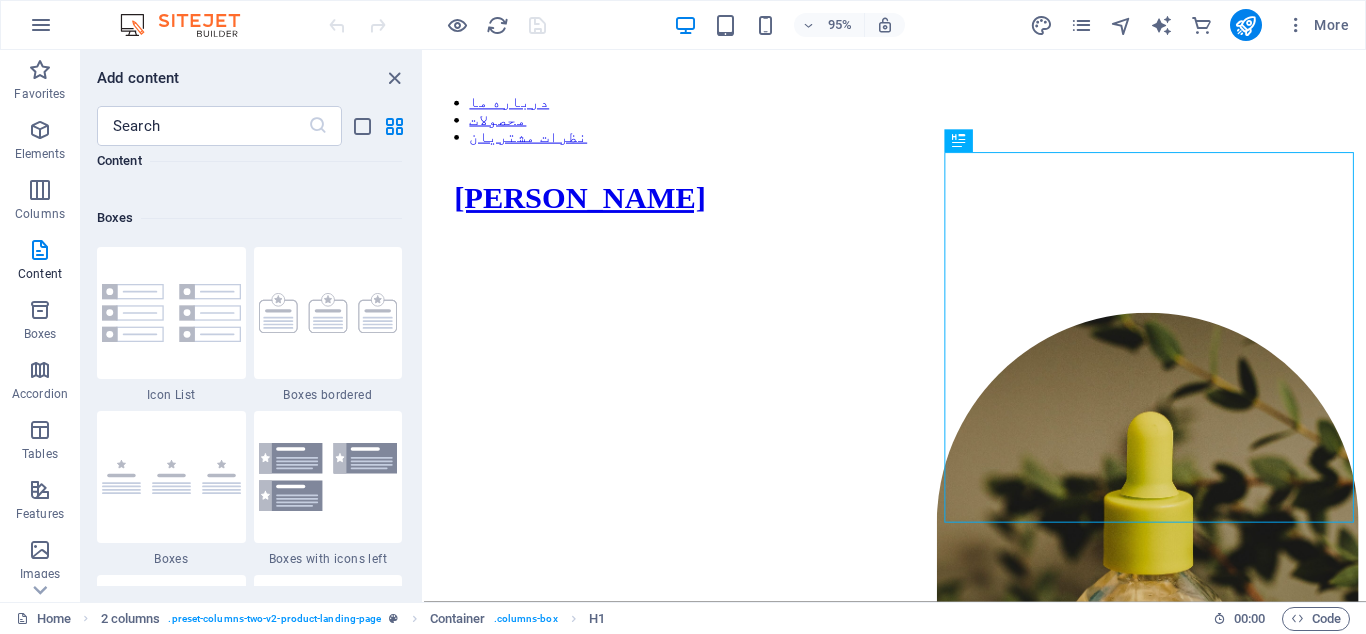 scroll, scrollTop: 5352, scrollLeft: 0, axis: vertical 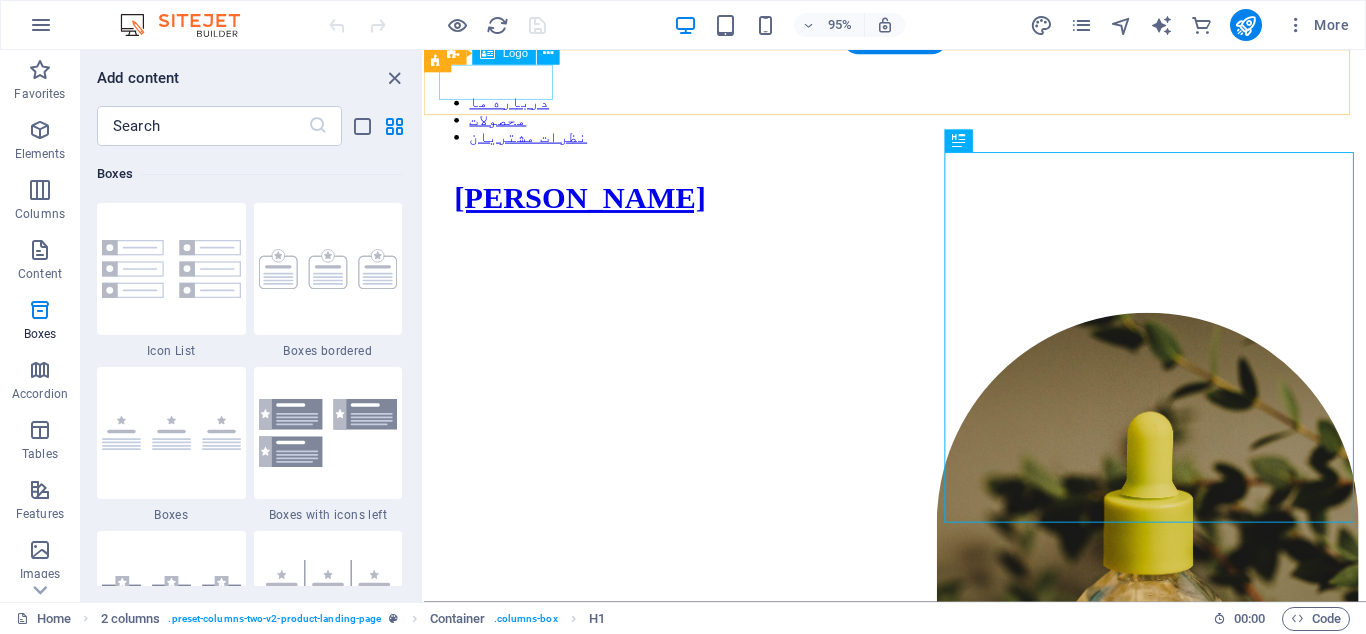 click at bounding box center [920, 59] 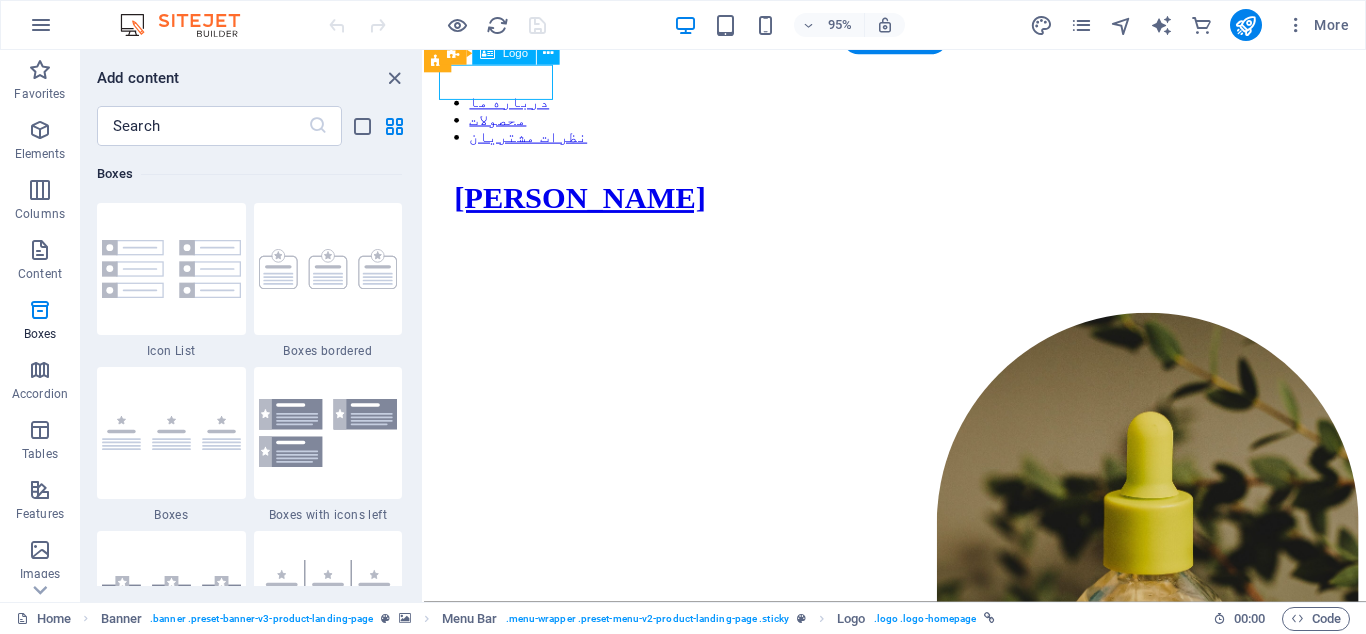 click at bounding box center (920, 59) 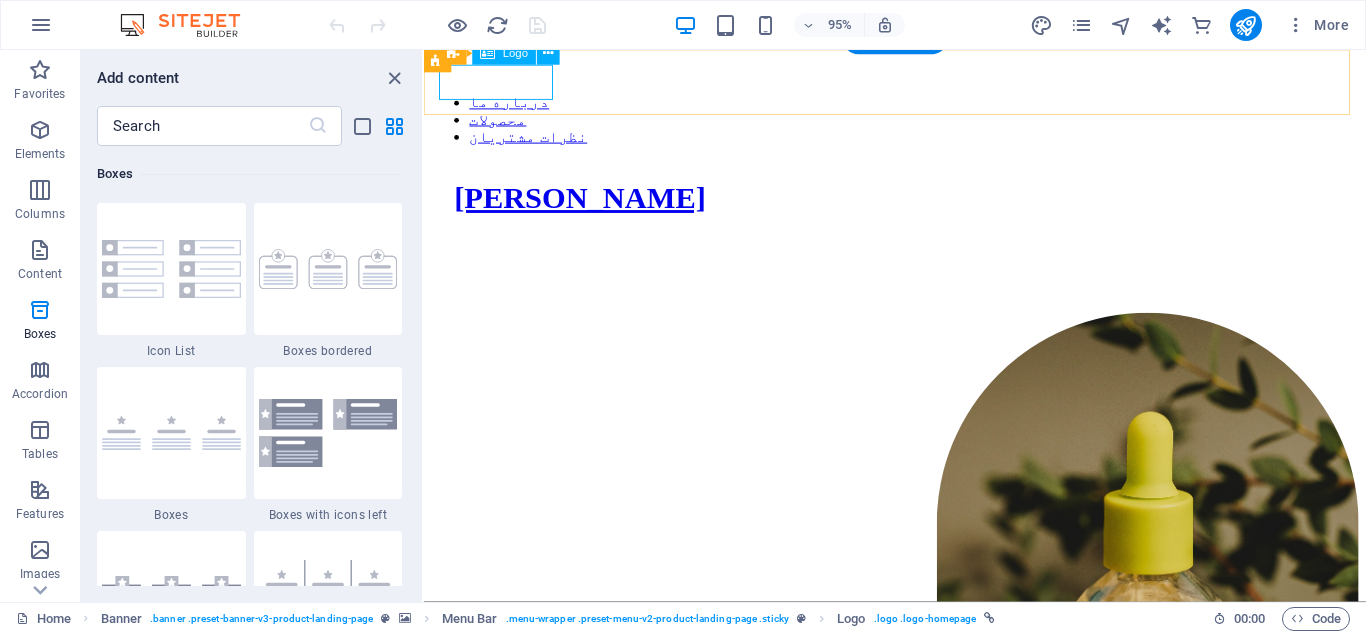 click at bounding box center [920, 59] 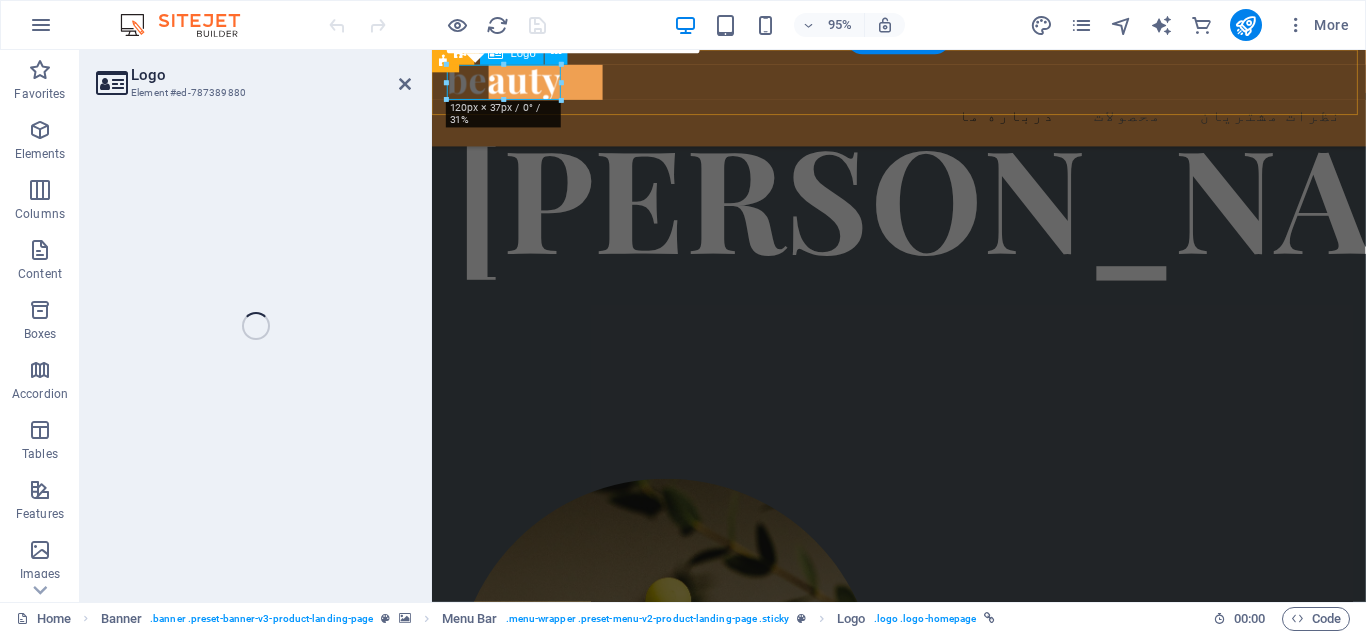 select on "px" 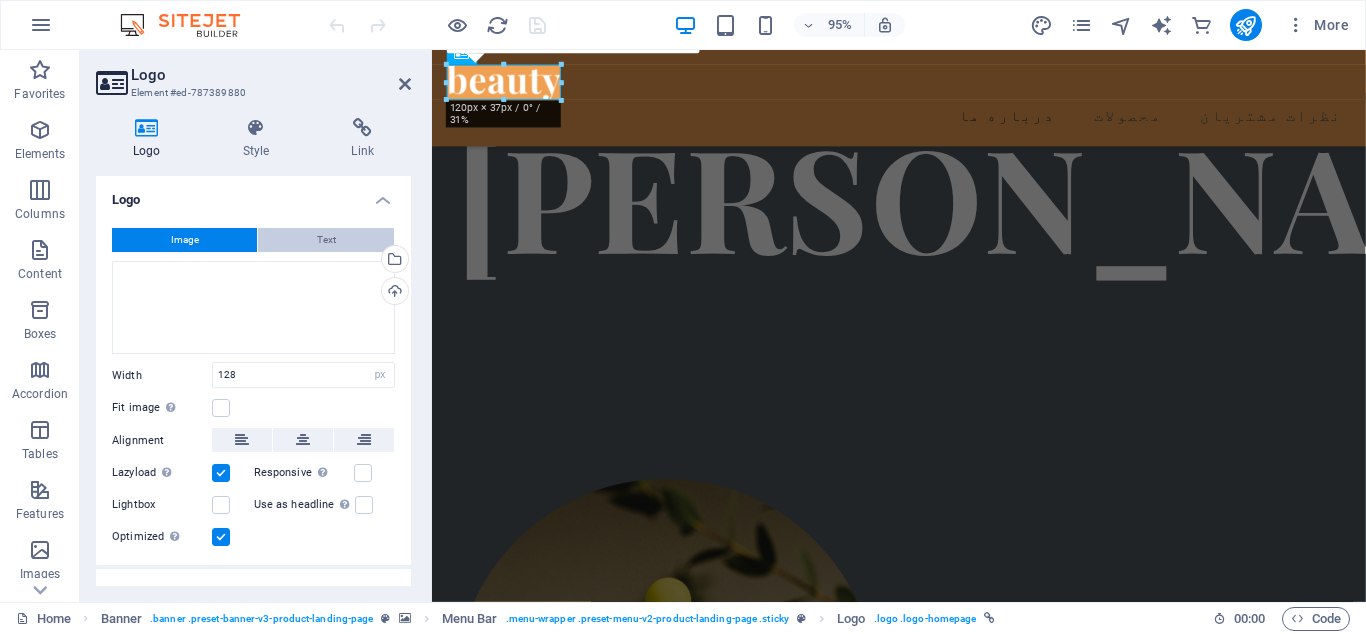 click on "Text" at bounding box center (326, 240) 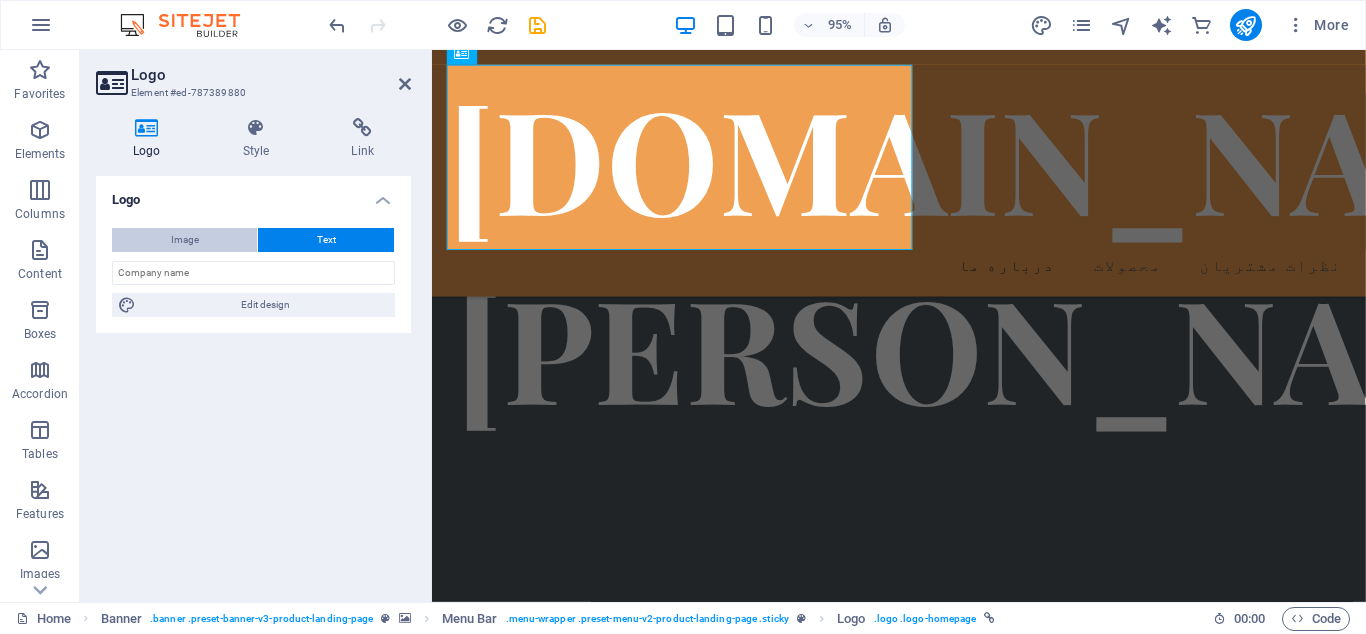 click on "Image" at bounding box center [185, 240] 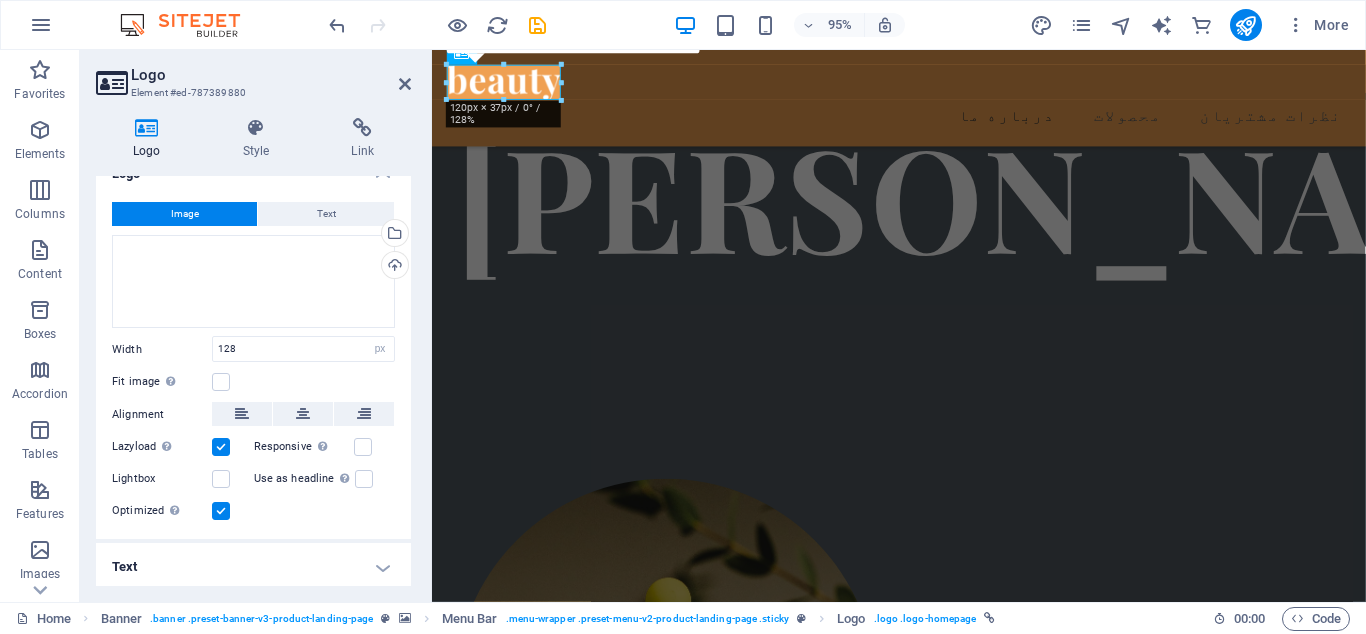 scroll, scrollTop: 0, scrollLeft: 0, axis: both 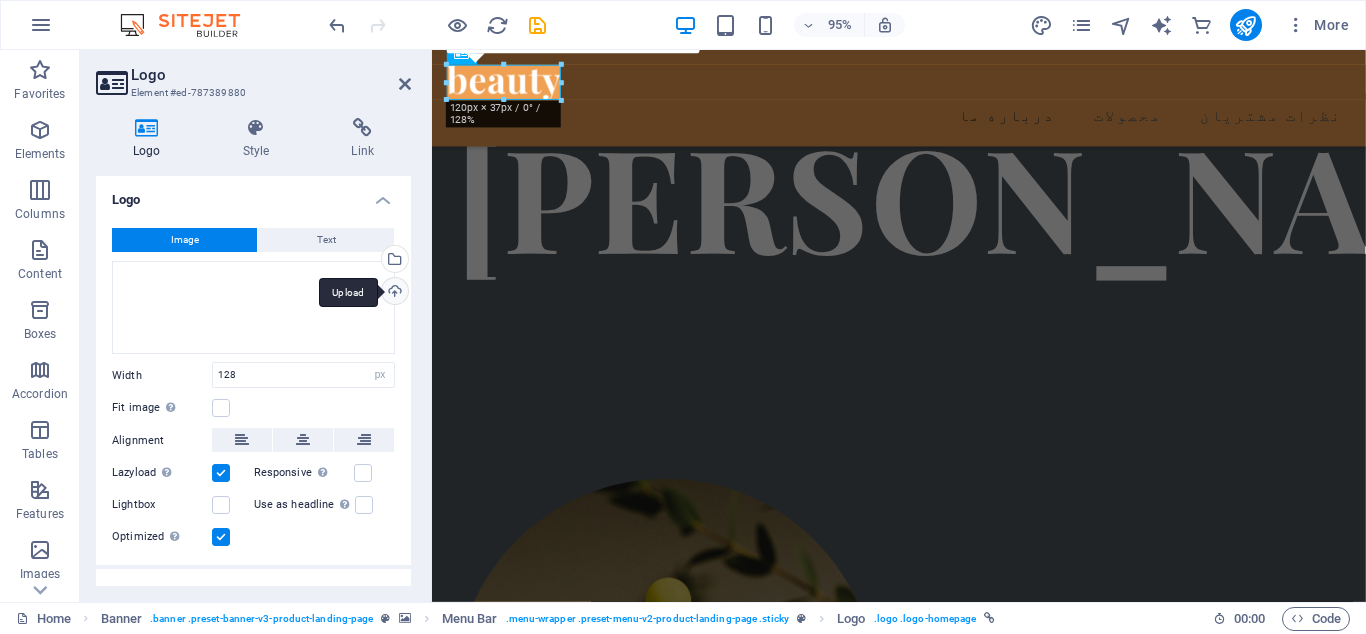 click on "Upload" at bounding box center (393, 293) 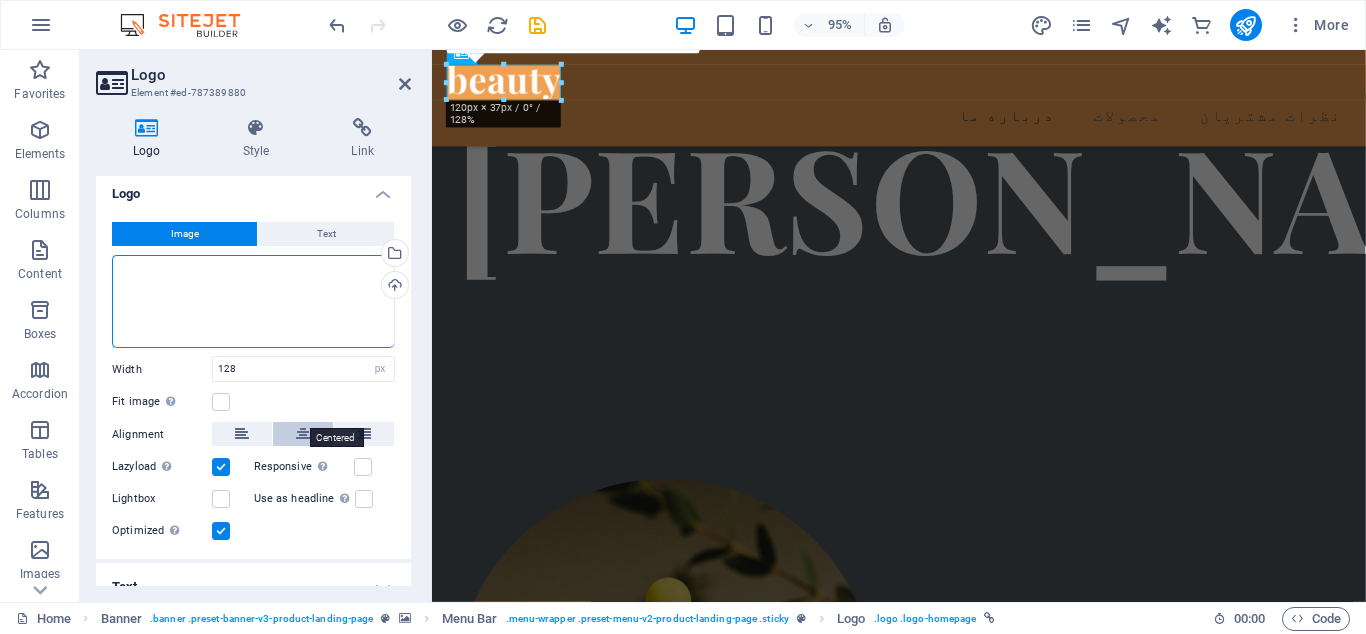 scroll, scrollTop: 0, scrollLeft: 0, axis: both 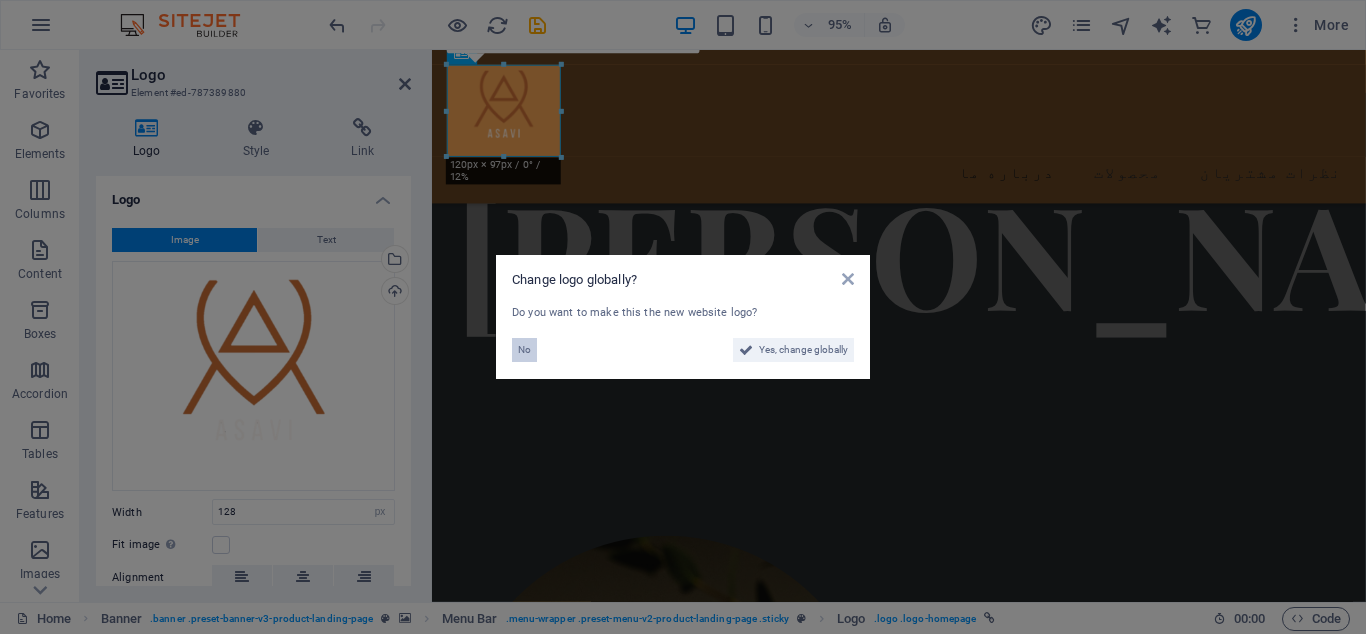 click on "No" at bounding box center [524, 350] 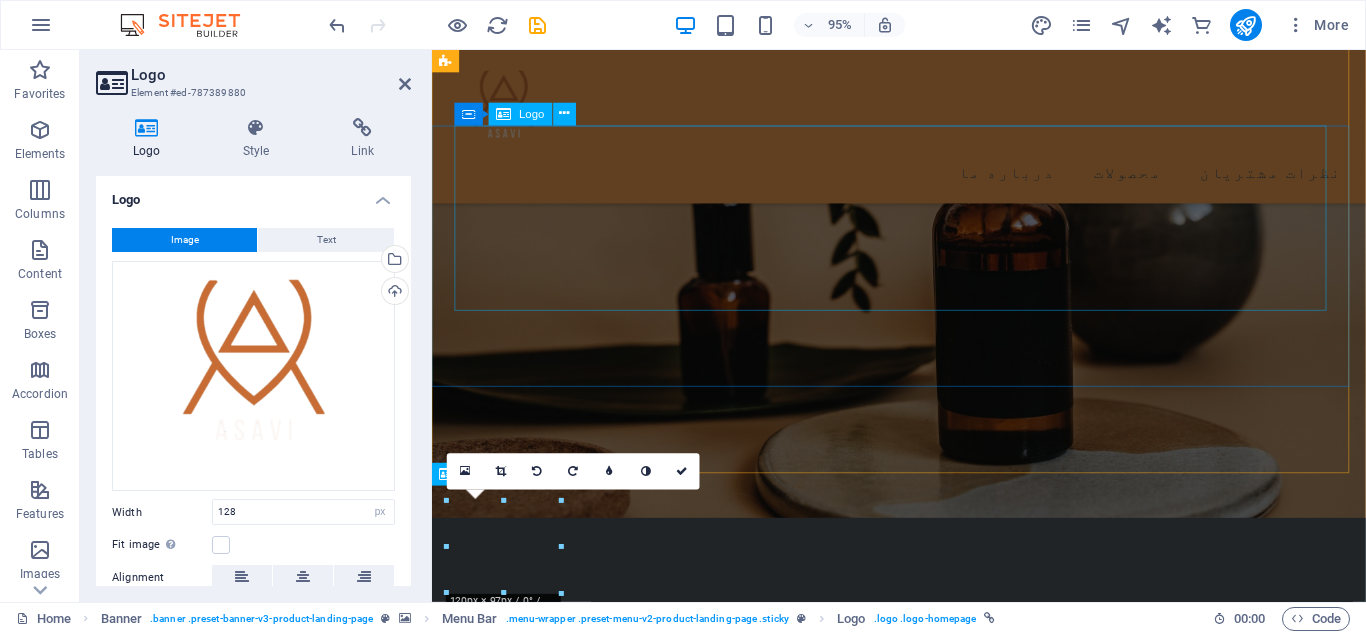 scroll, scrollTop: 283, scrollLeft: 0, axis: vertical 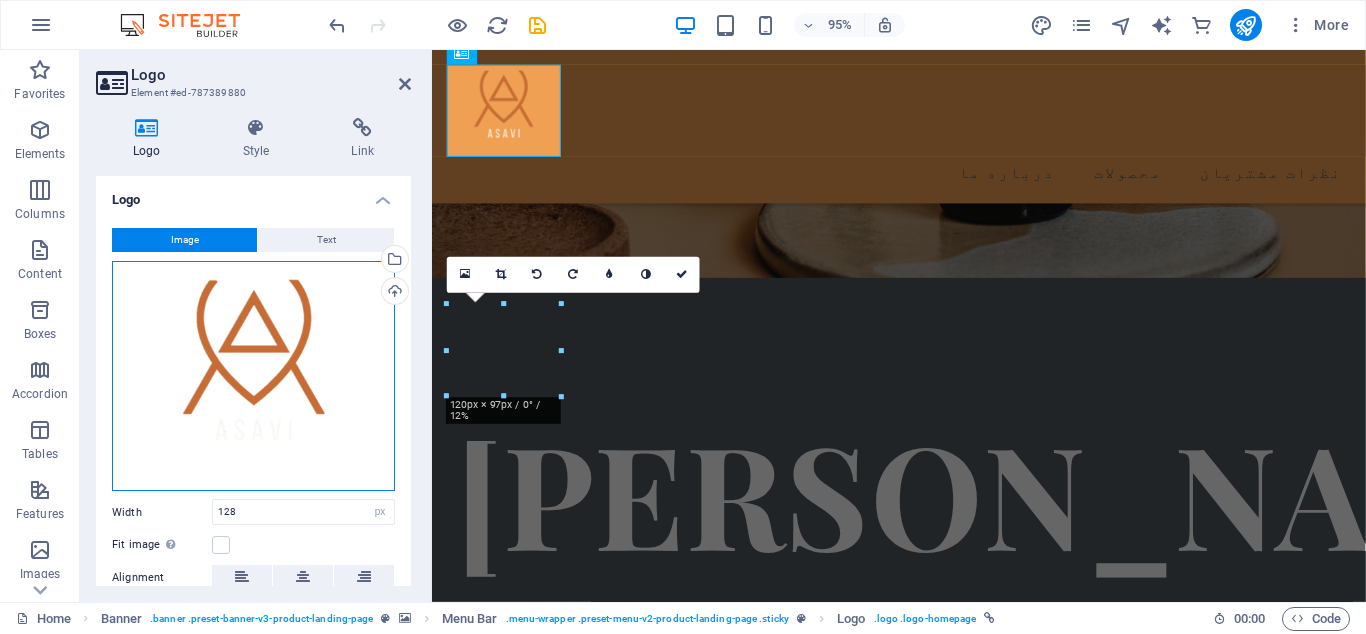 click on "Drag files here, click to choose files or select files from Files or our free stock photos & videos" at bounding box center [253, 376] 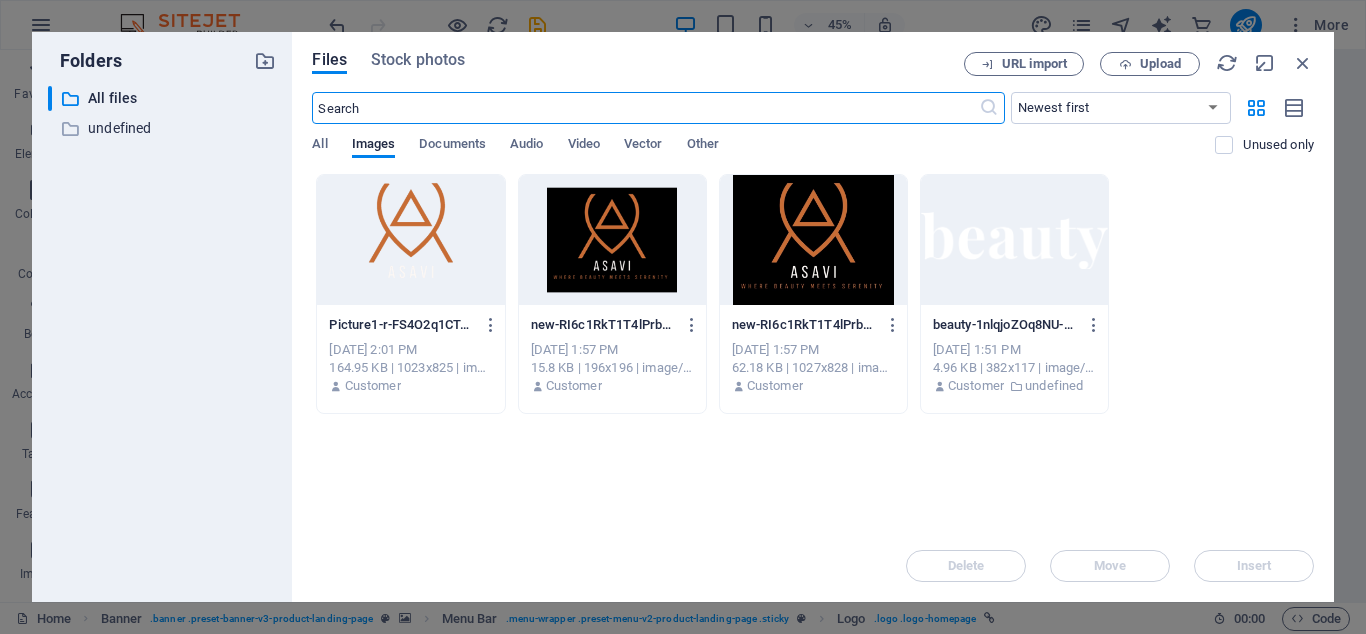 click at bounding box center (612, 240) 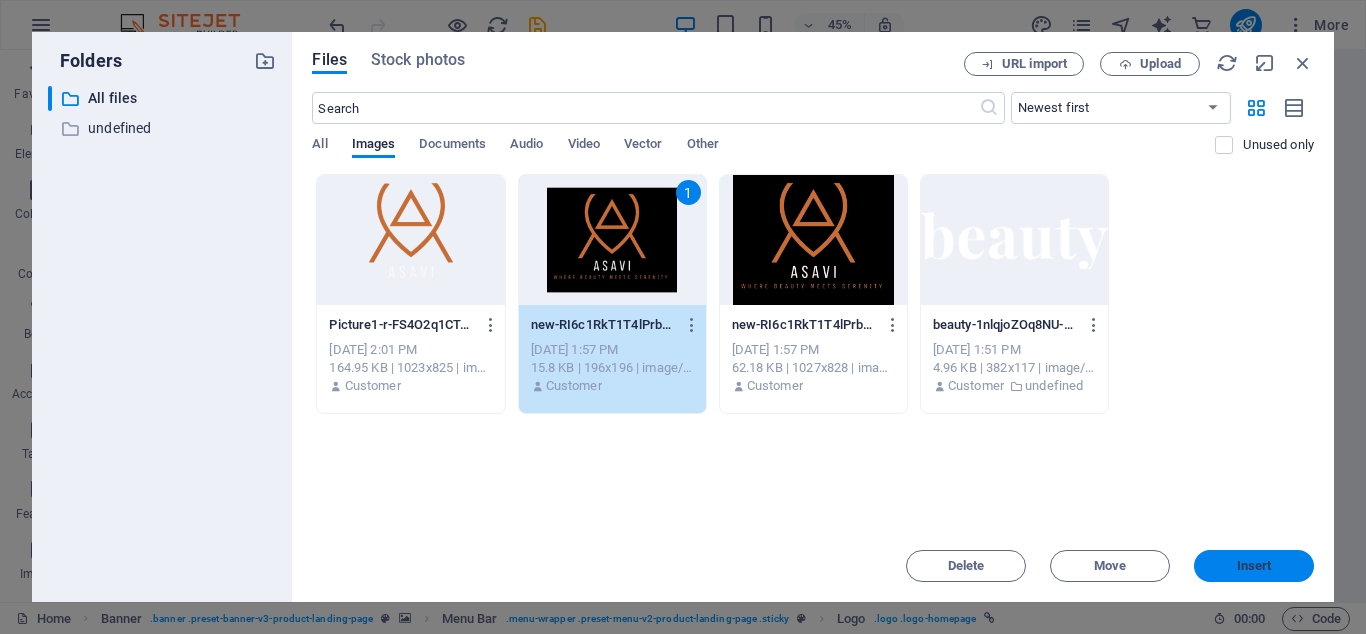 click on "Insert" at bounding box center [1254, 566] 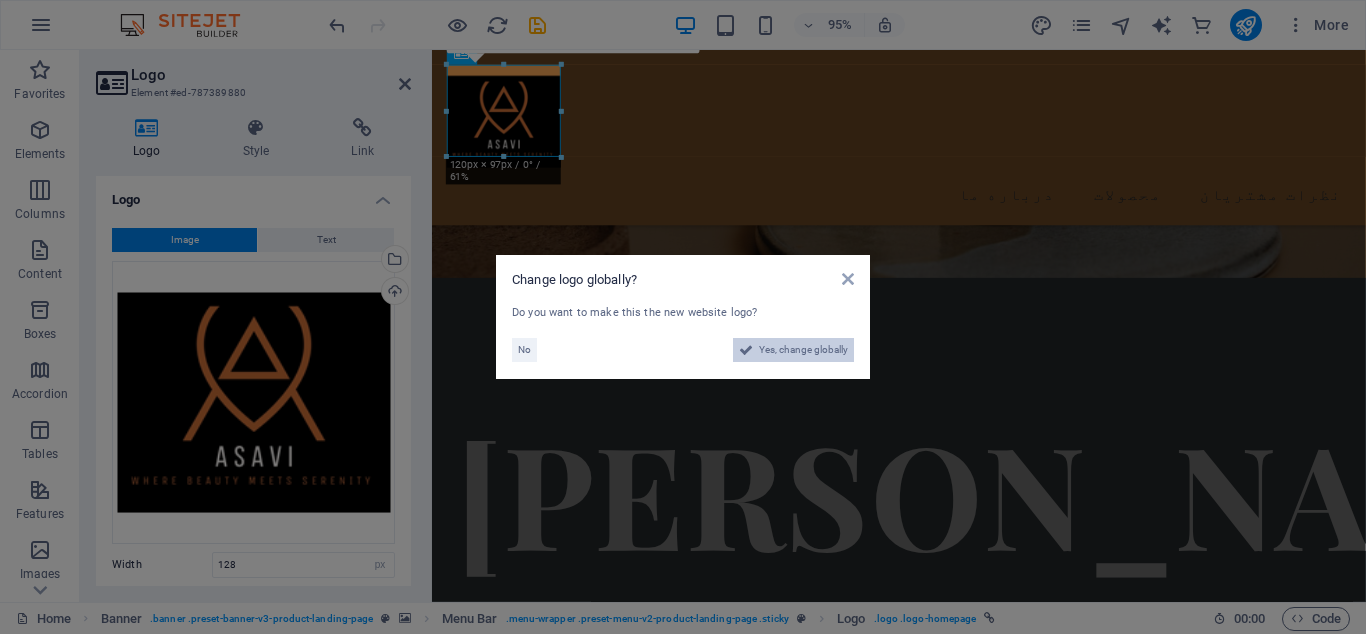 drag, startPoint x: 845, startPoint y: 357, endPoint x: 916, endPoint y: 680, distance: 330.71136 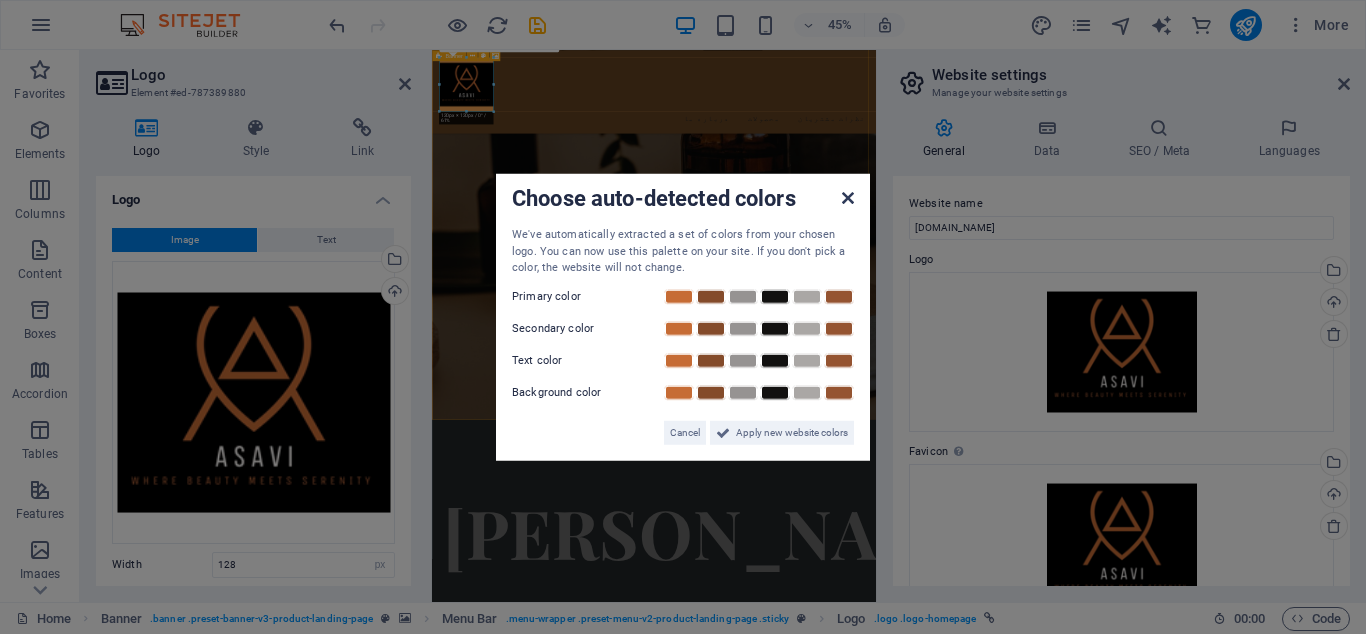 click at bounding box center [848, 198] 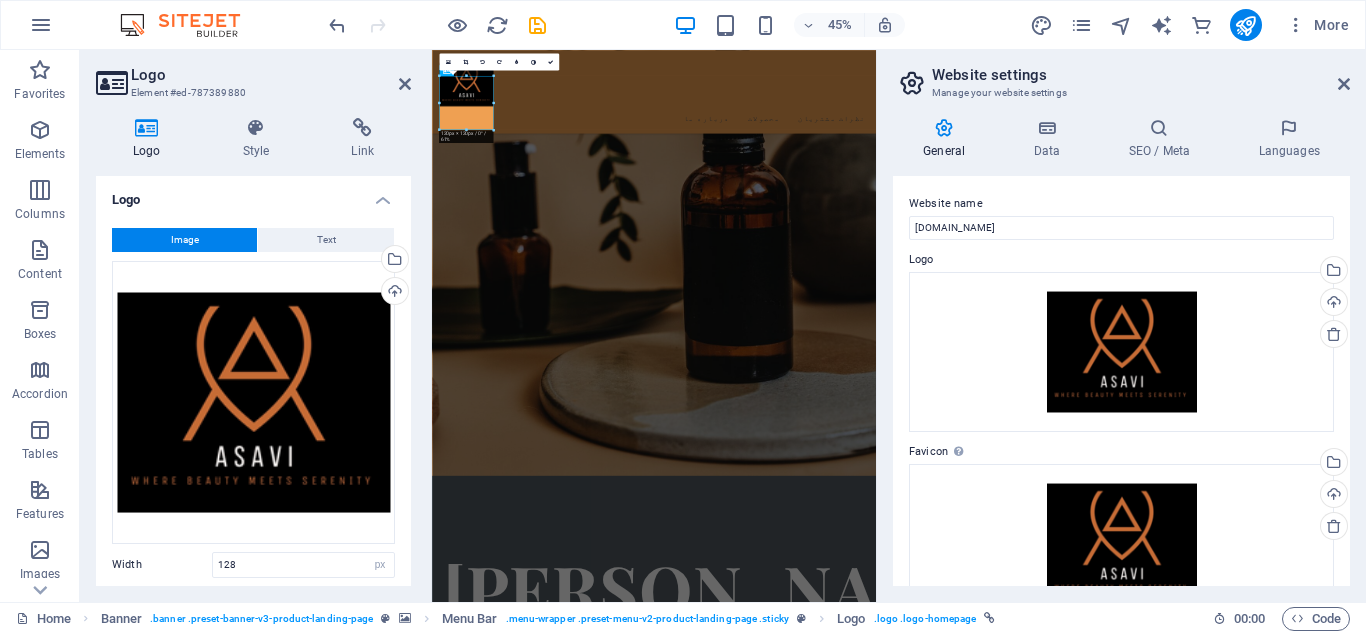 scroll, scrollTop: 156, scrollLeft: 0, axis: vertical 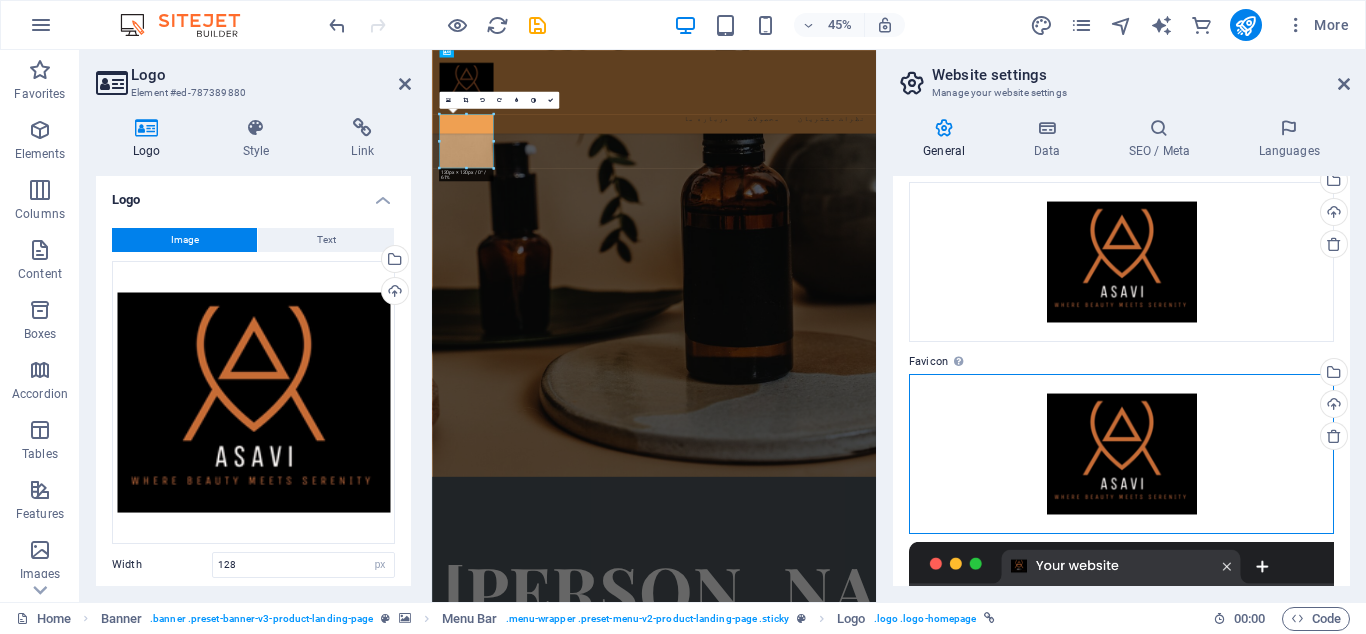 click on "Drag files here, click to choose files or select files from Files or our free stock photos & videos" at bounding box center (1121, 454) 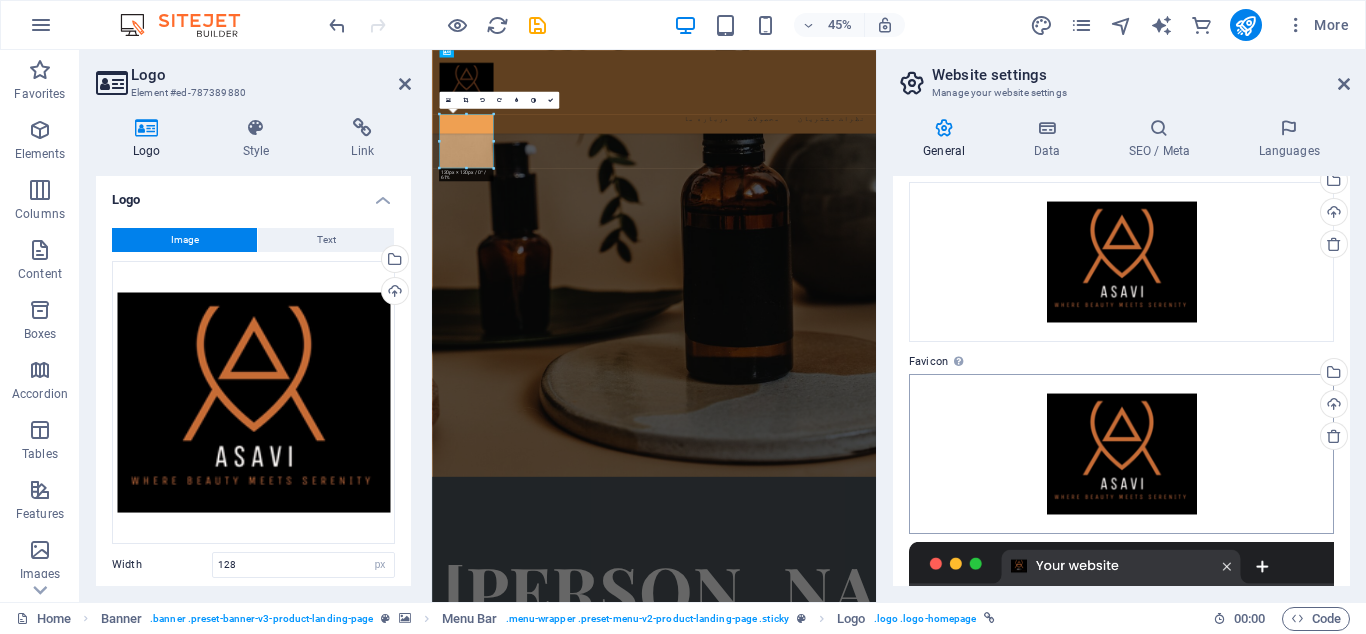 scroll, scrollTop: 0, scrollLeft: 0, axis: both 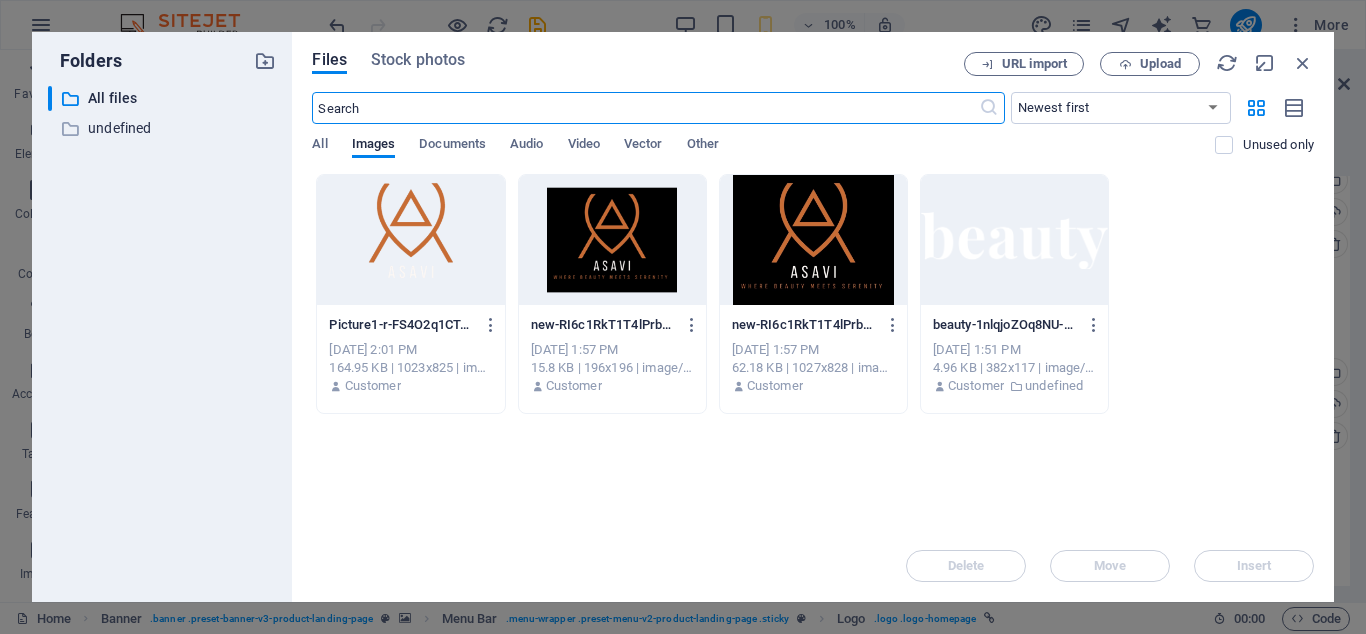 click at bounding box center [410, 240] 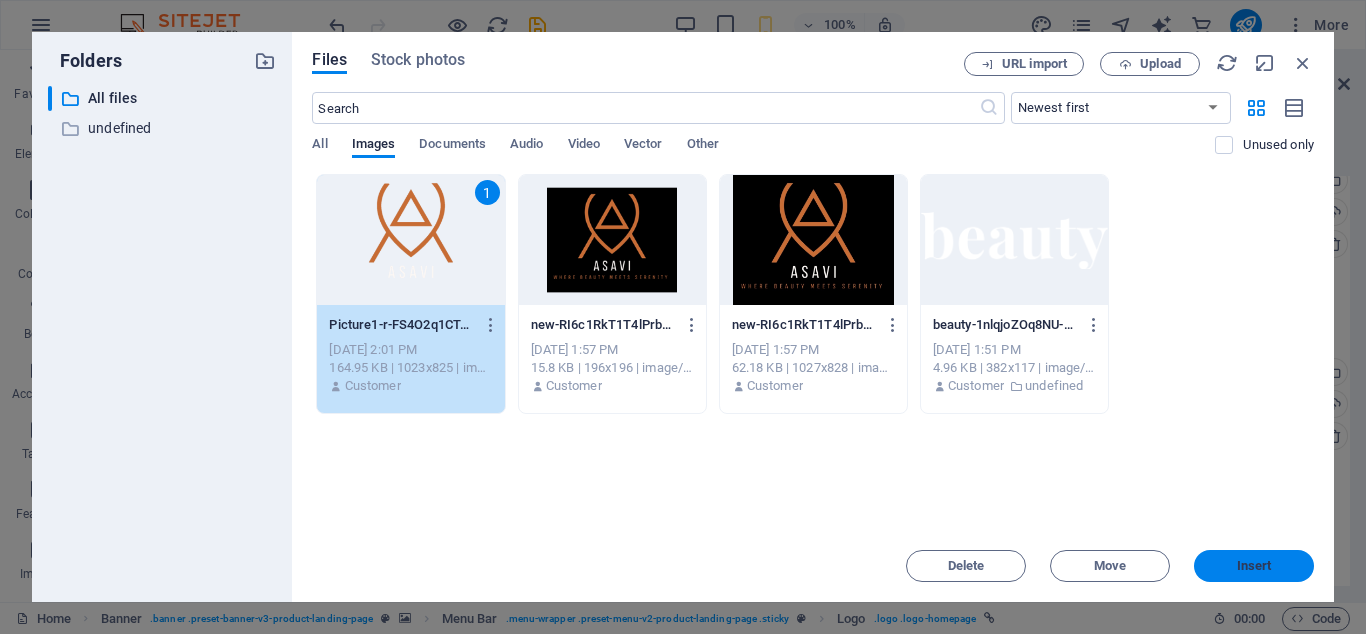 click on "Insert" at bounding box center [1254, 566] 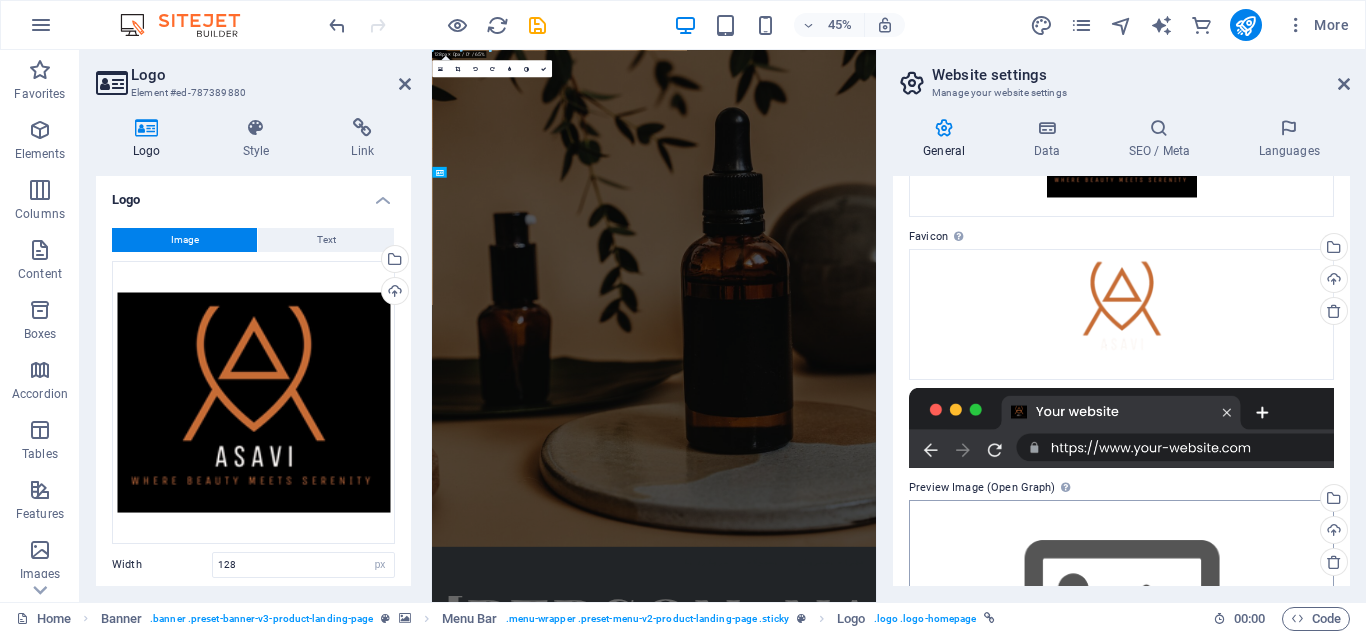 scroll, scrollTop: 180, scrollLeft: 0, axis: vertical 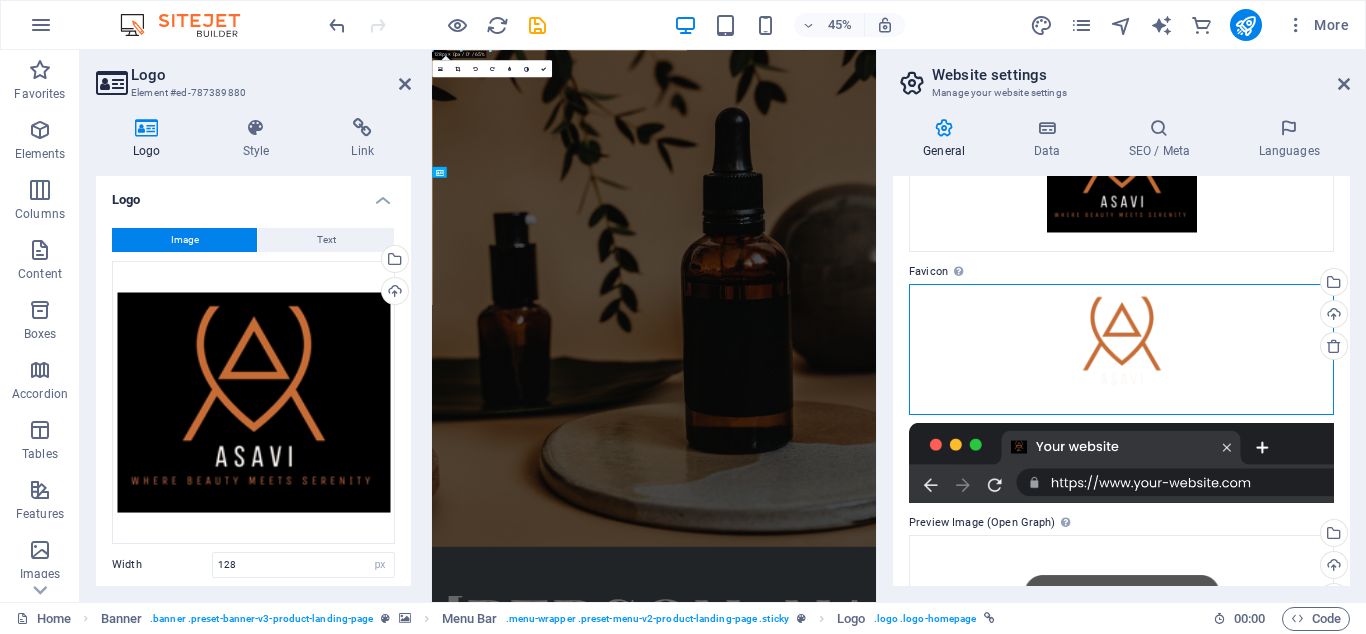 click on "Drag files here, click to choose files or select files from Files or our free stock photos & videos" at bounding box center (1121, 349) 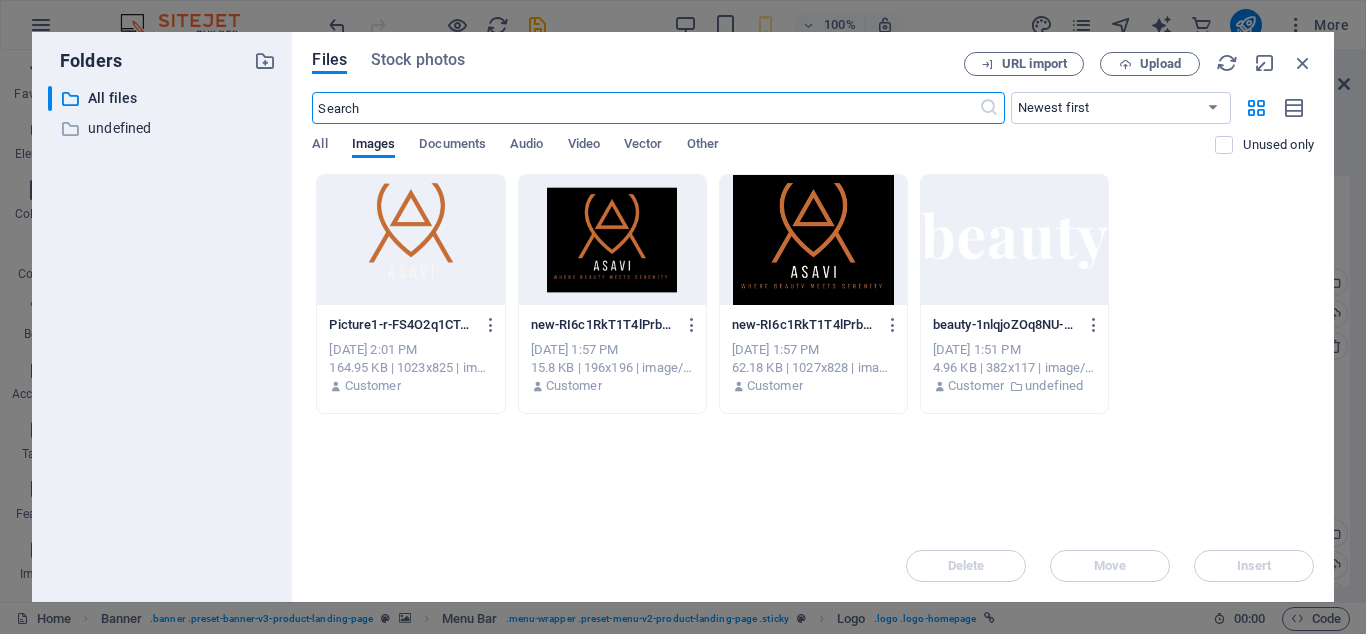 click at bounding box center (410, 240) 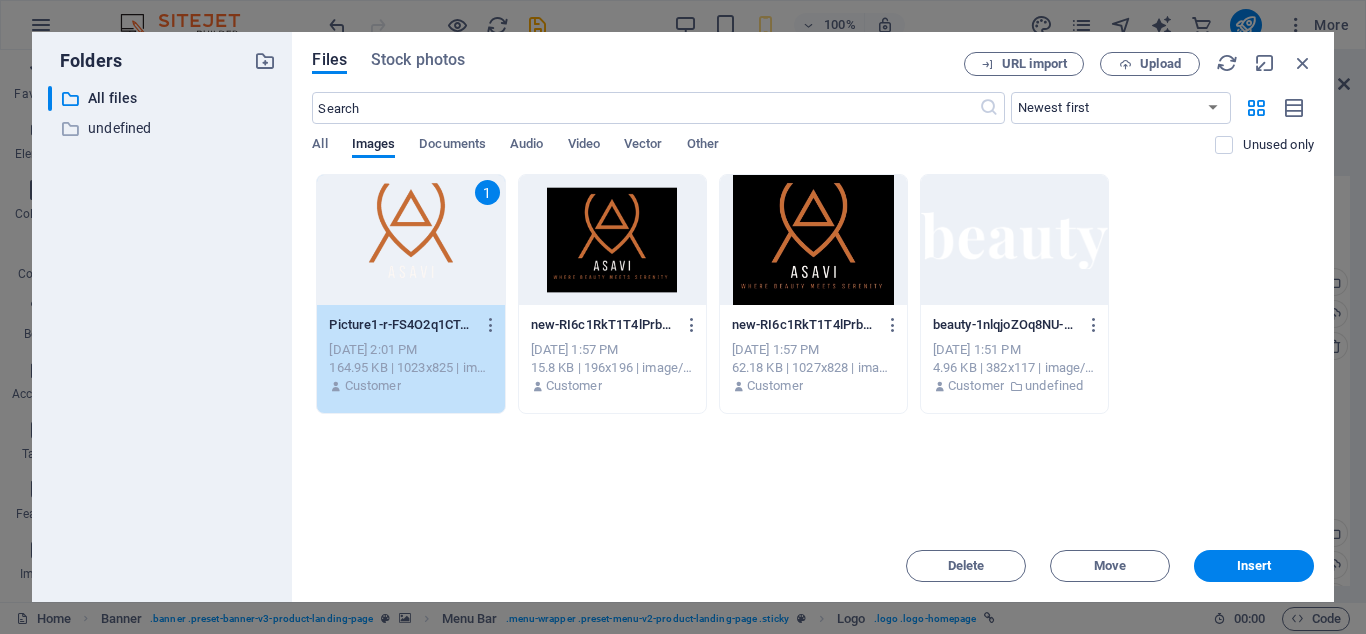 drag, startPoint x: 466, startPoint y: 268, endPoint x: 118, endPoint y: 487, distance: 411.17514 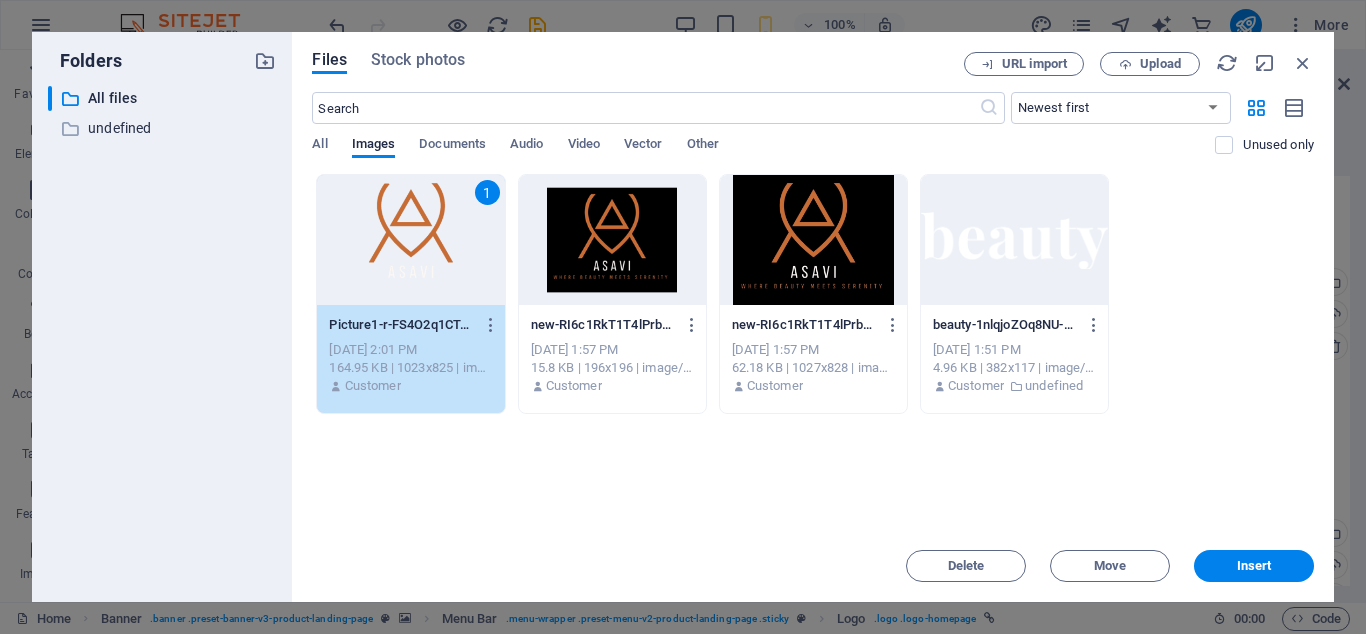 click on "1" at bounding box center [410, 240] 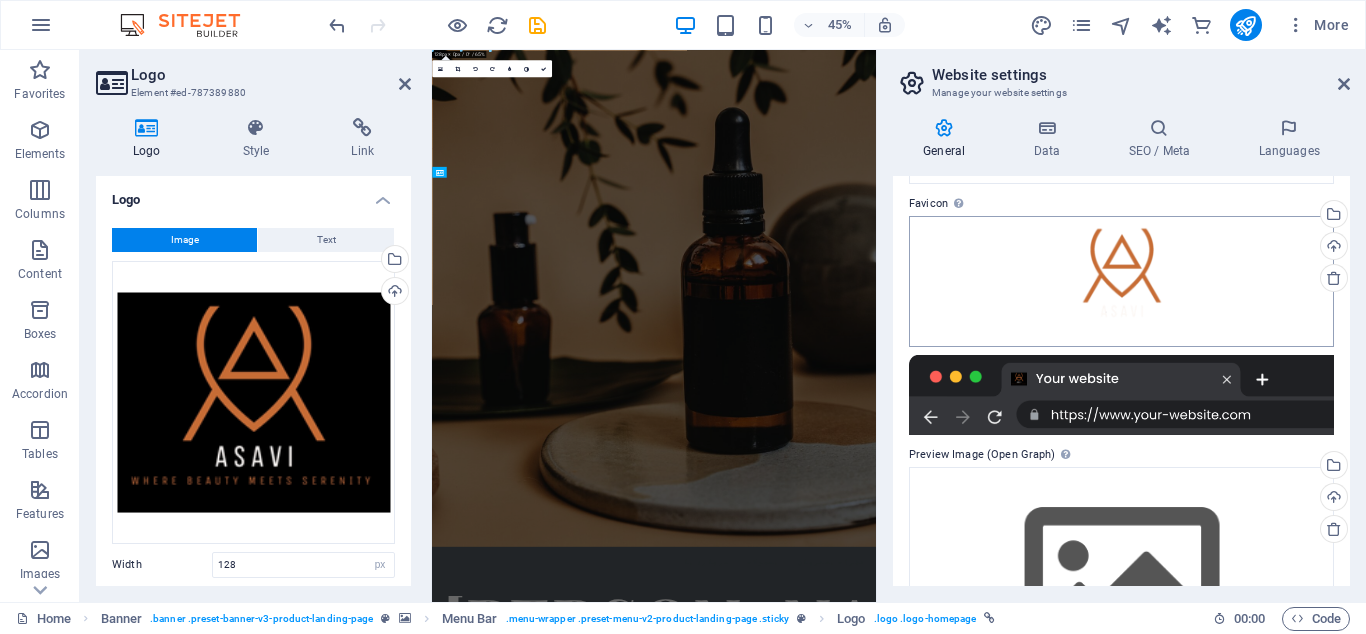 scroll, scrollTop: 133, scrollLeft: 0, axis: vertical 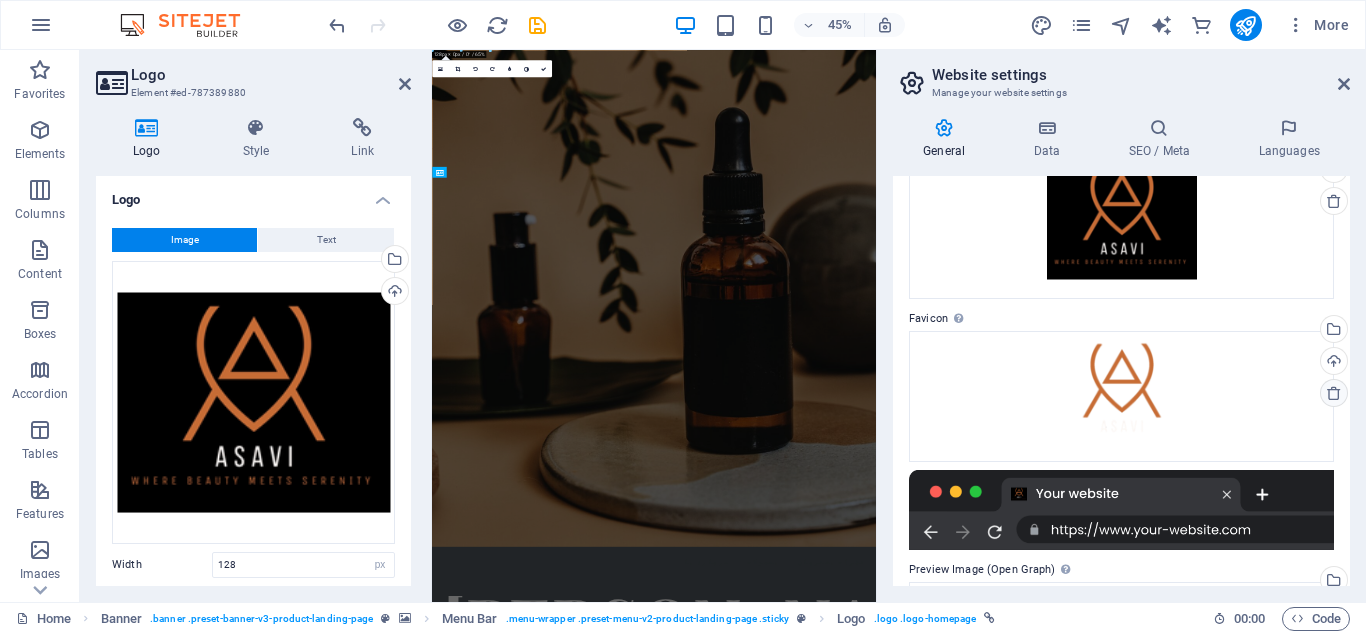 click at bounding box center [1334, 393] 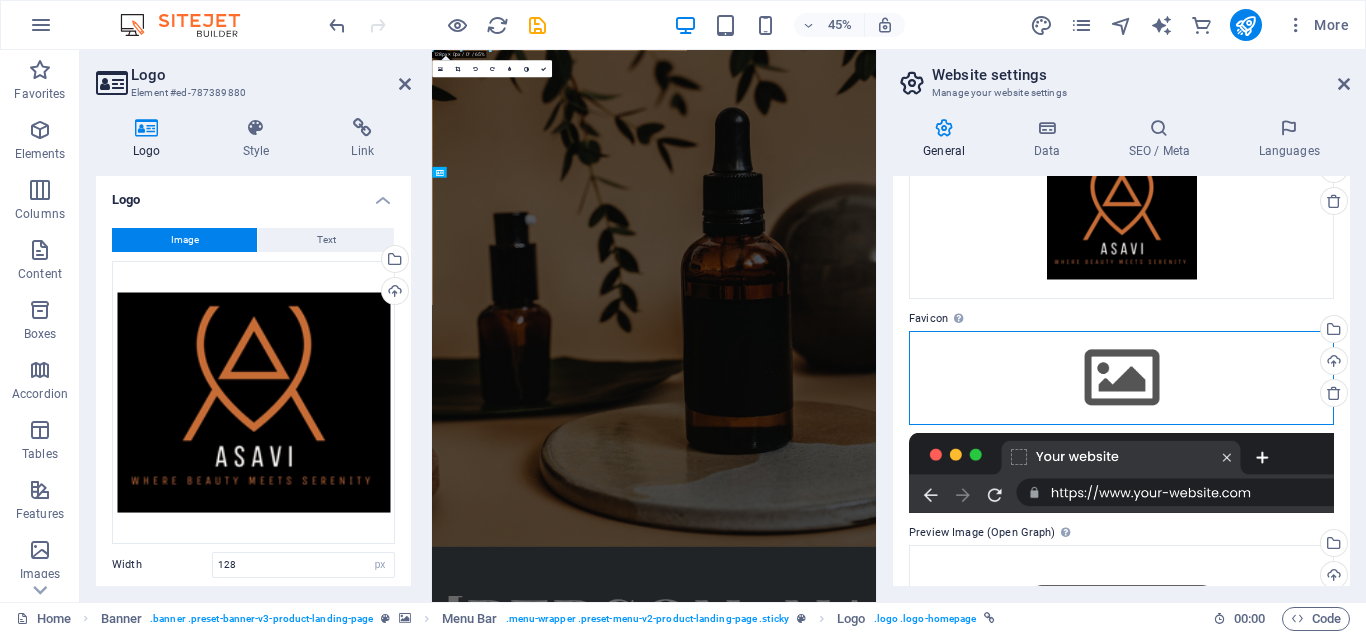 click on "Drag files here, click to choose files or select files from Files or our free stock photos & videos" at bounding box center [1121, 378] 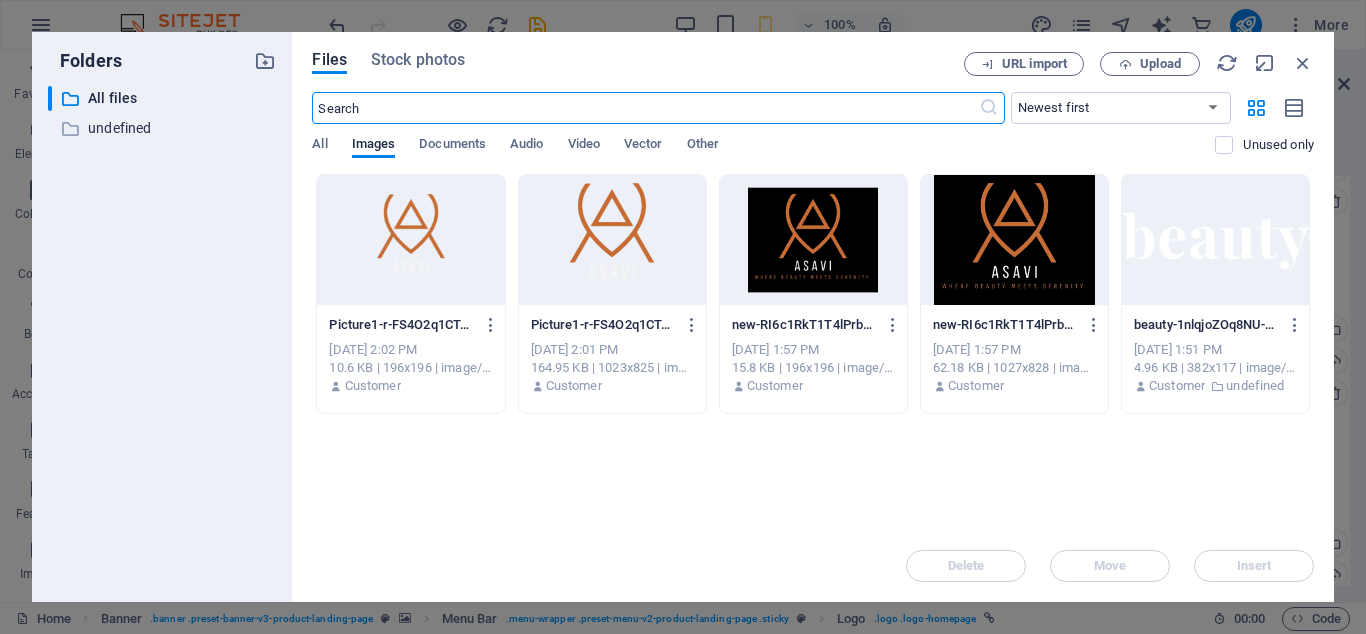 click at bounding box center [612, 240] 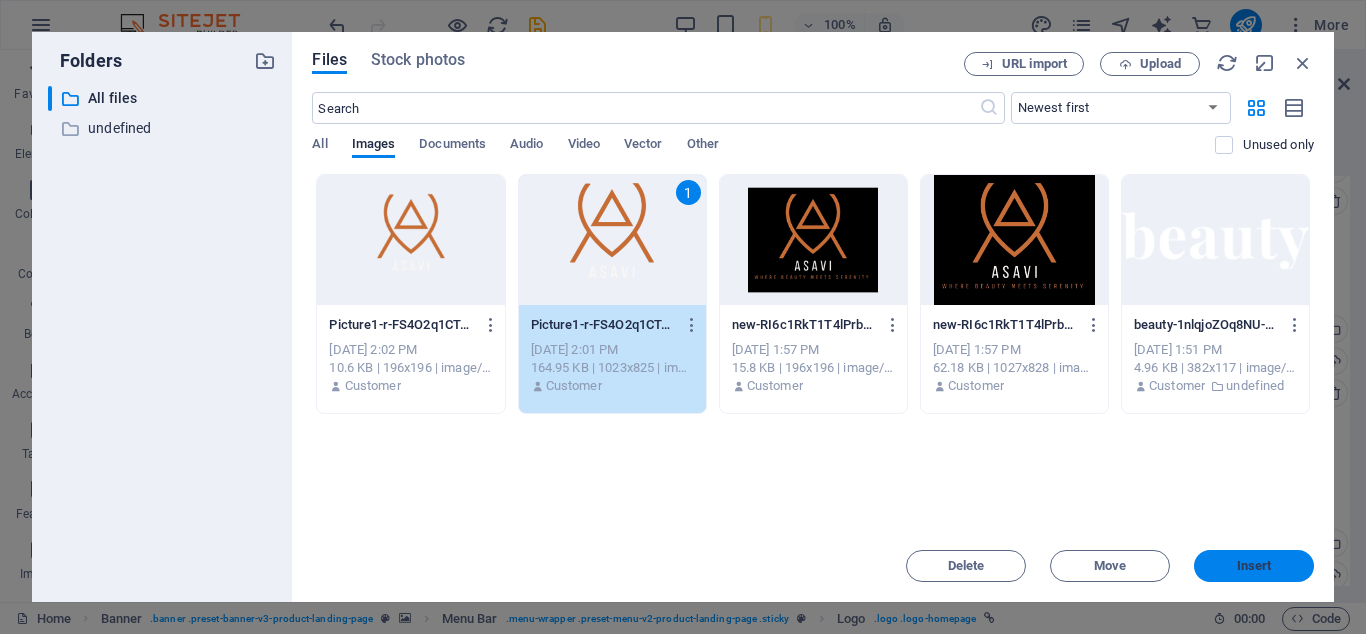click on "Insert" at bounding box center (1254, 566) 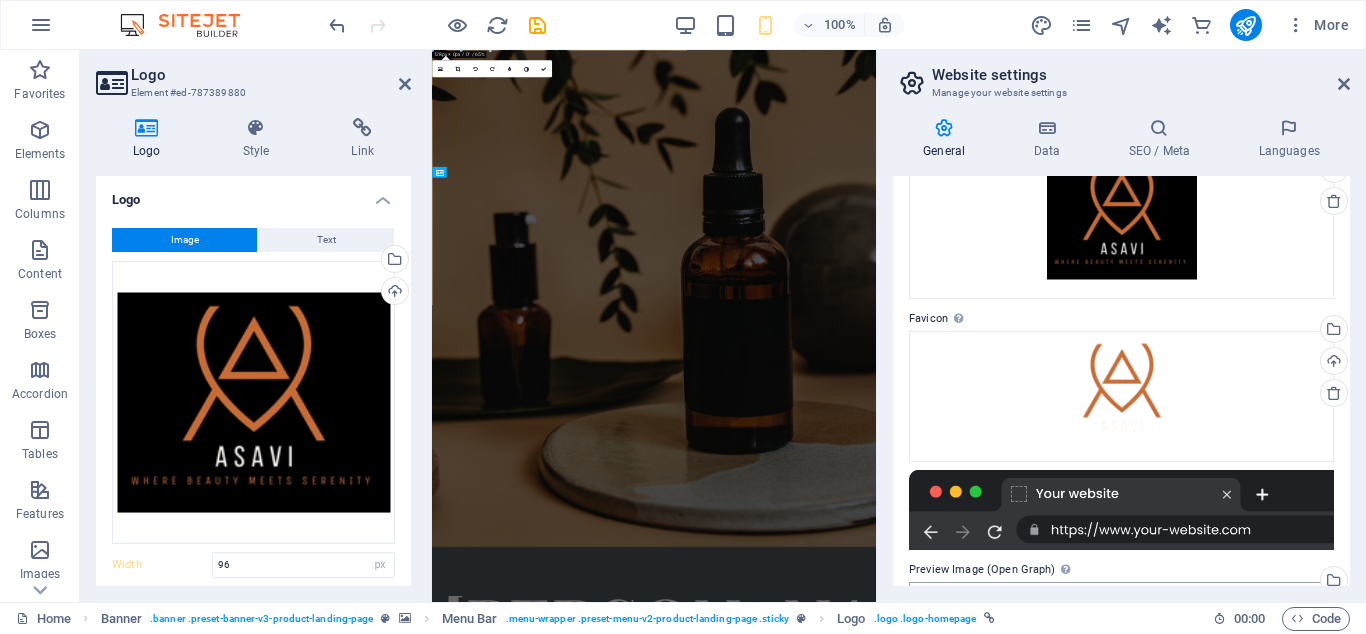 type on "128" 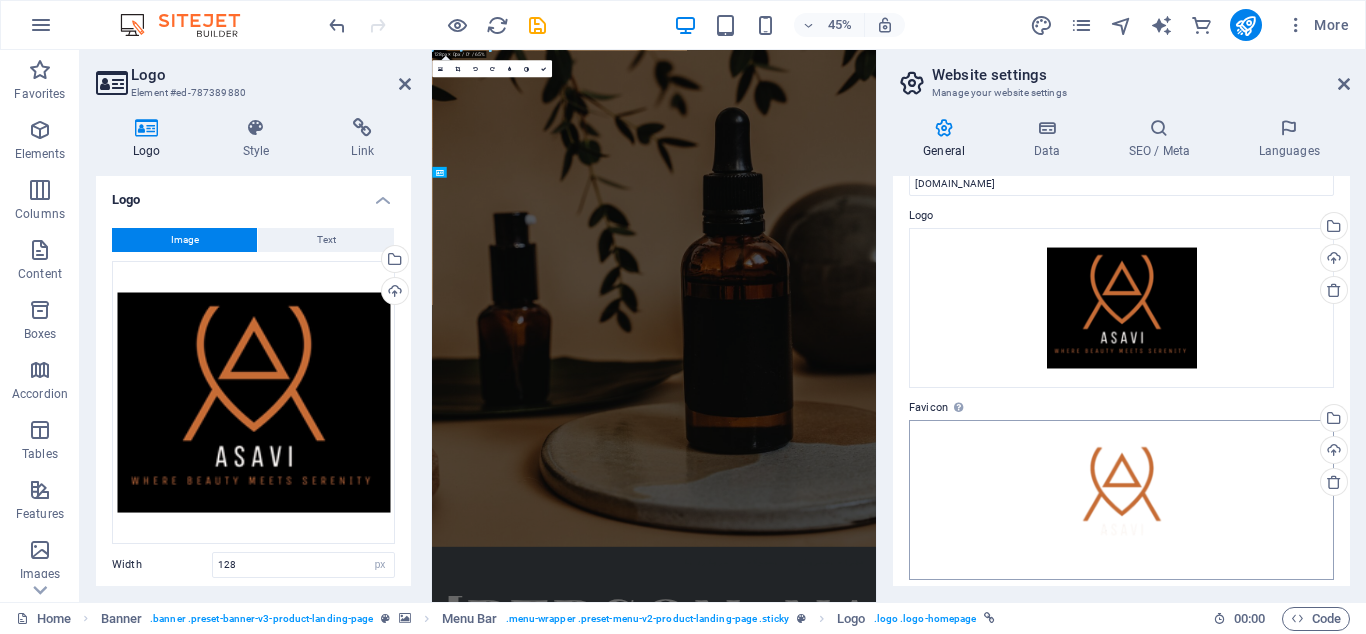 scroll, scrollTop: 0, scrollLeft: 0, axis: both 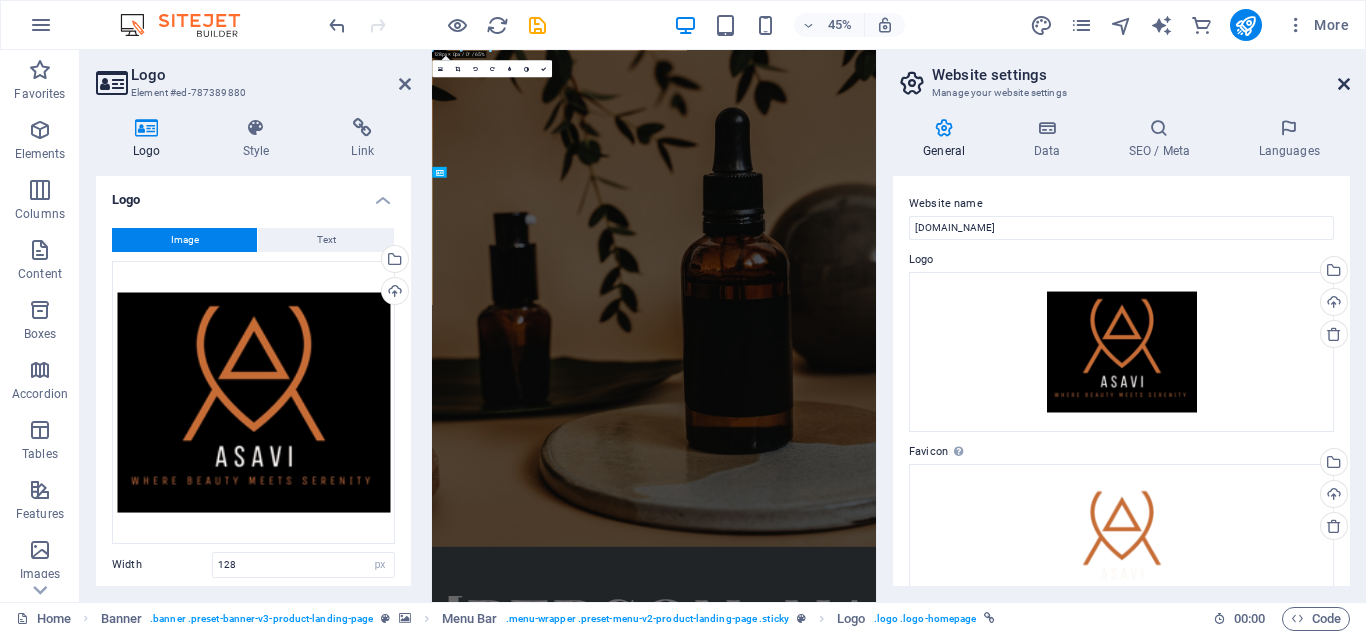 click at bounding box center (1344, 84) 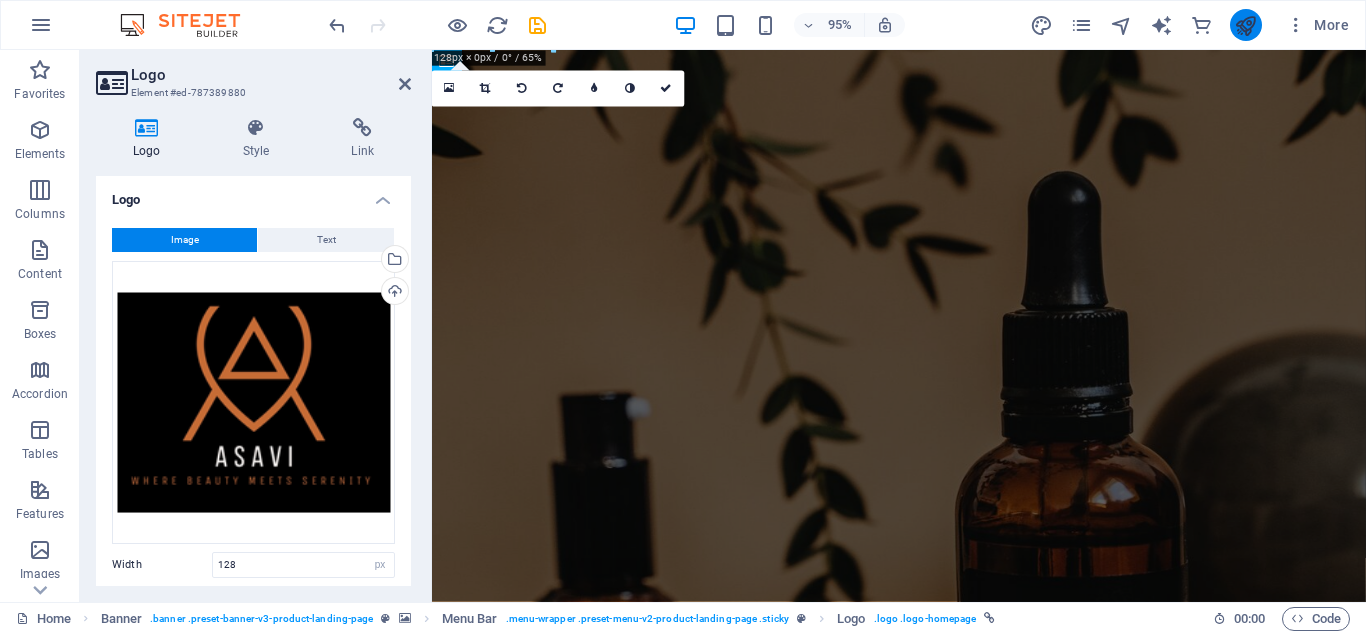 click at bounding box center (1246, 25) 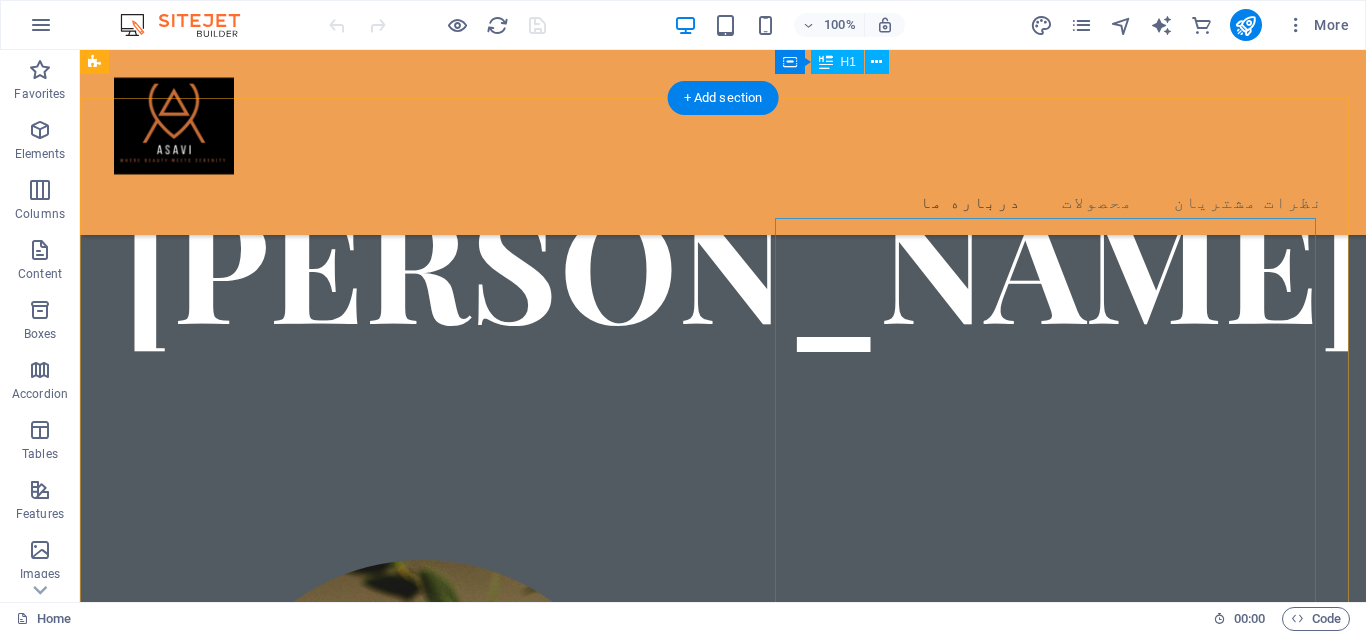 scroll, scrollTop: 409, scrollLeft: 0, axis: vertical 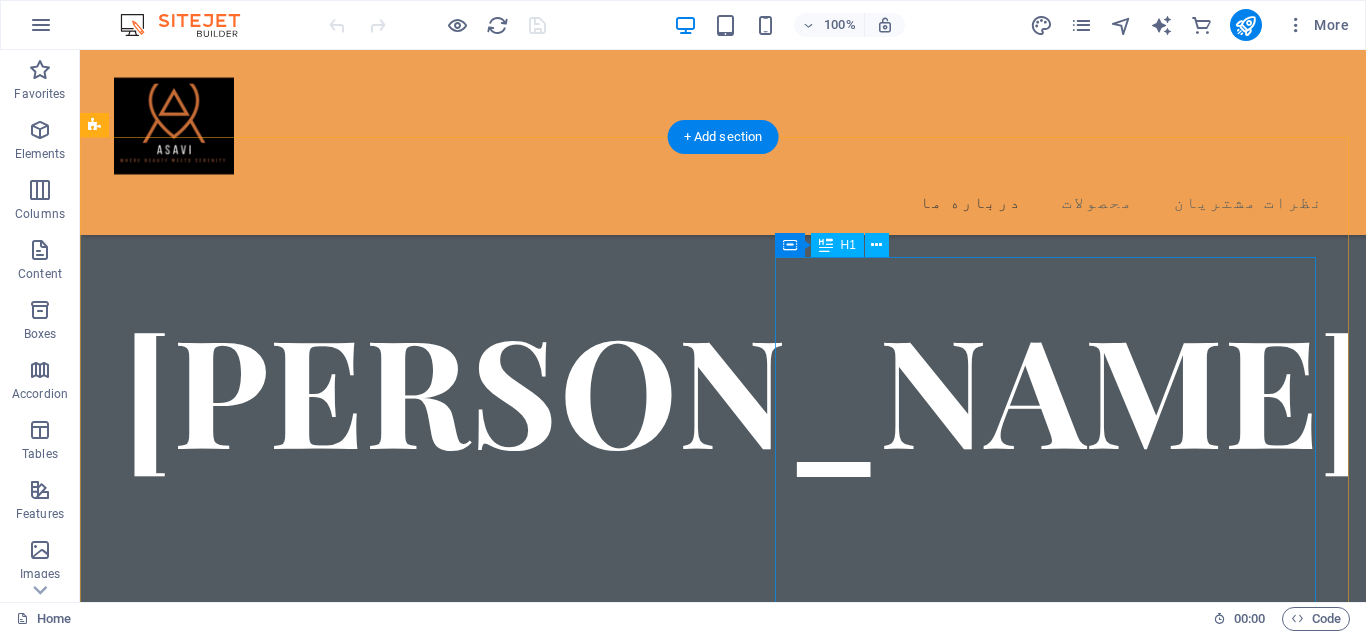 click on "داستان ما" at bounding box center [374, 1606] 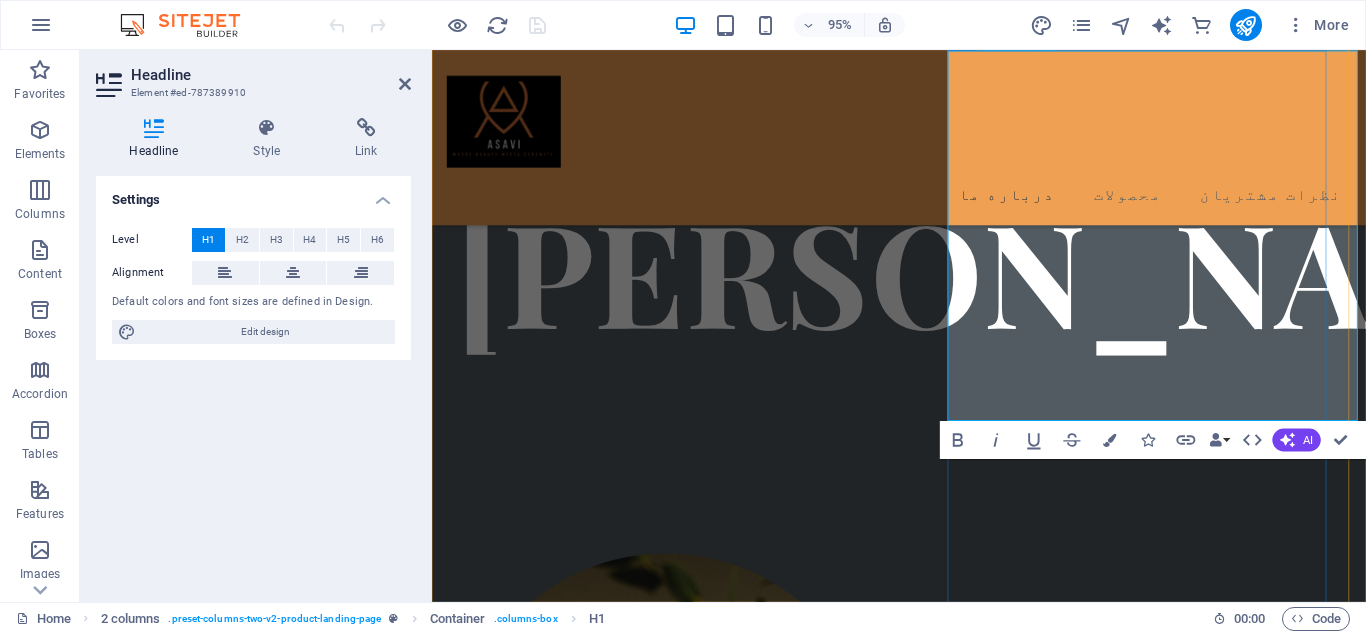 scroll, scrollTop: 660, scrollLeft: 0, axis: vertical 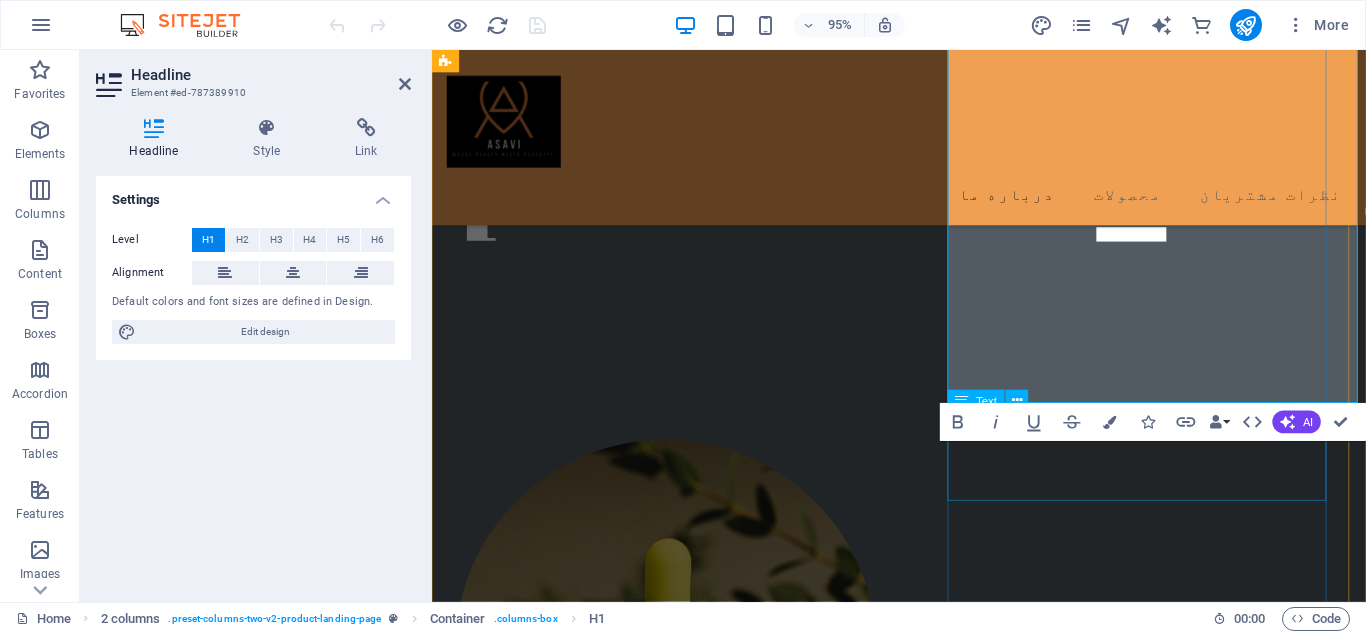 click on "آساوی فروشگاه آنلاین تخصصی زیبایی  و   اولین ارائه دهنده کیت های تخصصی سلامت محور در [GEOGRAPHIC_DATA]" at bounding box center [660, 1631] 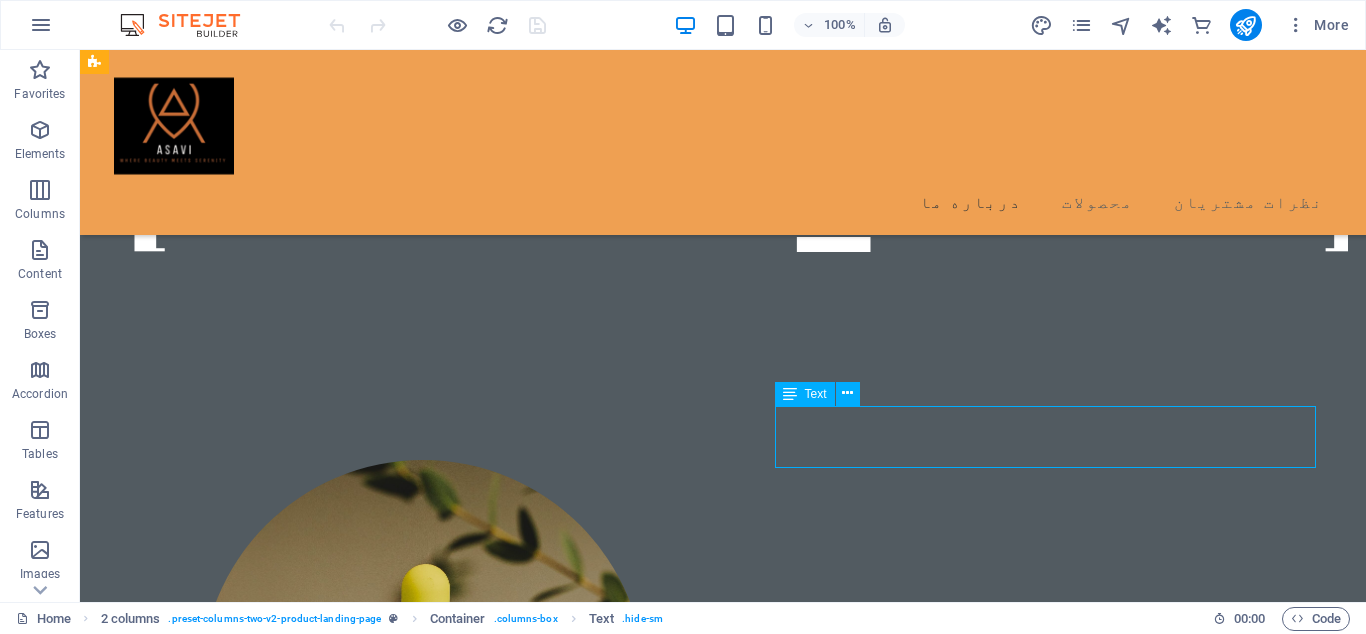 click on "آساوی فروشگاه آنلاین تخصصی زیبایی  و   اولین ارائه دهنده کیت های تخصصی سلامت محور در [GEOGRAPHIC_DATA]" at bounding box center [374, 1631] 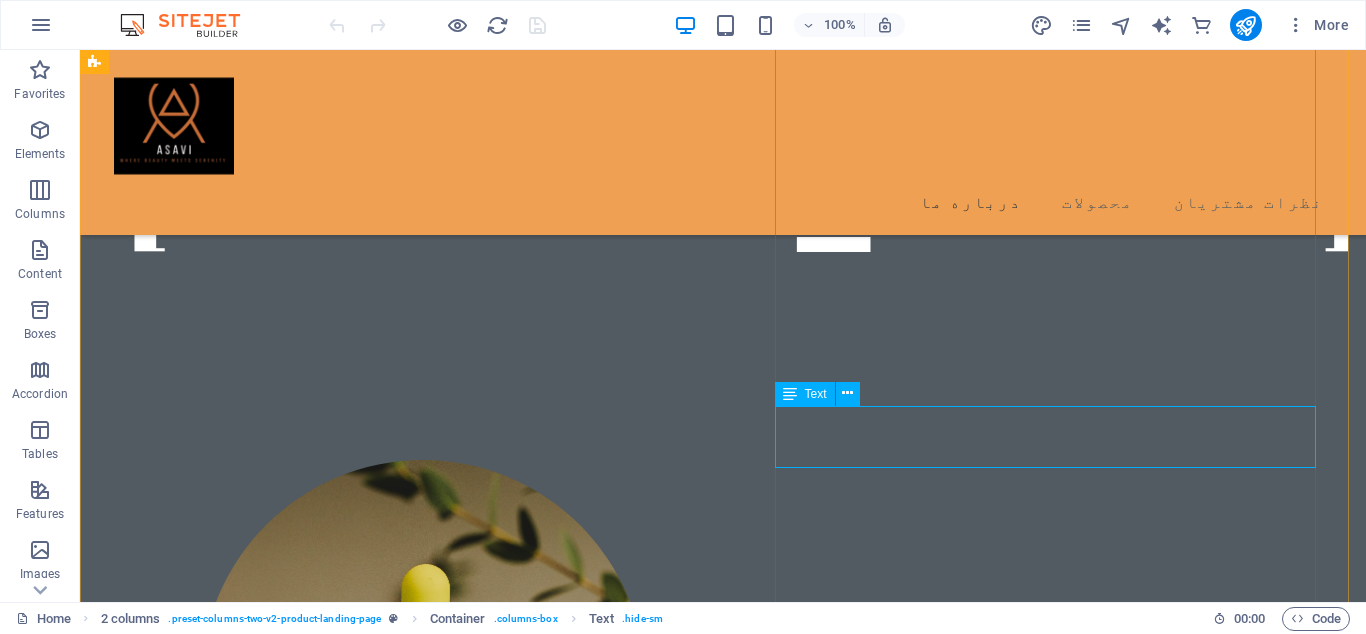 click on "آساوی فروشگاه آنلاین تخصصی زیبایی  و   اولین ارائه دهنده کیت های تخصصی سلامت محور در [GEOGRAPHIC_DATA]" at bounding box center (374, 1631) 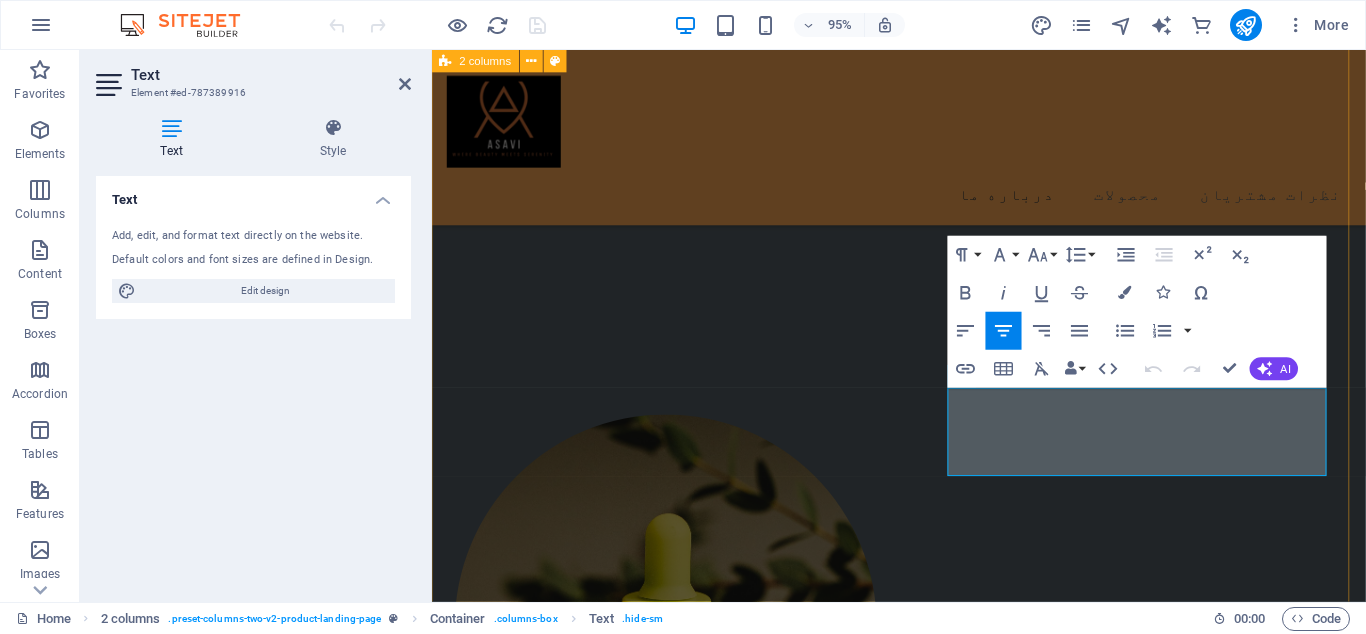 drag, startPoint x: 1120, startPoint y: 478, endPoint x: 1376, endPoint y: 414, distance: 263.87875 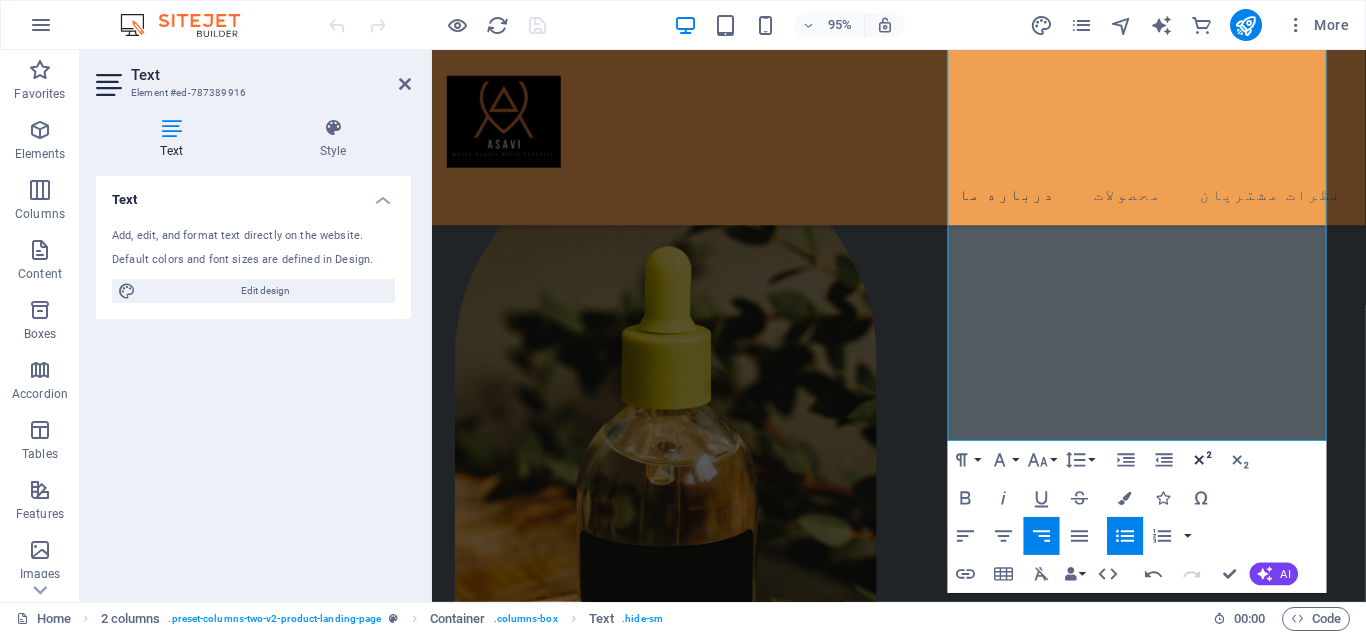 scroll, scrollTop: 1064, scrollLeft: 0, axis: vertical 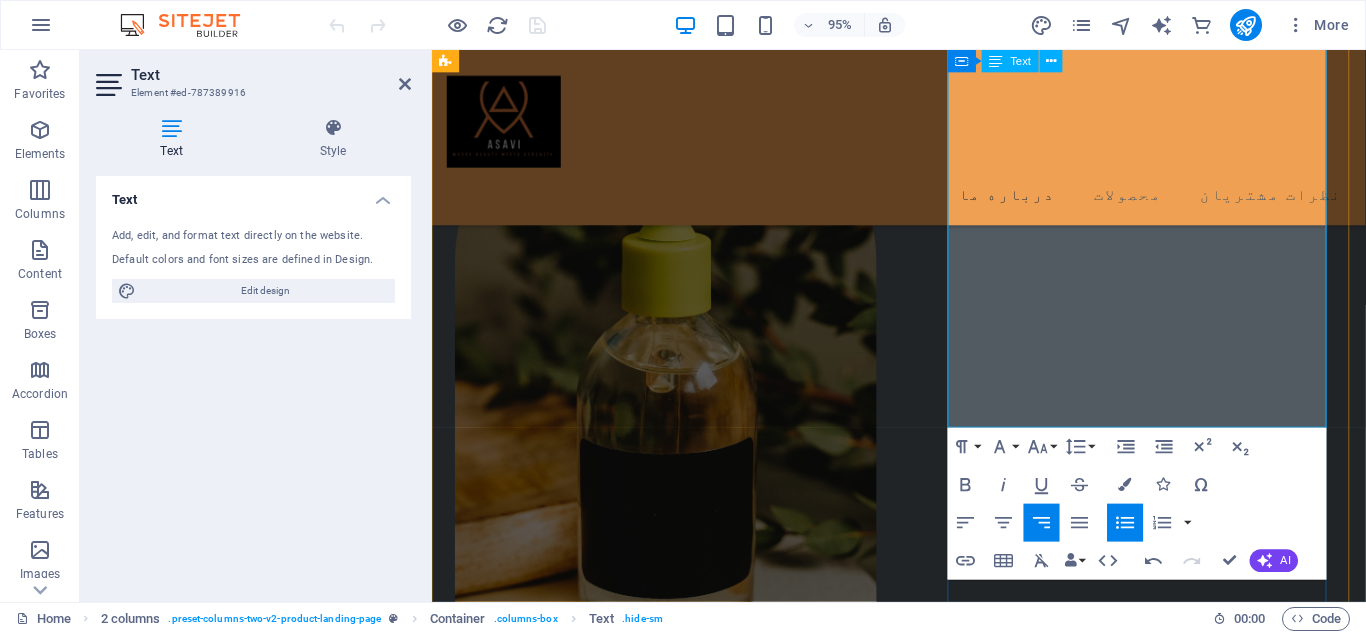 click on "🚀  ارسال سریع و بهصرفه  به سراسر [GEOGRAPHIC_DATA]" at bounding box center (672, 1572) 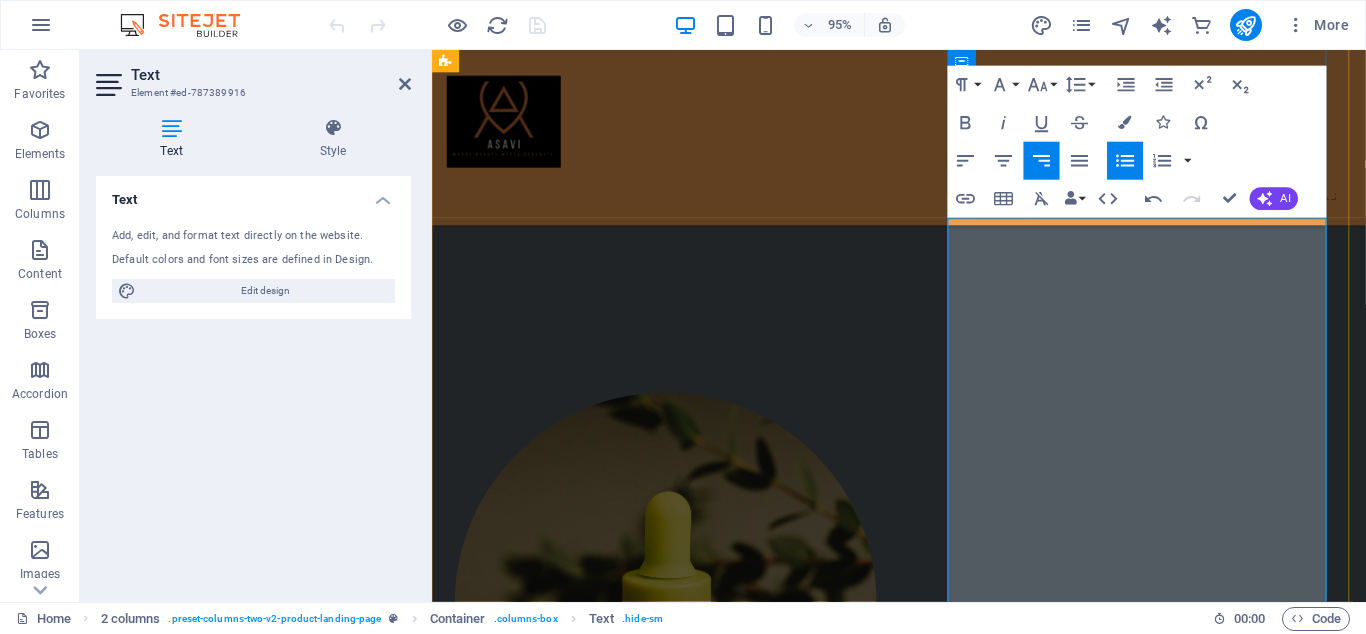 scroll, scrollTop: 686, scrollLeft: 0, axis: vertical 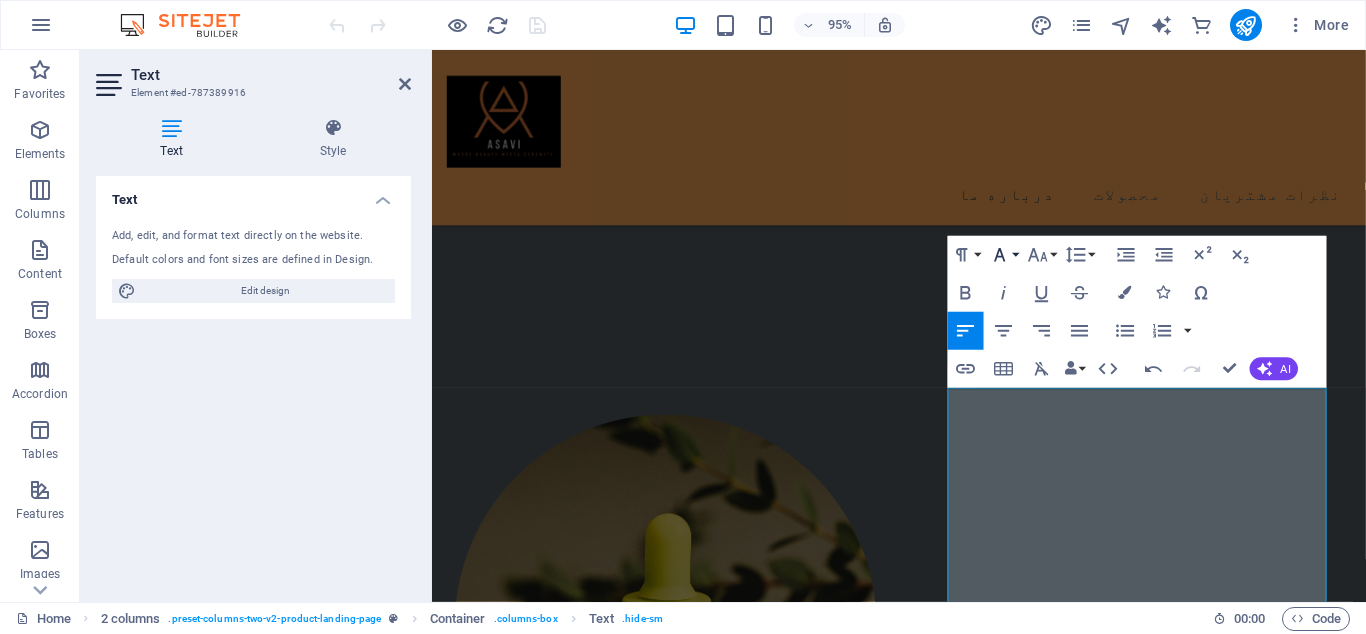 click 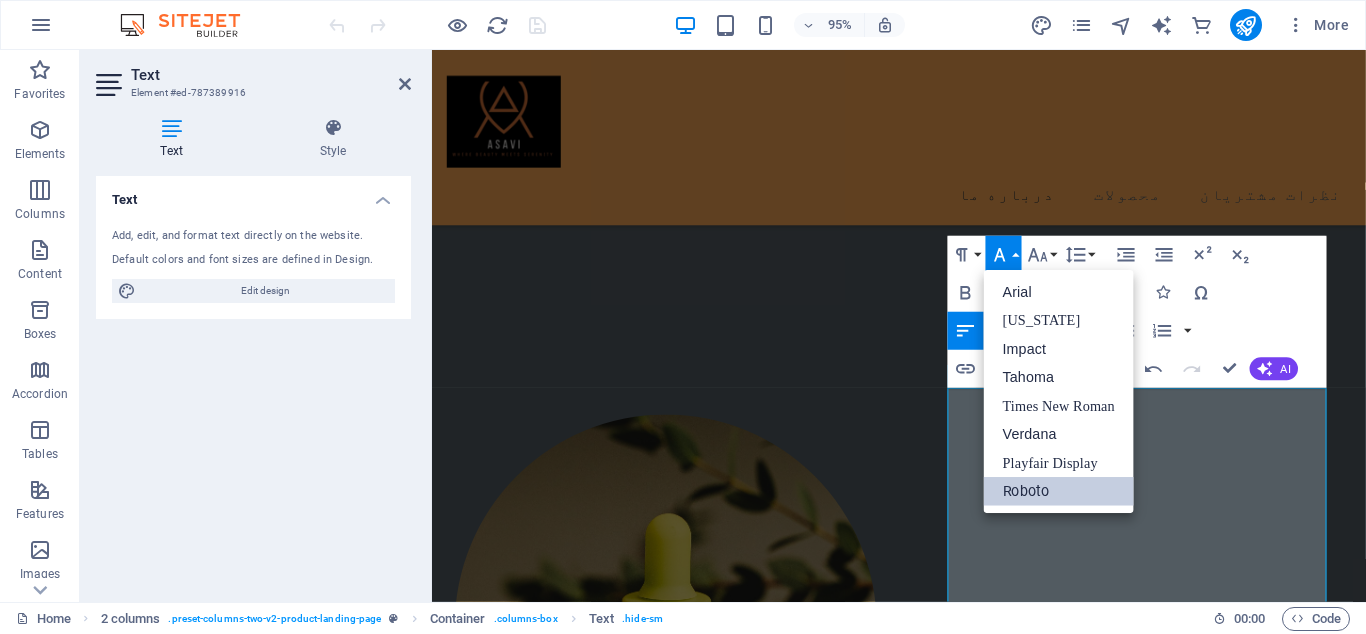 scroll, scrollTop: 0, scrollLeft: 0, axis: both 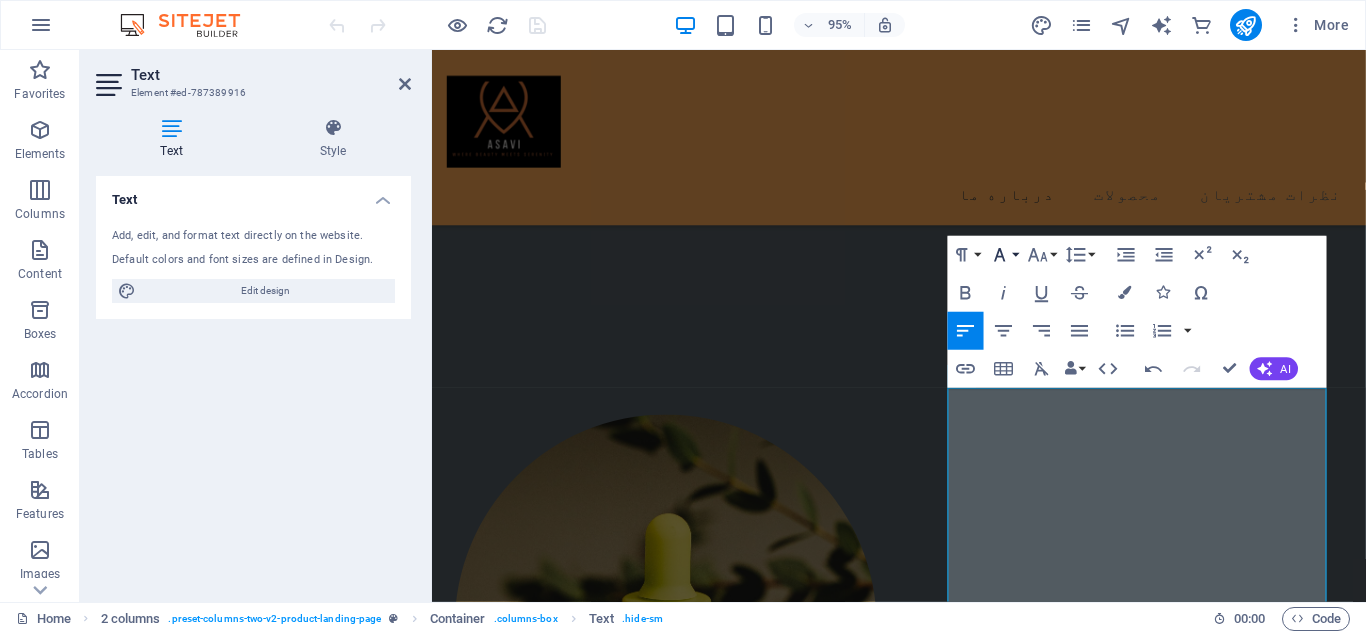 click on "Font Family" at bounding box center [1004, 255] 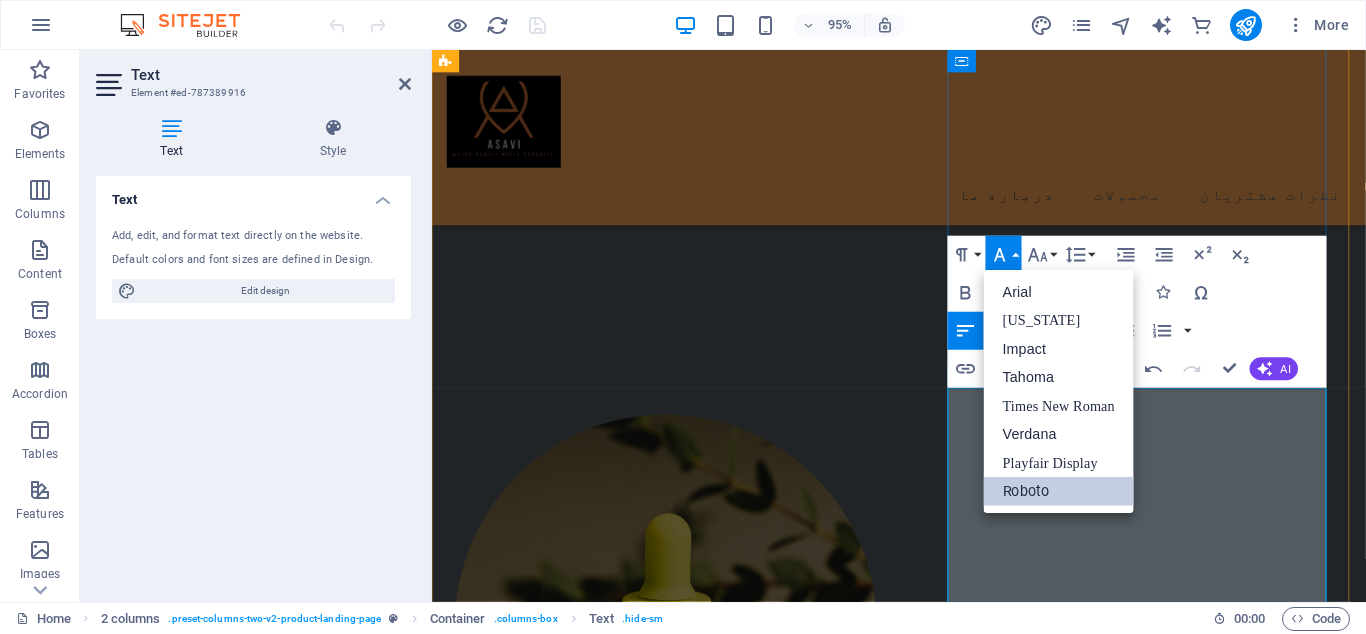 click on "برند  آساوی  (آسایش و زیبایی) همراه همیشگی شما برای انتخاب محصولات باکیفیت  سلامت، آرایشی و بهداشتی  است. با تنوعی بینظیر از برندهای معتبر داخلی و خارجی، هر آنچه برای مراقبت از خود و خانوادهتان نیاز دارید، با اطمینان و سهولت از  فروشگاه آنلاین آساوی  تهیه کنید." at bounding box center [660, 1680] 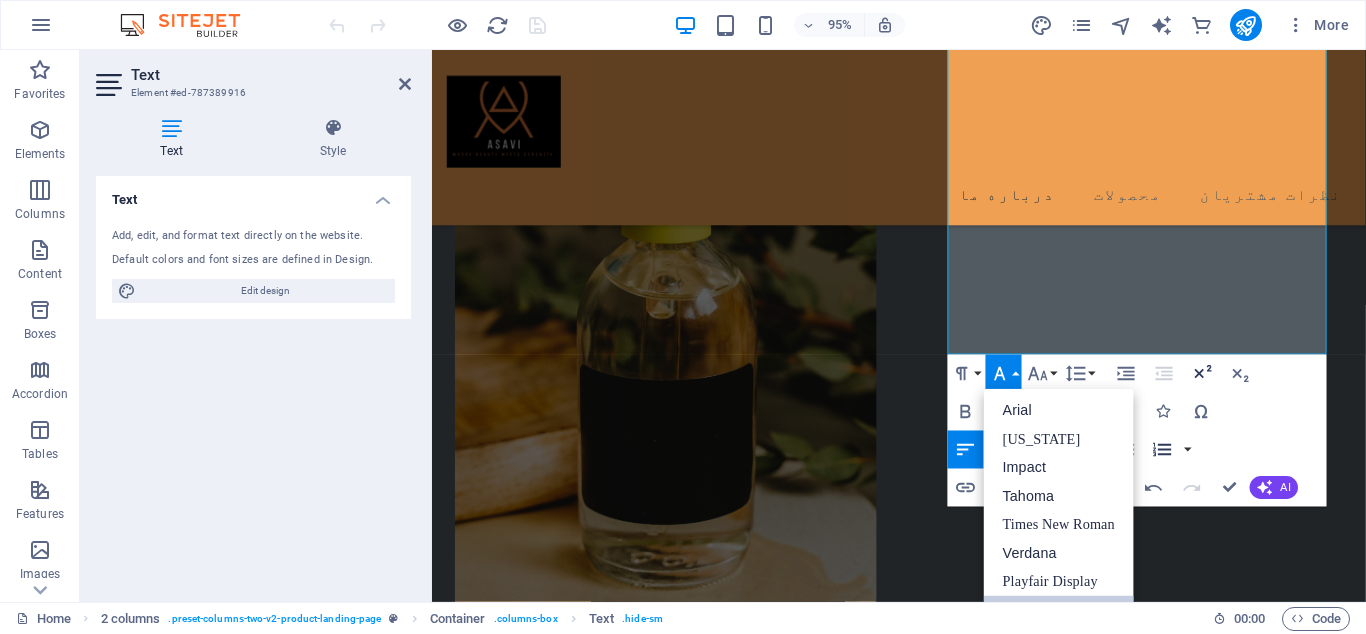 scroll, scrollTop: 1190, scrollLeft: 0, axis: vertical 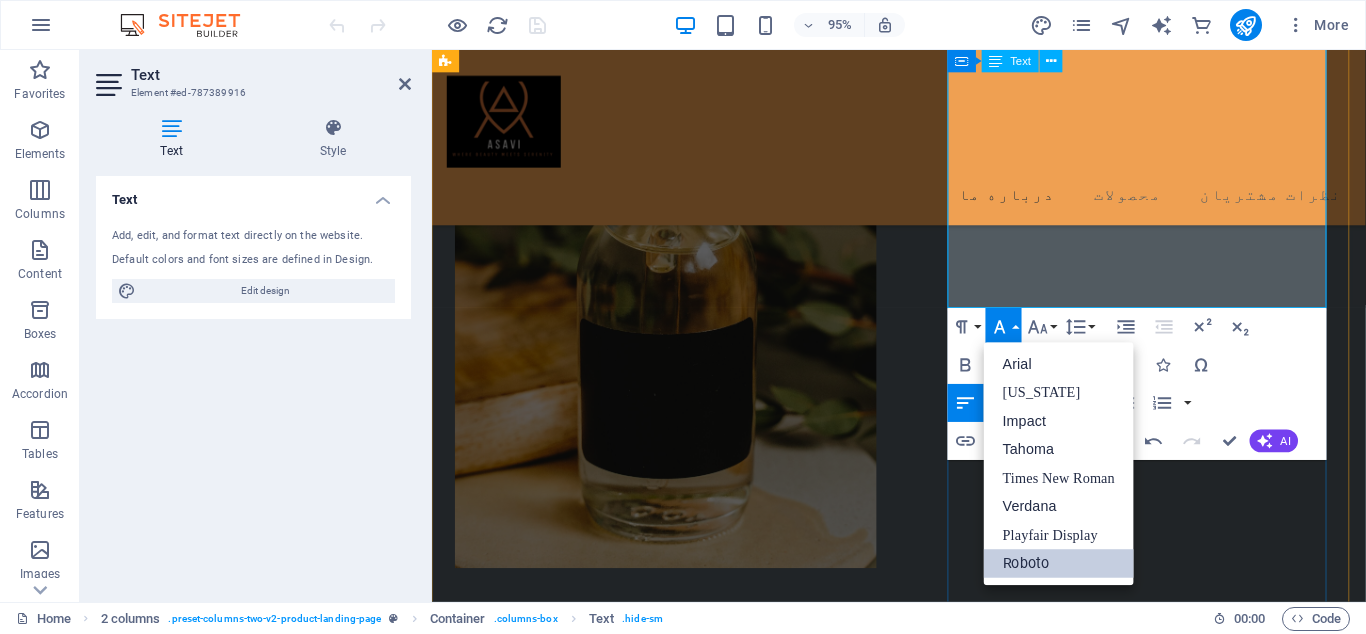click on "📞  پشتیبانی حرفهای  پاسخگوی شما در هر مرحله" at bounding box center [672, 1581] 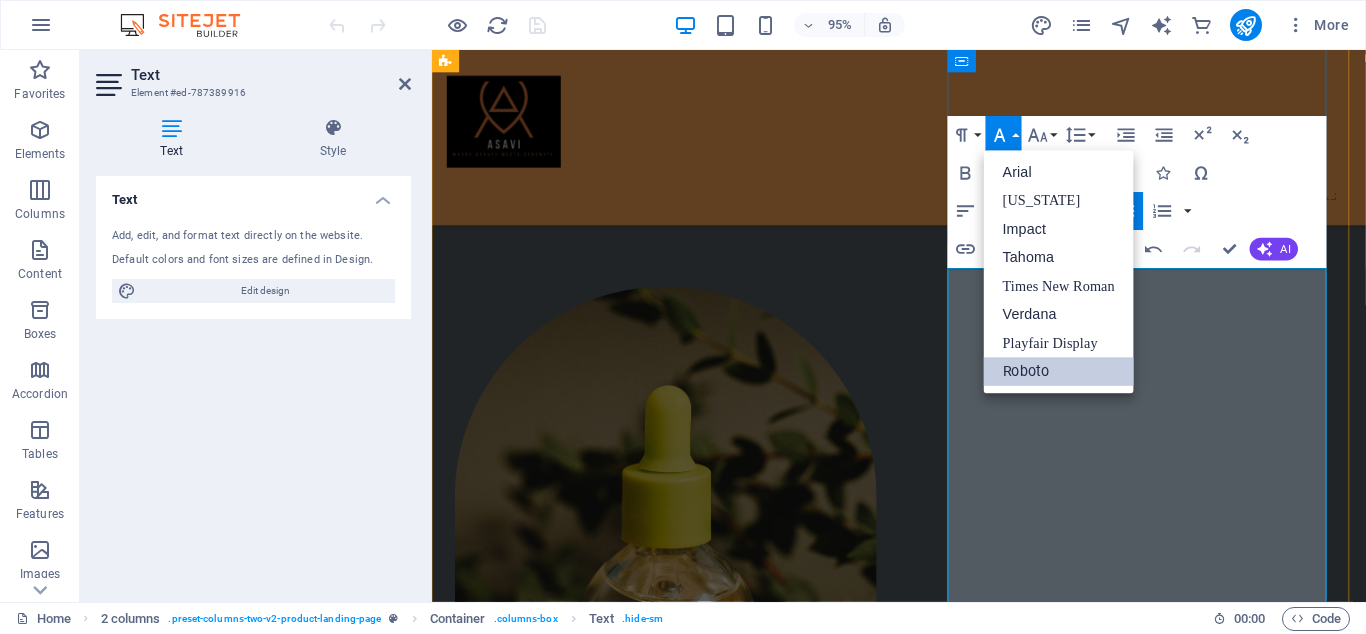 scroll, scrollTop: 813, scrollLeft: 0, axis: vertical 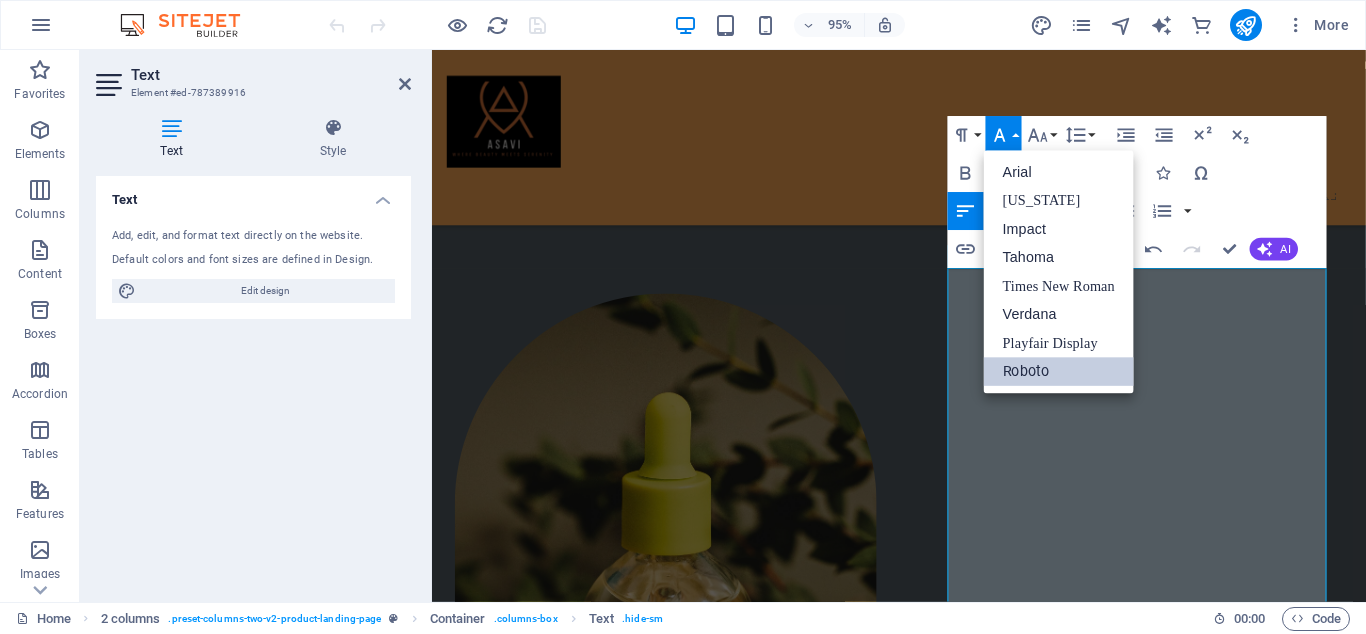 click on "Paragraph Format Normal Heading 1 Heading 2 Heading 3 Heading 4 Heading 5 Heading 6 Code Font Family Arial Georgia Impact Tahoma Times New Roman Verdana Playfair Display Roboto Font Size 8 9 10 11 12 14 18 24 30 36 48 60 72 96 Line Height Default Single 1.15 1.5 Double Increase Indent Decrease Indent Superscript Subscript Bold Italic Underline Strikethrough Colors Icons Special Characters Align Left Align Center Align Right Align Justify Unordered List   Default Circle Disc Square    Ordered List   Default Lower Alpha Lower Greek Lower Roman Upper Alpha Upper Roman    Insert Link Insert Table Clear Formatting Data Bindings Company First name Last name Street ZIP code City Email Phone Mobile Fax Custom field 1 Custom field 2 Custom field 3 Custom field 4 Custom field 5 Custom field 6 HTML Undo Redo Confirm (Ctrl+⏎) AI Improve Make shorter Make longer Fix spelling & grammar Translate to Farsi (Persian) Generate text" at bounding box center [1137, 193] 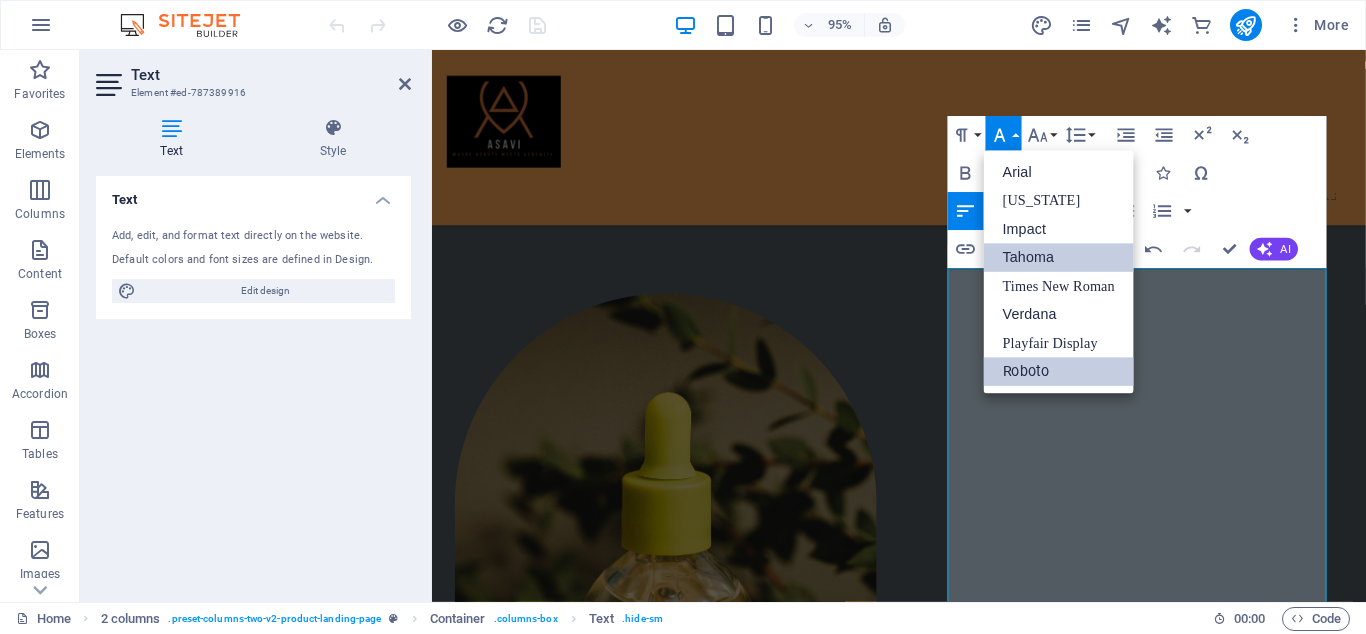 click on "Tahoma" at bounding box center (1059, 258) 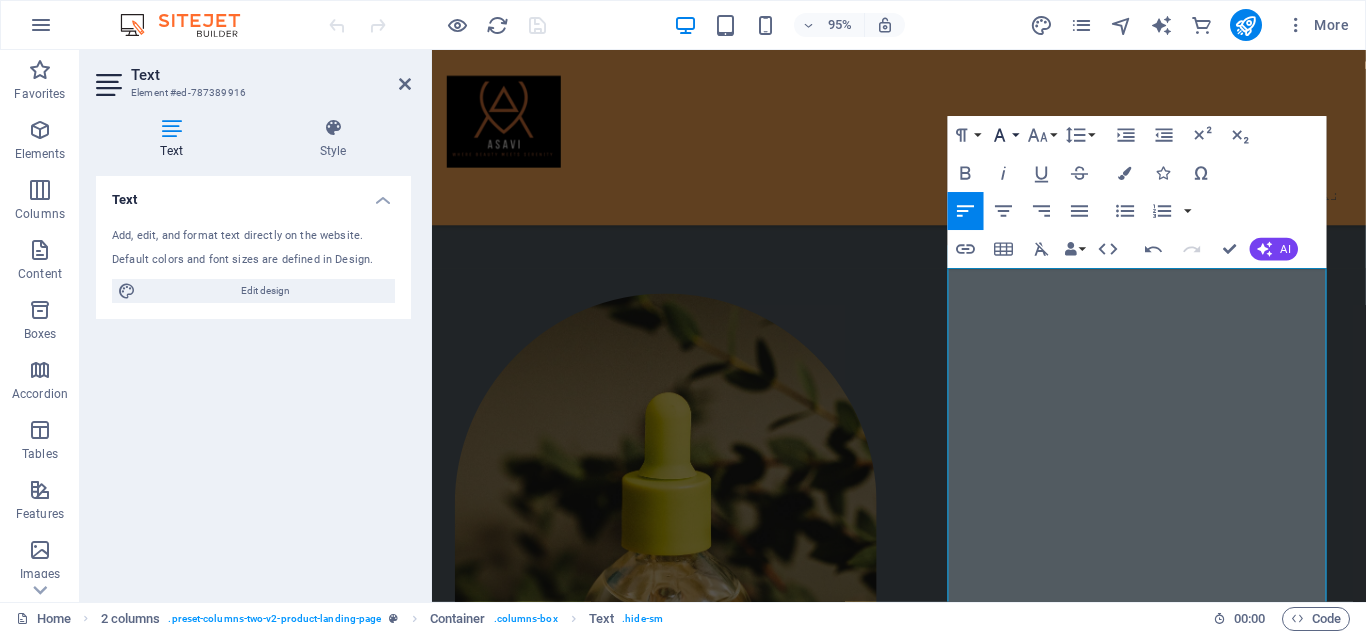 click 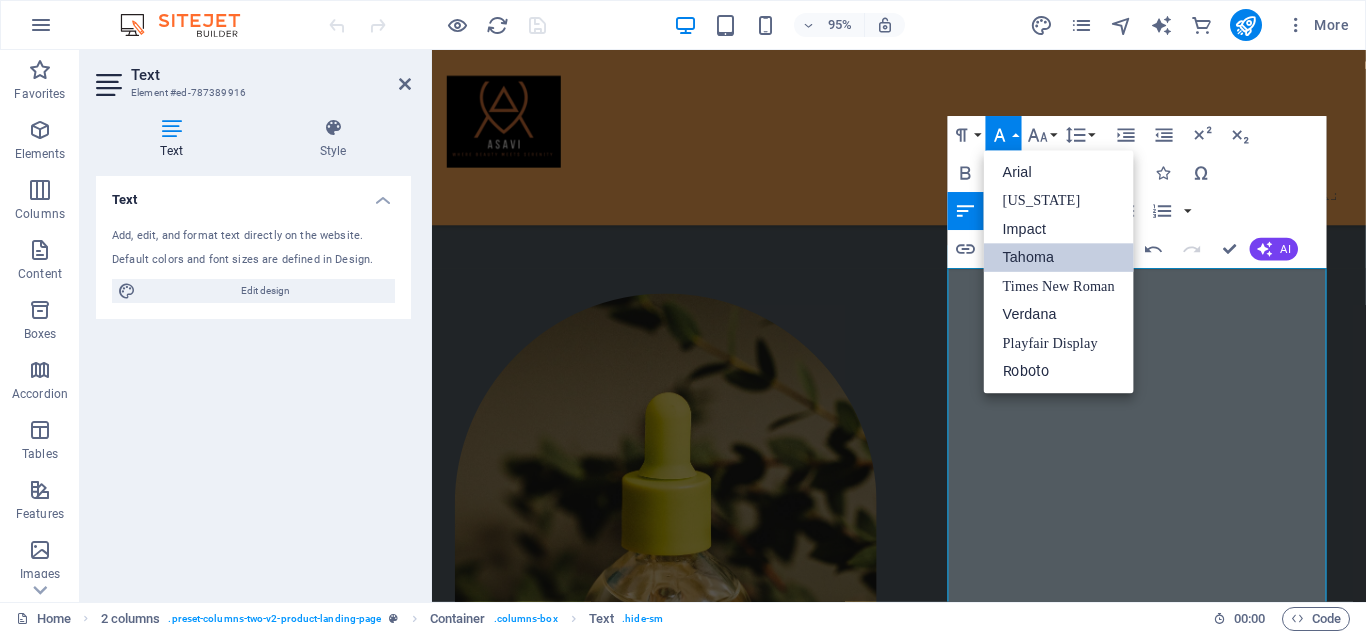 scroll, scrollTop: 0, scrollLeft: 0, axis: both 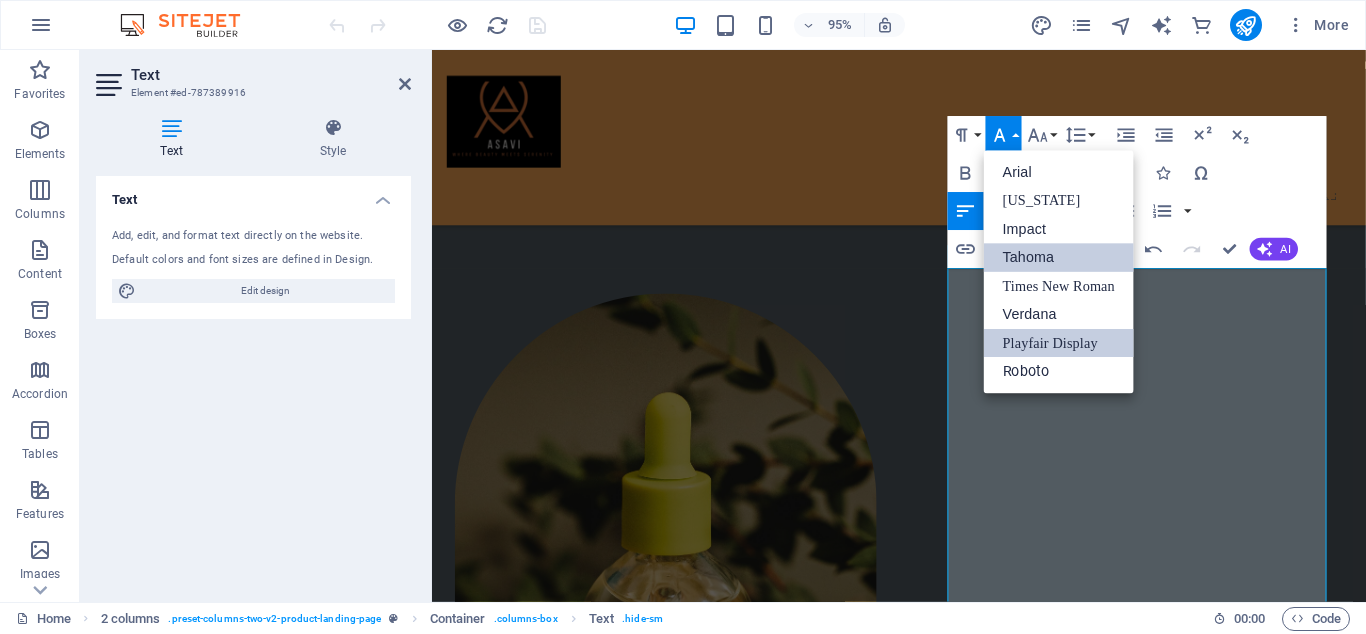 click on "Playfair Display" at bounding box center (1059, 343) 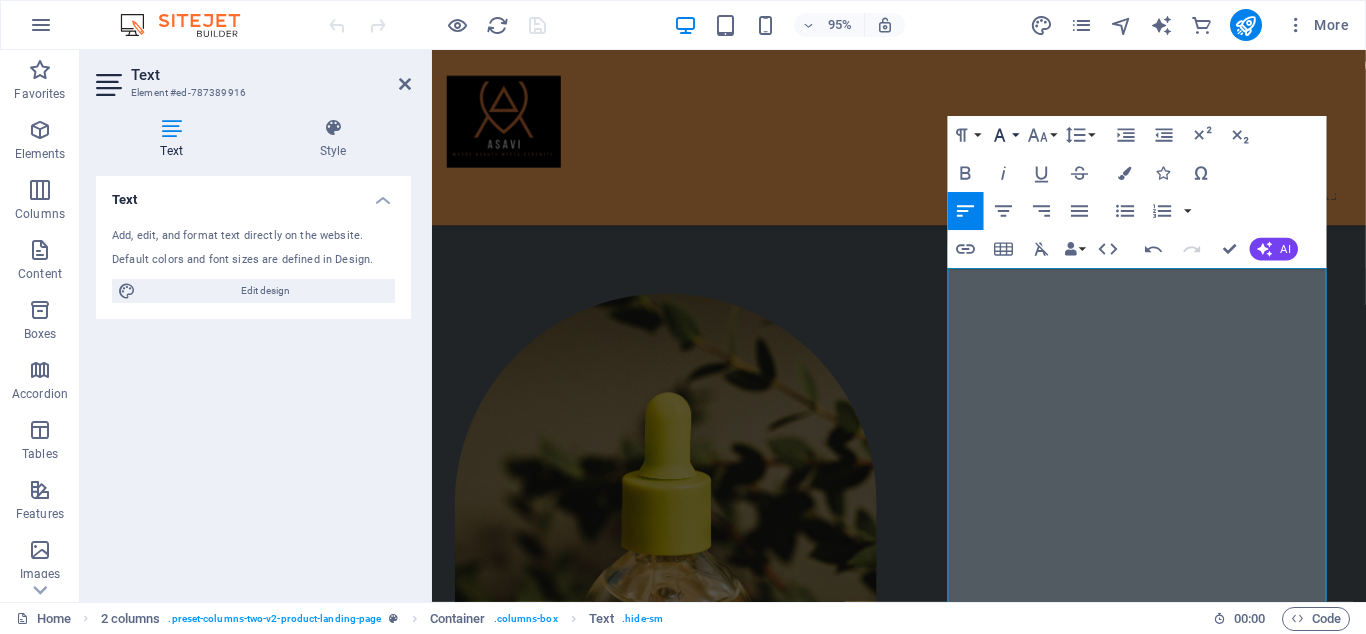 click 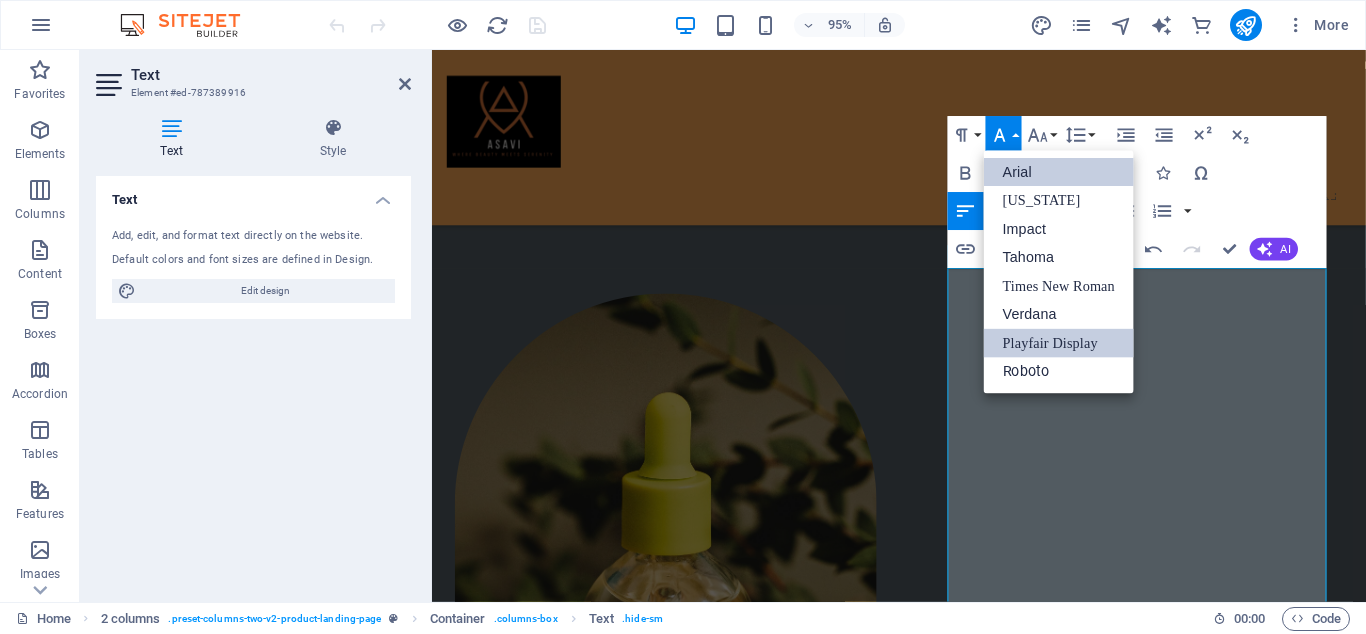 scroll, scrollTop: 0, scrollLeft: 0, axis: both 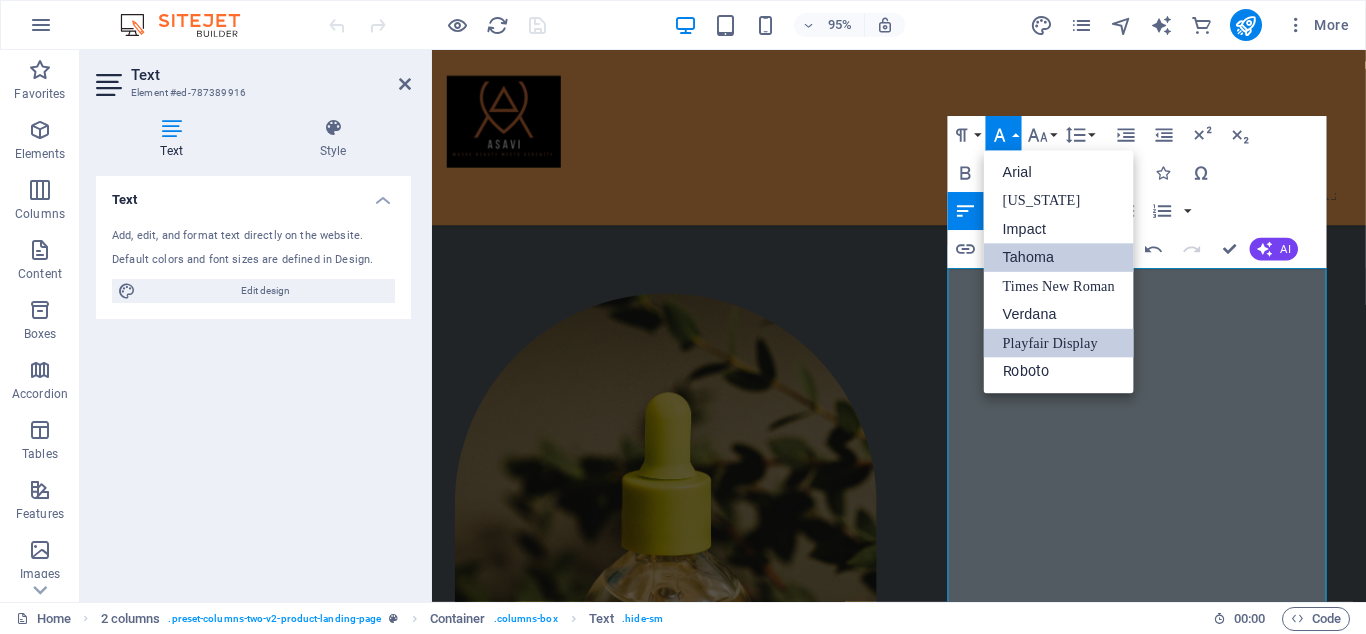 click on "Tahoma" at bounding box center (1059, 258) 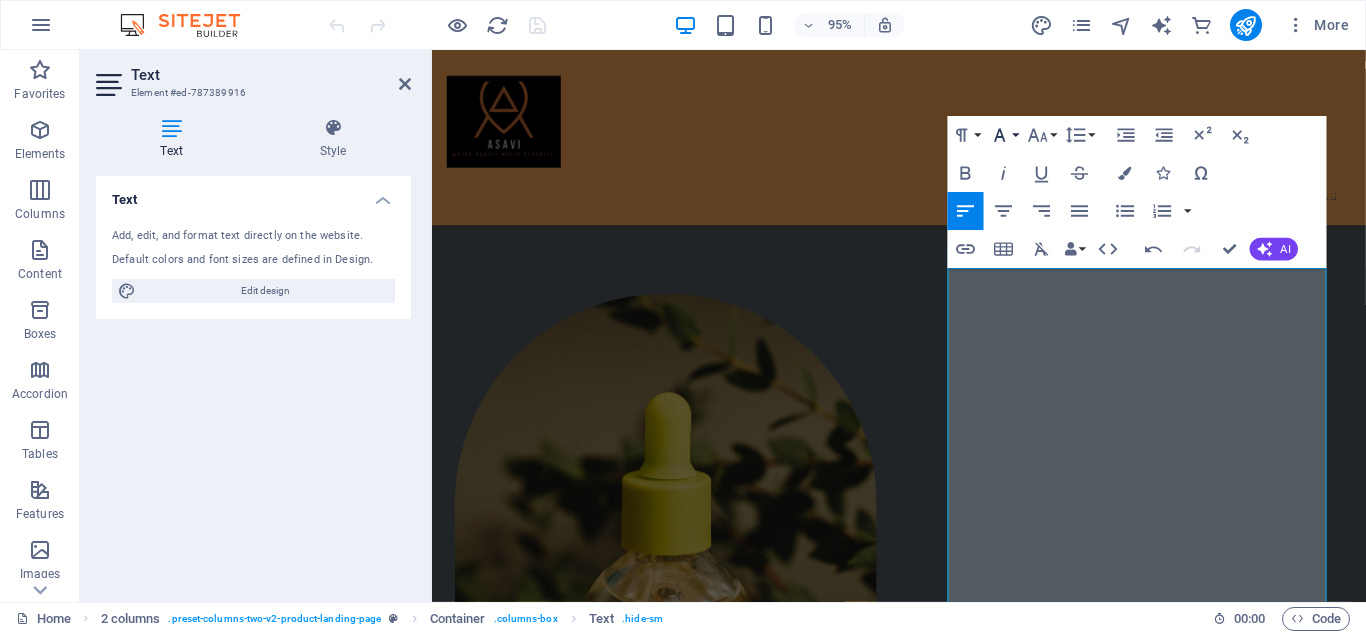 click 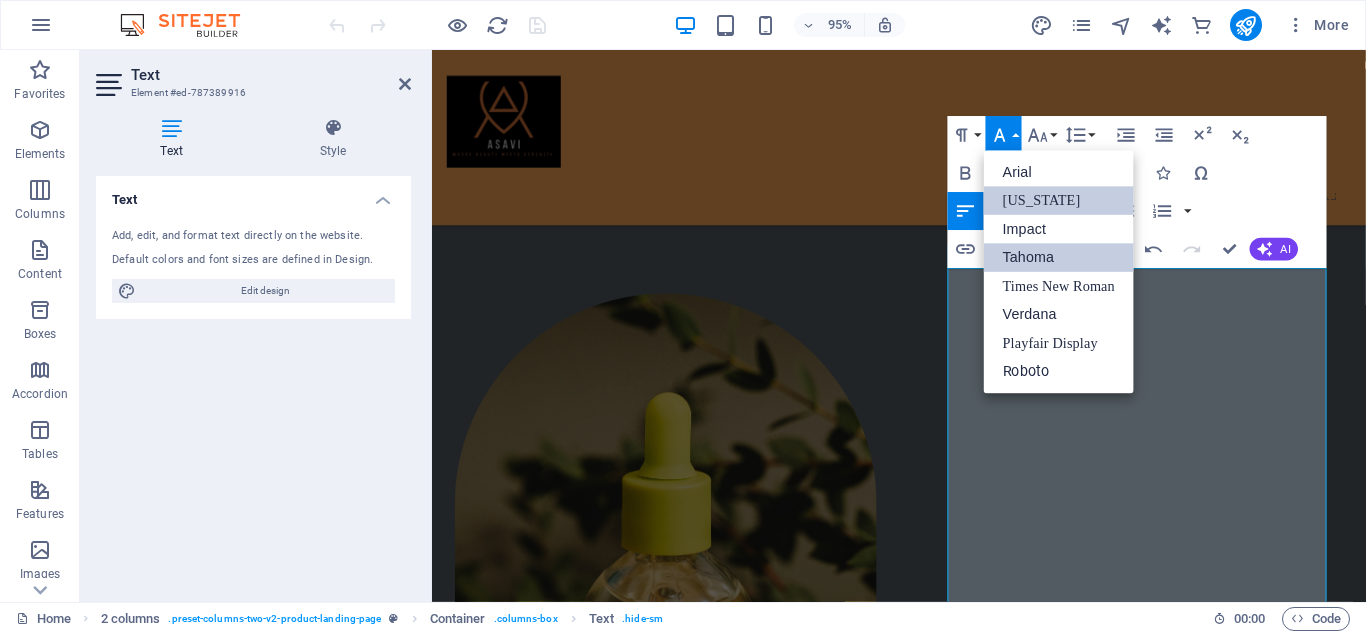 scroll, scrollTop: 0, scrollLeft: 0, axis: both 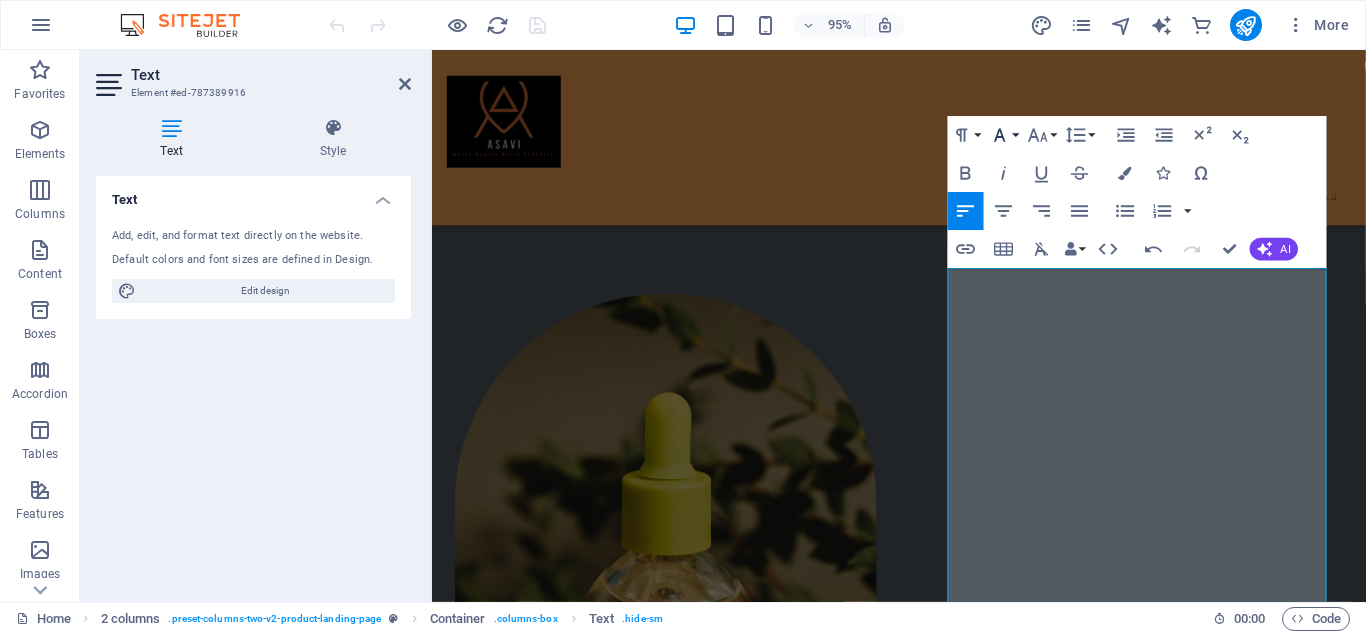 click 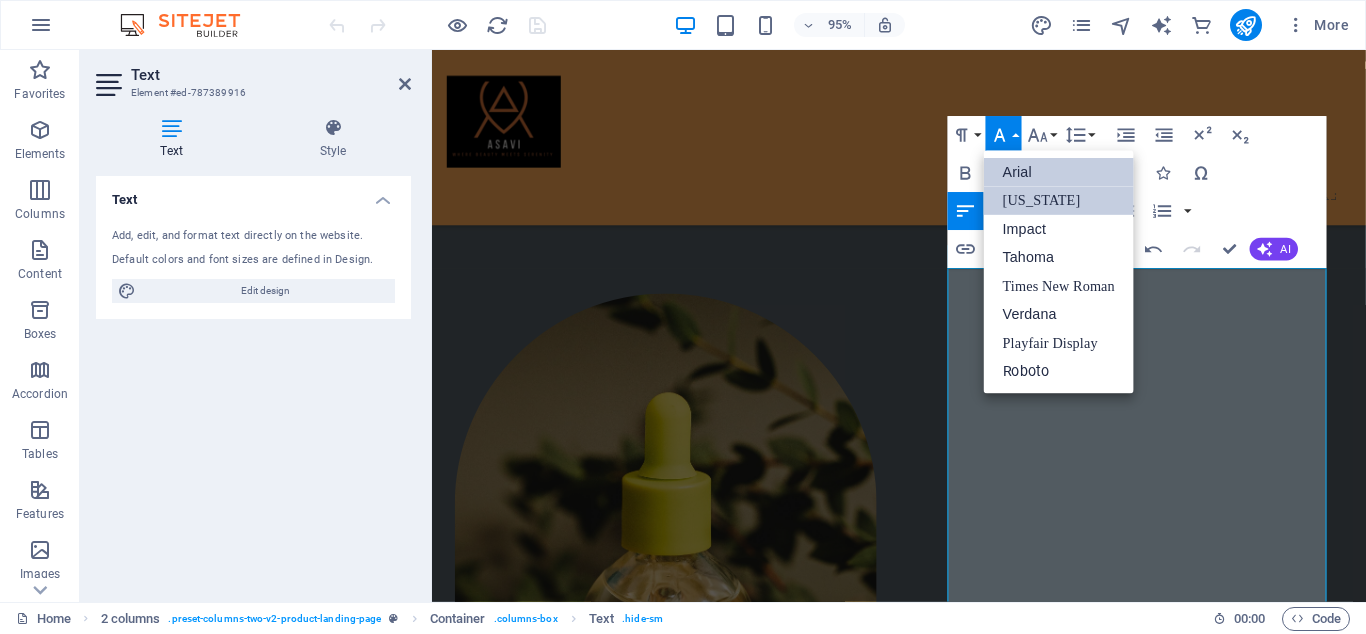 scroll, scrollTop: 0, scrollLeft: 0, axis: both 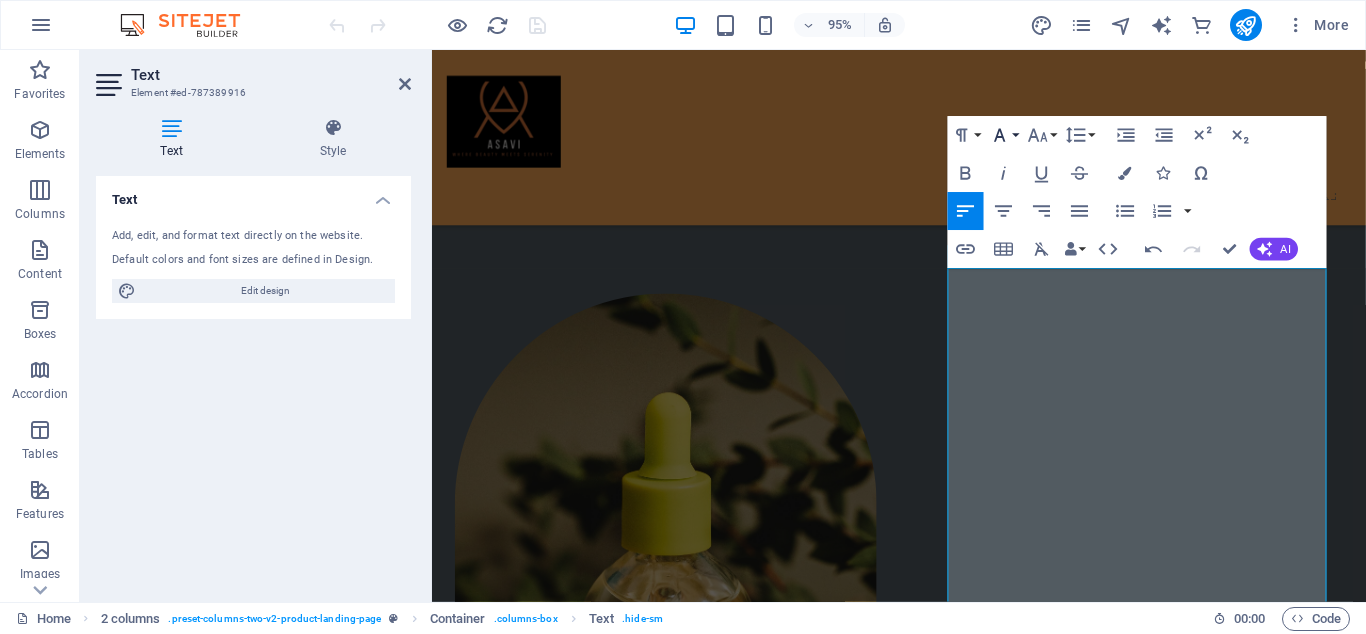 click 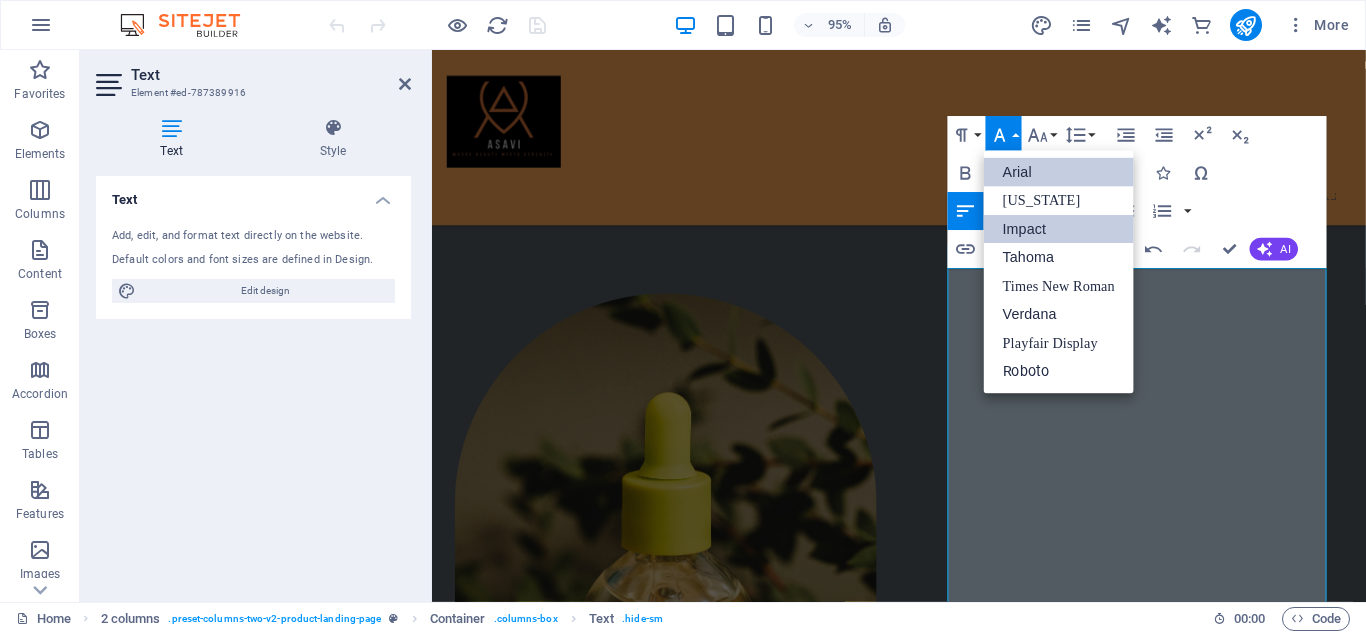 scroll, scrollTop: 0, scrollLeft: 0, axis: both 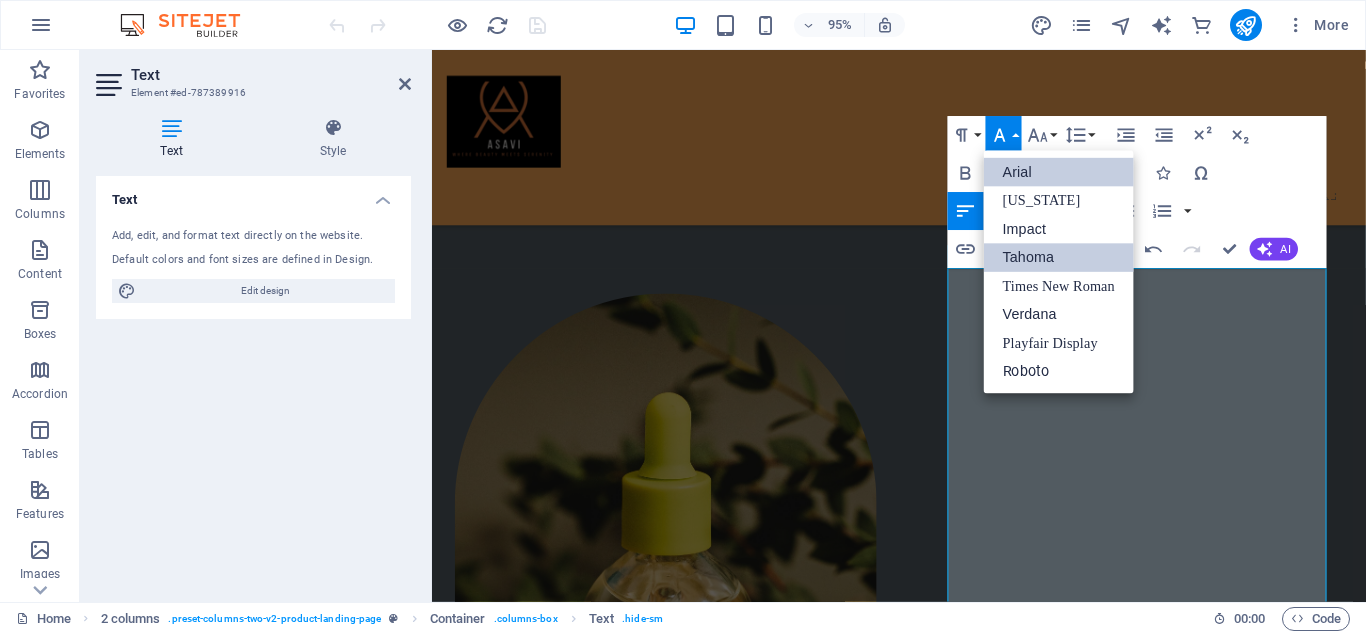 click on "Tahoma" at bounding box center [1059, 258] 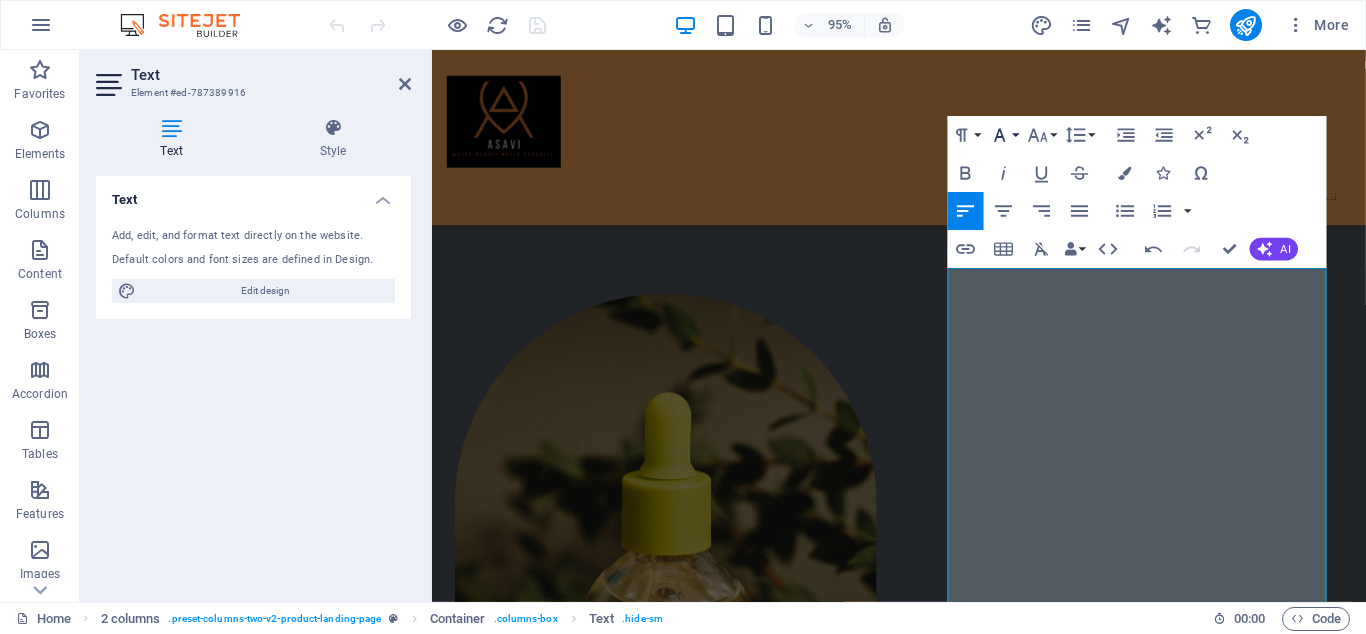 click on "Font Family" at bounding box center (1004, 136) 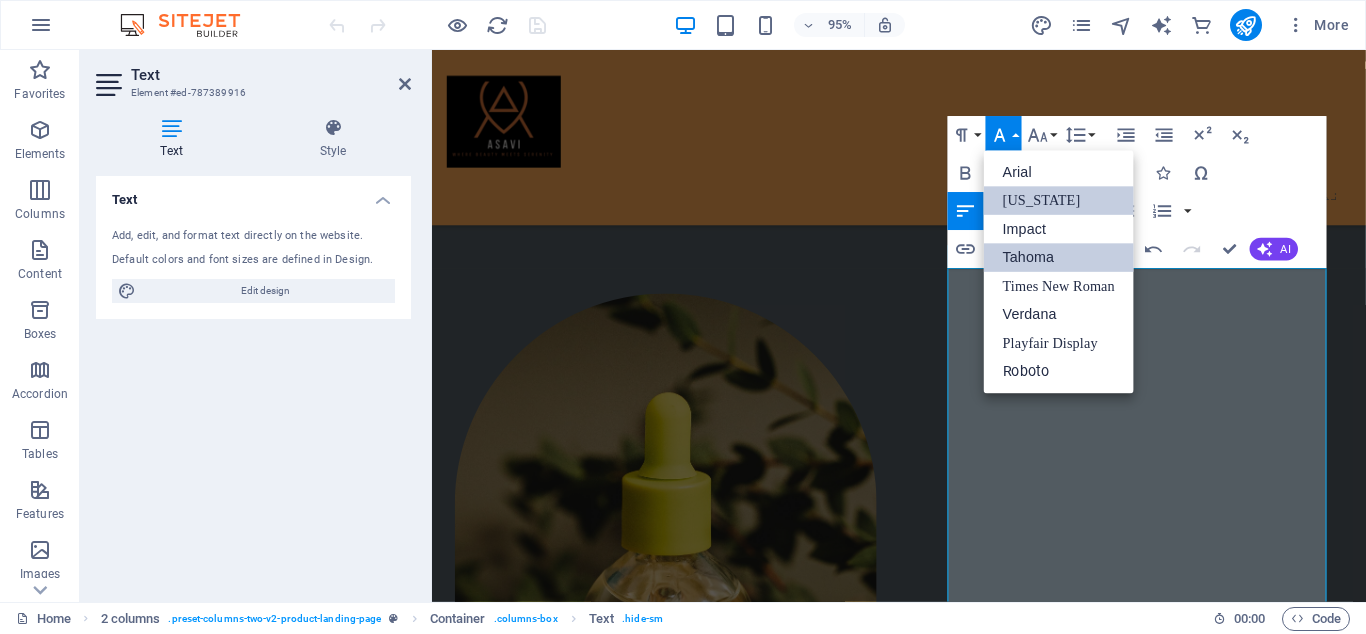 scroll, scrollTop: 0, scrollLeft: 0, axis: both 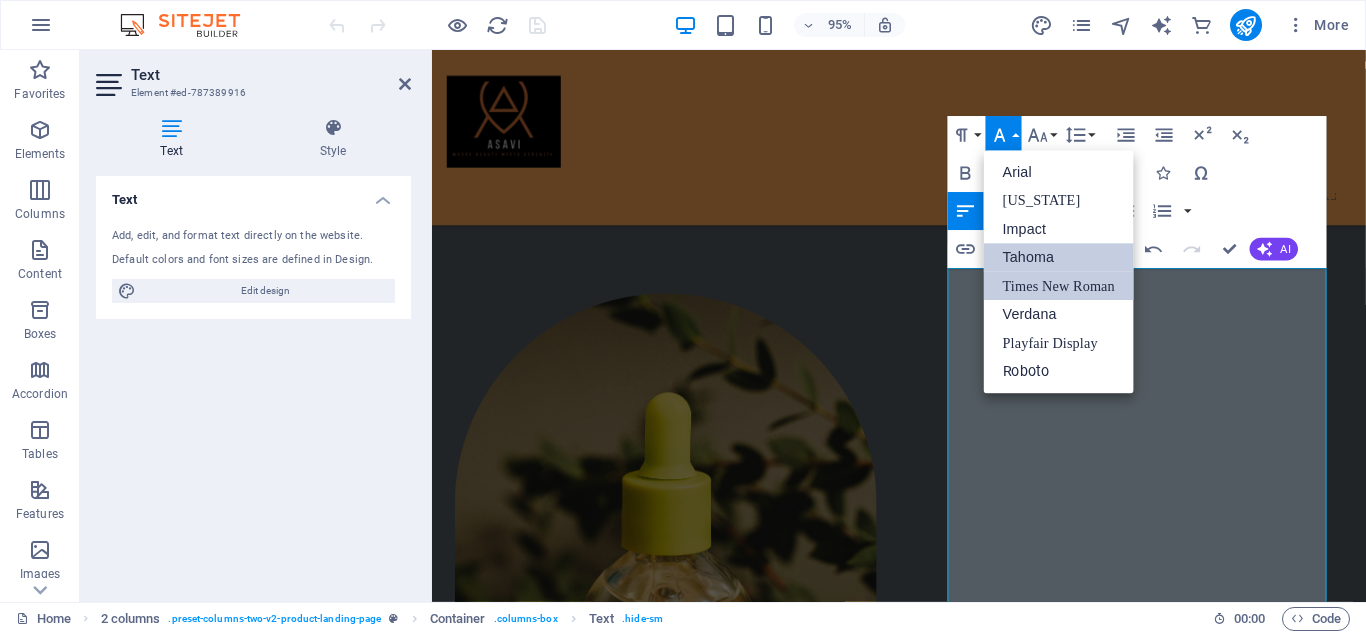 click on "Times New Roman" at bounding box center (1059, 286) 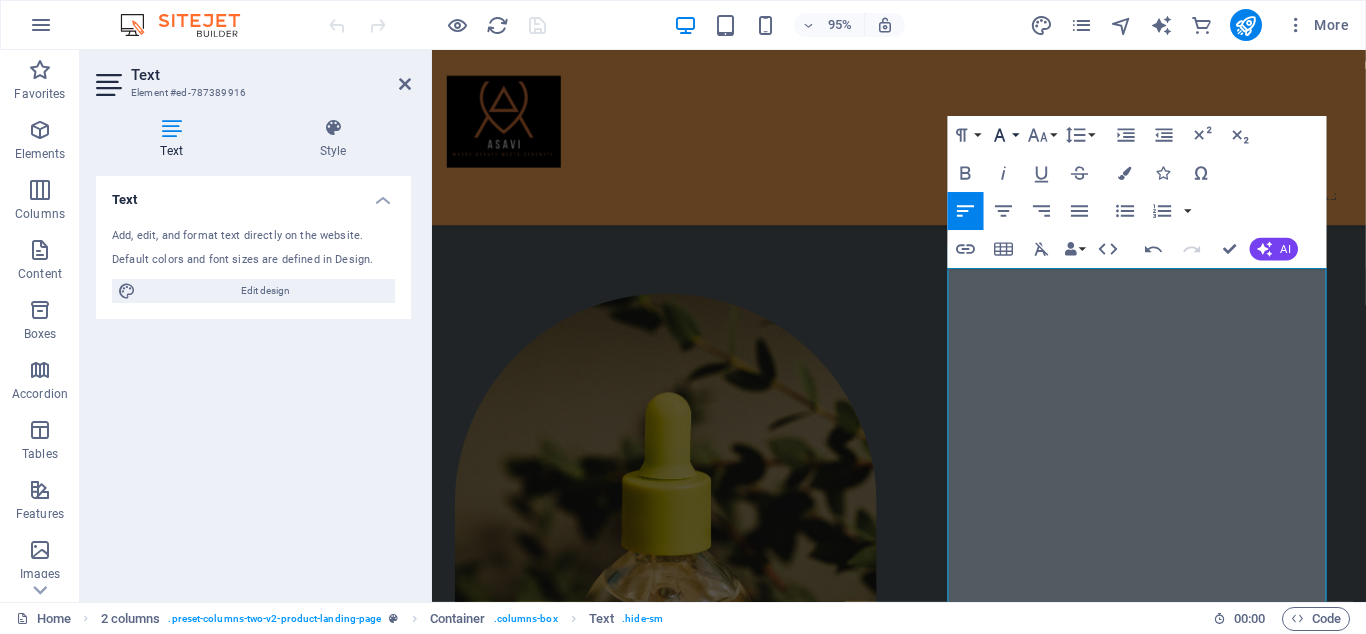 click 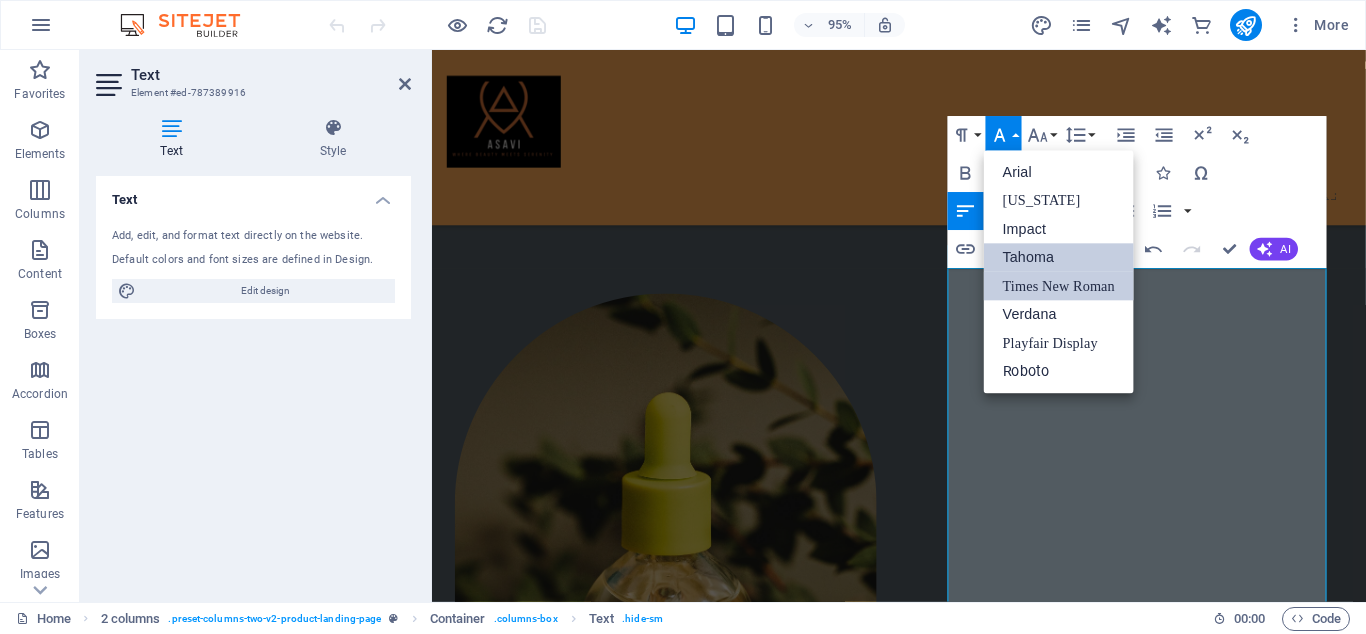 scroll, scrollTop: 0, scrollLeft: 0, axis: both 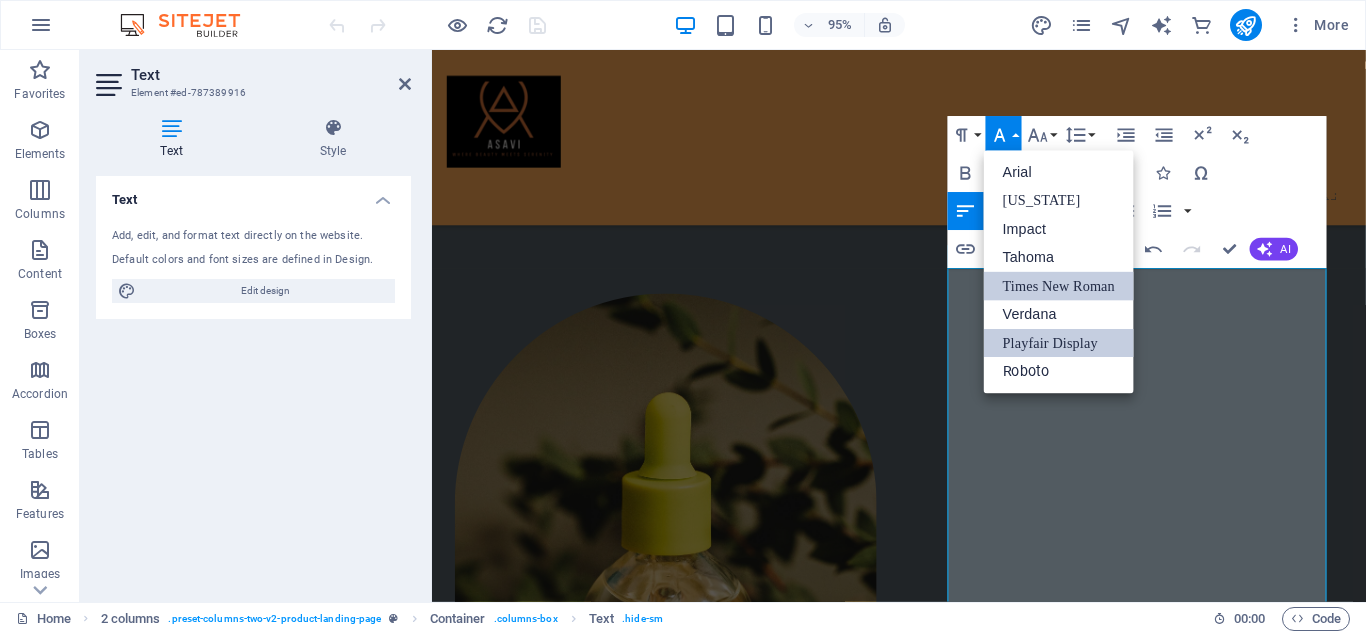 click on "Playfair Display" at bounding box center (1059, 343) 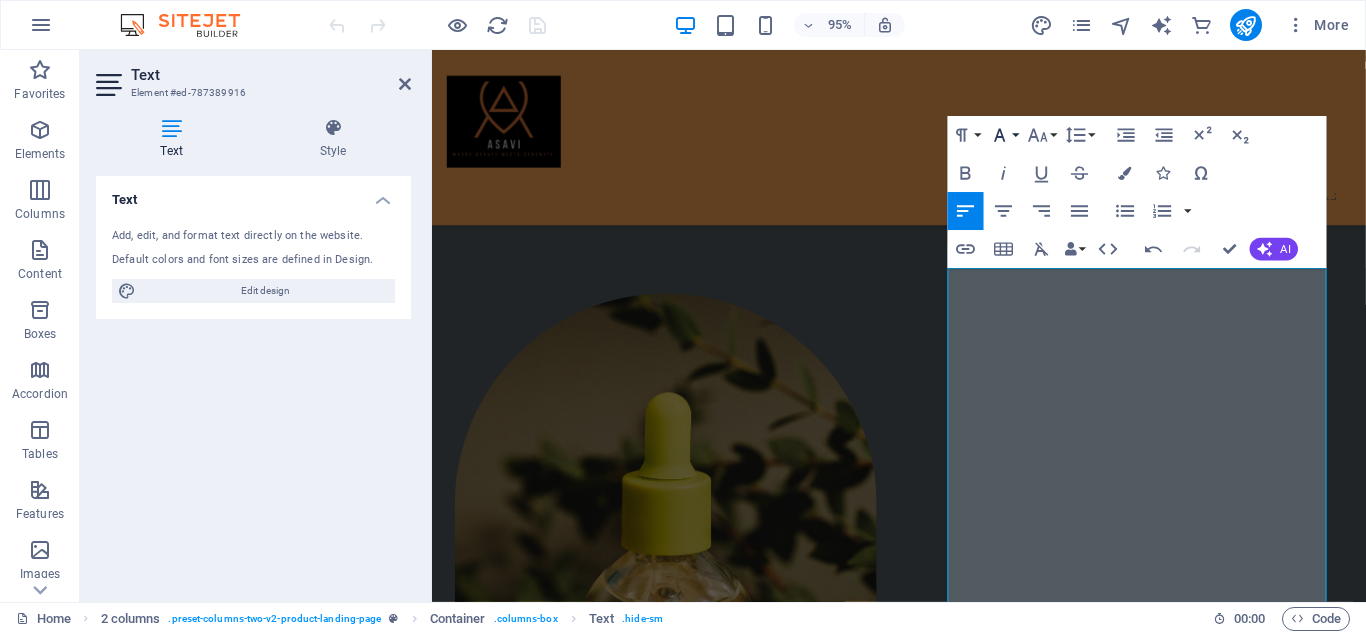 click 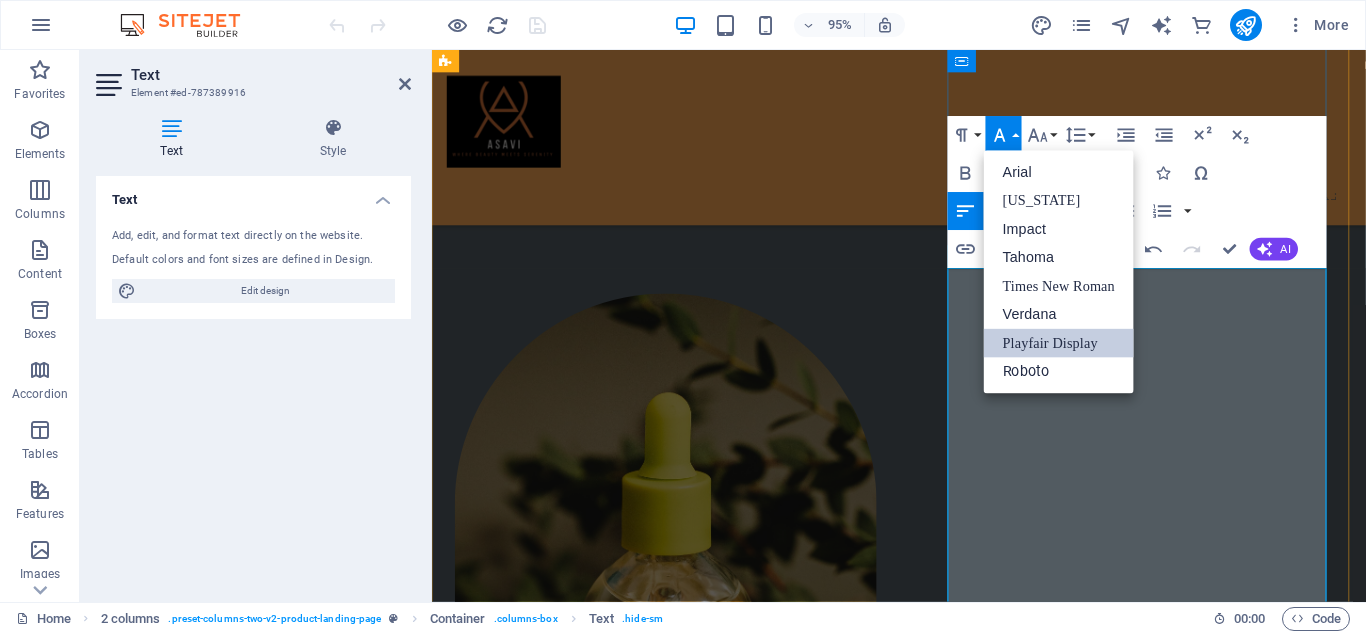 scroll, scrollTop: 0, scrollLeft: 0, axis: both 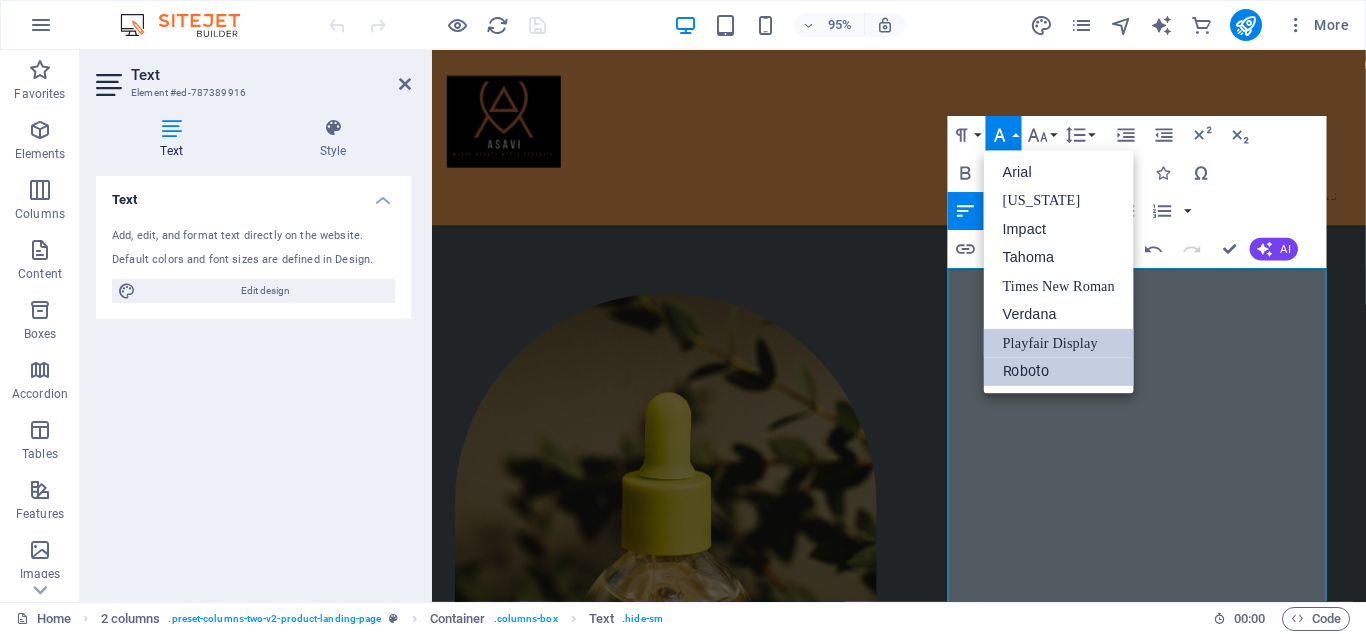 click on "Roboto" at bounding box center [1059, 372] 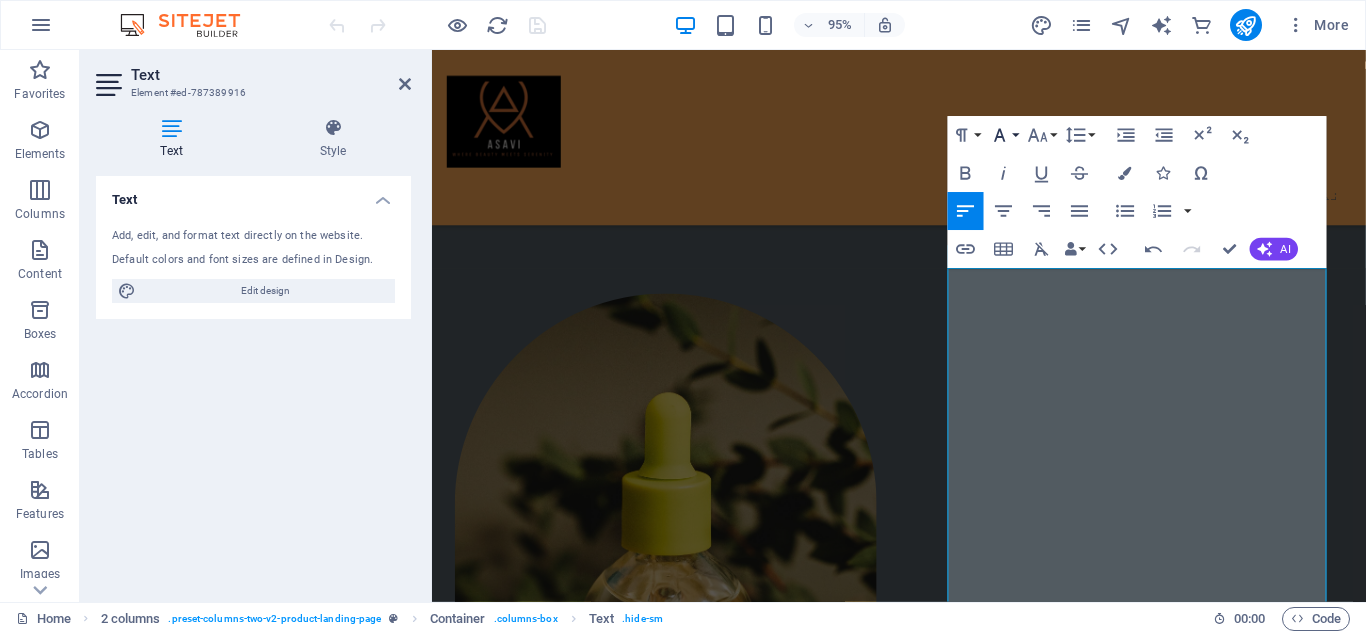 click 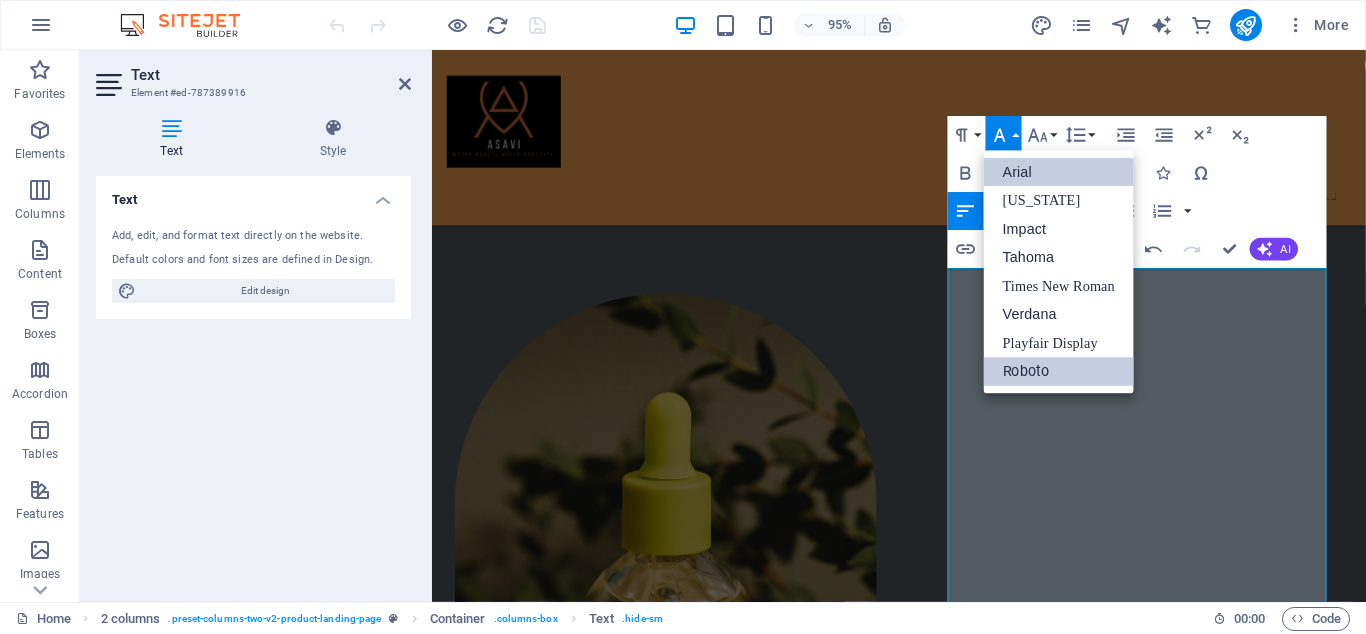 scroll, scrollTop: 0, scrollLeft: 0, axis: both 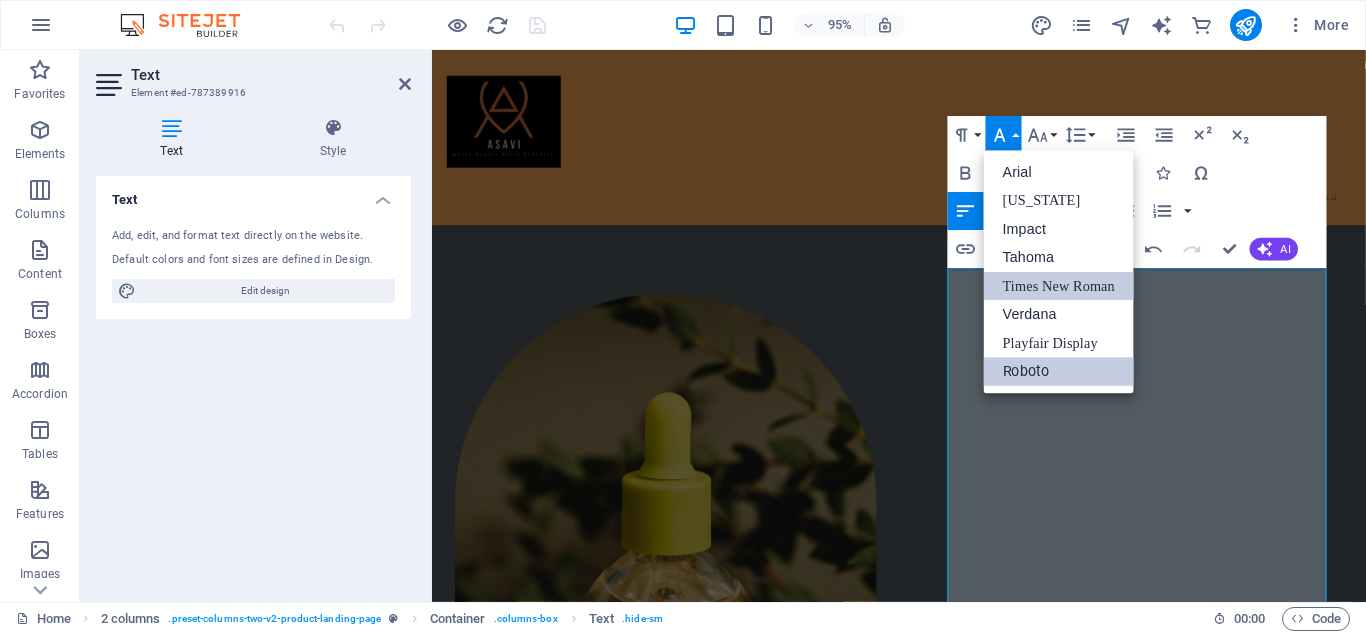 drag, startPoint x: 1015, startPoint y: 287, endPoint x: 629, endPoint y: 255, distance: 387.32416 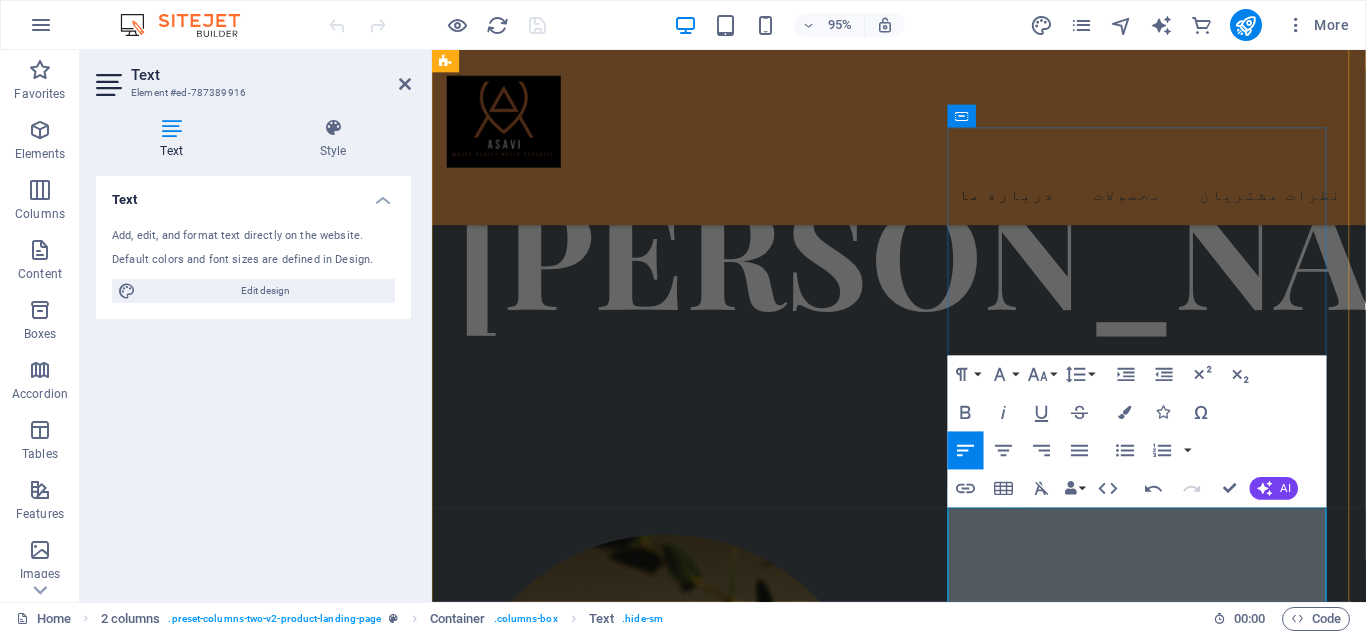 scroll, scrollTop: 686, scrollLeft: 0, axis: vertical 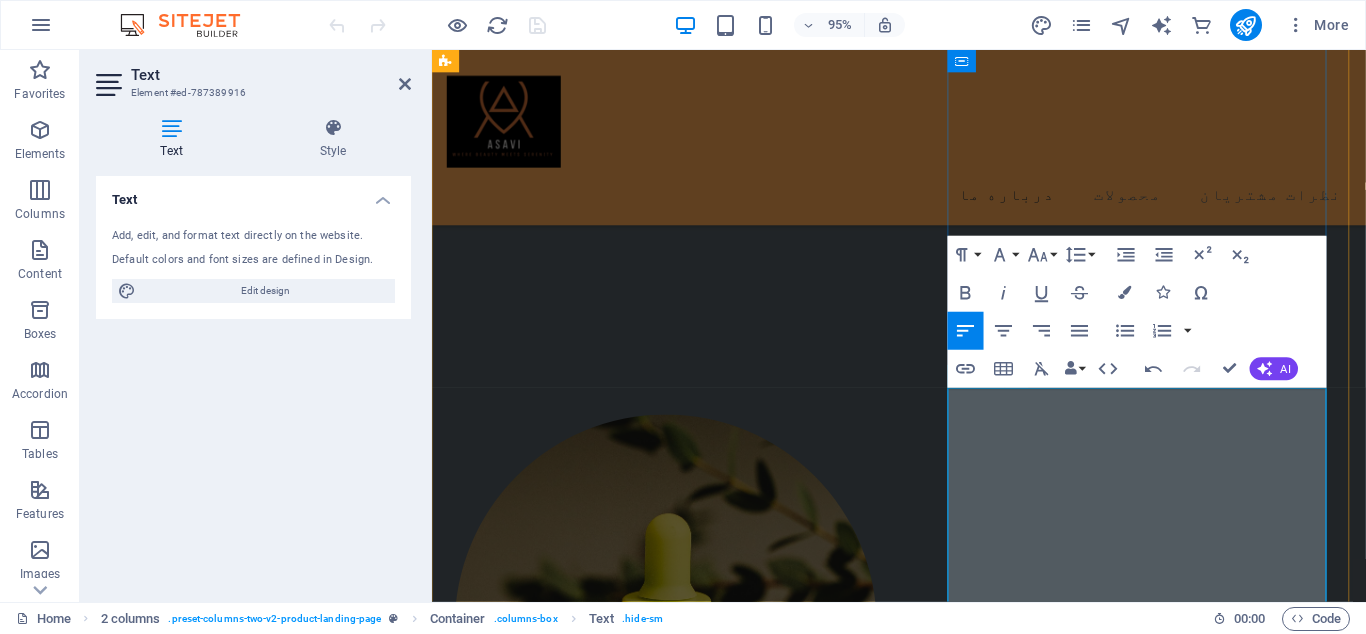 click on "برند  آساوی  (آسایش و زیبایی) همراه همیشگی شما برای انتخاب محصولات باکیفیت  سلامت، آرایشی و بهداشتی  است. با تنوعی بینظیر از برندهای معتبر داخلی و خارجی، هر آنچه برای مراقبت از خود و خانوادهتان نیاز دارید، با اطمینان و سهولت از  فروشگاه آنلاین آساوی  تهیه کنید." at bounding box center [663, 1680] 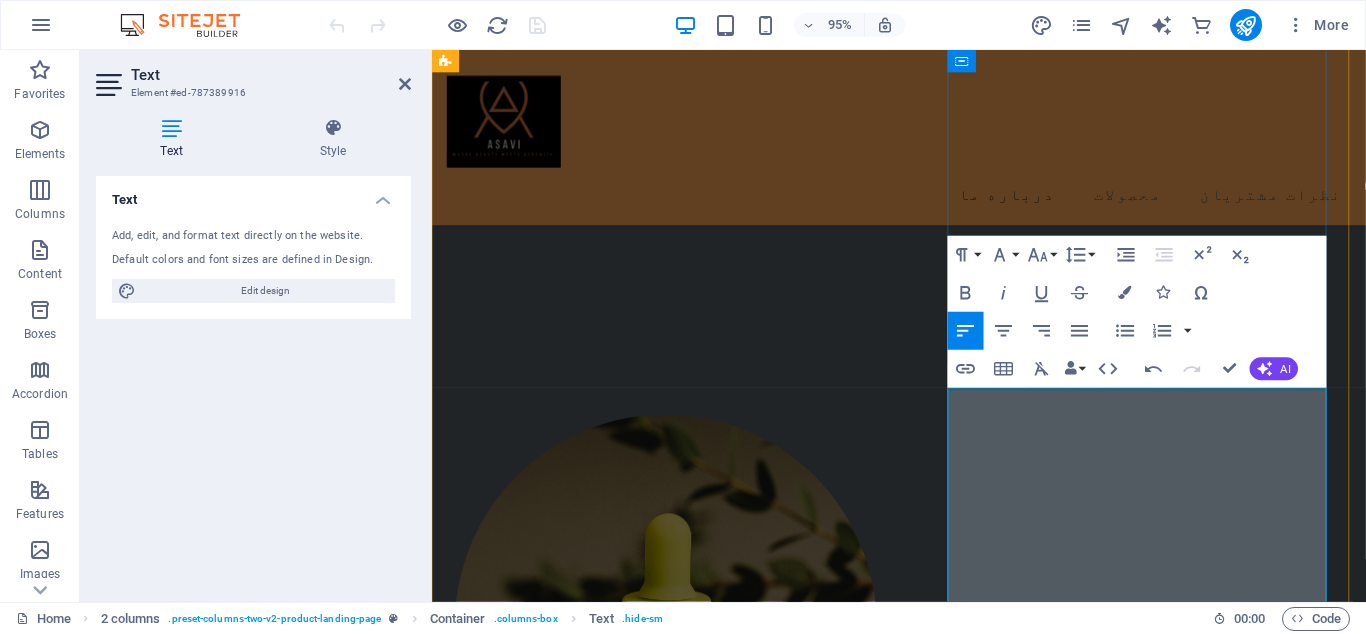 drag, startPoint x: 1181, startPoint y: 423, endPoint x: 1291, endPoint y: 433, distance: 110.45361 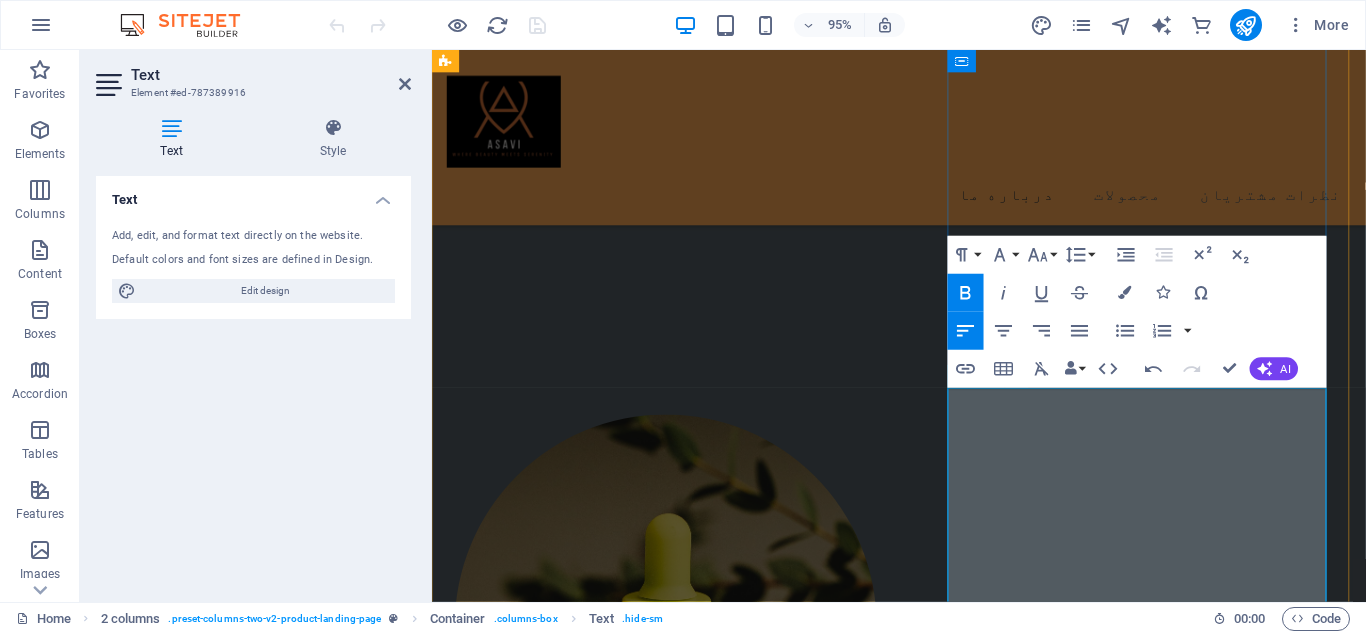 scroll, scrollTop: 813, scrollLeft: 0, axis: vertical 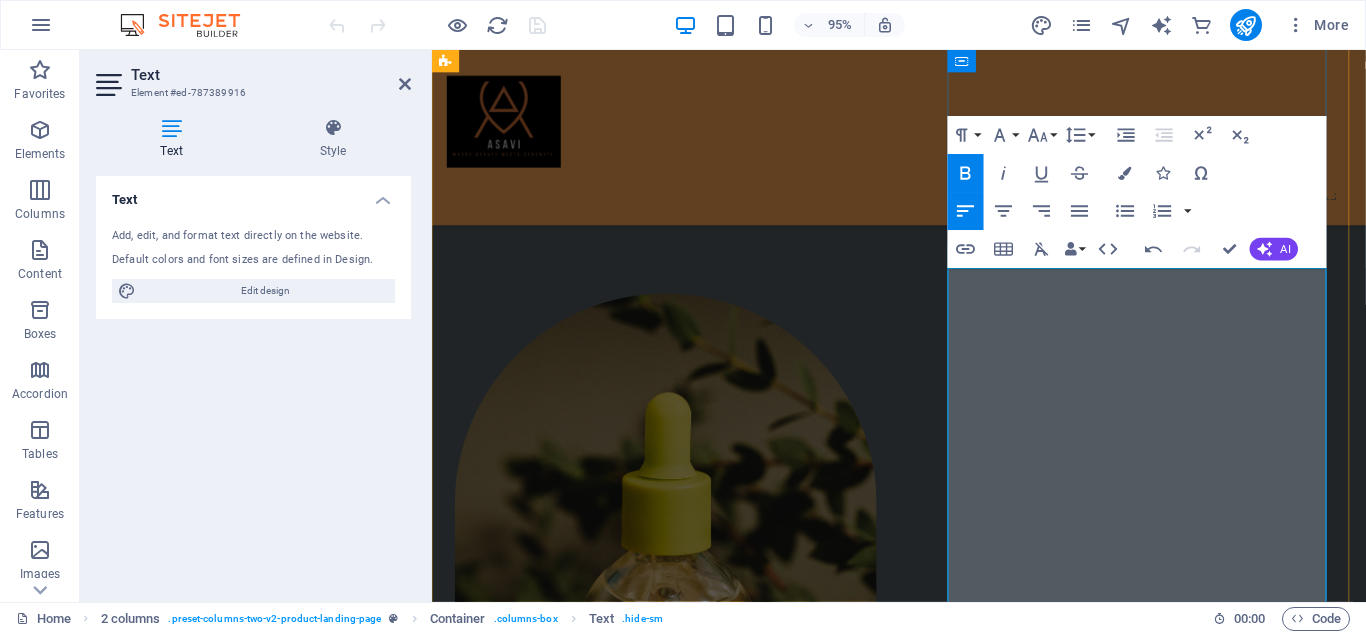 click on "سلامت، آرایشی و بهداشتی" at bounding box center (706, 1493) 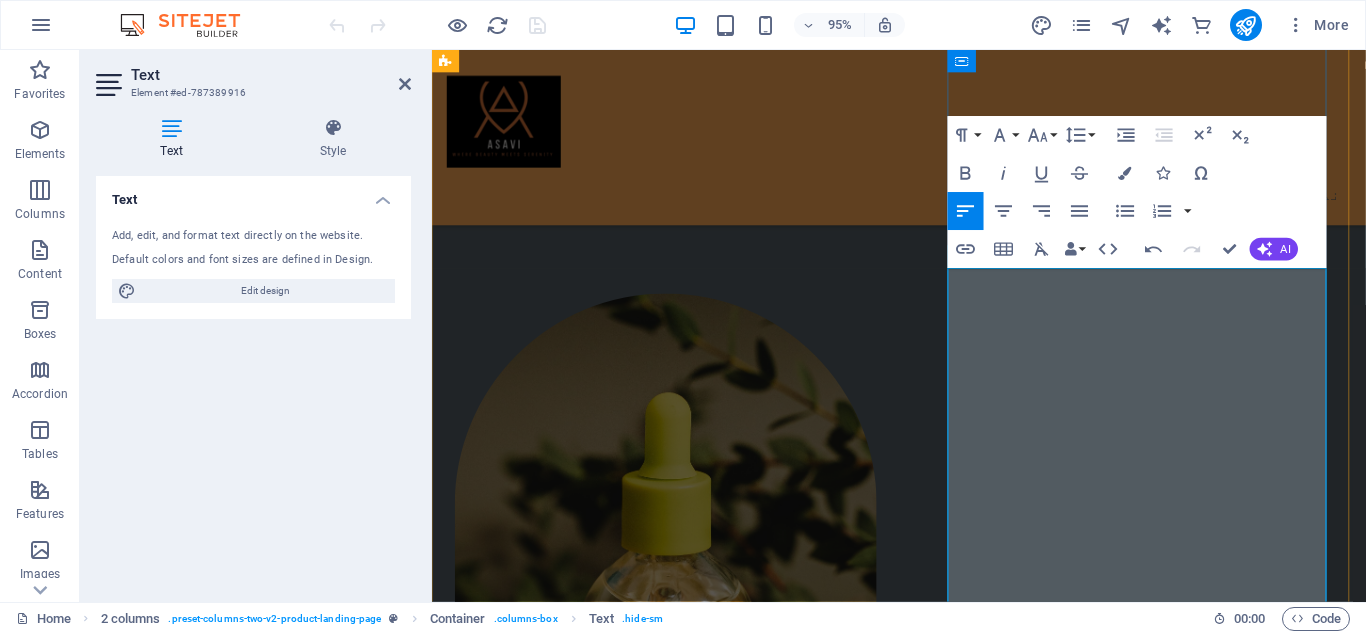 scroll, scrollTop: 938, scrollLeft: 0, axis: vertical 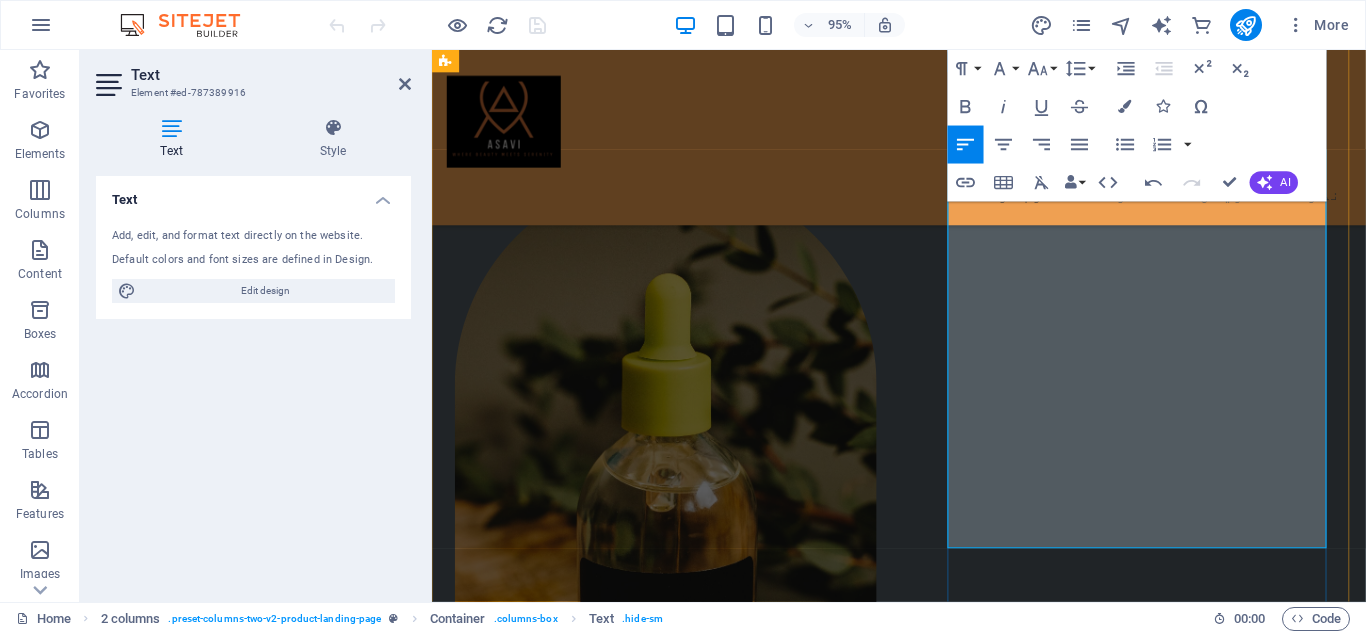 click on "فروشگاه آنلاین آساوی" at bounding box center (733, 1503) 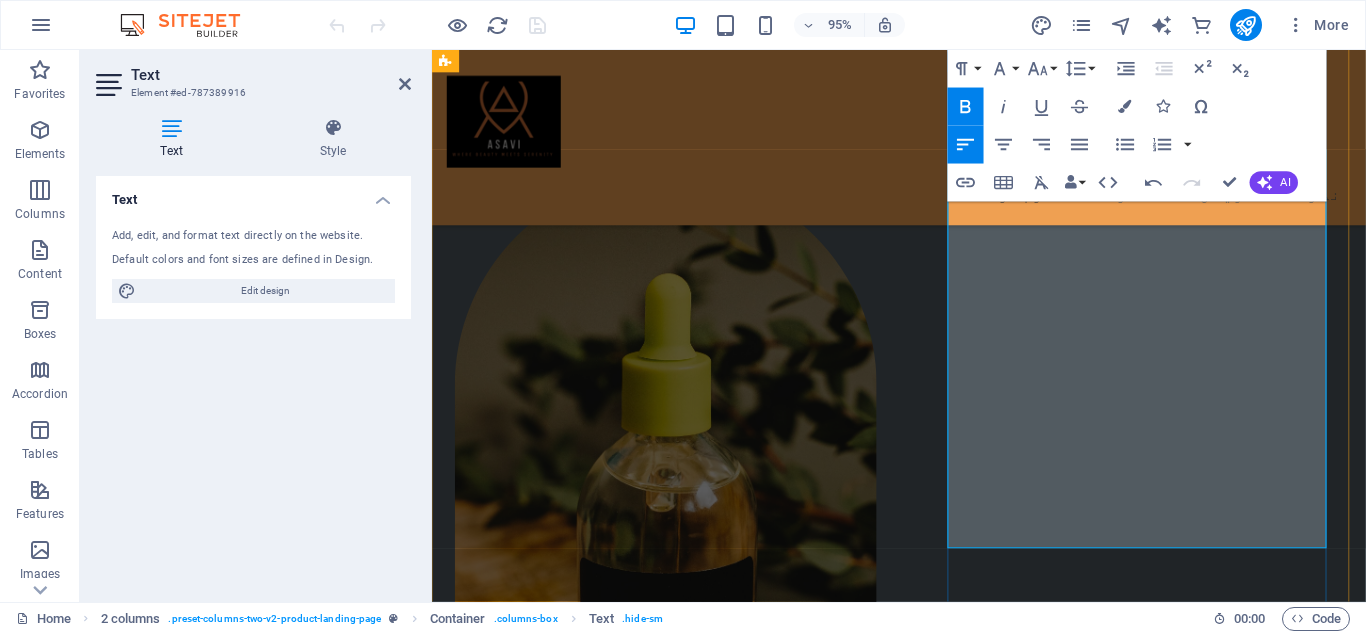 click on "فروشگاه آنلاین آساوی" at bounding box center (733, 1503) 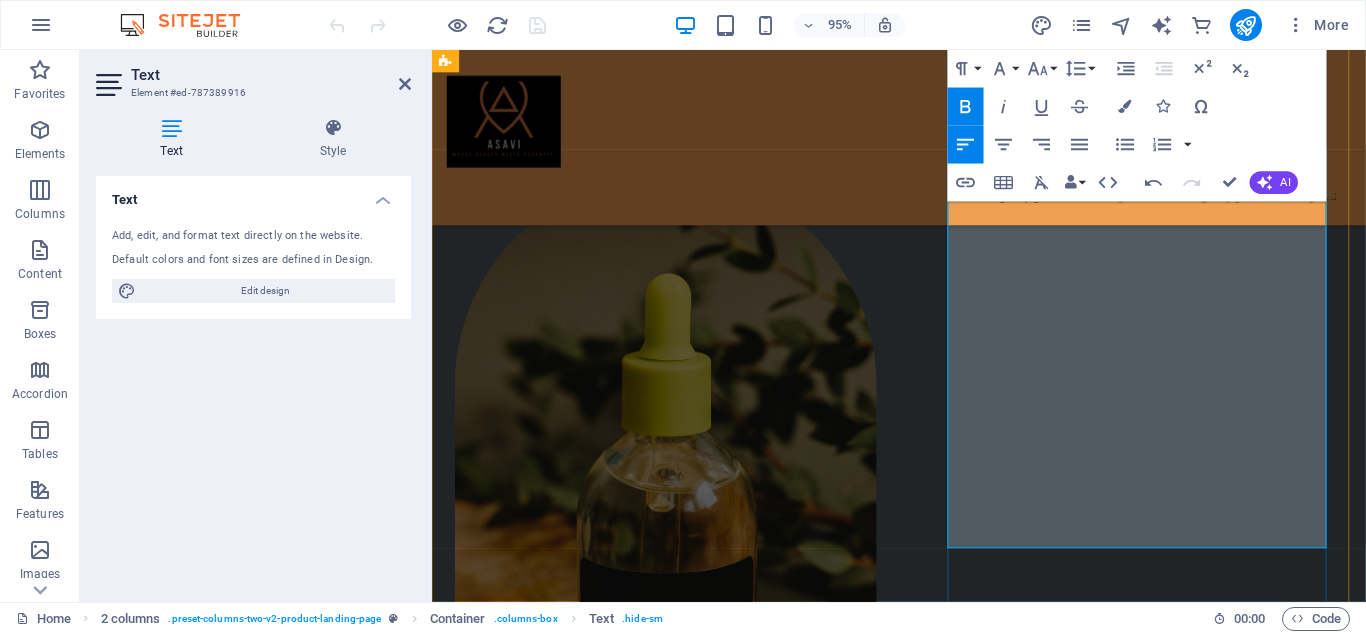drag, startPoint x: 1251, startPoint y: 281, endPoint x: 1351, endPoint y: 285, distance: 100.07997 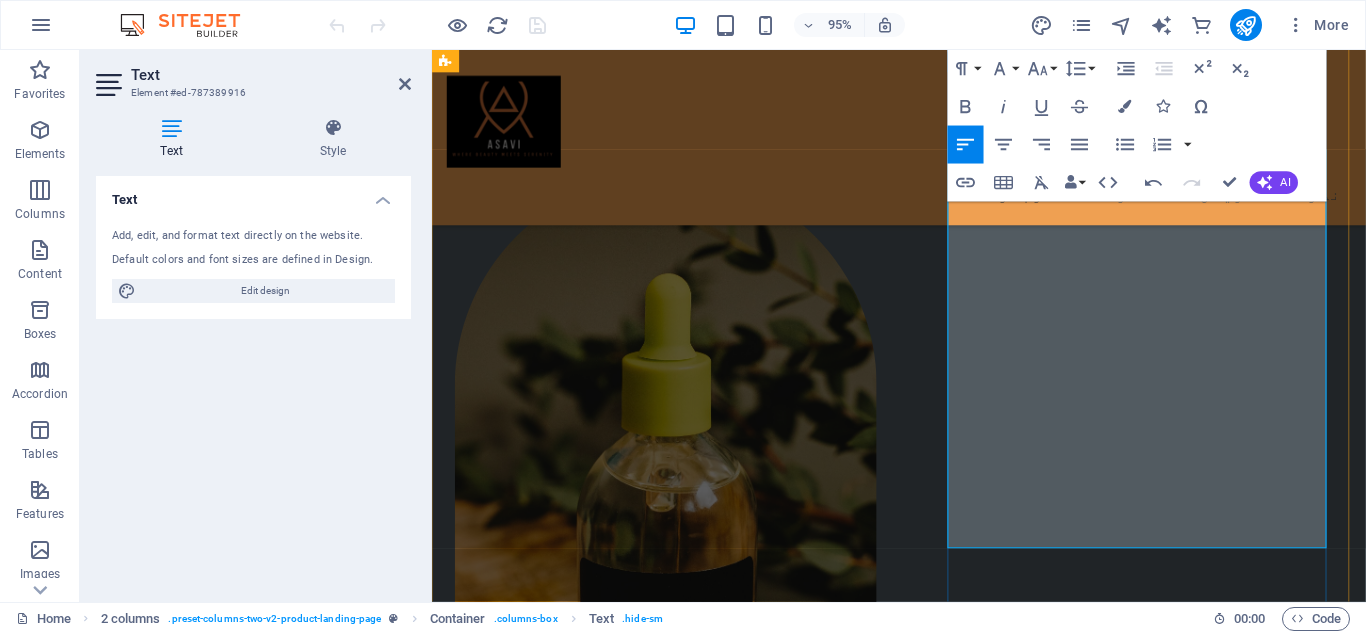 click on "فروشگاه آنلاین آساوی" at bounding box center (733, 1503) 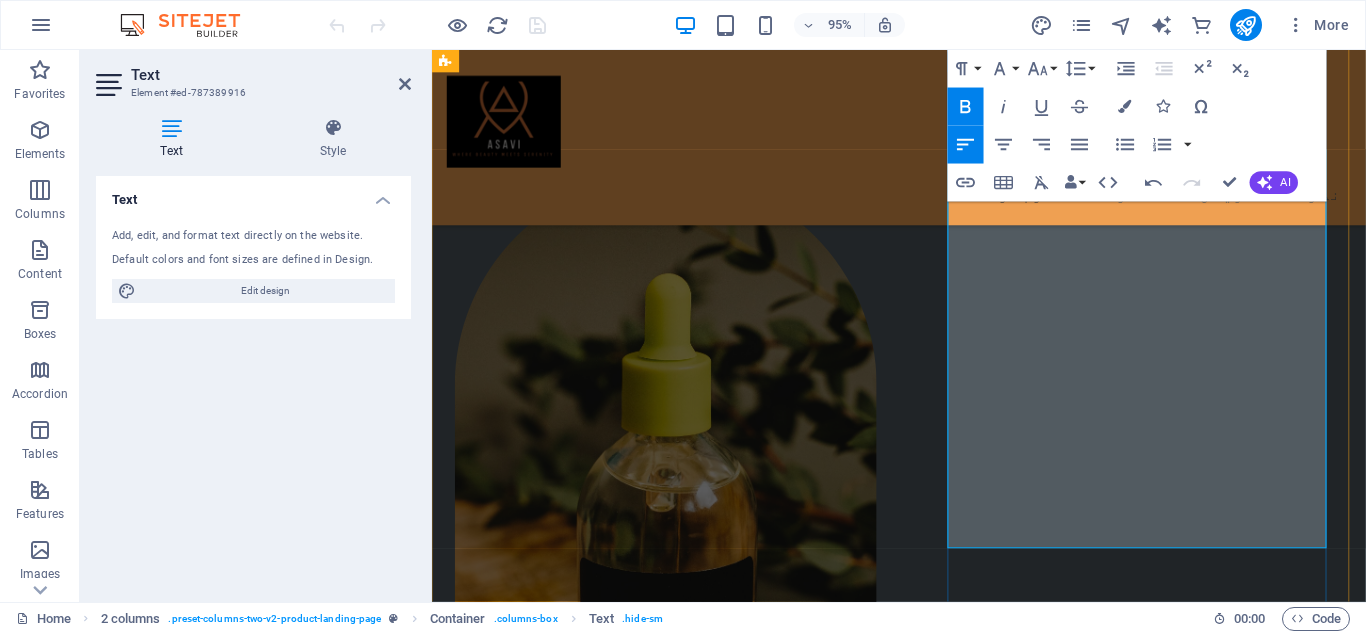 click on "✨  چرا آساوی را انتخاب کنیم؟" at bounding box center [715, 1533] 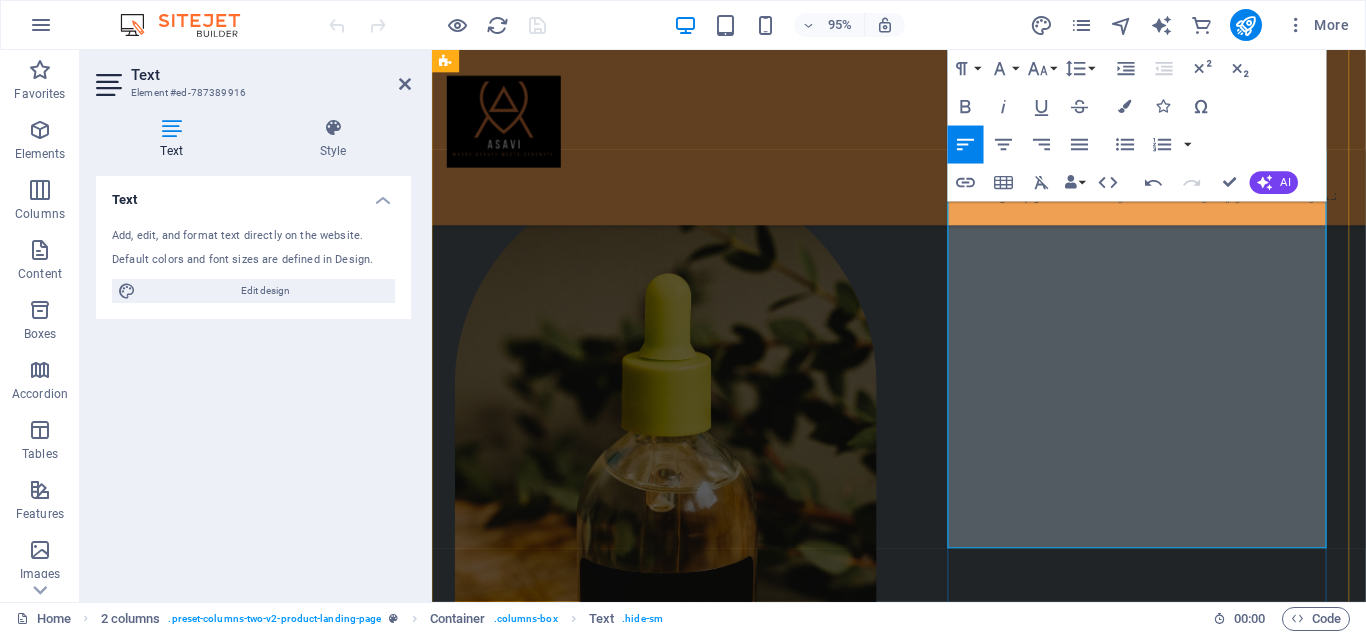 click on "چرا آساوی را انتخاب کنیم؟" at bounding box center (703, 1533) 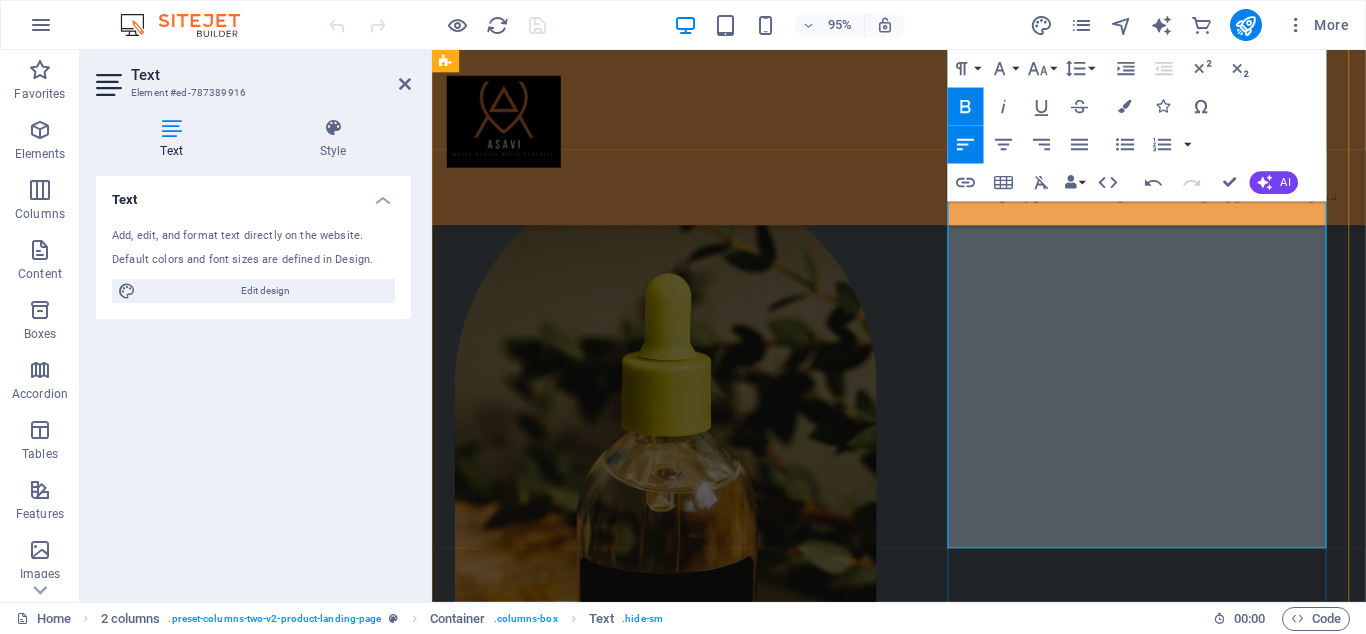 click on "آساوی  همراه همیشگی شما برای انتخاب محصولات باکیفیت  ئر حوزه های سلامتی، آرایشی و بهداشتی  است. با تنوعی بینظیر از برندهای معتبر داخلی و خارجی، هر آنچه برای مراقبت از خود و خانوادهتان نیاز دارید، با اطمینان و سهولت از  فروشگاه آنلاین آساوی  تهیه کنید." at bounding box center (660, 1413) 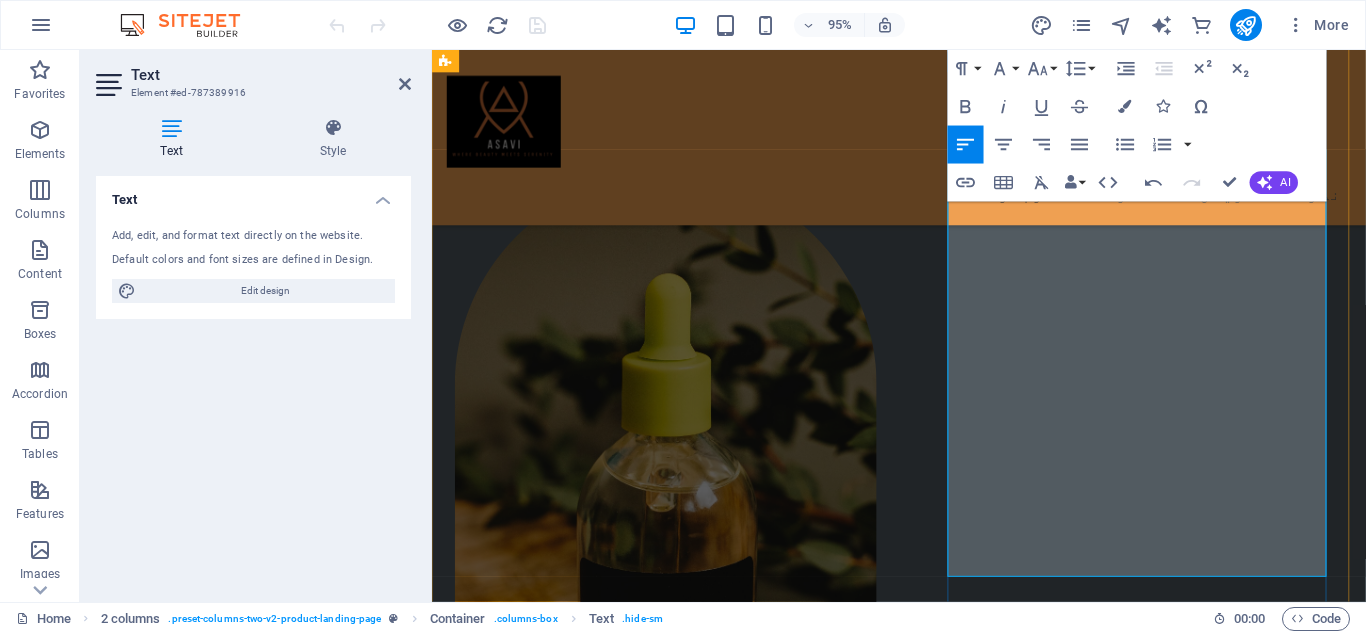 scroll, scrollTop: 1064, scrollLeft: 0, axis: vertical 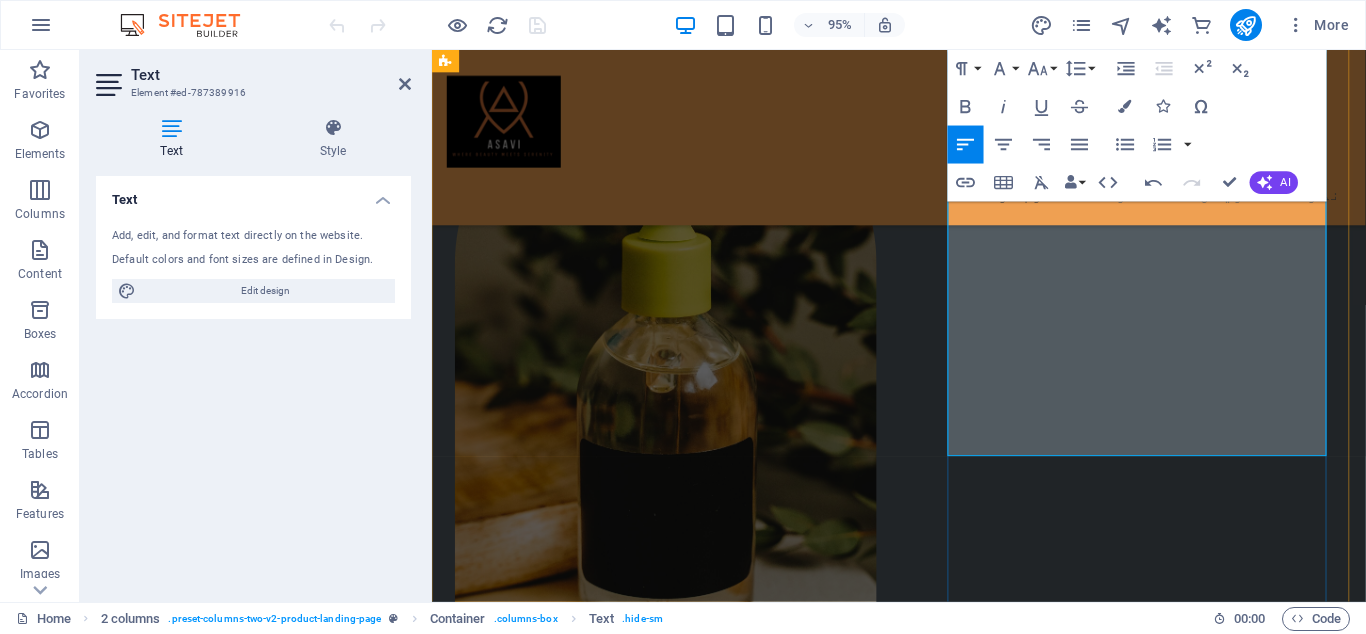 click on "پشتیبانی حرفهای" at bounding box center [752, 1707] 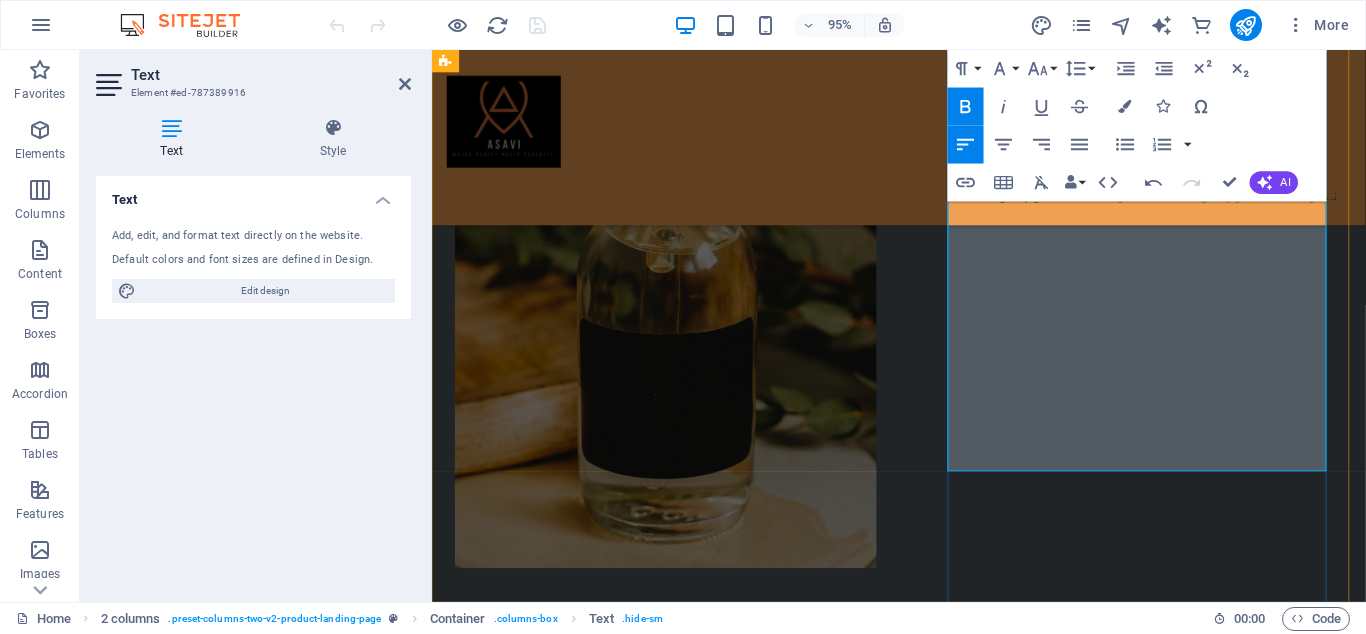 scroll, scrollTop: 938, scrollLeft: 0, axis: vertical 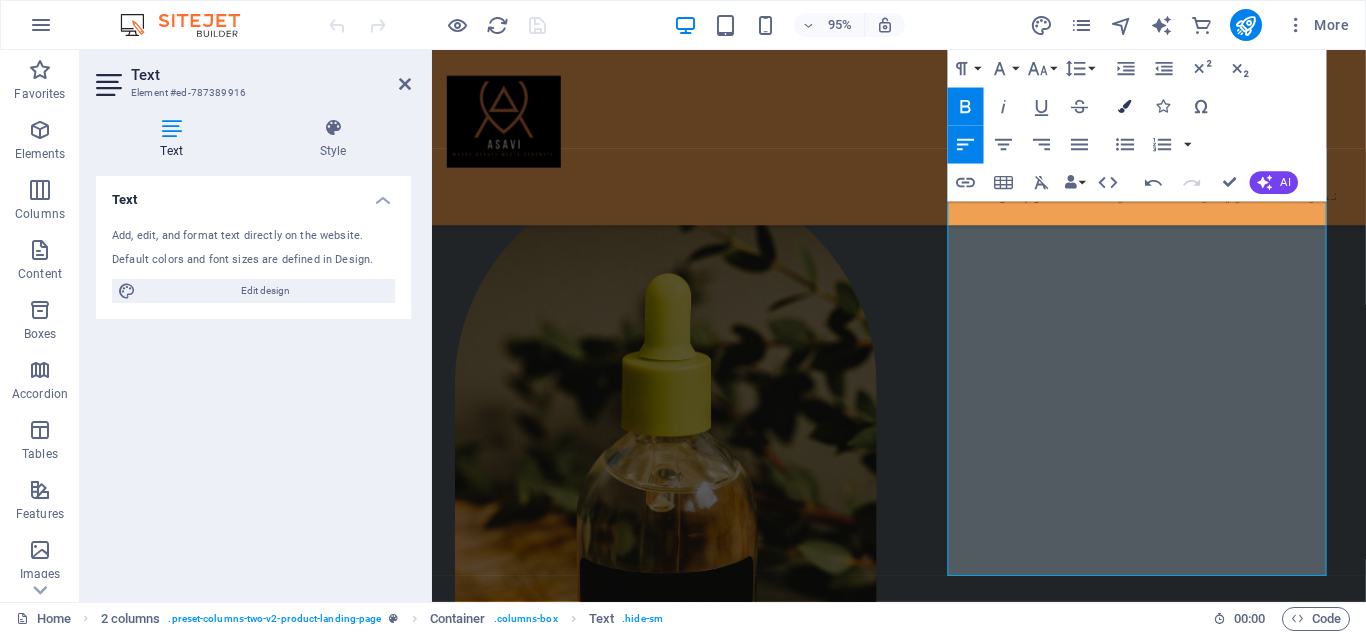 click at bounding box center (1125, 106) 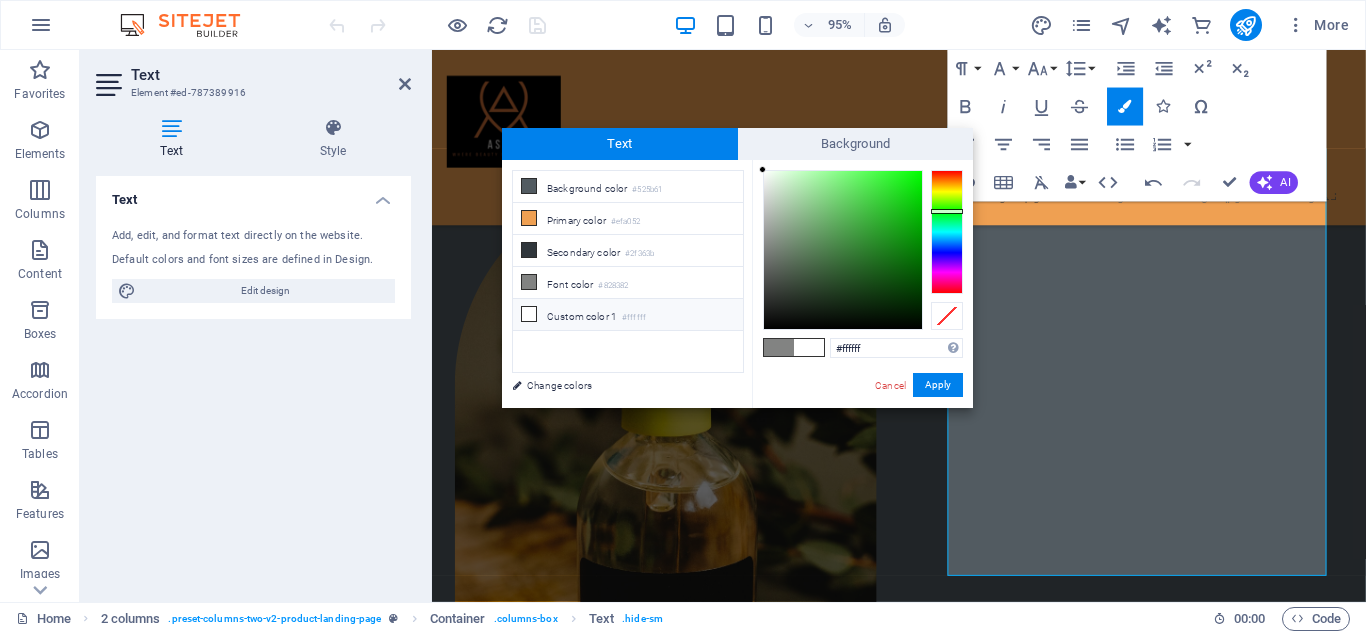 drag, startPoint x: 767, startPoint y: 242, endPoint x: 760, endPoint y: 162, distance: 80.305664 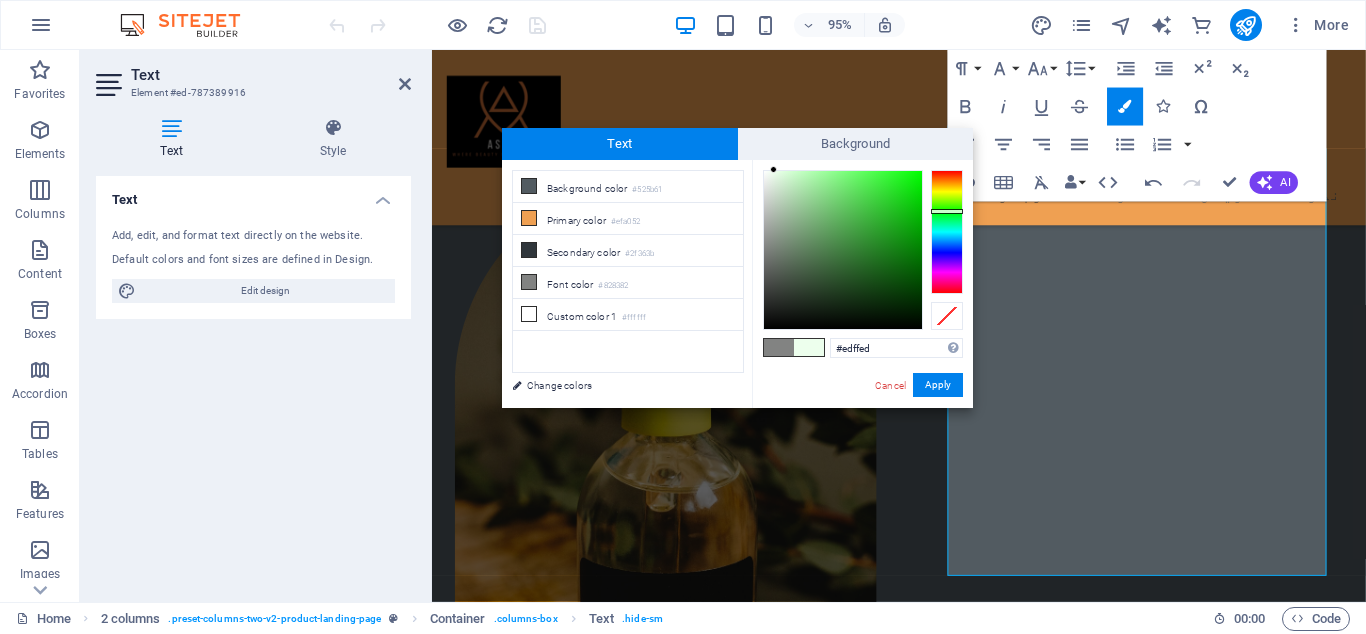 click at bounding box center [773, 169] 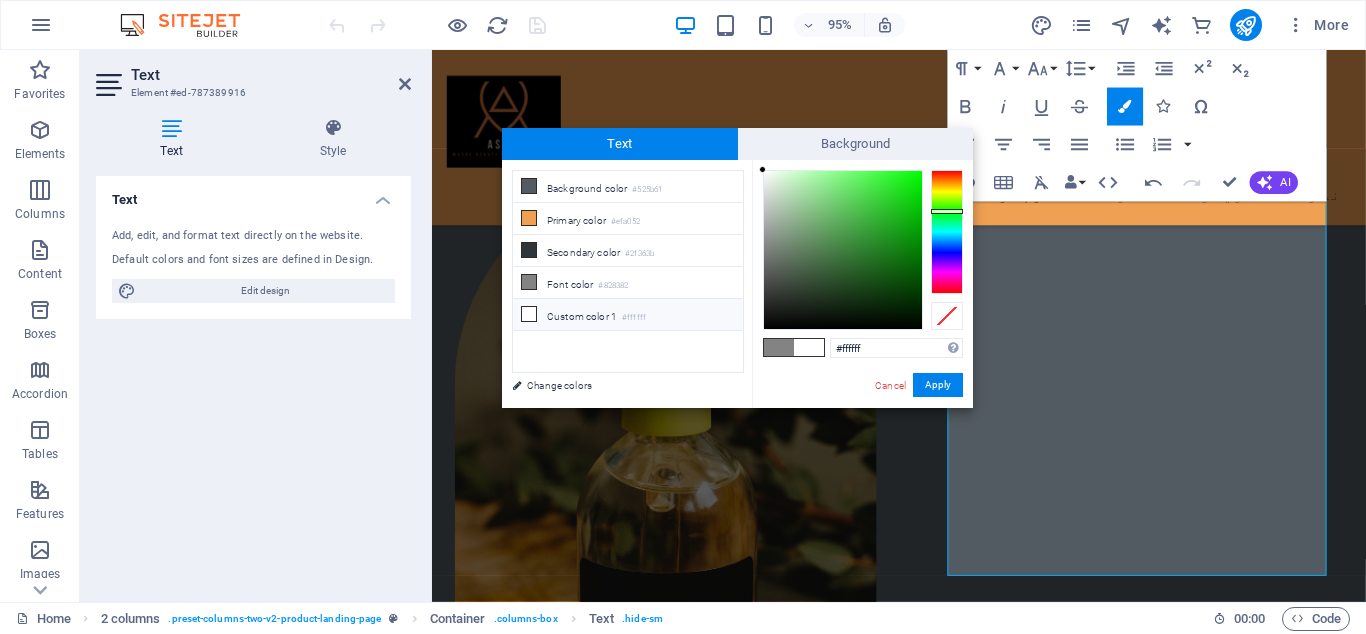 drag, startPoint x: 771, startPoint y: 170, endPoint x: 753, endPoint y: 170, distance: 18 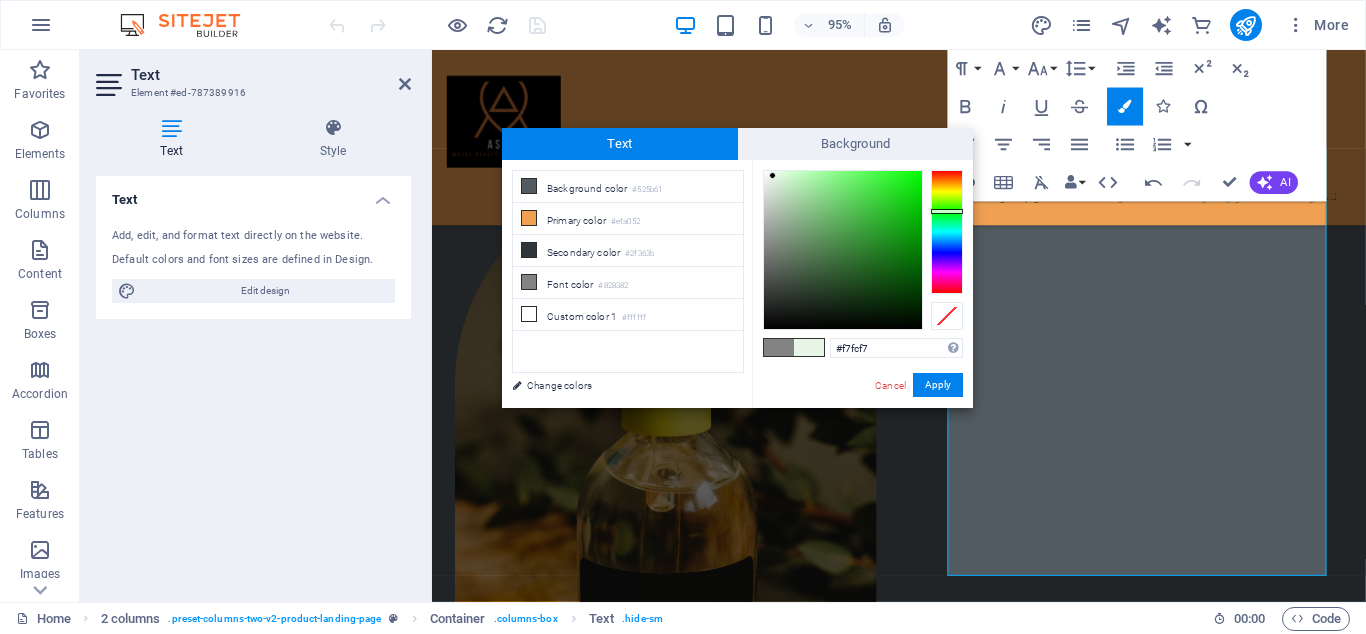 type on "#fafdfa" 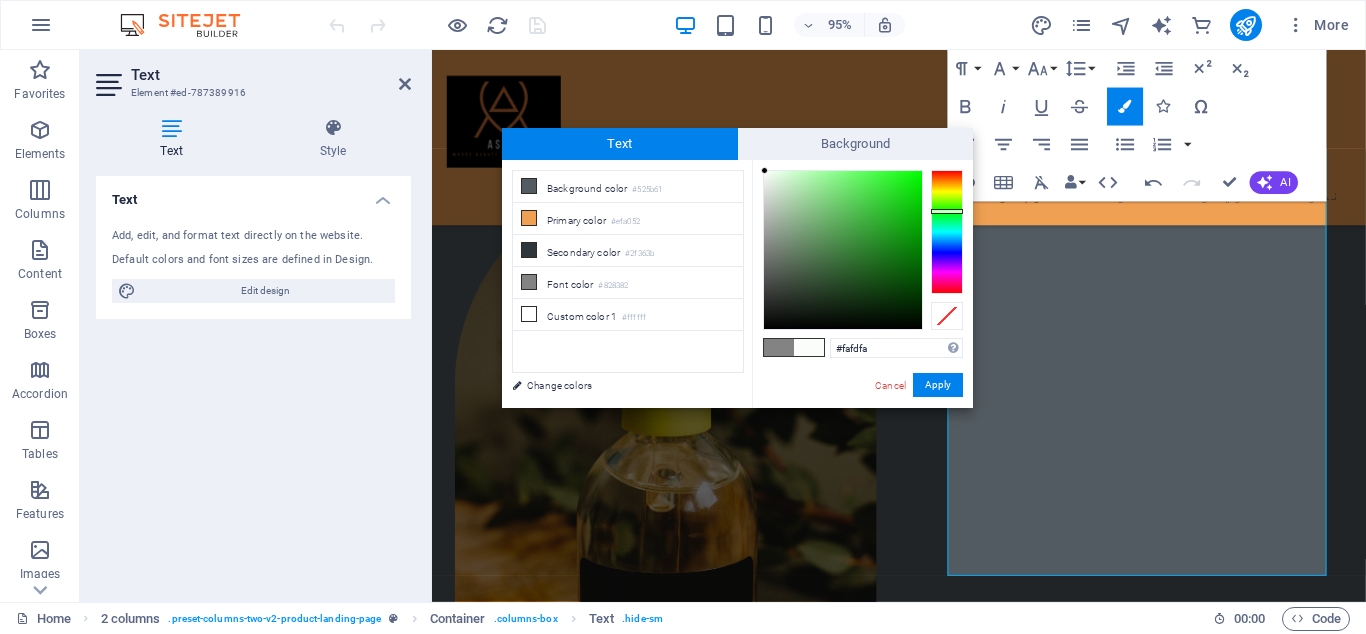 click at bounding box center [764, 170] 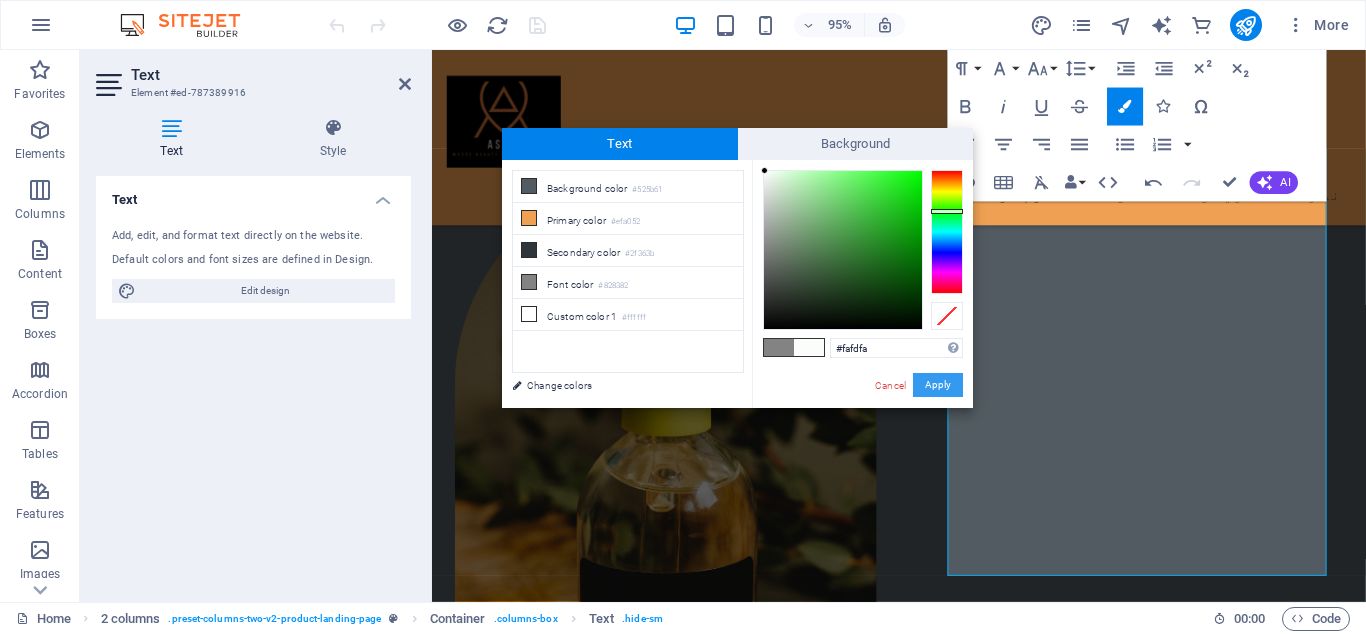click on "Apply" at bounding box center (938, 385) 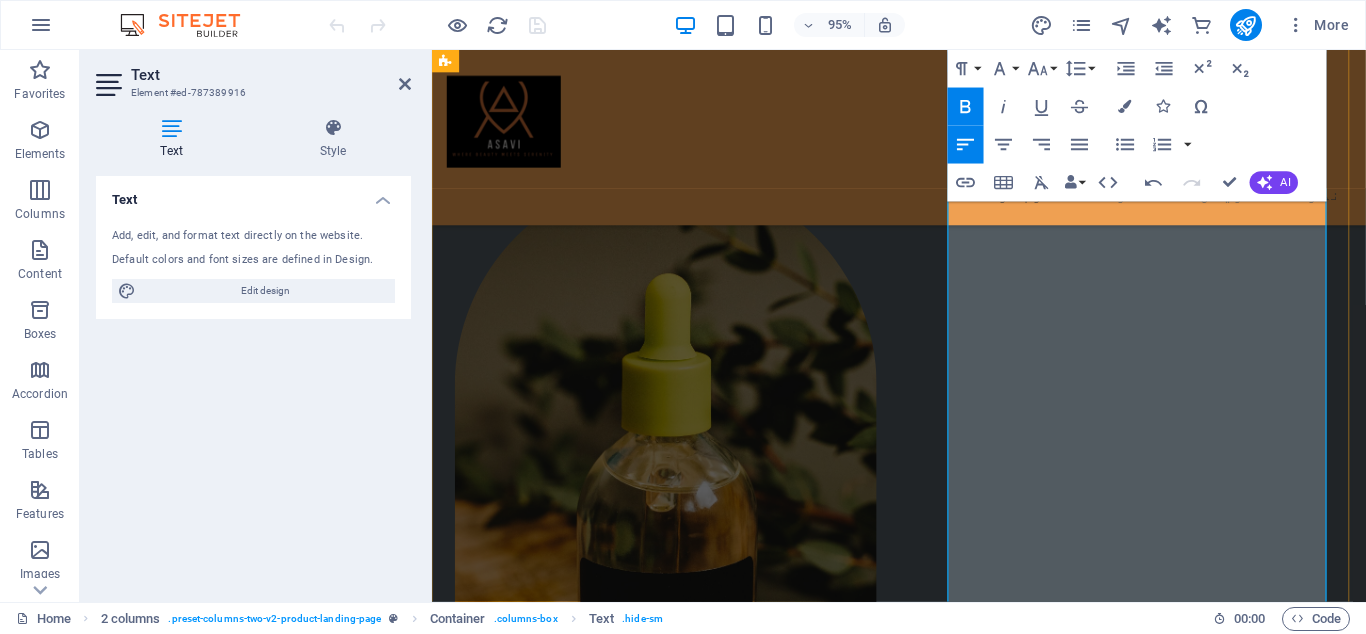 scroll, scrollTop: 560, scrollLeft: 0, axis: vertical 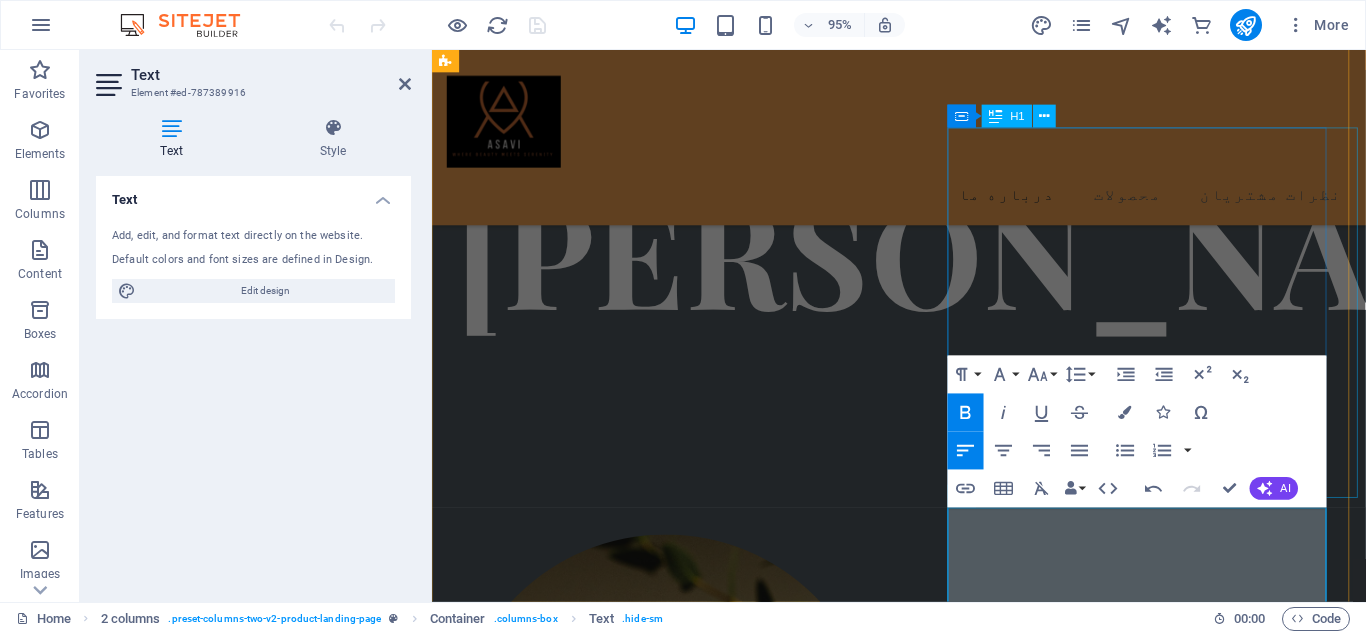 click on "داستان ما" at bounding box center [660, 1481] 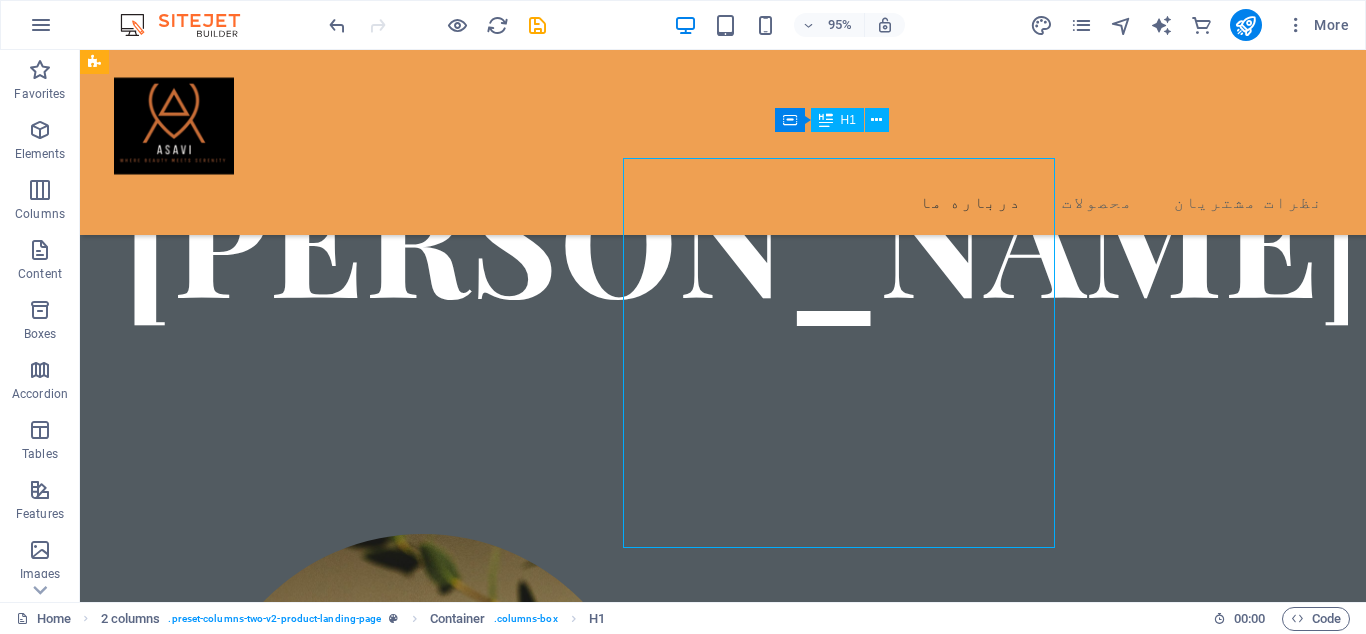 scroll, scrollTop: 534, scrollLeft: 0, axis: vertical 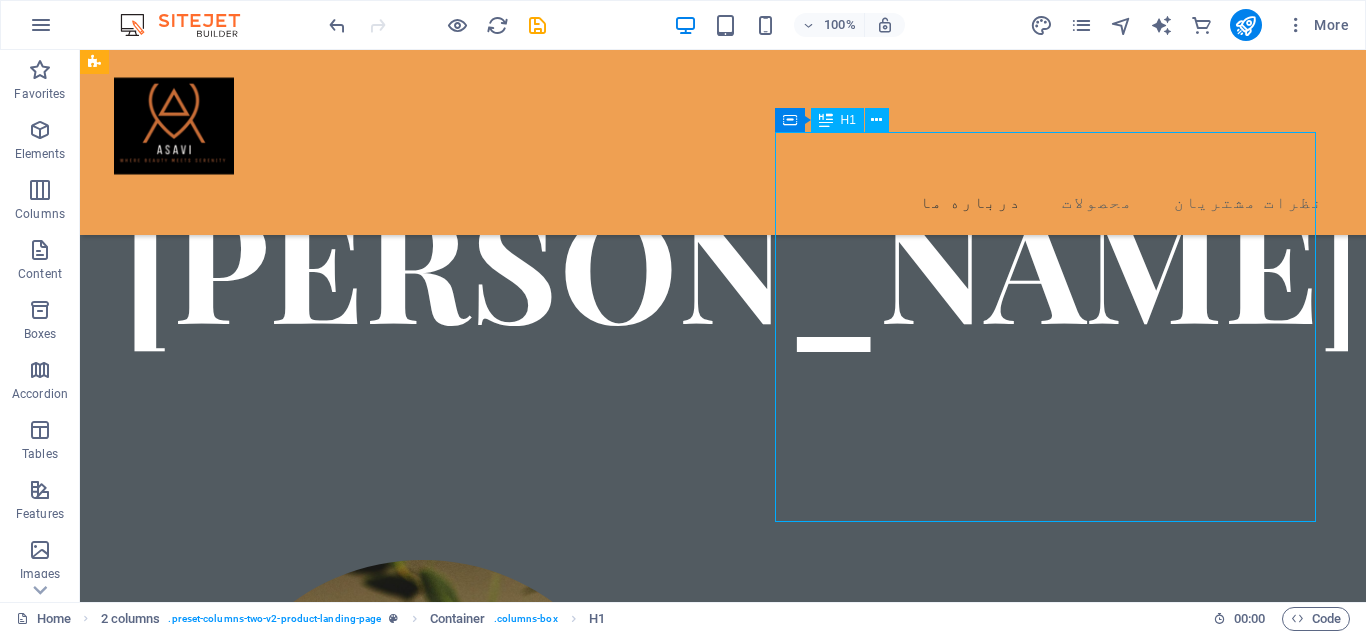 click on "داستان ما" at bounding box center (374, 1481) 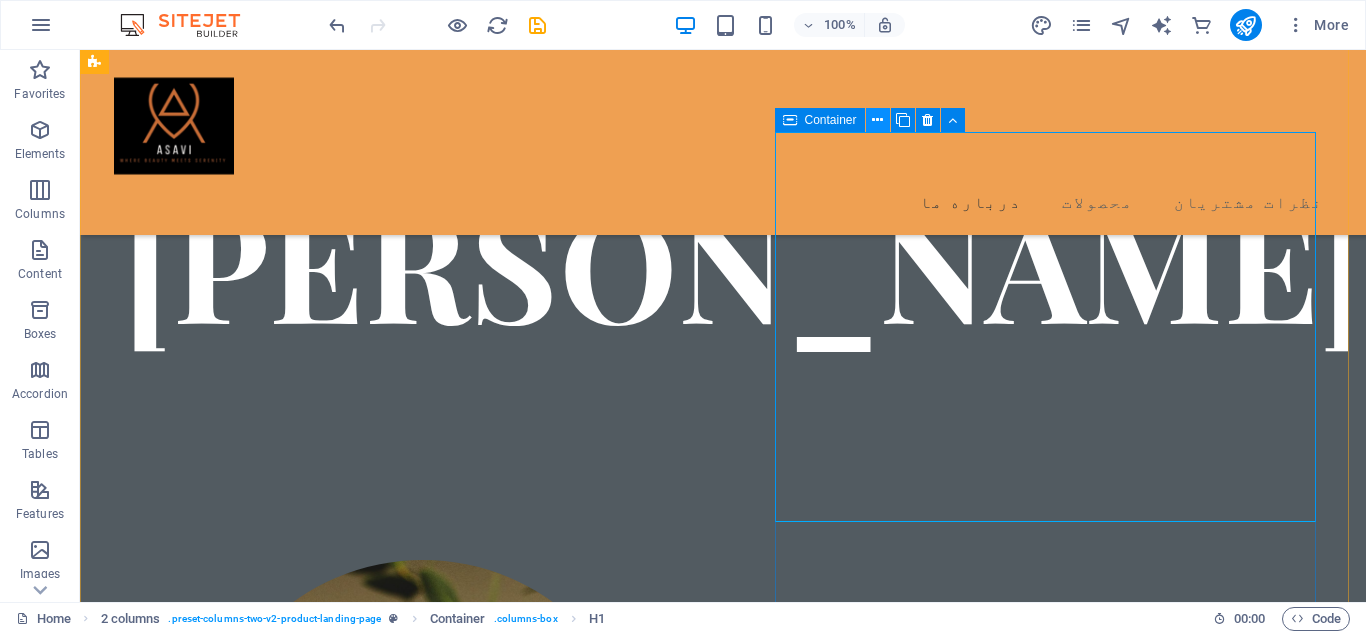 click at bounding box center (877, 120) 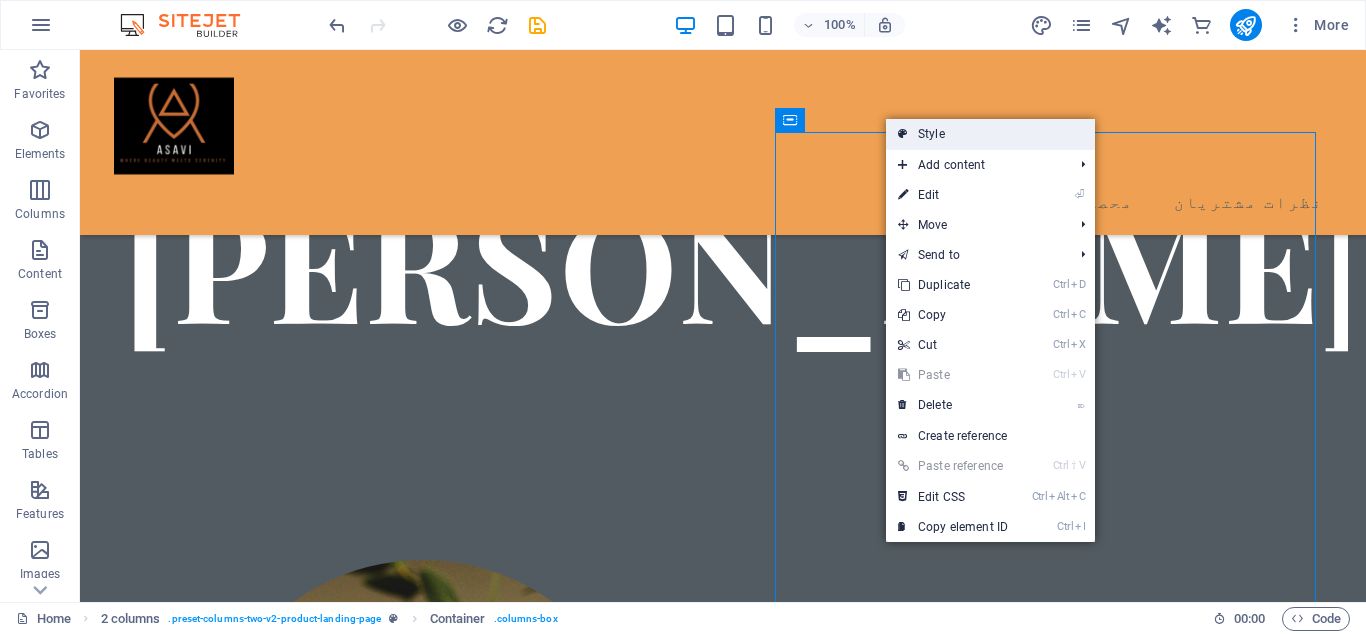 click on "Style" at bounding box center (990, 134) 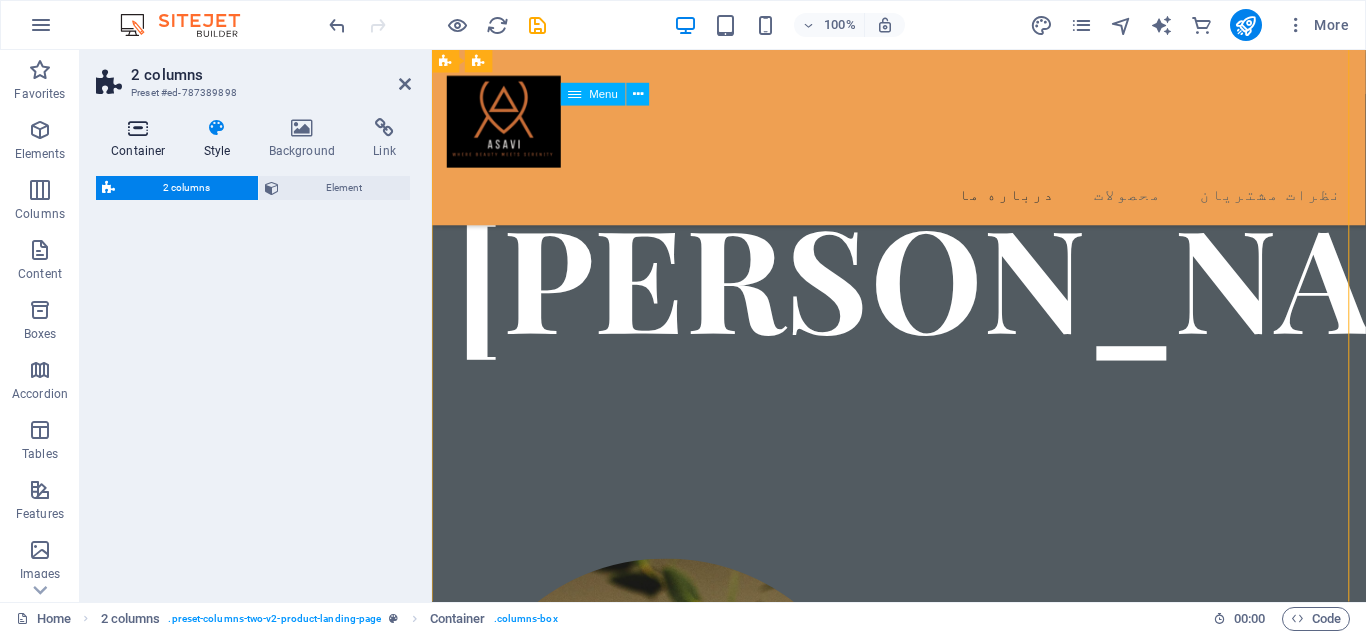 scroll, scrollTop: 560, scrollLeft: 0, axis: vertical 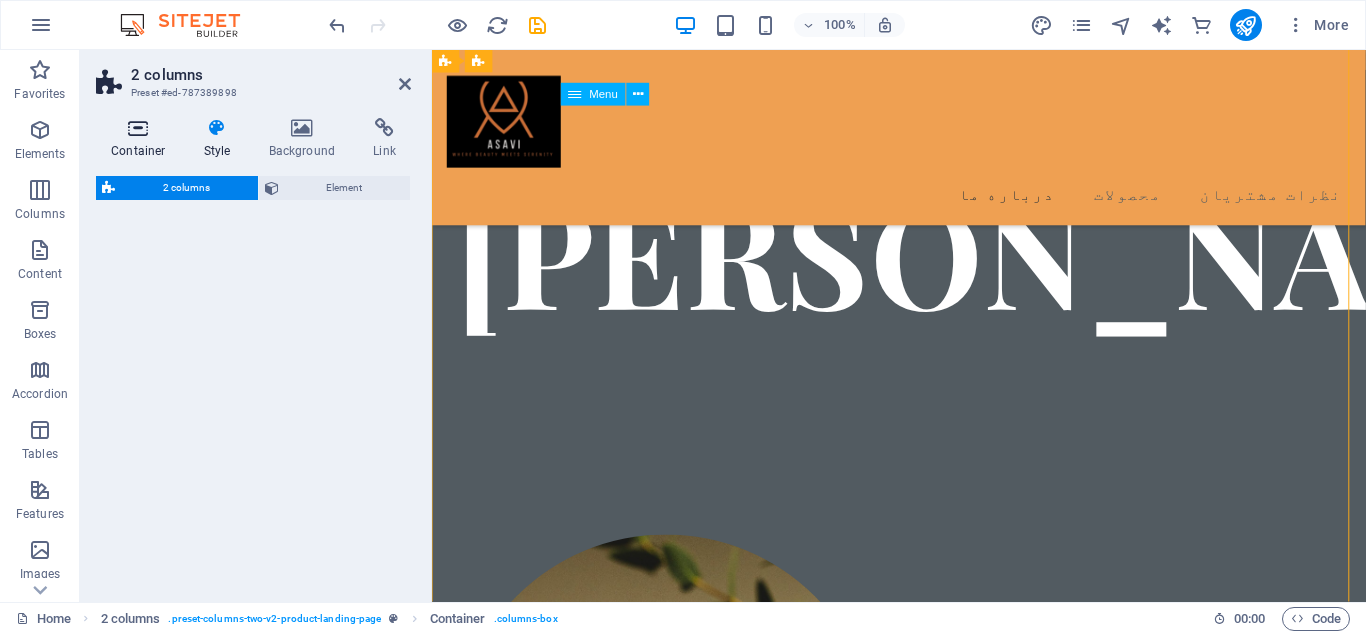 select on "px" 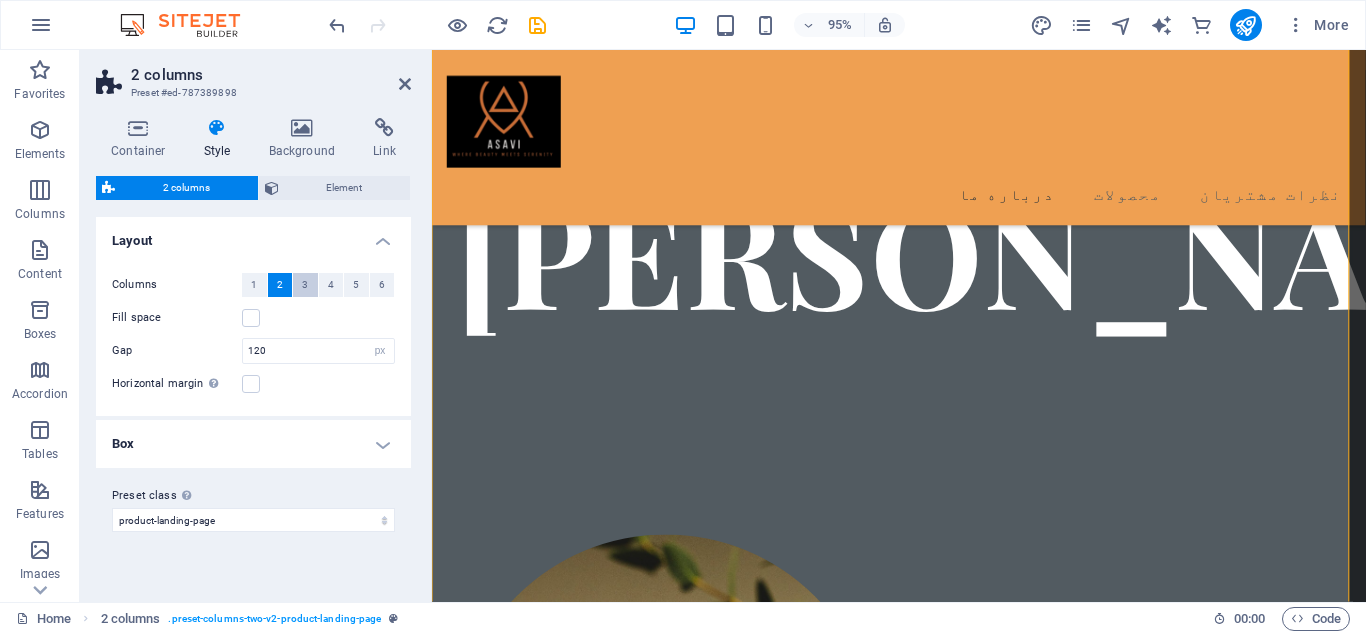 click on "3" at bounding box center [305, 285] 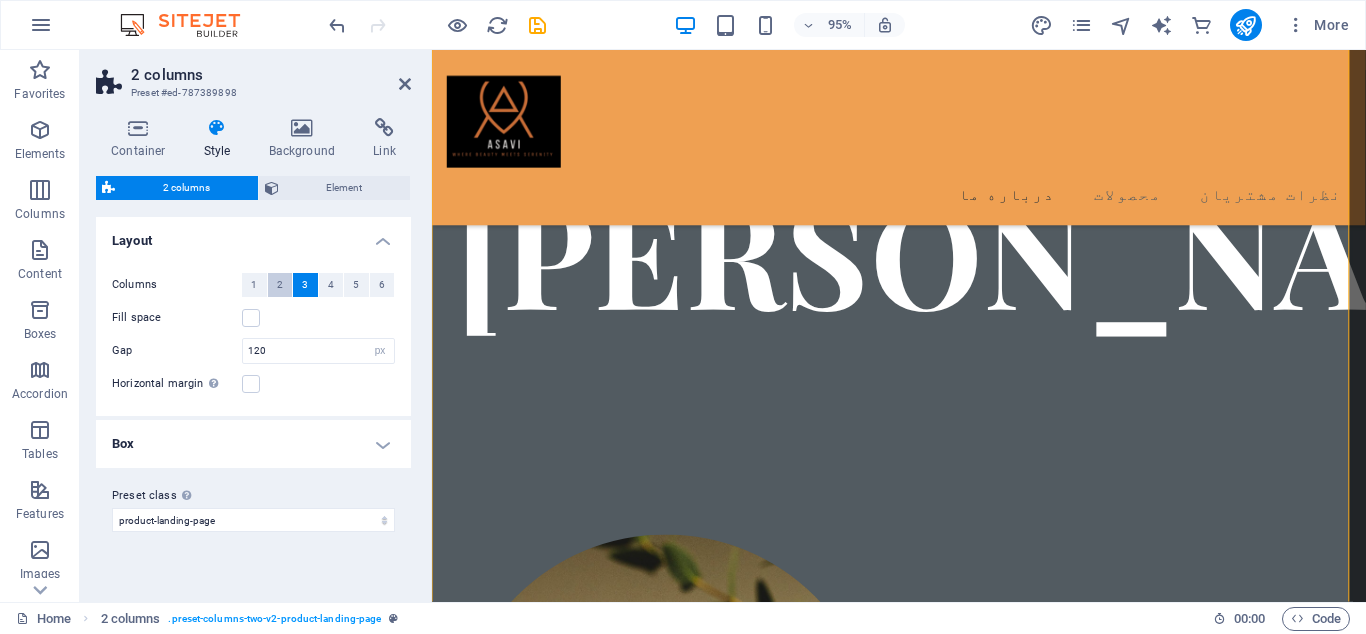 click on "2" at bounding box center [280, 285] 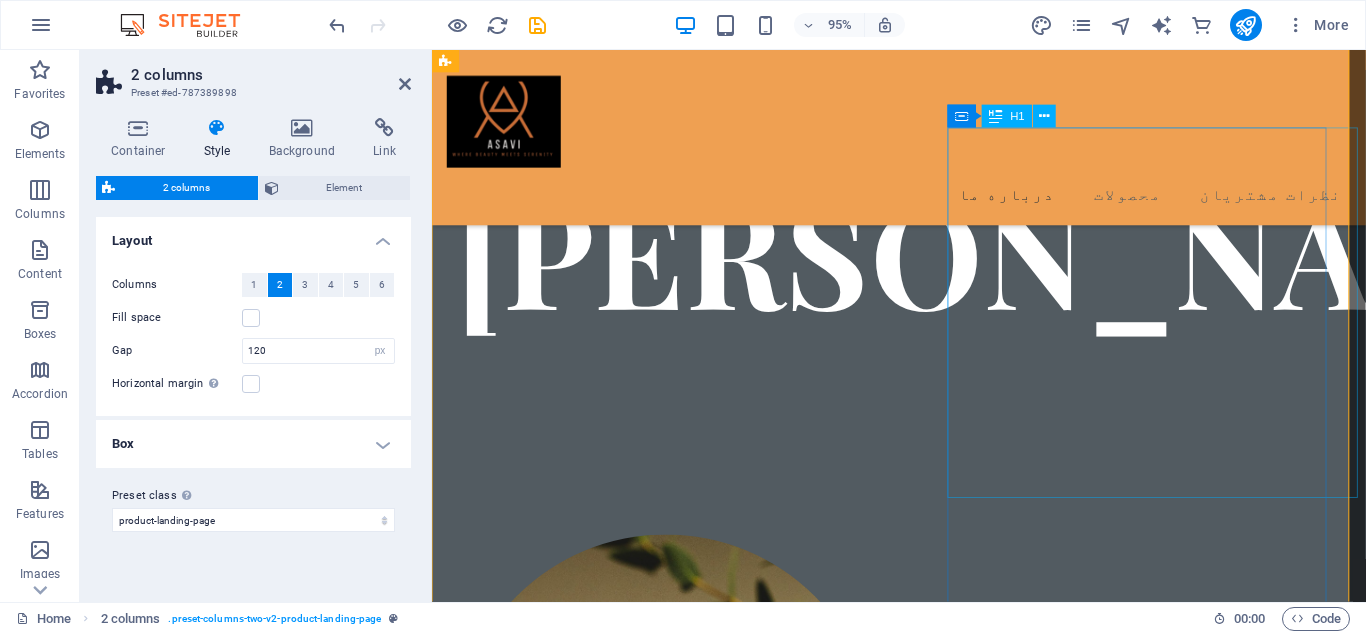 click on "داستان ما" at bounding box center (660, 1481) 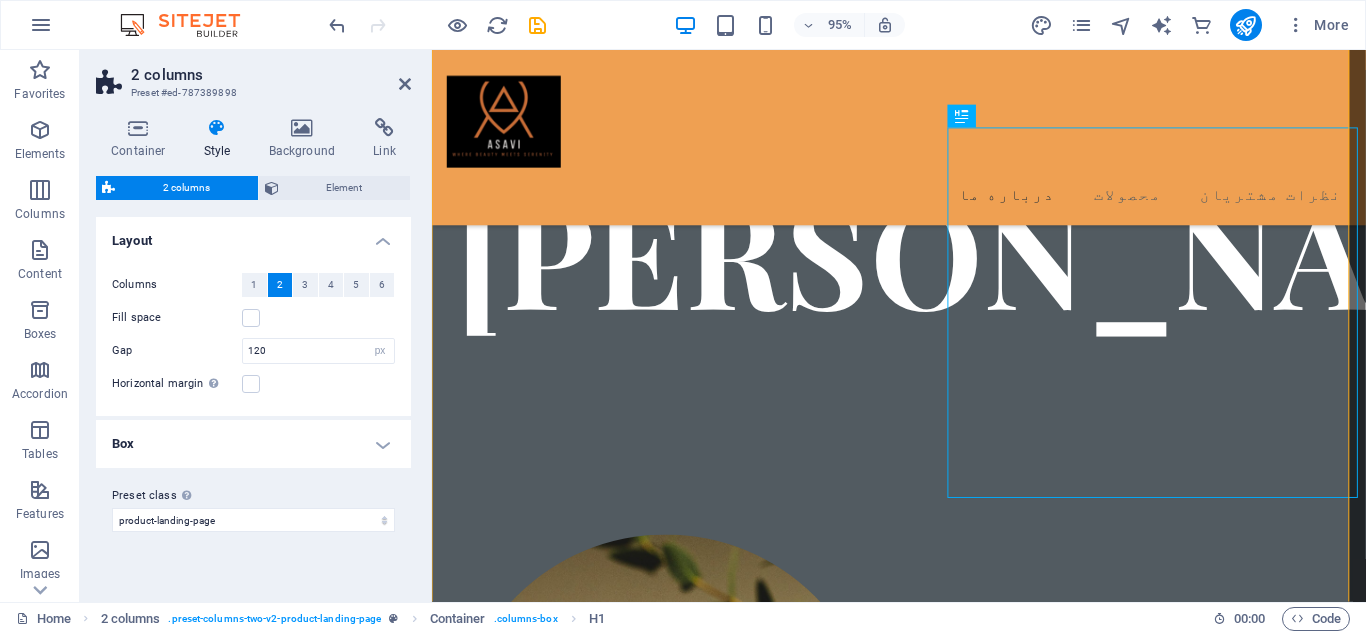 click on "Box" at bounding box center (253, 444) 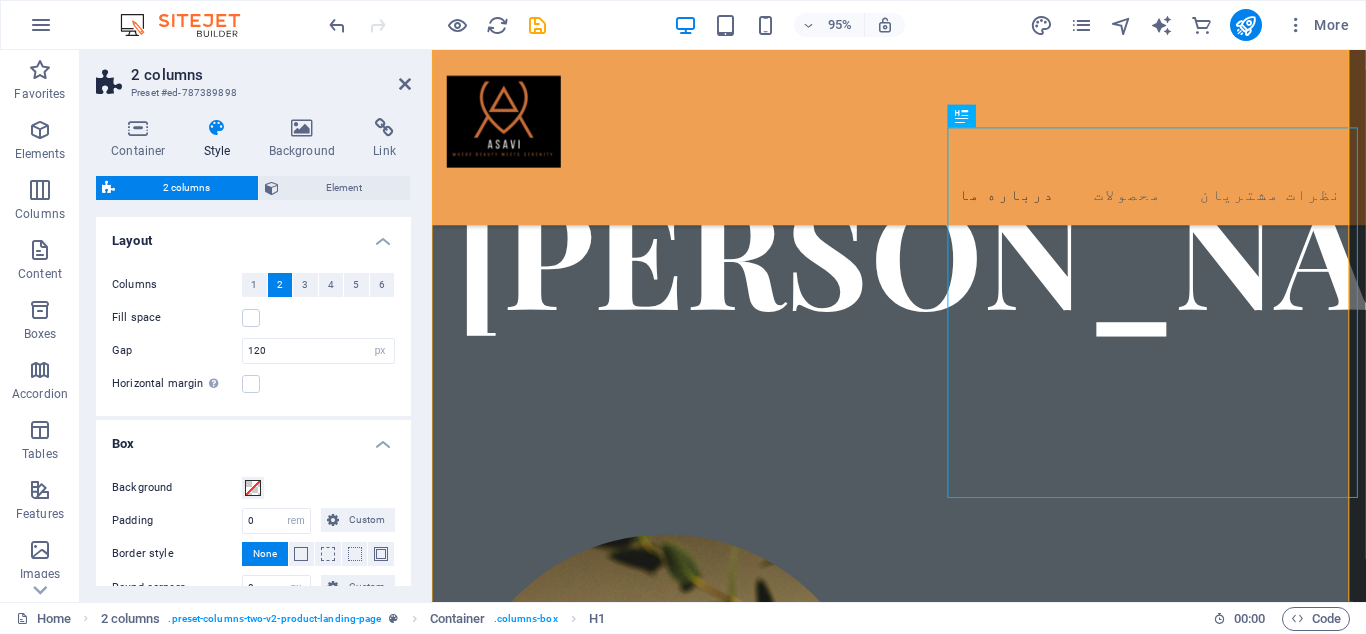 click on "Box" at bounding box center [253, 438] 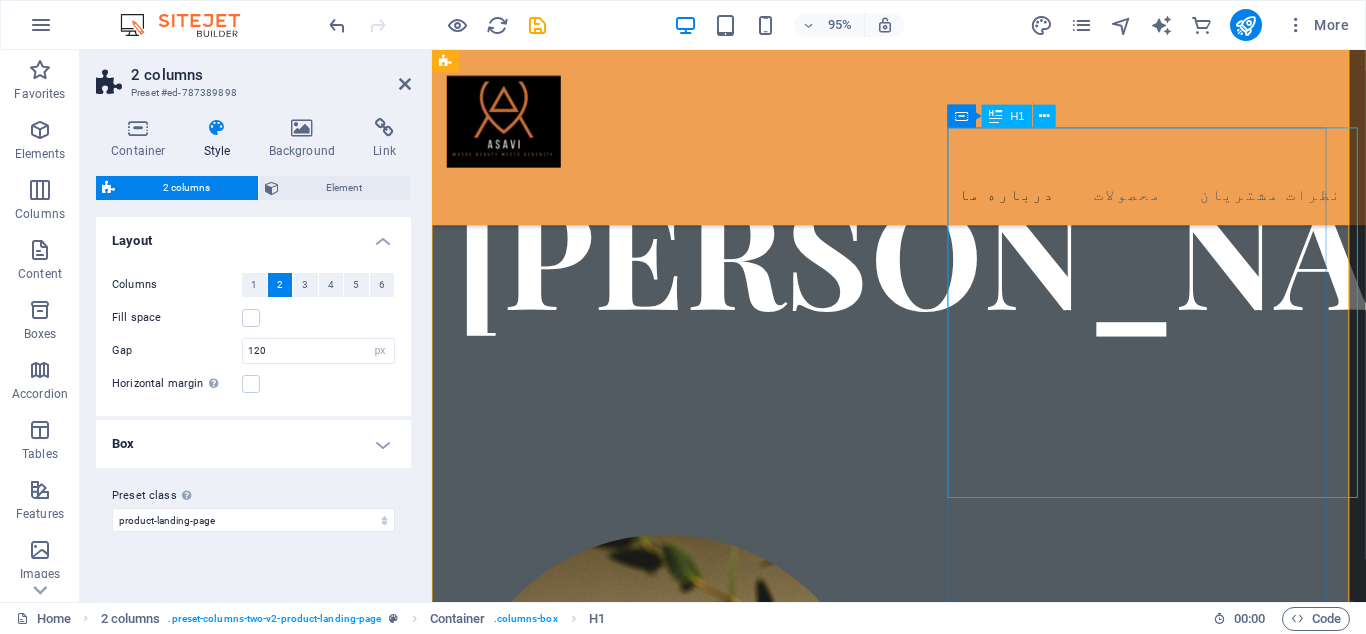 click on "داستان ما" at bounding box center [660, 1481] 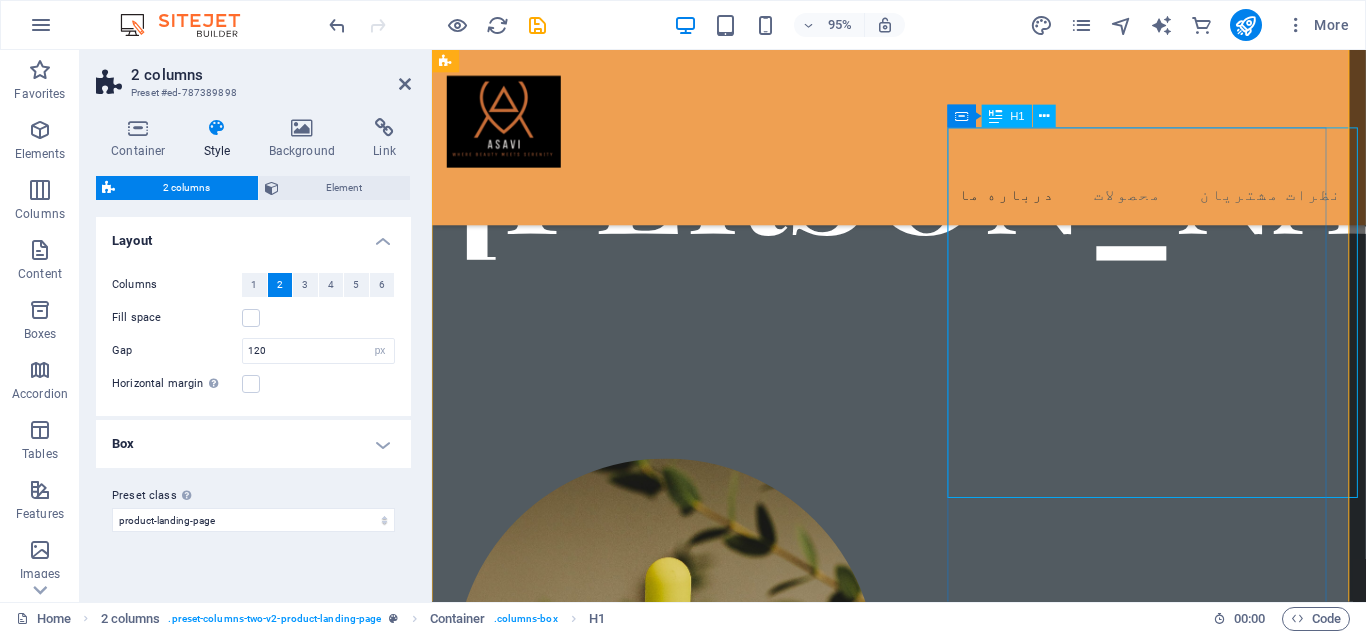 scroll, scrollTop: 686, scrollLeft: 0, axis: vertical 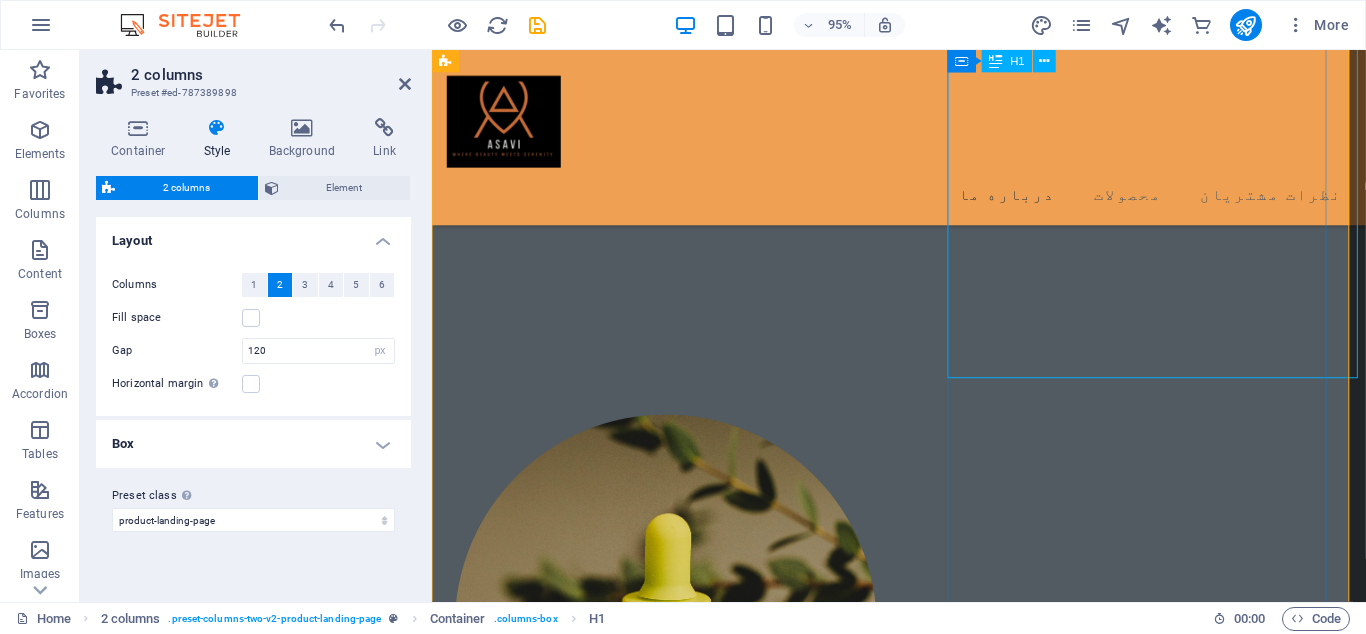 click on "داستان ما" at bounding box center (660, 1355) 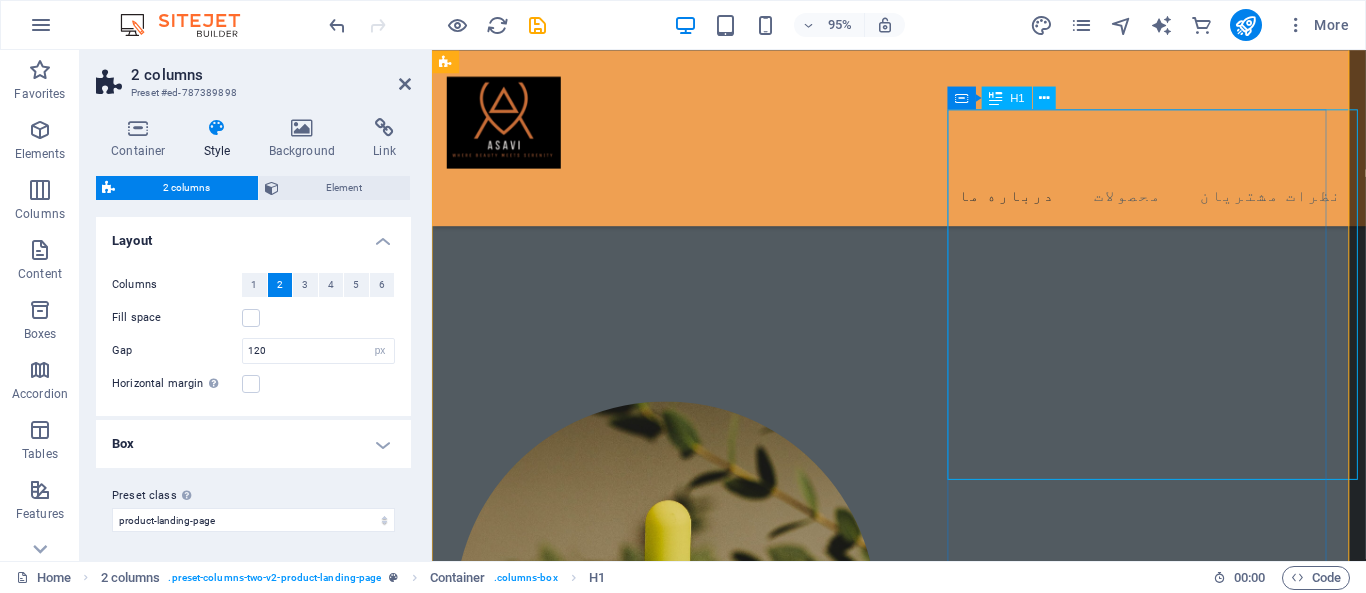 scroll, scrollTop: 521, scrollLeft: 0, axis: vertical 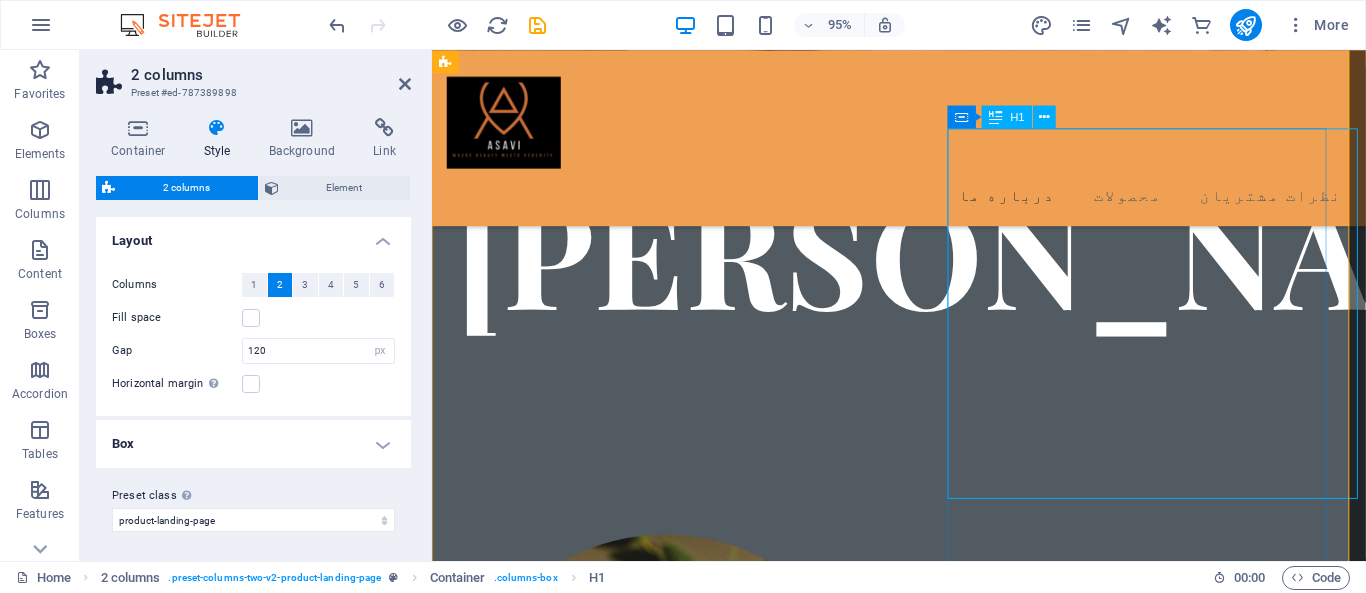click on "داستان ما" at bounding box center [660, 1481] 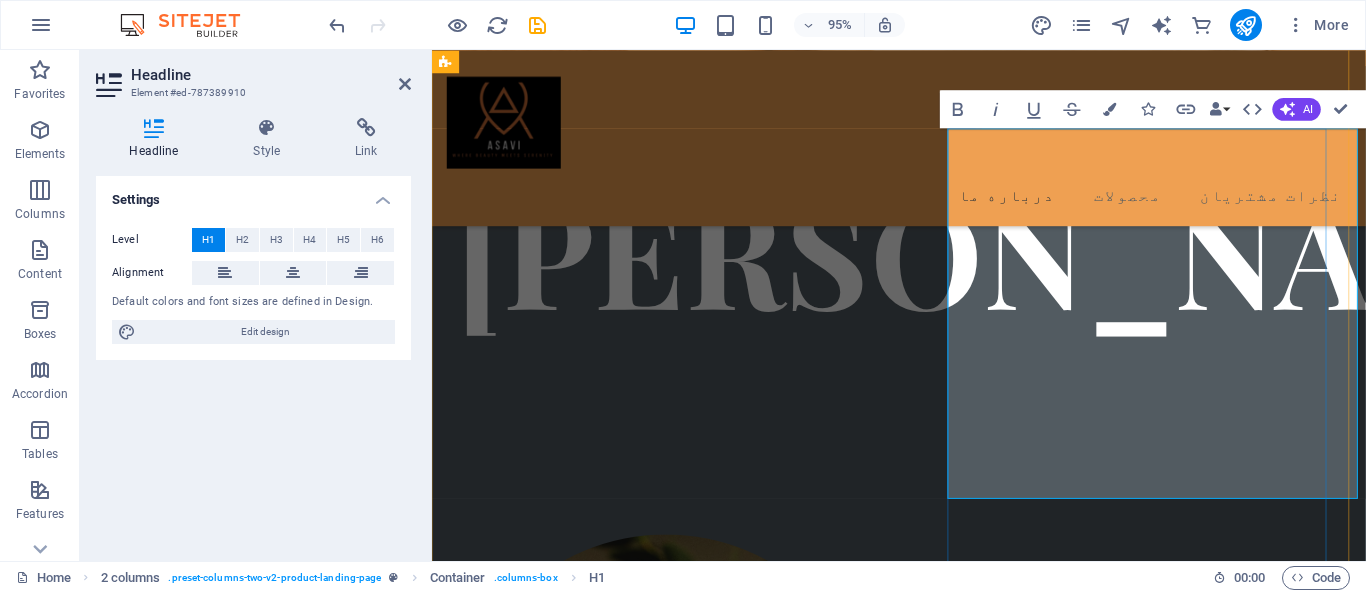click on "داستان ما" at bounding box center [660, 1481] 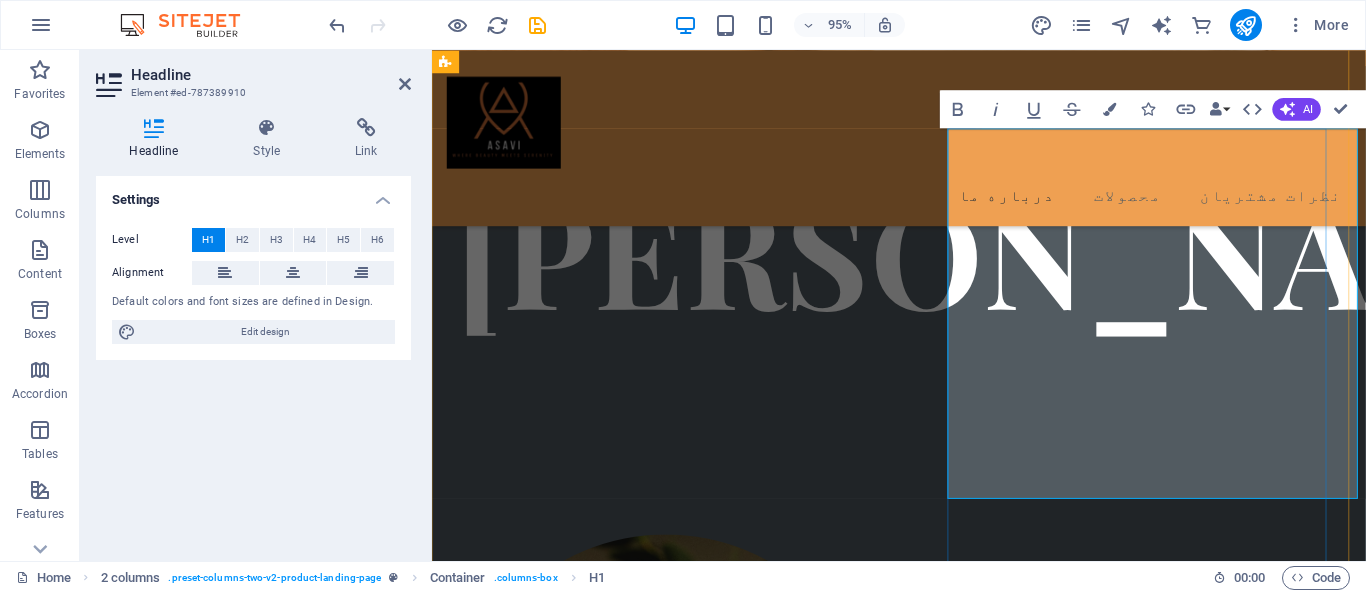 click on "داستان ما" at bounding box center [660, 1481] 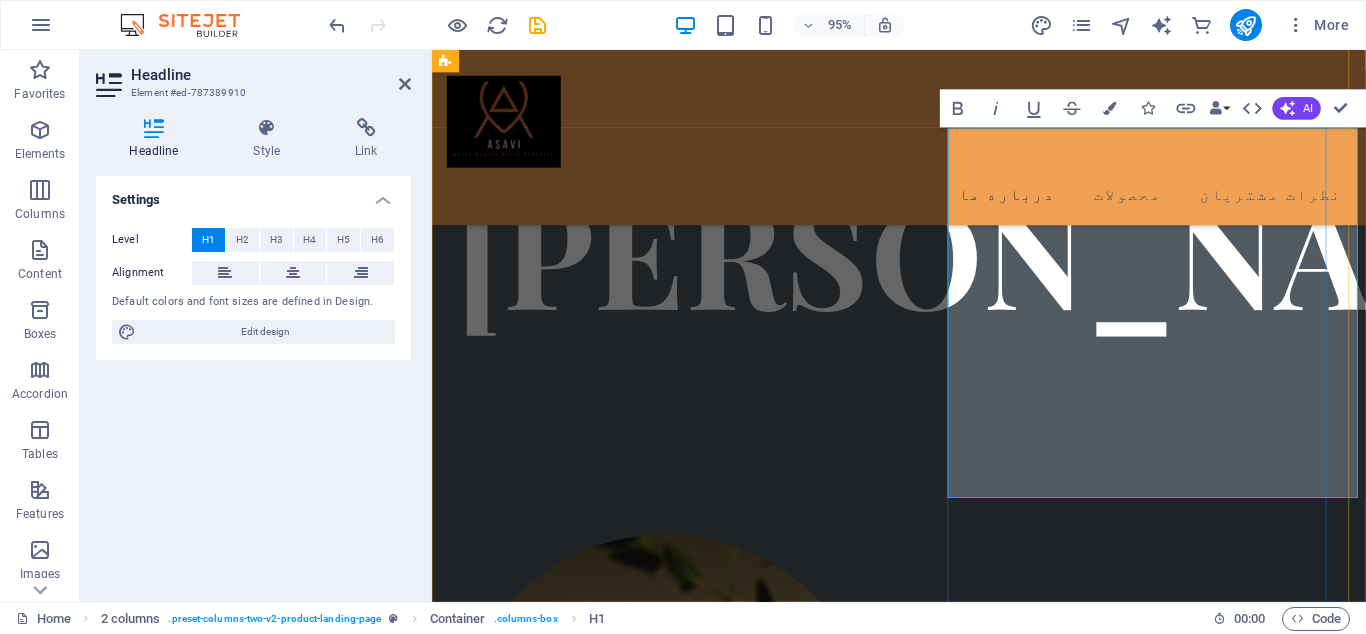 scroll, scrollTop: 560, scrollLeft: 0, axis: vertical 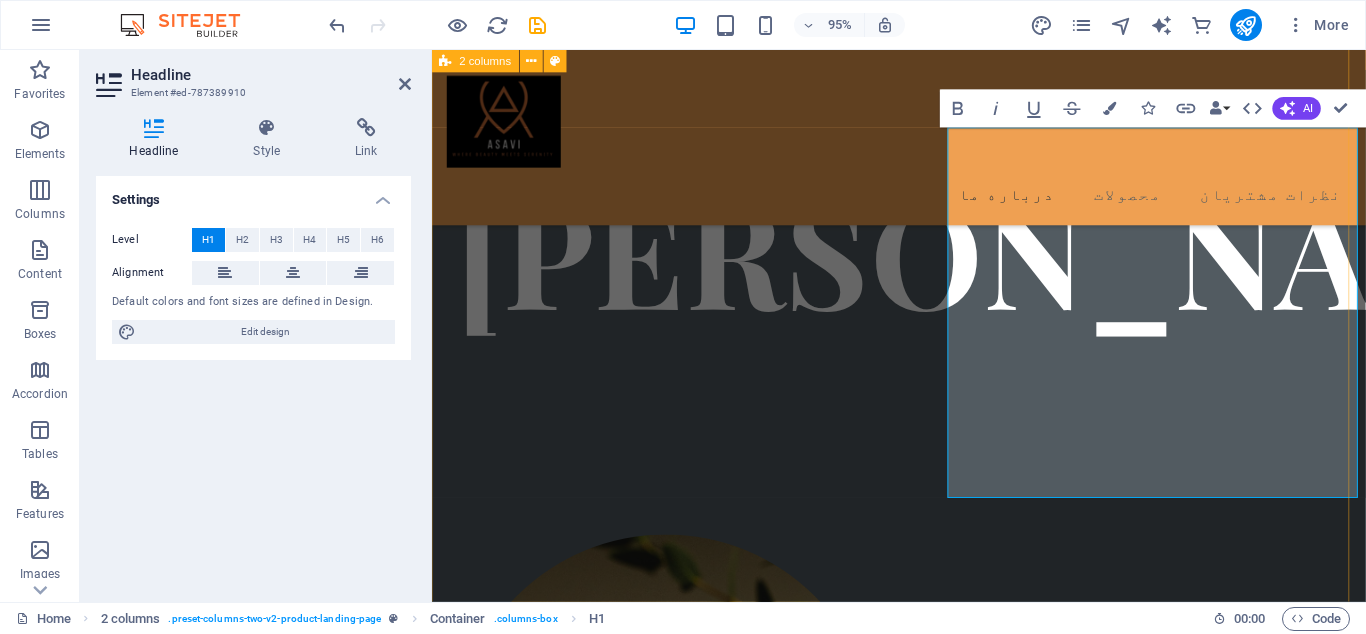 drag, startPoint x: 1344, startPoint y: 335, endPoint x: 1414, endPoint y: 156, distance: 192.20041 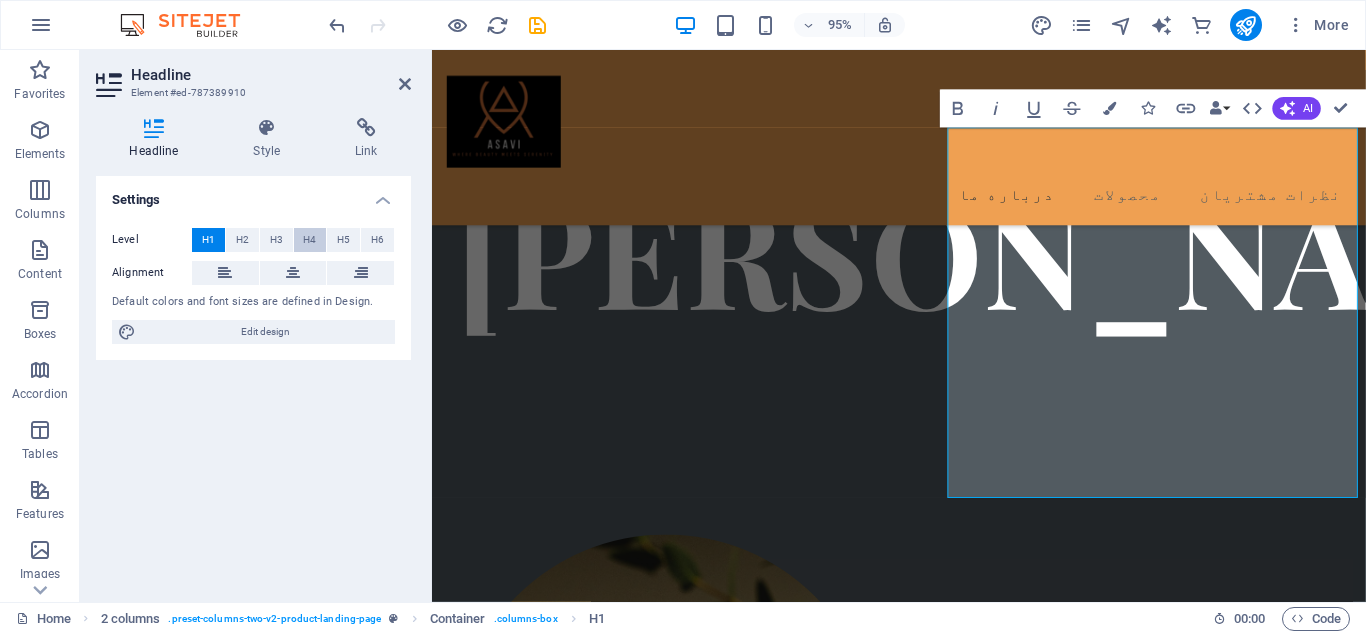 click on "H4" at bounding box center (309, 240) 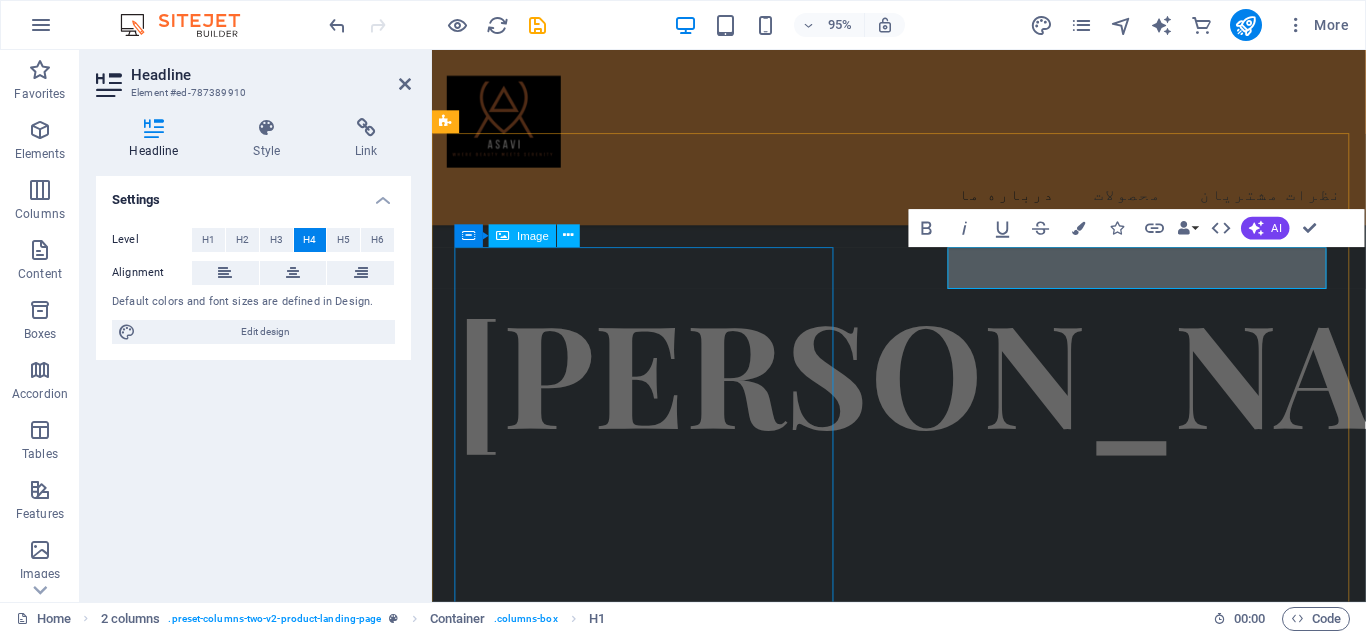 scroll, scrollTop: 183, scrollLeft: 0, axis: vertical 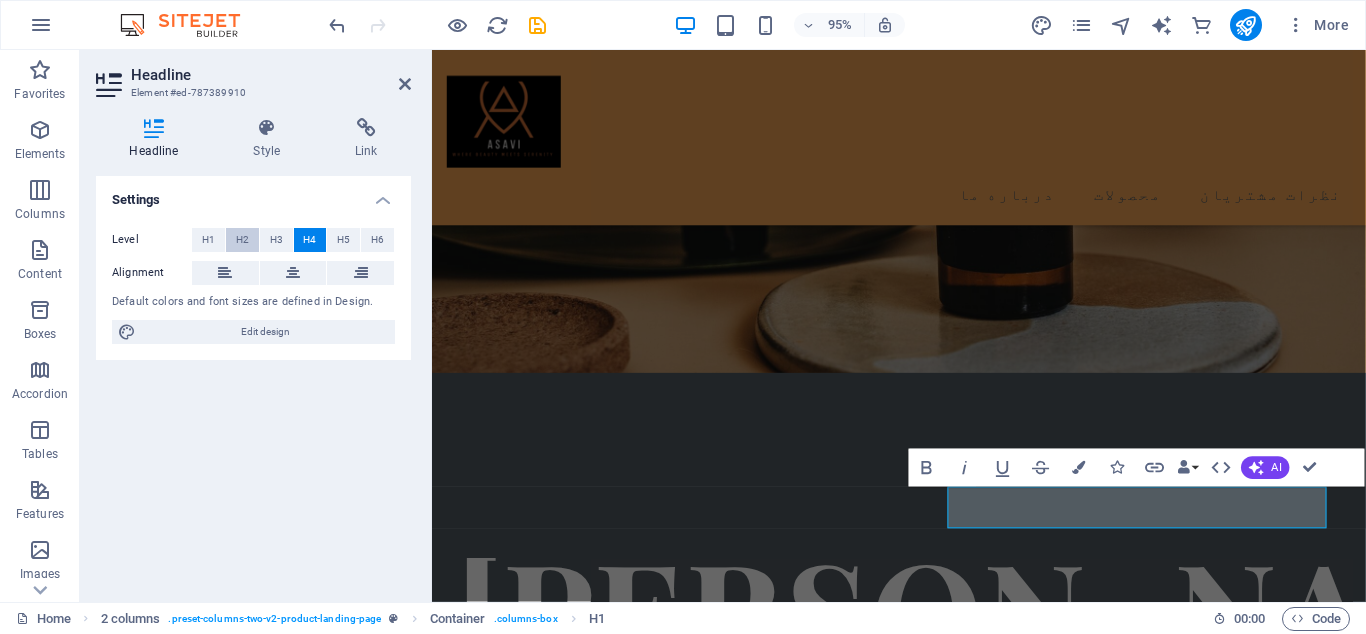 click on "H2" at bounding box center [242, 240] 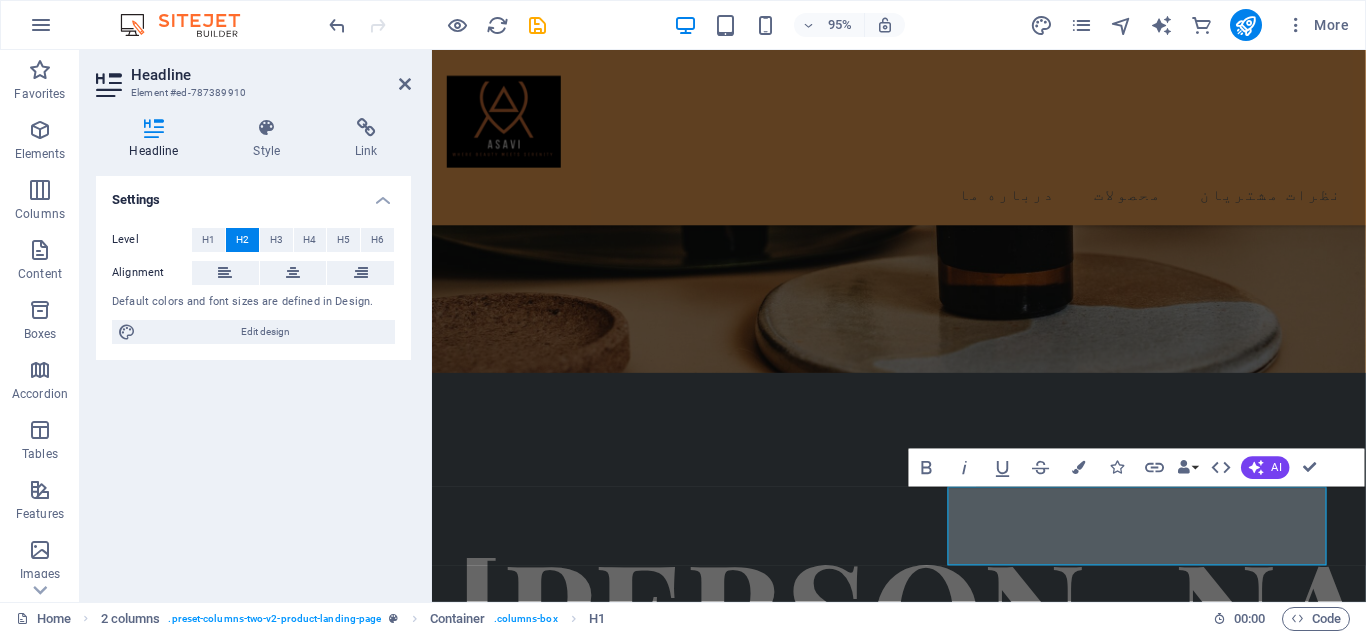 scroll, scrollTop: 309, scrollLeft: 0, axis: vertical 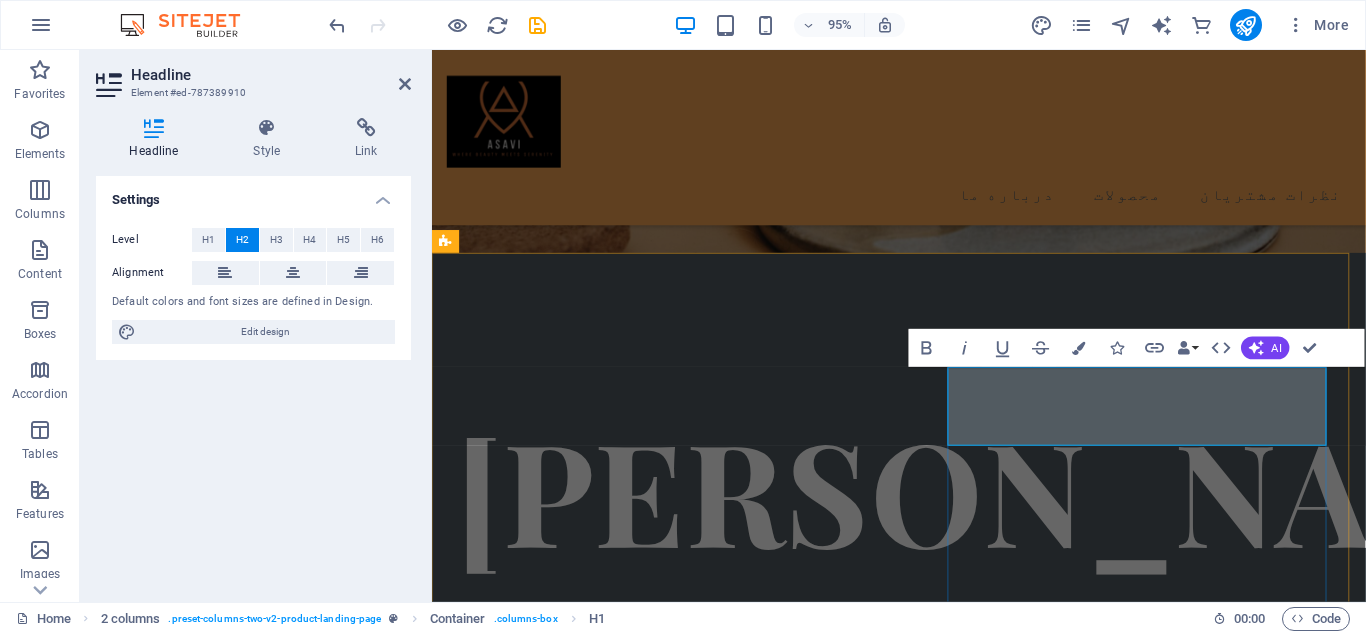 click on "داستان ما" at bounding box center [660, 1578] 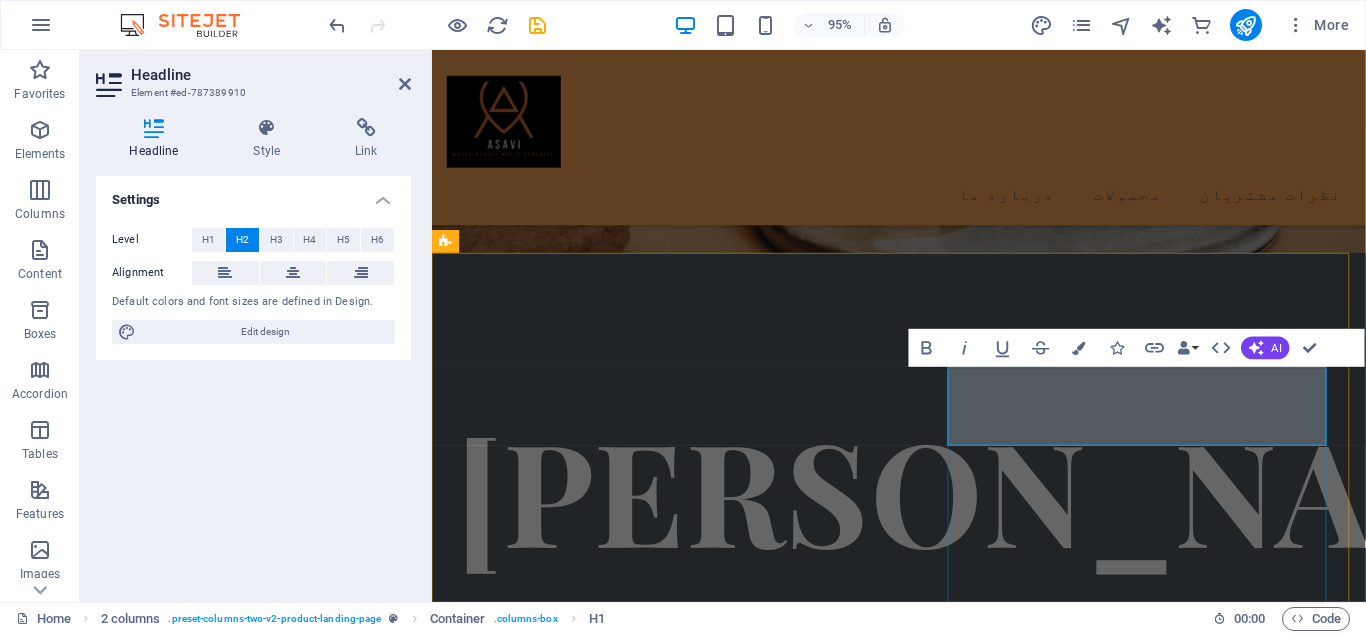 click on "داستان ما" at bounding box center (660, 1578) 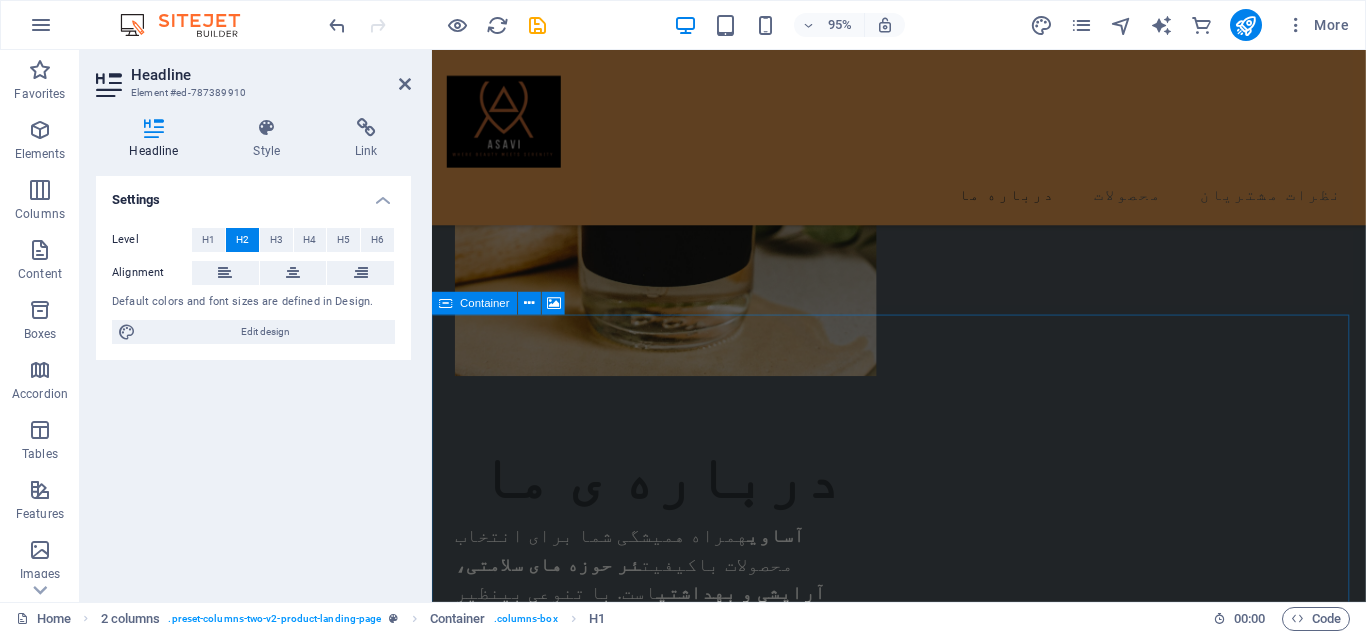 scroll, scrollTop: 1386, scrollLeft: 0, axis: vertical 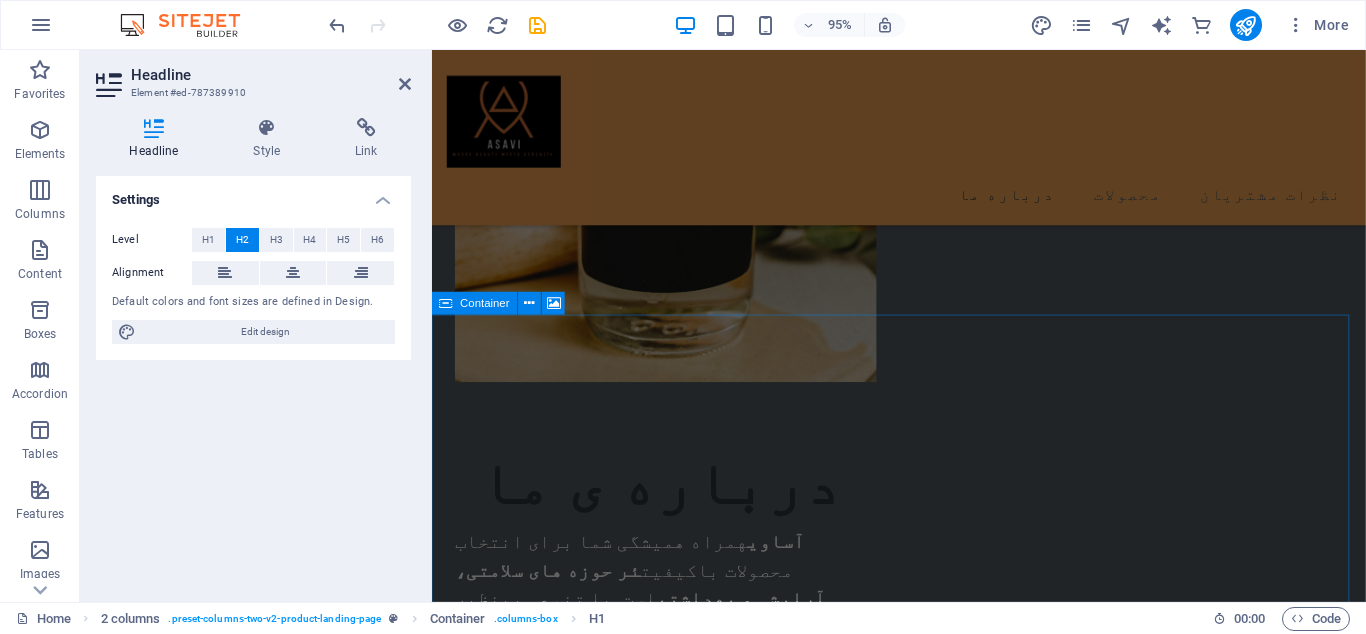 click on "Paste clipboard" at bounding box center (977, 2327) 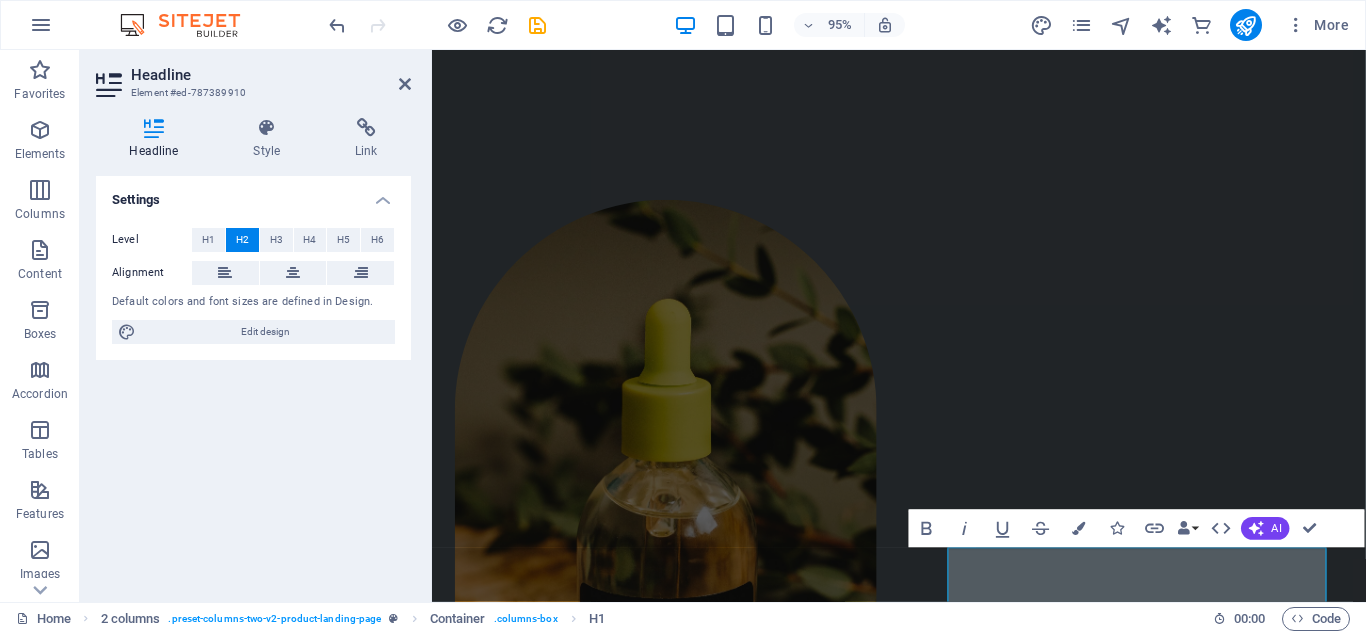 scroll, scrollTop: 0, scrollLeft: 0, axis: both 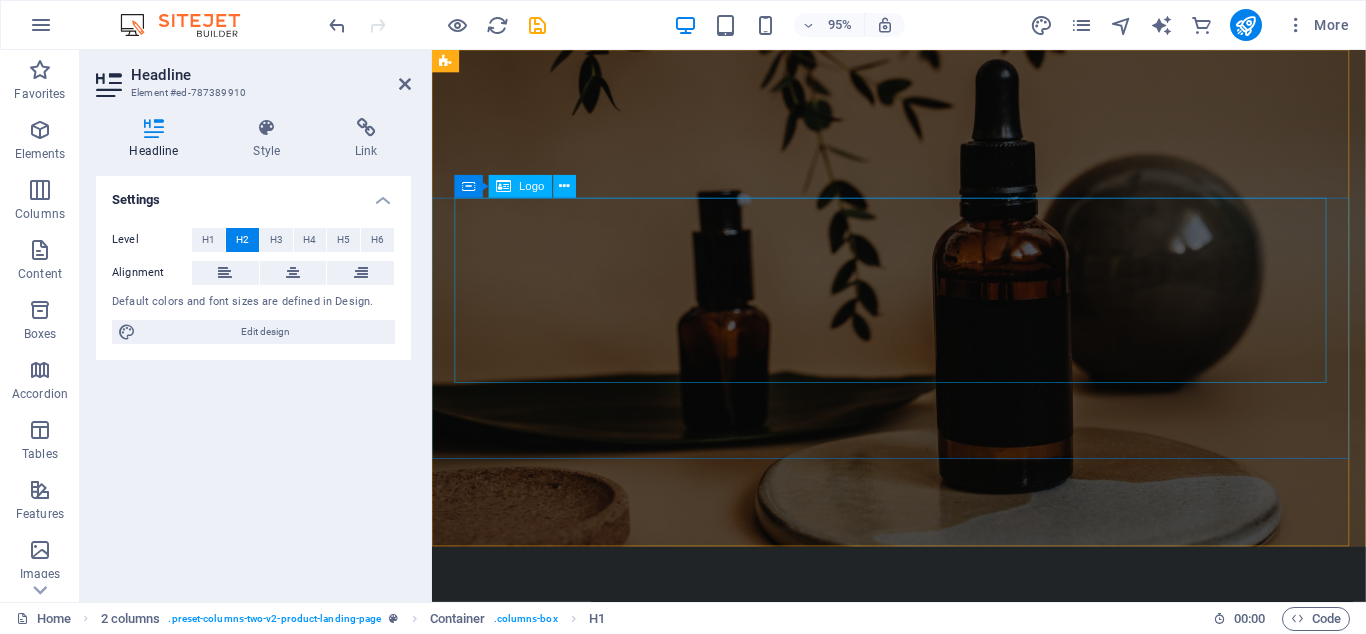 click on "[PERSON_NAME]" at bounding box center (923, 735) 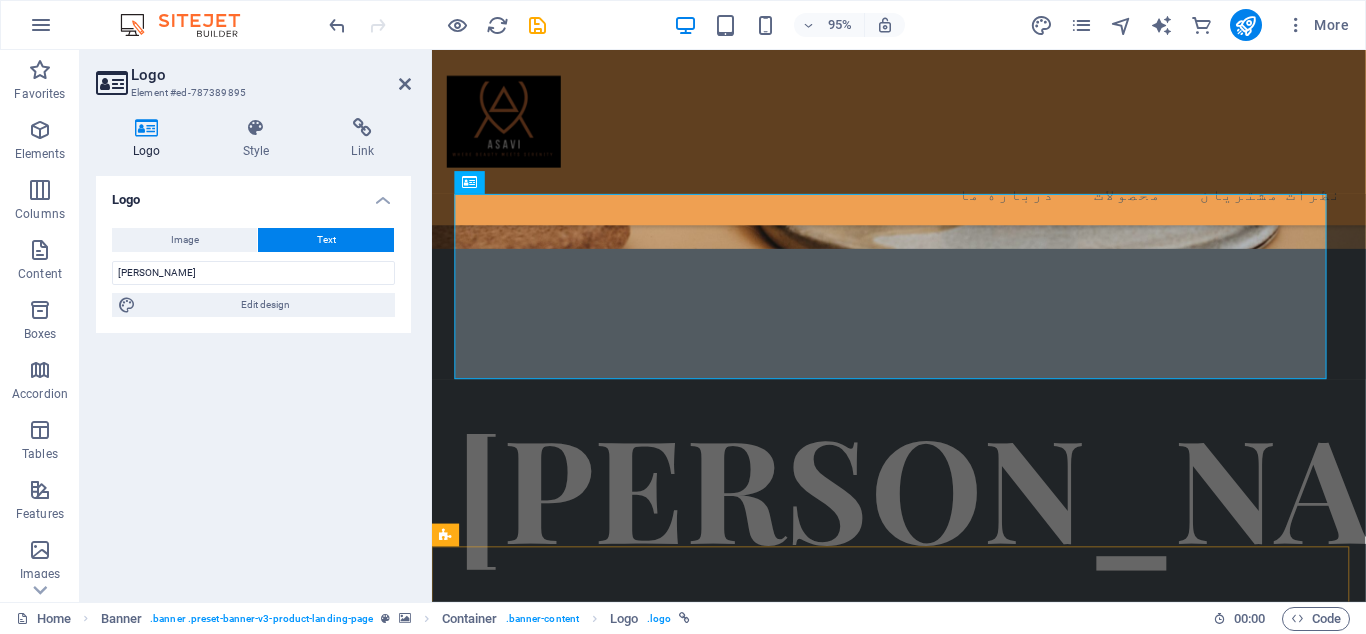 scroll, scrollTop: 0, scrollLeft: 0, axis: both 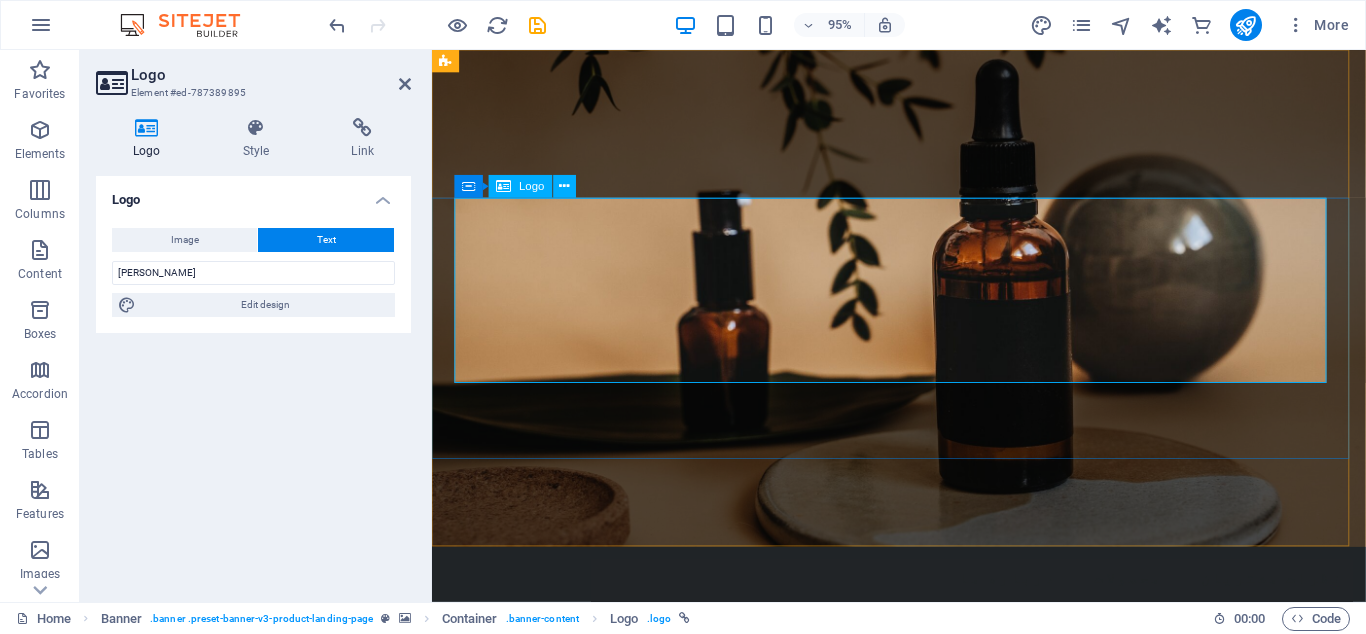 click on "[PERSON_NAME]" at bounding box center (923, 735) 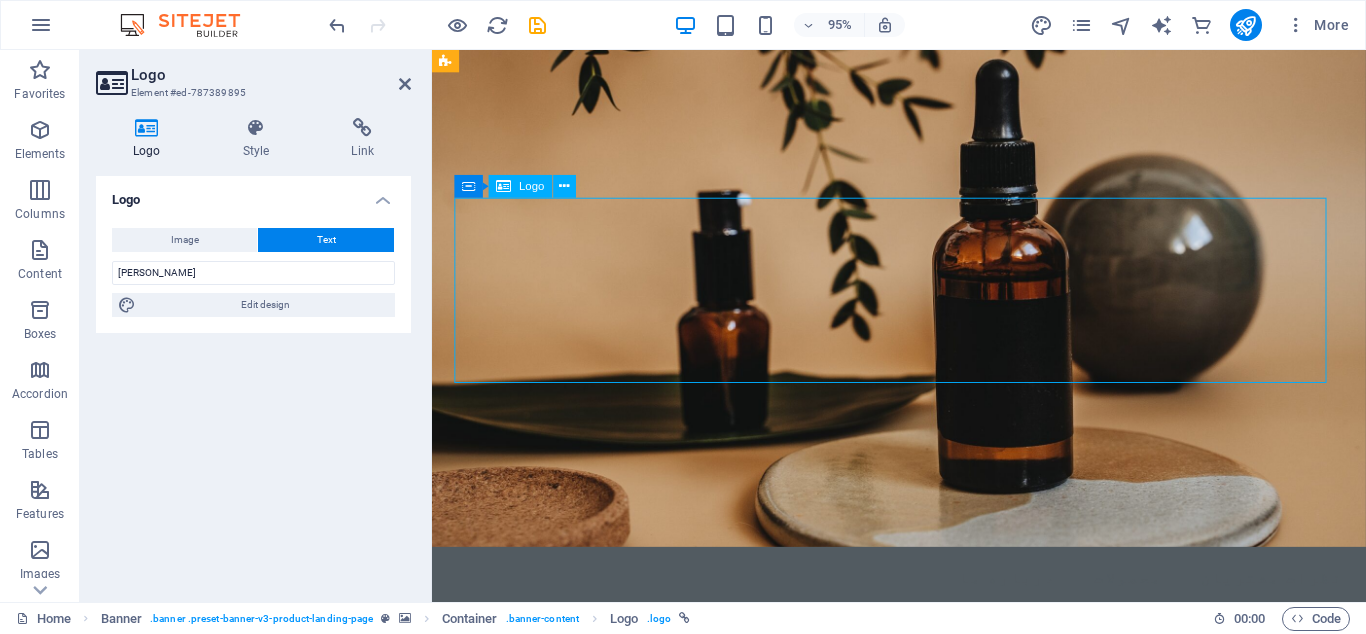 click on "[PERSON_NAME]" at bounding box center [923, 735] 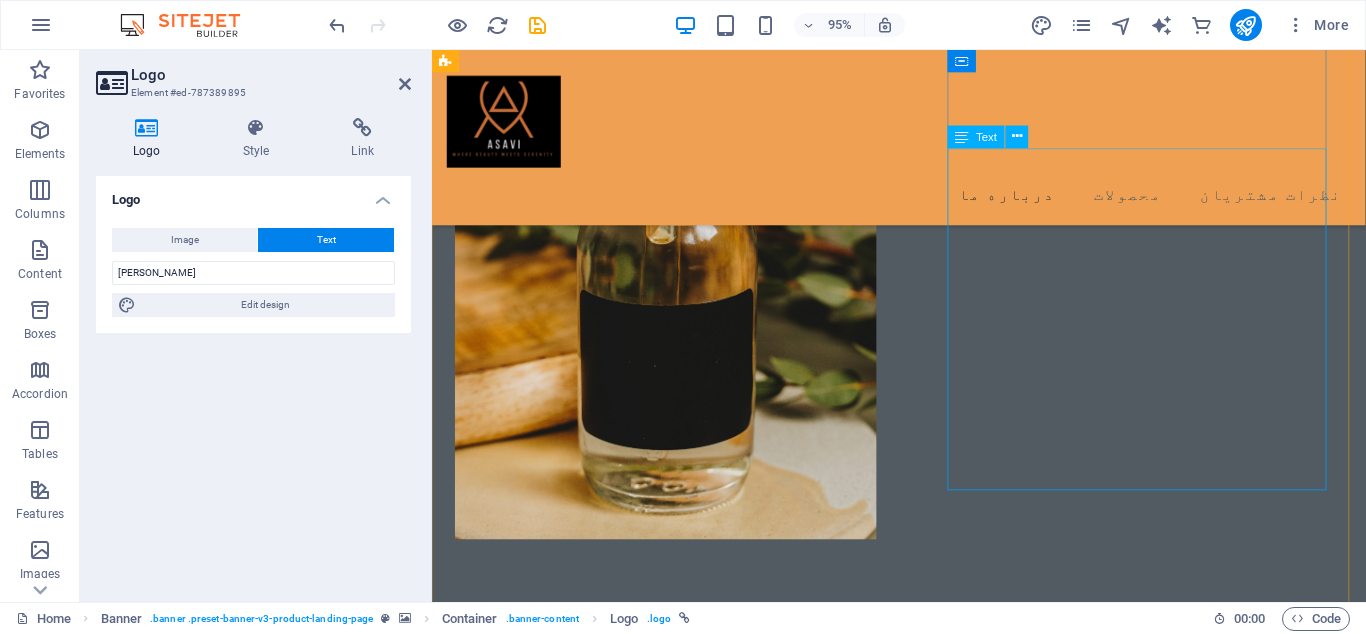 scroll, scrollTop: 1008, scrollLeft: 0, axis: vertical 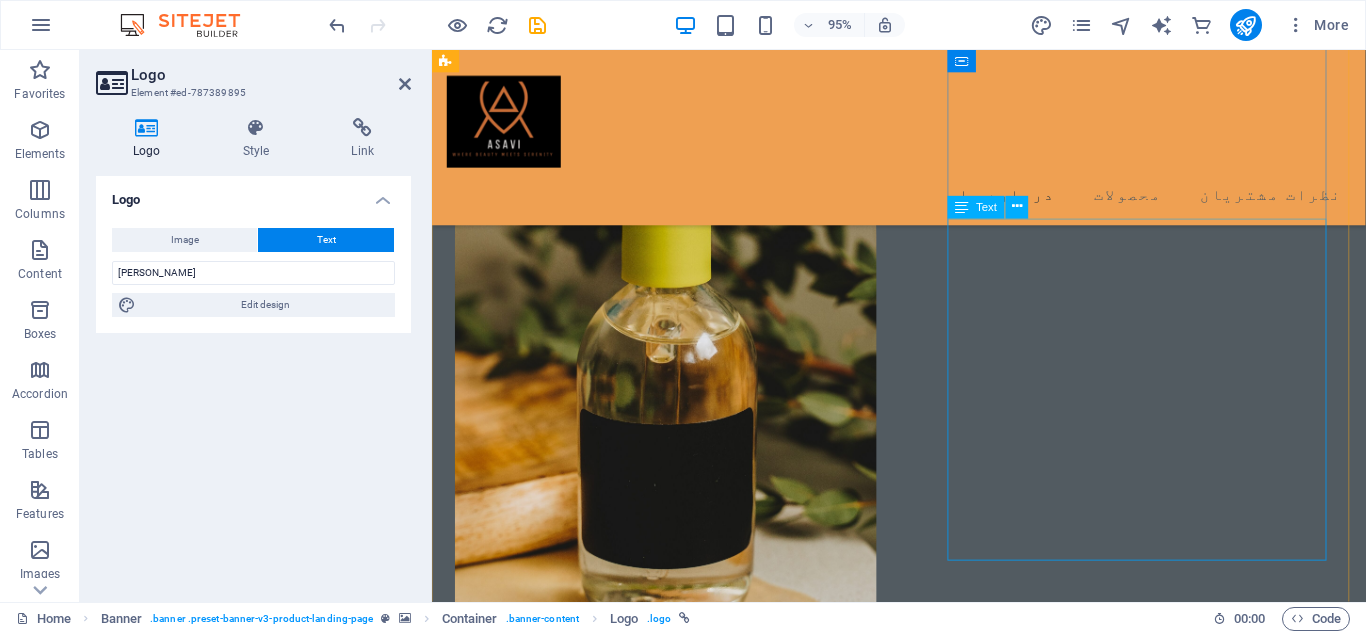 click on "Lorem ipsum dolor sit amet, consectetur adipiscing elit. Velit ullamcorper faucibus bibendum facilisis ante nunc. Odio pharetra mauris orci malesuada non. Ultricies quisque aenean nunc, id eu. Pellentesque sed sem mauris et sit id mattis pharetra. Neque tellus placerat quam mollis scelerisque donec pretium. Justo, fringilla ultricies sed odio sit lacus non in. Arcu commodo imperdiet sed consectetur viverra nisi, egestas interdum." at bounding box center (660, 1594) 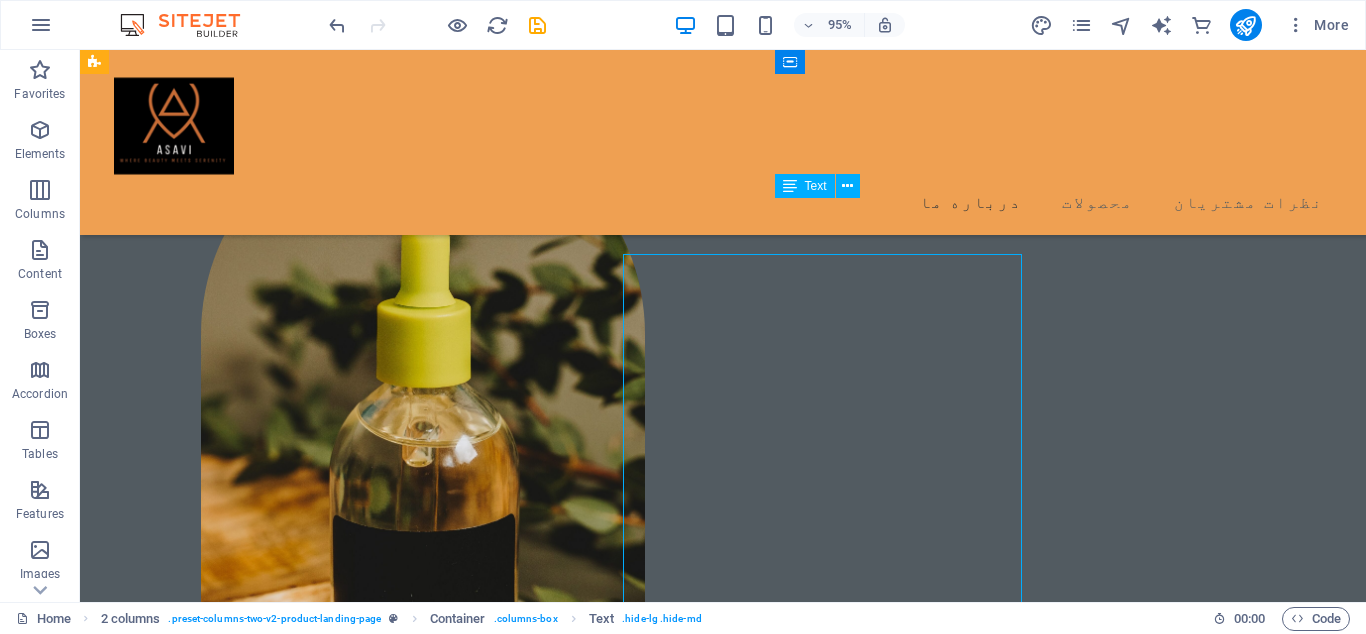 click on "Lorem ipsum dolor sit amet, consectetur adipiscing elit. Velit ullamcorper faucibus bibendum facilisis ante nunc. Odio pharetra mauris orci malesuada non. Ultricies quisque aenean nunc, id eu. Pellentesque sed sem mauris et sit id mattis pharetra. Neque tellus placerat quam mollis scelerisque donec pretium. Justo, fringilla ultricies sed odio sit lacus non in. Arcu commodo imperdiet sed consectetur viverra nisi, egestas interdum." at bounding box center (374, 1591) 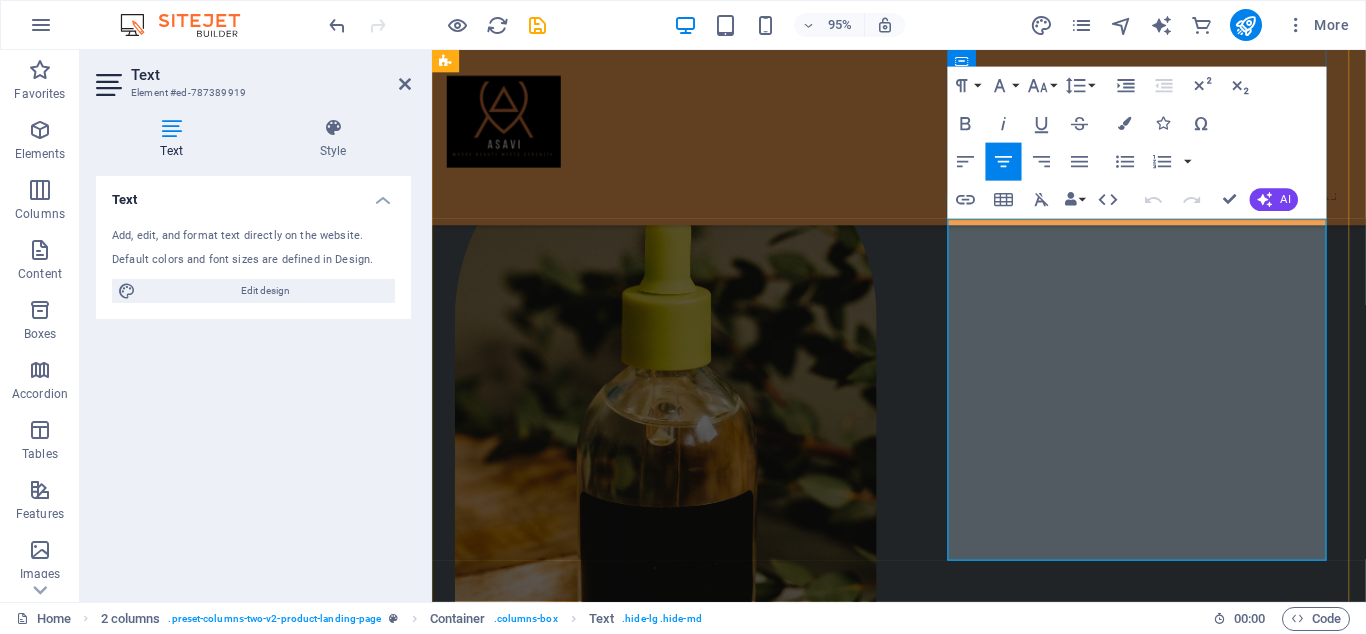 click at bounding box center (660, 1696) 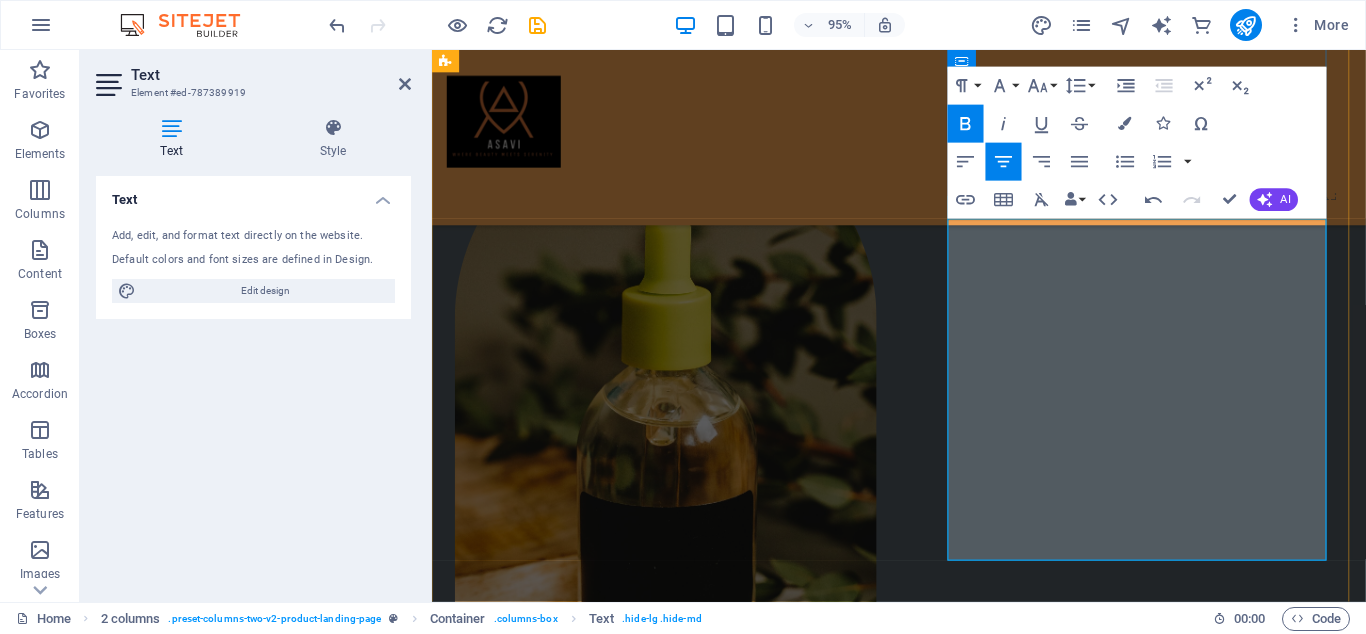 drag, startPoint x: 1333, startPoint y: 426, endPoint x: 985, endPoint y: 435, distance: 348.11636 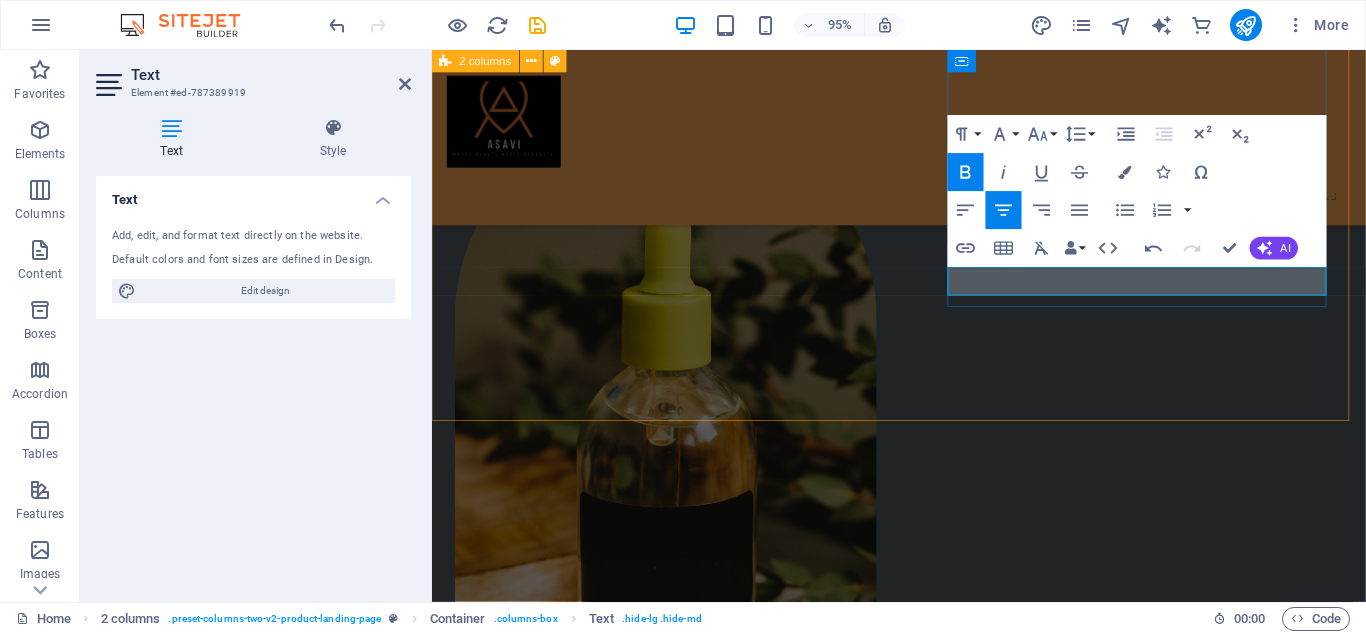 scroll, scrollTop: 882, scrollLeft: 0, axis: vertical 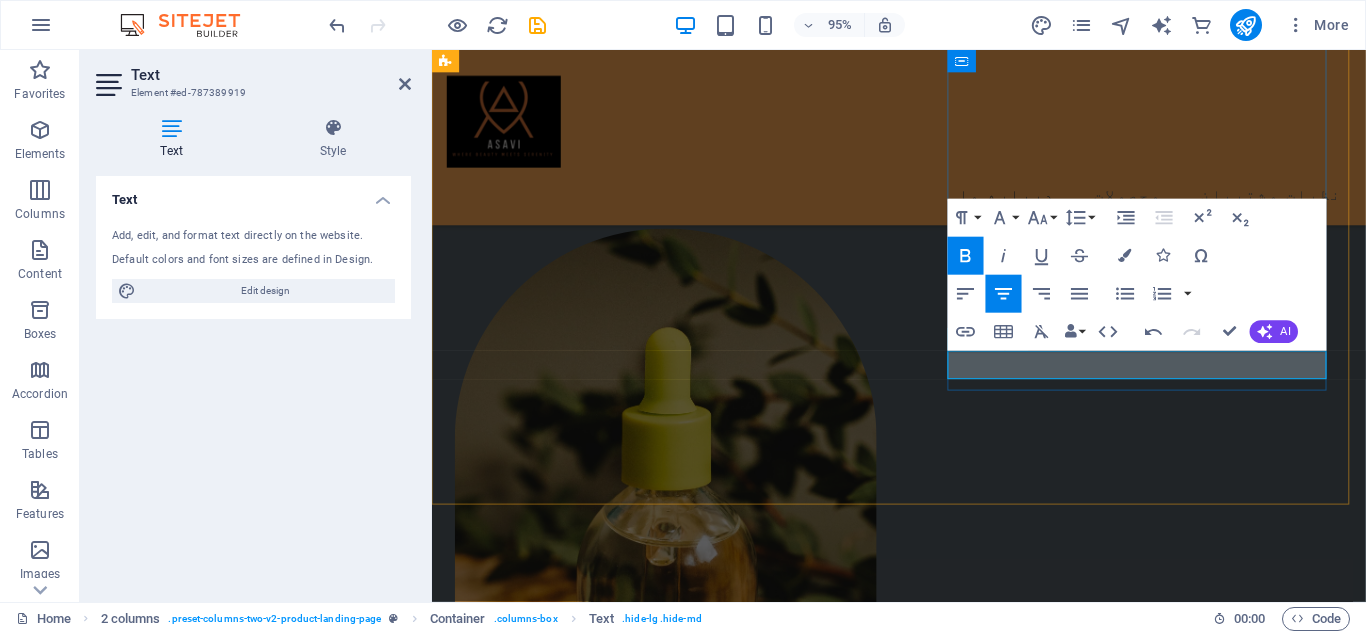 click on "آساوی: دنیایی از آسایش و زیبایی در یک کلیک" at bounding box center (659, 1657) 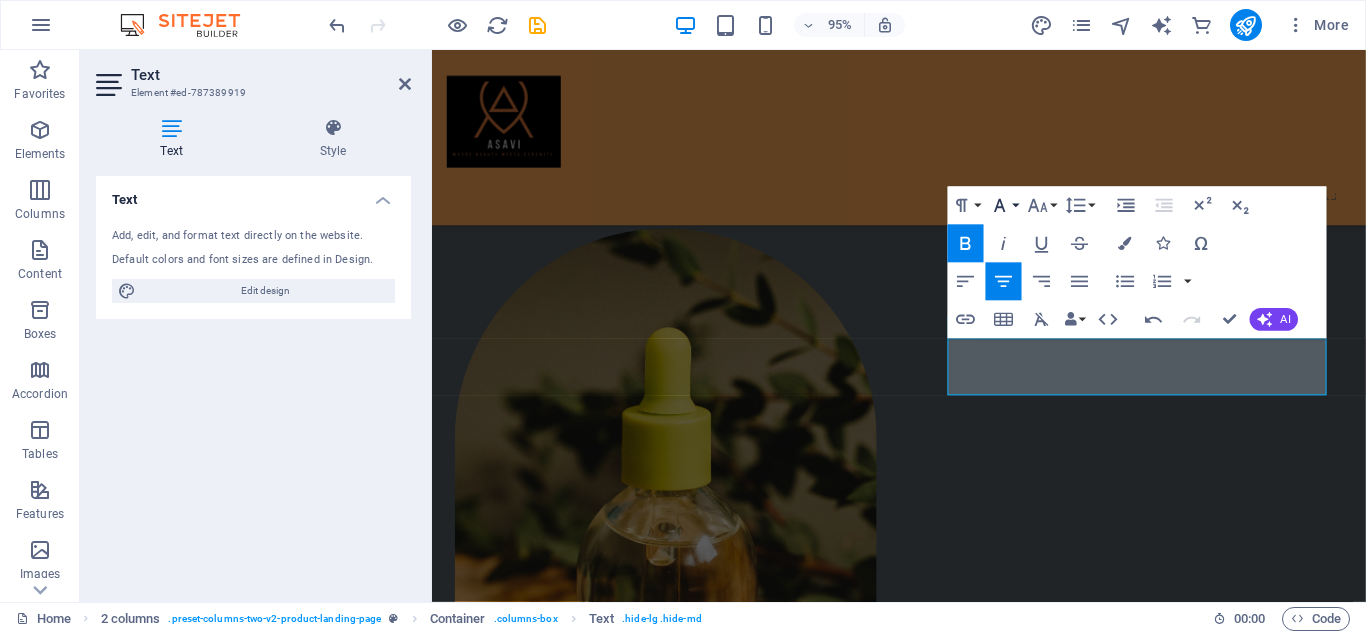 click on "Font Family" at bounding box center [1004, 206] 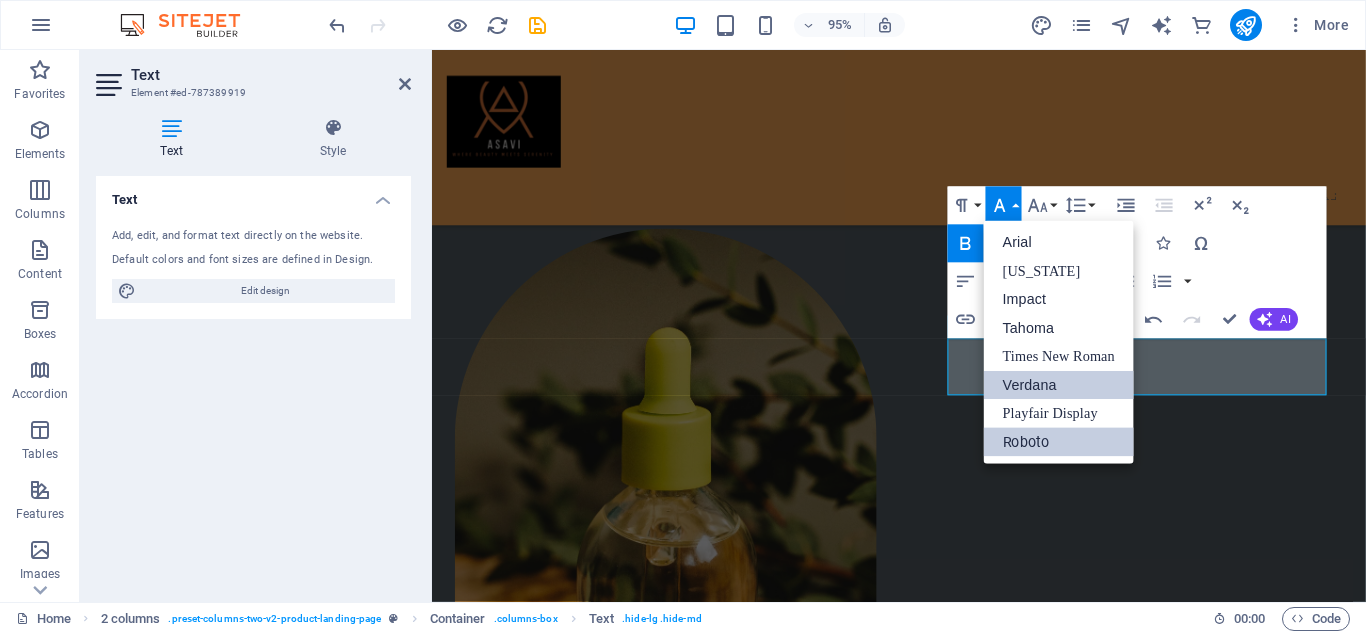 scroll, scrollTop: 0, scrollLeft: 0, axis: both 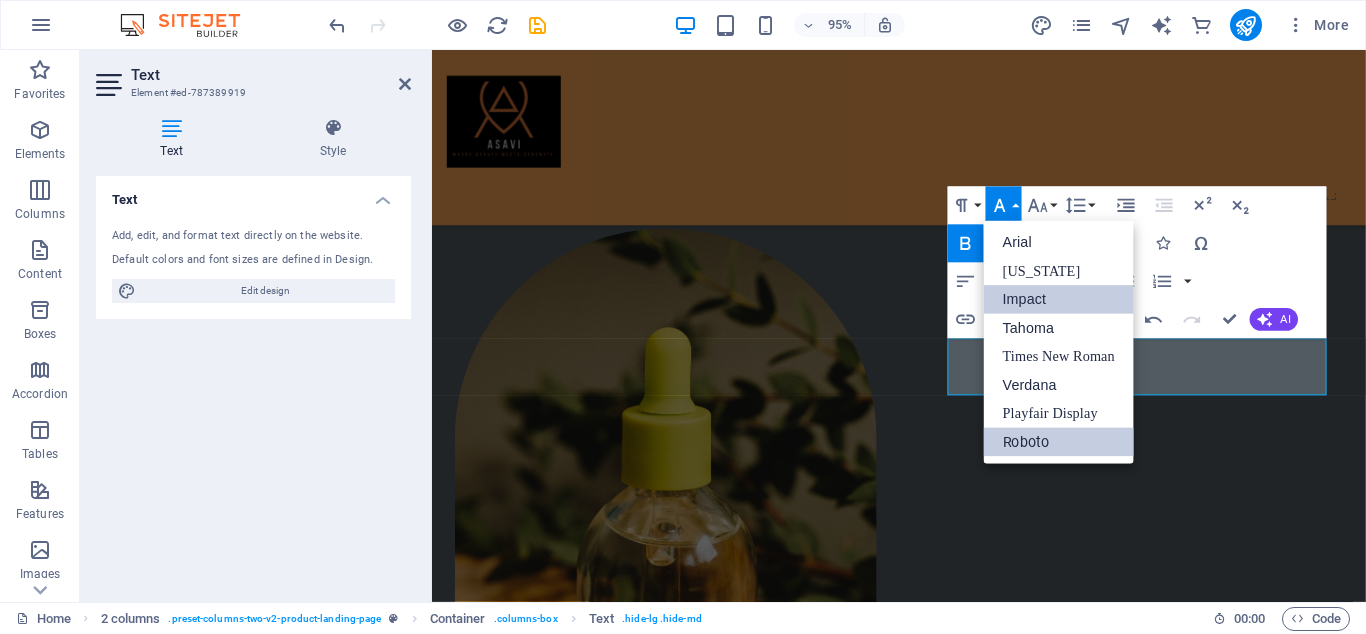 click on "Impact" at bounding box center (1059, 300) 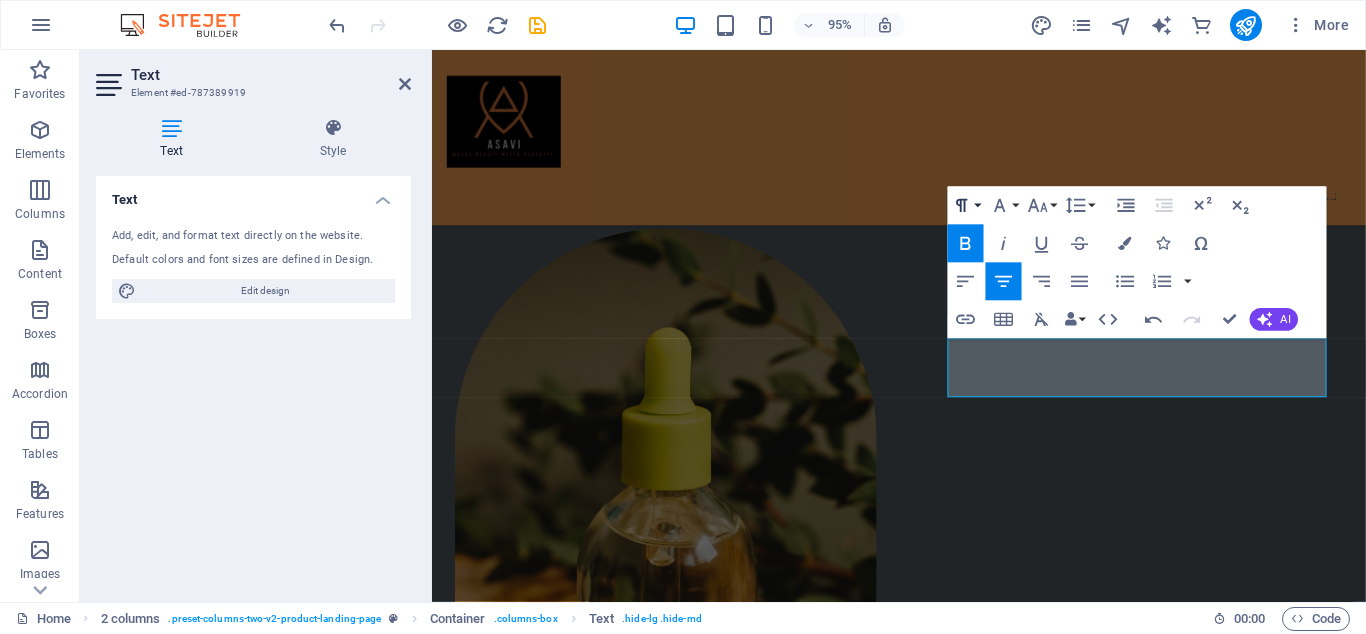 click 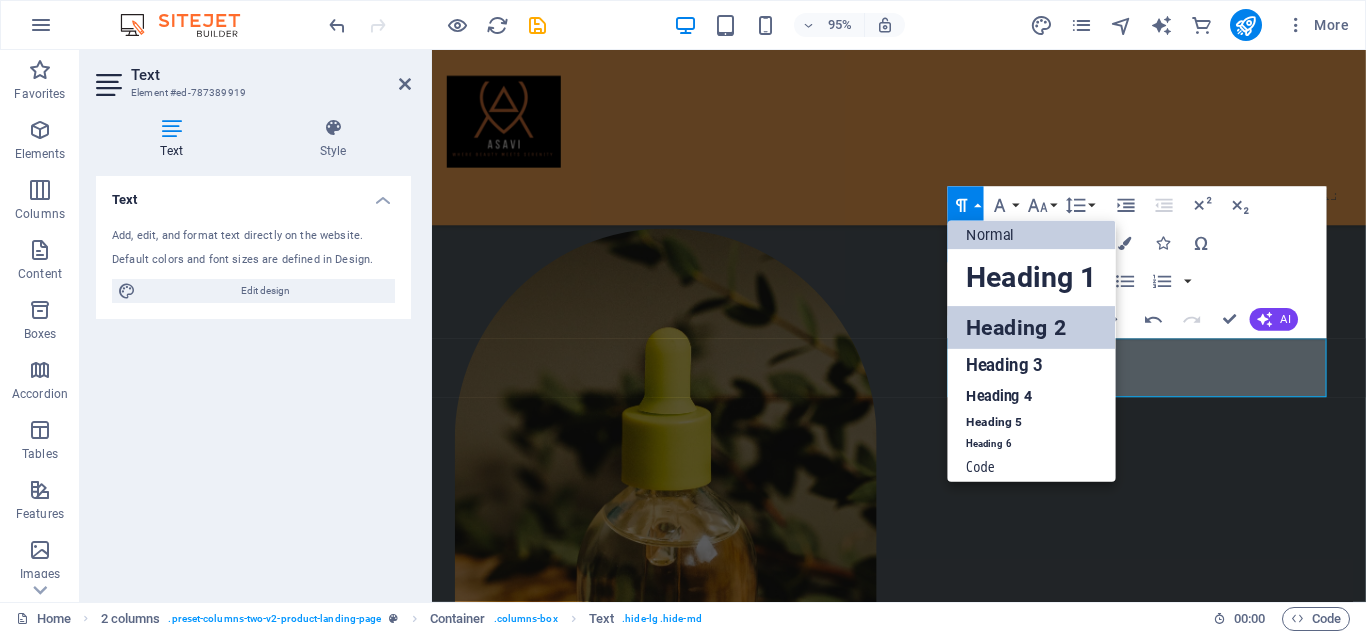 click on "Heading 2" at bounding box center (1032, 327) 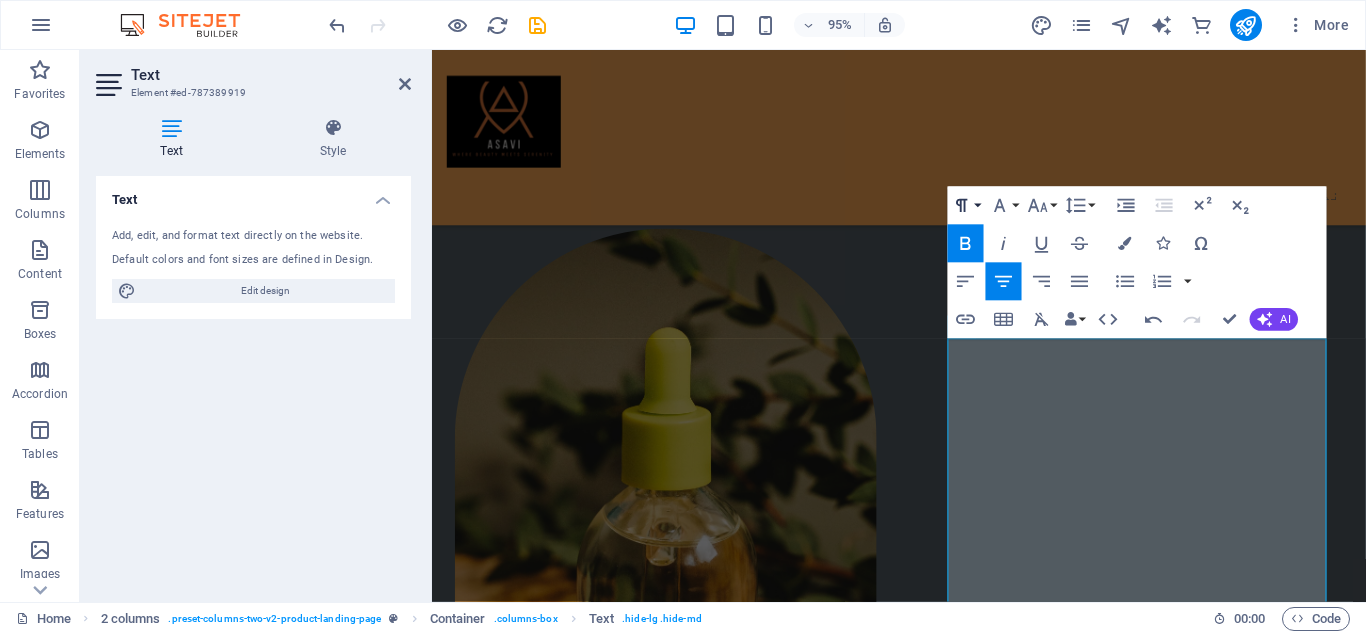 click on "Paragraph Format" at bounding box center (966, 206) 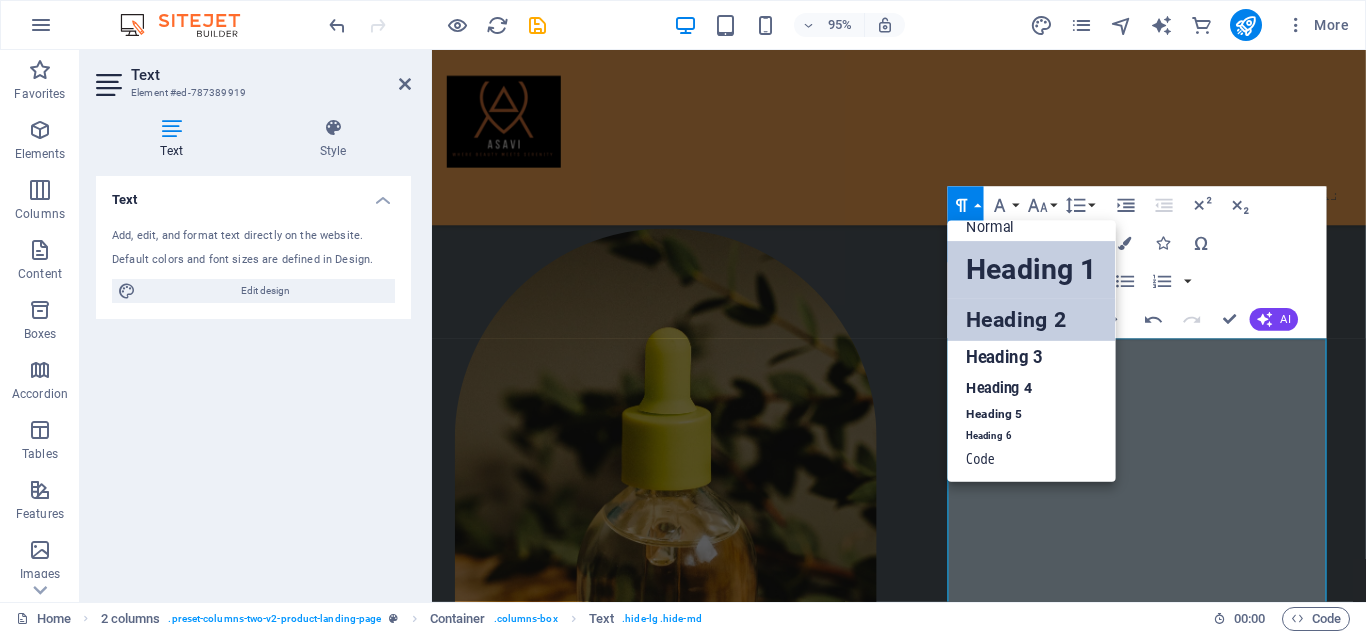 scroll, scrollTop: 17, scrollLeft: 0, axis: vertical 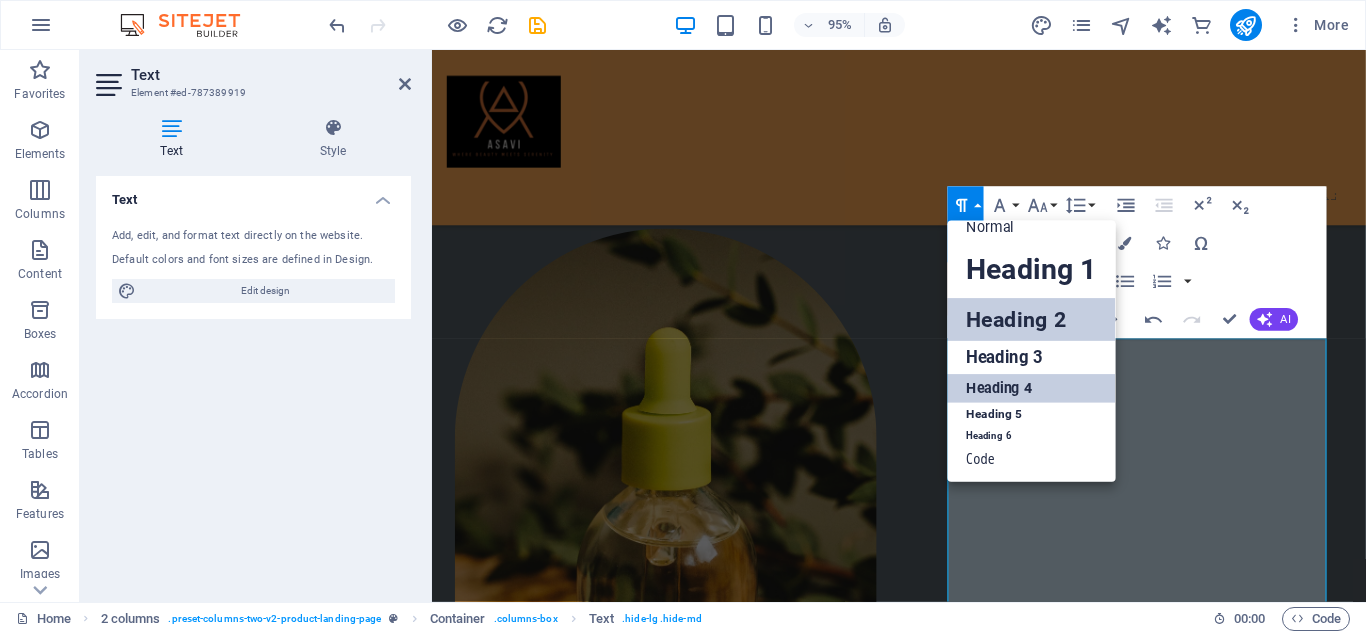 click on "Heading 4" at bounding box center [1032, 389] 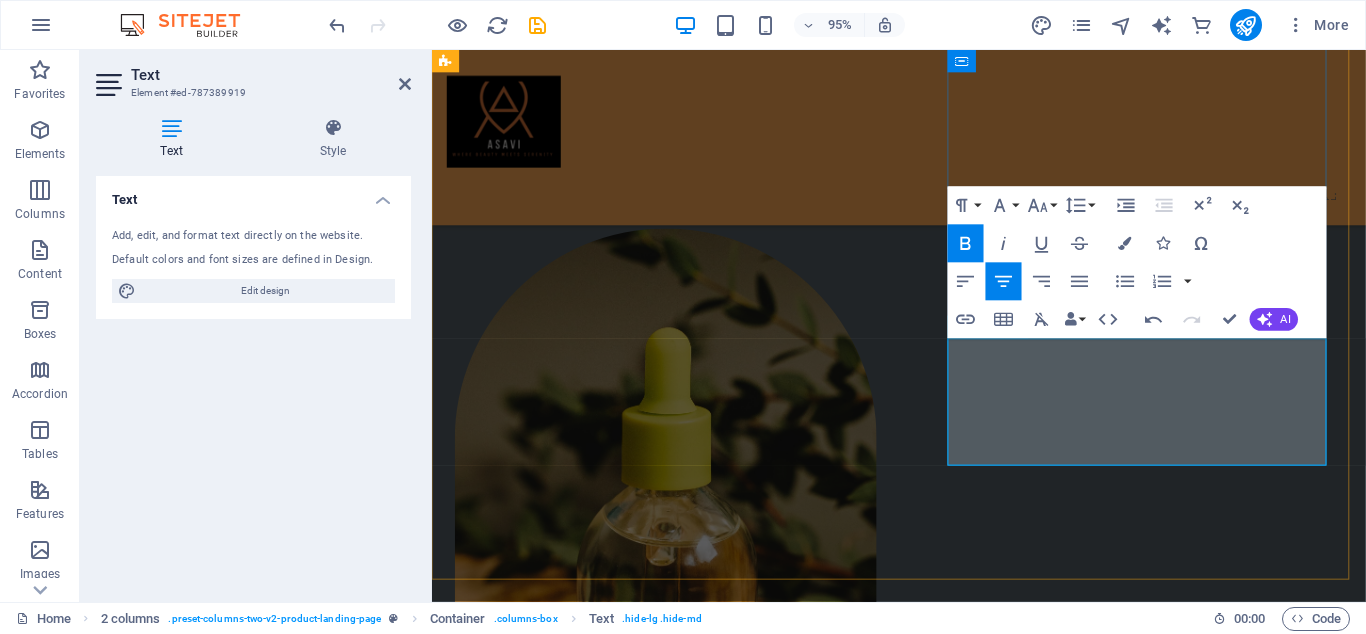 click on "آساوی: دستیابی به دنیایی از آسایش و زیبایی، تنها  با چند کلیک" at bounding box center [660, 1720] 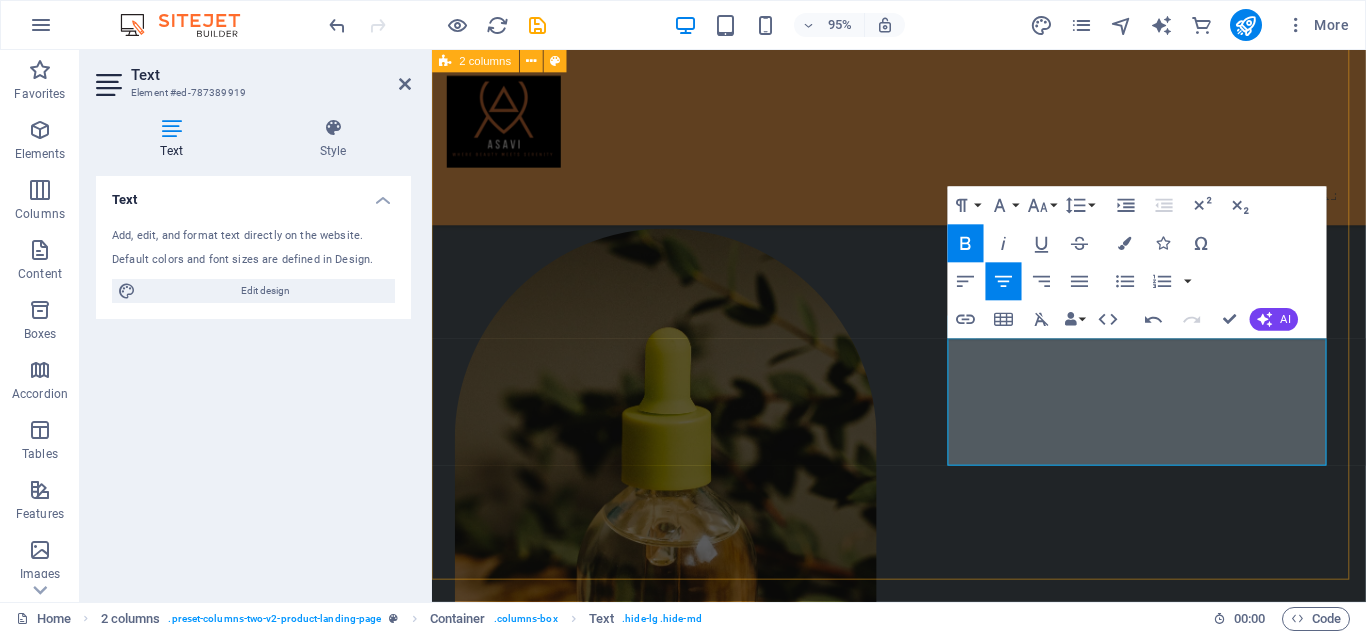 click on "درباره ی ما آساوی  همراه همیشگی شما برای انتخاب محصولات باکیفیت  ئر حوزه های سلامتی، آرایشی و بهداشتی  است. با تنوعی بینظیر از برندهای معتبر داخلی و خارجی، هر آنچه برای مراقبت از خود و خانوادهتان نیاز دارید، با اطمینان و سهولت از  فروشگاه آنلاین آساوی  تهیه کنید. ✨  چرا آساوی را انتخاب کنیم؟ ✅  تضمین اصالت و کیفیت  تمام محصولات 🚀  ارسال سریع و بهصرفه  به سراسر ایران 💳  پرداخت امن  با چندین گزینه متنوع 📞  پشتیبانی حرفه ای  پاسخگوی شما در هر مرحله آساوی: دستیابی به دنیایی از آسایش و زیبایی، با چند کلیک" at bounding box center (923, 1002) 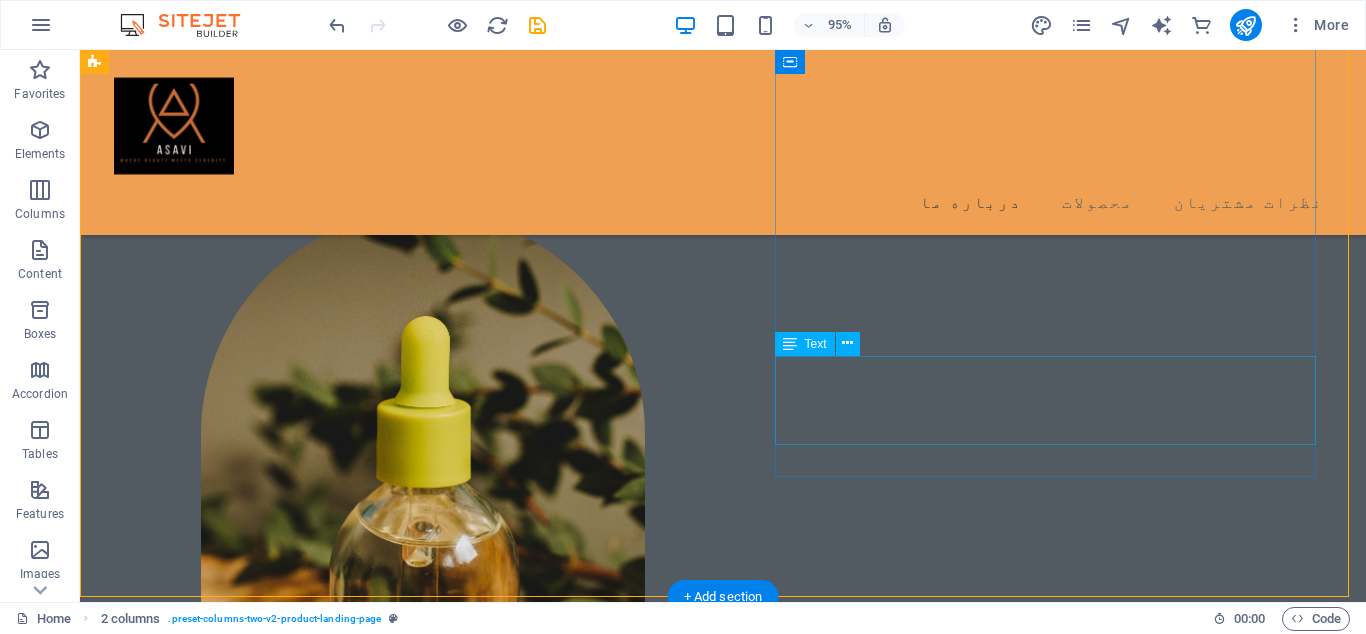 scroll, scrollTop: 856, scrollLeft: 0, axis: vertical 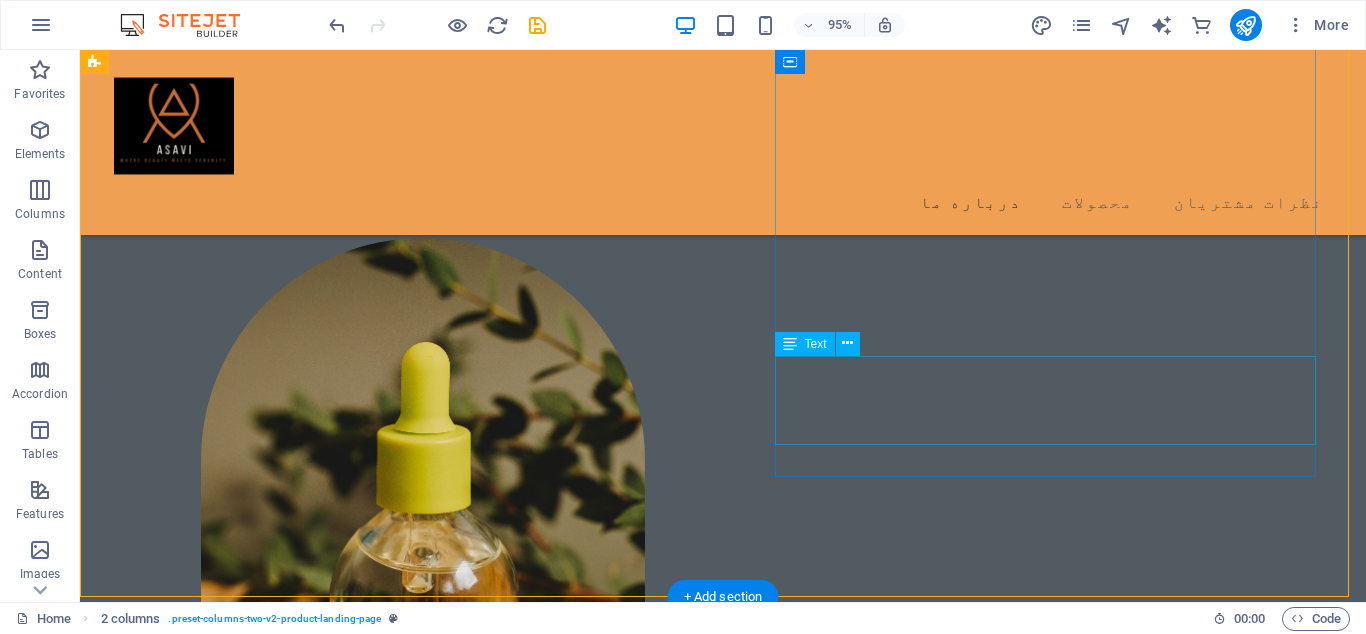 click on "آساوی: دستیابی به دنیایی از آسایش و زیبایی، با چند کلیک" at bounding box center [374, 1613] 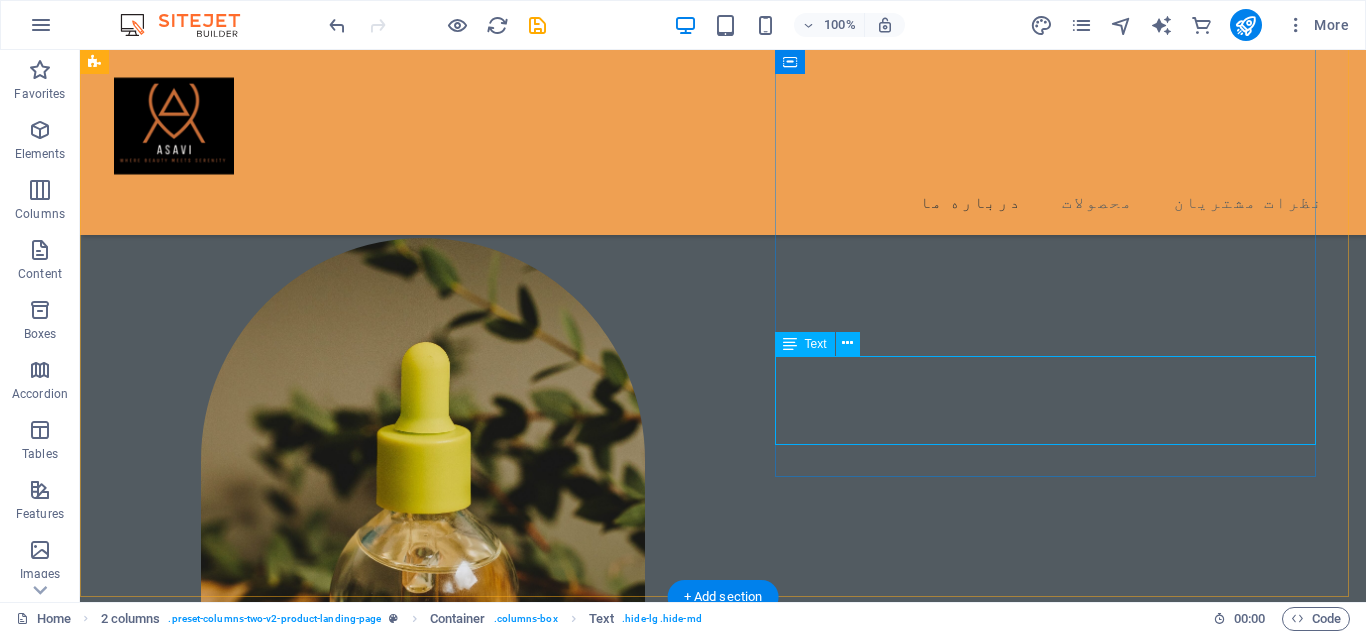 drag, startPoint x: 932, startPoint y: 405, endPoint x: 855, endPoint y: 382, distance: 80.36168 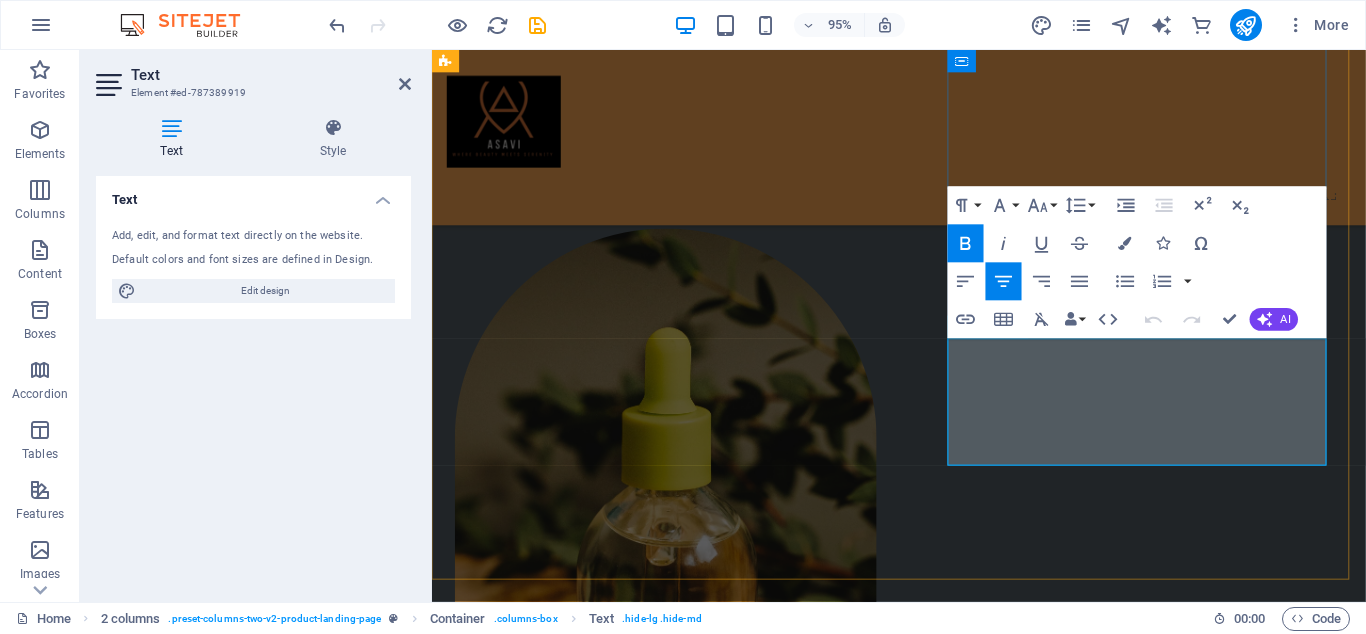 click on "آساوی: دستیابی به دنیایی از آسایش و زیبایی، با چند کلیک" at bounding box center (659, 1697) 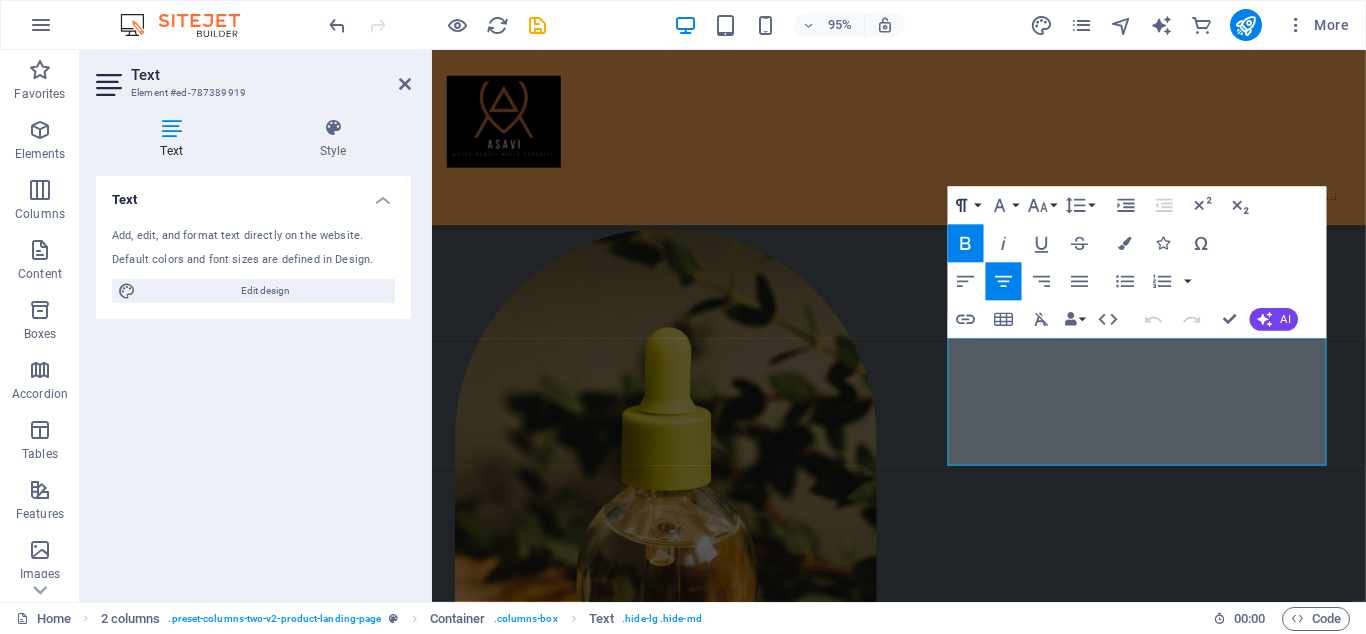 click on "Paragraph Format" at bounding box center (966, 206) 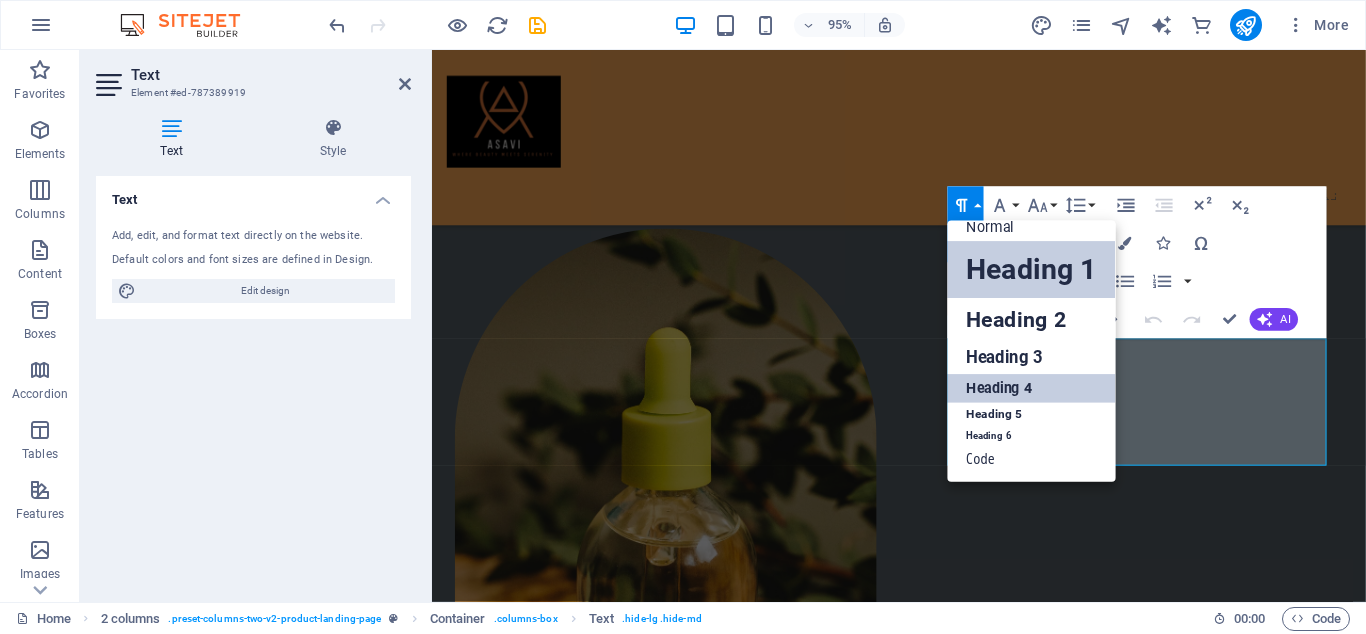 scroll, scrollTop: 17, scrollLeft: 0, axis: vertical 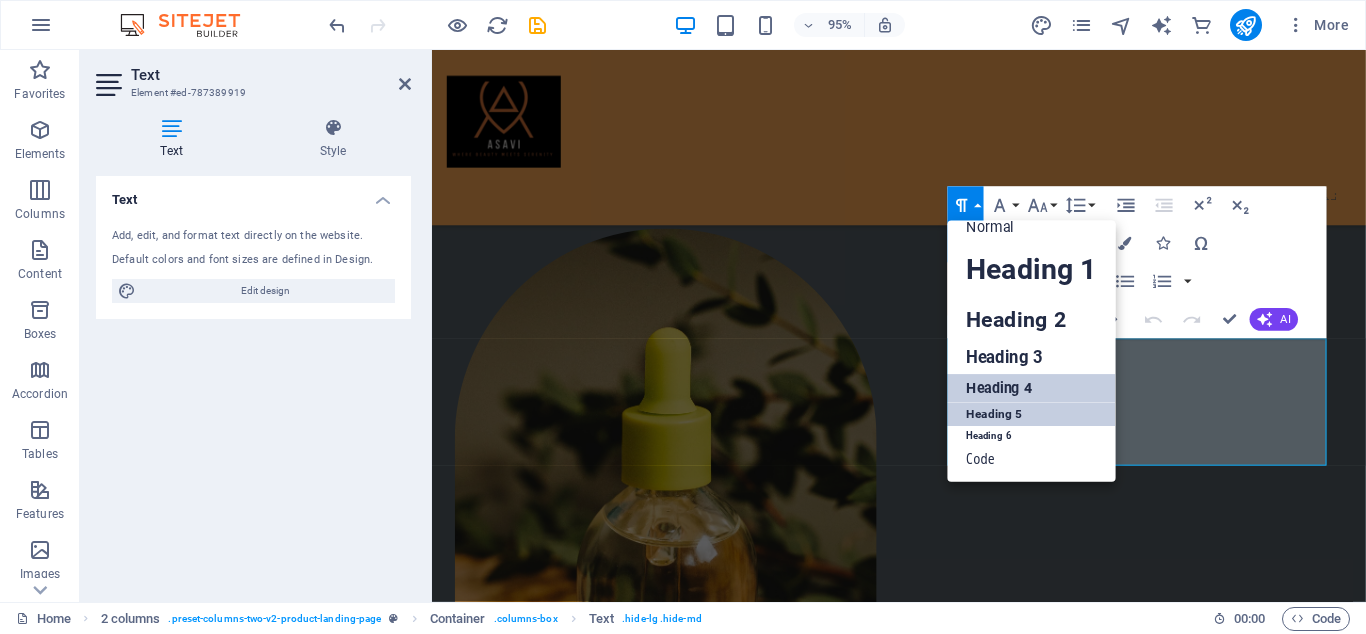 click on "Heading 5" at bounding box center (1032, 416) 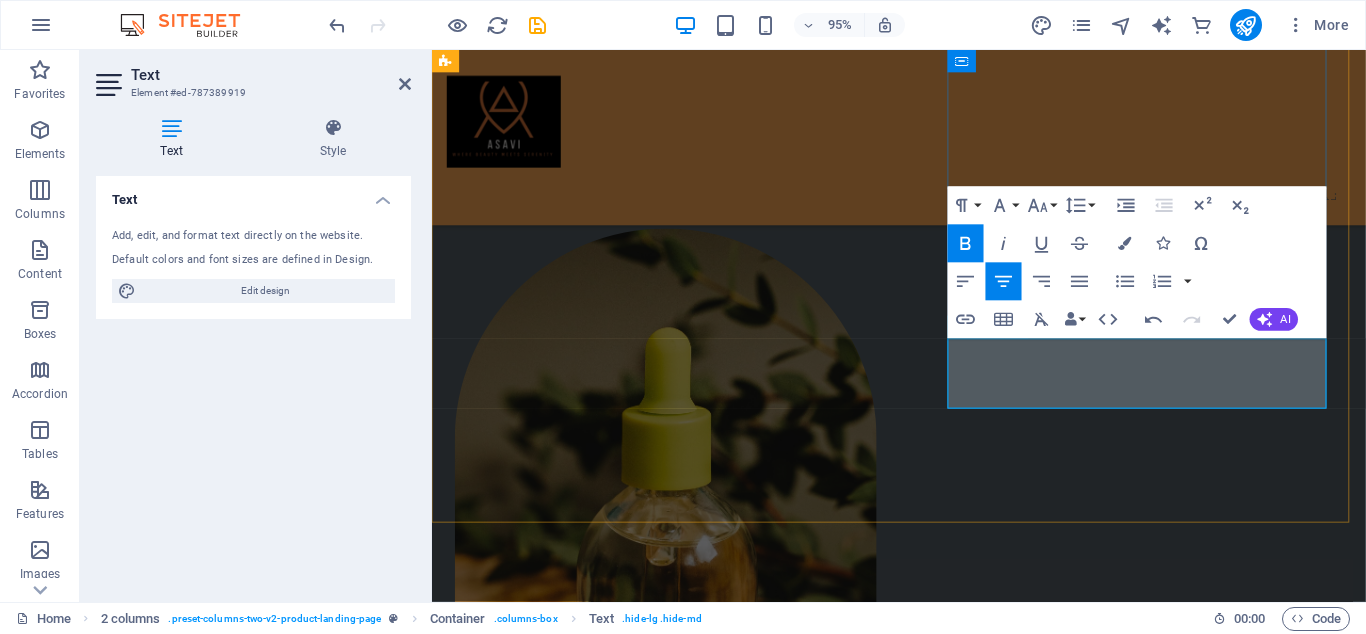 click on "آساوی: دستیابی به دنیایی از آسایش و زیبایی، با چند کلیک" at bounding box center (660, 1685) 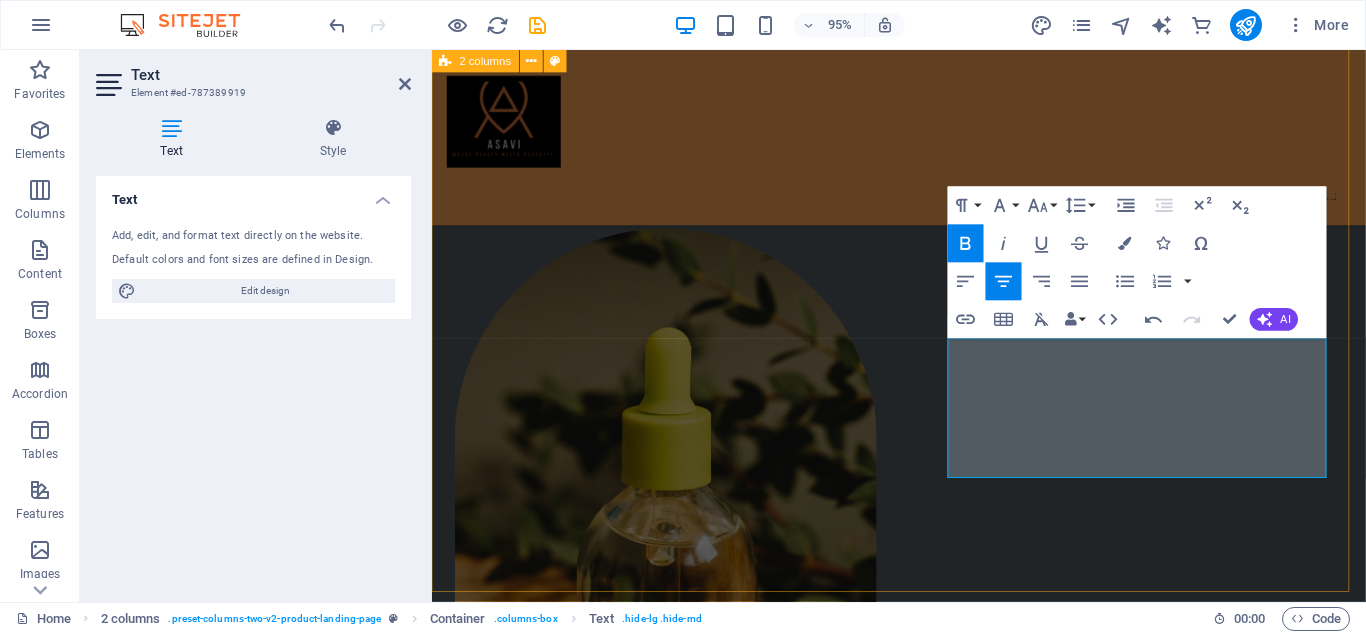 click on "درباره ی ما آساوی  همراه همیشگی شما برای انتخاب محصولات باکیفیت  ئر حوزه های سلامتی، آرایشی و بهداشتی  است. با تنوعی بینظیر از برندهای معتبر داخلی و خارجی، هر آنچه برای مراقبت از خود و خانوادهتان نیاز دارید، با اطمینان و سهولت از  فروشگاه آنلاین آساوی  تهیه کنید. ✨  چرا آساوی را انتخاب کنیم؟ ✅  تضمین اصالت و کیفیت  تمام محصولات 🚀  ارسال سریع و بهصرفه  به سراسر ایران 💳  پرداخت امن  با چندین گزینه متنوع 📞  پشتیبانی حرفه ای  پاسخگوی شما در هر مرحله آساوی: دستیابی به دنیایی از آسایش و زیبایی، با چند کلیک" at bounding box center (923, 1026) 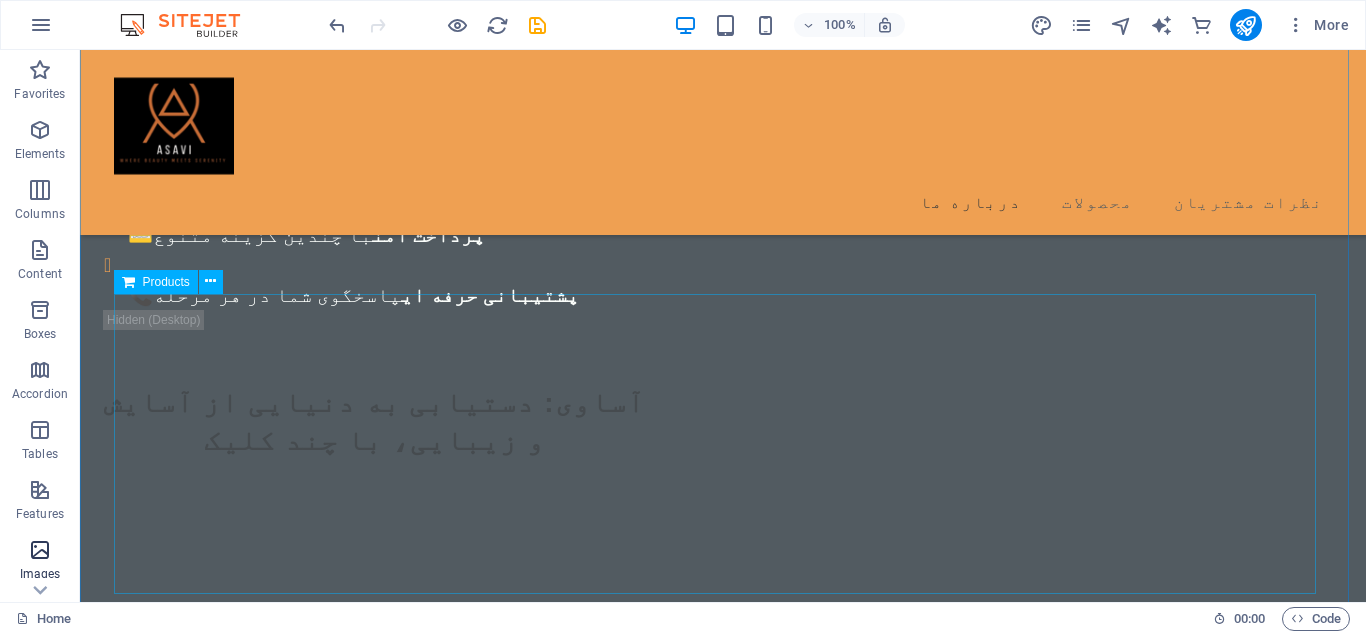 scroll, scrollTop: 2116, scrollLeft: 0, axis: vertical 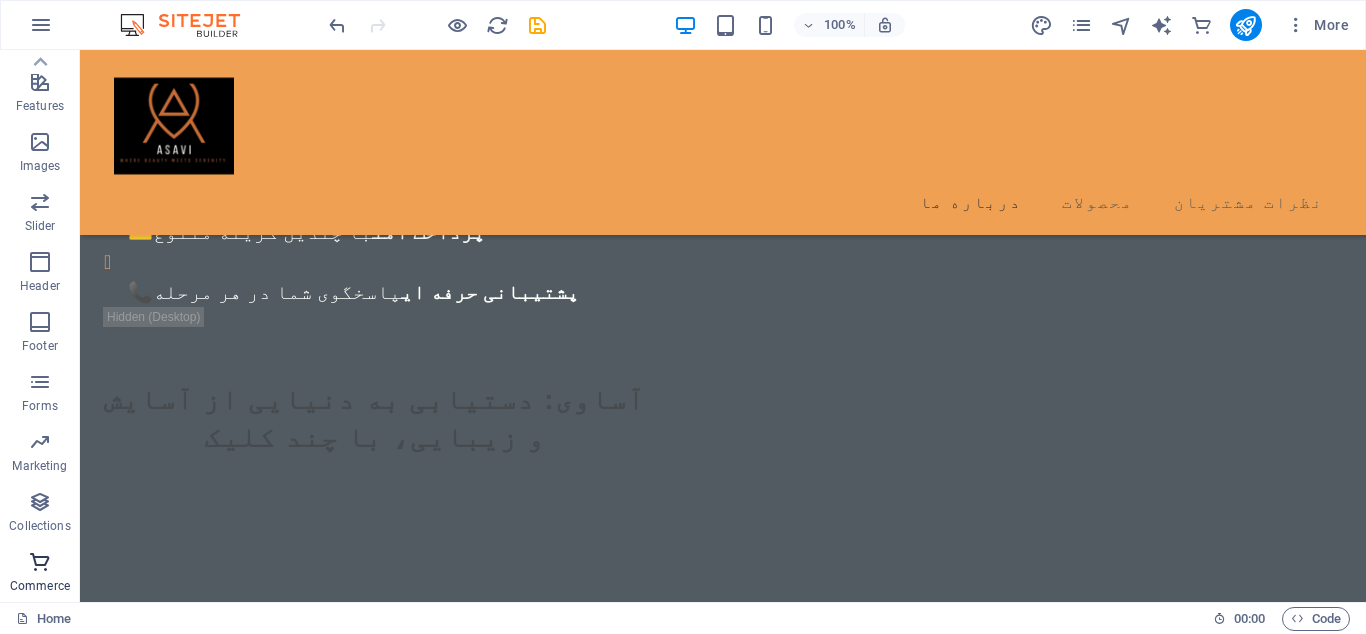 click at bounding box center (40, 562) 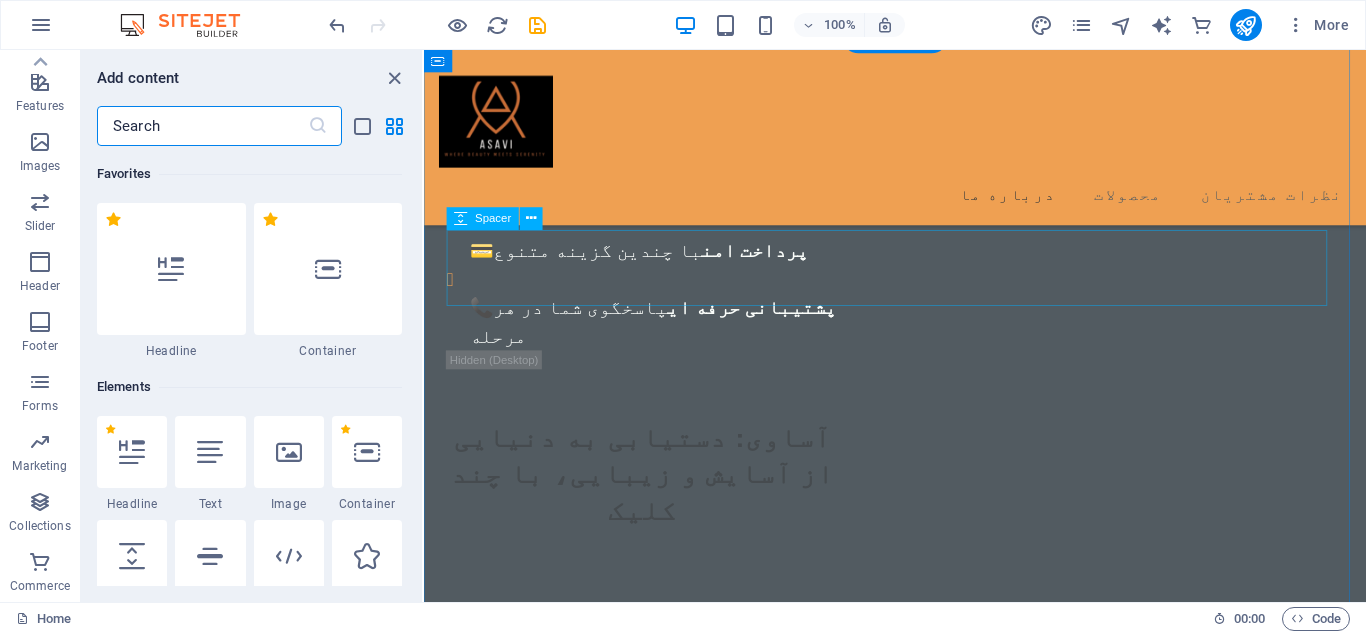 scroll, scrollTop: 408, scrollLeft: 0, axis: vertical 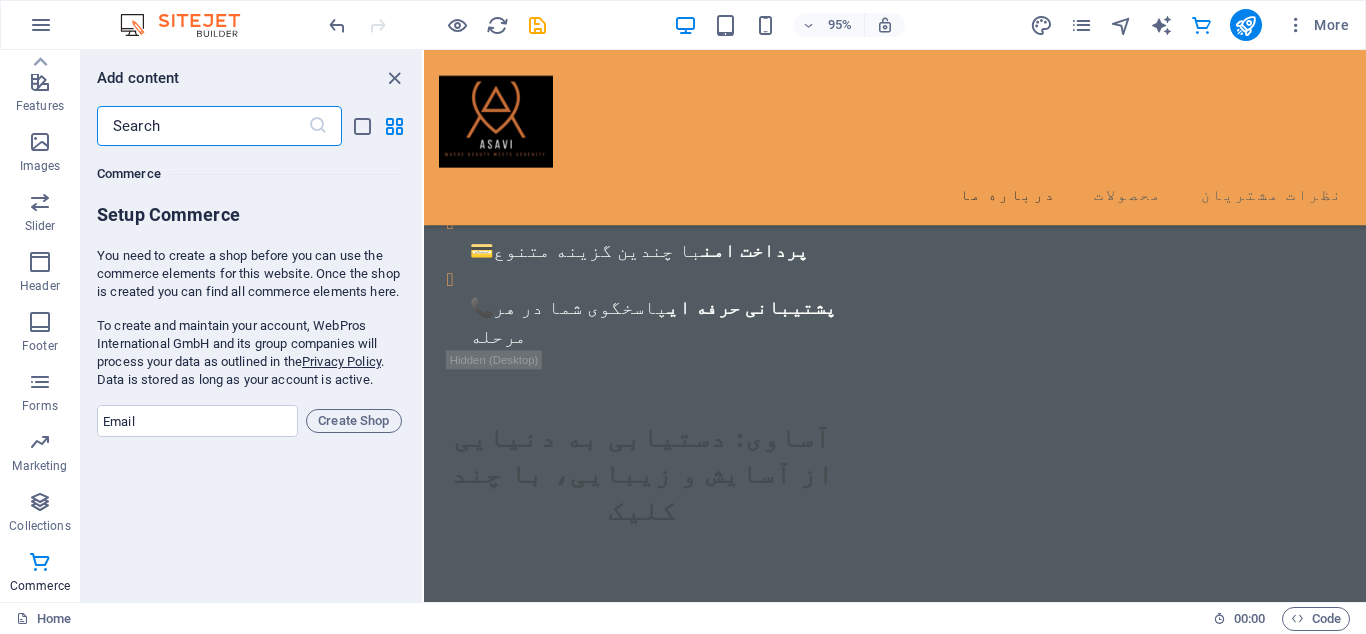 drag, startPoint x: 169, startPoint y: 233, endPoint x: 141, endPoint y: 258, distance: 37.536648 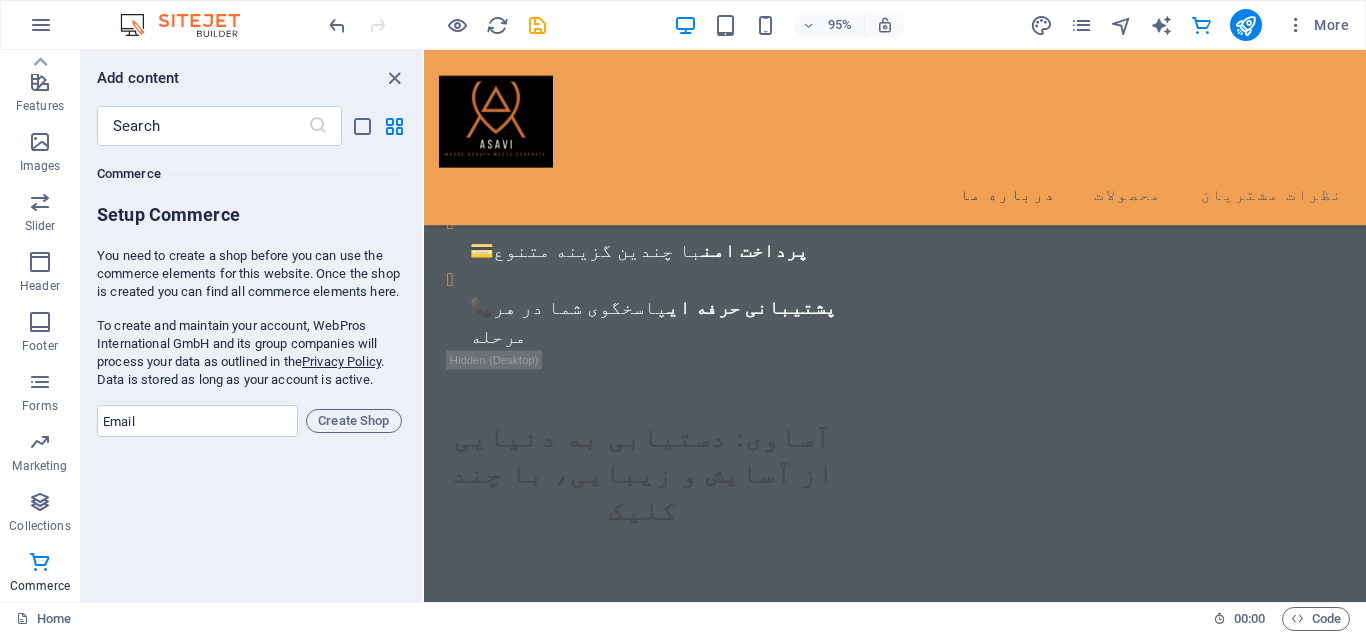 click on "You need to create a shop before you can use the commerce elements for this website. Once the shop is created you can find all commerce elements here." at bounding box center [249, 274] 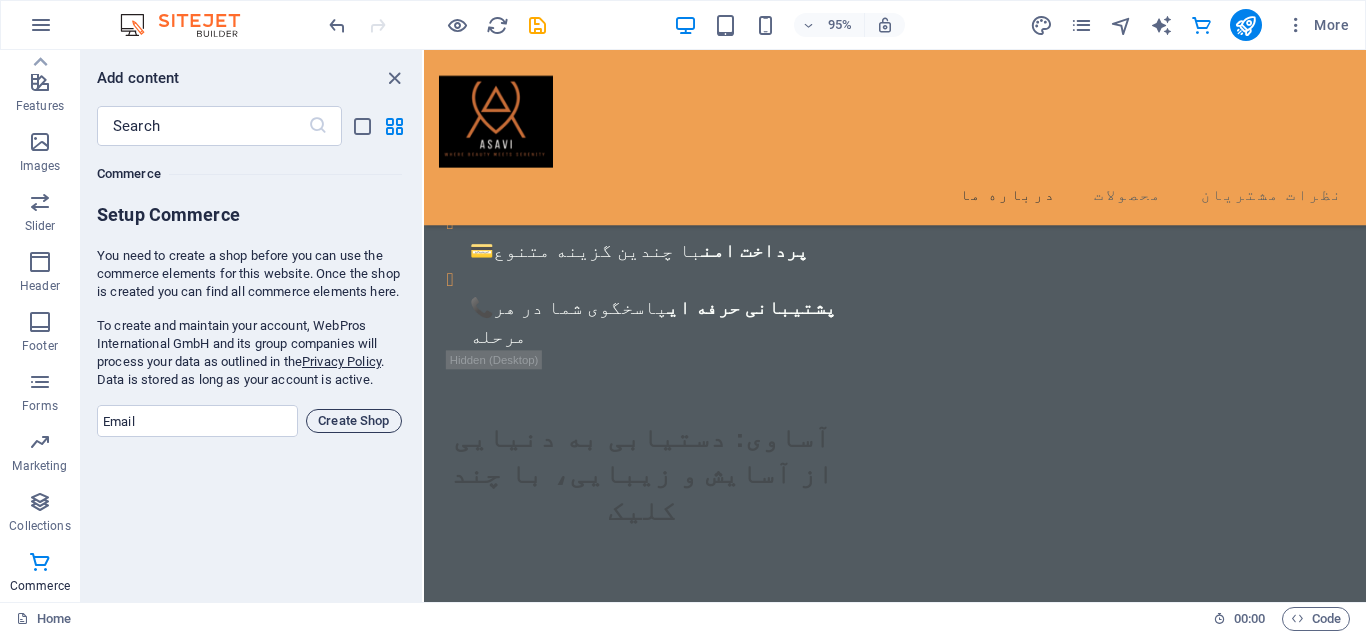 click on "Create Shop" at bounding box center [354, 421] 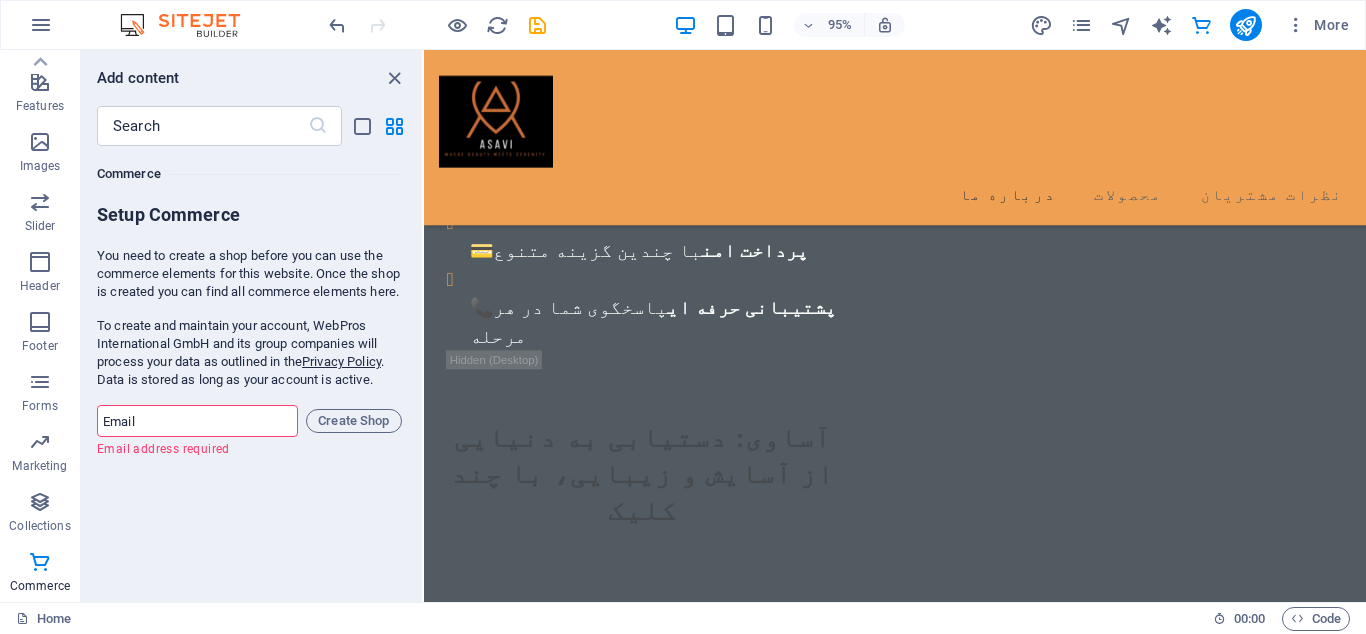 click at bounding box center [197, 421] 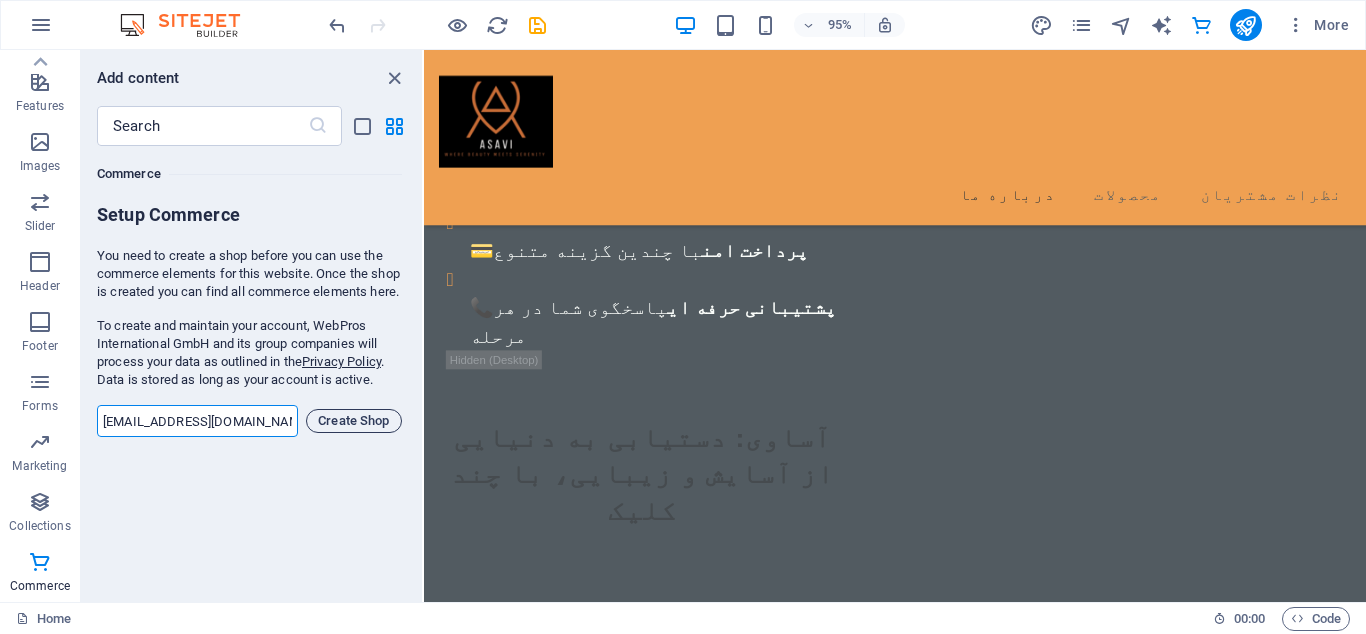 type on "[EMAIL_ADDRESS][DOMAIN_NAME]" 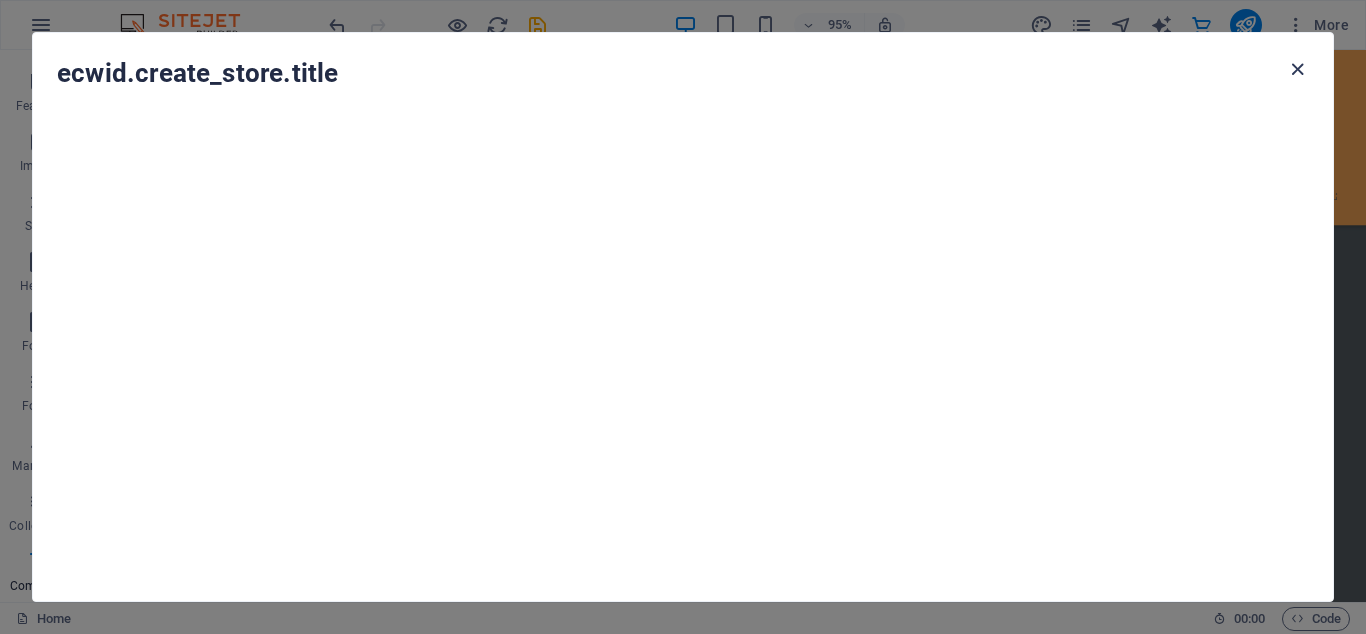 click at bounding box center (1297, 69) 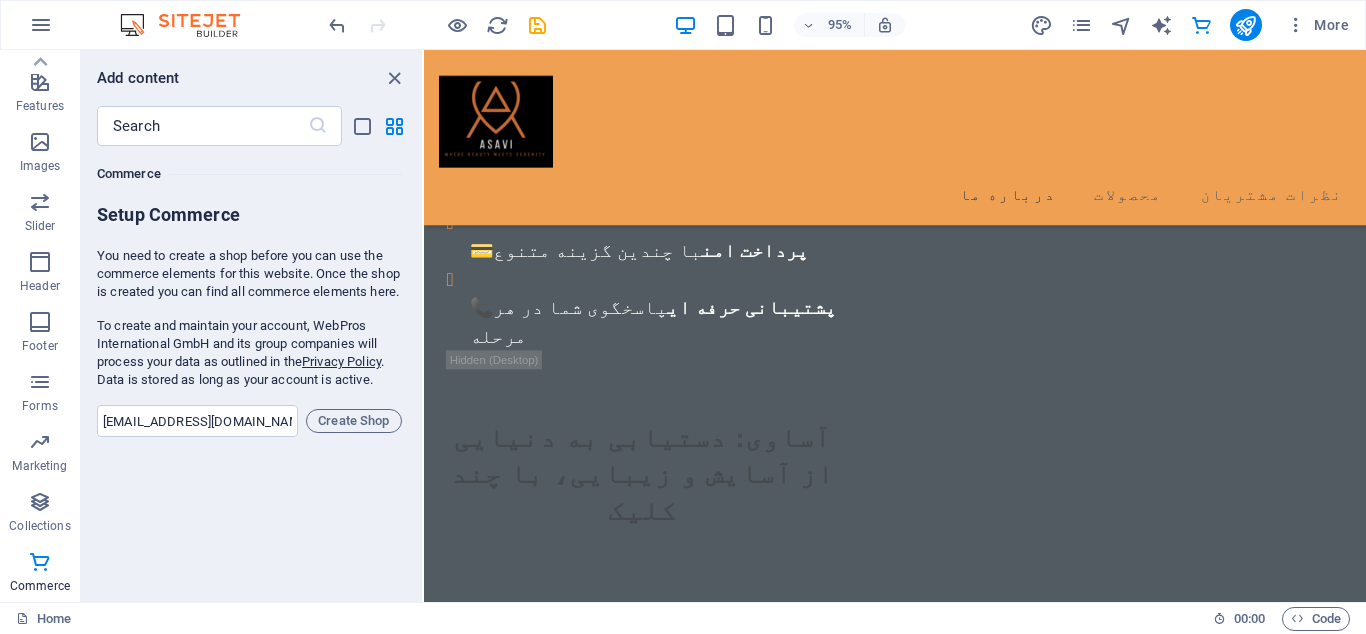 click on "​" at bounding box center [251, 126] 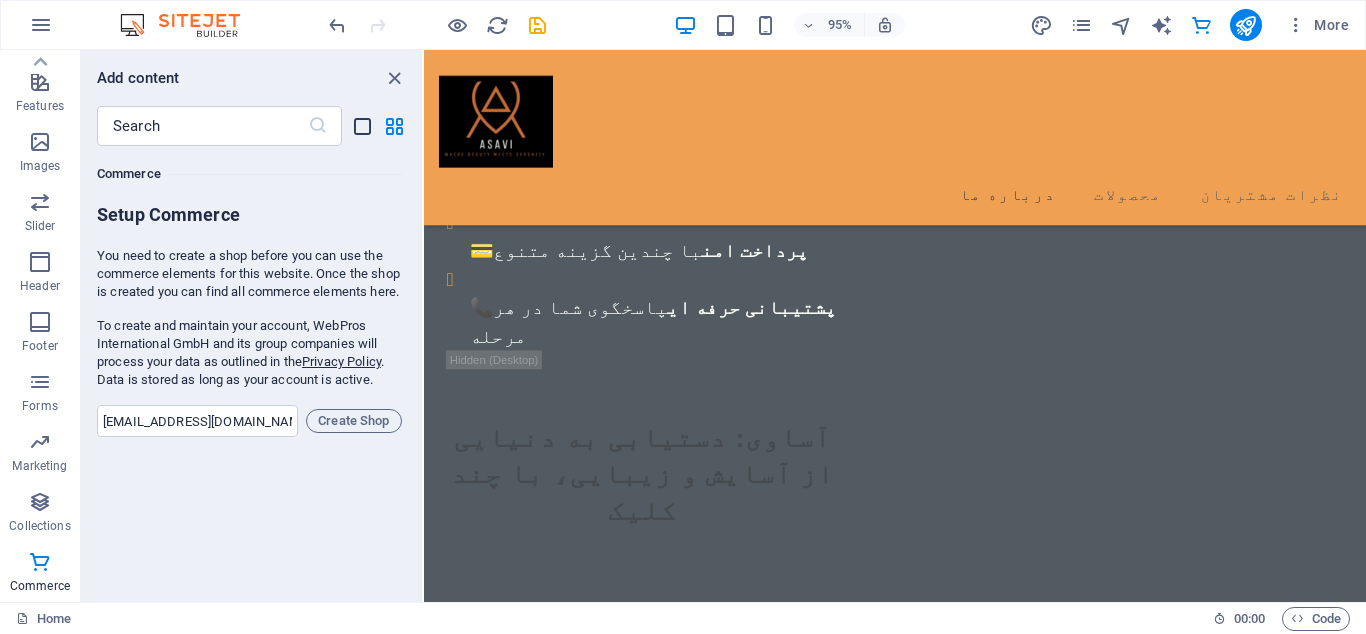 click at bounding box center (362, 126) 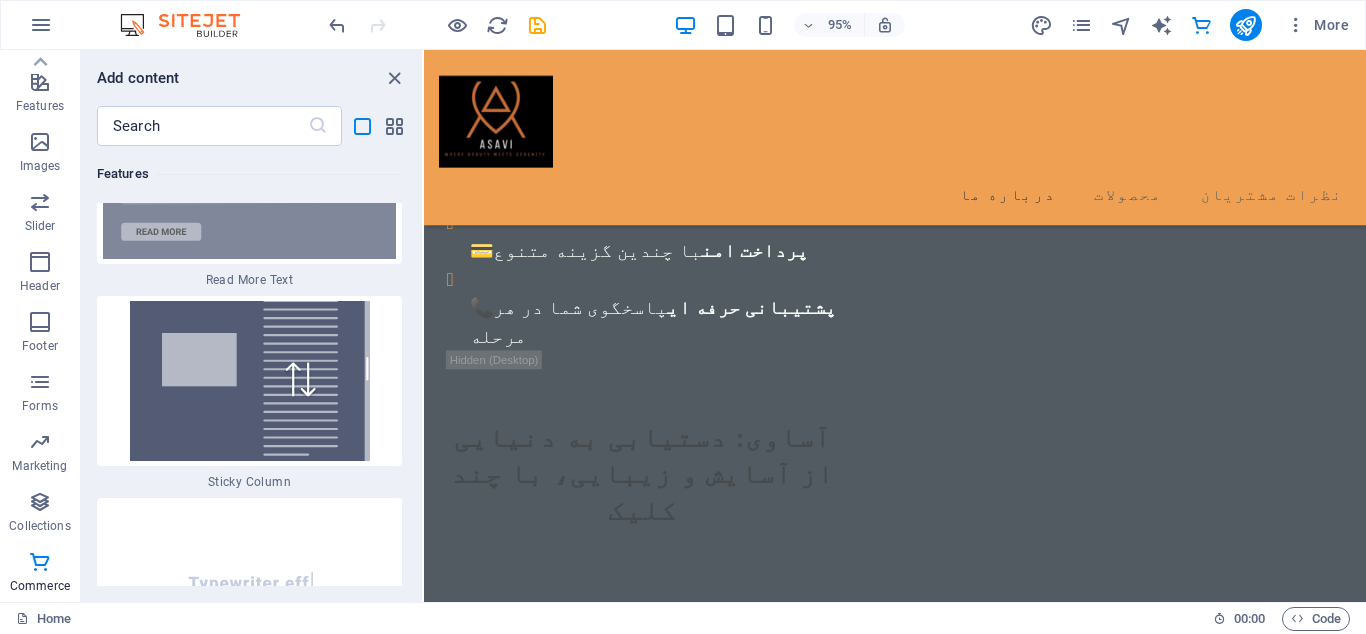 scroll, scrollTop: 42338, scrollLeft: 0, axis: vertical 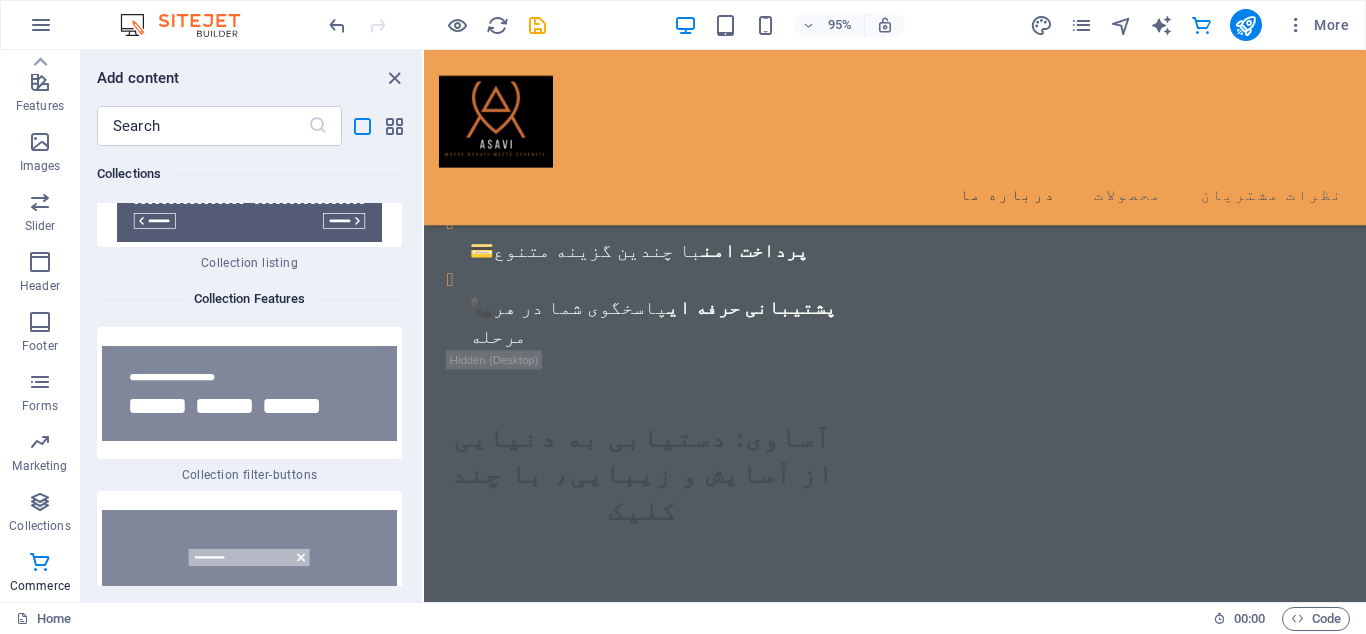 drag, startPoint x: 391, startPoint y: 125, endPoint x: 386, endPoint y: 138, distance: 13.928389 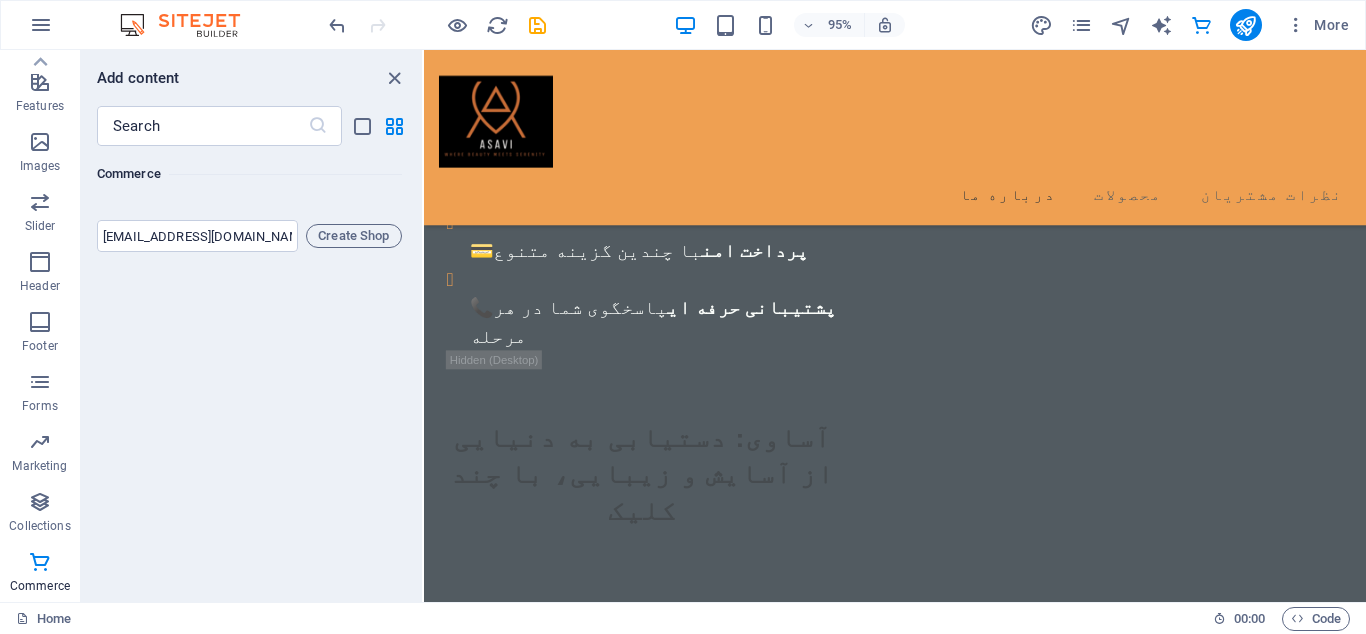 scroll, scrollTop: 19107, scrollLeft: 0, axis: vertical 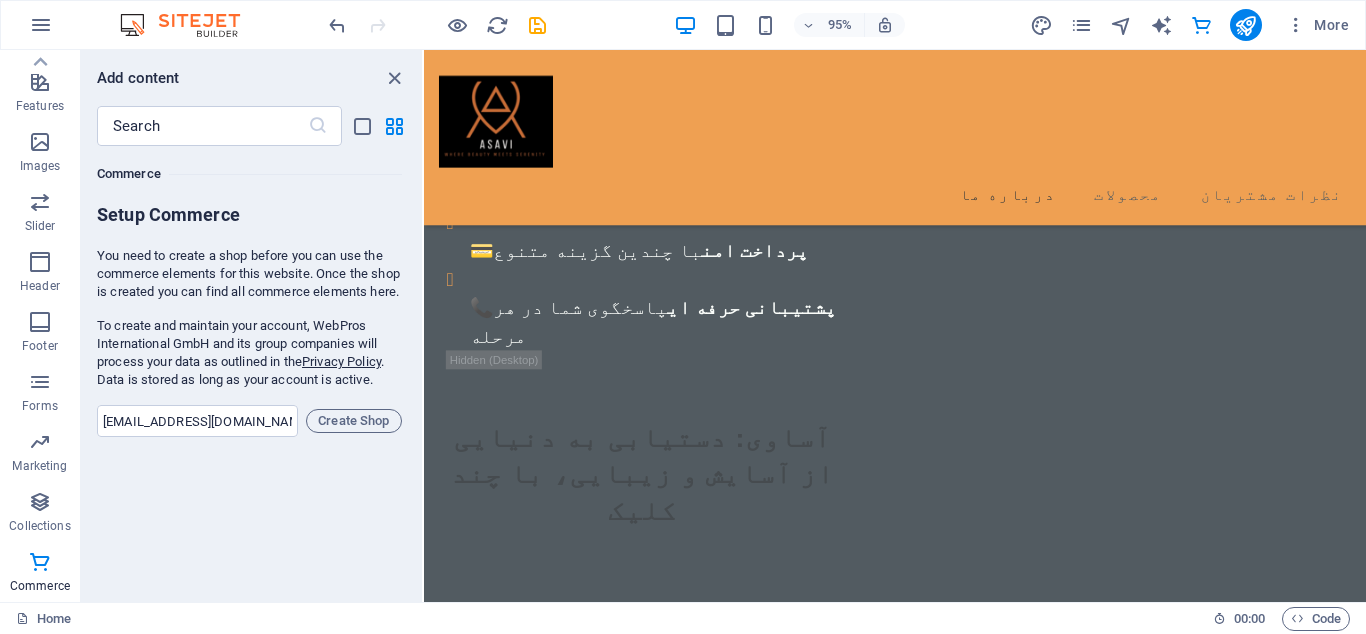 click on "Commerce" at bounding box center (249, 174) 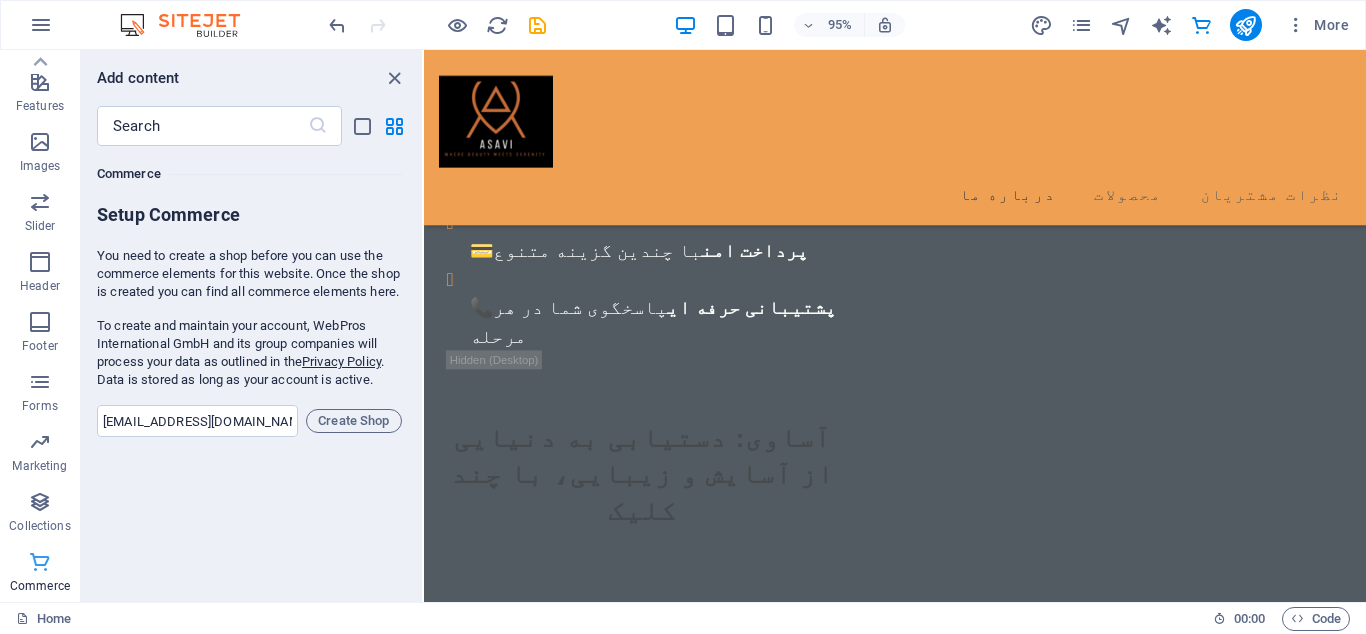 click at bounding box center [40, 562] 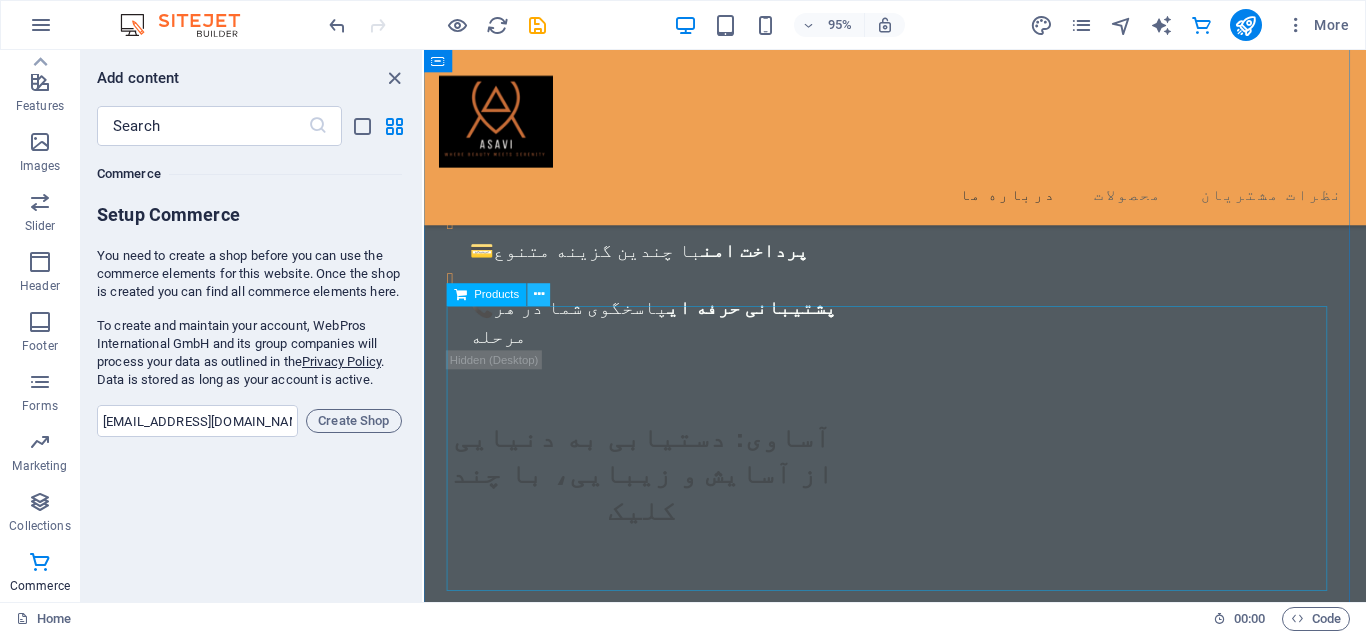 click at bounding box center (539, 295) 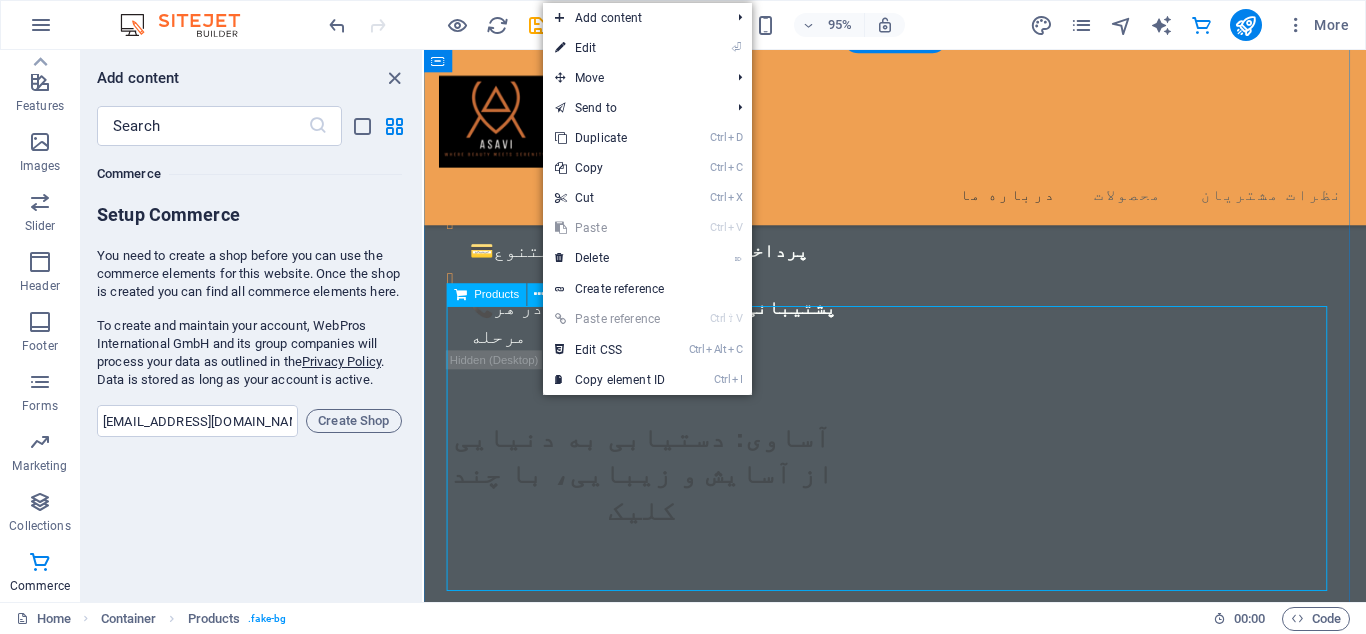 click at bounding box center (920, 1861) 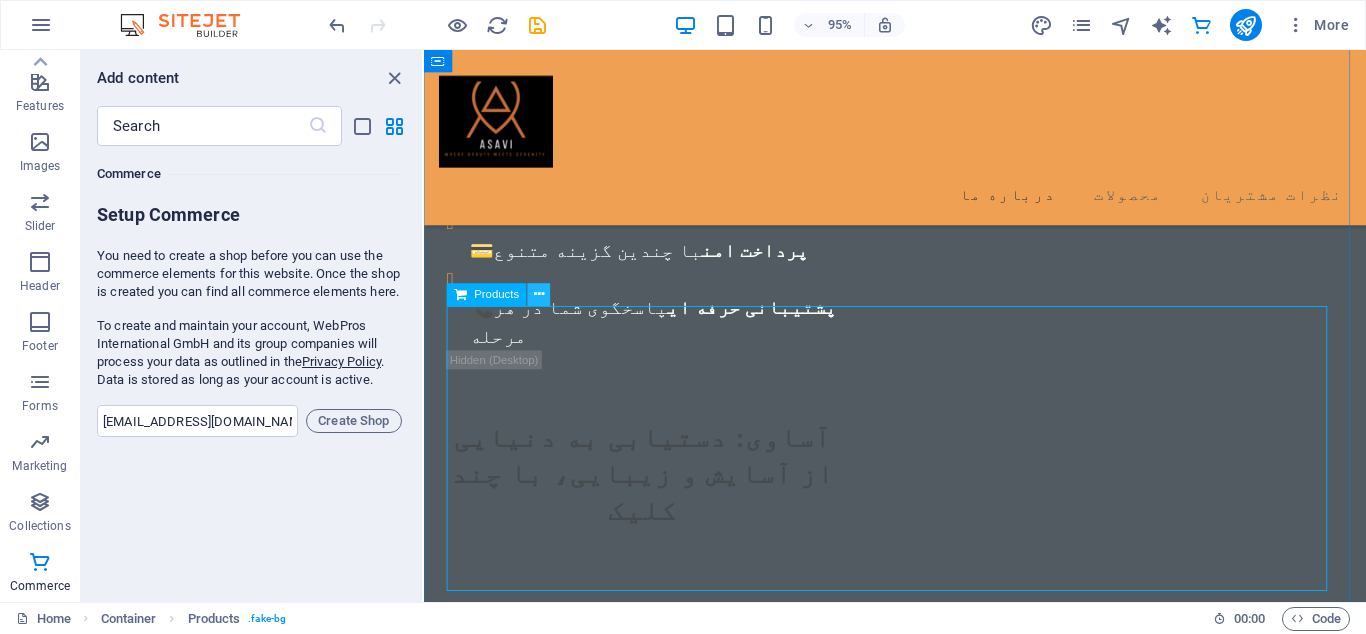 click at bounding box center (539, 295) 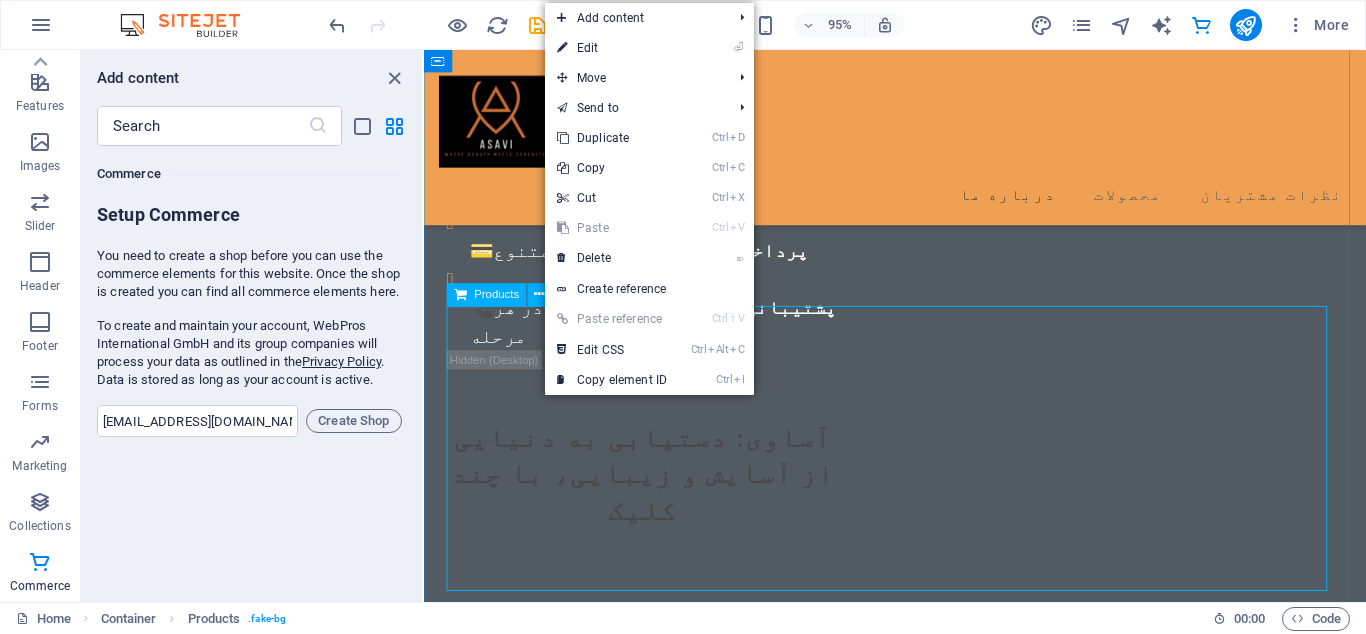 click on "Products" at bounding box center [487, 295] 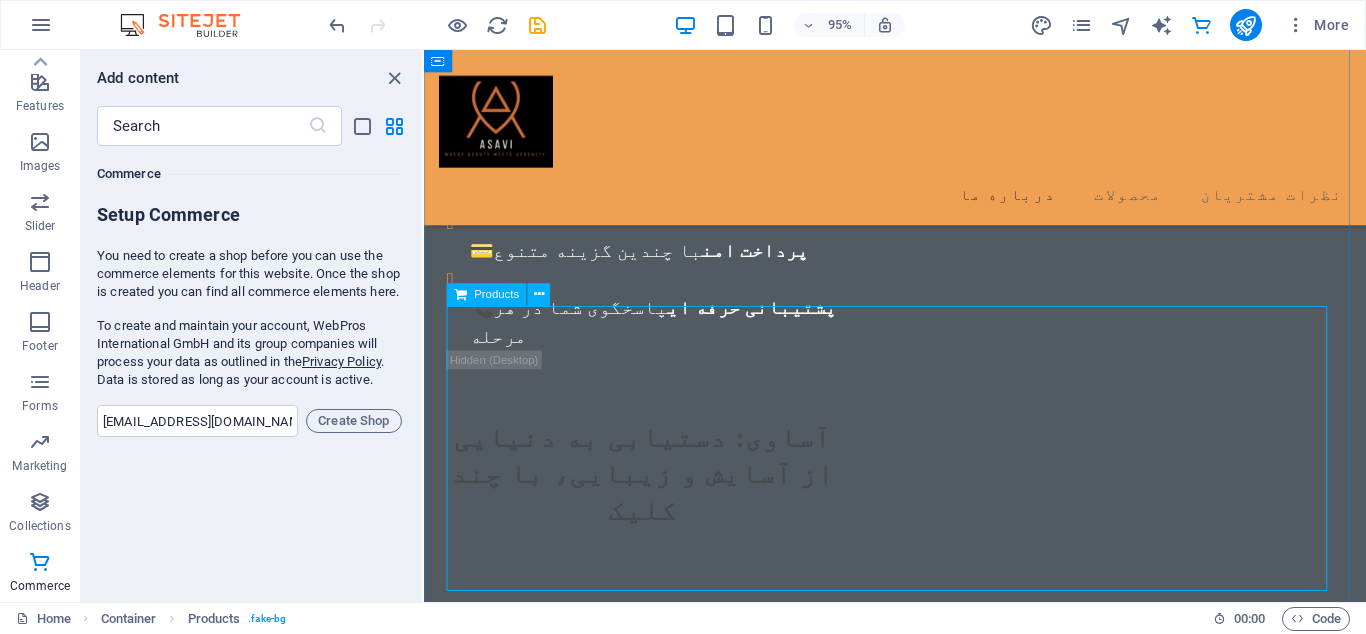 click on "Products" at bounding box center (487, 295) 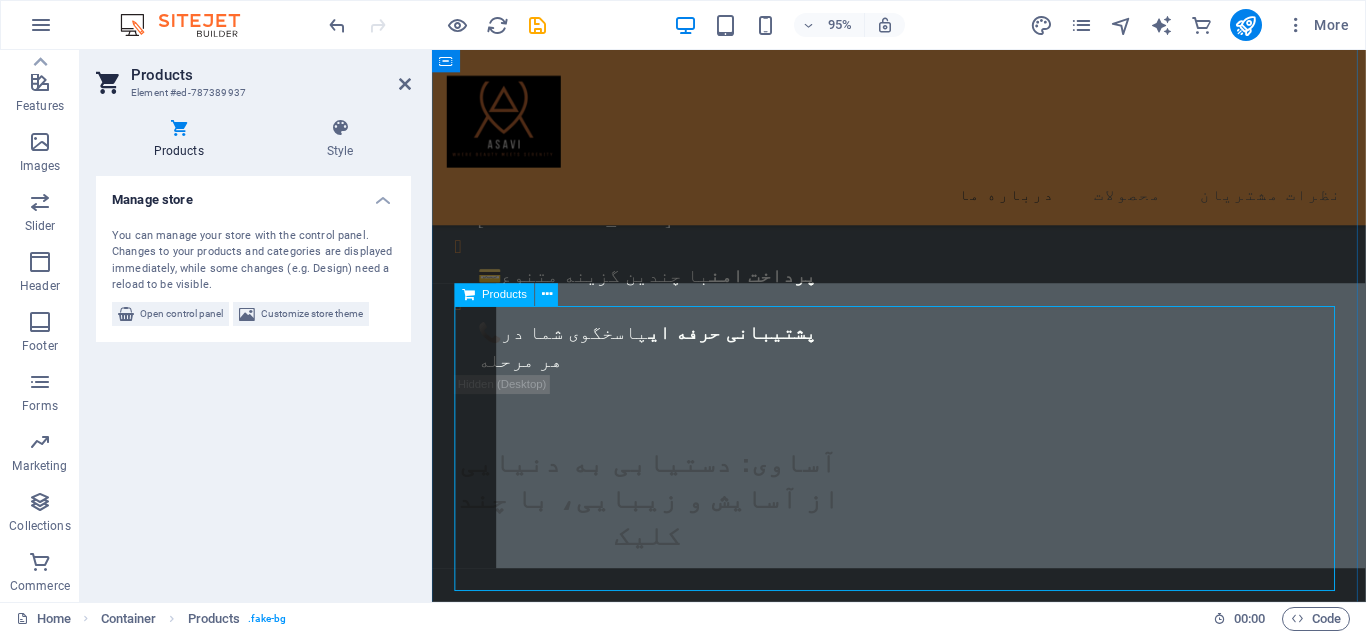 scroll, scrollTop: 408, scrollLeft: 0, axis: vertical 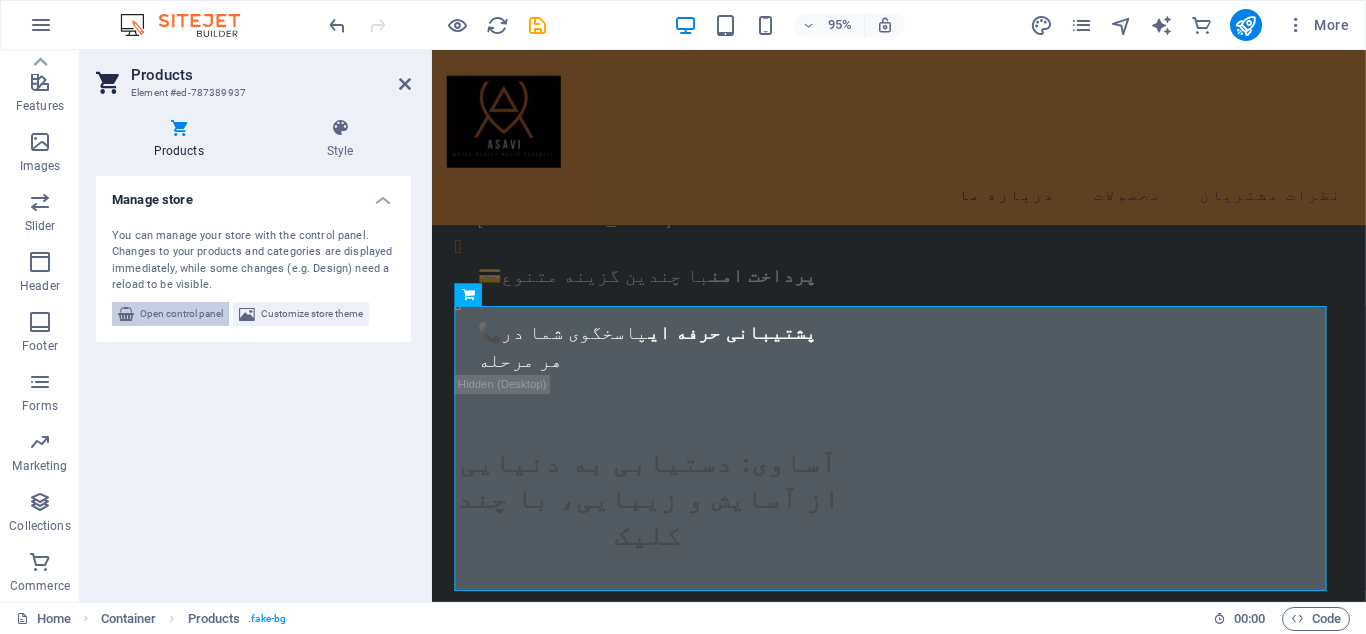 click on "Open control panel" at bounding box center [181, 314] 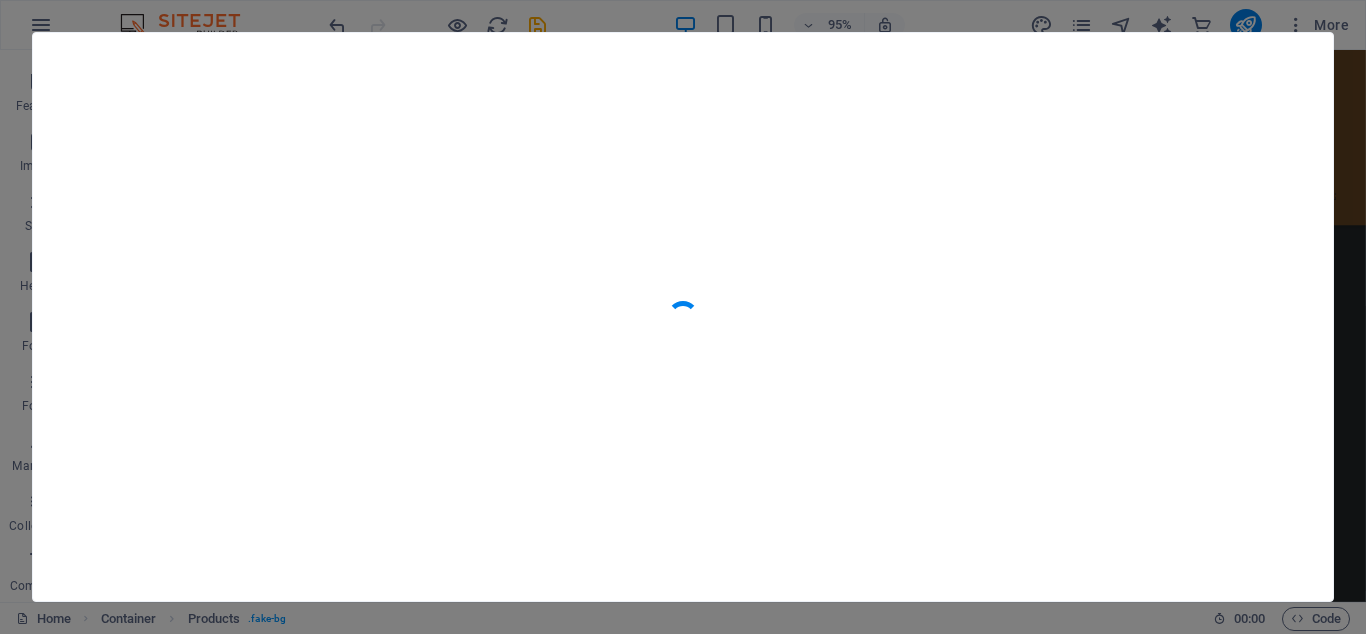 click at bounding box center [683, 317] 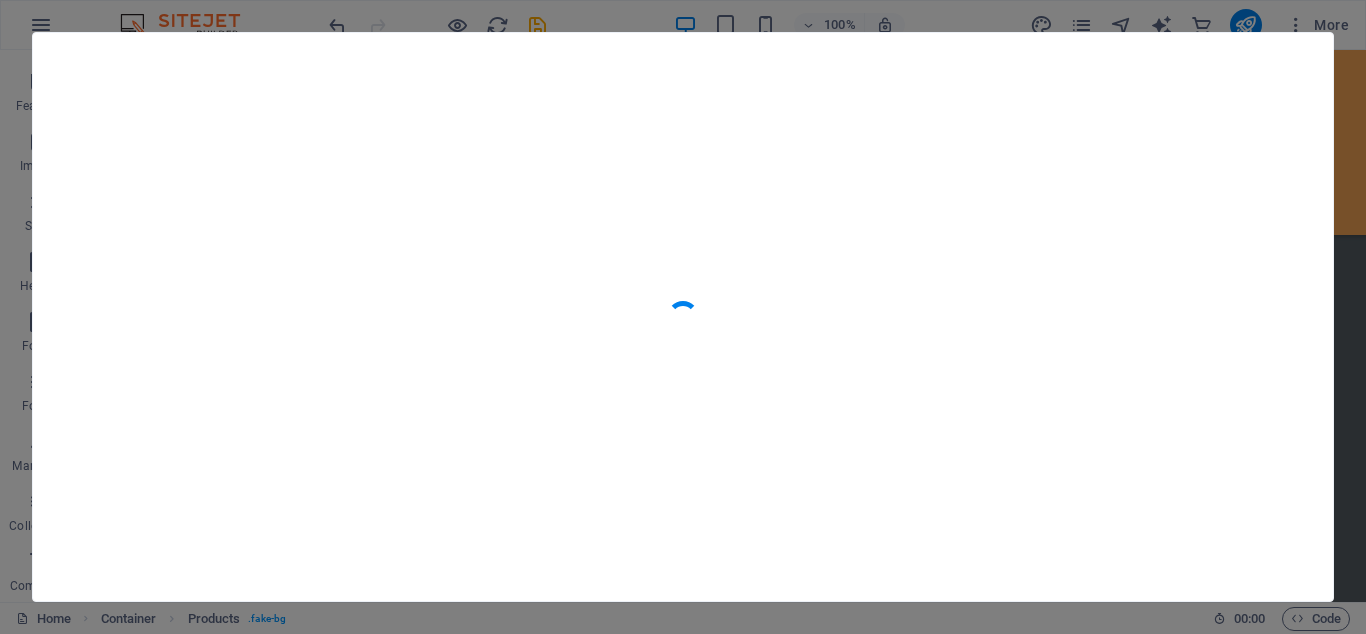 click at bounding box center (683, 317) 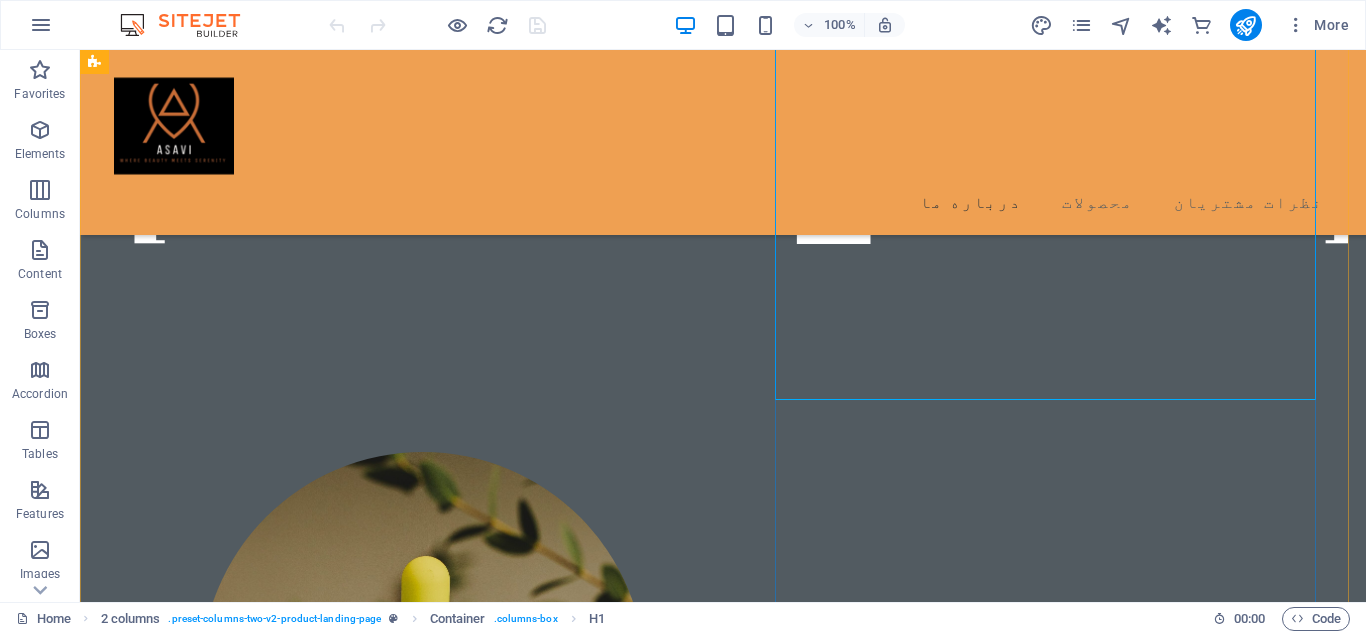 scroll, scrollTop: 661, scrollLeft: 0, axis: vertical 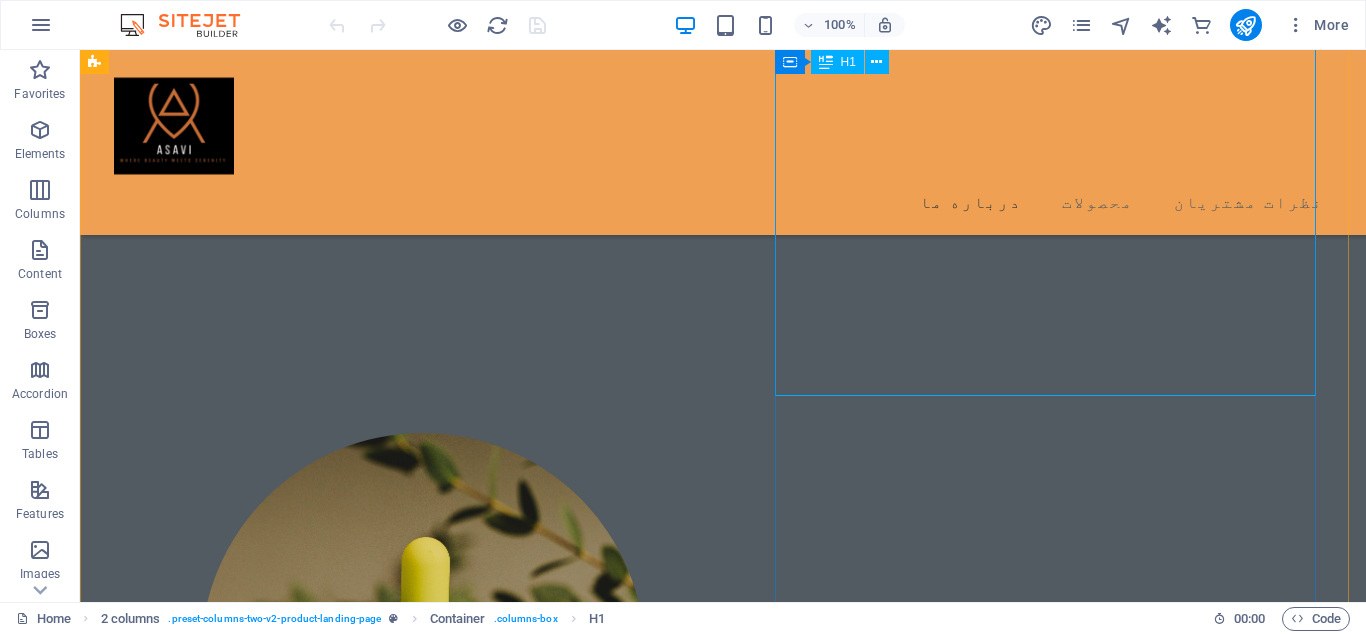click on "آساوی فروشگاه آنلاین تخصصی زیبایی  و   اولین ارائه دهنده کیت های تخصصی سلامت محور در [GEOGRAPHIC_DATA]" at bounding box center [374, 1604] 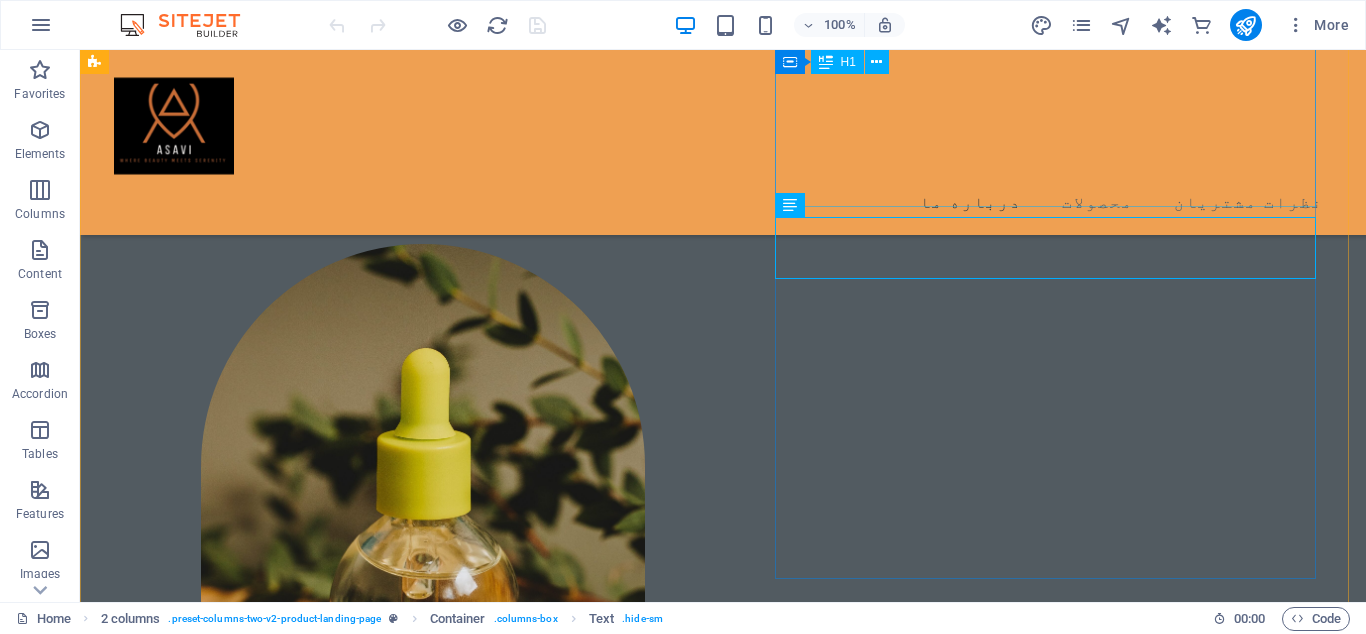 click on "داستان ما" at bounding box center (374, 1165) 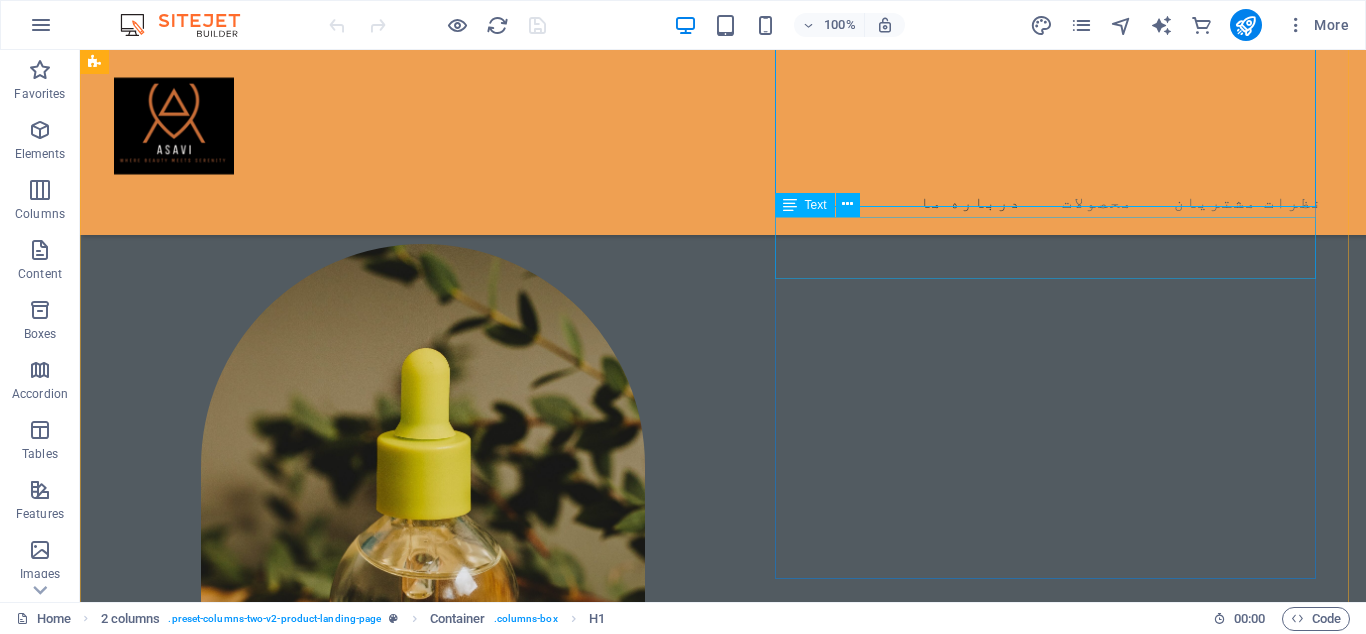click on "آساوی فروشگاه آنلاین تخصصی زیبایی  و   اولین ارائه دهنده کیت های تخصصی سلامت محور در [GEOGRAPHIC_DATA]" at bounding box center (374, 1415) 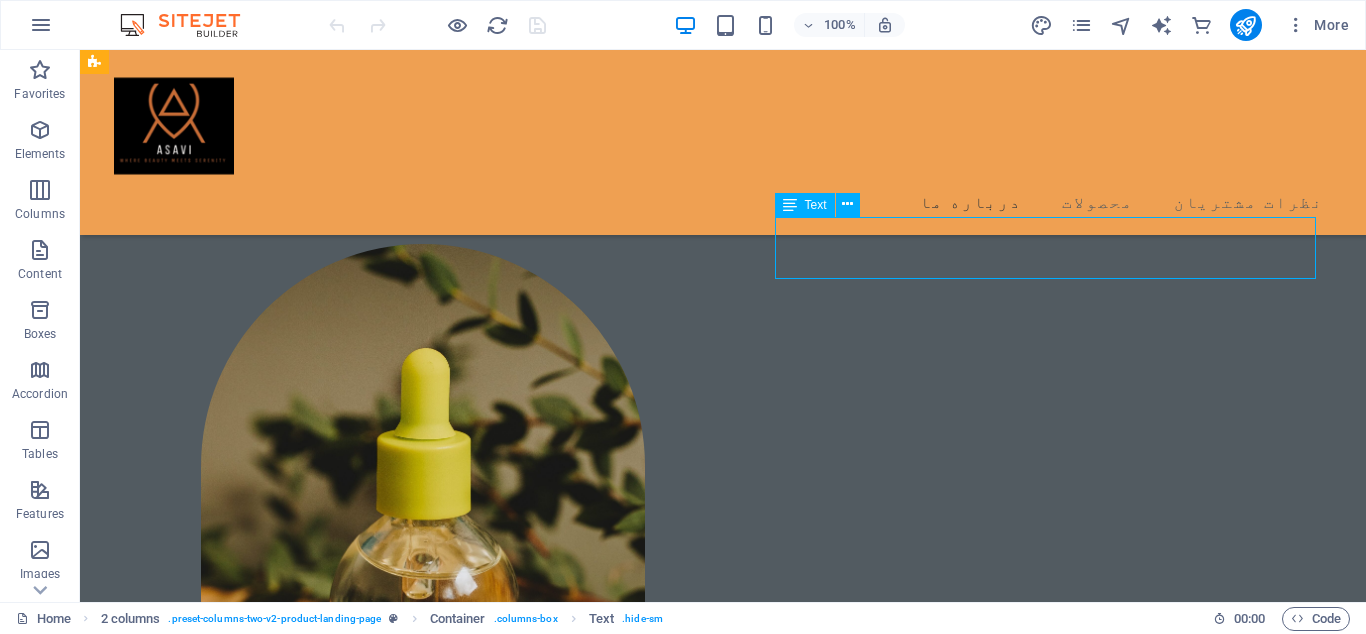 click on "آساوی فروشگاه آنلاین تخصصی زیبایی  و   اولین ارائه دهنده کیت های تخصصی سلامت محور در [GEOGRAPHIC_DATA]" at bounding box center [374, 1415] 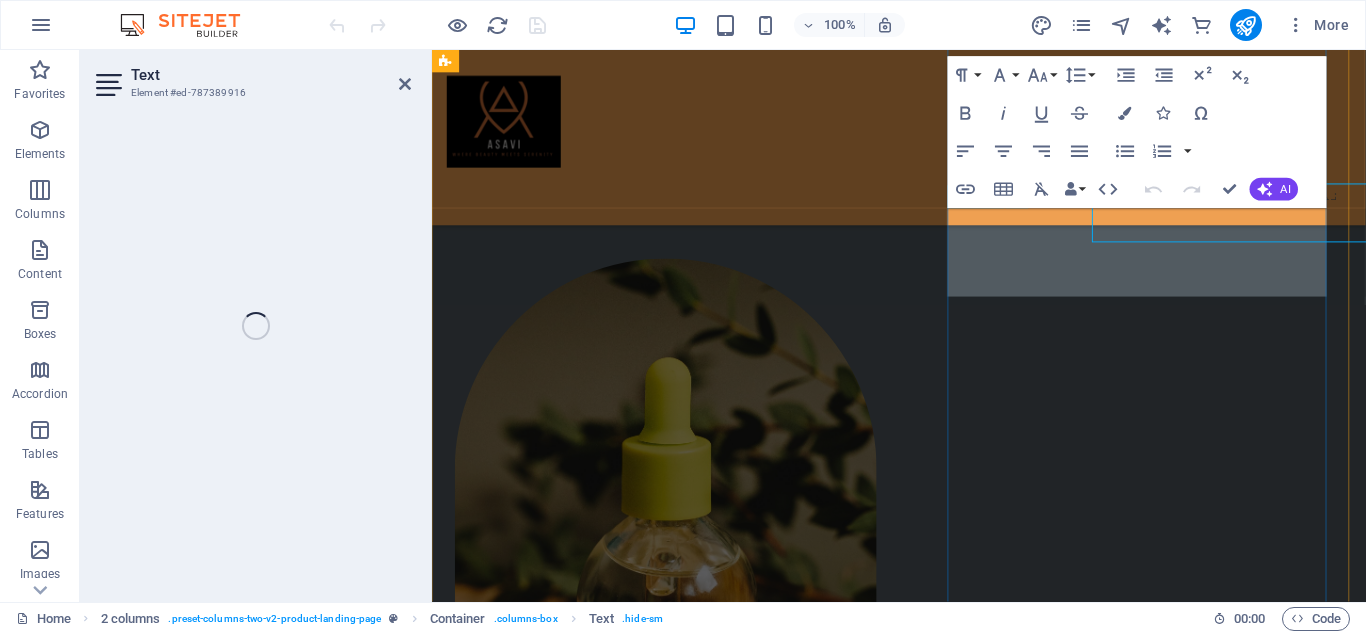 scroll, scrollTop: 876, scrollLeft: 0, axis: vertical 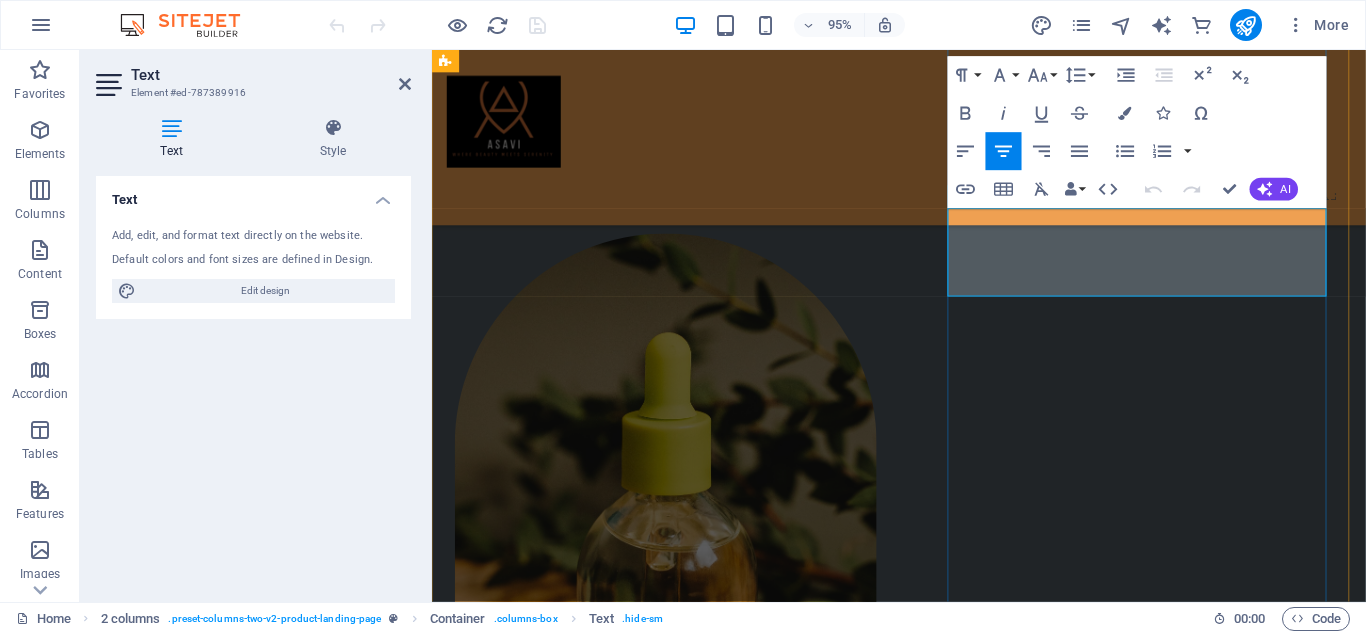 drag, startPoint x: 1093, startPoint y: 297, endPoint x: 1371, endPoint y: 221, distance: 288.20132 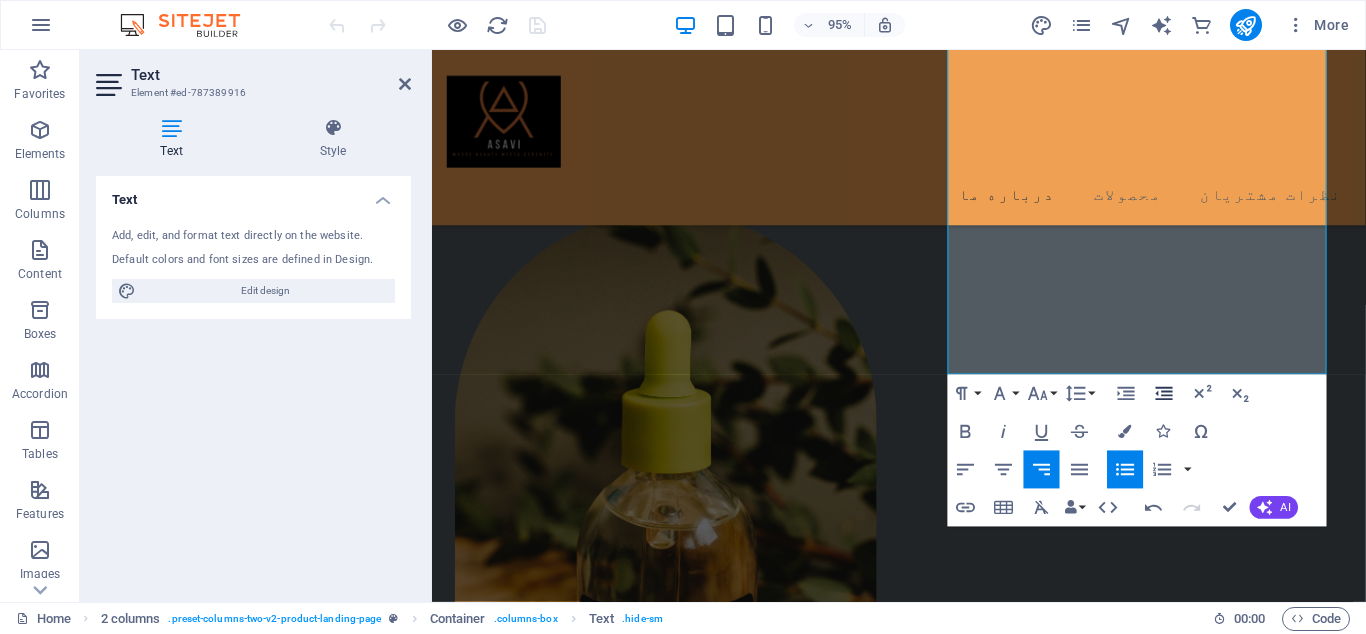 scroll, scrollTop: 1127, scrollLeft: 0, axis: vertical 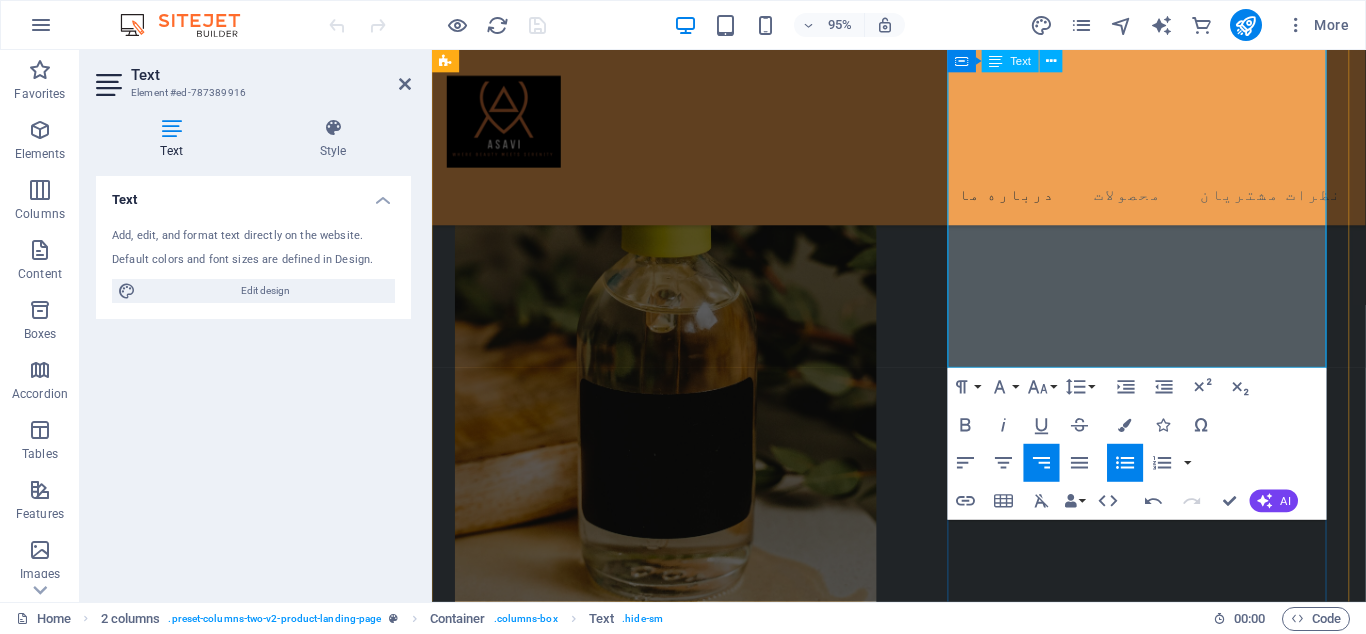 click on "📞  پشتیبانی حرفهای  پاسخگوی شما در هر مرحله" at bounding box center (672, 1644) 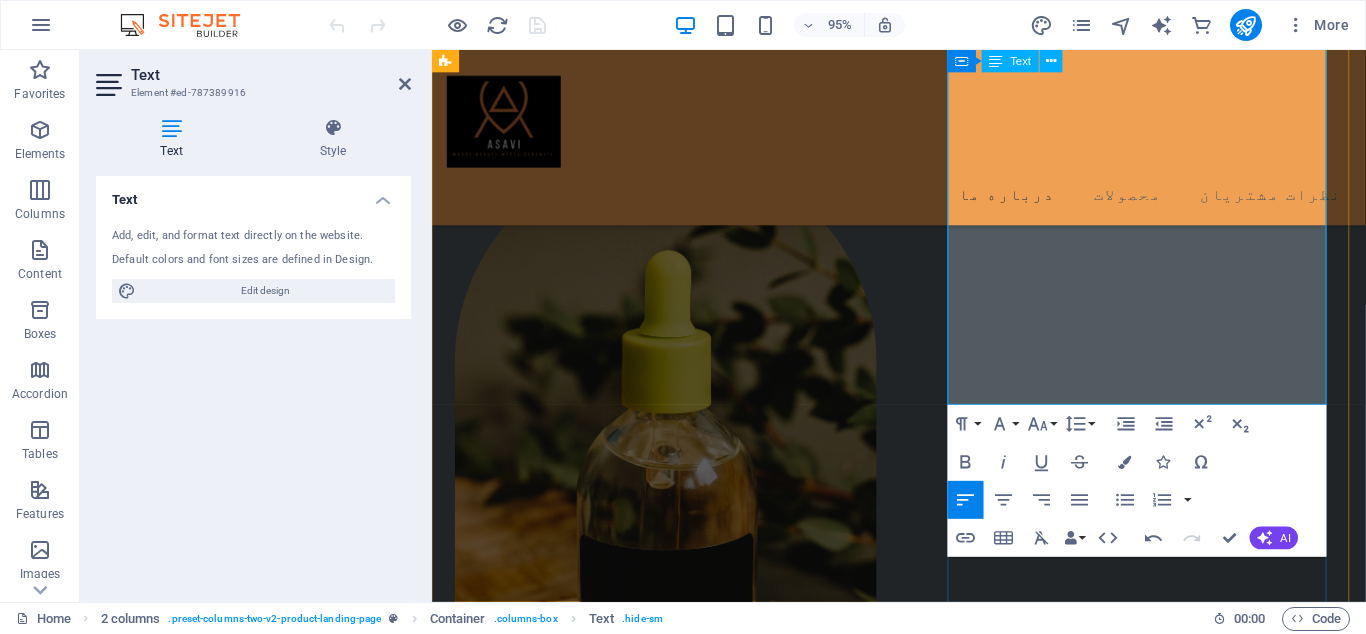 scroll, scrollTop: 876, scrollLeft: 0, axis: vertical 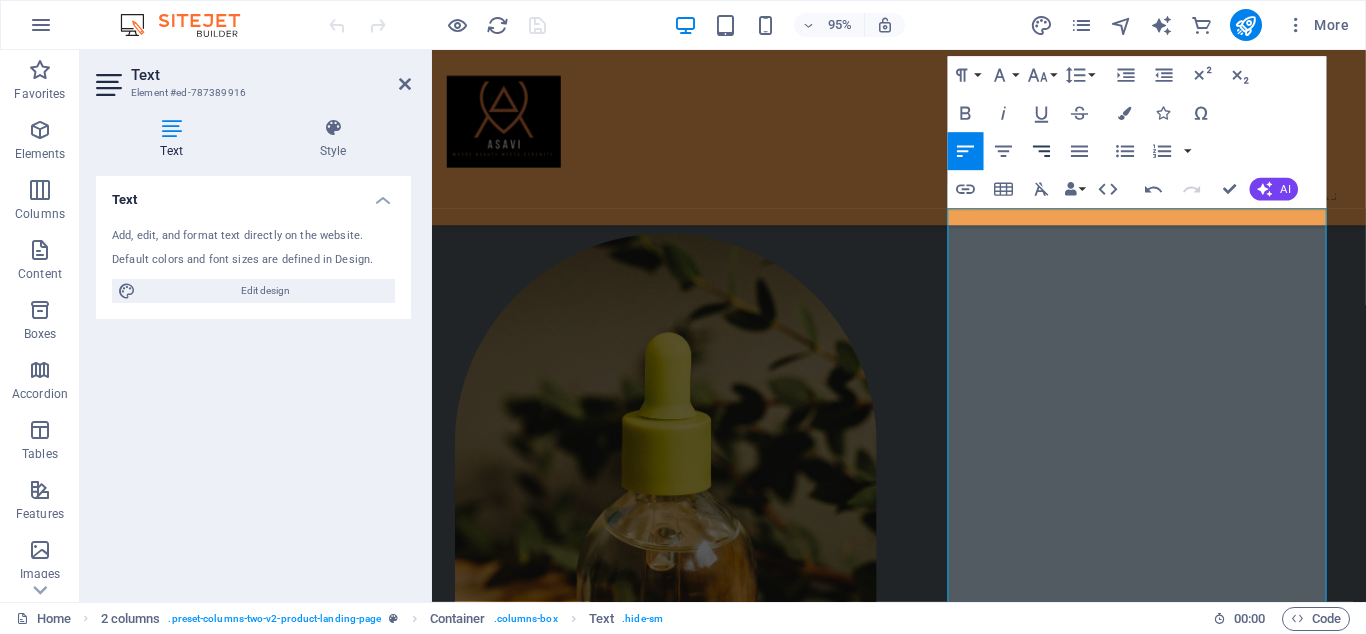click 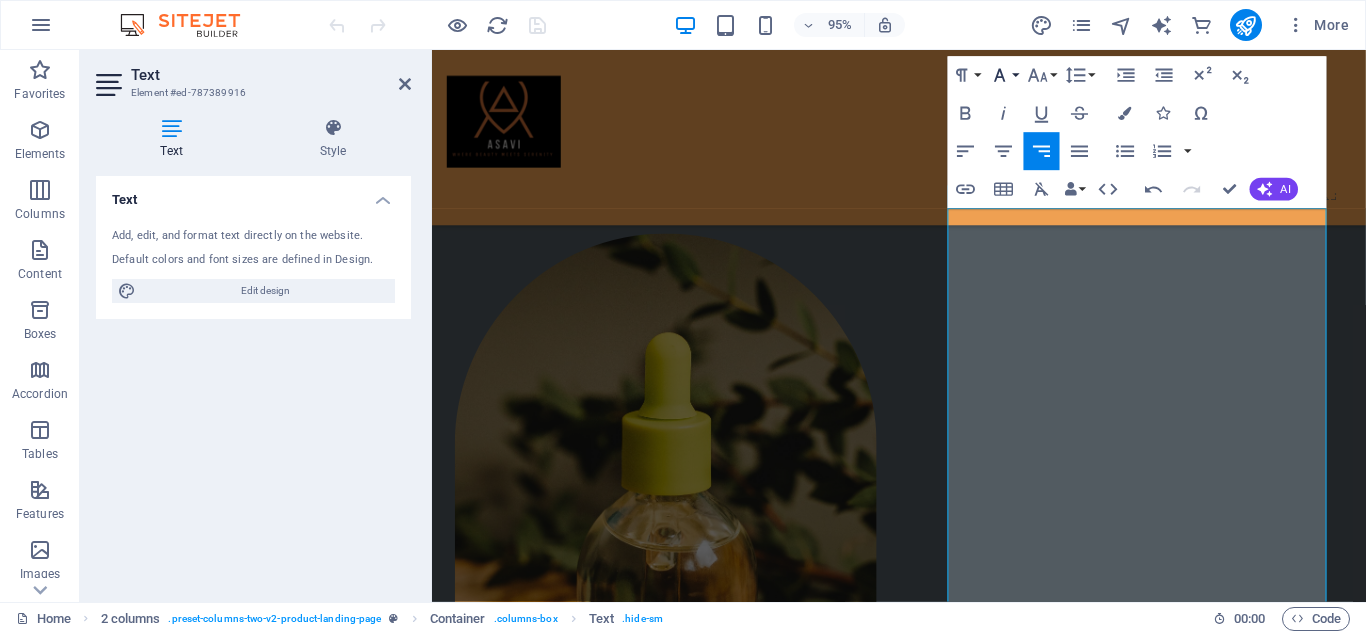 click 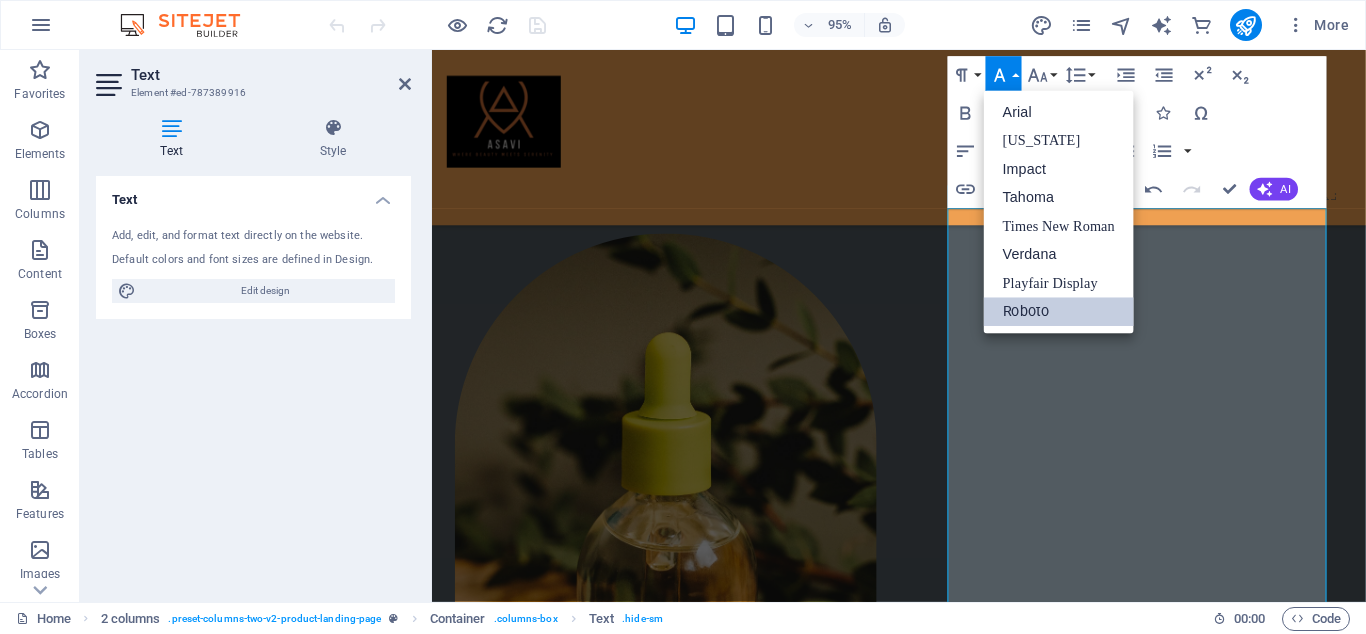 scroll, scrollTop: 0, scrollLeft: 0, axis: both 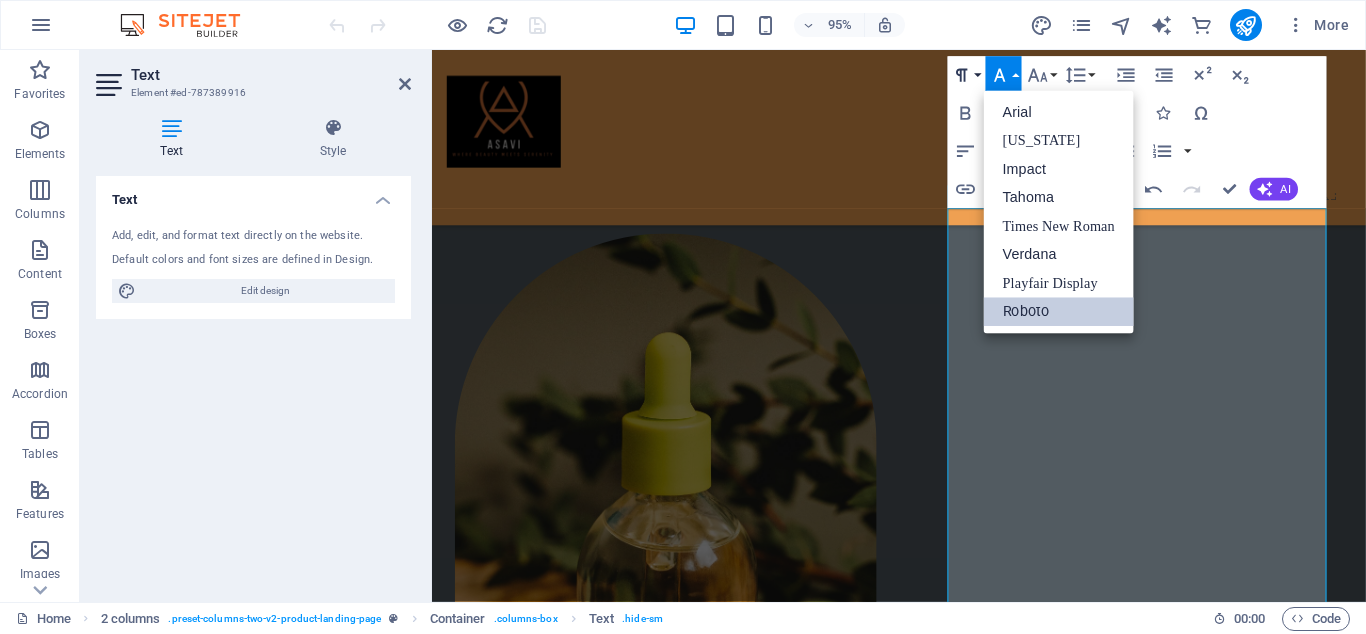 click 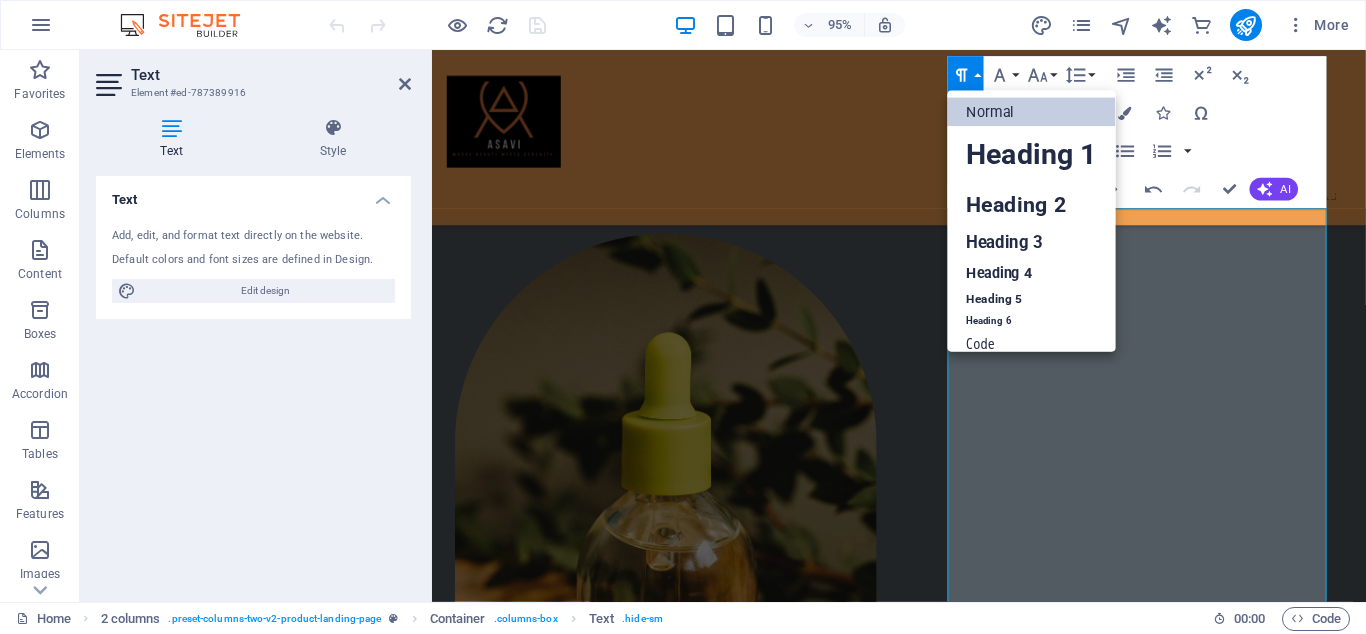 scroll, scrollTop: 8, scrollLeft: 0, axis: vertical 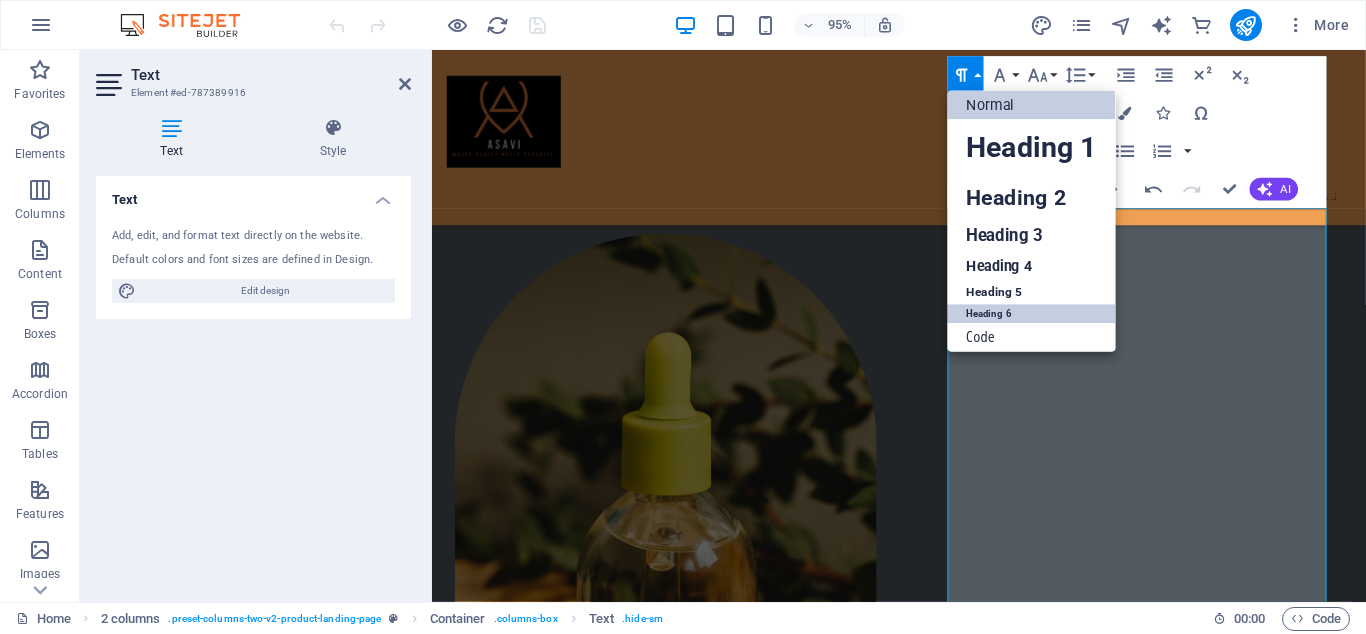 click on "Heading 6" at bounding box center [1032, 313] 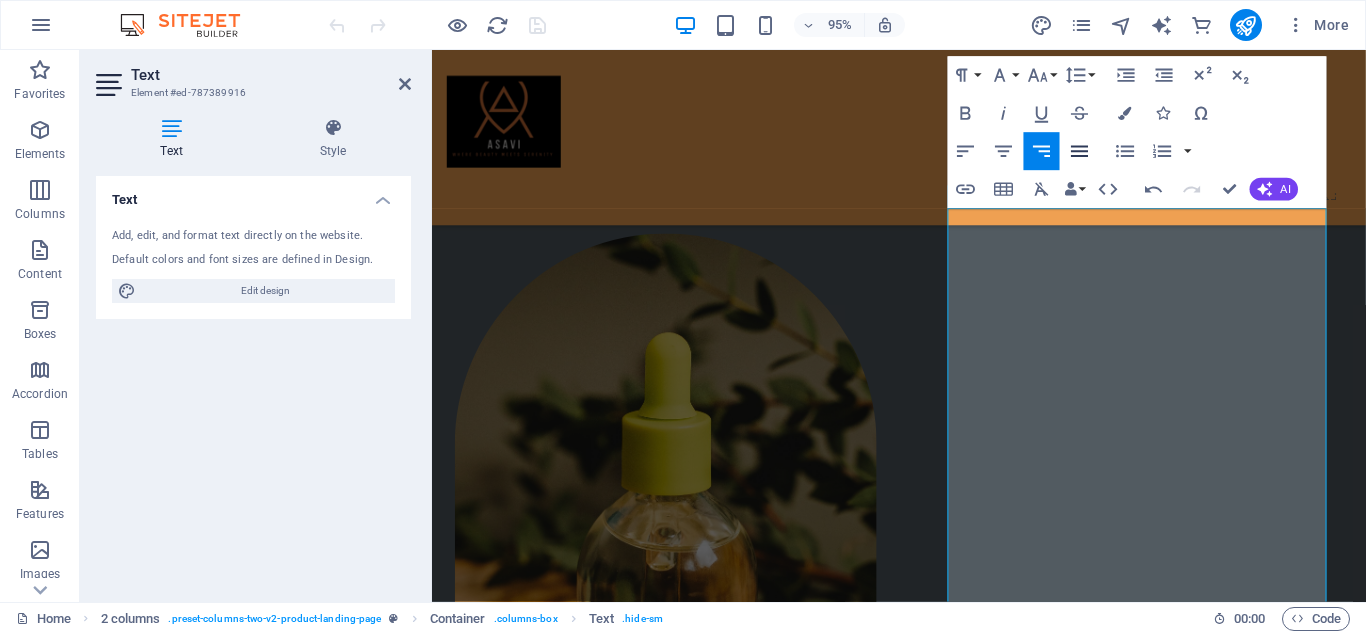 click 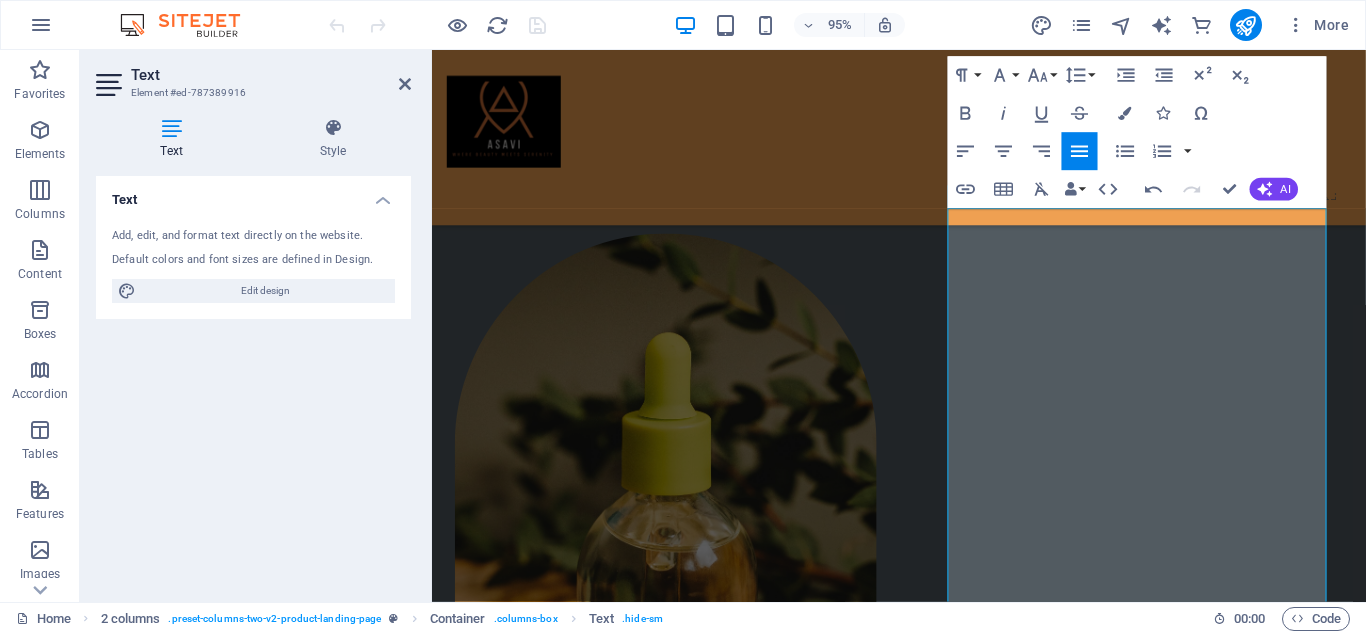 click 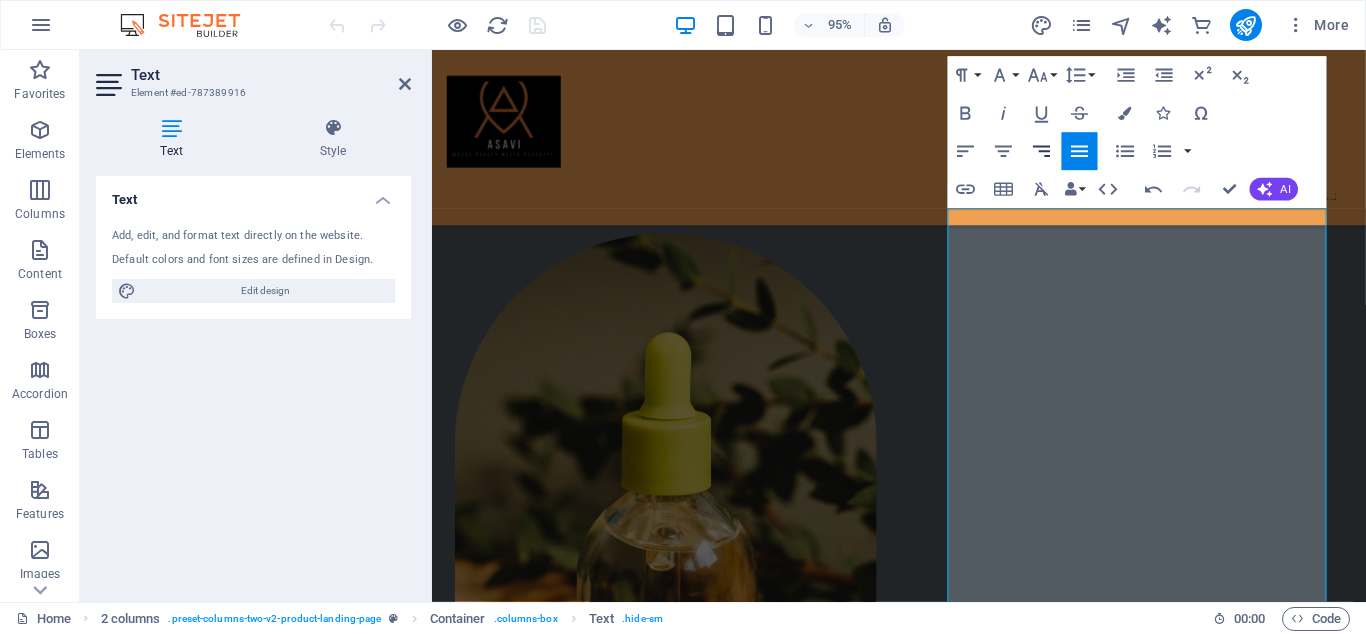 click 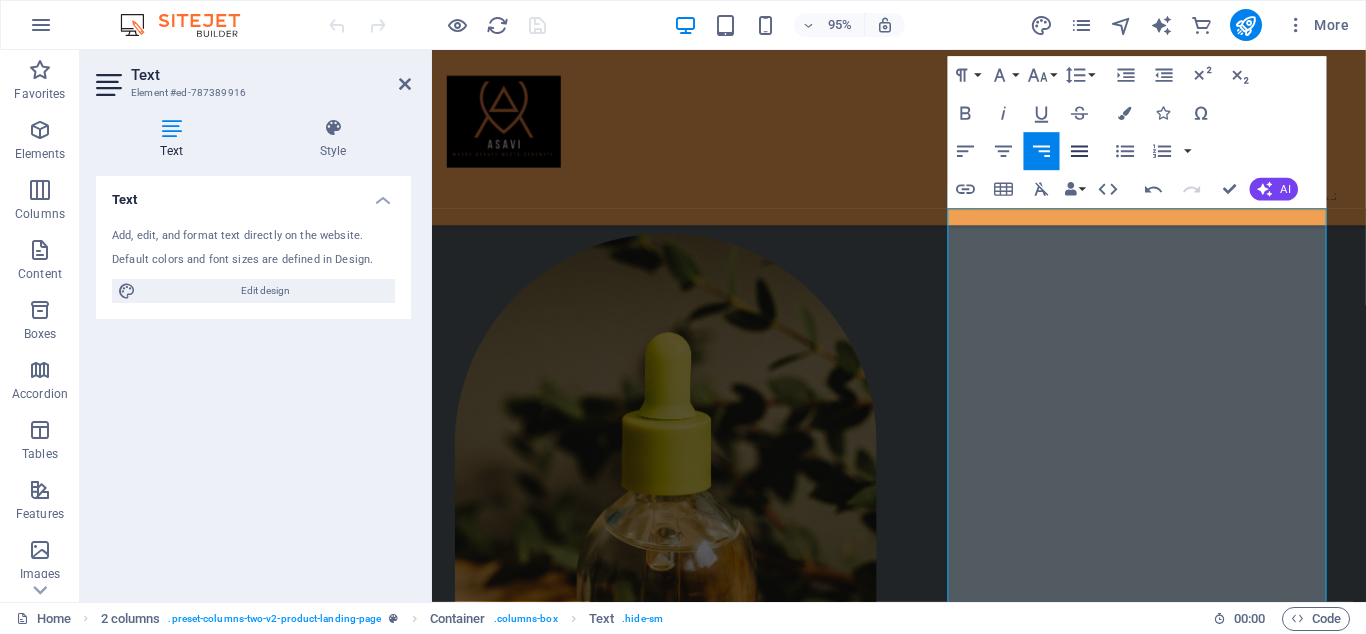 click 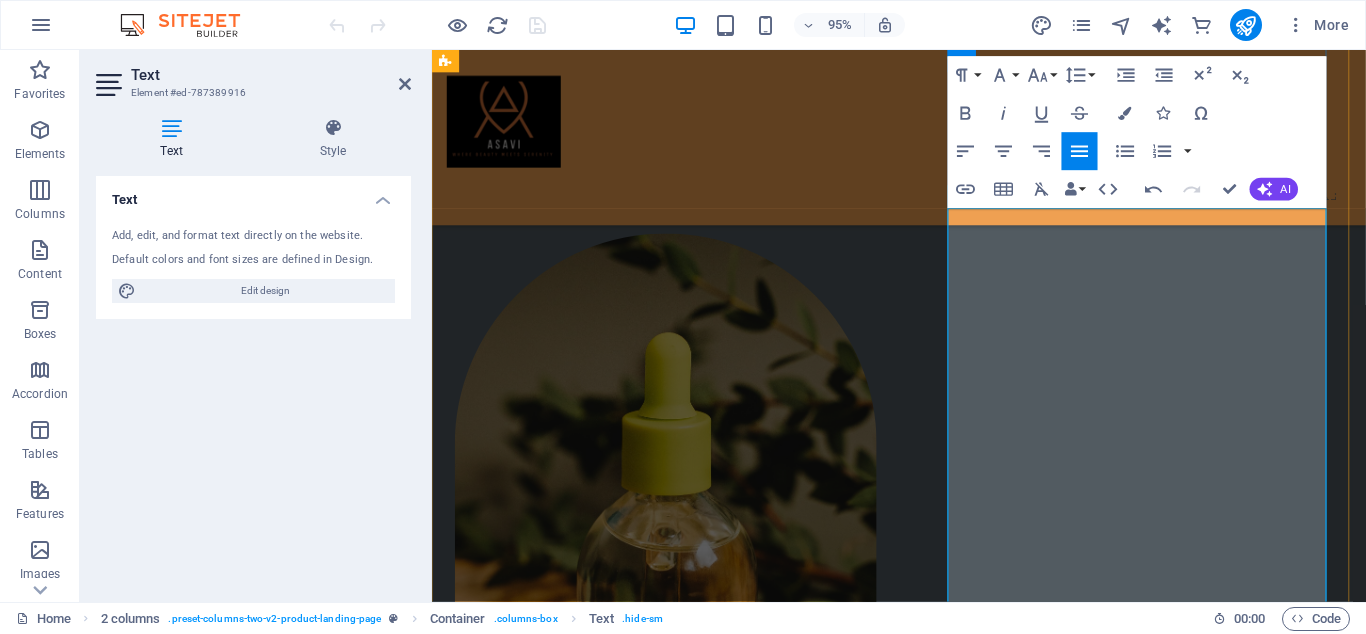 click on "برند  آساوی  (آسایش و زیبایی) همراه همیشگی شما برای انتخاب محصولات باکیفیت  سلامت، آرایشی و بهداشتی  است. با تنوعی بینظیر از برندهای معتبر داخلی و خارجی، هر آنچه برای مراقبت از خود و خانوادهتان نیاز دارید، با اطمینان و سهولت از  فروشگاه آنلاین آساوی  تهیه کنید." at bounding box center (660, 1463) 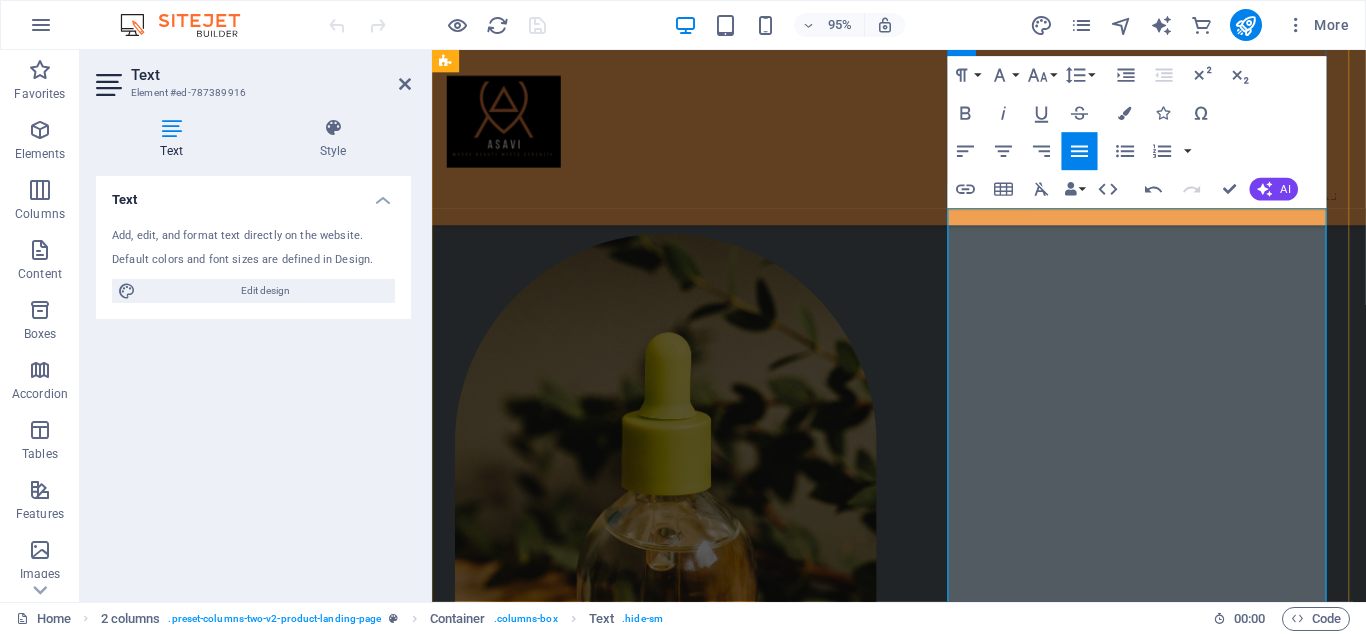 drag, startPoint x: 1265, startPoint y: 226, endPoint x: 1278, endPoint y: 228, distance: 13.152946 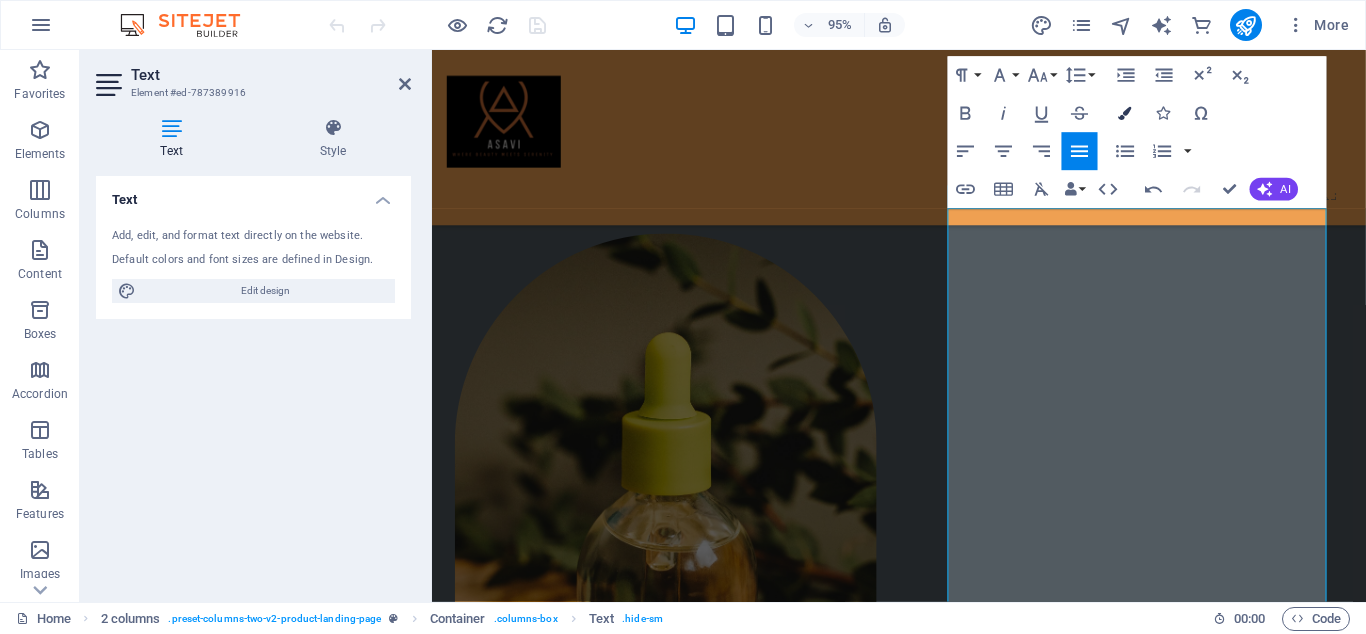 click on "Colors" at bounding box center (1125, 113) 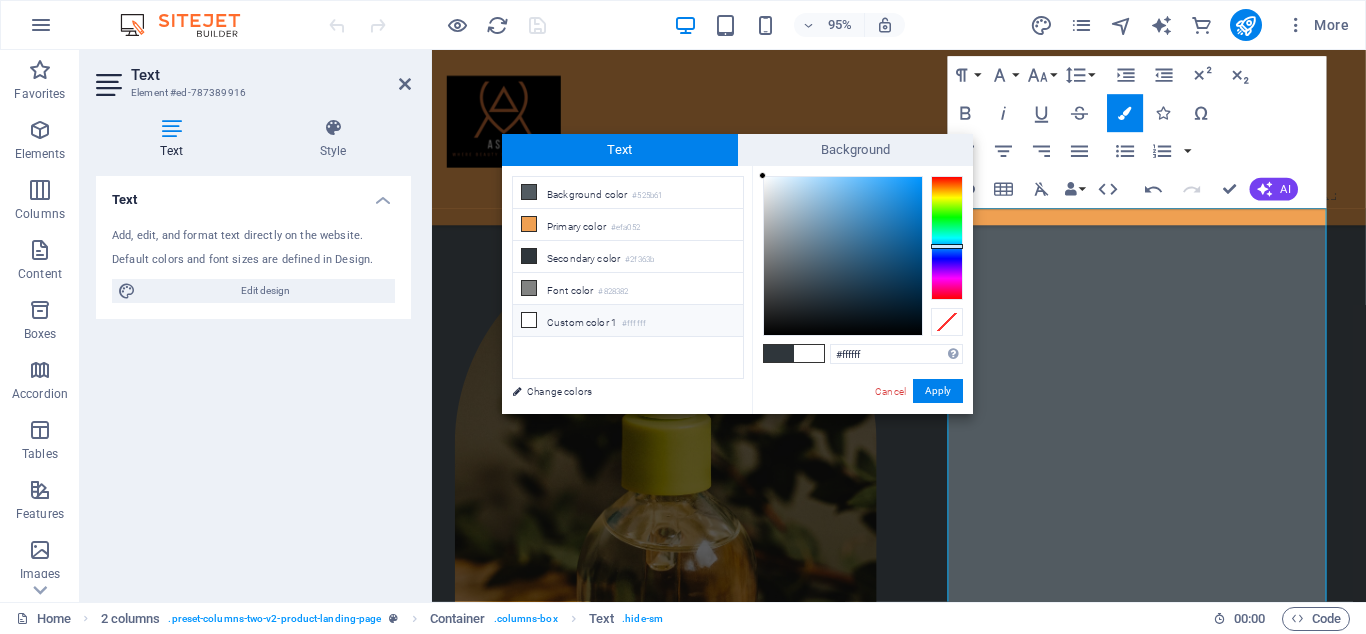 drag, startPoint x: 793, startPoint y: 298, endPoint x: 758, endPoint y: 172, distance: 130.7708 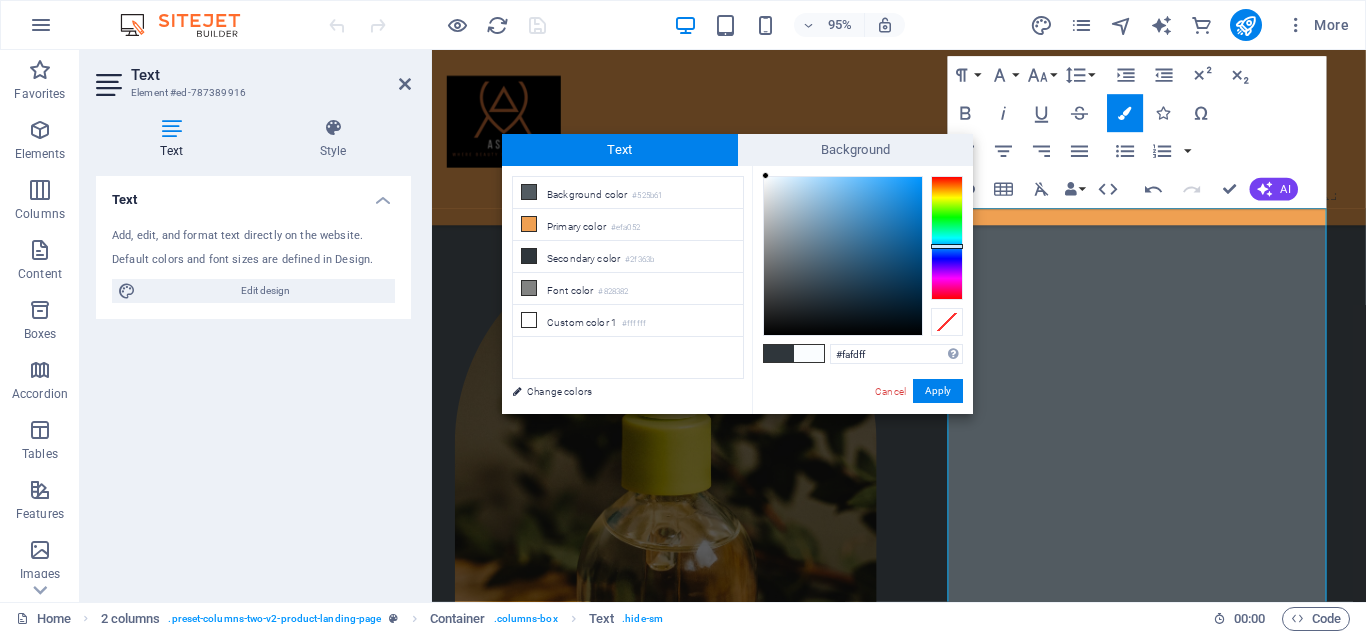 click on "#fafdff Supported formats #0852ed rgb(8, 82, 237) rgba(8, 82, 237, 90%) hsv(221,97,93) hsl(221, 93%, 48%) Cancel Apply" at bounding box center [862, 435] 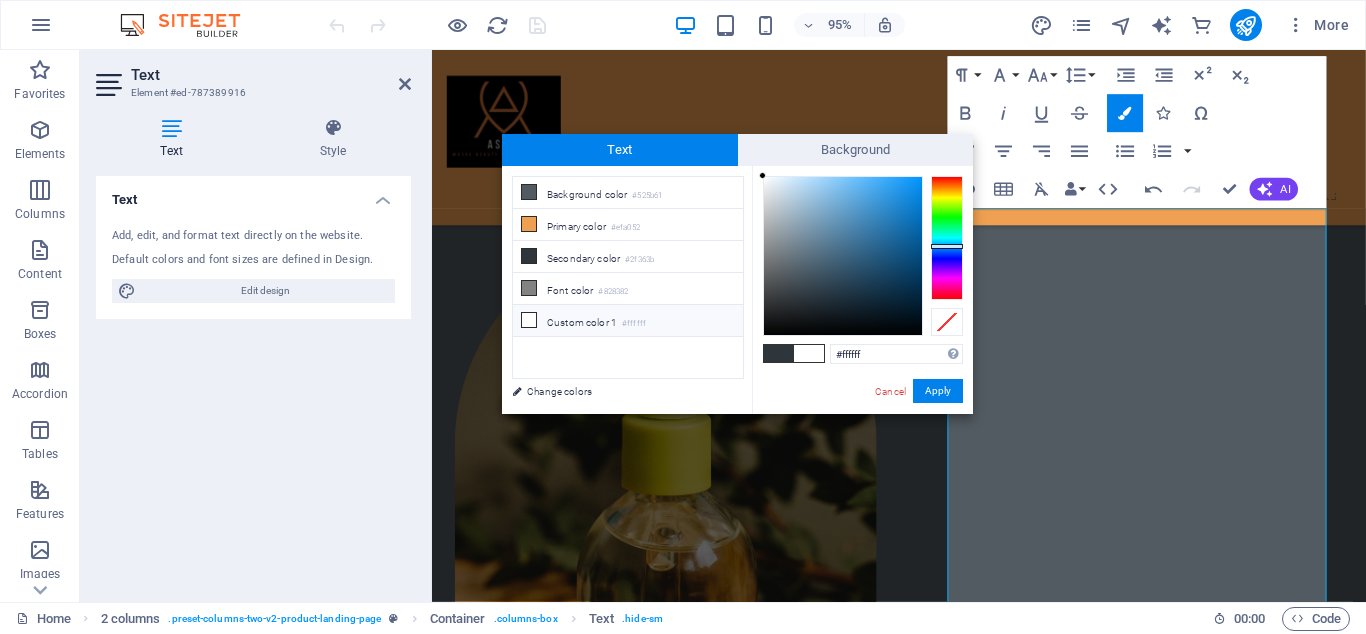 click on "#ffffff Supported formats #0852ed rgb(8, 82, 237) rgba(8, 82, 237, 90%) hsv(221,97,93) hsl(221, 93%, 48%) Cancel Apply" at bounding box center (862, 435) 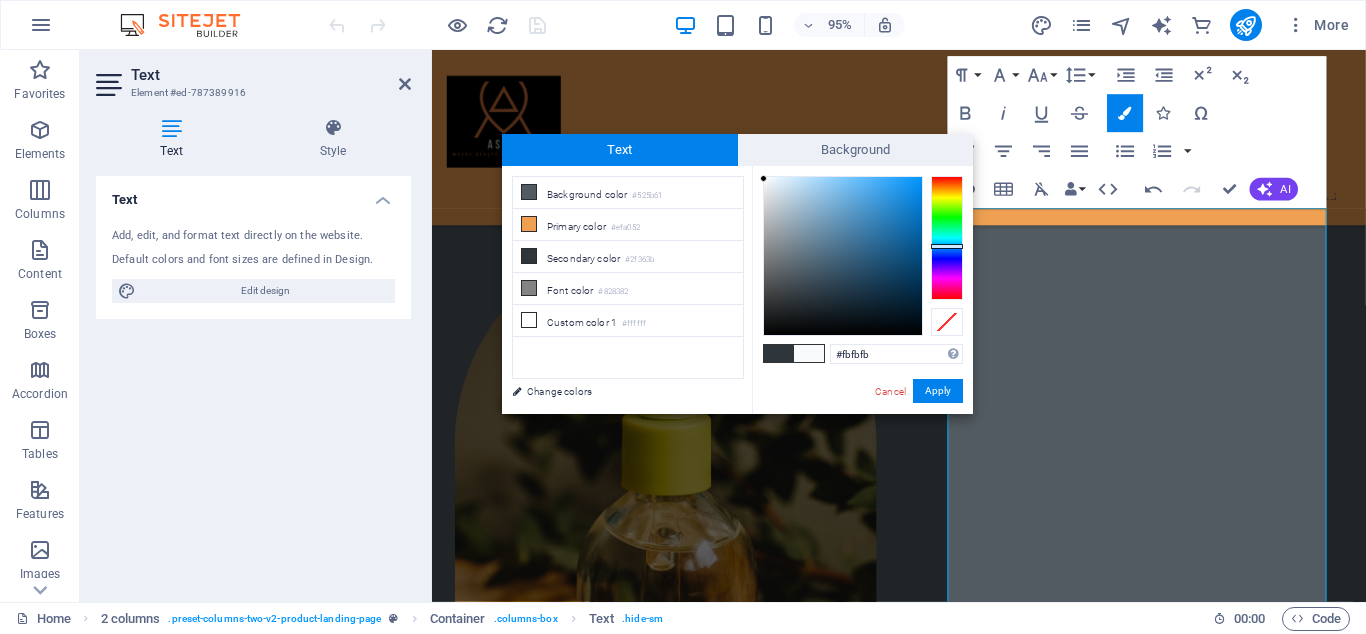 click at bounding box center (763, 178) 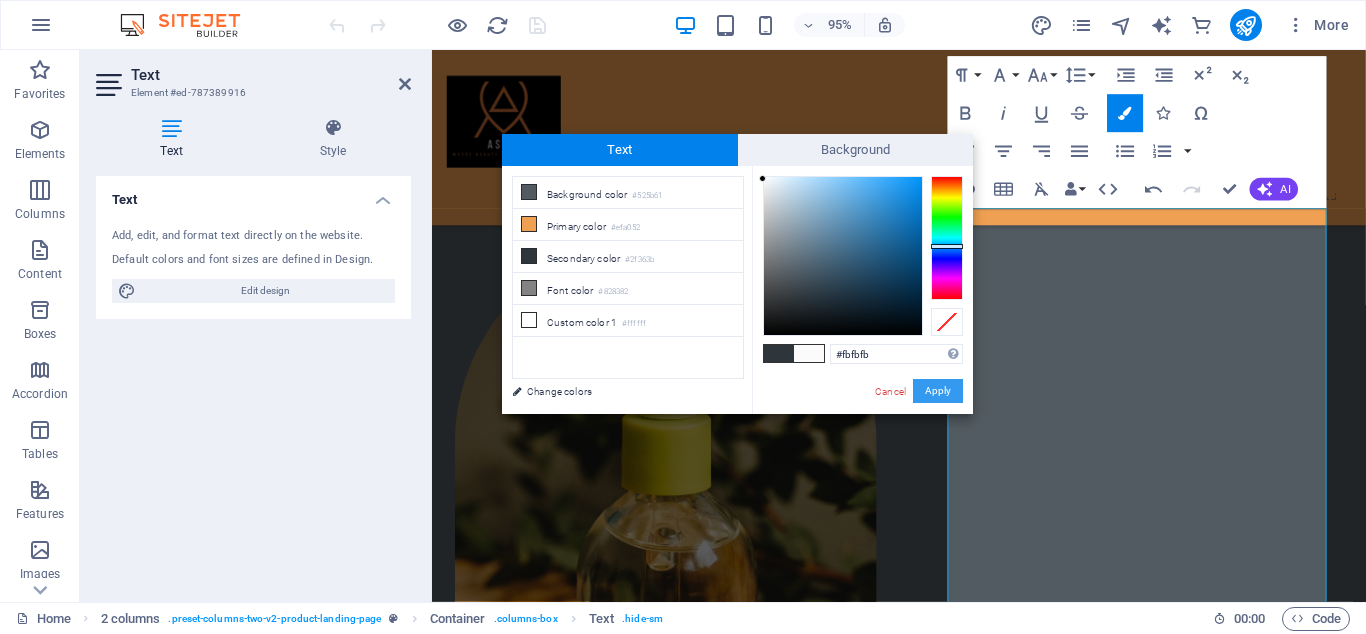 click on "Apply" at bounding box center (938, 391) 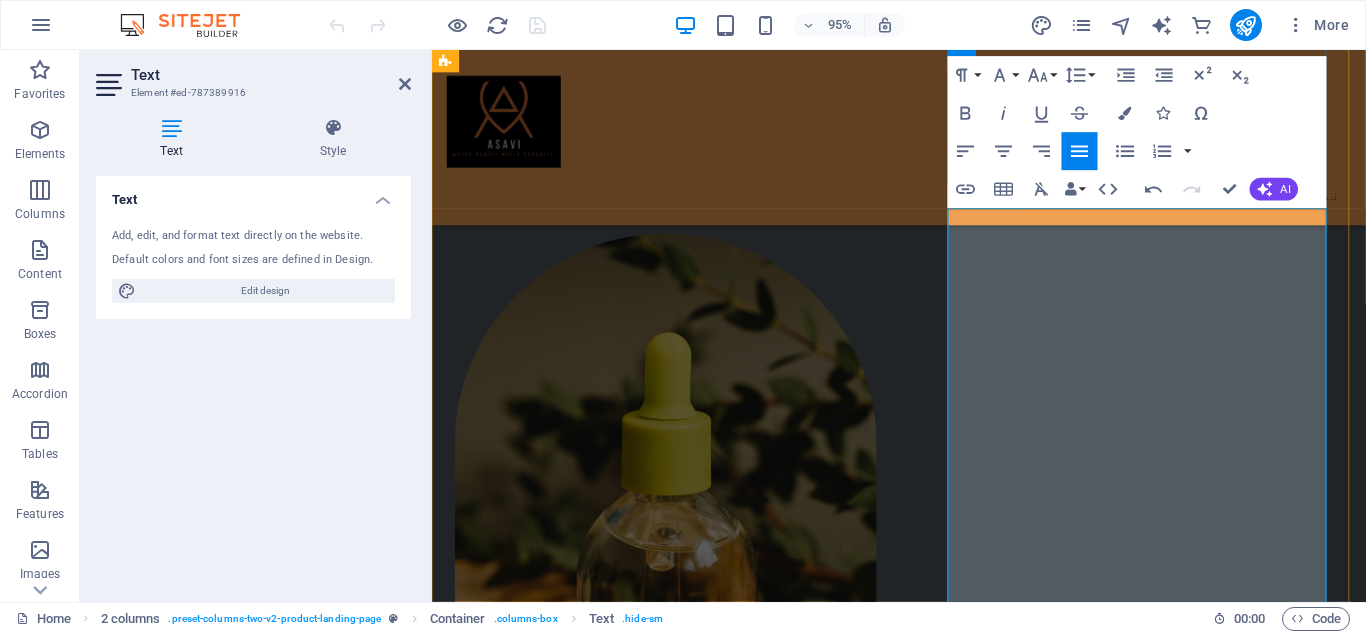 click on "برند  آساوی  (آسایش و زیبایی) همراه همیشگی شما برای انتخاب محصولات باکیفیت  سلامت، آرایشی و بهداشتی  است. با تنوعی بینظیر از برندهای معتبر داخلی و خارجی، هر آنچه برای مراقبت از خود و خانوادهتان نیاز دارید، با اطمینان و سهولت از  فروشگاه آنلاین آساوی  تهیه کنید." at bounding box center (660, 1463) 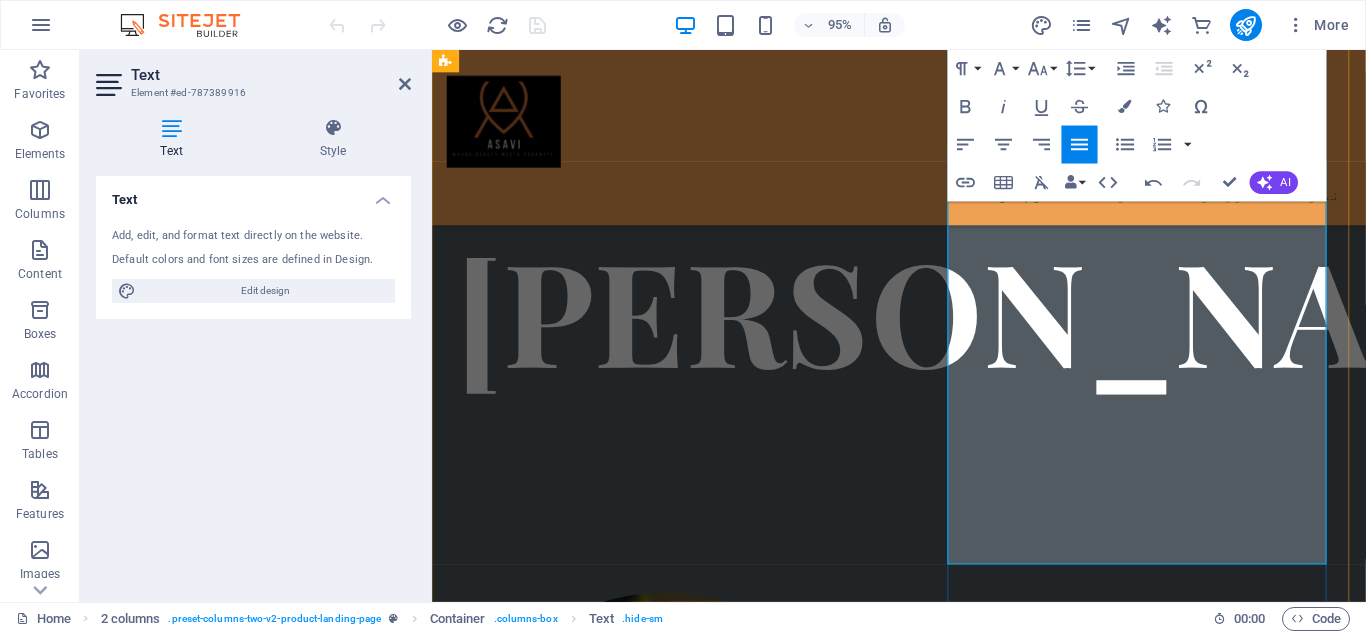 scroll, scrollTop: 1127, scrollLeft: 0, axis: vertical 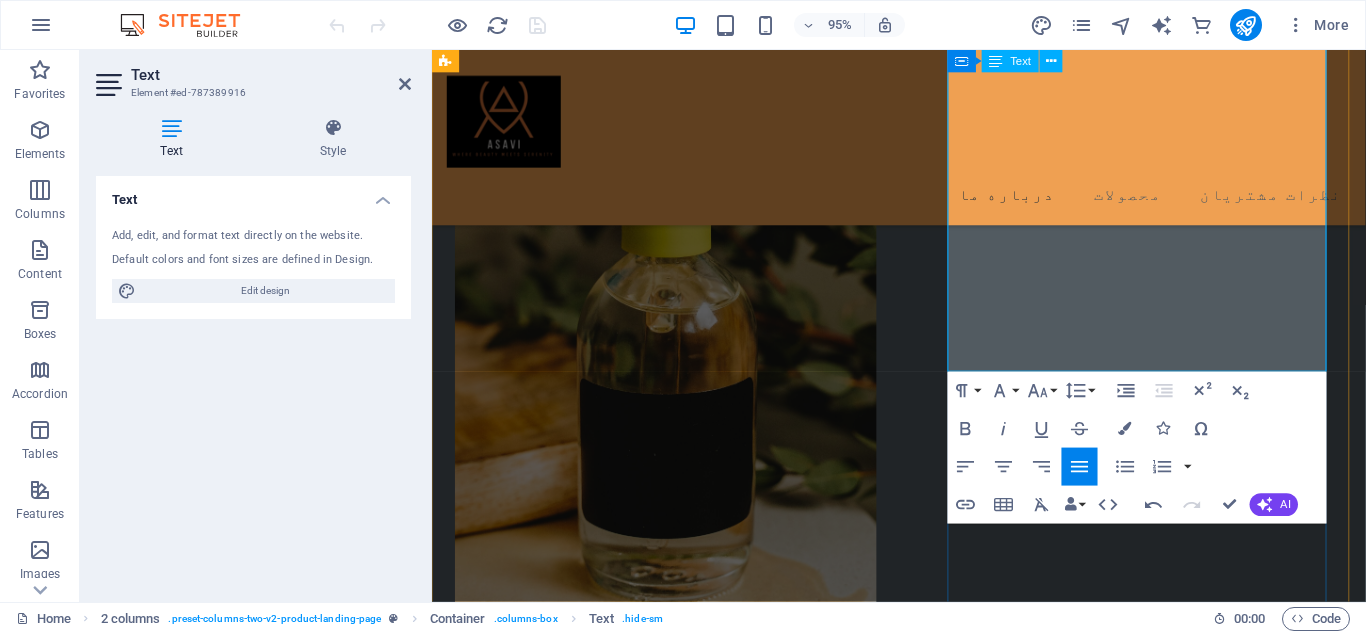 click on "📞  پشتیبانی حرفهای  پاسخگوی شما در هر مرحله" at bounding box center (672, 1551) 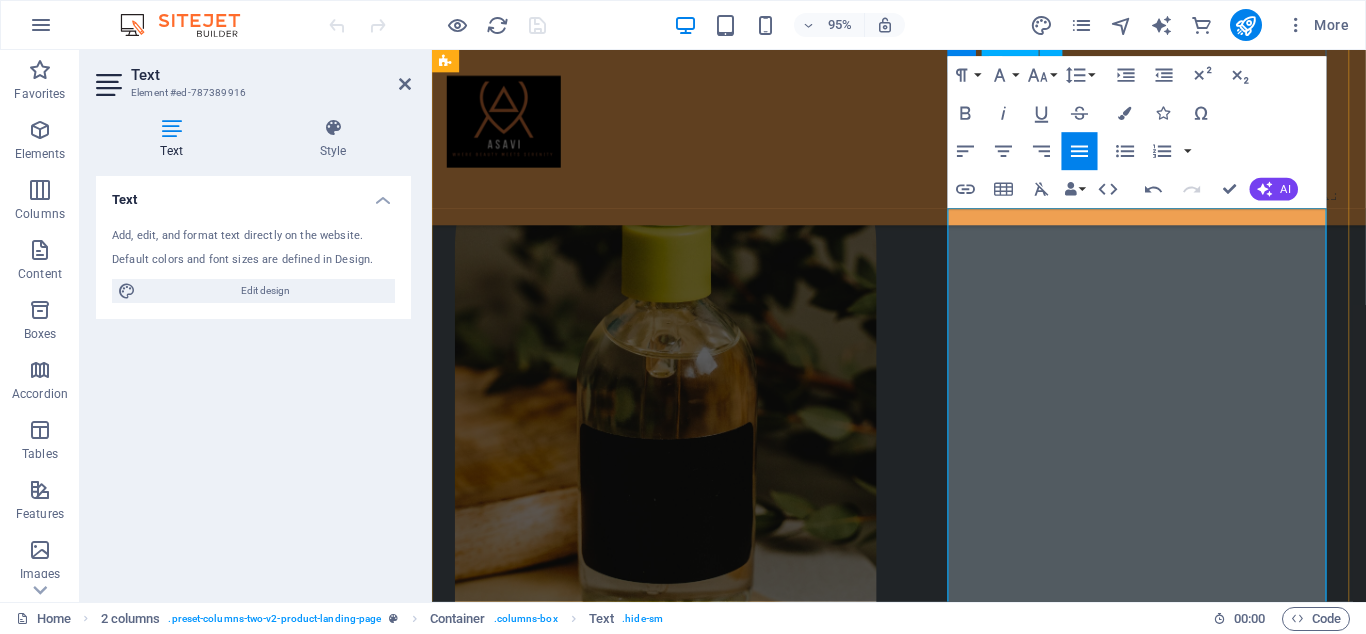 scroll, scrollTop: 876, scrollLeft: 0, axis: vertical 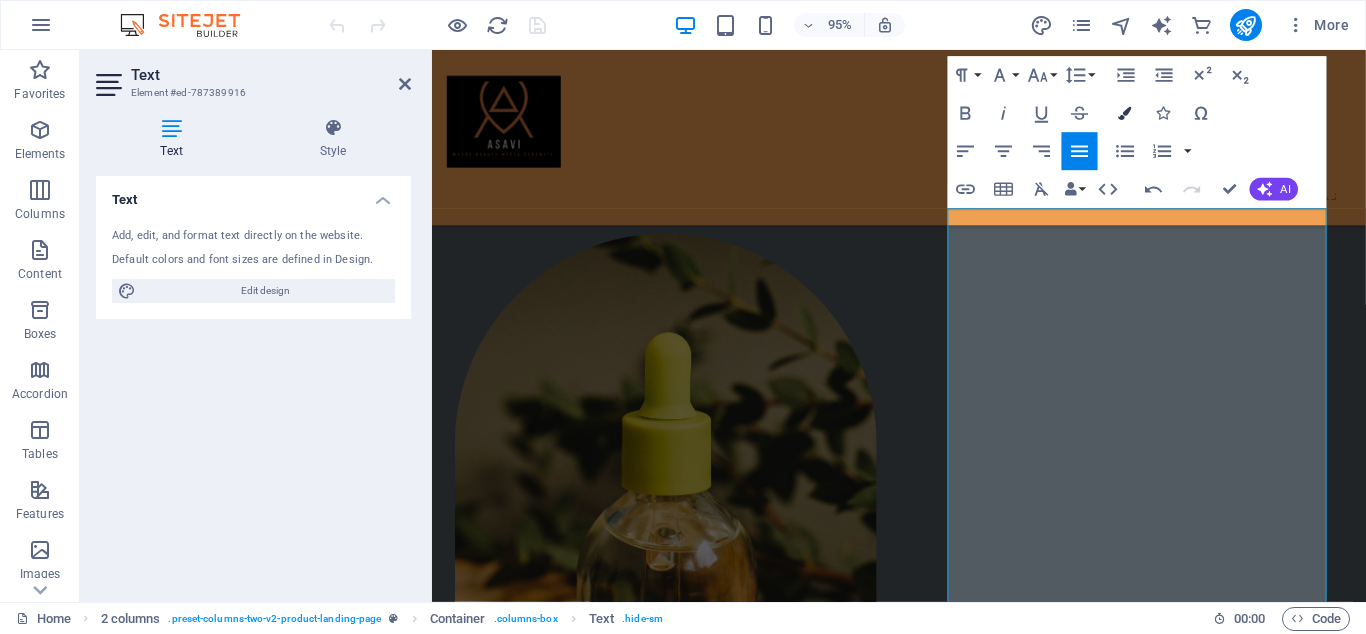 click at bounding box center [1125, 113] 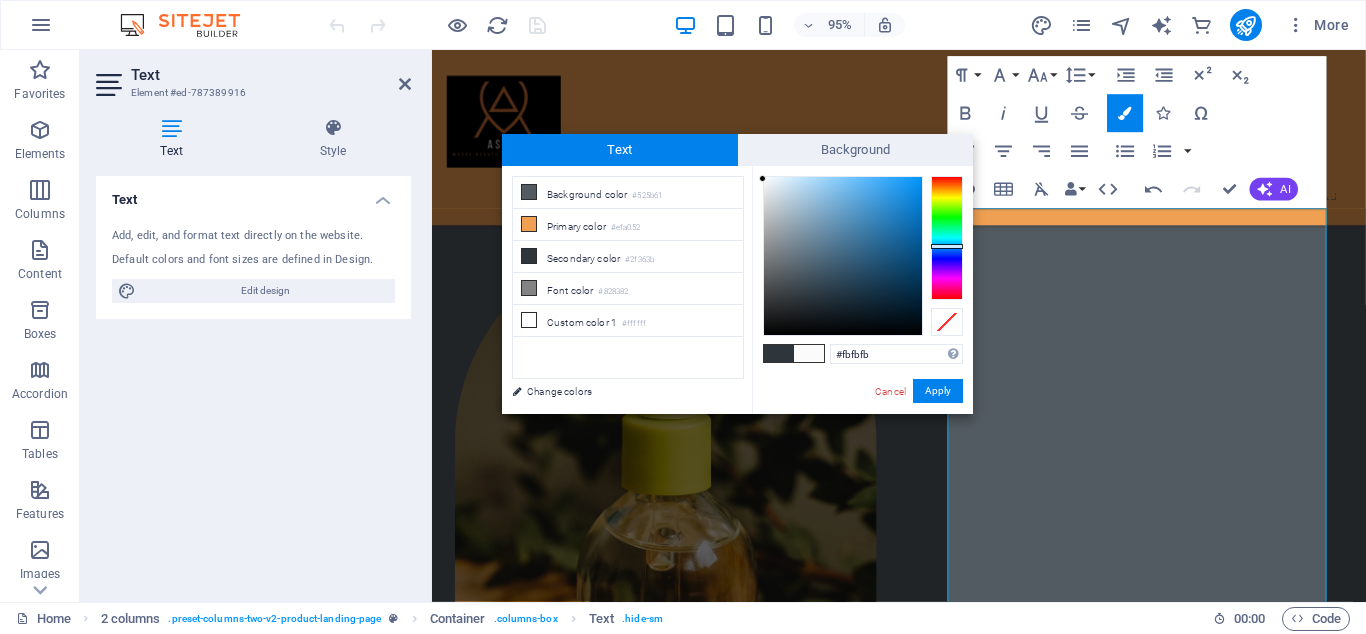 click at bounding box center (809, 353) 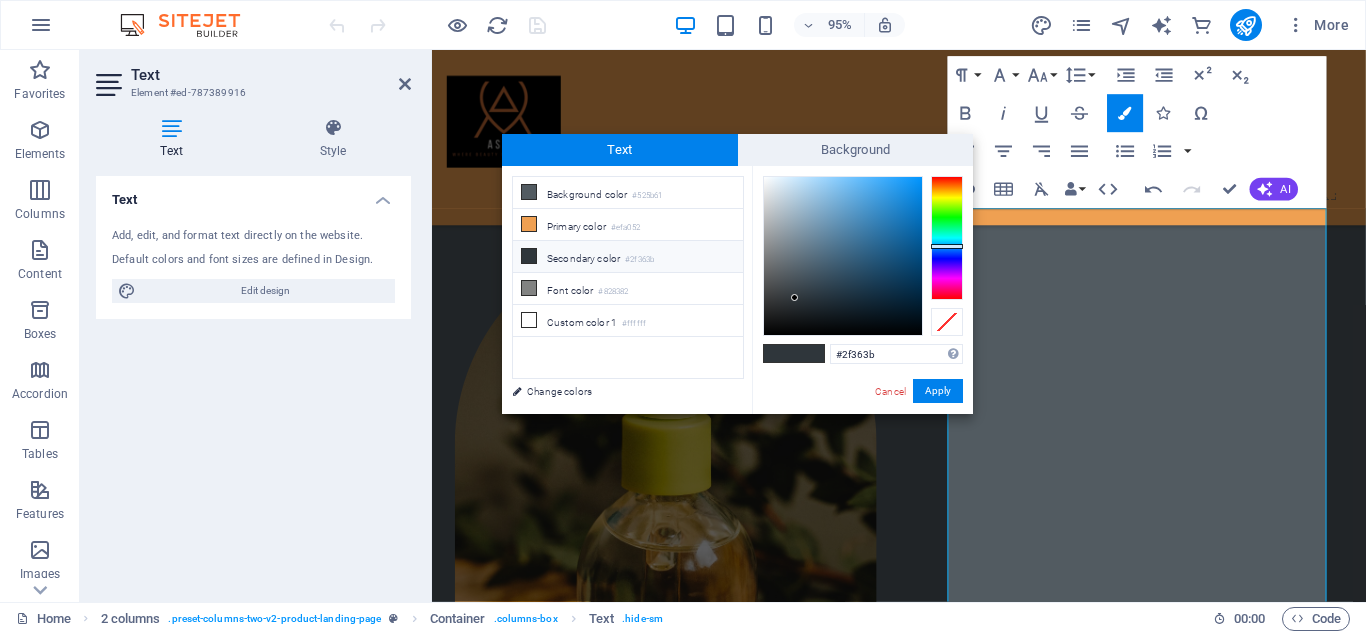 click at bounding box center [809, 353] 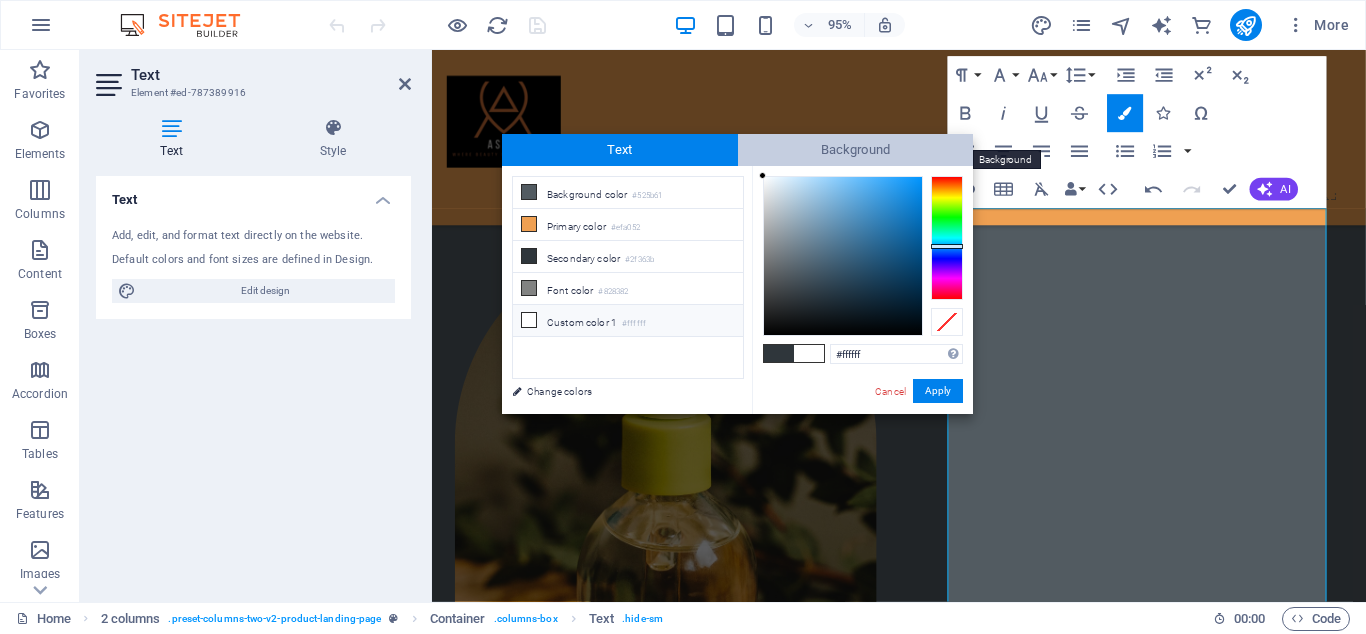 drag, startPoint x: 797, startPoint y: 286, endPoint x: 745, endPoint y: 147, distance: 148.40822 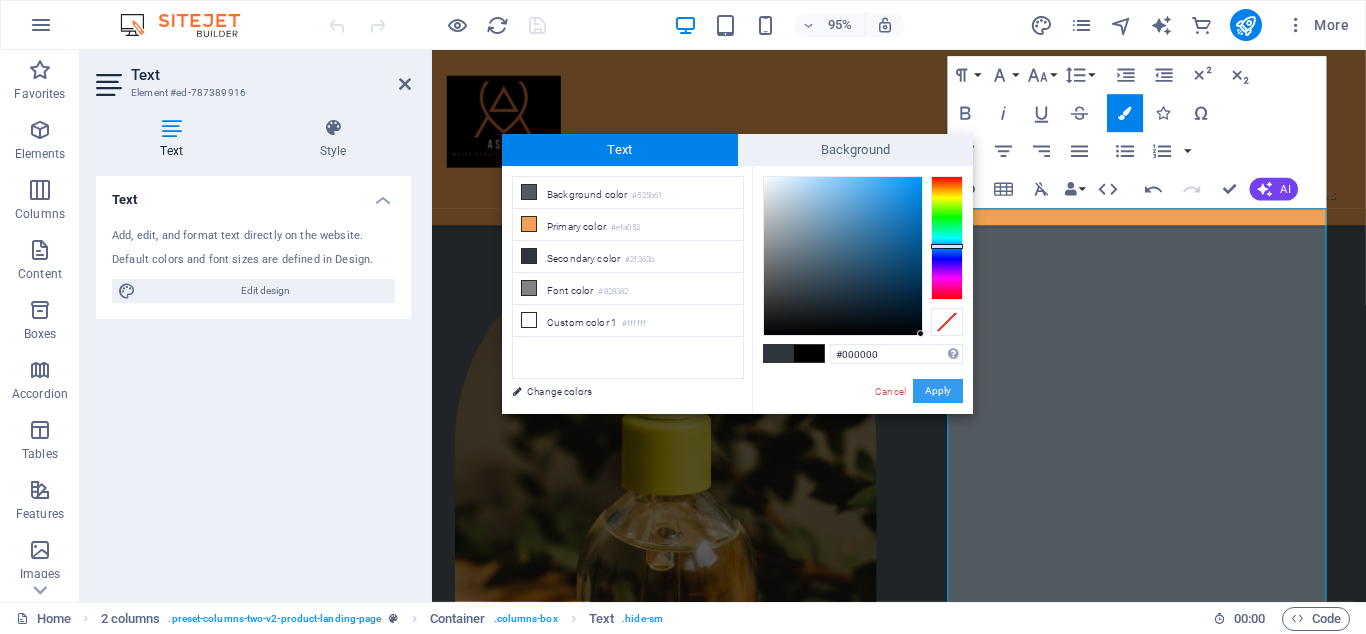 click on "Apply" at bounding box center [938, 391] 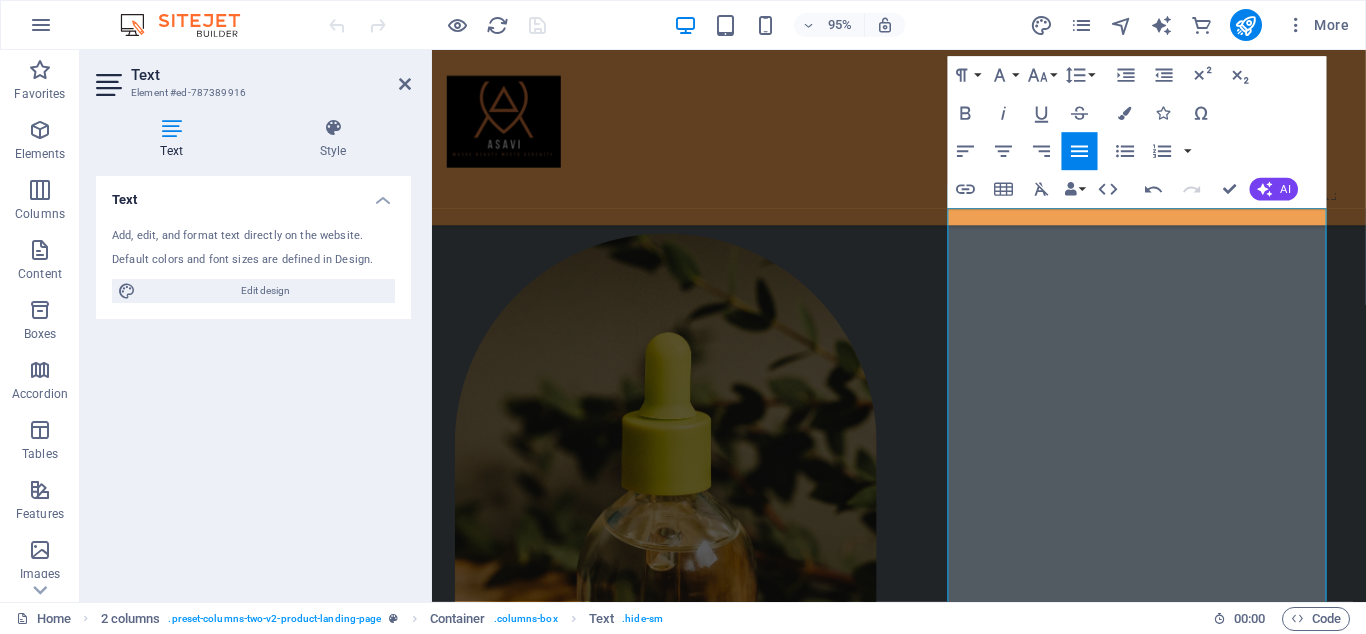 click on "Drag here to replace the existing content. Press “Ctrl” if you want to create a new element.
Container   H1   2 columns   Container   Banner   Menu Bar   Banner   Text   Text   Spacer Paragraph Format Normal Heading 1 Heading 2 Heading 3 Heading 4 Heading 5 Heading 6 Code Font Family Arial Georgia Impact Tahoma Times New Roman Verdana Playfair Display Roboto Font Size 8 9 10 11 12 14 18 24 30 36 48 60 72 96 Line Height Default Single 1.15 1.5 Double Increase Indent Decrease Indent Superscript Subscript Bold Italic Underline Strikethrough Colors Icons Special Characters Align Left Align Center Align Right Align Justify Unordered List   Default Circle Disc Square    Ordered List   Default Lower Alpha Lower Greek Lower Roman Upper Alpha Upper Roman    Insert Link Insert Table Clear Formatting Data Bindings Company First name Last name Street ZIP code City Email Phone Mobile Fax Custom field 1 Custom field 2 Custom field 3 Custom field 4 Custom field 5 Custom field 6 HTML Undo Redo AI" at bounding box center (899, 326) 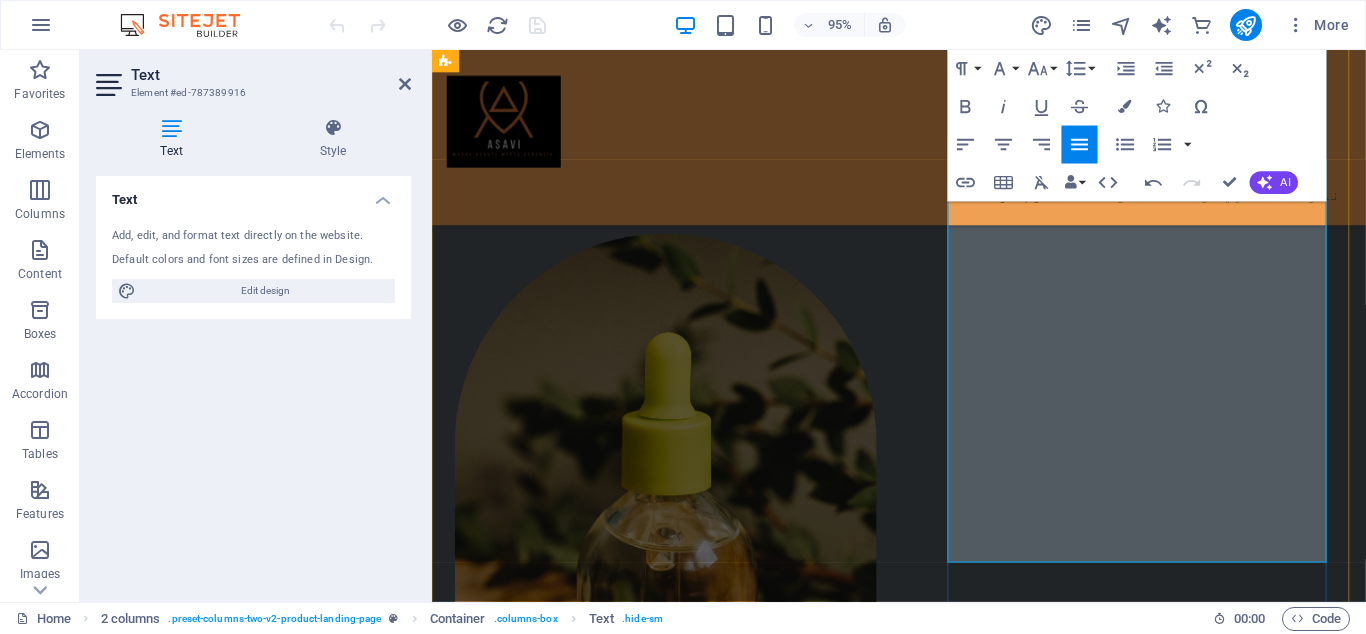 scroll, scrollTop: 1021, scrollLeft: 0, axis: vertical 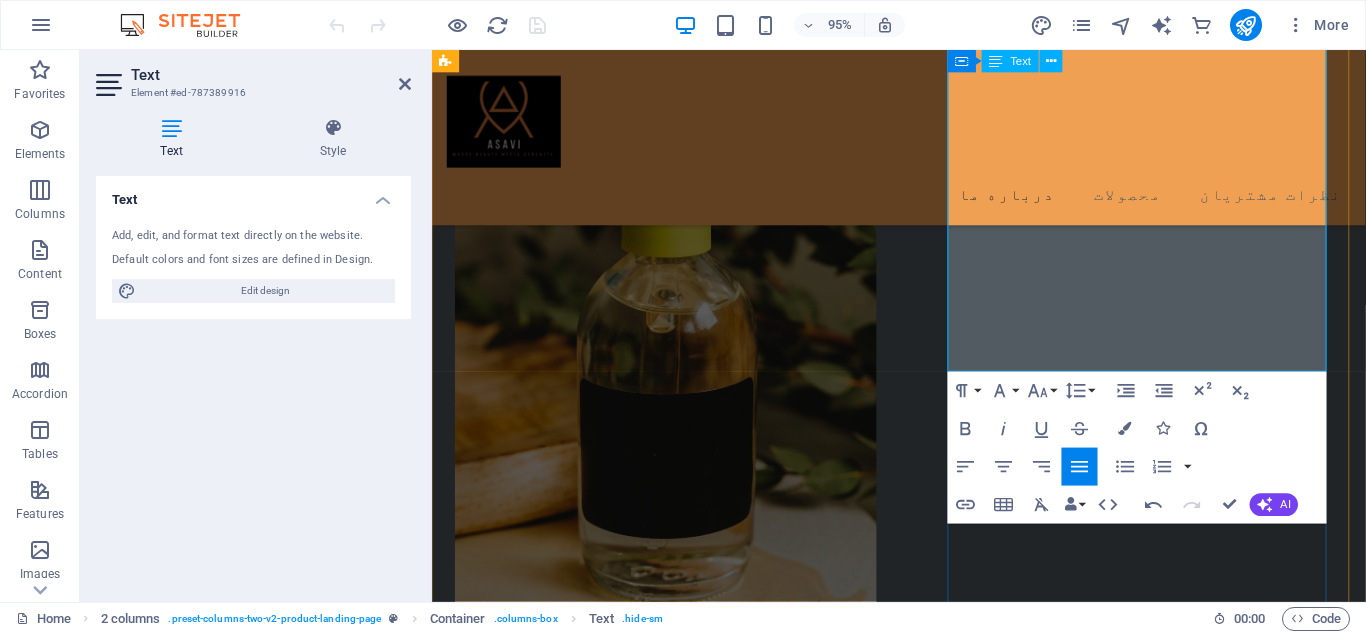 click on "📞  پشتیبانی حرفهای  پاسخگوی شما در هر مرحله" at bounding box center [672, 1551] 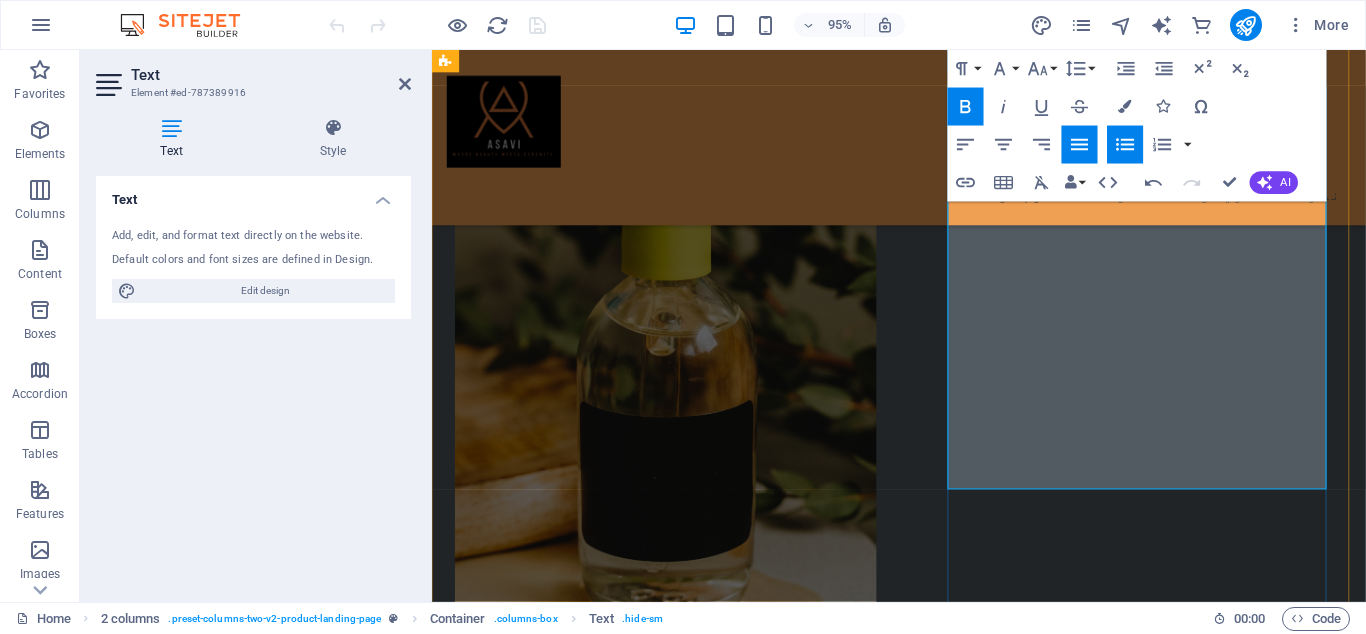 scroll, scrollTop: 1002, scrollLeft: 0, axis: vertical 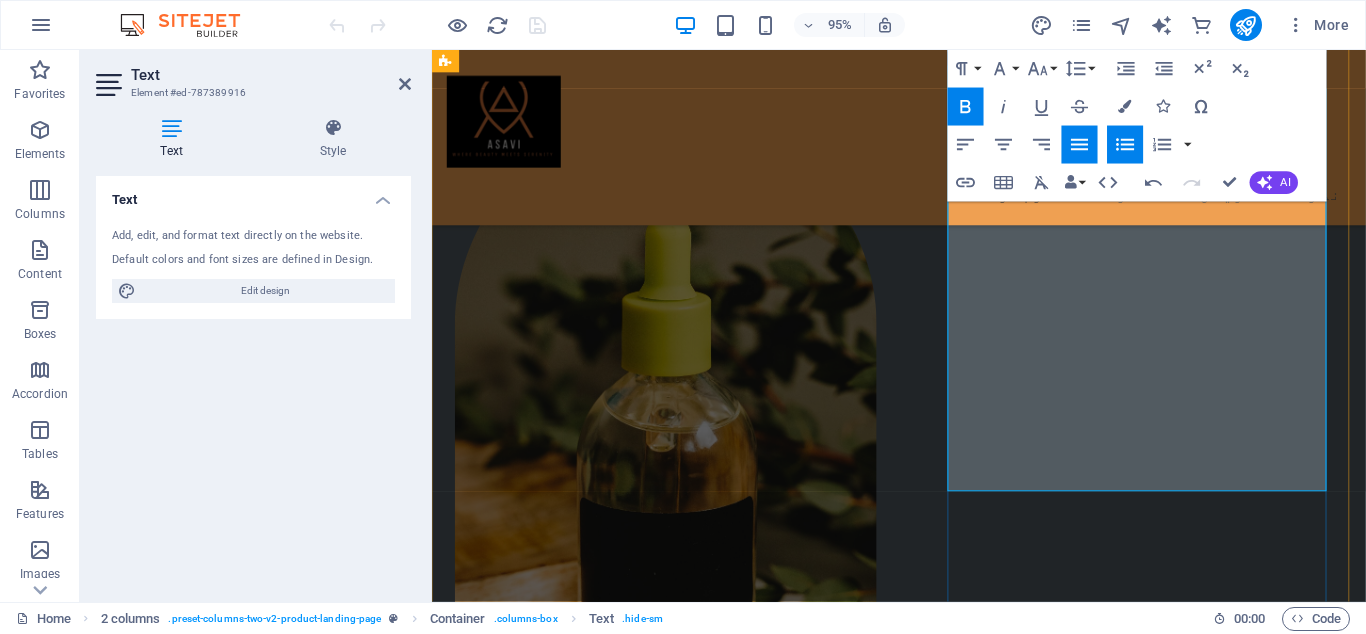click on "تضمین اصالت و کیفیت" at bounding box center (737, 1496) 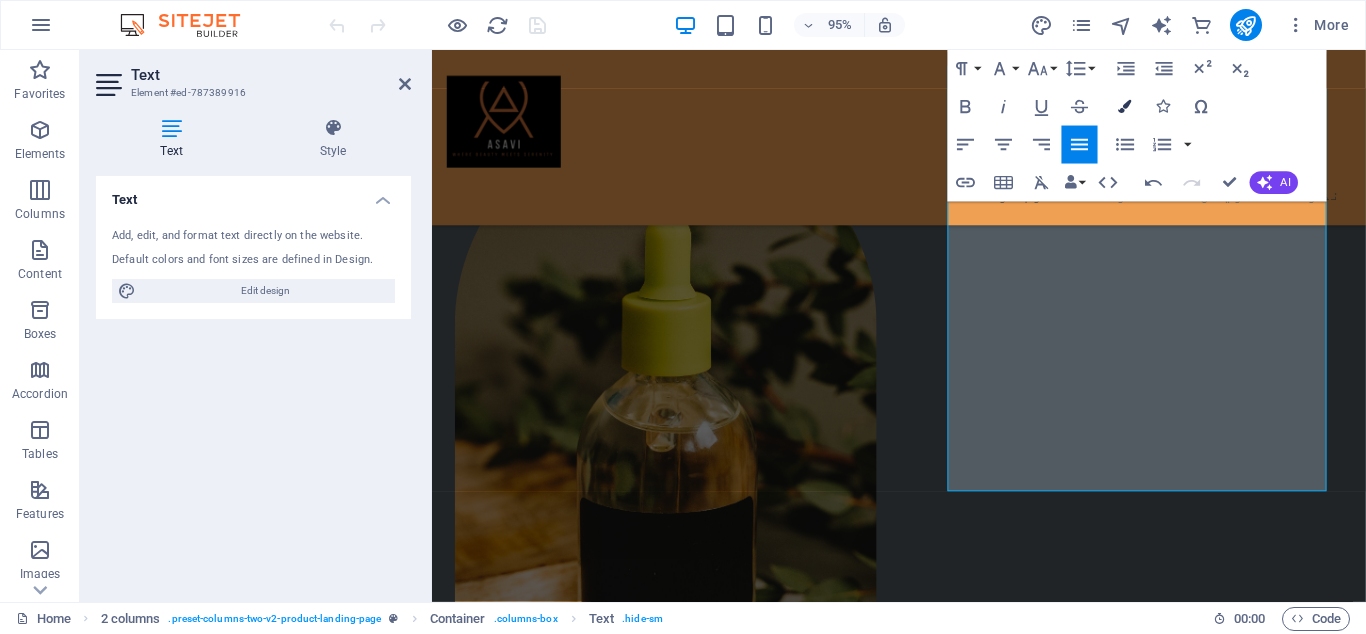click on "Colors" at bounding box center [1125, 107] 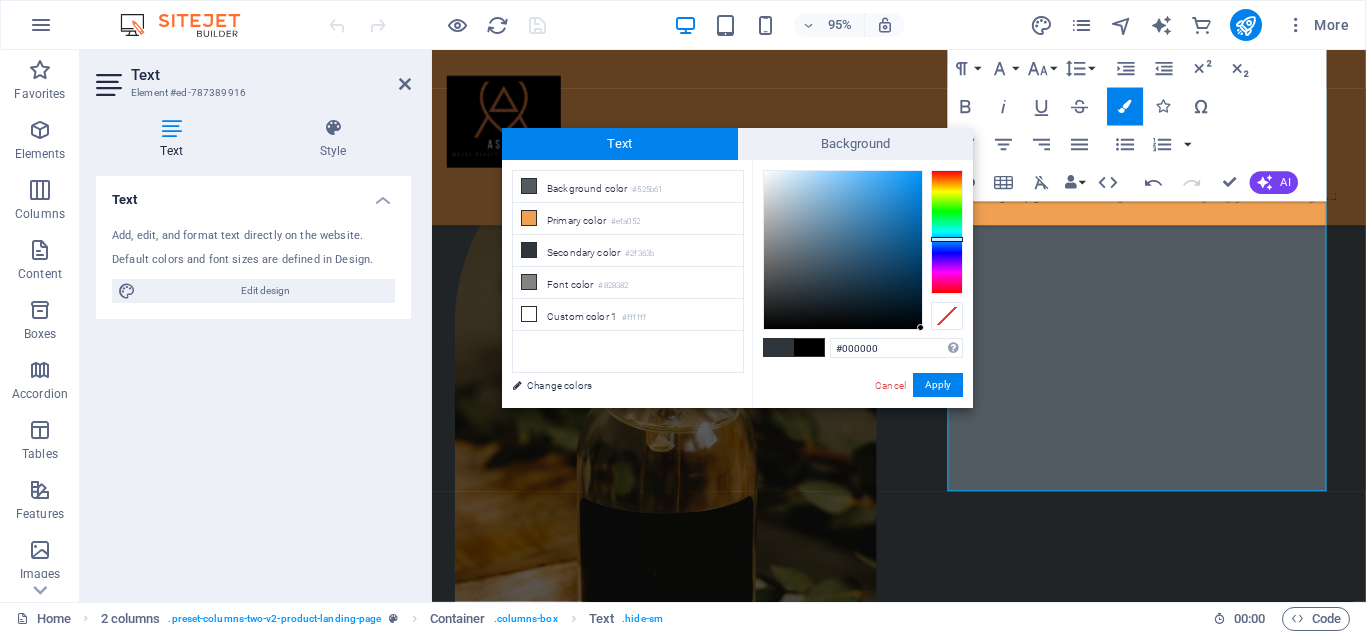 click at bounding box center [809, 347] 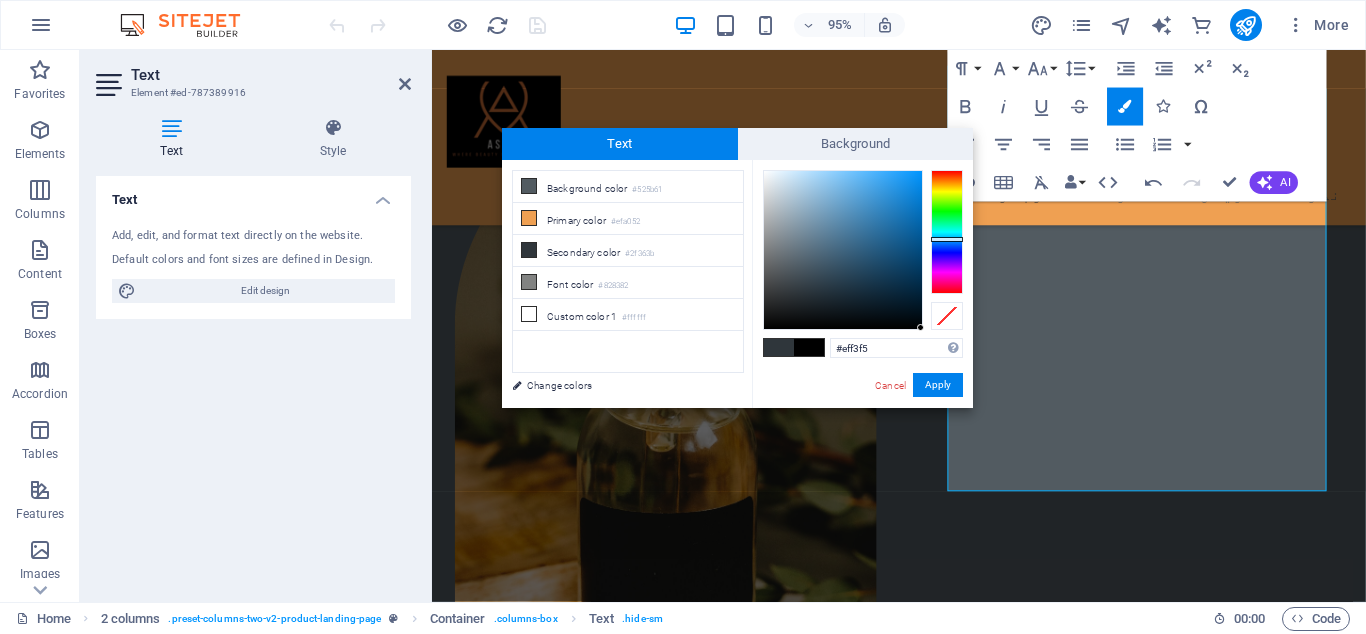click at bounding box center (843, 250) 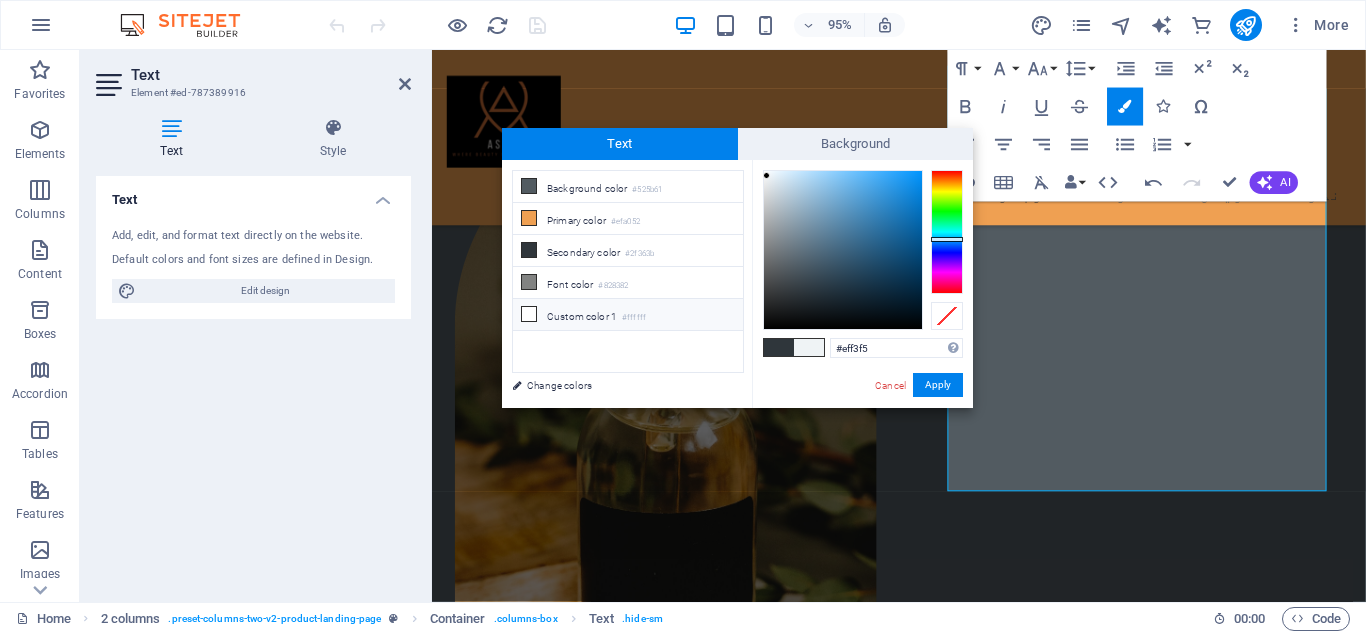 click on "Custom color 1
#ffffff" at bounding box center (628, 315) 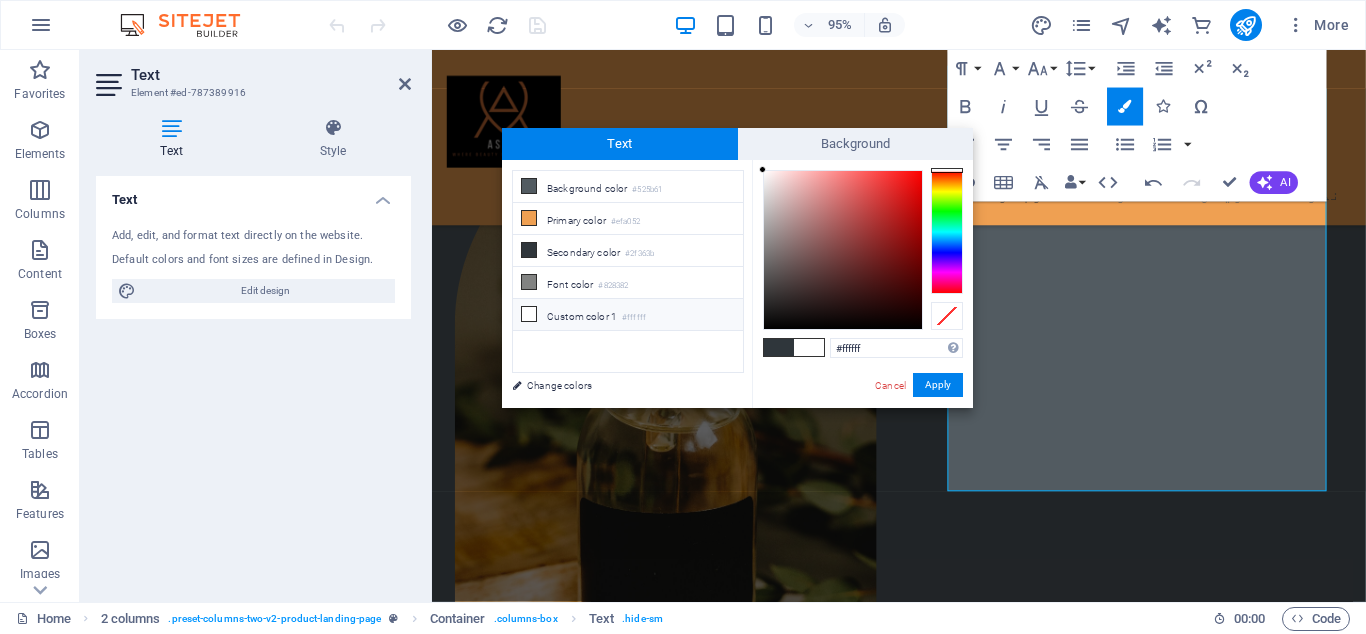drag, startPoint x: 564, startPoint y: 305, endPoint x: 544, endPoint y: 310, distance: 20.615528 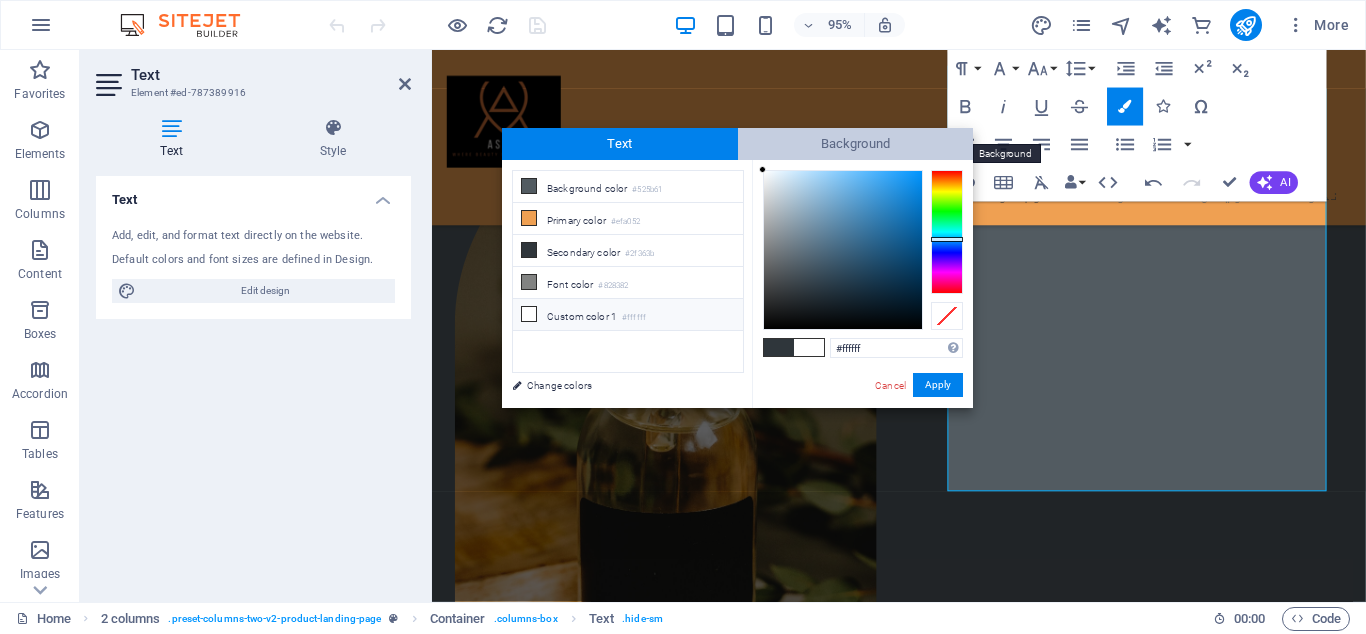 drag, startPoint x: 786, startPoint y: 191, endPoint x: 747, endPoint y: 147, distance: 58.796257 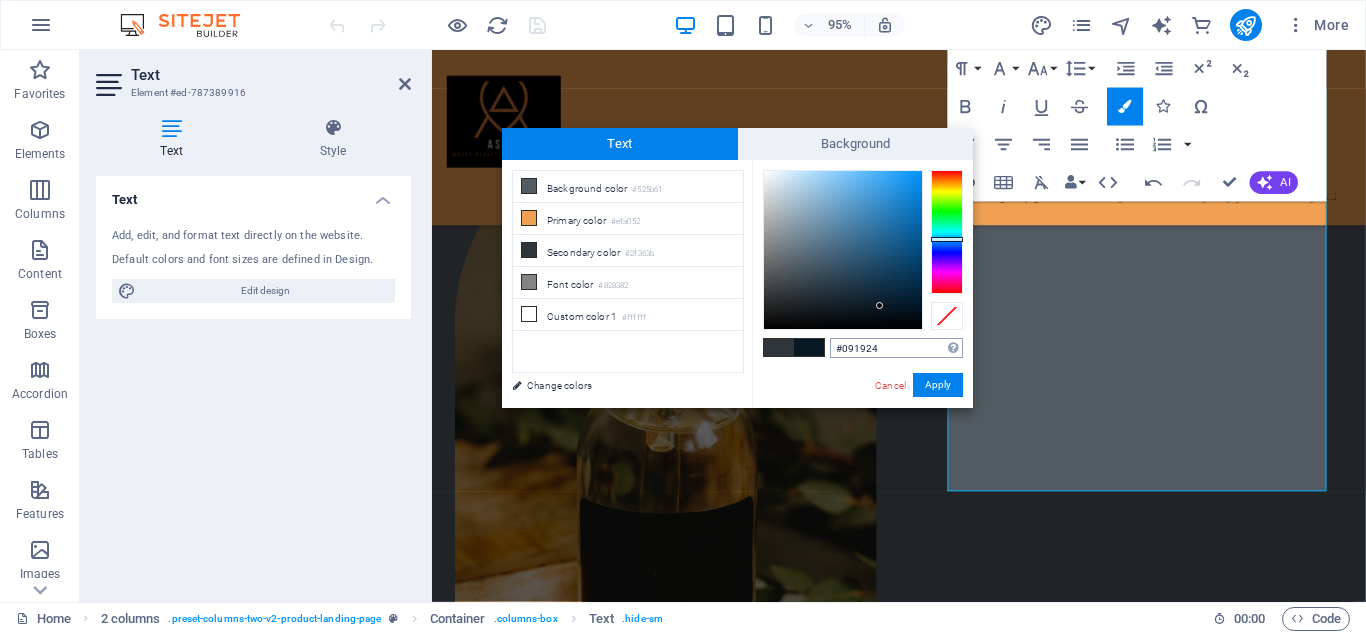 type on "#000000" 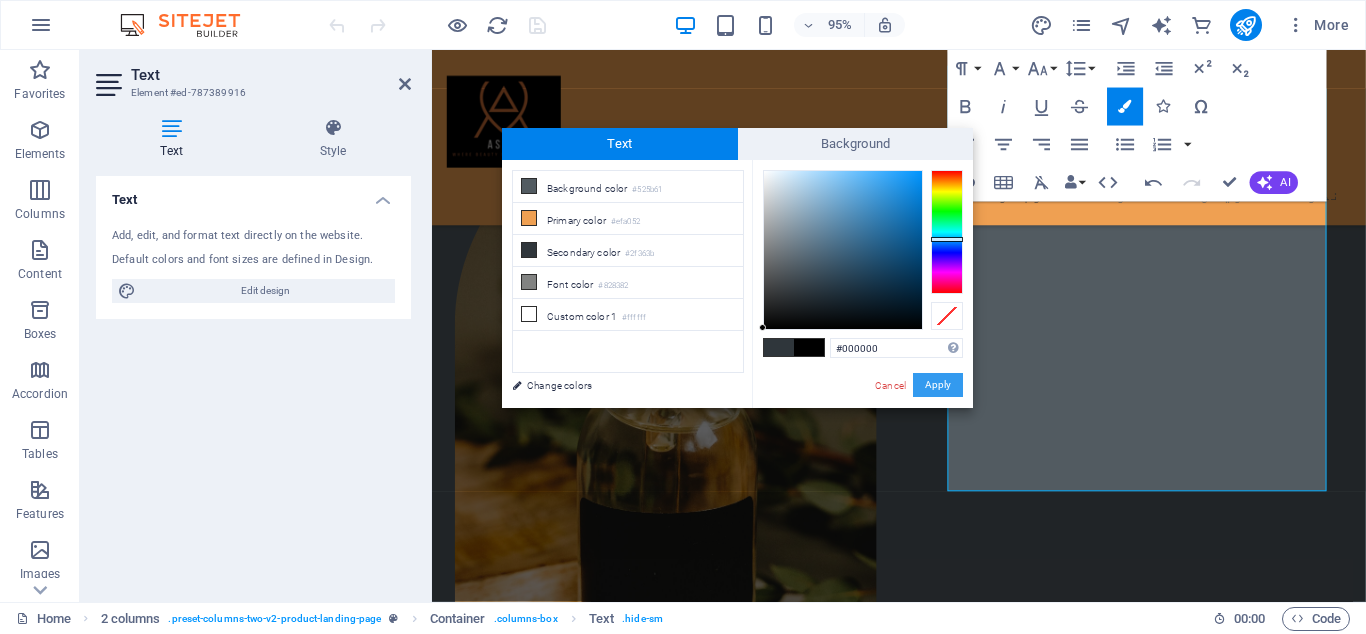 drag, startPoint x: 569, startPoint y: 381, endPoint x: 958, endPoint y: 379, distance: 389.00513 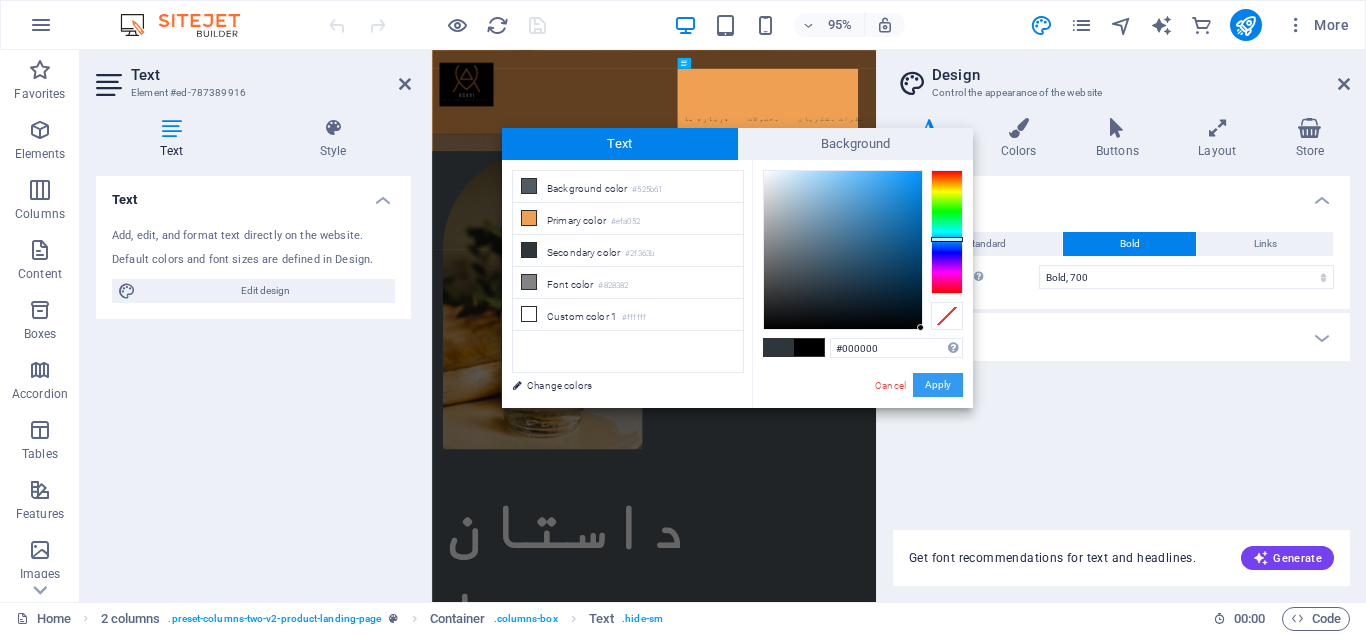 click on "Apply" at bounding box center [938, 385] 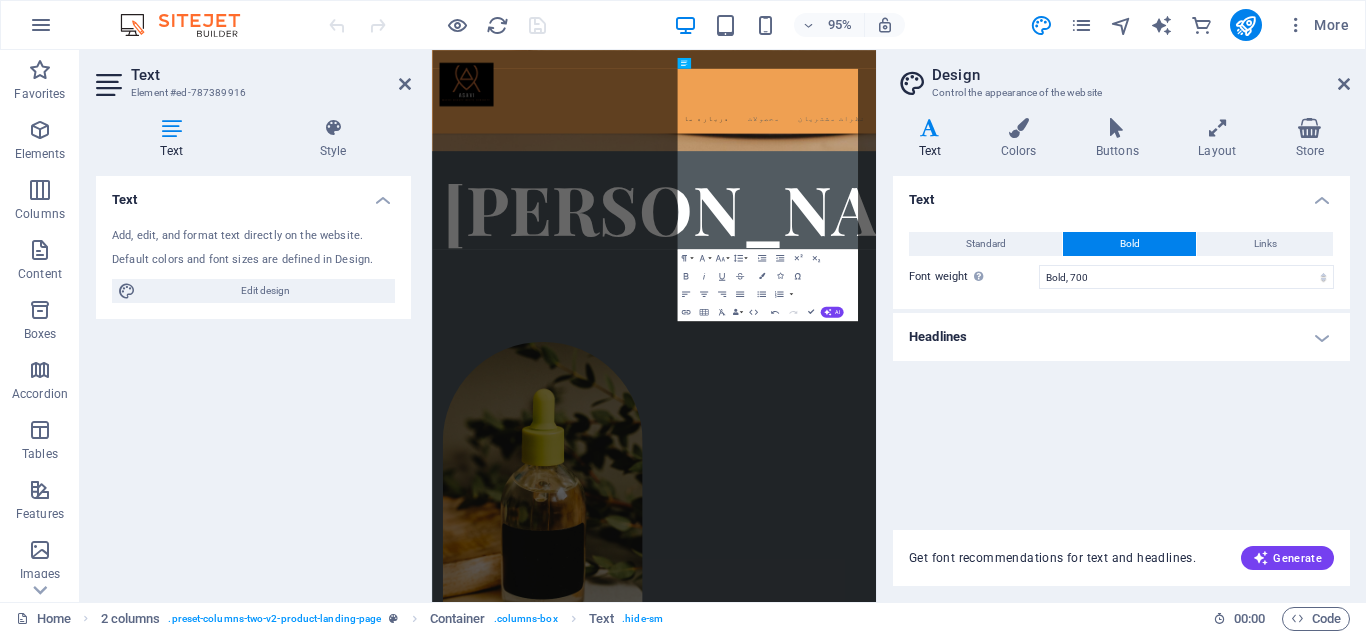 scroll, scrollTop: 1583, scrollLeft: 0, axis: vertical 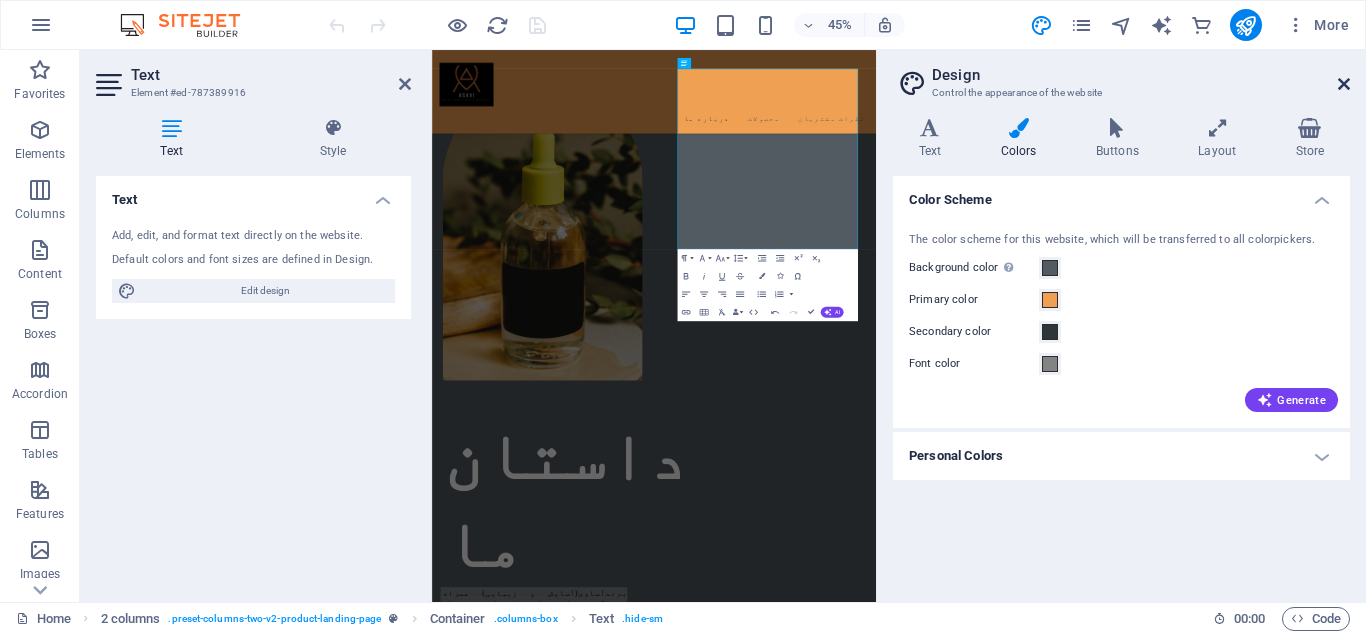 drag, startPoint x: 1347, startPoint y: 85, endPoint x: 463, endPoint y: 312, distance: 912.6801 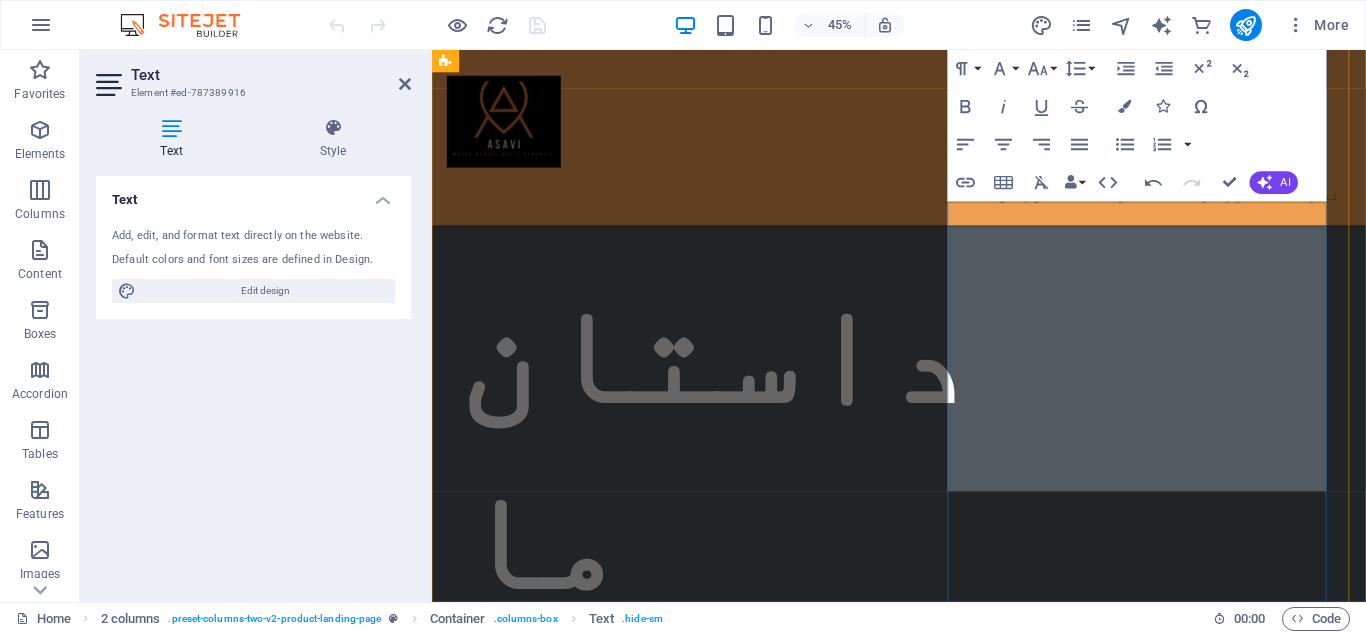 click on "💳  پرداخت امن  با چندین گزینه متنوع" at bounding box center (672, 1030) 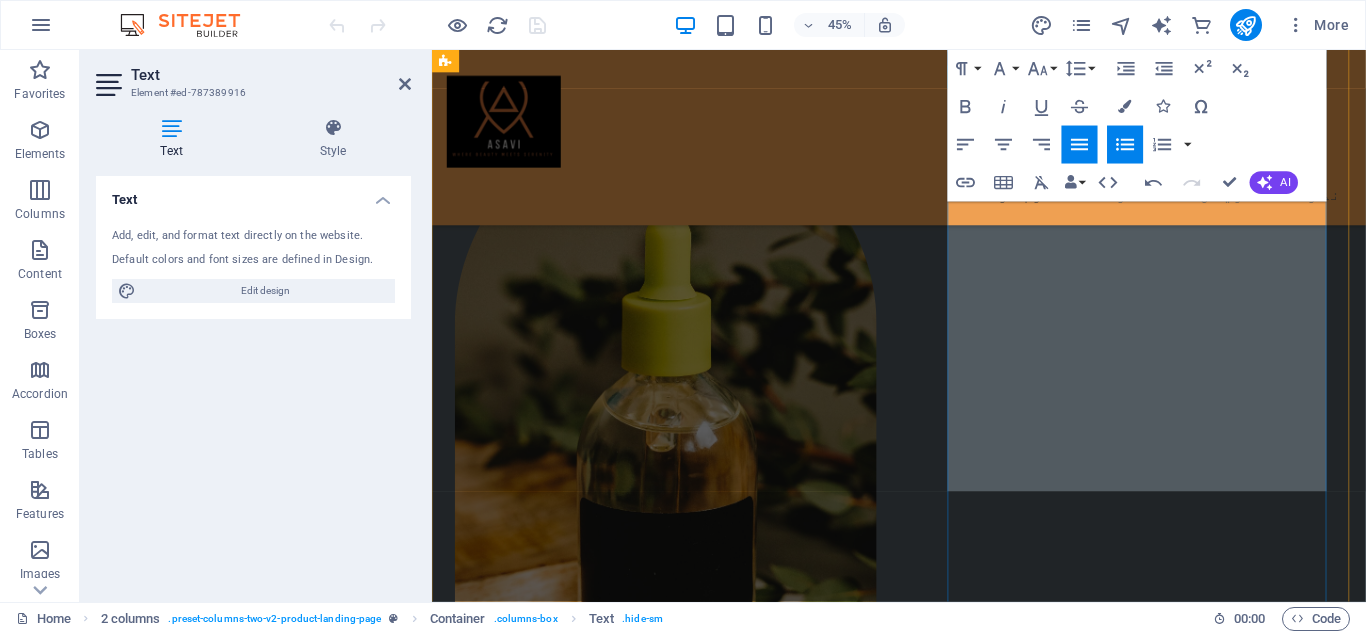click on "💳  پرداخت امن  با چندین گزینه متنوع" at bounding box center (672, 1611) 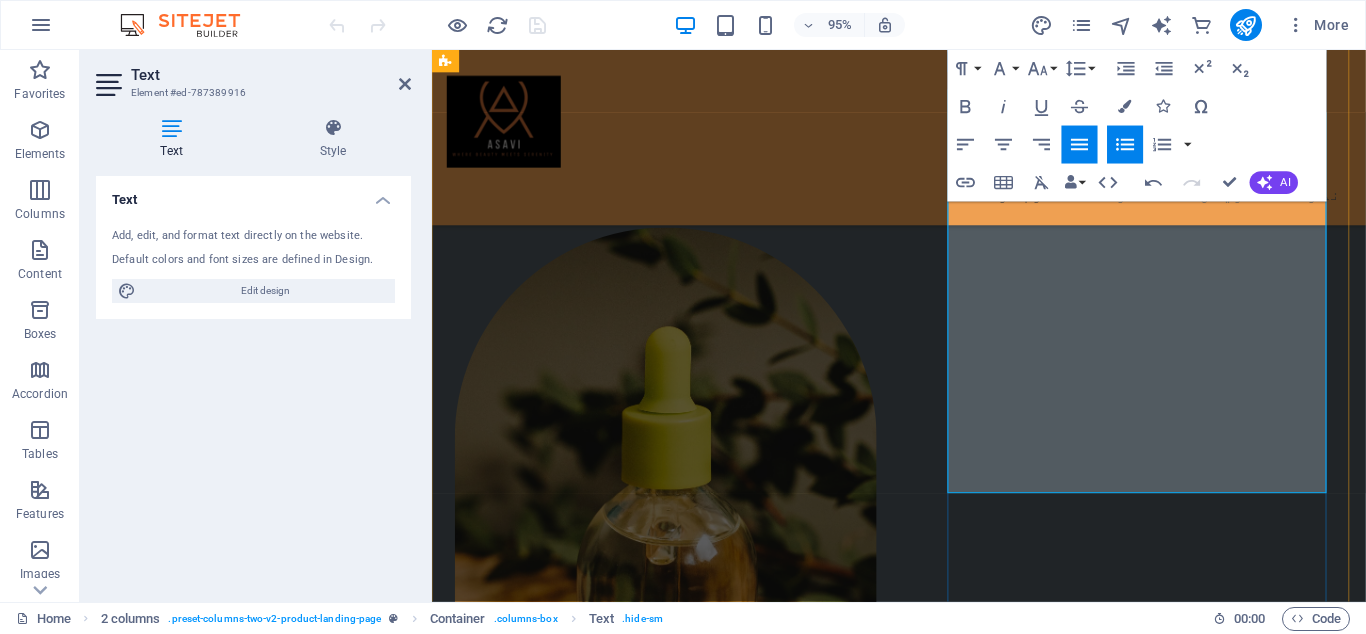 scroll, scrollTop: 876, scrollLeft: 0, axis: vertical 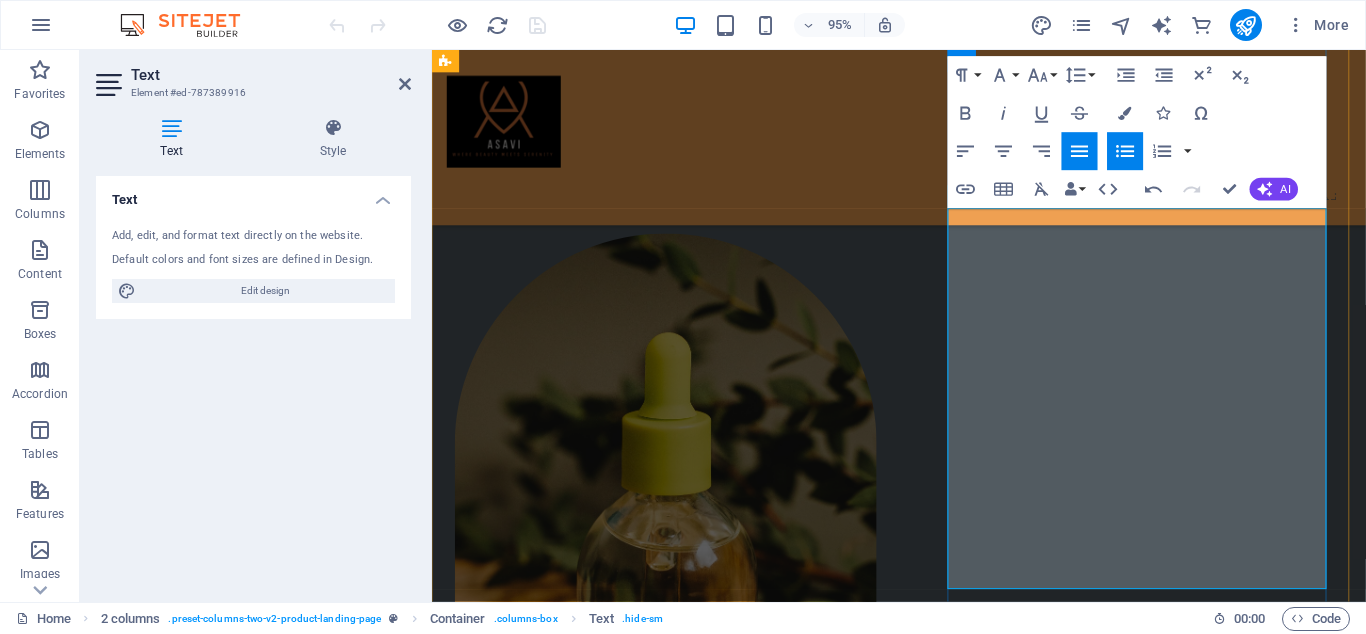 click on "✅  تضمین اصالت و کیفیت  تمام محصولات" at bounding box center [672, 1607] 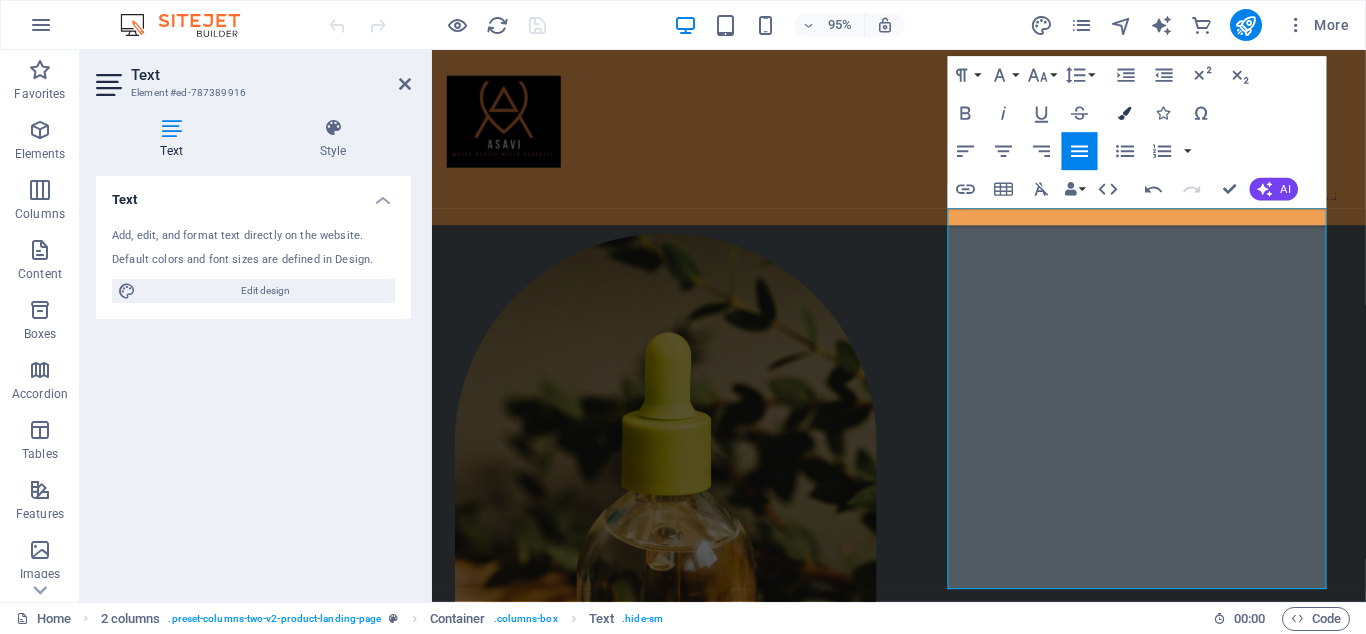 click at bounding box center [1125, 113] 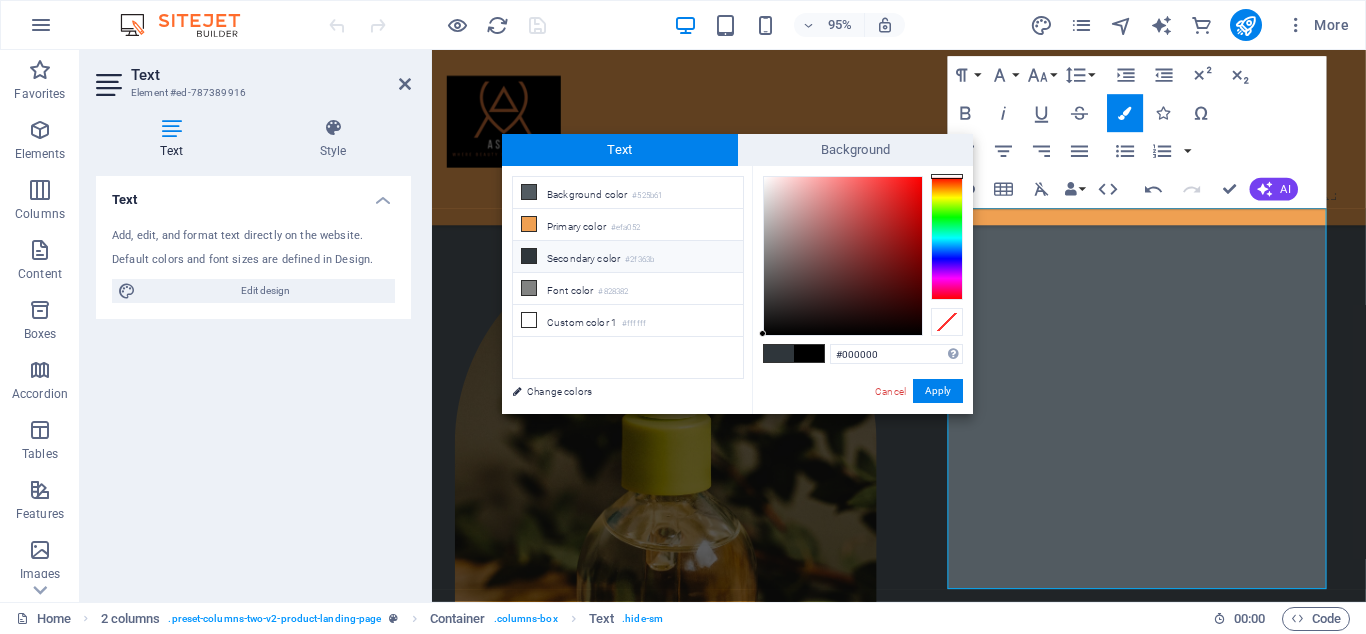 click on "#2f363b" at bounding box center [639, 260] 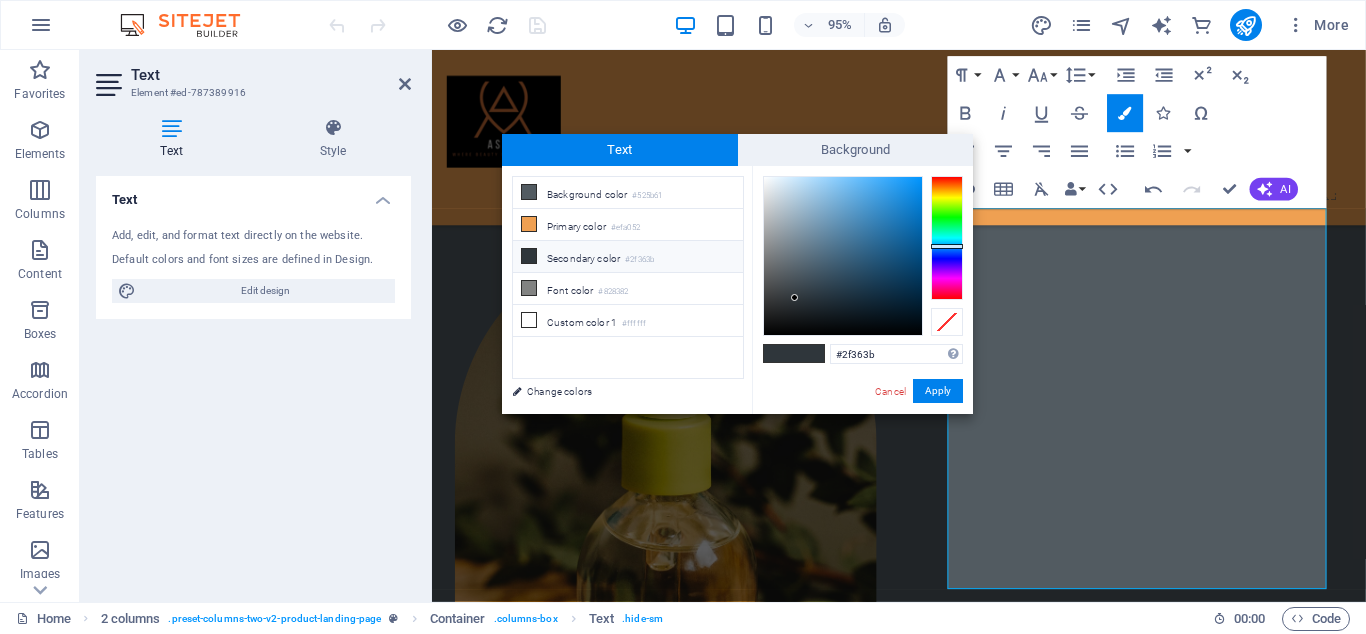 click on "Secondary color
#2f363b" at bounding box center (628, 257) 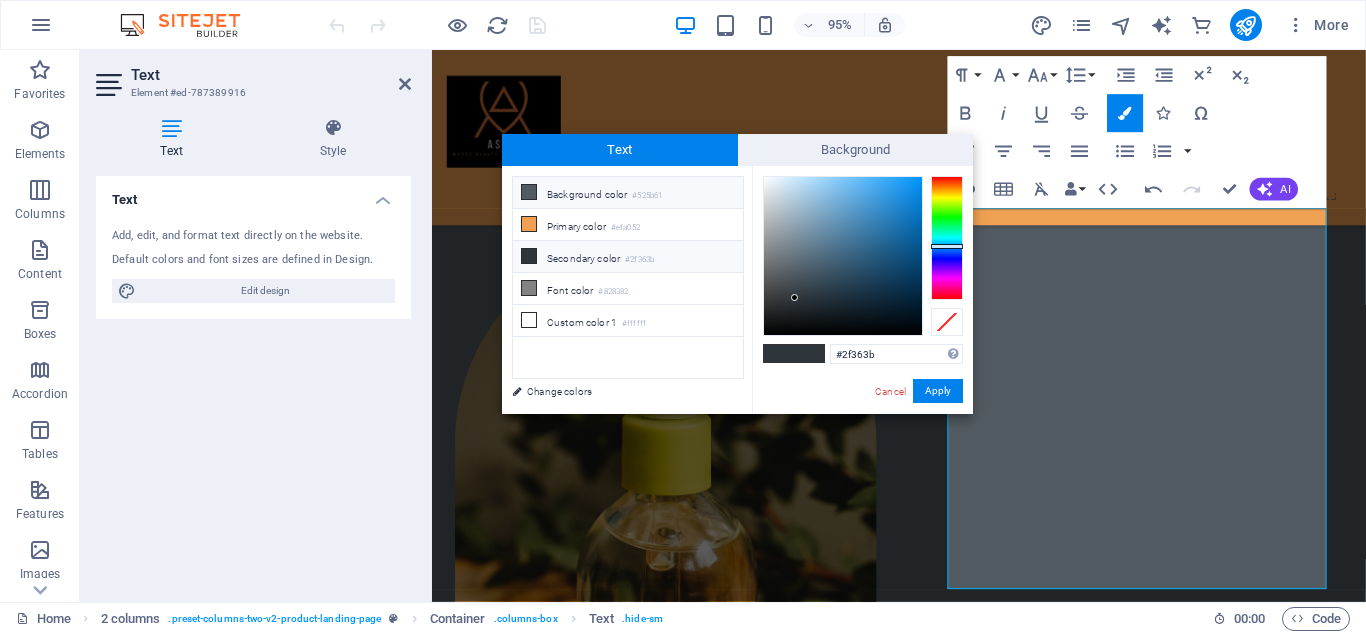 click on "Background color
#525b61" at bounding box center [628, 193] 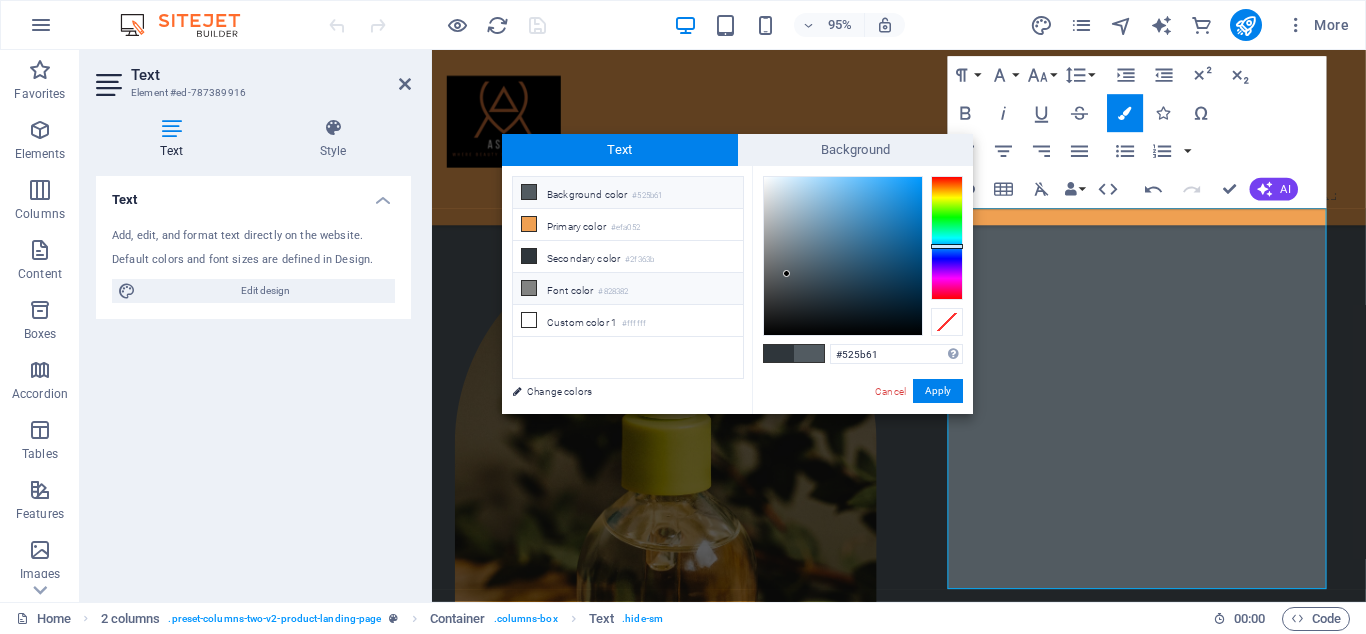 click on "Font color
#828382" at bounding box center (628, 289) 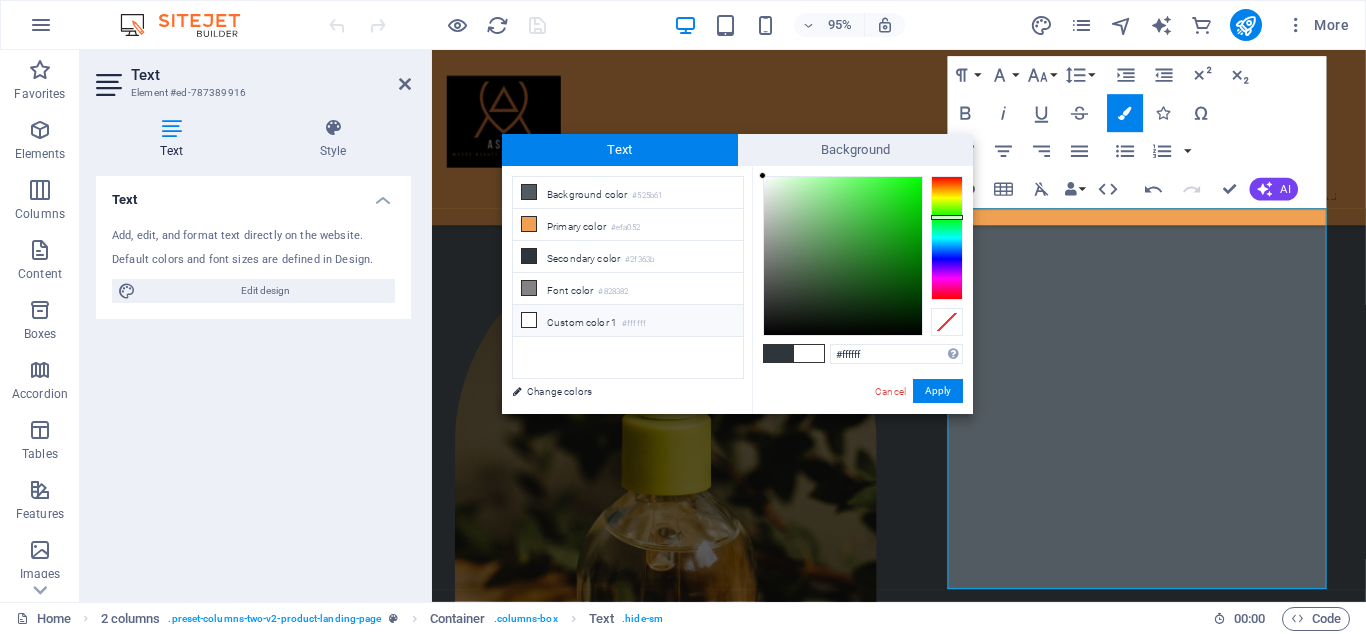 drag, startPoint x: 762, startPoint y: 252, endPoint x: 714, endPoint y: 146, distance: 116.3615 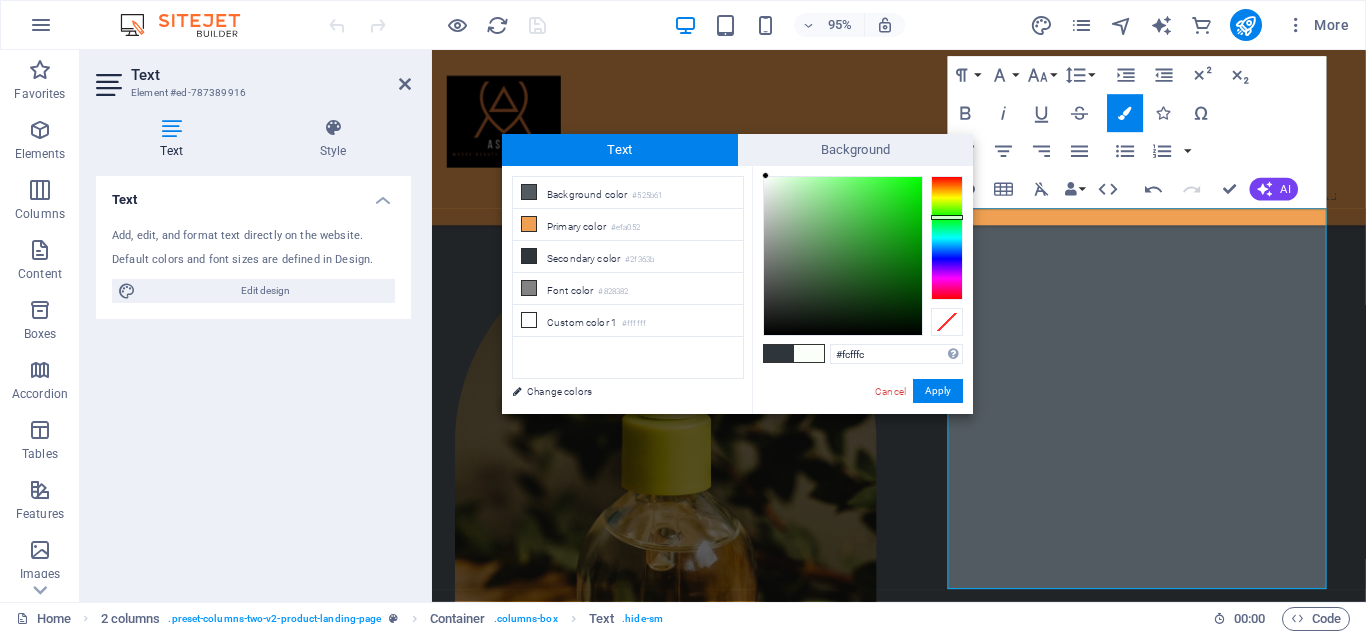 click at bounding box center [765, 175] 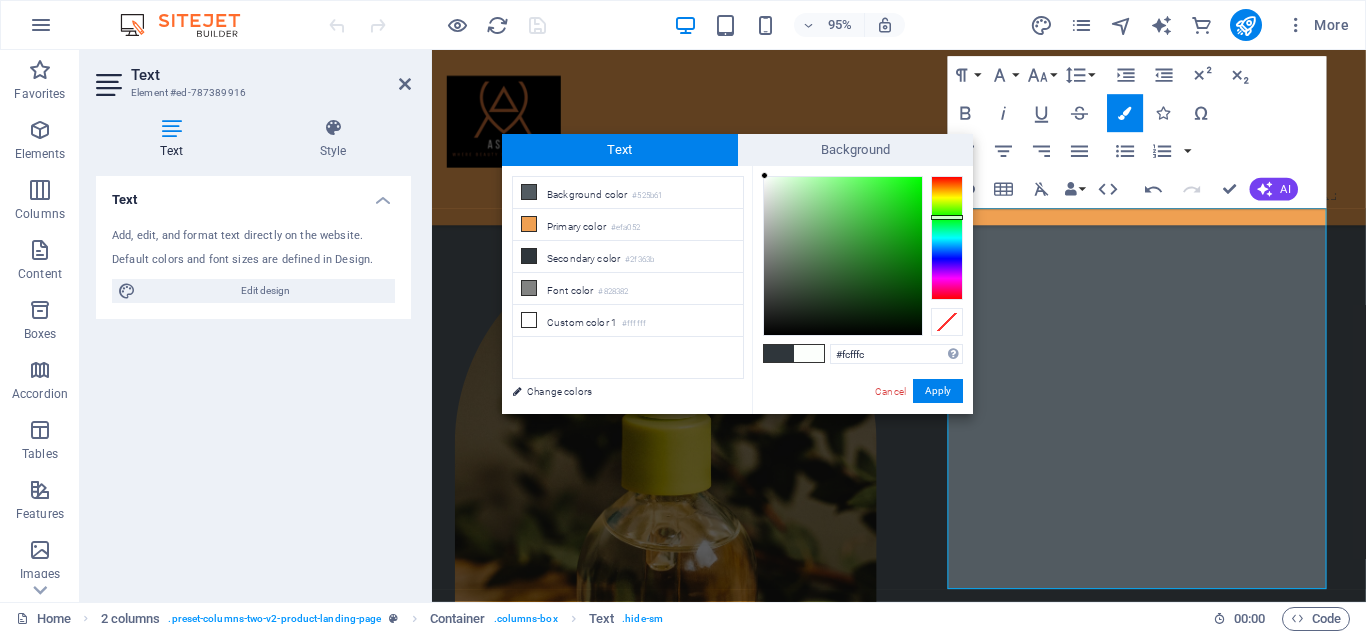 type on "#ffffff" 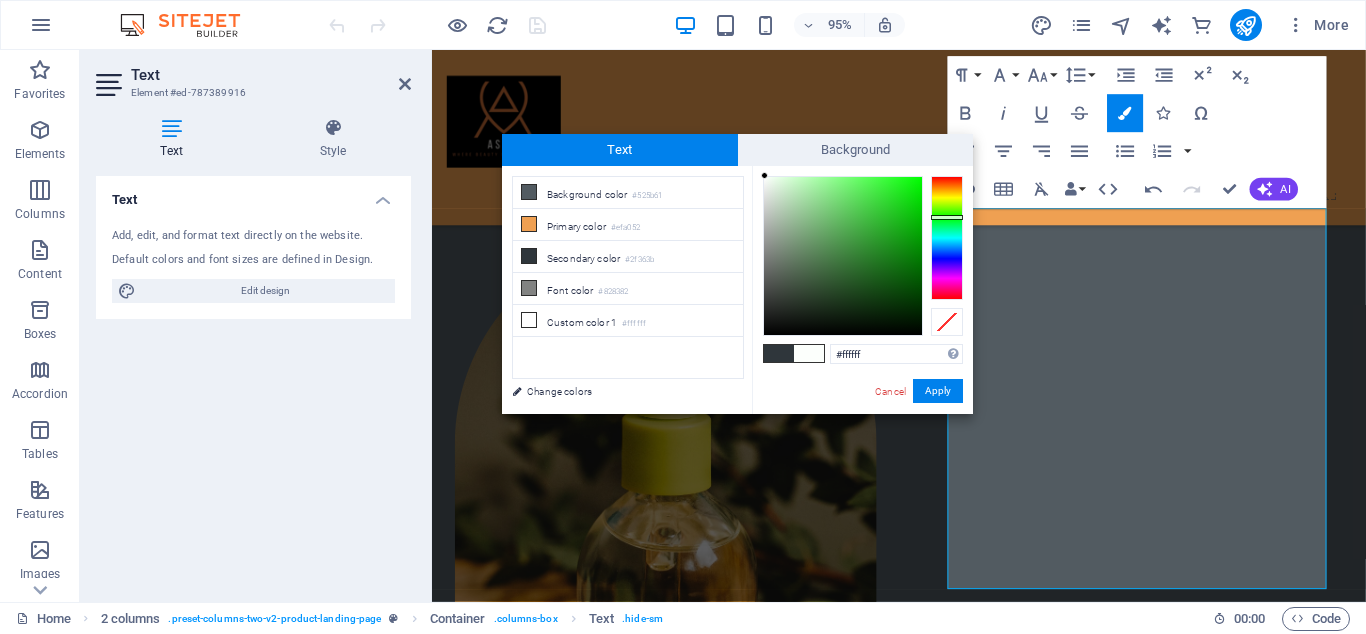 click at bounding box center [764, 175] 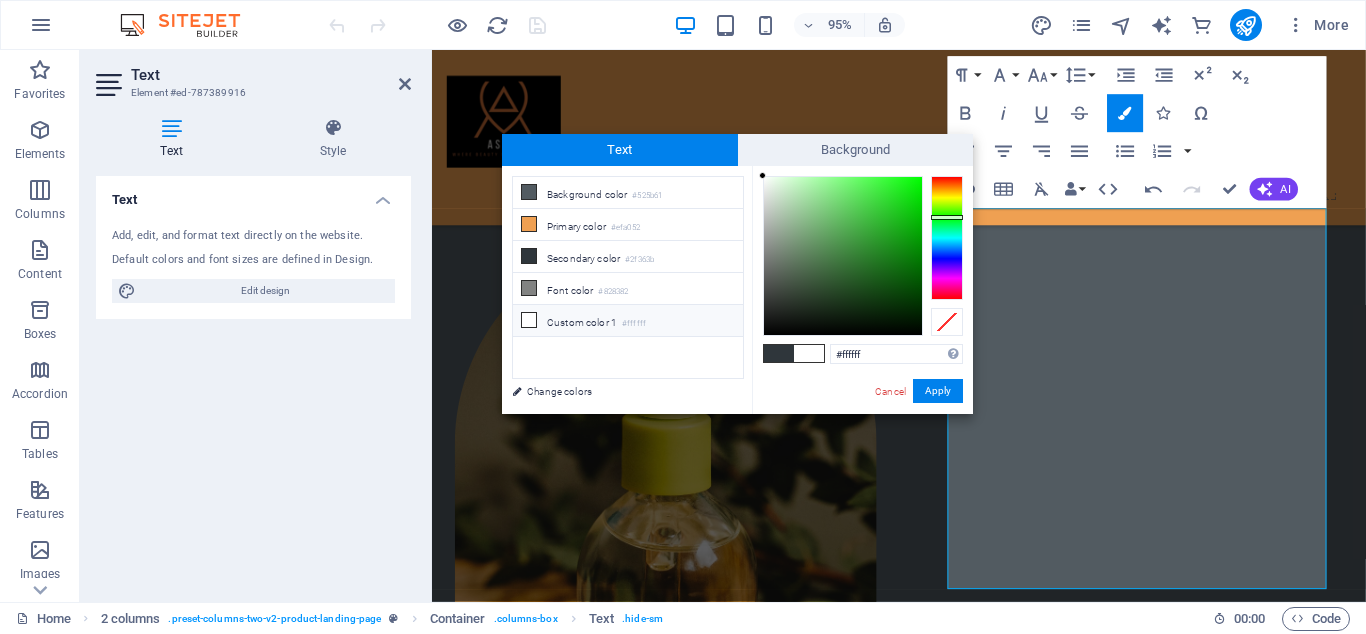 click at bounding box center (762, 175) 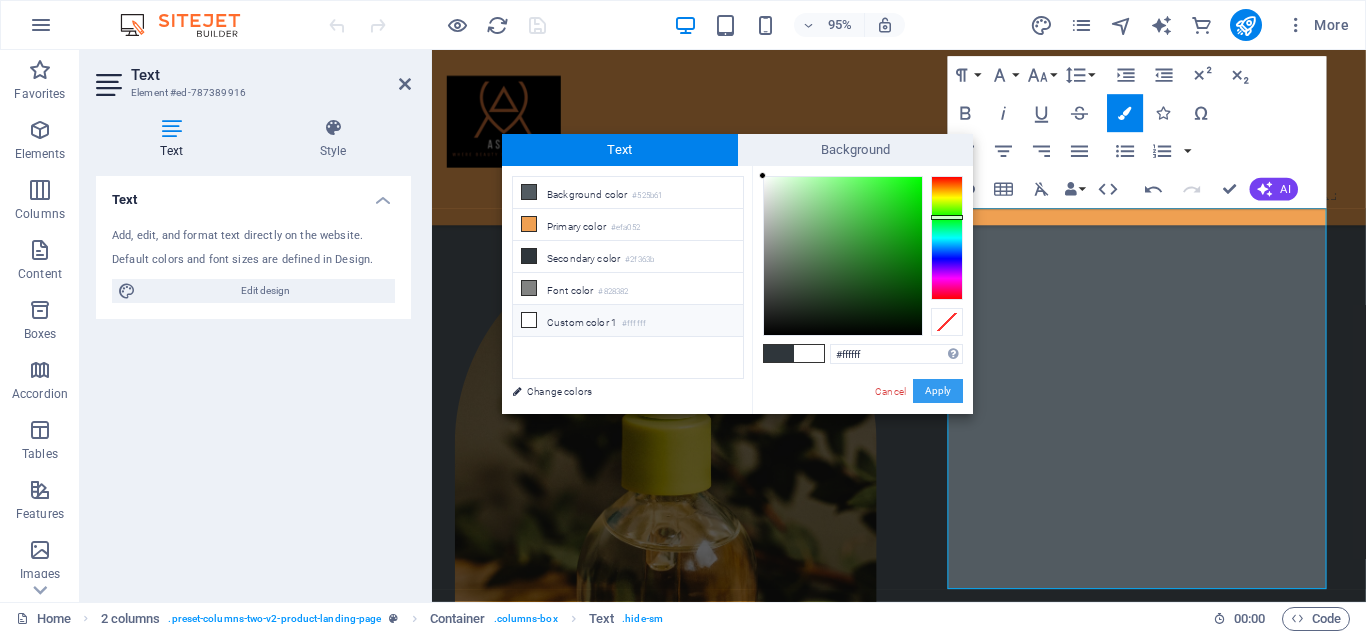 click on "Apply" at bounding box center [938, 391] 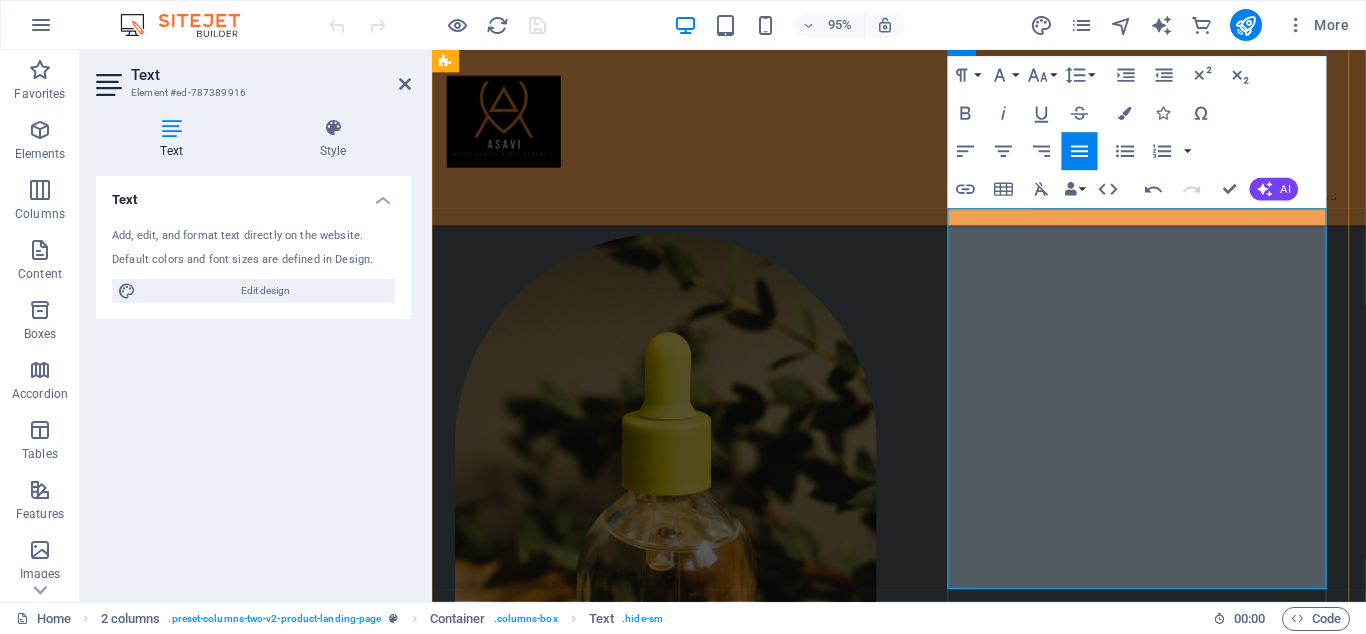 click on "تضمین اصالت و کیفیت" at bounding box center (737, 1622) 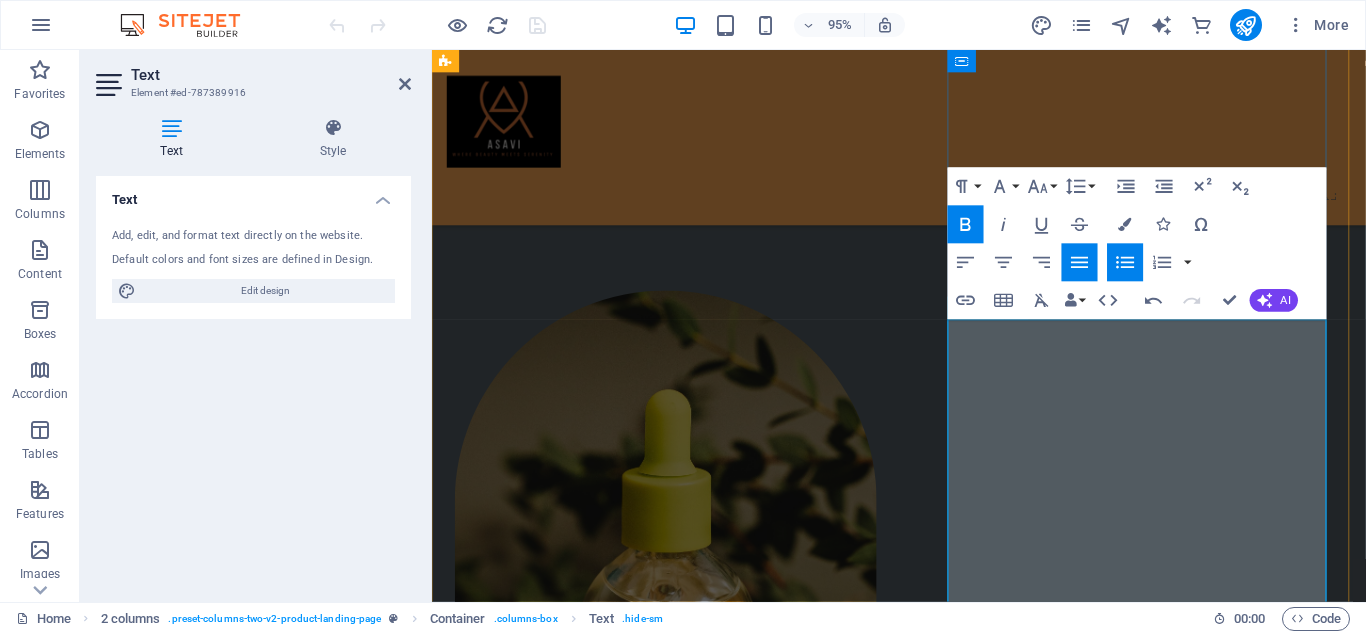 scroll, scrollTop: 876, scrollLeft: 0, axis: vertical 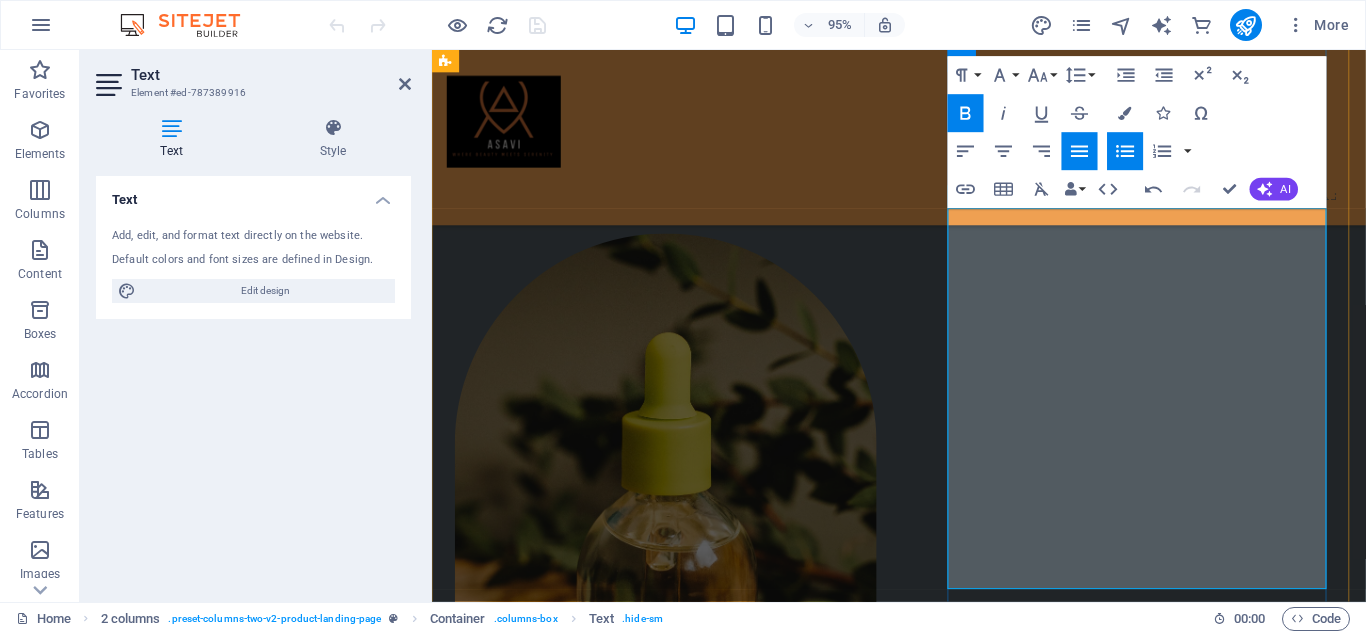 click on "برند  آساوی  (آسایش و زیبایی) همراه همیشگی شما برای انتخاب محصولات باکیفیت  سلامت، آرایشی و بهداشتی  است. با تنوعی بینظیر از برندهای معتبر داخلی و خارجی، هر آنچه برای مراقبت از خود و خانوادهتان نیاز دارید، با اطمینان و سهولت از  فروشگاه آنلاین آساوی  تهیه کنید." at bounding box center [660, 1463] 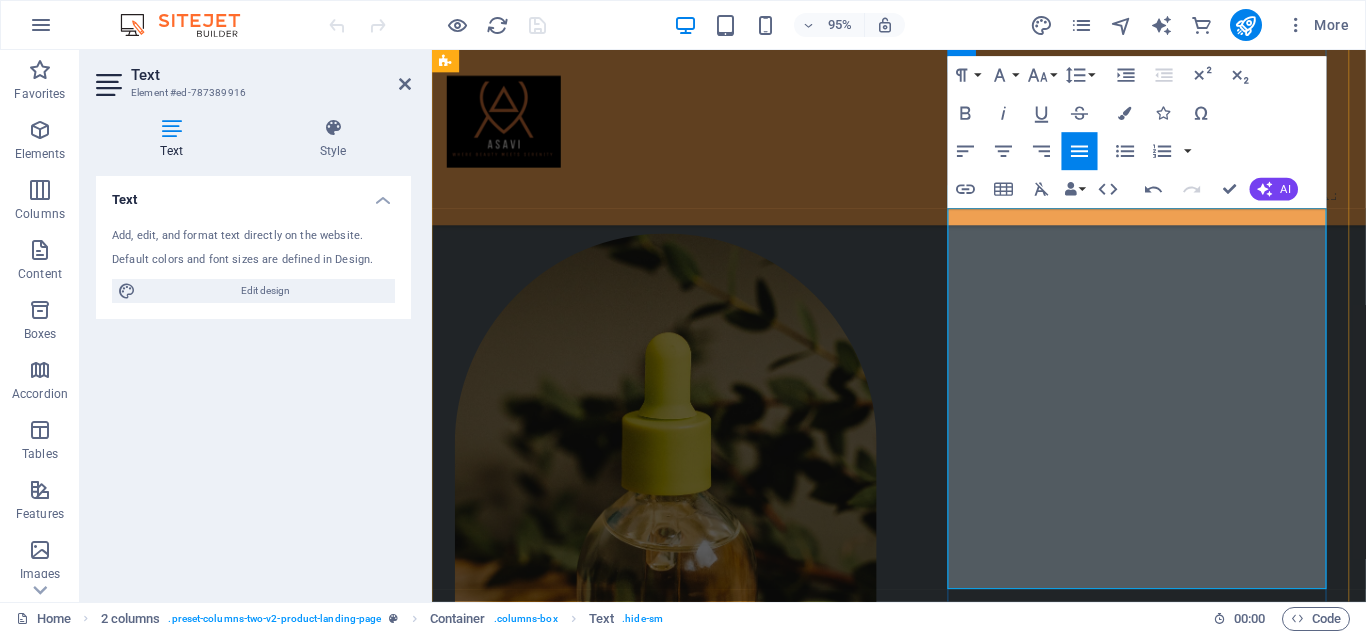 click on "برند  آساوی  (آسایش و زیبایی) همراه همیشگی شما برای انتخاب محصولات باکیفیت  سلامت، آرایشی و بهداشتی  است. با تنوعی بینظیر از برندهای معتبر داخلی و خارجی، هر آنچه برای مراقبت از خود و خانوادهتان نیاز دارید، با اطمینان و سهولت از  فروشگاه آنلاین آساوی  تهیه کنید." at bounding box center (660, 1463) 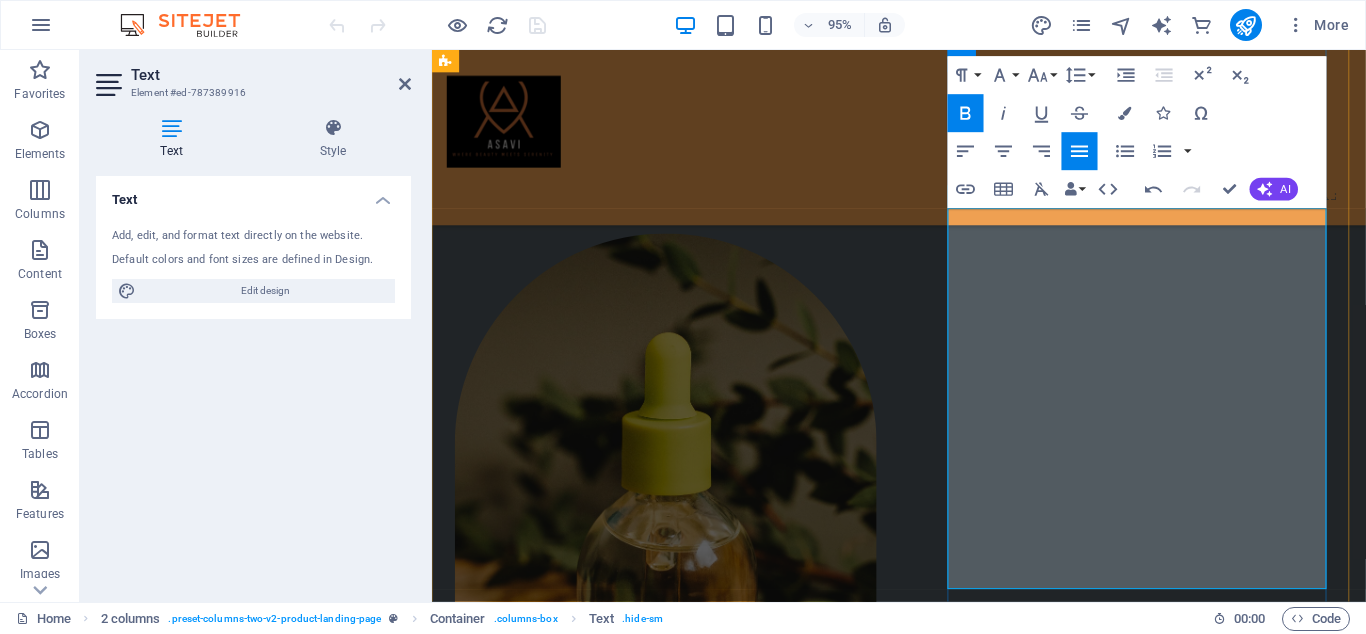 drag, startPoint x: 1160, startPoint y: 228, endPoint x: 1310, endPoint y: 232, distance: 150.05333 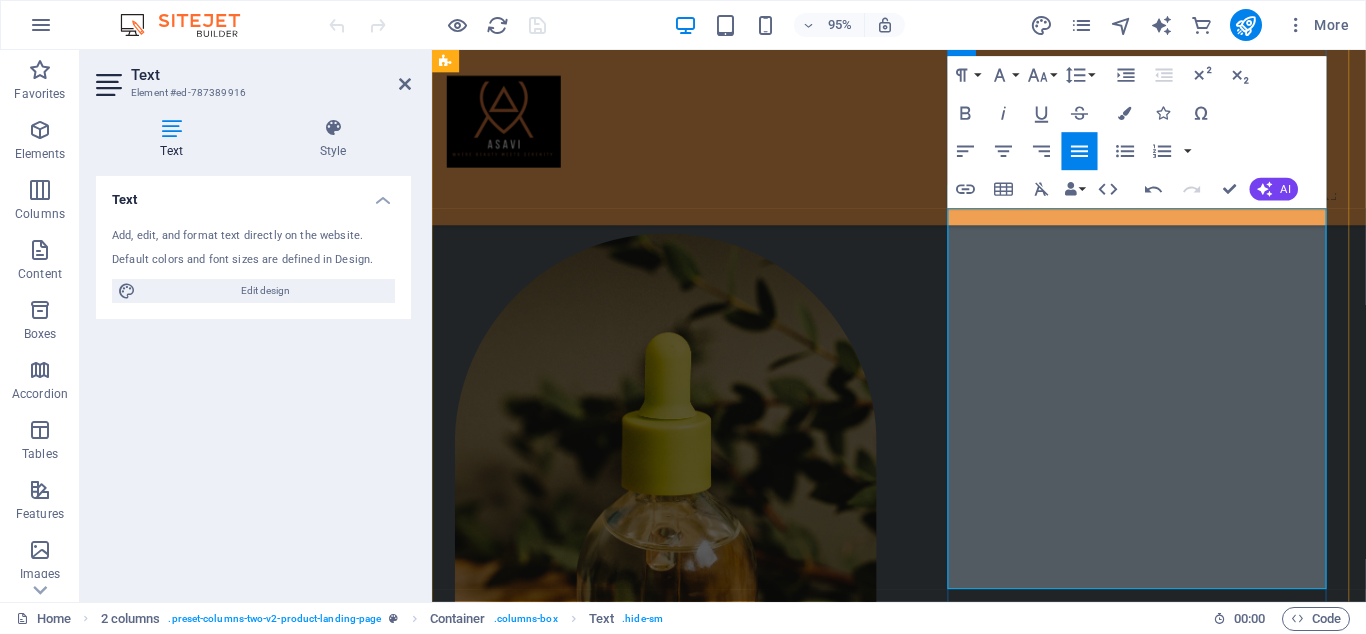 click on "آساوی  همراه همیشگی شما برای انتخاب محصولات باکیفیت  سلامت، آرایشی و بهداشتی  است. با تنوعی بینظیر از برندهای معتبر داخلی و خارجی، هر آنچه برای مراقبت از خود و خانوادهتان نیاز دارید، با اطمینان و سهولت از  فروشگاه آنلاین آساوی  تهیه کنید." at bounding box center [660, 1451] 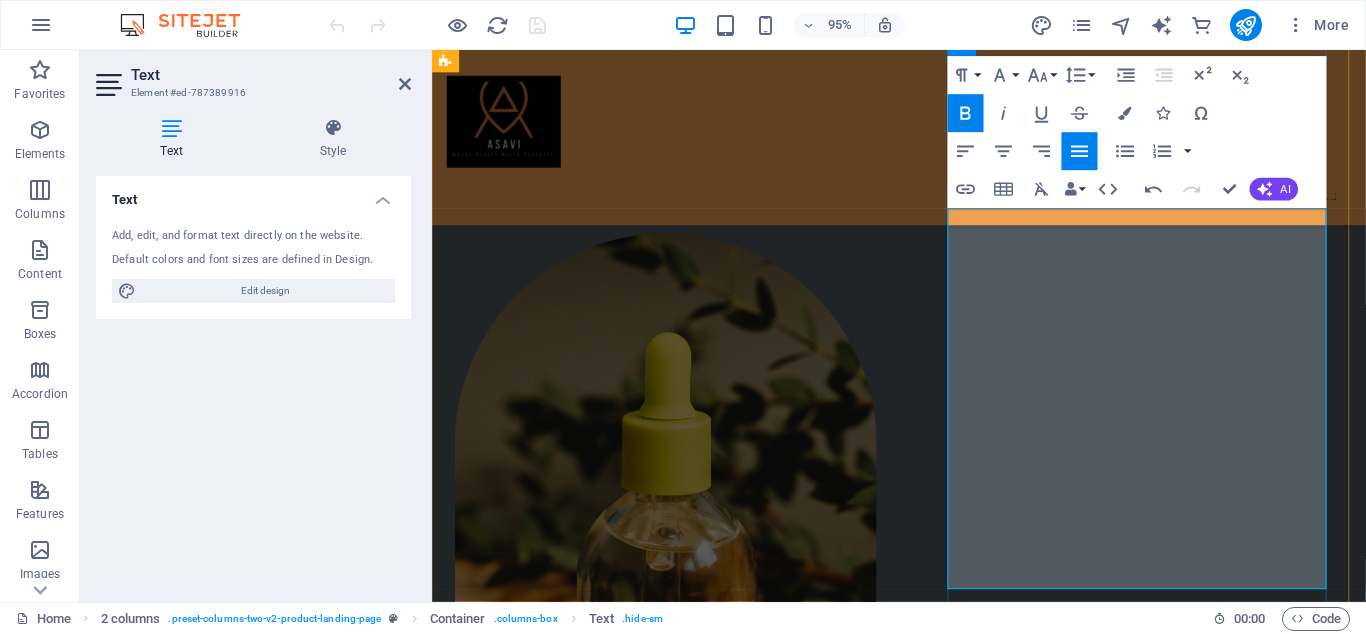 click on "در حوزه های سلامت، آرایشی و بهداشتی" at bounding box center (660, 1415) 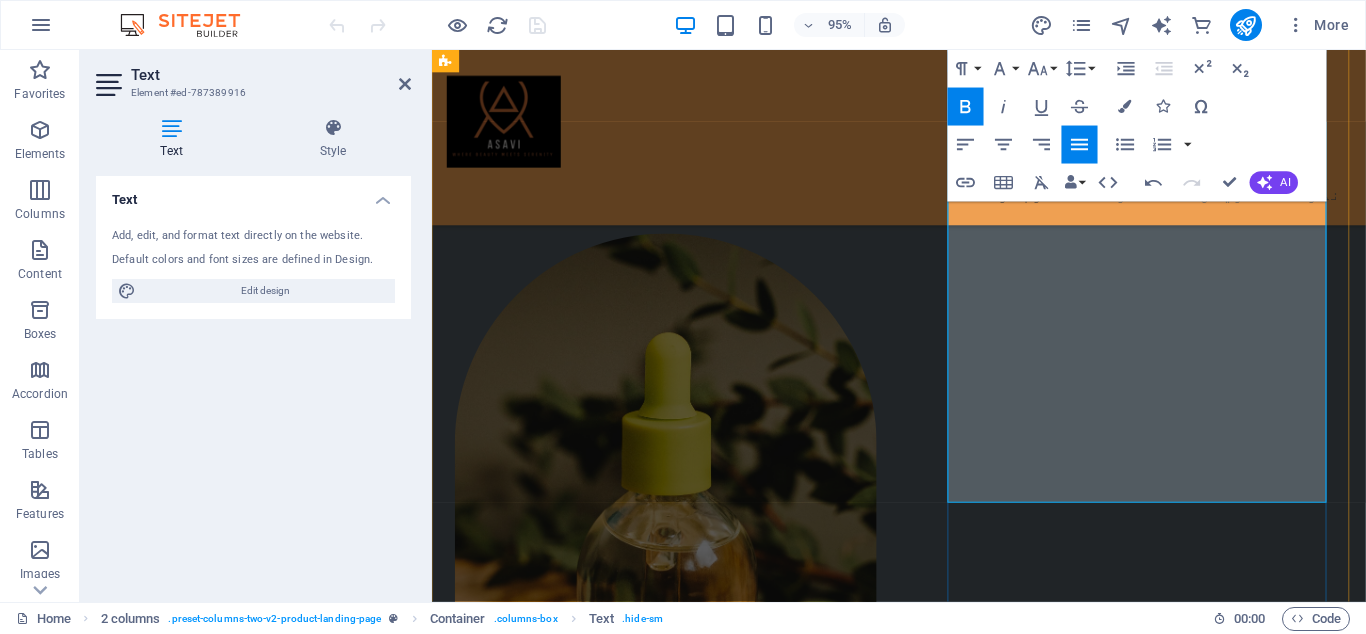 scroll, scrollTop: 1002, scrollLeft: 0, axis: vertical 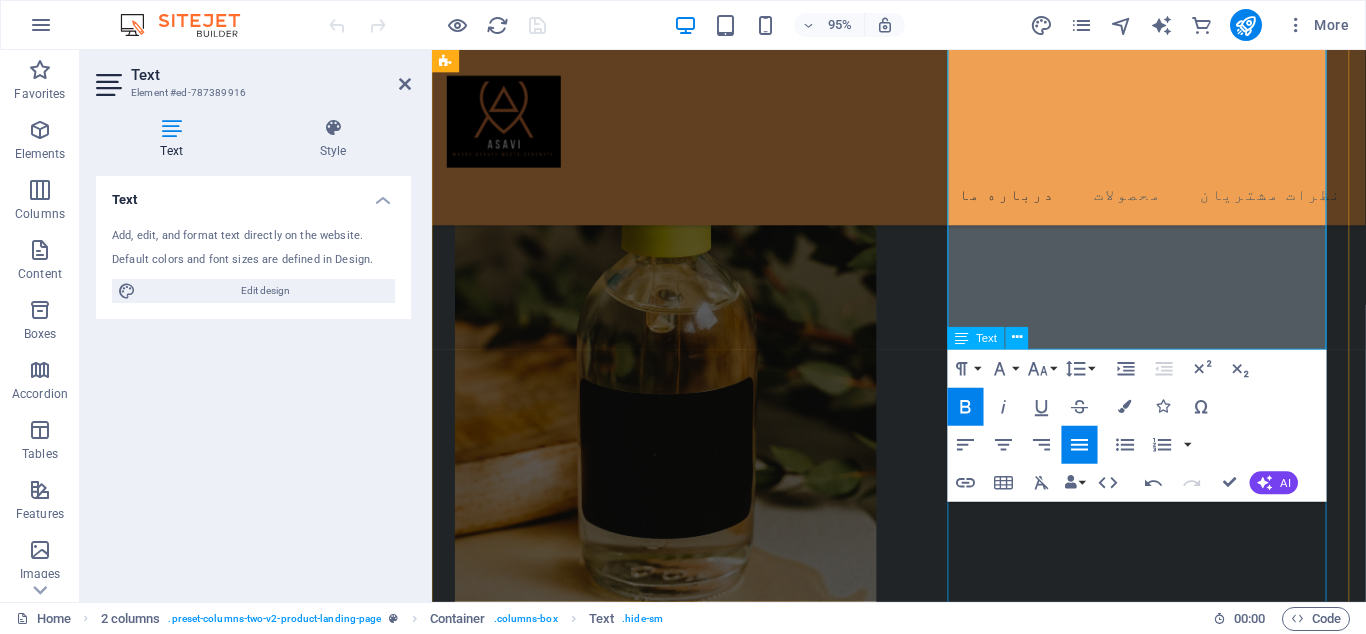 click on "Lorem ipsum dolor sit amet, consectetur adipiscing elit. Velit ullamcorper faucibus bibendum facilisis ante nunc. Odio pharetra mauris orci malesuada non. Ultricies quisque aenean nunc, id eu. Pellentesque sed sem mauris et sit id mattis pharetra. Neque tellus placerat quam mollis scelerisque donec pretium. Justo, fringilla ultricies sed odio sit lacus non in. Arcu commodo imperdiet sed consectetur viverra nisi, egestas interdum." at bounding box center (660, 1746) 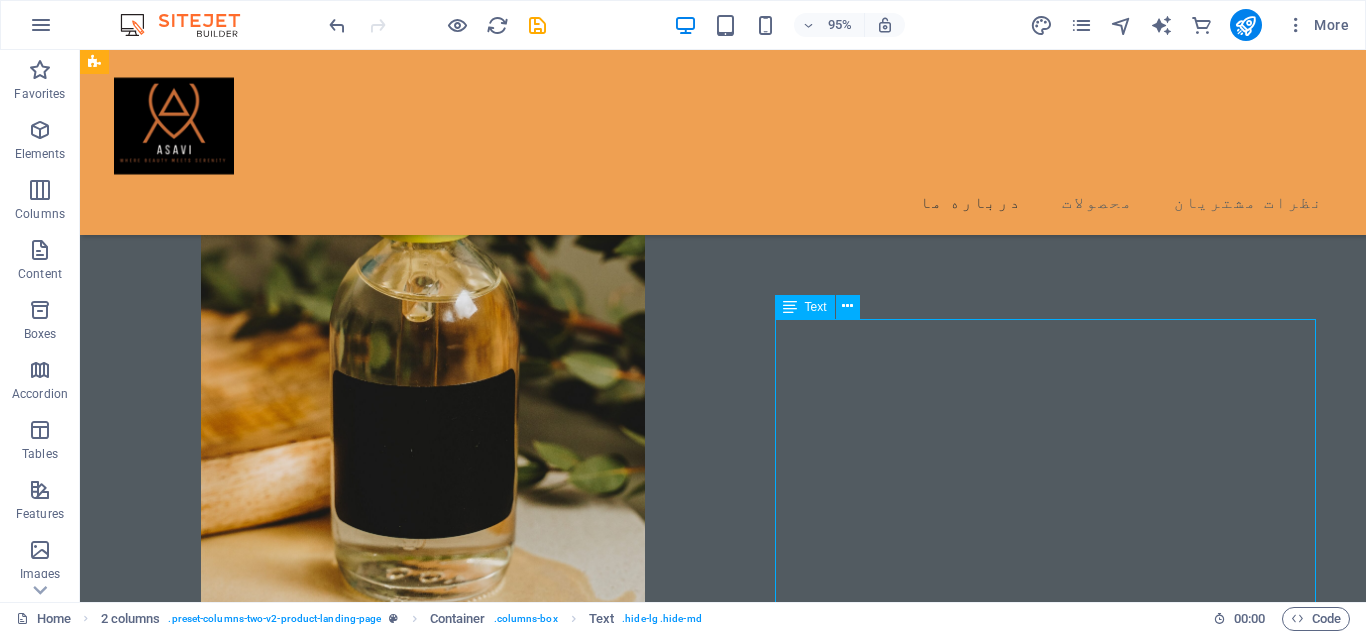 scroll, scrollTop: 1101, scrollLeft: 0, axis: vertical 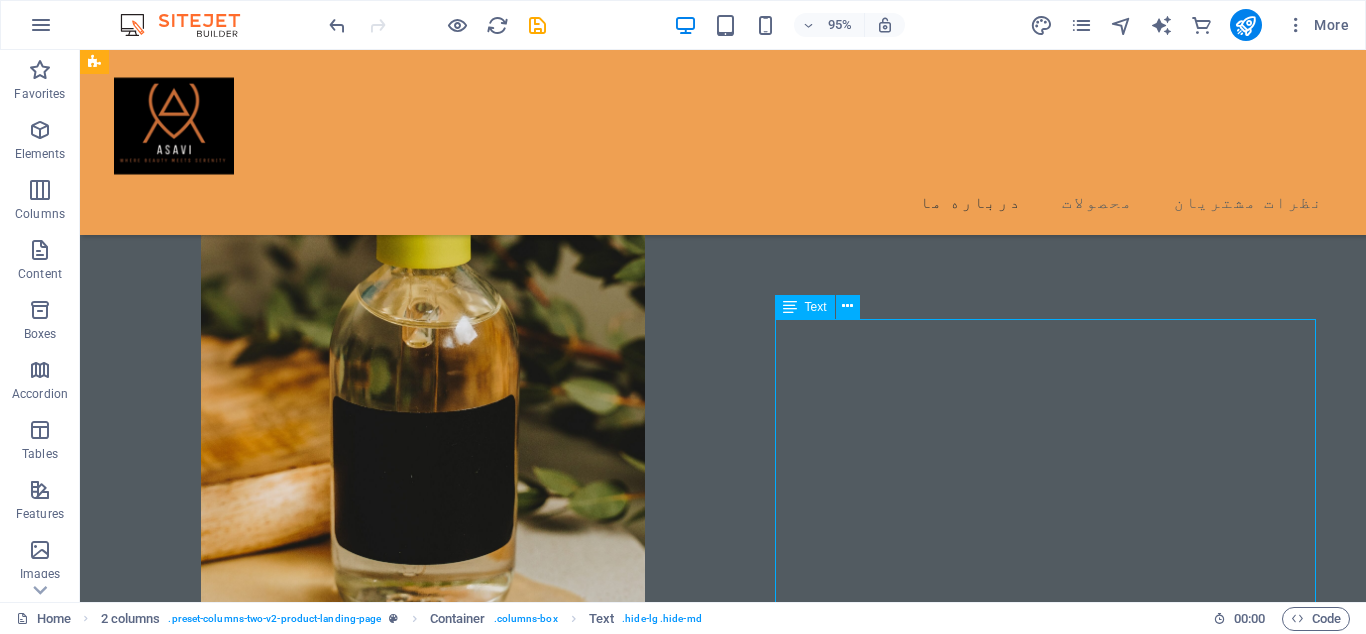 click on "Lorem ipsum dolor sit amet, consectetur adipiscing elit. Velit ullamcorper faucibus bibendum facilisis ante nunc. Odio pharetra mauris orci malesuada non. Ultricies quisque aenean nunc, id eu. Pellentesque sed sem mauris et sit id mattis pharetra. Neque tellus placerat quam mollis scelerisque donec pretium. Justo, fringilla ultricies sed odio sit lacus non in. Arcu commodo imperdiet sed consectetur viverra nisi, egestas interdum." at bounding box center [374, 1670] 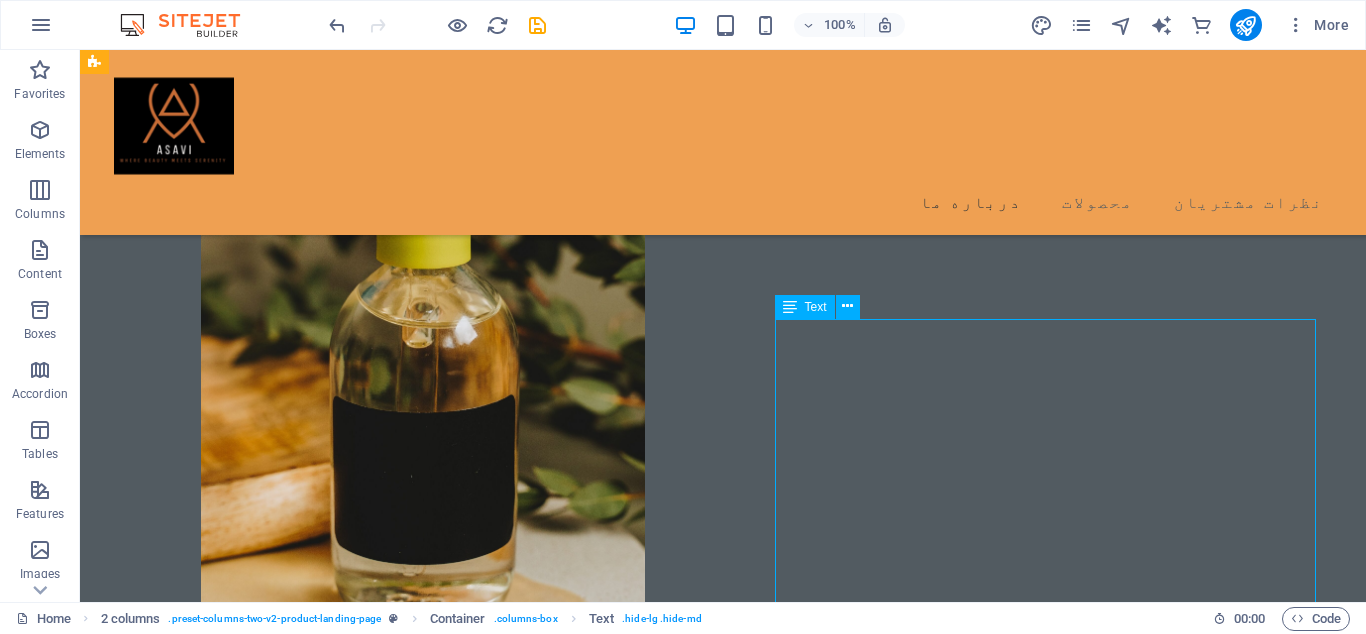click on "Lorem ipsum dolor sit amet, consectetur adipiscing elit. Velit ullamcorper faucibus bibendum facilisis ante nunc. Odio pharetra mauris orci malesuada non. Ultricies quisque aenean nunc, id eu. Pellentesque sed sem mauris et sit id mattis pharetra. Neque tellus placerat quam mollis scelerisque donec pretium. Justo, fringilla ultricies sed odio sit lacus non in. Arcu commodo imperdiet sed consectetur viverra nisi, egestas interdum." at bounding box center (374, 1670) 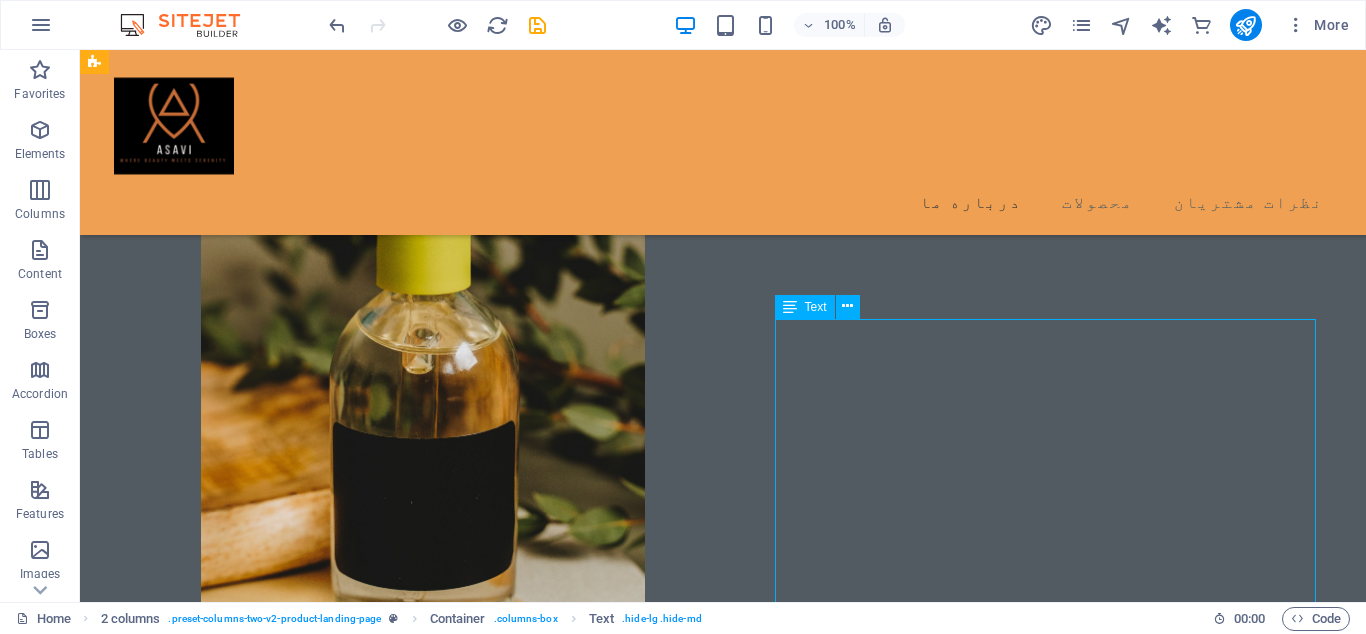 scroll, scrollTop: 1127, scrollLeft: 0, axis: vertical 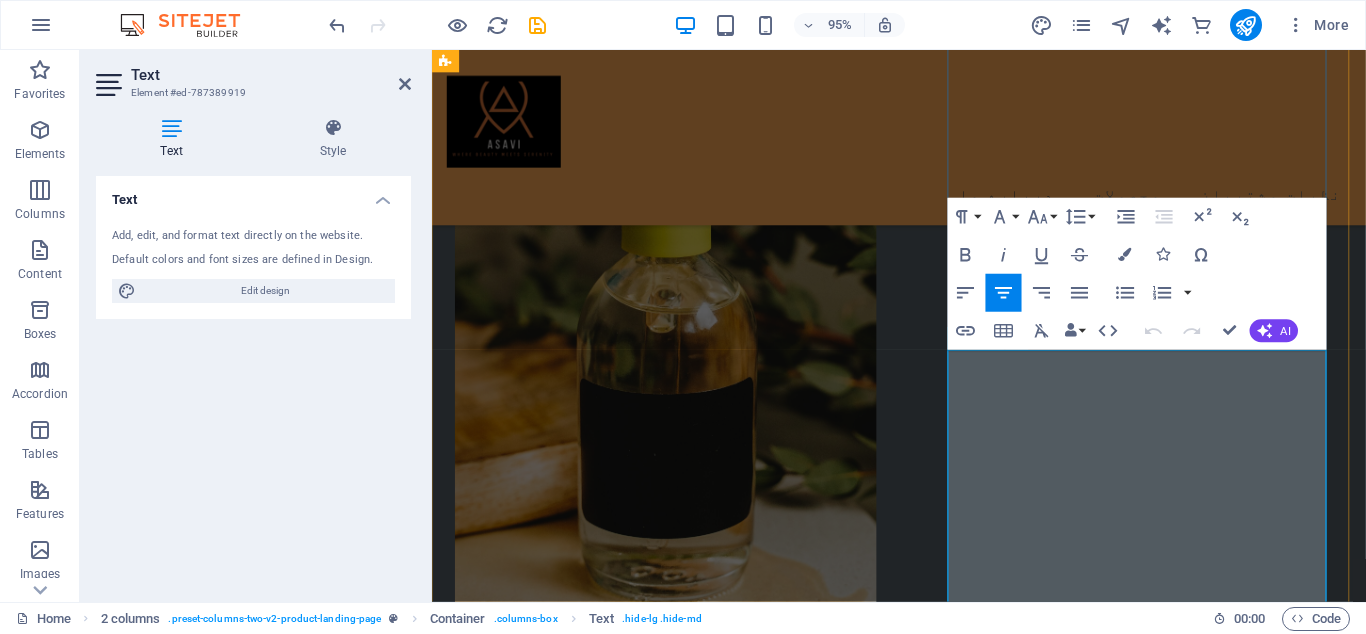 click on "Lorem ipsum dolor sit amet, consectetur adipiscing elit. Velit ullamcorper faucibus bibendum facilisis ante nunc. Odio pharetra mauris orci malesuada non. Ultricies quisque aenean nunc, id eu. Pellentesque sed sem mauris et sit id mattis pharetra." at bounding box center (660, 1656) 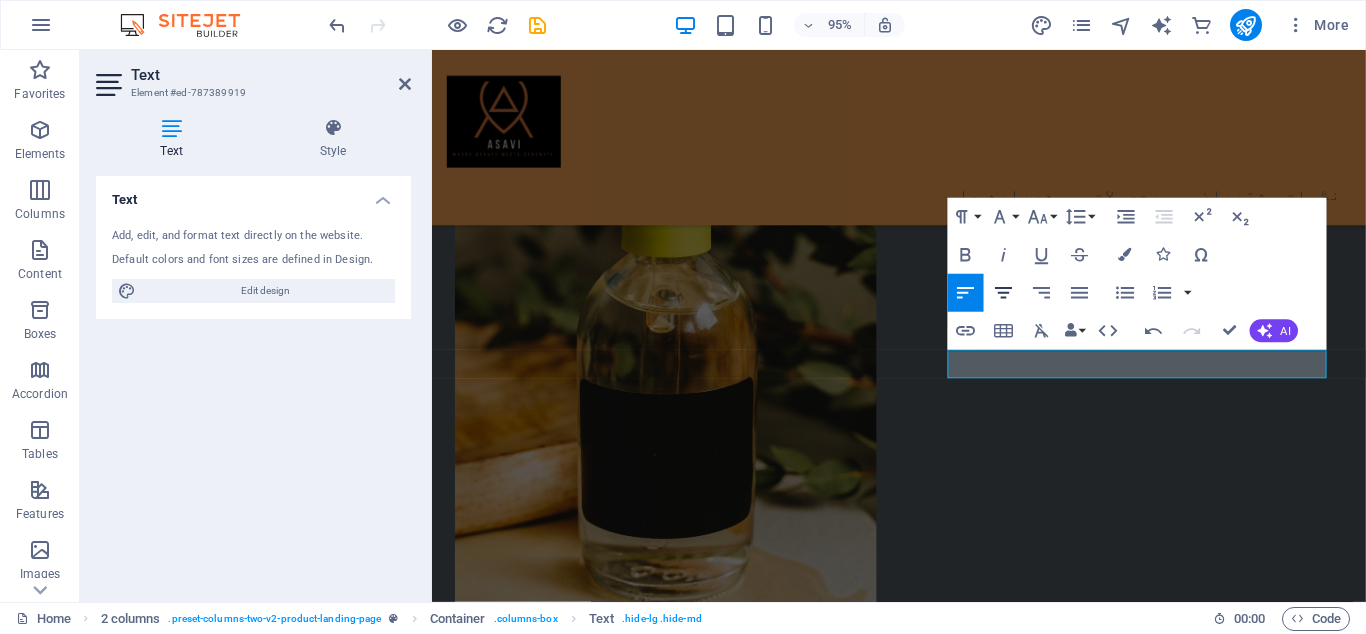 click 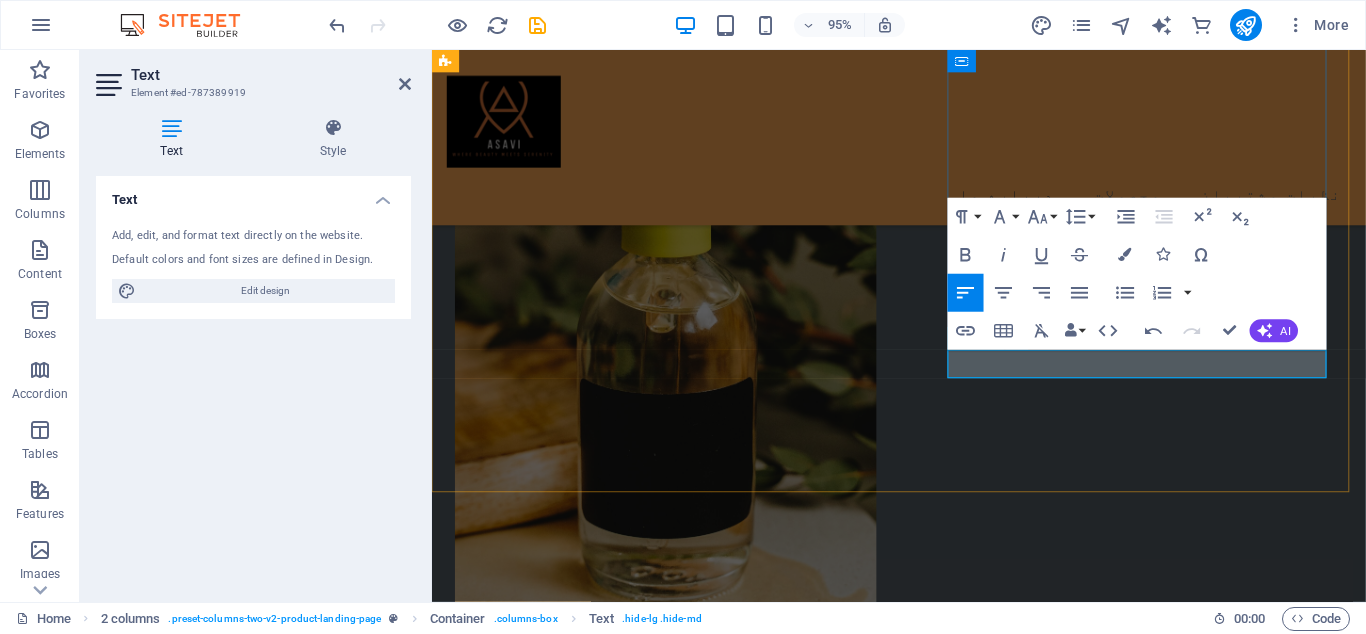 click at bounding box center (660, 1581) 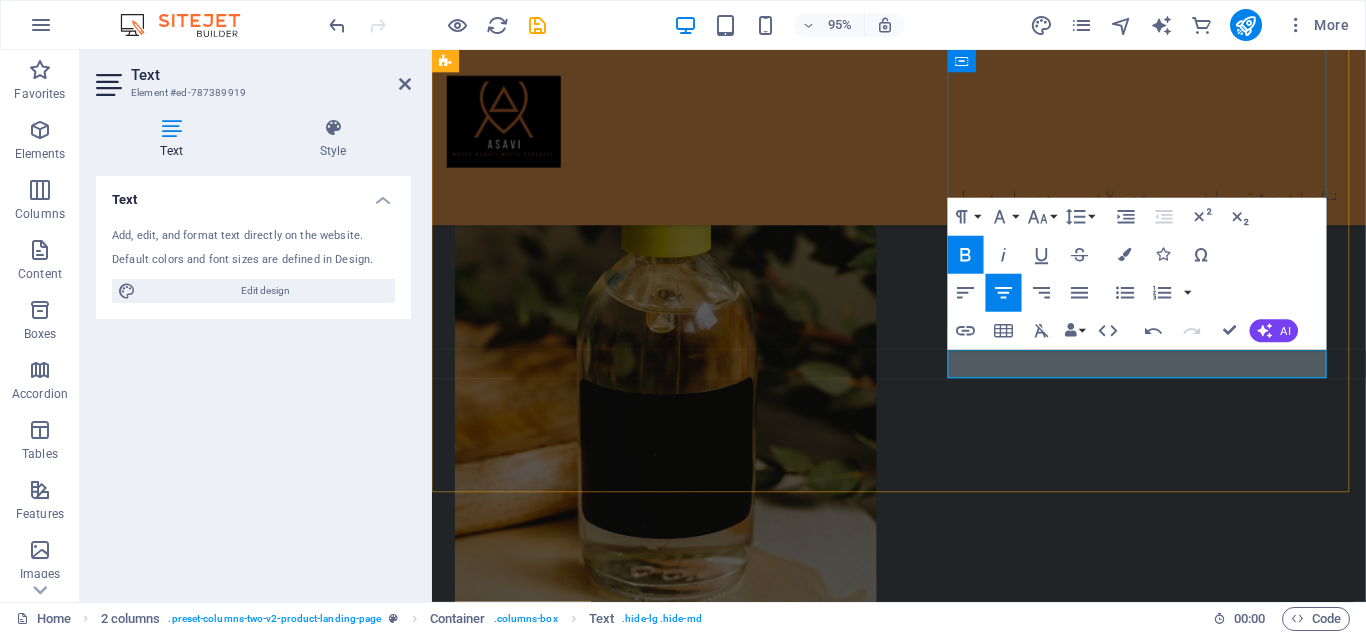 click on "آساوی: دنیایی از آسایش و زیبایی در یک کلیک" at bounding box center [659, 1596] 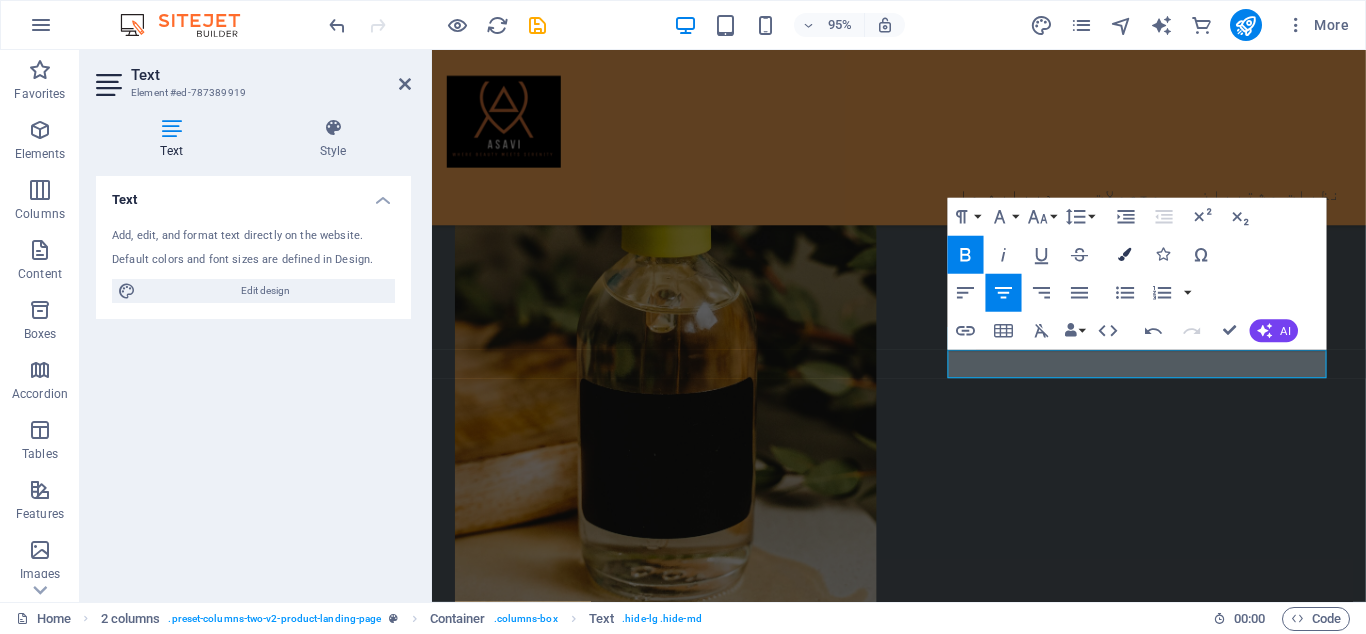click on "Colors" at bounding box center [1125, 255] 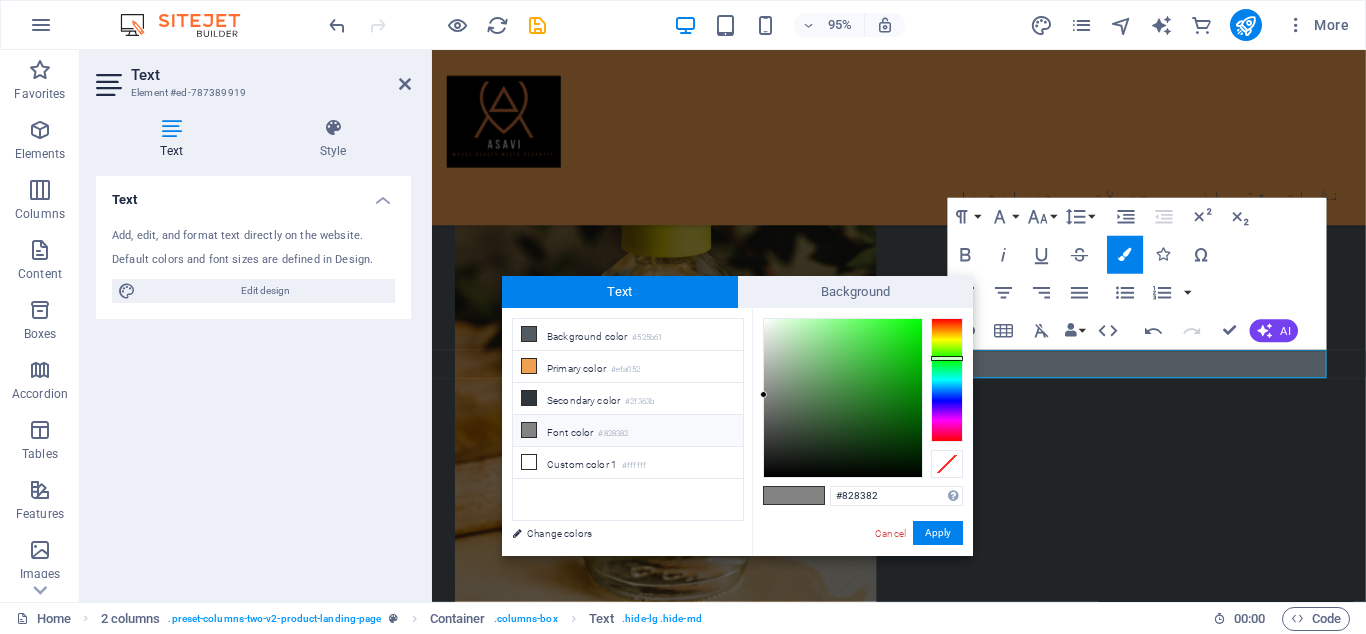 drag, startPoint x: 761, startPoint y: 387, endPoint x: 766, endPoint y: 322, distance: 65.192024 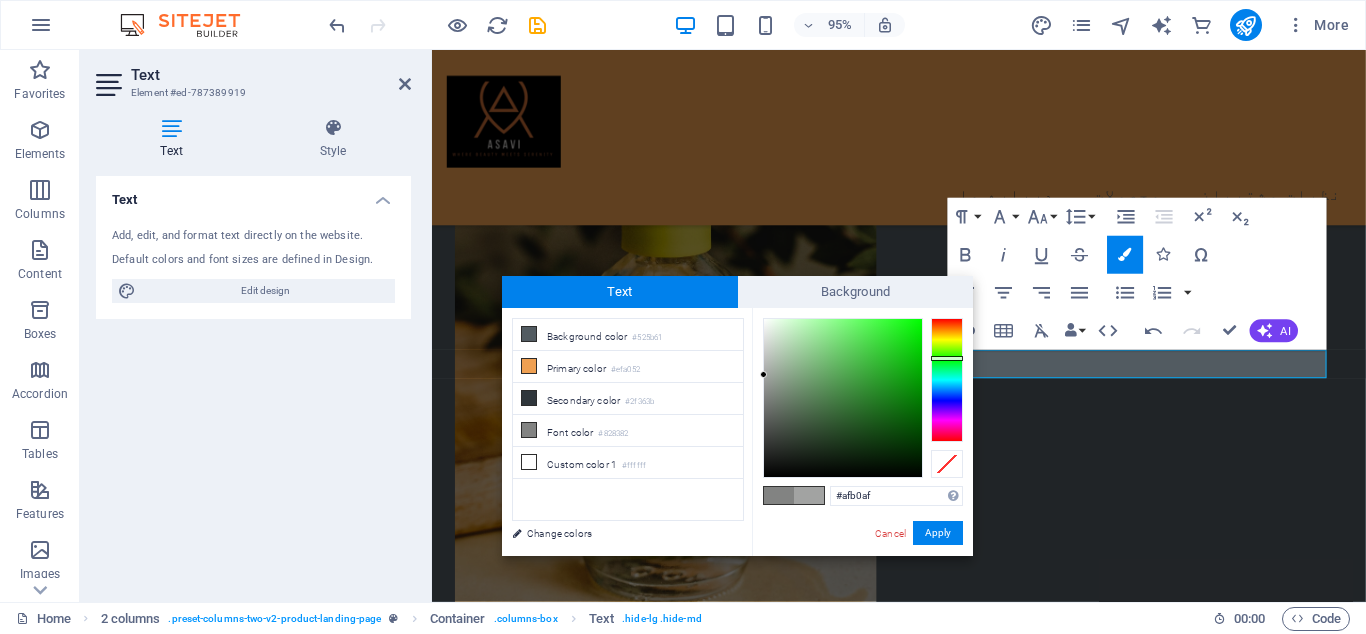 type on "#b0b1b0" 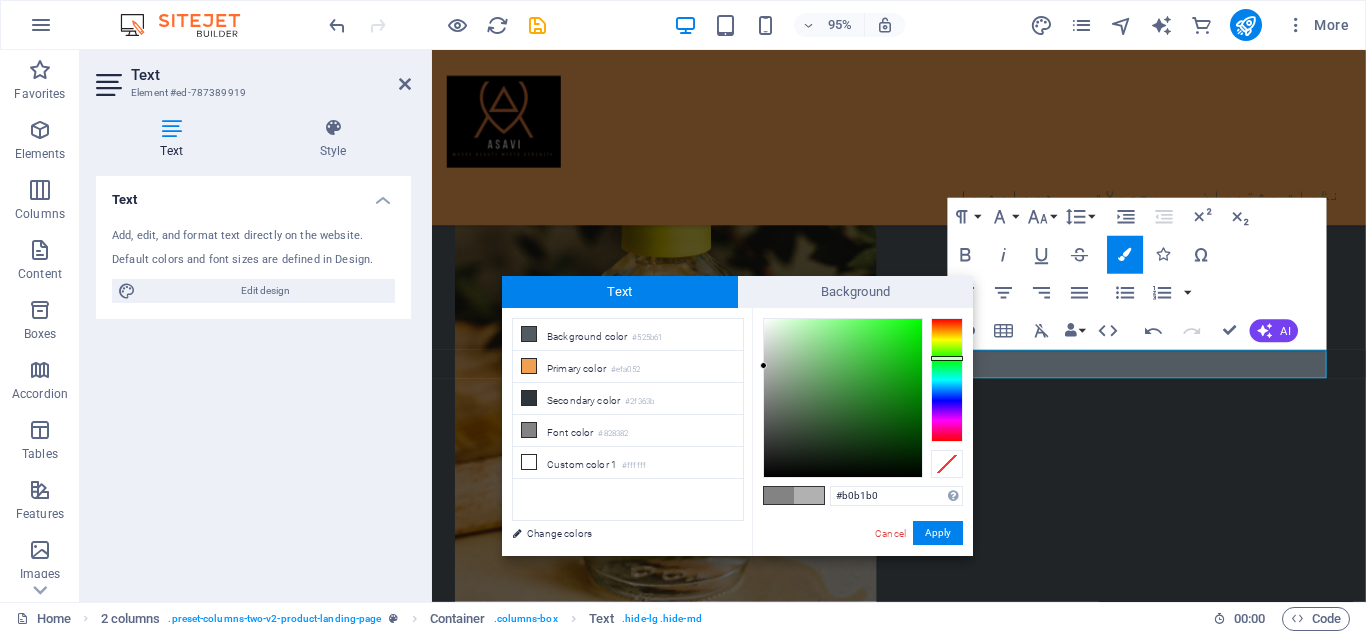 drag, startPoint x: 767, startPoint y: 391, endPoint x: 764, endPoint y: 366, distance: 25.179358 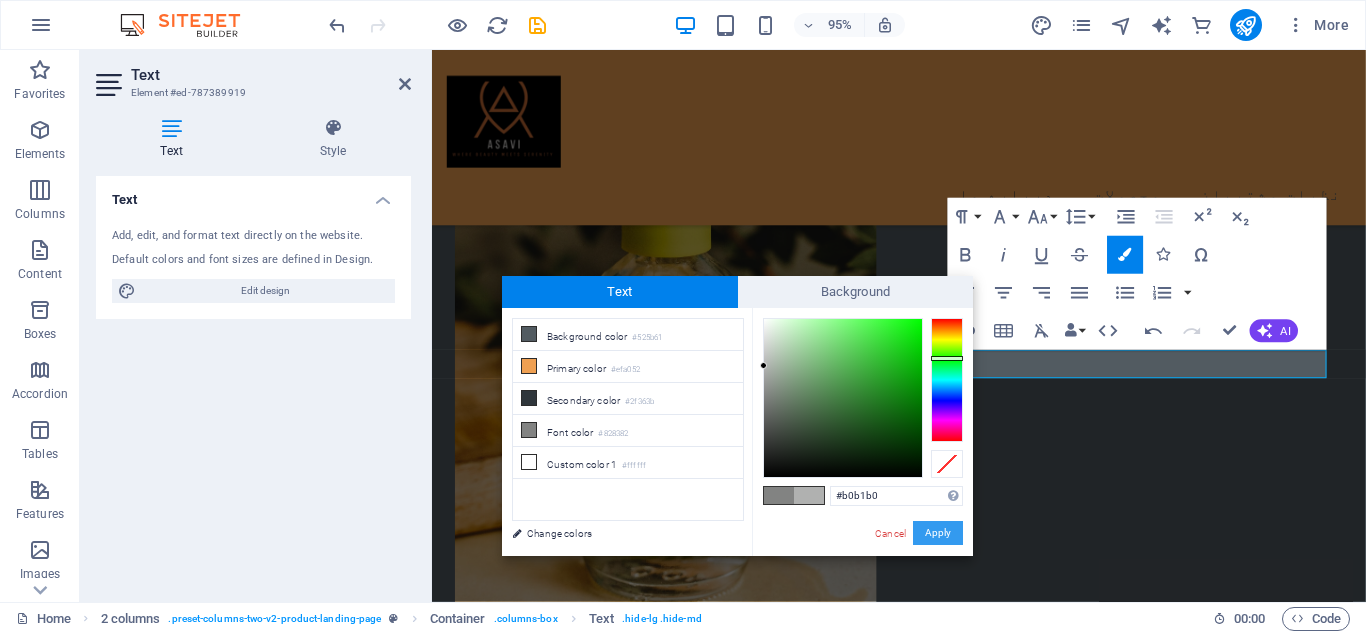 click on "Apply" at bounding box center [938, 533] 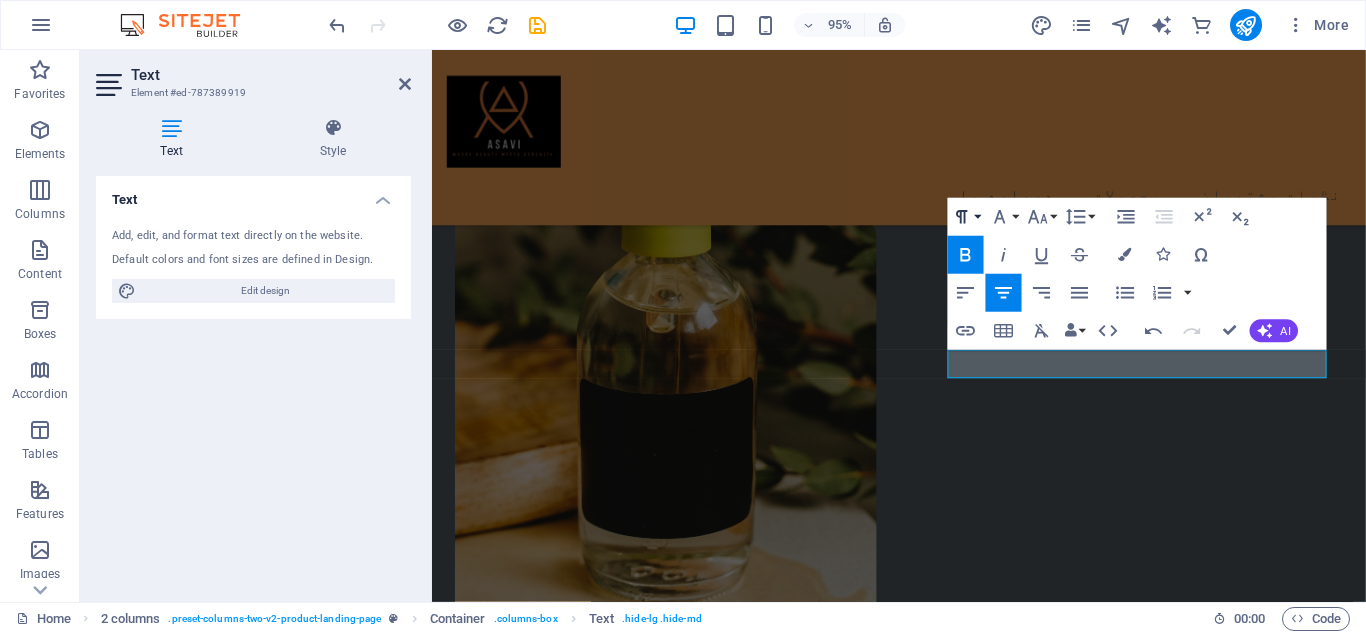 click 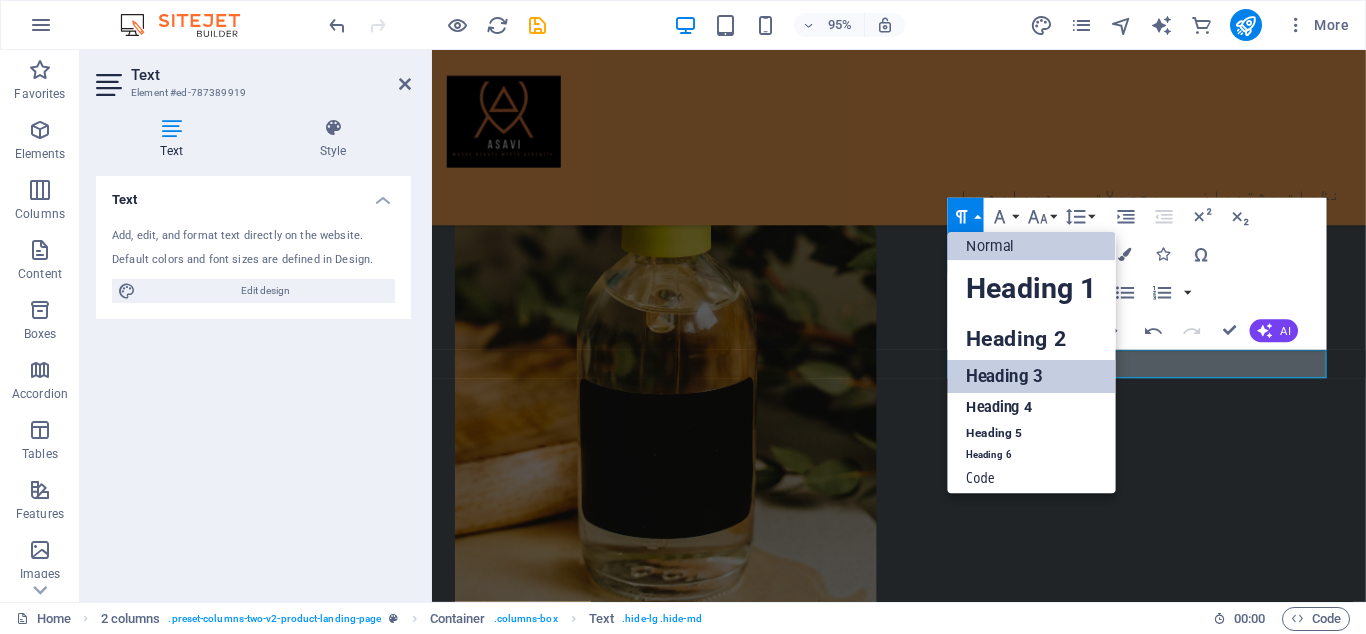 click on "Heading 3" at bounding box center (1032, 376) 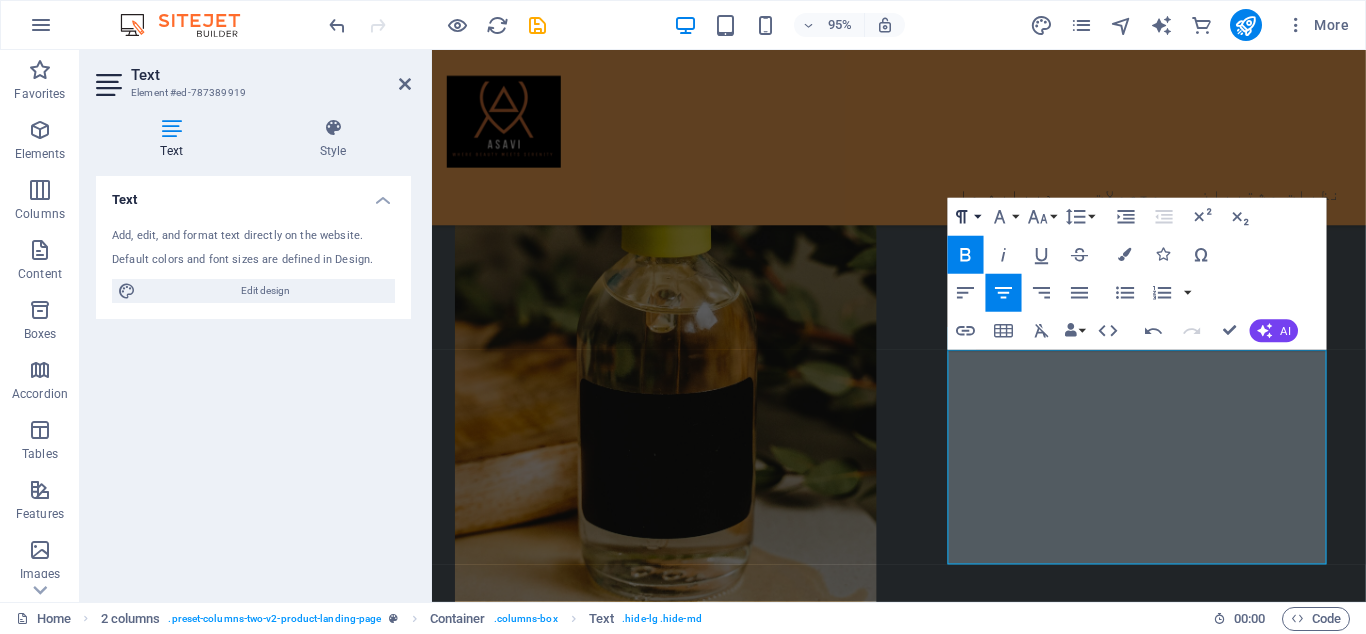click on "Paragraph Format" at bounding box center (966, 217) 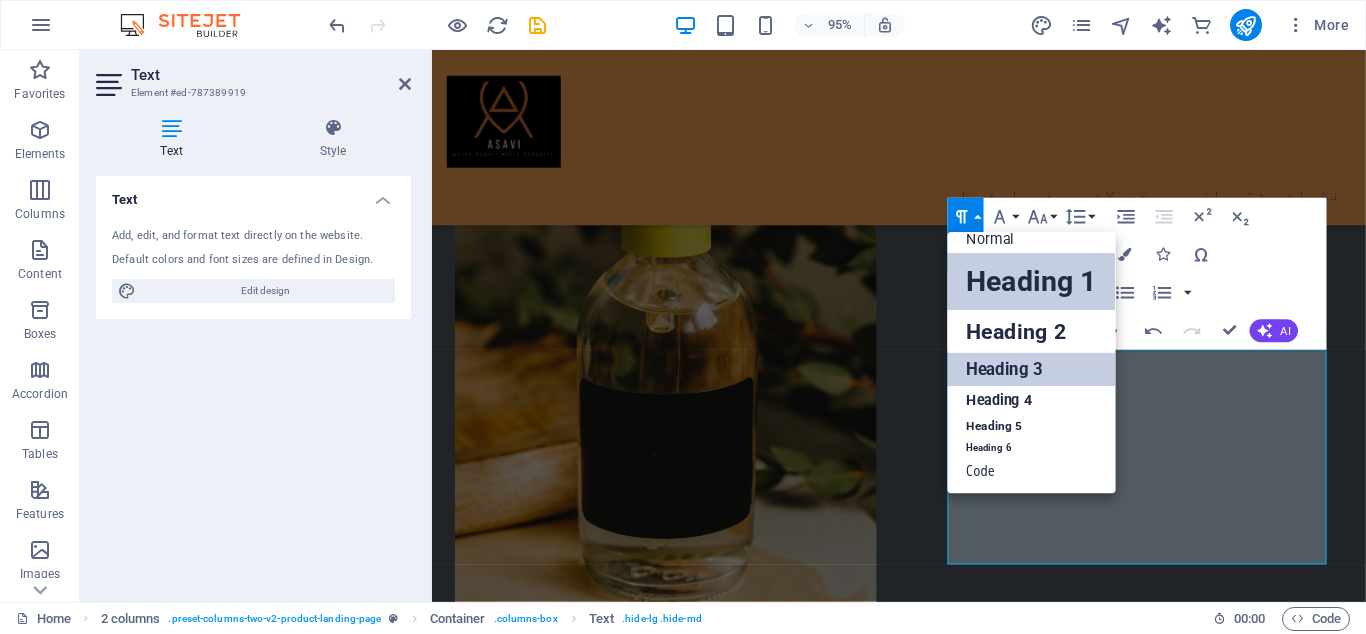 scroll, scrollTop: 17, scrollLeft: 0, axis: vertical 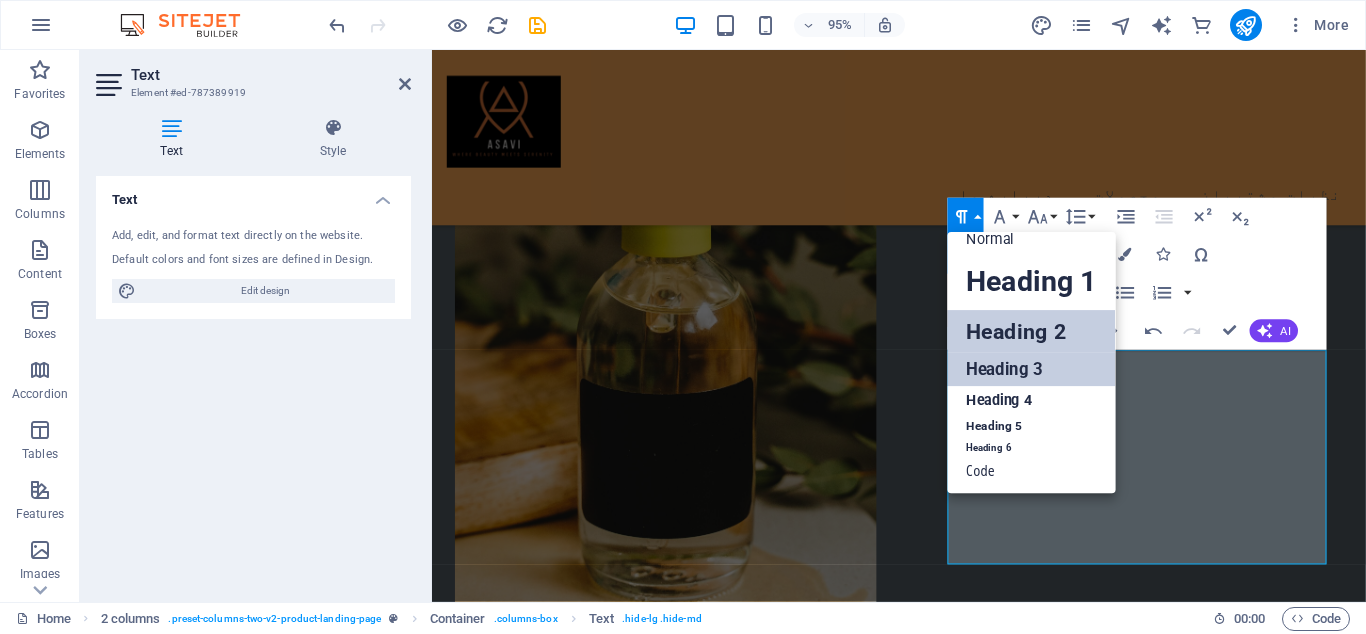 click on "Heading 2" at bounding box center [1032, 331] 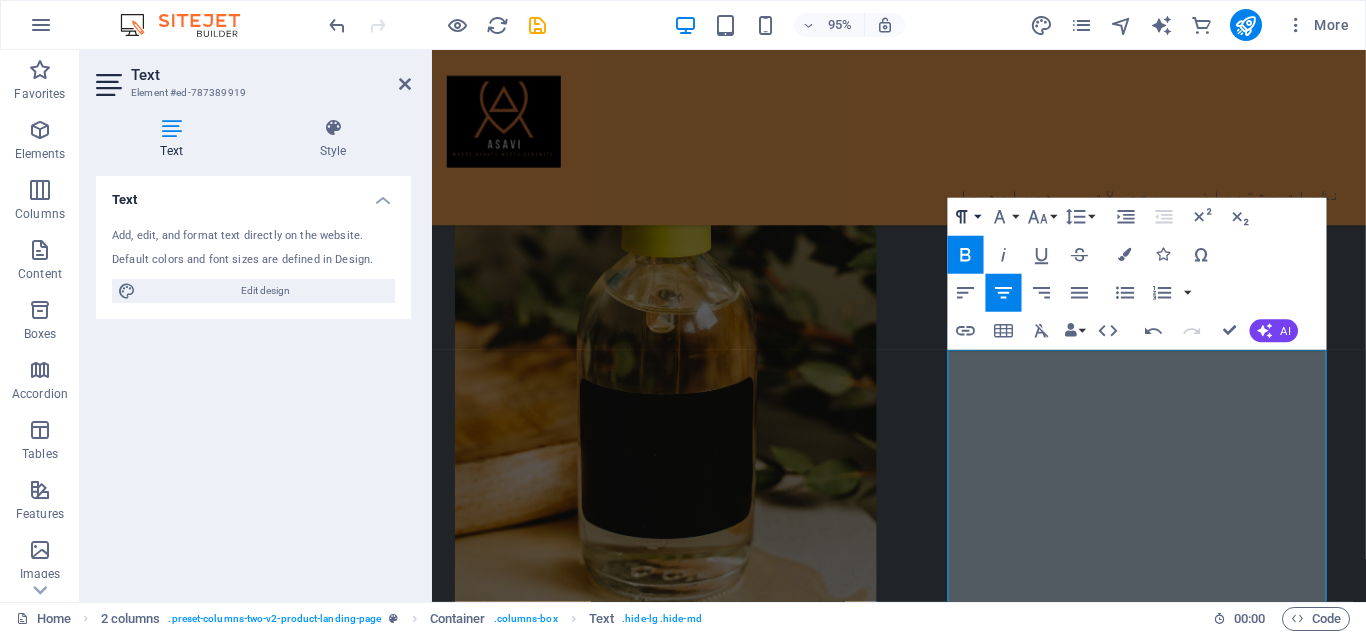 click 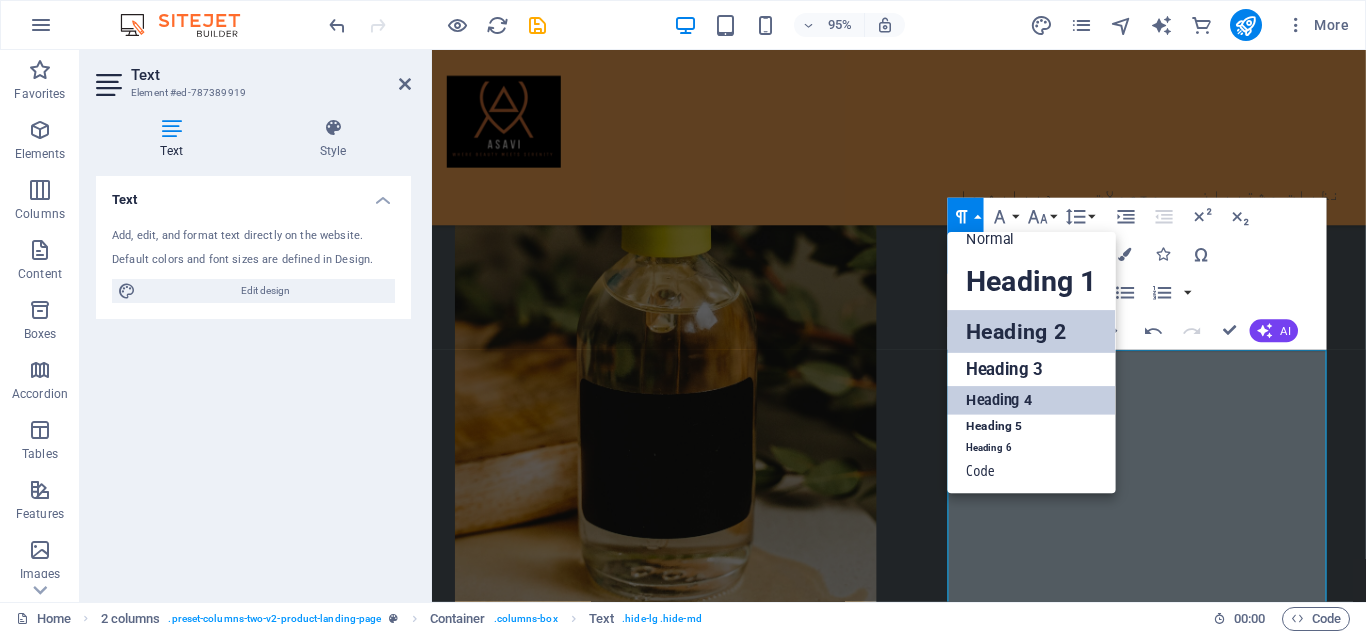 scroll, scrollTop: 17, scrollLeft: 0, axis: vertical 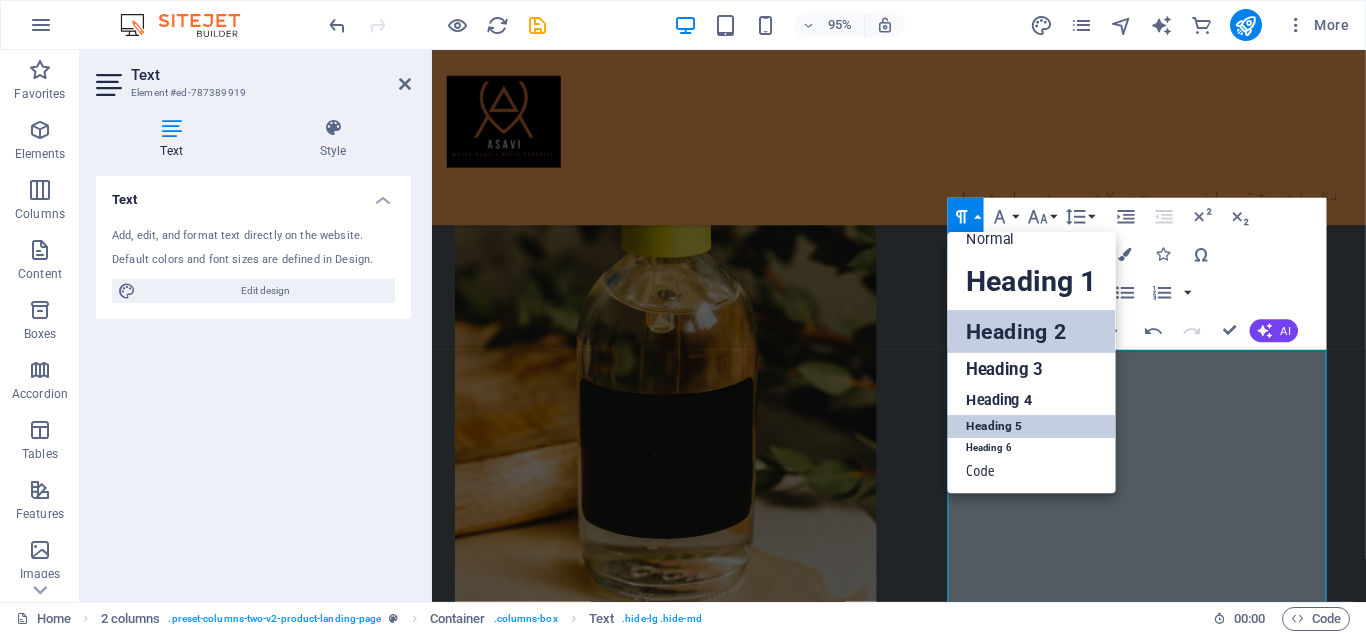 click on "Heading 5" at bounding box center (1032, 427) 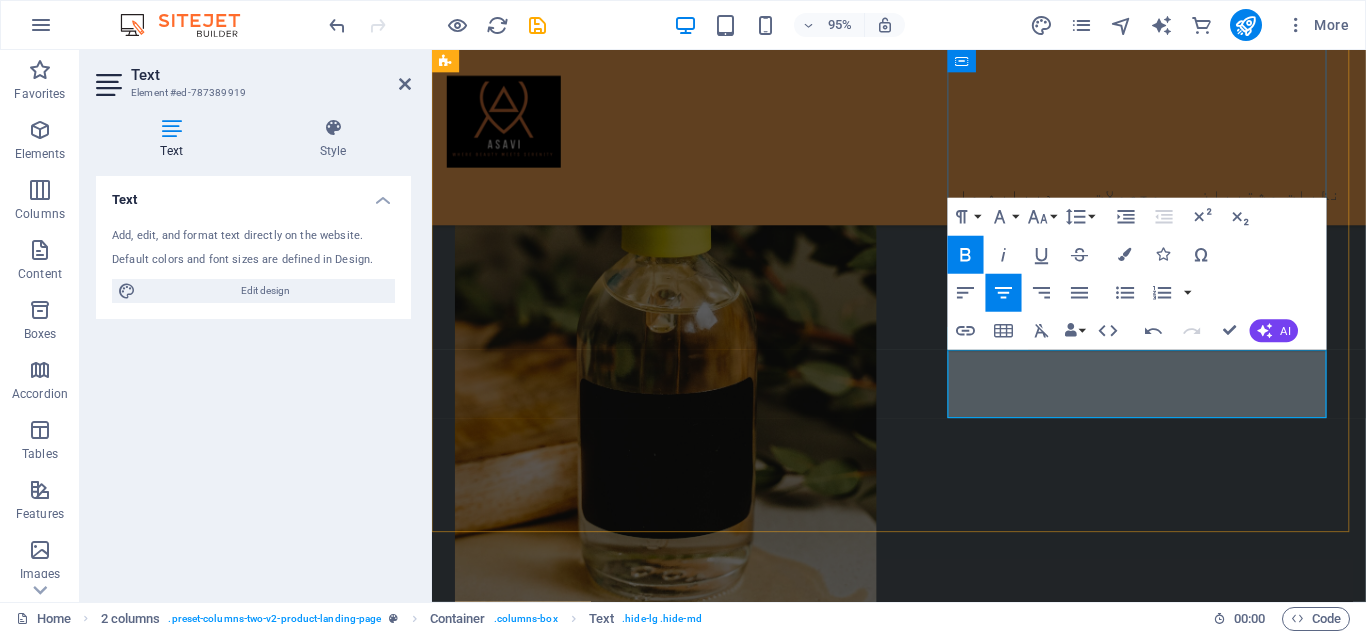 click on "آساوی: دنیایی از آسایش و زیبایی در یک کلیک" at bounding box center (659, 1601) 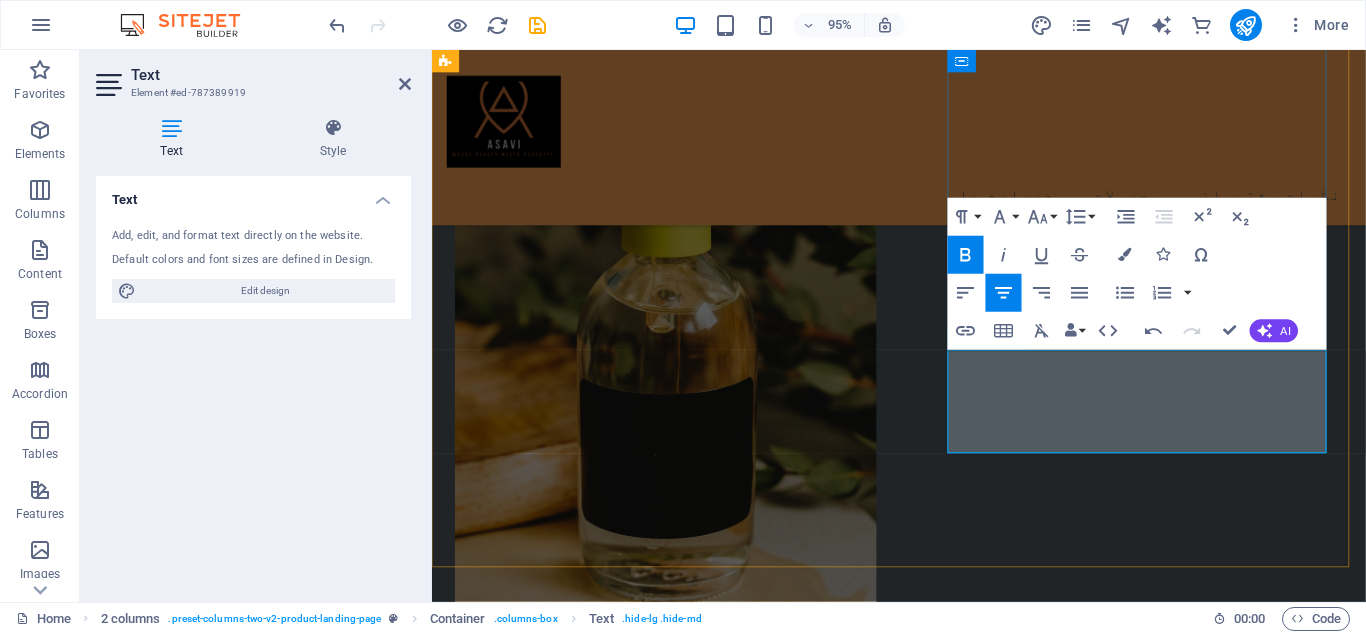 scroll, scrollTop: 1001, scrollLeft: 0, axis: vertical 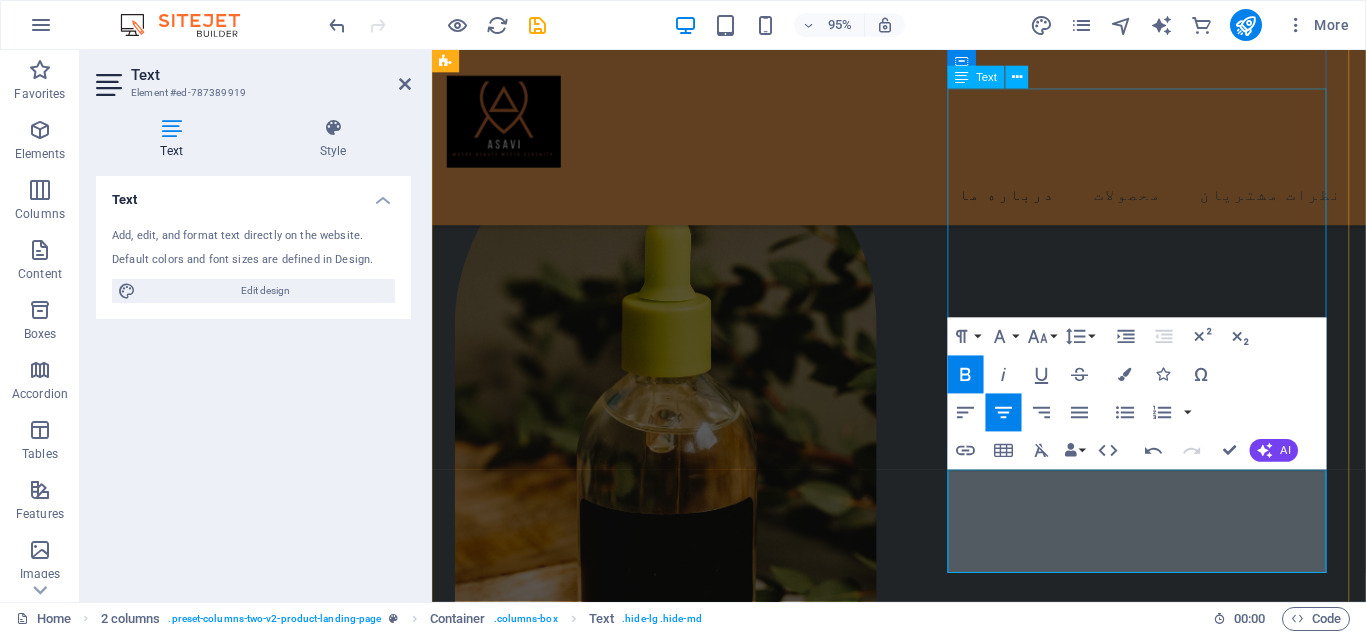 click on "آساوی  همراه همیشگی شما برای انتخاب محصولات با کیفیت  در حوزه های سلامتی، آرایشی و بهداشتی  است. با تنوعی بینظیر از برندهای معتبر داخلی و خارجی، هر آنچه برای مراقبت از خود و خانوادهتان نیاز دارید، با اطمینان و سهولت از  فروشگاه آنلاین آساوی  تهیه کنید. ✨  چرا آساوی را انتخاب کنیم؟ ✅  تضمین اصالت و کیفیت  تمام محصولات 🚀  ارسال سریع و بهصرفه  به سراسر [GEOGRAPHIC_DATA] 💳  پرداخت امن  با چندین گزینه متنوع 📞  پشتیبانی حرفهای  پاسخگوی شما در هر مرحله" at bounding box center (660, 1468) 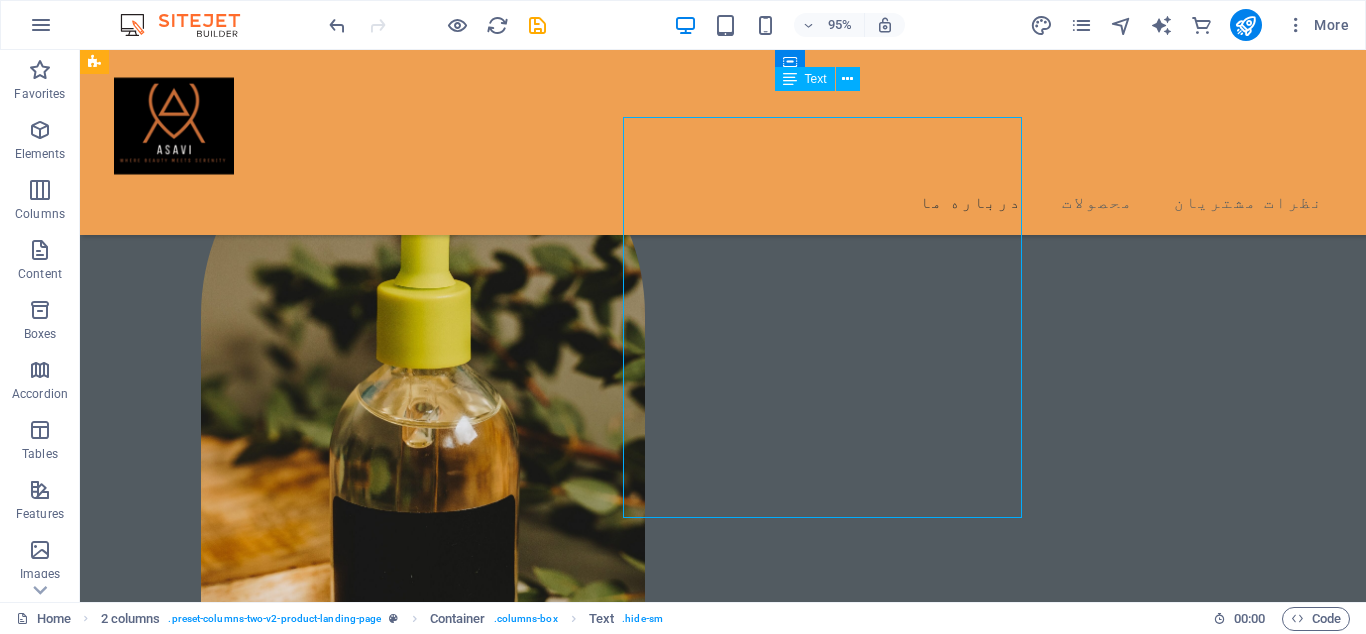 scroll, scrollTop: 975, scrollLeft: 0, axis: vertical 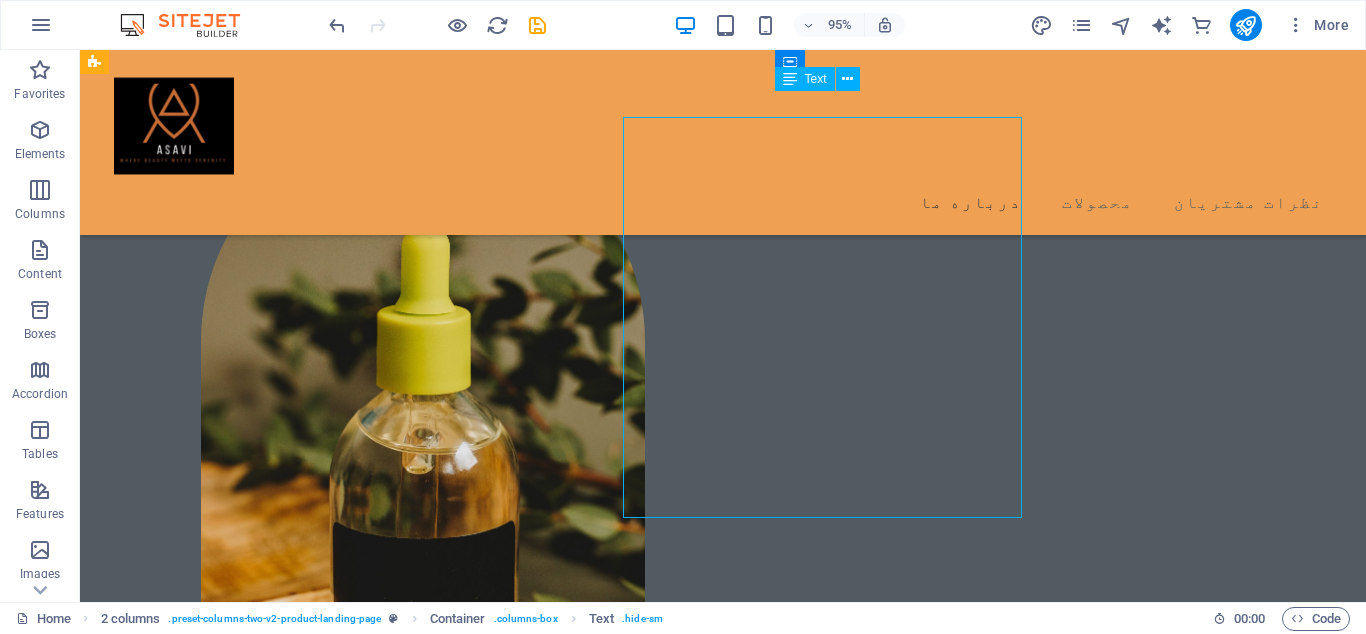 click on "آساوی  همراه همیشگی شما برای انتخاب محصولات با کیفیت  در حوزه های سلامتی، آرایشی و بهداشتی  است. با تنوعی بینظیر از برندهای معتبر داخلی و خارجی، هر آنچه برای مراقبت از خود و خانوادهتان نیاز دارید، با اطمینان و سهولت از  فروشگاه آنلاین آساوی  تهیه کنید. ✨  چرا آساوی را انتخاب کنیم؟ ✅  تضمین اصالت و کیفیت  تمام محصولات 🚀  ارسال سریع و بهصرفه  به سراسر [GEOGRAPHIC_DATA] 💳  پرداخت امن  با چندین گزینه متنوع 📞  پشتیبانی حرفهای  پاسخگوی شما در هر مرحله" at bounding box center [374, 1445] 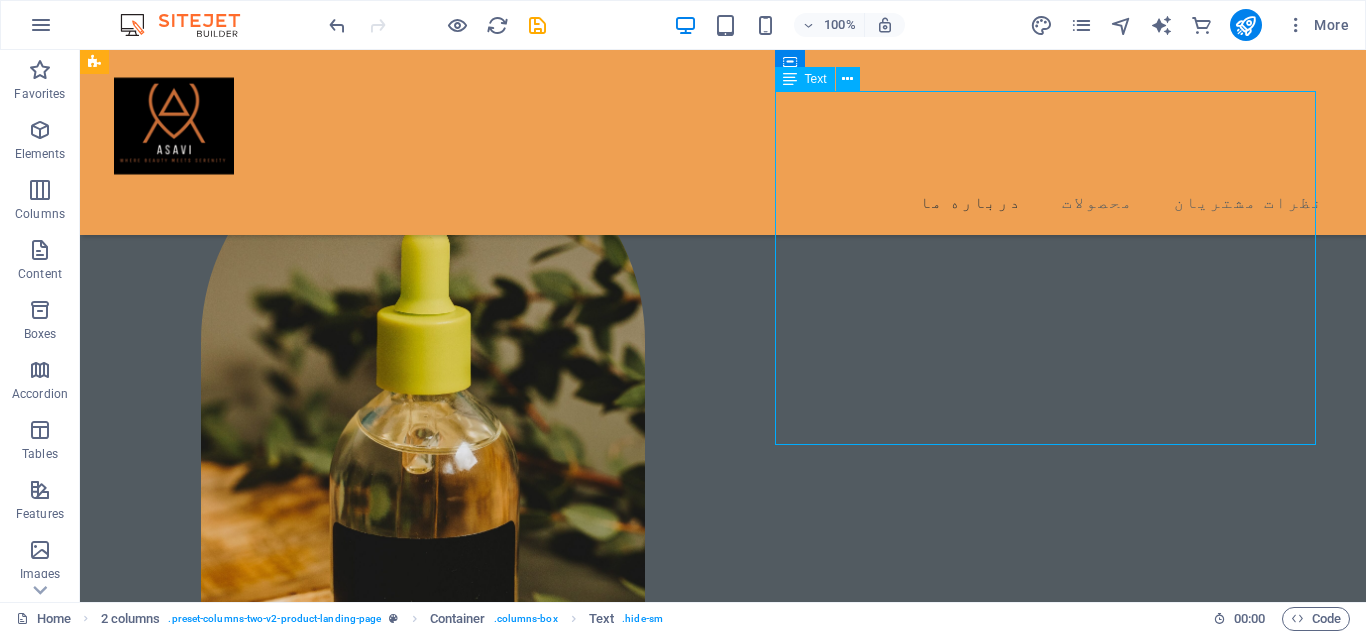 click on "آساوی  همراه همیشگی شما برای انتخاب محصولات با کیفیت  در حوزه های سلامتی، آرایشی و بهداشتی  است. با تنوعی بینظیر از برندهای معتبر داخلی و خارجی، هر آنچه برای مراقبت از خود و خانوادهتان نیاز دارید، با اطمینان و سهولت از  فروشگاه آنلاین آساوی  تهیه کنید. ✨  چرا آساوی را انتخاب کنیم؟ ✅  تضمین اصالت و کیفیت  تمام محصولات 🚀  ارسال سریع و بهصرفه  به سراسر [GEOGRAPHIC_DATA] 💳  پرداخت امن  با چندین گزینه متنوع 📞  پشتیبانی حرفهای  پاسخگوی شما در هر مرحله" at bounding box center (374, 1445) 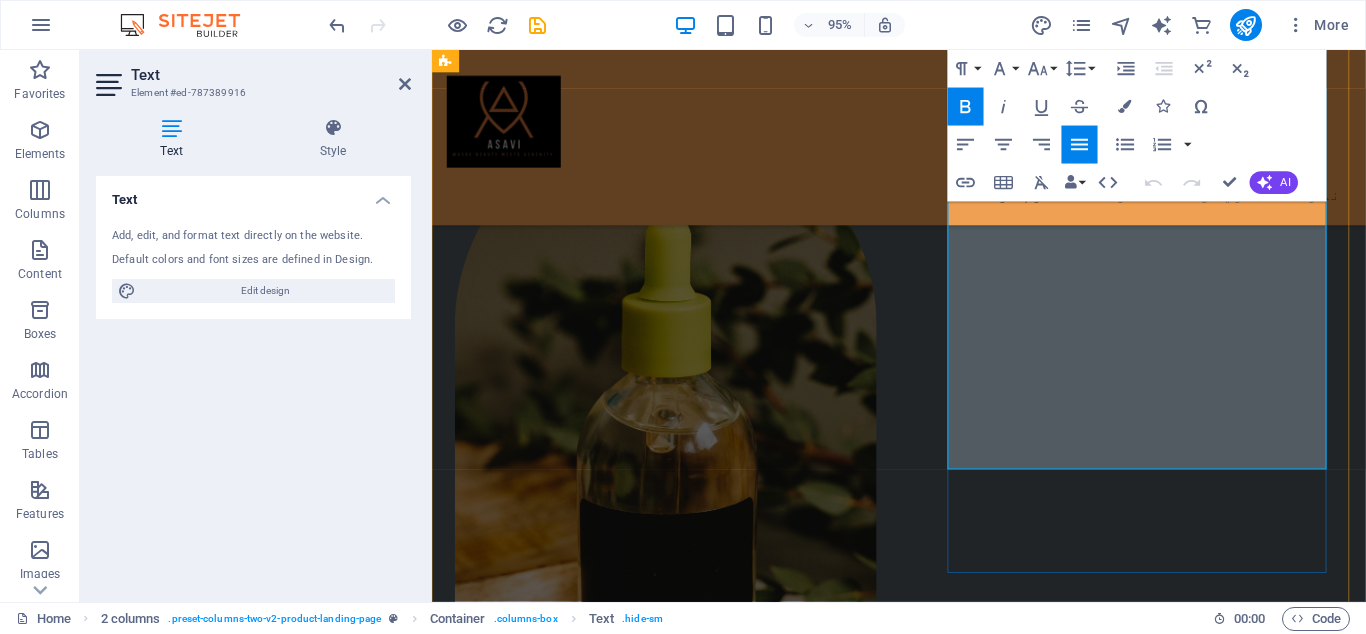 click on "ارسال سریع و بهصرفه" at bounding box center (705, 1527) 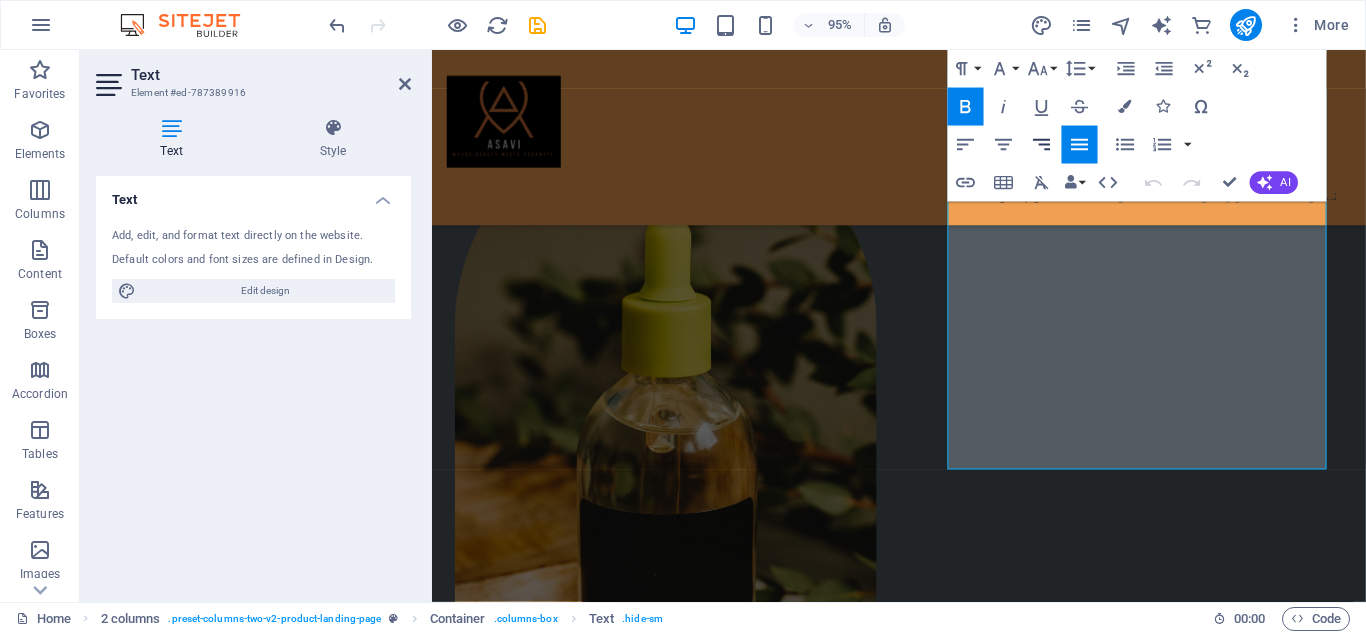click on "Align Right" at bounding box center [1042, 145] 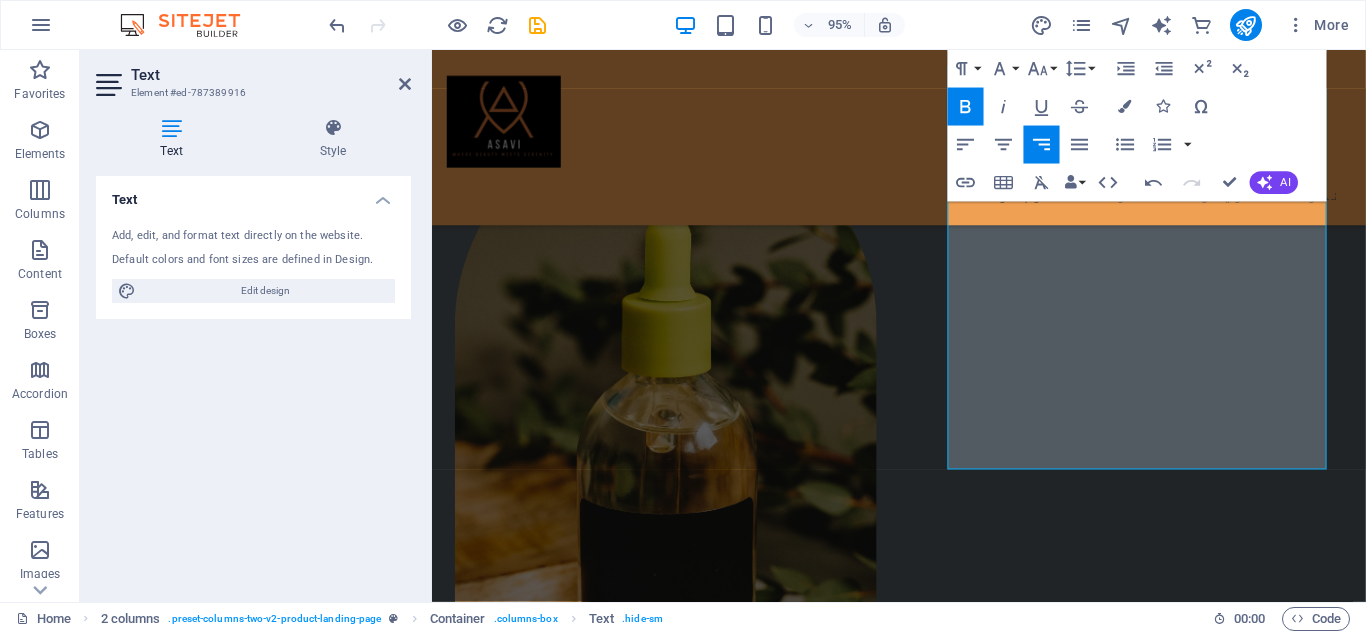 click 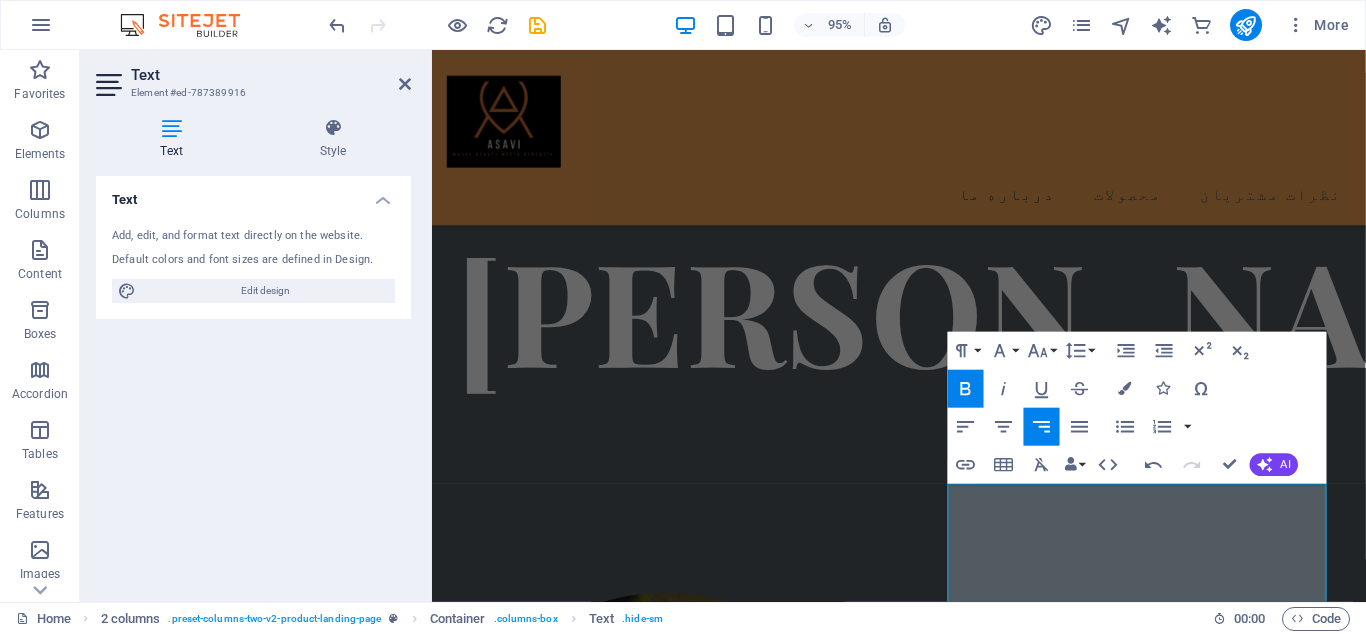 scroll, scrollTop: 749, scrollLeft: 0, axis: vertical 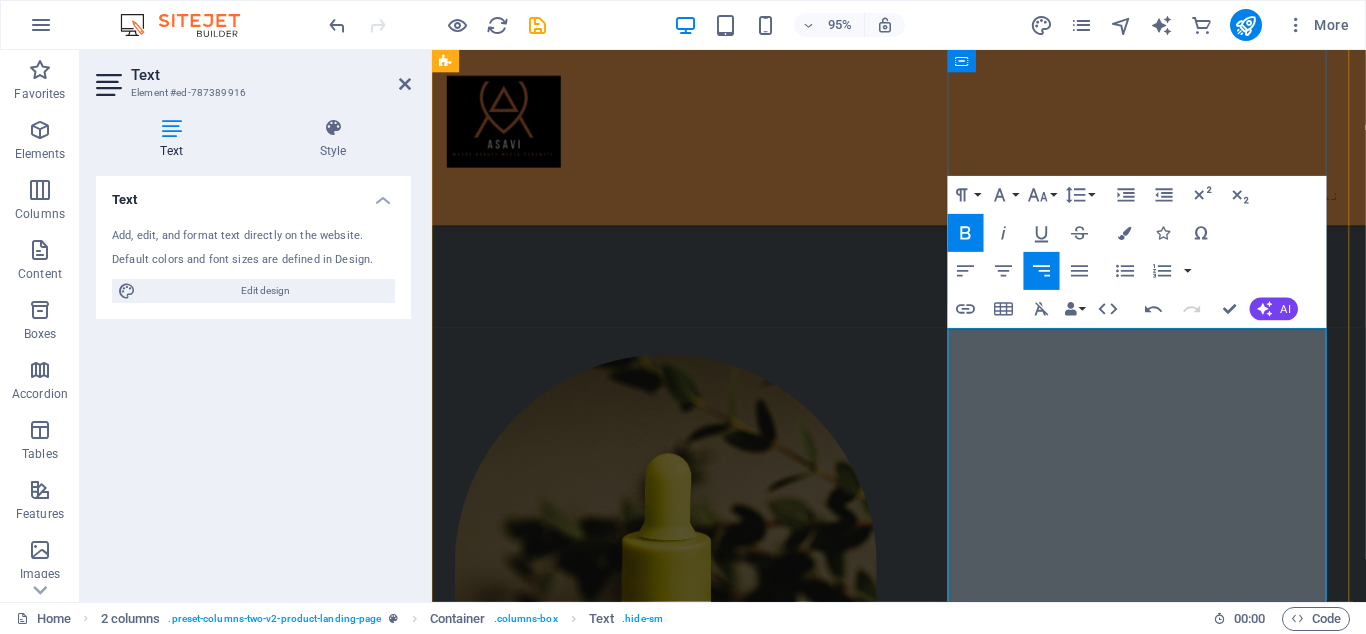 click on "فروشگاه آنلاین آساوی" at bounding box center [733, 1648] 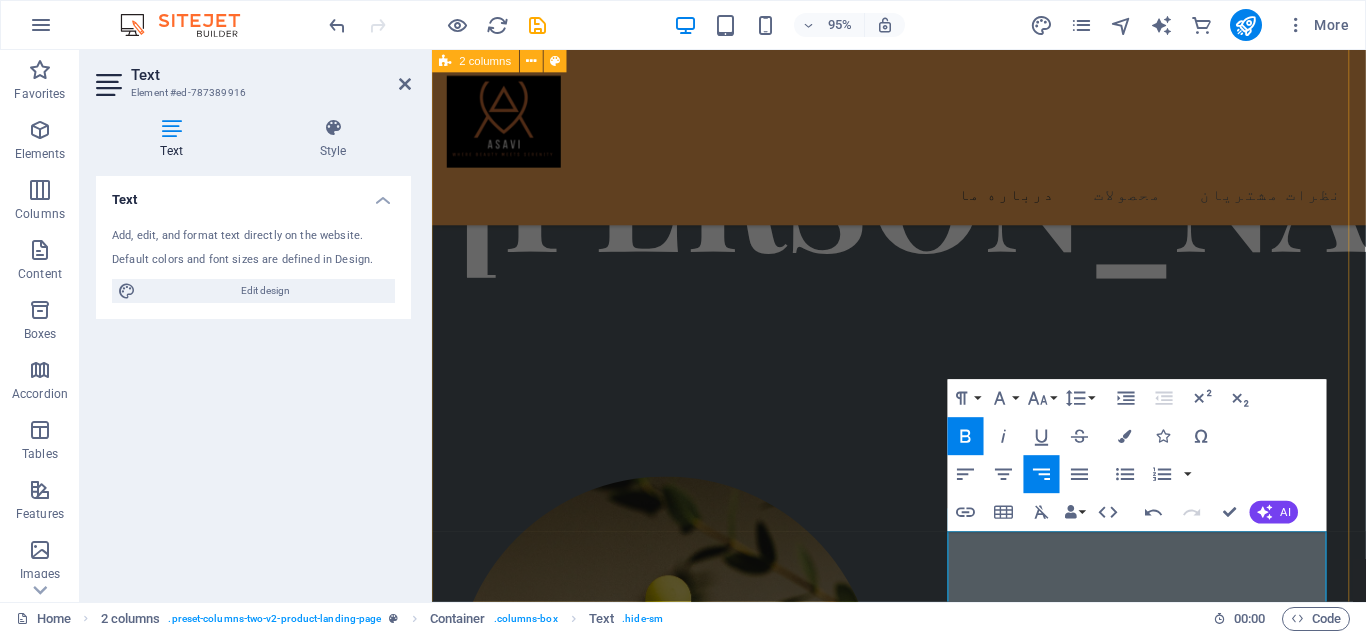 scroll, scrollTop: 498, scrollLeft: 0, axis: vertical 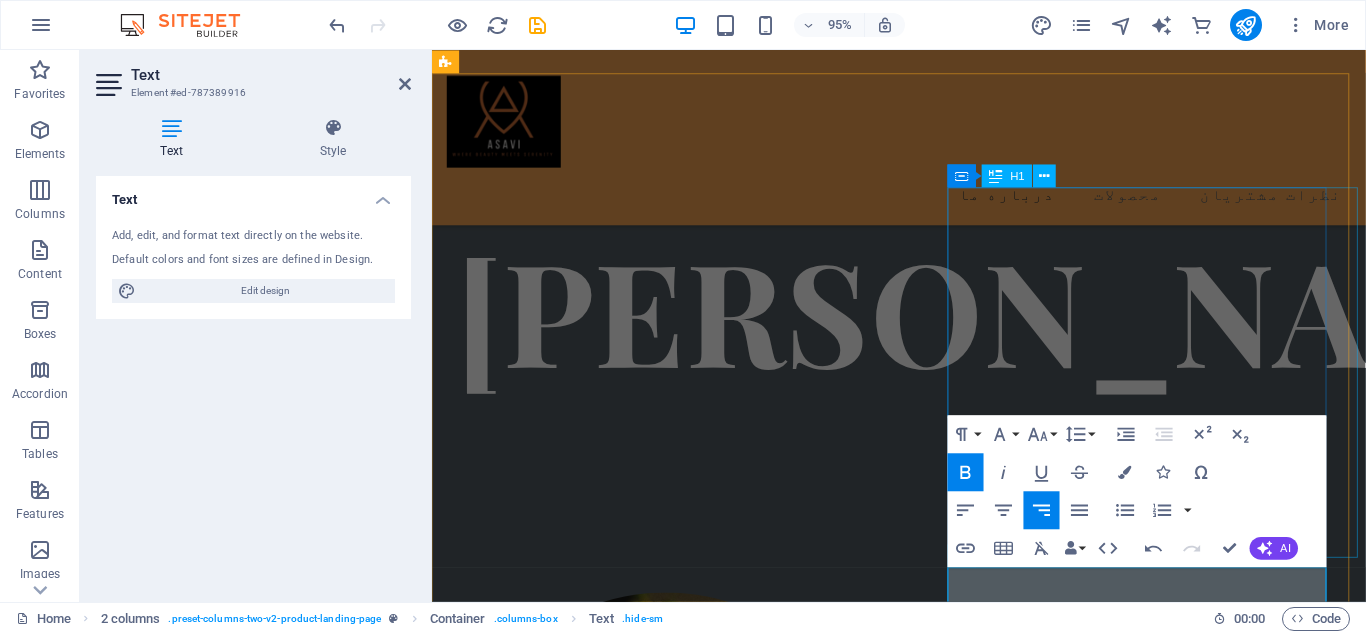 click on "داستان ما" at bounding box center [660, 1543] 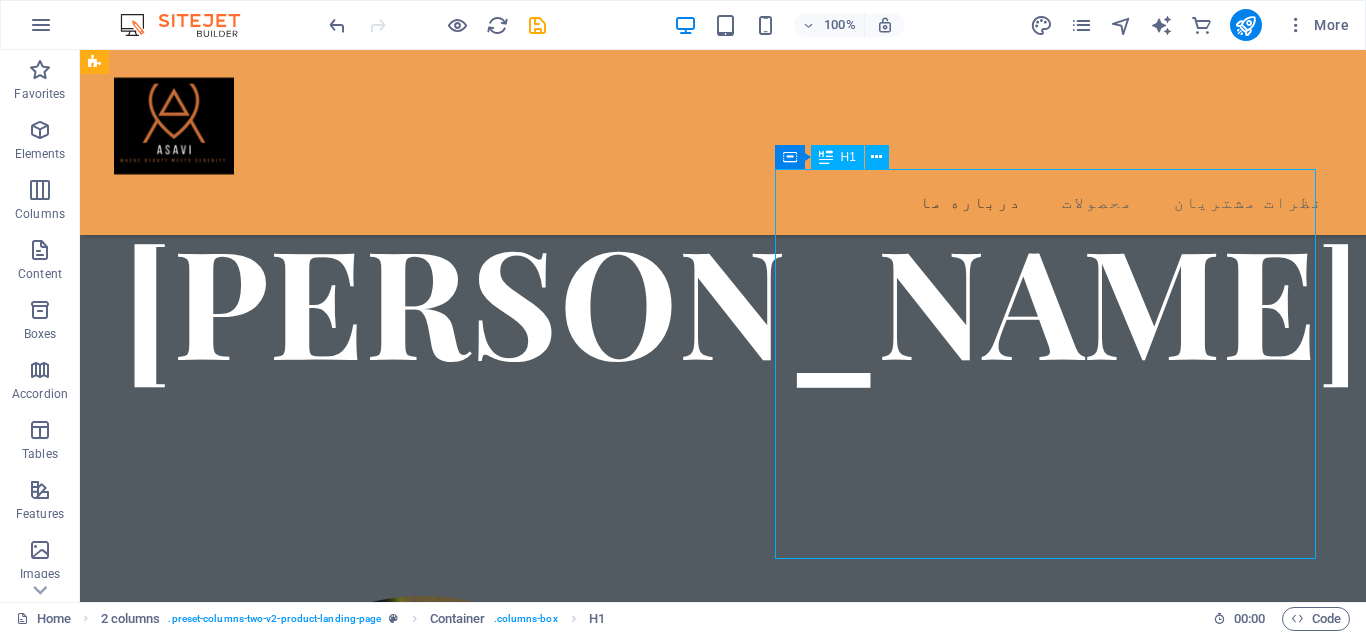 scroll, scrollTop: 497, scrollLeft: 0, axis: vertical 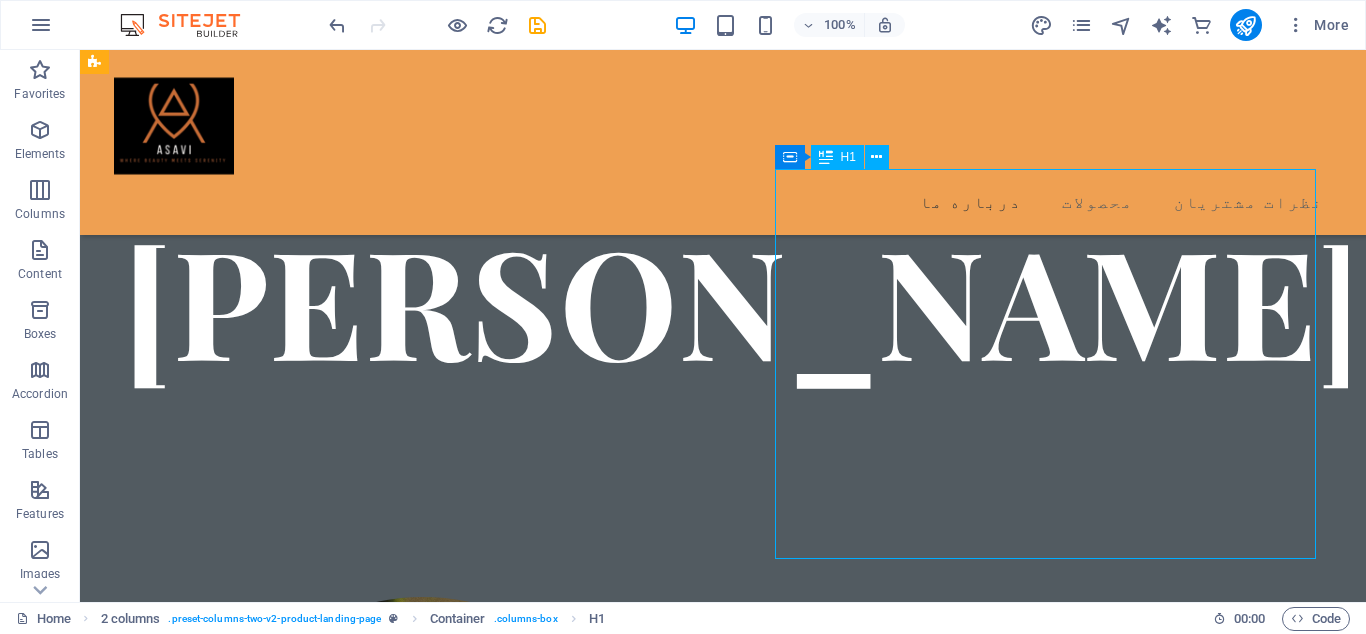 click on "داستان ما" at bounding box center (374, 1518) 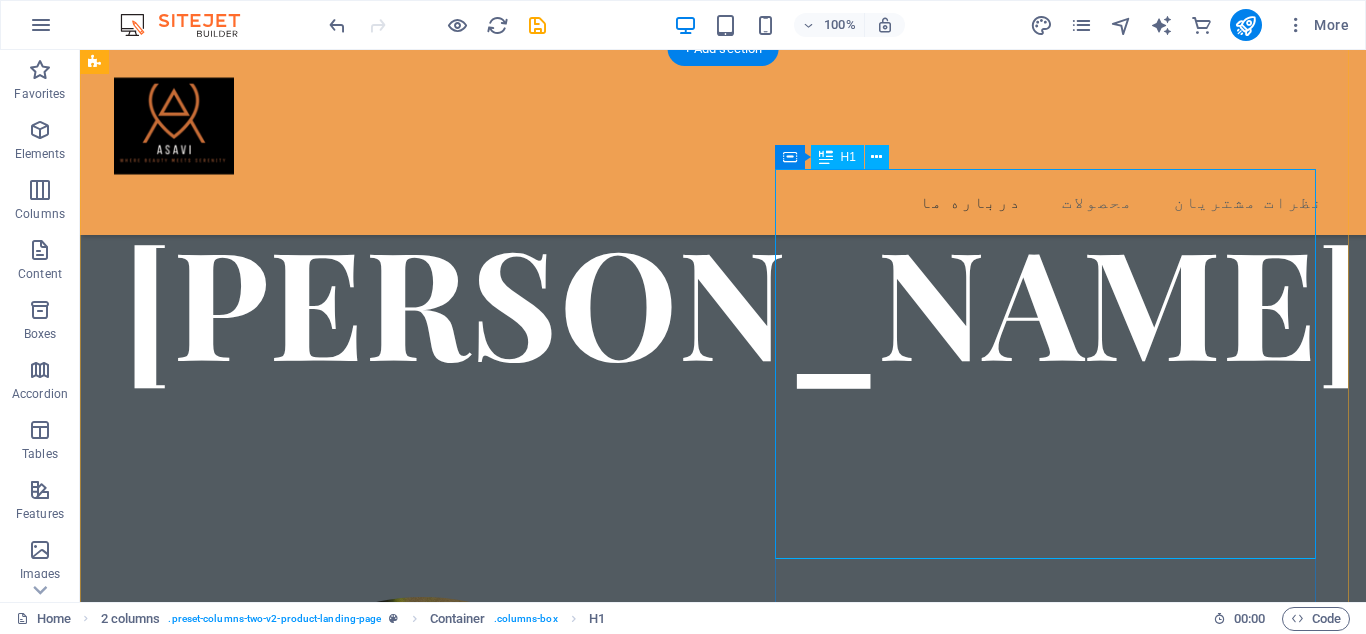 click on "داستان ما" at bounding box center (374, 1518) 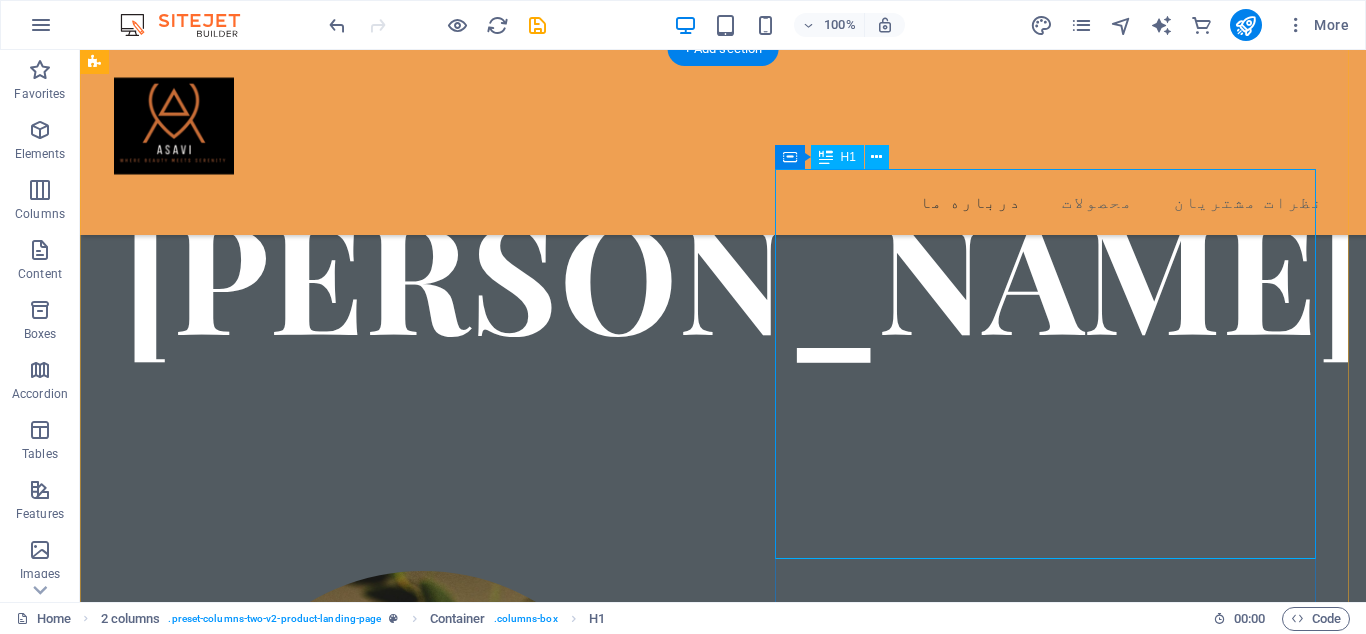 click on "داستان ما آساوی  همراه همیشگی شما برای انتخاب محصولات با کیفیت  در حوزه های سلامتی، آرایشی و بهداشتی  است. با تنوعی بینظیر از برندهای معتبر داخلی و خارجی، هر آنچه برای مراقبت از خود و خانوادهتان نیاز دارید، با اطمینان و سهولت از  فروشگاه آنلاین آساوی  تهیه کنید. ✨  چرا آساوی را انتخاب کنیم؟ ✅  تضمین اصالت و کیفیت  تمام محصولات 🚀  ارسال سریع و بهصرفه  به سراسر ایران 💳  پرداخت امن  با چندین گزینه متنوع 📞  پشتیبانی حرفهای  پاسخگوی شما در هر مرحله آساوی: دنیایی از آسایش و زیبایی در یک کلیک" at bounding box center (723, 1389) 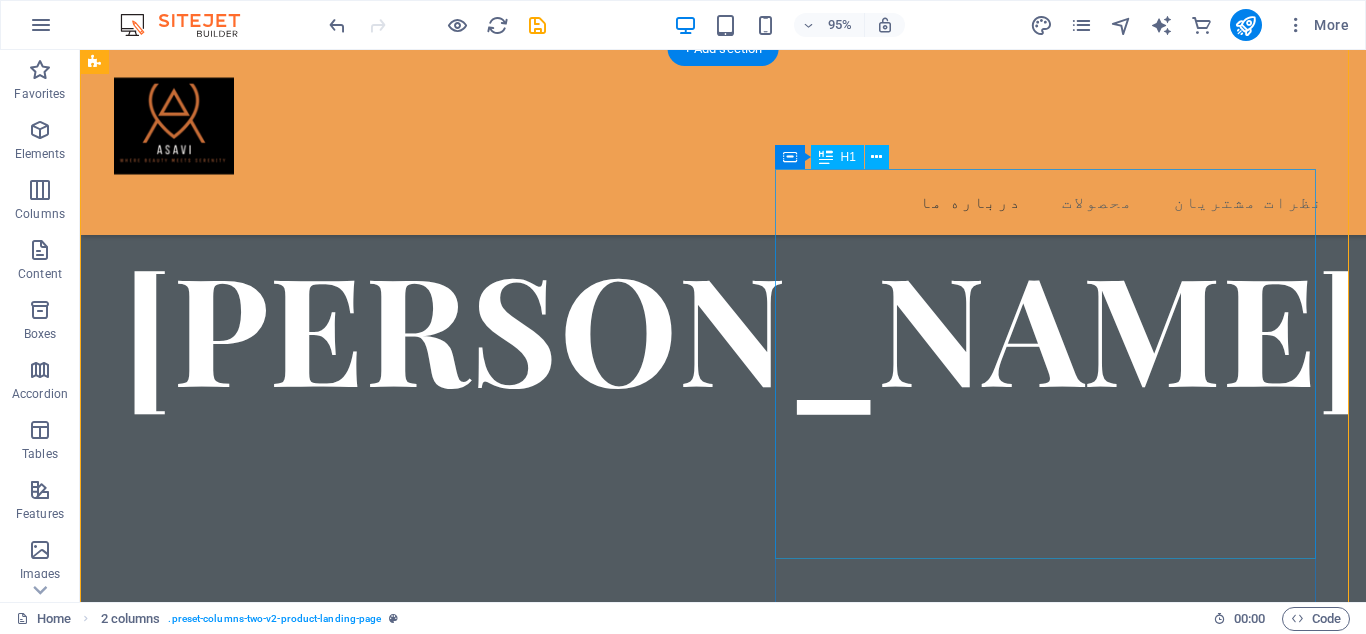 scroll, scrollTop: 498, scrollLeft: 0, axis: vertical 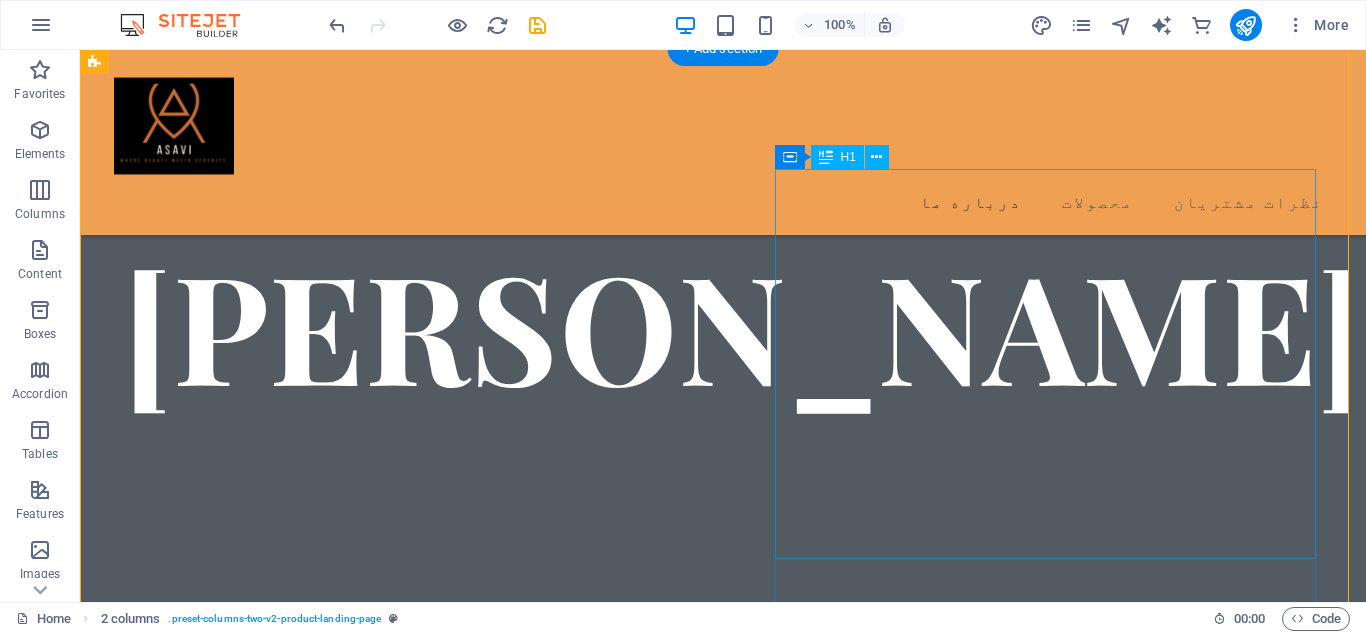 click on "داستان ما" at bounding box center [374, 1543] 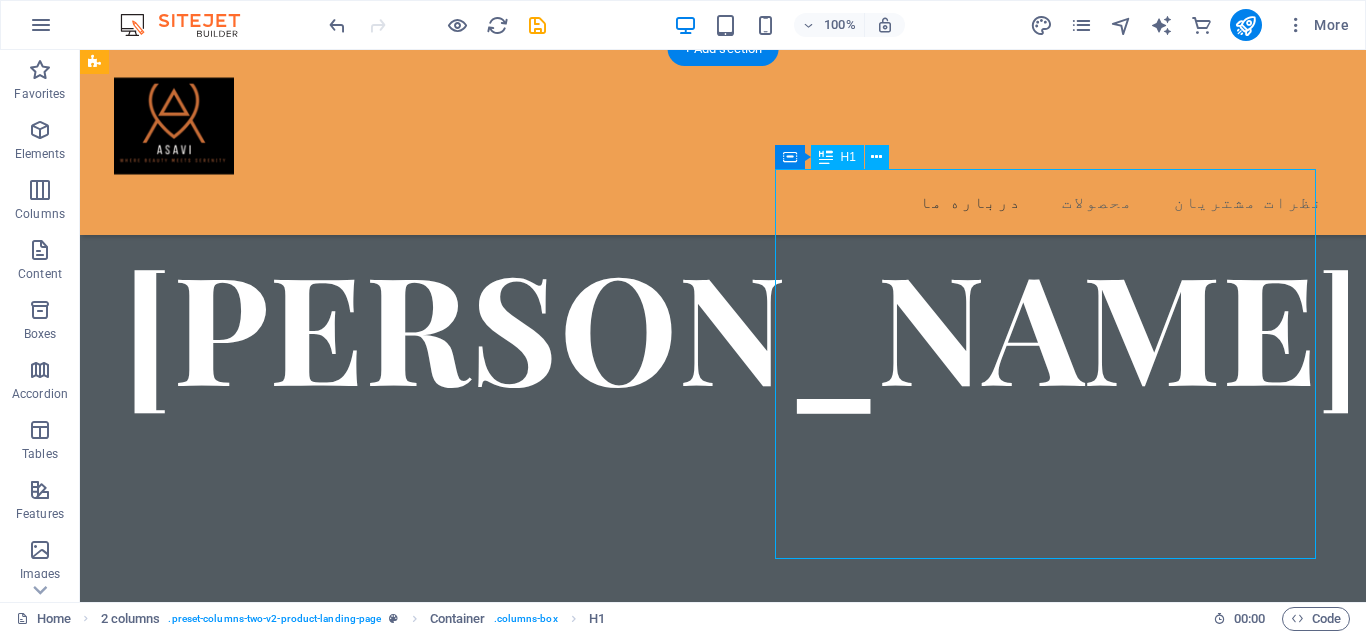 click on "داستان ما" at bounding box center (374, 1543) 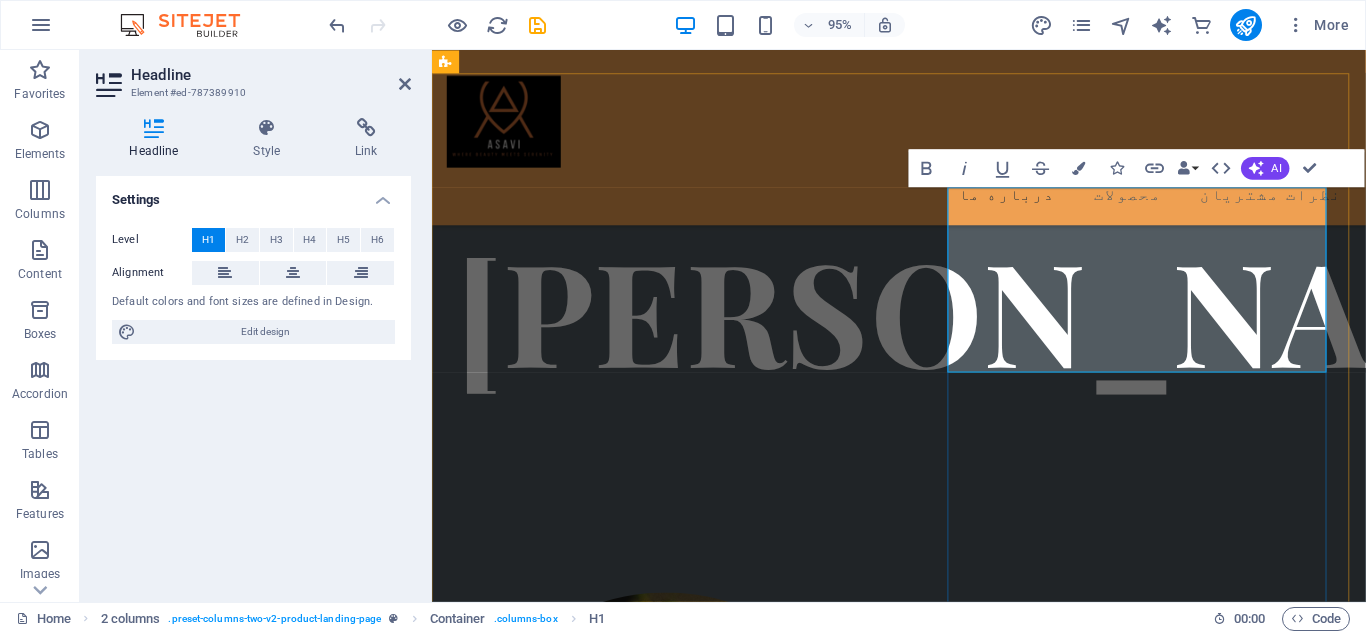 type 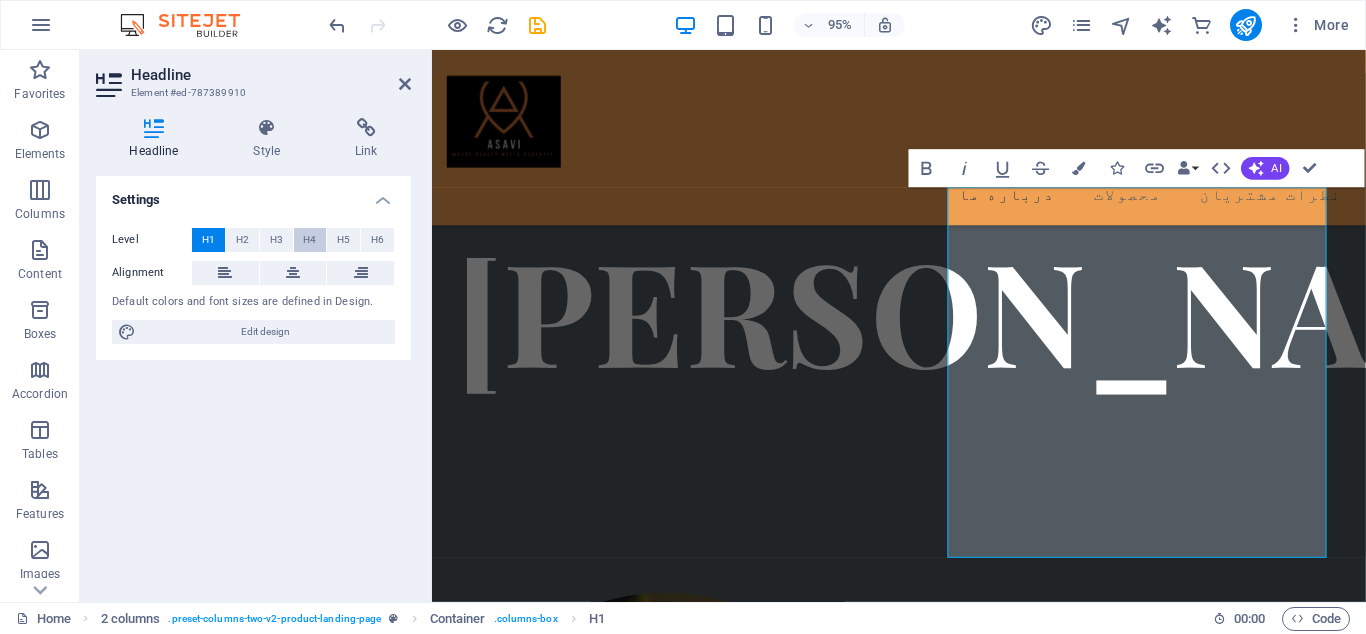 click on "H4" at bounding box center (310, 240) 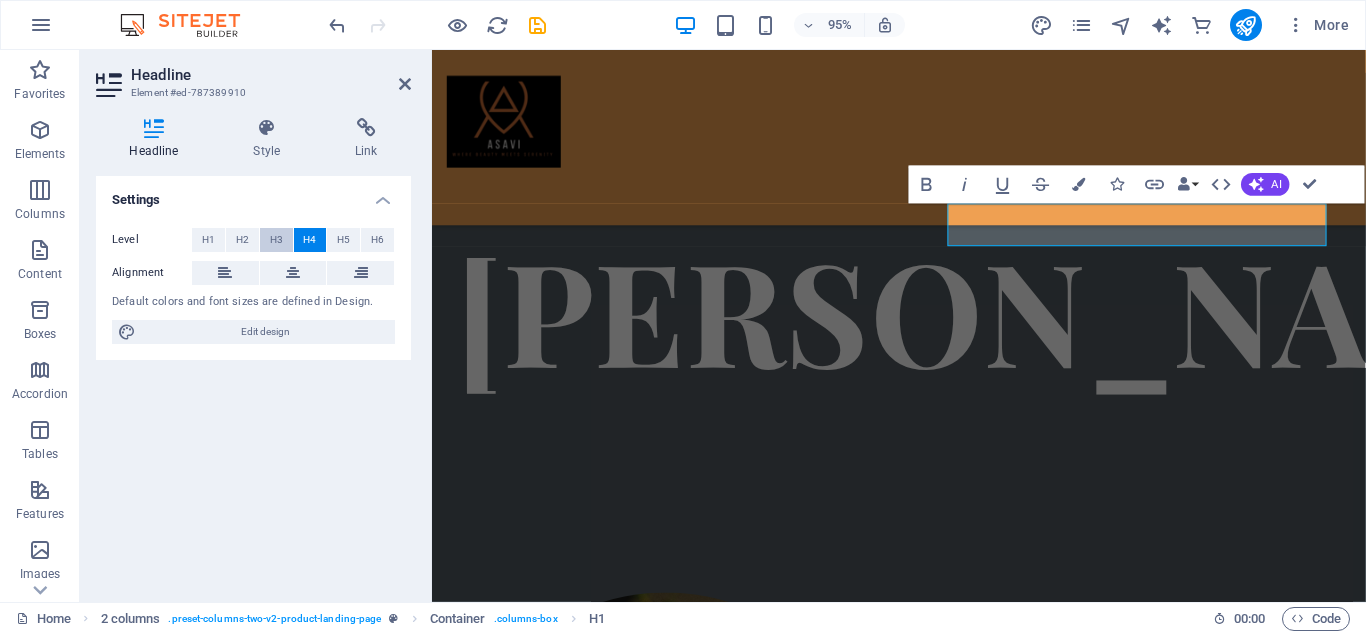 click on "H3" at bounding box center [276, 240] 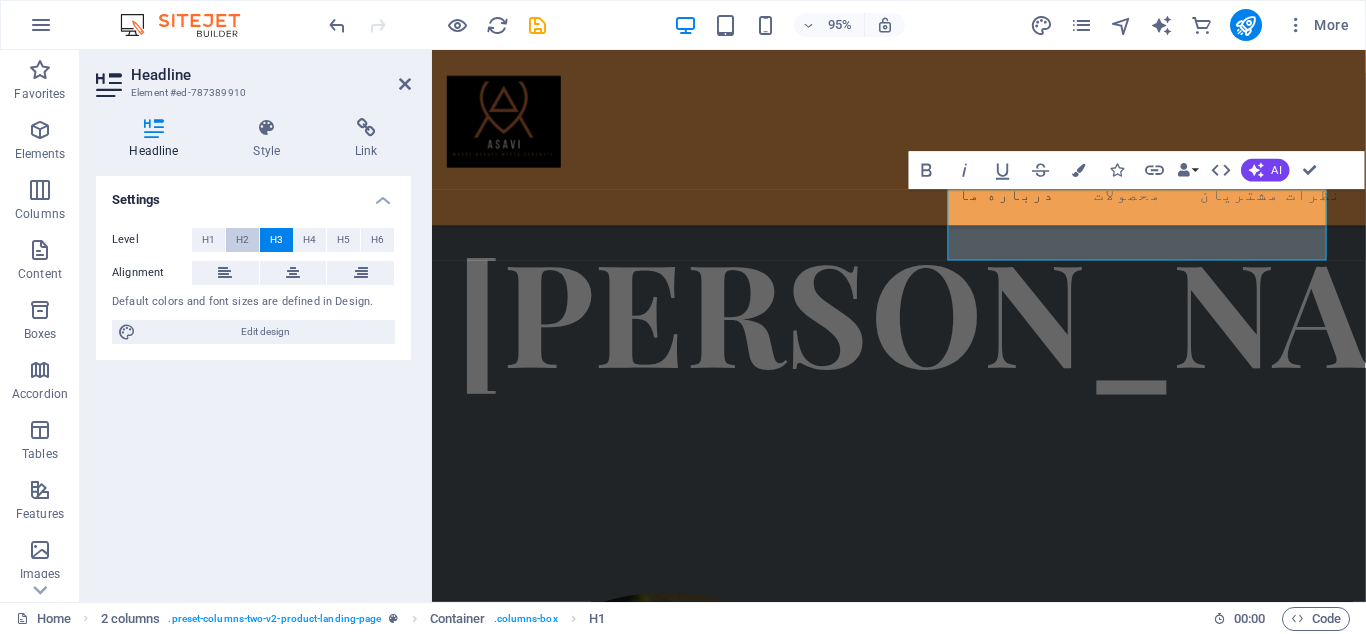 click on "H2" at bounding box center [242, 240] 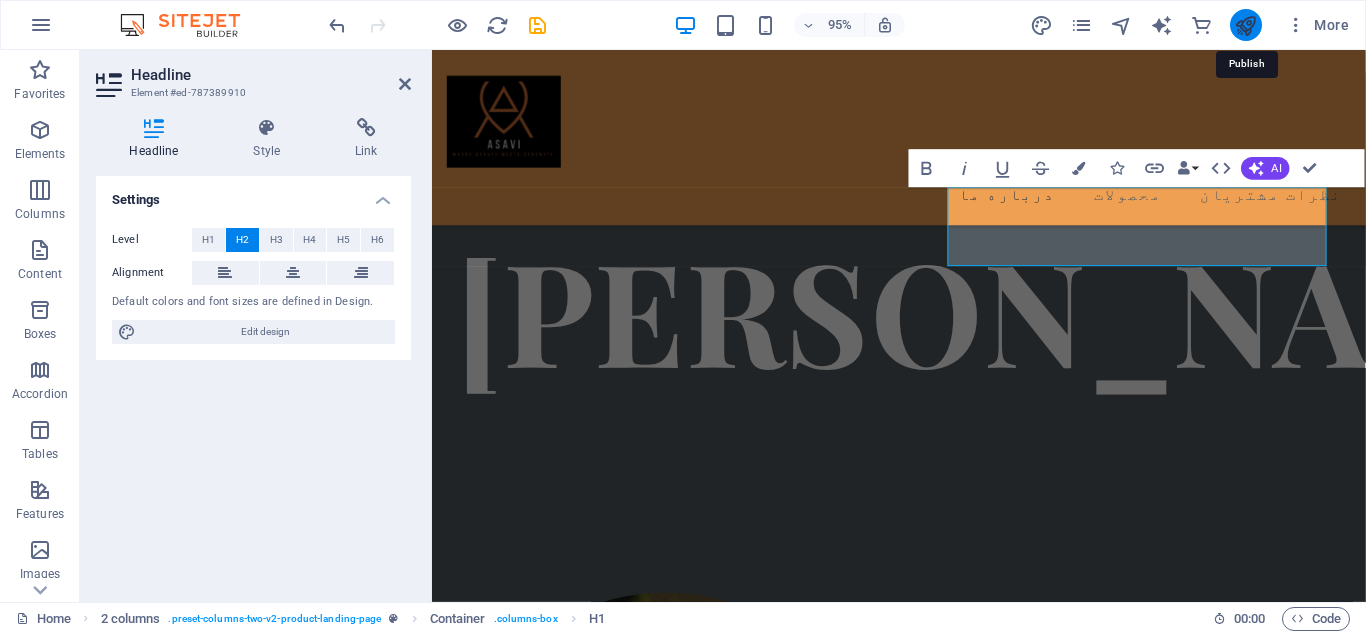 click at bounding box center (1245, 25) 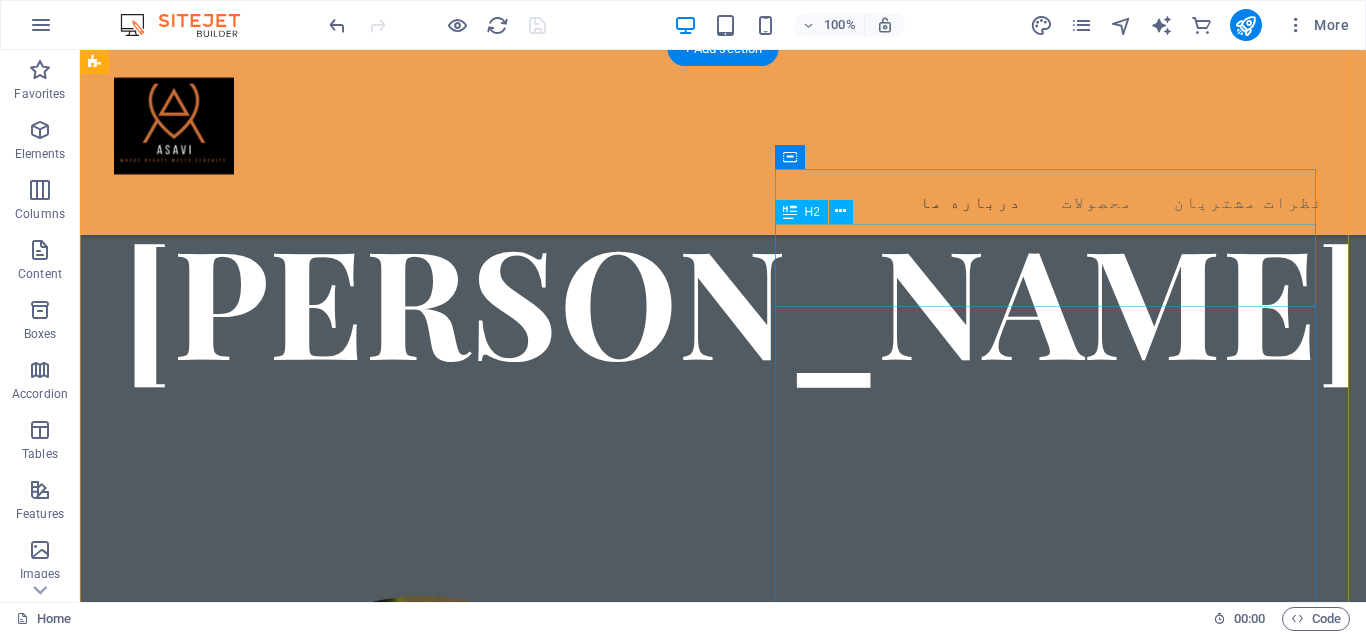 scroll, scrollTop: 497, scrollLeft: 0, axis: vertical 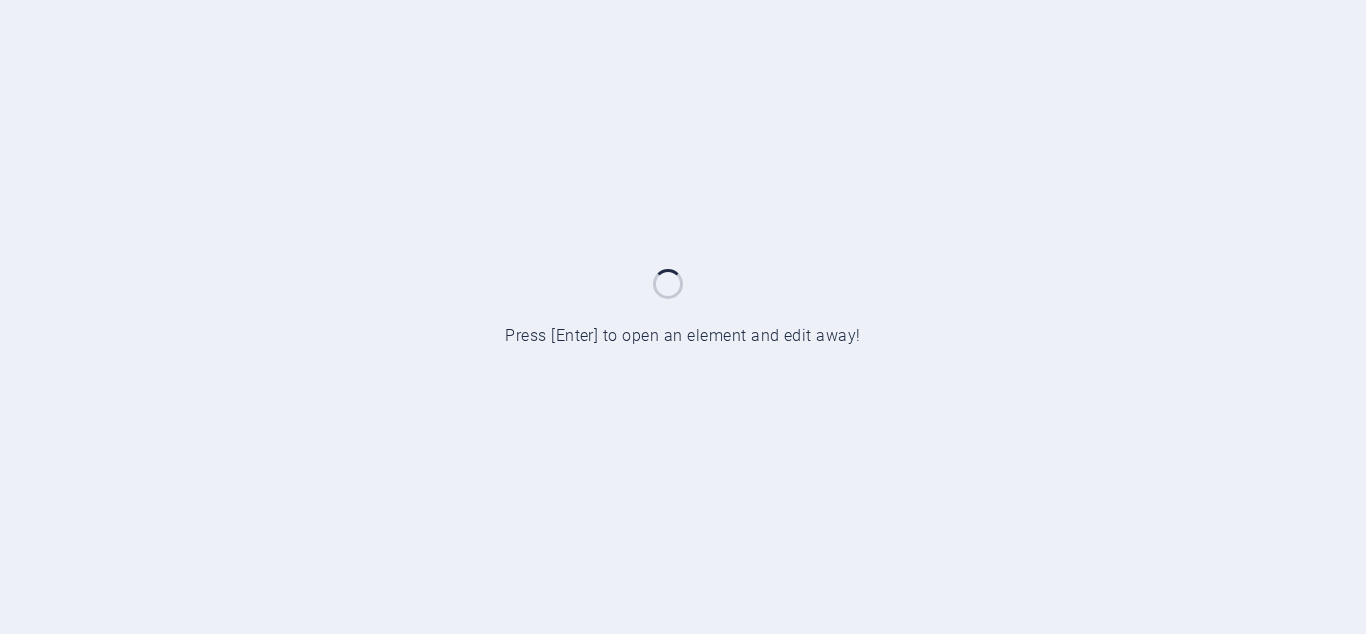 click at bounding box center [683, 317] 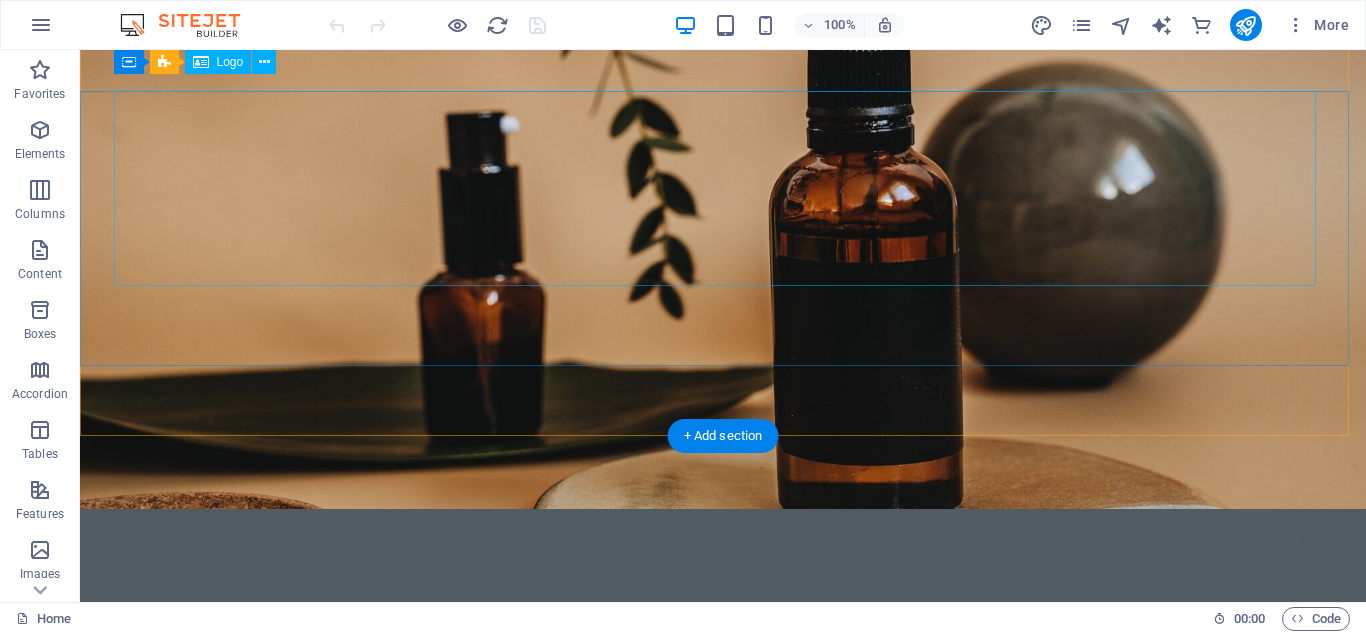 scroll, scrollTop: 0, scrollLeft: 0, axis: both 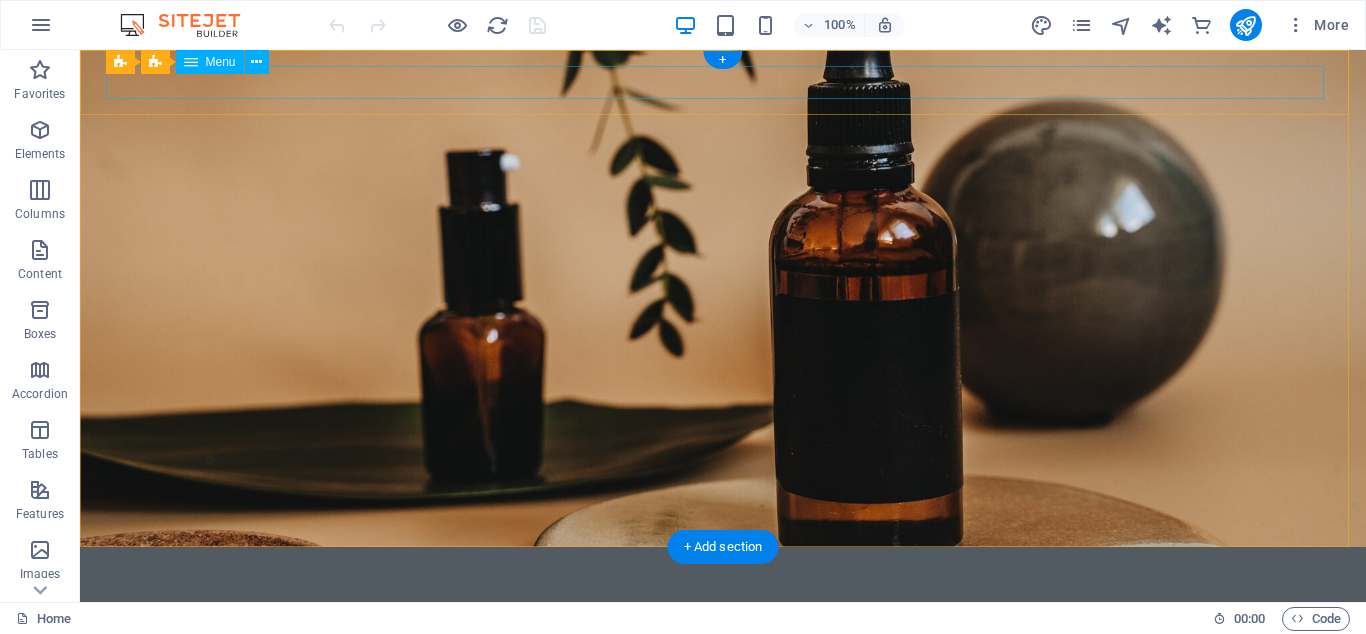 click on "درباره ما محصولات نظرات مشتریان" at bounding box center [723, 579] 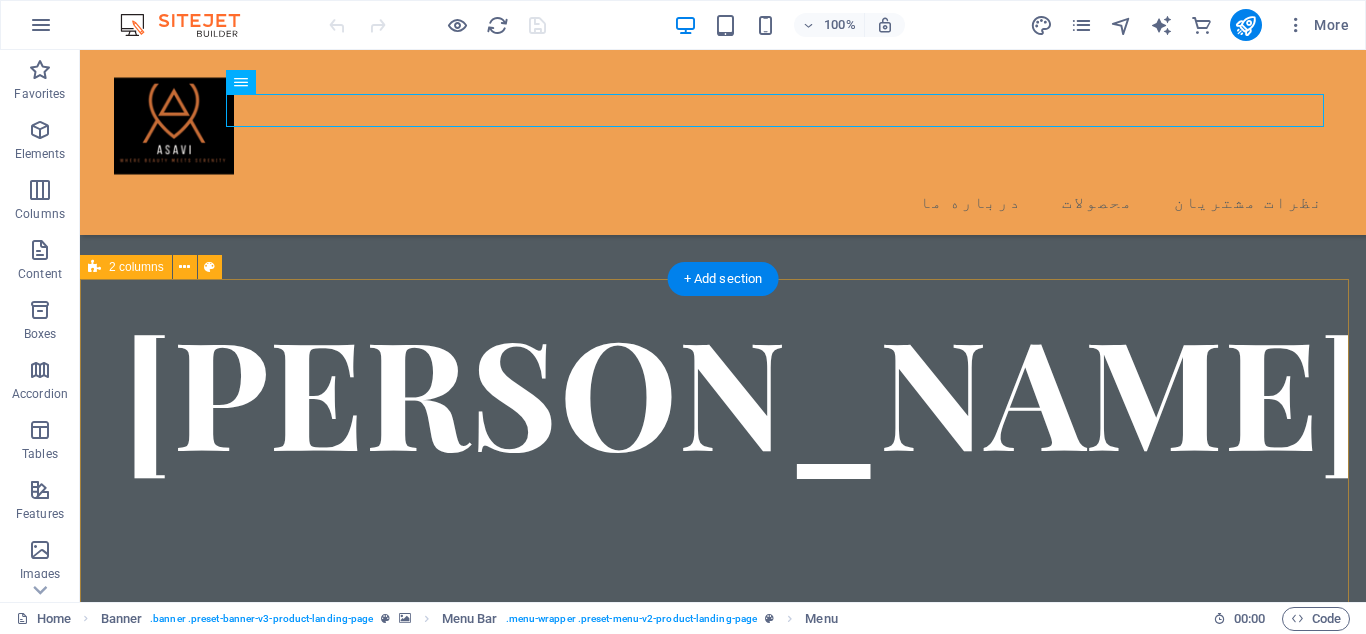 scroll, scrollTop: 504, scrollLeft: 0, axis: vertical 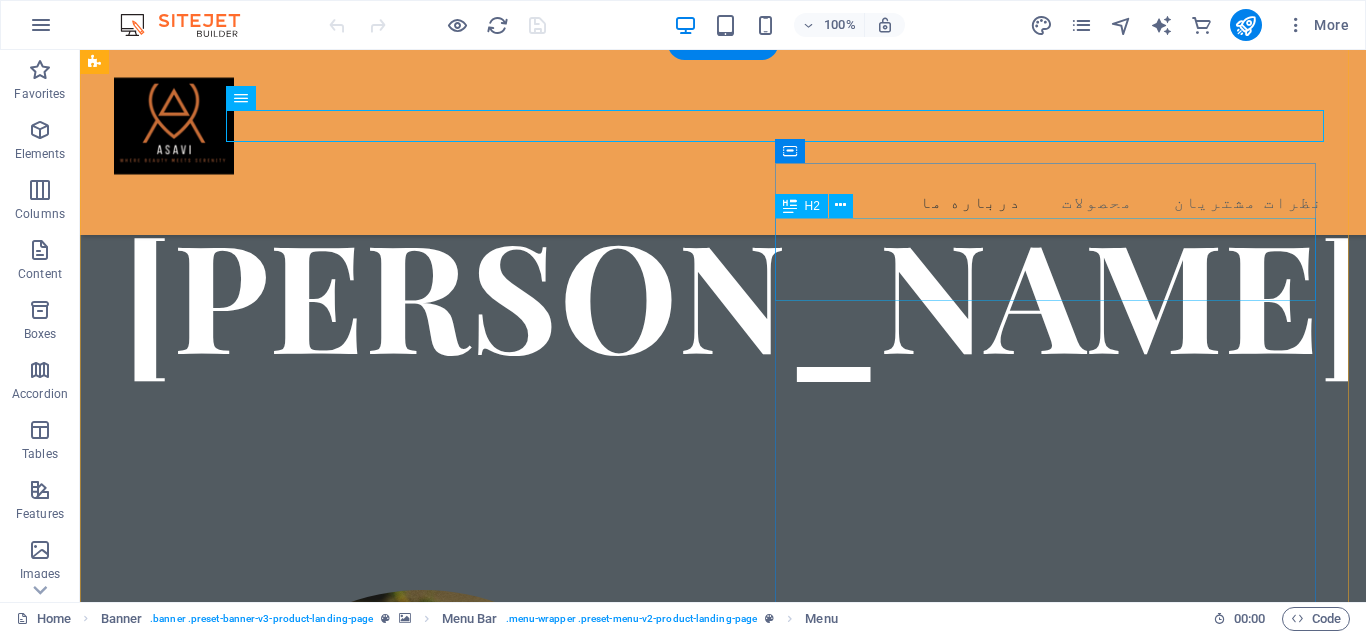 click on "درباره ی ما" at bounding box center [374, 1357] 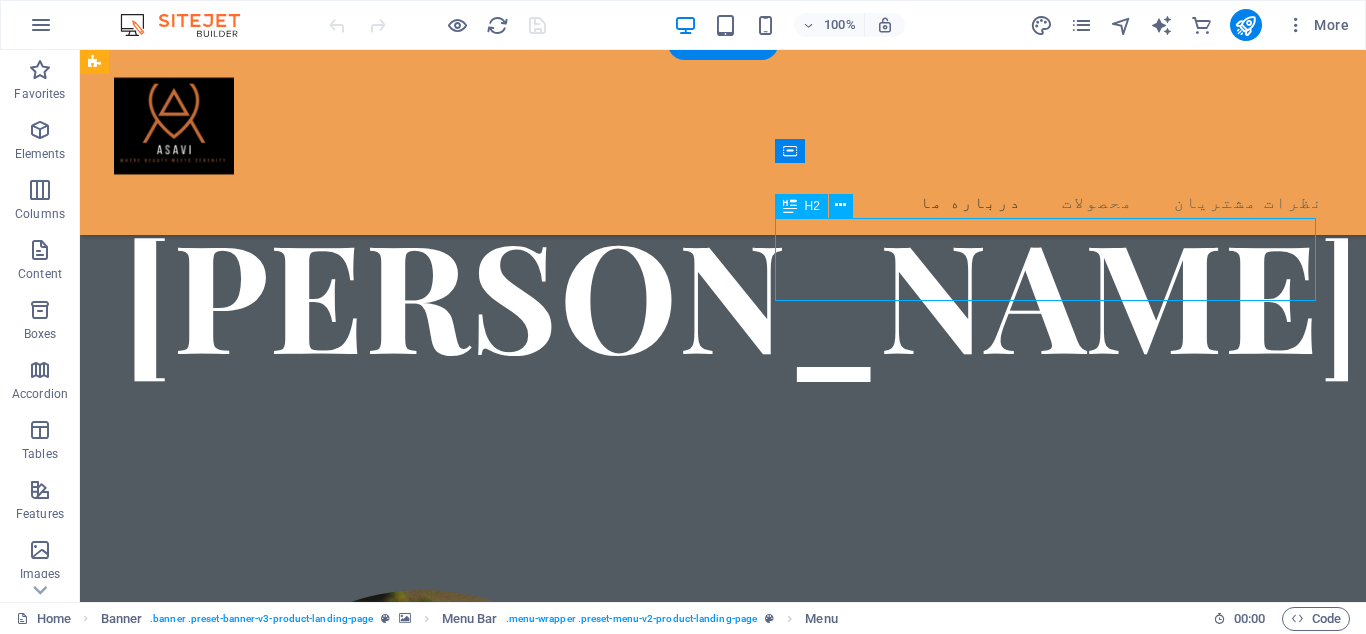 click on "درباره ی ما" at bounding box center [374, 1357] 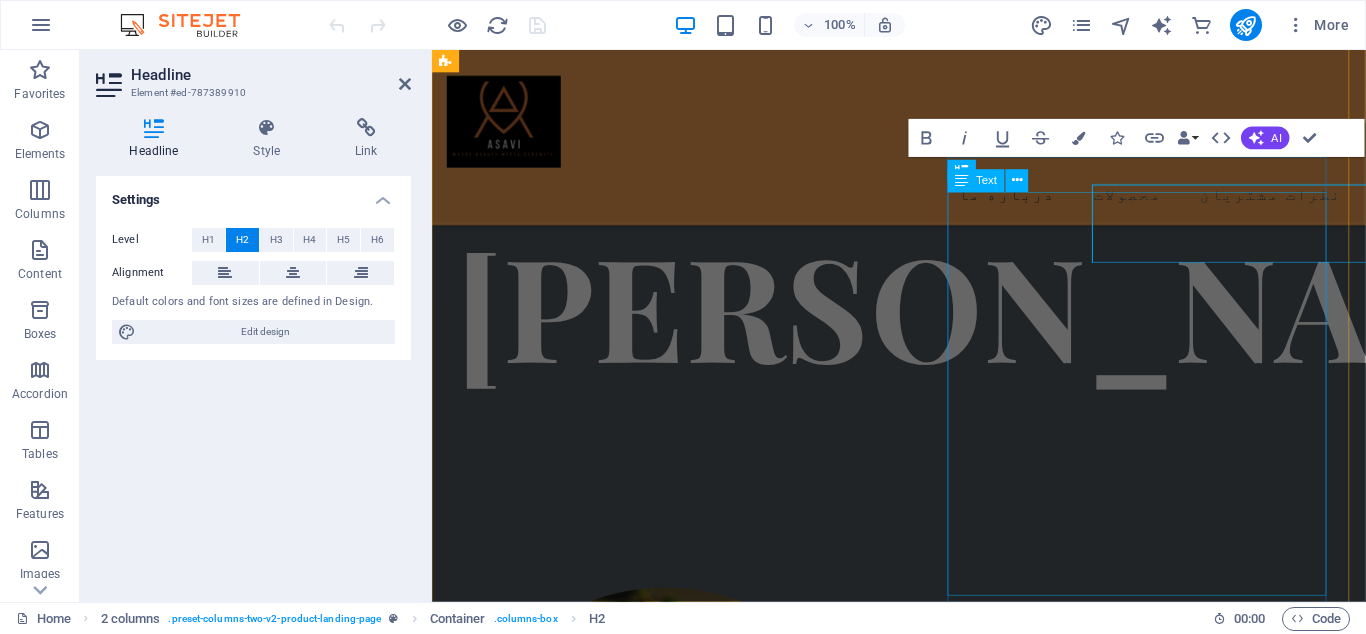 scroll, scrollTop: 530, scrollLeft: 0, axis: vertical 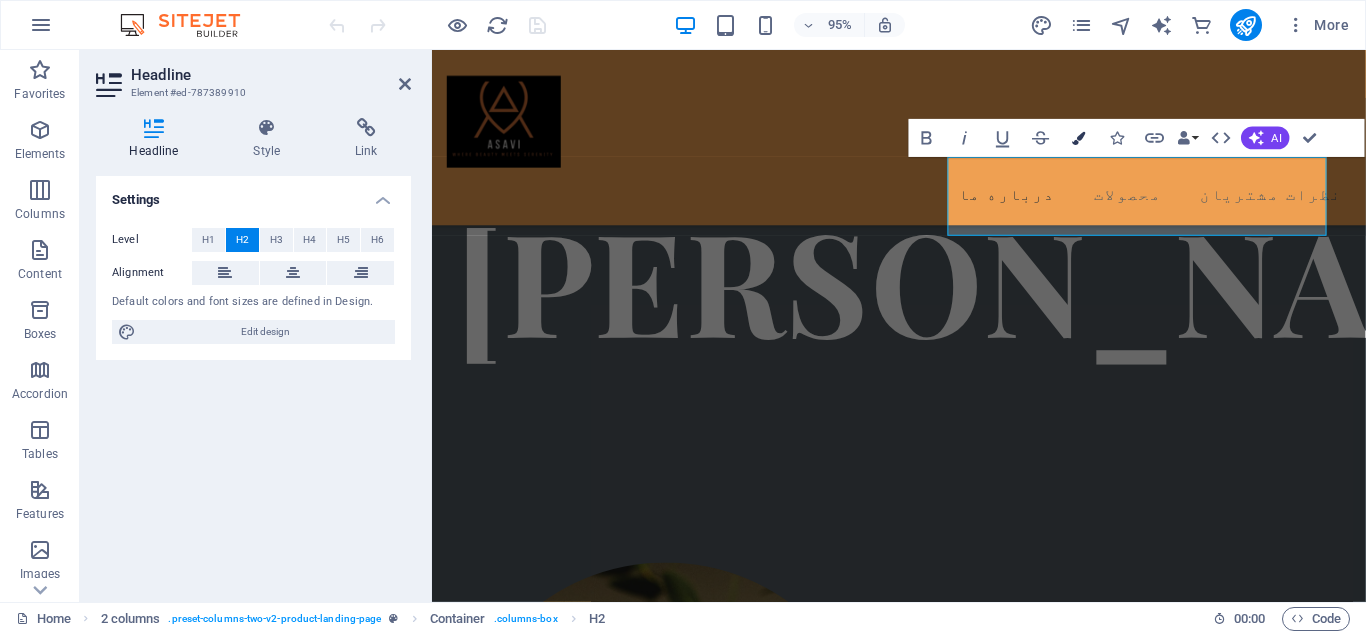 click on "Colors" at bounding box center (1079, 138) 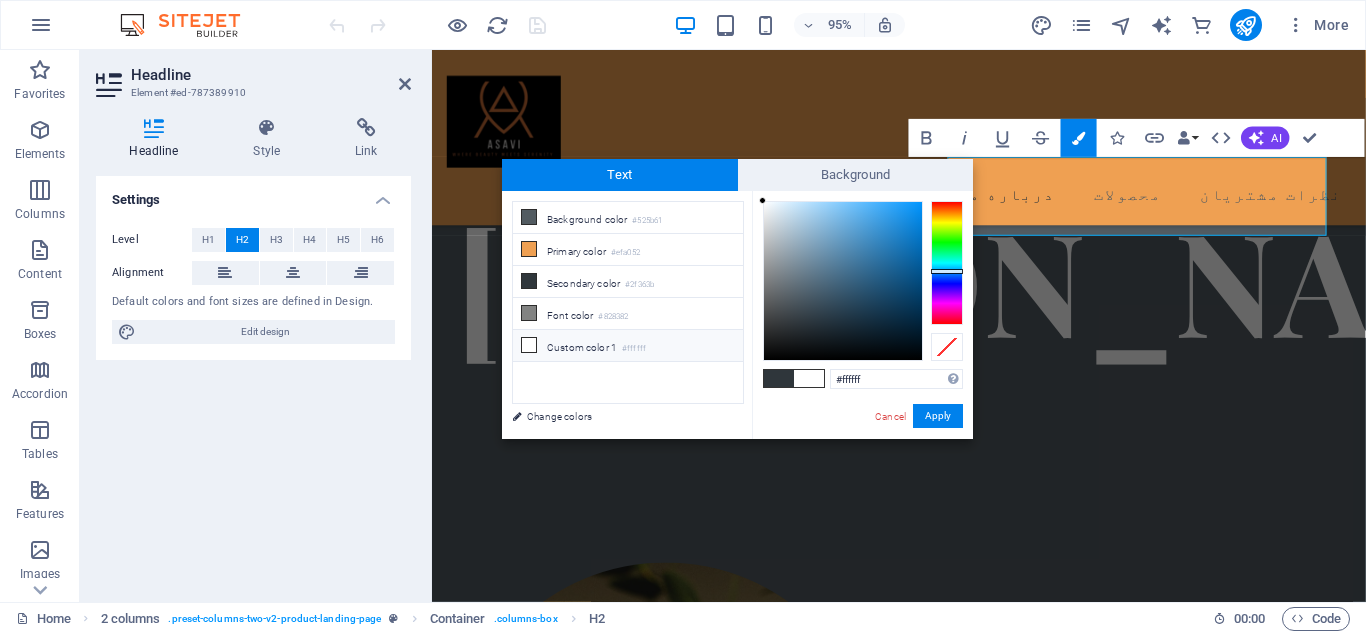 drag, startPoint x: 793, startPoint y: 320, endPoint x: 755, endPoint y: 195, distance: 130.64838 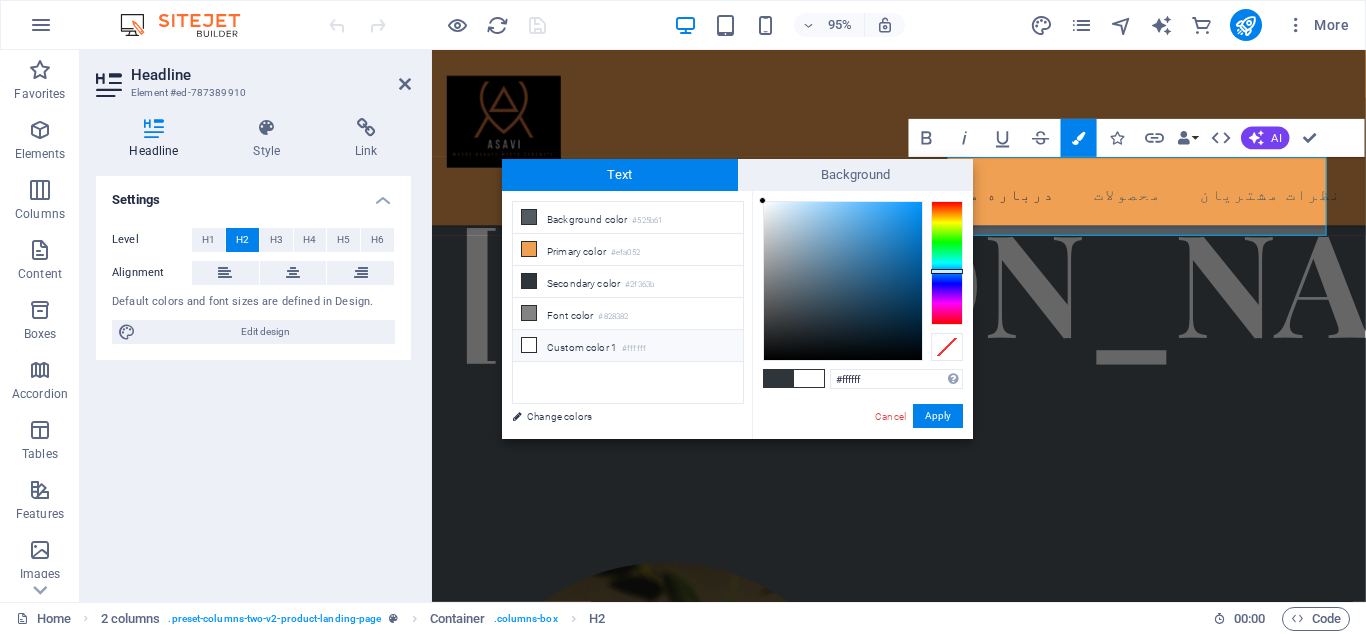 drag, startPoint x: 752, startPoint y: 193, endPoint x: 762, endPoint y: 199, distance: 11.661903 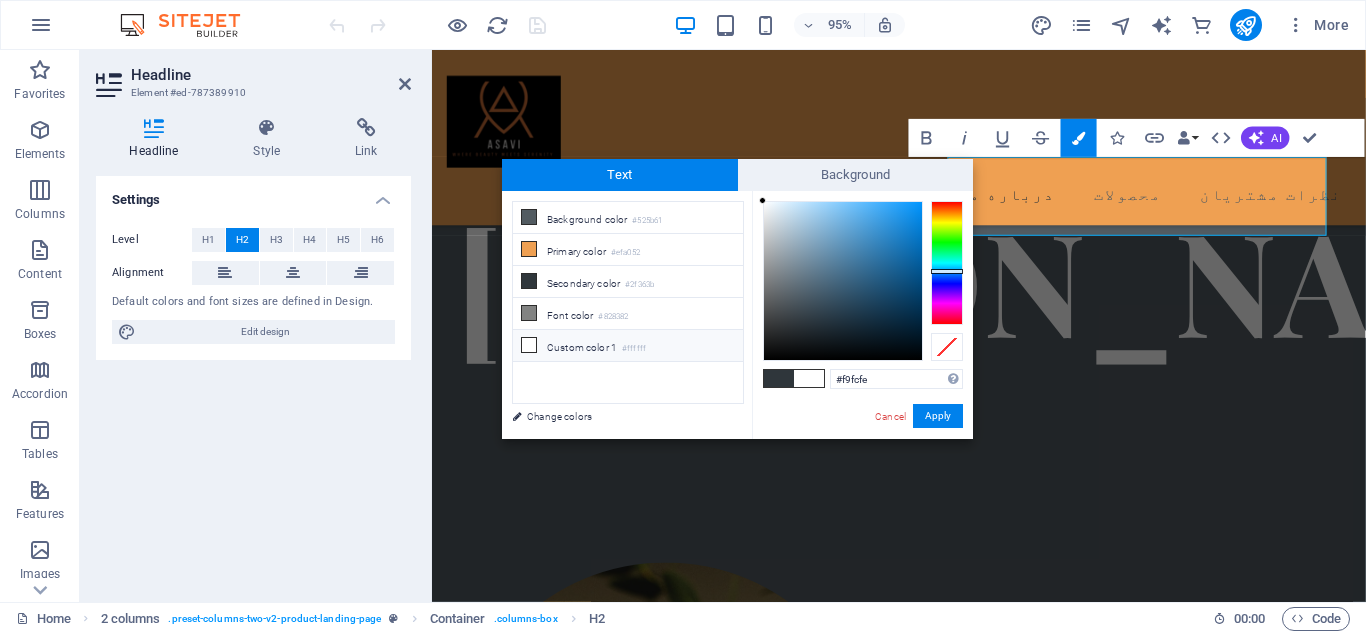 click at bounding box center [843, 281] 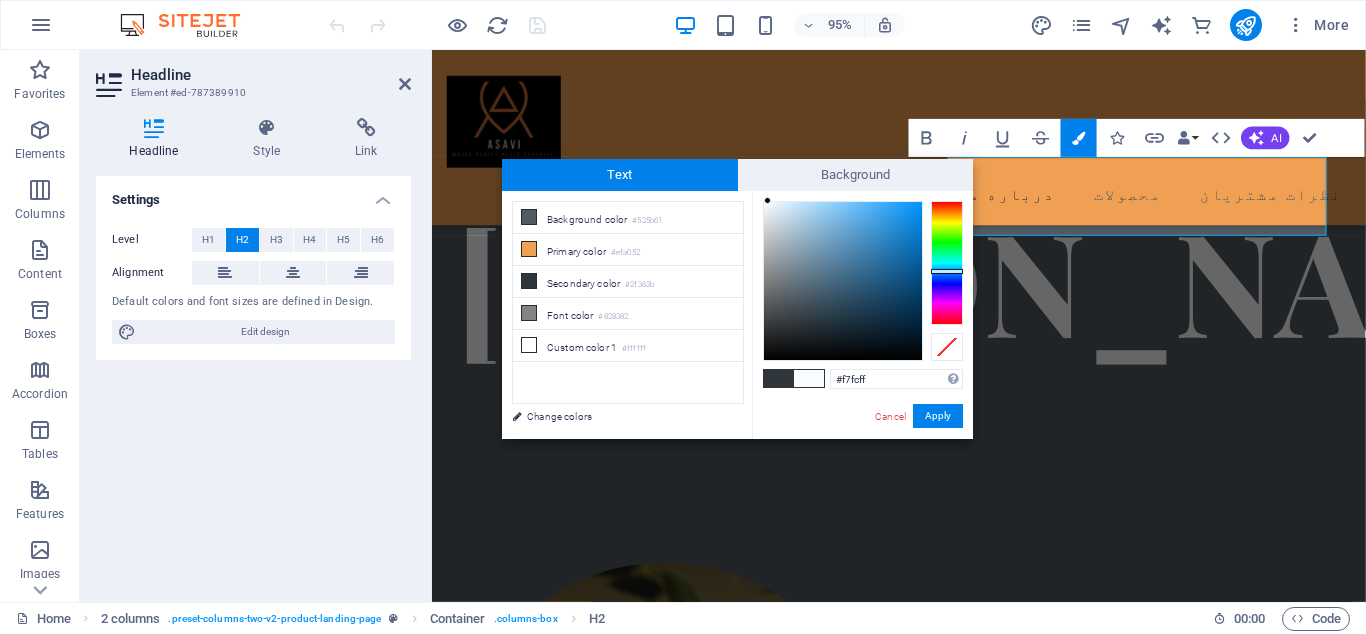 click at bounding box center (767, 200) 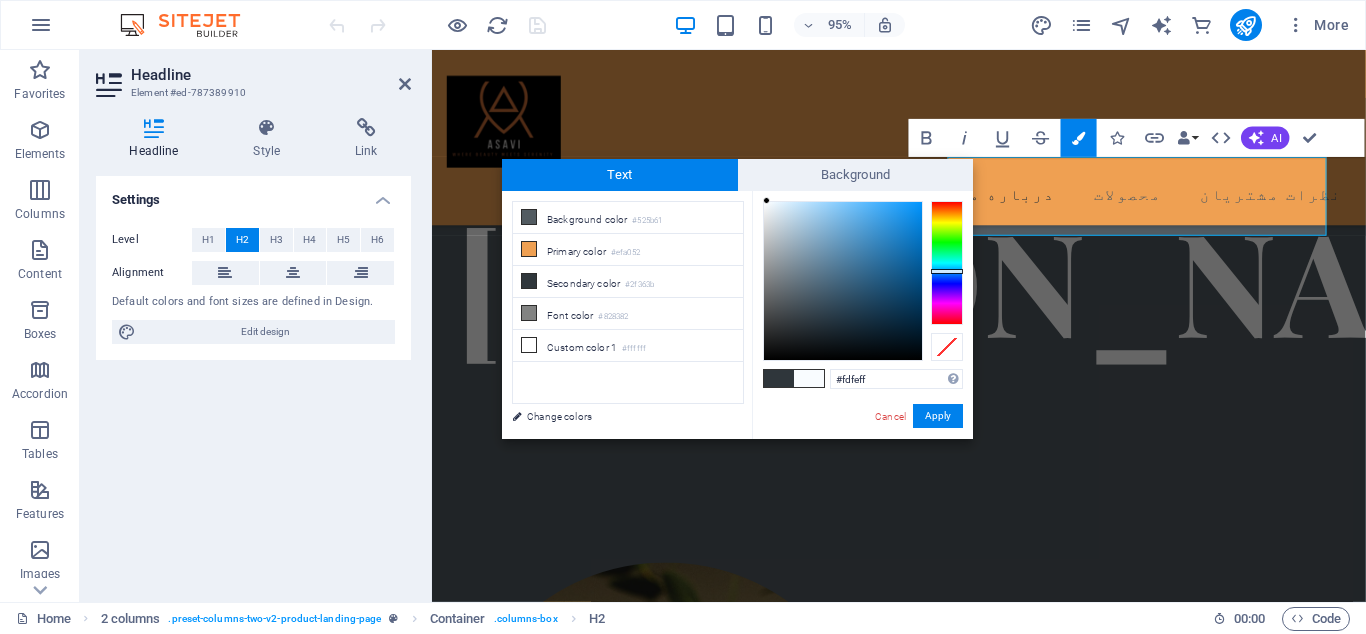 type on "#ffffff" 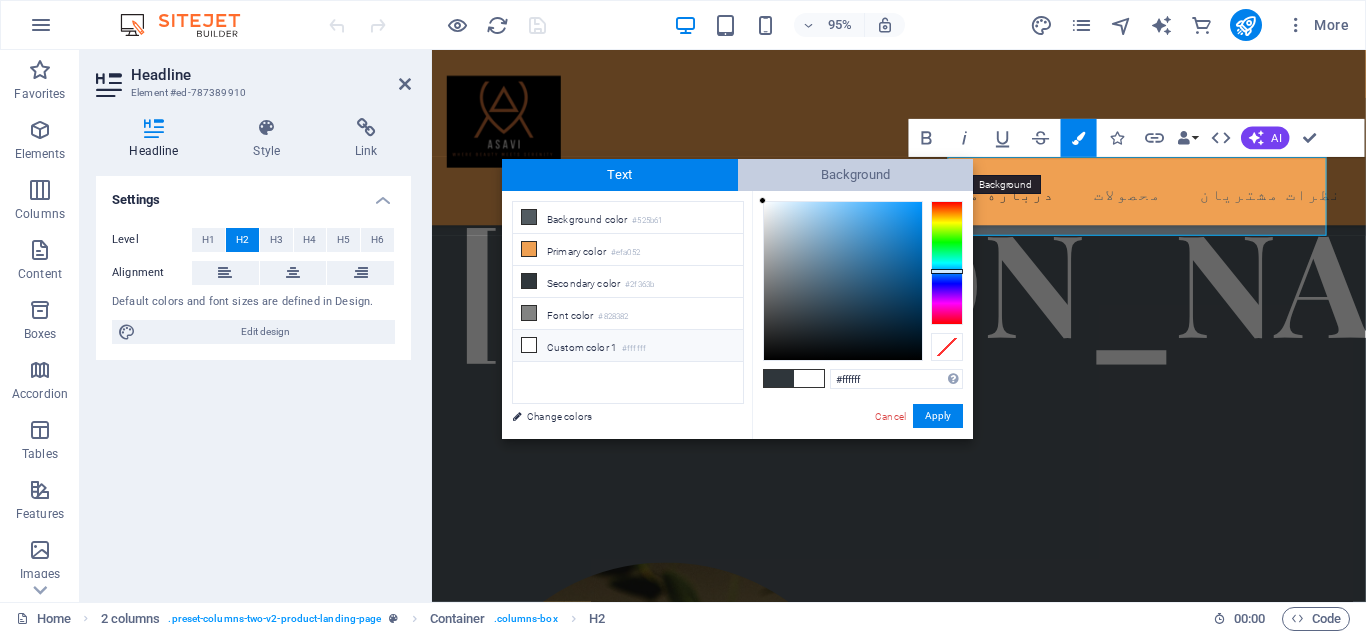 drag, startPoint x: 763, startPoint y: 188, endPoint x: 750, endPoint y: 162, distance: 29.068884 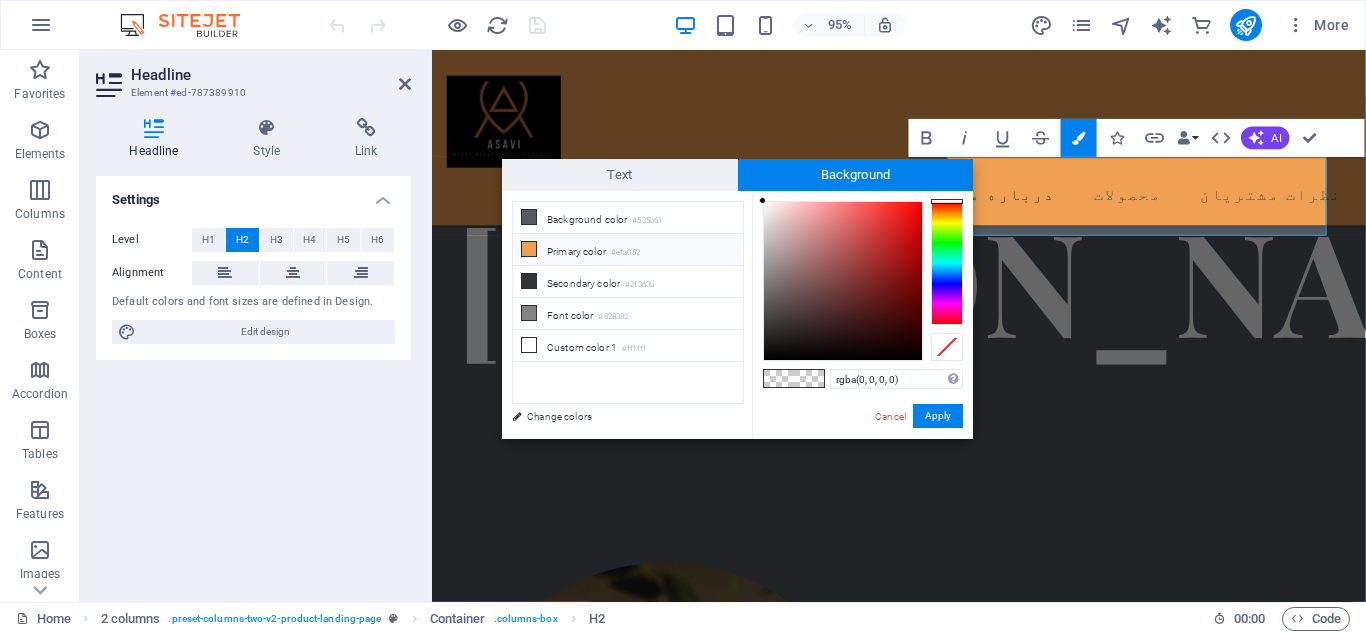 click on "Primary color
#efa052" at bounding box center (628, 250) 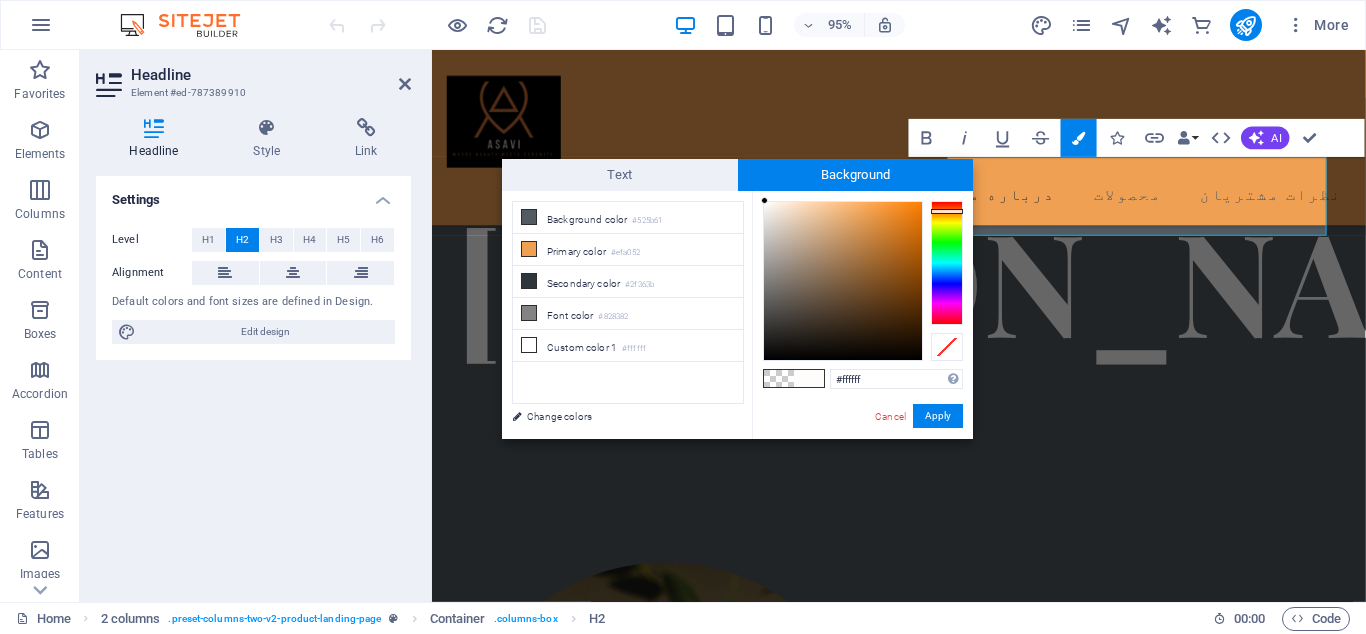 drag, startPoint x: 797, startPoint y: 215, endPoint x: 763, endPoint y: 174, distance: 53.263496 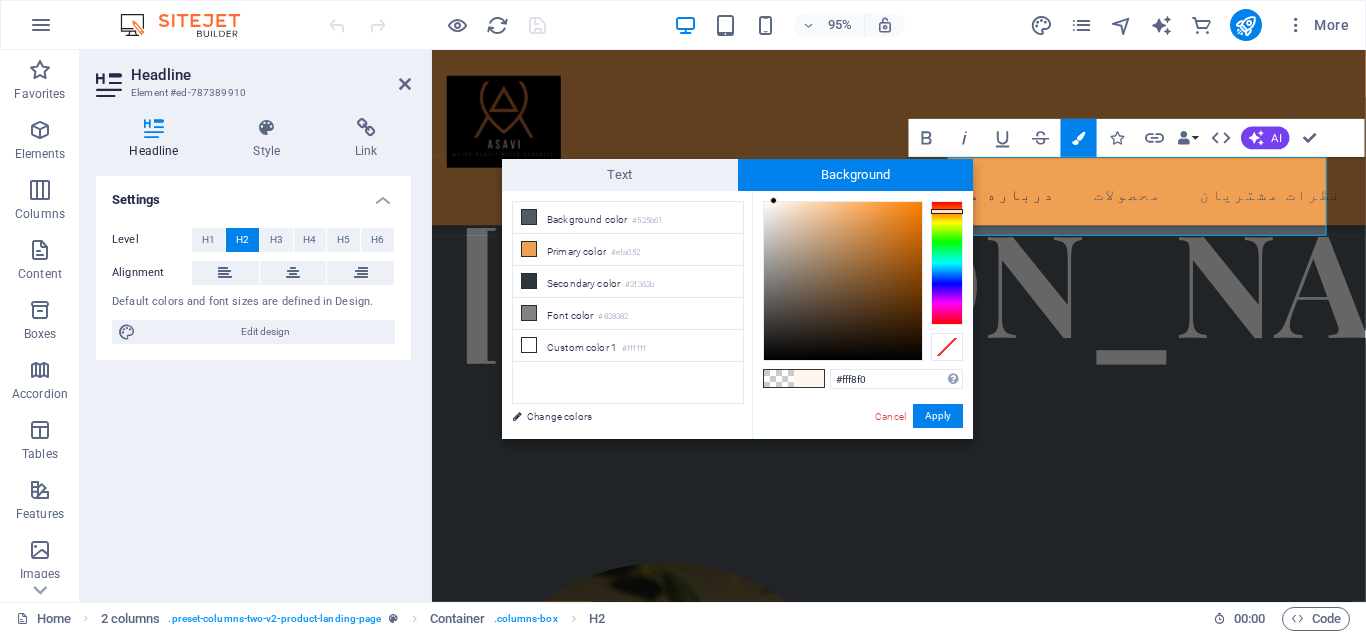 click on "#fff8f0 Supported formats #0852ed rgb(8, 82, 237) rgba(8, 82, 237, 90%) hsv(221,97,93) hsl(221, 93%, 48%) Cancel Apply" at bounding box center (862, 460) 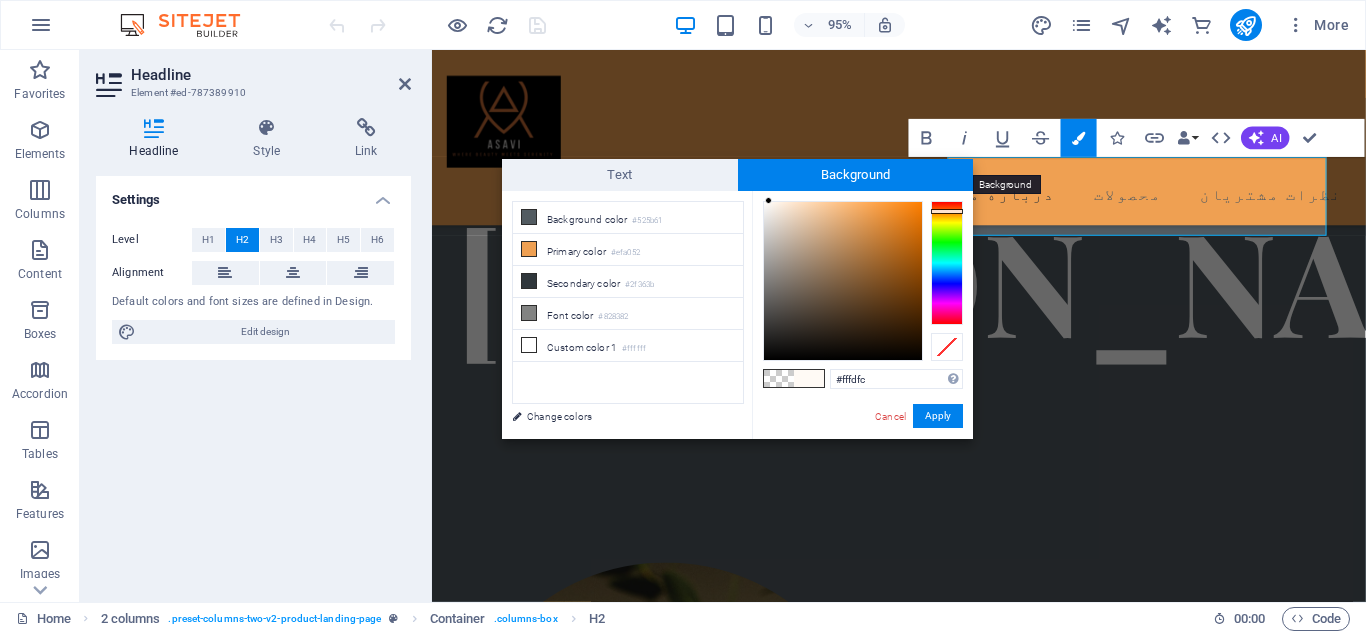 click on "Background" at bounding box center [856, 175] 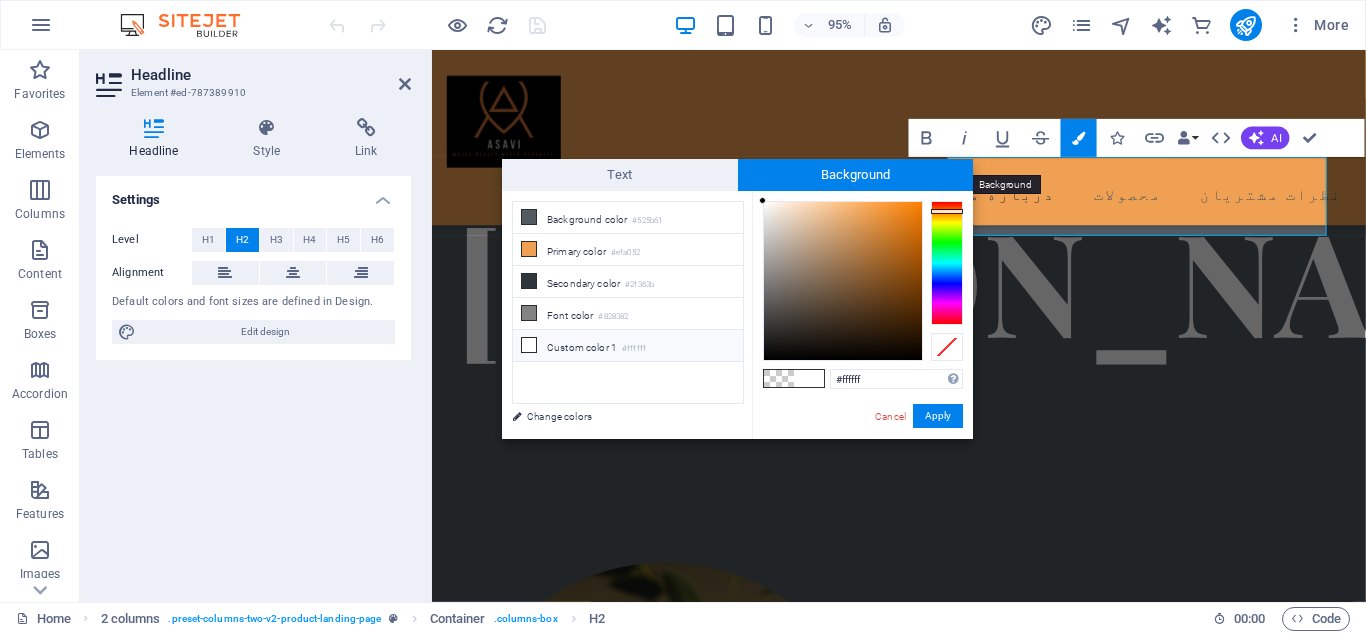 click on "Background" at bounding box center [856, 175] 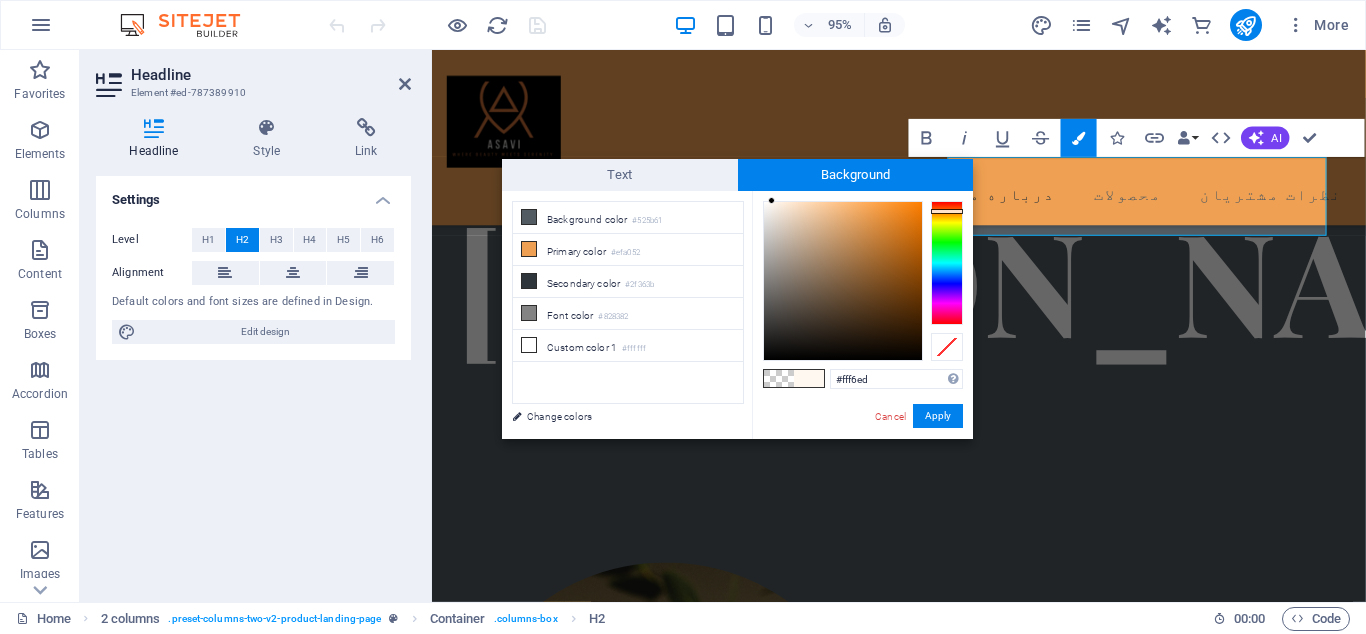click on "#fff6ed Supported formats #0852ed rgb(8, 82, 237) rgba(8, 82, 237, 90%) hsv(221,97,93) hsl(221, 93%, 48%) Cancel Apply" at bounding box center [862, 460] 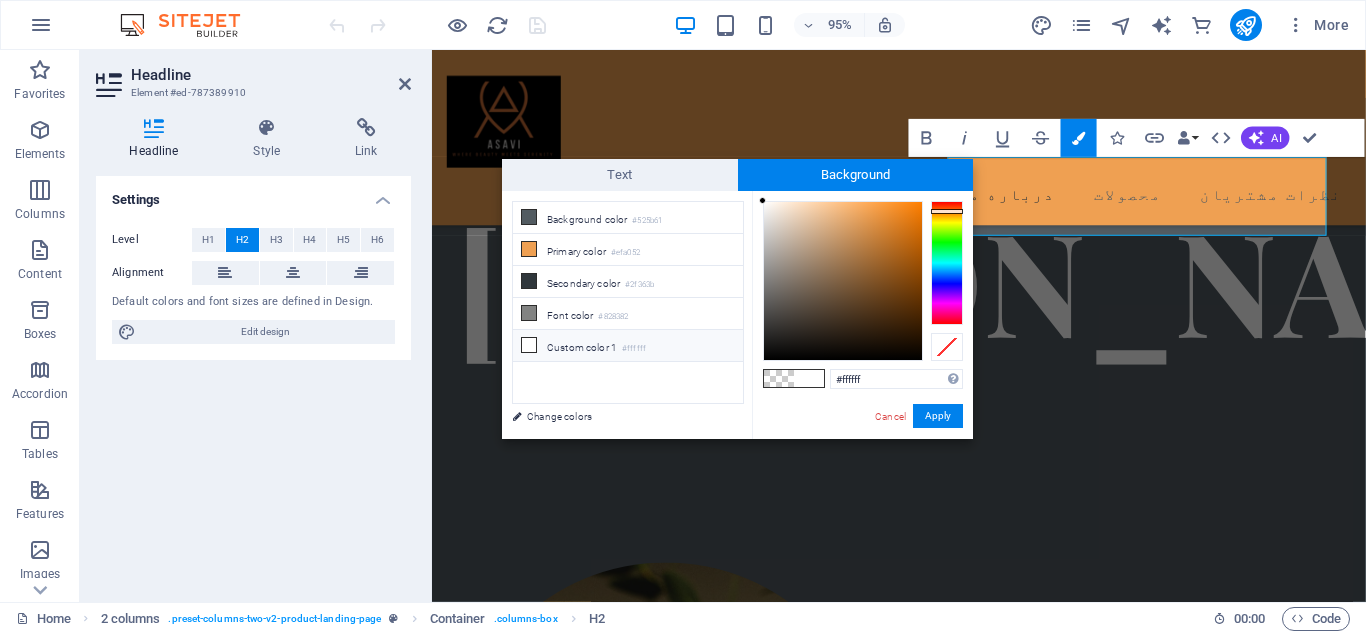 click on "Background" at bounding box center (856, 175) 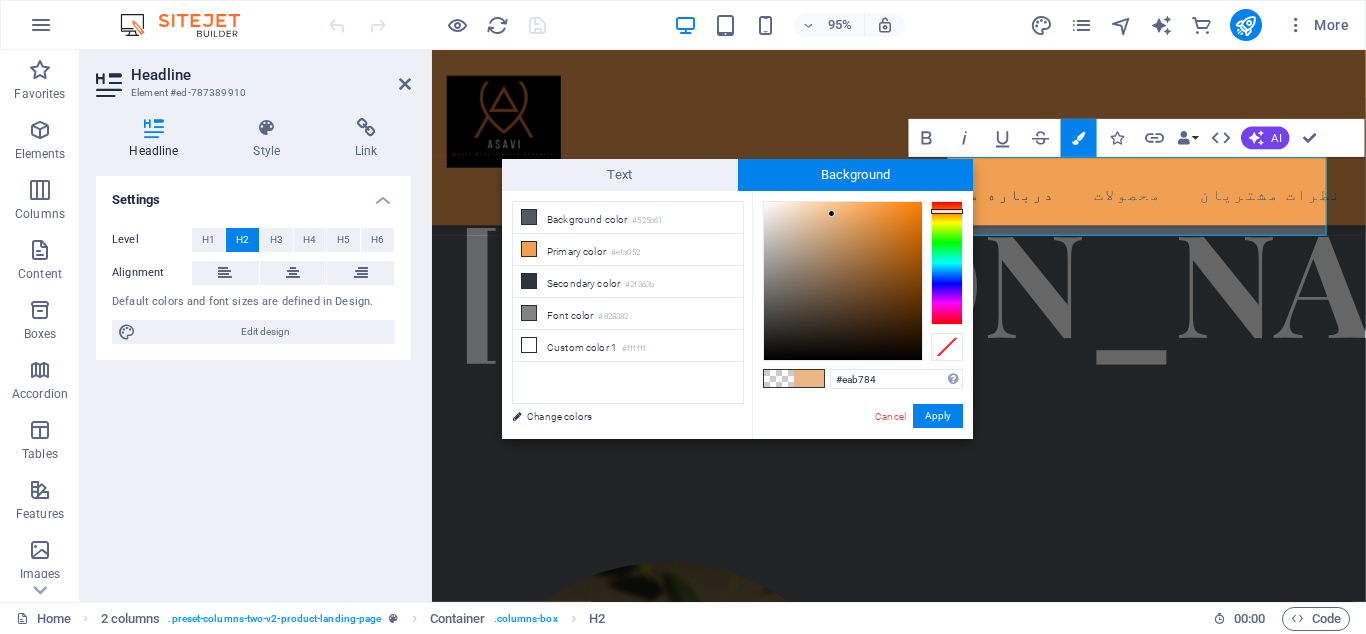 click at bounding box center [831, 213] 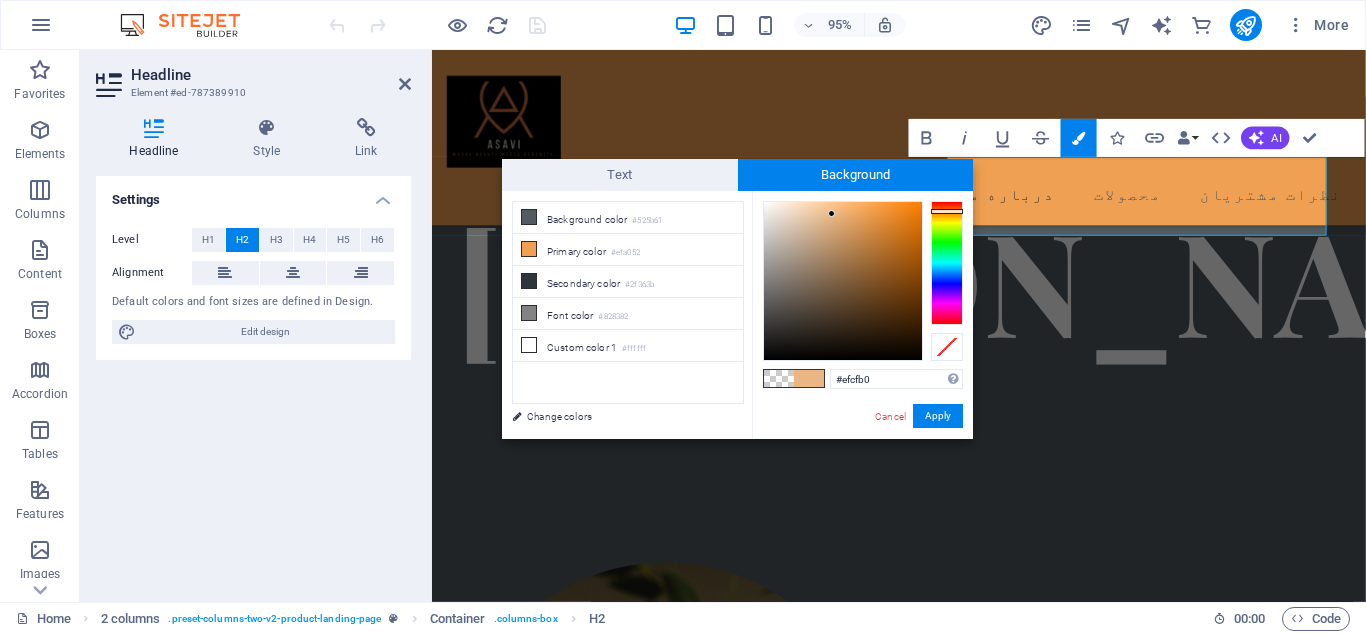 type on "#f1d1b2" 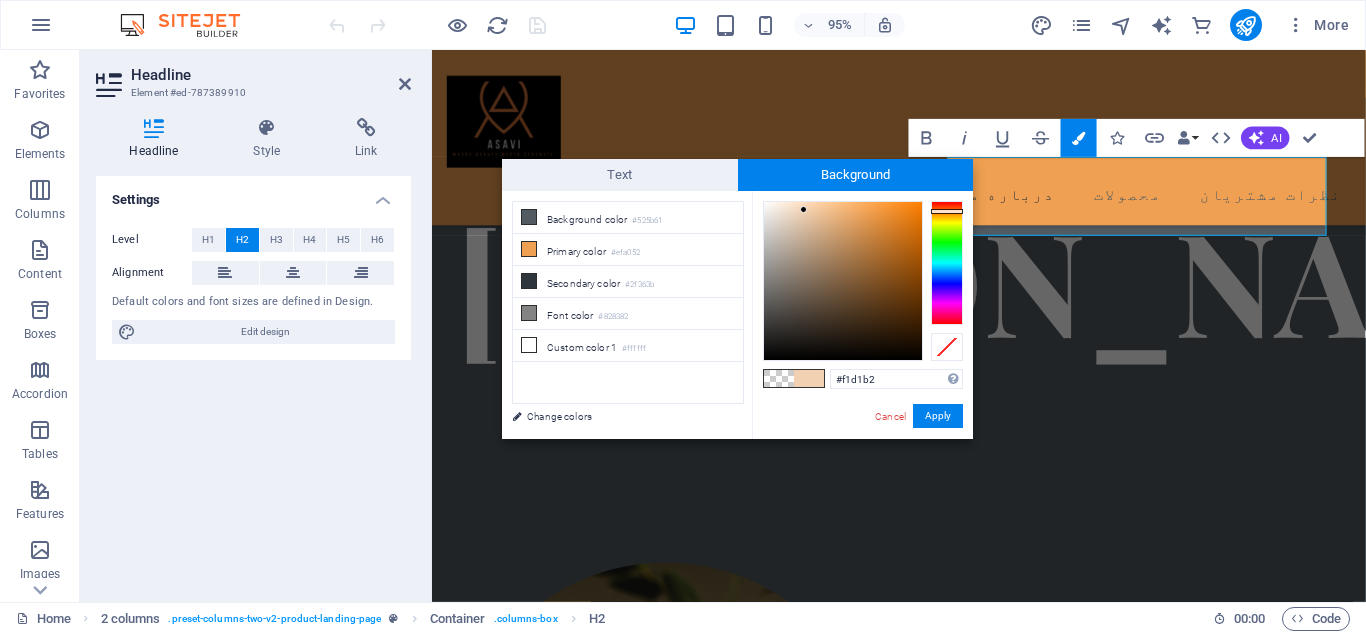 click at bounding box center [843, 281] 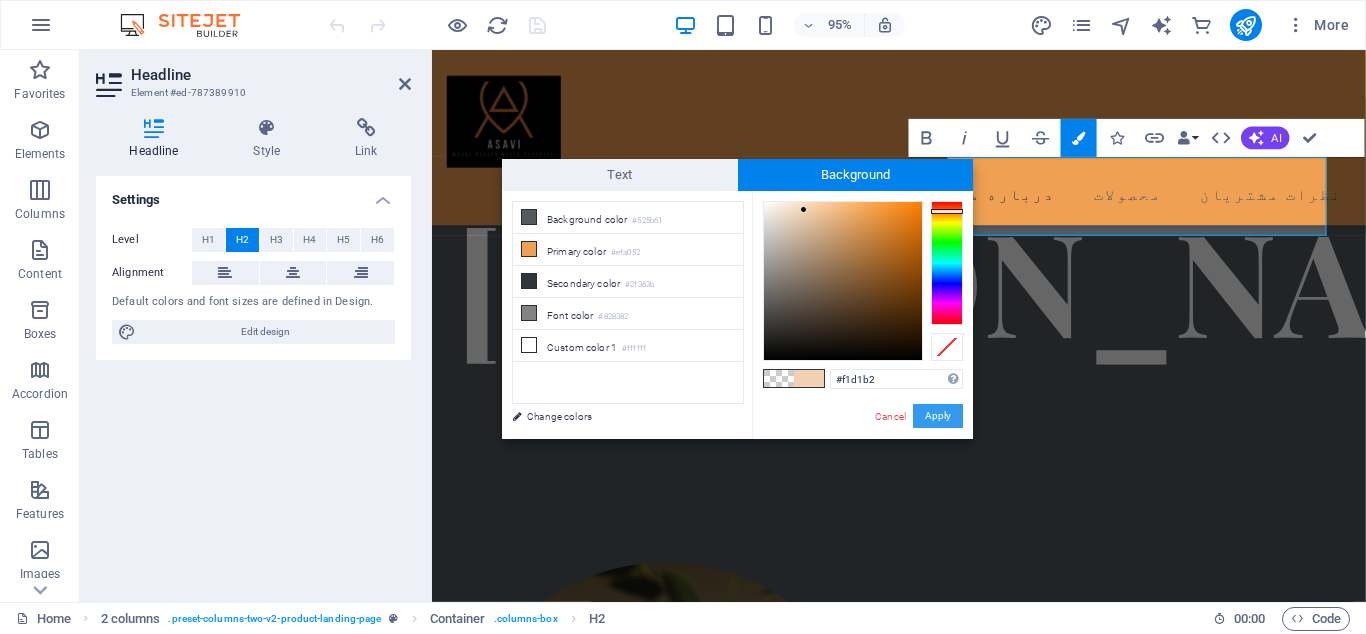 drag, startPoint x: 933, startPoint y: 413, endPoint x: 527, endPoint y: 380, distance: 407.33893 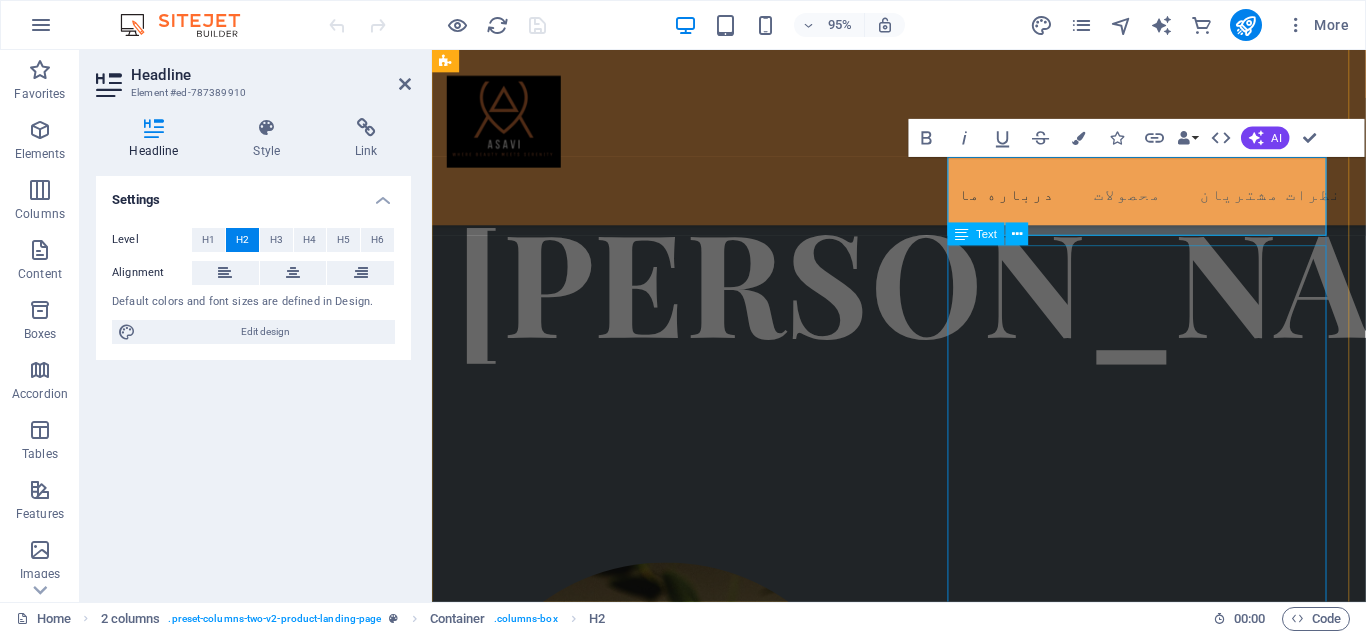 click on "آساوی  همراه همیشگی شما برای انتخاب محصولات با کیفیت  در حوزه های سلامتی، آرایشی و بهداشتی  است. با تنوعی بینظیر از برندهای معتبر داخلی و خارجی، هر آنچه برای مراقبت از خود و خانوادهتان نیاز دارید، با اطمینان و سهولت از  فروشگاه آنلاین آساوی  تهیه کنید. ✨  چرا آساوی را انتخاب کنیم؟ ✅  تضمین اصالت و کیفیت  تمام محصولات 🚀  ارسال سریع و بهصرفه  به سراسر [GEOGRAPHIC_DATA] 💳  پرداخت امن  با چندین گزینه متنوع 📞  پشتیبانی حرفهای  پاسخگوی شما در هر مرحله" at bounding box center [660, 1632] 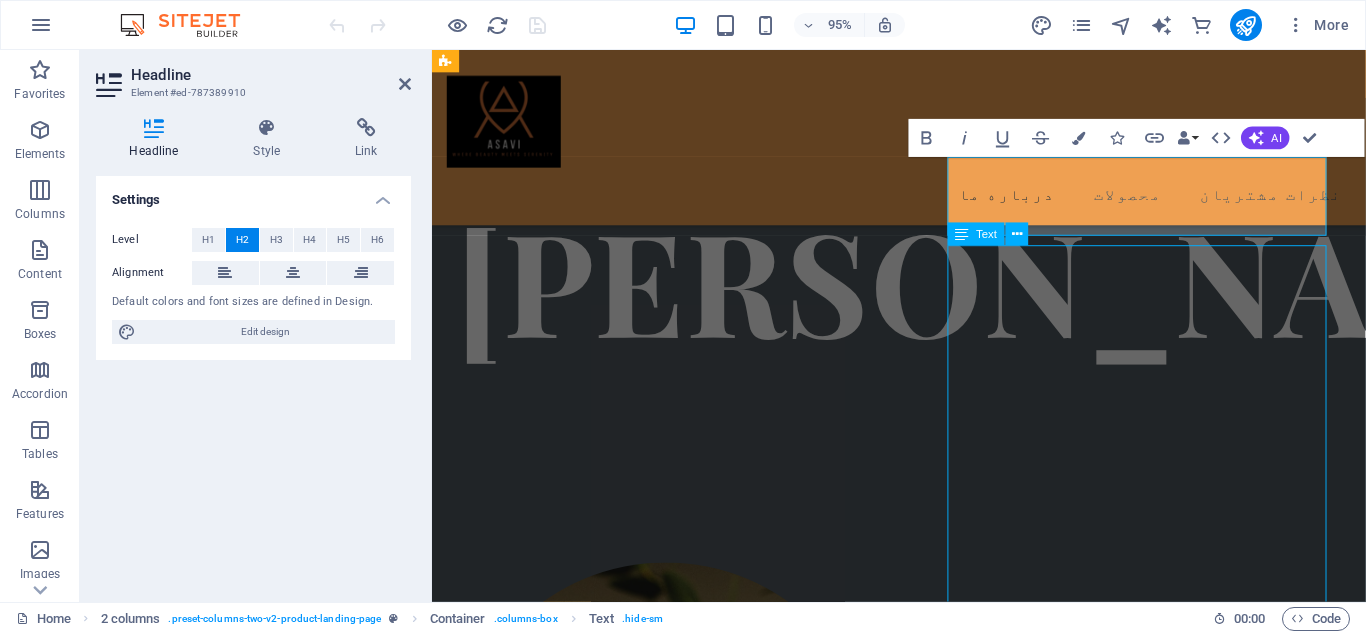 scroll, scrollTop: 504, scrollLeft: 0, axis: vertical 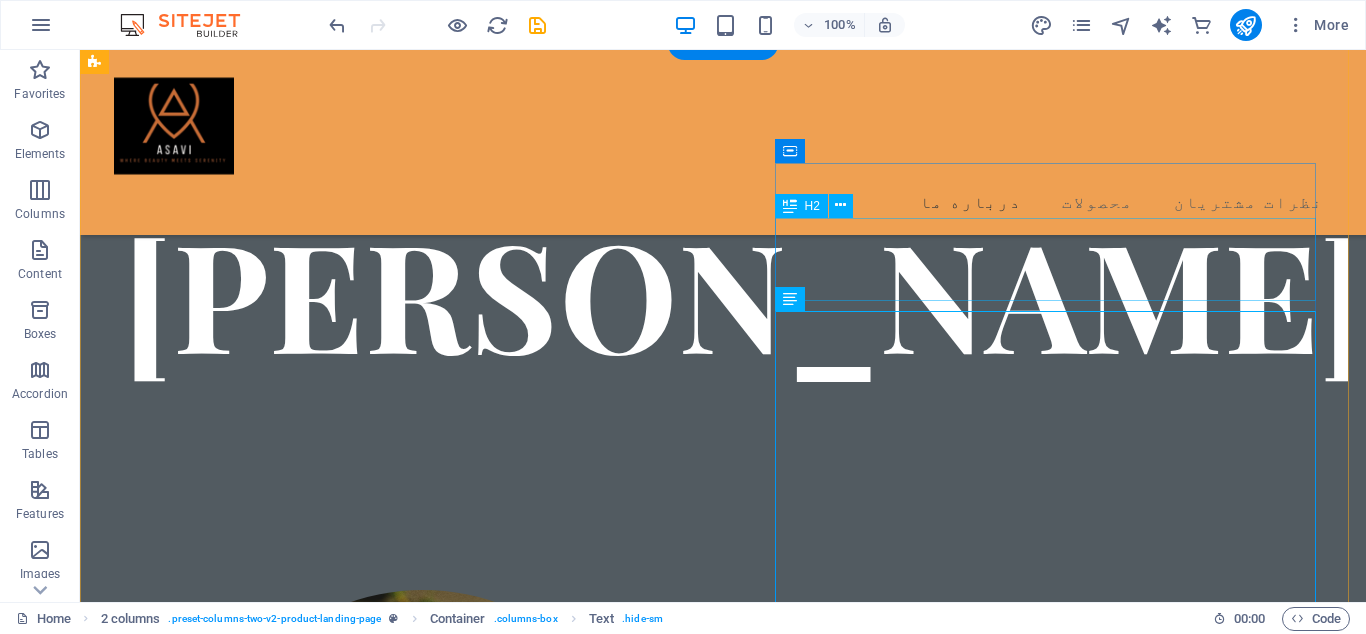 click on "درباره ی ما" at bounding box center (374, 1357) 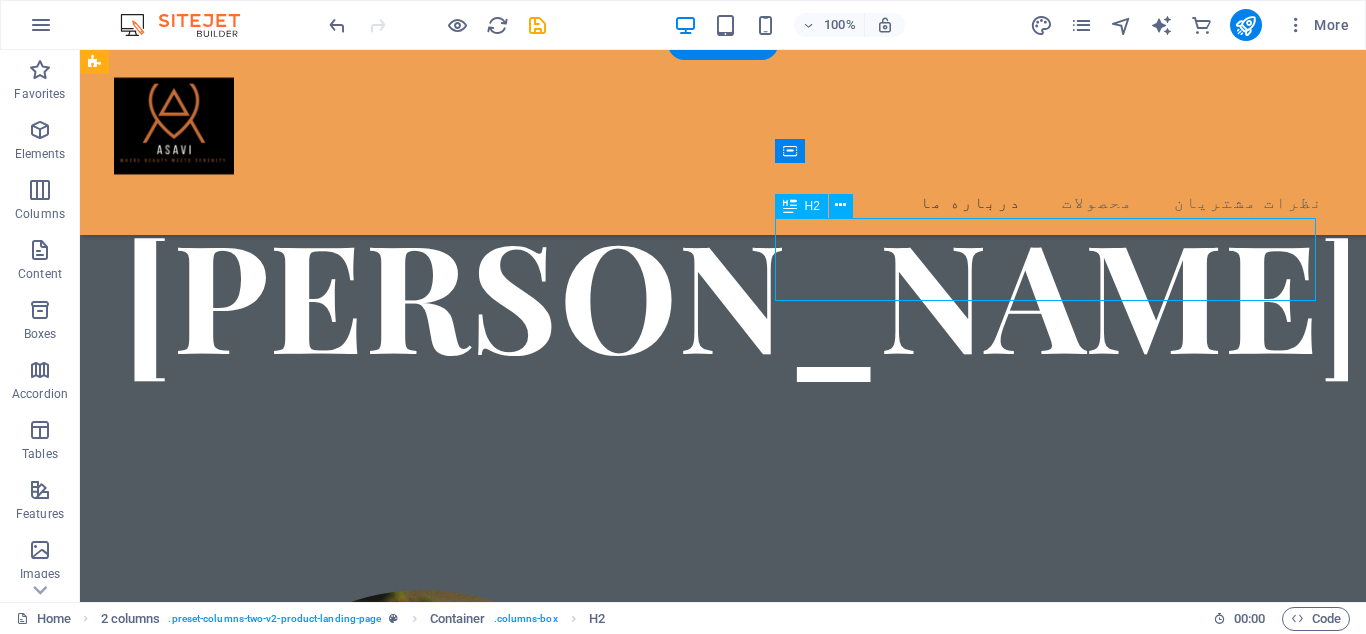 click on "درباره ی ما" at bounding box center (374, 1357) 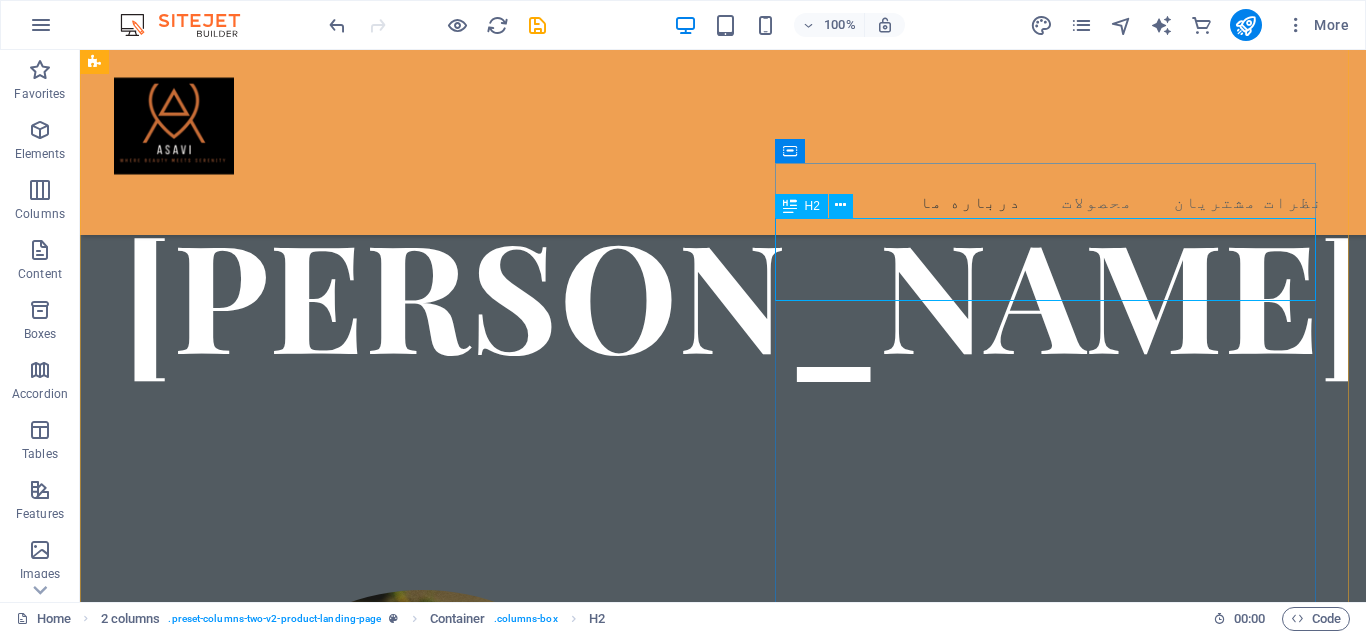 click on "H2" at bounding box center [812, 206] 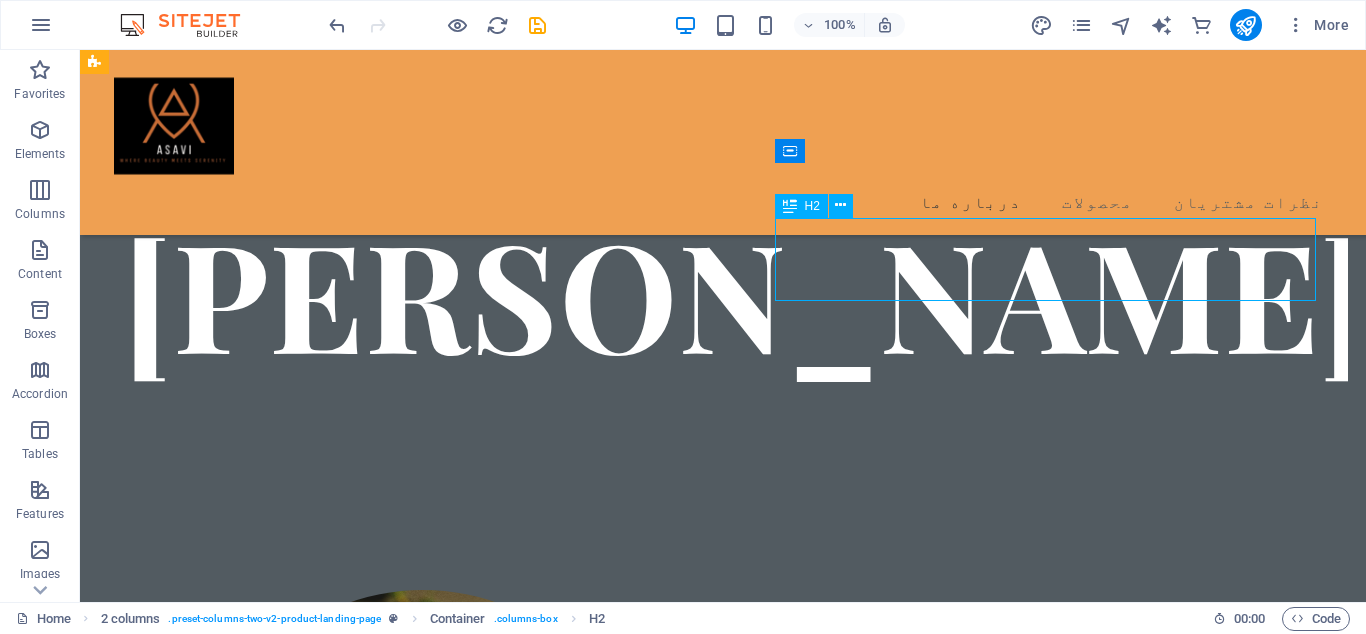 click at bounding box center (790, 206) 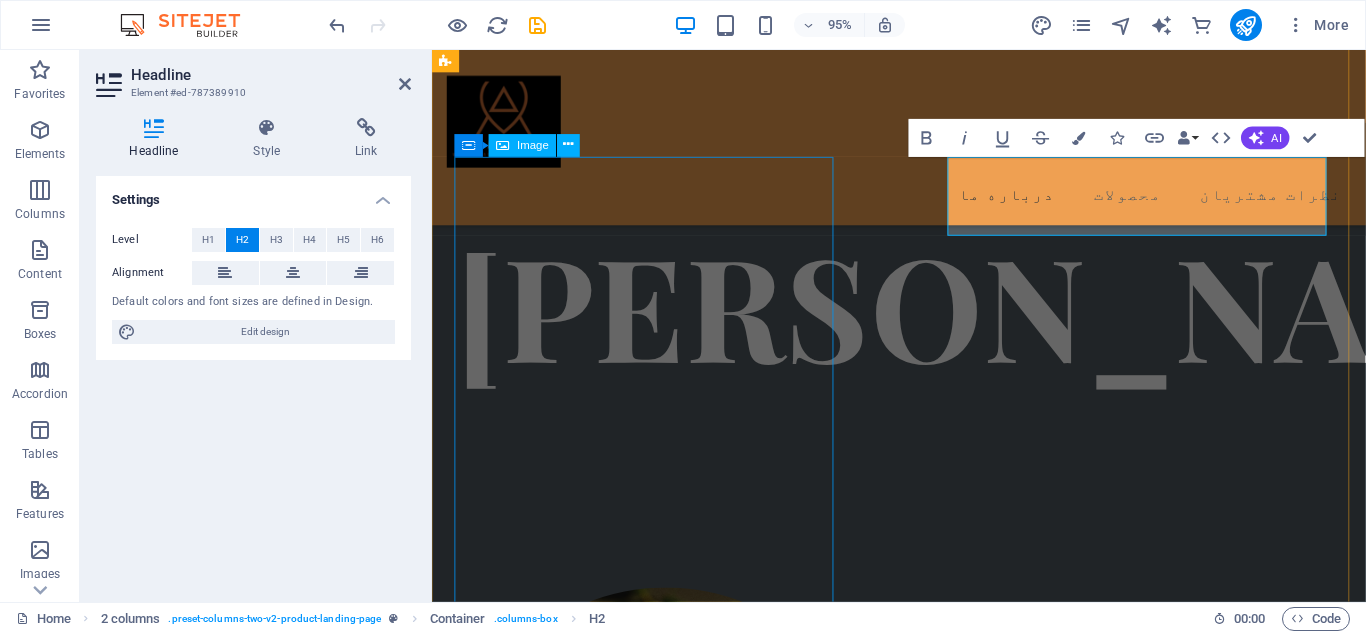 scroll, scrollTop: 530, scrollLeft: 0, axis: vertical 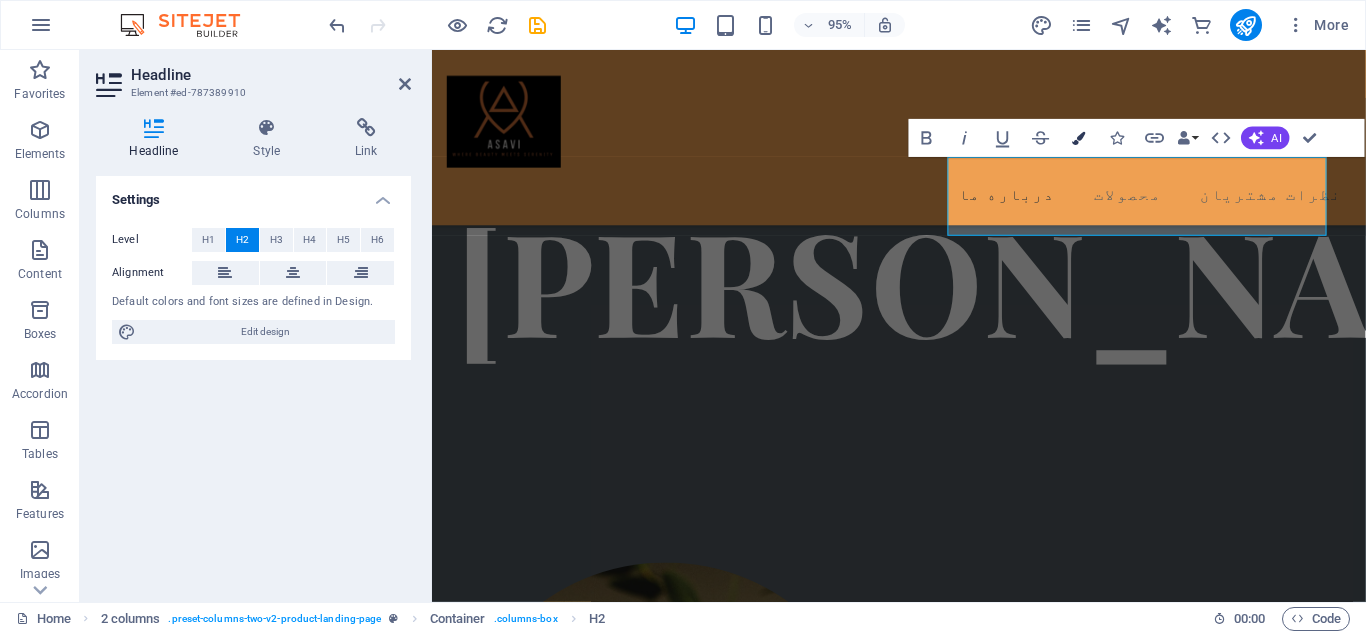 click at bounding box center [1078, 138] 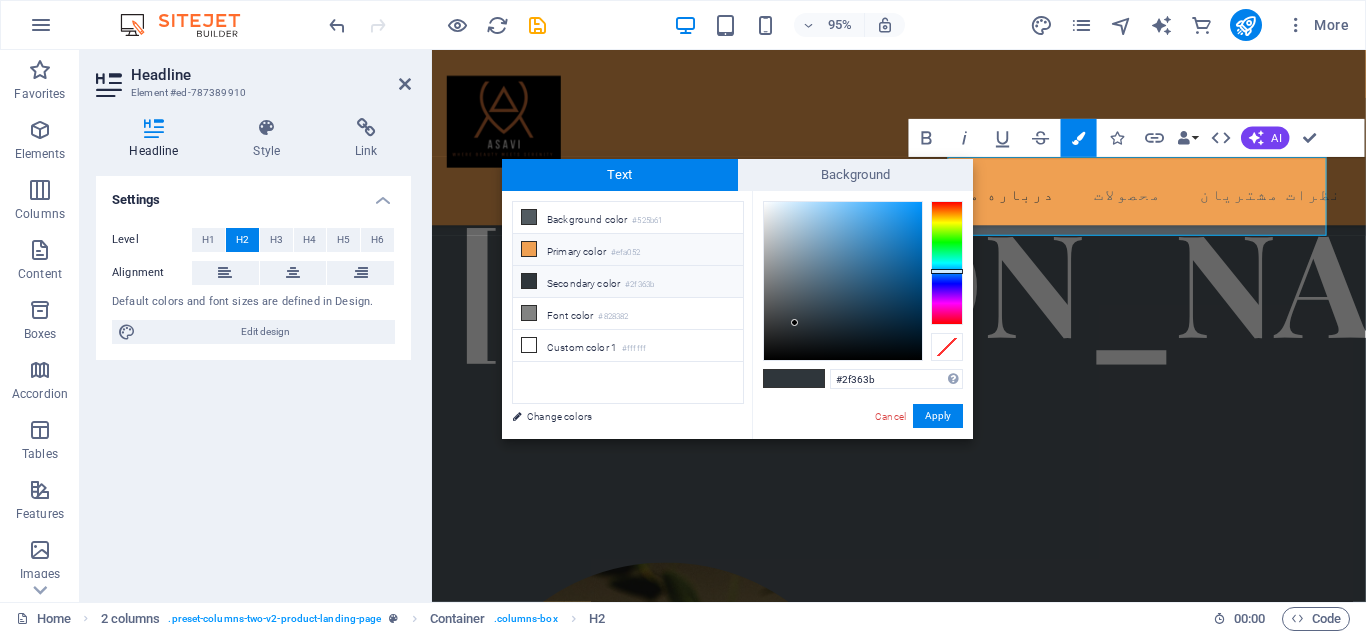 click on "Primary color
#efa052" at bounding box center (628, 250) 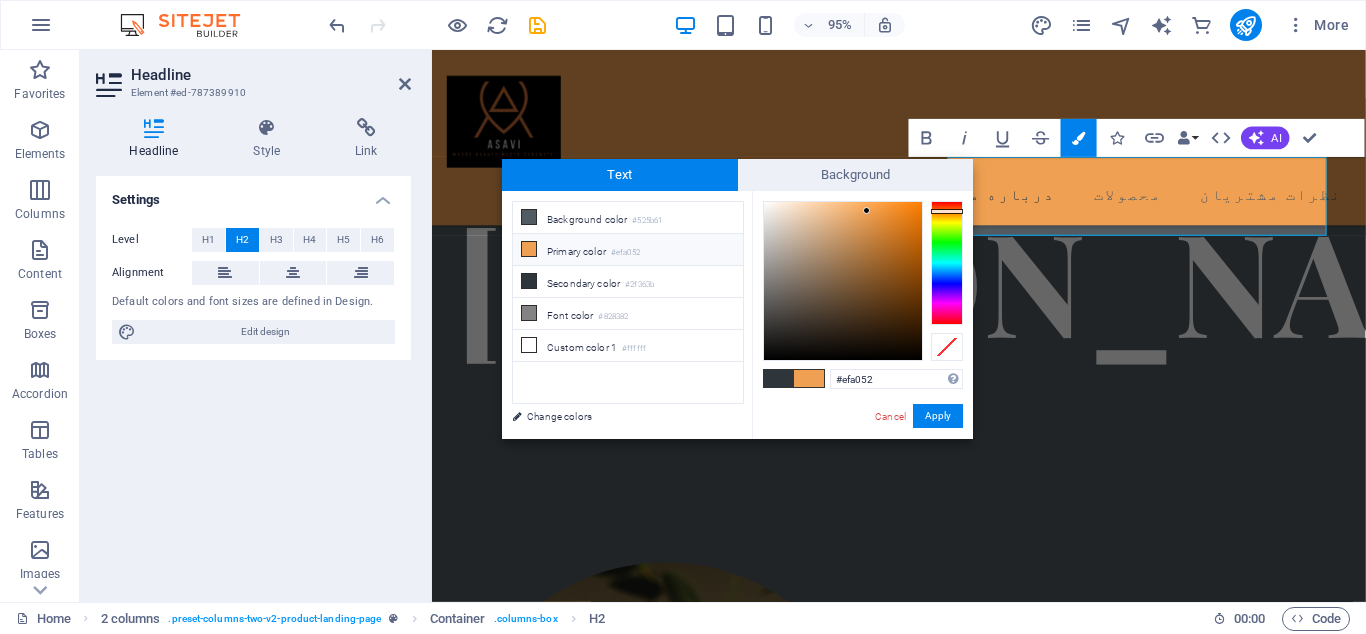 click at bounding box center (779, 378) 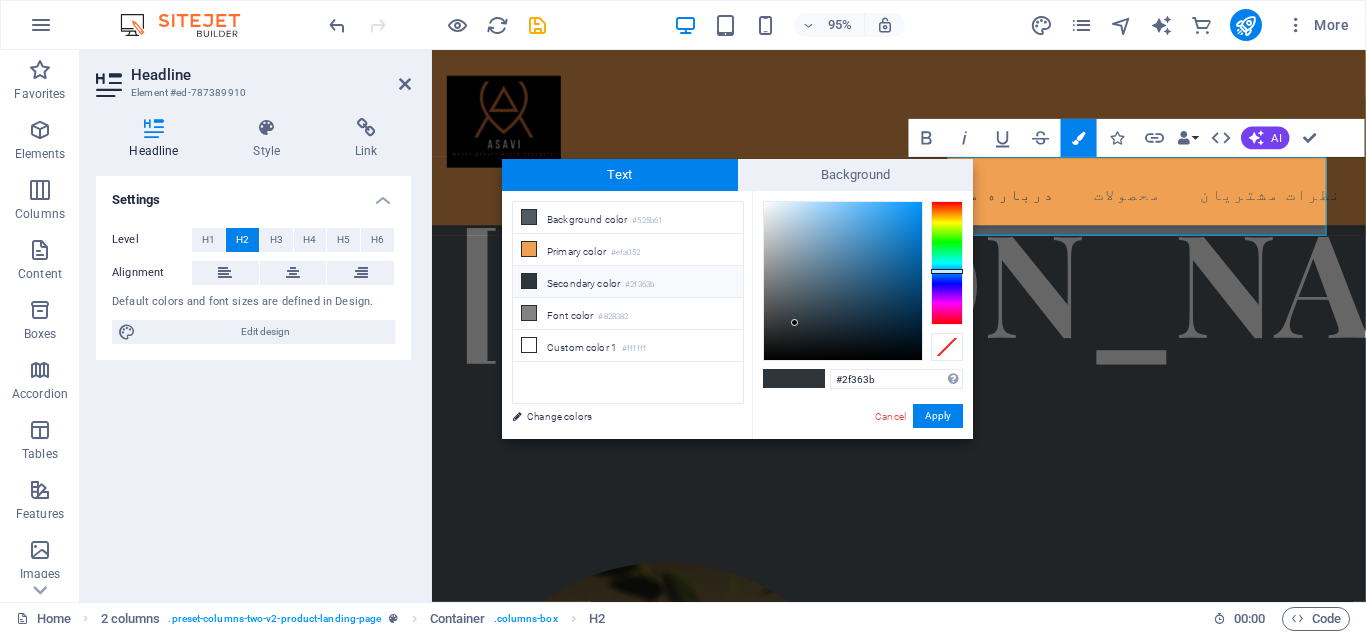 type on "#618096" 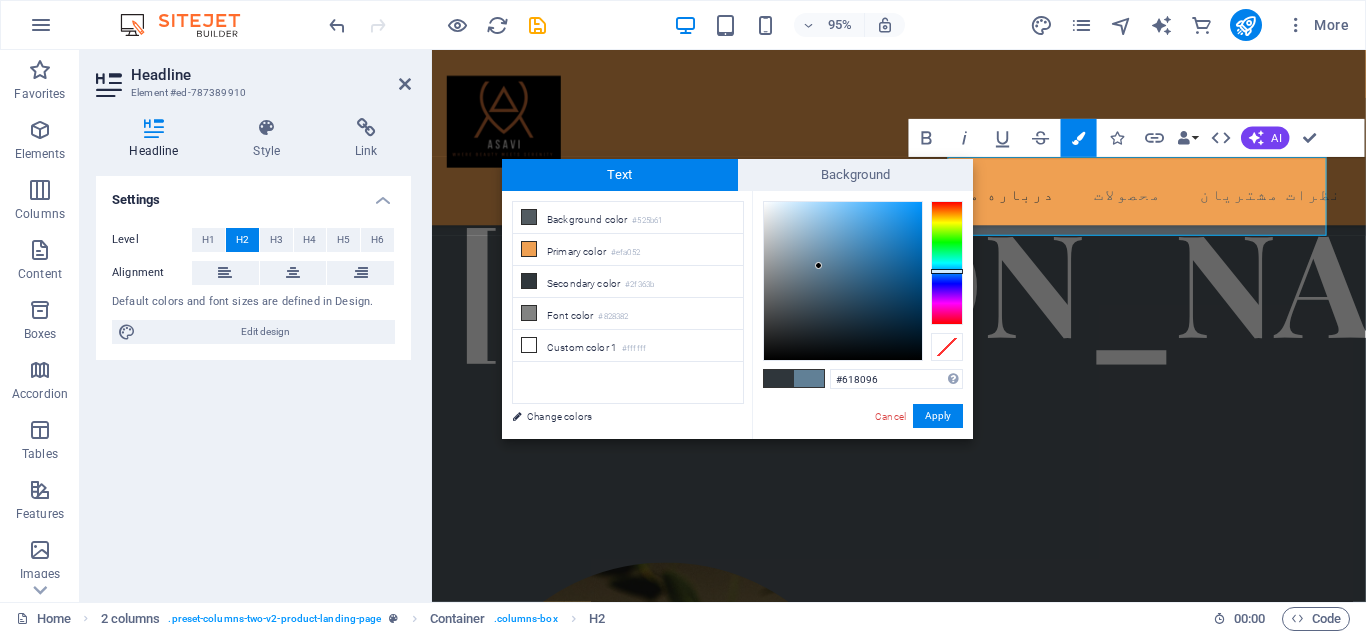 click at bounding box center (843, 281) 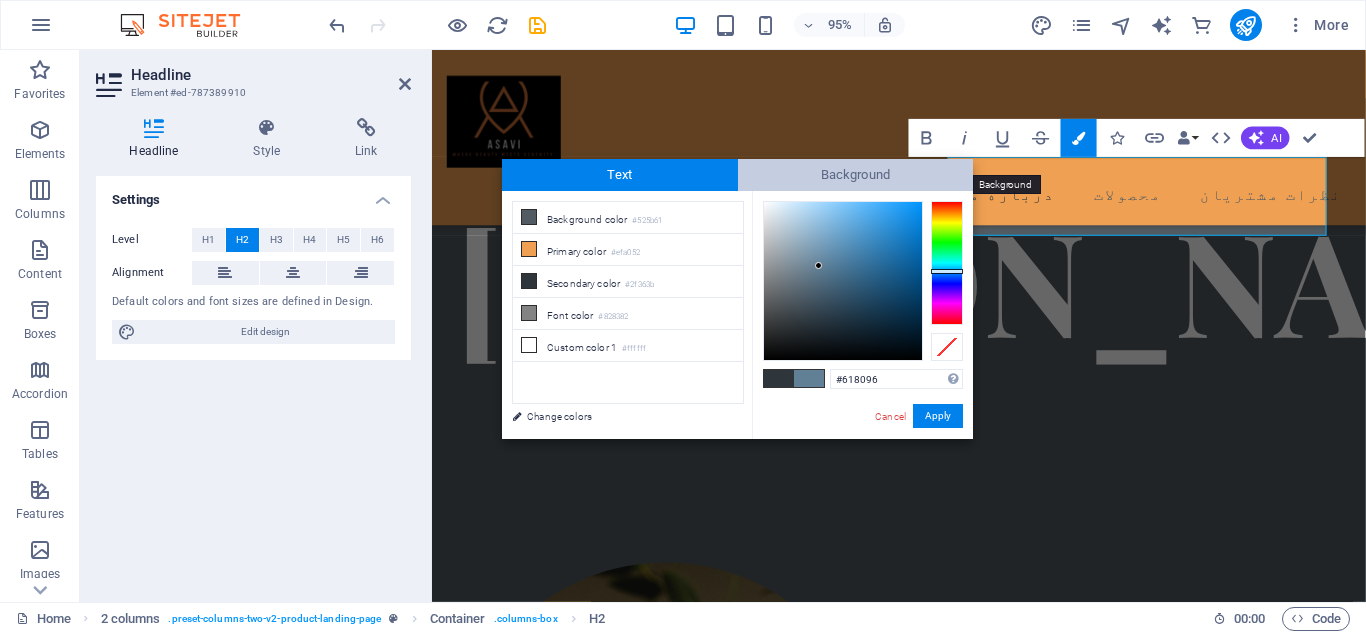 click on "Background" at bounding box center (856, 175) 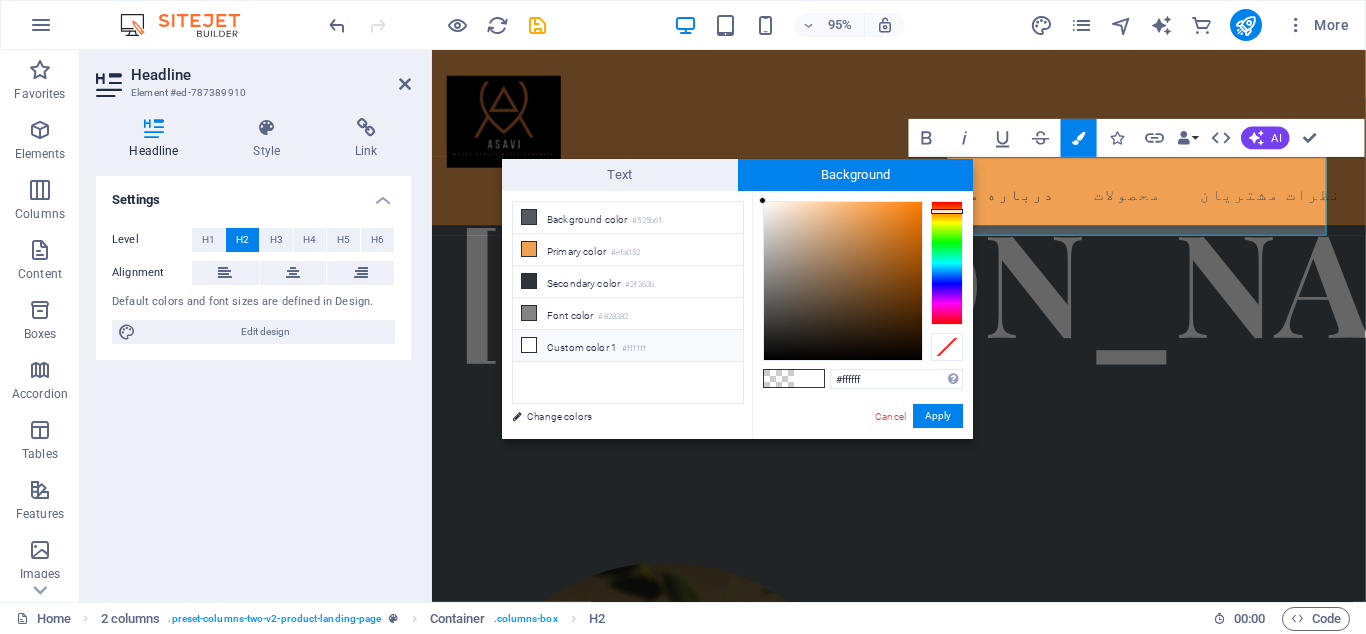 drag, startPoint x: 793, startPoint y: 328, endPoint x: 753, endPoint y: 192, distance: 141.76036 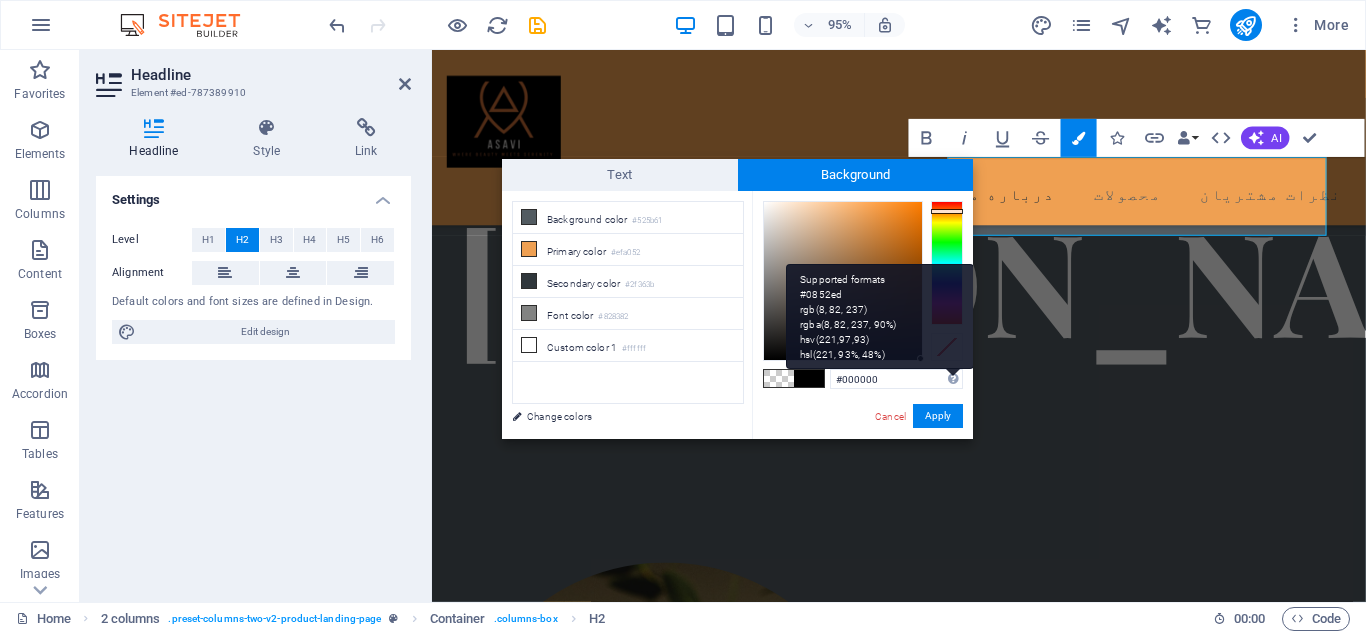 click on "Supported formats #0852ed rgb(8, 82, 237) rgba(8, 82, 237, 90%) hsv(221,97,93) hsl(221, 93%, 48%)" at bounding box center [880, 316] 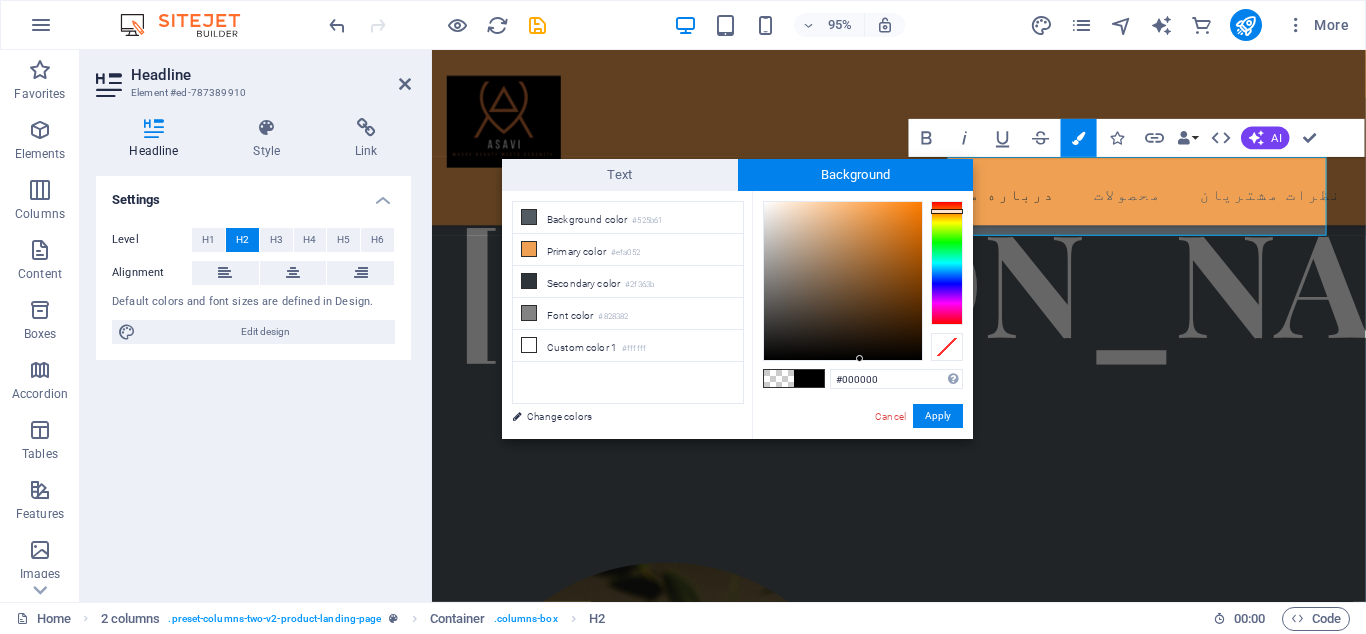 click on "#000000 Supported formats #0852ed rgb(8, 82, 237) rgba(8, 82, 237, 90%) hsv(221,97,93) hsl(221, 93%, 48%) Cancel Apply" at bounding box center [862, 460] 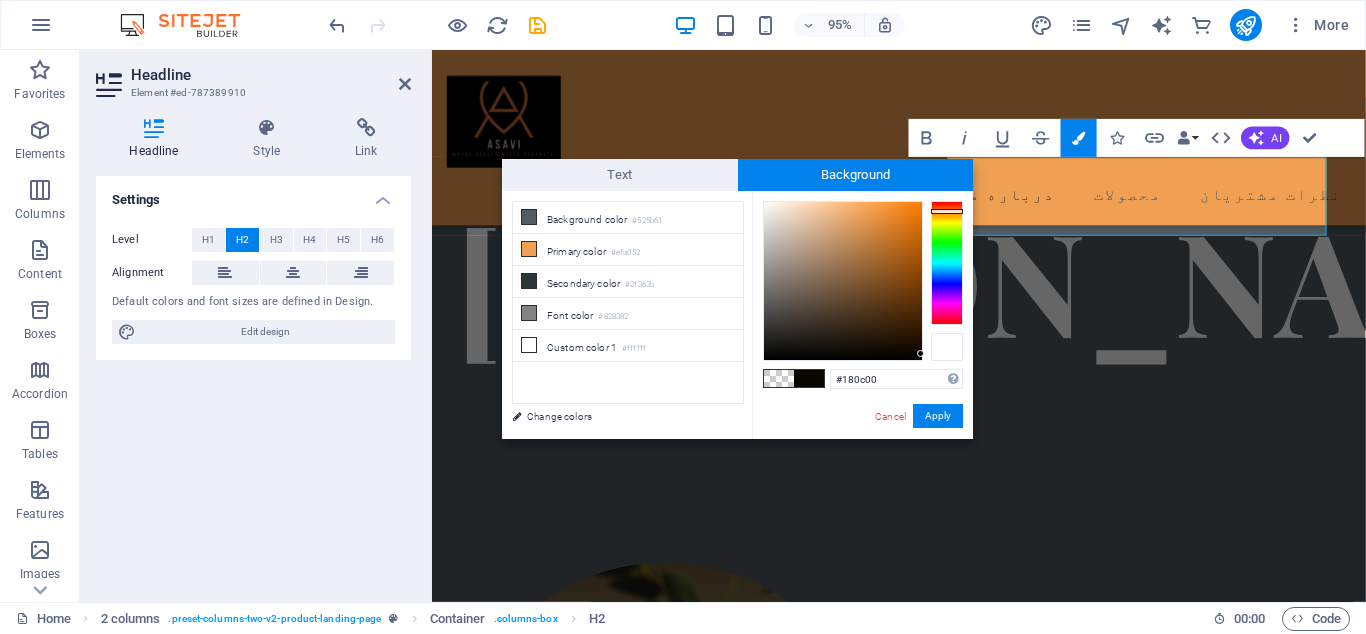 type on "#1a0d00" 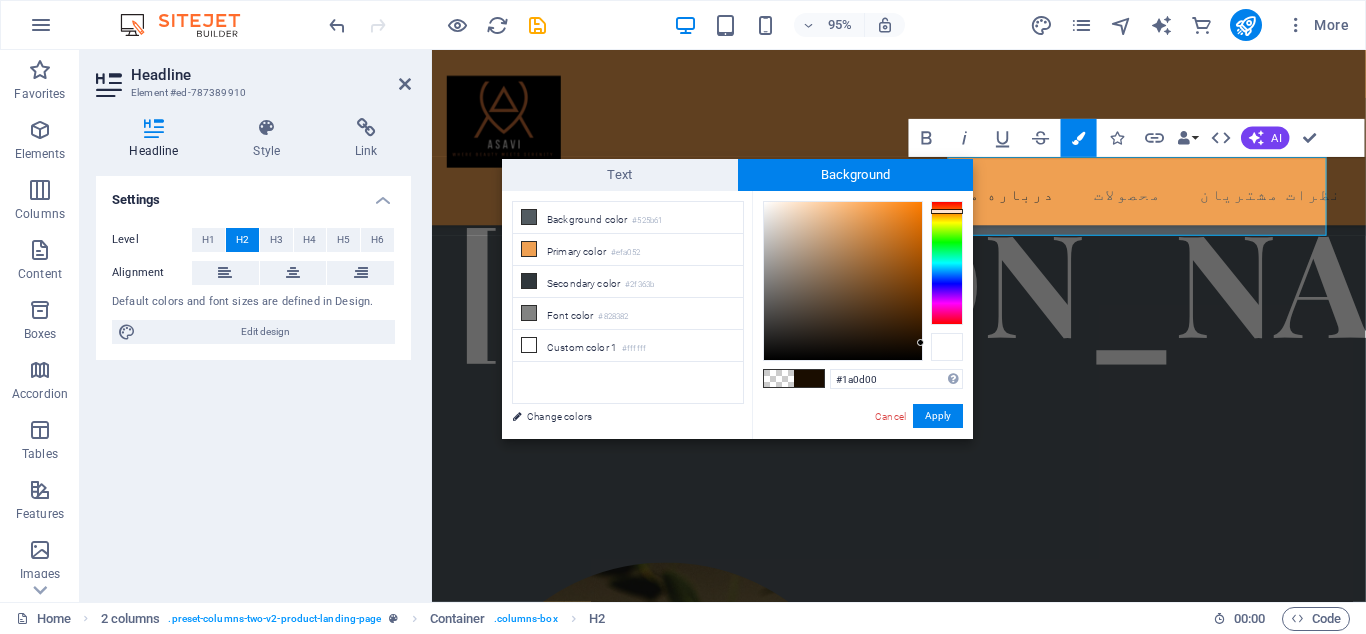 click at bounding box center [947, 347] 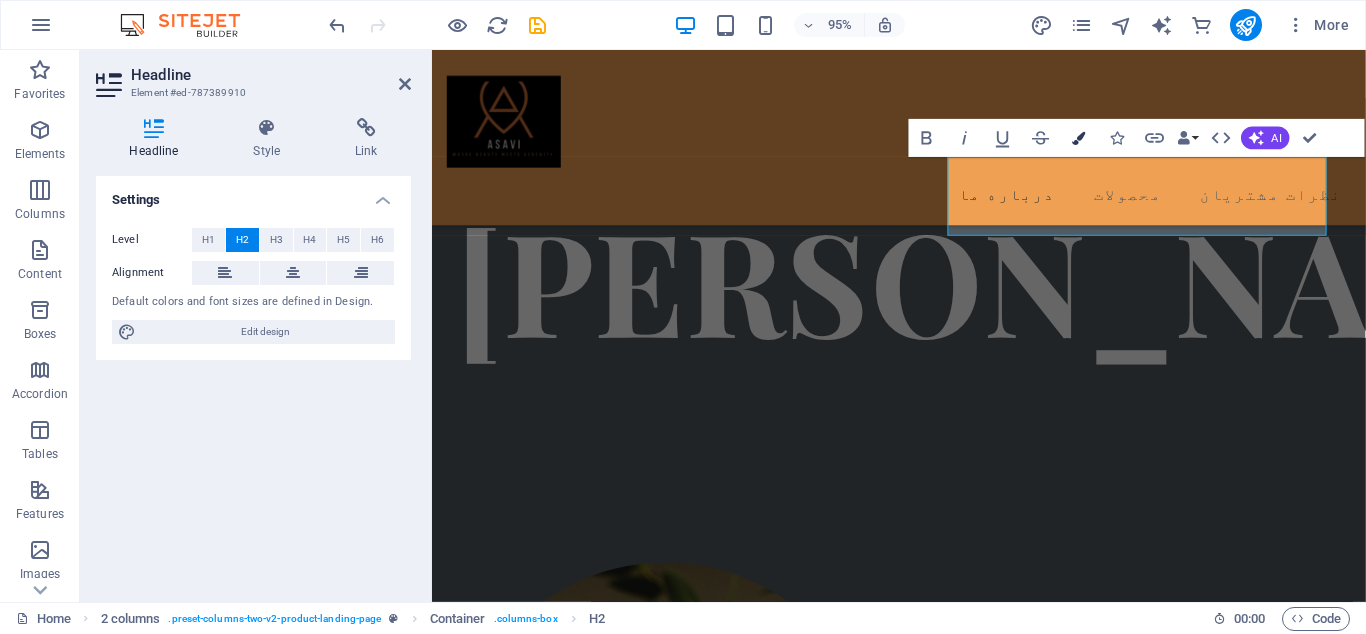 click on "Colors" at bounding box center (1079, 138) 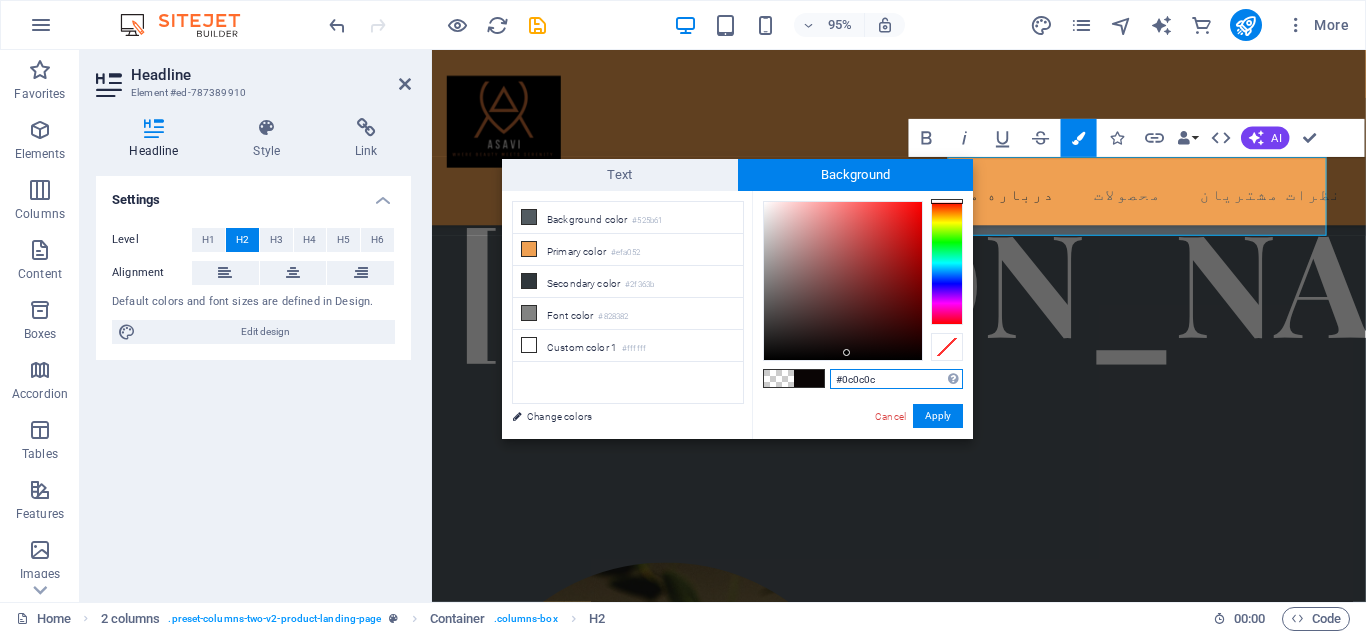 type on "#000000" 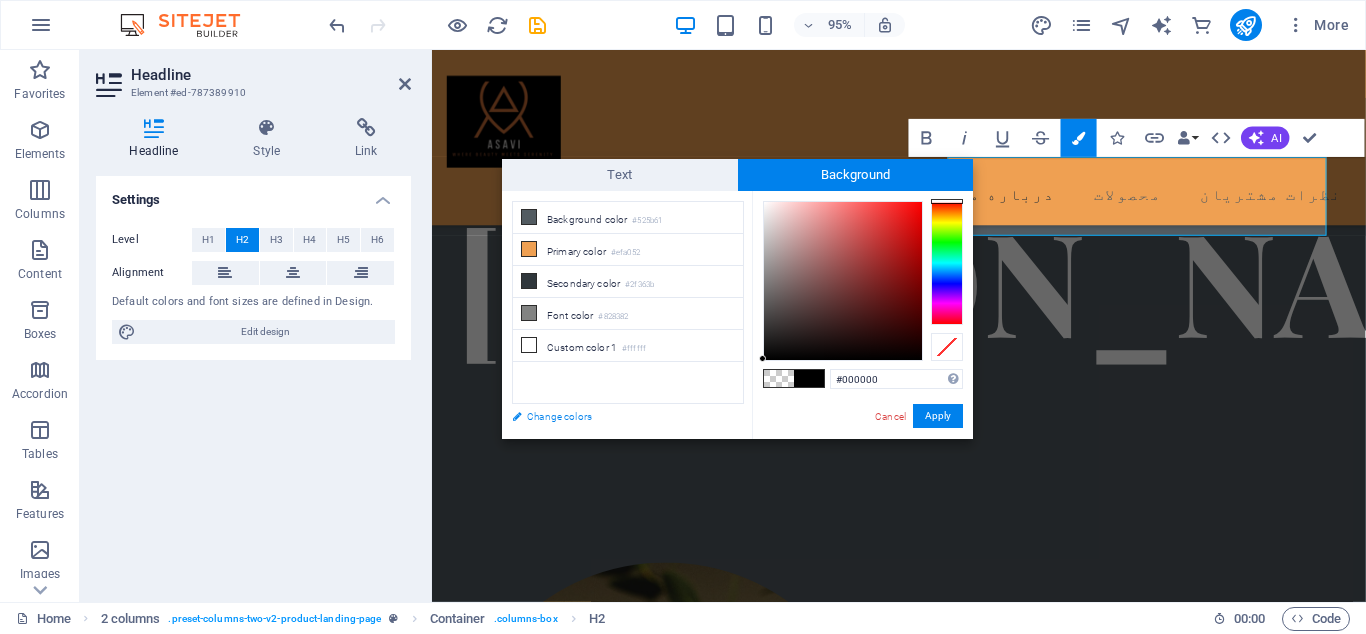 click on "Change colors" at bounding box center (618, 416) 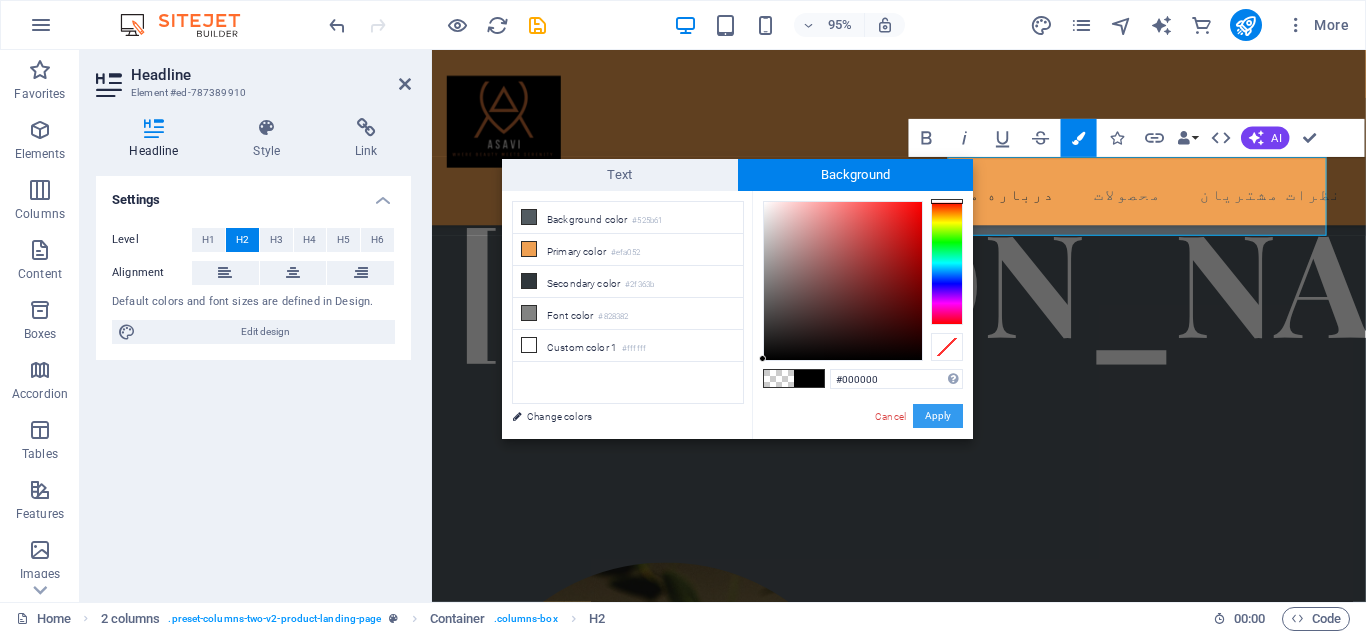 click on "Apply" at bounding box center [938, 416] 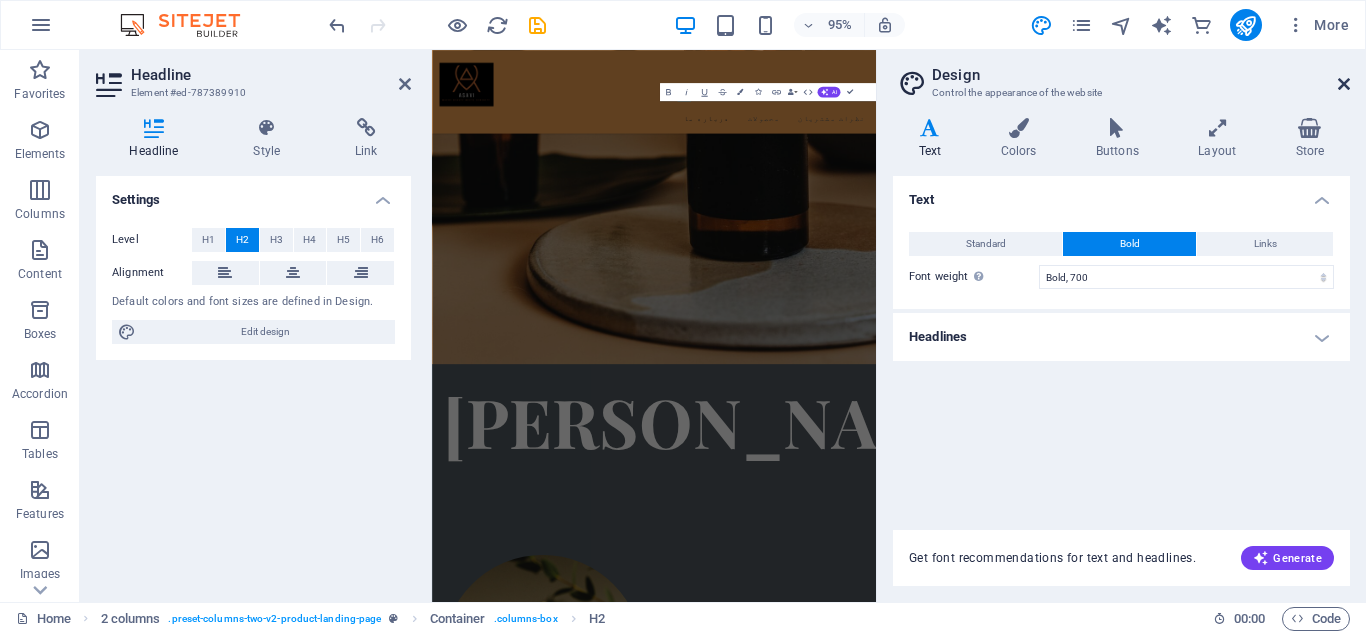 click on "Design Control the appearance of the website" at bounding box center [1123, 76] 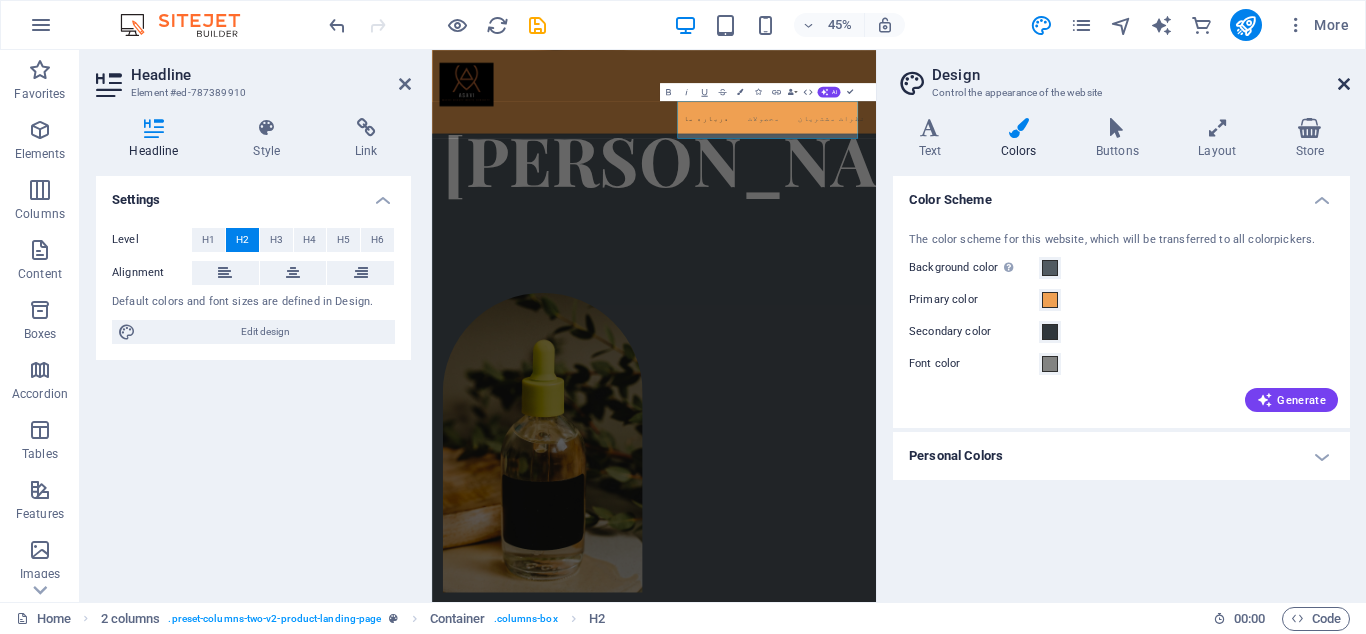 drag, startPoint x: 1346, startPoint y: 82, endPoint x: 961, endPoint y: 35, distance: 387.85822 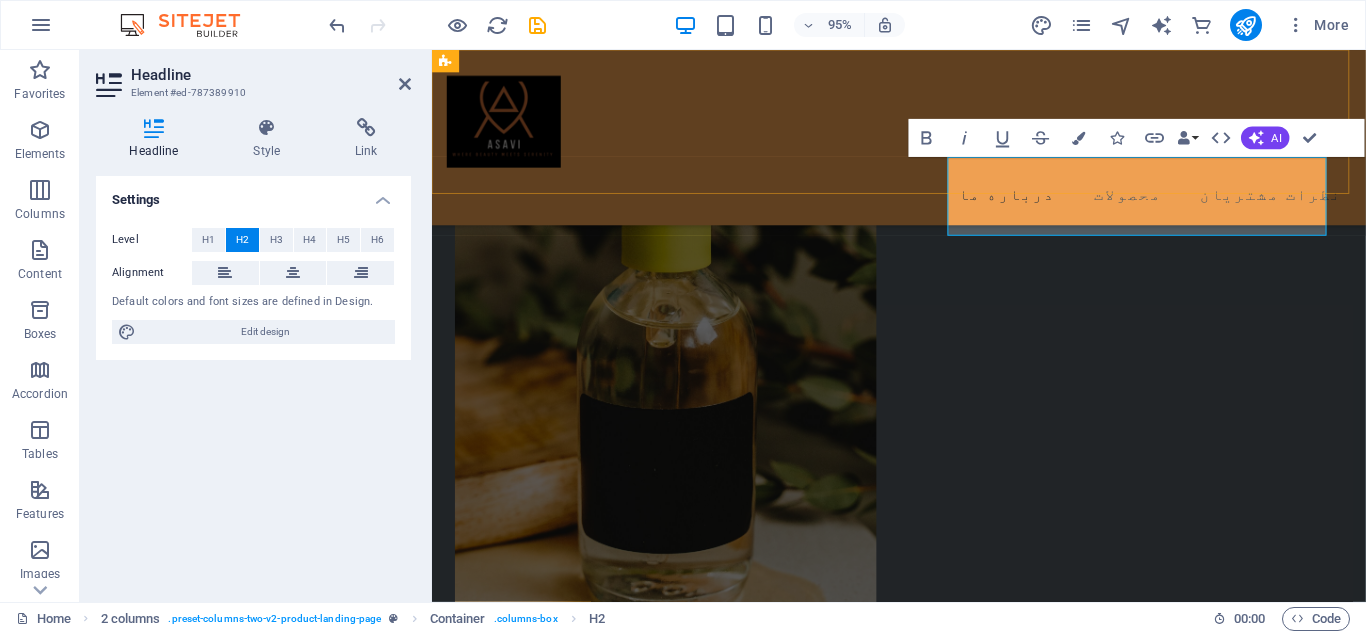 scroll, scrollTop: 530, scrollLeft: 0, axis: vertical 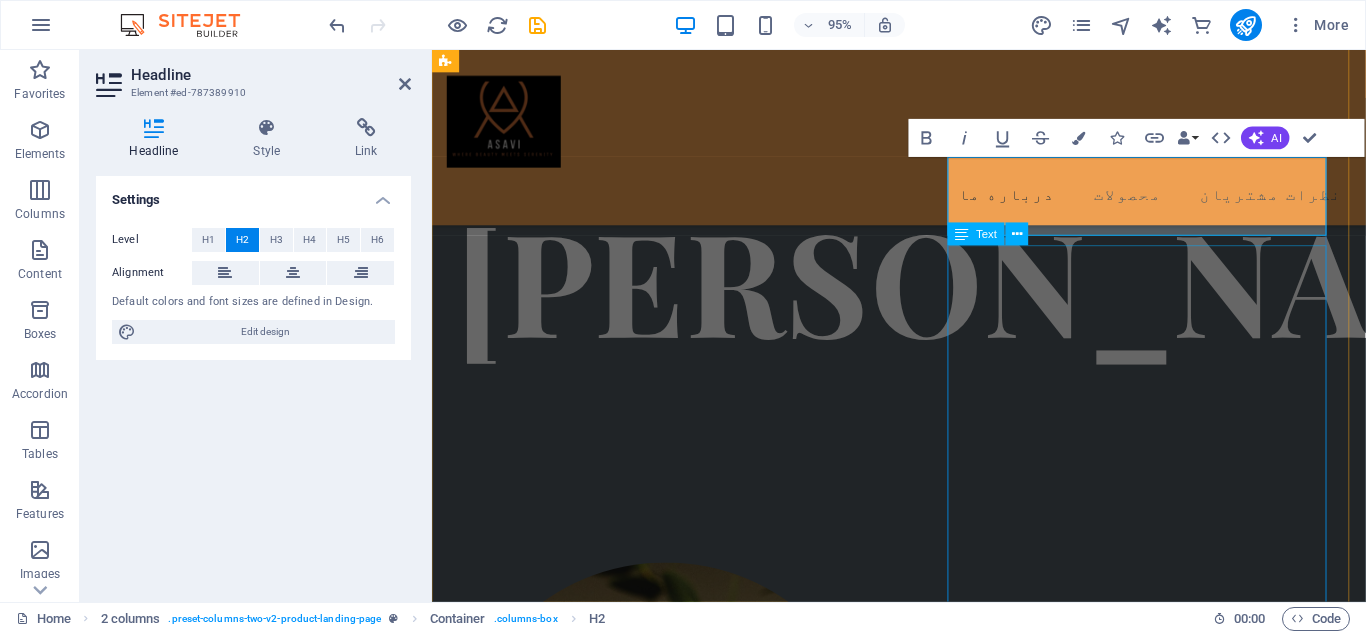 click on "آساوی  همراه همیشگی شما برای انتخاب محصولات با کیفیت  در حوزه های سلامتی، آرایشی و بهداشتی  است. با تنوعی بینظیر از برندهای معتبر داخلی و خارجی، هر آنچه برای مراقبت از خود و خانوادهتان نیاز دارید، با اطمینان و سهولت از  فروشگاه آنلاین آساوی  تهیه کنید. ✨  چرا آساوی را انتخاب کنیم؟ ✅  تضمین اصالت و کیفیت  تمام محصولات 🚀  ارسال سریع و بهصرفه  به سراسر [GEOGRAPHIC_DATA] 💳  پرداخت امن  با چندین گزینه متنوع 📞  پشتیبانی حرفهای  پاسخگوی شما در هر مرحله" at bounding box center [660, 1632] 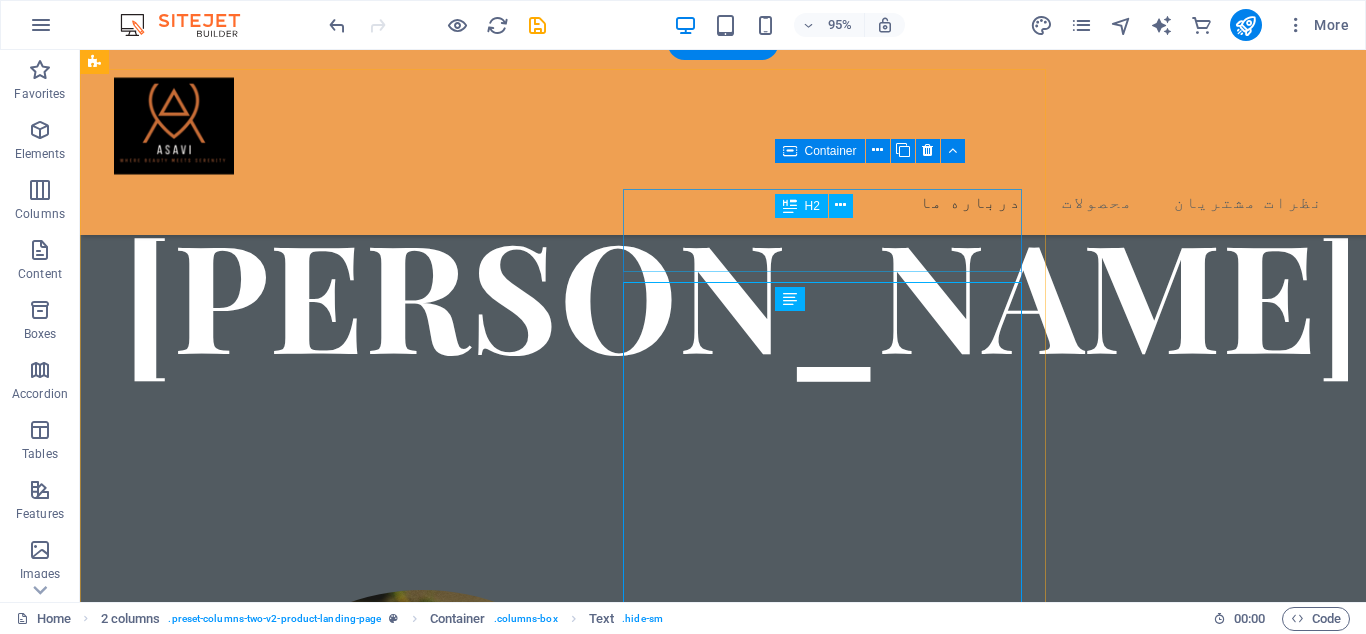 scroll, scrollTop: 504, scrollLeft: 0, axis: vertical 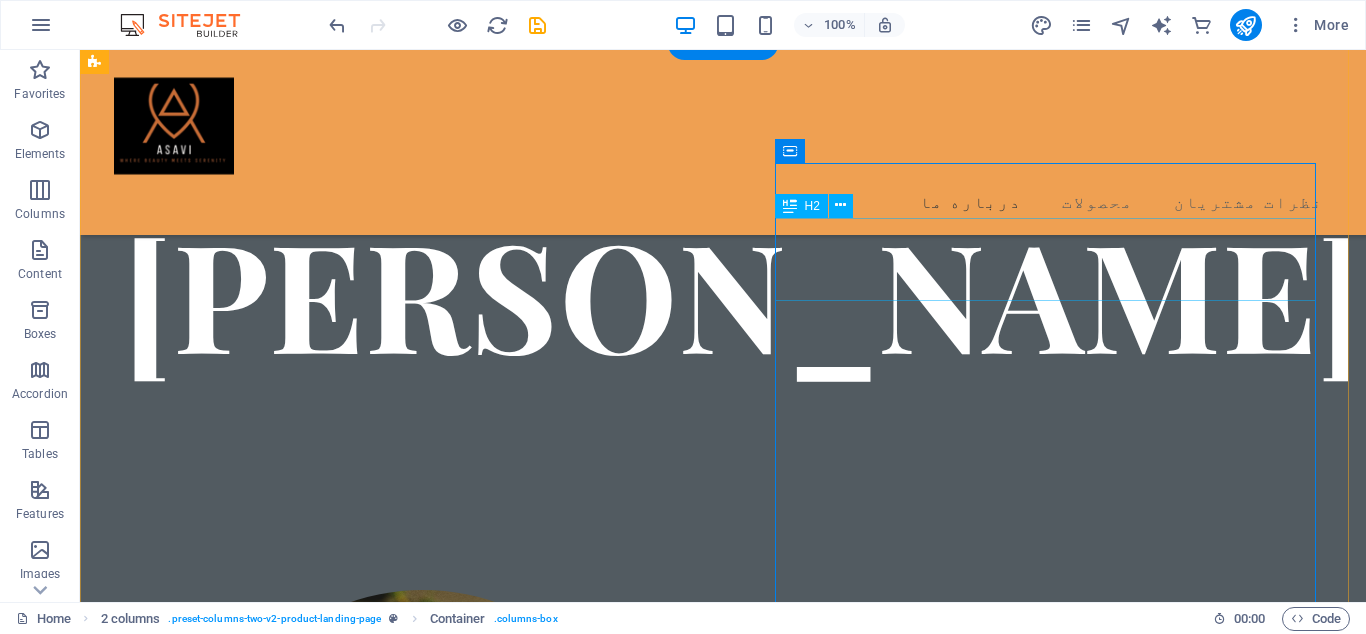 click on "درباره ی ما" at bounding box center (374, 1357) 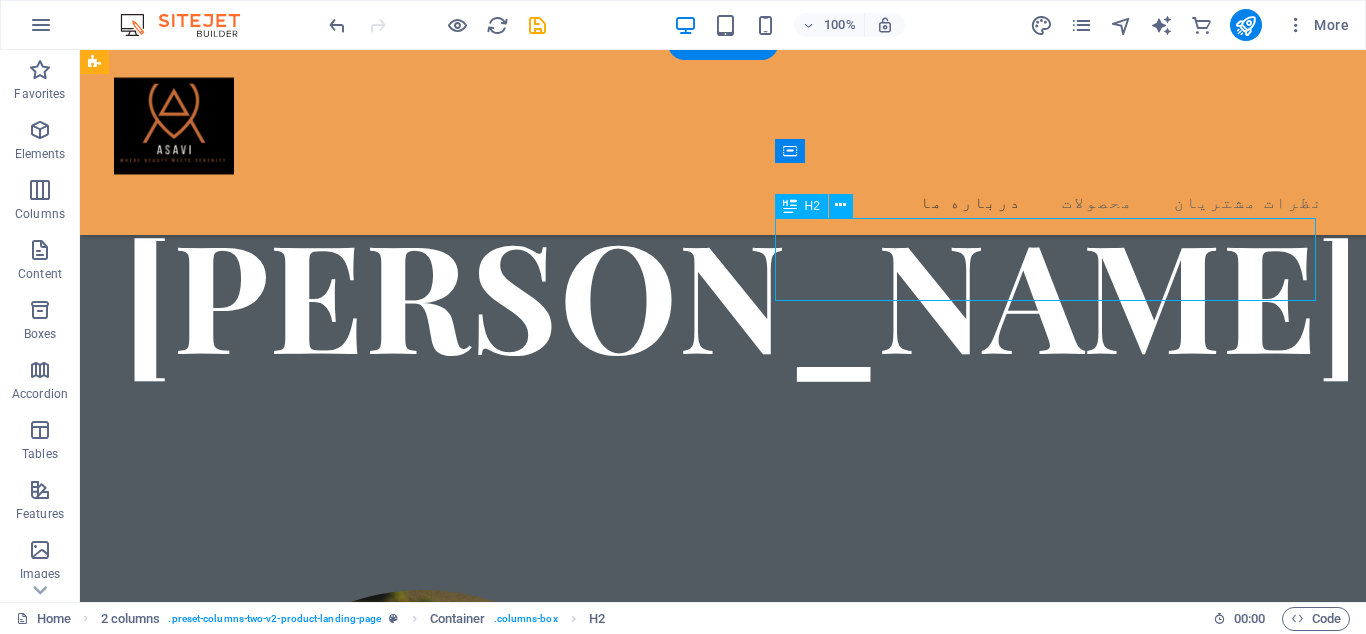 click on "درباره ی ما" at bounding box center (374, 1357) 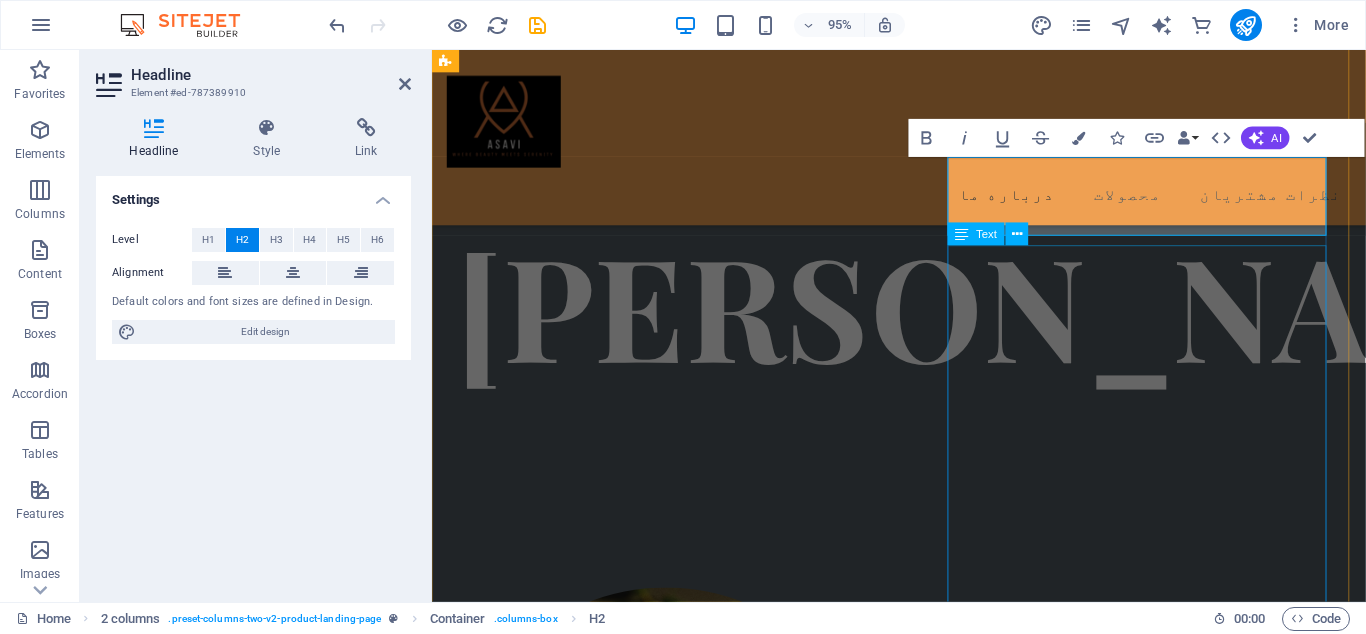 scroll, scrollTop: 530, scrollLeft: 0, axis: vertical 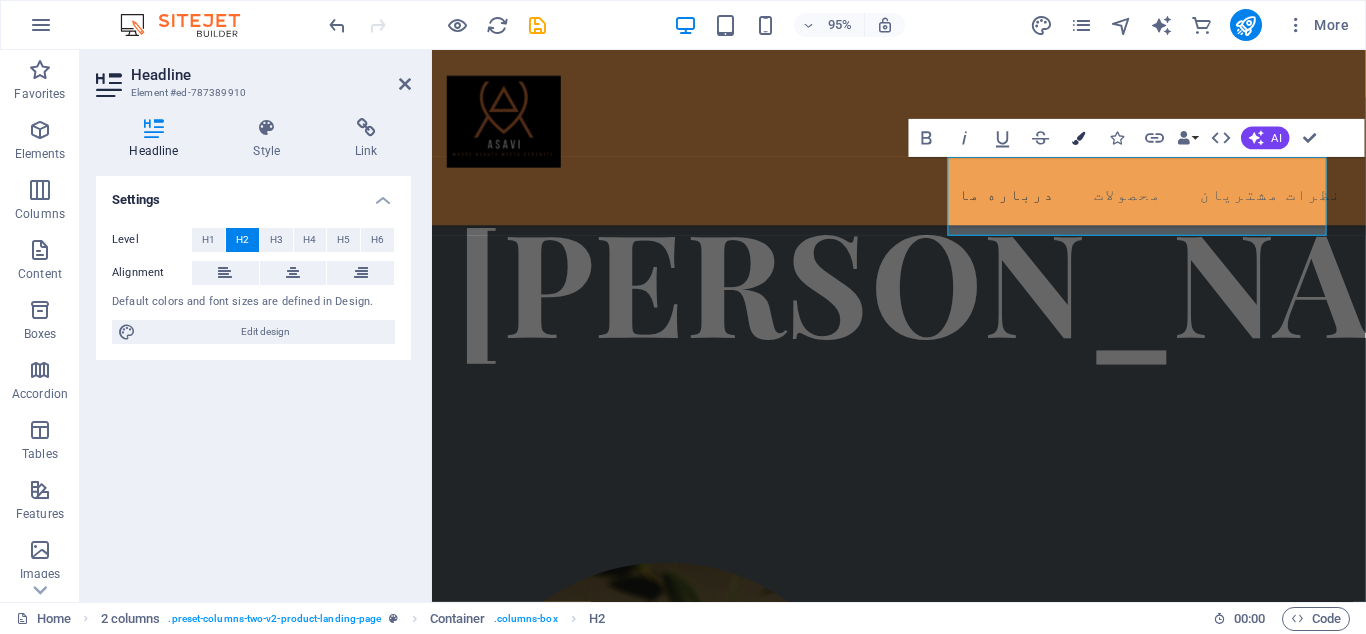 click at bounding box center [1078, 138] 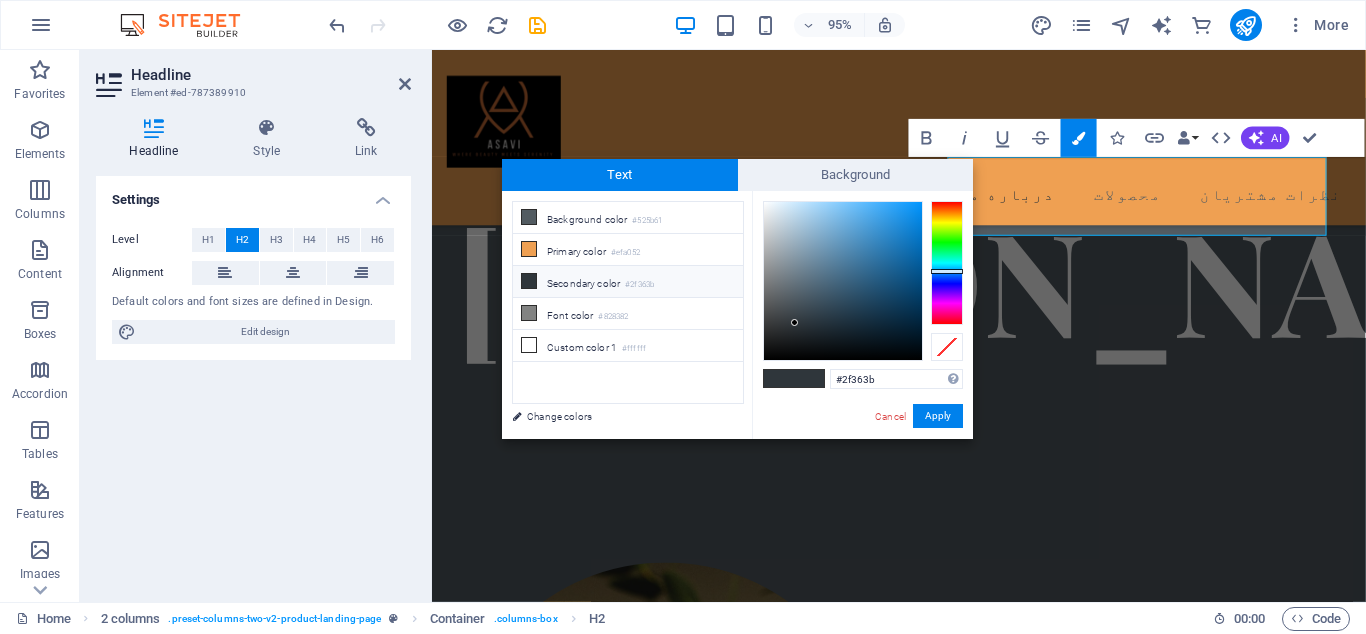 click at bounding box center (809, 378) 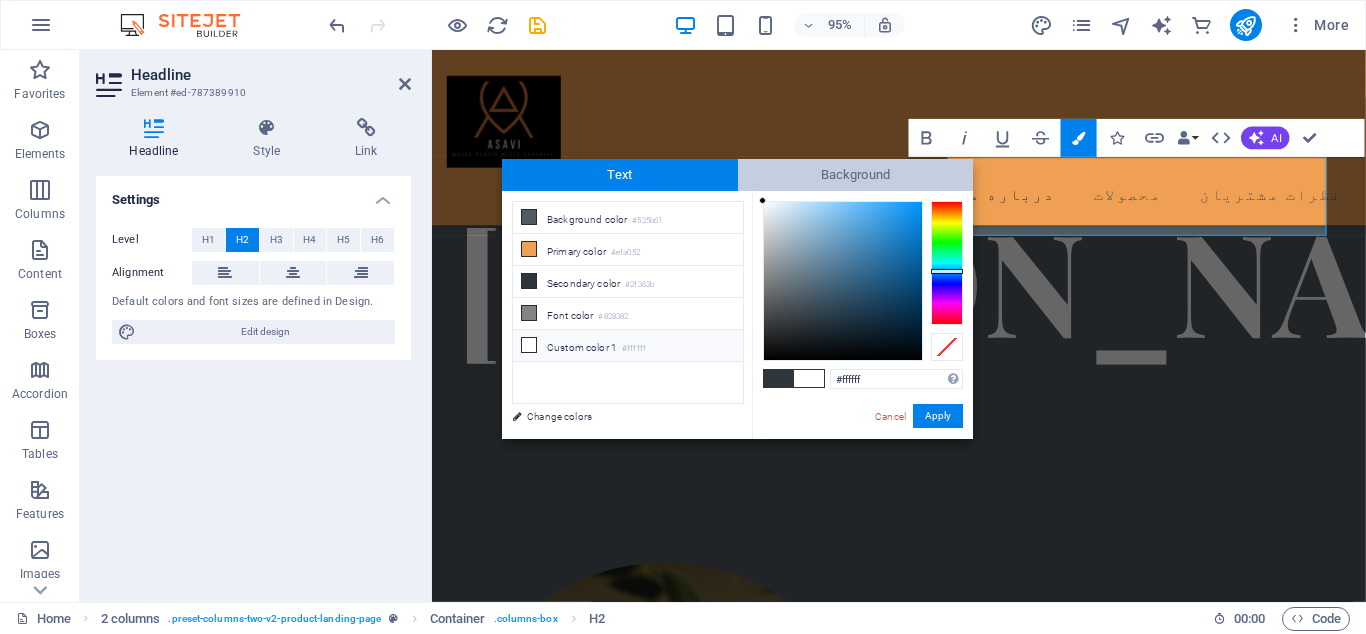drag, startPoint x: 795, startPoint y: 316, endPoint x: 741, endPoint y: 177, distance: 149.12076 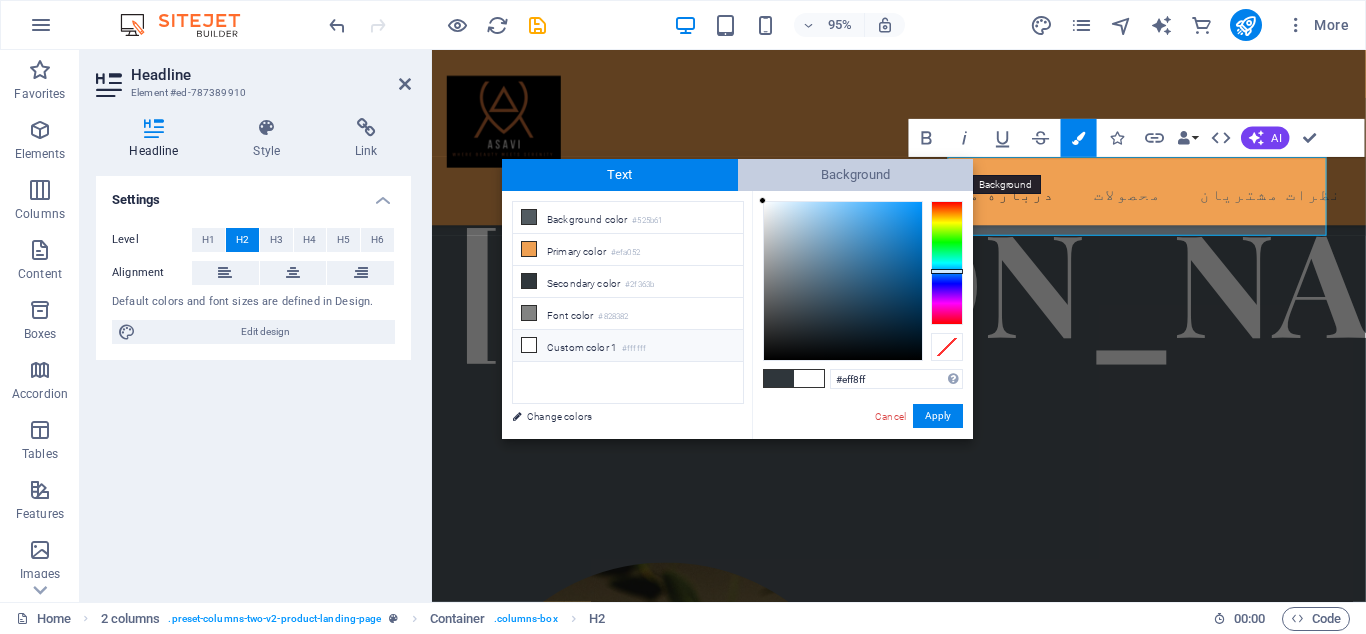 type on "#edf8ff" 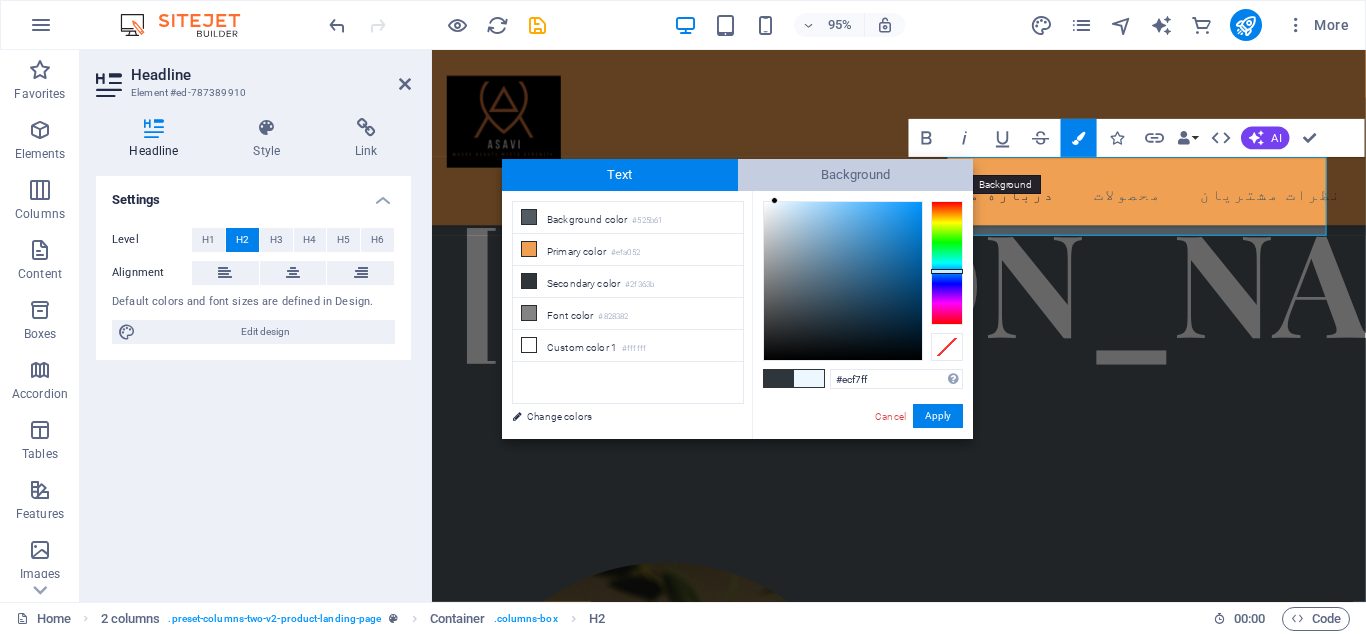 click on "Background" at bounding box center (856, 175) 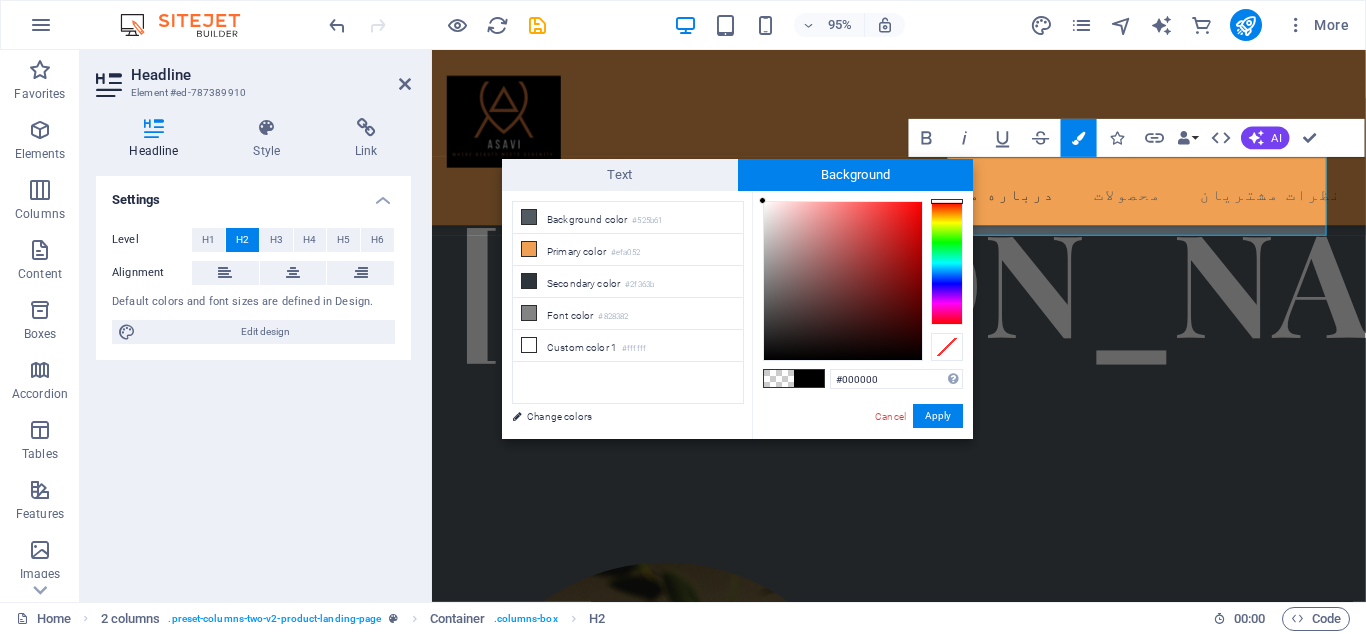 click at bounding box center (809, 378) 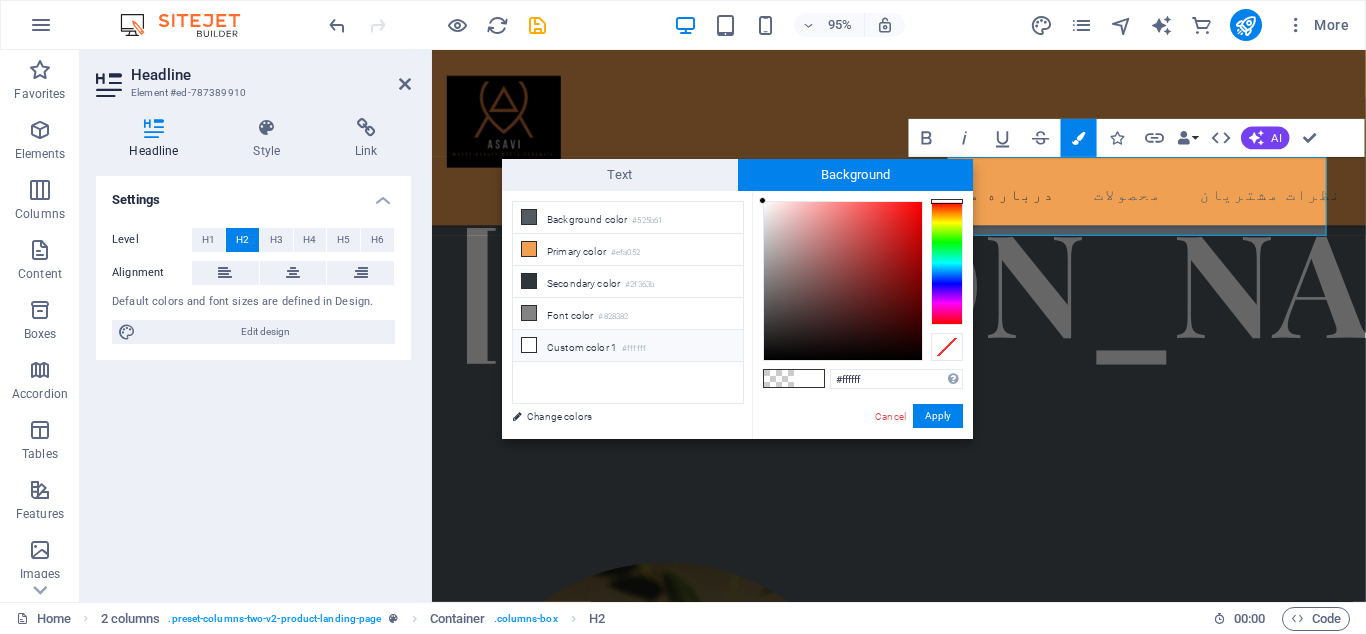 drag, startPoint x: 794, startPoint y: 283, endPoint x: 742, endPoint y: 175, distance: 119.86659 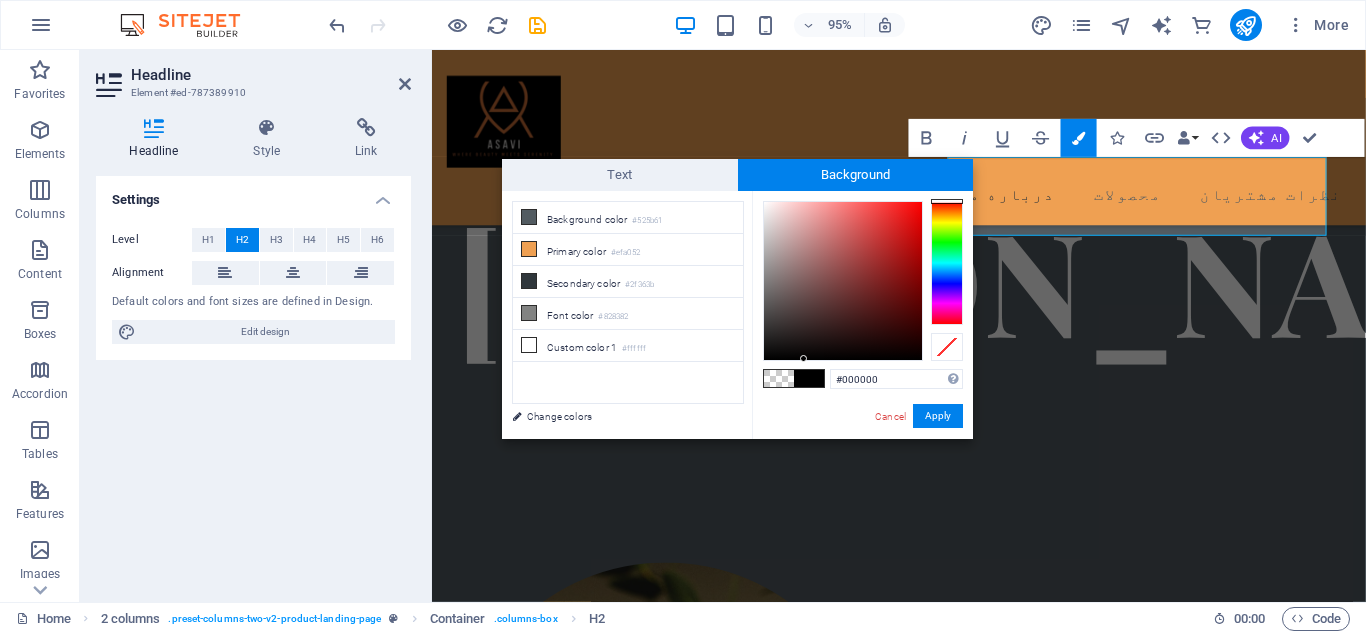 click at bounding box center (809, 378) 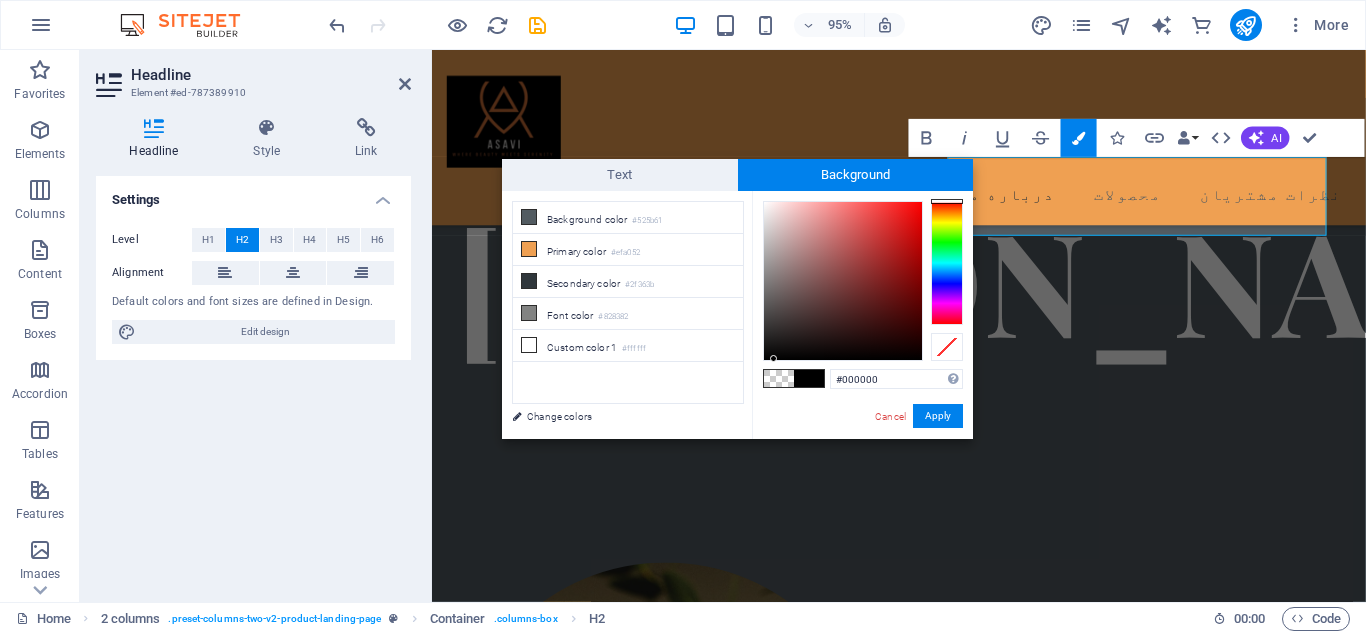 click at bounding box center [779, 378] 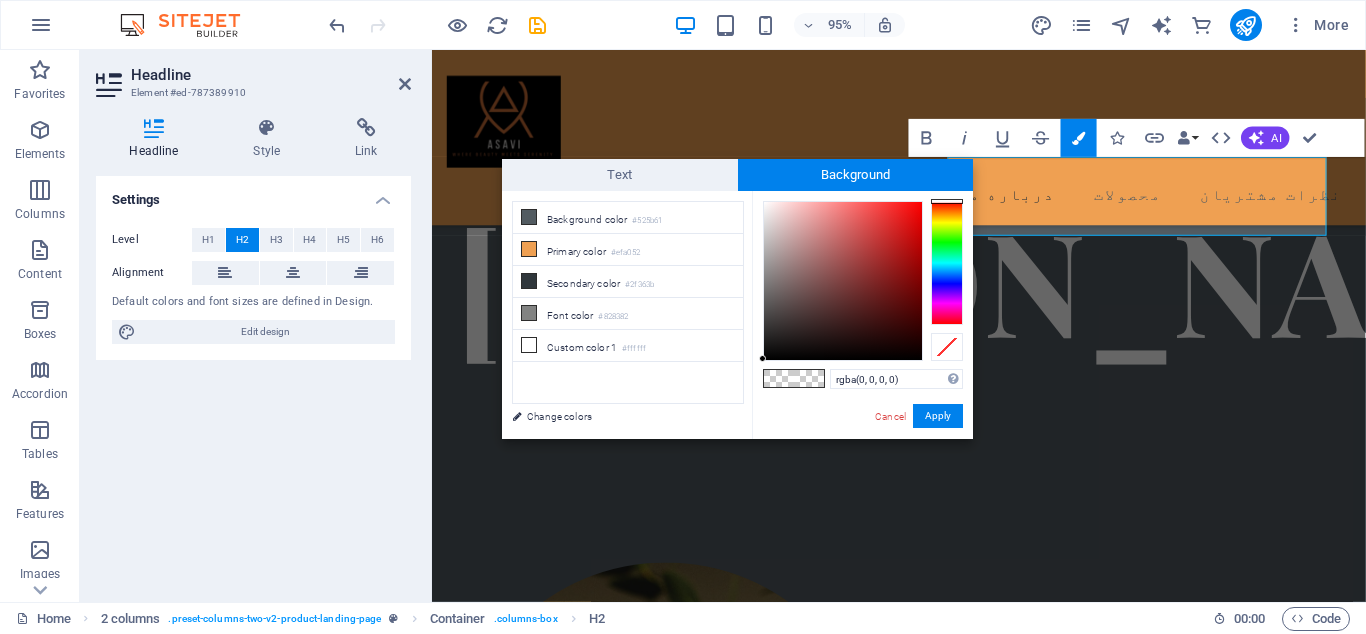 click at bounding box center (779, 378) 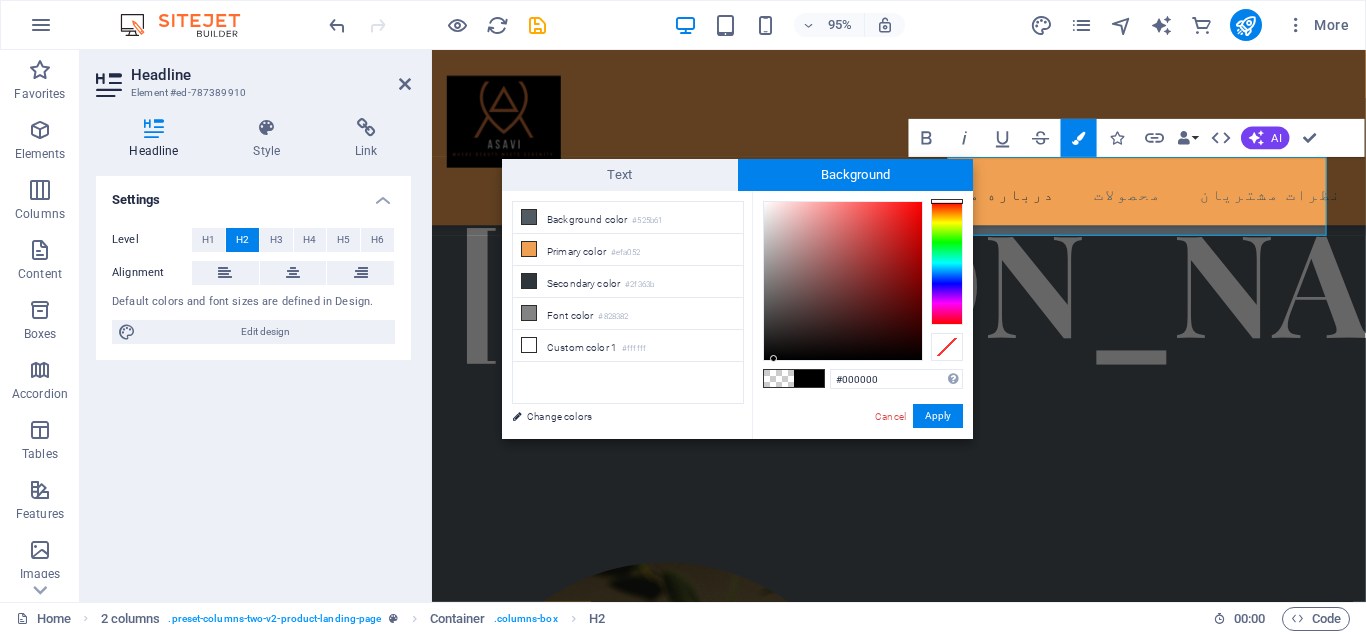 click at bounding box center (779, 378) 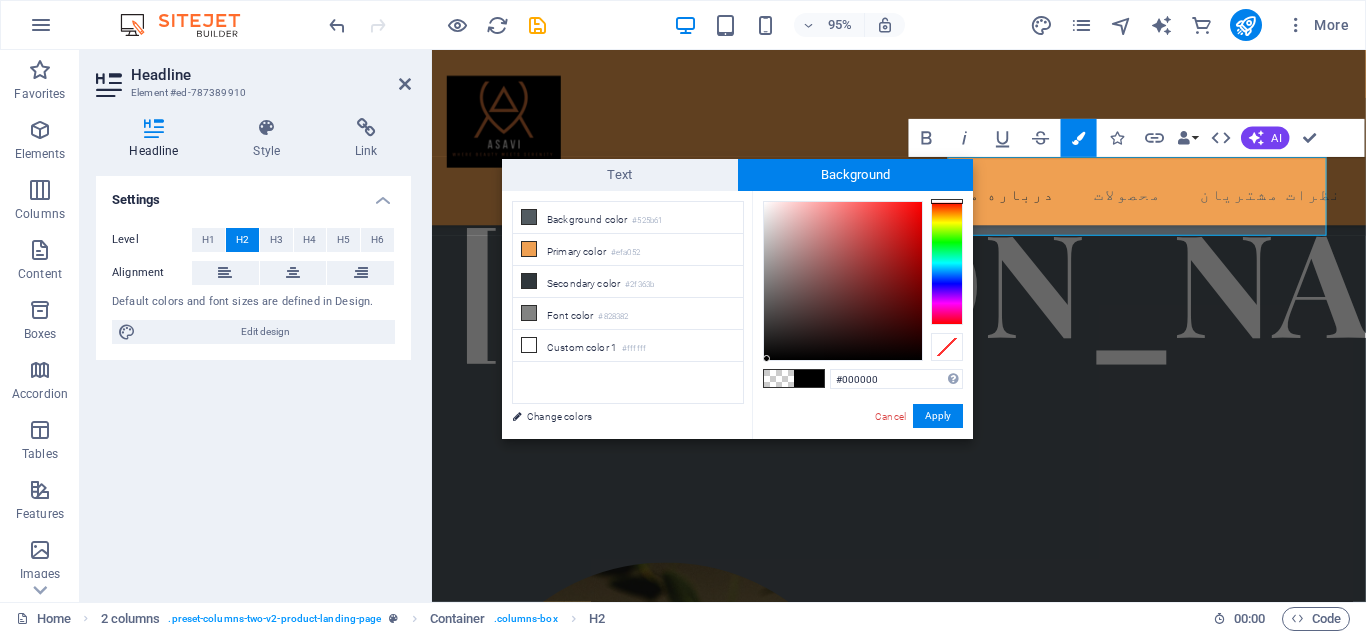 click at bounding box center (779, 378) 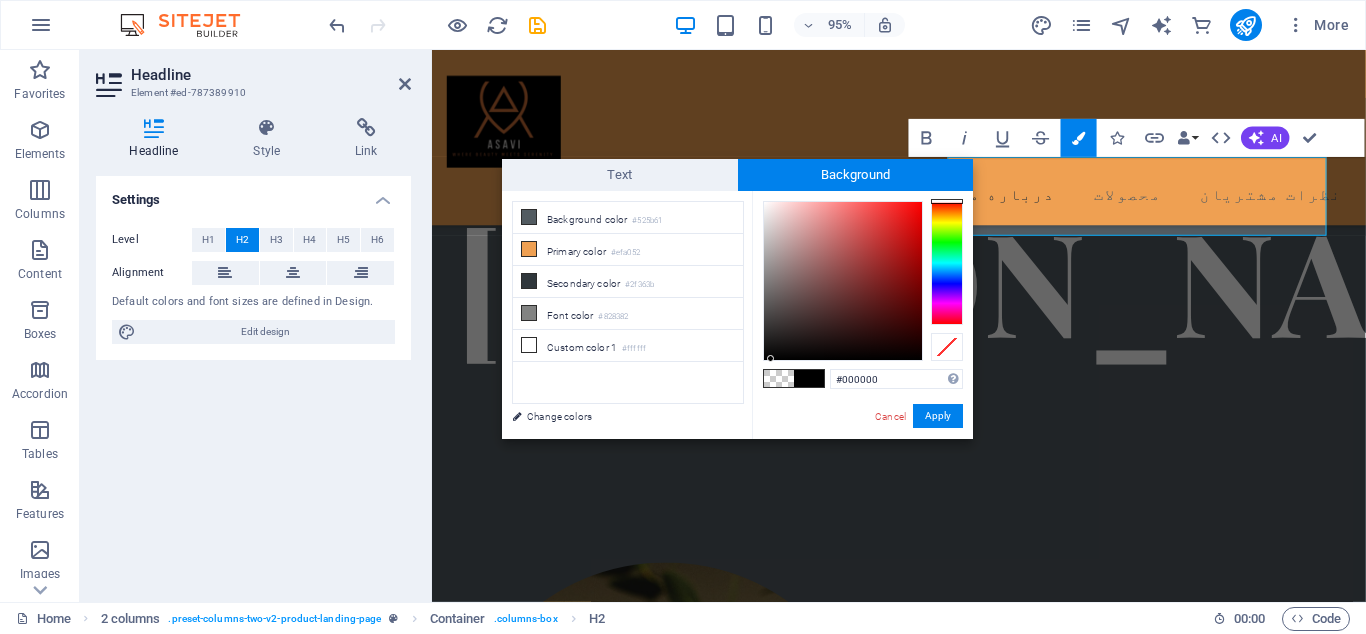 click at bounding box center [779, 378] 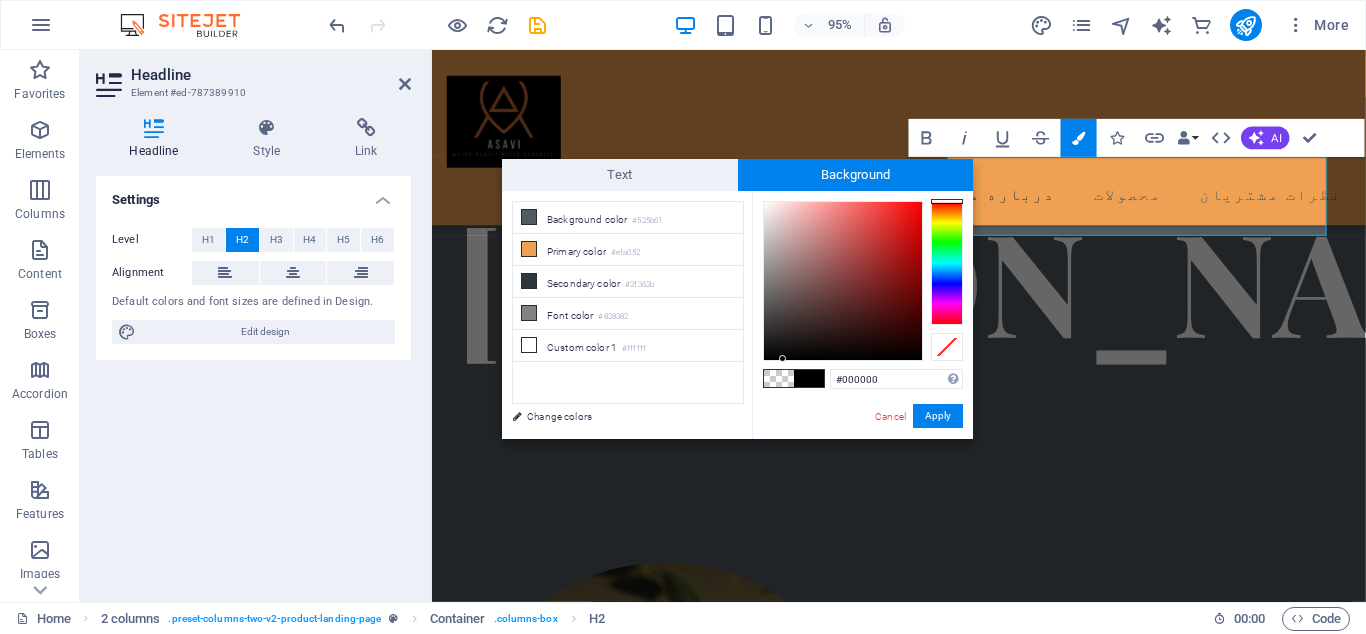 click at bounding box center (779, 378) 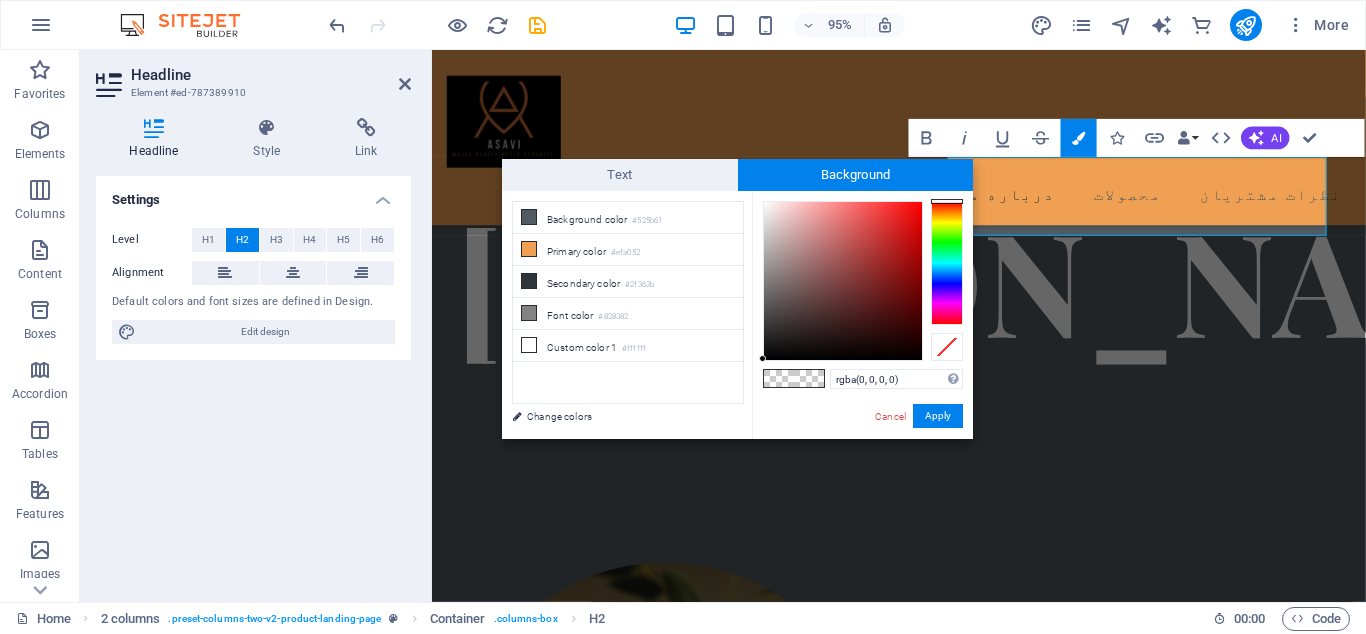 type on "#000000" 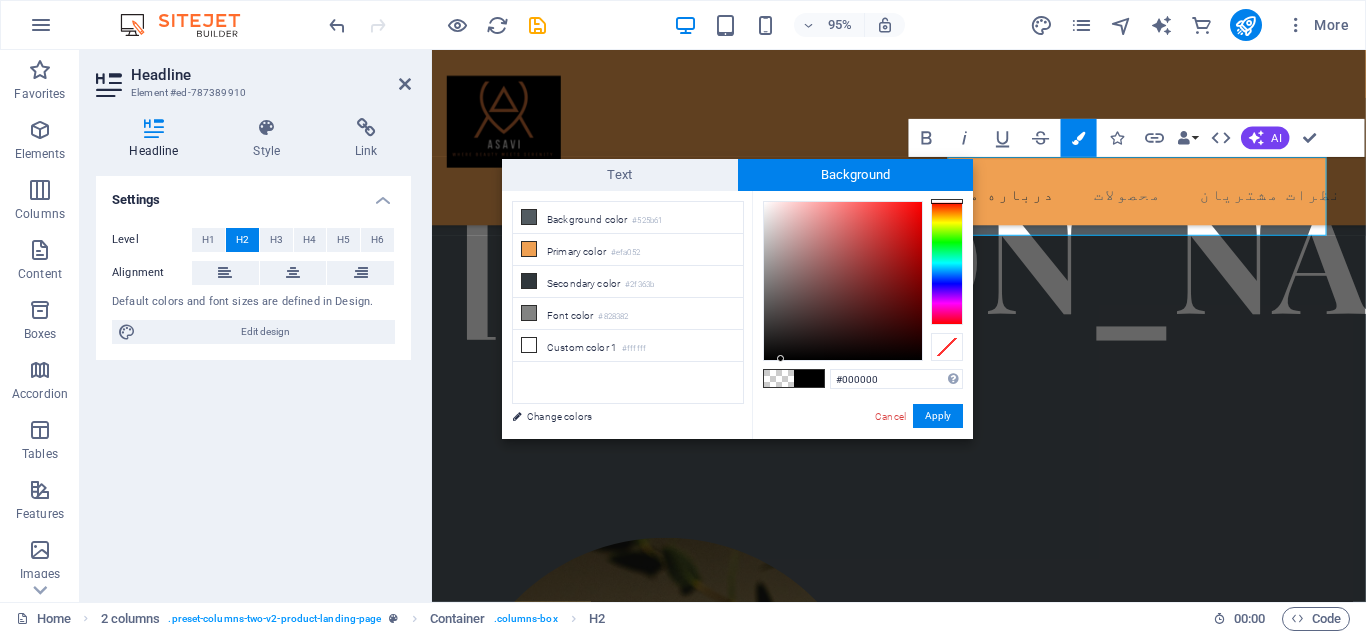 scroll, scrollTop: 504, scrollLeft: 0, axis: vertical 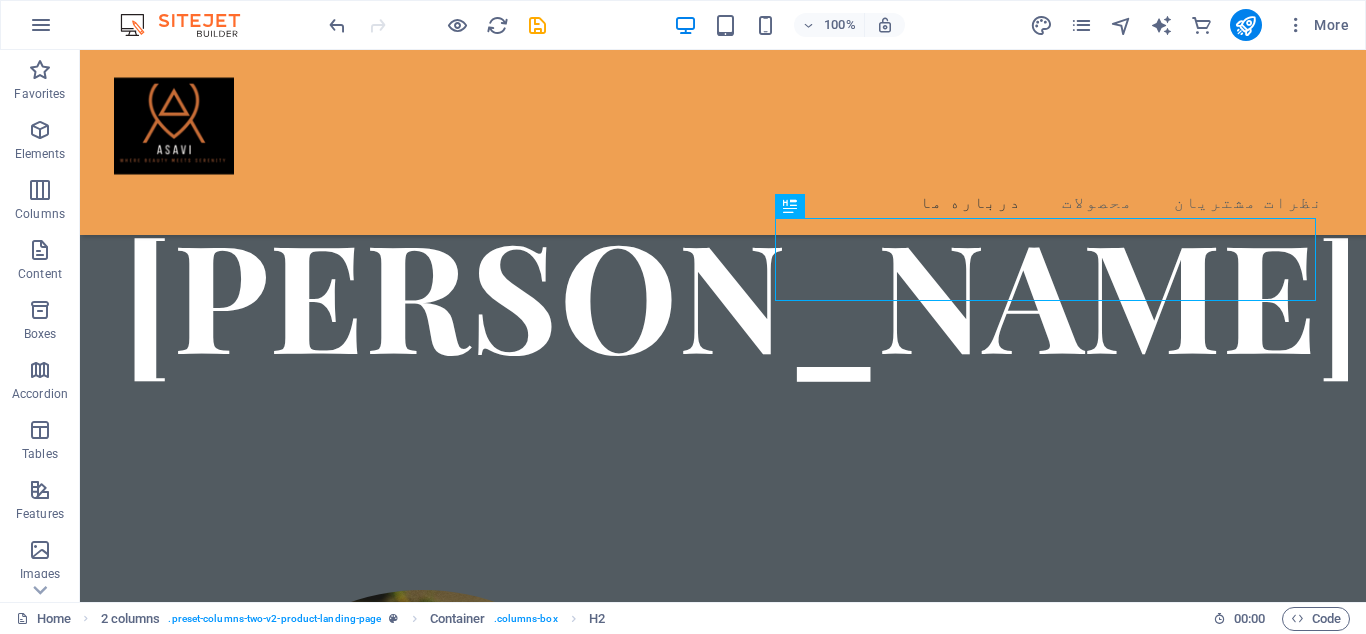drag, startPoint x: 971, startPoint y: 223, endPoint x: 880, endPoint y: 215, distance: 91.350975 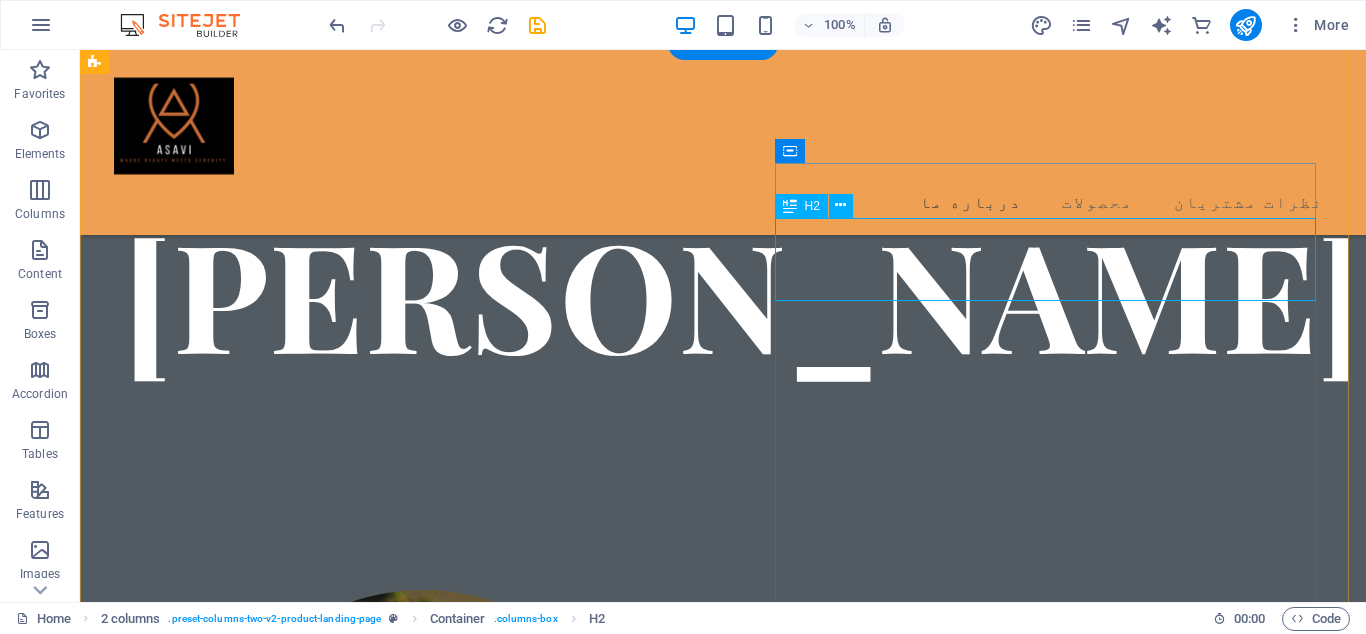 click on "درباره ی ما" at bounding box center (374, 1357) 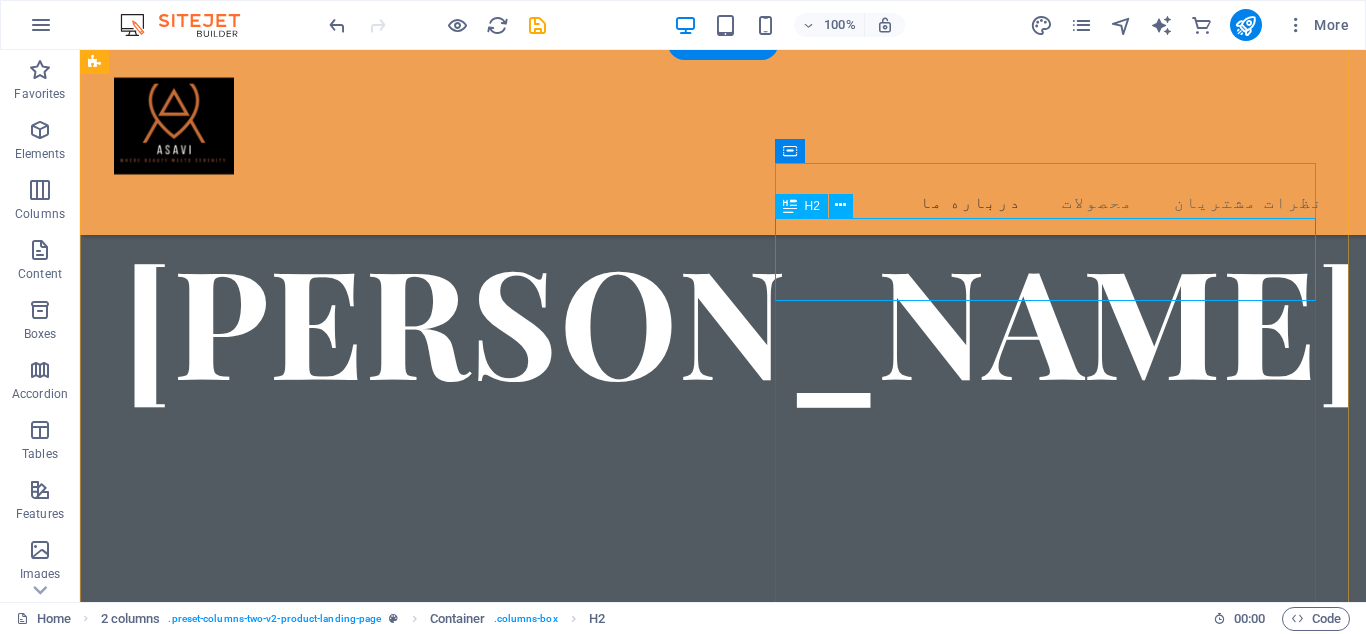 scroll, scrollTop: 530, scrollLeft: 0, axis: vertical 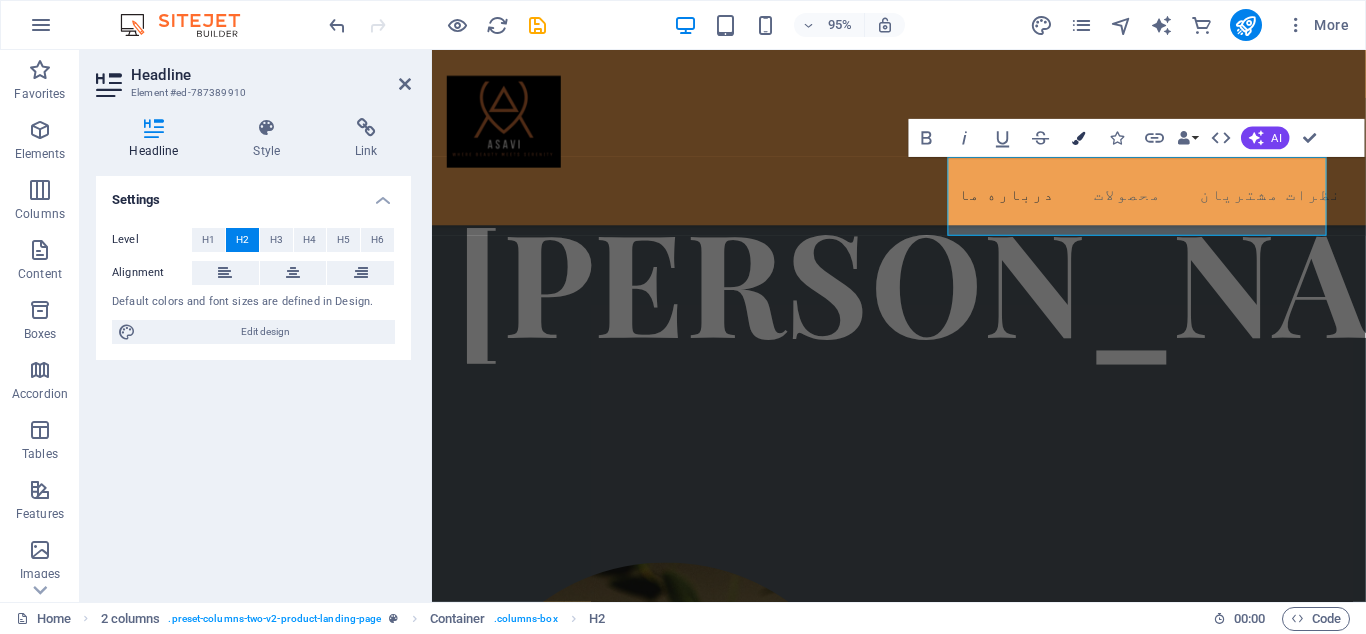 click on "Colors" at bounding box center [1079, 138] 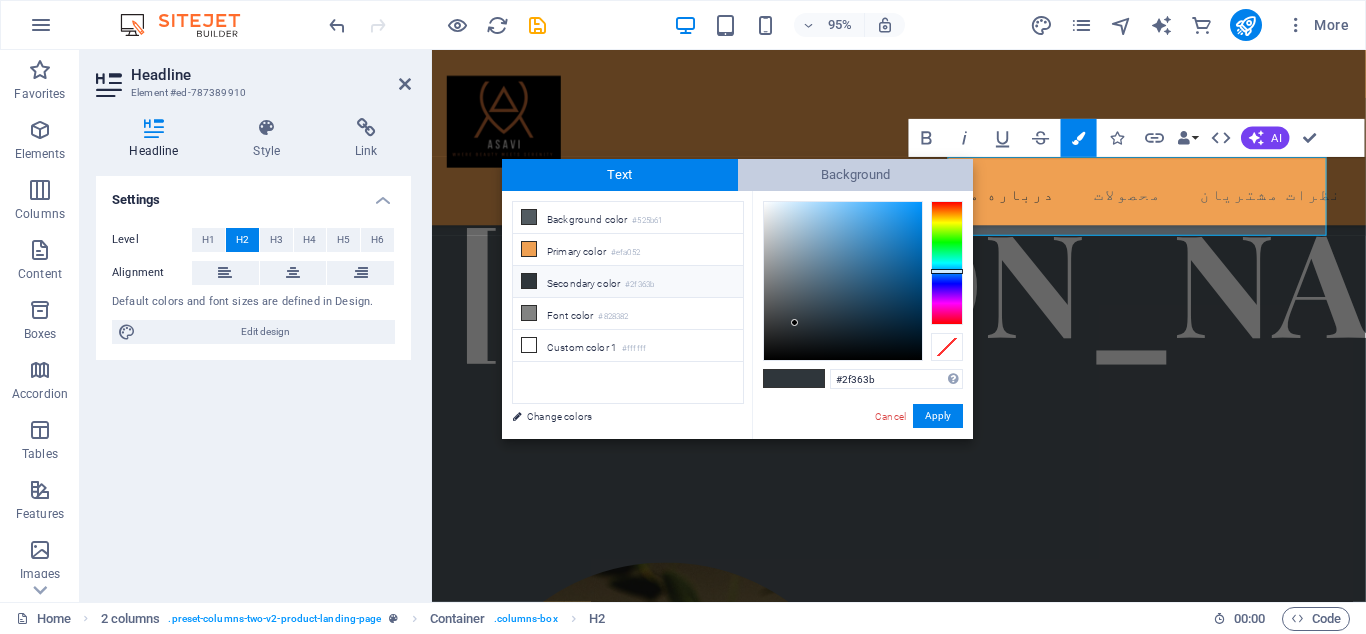 click on "Background" at bounding box center (856, 175) 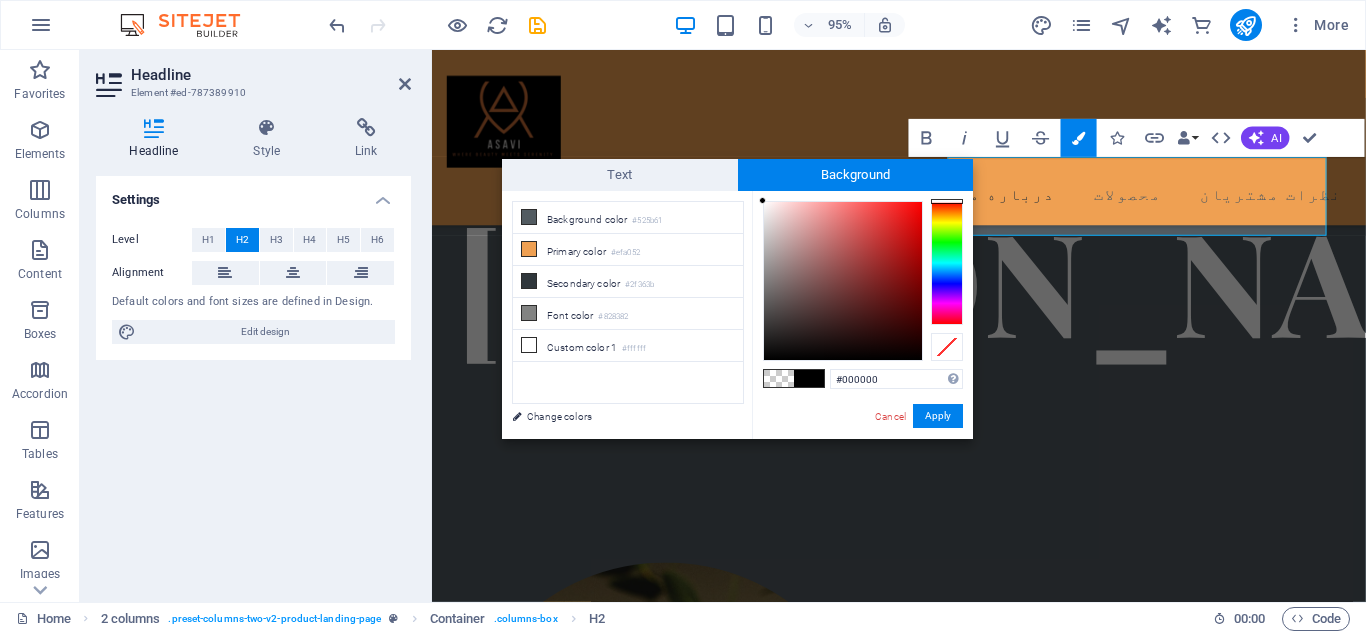 click at bounding box center (809, 378) 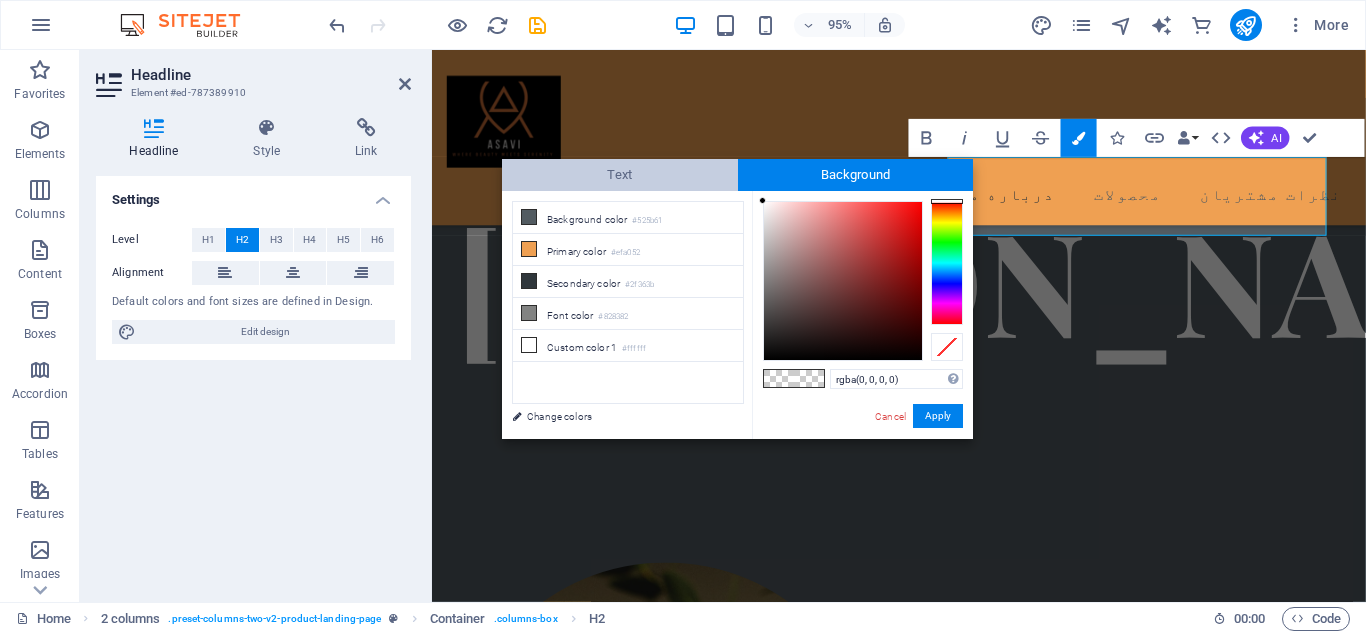 click on "Text" at bounding box center (620, 175) 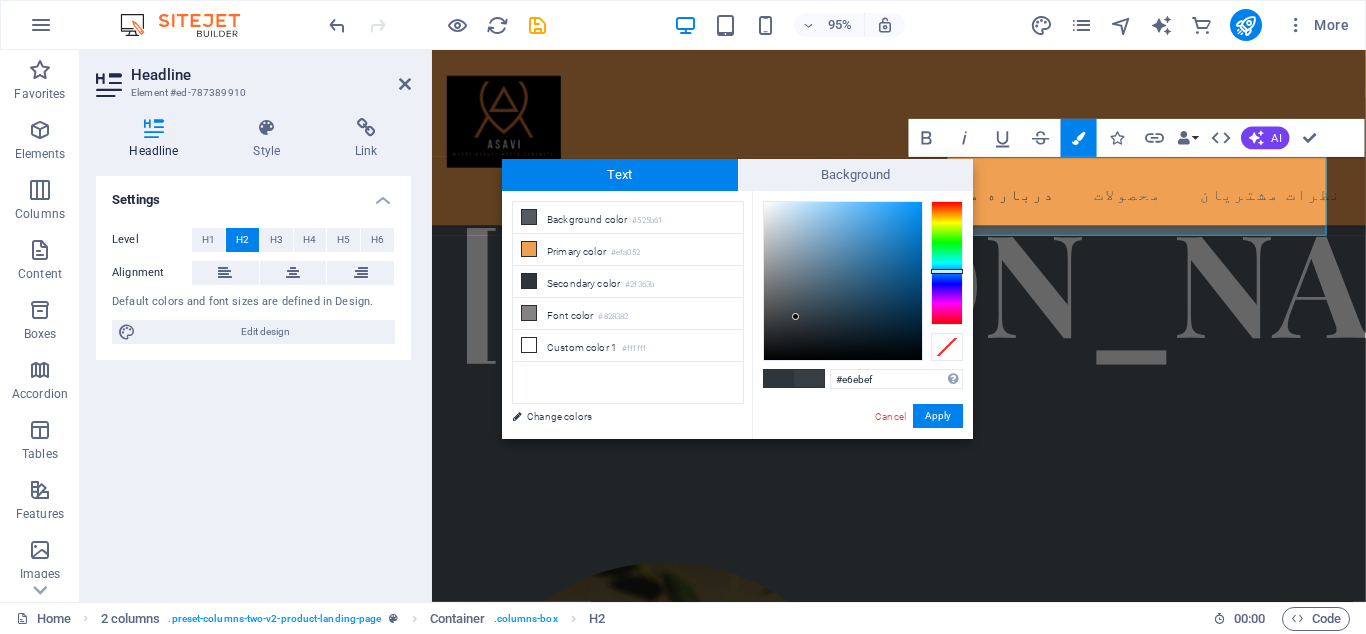 type on "#ffffff" 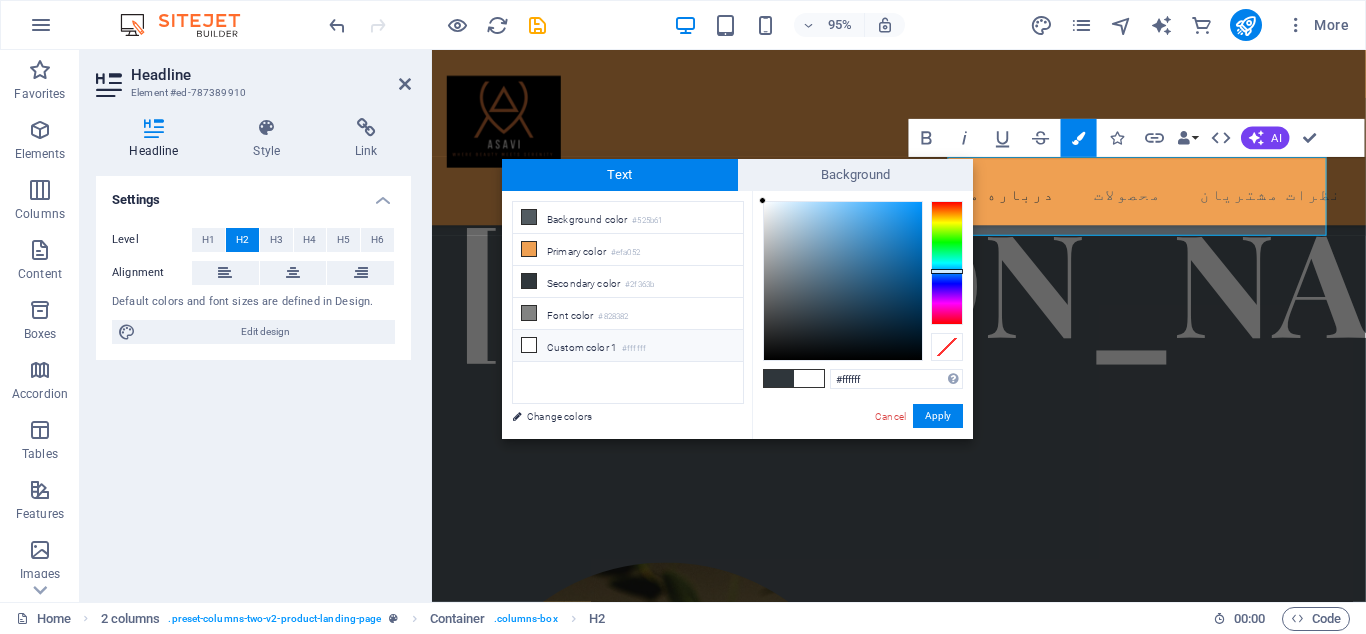 drag, startPoint x: 796, startPoint y: 320, endPoint x: 744, endPoint y: 157, distance: 171.09354 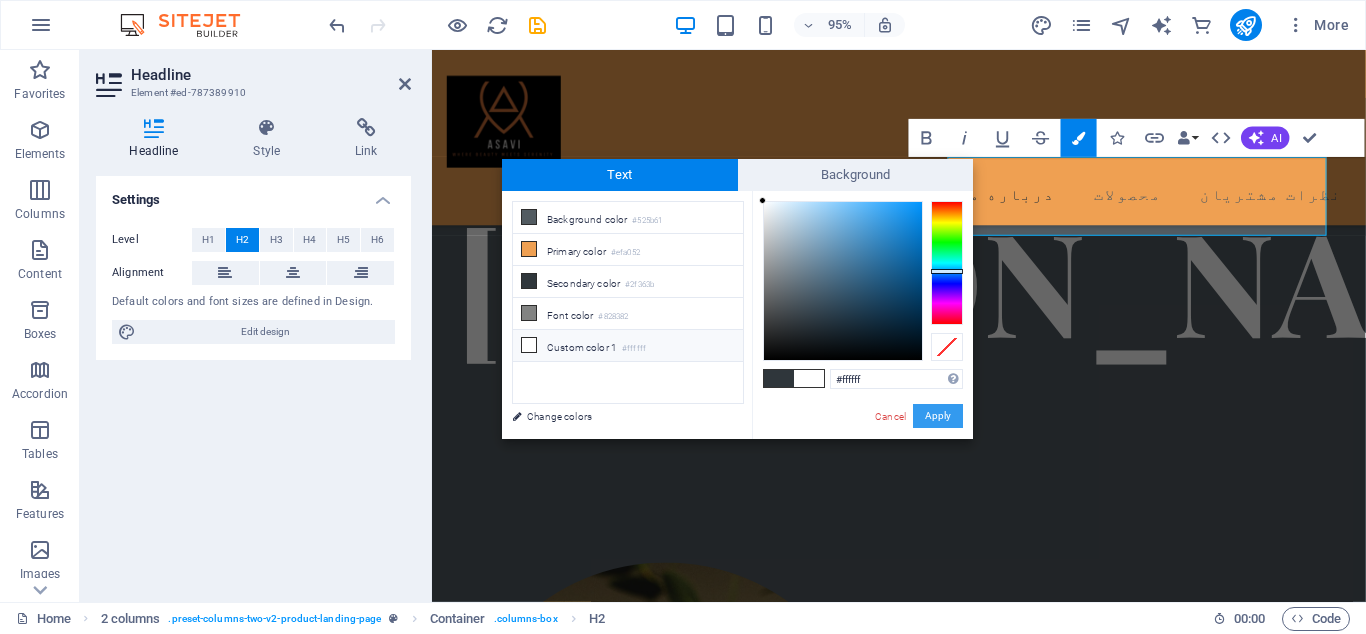 click on "Apply" at bounding box center [938, 416] 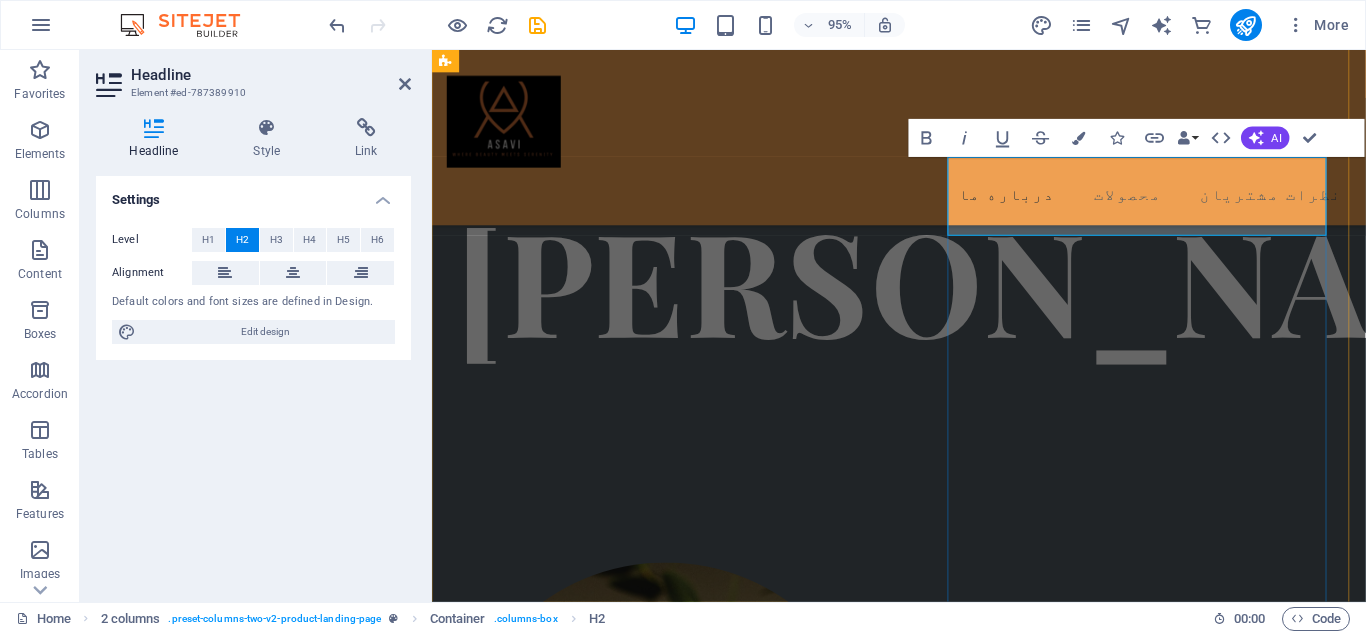 click on "درباره ی ما" at bounding box center [672, 1357] 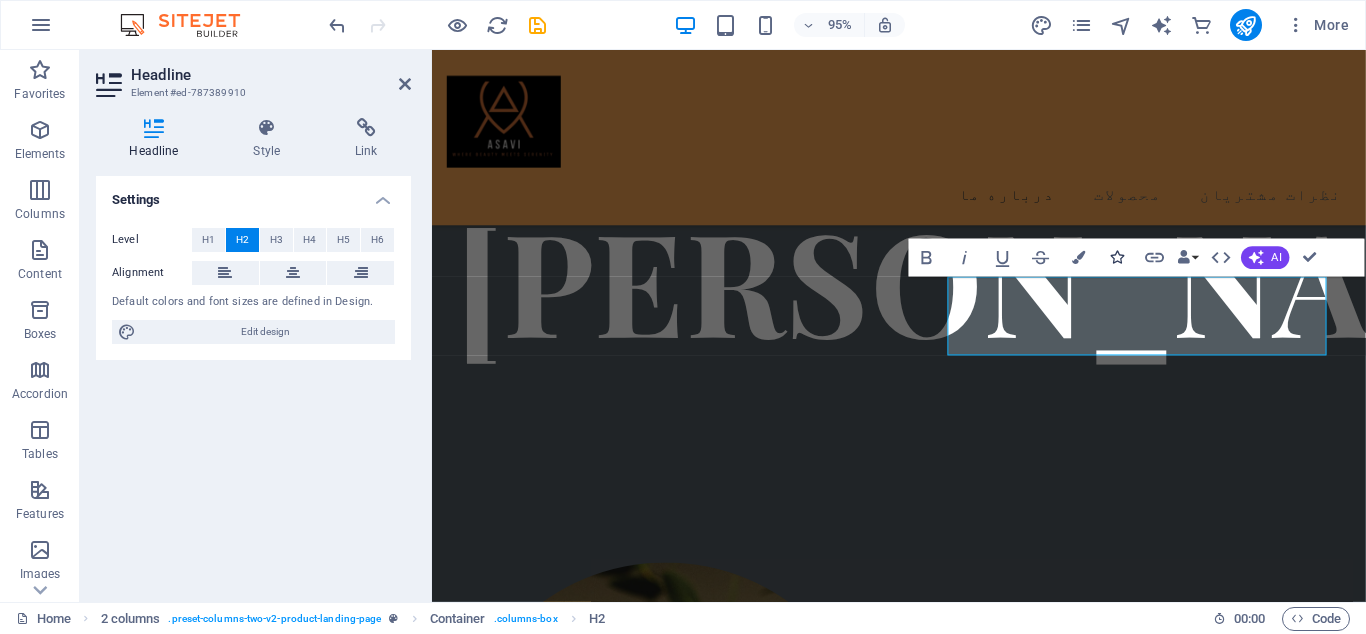 scroll, scrollTop: 403, scrollLeft: 0, axis: vertical 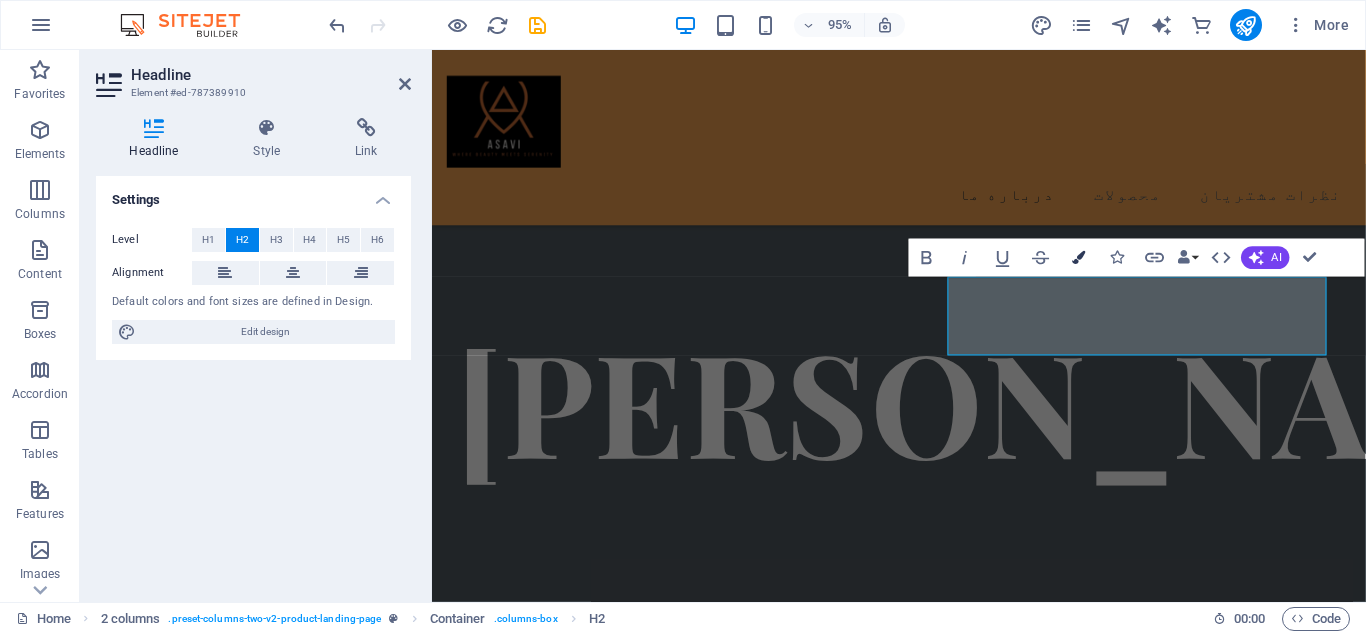 click on "Colors" at bounding box center (1079, 258) 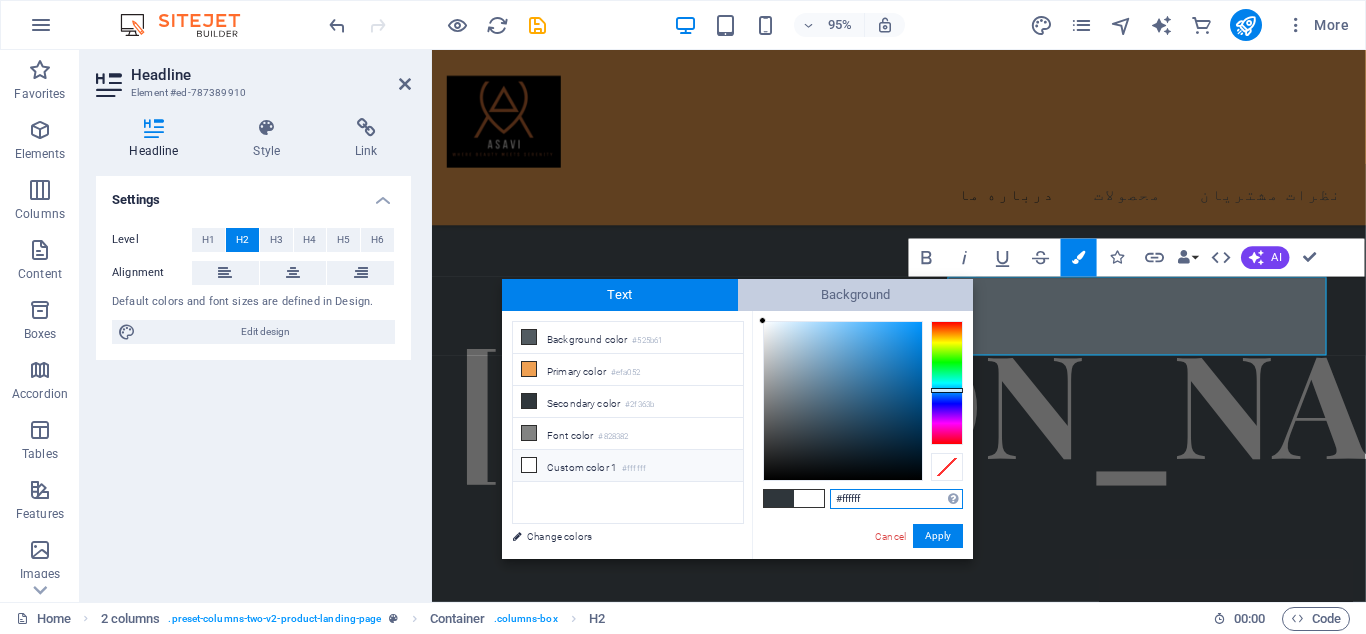 click on "Background" at bounding box center [856, 295] 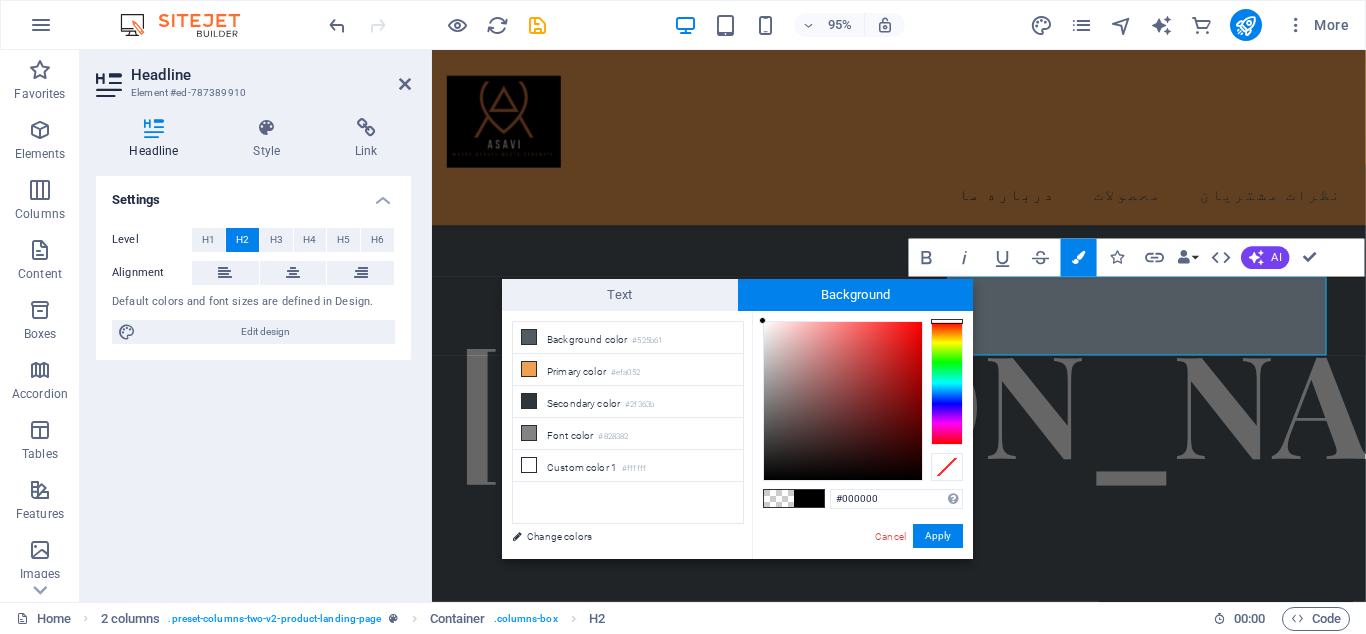 click at bounding box center [779, 498] 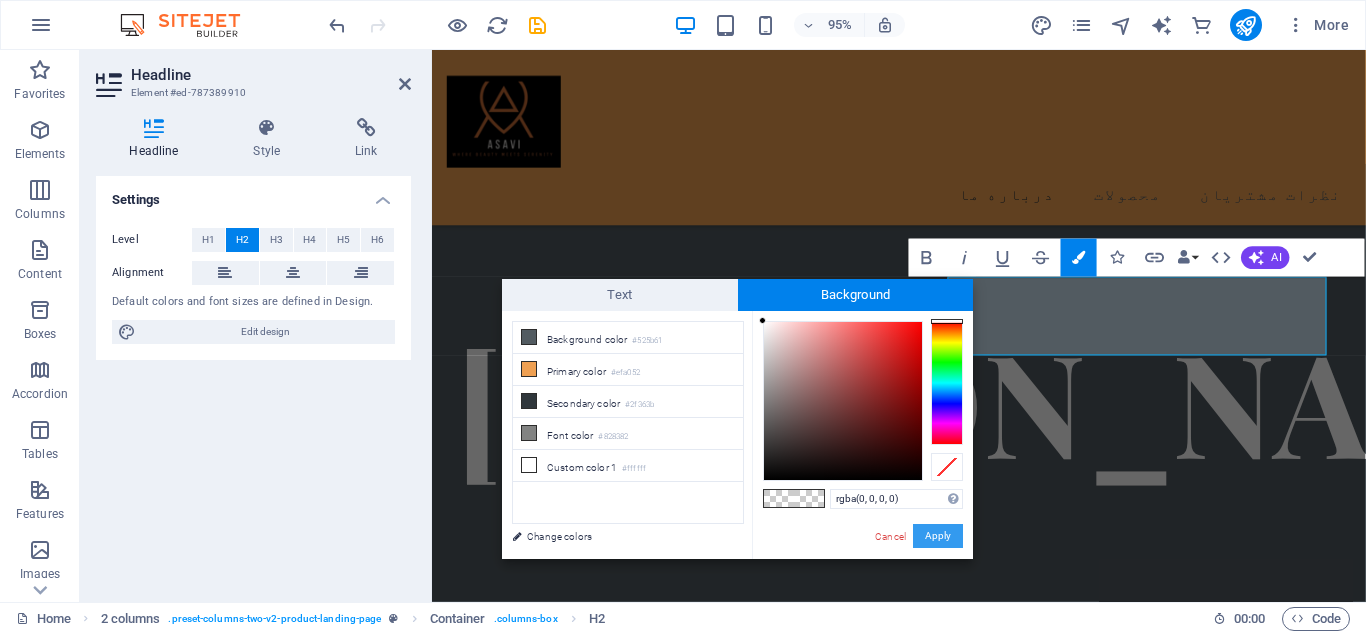 click on "Apply" at bounding box center [938, 536] 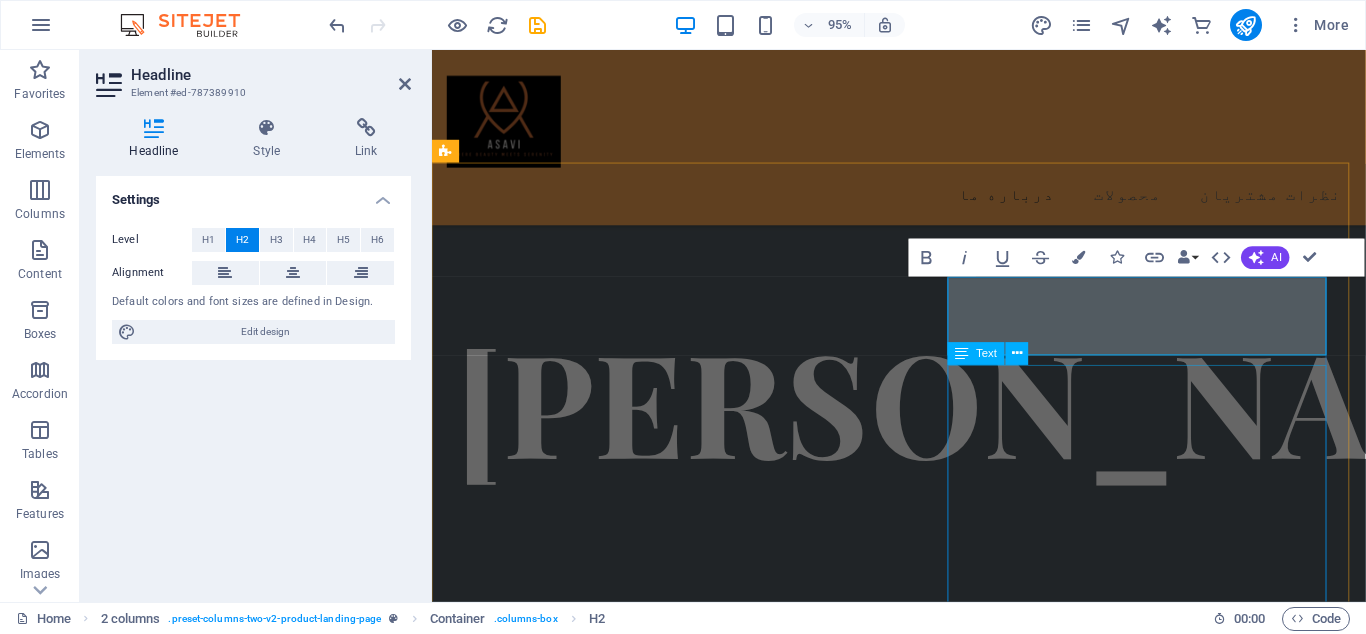 click on "آساوی  همراه همیشگی شما برای انتخاب محصولات با کیفیت  در حوزه های سلامتی، آرایشی و بهداشتی  است. با تنوعی بینظیر از برندهای معتبر داخلی و خارجی، هر آنچه برای مراقبت از خود و خانوادهتان نیاز دارید، با اطمینان و سهولت از  فروشگاه آنلاین آساوی  تهیه کنید. ✨  چرا آساوی را انتخاب کنیم؟ ✅  تضمین اصالت و کیفیت  تمام محصولات 🚀  ارسال سریع و بهصرفه  به سراسر [GEOGRAPHIC_DATA] 💳  پرداخت امن  با چندین گزینه متنوع 📞  پشتیبانی حرفهای  پاسخگوی شما در هر مرحله" at bounding box center (660, 1759) 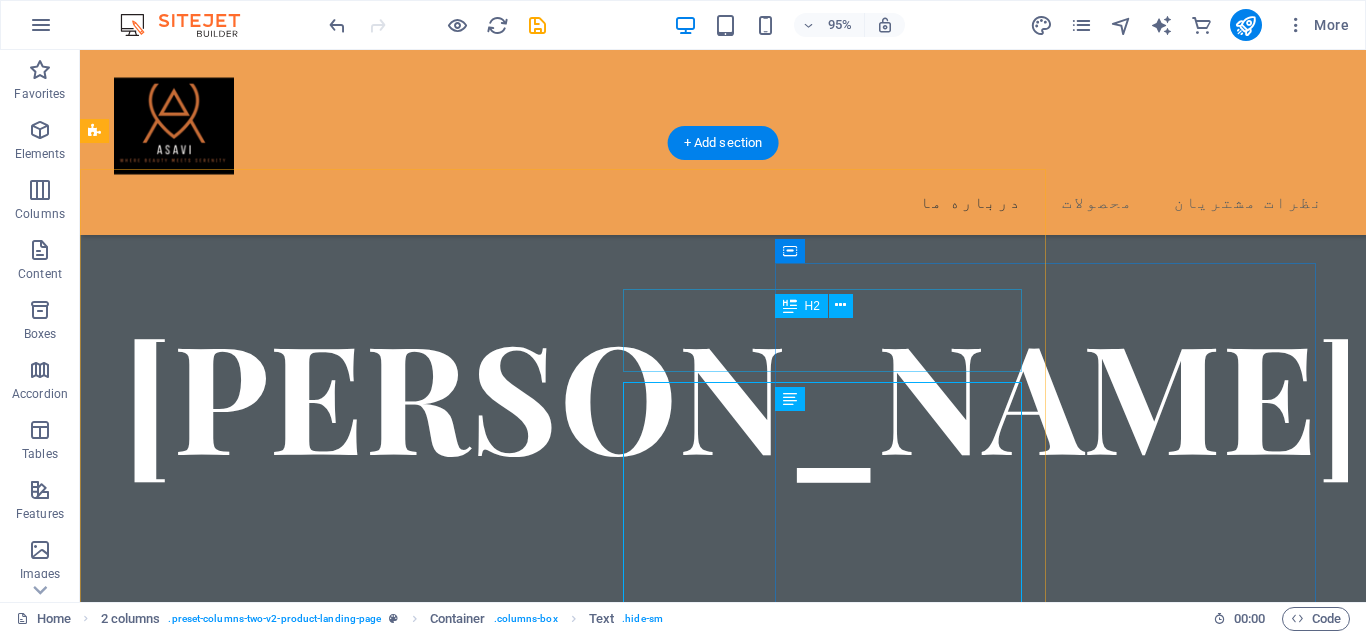 click on "درباره ی م ا" at bounding box center (374, 1458) 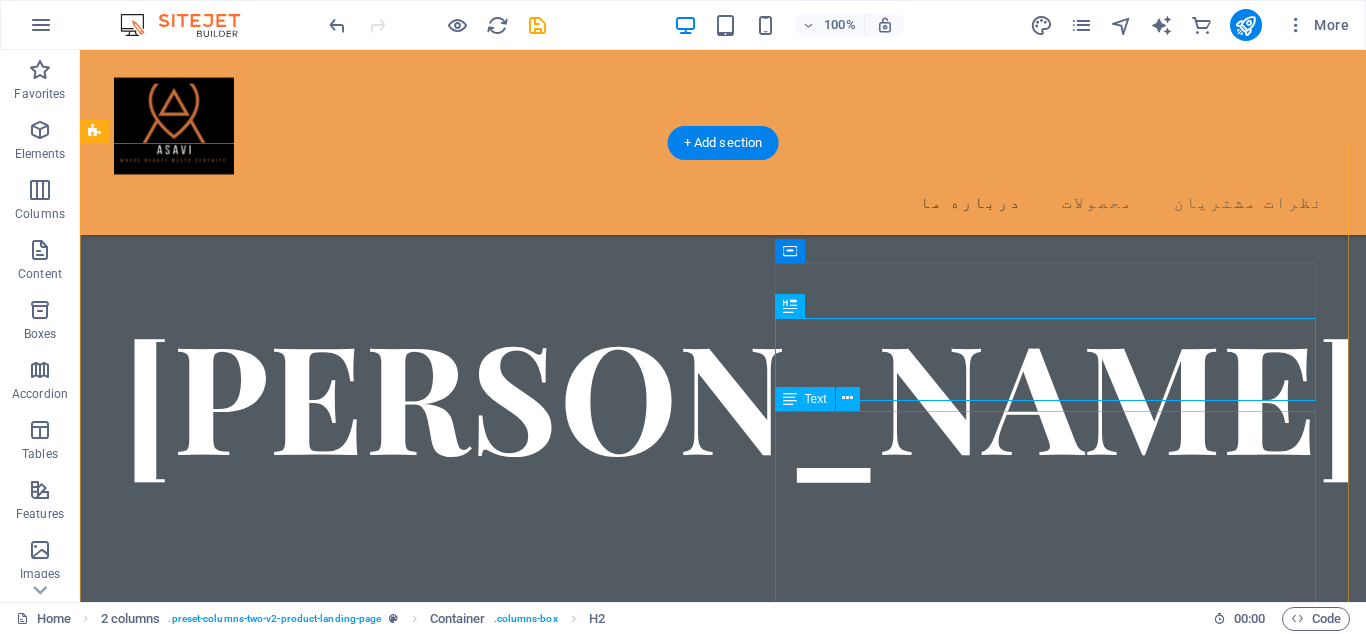 click on "آساوی  همراه همیشگی شما برای انتخاب محصولات با کیفیت  در حوزه های سلامتی، آرایشی و بهداشتی  است. با تنوعی بینظیر از برندهای معتبر داخلی و خارجی، هر آنچه برای مراقبت از خود و خانوادهتان نیاز دارید، با اطمینان و سهولت از  فروشگاه آنلاین آساوی  تهیه کنید. ✨  چرا آساوی را انتخاب کنیم؟ ✅  تضمین اصالت و کیفیت  تمام محصولات 🚀  ارسال سریع و بهصرفه  به سراسر [GEOGRAPHIC_DATA] 💳  پرداخت امن  با چندین گزینه متنوع 📞  پشتیبانی حرفهای  پاسخگوی شما در هر مرحله" at bounding box center [374, 1710] 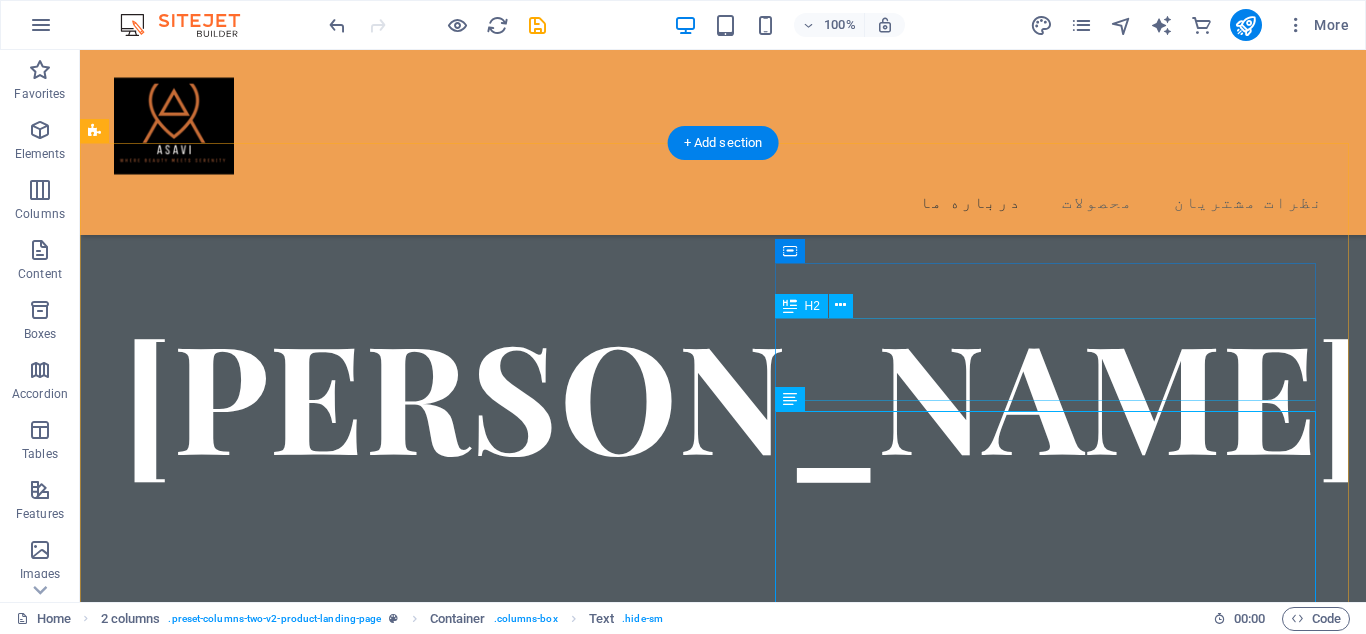 click on "درباره ی م ا" at bounding box center (374, 1458) 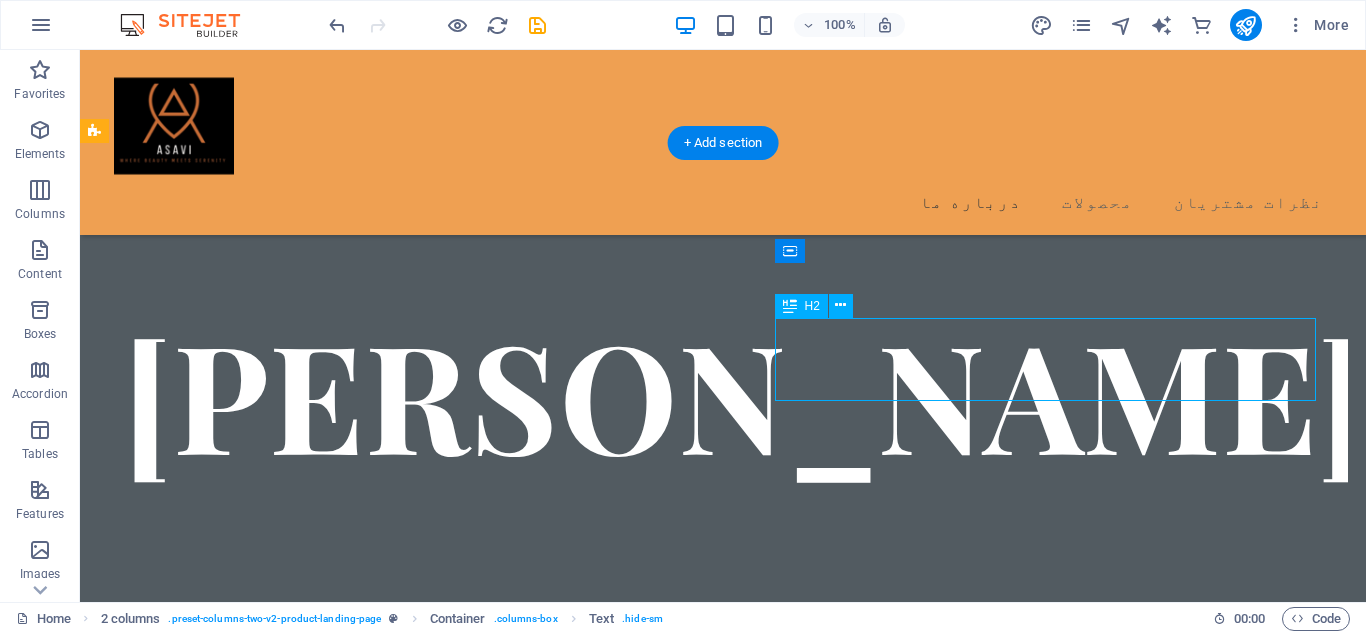 click on "درباره ی م ا" at bounding box center (374, 1458) 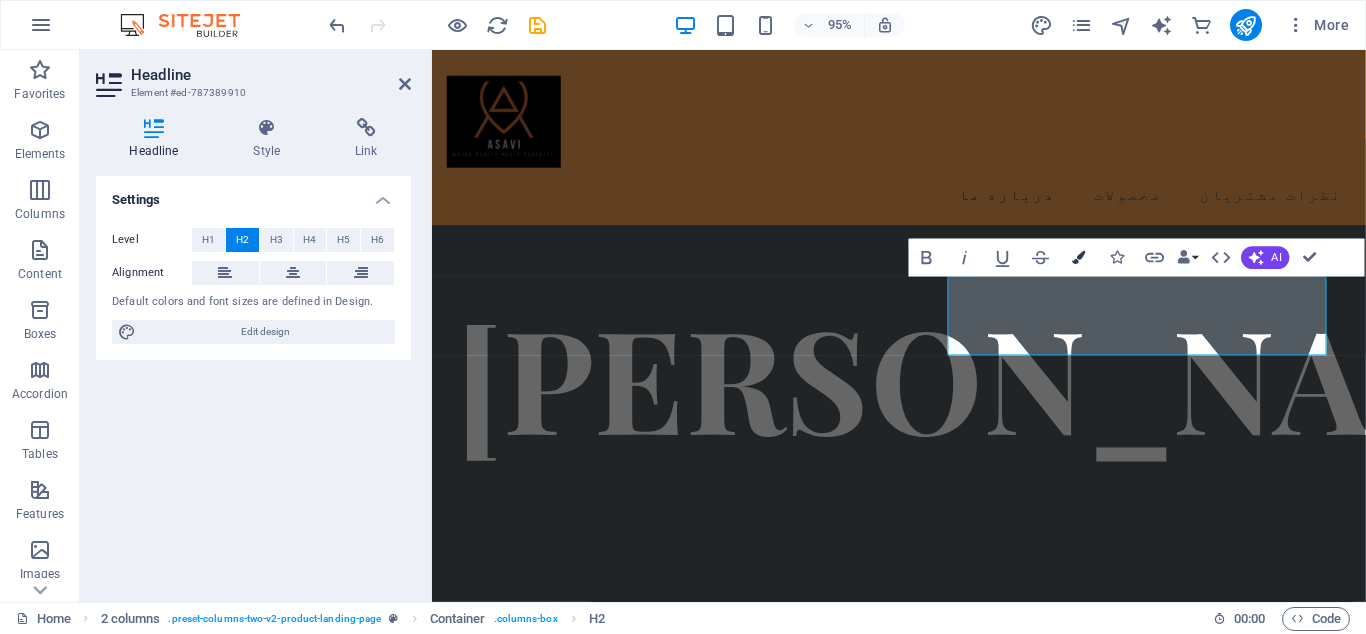 click on "Colors" at bounding box center (1079, 258) 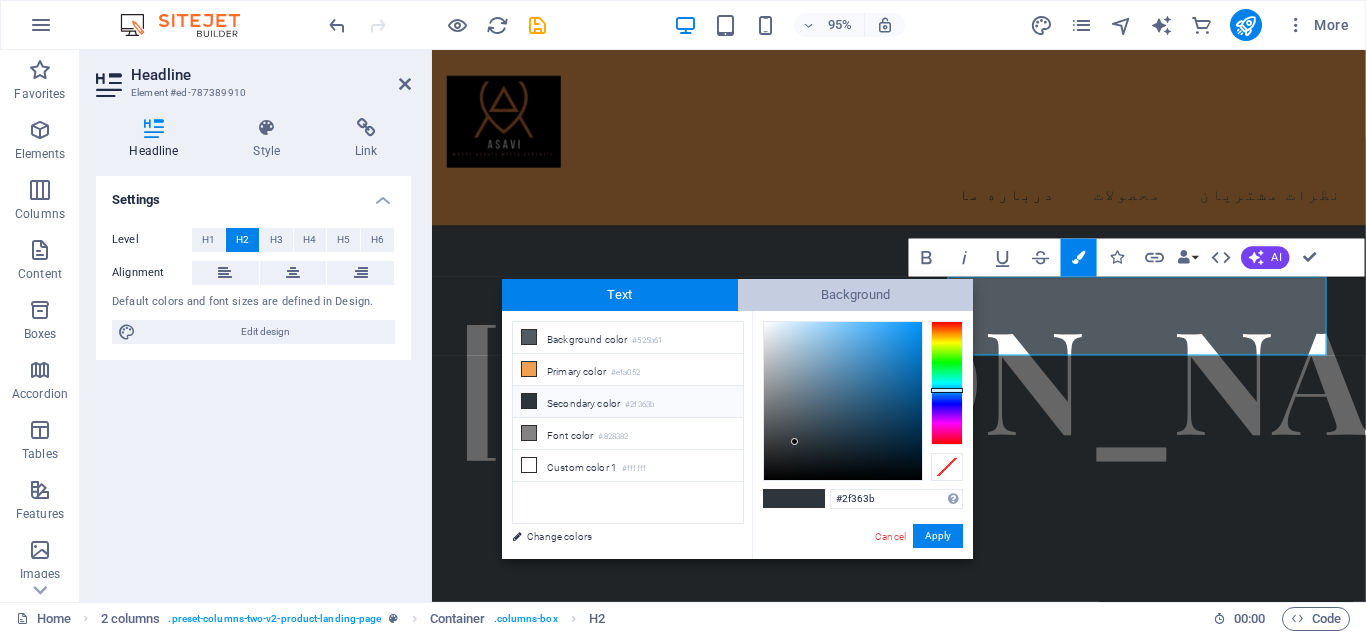 click on "Background" at bounding box center [856, 295] 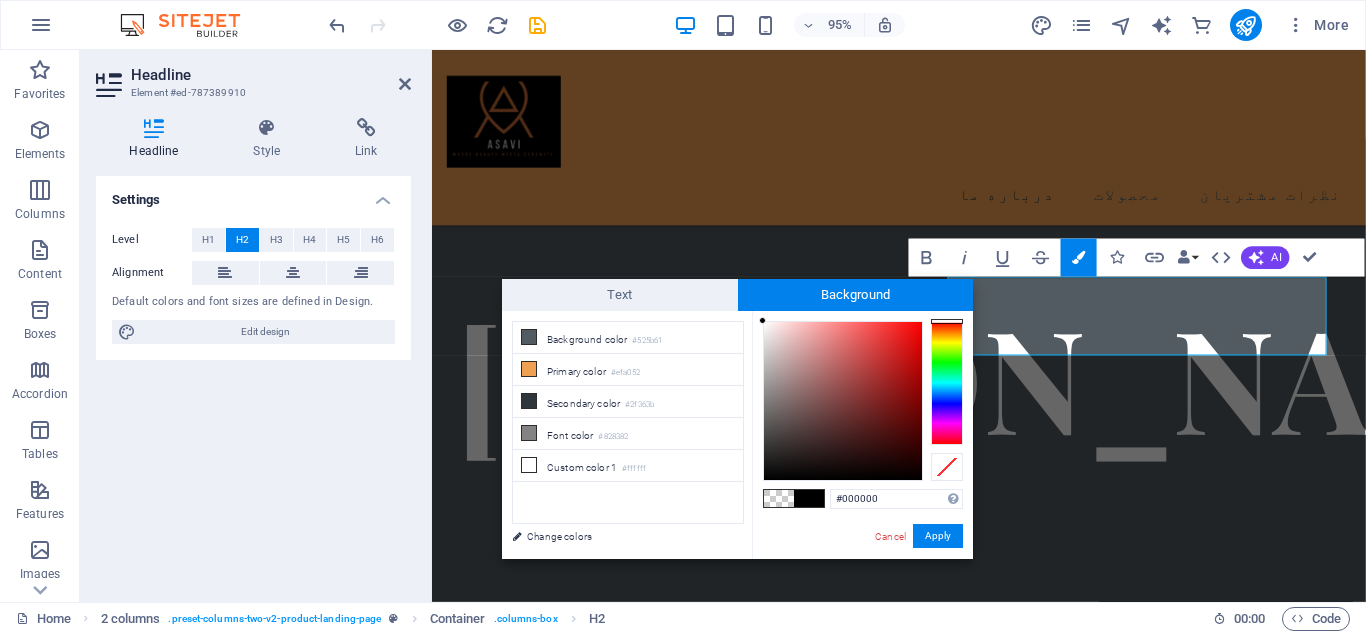 click at bounding box center [809, 498] 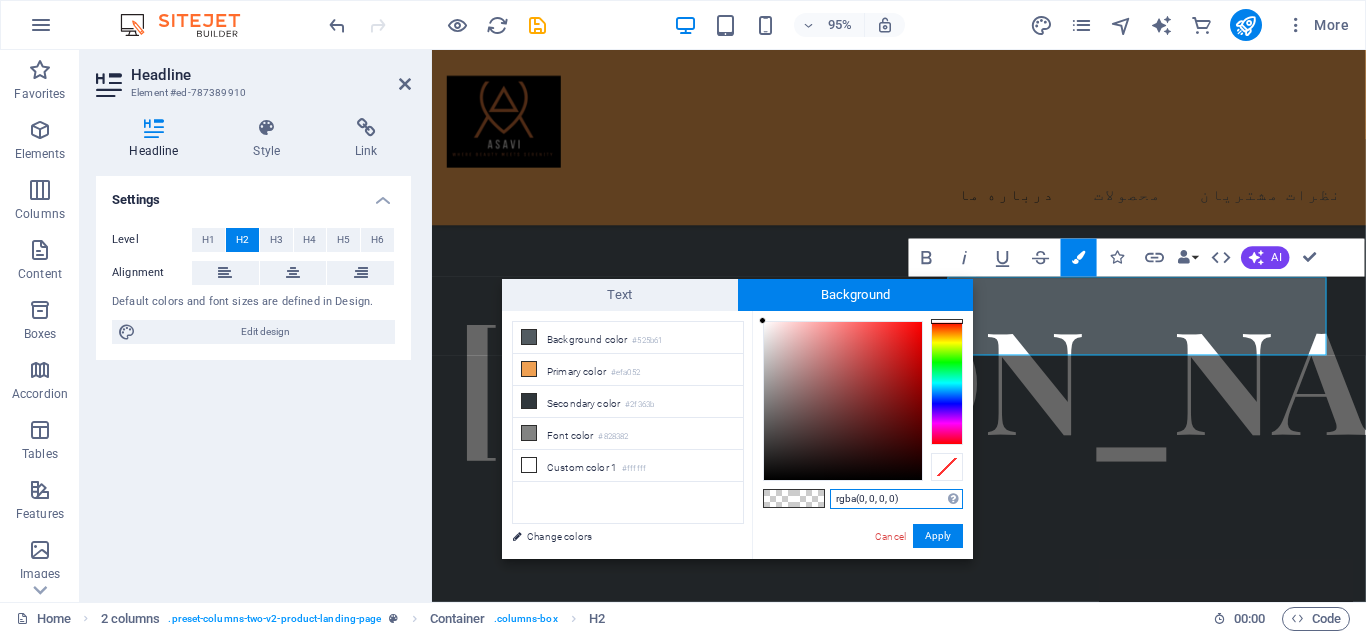 click on "rgba(0, 0, 0, 0)" at bounding box center (896, 499) 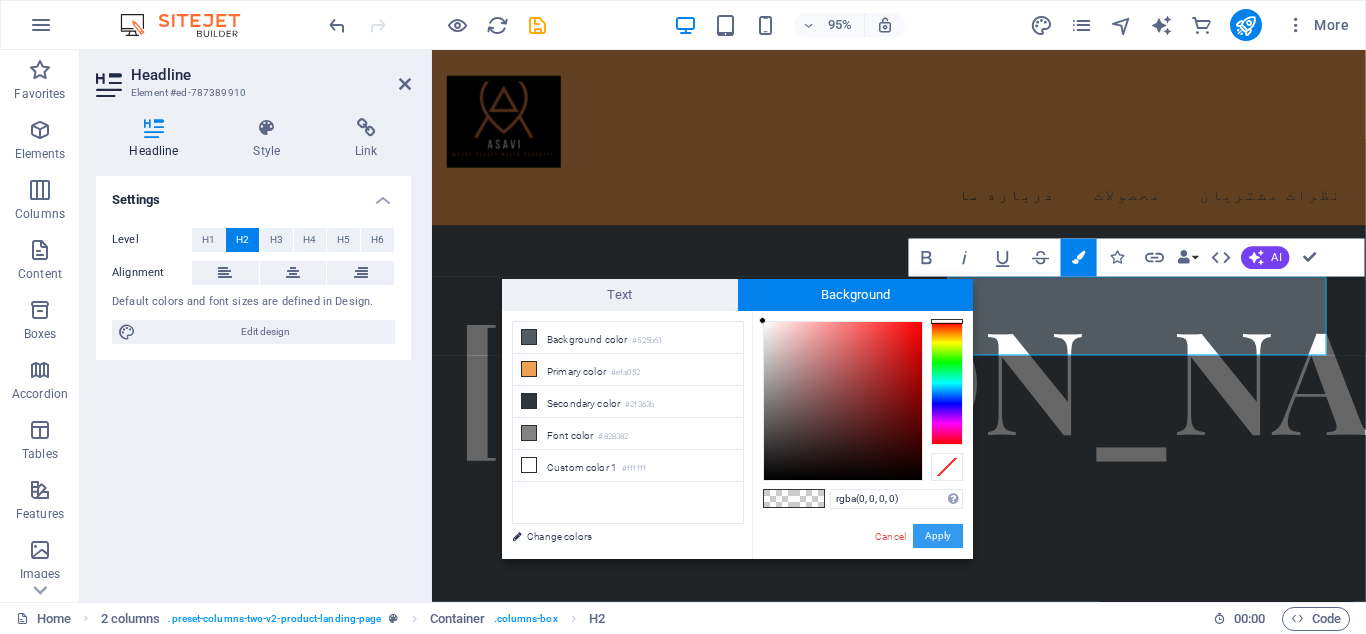 click on "Apply" at bounding box center (938, 536) 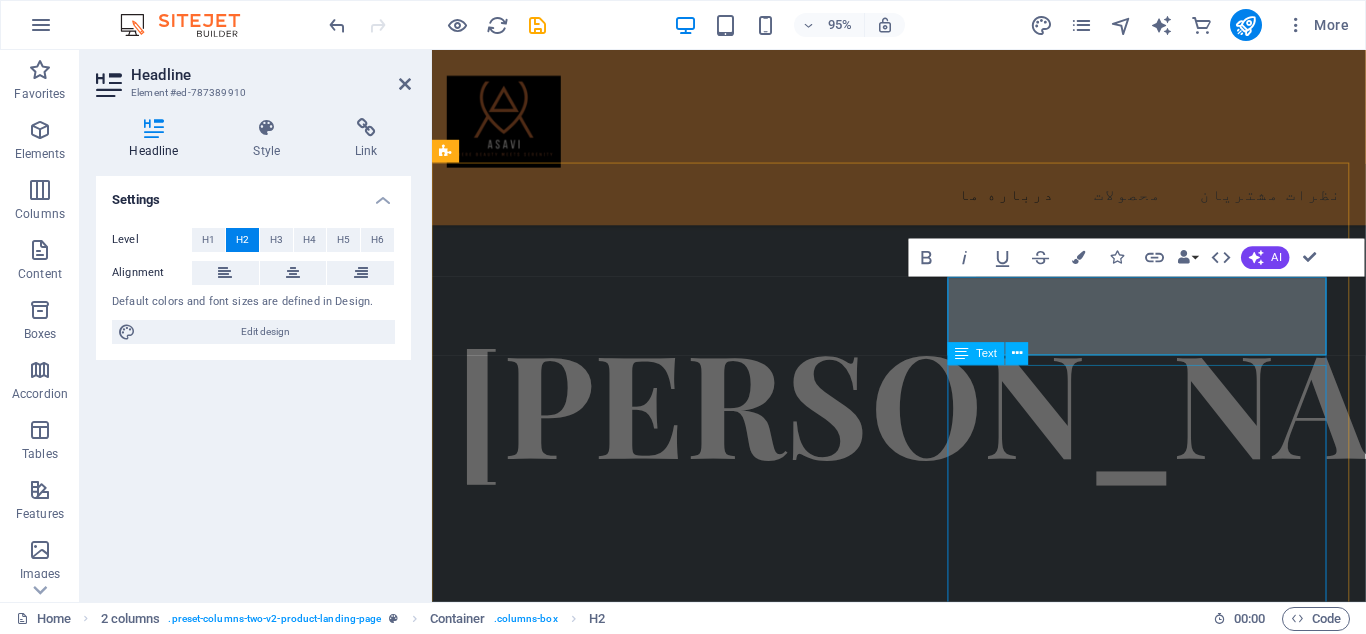 click on "آساوی  همراه همیشگی شما برای انتخاب محصولات با کیفیت  در حوزه های سلامتی، آرایشی و بهداشتی  است. با تنوعی بینظیر از برندهای معتبر داخلی و خارجی، هر آنچه برای مراقبت از خود و خانوادهتان نیاز دارید، با اطمینان و سهولت از  فروشگاه آنلاین آساوی  تهیه کنید. ✨  چرا آساوی را انتخاب کنیم؟ ✅  تضمین اصالت و کیفیت  تمام محصولات 🚀  ارسال سریع و بهصرفه  به سراسر [GEOGRAPHIC_DATA] 💳  پرداخت امن  با چندین گزینه متنوع 📞  پشتیبانی حرفهای  پاسخگوی شما در هر مرحله" at bounding box center [660, 1759] 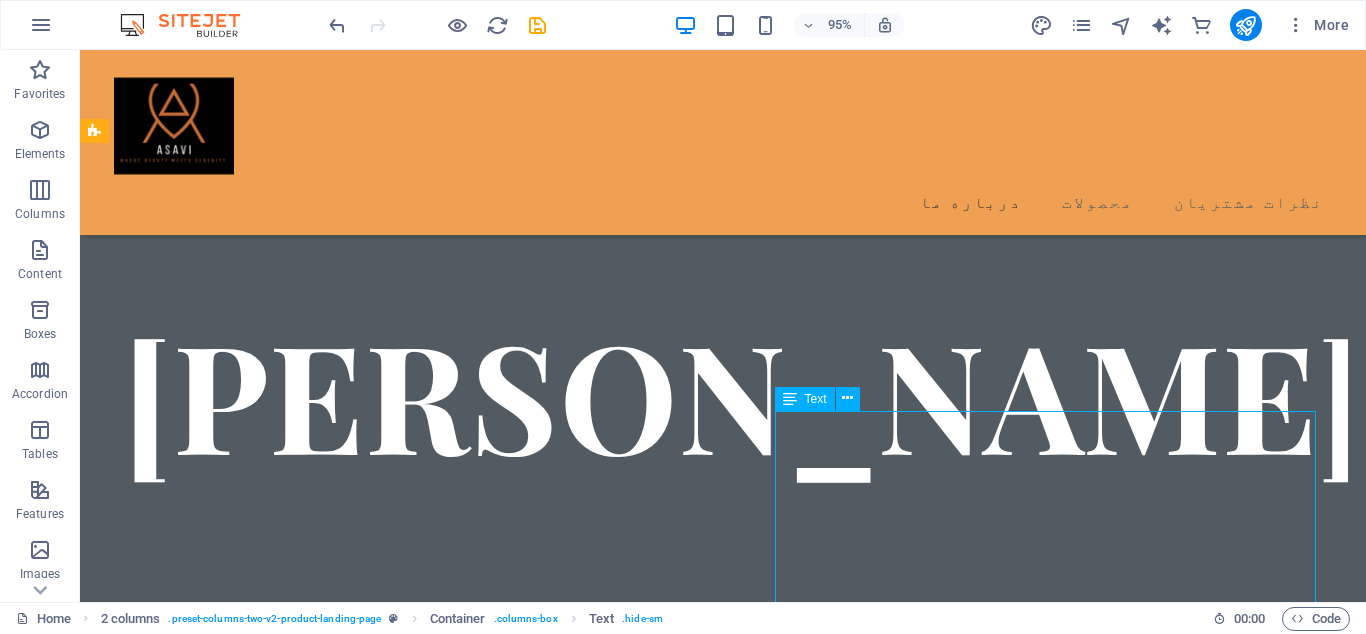 click on "آساوی  همراه همیشگی شما برای انتخاب محصولات با کیفیت  در حوزه های سلامتی، آرایشی و بهداشتی  است. با تنوعی بینظیر از برندهای معتبر داخلی و خارجی، هر آنچه برای مراقبت از خود و خانوادهتان نیاز دارید، با اطمینان و سهولت از  فروشگاه آنلاین آساوی  تهیه کنید. ✨  چرا آساوی را انتخاب کنیم؟ ✅  تضمین اصالت و کیفیت  تمام محصولات 🚀  ارسال سریع و بهصرفه  به سراسر [GEOGRAPHIC_DATA] 💳  پرداخت امن  با چندین گزینه متنوع 📞  پشتیبانی حرفهای  پاسخگوی شما در هر مرحله" at bounding box center (374, 1710) 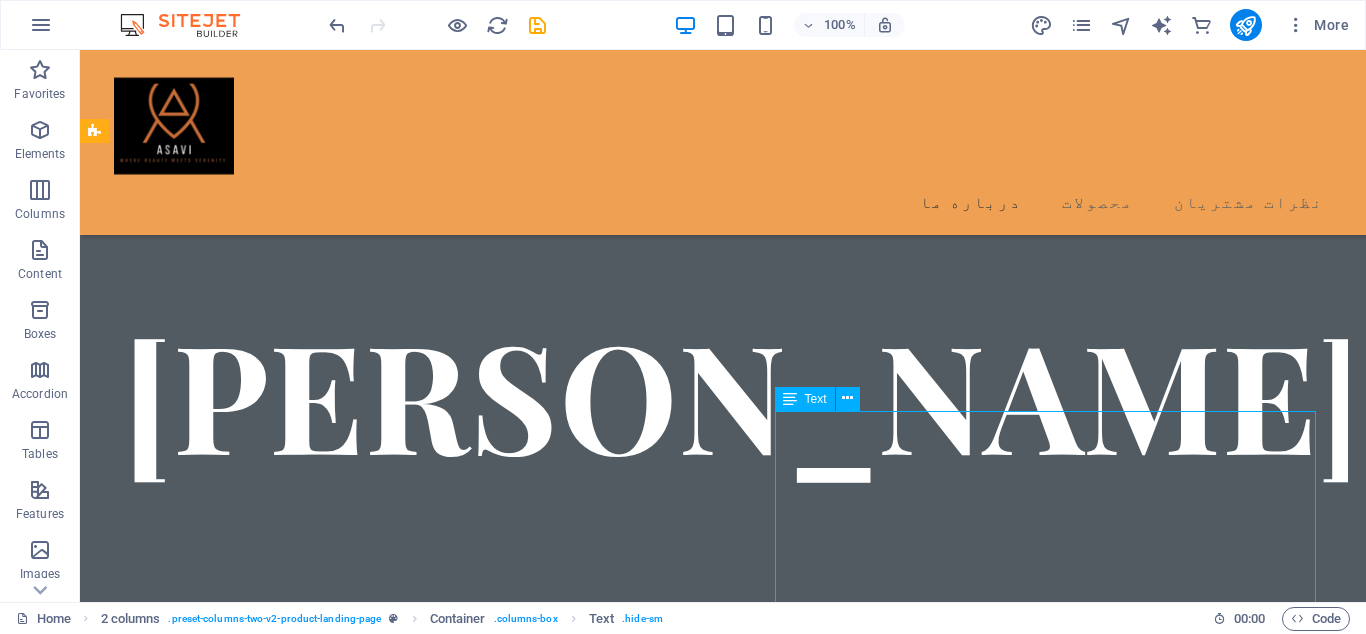 drag, startPoint x: 1105, startPoint y: 440, endPoint x: 1089, endPoint y: 413, distance: 31.38471 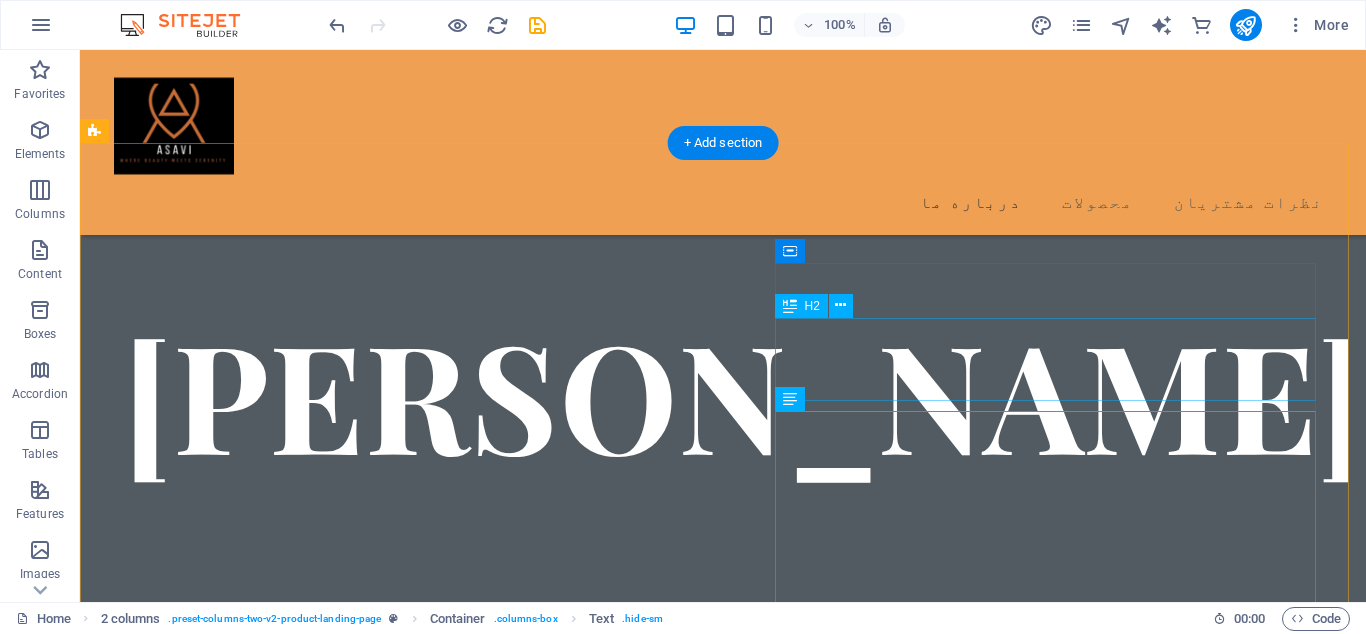 click on "درباره ی ما" at bounding box center [374, 1458] 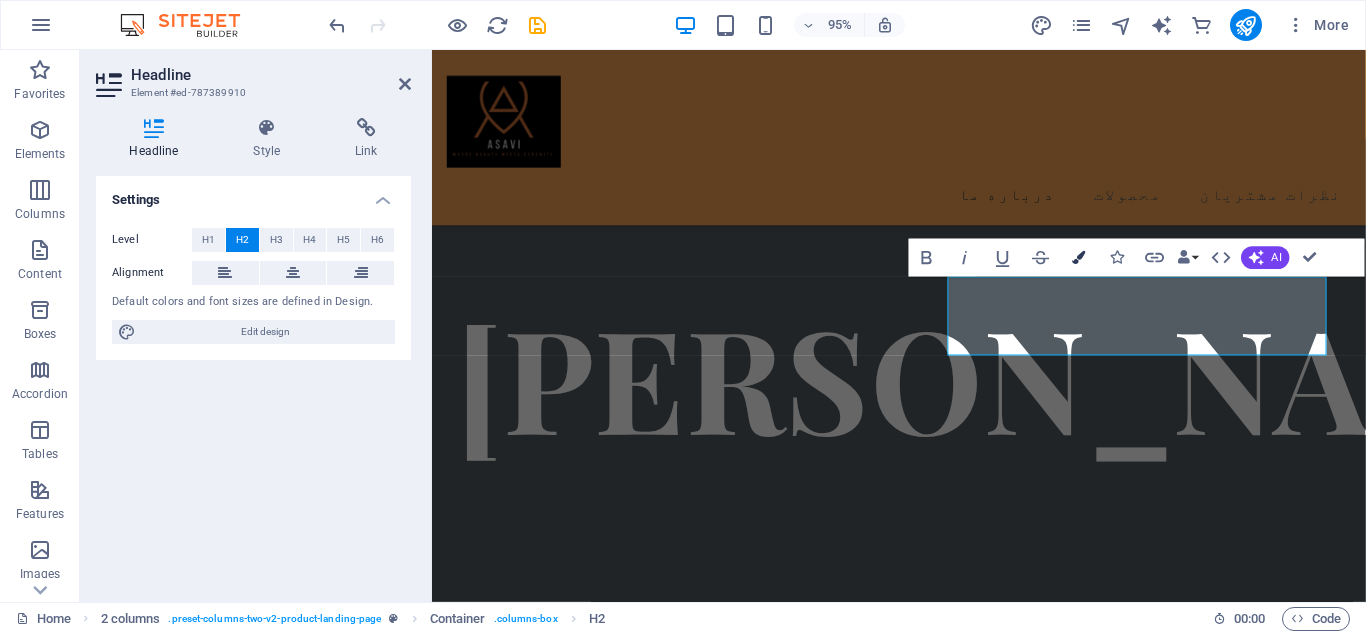 click on "Colors" at bounding box center [1079, 258] 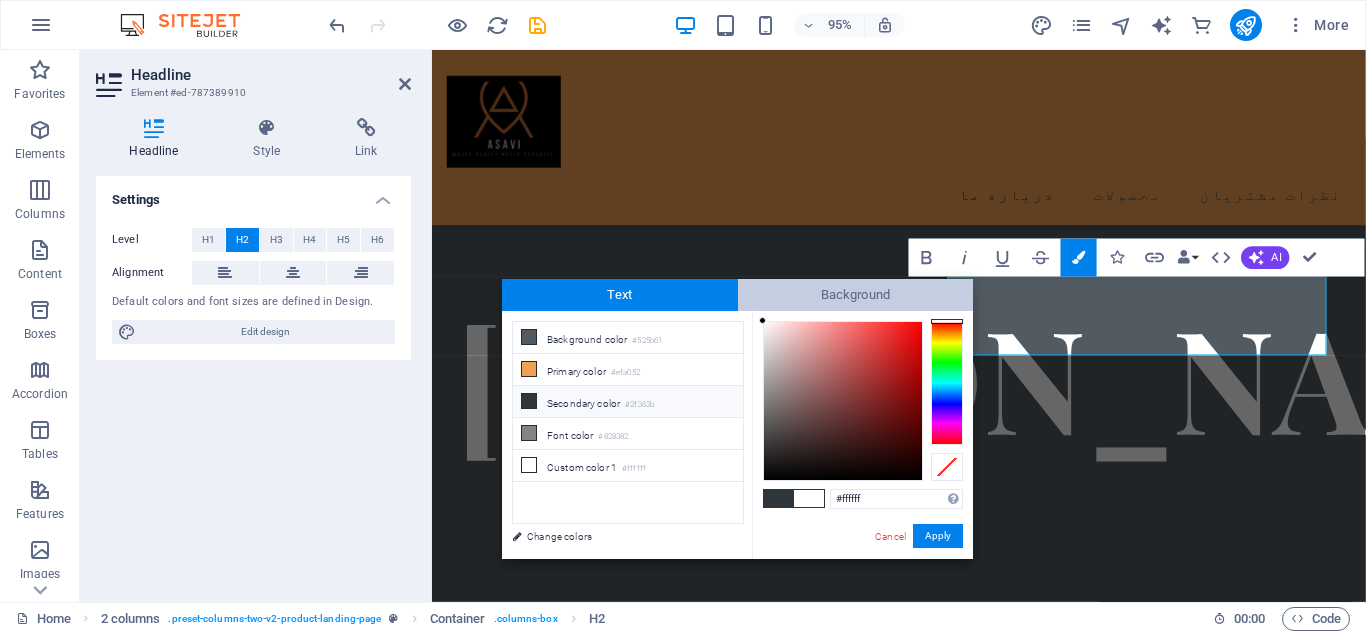 click on "Background" at bounding box center (856, 295) 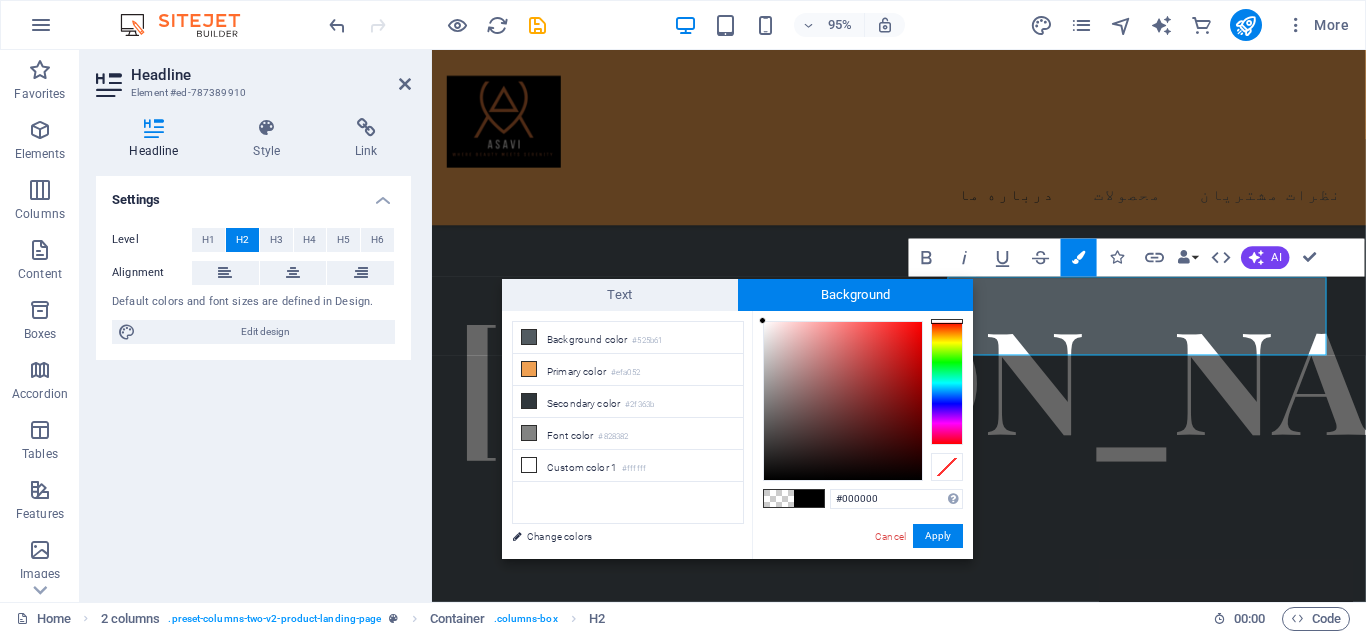 click on "Background" at bounding box center (856, 295) 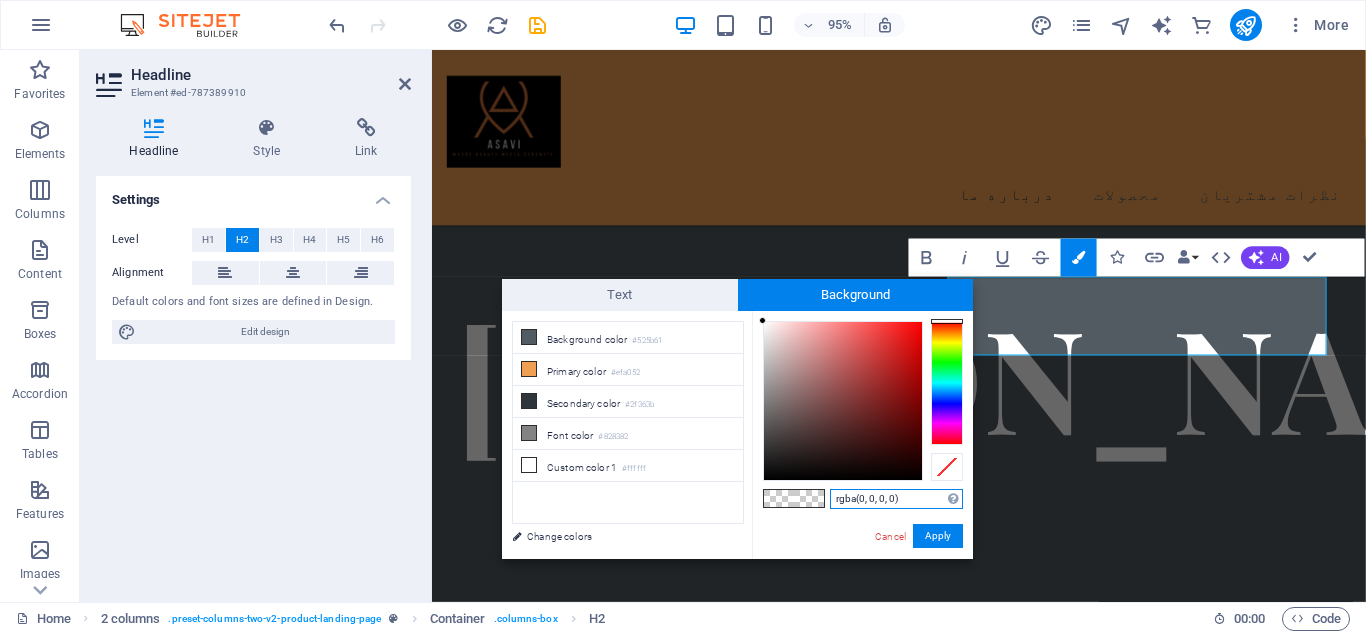 click on "rgba(0, 0, 0, 0)" at bounding box center [896, 499] 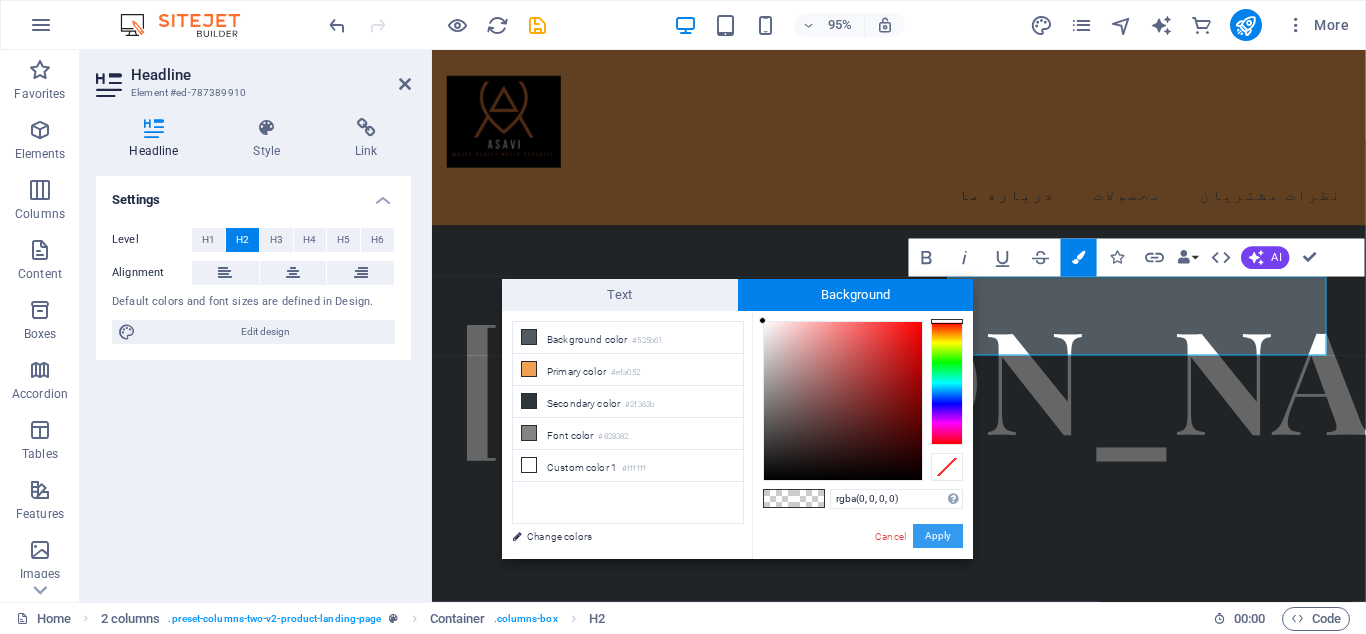 click on "Apply" at bounding box center (938, 536) 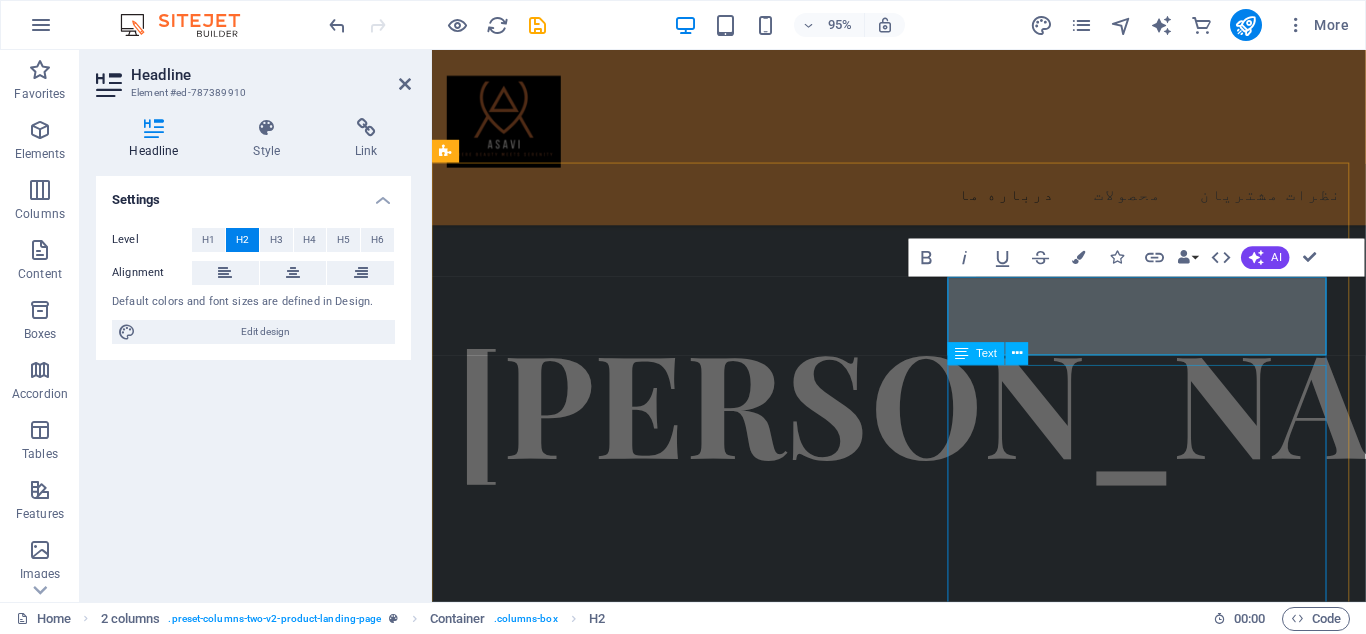 click on "آساوی  همراه همیشگی شما برای انتخاب محصولات با کیفیت  در حوزه های سلامتی، آرایشی و بهداشتی  است. با تنوعی بینظیر از برندهای معتبر داخلی و خارجی، هر آنچه برای مراقبت از خود و خانوادهتان نیاز دارید، با اطمینان و سهولت از  فروشگاه آنلاین آساوی  تهیه کنید. ✨  چرا آساوی را انتخاب کنیم؟ ✅  تضمین اصالت و کیفیت  تمام محصولات 🚀  ارسال سریع و بهصرفه  به سراسر ایران 💳  پرداخت امن  با چندین گزینه متنوع 📞  پشتیبانی حرفهای  پاسخگوی شما در هر مرحله" at bounding box center (660, 1759) 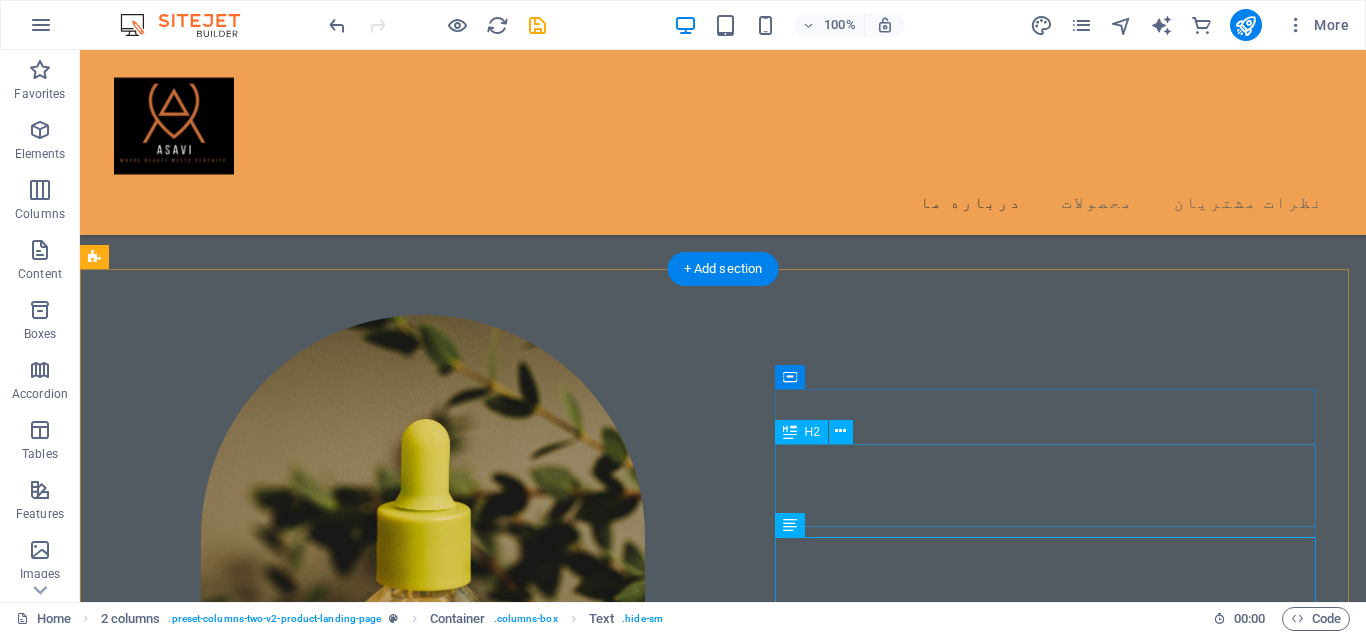 scroll, scrollTop: 277, scrollLeft: 0, axis: vertical 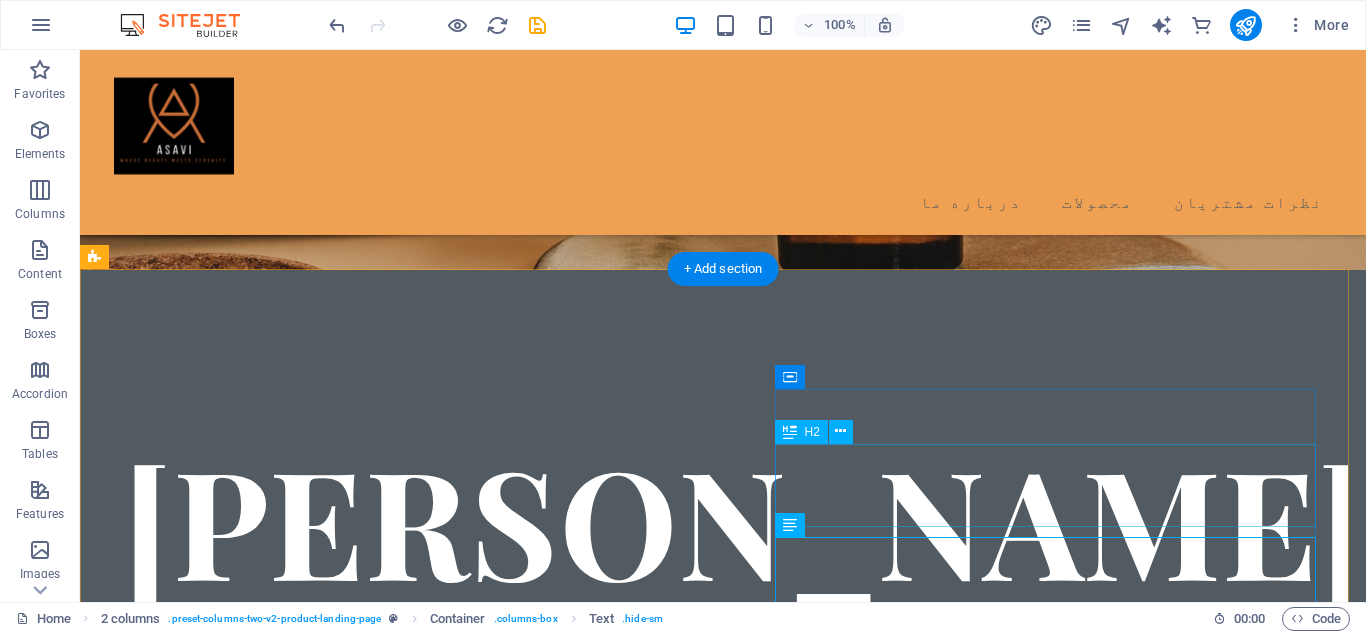 click on "درباره ی ما" at bounding box center [374, 1584] 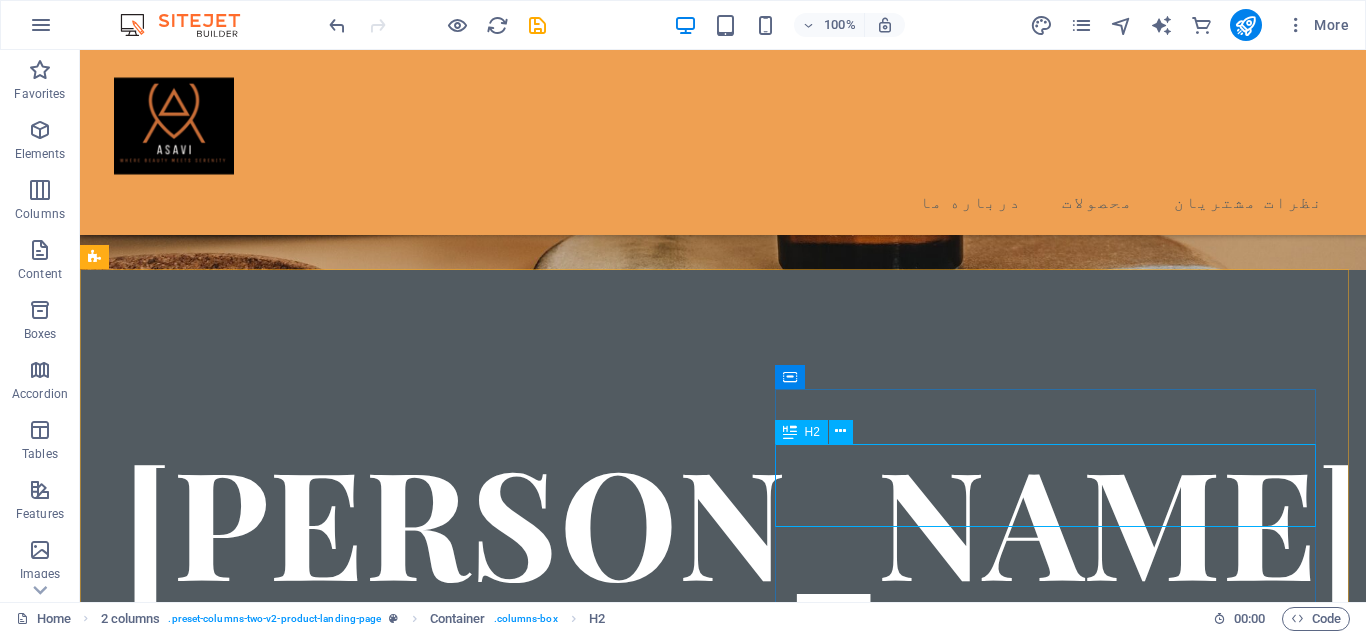 click at bounding box center [790, 432] 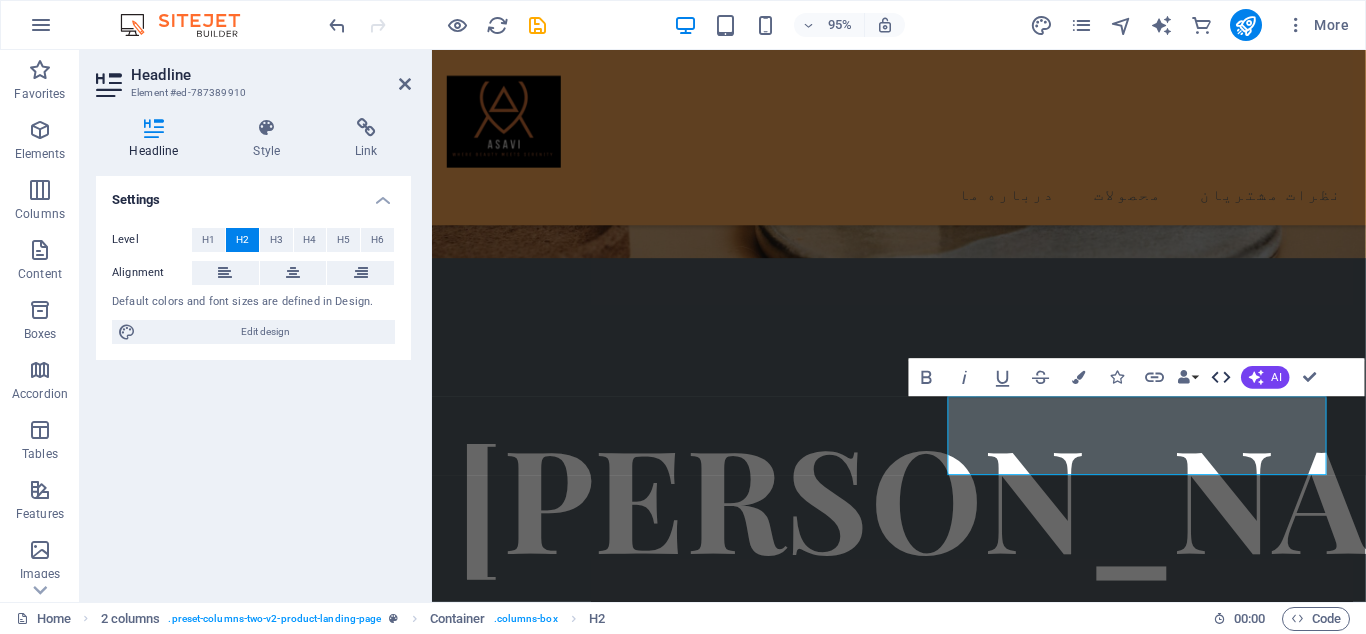 click 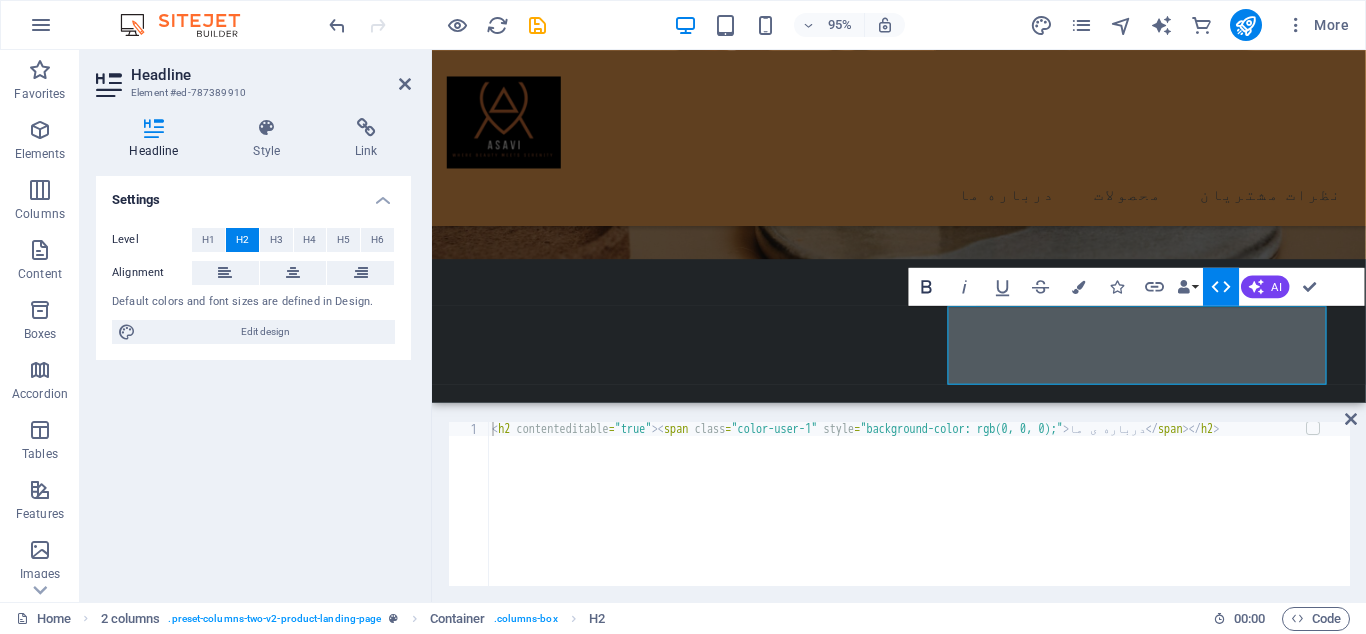click 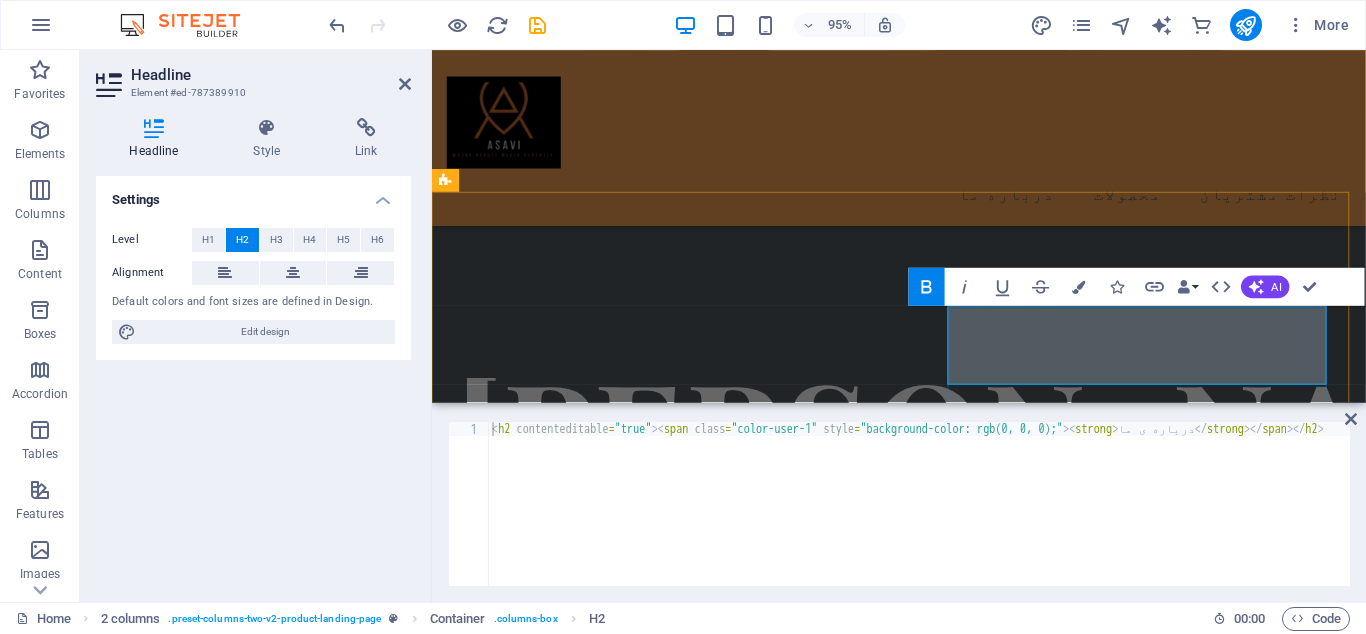 click on "درباره ی ما" at bounding box center (672, 1514) 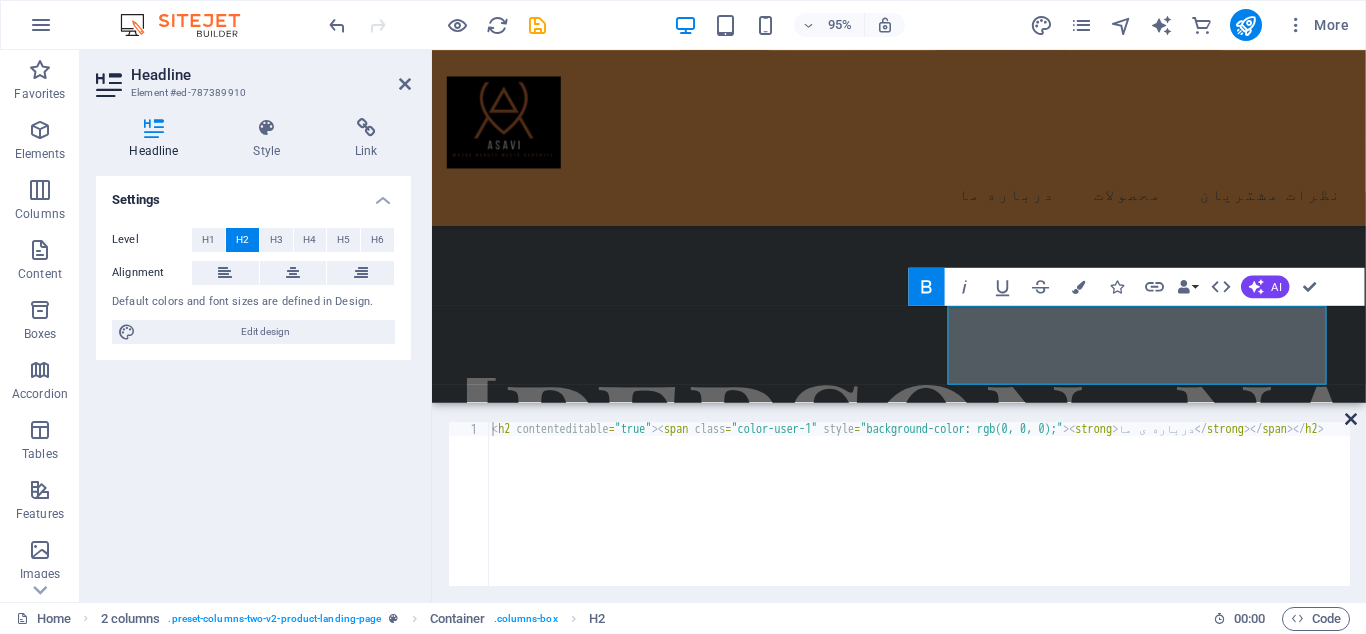 click at bounding box center [1351, 419] 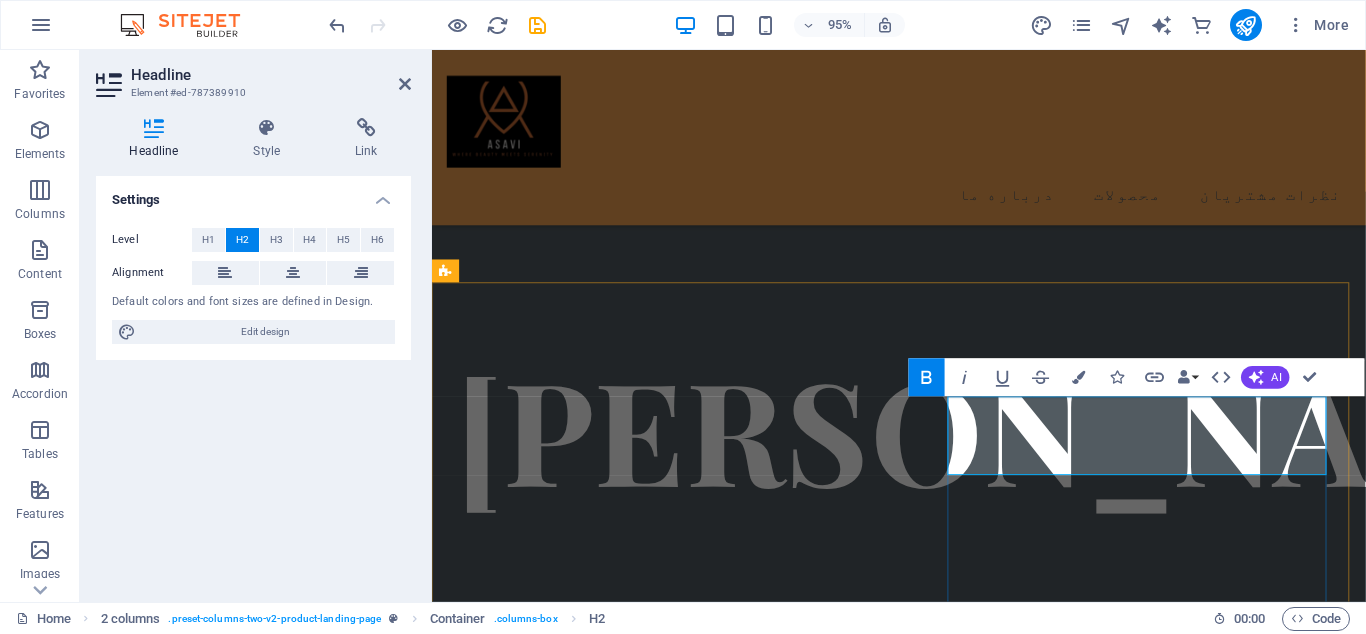 click on "درباره ی ما" at bounding box center (672, 1514) 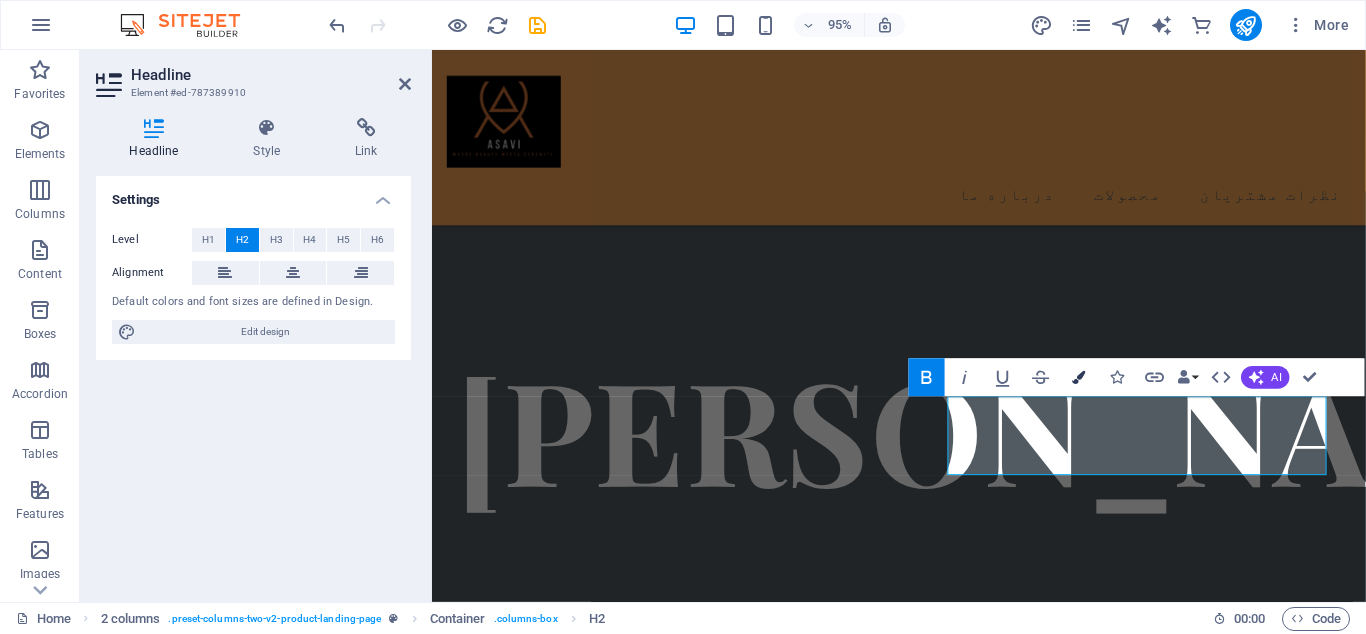 click on "Colors" at bounding box center (1079, 378) 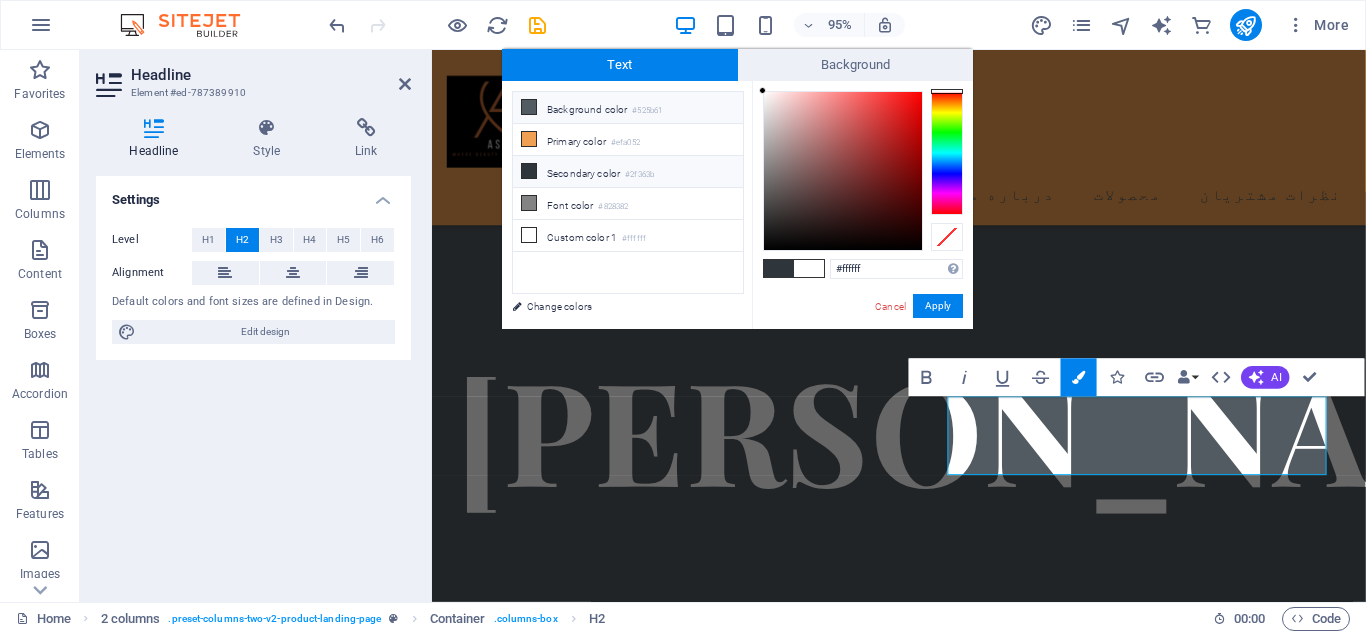 click on "Background color
#525b61" at bounding box center [628, 108] 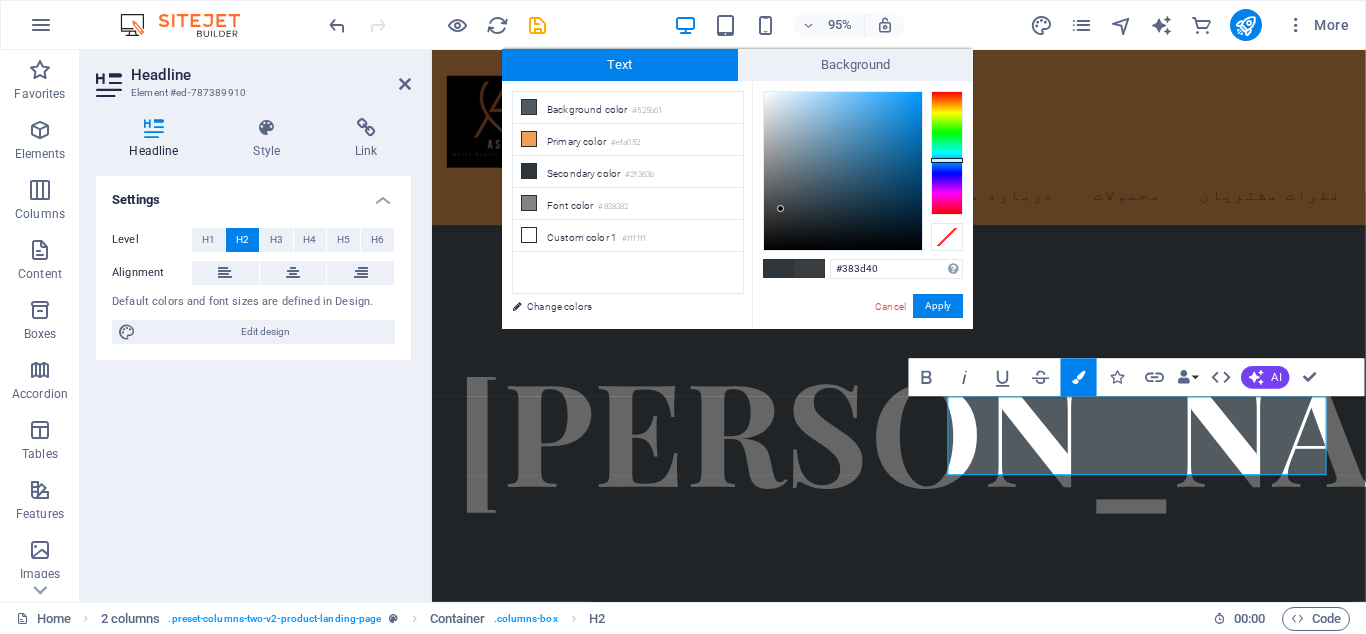 type on "#373b3e" 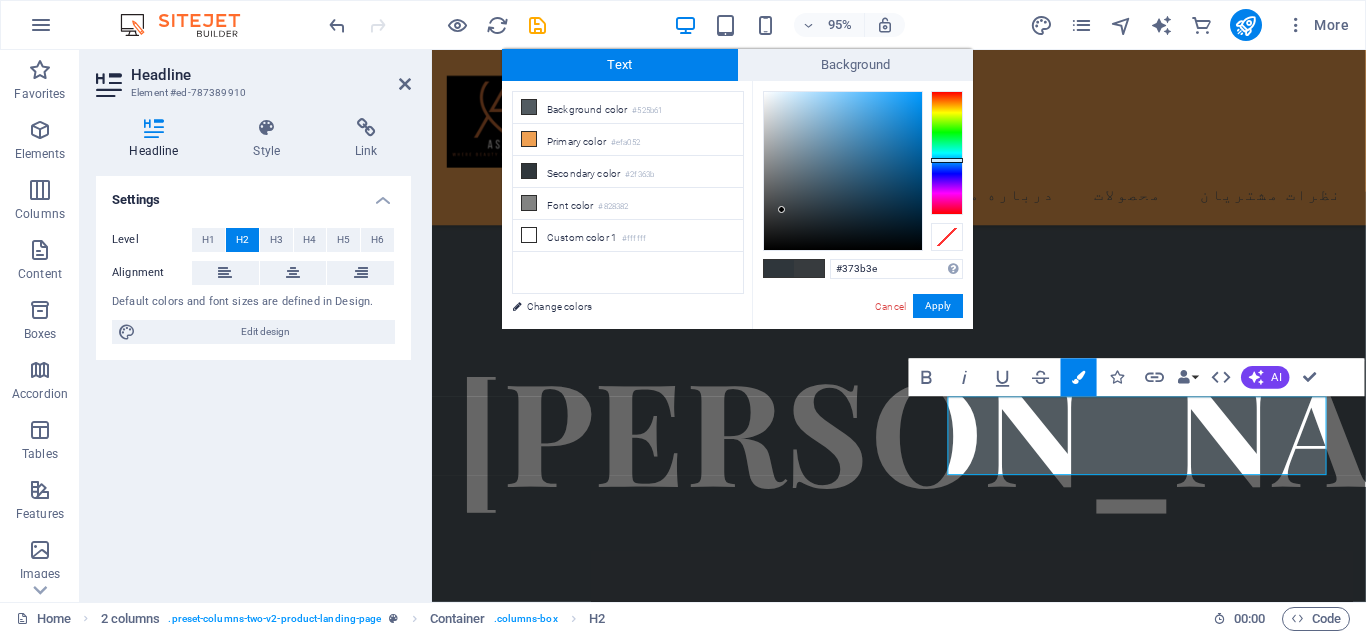 drag, startPoint x: 787, startPoint y: 188, endPoint x: 782, endPoint y: 210, distance: 22.561028 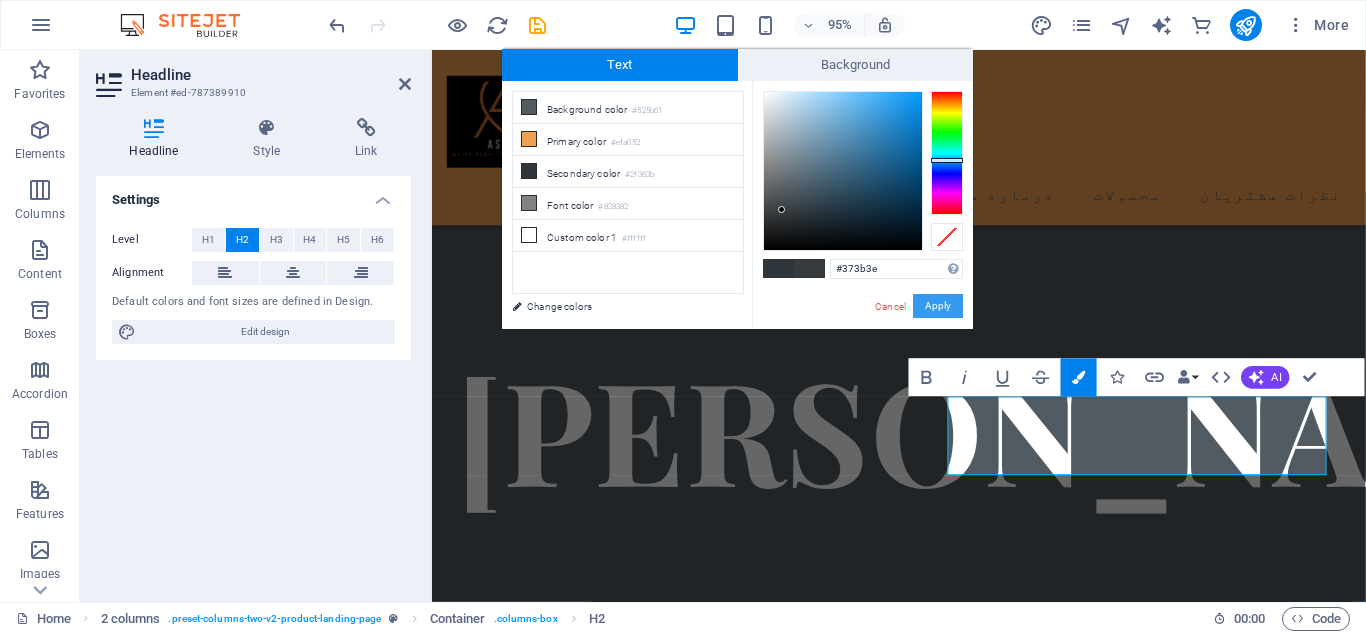click on "Apply" at bounding box center [938, 306] 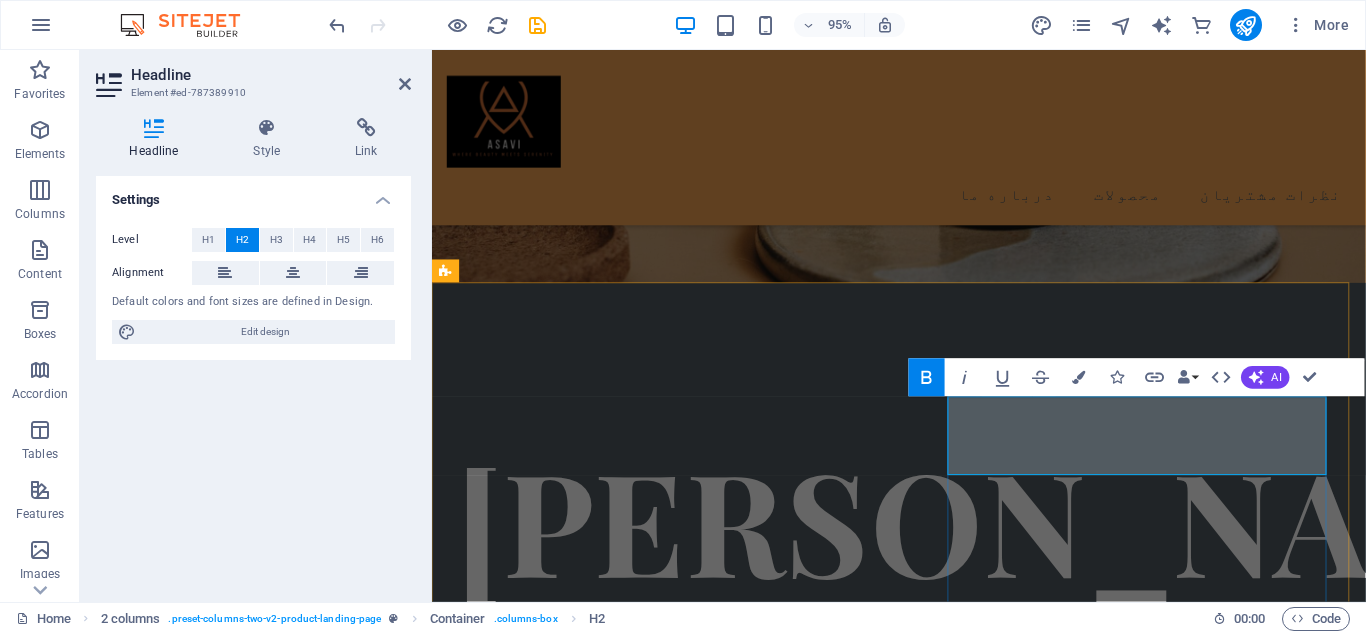 click on "دربا​ ​ ره ی ما" at bounding box center (672, 1610) 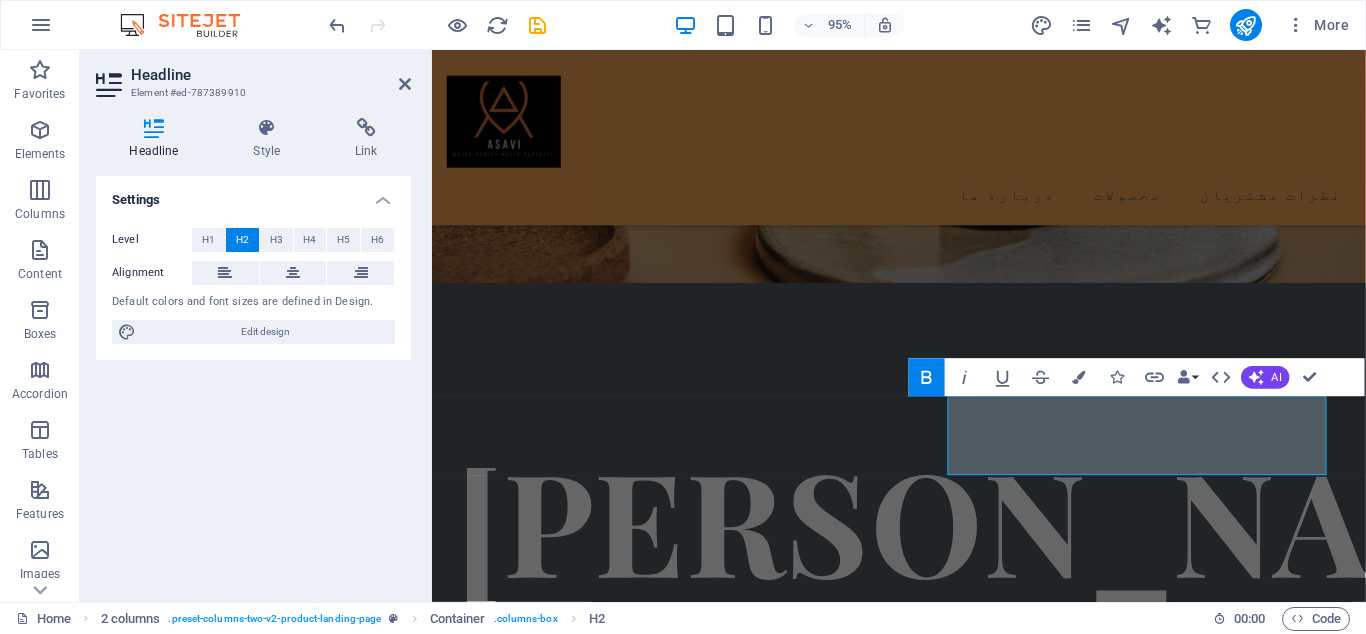 drag, startPoint x: 1060, startPoint y: 451, endPoint x: 1398, endPoint y: 463, distance: 338.21295 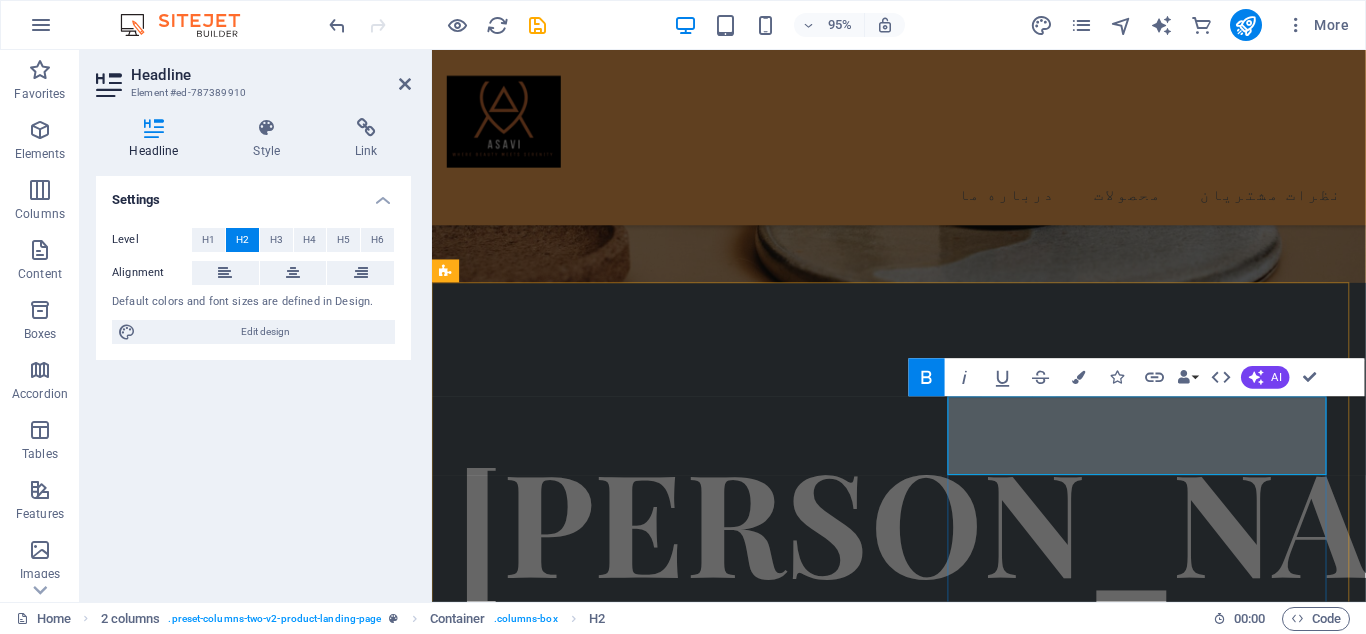 click on "دربا​ ​ ره ی ما" at bounding box center [672, 1610] 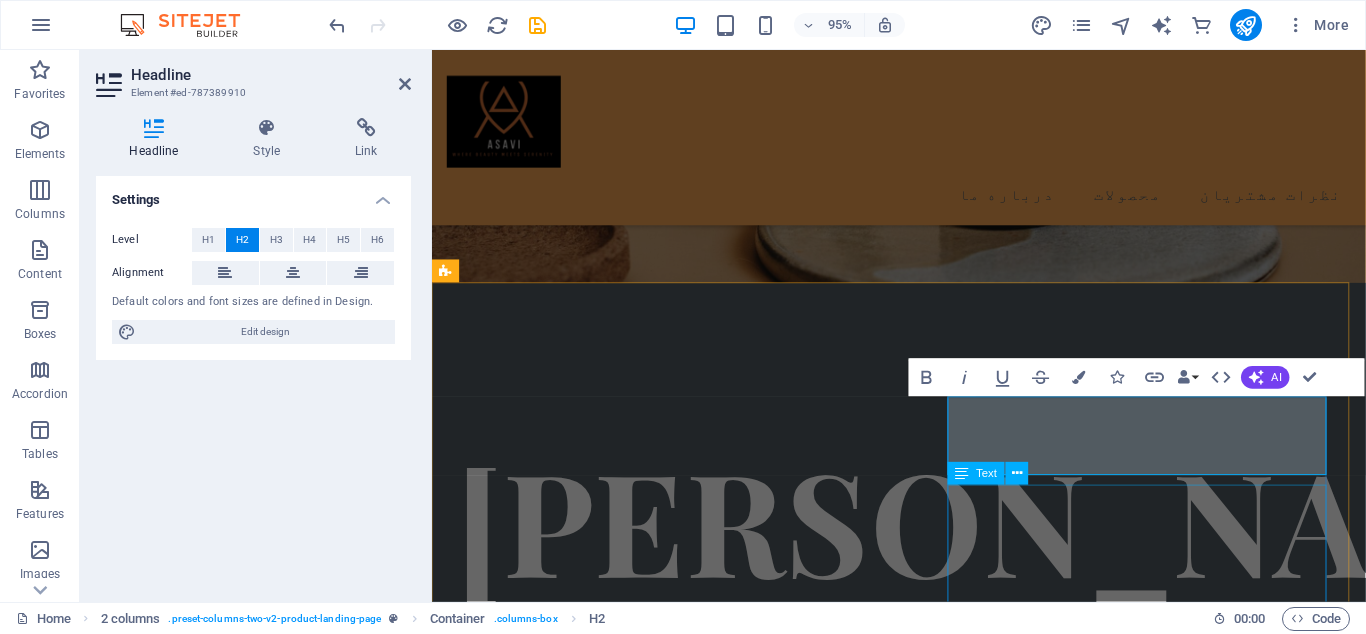 click on "آساوی  همراه همیشگی شما برای انتخاب محصولات با کیفیت  در حوزه های سلامتی، آرایشی و بهداشتی  است. با تنوعی بینظیر از برندهای معتبر داخلی و خارجی، هر آنچه برای مراقبت از خود و خانوادهتان نیاز دارید، با اطمینان و سهولت از  فروشگاه آنلاین آساوی  تهیه کنید. ✨  چرا آساوی را انتخاب کنیم؟ ✅  تضمین اصالت و کیفیت  تمام محصولات 🚀  ارسال سریع و بهصرفه  به سراسر ایران 💳  پرداخت امن  با چندین گزینه متنوع 📞  پشتیبانی حرفهای  پاسخگوی شما در هر مرحله" at bounding box center (660, 1885) 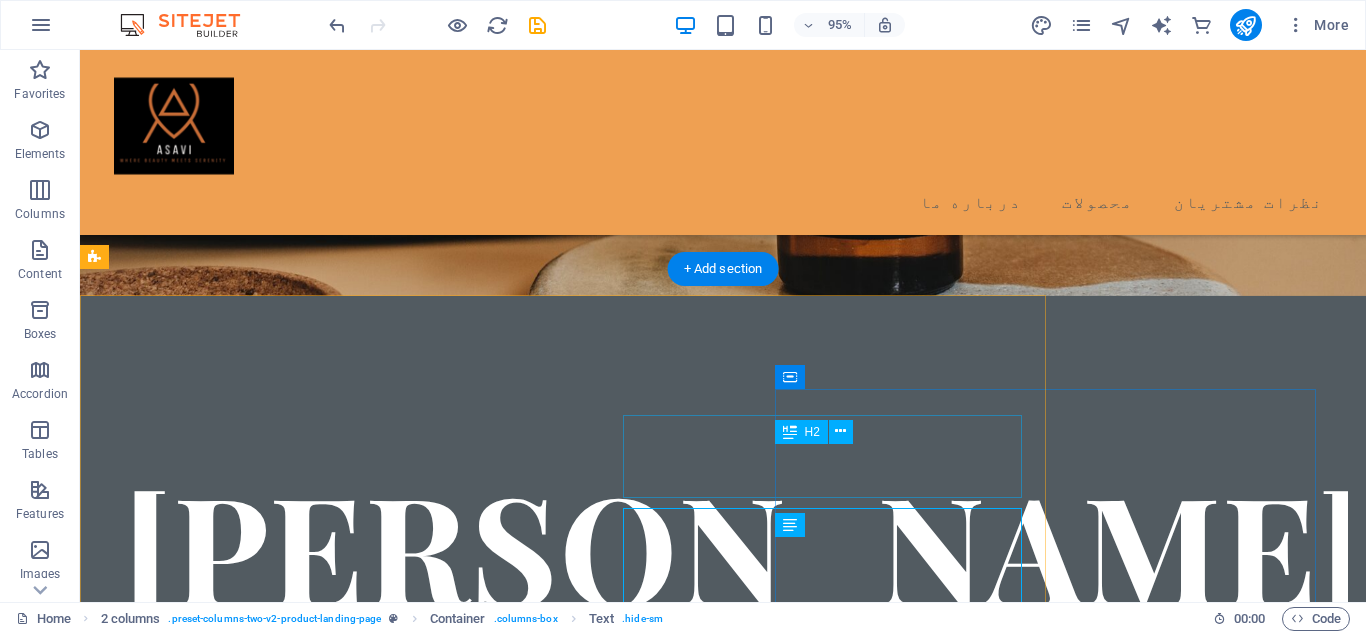 click on "درباره ی ما" at bounding box center [374, 1610] 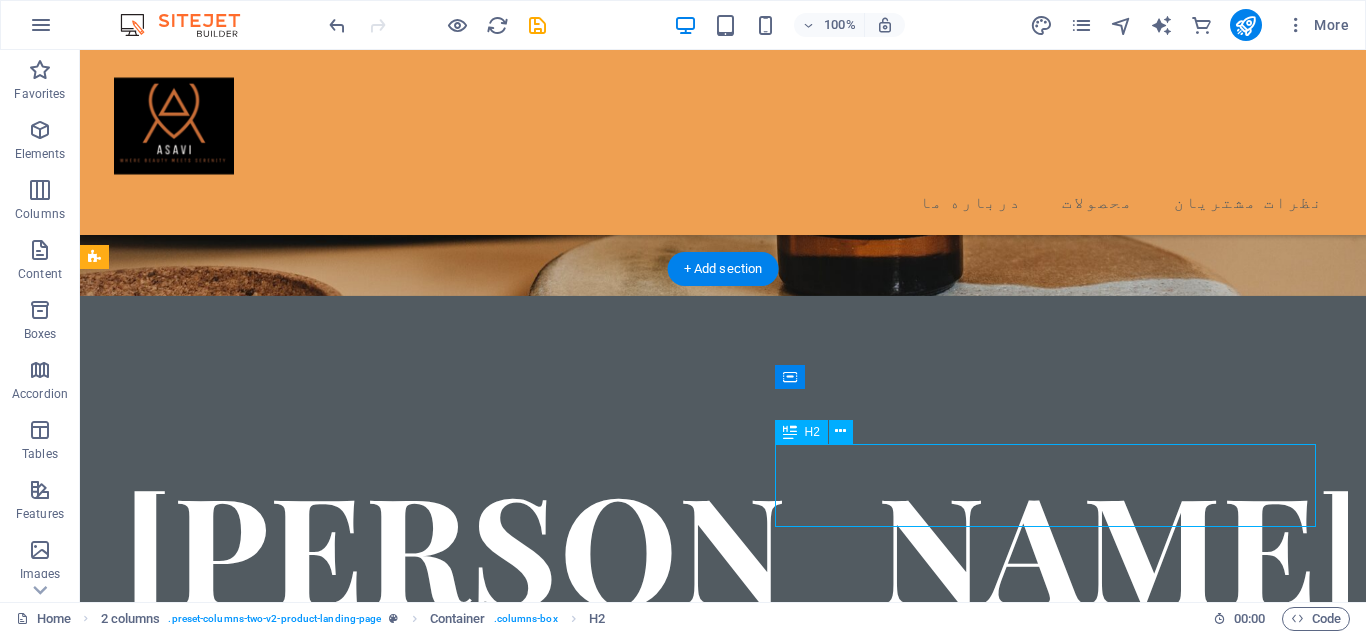 click on "درباره ی ما" at bounding box center [374, 1610] 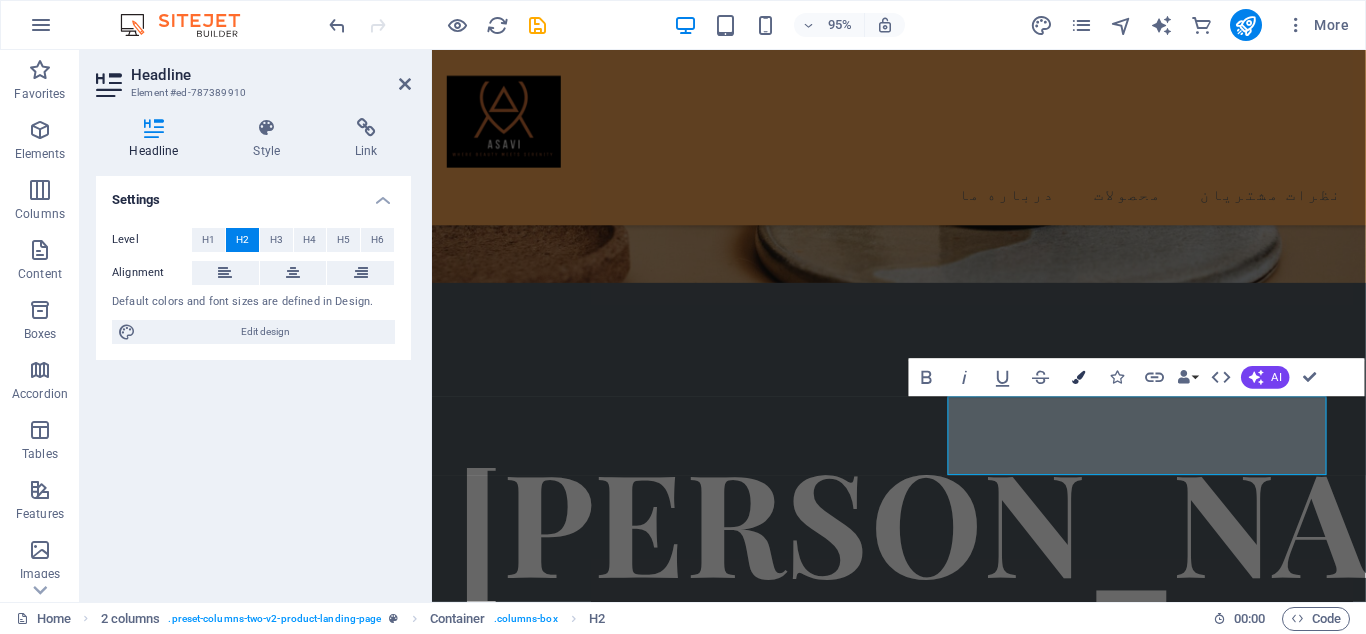 click on "Colors" at bounding box center (1079, 378) 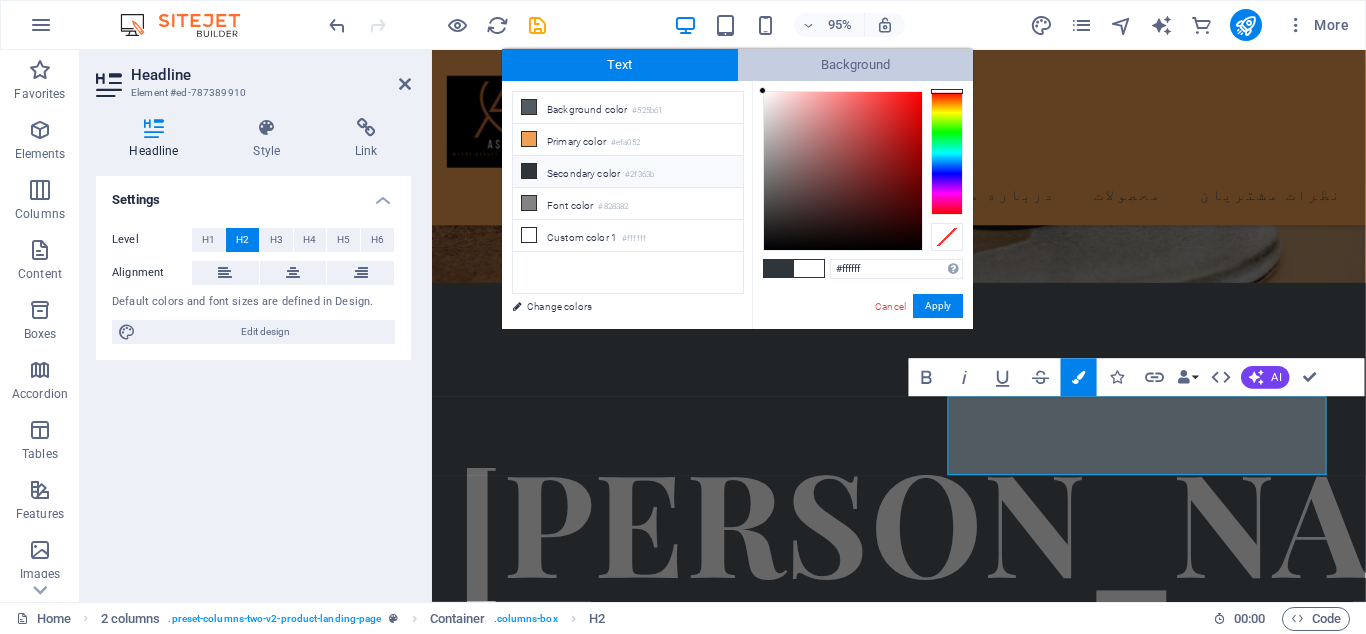 click on "Background" at bounding box center [856, 65] 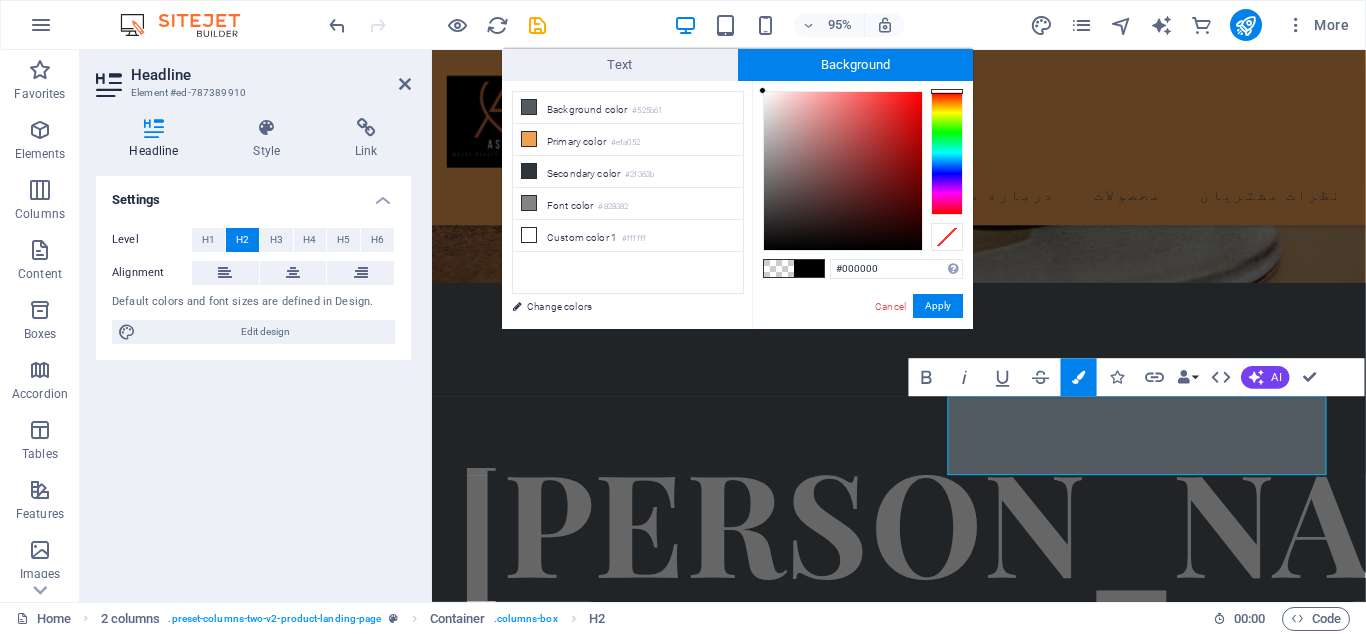 click at bounding box center [809, 268] 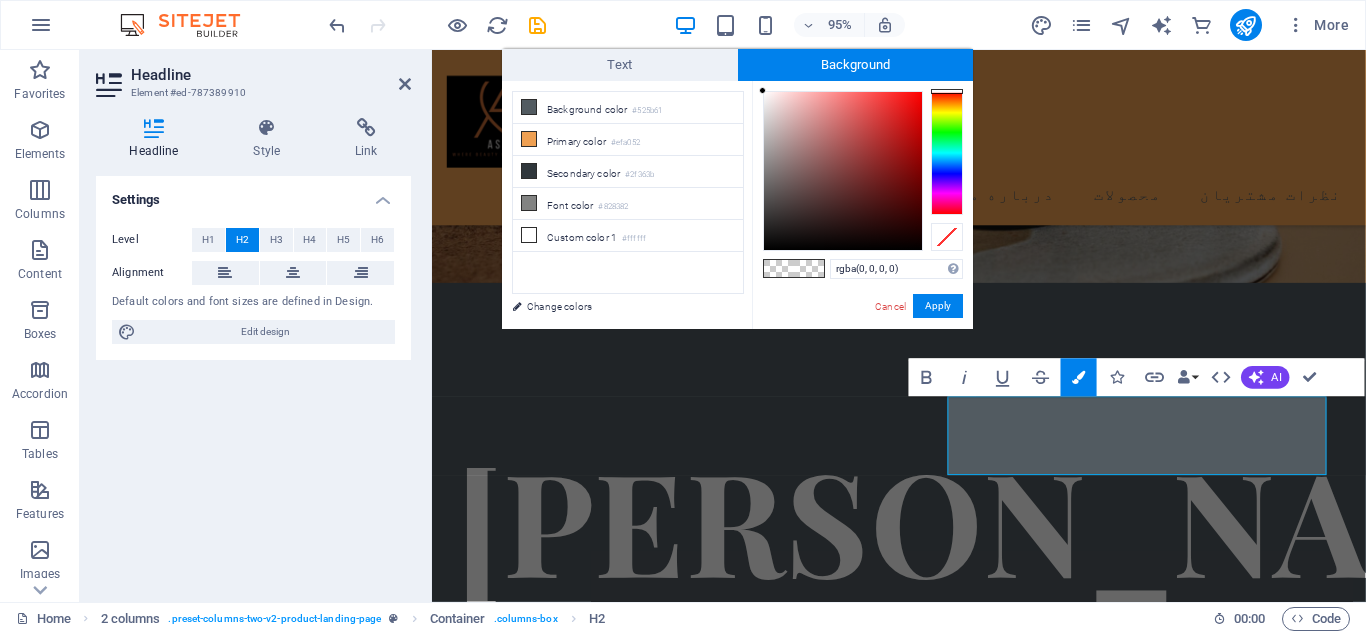 click at bounding box center [779, 268] 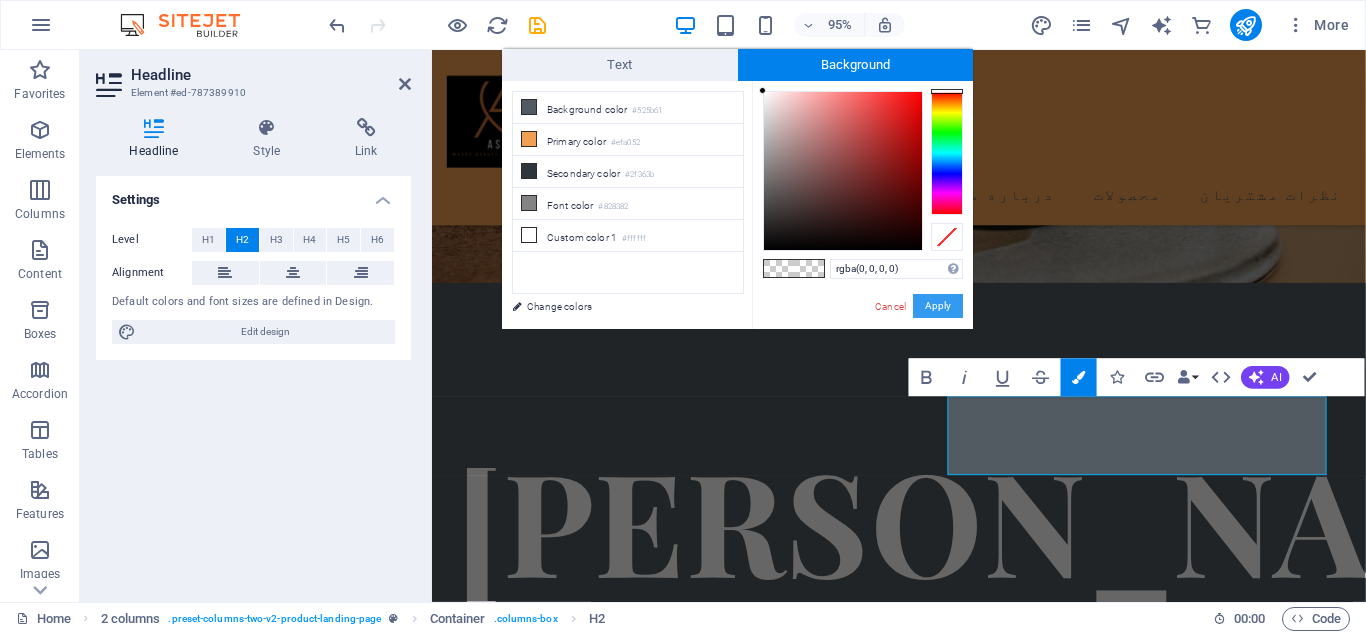 click on "Apply" at bounding box center (938, 306) 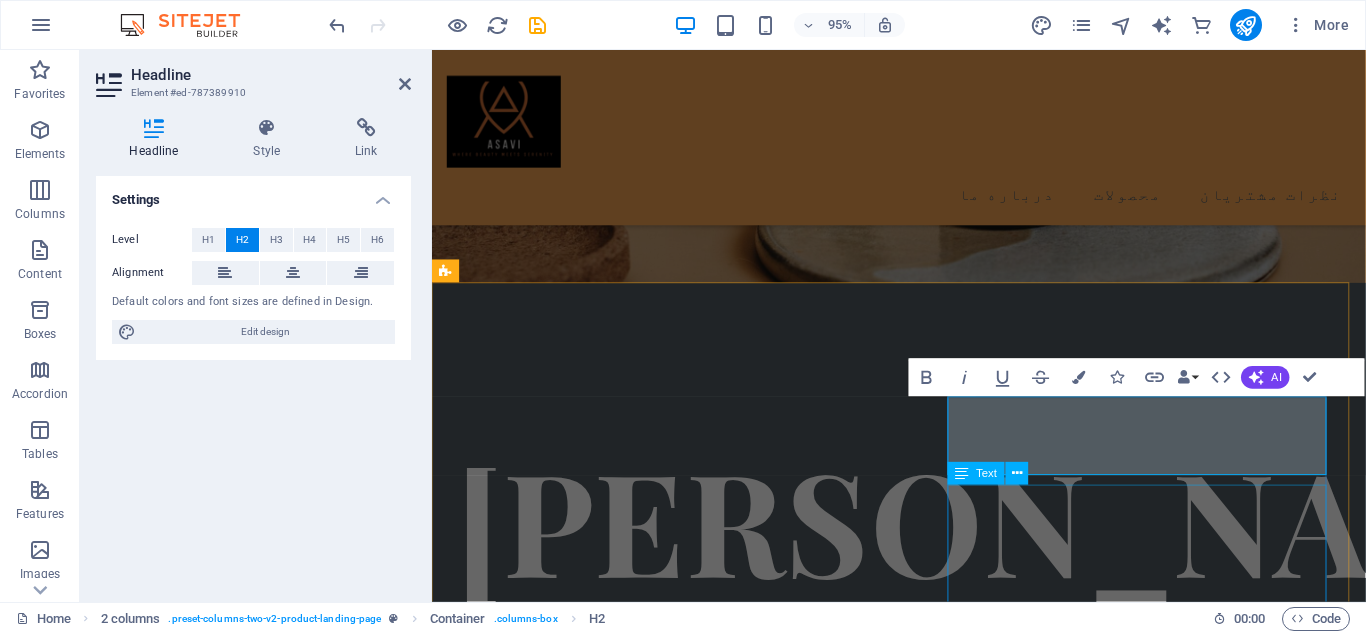 click on "آساوی  همراه همیشگی شما برای انتخاب محصولات با کیفیت  در حوزه های سلامتی، آرایشی و بهداشتی  است. با تنوعی بینظیر از برندهای معتبر داخلی و خارجی، هر آنچه برای مراقبت از خود و خانوادهتان نیاز دارید، با اطمینان و سهولت از  فروشگاه آنلاین آساوی  تهیه کنید. ✨  چرا آساوی را انتخاب کنیم؟ ✅  تضمین اصالت و کیفیت  تمام محصولات 🚀  ارسال سریع و بهصرفه  به سراسر ایران 💳  پرداخت امن  با چندین گزینه متنوع 📞  پشتیبانی حرفهای  پاسخگوی شما در هر مرحله" at bounding box center (660, 1885) 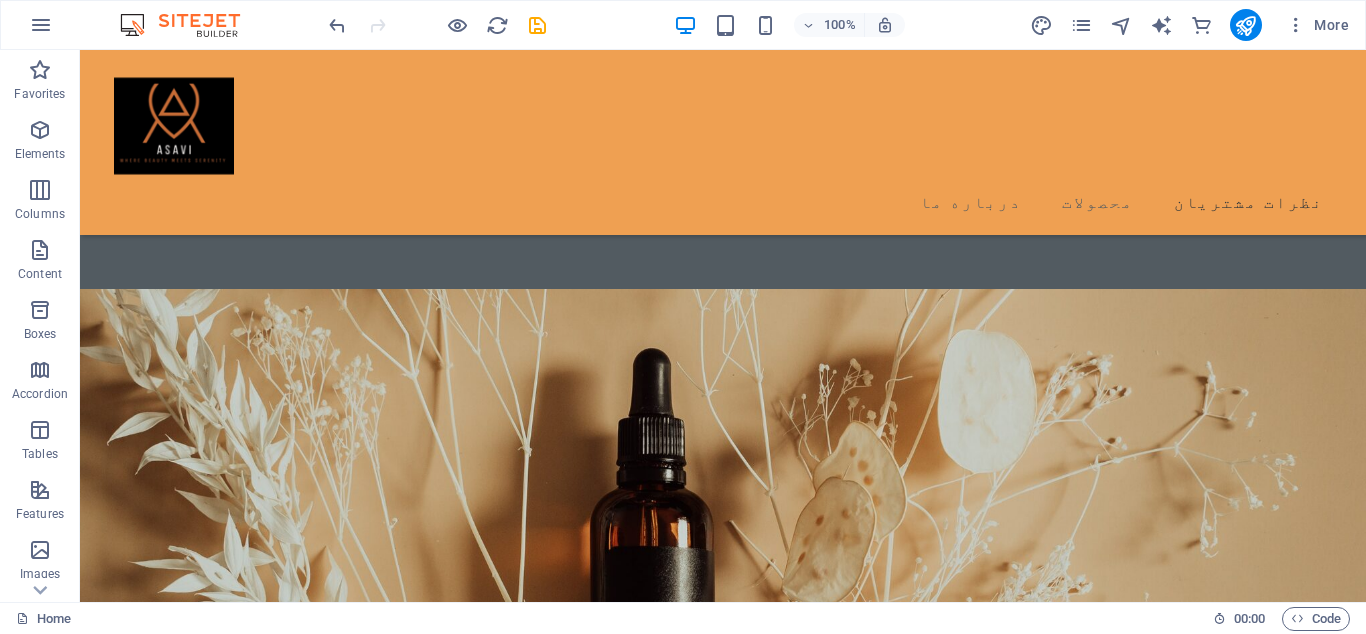 scroll, scrollTop: 4402, scrollLeft: 0, axis: vertical 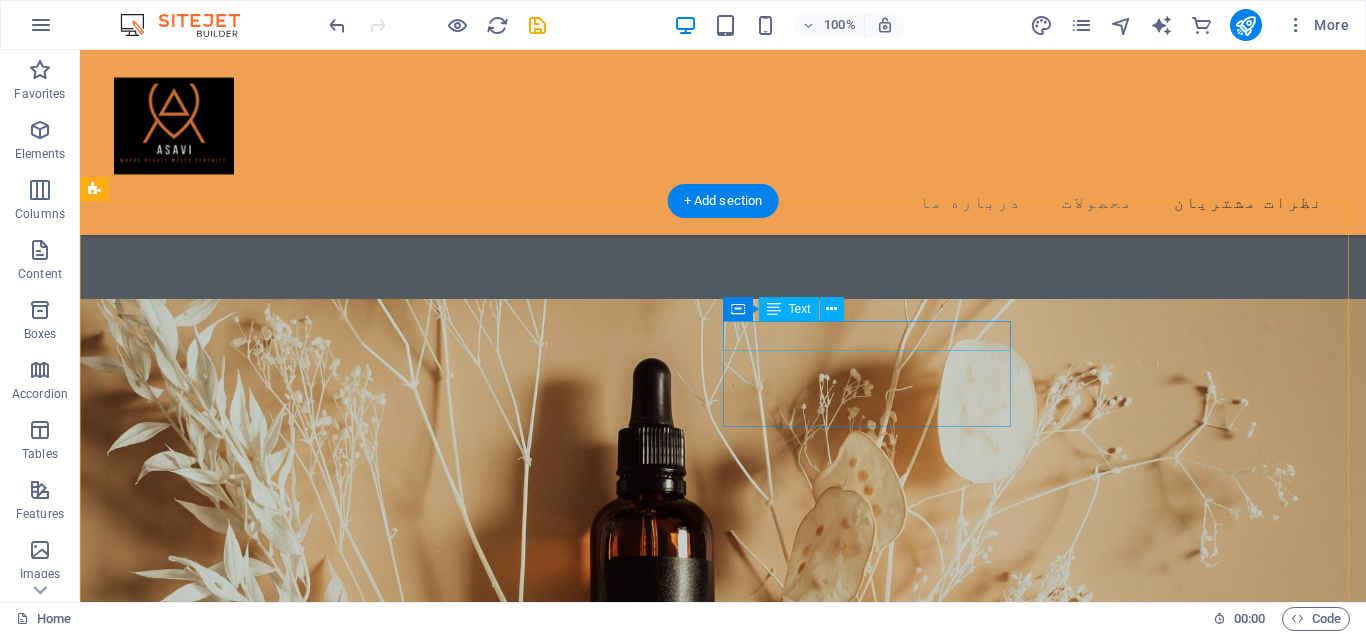 click on "Contact" at bounding box center (248, 8433) 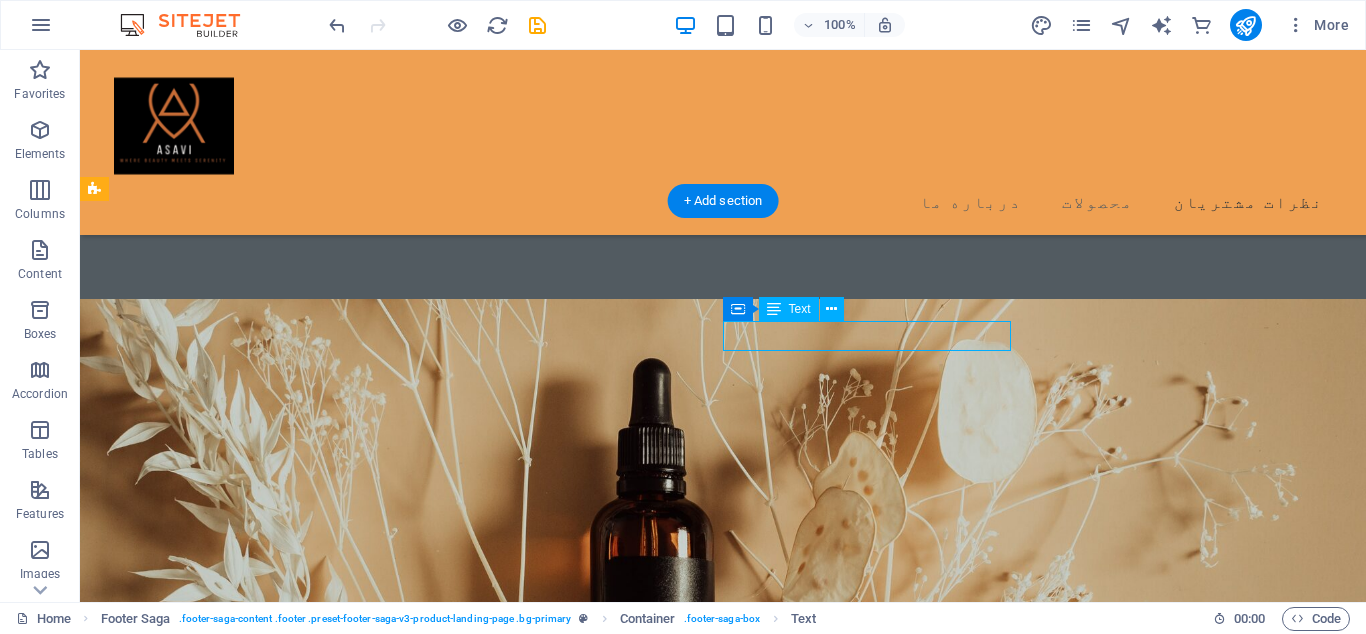 click on "Contact" at bounding box center (248, 8433) 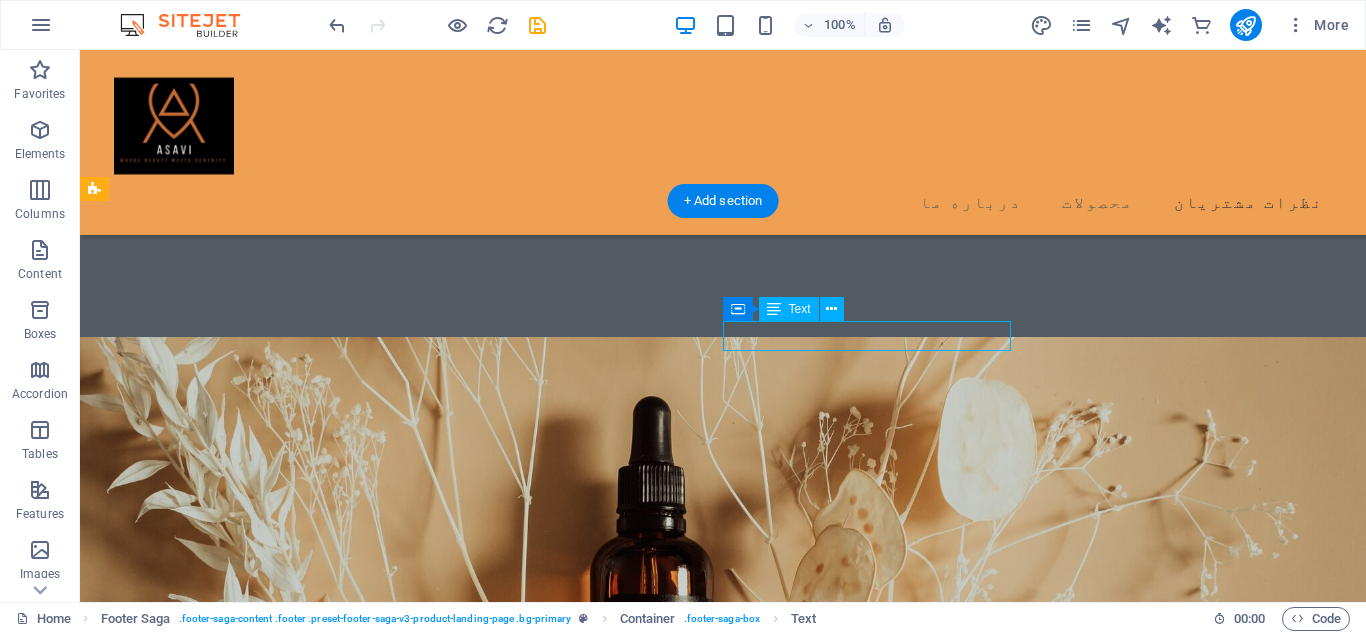 scroll, scrollTop: 4525, scrollLeft: 0, axis: vertical 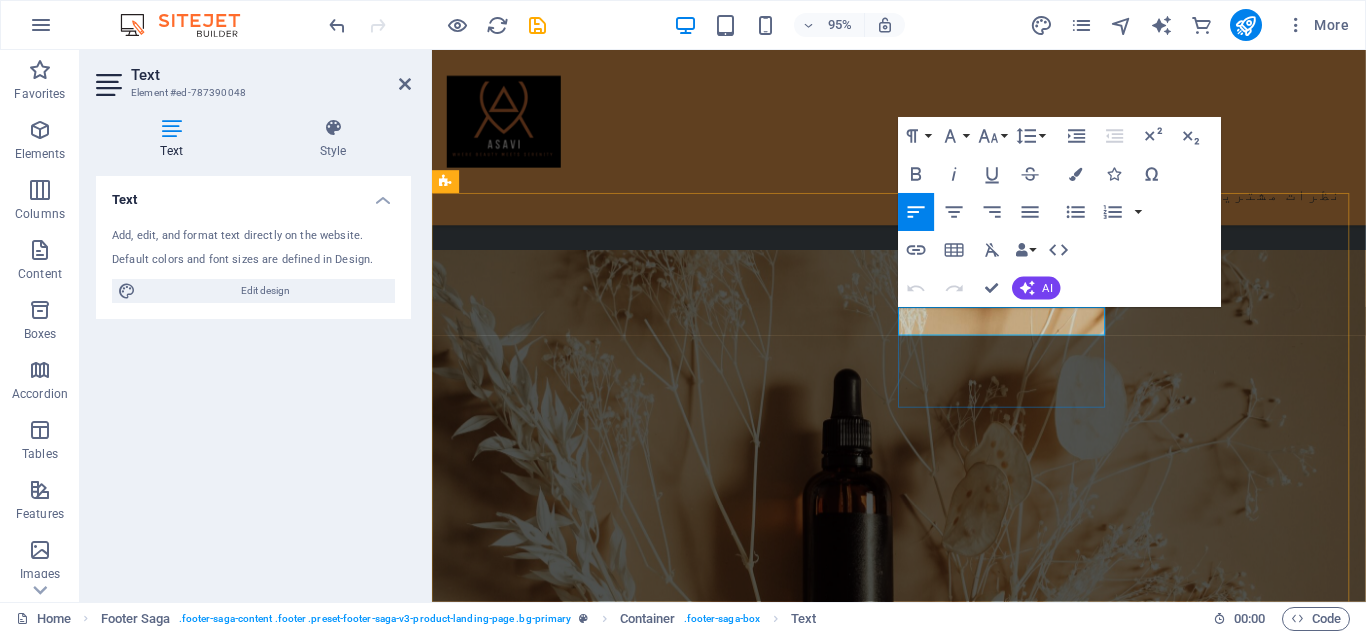 click on "Contact" at bounding box center (487, 6957) 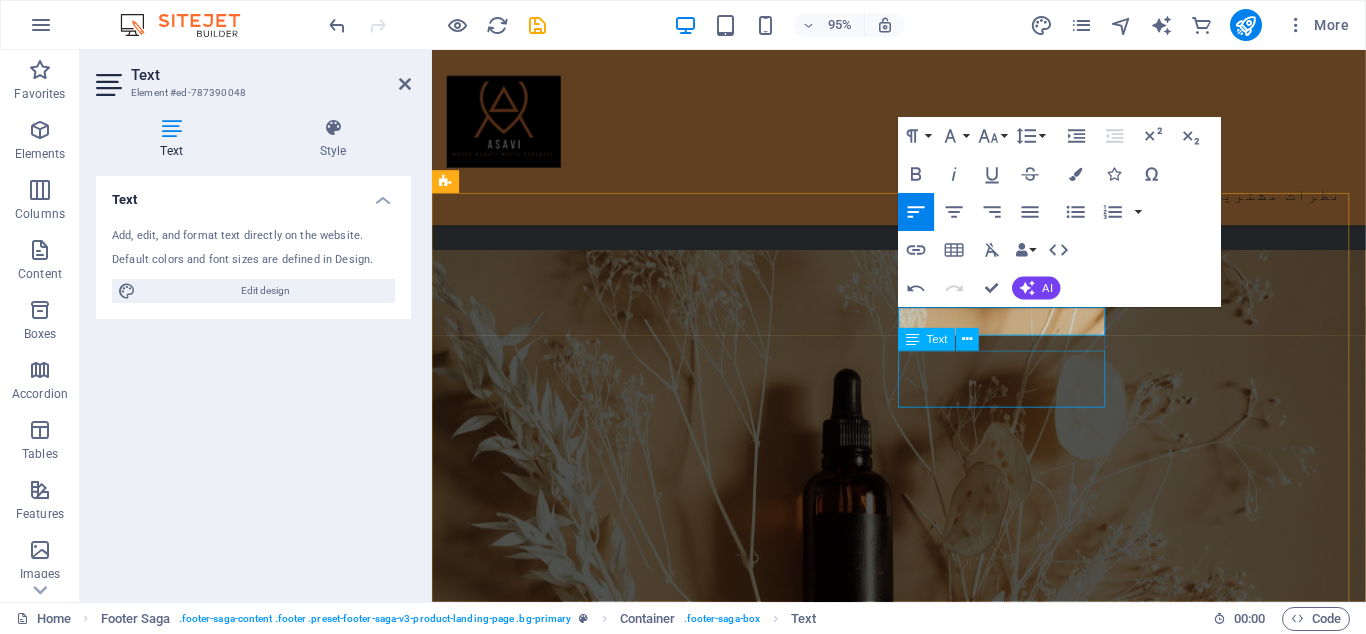 click on "[EMAIL_ADDRESS][DOMAIN_NAME]" at bounding box center (537, 7020) 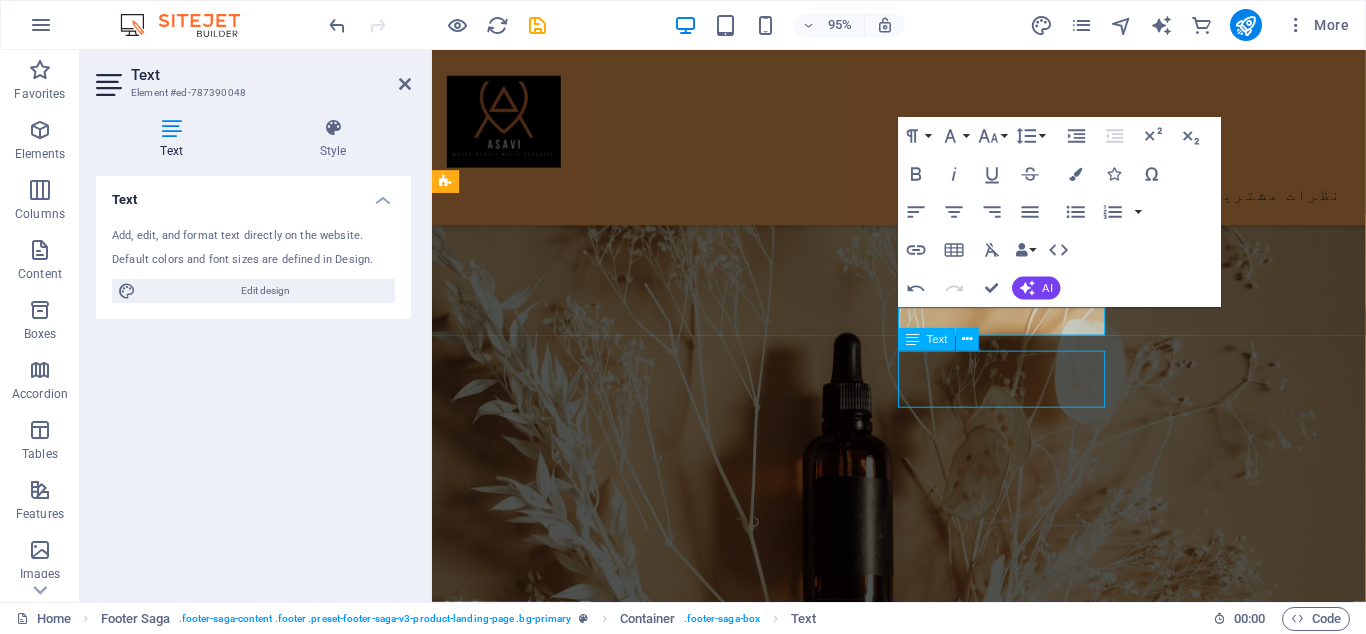 scroll, scrollTop: 4402, scrollLeft: 0, axis: vertical 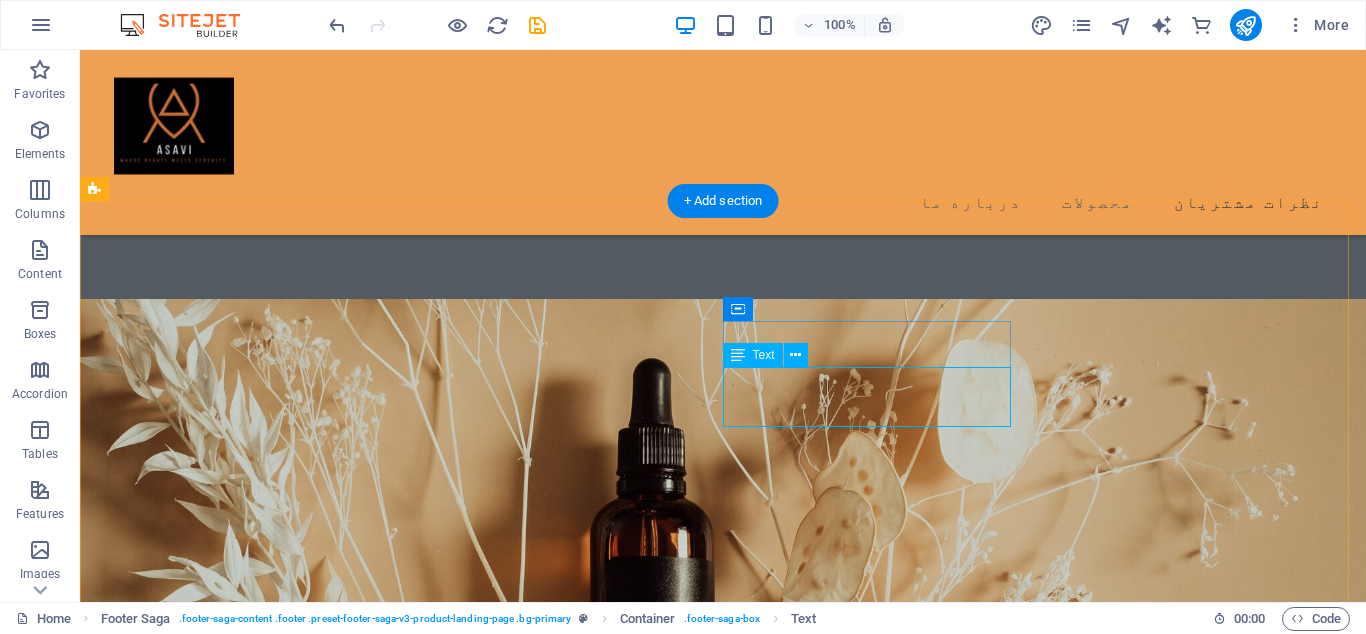 click on "Mail Us:  asavisale@gmail.com Call Us:  0123 - 456789" at bounding box center [248, 8494] 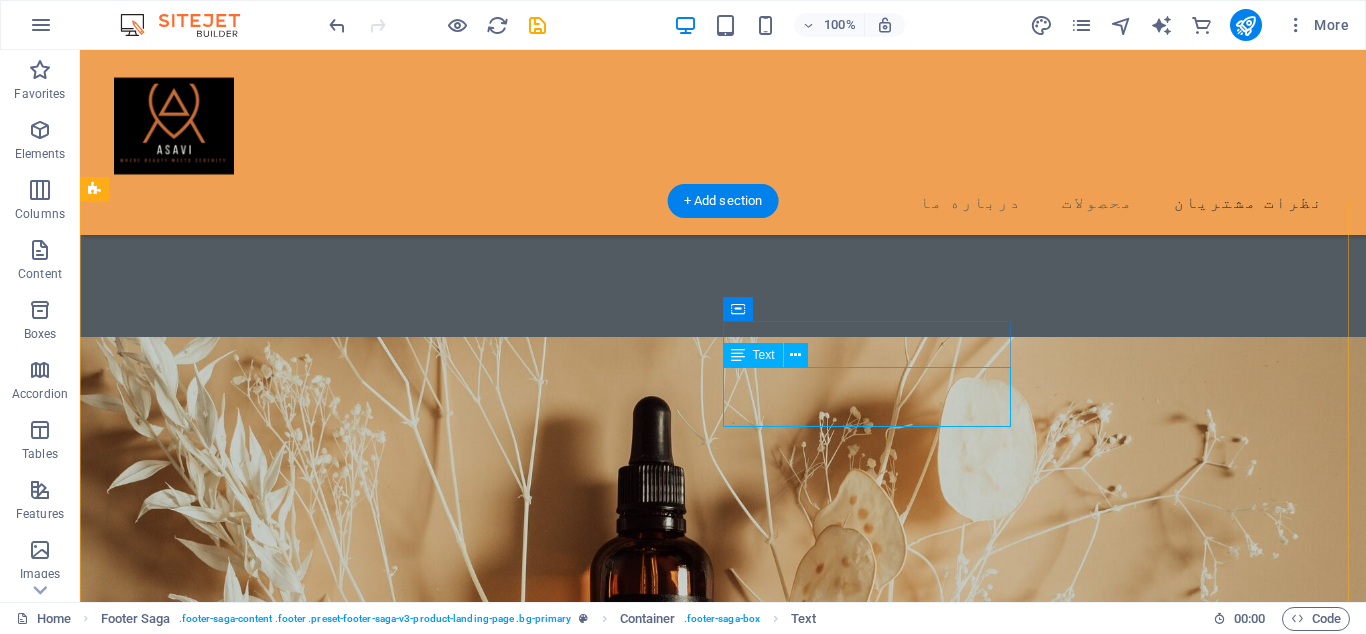 scroll, scrollTop: 4525, scrollLeft: 0, axis: vertical 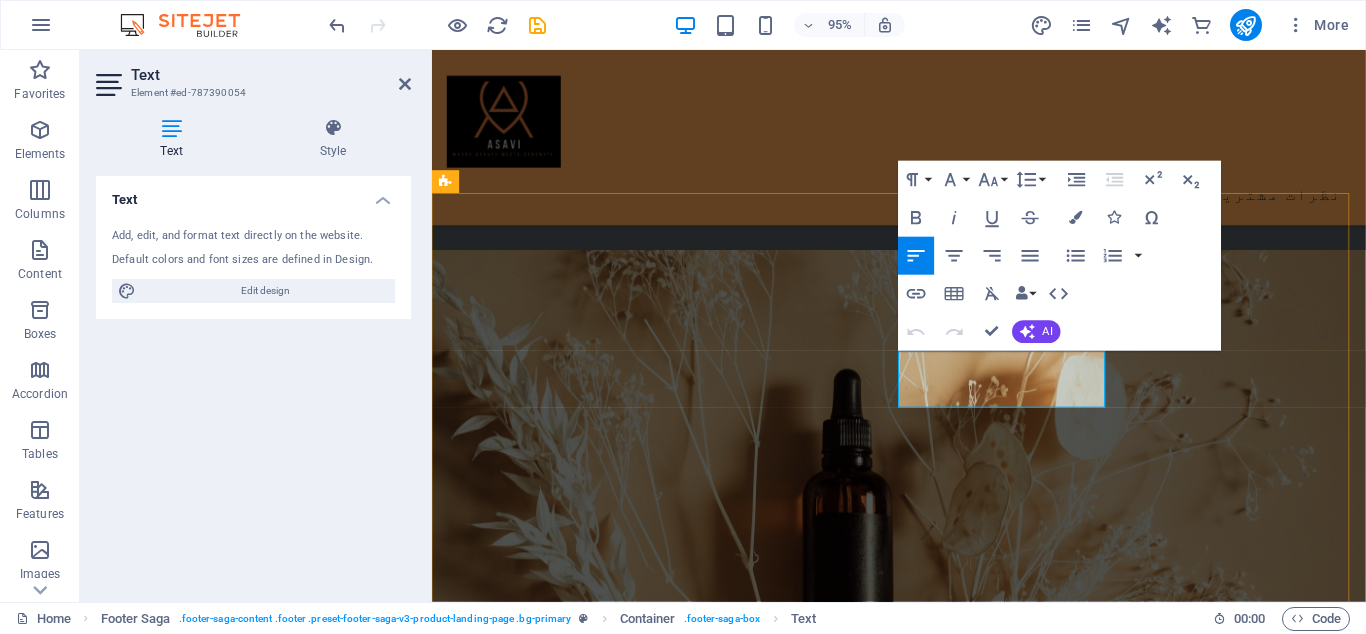 drag, startPoint x: 969, startPoint y: 381, endPoint x: 820, endPoint y: 382, distance: 149.00336 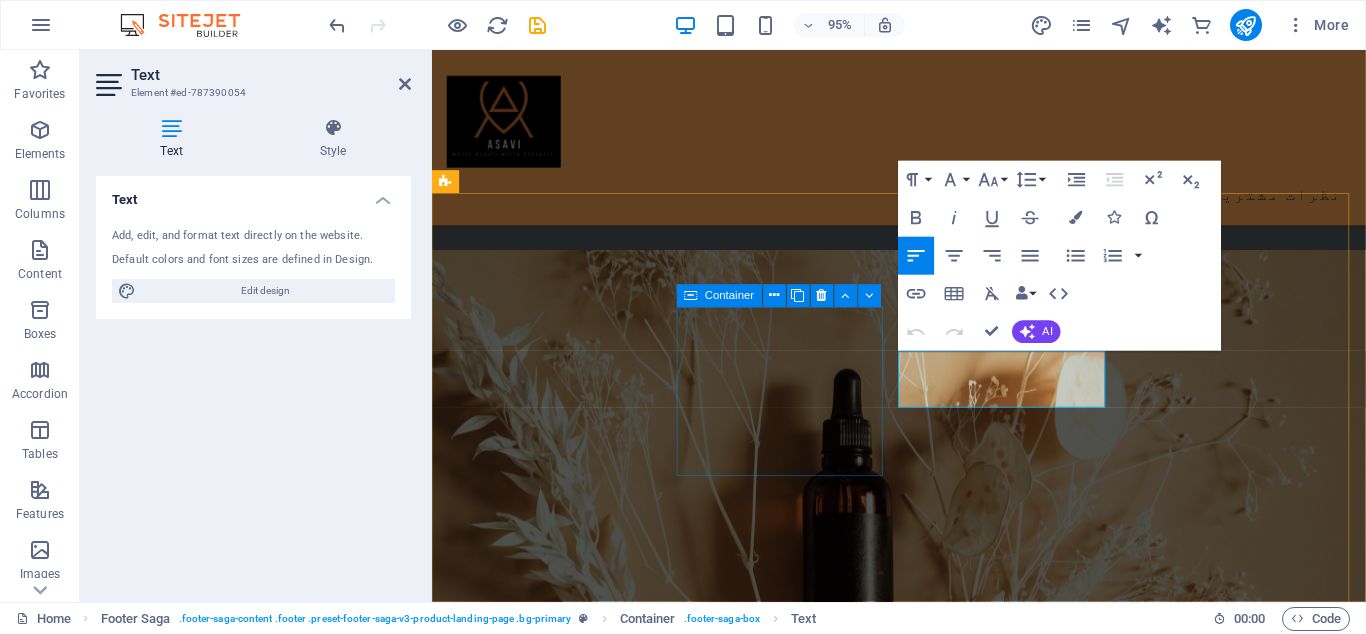 type 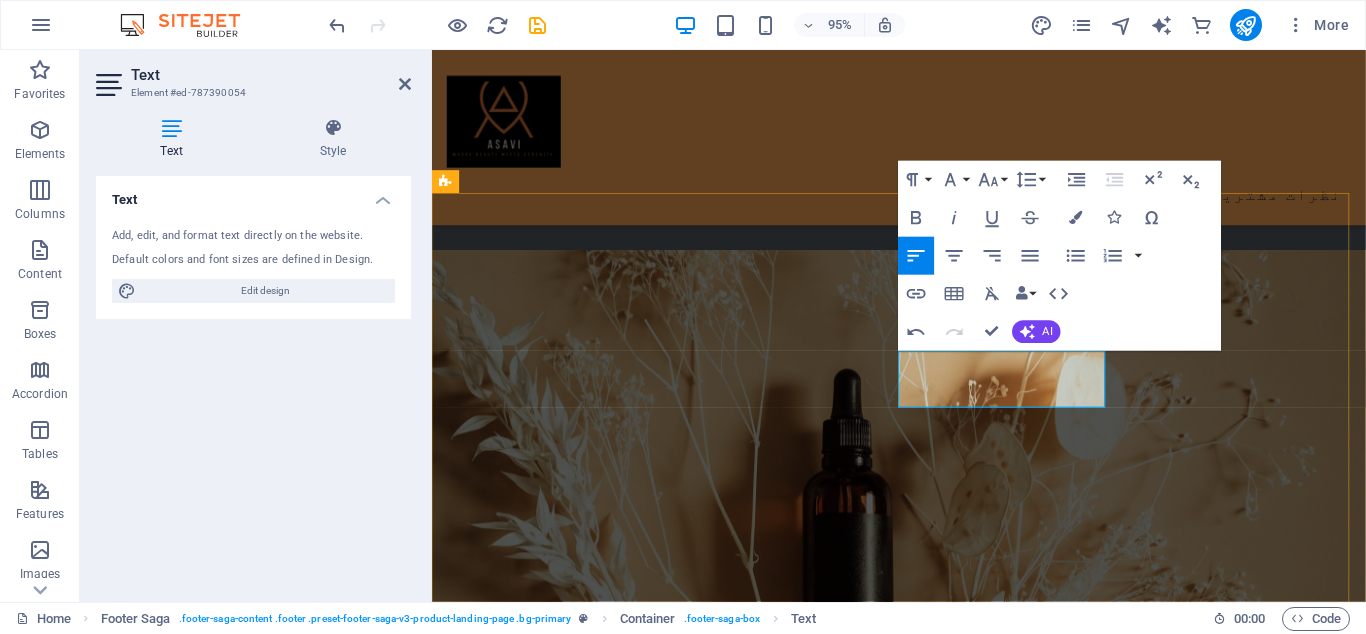 drag, startPoint x: 1043, startPoint y: 409, endPoint x: 934, endPoint y: 410, distance: 109.004585 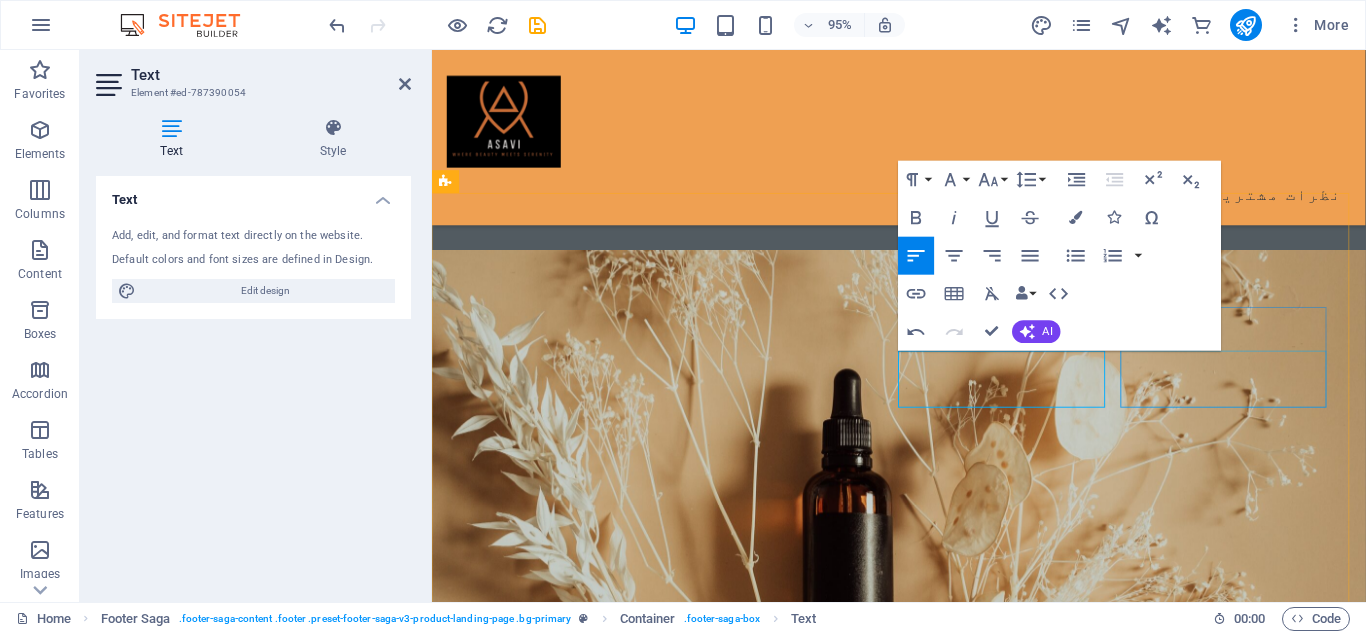 click on "Street ,  Shiraz , California  71" at bounding box center [567, 7162] 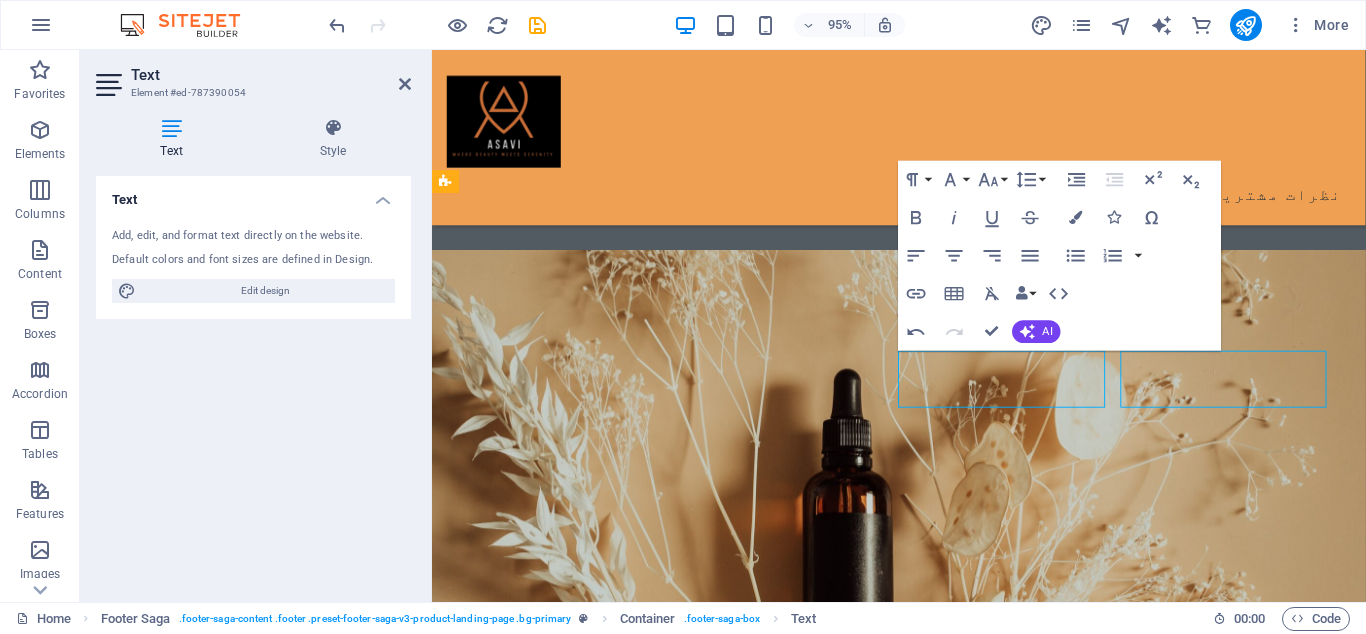 click on "Street ,  Shiraz , California  71" at bounding box center [567, 7162] 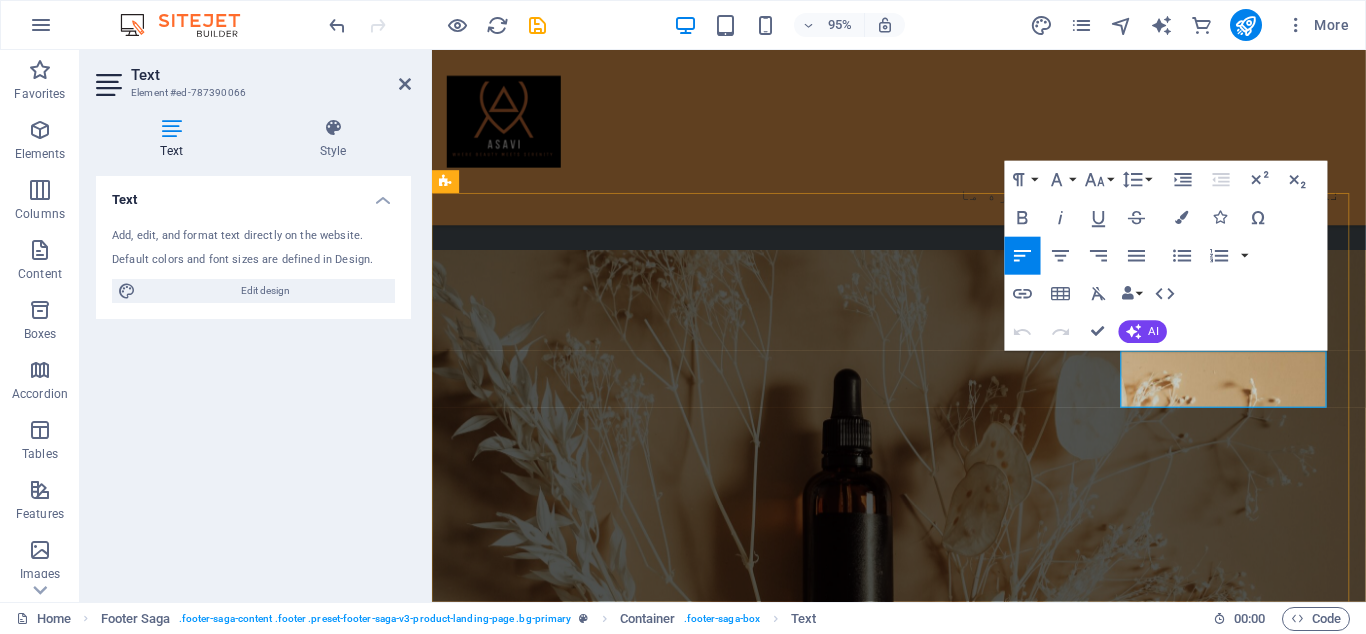 drag, startPoint x: 1244, startPoint y: 410, endPoint x: 1156, endPoint y: 372, distance: 95.85406 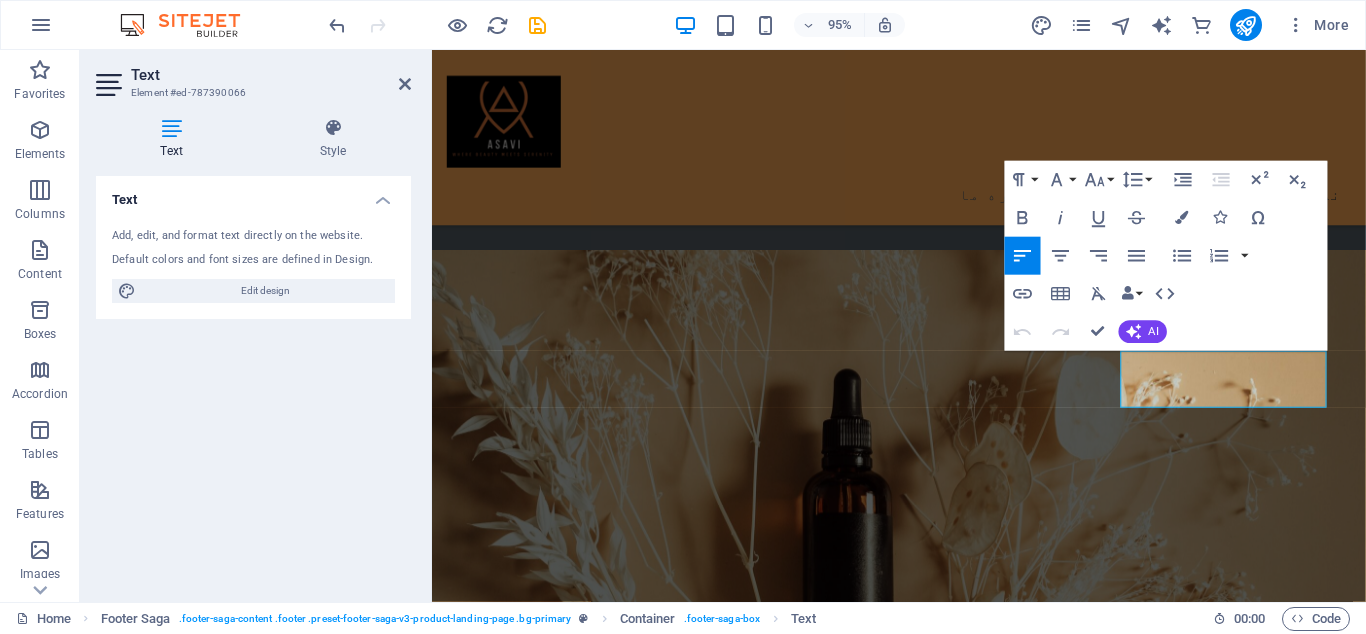 type 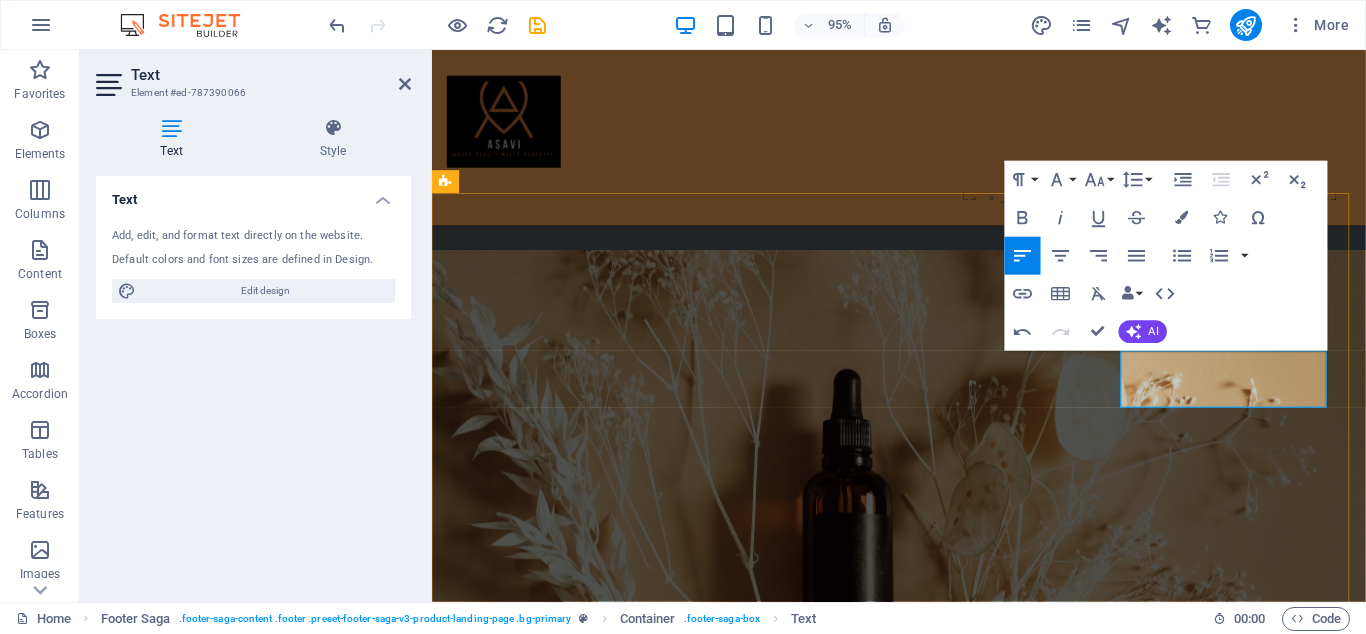 click on "شیراز خیابان ستارخان مجتمع تجاری هامون" at bounding box center [567, 7177] 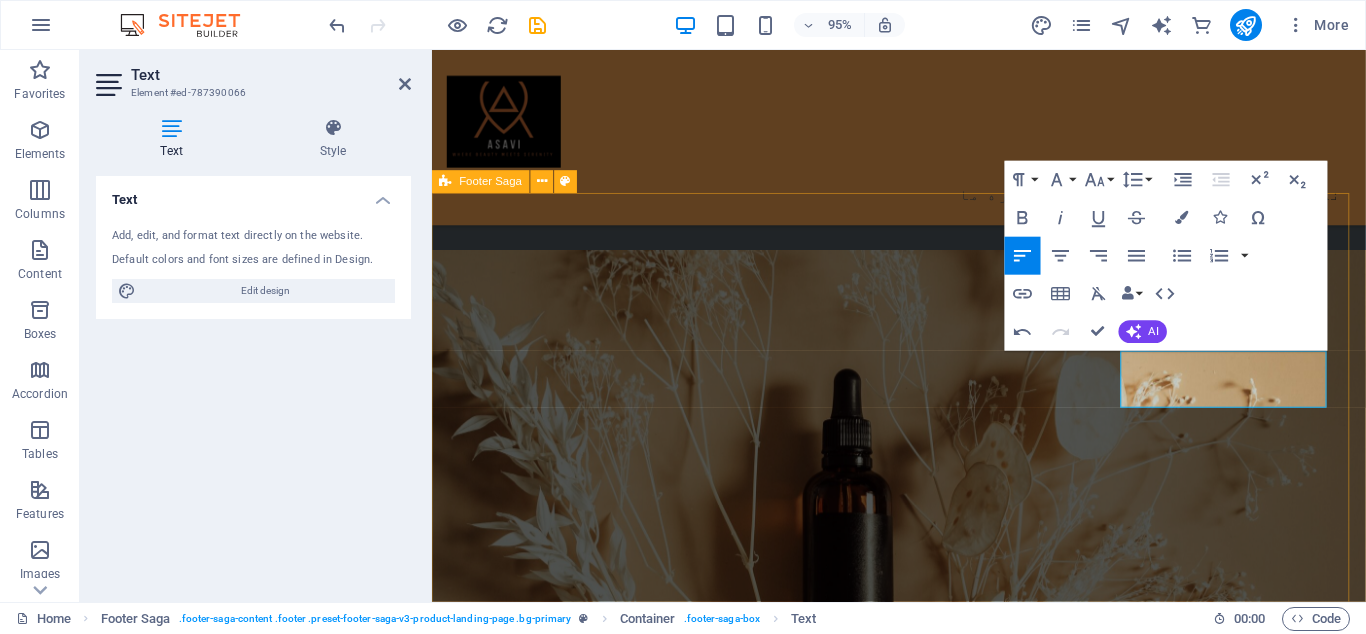 click on "Lorem ipsum dolor sit amet, consectetur adipiscing elit. Nunc vulputate libero et velit . Drop content here or  Add elements  Paste clipboard راه های ارتباطی ایمیل:  asavisale@gmail.com تلفن :  0123 - 456789 Visit Us شیراز خیابان ستارخان مجتمع تجاری هامون   2022 Beauty. All rights reserved Legal Notice | Privacy Policy" at bounding box center (923, 7014) 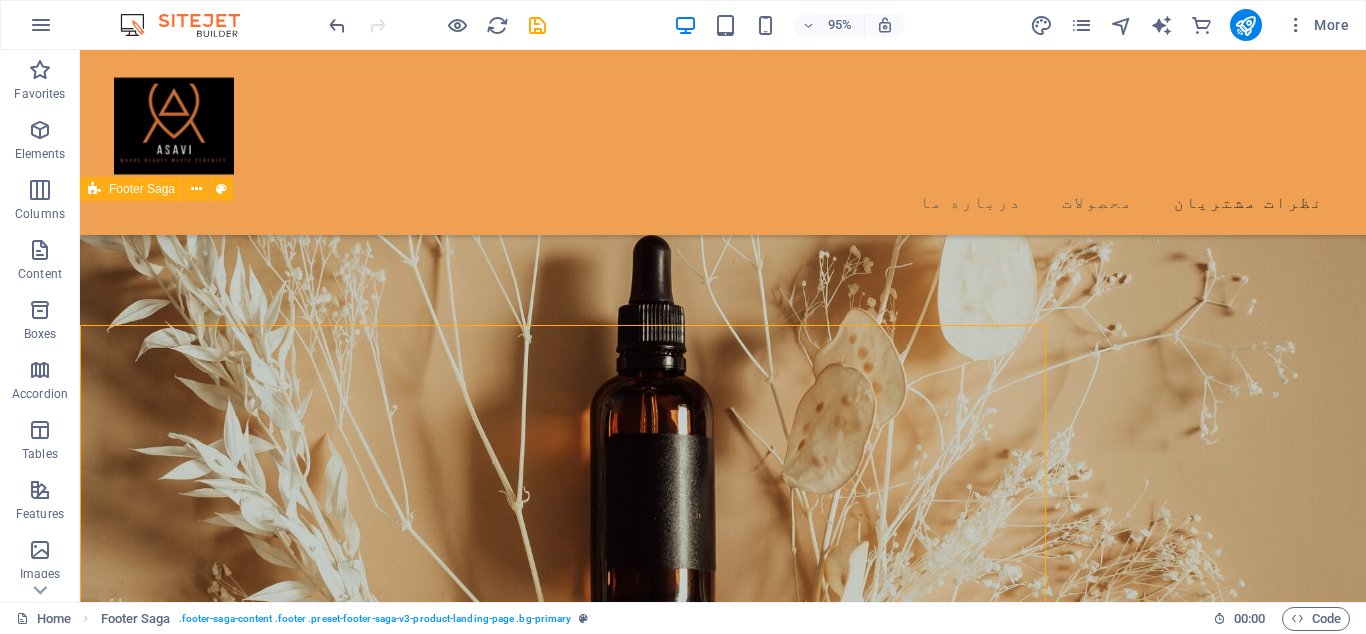 scroll, scrollTop: 4402, scrollLeft: 0, axis: vertical 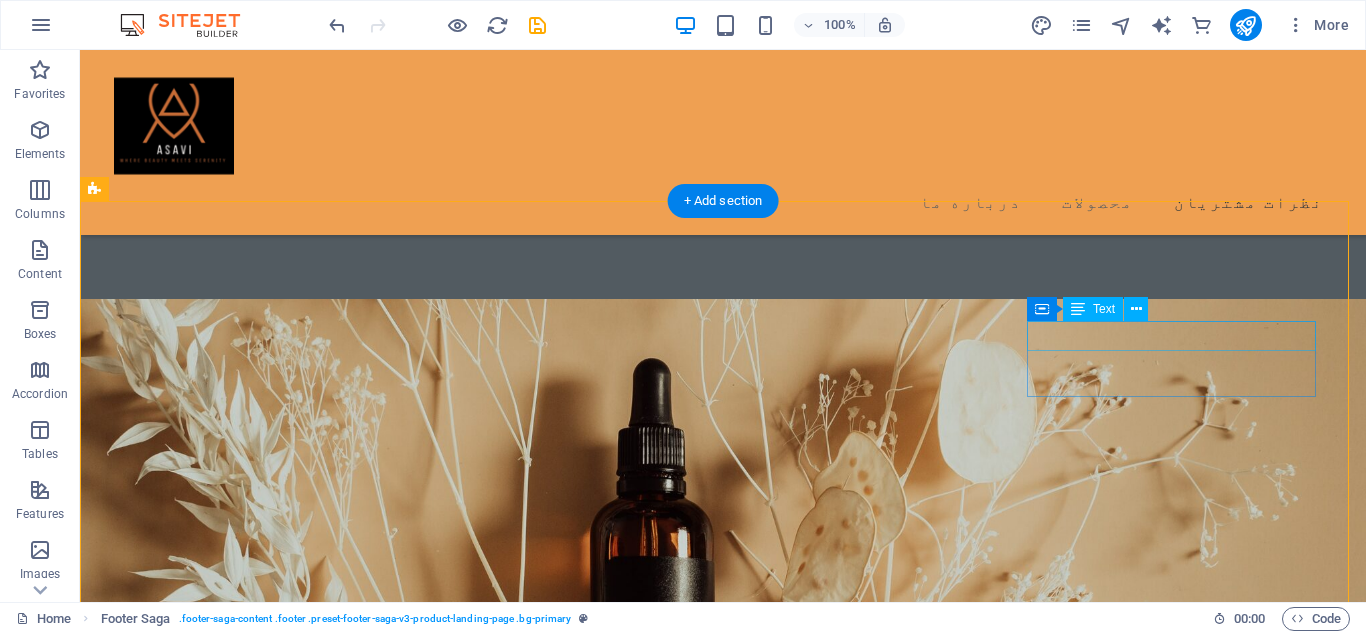click on "Visit Us" at bounding box center (248, 8547) 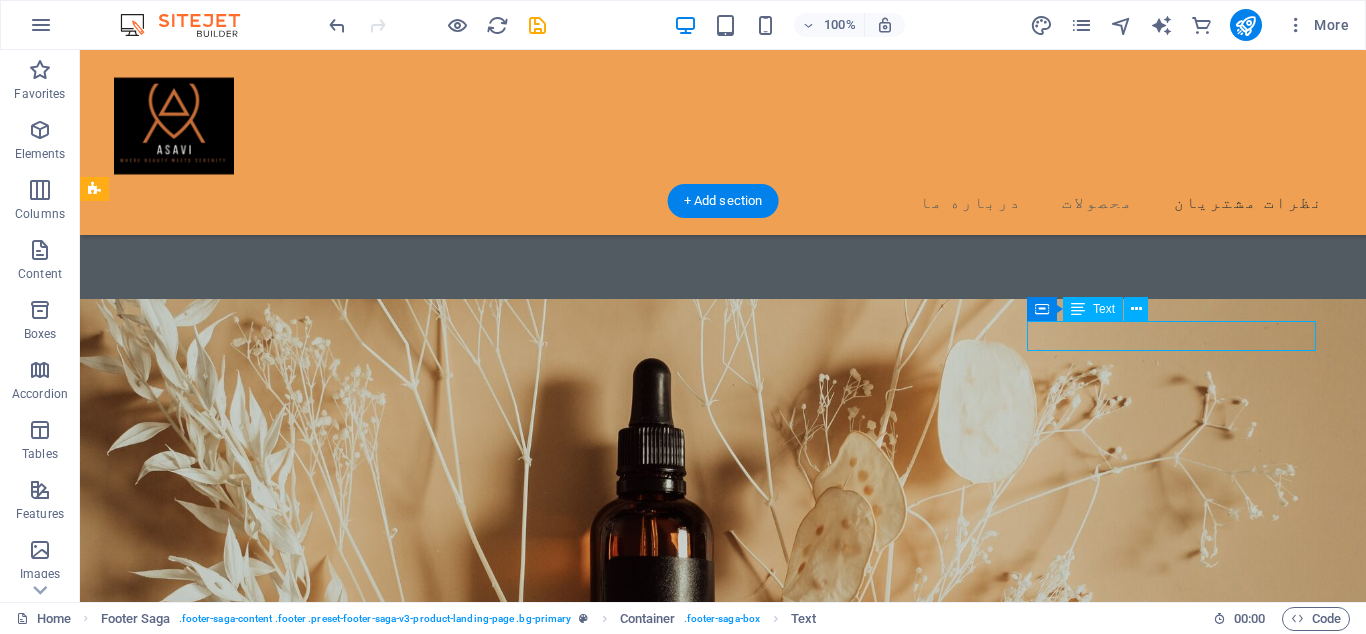 drag, startPoint x: 1087, startPoint y: 334, endPoint x: 1026, endPoint y: 329, distance: 61.204575 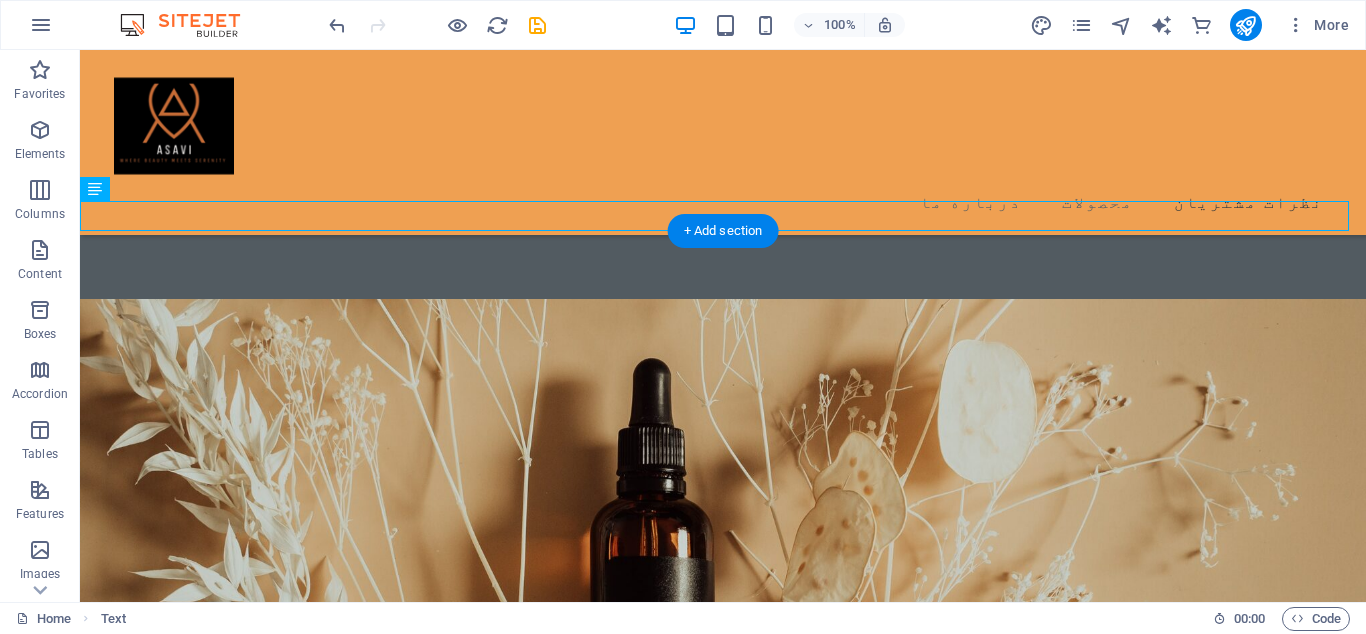 click on "Lorem ipsum dolor sit amet, consectetur adipiscing elit. Nunc vulputate libero et velit . Drop content here or  Add elements  Paste clipboard راه های ارتباطی ایمیل:  asavisale@gmail.com تلفن :  0123 - 456789 شیراز خیابان ستارخان مجتمع تجاری هامون   2022 Beauty. All rights reserved Legal Notice | Privacy Policy" at bounding box center [723, 8508] 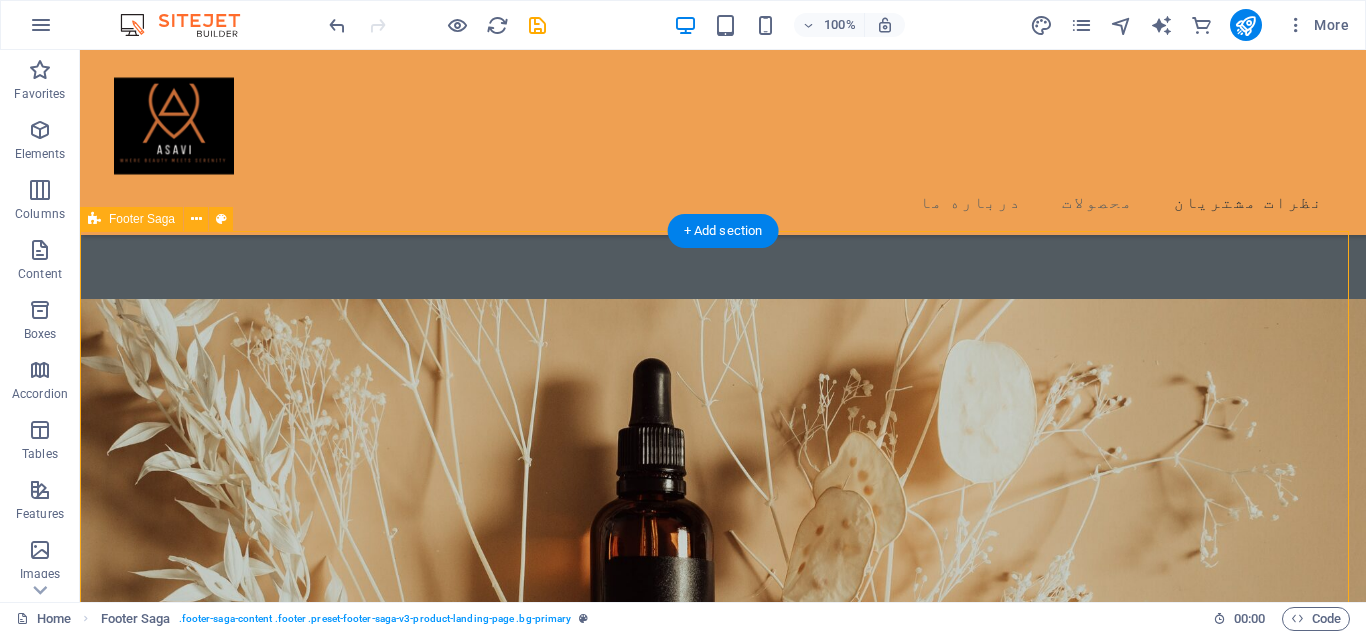 click on "Lorem ipsum dolor sit amet, consectetur adipiscing elit. Nunc vulputate libero et velit . Drop content here or  Add elements  Paste clipboard راه های ارتباطی ایمیل:  asavisale@gmail.com تلفن :  0123 - 456789 شیراز خیابان ستارخان مجتمع تجاری هامون   2022 Beauty. All rights reserved Legal Notice | Privacy Policy" at bounding box center (723, 8508) 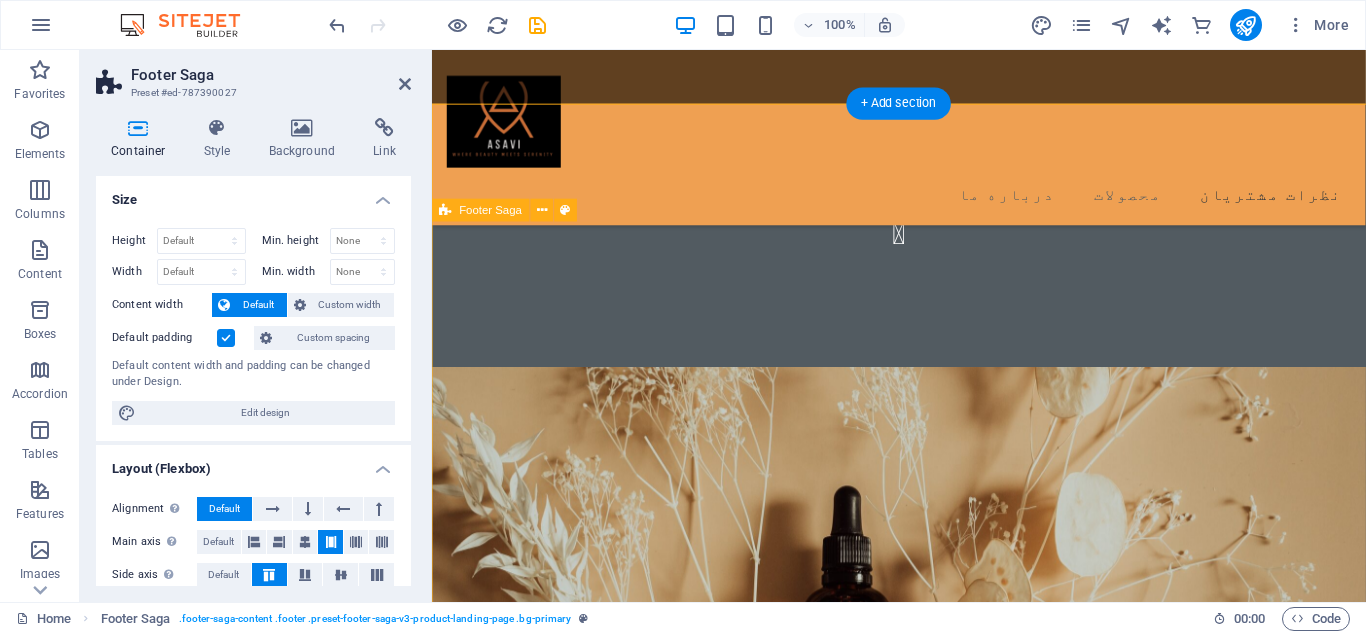 scroll, scrollTop: 4525, scrollLeft: 0, axis: vertical 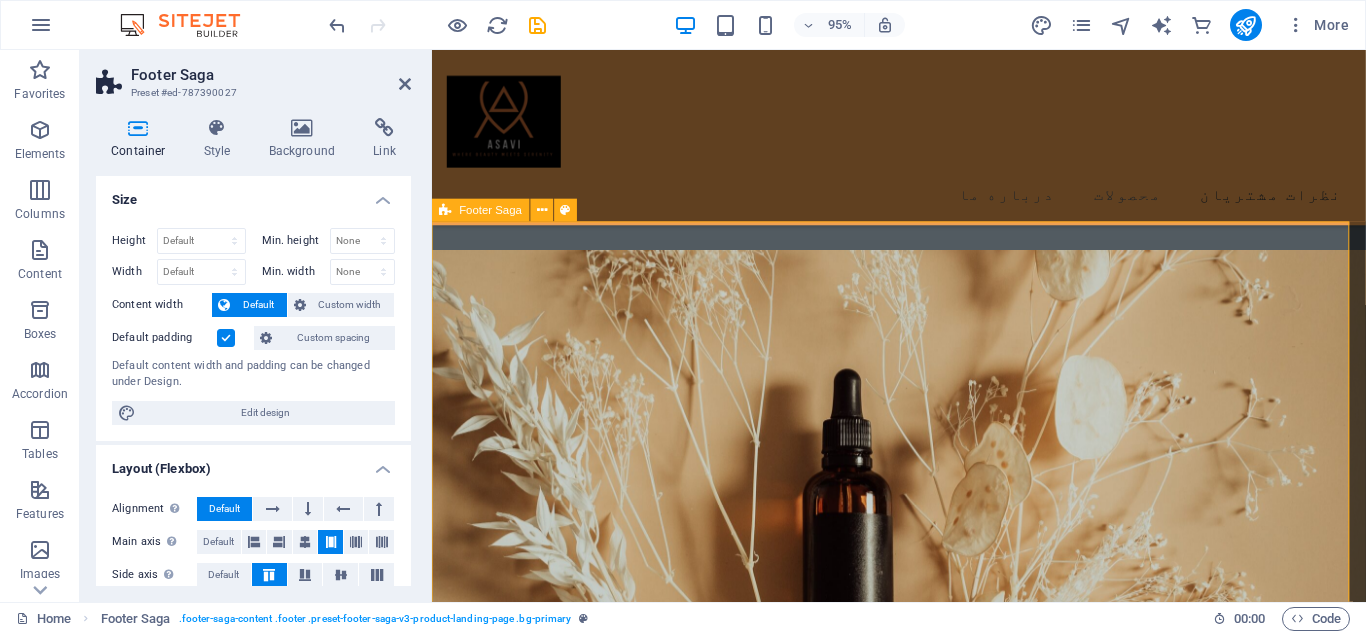 click on "Lorem ipsum dolor sit amet, consectetur adipiscing elit. Nunc vulputate libero et velit . Drop content here or  Add elements  Paste clipboard راه های ارتباطی ایمیل:  asavisale@gmail.com تلفن :  0123 - 456789 شیراز خیابان ستارخان مجتمع تجاری هامون   2022 Beauty. All rights reserved Legal Notice | Privacy Policy" at bounding box center (923, 7029) 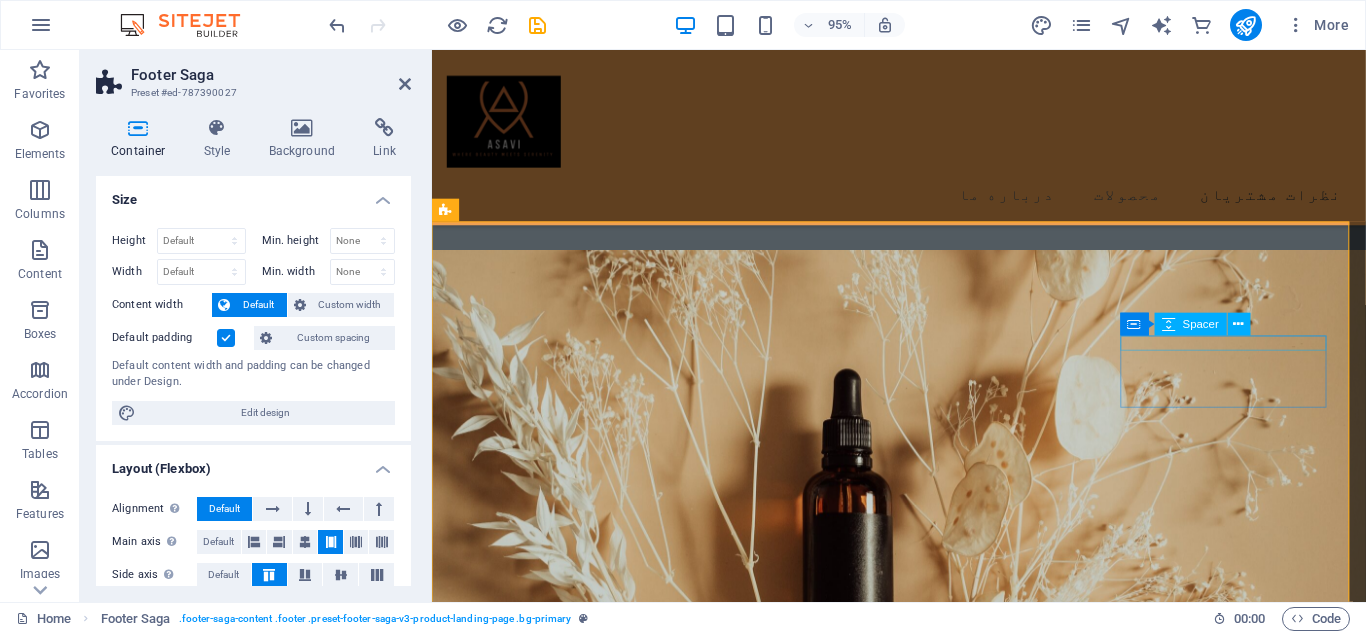 click at bounding box center [567, 7124] 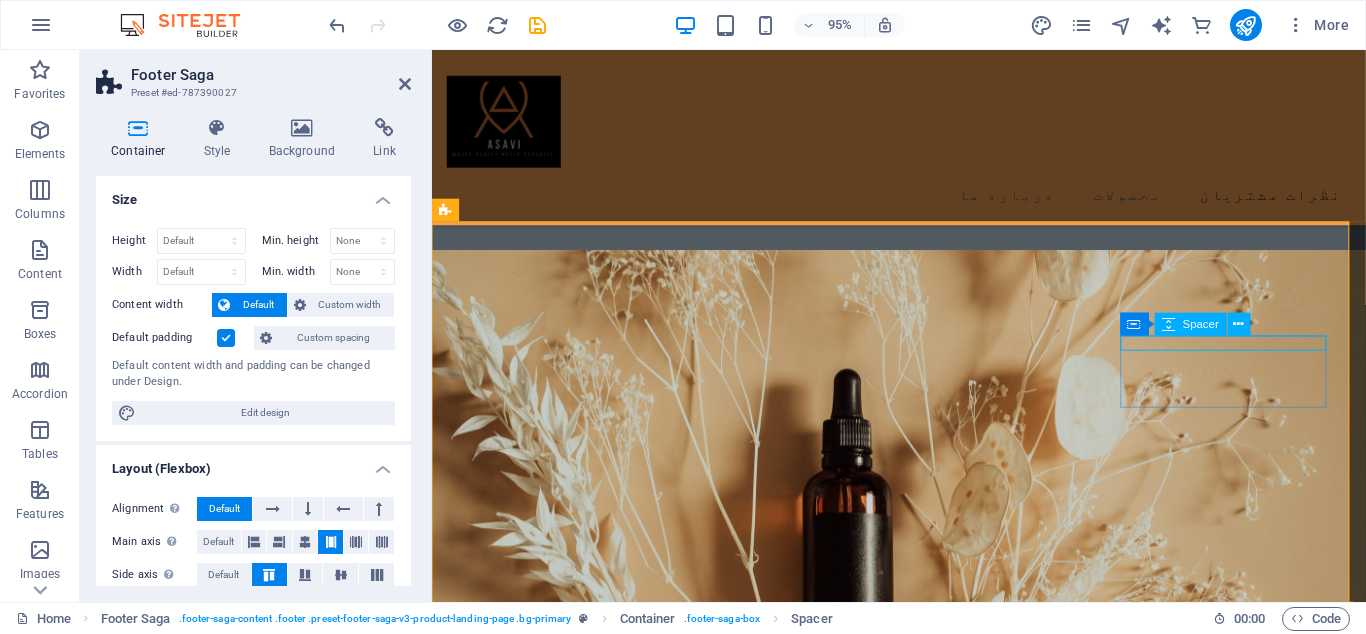 click at bounding box center (567, 7124) 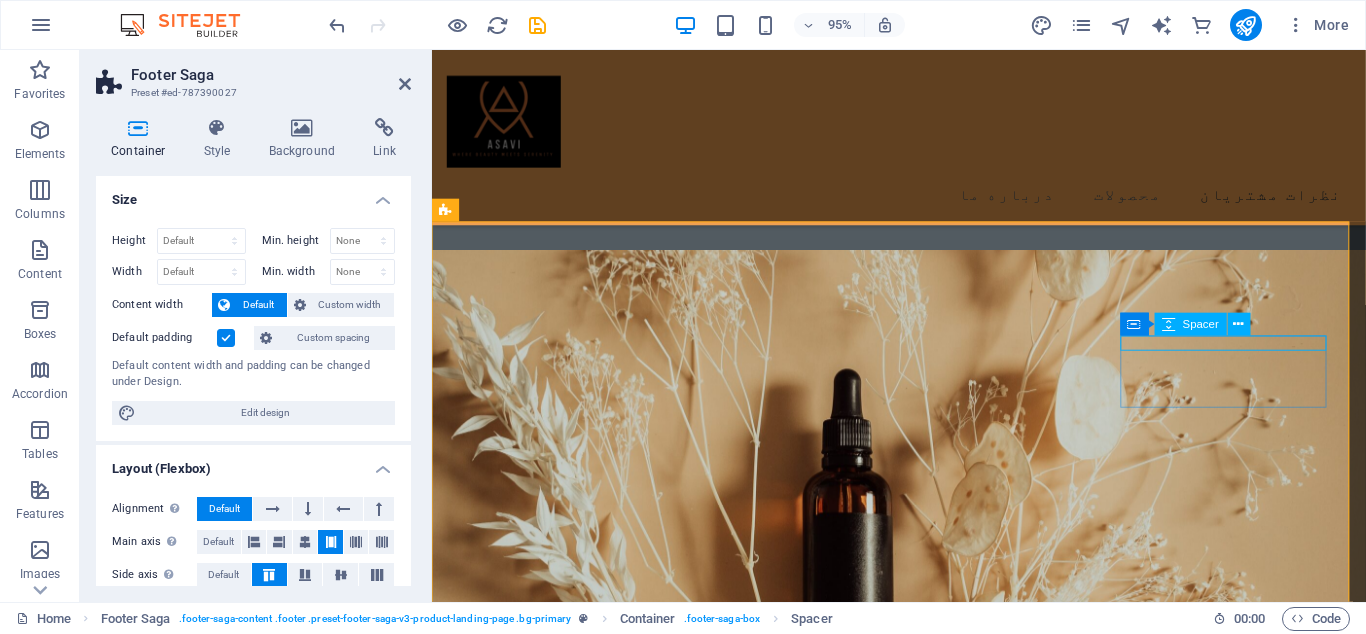 click at bounding box center [567, 7124] 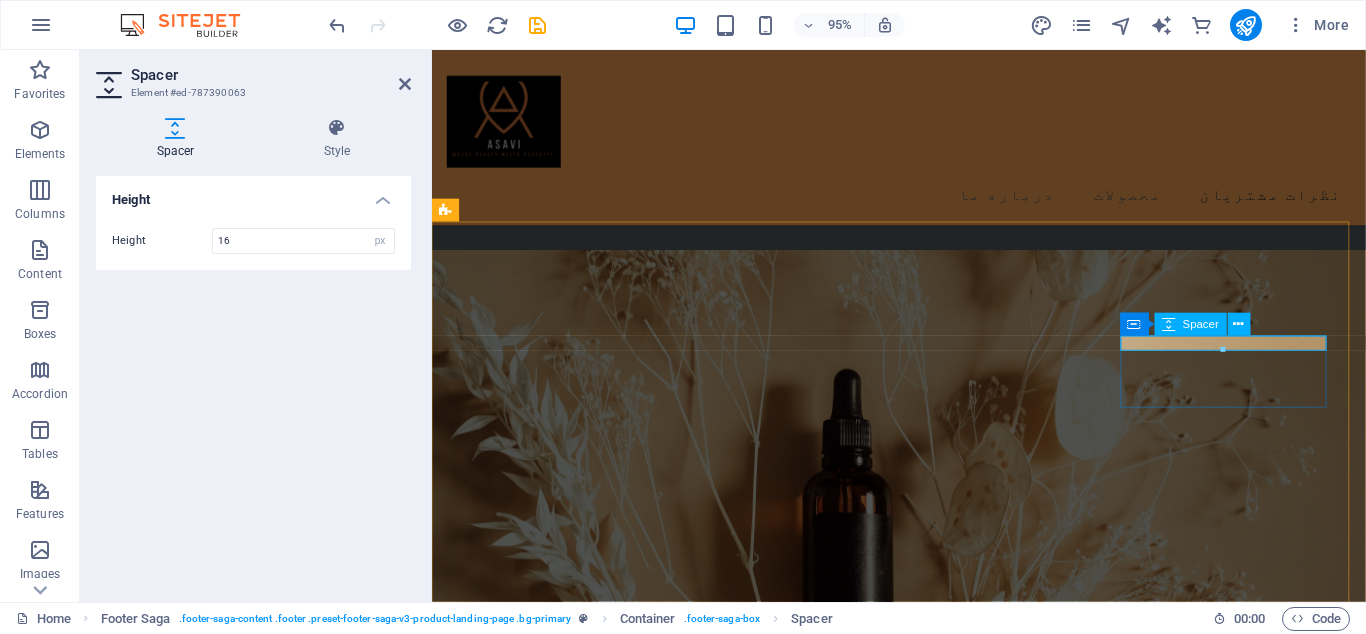click at bounding box center (567, 7124) 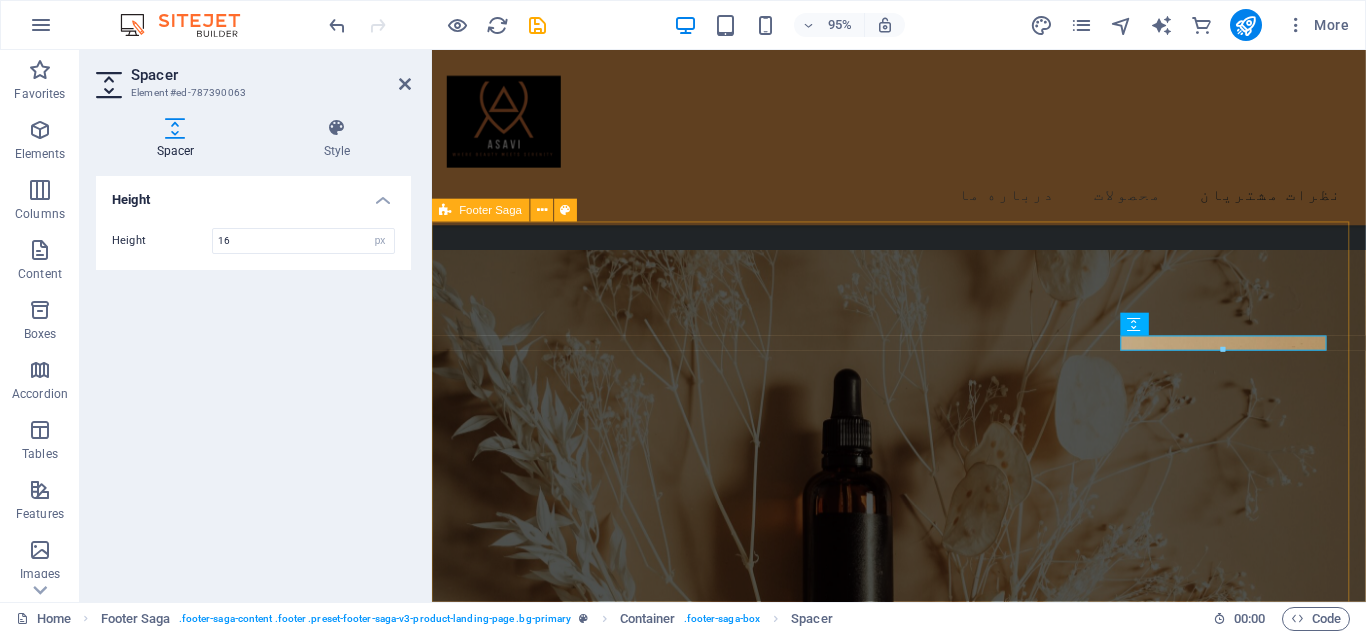 click on "Lorem ipsum dolor sit amet, consectetur adipiscing elit. Nunc vulputate libero et velit . Drop content here or  Add elements  Paste clipboard راه های ارتباطی ایمیل:  asavisale@gmail.com تلفن :  0123 - 456789 شیراز خیابان ستارخان مجتمع تجاری هامون   2022 Beauty. All rights reserved Legal Notice | Privacy Policy" at bounding box center (923, 7029) 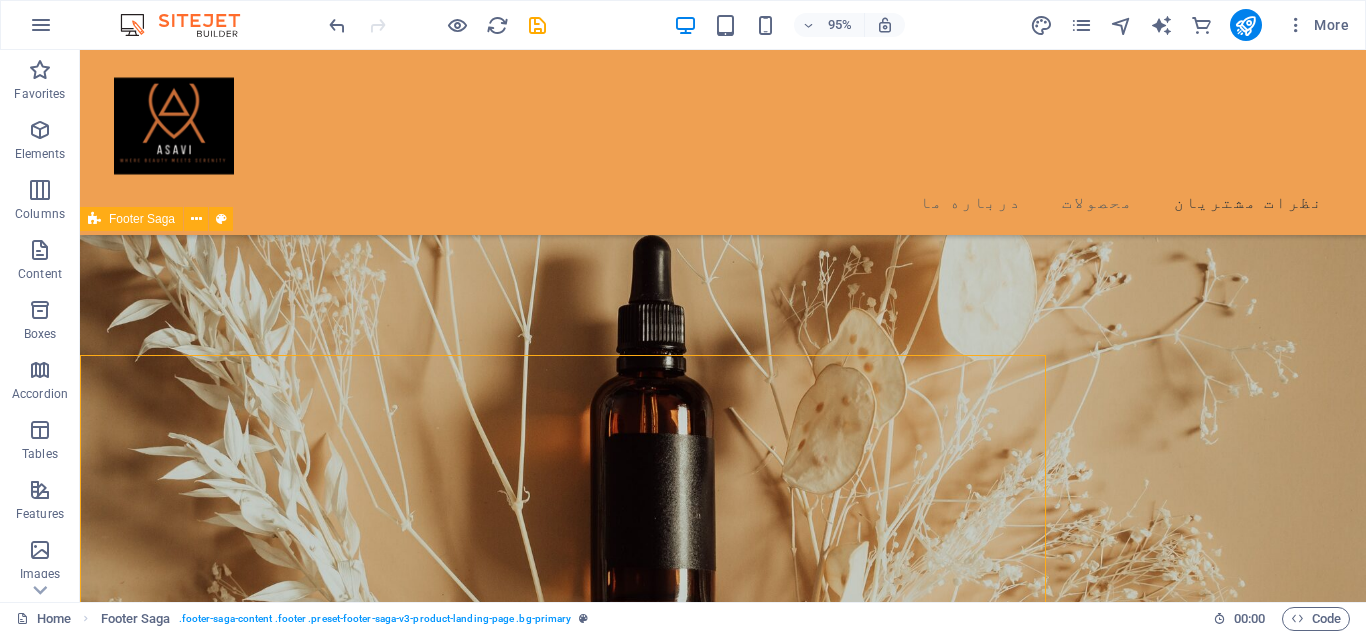 scroll, scrollTop: 4402, scrollLeft: 0, axis: vertical 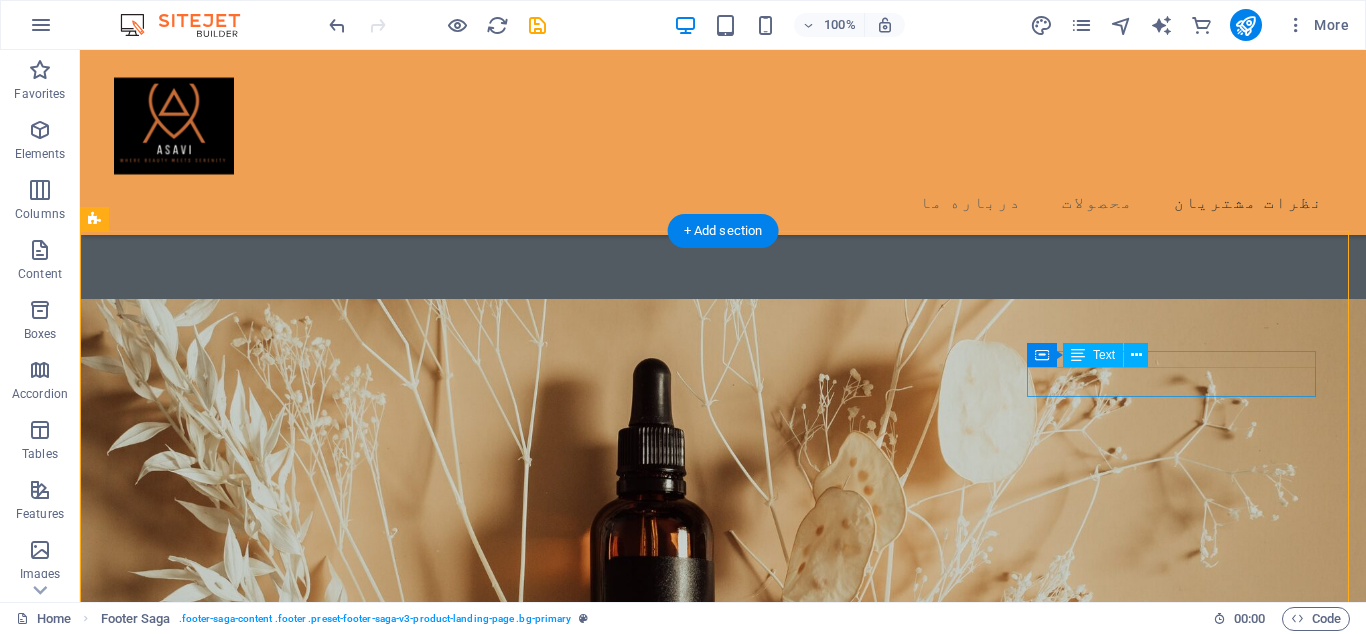 click on "شیراز خیابان ستارخان مجتمع تجاری هامون" at bounding box center [248, 8608] 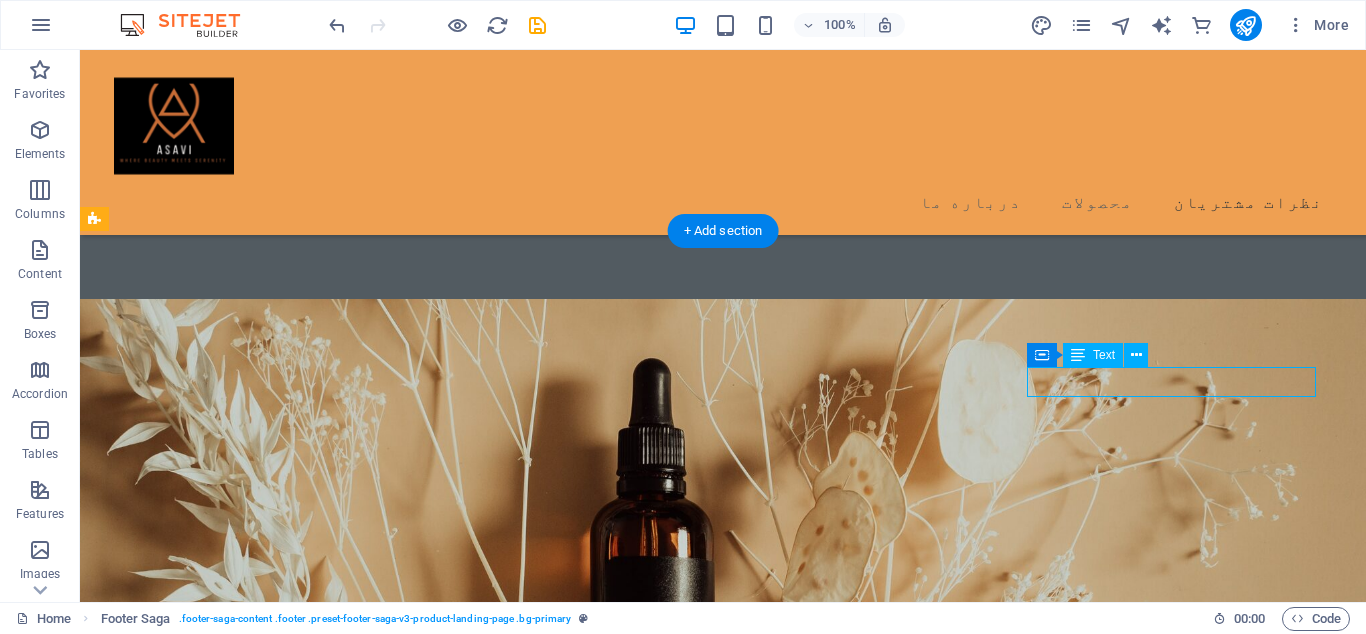 click on "شیراز خیابان ستارخان مجتمع تجاری هامون" at bounding box center (248, 8608) 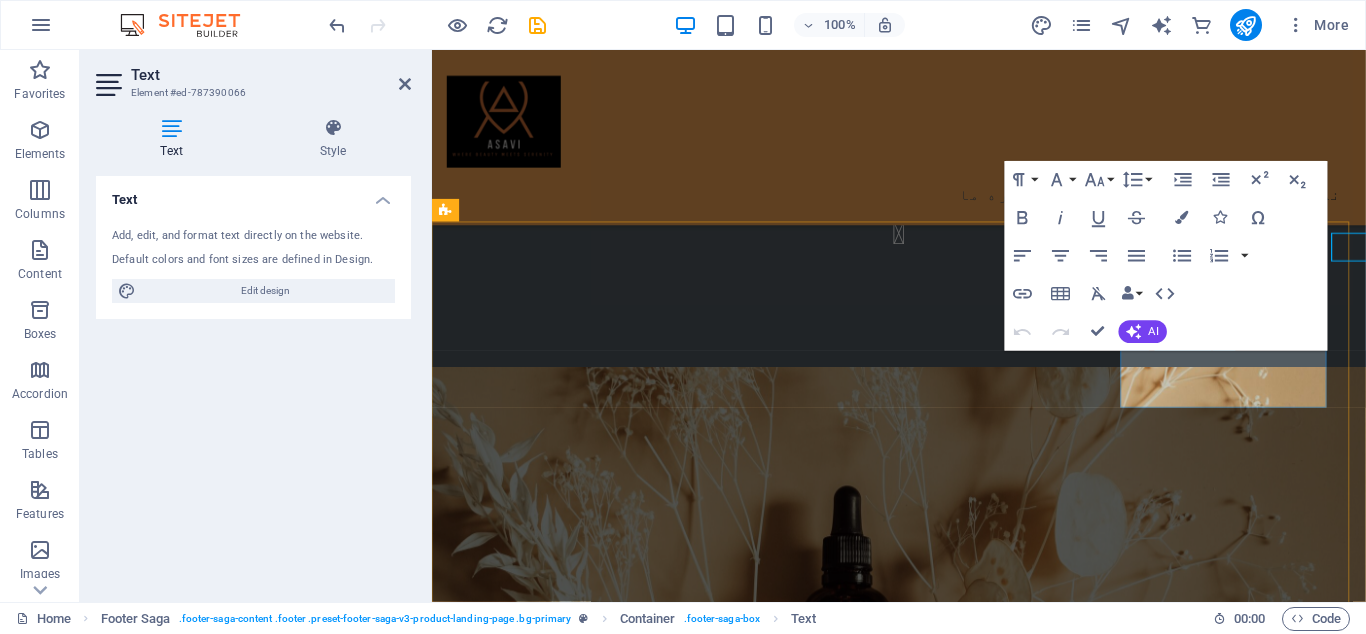 scroll, scrollTop: 4525, scrollLeft: 0, axis: vertical 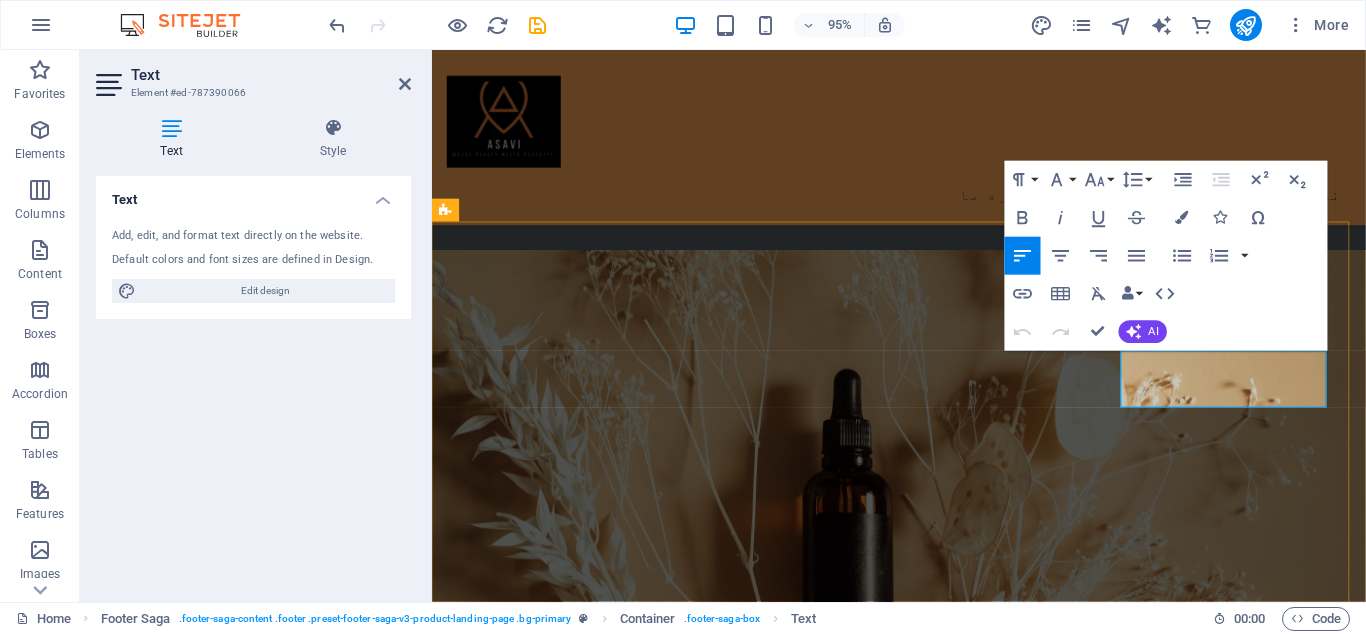 click on "شیراز خیابان ستارخان مجتمع تجاری هامون" at bounding box center [567, 7177] 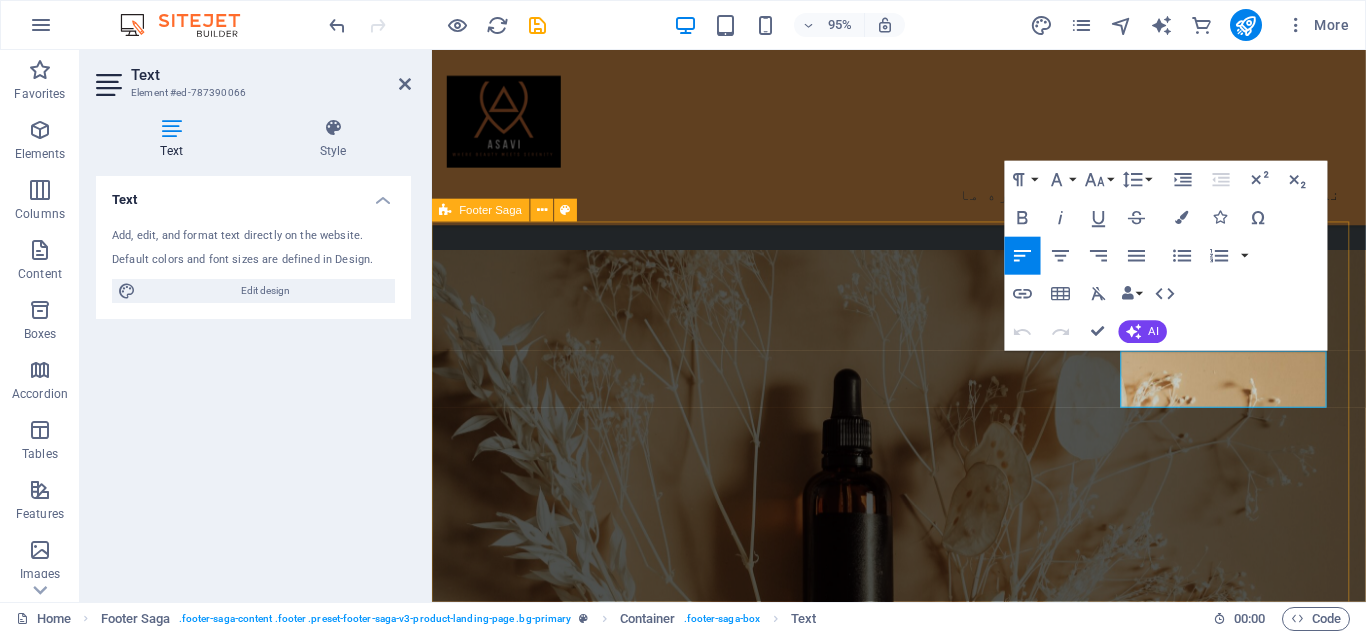 click on "Lorem ipsum dolor sit amet, consectetur adipiscing elit. Nunc vulputate libero et velit . Drop content here or  Add elements  Paste clipboard راه های ارتباطی ایمیل:  asavisale@gmail.com تلفن :  0123 - 456789 شیراز خیابان ستارخان مجتمع تجاری هامون   2022 Beauty. All rights reserved Legal Notice | Privacy Policy" at bounding box center [923, 7029] 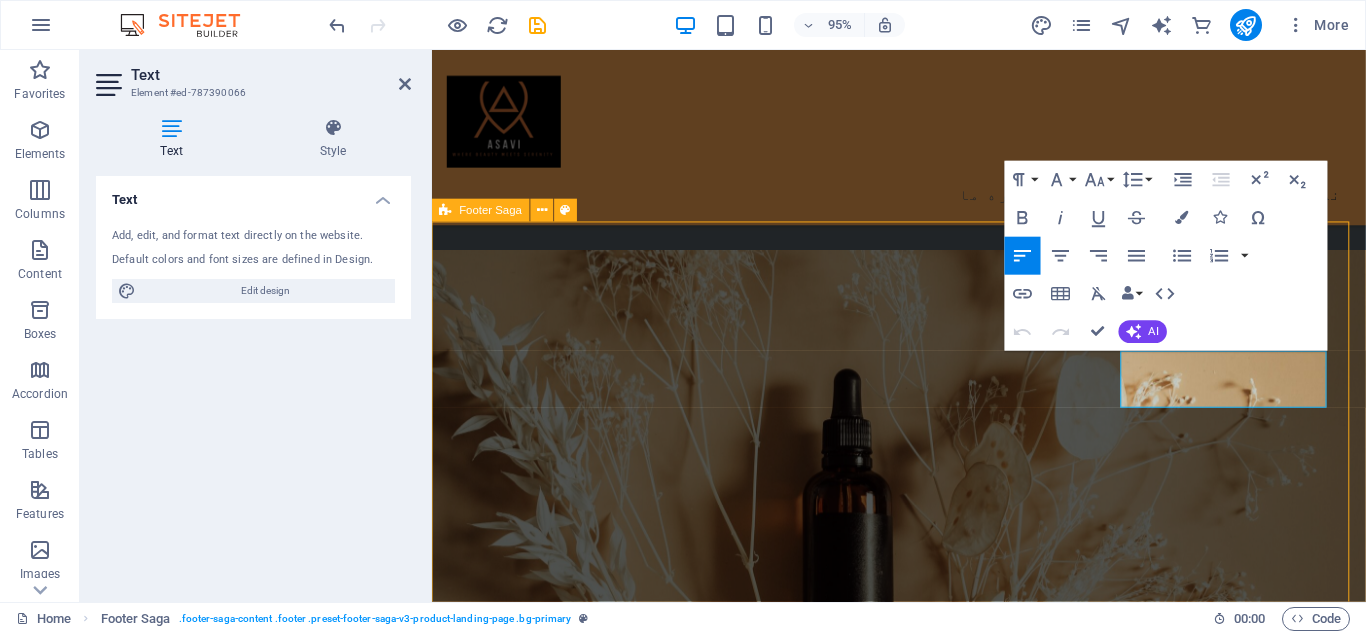 scroll, scrollTop: 4402, scrollLeft: 0, axis: vertical 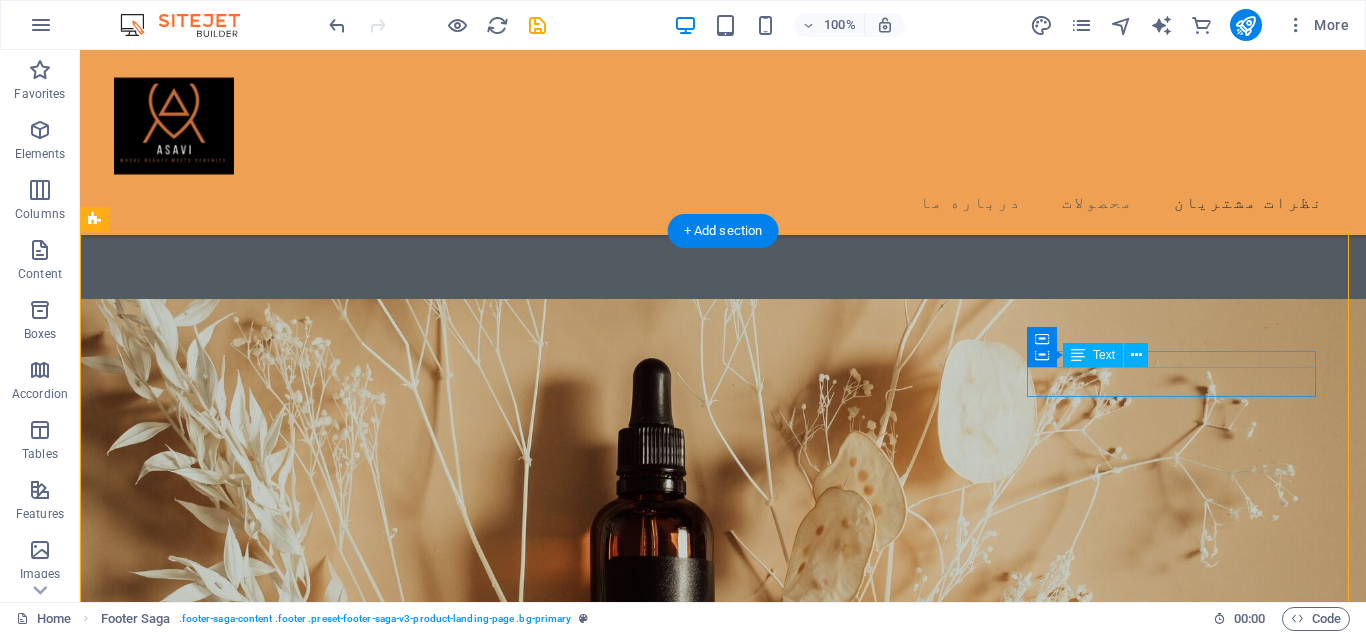 click on "شیراز خیابان ستارخان مجتمع تجاری هامون" at bounding box center [248, 8608] 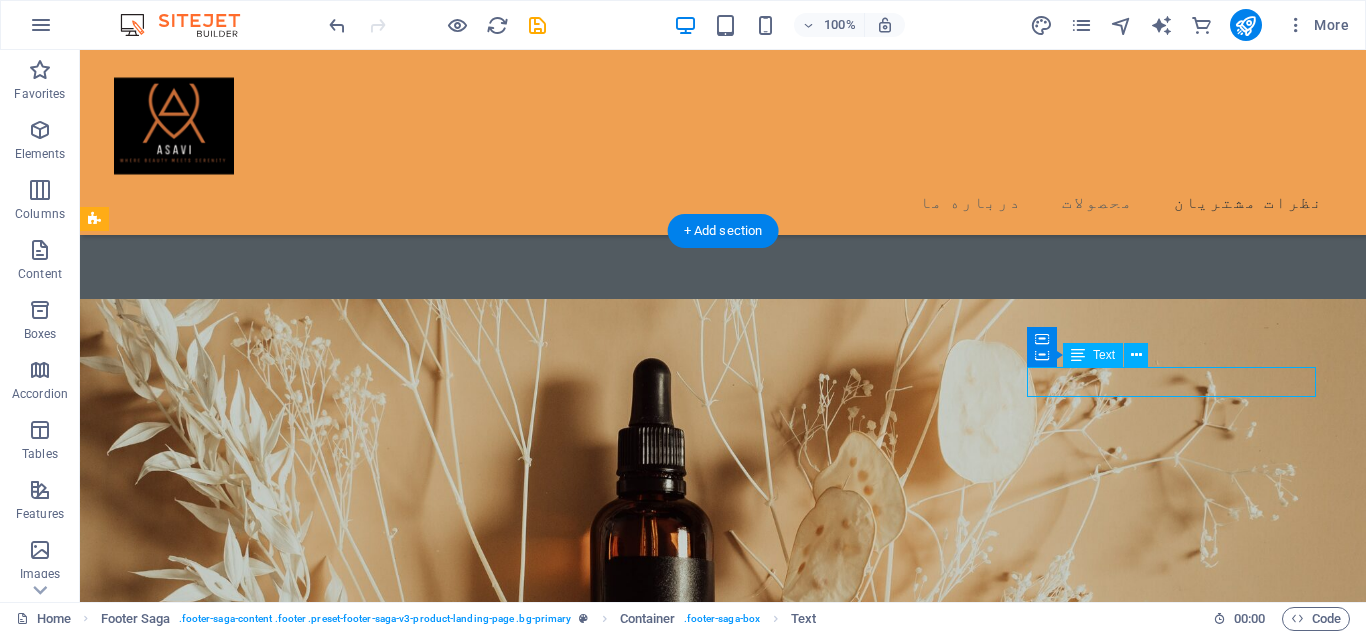 click on "شیراز خیابان ستارخان مجتمع تجاری هامون" at bounding box center [248, 8608] 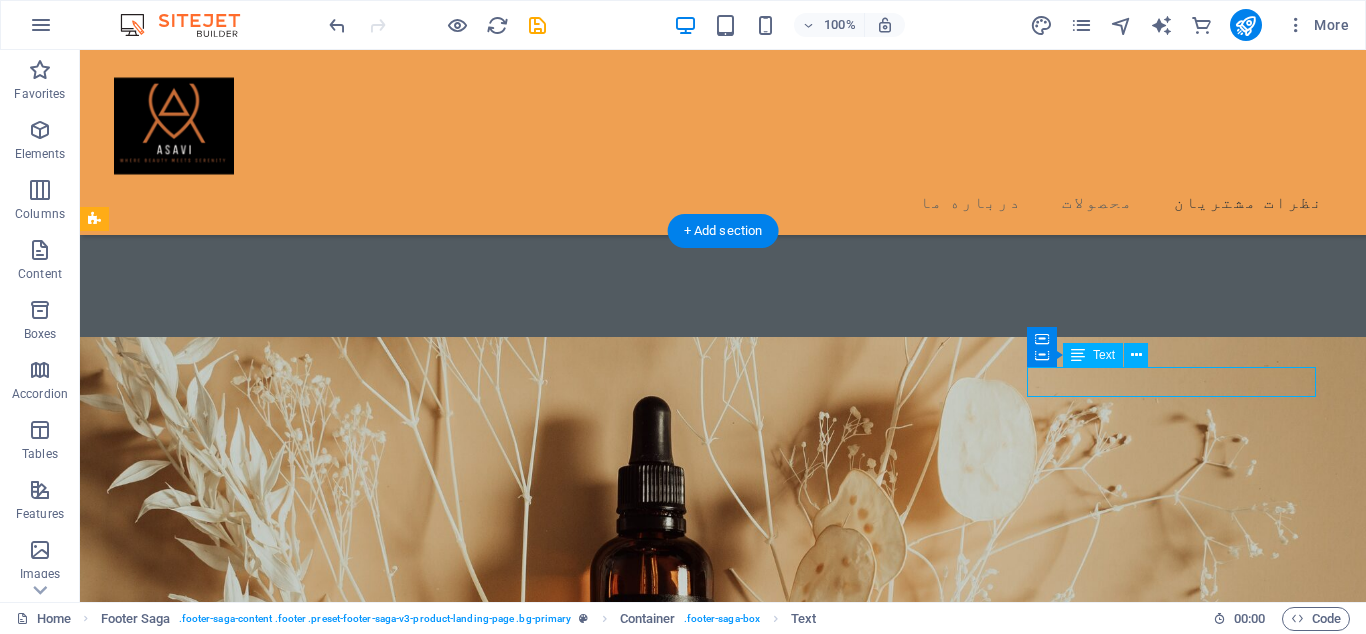 scroll, scrollTop: 4525, scrollLeft: 0, axis: vertical 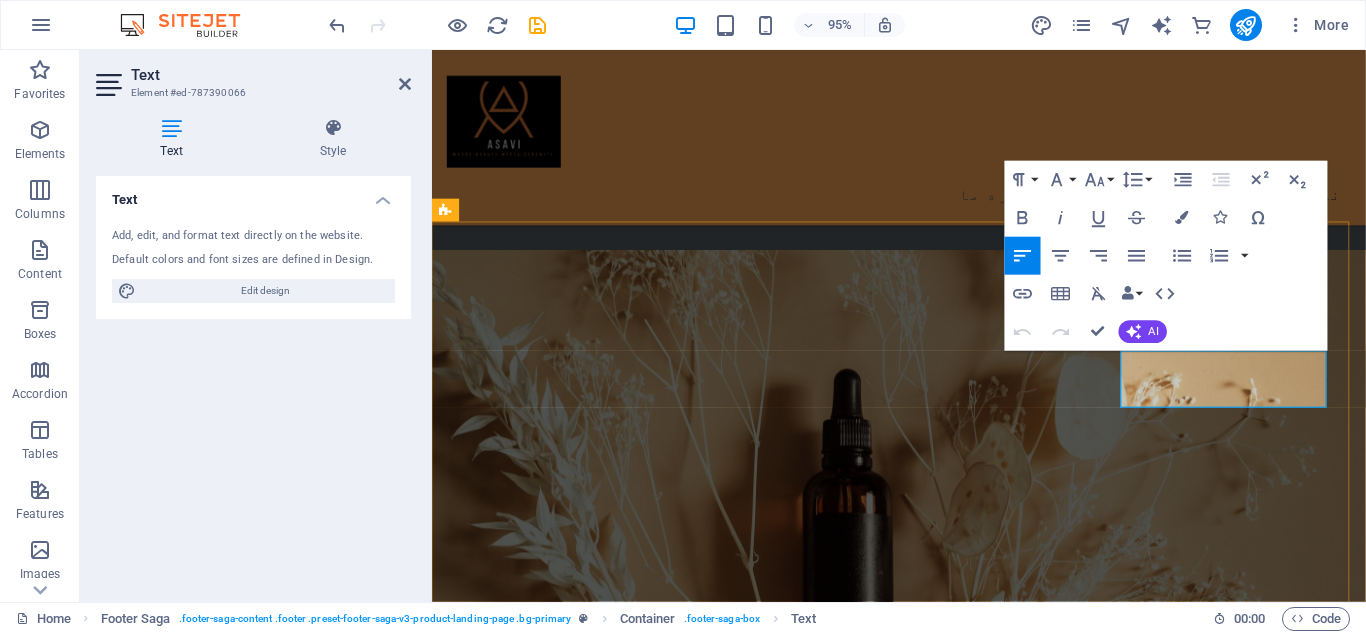 click on "شیراز خیابان ستارخان مجتمع تجاری هامون" at bounding box center [567, 7177] 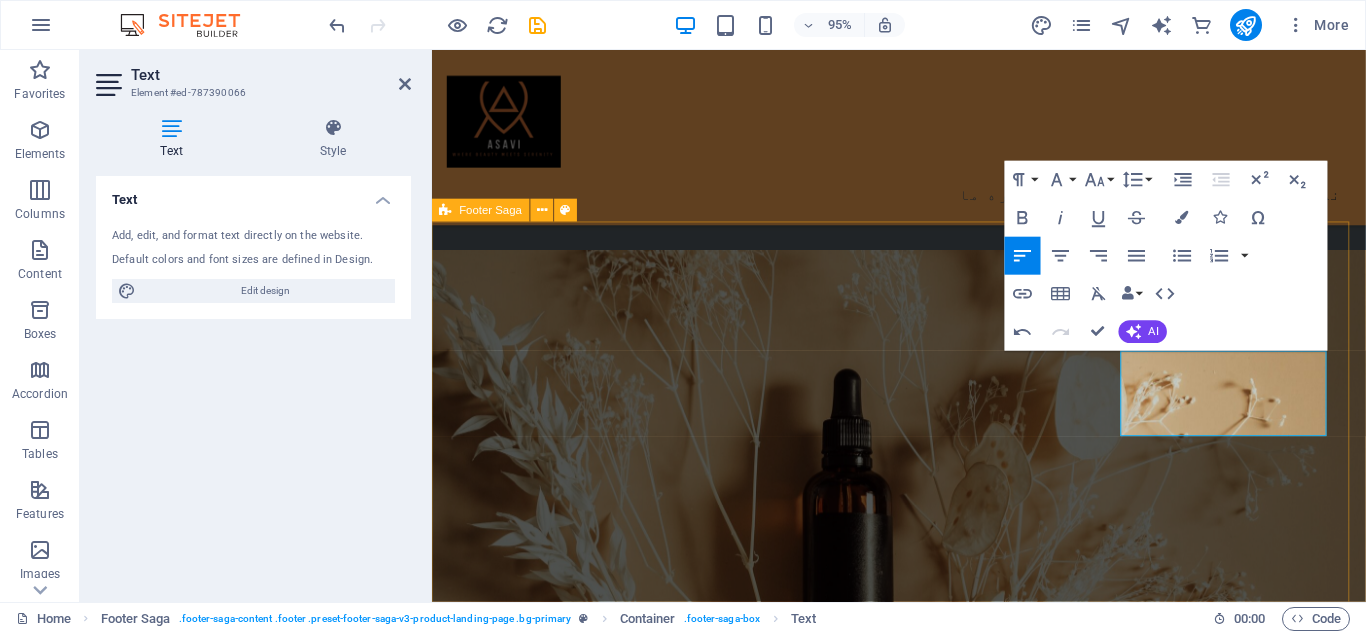 click on "Lorem ipsum dolor sit amet, consectetur adipiscing elit. Nunc vulputate libero et velit . Drop content here or  Add elements  Paste clipboard راه های ارتباطی ایمیل:  asavisale@gmail.com تلفن :  0123 - 456789 آدرس:  شیراز خیابان ستارخان مجتمع تجاری هامون   2022 Beauty. All rights reserved Legal Notice | Privacy Policy" at bounding box center (923, 7044) 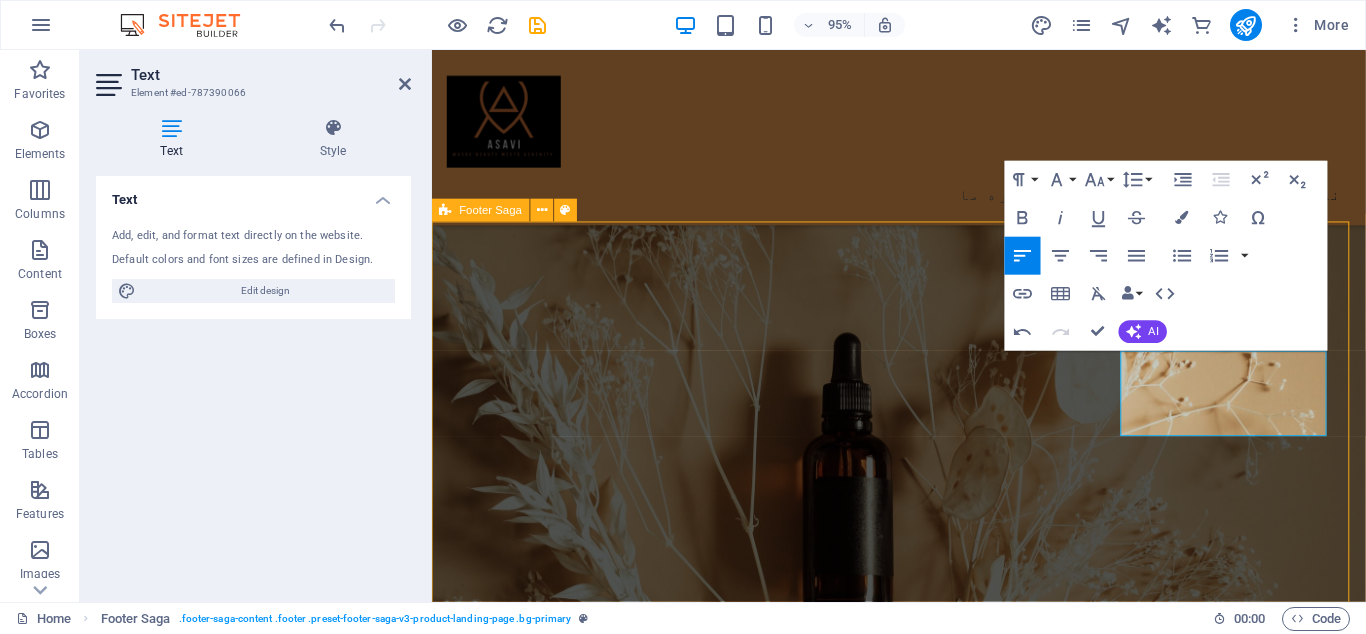 scroll, scrollTop: 4402, scrollLeft: 0, axis: vertical 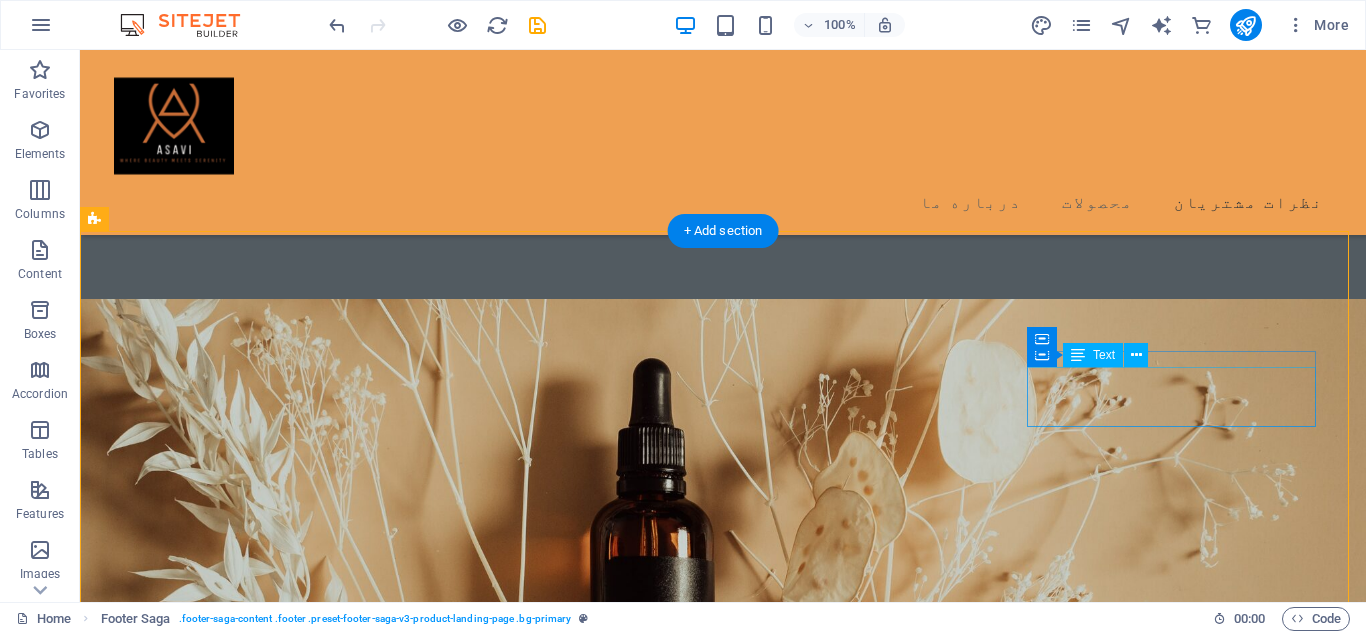click on "آدرس:  شیراز خیابان ستارخان مجتمع تجاری هامون" at bounding box center [248, 8623] 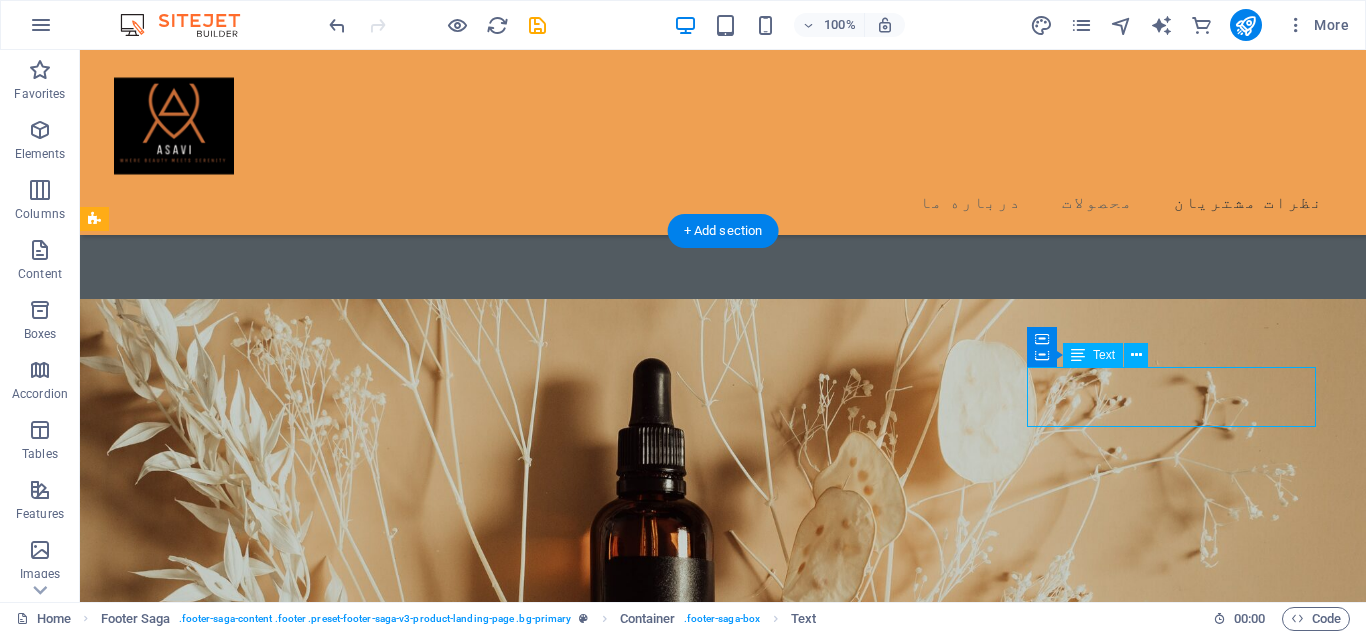 click on "آدرس:  شیراز خیابان ستارخان مجتمع تجاری هامون" at bounding box center [248, 8623] 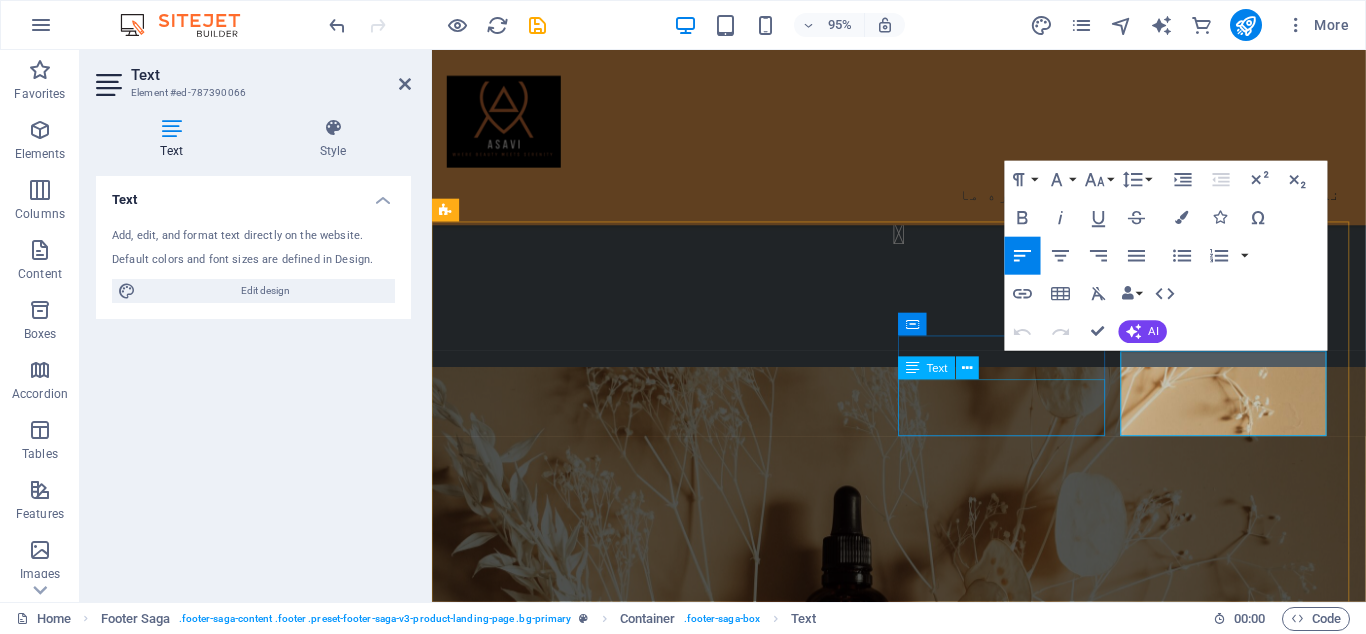 scroll, scrollTop: 4525, scrollLeft: 0, axis: vertical 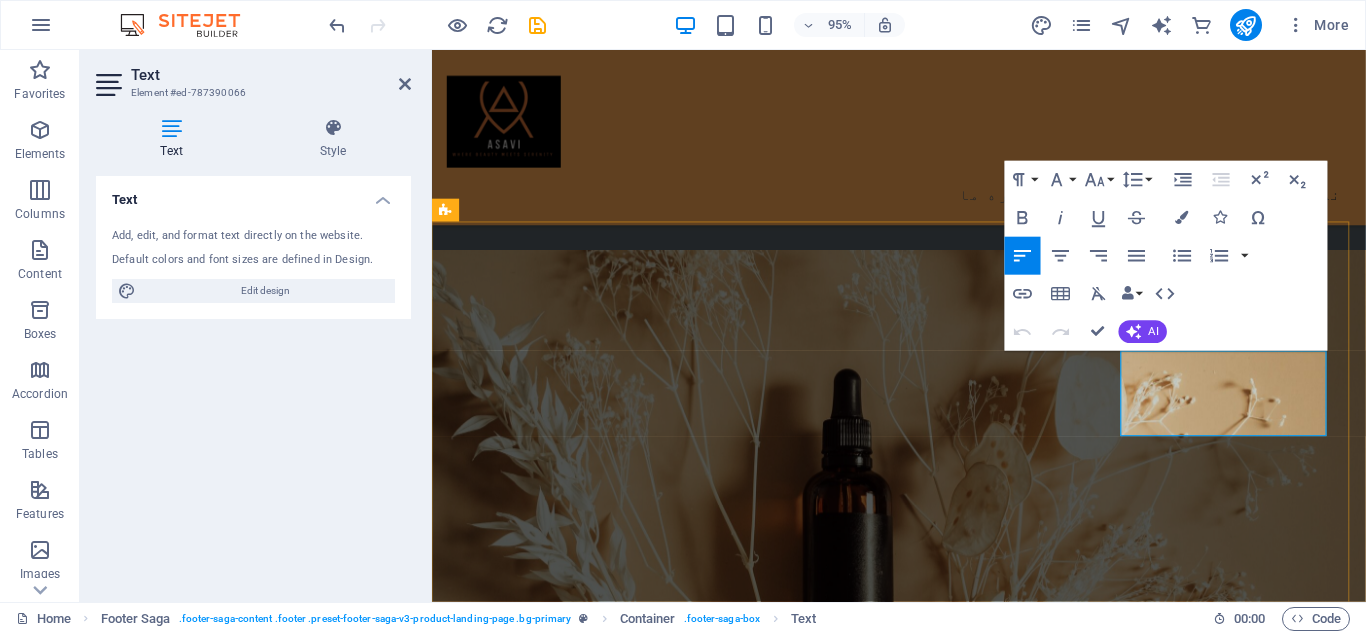click on "شیراز خیابان ستارخان مجتمع تجاری هامون" at bounding box center [567, 7207] 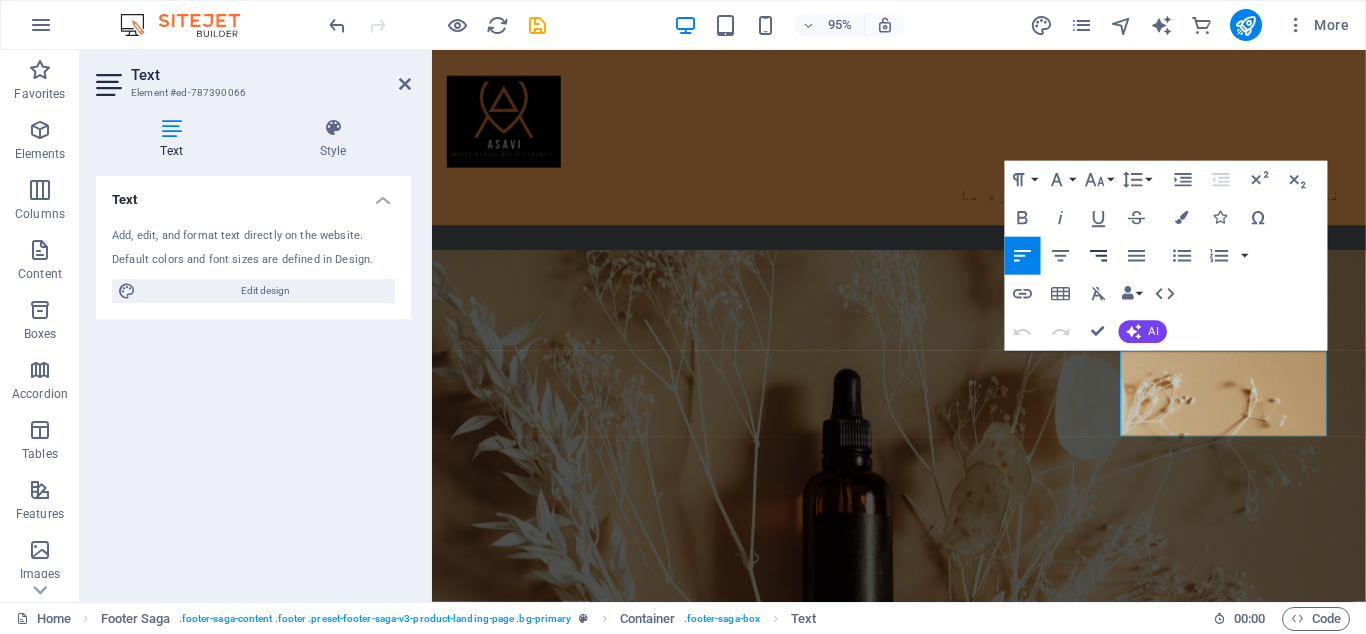 click 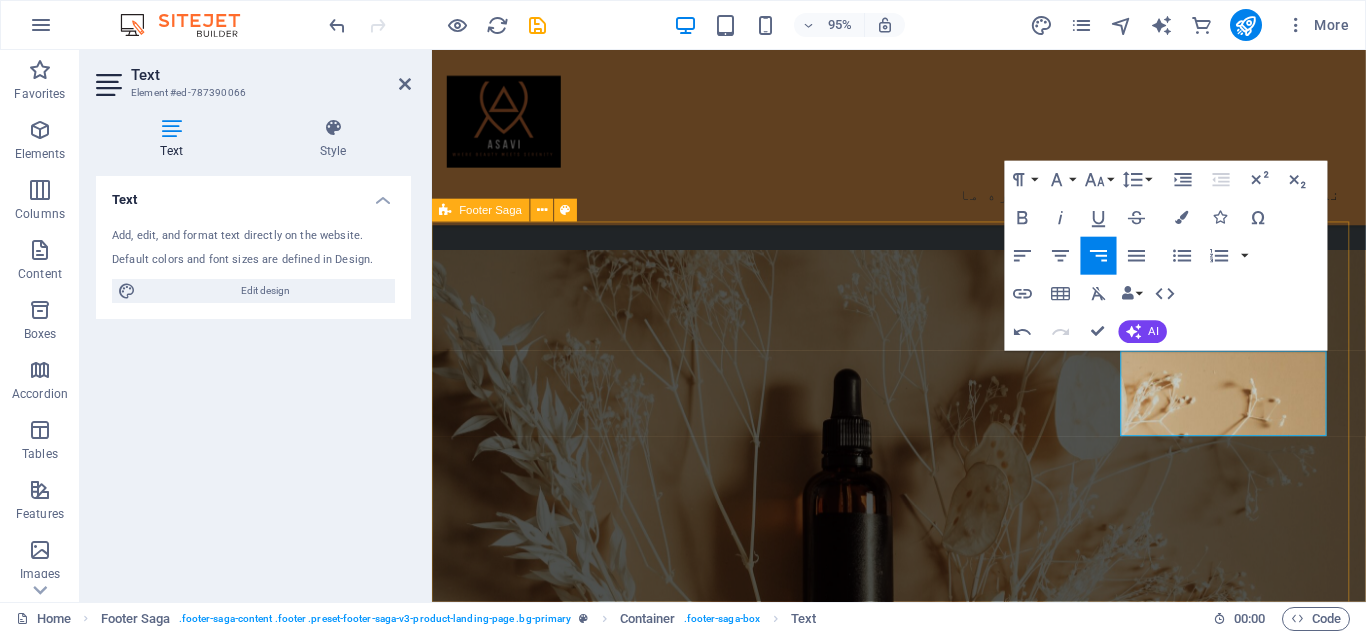 click on "Lorem ipsum dolor sit amet, consectetur adipiscing elit. Nunc vulputate libero et velit . Drop content here or  Add elements  Paste clipboard راه های ارتباطی ایمیل:  asavisale@gmail.com تلفن :  0123 - 456789 آدرس:  شیراز خیابان ستارخان مجتمع تجاری هامون   2022 Beauty. All rights reserved Legal Notice | Privacy Policy" at bounding box center [923, 7044] 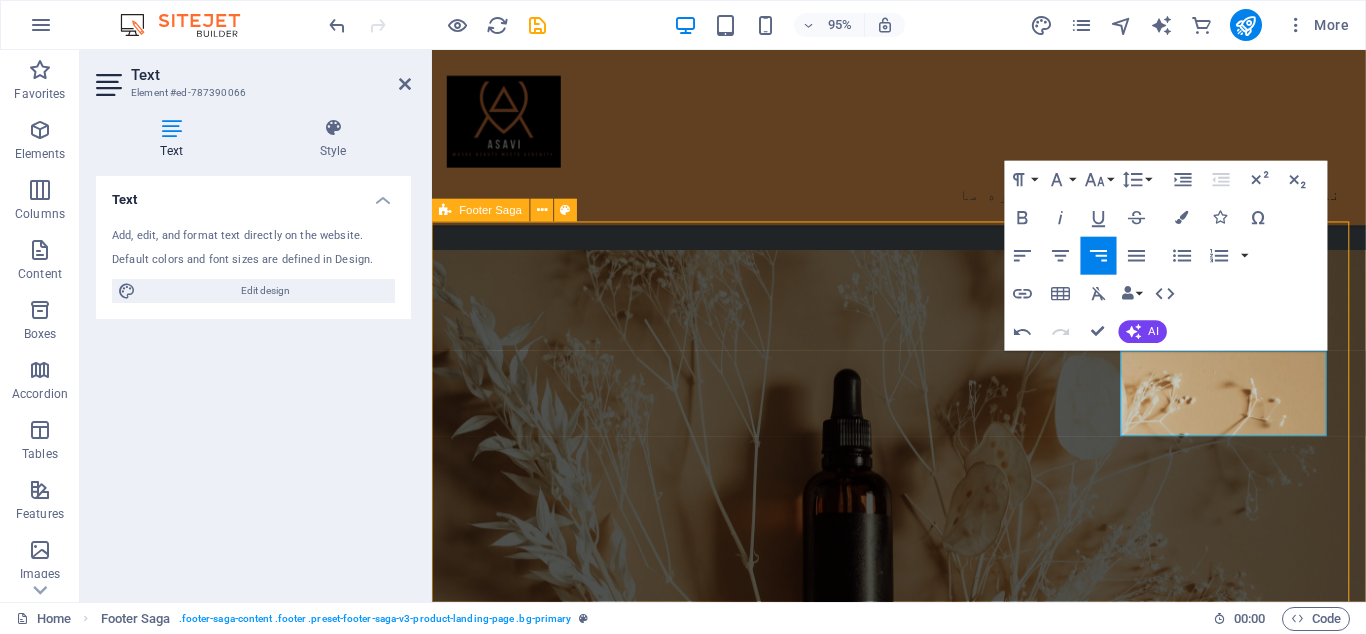 scroll, scrollTop: 4402, scrollLeft: 0, axis: vertical 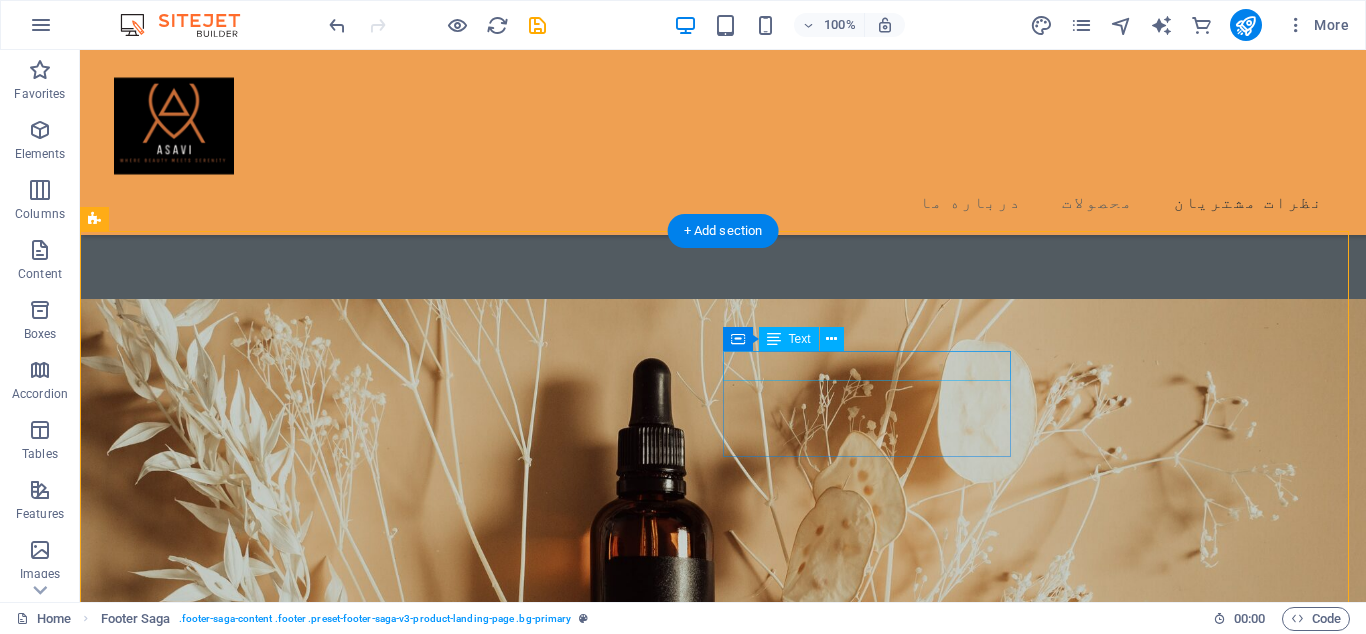 click on "راه های ارتباطی" at bounding box center (248, 8463) 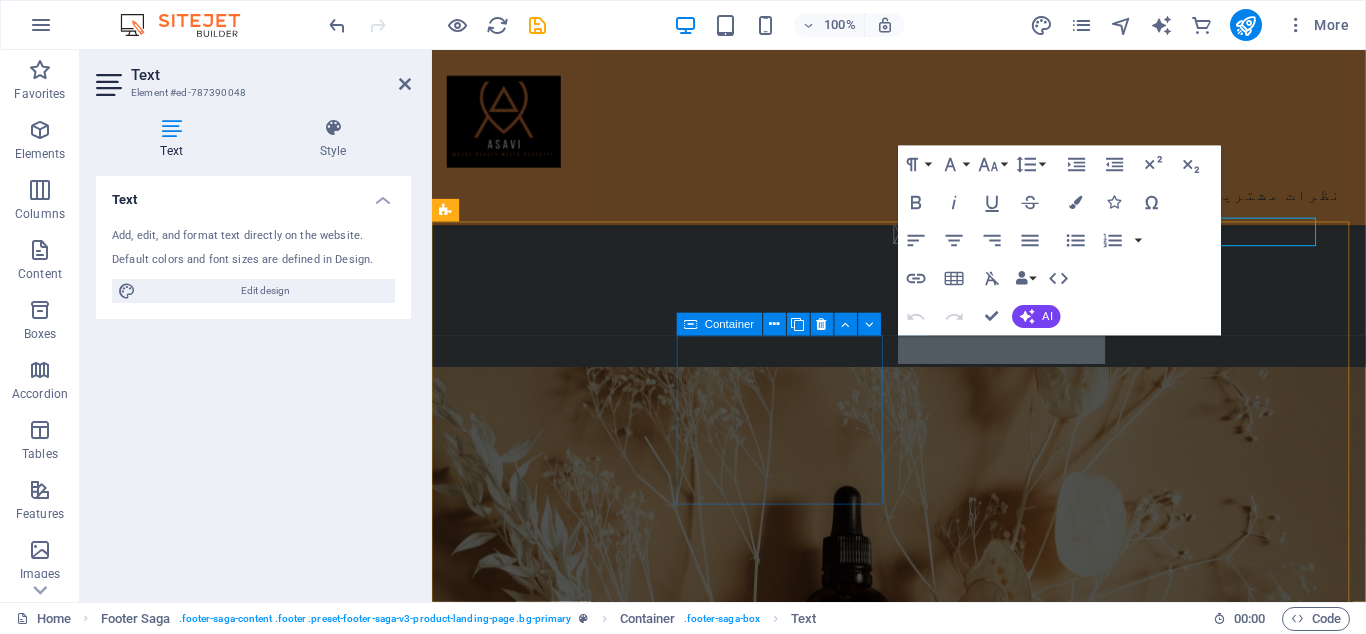 scroll, scrollTop: 4525, scrollLeft: 0, axis: vertical 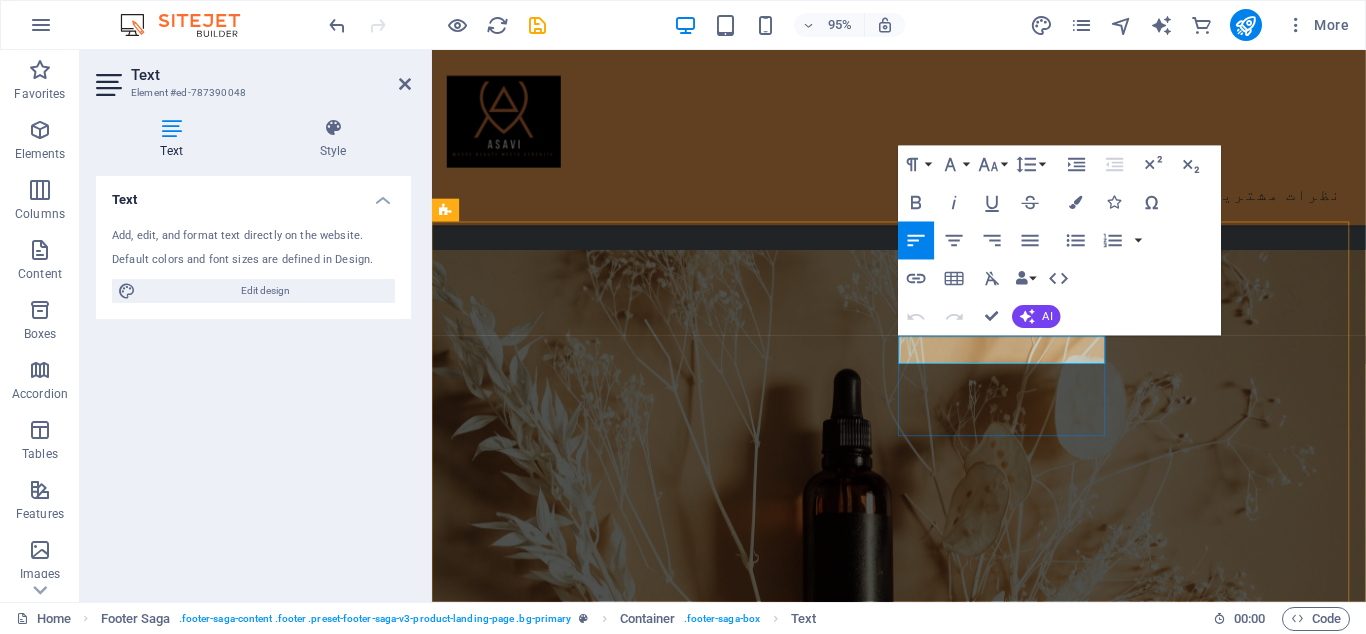 click on "راه های ارتباطی" at bounding box center (567, 6987) 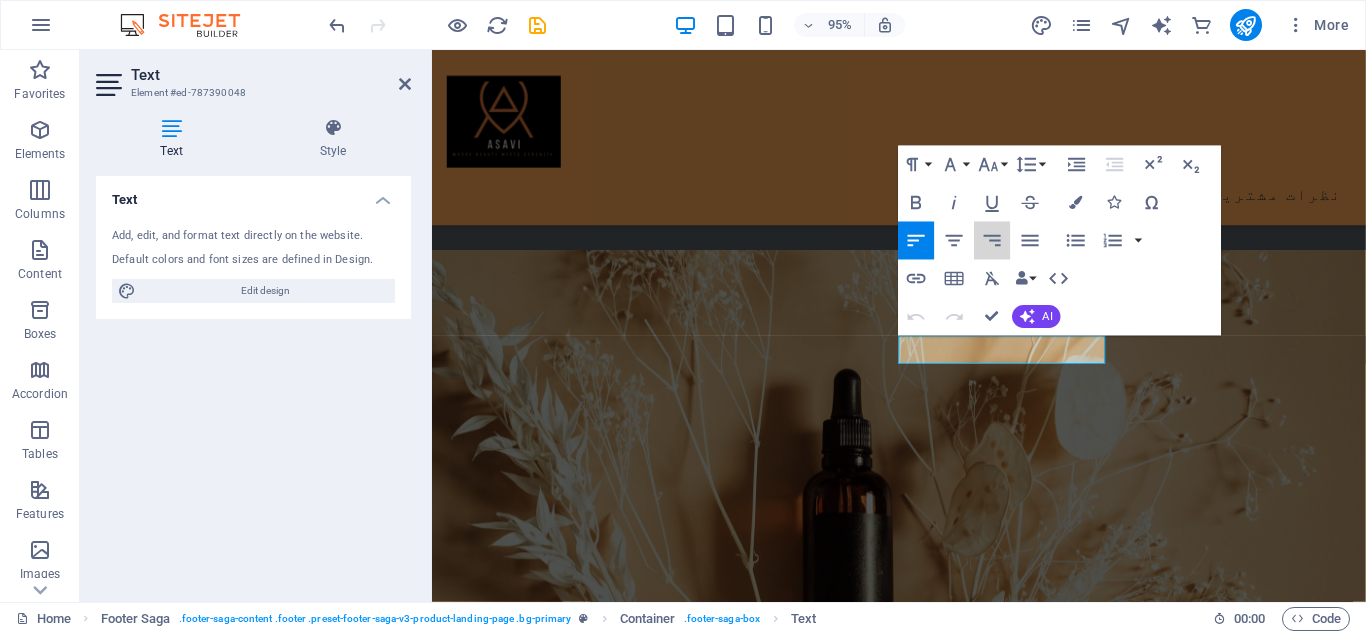 drag, startPoint x: 989, startPoint y: 237, endPoint x: 1014, endPoint y: 324, distance: 90.52071 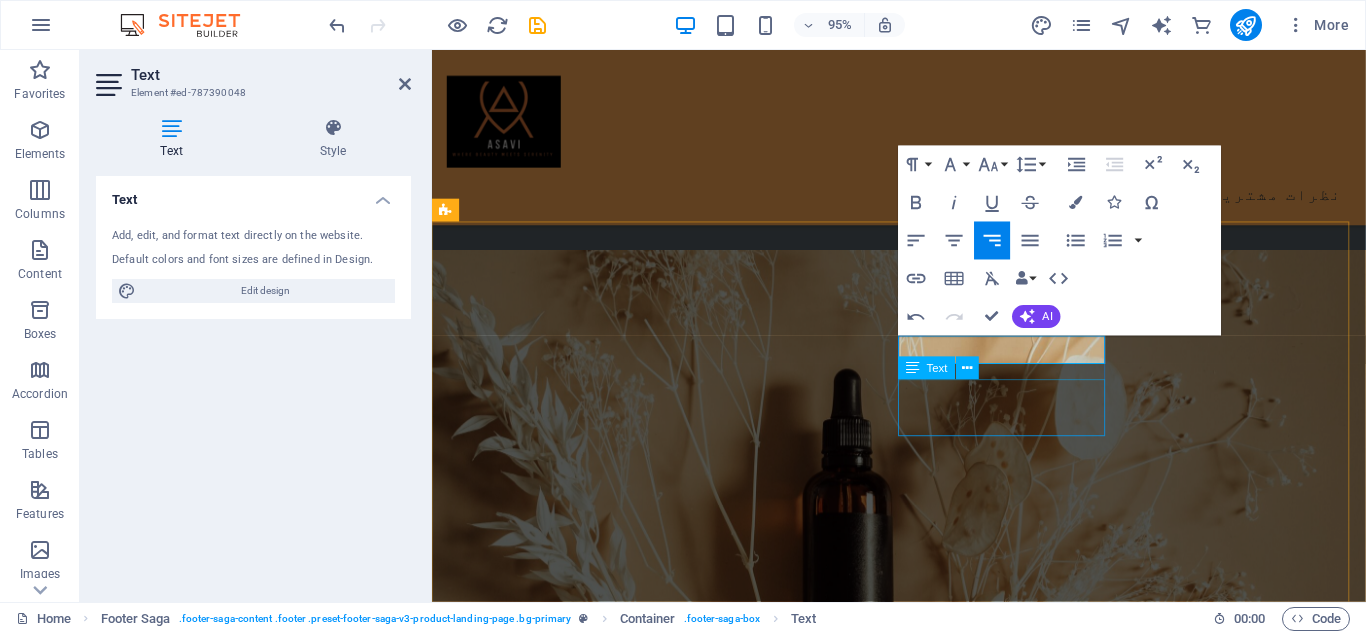 click on "ایمیل:  asavisale@gmail.com تلفن :  0123 - 456789" at bounding box center (567, 7063) 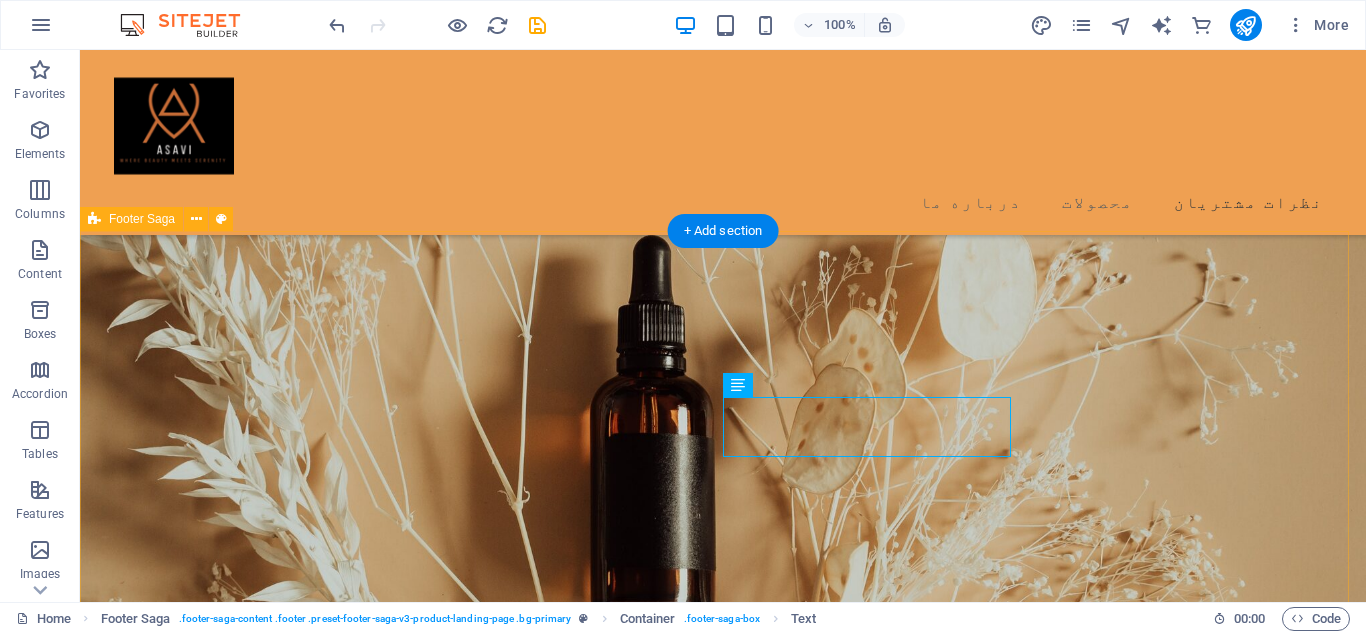 scroll, scrollTop: 4402, scrollLeft: 0, axis: vertical 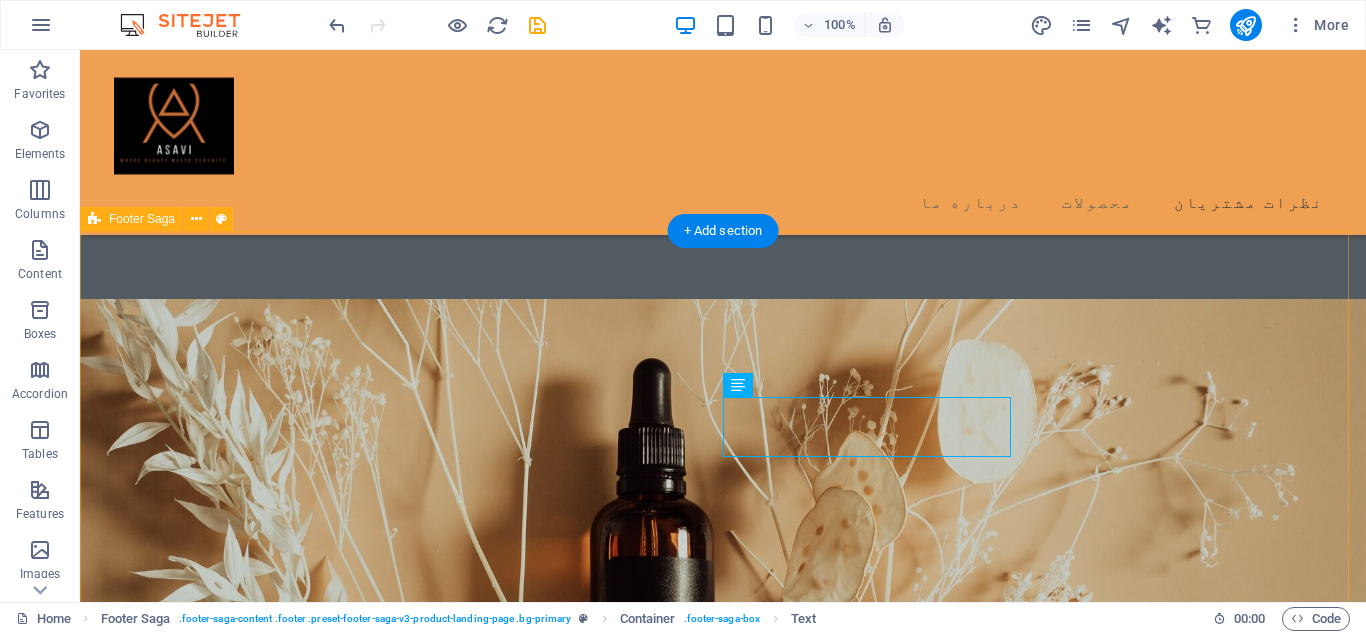 click on "Lorem ipsum dolor sit amet, consectetur adipiscing elit. Nunc vulputate libero et velit . Drop content here or  Add elements  Paste clipboard راه های ارتباطی ایمیل:  asavisale@gmail.com تلفن :  0123 - 456789 آدرس:  شیراز خیابان ستارخان مجتمع تجاری هامون   2022 Beauty. All rights reserved Legal Notice | Privacy Policy" at bounding box center [723, 8523] 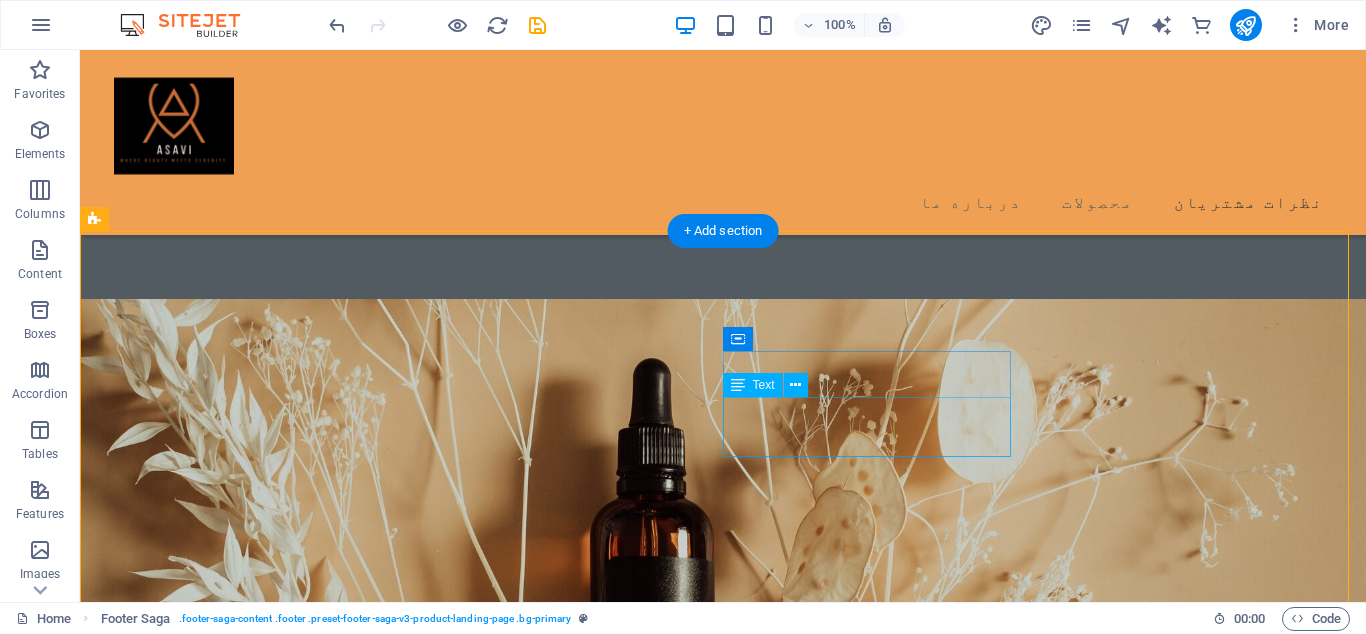 click on "ایمیل:  asavisale@gmail.com تلفن :  0123 - 456789" at bounding box center [248, 8524] 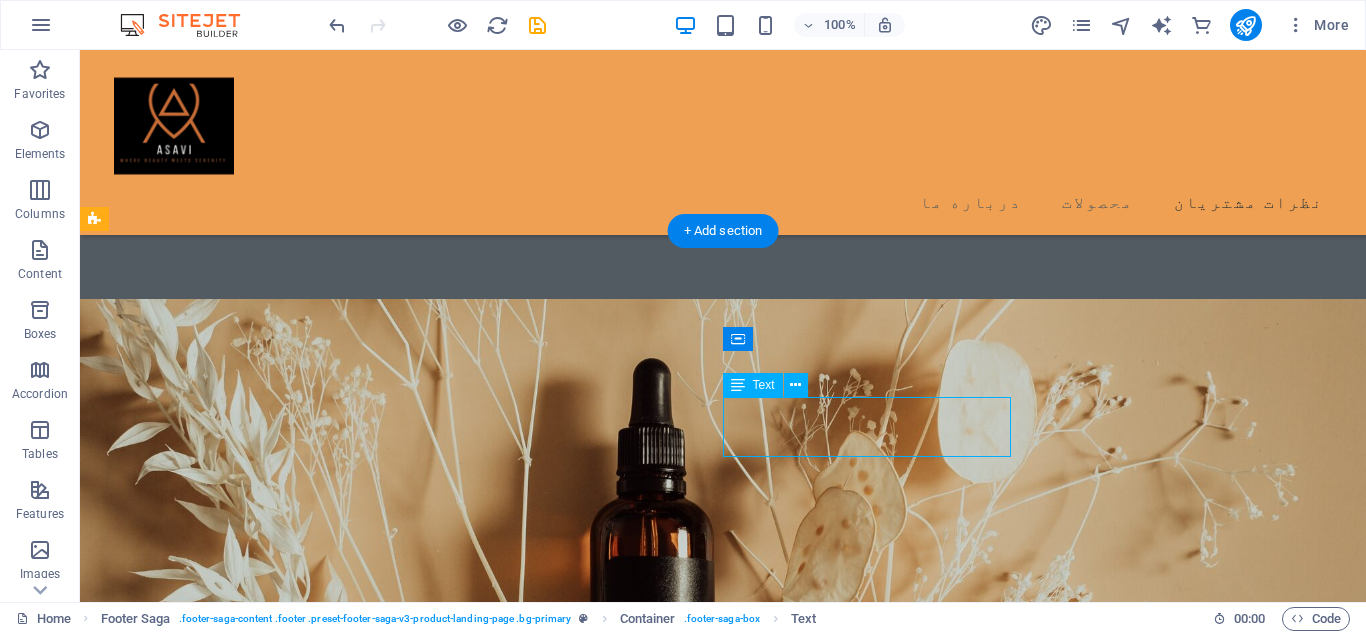 click on "ایمیل:  asavisale@gmail.com تلفن :  0123 - 456789" at bounding box center (248, 8524) 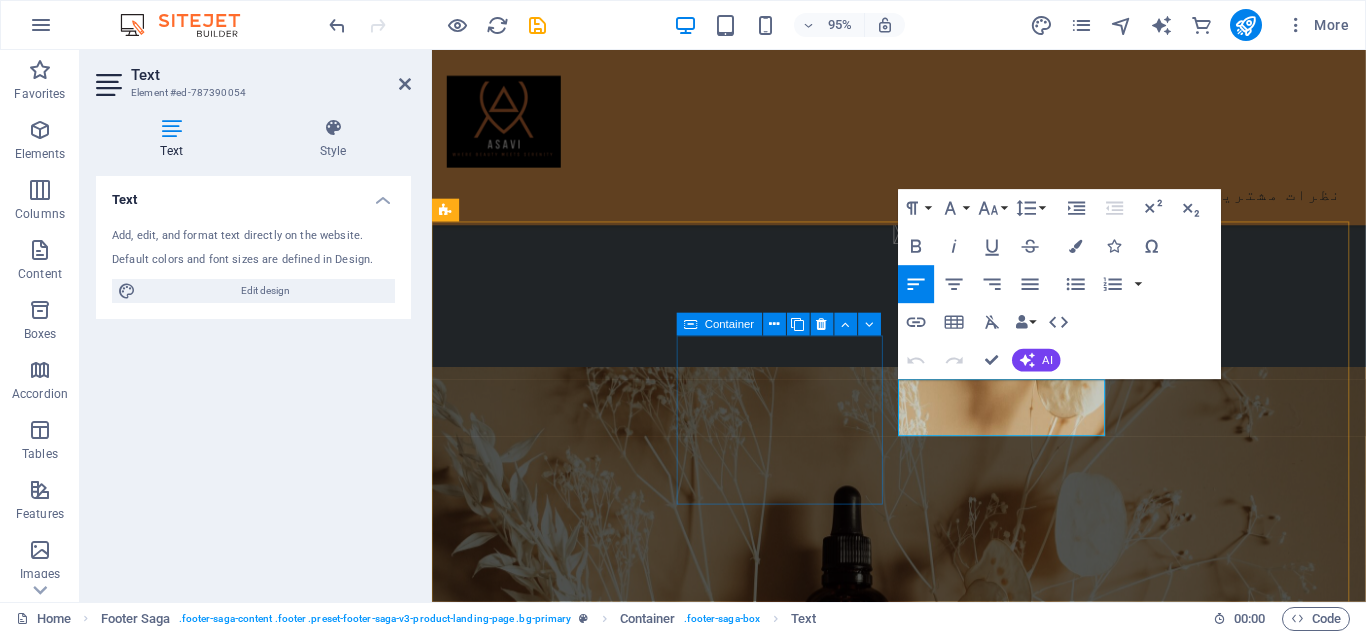 scroll, scrollTop: 4525, scrollLeft: 0, axis: vertical 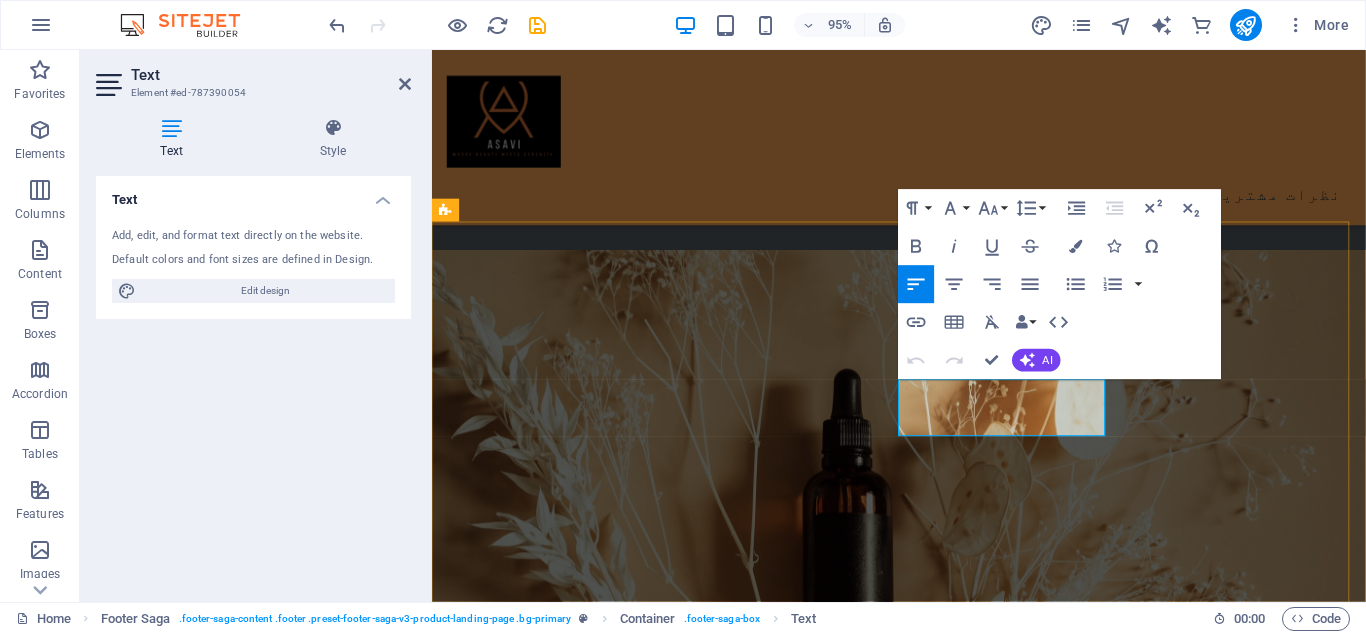 click on "[EMAIL_ADDRESS][DOMAIN_NAME]" 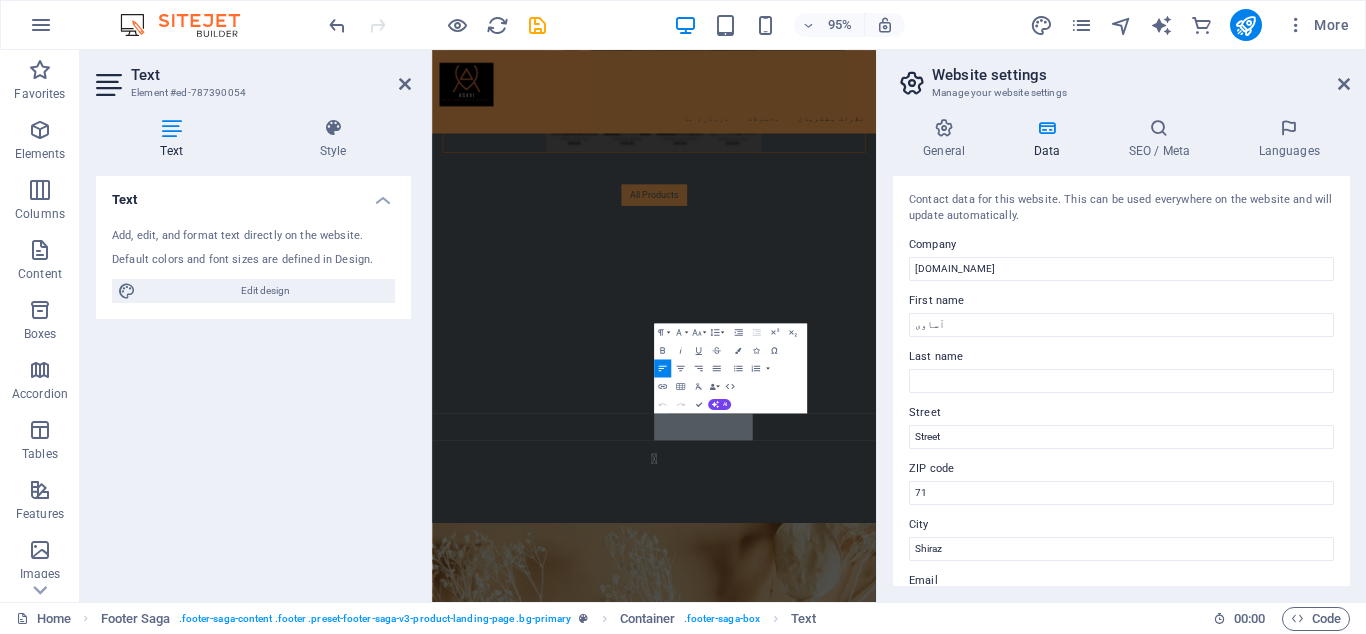 scroll, scrollTop: 5035, scrollLeft: 0, axis: vertical 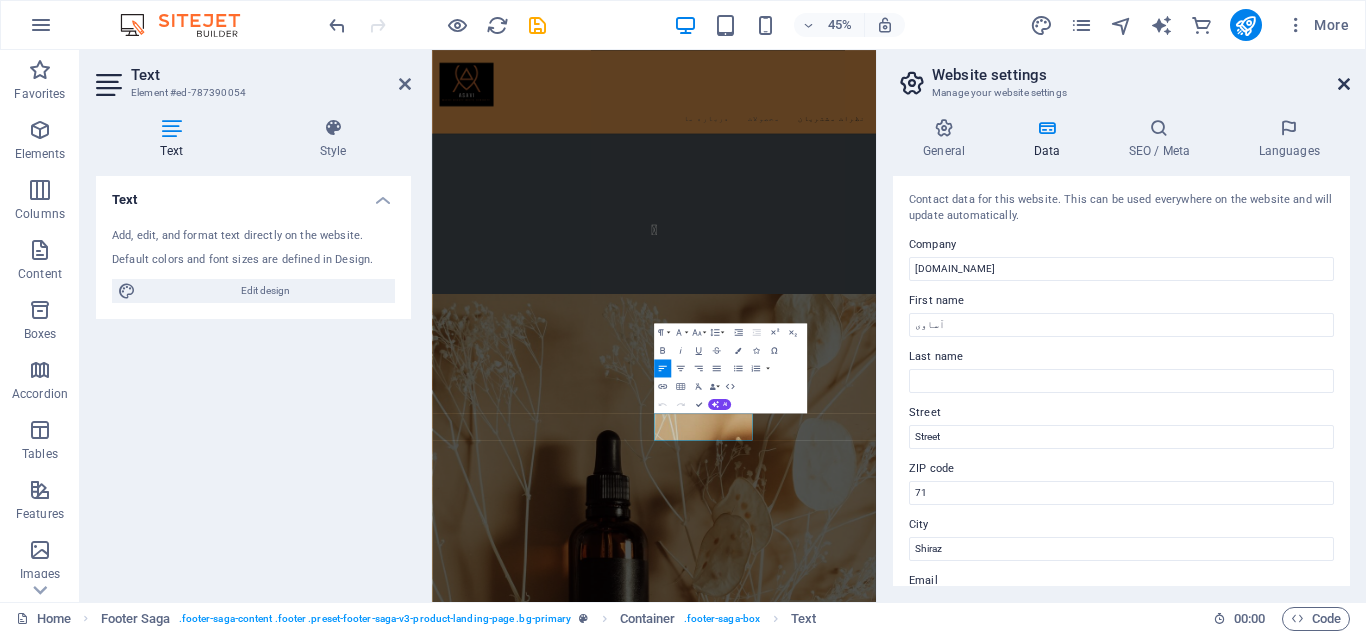 click at bounding box center (1344, 84) 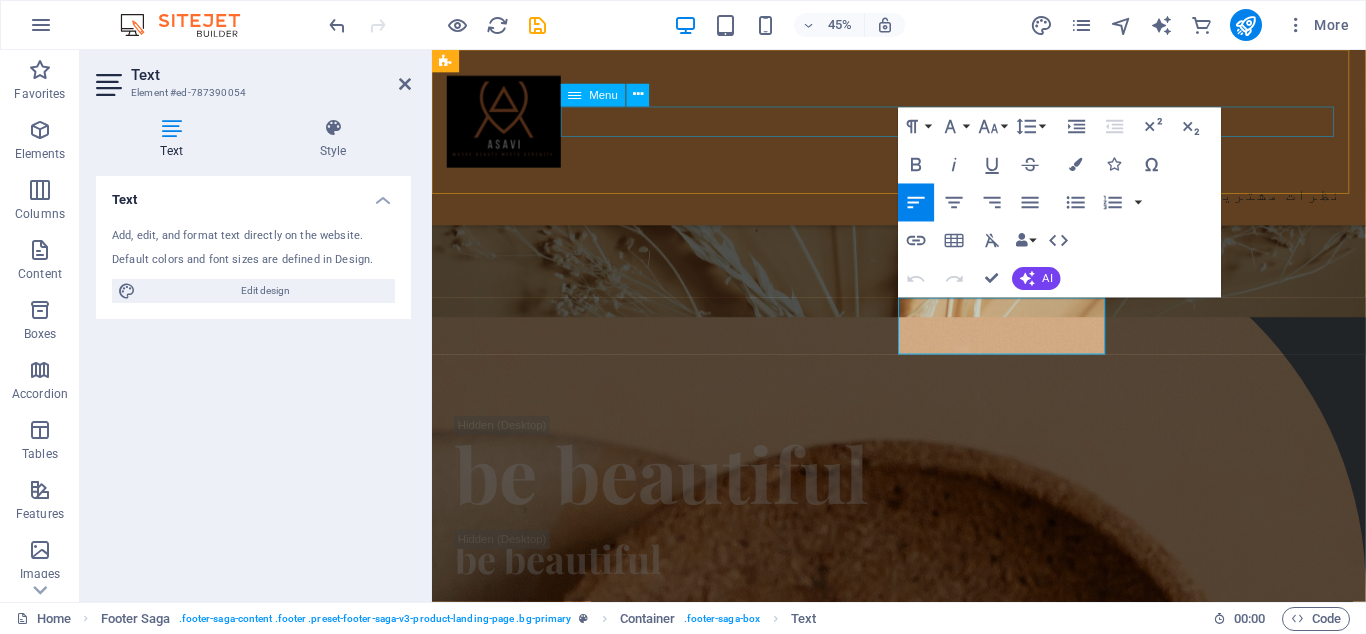 scroll, scrollTop: 4611, scrollLeft: 0, axis: vertical 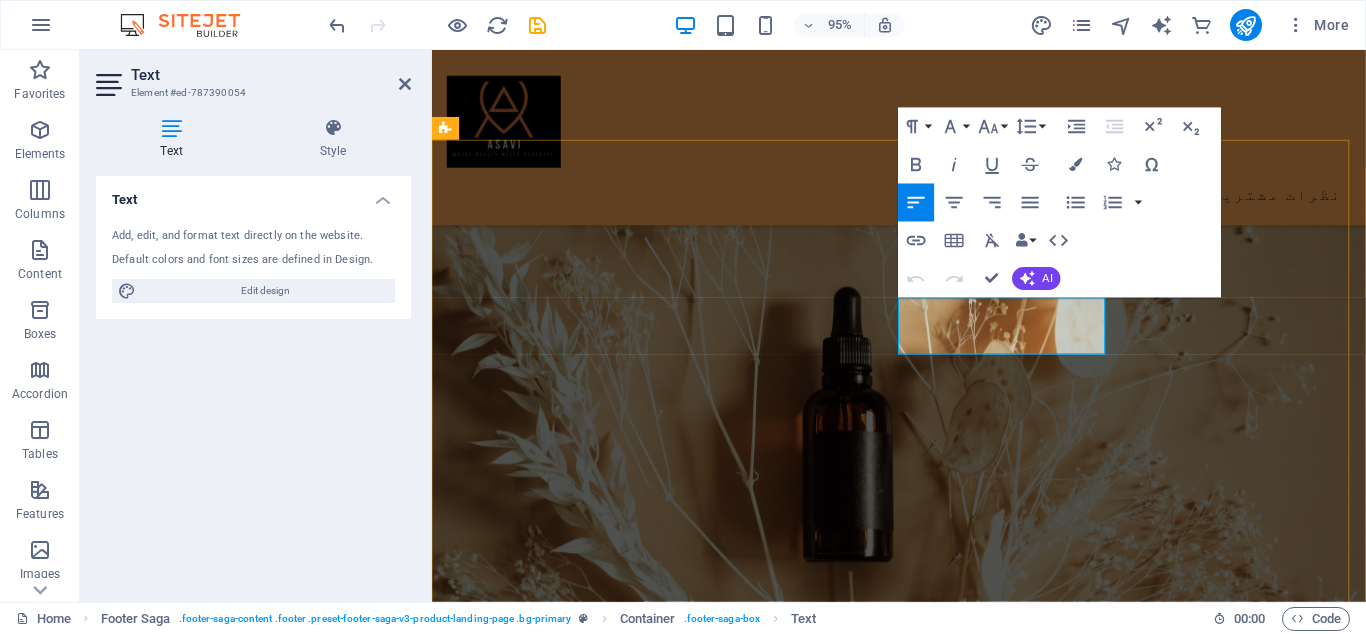 click on "[EMAIL_ADDRESS][DOMAIN_NAME]" 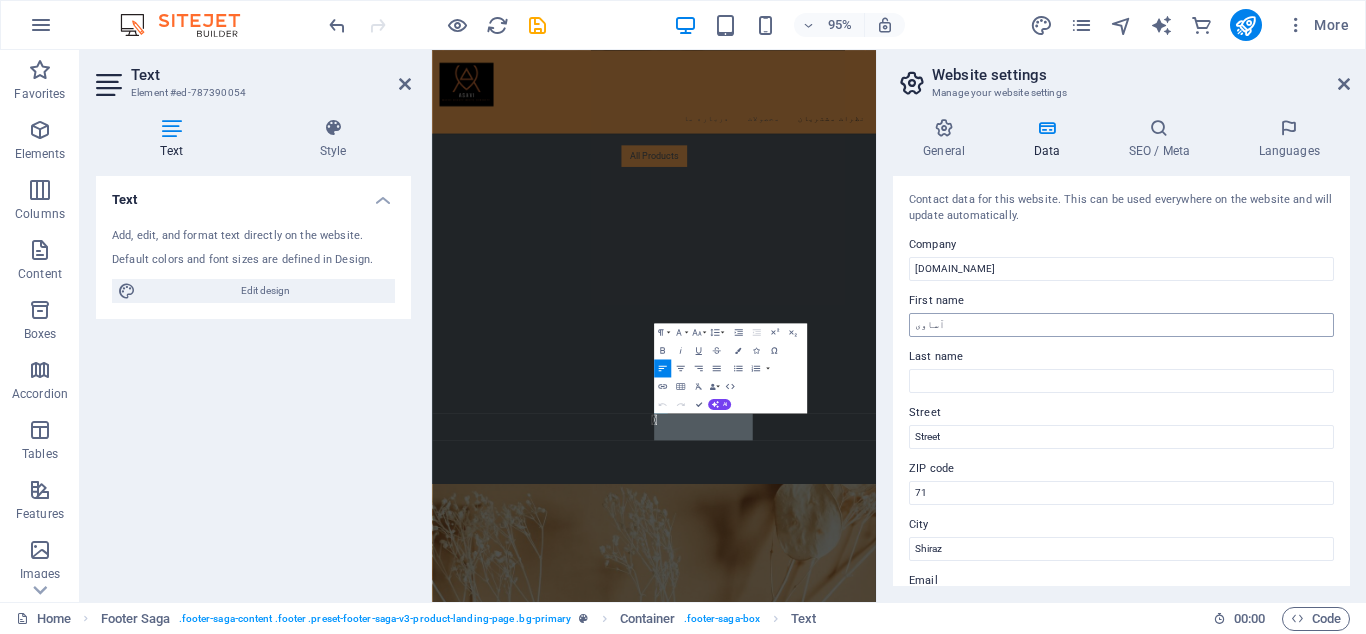 scroll, scrollTop: 5035, scrollLeft: 0, axis: vertical 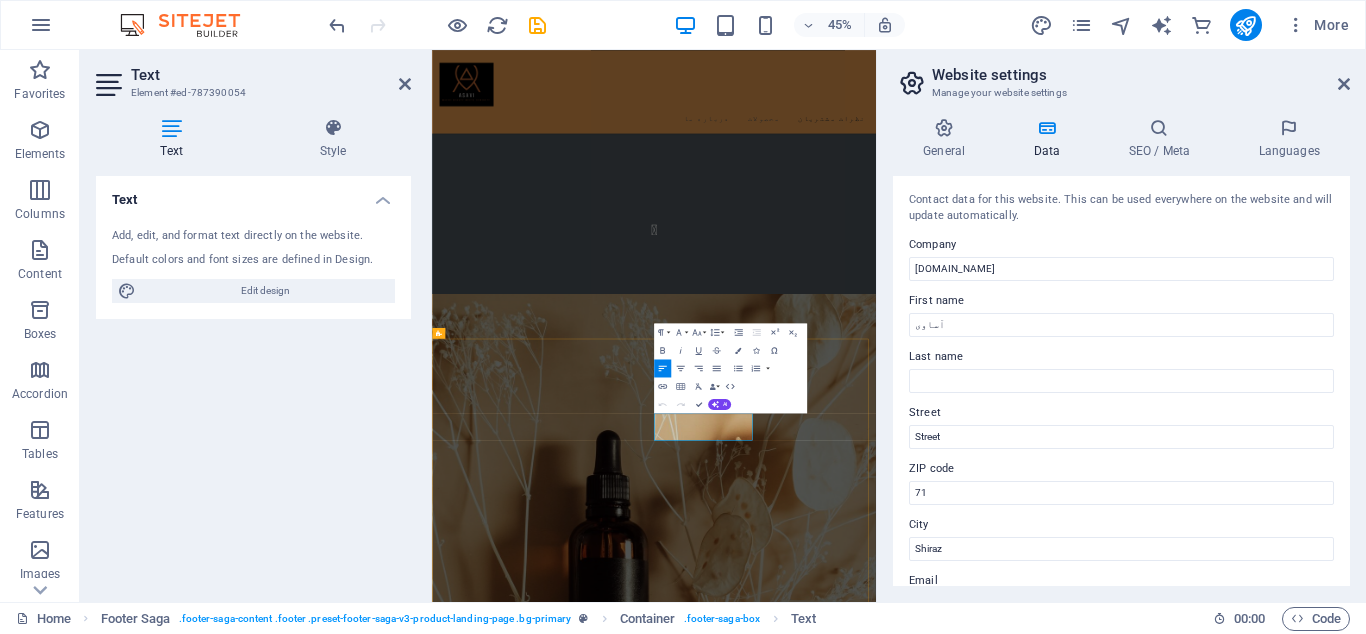click on "0123 - 456789" at bounding box center (583, 7831) 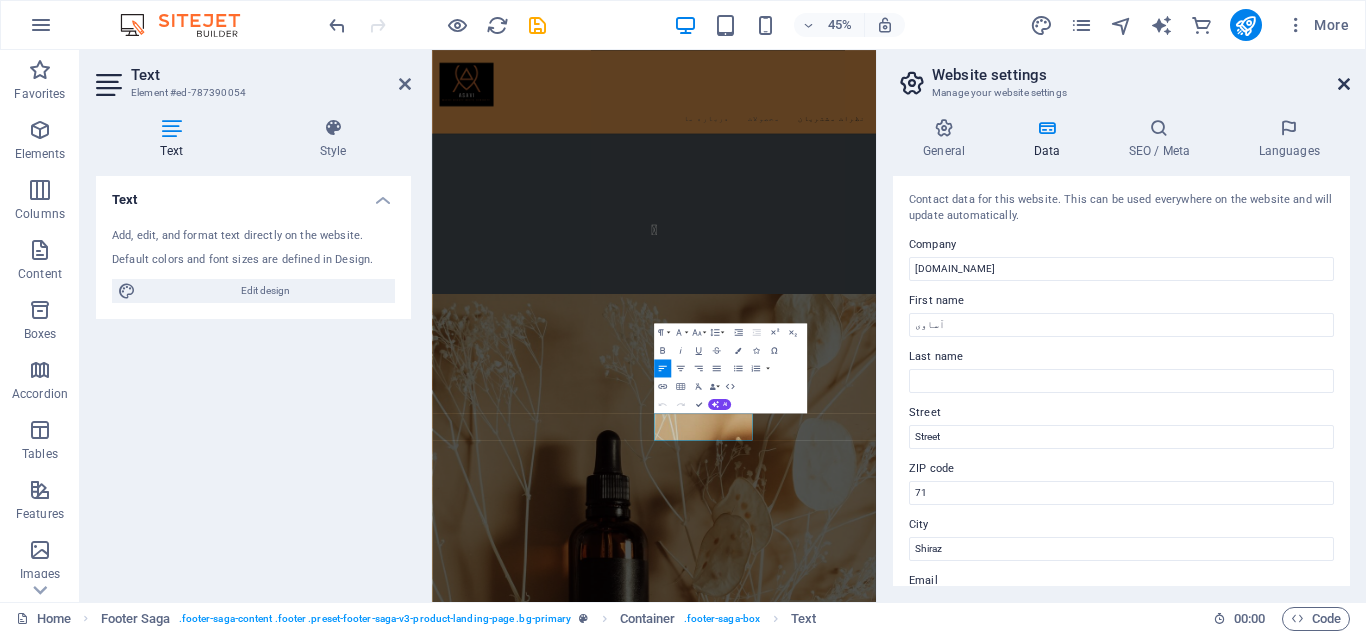 click on "Website settings Manage your website settings" at bounding box center [1123, 76] 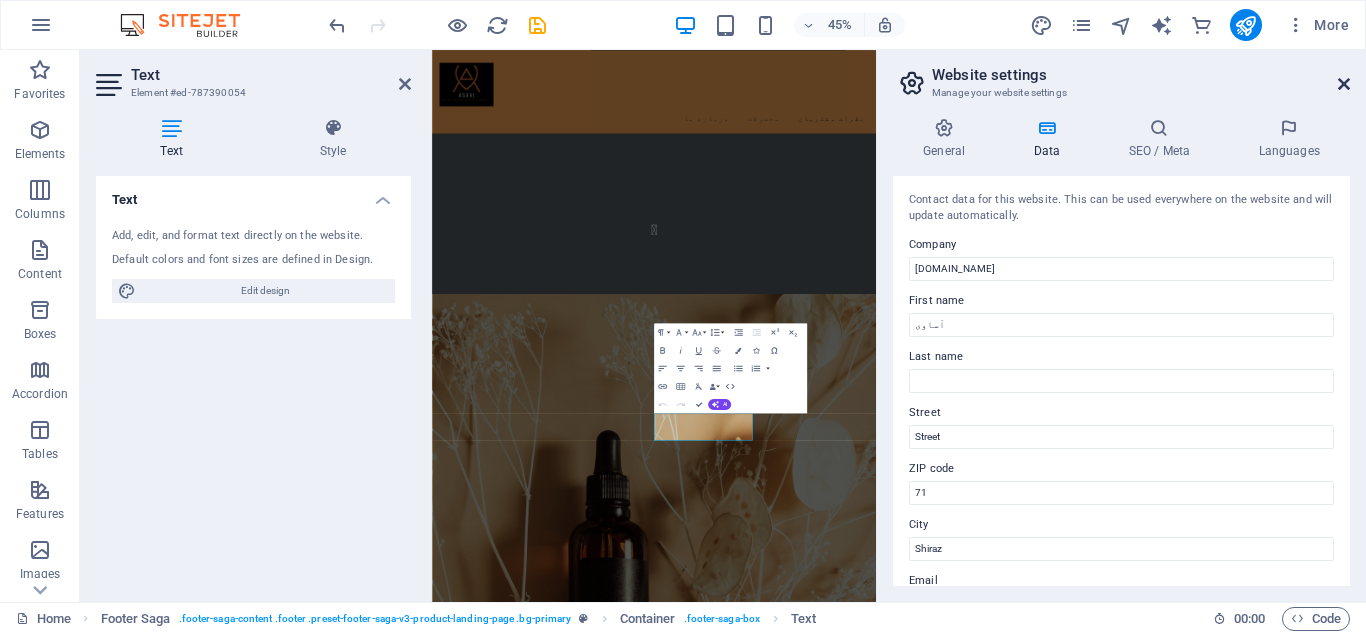 click at bounding box center (1344, 84) 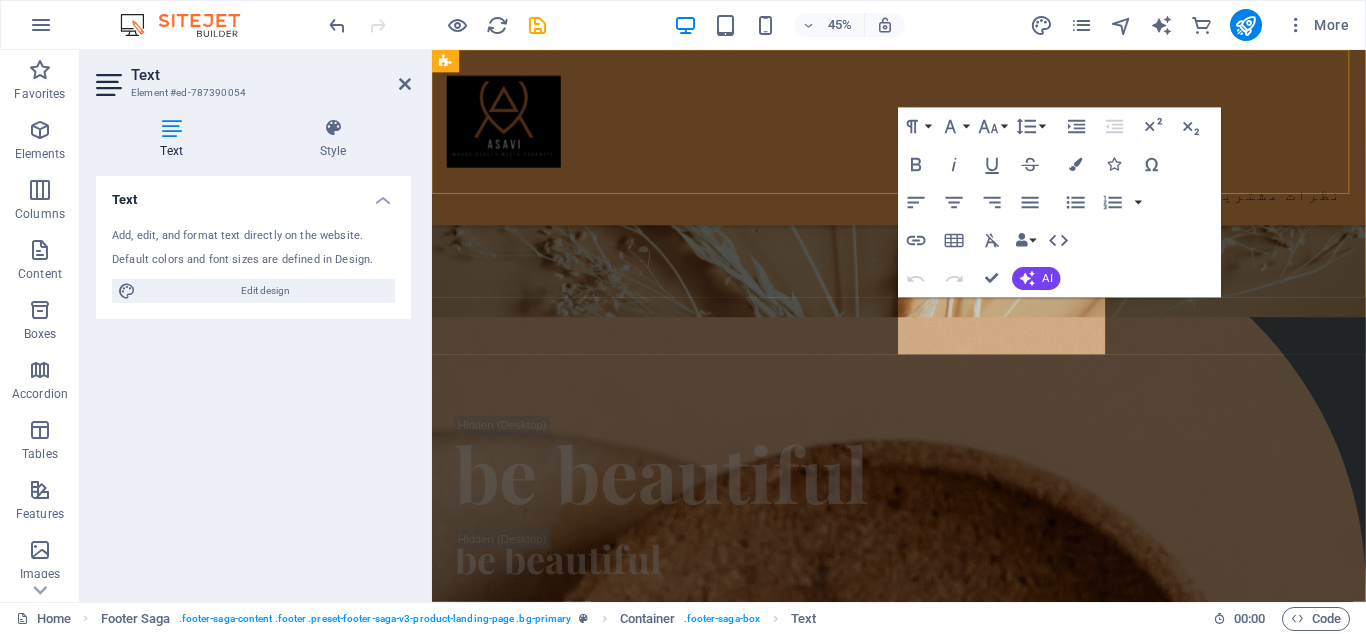 scroll, scrollTop: 4611, scrollLeft: 0, axis: vertical 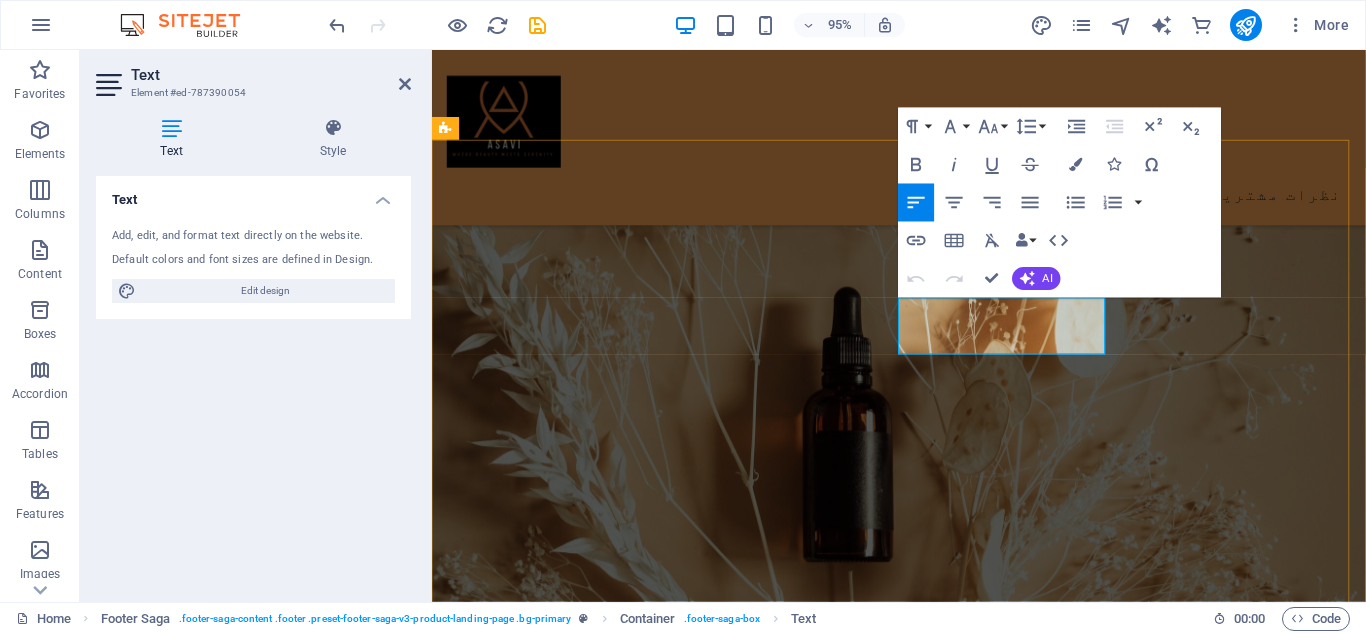 drag, startPoint x: 1006, startPoint y: 347, endPoint x: 1103, endPoint y: 314, distance: 102.45975 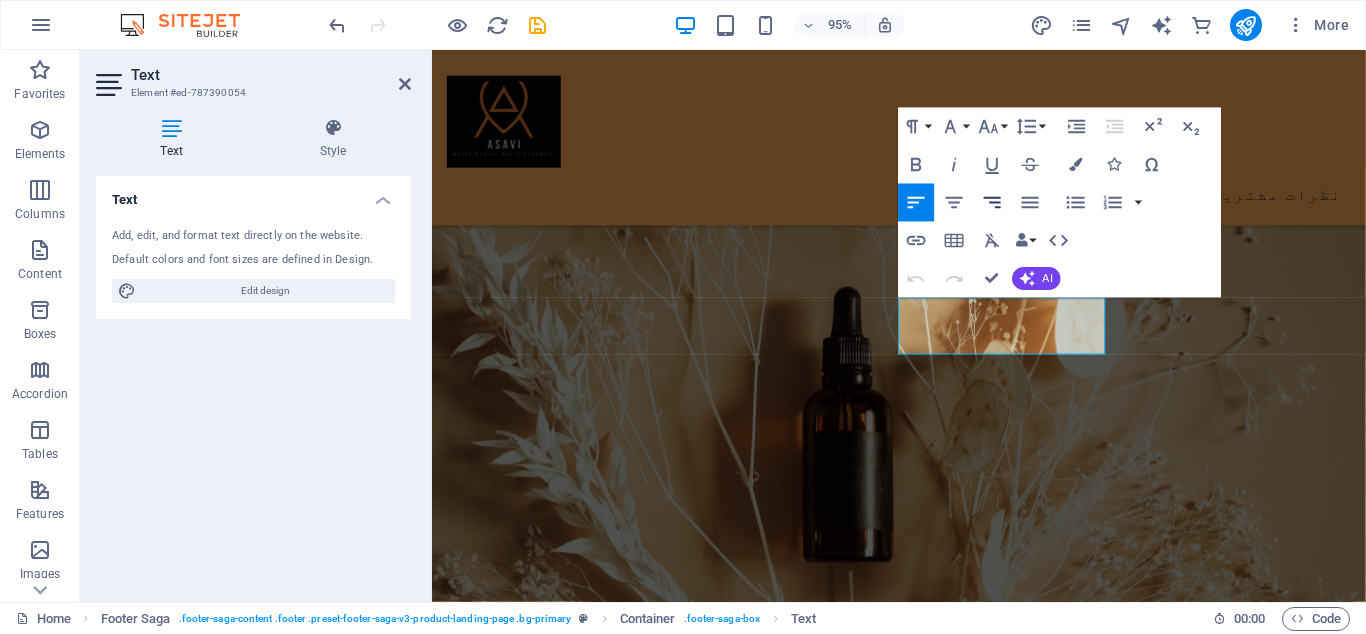 click 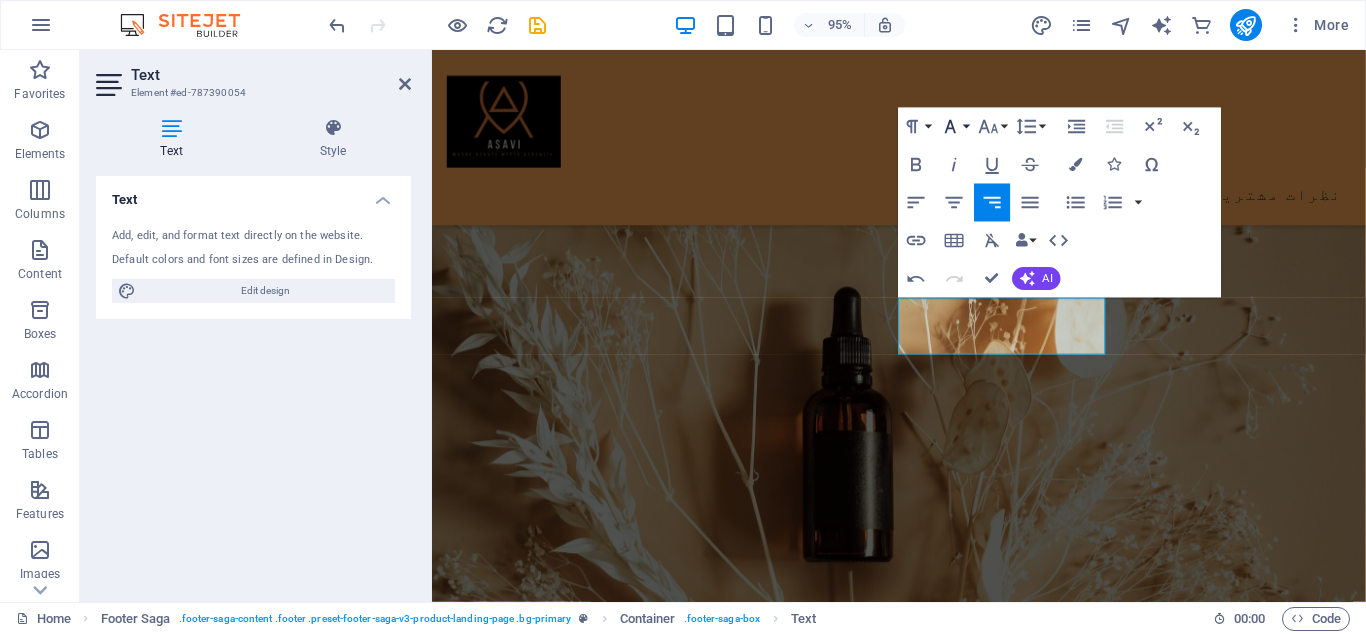 click on "Font Family" at bounding box center (954, 127) 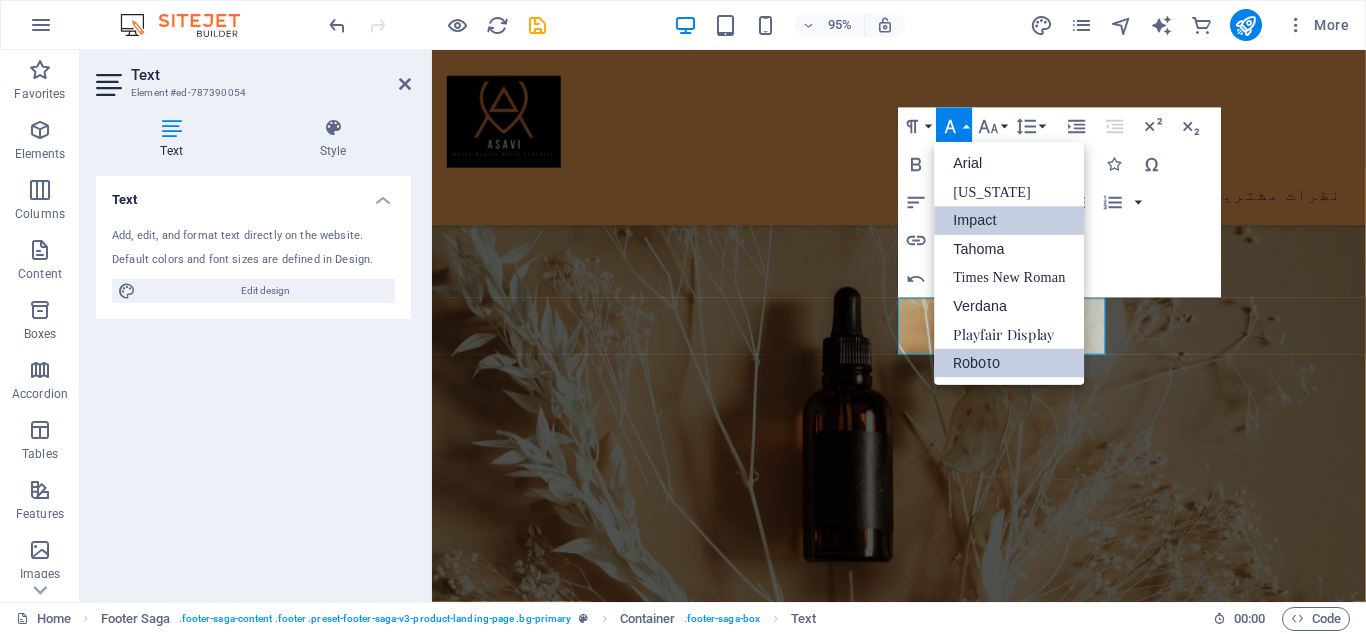 scroll, scrollTop: 0, scrollLeft: 0, axis: both 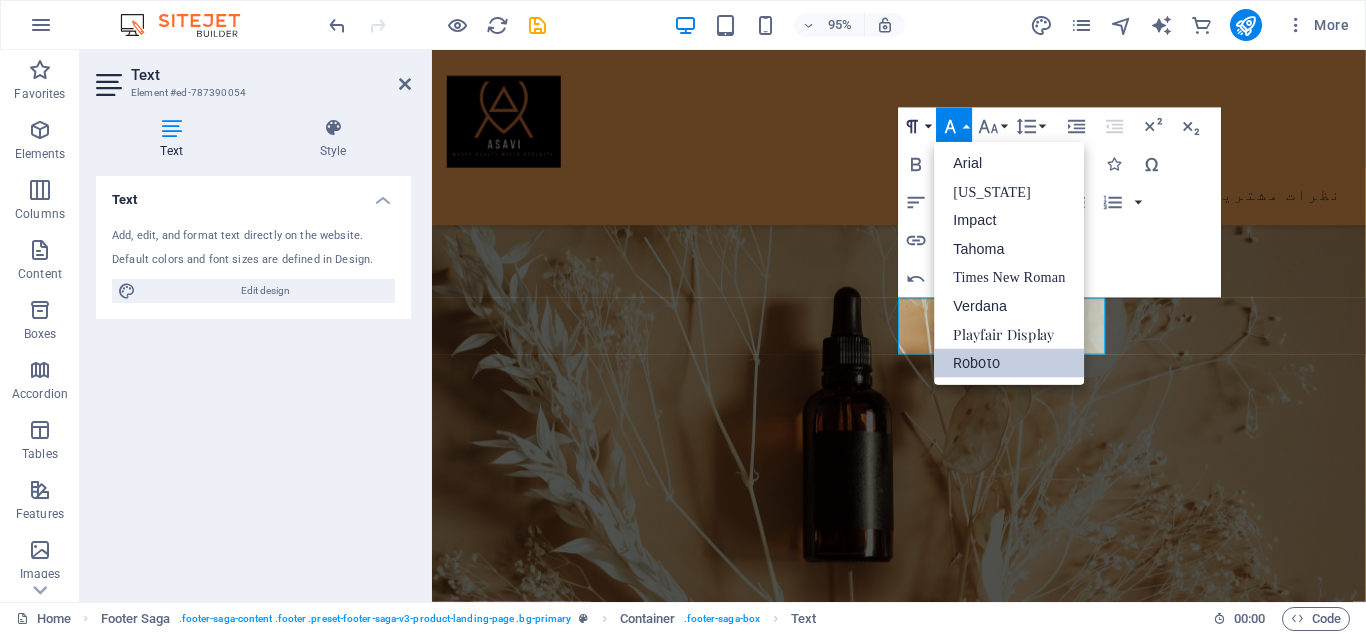 drag, startPoint x: 928, startPoint y: 125, endPoint x: 923, endPoint y: 139, distance: 14.866069 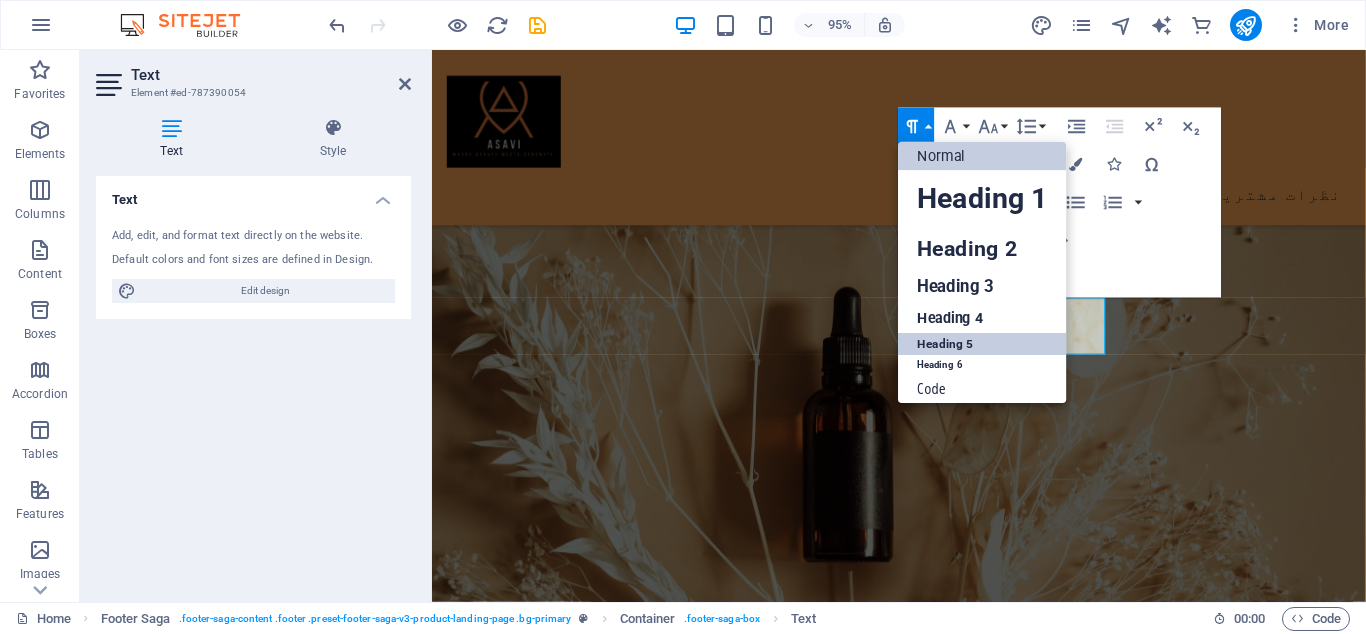 click on "Heading 5" at bounding box center (982, 345) 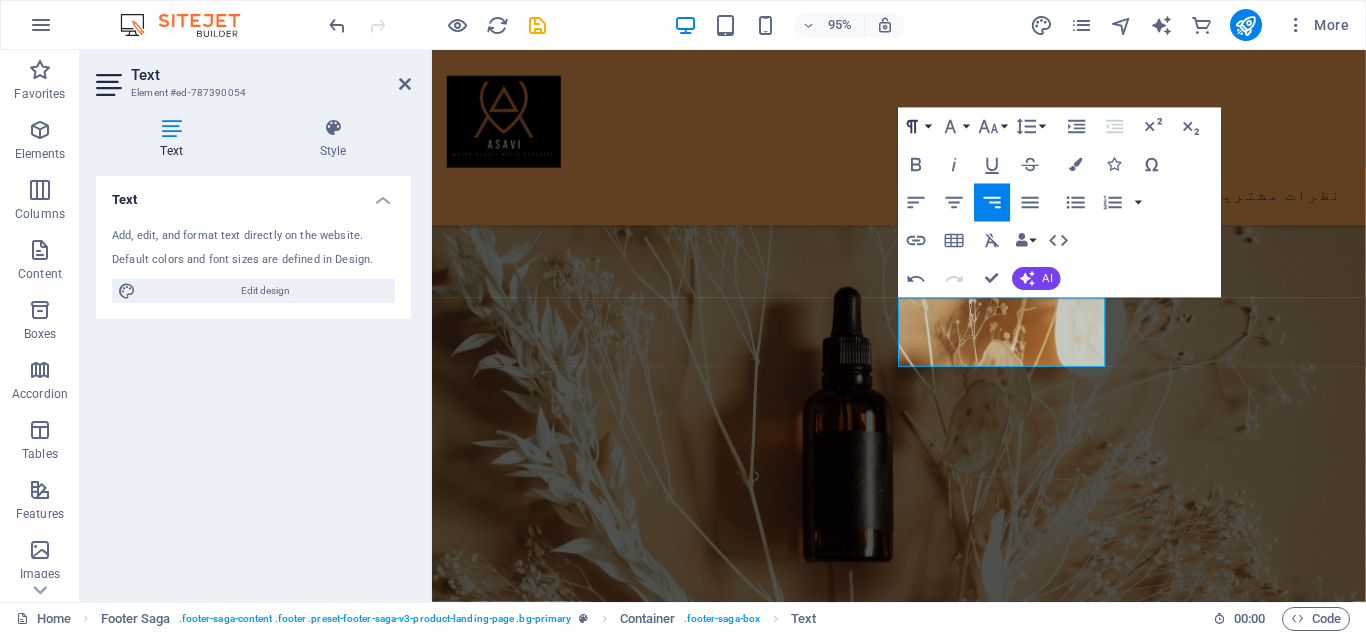 click 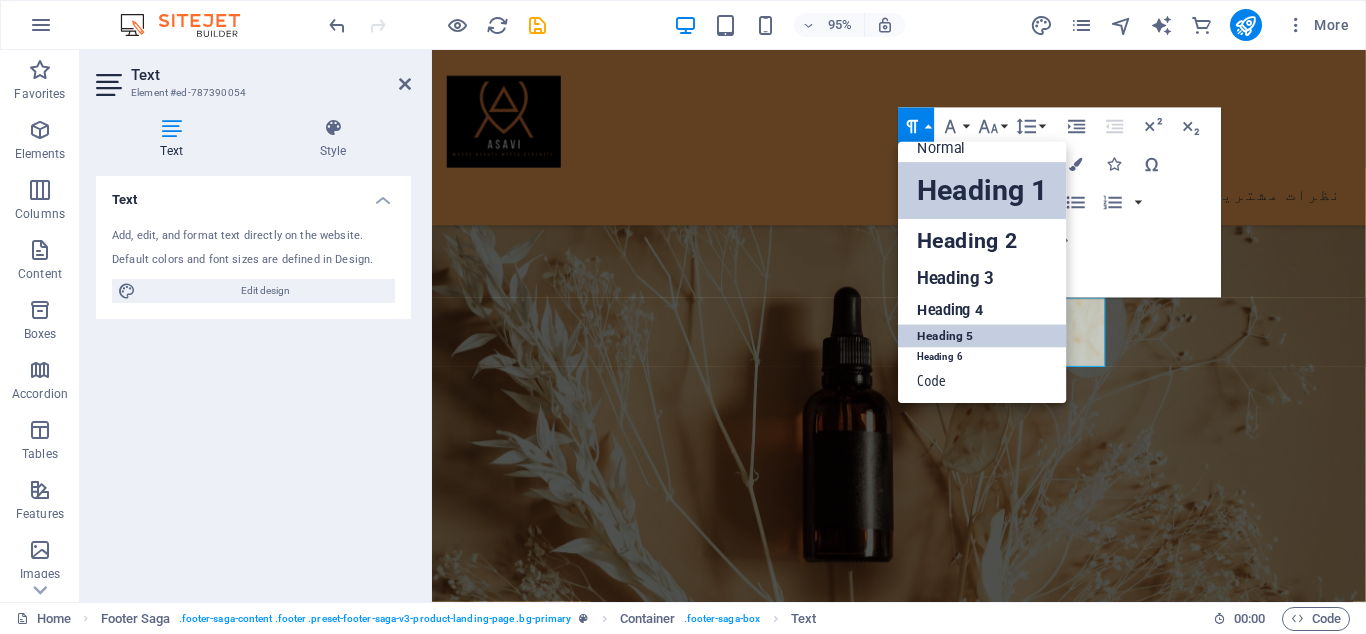 scroll, scrollTop: 17, scrollLeft: 0, axis: vertical 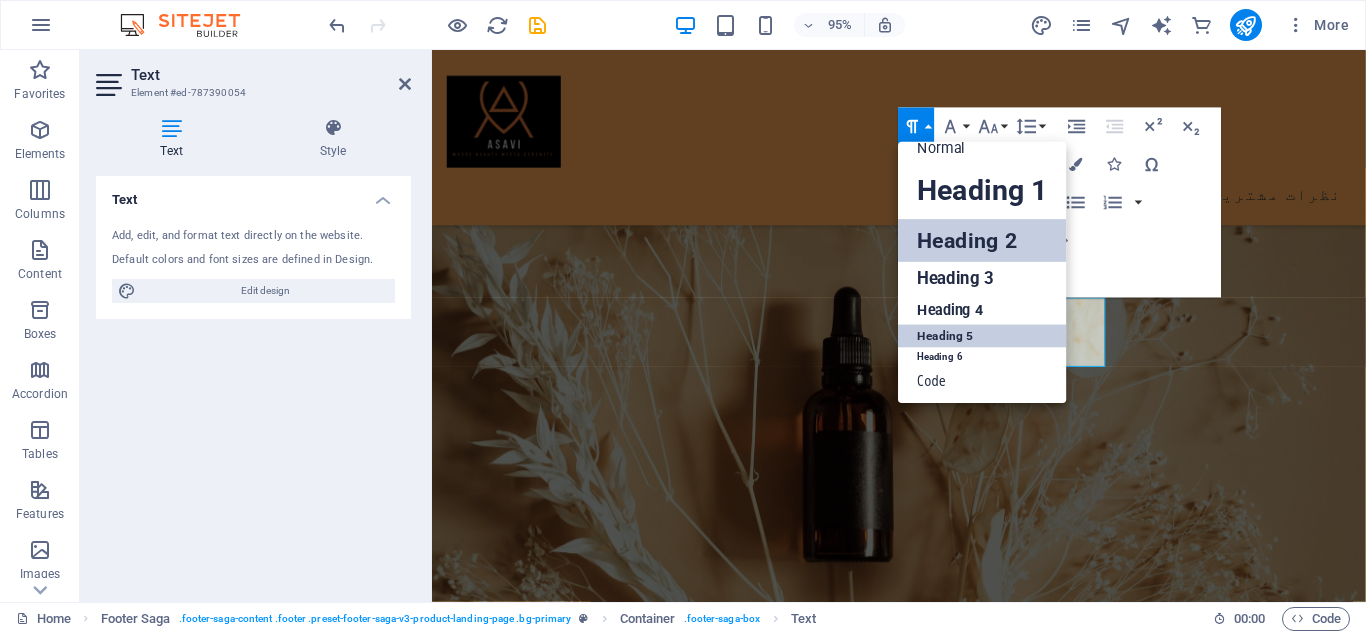 click on "Heading 2" at bounding box center (982, 242) 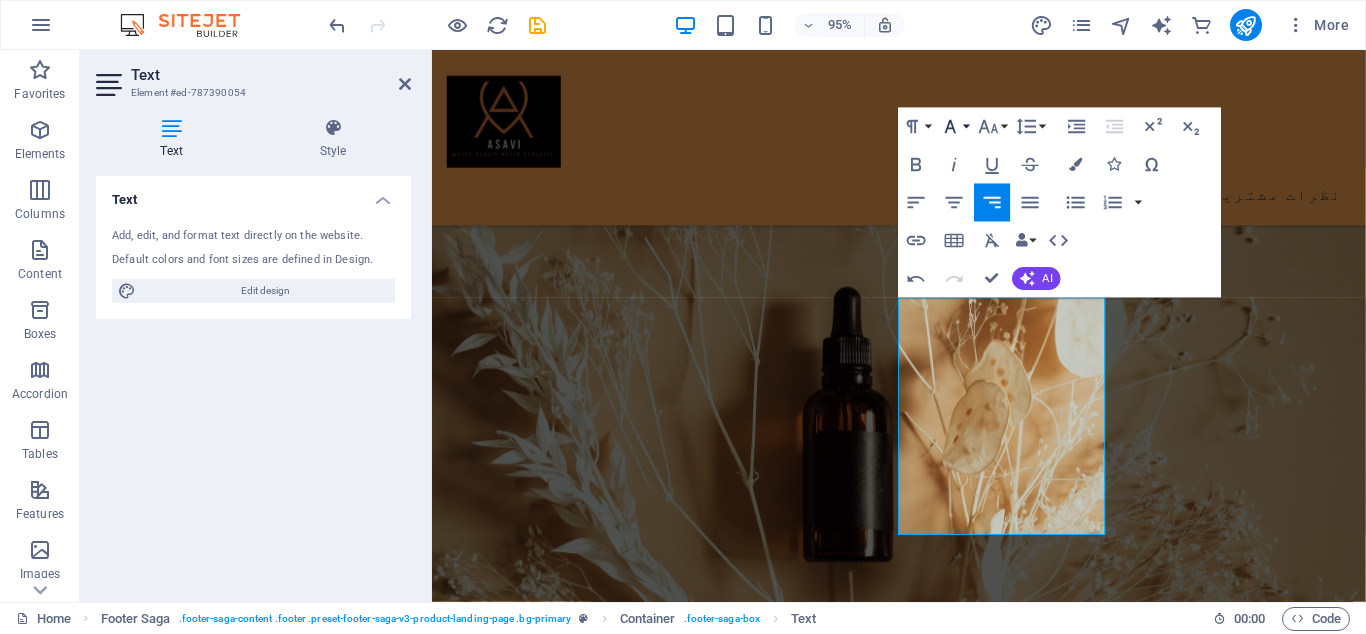 click on "Font Family" at bounding box center (954, 127) 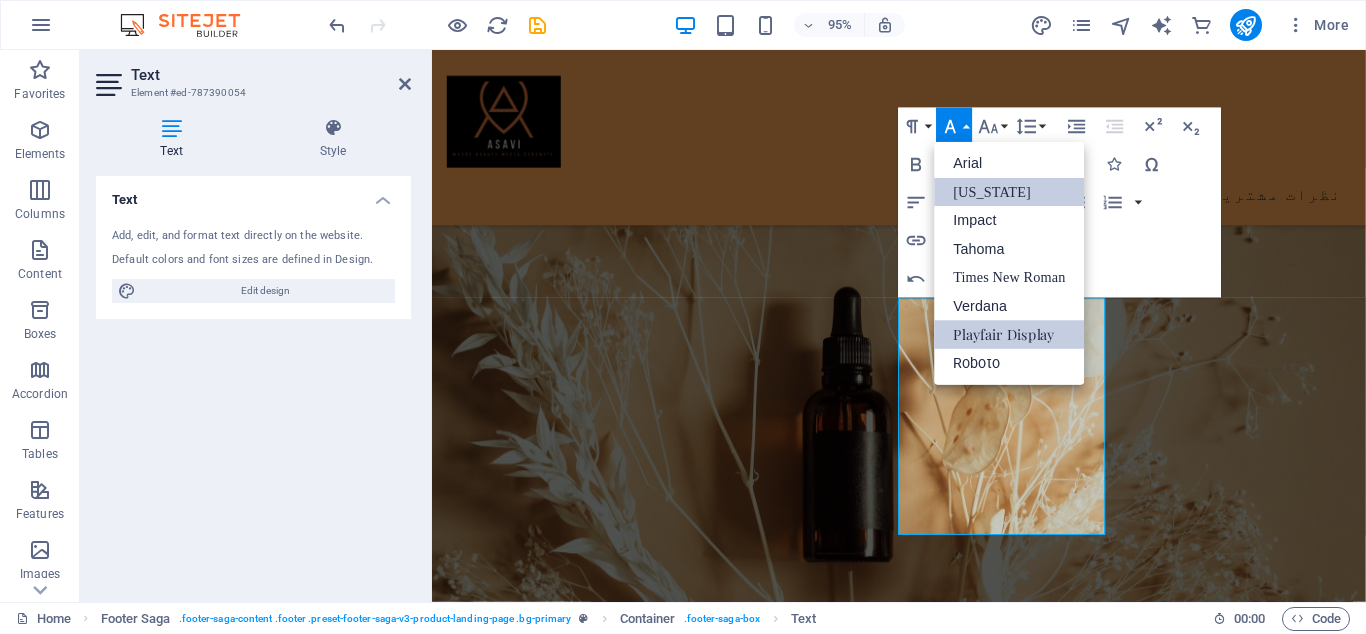 scroll, scrollTop: 0, scrollLeft: 0, axis: both 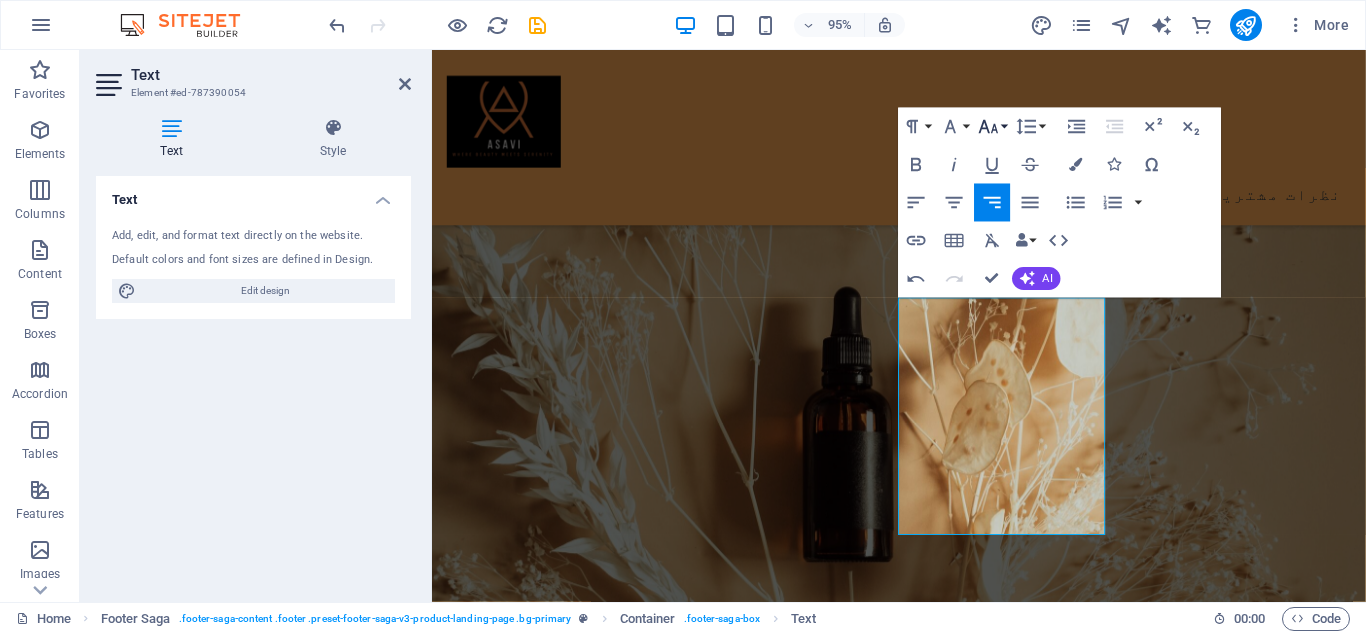 click 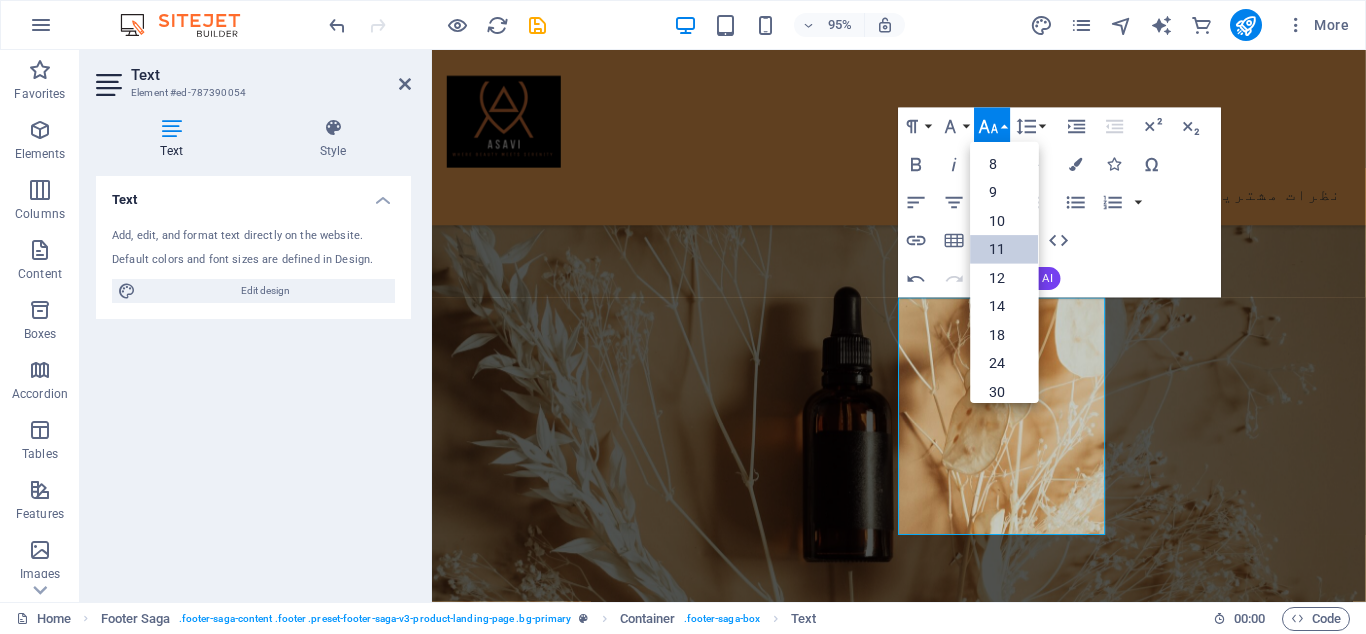 click on "11" at bounding box center (1005, 250) 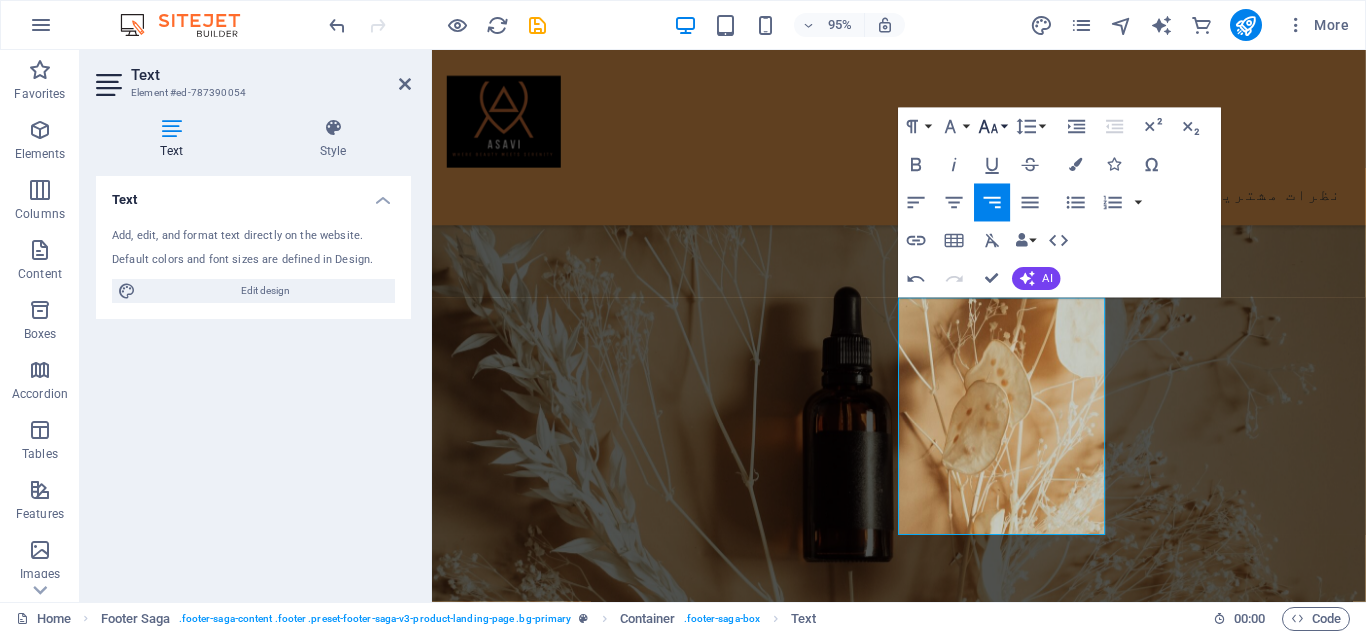 click 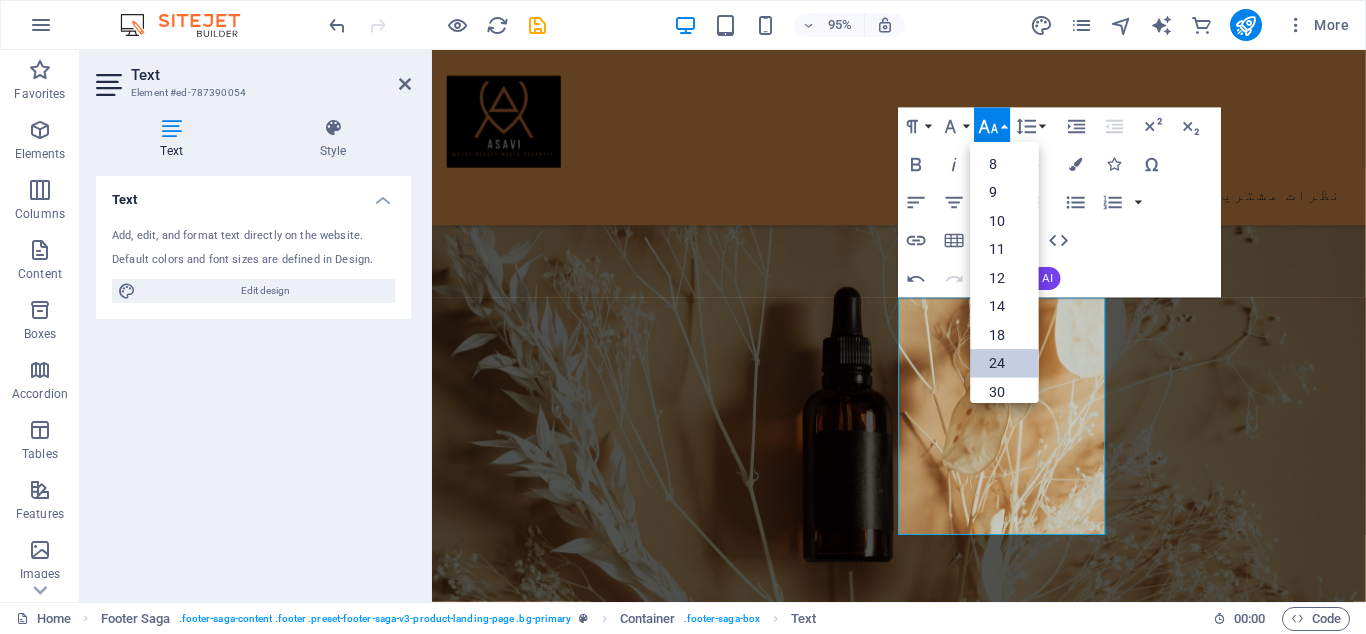 click on "24" at bounding box center [1005, 364] 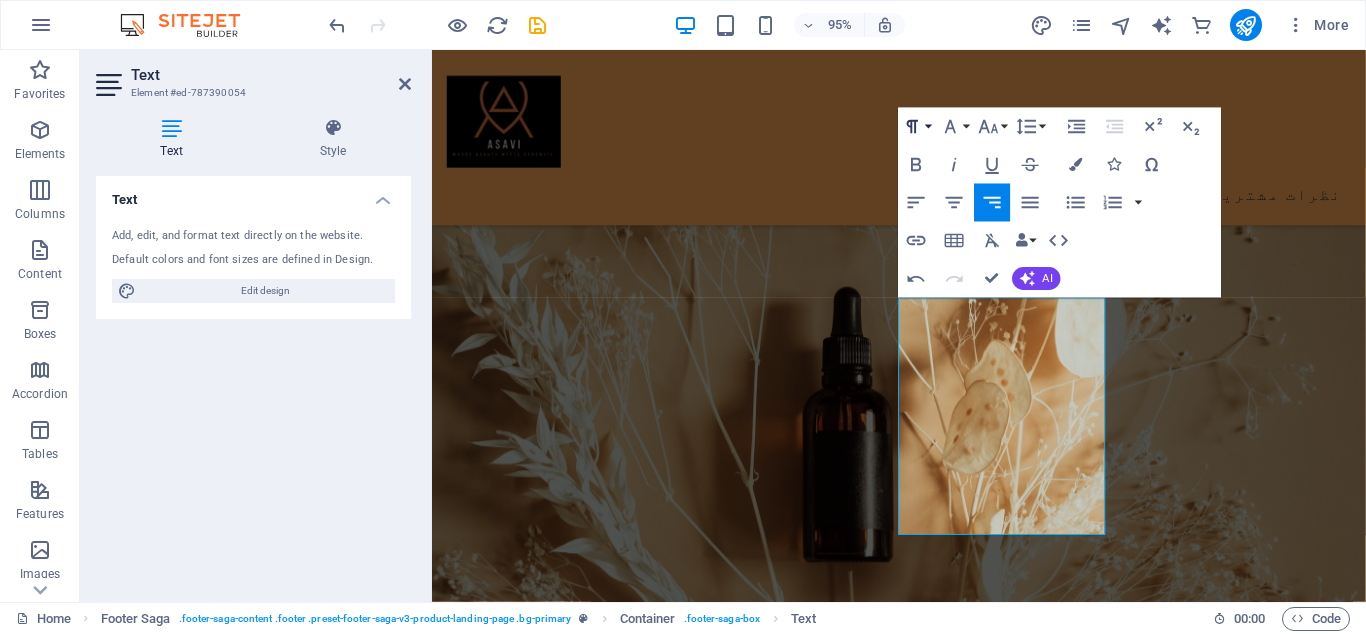 click 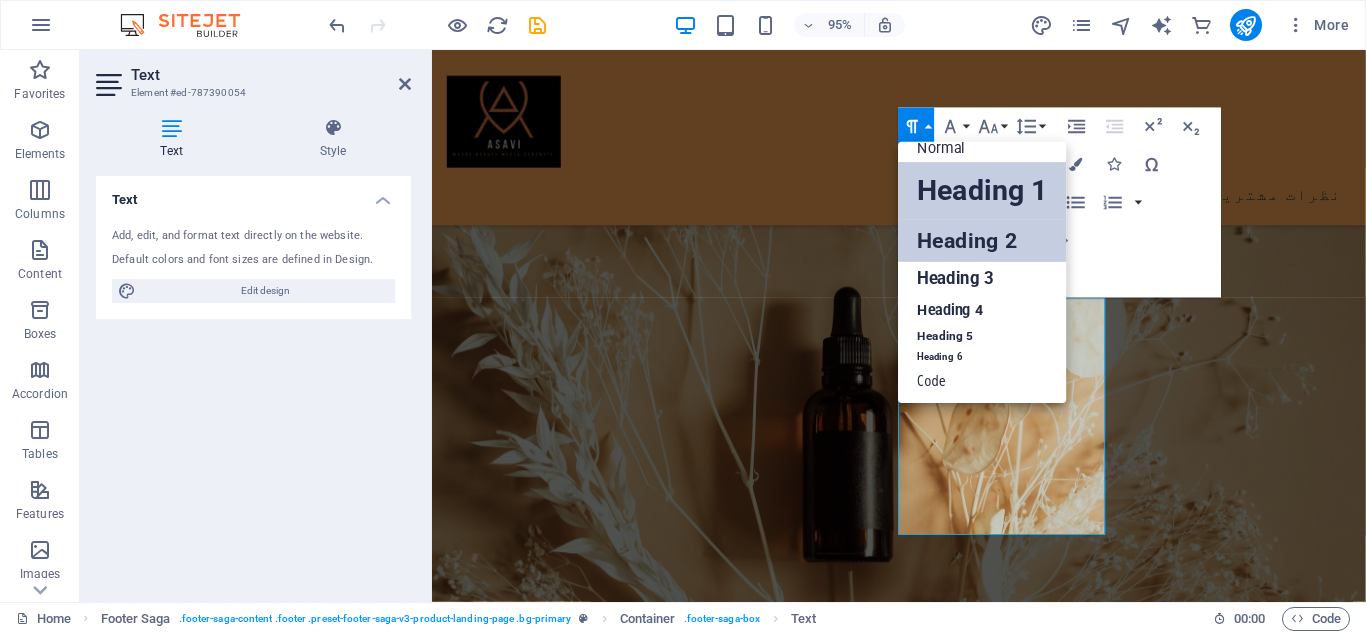 scroll, scrollTop: 17, scrollLeft: 0, axis: vertical 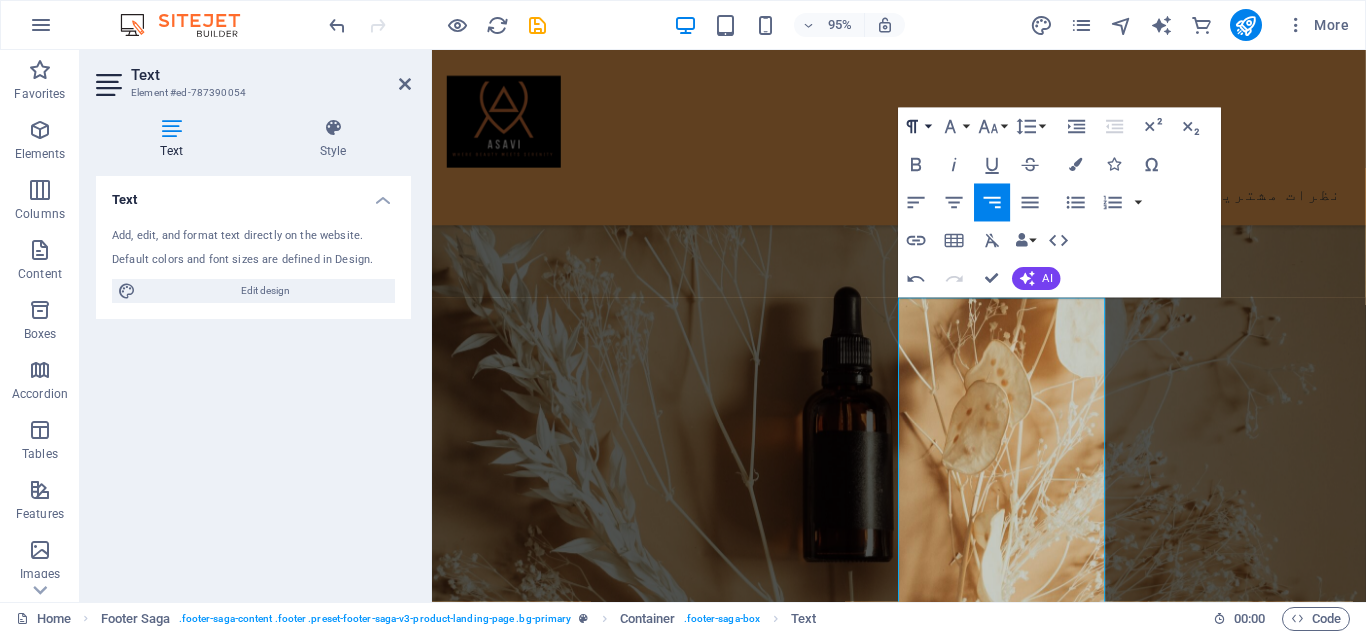 click 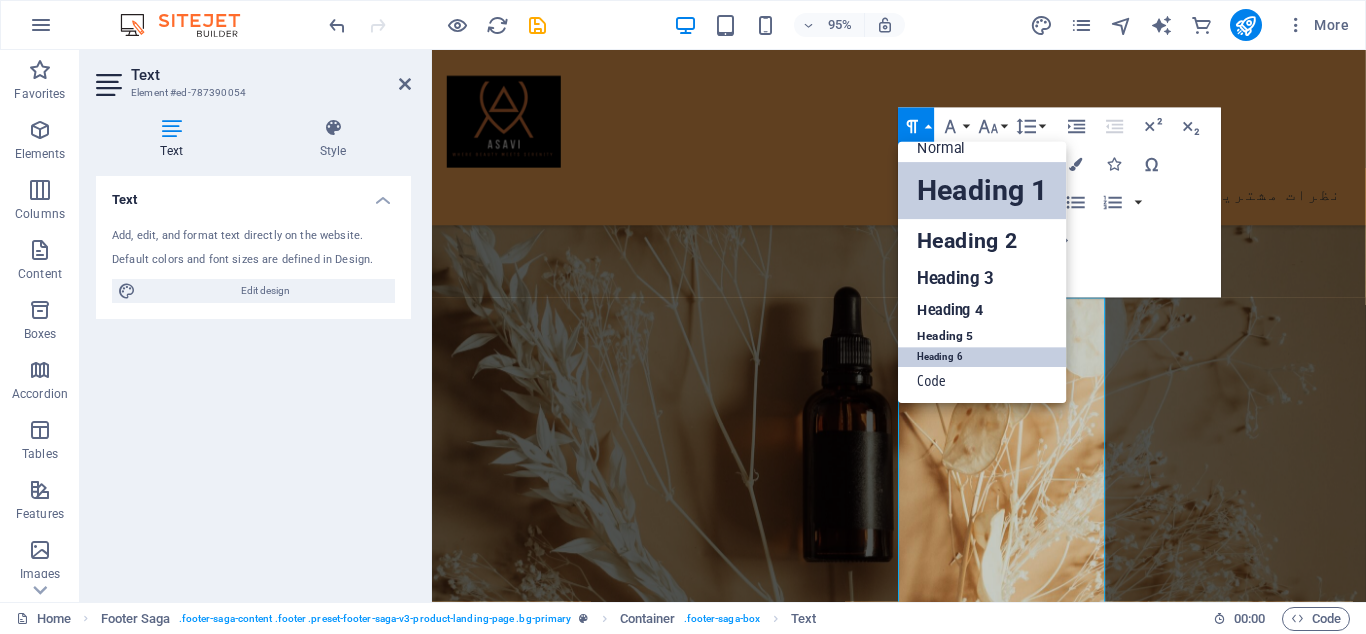 scroll, scrollTop: 17, scrollLeft: 0, axis: vertical 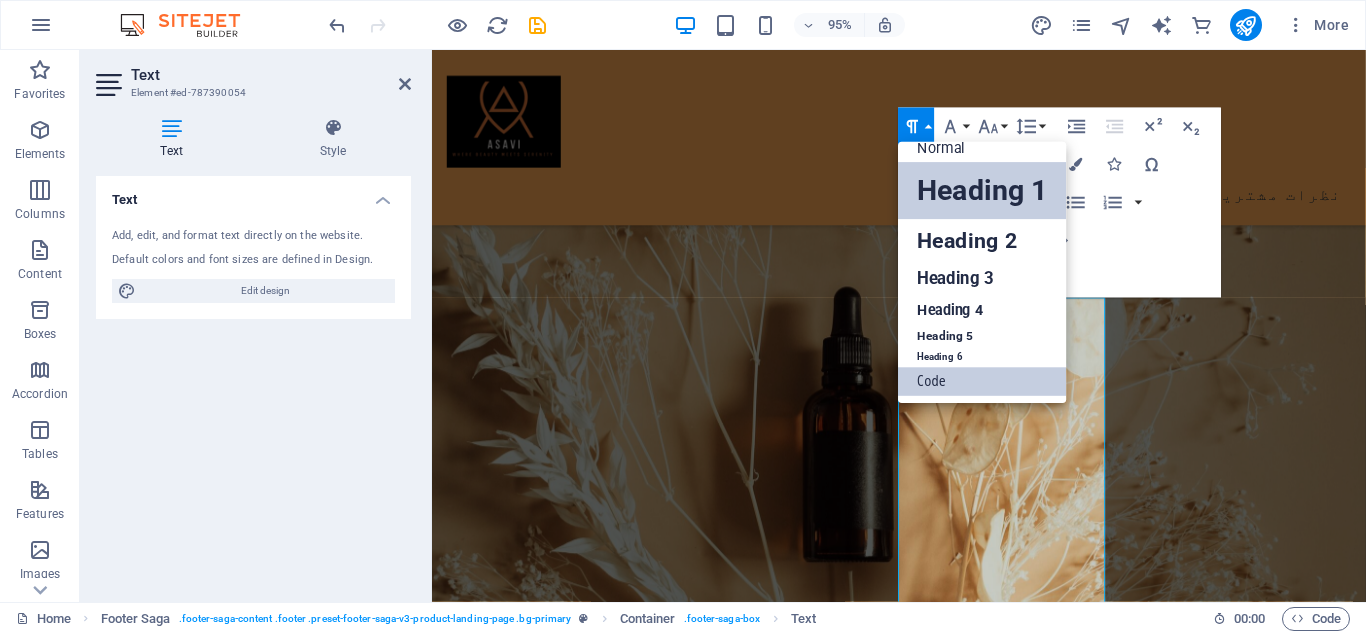 click on "Code" at bounding box center [982, 382] 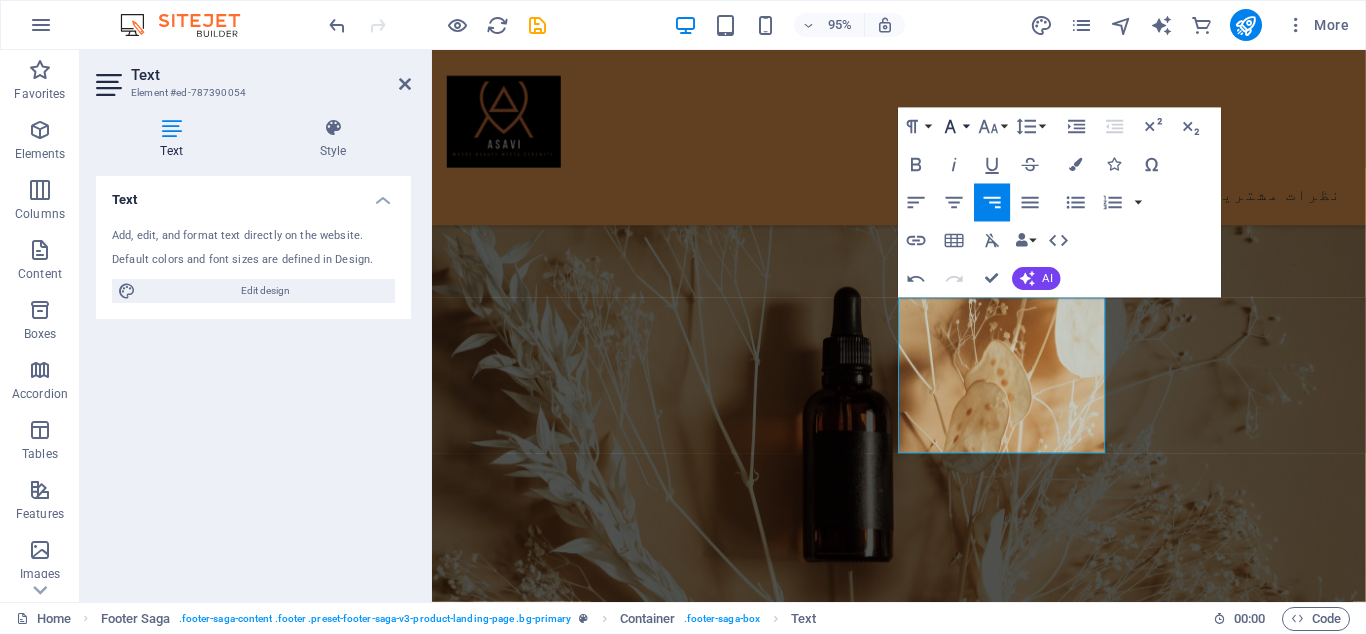 click on "Font Family" at bounding box center (954, 127) 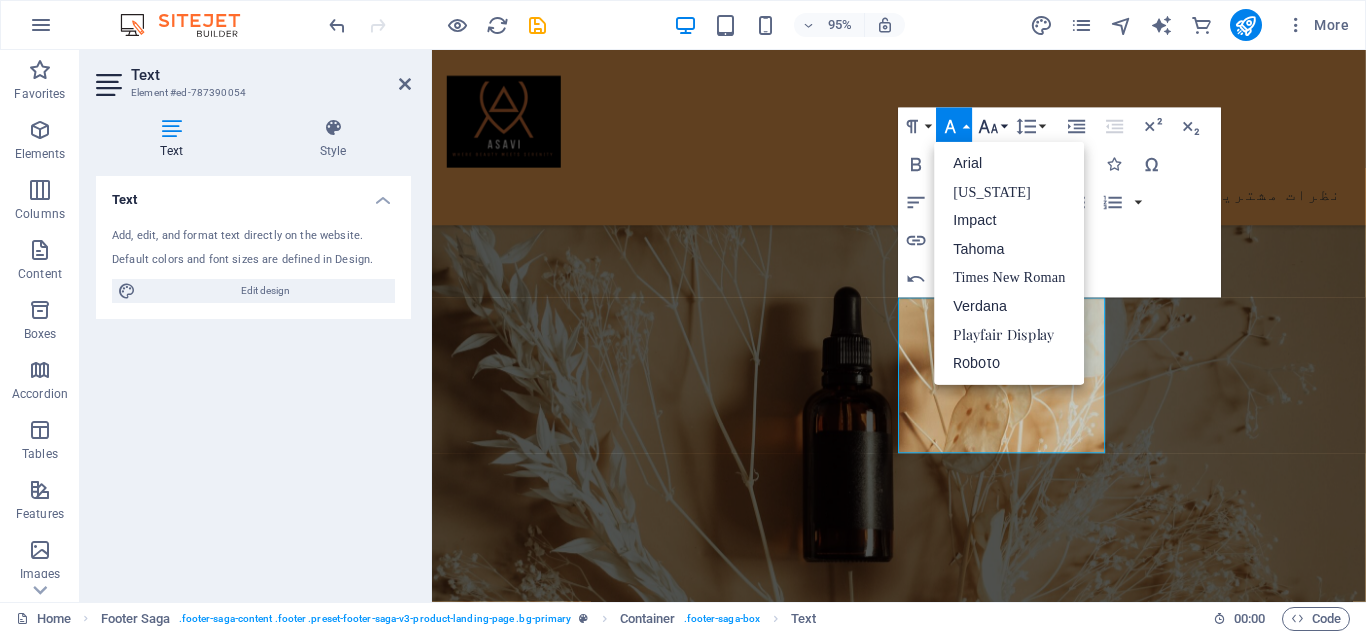 click 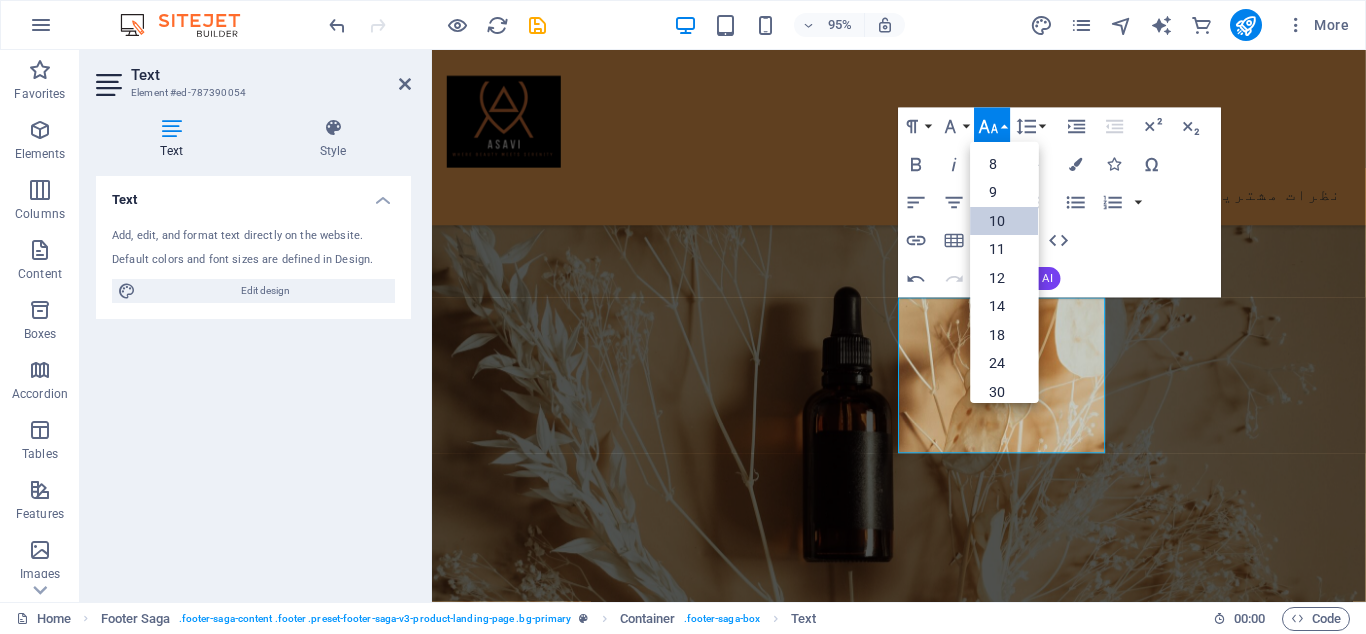 click on "10" at bounding box center [1005, 221] 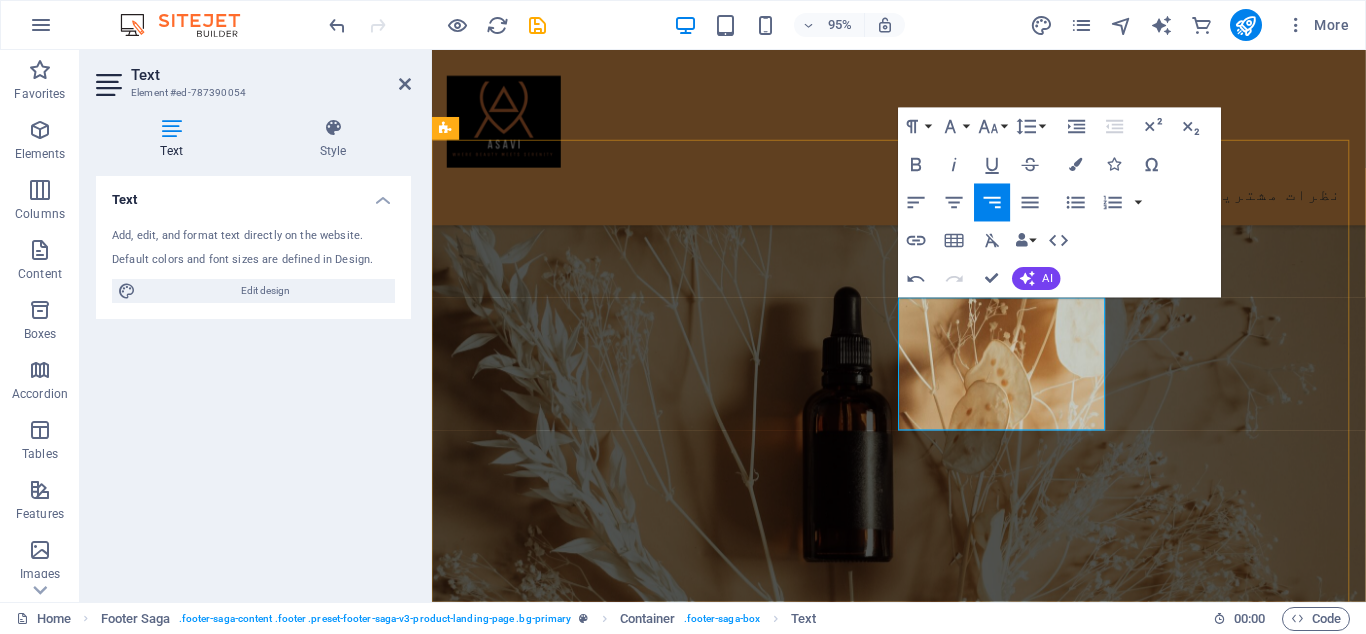 click on "ایمیل:  asavisale@gmail.com تلفن :  0123 - 456789" at bounding box center [567, 6975] 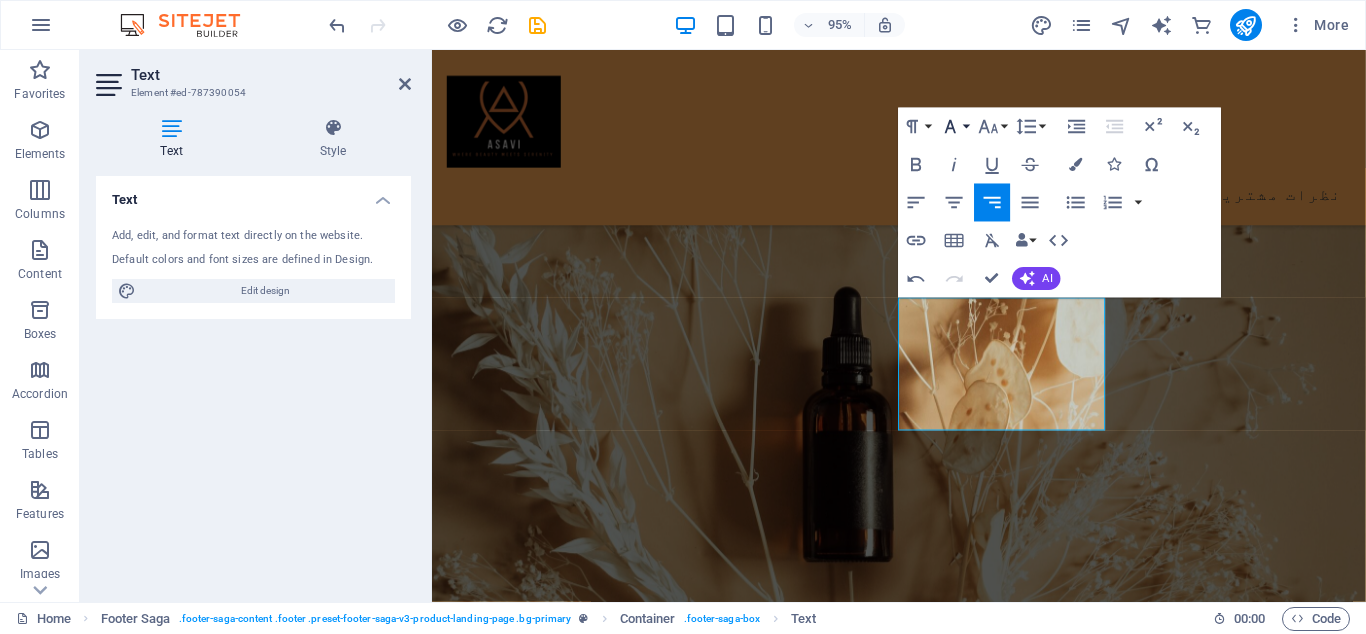 click on "Font Family" at bounding box center [954, 127] 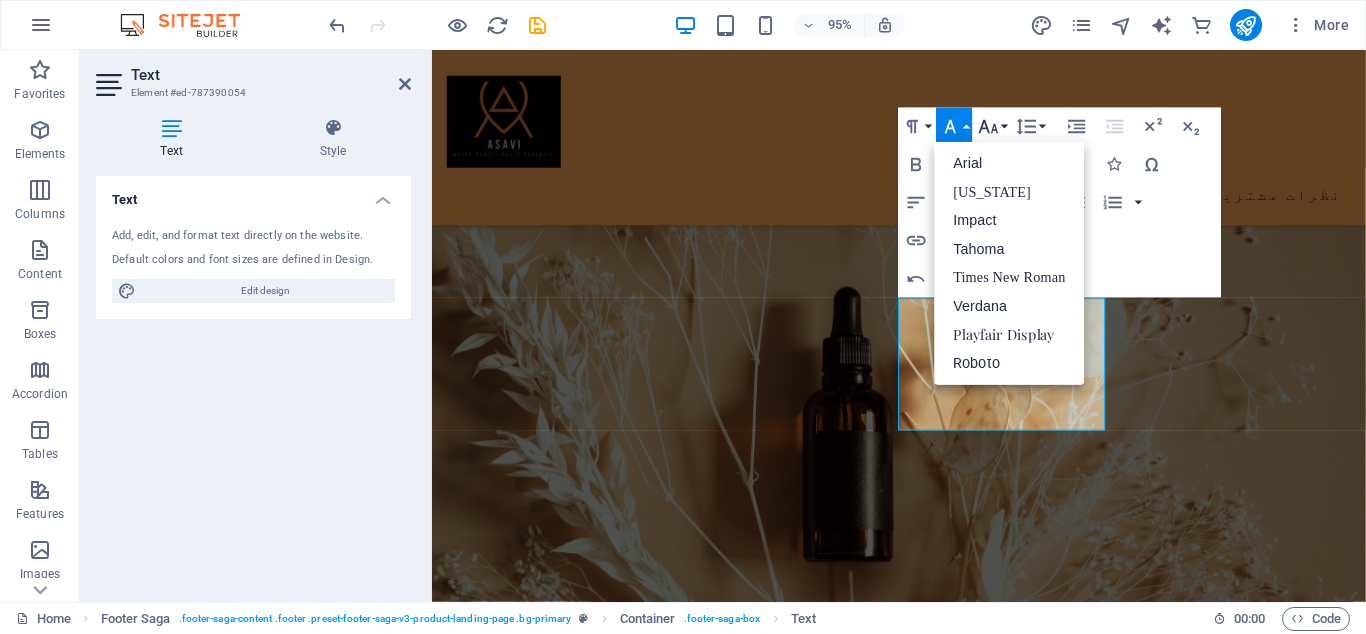 click 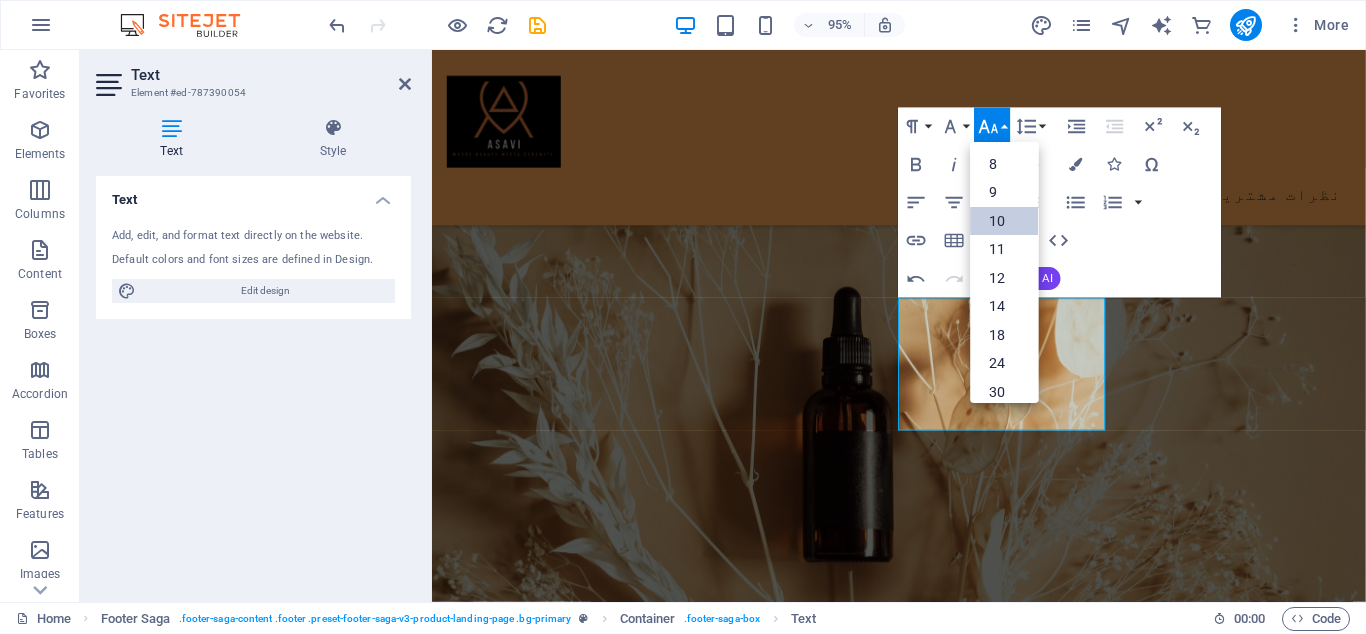 click on "10" at bounding box center (1005, 221) 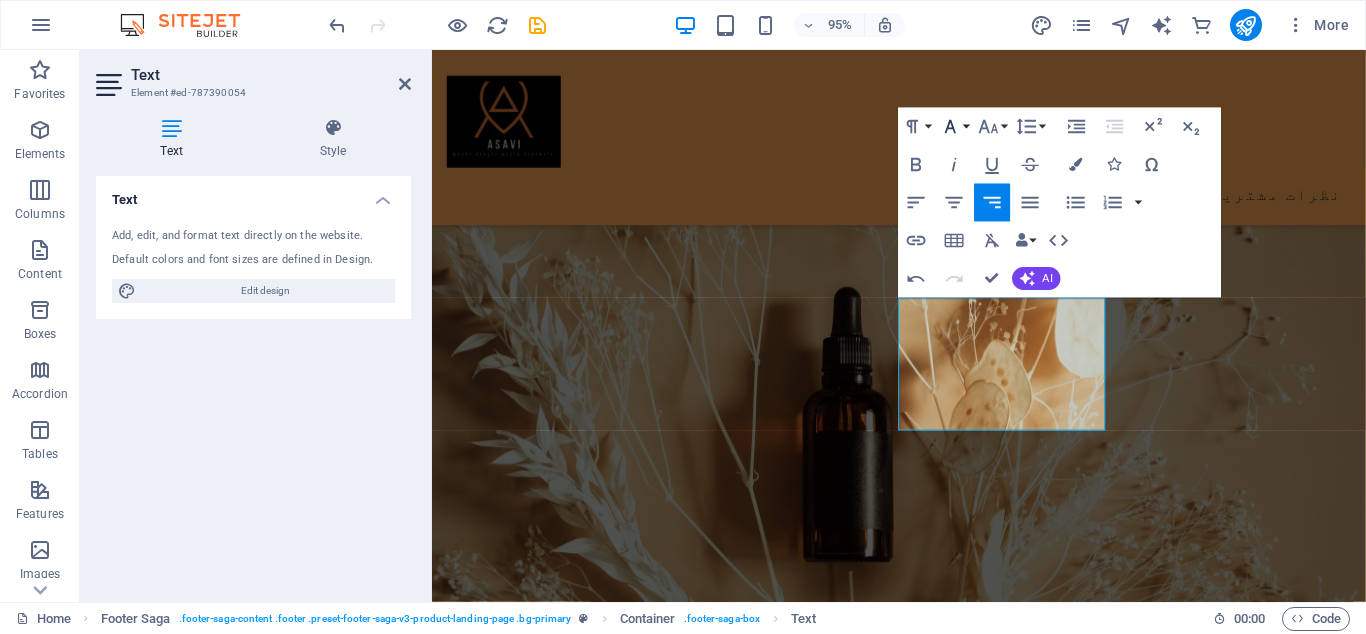 click on "Font Family" at bounding box center (954, 127) 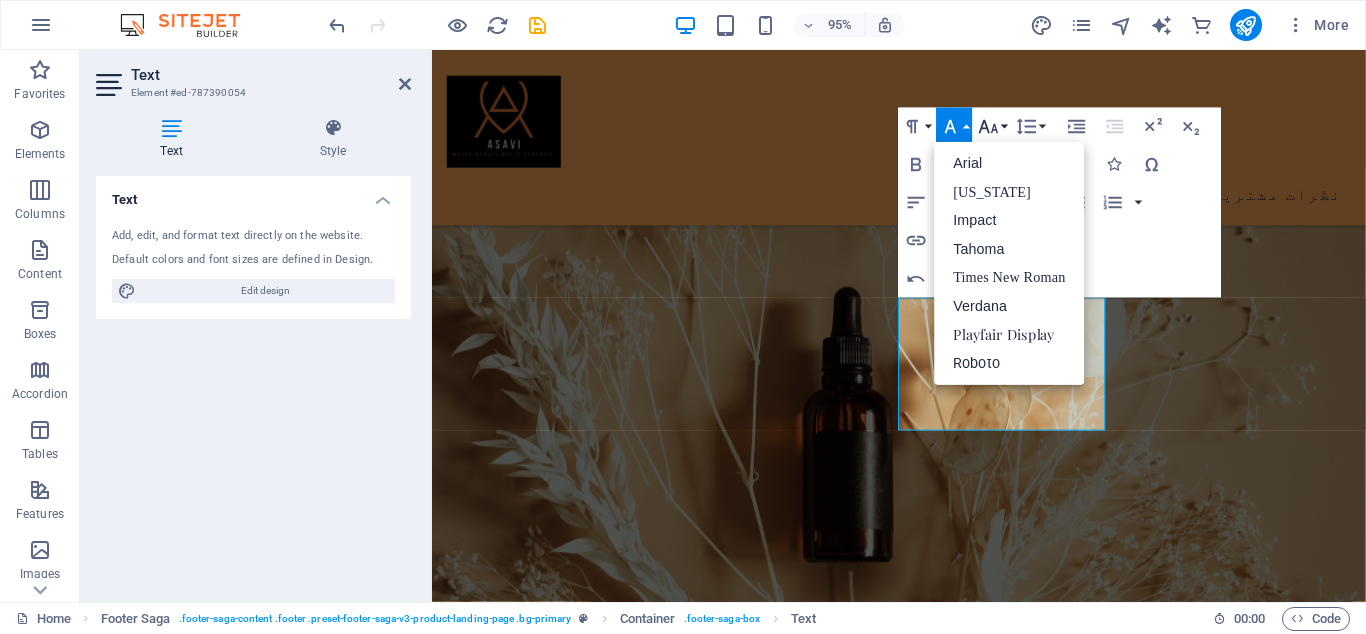 click 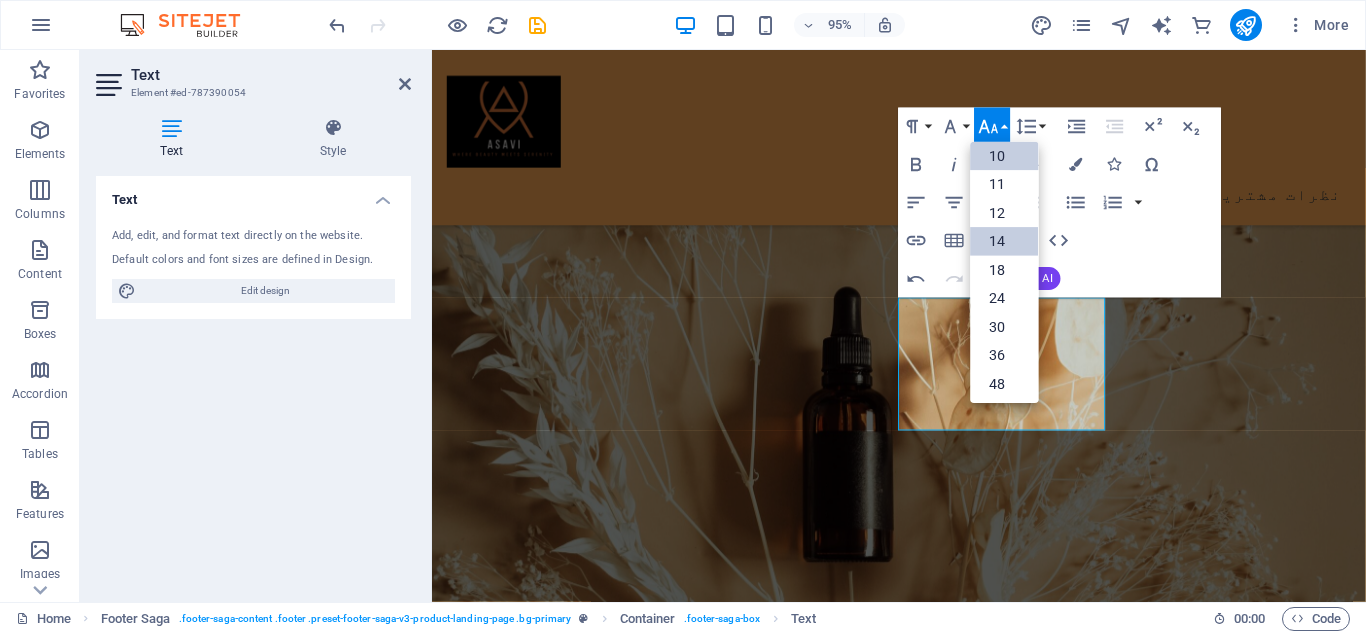 click on "14" at bounding box center (1005, 242) 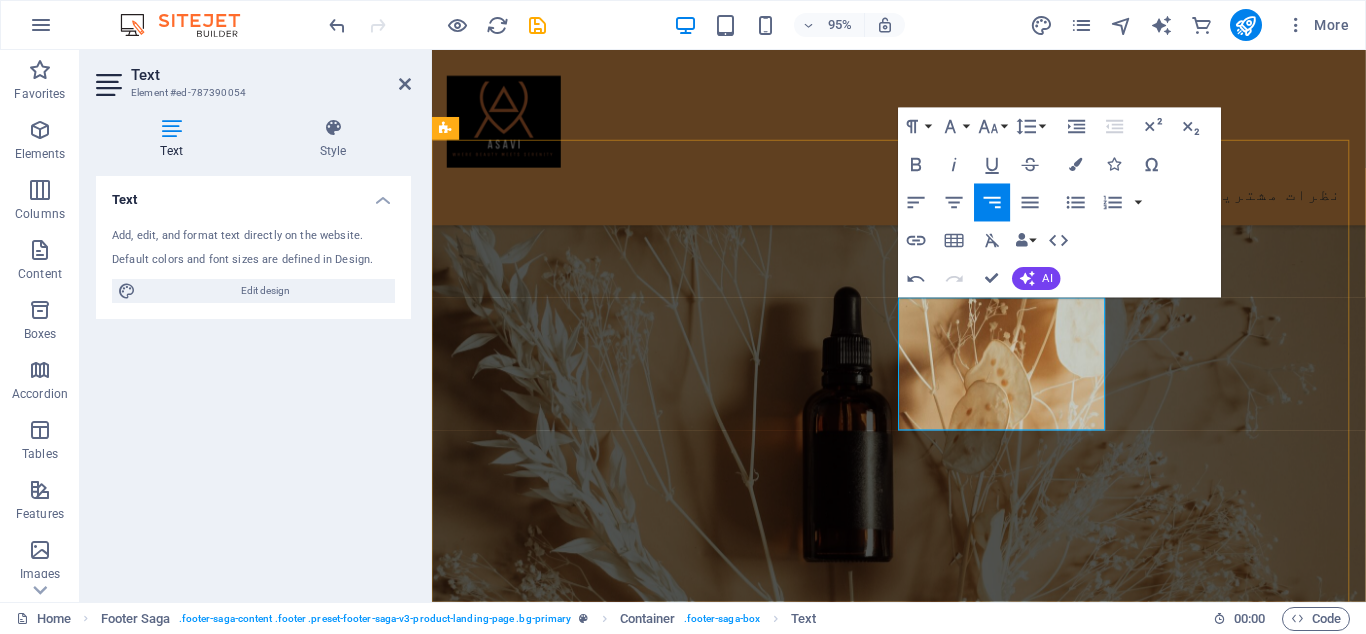 click on "ایمیل:  asavisale@gmail.com تلفن :  0123 - 456789" at bounding box center (567, 6975) 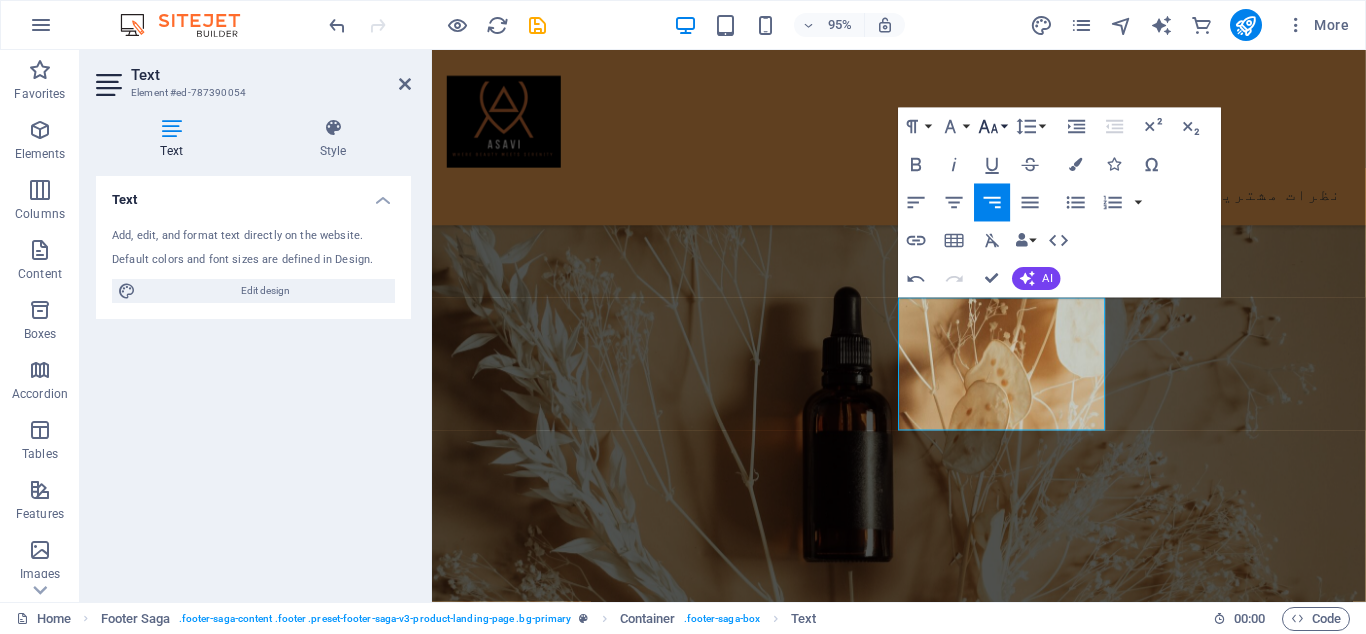 click 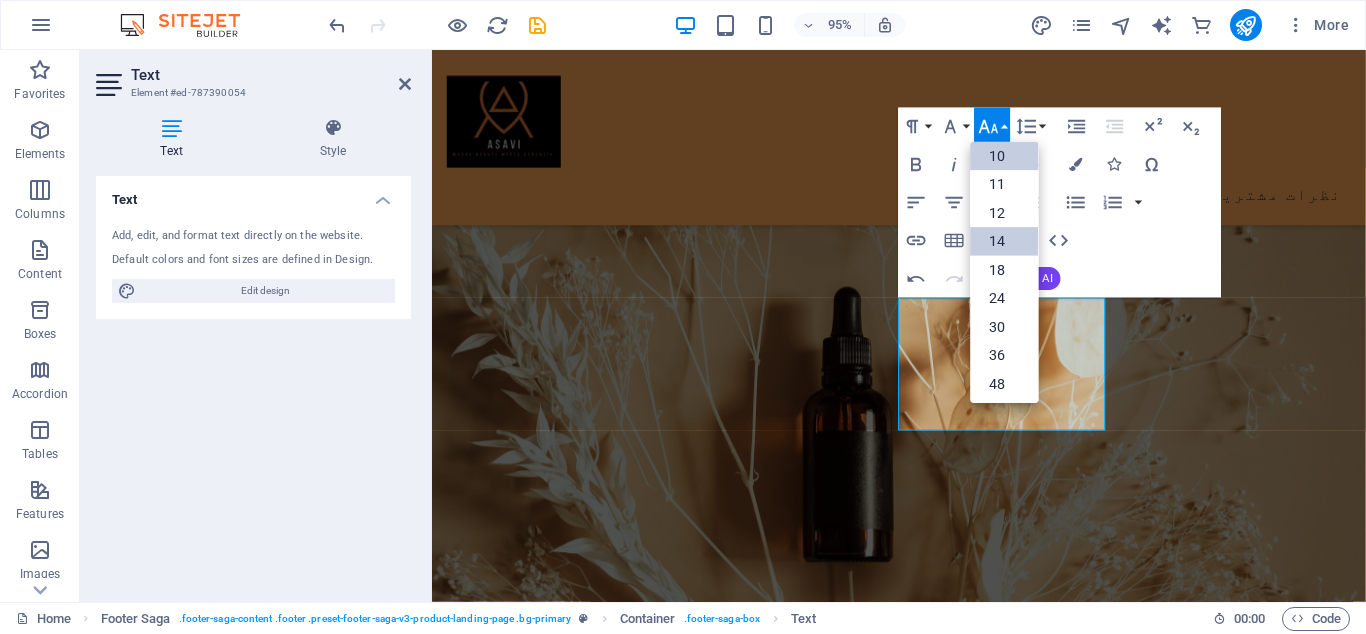 click on "14" at bounding box center [1005, 242] 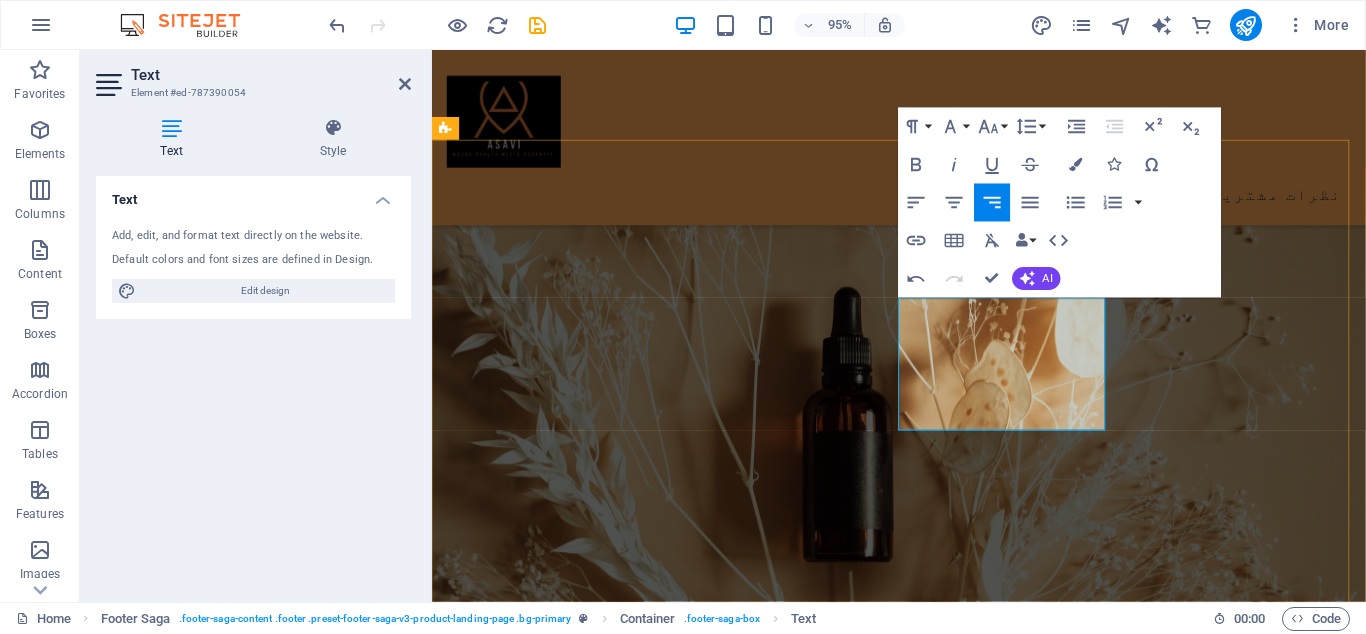 click on "[EMAIL_ADDRESS][DOMAIN_NAME]" at bounding box center (511, 6961) 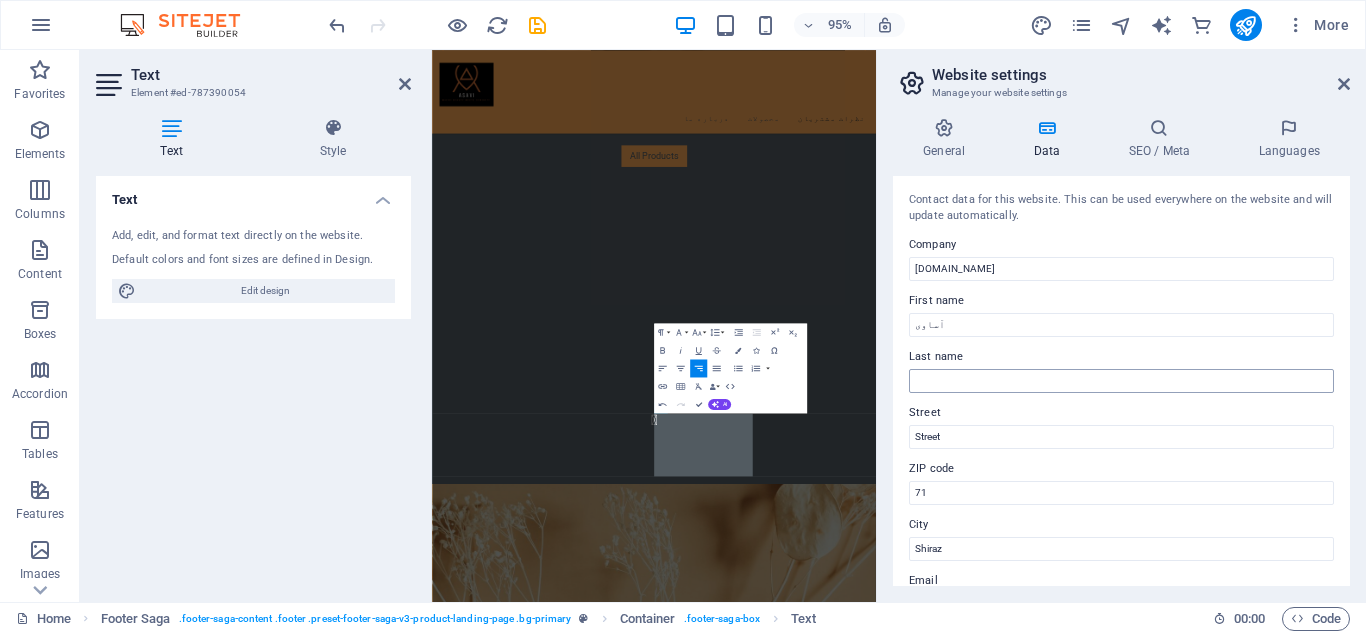 scroll, scrollTop: 5035, scrollLeft: 0, axis: vertical 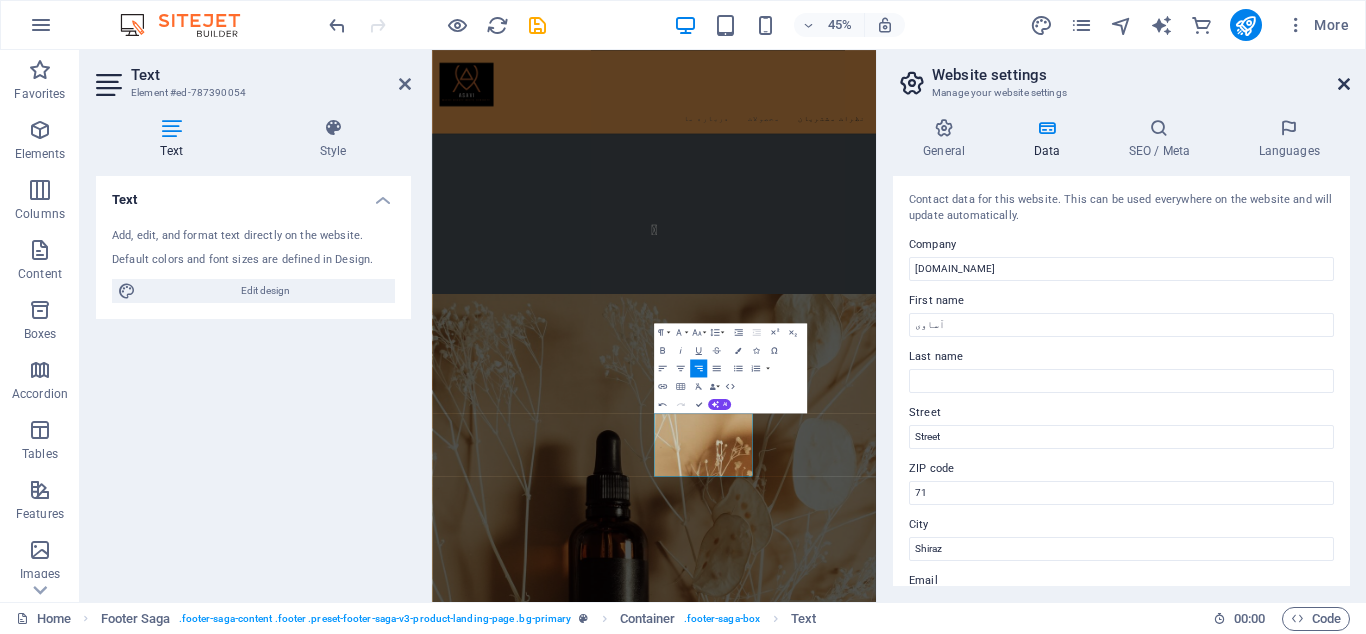 click at bounding box center (1344, 84) 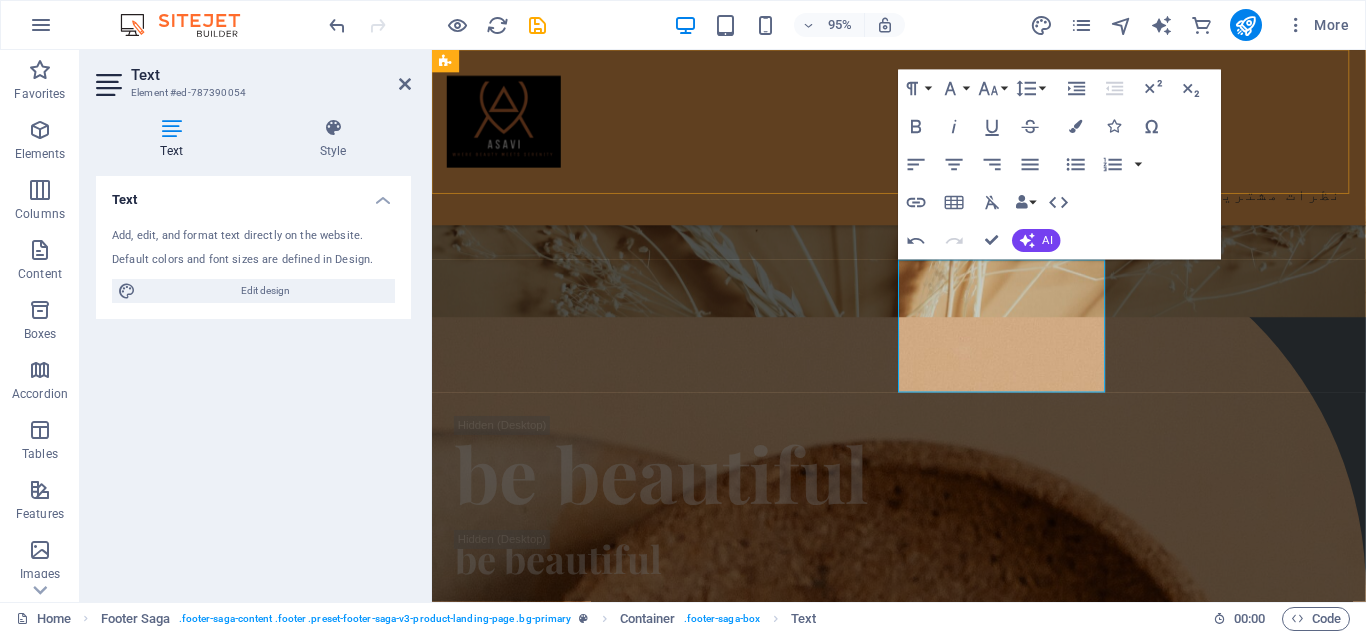 scroll, scrollTop: 4651, scrollLeft: 0, axis: vertical 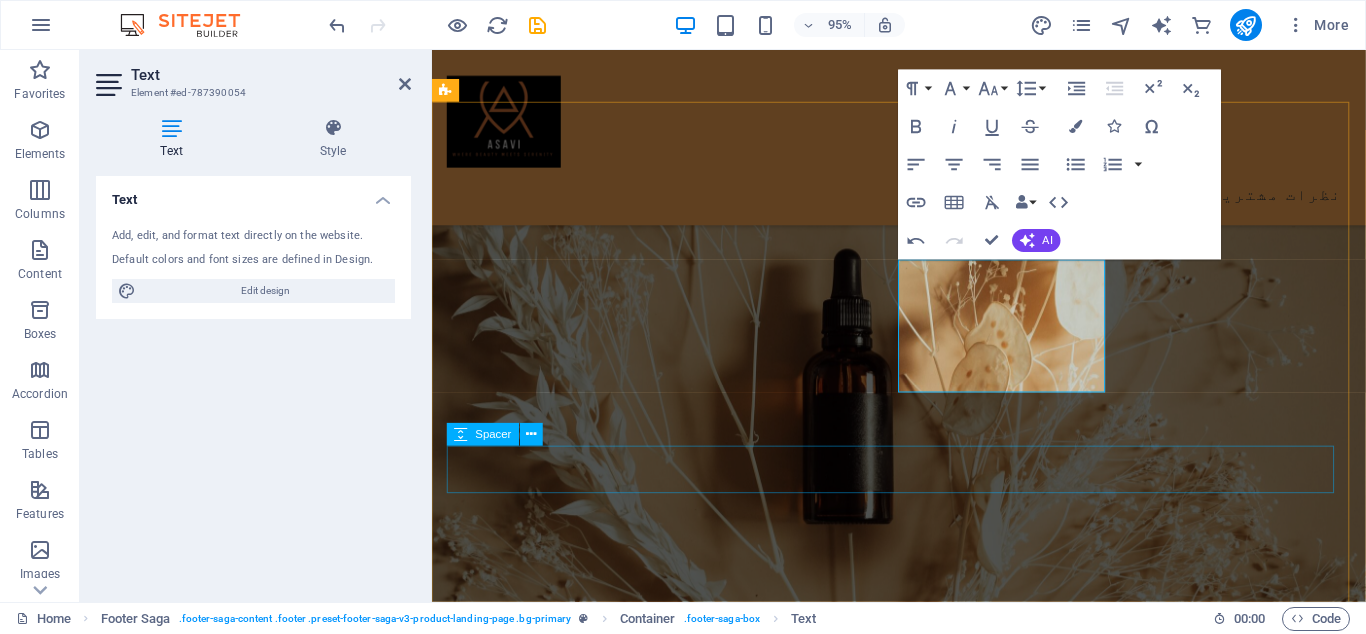 click at bounding box center [923, 7209] 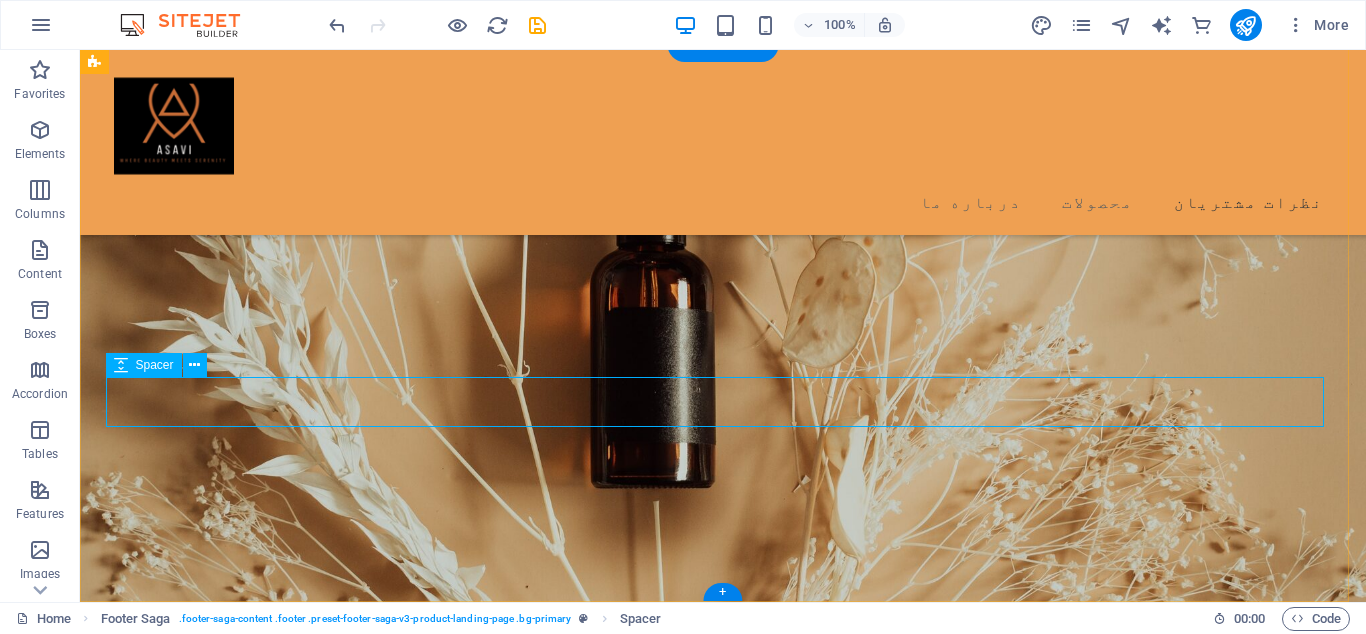 scroll, scrollTop: 4588, scrollLeft: 0, axis: vertical 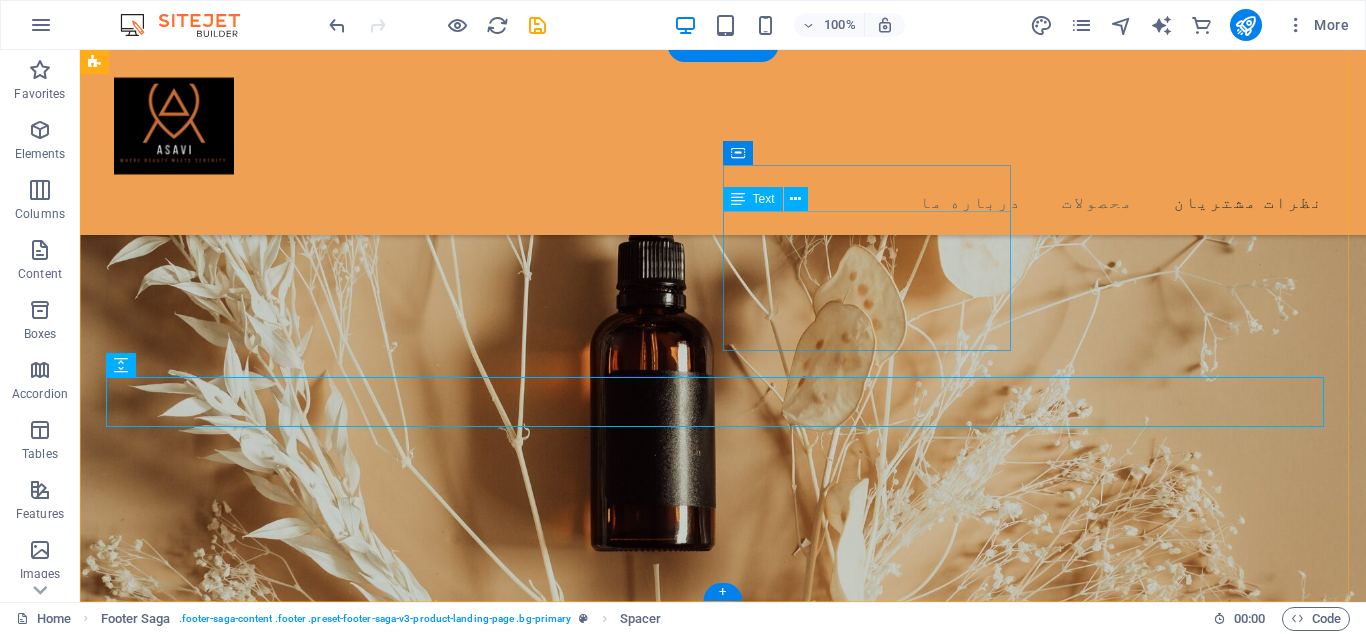 click on "[EMAIL_ADDRESS][DOMAIN_NAME]" at bounding box center (271, 8337) 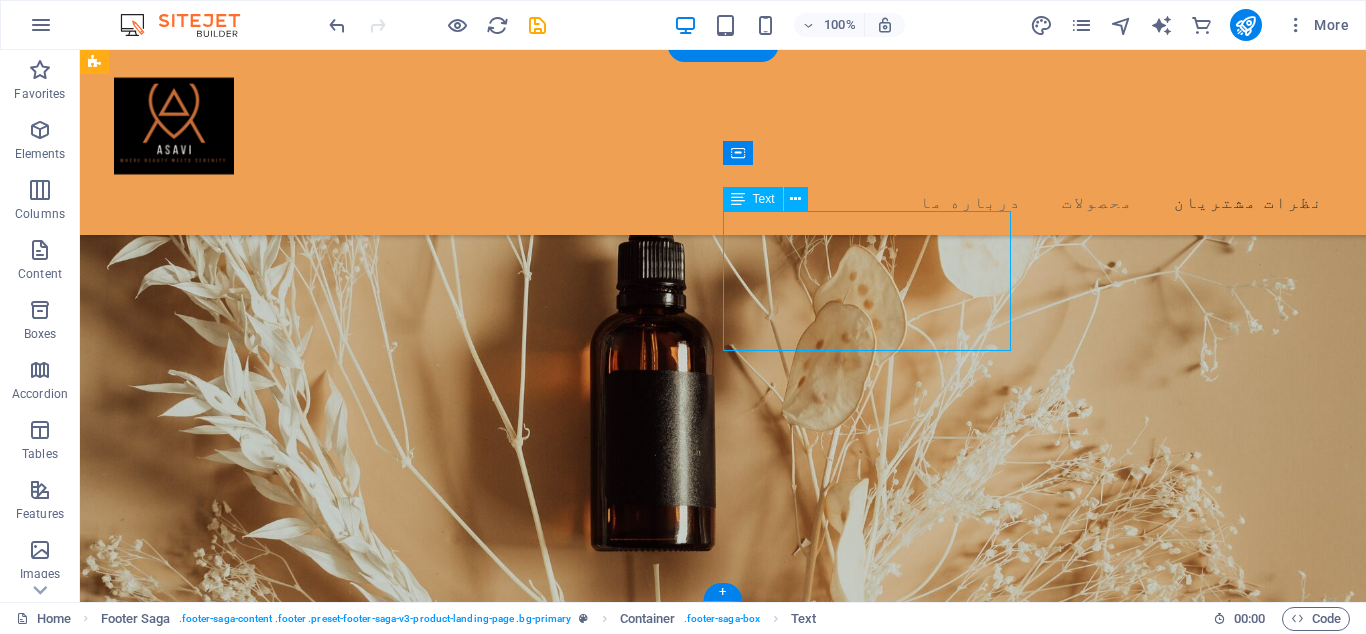 click on "ایمیل:  asavisale@gmail.com
تلفن :  0123 - 456789" at bounding box center (248, 8378) 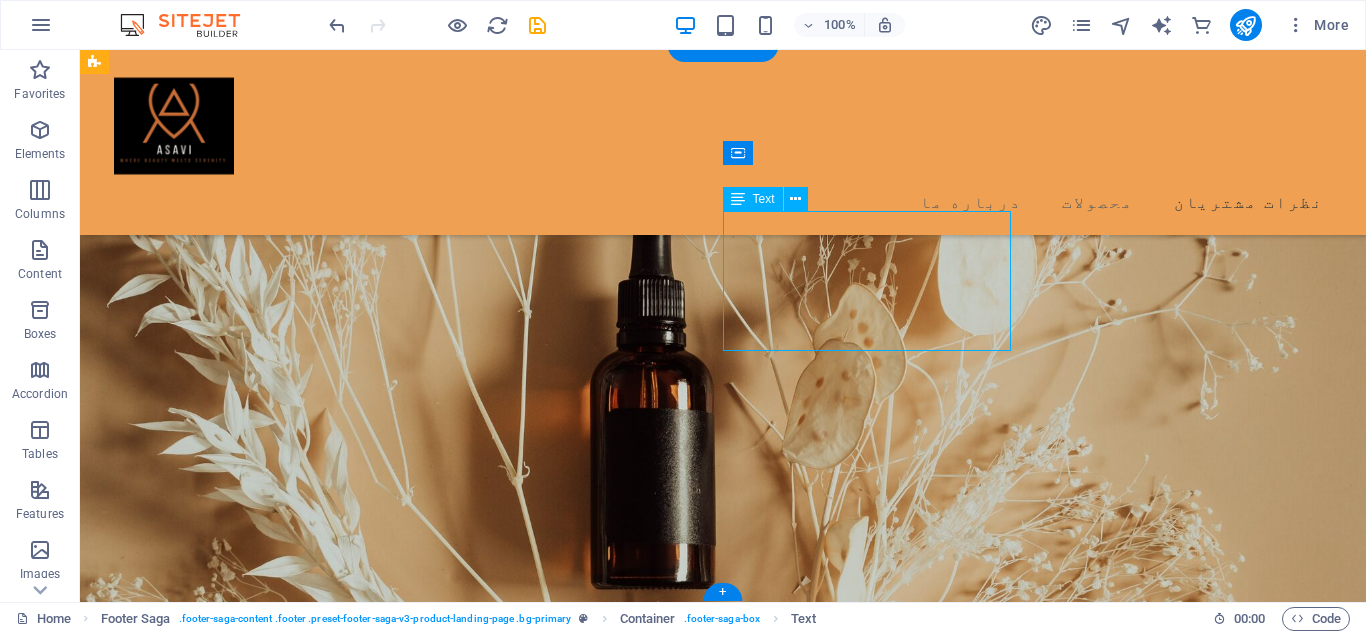 scroll, scrollTop: 4568, scrollLeft: 0, axis: vertical 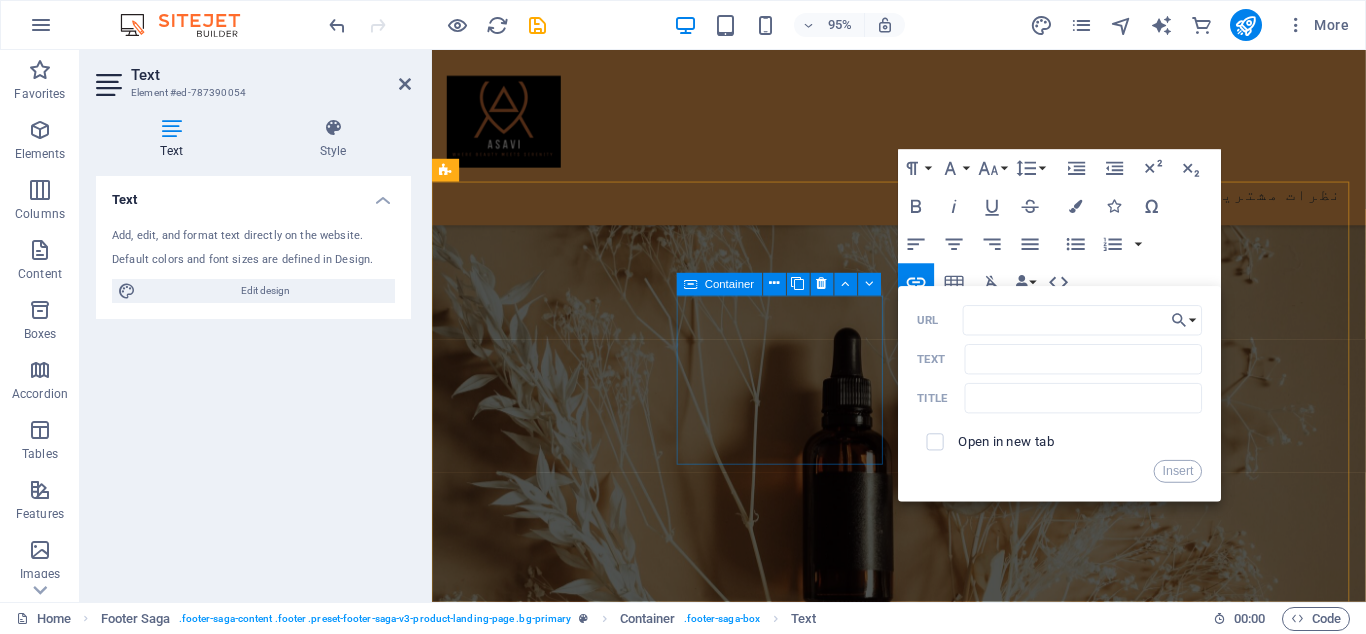 click on "Drop content here or  Add elements  Paste clipboard" at bounding box center (567, 6832) 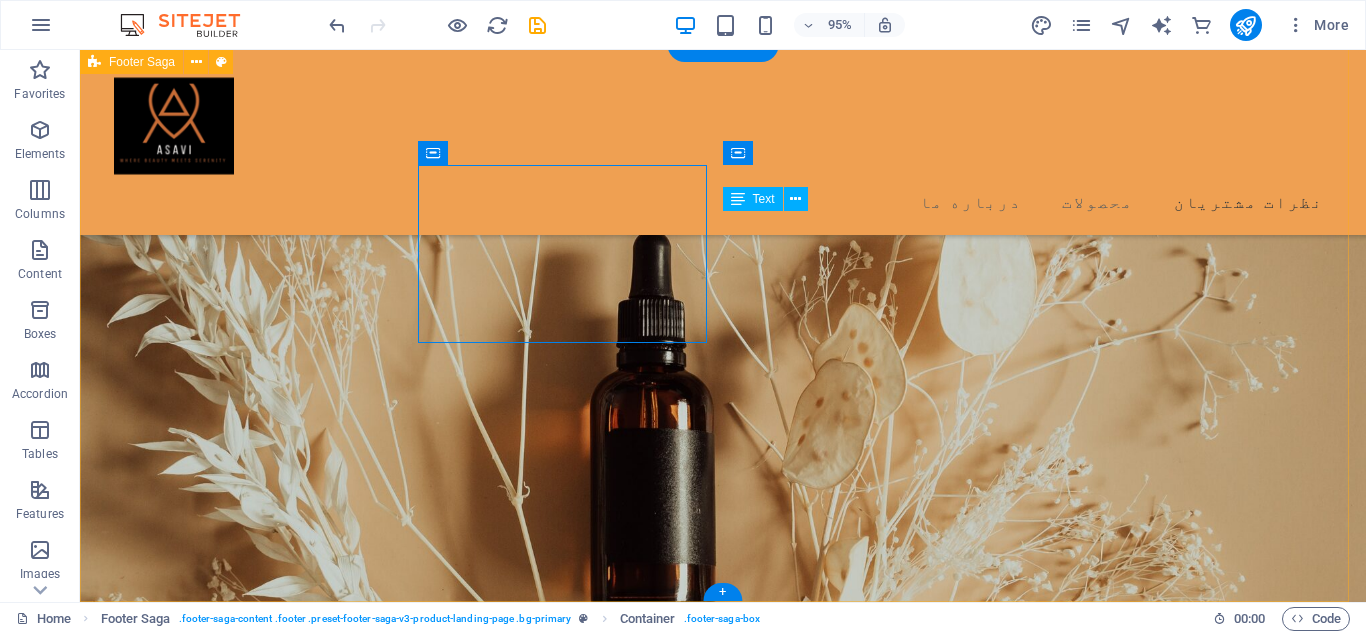 scroll, scrollTop: 4588, scrollLeft: 0, axis: vertical 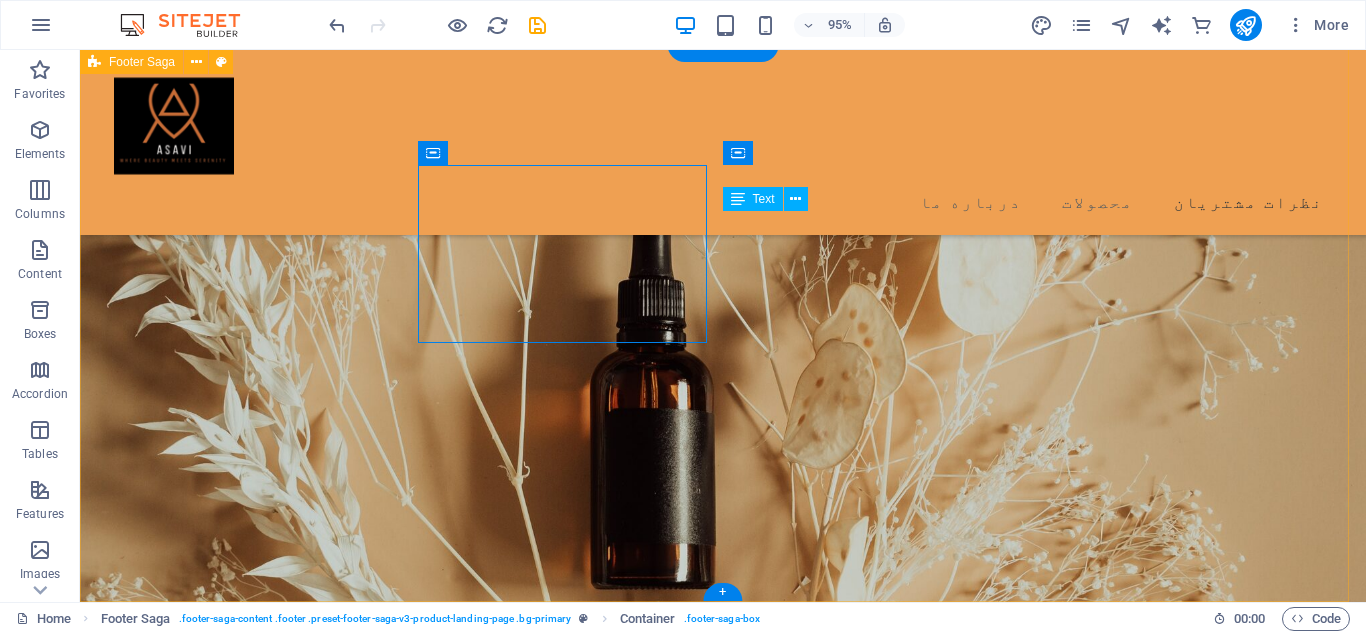 click on "Lorem ipsum dolor sit amet, consectetur adipiscing elit. Nunc vulputate libero et velit . Drop content here or  Add elements  Paste clipboard راه های ارتباطی ایمیل:  asavisale@gmail.com تلفن :  0123 - 456789 آدرس:  شیراز خیابان ستارخان مجتمع تجاری هامون   2022 Beauty. All rights reserved Legal Notice | Privacy Policy" at bounding box center [723, 8415] 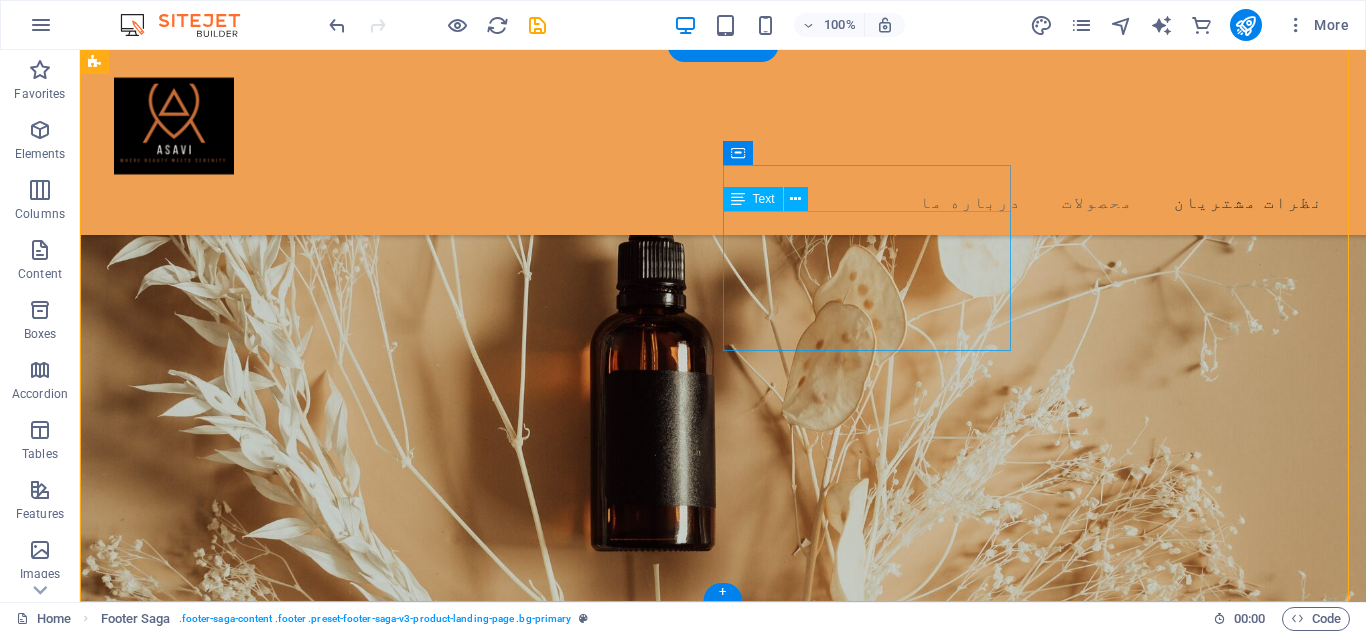click on "ایمیل:  asavisale@gmail.com
تلفن :  0123 - 456789" at bounding box center [248, 8378] 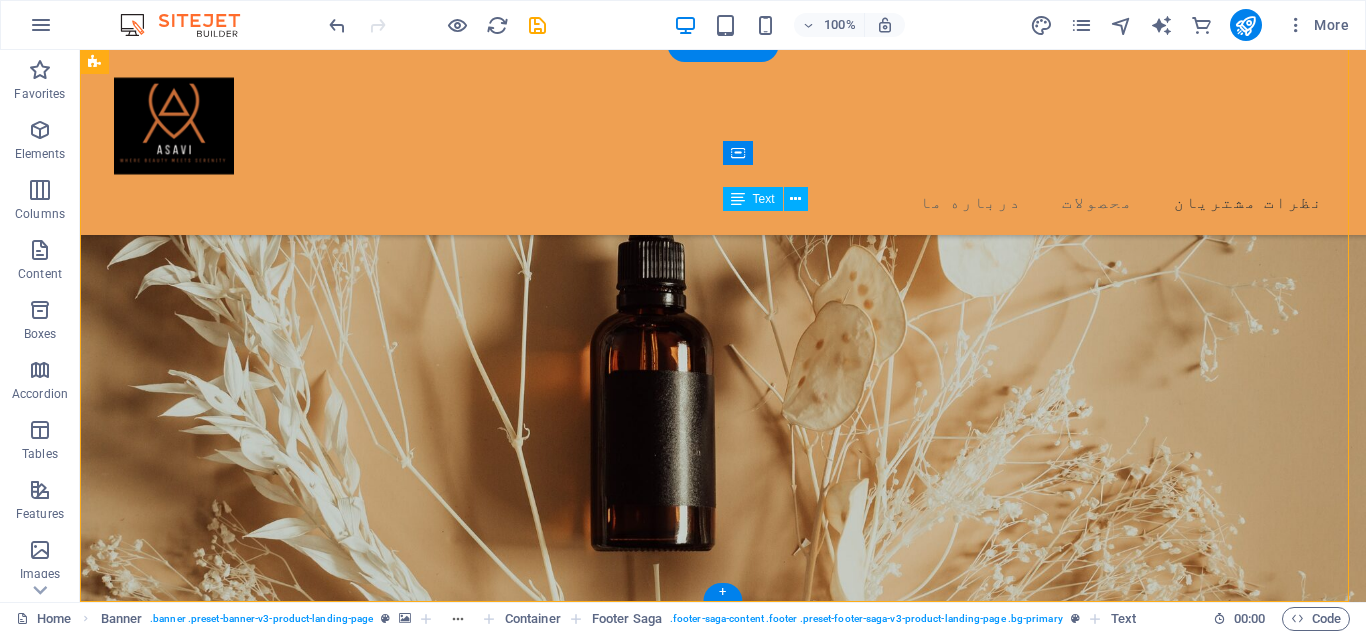 click on "ایمیل:  asavisale@gmail.com
تلفن :  0123 - 456789" at bounding box center [248, 8378] 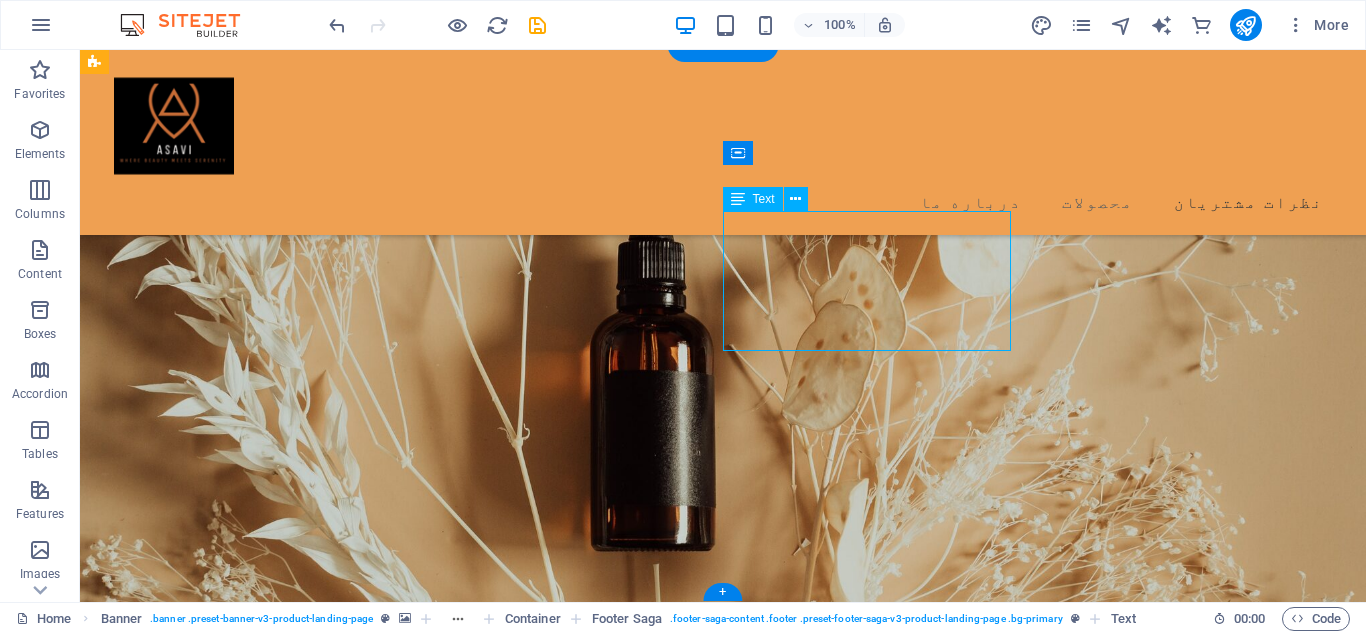 click on "ایمیل:  asavisale@gmail.com
تلفن :  0123 - 456789" at bounding box center [248, 8378] 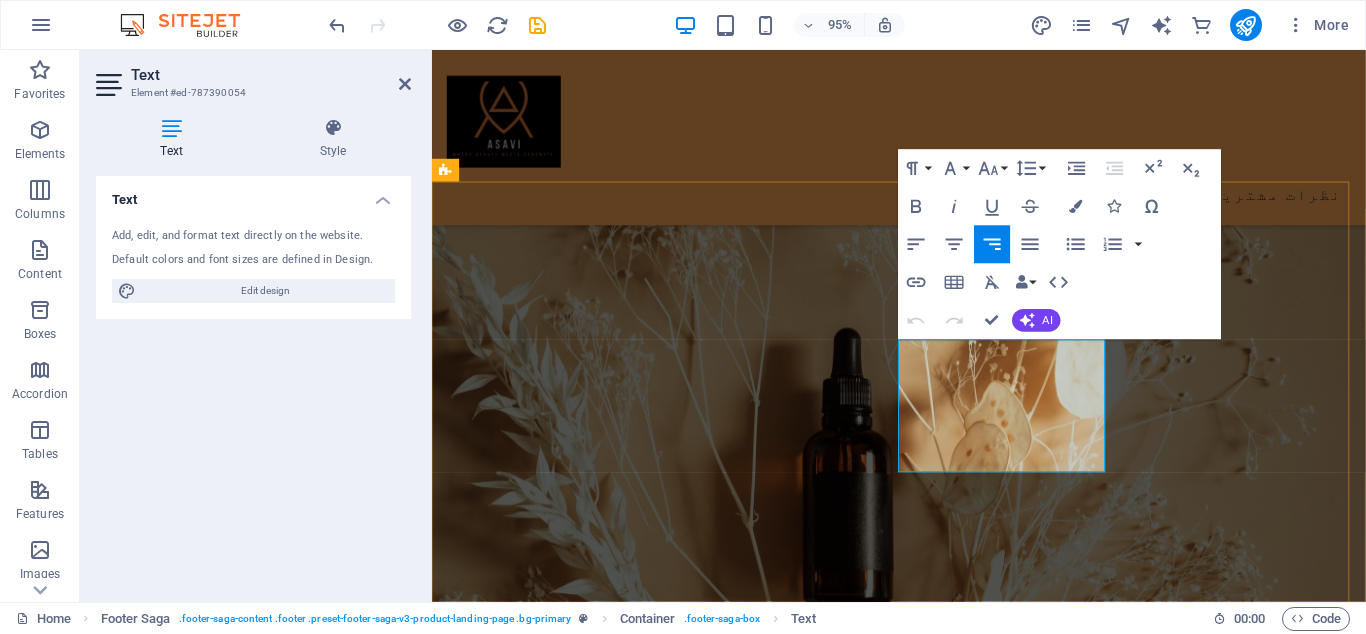 click on "ایمیل:  asavisale@gmail.com تلفن :  0123 - 456789" at bounding box center [567, 7018] 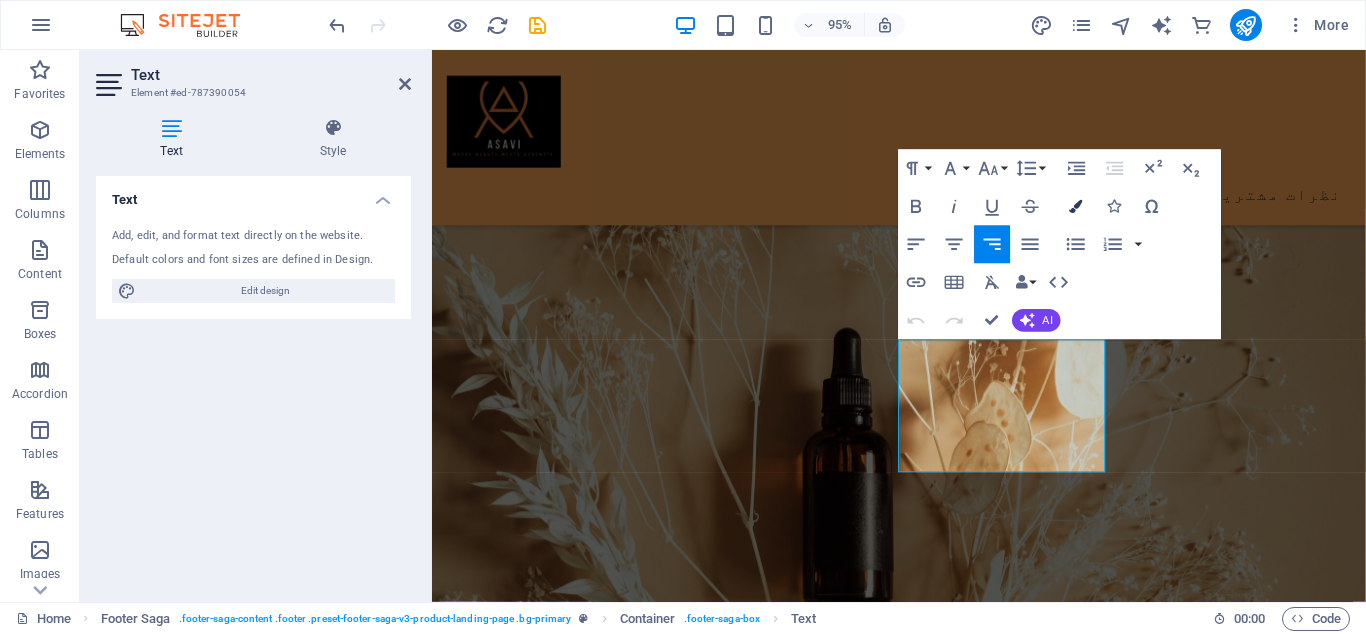 click at bounding box center [1075, 206] 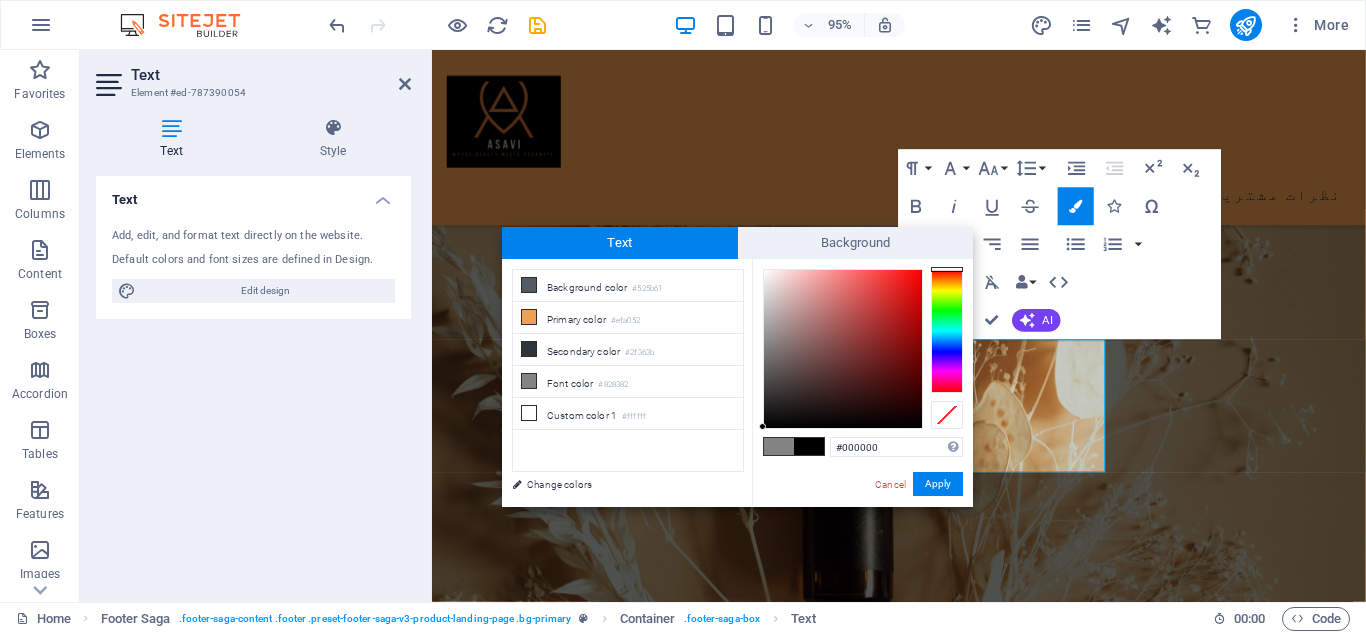 drag, startPoint x: 763, startPoint y: 268, endPoint x: 762, endPoint y: 429, distance: 161.00311 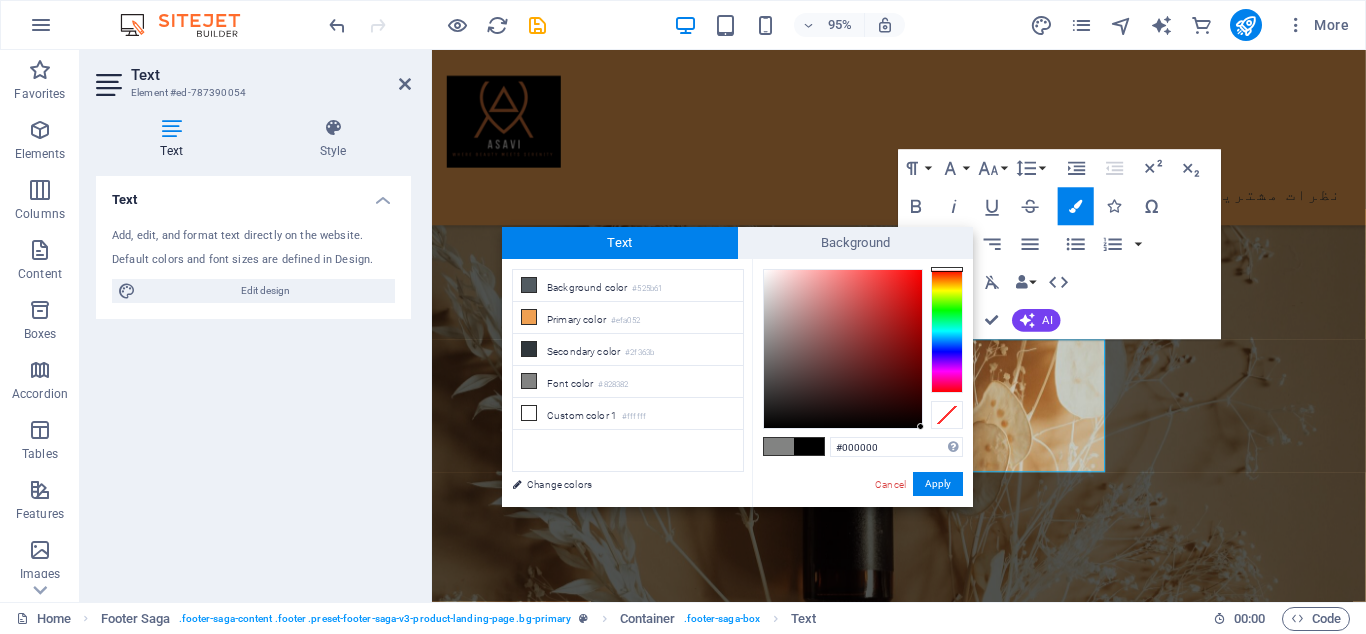 click on "Apply" at bounding box center [938, 484] 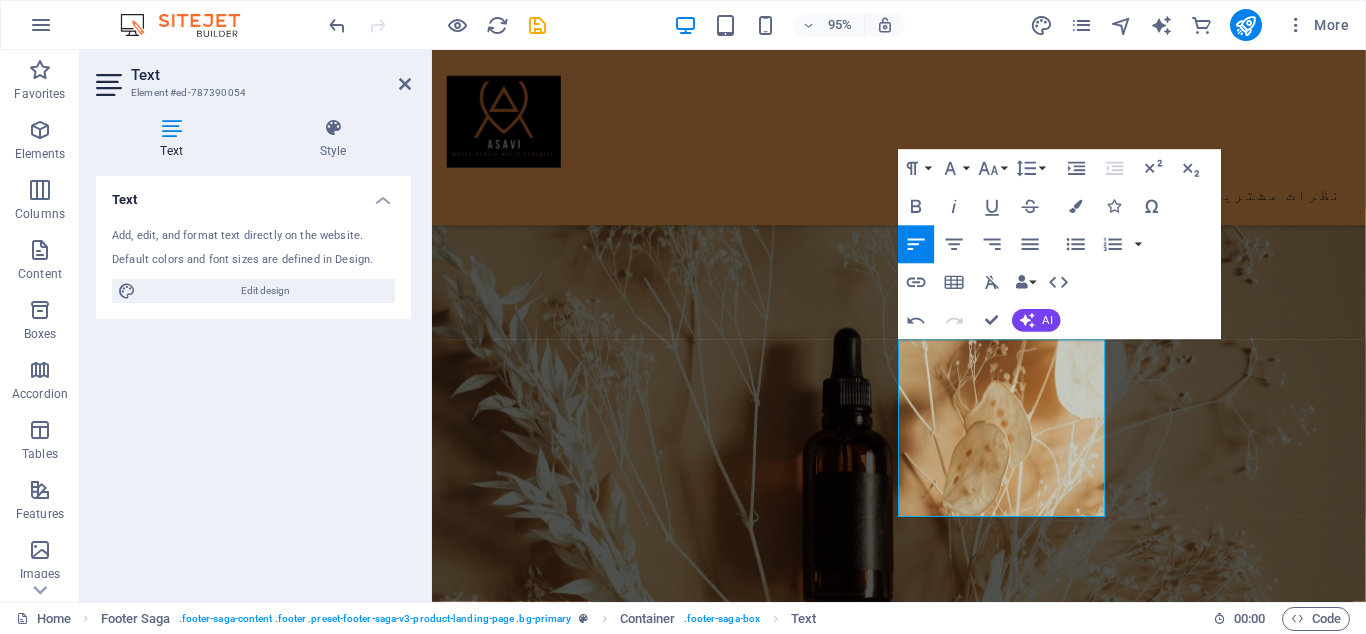 click on "H2   2 columns   Container   Menu Bar   Banner   Menu   Text   Text   Placeholder   Container   Container   Logo   Spacer   Container   Image   Container   Logo   Spacer   Footer Saga   Text   Container   Spacer   Container   Logo   Placeholder   Container   Container   Text   Container   Spacer   Text   Container   Text   Container   Text   Container   Spacer   Spacer   Separator   Container   Slider   Container   Container Paragraph Format Normal Heading 1 Heading 2 Heading 3 Heading 4 Heading 5 Heading 6 Code Font Family Arial Georgia Impact Tahoma Times New Roman Verdana Playfair Display Roboto Font Size 8 9 10 11 12 14 18 24 30 36 48 60 72 96 Line Height Default Single 1.15 1.5 Double Increase Indent Decrease Indent Superscript Subscript Bold Italic Underline Strikethrough Colors Icons Special Characters Align Left Align Center Align Right Align Justify Unordered List   Default Circle Disc Square    Ordered List   Default Lower Alpha Lower Greek Lower Roman Upper Alpha Upper Roman" at bounding box center (899, 326) 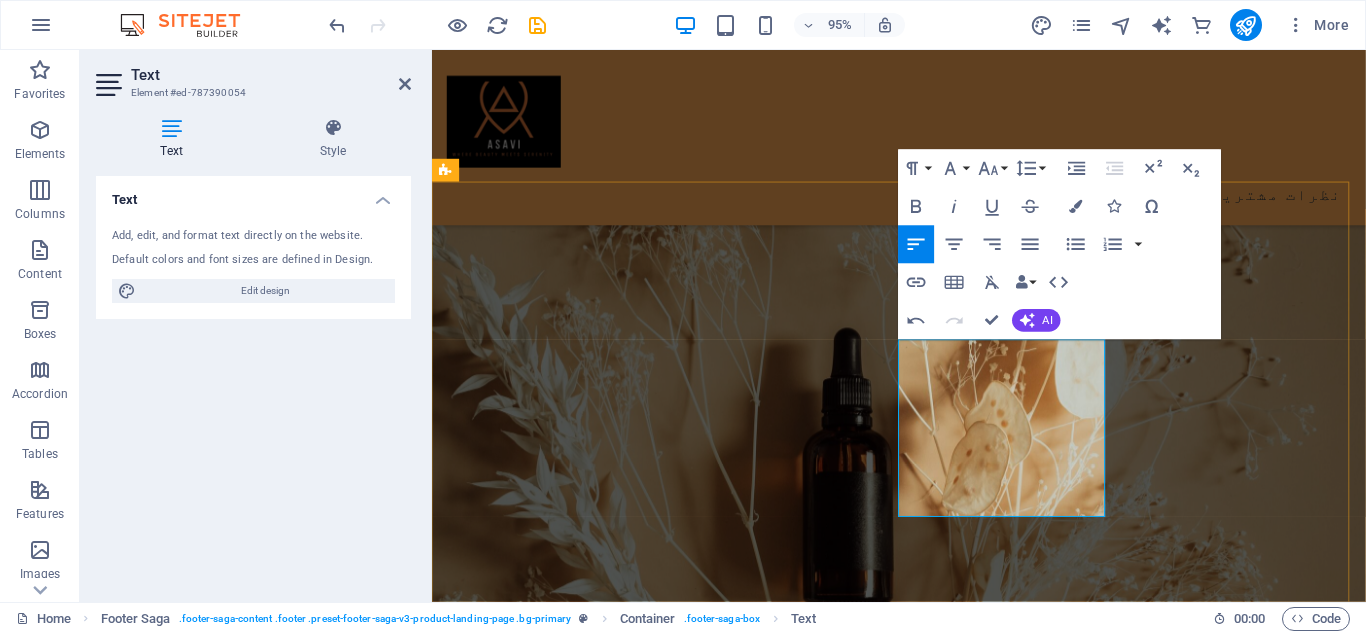 click on "​ ​ ایمیل:  asavisale@gmail.com تلفن:  0123 - 456789" at bounding box center (567, 7018) 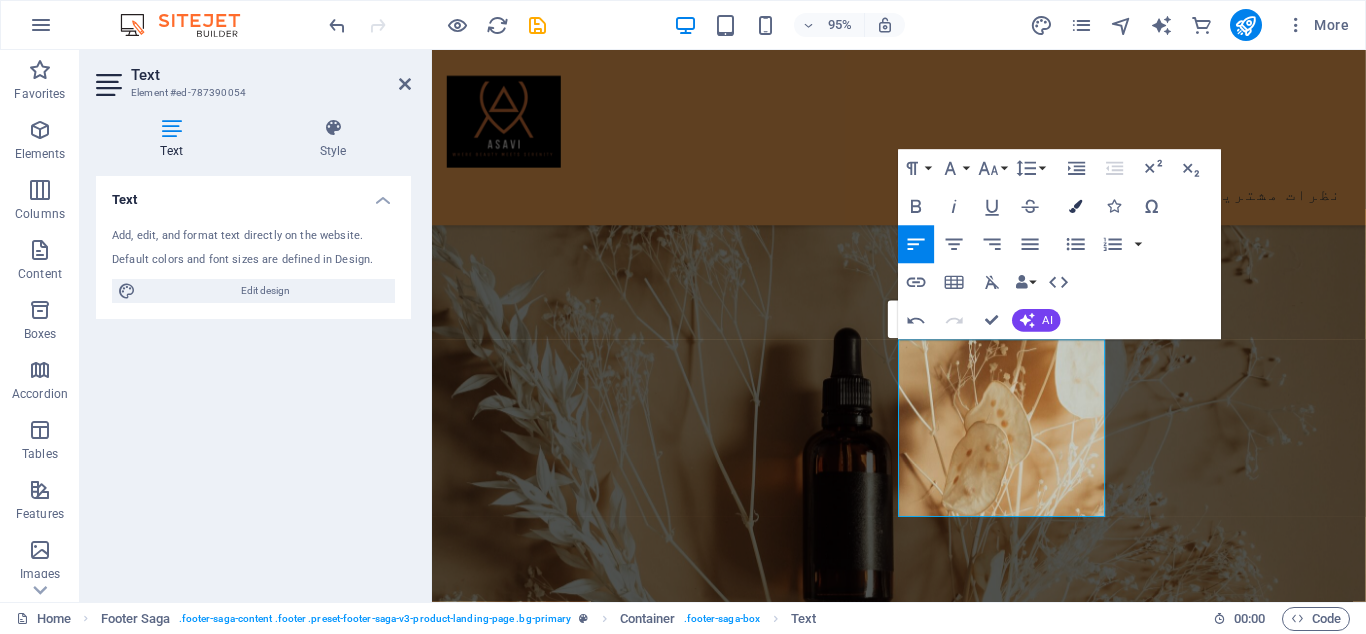 click at bounding box center [1075, 206] 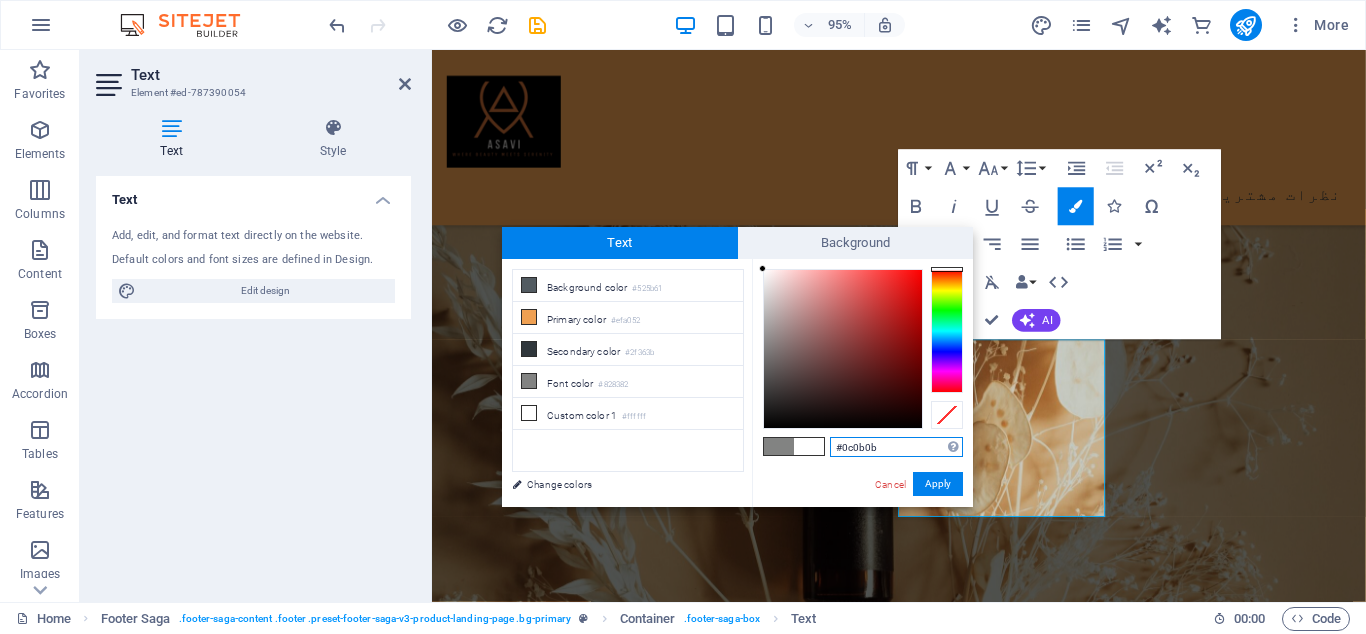 click at bounding box center [843, 349] 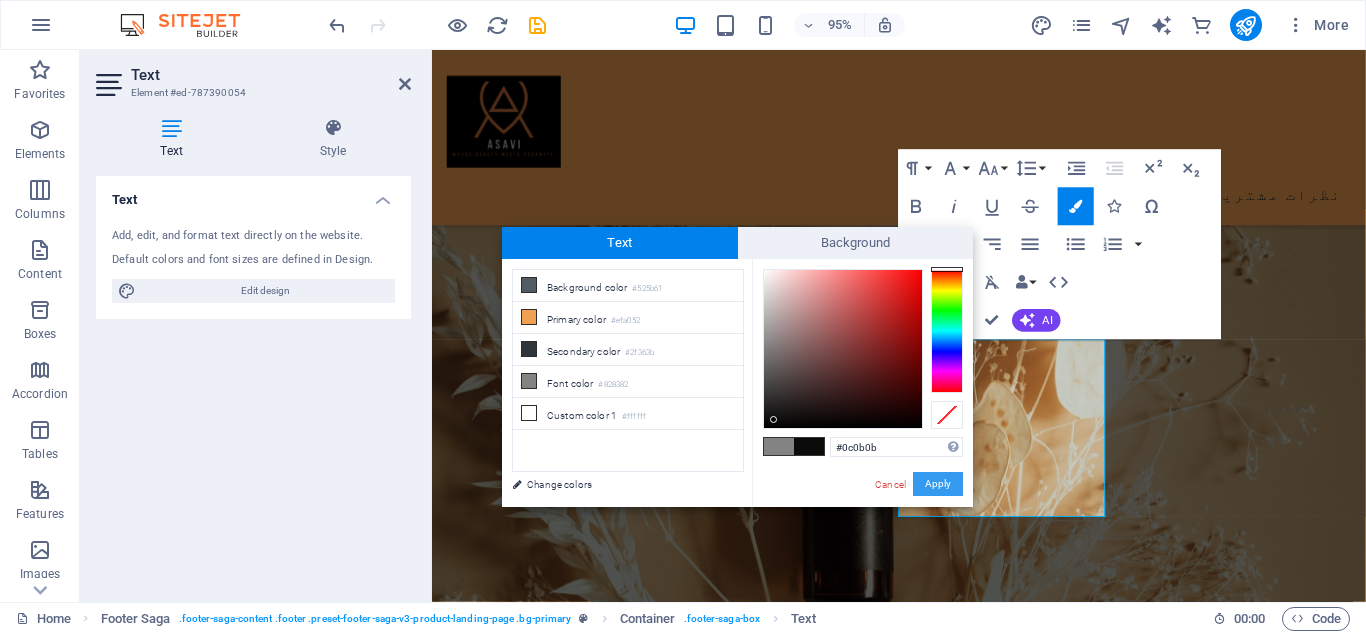 click on "Apply" at bounding box center (938, 484) 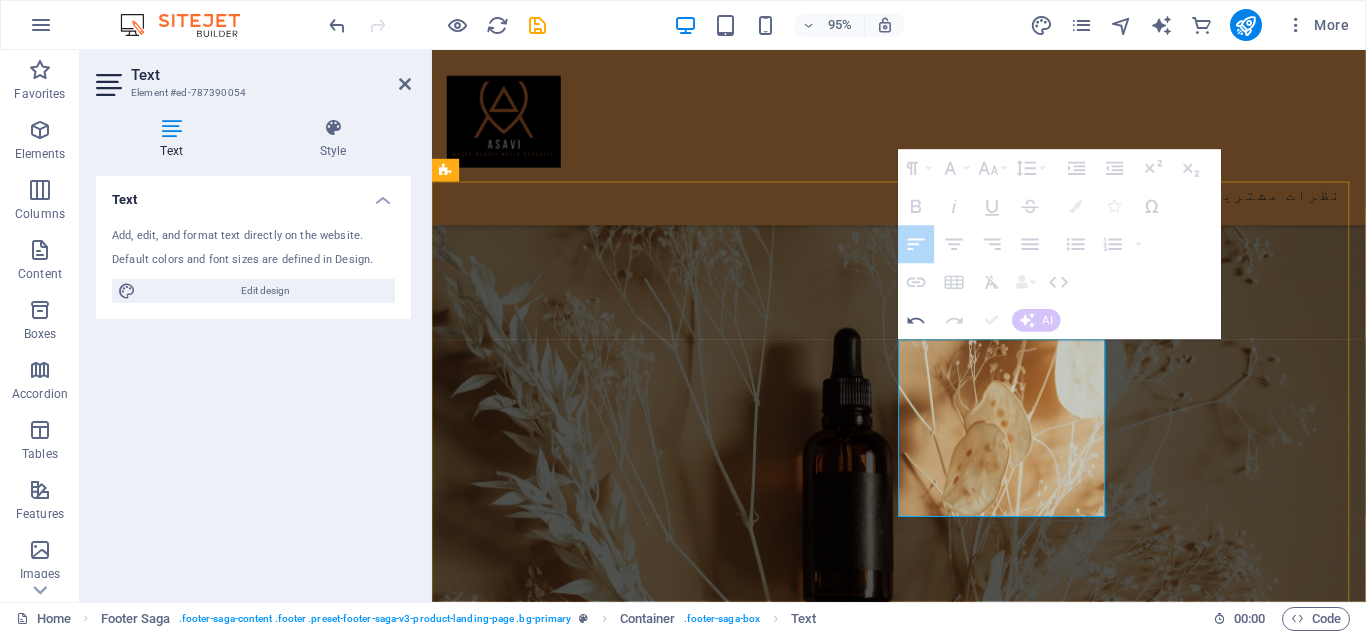 click on "​ ​ ایمیل:  asavisale@gmail.com تلفن:  0123 - 456789" at bounding box center [567, 7018] 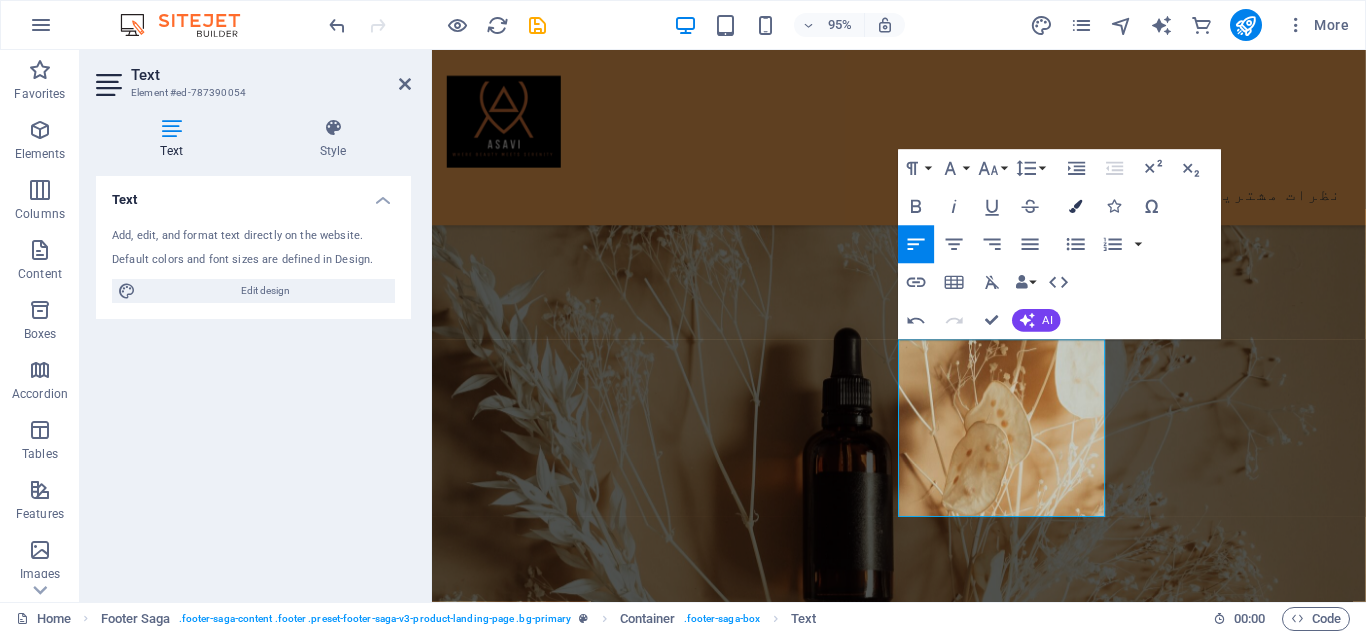 click on "Colors" at bounding box center [1076, 206] 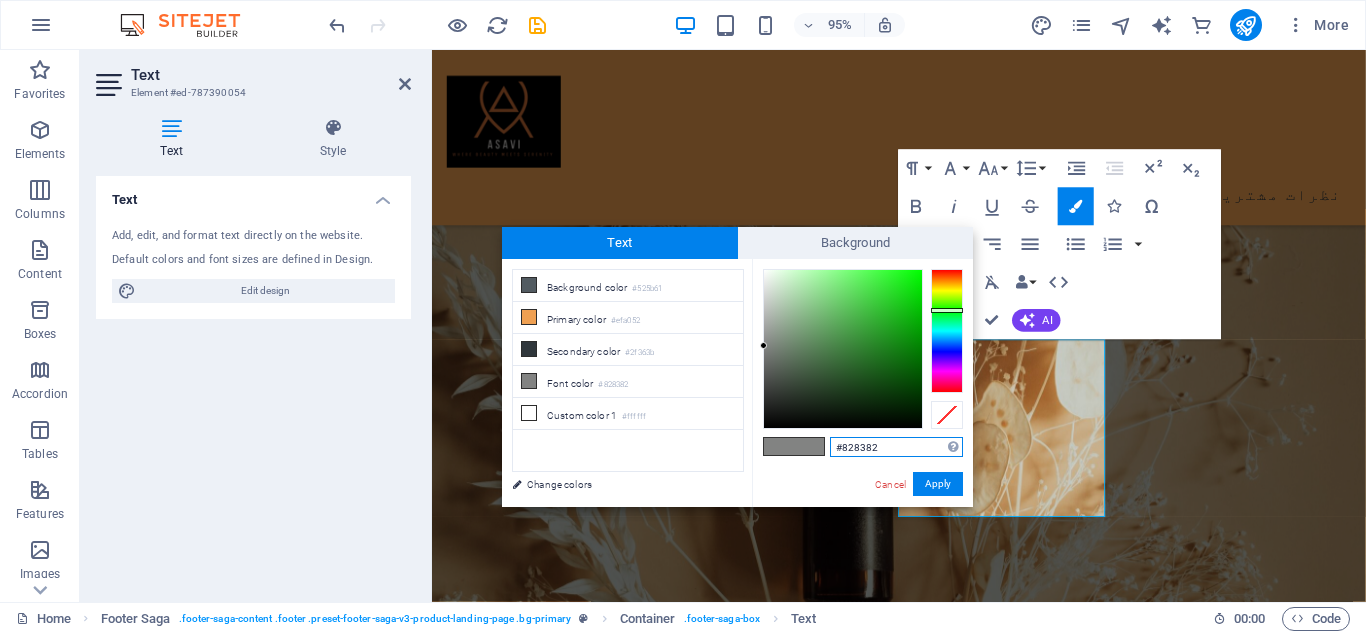 type on "#0e0f0e" 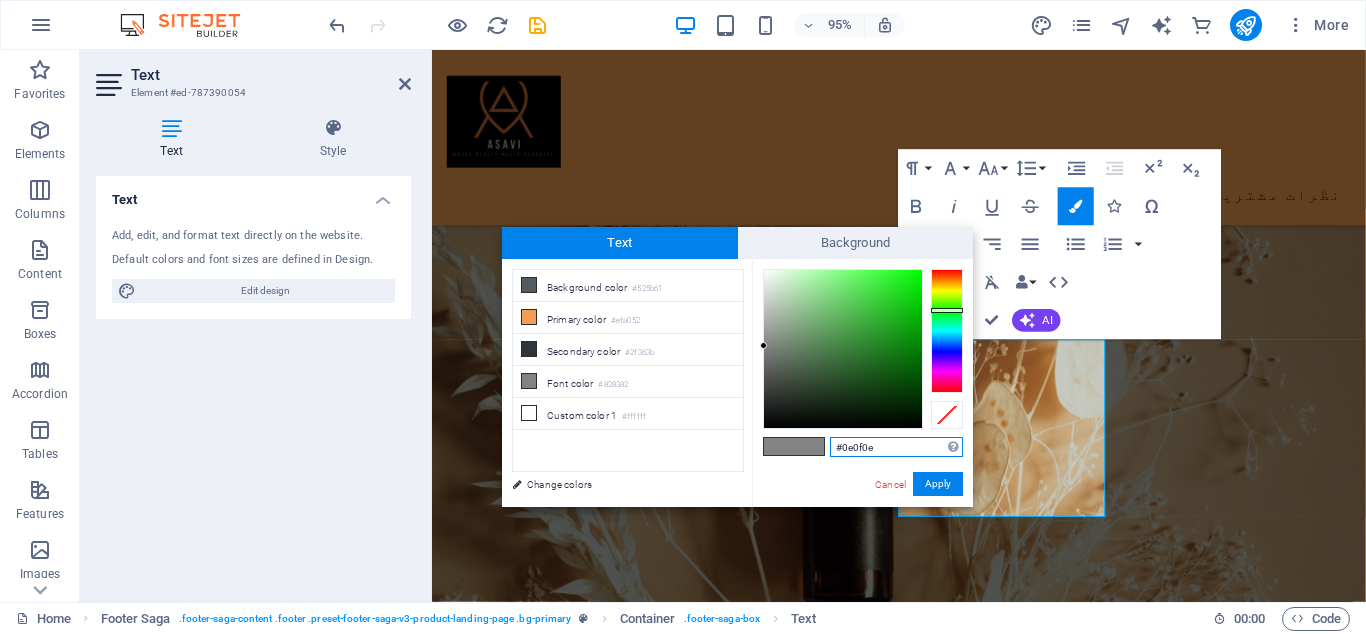 click at bounding box center [843, 349] 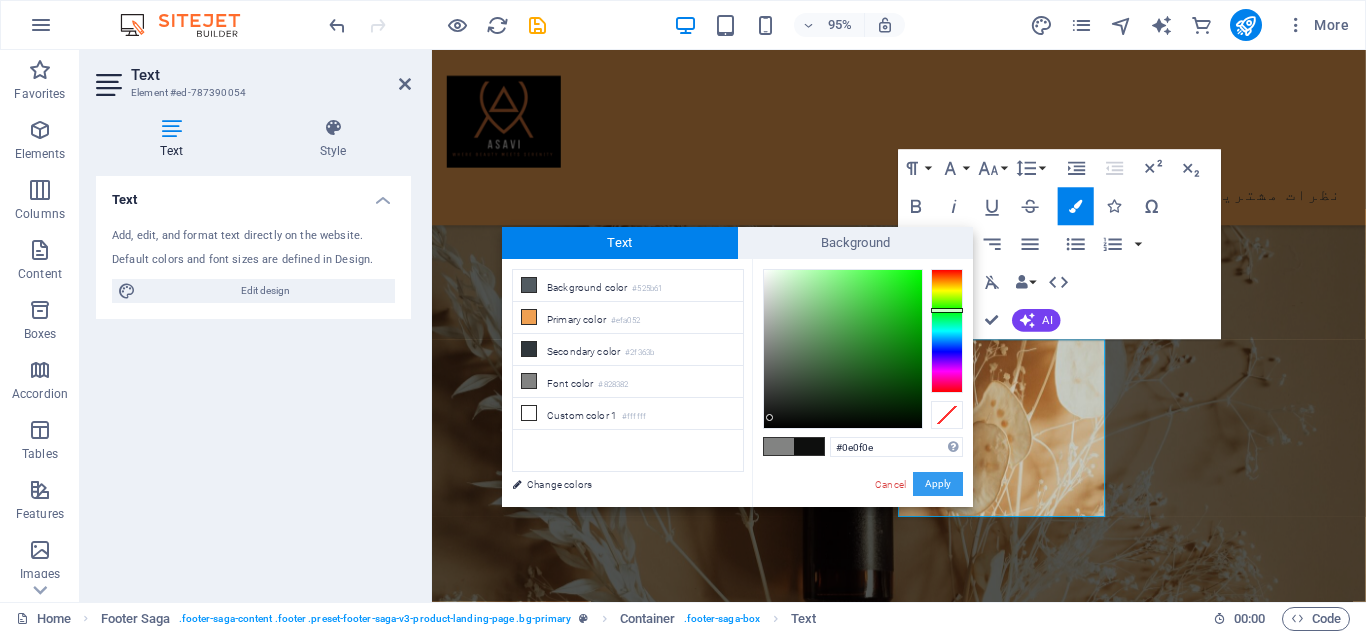 click on "Apply" at bounding box center [938, 484] 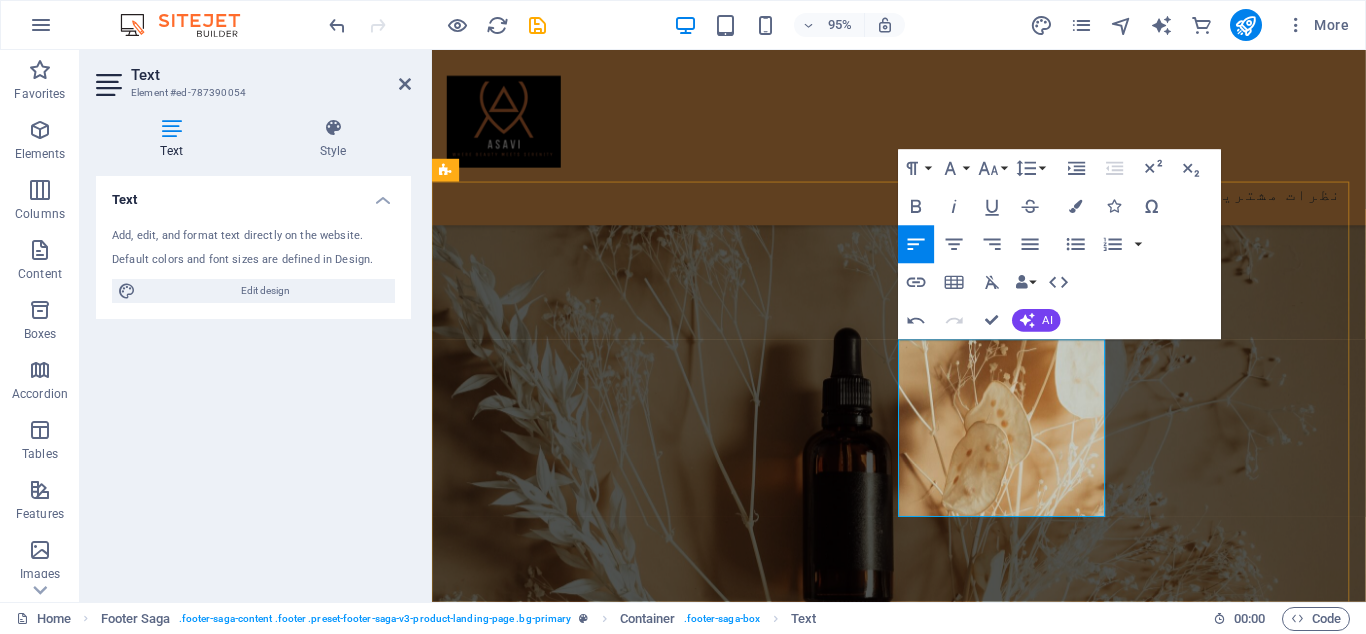 click on "​ ​ ایمیل:  asavisale@gmail.com تلفن:  0123 - 456789 ​" at bounding box center (567, 7060) 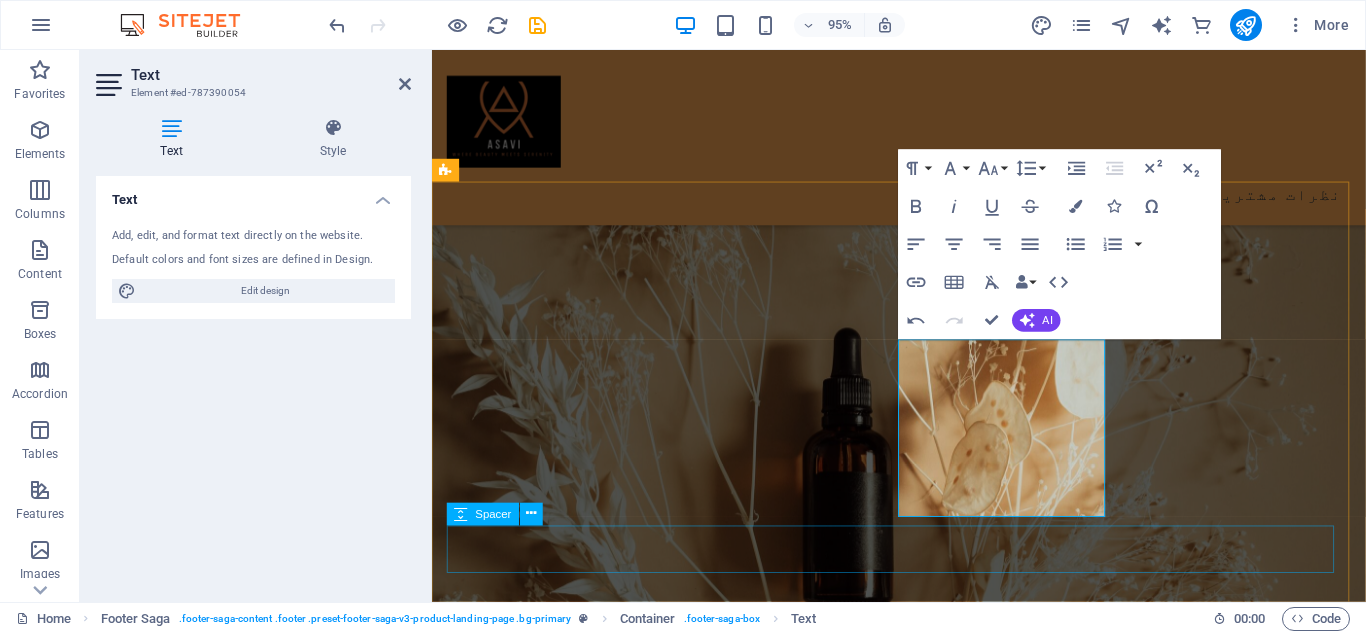 drag, startPoint x: 1091, startPoint y: 577, endPoint x: 1408, endPoint y: 548, distance: 318.32373 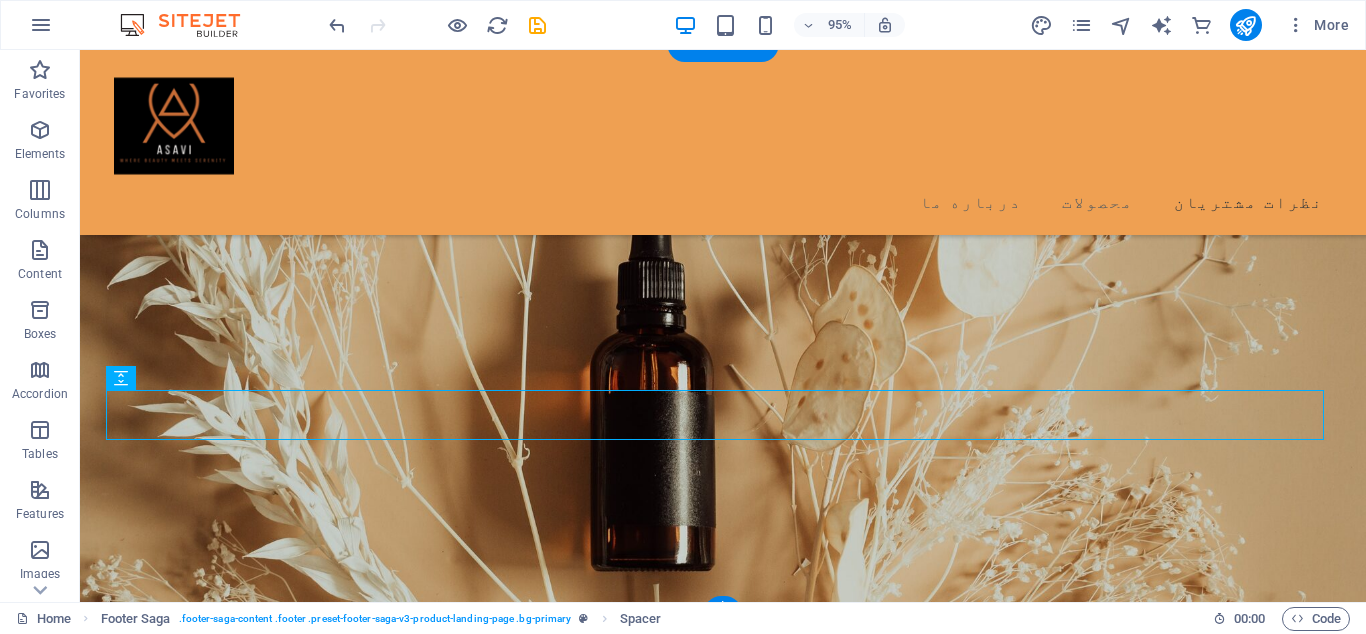 scroll, scrollTop: 4588, scrollLeft: 0, axis: vertical 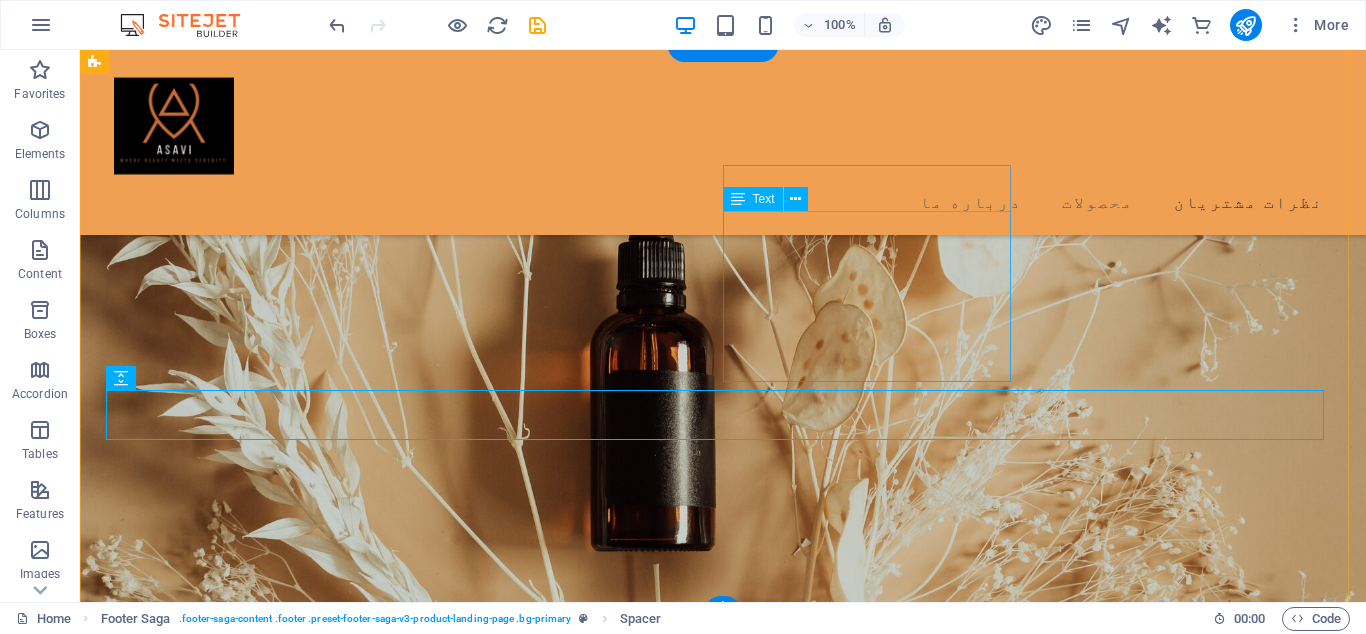 click on "ایمیل:  asavisale@gmail.com
تلفن:  0123 - 456789 ​" at bounding box center [248, 8393] 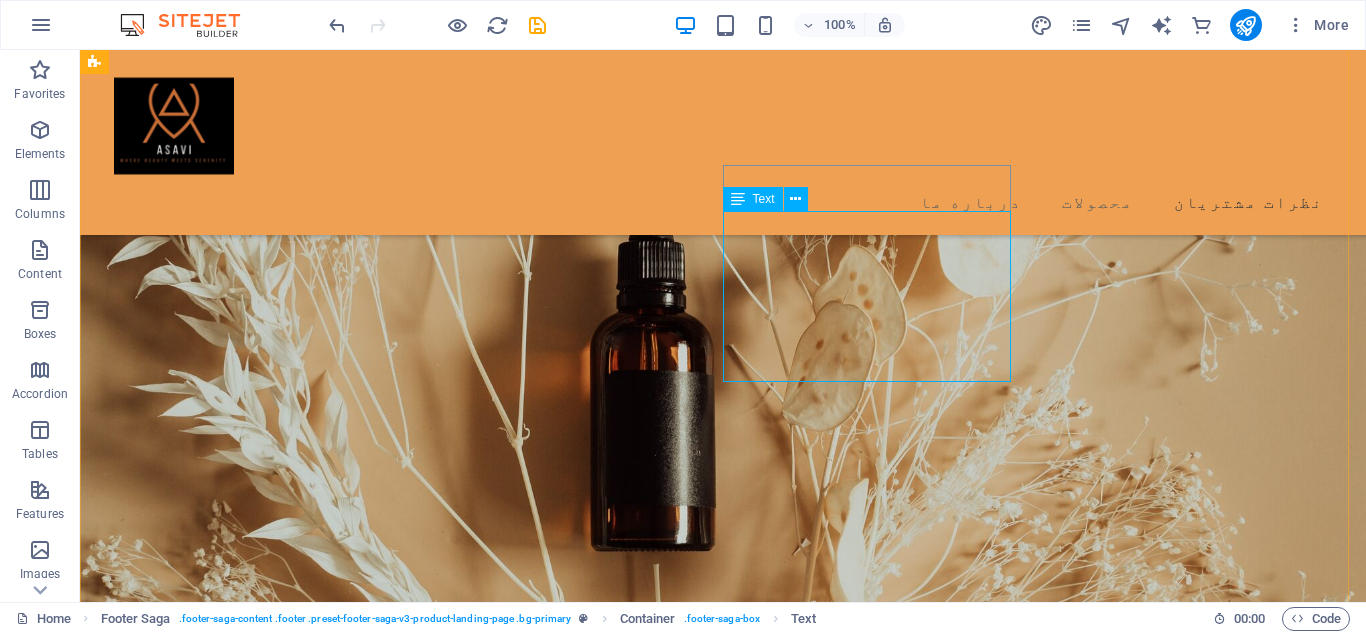 click at bounding box center [738, 199] 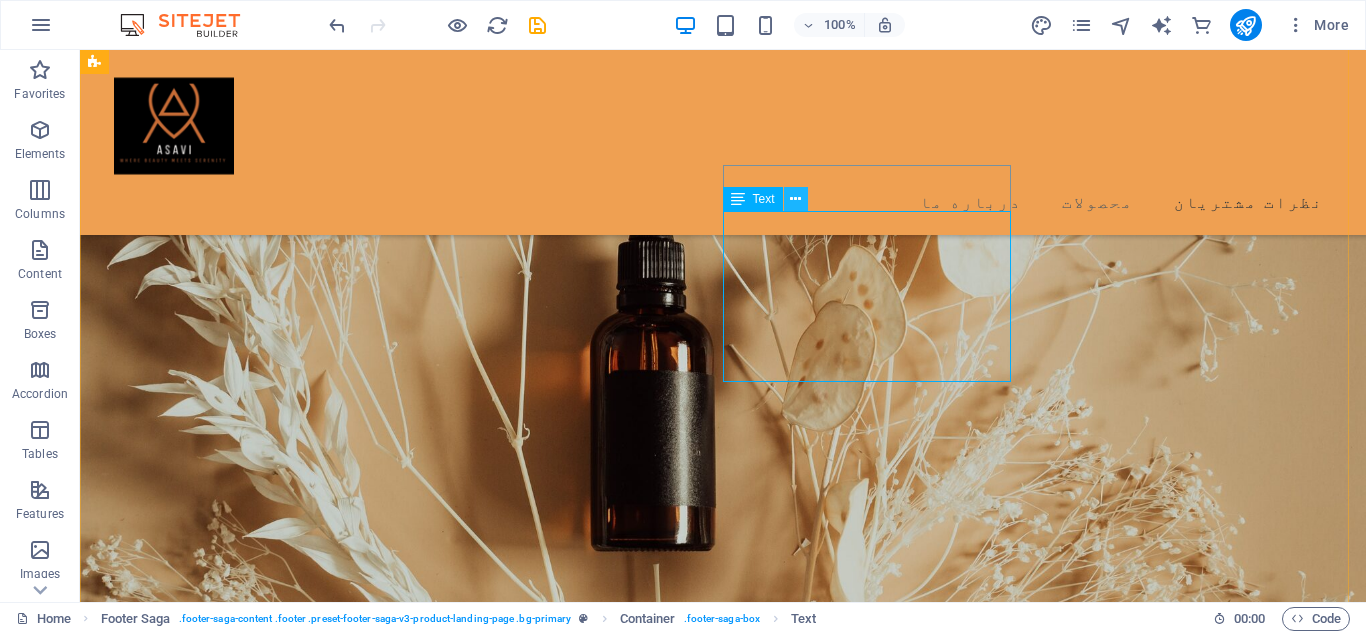 click at bounding box center (795, 199) 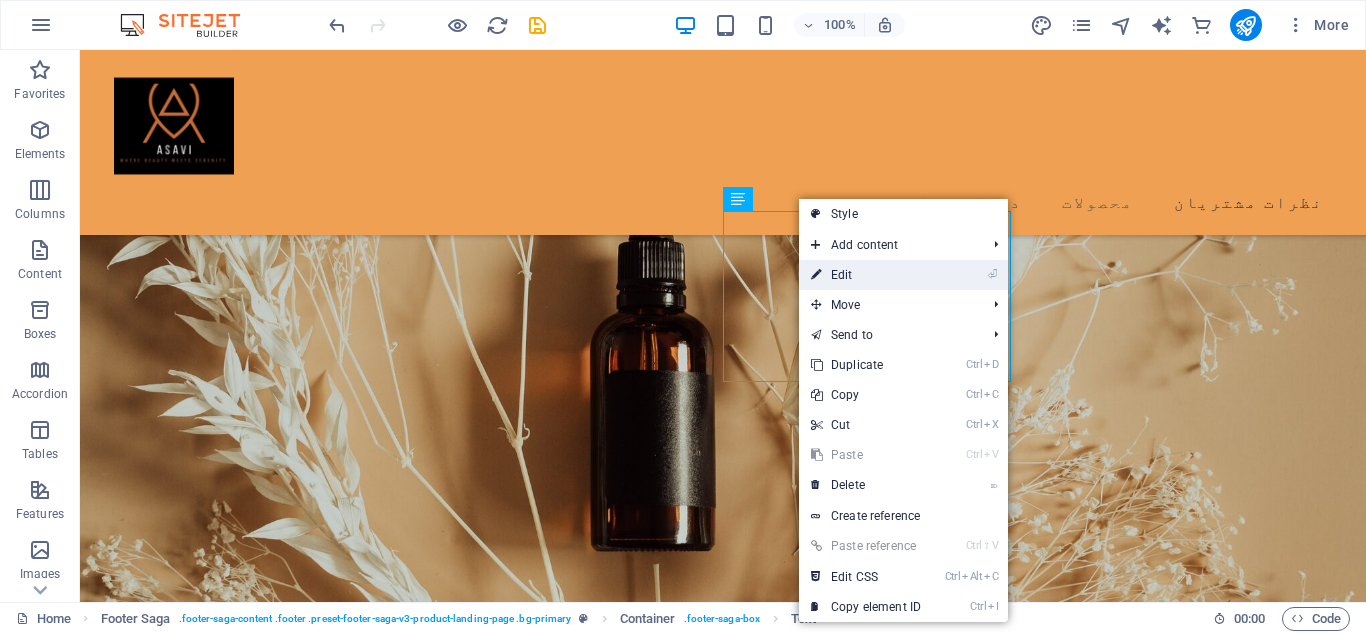 click on "⏎  Edit" at bounding box center [866, 275] 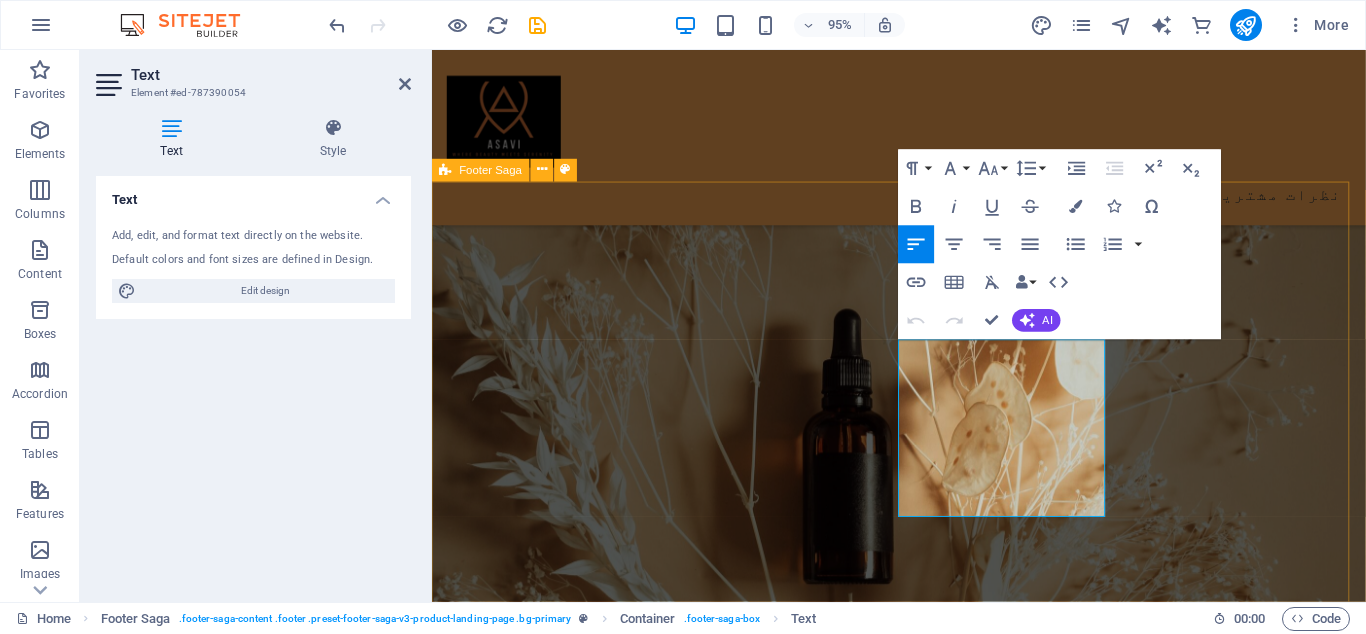 scroll, scrollTop: 4568, scrollLeft: 0, axis: vertical 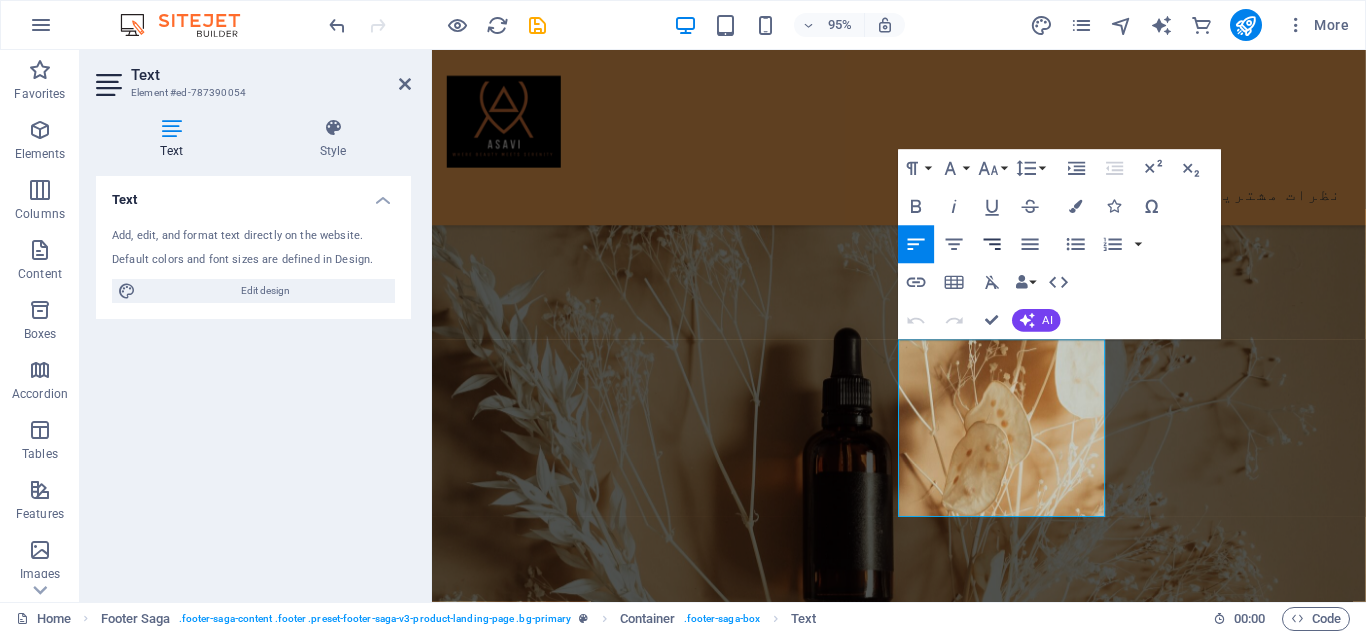 click 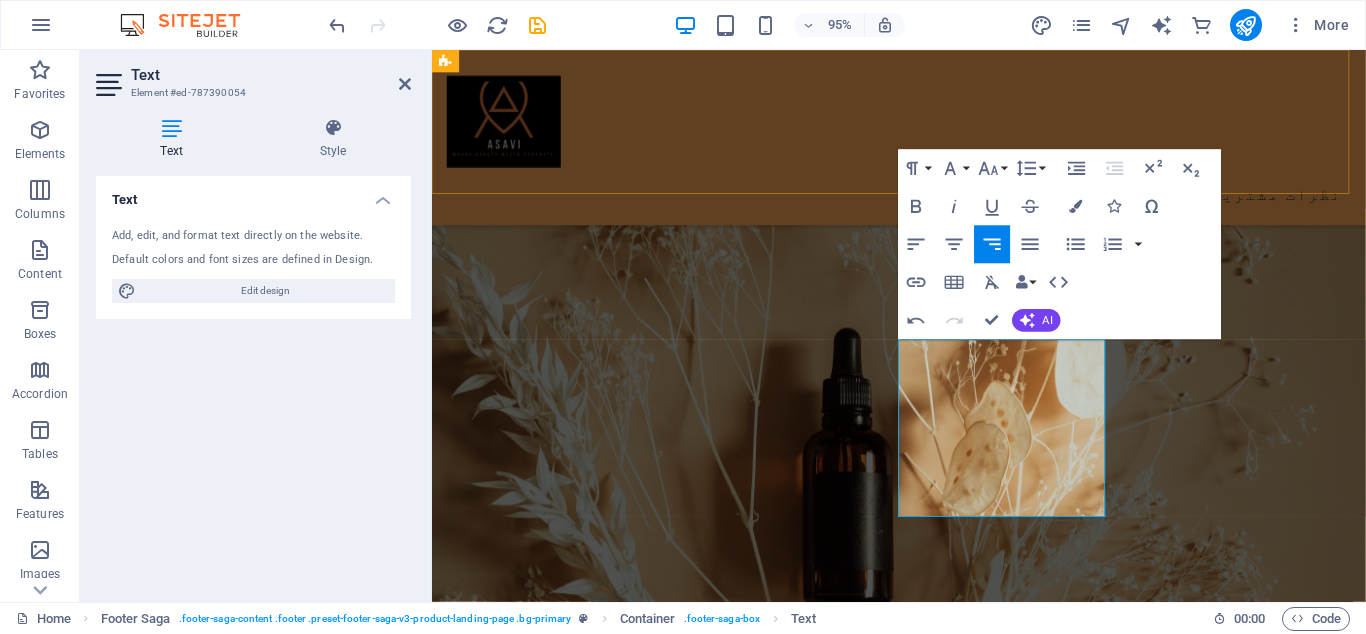 click on "درباره ما محصولات نظرات مشتریان" at bounding box center (923, 142) 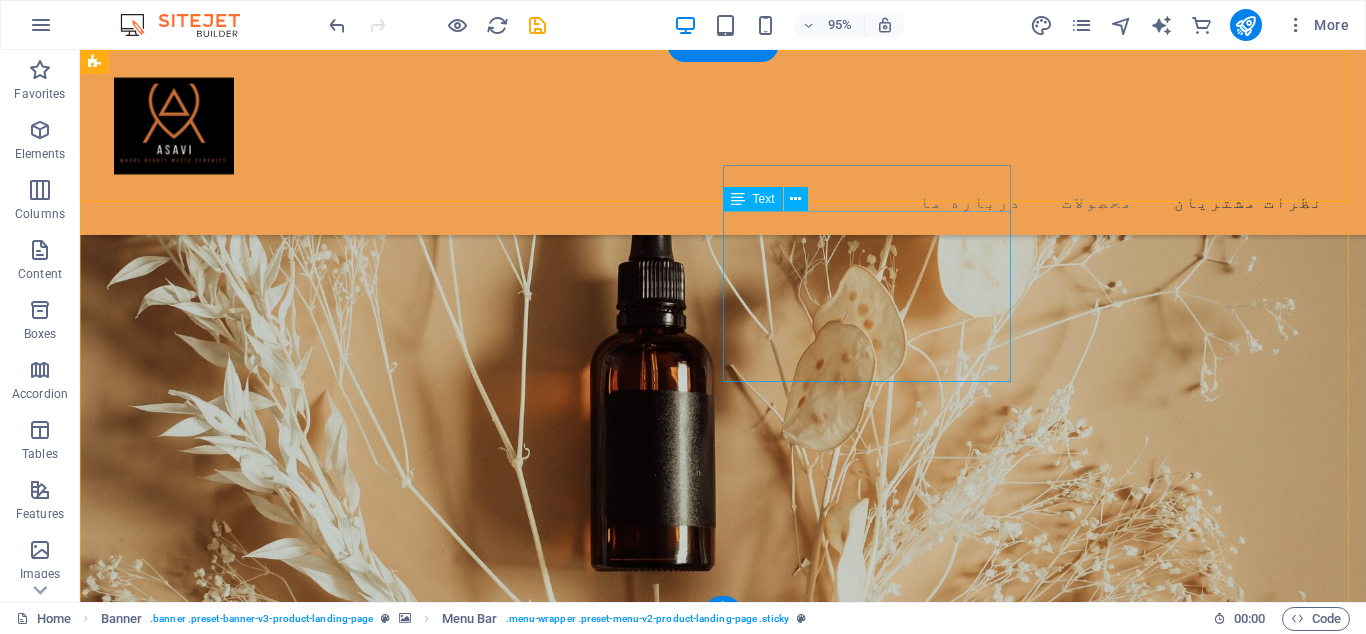 scroll, scrollTop: 4588, scrollLeft: 0, axis: vertical 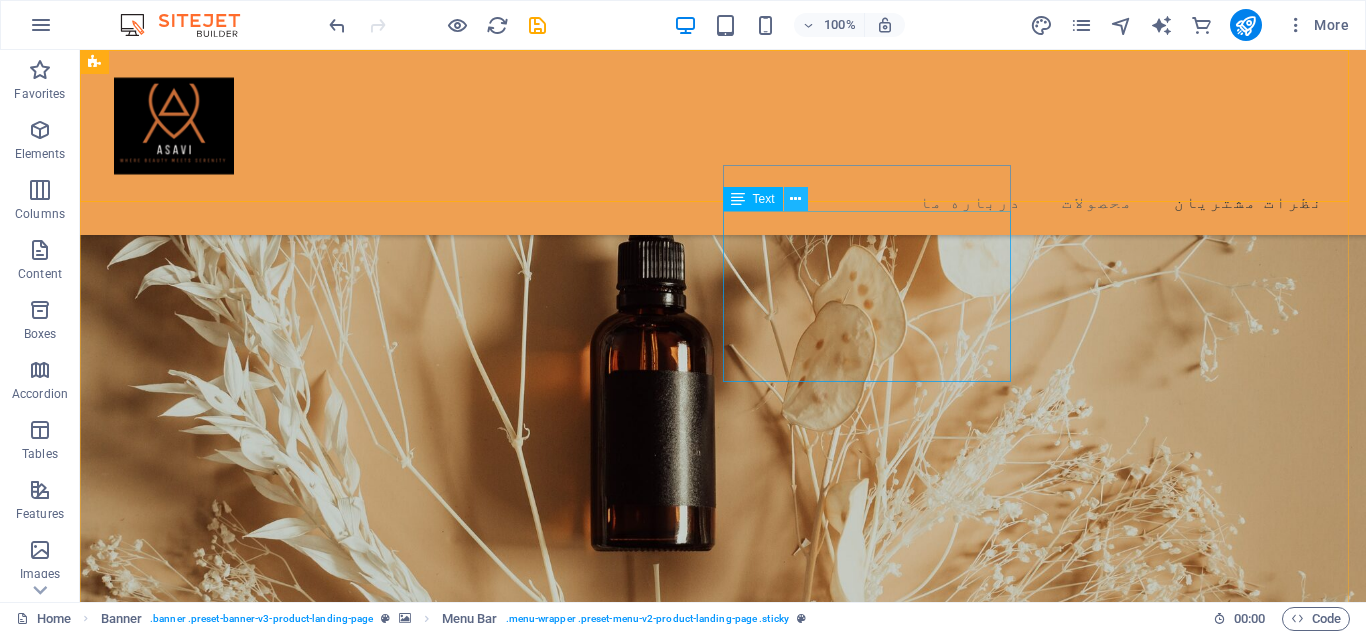 click at bounding box center (796, 199) 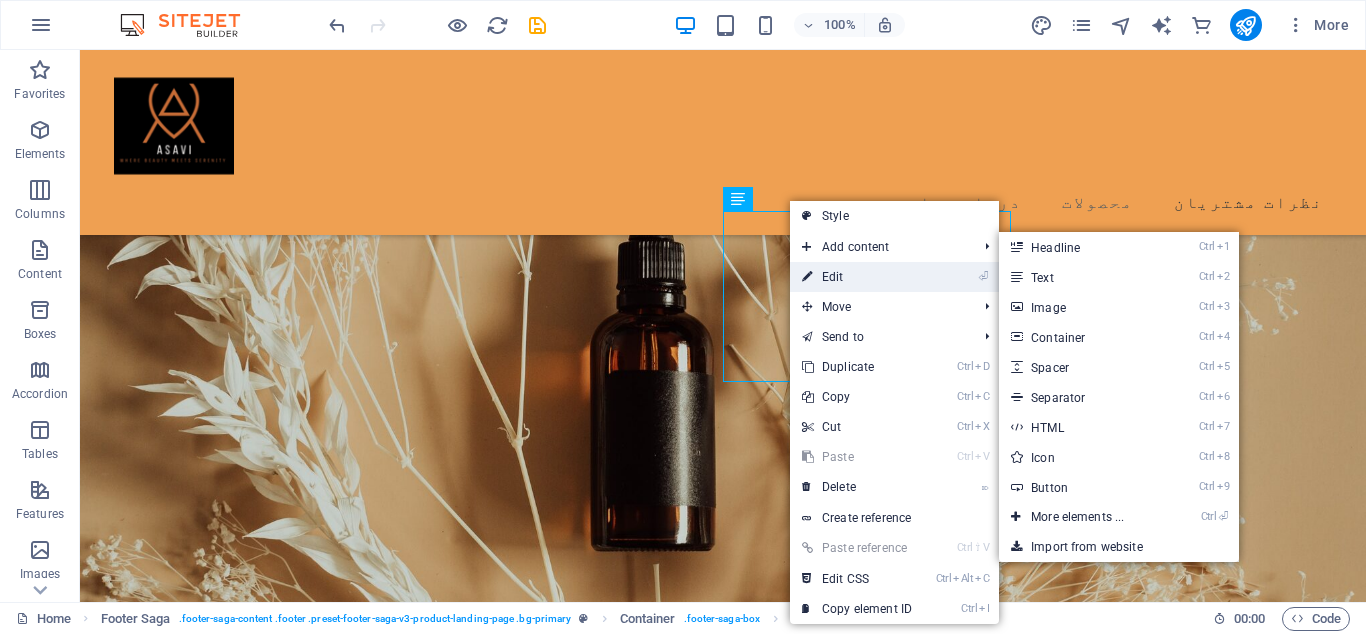 click on "⏎  Edit" at bounding box center (857, 277) 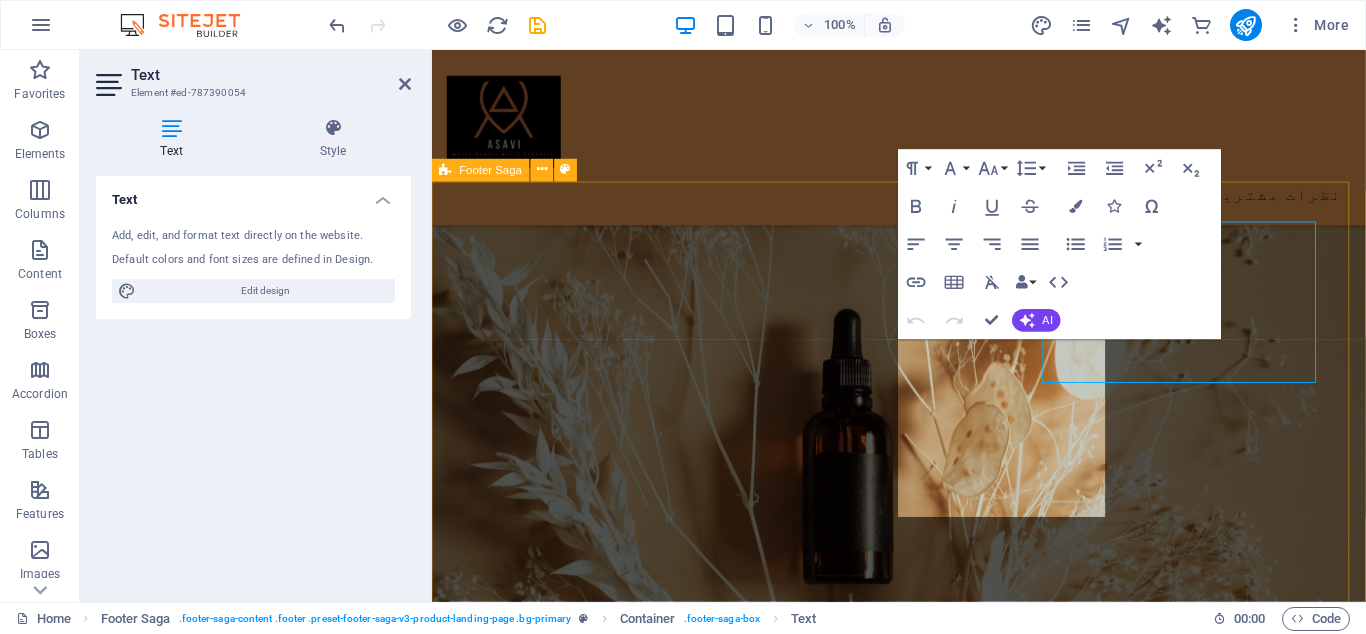 scroll, scrollTop: 4568, scrollLeft: 0, axis: vertical 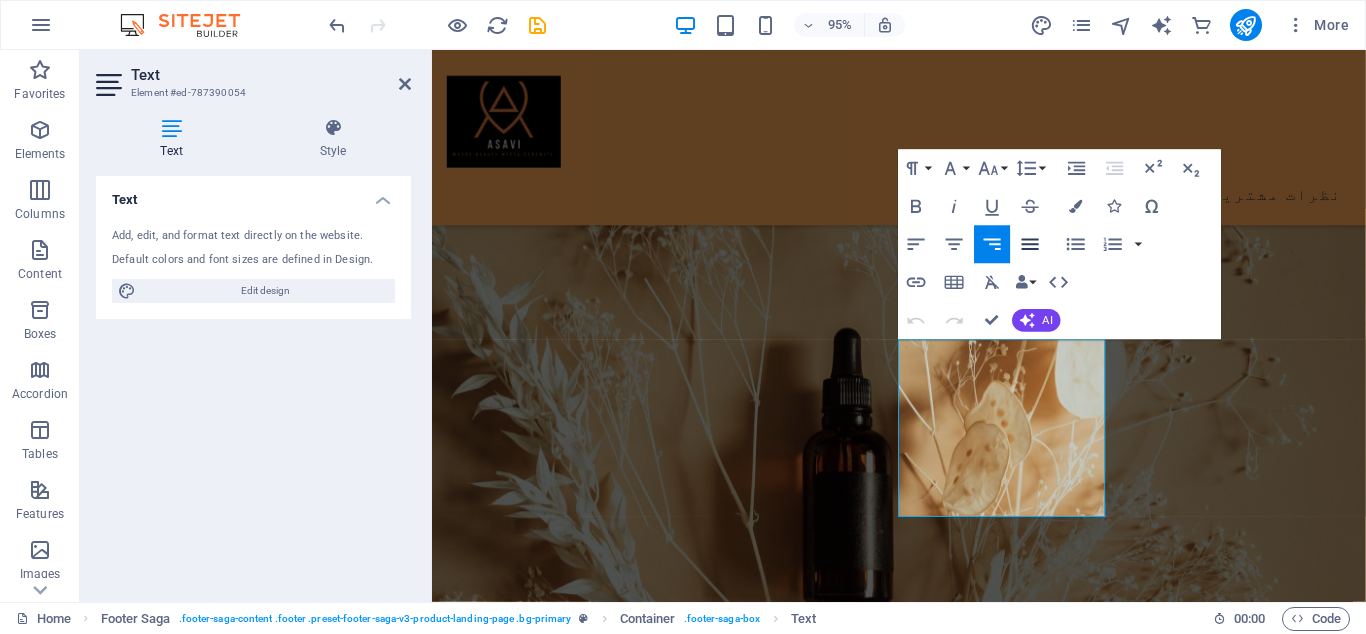 click on "Align Justify" at bounding box center [1030, 244] 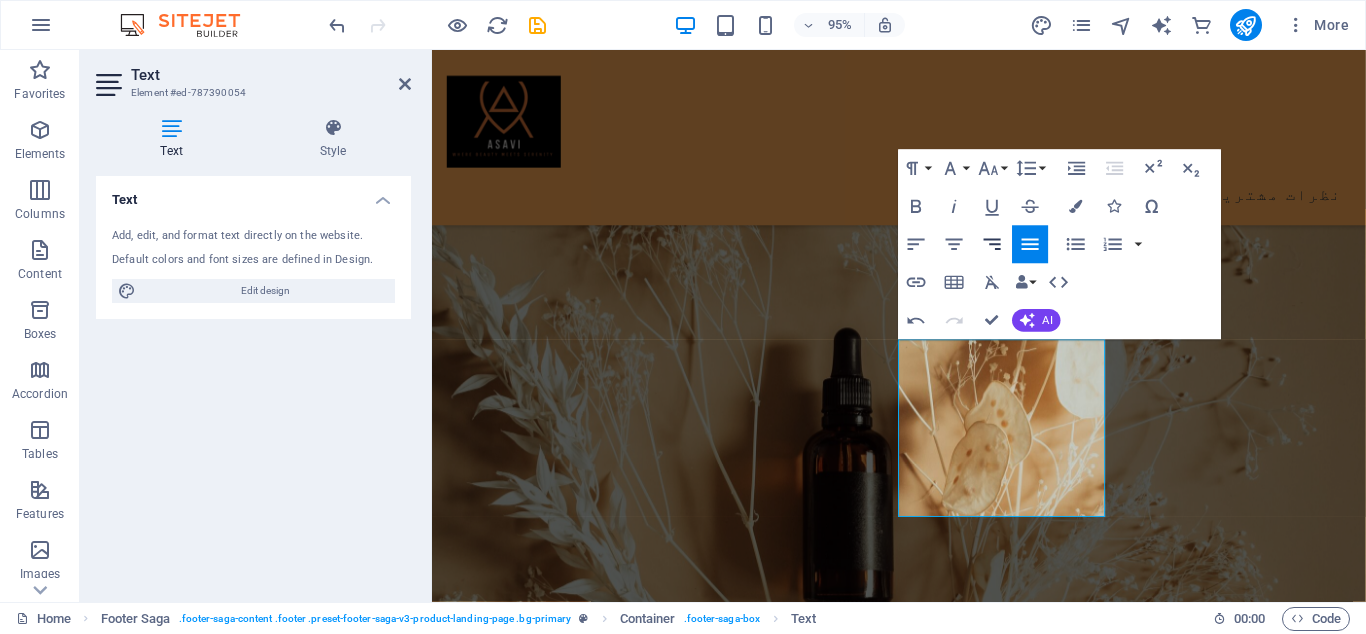 click 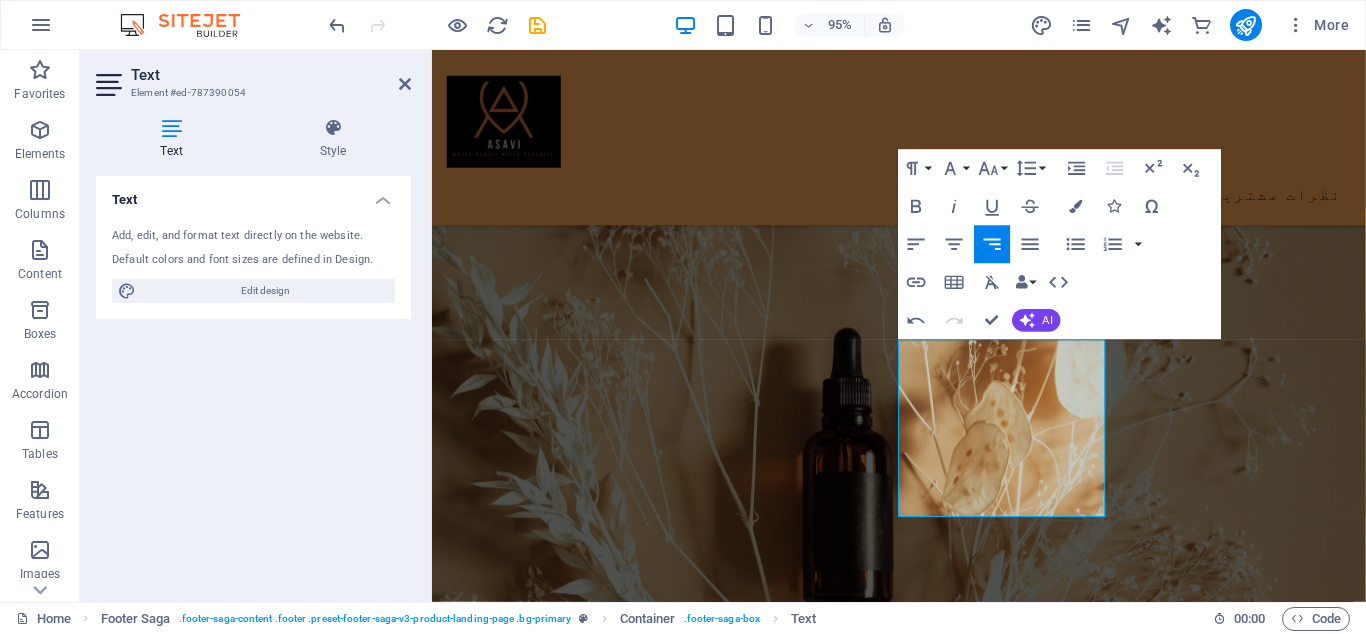 click 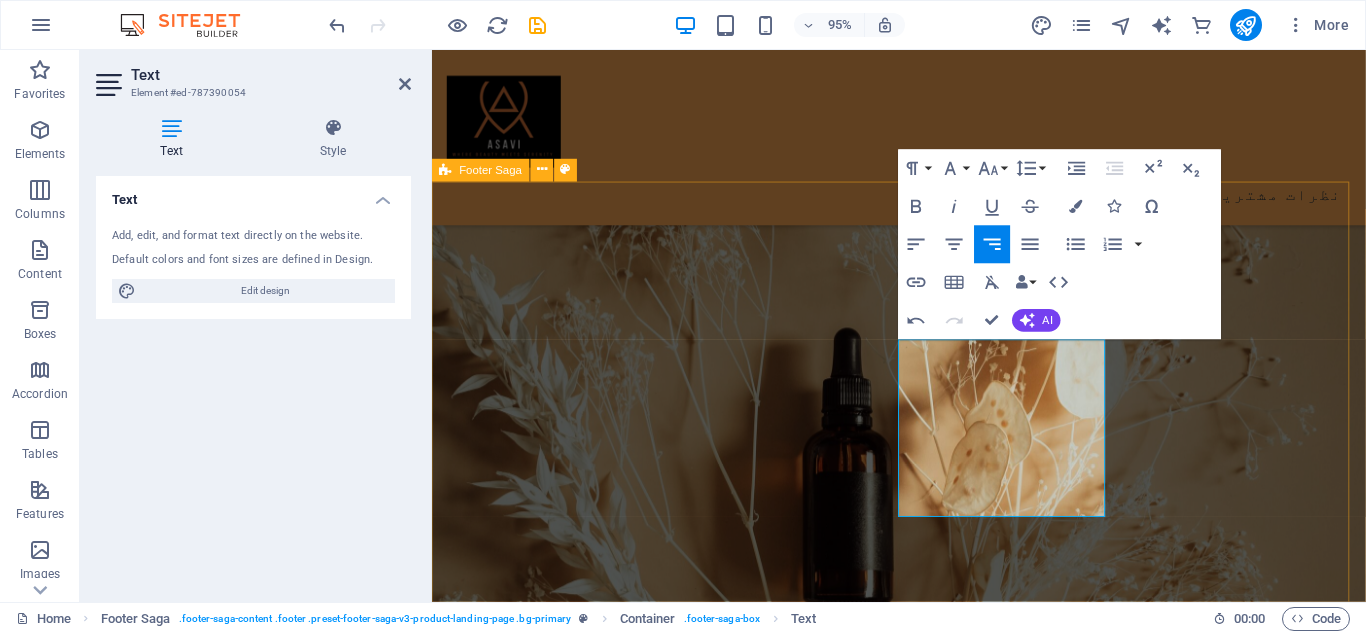 click on "Lorem ipsum dolor sit amet, consectetur adipiscing elit. Nunc vulputate libero et velit . Drop content here or  Add elements  Paste clipboard راه های ارتباطی ایمیل:  asavisale@gmail.com تلفن:  0123 - 456789 ​ آدرس:  شیراز خیابان ستارخان مجتمع تجاری هامون   2022 Beauty. All rights reserved Legal Notice | Privacy Policy" at bounding box center [923, 7042] 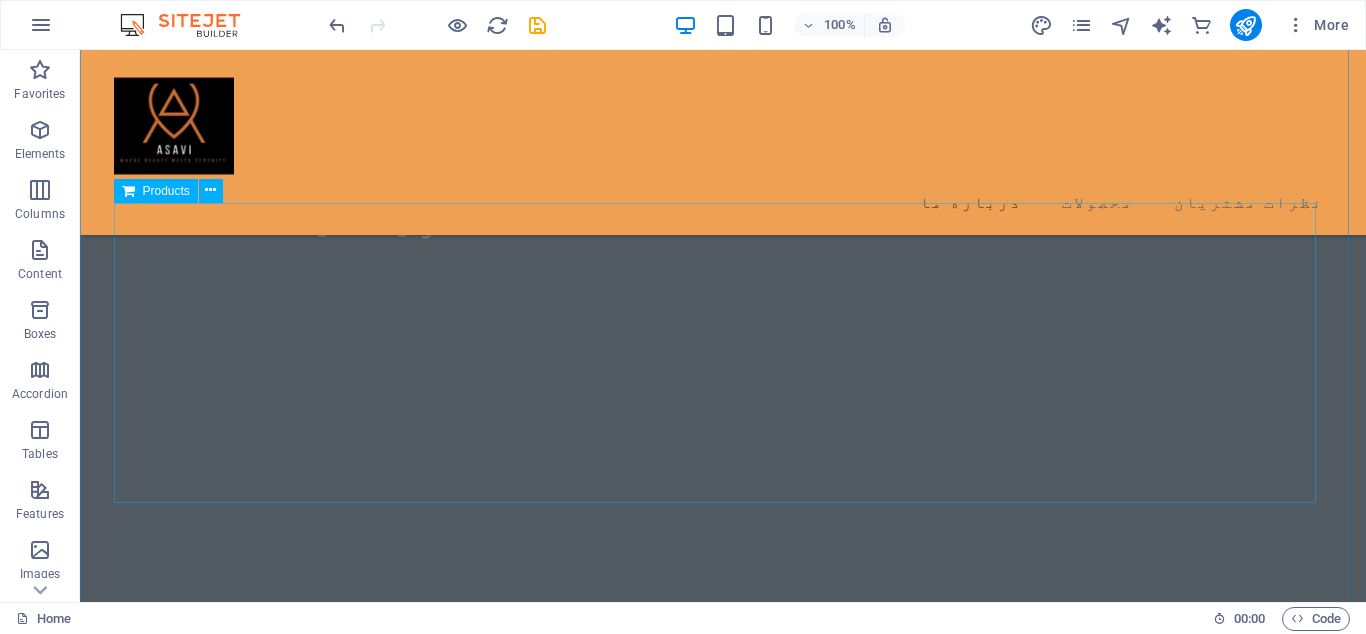 scroll, scrollTop: 2194, scrollLeft: 0, axis: vertical 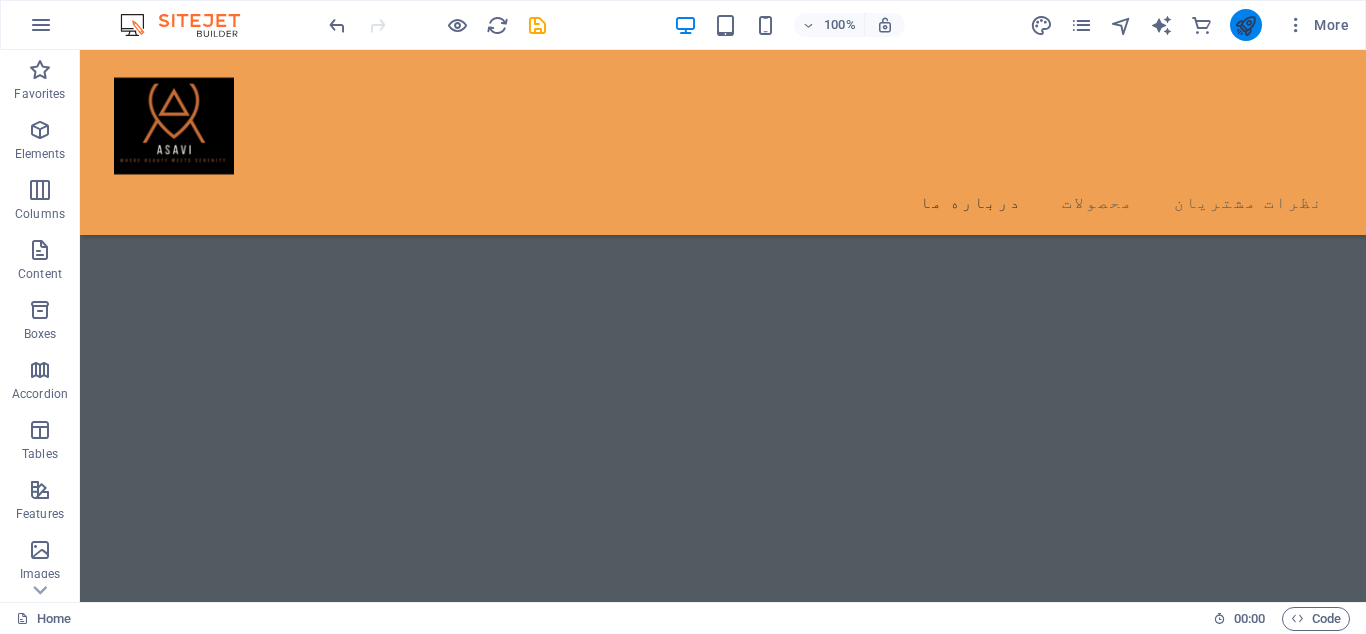 click at bounding box center [1245, 25] 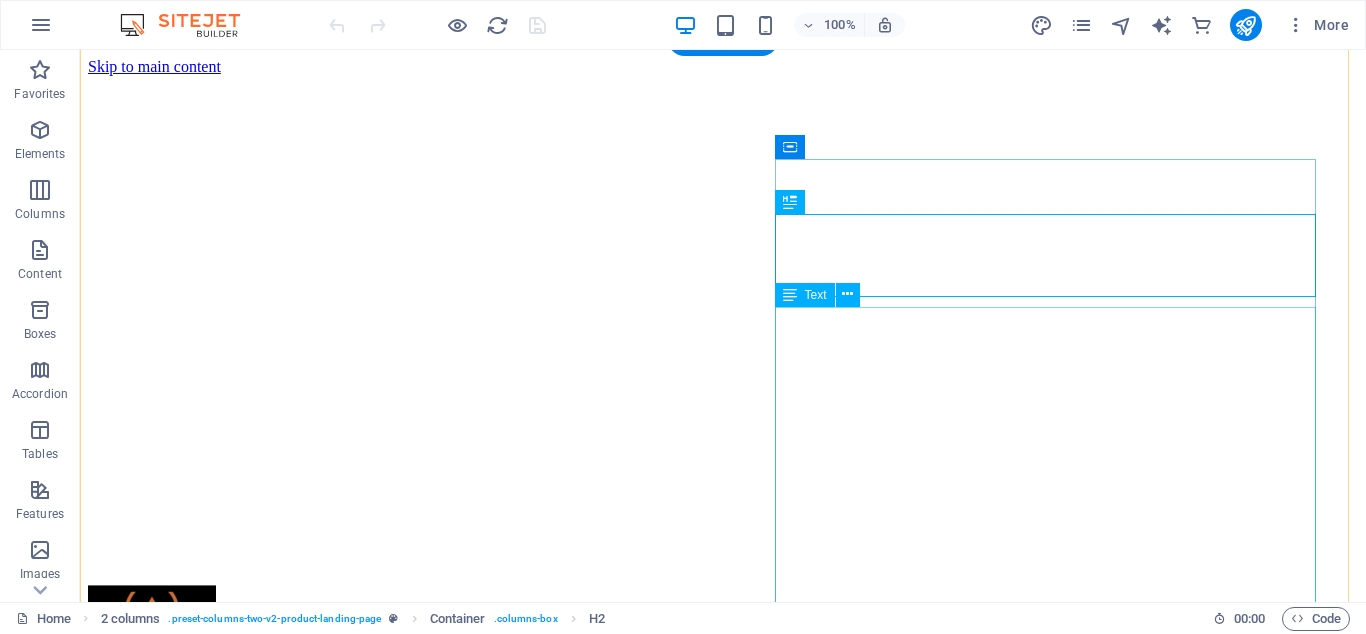 scroll, scrollTop: 508, scrollLeft: 0, axis: vertical 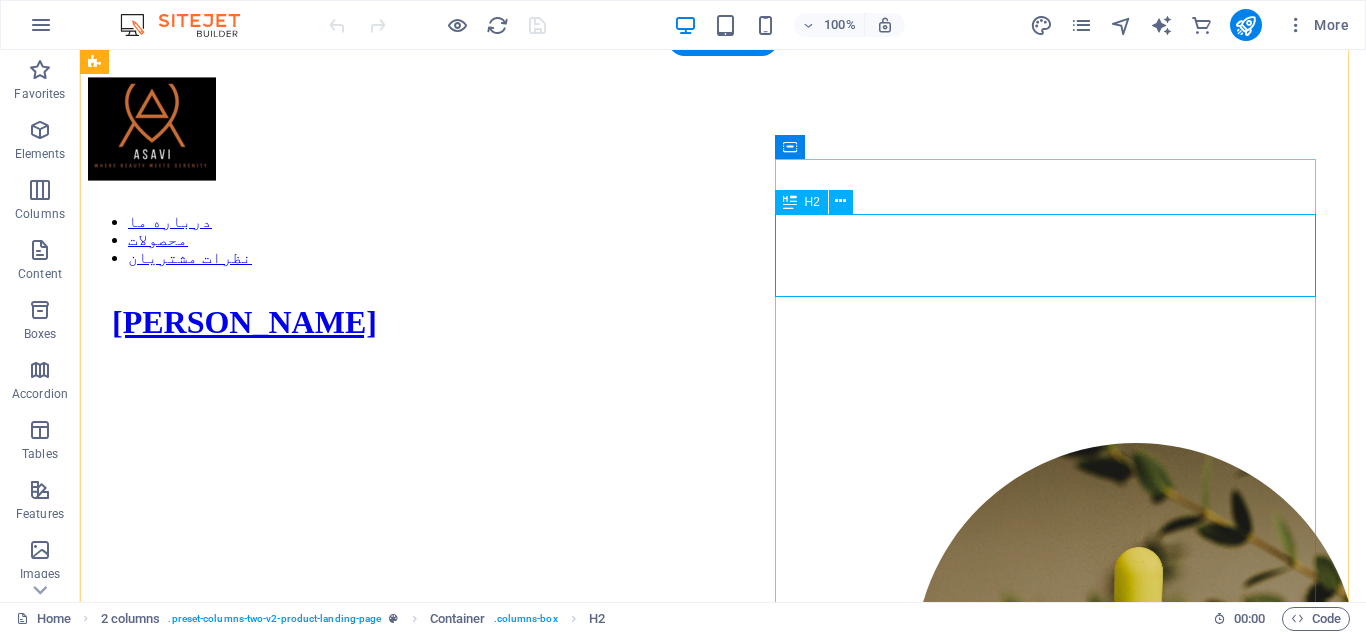 click on "درباره ی ما" at bounding box center (723, 1146) 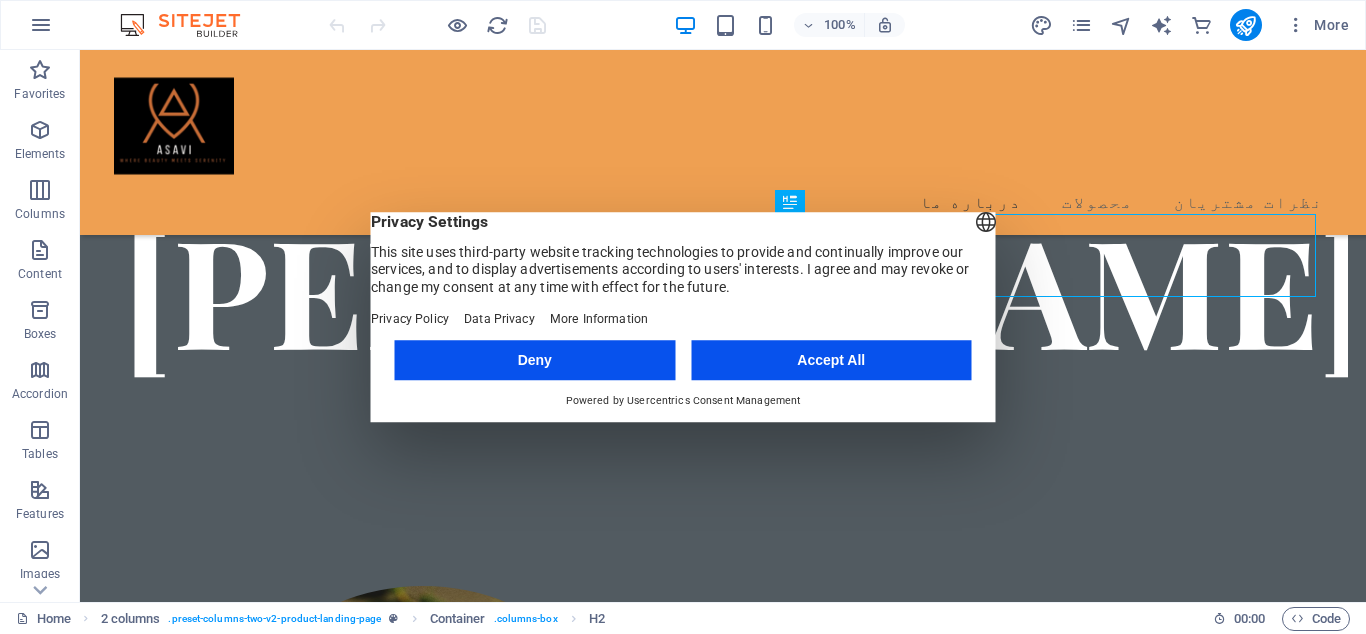 click on "Accept All" at bounding box center (831, 360) 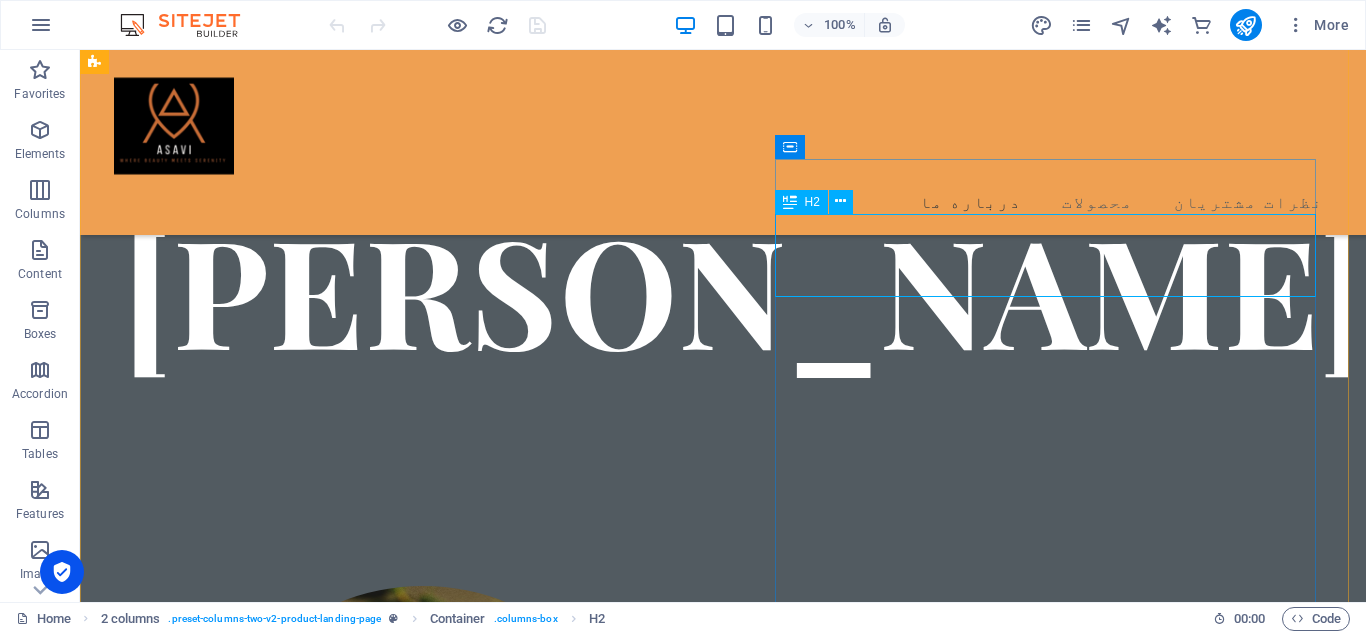 click on "H2" at bounding box center (812, 202) 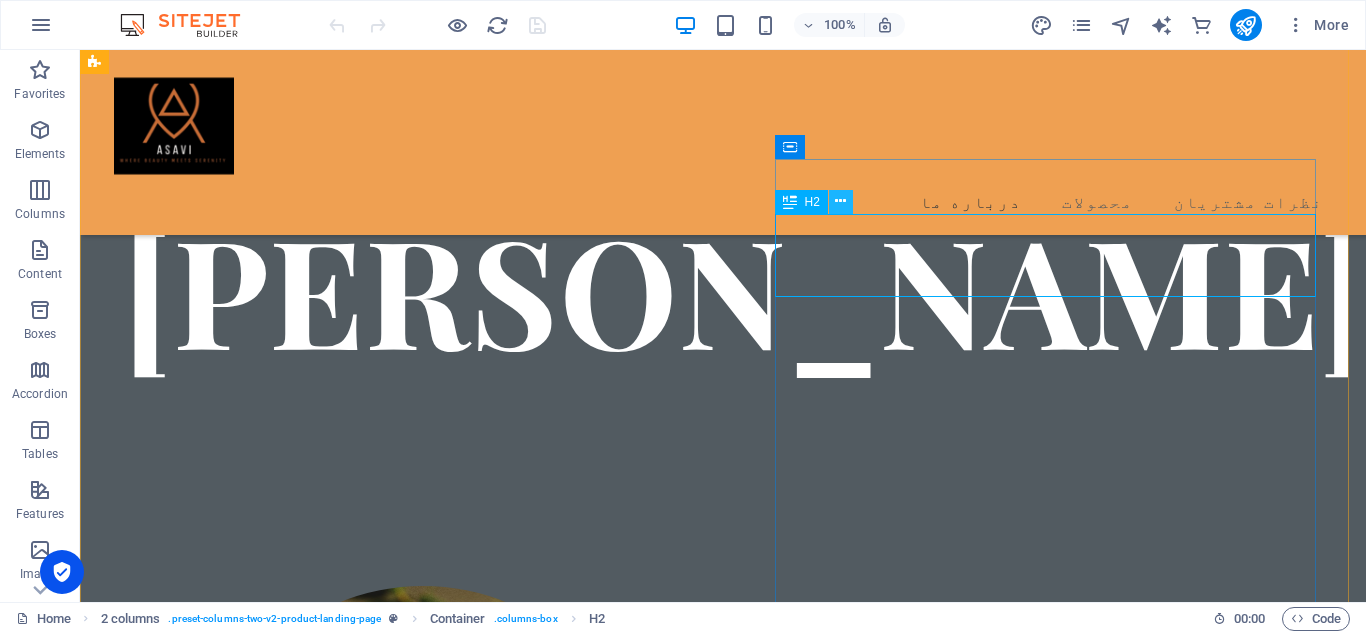 click at bounding box center (840, 201) 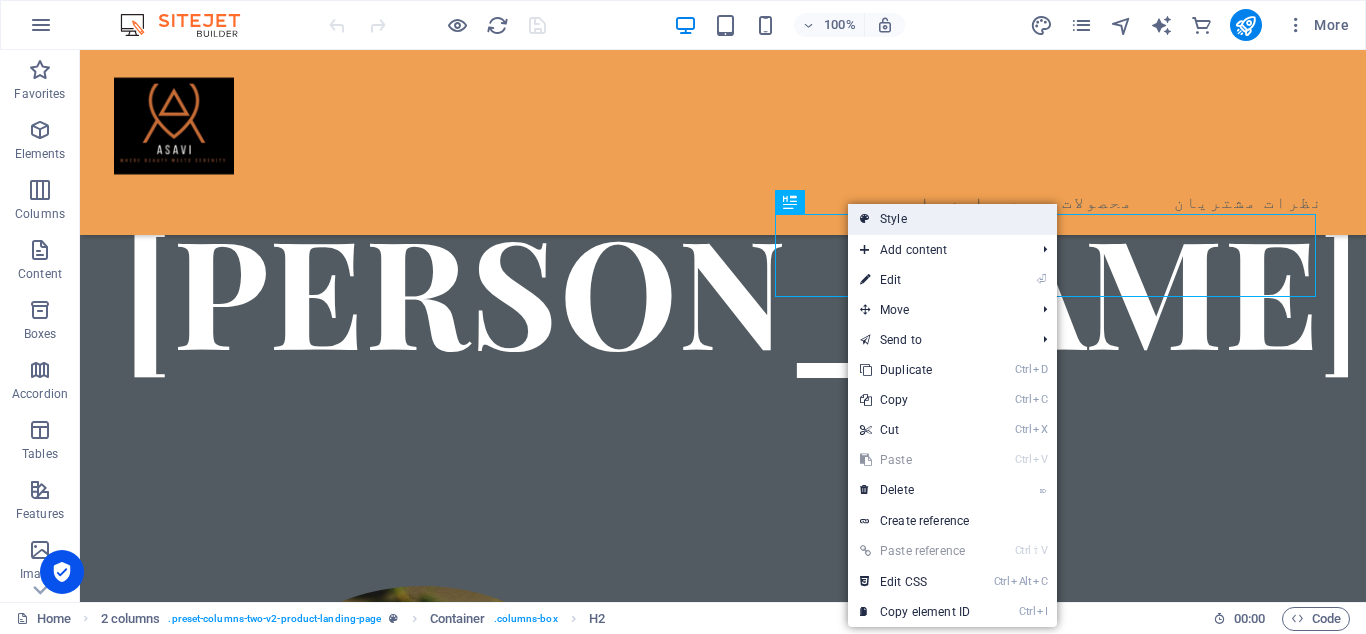 click on "Style" at bounding box center [952, 219] 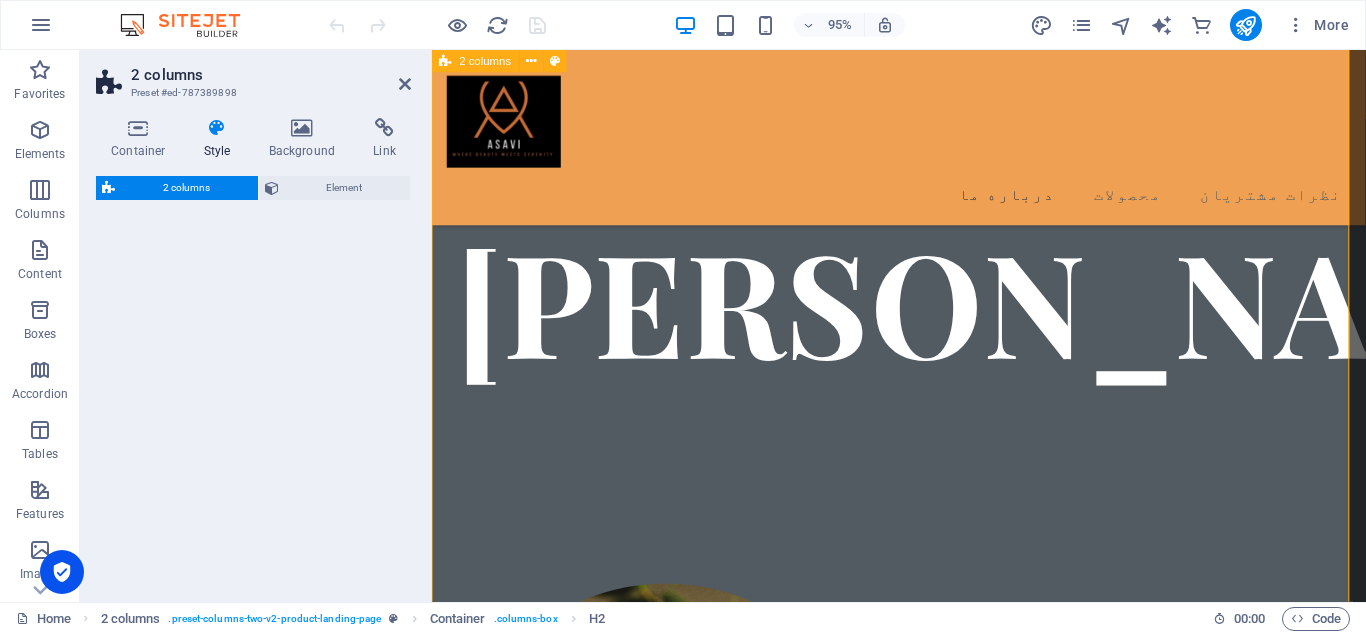 scroll, scrollTop: 534, scrollLeft: 0, axis: vertical 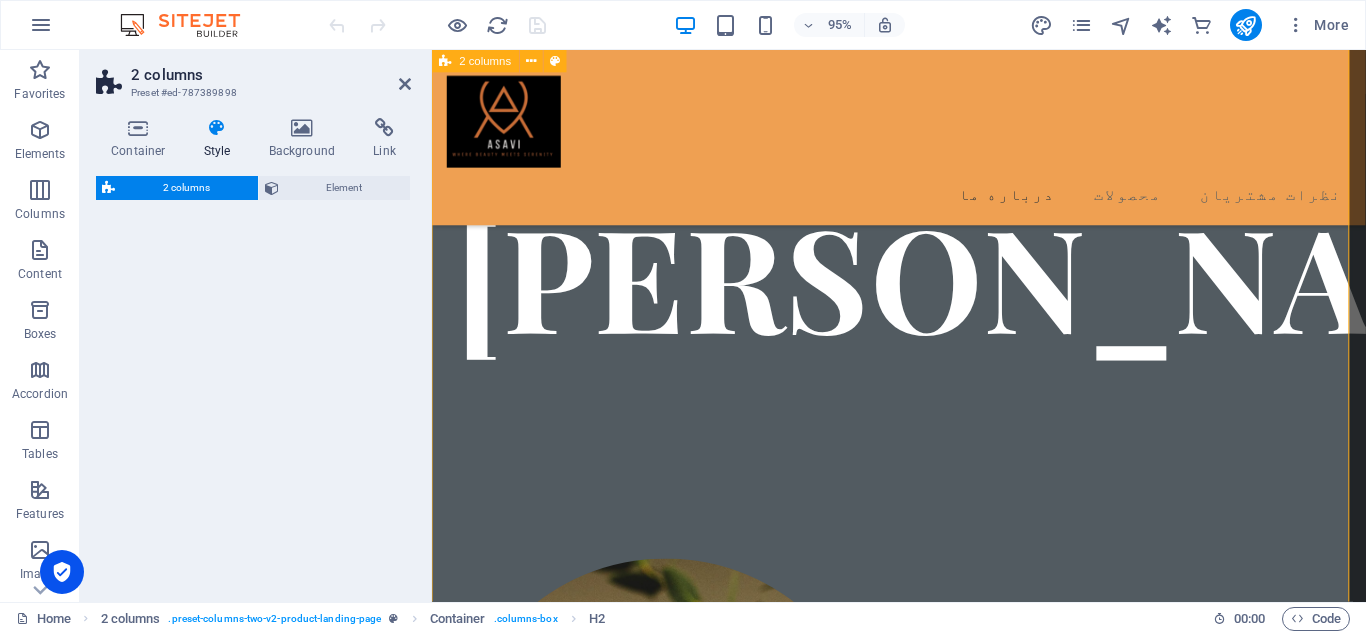 select on "px" 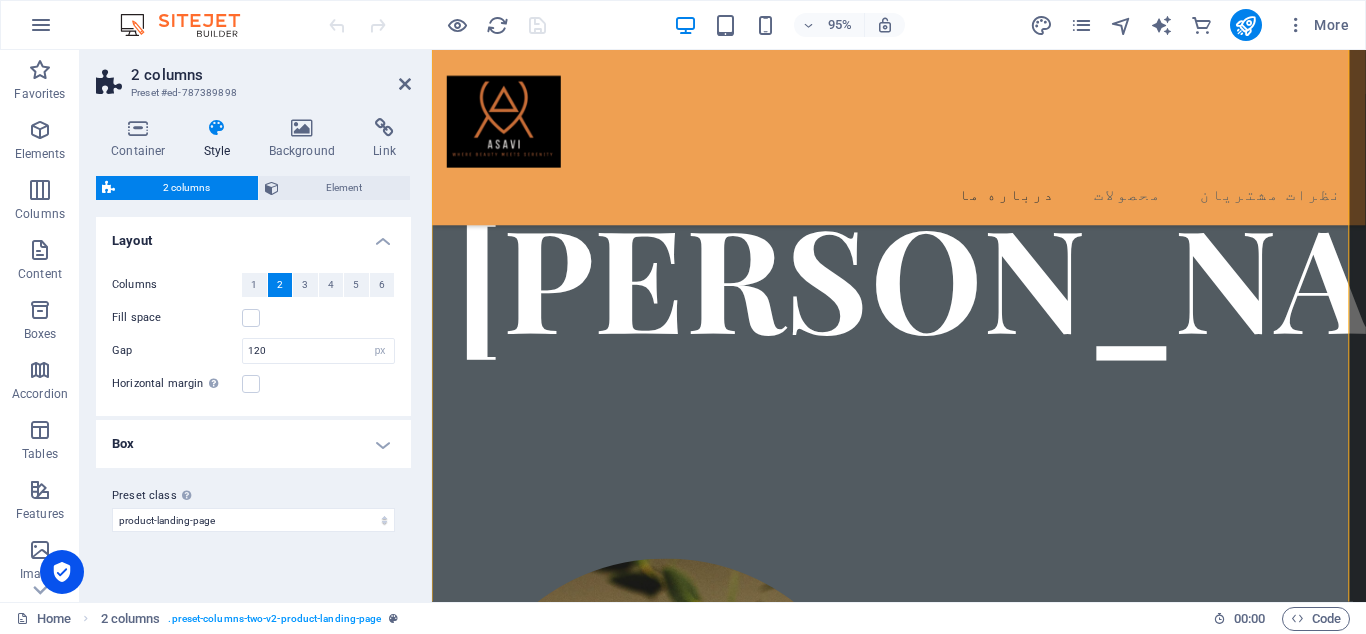 click on "2 columns" at bounding box center [186, 188] 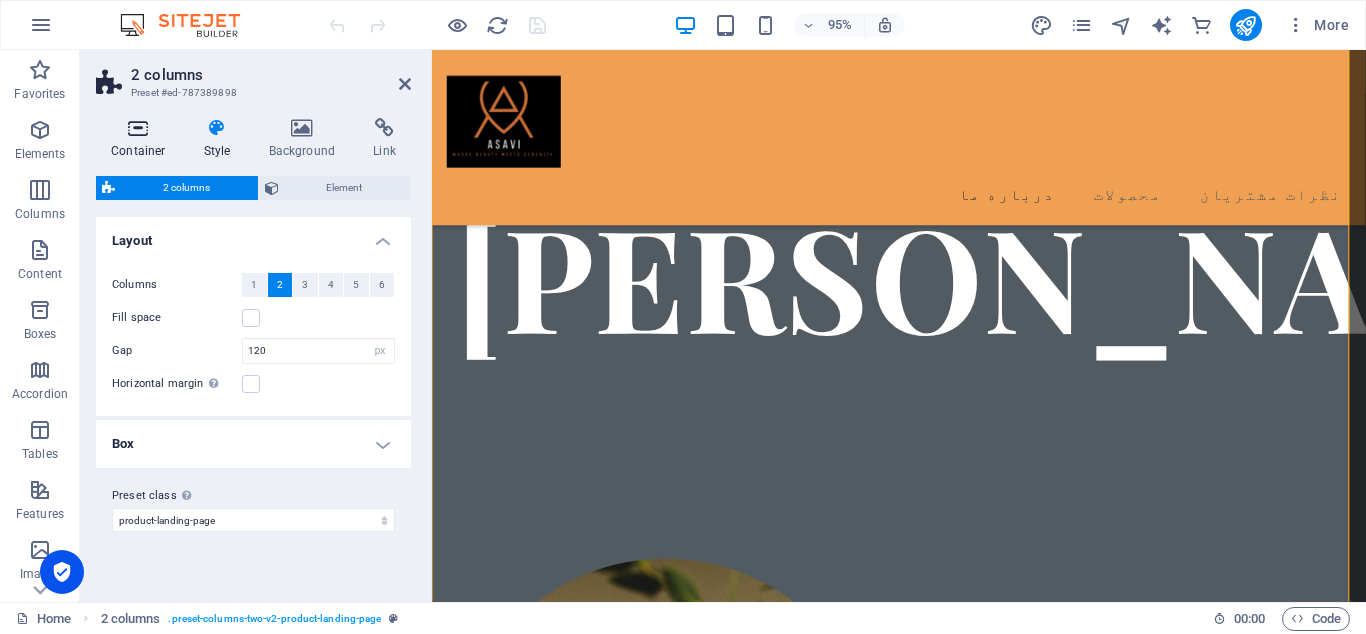 click on "Container" at bounding box center [142, 139] 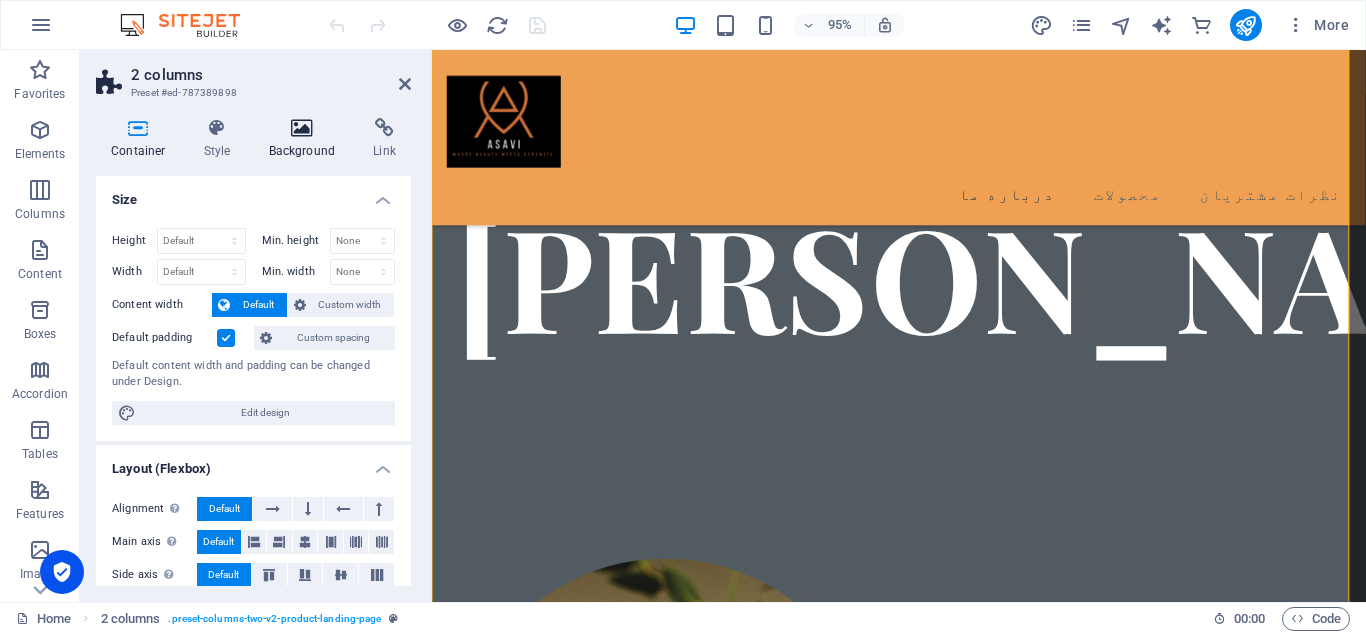 click at bounding box center (302, 128) 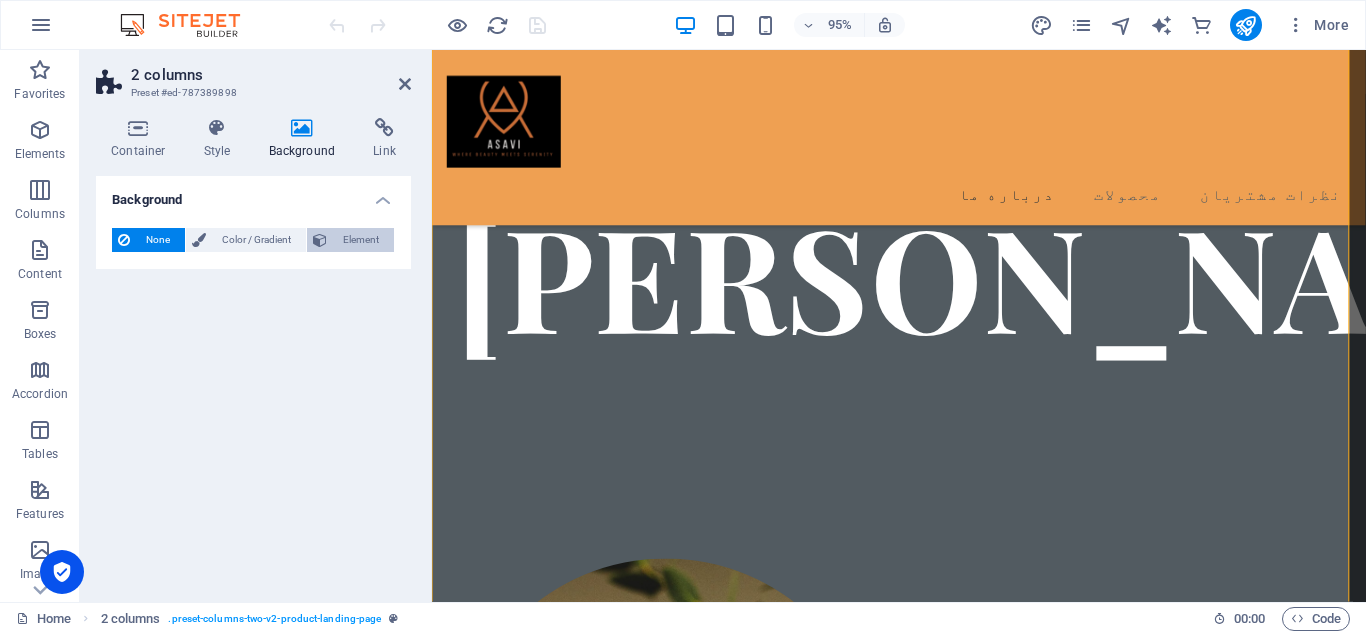 click on "Element" at bounding box center [360, 240] 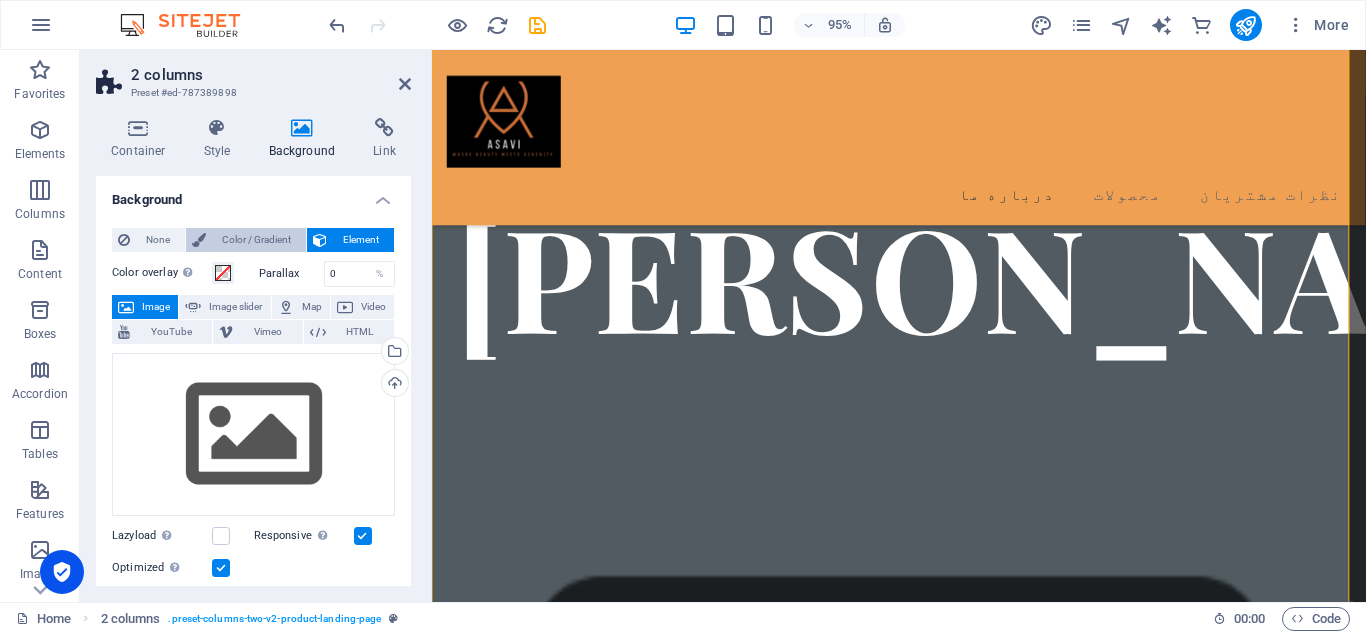 click on "Color / Gradient" at bounding box center [256, 240] 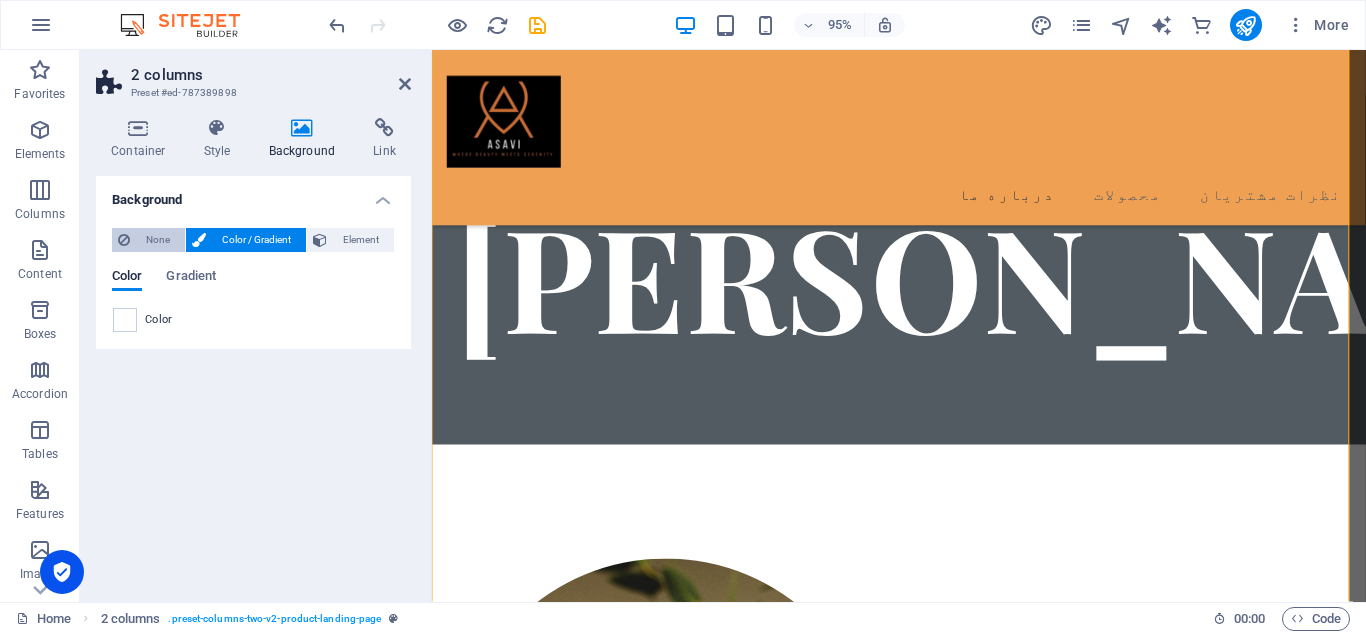 click on "None" at bounding box center (157, 240) 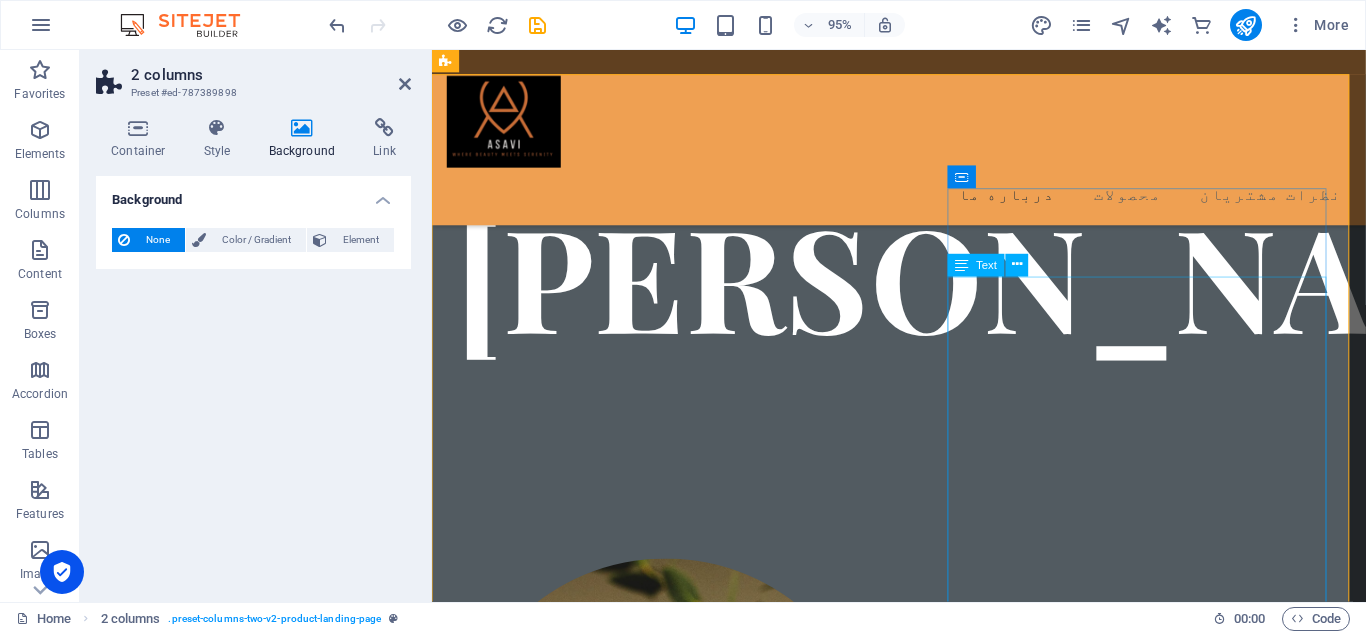 scroll, scrollTop: 407, scrollLeft: 0, axis: vertical 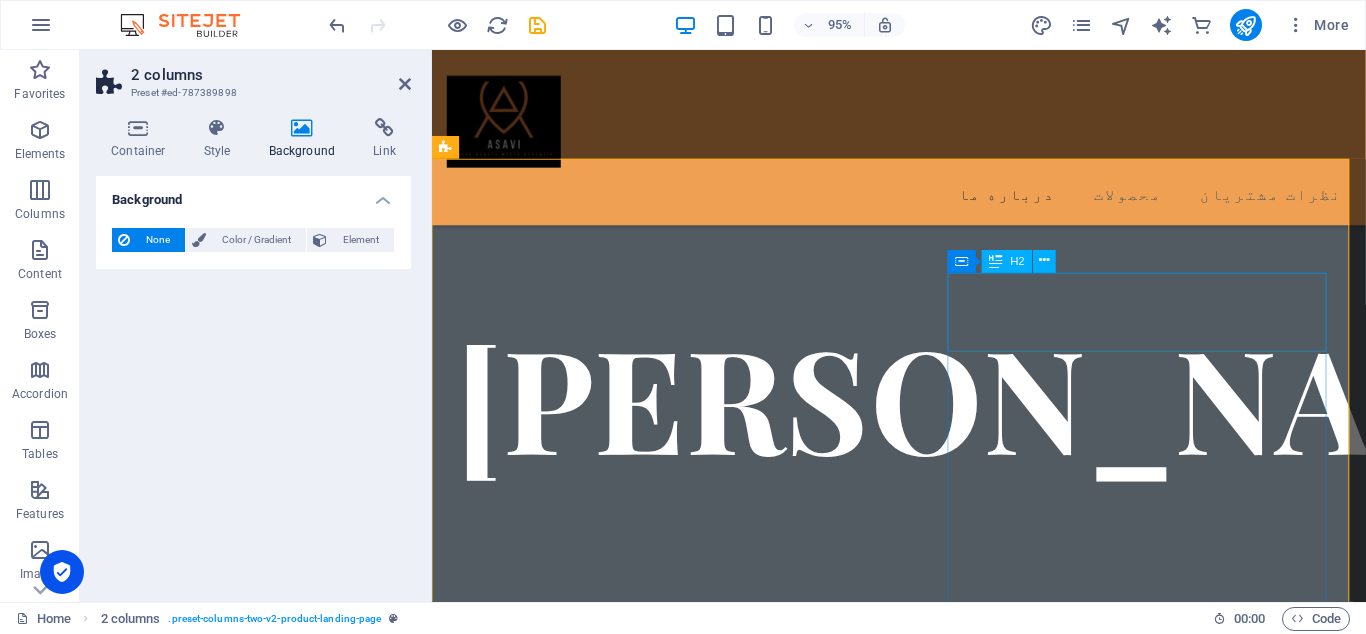 click on "درباره ی ما" at bounding box center (660, 1480) 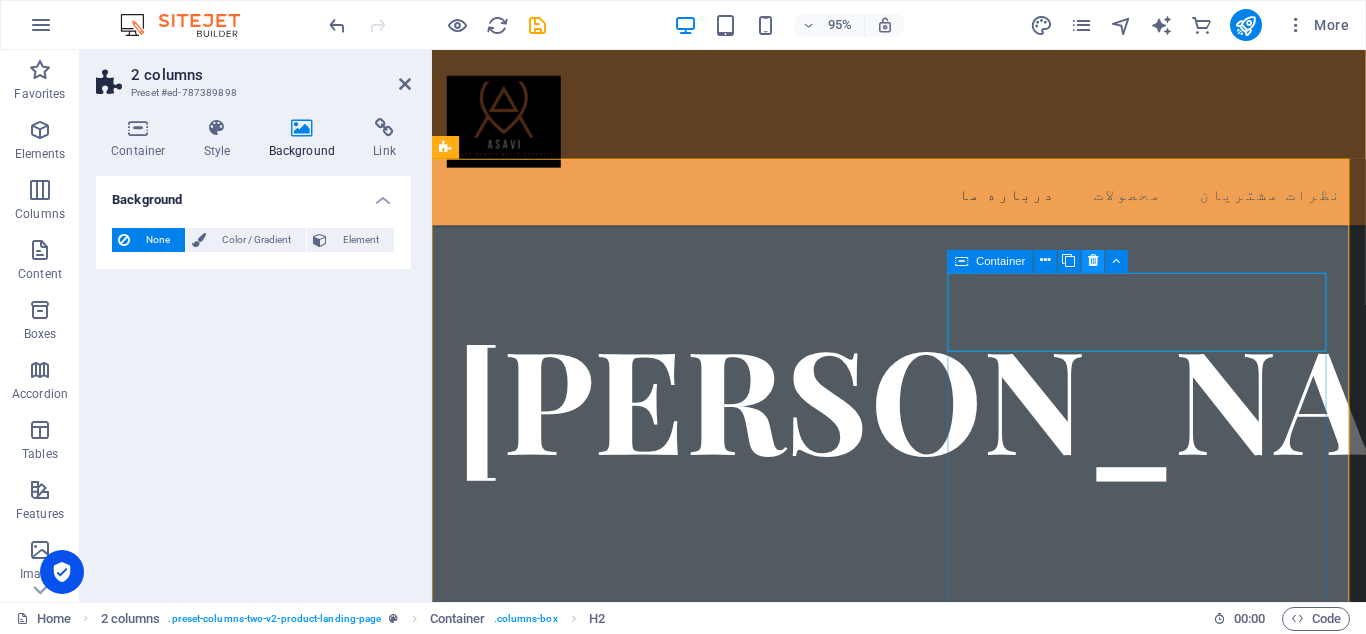 click at bounding box center (1093, 261) 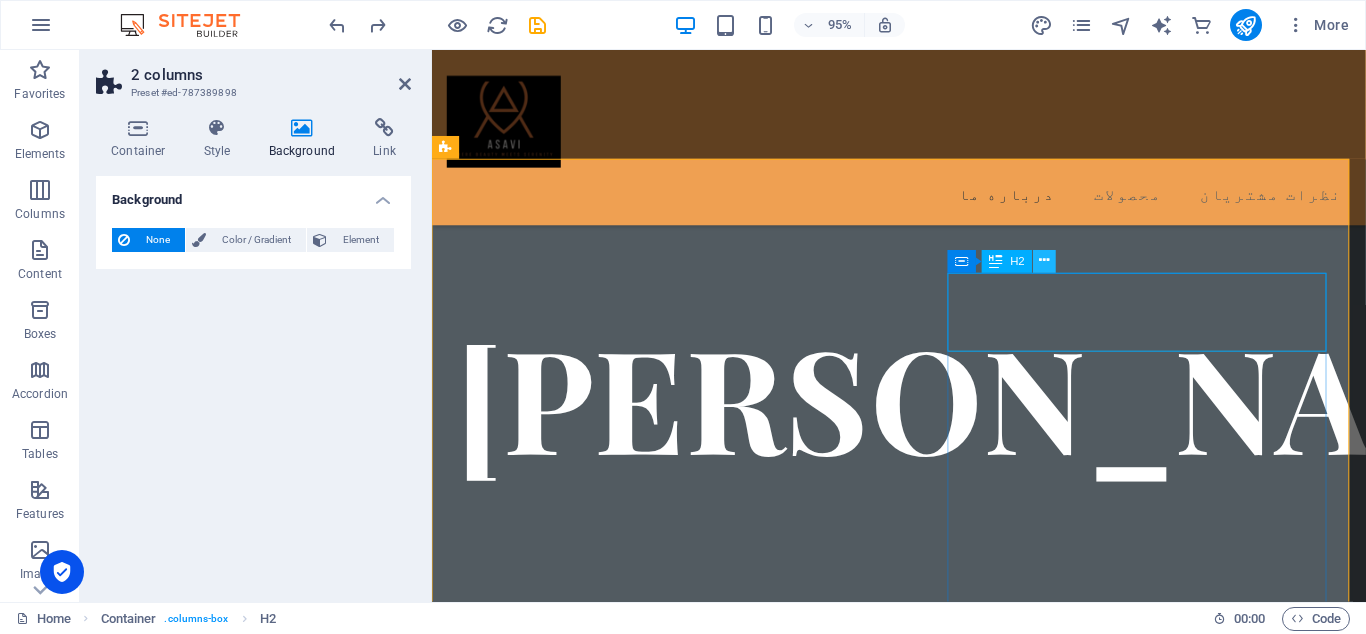 click at bounding box center [1045, 261] 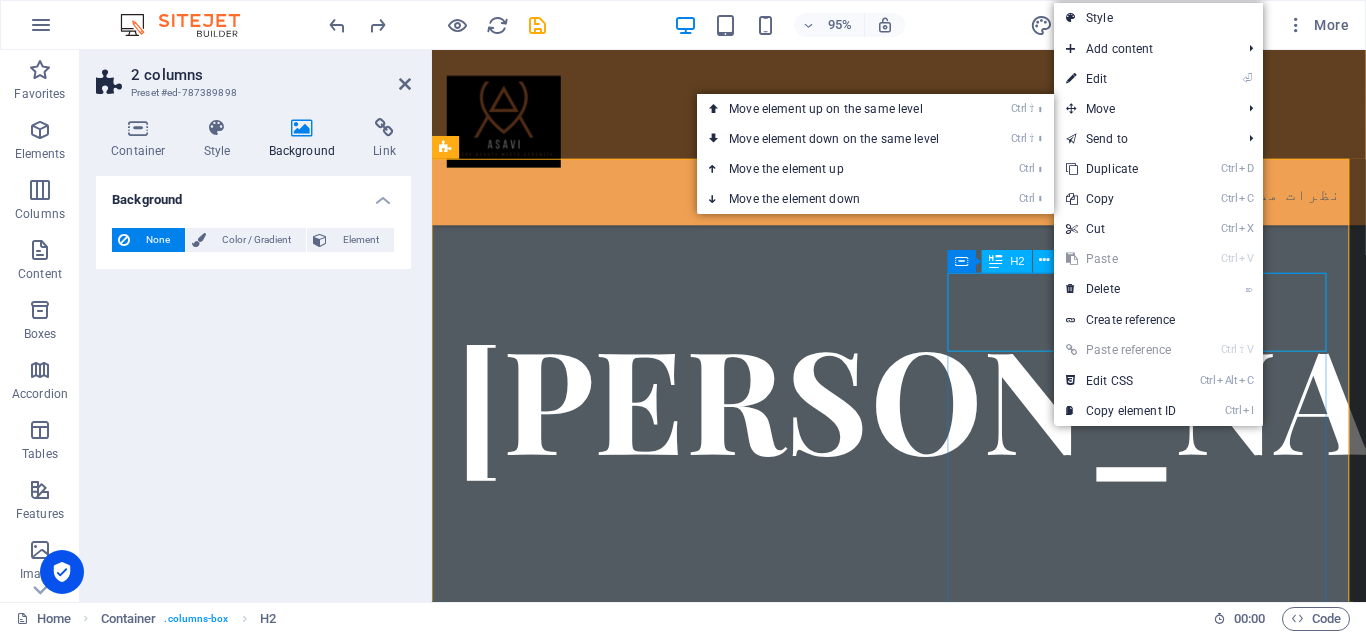 click on "درباره ی ما" at bounding box center [660, 1480] 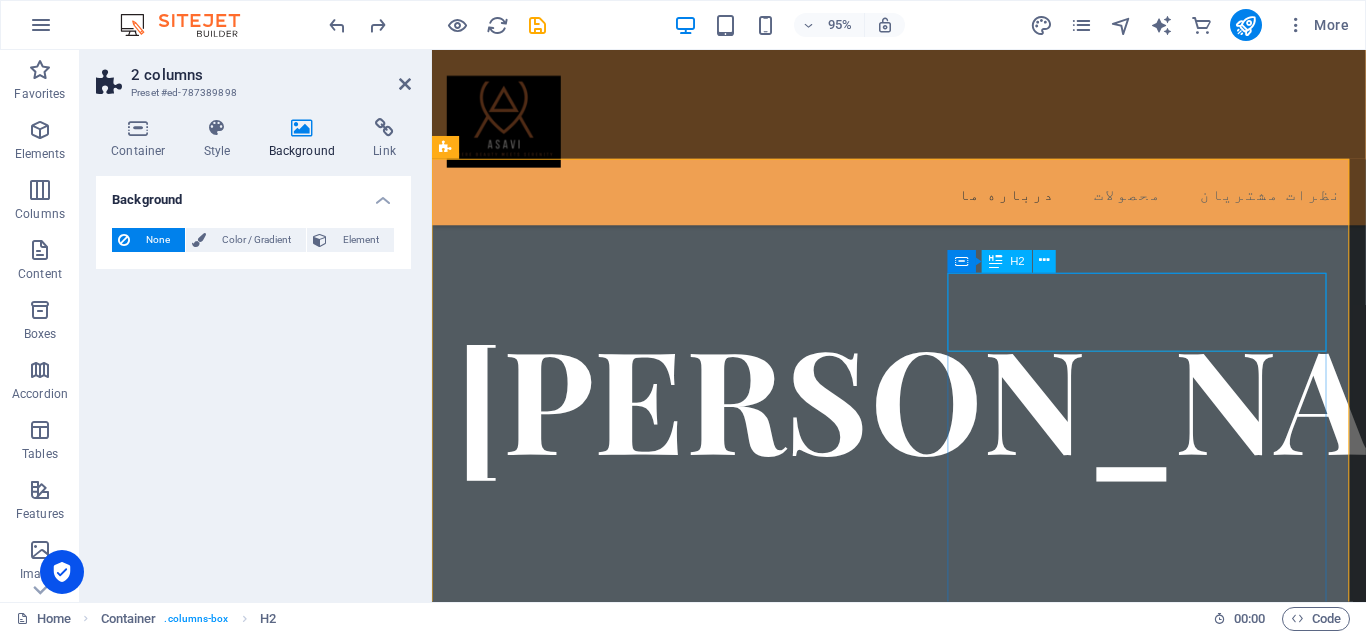 click at bounding box center (996, 261) 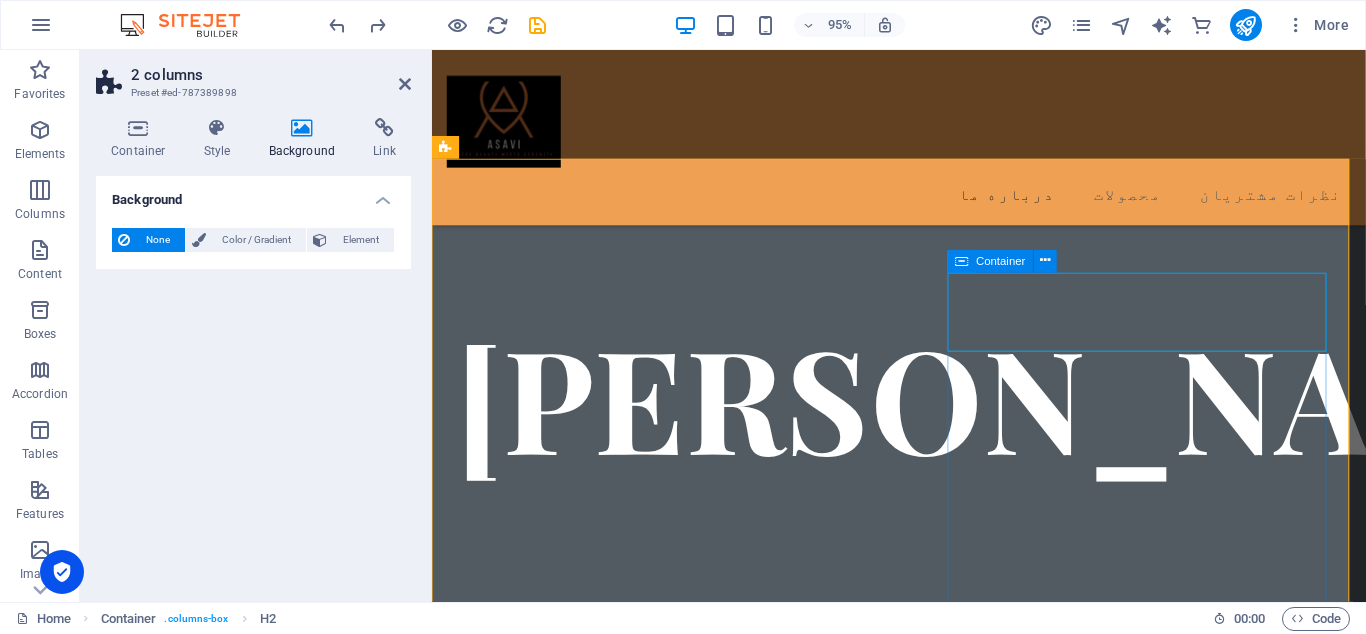 click at bounding box center (961, 261) 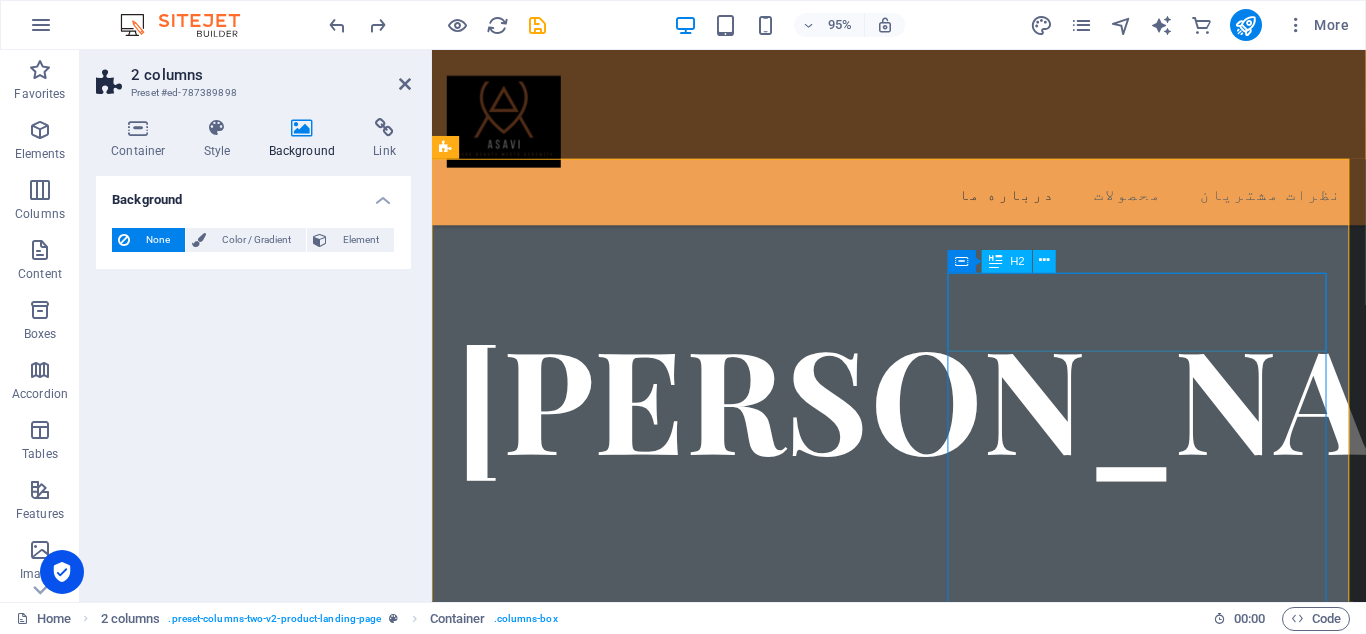click on "درباره ی ما" at bounding box center [660, 1480] 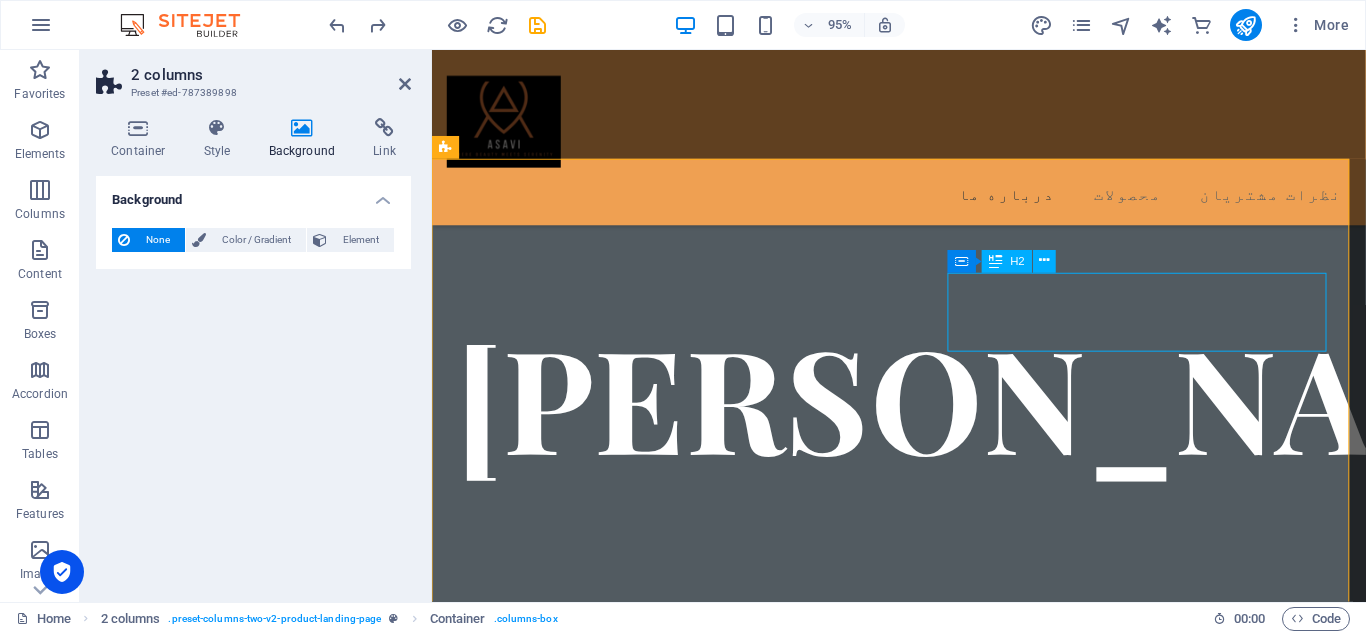 click on "درباره ی ما" at bounding box center (660, 1480) 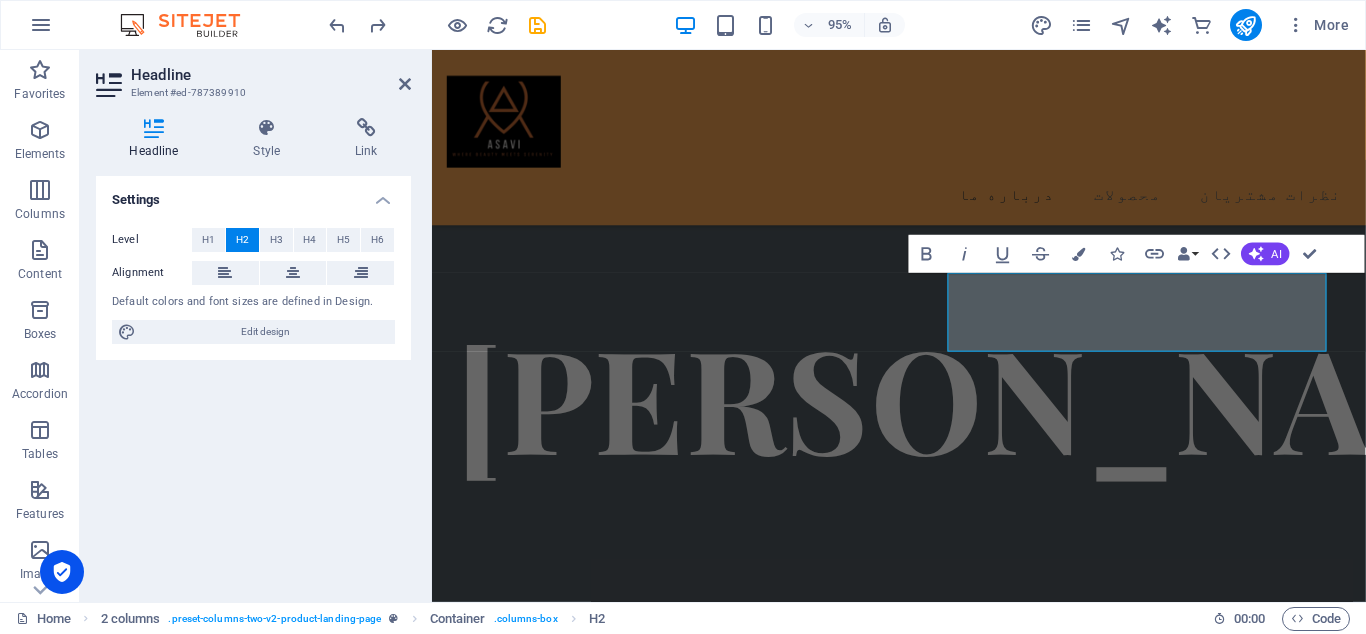click on "Bold Italic Underline Strikethrough Colors Icons Link Data Bindings Company First name Last name Street ZIP code City Email Phone Mobile Fax Custom field 1 Custom field 2 Custom field 3 Custom field 4 Custom field 5 Custom field 6 HTML AI Improve Make shorter Make longer Fix spelling & grammar Translate to Farsi (Persian) Generate text Confirm (Ctrl+⏎)" at bounding box center [1118, 254] 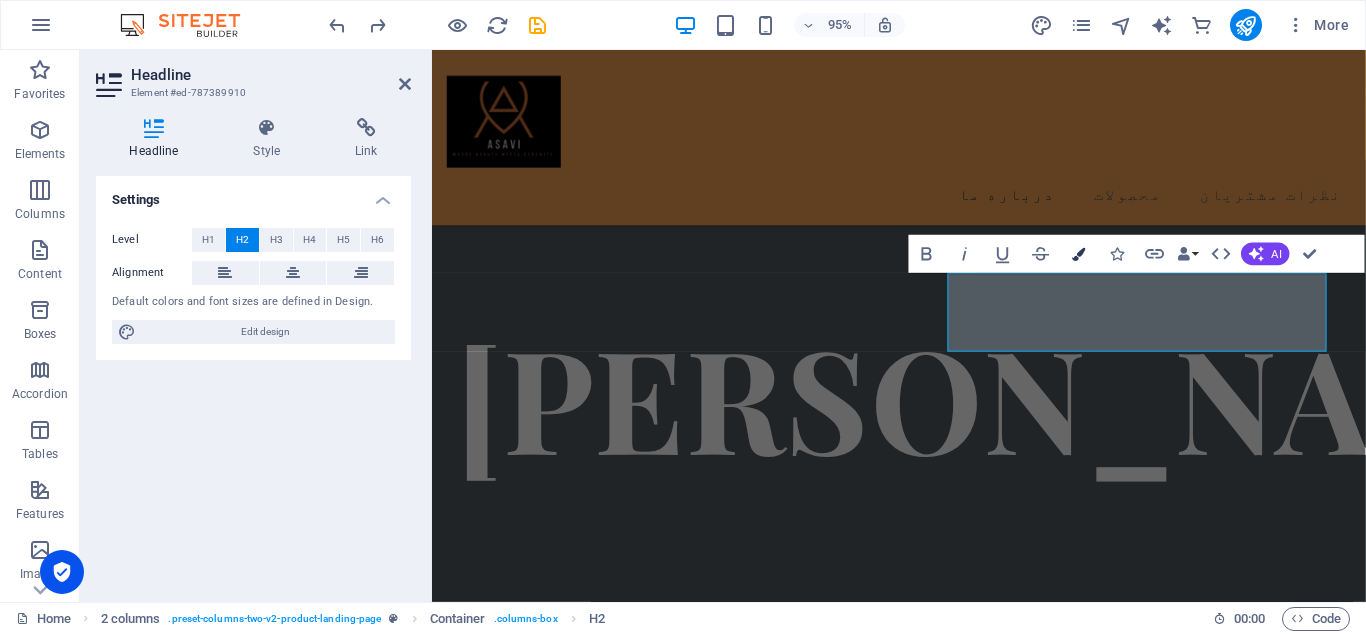 click at bounding box center (1078, 253) 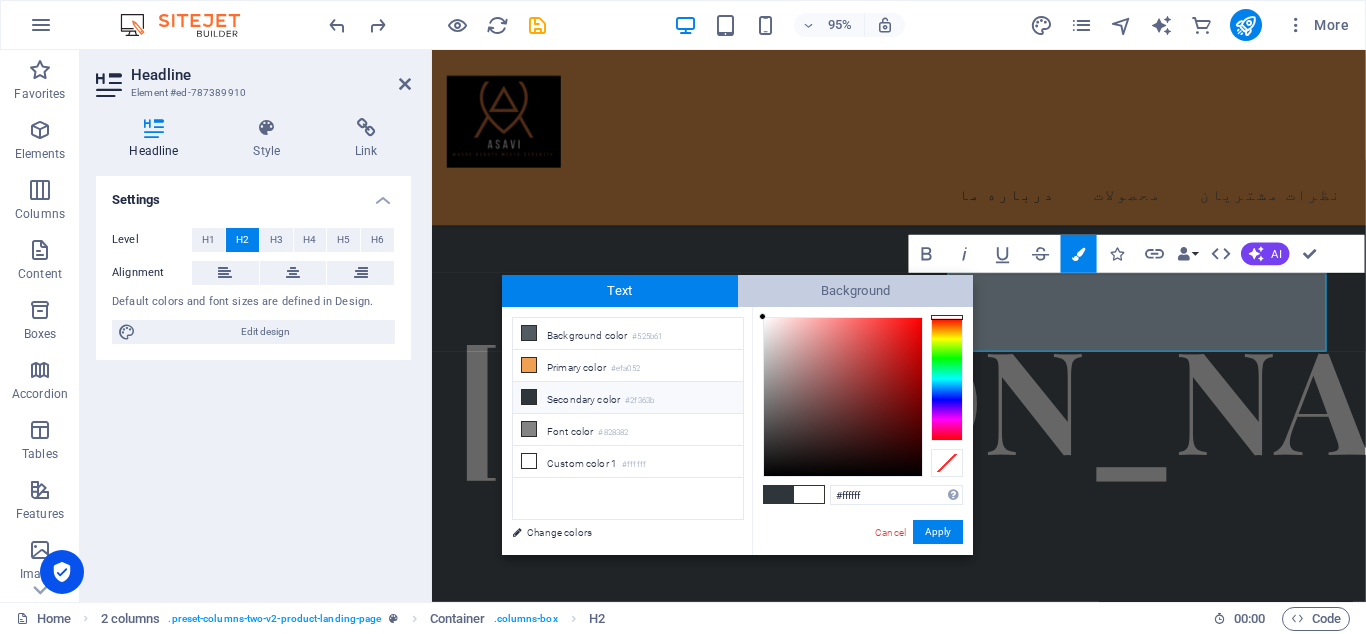 click on "Background" at bounding box center (856, 291) 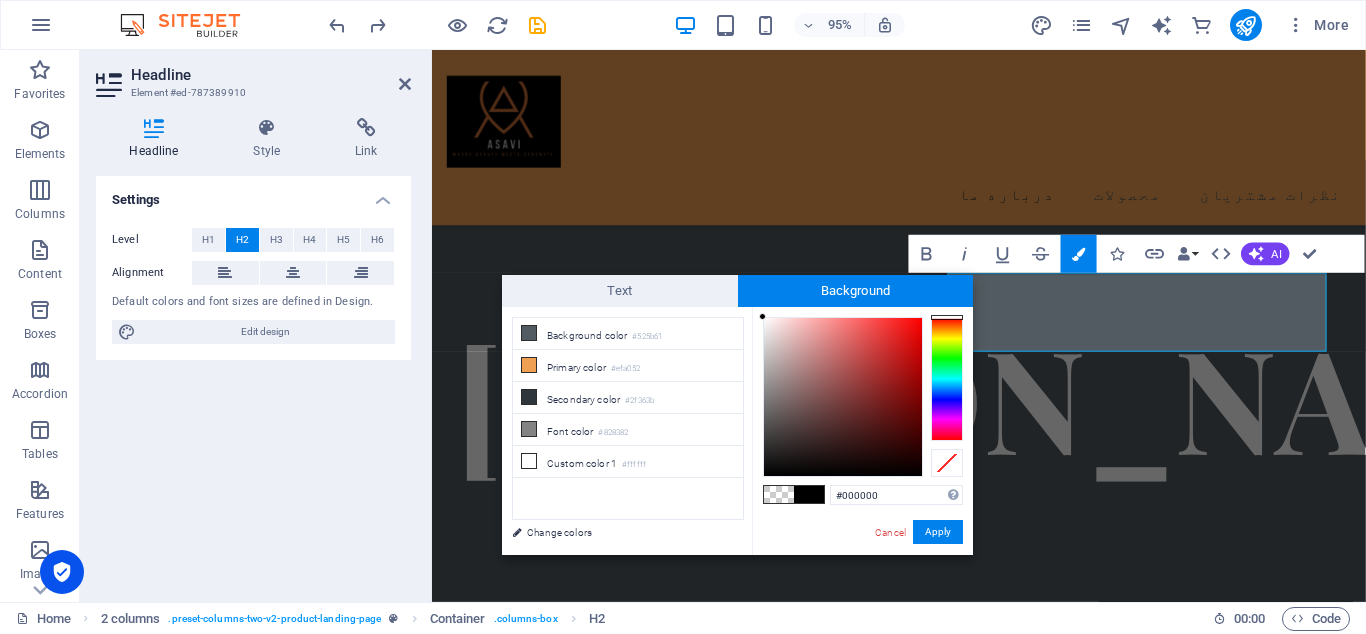 click at bounding box center (809, 494) 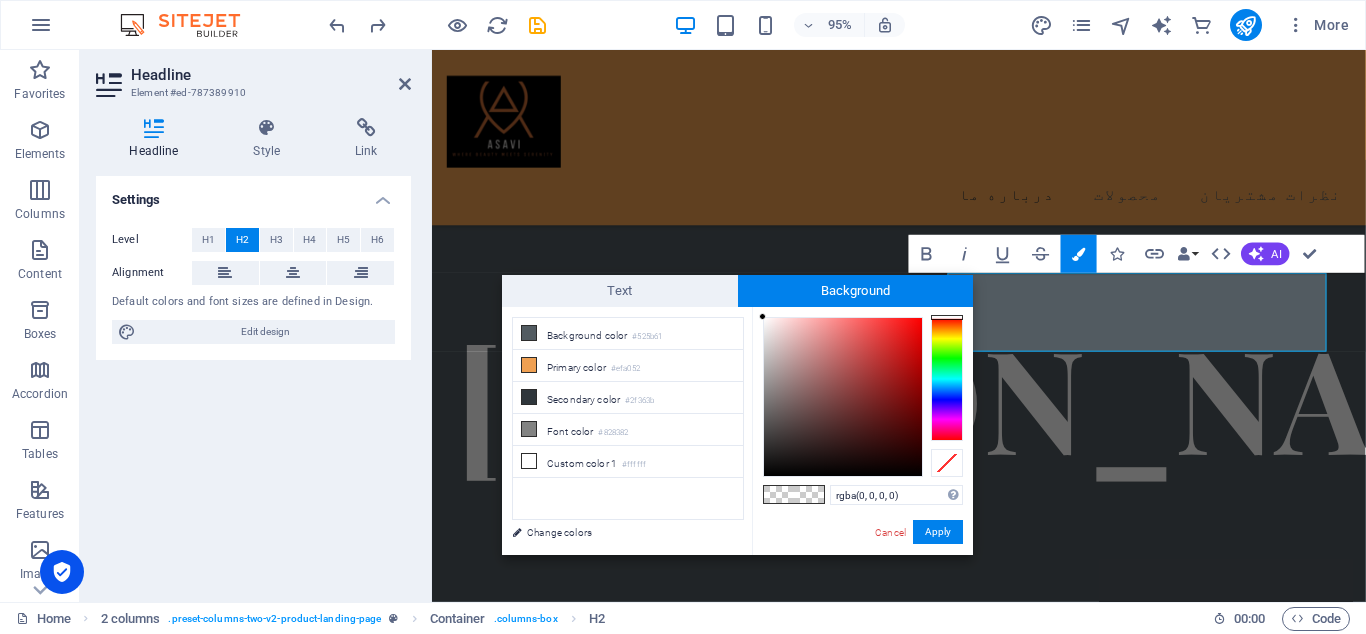 click on "rgba(0, 0, 0, 0) Supported formats #0852ed rgb(8, 82, 237) rgba(8, 82, 237, 90%) hsv(221,97,93) hsl(221, 93%, 48%) Cancel Apply" at bounding box center (862, 576) 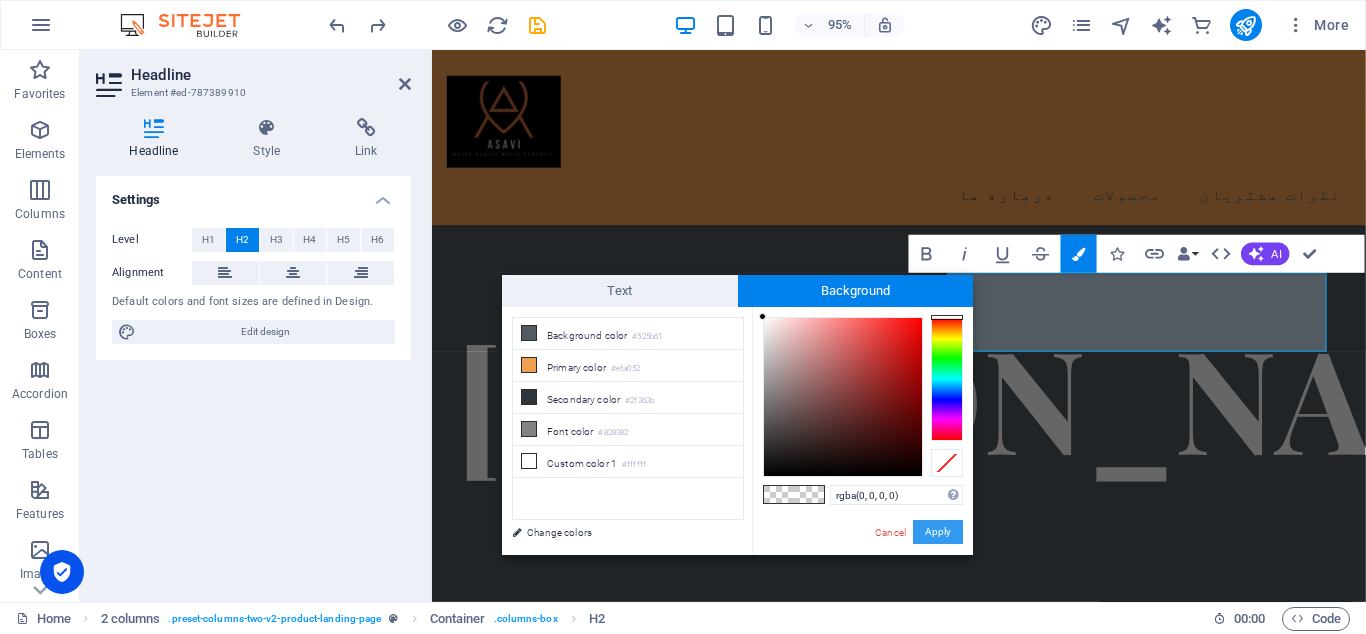 drag, startPoint x: 951, startPoint y: 521, endPoint x: 544, endPoint y: 496, distance: 407.7671 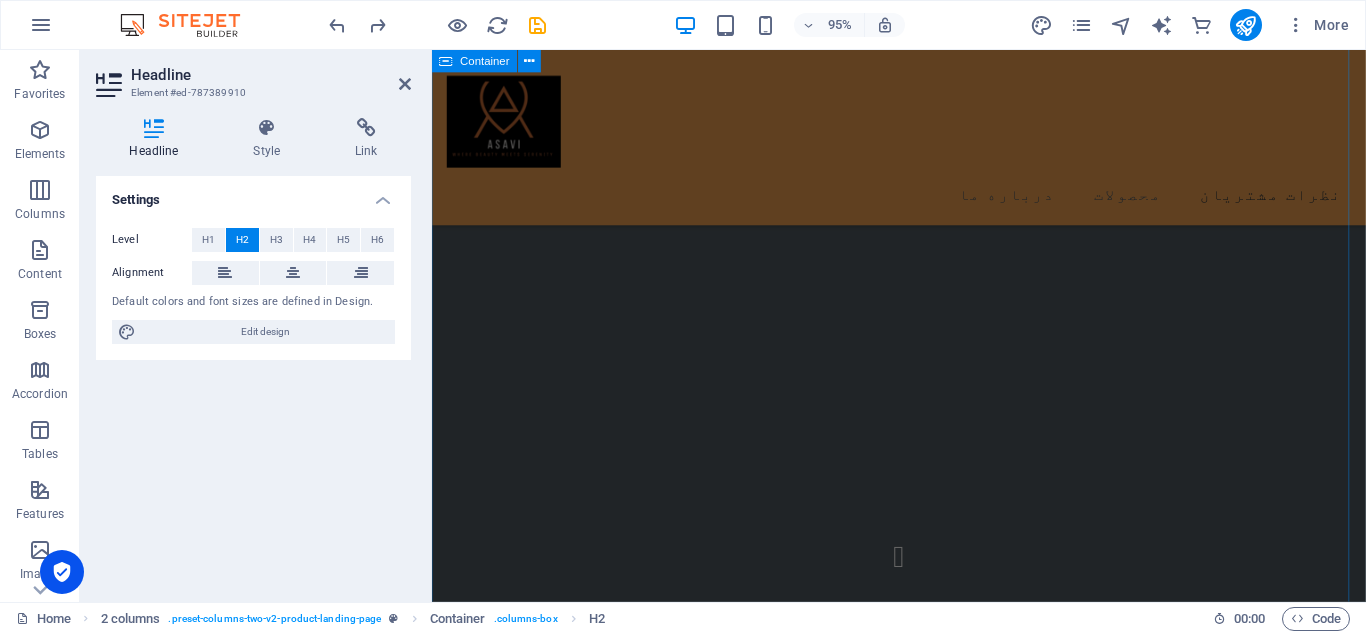 scroll, scrollTop: 3558, scrollLeft: 0, axis: vertical 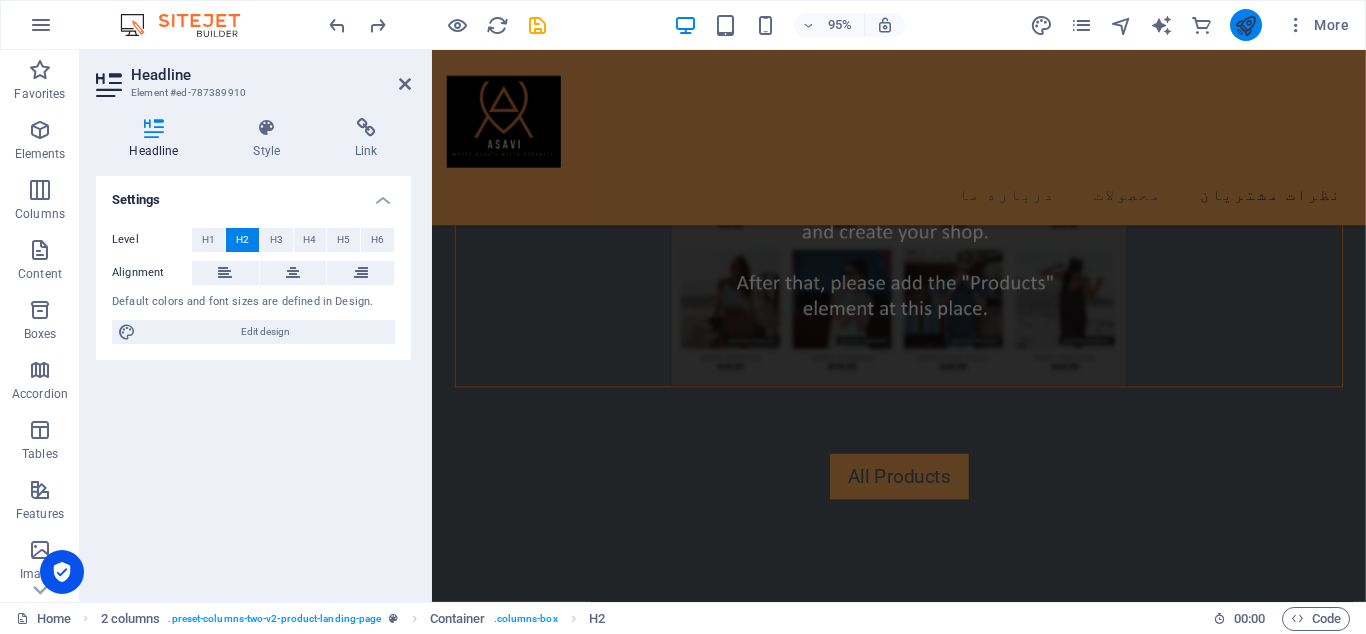 click at bounding box center (1245, 25) 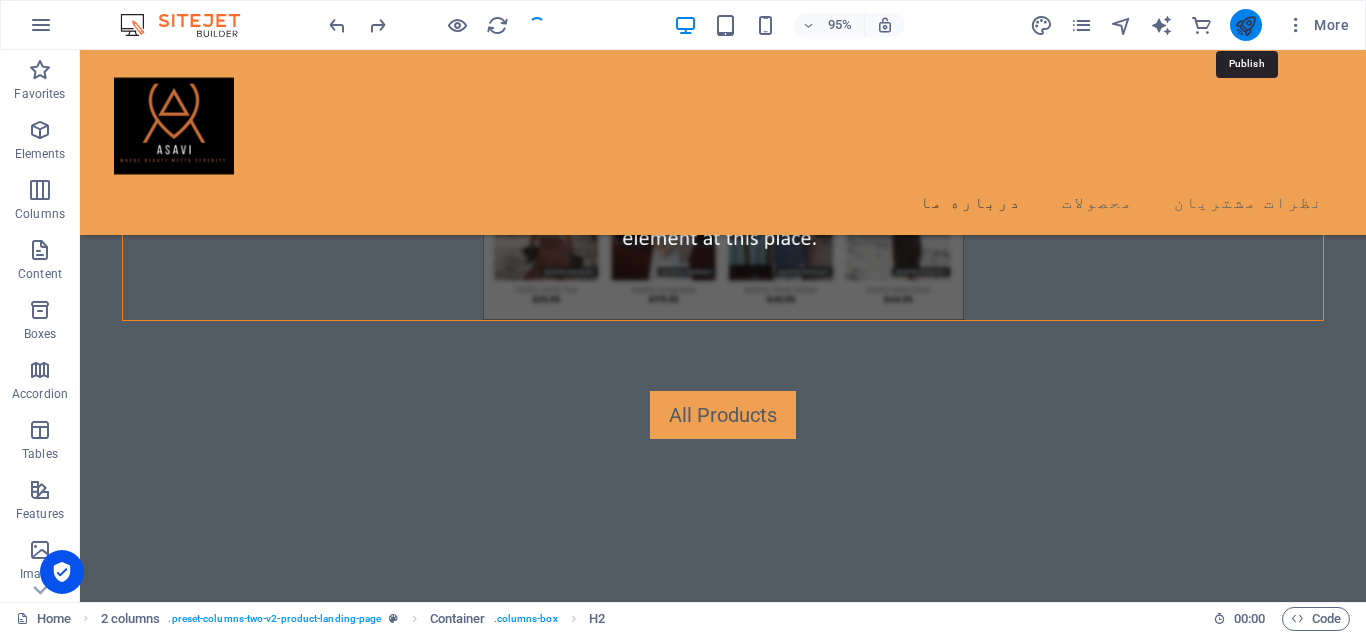 scroll, scrollTop: 437, scrollLeft: 0, axis: vertical 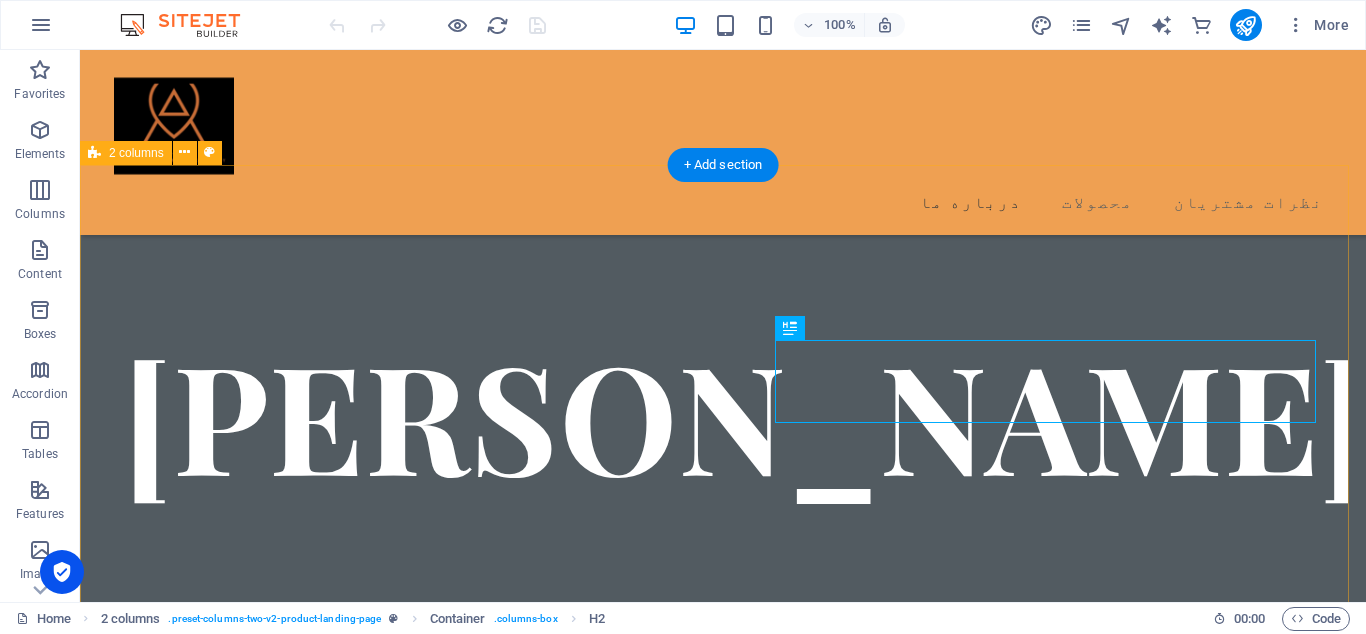 click on "درباره ی ما آساوی  همراه همیشگی شما برای انتخاب محصولات با کیفیت  در حوزه های سلامتی، آرایشی و بهداشتی  است. با تنوعی بینظیر از برندهای معتبر داخلی و خارجی، هر آنچه برای مراقبت از خود و خانوادهتان نیاز دارید، با اطمینان و سهولت از  فروشگاه آنلاین آساوی  تهیه کنید. ✨  چرا آساوی را انتخاب کنیم؟ ✅  تضمین اصالت و کیفیت  تمام محصولات 🚀  ارسال سریع و بهصرفه  به سراسر [GEOGRAPHIC_DATA] 💳  پرداخت امن  با چندین گزینه متنوع 📞  پشتیبانی حرفهای  پاسخگوی شما در هر مرحله آساوی: دنیایی از آسایش و زیبایی در یک کلیک" at bounding box center [723, 1376] 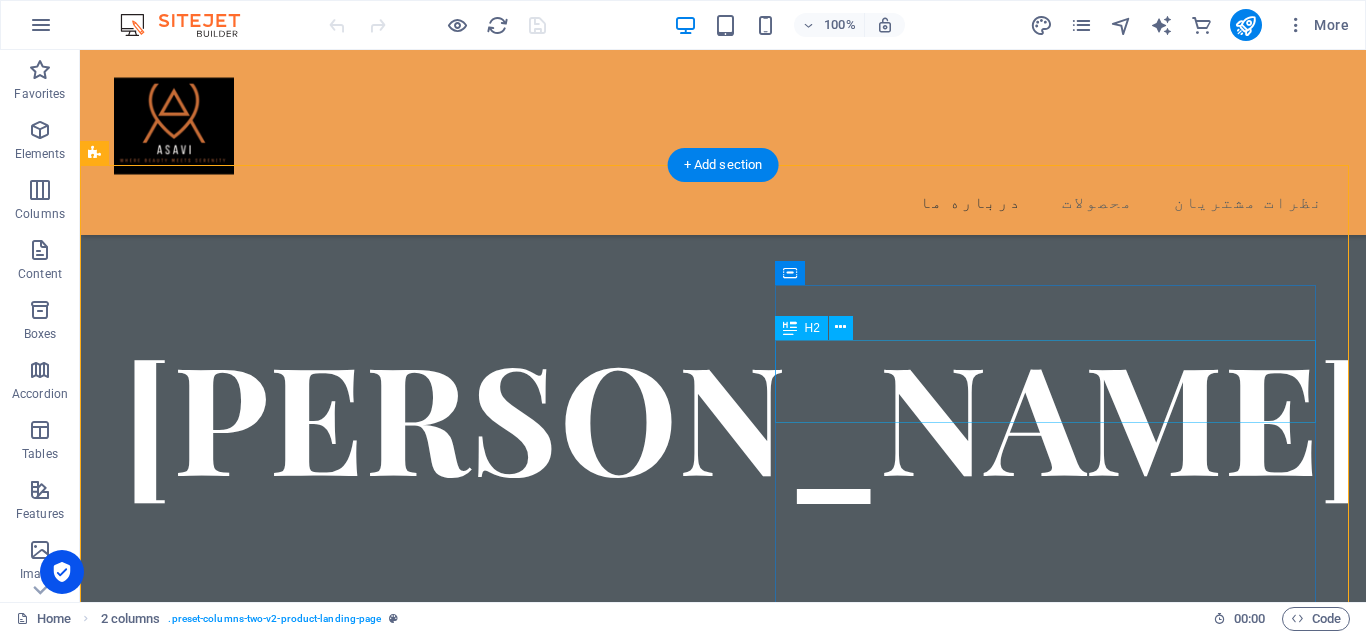click on "درباره ی ما" at bounding box center [374, 1479] 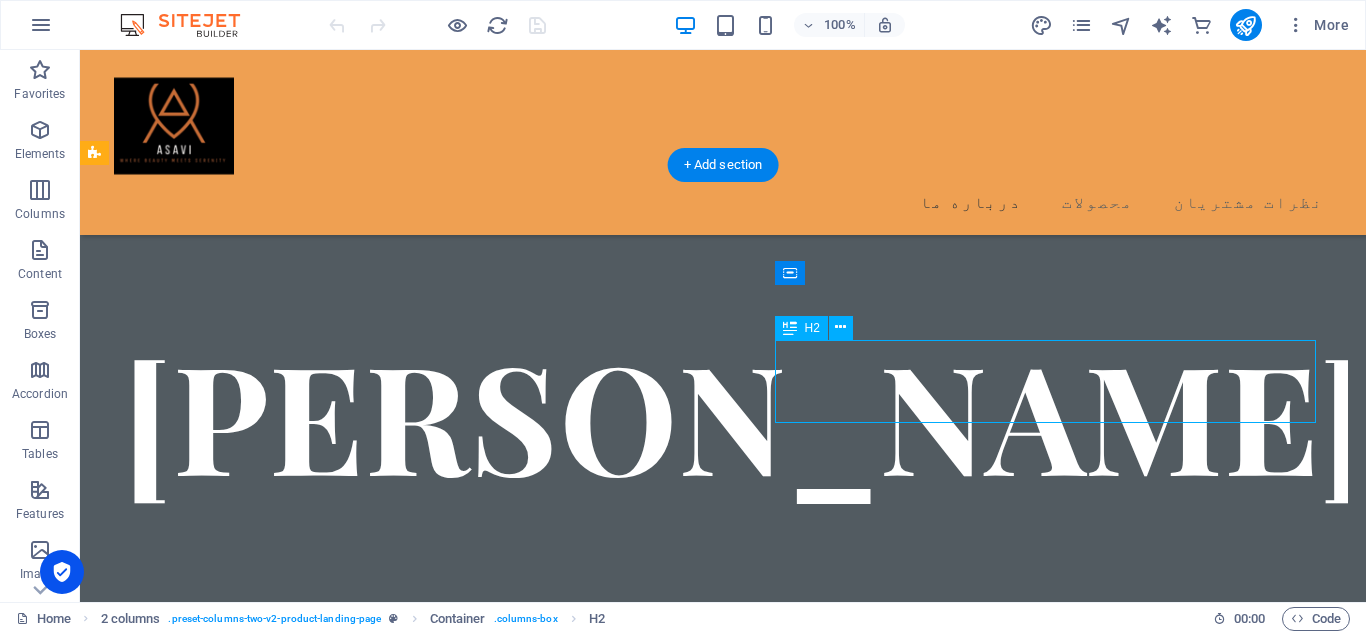 click on "درباره ی ما" at bounding box center [374, 1479] 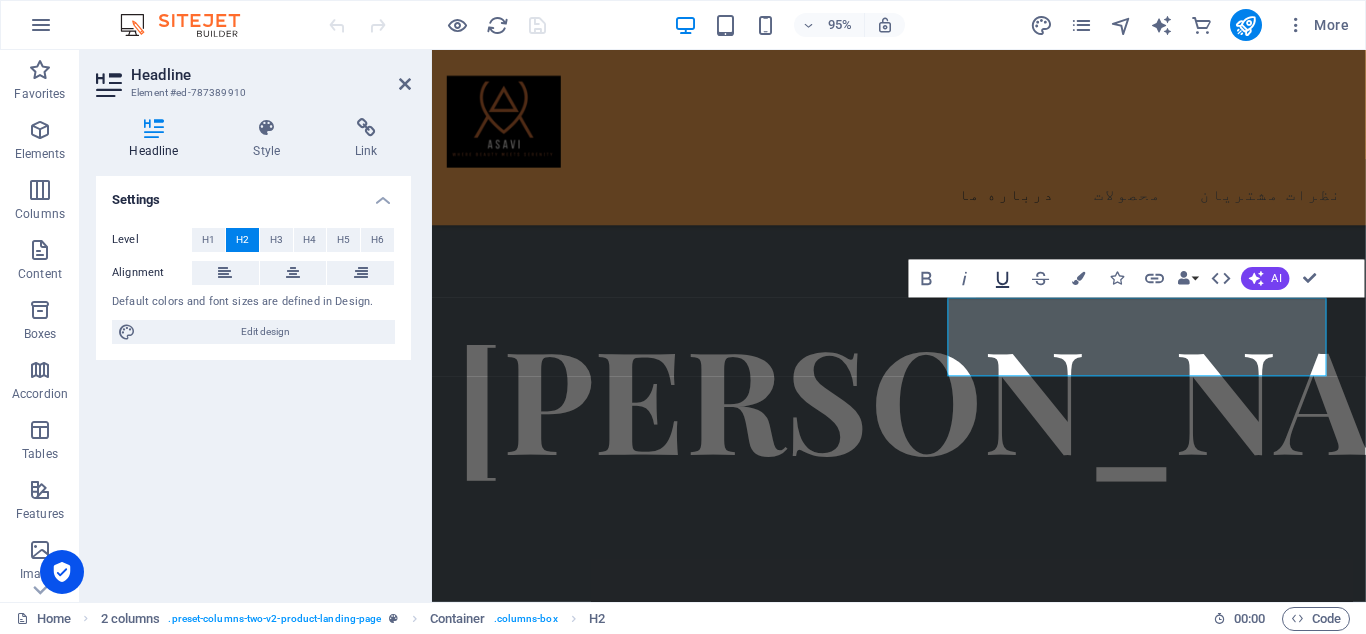 click 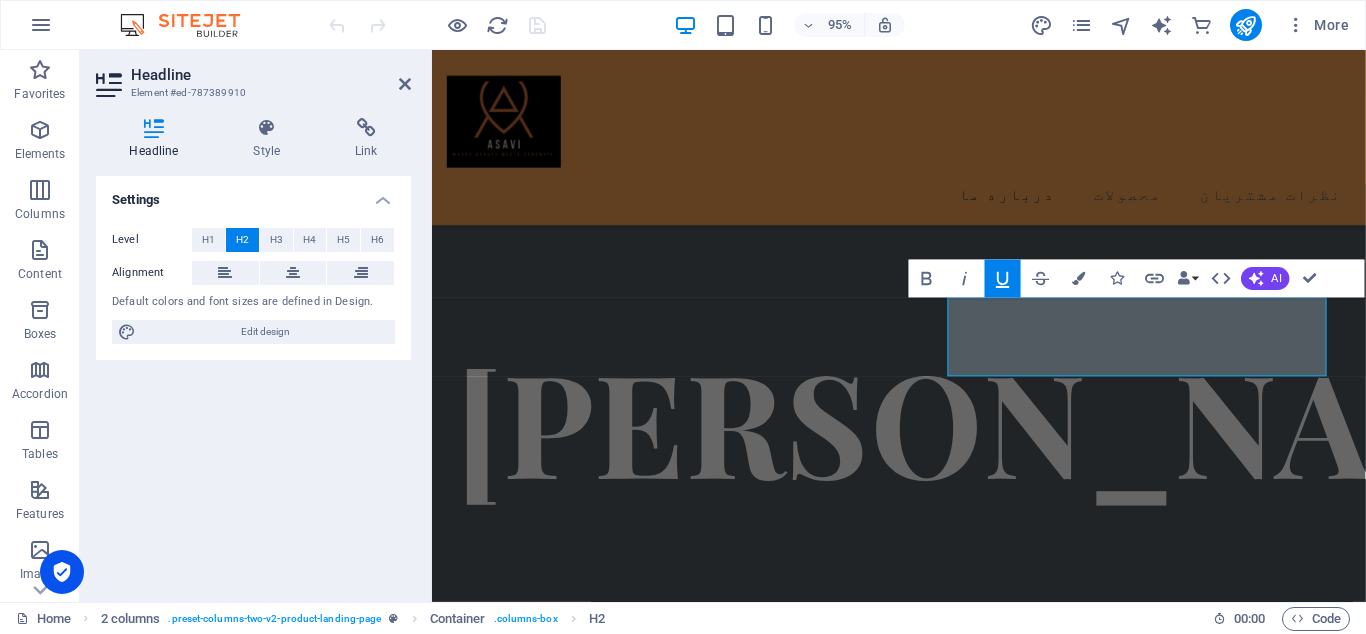 click 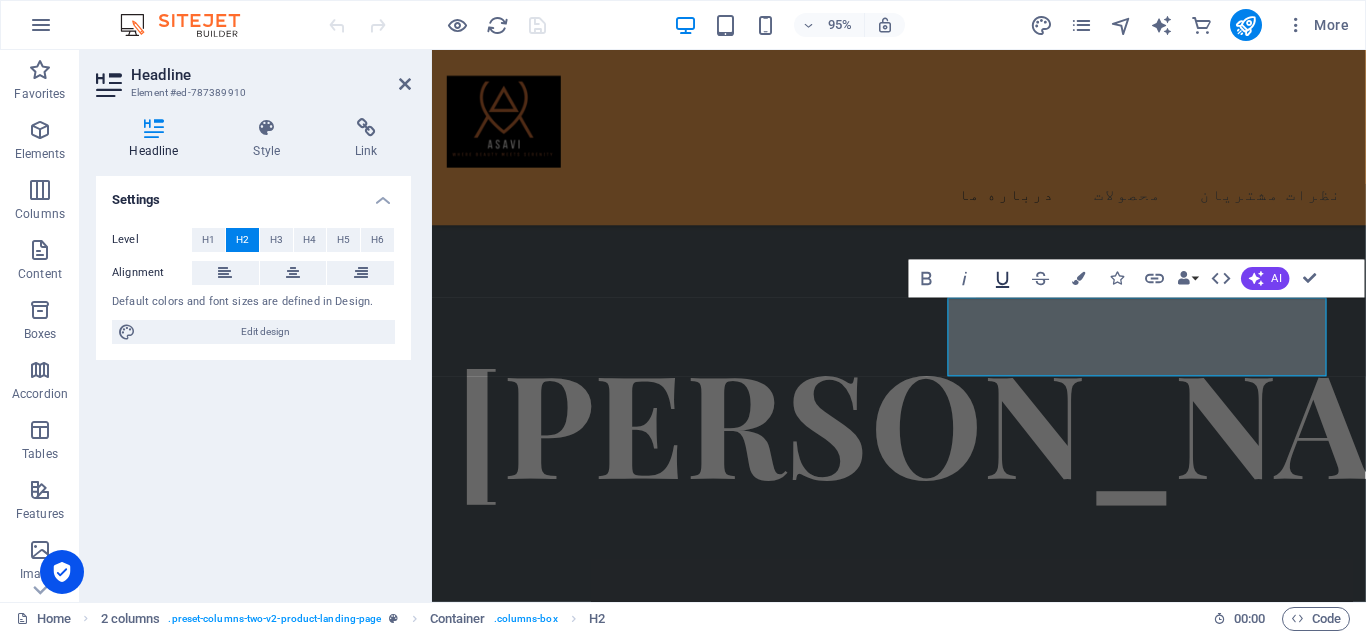 click 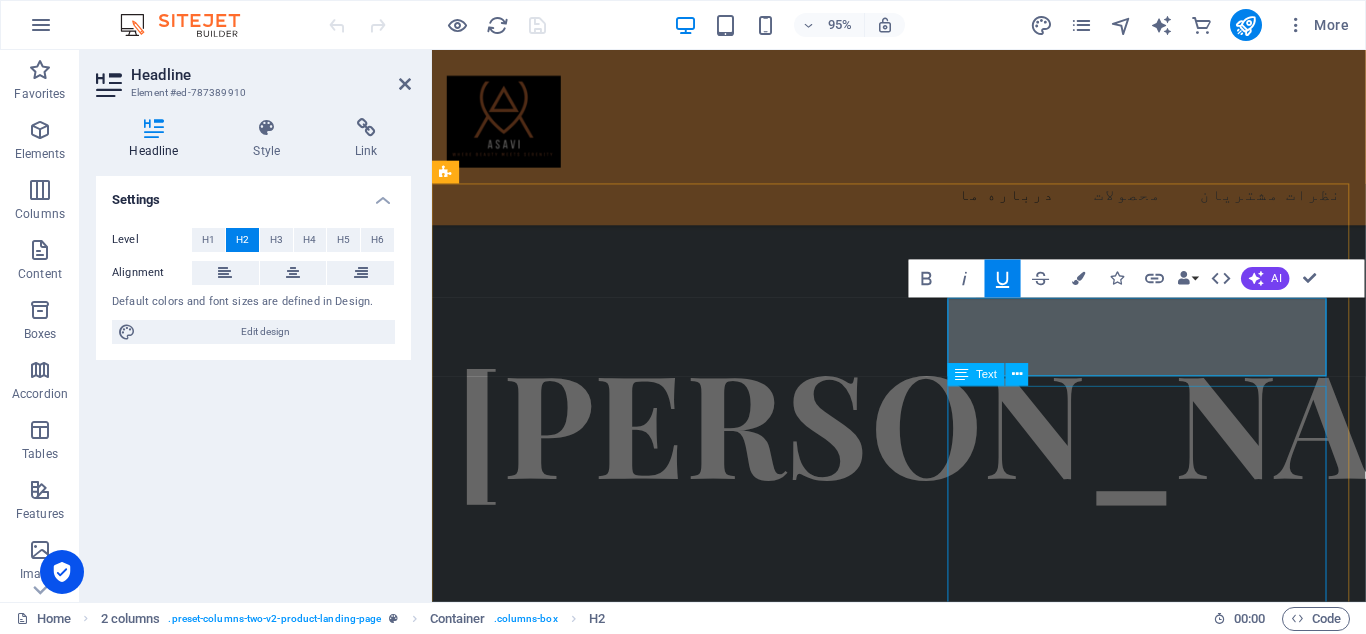 click on "آساوی  همراه همیشگی شما برای انتخاب محصولات با کیفیت  در حوزه های سلامتی، آرایشی و بهداشتی  است. با تنوعی بینظیر از برندهای معتبر داخلی و خارجی، هر آنچه برای مراقبت از خود و خانوادهتان نیاز دارید، با اطمینان و سهولت از  فروشگاه آنلاین آساوی  تهیه کنید. ✨  چرا آساوی را انتخاب کنیم؟ ✅  تضمین اصالت و کیفیت  تمام محصولات 🚀  ارسال سریع و بهصرفه  به سراسر [GEOGRAPHIC_DATA] 💳  پرداخت امن  با چندین گزینه متنوع 📞  پشتیبانی حرفهای  پاسخگوی شما در هر مرحله" at bounding box center [660, 1780] 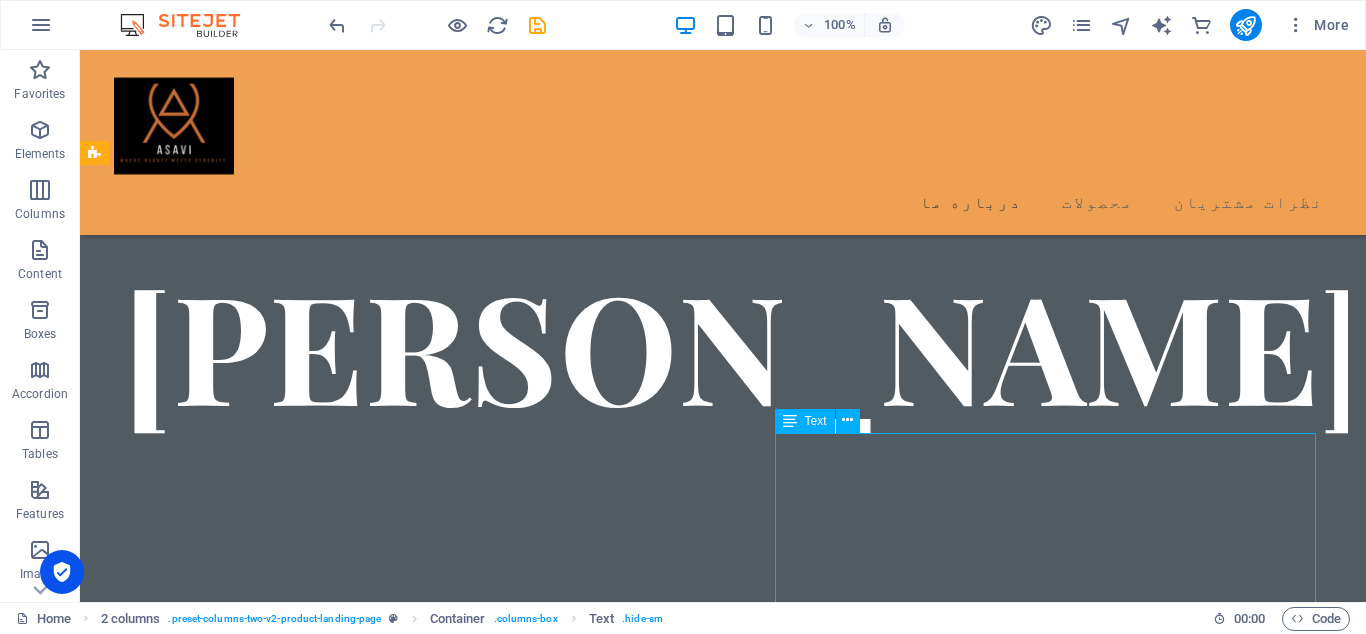 scroll, scrollTop: 508, scrollLeft: 0, axis: vertical 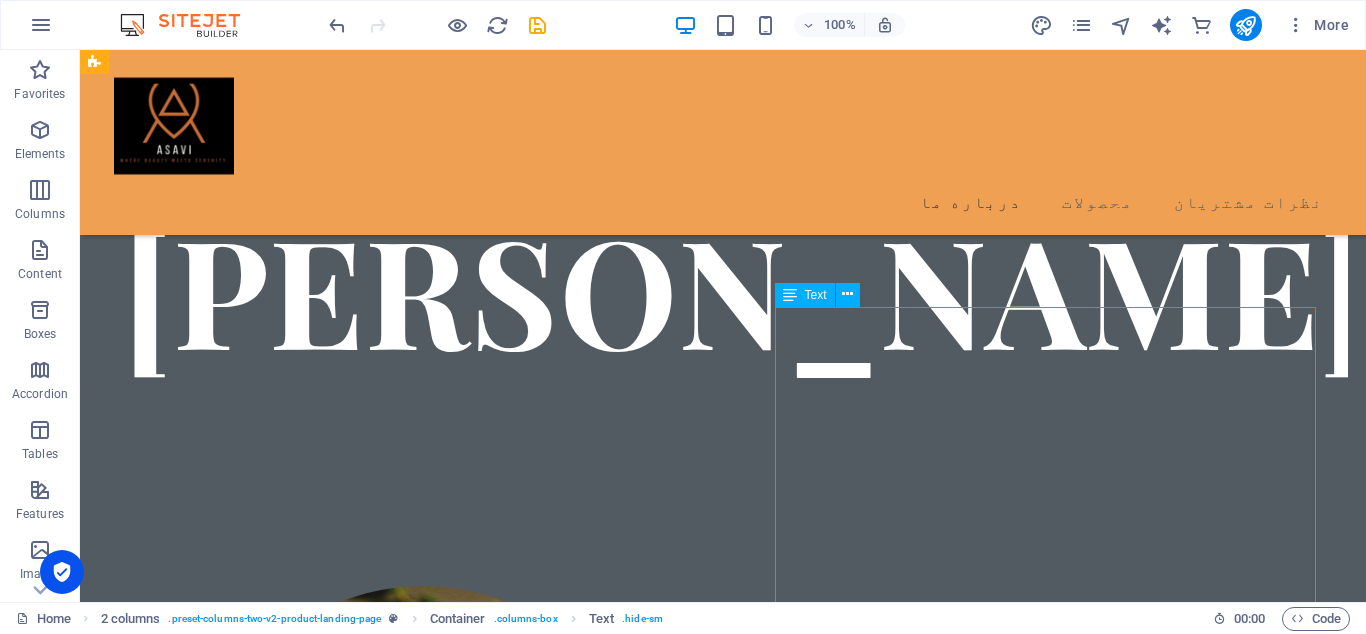click on "آساوی  همراه همیشگی شما برای انتخاب محصولات با کیفیت  در حوزه های سلامتی، آرایشی و بهداشتی  است. با تنوعی بینظیر از برندهای معتبر داخلی و خارجی، هر آنچه برای مراقبت از خود و خانوادهتان نیاز دارید، با اطمینان و سهولت از  فروشگاه آنلاین آساوی  تهیه کنید. ✨  چرا آساوی را انتخاب کنیم؟ ✅  تضمین اصالت و کیفیت  تمام محصولات 🚀  ارسال سریع و بهصرفه  به سراسر [GEOGRAPHIC_DATA] 💳  پرداخت امن  با چندین گزینه متنوع 📞  پشتیبانی حرفهای  پاسخگوی شما در هر مرحله" at bounding box center [374, 1605] 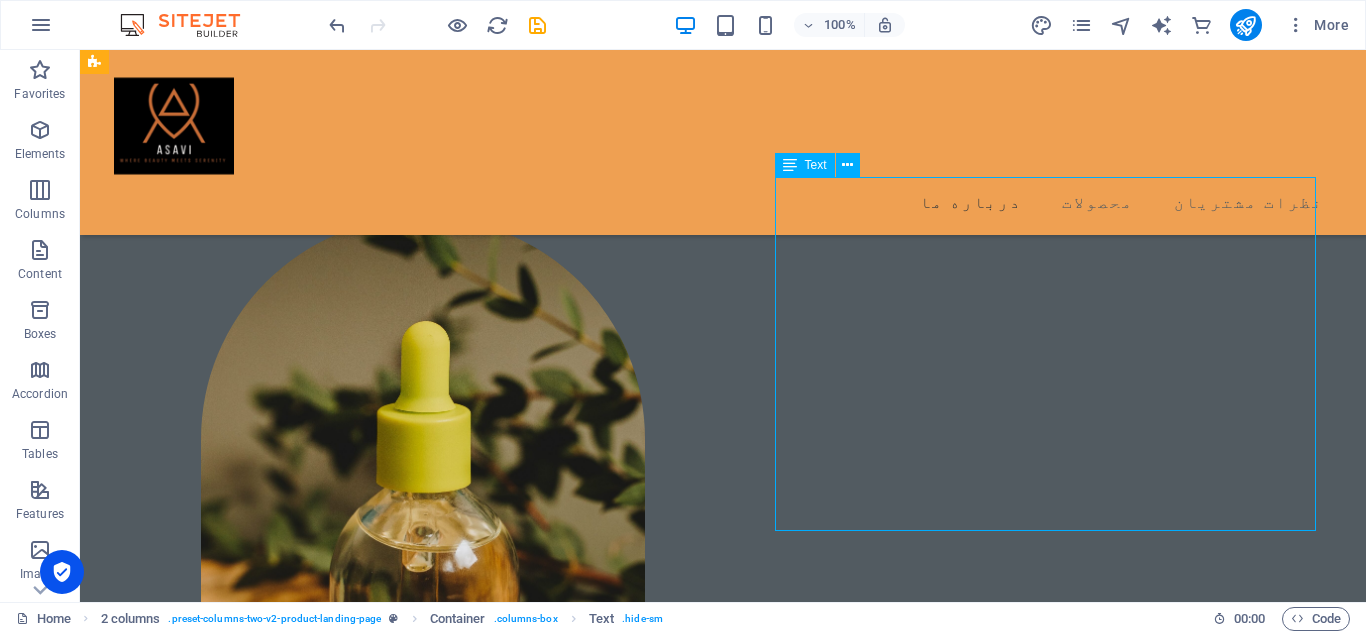 scroll, scrollTop: 886, scrollLeft: 0, axis: vertical 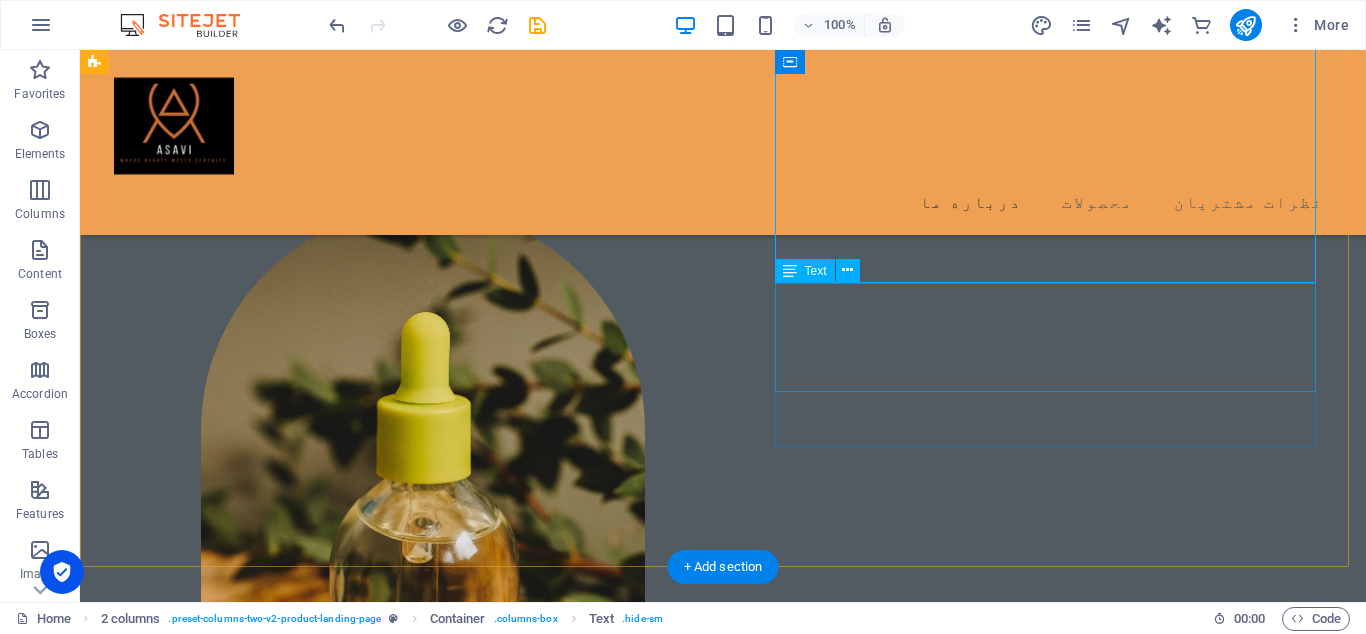 click on "آساوی: دنیایی از آسایش و زیبایی در یک کلیک" at bounding box center [374, 1482] 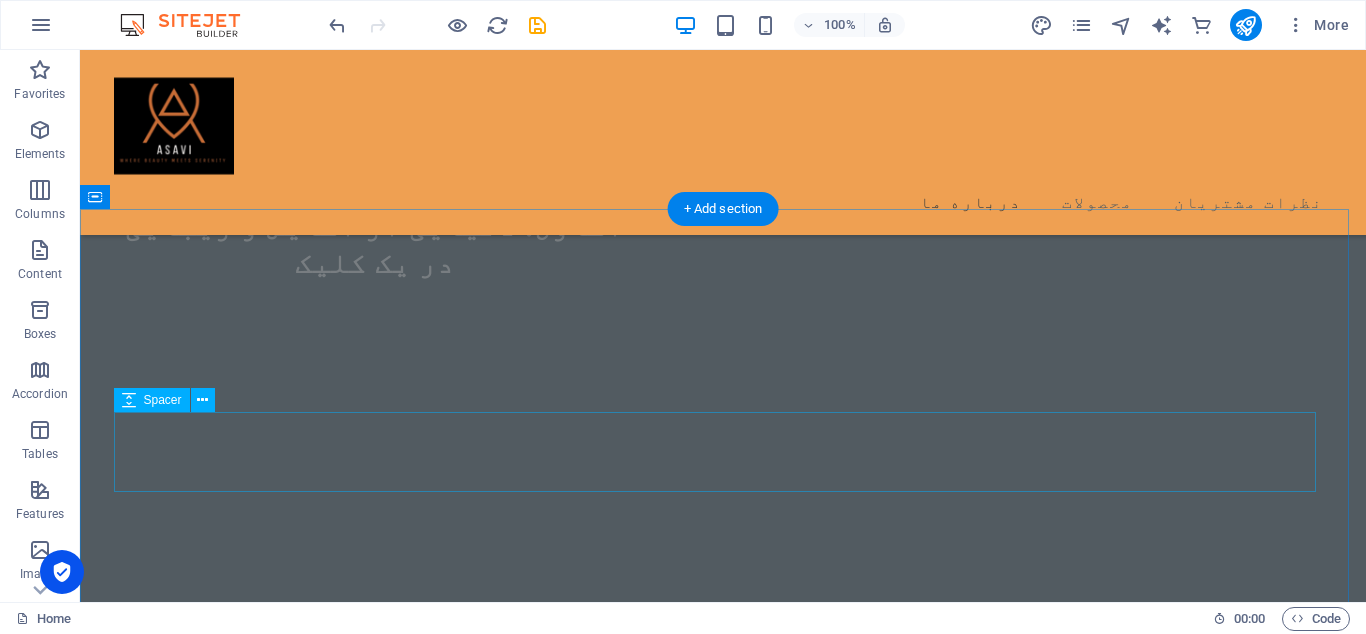 scroll, scrollTop: 2146, scrollLeft: 0, axis: vertical 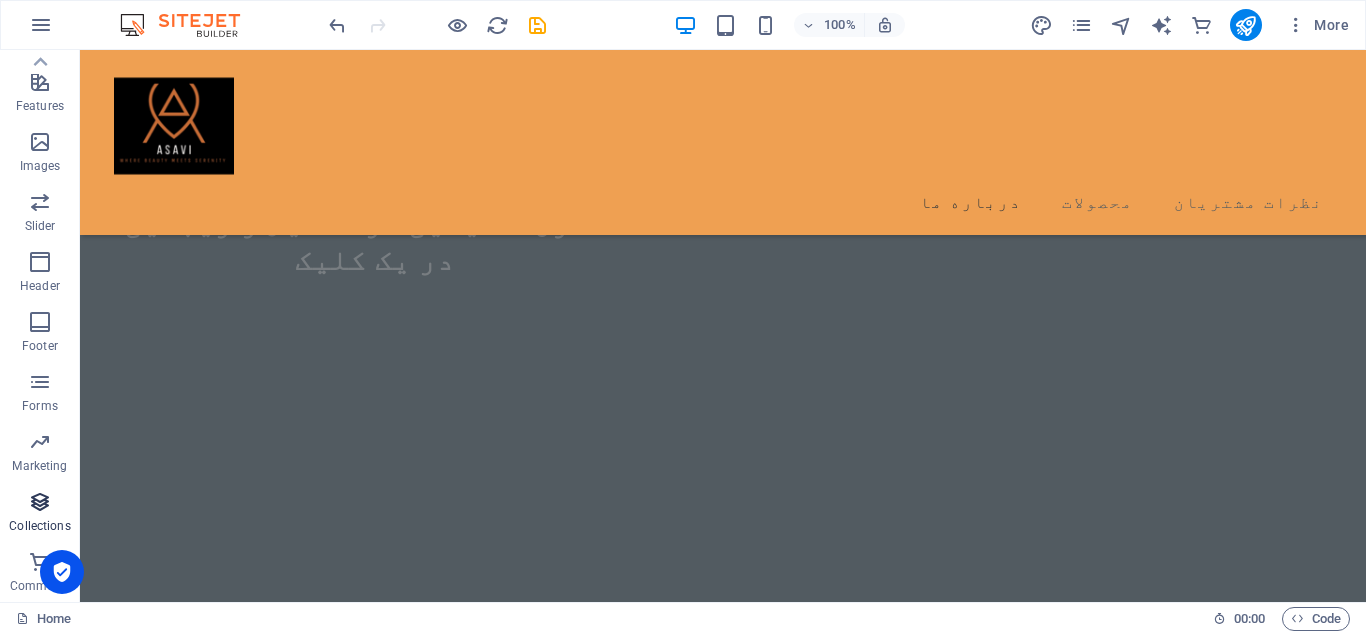 click on "Collections" at bounding box center [39, 526] 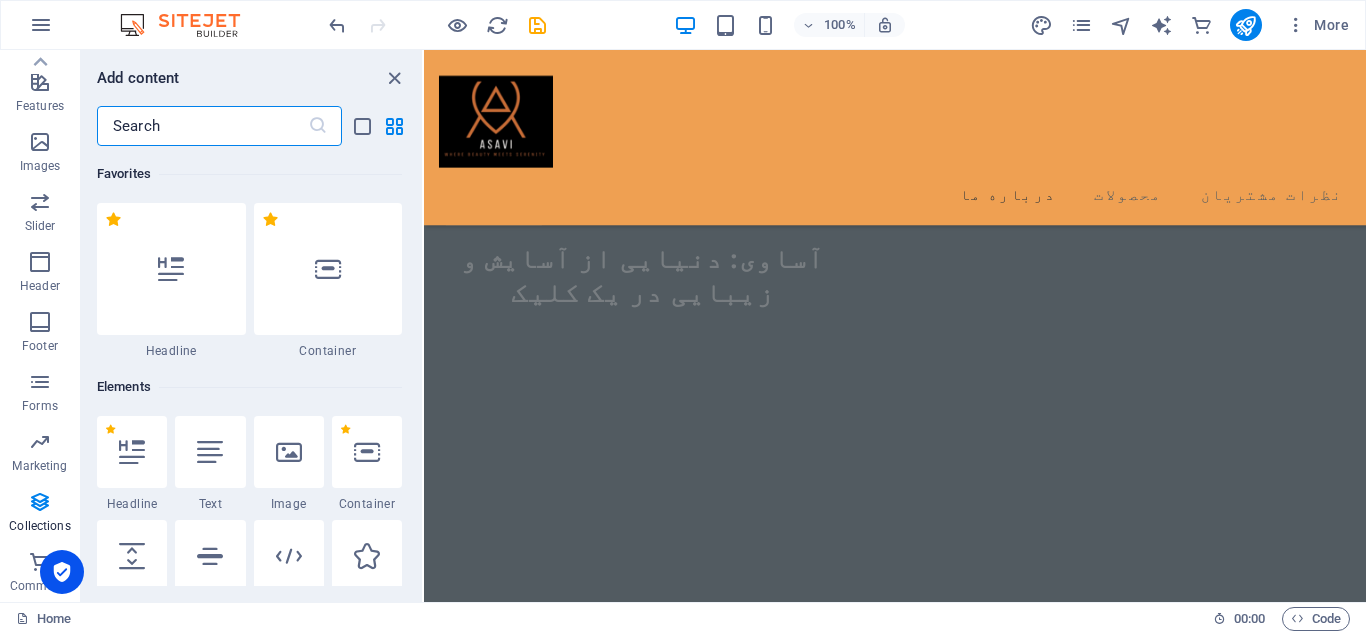 scroll, scrollTop: 408, scrollLeft: 0, axis: vertical 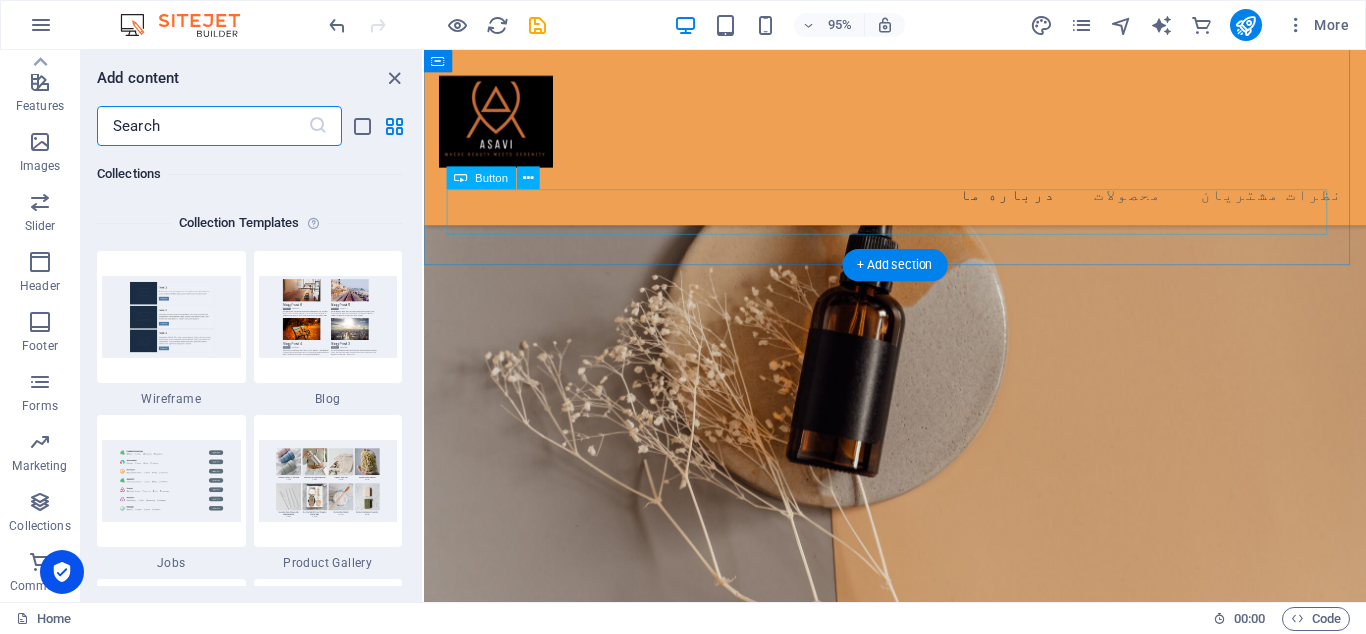 click on "All Products" at bounding box center [920, 1535] 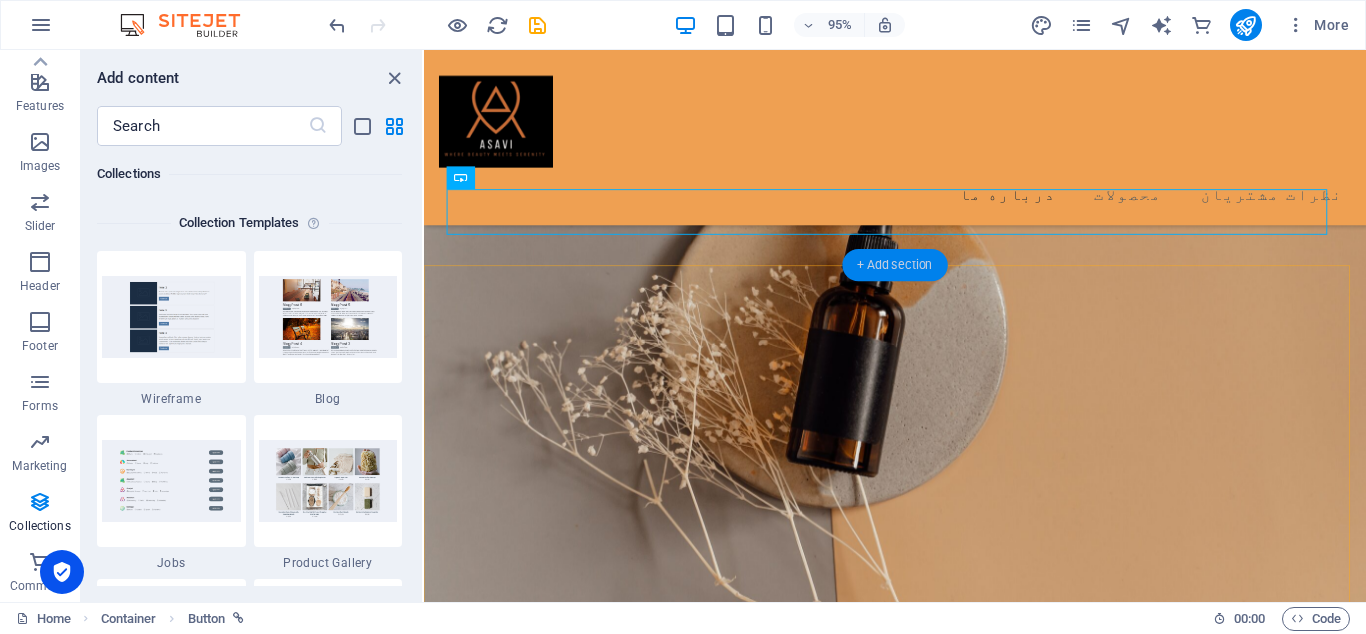 click on "+ Add section" at bounding box center [894, 266] 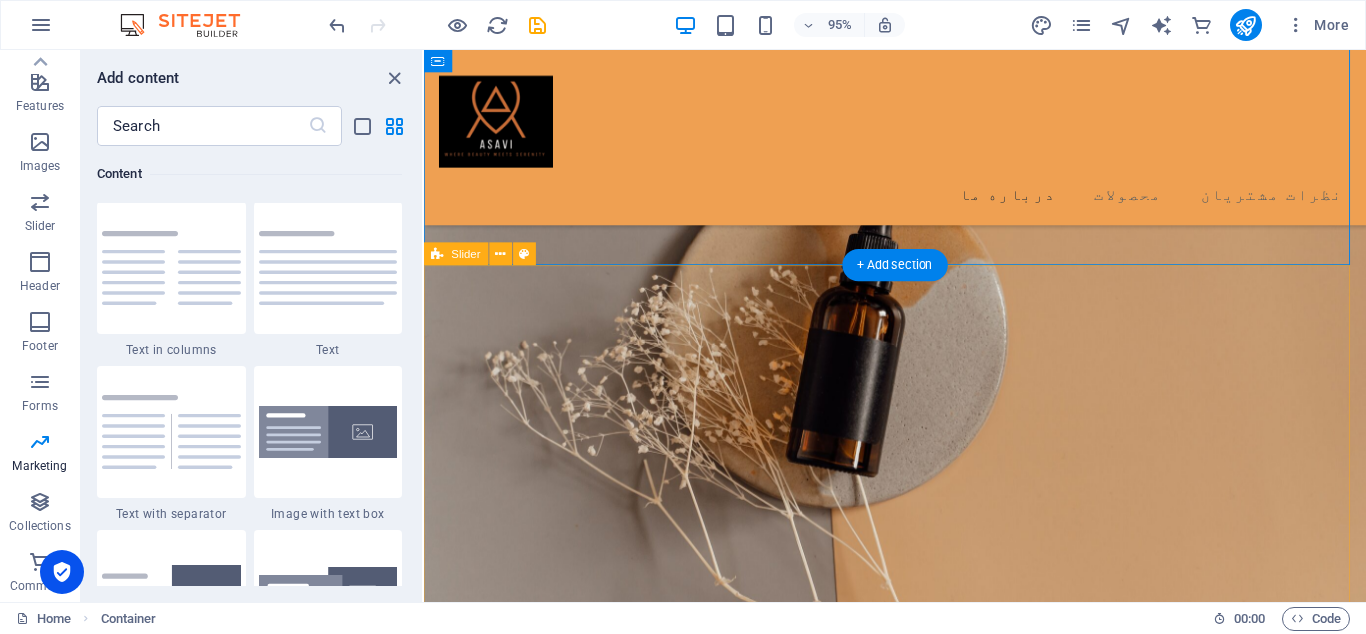scroll, scrollTop: 3499, scrollLeft: 0, axis: vertical 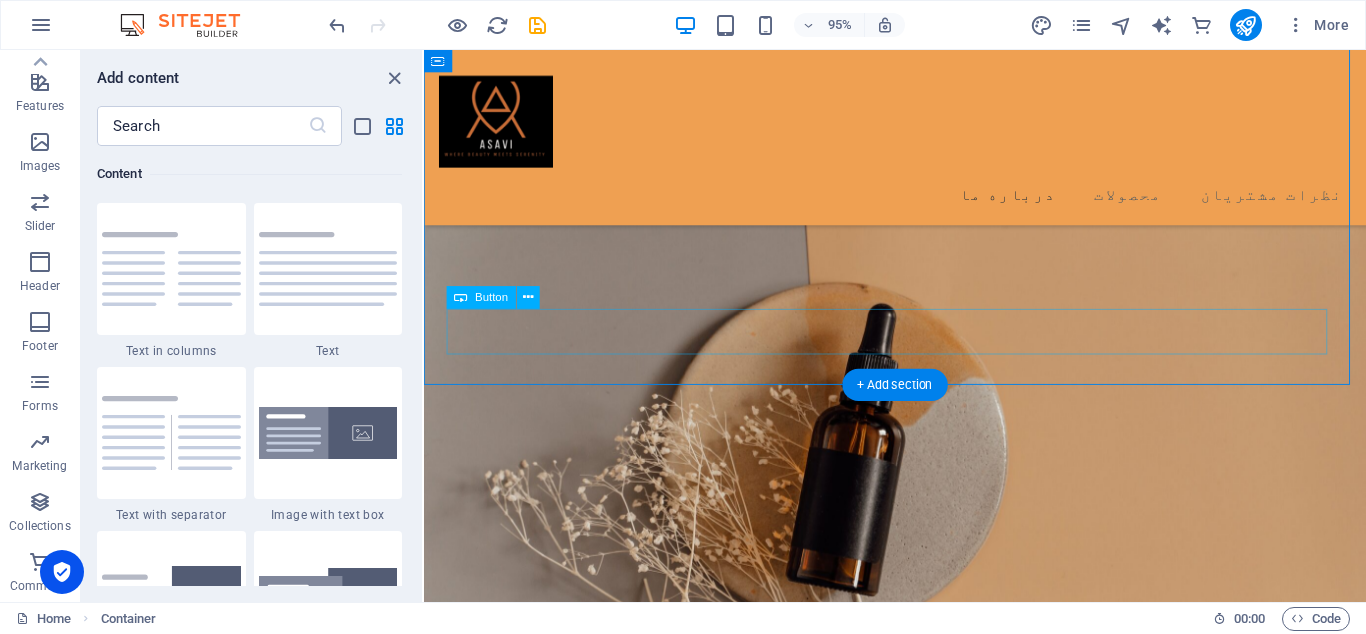 click on "All Products" at bounding box center (920, 1661) 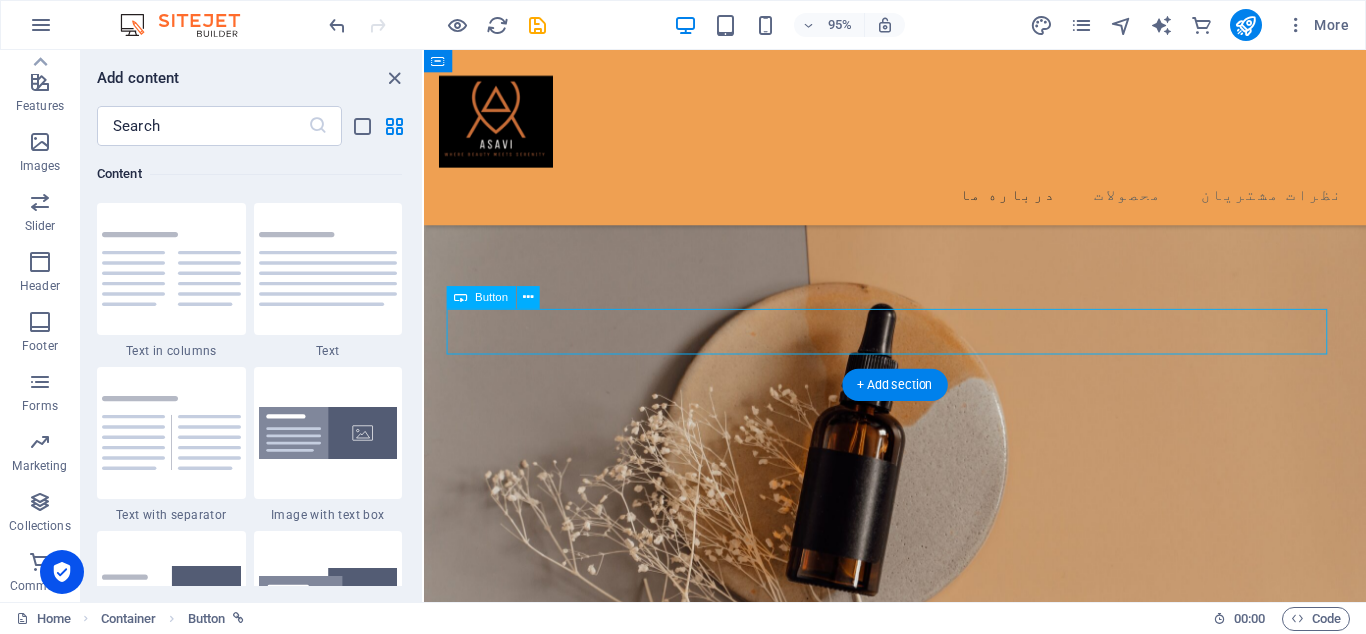 click on "All Products" at bounding box center [920, 1661] 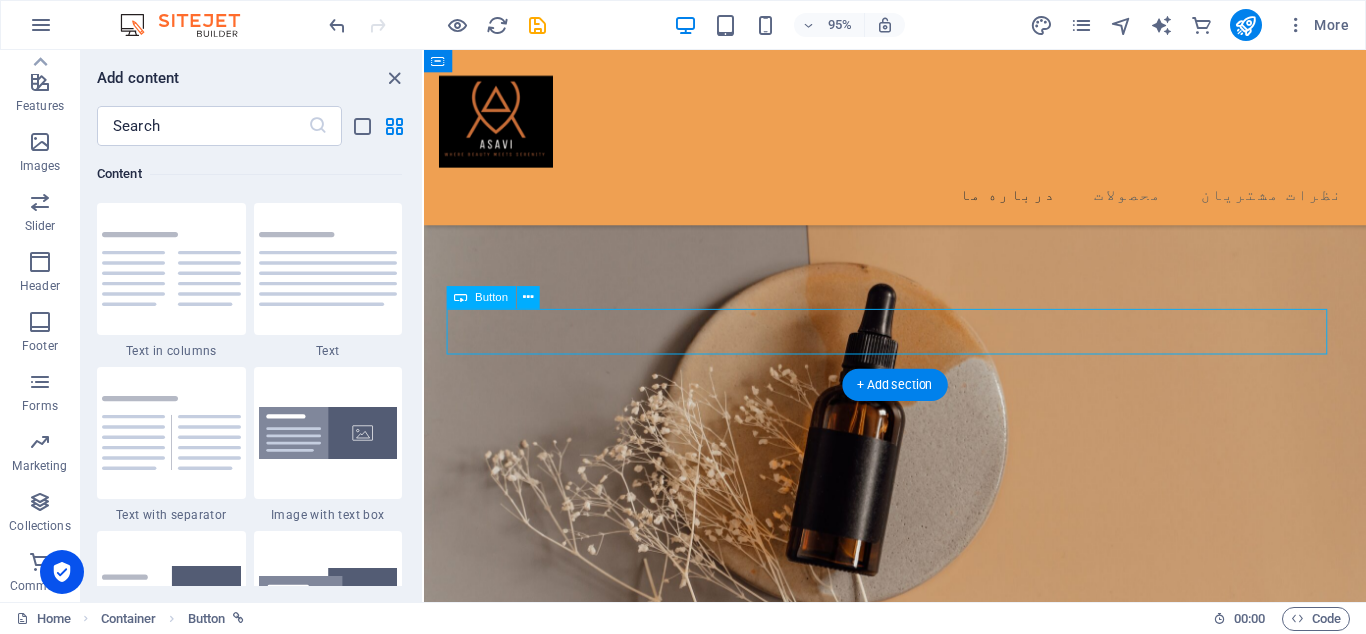 select on "px" 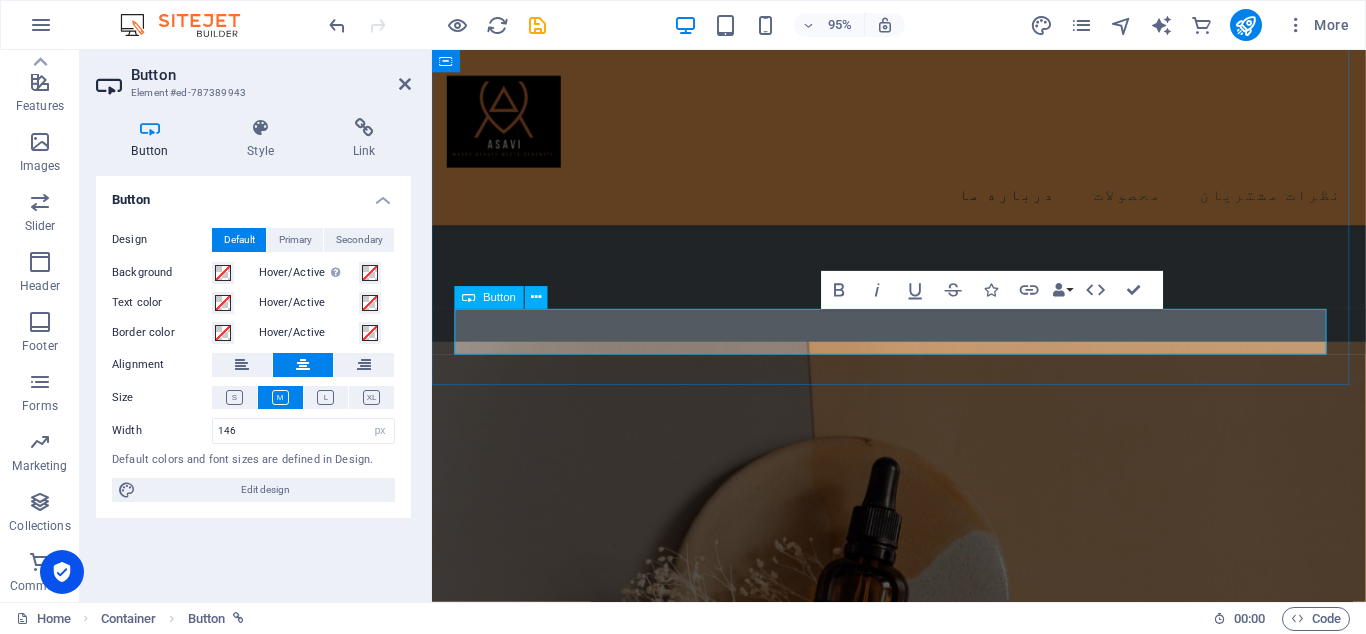 scroll, scrollTop: 408, scrollLeft: 0, axis: vertical 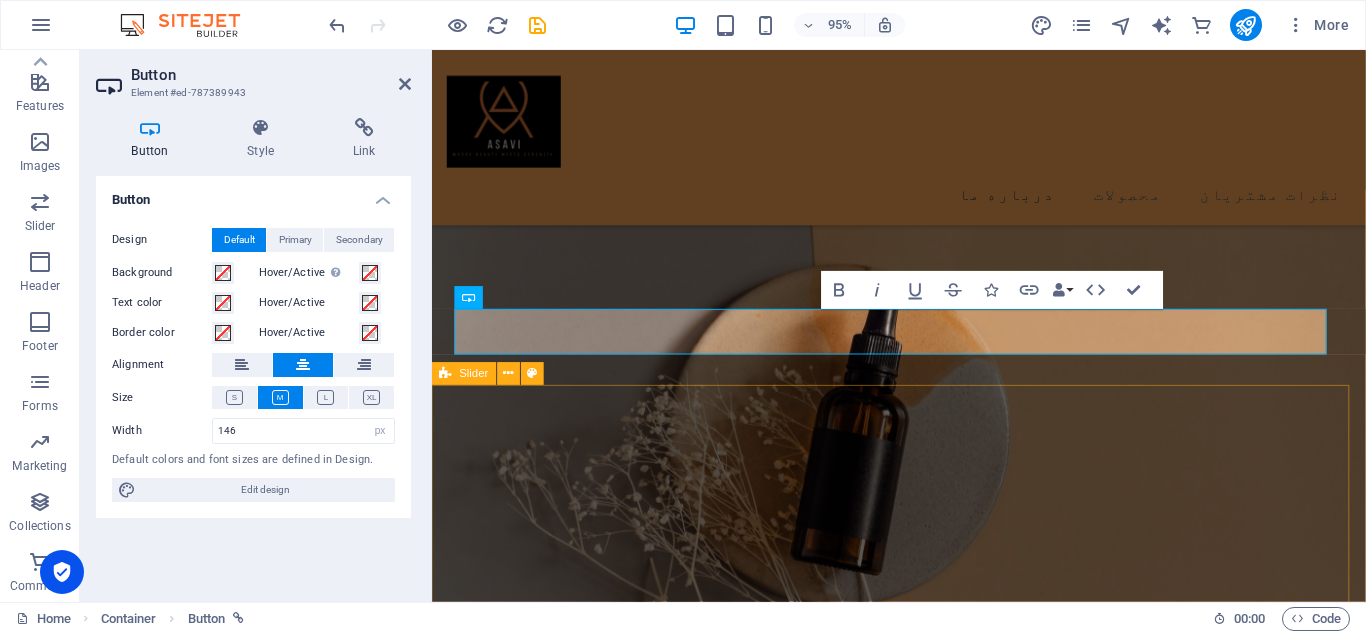 type 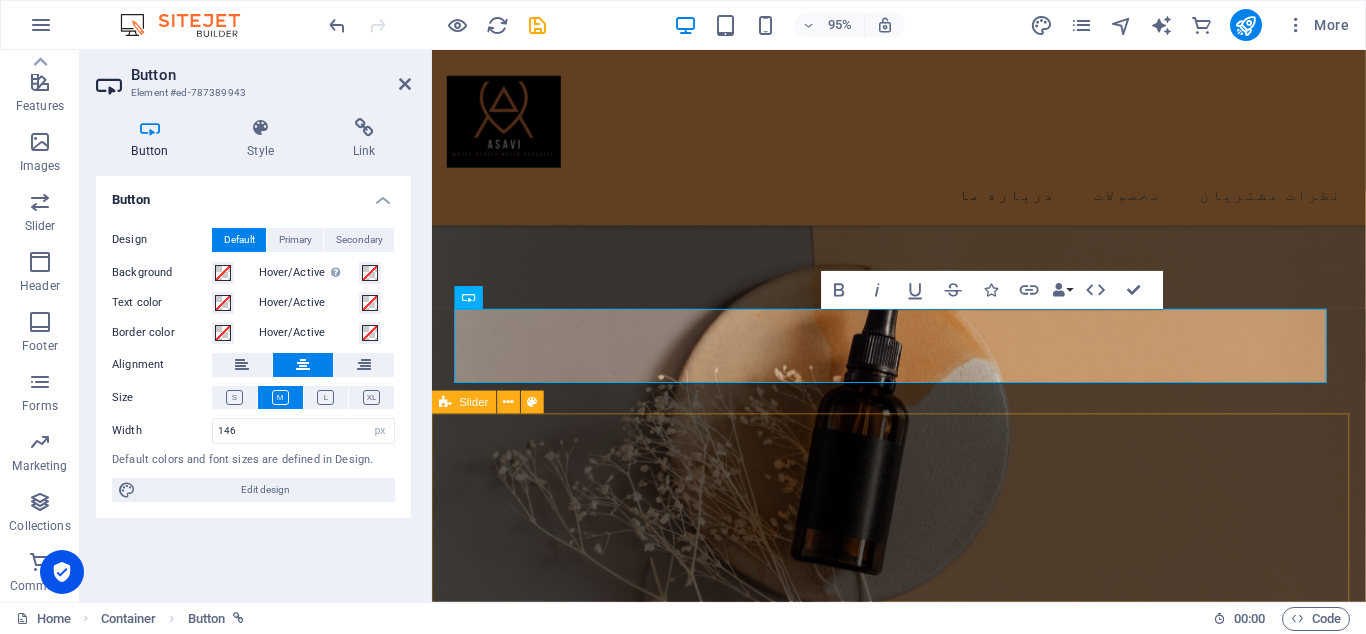 click on "[PERSON_NAME] برای من هم آسایش به ارمغان آورد هم زیبایی، انتخاب [PERSON_NAME]. ممنون بابت ارسال سریع و به موقع سفارش ها "هانیه نظری" Beauty products are the best ones I have ever tried! They are made of 100% natural ingredients. Beauty products are the best ones I have ever tried! They are made of 100% natural ingredients. [PERSON_NAME], USA [PERSON_NAME], [GEOGRAPHIC_DATA] بهترین خریدی بود که امسال داشتم. راحت و بدون دردسر محصولاتی که میخواستم رو پیدا کردم. [PERSON_NAME] "شیرین رستگار" من عاشق وبگردی و خرید از سایت های مختلفم، آساوی کاری کرد که دیگه بازارگردی رو بزارم کنار و با خیال راحت سفارشم رو همین جا ثبت کنم  "[PERSON_NAME] خواه" Beauty products are the best ones I have ever tried! They are made of 100% natural ingredients." at bounding box center (923, 2092) 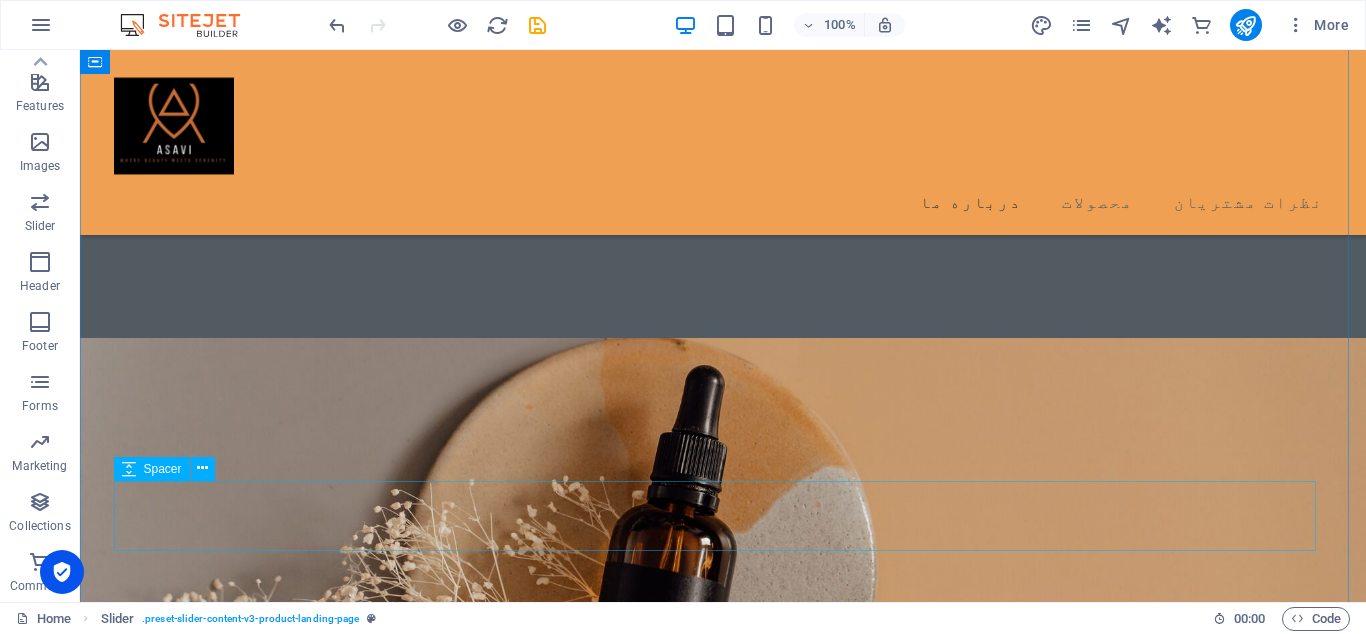 scroll, scrollTop: 2180, scrollLeft: 0, axis: vertical 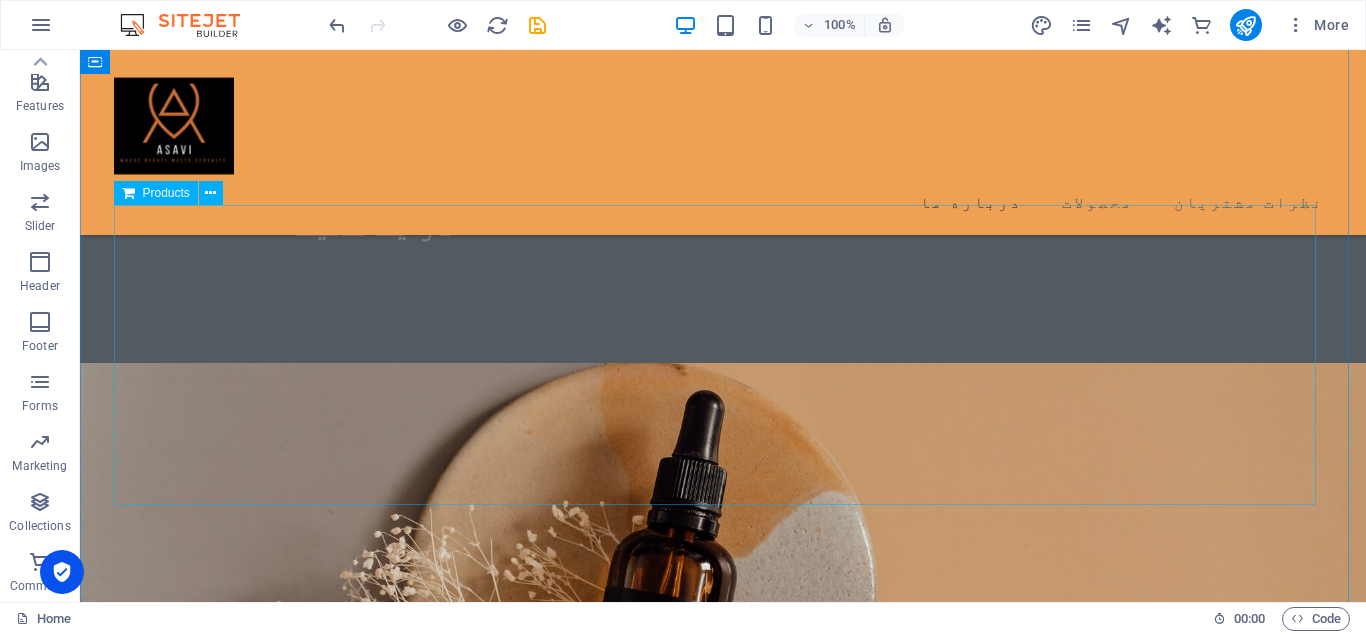 click at bounding box center [723, 1549] 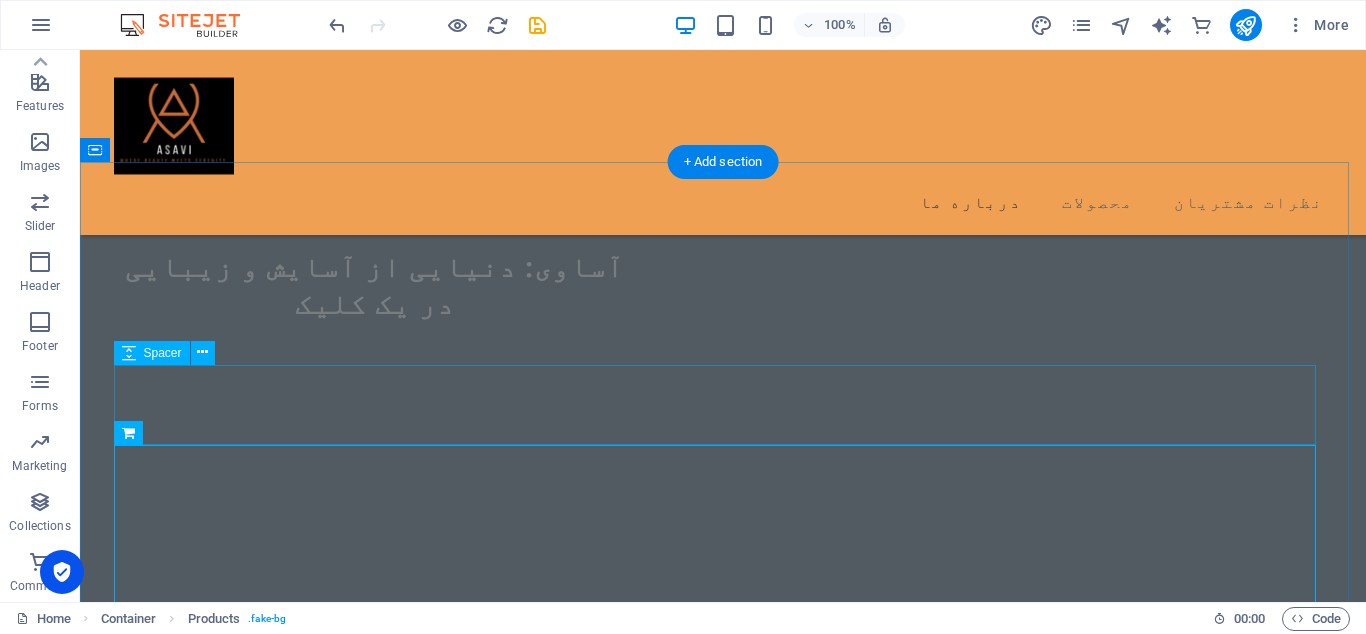 scroll, scrollTop: 1928, scrollLeft: 0, axis: vertical 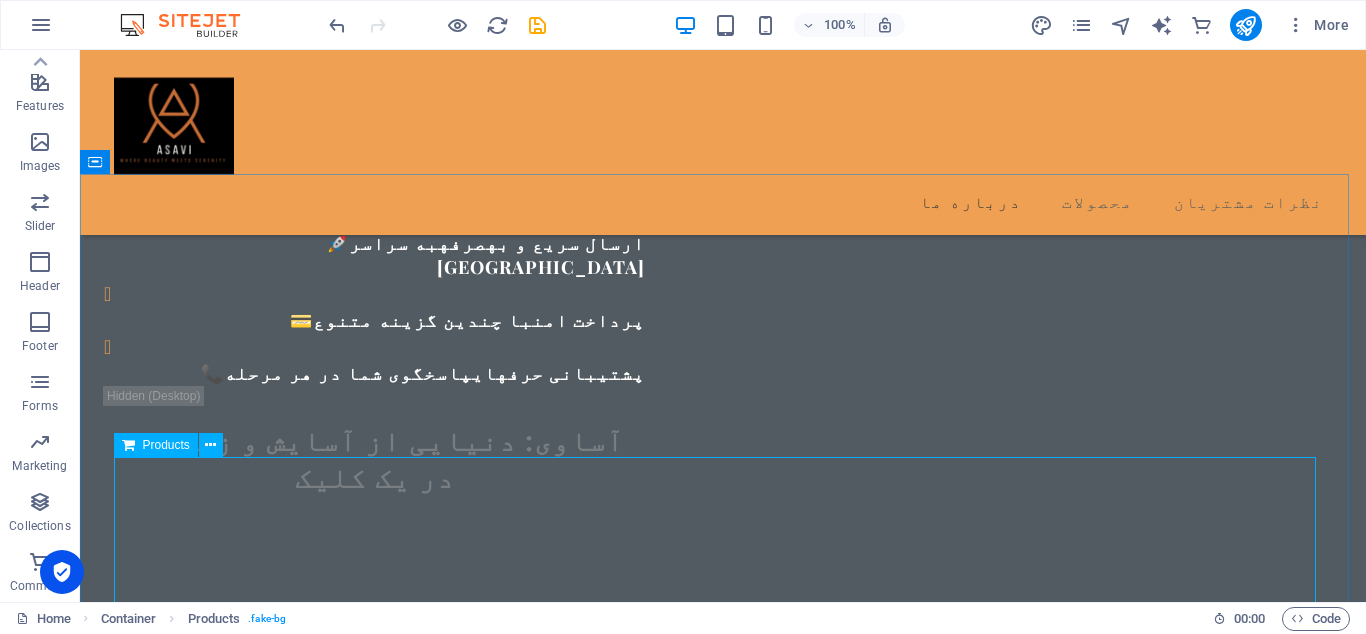 click on "Products" at bounding box center [156, 445] 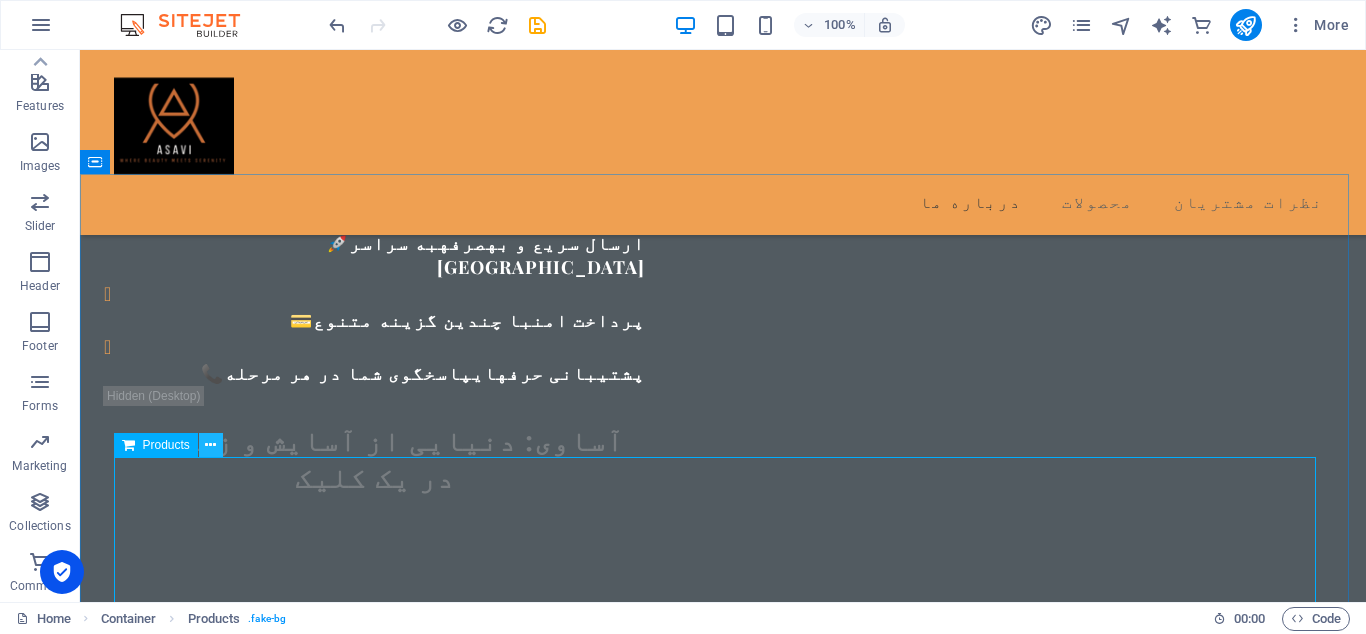 click at bounding box center (210, 445) 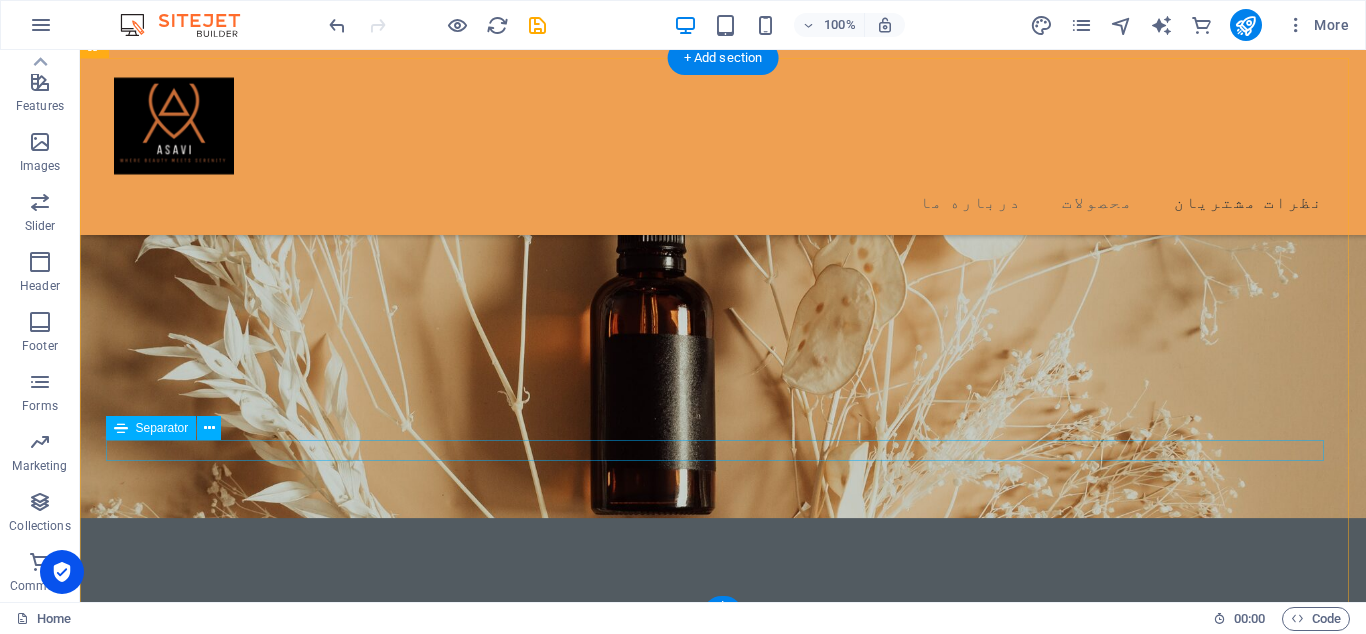 scroll, scrollTop: 4618, scrollLeft: 0, axis: vertical 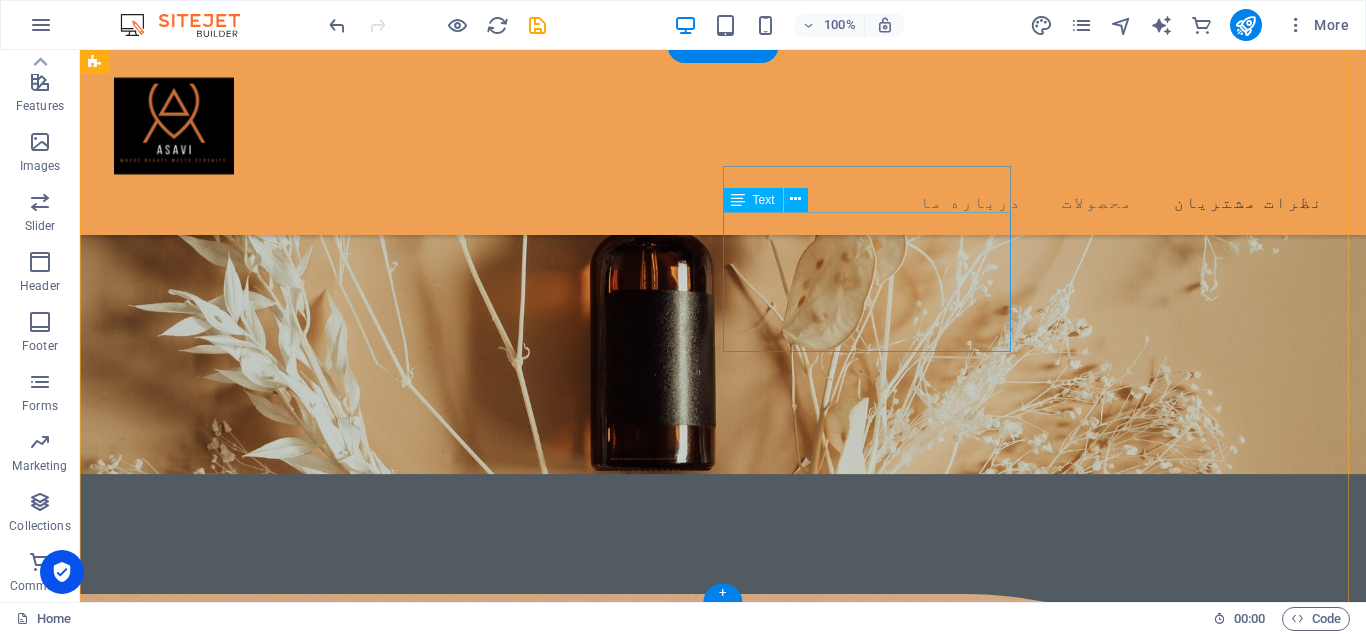 click on "0123 - 456789" at bounding box center (283, 8398) 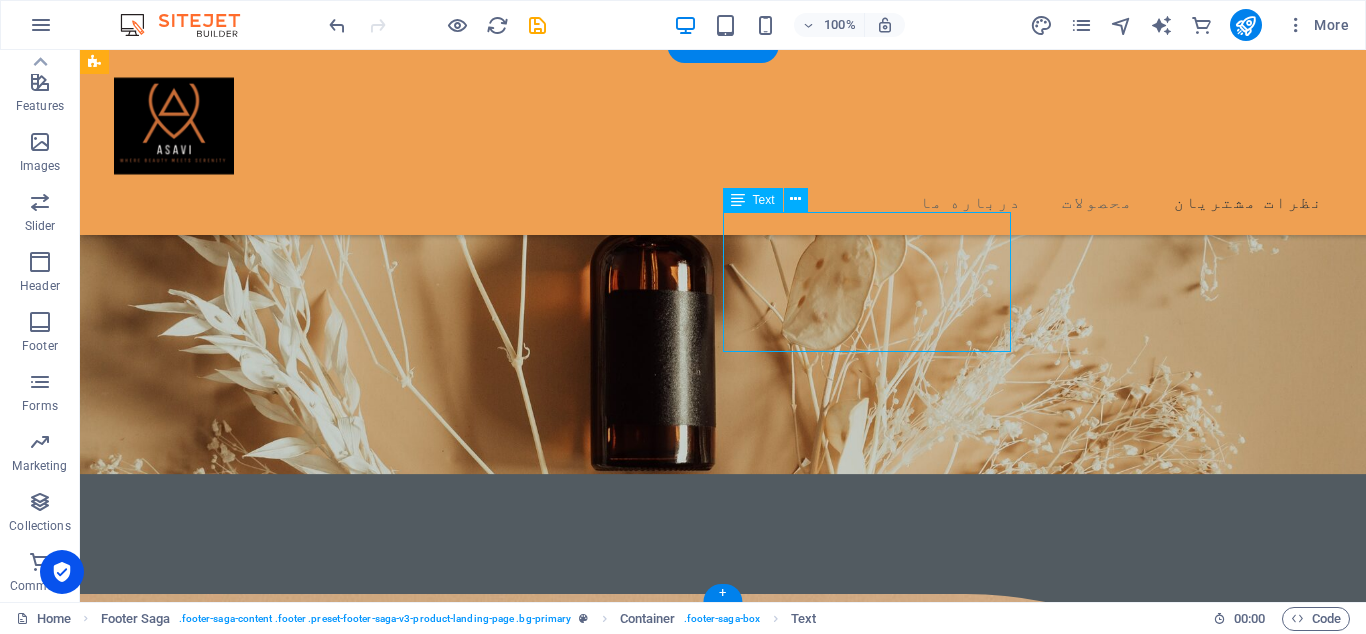 click on "[EMAIL_ADDRESS][DOMAIN_NAME]" at bounding box center [335, 8366] 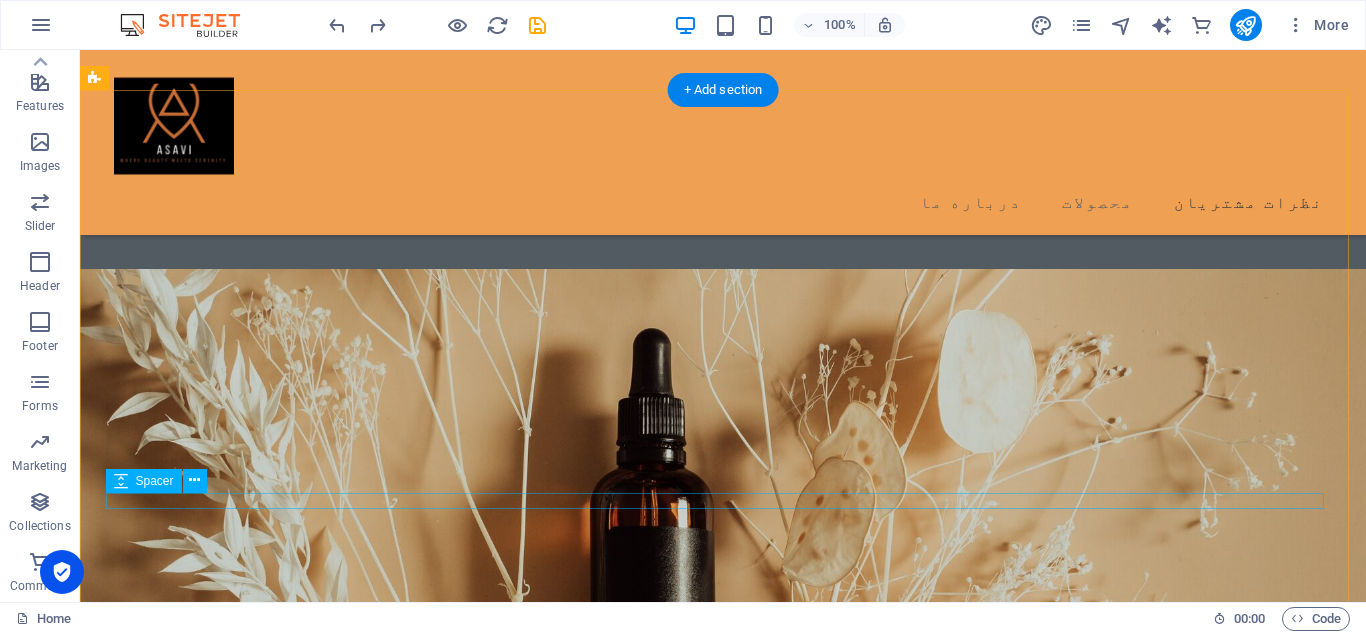 scroll, scrollTop: 4618, scrollLeft: 0, axis: vertical 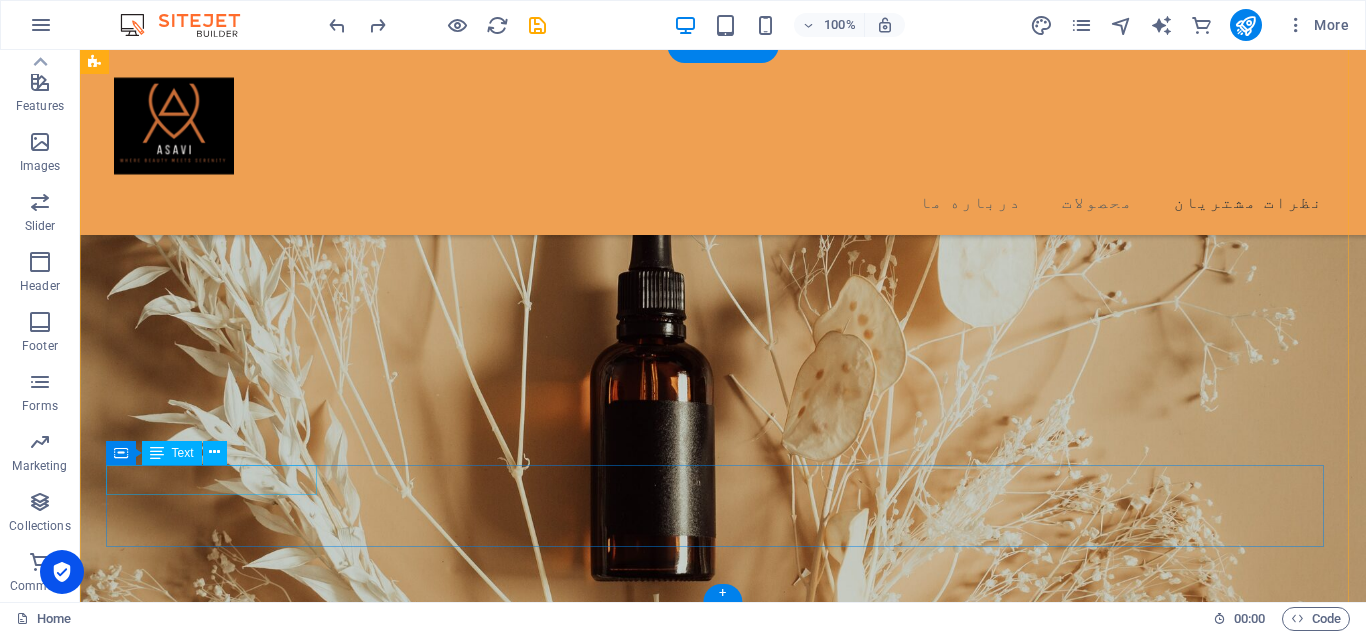 click on "  2022 Beauty. All rights reserved" at bounding box center [705, 8703] 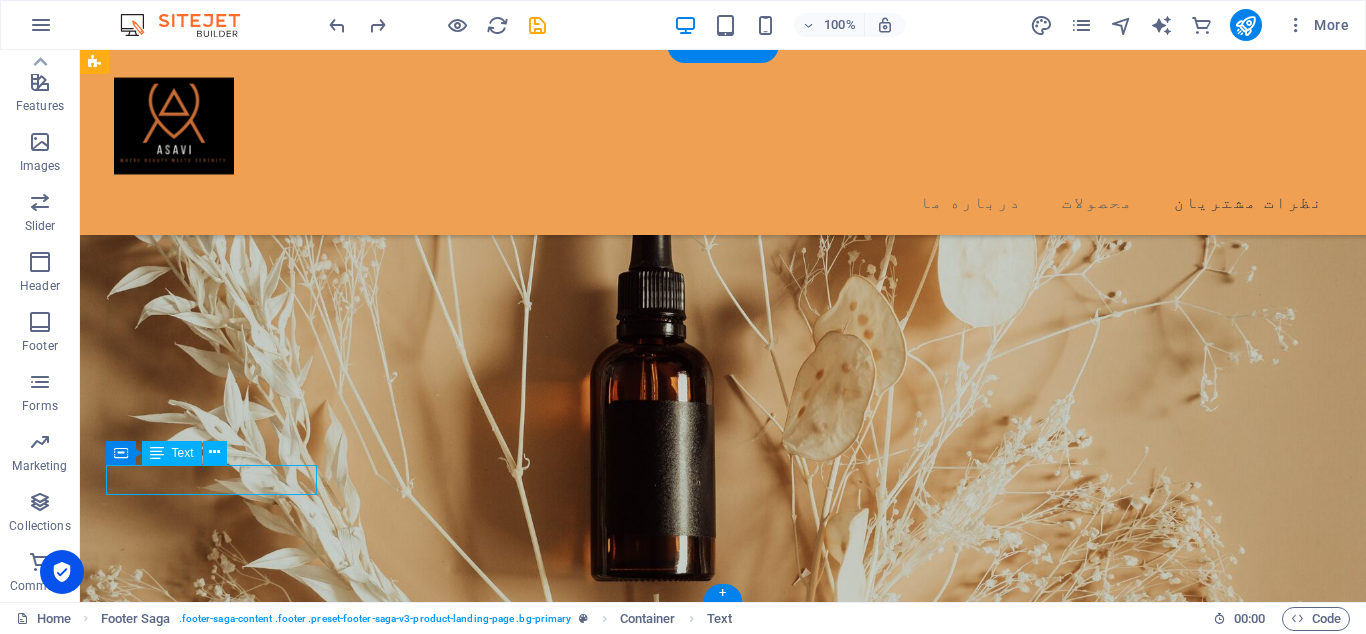 click on "  2022 Beauty. All rights reserved" at bounding box center (705, 8703) 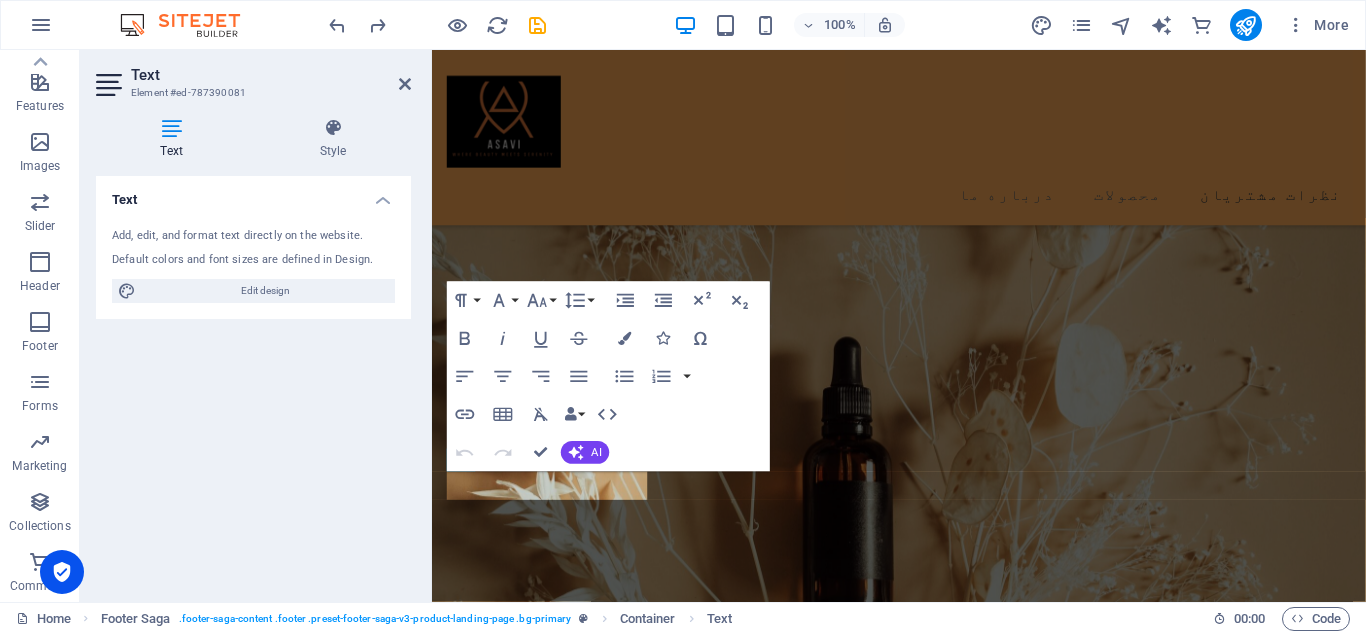 scroll, scrollTop: 4765, scrollLeft: 0, axis: vertical 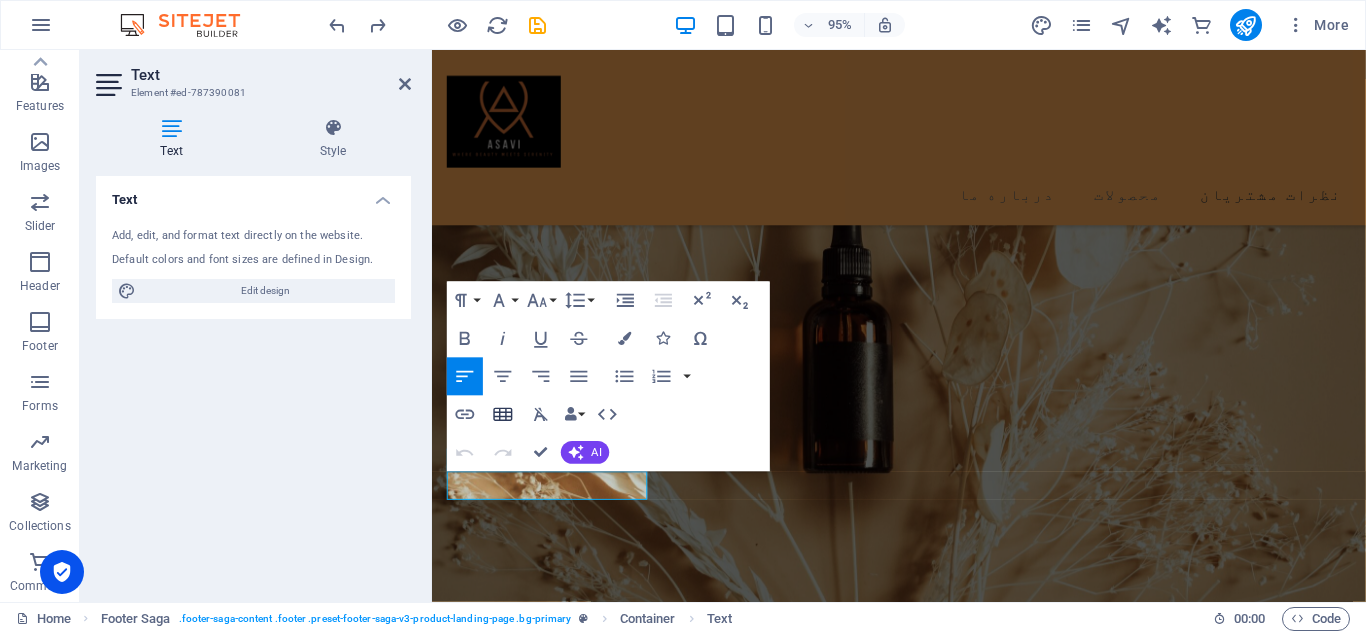 type 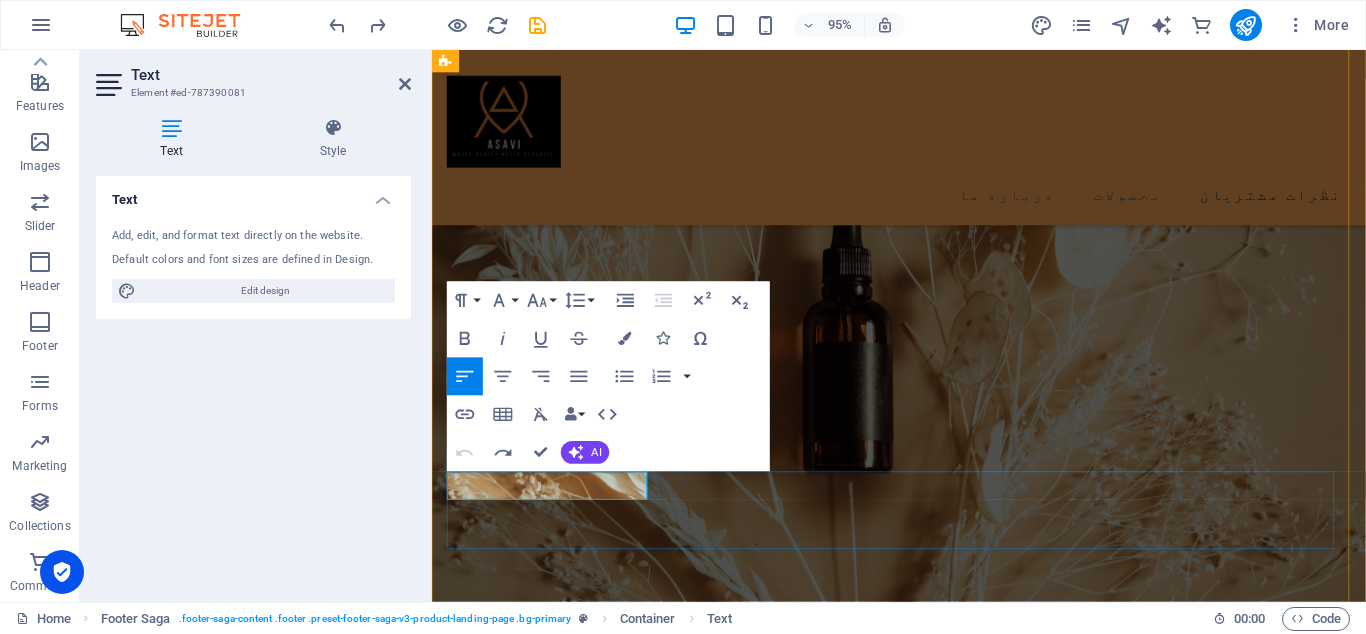 click on "  2022 Beauty. All rights reserved" at bounding box center (548, 7235) 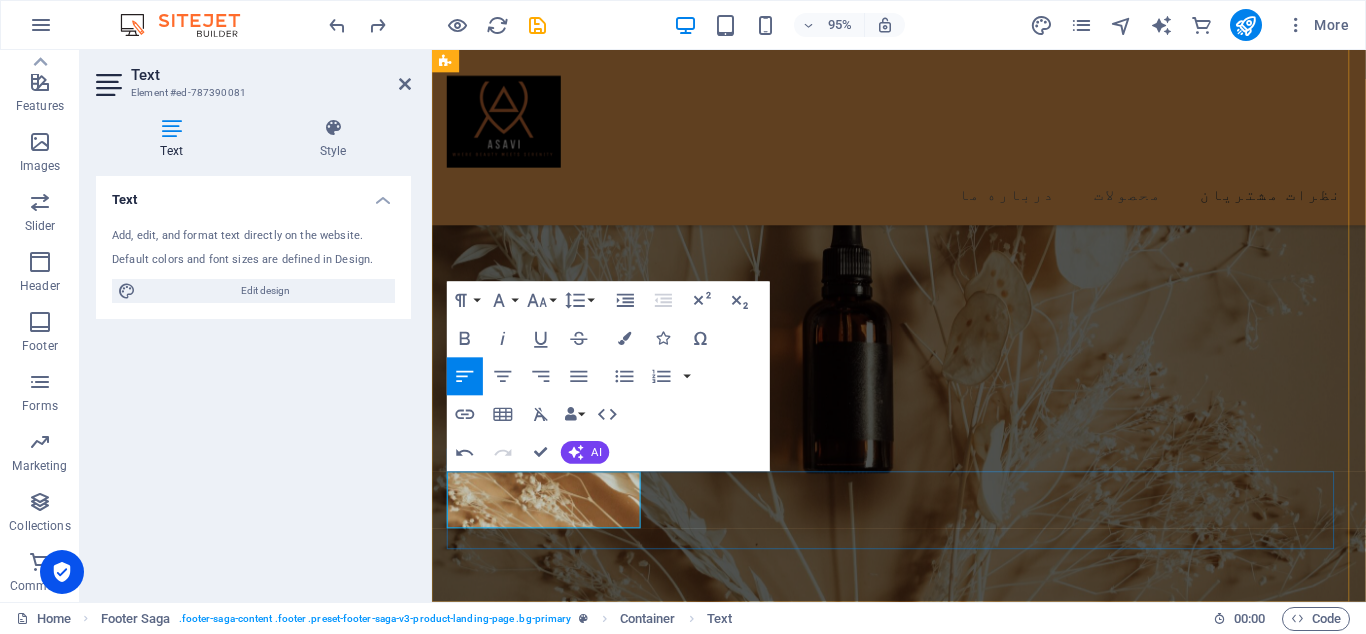 click on "حق نشر این سایت برای آساوی محفوظ است" at bounding box center [574, 7265] 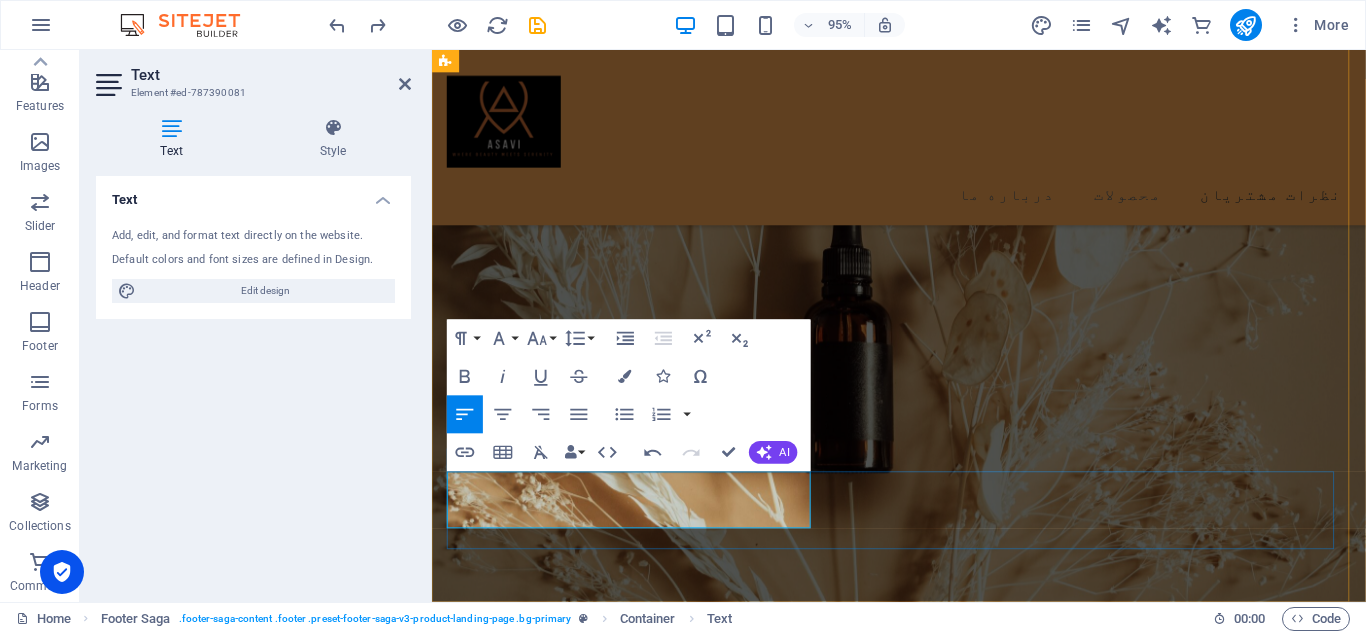 drag, startPoint x: 627, startPoint y: 543, endPoint x: 639, endPoint y: 545, distance: 12.165525 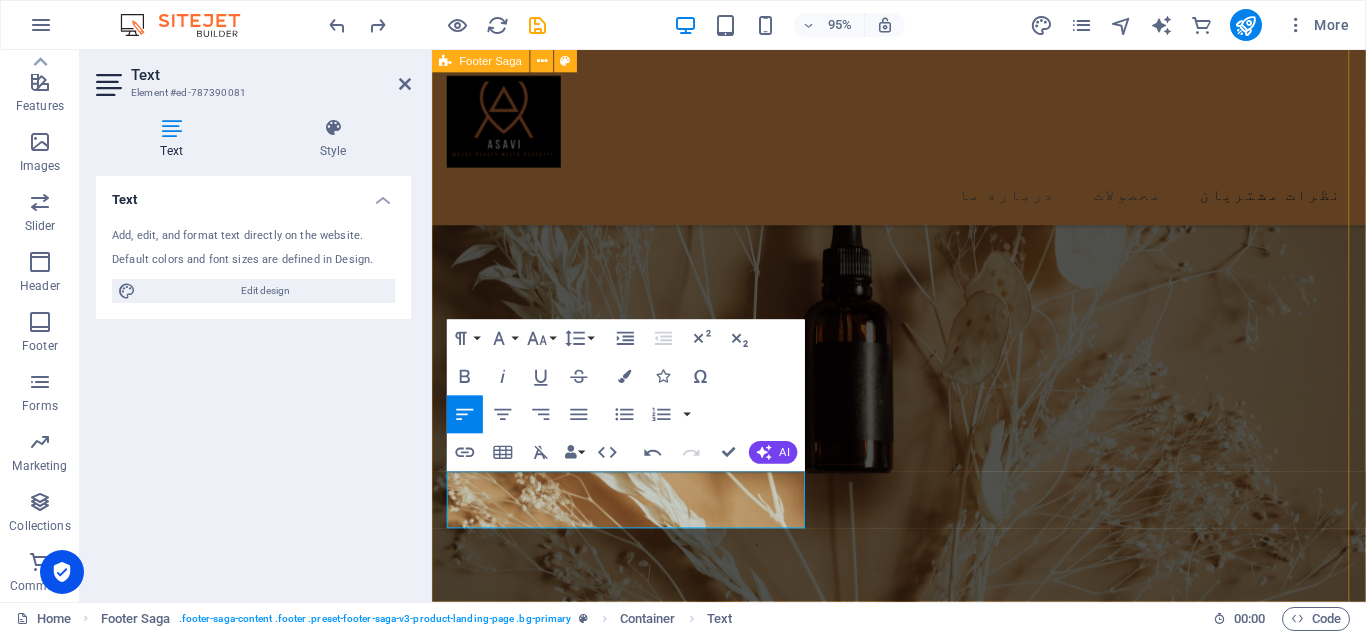 click on "Lorem ipsum dolor sit amet, consectetur adipiscing elit. Nunc vulputate libero et velit . Drop content here or  Add elements  Paste clipboard راه های ارتباطی ایمیل:  asavisale@gmail.com
تلفن:  0123 - 456789 آدرس:  شیراز خیابان ستارخان مجتمع تجاری هامون   2022 Asavi. All rights reserved حق نشر این سایت برای آساوی محفوظ است. هرگونه کپی برداری پیگیرد قانونی دارد Legal Notice | Privacy Policy" at bounding box center (923, 6905) 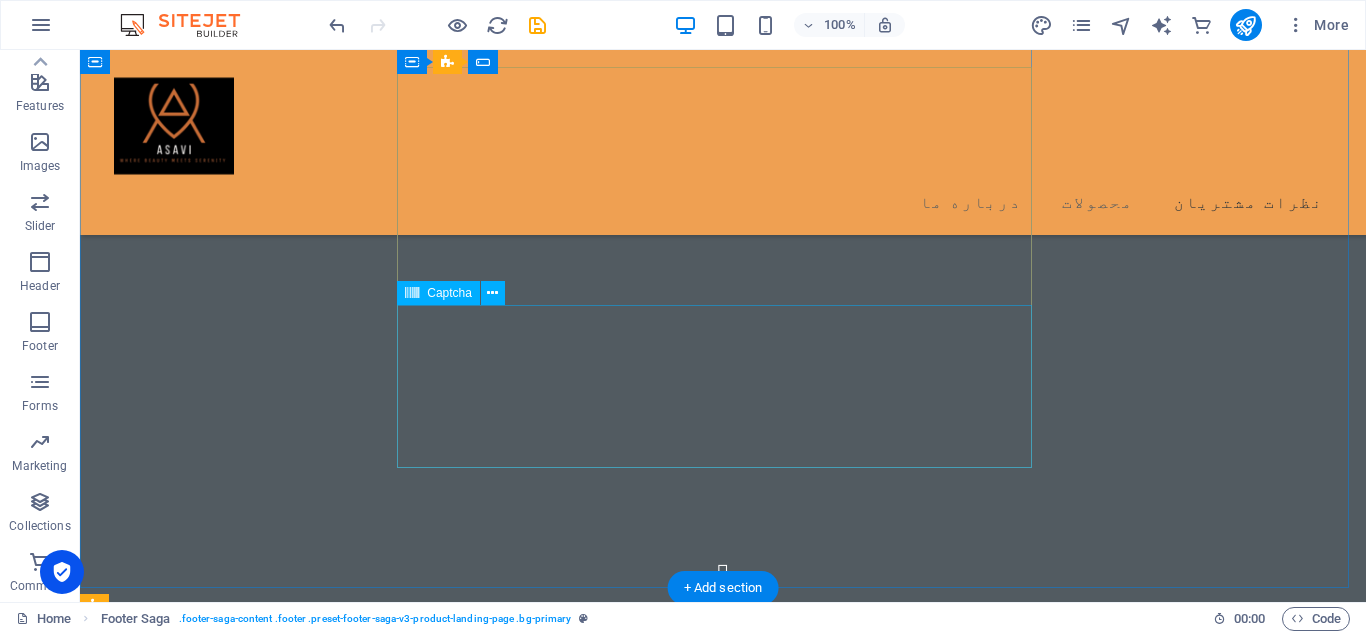 scroll, scrollTop: 3988, scrollLeft: 0, axis: vertical 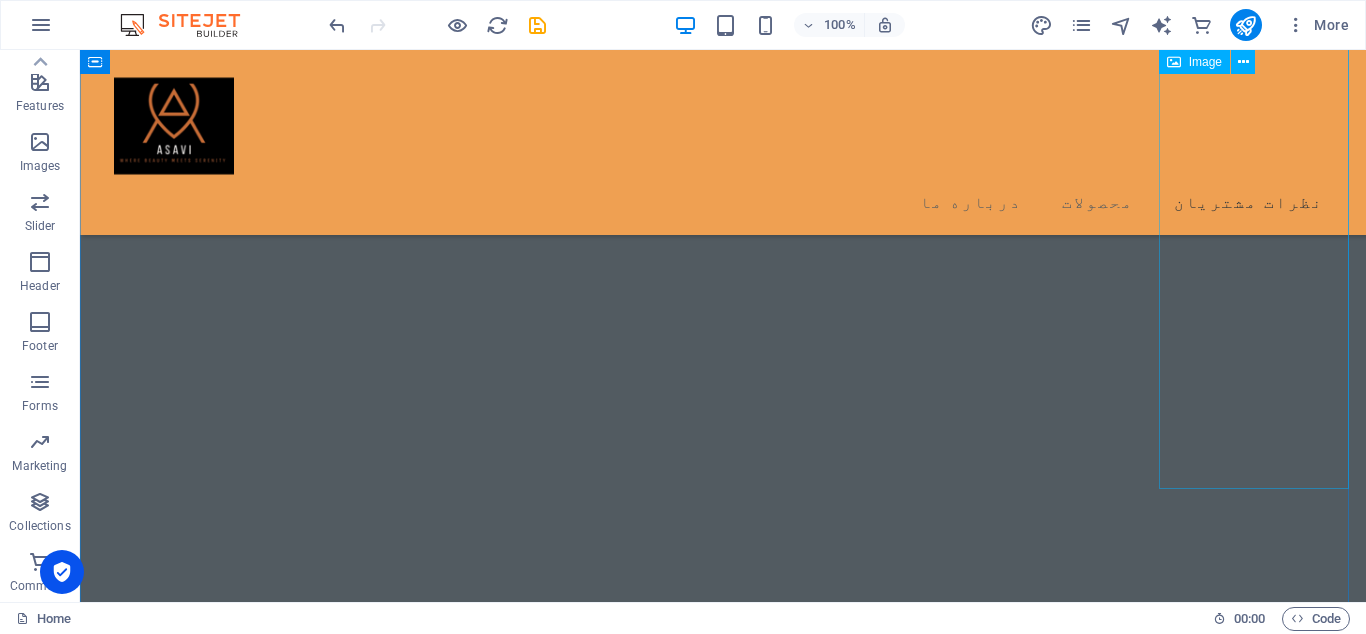 click at bounding box center (723, 6629) 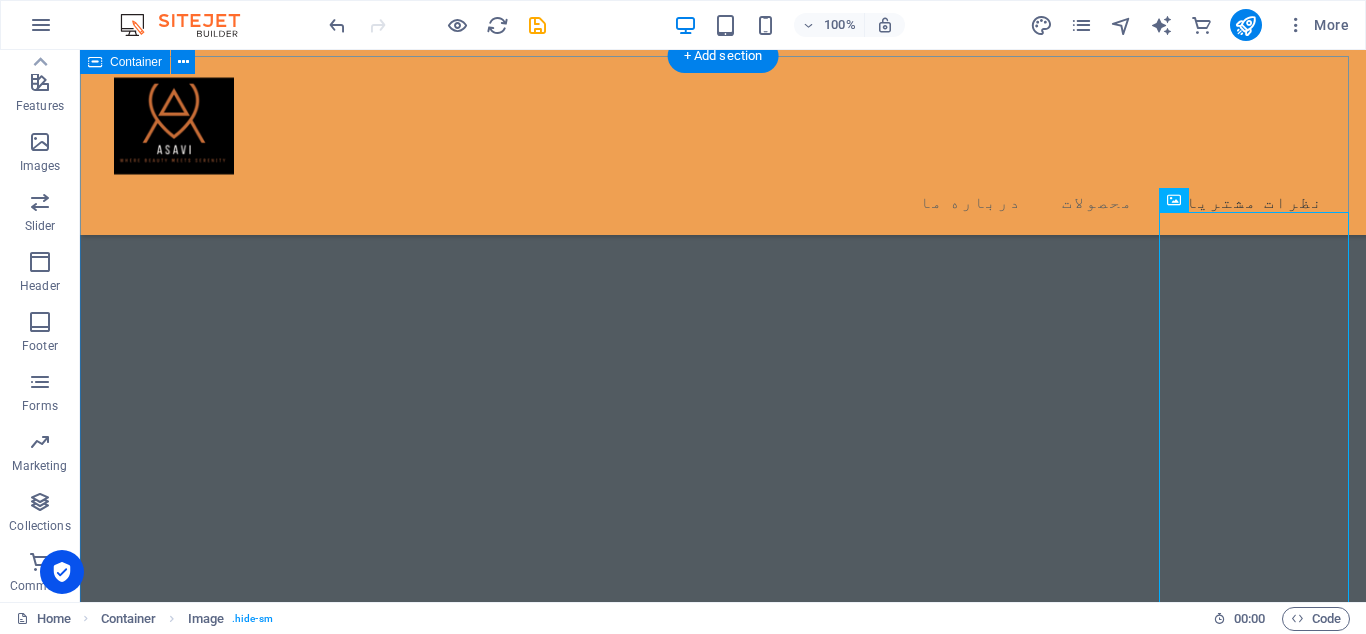 scroll, scrollTop: 3736, scrollLeft: 0, axis: vertical 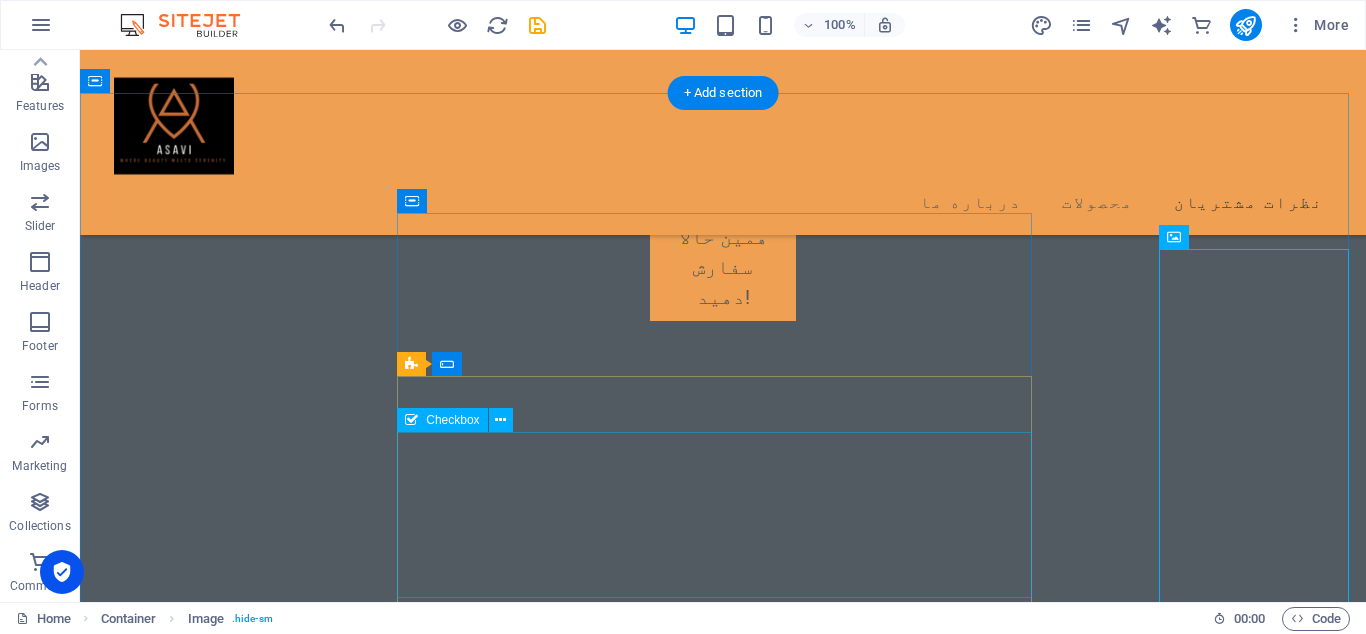 click on "قوانین و مقررات سایت را می پذیرم   I have read and understand the privacy policy." at bounding box center [723, 4916] 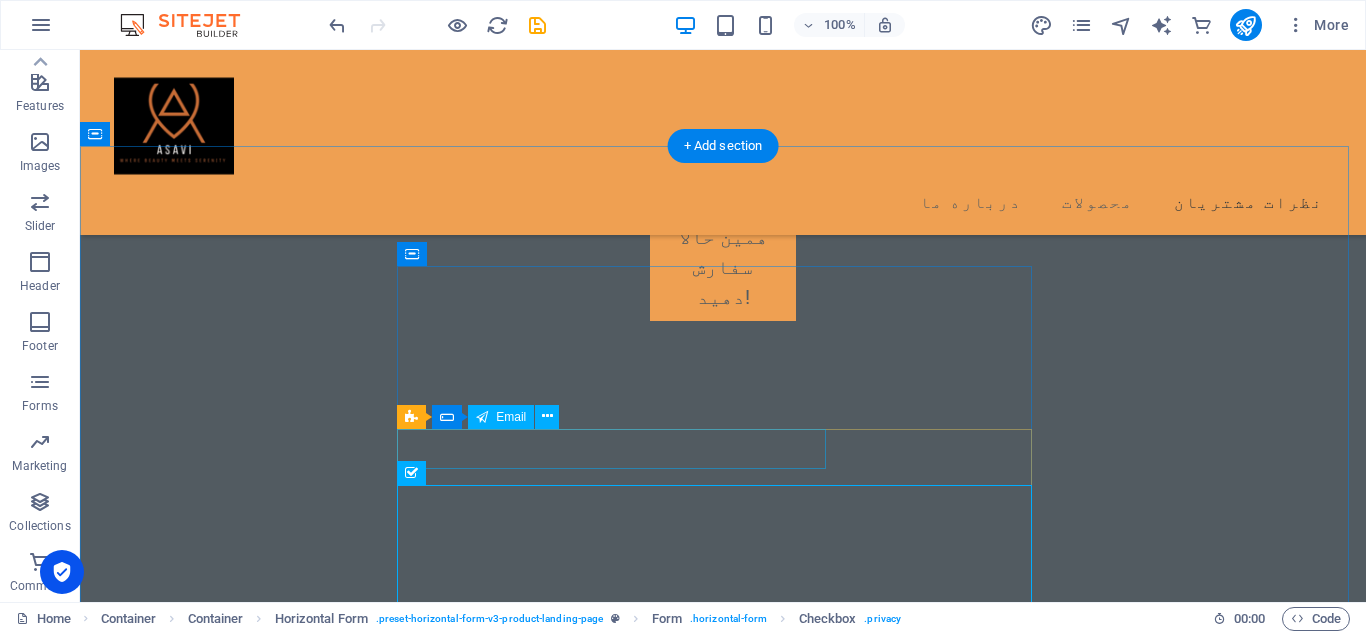 scroll, scrollTop: 3358, scrollLeft: 0, axis: vertical 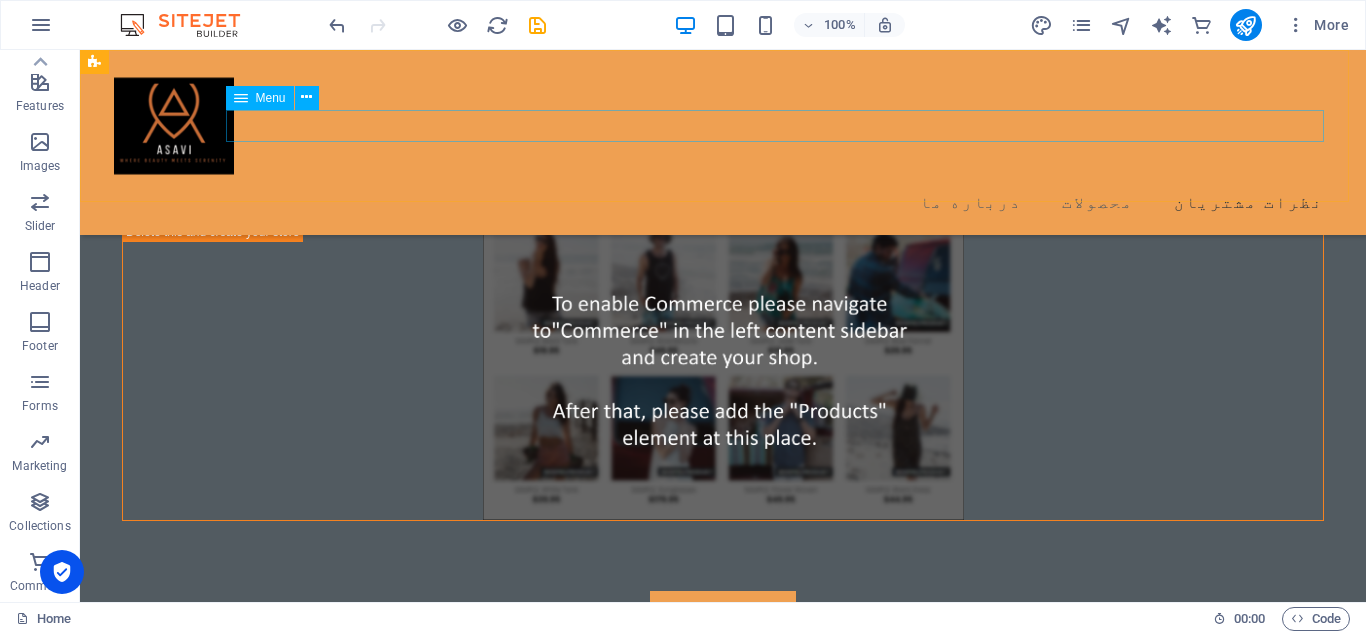 click on "درباره ما محصولات نظرات مشتریان" at bounding box center [723, 202] 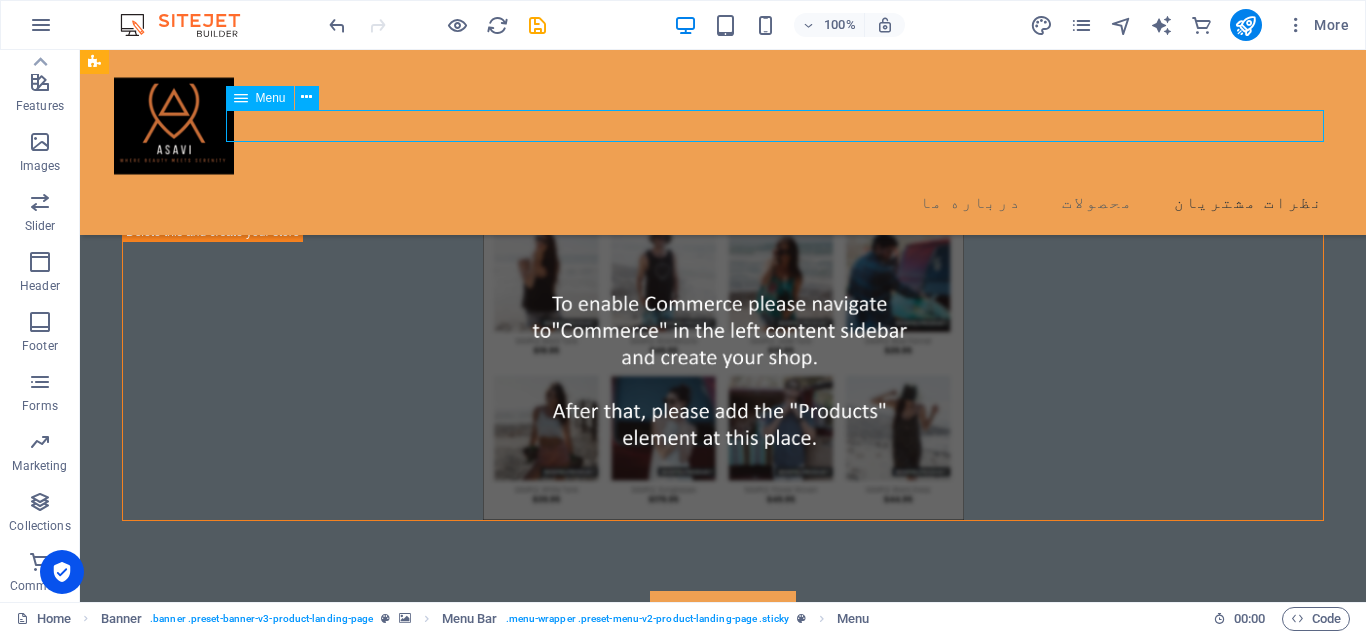 click on "درباره ما محصولات نظرات مشتریان" at bounding box center (723, 202) 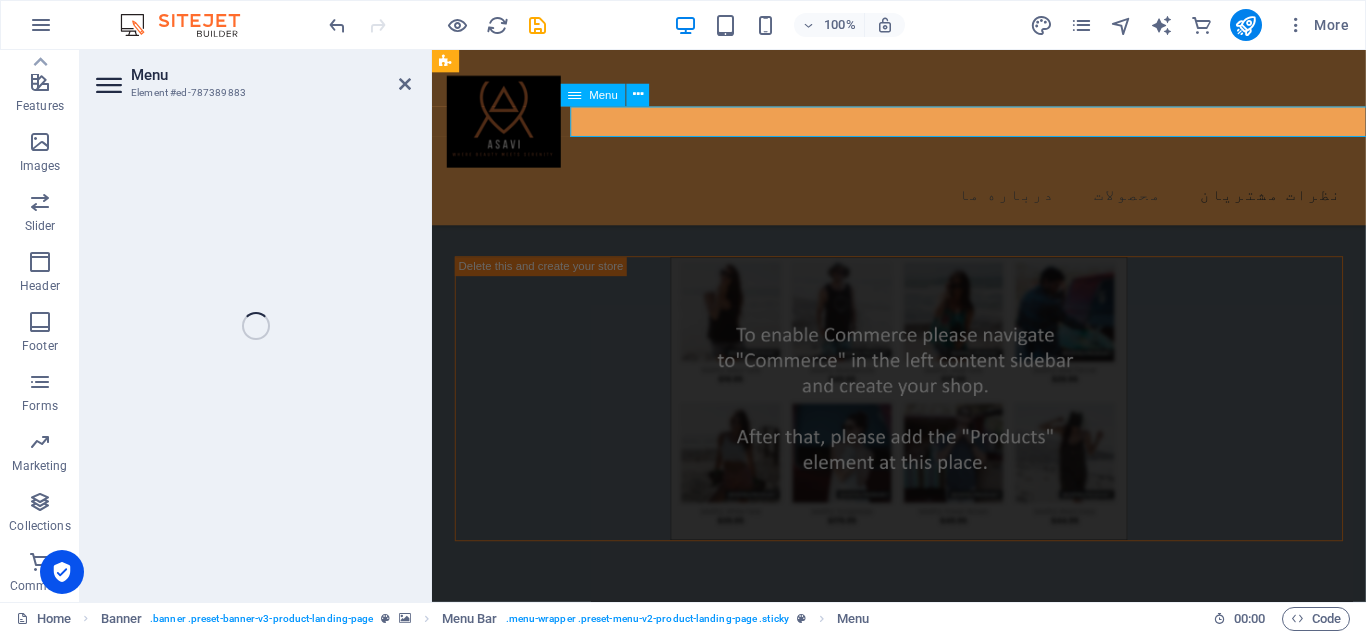 click on "درباره ما محصولات نظرات مشتریان" at bounding box center [923, 202] 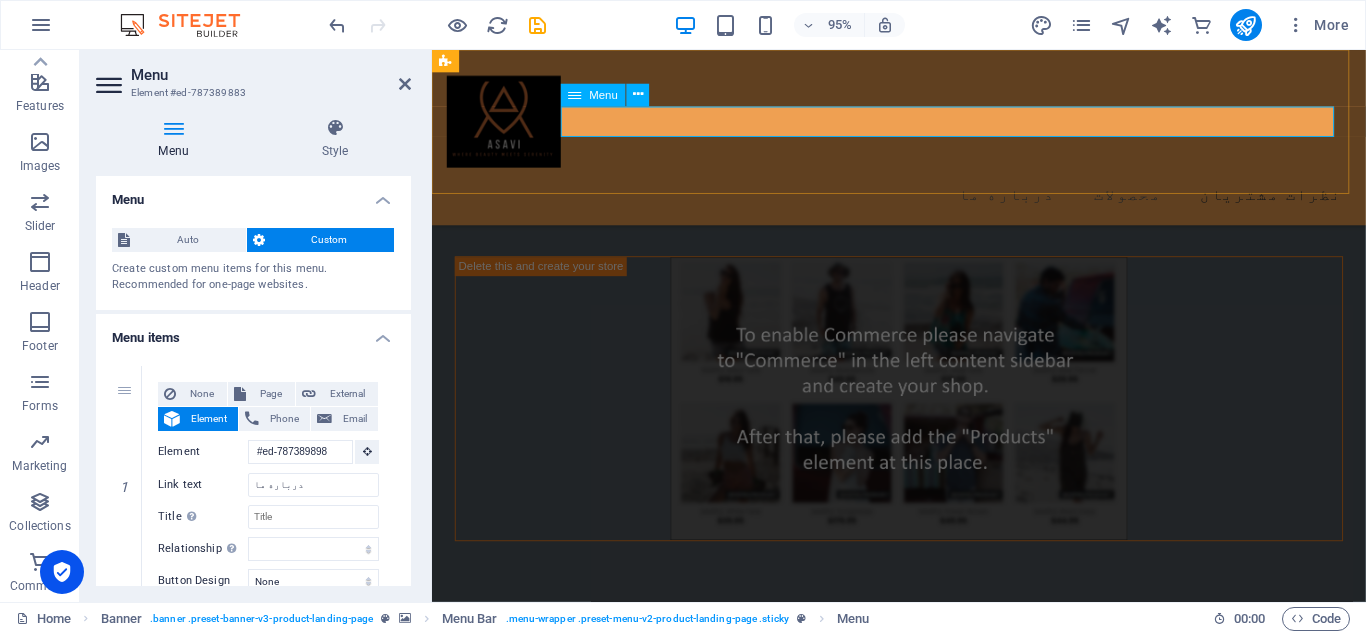 click on "درباره ما محصولات نظرات مشتریان" at bounding box center [923, 202] 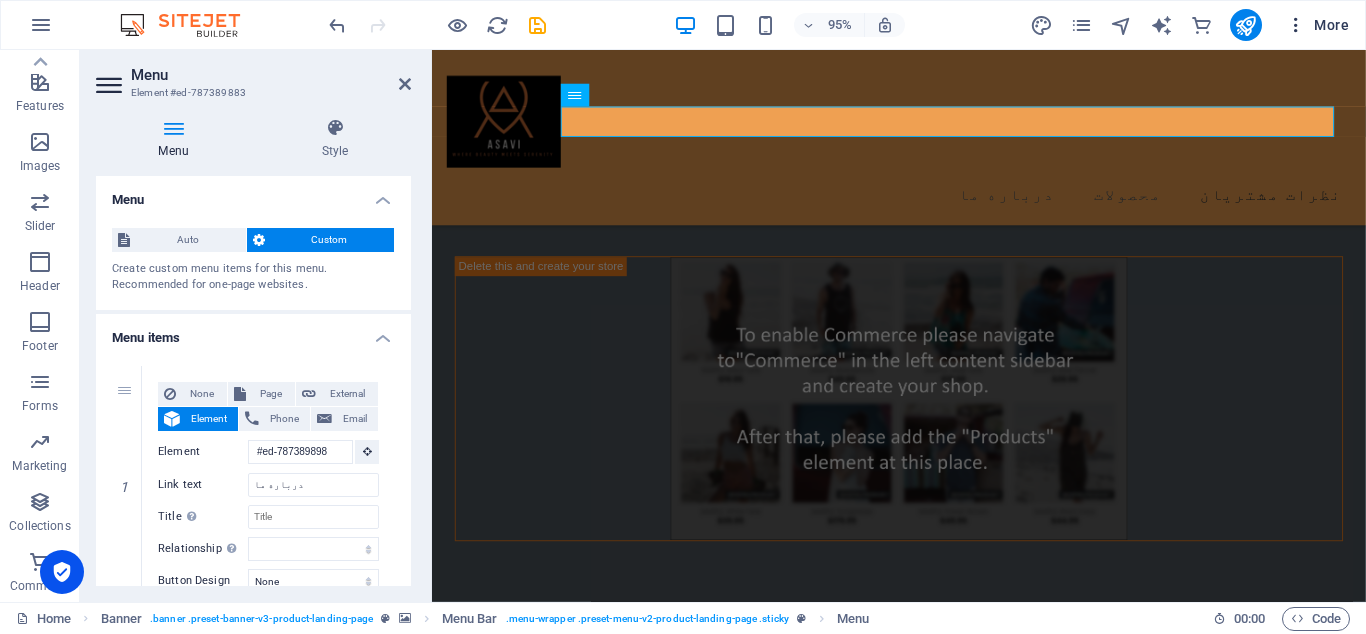 click on "More" at bounding box center (1317, 25) 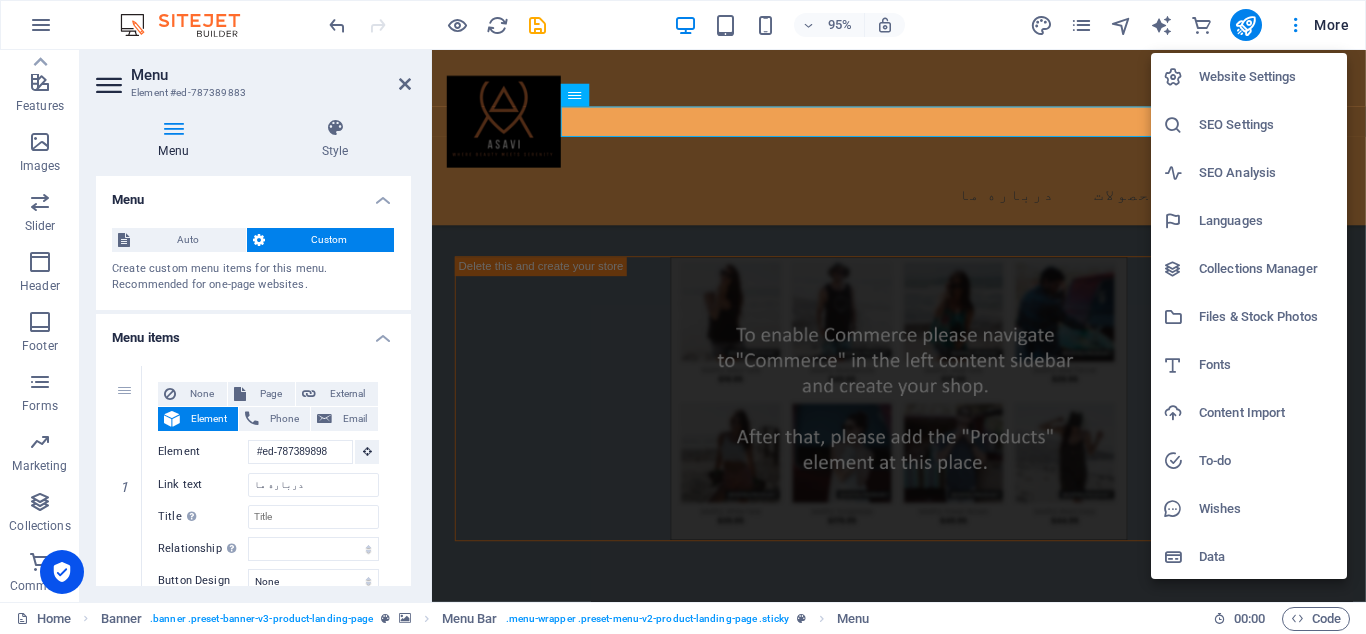 click on "Website Settings" at bounding box center (1267, 77) 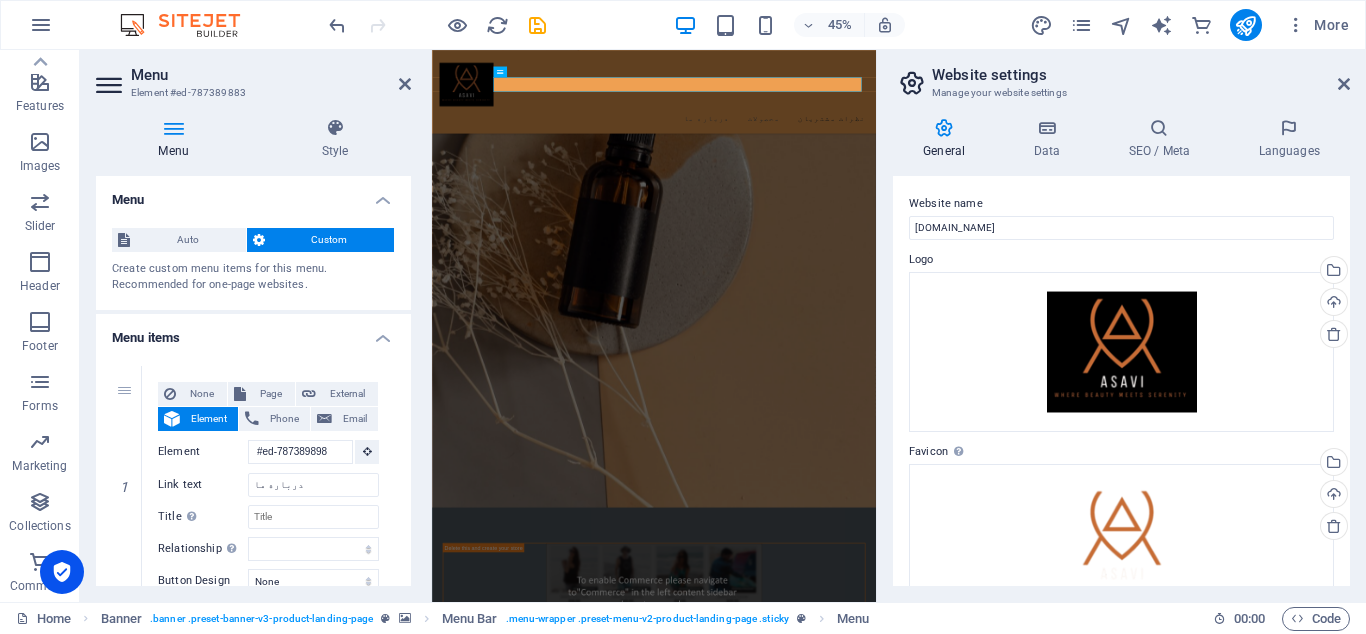 scroll, scrollTop: 3916, scrollLeft: 0, axis: vertical 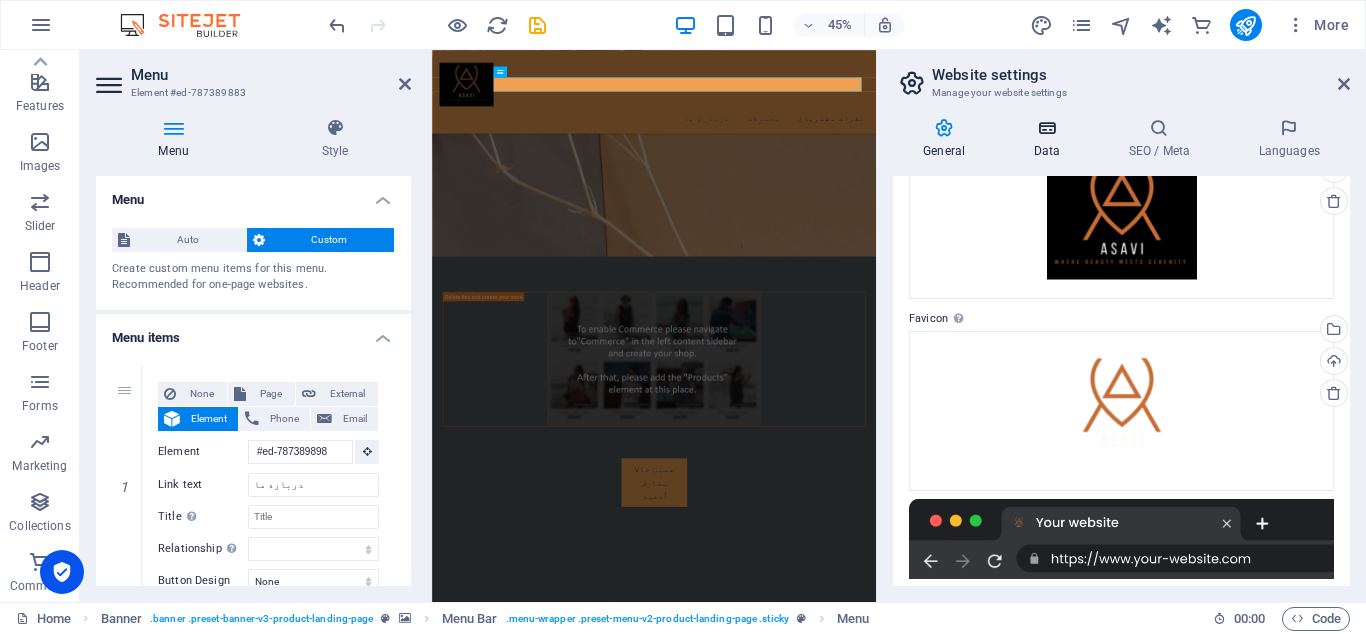 click at bounding box center [1046, 128] 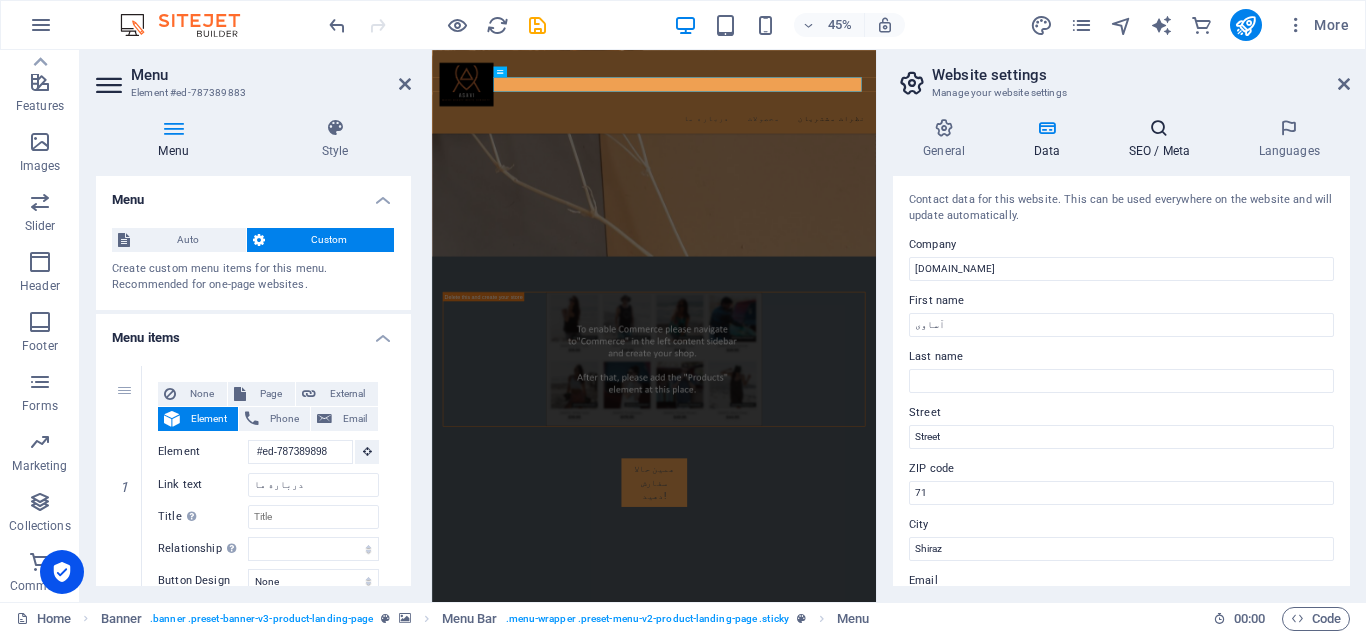 click on "SEO / Meta" at bounding box center [1163, 139] 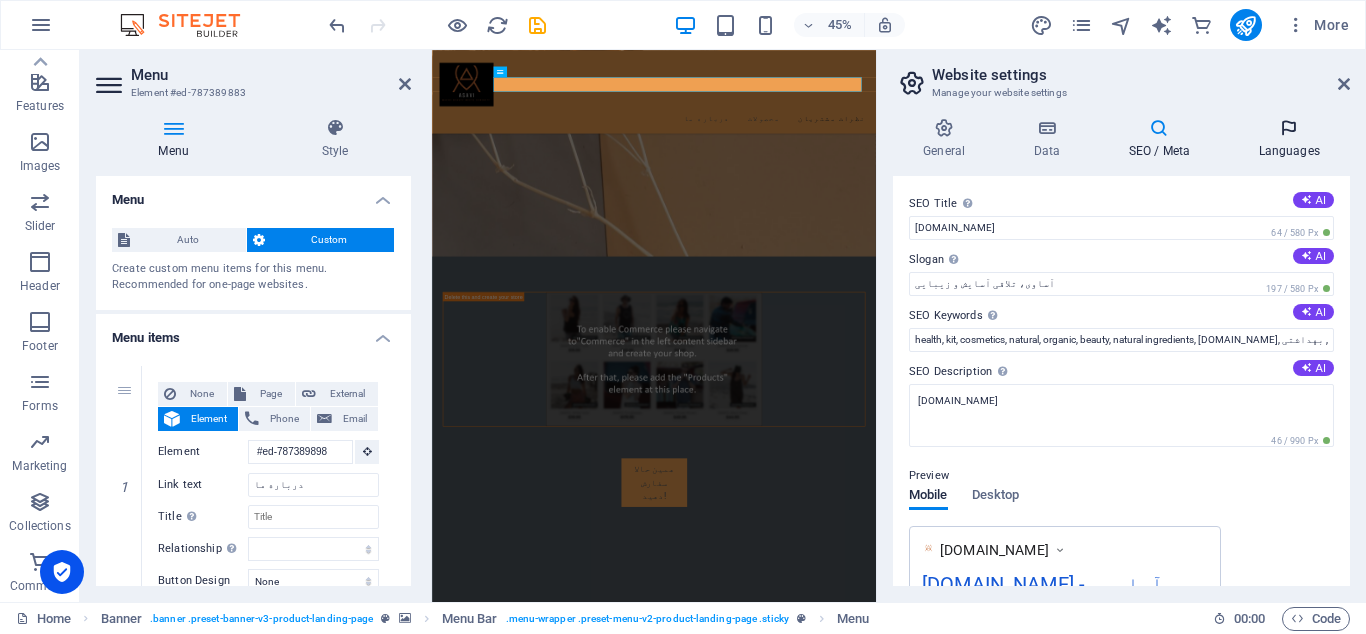 click on "Languages" at bounding box center (1289, 139) 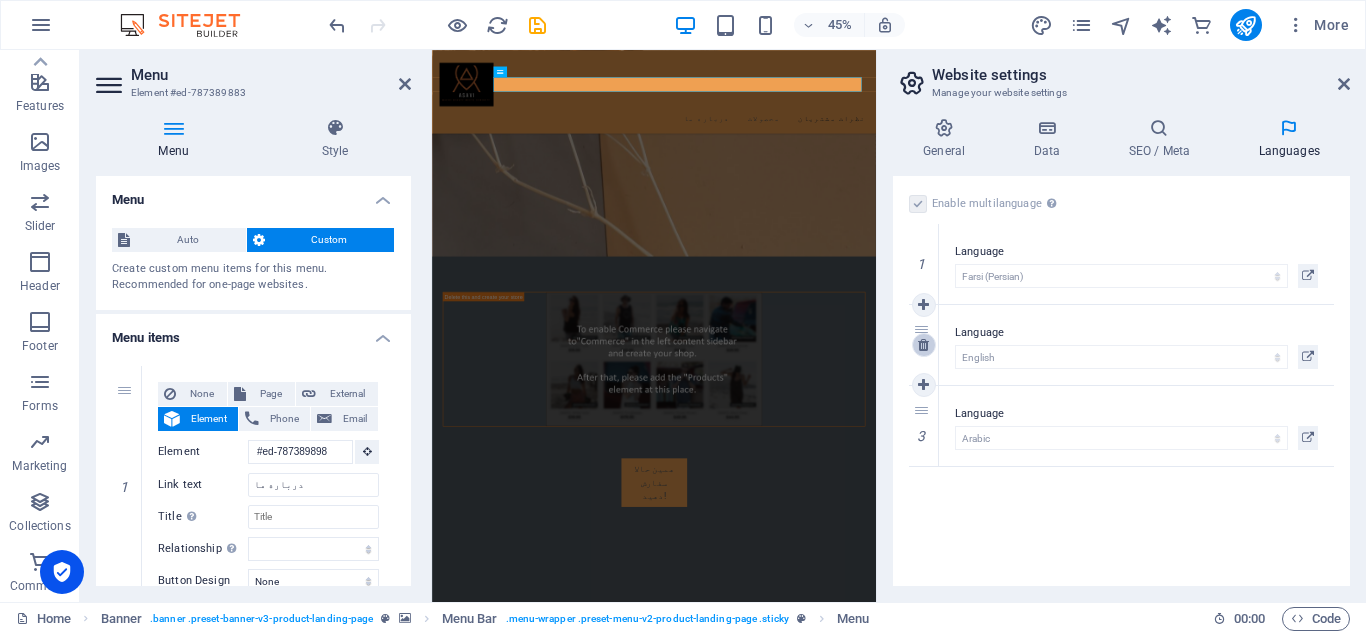 click at bounding box center (924, 345) 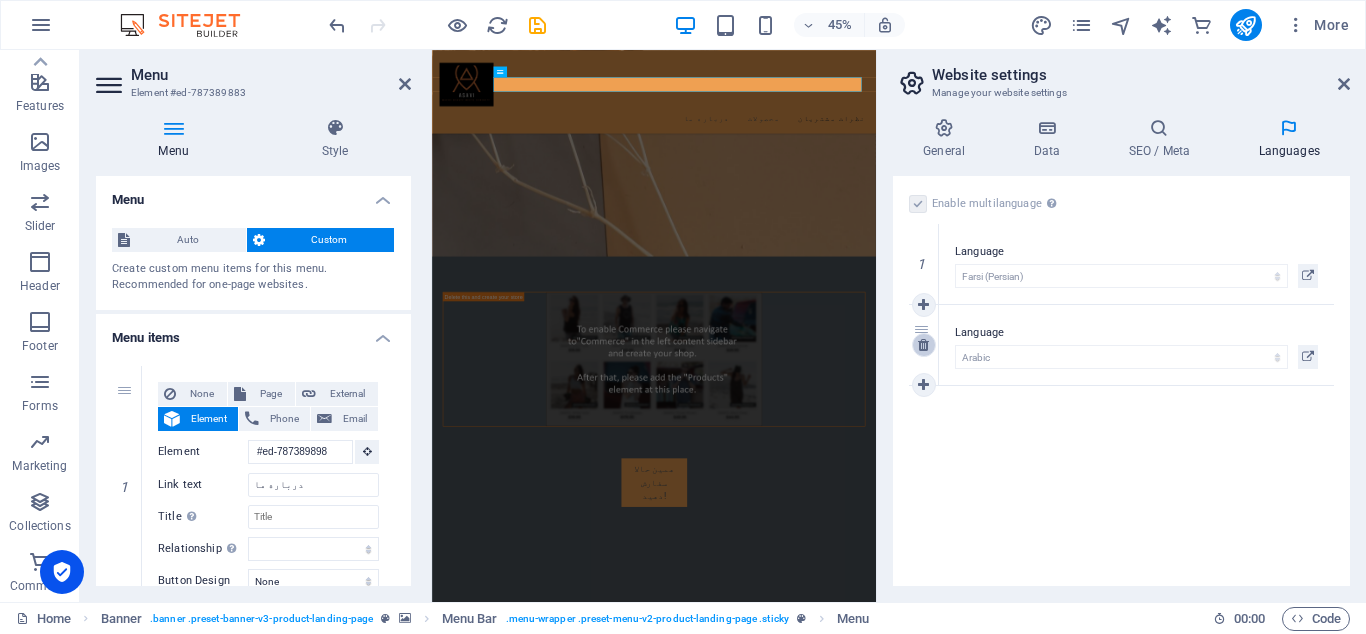 click at bounding box center (924, 345) 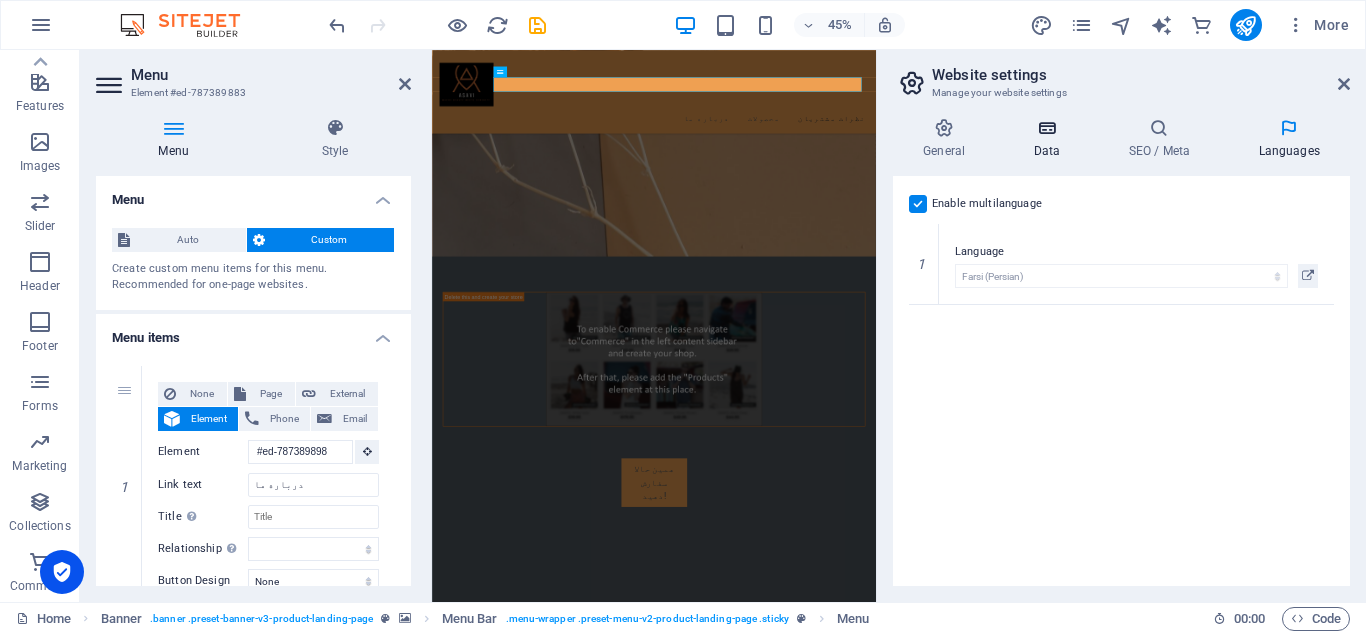click on "Data" at bounding box center [1050, 139] 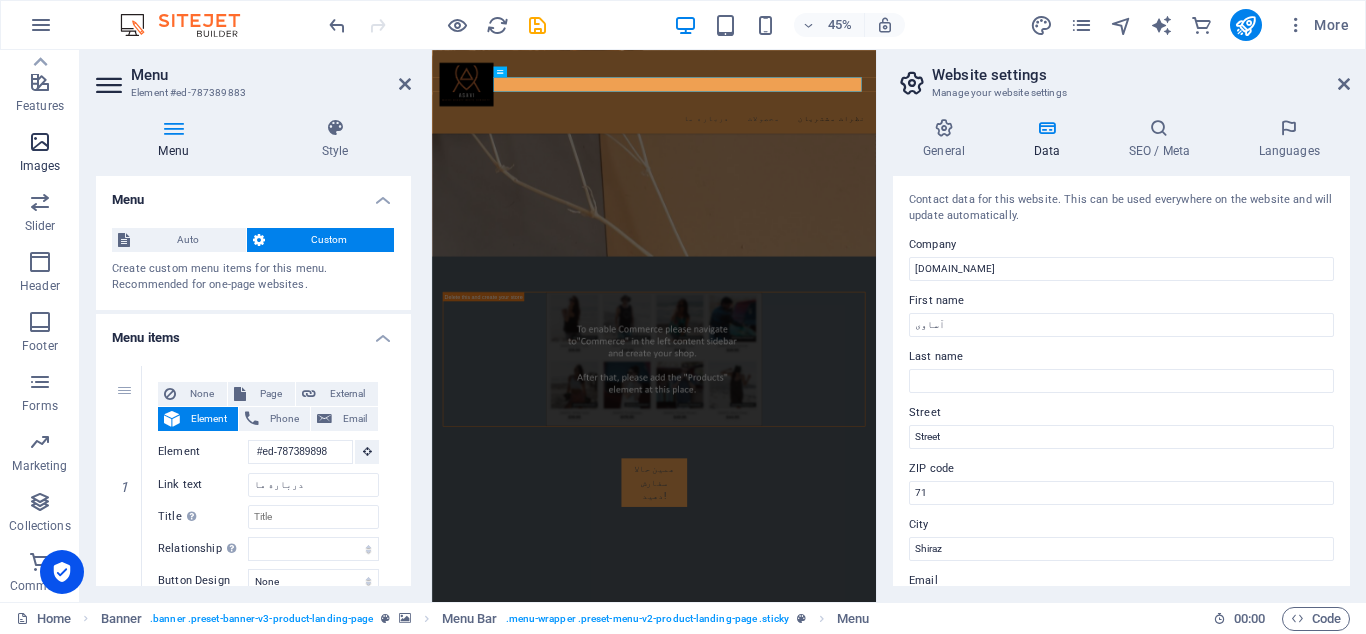 click on "Images" at bounding box center [40, 166] 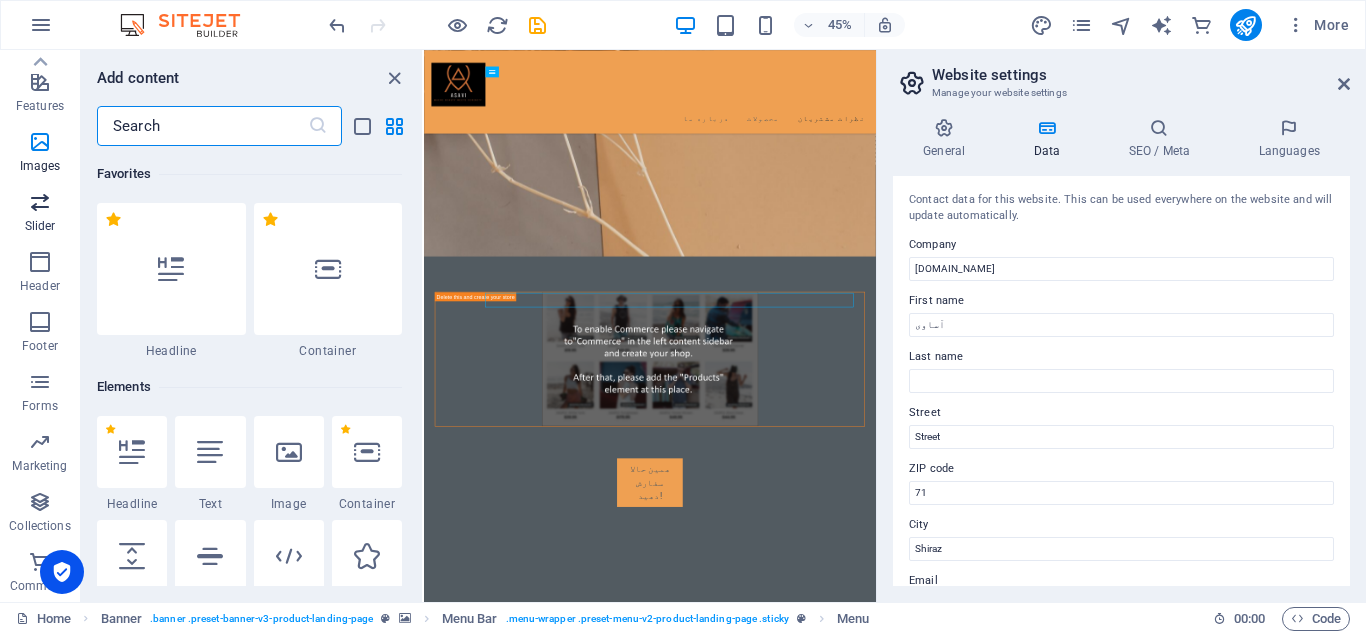 click on "Slider" at bounding box center (40, 226) 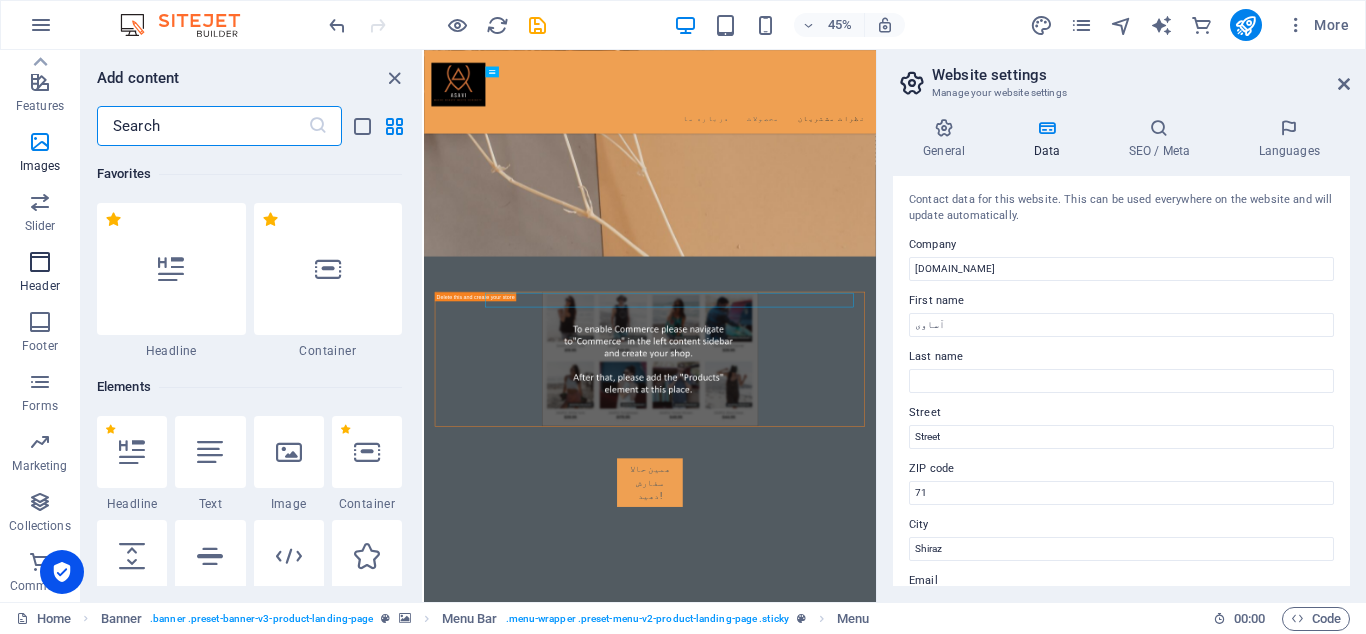 scroll, scrollTop: 408, scrollLeft: 0, axis: vertical 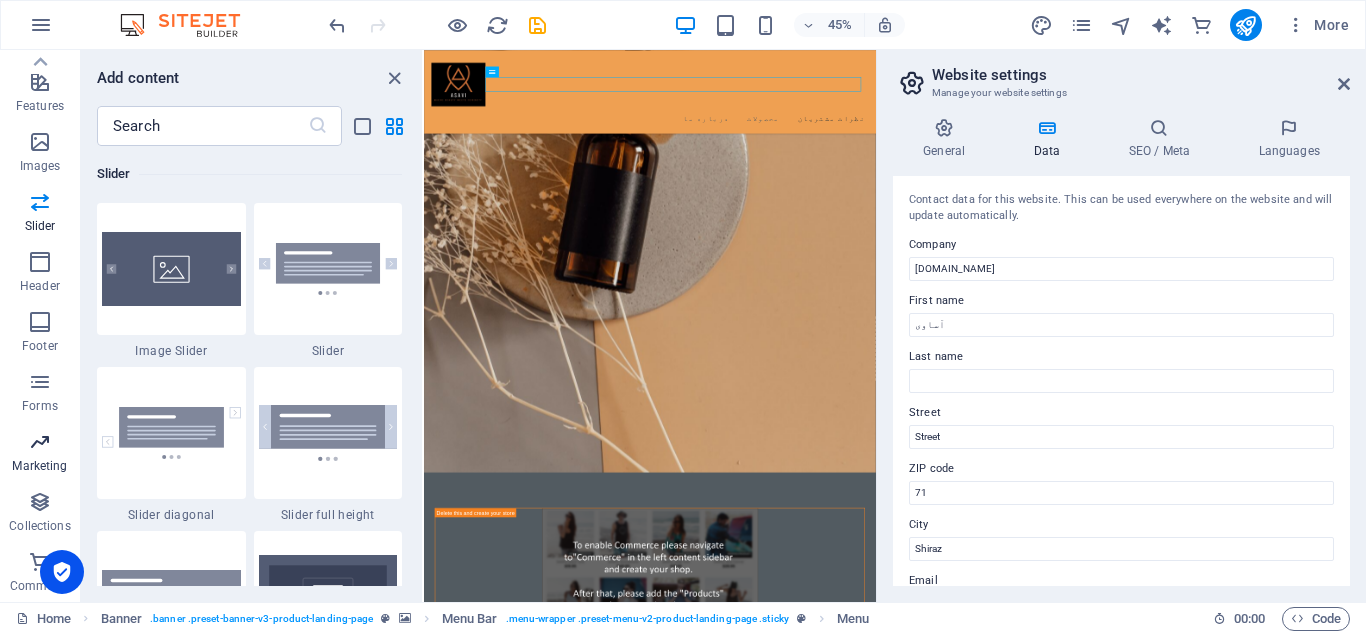 click at bounding box center (40, 442) 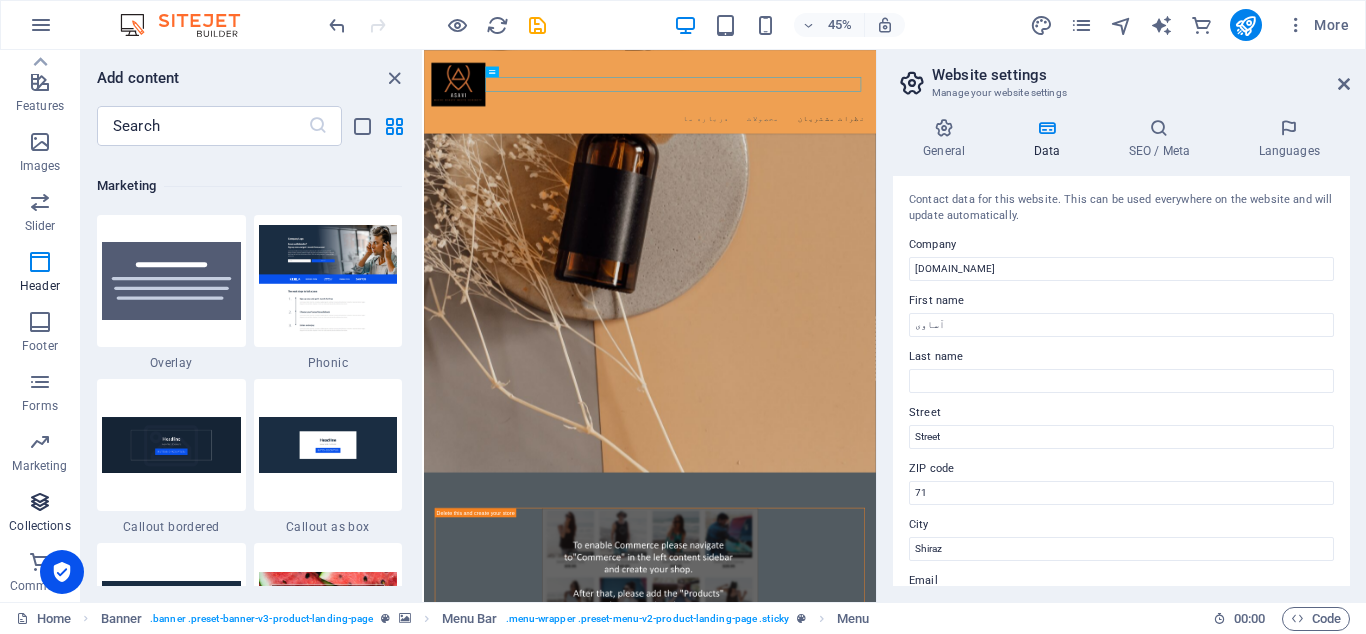 click at bounding box center [40, 502] 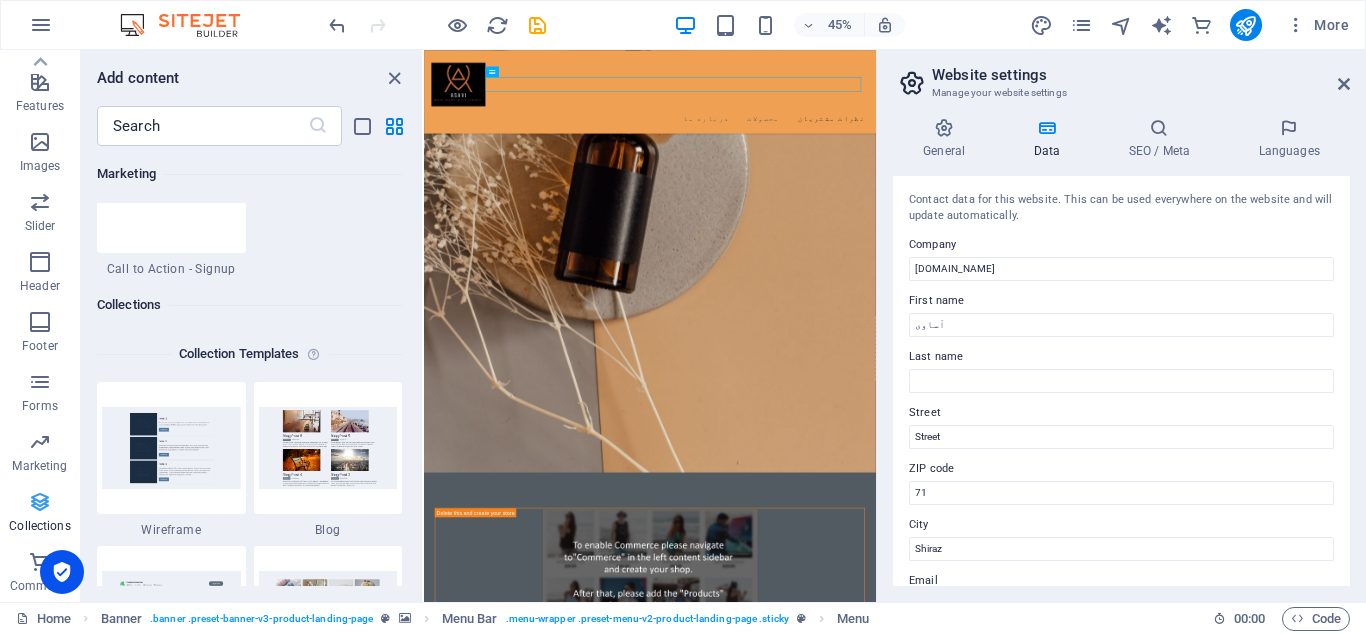 scroll, scrollTop: 18142, scrollLeft: 0, axis: vertical 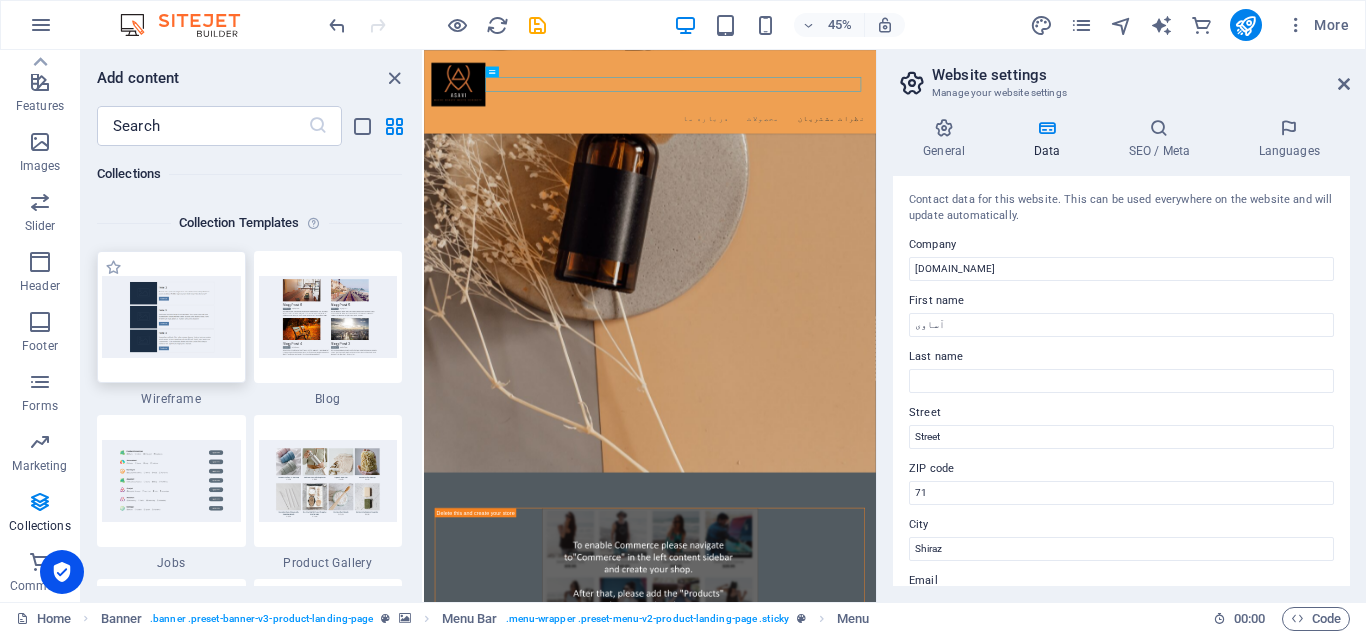click at bounding box center (171, 316) 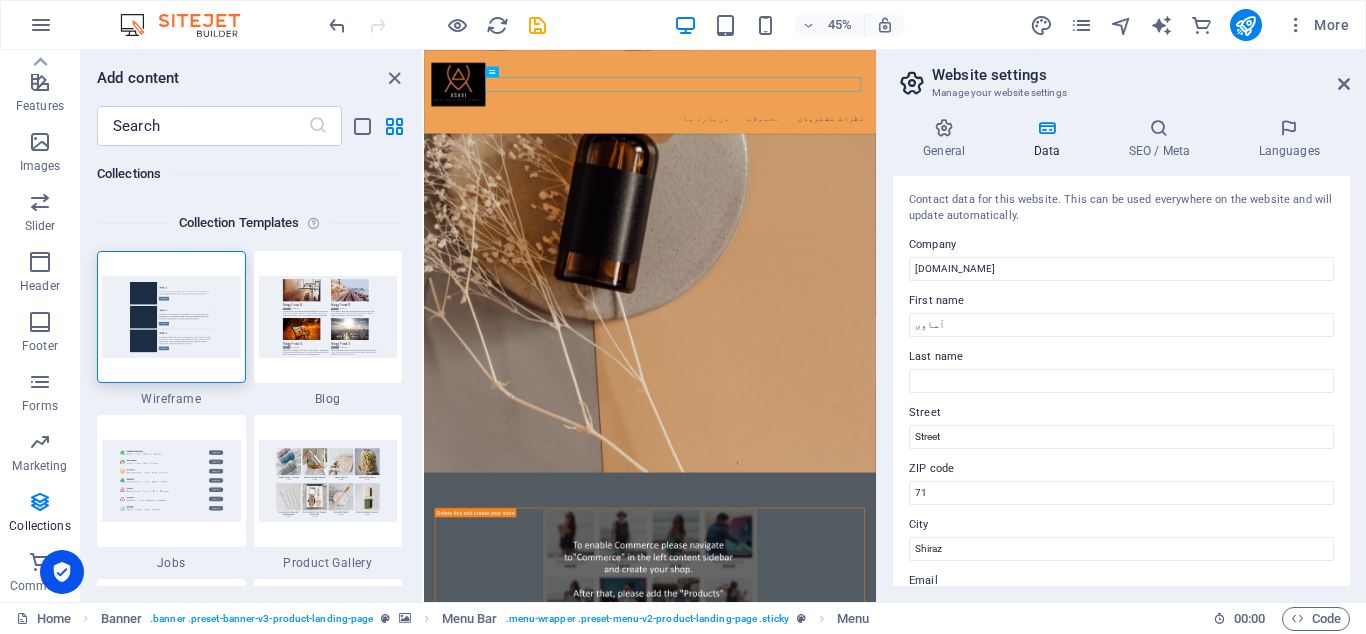 click on "Website settings" at bounding box center [1141, 75] 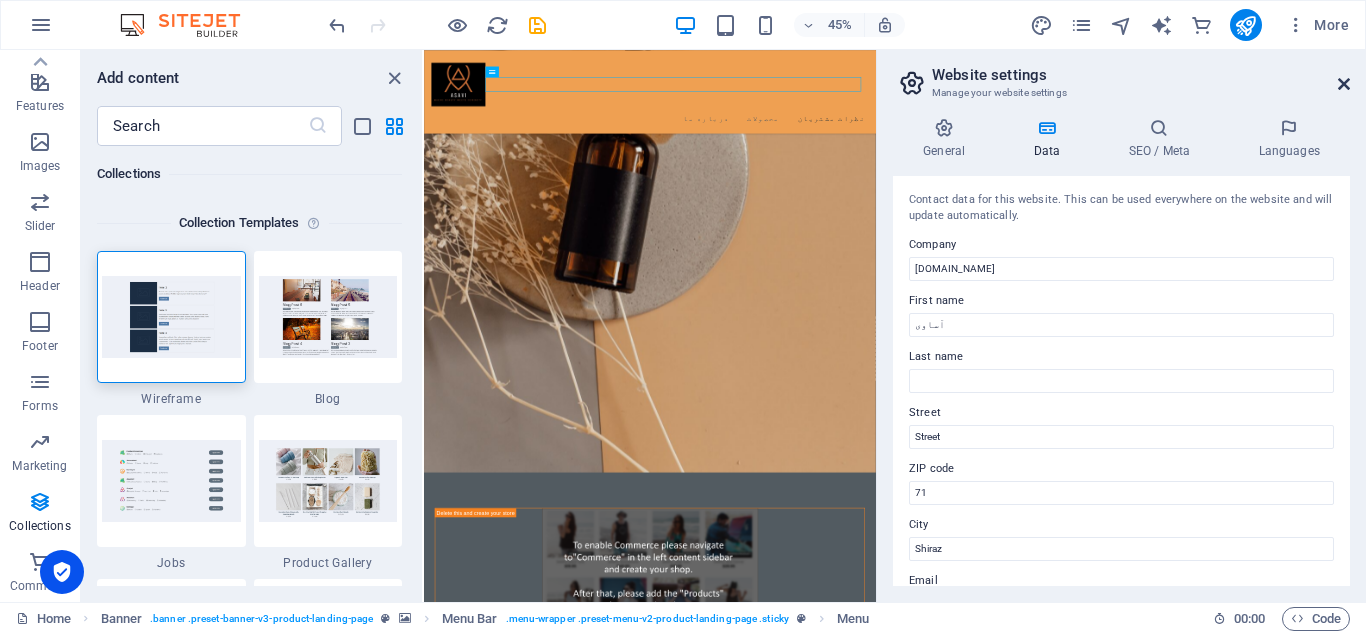 click at bounding box center (1344, 84) 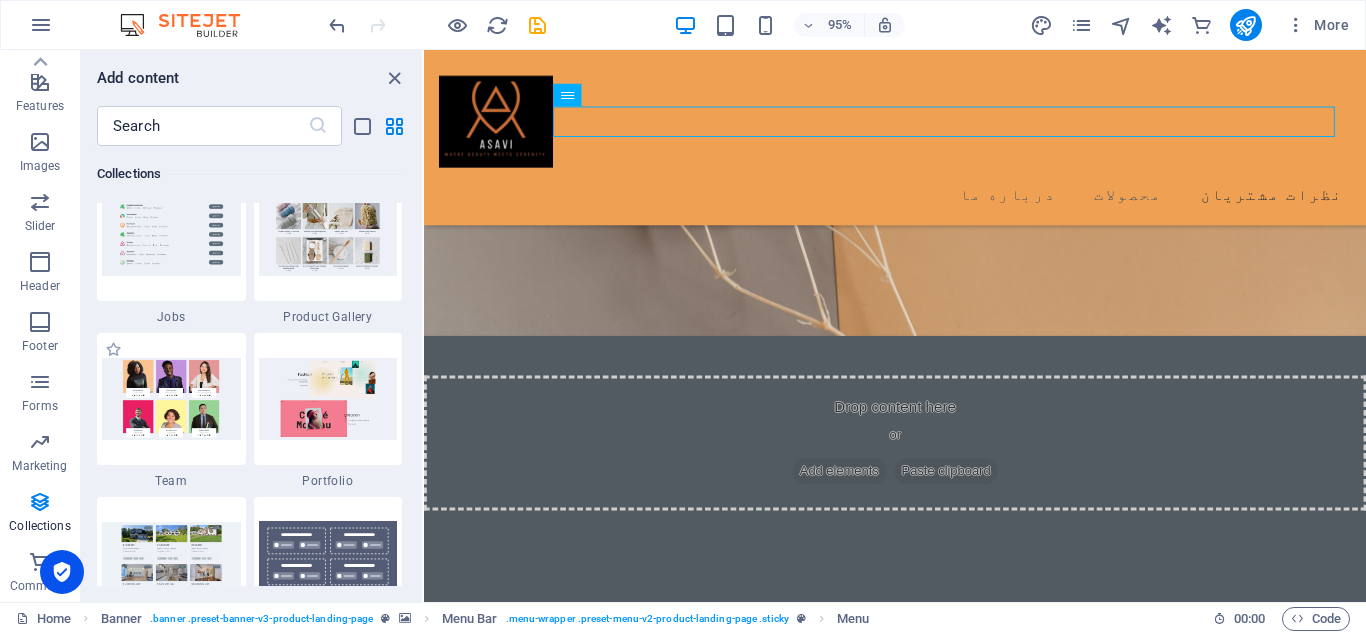 scroll, scrollTop: 18412, scrollLeft: 0, axis: vertical 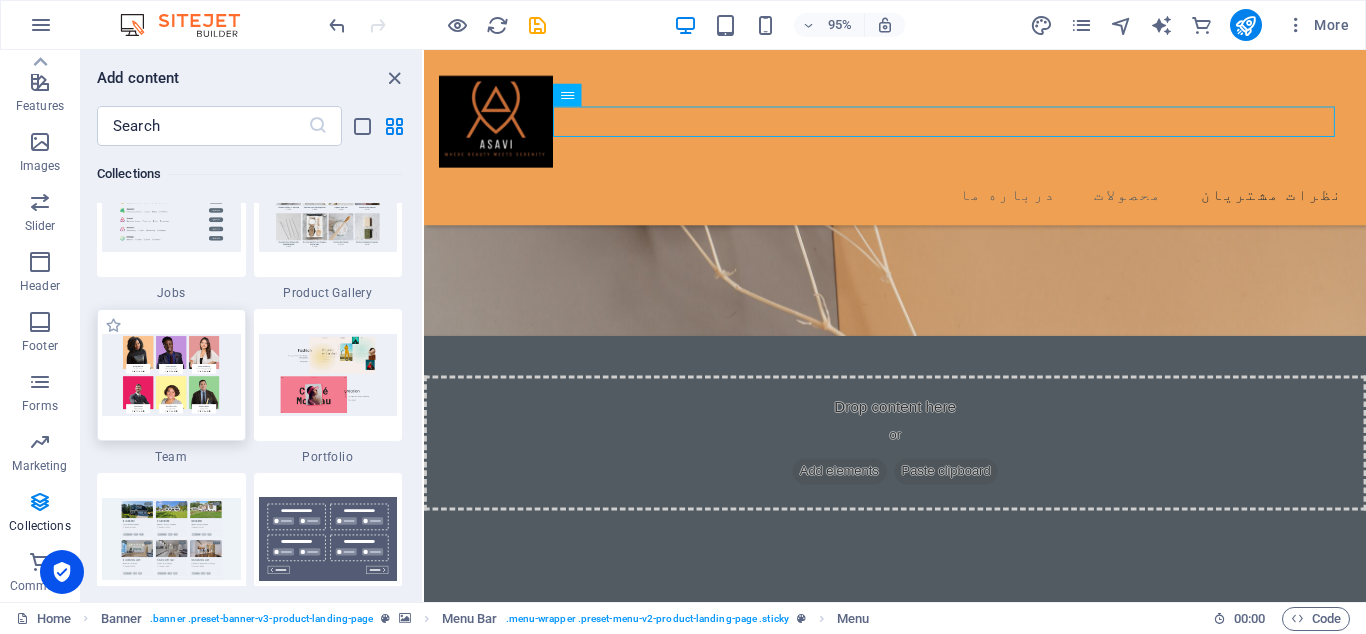 click at bounding box center [171, 374] 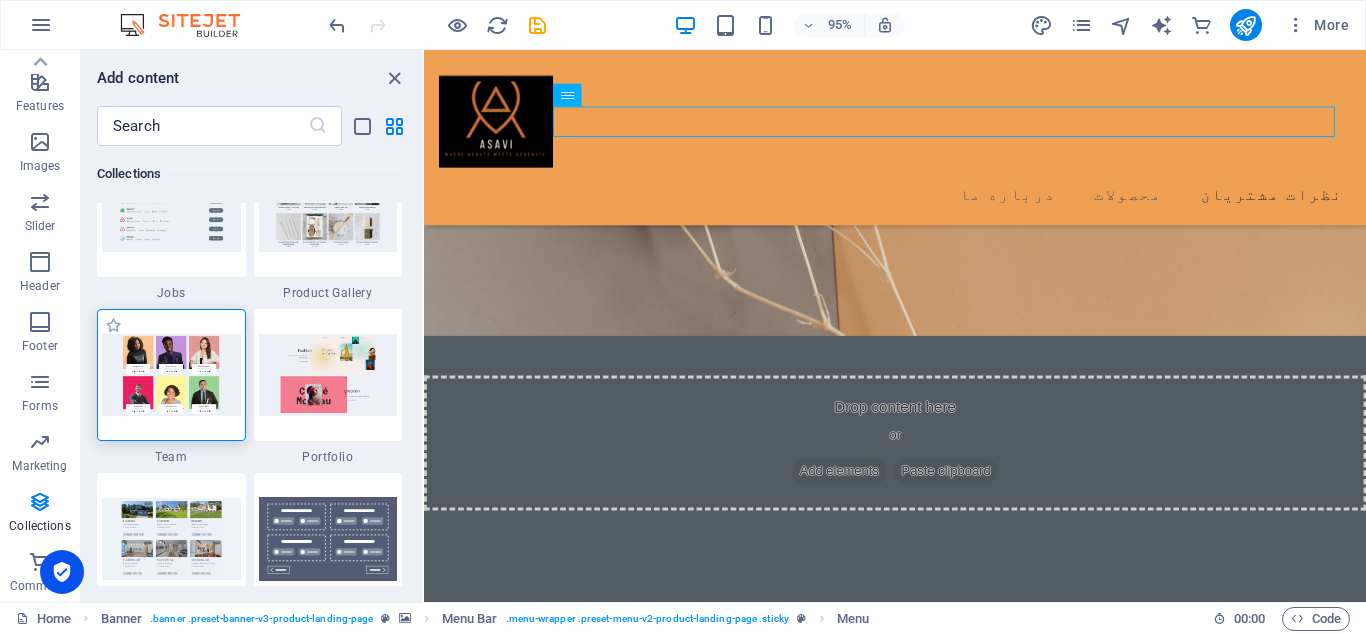 click at bounding box center (171, 374) 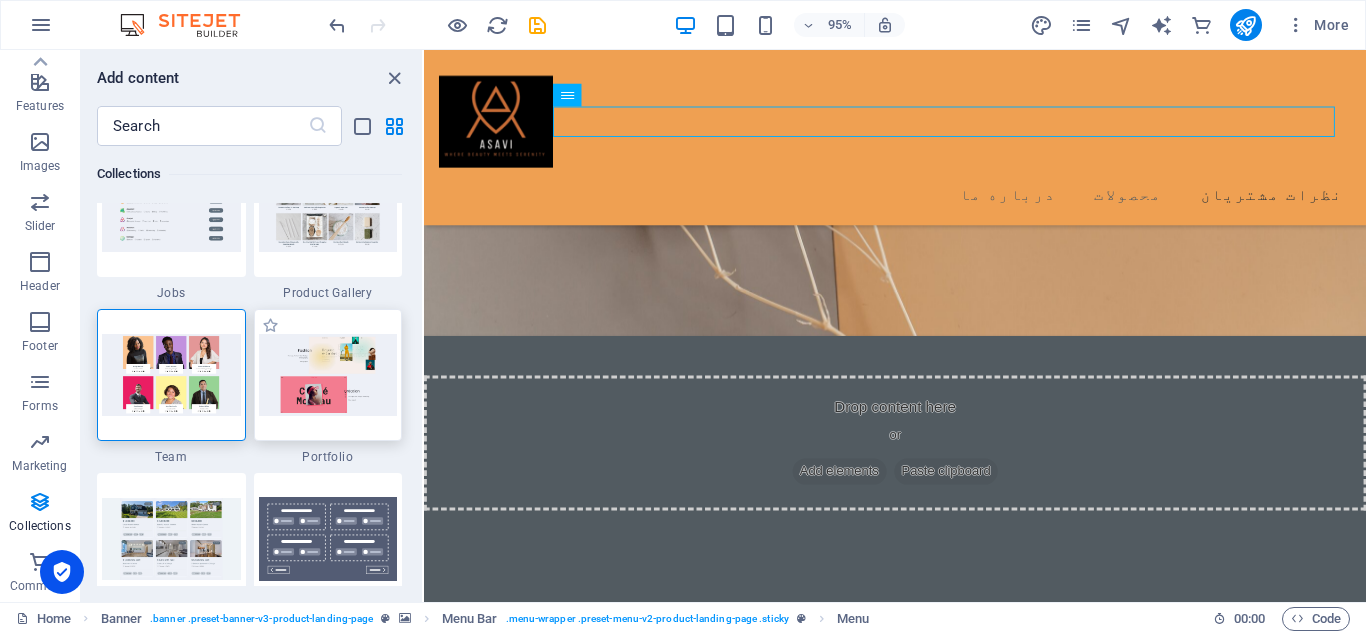 click at bounding box center (328, 374) 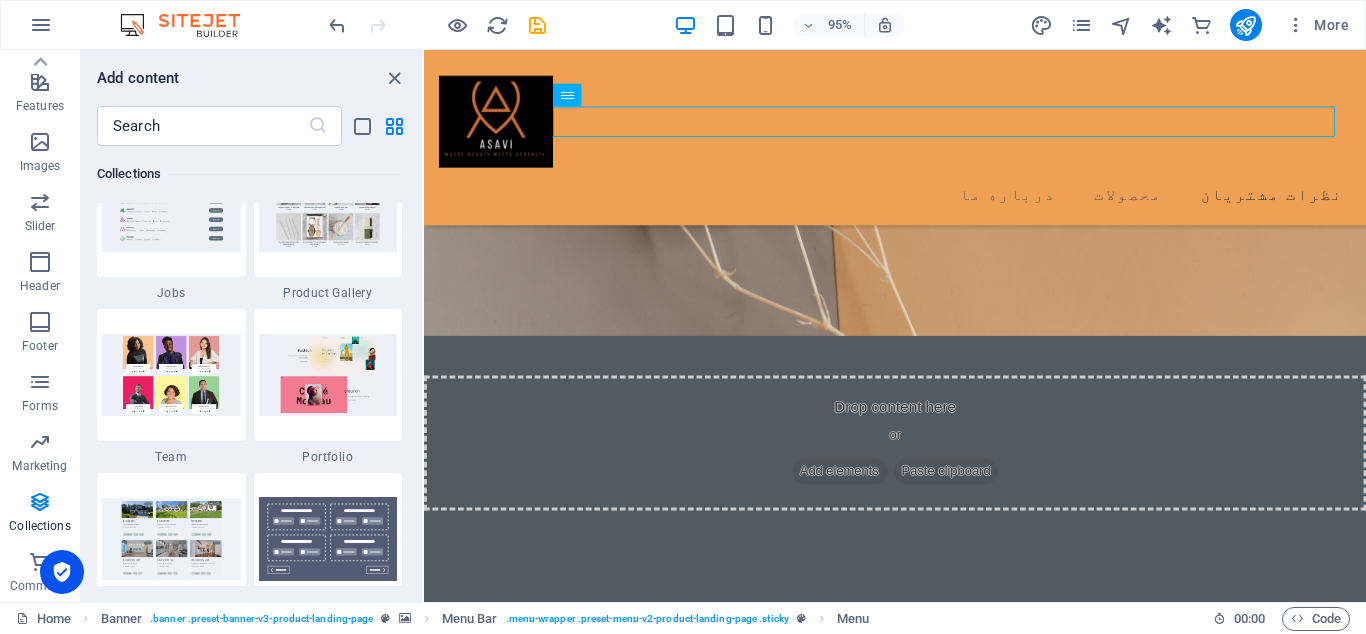 drag, startPoint x: 622, startPoint y: 442, endPoint x: 799, endPoint y: 402, distance: 181.4635 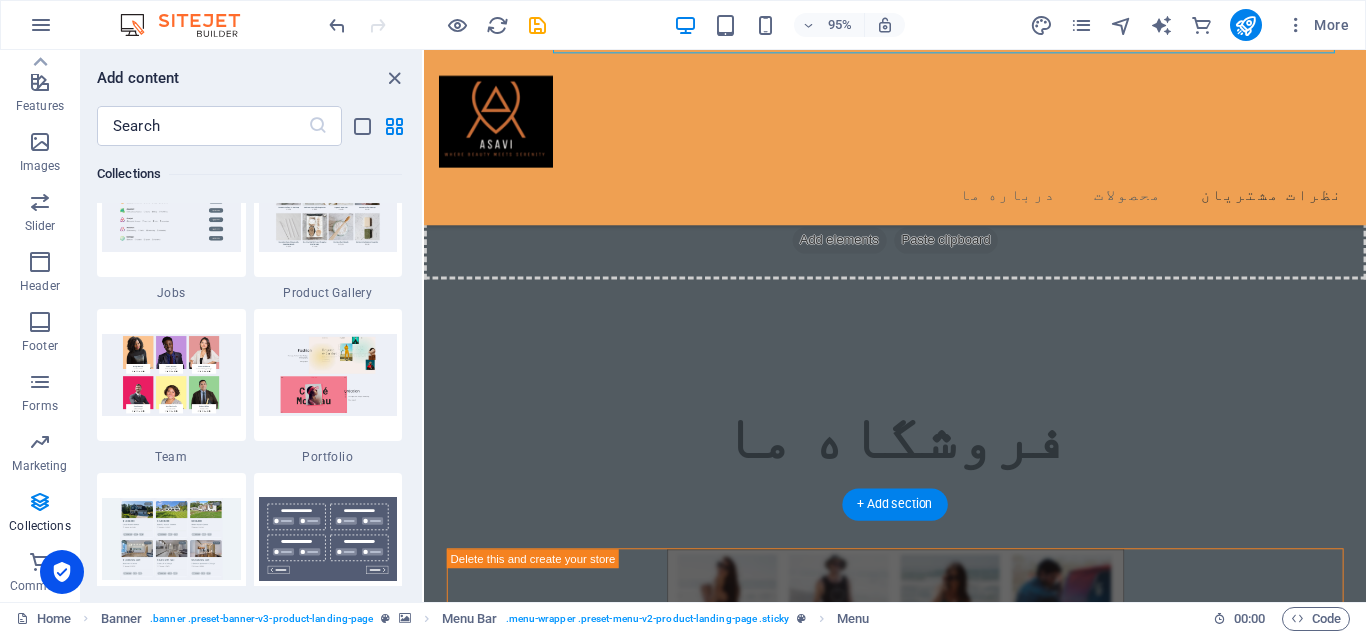 scroll, scrollTop: 3098, scrollLeft: 0, axis: vertical 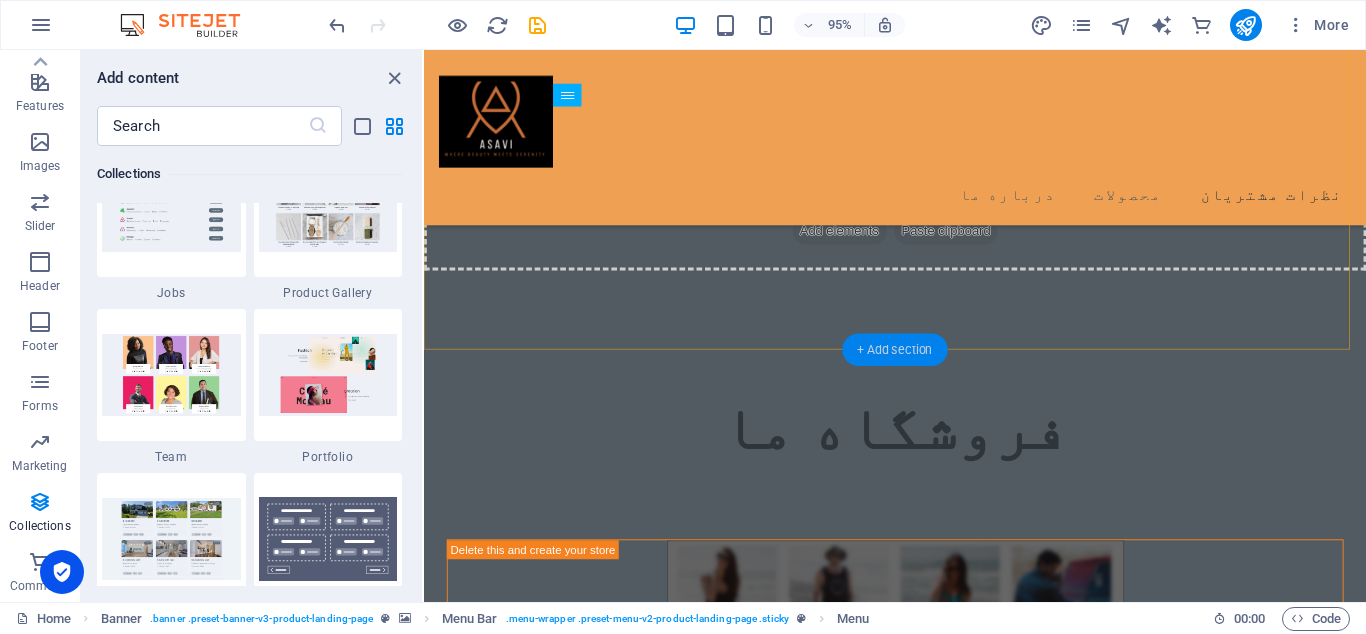 click on "+ Add section" at bounding box center [894, 350] 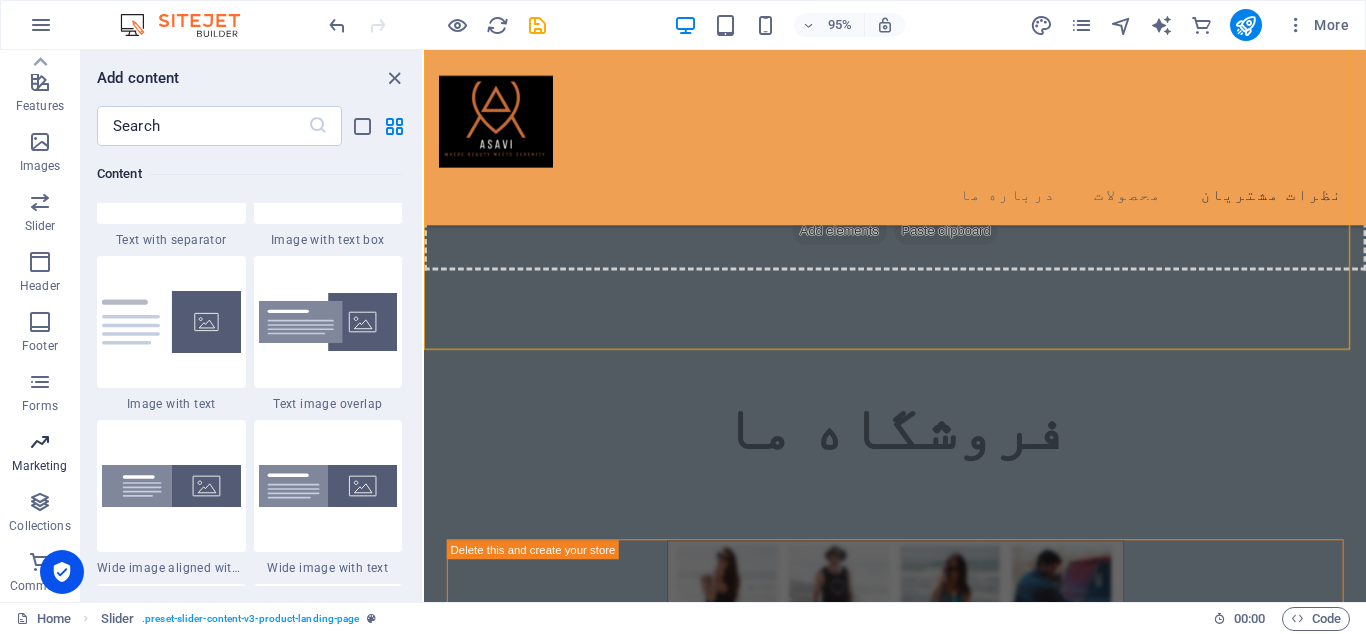 scroll, scrollTop: 3859, scrollLeft: 0, axis: vertical 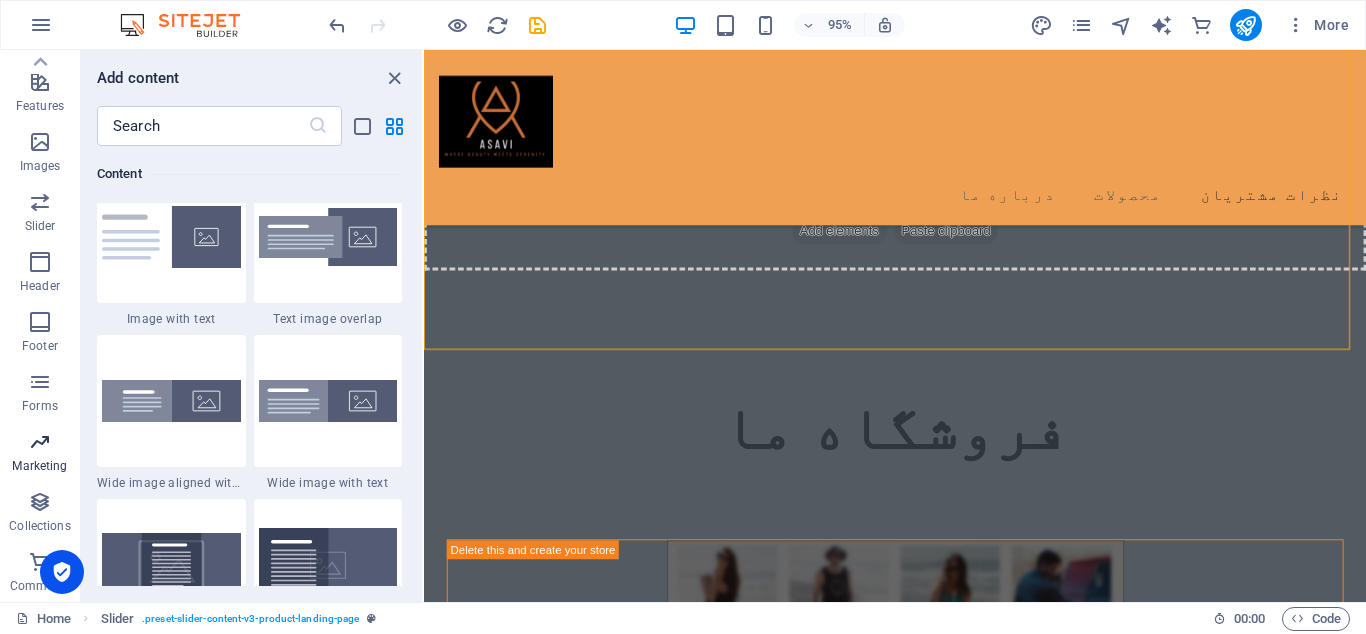 click on "Marketing" at bounding box center [39, 466] 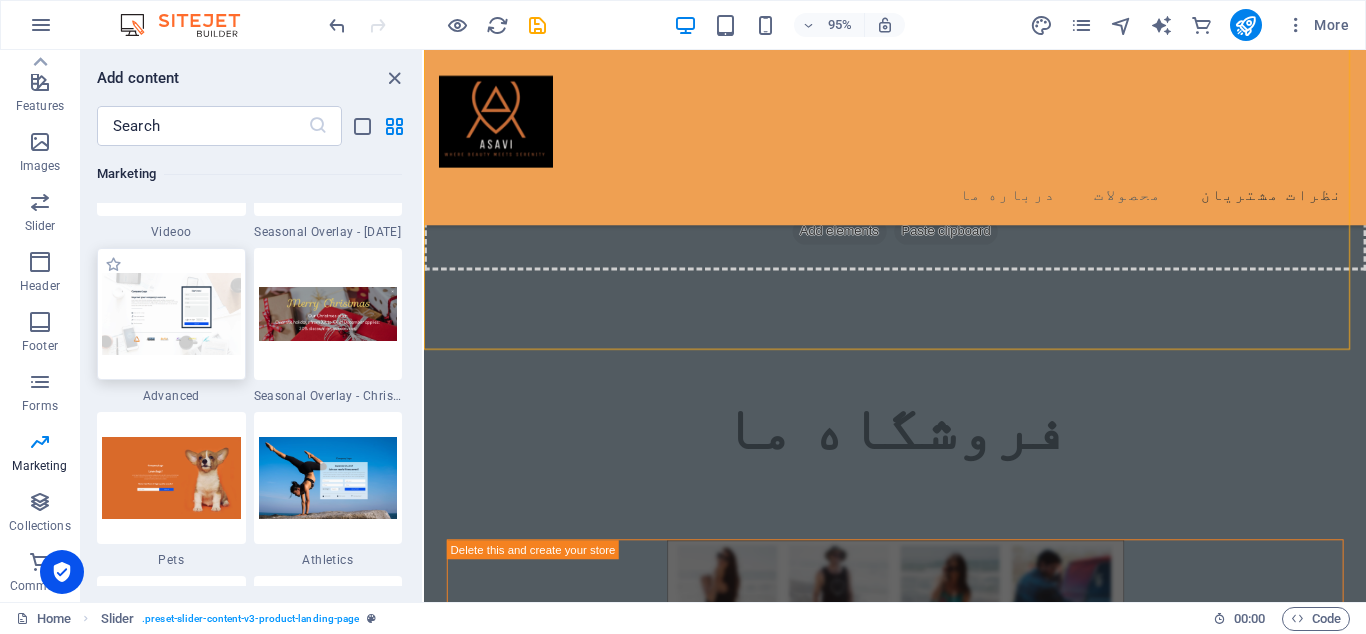 scroll, scrollTop: 16935, scrollLeft: 0, axis: vertical 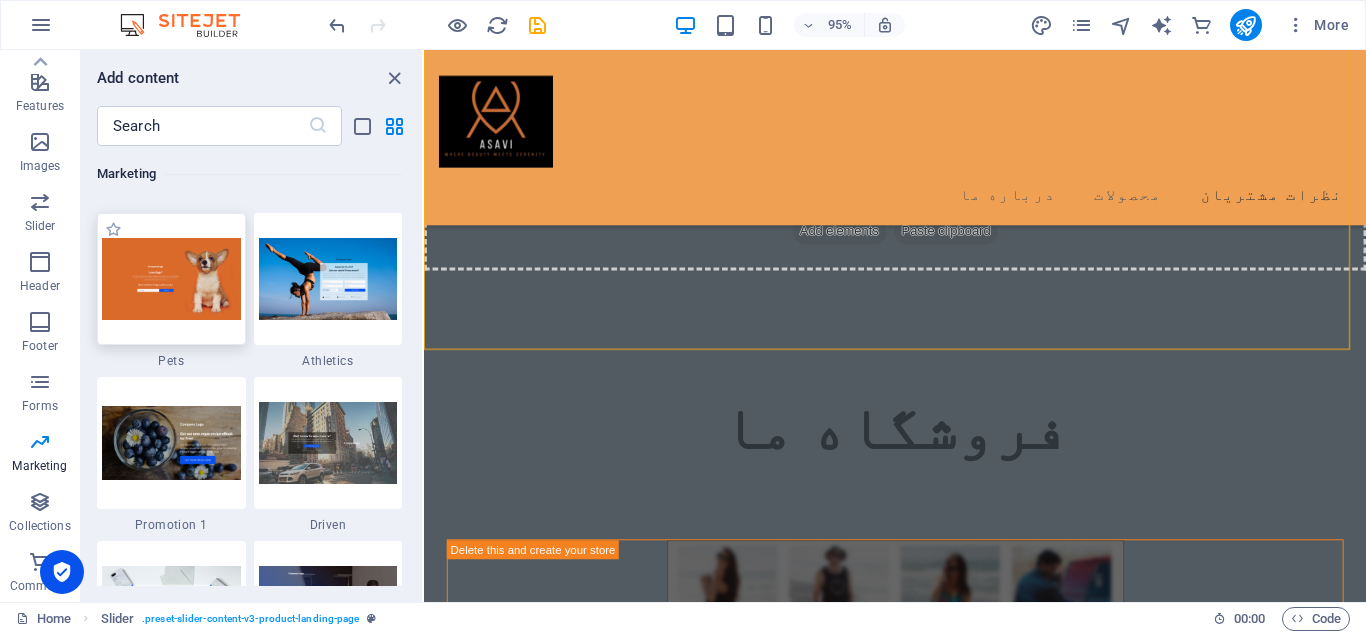 click at bounding box center (171, 279) 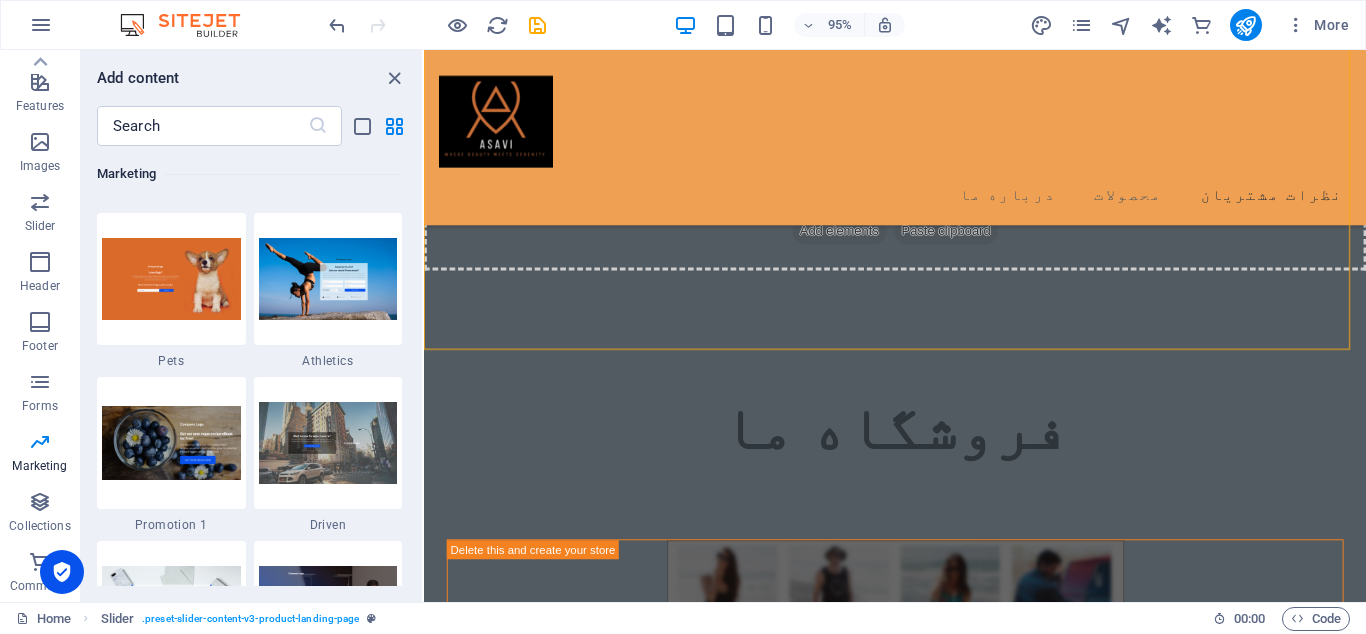 click on "H2   2 columns   Container   Text   Spacer   Text   Placeholder   Container   Container   H2   Spacer   Products   Menu Bar   Banner   Logo   Spacer   Slider   Button   Slider   Menu   Text   Spacer   Spacer   Text   Container   Container   Container   H2   Container   Form button   Horizontal Form   Horizontal Form   Form   Captcha   Footer Saga   Text   Container   Spacer   Separator   Spacer   Container   Spacer   Container   Text   Checkbox   Placeholder   Container   Text   Container   Container   Text   Social Media Icons   Icon   Social Media Icons   Icon   Text   Text   Image   Horizontal Form   Form   Email" at bounding box center [895, 326] 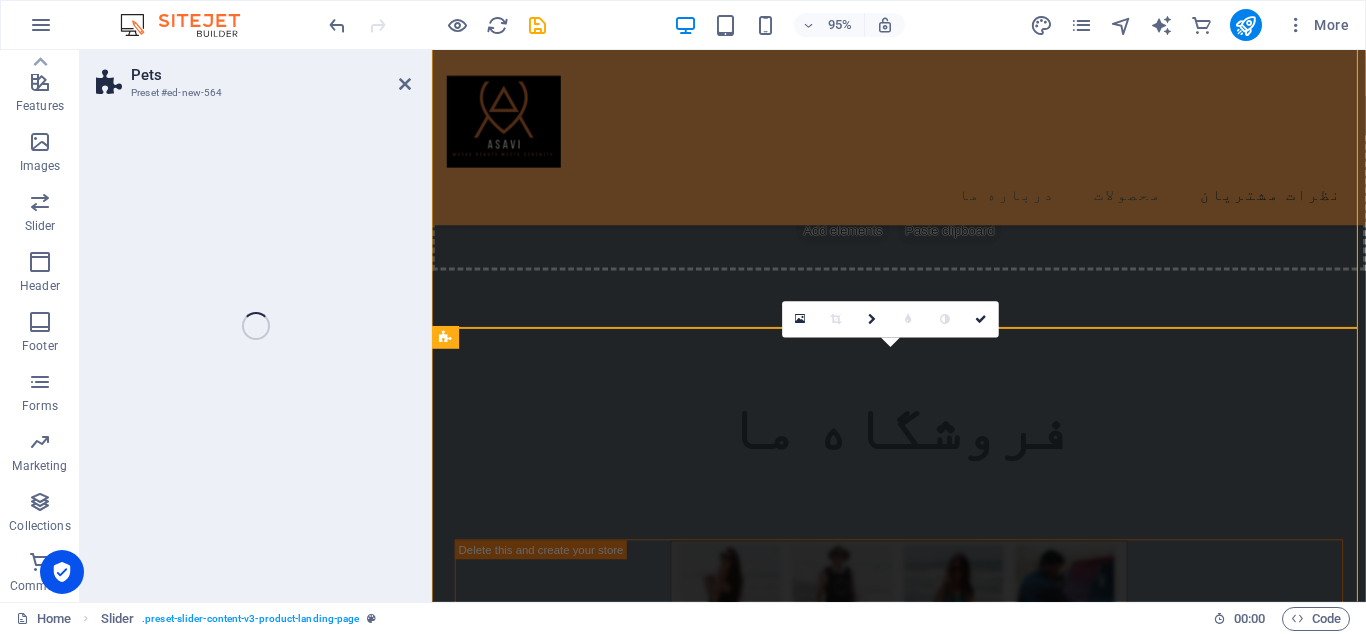 scroll, scrollTop: 3119, scrollLeft: 0, axis: vertical 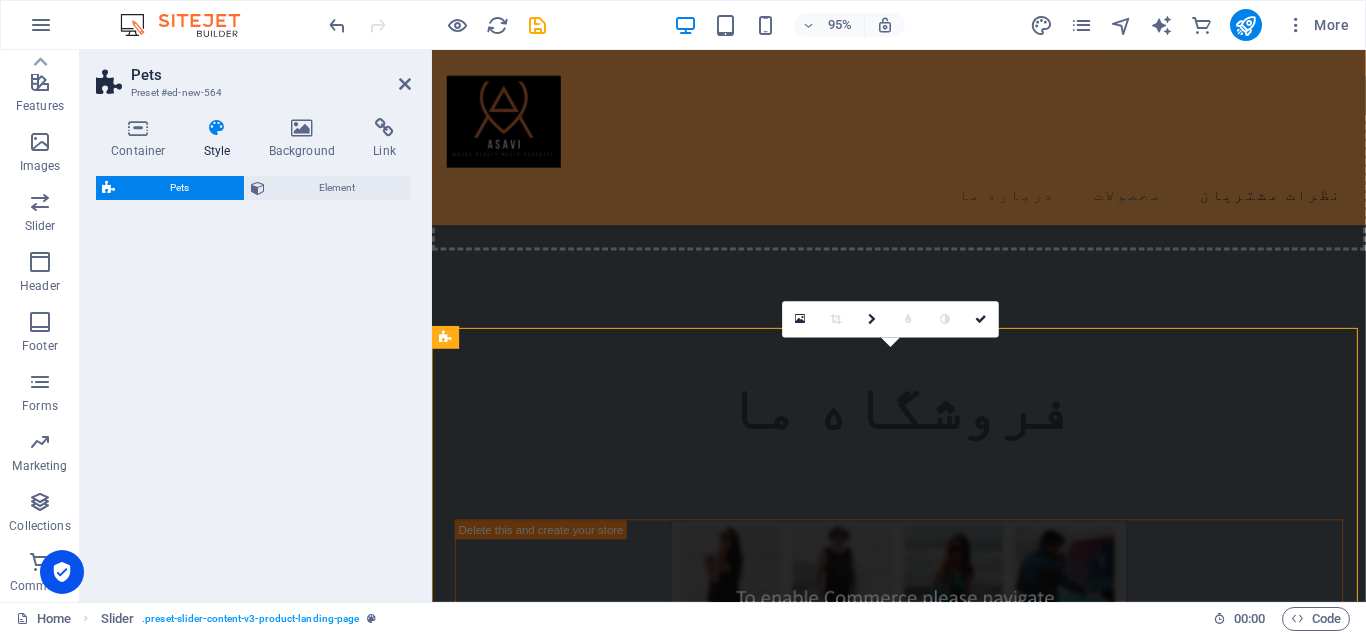 select on "%" 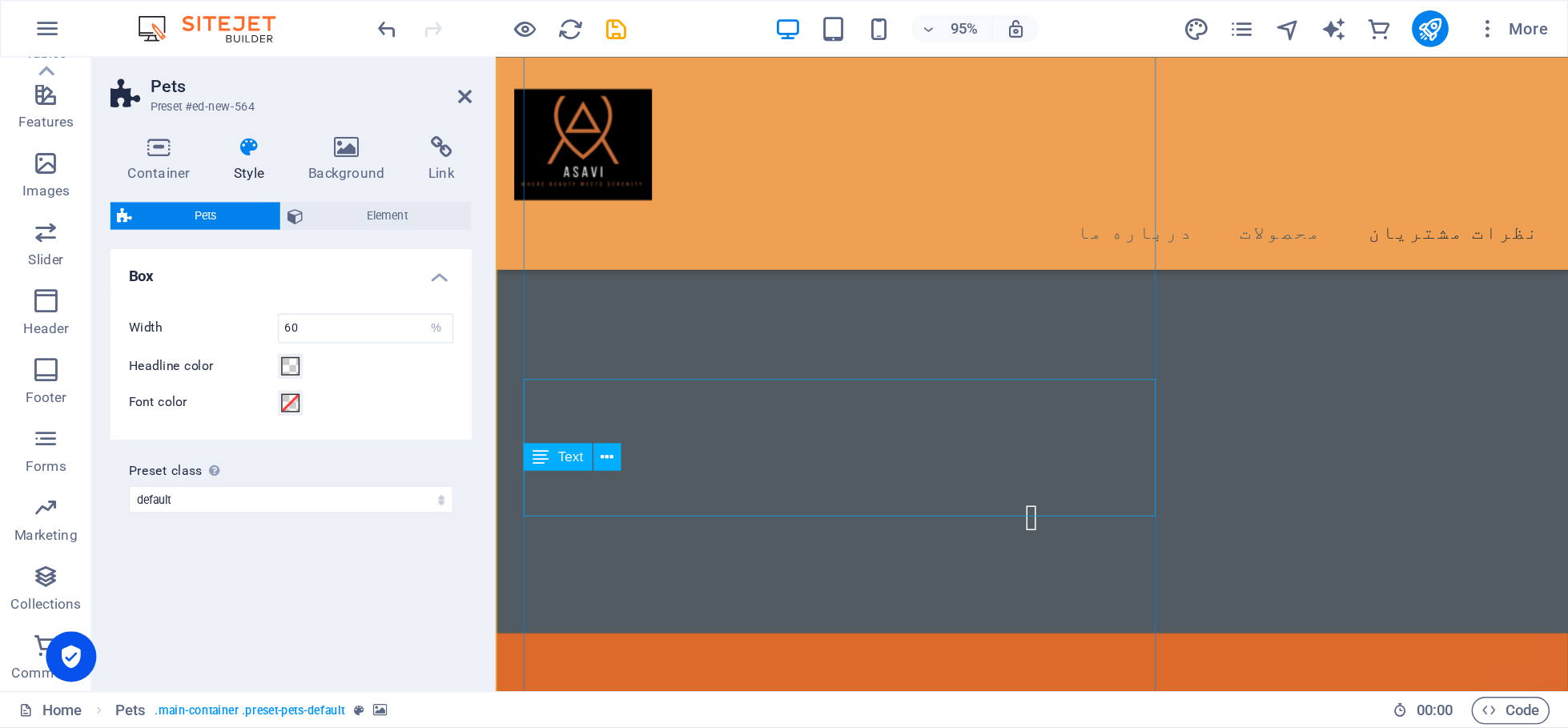 scroll, scrollTop: 3204, scrollLeft: 0, axis: vertical 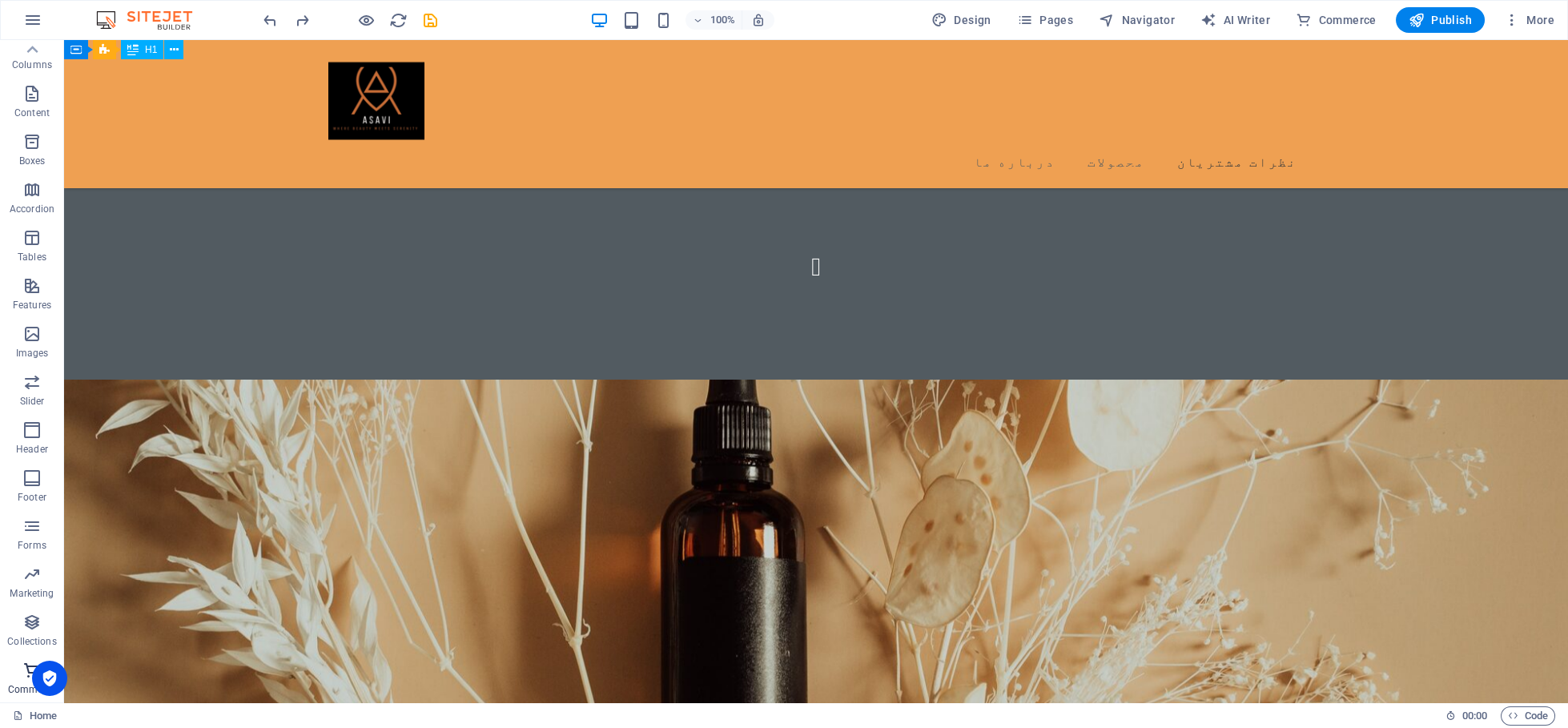 click on "Commerce" at bounding box center [32, 680] 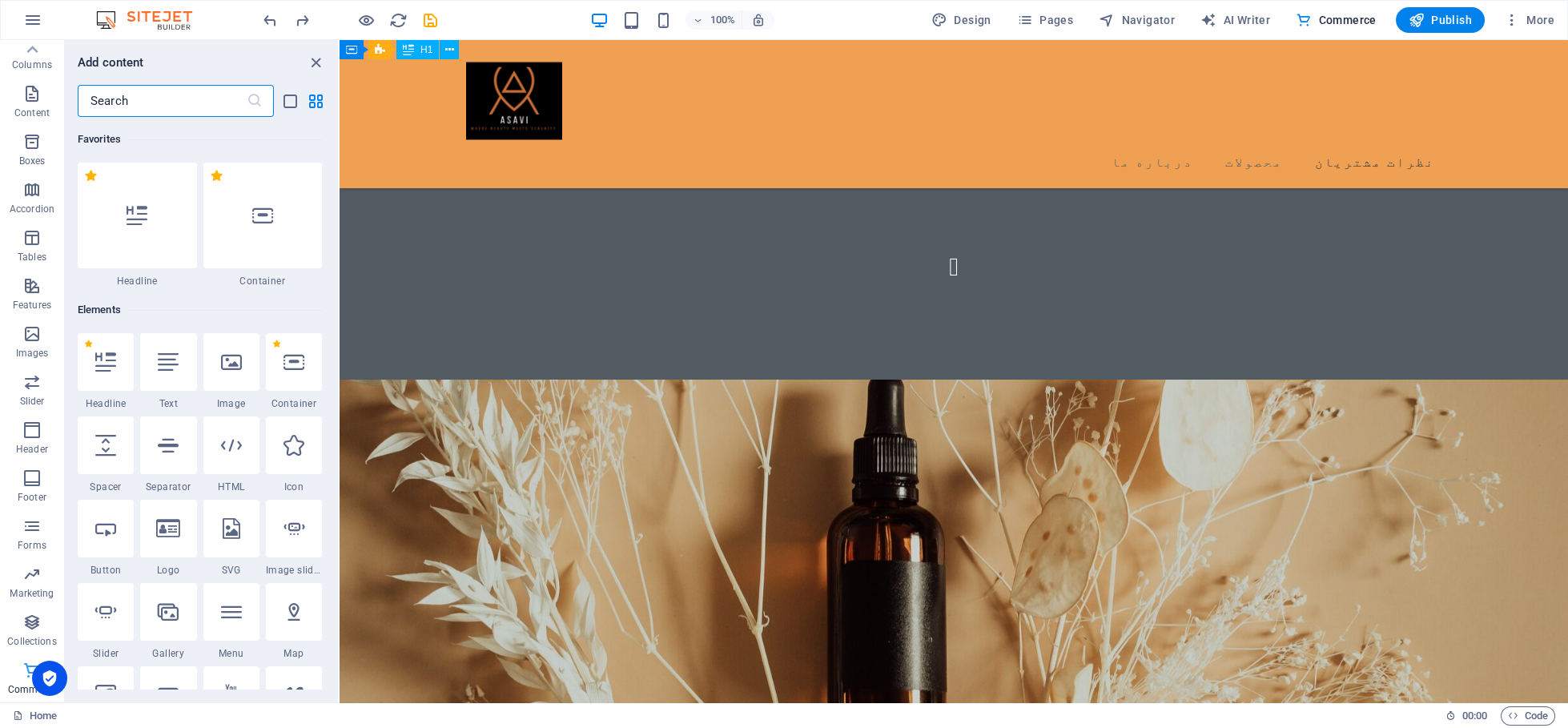 scroll, scrollTop: 107, scrollLeft: 0, axis: vertical 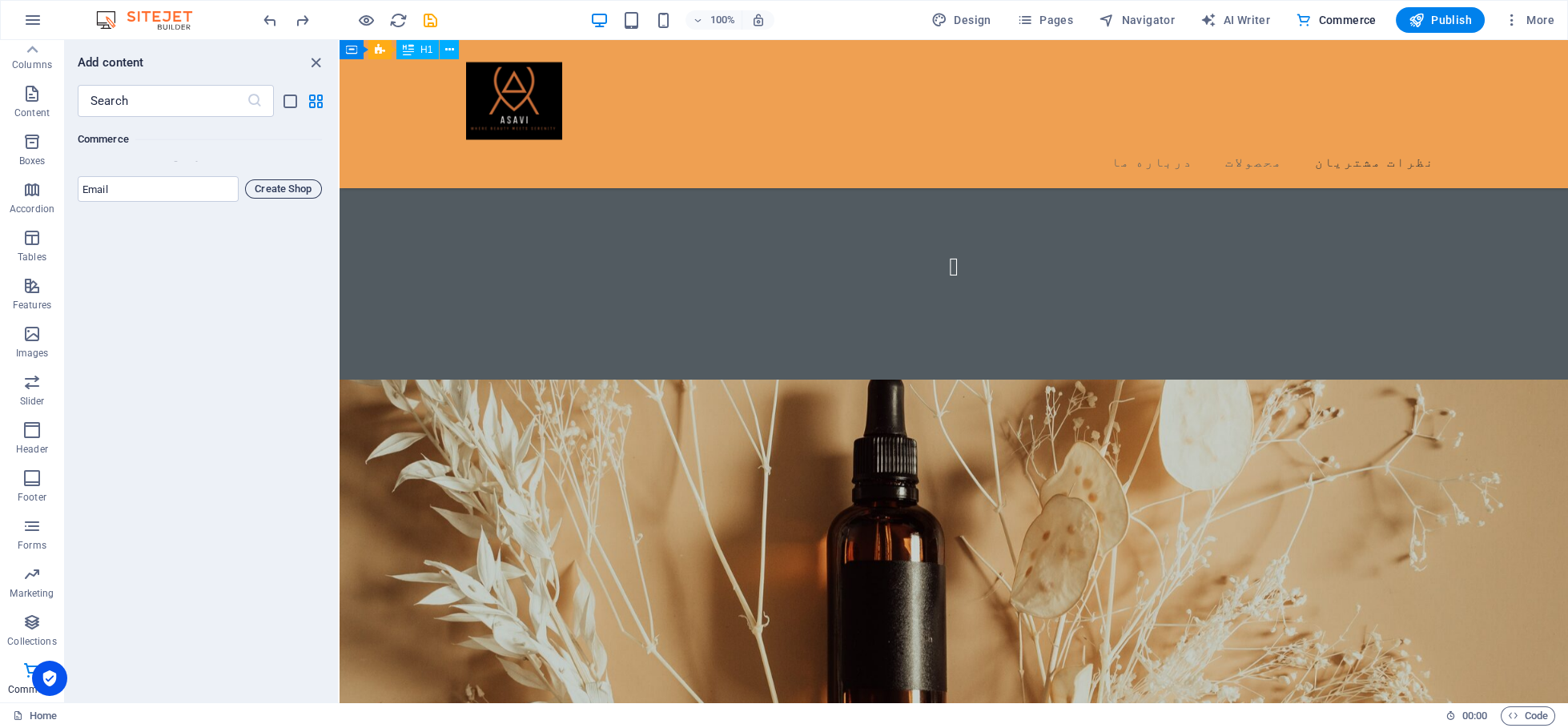 click on "Create Shop" at bounding box center (283, 189) 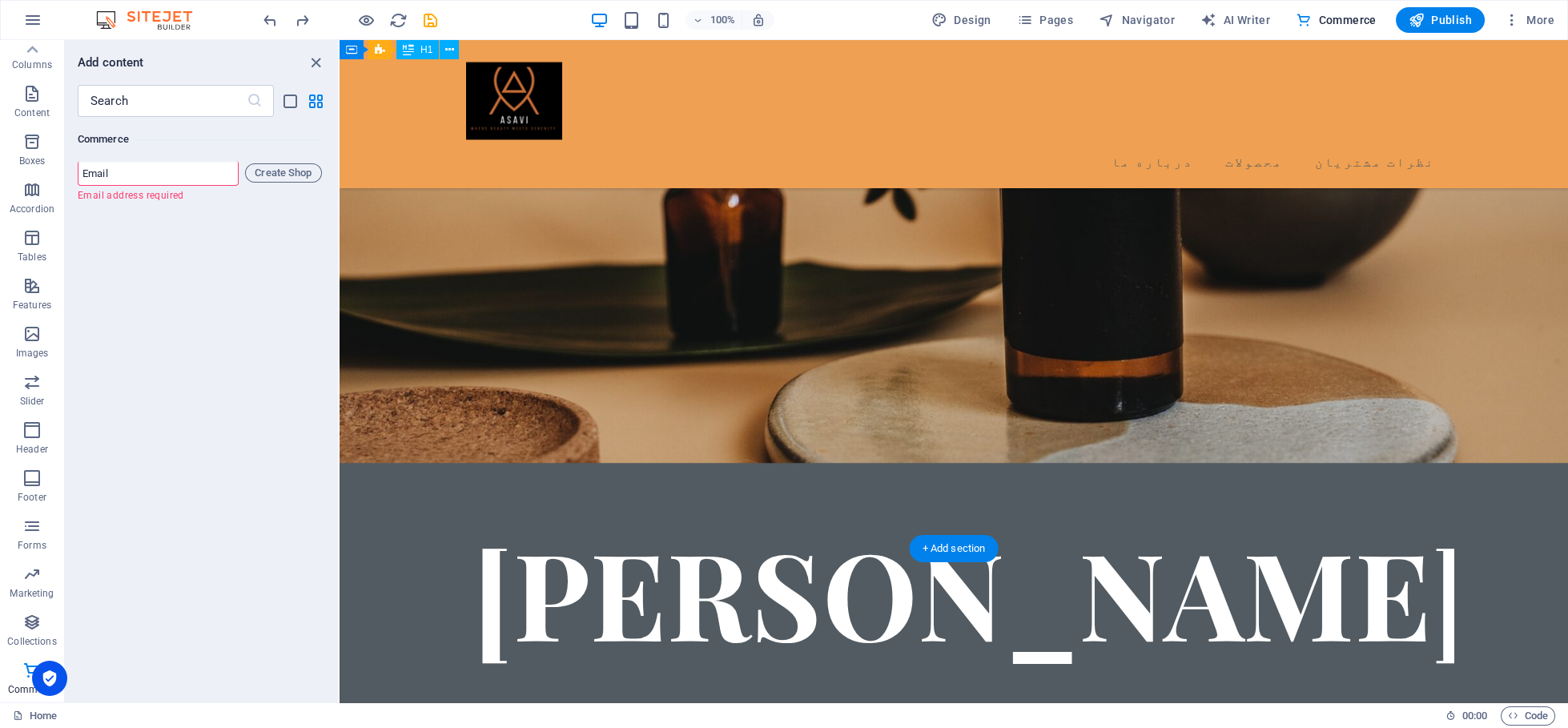 scroll, scrollTop: 0, scrollLeft: 0, axis: both 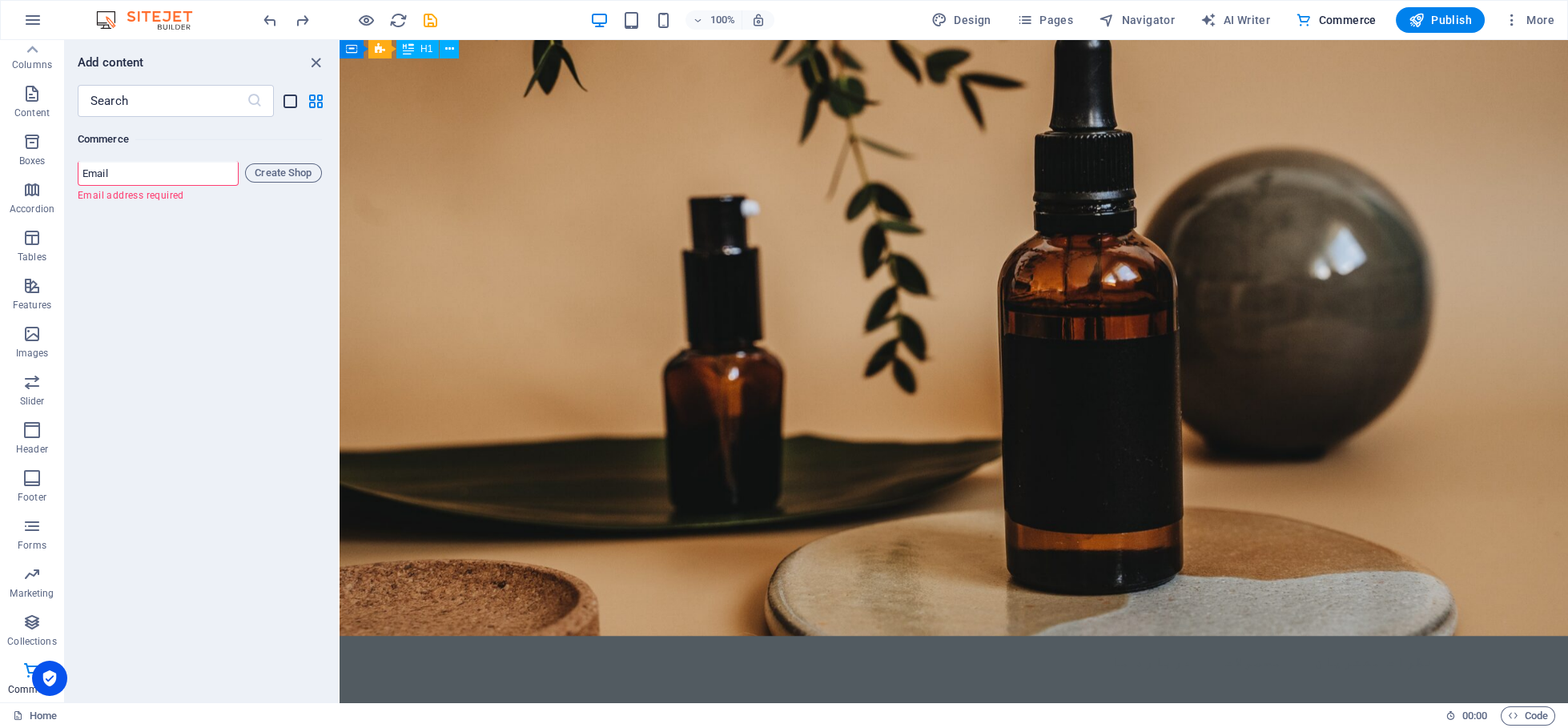 drag, startPoint x: 272, startPoint y: 98, endPoint x: 294, endPoint y: 100, distance: 22.090722 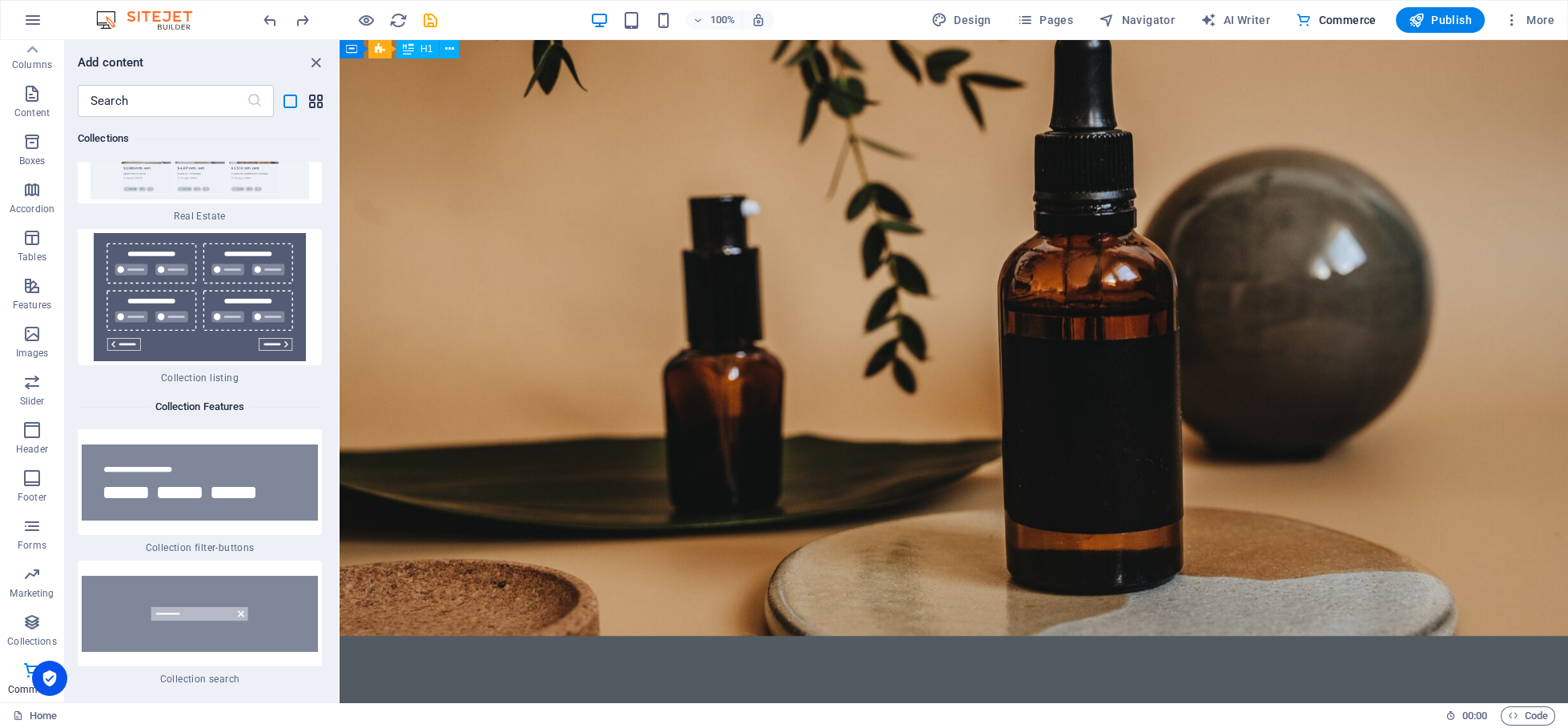 click at bounding box center [316, 101] 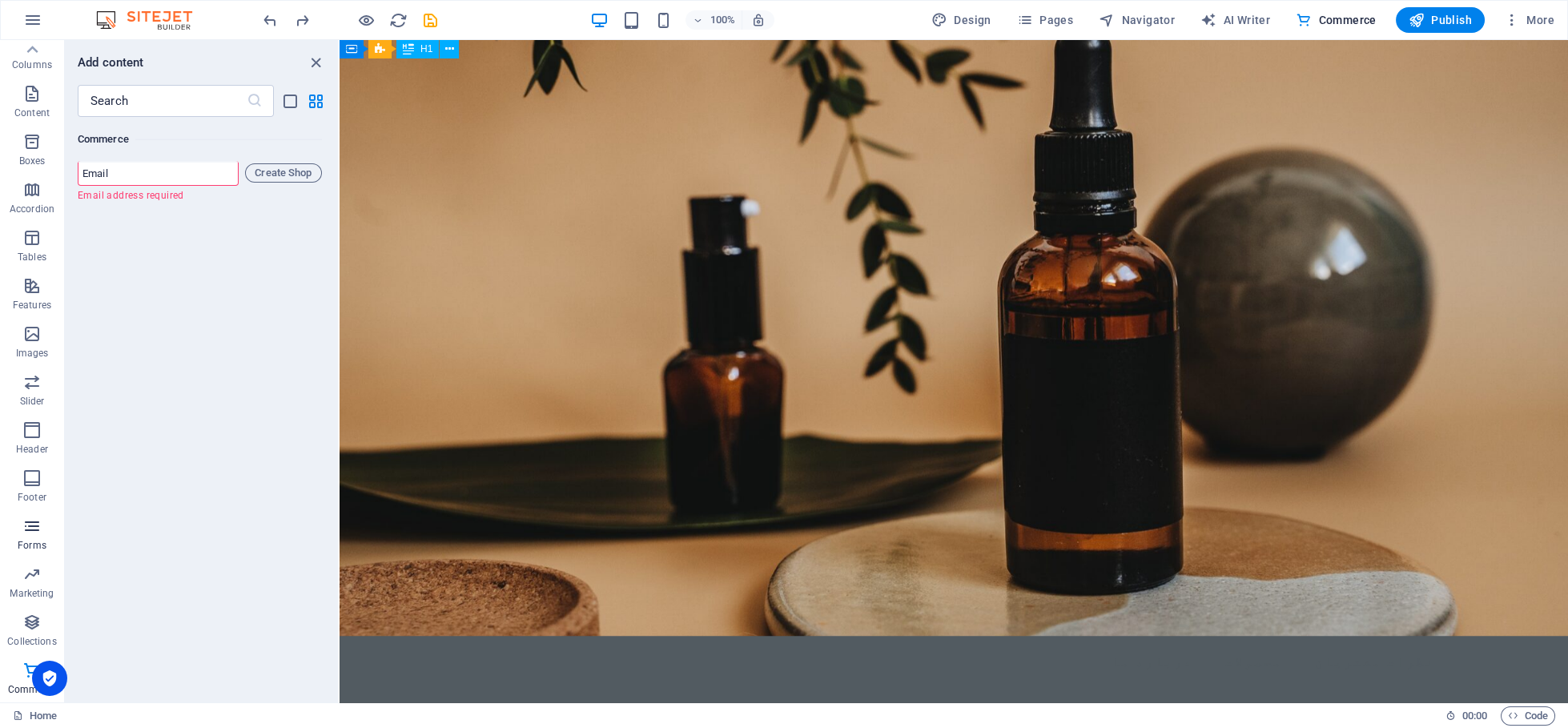 scroll, scrollTop: 31040, scrollLeft: 0, axis: vertical 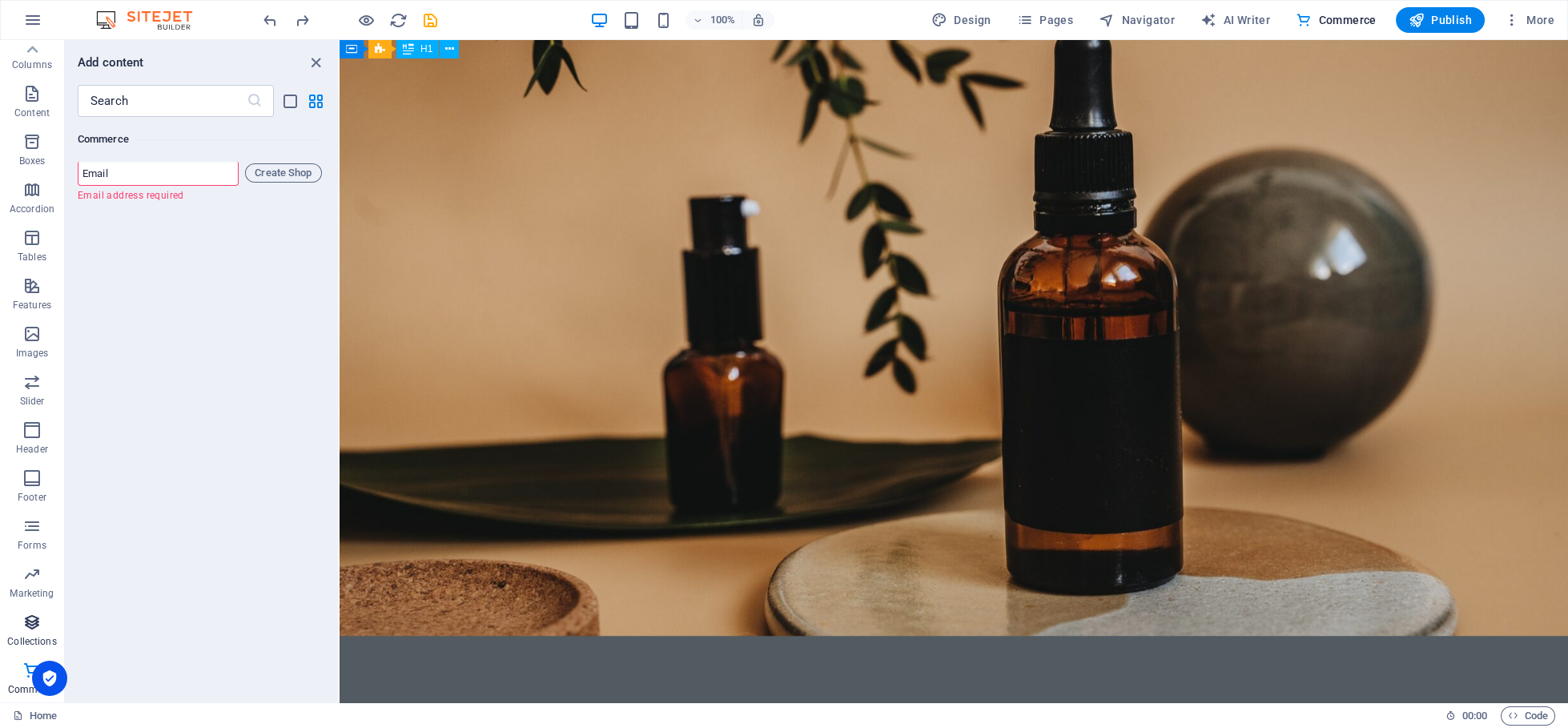 click on "Collections" at bounding box center [32, 630] 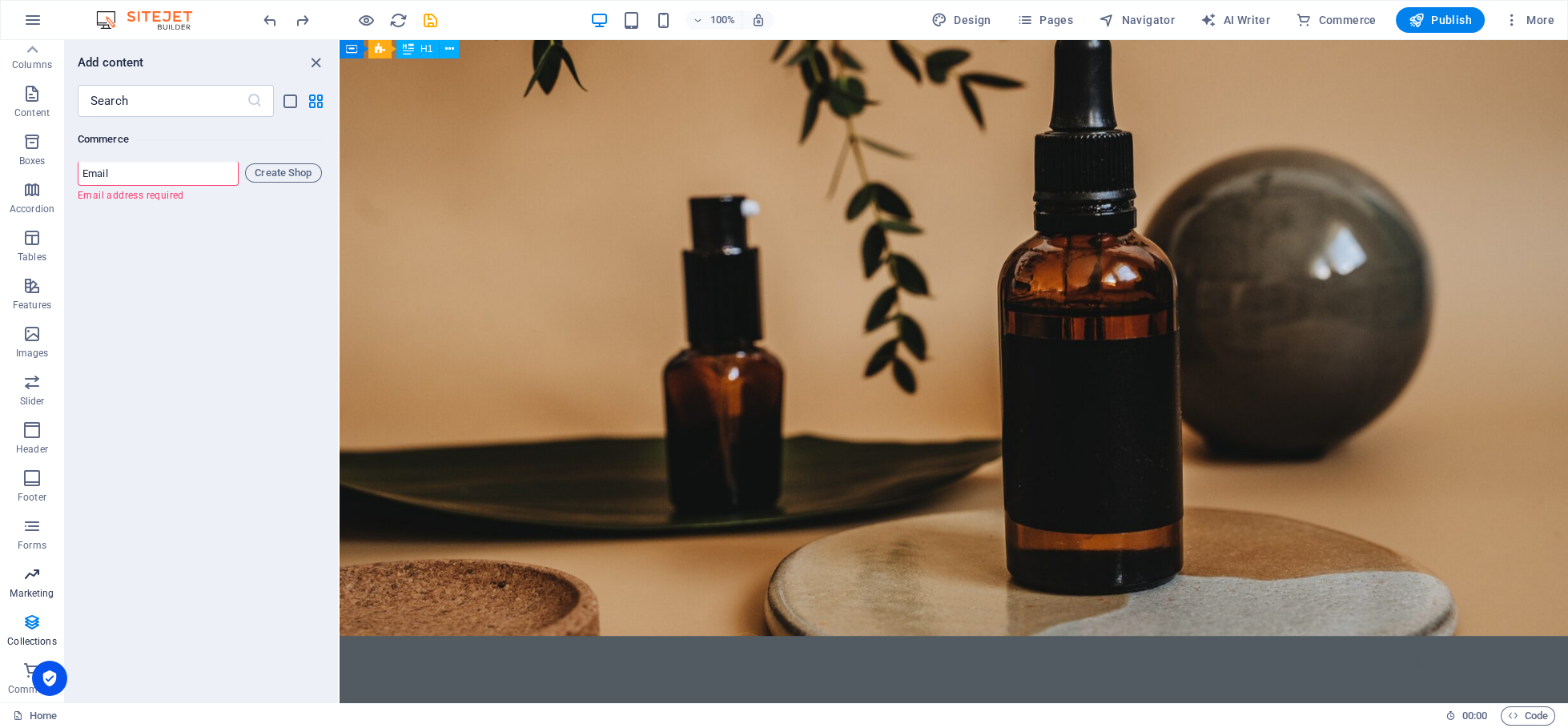 click on "Marketing" at bounding box center (31, 593) 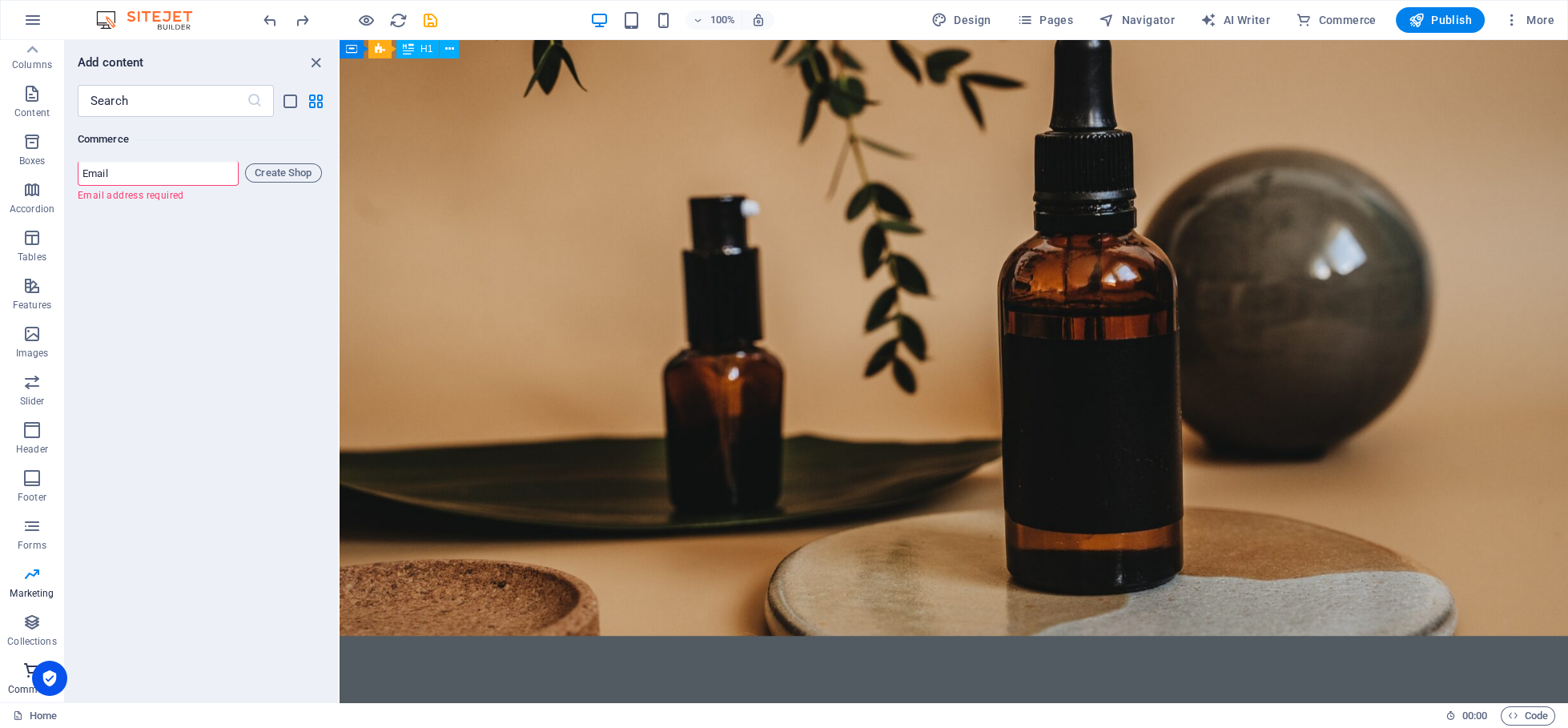 click on "Commerce" at bounding box center (32, 680) 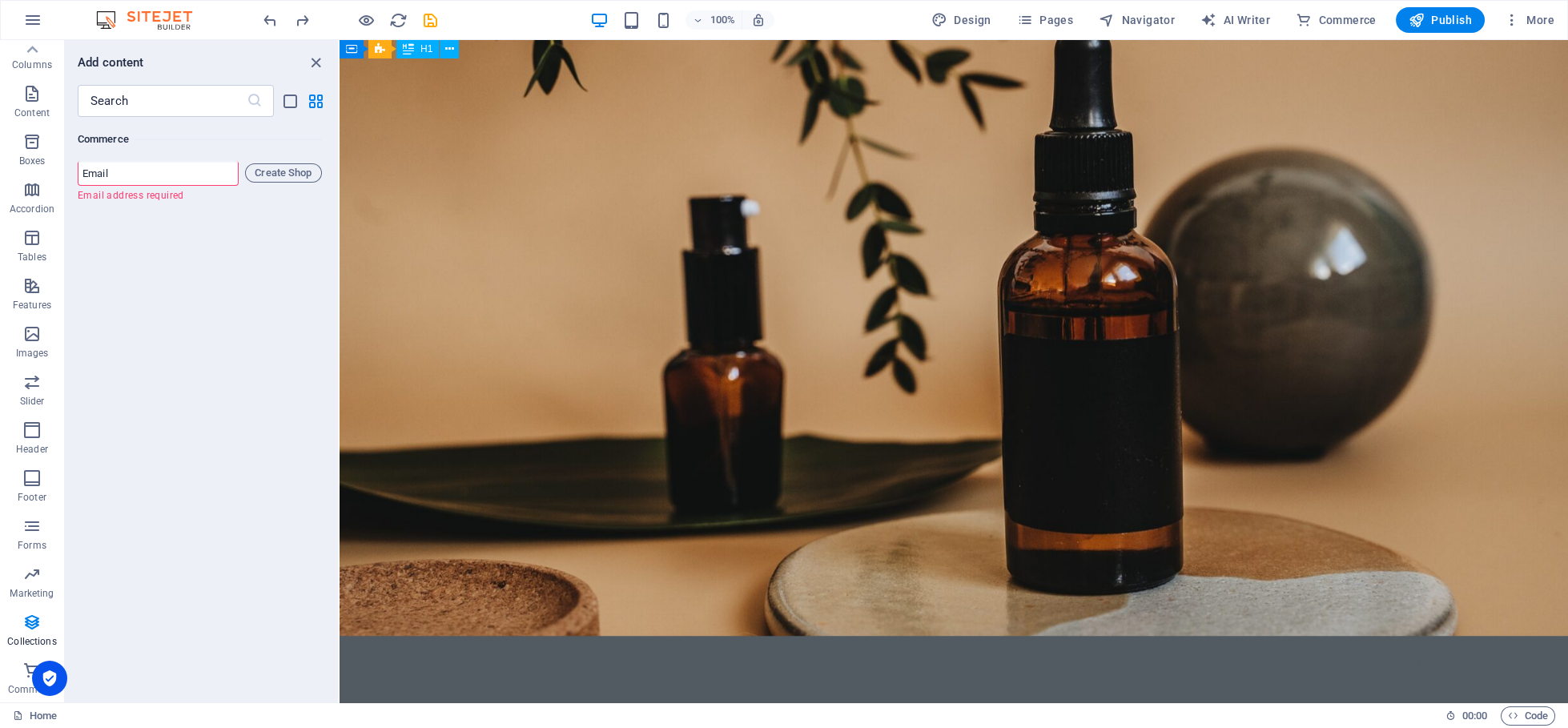 scroll, scrollTop: 31232, scrollLeft: 0, axis: vertical 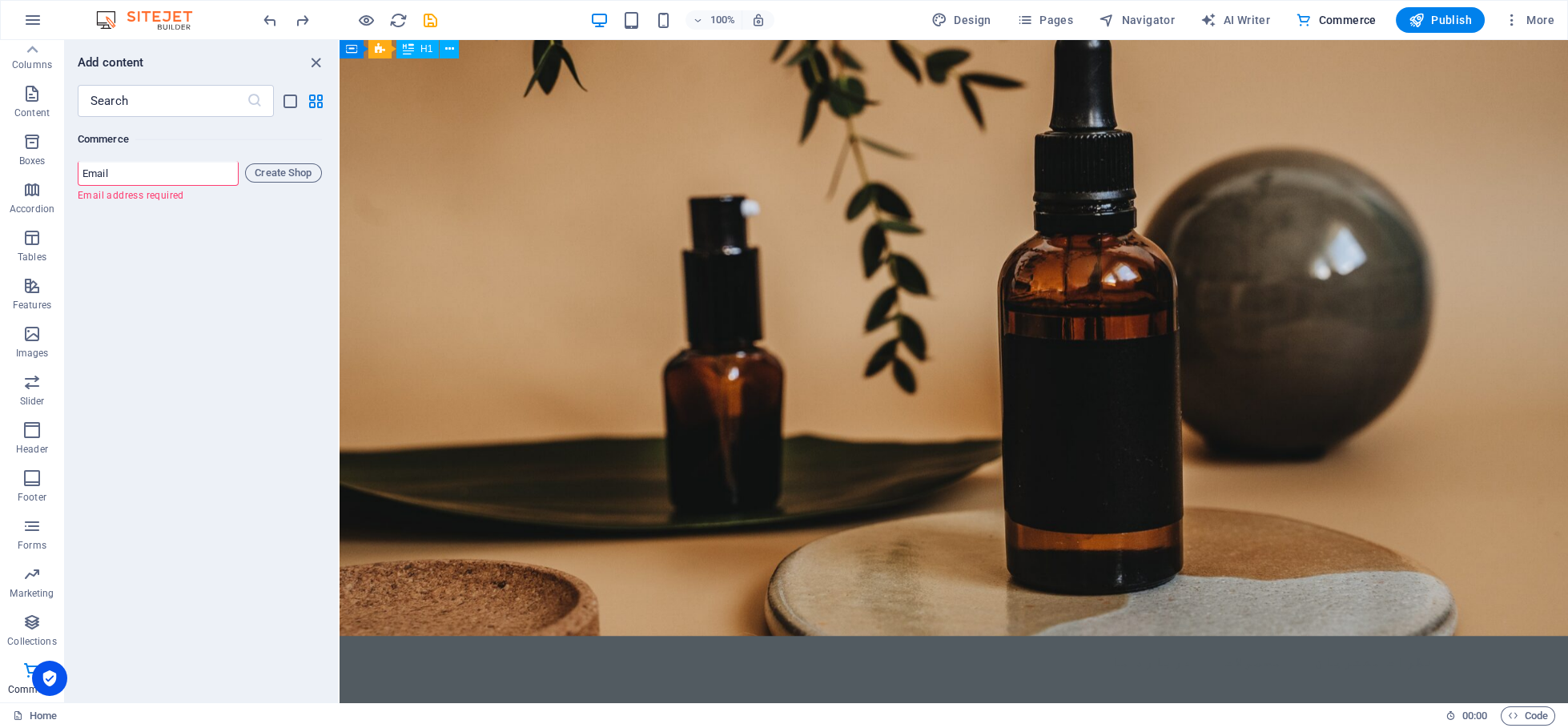 type 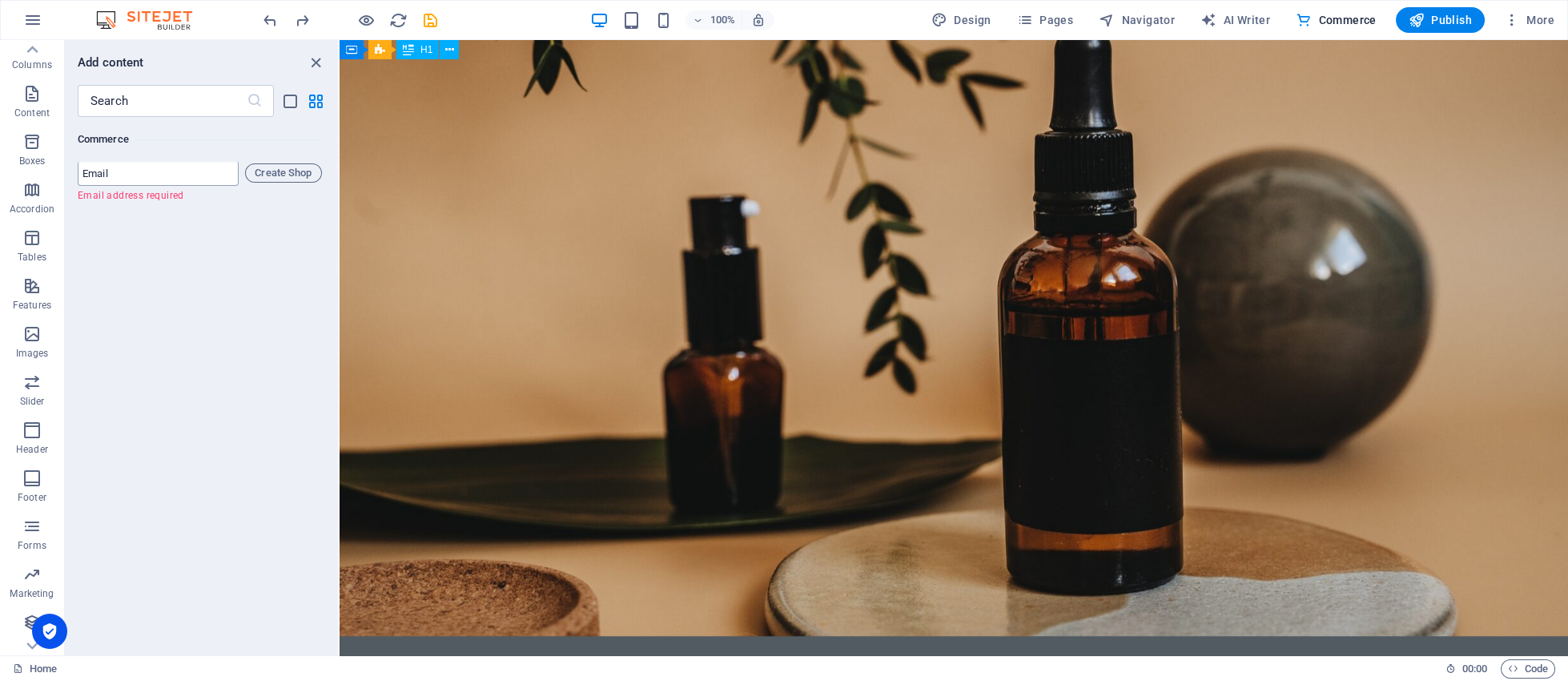 click at bounding box center (158, 173) 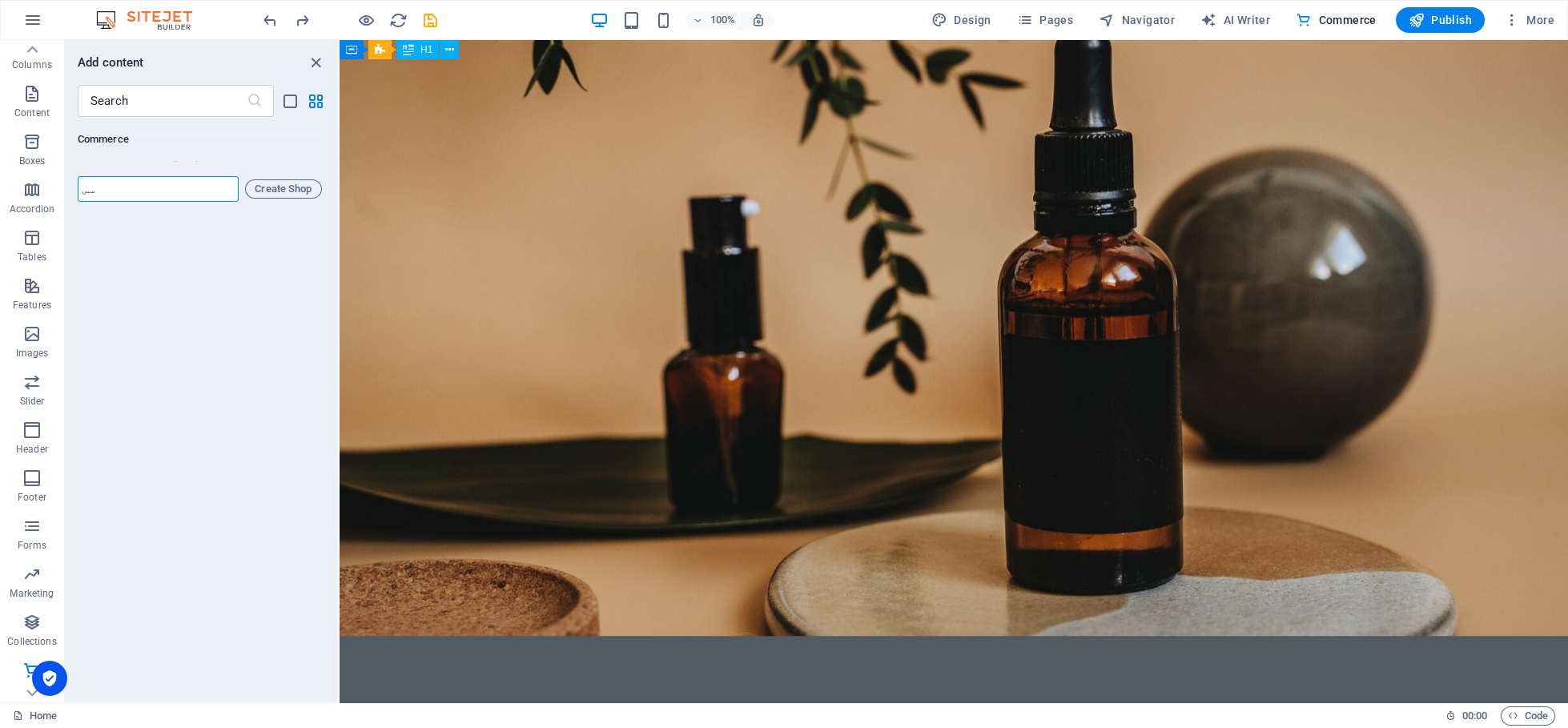 scroll, scrollTop: 31216, scrollLeft: 0, axis: vertical 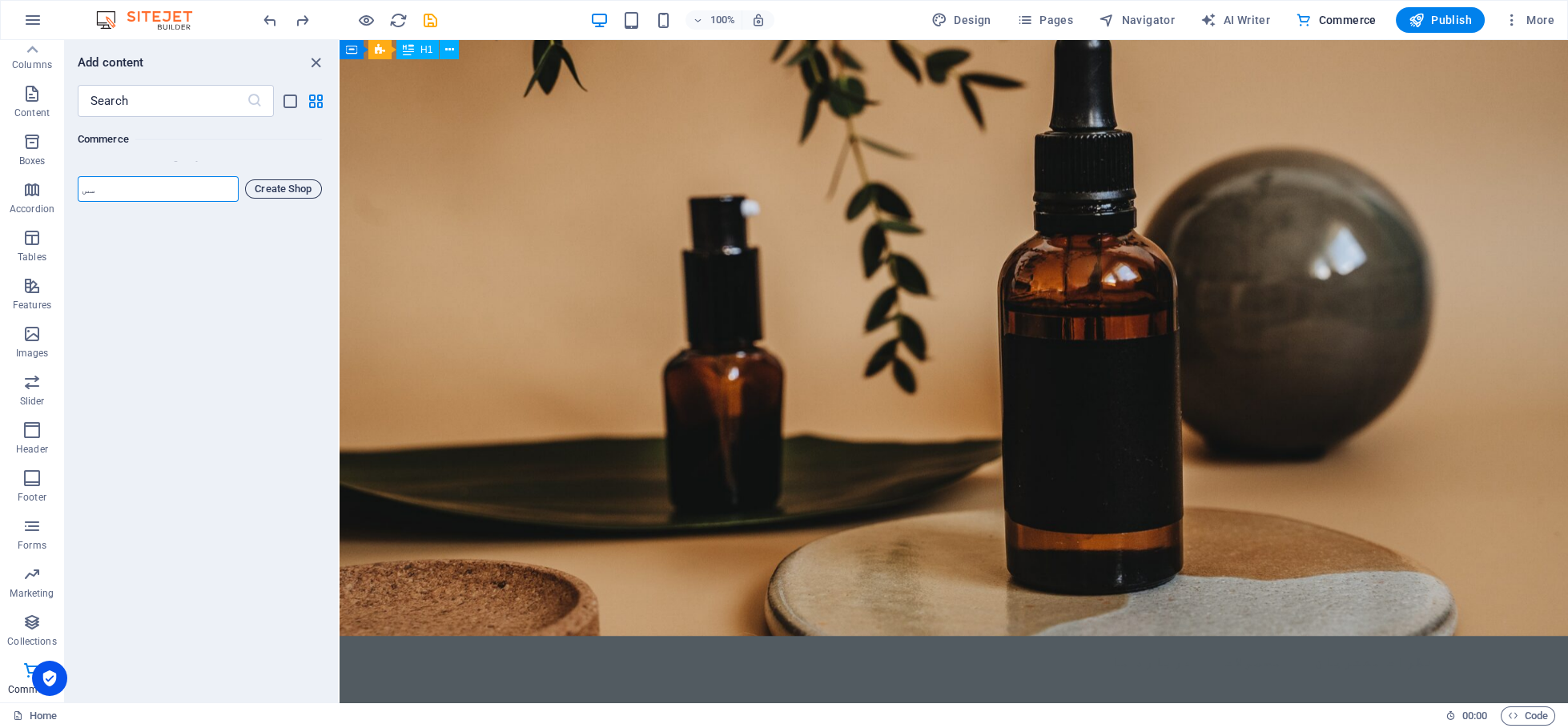 click on "Create Shop" at bounding box center (283, 189) 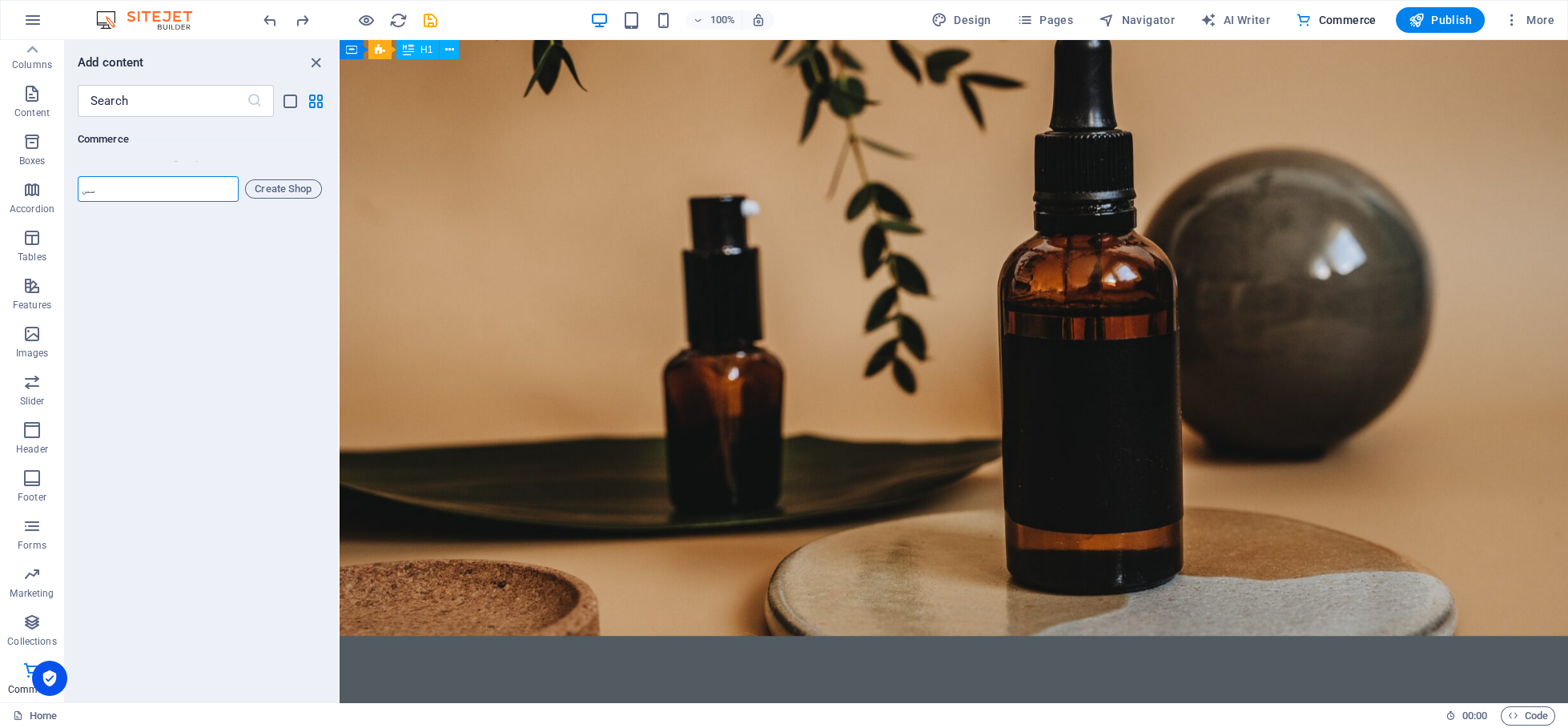 drag, startPoint x: 112, startPoint y: 179, endPoint x: 92, endPoint y: 183, distance: 20.396078 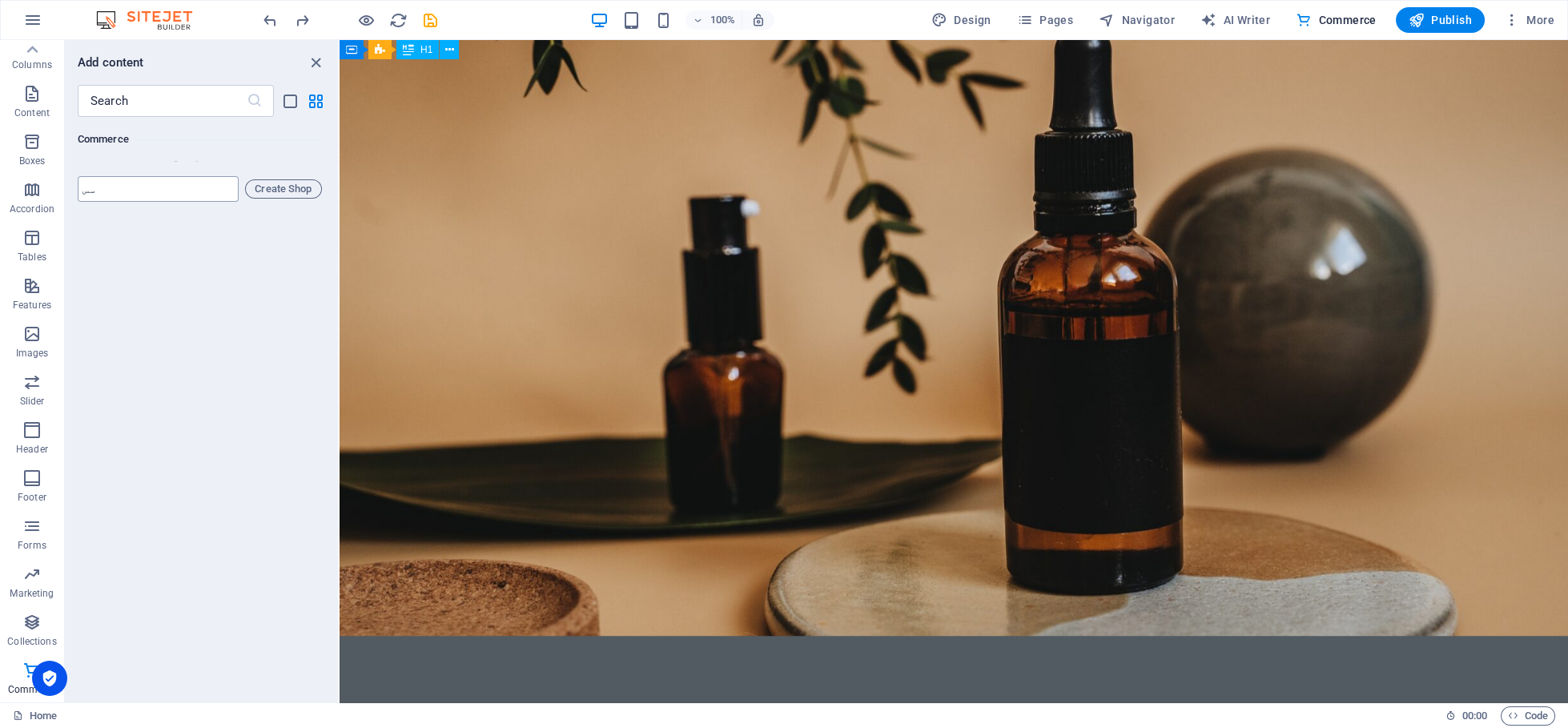 click on "سس" at bounding box center (158, 189) 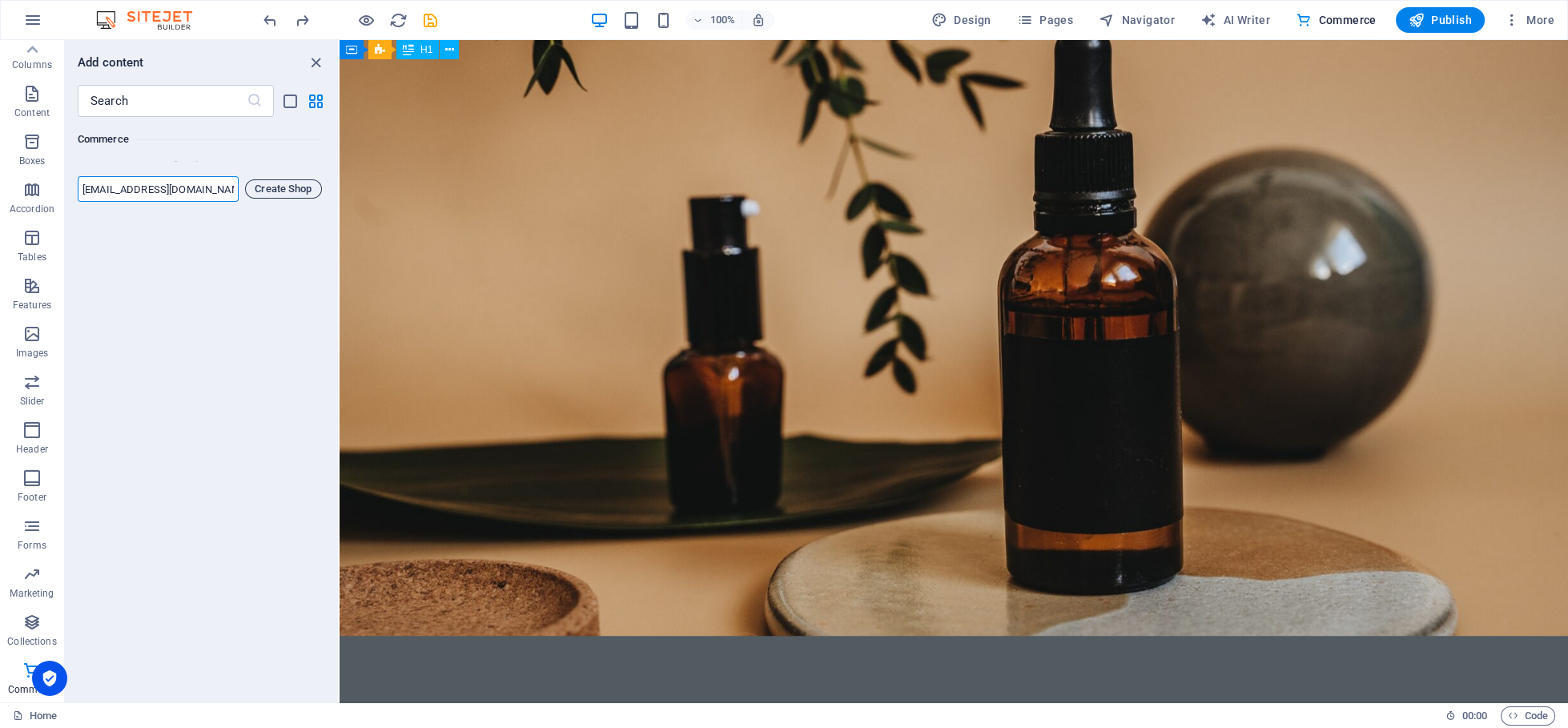 type on "[EMAIL_ADDRESS][DOMAIN_NAME]" 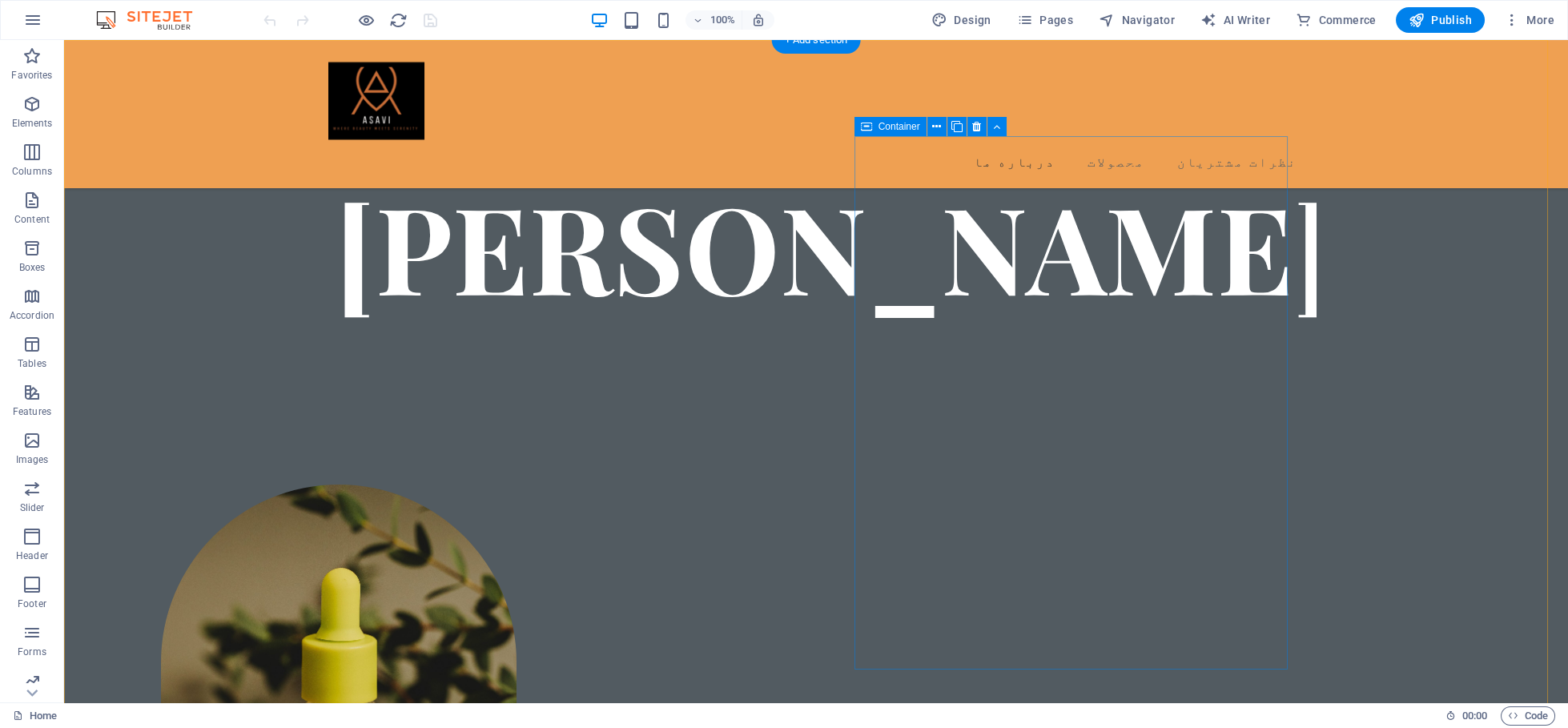 scroll, scrollTop: 600, scrollLeft: 0, axis: vertical 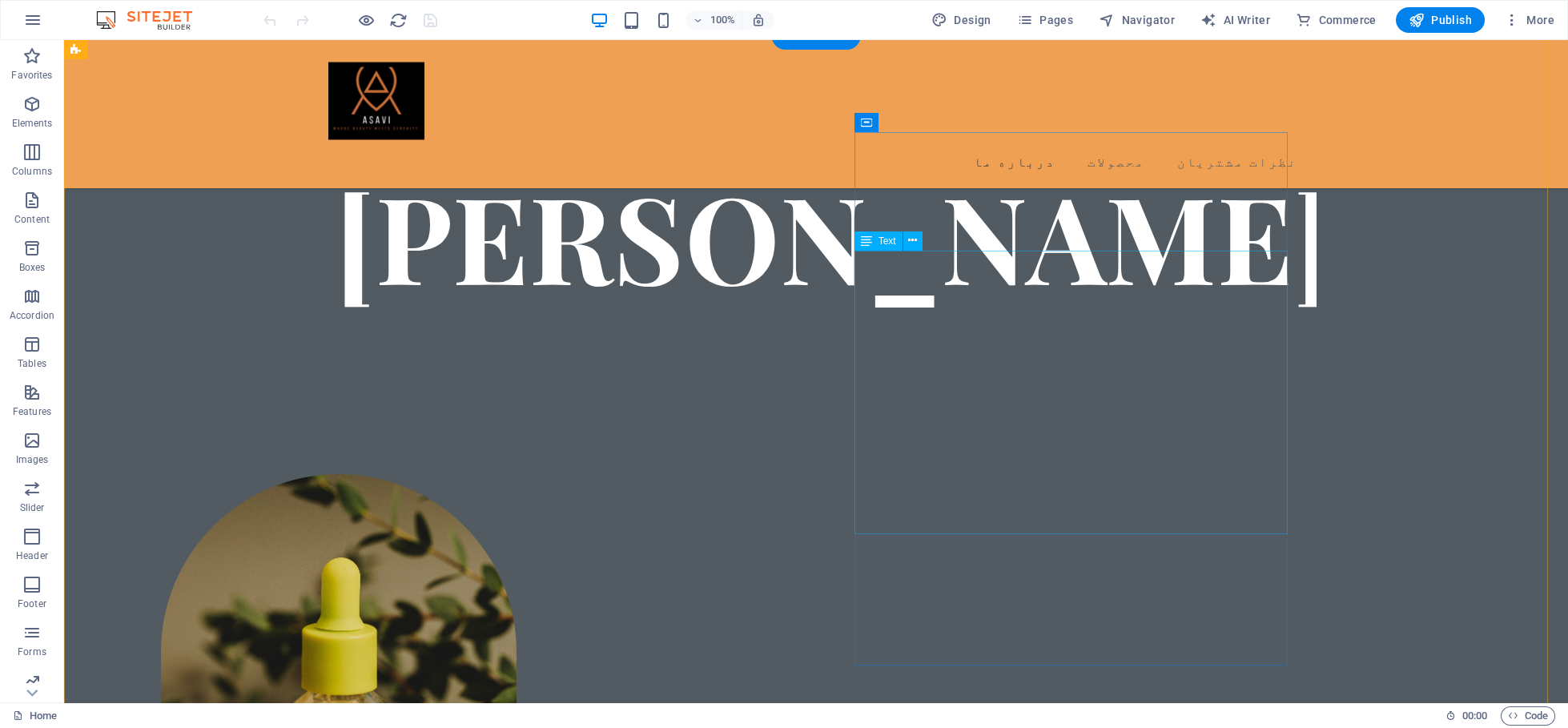 click on "آساوی  همراه همیشگی شما برای انتخاب محصولات با کیفیت  در حوزه های سلامتی، آرایشی و بهداشتی  است. با تنوعی بینظیر از برندهای معتبر داخلی و خارجی، هر آنچه برای مراقبت از خود و خانوادهتان نیاز دارید، با اطمینان و سهولت از  فروشگاه آنلاین آساوی  تهیه کنید. ✨  چرا آساوی را انتخاب کنیم؟ ✅  تضمین اصالت و کیفیت  تمام محصولات 🚀  ارسال سریع و بهصرفه  به سراسر [GEOGRAPHIC_DATA] 💳  پرداخت امن  با چندین گزینه متنوع 📞  پشتیبانی حرفهای  پاسخگوی شما در هر مرحله" at bounding box center [300, 1290] 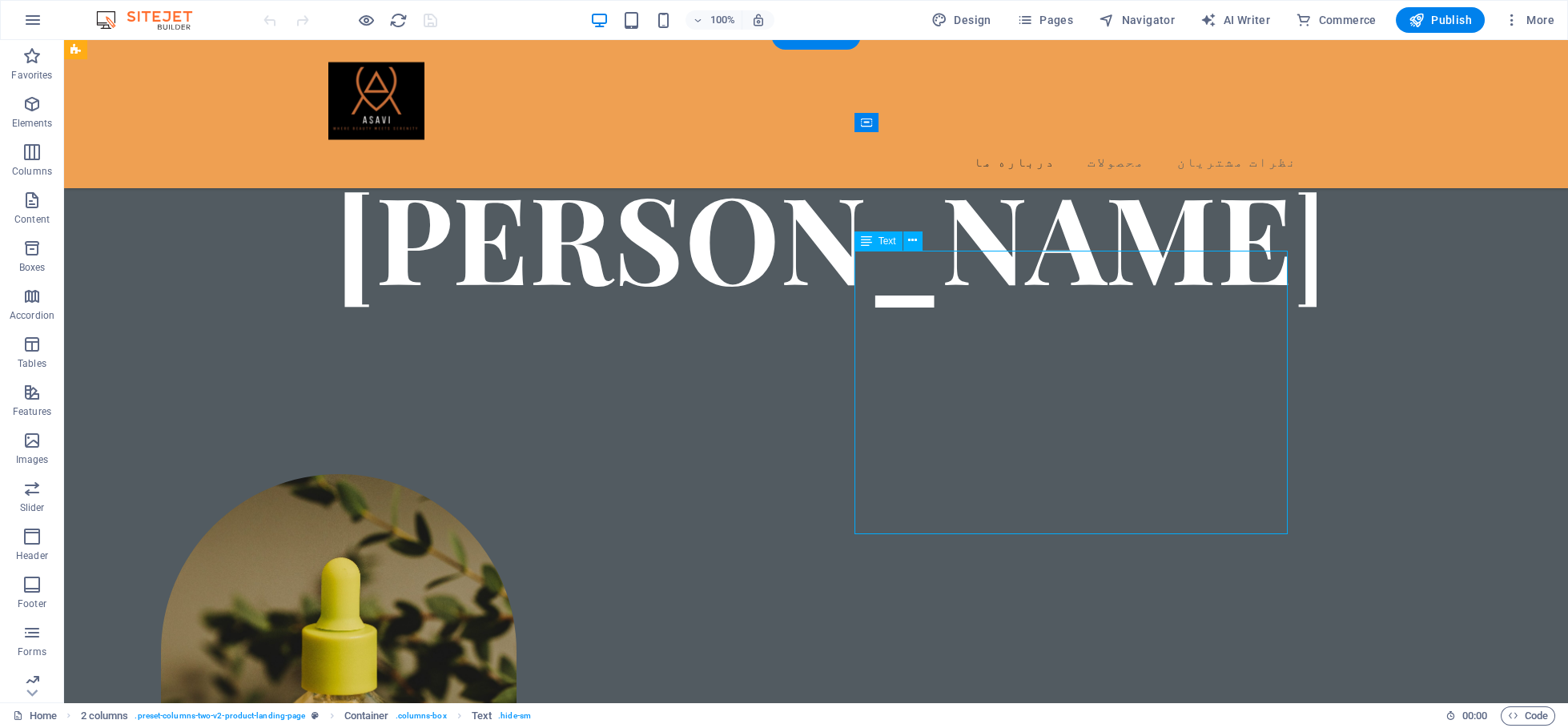 click on "آساوی  همراه همیشگی شما برای انتخاب محصولات با کیفیت  در حوزه های سلامتی، آرایشی و بهداشتی  است. با تنوعی بینظیر از برندهای معتبر داخلی و خارجی، هر آنچه برای مراقبت از خود و خانوادهتان نیاز دارید، با اطمینان و سهولت از  فروشگاه آنلاین آساوی  تهیه کنید. ✨  چرا آساوی را انتخاب کنیم؟ ✅  تضمین اصالت و کیفیت  تمام محصولات 🚀  ارسال سریع و بهصرفه  به سراسر [GEOGRAPHIC_DATA] 💳  پرداخت امن  با چندین گزینه متنوع 📞  پشتیبانی حرفهای  پاسخگوی شما در هر مرحله" at bounding box center (300, 1290) 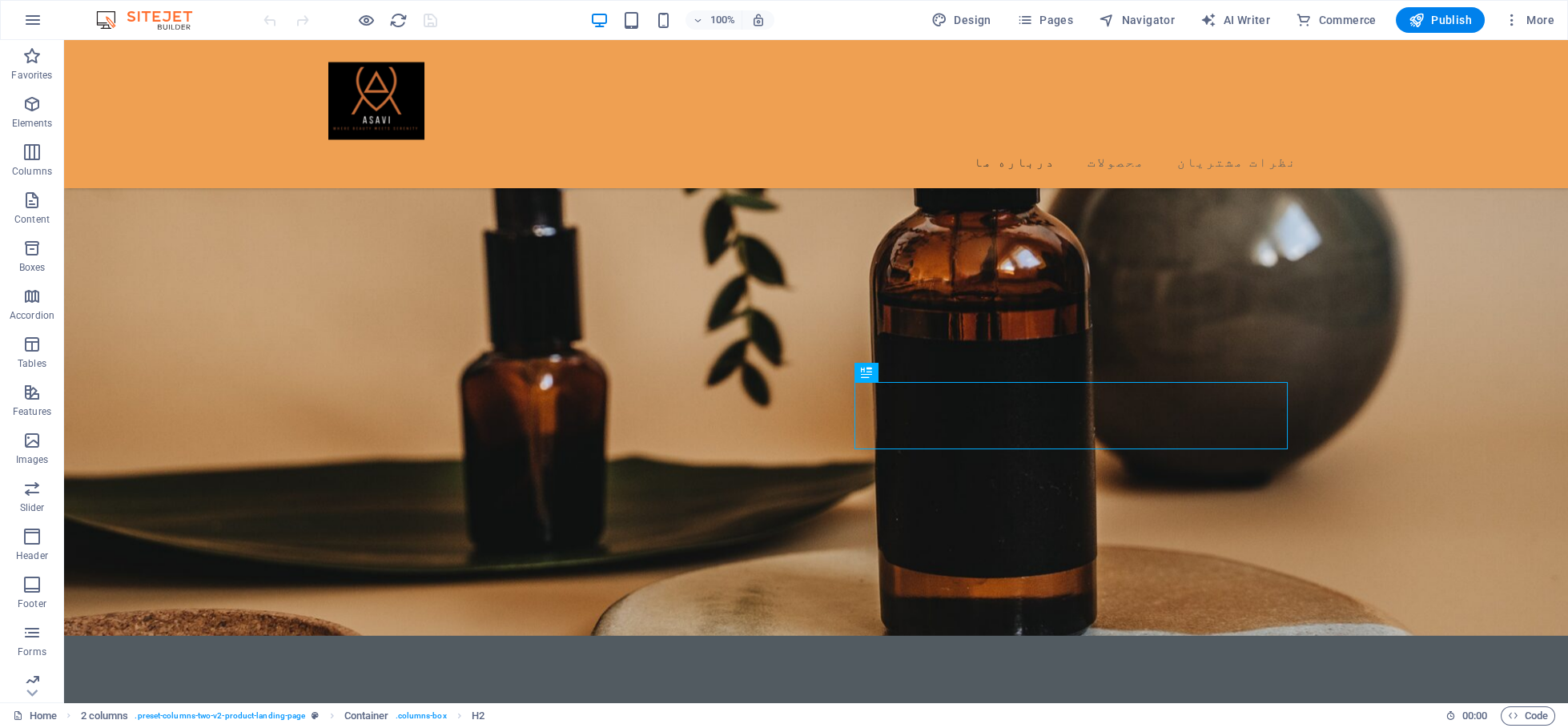scroll, scrollTop: 394, scrollLeft: 0, axis: vertical 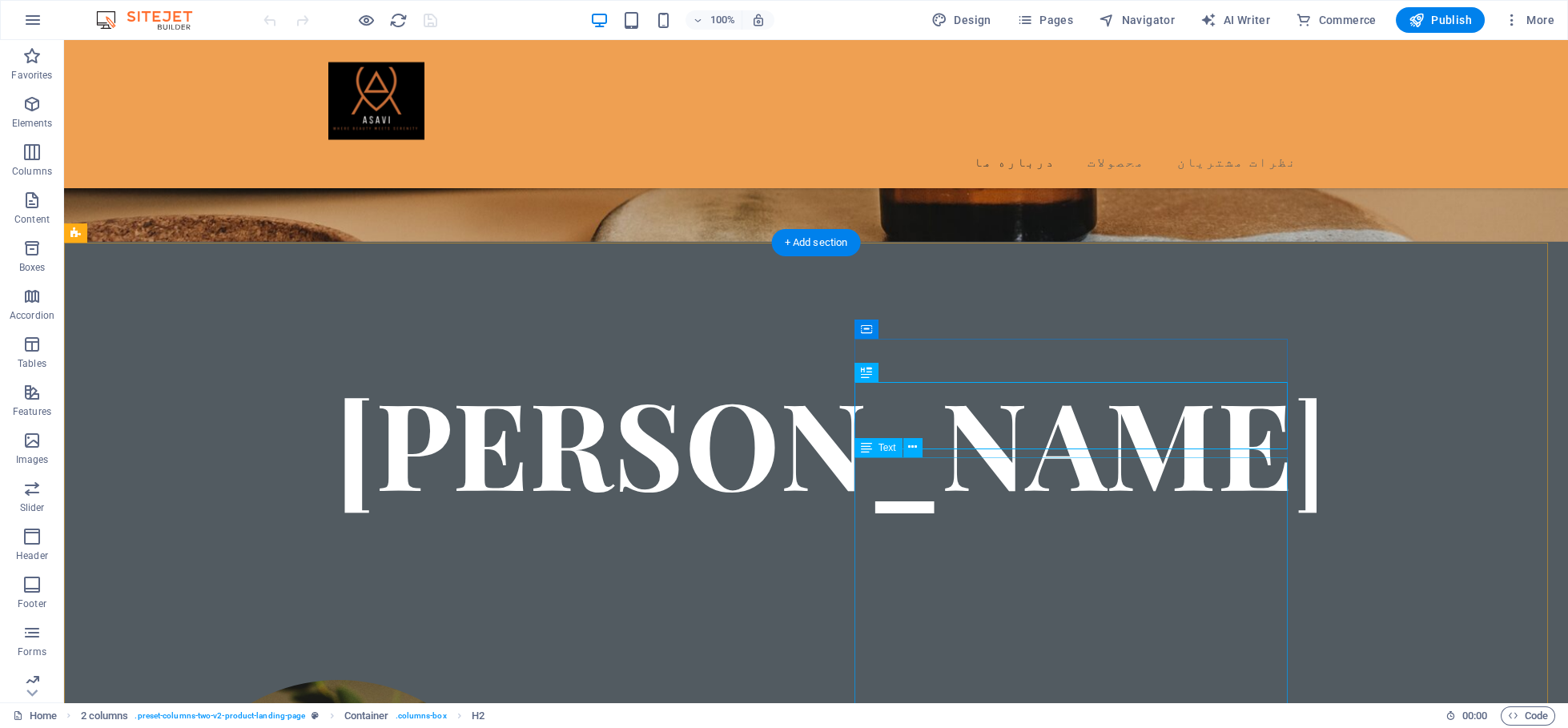 click on "آساوی  همراه همیشگی شما برای انتخاب محصولات با کیفیت  در حوزه های سلامتی، آرایشی و بهداشتی  است. با تنوعی بینظیر از برندهای معتبر داخلی و خارجی، هر آنچه برای مراقبت از خود و خانوادهتان نیاز دارید، با اطمینان و سهولت از  فروشگاه آنلاین آساوی  تهیه کنید. ✨  چرا آساوی را انتخاب کنیم؟ ✅  تضمین اصالت و کیفیت  تمام محصولات 🚀  ارسال سریع و بهصرفه  به سراسر [GEOGRAPHIC_DATA] 💳  پرداخت امن  با چندین گزینه متنوع 📞  پشتیبانی حرفهای  پاسخگوی شما در هر مرحله" at bounding box center (300, 1496) 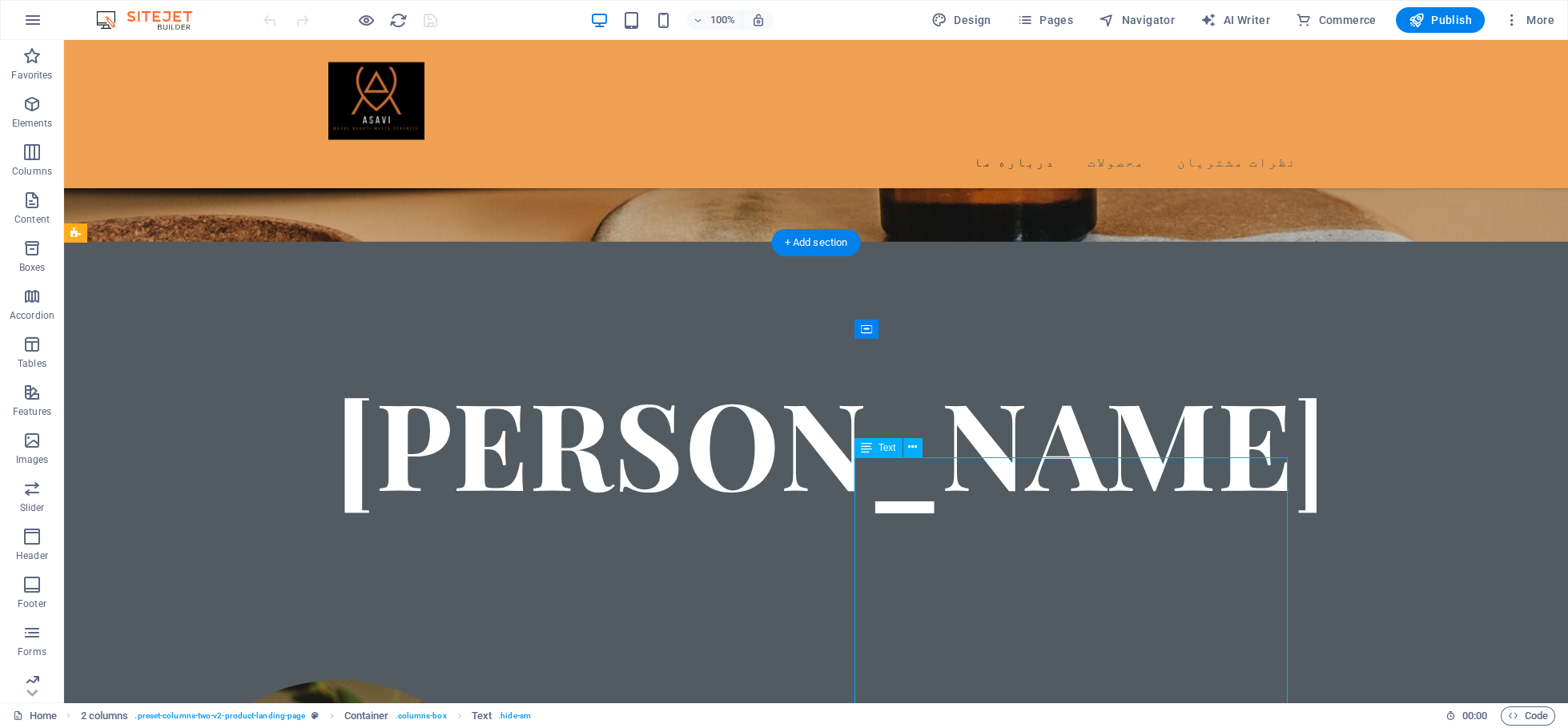 click on "آساوی  همراه همیشگی شما برای انتخاب محصولات با کیفیت  در حوزه های سلامتی، آرایشی و بهداشتی  است. با تنوعی بینظیر از برندهای معتبر داخلی و خارجی، هر آنچه برای مراقبت از خود و خانوادهتان نیاز دارید، با اطمینان و سهولت از  فروشگاه آنلاین آساوی  تهیه کنید. ✨  چرا آساوی را انتخاب کنیم؟ ✅  تضمین اصالت و کیفیت  تمام محصولات 🚀  ارسال سریع و بهصرفه  به سراسر [GEOGRAPHIC_DATA] 💳  پرداخت امن  با چندین گزینه متنوع 📞  پشتیبانی حرفهای  پاسخگوی شما در هر مرحله" at bounding box center (300, 1496) 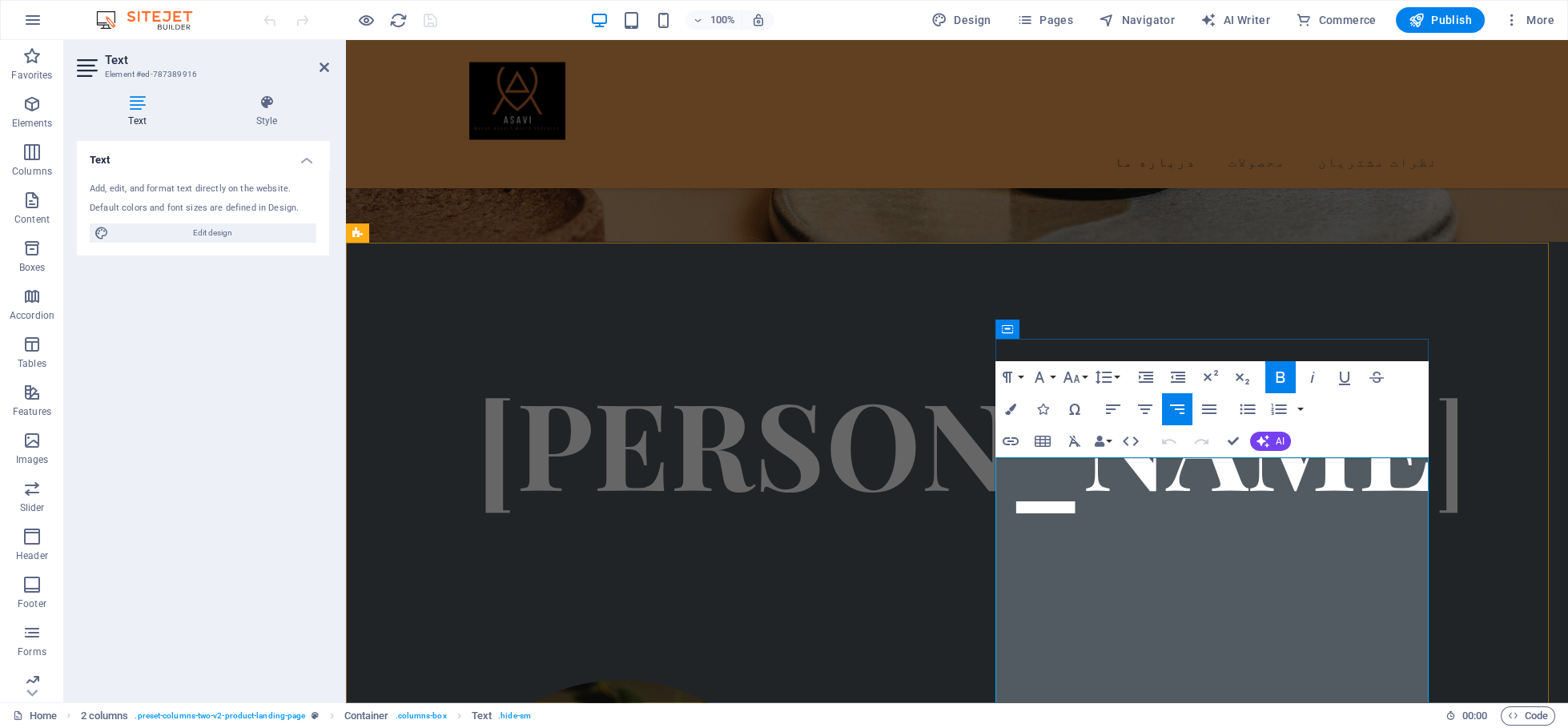 copy on "آساوی  همراه همیشگی شما برای انتخاب محصولات با کیفیت  در حوزه های سلامتی، آرایشی و بهداشتی  است. با تنوعی بینظیر از برندهای معتبر داخلی و خارجی، هر آنچه برای مراقبت از خود و خانوادهتان نیاز دارید، با اطمینان و سهولت از  فروشگاه آنلاین آساوی  تهیه کنید. ✨  چرا آساوی را انتخاب کنیم؟" 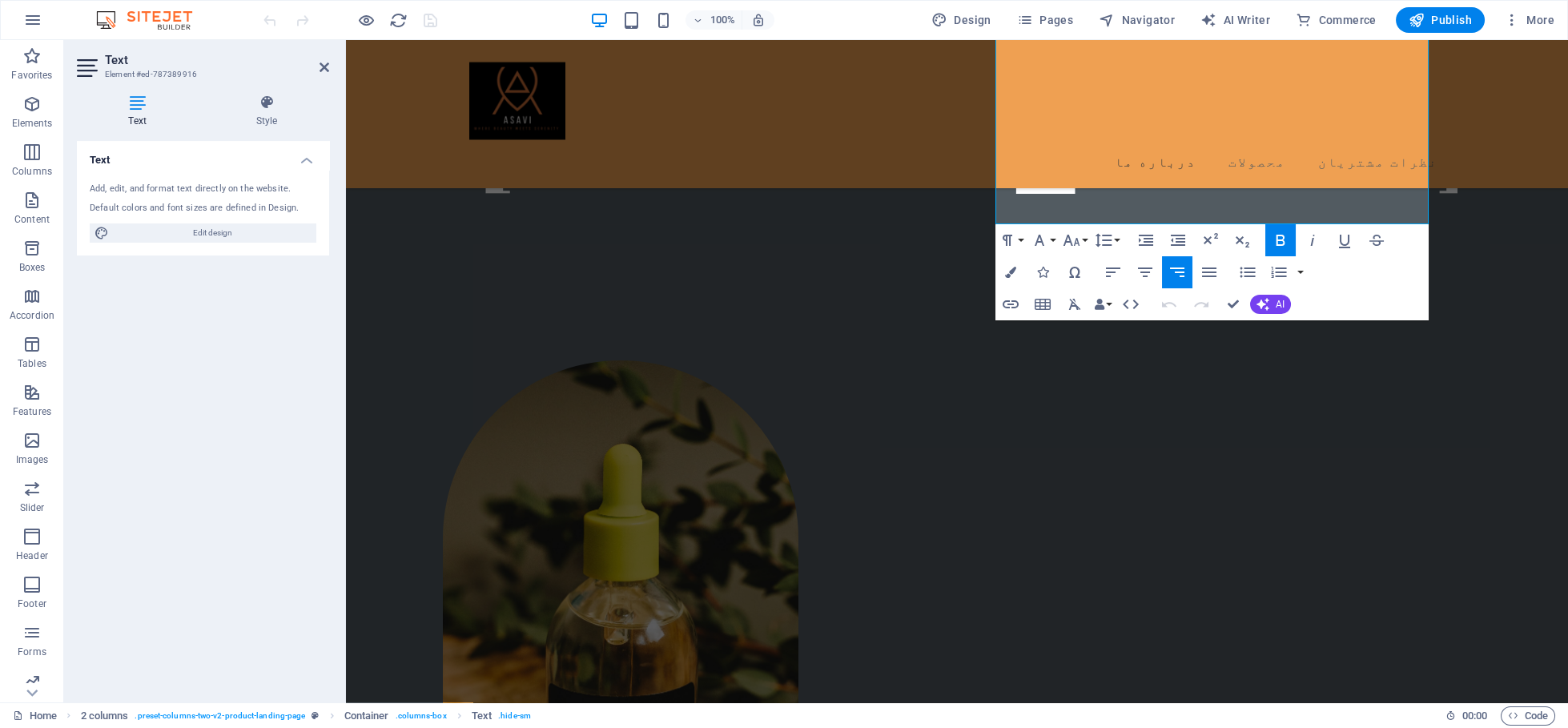 scroll, scrollTop: 910, scrollLeft: 0, axis: vertical 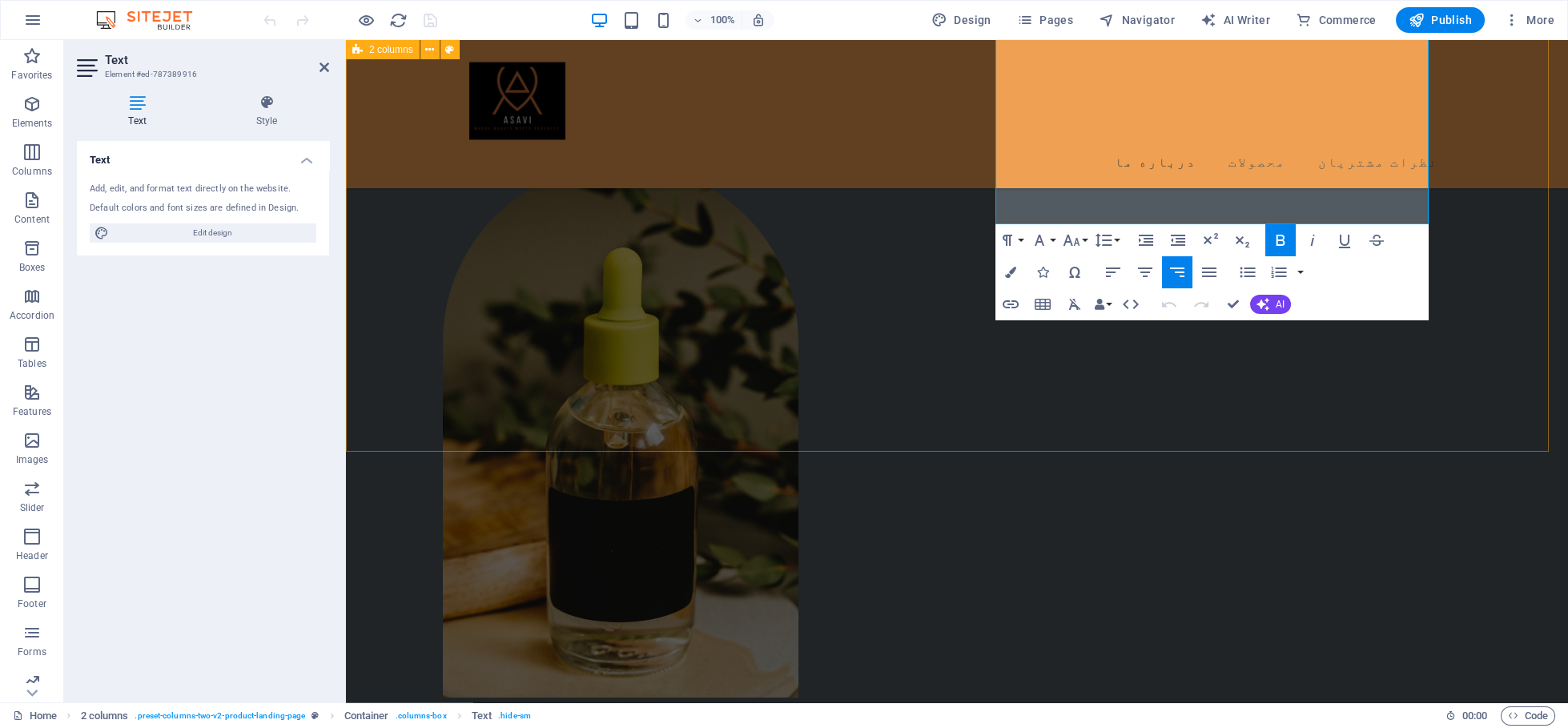 click on "درباره ی ما آساوی  همراه همیشگی شما برای انتخاب محصولات با کیفیت  در حوزه های سلامتی، آرایشی و بهداشتی  است. با تنوعی بینظیر از برندهای معتبر داخلی و خارجی، هر آنچه برای مراقبت از خود و خانوادهتان نیاز دارید، با اطمینان و سهولت از  فروشگاه آنلاین آساوی  تهیه کنید. ✨  چرا آساوی را انتخاب کنیم؟ ✅  تضمین اصالت و کیفیت  تمام محصولات 🚀  ارسال سریع و بهصرفه  به سراسر [GEOGRAPHIC_DATA] 💳  پرداخت امن  با چندین گزینه متنوع 📞  پشتیبانی حرفهای  پاسخگوی شما در هر مرحله آساوی: دنیایی از آسایش و زیبایی در یک کلیک" at bounding box center (957, 696) 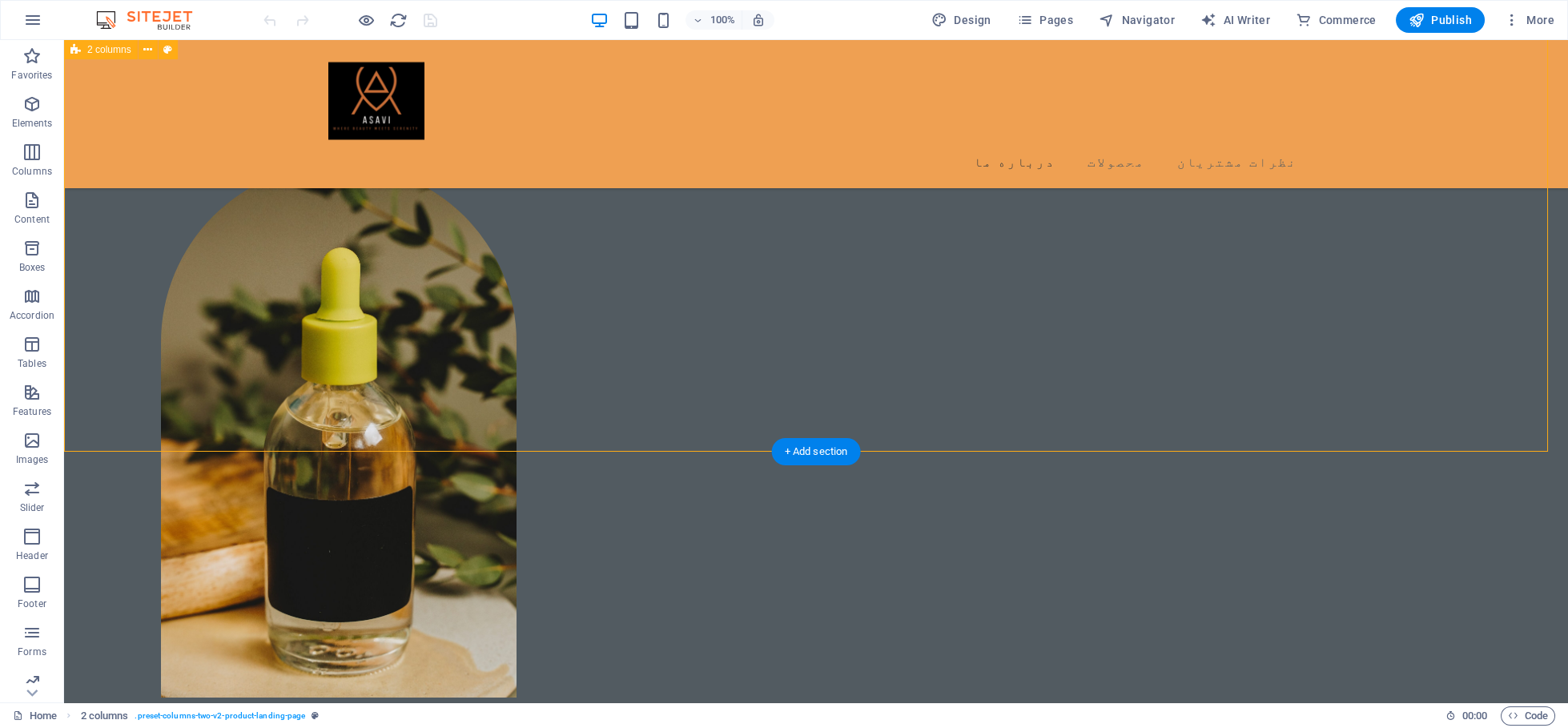 click on "درباره ی ما آساوی  همراه همیشگی شما برای انتخاب محصولات با کیفیت  در حوزه های سلامتی، آرایشی و بهداشتی  است. با تنوعی بینظیر از برندهای معتبر داخلی و خارجی، هر آنچه برای مراقبت از خود و خانوادهتان نیاز دارید، با اطمینان و سهولت از  فروشگاه آنلاین آساوی  تهیه کنید. ✨  چرا آساوی را انتخاب کنیم؟ ✅  تضمین اصالت و کیفیت  تمام محصولات 🚀  ارسال سریع و بهصرفه  به سراسر [GEOGRAPHIC_DATA] 💳  پرداخت امن  با چندین گزینه متنوع 📞  پشتیبانی حرفهای  پاسخگوی شما در هر مرحله آساوی: دنیایی از آسایش و زیبایی در یک کلیک" at bounding box center (816, 696) 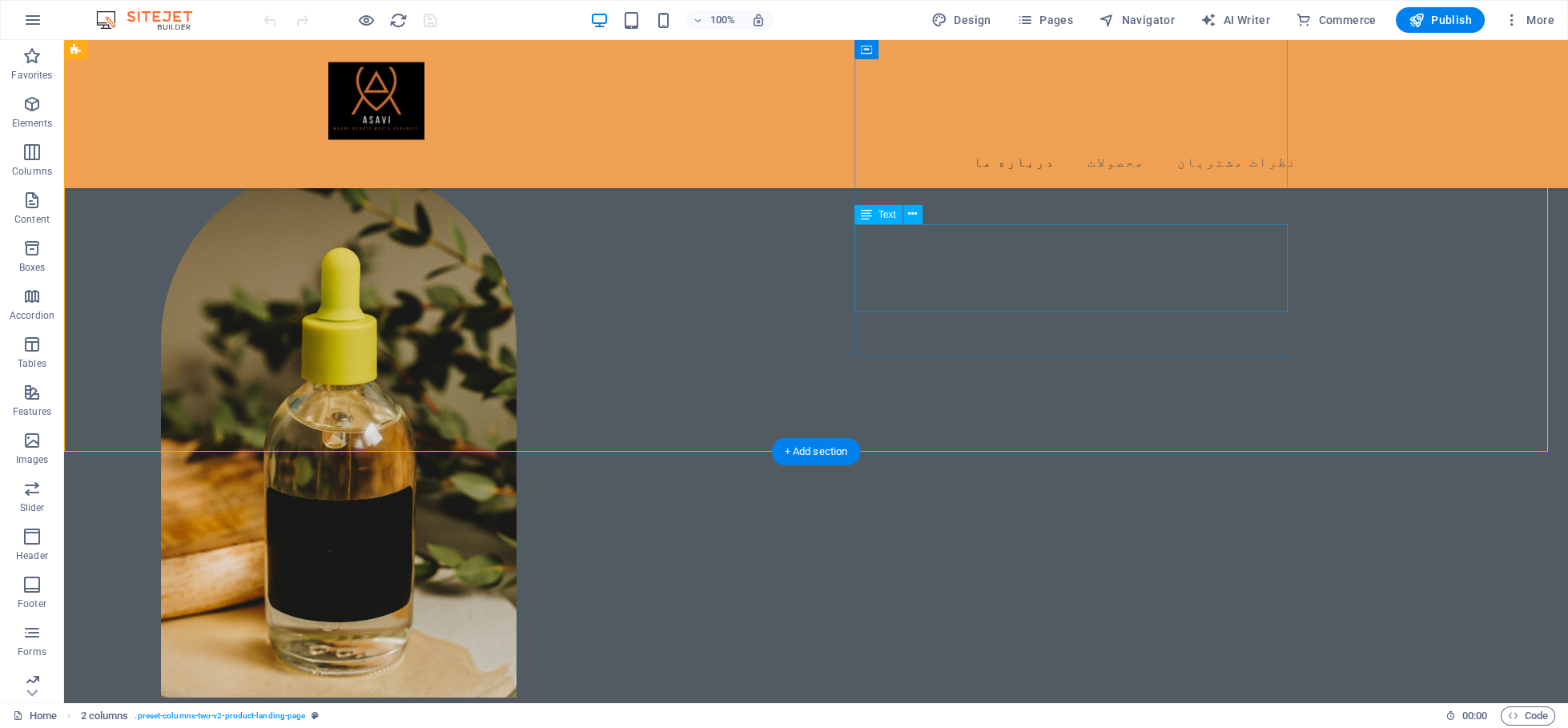 click on "آساوی: دنیایی از آسایش و زیبایی در یک کلیک" at bounding box center [300, 1185] 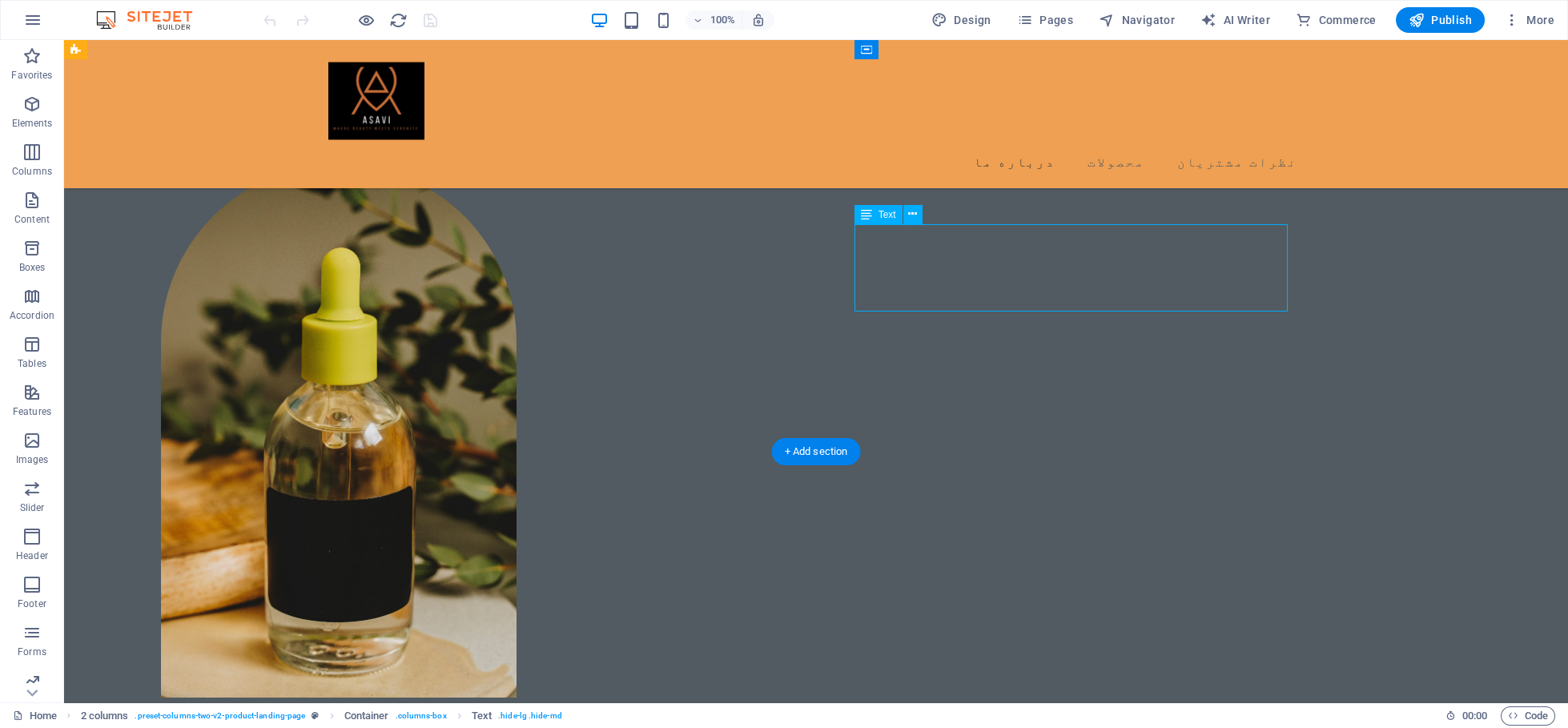 click on "آساوی: دنیایی از آسایش و زیبایی در یک کلیک" at bounding box center [300, 1185] 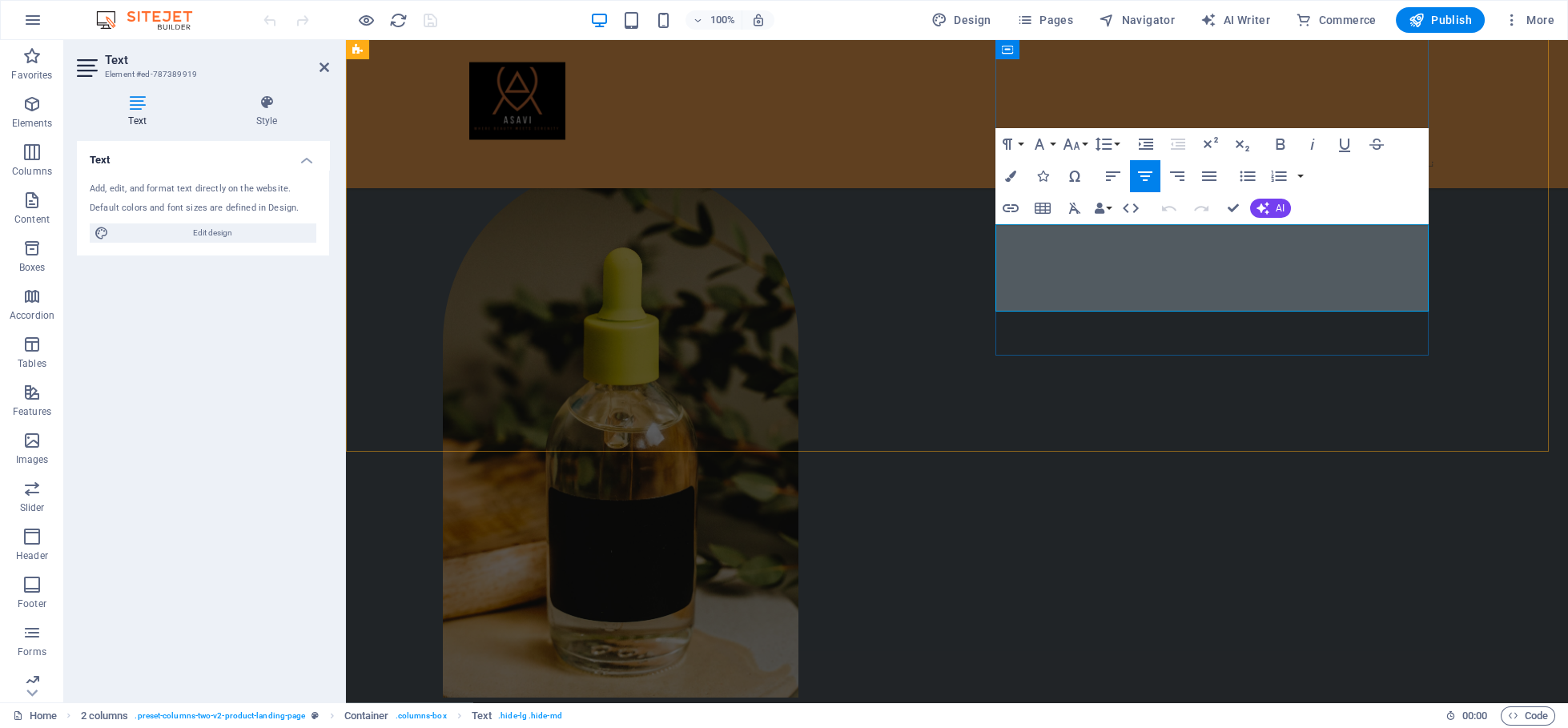drag, startPoint x: 1176, startPoint y: 304, endPoint x: 1409, endPoint y: 234, distance: 243.2879 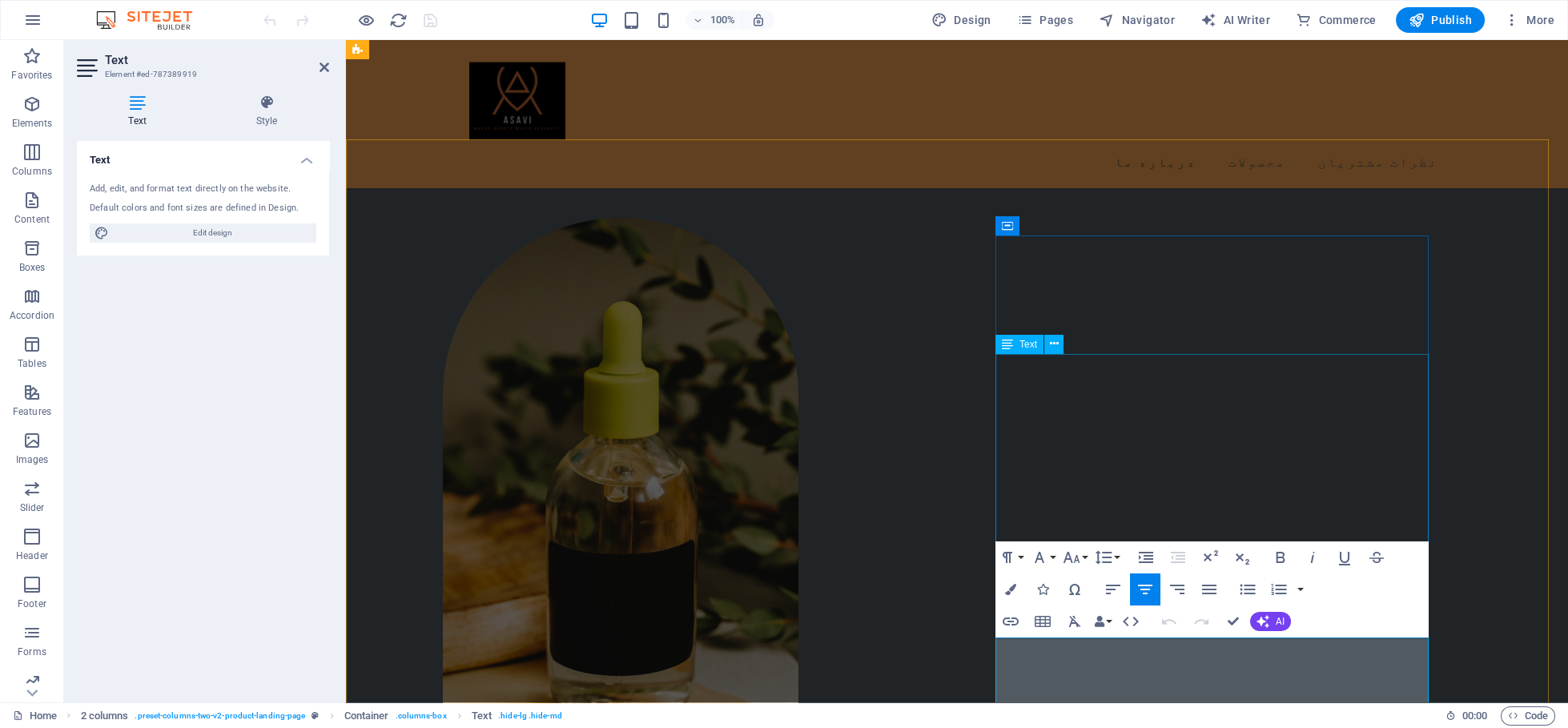 scroll, scrollTop: 497, scrollLeft: 0, axis: vertical 